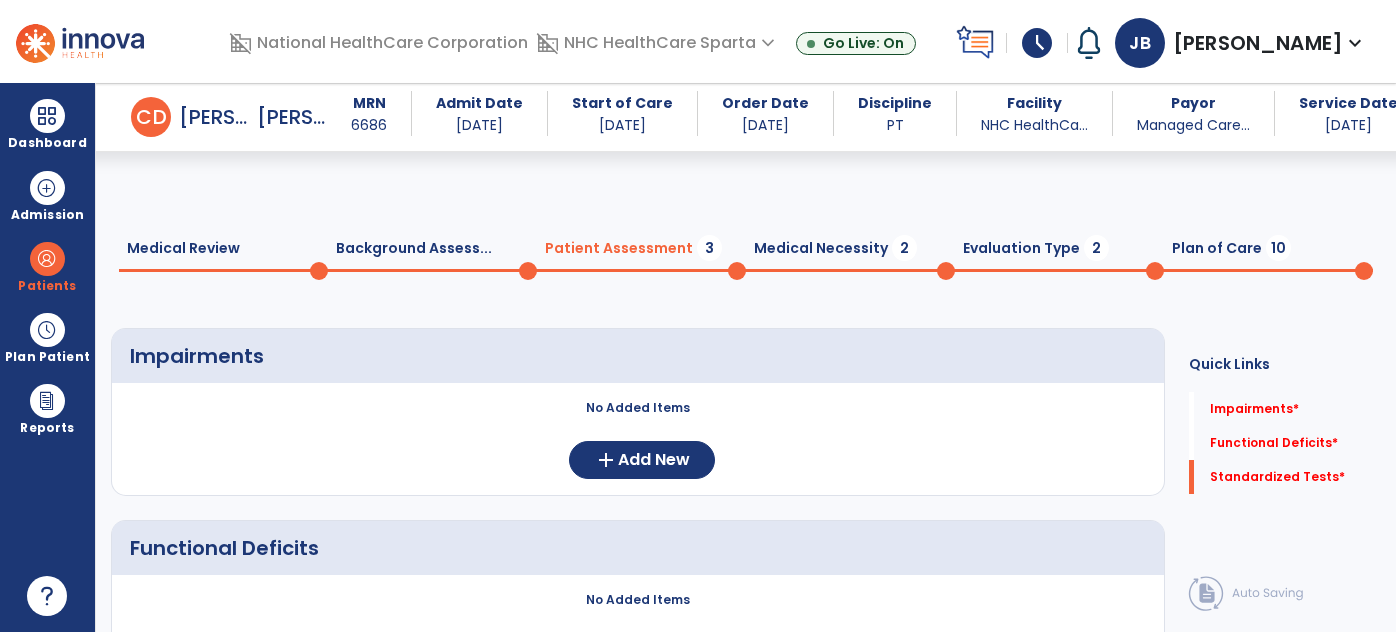 scroll, scrollTop: 0, scrollLeft: 0, axis: both 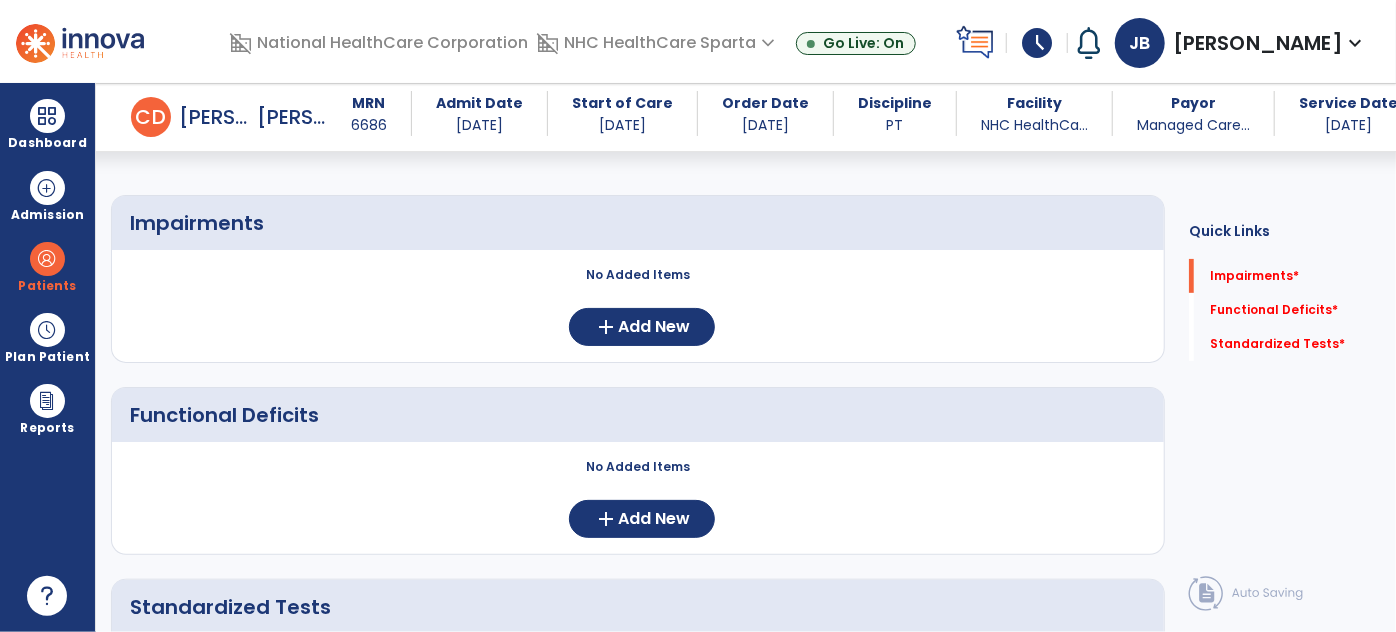 click on "No Added Items  add  Add New" 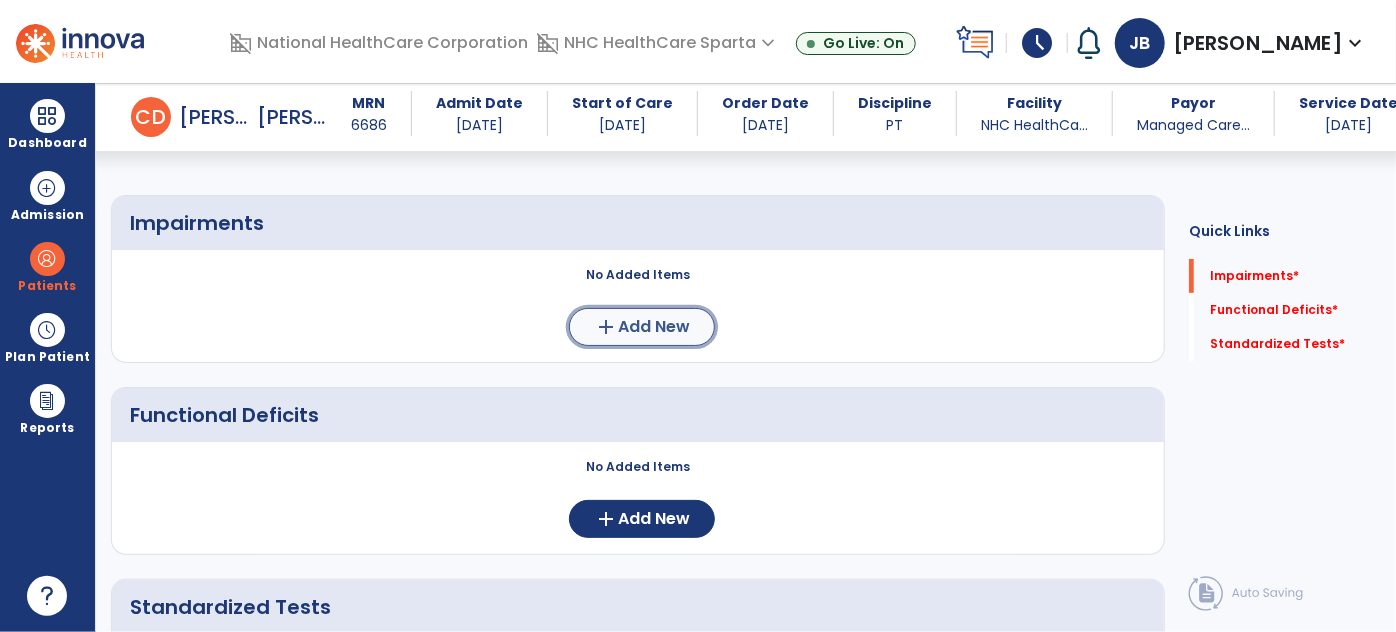 click on "Add New" 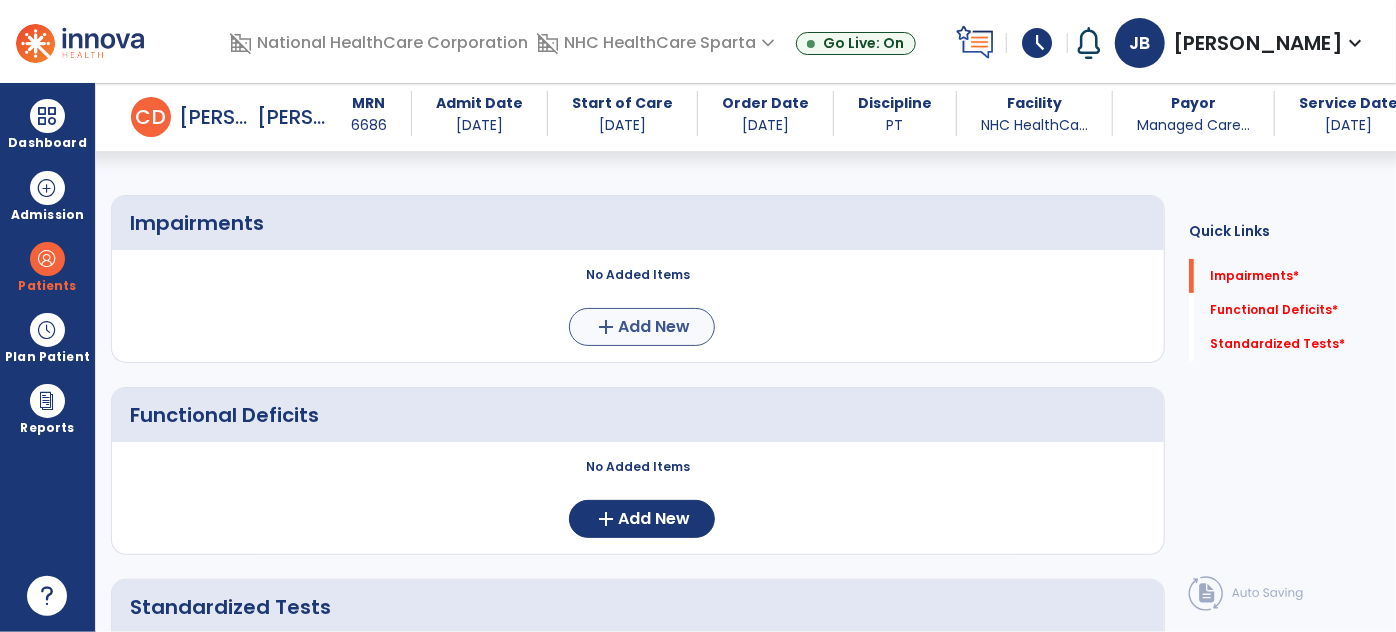 scroll, scrollTop: 0, scrollLeft: 0, axis: both 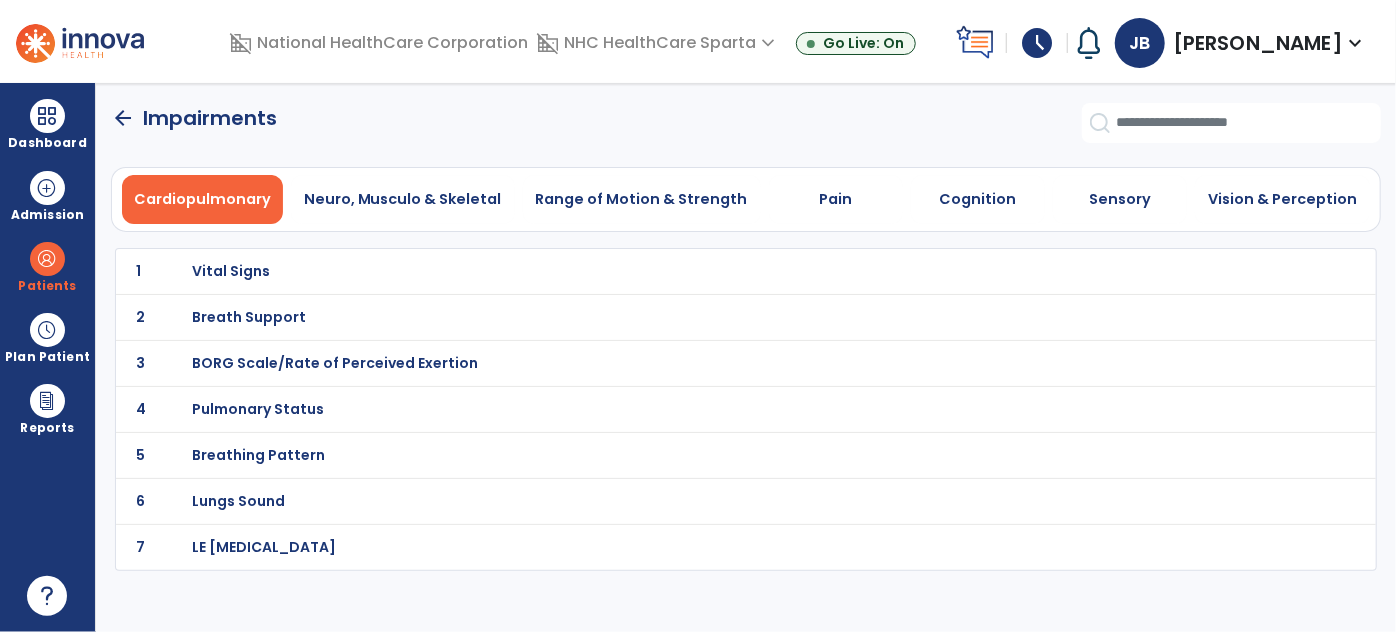 click on "Breathing Pattern" at bounding box center (231, 271) 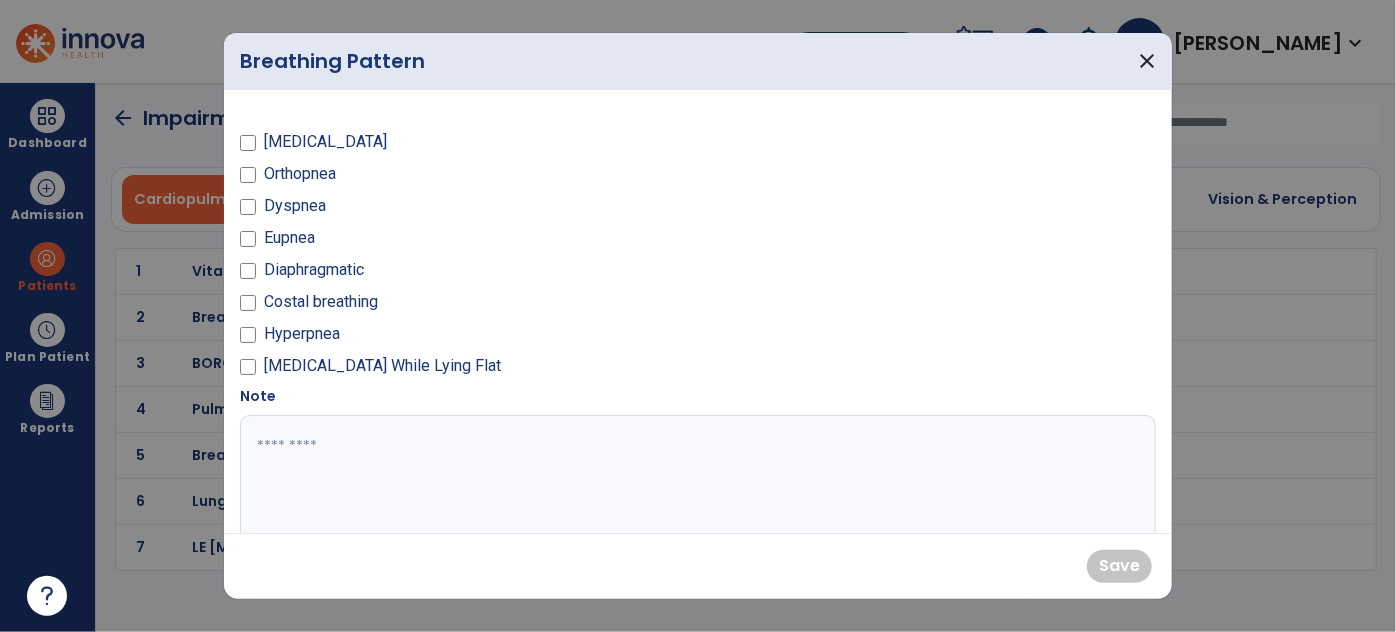 click on "Dyspnea" at bounding box center (295, 206) 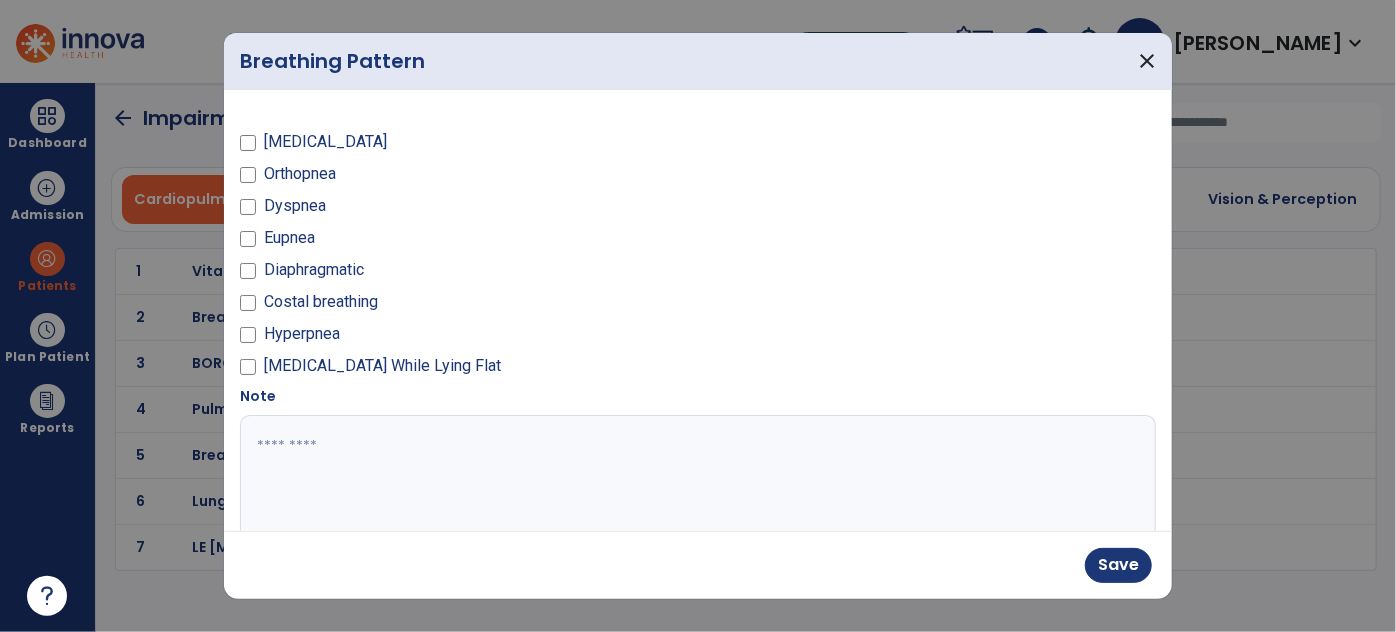 click on "[MEDICAL_DATA]" at bounding box center [325, 142] 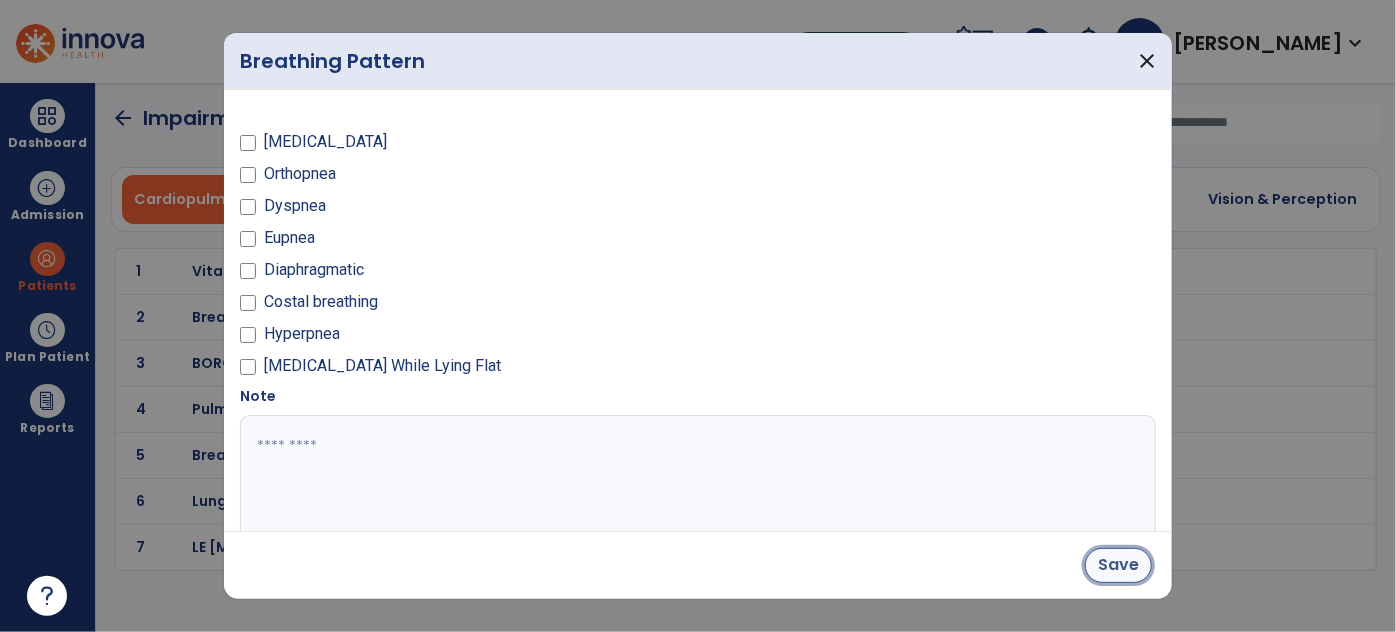 click on "Save" at bounding box center [1118, 565] 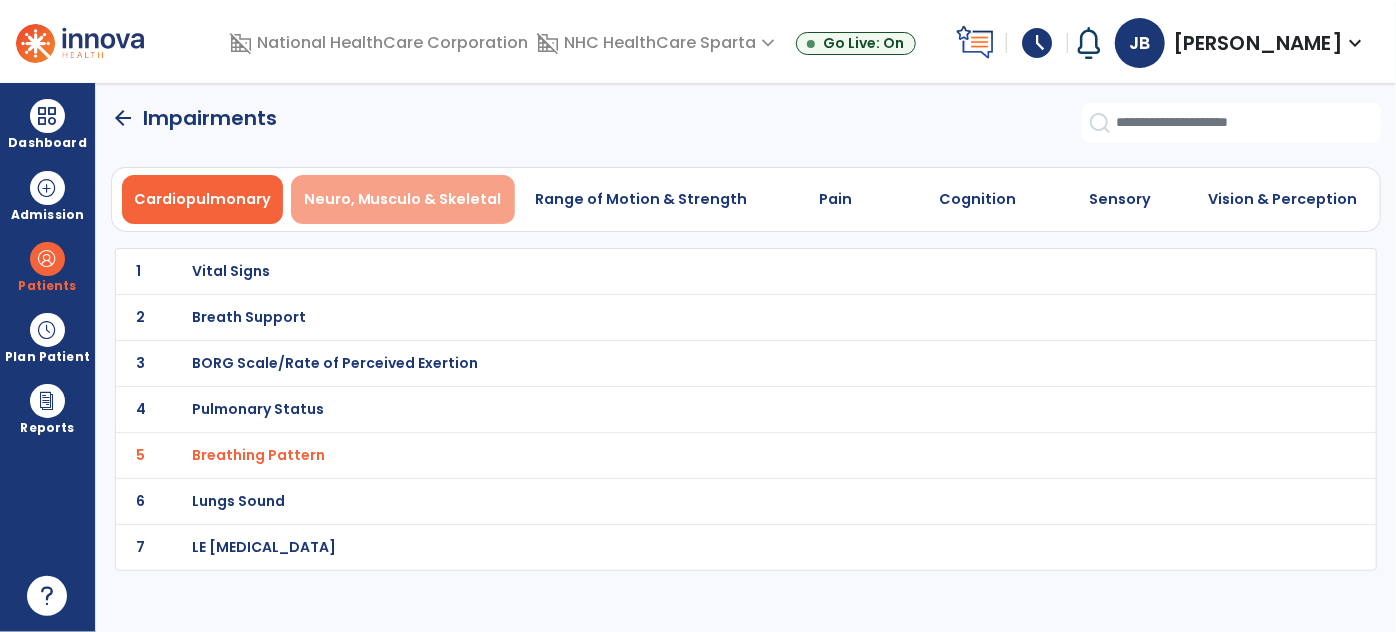 click on "Neuro, Musculo & Skeletal" at bounding box center (403, 199) 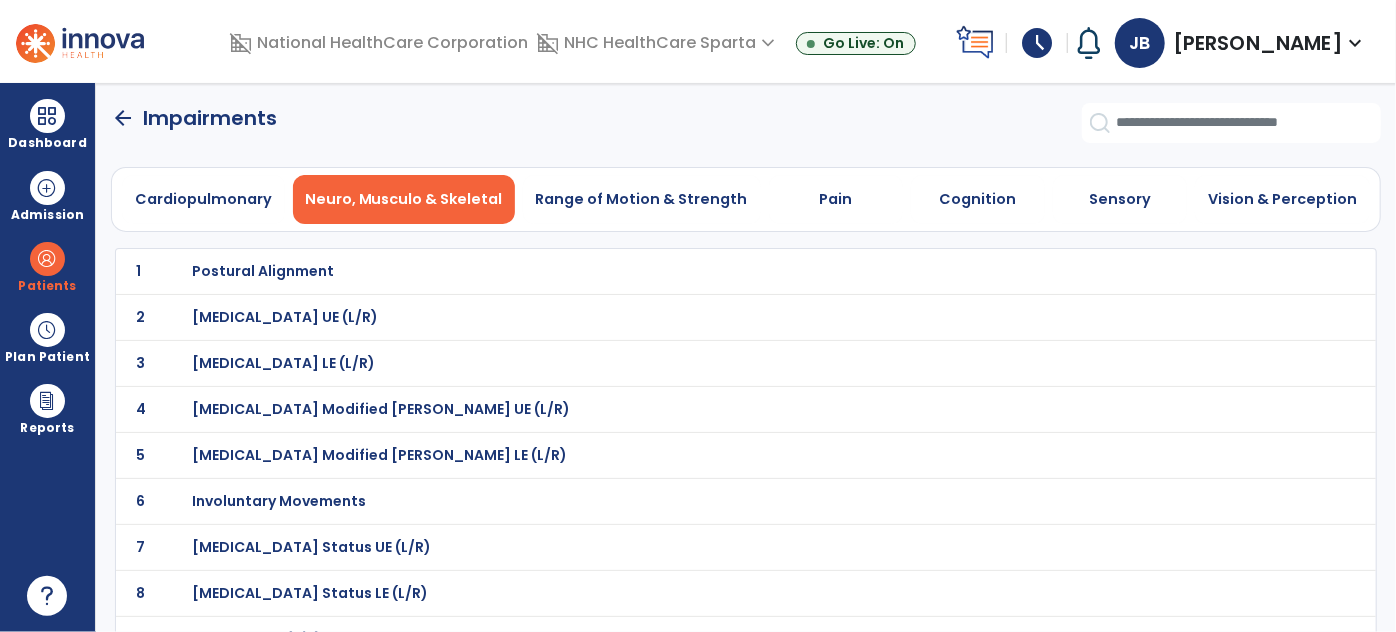 click on "Postural Alignment" at bounding box center [263, 271] 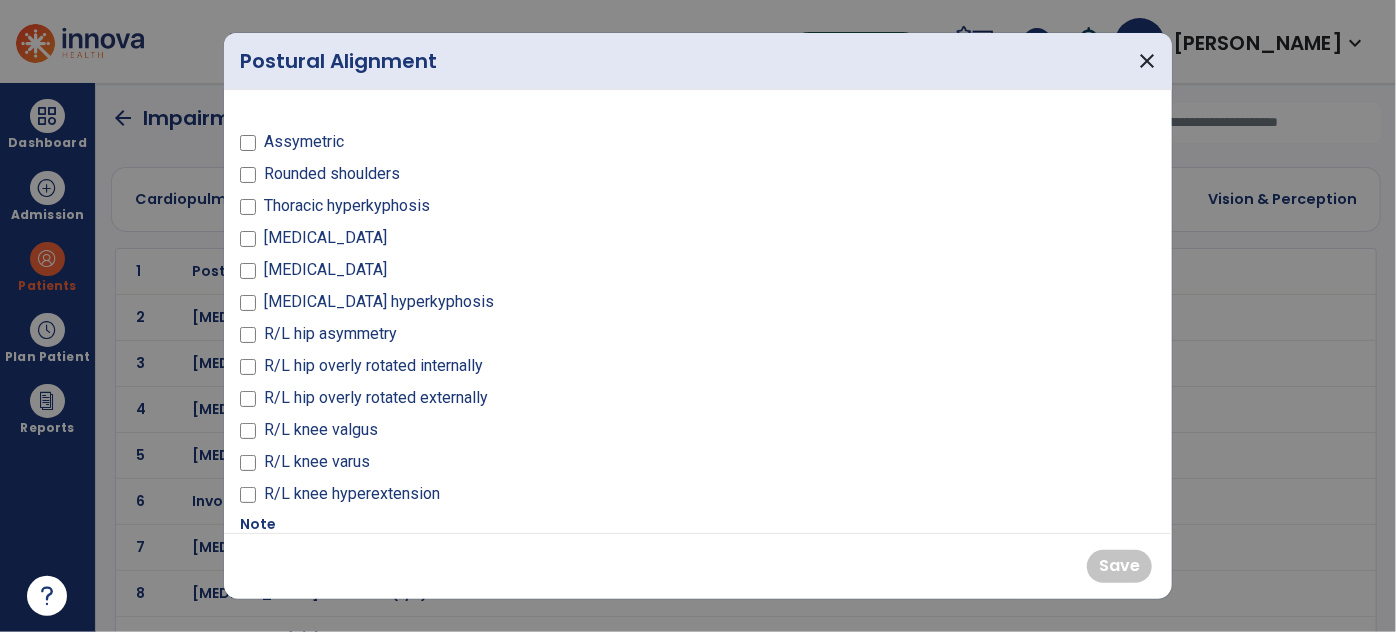click on "Assymetric" at bounding box center [304, 142] 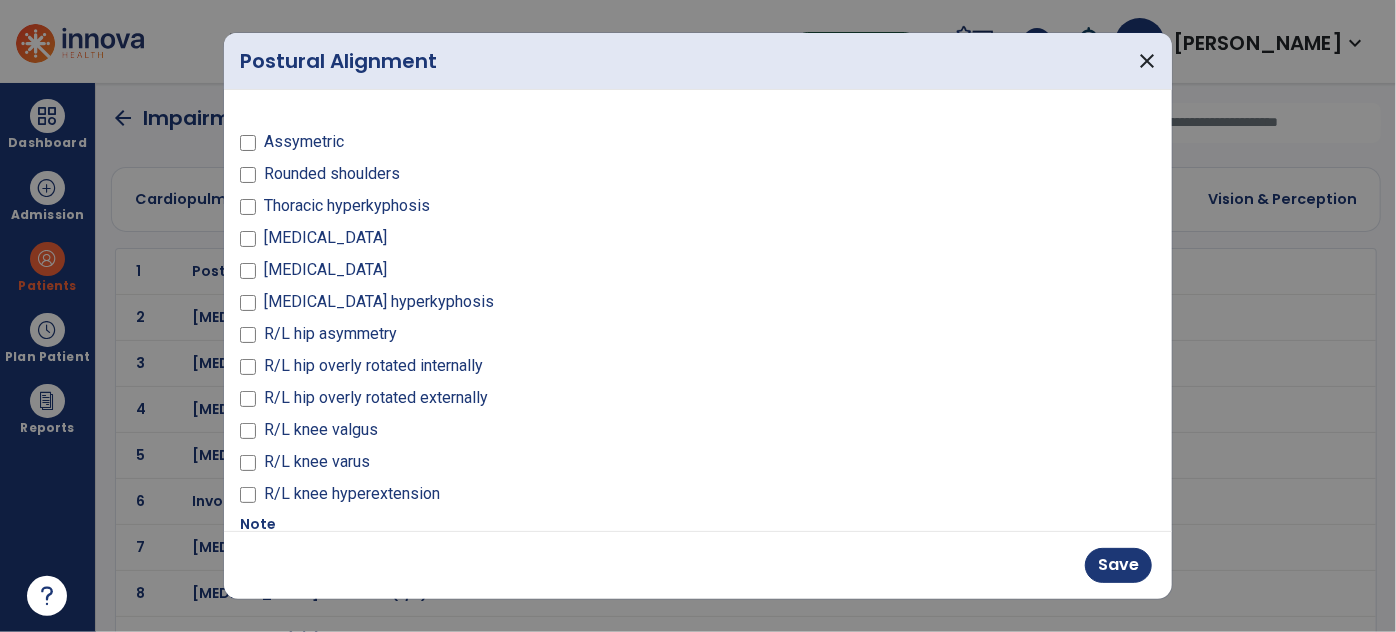 click on "Rounded shoulders" at bounding box center (332, 174) 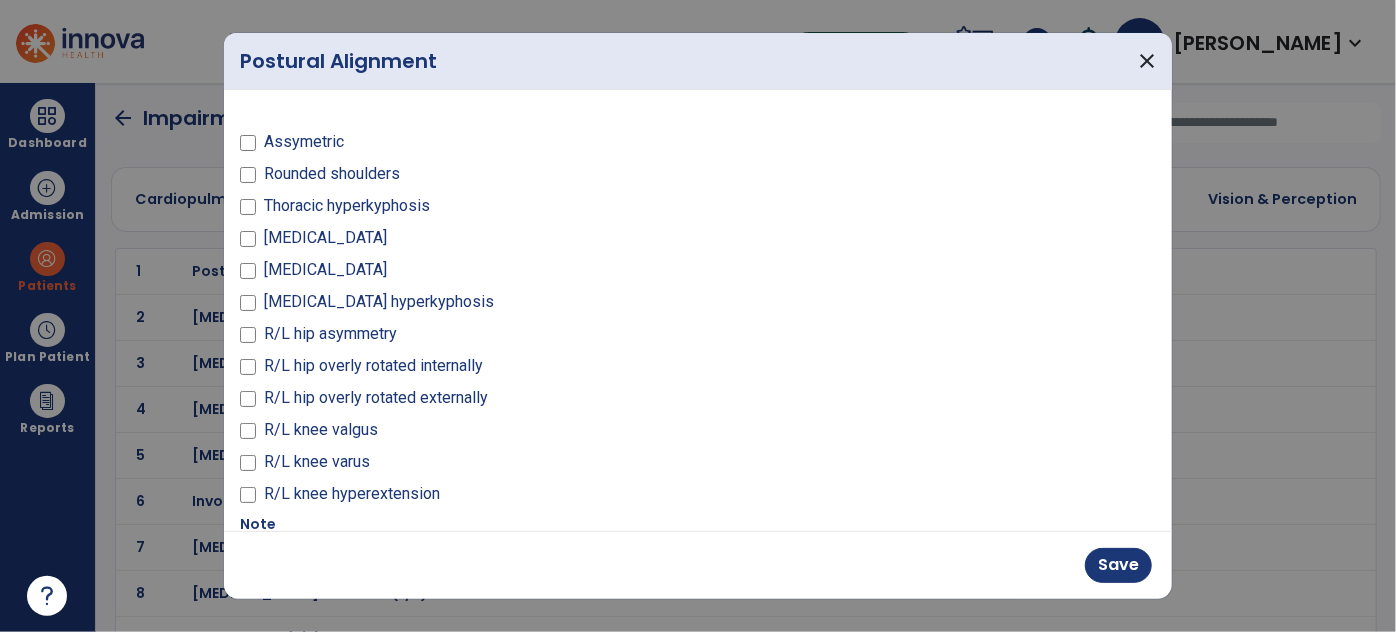 click on "Thoracic hyperkyphosis" at bounding box center (347, 206) 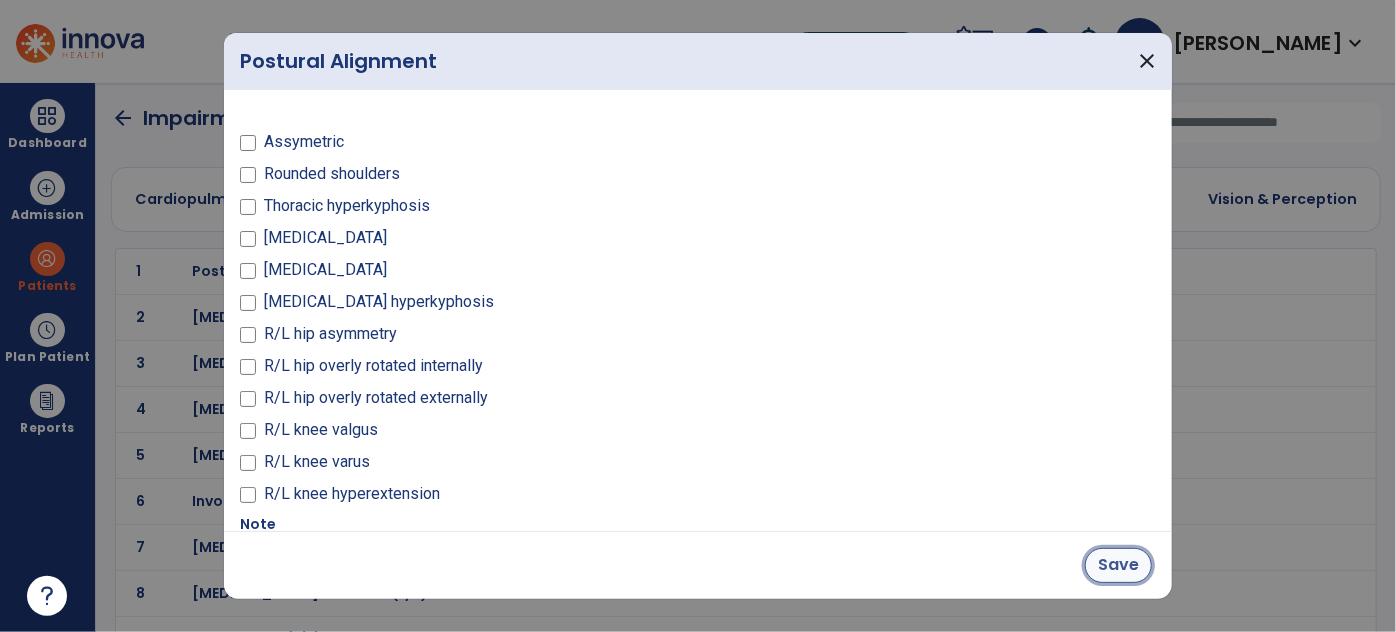 click on "Save" at bounding box center [1118, 565] 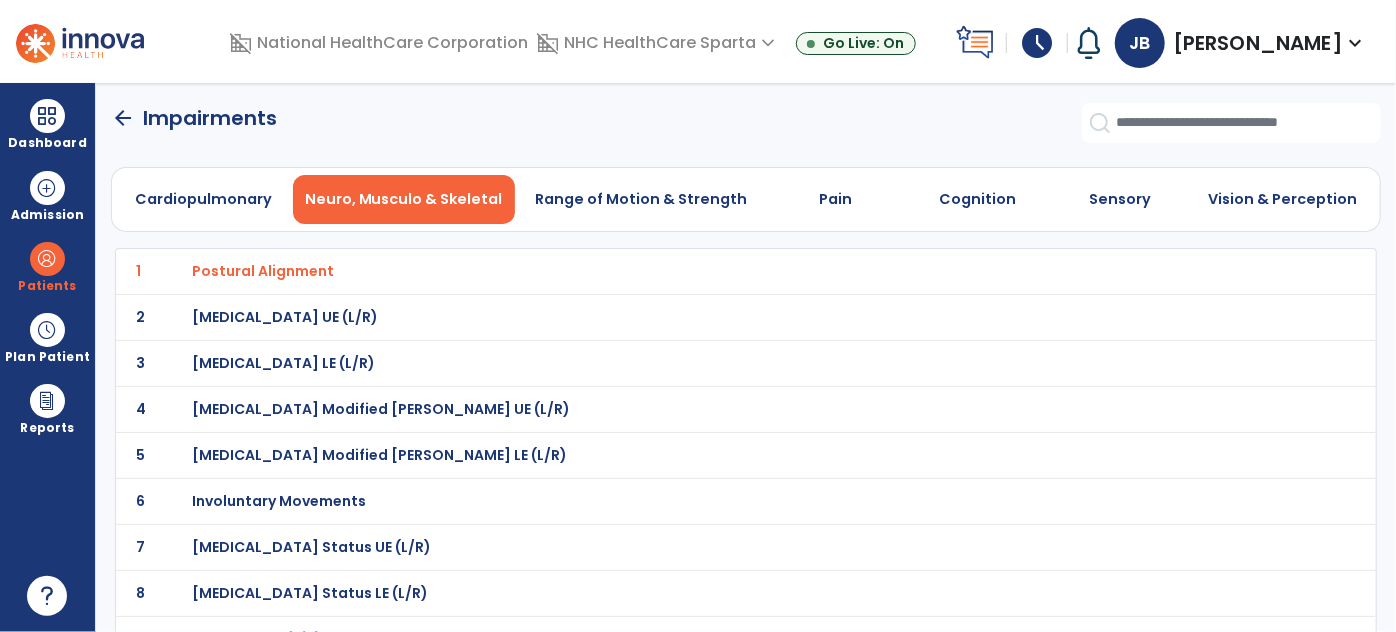 click on "[MEDICAL_DATA] LE (L/R)" at bounding box center [263, 271] 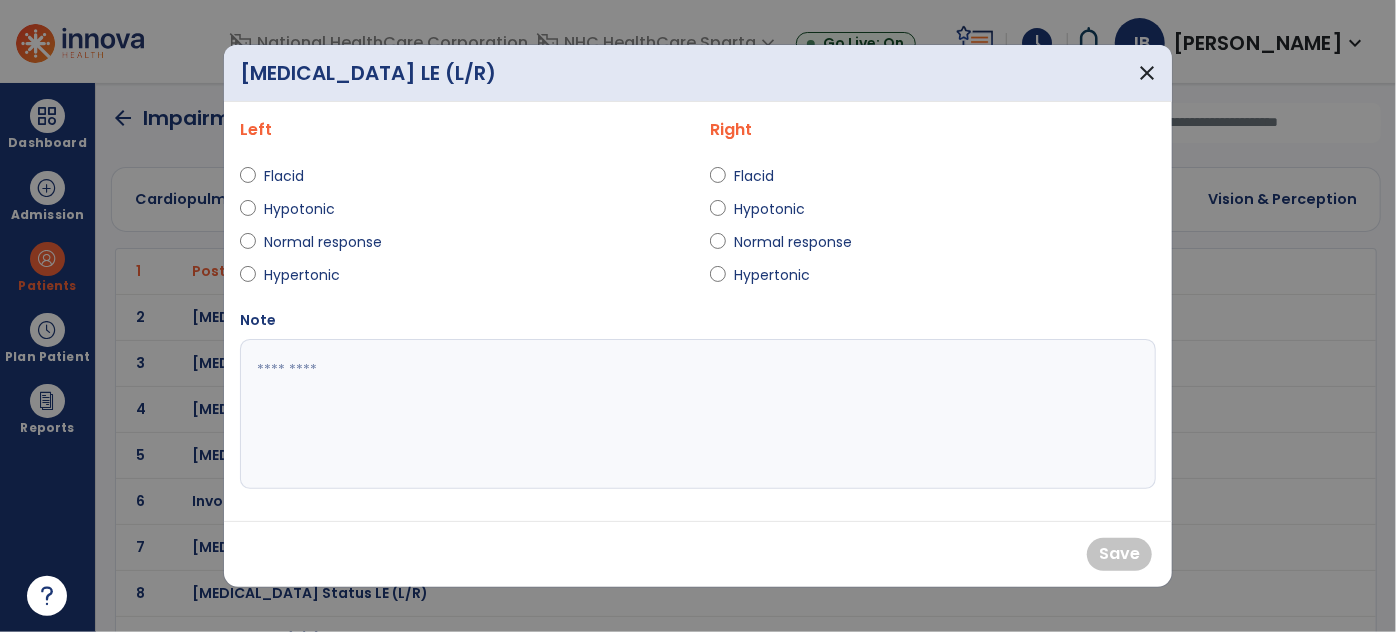 drag, startPoint x: 313, startPoint y: 269, endPoint x: 485, endPoint y: 273, distance: 172.04651 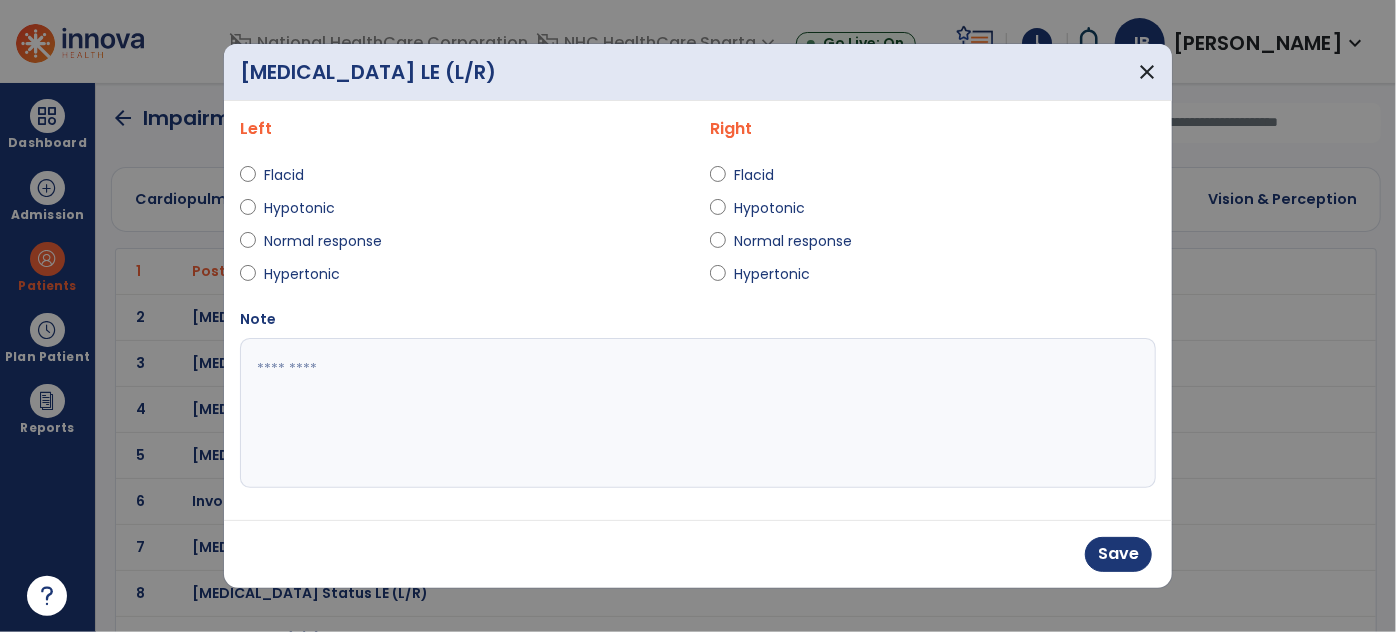 click on "Hypertonic" at bounding box center (302, 274) 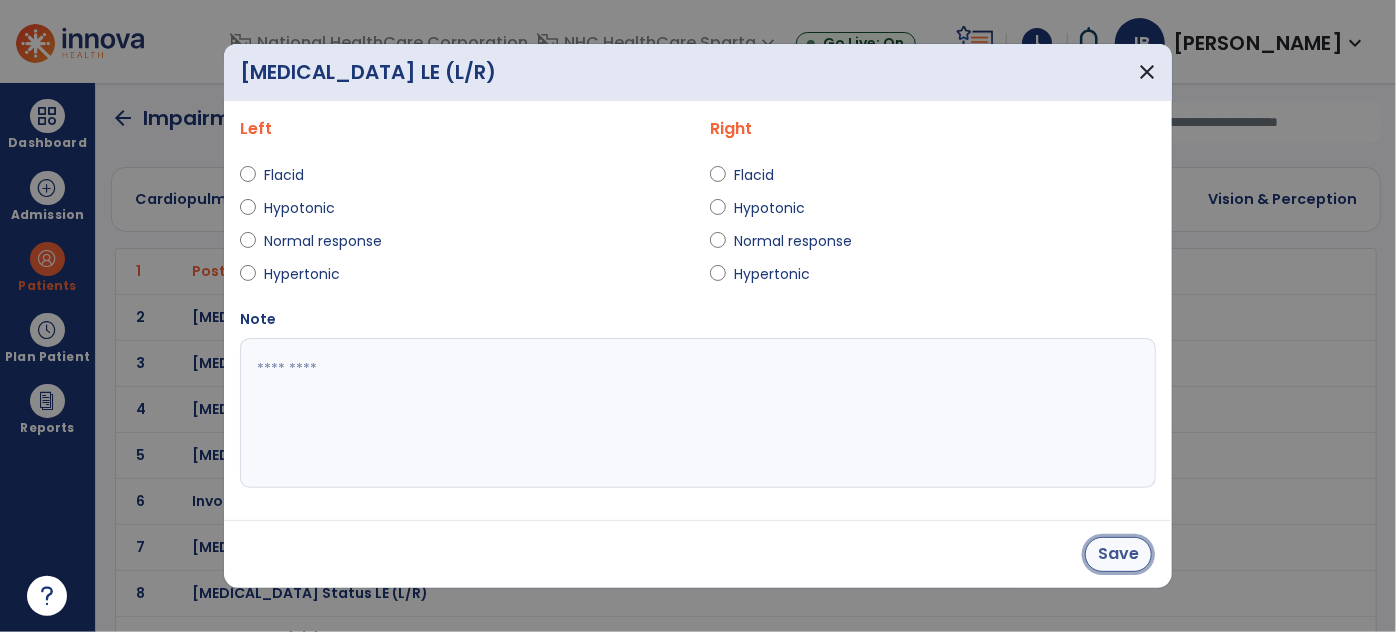 click on "Save" at bounding box center (1118, 554) 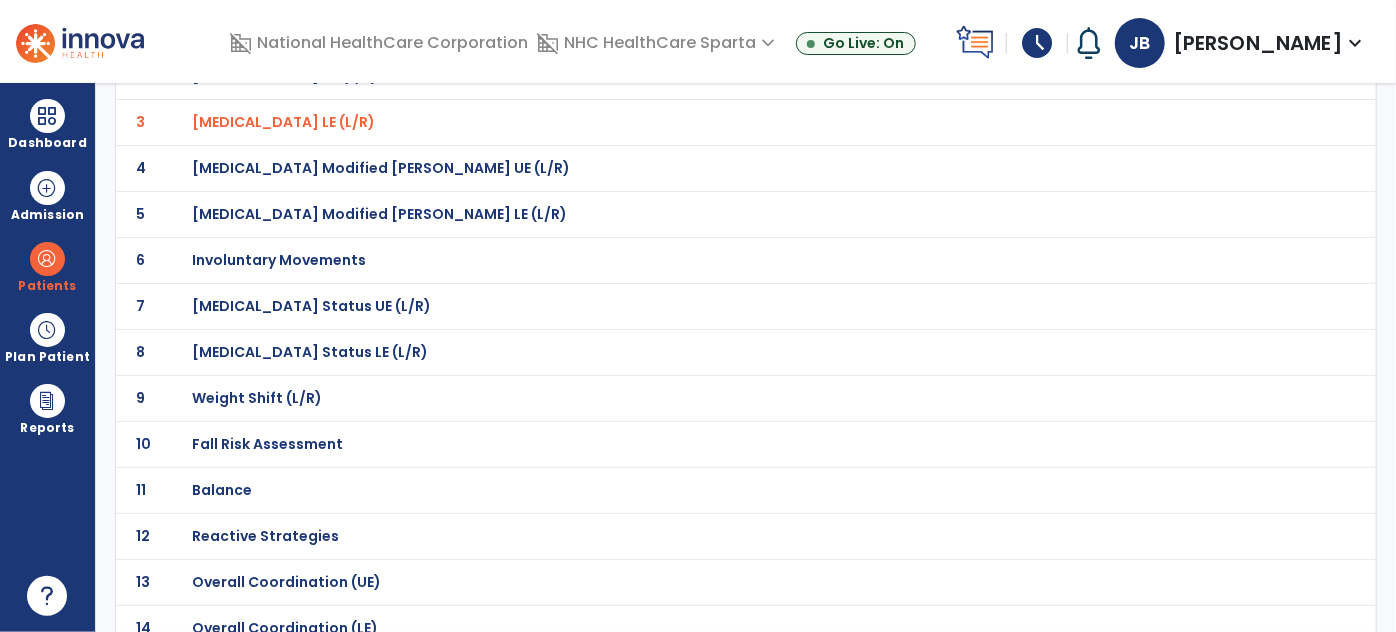 scroll, scrollTop: 272, scrollLeft: 0, axis: vertical 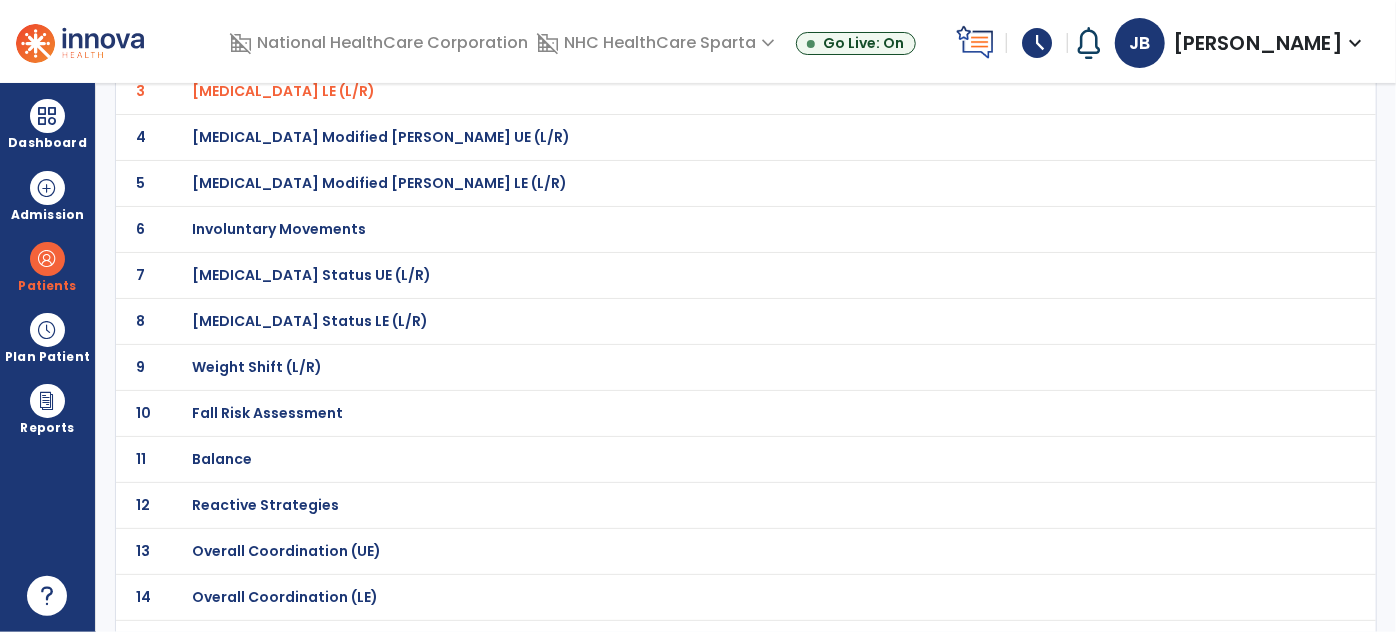 click on "Fall Risk Assessment" at bounding box center [263, -1] 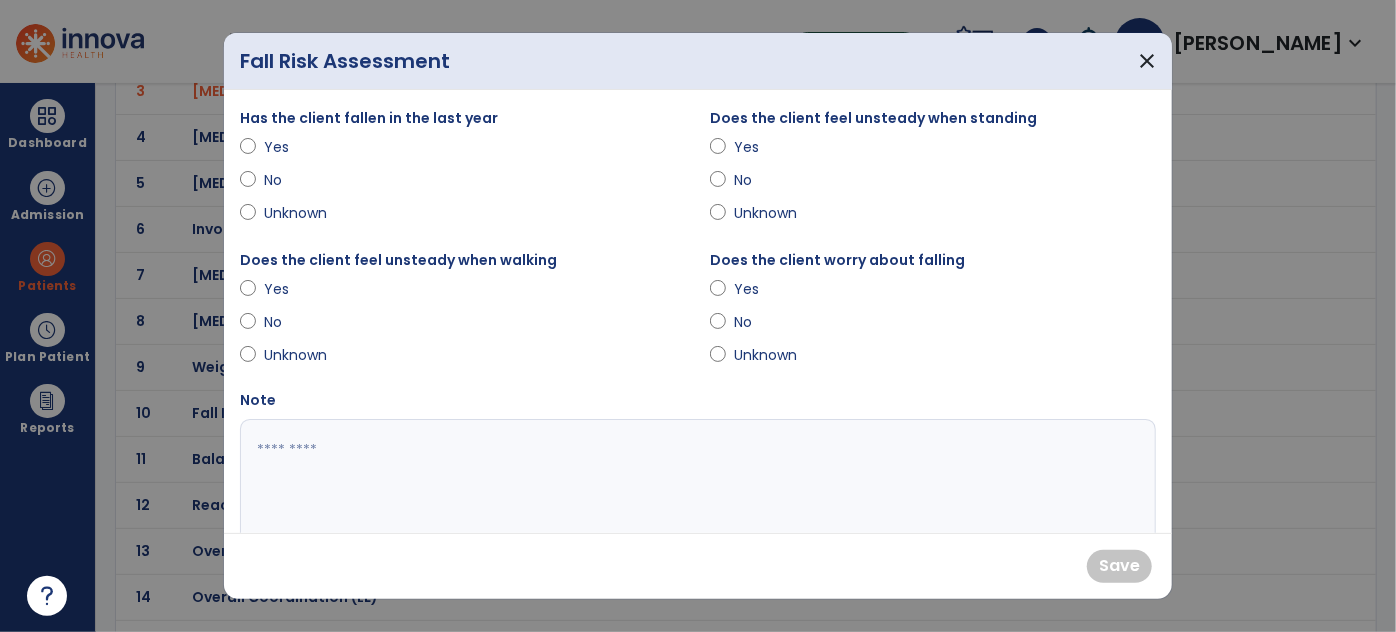click on "Yes" at bounding box center (299, 147) 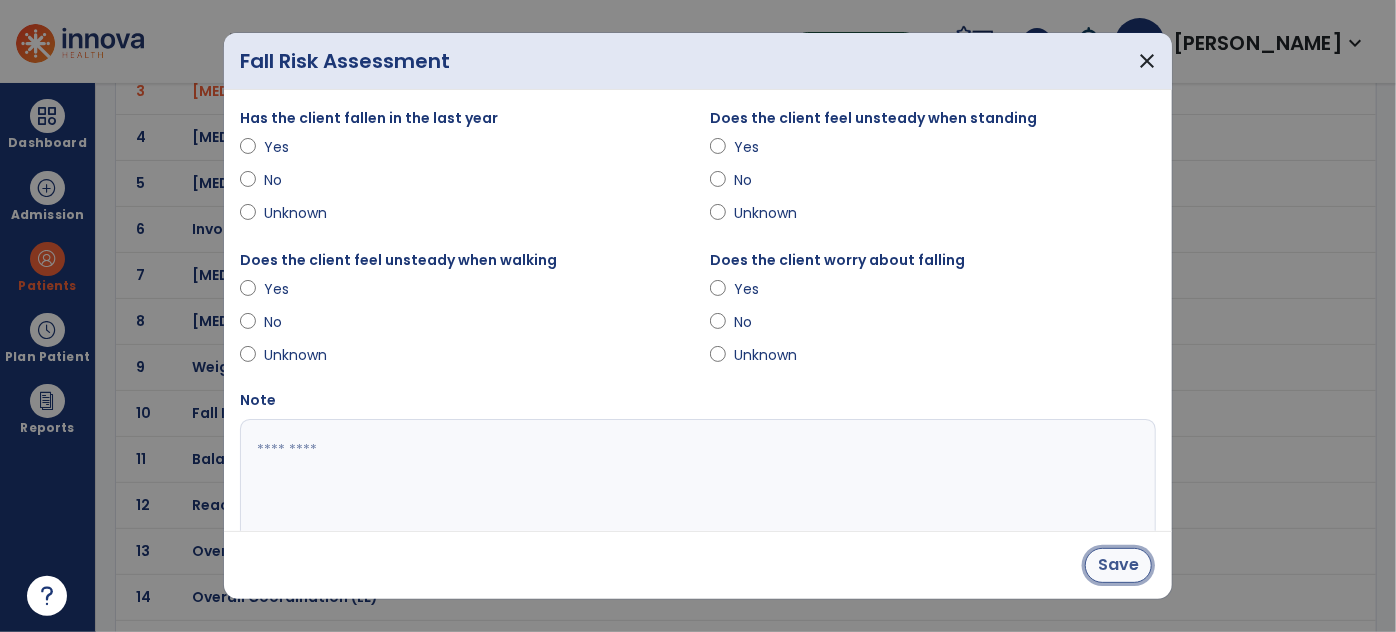 click on "Save" at bounding box center [1118, 565] 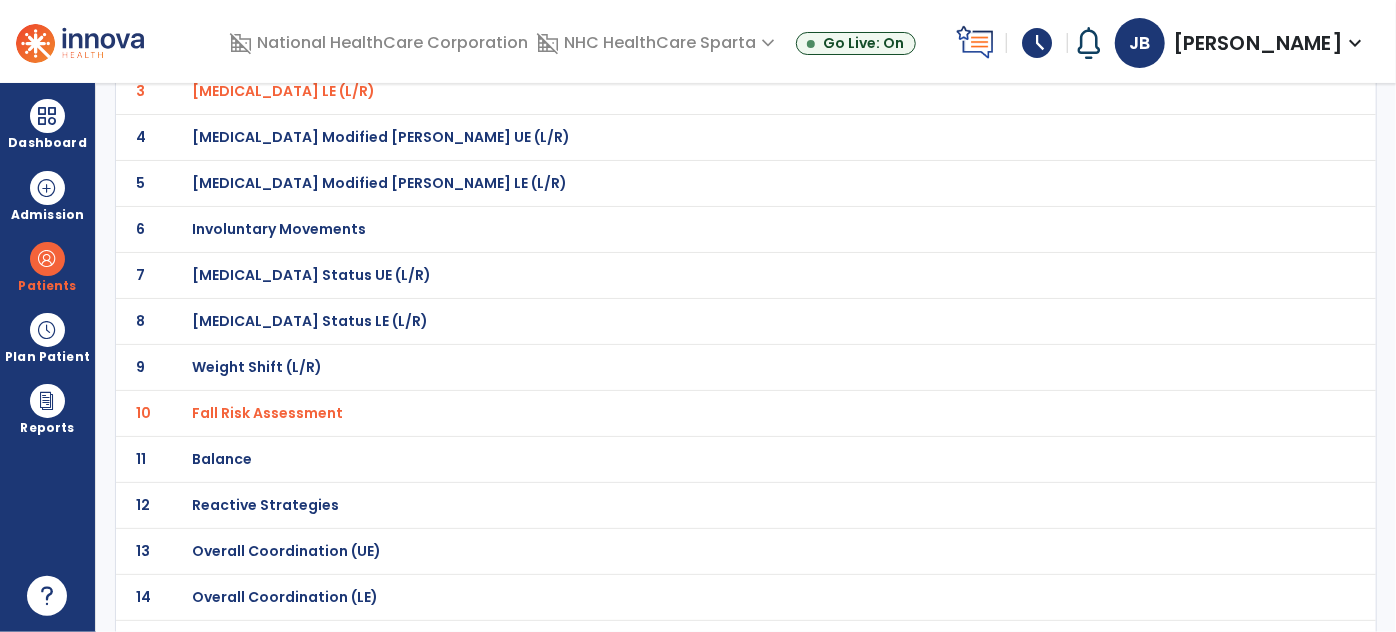click on "Balance" at bounding box center (263, -1) 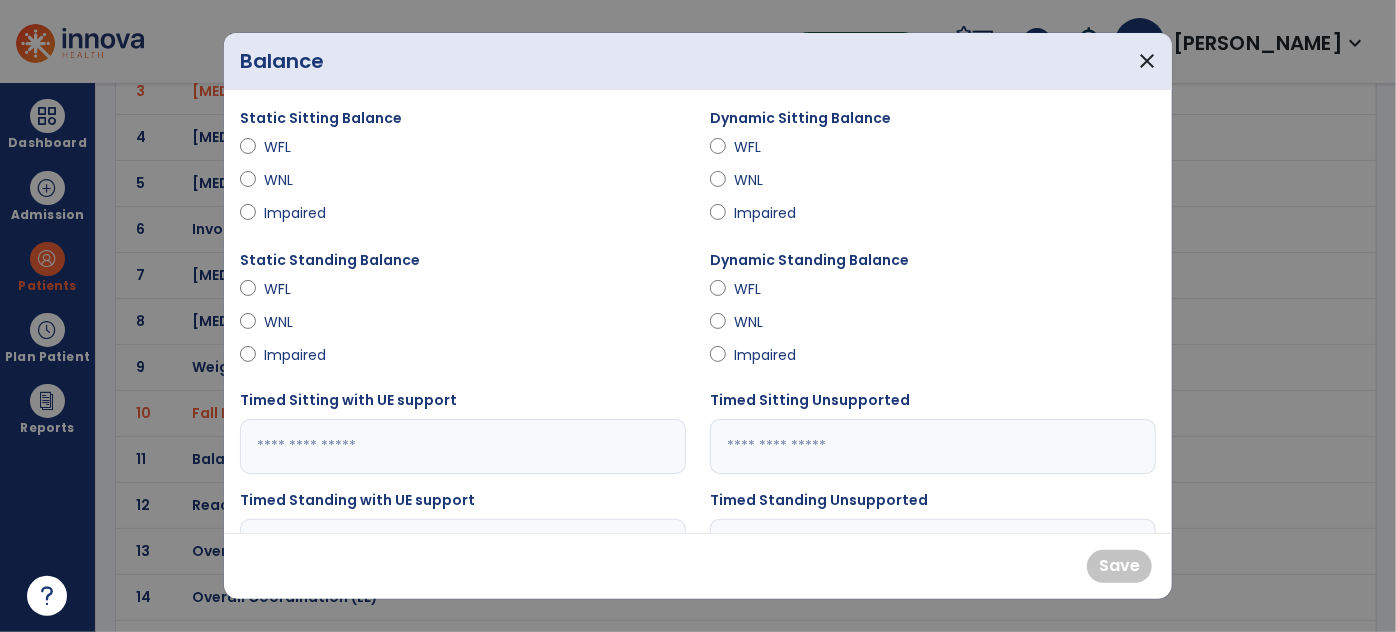 drag, startPoint x: 298, startPoint y: 208, endPoint x: 405, endPoint y: 188, distance: 108.85311 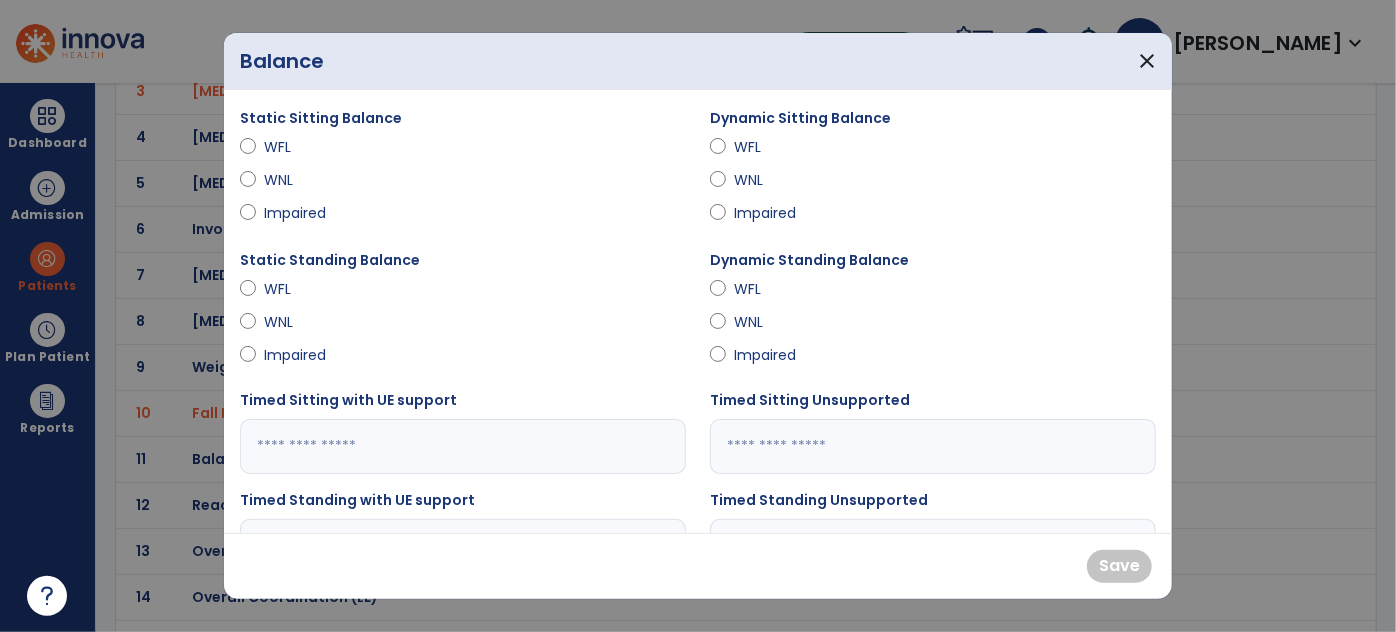 click on "Impaired" at bounding box center [299, 213] 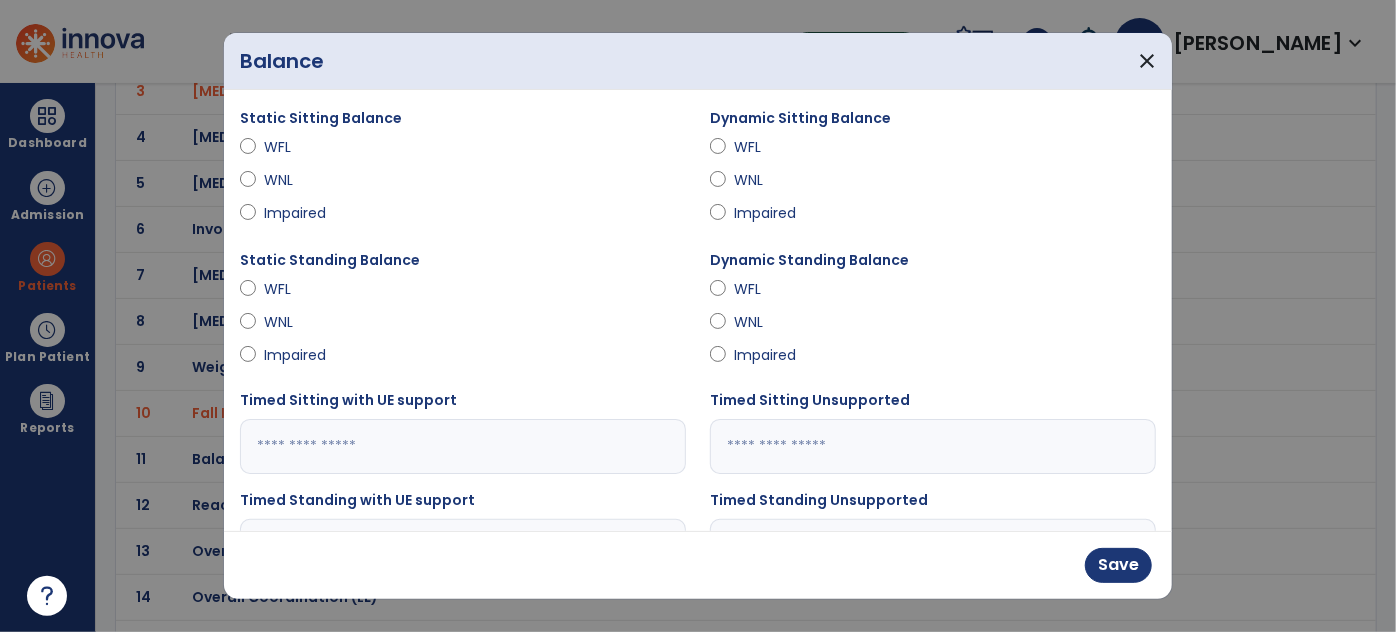 click on "Impaired" at bounding box center (769, 213) 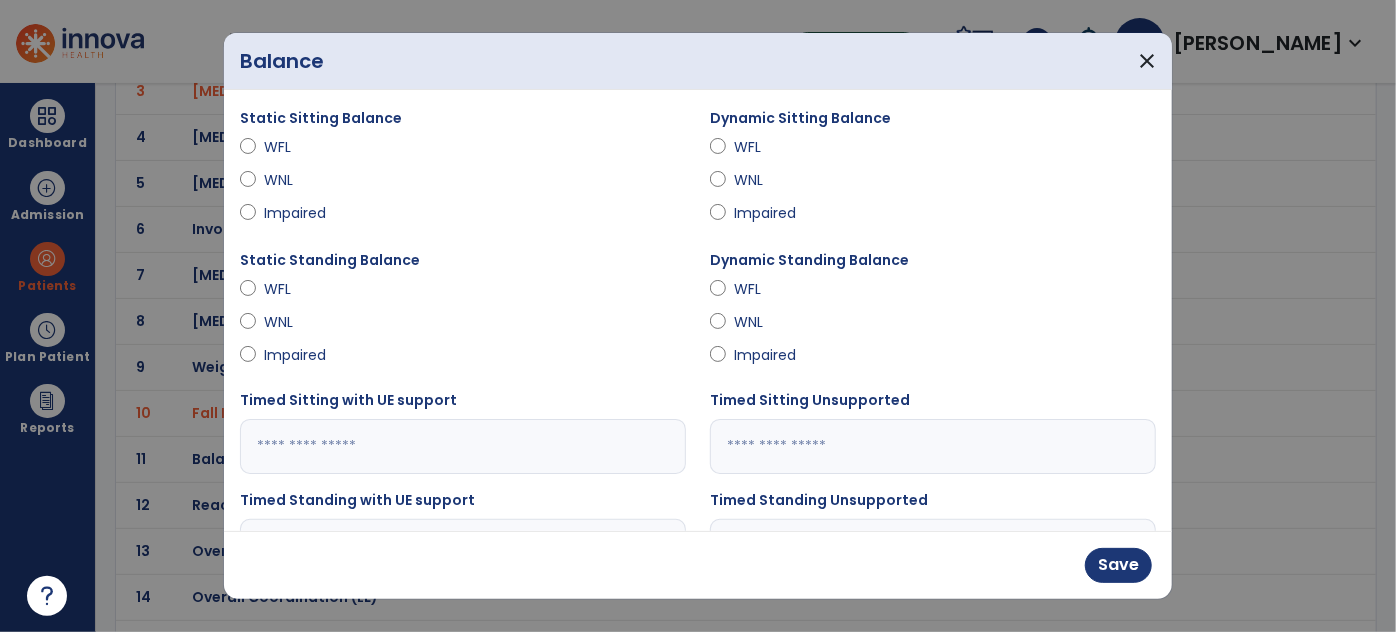 click on "Impaired" at bounding box center [299, 355] 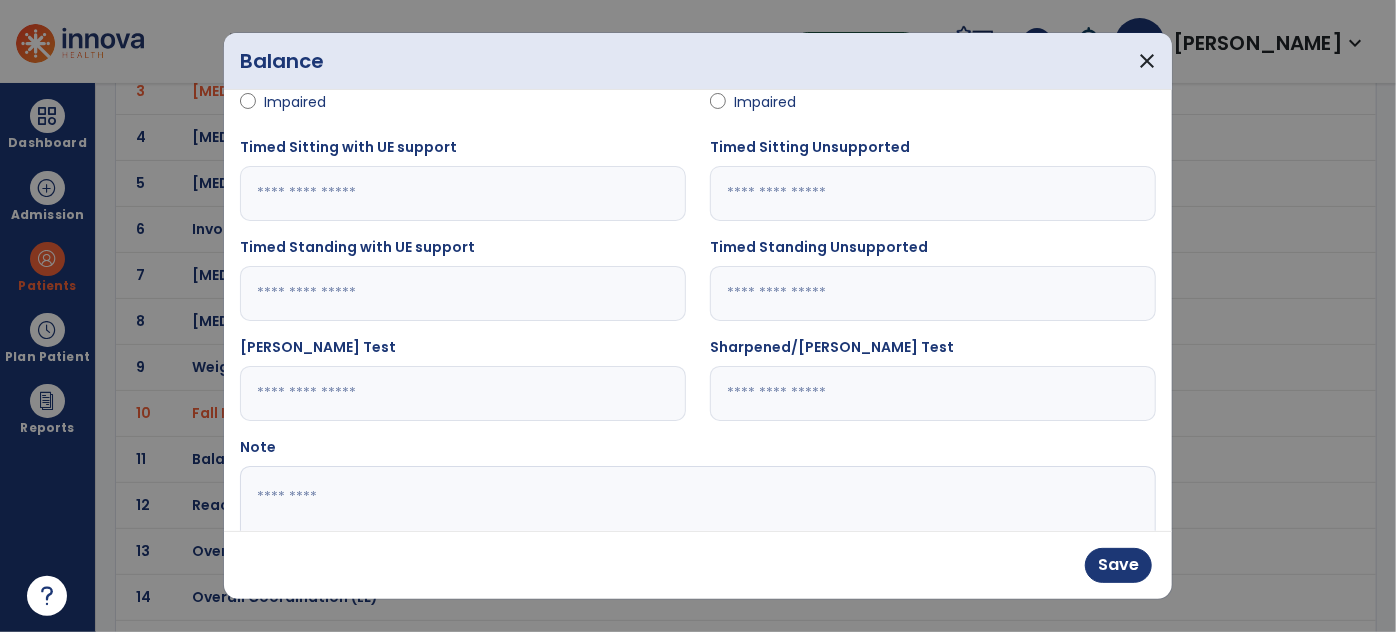 scroll, scrollTop: 370, scrollLeft: 0, axis: vertical 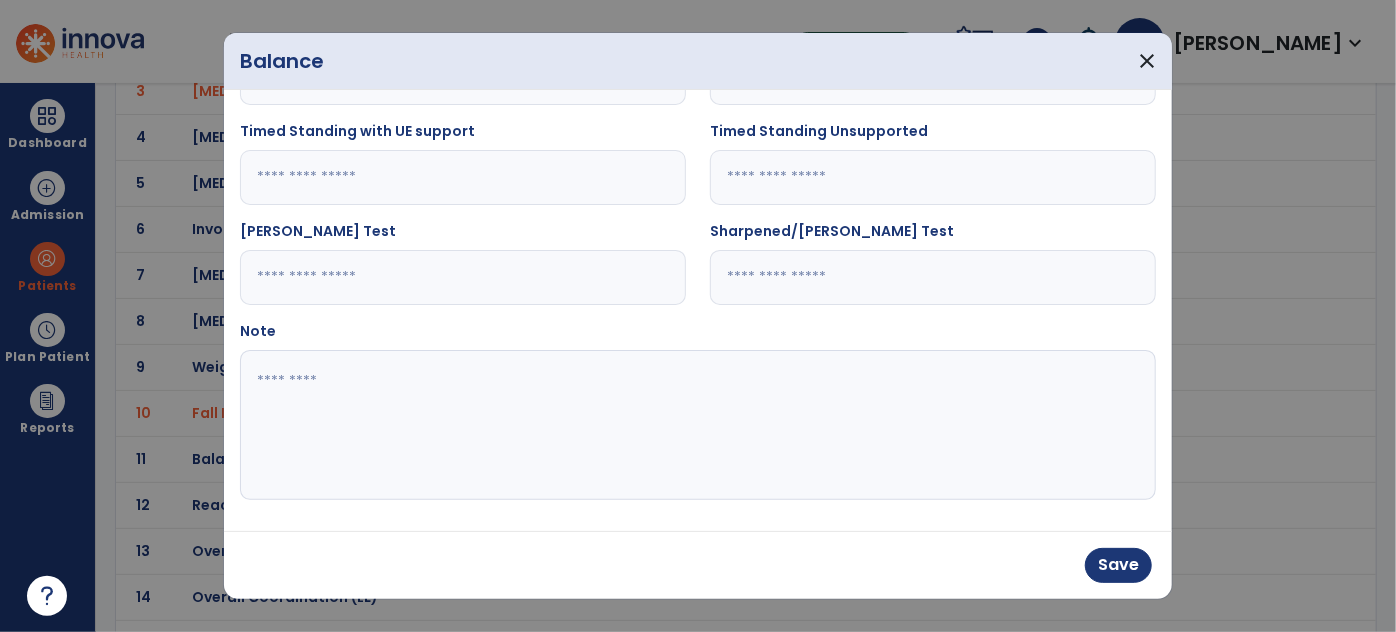 click at bounding box center (696, 425) 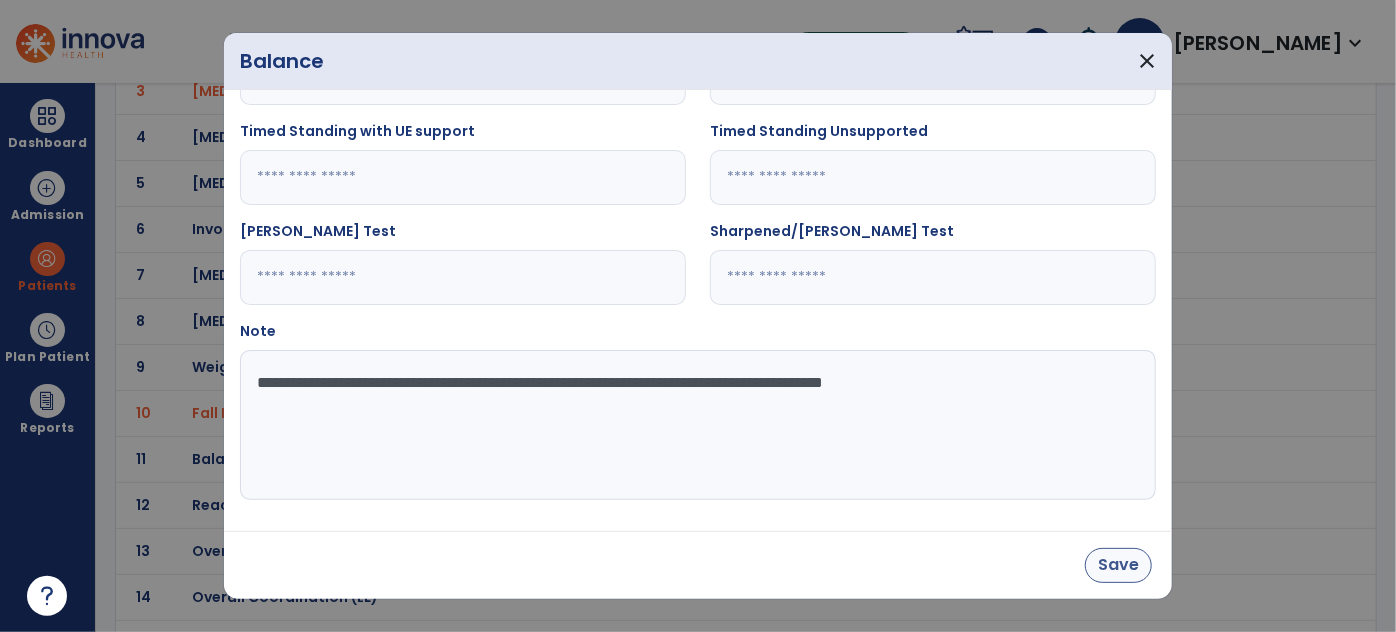 type on "**********" 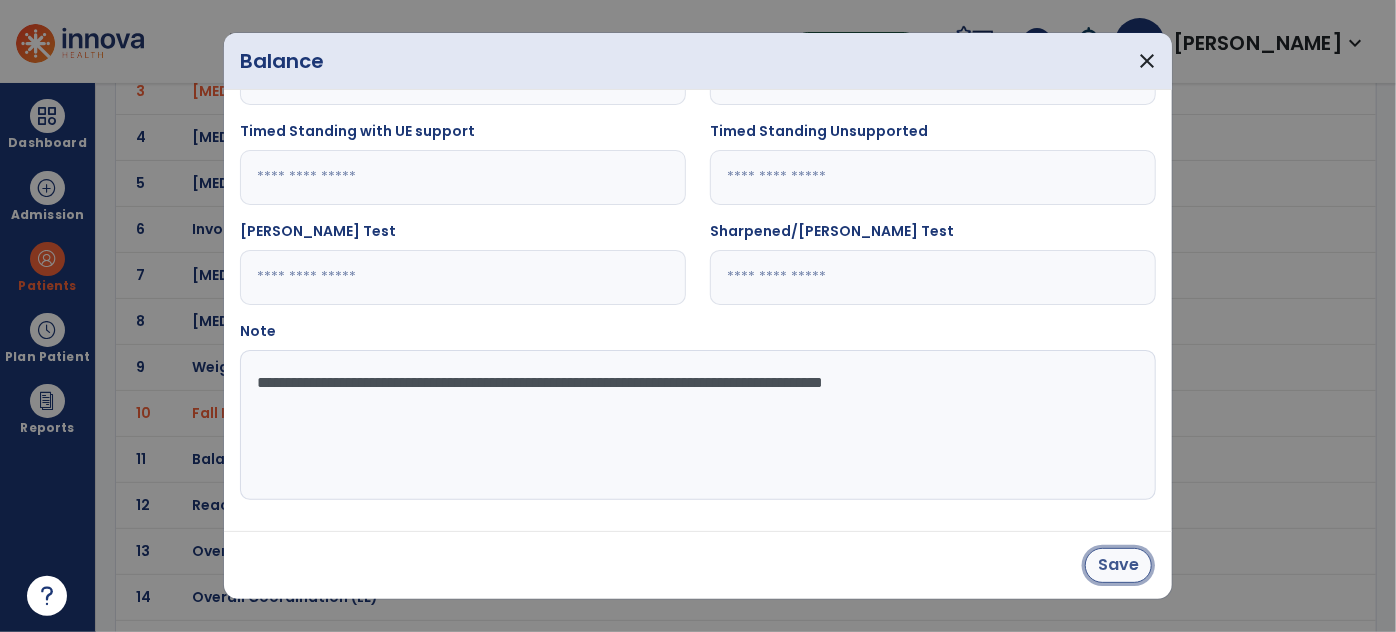 click on "Save" at bounding box center [1118, 565] 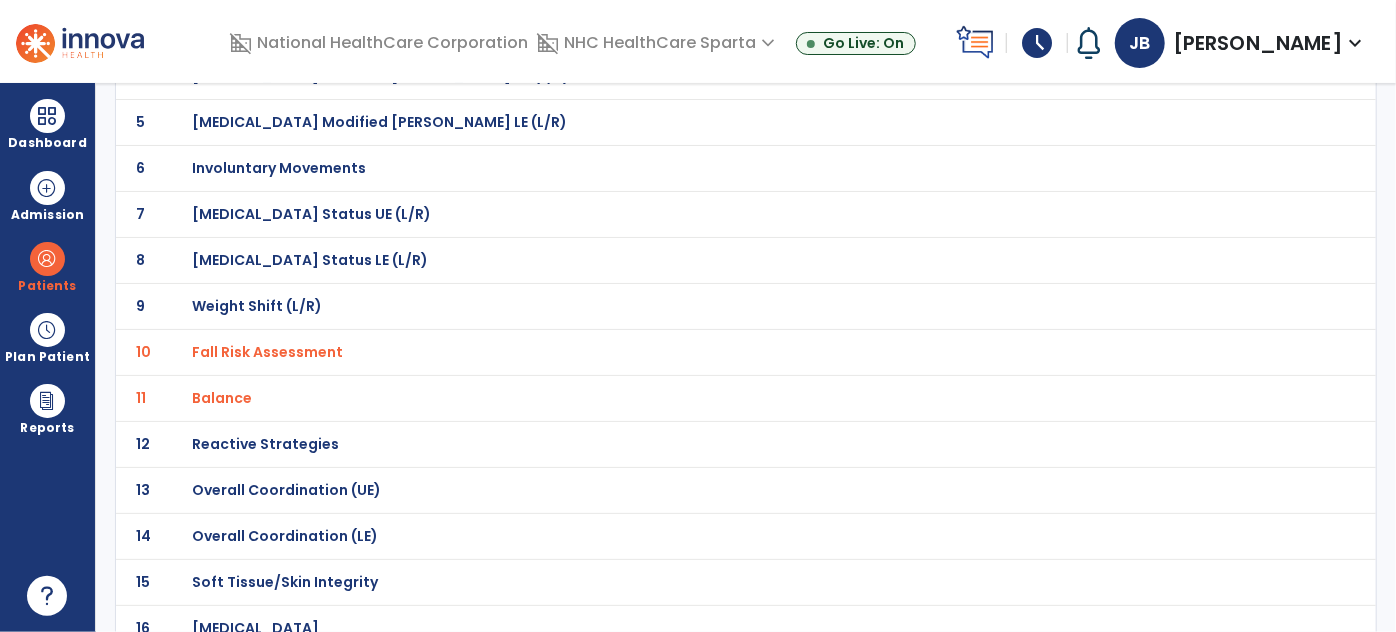 scroll, scrollTop: 454, scrollLeft: 0, axis: vertical 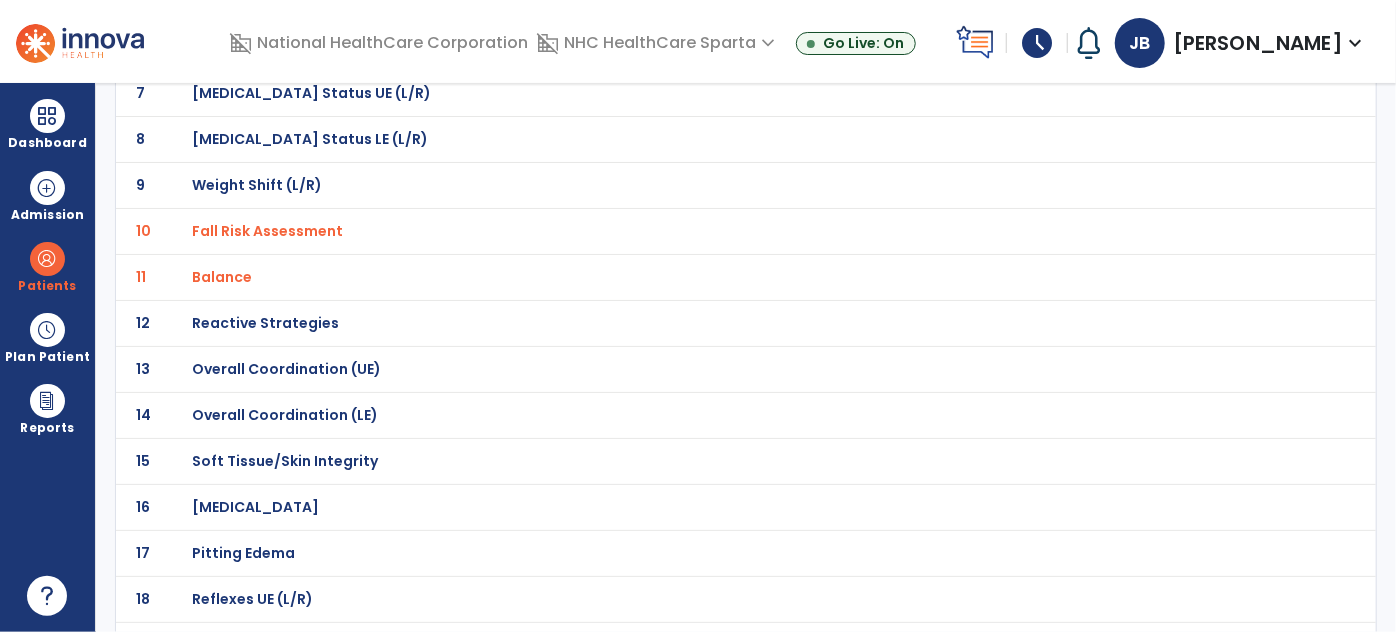 click on "14 Overall Coordination (LE)" 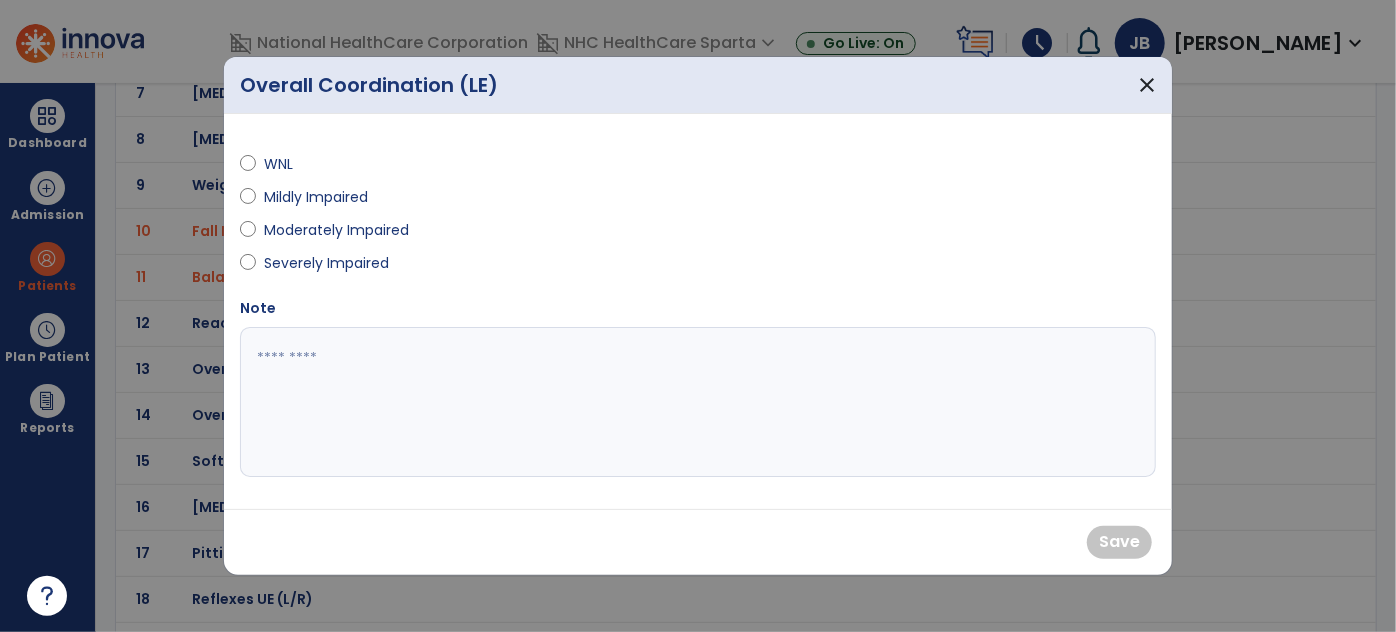 click on "Severely Impaired" at bounding box center [326, 263] 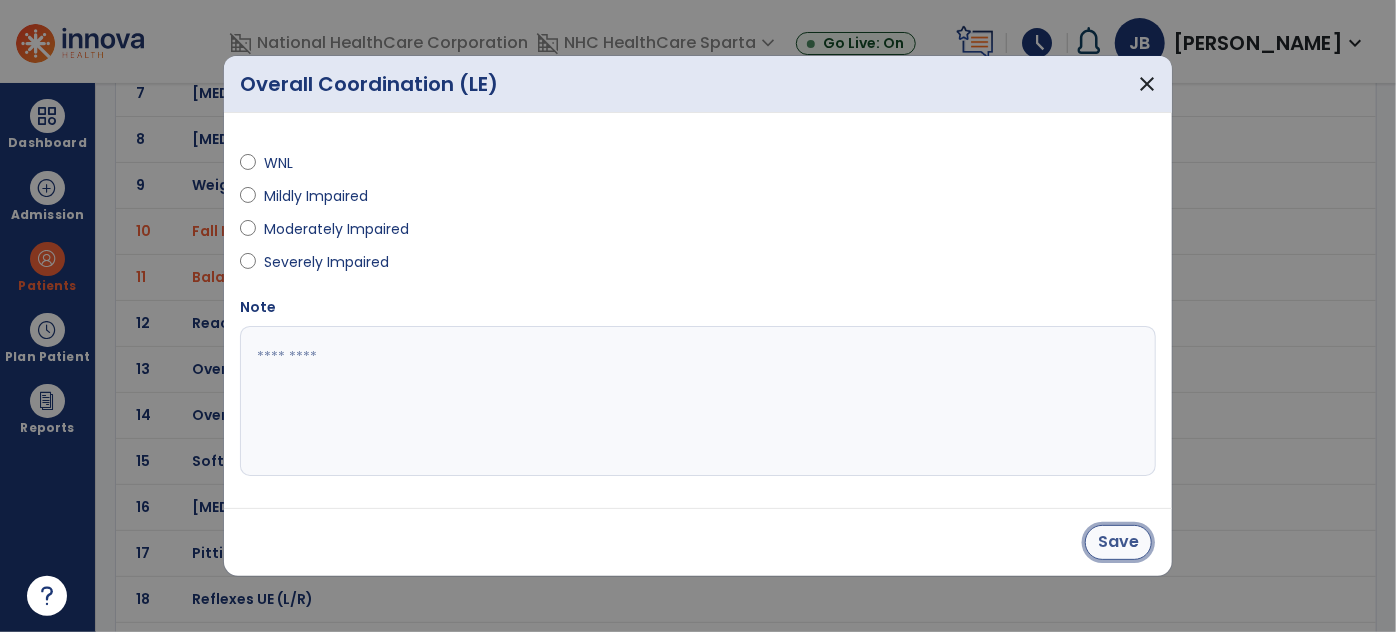 click on "Save" at bounding box center [1118, 542] 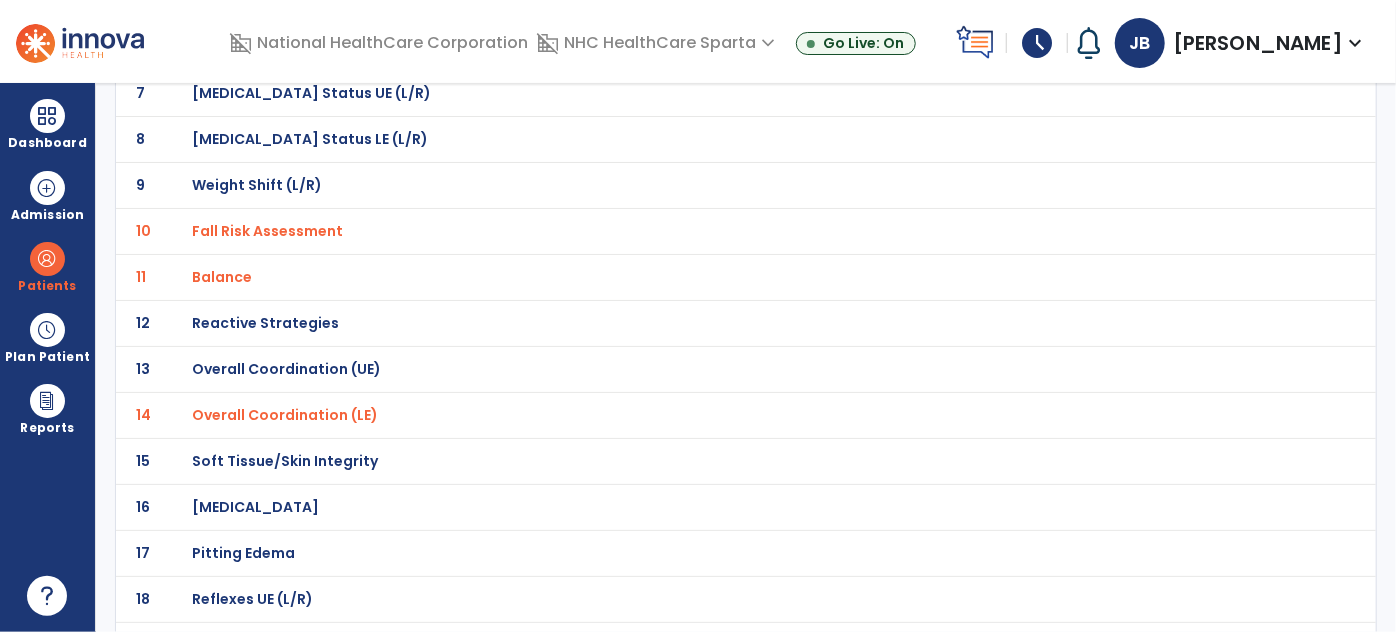 click on "Balance" at bounding box center (701, -183) 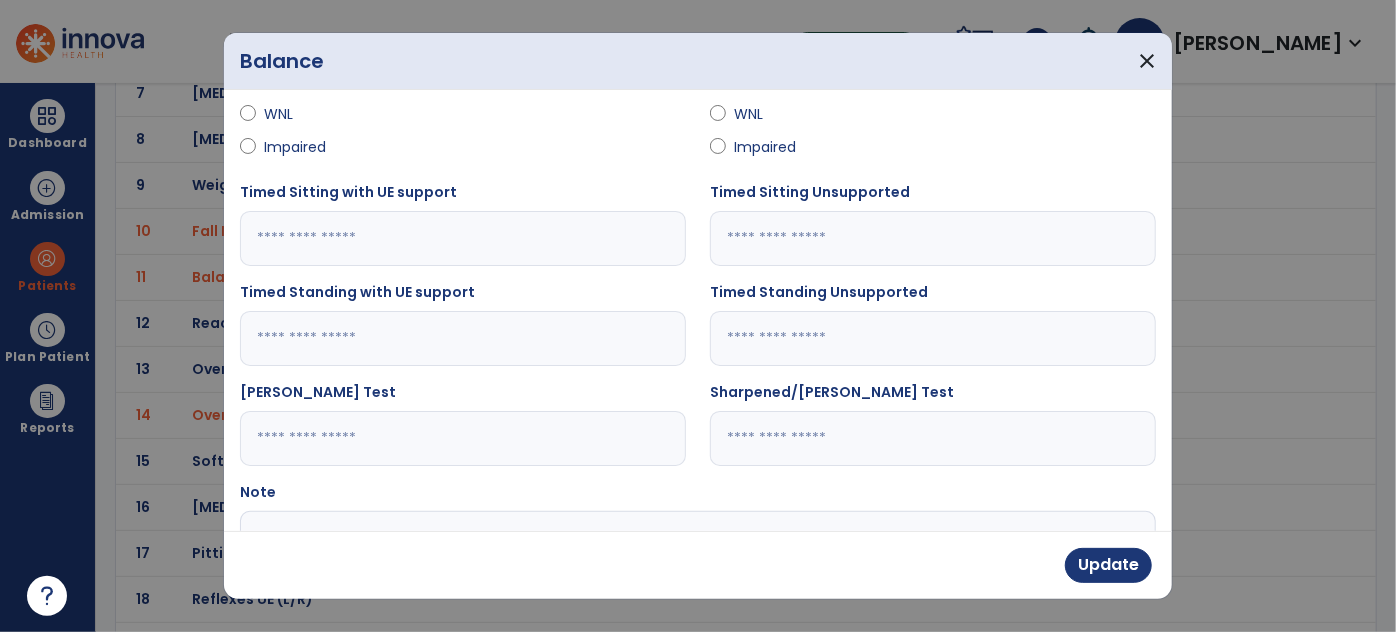 scroll, scrollTop: 363, scrollLeft: 0, axis: vertical 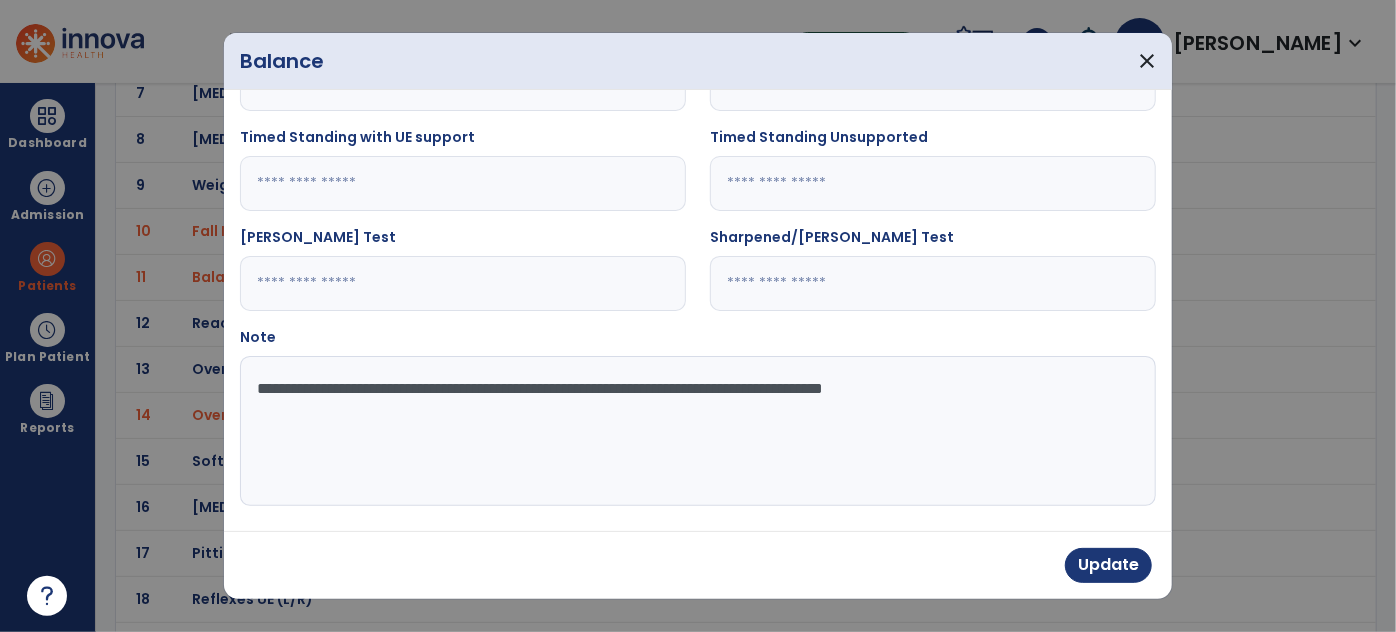 click on "**********" at bounding box center [696, 431] 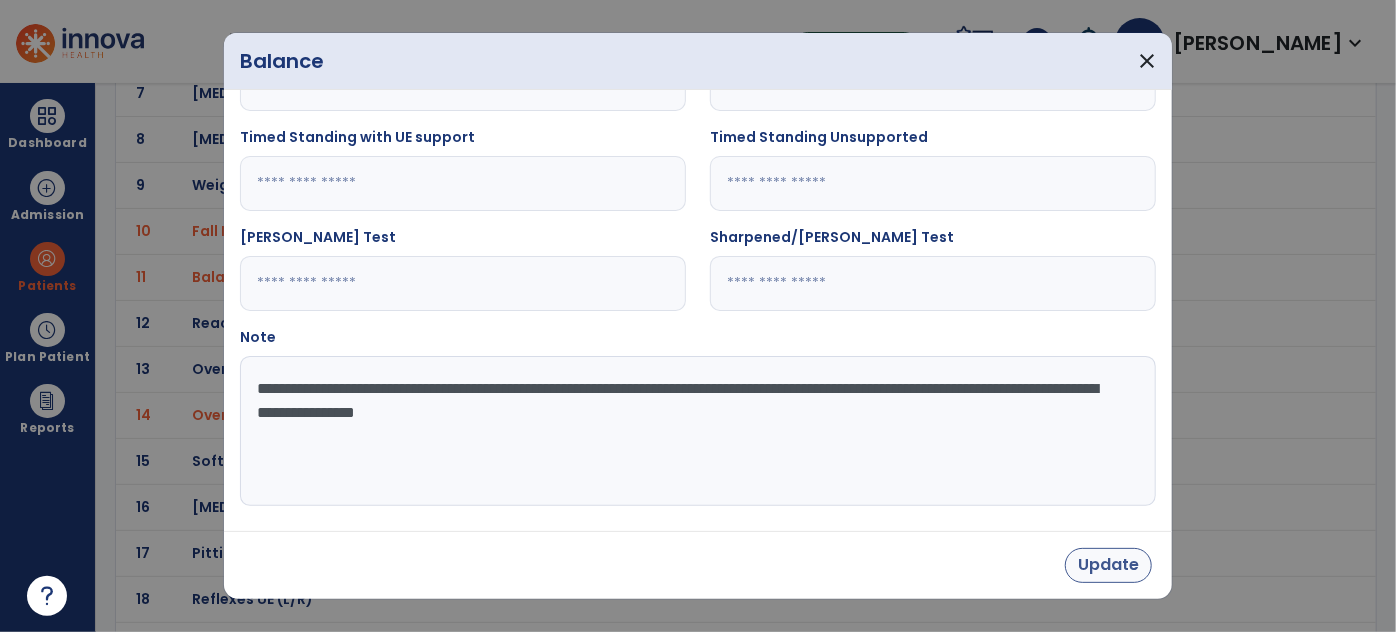 type on "**********" 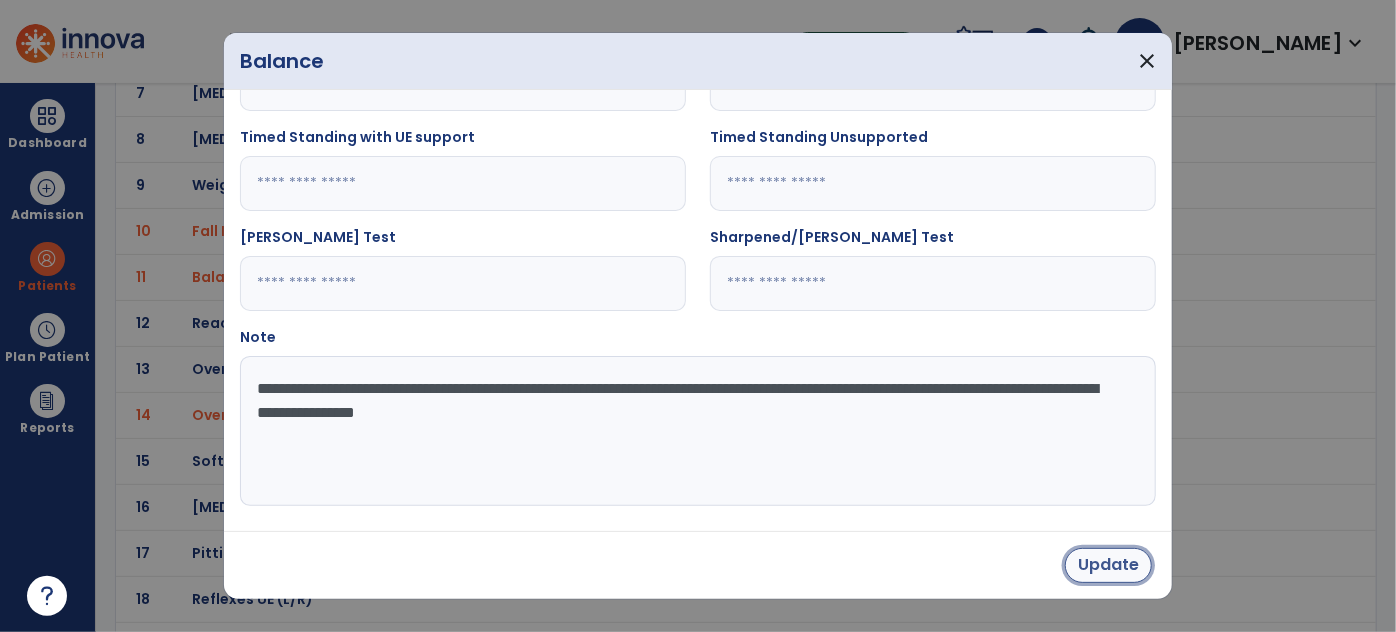 click on "Update" at bounding box center [1108, 565] 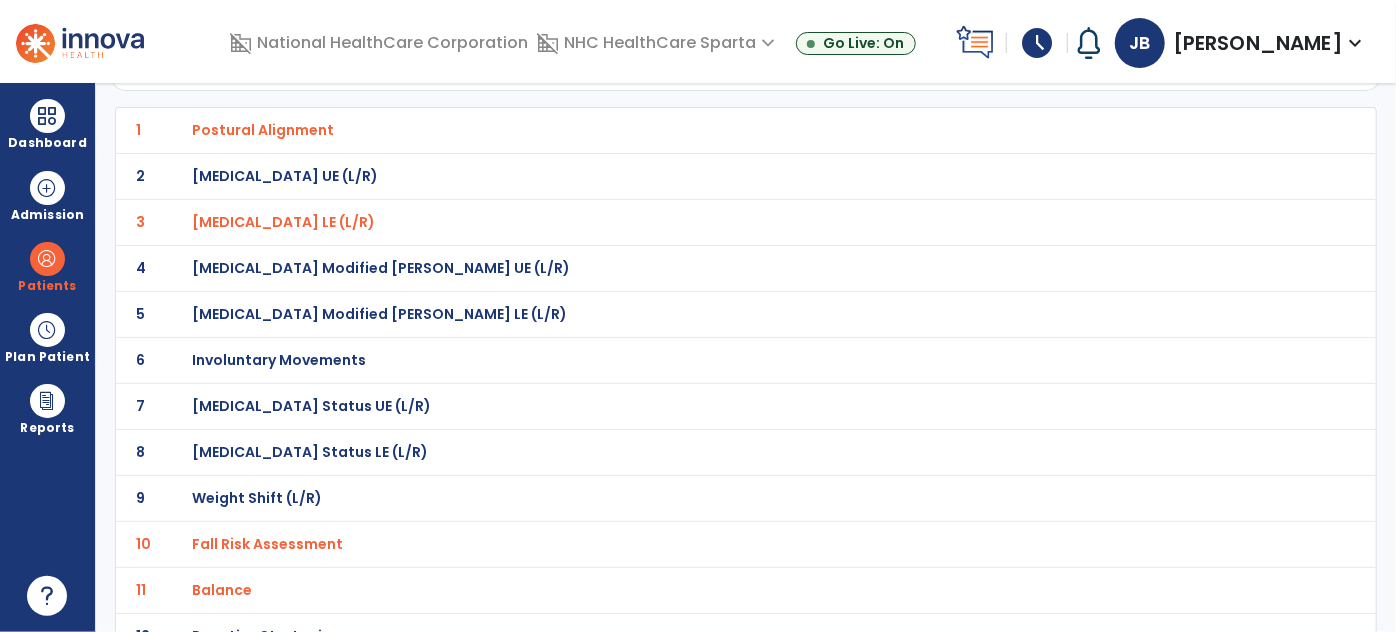 scroll, scrollTop: 0, scrollLeft: 0, axis: both 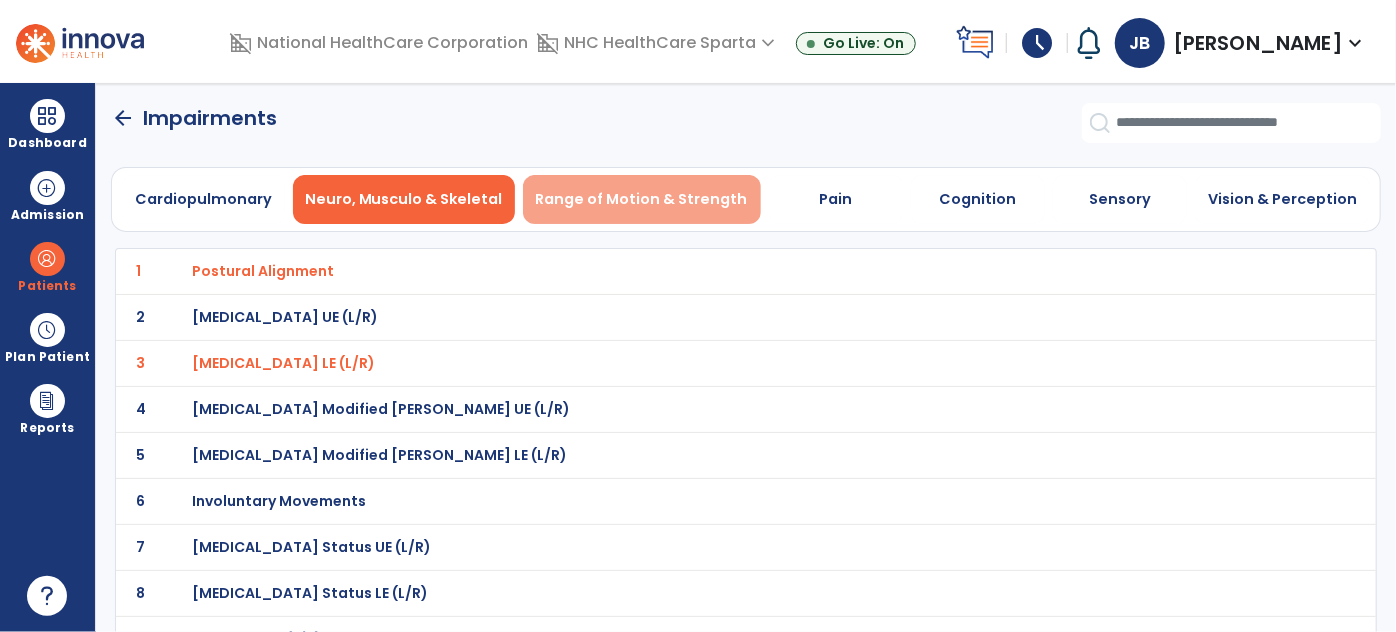 click on "Range of Motion & Strength" at bounding box center (642, 199) 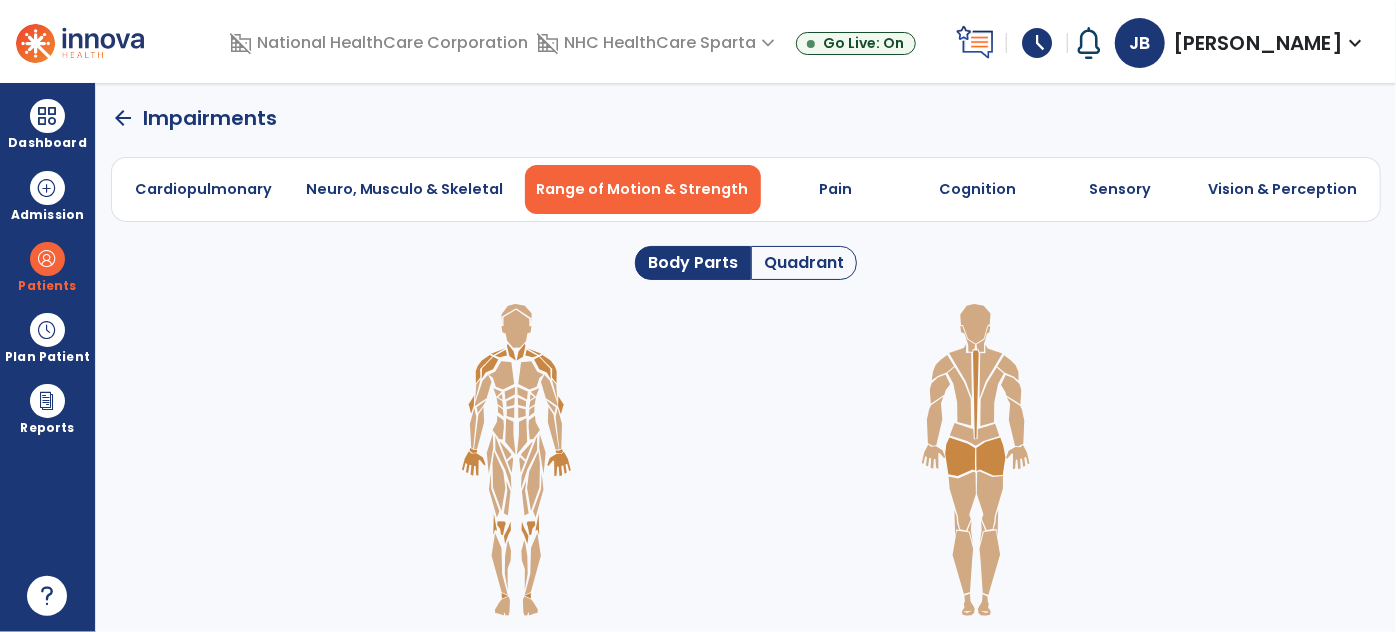click on "Quadrant" 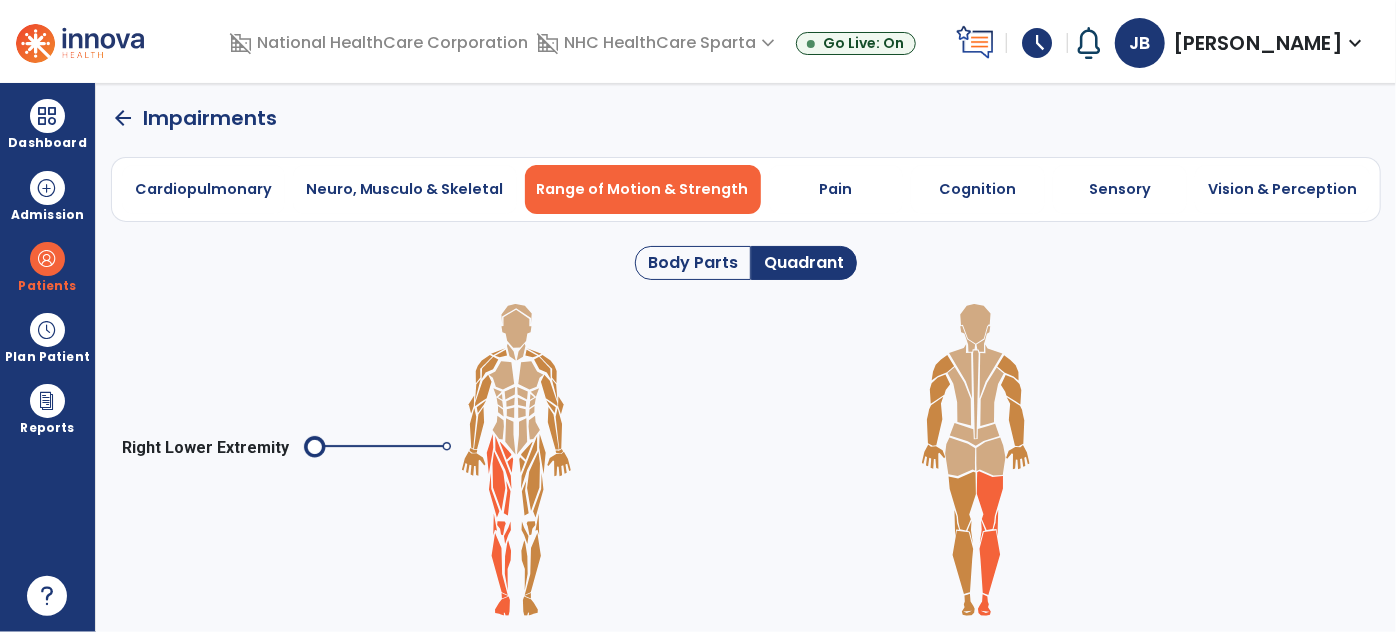 click 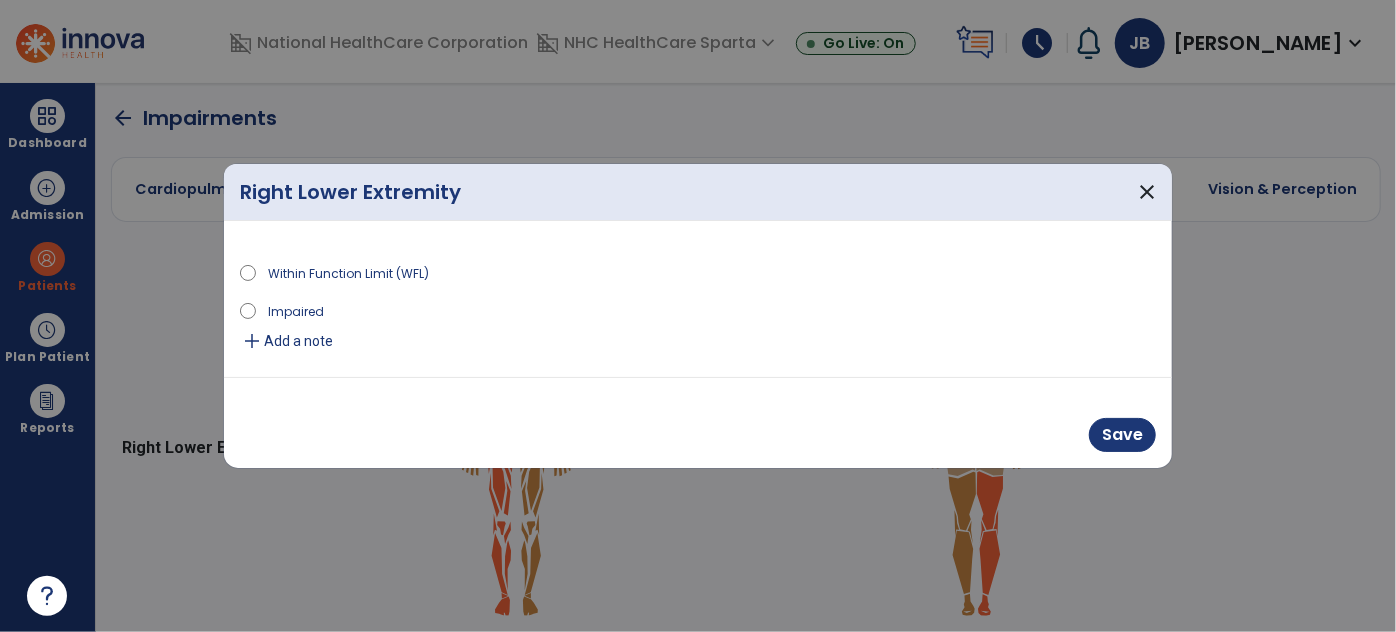 click on "Impaired" at bounding box center [296, 310] 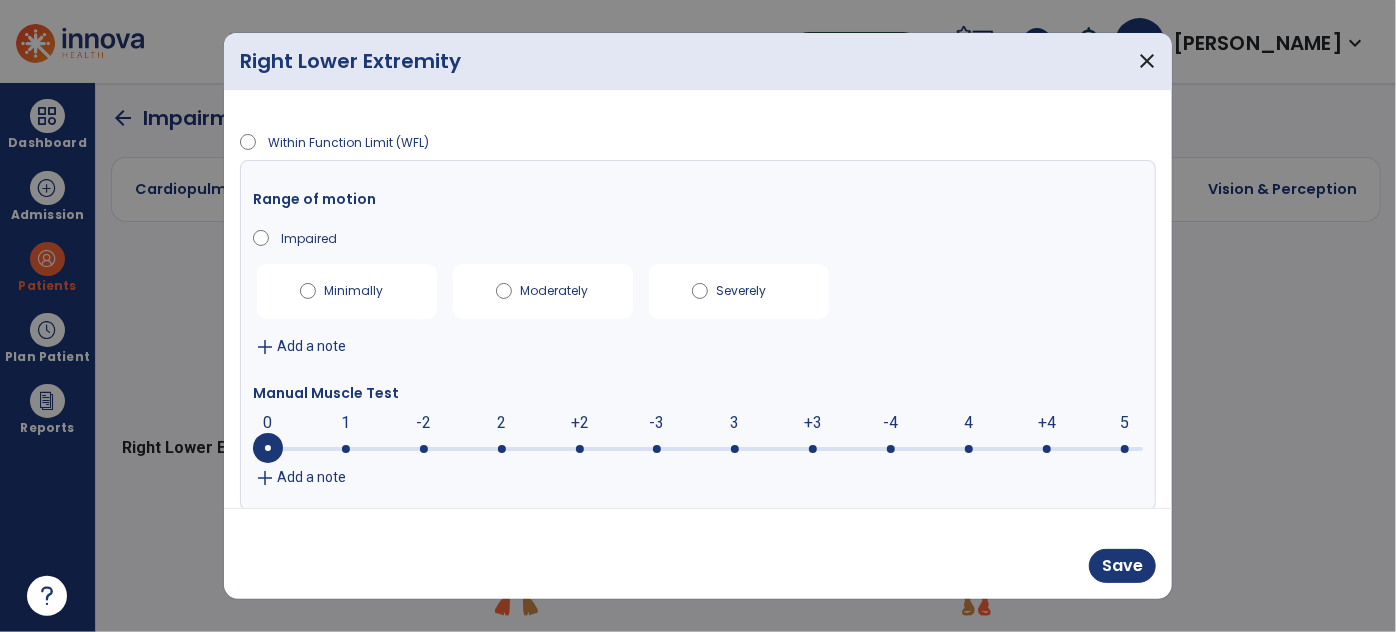 click on "0     0      1      -2      2      +2      -3      3      +3      -4      4      +4      5" at bounding box center [698, 449] 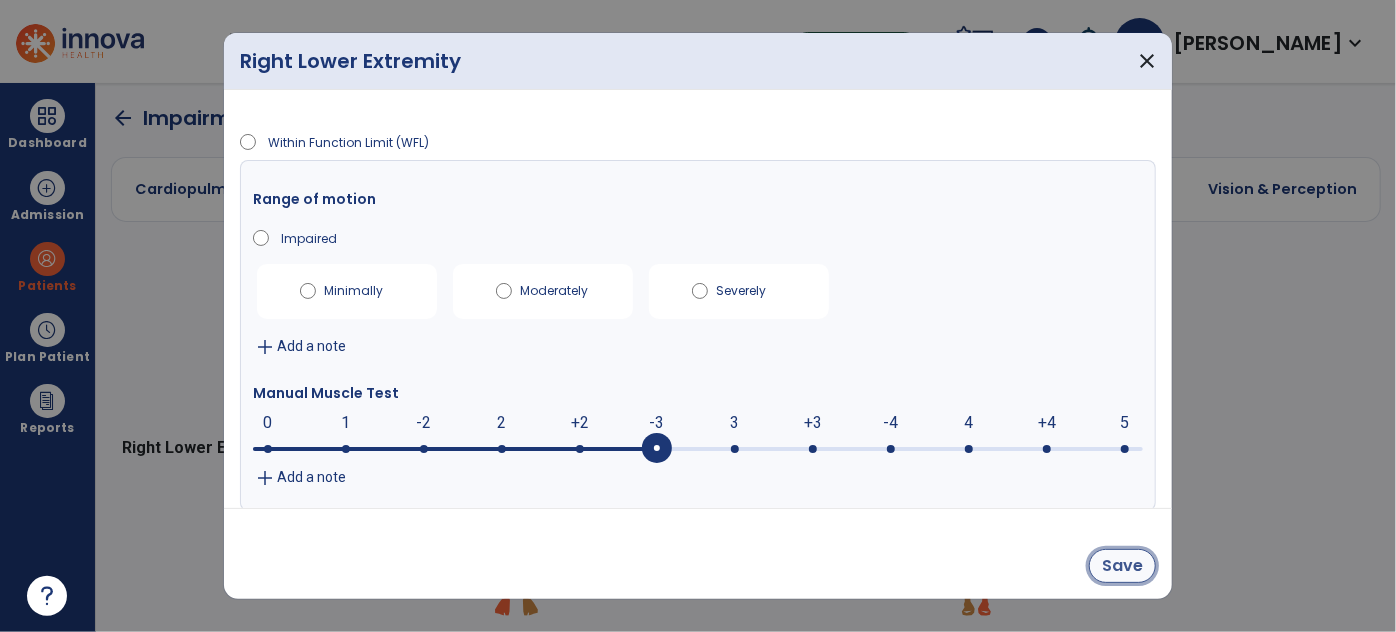click on "Save" at bounding box center [1122, 566] 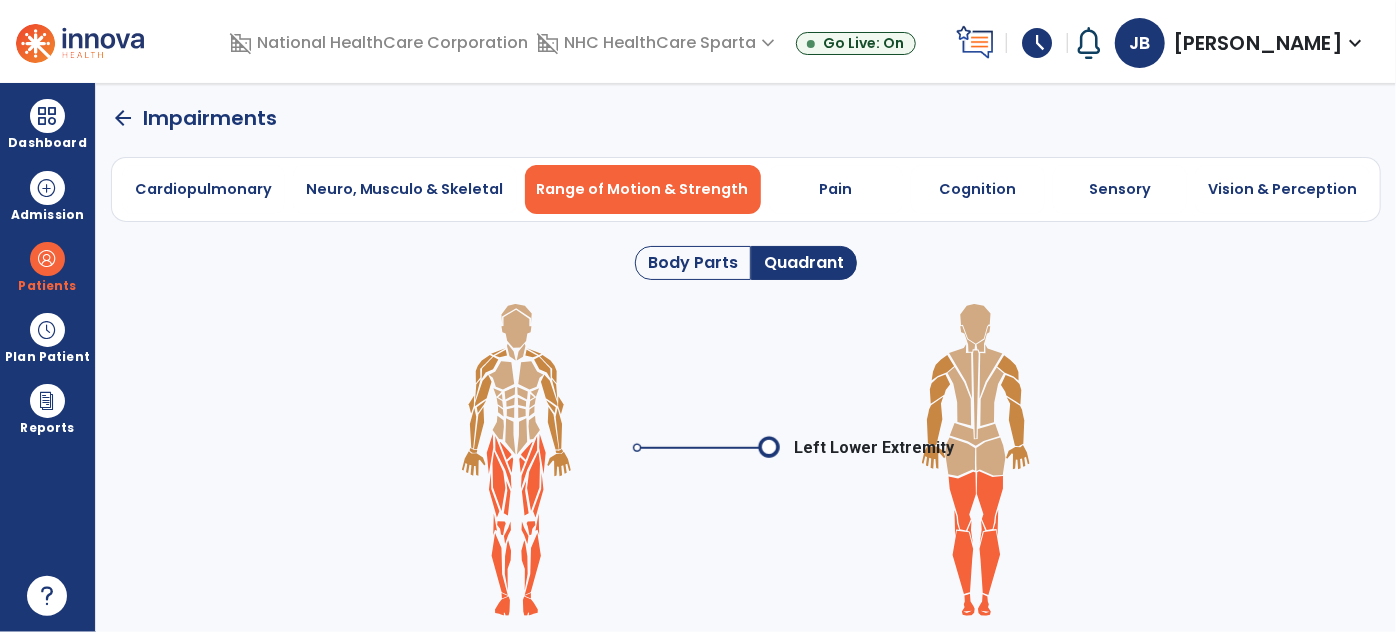 click 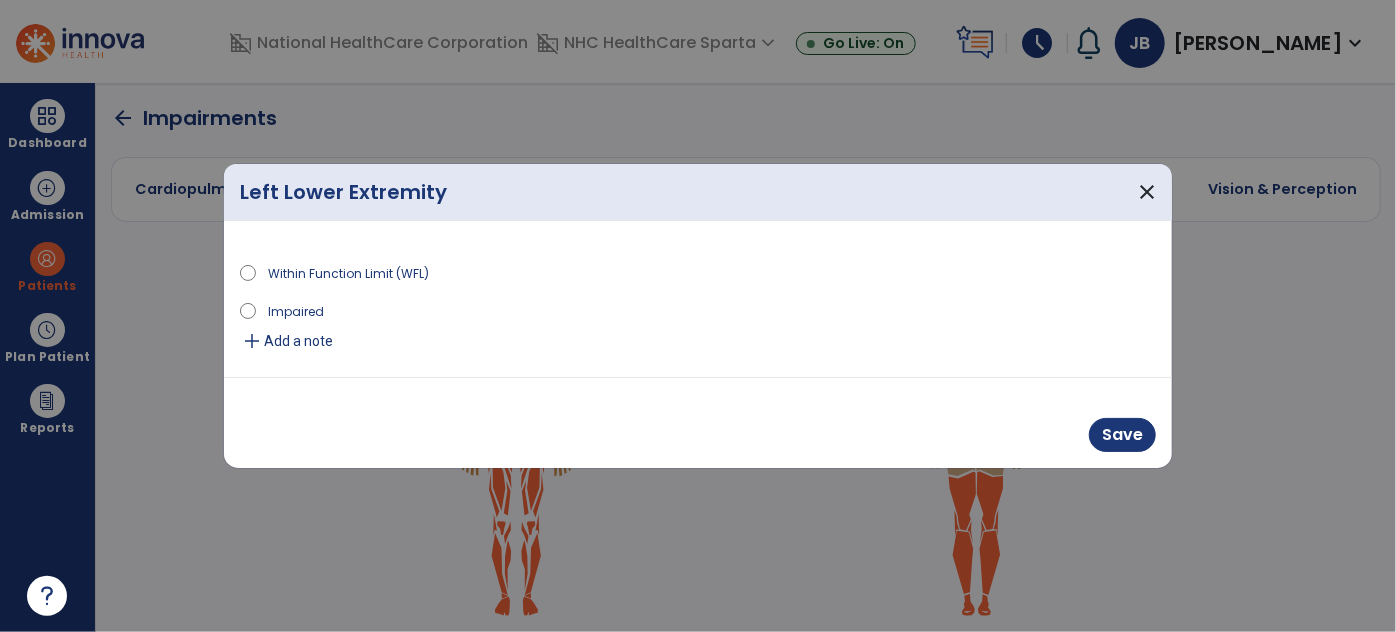 click on "Impaired" at bounding box center [296, 310] 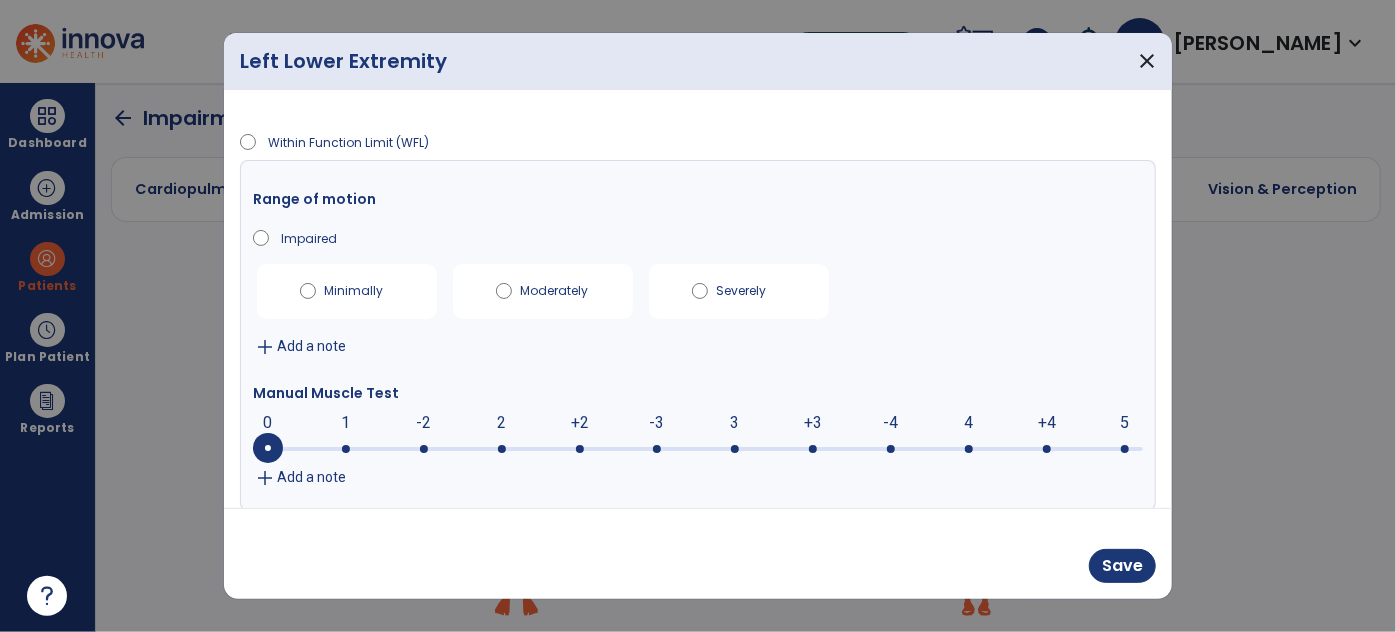 click on "0     0      1      -2      2      +2      -3      3      +3      -4      4      +4      5" at bounding box center (698, 439) 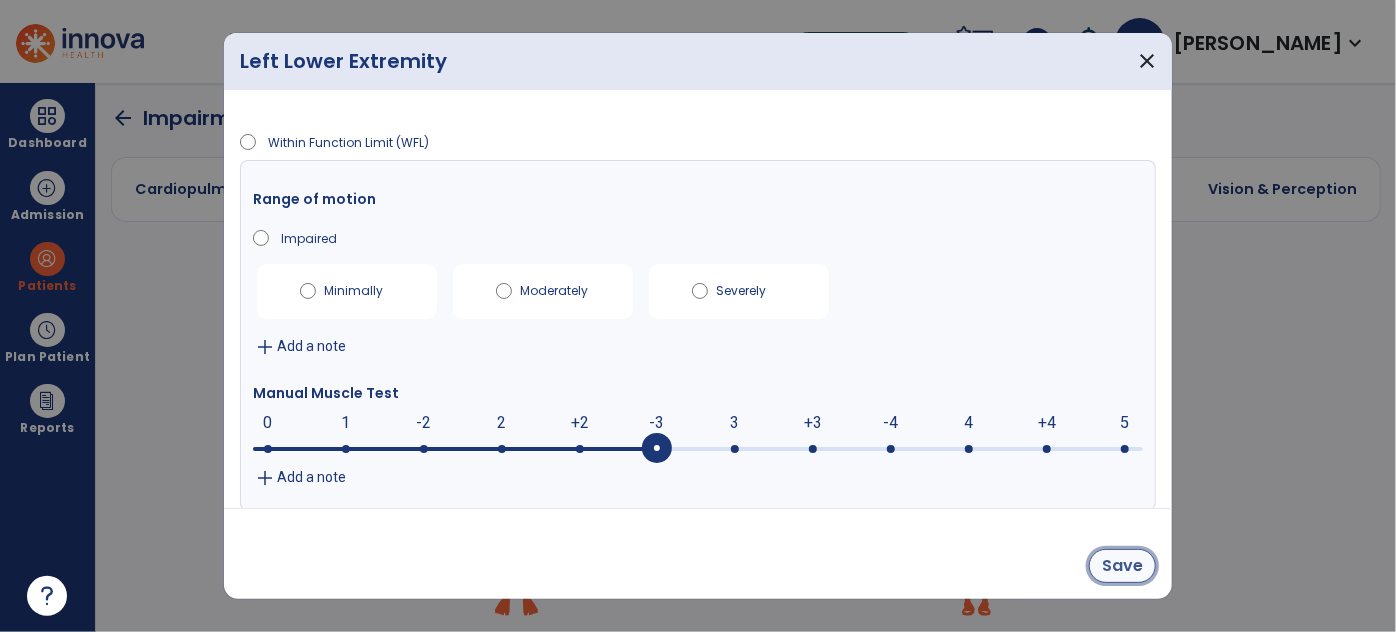 click on "Save" at bounding box center [1122, 566] 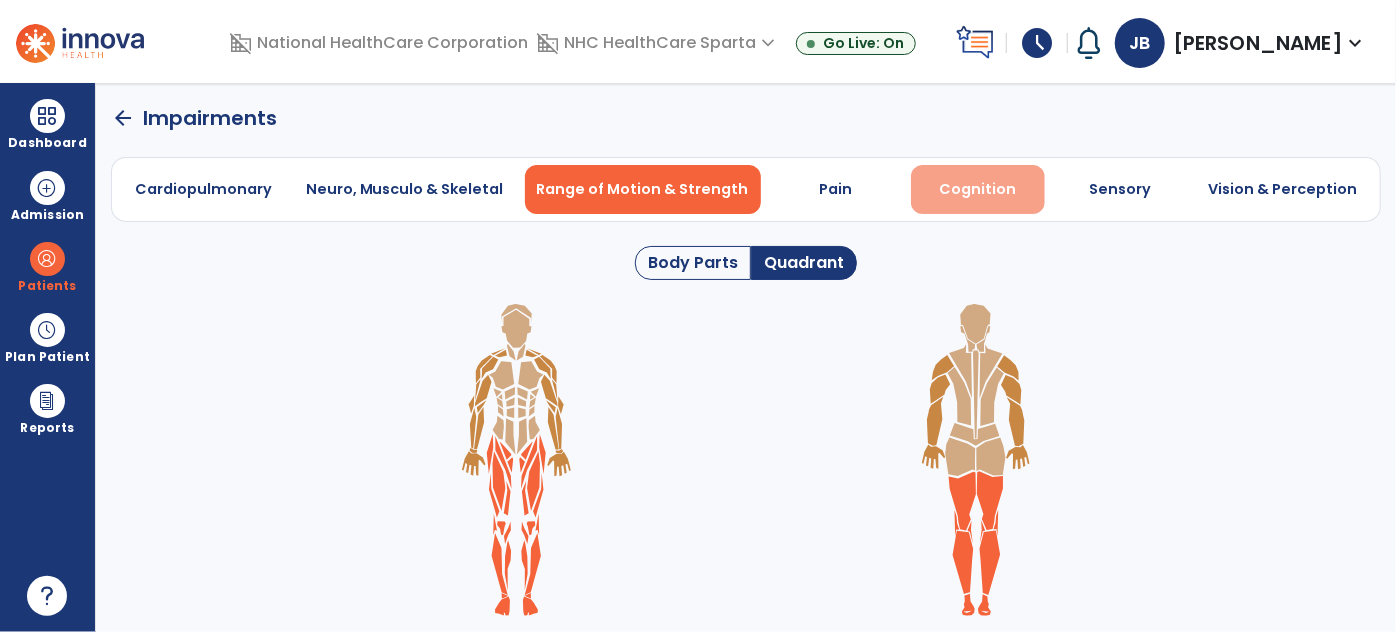 click on "Cognition" at bounding box center (978, 189) 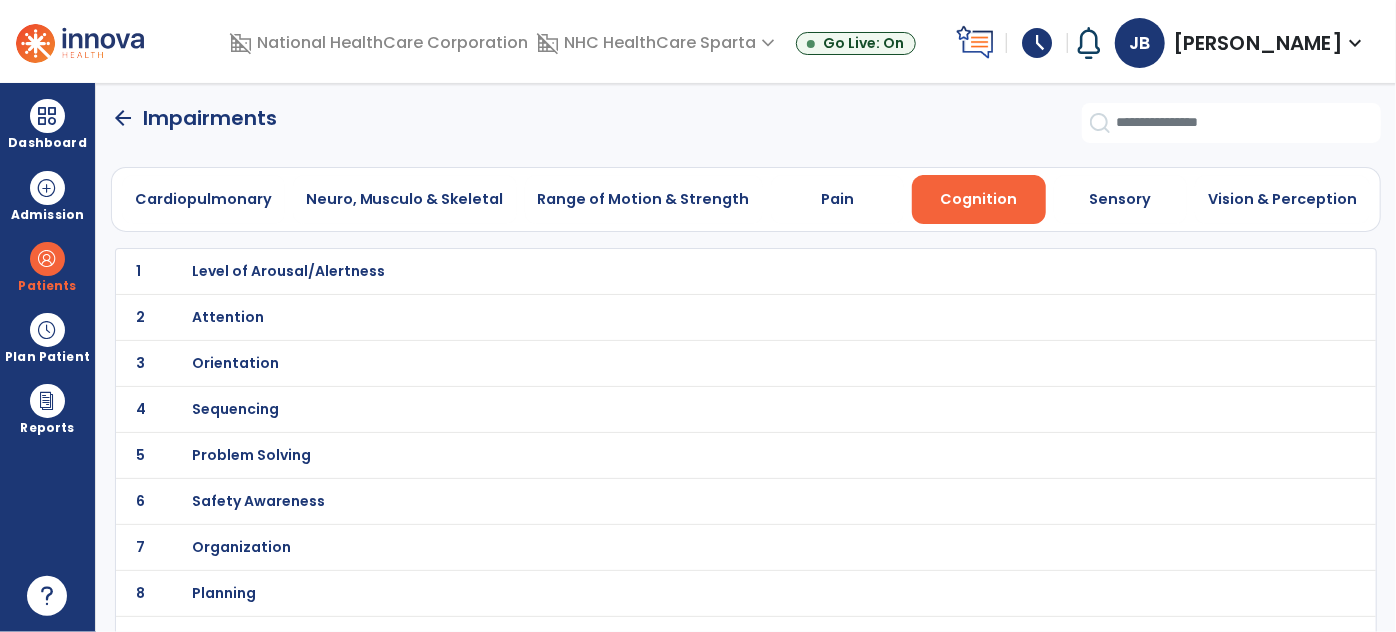 click on "Level of Arousal/Alertness" at bounding box center [288, 271] 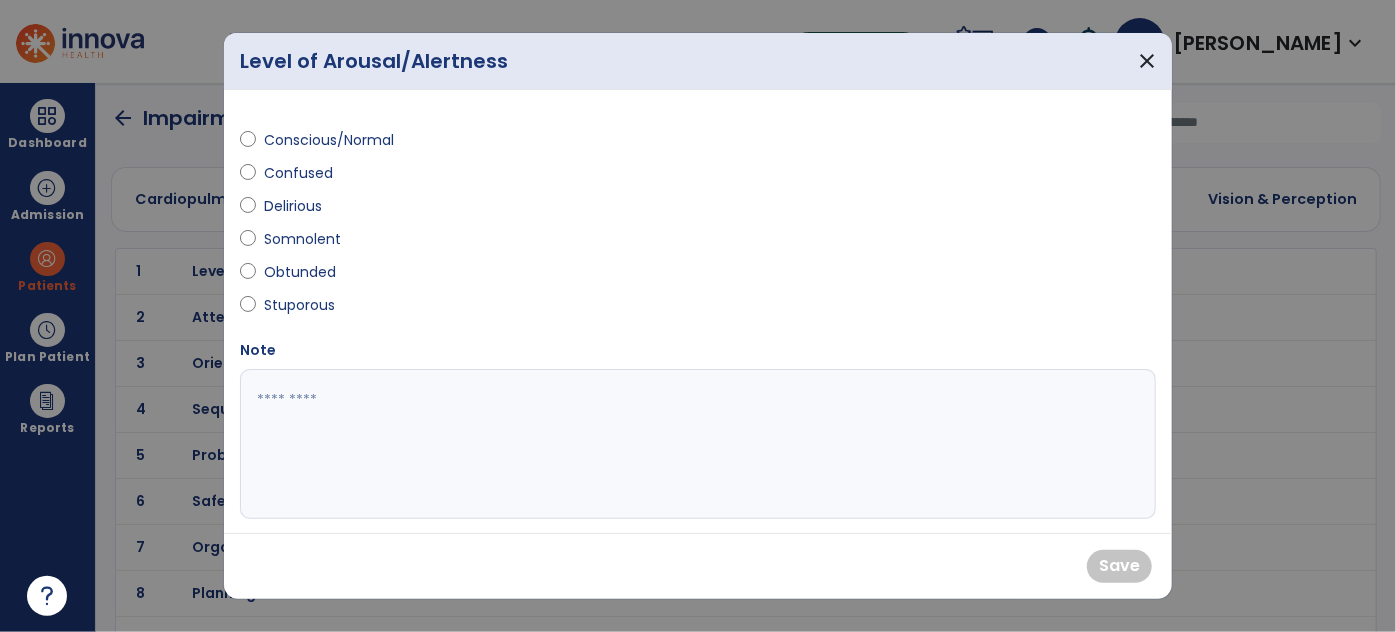 drag, startPoint x: 312, startPoint y: 236, endPoint x: 357, endPoint y: 240, distance: 45.17743 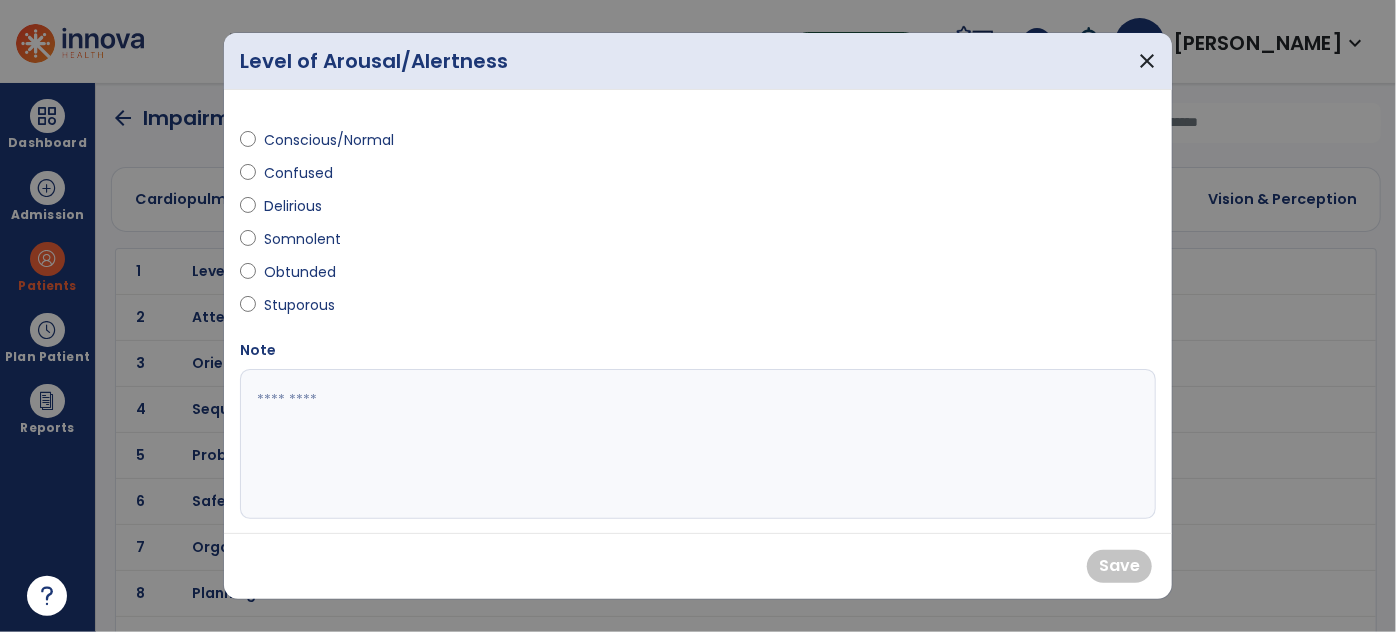 click on "Somnolent" at bounding box center [302, 239] 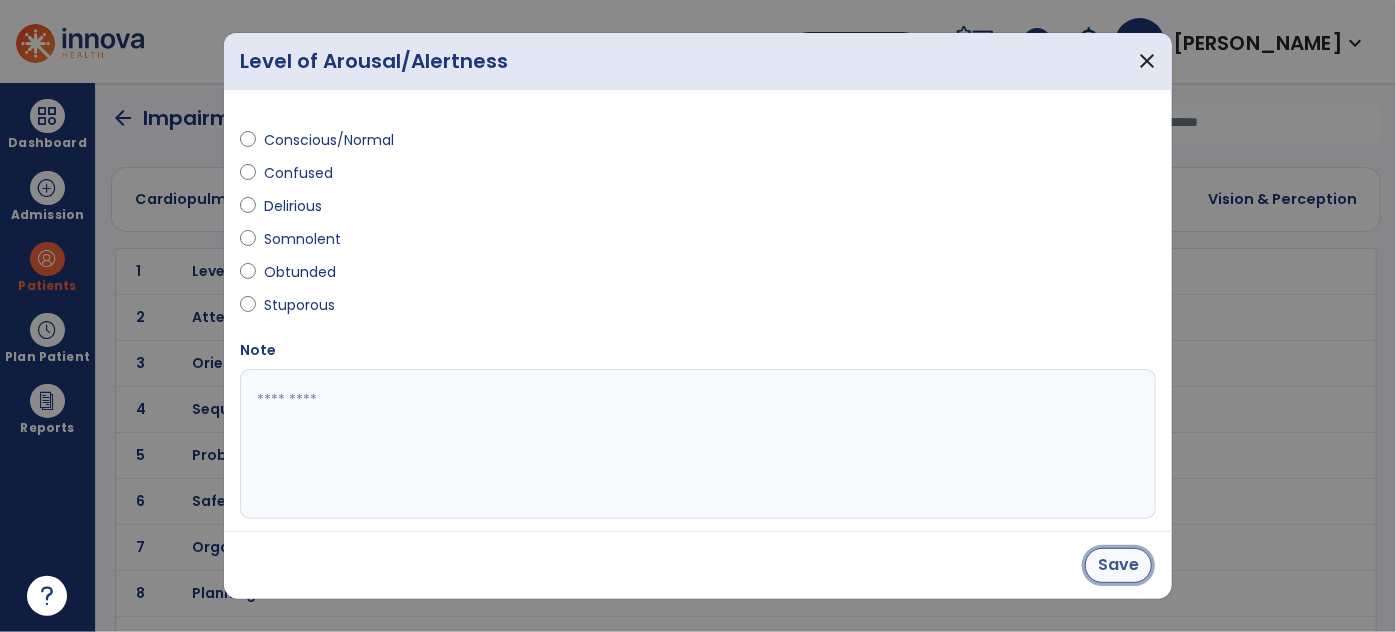 click on "Save" at bounding box center (1118, 565) 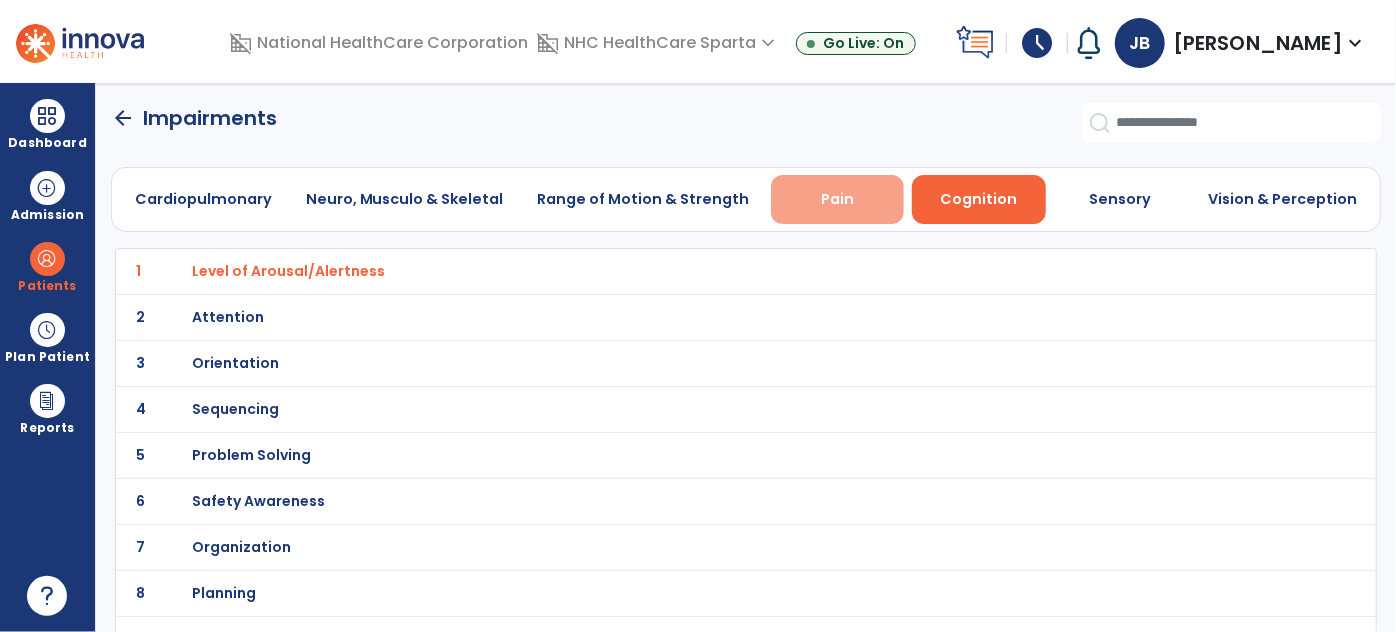 click on "Pain" at bounding box center (838, 199) 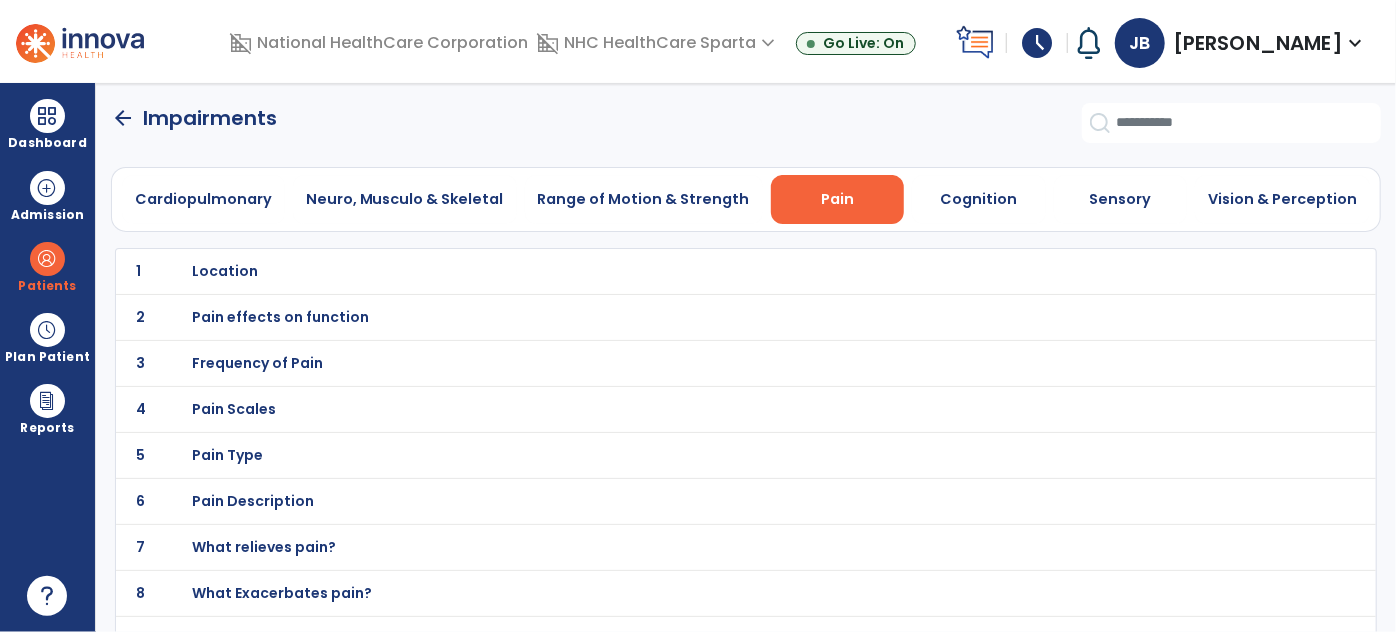 click on "Location" at bounding box center [225, 271] 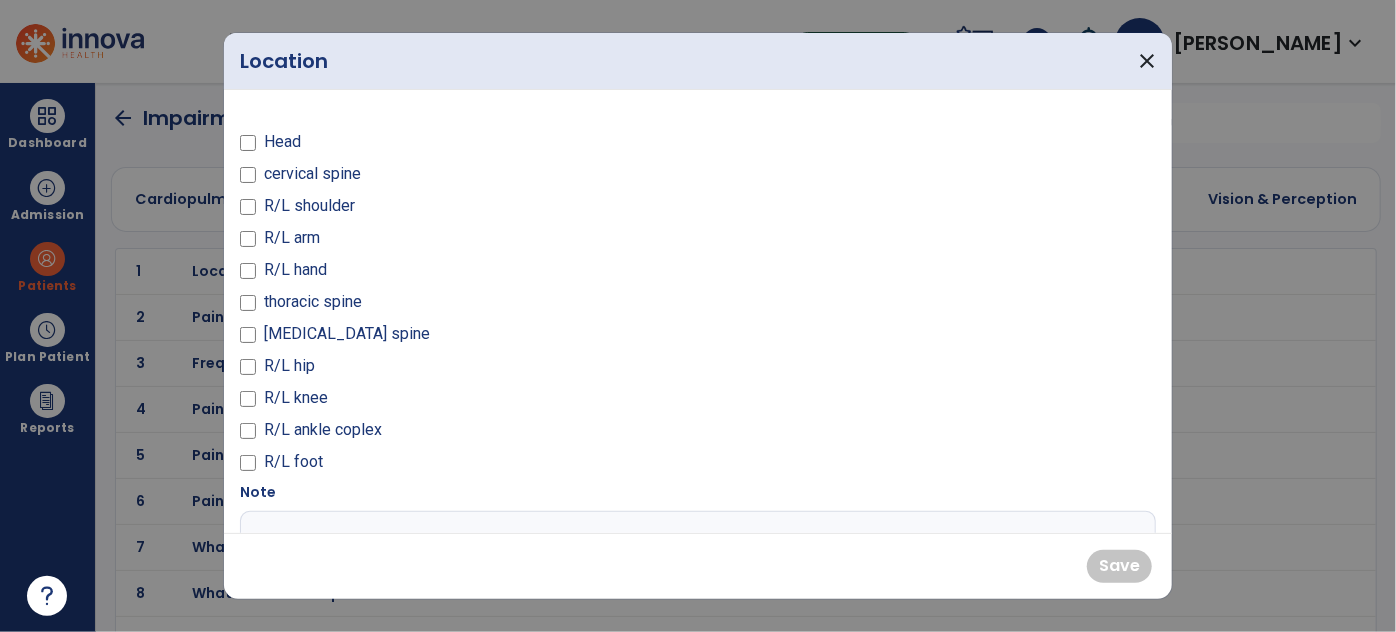 drag, startPoint x: 283, startPoint y: 399, endPoint x: 282, endPoint y: 378, distance: 21.023796 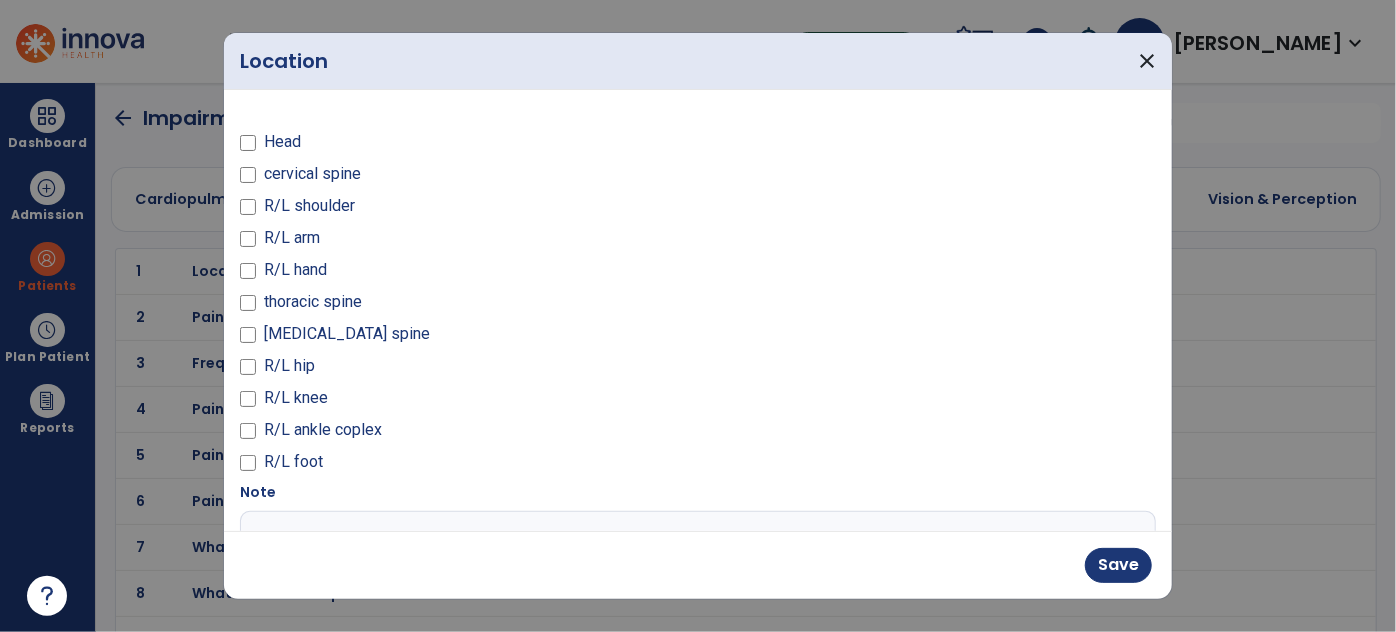 click on "R/L hip" at bounding box center (289, 366) 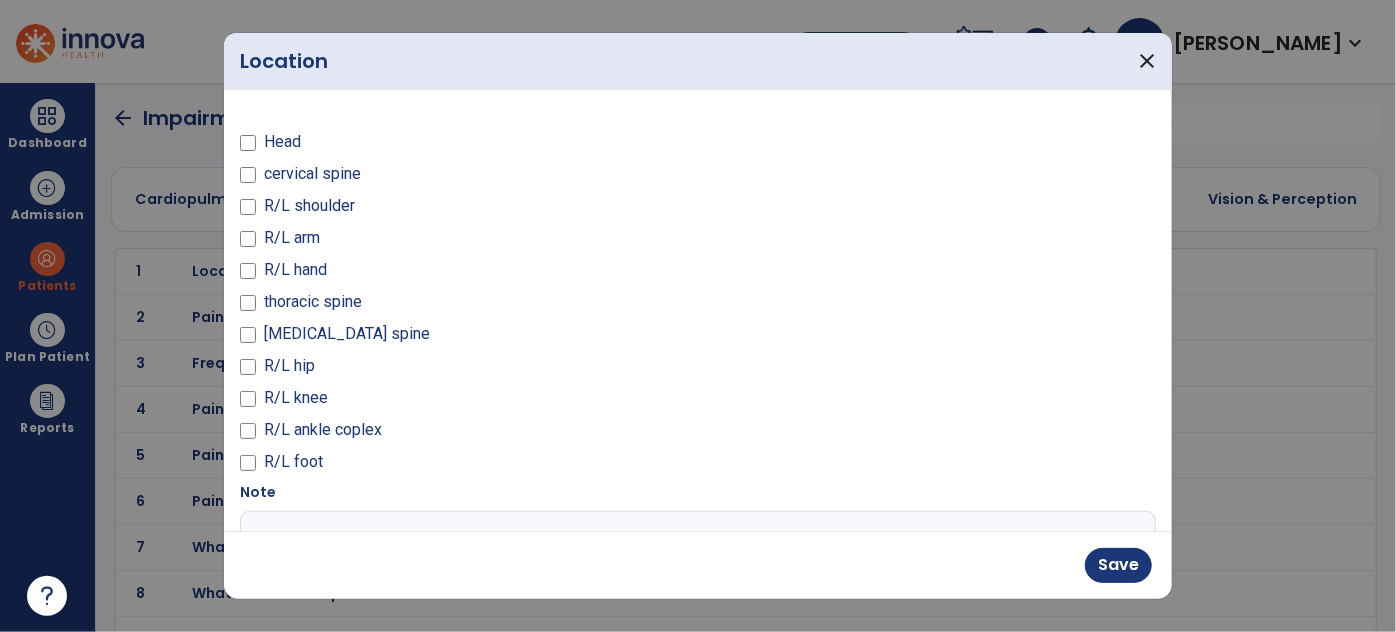 scroll, scrollTop: 90, scrollLeft: 0, axis: vertical 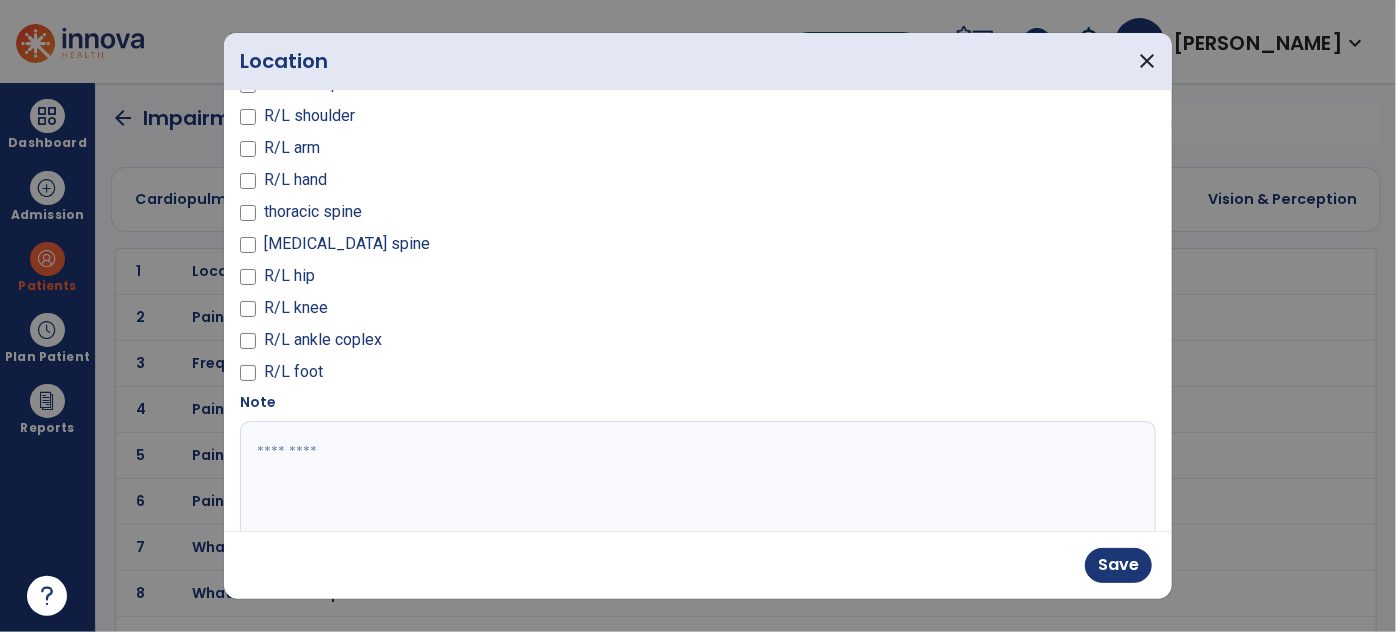 click on "Save" at bounding box center [698, 565] 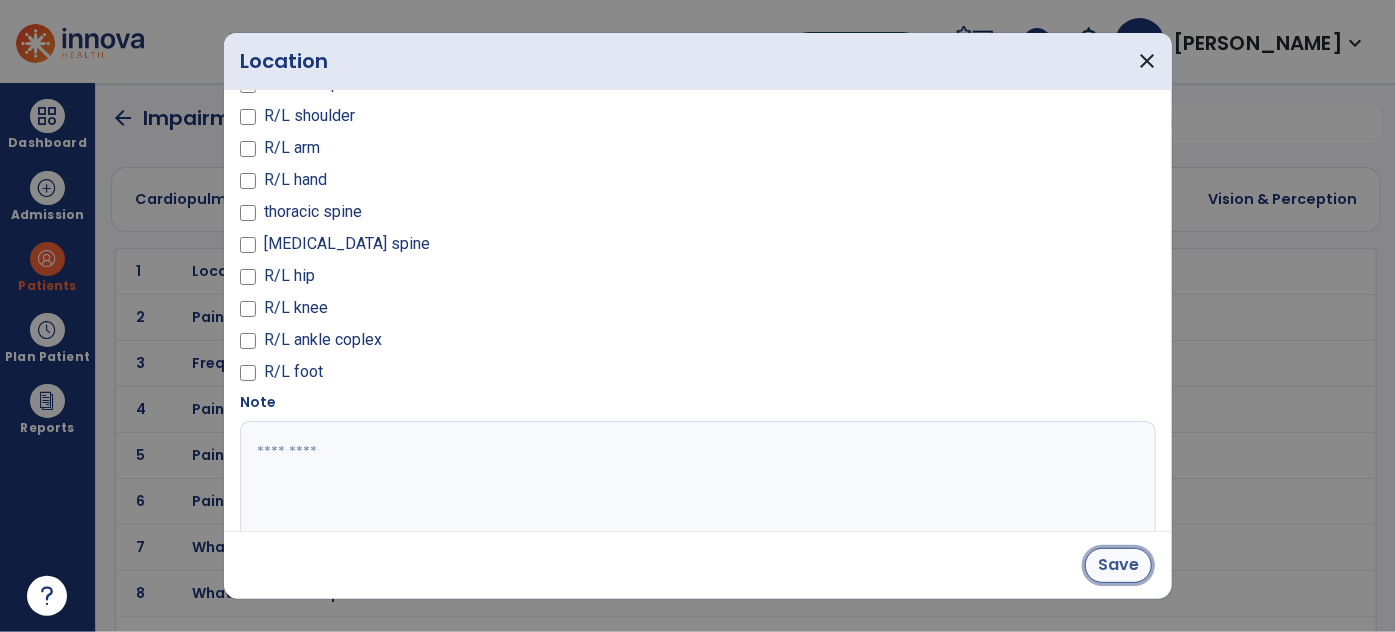 click on "Save" at bounding box center (1118, 565) 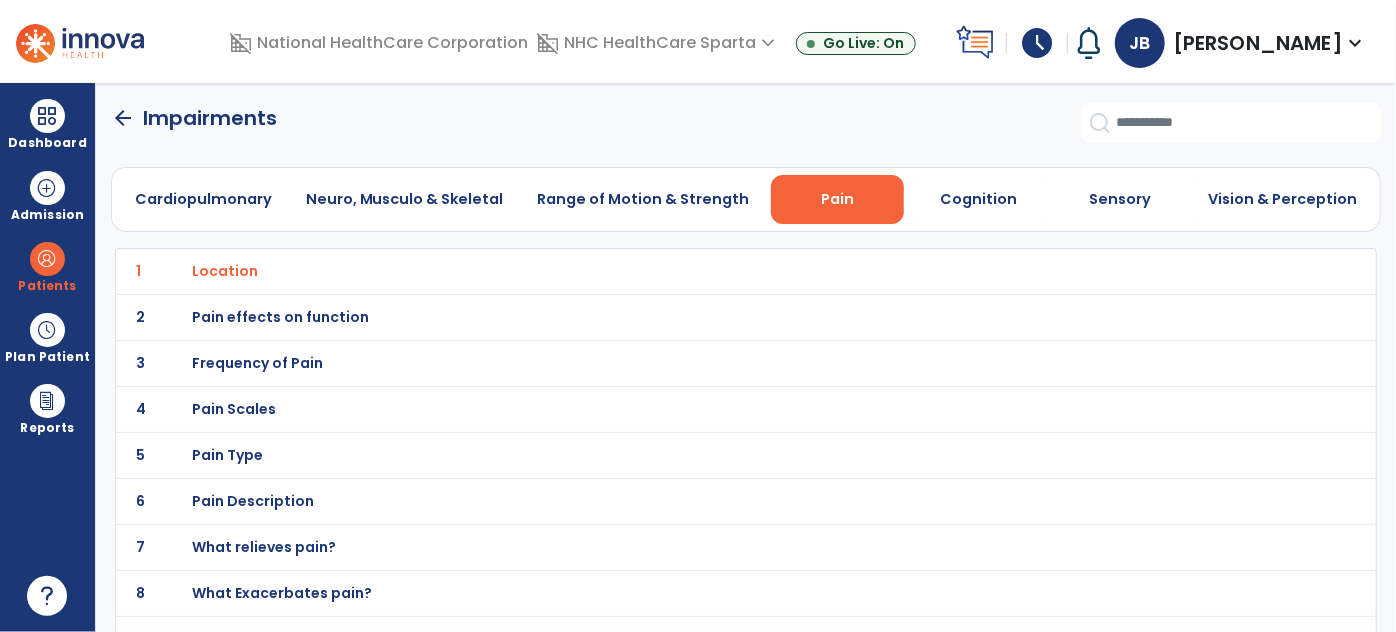 click on "Location" at bounding box center (225, 271) 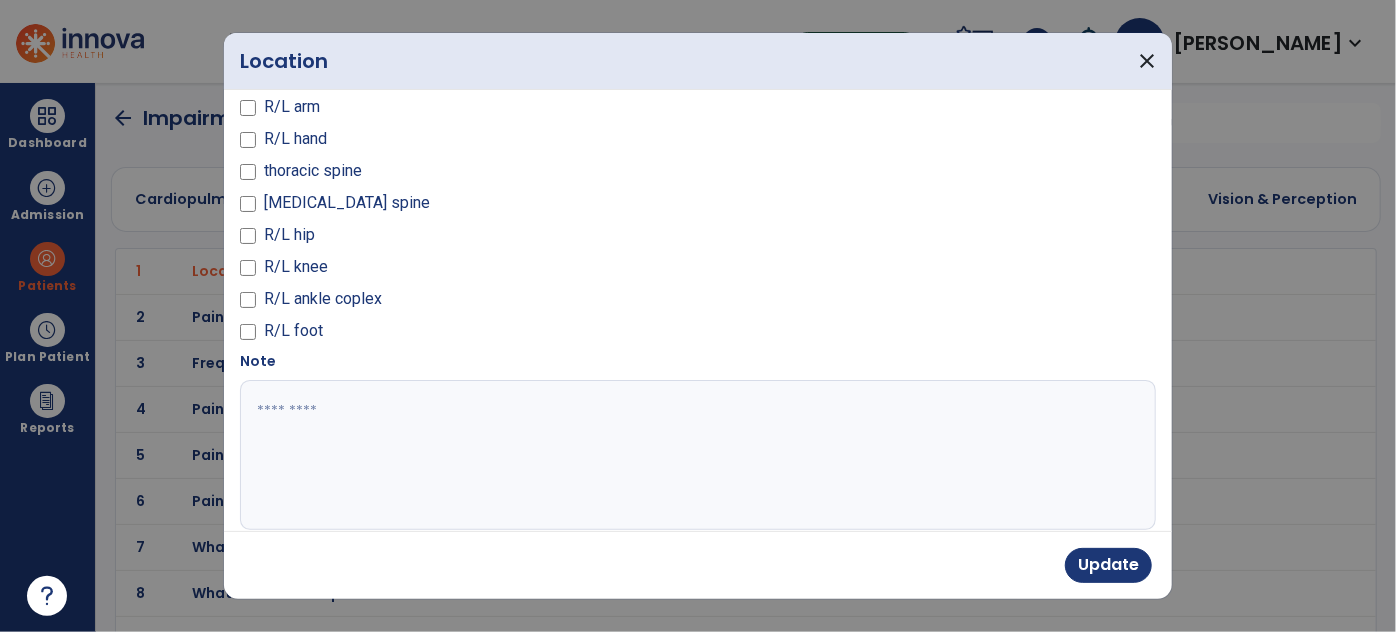 scroll, scrollTop: 158, scrollLeft: 0, axis: vertical 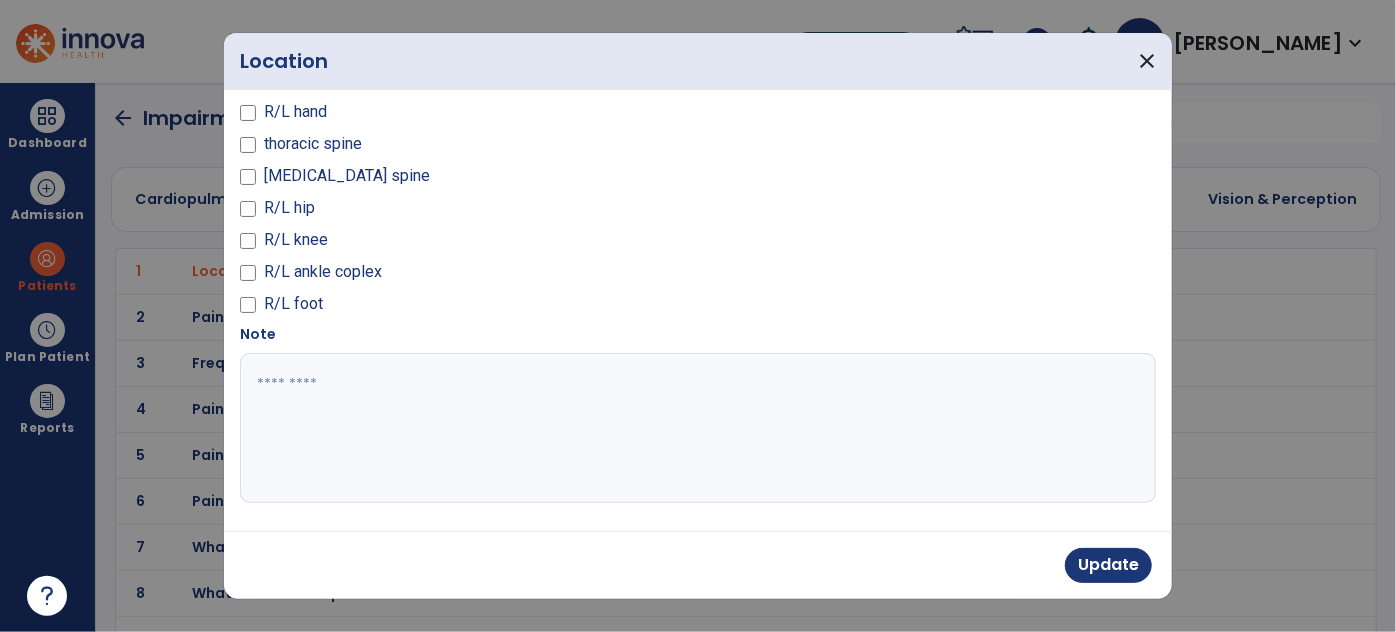 click at bounding box center (696, 428) 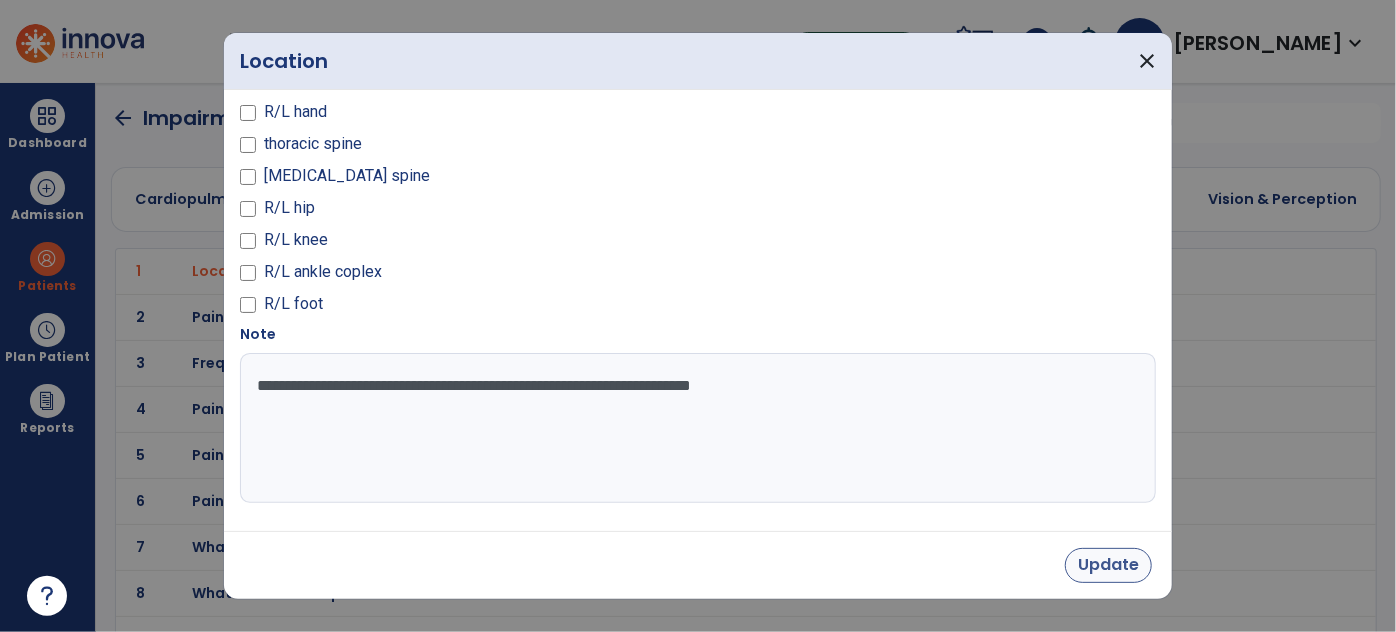 type on "**********" 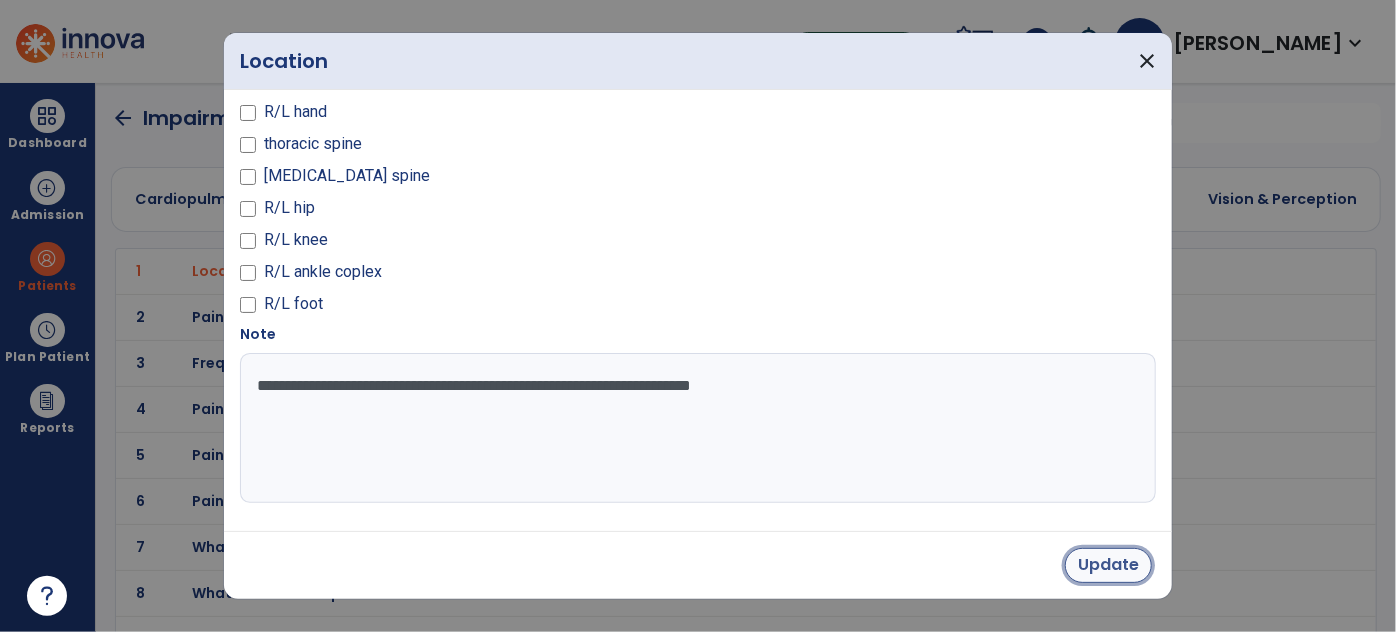 click on "Update" at bounding box center (1108, 565) 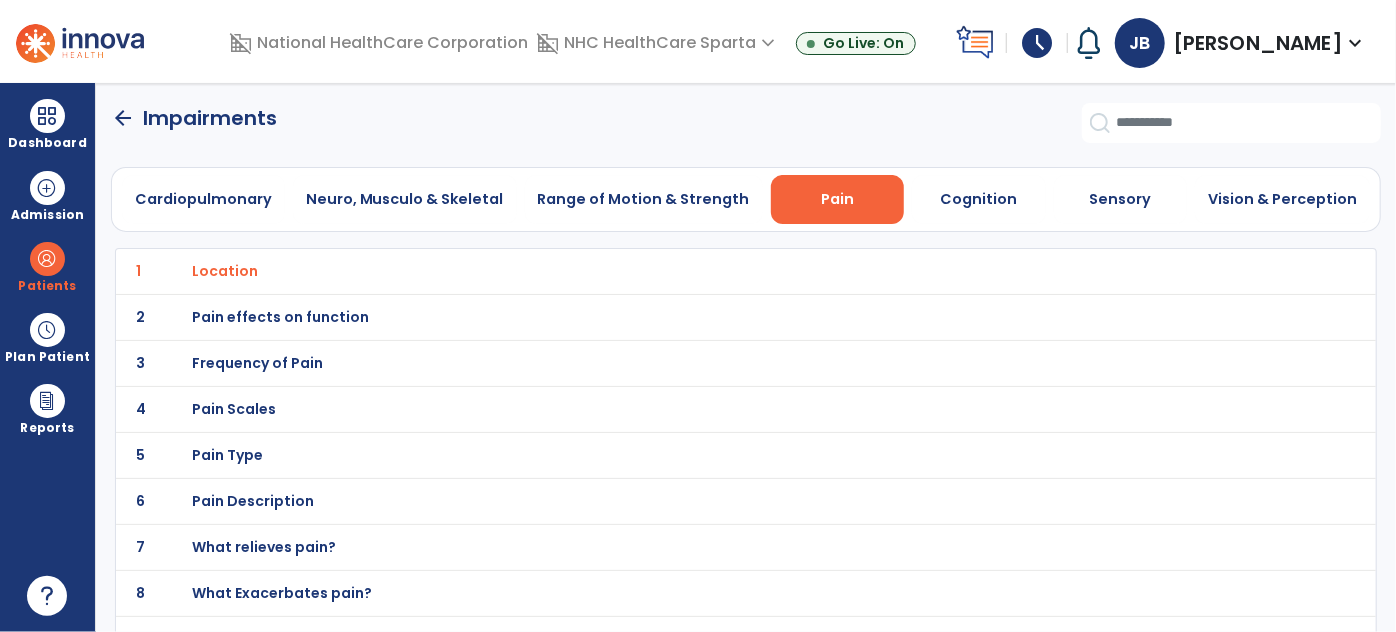 click on "arrow_back" 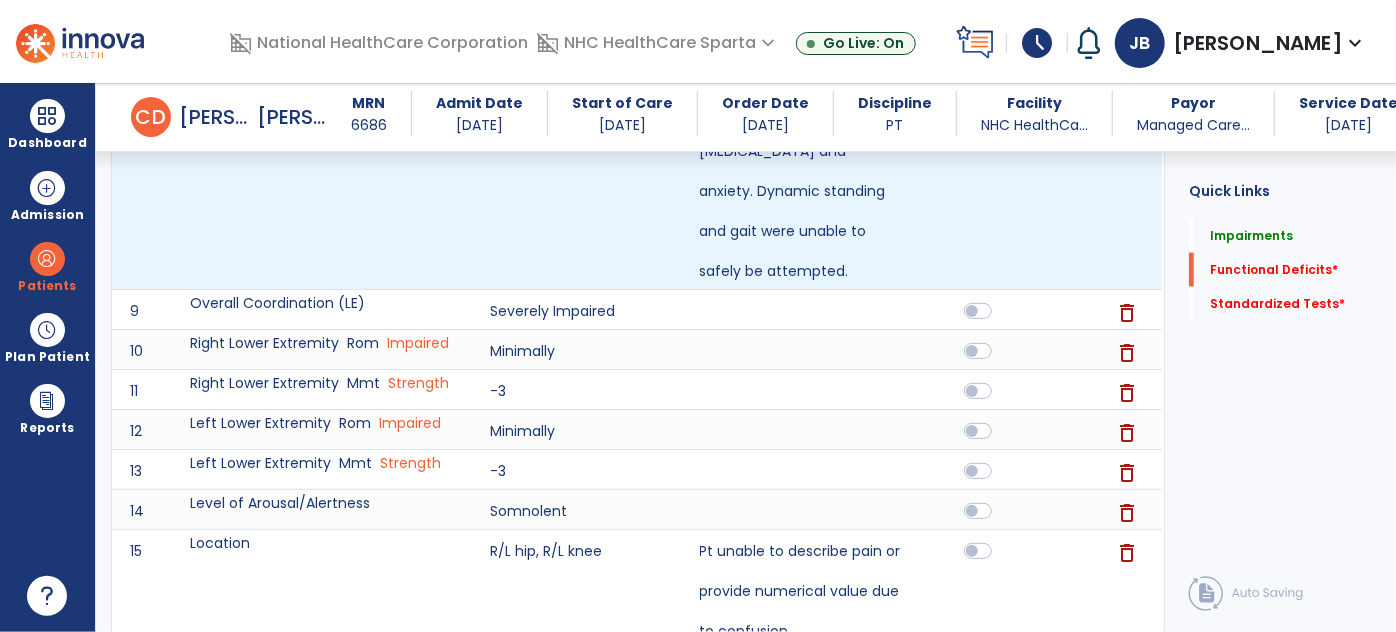 scroll, scrollTop: 1751, scrollLeft: 0, axis: vertical 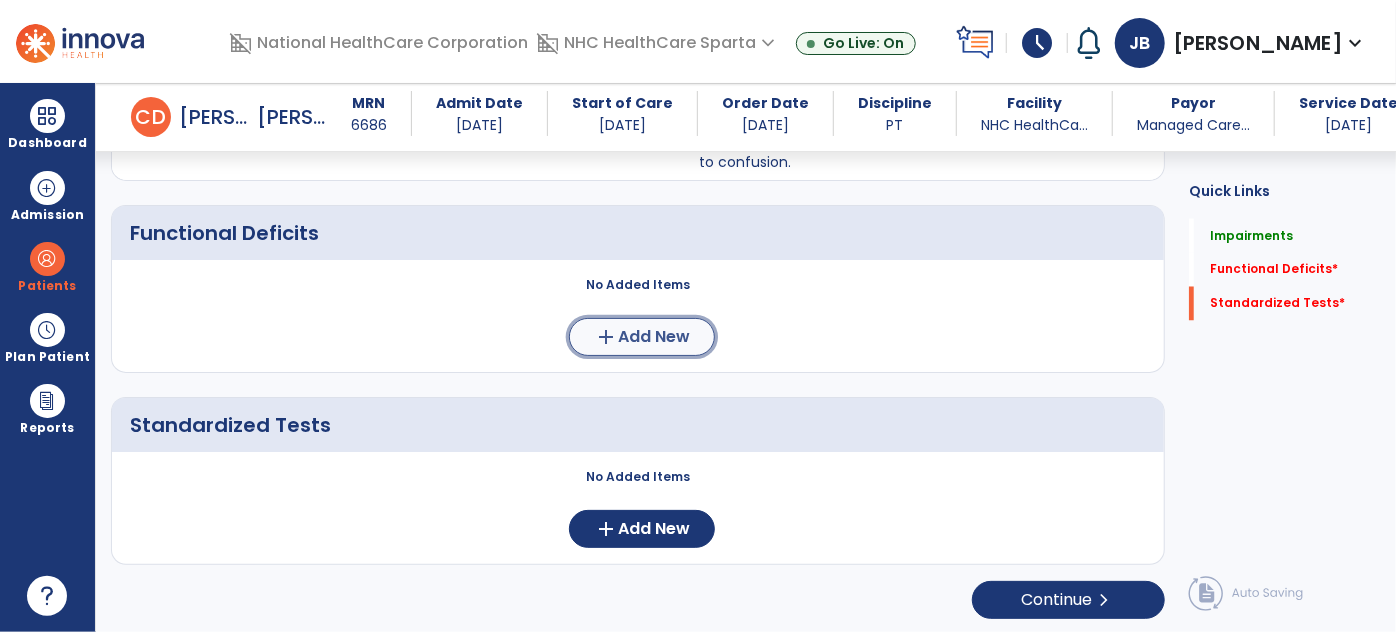 click on "Add New" 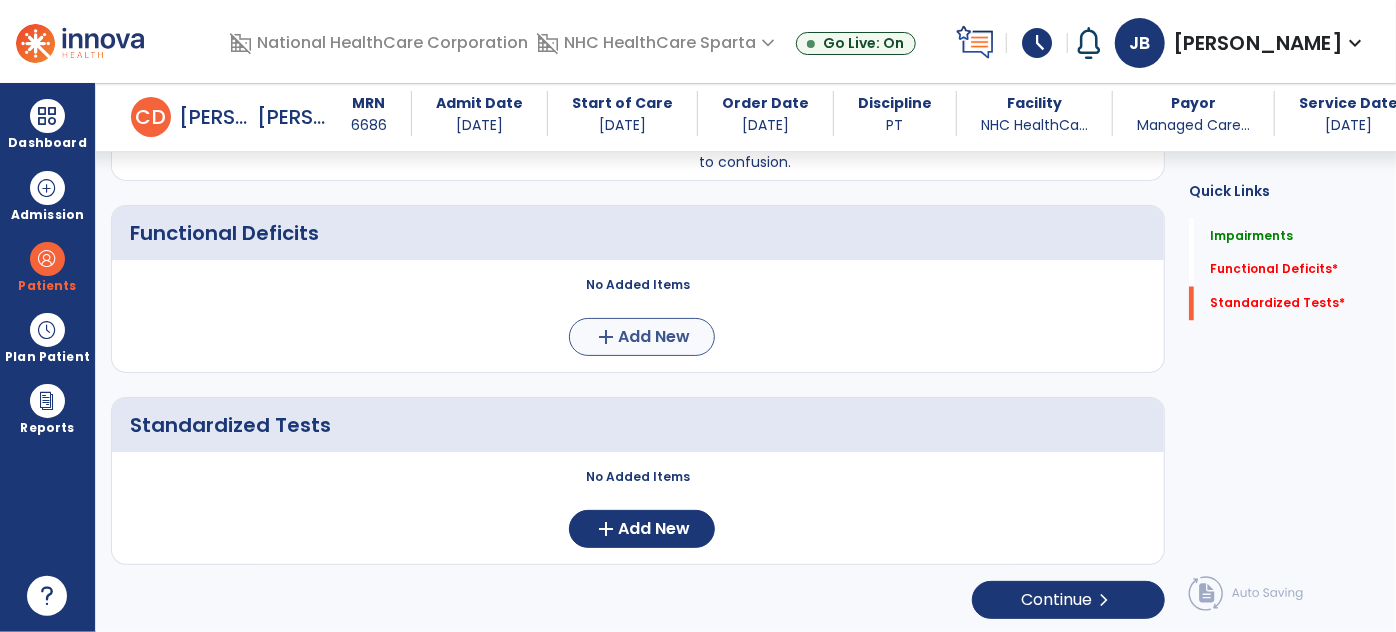 scroll, scrollTop: 0, scrollLeft: 0, axis: both 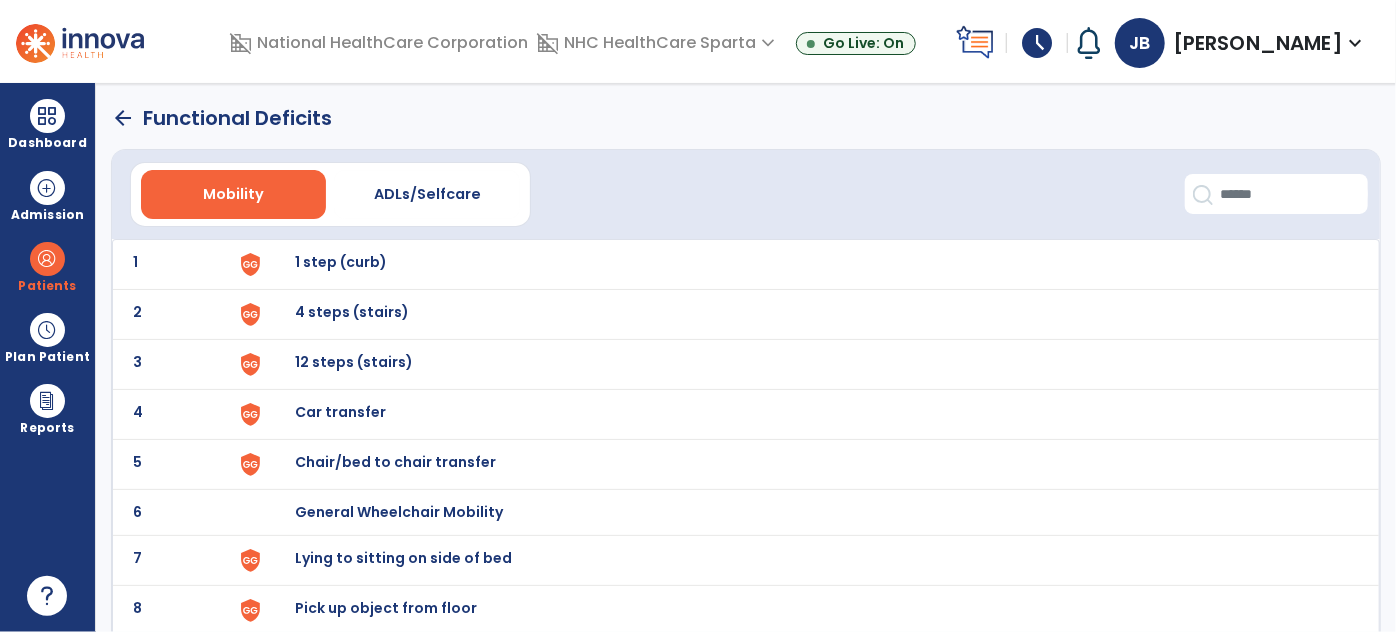 click on "1 step (curb)" at bounding box center [341, 262] 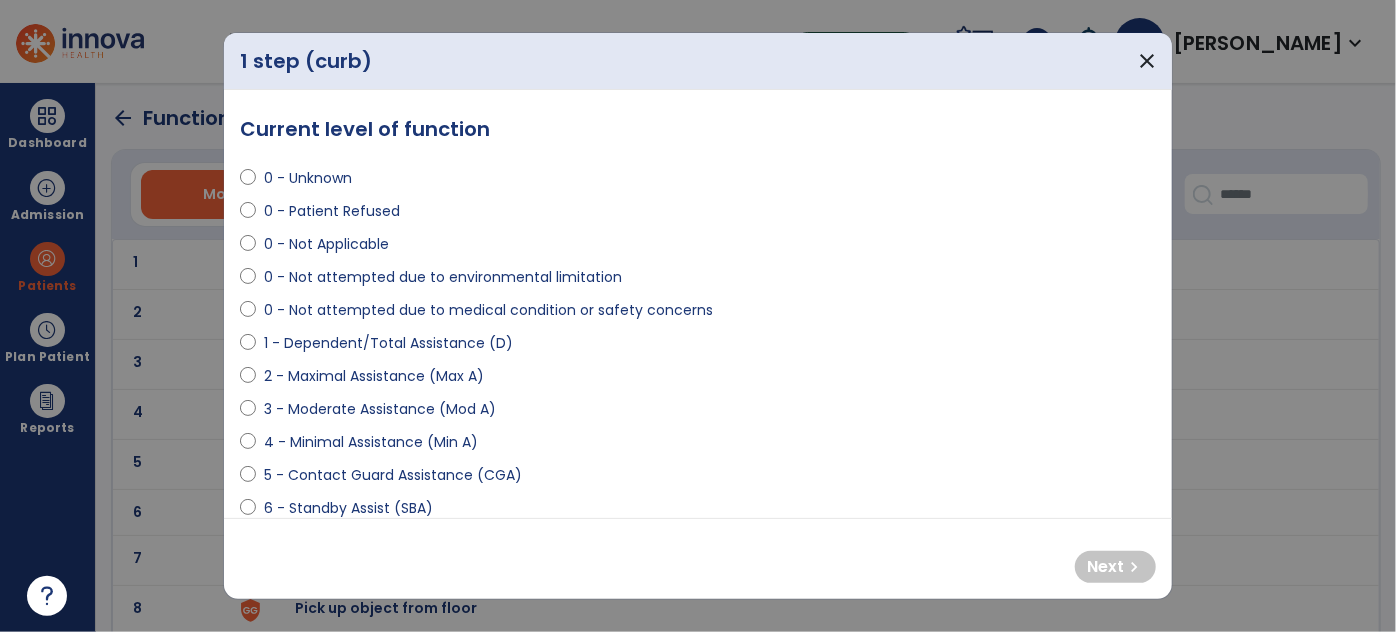 click on "0 - Not attempted due to medical condition or safety concerns" at bounding box center (488, 310) 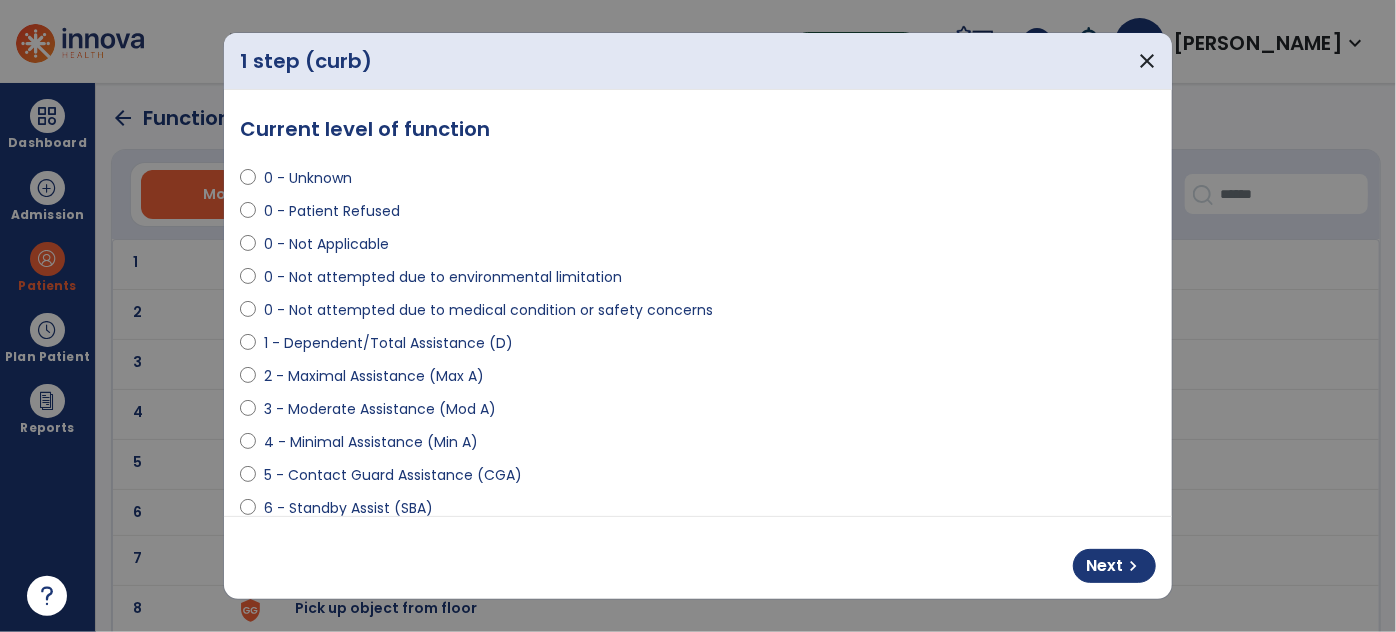 click on "Next  chevron_right" at bounding box center [698, 558] 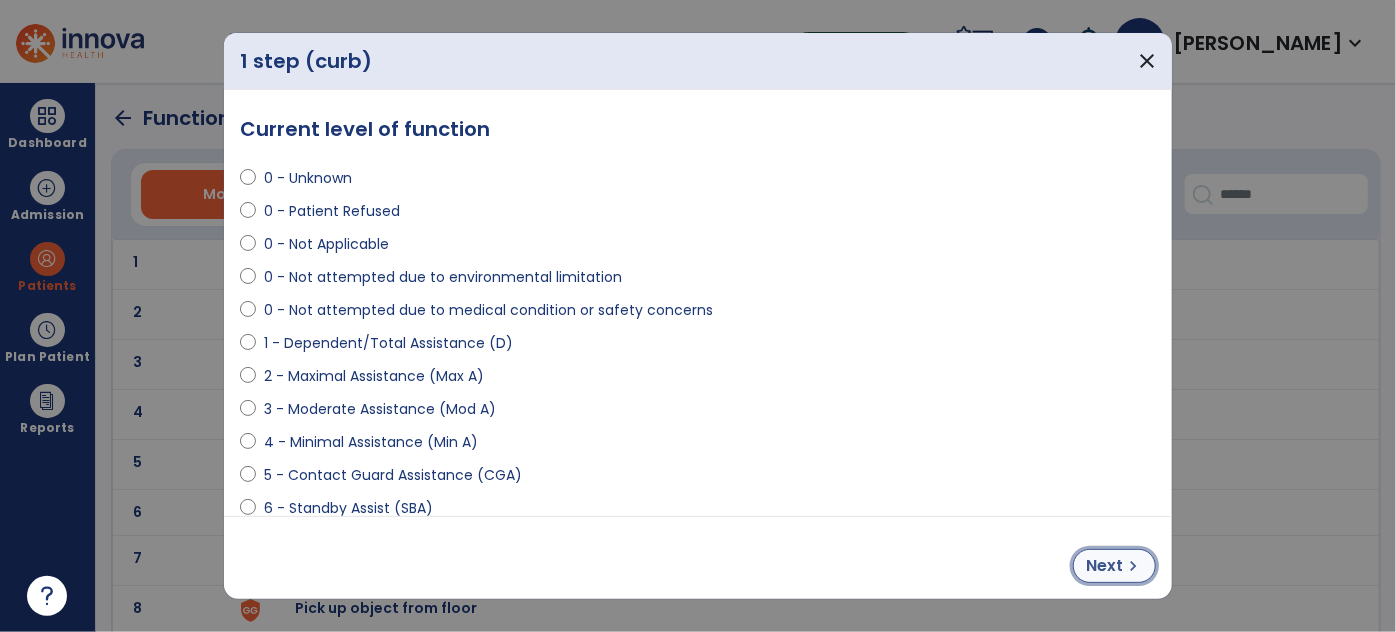 click on "Next" at bounding box center [1104, 566] 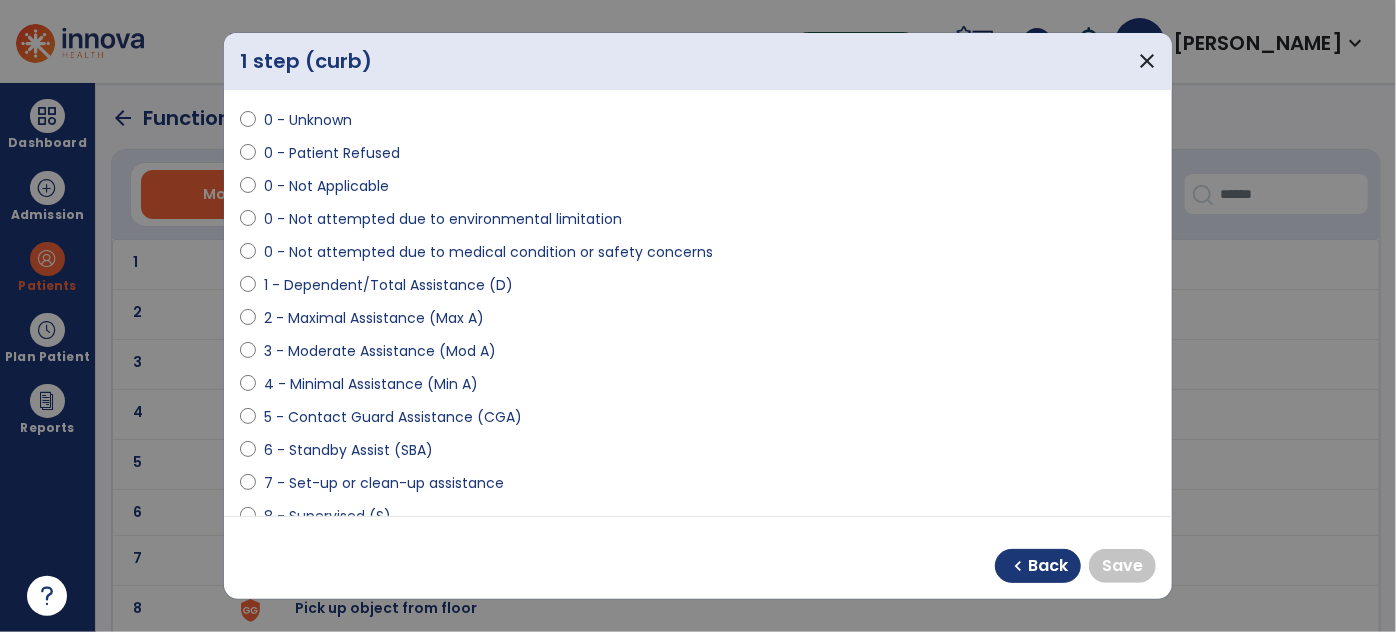 scroll, scrollTop: 114, scrollLeft: 0, axis: vertical 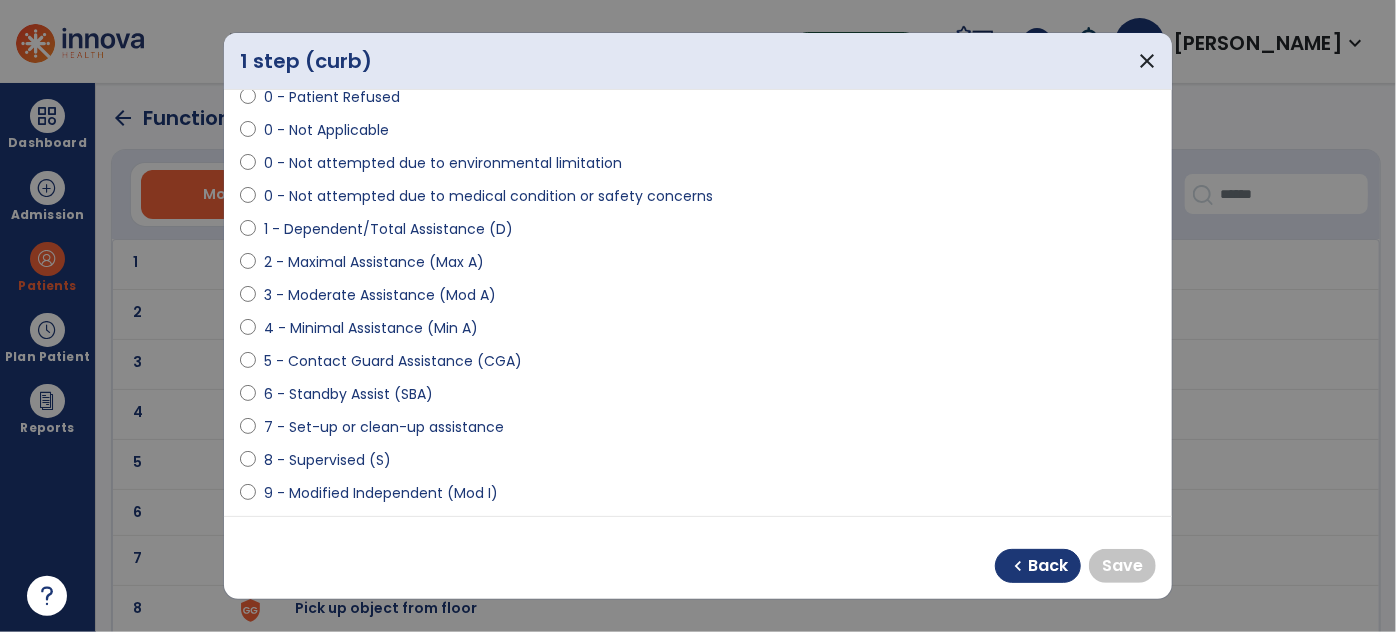 click on "6 - Standby Assist (SBA)" at bounding box center (348, 394) 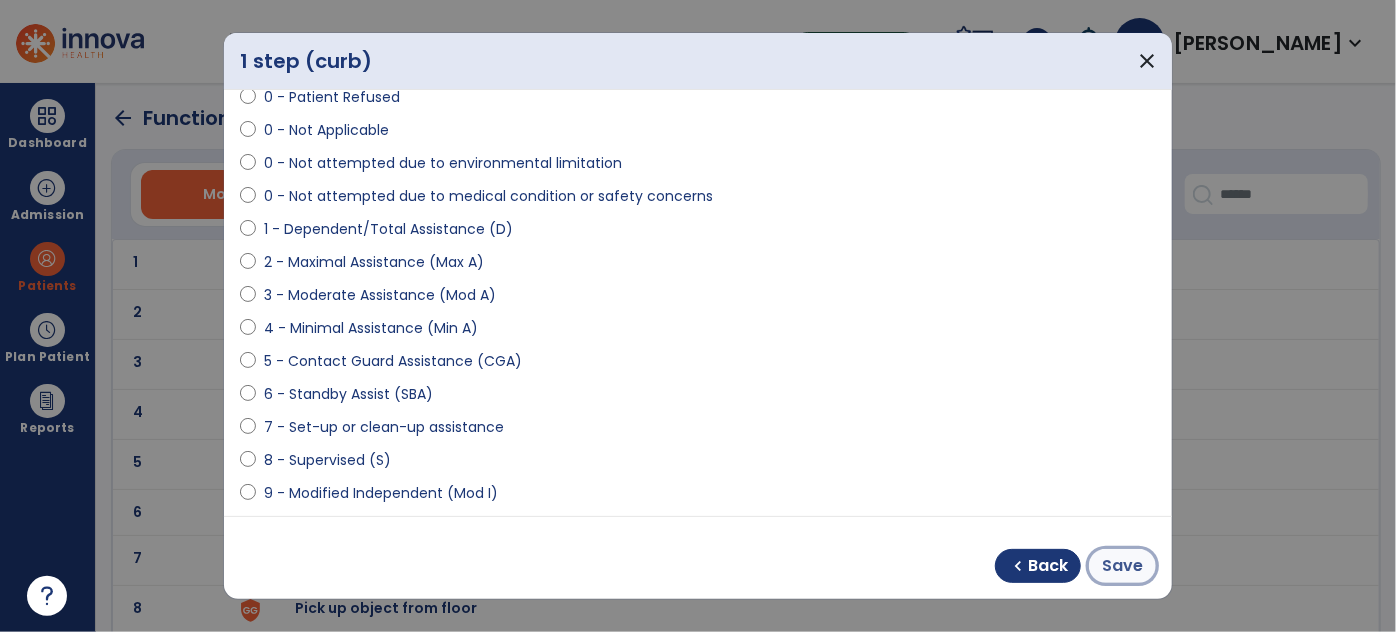 click on "Save" at bounding box center (1122, 566) 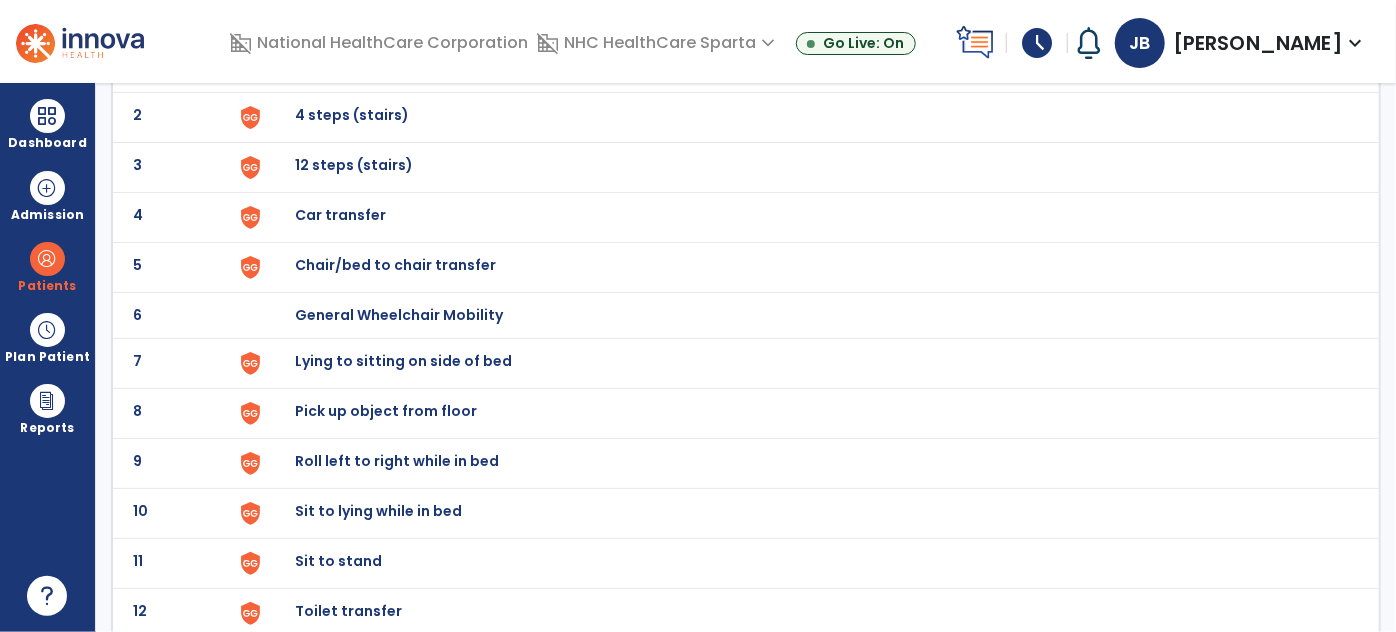 scroll, scrollTop: 201, scrollLeft: 0, axis: vertical 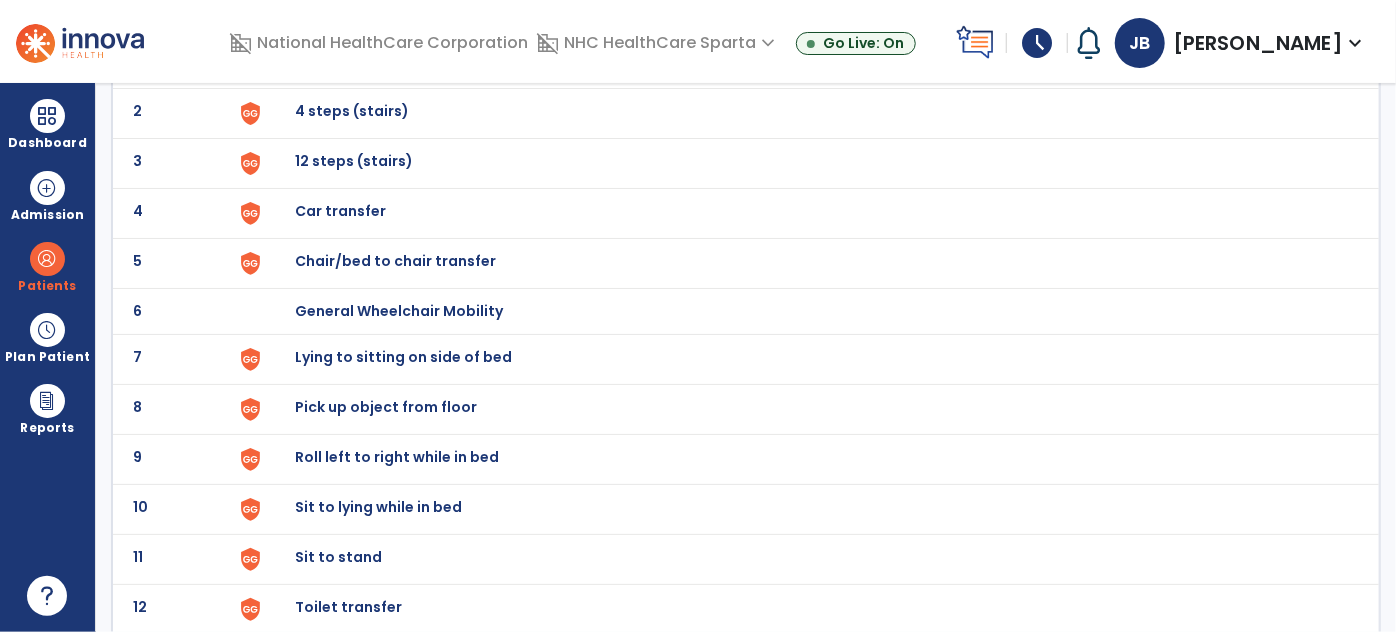 click on "Chair/bed to chair transfer" at bounding box center [341, 61] 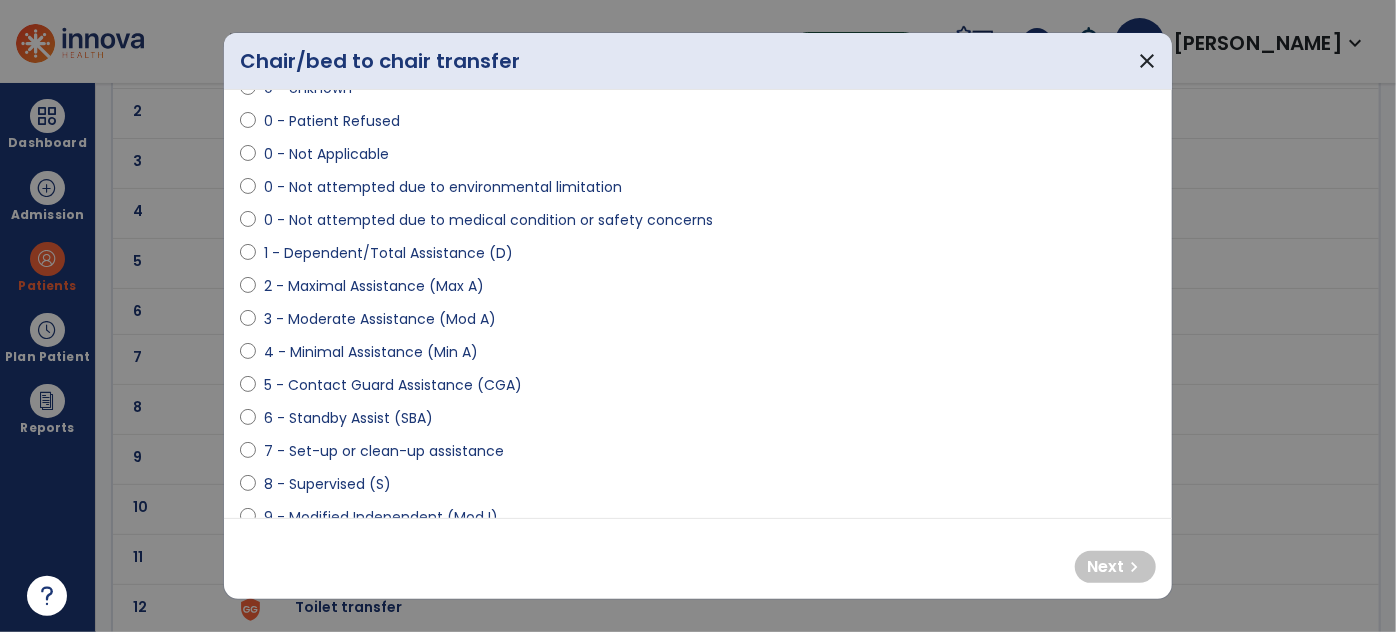 scroll, scrollTop: 114, scrollLeft: 0, axis: vertical 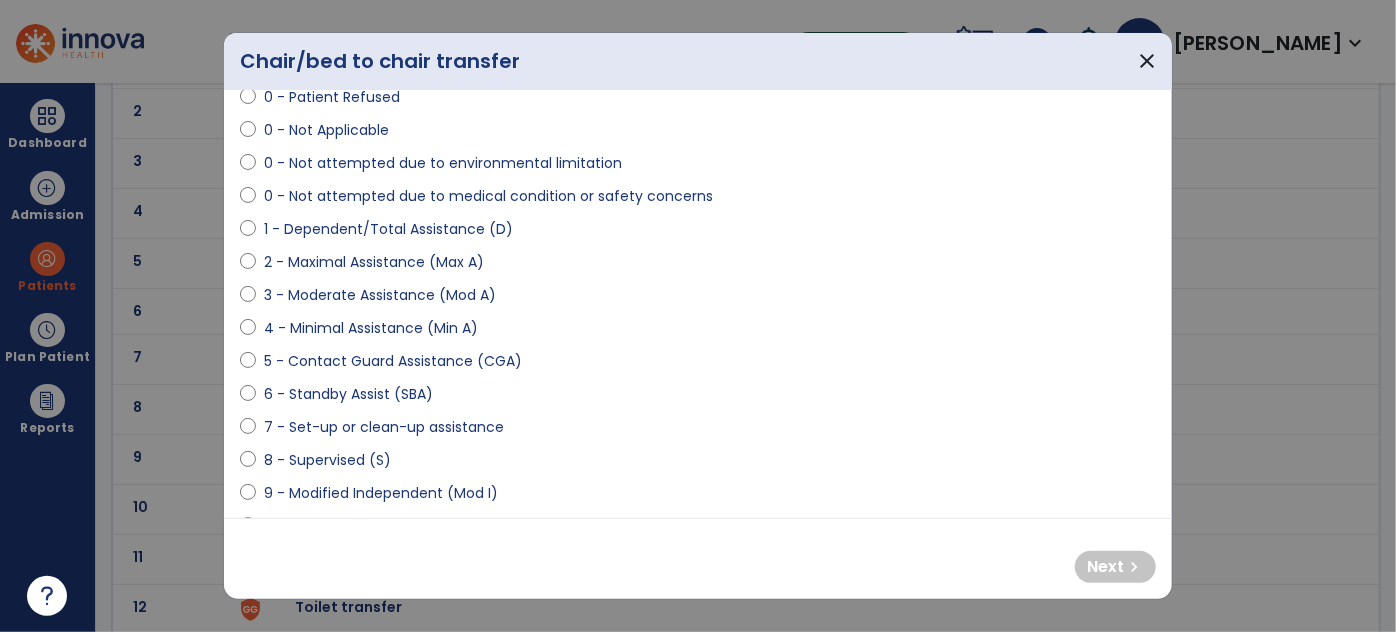click on "1 - Dependent/Total Assistance (D)" at bounding box center [388, 229] 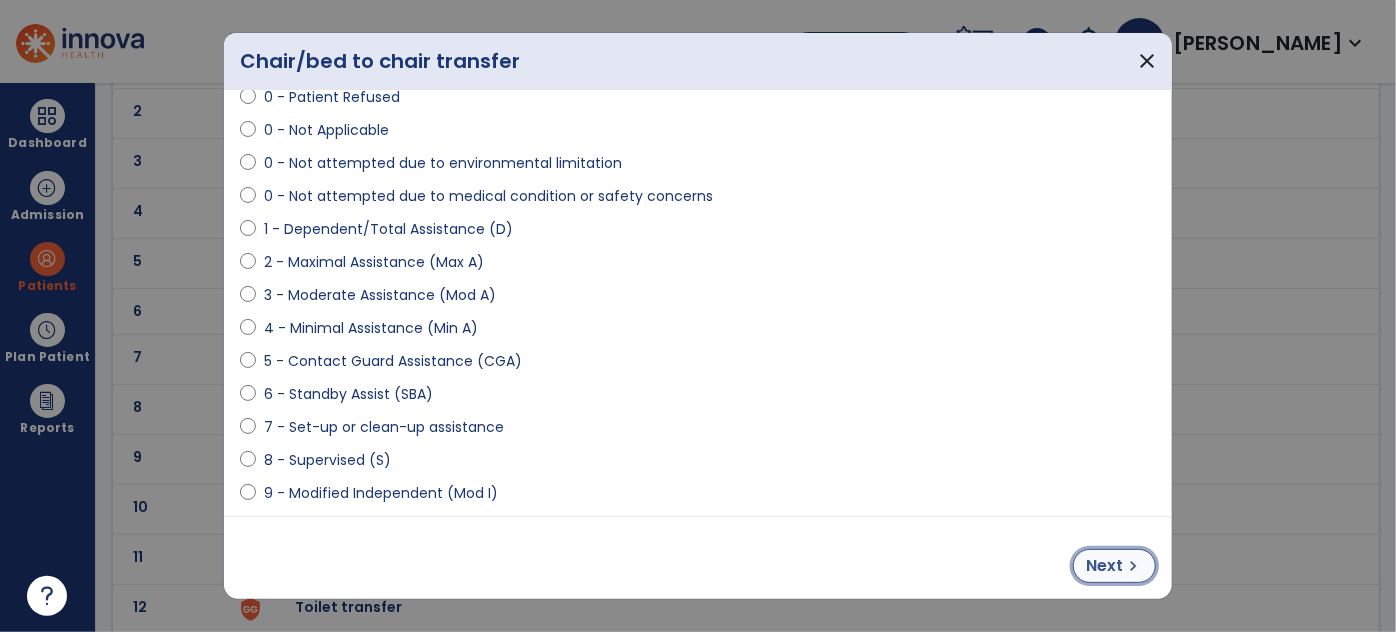 click on "Next" at bounding box center (1104, 566) 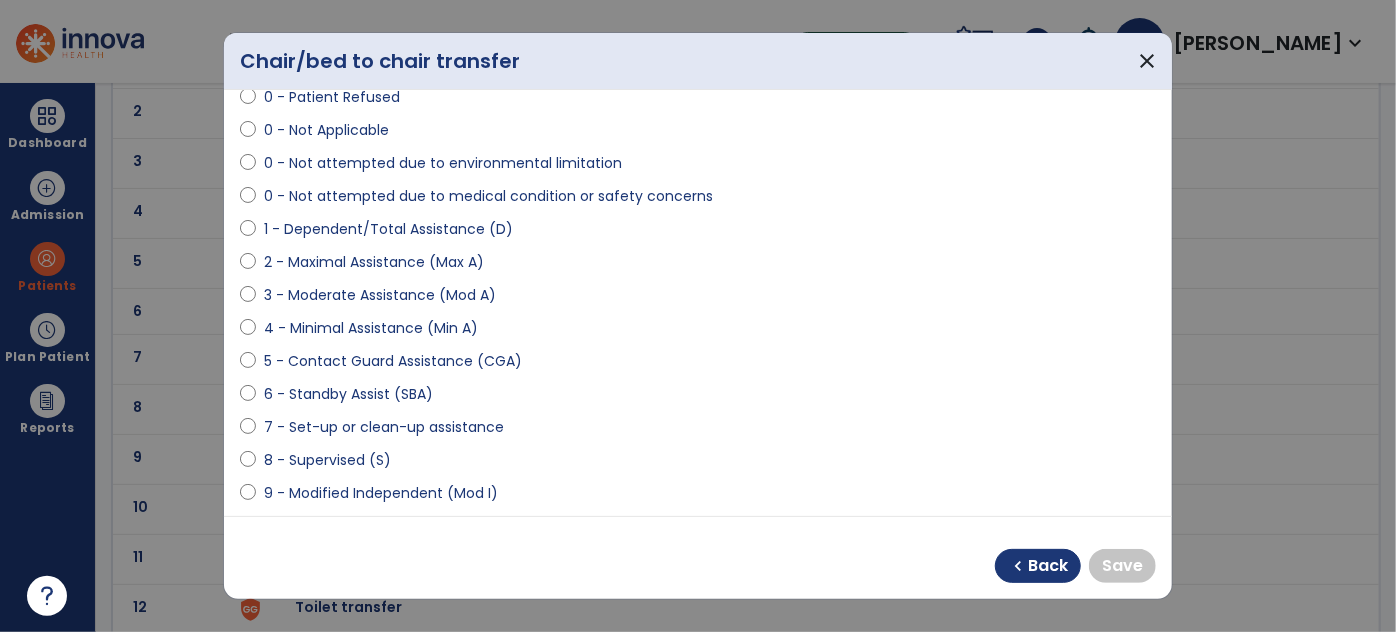 click on "8 - Supervised (S)" at bounding box center [327, 460] 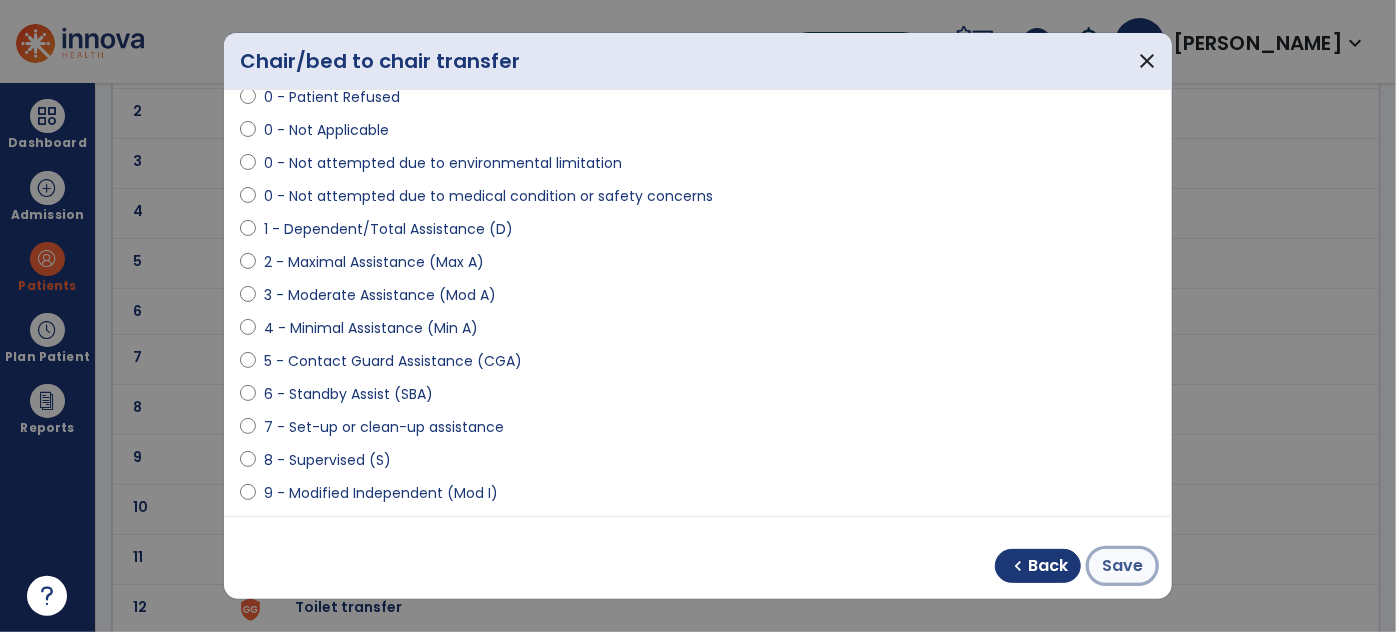 click on "Save" at bounding box center [1122, 566] 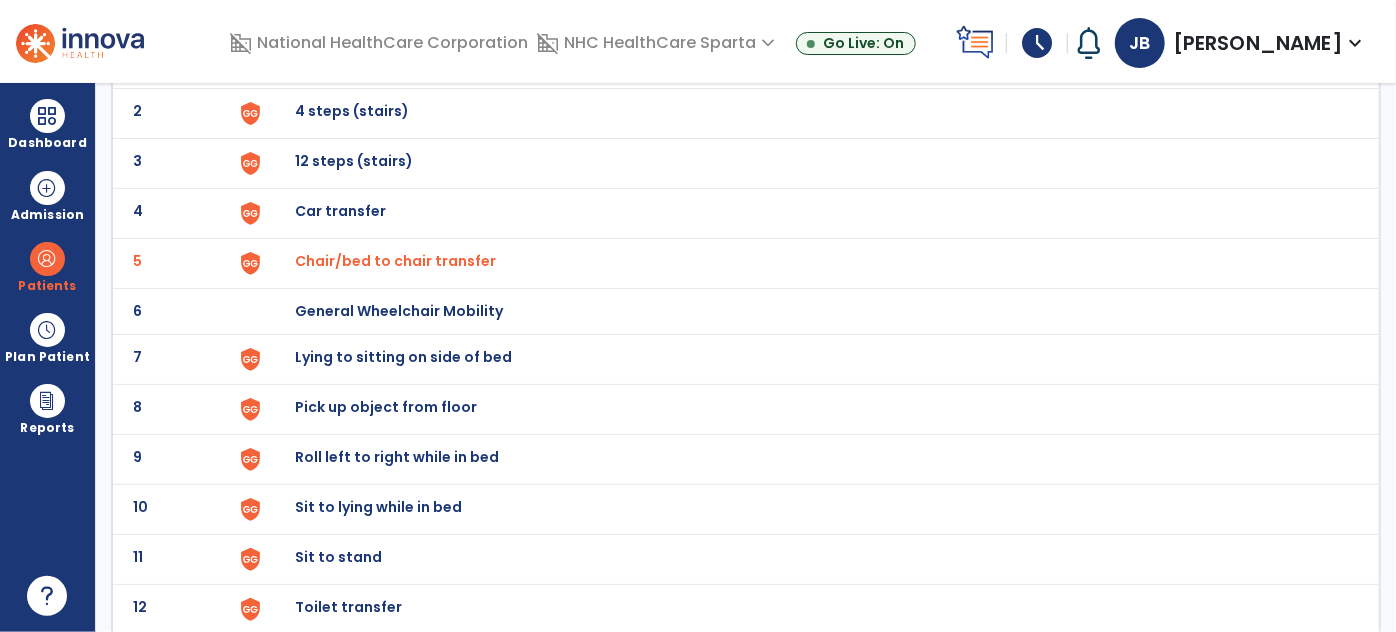 click on "Lying to sitting on side of bed" at bounding box center (341, 61) 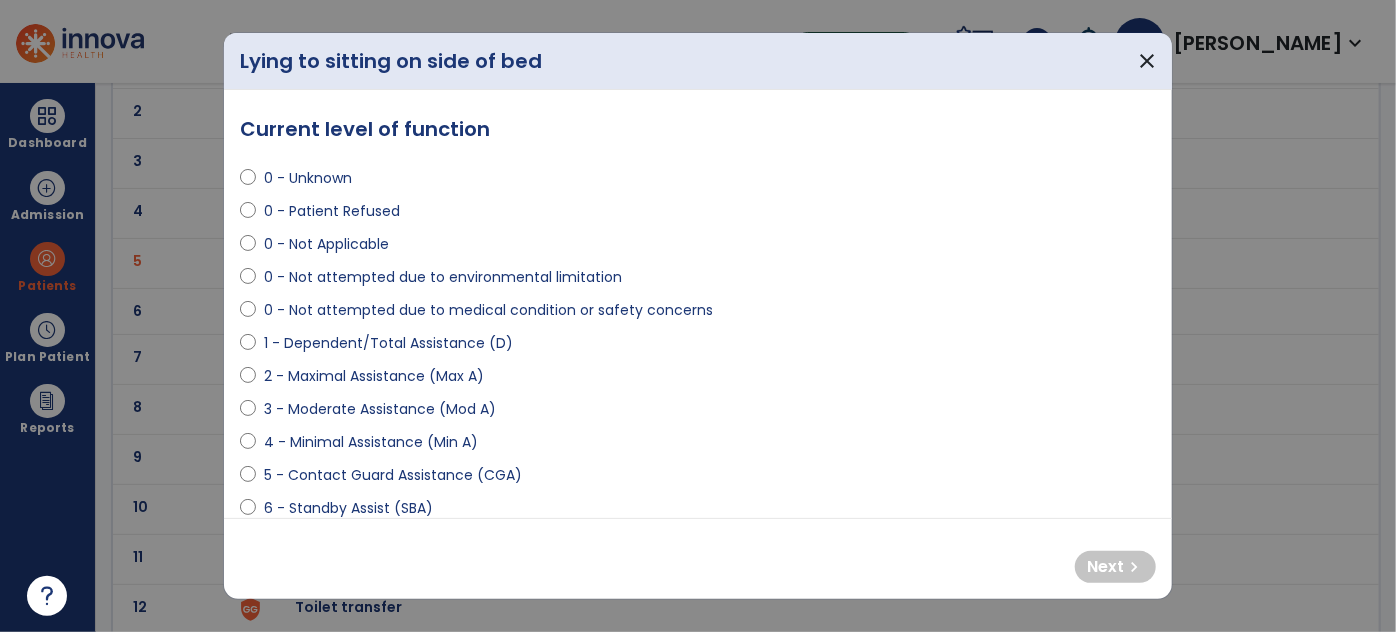 click on "1 - Dependent/Total Assistance (D)" at bounding box center (388, 343) 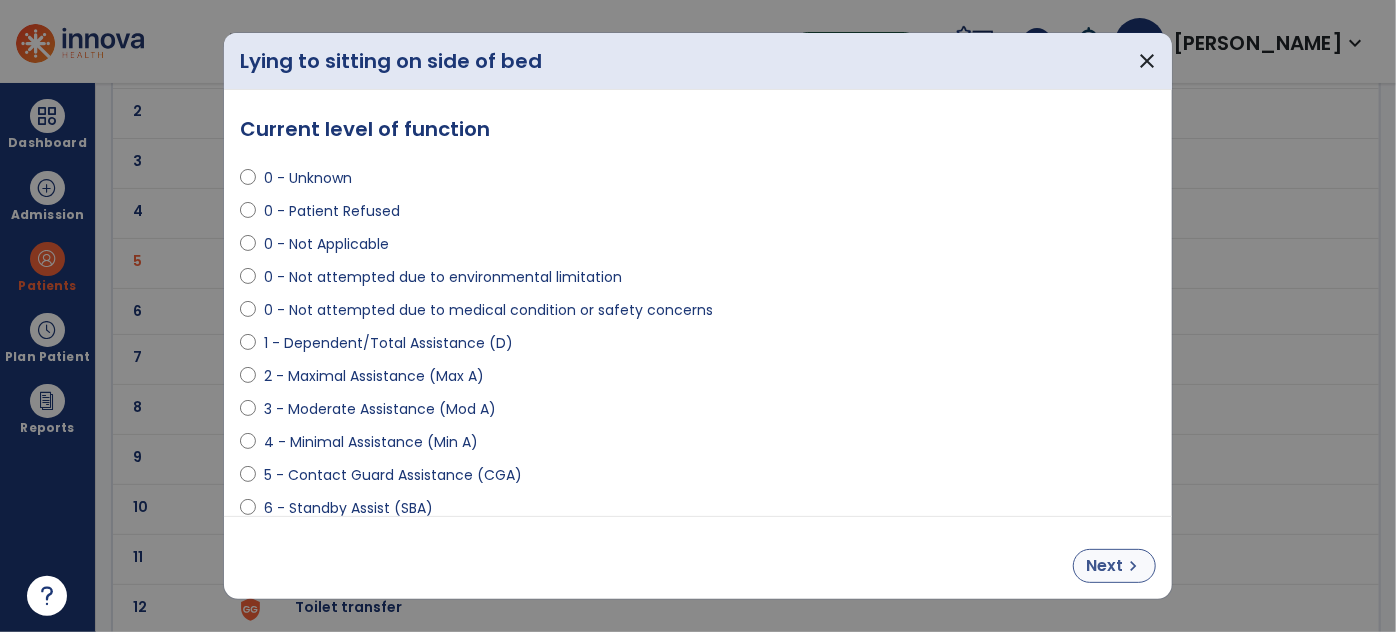 click on "chevron_right" at bounding box center [1133, 566] 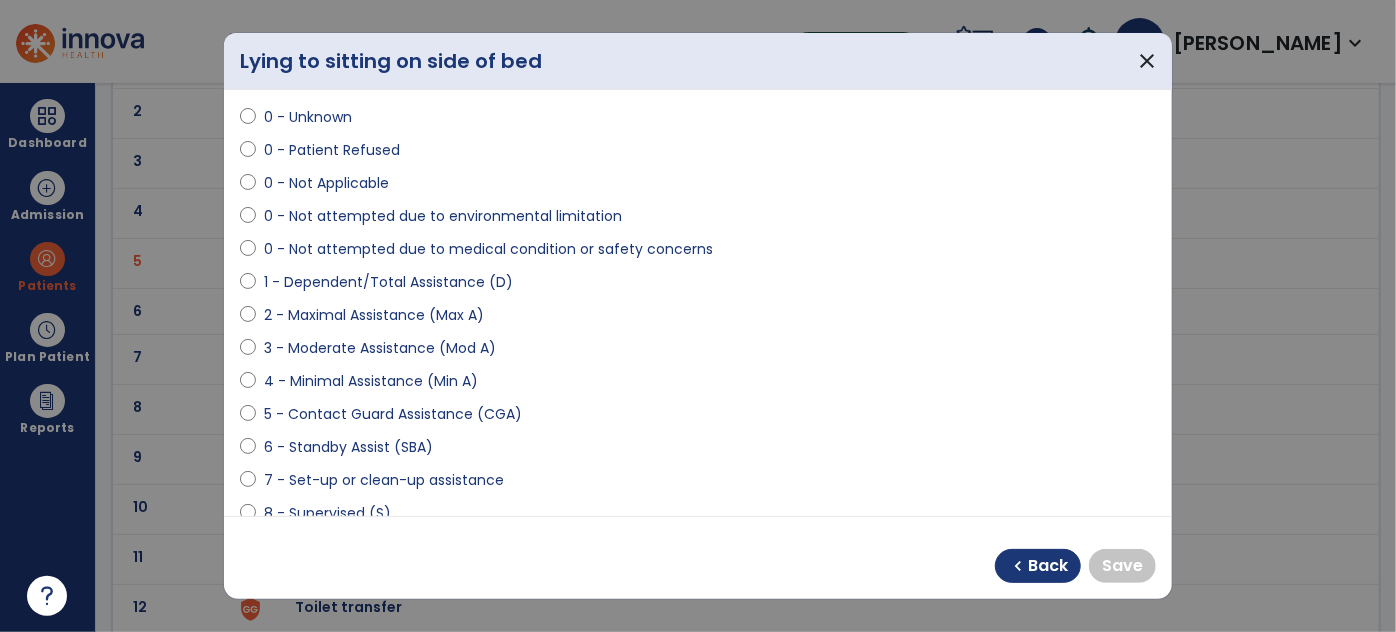 scroll, scrollTop: 120, scrollLeft: 0, axis: vertical 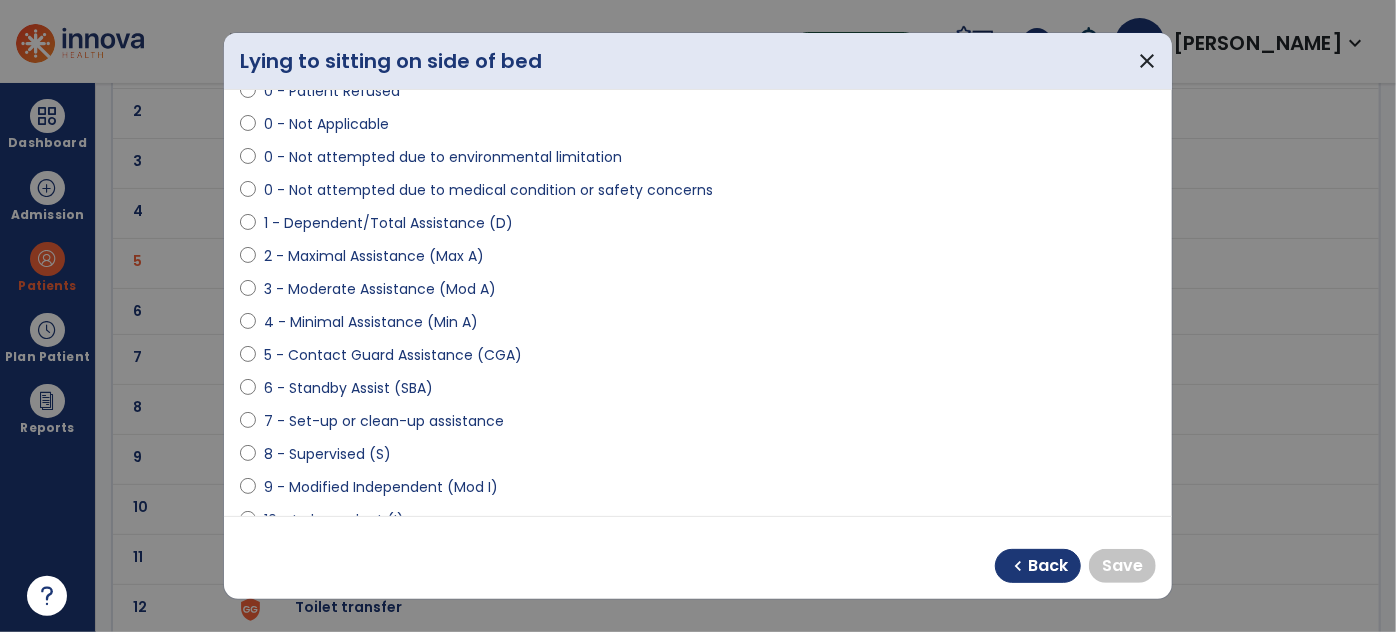click on "8 - Supervised (S)" at bounding box center [327, 454] 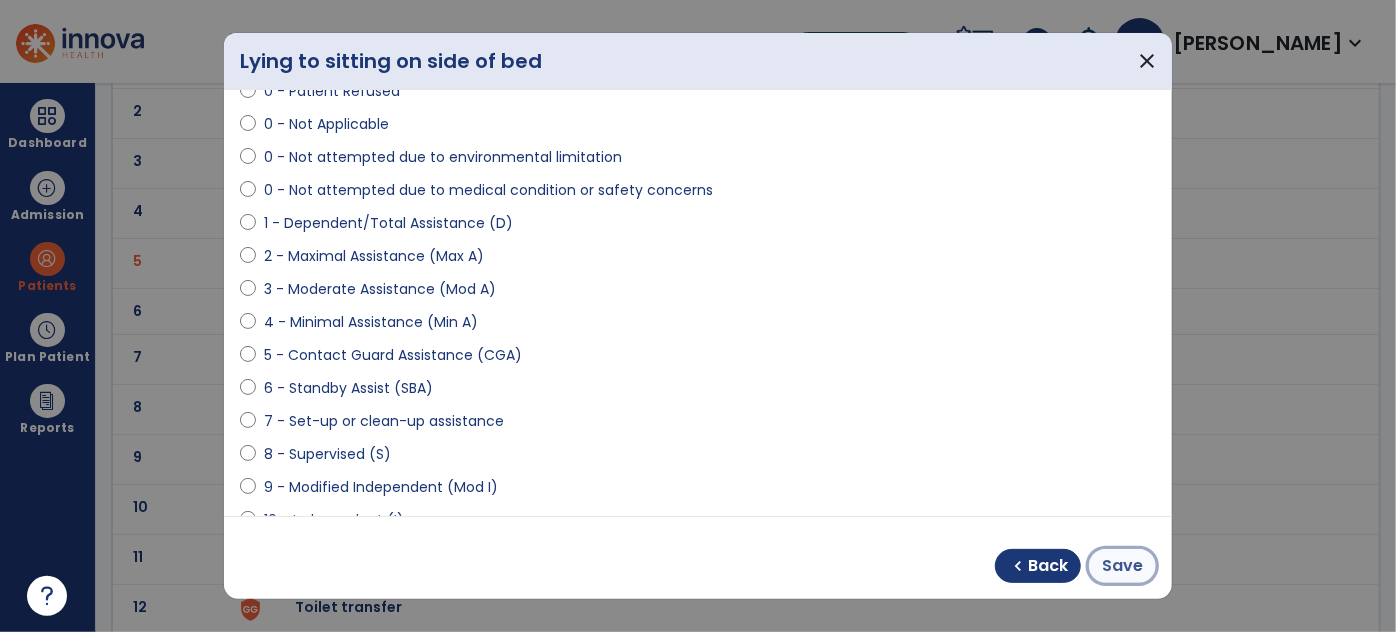 click on "Save" at bounding box center [1122, 566] 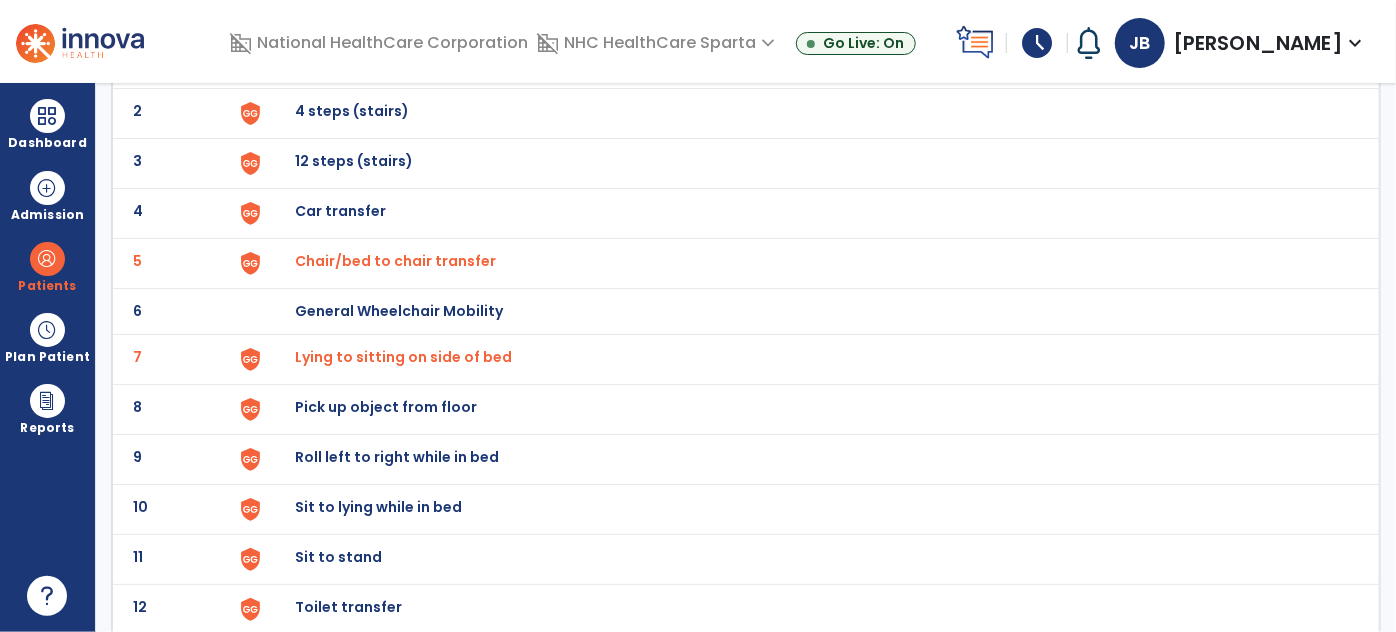 click on "Roll left to right while in bed" at bounding box center [341, 61] 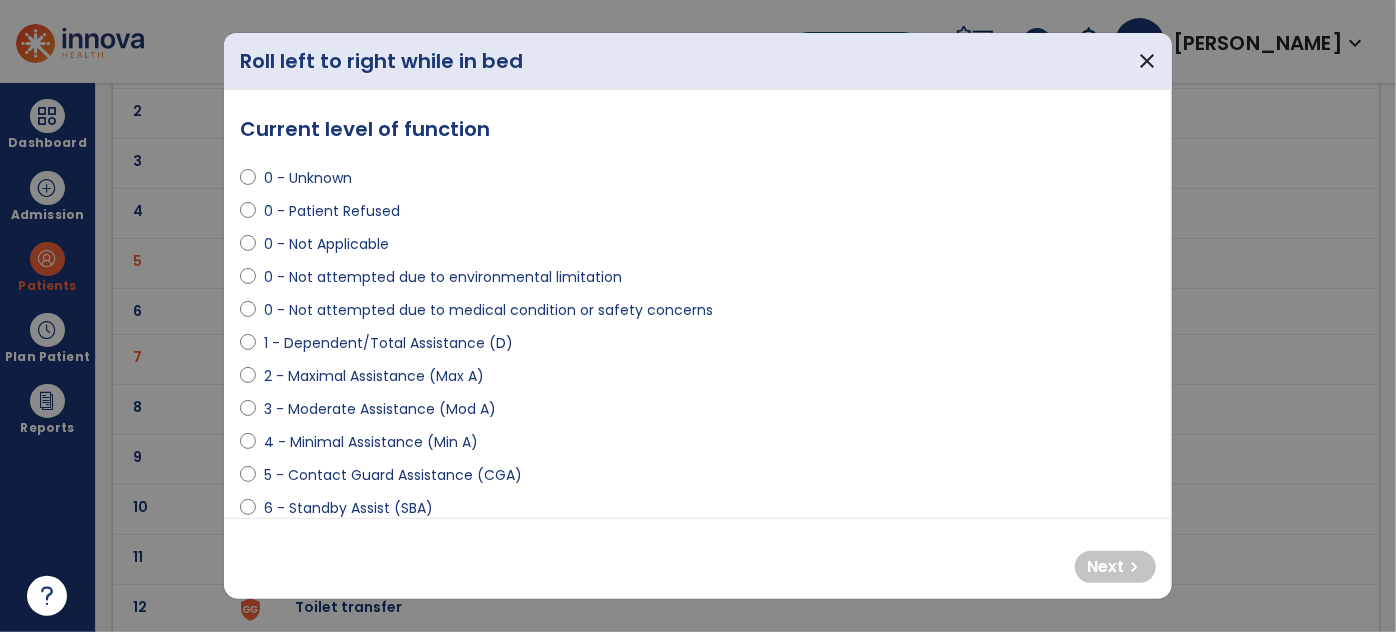click on "1 - Dependent/Total Assistance (D)" at bounding box center (388, 343) 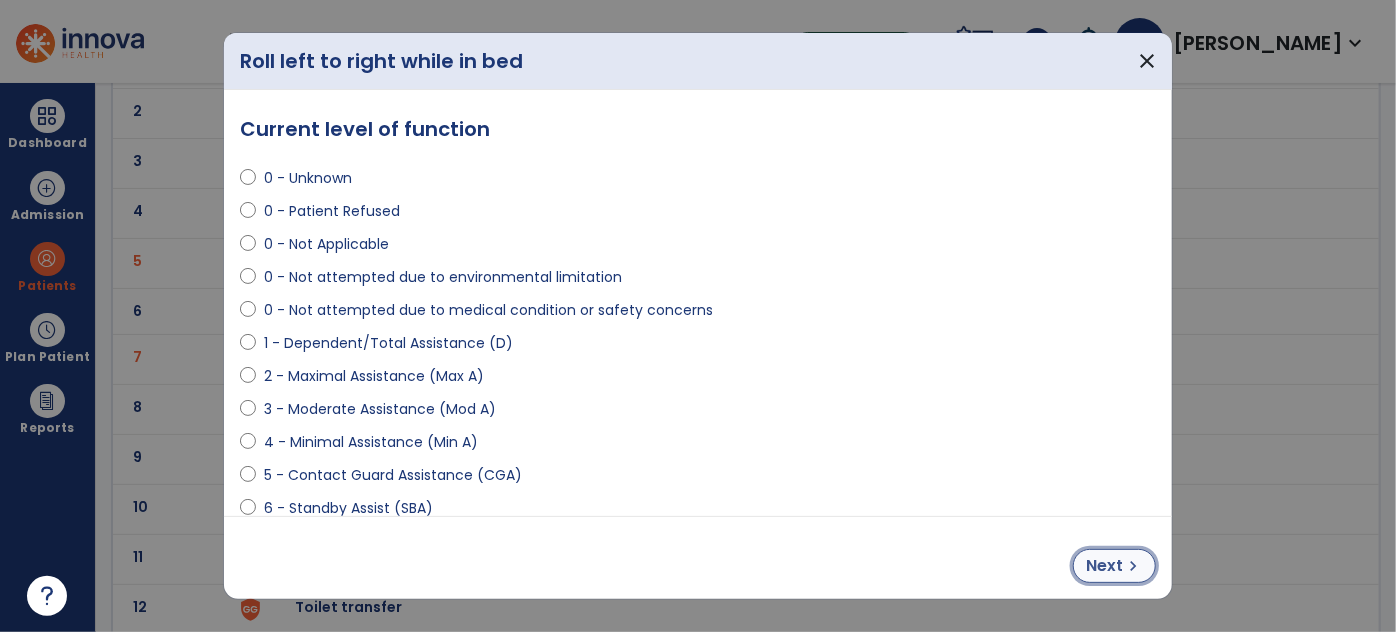 click on "Next" at bounding box center (1104, 566) 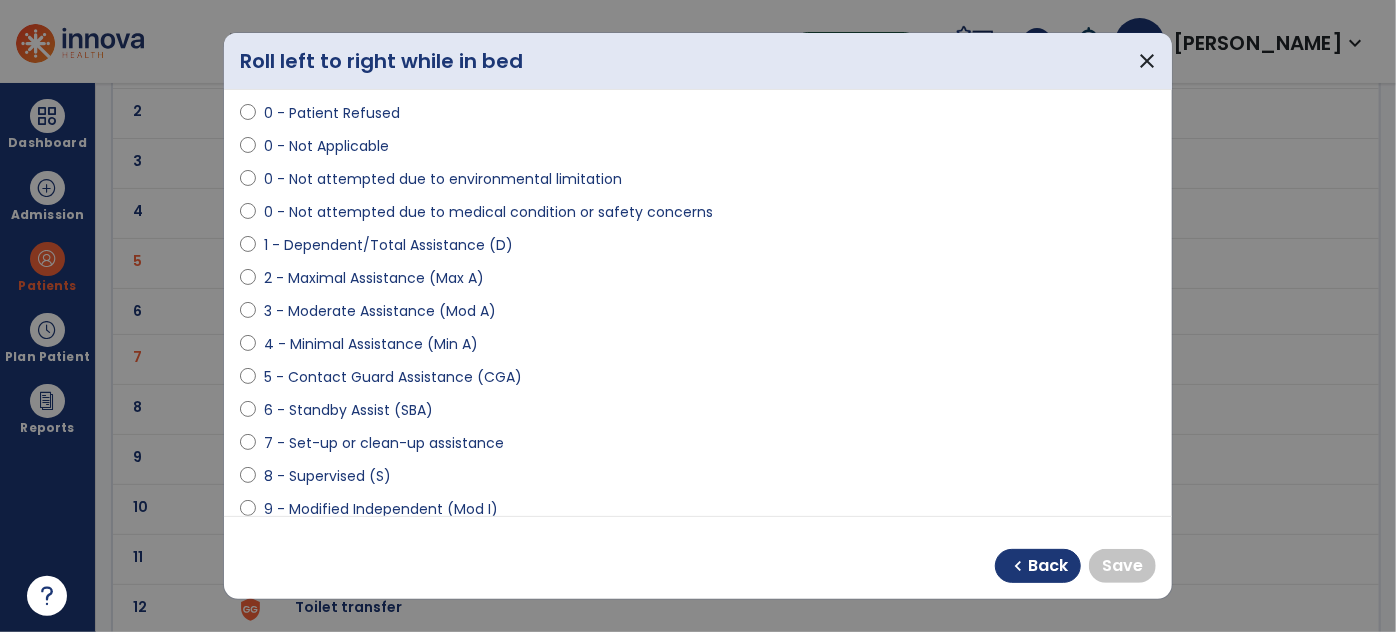 scroll, scrollTop: 99, scrollLeft: 0, axis: vertical 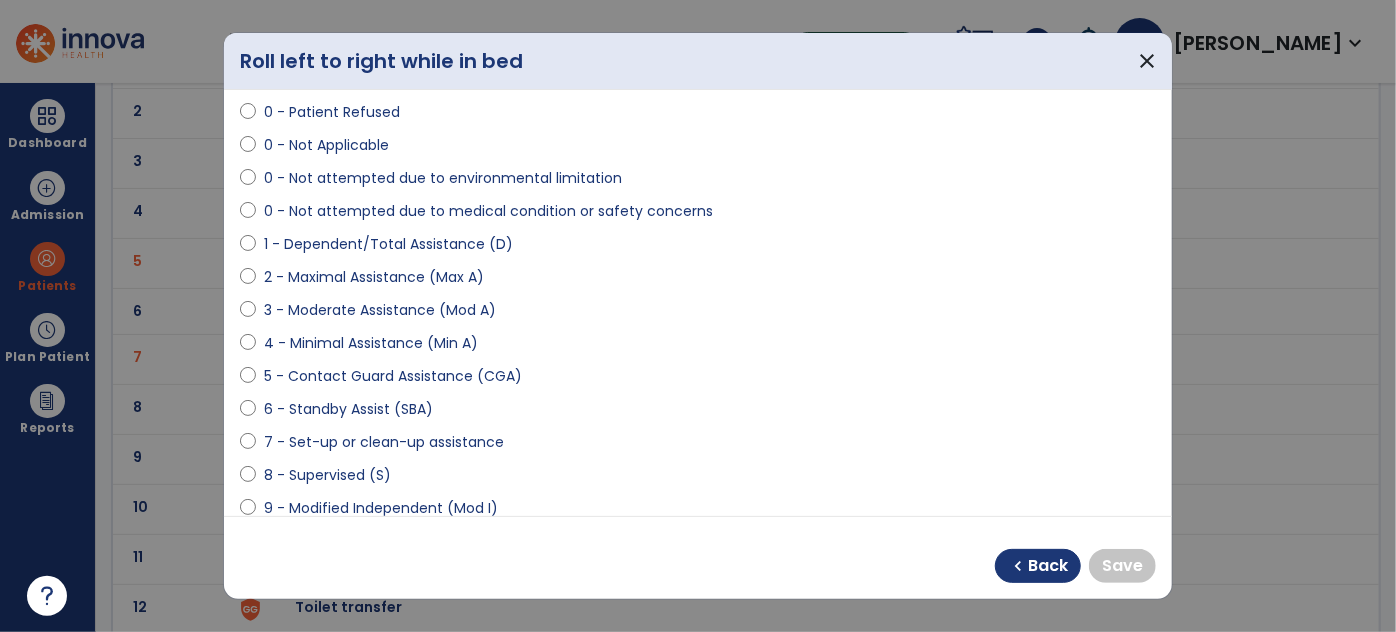 click on "8 - Supervised (S)" at bounding box center (327, 475) 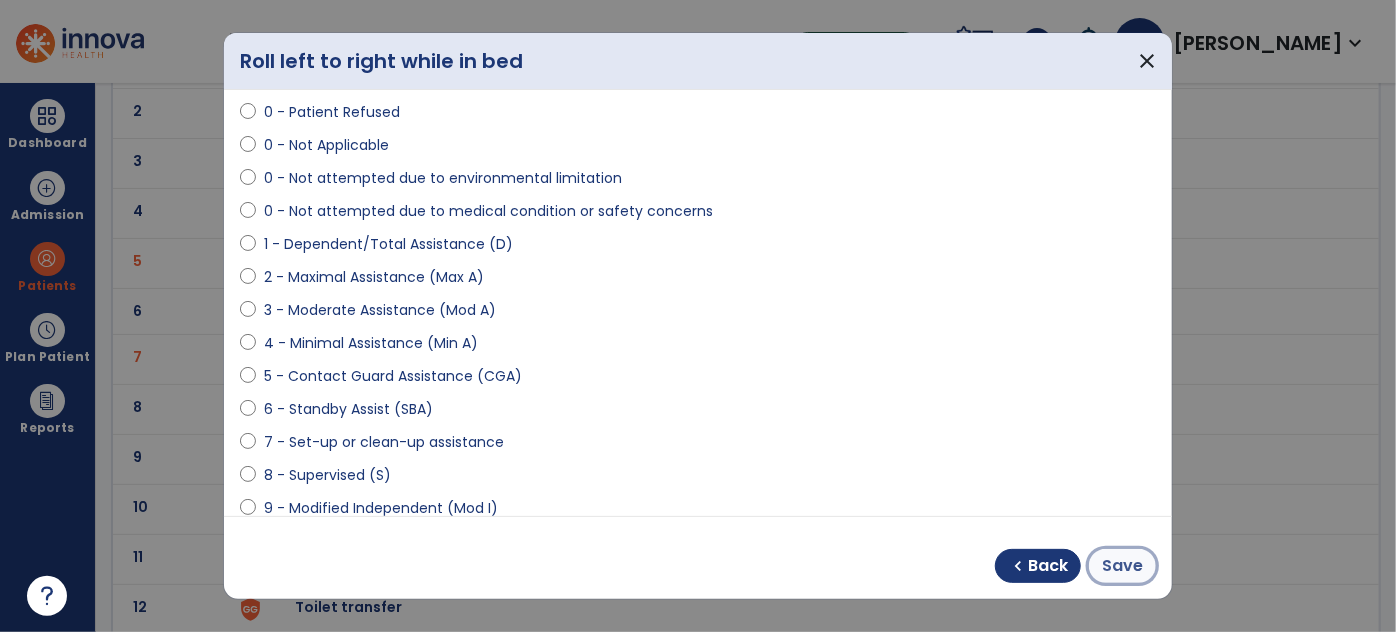 click on "Save" at bounding box center [1122, 566] 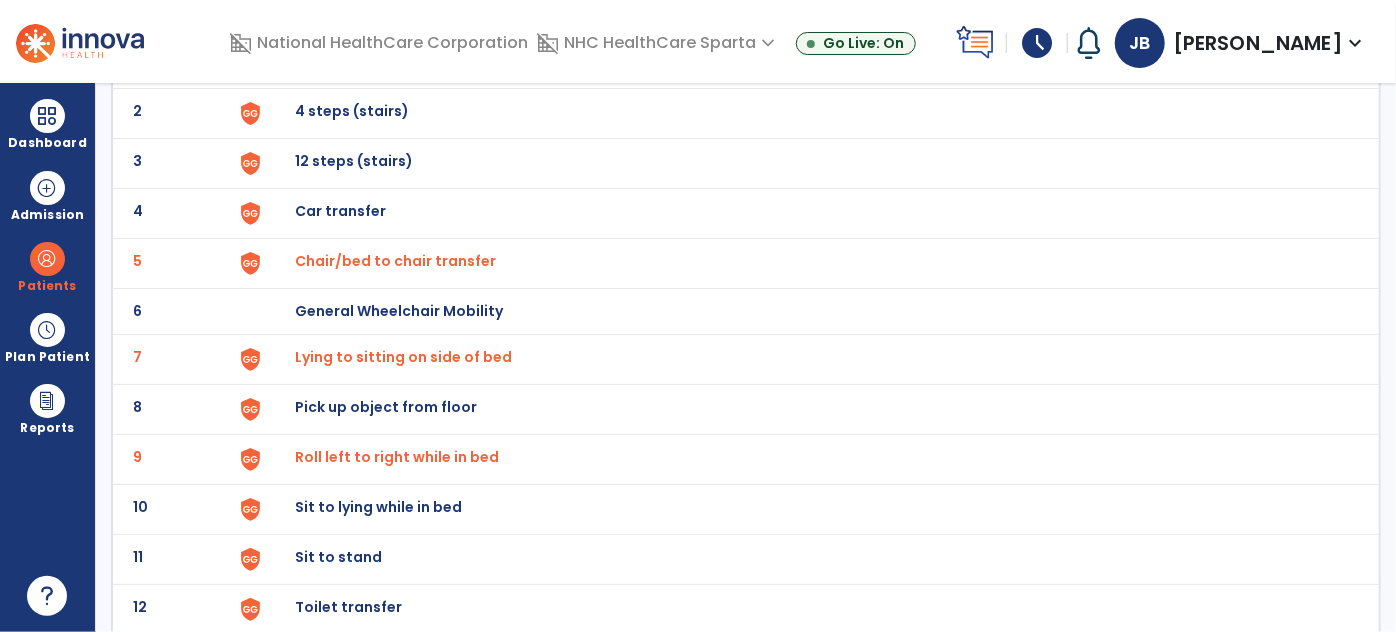 click on "Sit to lying while in bed" at bounding box center [807, 63] 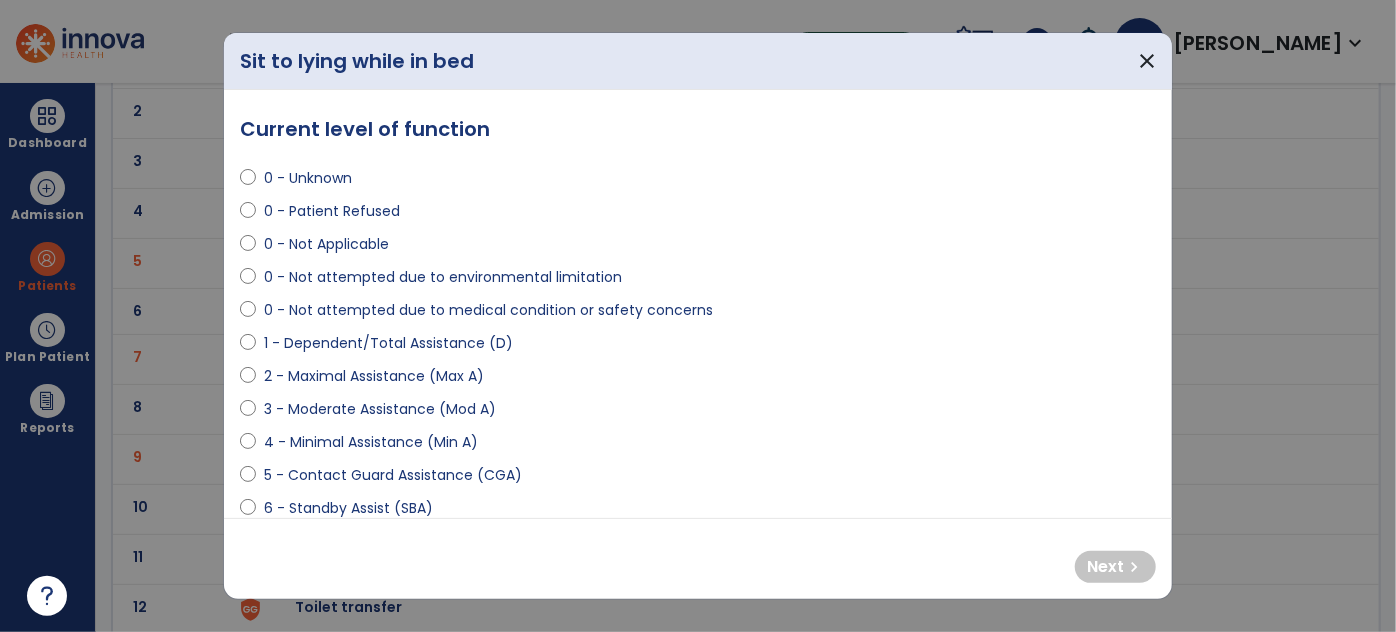click on "1 - Dependent/Total Assistance (D)" at bounding box center (388, 343) 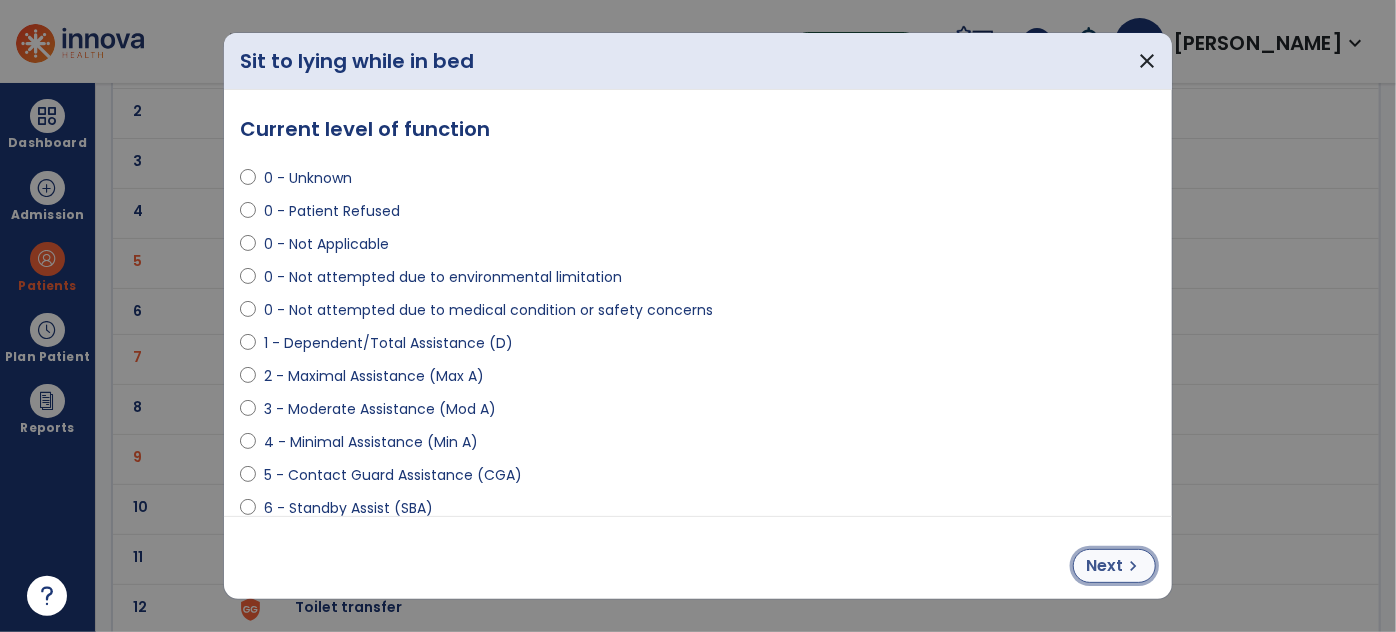 click on "Next" at bounding box center [1104, 566] 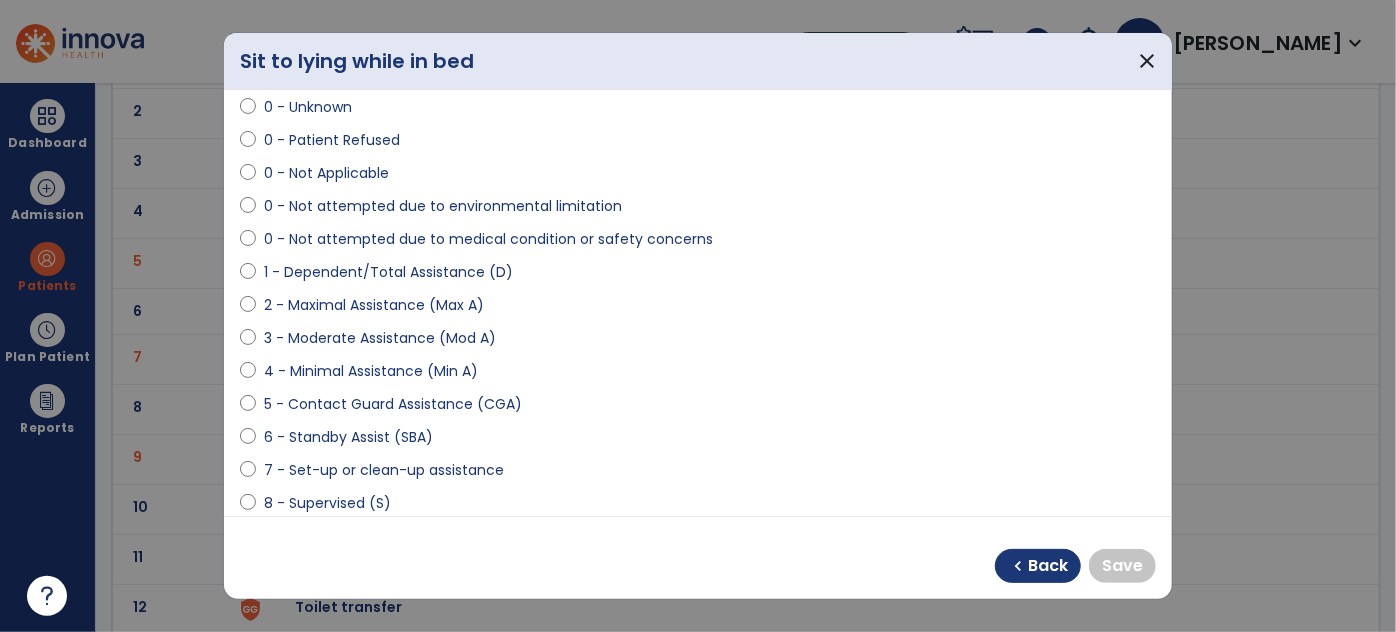 scroll, scrollTop: 88, scrollLeft: 0, axis: vertical 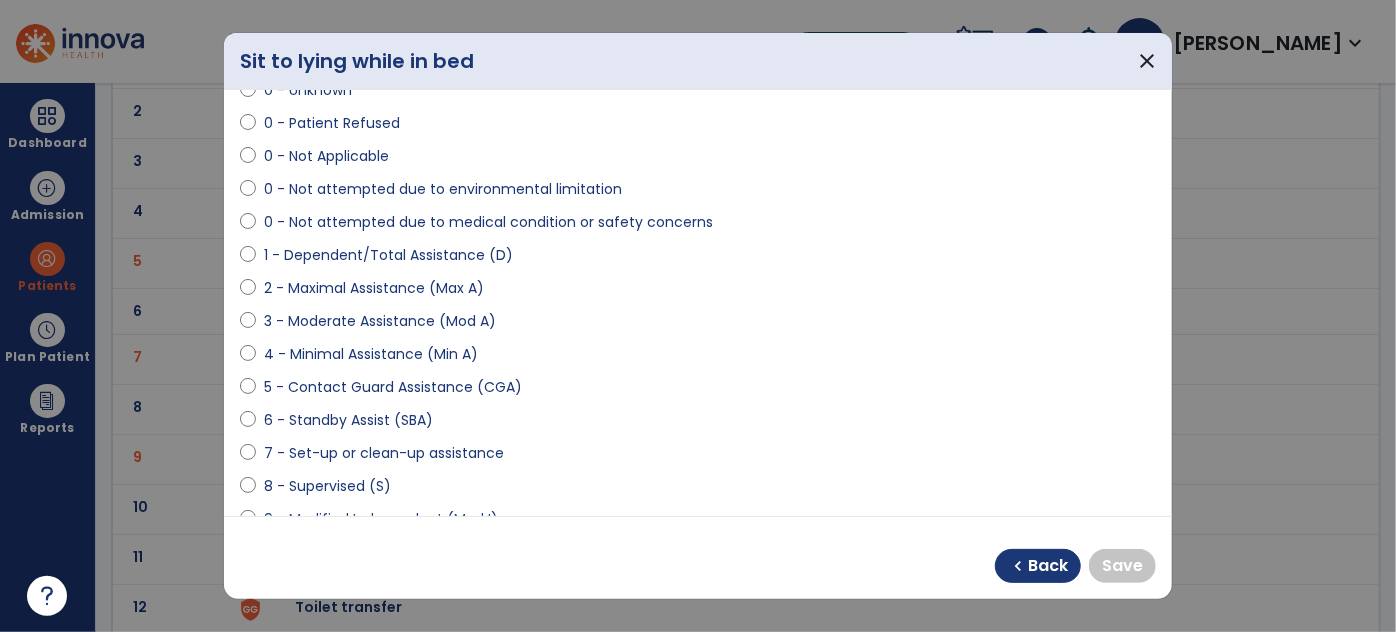 click on "8 - Supervised (S)" at bounding box center (327, 486) 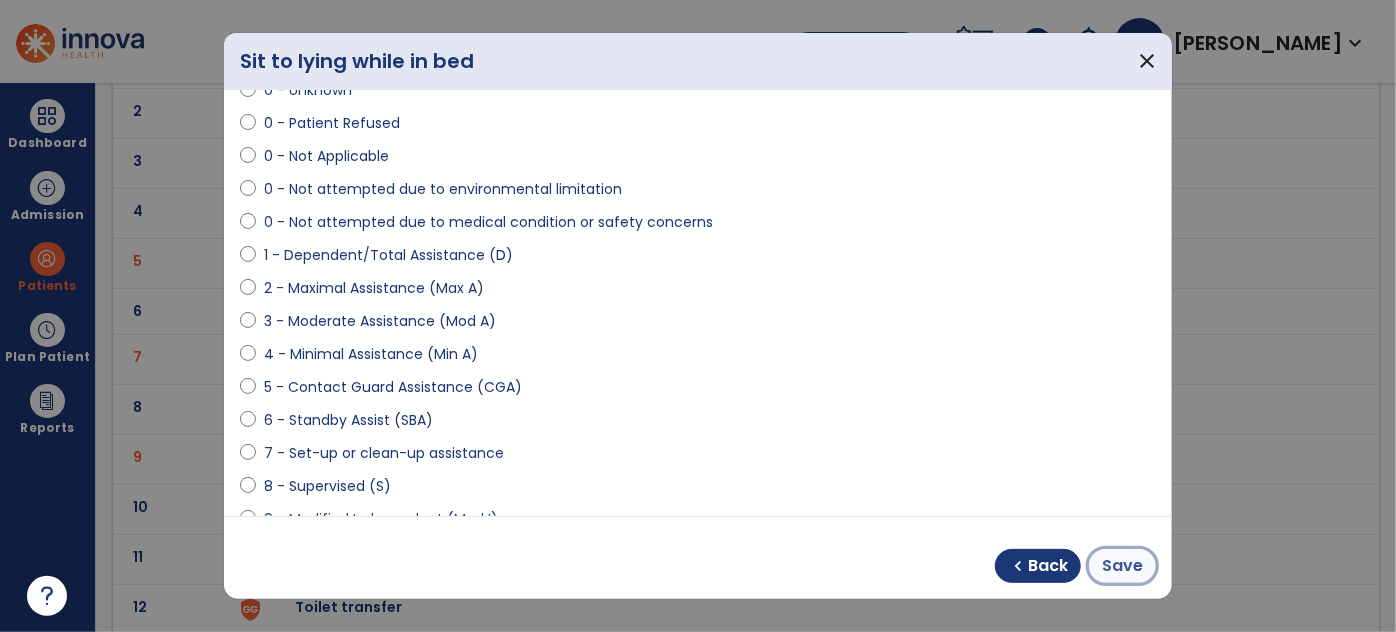 click on "Save" at bounding box center (1122, 566) 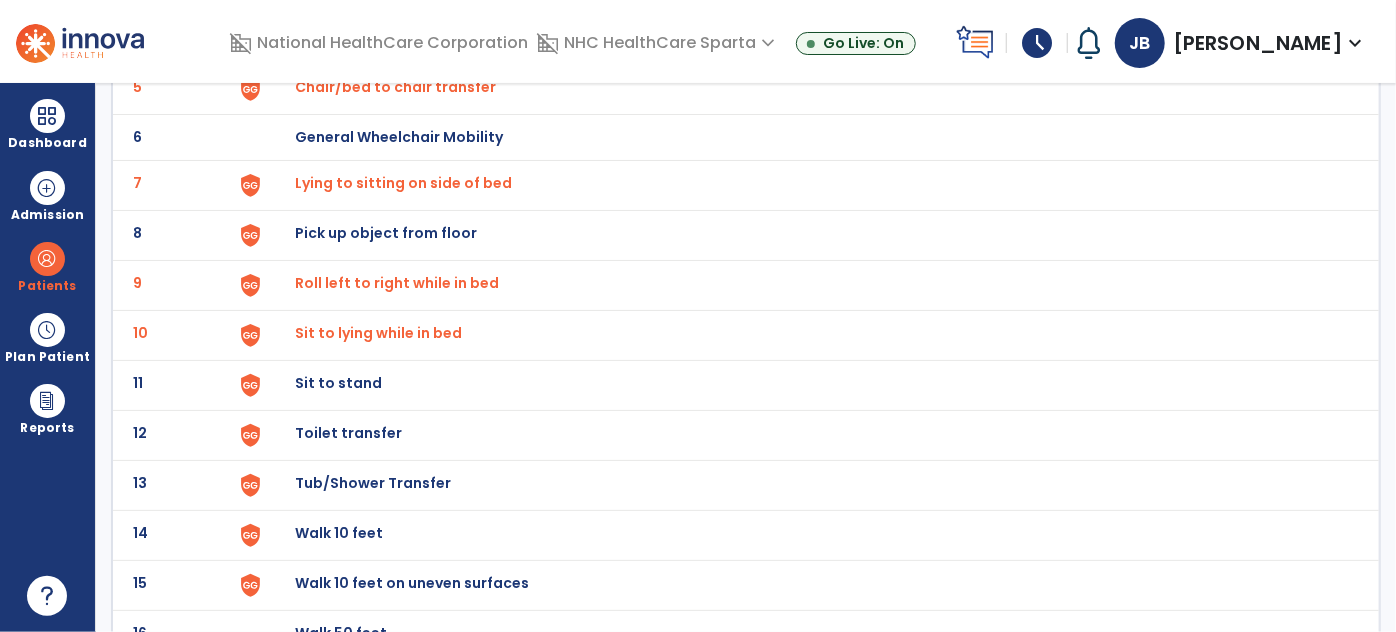 scroll, scrollTop: 376, scrollLeft: 0, axis: vertical 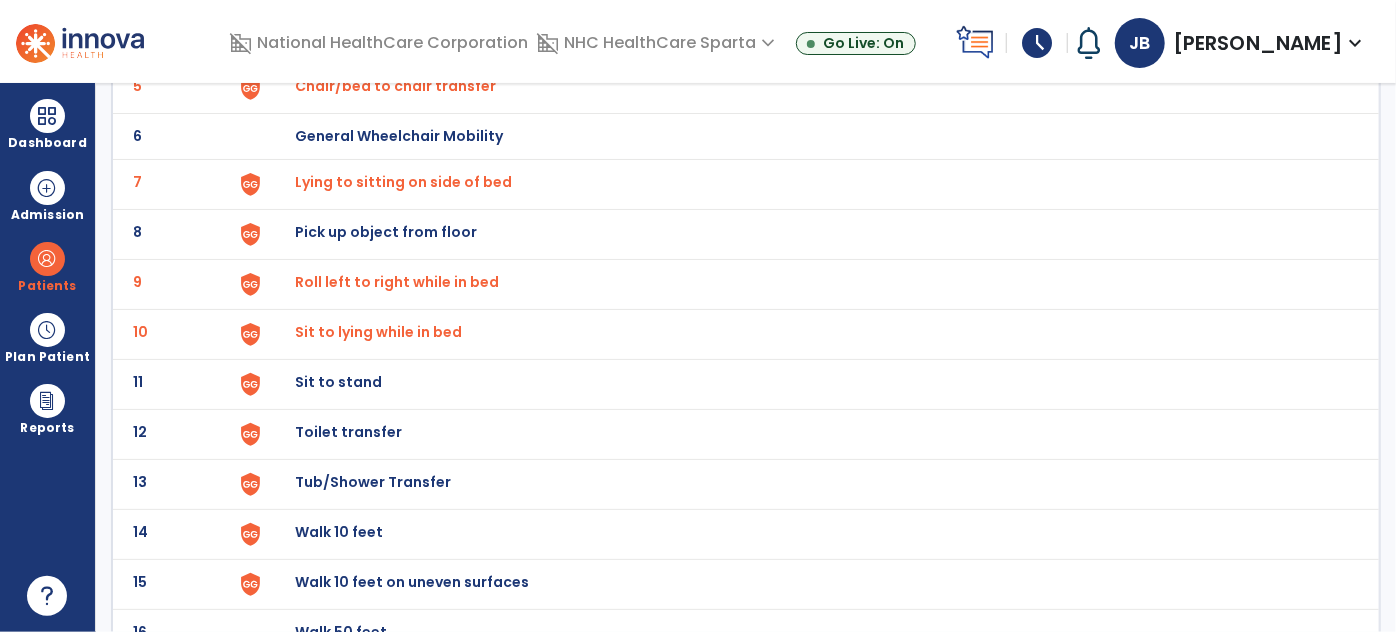 click on "Sit to stand" at bounding box center [807, -112] 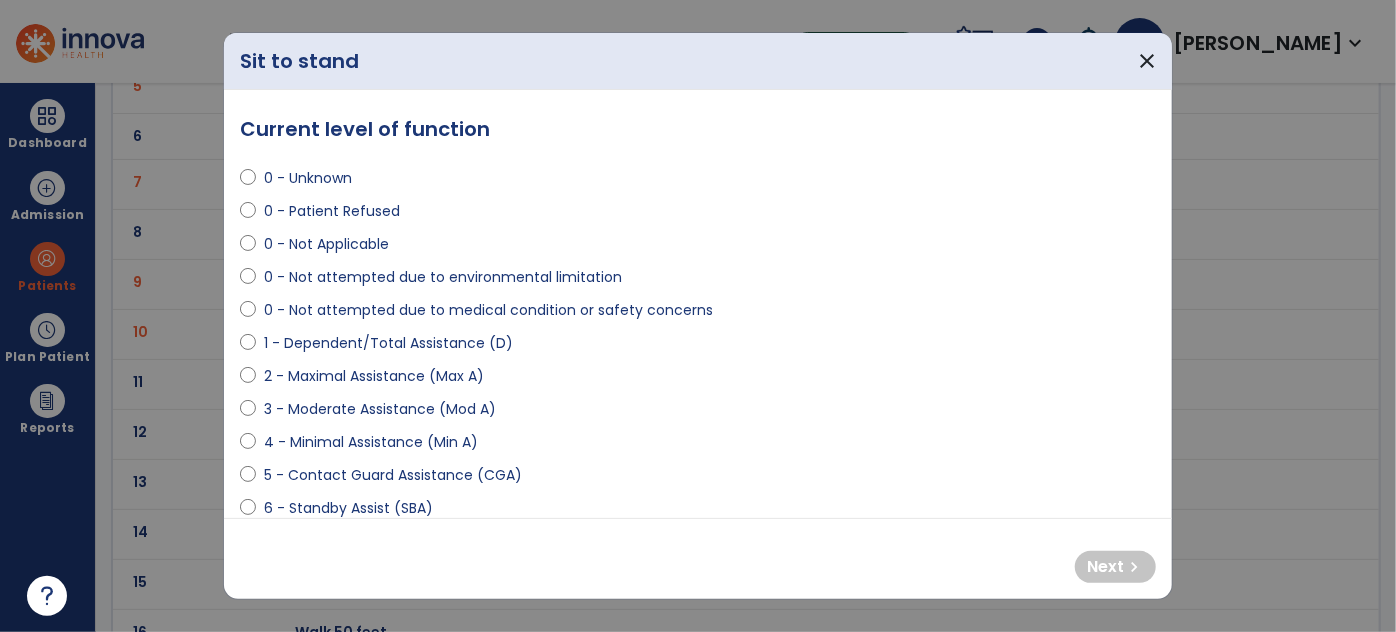 click on "1 - Dependent/Total Assistance (D)" at bounding box center (388, 343) 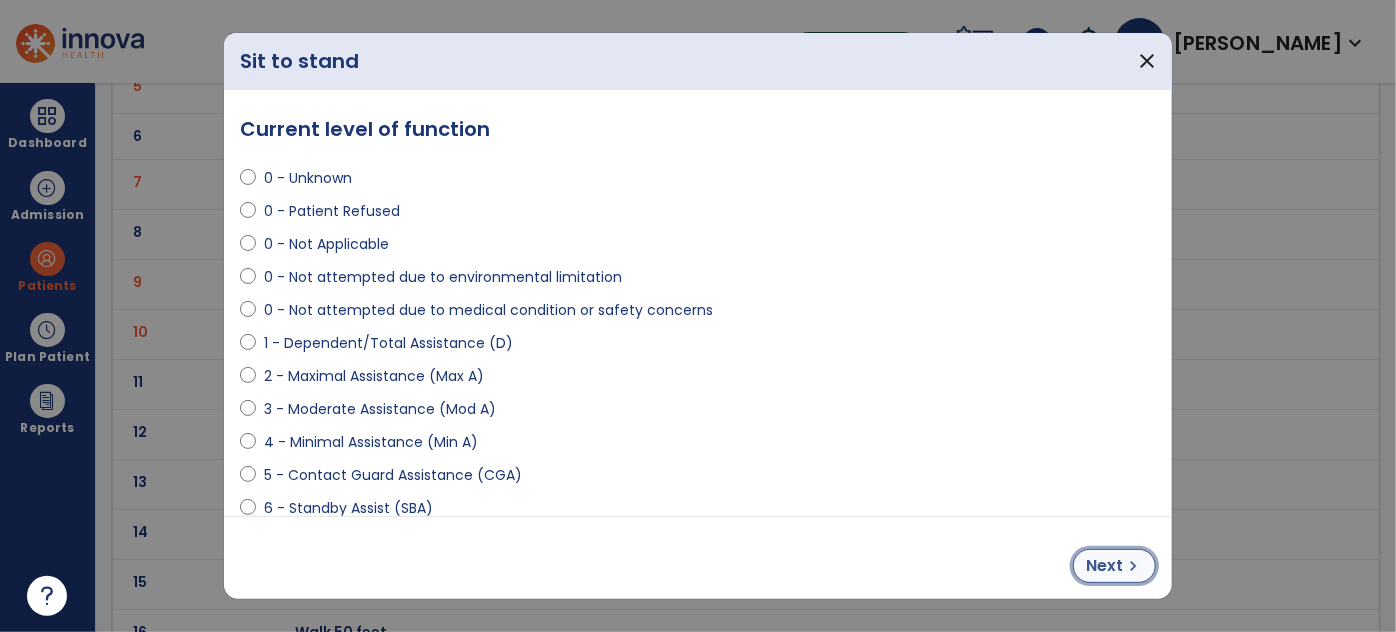 click on "chevron_right" at bounding box center (1133, 566) 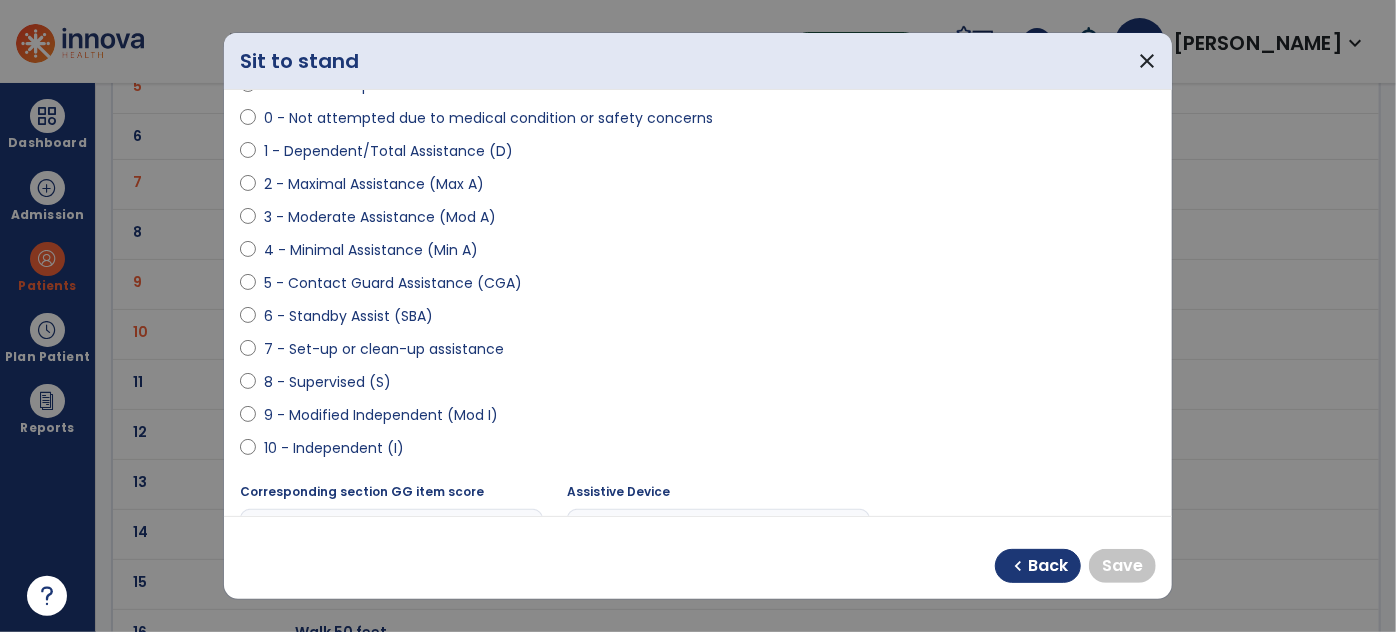 scroll, scrollTop: 194, scrollLeft: 0, axis: vertical 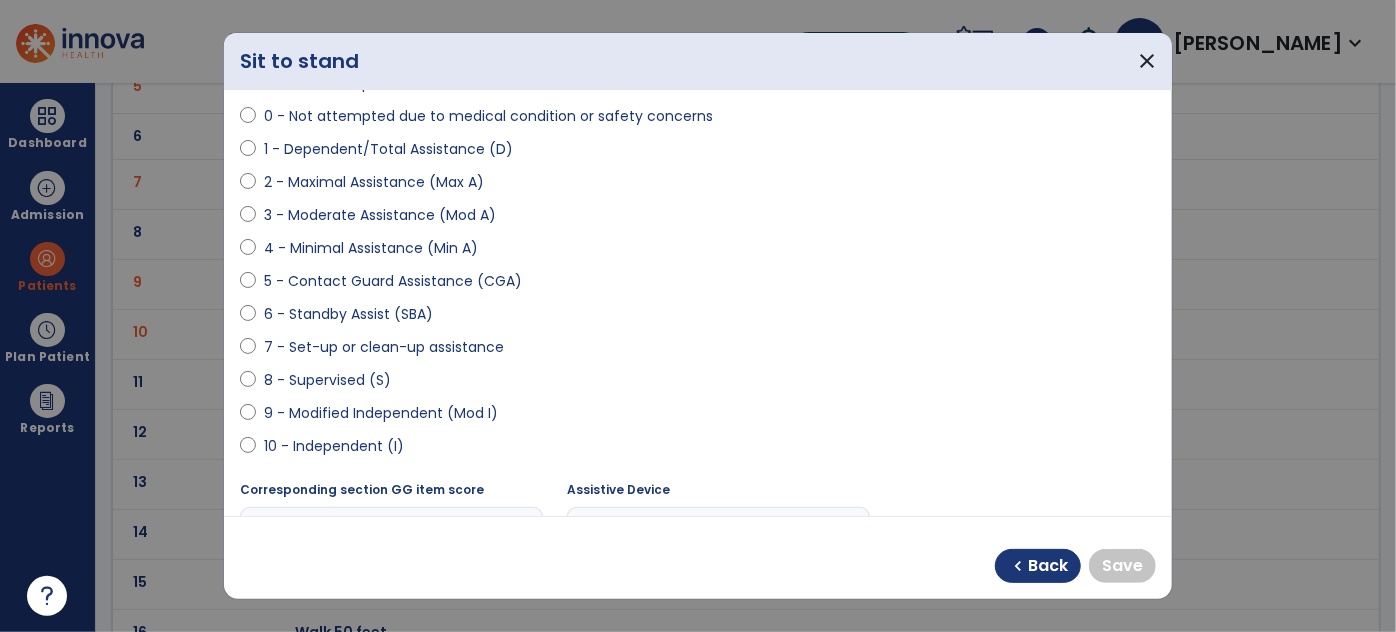 click on "8 - Supervised (S)" at bounding box center [327, 380] 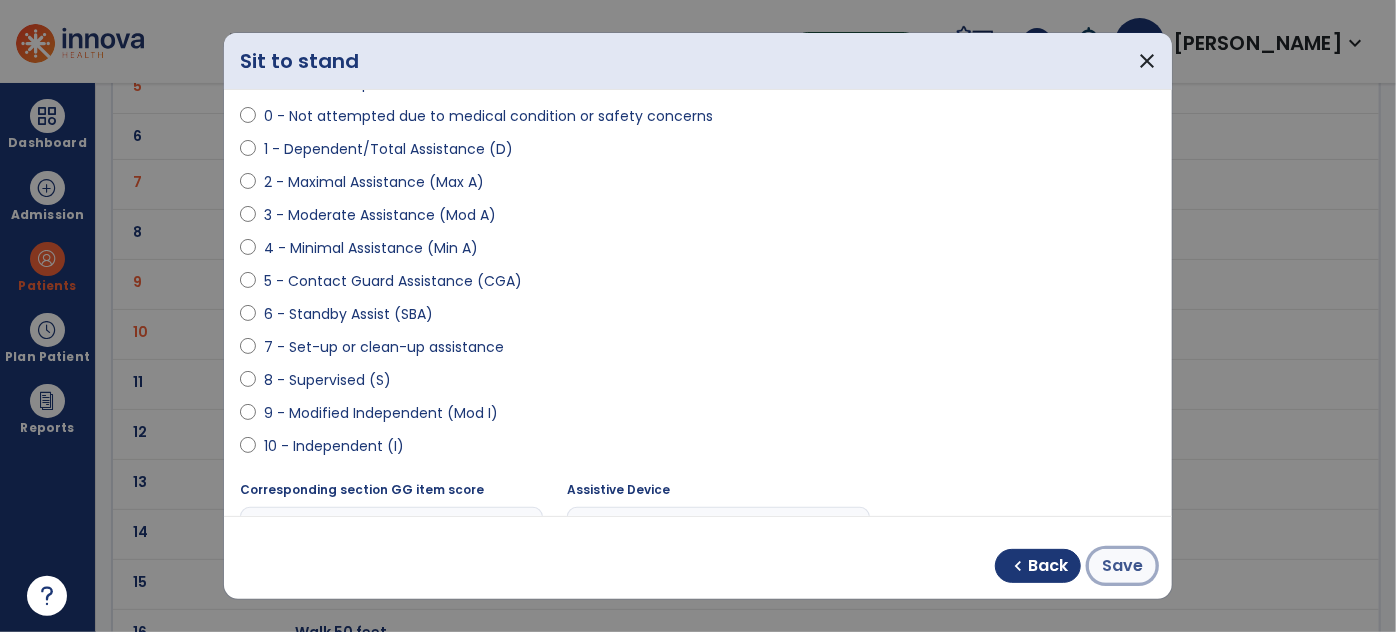 click on "Save" at bounding box center (1122, 566) 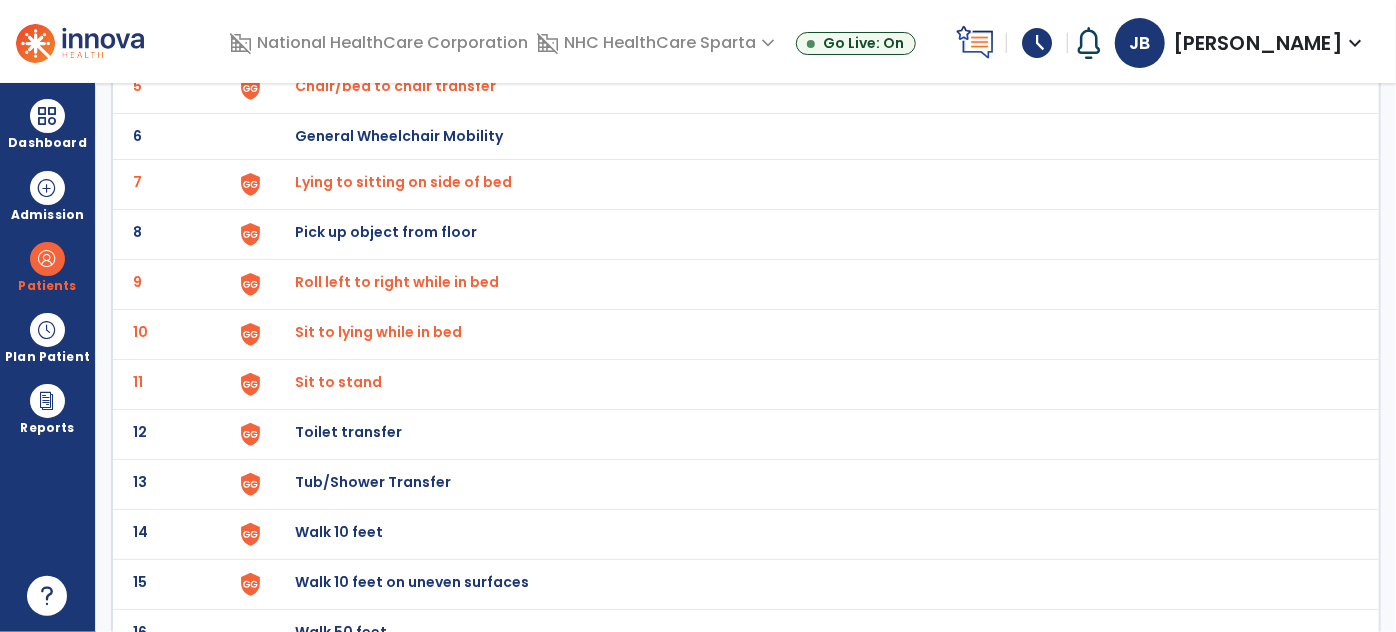 click on "Toilet transfer" at bounding box center (341, -114) 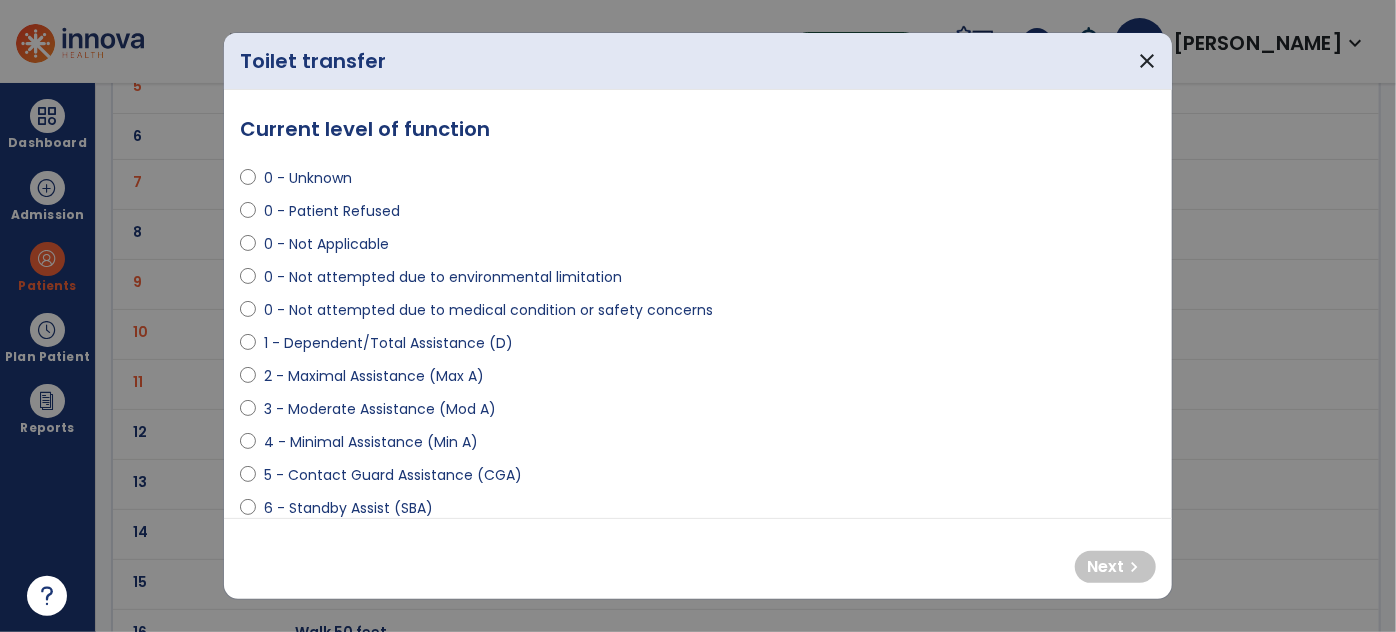 click on "1 - Dependent/Total Assistance (D)" at bounding box center [388, 343] 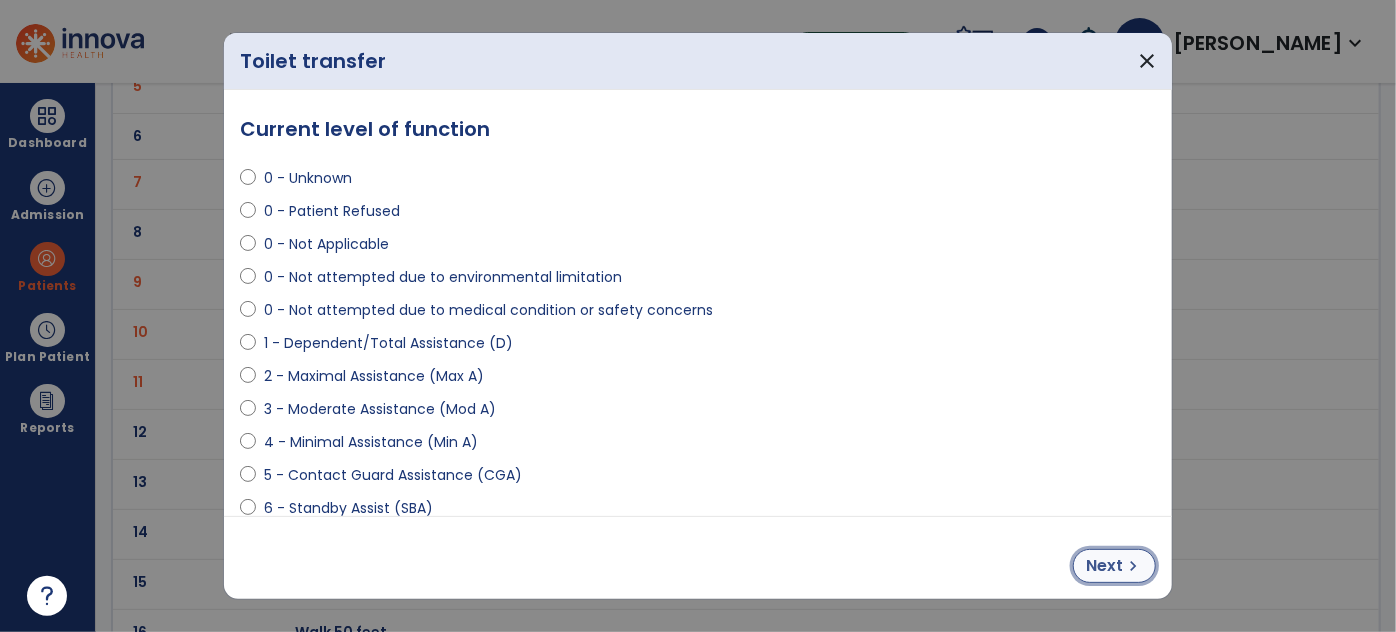 click on "Next" at bounding box center (1104, 566) 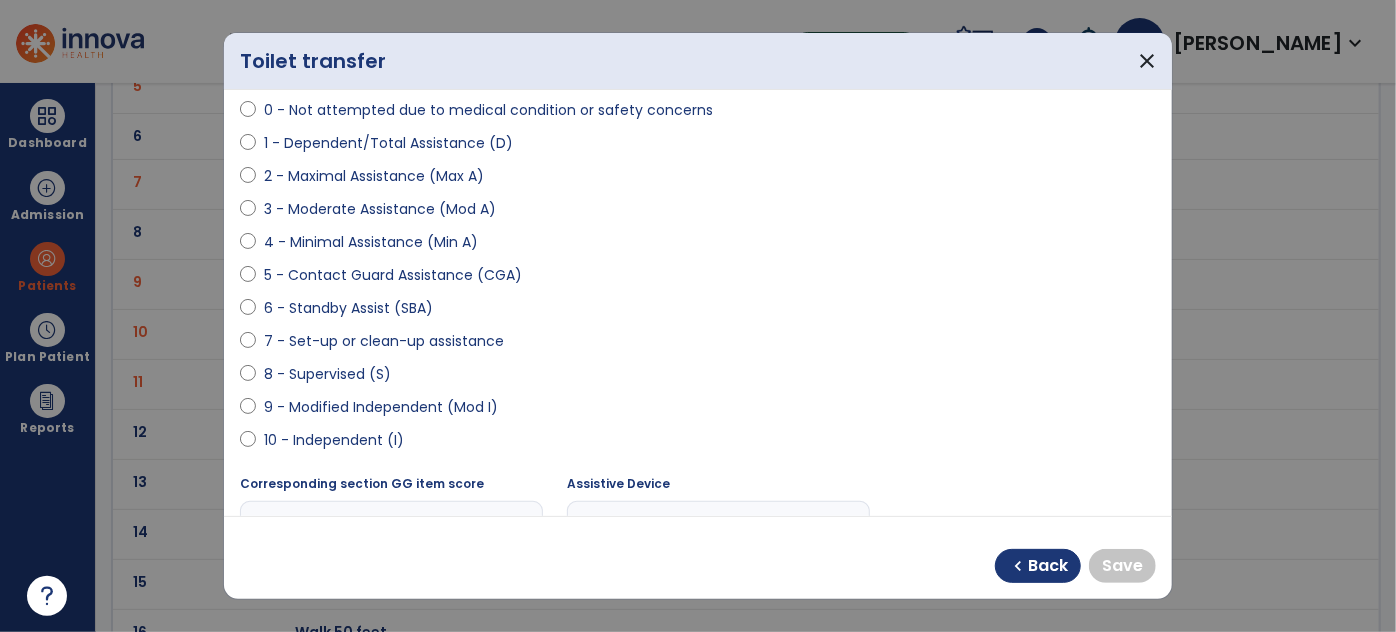scroll, scrollTop: 219, scrollLeft: 0, axis: vertical 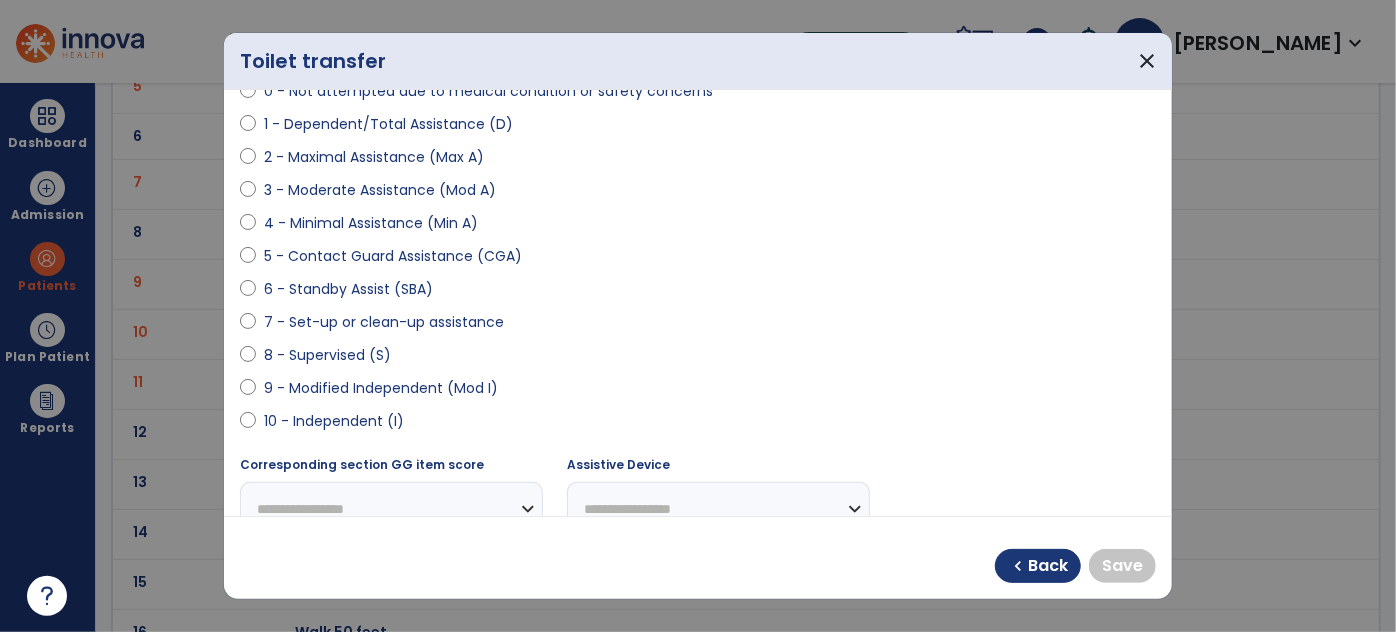 click on "8 - Supervised (S)" at bounding box center [327, 355] 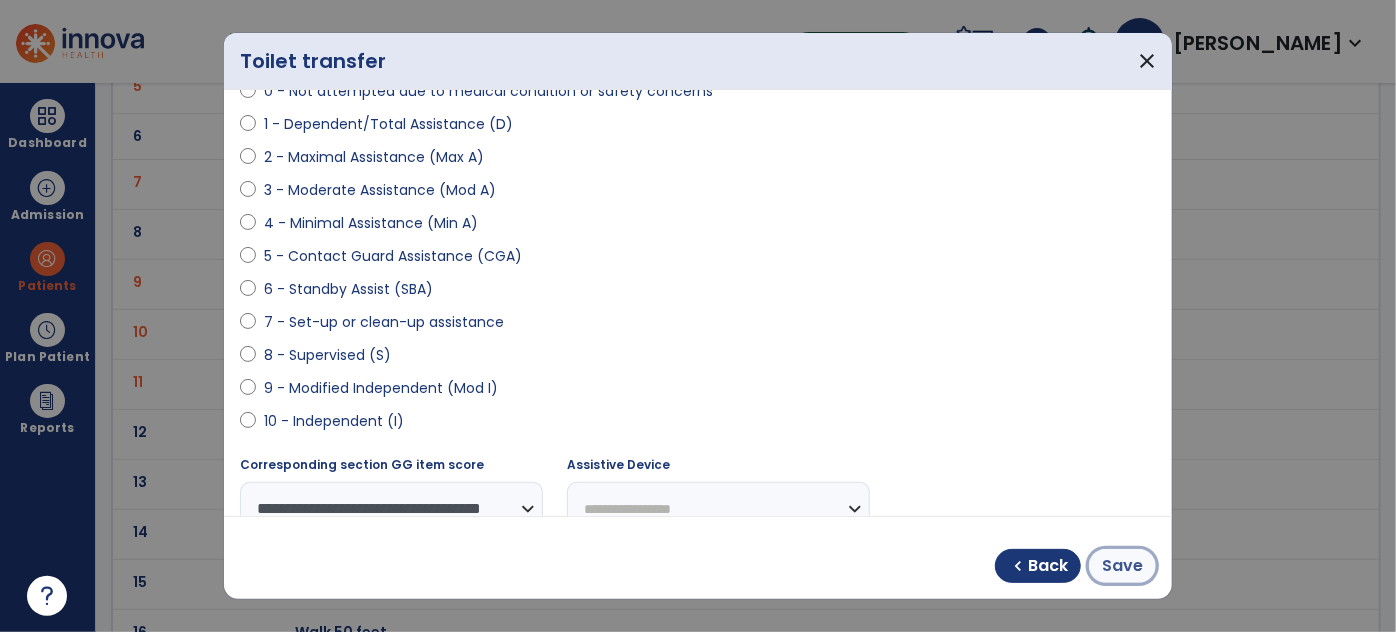 click on "Save" at bounding box center (1122, 566) 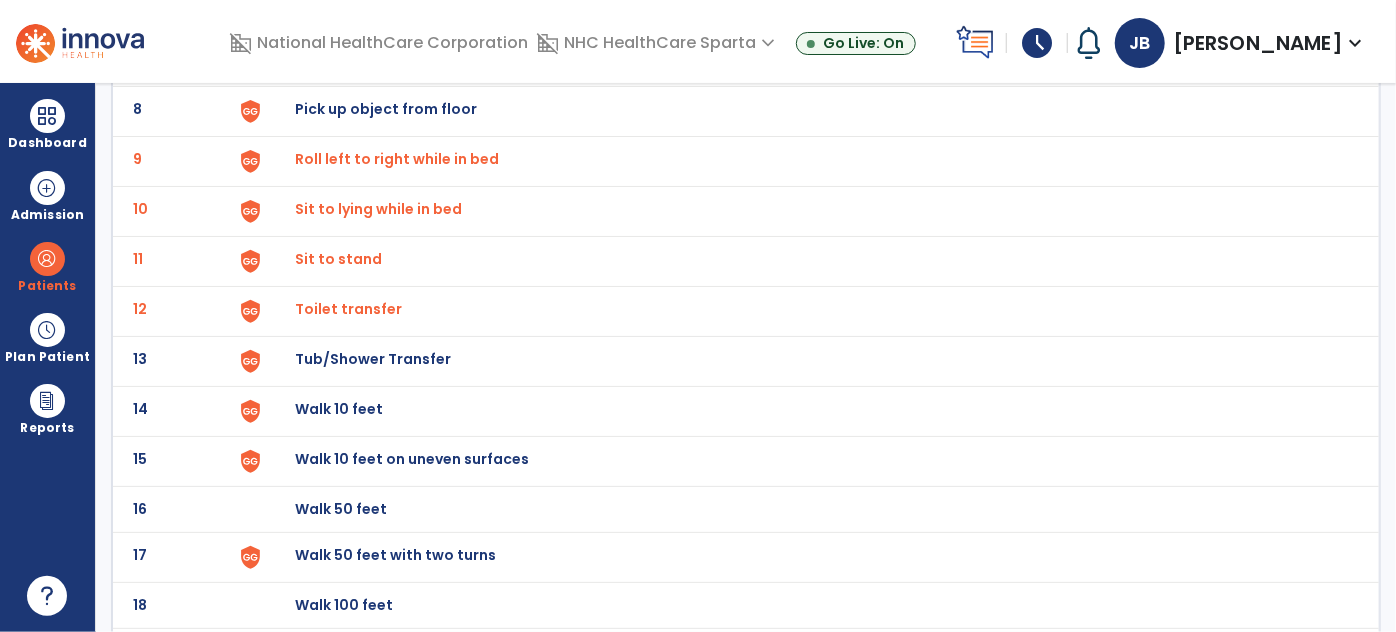 scroll, scrollTop: 501, scrollLeft: 0, axis: vertical 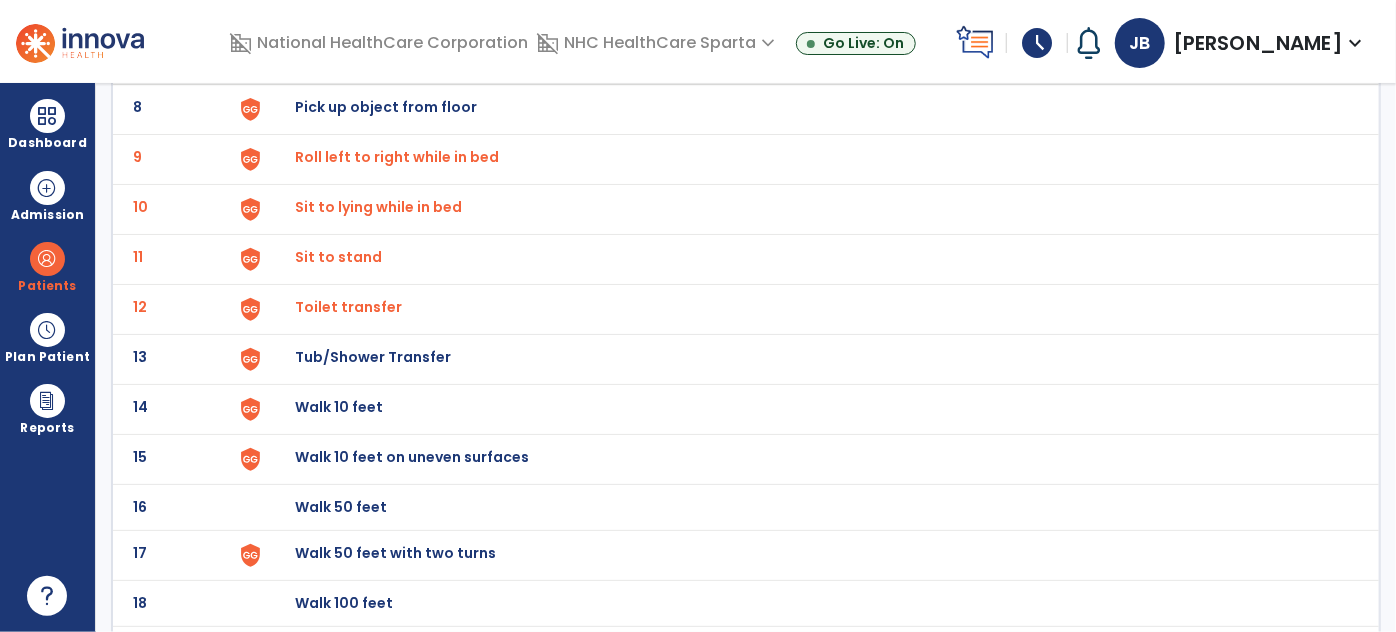 click on "Walk 10 feet" at bounding box center (341, -239) 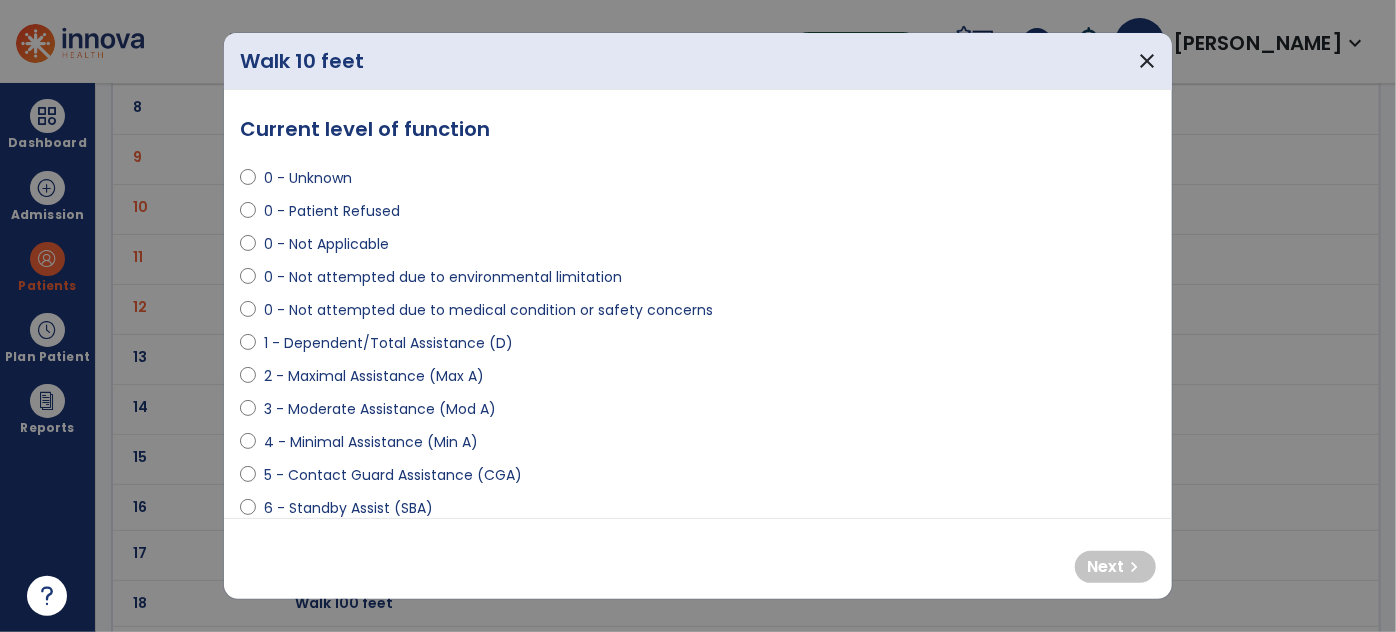 click on "0 - Not attempted due to medical condition or safety concerns" at bounding box center (488, 310) 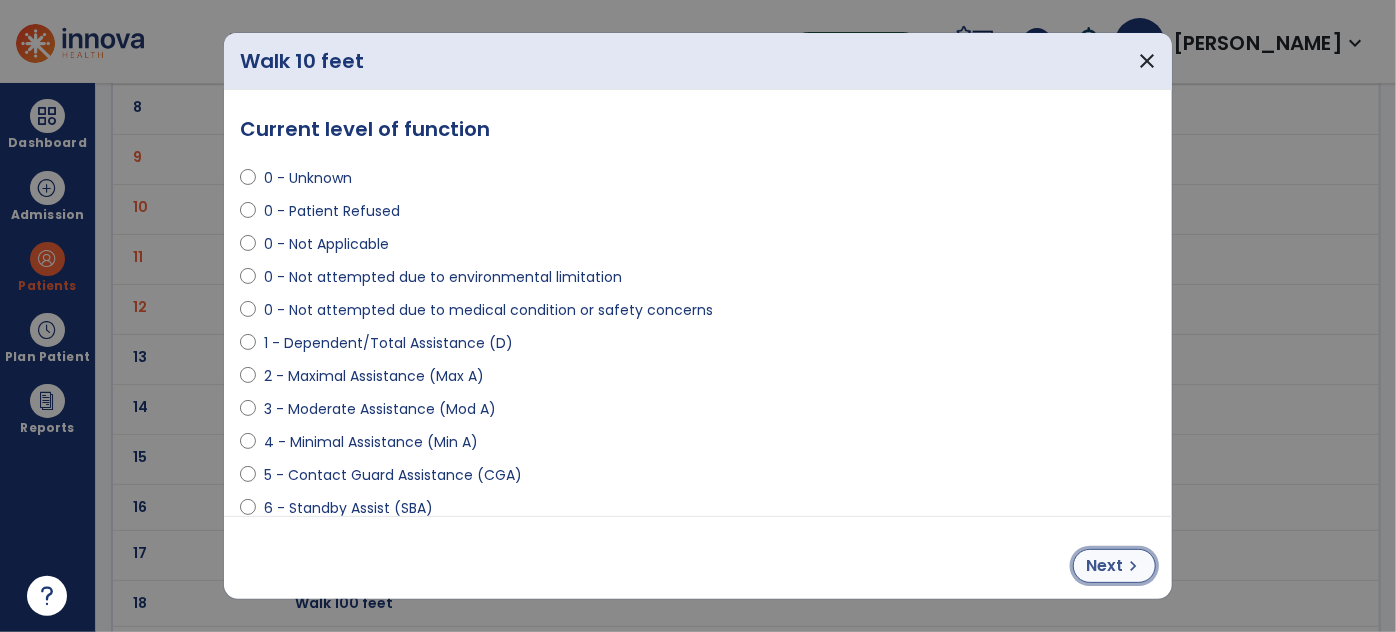 click on "chevron_right" at bounding box center (1133, 566) 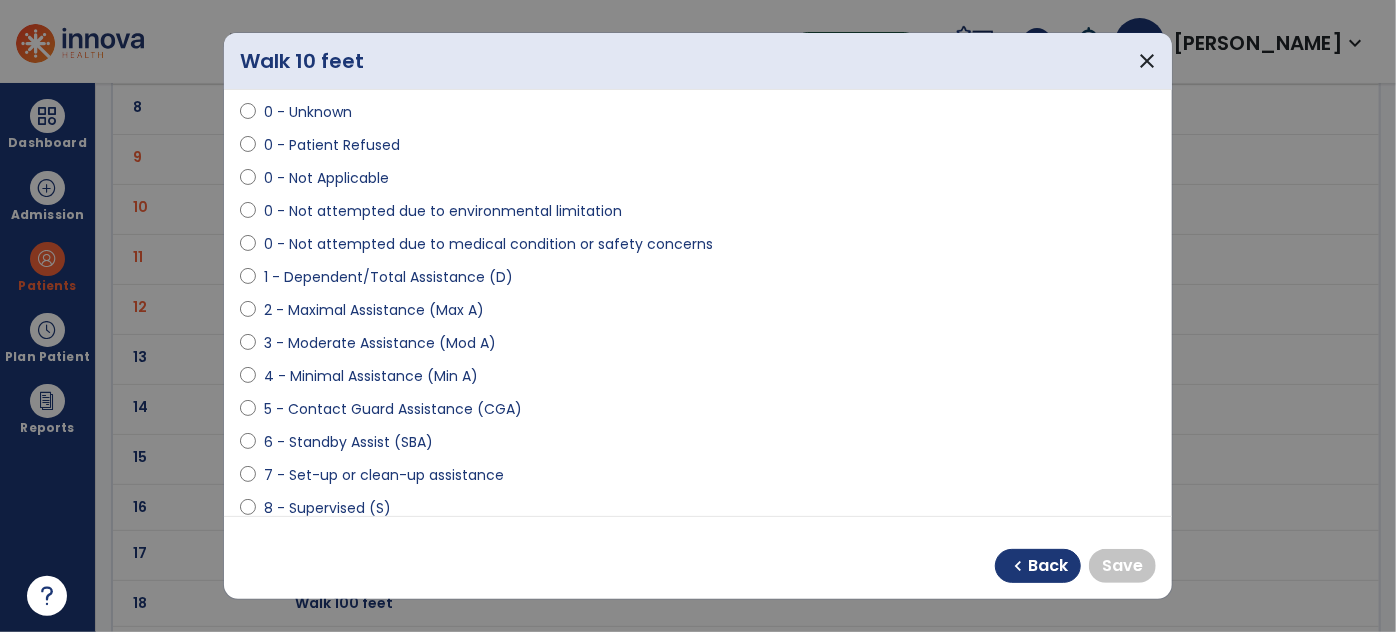scroll, scrollTop: 111, scrollLeft: 0, axis: vertical 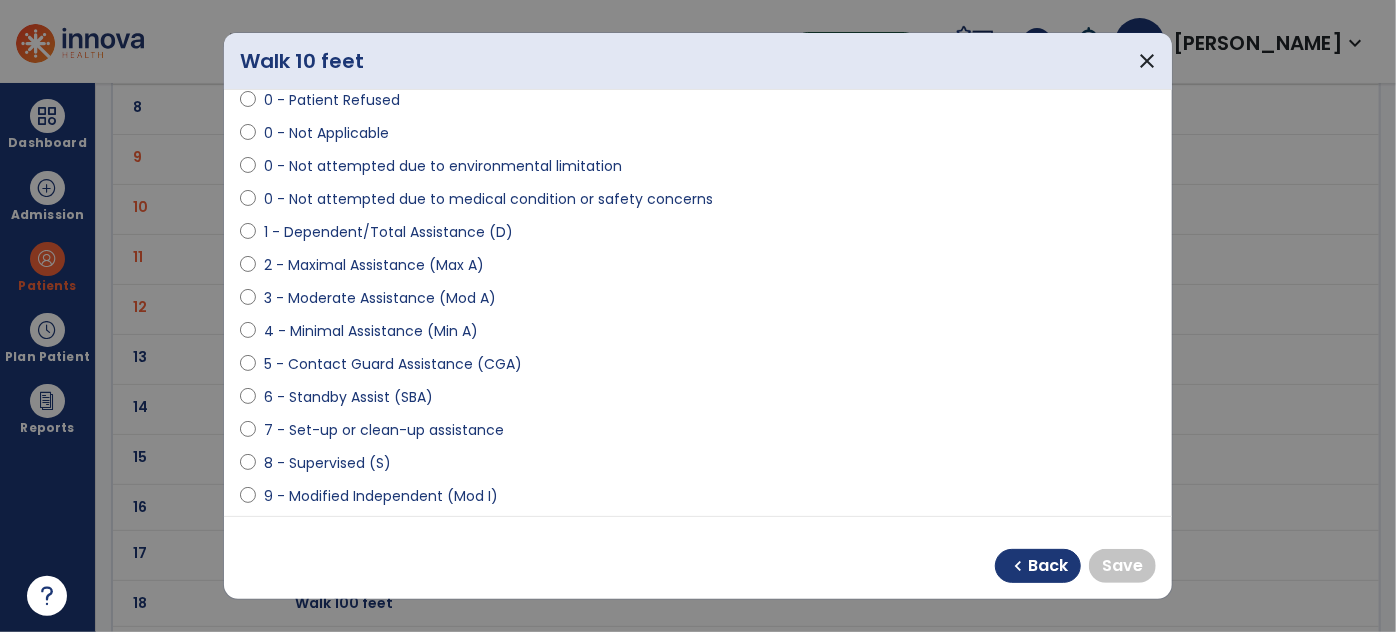 click on "6 - Standby Assist (SBA)" at bounding box center (348, 397) 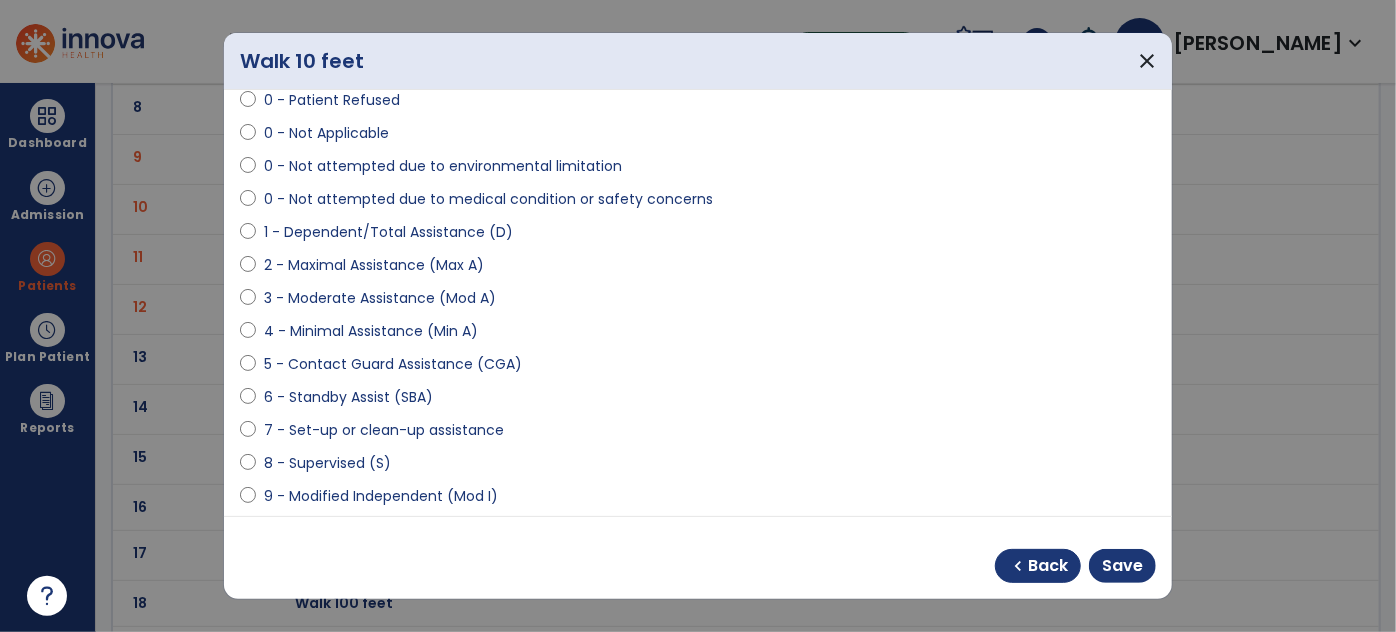 click on "8 - Supervised (S)" at bounding box center [327, 463] 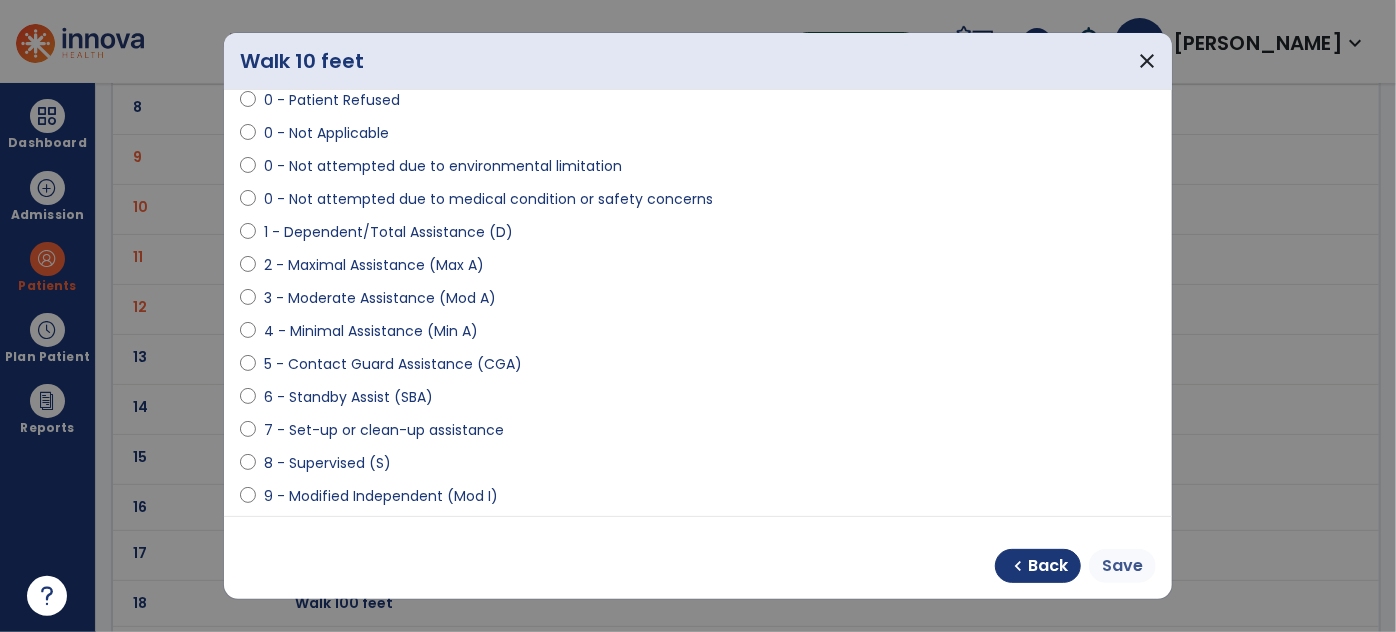 click on "Save" at bounding box center (1122, 566) 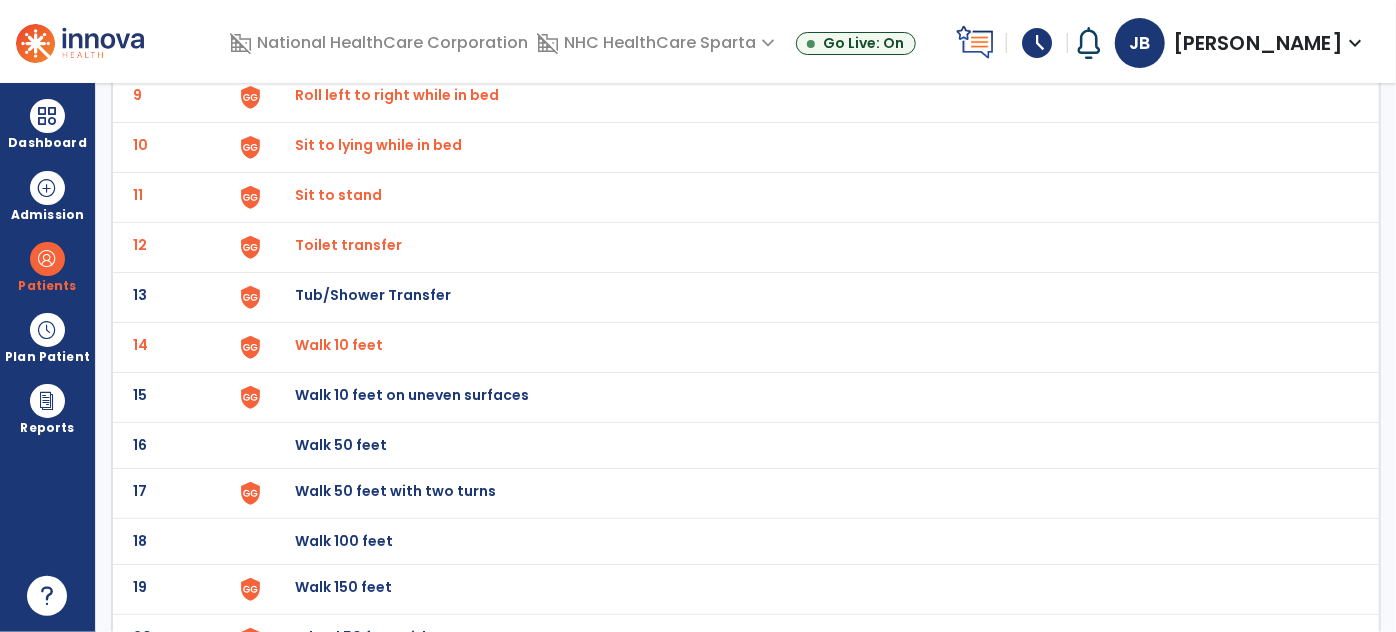 scroll, scrollTop: 638, scrollLeft: 0, axis: vertical 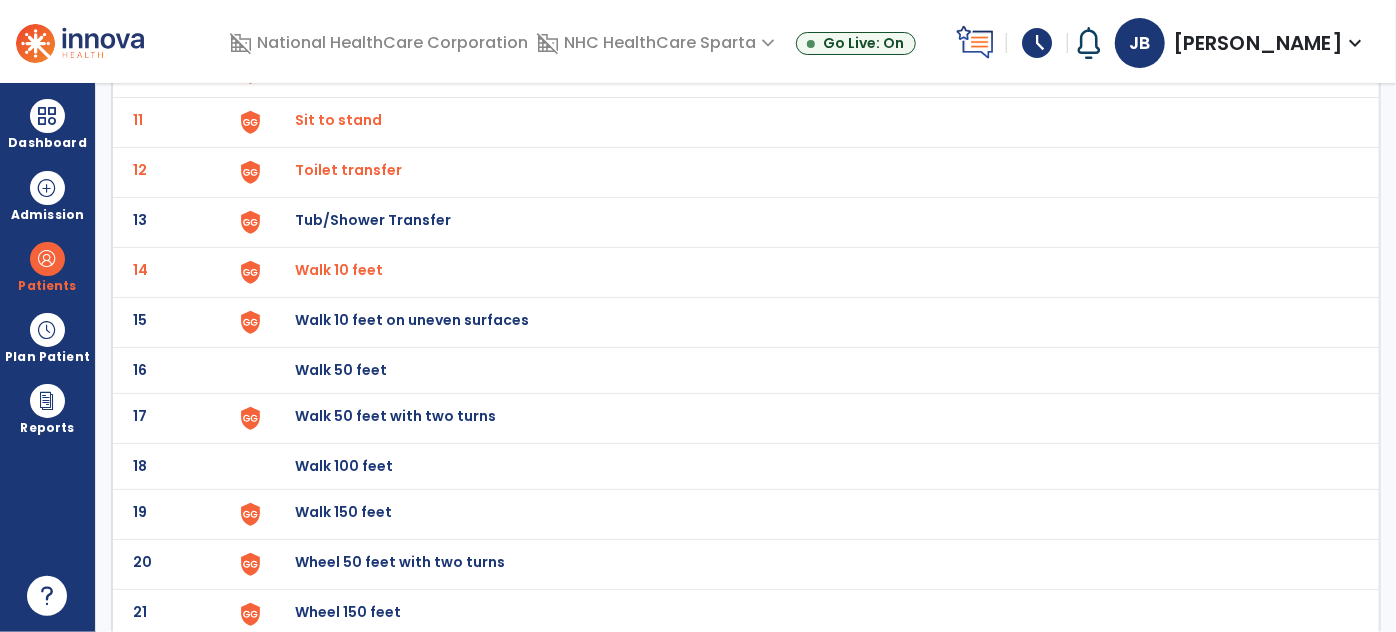 click on "Walk 50 feet with two turns" at bounding box center (341, -376) 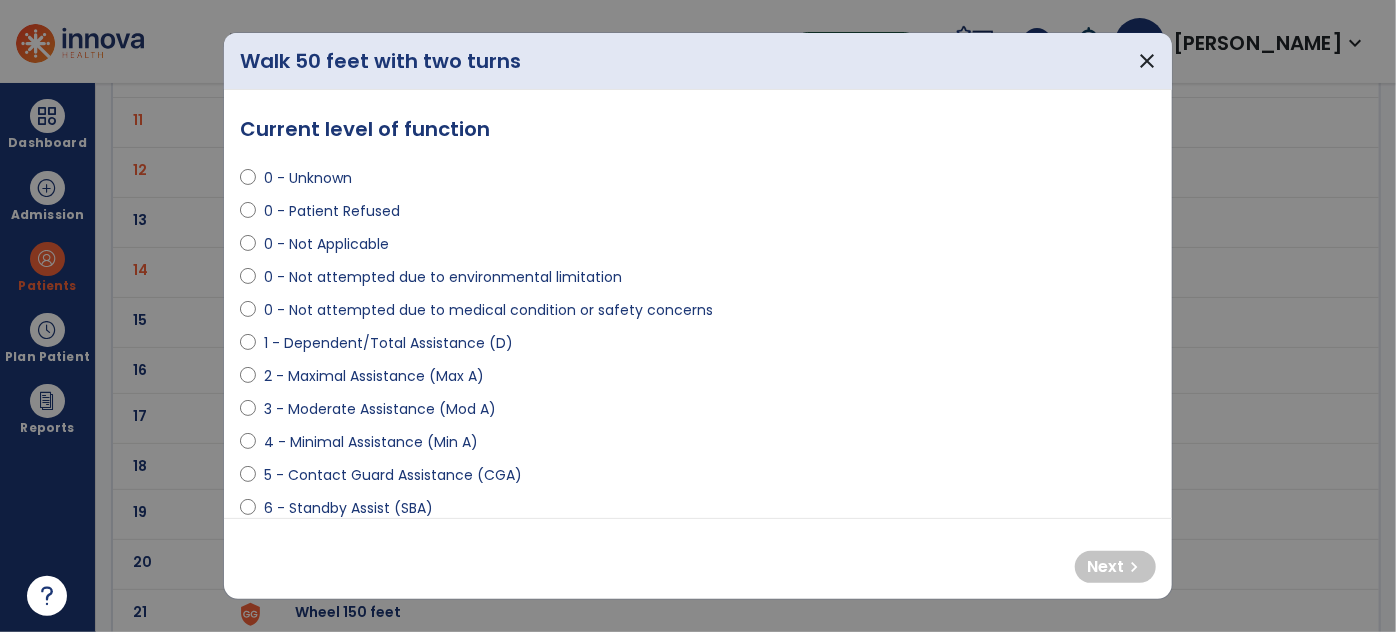 click on "0 - Not attempted due to medical condition or safety concerns" at bounding box center (488, 310) 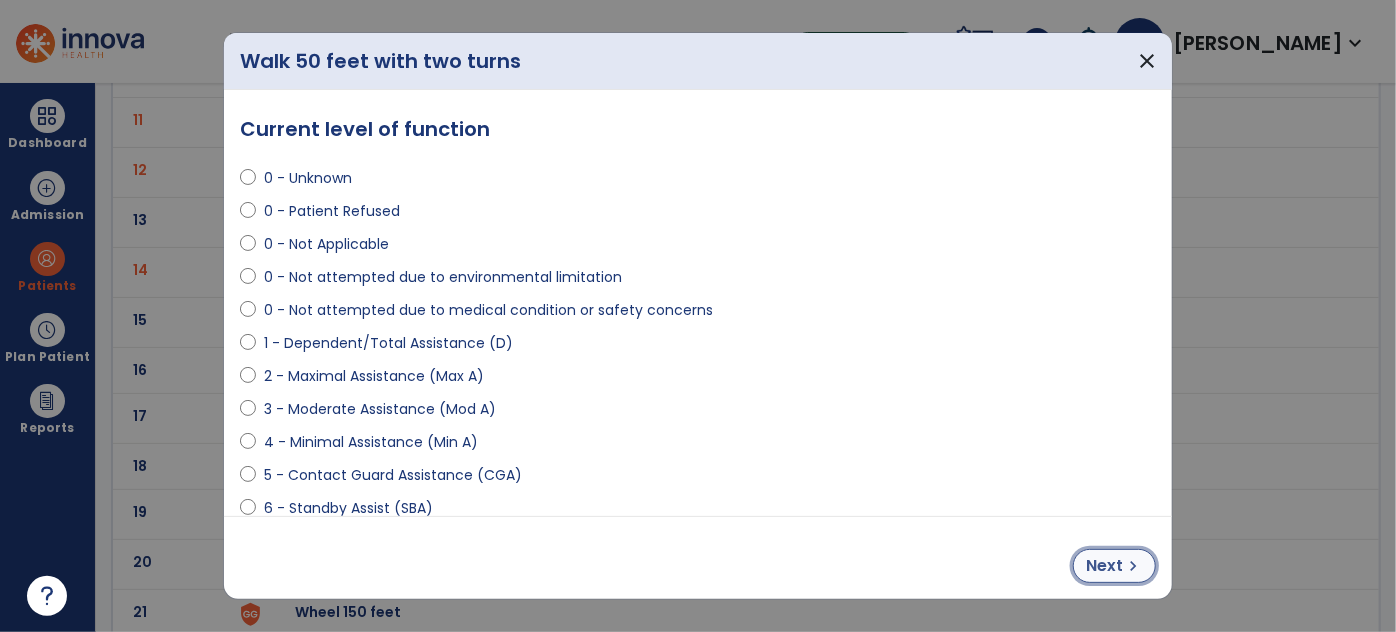click on "chevron_right" at bounding box center (1133, 566) 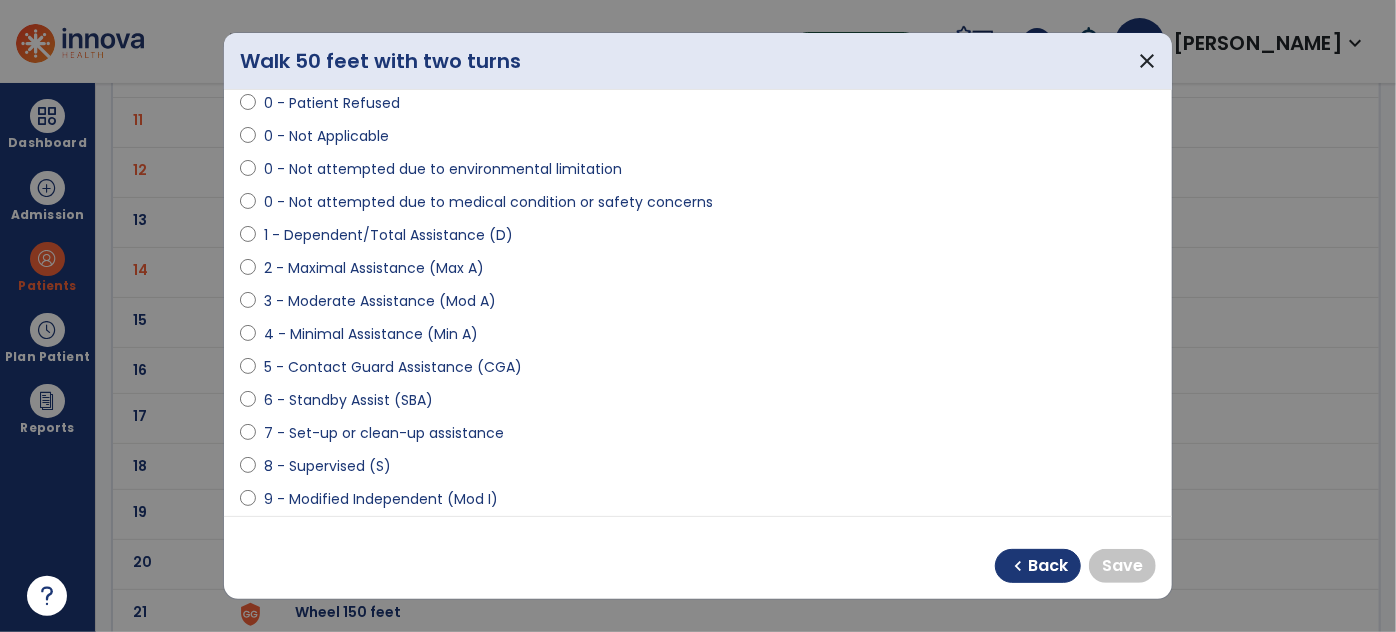 scroll, scrollTop: 144, scrollLeft: 0, axis: vertical 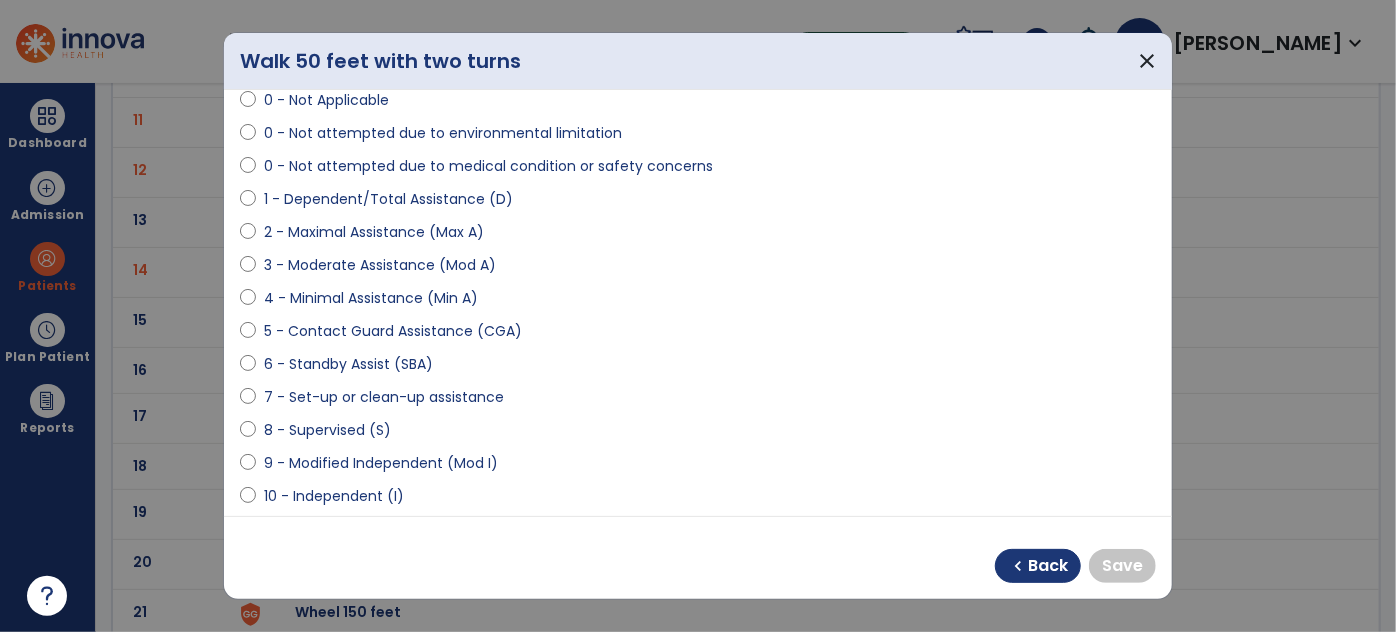 click on "8 - Supervised (S)" at bounding box center [327, 430] 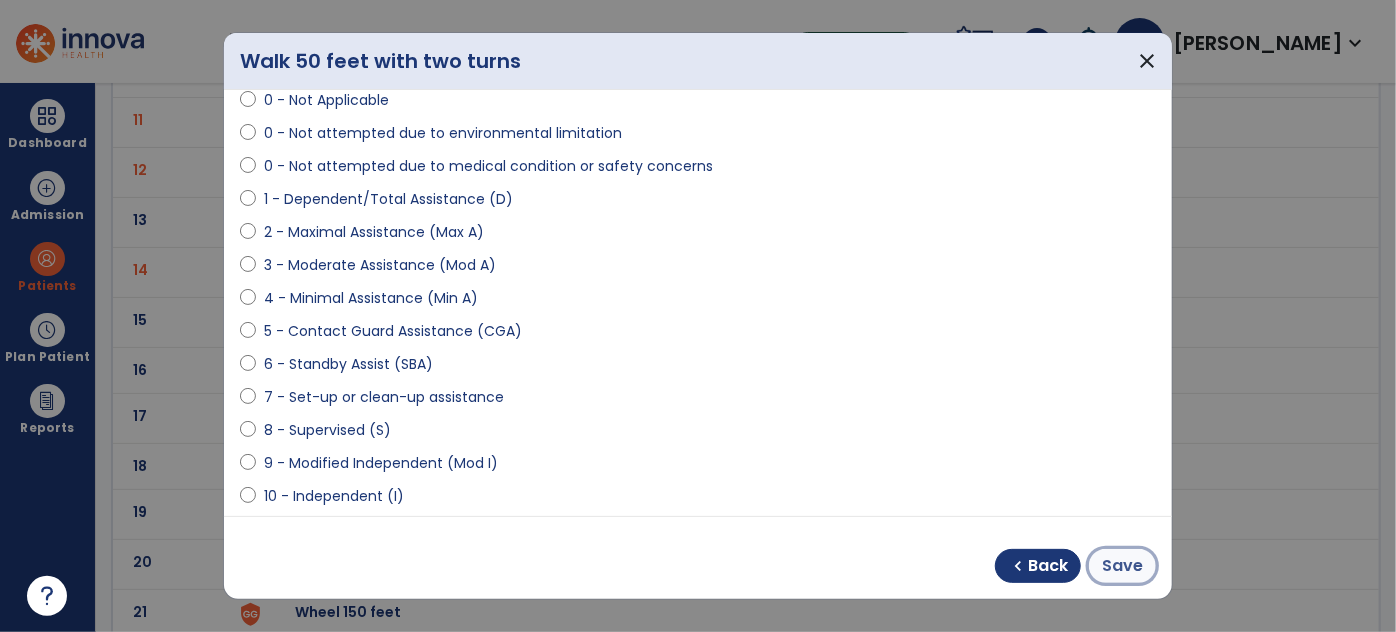 click on "Save" at bounding box center (1122, 566) 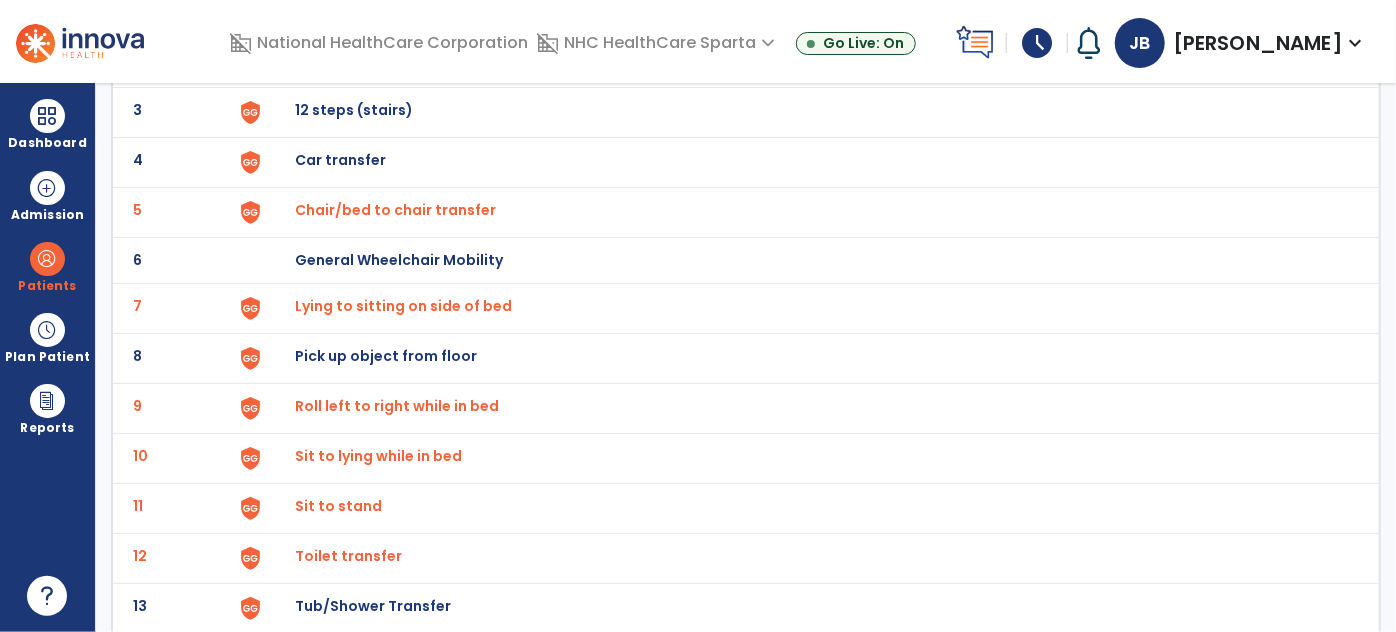 scroll, scrollTop: 0, scrollLeft: 0, axis: both 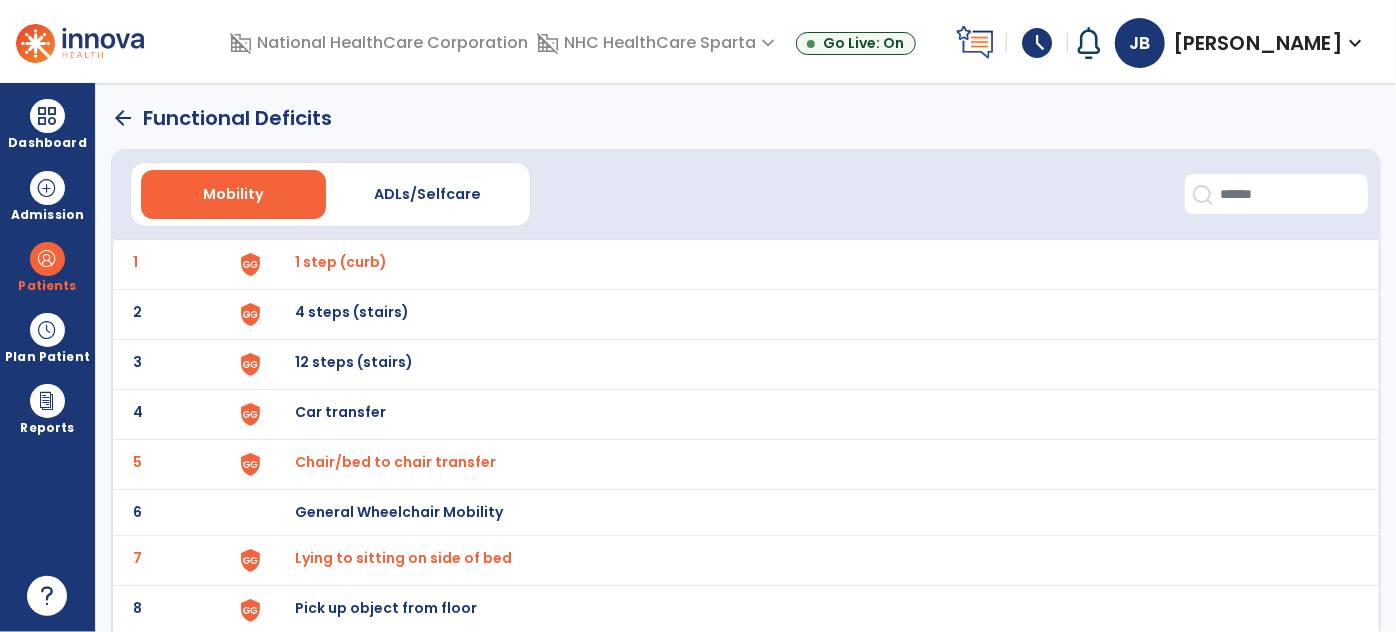 click on "arrow_back" 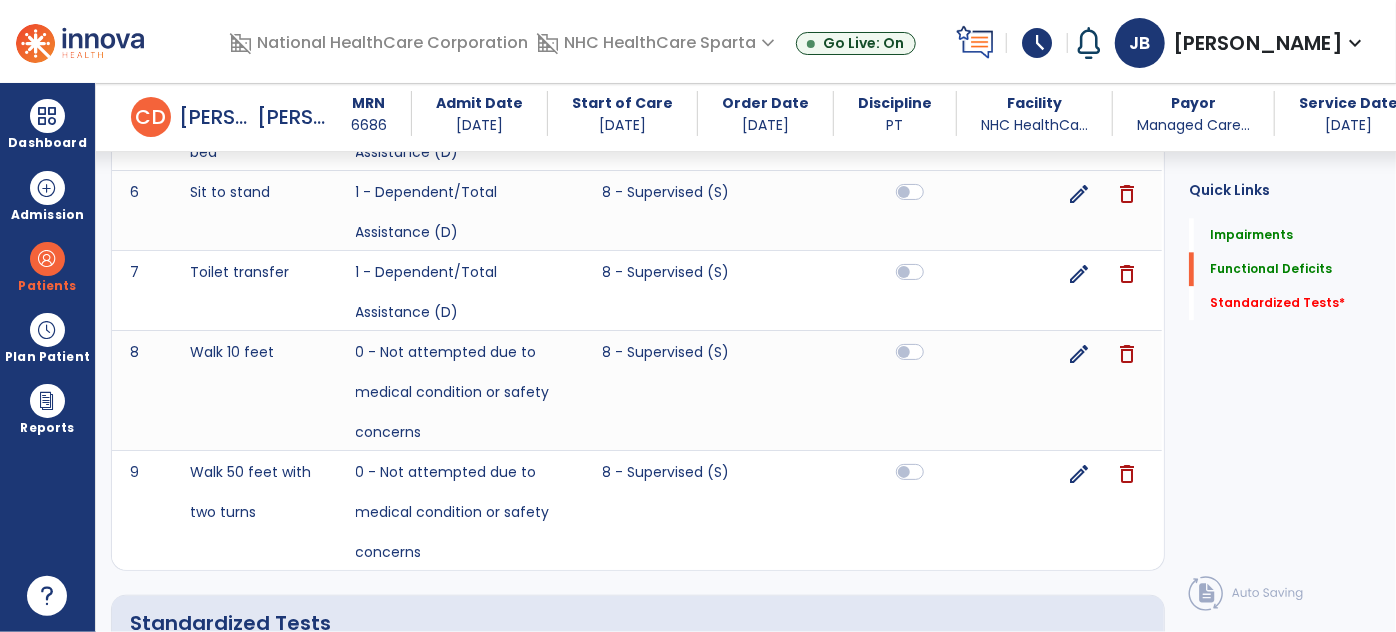 scroll, scrollTop: 2362, scrollLeft: 0, axis: vertical 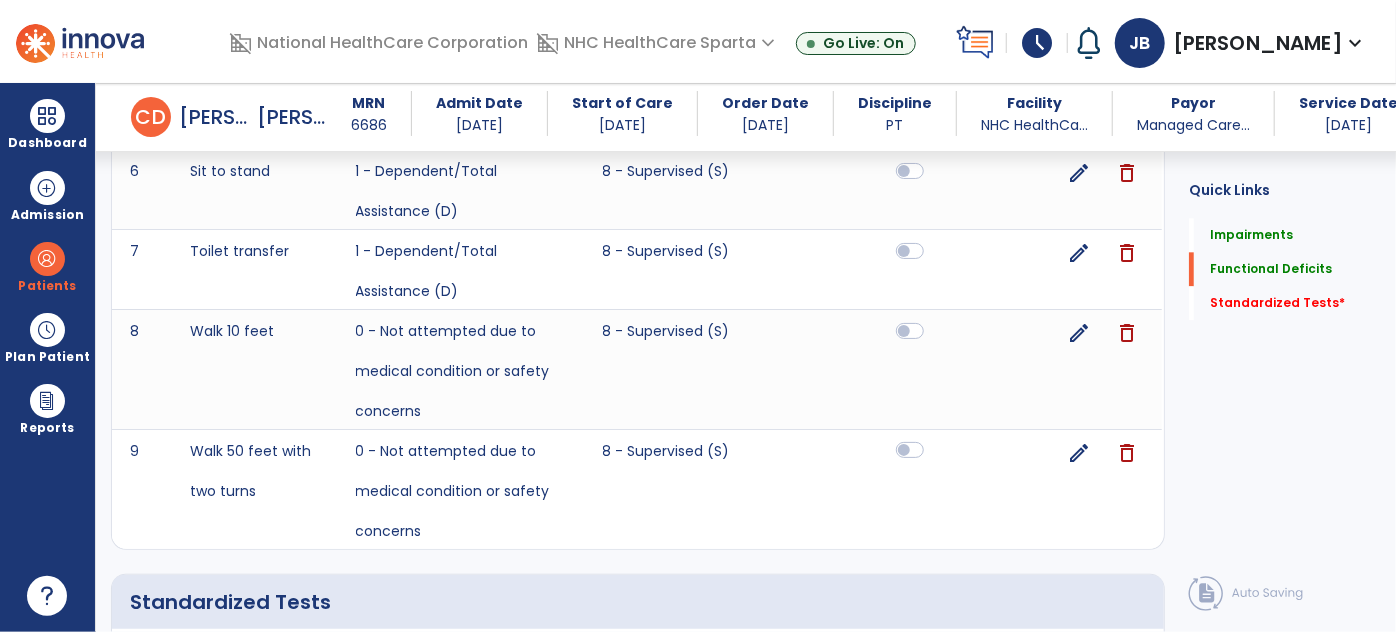 click 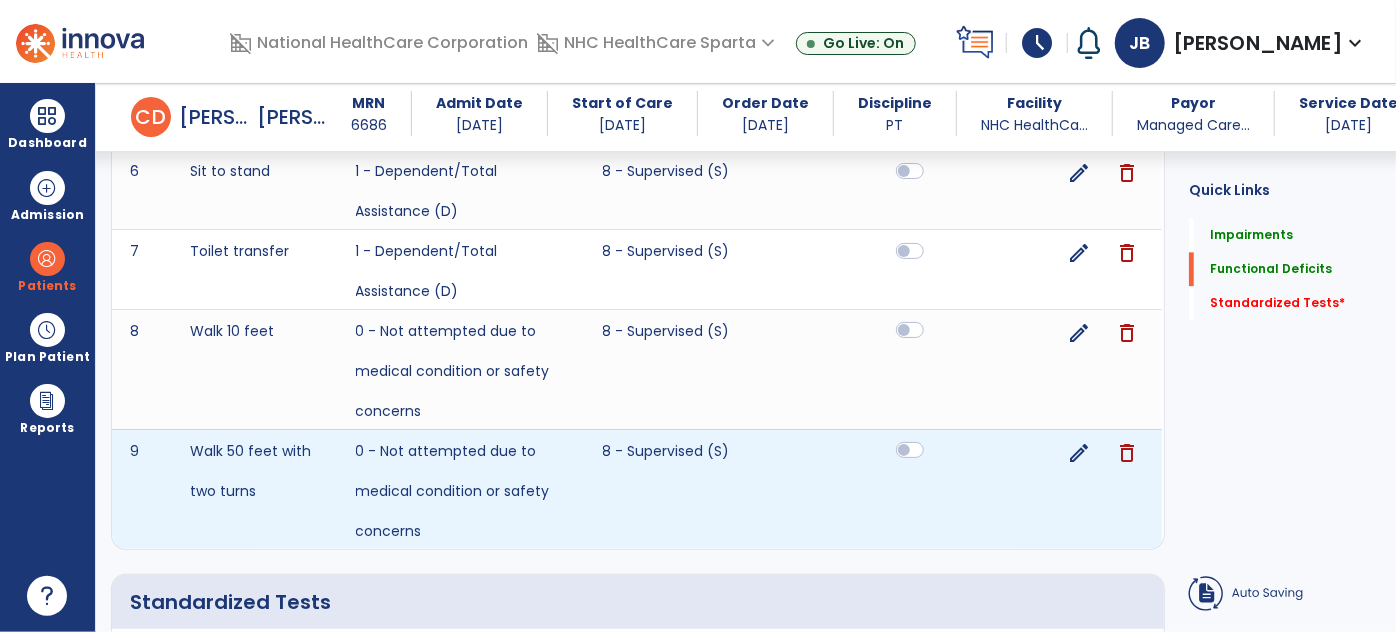 click 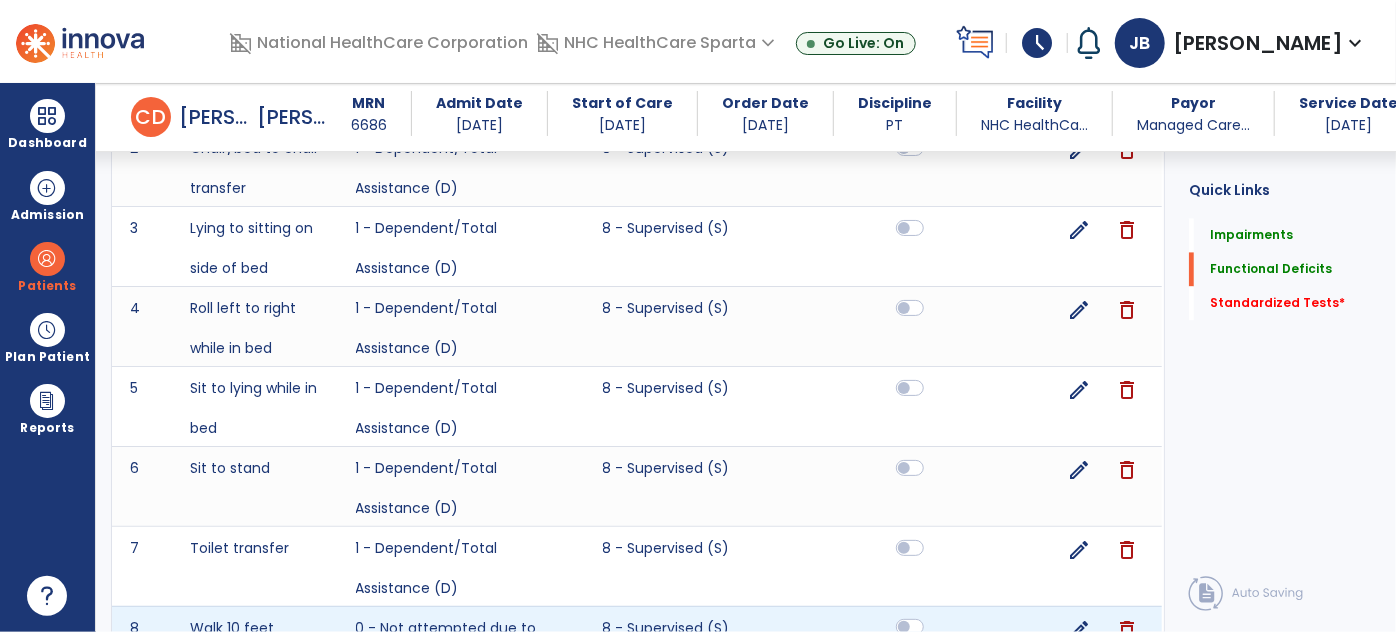scroll, scrollTop: 2064, scrollLeft: 0, axis: vertical 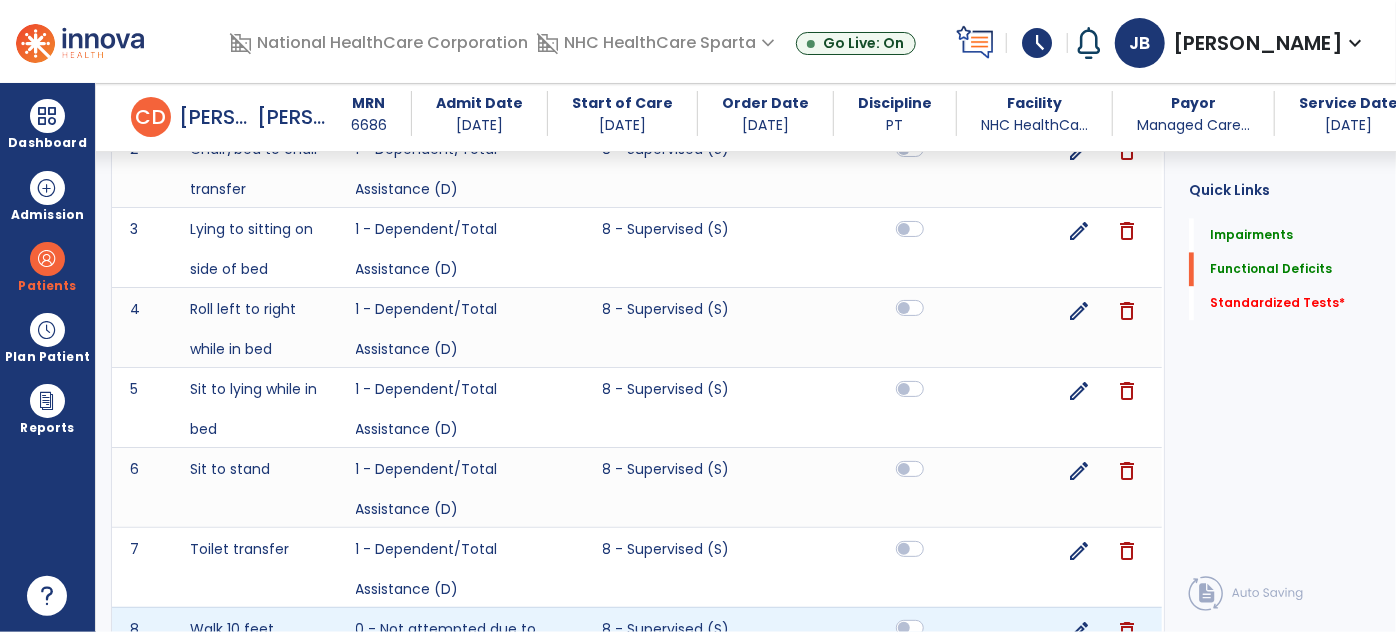 click 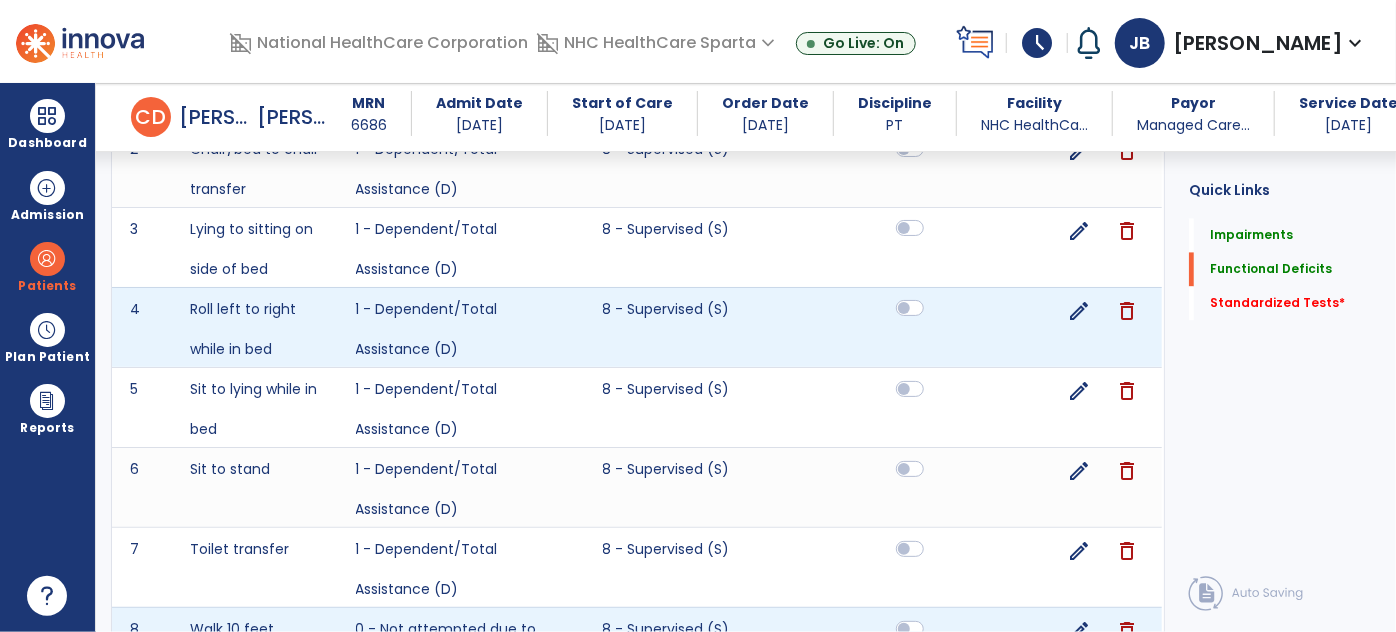 click 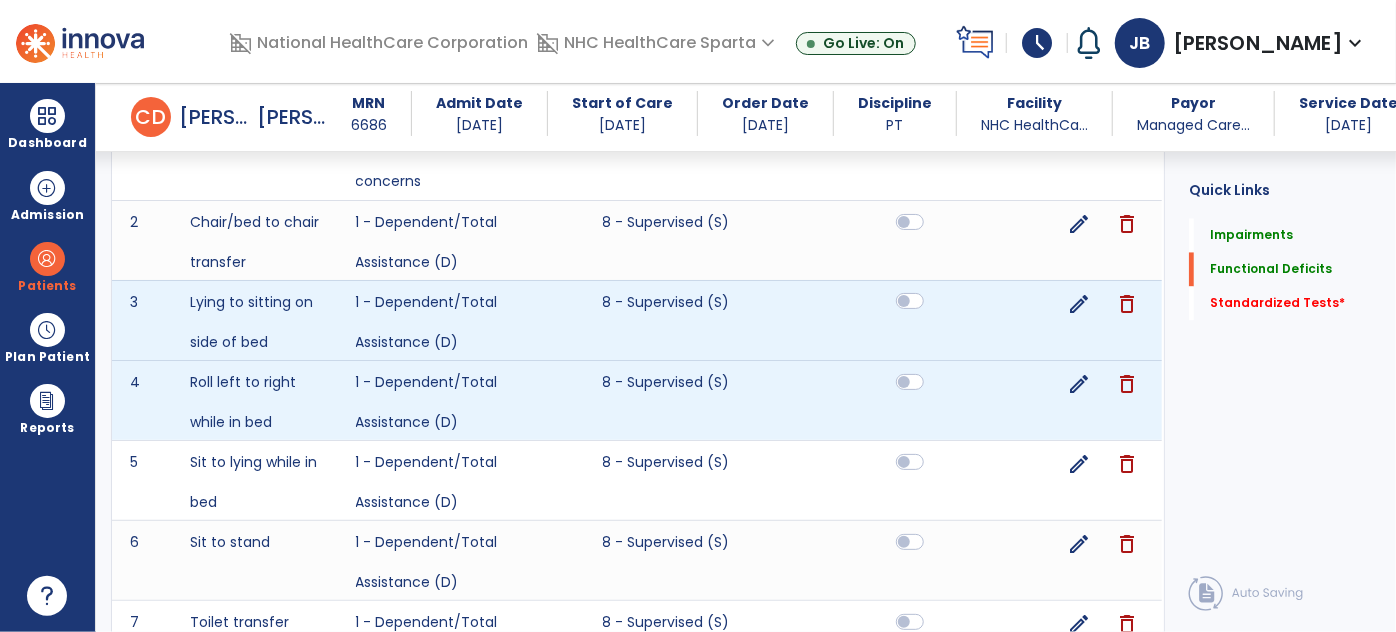 scroll, scrollTop: 1979, scrollLeft: 0, axis: vertical 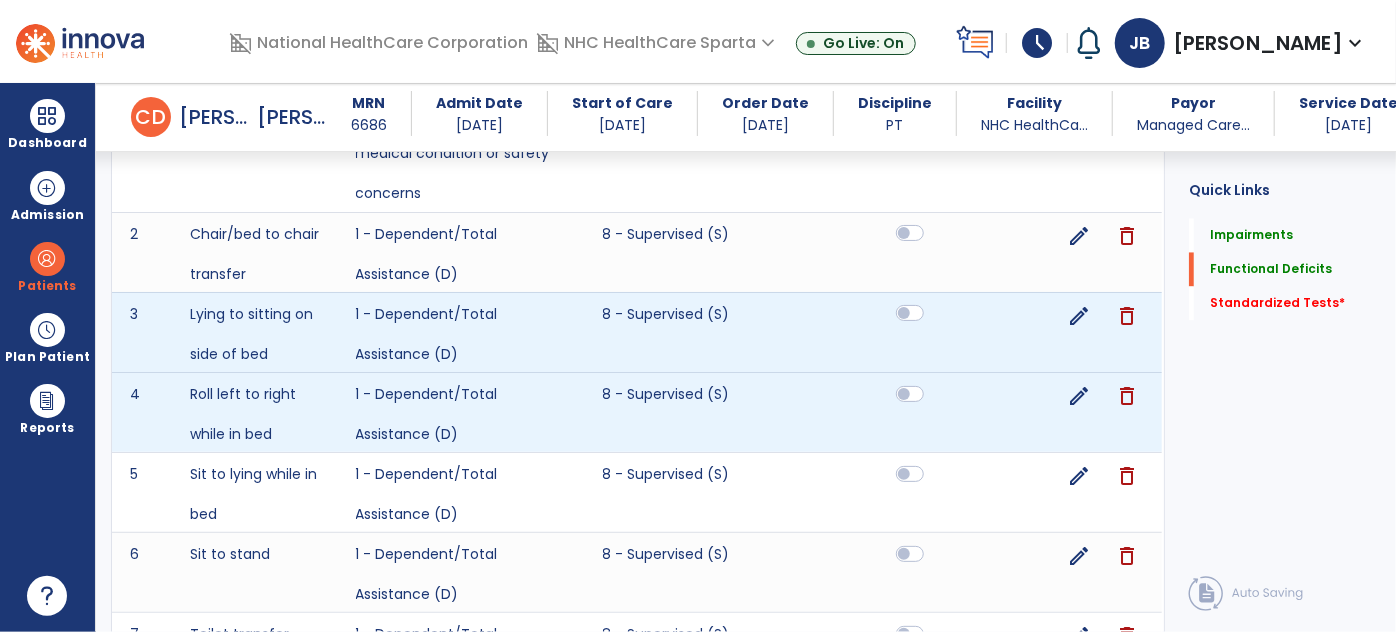 click 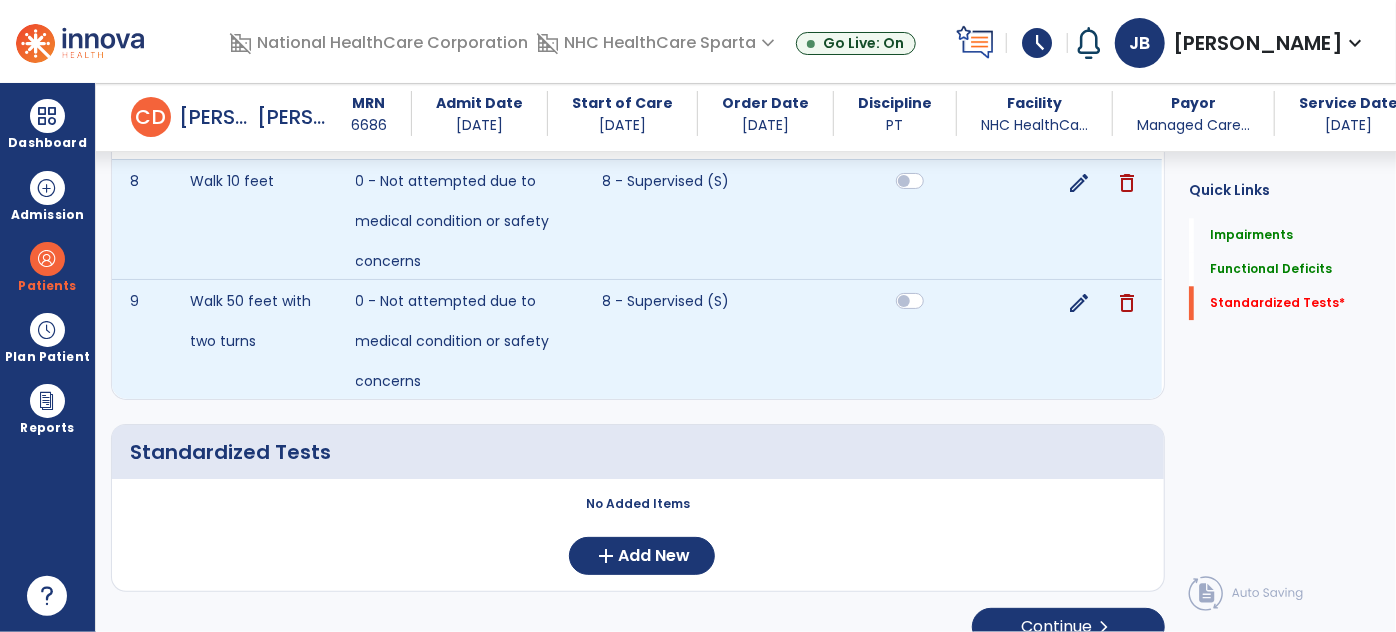 scroll, scrollTop: 2539, scrollLeft: 0, axis: vertical 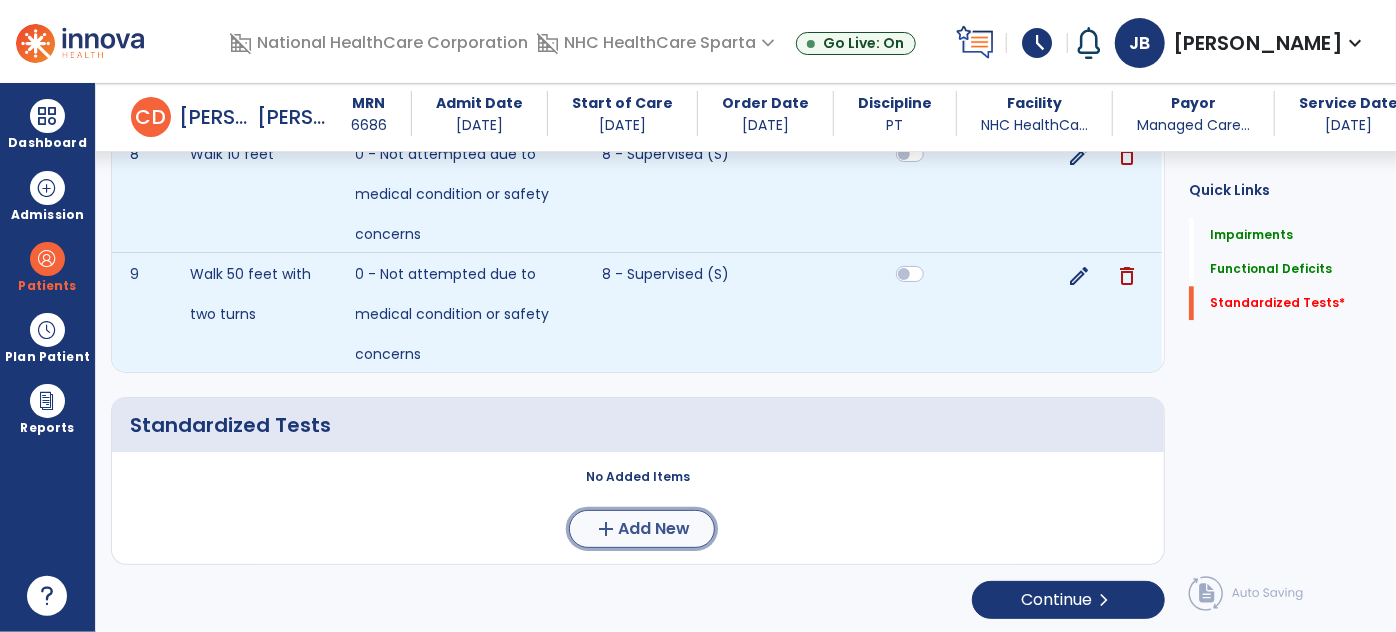 click on "Add New" 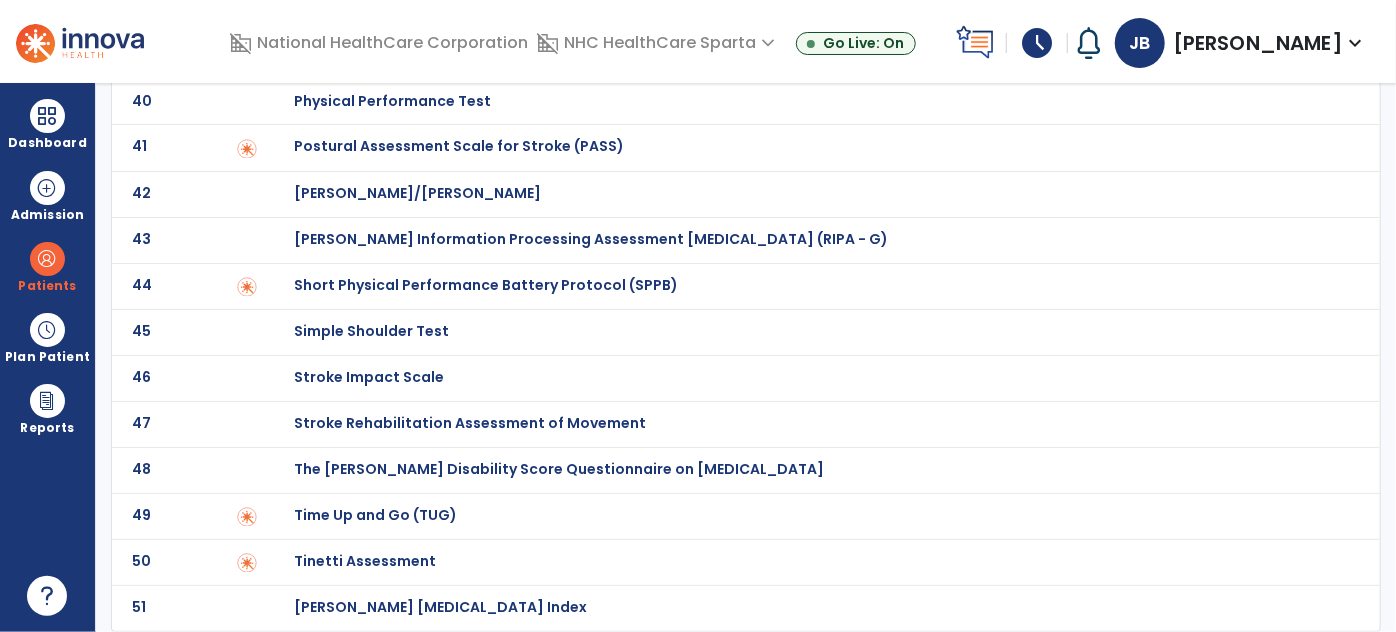 scroll, scrollTop: 0, scrollLeft: 0, axis: both 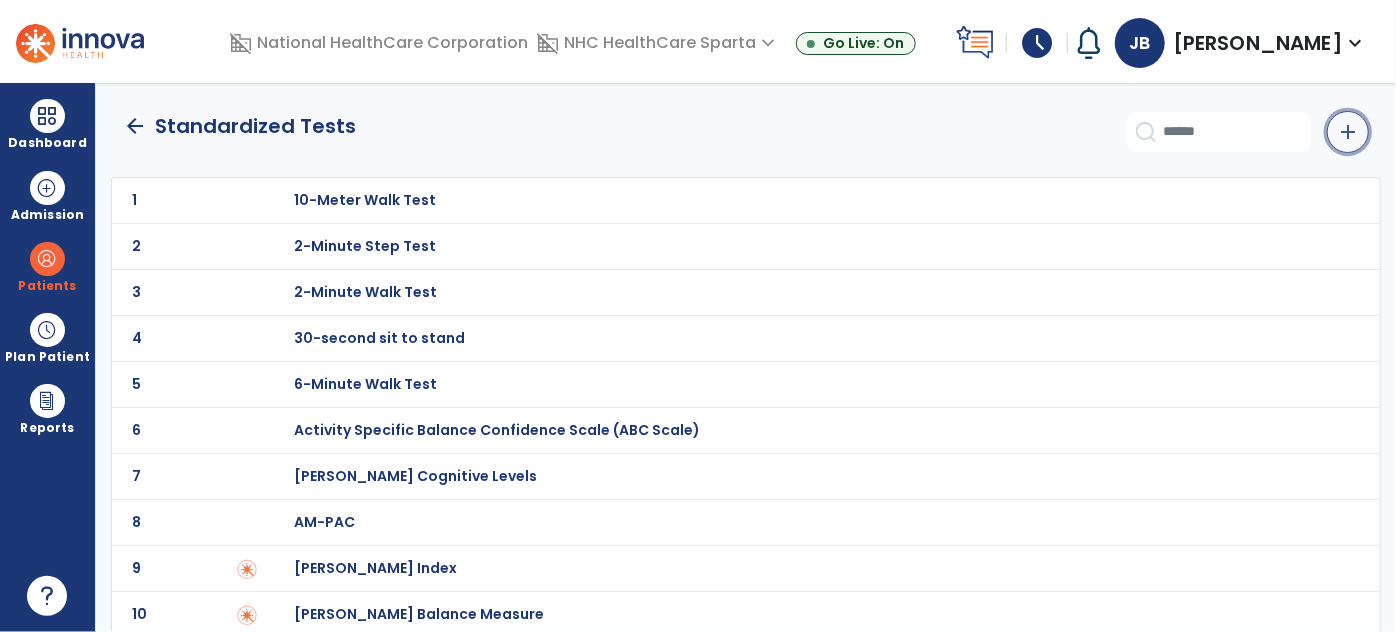 click on "add" 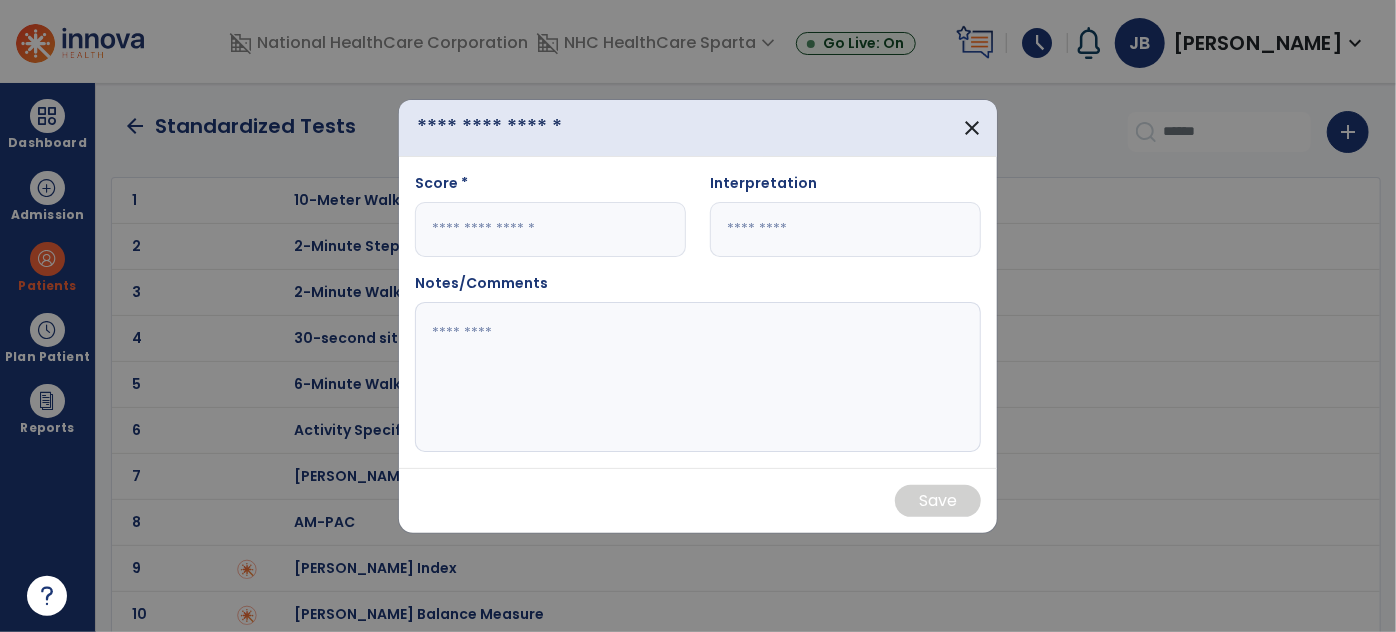 click at bounding box center [519, 128] 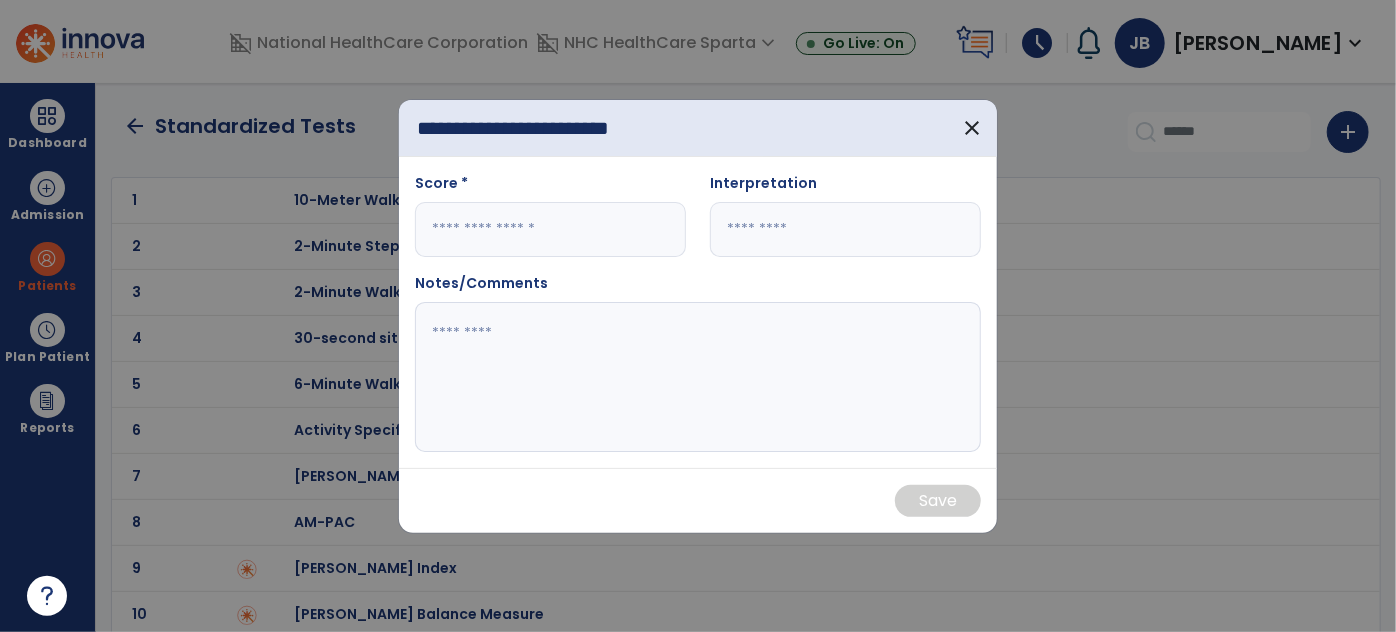 scroll, scrollTop: 0, scrollLeft: 5, axis: horizontal 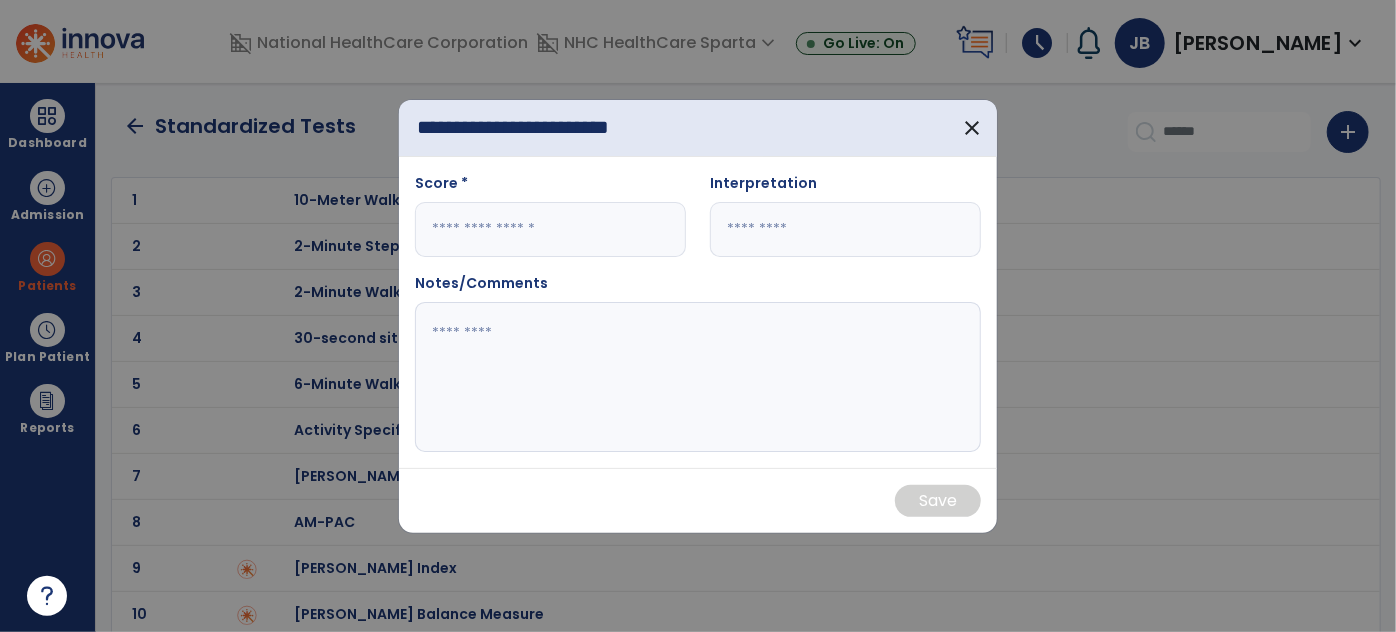 type on "**********" 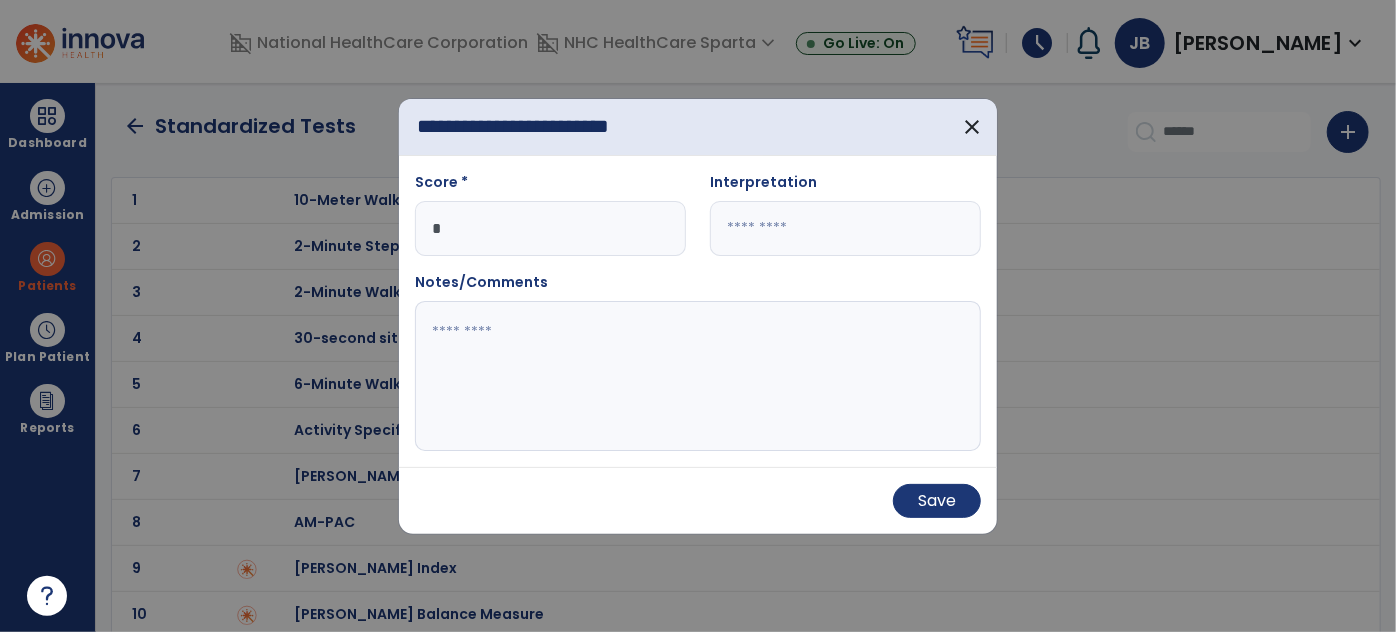 type on "*" 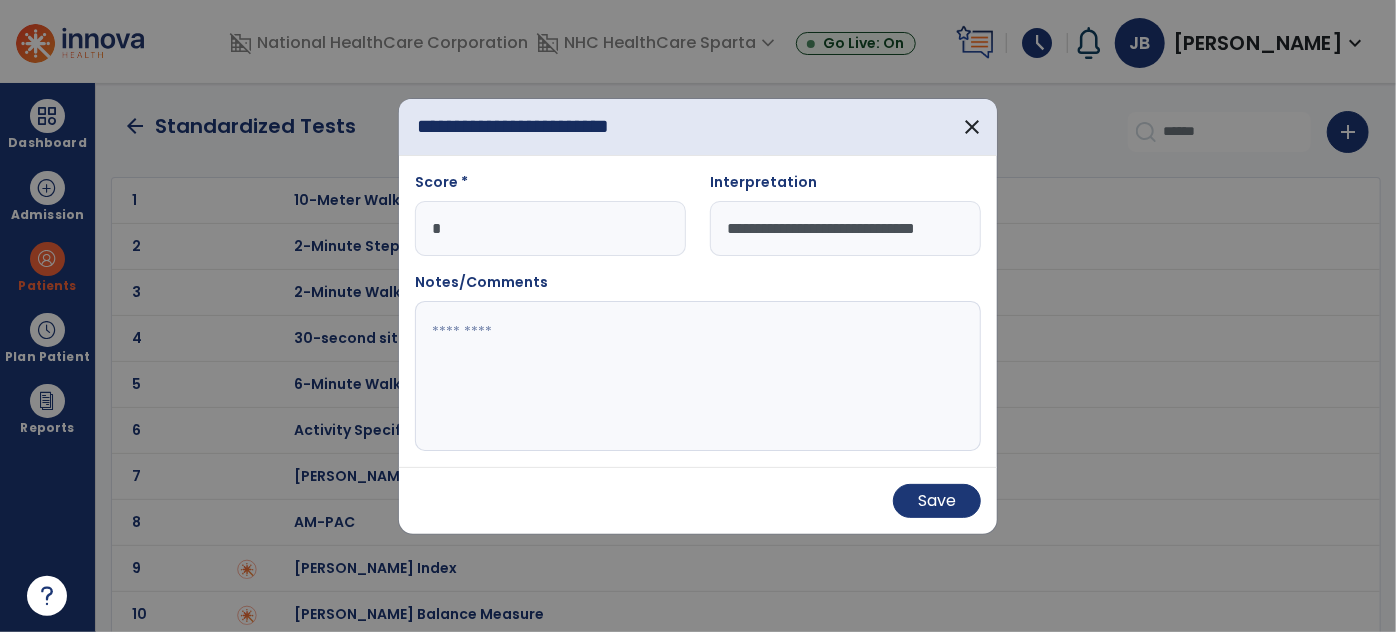 type on "**********" 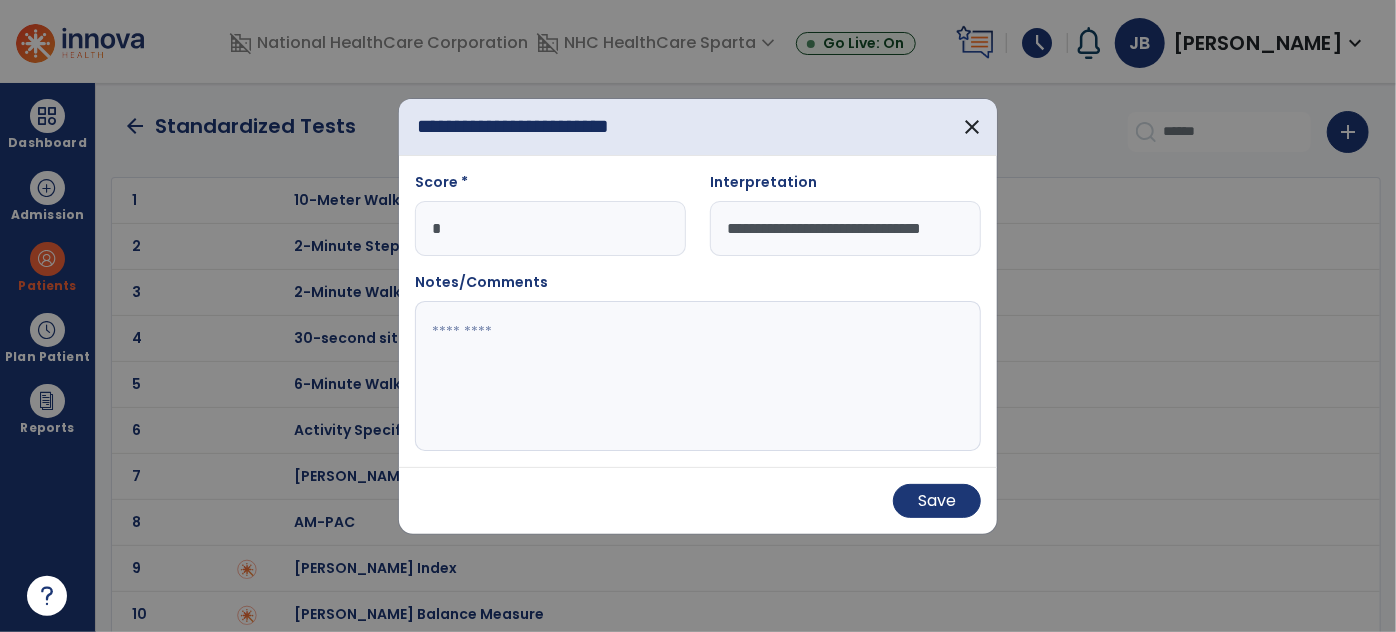 scroll, scrollTop: 0, scrollLeft: 24, axis: horizontal 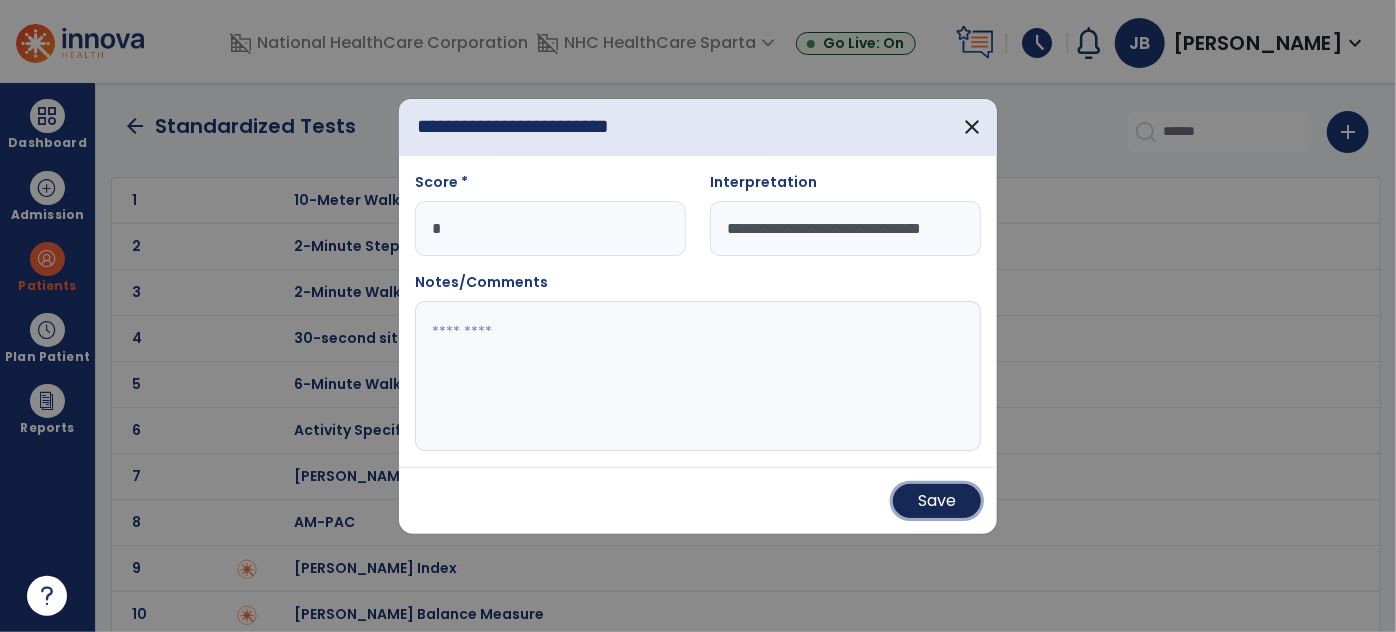 click on "Save" at bounding box center [937, 501] 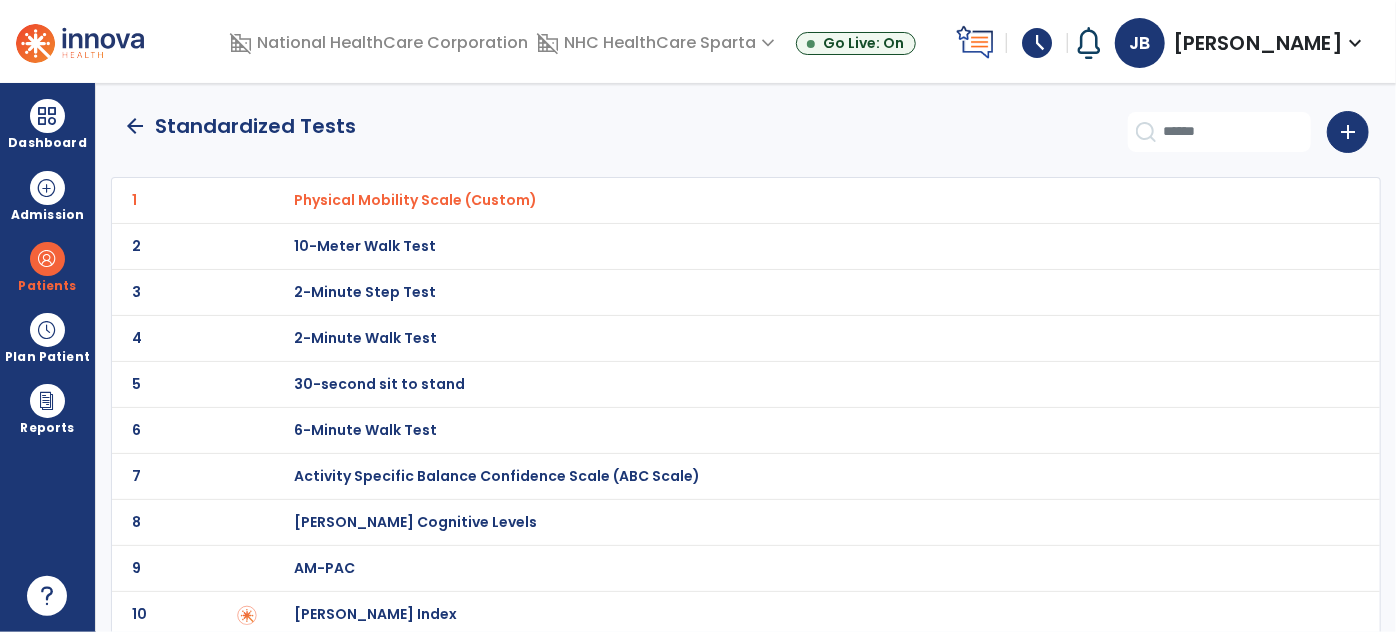 click on "arrow_back" 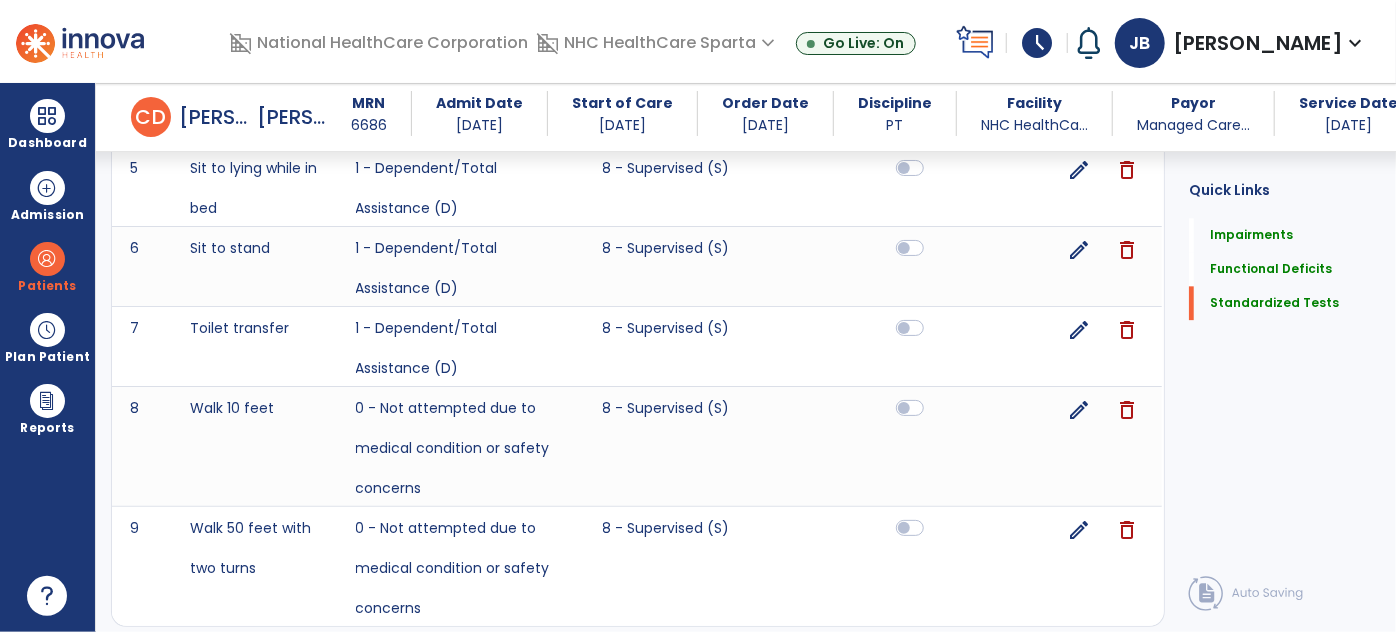 scroll, scrollTop: 2638, scrollLeft: 0, axis: vertical 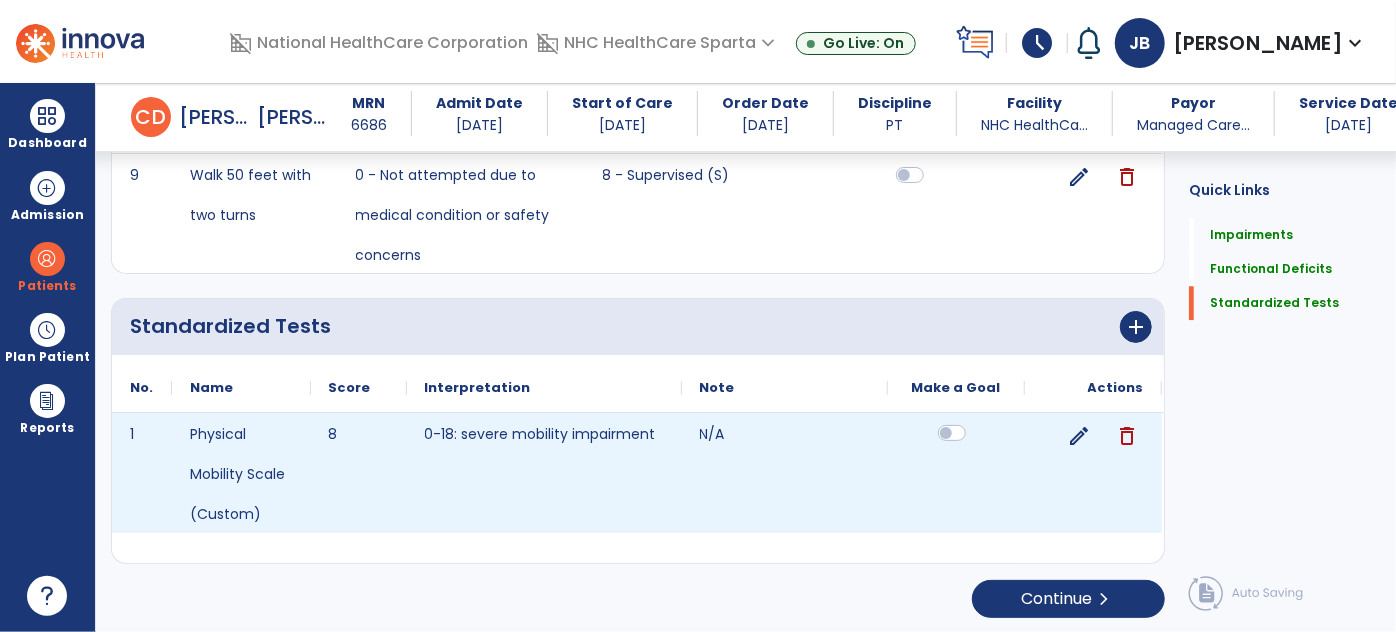 click 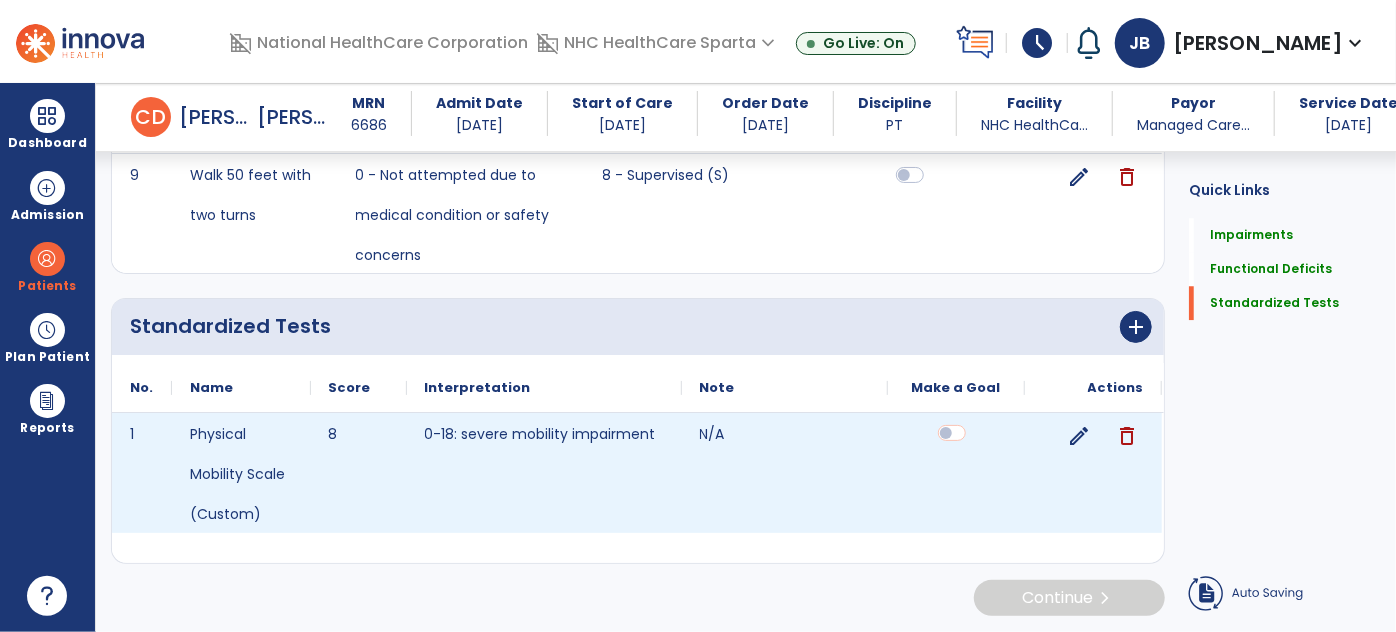 scroll, scrollTop: 2637, scrollLeft: 0, axis: vertical 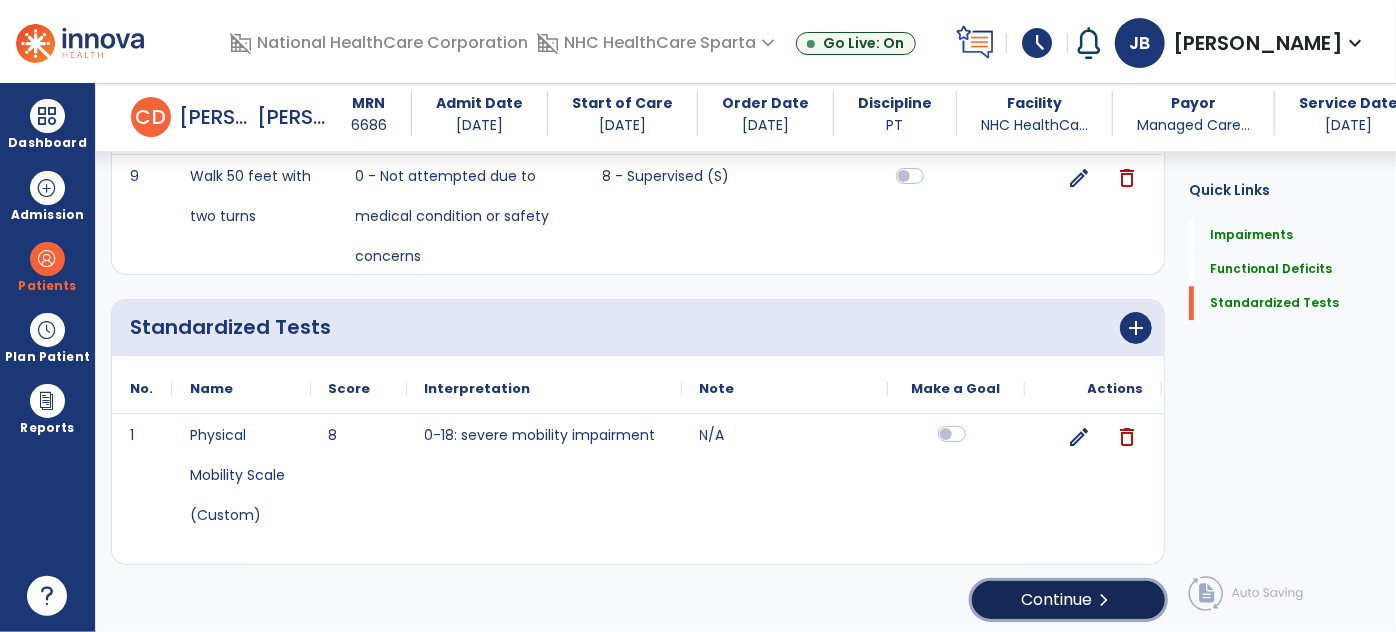 click on "Continue  chevron_right" 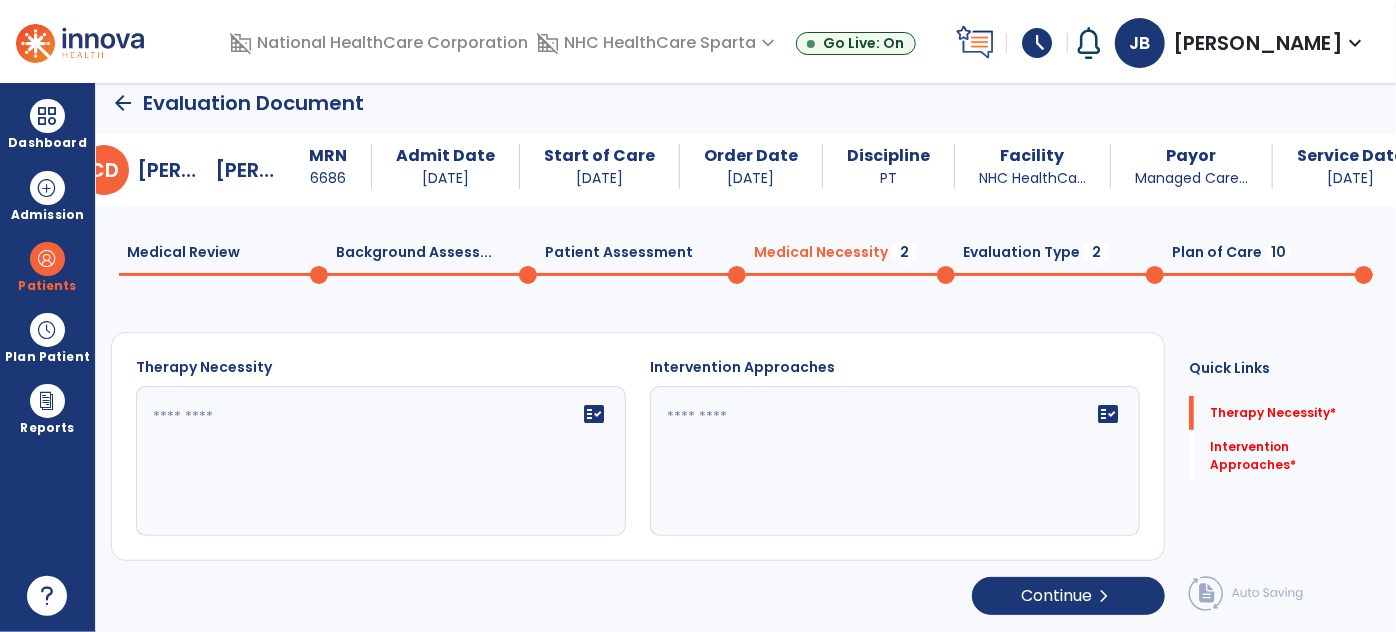scroll, scrollTop: 0, scrollLeft: 0, axis: both 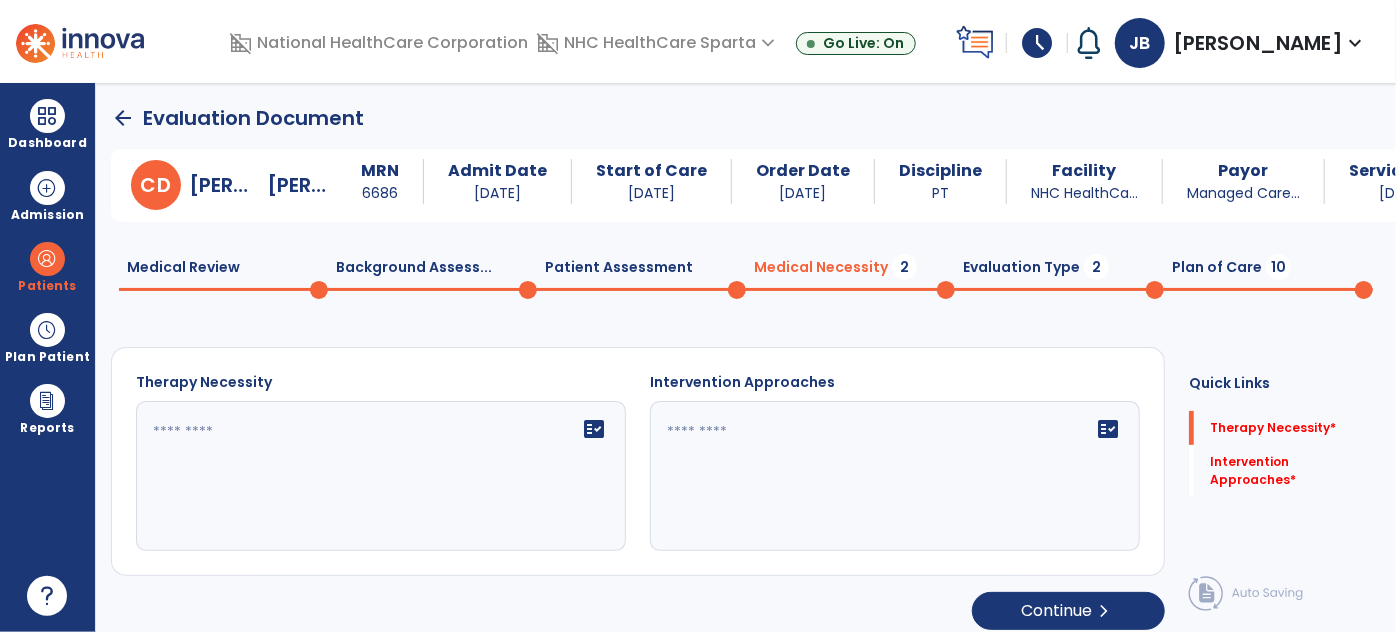 click on "fact_check" 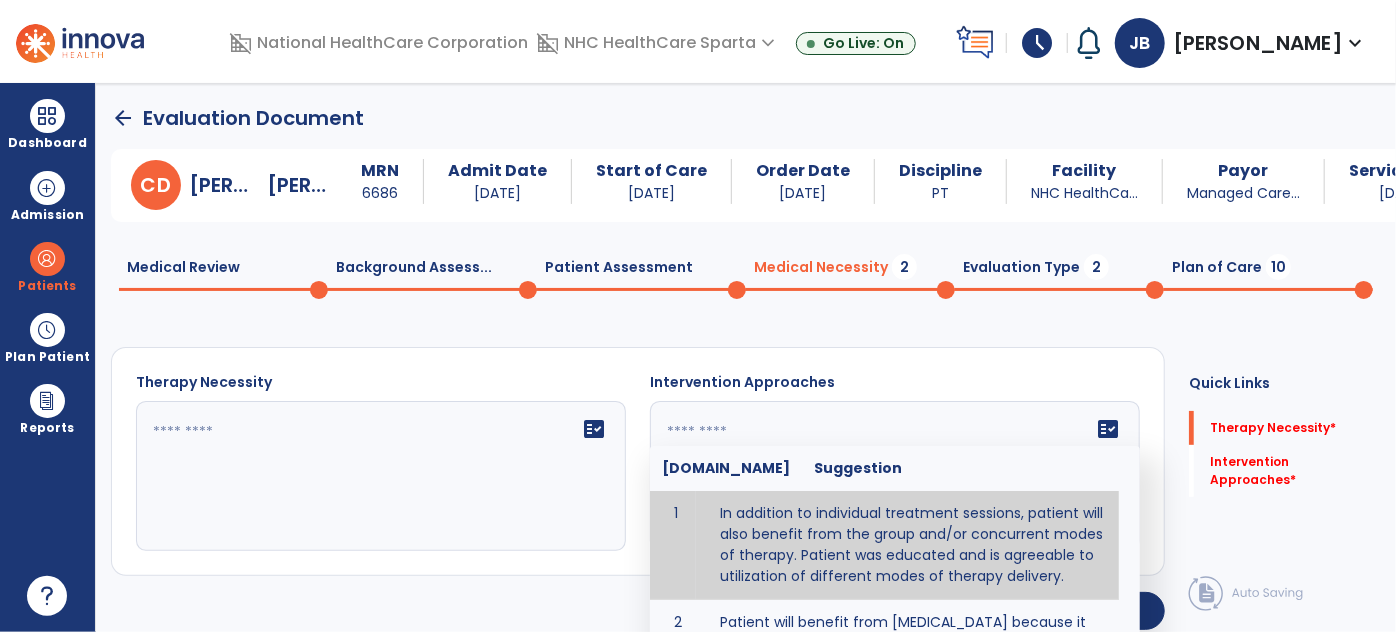 type on "**********" 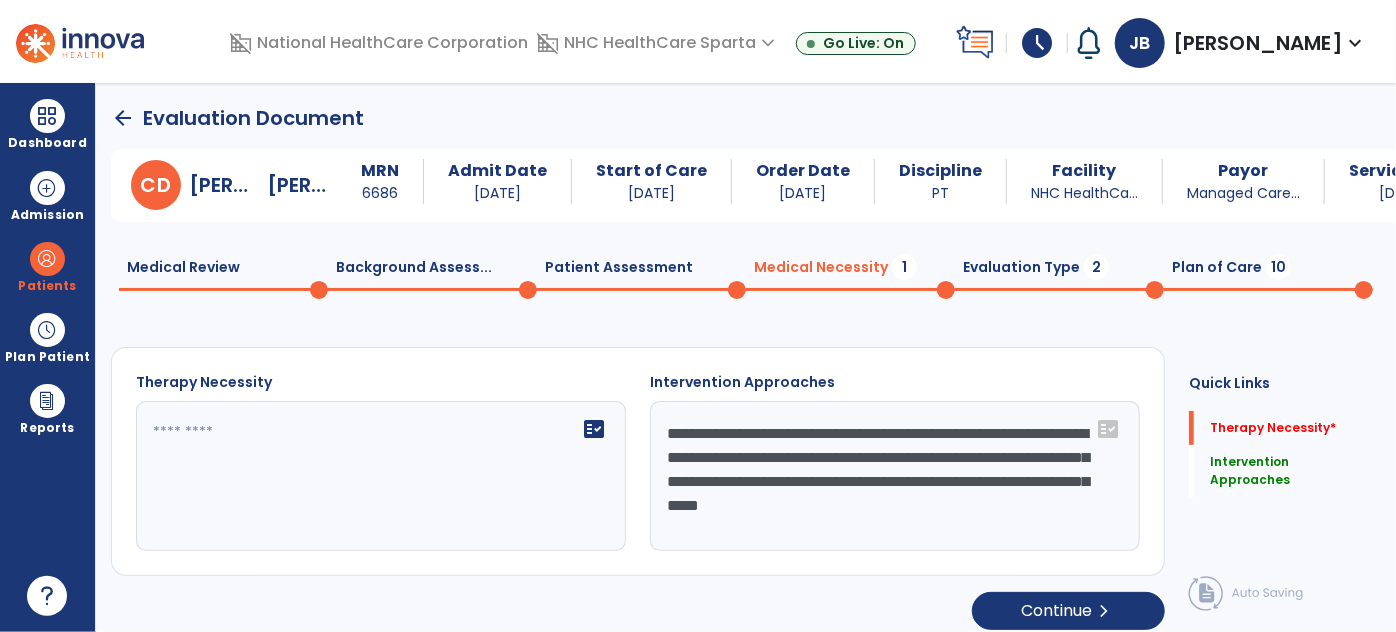 click on "**********" 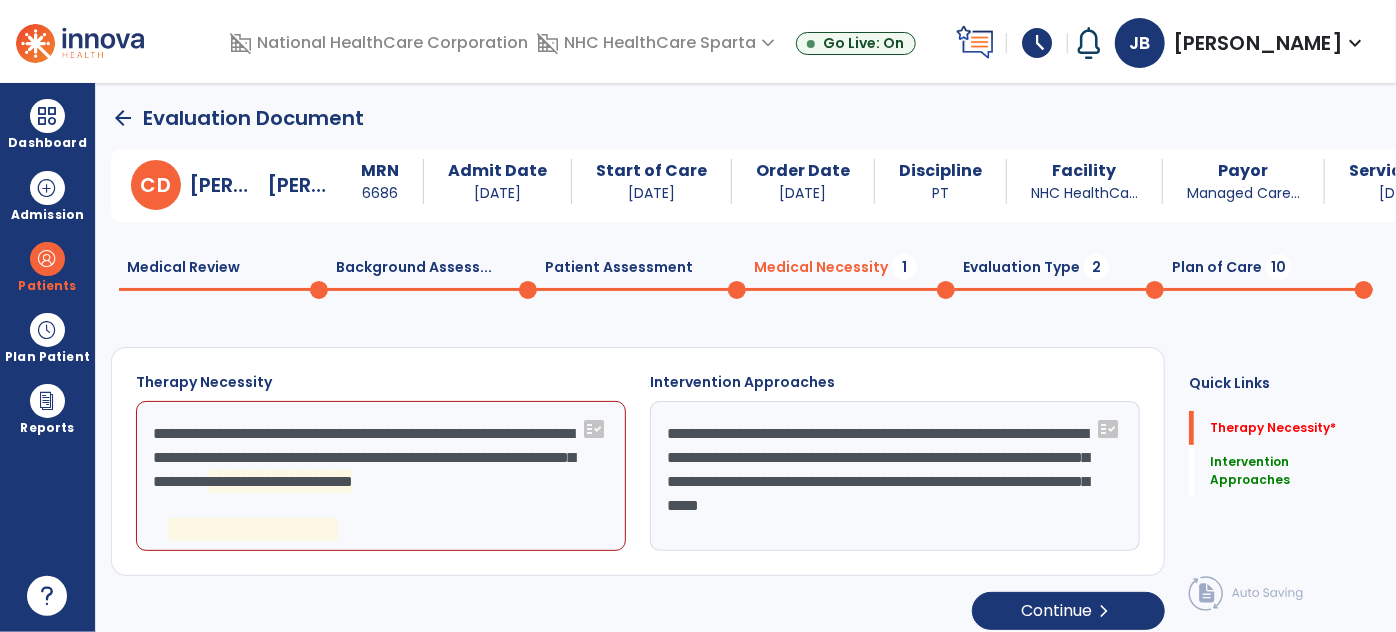 click on "**********" 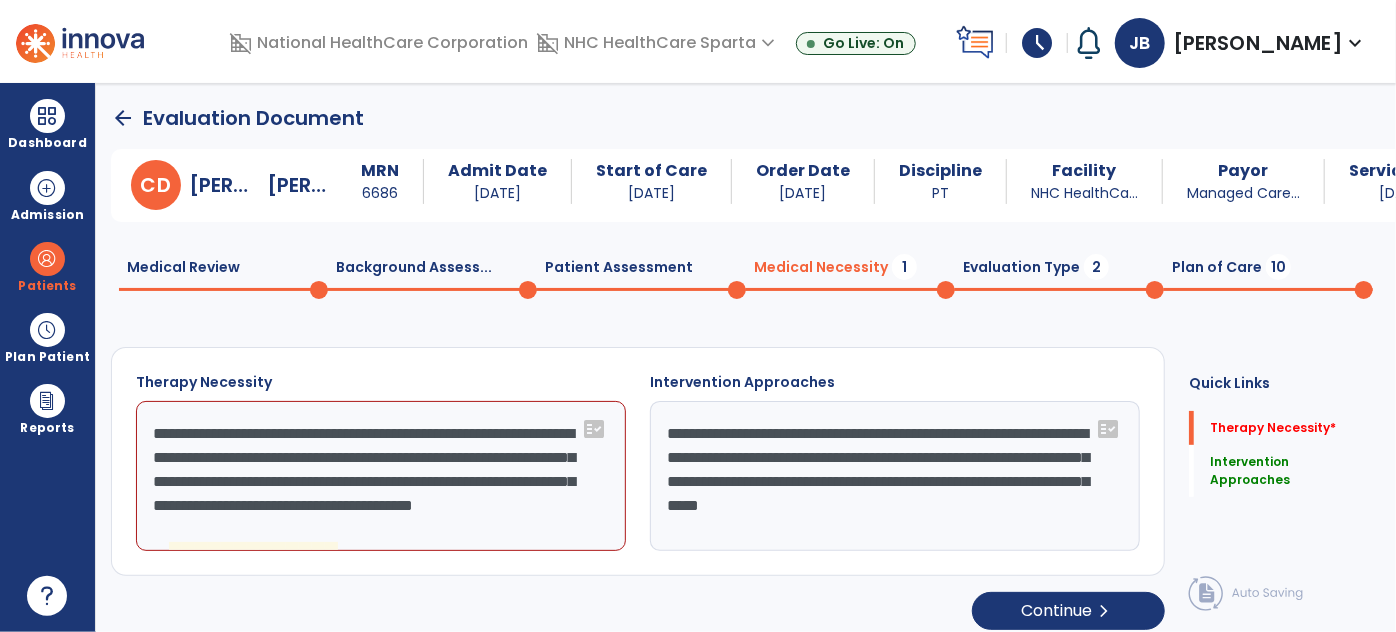 scroll, scrollTop: 24, scrollLeft: 0, axis: vertical 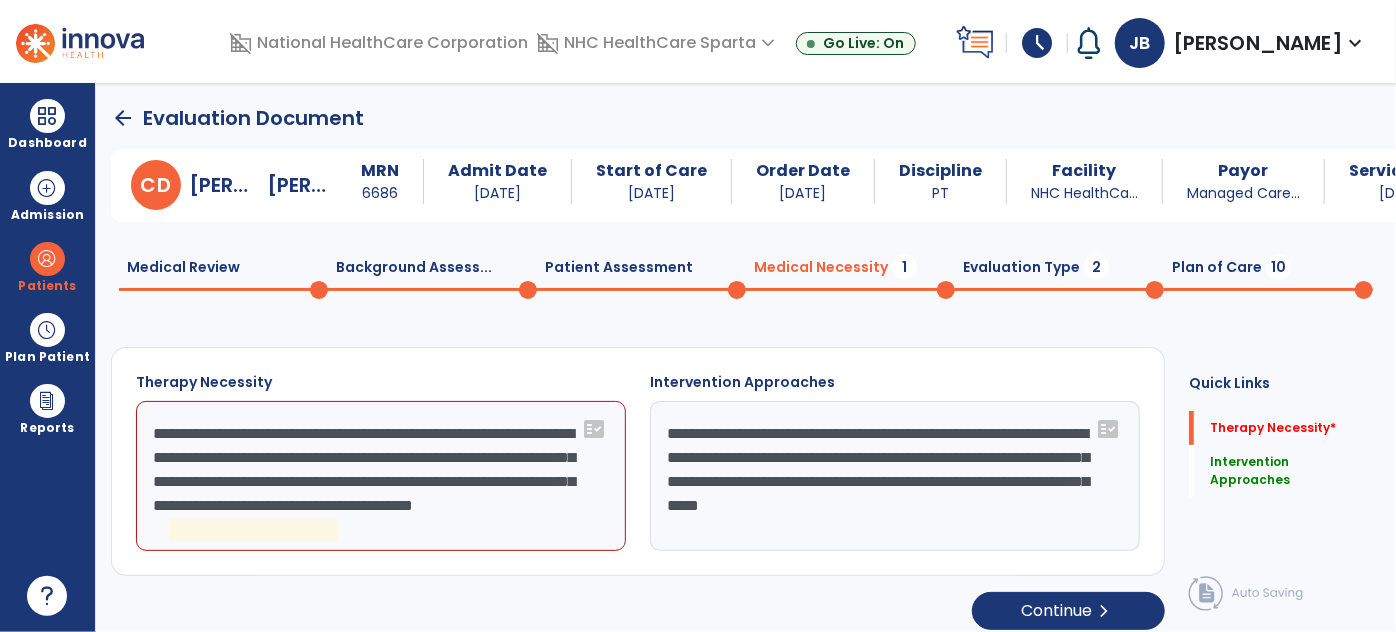 click on "**********" 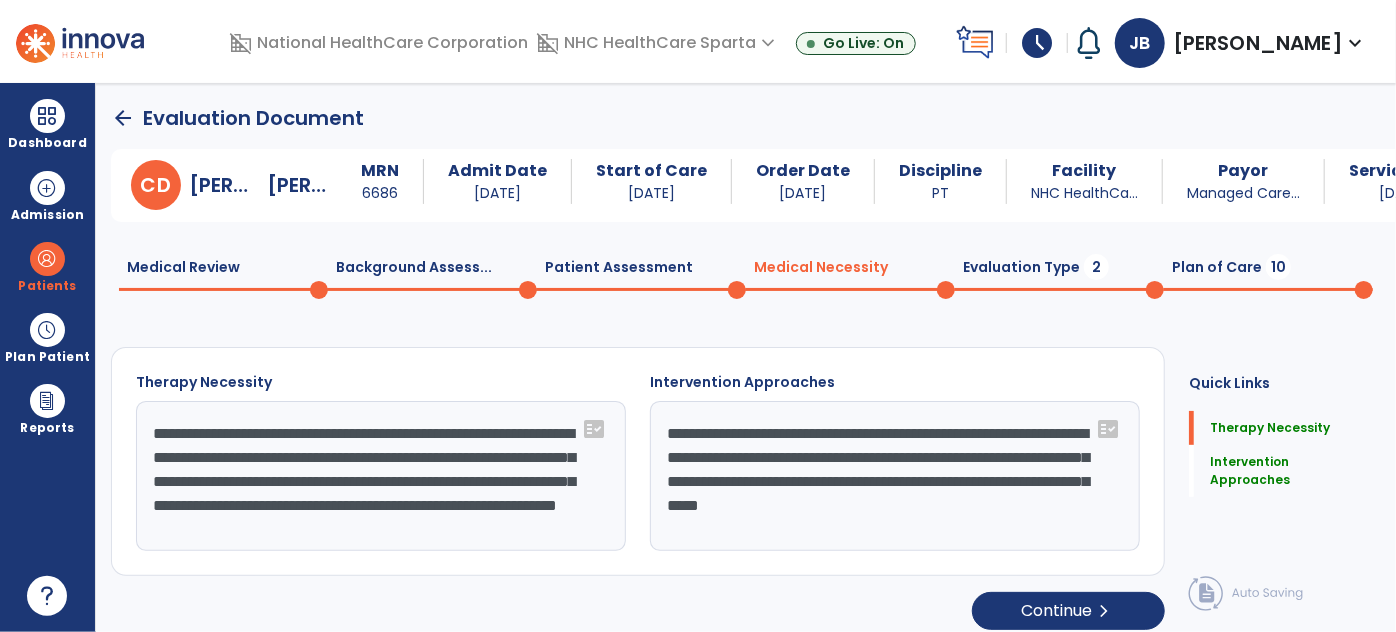 scroll, scrollTop: 40, scrollLeft: 0, axis: vertical 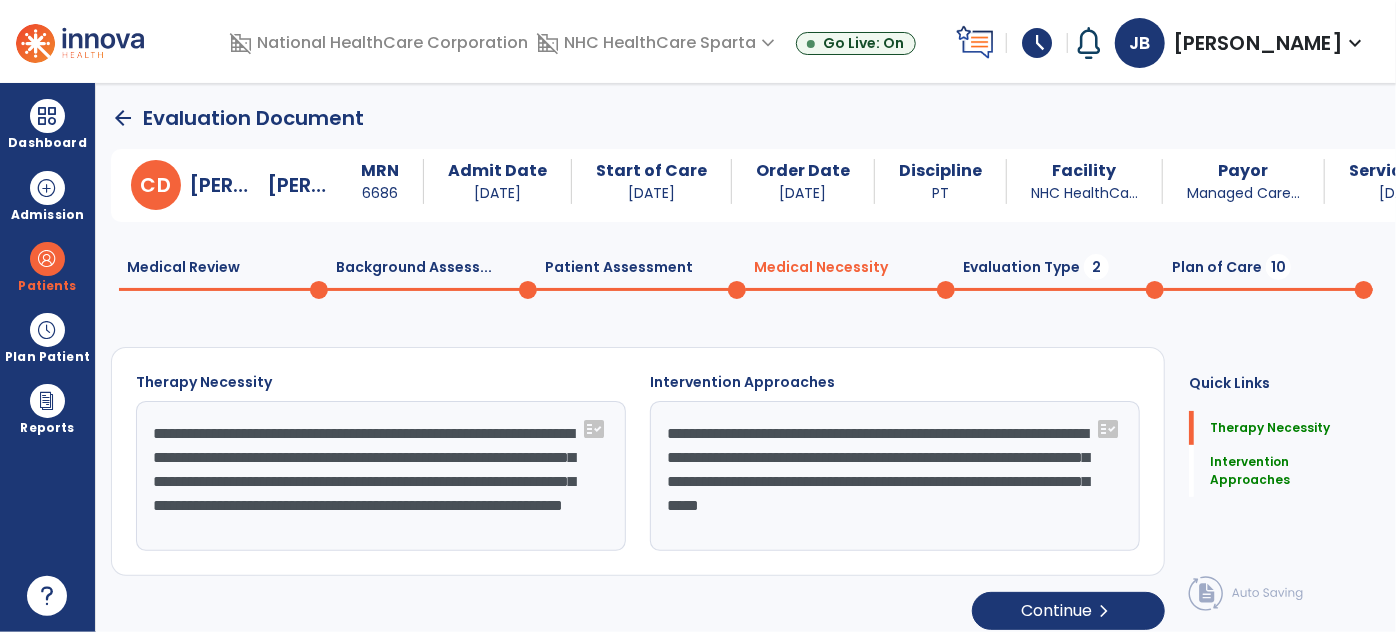 click on "**********" 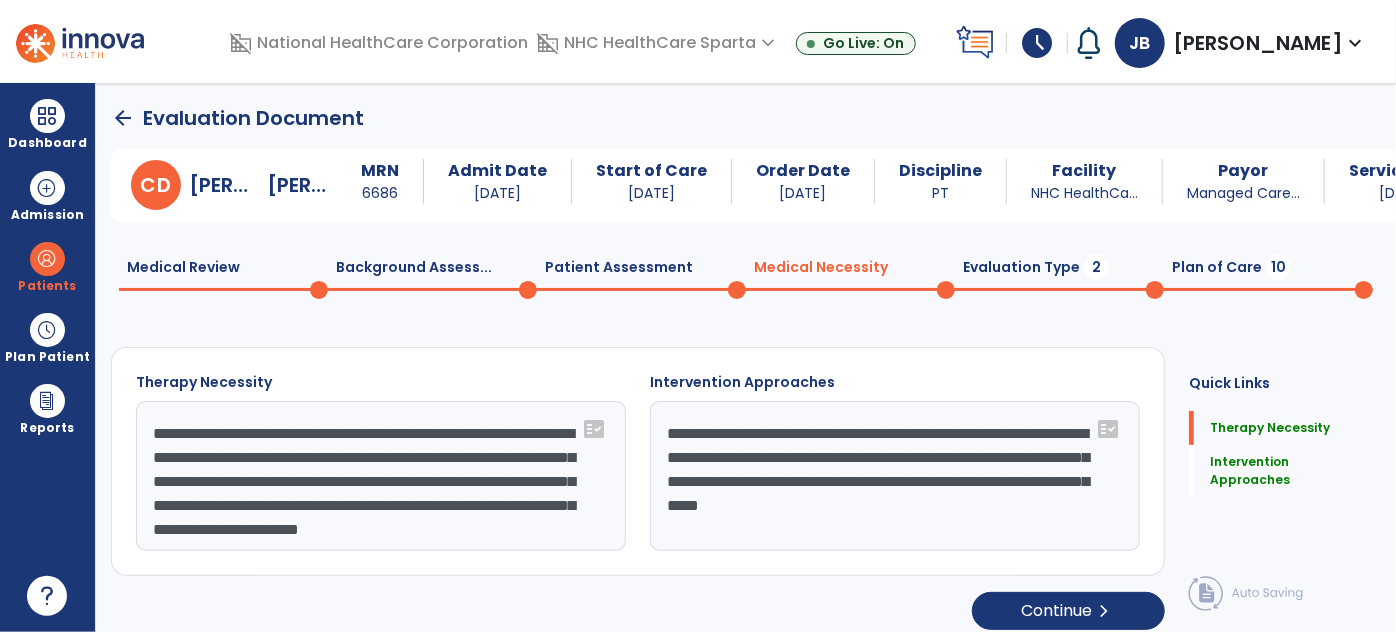 click on "**********" 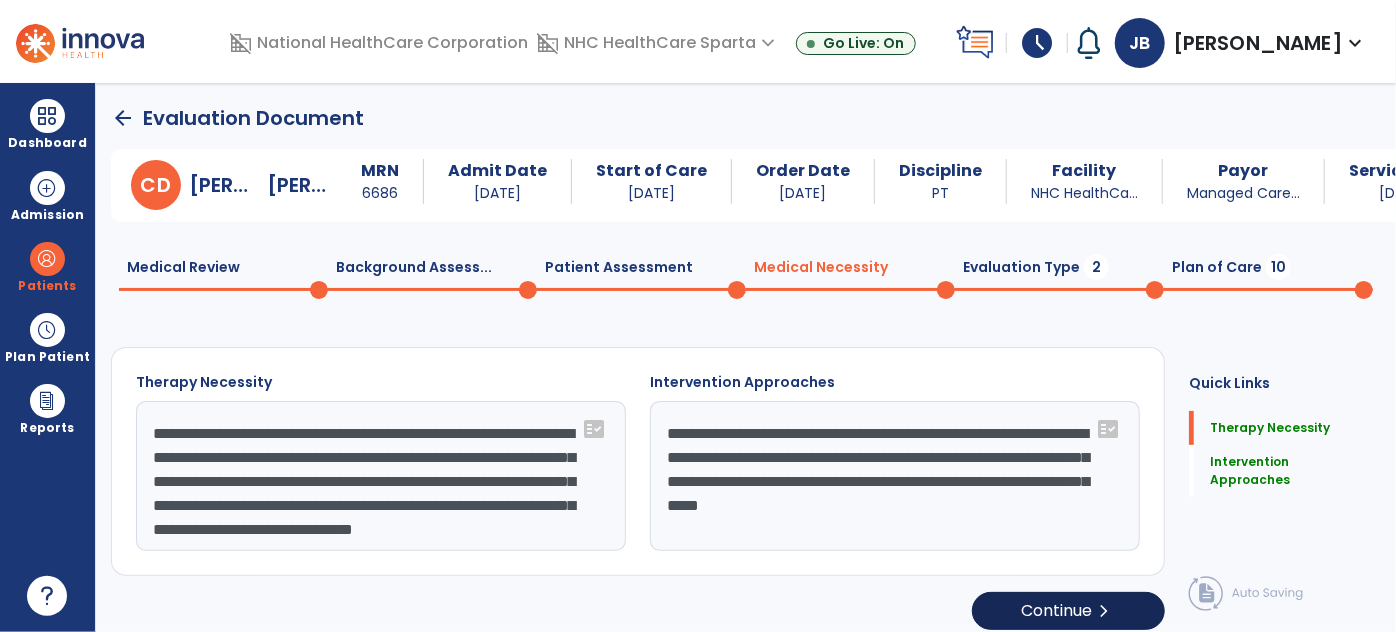 type on "**********" 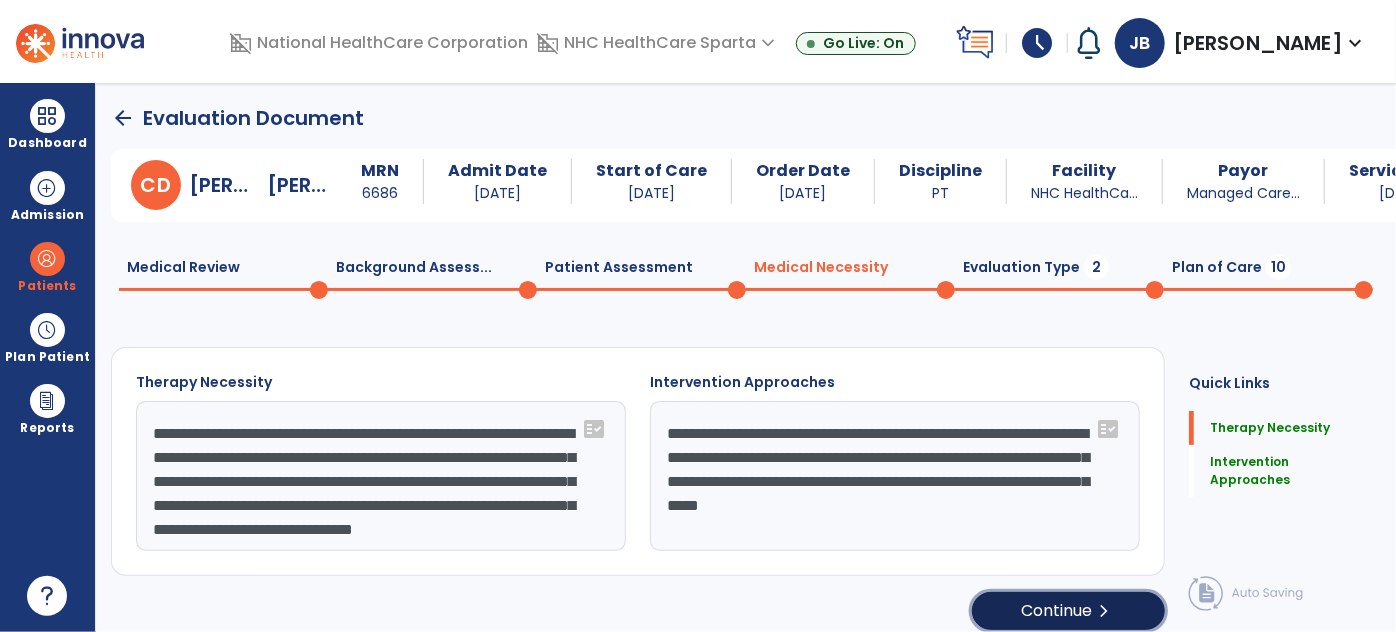 click on "Continue  chevron_right" 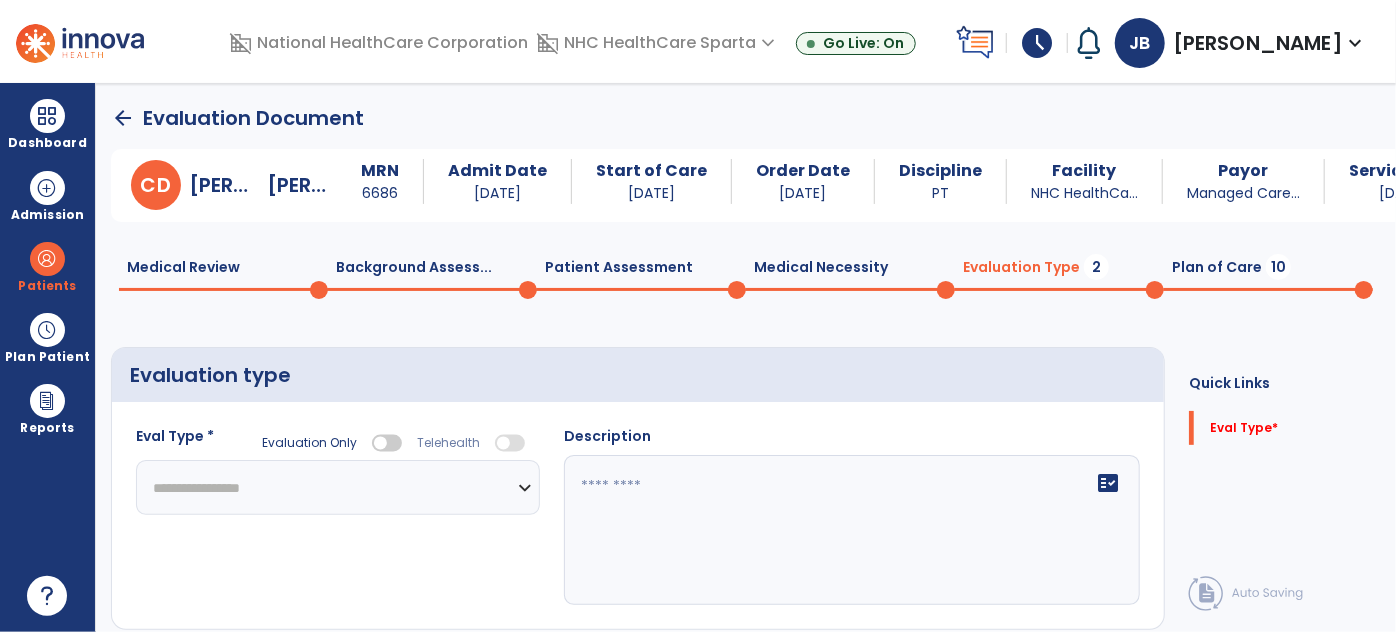 click on "**********" 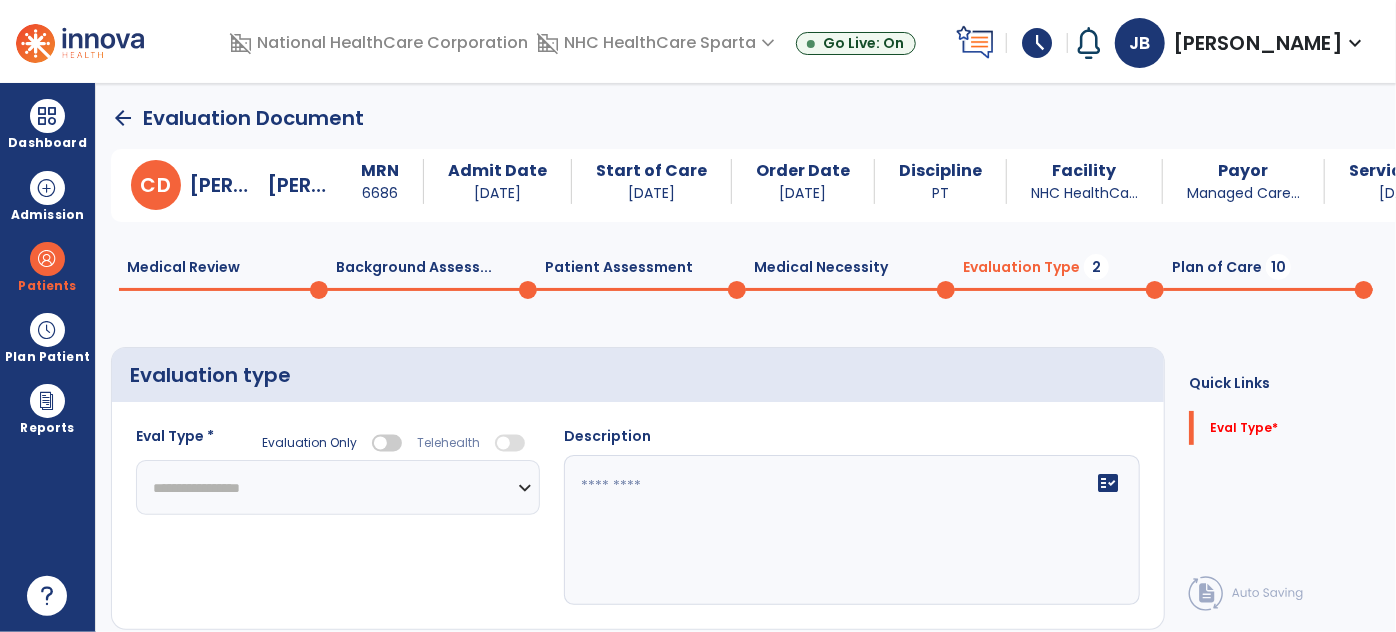 select on "**********" 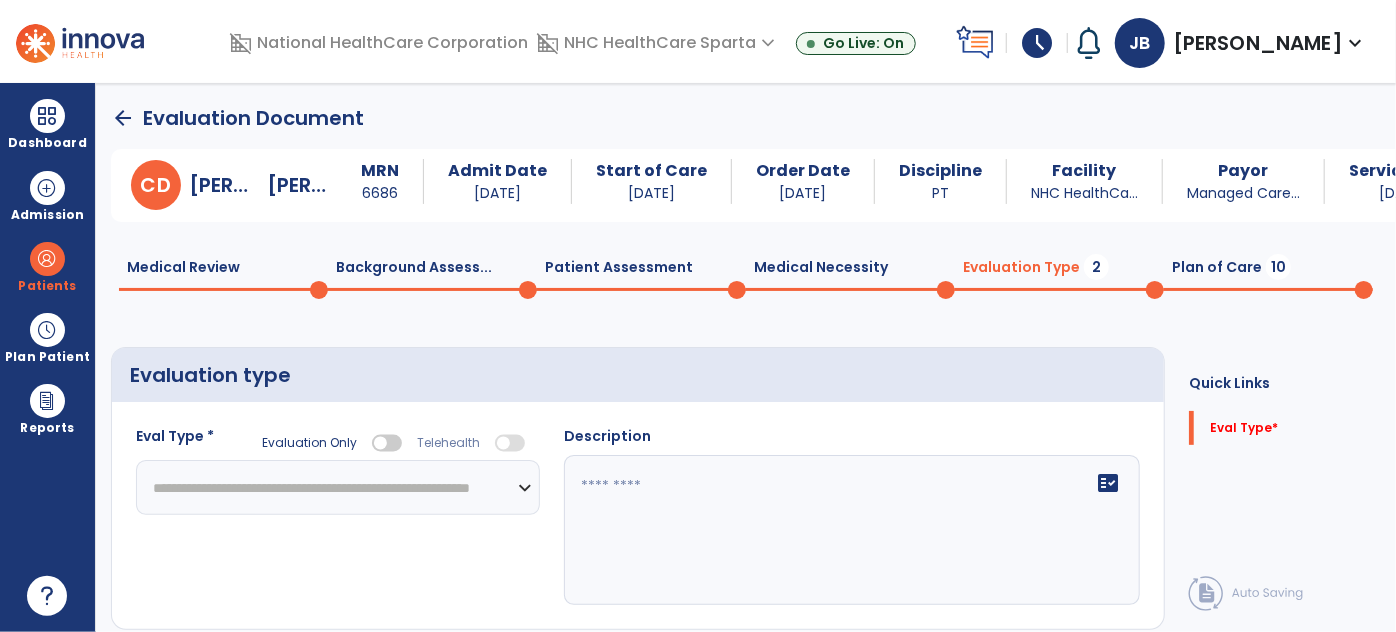 click on "**********" 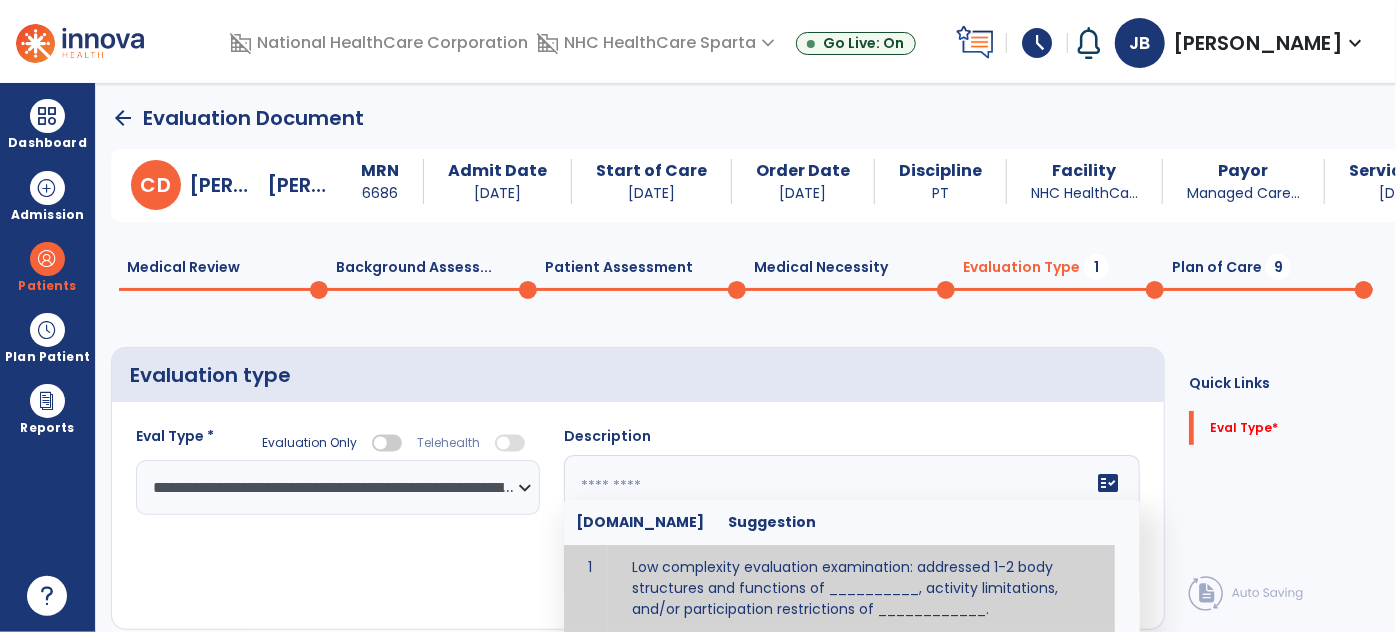 click on "fact_check  [DOMAIN_NAME] Suggestion 1 Low complexity evaluation examination: addressed 1-2 body structures and functions of __________, activity limitations, and/or participation restrictions of ____________. 2 Moderate Complexity evaluation examination: addressed 3 or more body structures and functions of ________, activity limitations, and/or participation restrictions of _______. 3 High Complexity evaluation examination: addressed 4 or more body structures and functions of _______, activity limitations, and/or participation restrictions of _________" 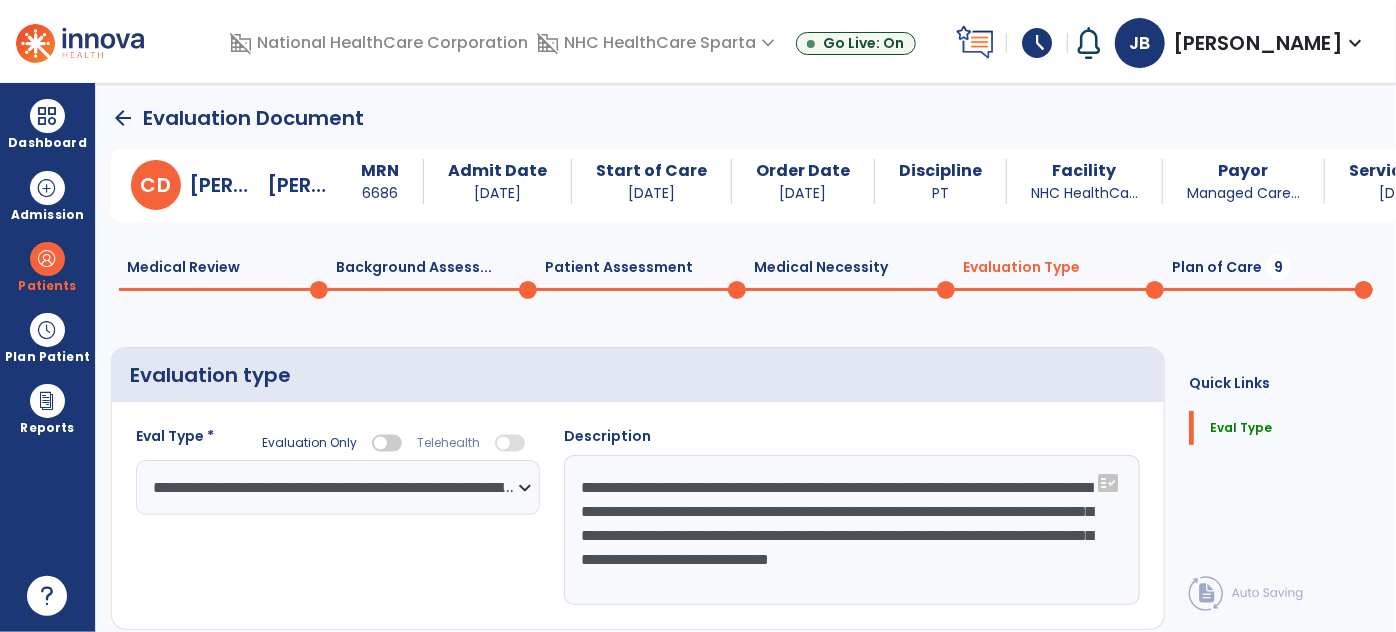 scroll, scrollTop: 47, scrollLeft: 0, axis: vertical 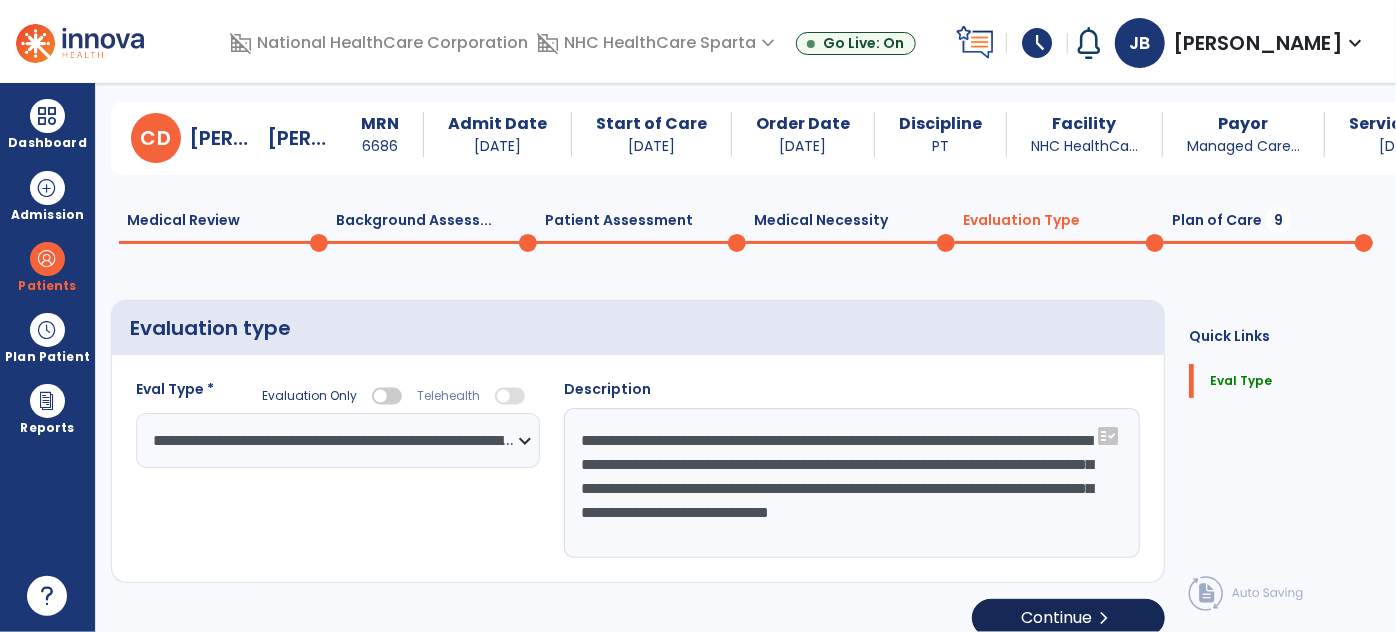 type on "**********" 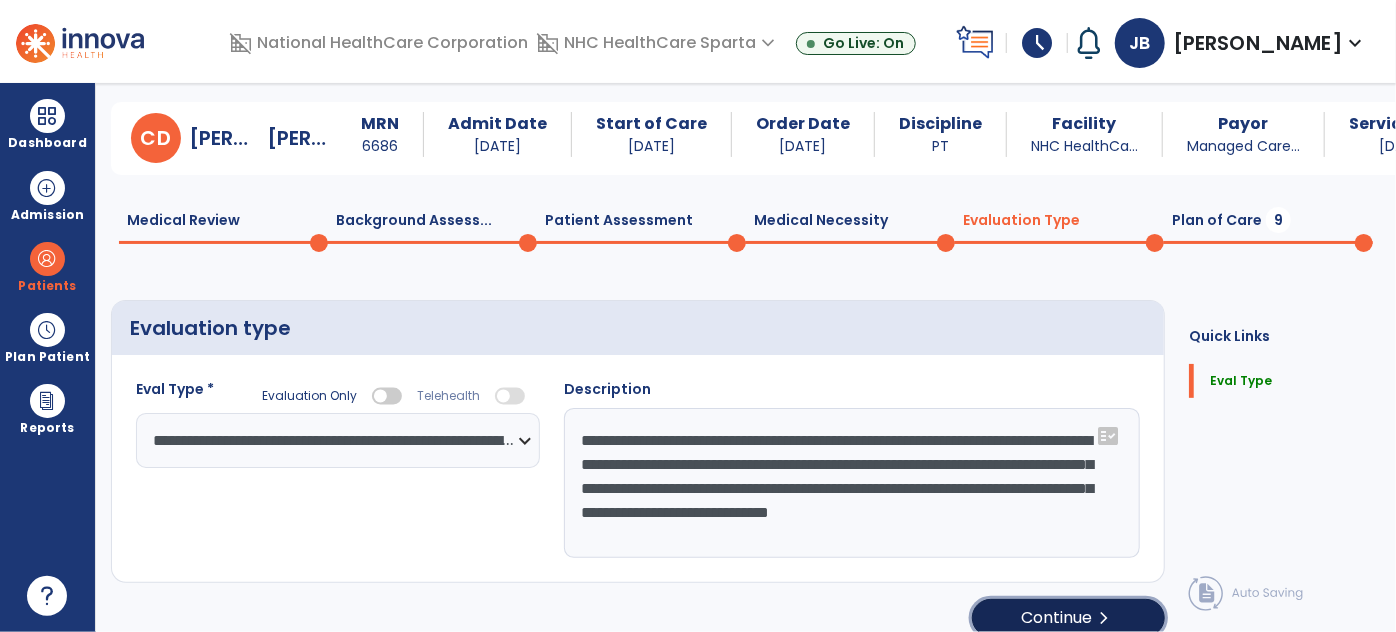 click on "Continue  chevron_right" 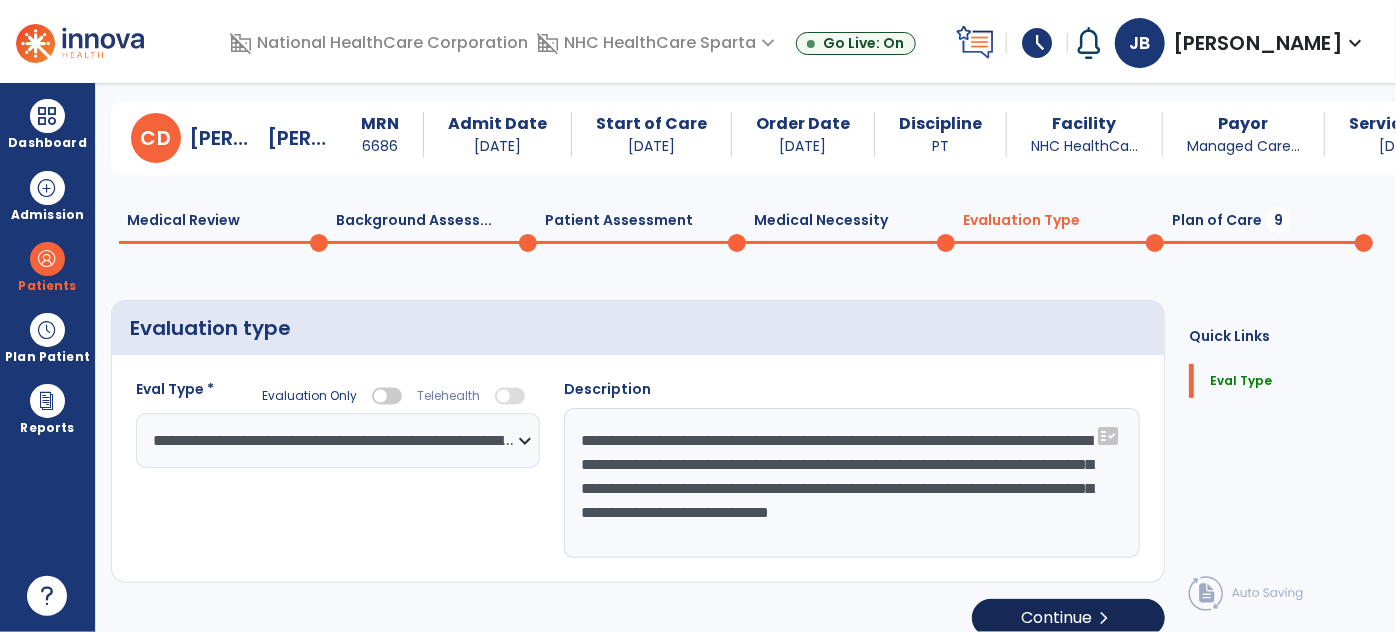 select on "*****" 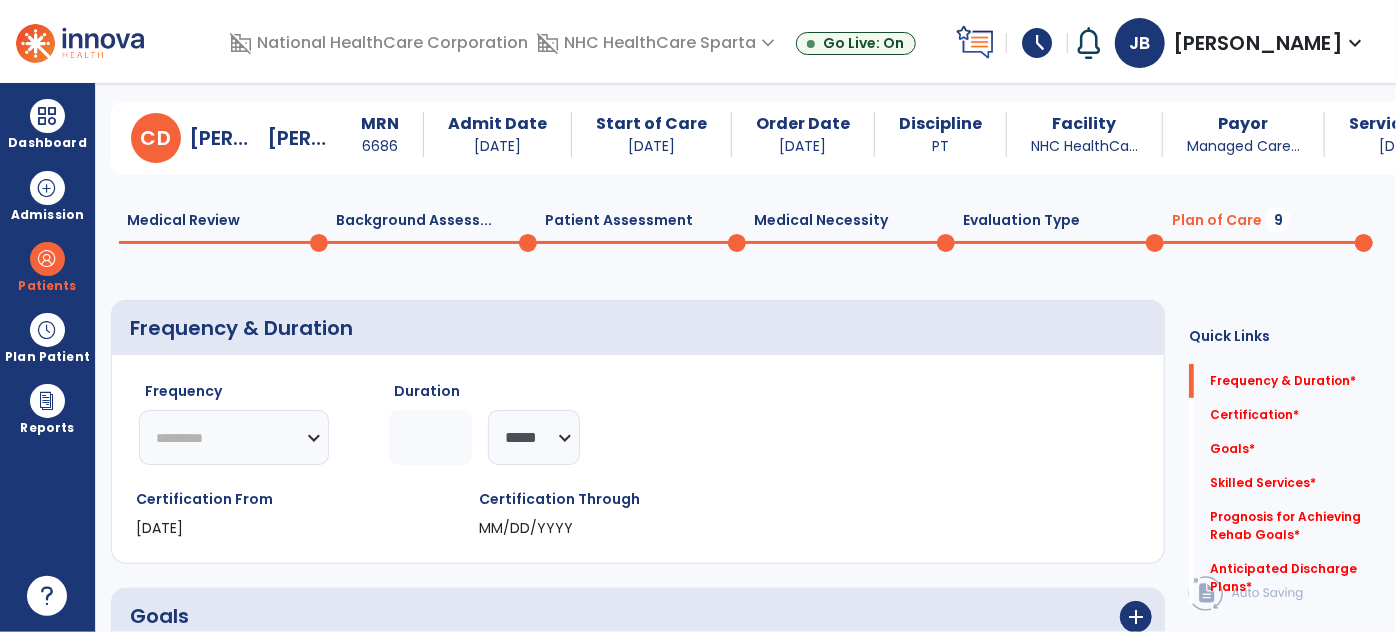 click on "********* ** ** ** ** ** ** **" 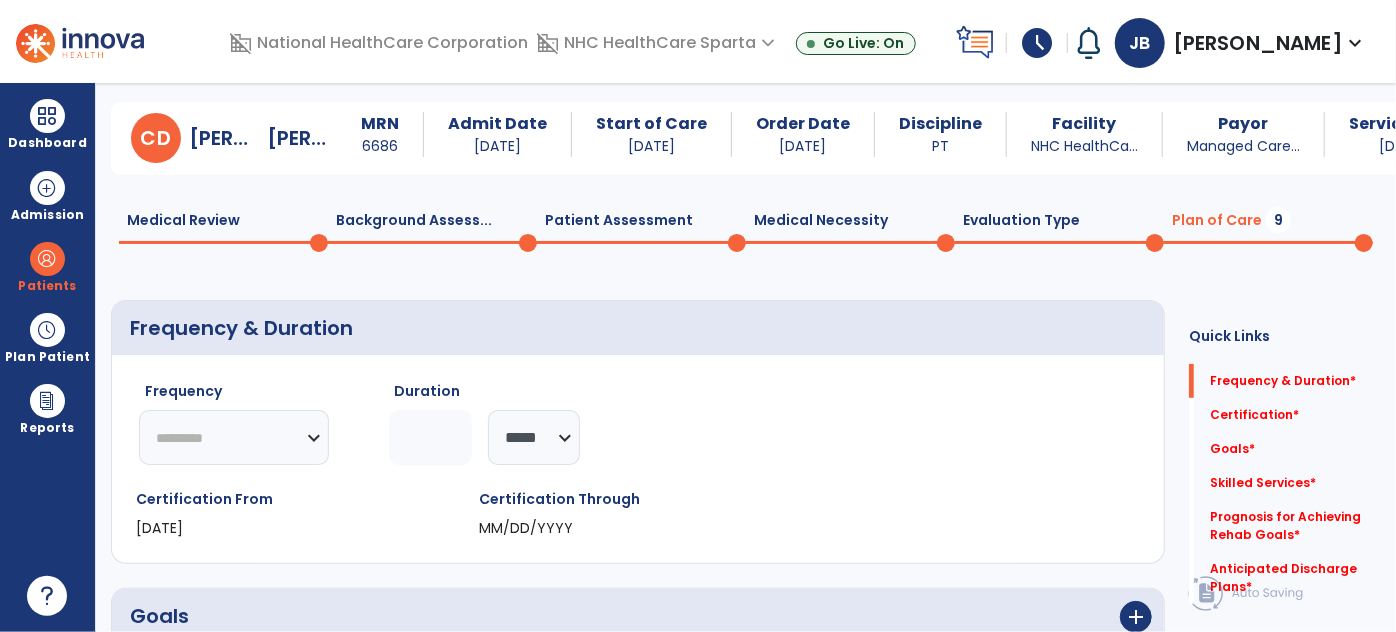 select on "**" 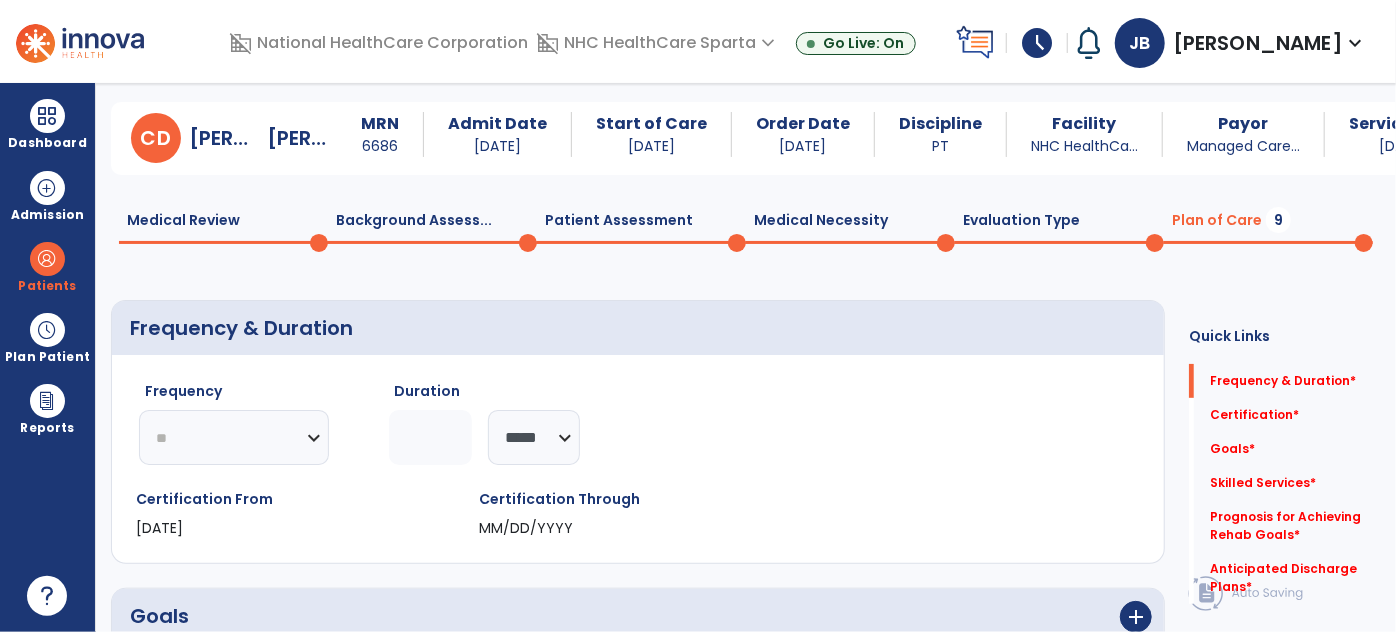 click on "********* ** ** ** ** ** ** **" 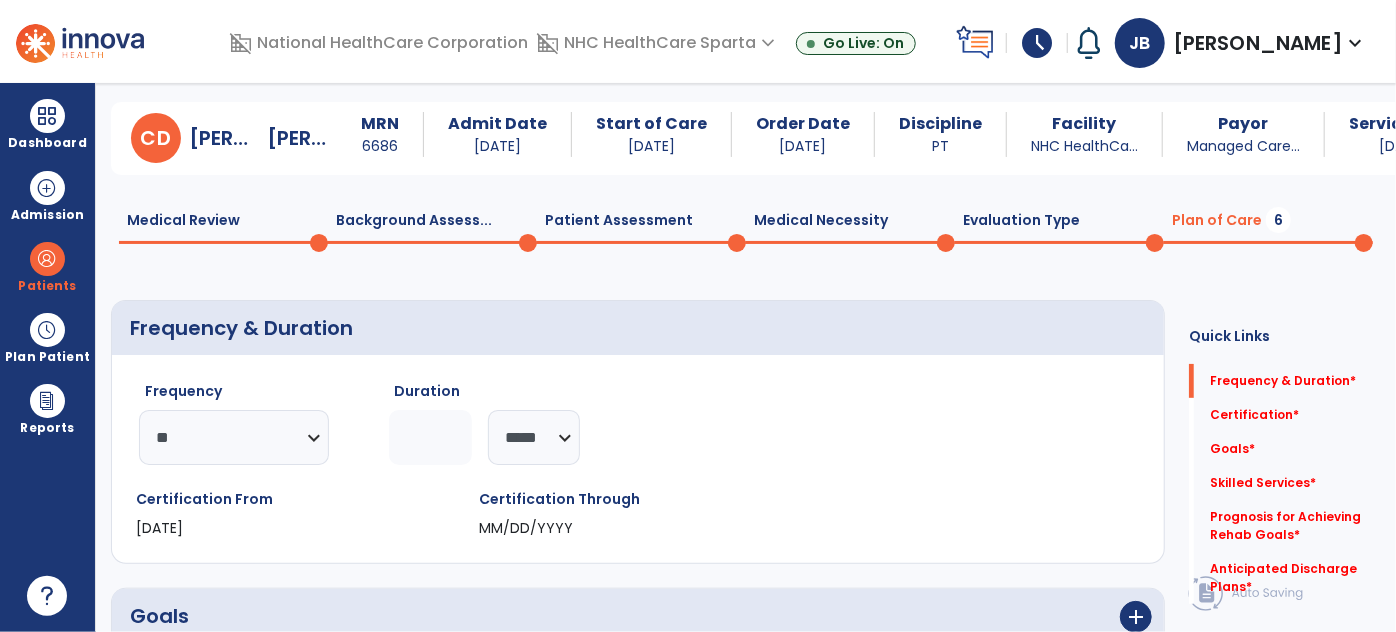 click 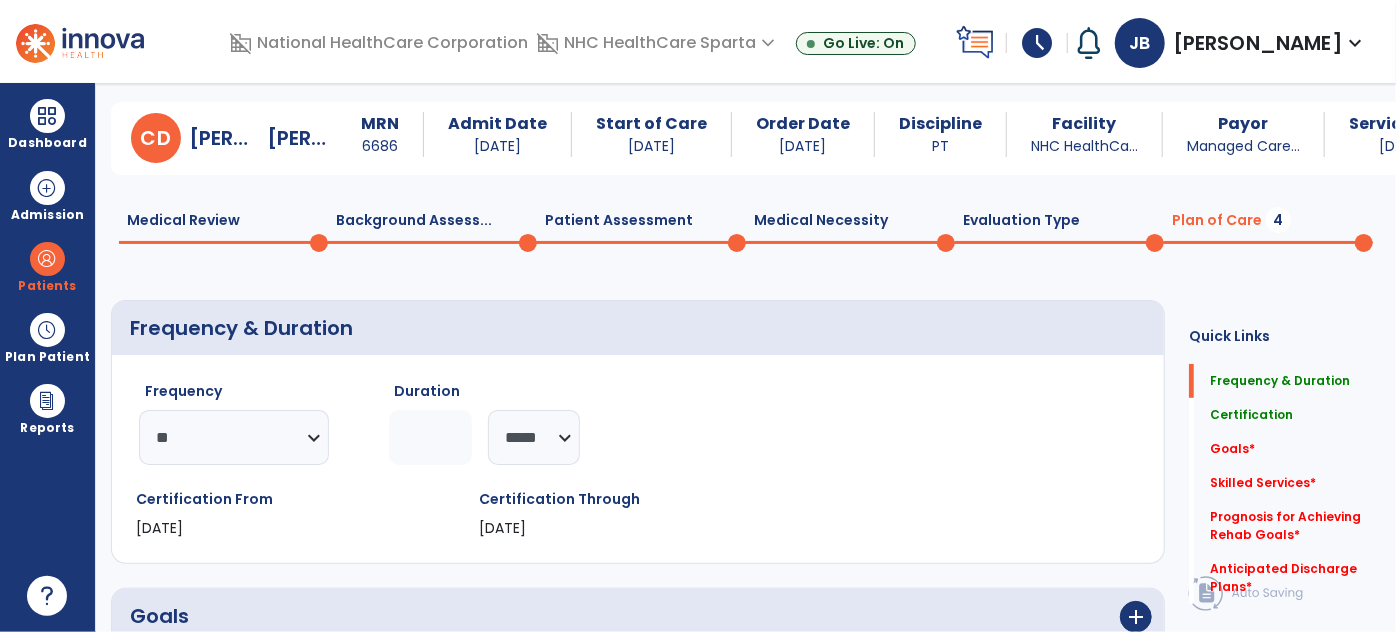 type on "**" 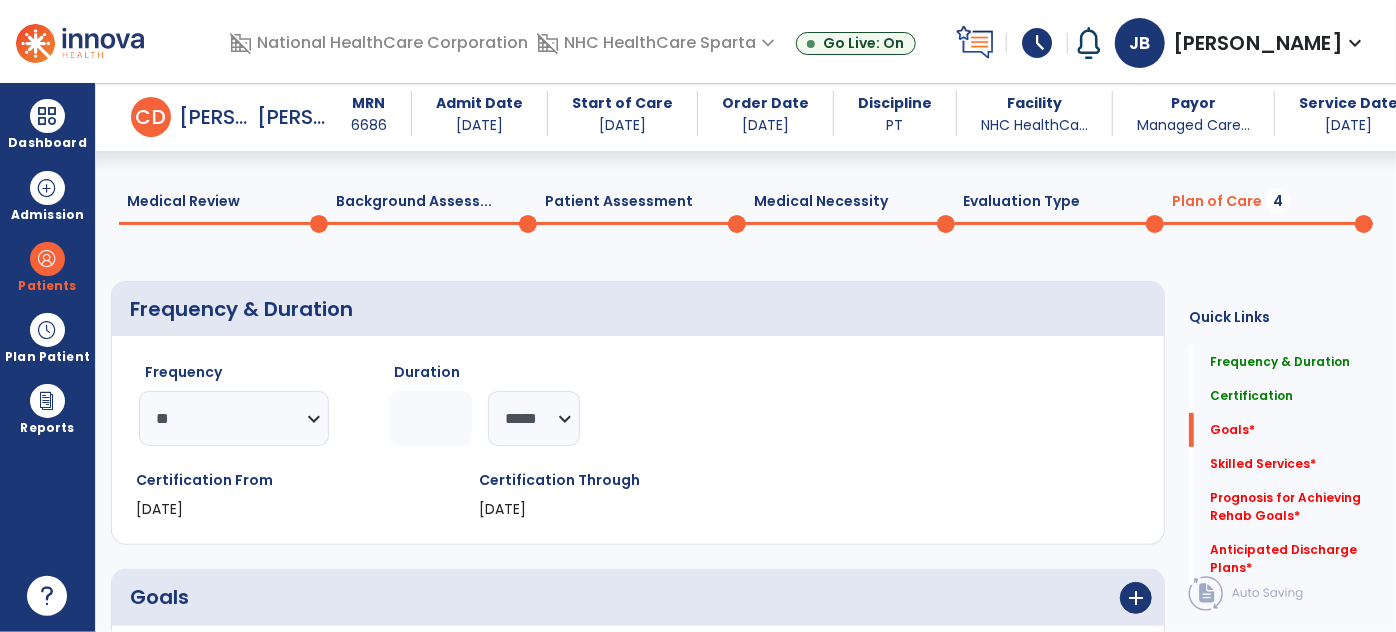 scroll, scrollTop: 466, scrollLeft: 0, axis: vertical 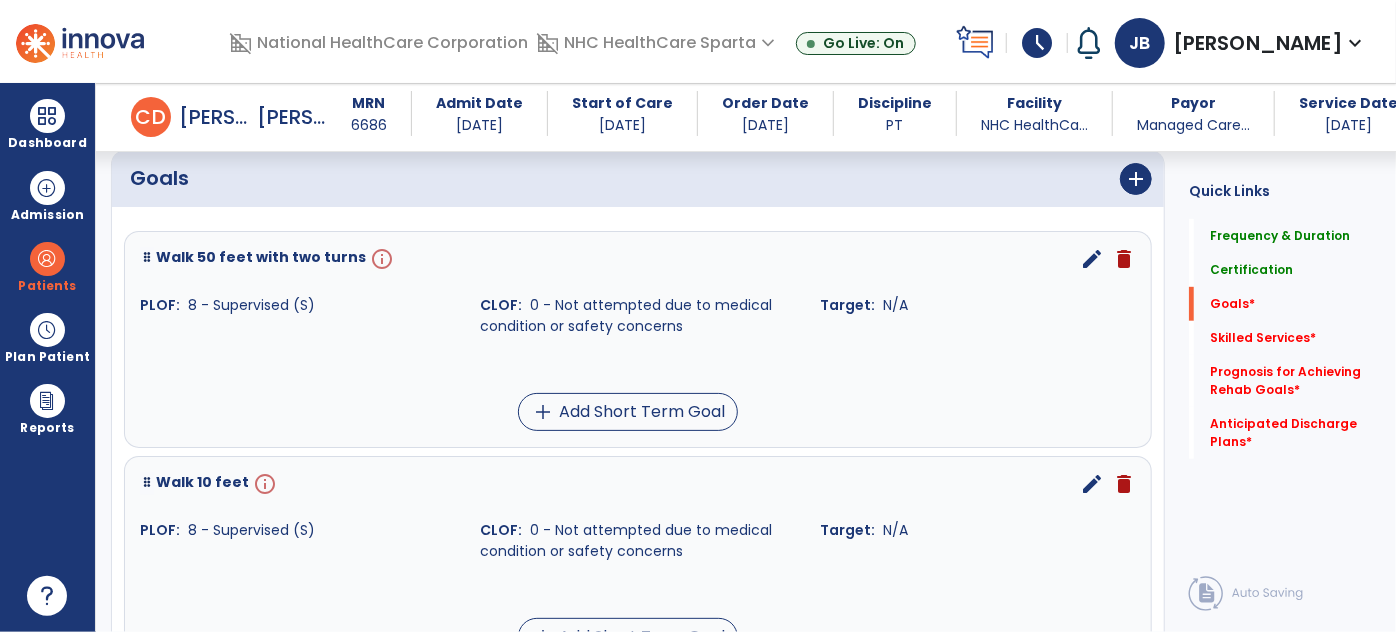 click on "edit" at bounding box center (1092, 259) 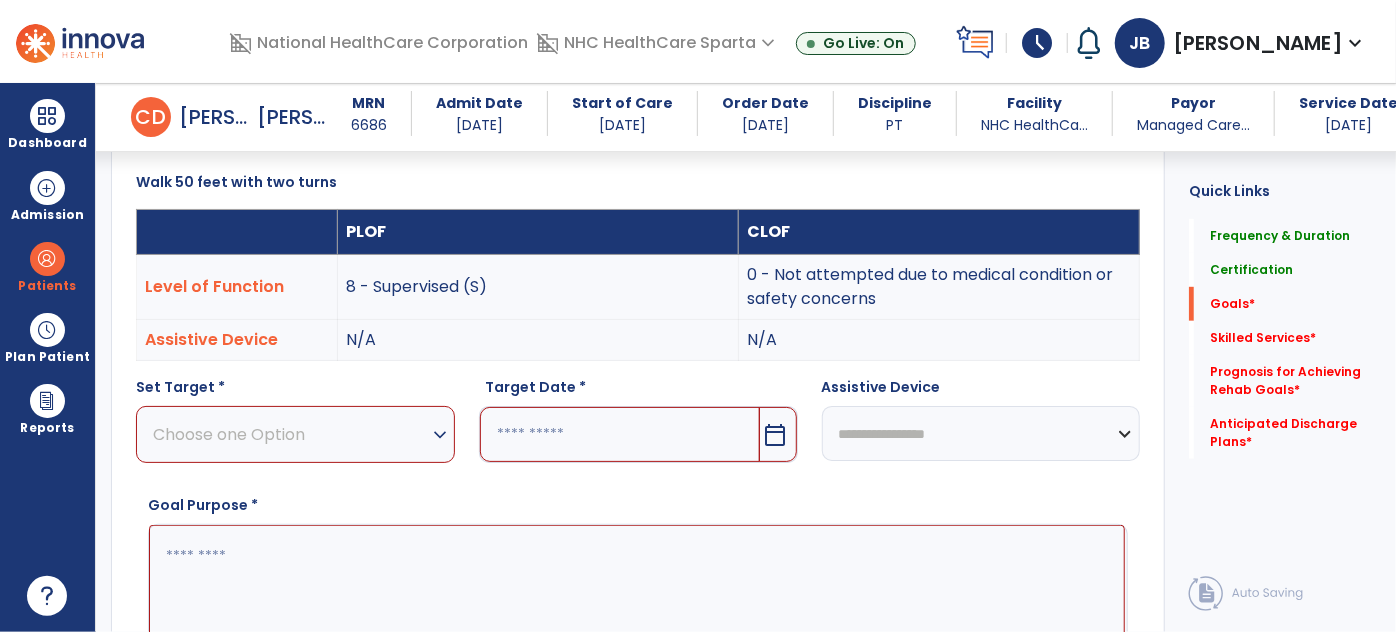 scroll, scrollTop: 534, scrollLeft: 0, axis: vertical 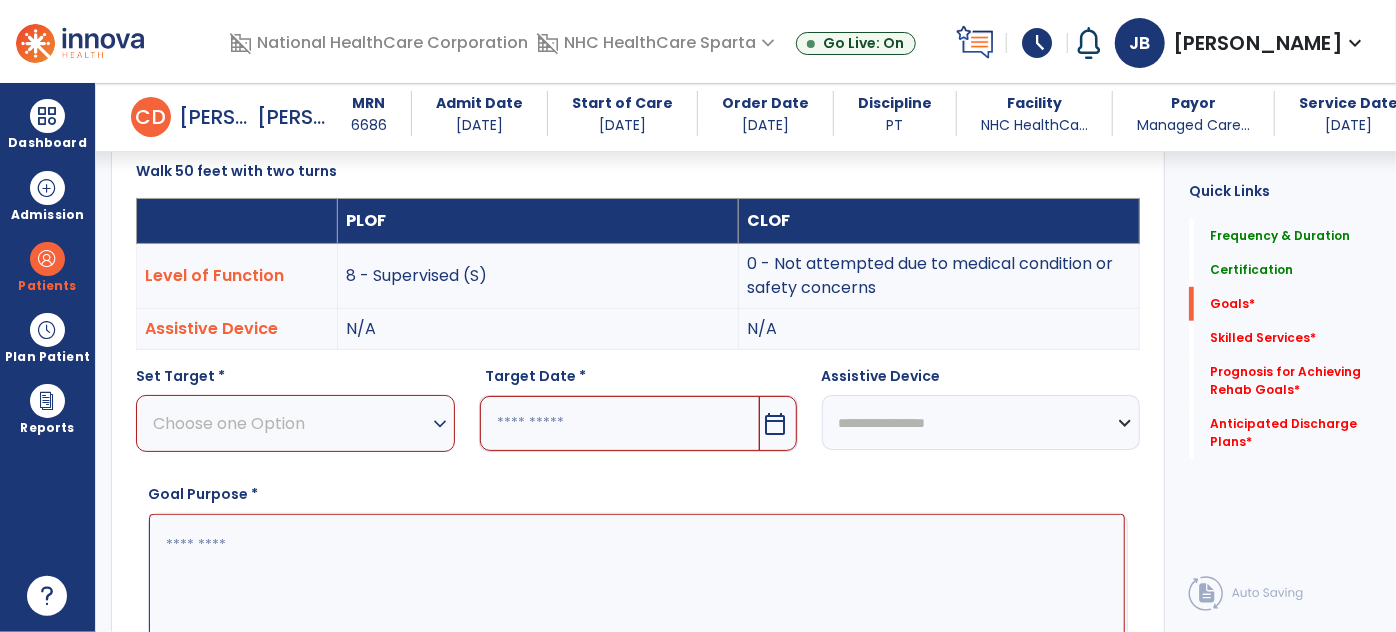 click on "Choose one Option" at bounding box center [290, 423] 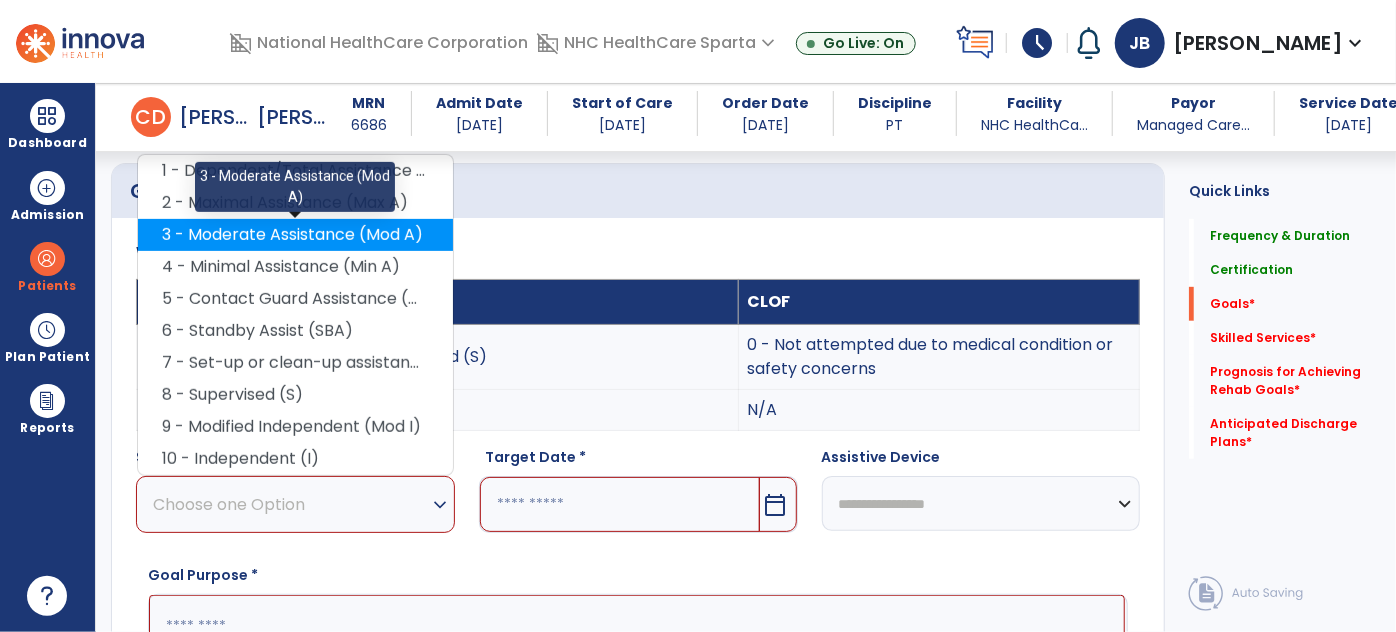 scroll, scrollTop: 450, scrollLeft: 0, axis: vertical 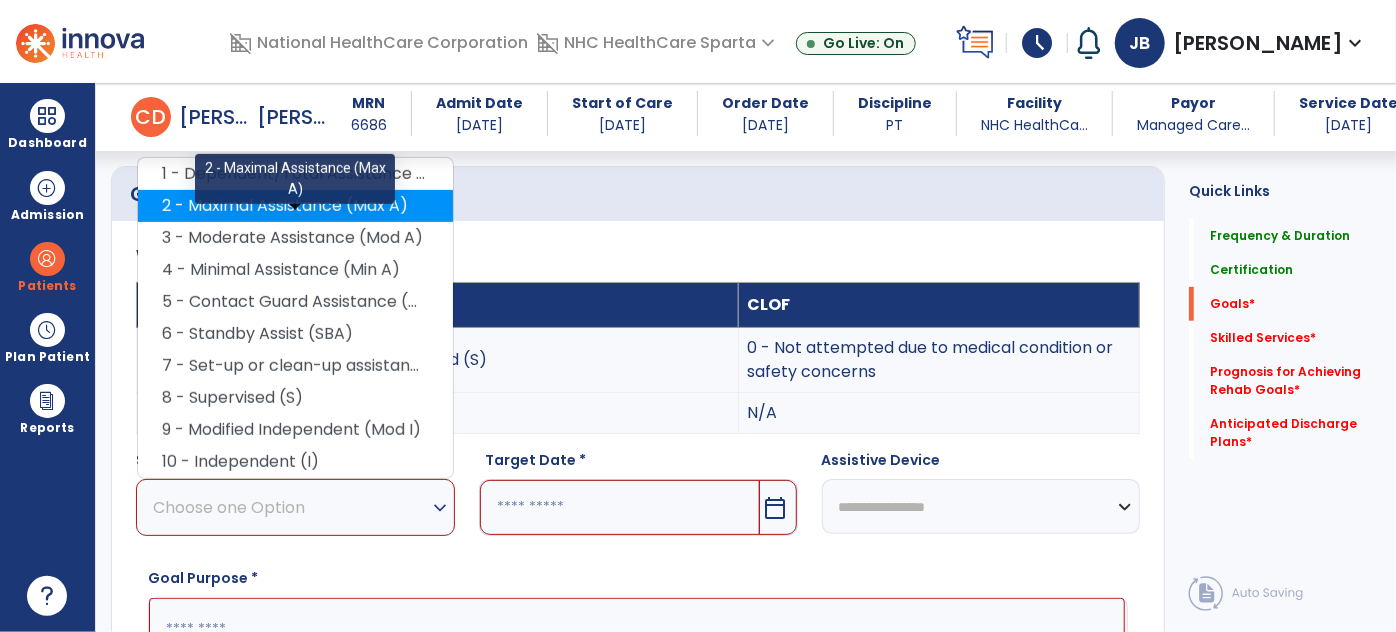 click on "2 - Maximal Assistance (Max A)" at bounding box center [295, 206] 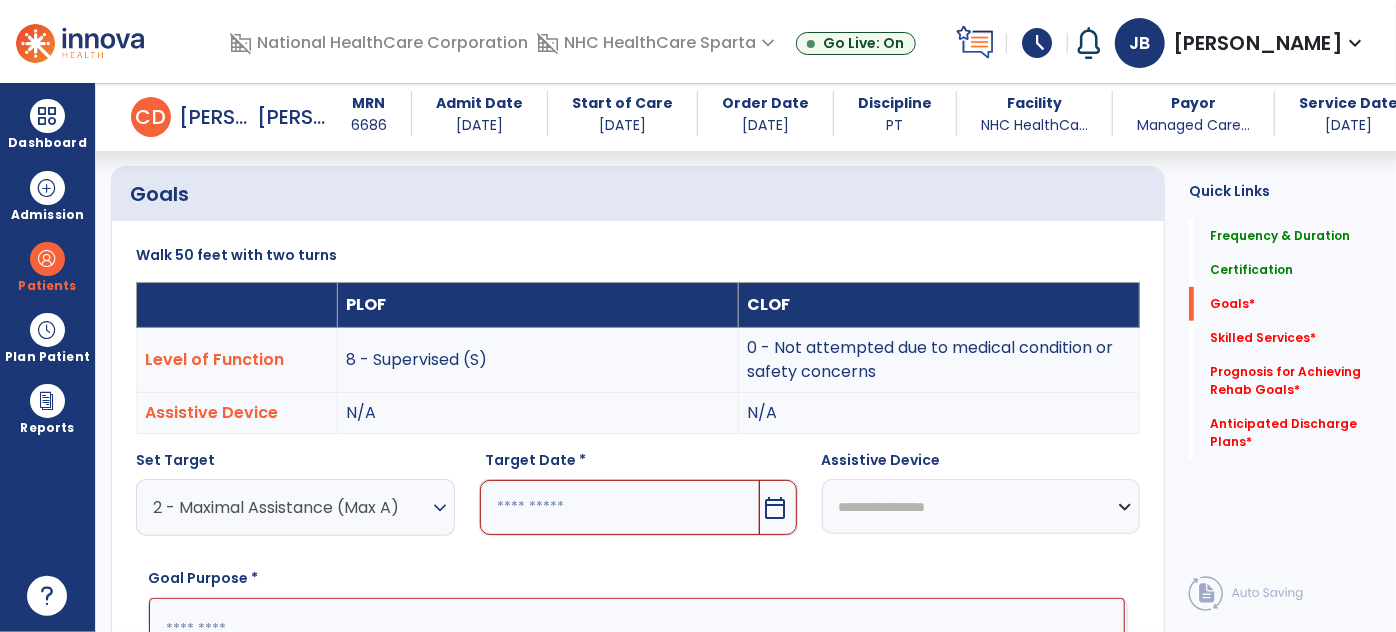 click on "calendar_today" at bounding box center (776, 508) 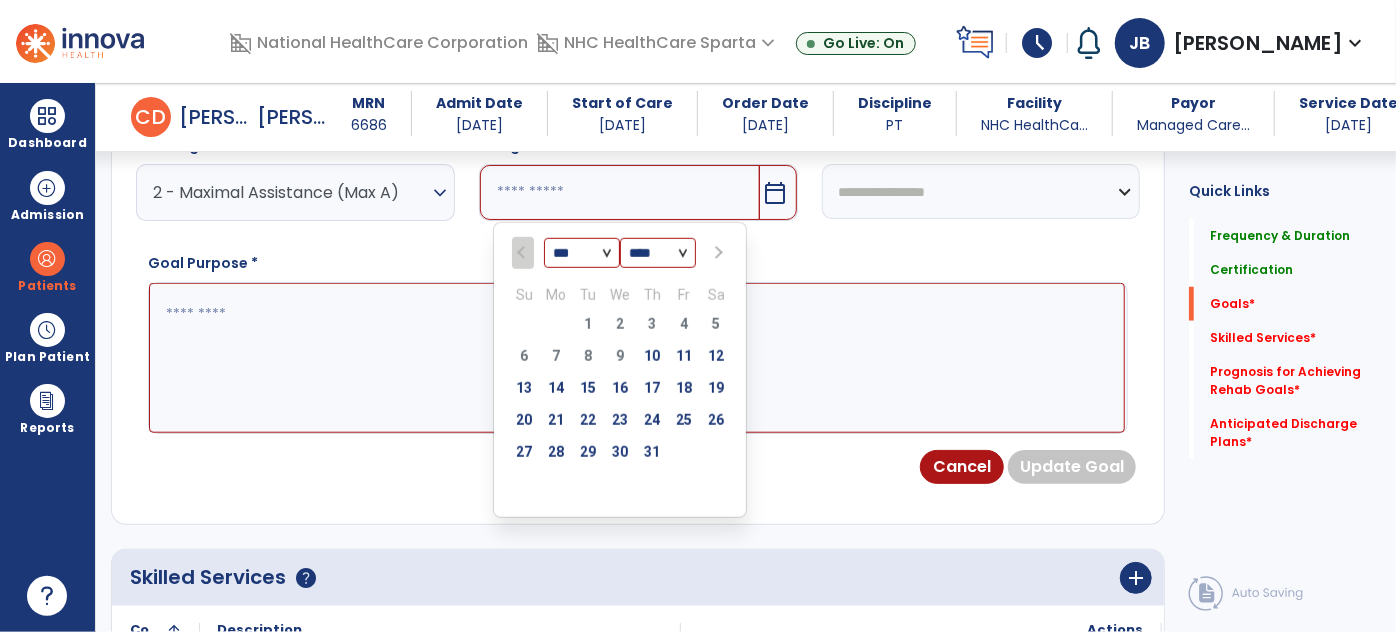 click at bounding box center [716, 253] 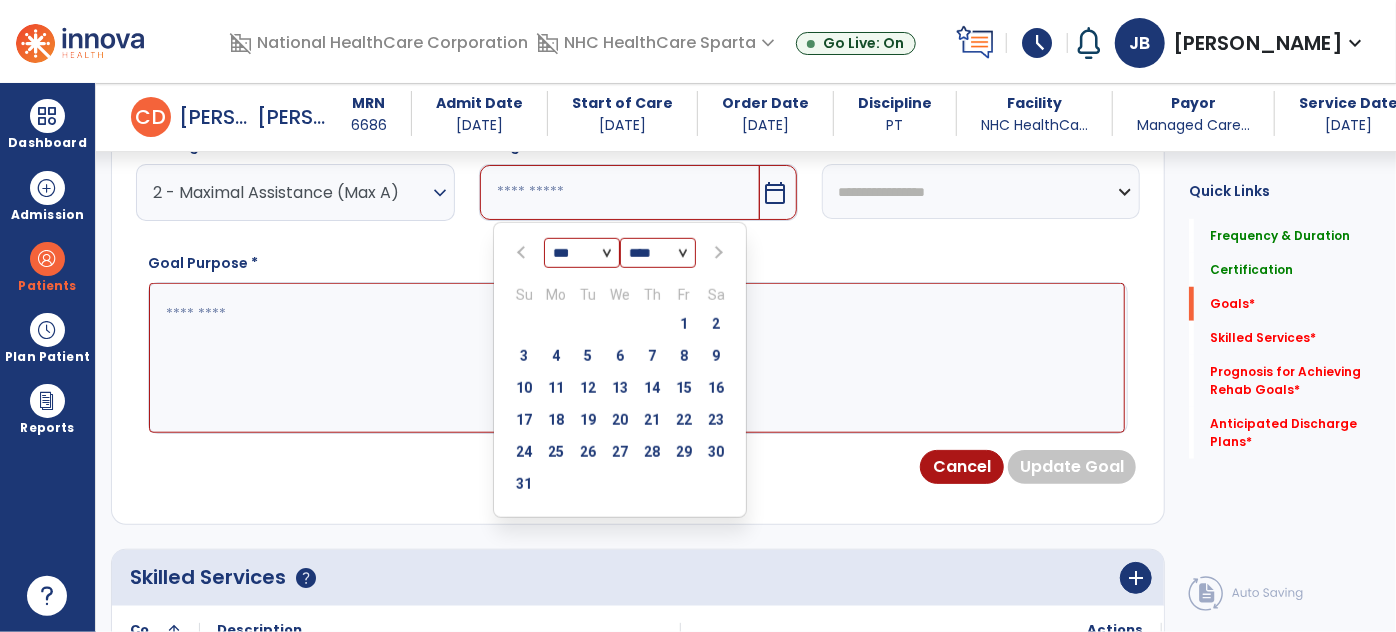 click at bounding box center (717, 253) 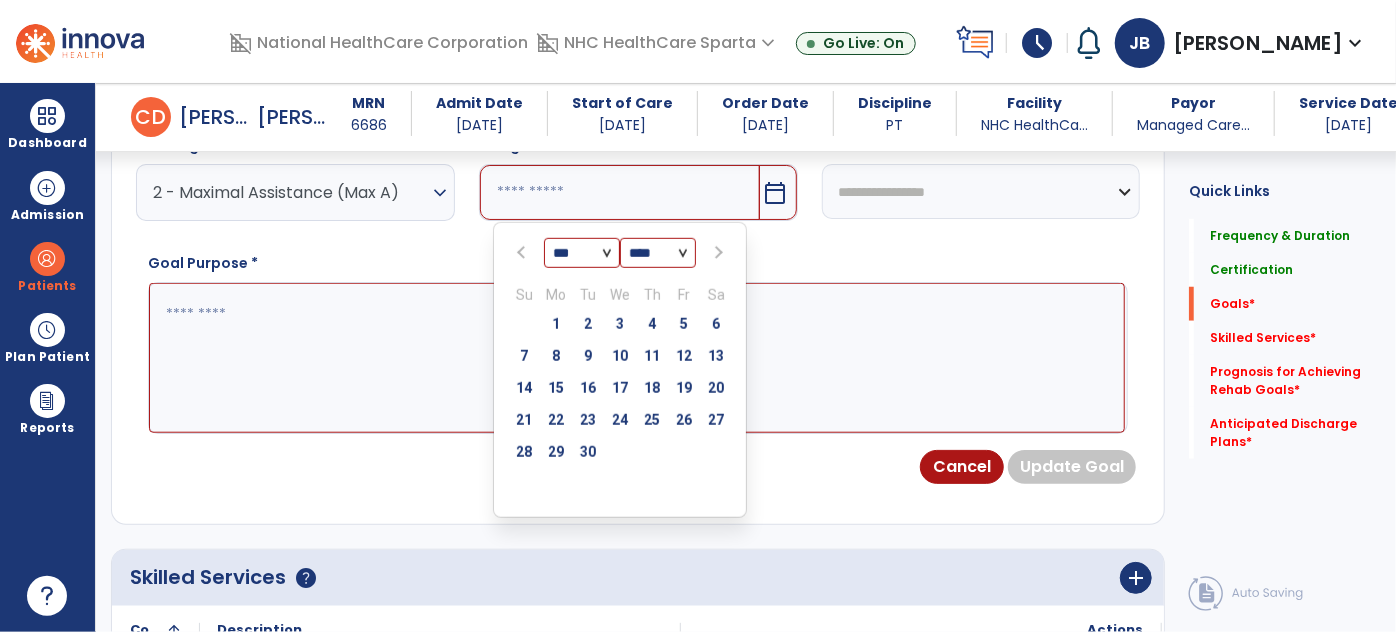 click at bounding box center [716, 253] 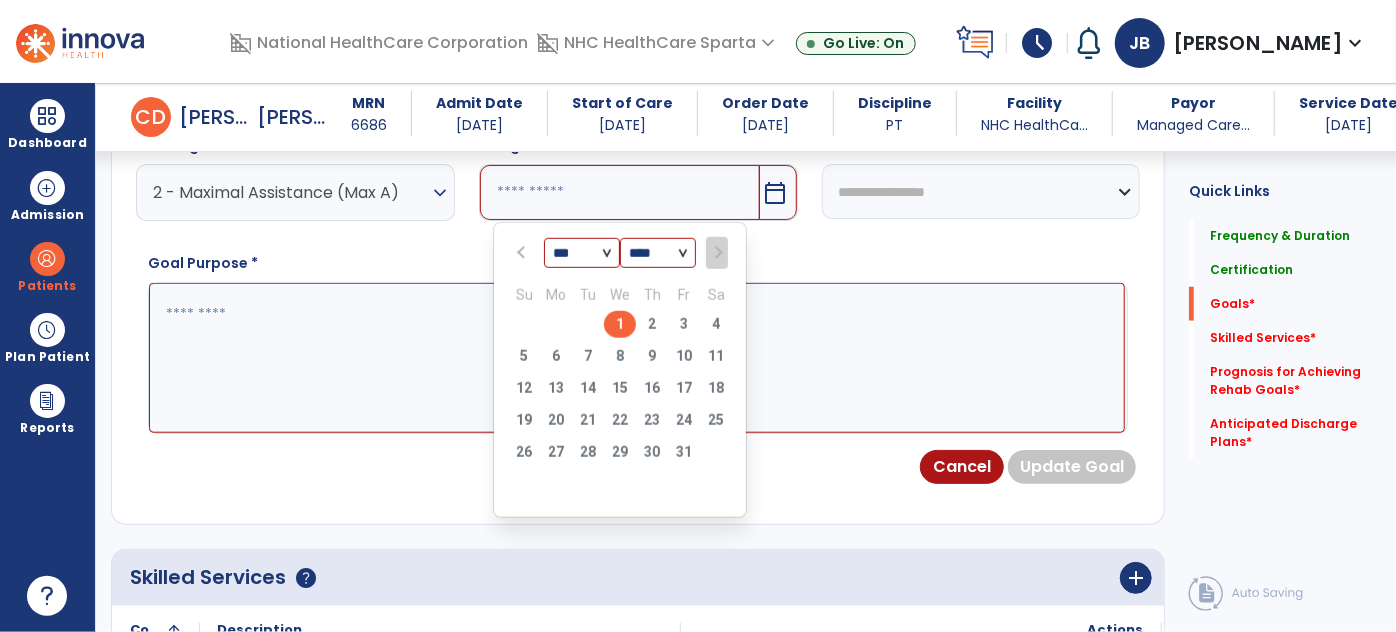 click on "1" at bounding box center [620, 324] 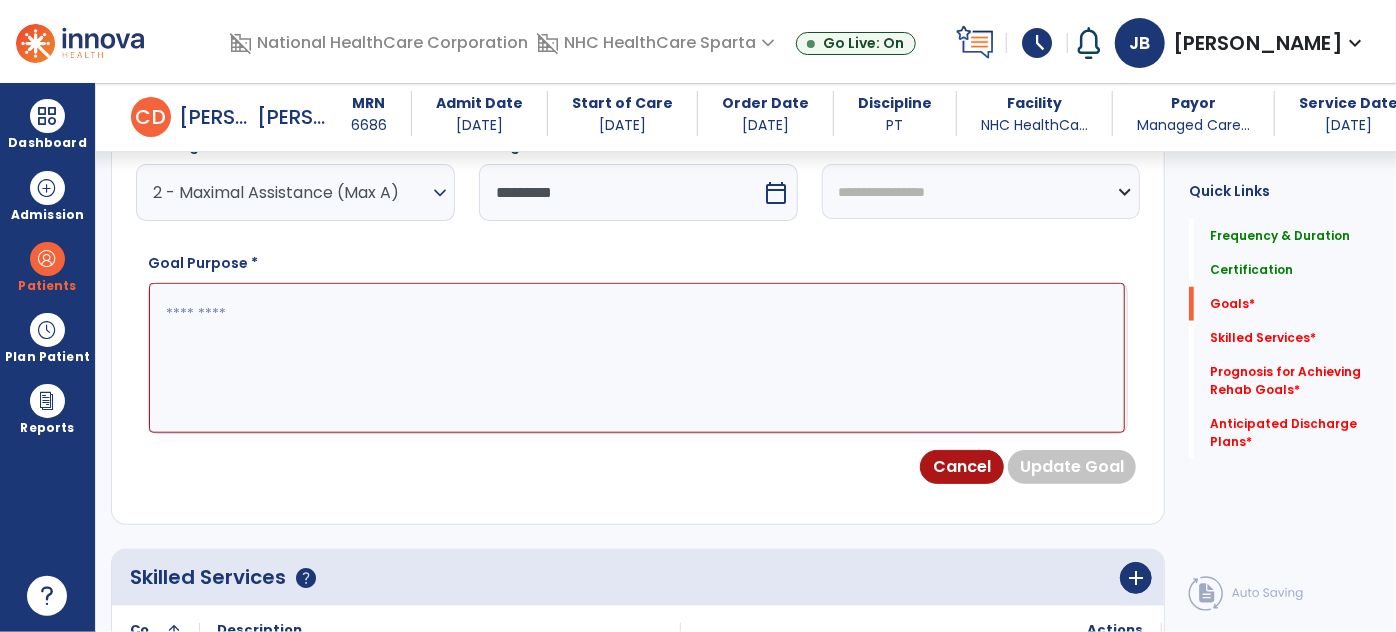 click at bounding box center (637, 357) 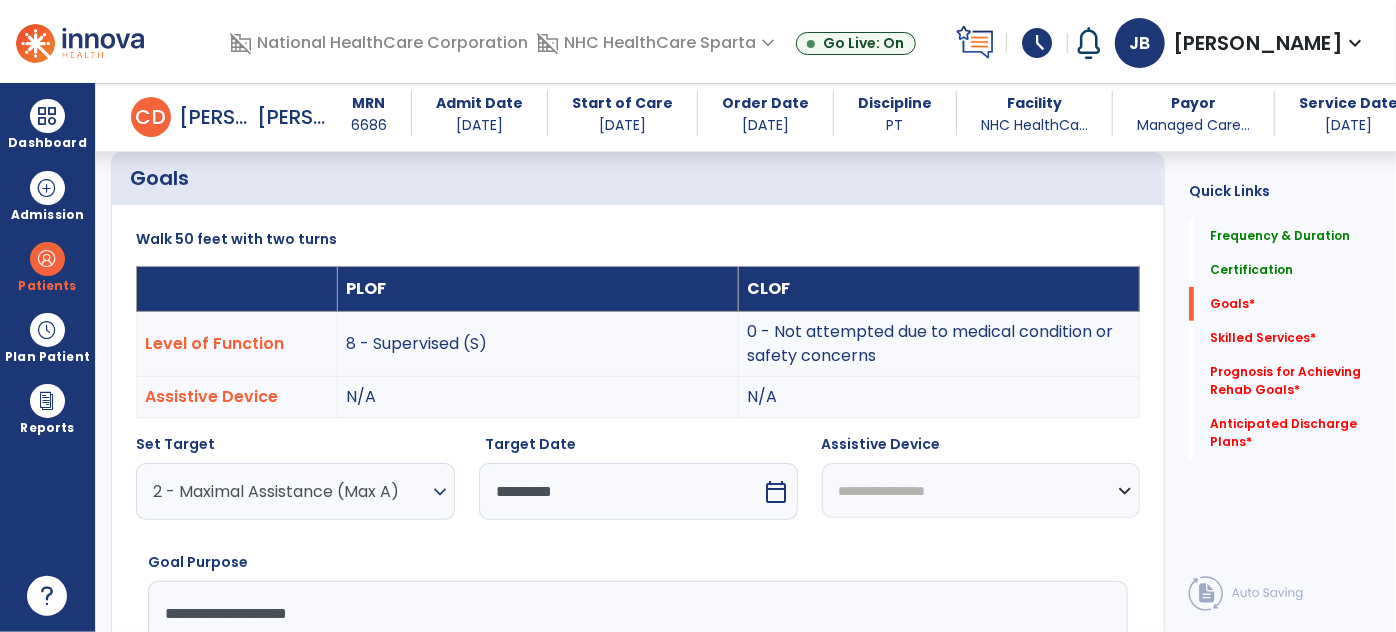 scroll, scrollTop: 467, scrollLeft: 0, axis: vertical 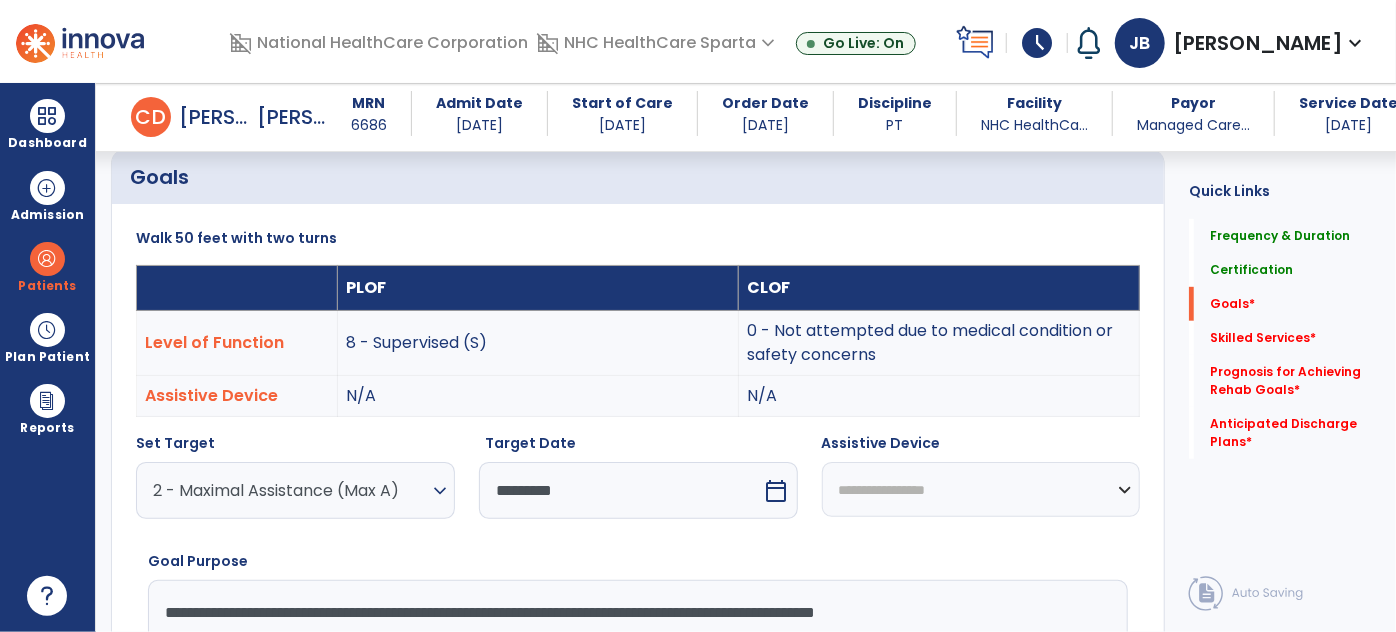type on "**********" 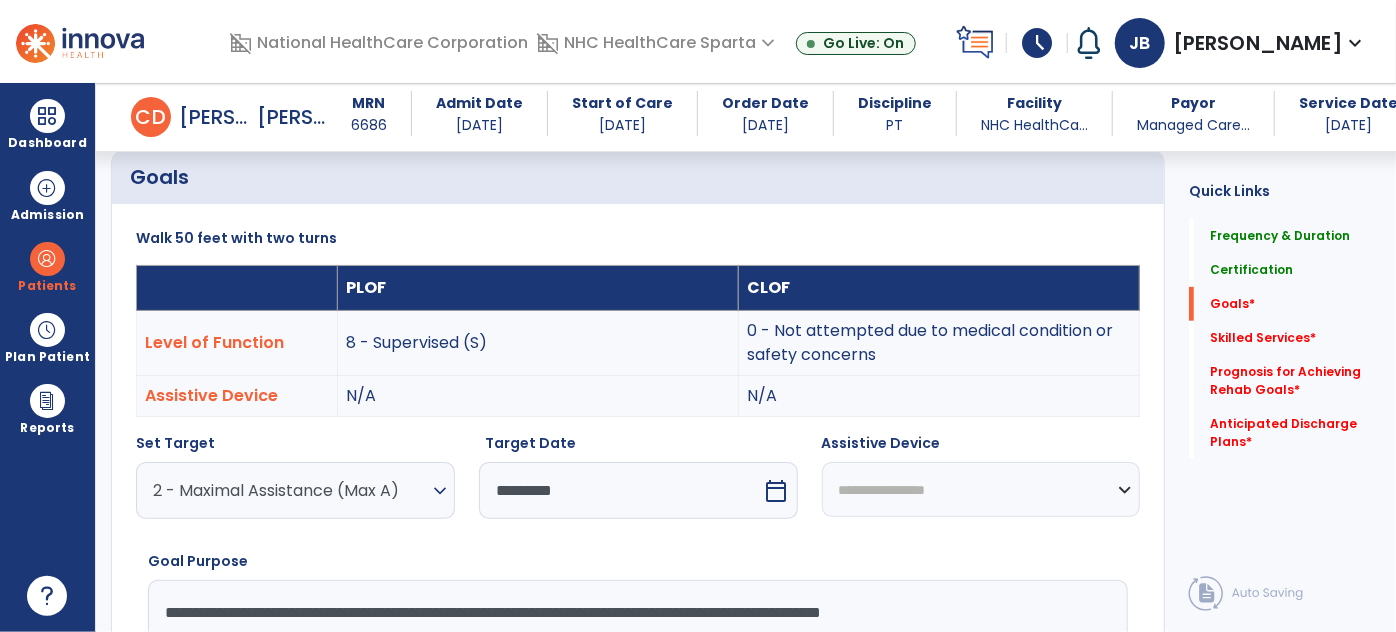 scroll, scrollTop: 661, scrollLeft: 0, axis: vertical 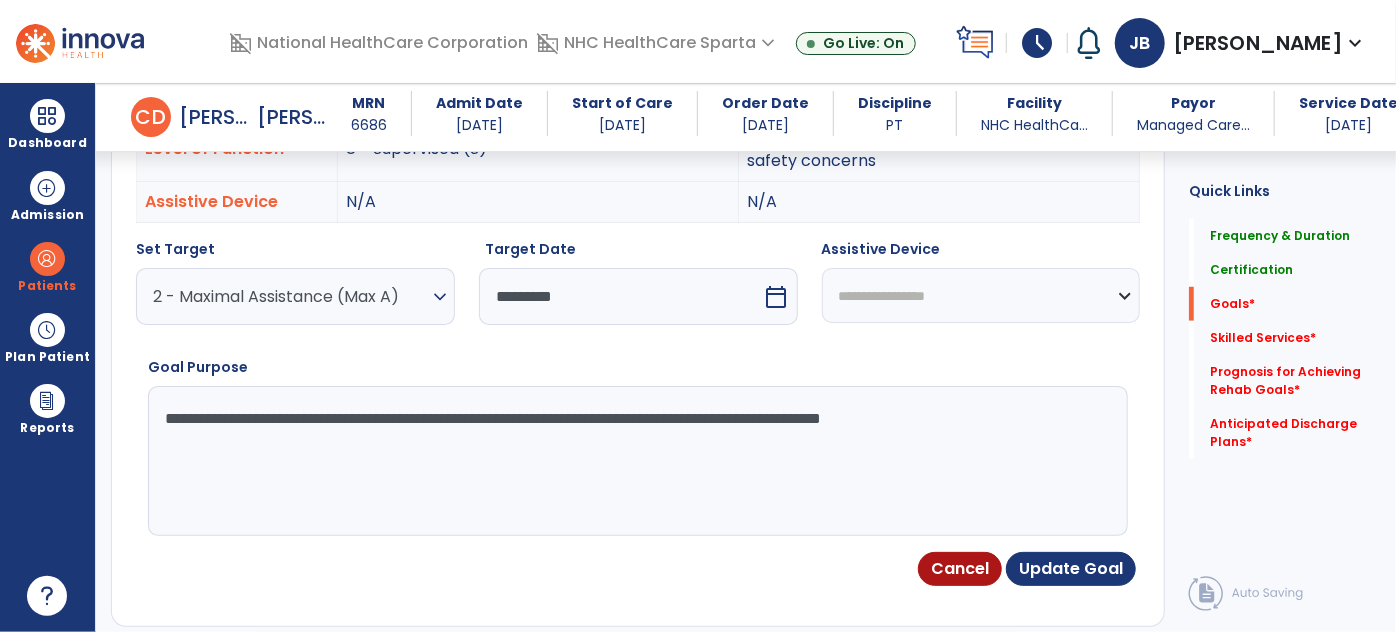 drag, startPoint x: 987, startPoint y: 420, endPoint x: 154, endPoint y: 367, distance: 834.6844 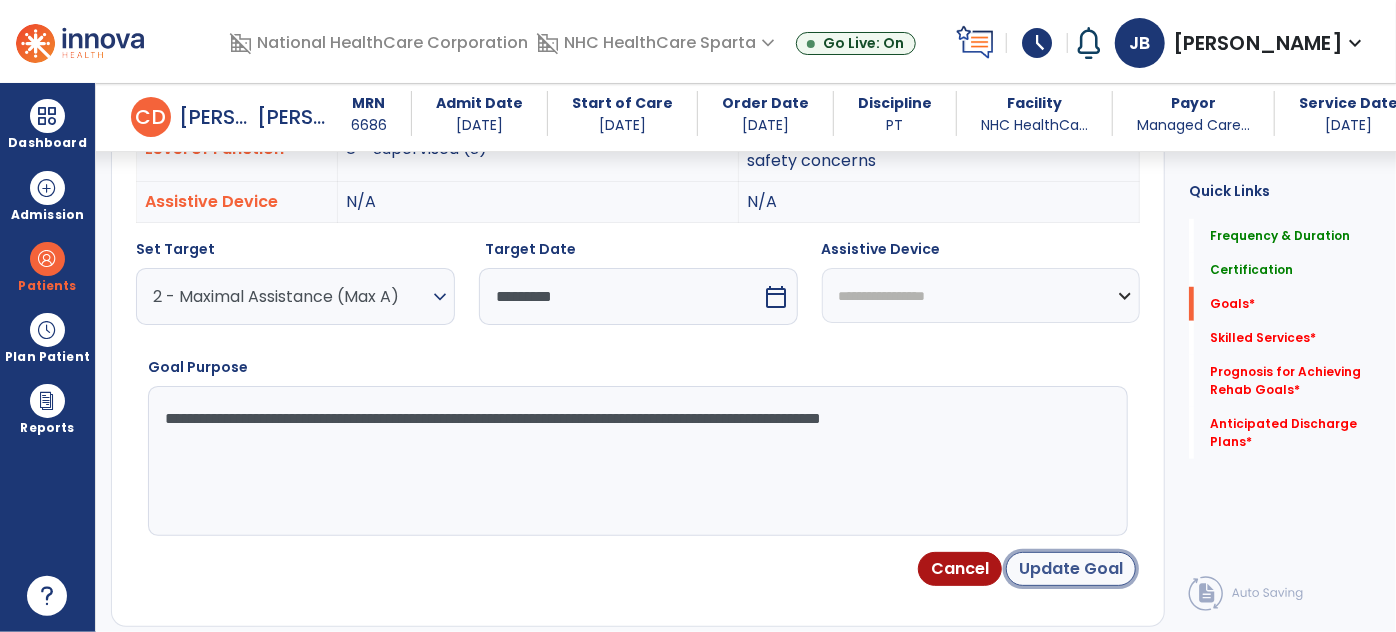 click on "Update Goal" at bounding box center [1071, 569] 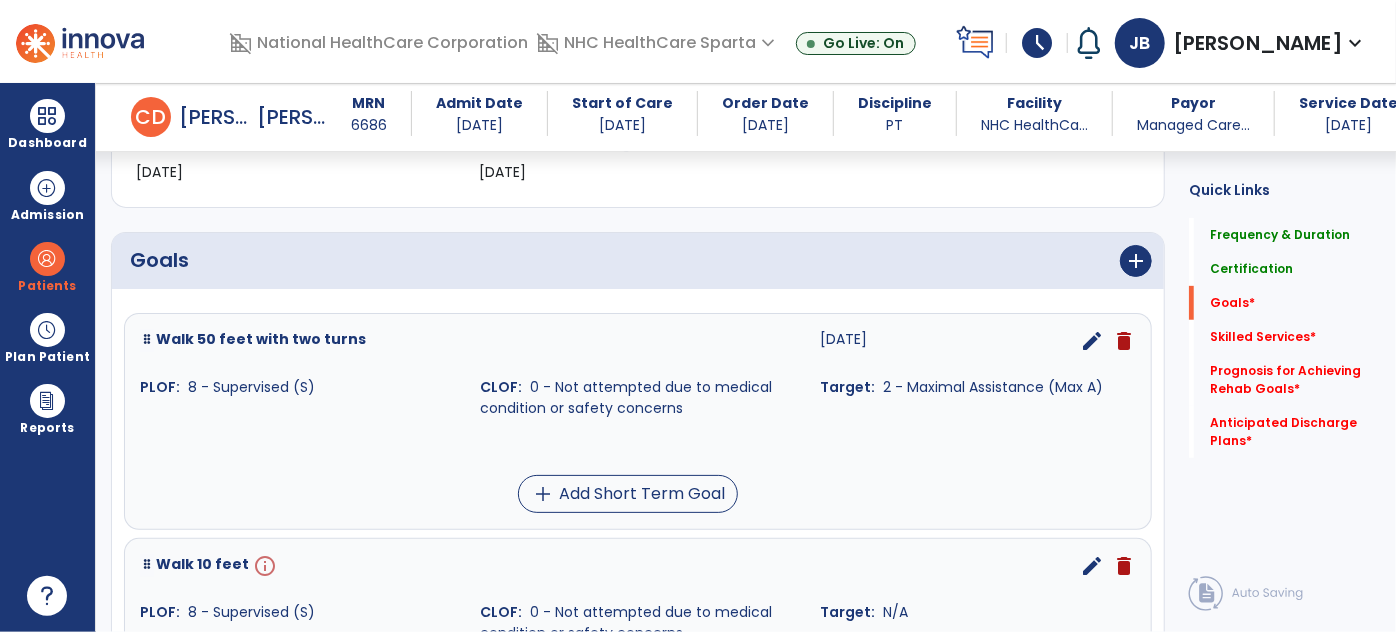 scroll, scrollTop: 474, scrollLeft: 0, axis: vertical 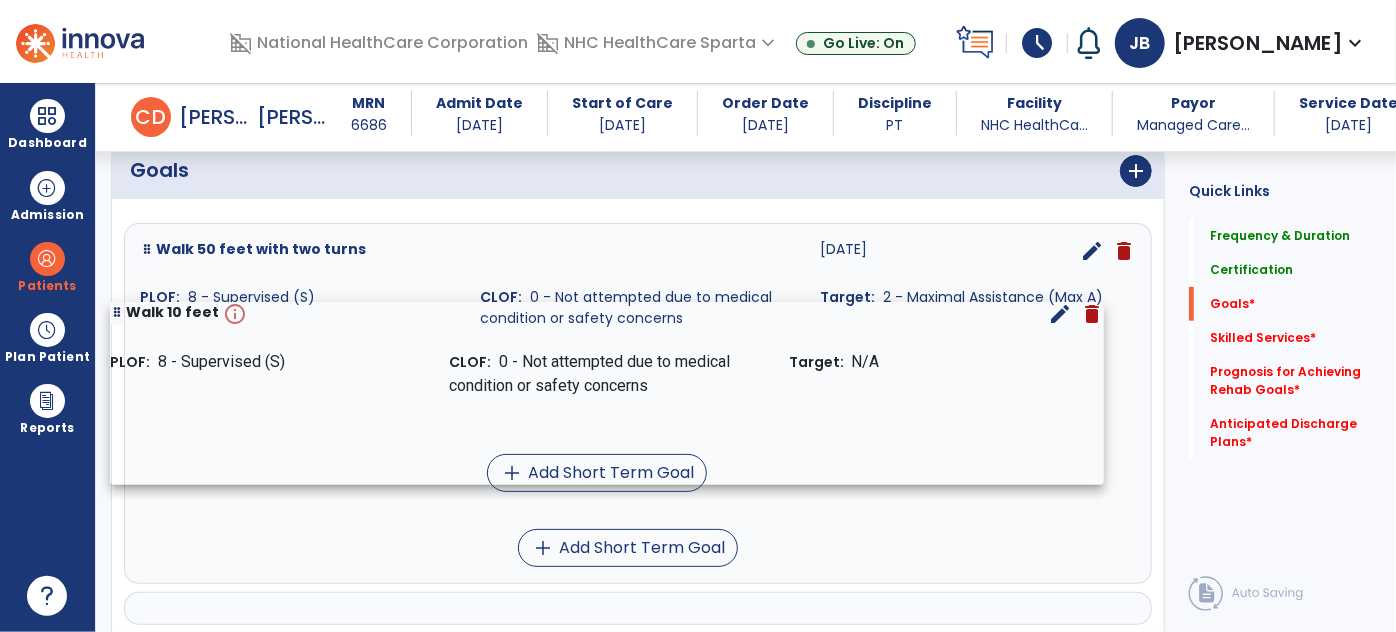 drag, startPoint x: 936, startPoint y: 506, endPoint x: 910, endPoint y: 342, distance: 166.04819 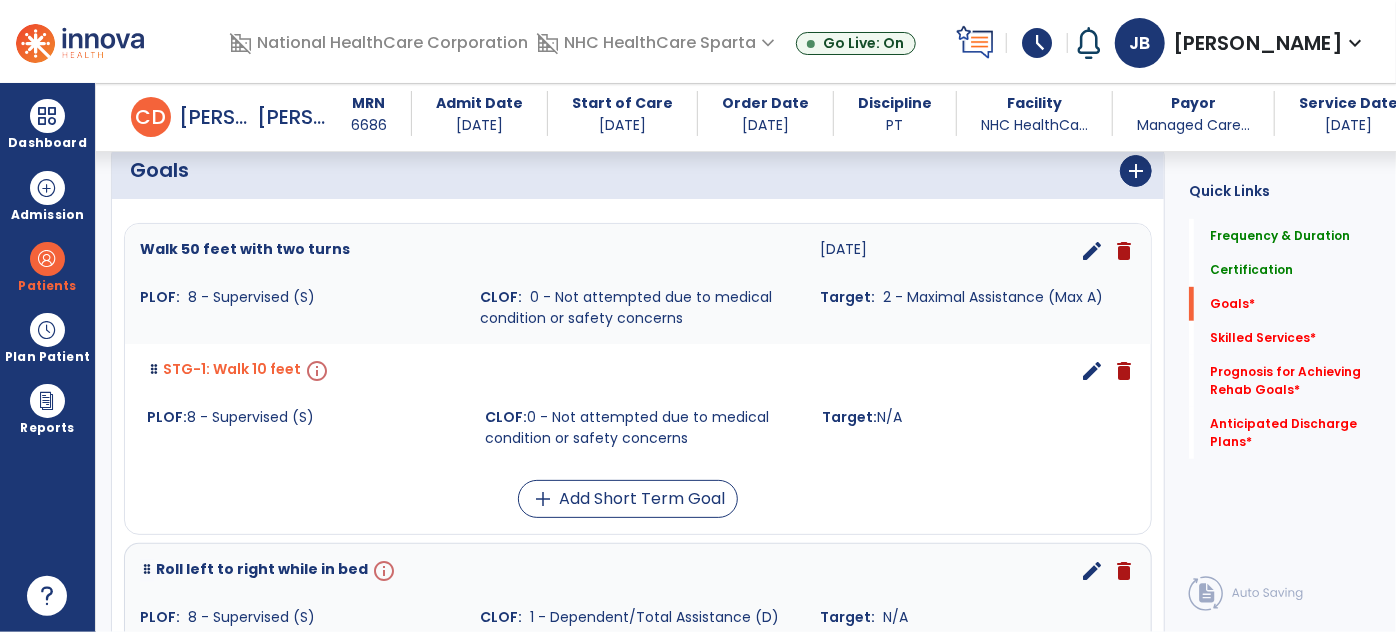 click on "edit" at bounding box center [1092, 371] 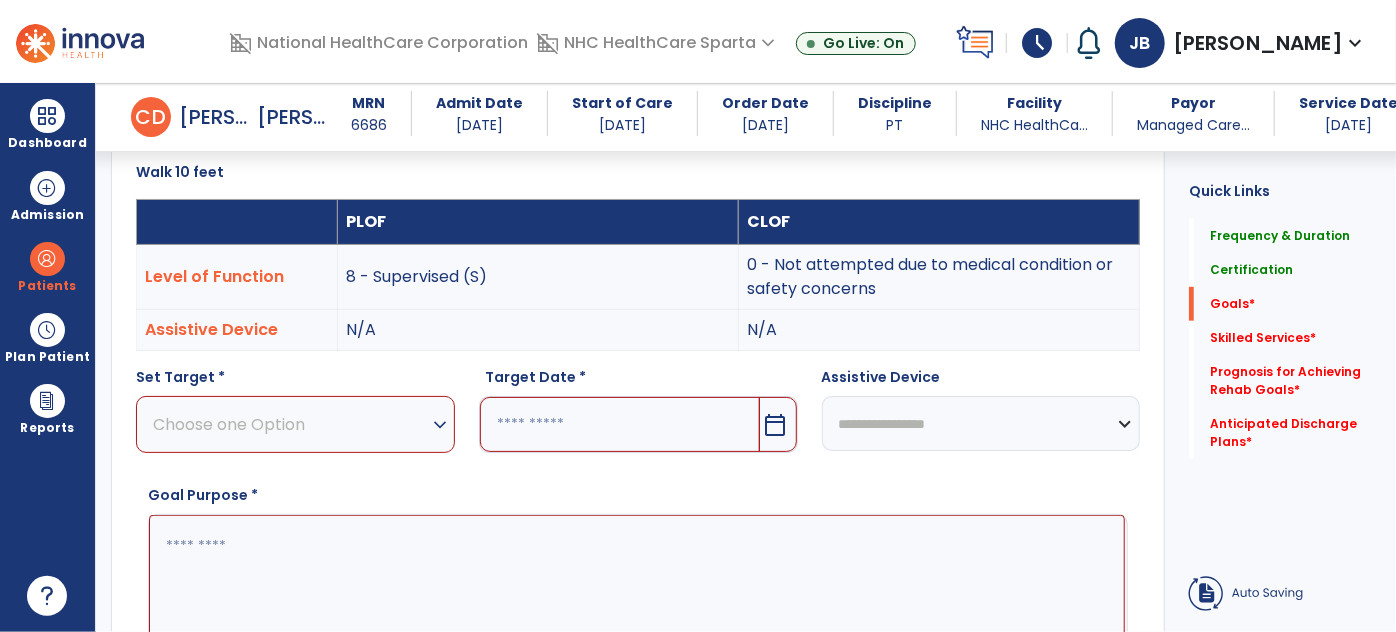 scroll, scrollTop: 534, scrollLeft: 0, axis: vertical 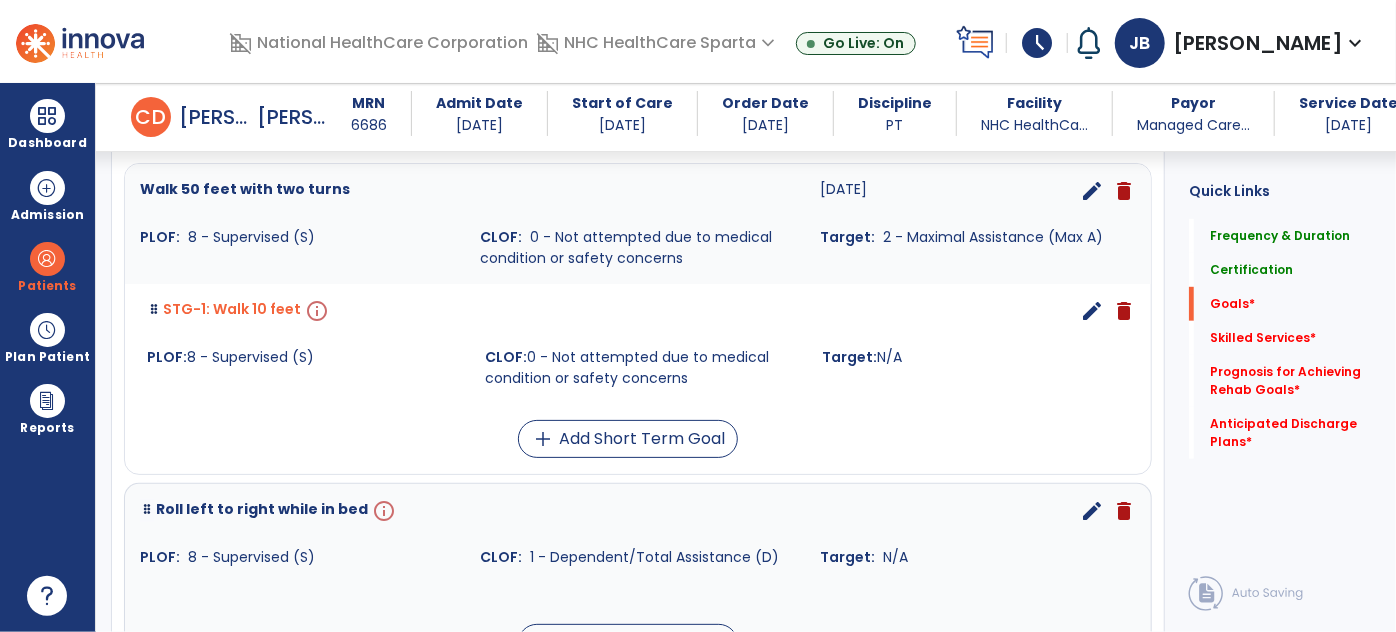 click on "edit" at bounding box center [1092, 311] 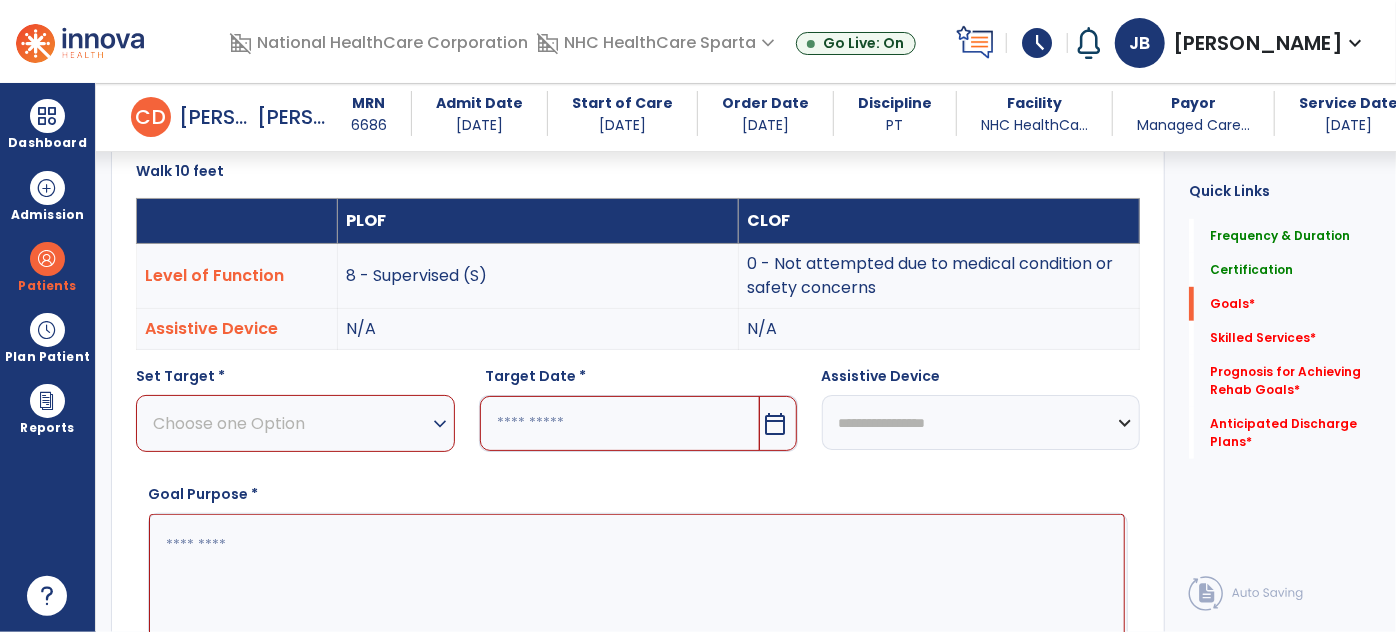 click on "Choose one Option" at bounding box center [290, 423] 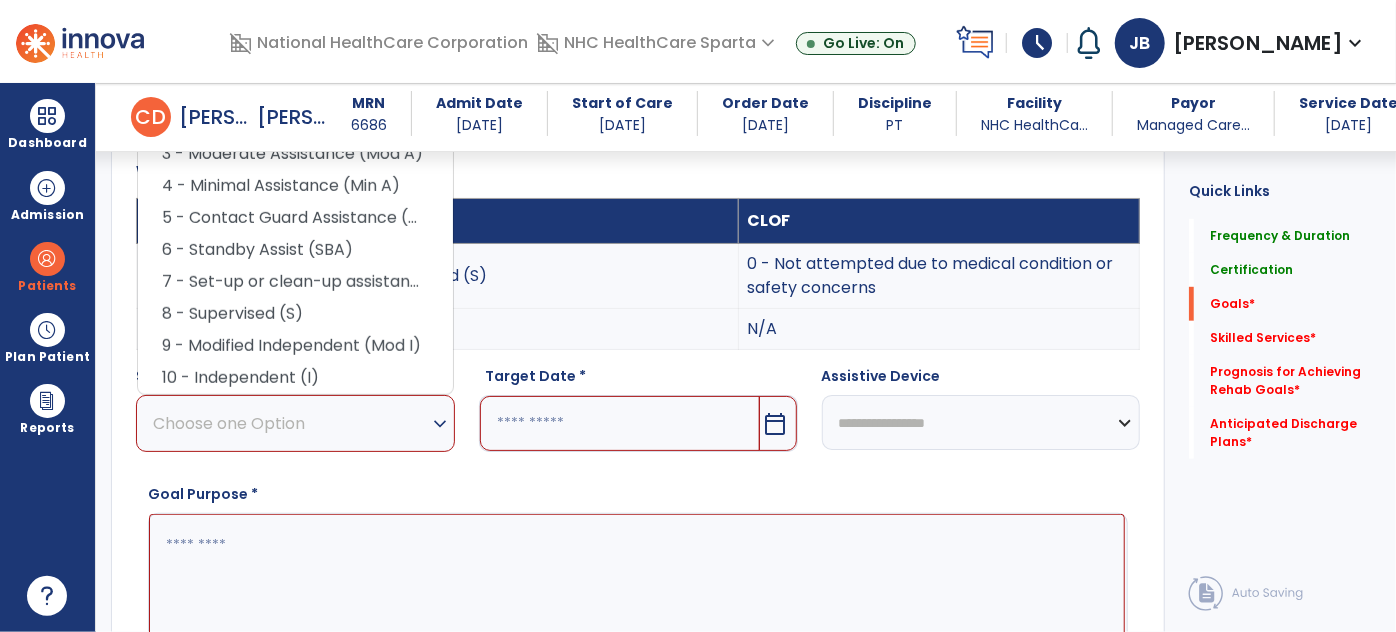 scroll, scrollTop: 466, scrollLeft: 0, axis: vertical 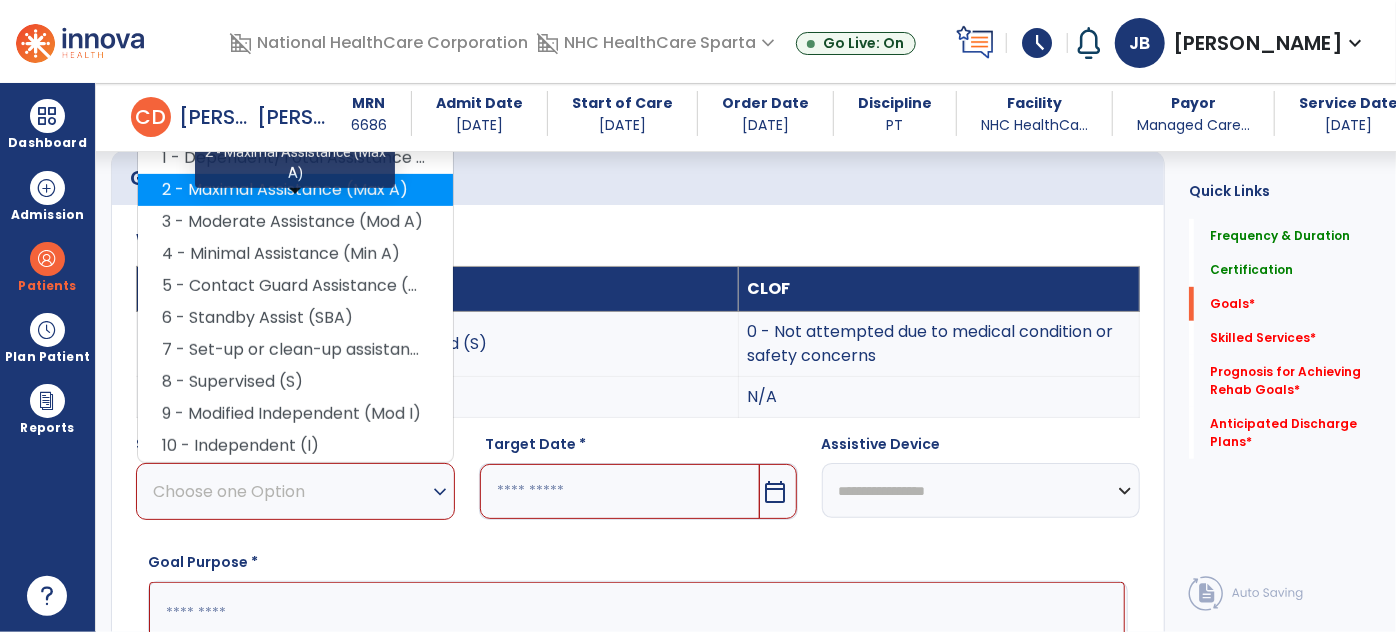 click on "2 - Maximal Assistance (Max A)" at bounding box center (295, 190) 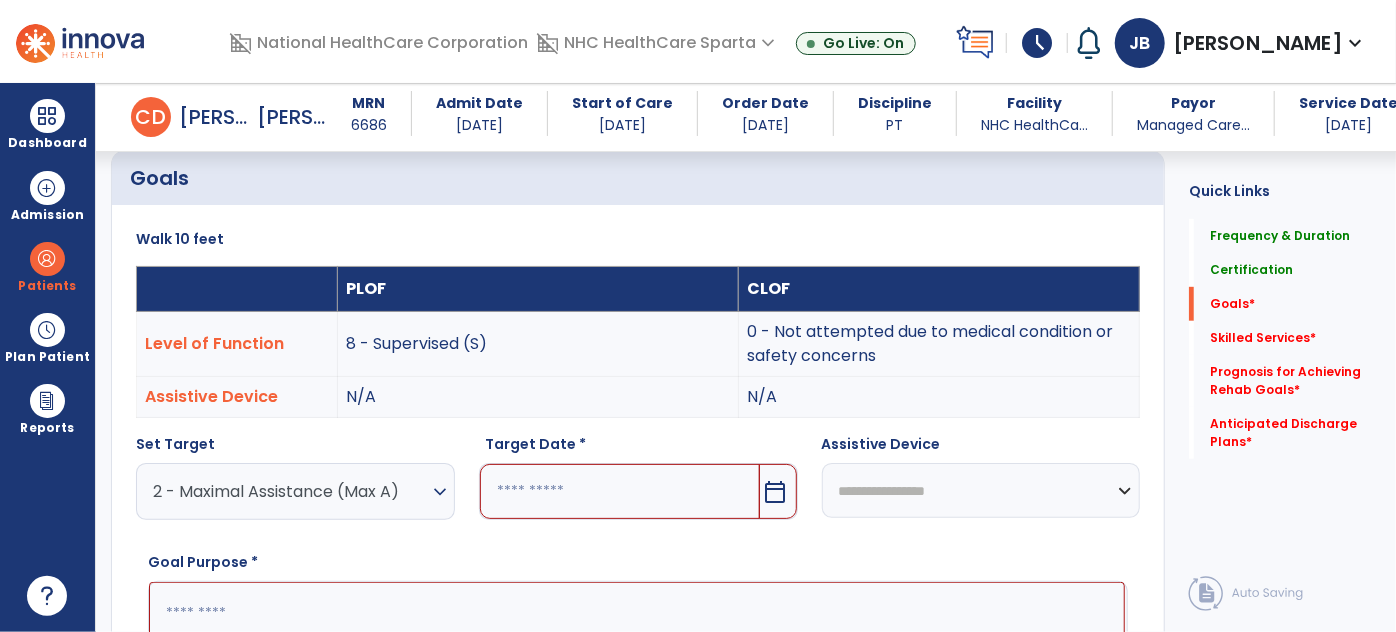 click on "calendar_today" at bounding box center (776, 492) 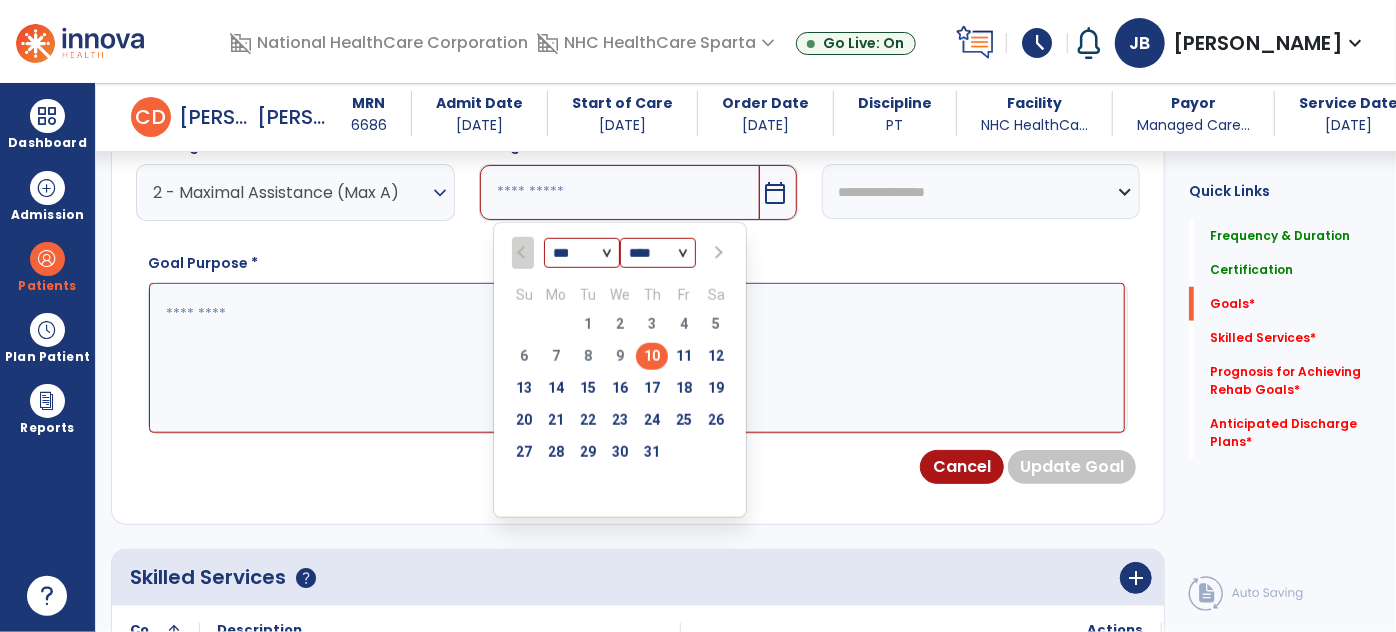 click at bounding box center [716, 253] 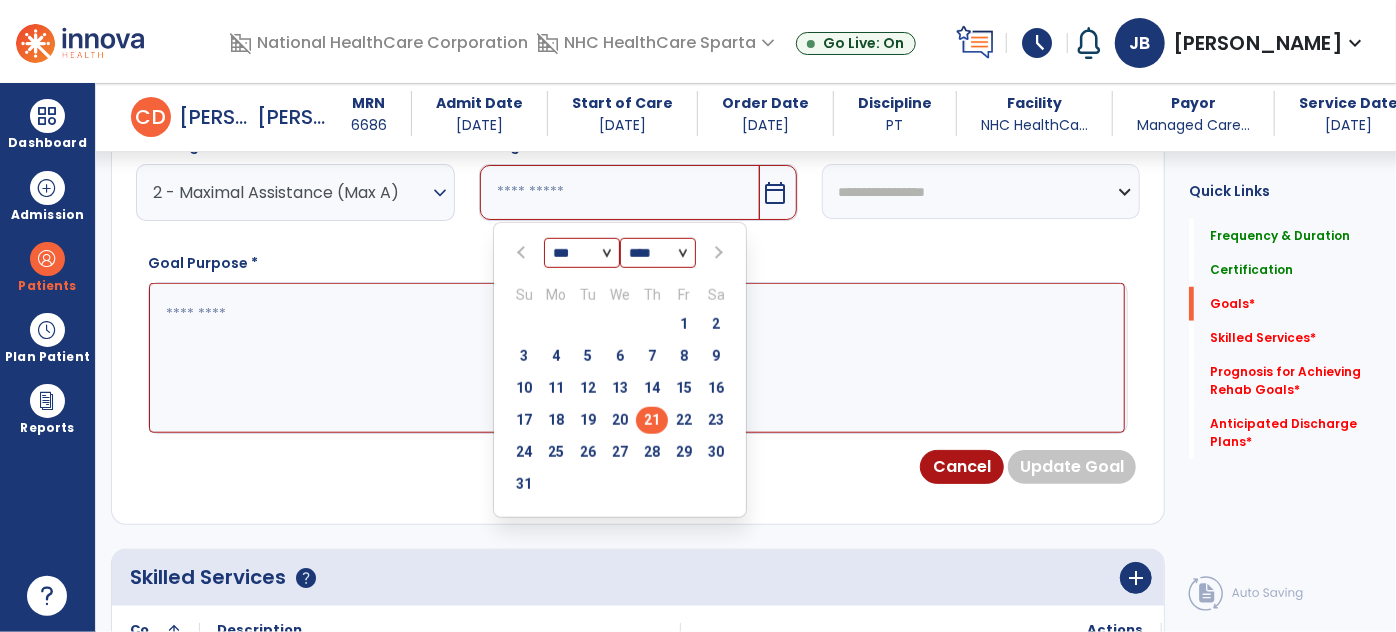 click on "21" at bounding box center [652, 420] 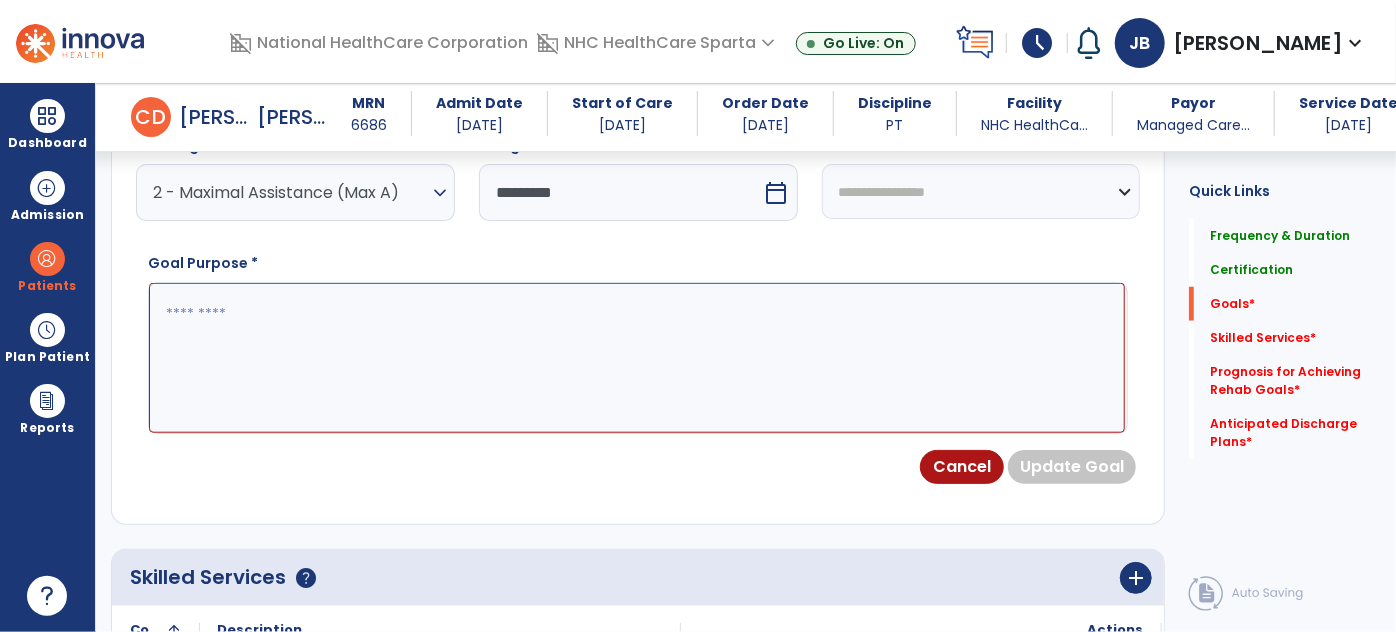 click at bounding box center [637, 357] 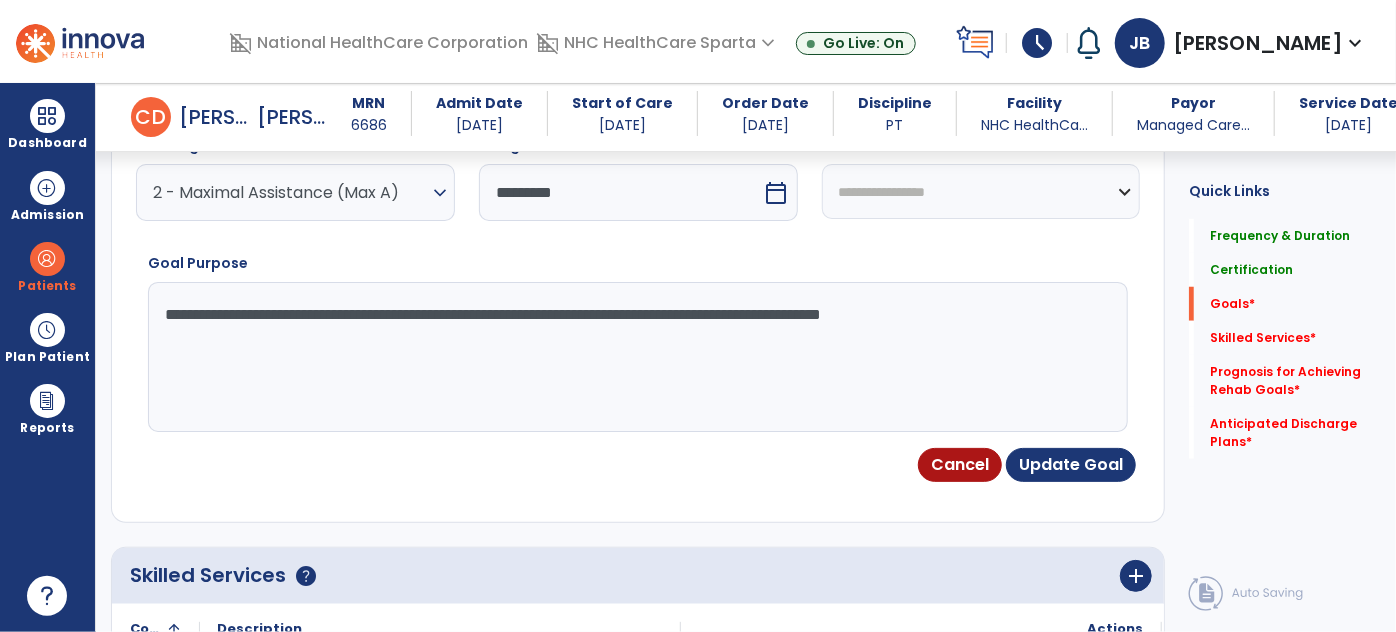 click on "**********" at bounding box center (637, 357) 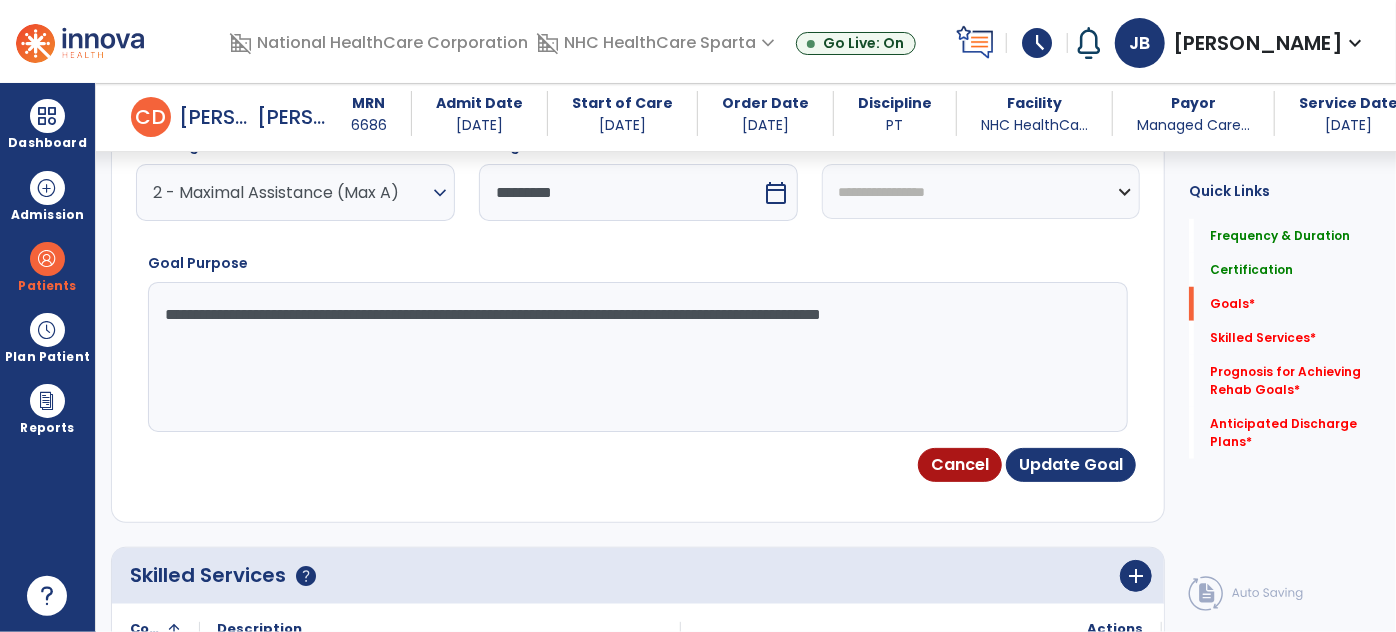 drag, startPoint x: 573, startPoint y: 319, endPoint x: 458, endPoint y: 314, distance: 115.10864 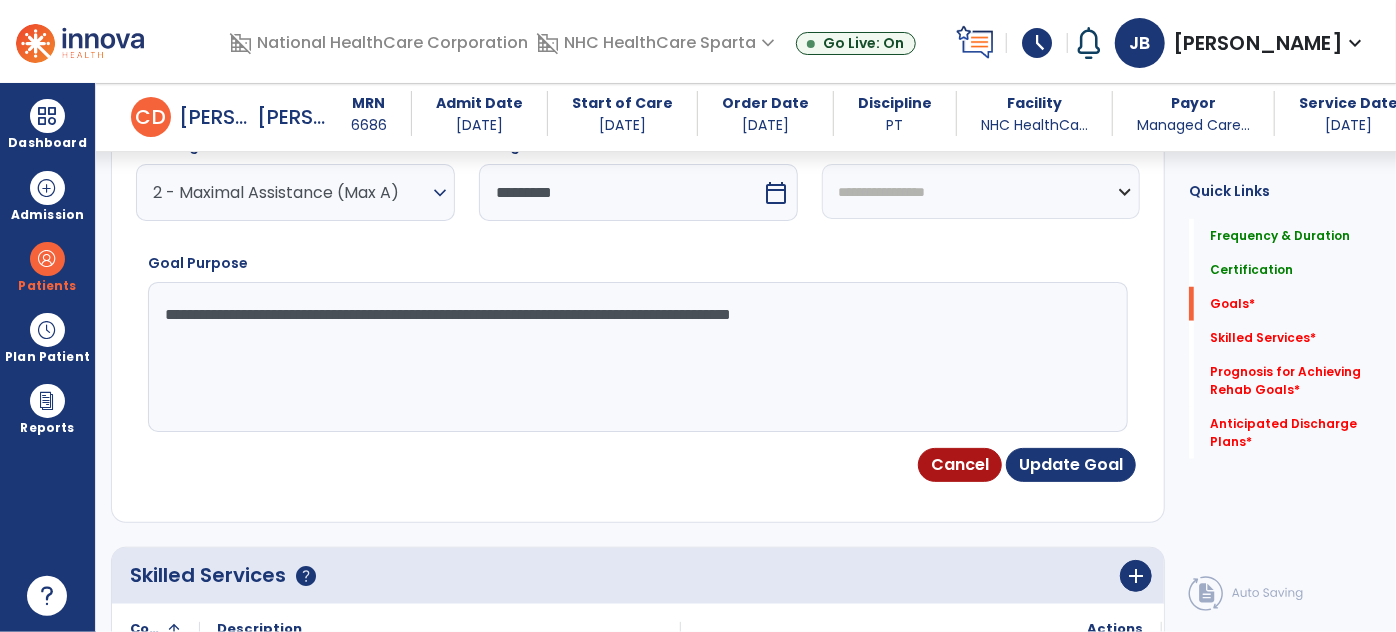 click on "**********" at bounding box center [637, 357] 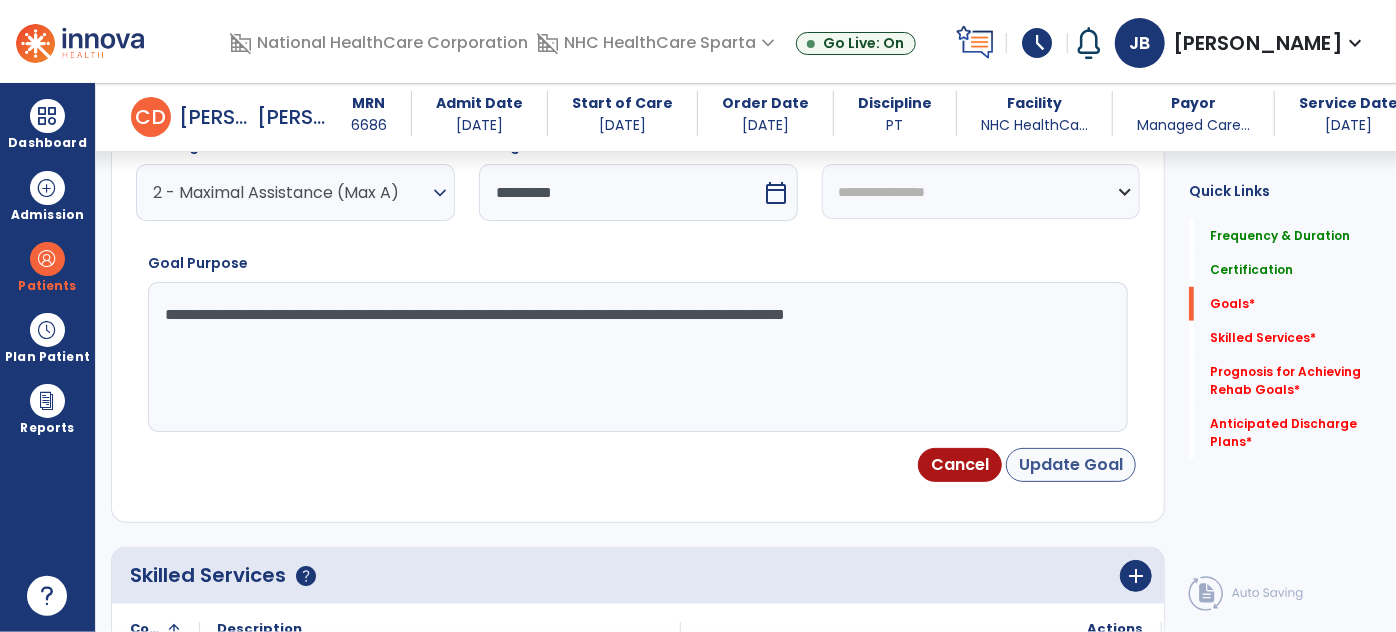 type on "**********" 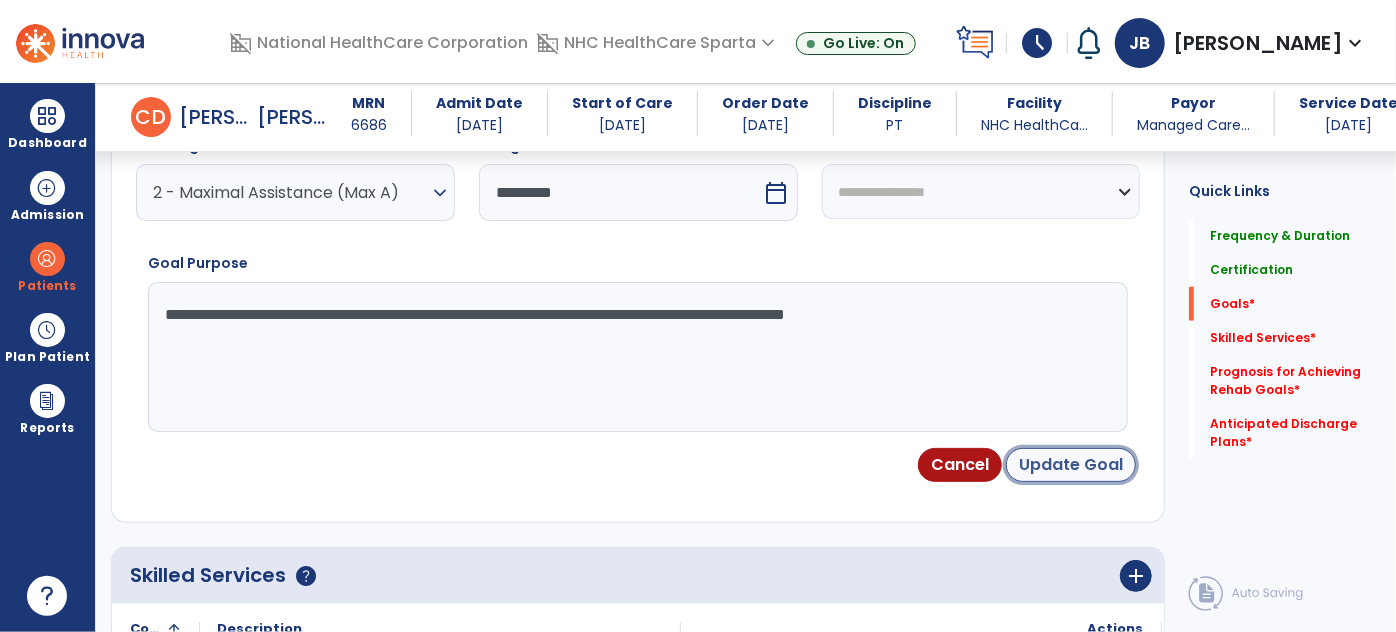 click on "Update Goal" at bounding box center [1071, 465] 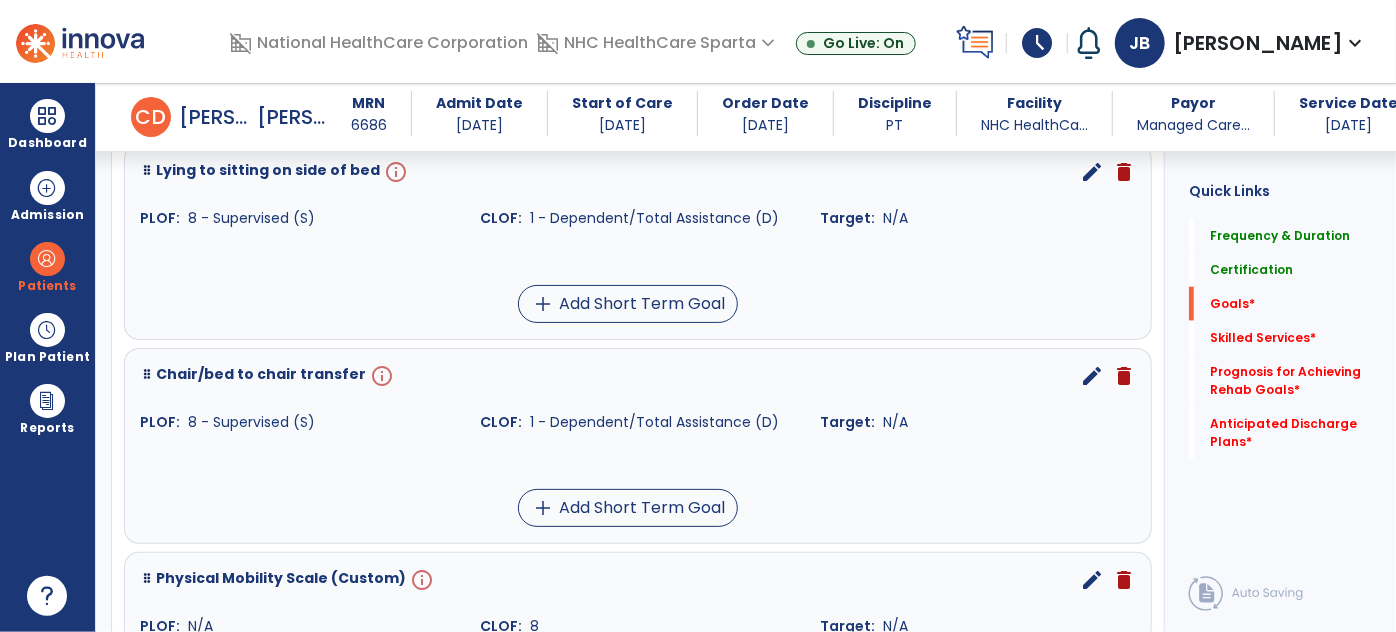scroll, scrollTop: 1076, scrollLeft: 0, axis: vertical 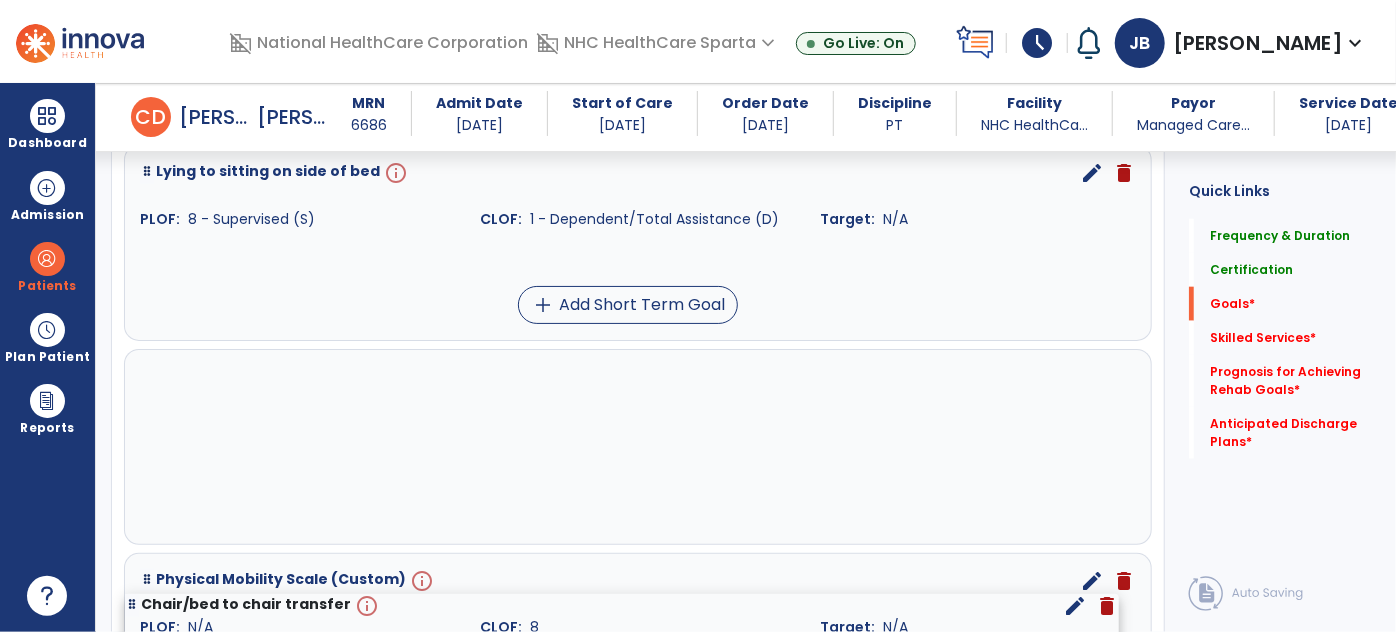 drag, startPoint x: 795, startPoint y: 428, endPoint x: 783, endPoint y: 652, distance: 224.3212 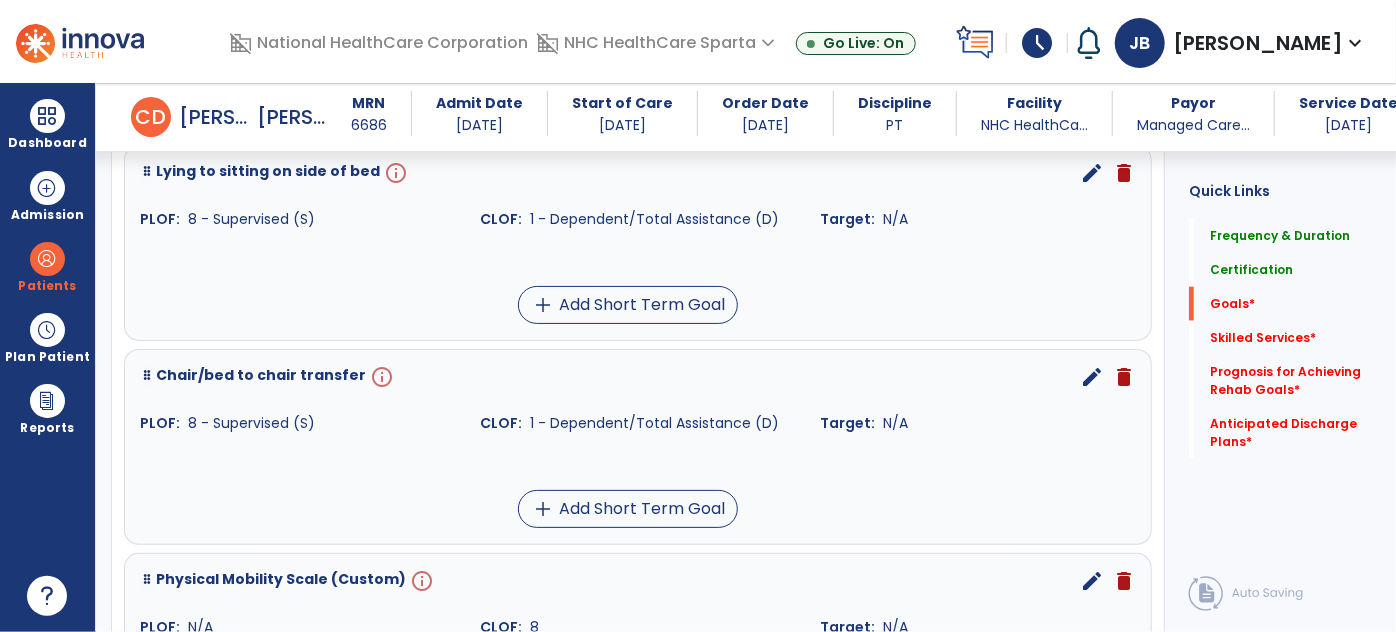 scroll, scrollTop: 1184, scrollLeft: 0, axis: vertical 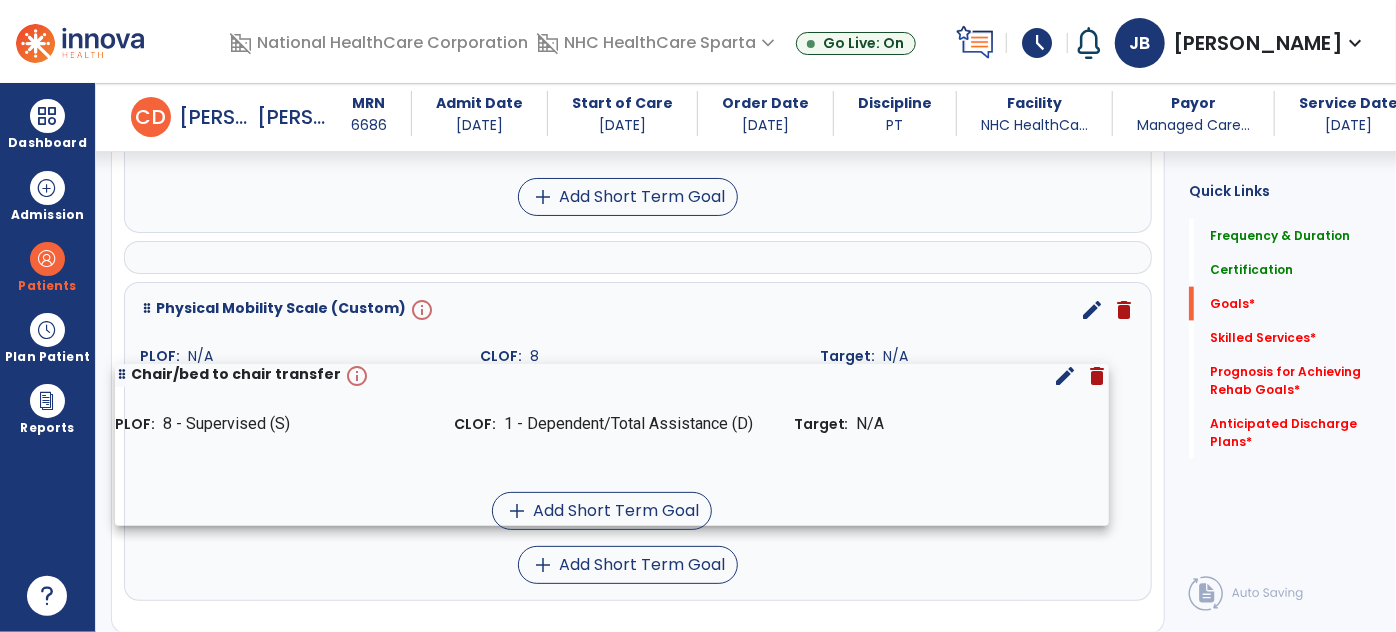 drag, startPoint x: 823, startPoint y: 281, endPoint x: 799, endPoint y: 388, distance: 109.65856 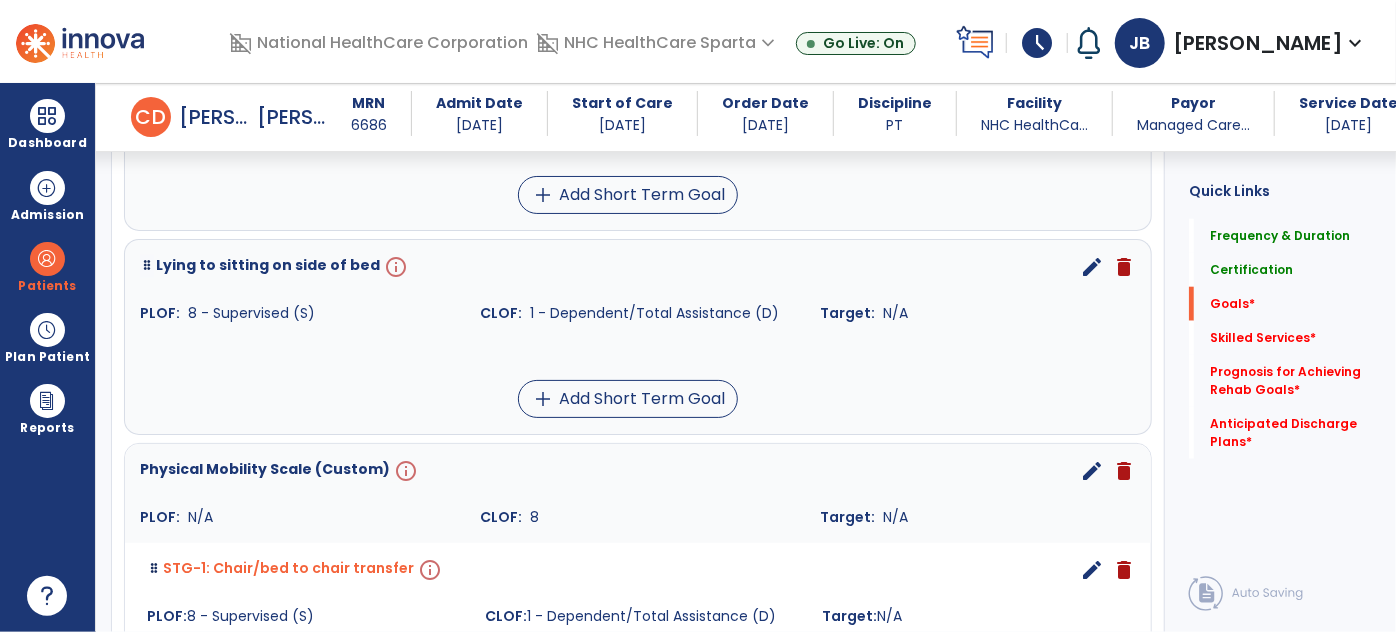 scroll, scrollTop: 980, scrollLeft: 0, axis: vertical 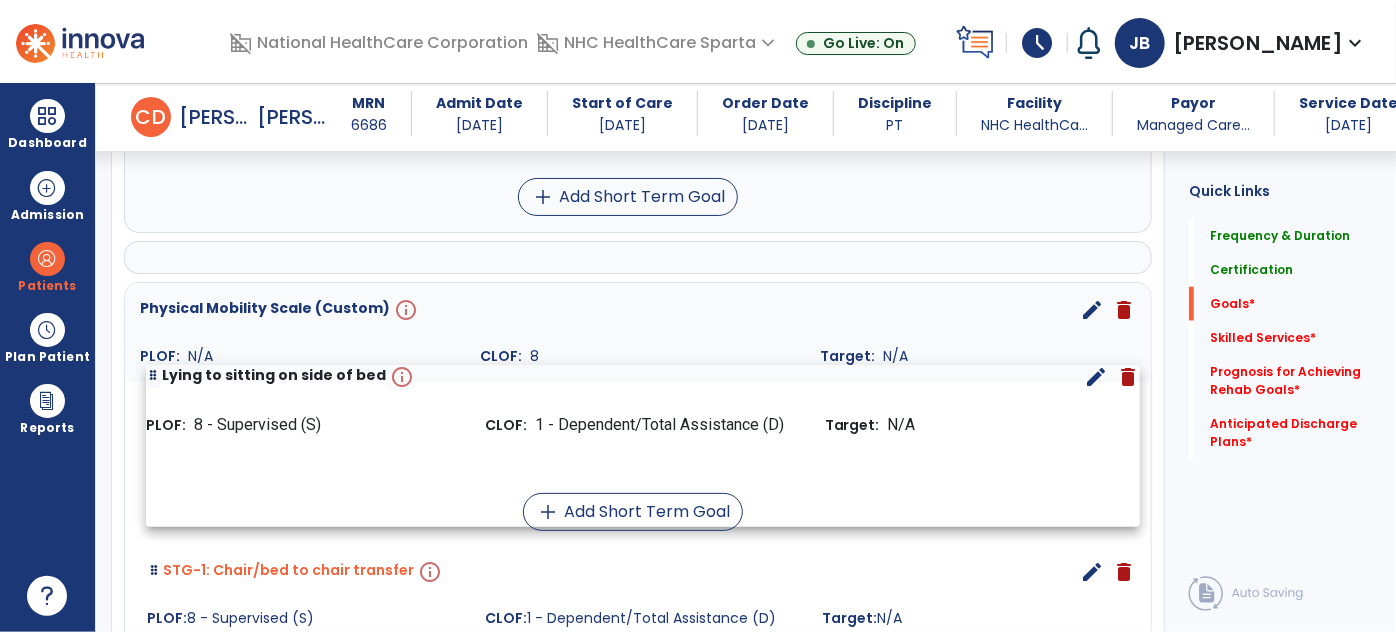 drag, startPoint x: 866, startPoint y: 323, endPoint x: 873, endPoint y: 426, distance: 103.23759 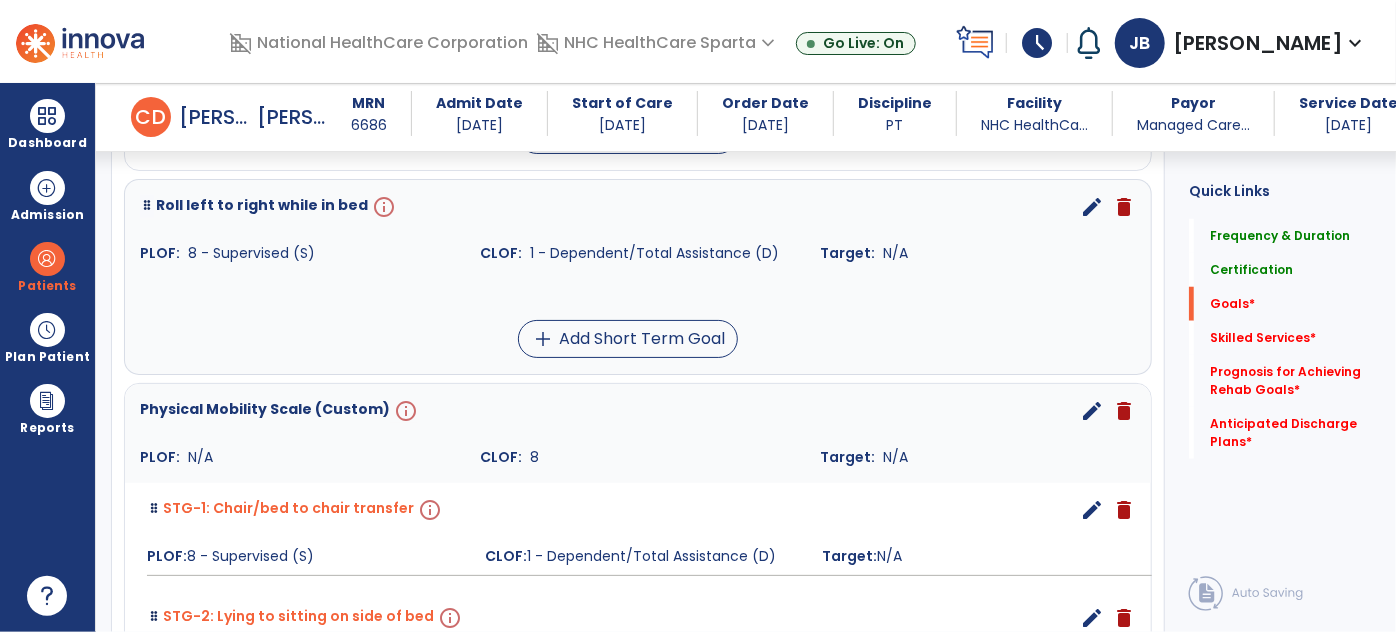 scroll, scrollTop: 824, scrollLeft: 0, axis: vertical 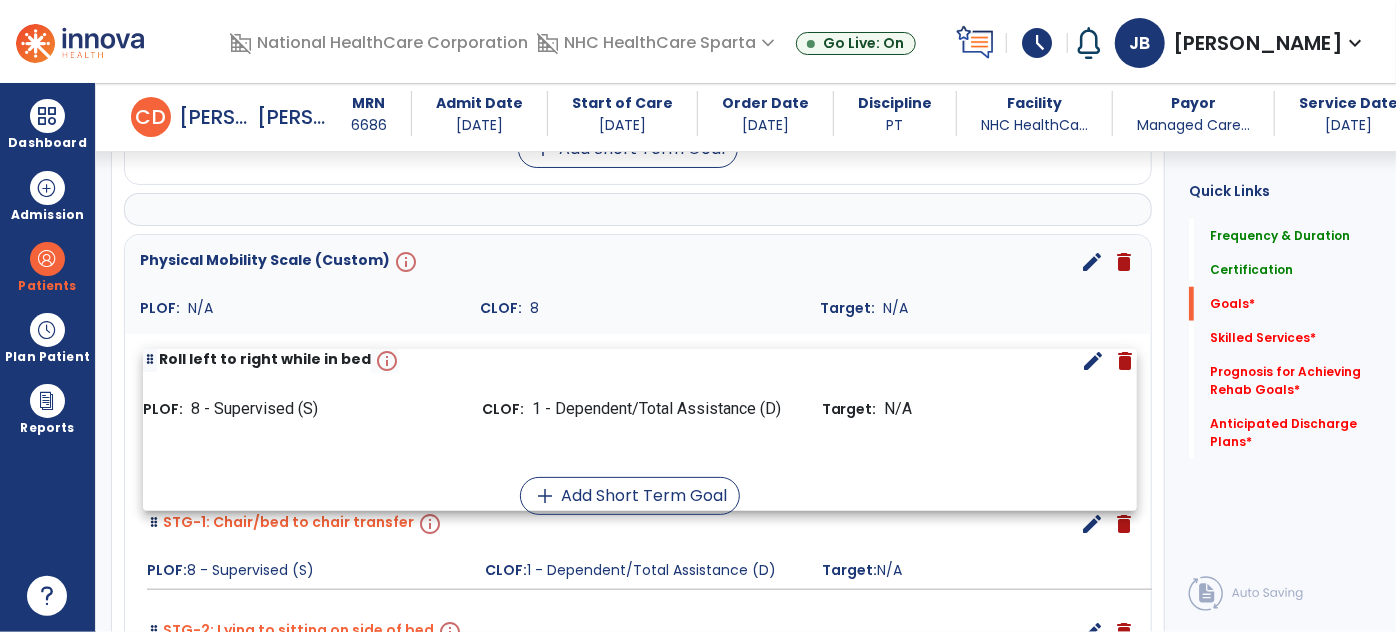 drag, startPoint x: 889, startPoint y: 298, endPoint x: 893, endPoint y: 438, distance: 140.05713 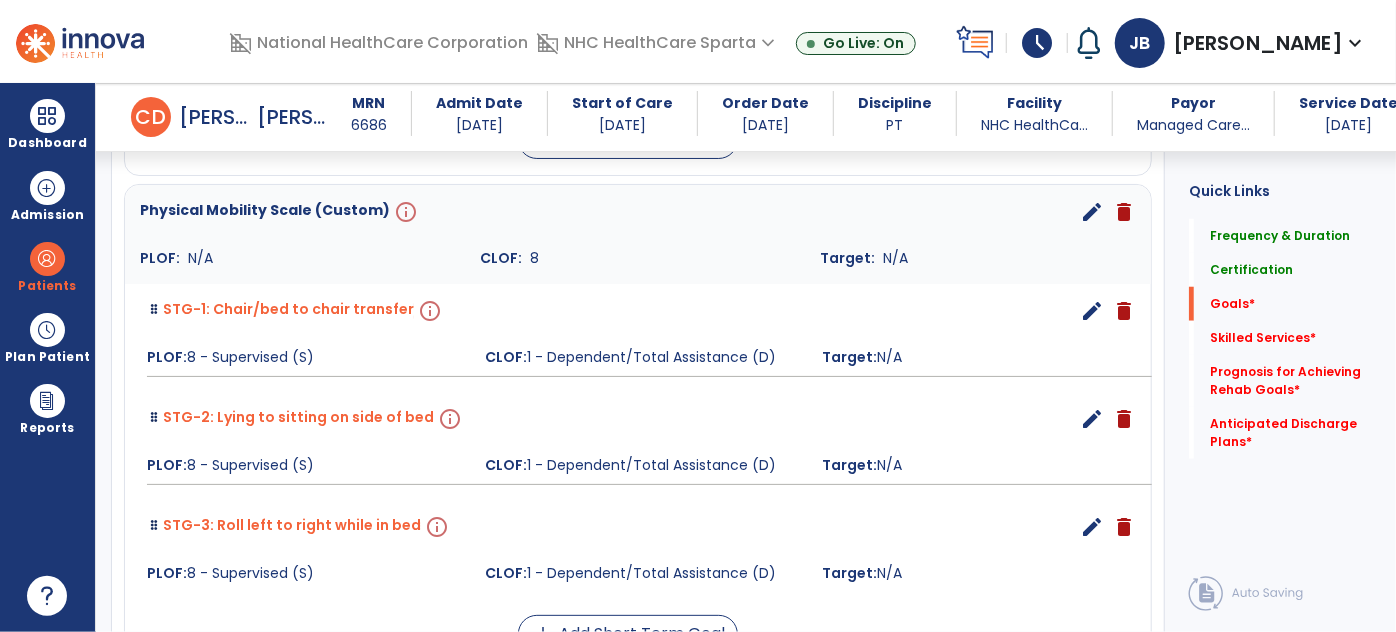 scroll, scrollTop: 819, scrollLeft: 0, axis: vertical 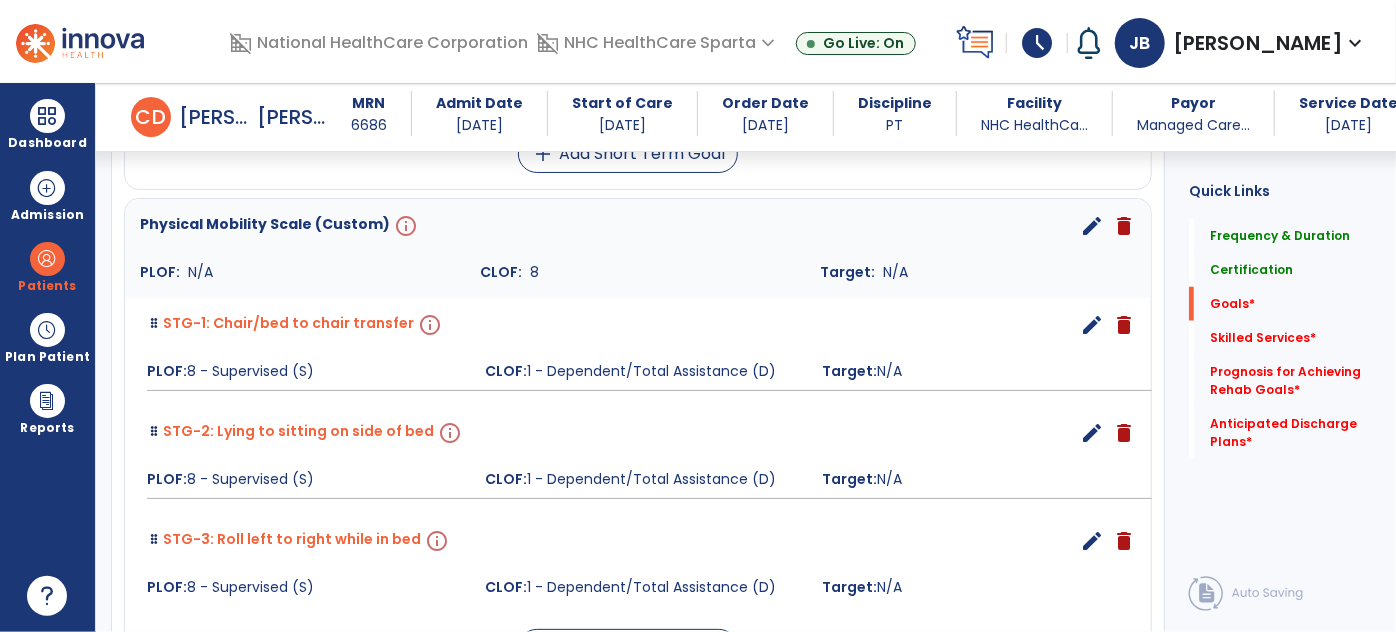 click on "edit" at bounding box center [1092, 226] 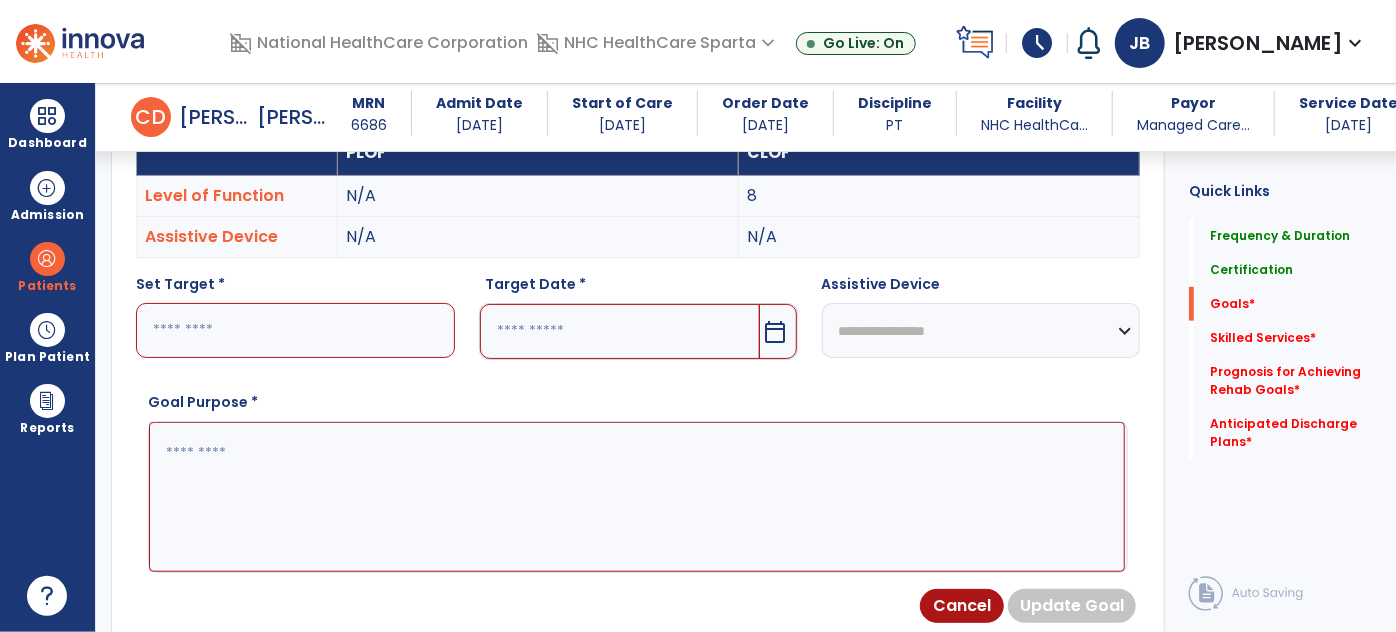 scroll, scrollTop: 534, scrollLeft: 0, axis: vertical 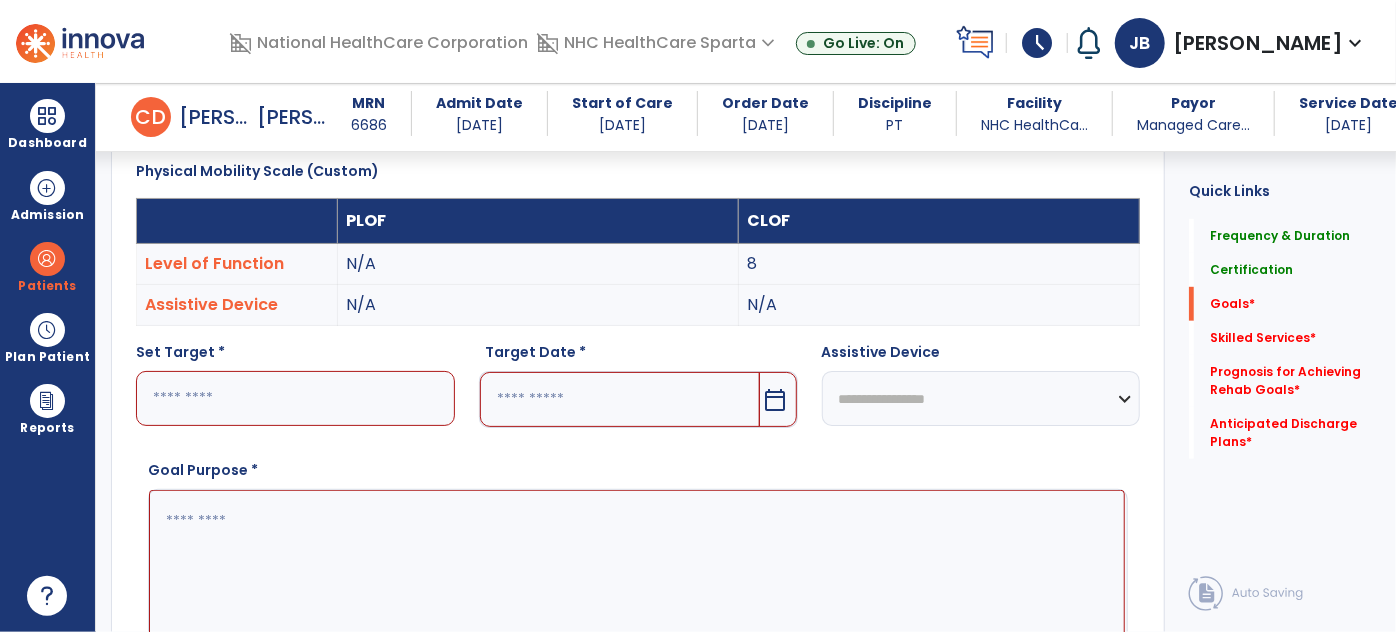click at bounding box center [295, 398] 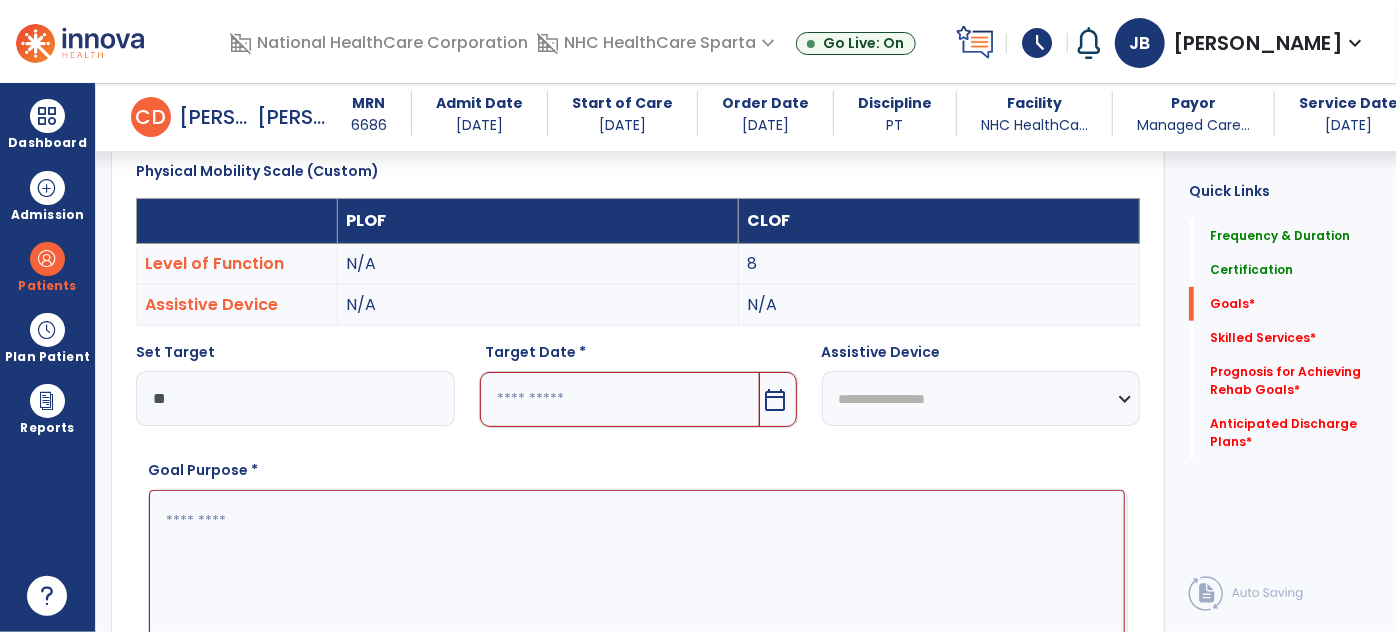 click on "calendar_today" at bounding box center (776, 400) 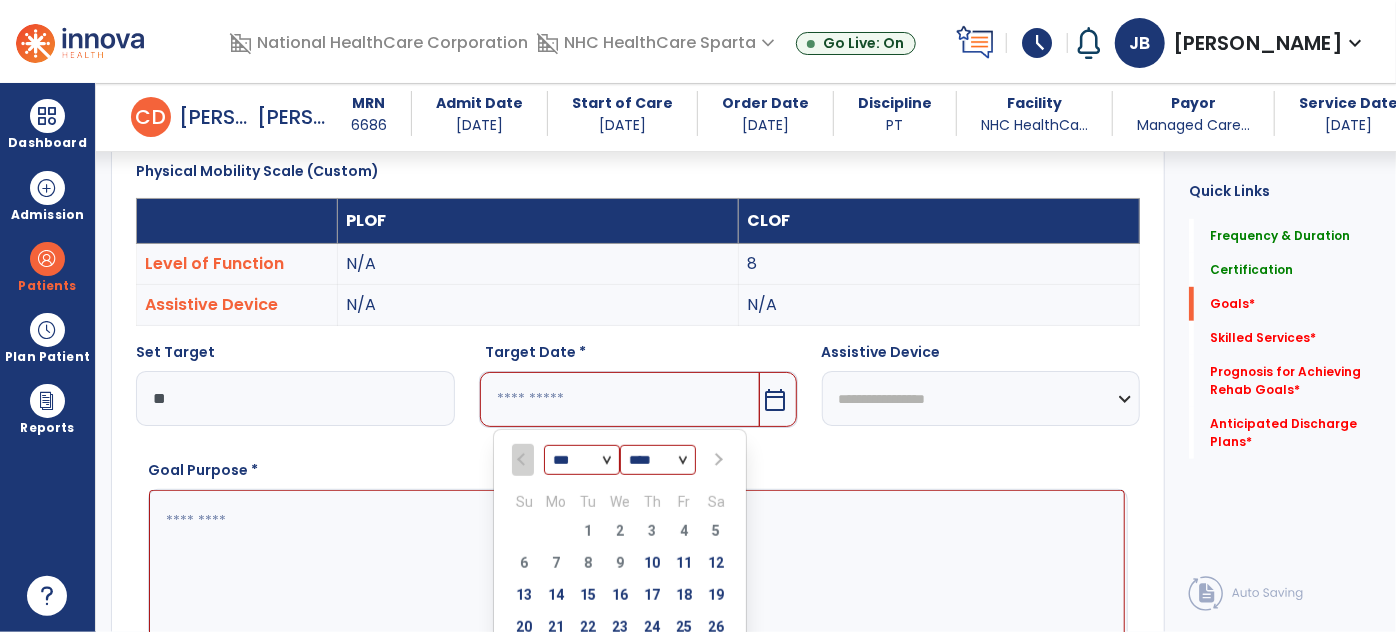 click on "**" at bounding box center [295, 398] 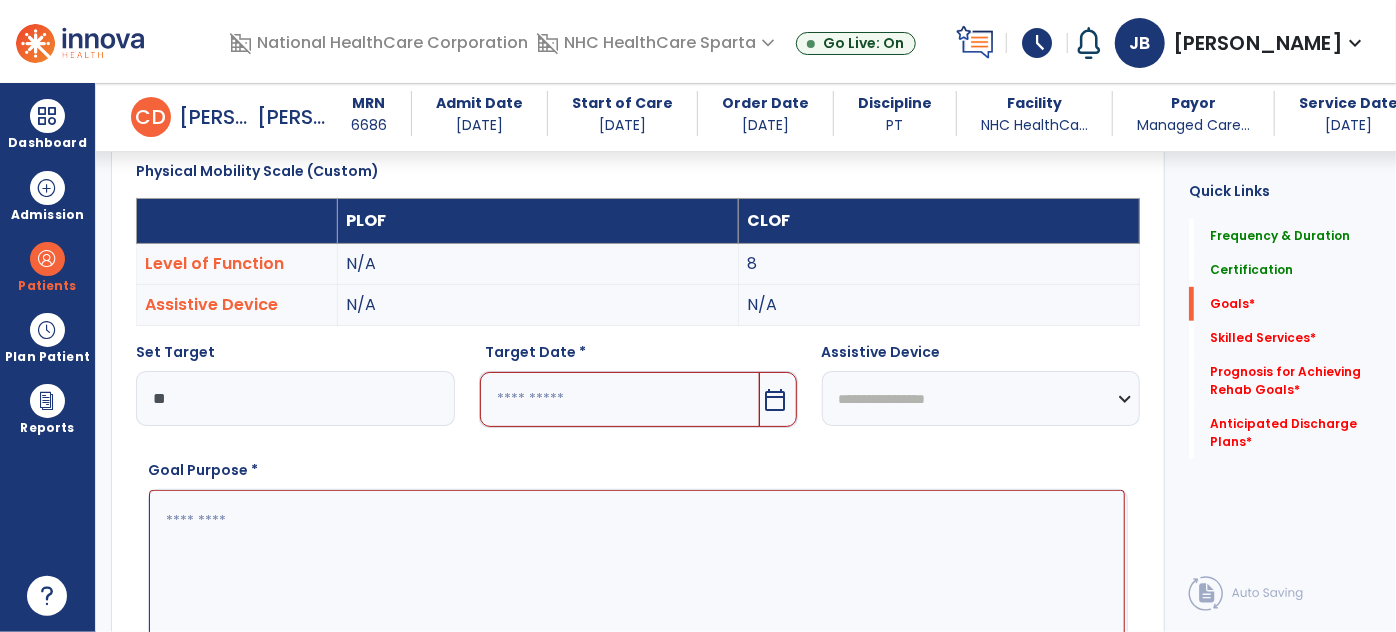 type on "*" 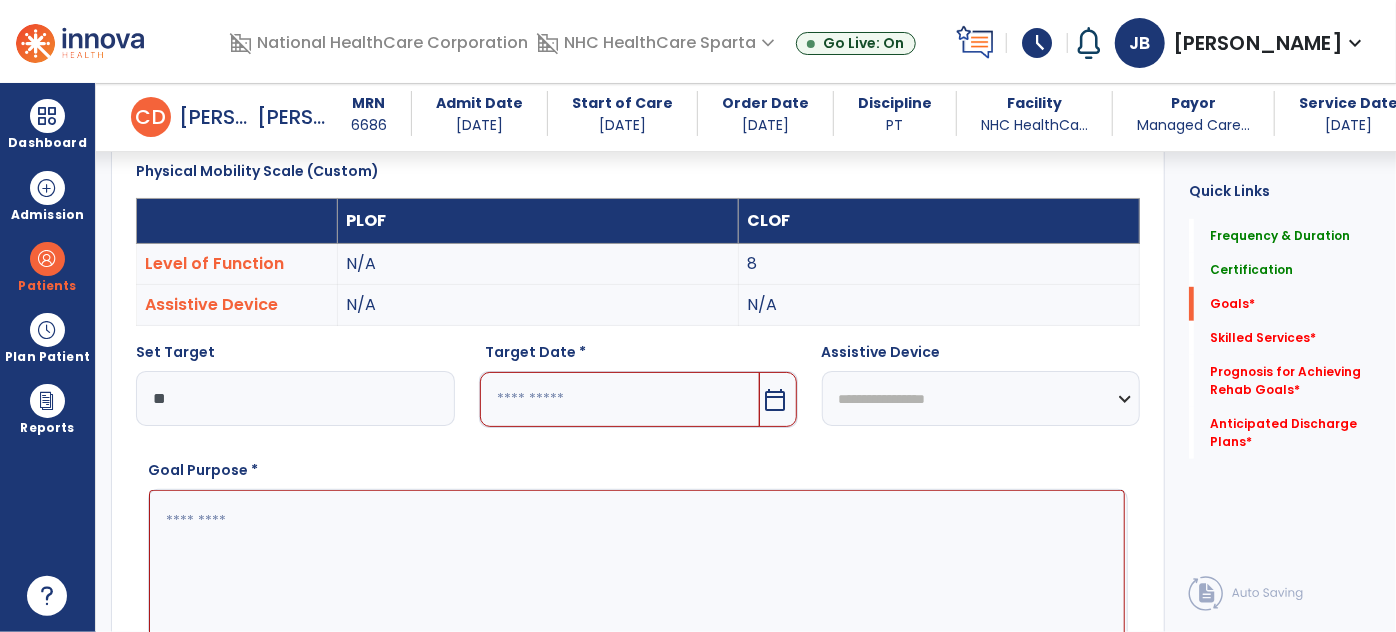 type on "*" 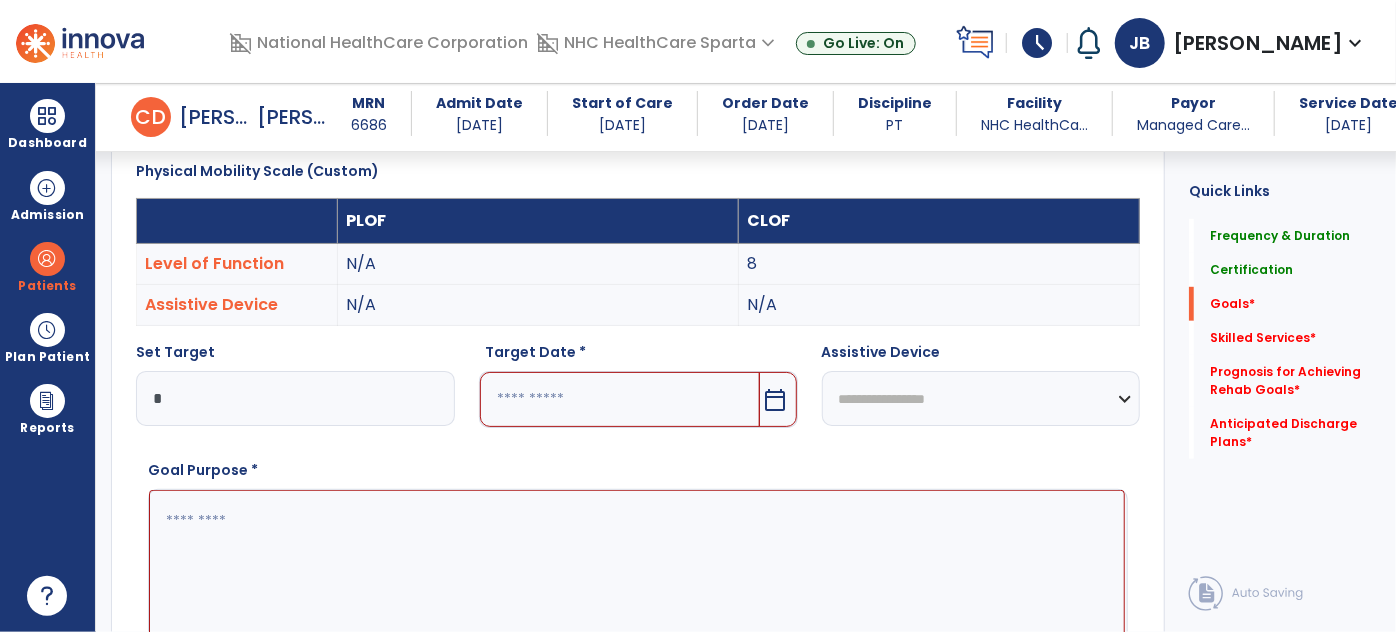 type on "**" 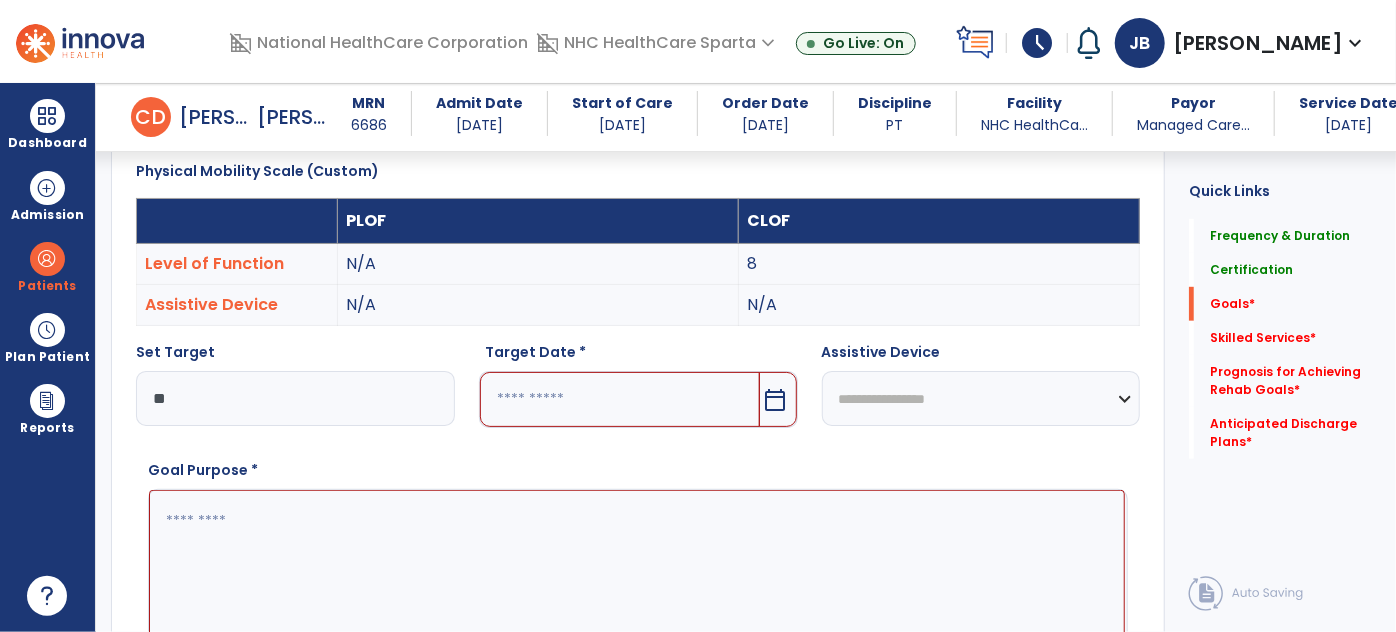 click on "calendar_today" at bounding box center (776, 400) 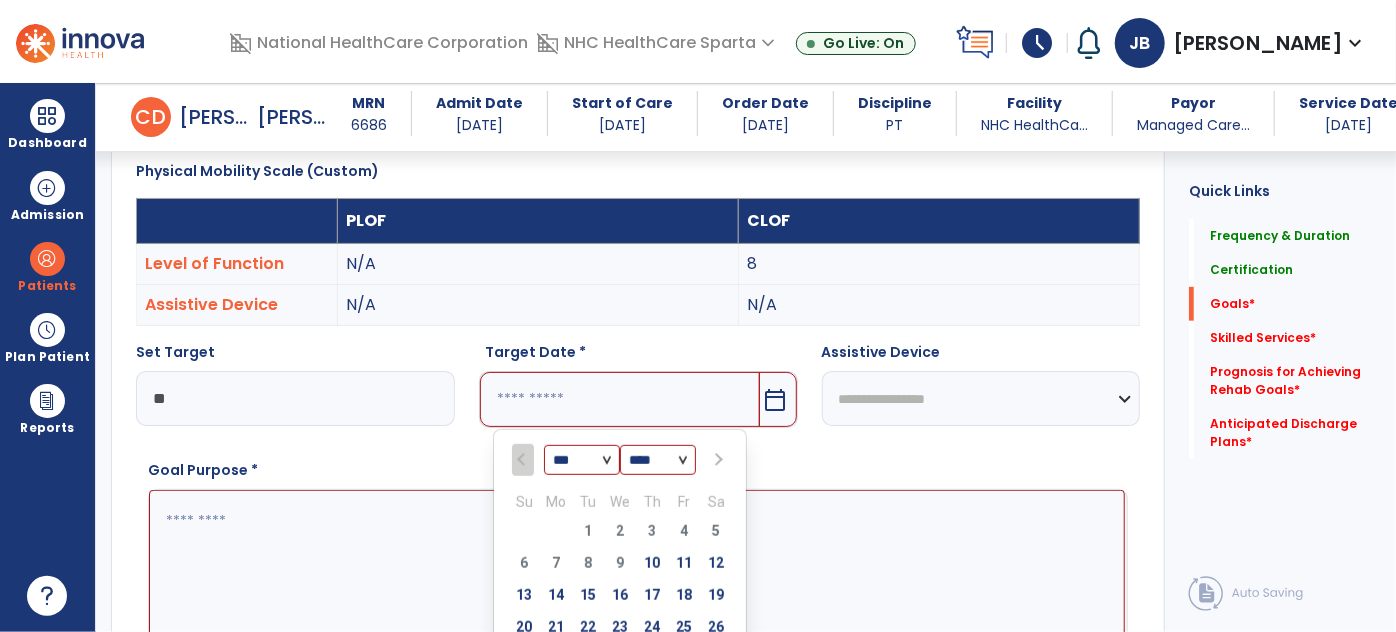 click at bounding box center (716, 460) 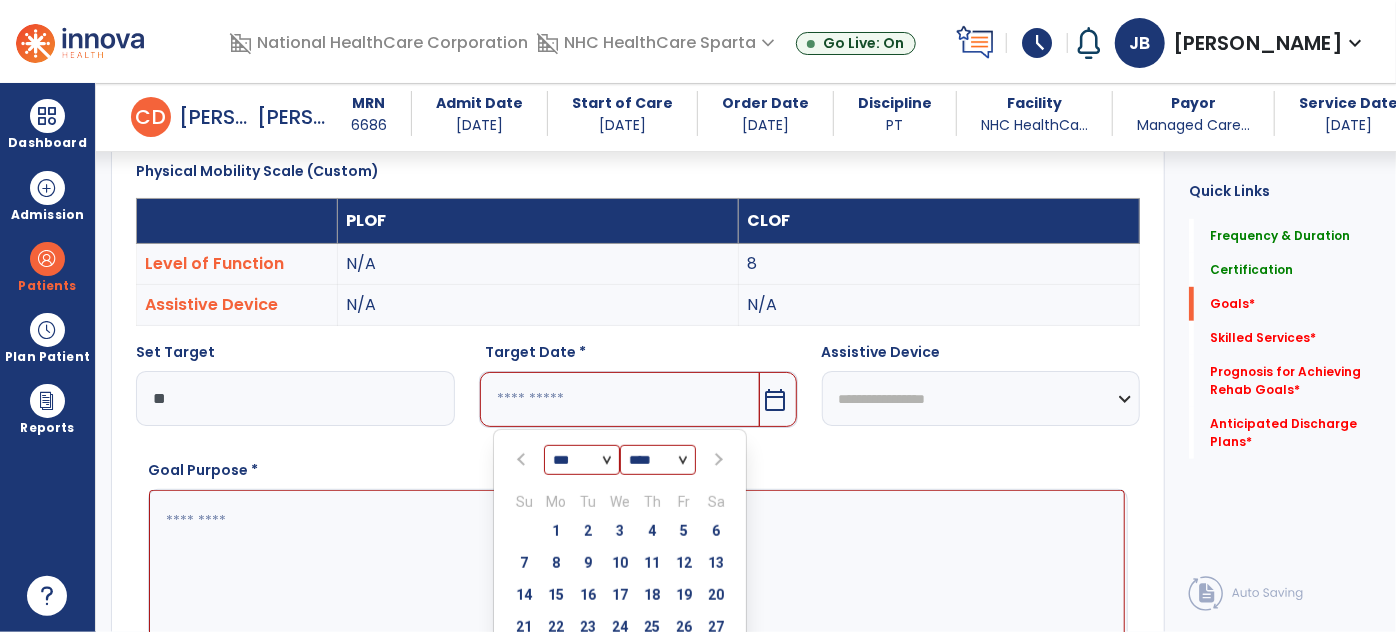 click at bounding box center (716, 460) 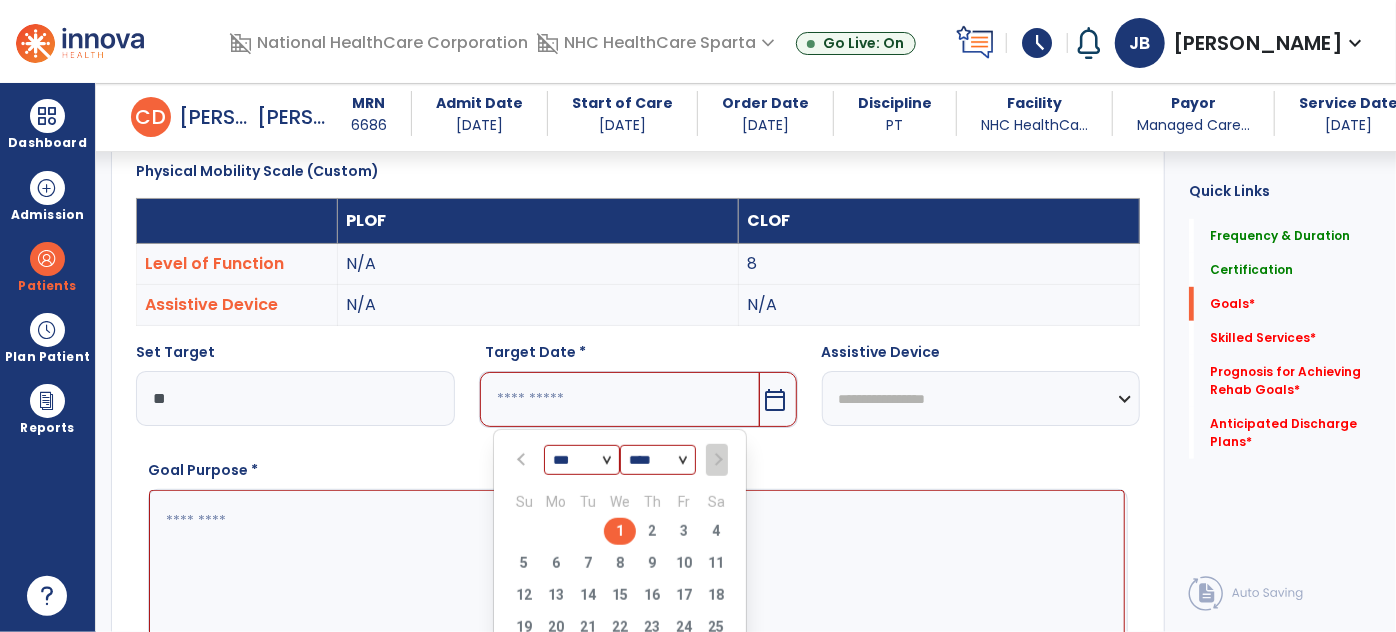 click on "1" at bounding box center [620, 531] 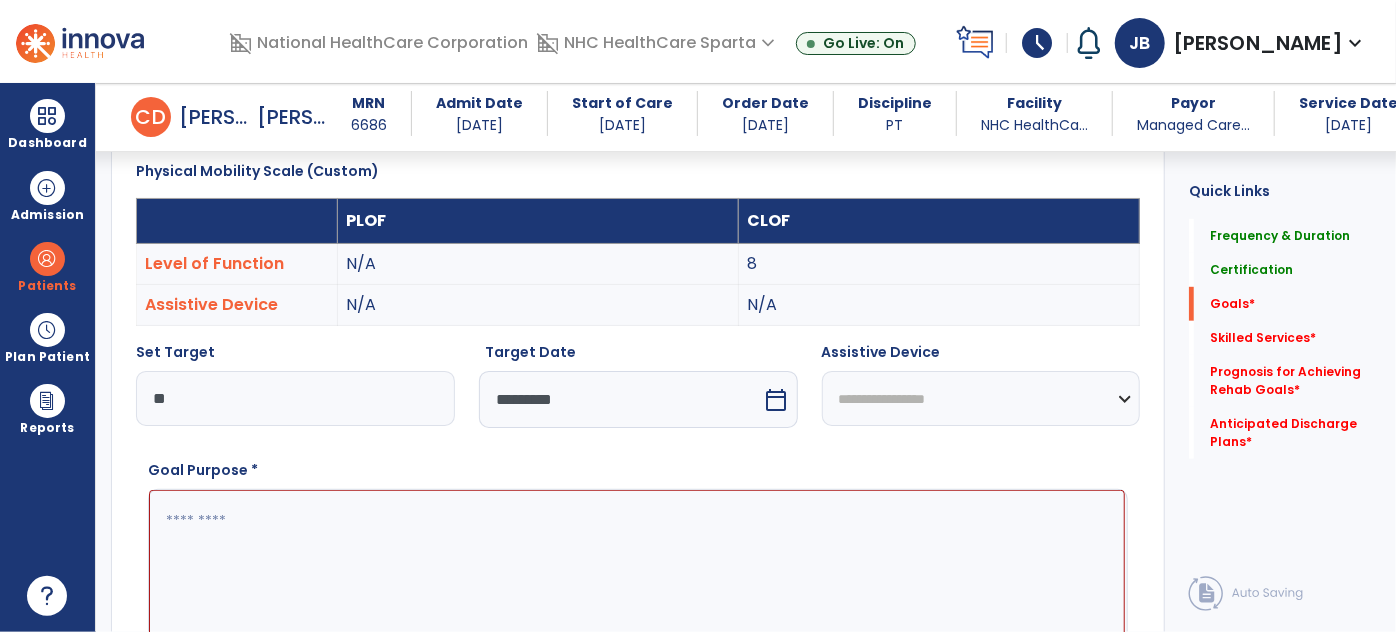 click at bounding box center (637, 564) 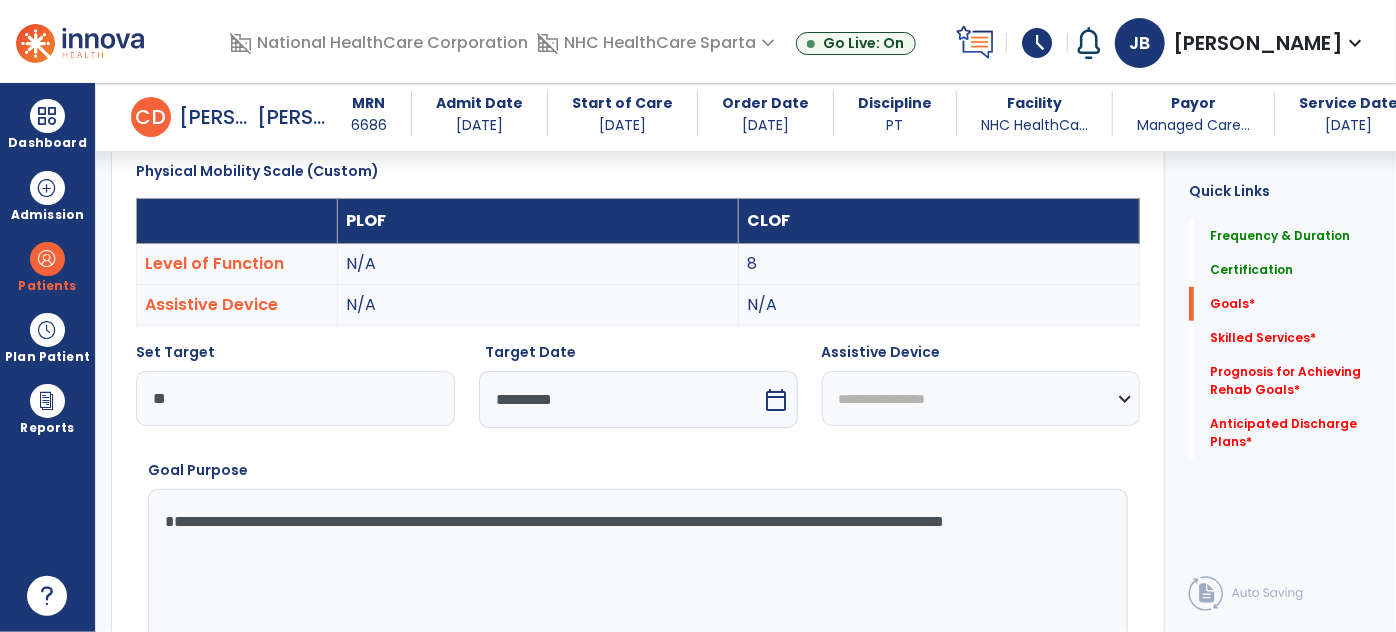 click on "**********" at bounding box center [637, 564] 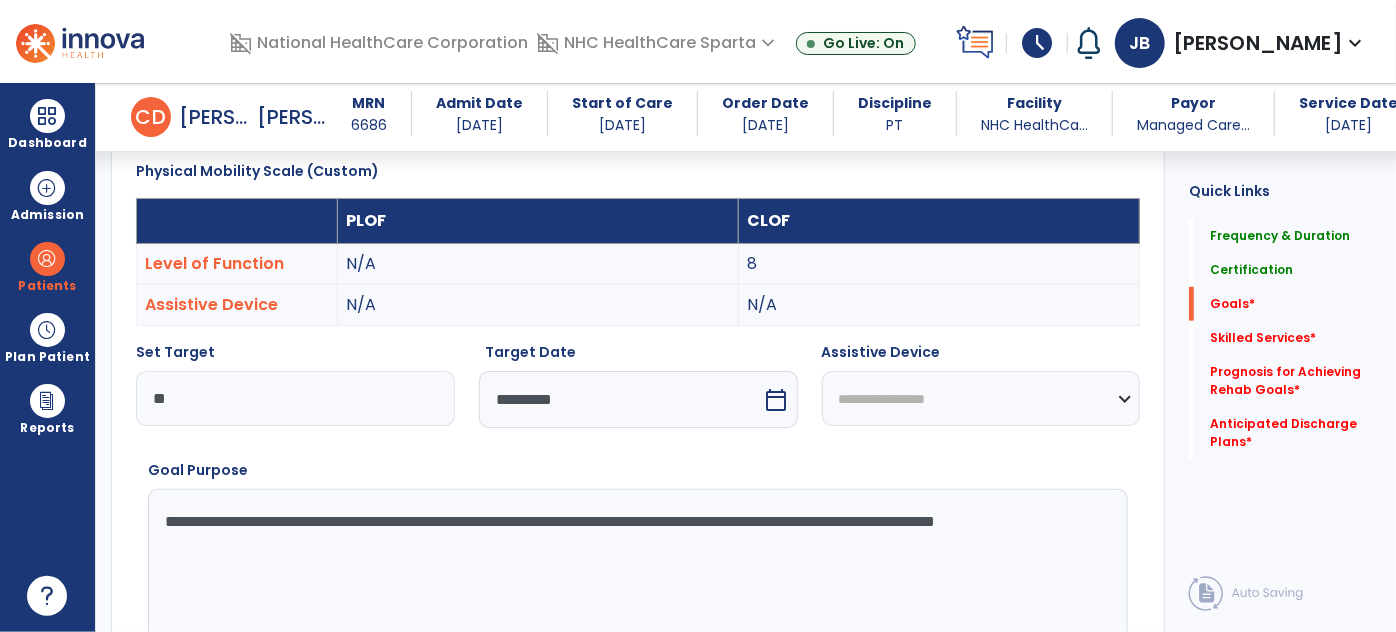 click on "**********" at bounding box center (637, 564) 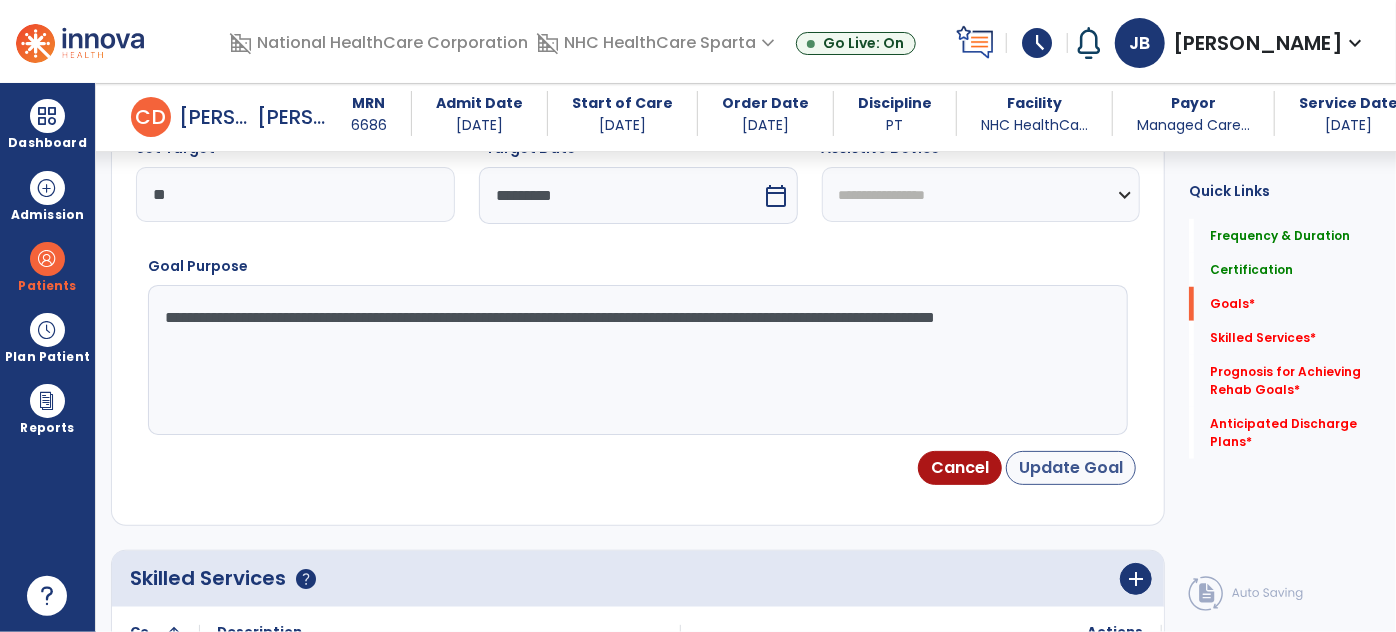 type on "**********" 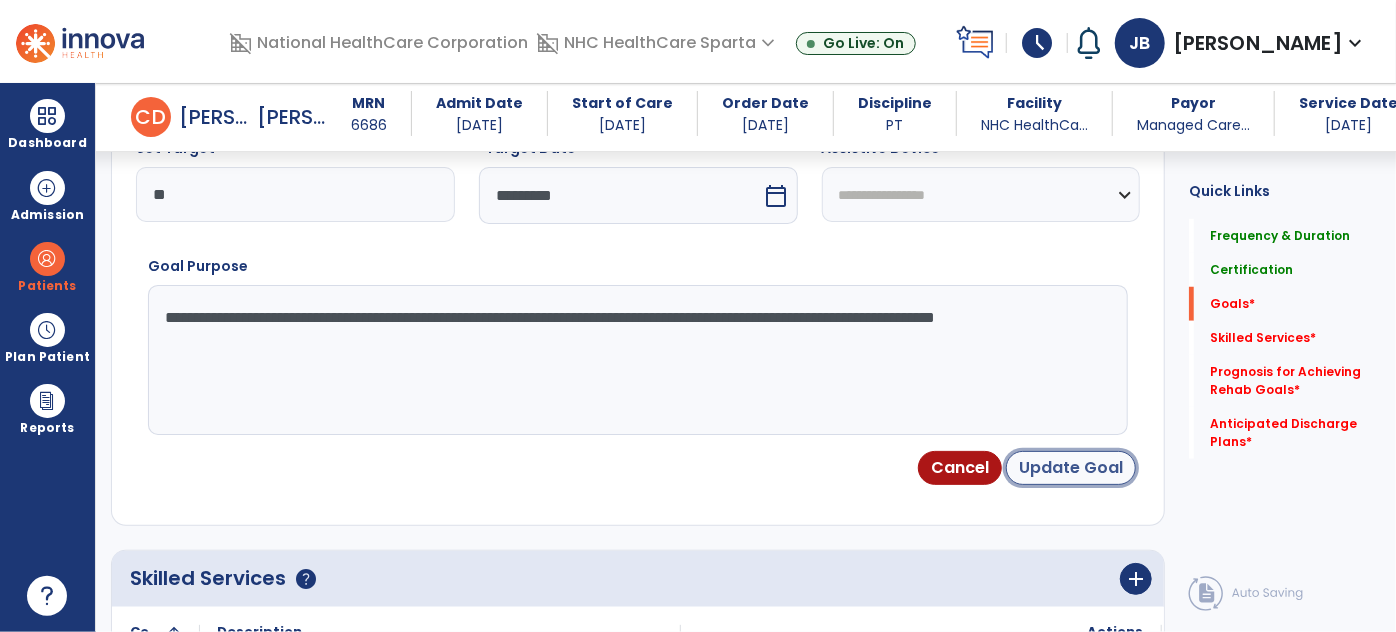 click on "Update Goal" at bounding box center (1071, 468) 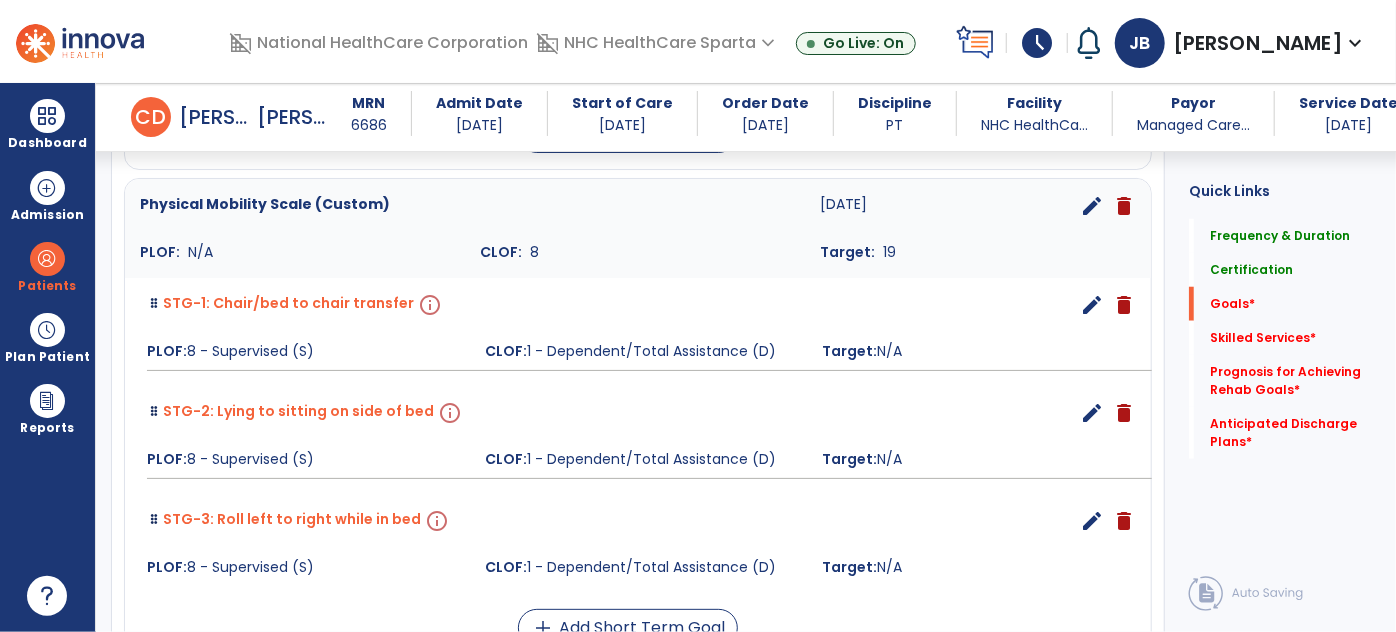 scroll, scrollTop: 846, scrollLeft: 0, axis: vertical 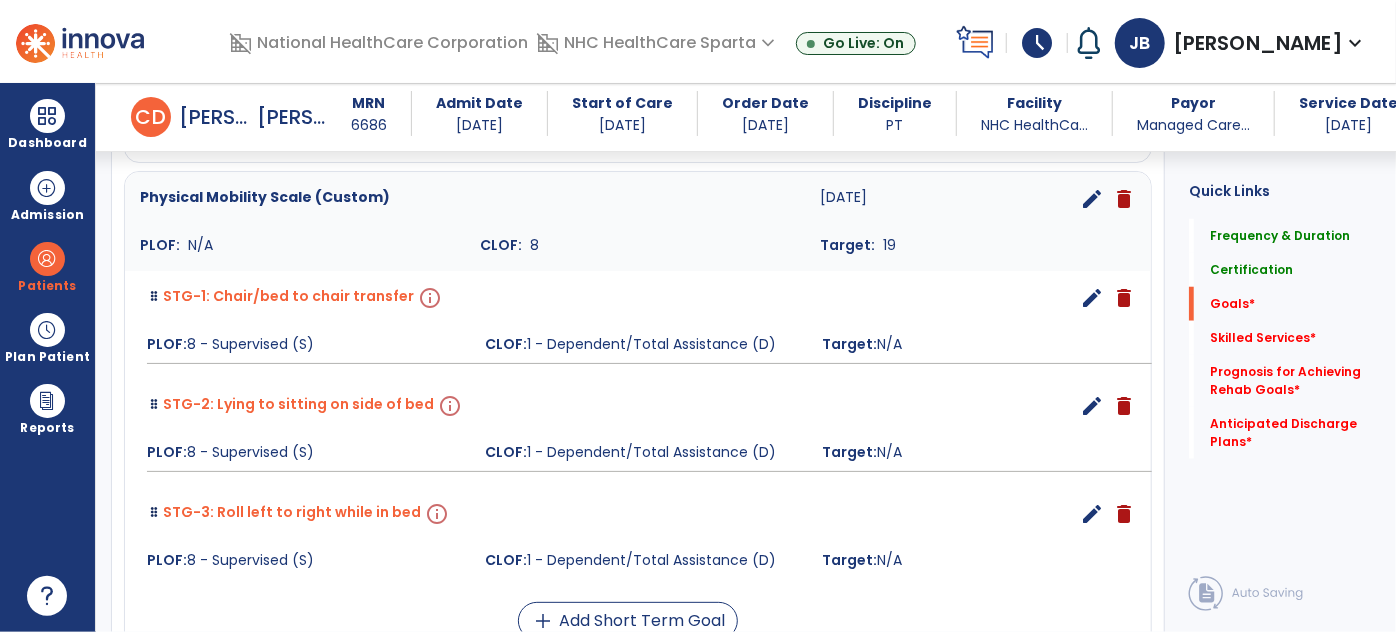 click on "edit" at bounding box center [1092, 298] 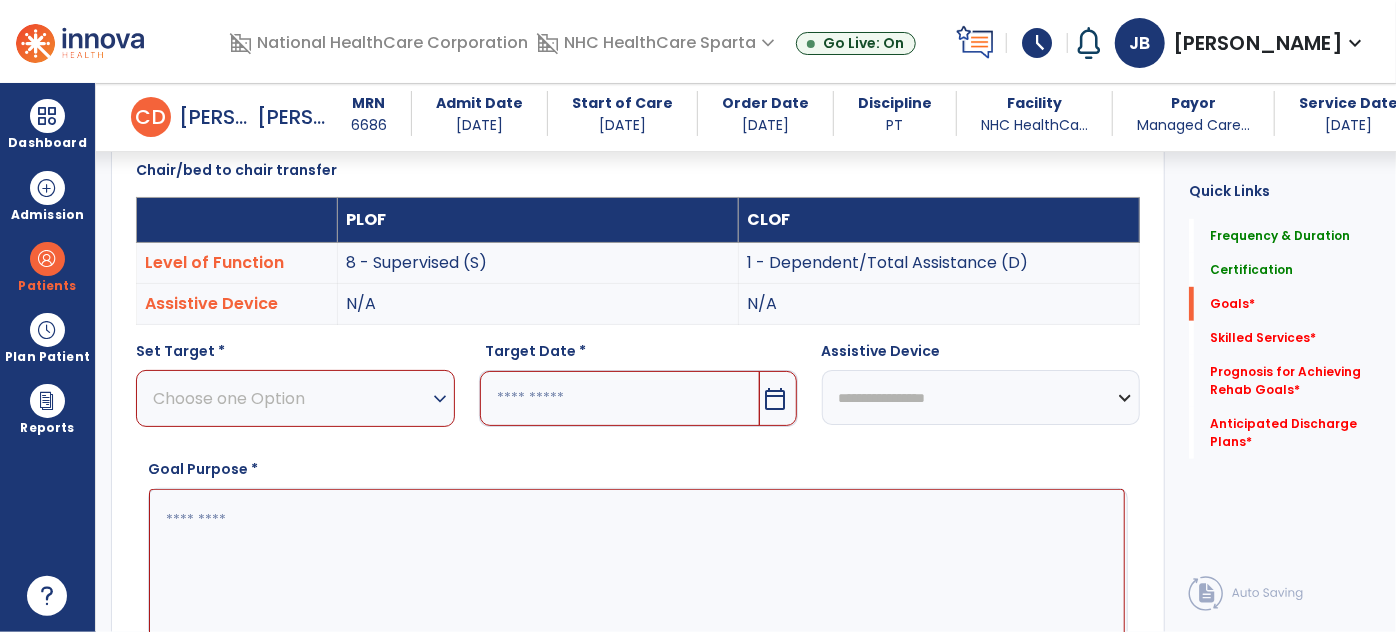 scroll, scrollTop: 534, scrollLeft: 0, axis: vertical 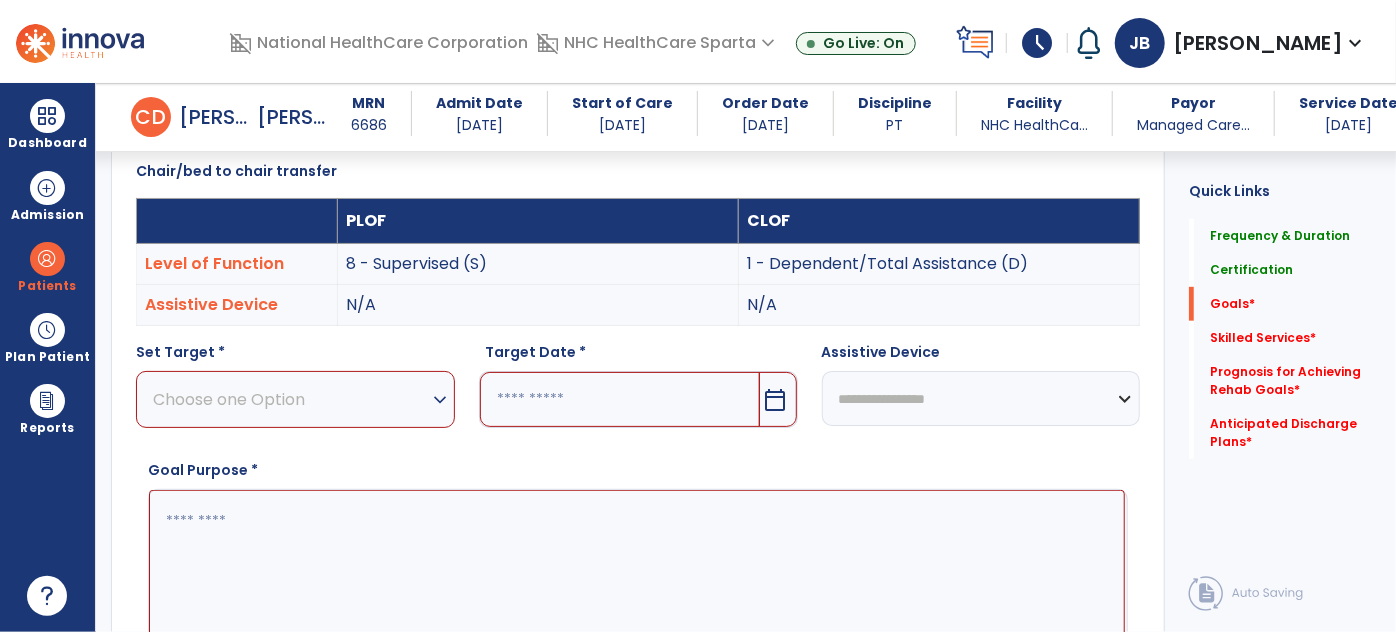 click on "Choose one Option" at bounding box center [290, 399] 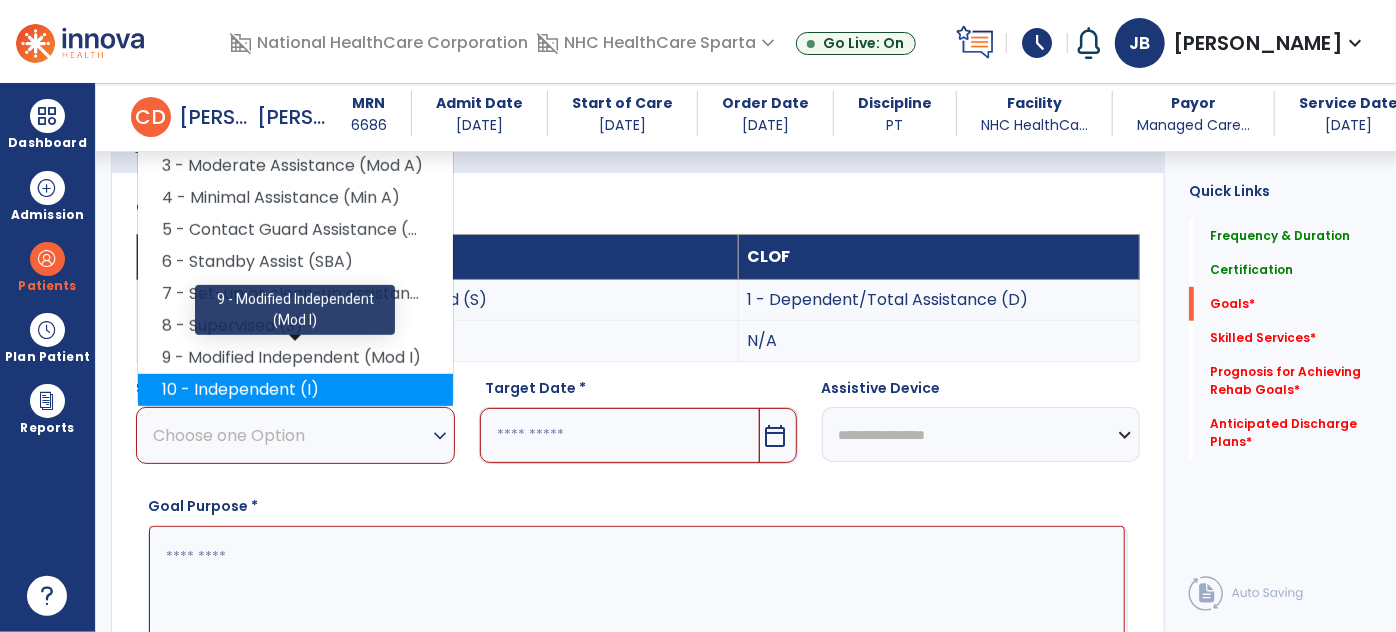 scroll, scrollTop: 496, scrollLeft: 0, axis: vertical 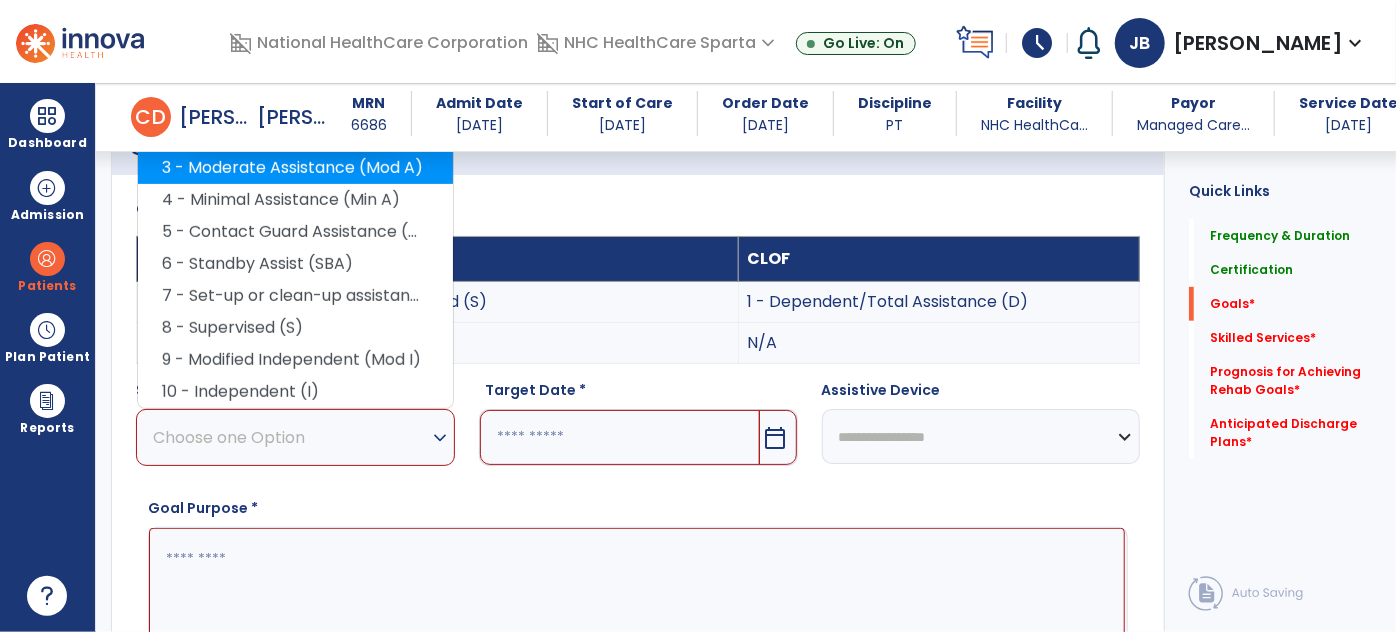 click on "3 - Moderate Assistance (Mod A)" at bounding box center (295, 168) 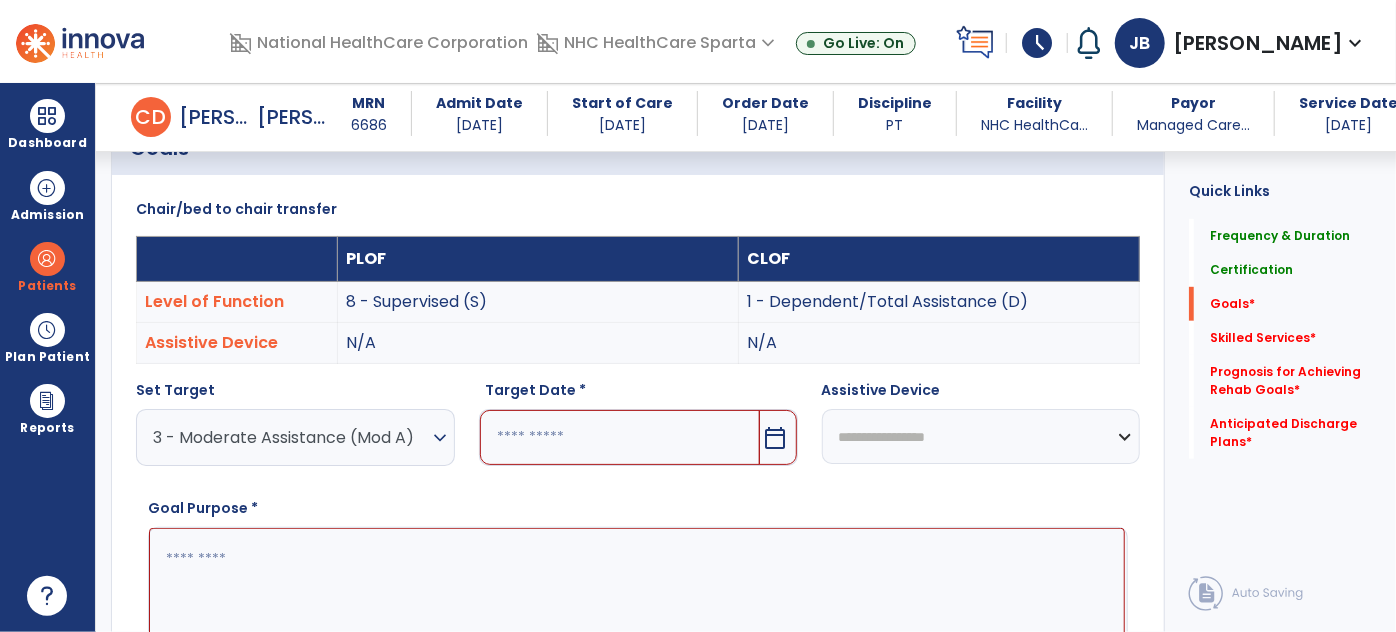 click on "calendar_today" at bounding box center (776, 438) 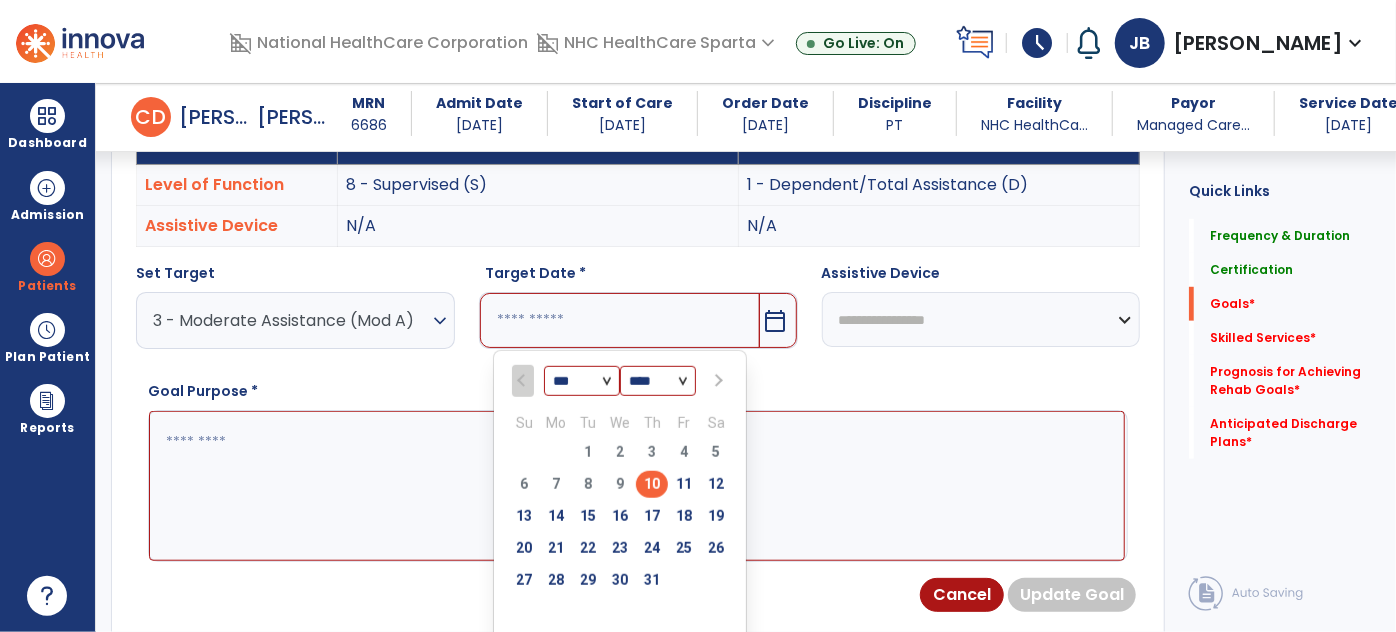 scroll, scrollTop: 613, scrollLeft: 0, axis: vertical 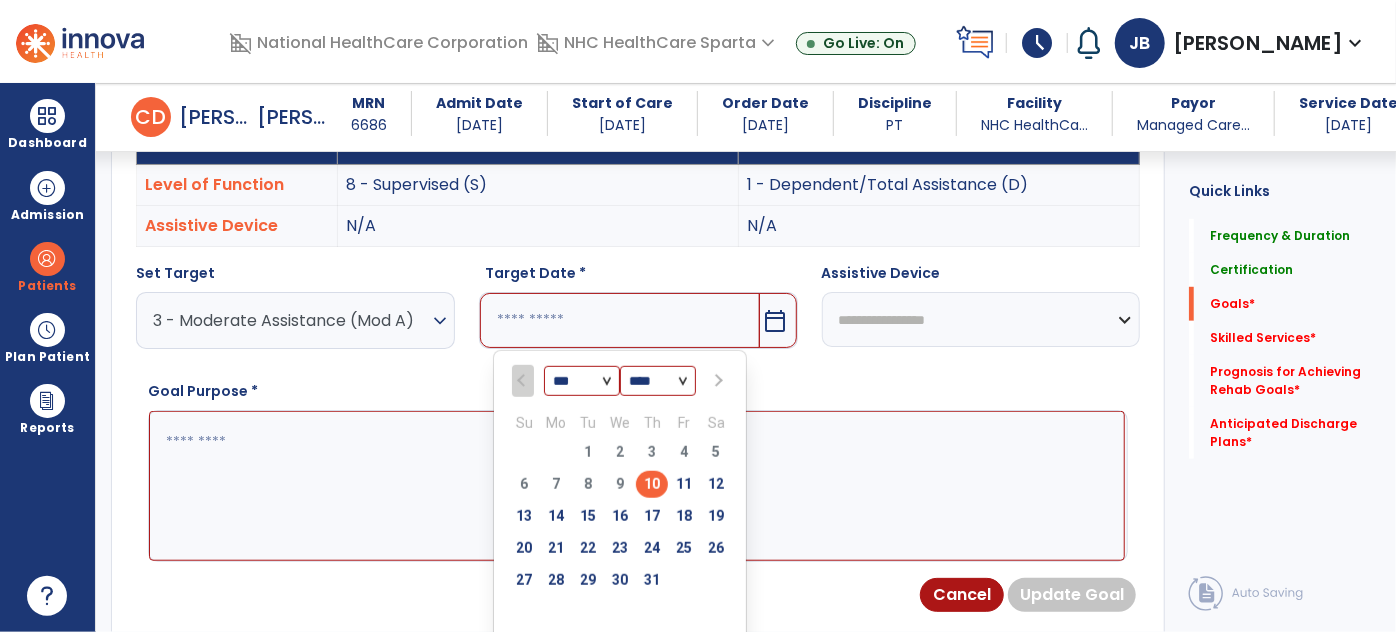 click at bounding box center (716, 381) 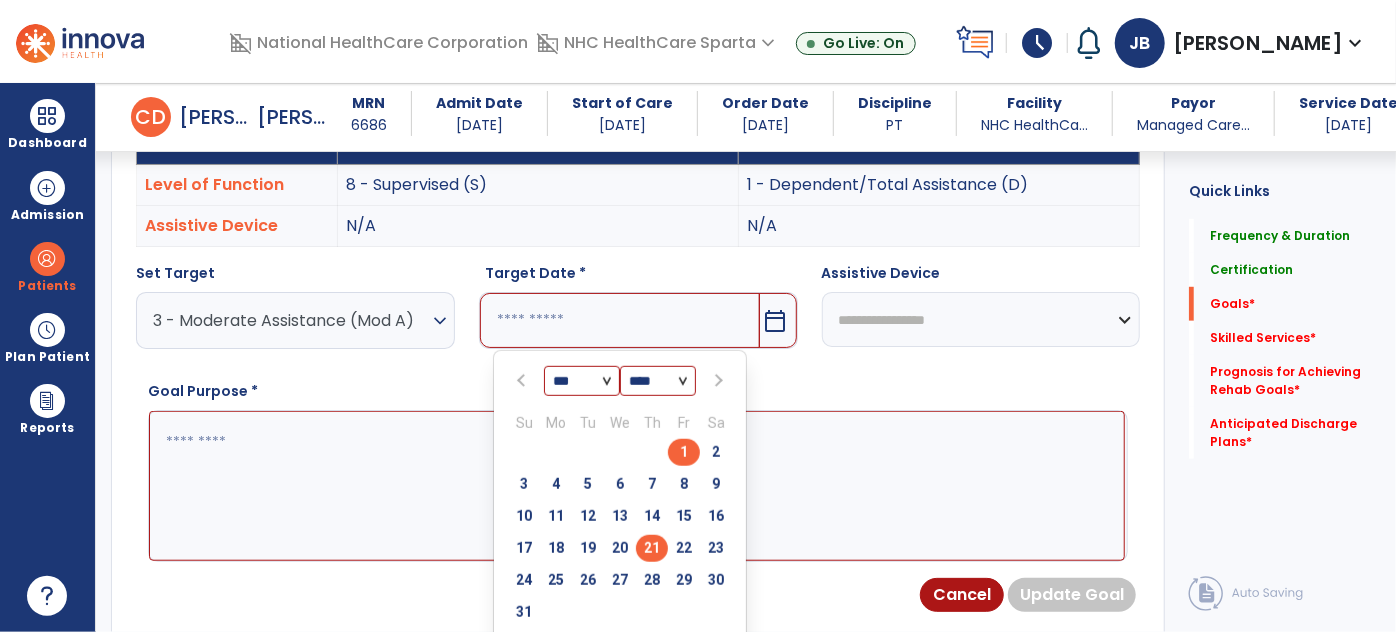 click on "21" at bounding box center [652, 548] 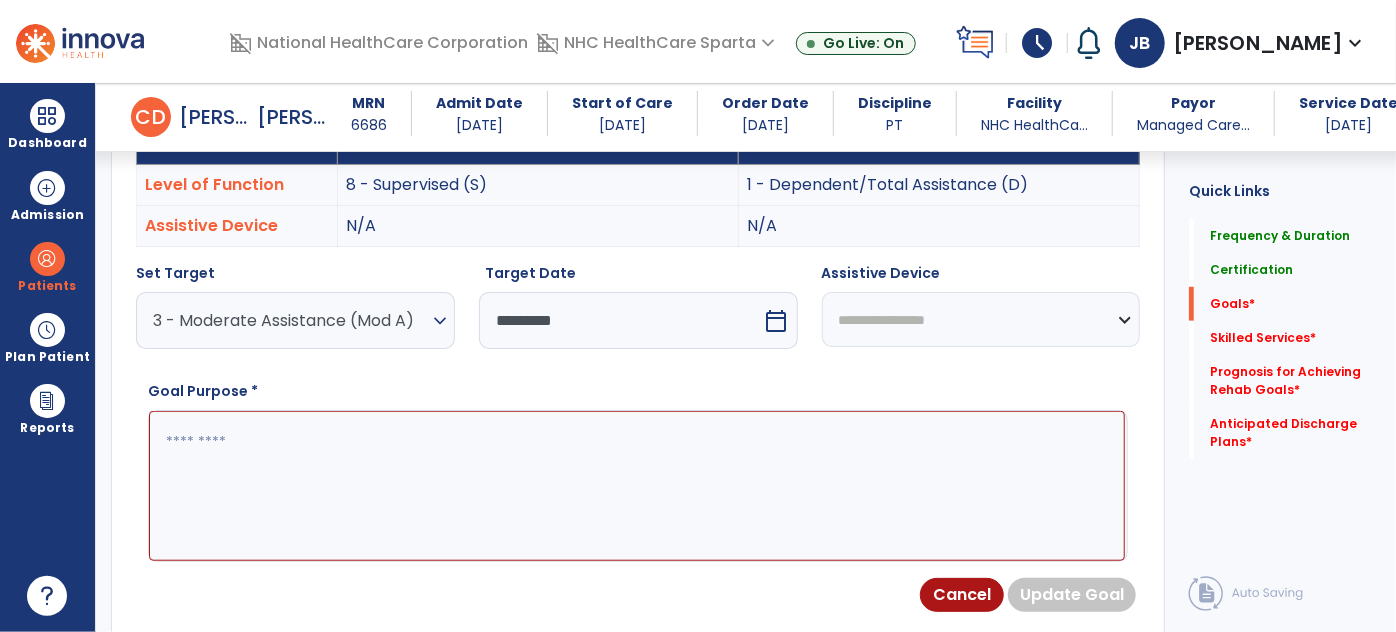 click at bounding box center (637, 485) 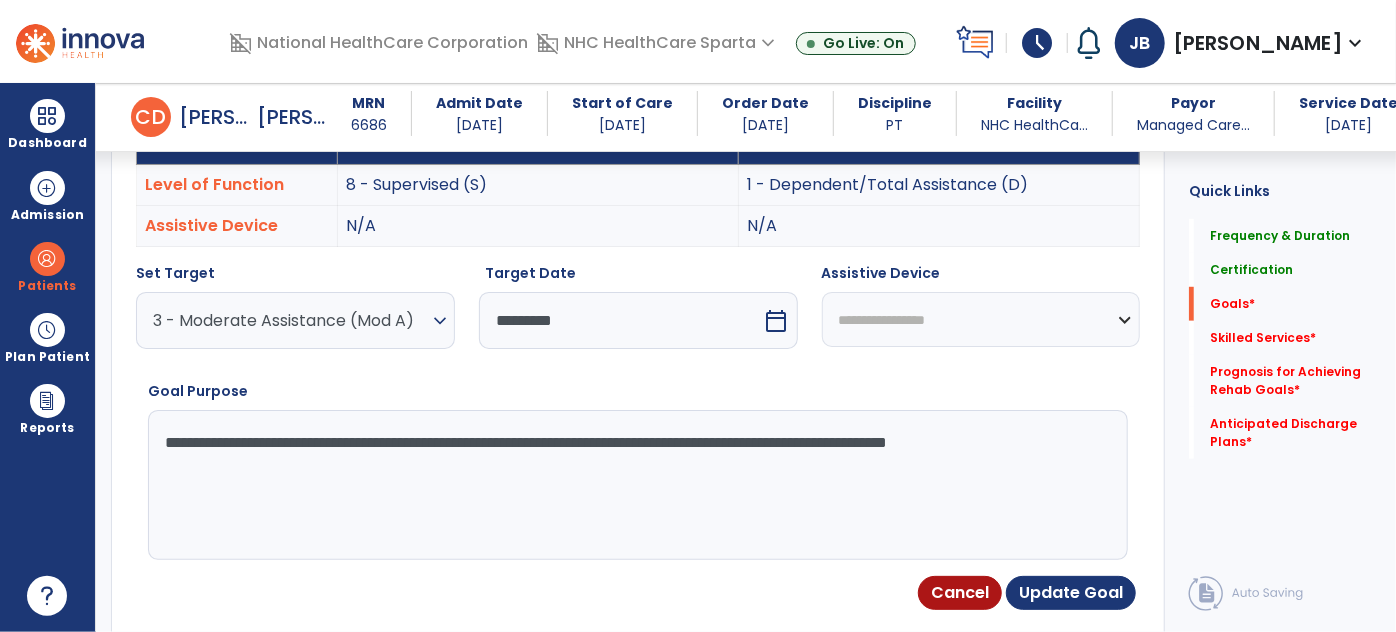 click on "**********" at bounding box center [637, 485] 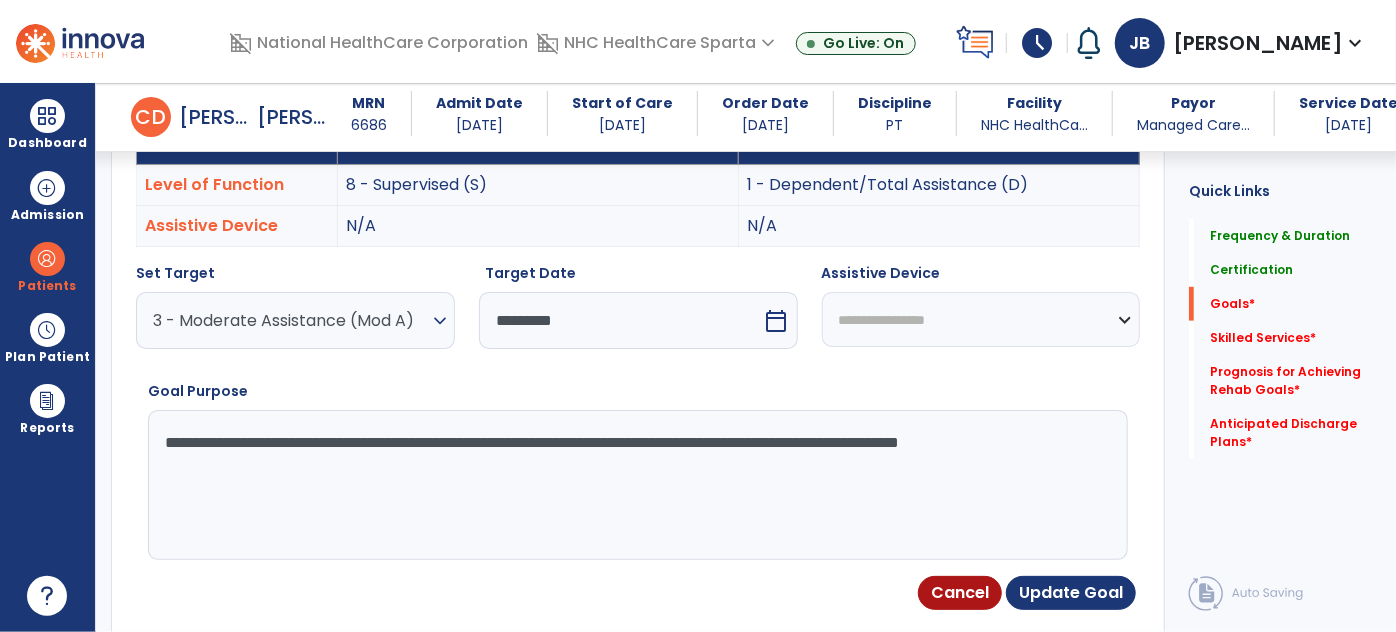 click on "**********" at bounding box center [637, 485] 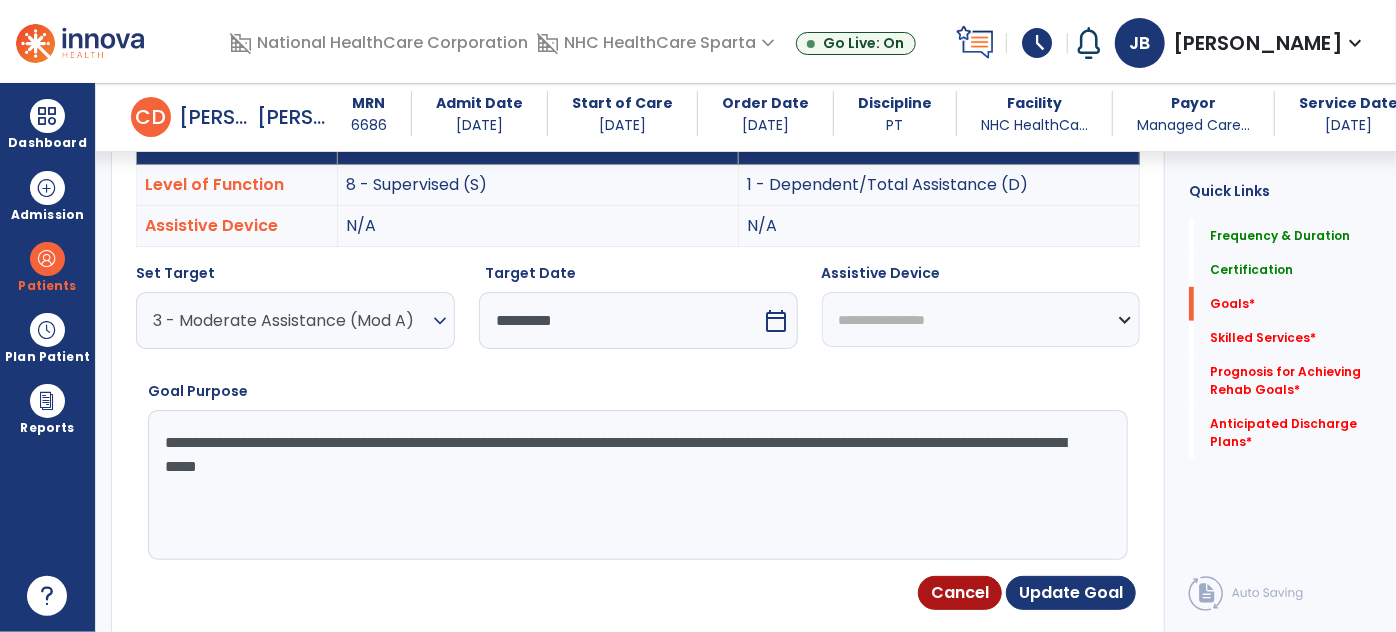 type on "**********" 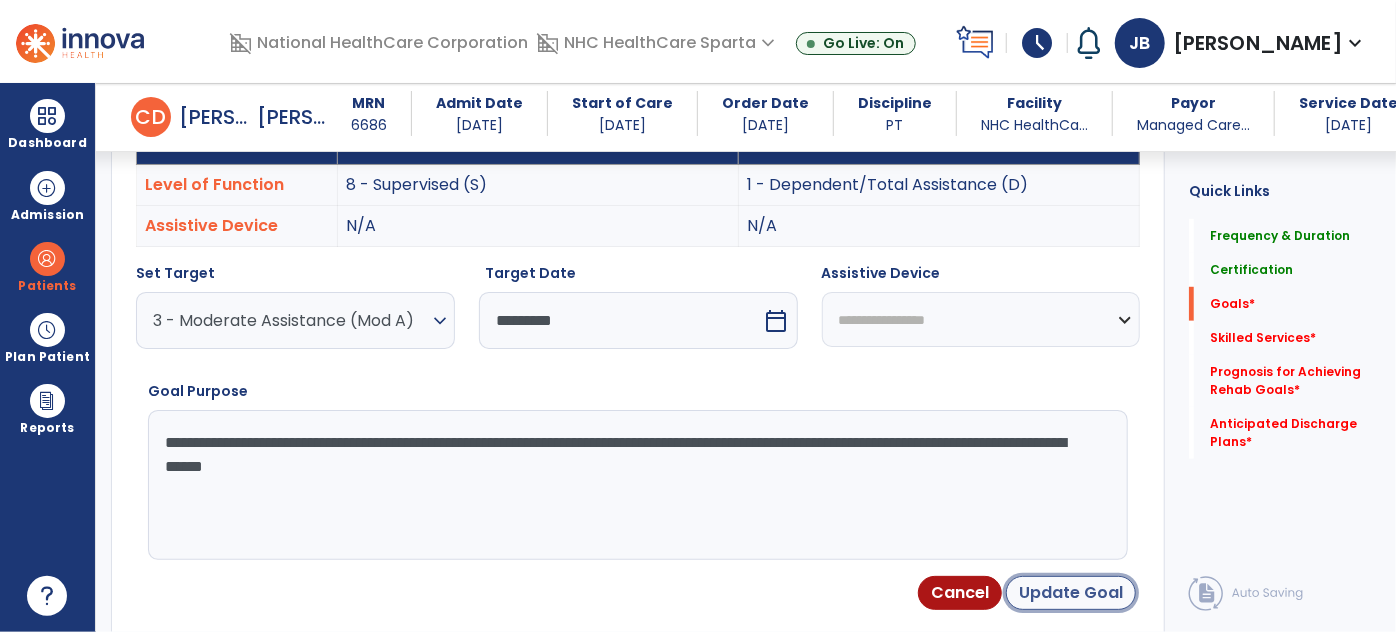 click on "Update Goal" at bounding box center (1071, 593) 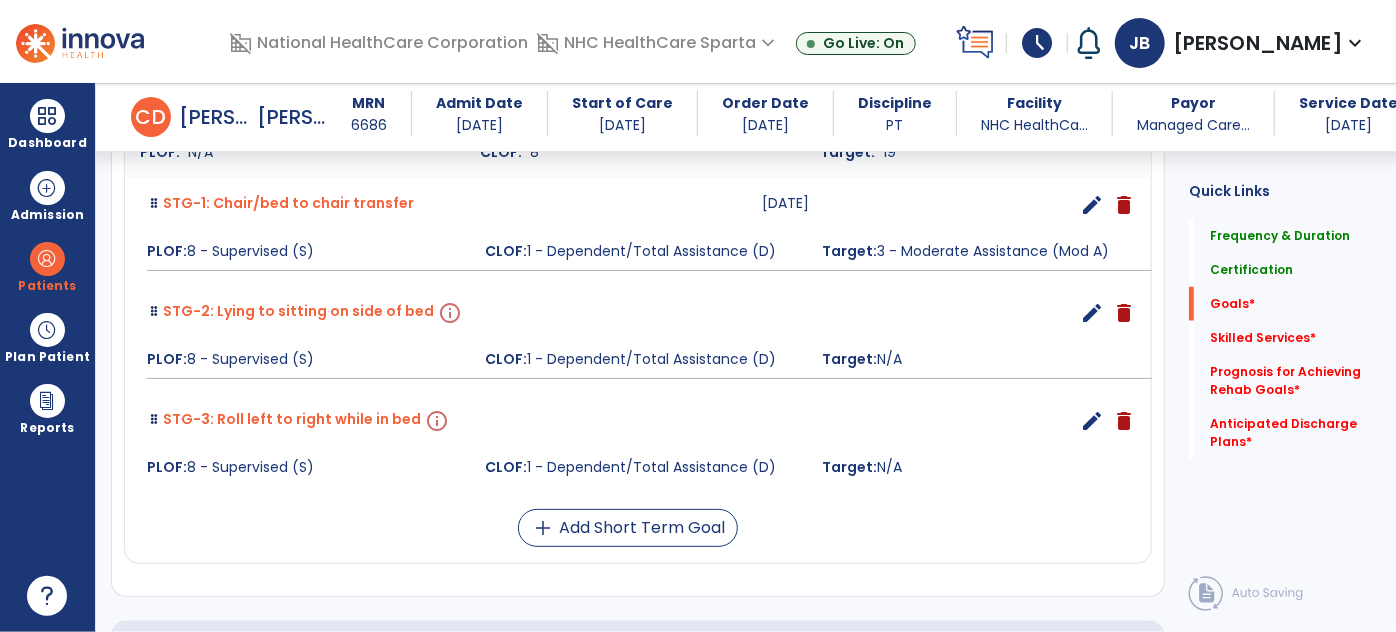 scroll, scrollTop: 952, scrollLeft: 0, axis: vertical 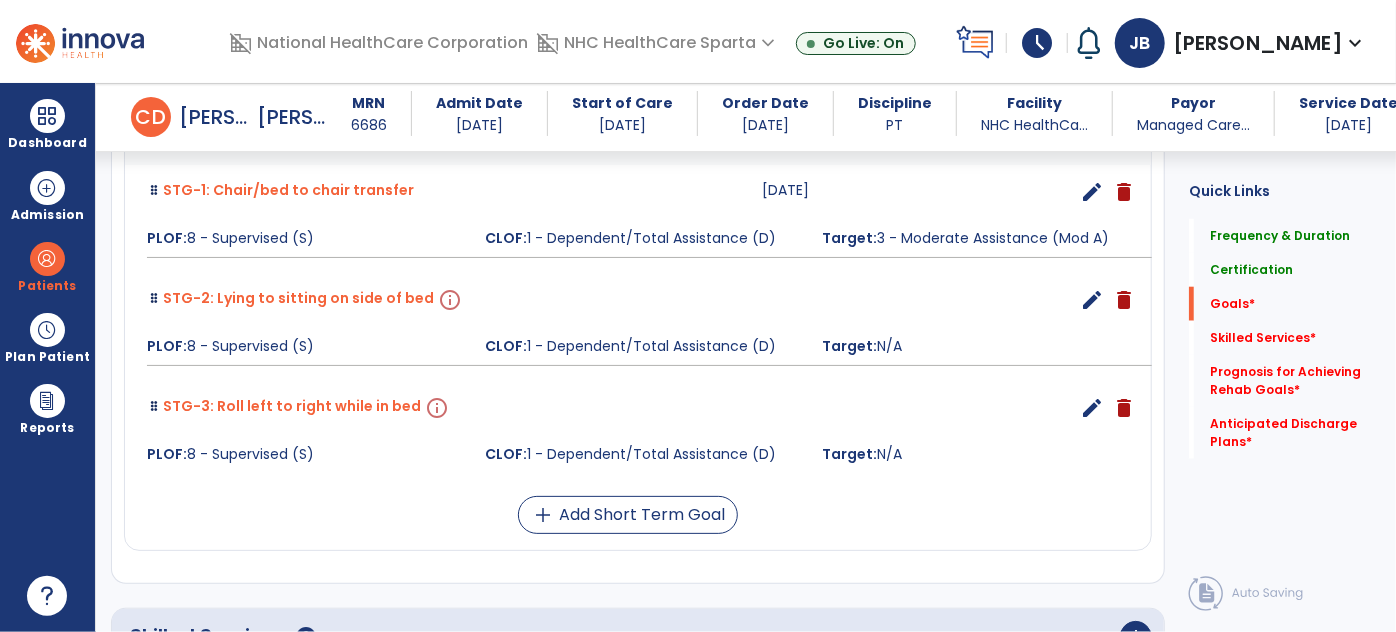 click on "edit" at bounding box center [1092, 300] 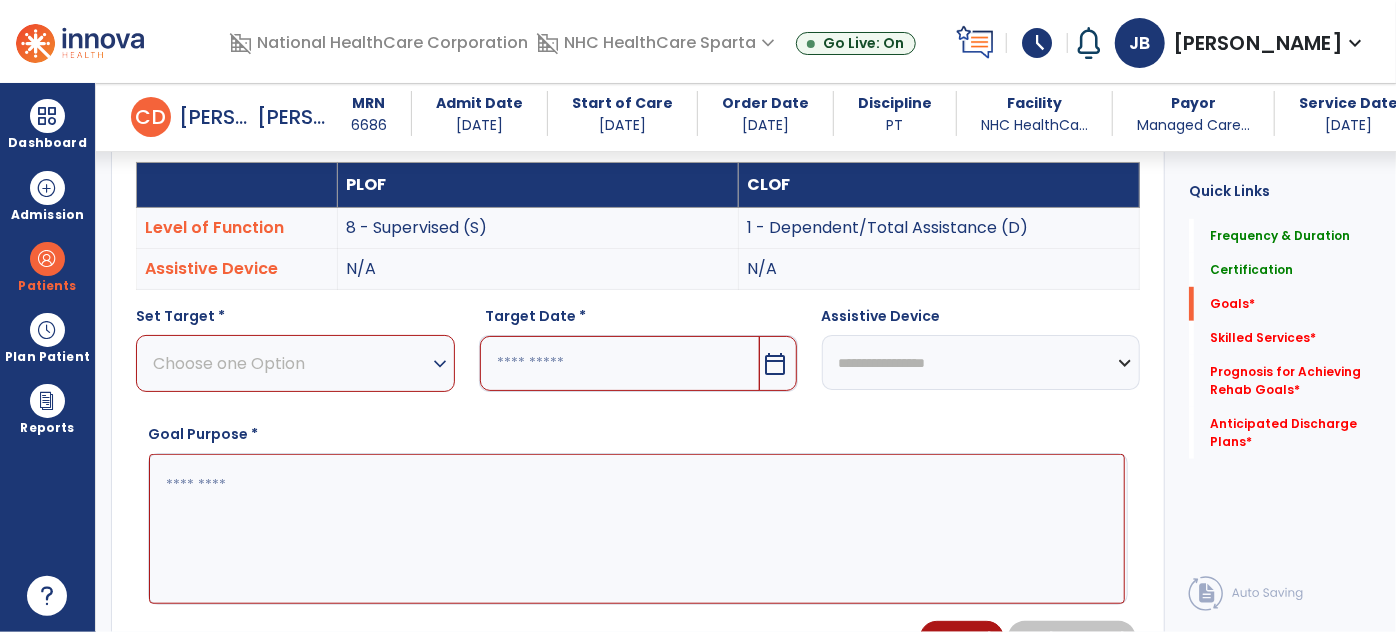 scroll, scrollTop: 534, scrollLeft: 0, axis: vertical 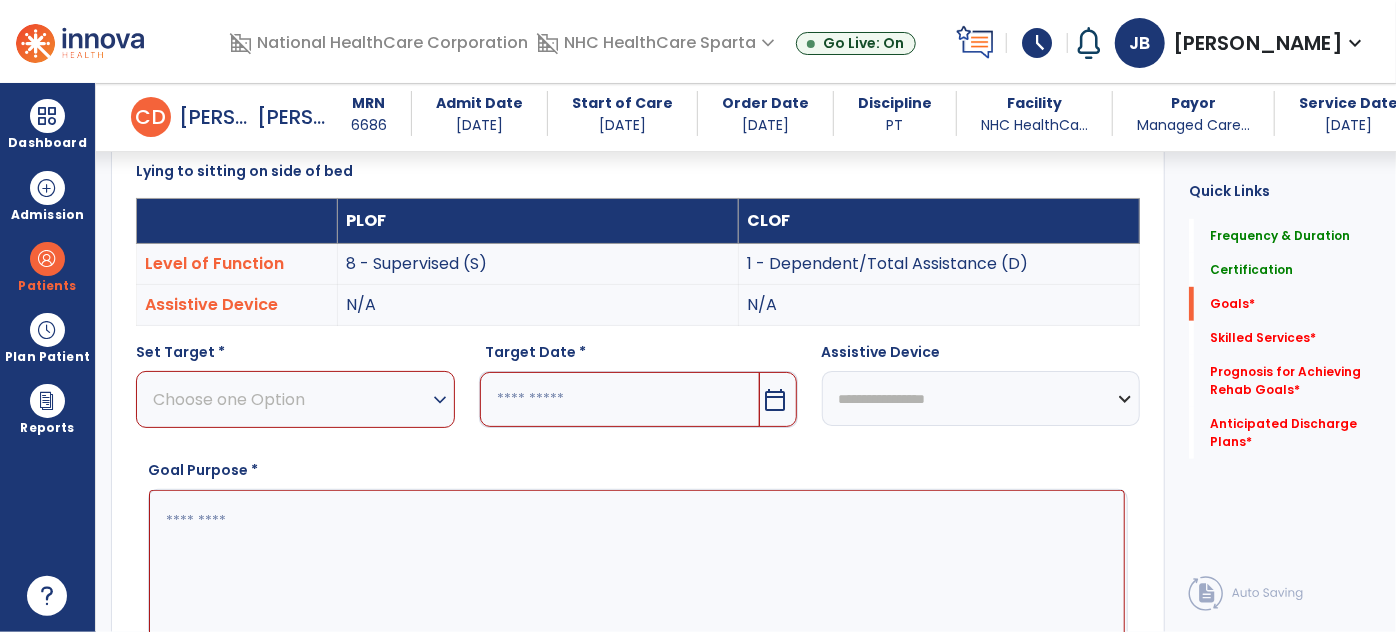 click on "Choose one Option" at bounding box center [290, 399] 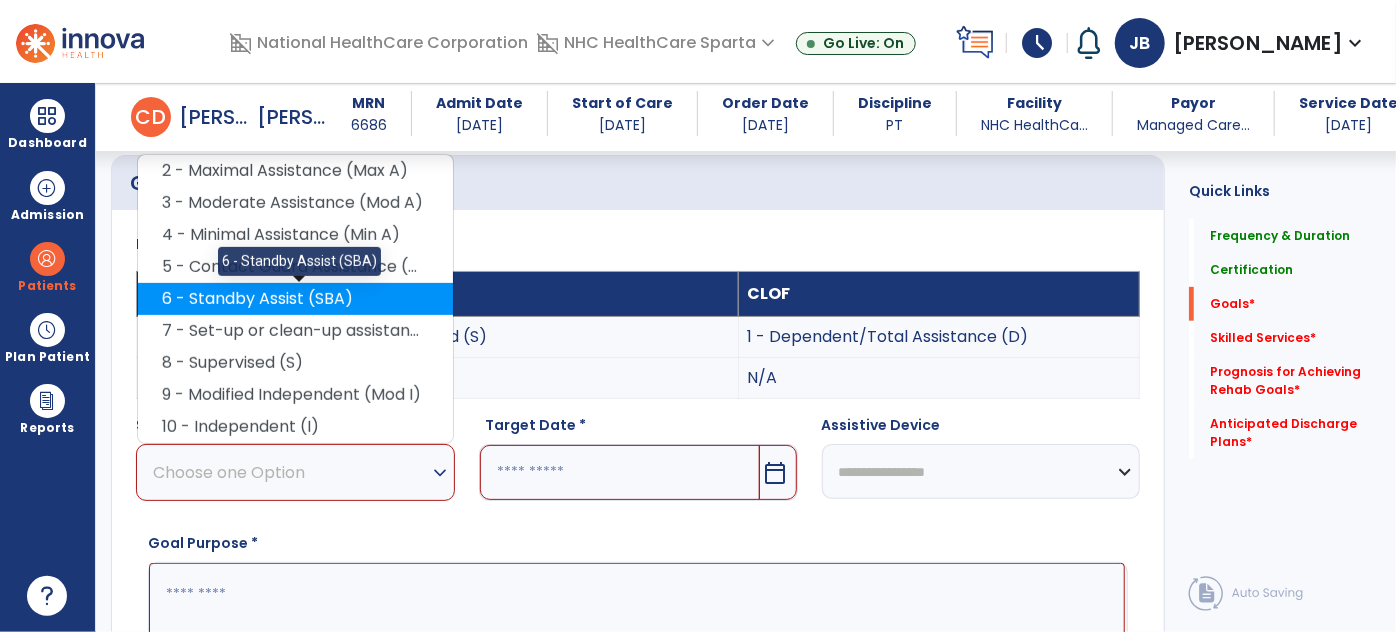 scroll, scrollTop: 456, scrollLeft: 0, axis: vertical 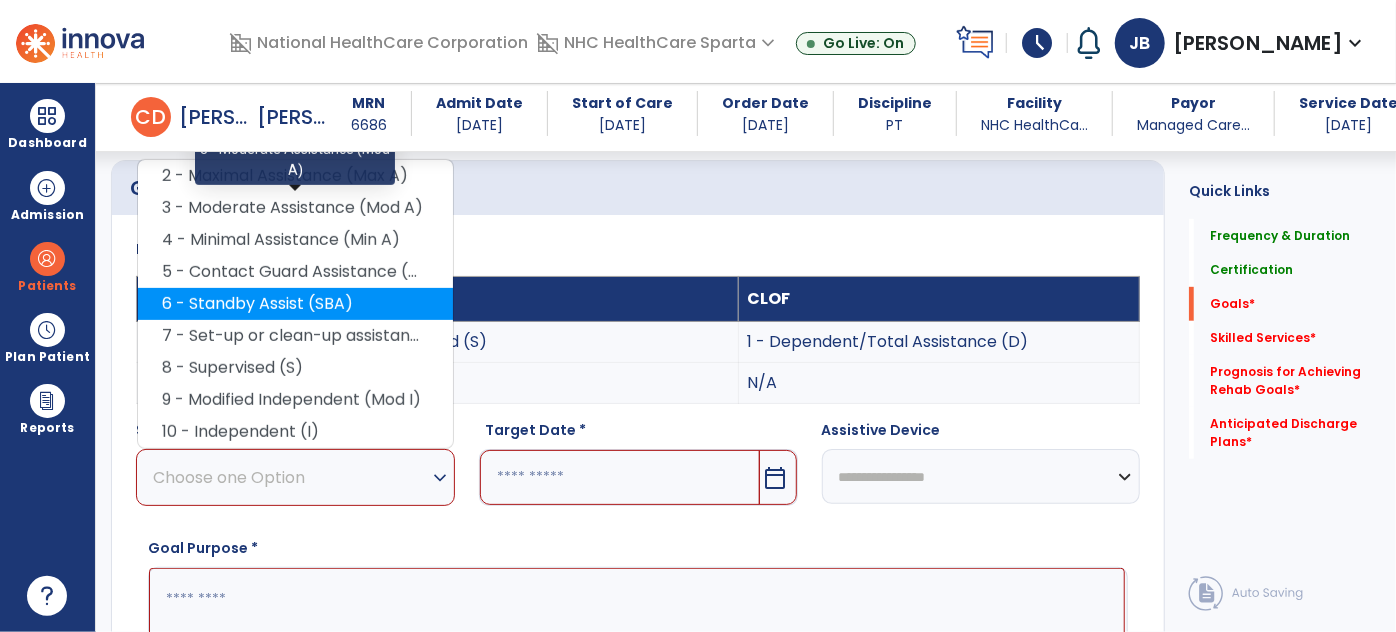 click on "3 - Moderate Assistance (Mod A)" at bounding box center (295, 208) 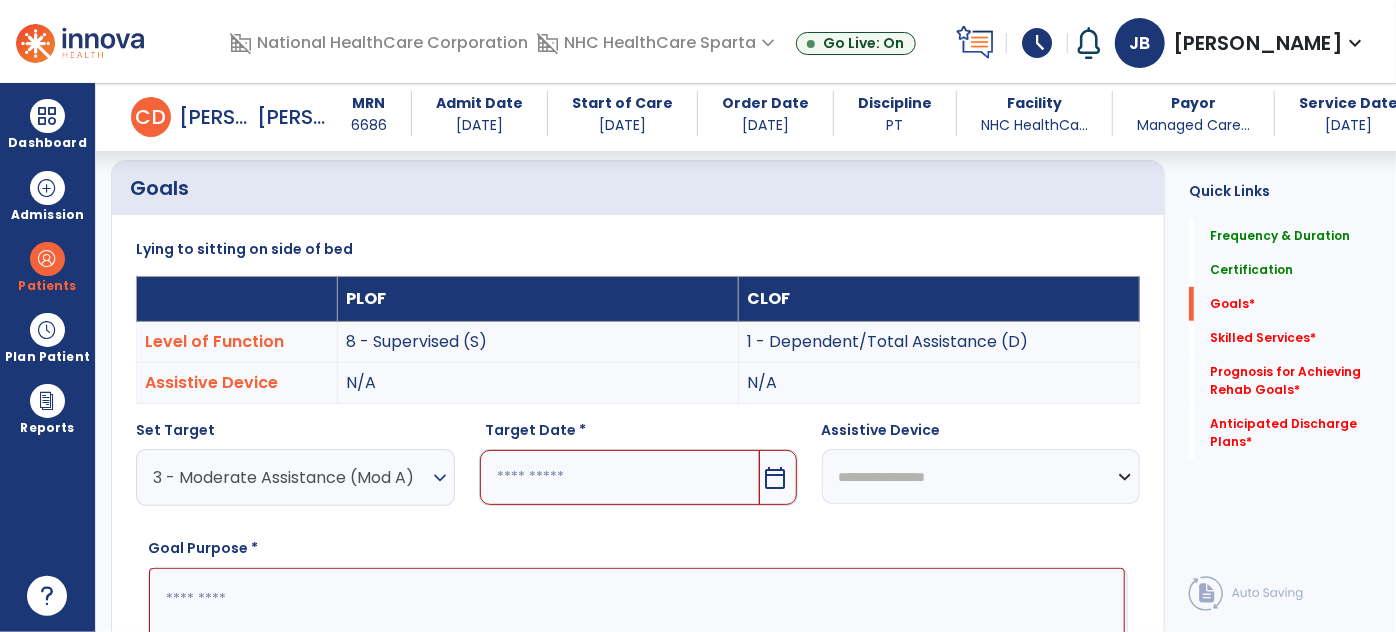 click on "calendar_today" at bounding box center (778, 477) 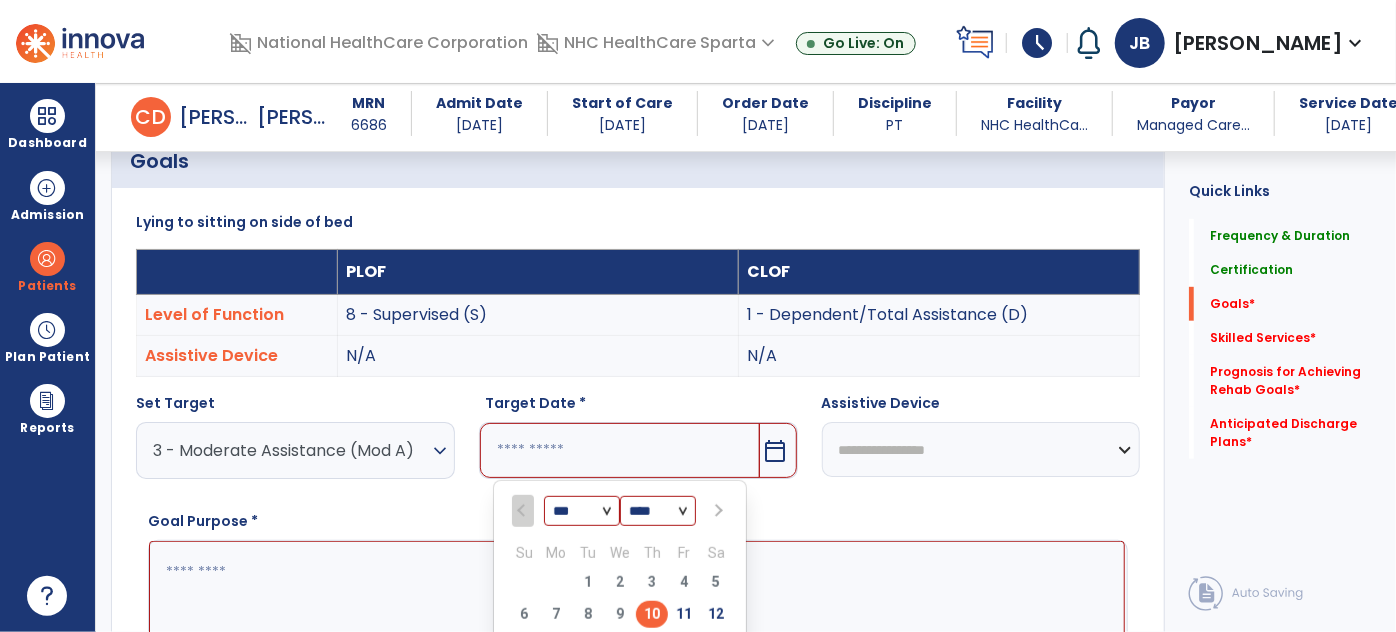 scroll, scrollTop: 671, scrollLeft: 0, axis: vertical 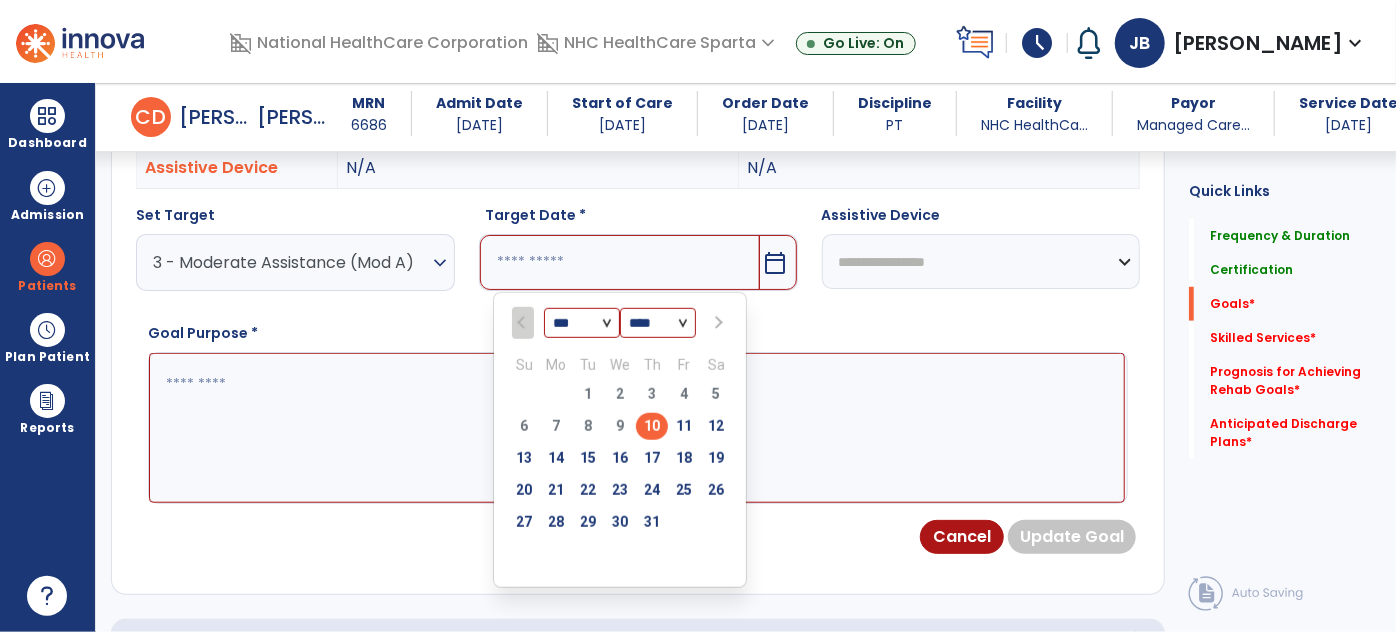 click at bounding box center [716, 323] 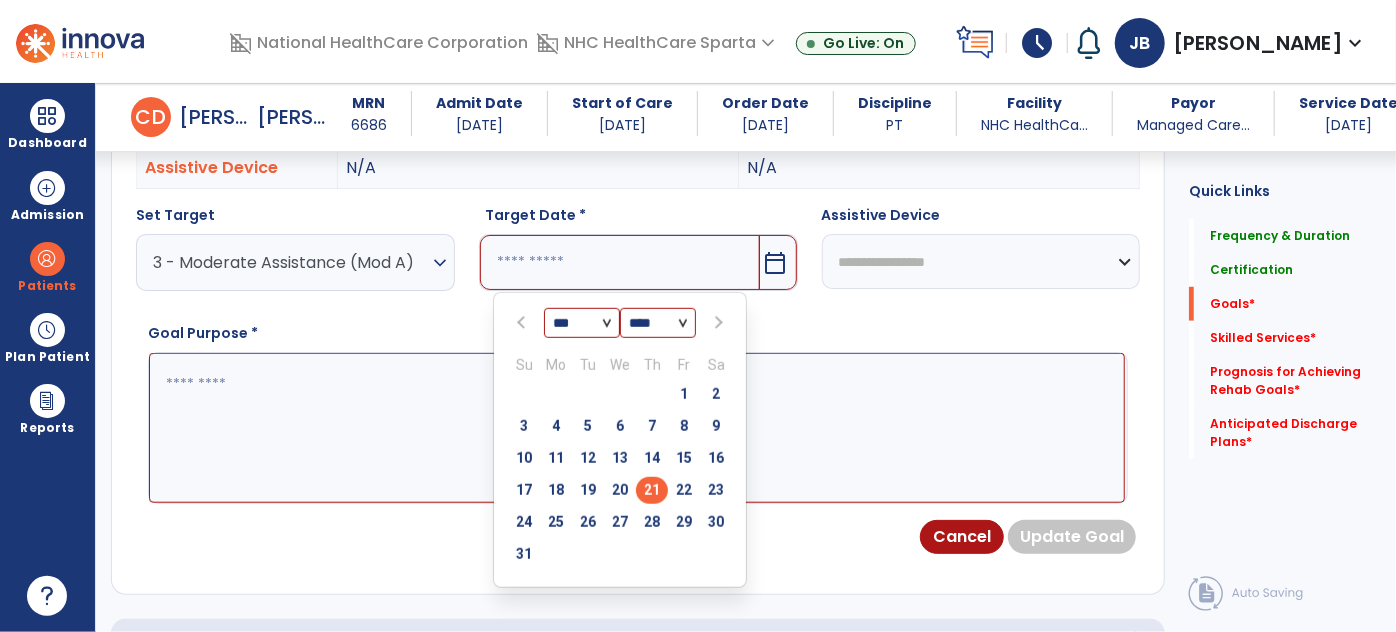 click on "21" at bounding box center (652, 490) 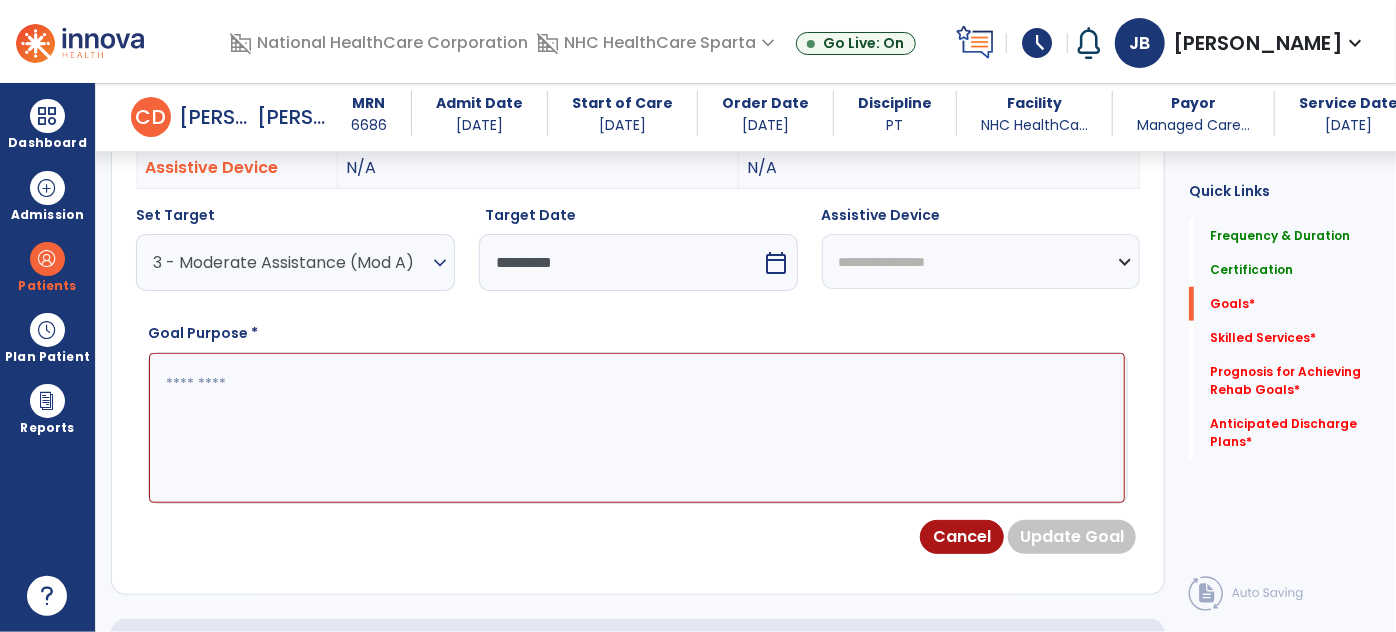click at bounding box center (637, 427) 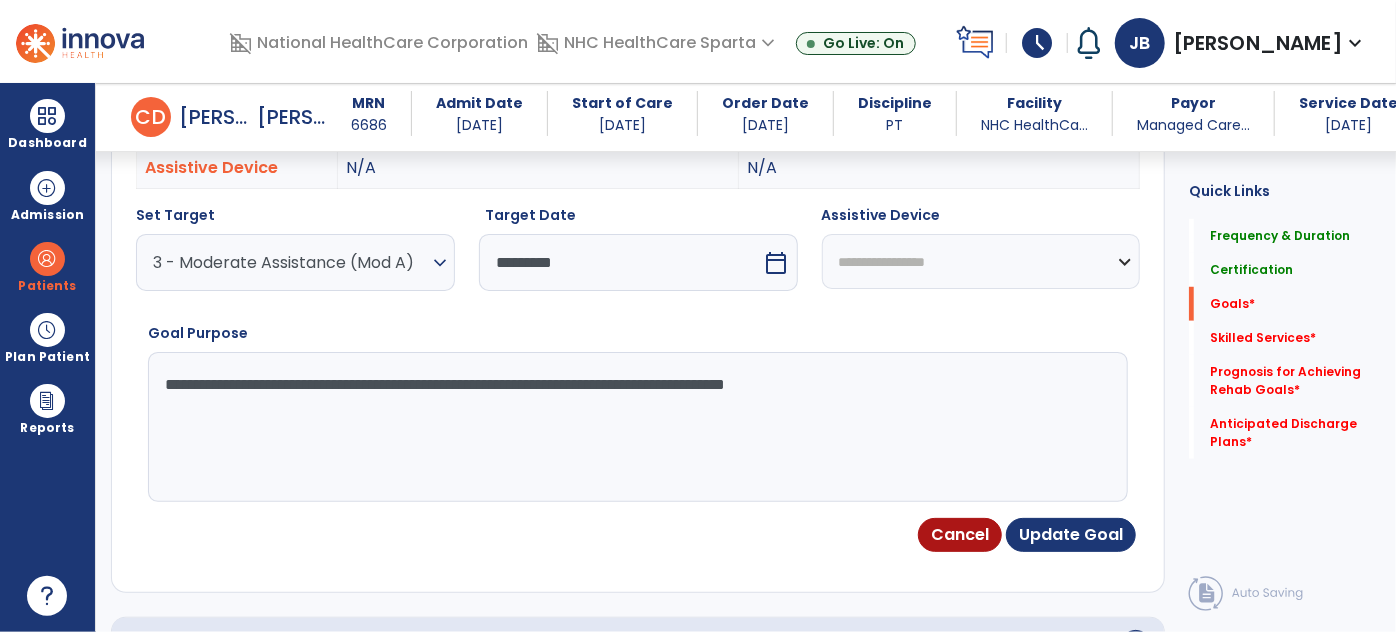 click on "**********" at bounding box center (637, 427) 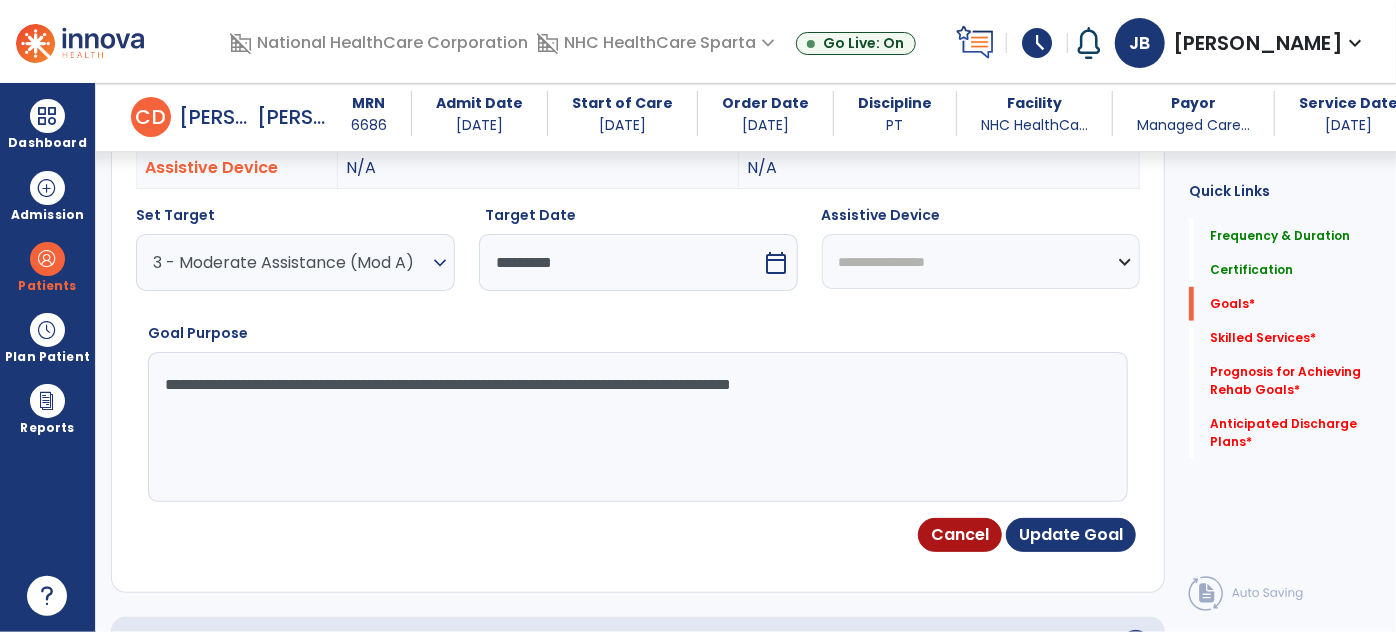 click on "**********" at bounding box center (637, 427) 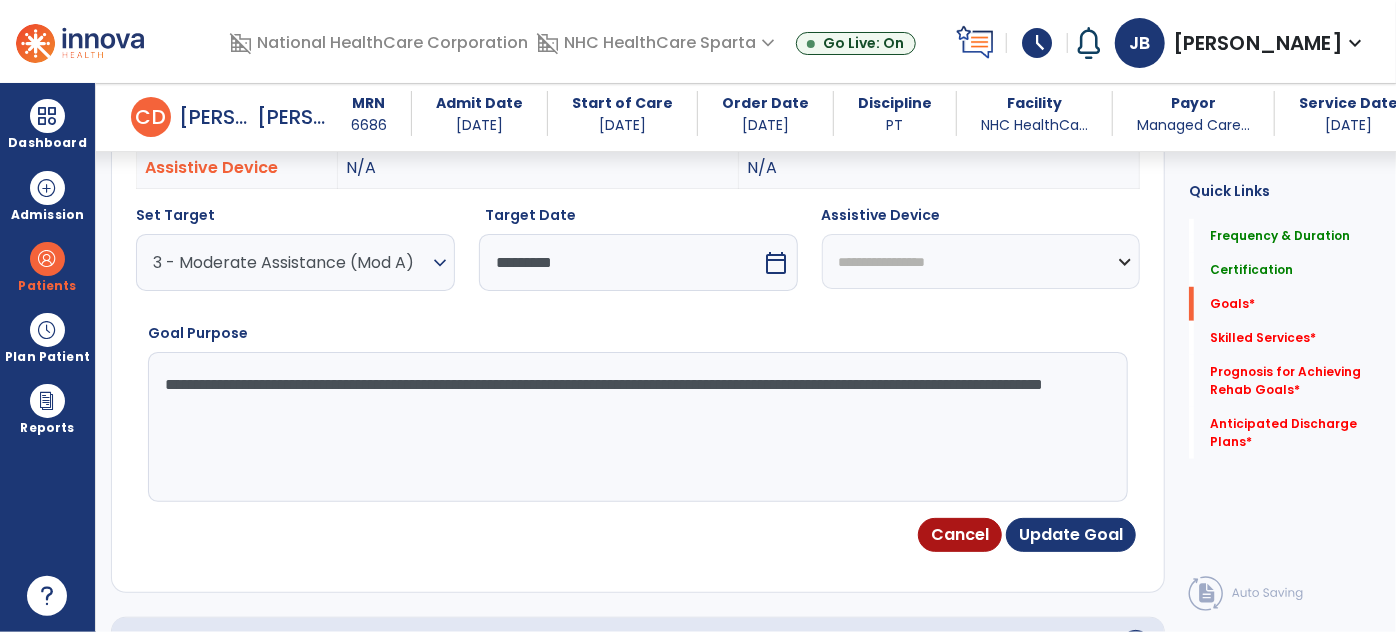 type on "**********" 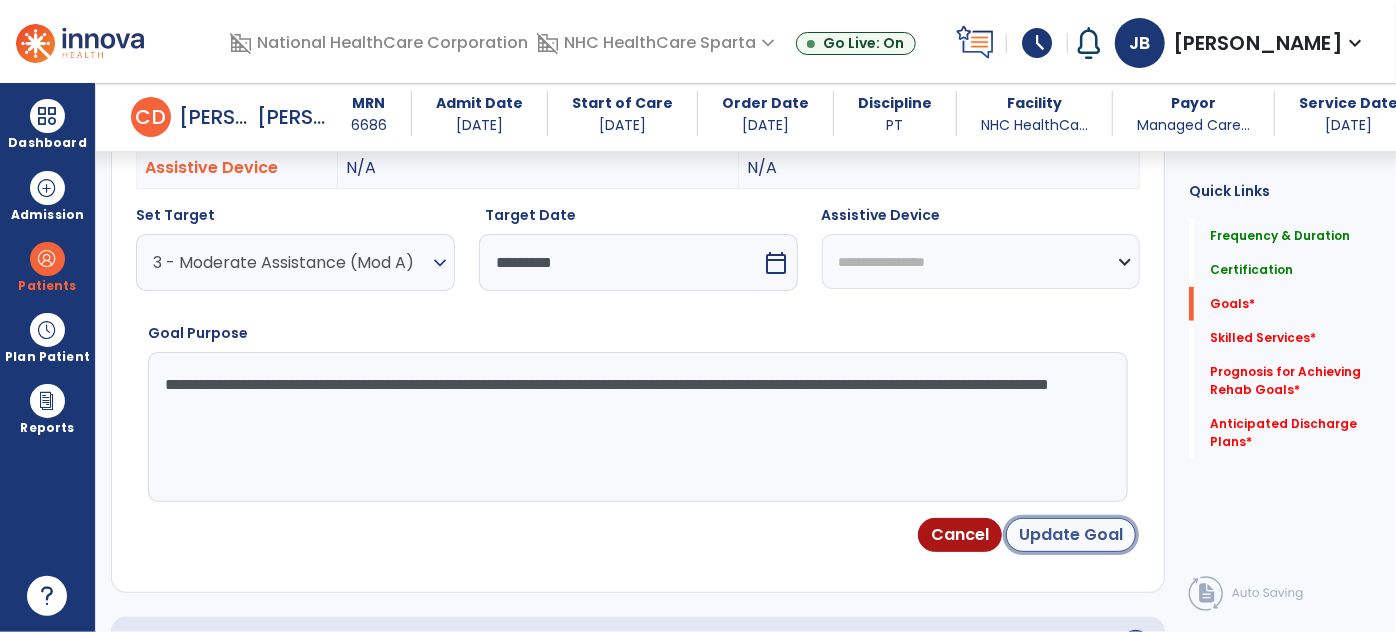 click on "Update Goal" at bounding box center (1071, 535) 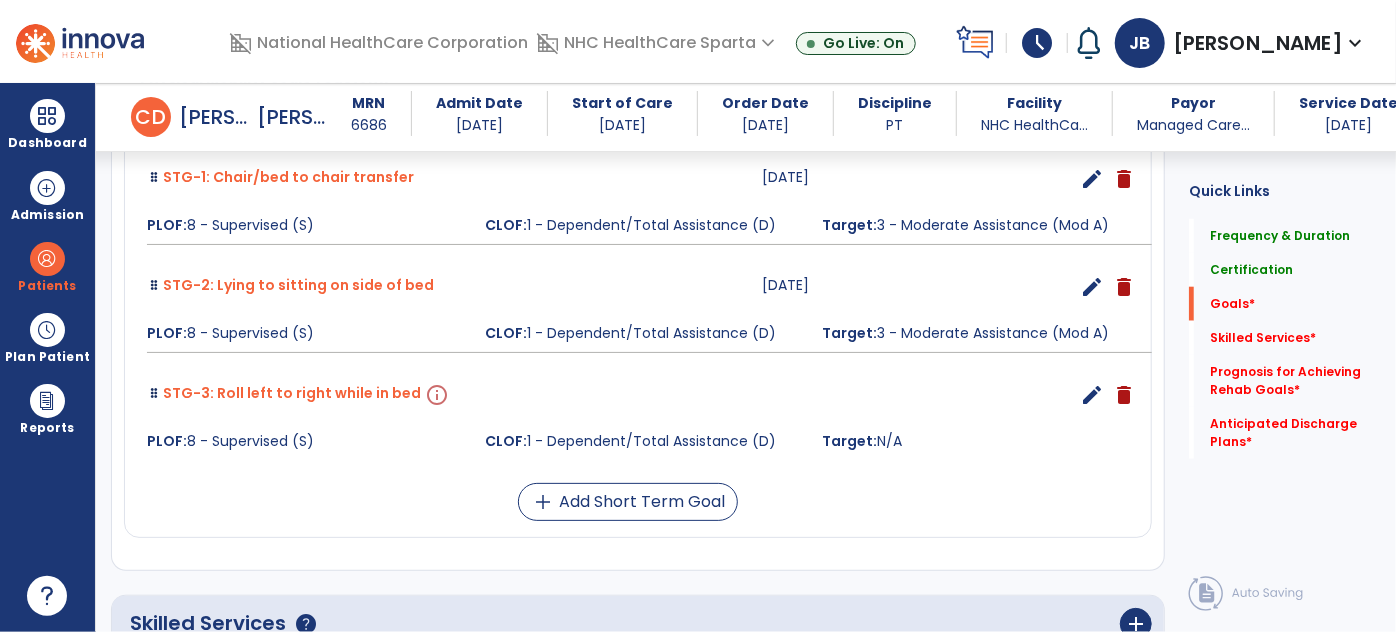 scroll, scrollTop: 964, scrollLeft: 0, axis: vertical 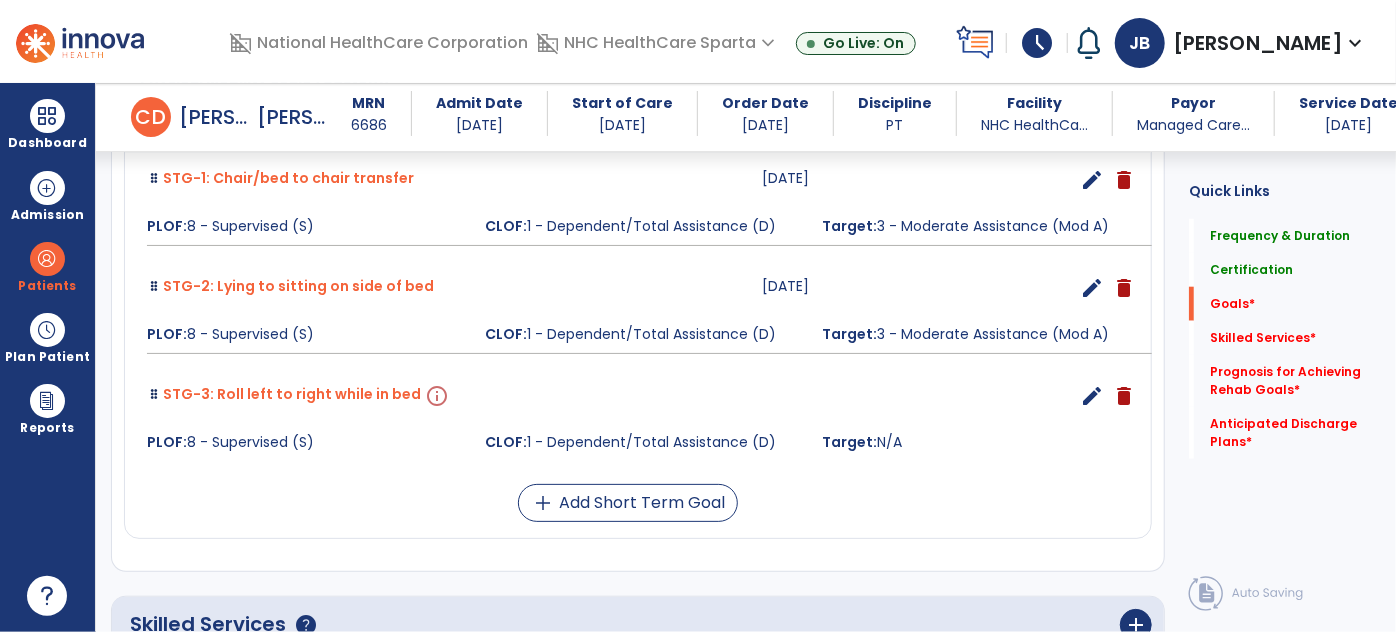 click on "edit" at bounding box center [1092, 396] 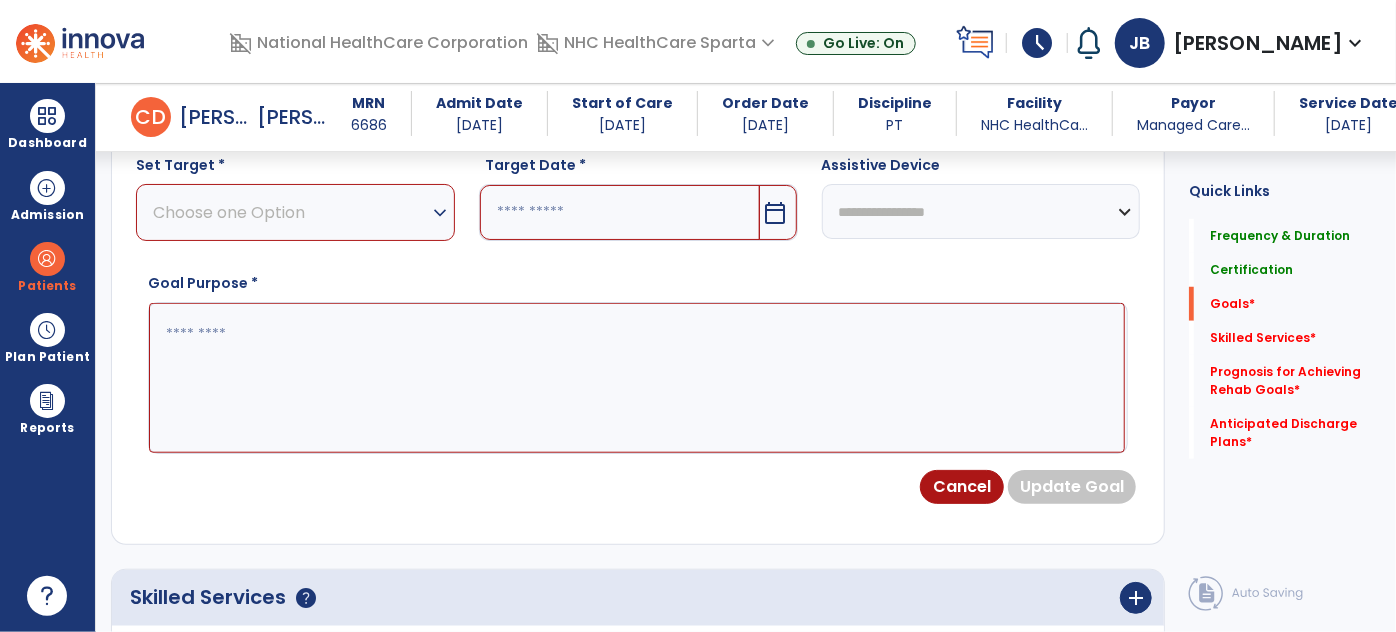 scroll, scrollTop: 534, scrollLeft: 0, axis: vertical 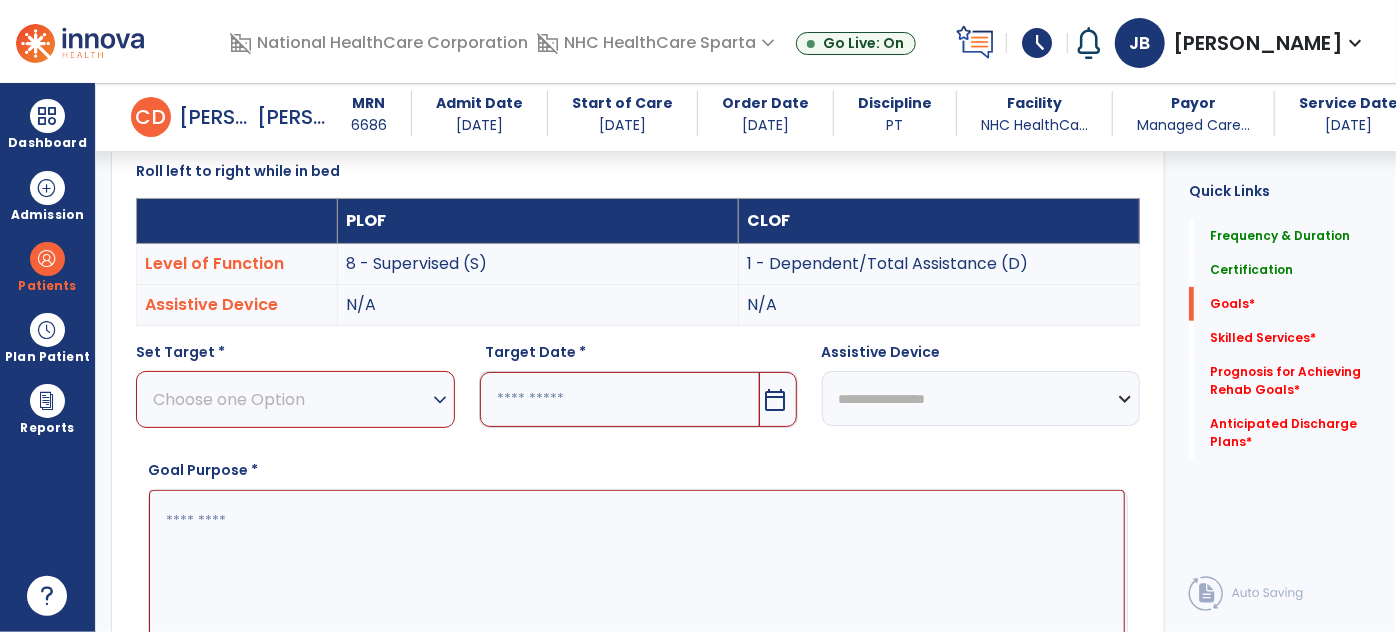click on "Choose one Option" at bounding box center (290, 399) 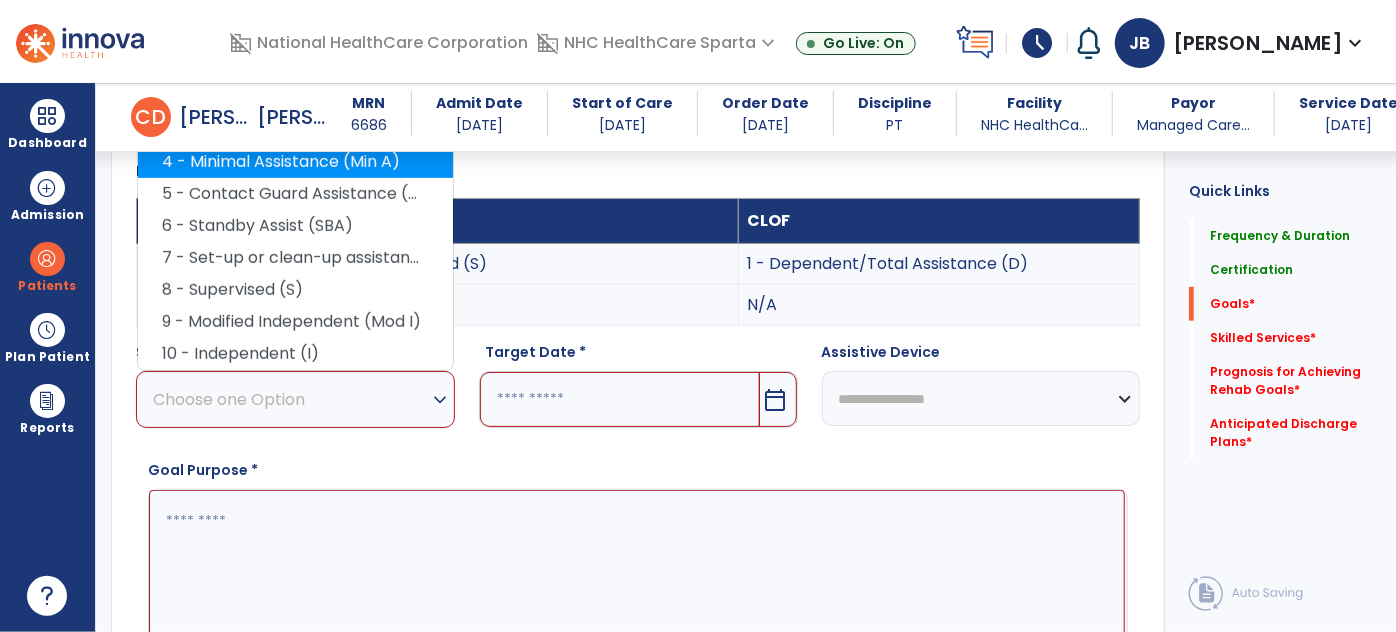 click on "4 - Minimal Assistance (Min A)" at bounding box center (295, 162) 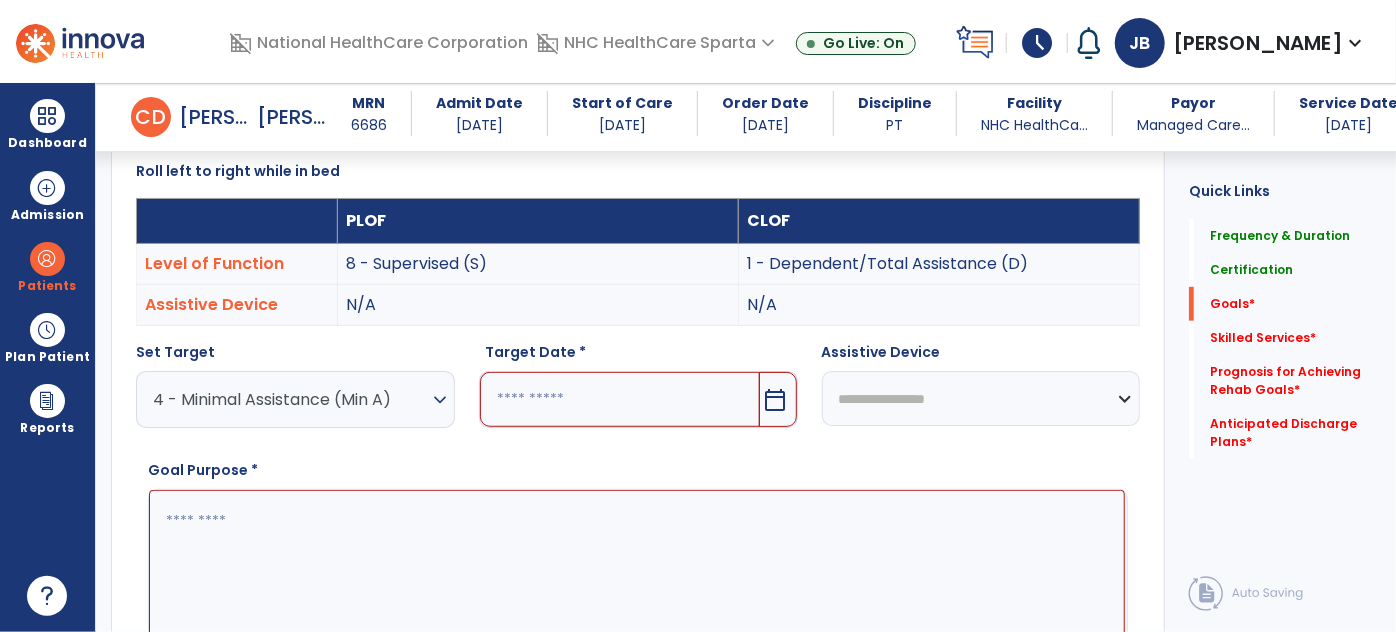 click at bounding box center (620, 399) 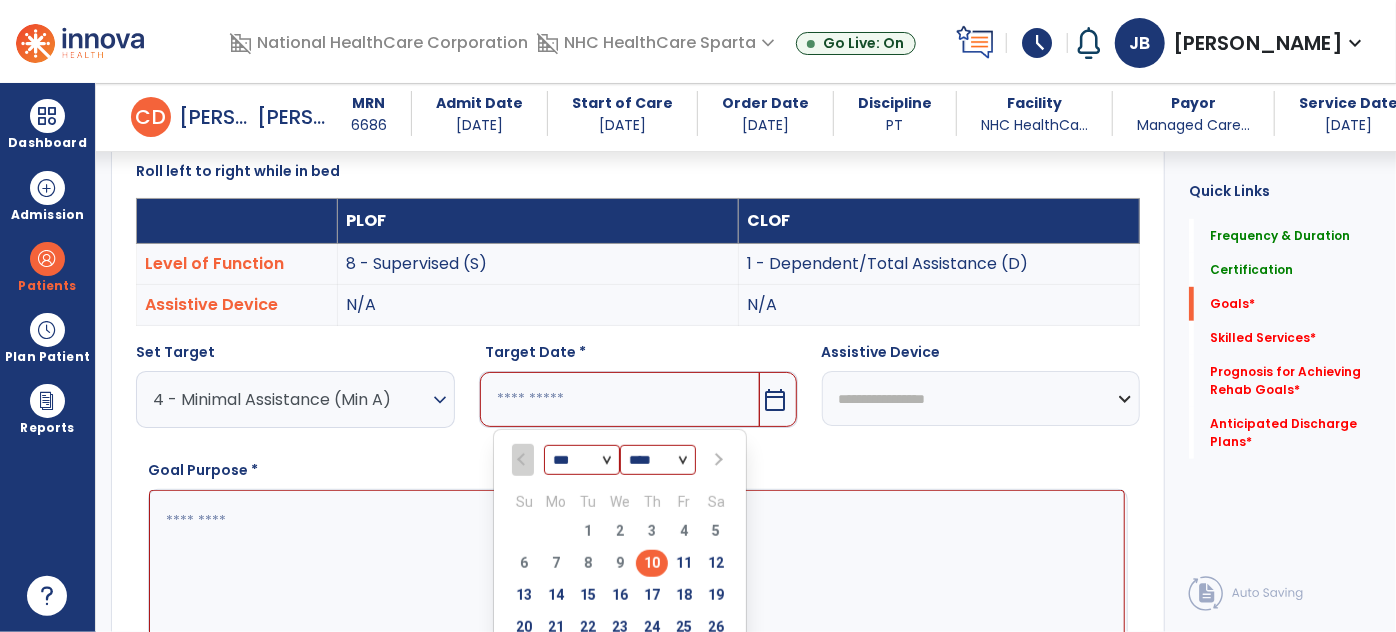 click at bounding box center (716, 460) 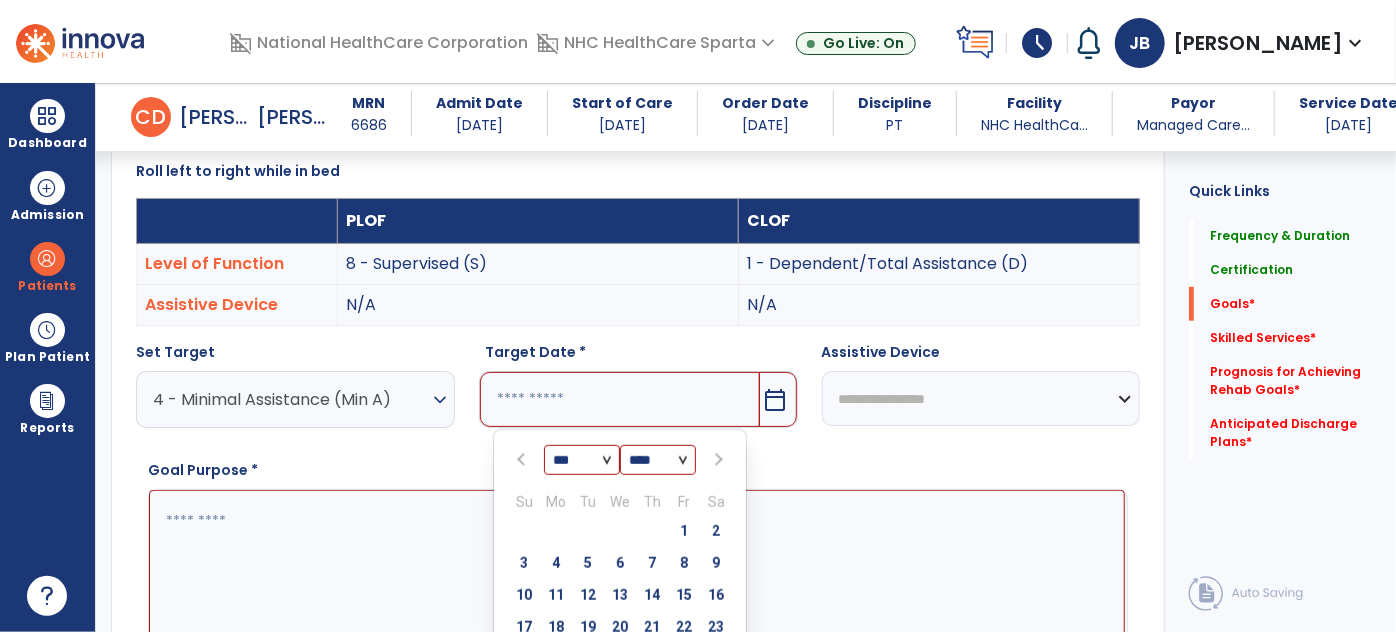 click at bounding box center [523, 460] 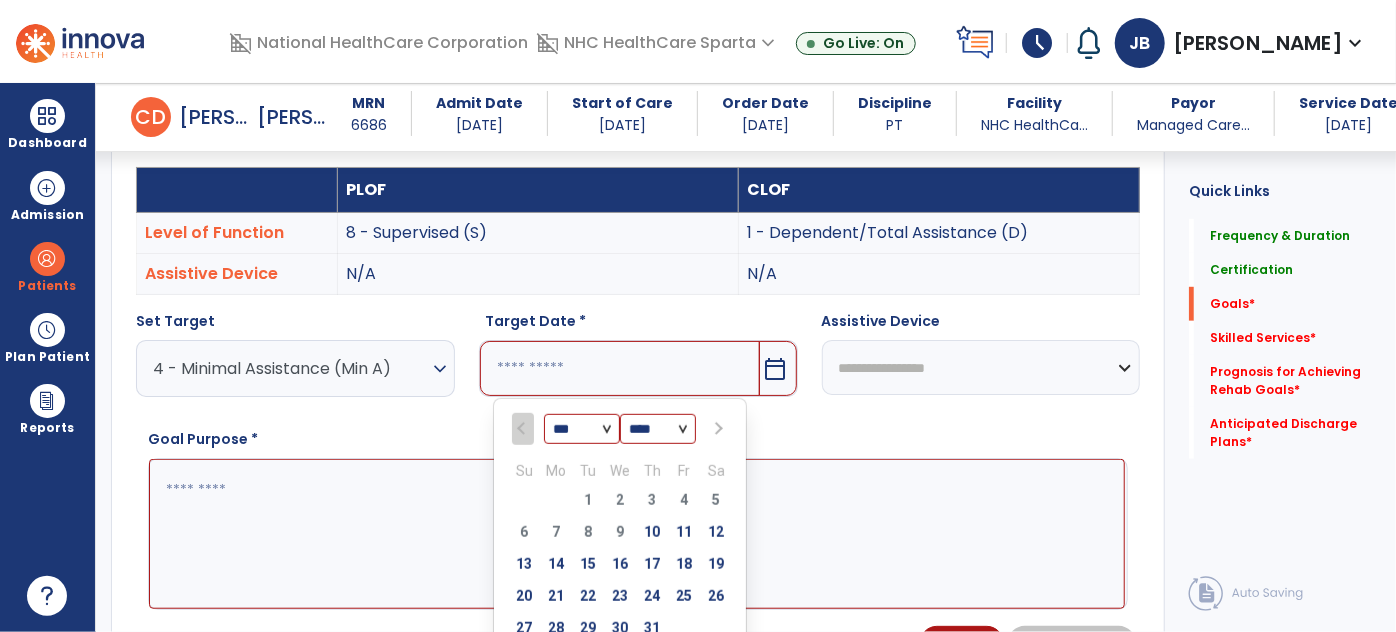 scroll, scrollTop: 576, scrollLeft: 0, axis: vertical 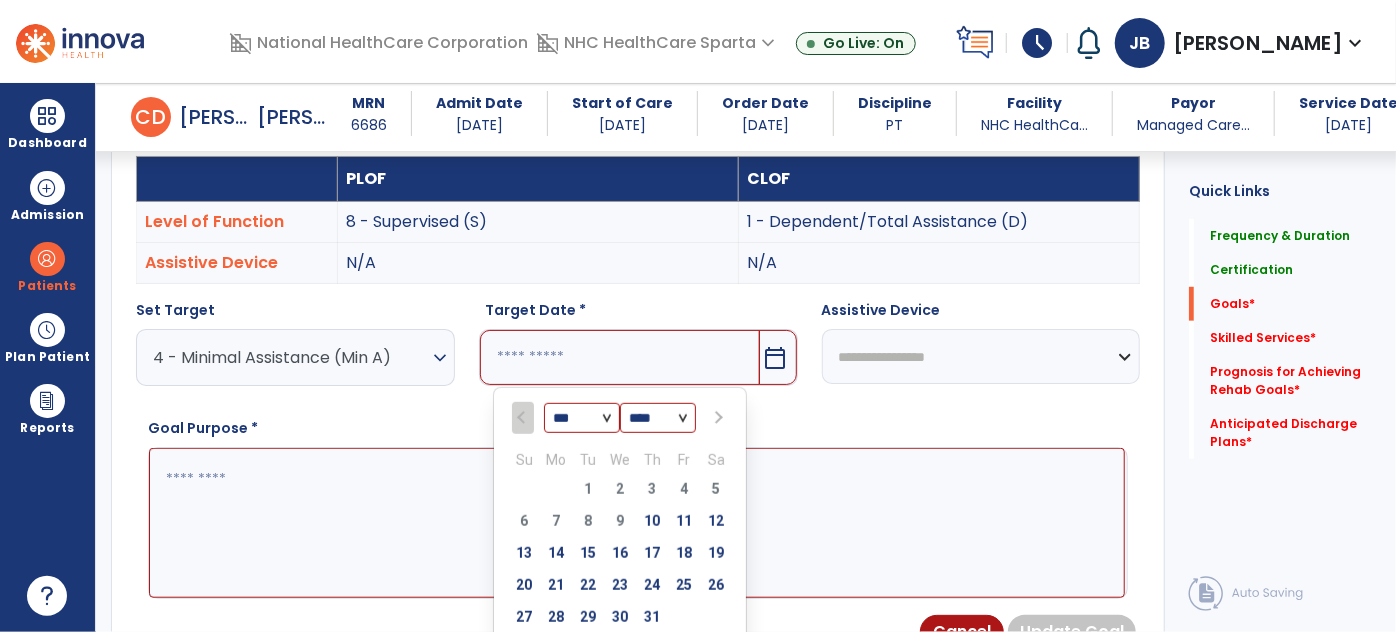 click at bounding box center [716, 418] 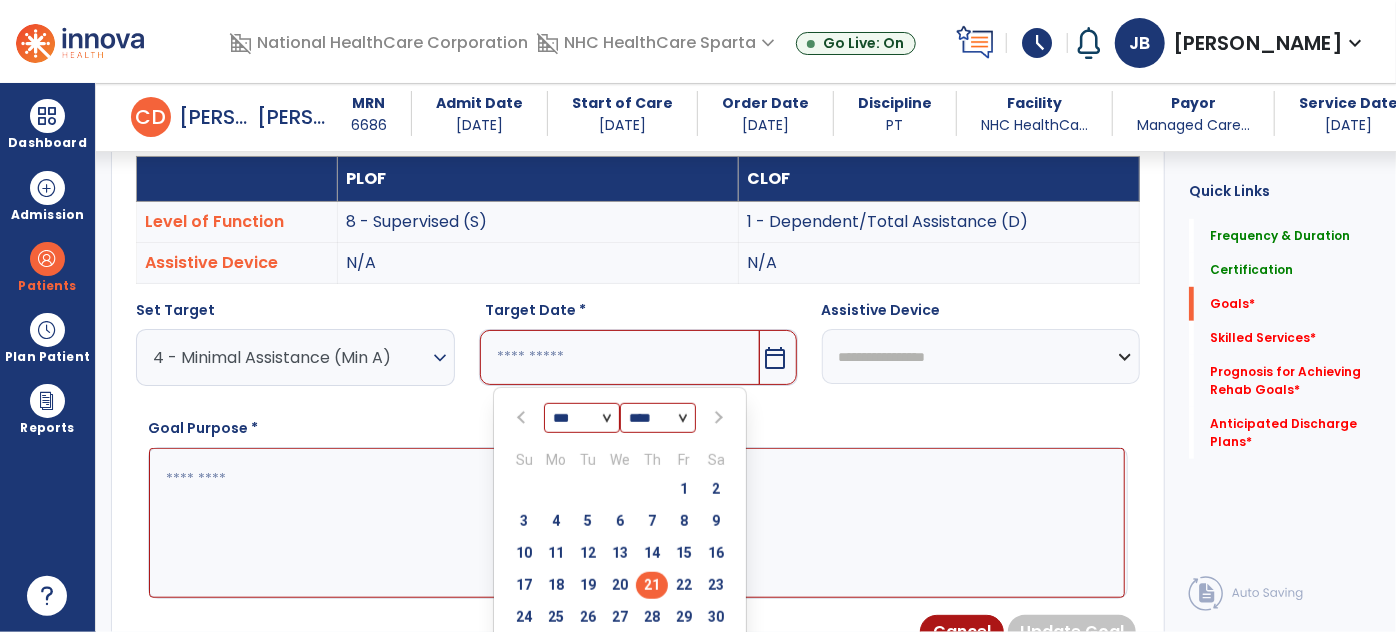 click on "21" at bounding box center (652, 585) 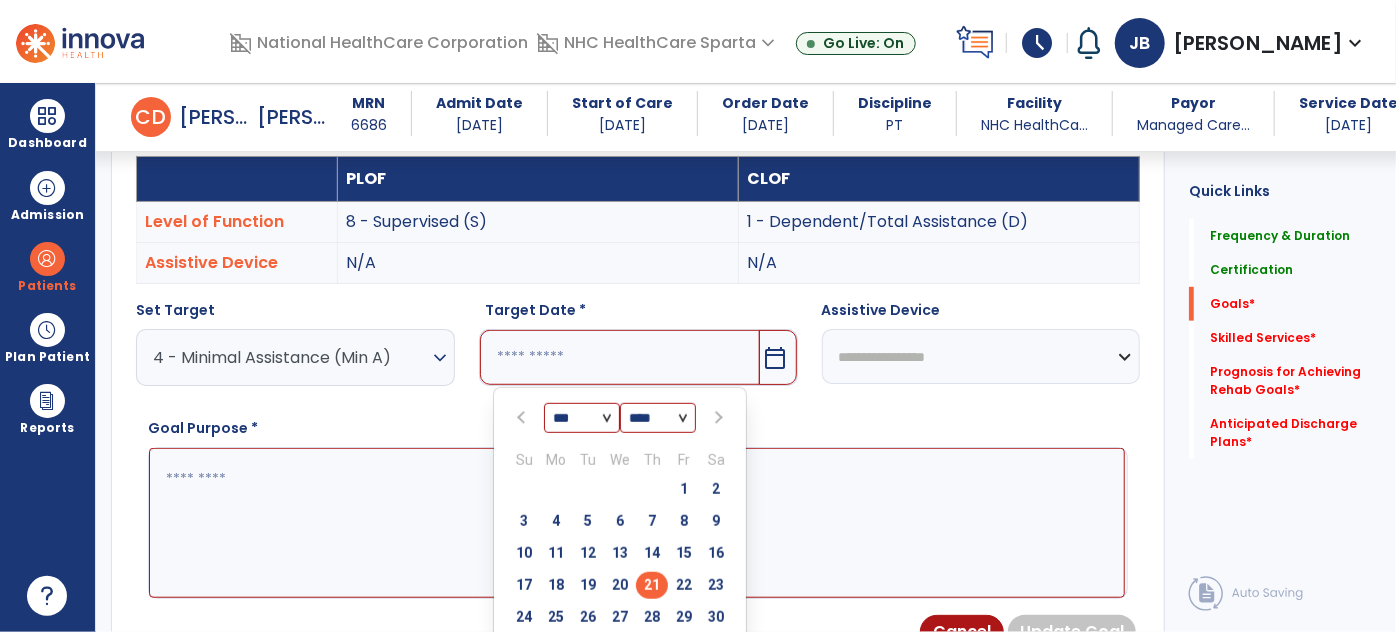 type on "*********" 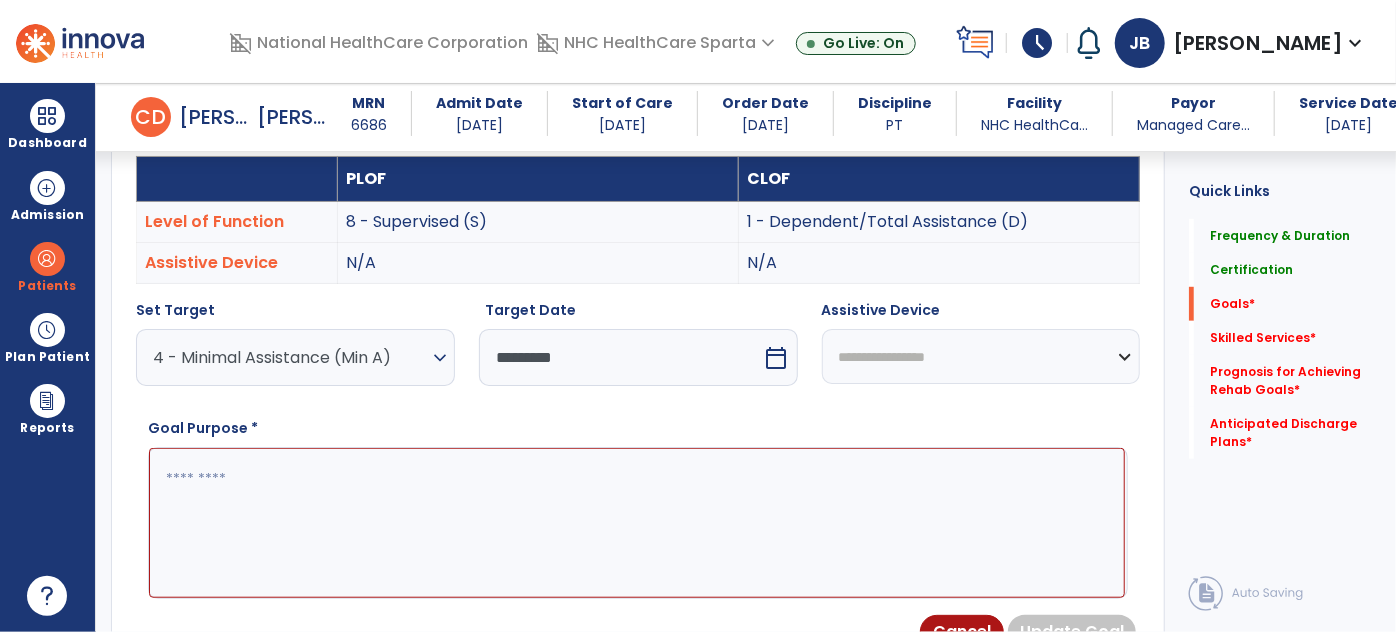 click at bounding box center (637, 522) 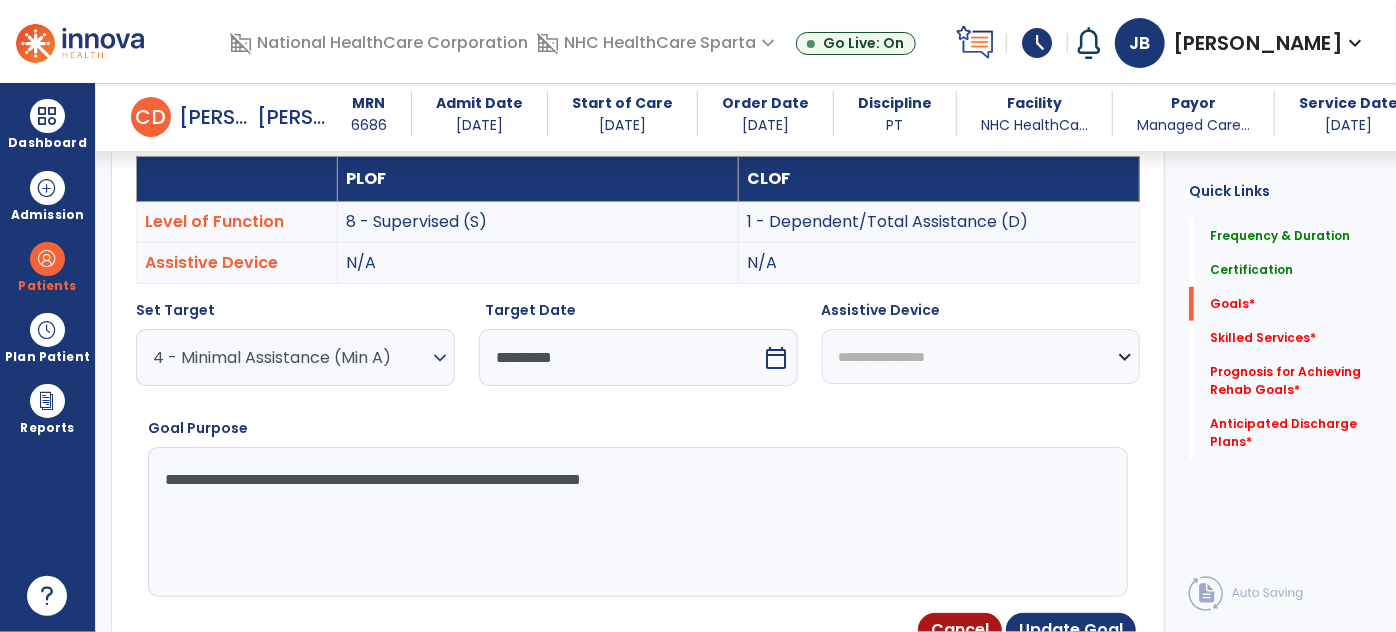 click on "**********" at bounding box center [637, 522] 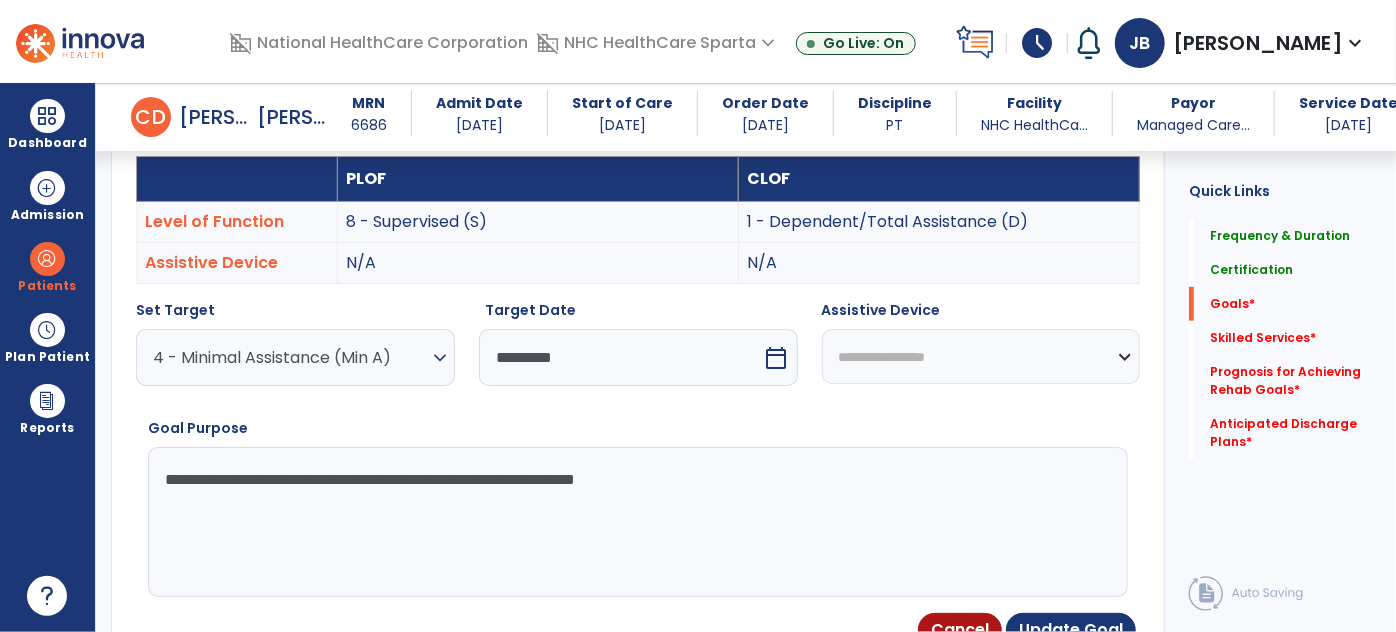 click on "**********" at bounding box center [637, 522] 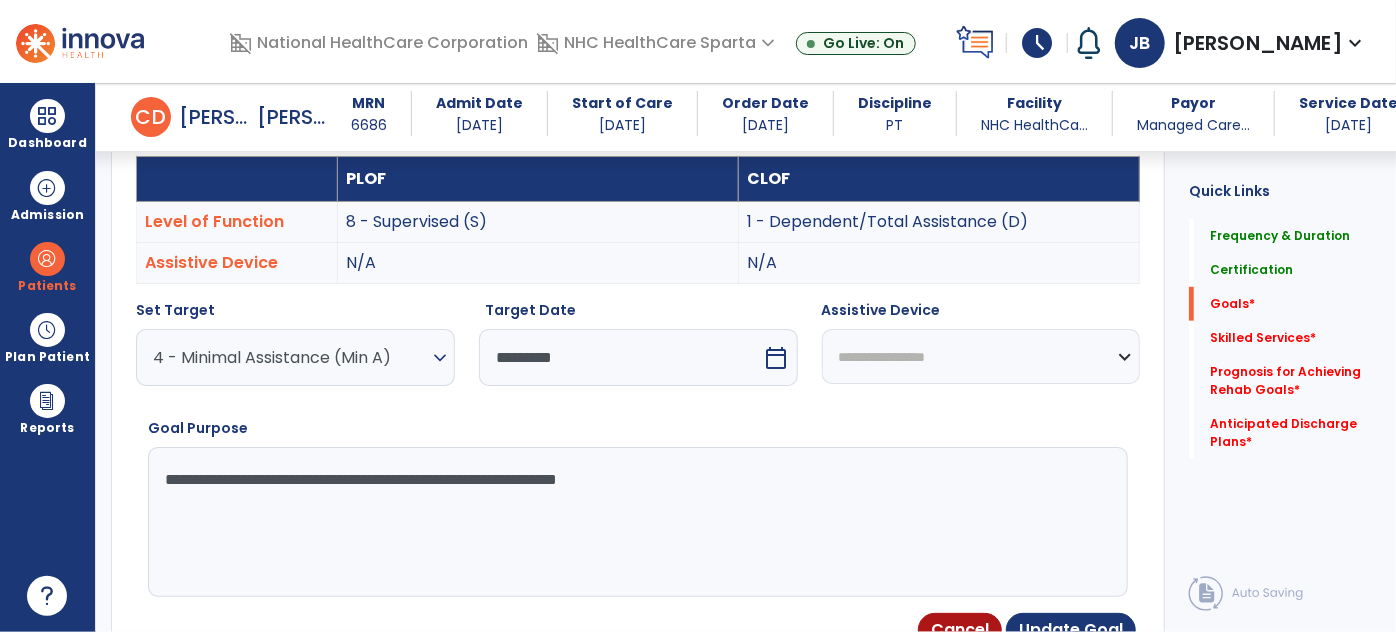 click on "**********" at bounding box center [637, 522] 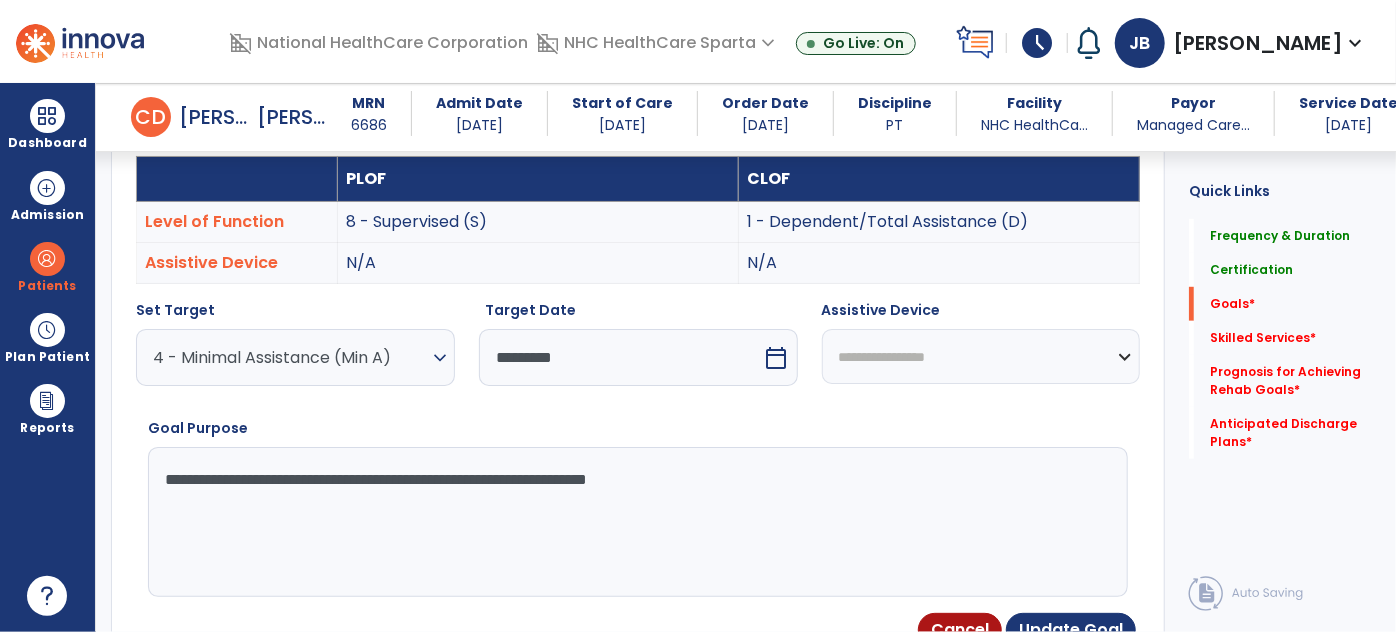 click on "**********" at bounding box center (637, 522) 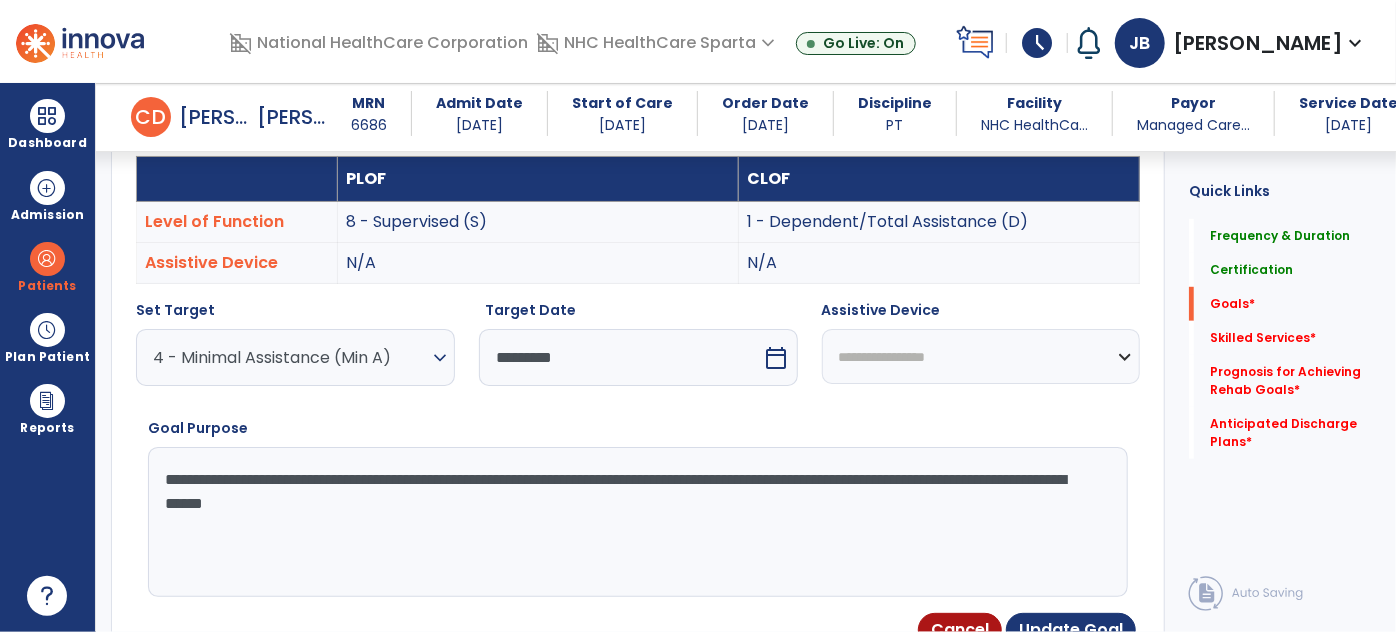 type on "**********" 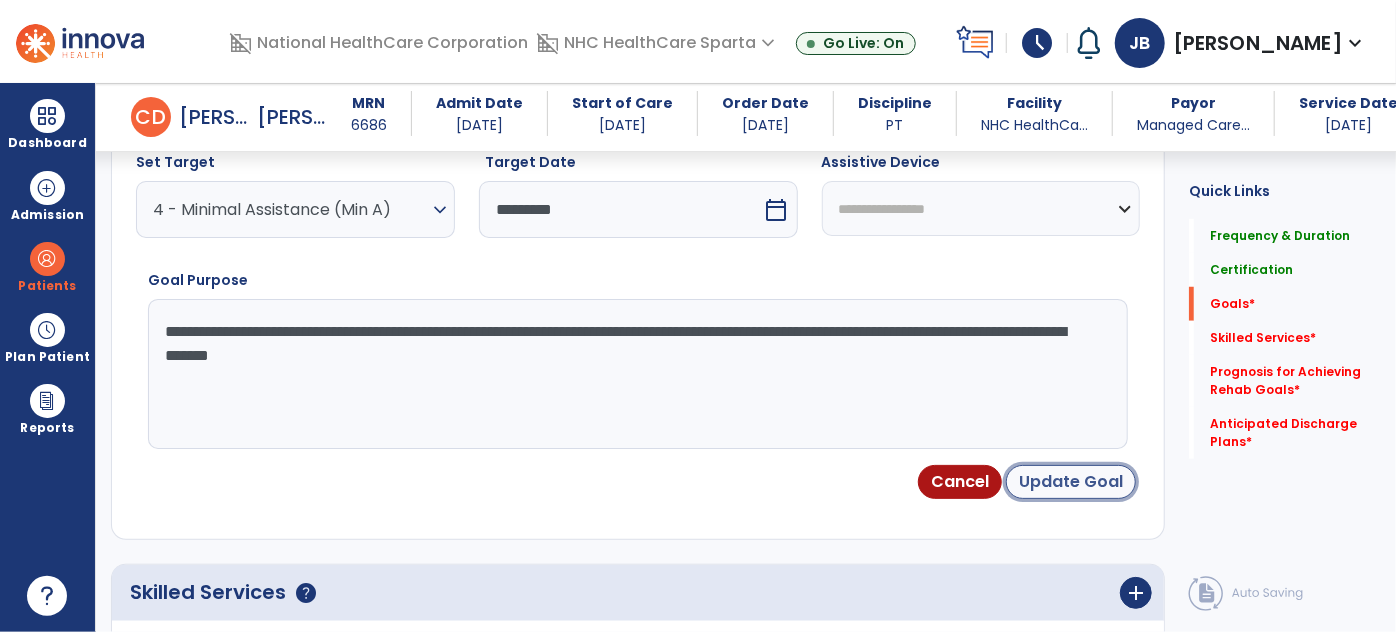 click on "Update Goal" at bounding box center (1071, 482) 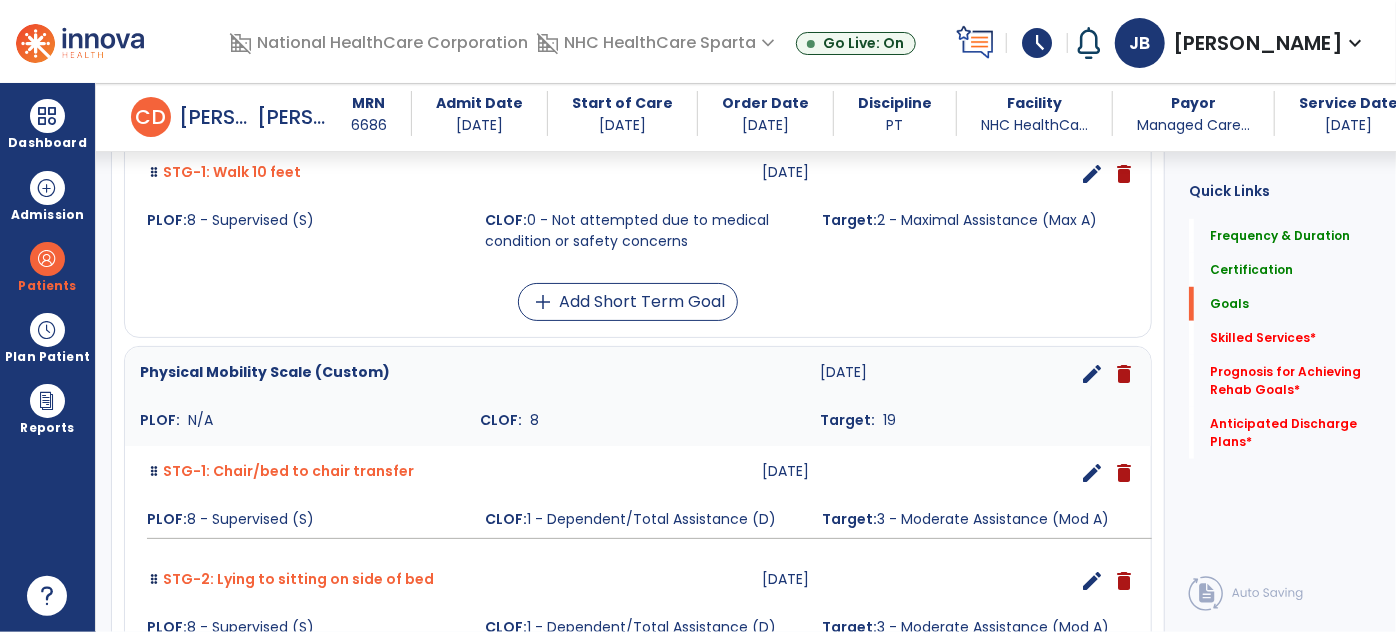 scroll, scrollTop: 669, scrollLeft: 0, axis: vertical 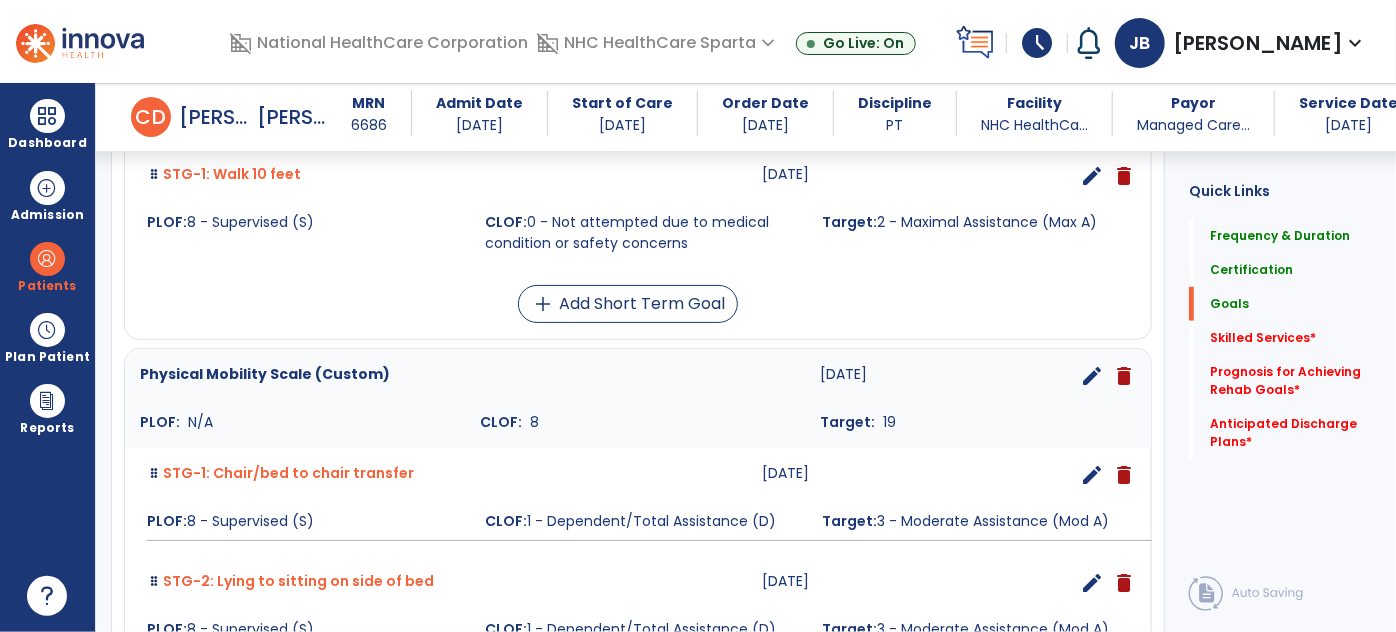 click on "edit" at bounding box center (1092, 176) 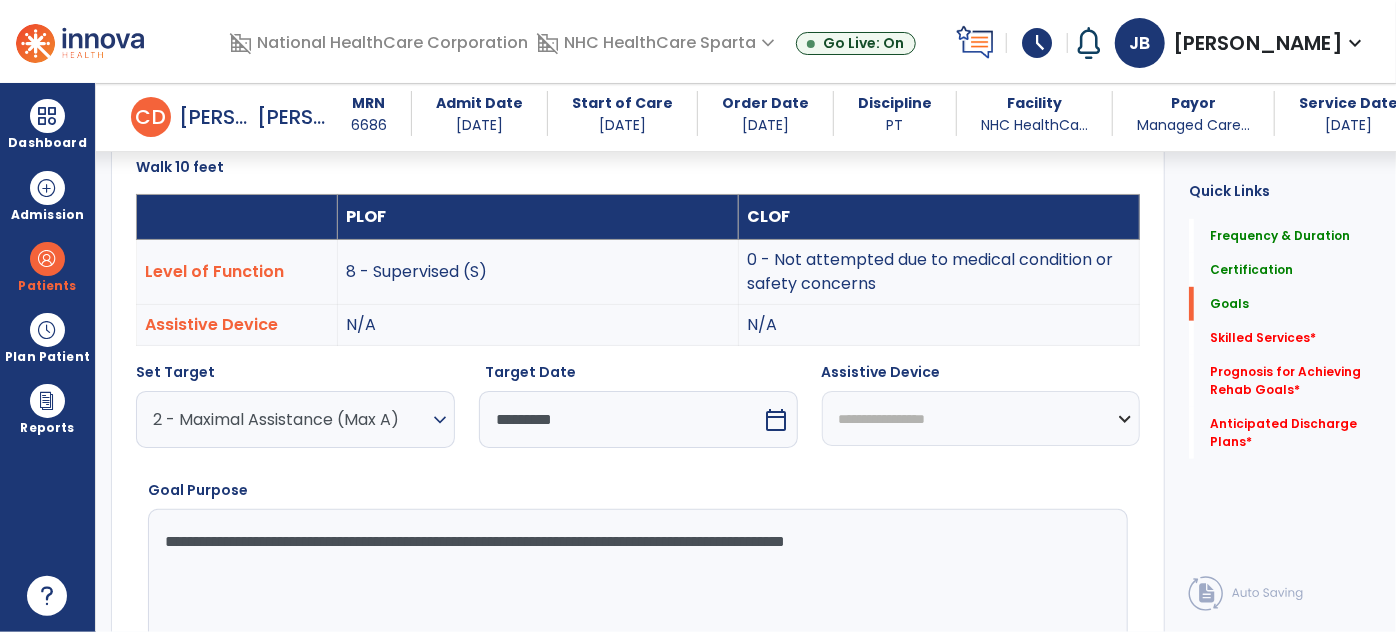 scroll, scrollTop: 534, scrollLeft: 0, axis: vertical 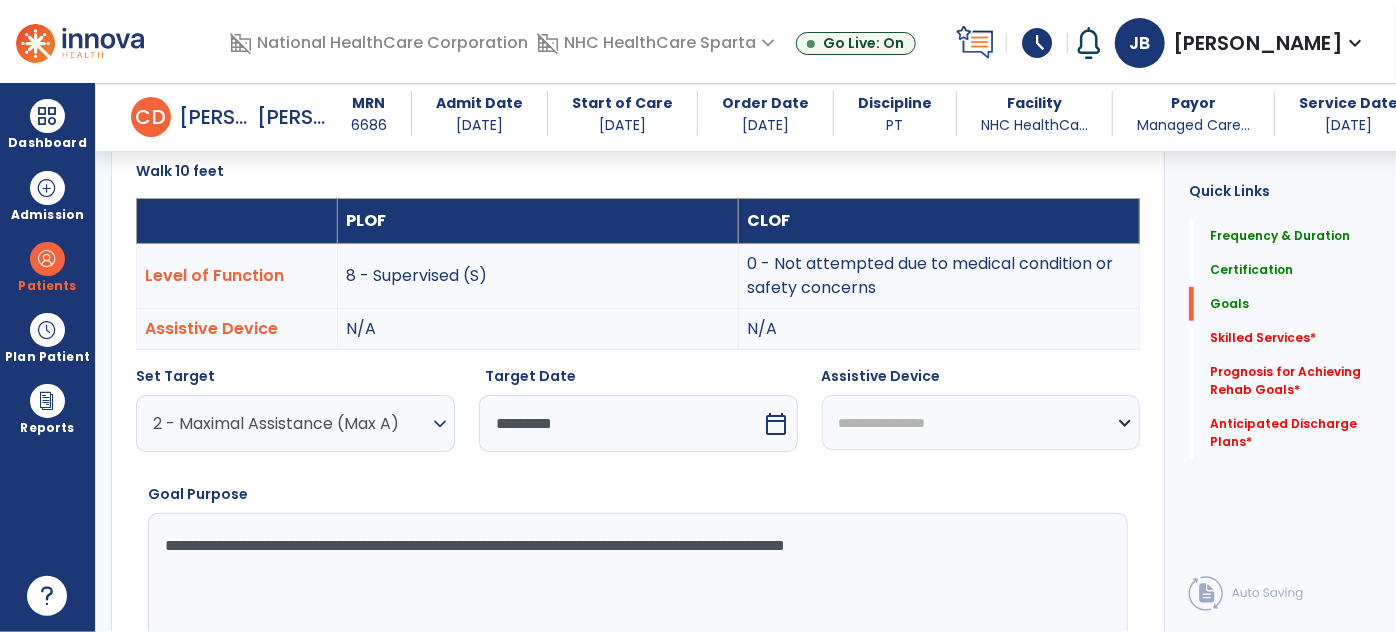 click on "2 - Maximal Assistance (Max A)" at bounding box center (290, 423) 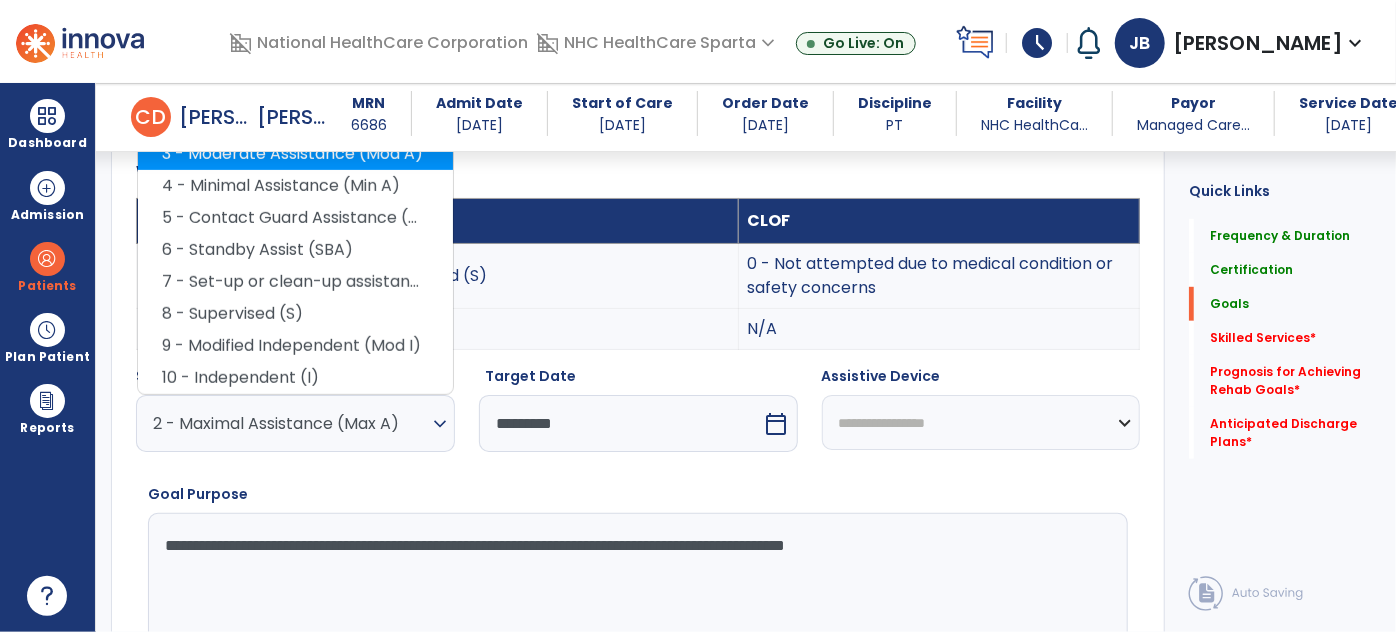 click on "3 - Moderate Assistance (Mod A)" at bounding box center (295, 154) 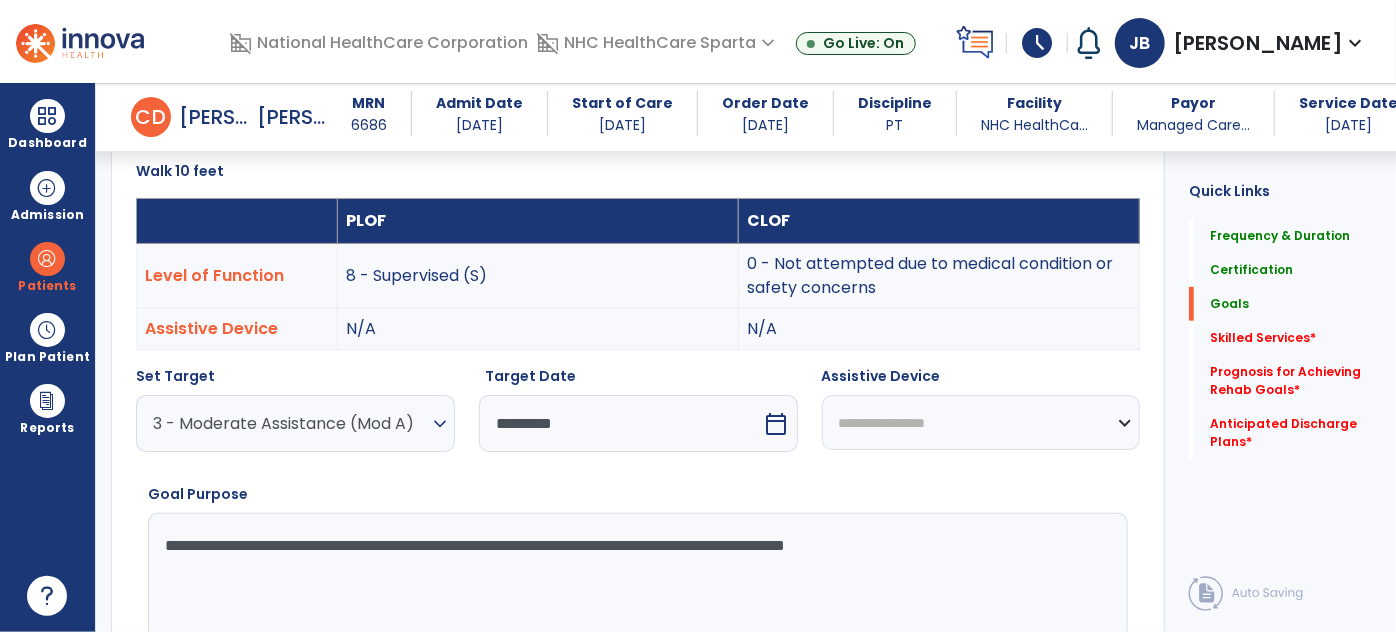 click on "**********" at bounding box center (637, 588) 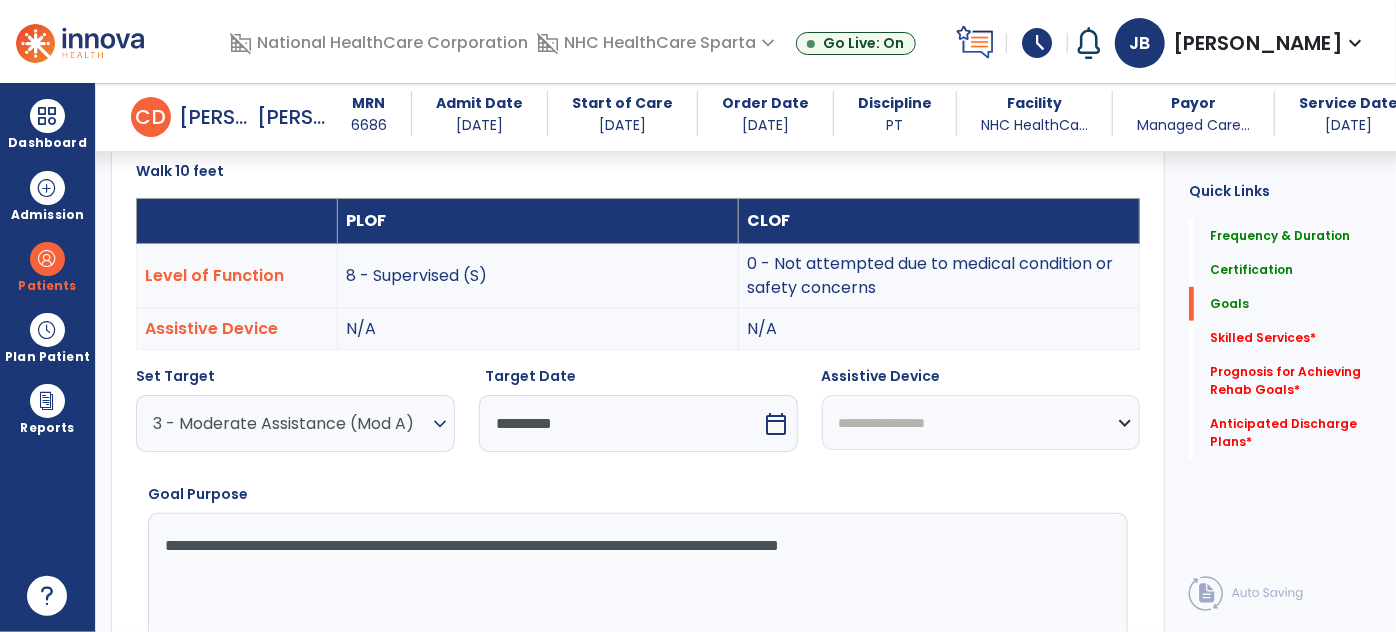 type on "**********" 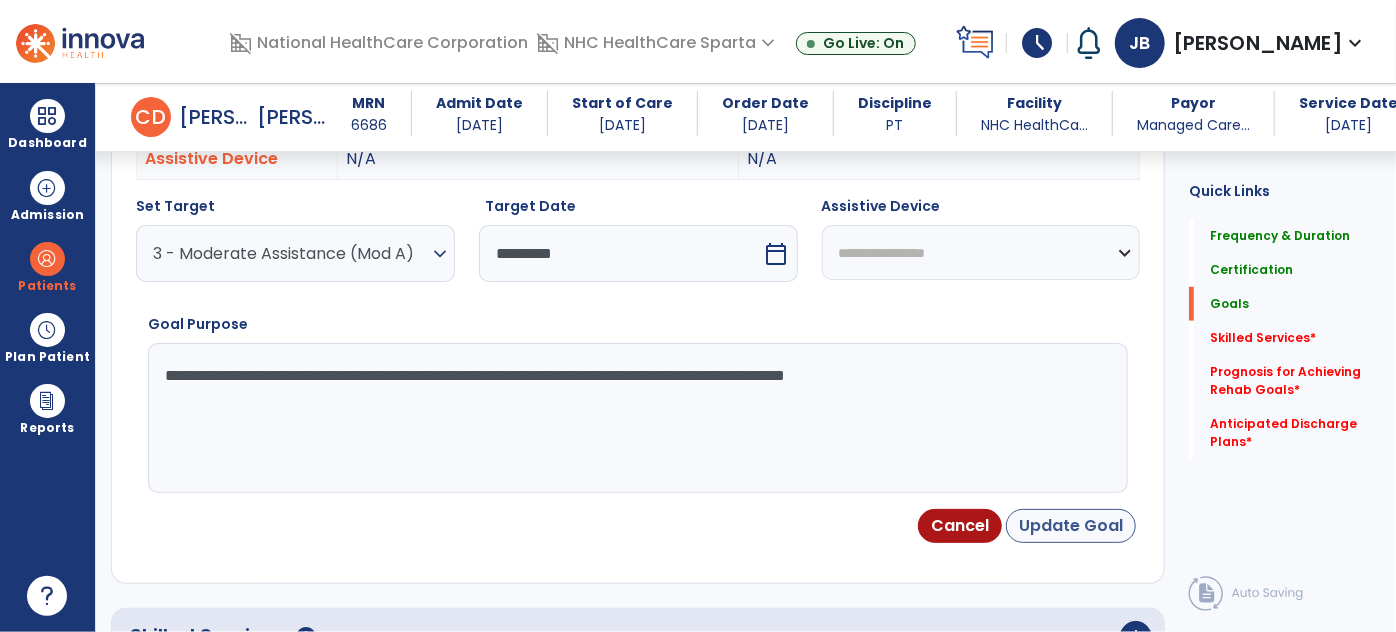 click on "Update Goal" at bounding box center (1071, 526) 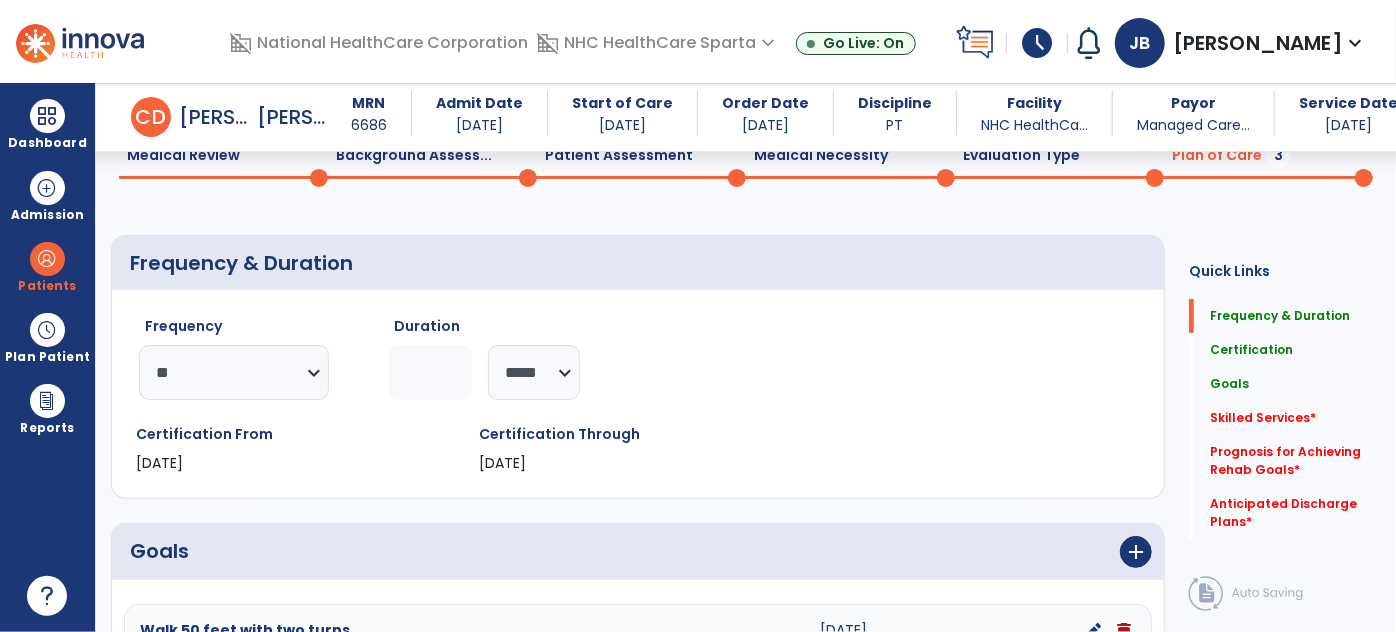 scroll, scrollTop: 586, scrollLeft: 0, axis: vertical 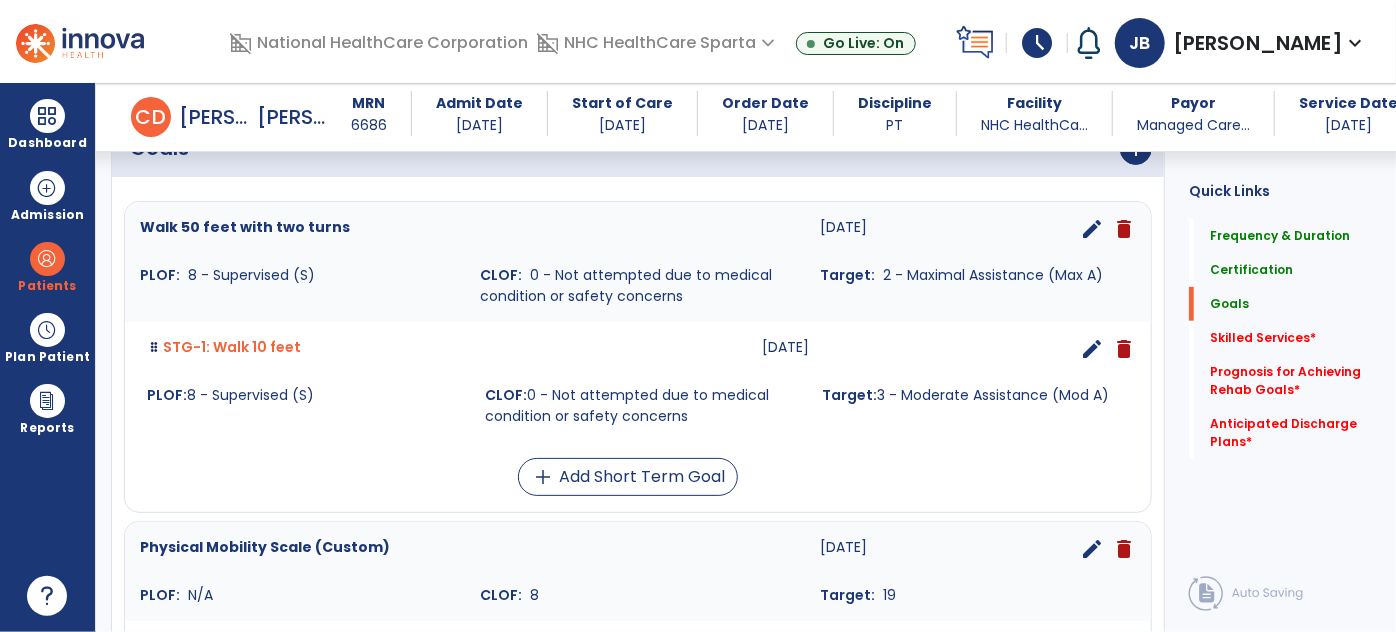 click on "edit" at bounding box center (1092, 229) 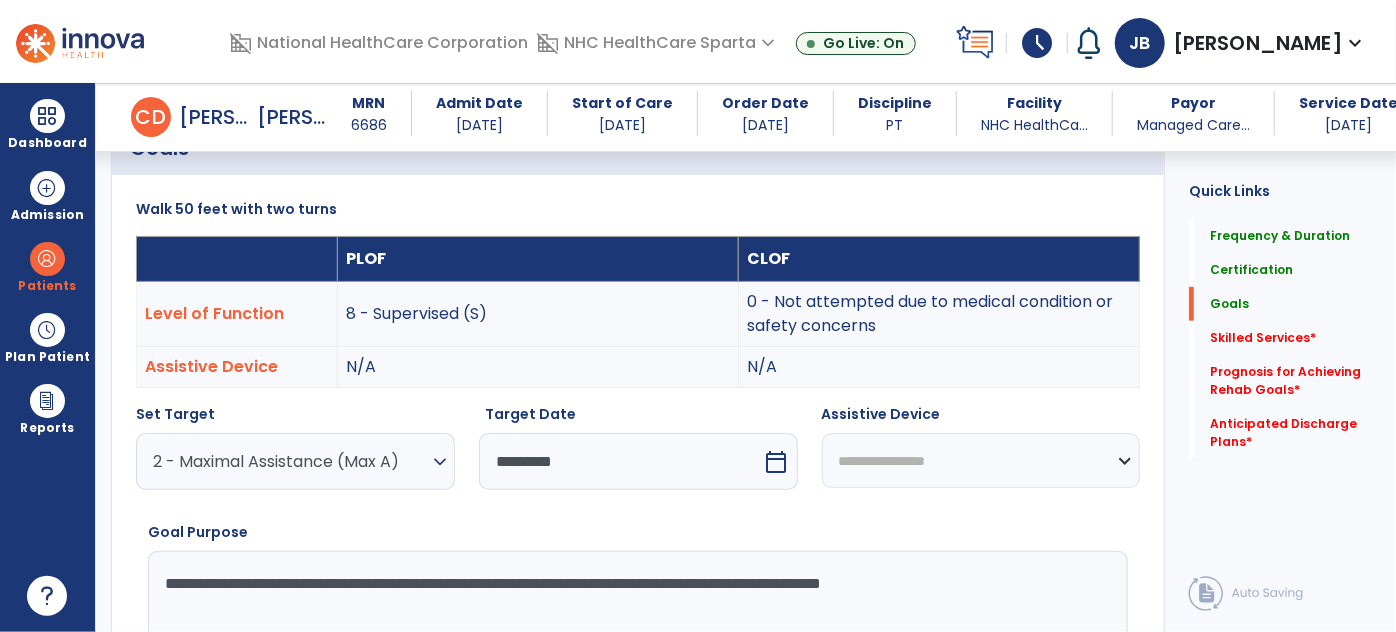 scroll, scrollTop: 534, scrollLeft: 0, axis: vertical 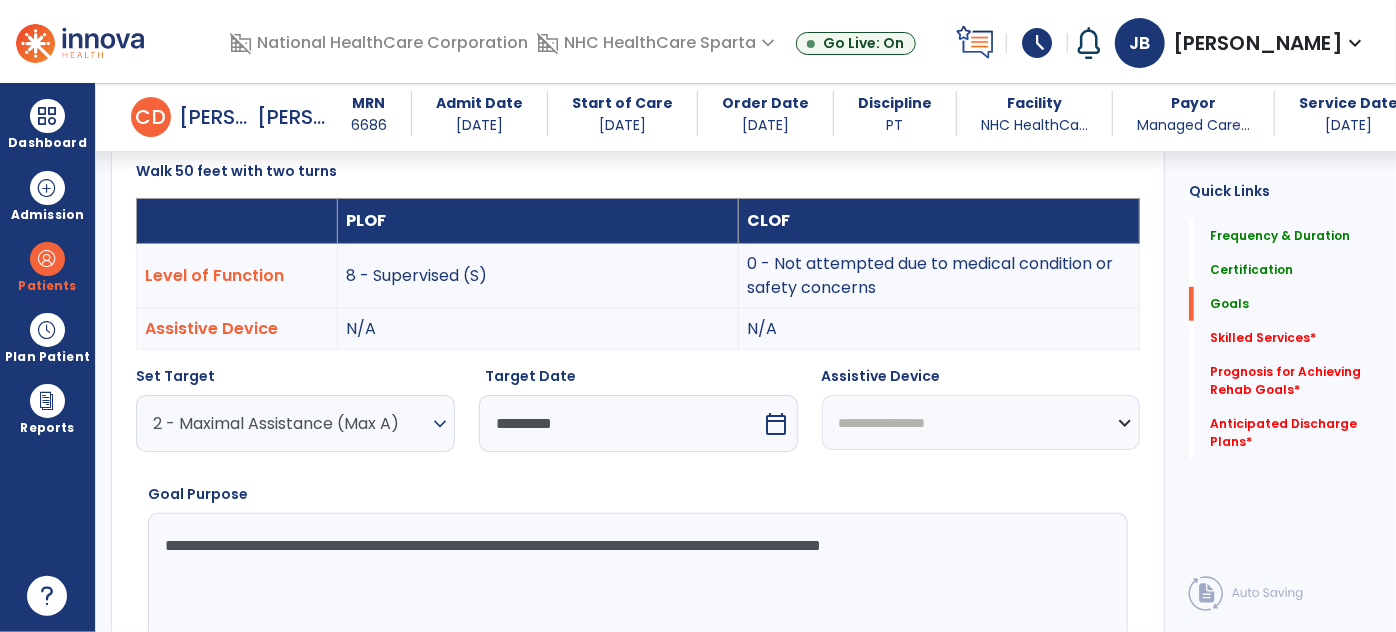 click on "2 - Maximal Assistance (Max A)" at bounding box center [290, 423] 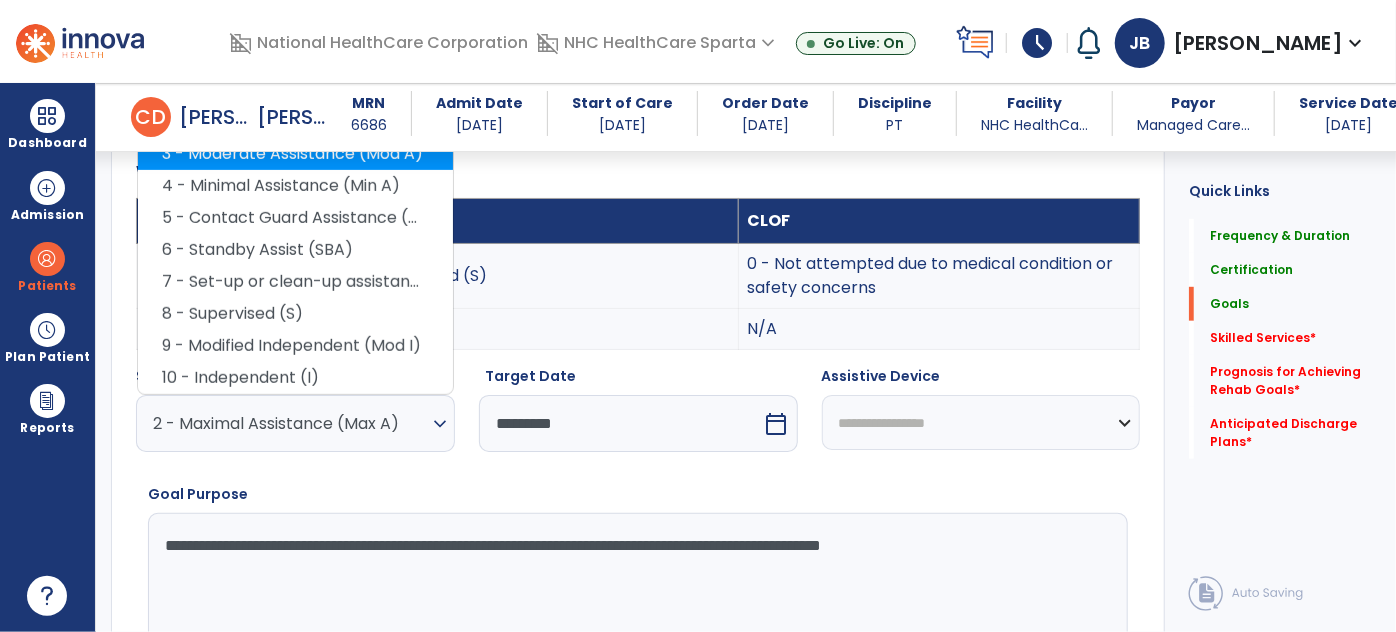 click on "3 - Moderate Assistance (Mod A)" at bounding box center [295, 154] 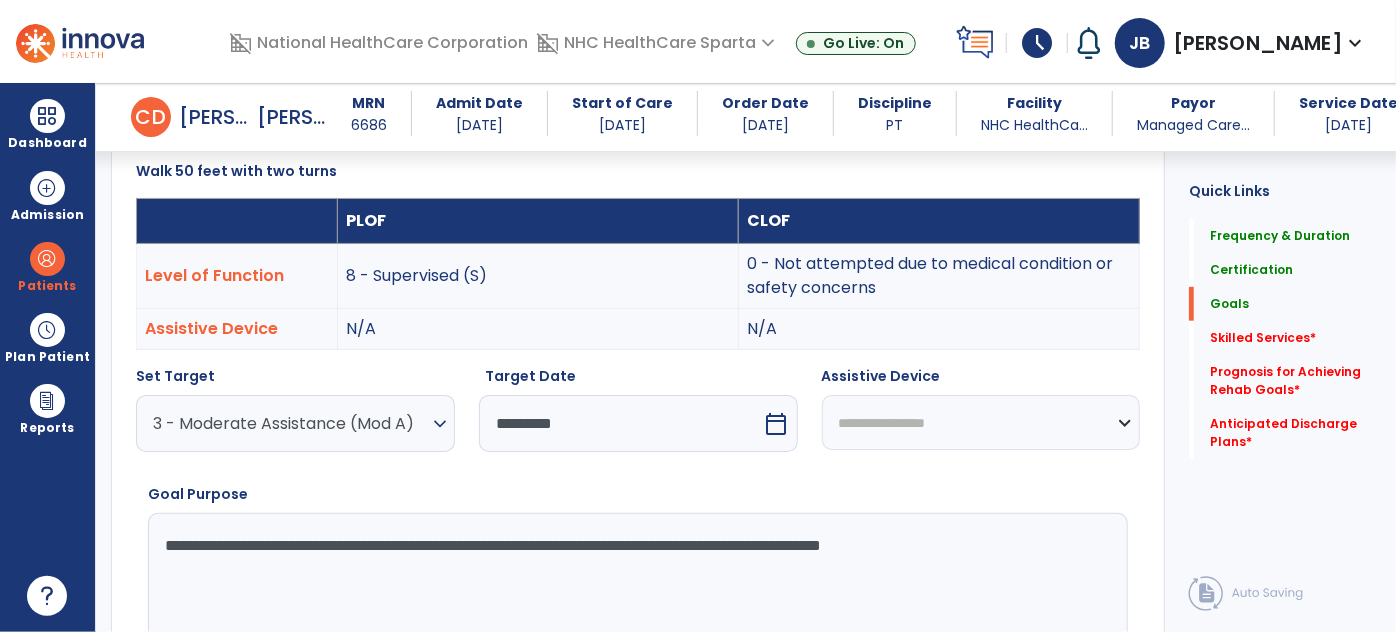 click on "**********" at bounding box center (637, 588) 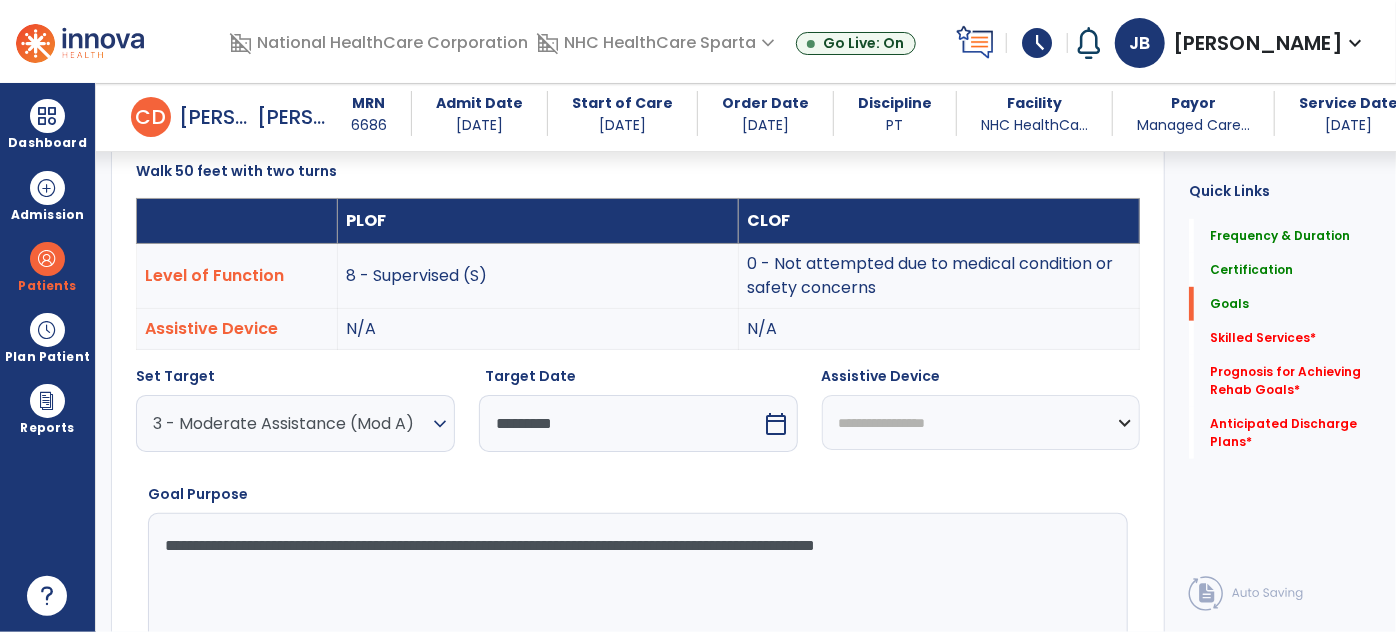 type on "**********" 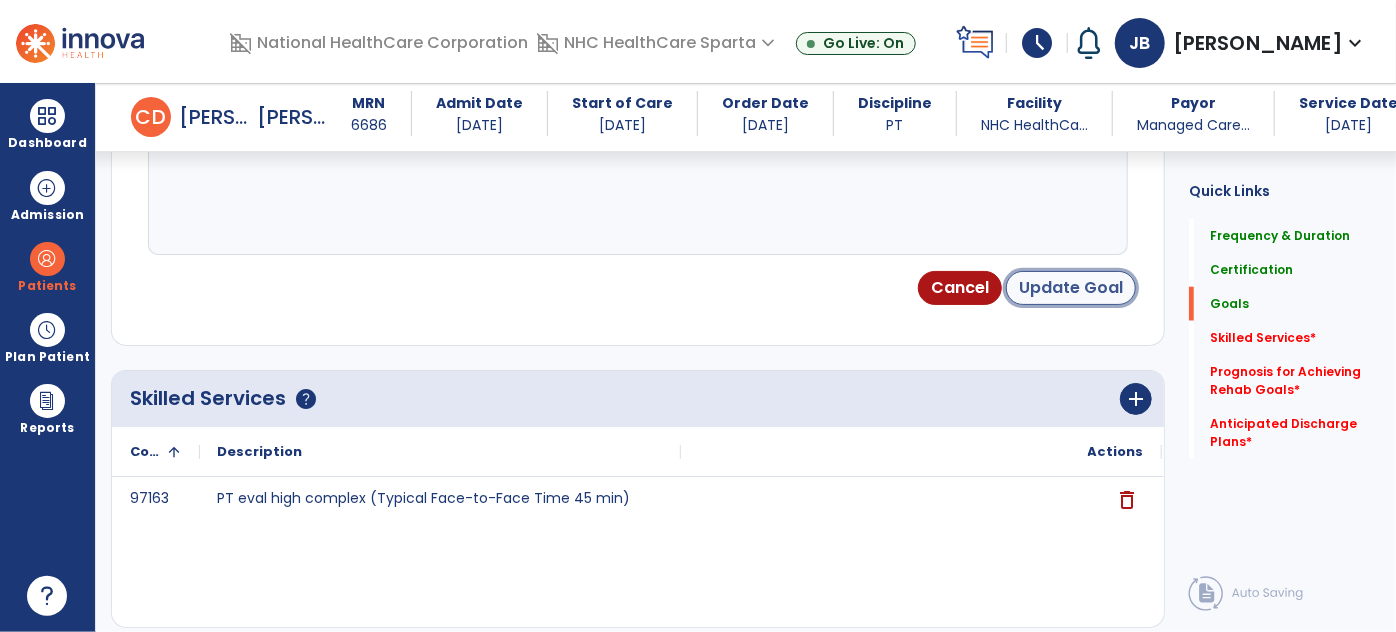 click on "Update Goal" at bounding box center [1071, 288] 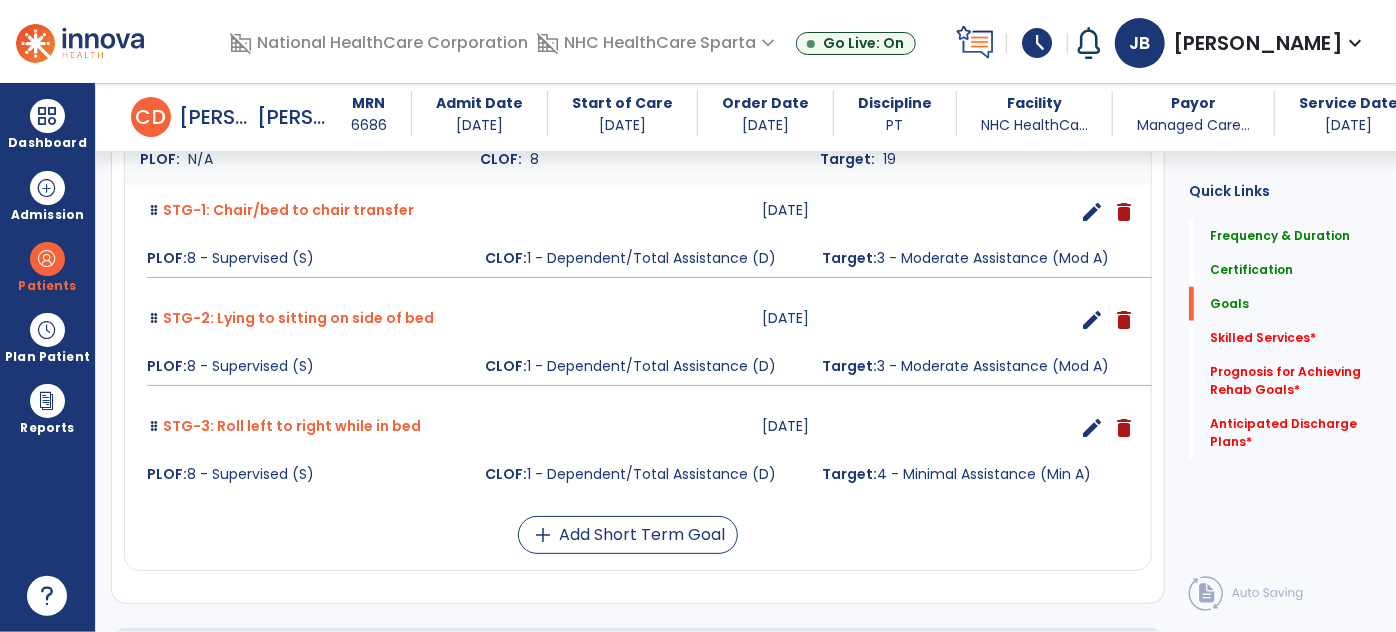 click on "edit" at bounding box center [1092, 212] 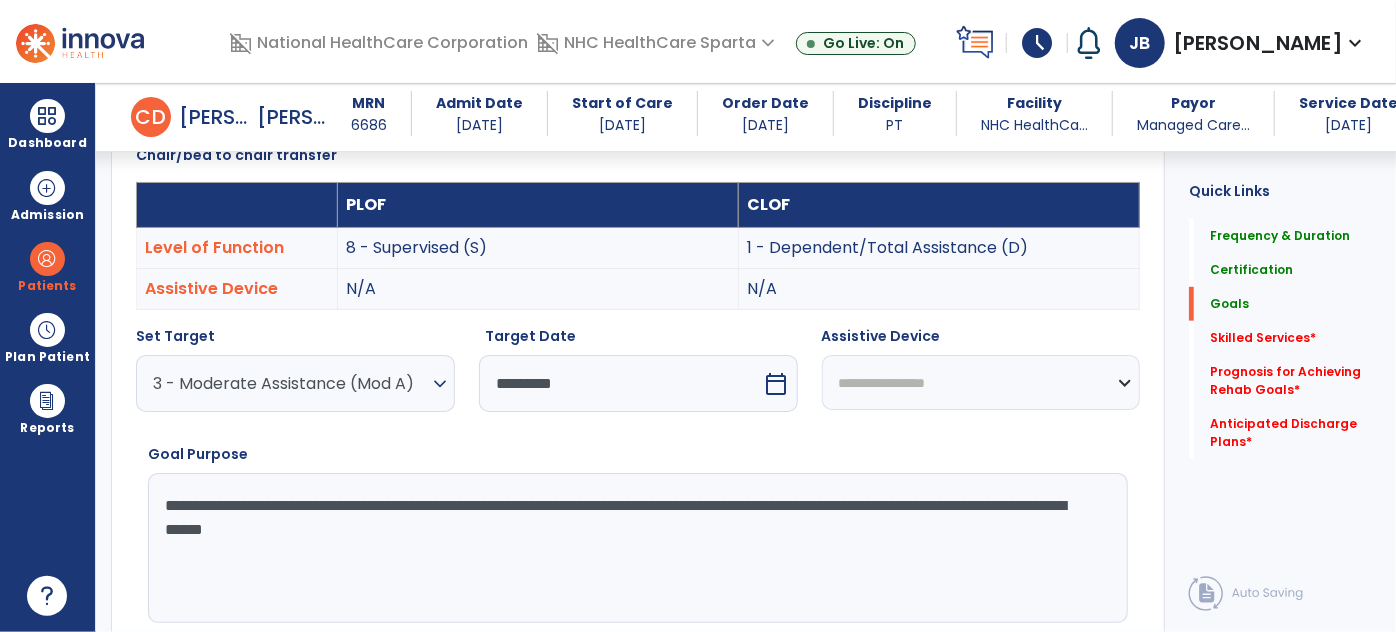 scroll, scrollTop: 534, scrollLeft: 0, axis: vertical 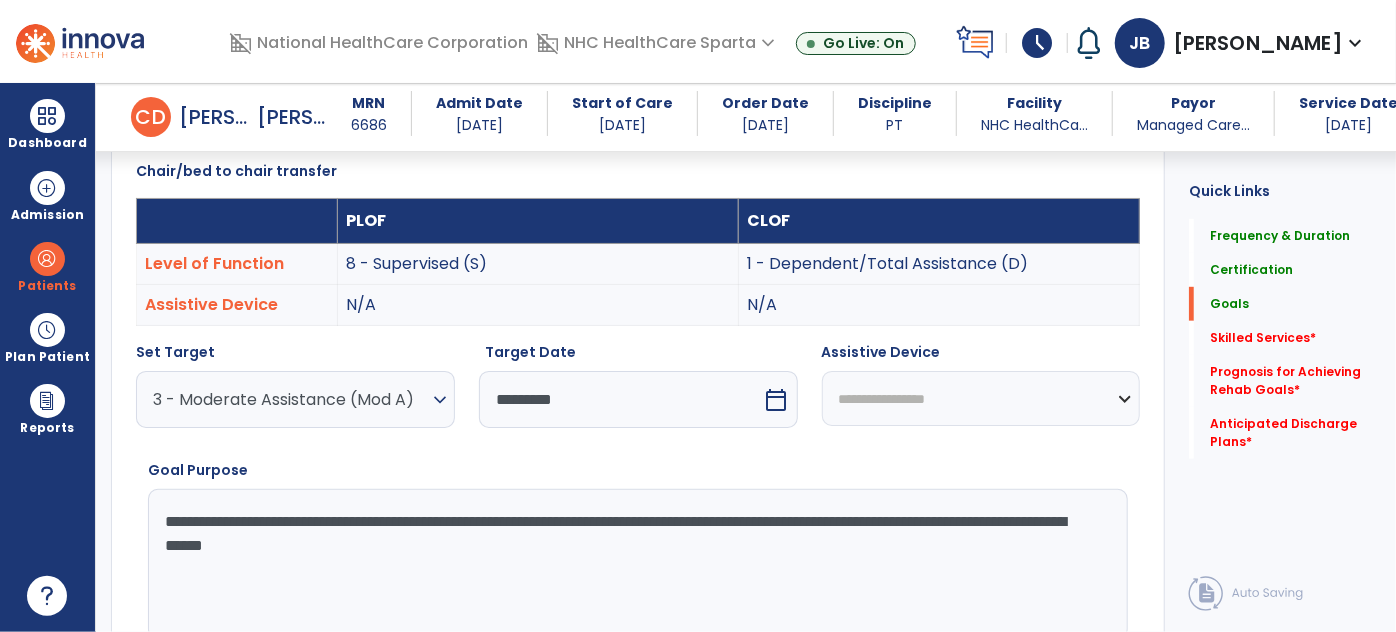 click on "3 - Moderate Assistance (Mod A)" at bounding box center (290, 399) 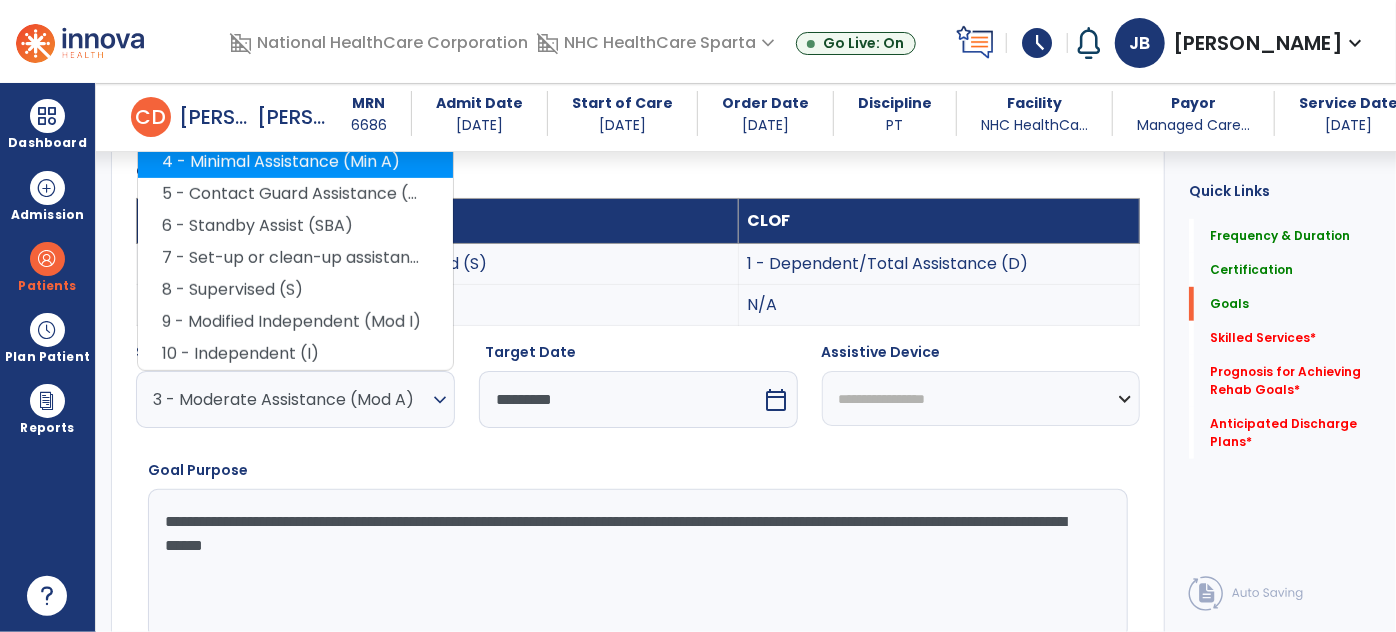 click on "4 - Minimal Assistance (Min A)" at bounding box center [295, 162] 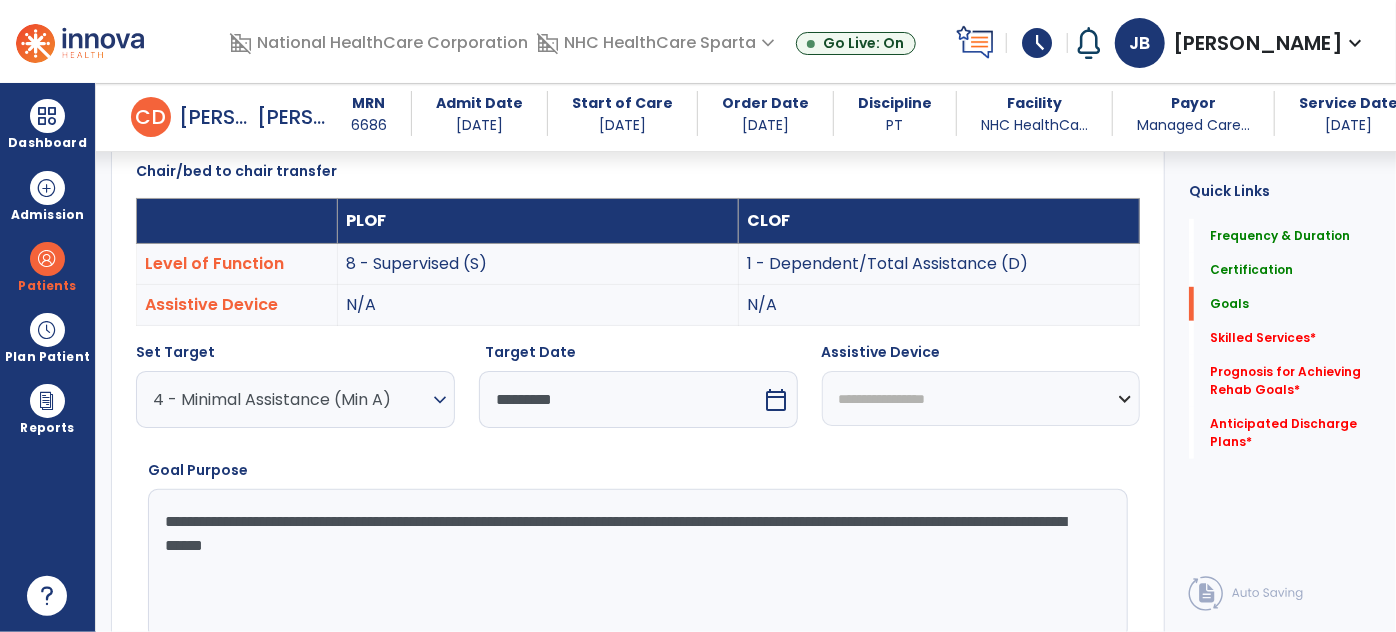 click on "**********" at bounding box center [637, 564] 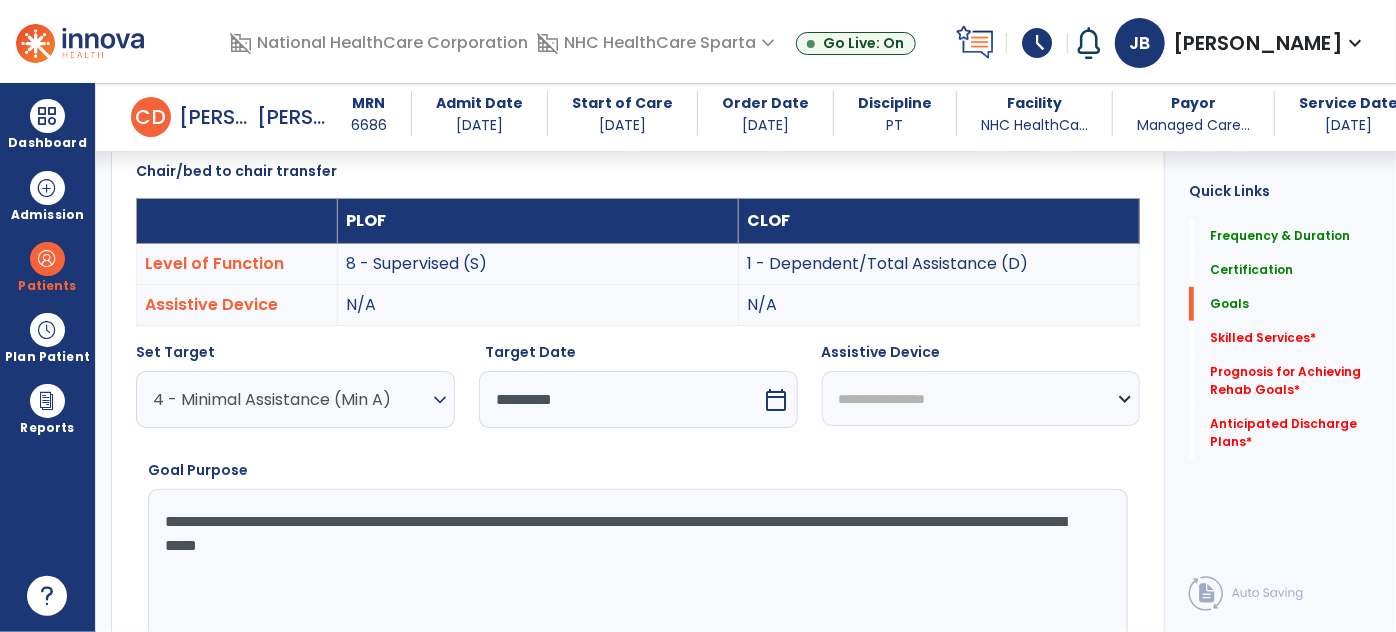 type on "**********" 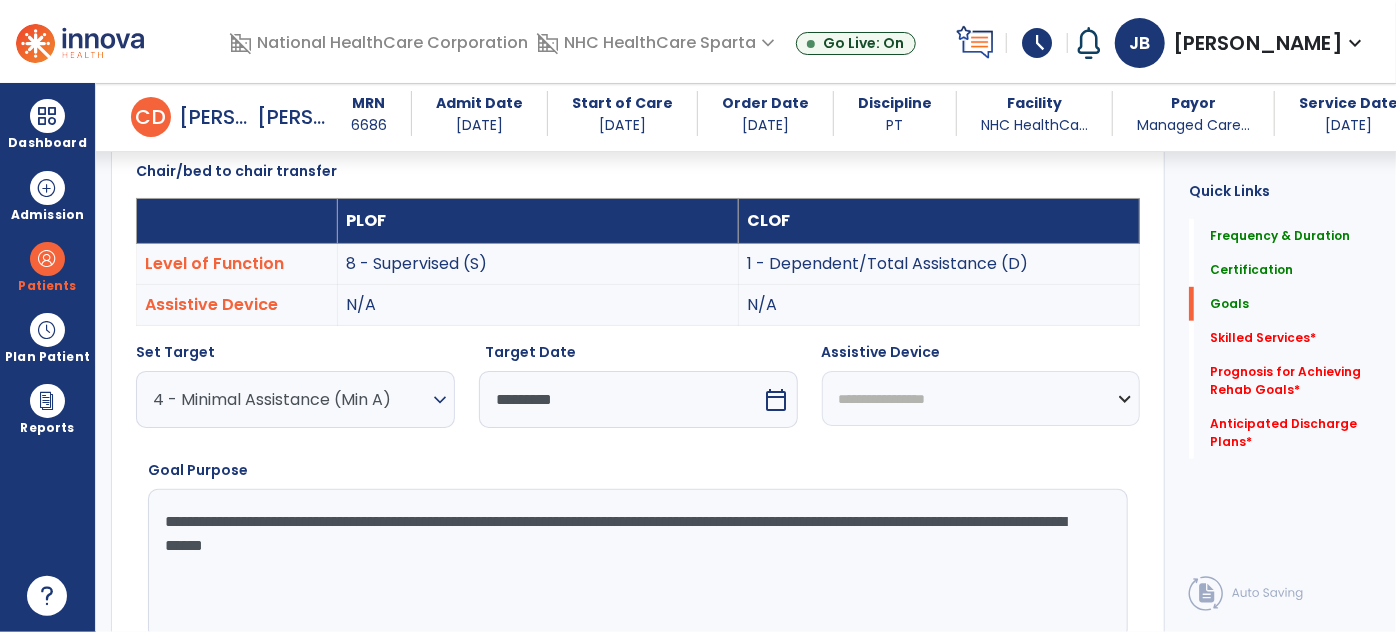 click on "**********" at bounding box center (637, 564) 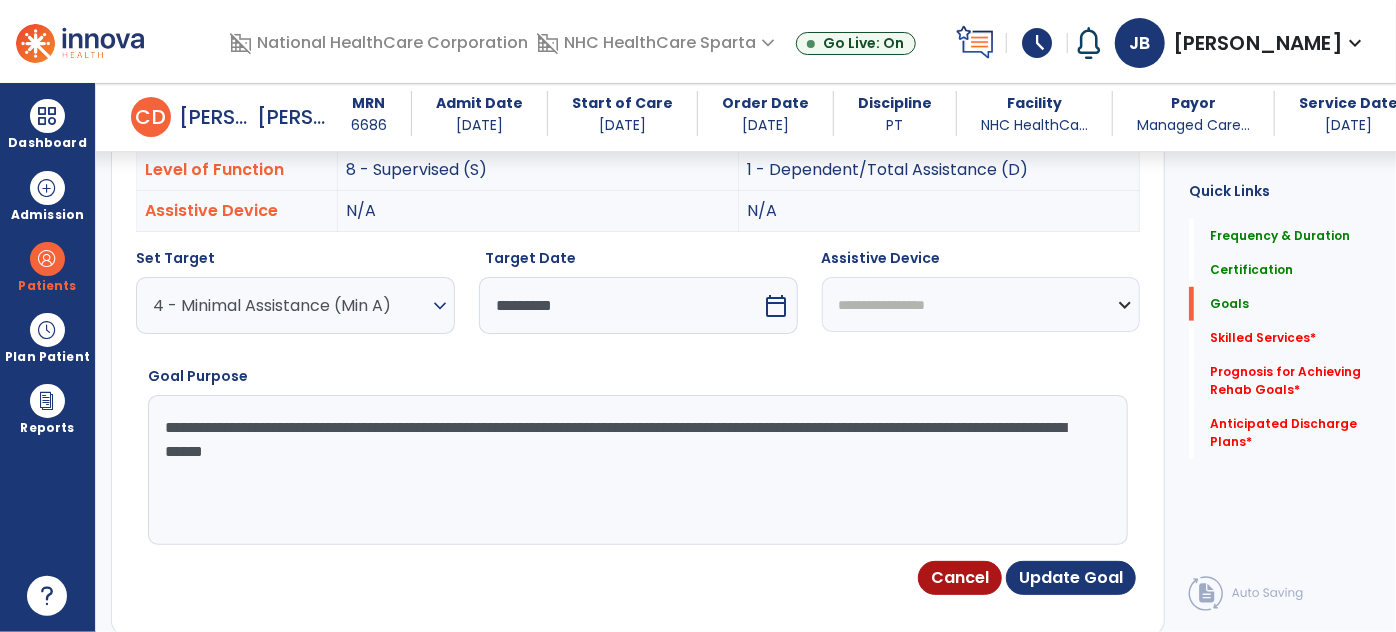 scroll, scrollTop: 655, scrollLeft: 0, axis: vertical 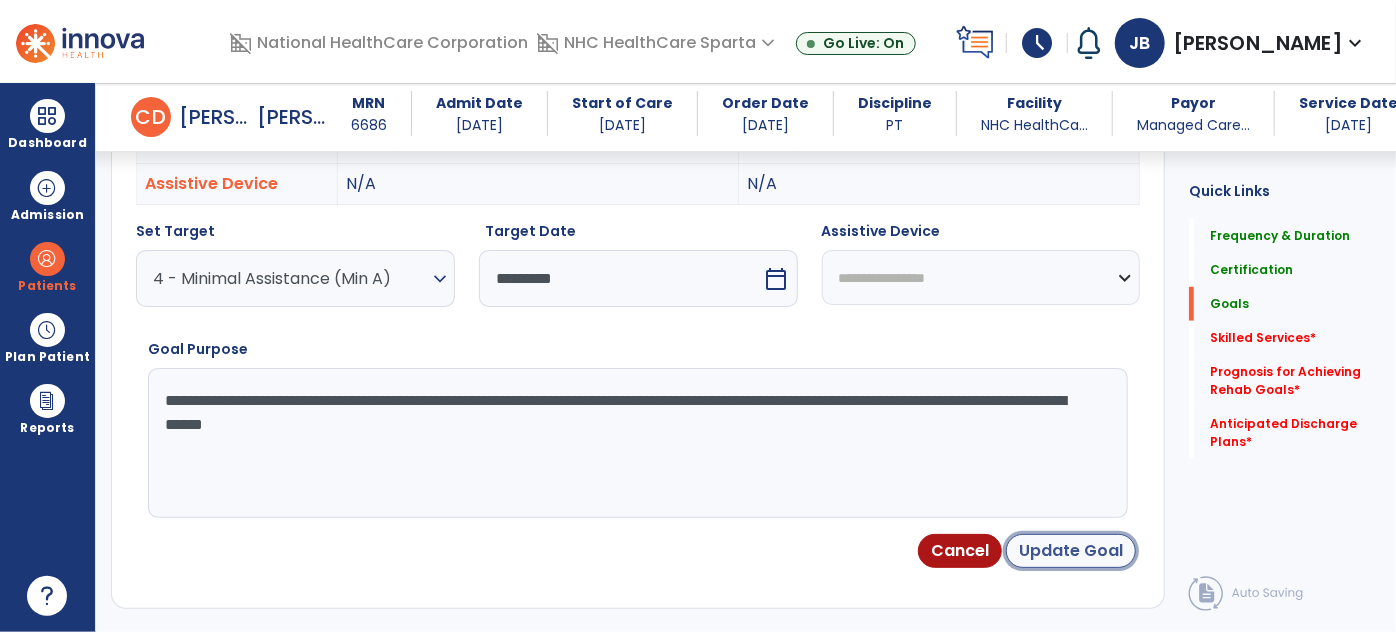 click on "Update Goal" at bounding box center [1071, 551] 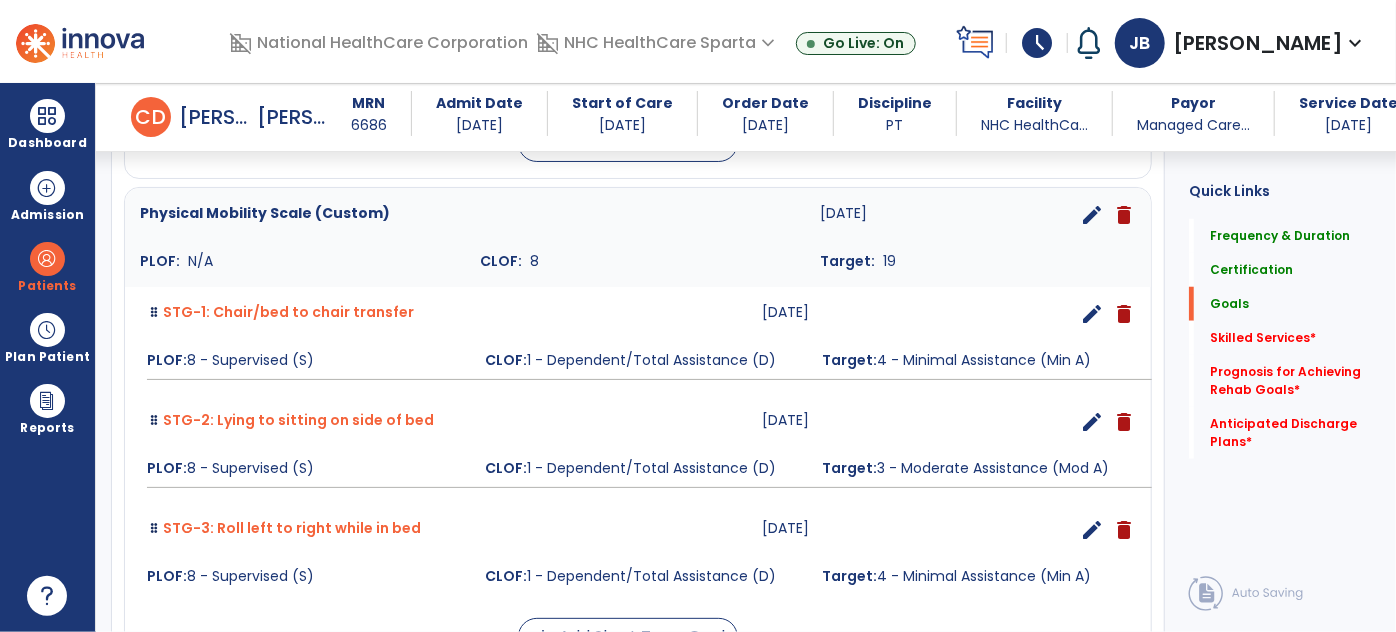 click on "edit" at bounding box center [1092, 422] 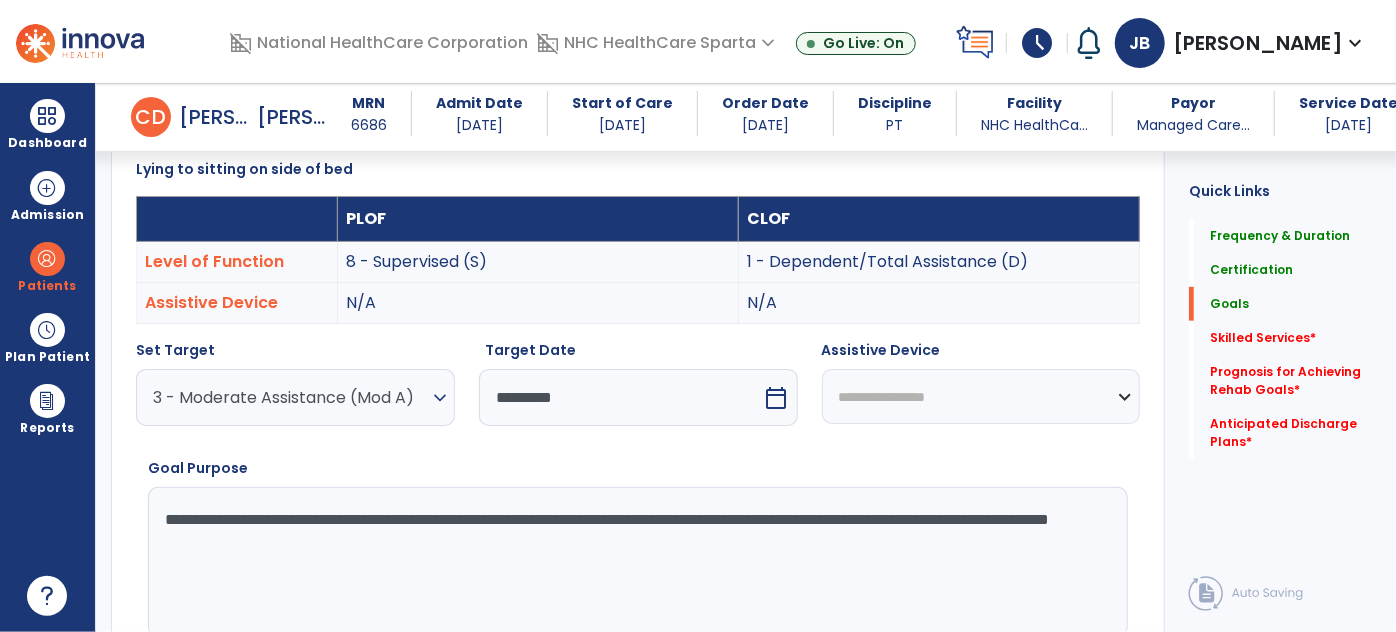 scroll, scrollTop: 534, scrollLeft: 0, axis: vertical 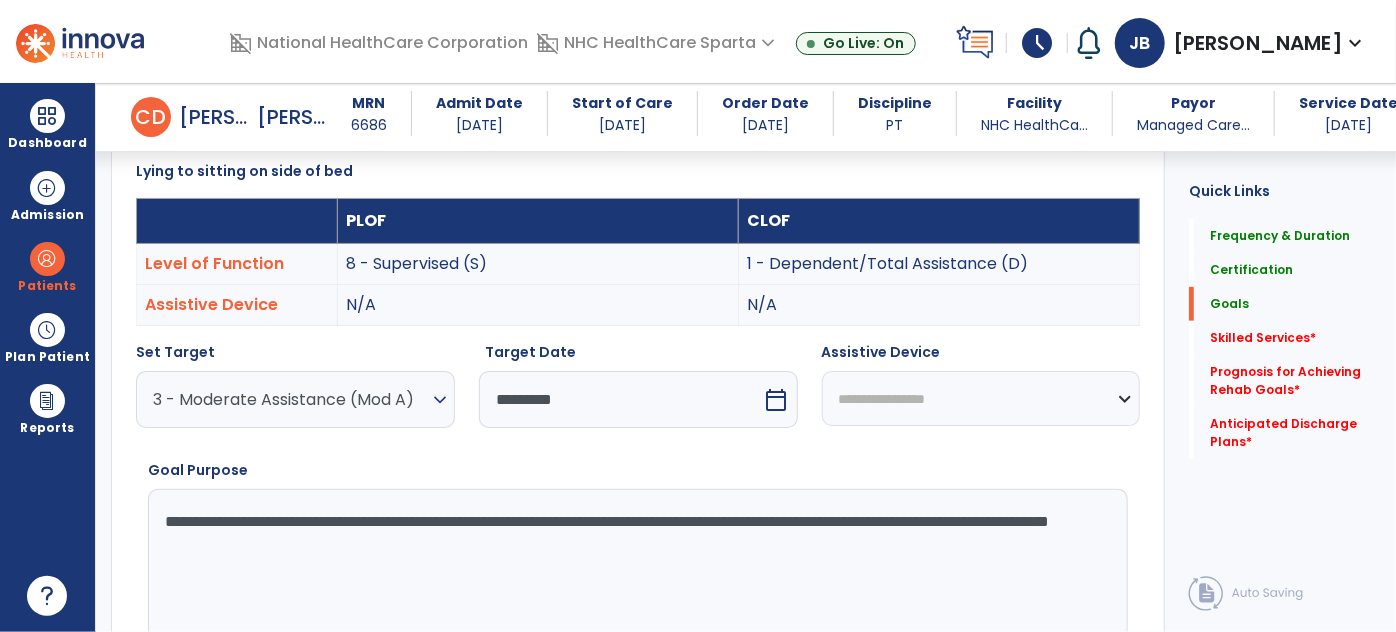 click on "3 - Moderate Assistance (Mod A)   expand_more" at bounding box center (295, 399) 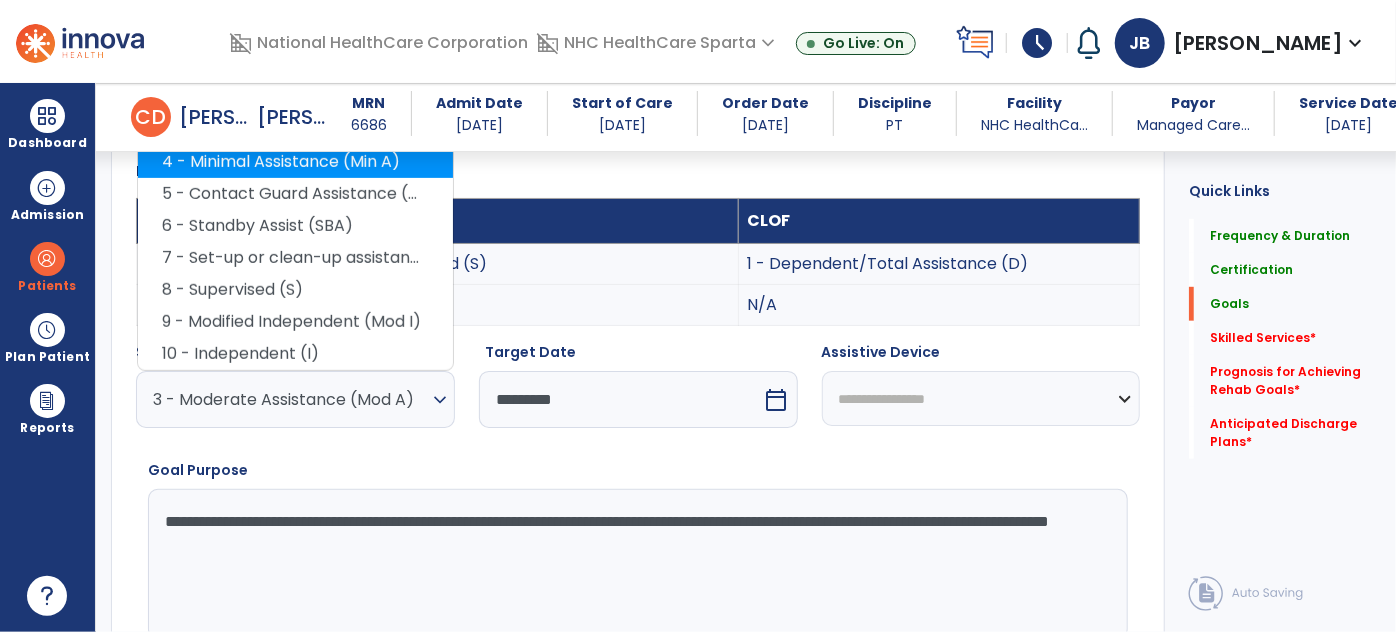 click on "4 - Minimal Assistance (Min A)" at bounding box center [295, 162] 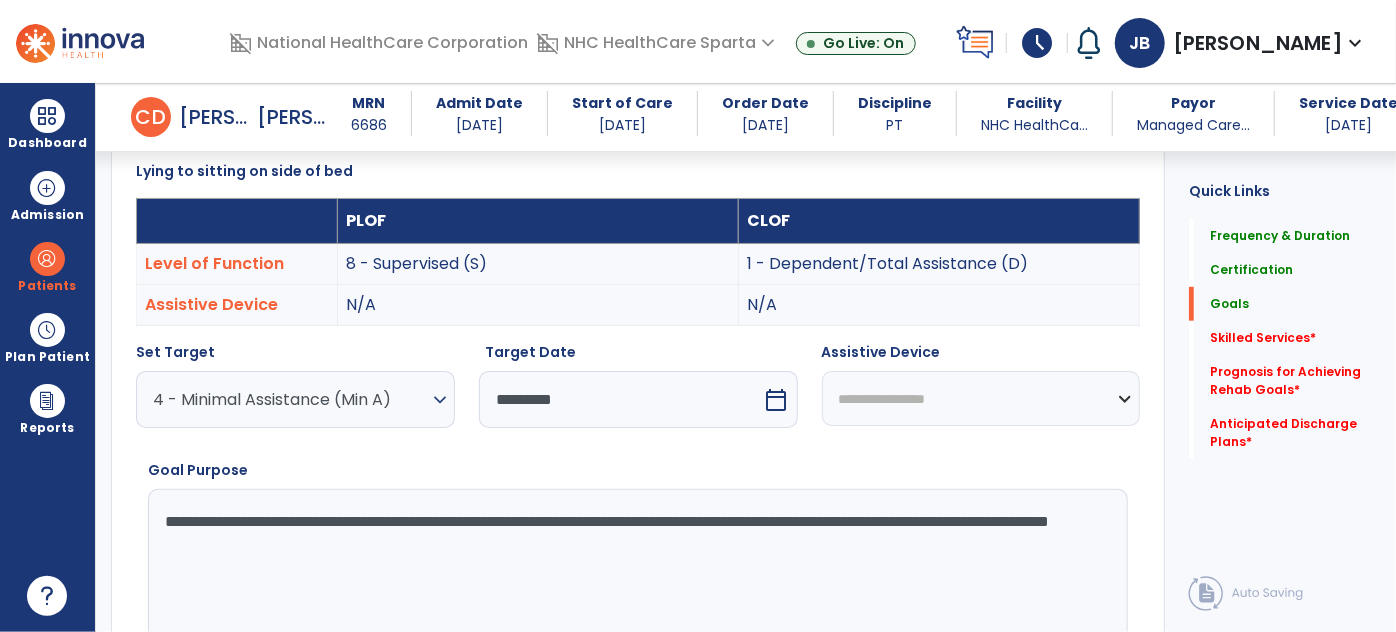 click on "**********" at bounding box center (637, 564) 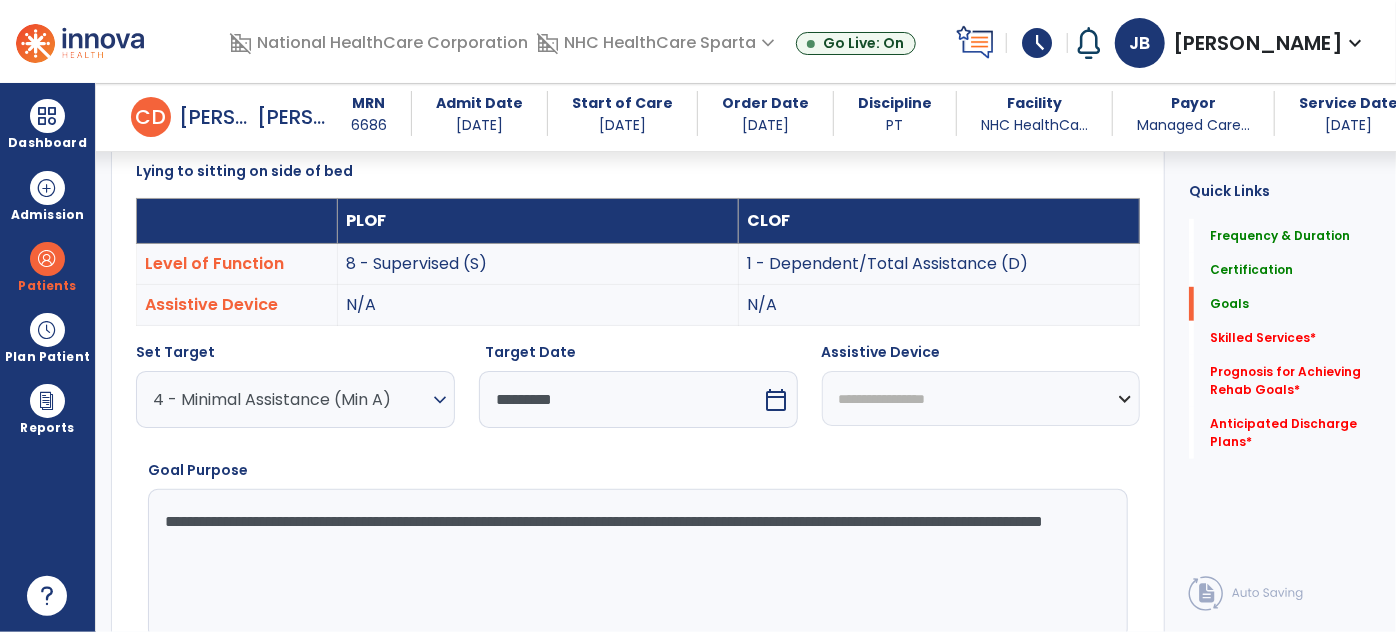 type on "**********" 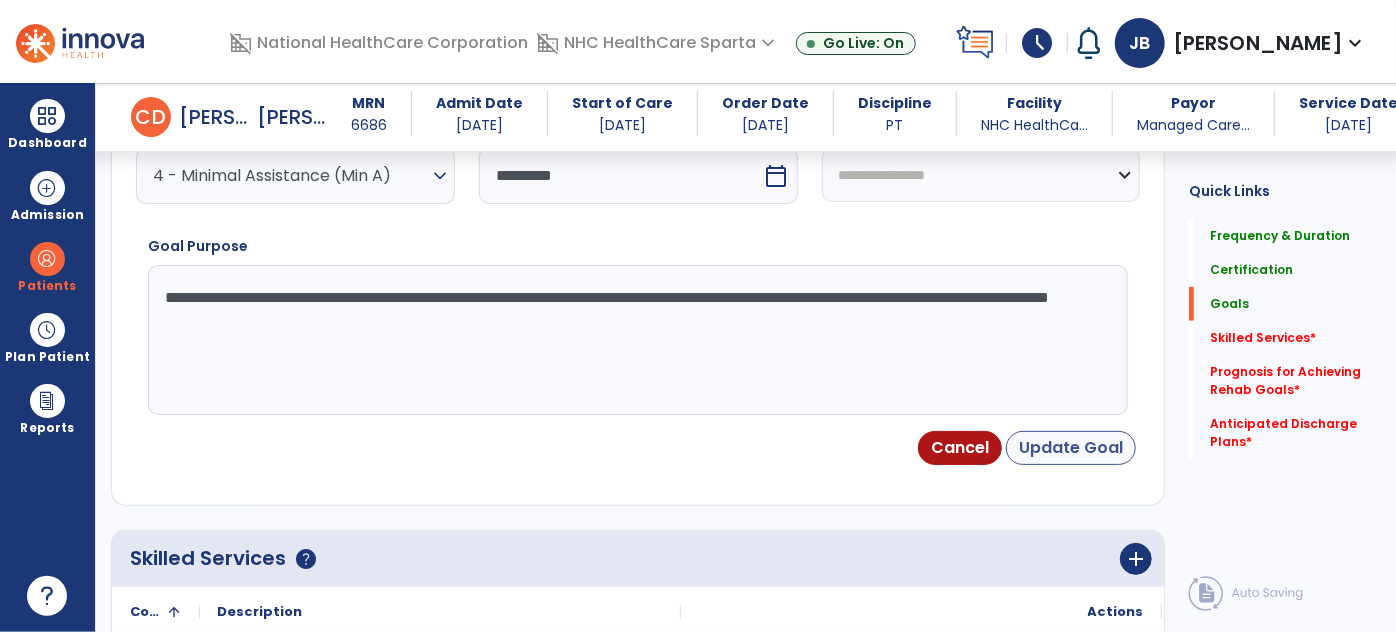 click on "Update Goal" at bounding box center [1071, 448] 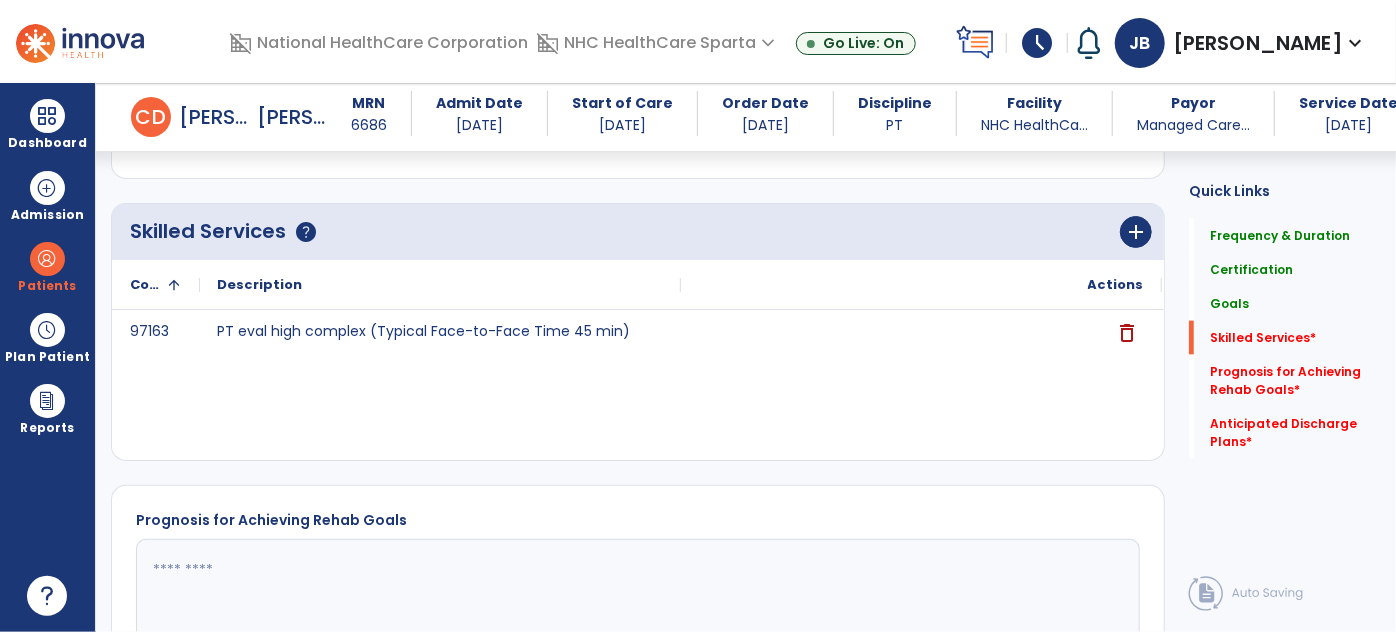 scroll, scrollTop: 1356, scrollLeft: 0, axis: vertical 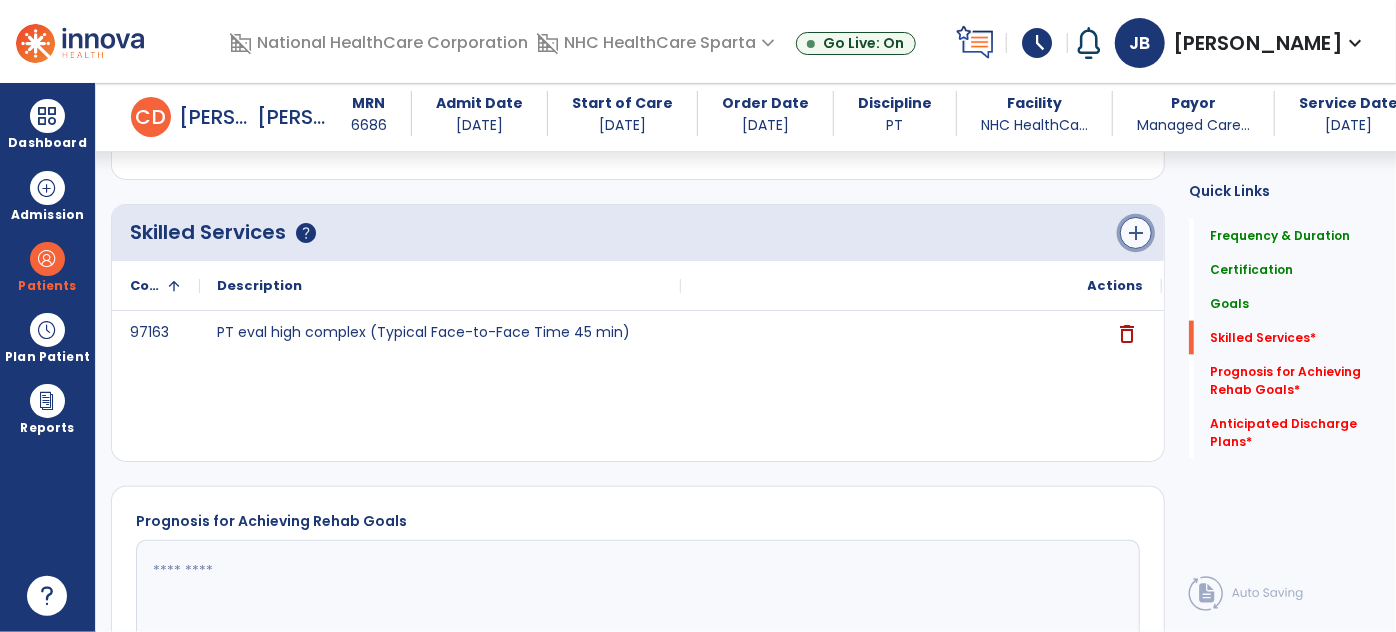 click on "add" 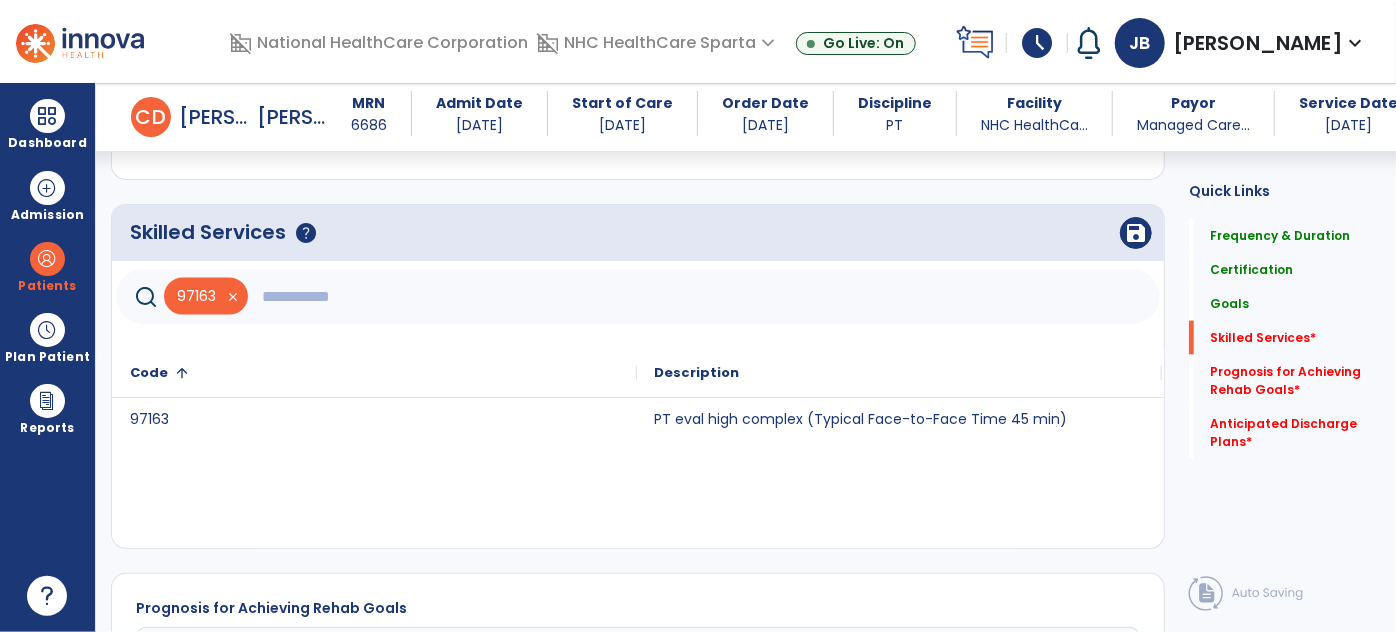 click 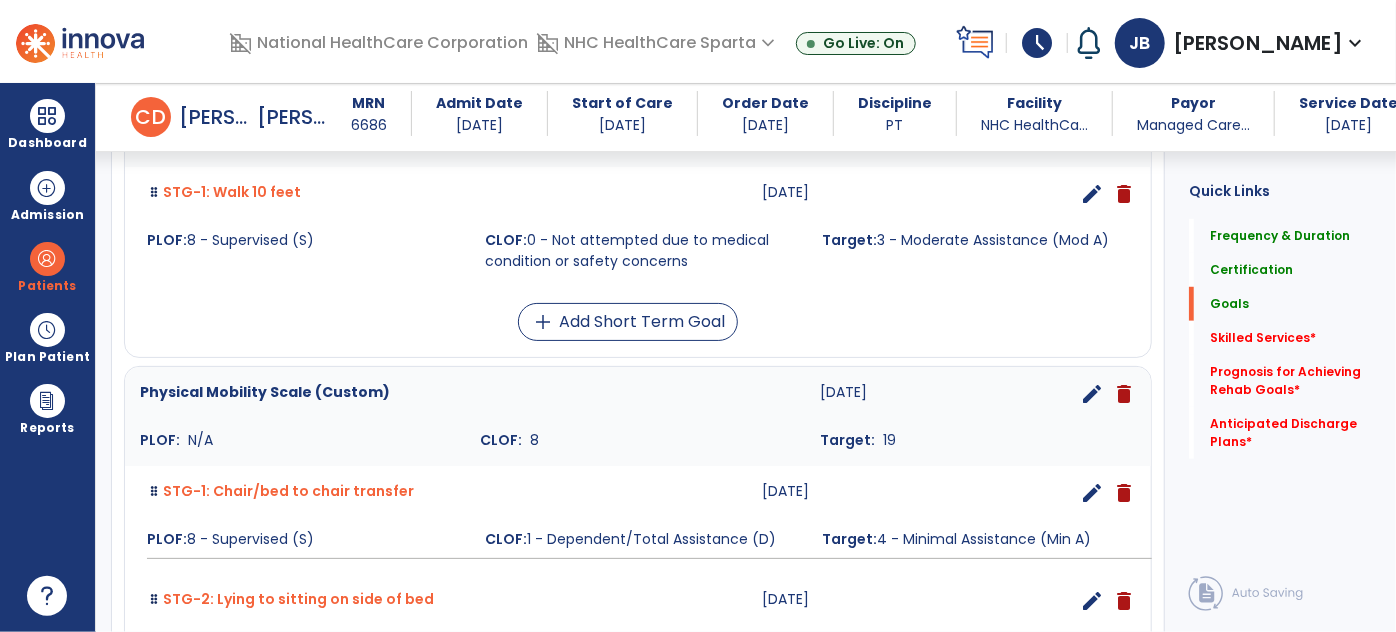 scroll, scrollTop: 592, scrollLeft: 0, axis: vertical 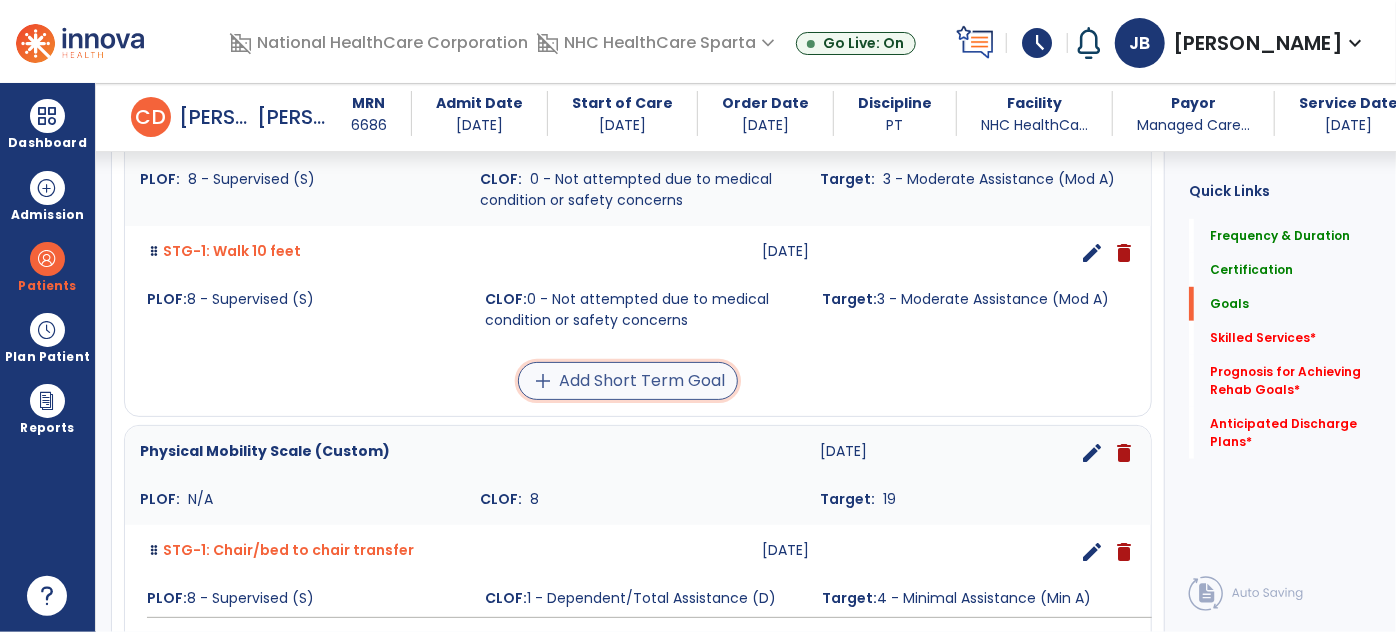 click on "add  Add Short Term Goal" at bounding box center [628, 381] 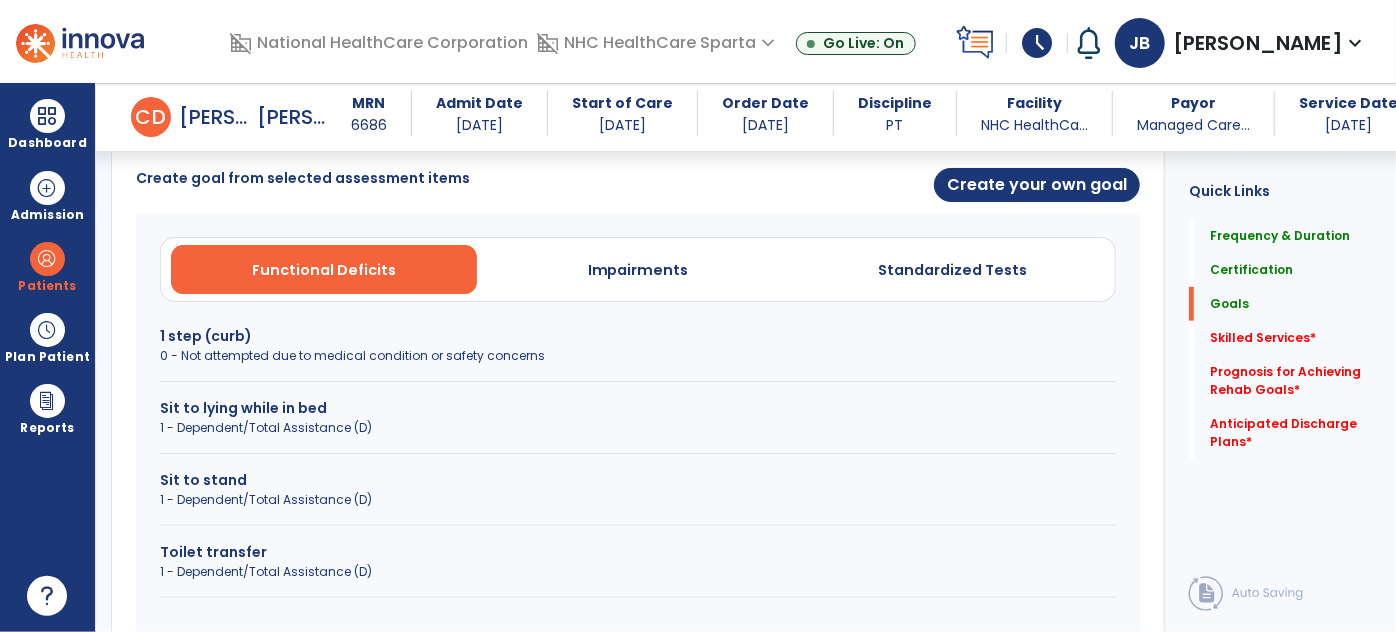 scroll, scrollTop: 519, scrollLeft: 0, axis: vertical 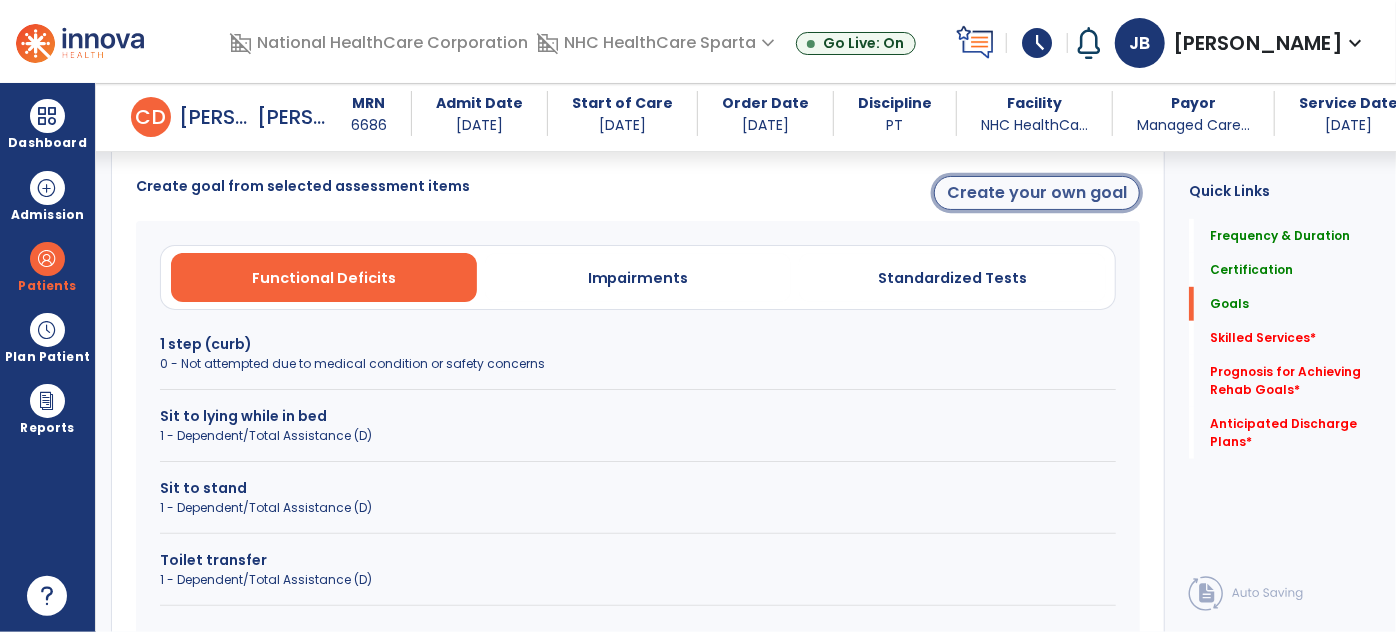 click on "Create your own goal" at bounding box center (1037, 193) 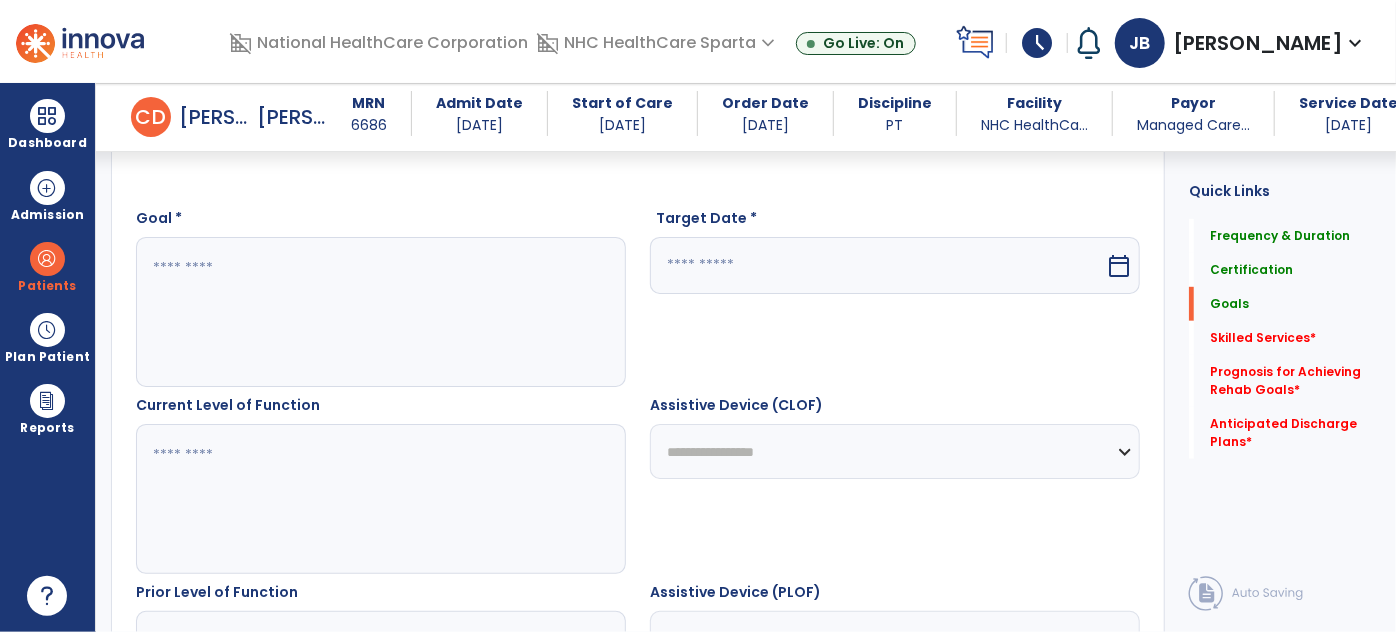 click at bounding box center (380, 312) 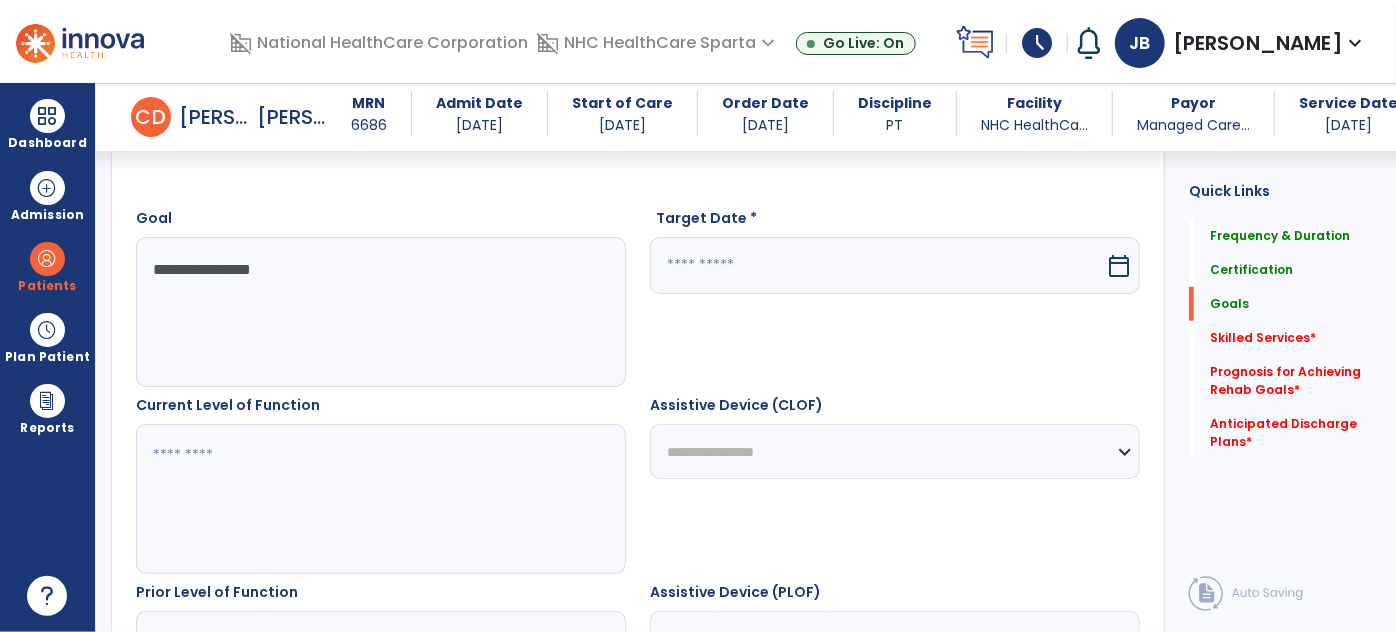 type on "**********" 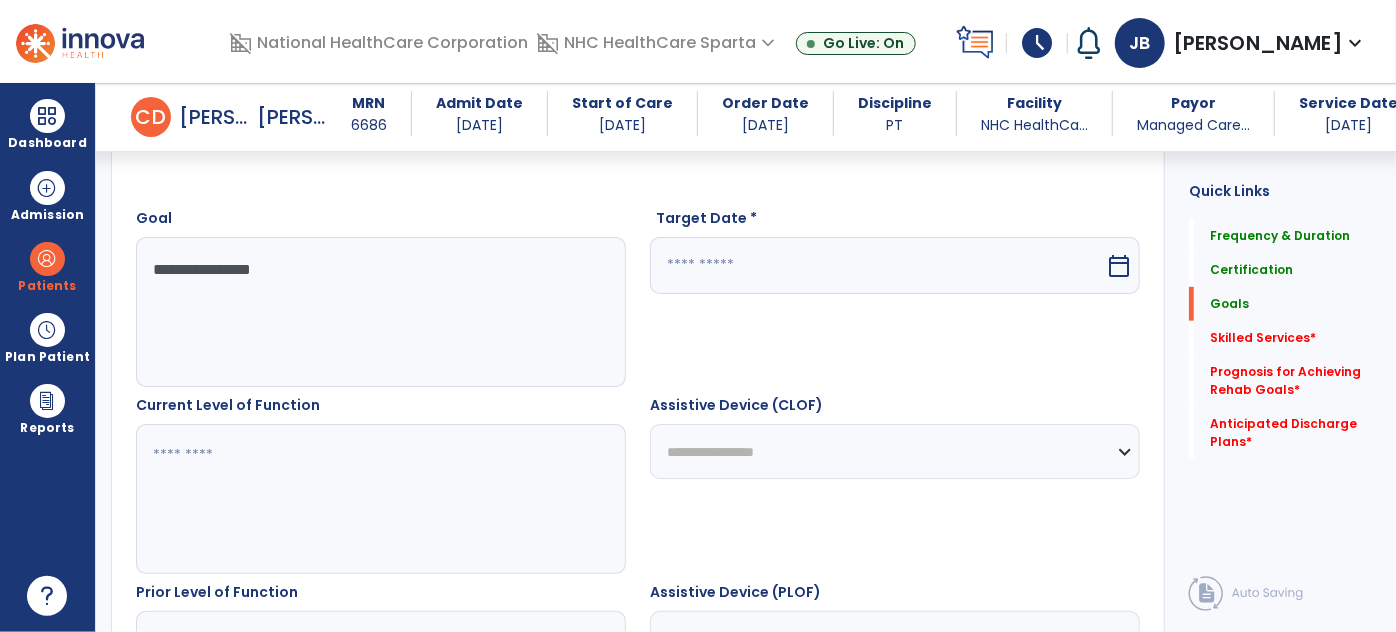 click on "calendar_today" at bounding box center (1119, 266) 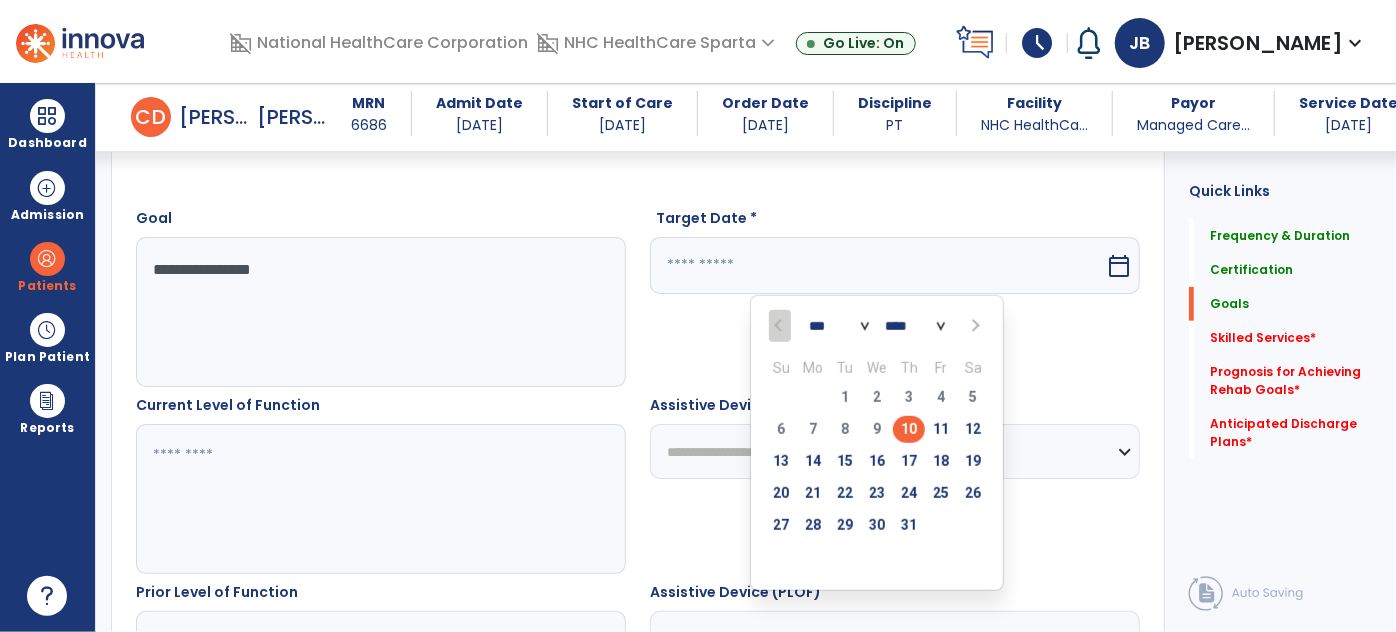 click at bounding box center [973, 326] 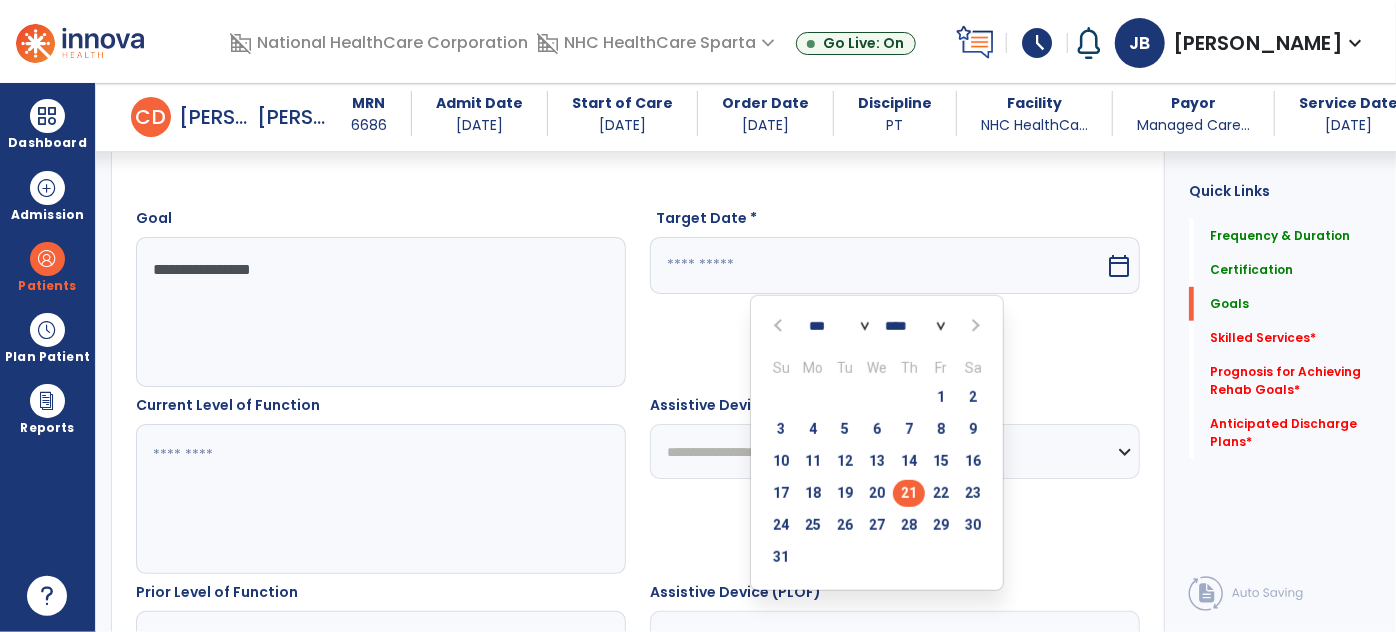 click on "21" at bounding box center (909, 493) 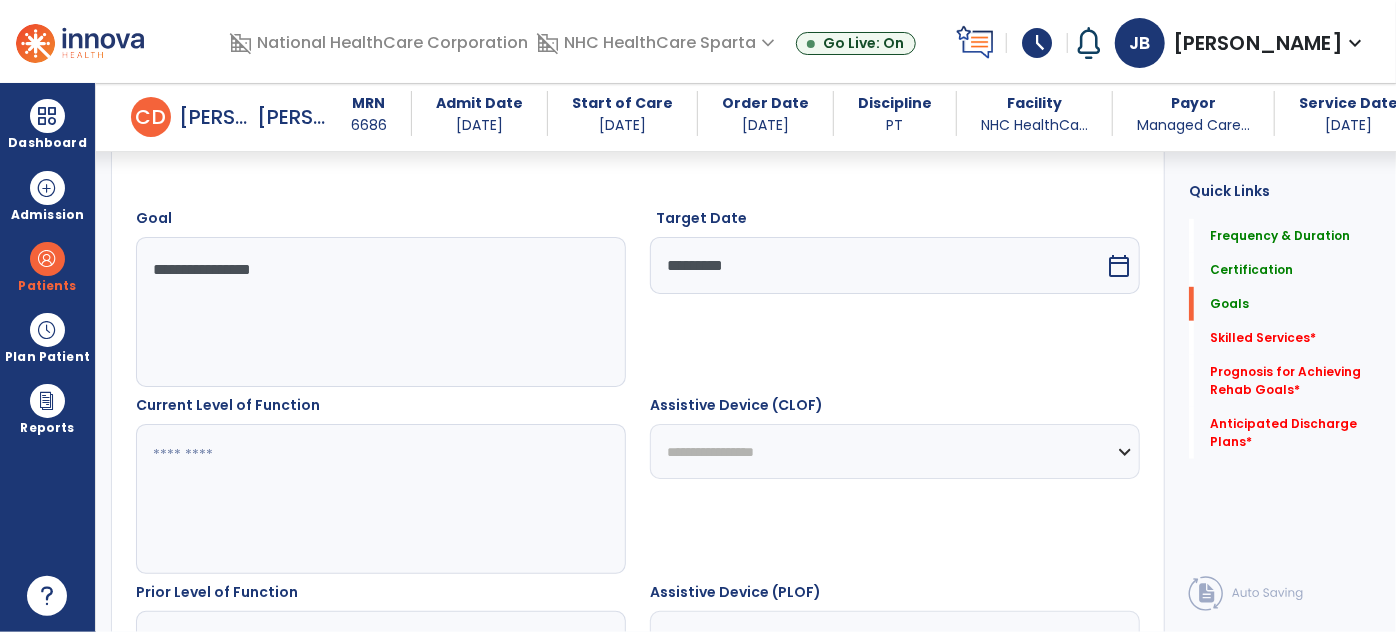 click at bounding box center (380, 499) 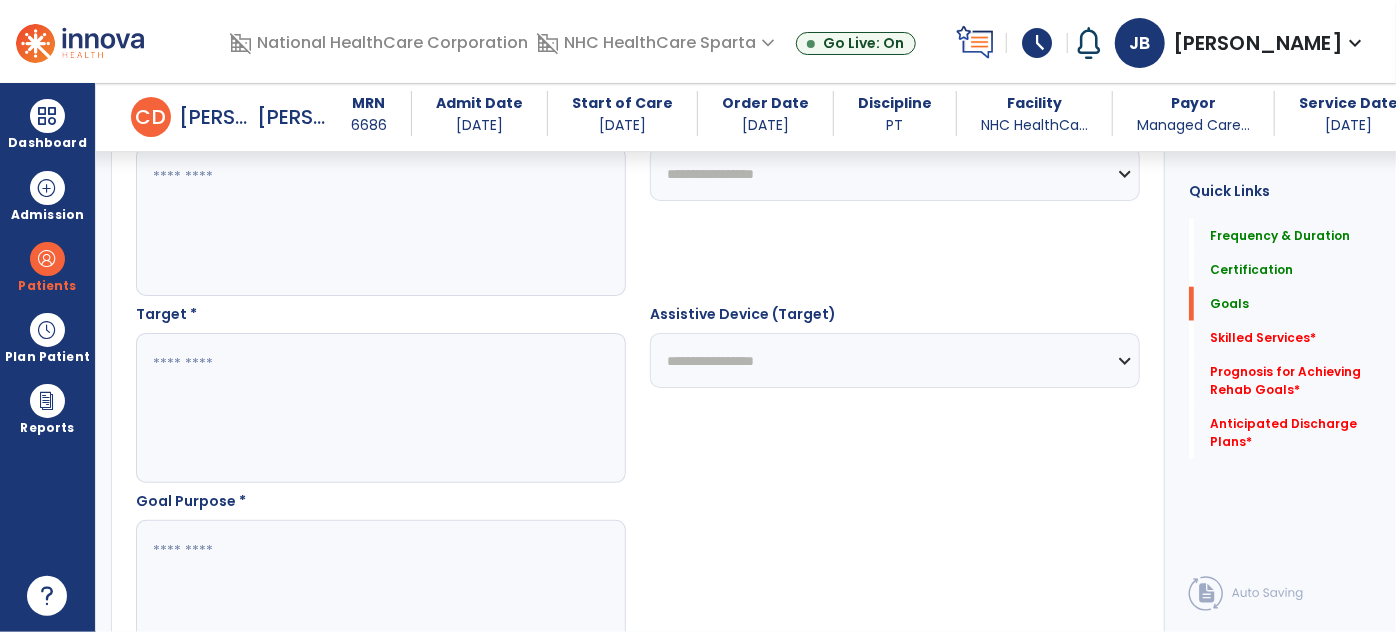 scroll, scrollTop: 1001, scrollLeft: 0, axis: vertical 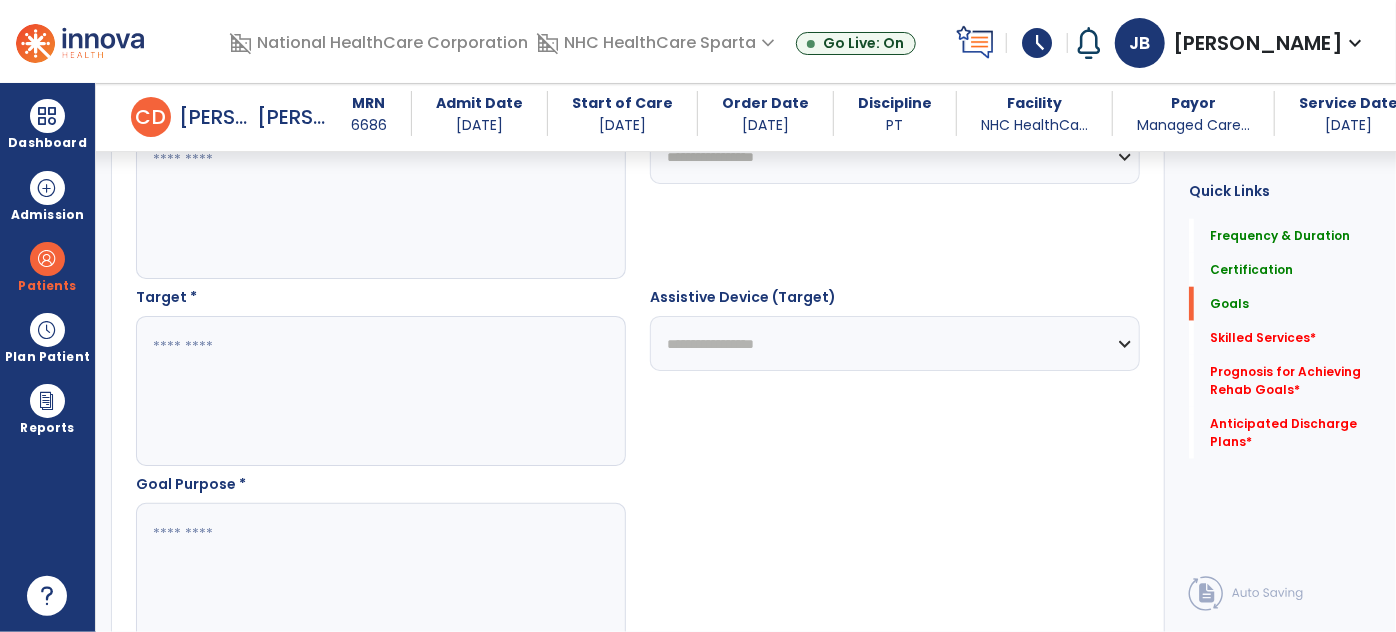 type on "******" 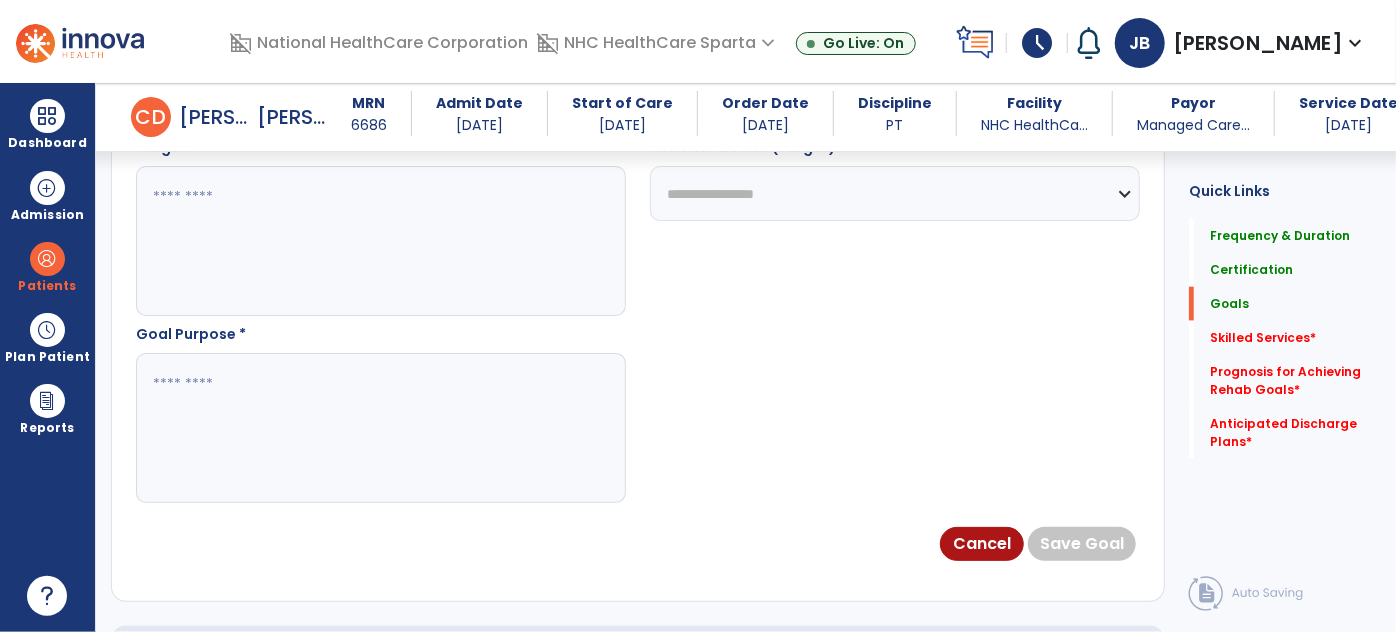 scroll, scrollTop: 1150, scrollLeft: 0, axis: vertical 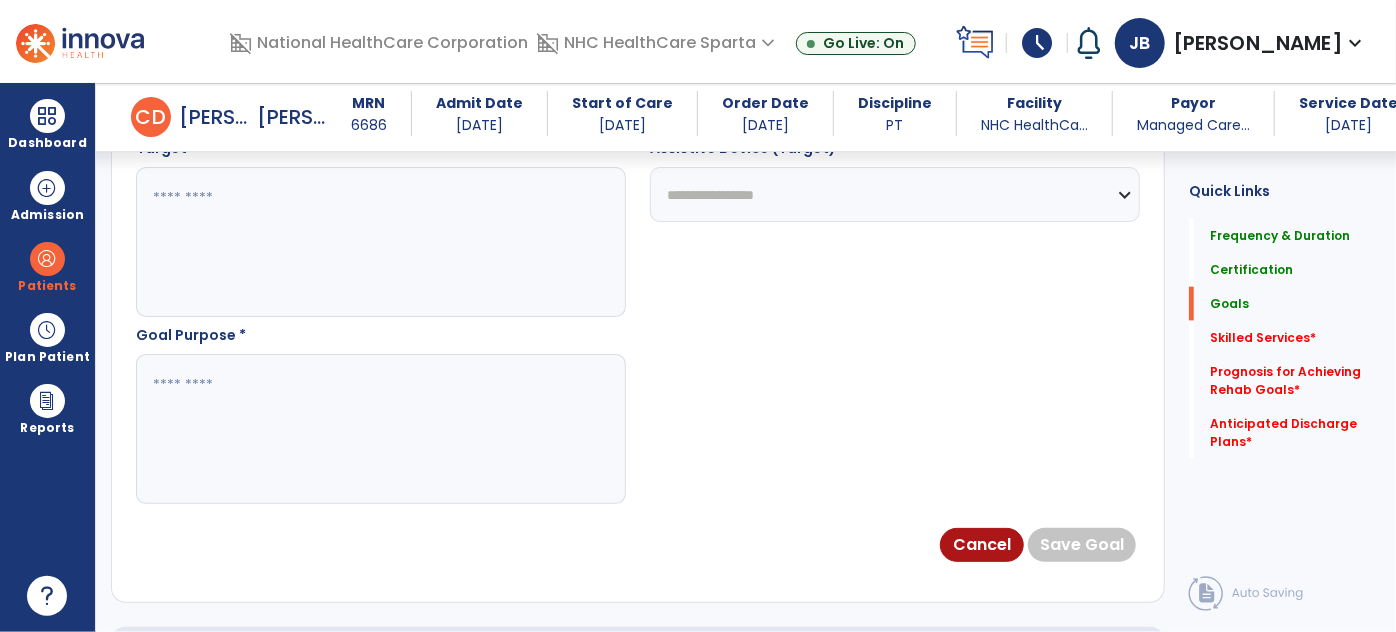 click at bounding box center [380, 242] 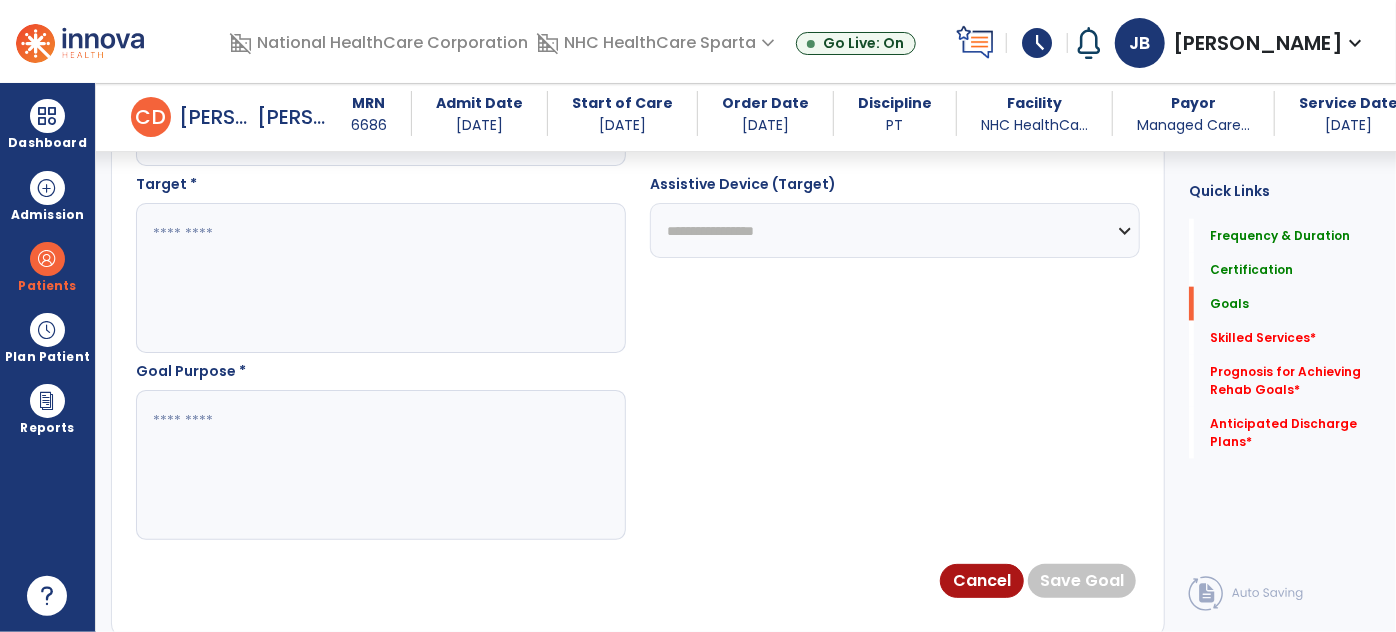 scroll, scrollTop: 1114, scrollLeft: 0, axis: vertical 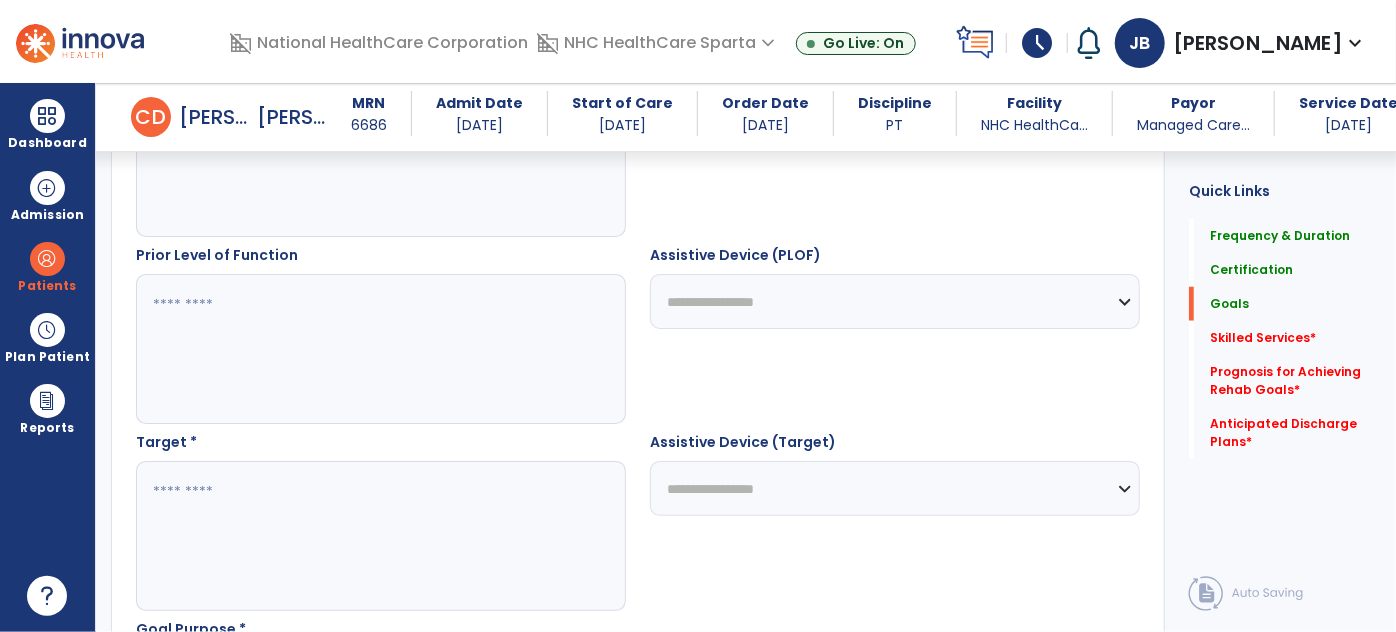 click at bounding box center [380, 349] 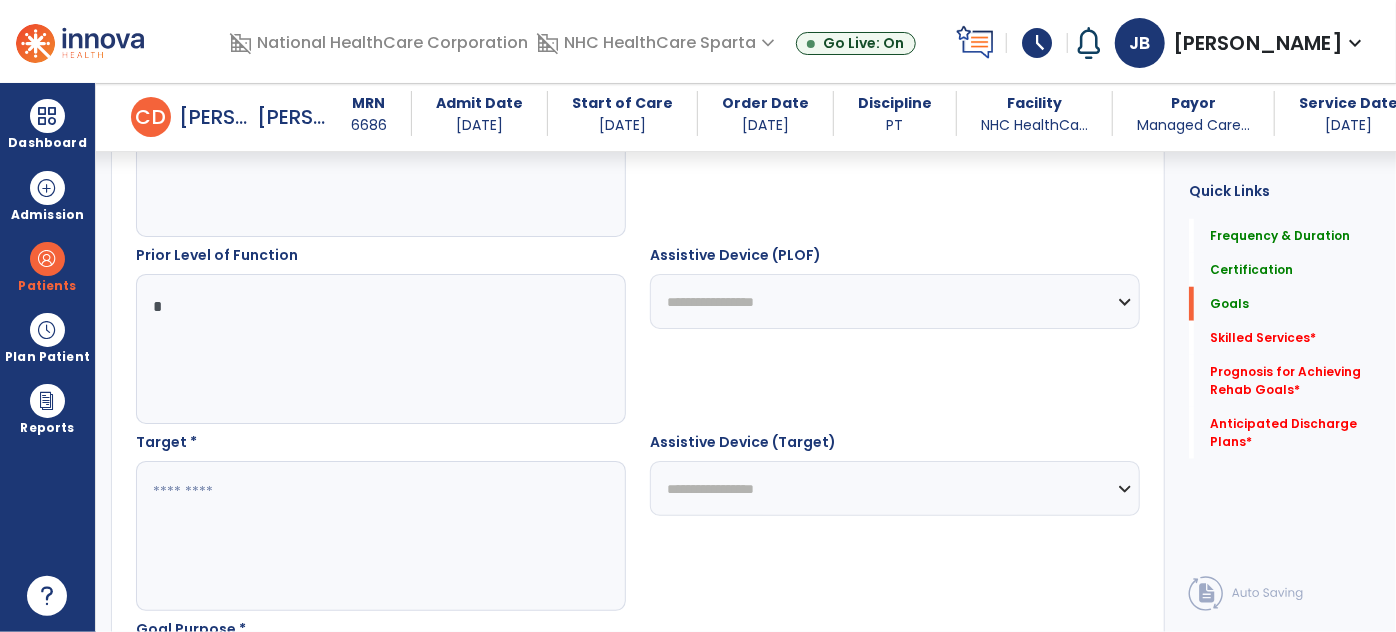 click on "*" at bounding box center [380, 349] 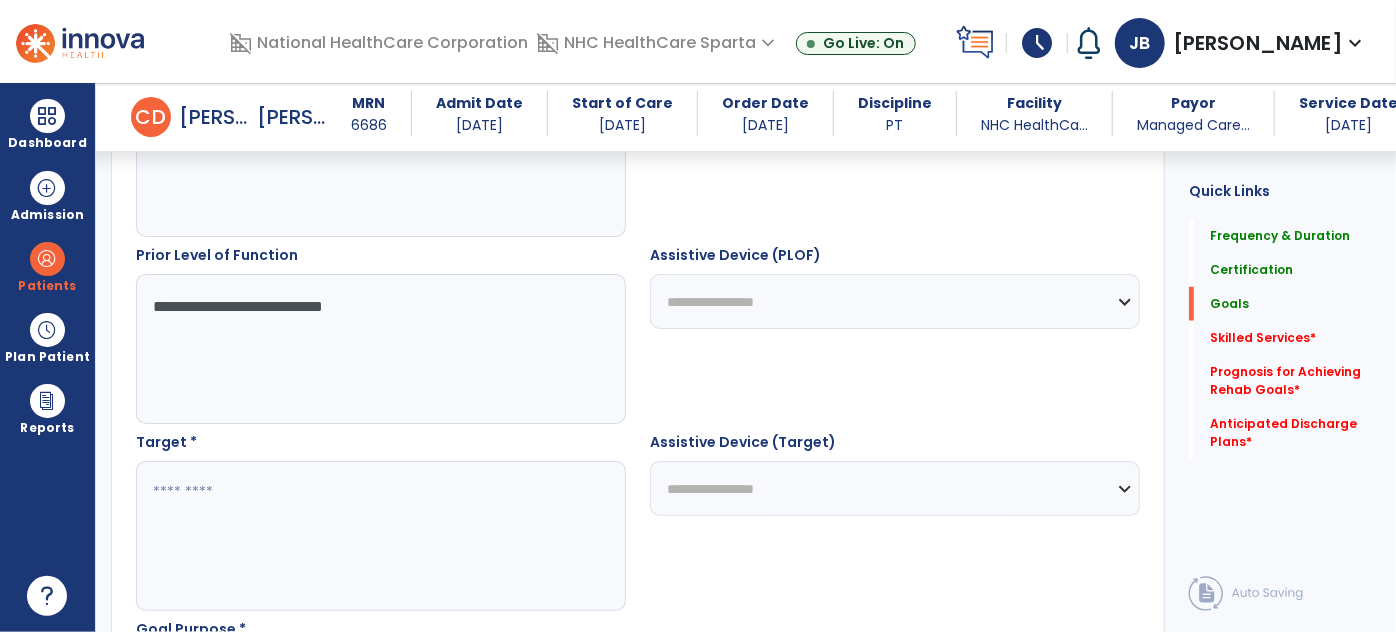 scroll, scrollTop: 1035, scrollLeft: 0, axis: vertical 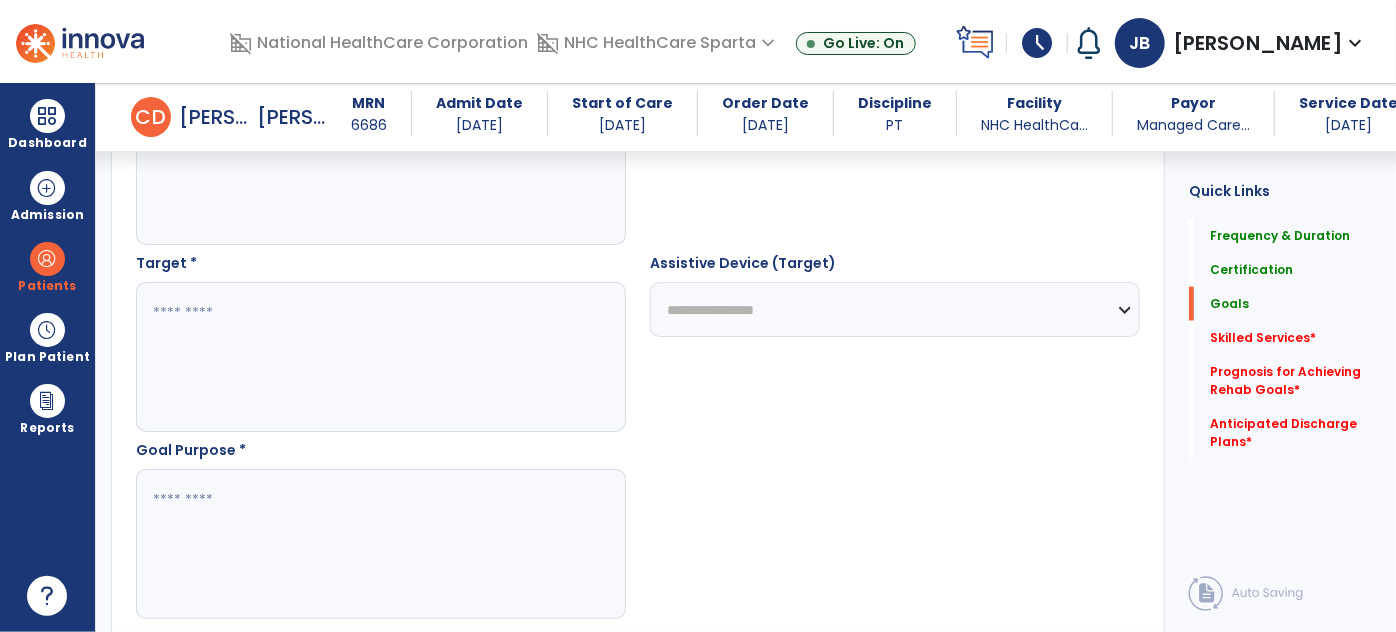 type on "**********" 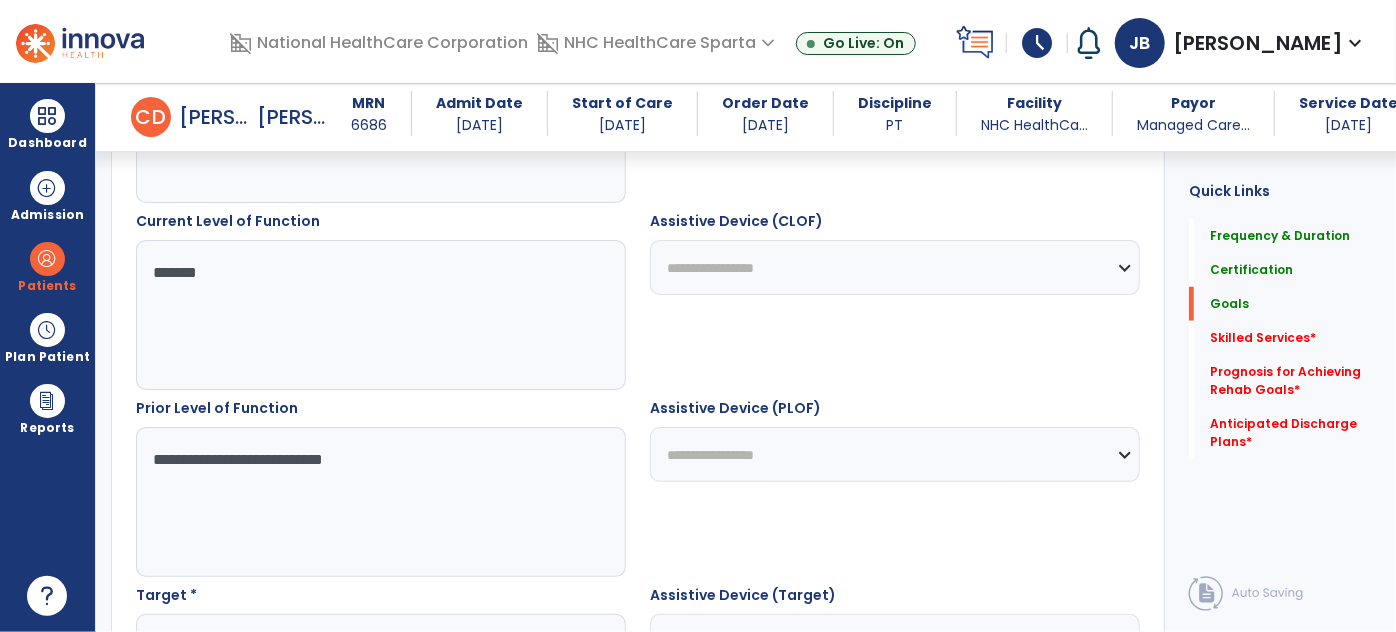 scroll, scrollTop: 701, scrollLeft: 0, axis: vertical 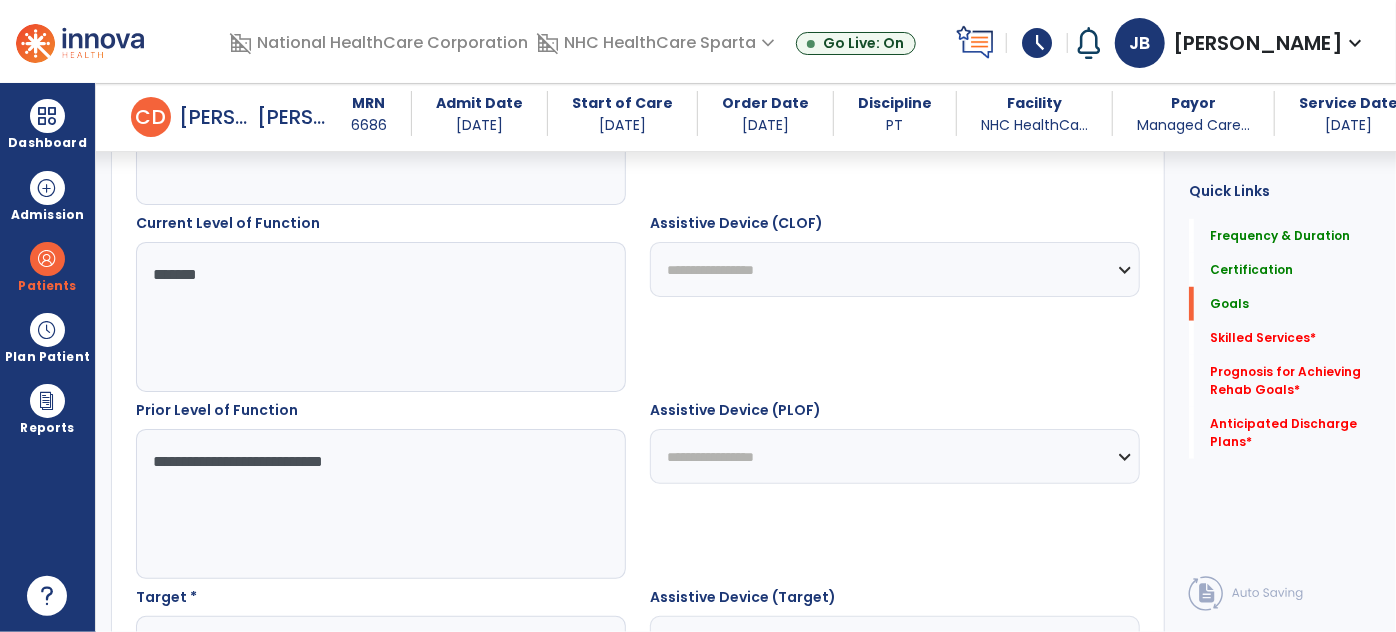 drag, startPoint x: 396, startPoint y: 479, endPoint x: 135, endPoint y: 474, distance: 261.04788 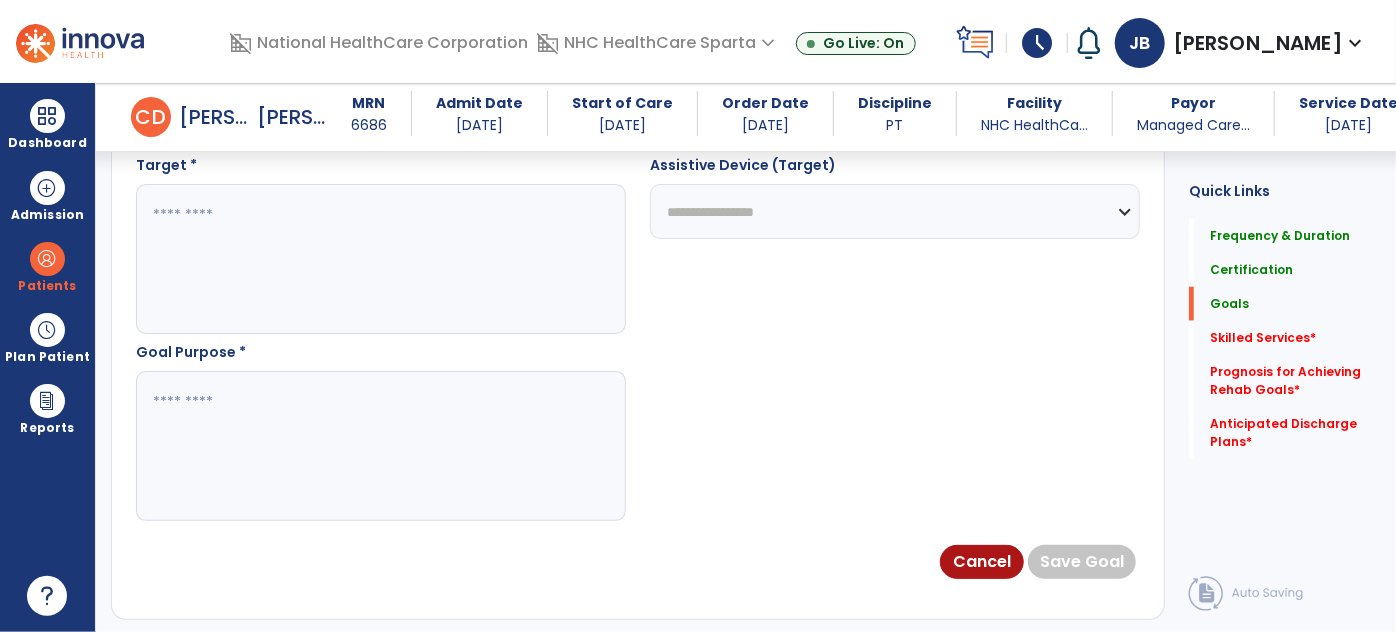 scroll, scrollTop: 1243, scrollLeft: 0, axis: vertical 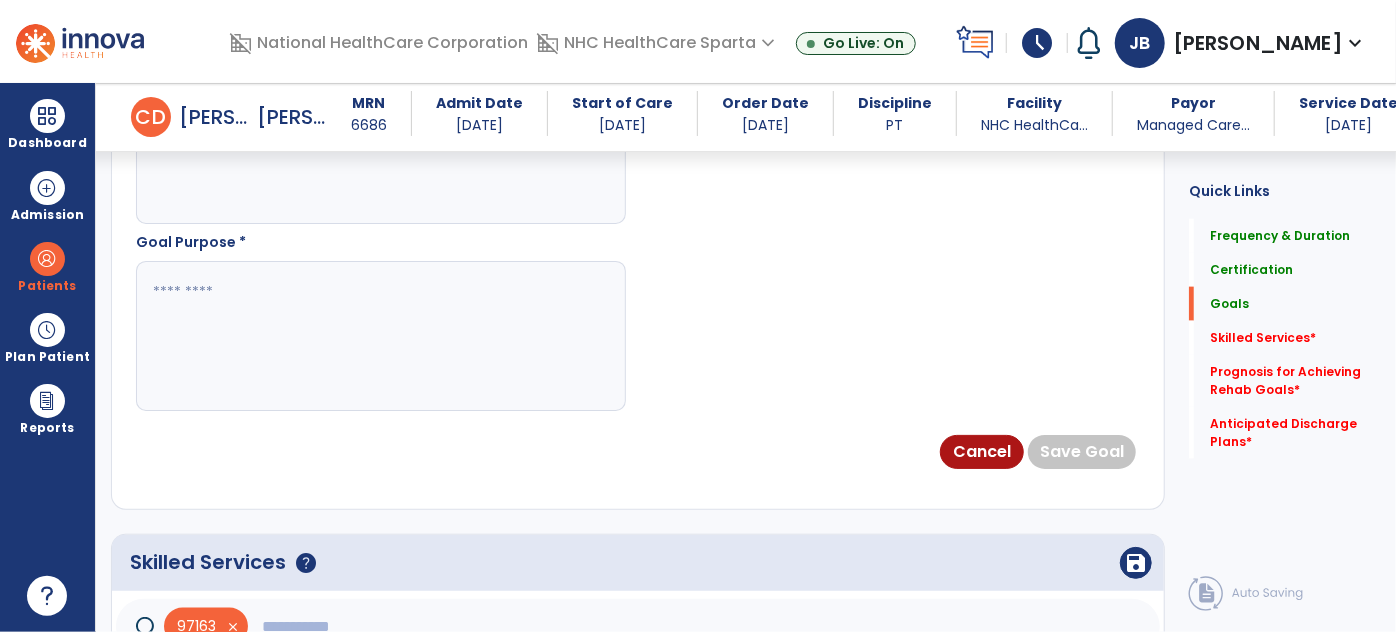 type 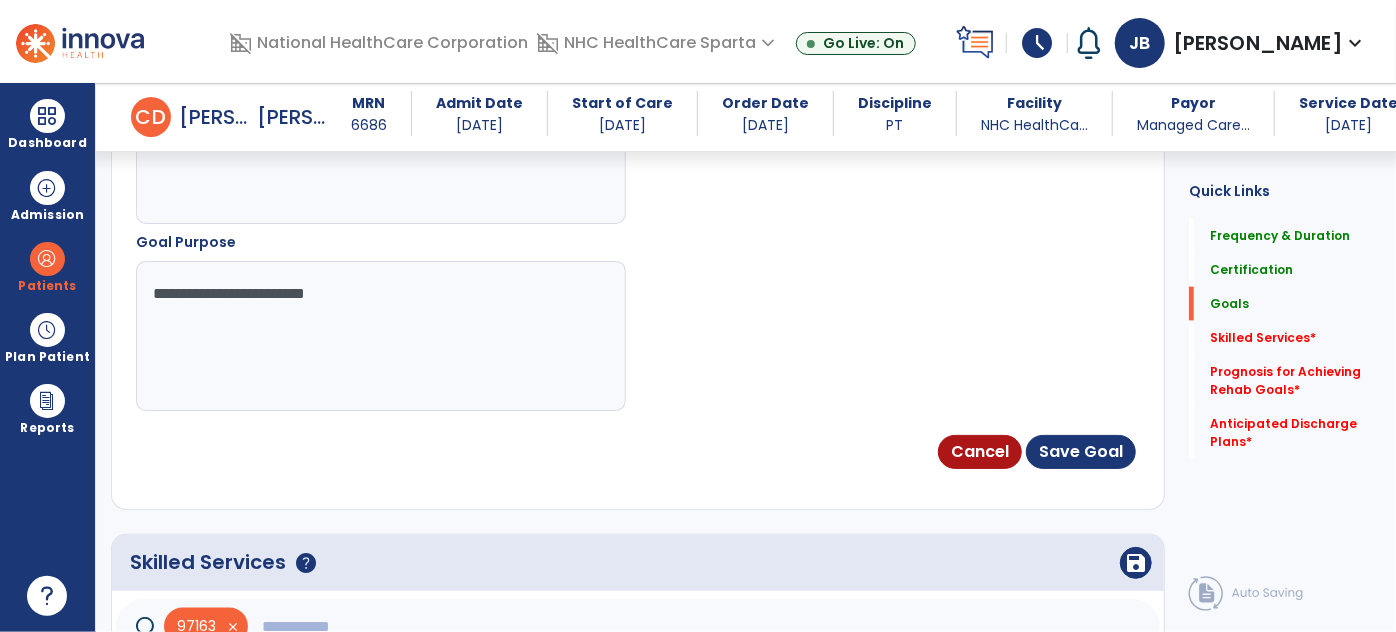 paste on "**********" 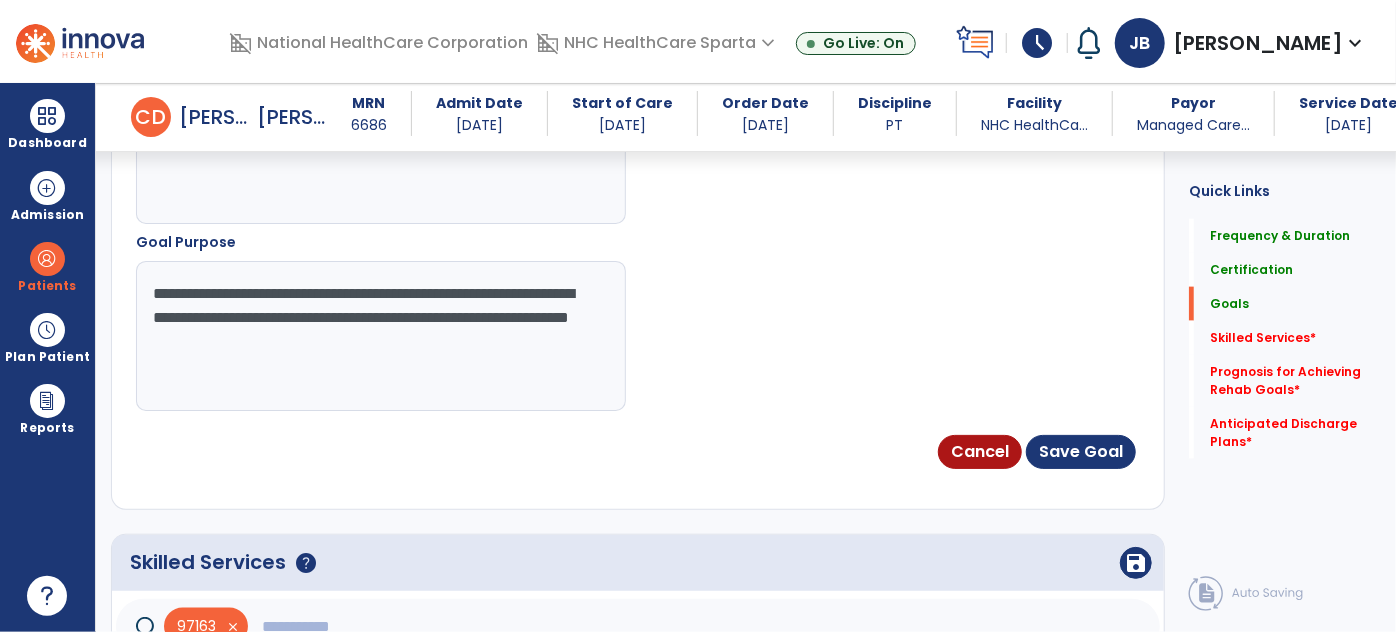 click on "**********" at bounding box center [380, 336] 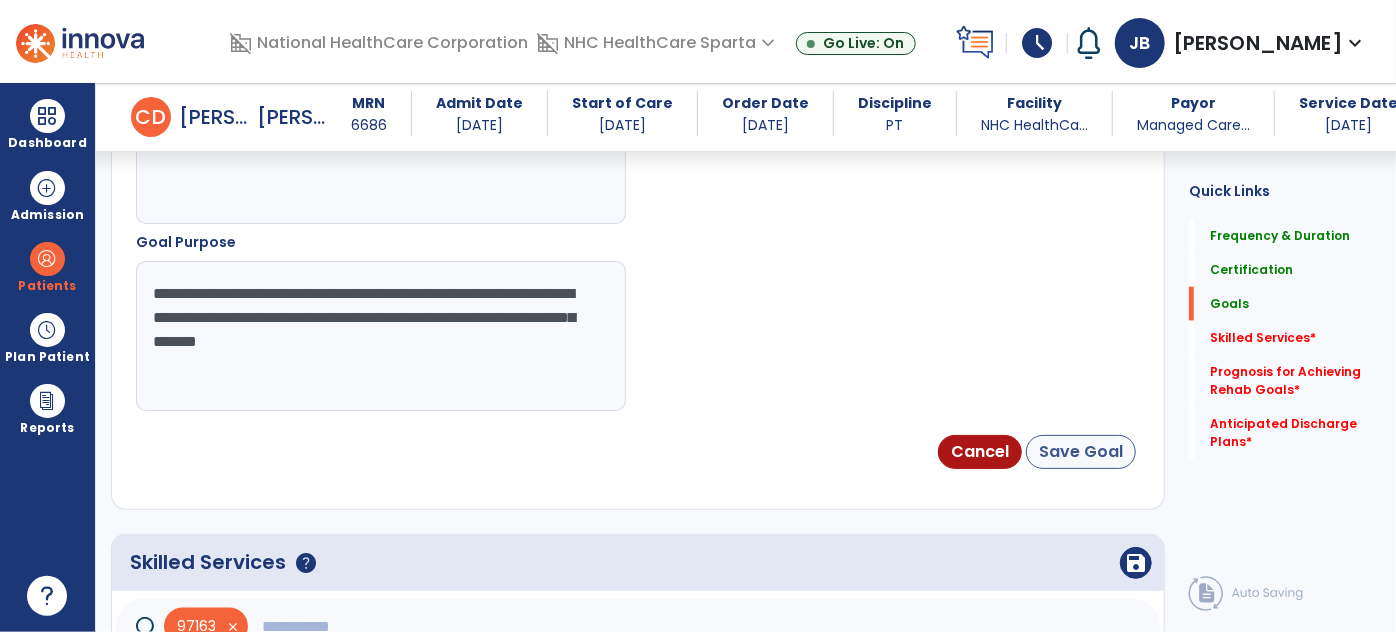 type on "**********" 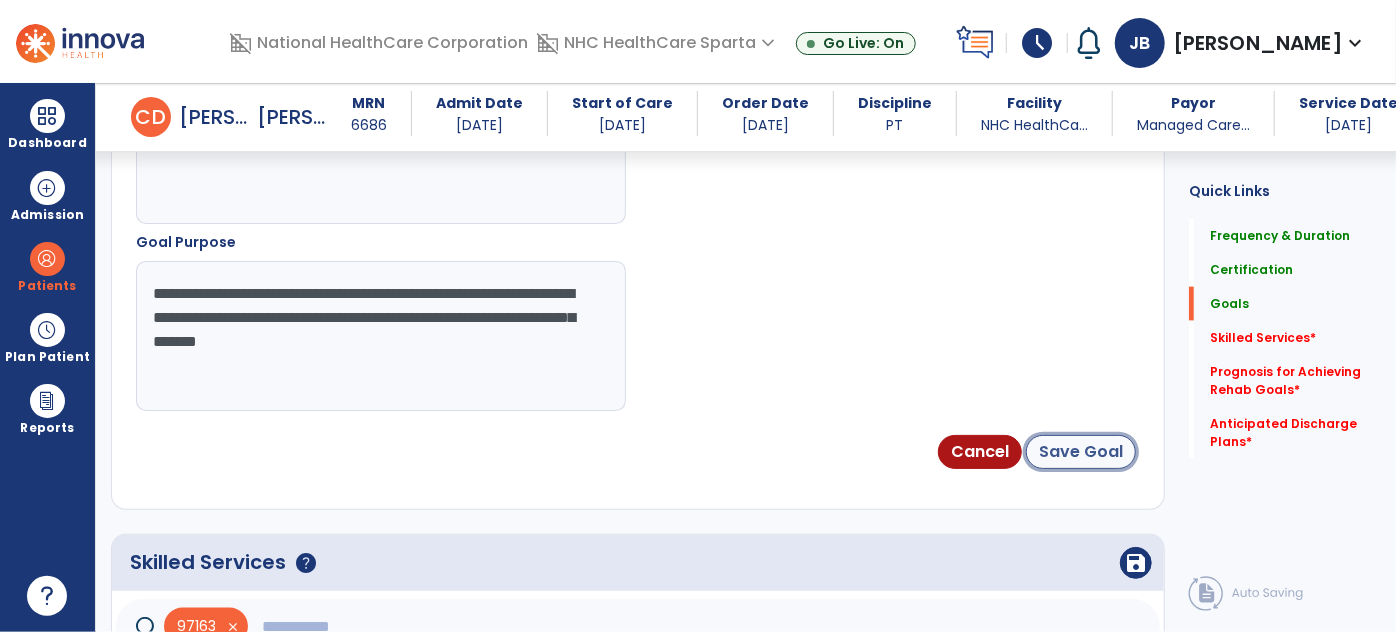 click on "Save Goal" at bounding box center (1081, 452) 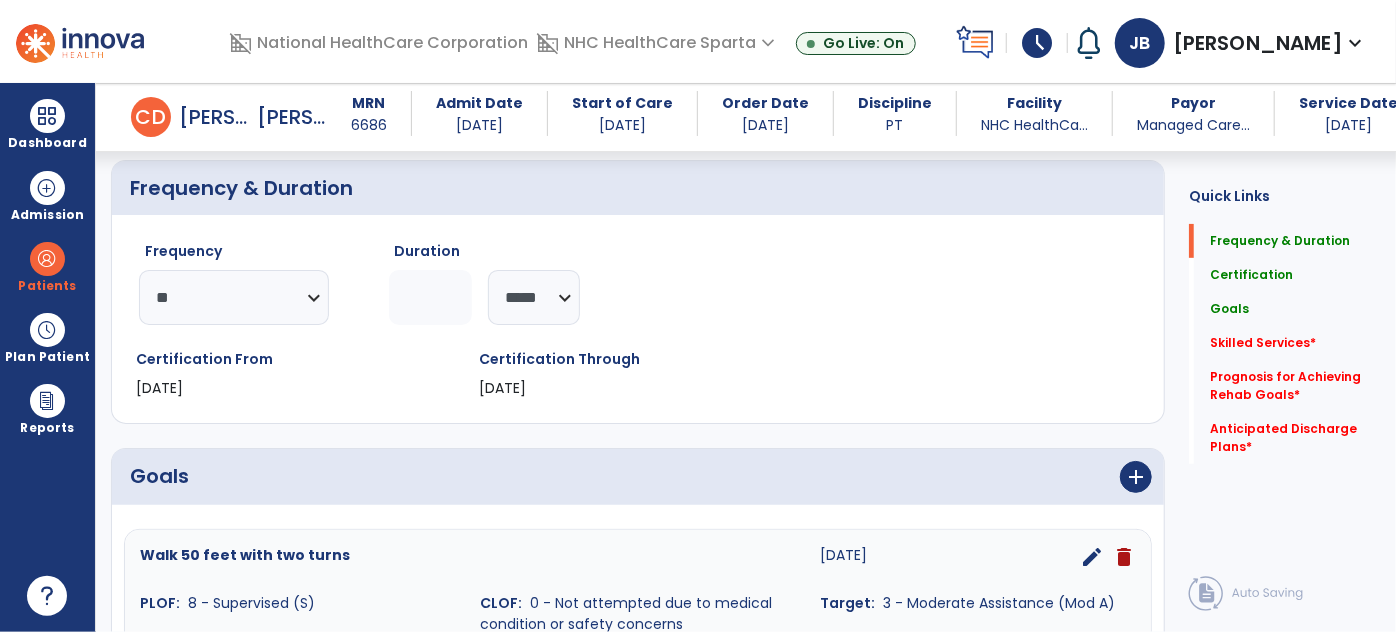scroll, scrollTop: 524, scrollLeft: 0, axis: vertical 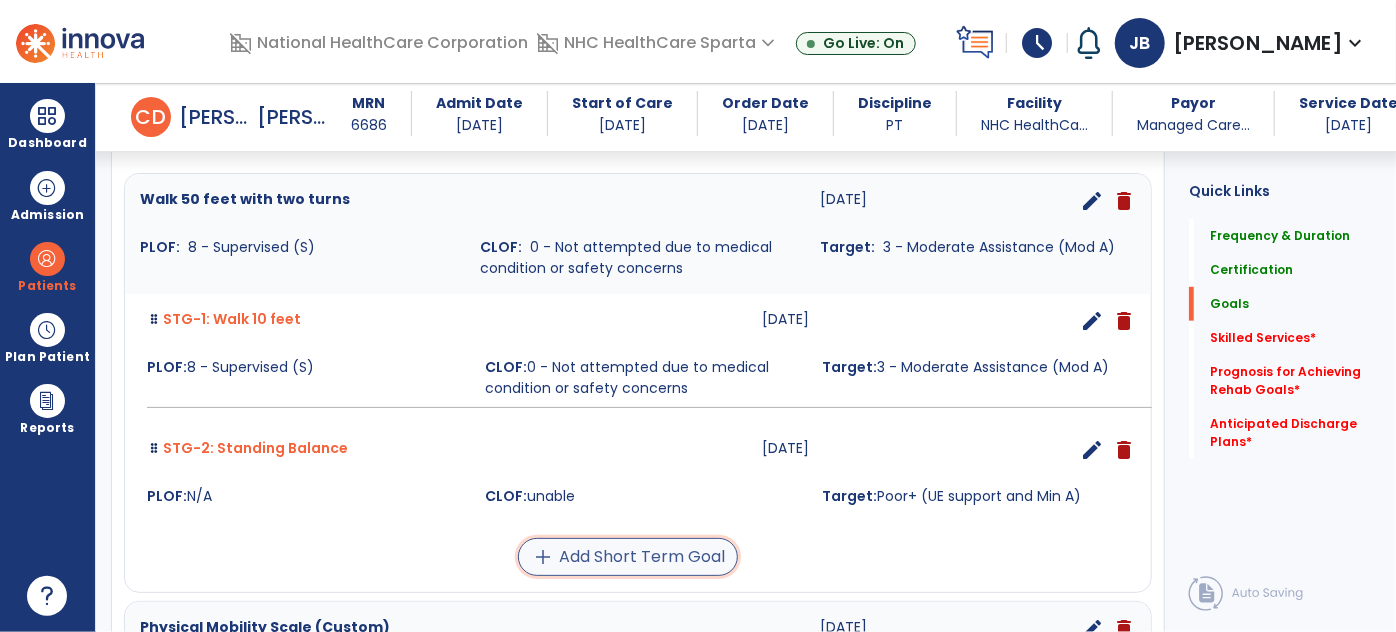 click on "add  Add Short Term Goal" at bounding box center [628, 557] 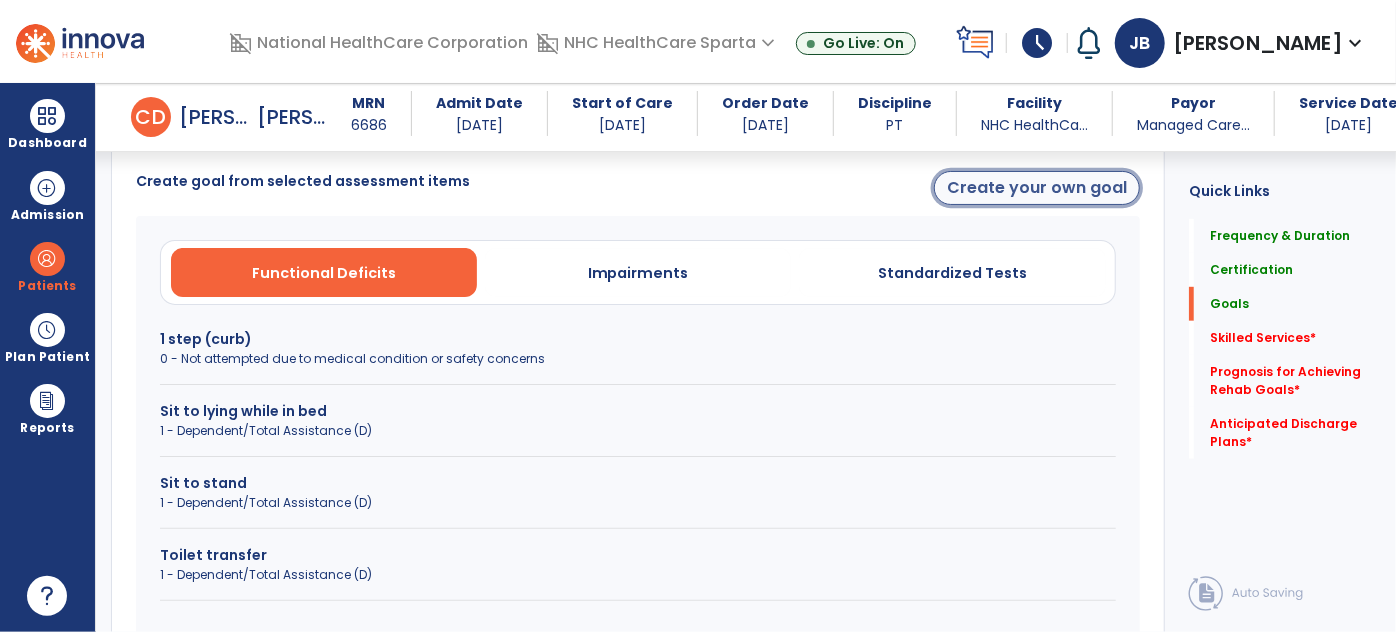 click on "Create your own goal" at bounding box center (1037, 188) 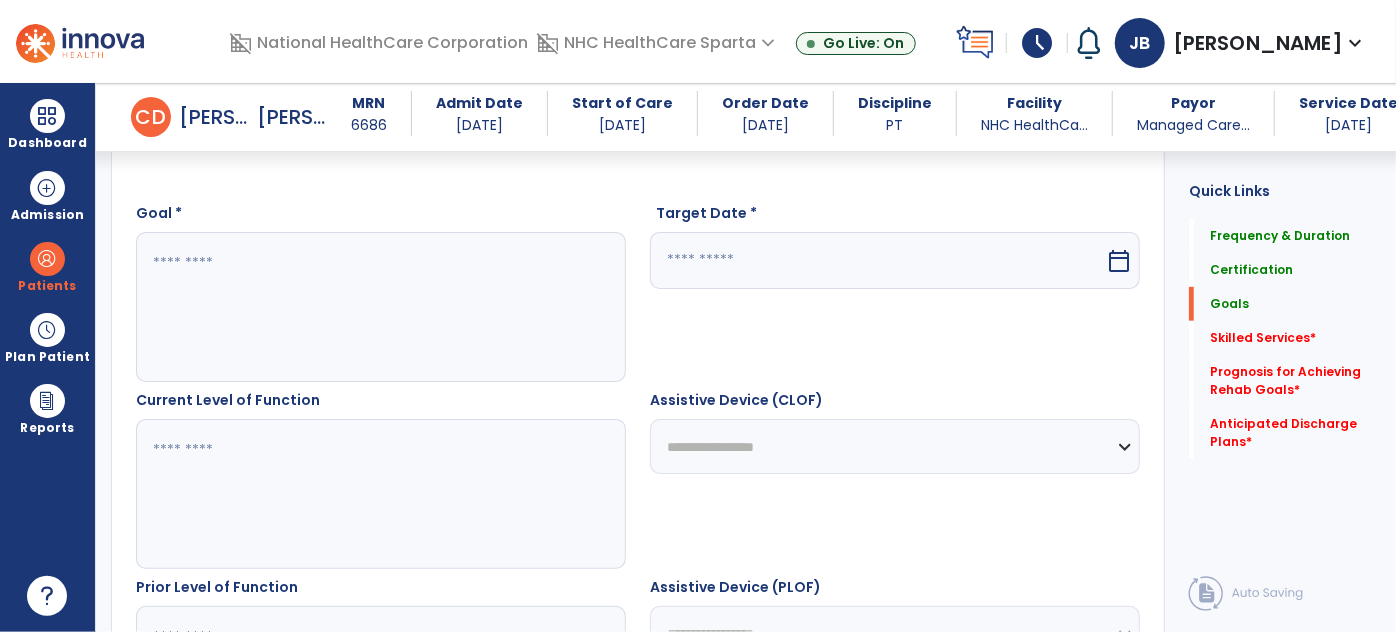click at bounding box center (380, 307) 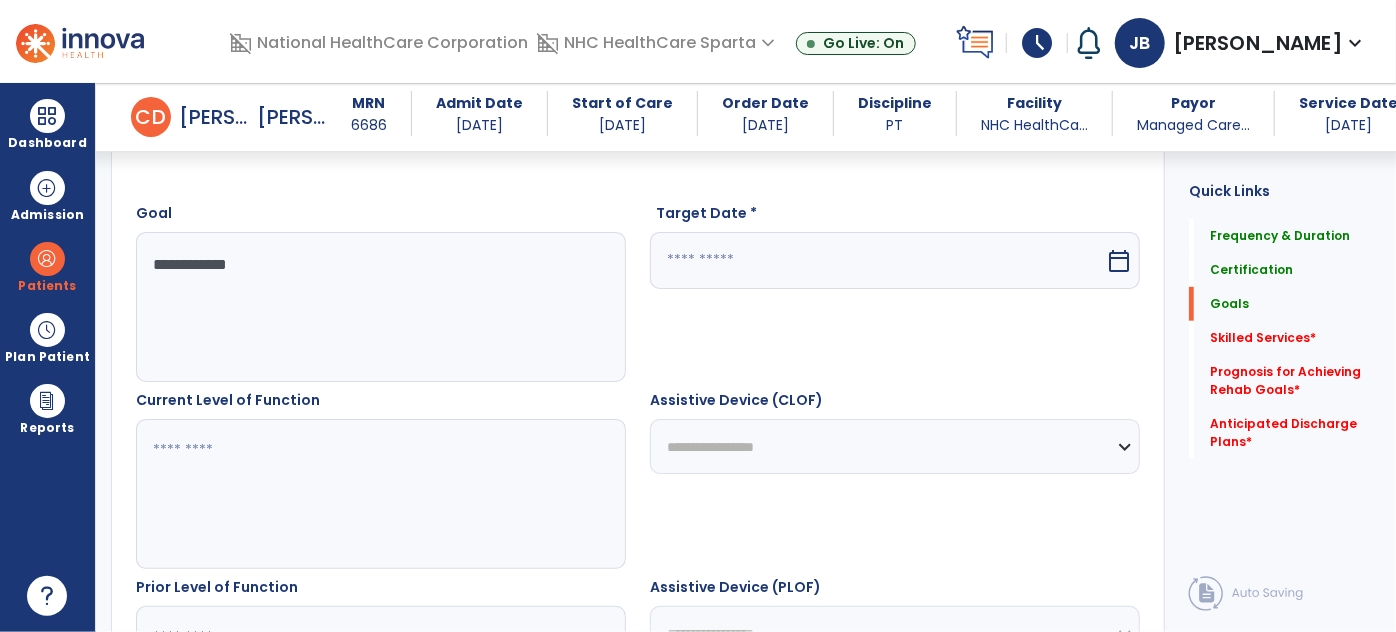 type on "**********" 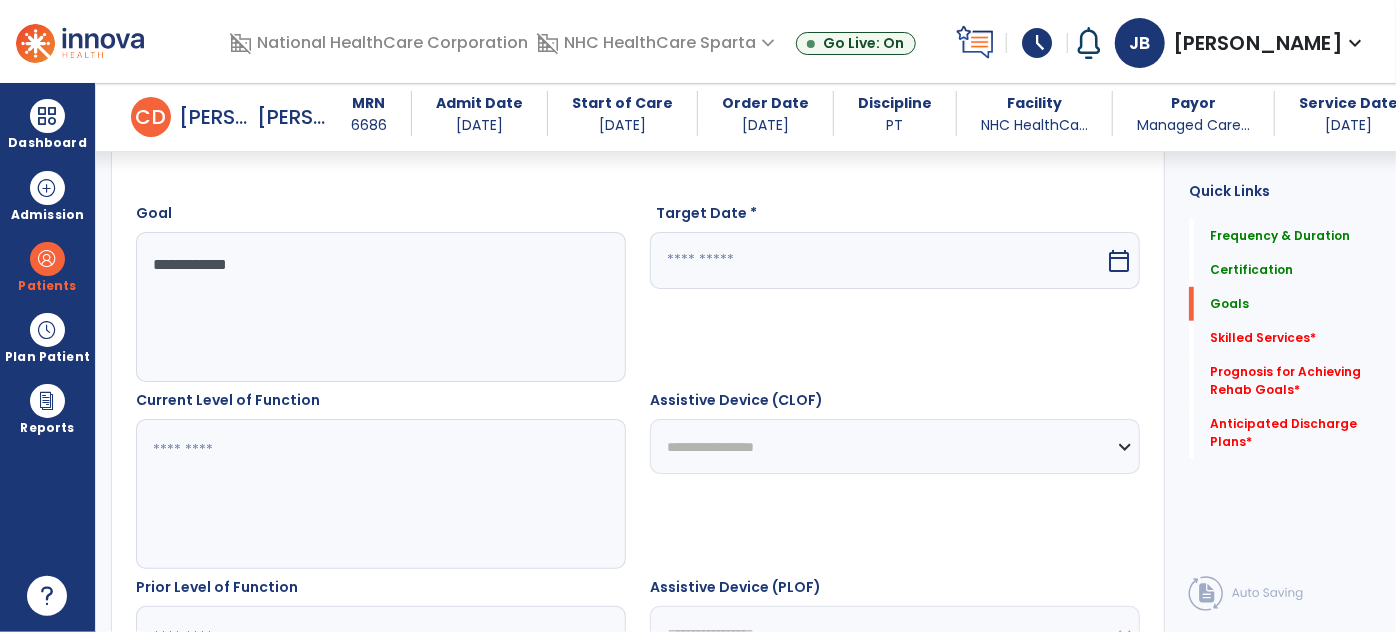click at bounding box center [877, 260] 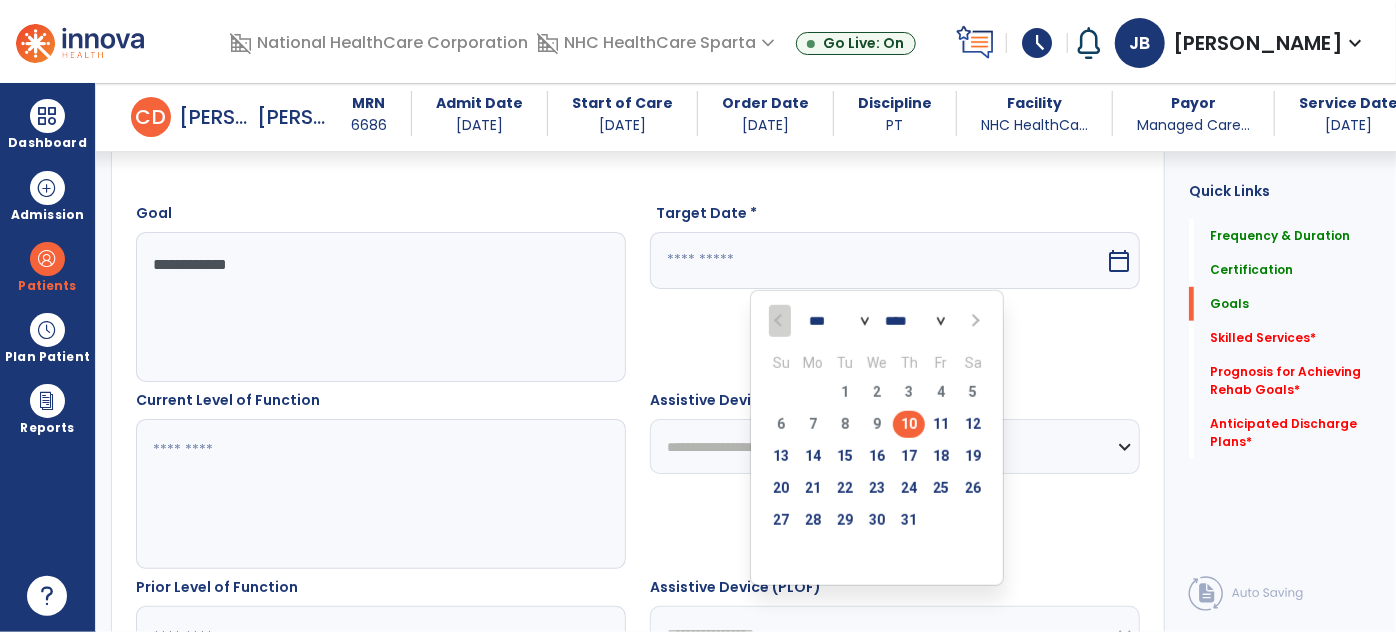 click at bounding box center (974, 321) 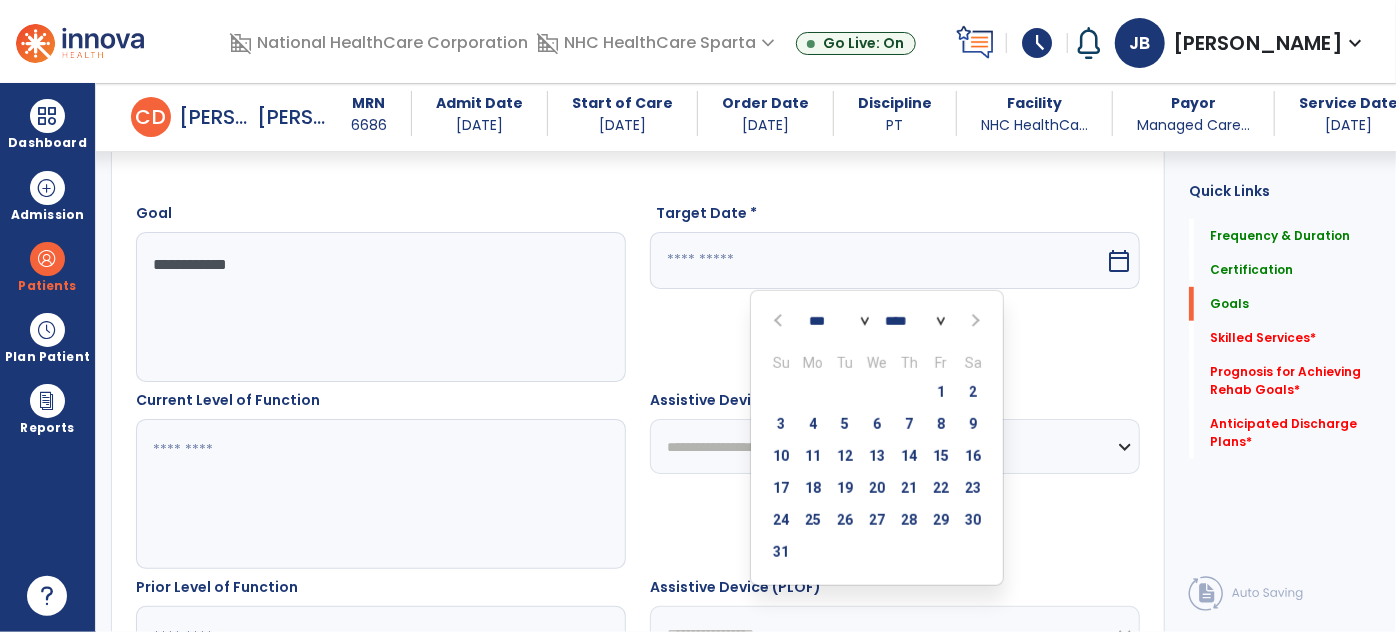 click on "21" at bounding box center (909, 491) 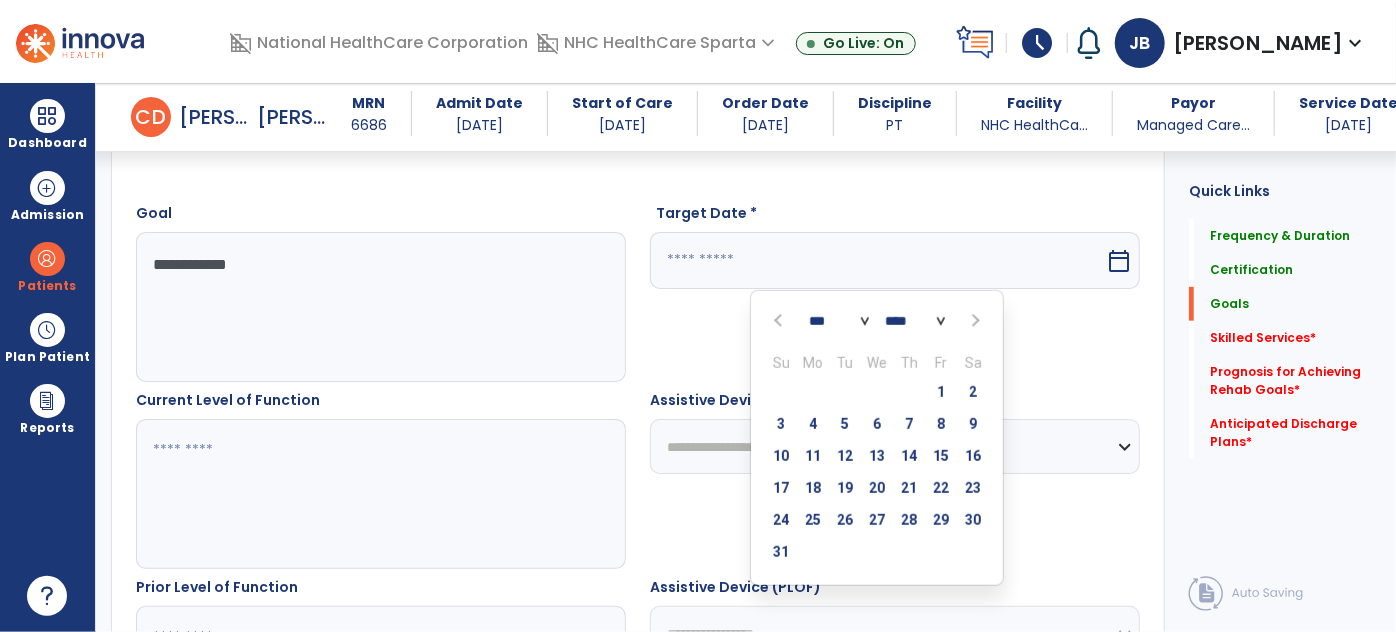 type on "*********" 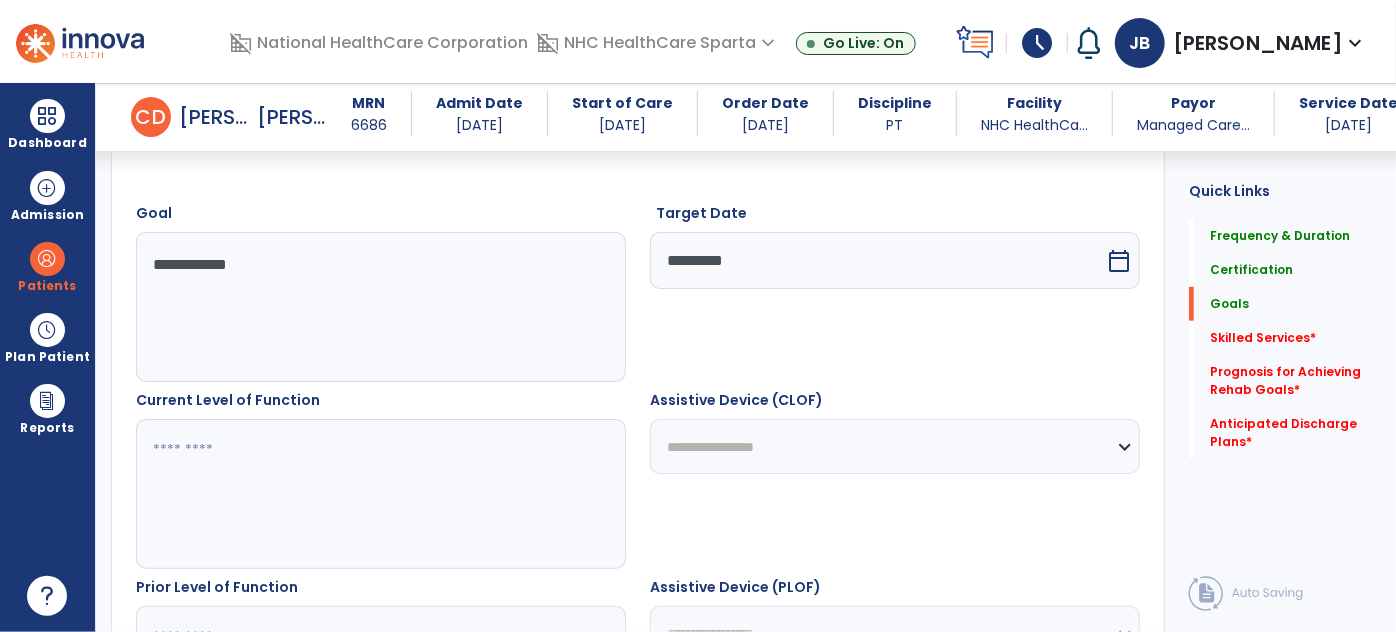 click at bounding box center (380, 494) 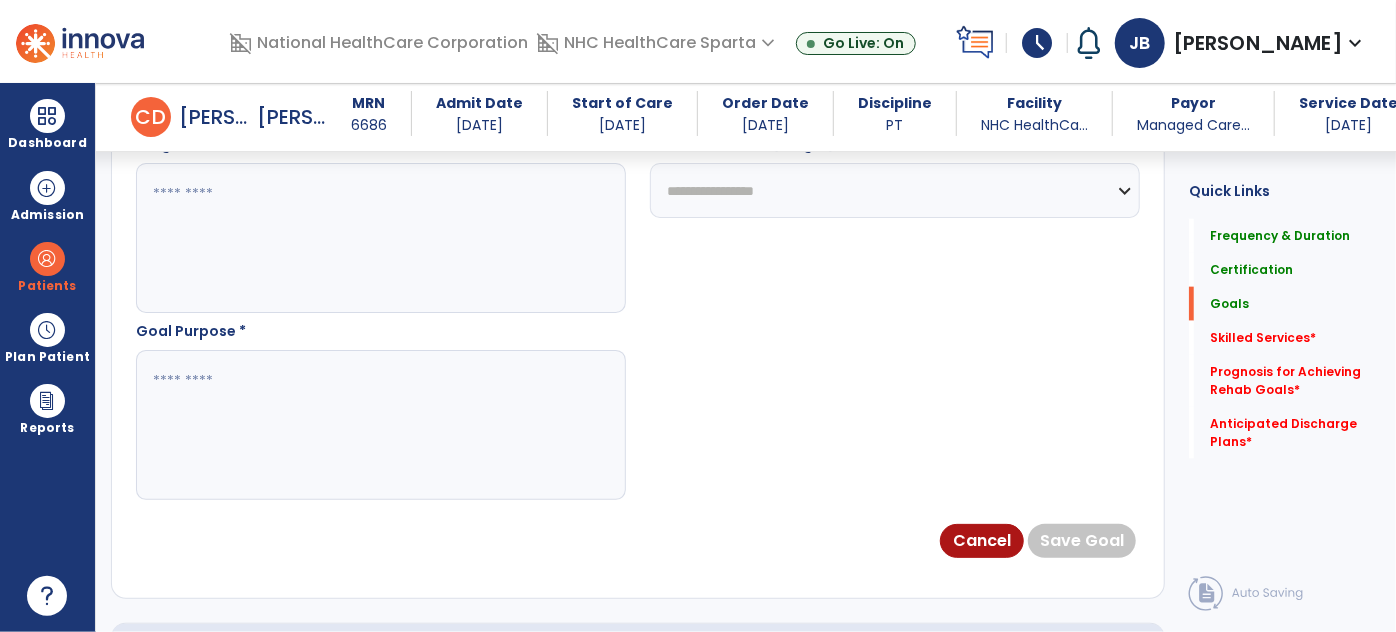 scroll, scrollTop: 1024, scrollLeft: 0, axis: vertical 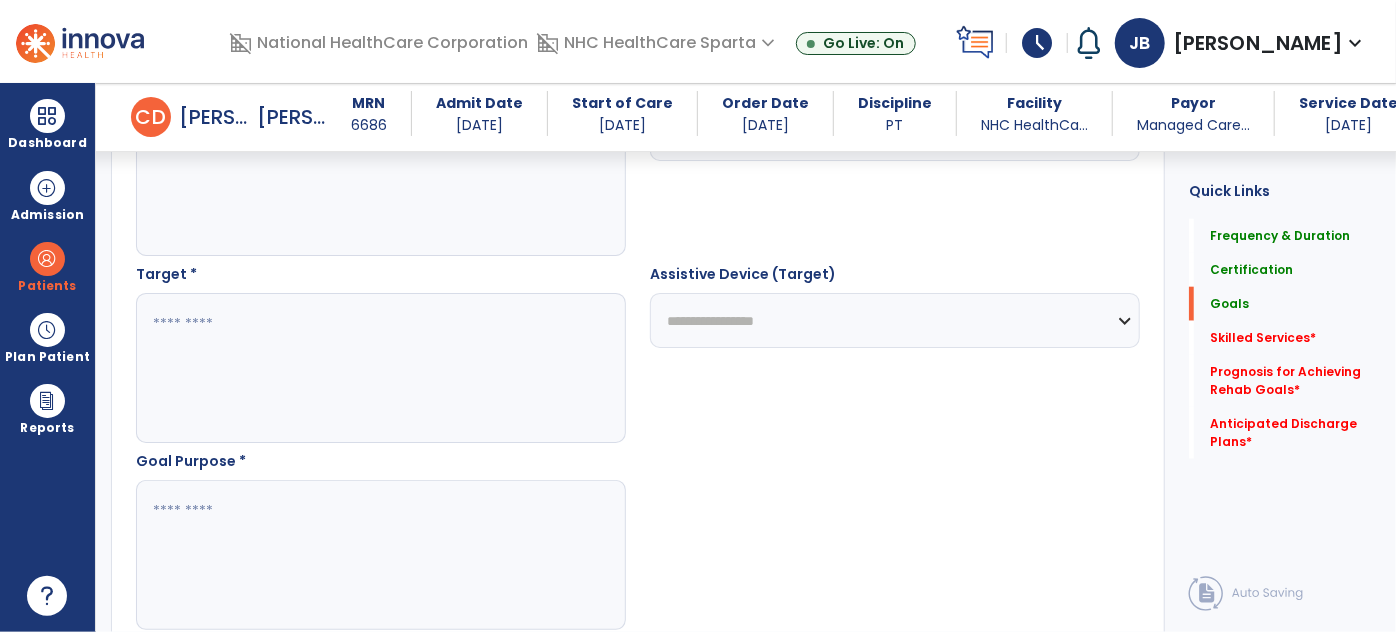 type on "**********" 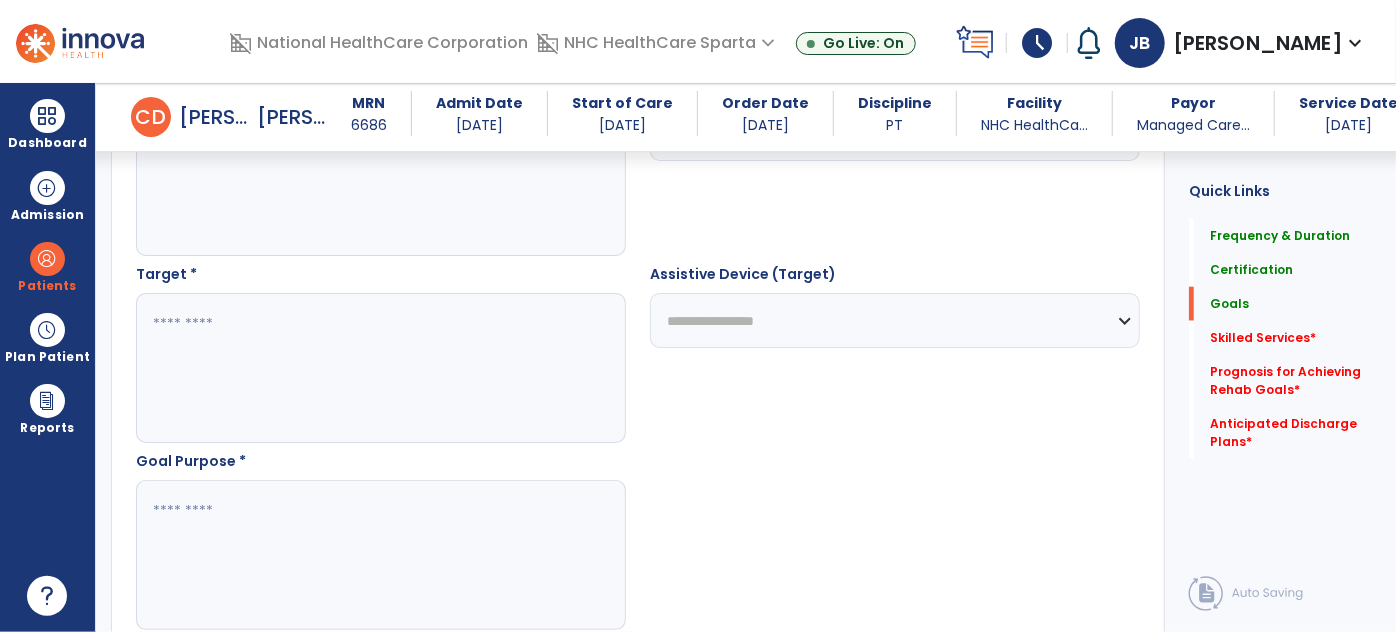 type on "*" 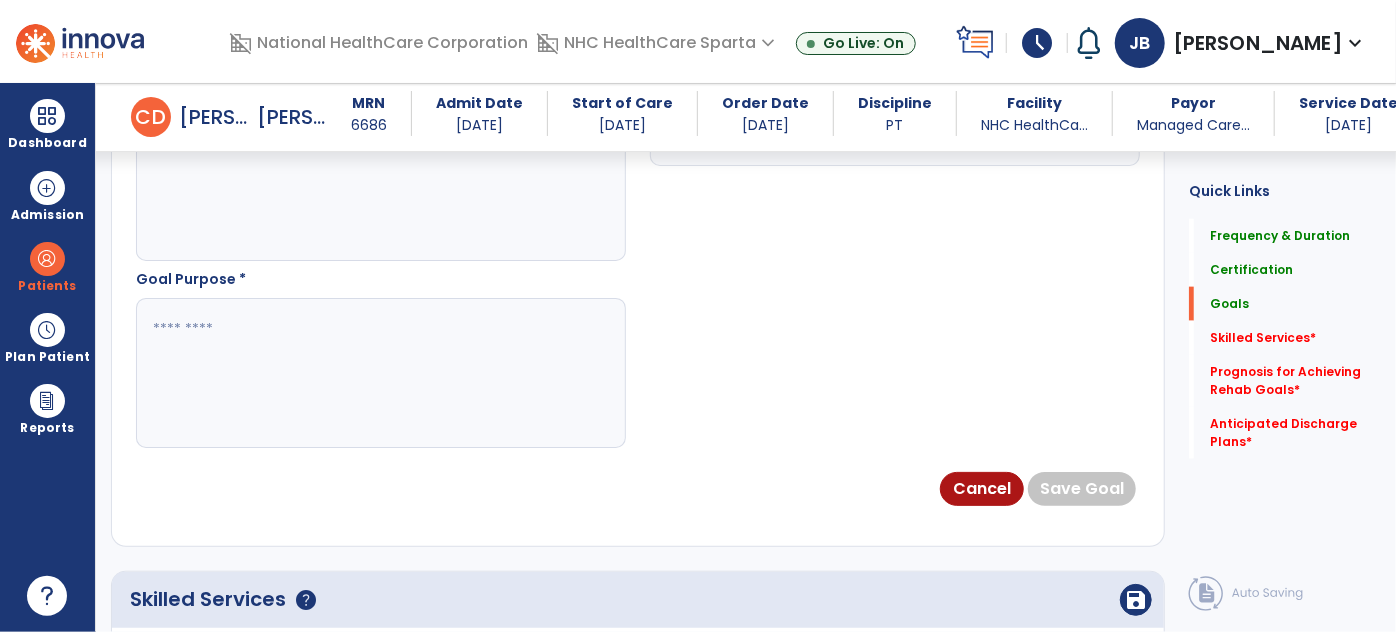 scroll, scrollTop: 1208, scrollLeft: 0, axis: vertical 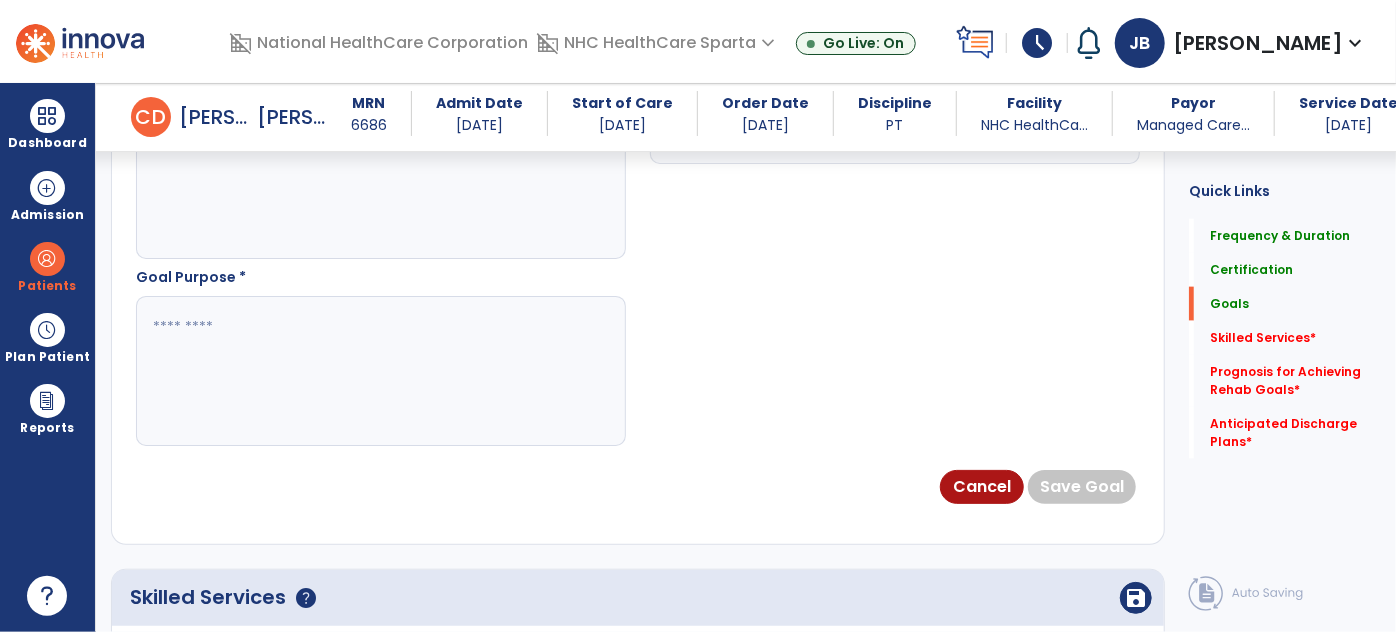 type on "****" 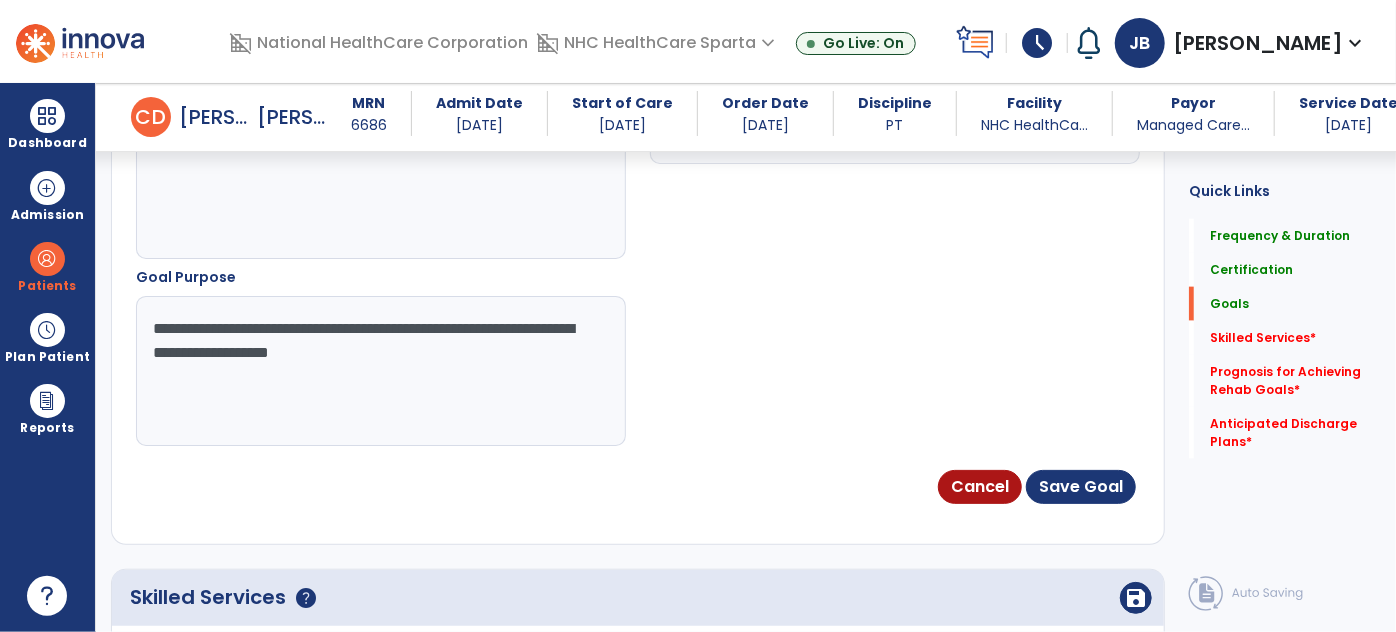 click on "**********" at bounding box center [380, 371] 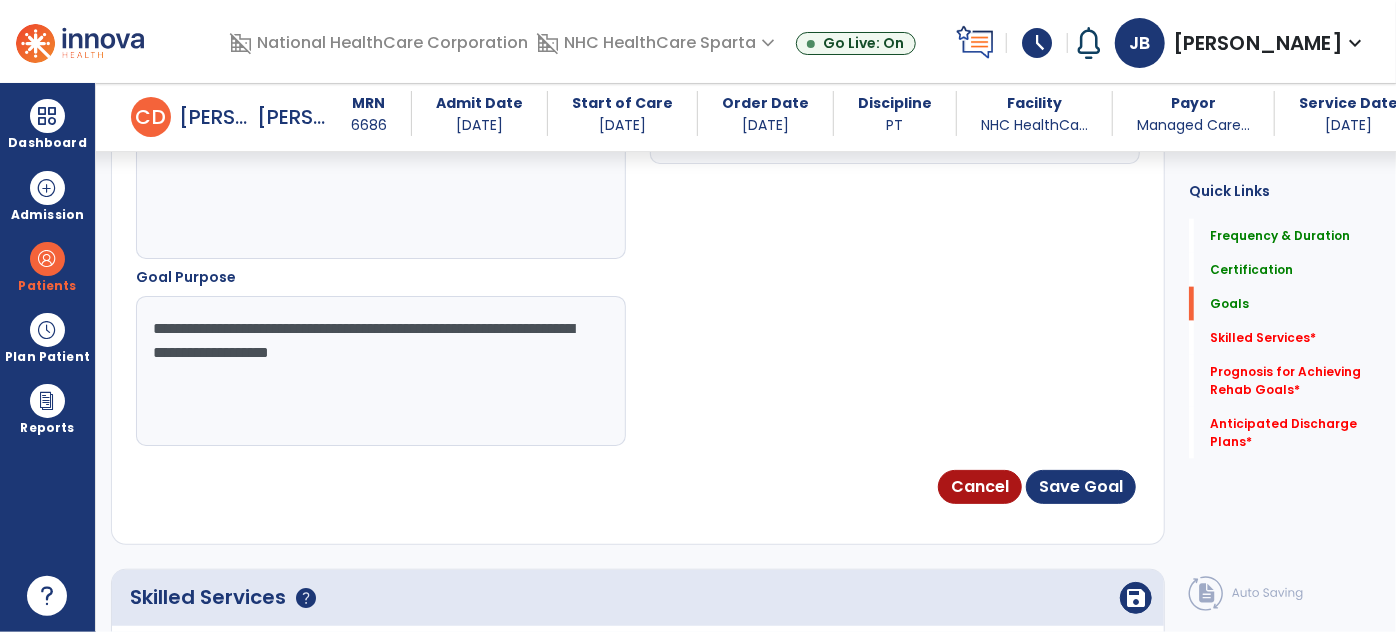 type on "**********" 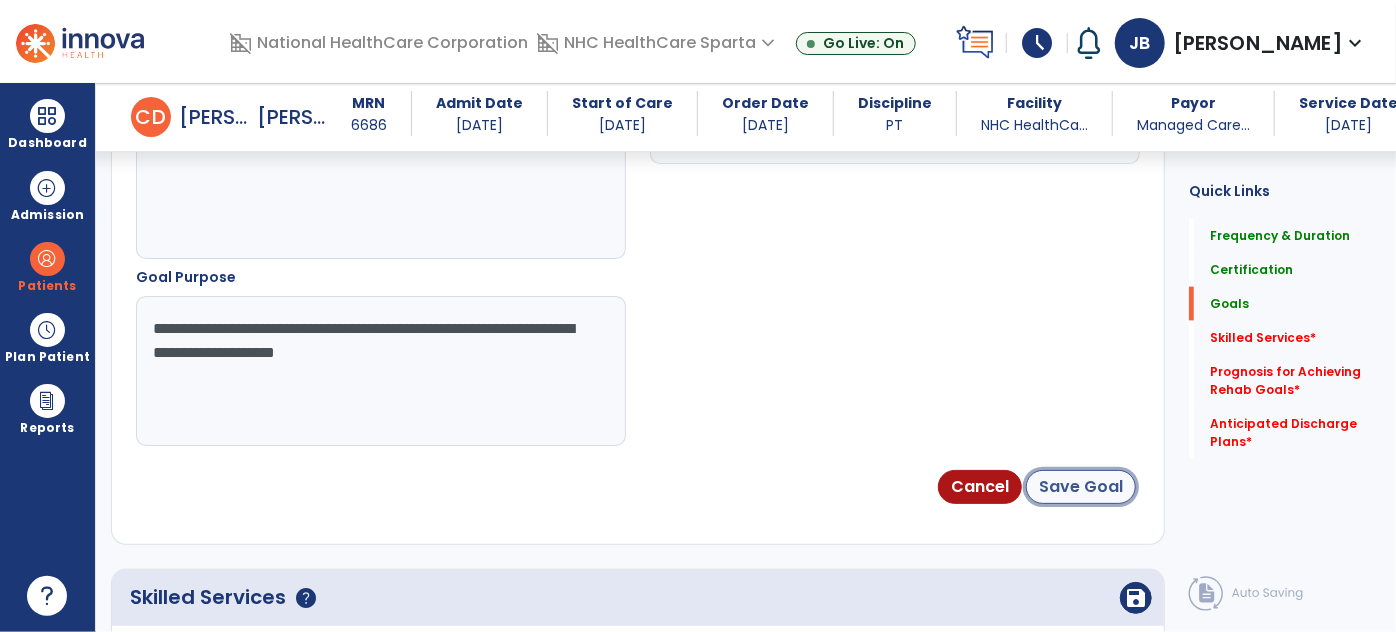 click on "Save Goal" at bounding box center (1081, 487) 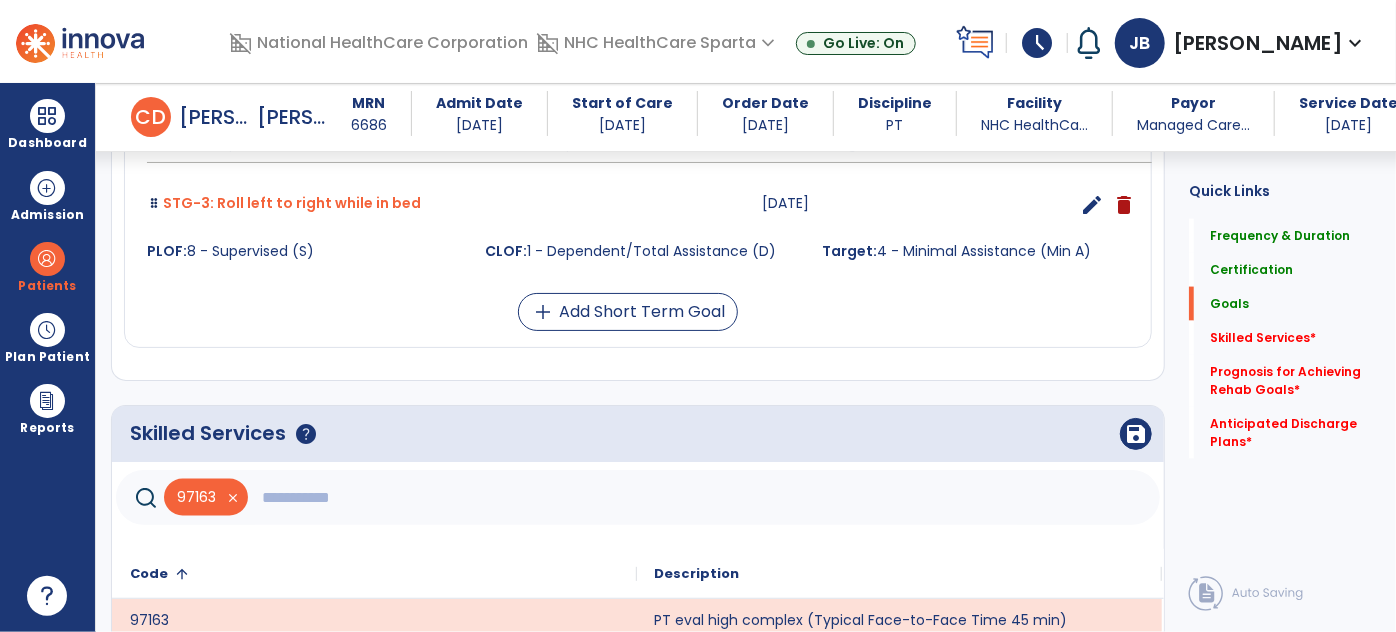 scroll, scrollTop: 1392, scrollLeft: 0, axis: vertical 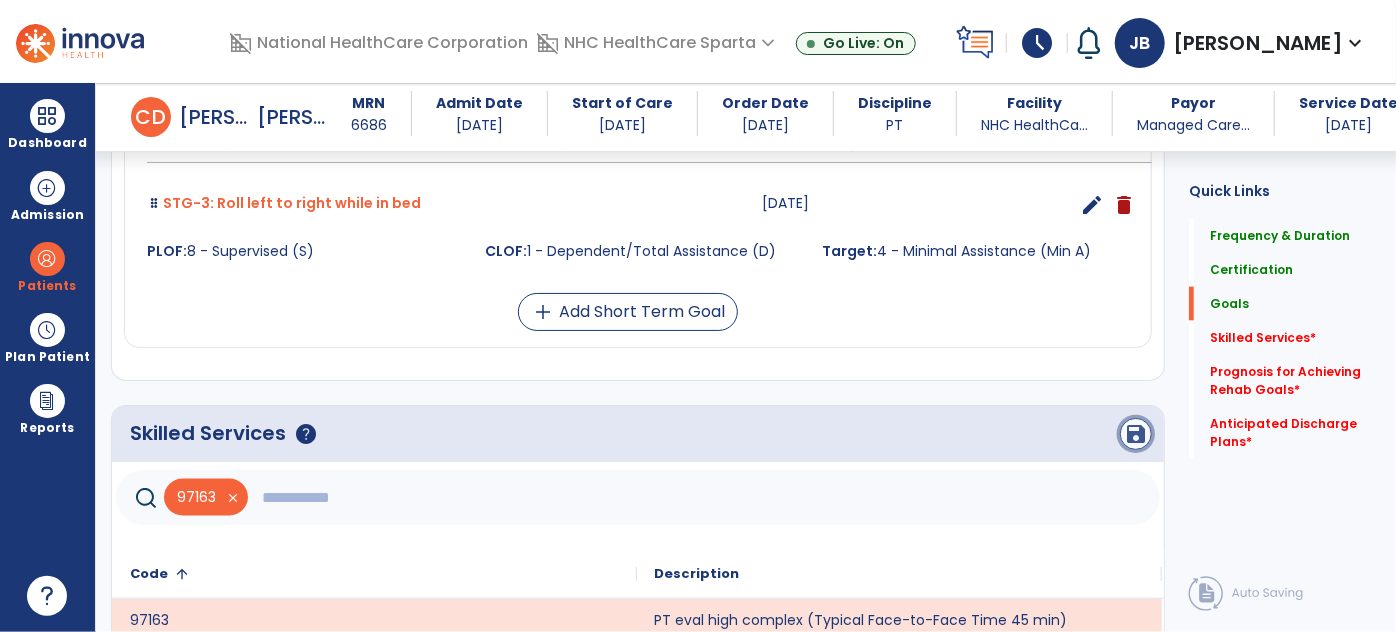 click on "save" 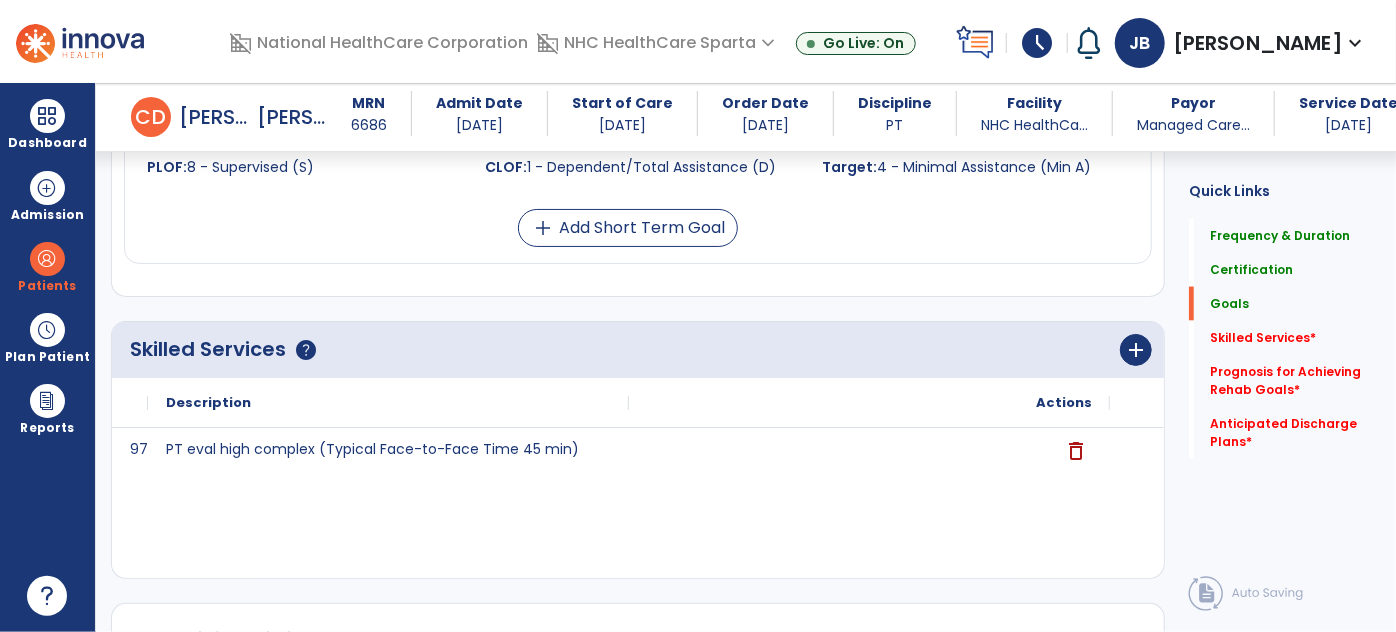 scroll, scrollTop: 1480, scrollLeft: 0, axis: vertical 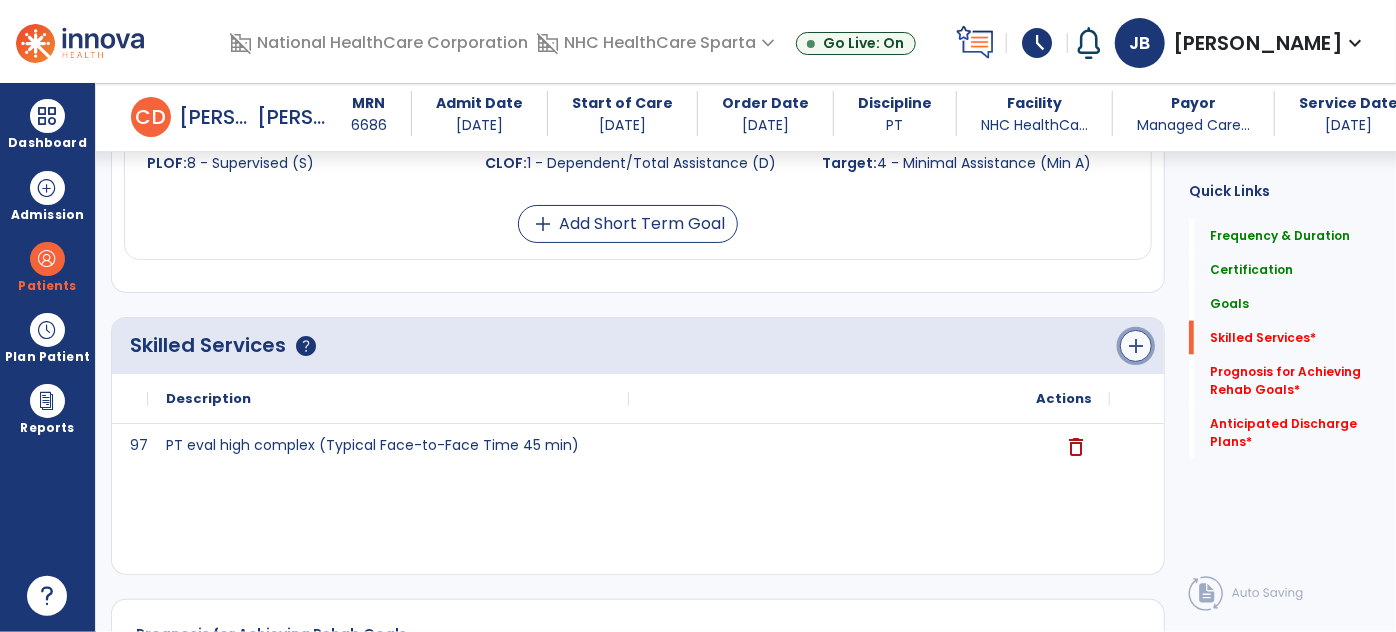 click on "add" 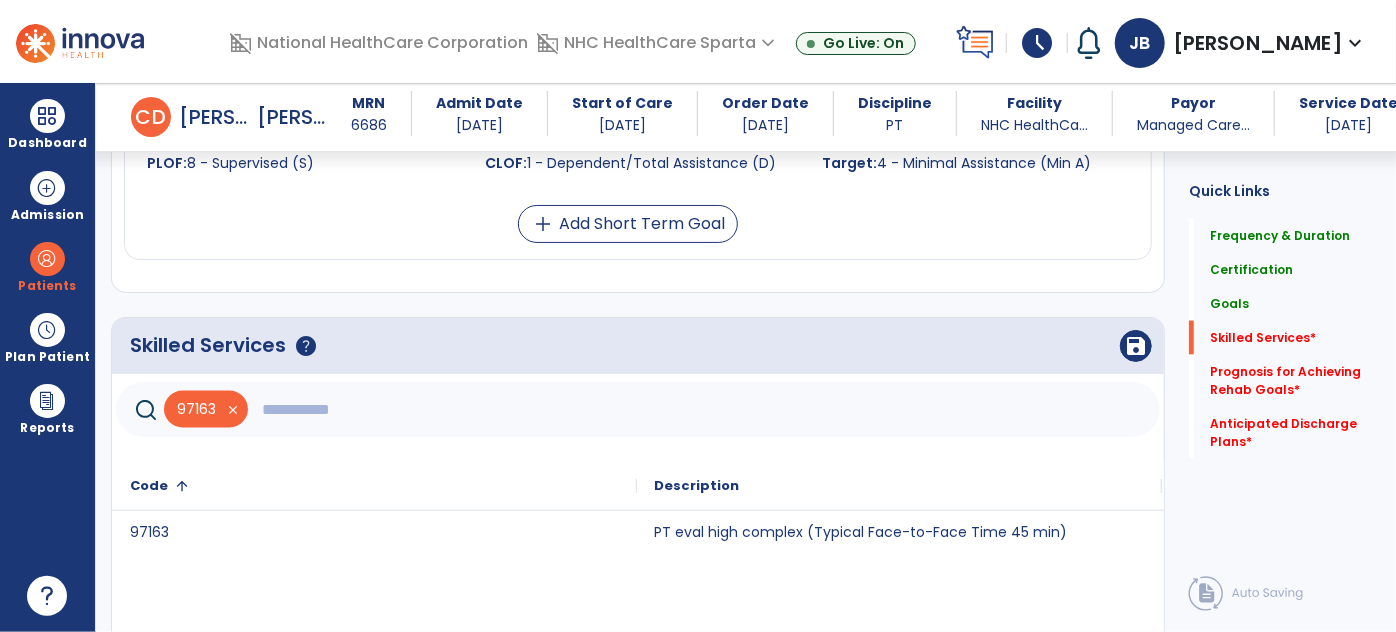 click 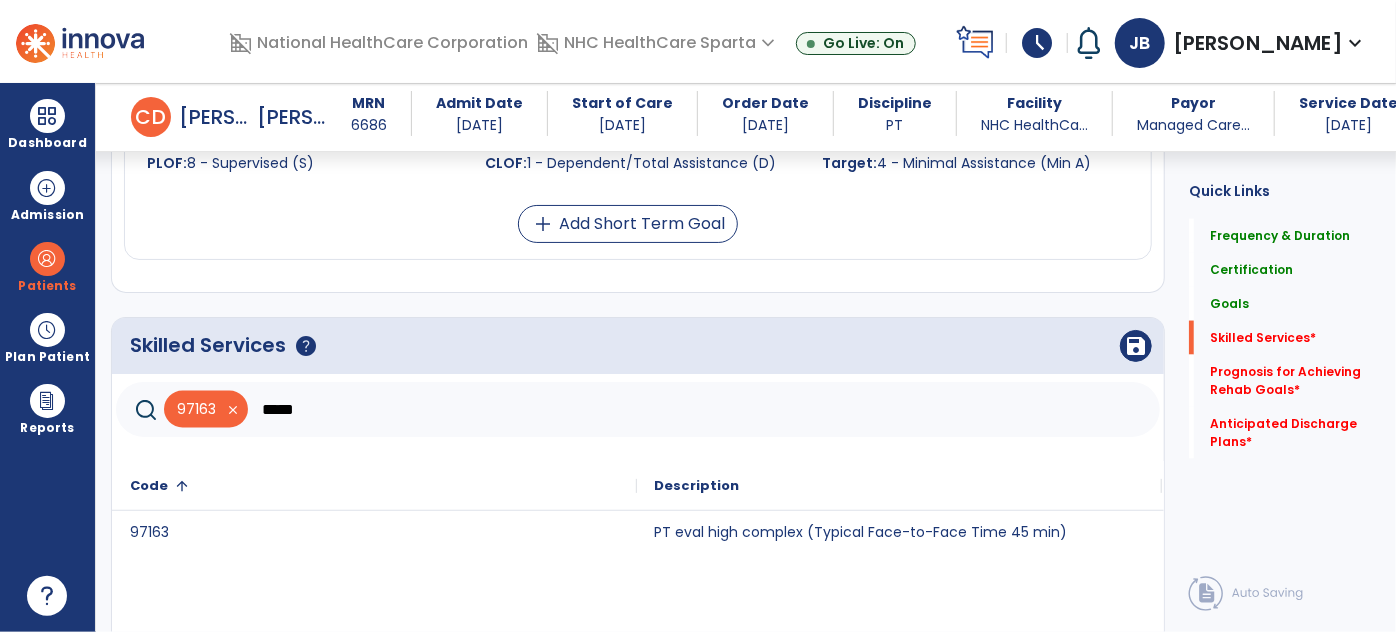 scroll, scrollTop: 1613, scrollLeft: 0, axis: vertical 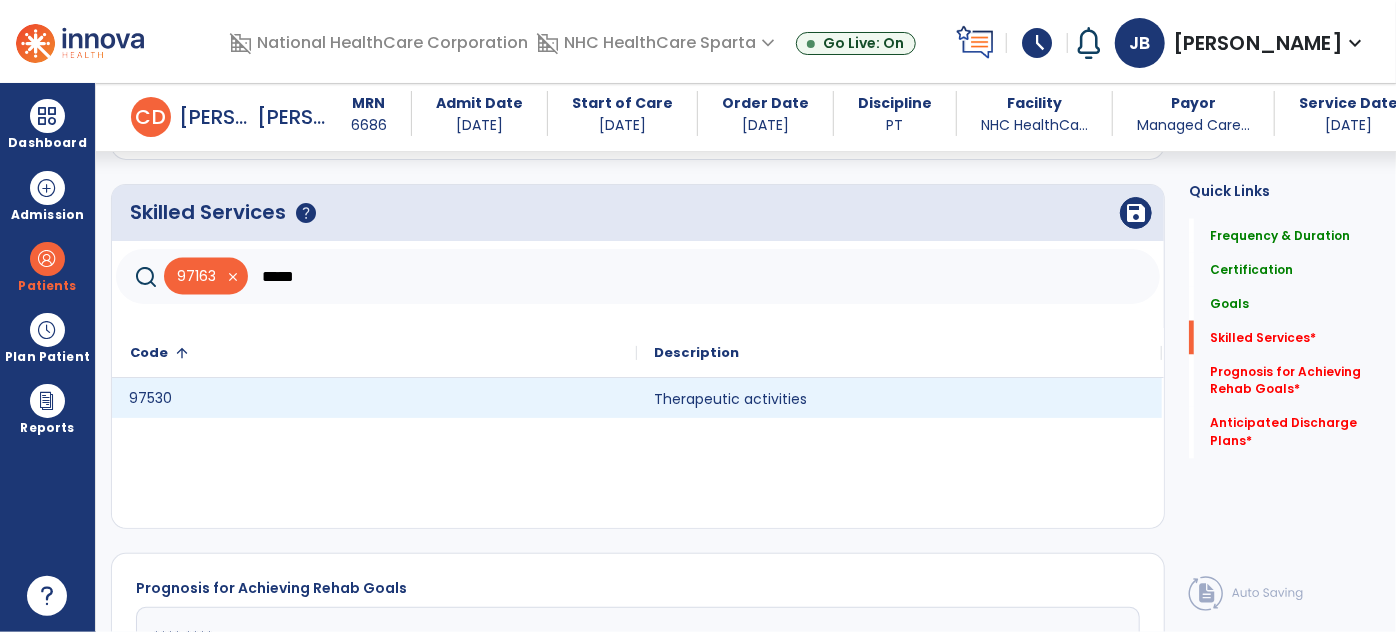 click on "97530" 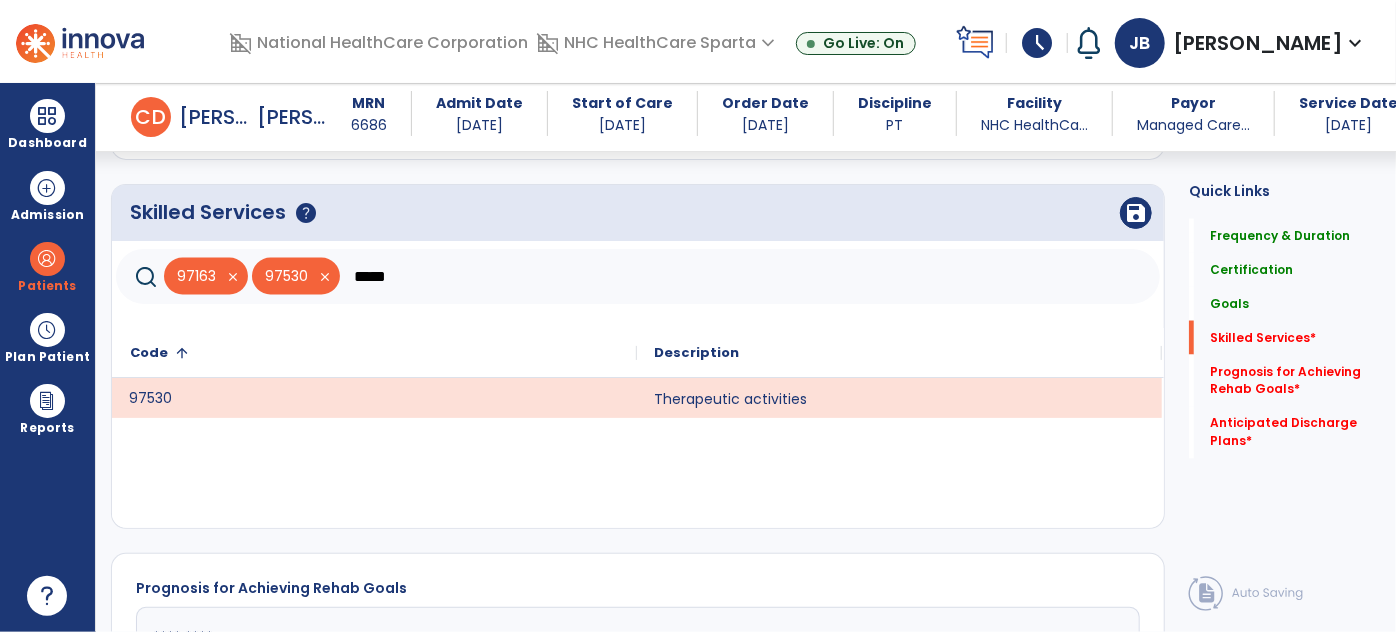 click on "*****" 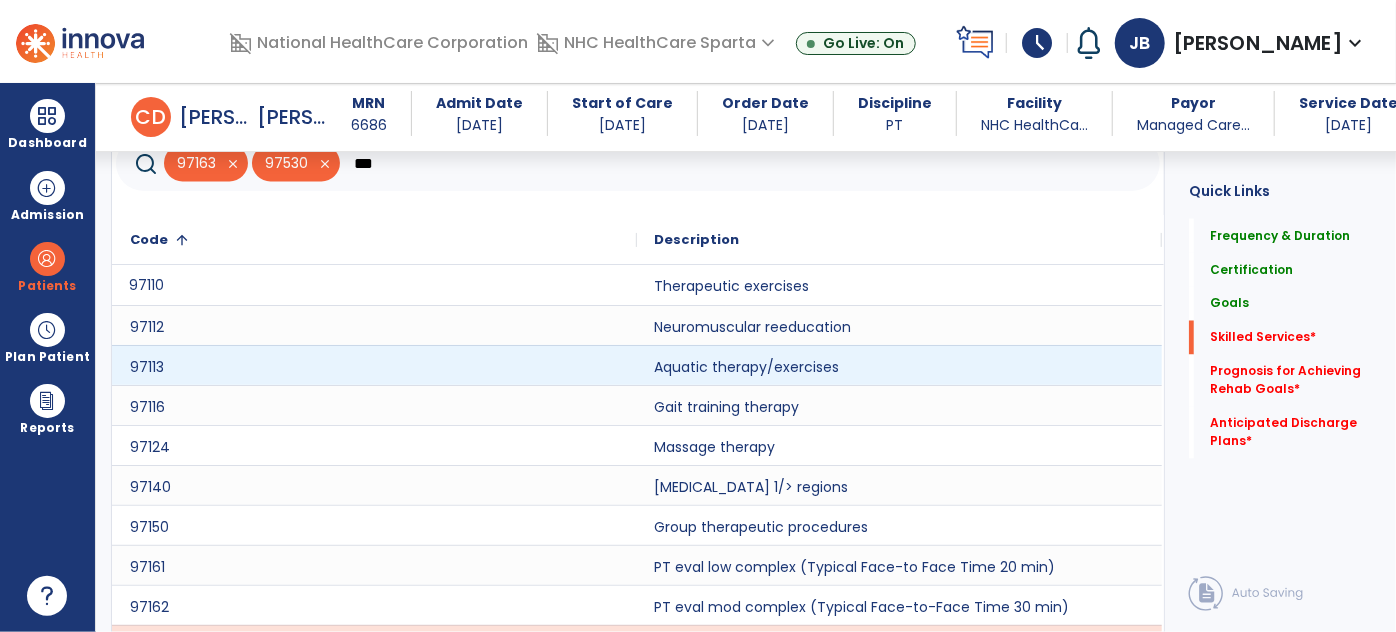 scroll, scrollTop: 1802, scrollLeft: 0, axis: vertical 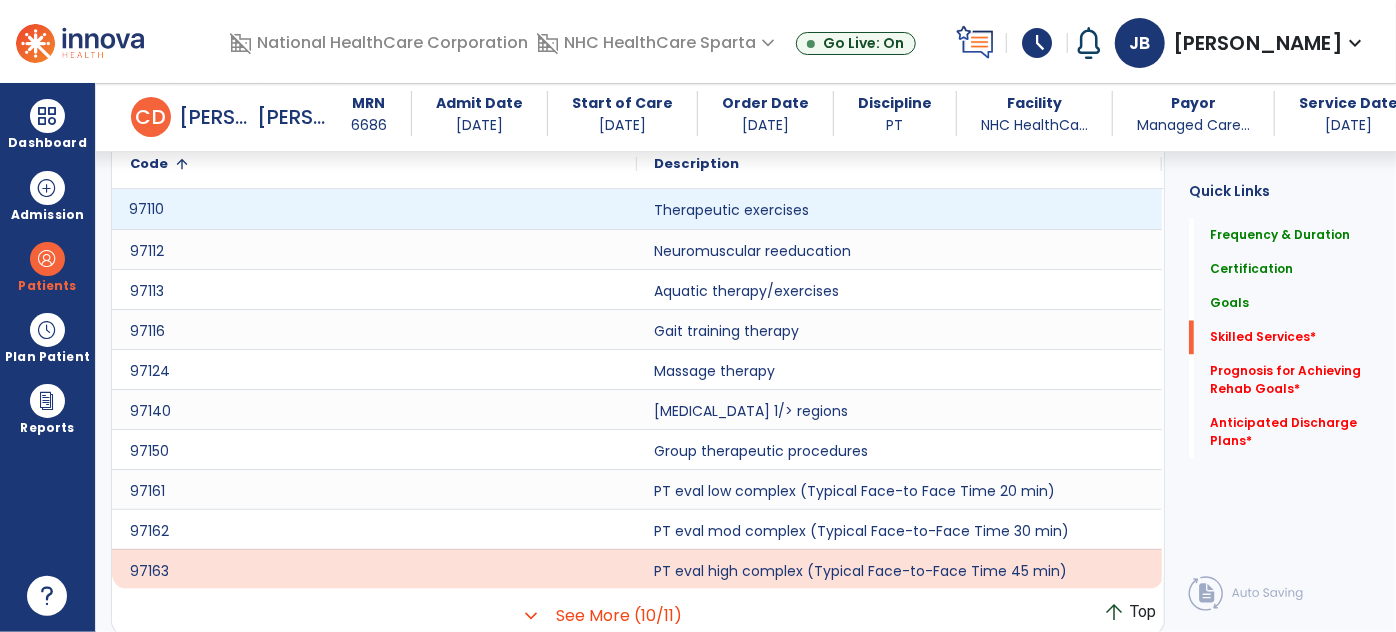 type on "***" 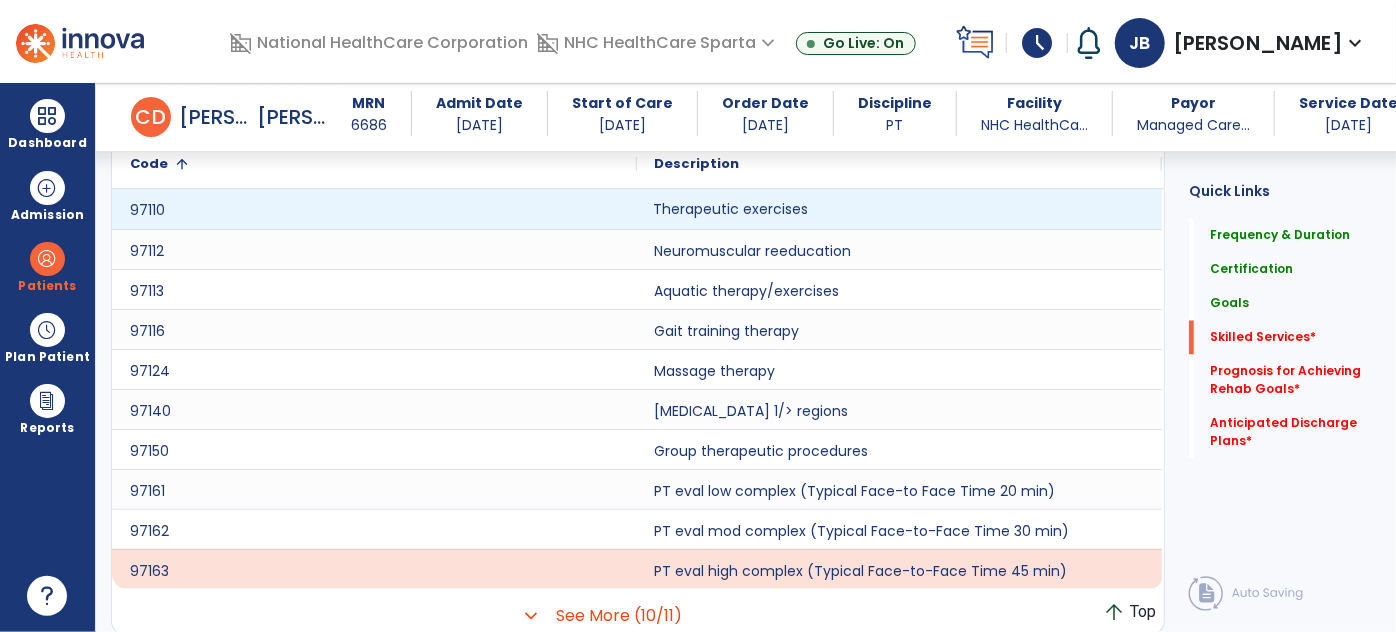 click on "Therapeutic exercises" 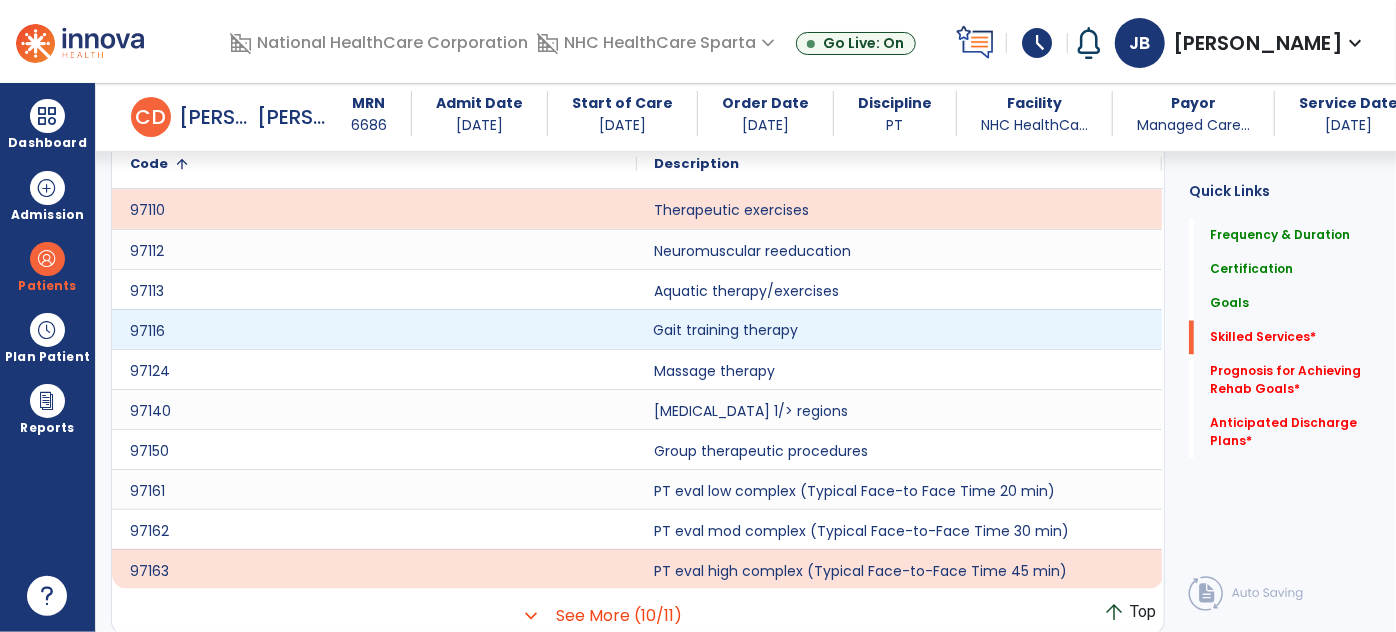 click on "Gait training therapy" 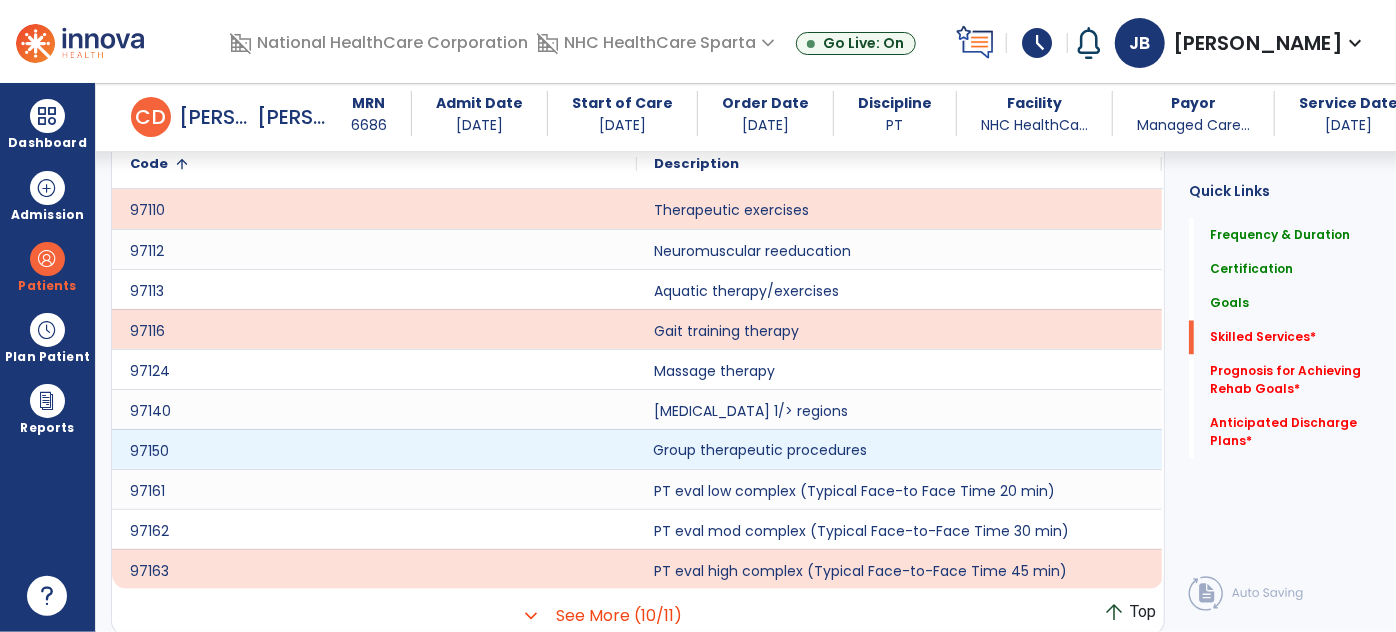 click on "Group therapeutic procedures" 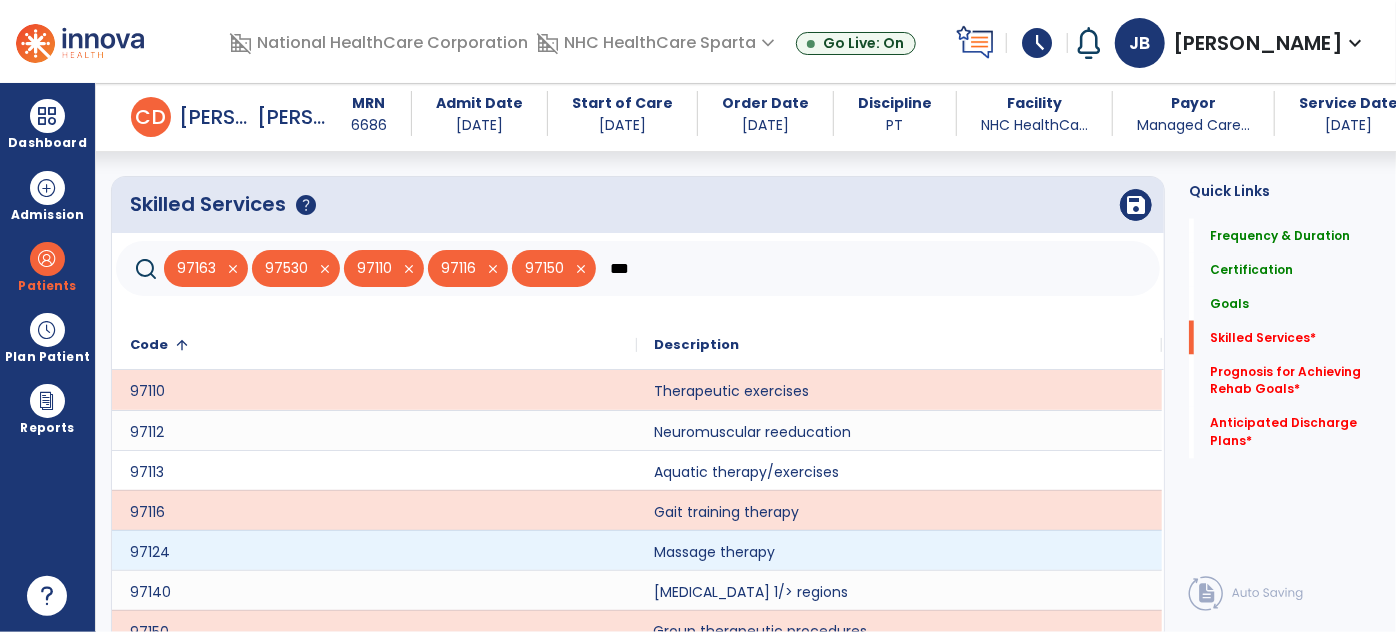 scroll, scrollTop: 1613, scrollLeft: 0, axis: vertical 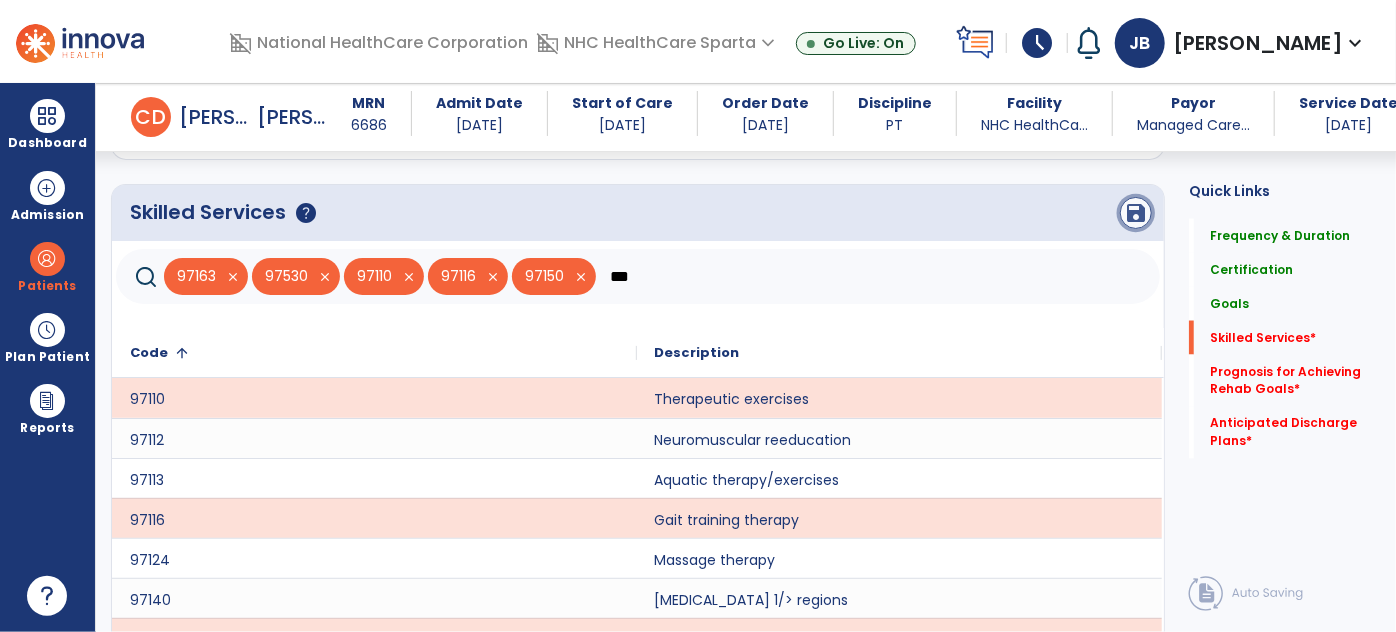 click on "save" 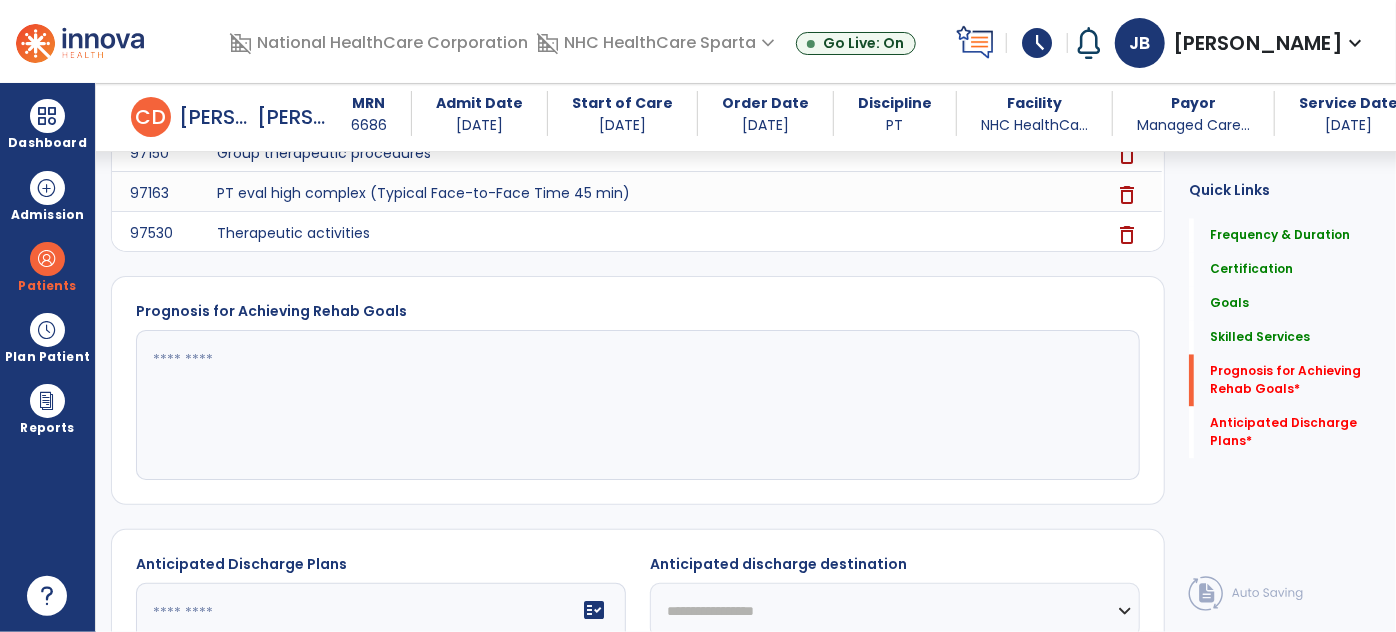 scroll, scrollTop: 2068, scrollLeft: 0, axis: vertical 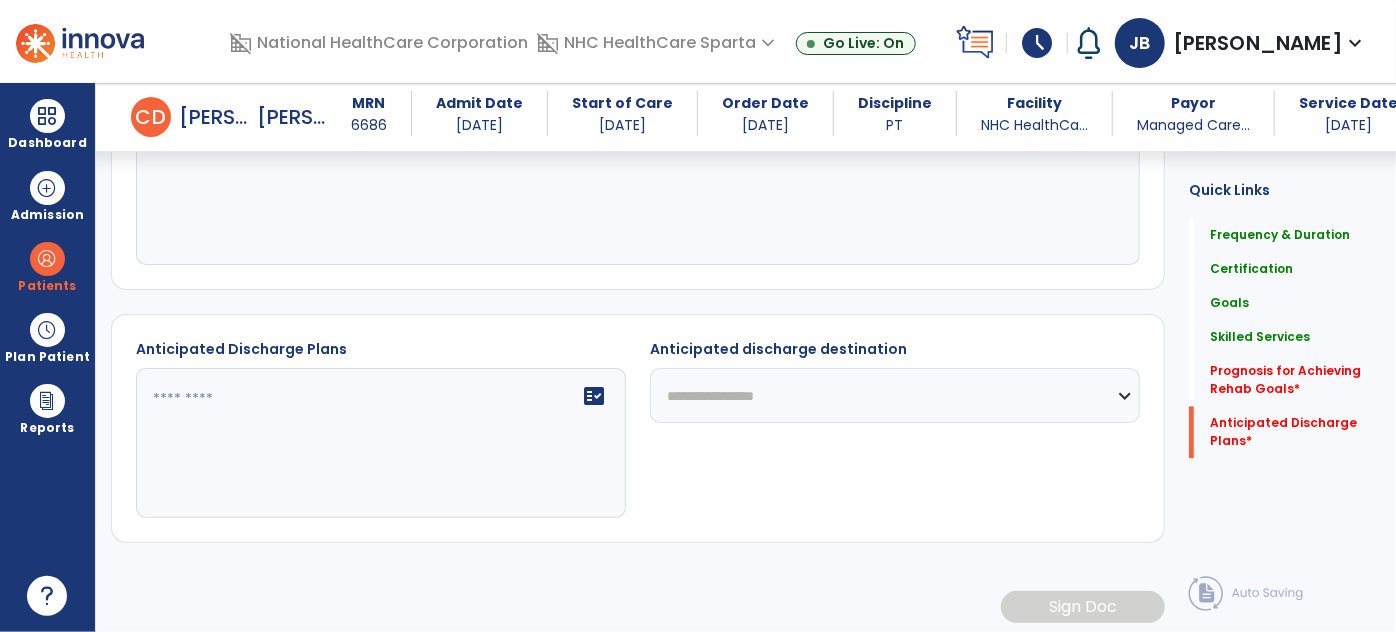 click 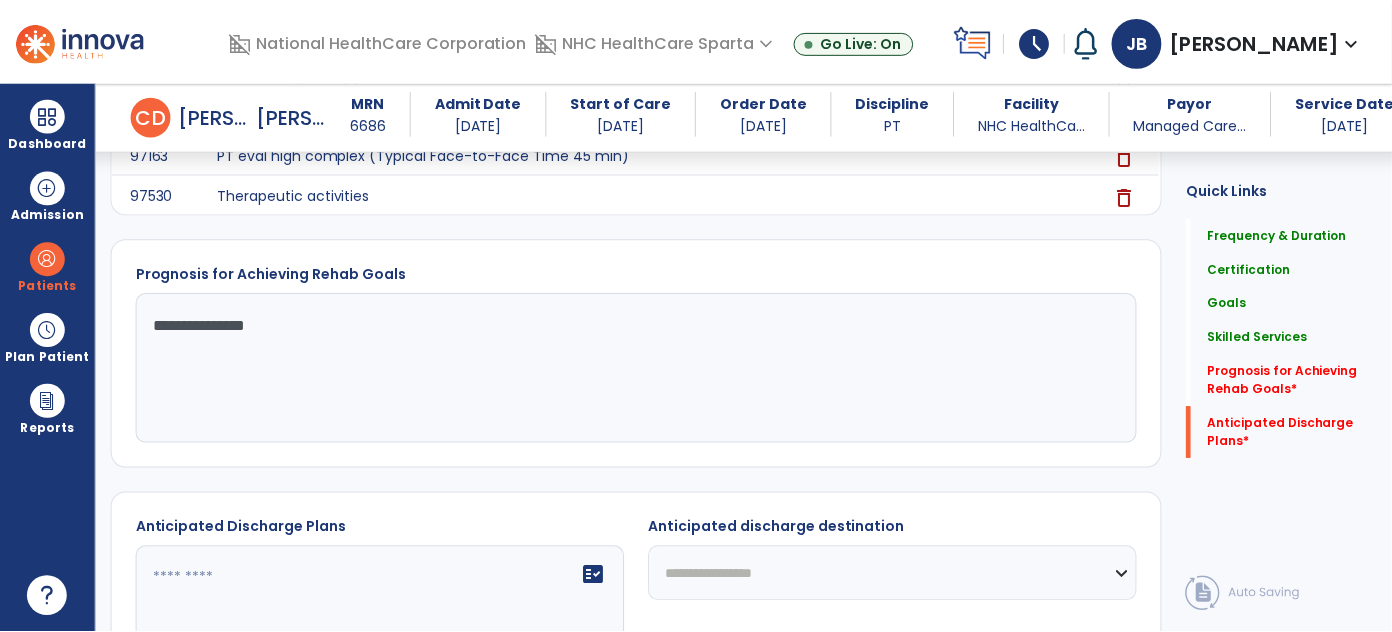 scroll, scrollTop: 2069, scrollLeft: 0, axis: vertical 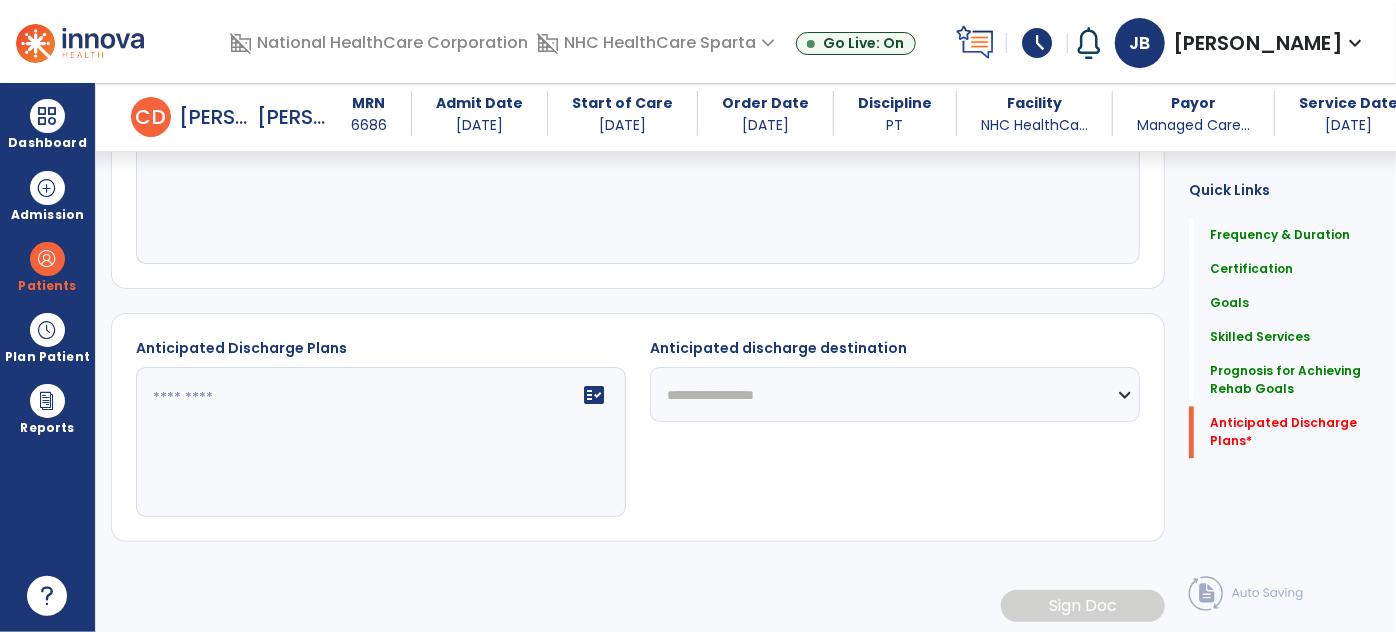type on "**********" 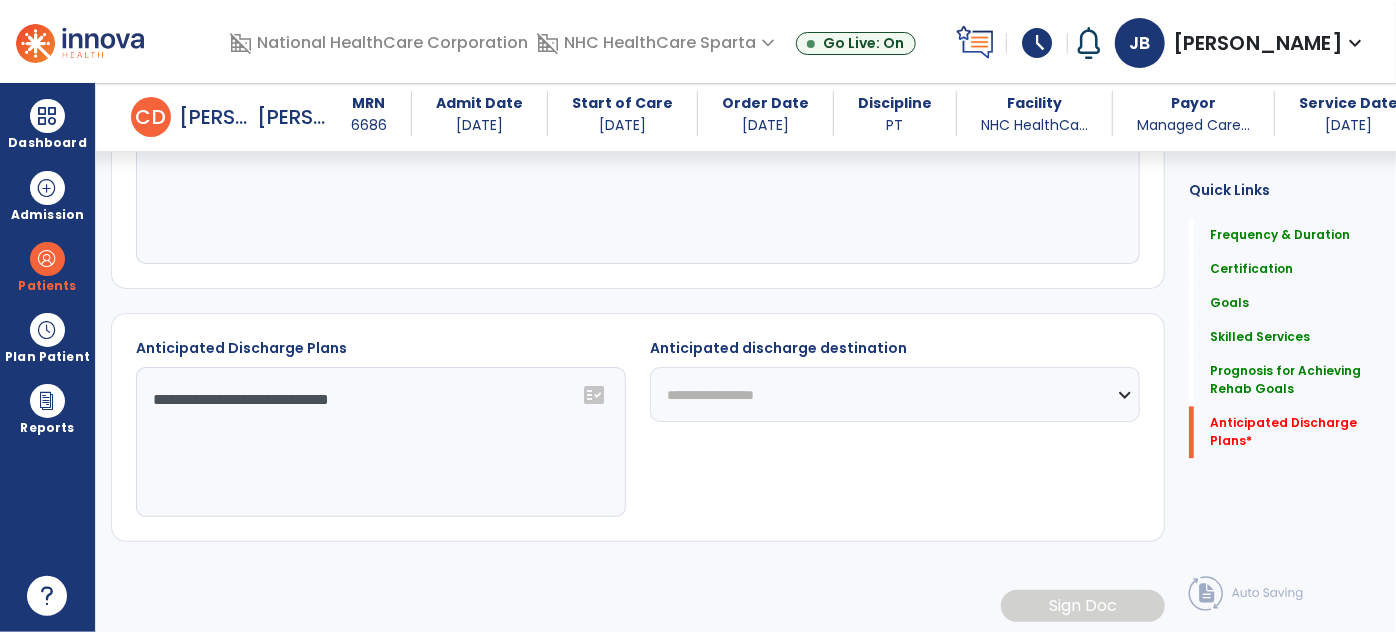 click on "**********" 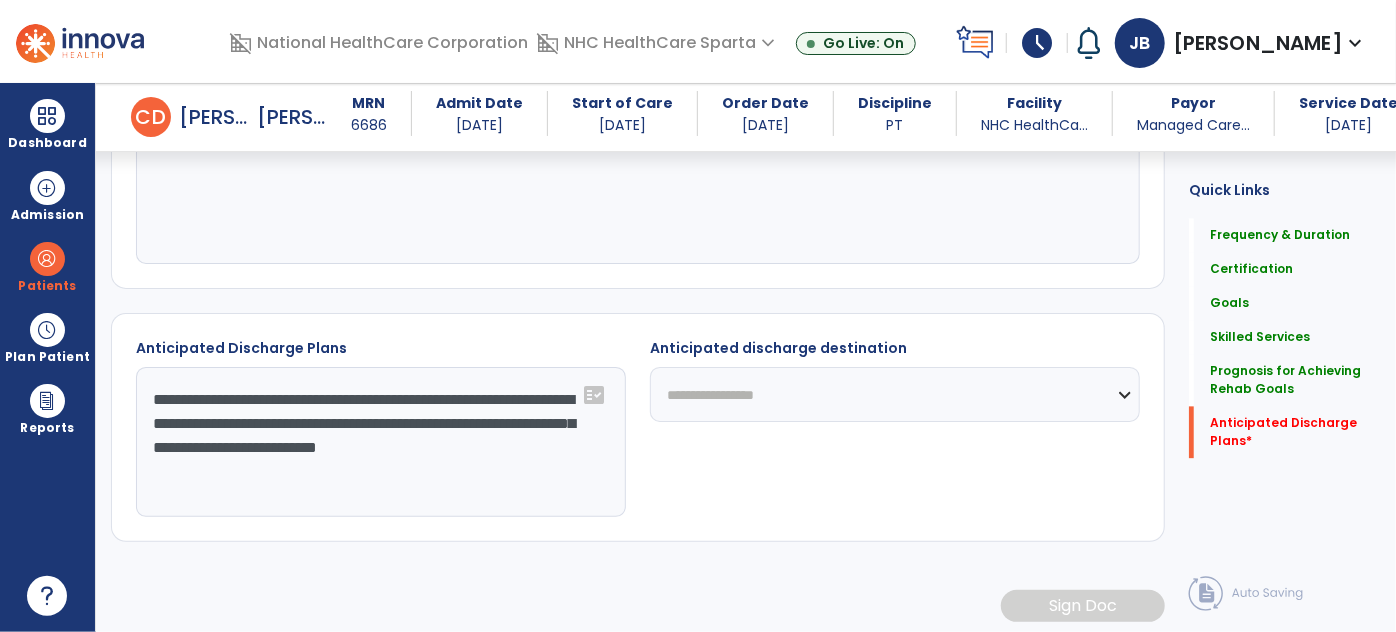 click on "**********" 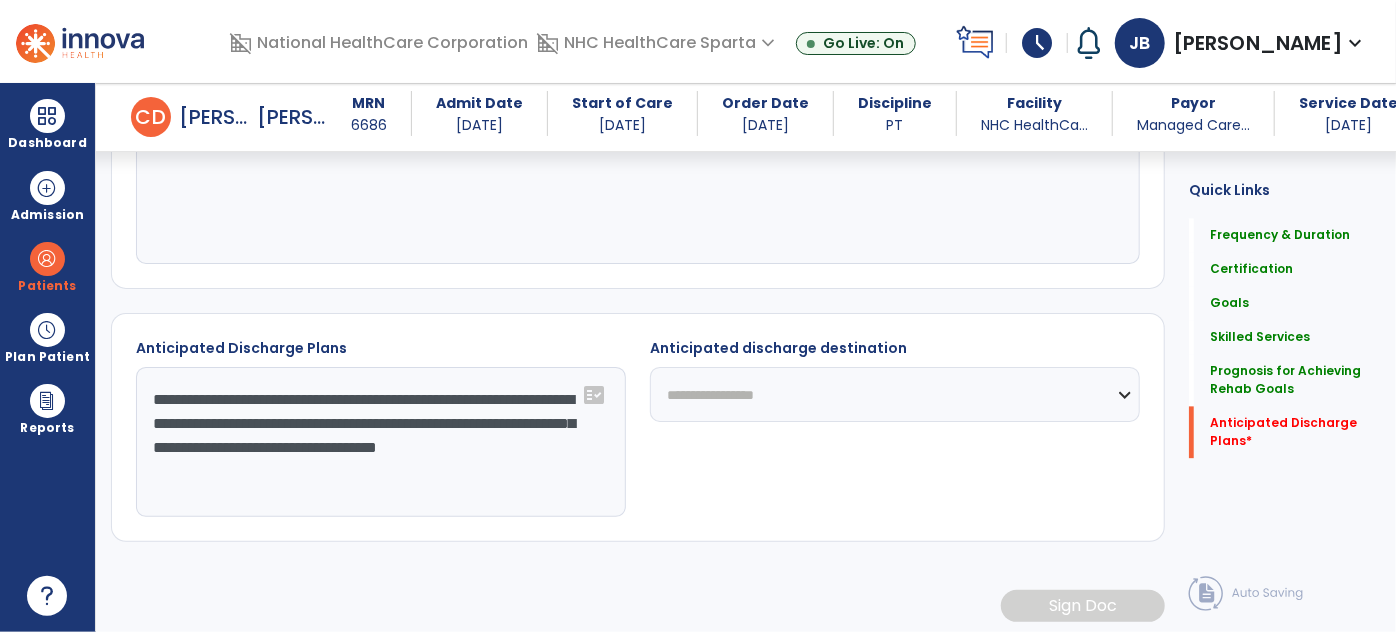click on "**********" 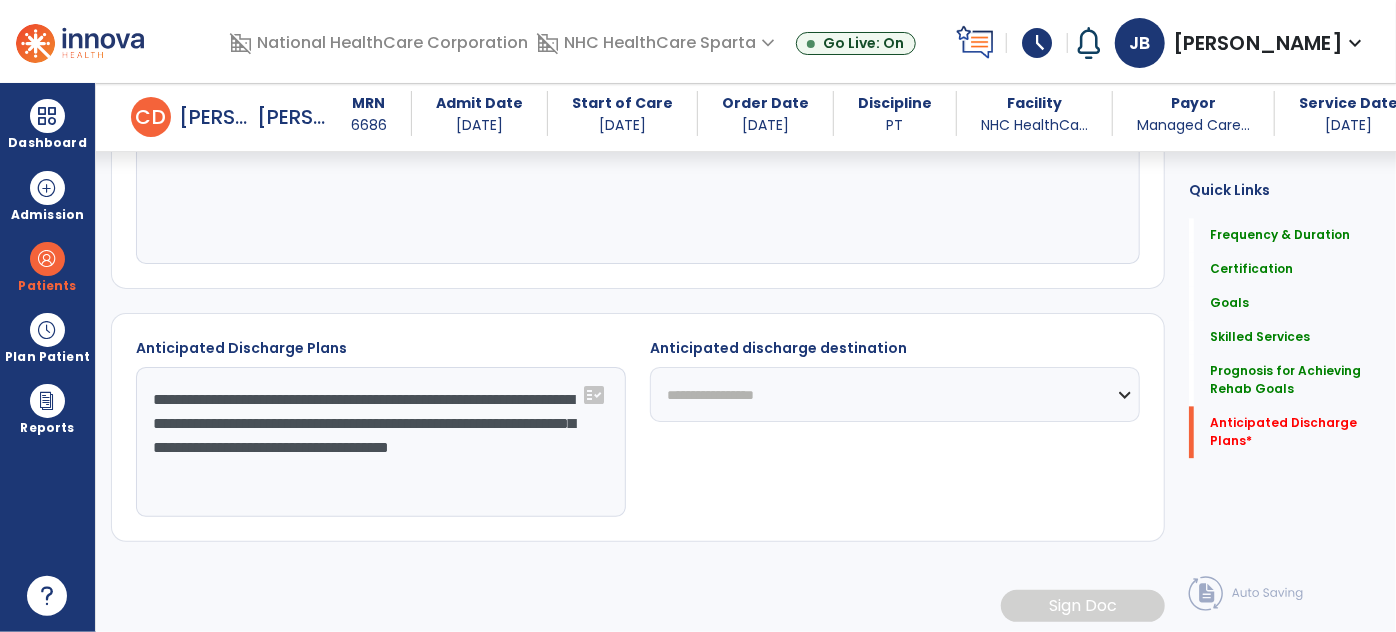 type on "**********" 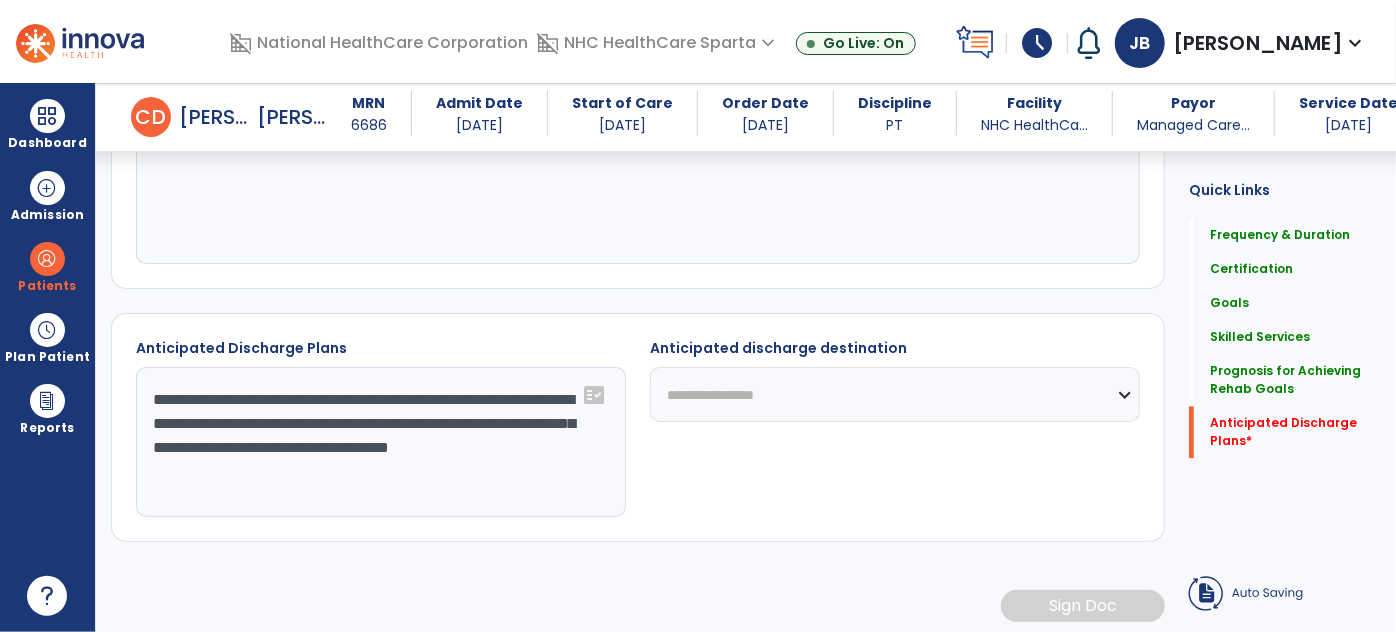 click on "**********" 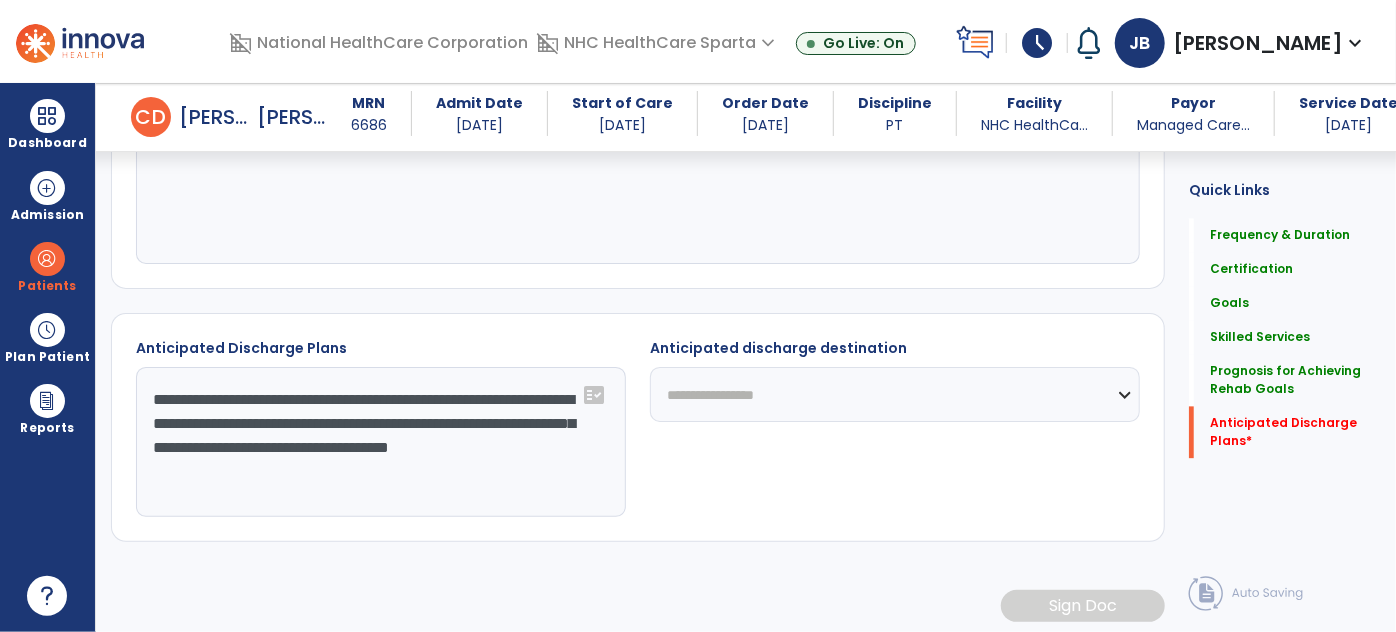 select on "**********" 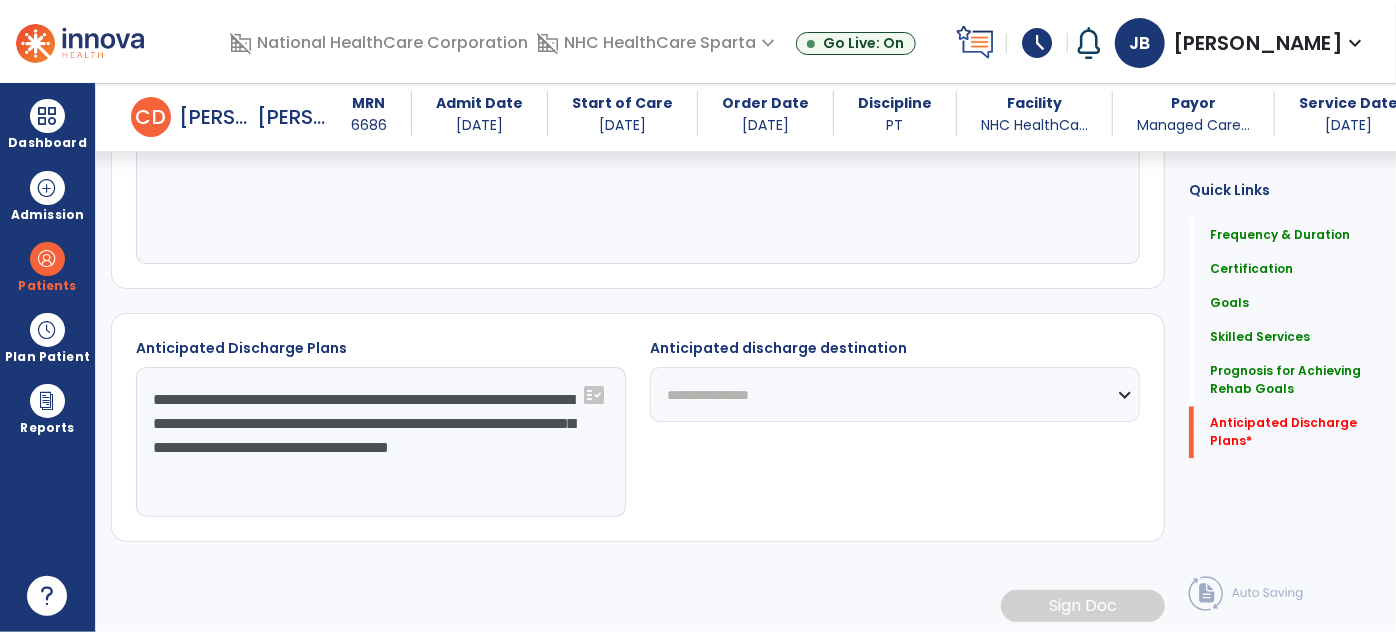 click on "**********" 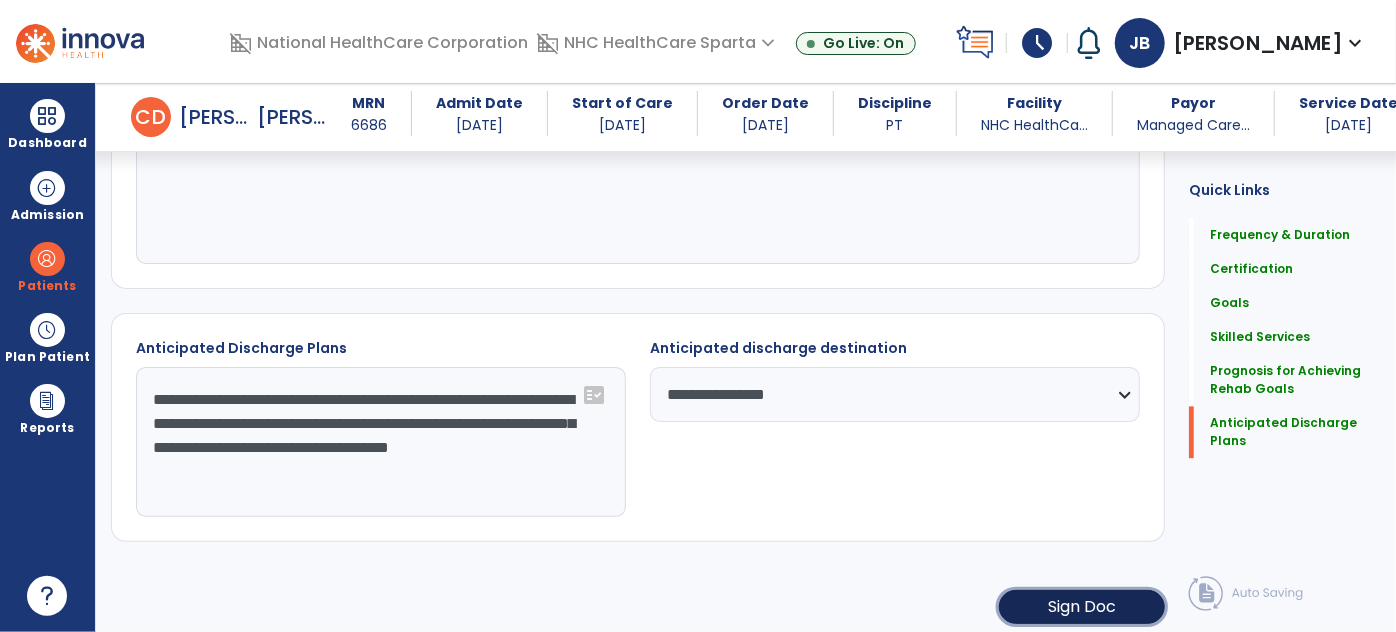 click on "Sign Doc" 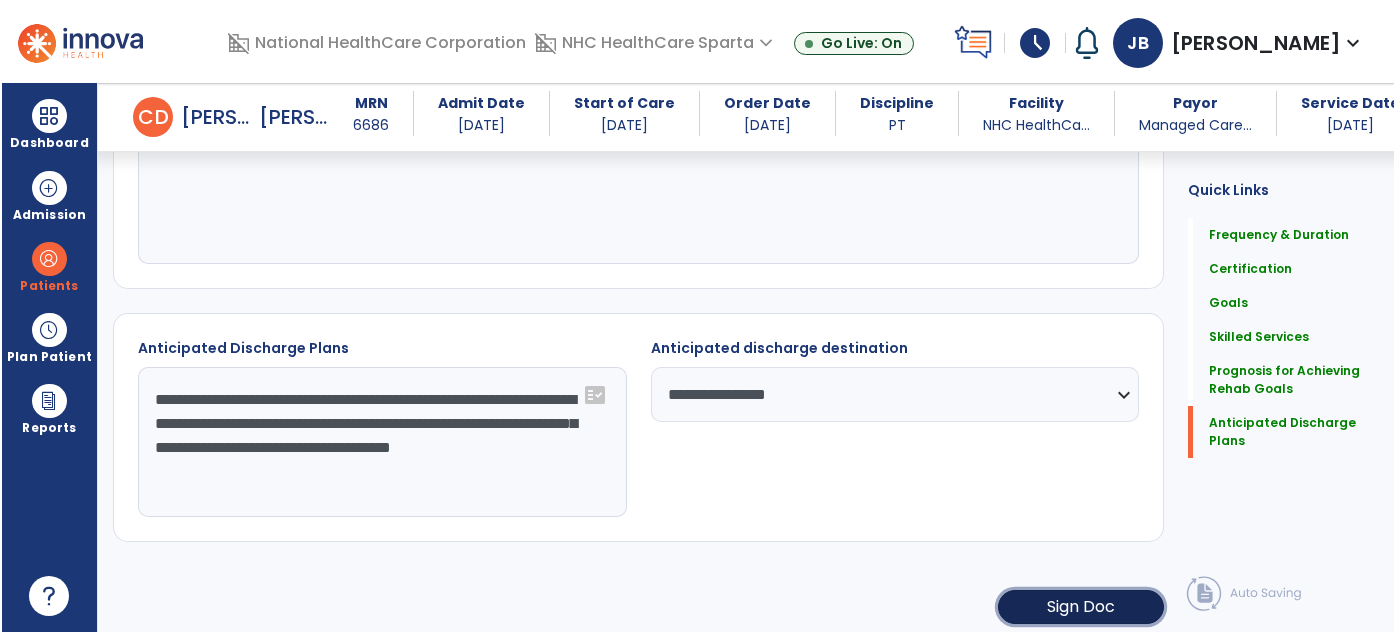 scroll, scrollTop: 2069, scrollLeft: 0, axis: vertical 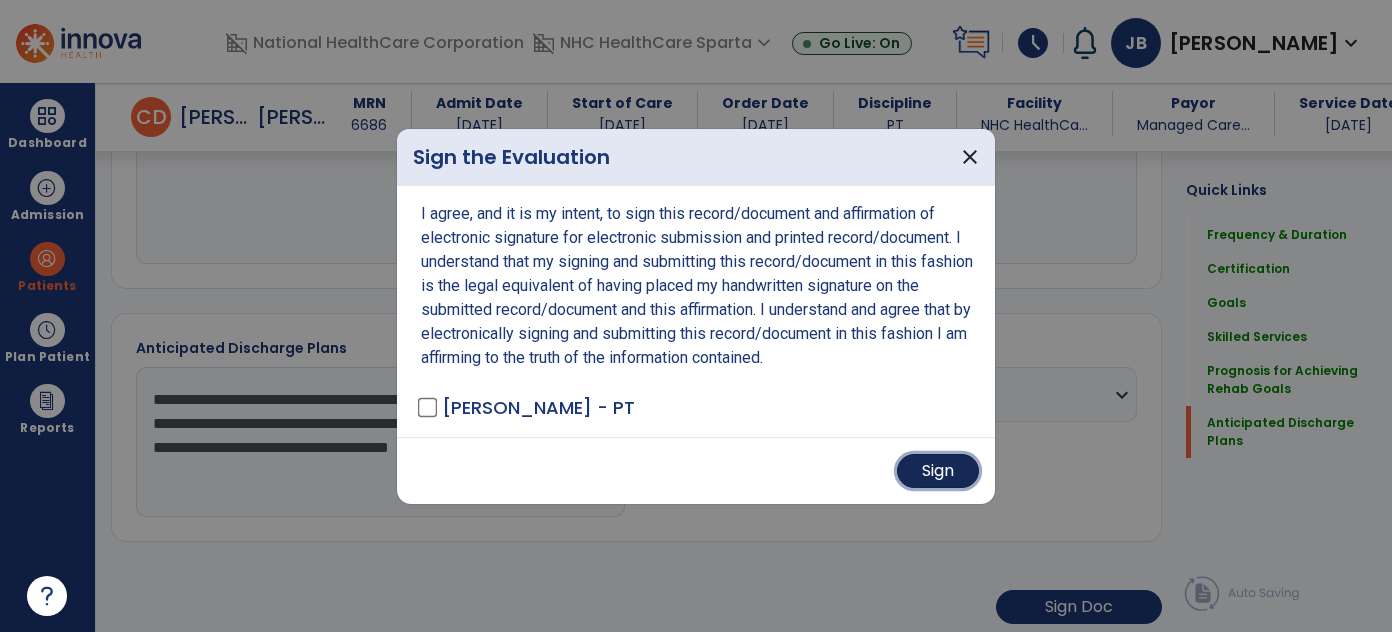 click on "Sign" at bounding box center (938, 471) 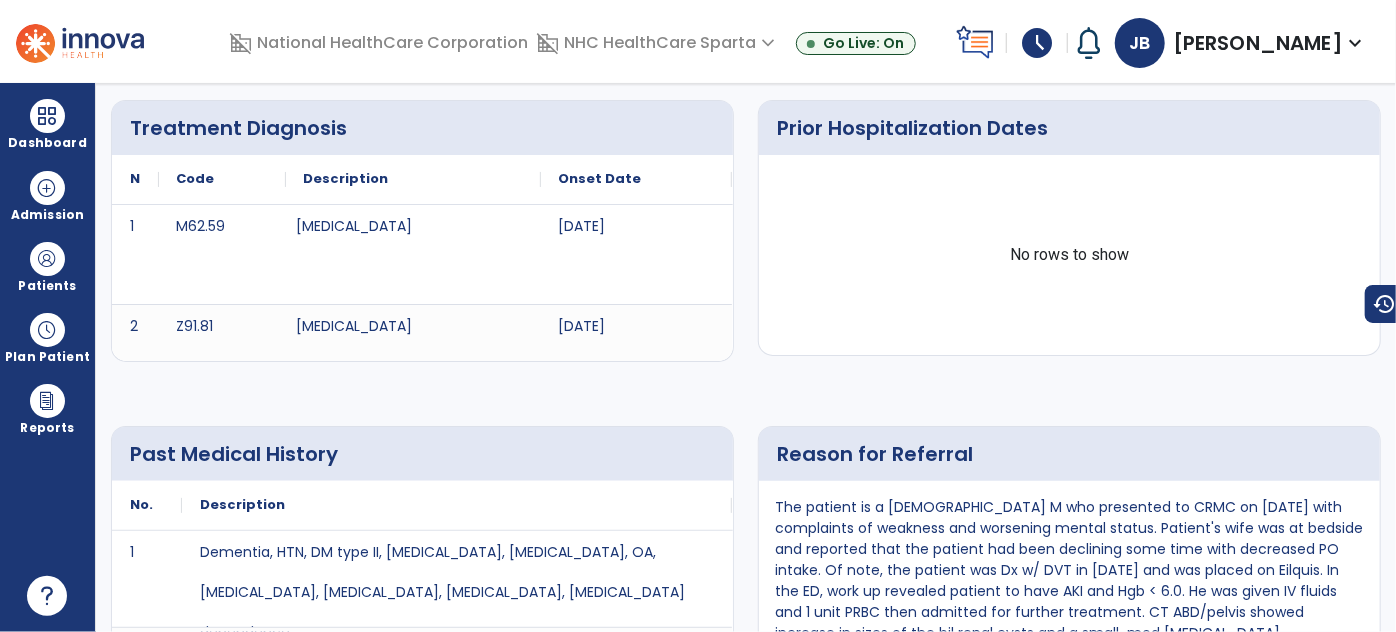 scroll, scrollTop: 0, scrollLeft: 0, axis: both 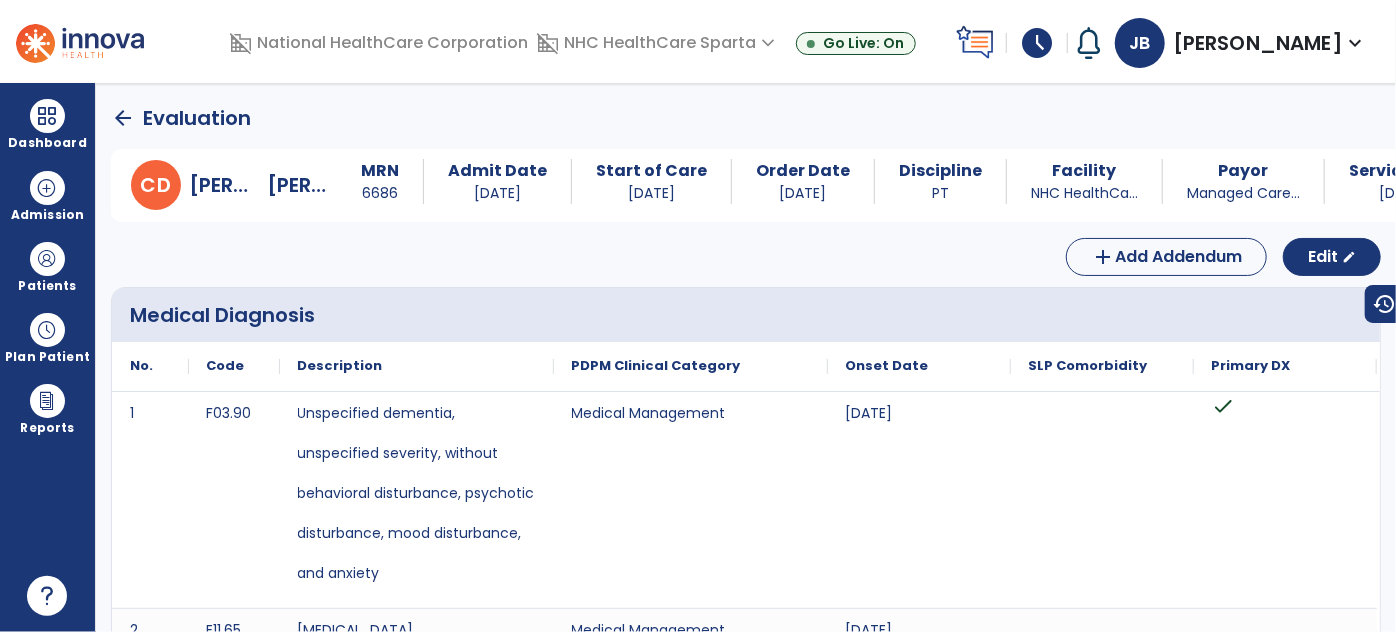 click on "arrow_back" 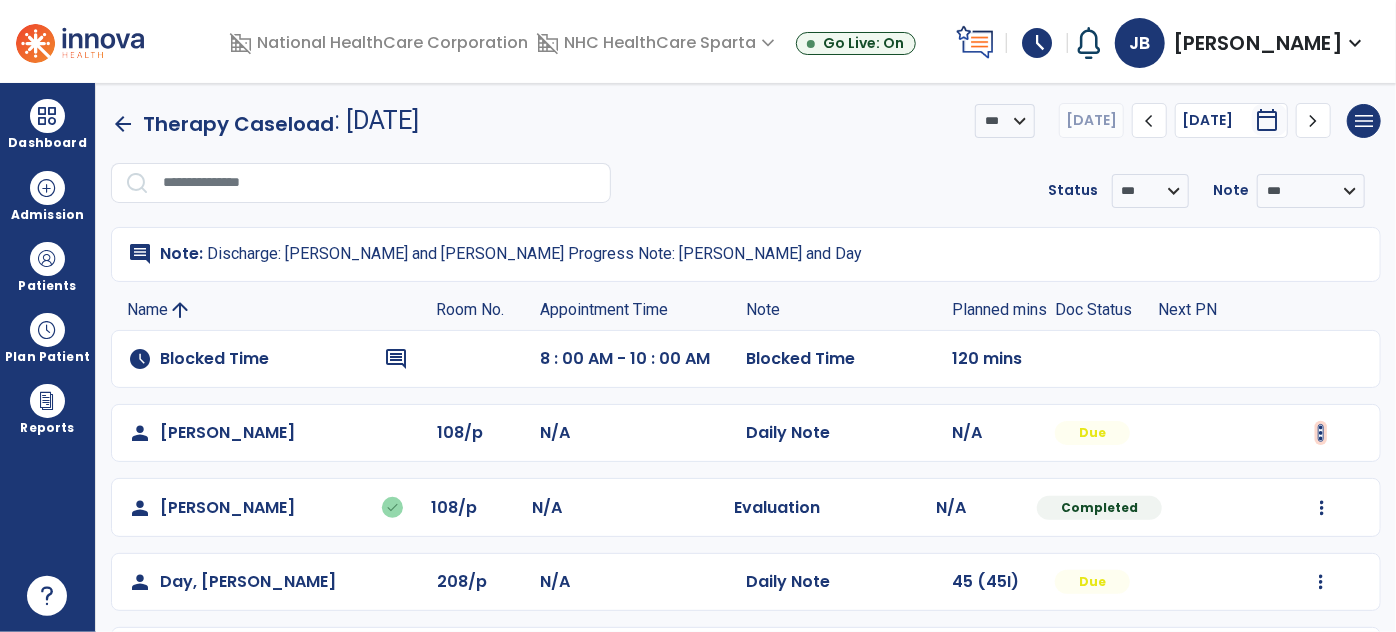 click at bounding box center (1321, 433) 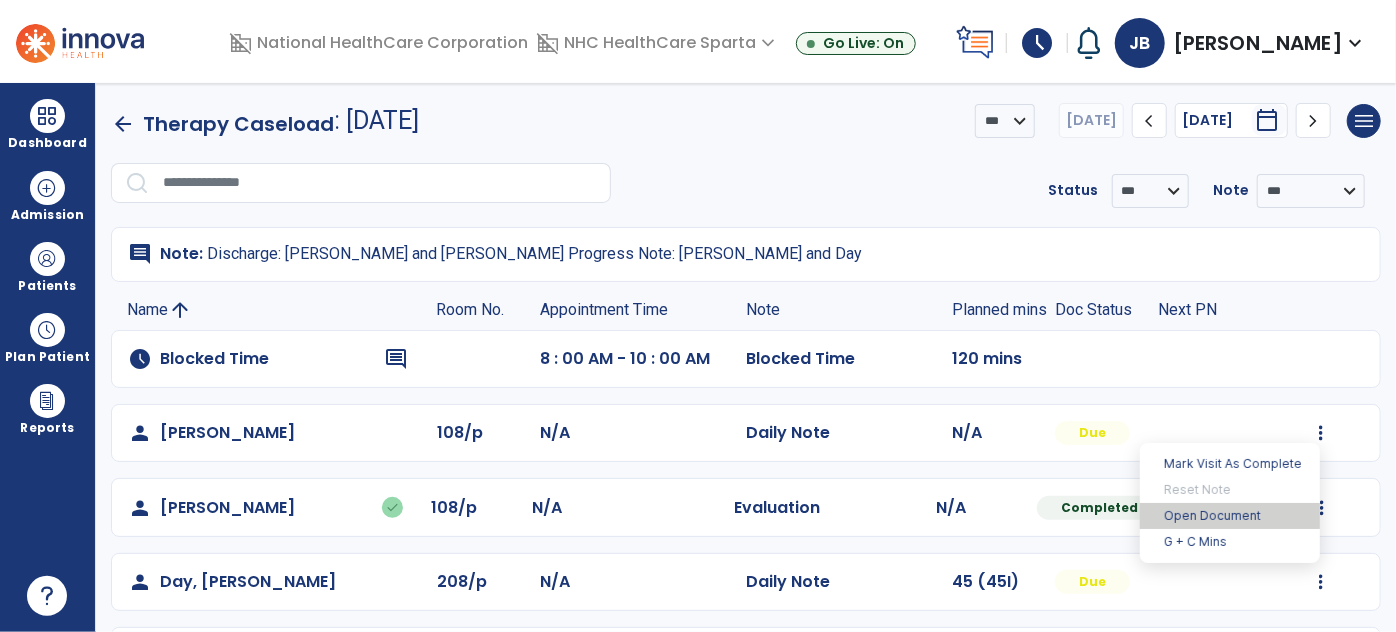 click on "Open Document" at bounding box center [1230, 516] 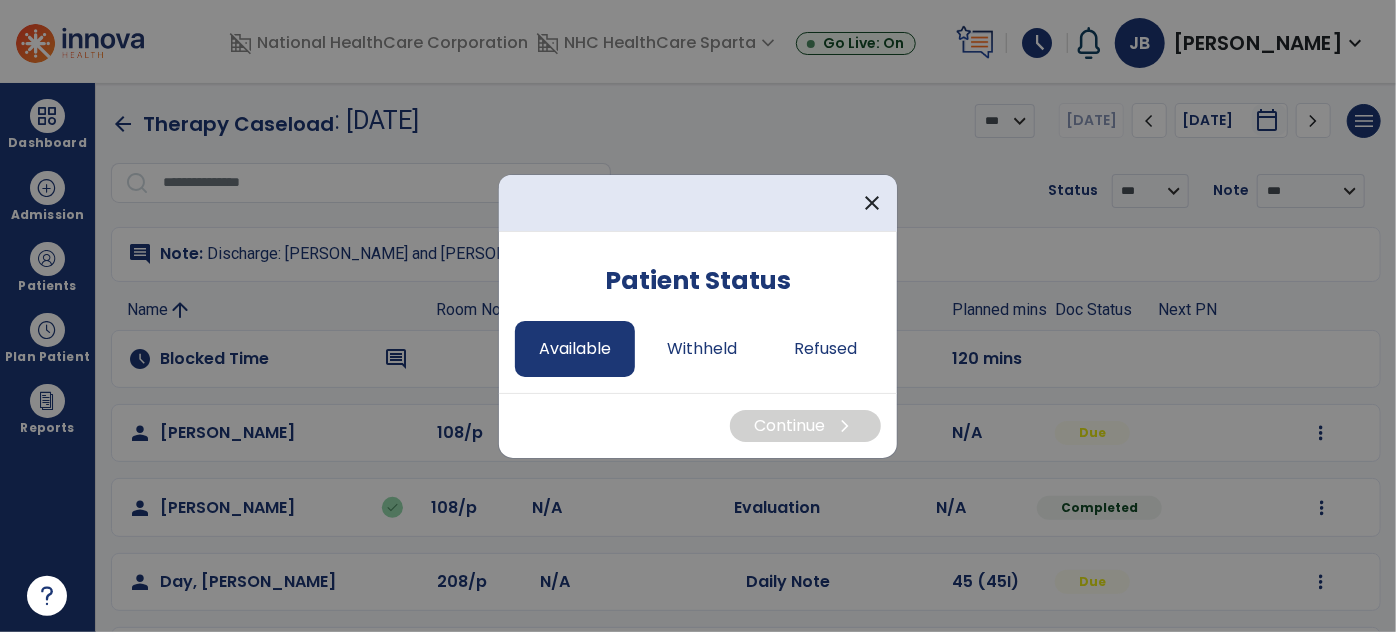 click on "Available" at bounding box center [575, 349] 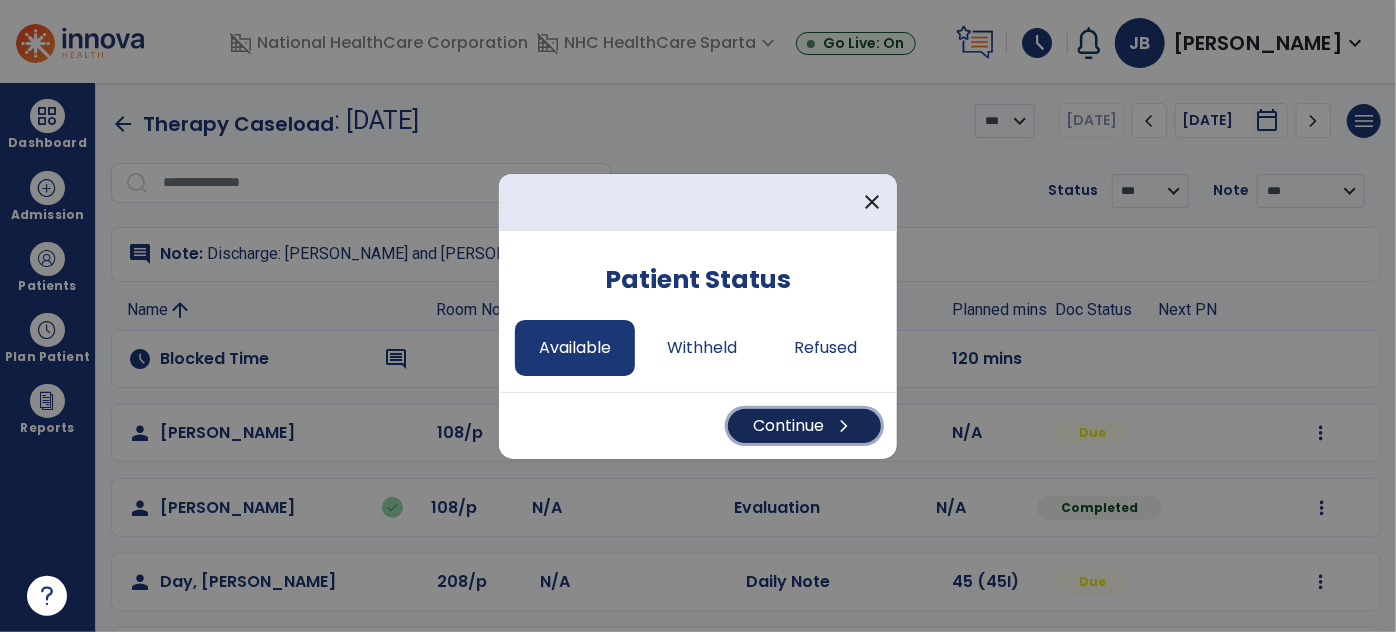 click on "chevron_right" at bounding box center [844, 426] 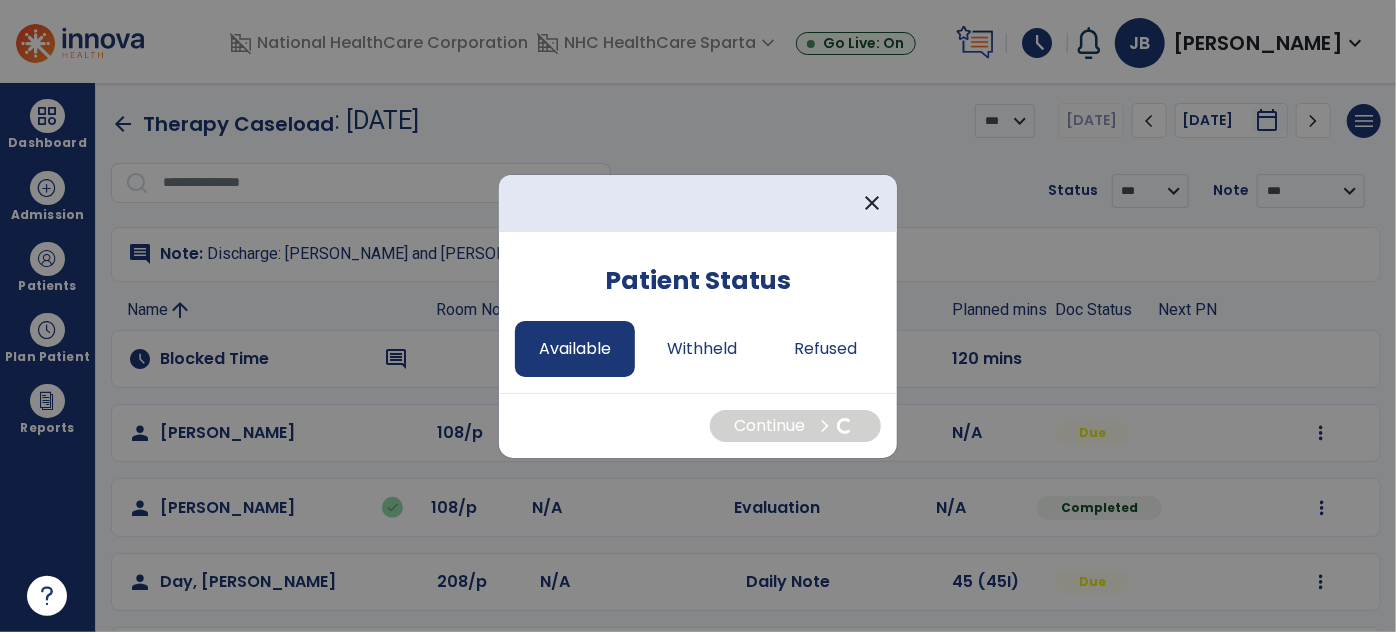 select on "*" 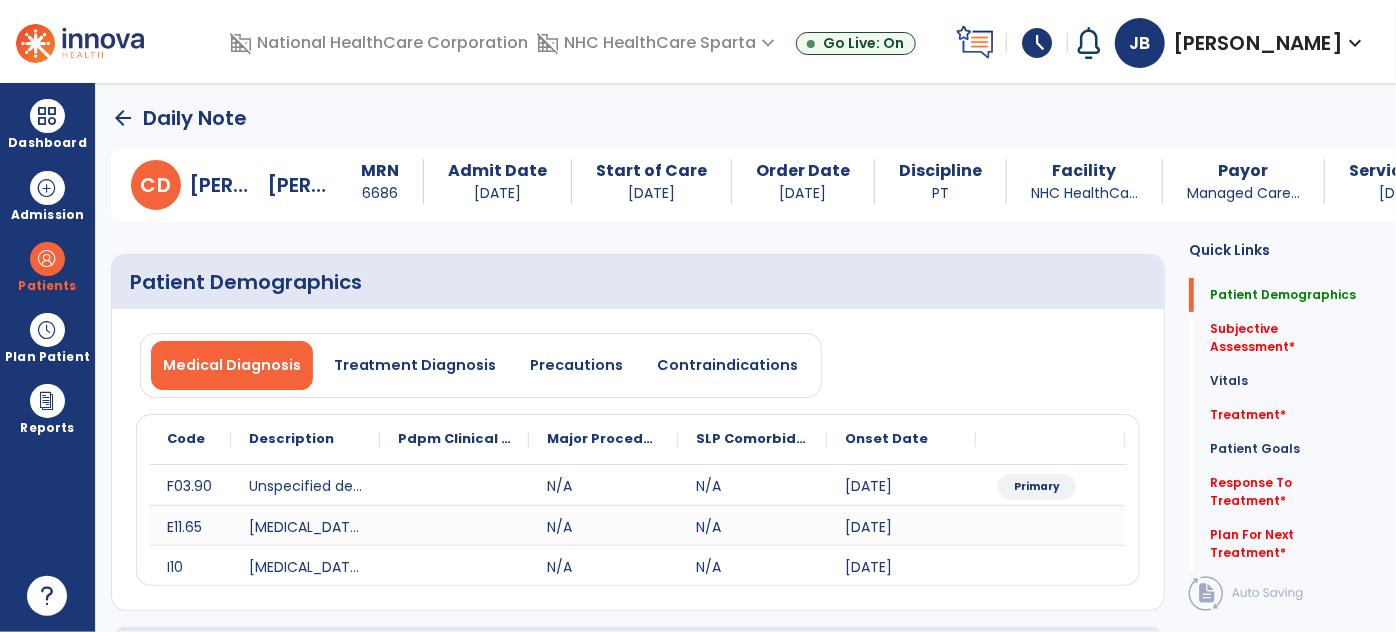 click on "Medical Diagnosis   Treatment Diagnosis   Precautions   Contraindications" 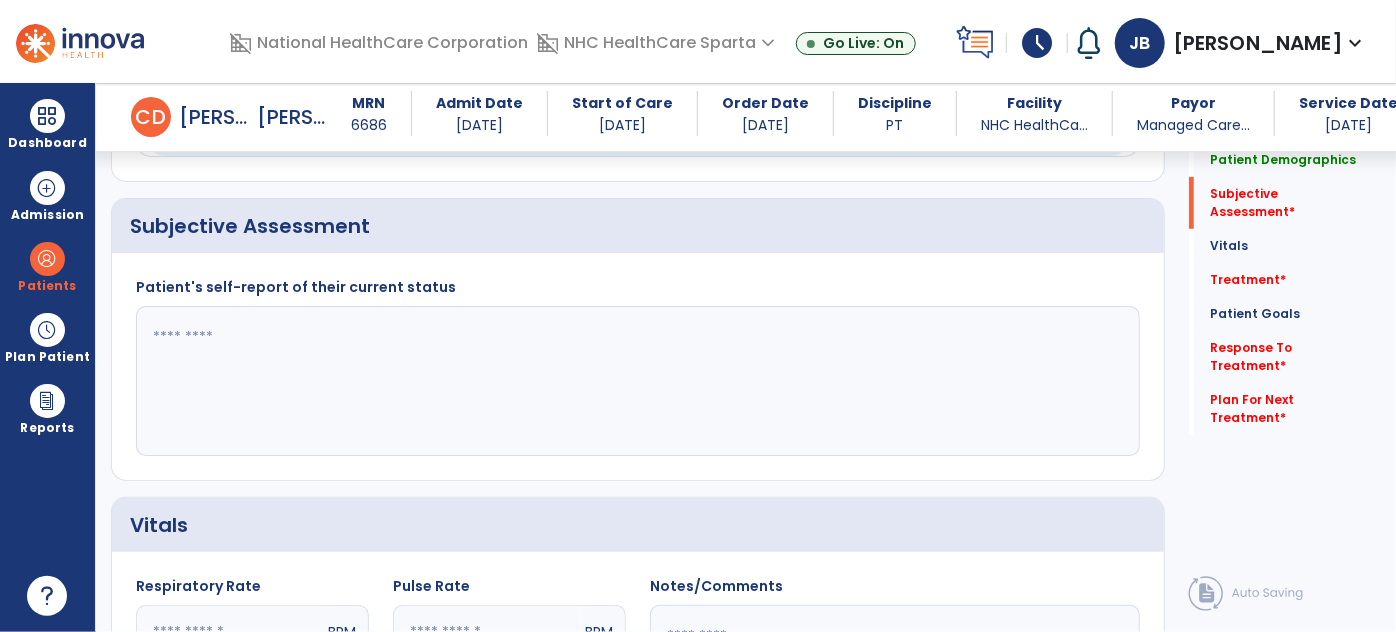 scroll, scrollTop: 425, scrollLeft: 0, axis: vertical 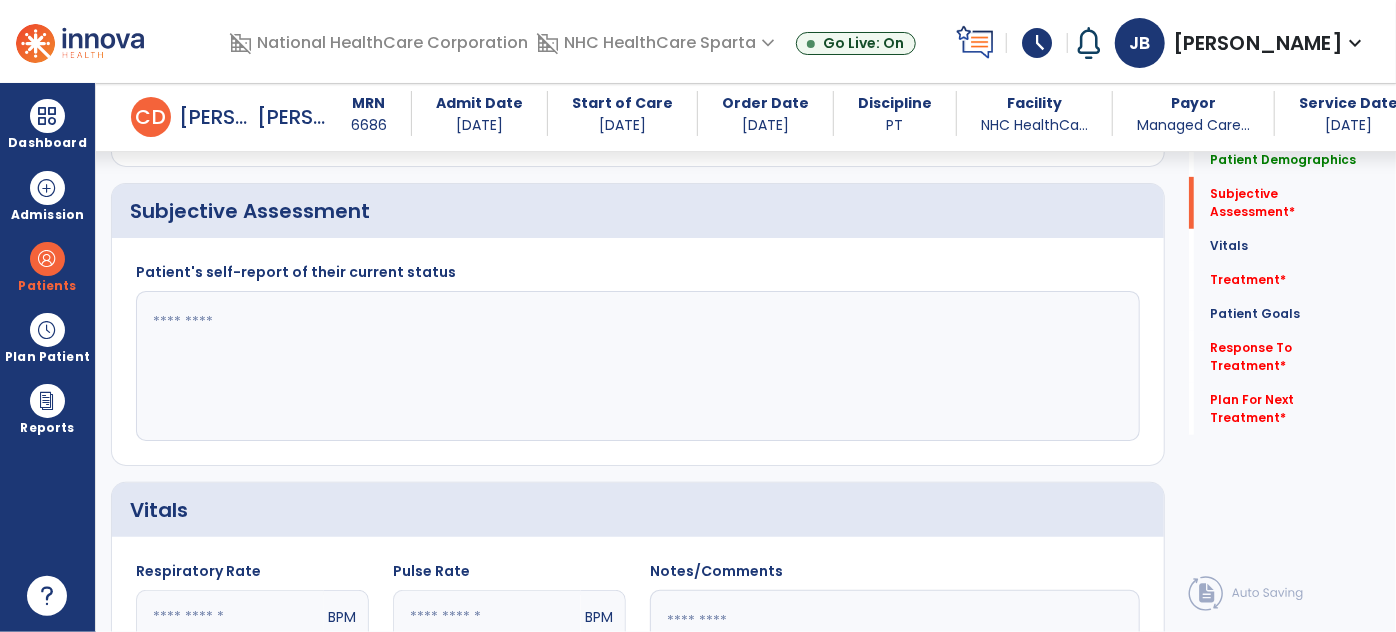 click 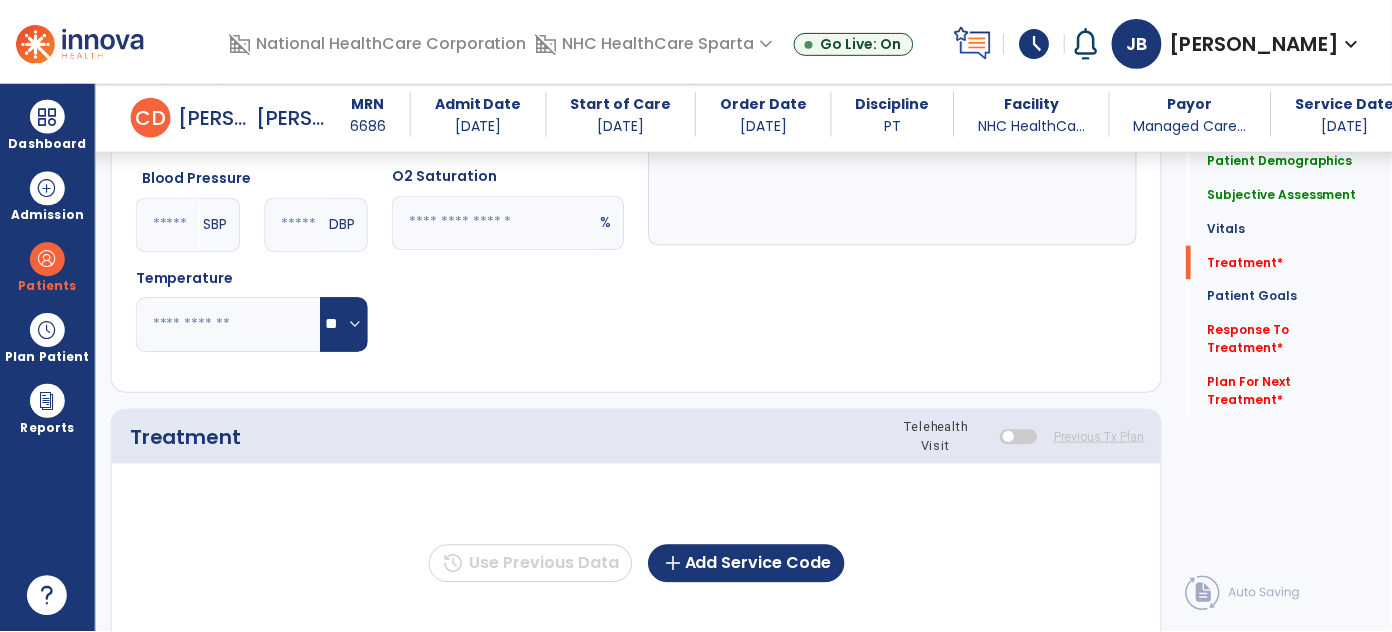 scroll, scrollTop: 1040, scrollLeft: 0, axis: vertical 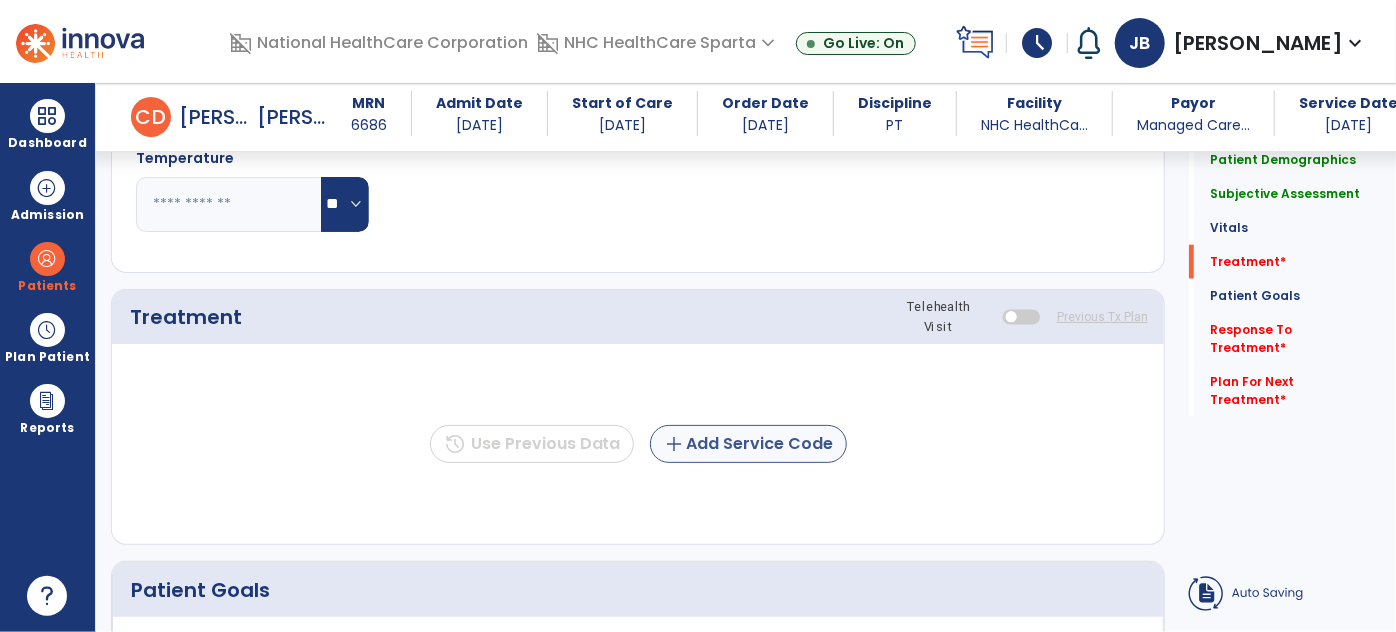 type on "**********" 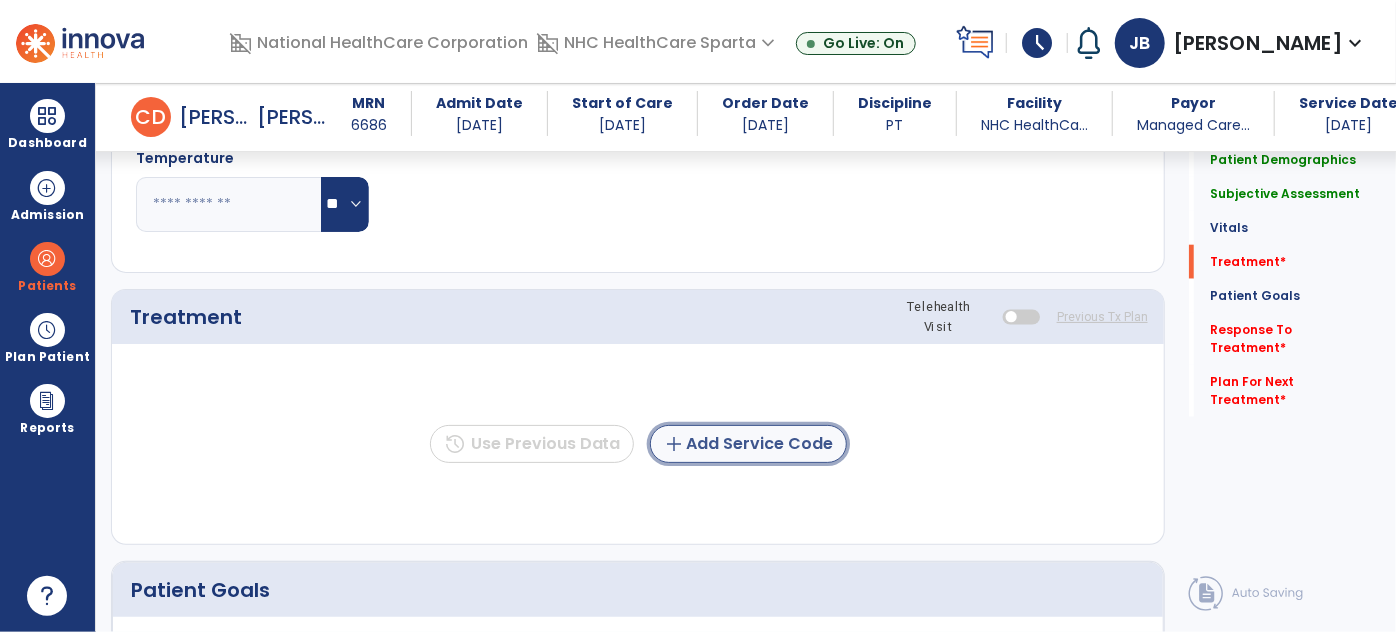 click on "add  Add Service Code" 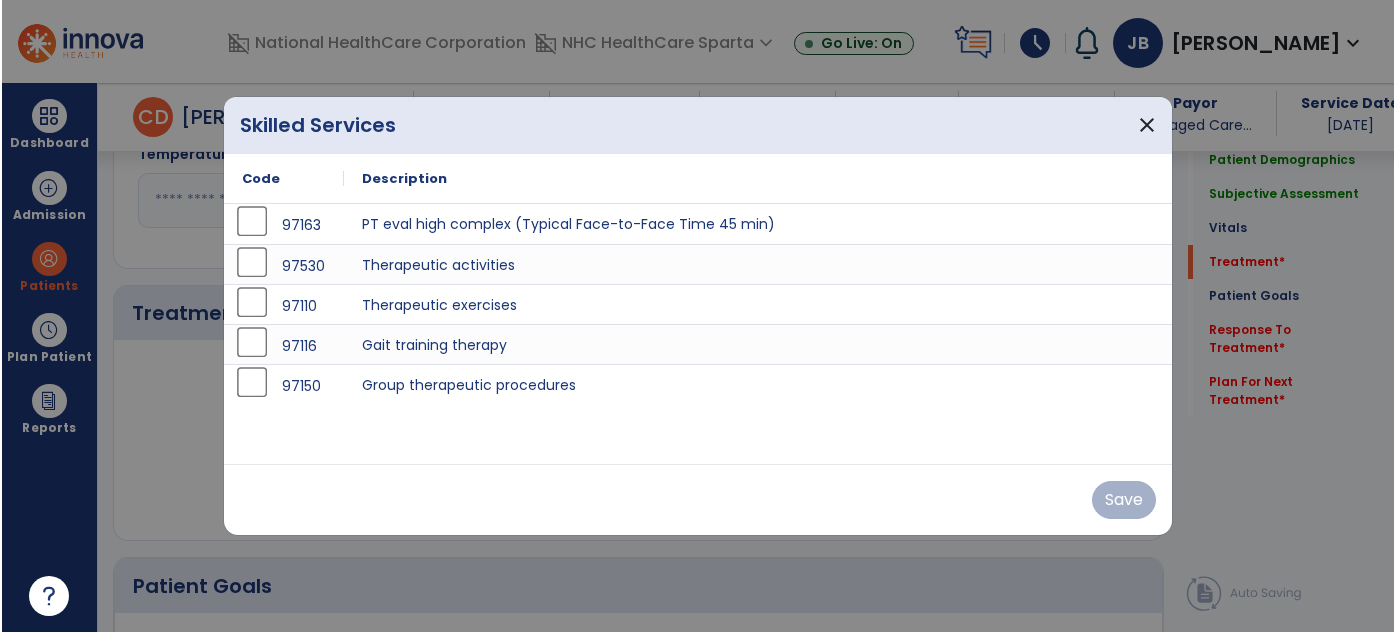 scroll, scrollTop: 1040, scrollLeft: 0, axis: vertical 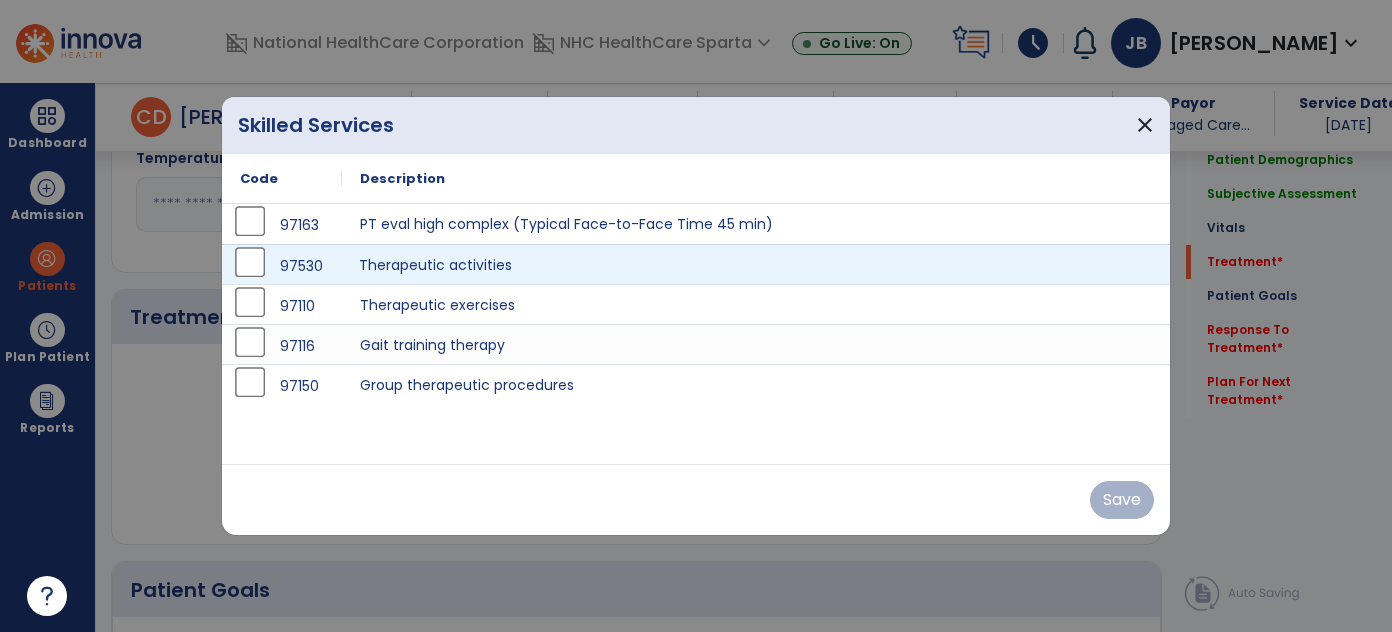 click on "Therapeutic activities" at bounding box center [756, 264] 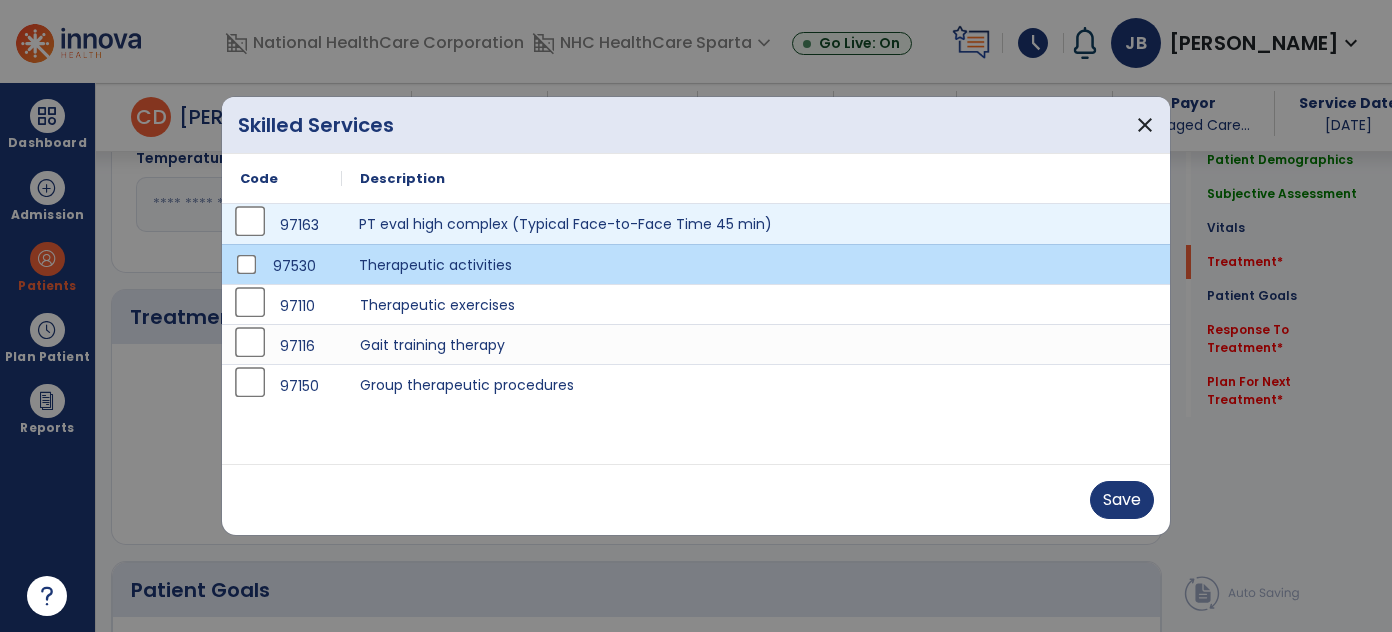 click on "PT eval high complex (Typical Face-to-Face Time 45 min)" at bounding box center [756, 224] 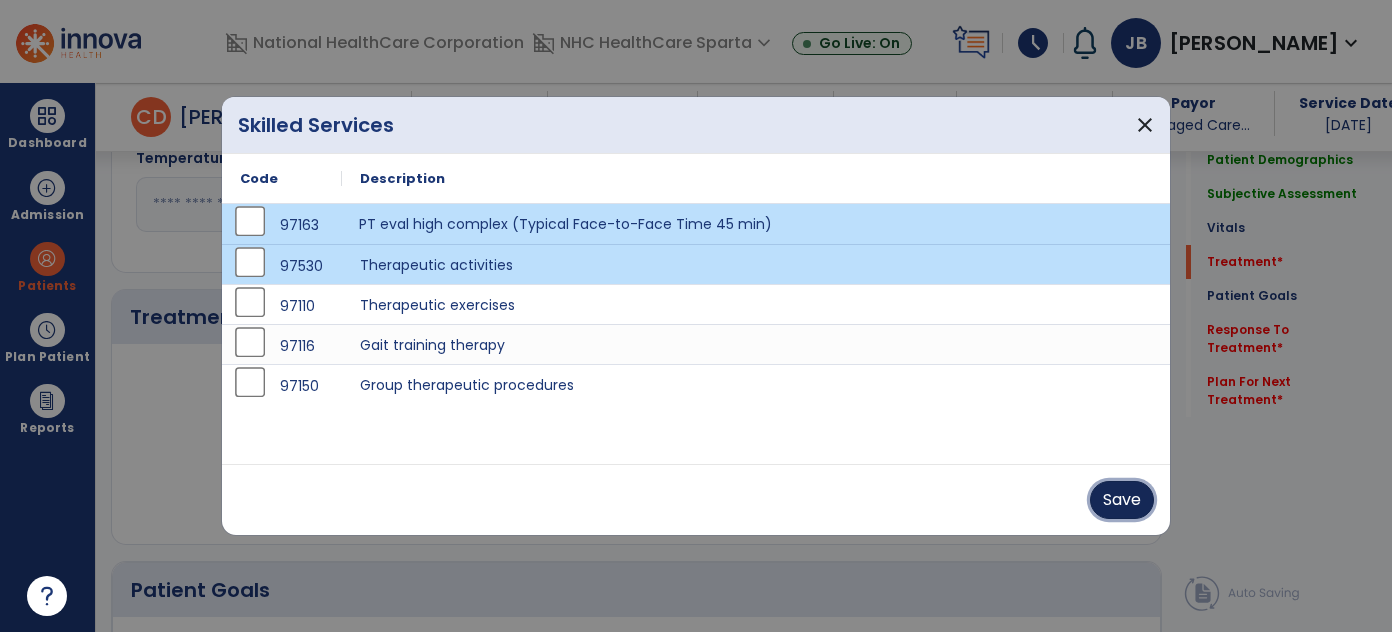 click on "Save" at bounding box center (1122, 500) 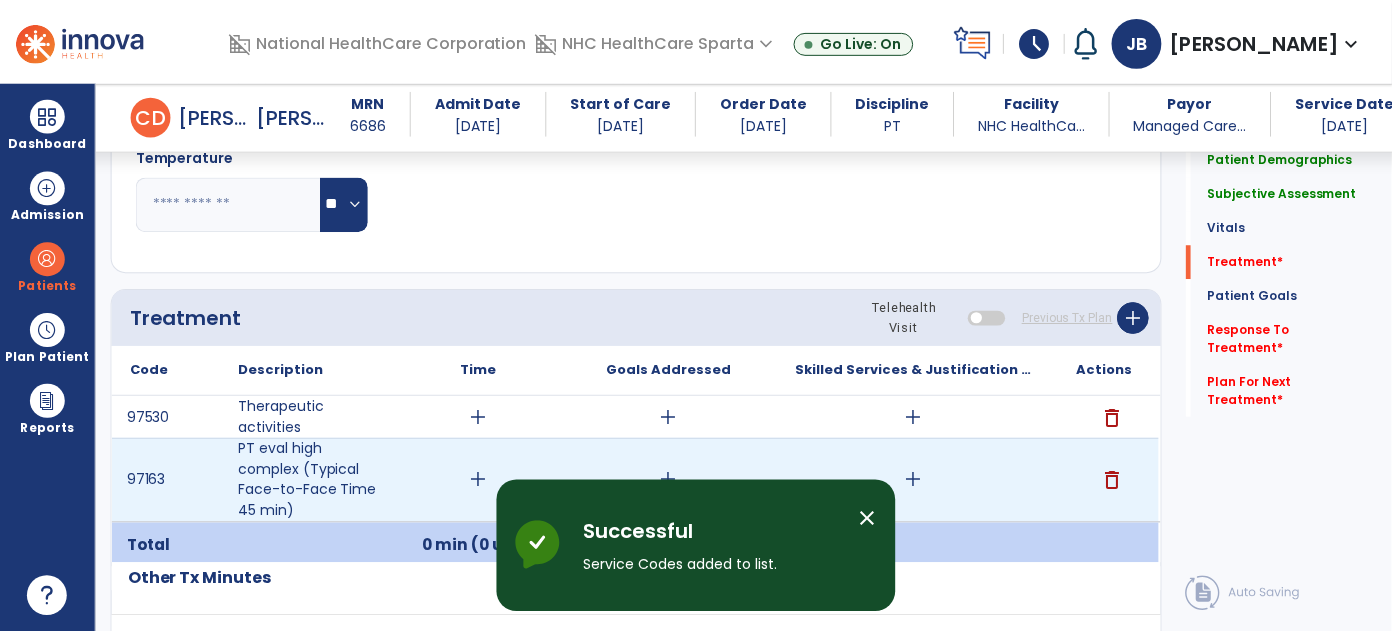 scroll, scrollTop: 1088, scrollLeft: 0, axis: vertical 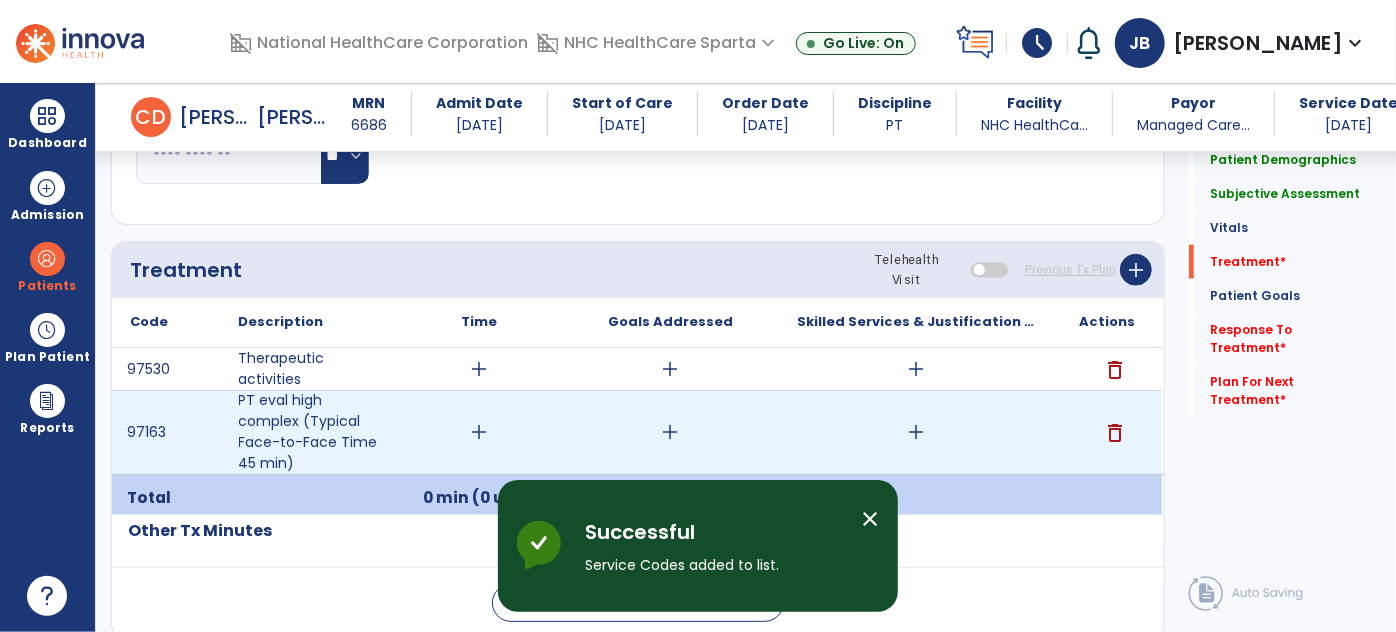 click on "add" at bounding box center (480, 432) 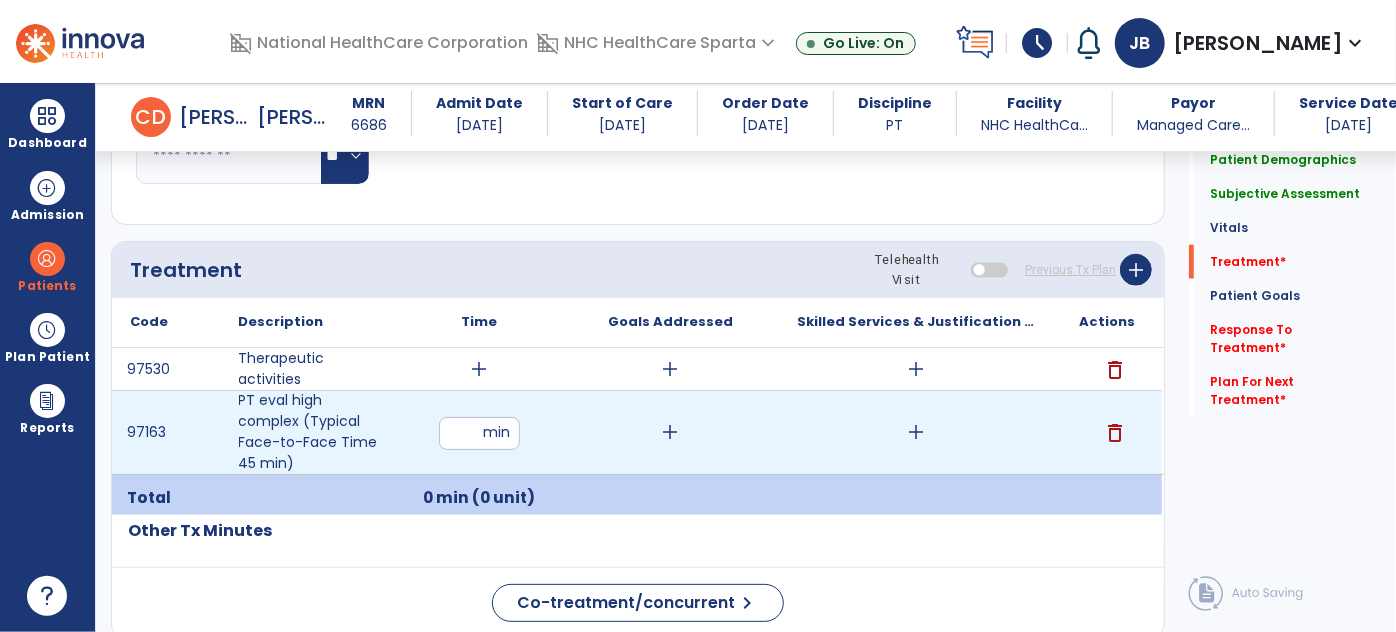 type on "*" 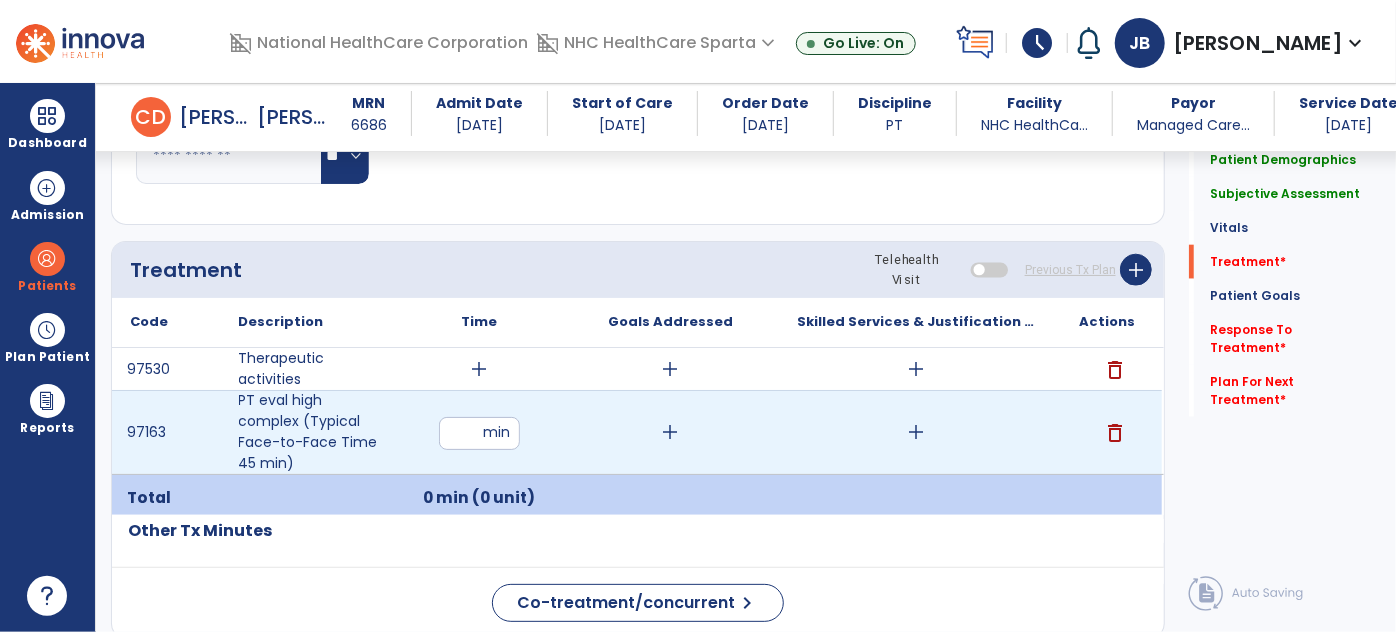 type on "**" 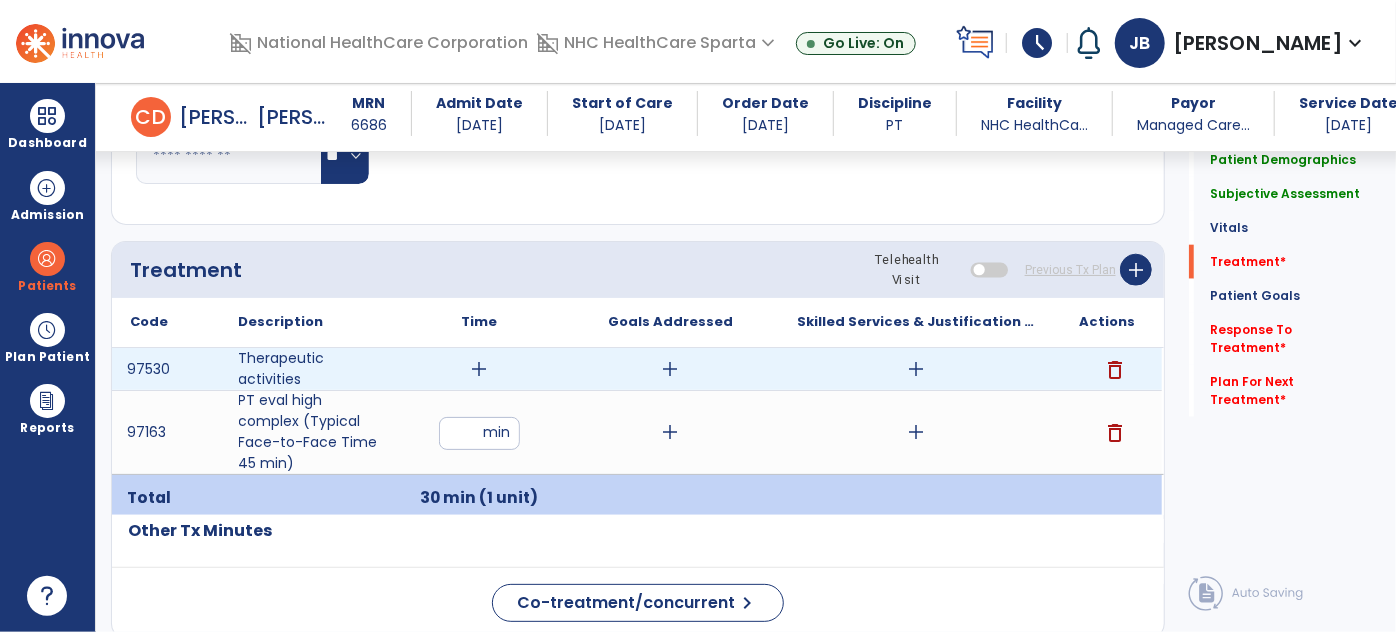 click on "add" at bounding box center [480, 369] 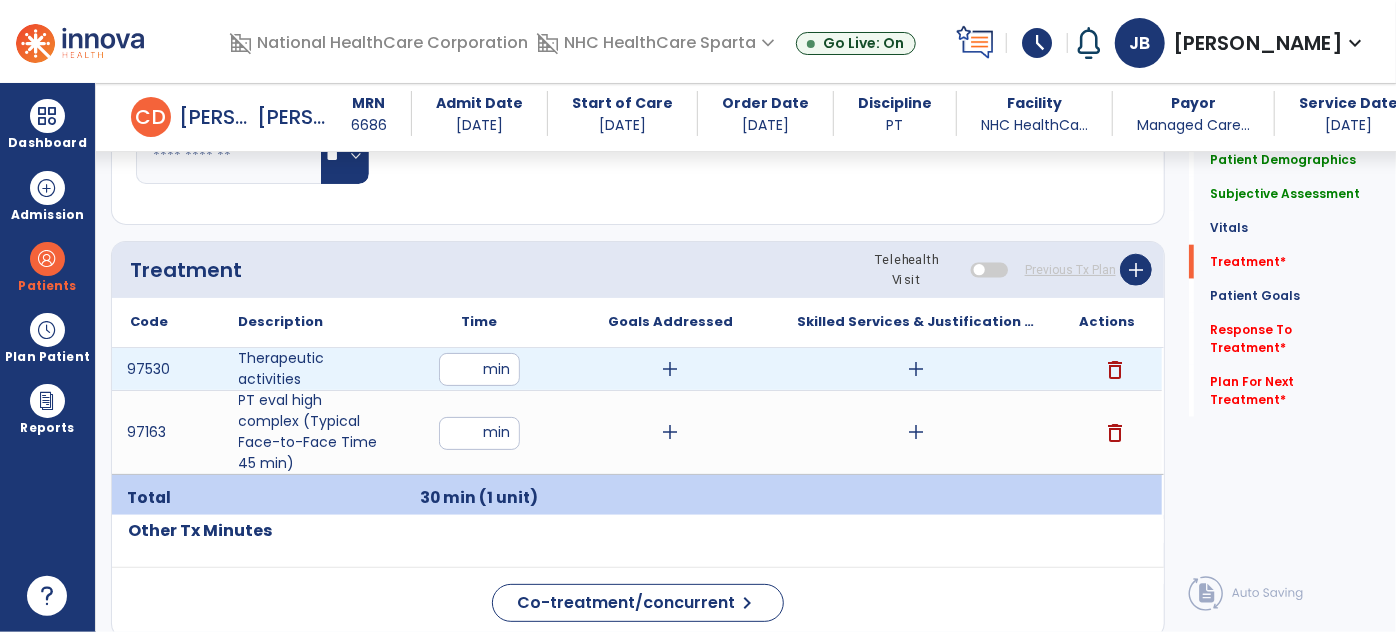 type on "*" 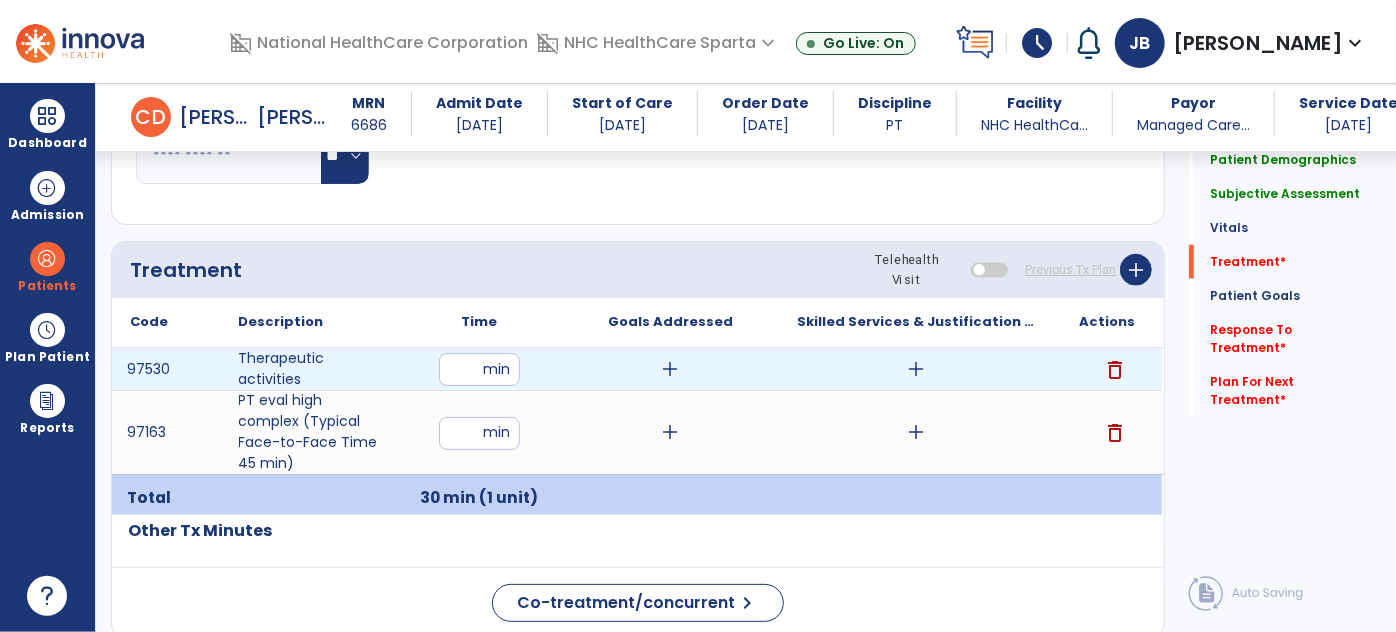 type on "**" 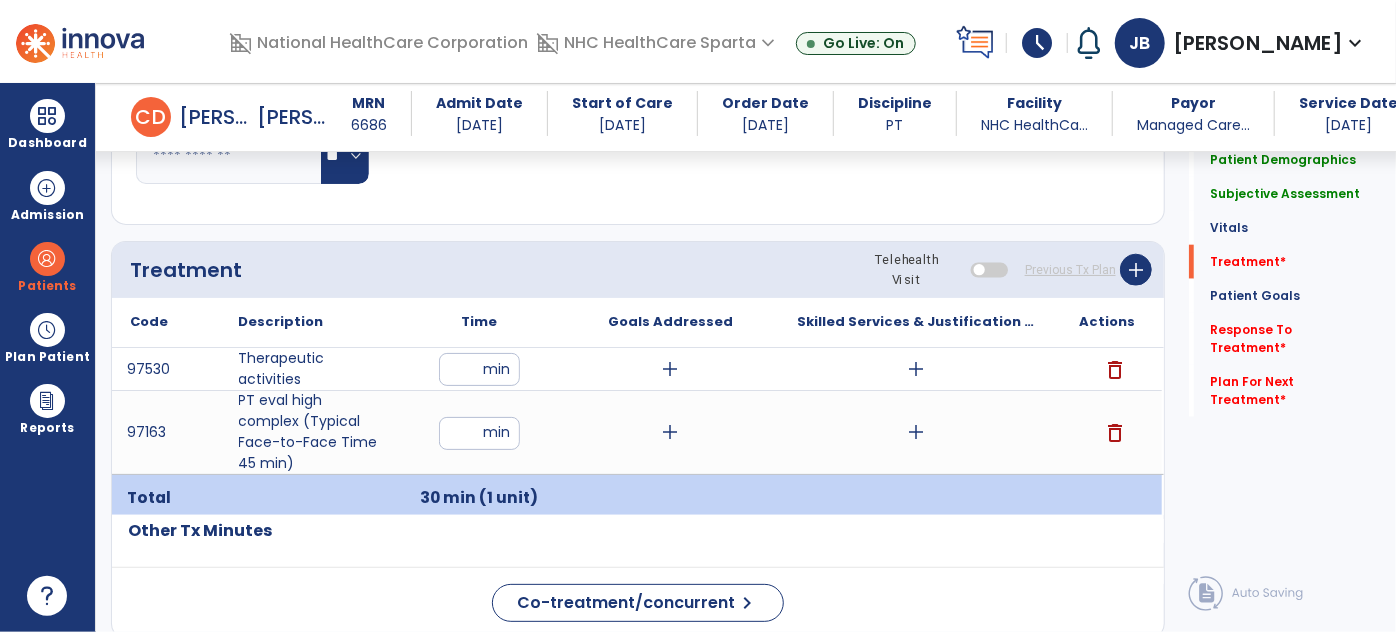 click on "Code
Description
Time" 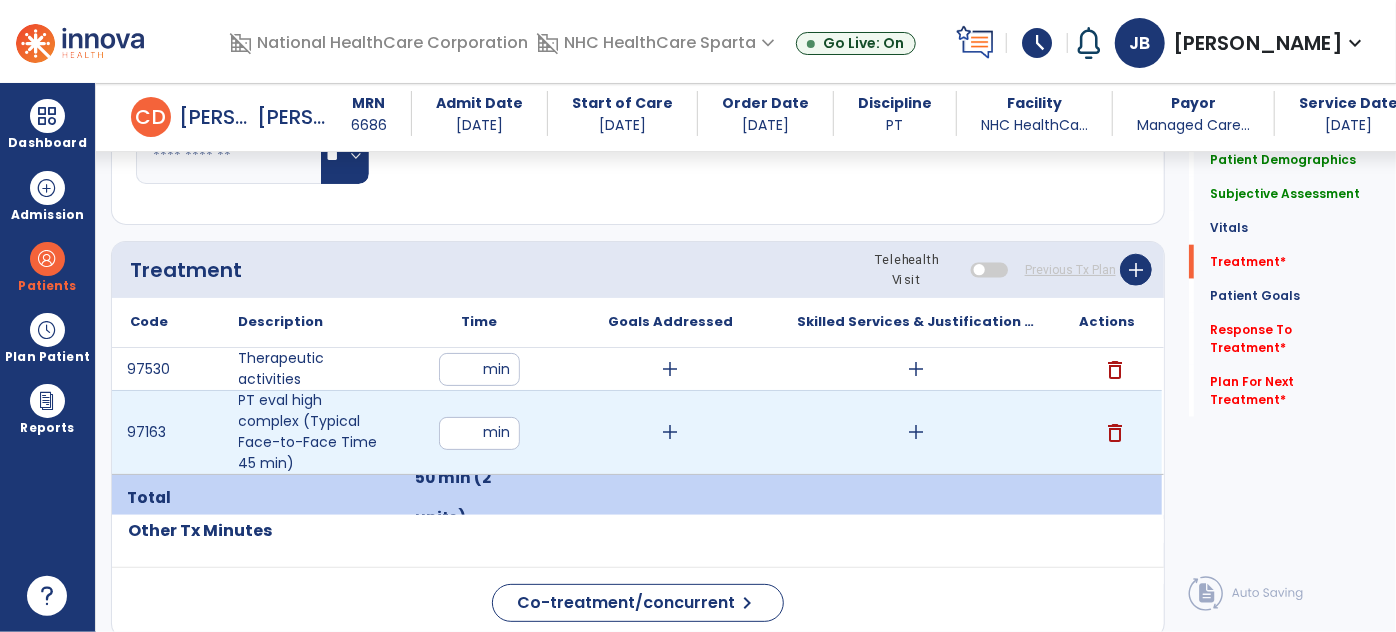 click on "add" at bounding box center (916, 432) 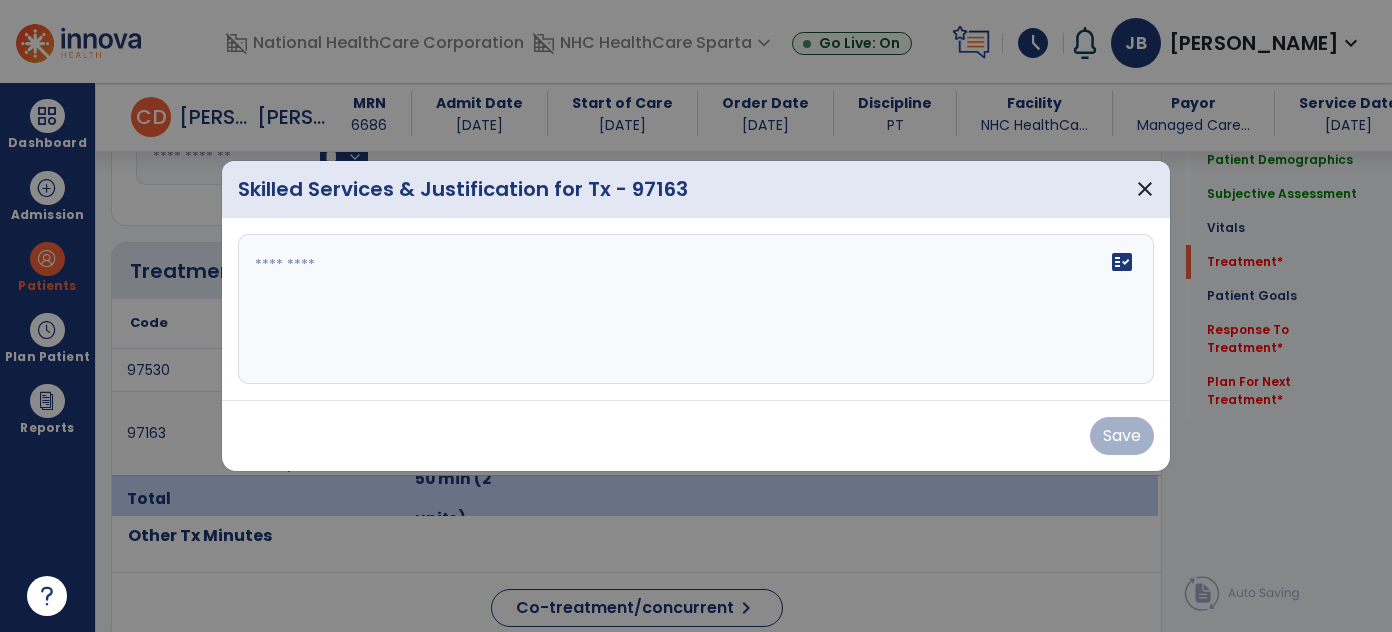 scroll, scrollTop: 1088, scrollLeft: 0, axis: vertical 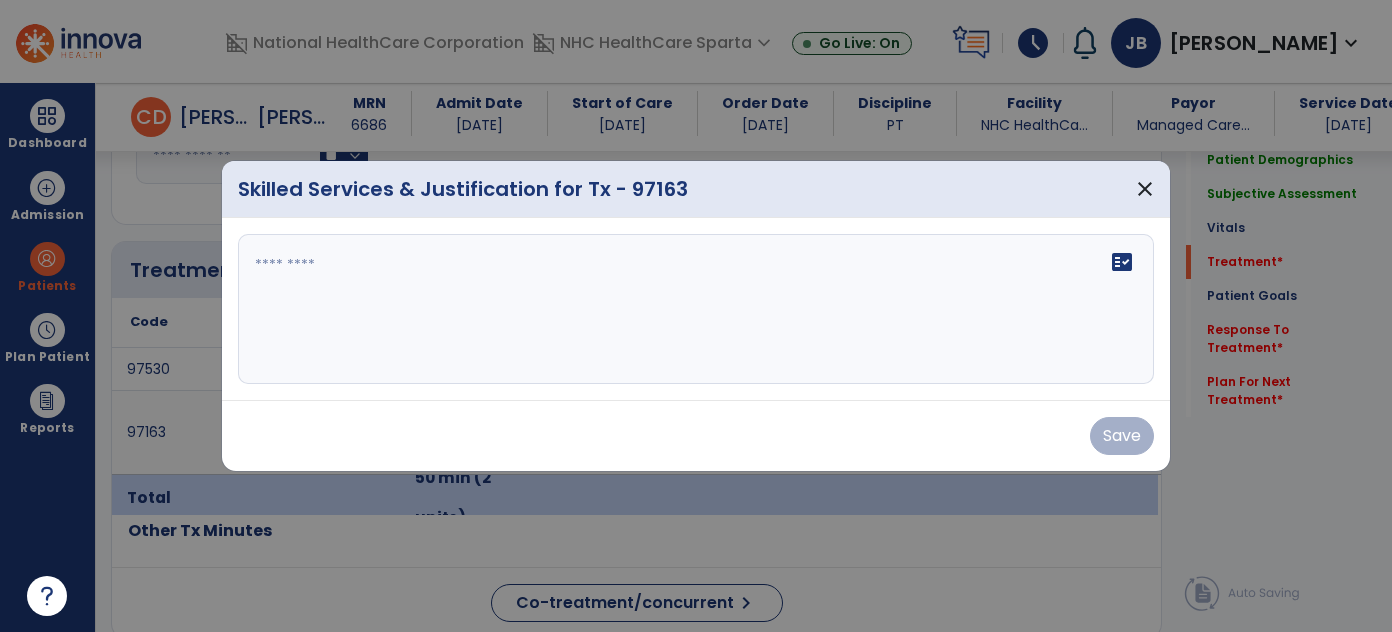 click at bounding box center (696, 309) 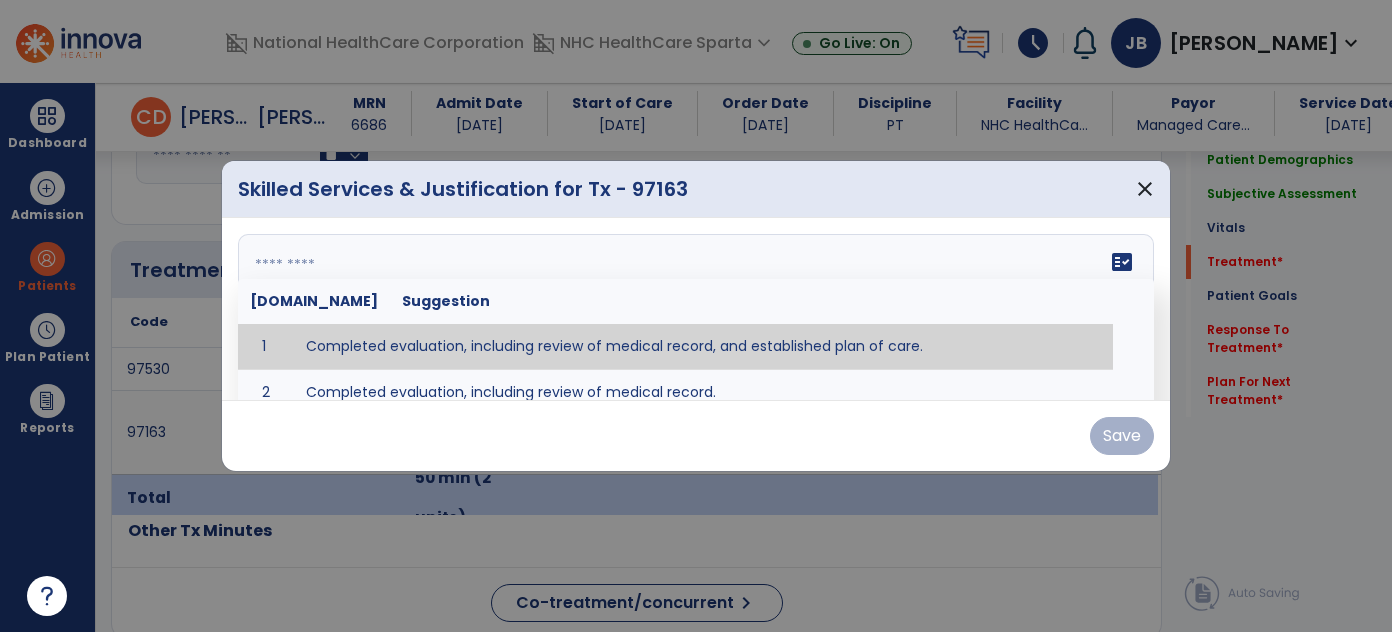 paste on "**********" 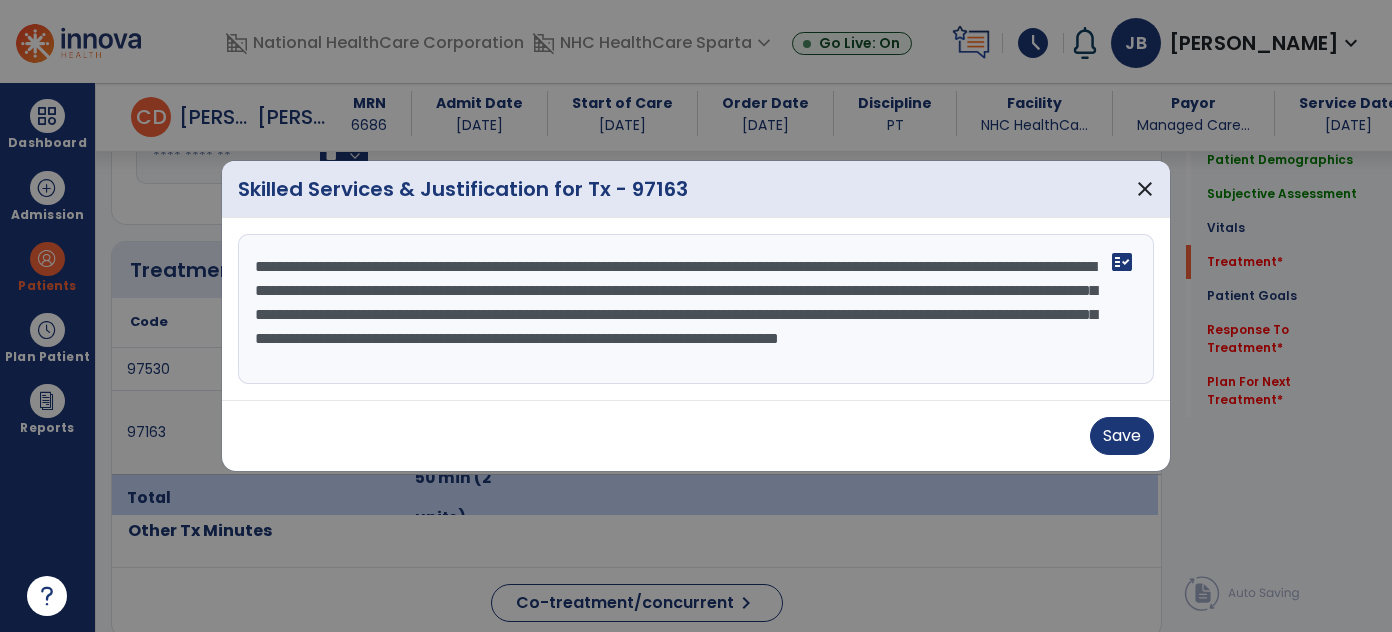 scroll, scrollTop: 16, scrollLeft: 0, axis: vertical 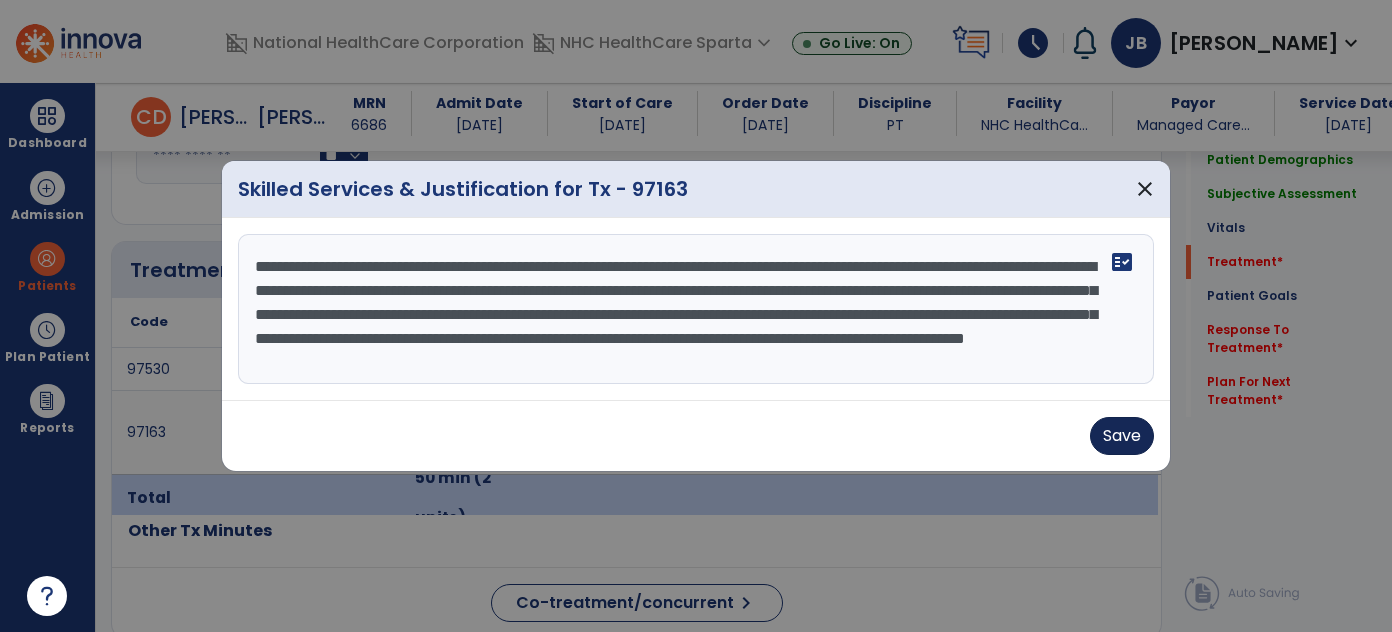 type on "**********" 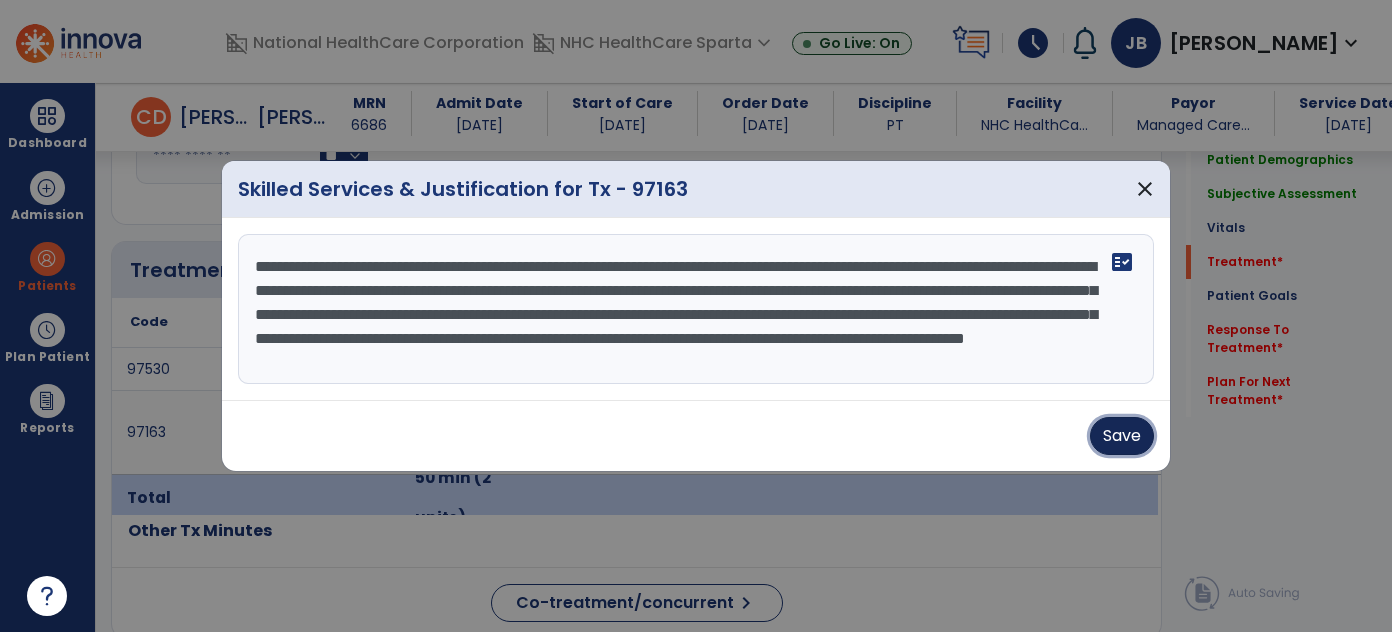 click on "Save" at bounding box center (1122, 436) 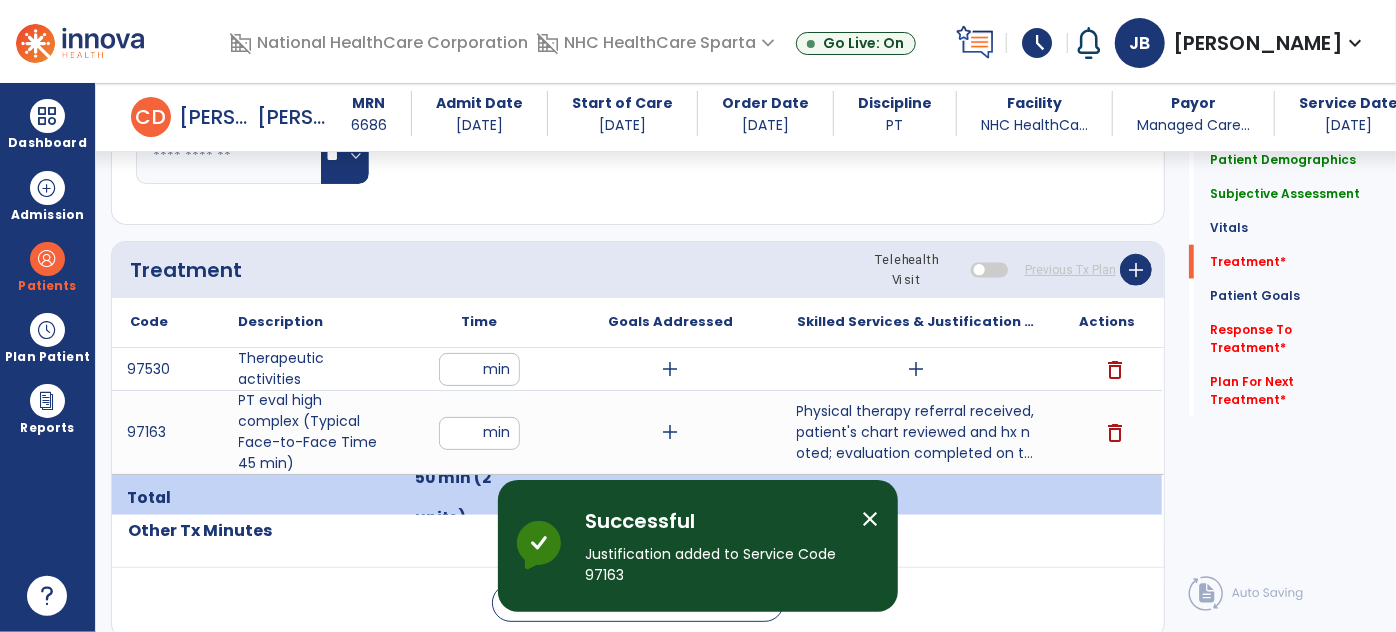 click on "Physical therapy referral received, patient's chart reviewed and hx noted; evaluation completed on t..." at bounding box center [916, 432] 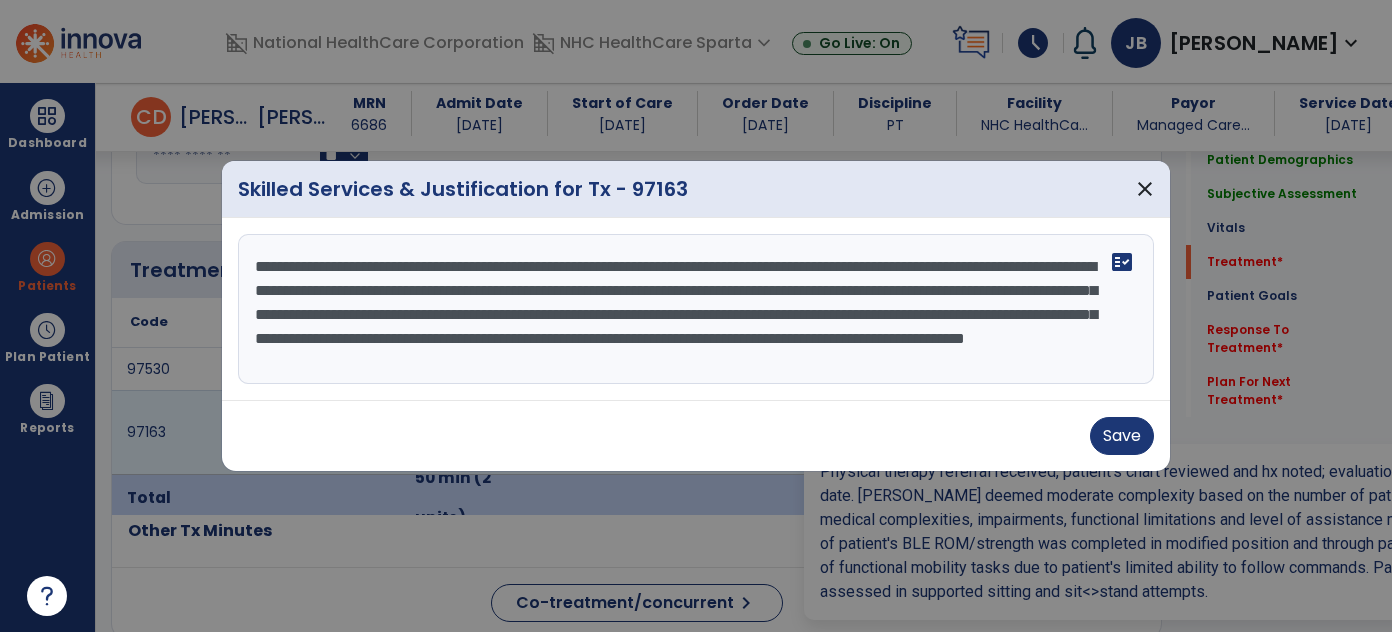 scroll, scrollTop: 1088, scrollLeft: 0, axis: vertical 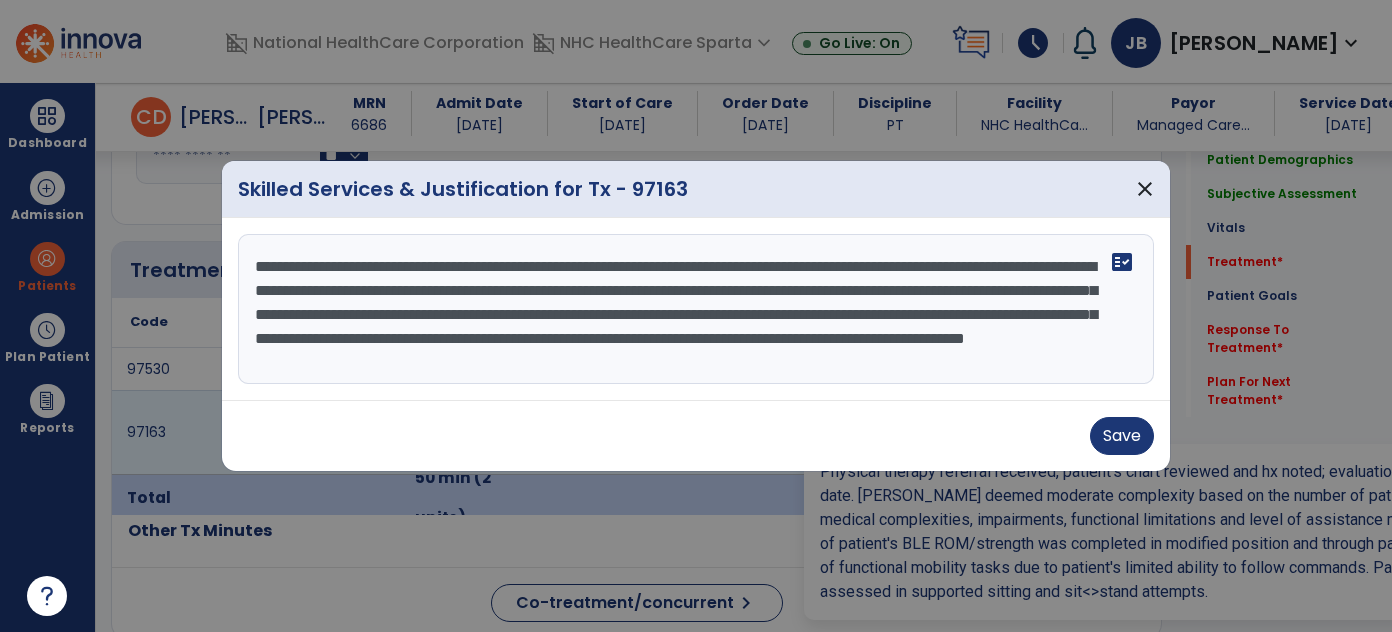 click on "**********" at bounding box center [696, 309] 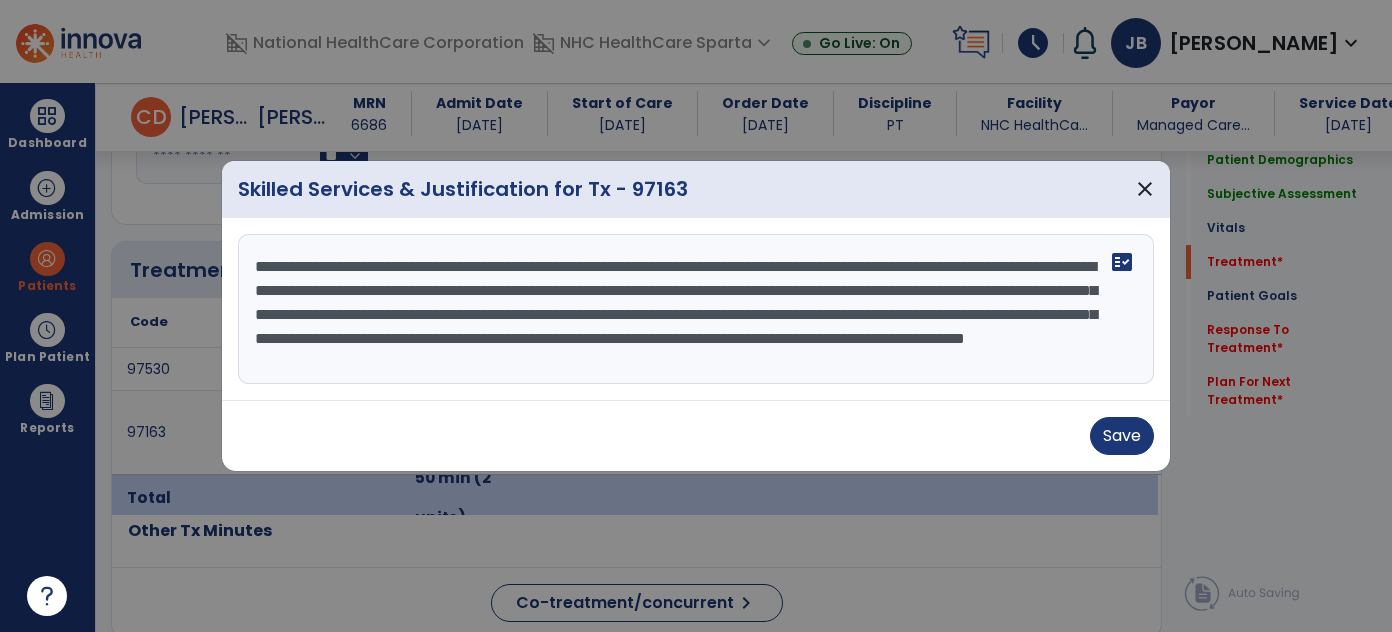 scroll, scrollTop: 24, scrollLeft: 0, axis: vertical 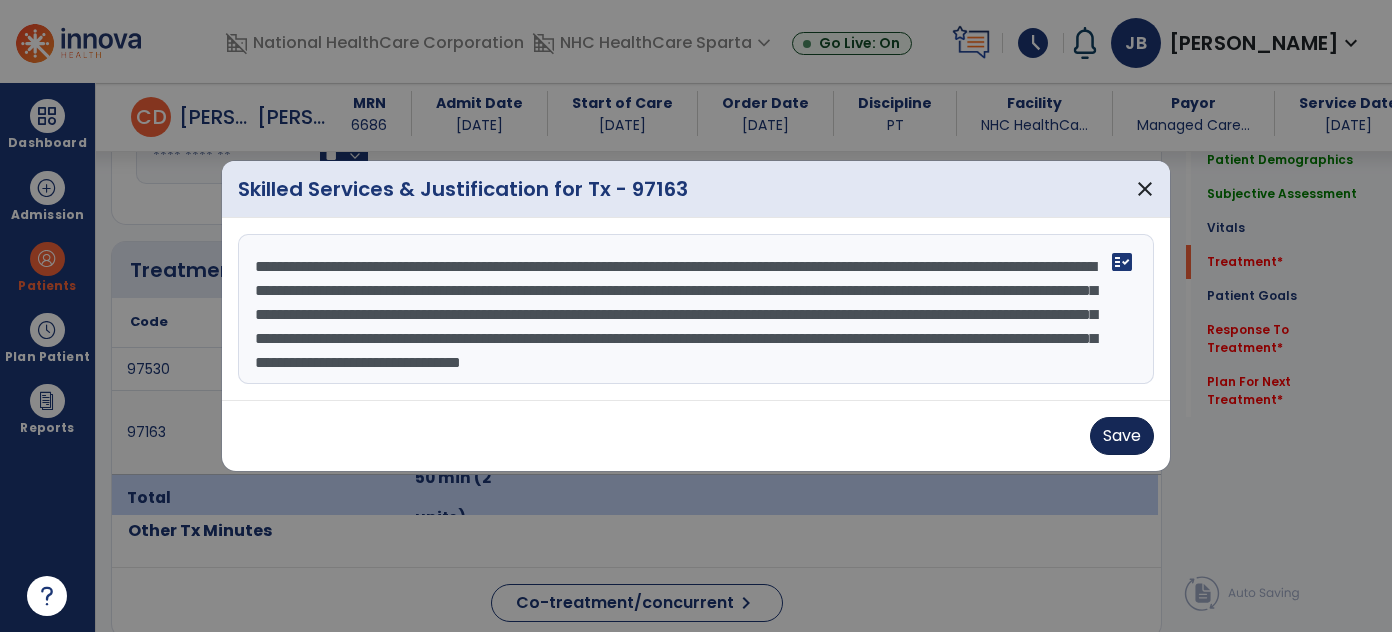 type on "**********" 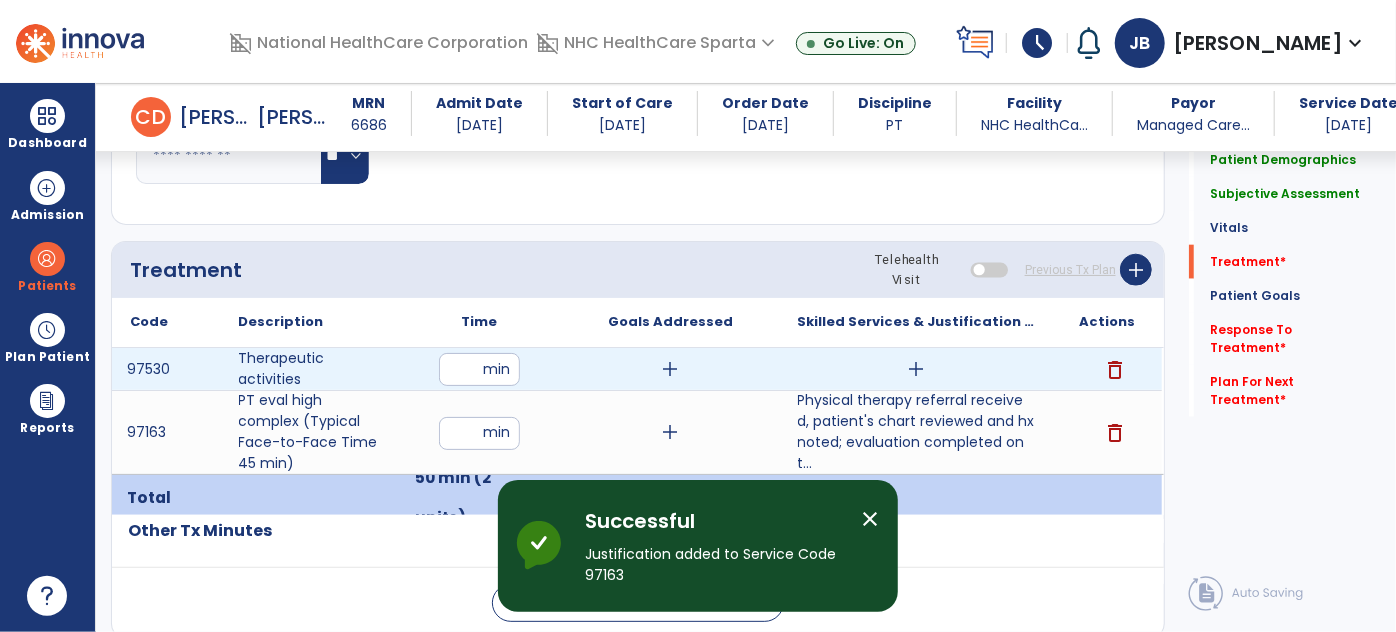 click on "add" at bounding box center (916, 369) 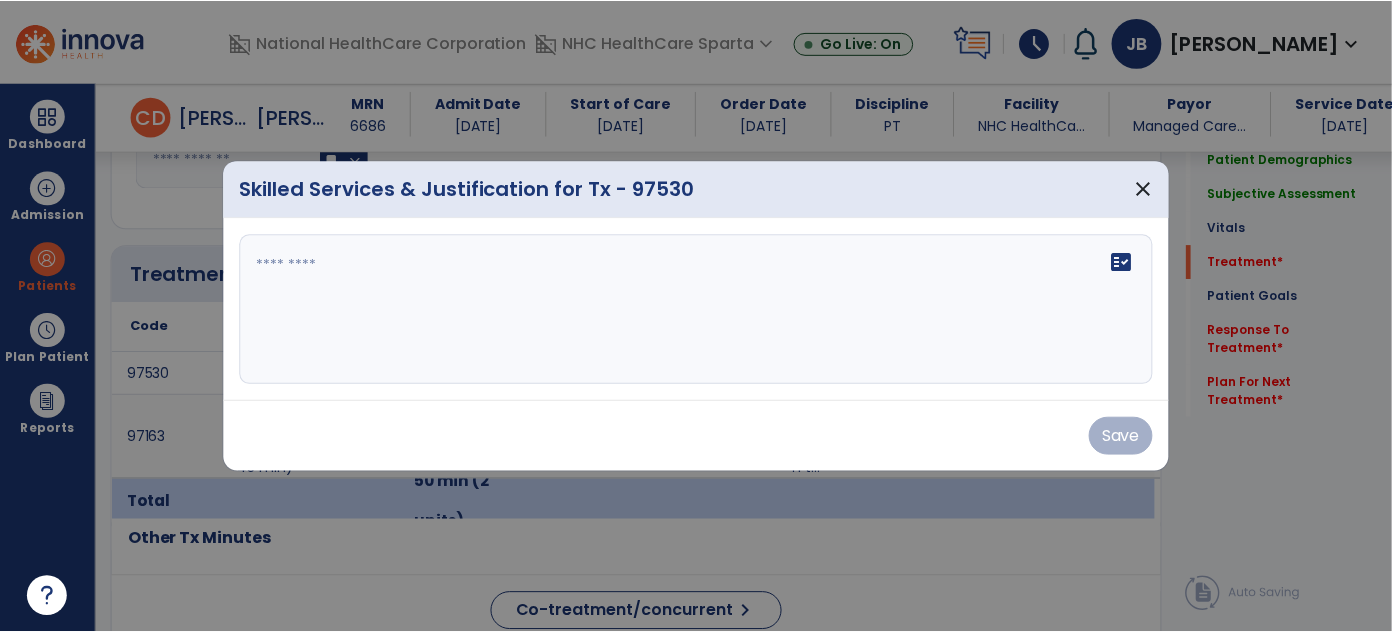 scroll, scrollTop: 1088, scrollLeft: 0, axis: vertical 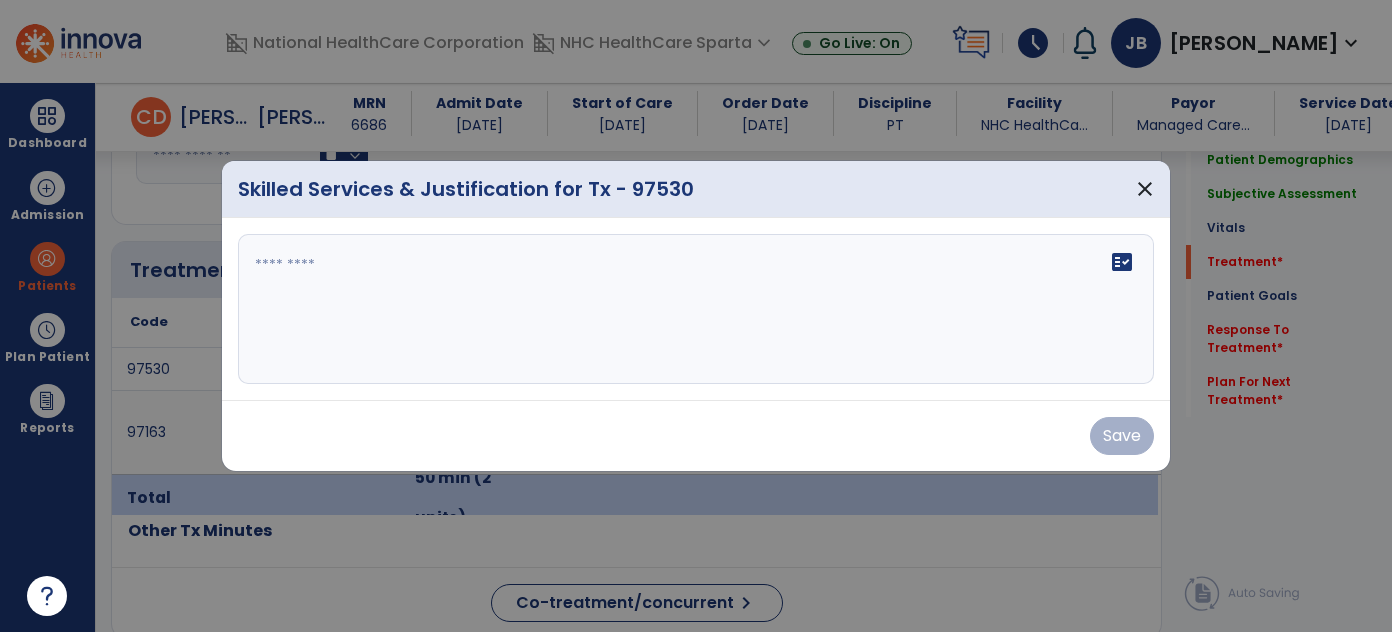 click at bounding box center [696, 309] 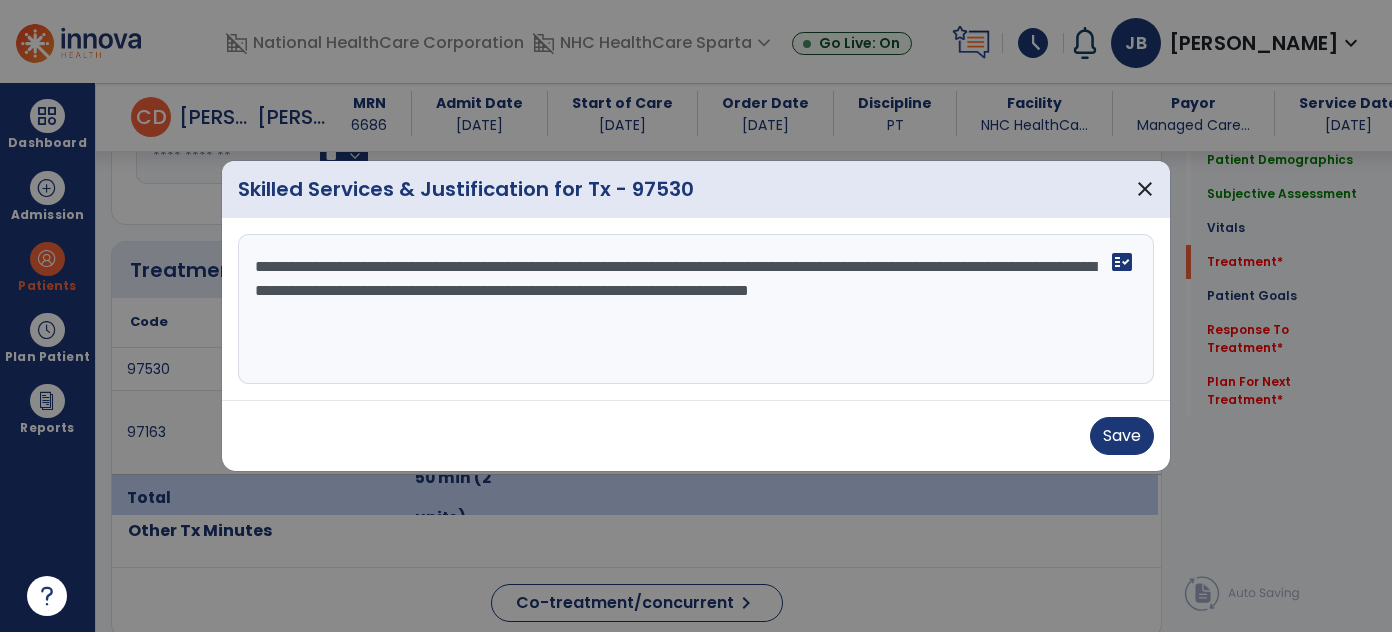 click on "**********" at bounding box center (696, 309) 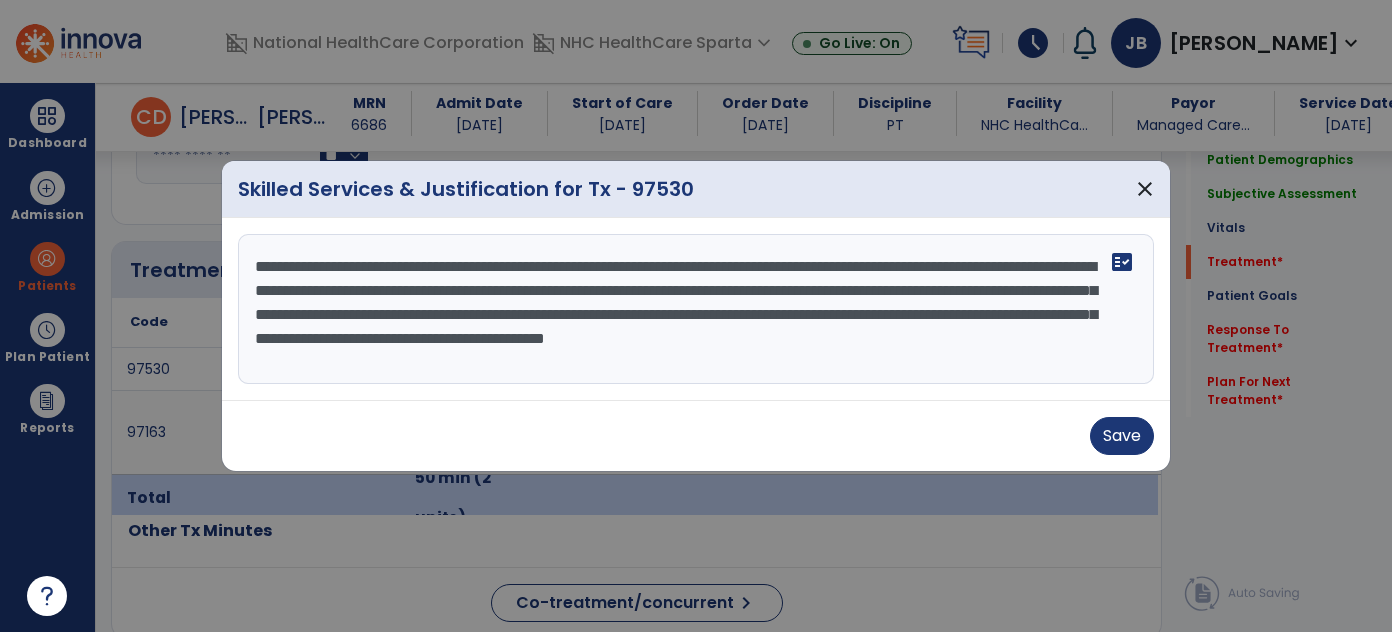 click on "**********" at bounding box center (696, 309) 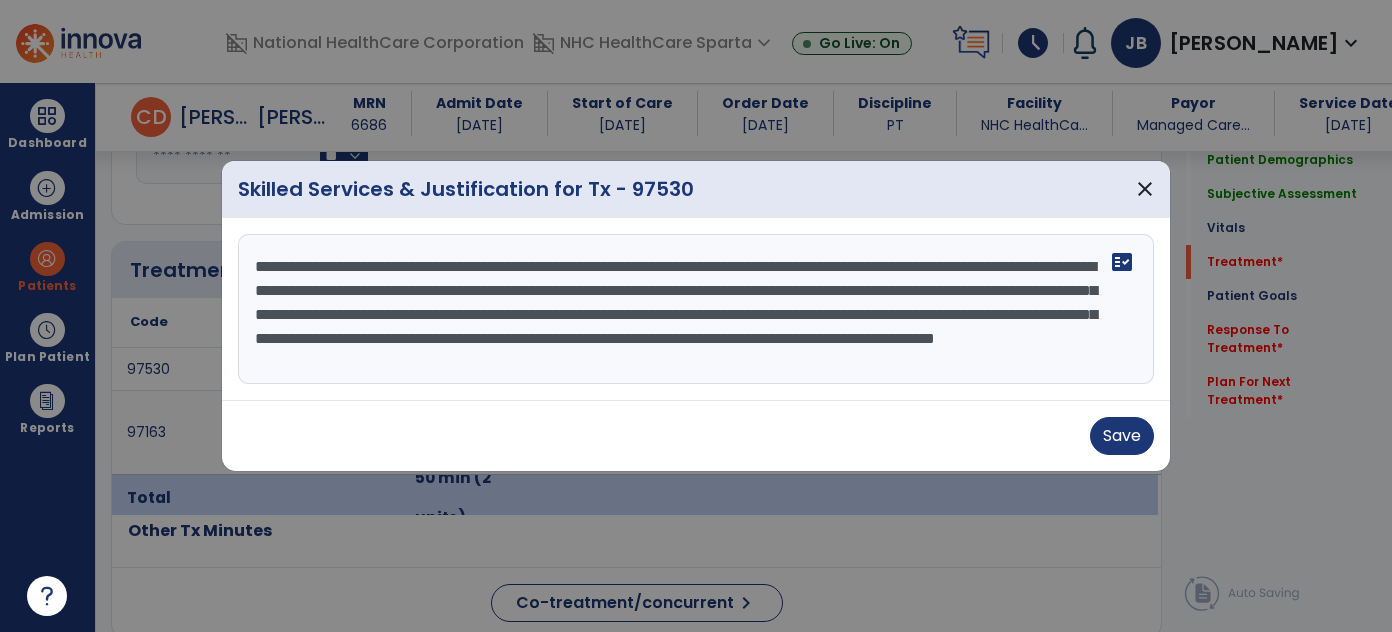 scroll, scrollTop: 16, scrollLeft: 0, axis: vertical 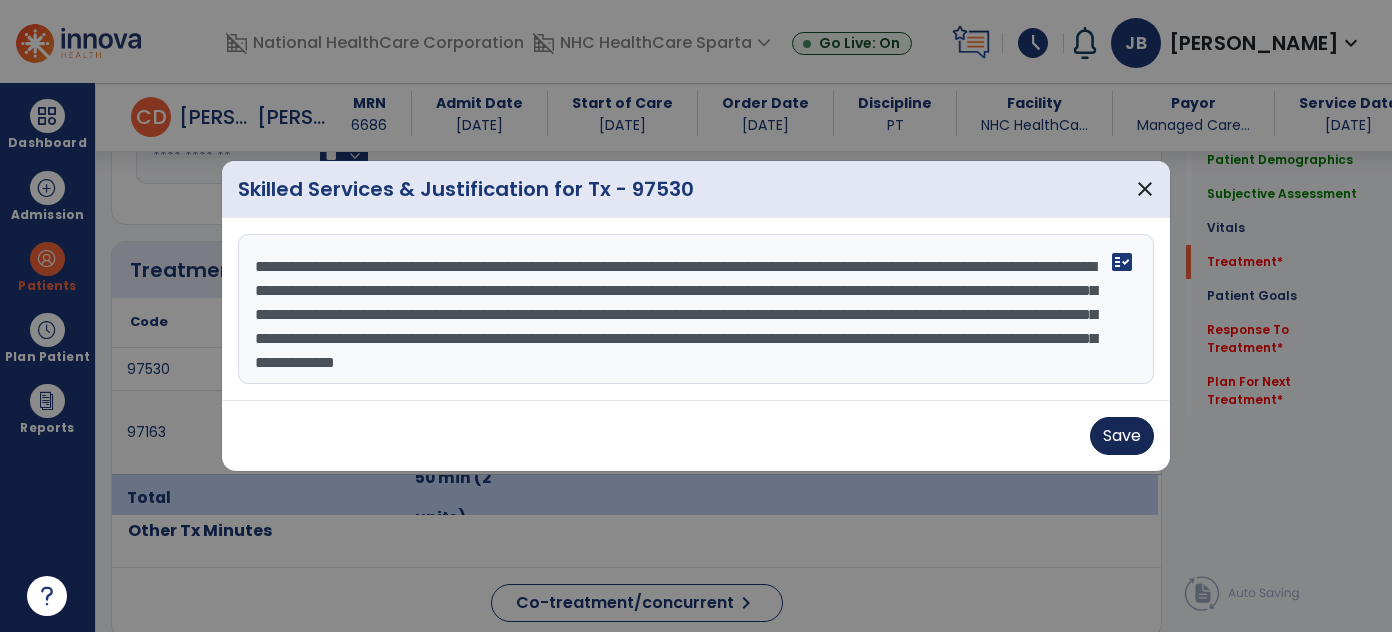 type on "**********" 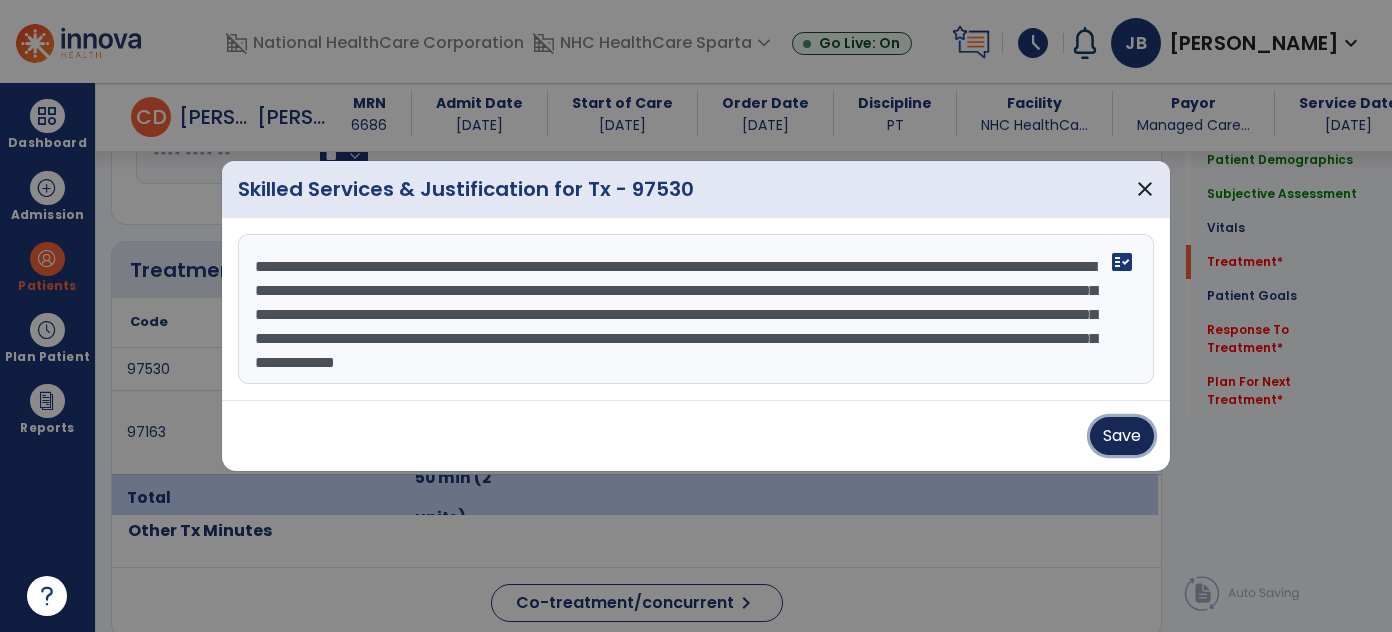 click on "Save" at bounding box center [1122, 436] 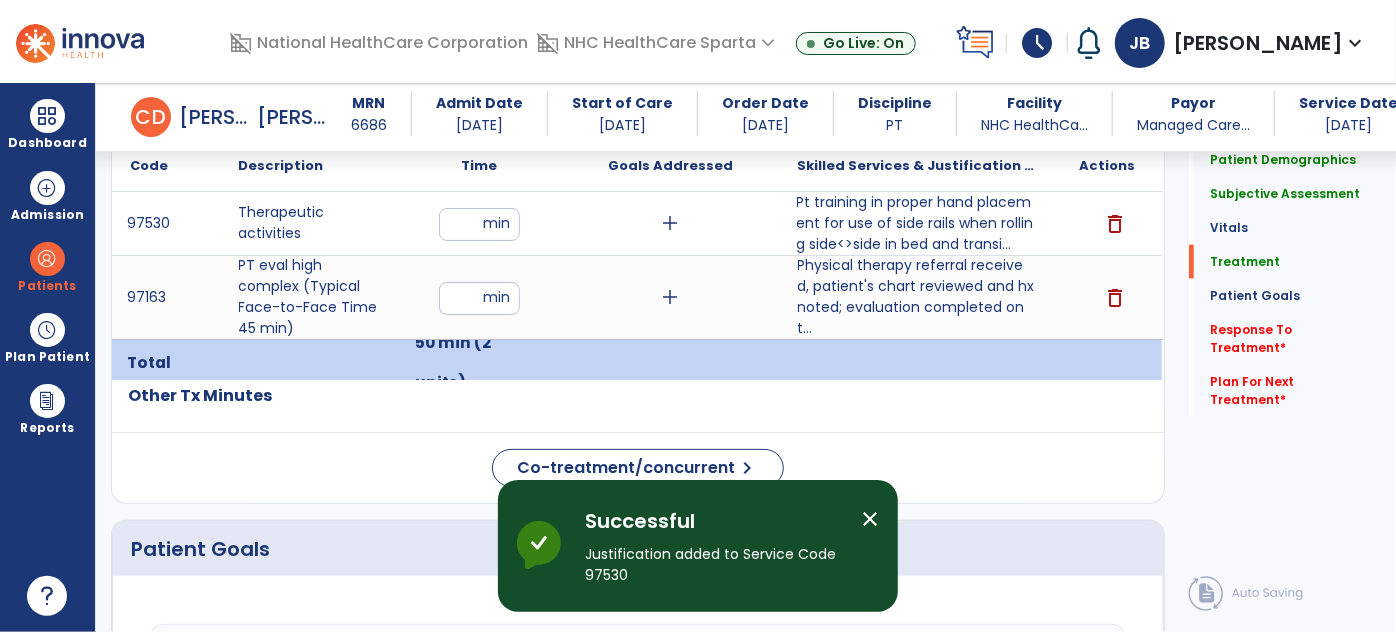 scroll, scrollTop: 1232, scrollLeft: 0, axis: vertical 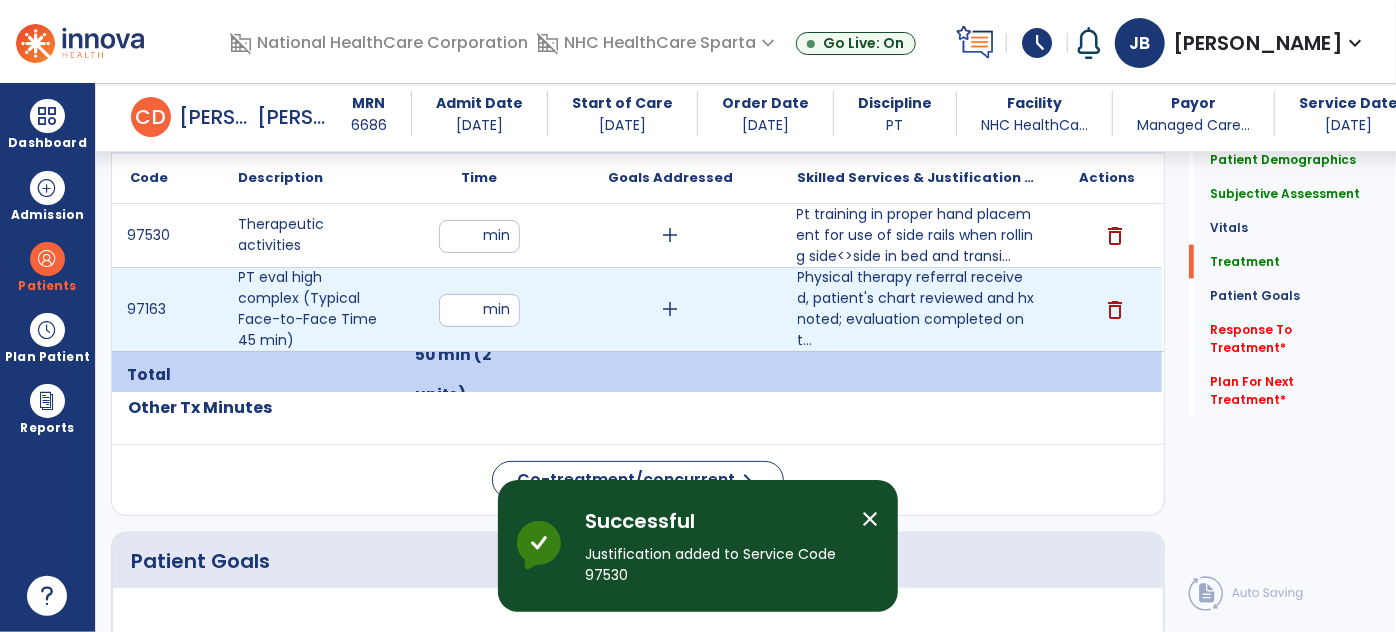 click on "**" at bounding box center [479, 310] 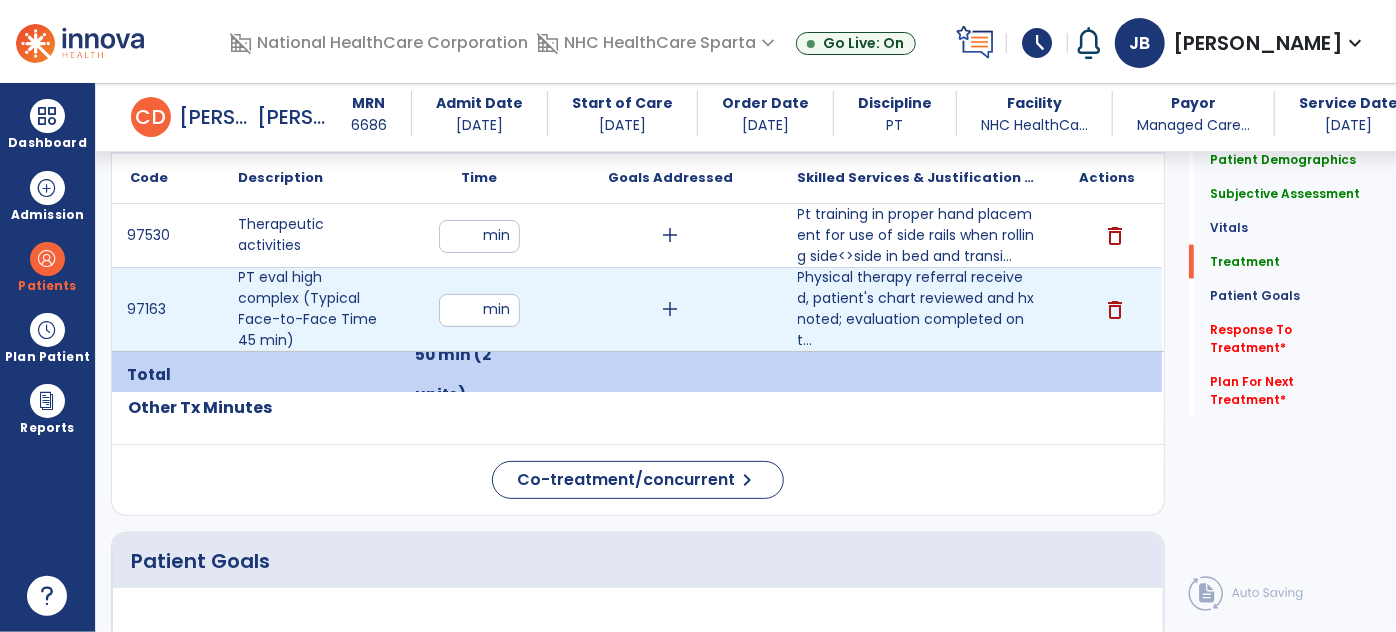 type on "*" 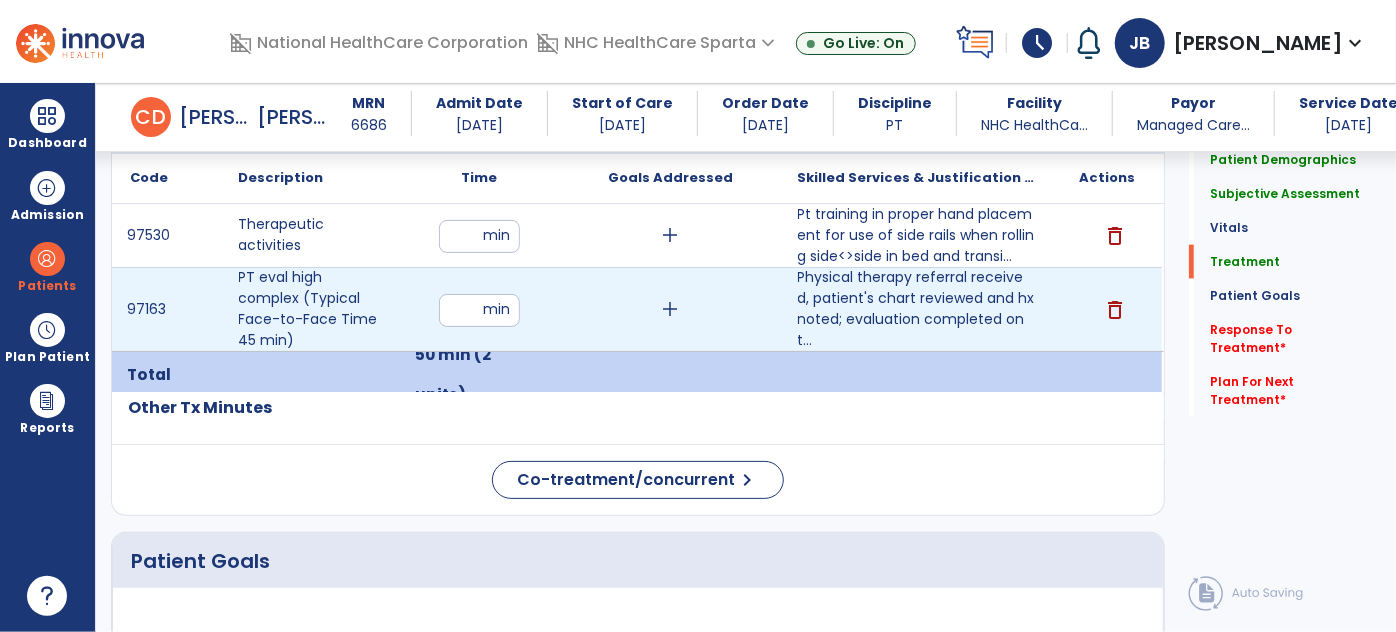 type on "**" 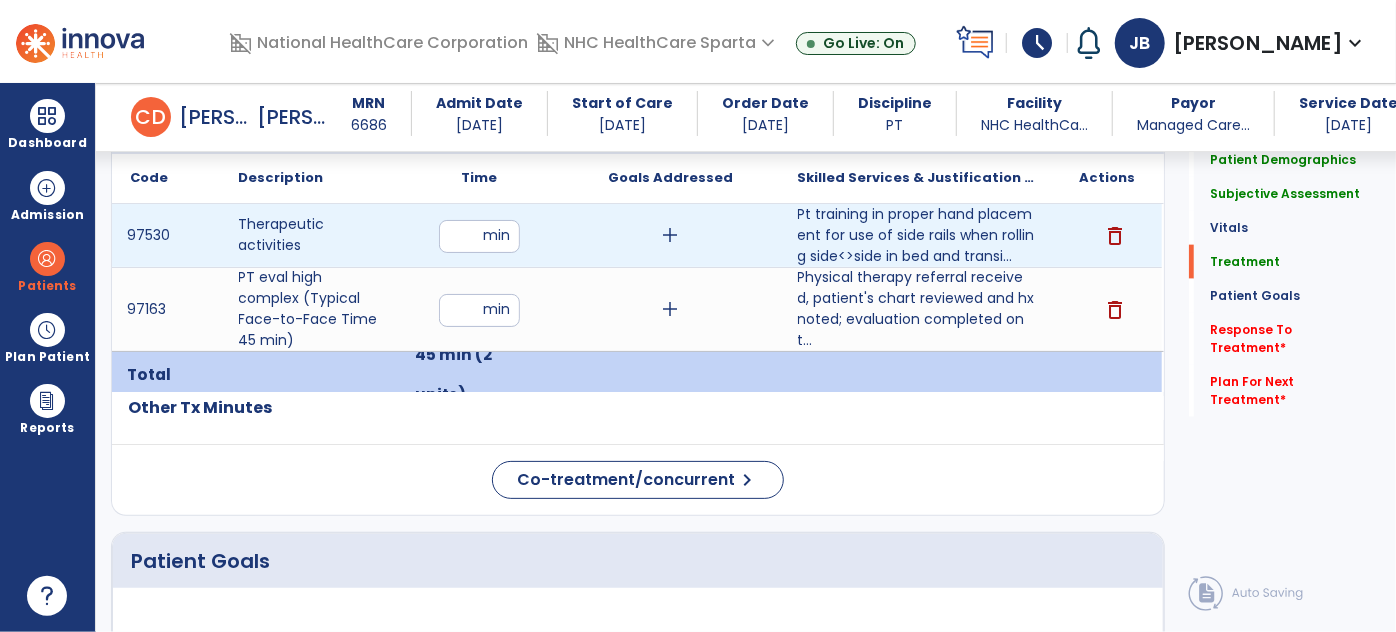 click on "**" at bounding box center (479, 236) 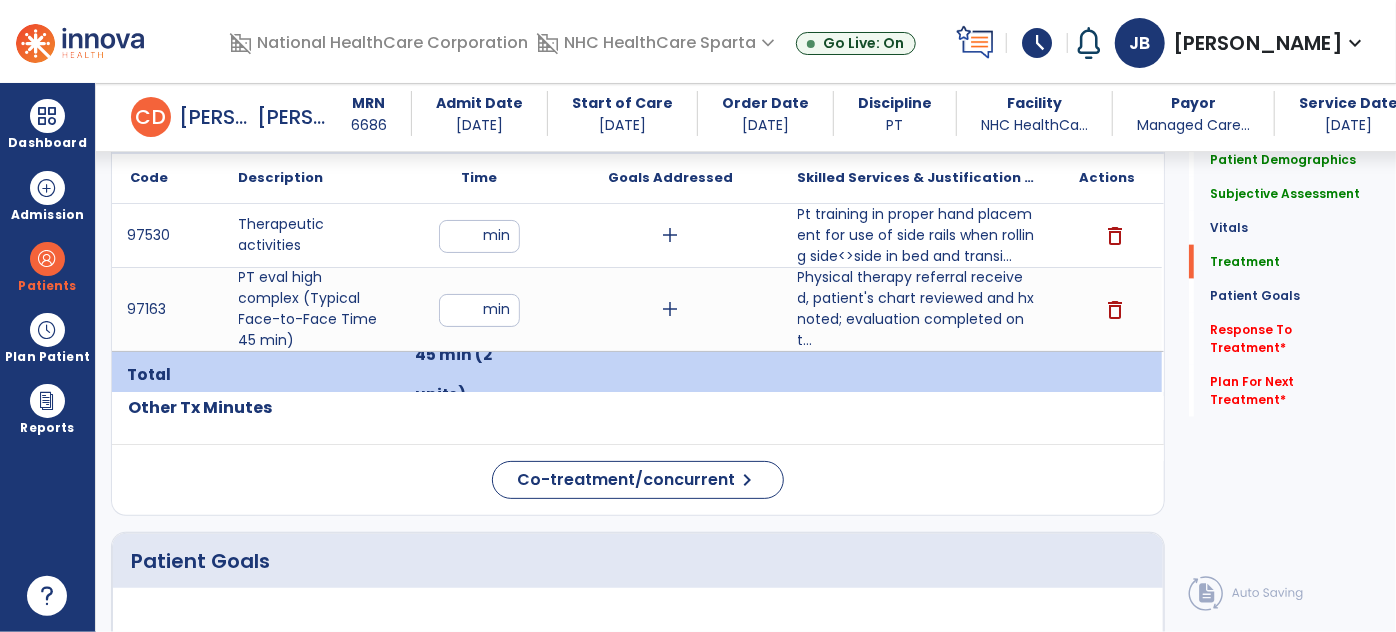 click on "Patient Demographics  Medical Diagnosis   Treatment Diagnosis   Precautions   Contraindications
Code
Description
Pdpm Clinical Category
F03.90" 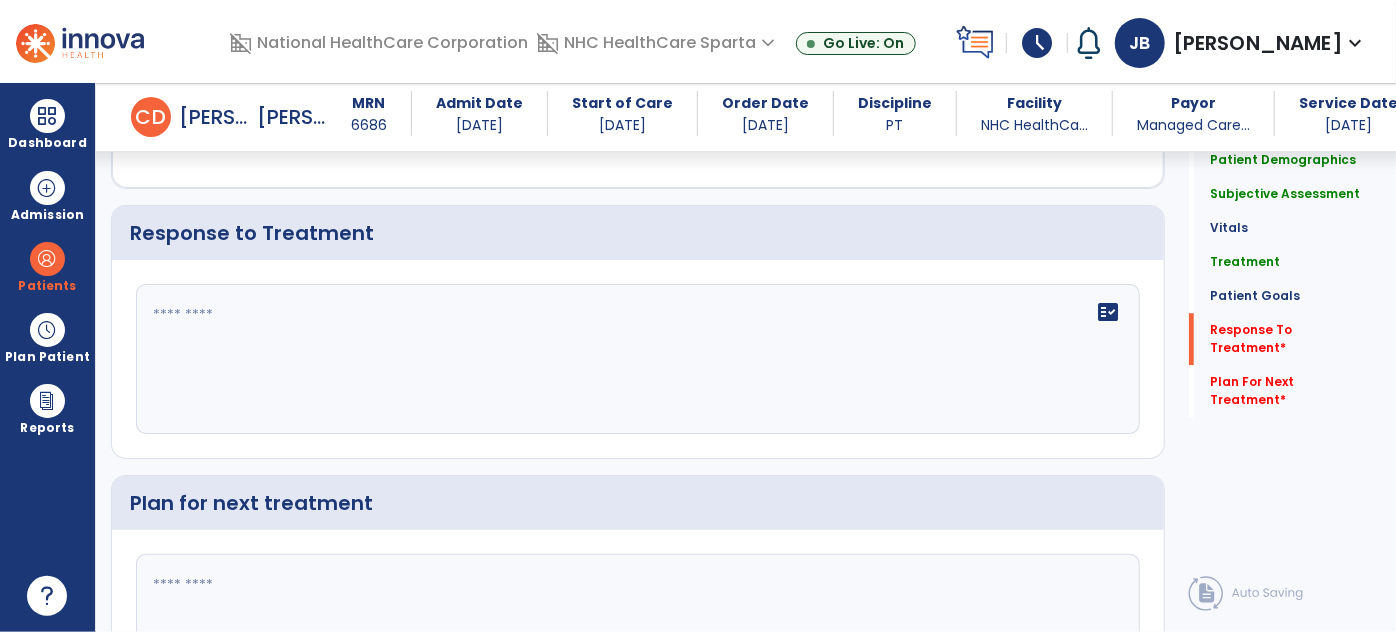 scroll, scrollTop: 2832, scrollLeft: 0, axis: vertical 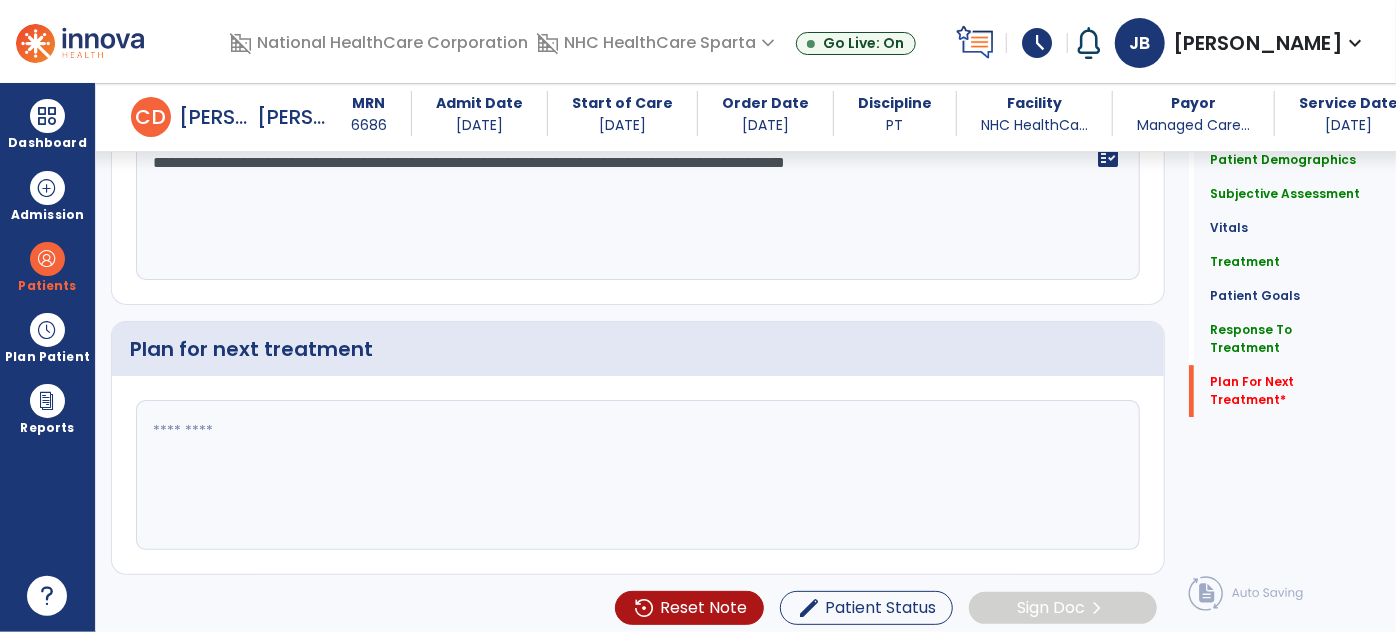 type on "**********" 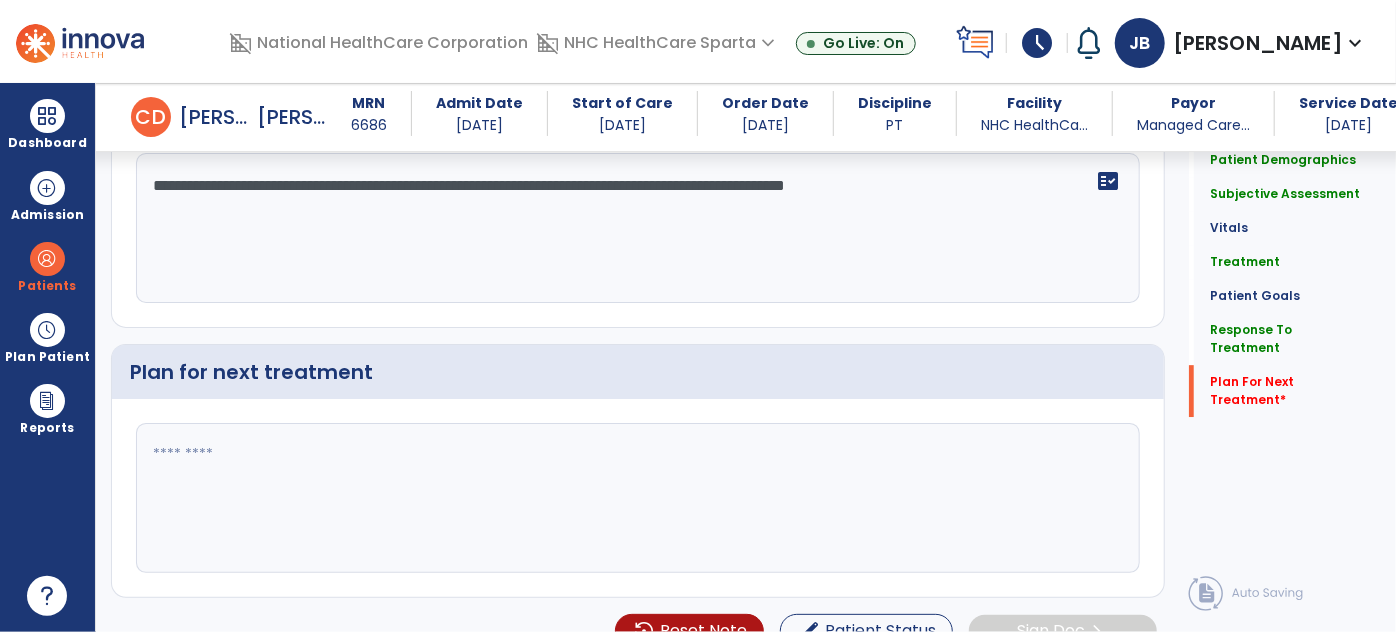 scroll, scrollTop: 2986, scrollLeft: 0, axis: vertical 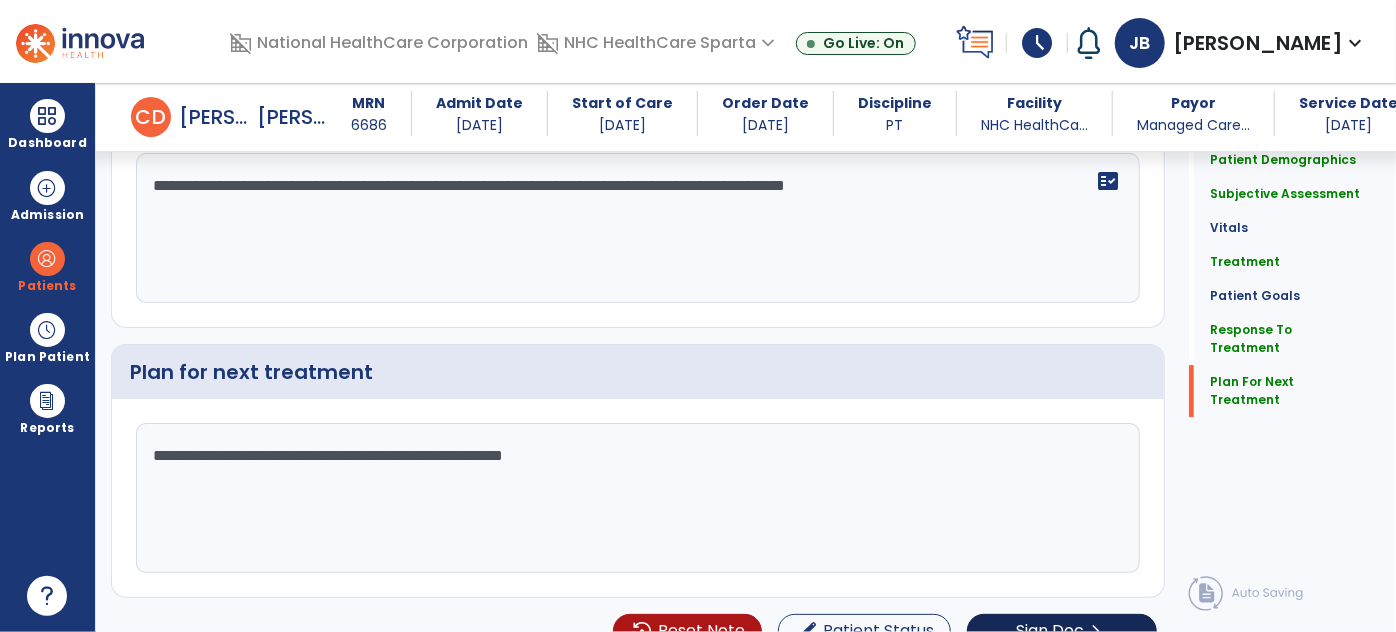 type on "**********" 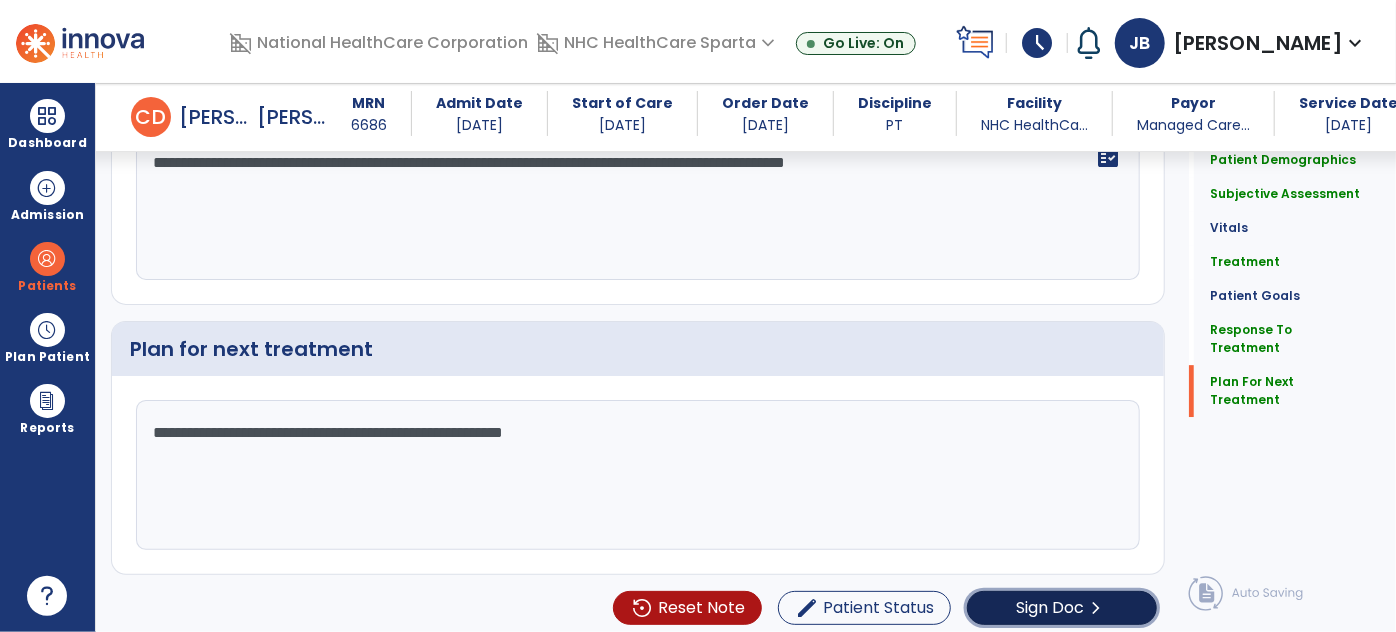 click on "Sign Doc  chevron_right" 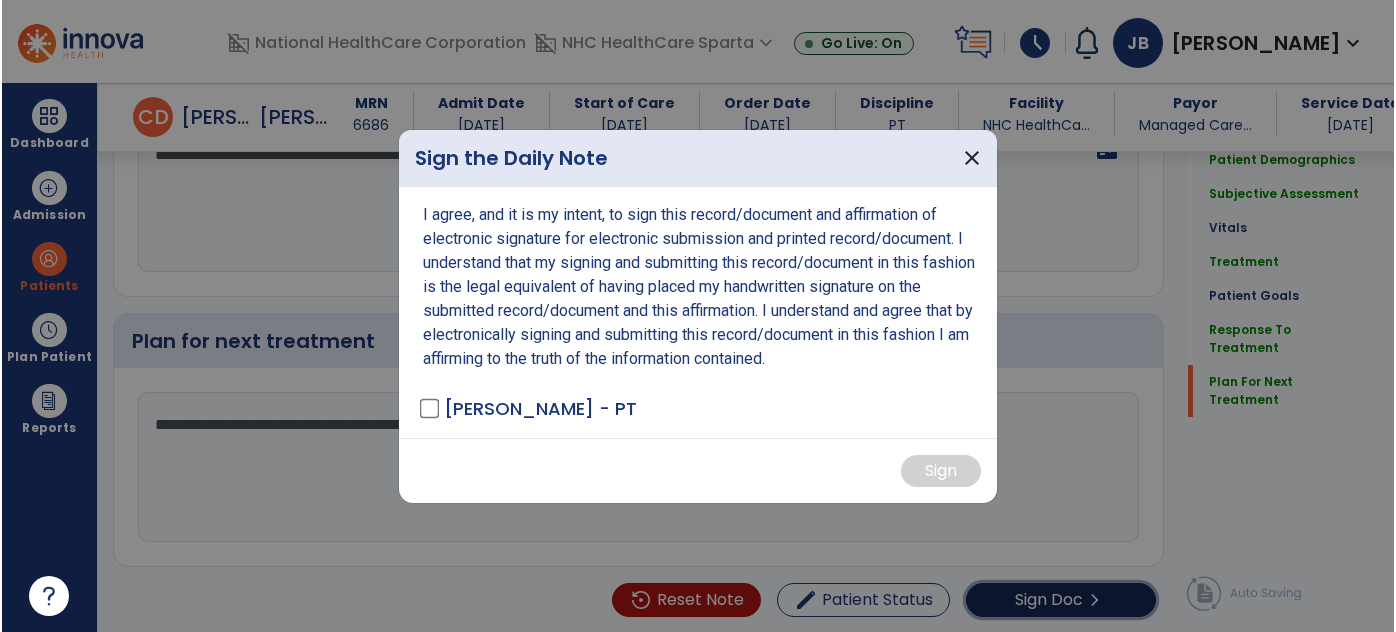 scroll, scrollTop: 2986, scrollLeft: 0, axis: vertical 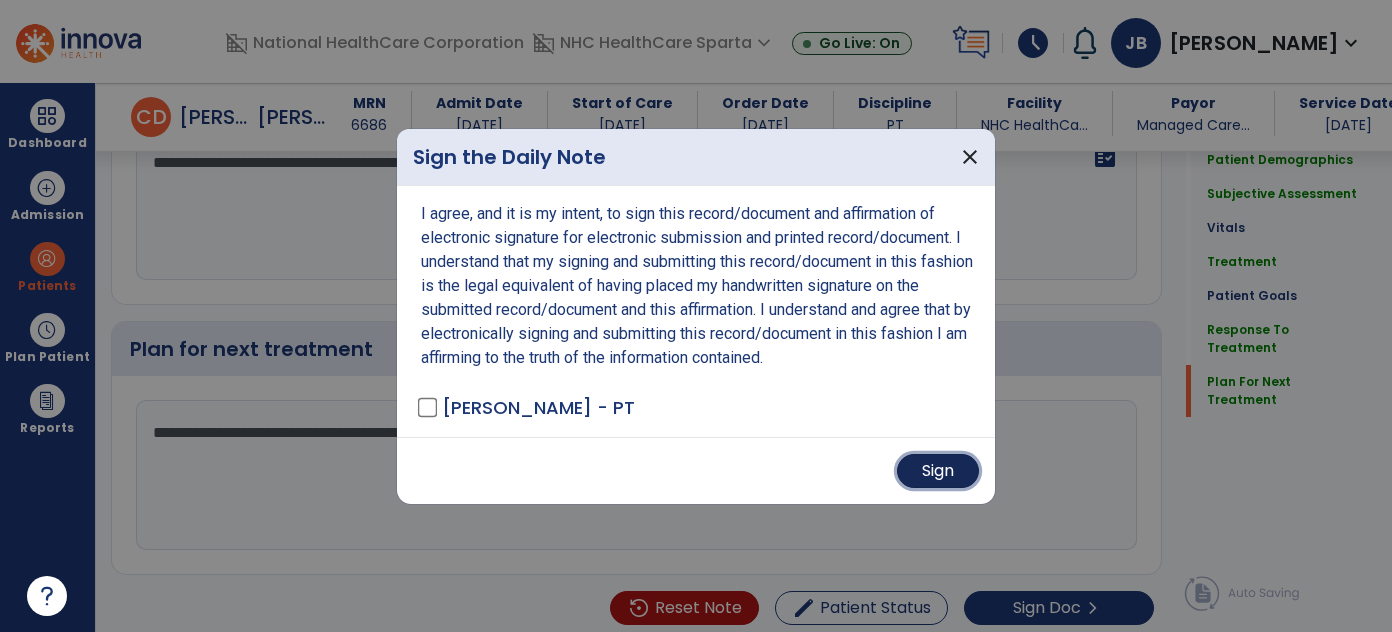 click on "Sign" at bounding box center (938, 471) 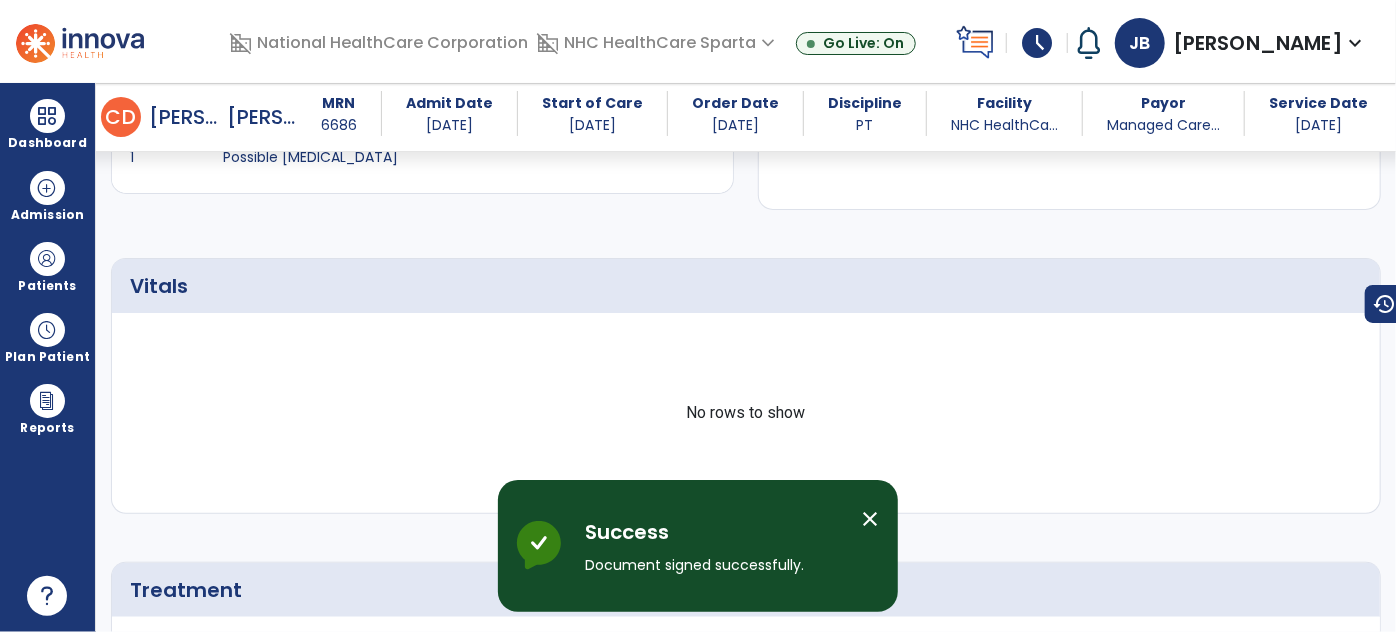 scroll, scrollTop: 0, scrollLeft: 0, axis: both 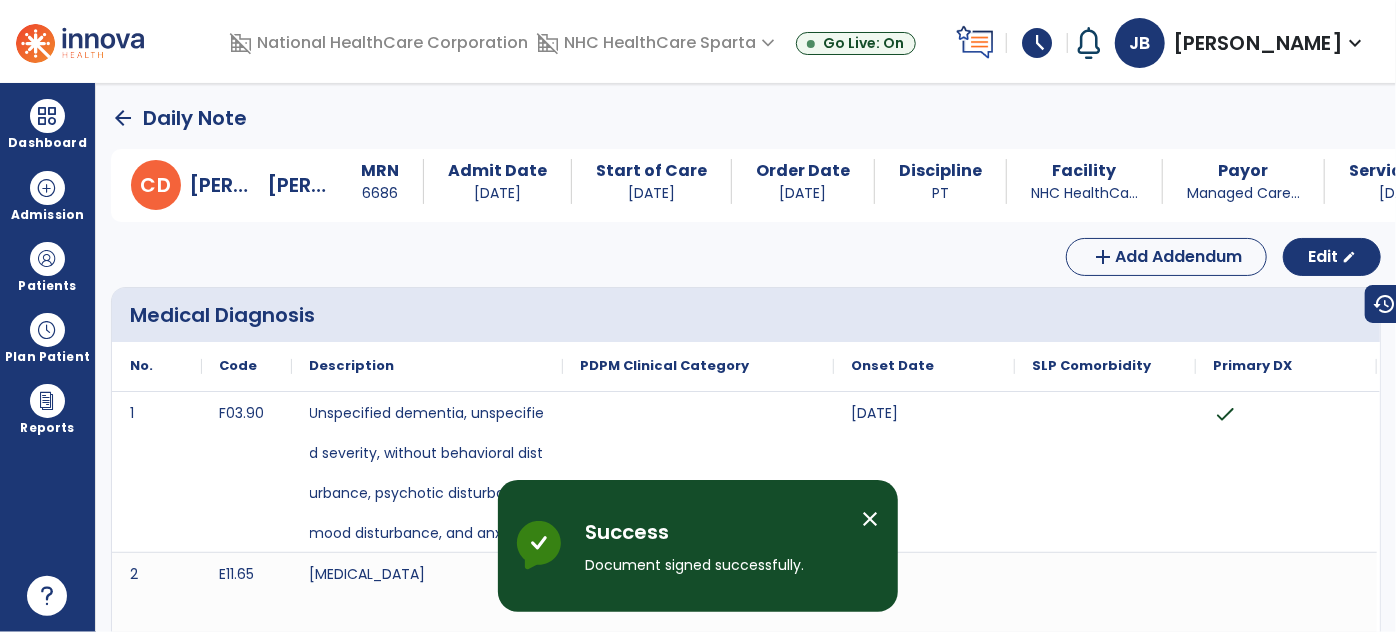 click on "arrow_back" 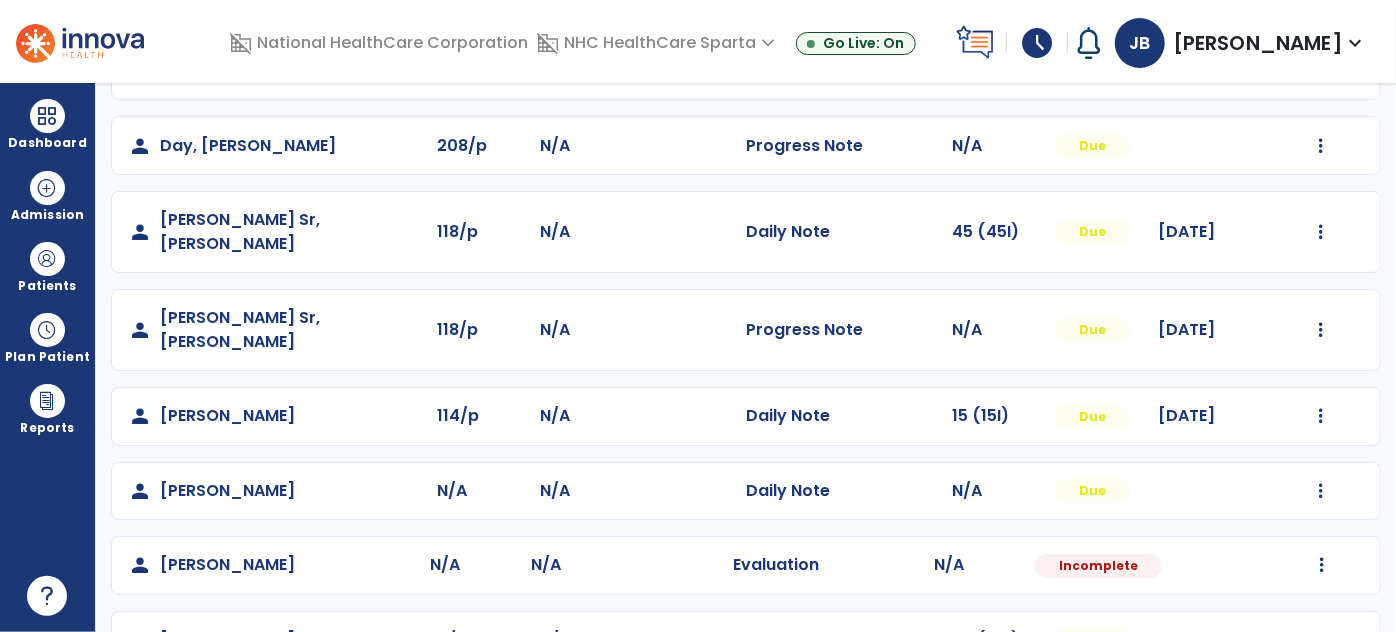 scroll, scrollTop: 598, scrollLeft: 0, axis: vertical 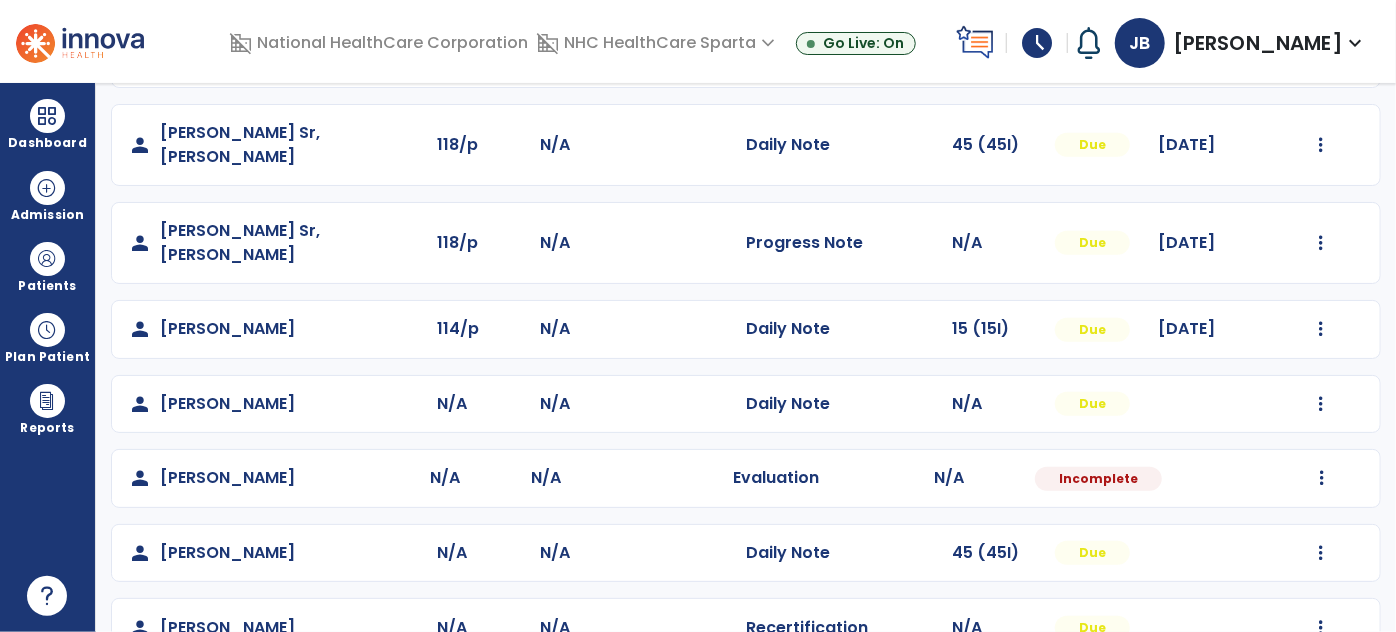 click on "person   [PERSON_NAME]  N/A N/A  Daily Note   N/A  Due  Mark Visit As Complete   Reset Note   Open Document   G + C Mins" 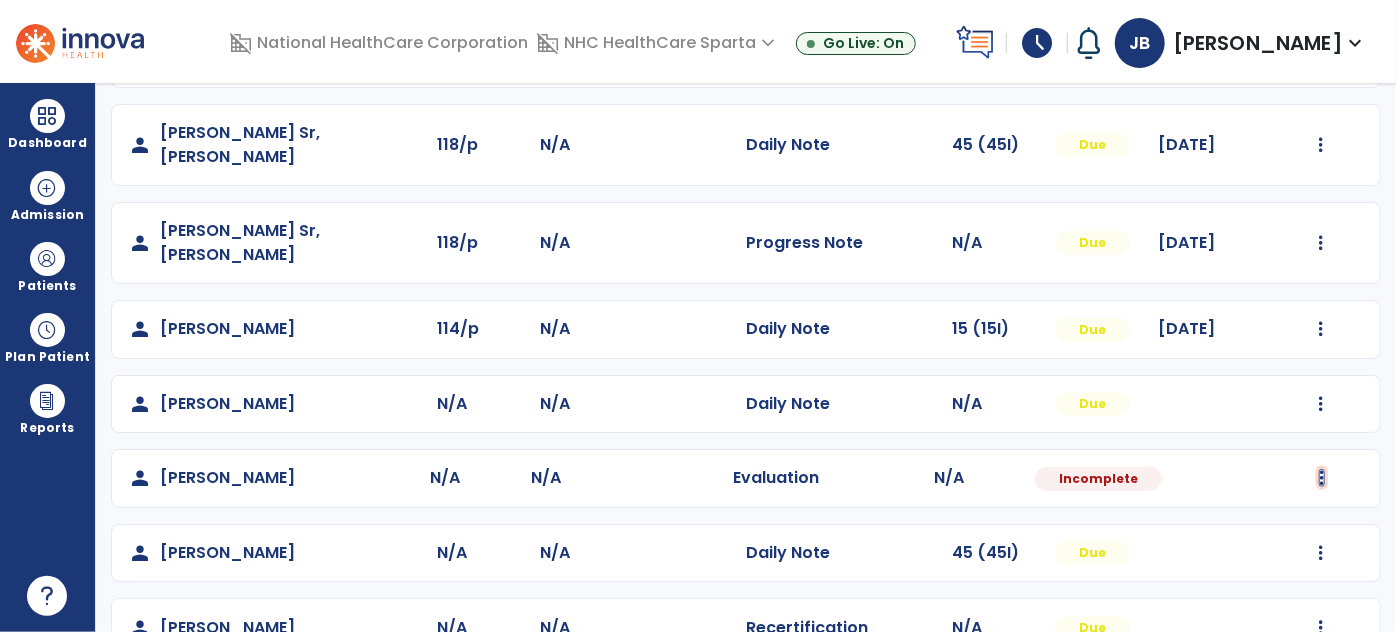 click at bounding box center (1322, -165) 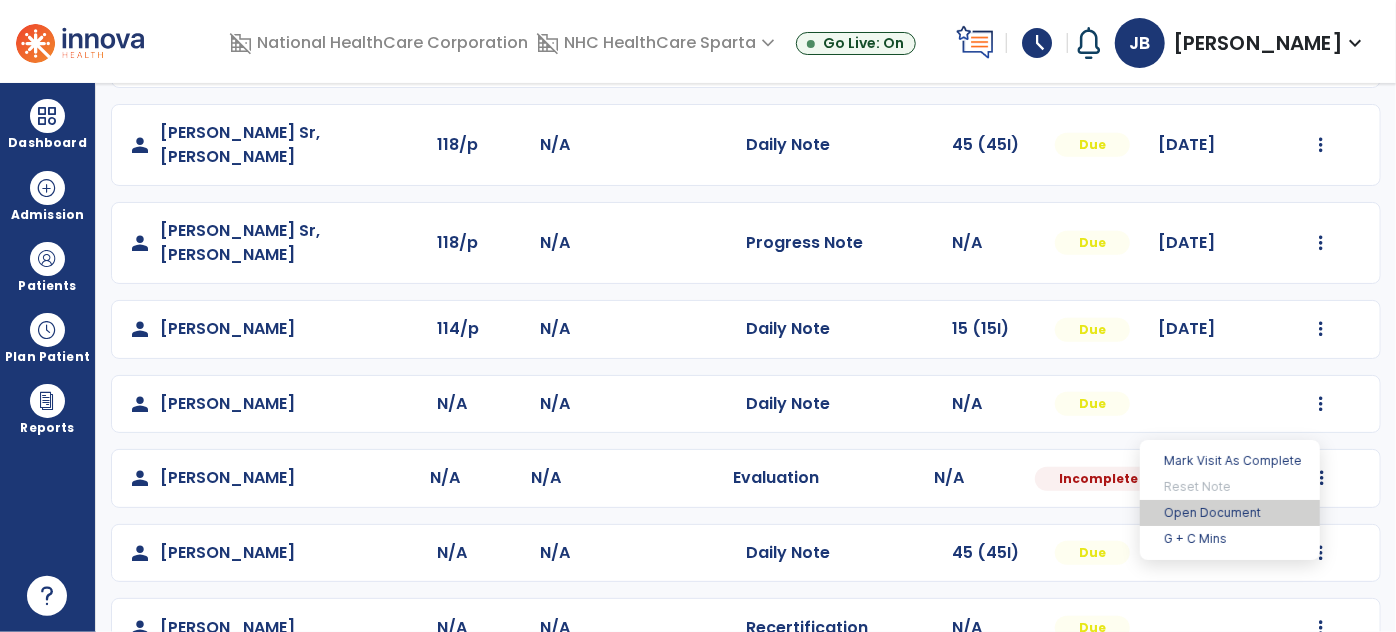 click on "Open Document" at bounding box center (1230, 513) 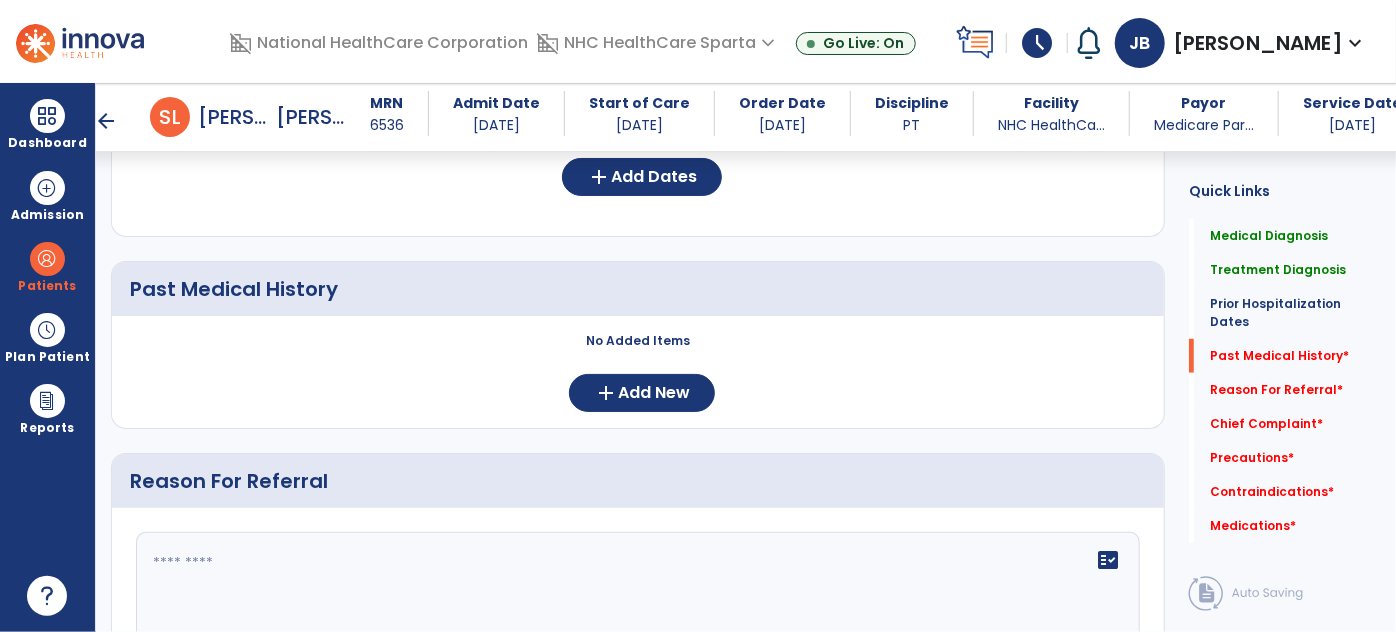 scroll, scrollTop: 893, scrollLeft: 0, axis: vertical 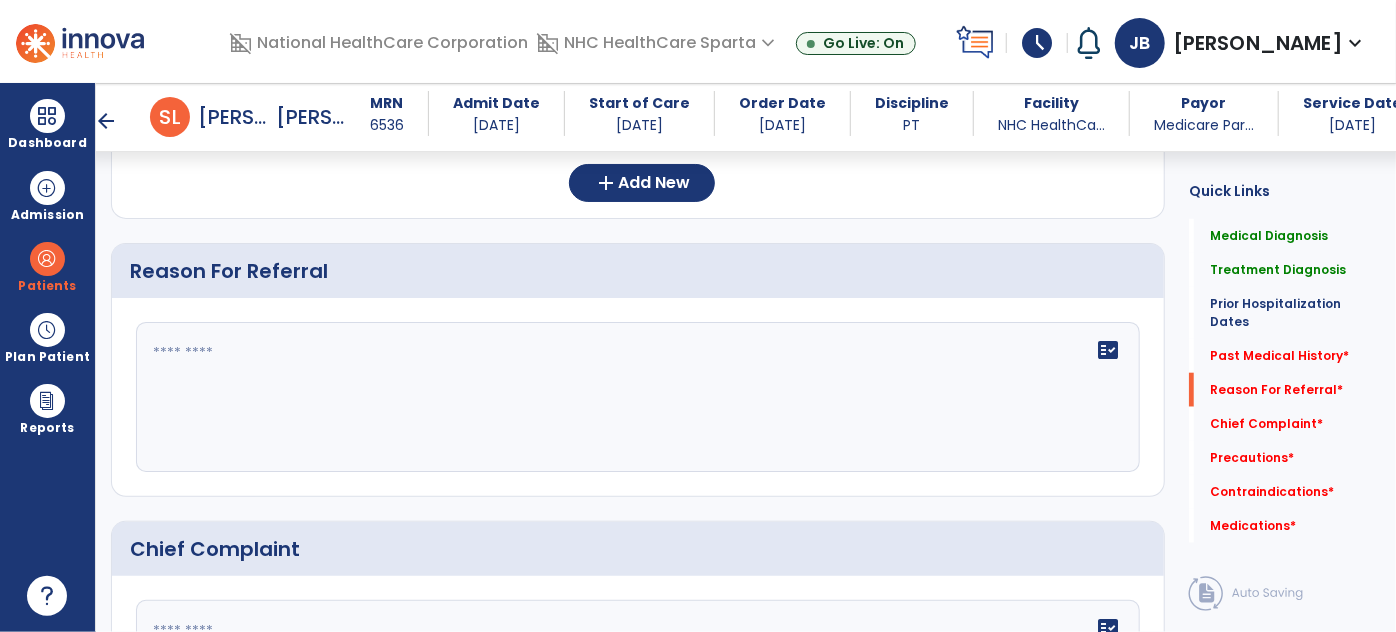 click 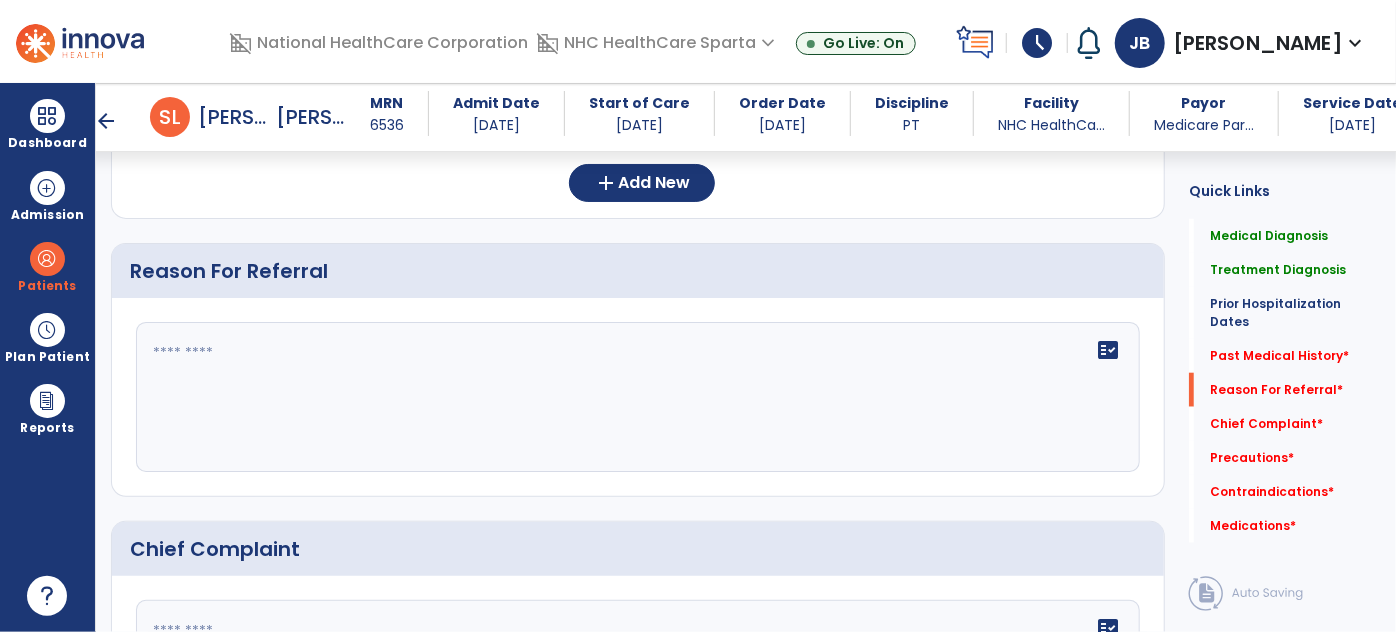 click on "fact_check" 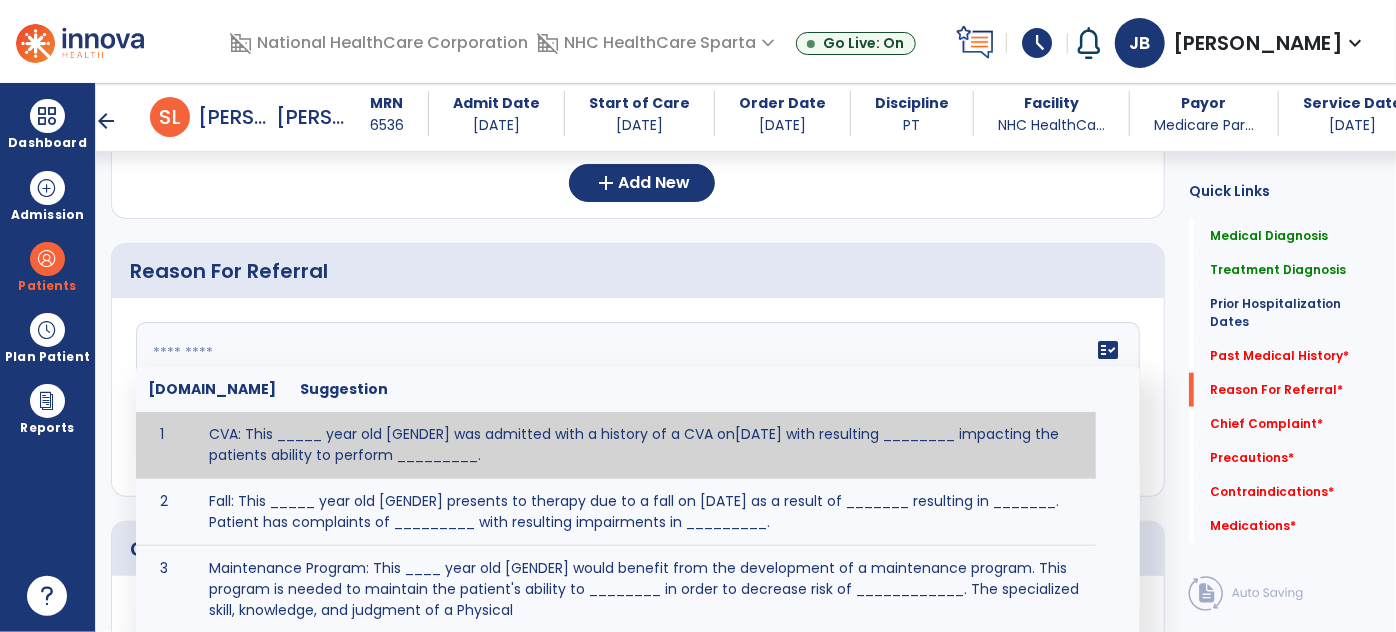 paste on "**********" 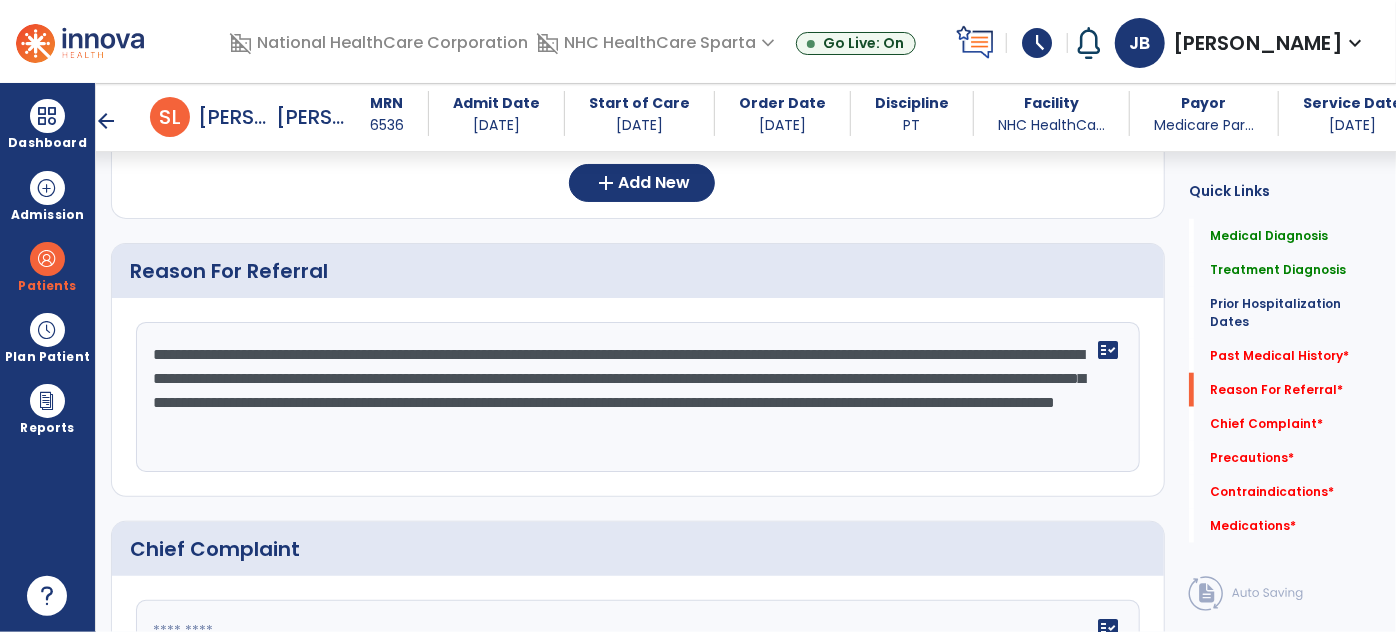 scroll, scrollTop: 39, scrollLeft: 0, axis: vertical 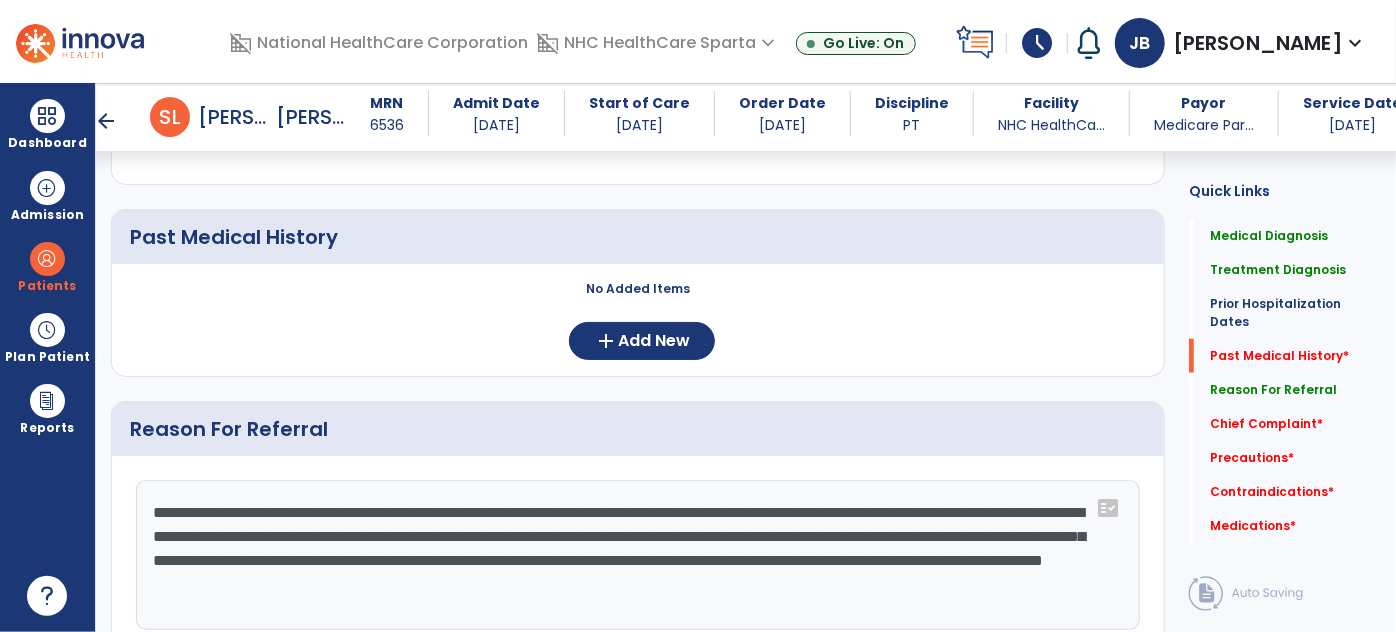 type on "**********" 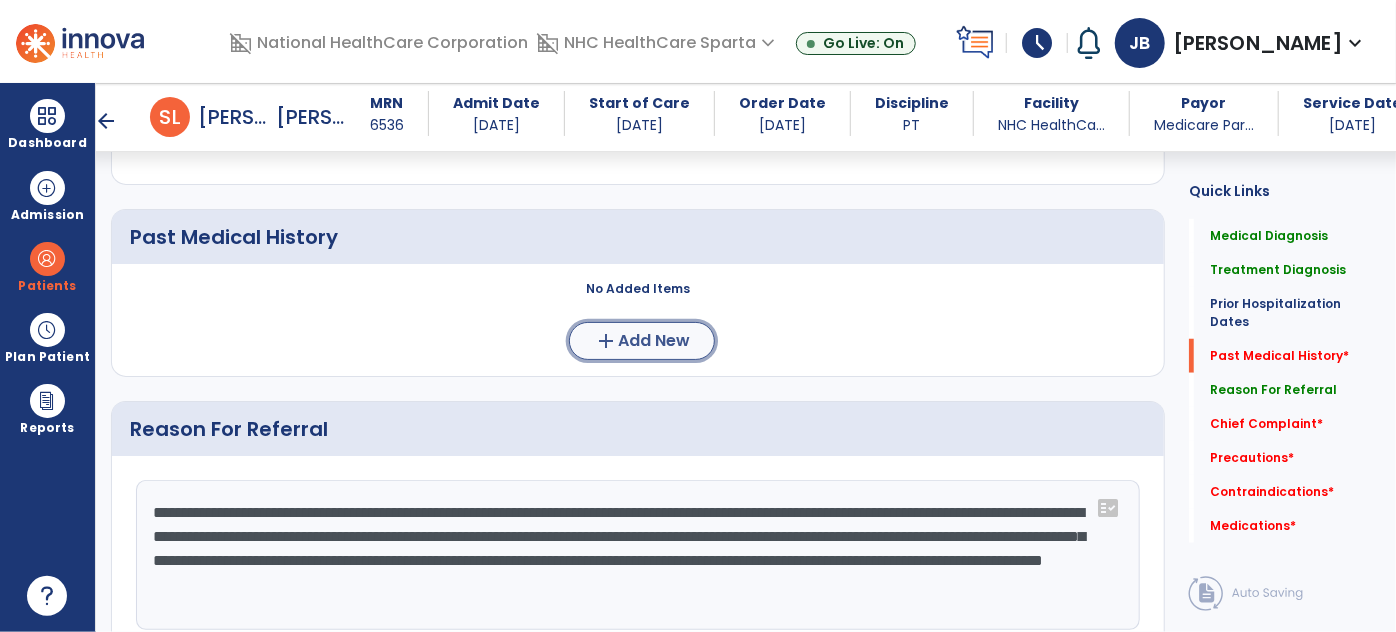 click on "Add New" 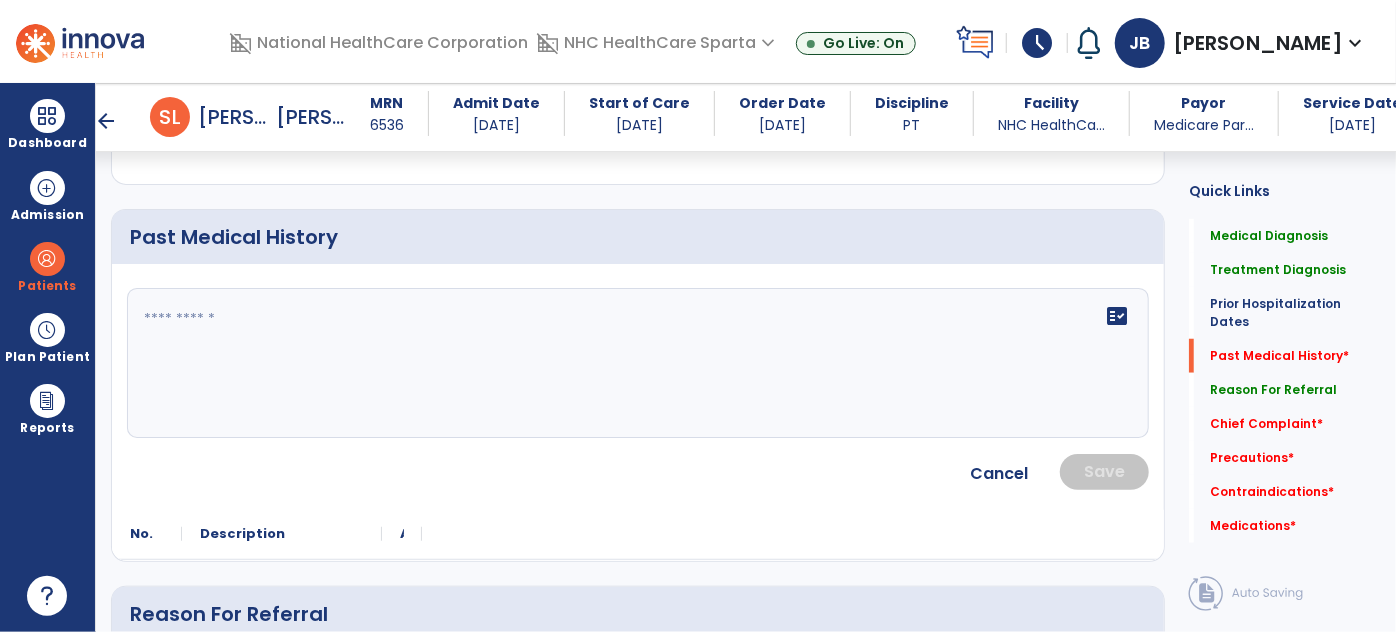 click on "fact_check" 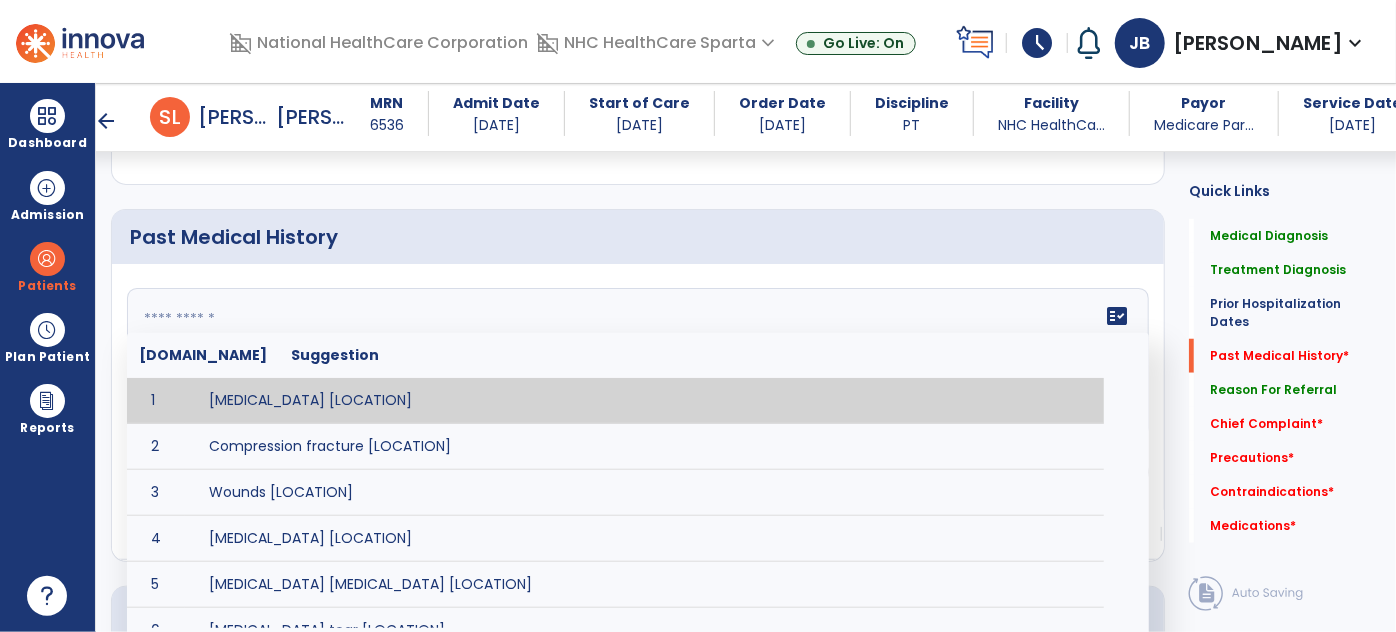 paste on "**********" 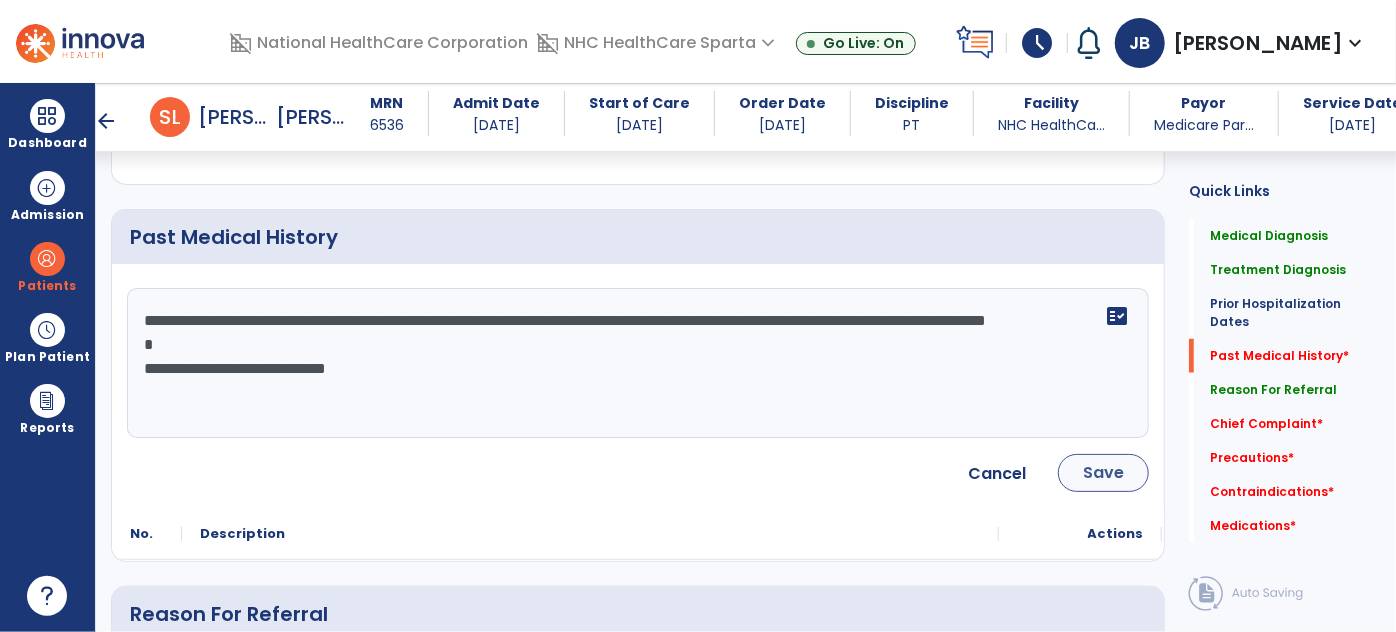 type on "**********" 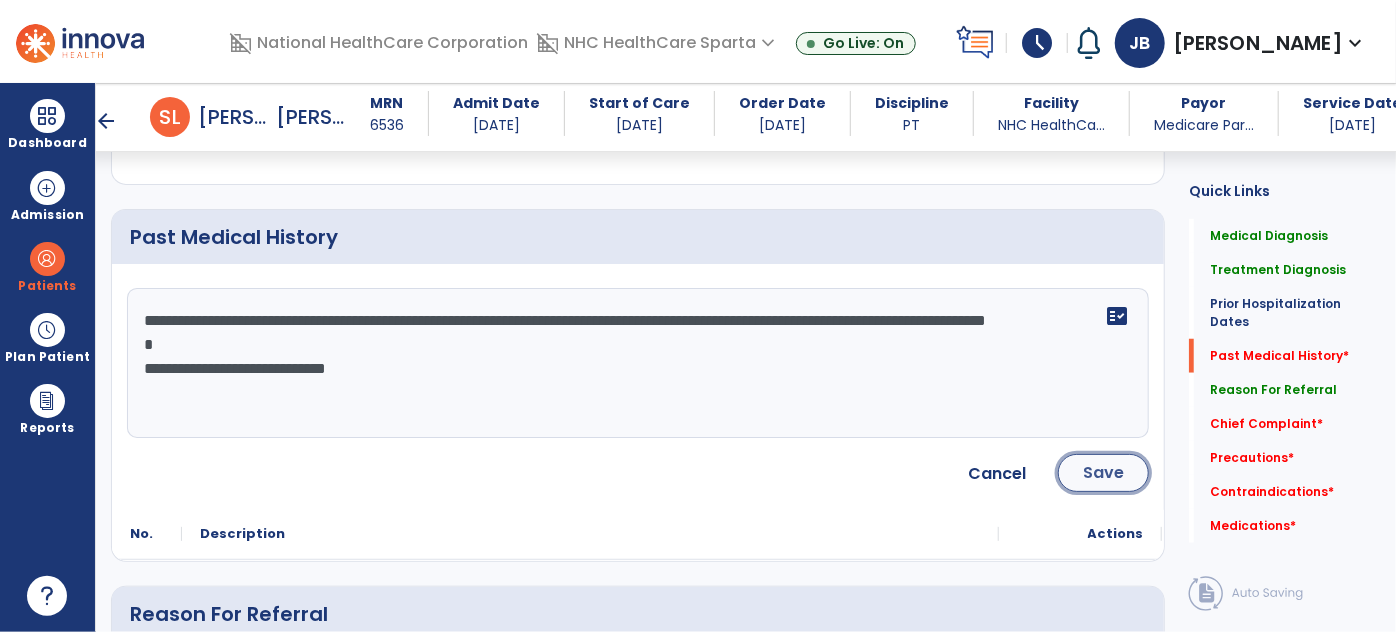 click on "Save" 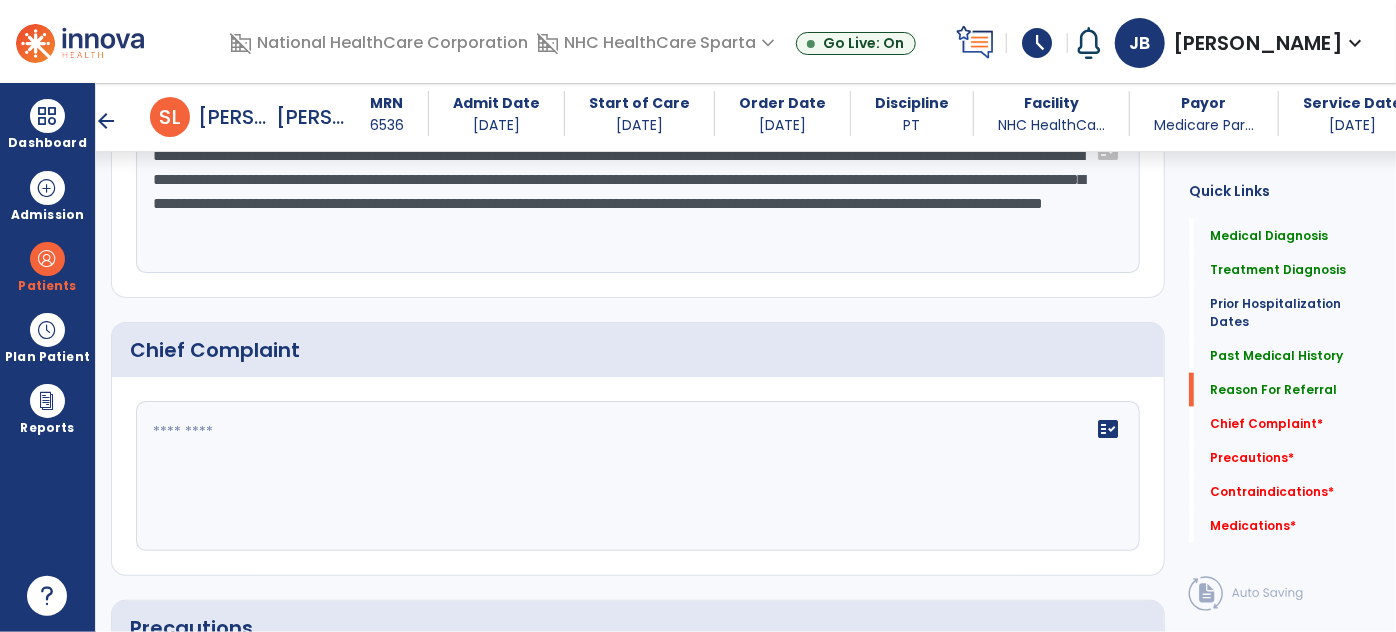 scroll, scrollTop: 1239, scrollLeft: 0, axis: vertical 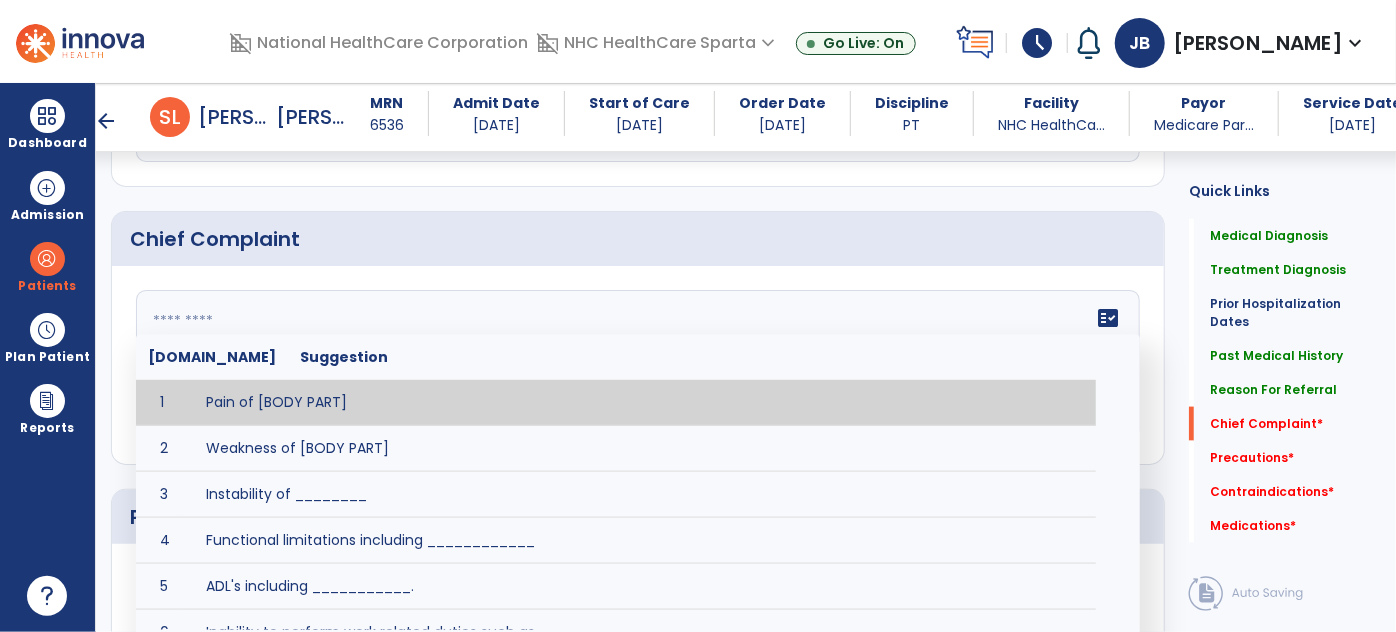 click on "fact_check  [DOMAIN_NAME] Suggestion 1 Pain of [BODY PART] 2 Weakness of [BODY PART] 3 Instability of ________ 4 Functional limitations including ____________ 5 ADL's including ___________. 6 Inability to perform work related duties such as _________ 7 Inability to perform house hold duties such as __________. 8 Loss of balance. 9 Problems with gait including _________." 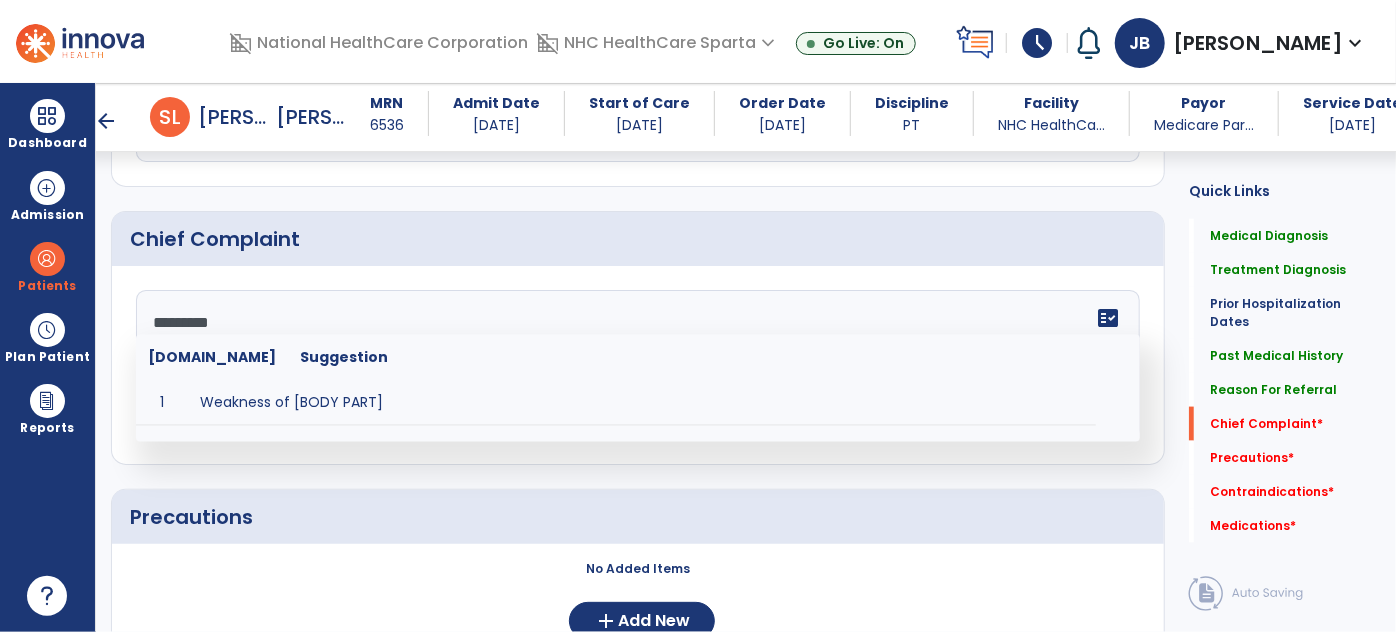 type on "********" 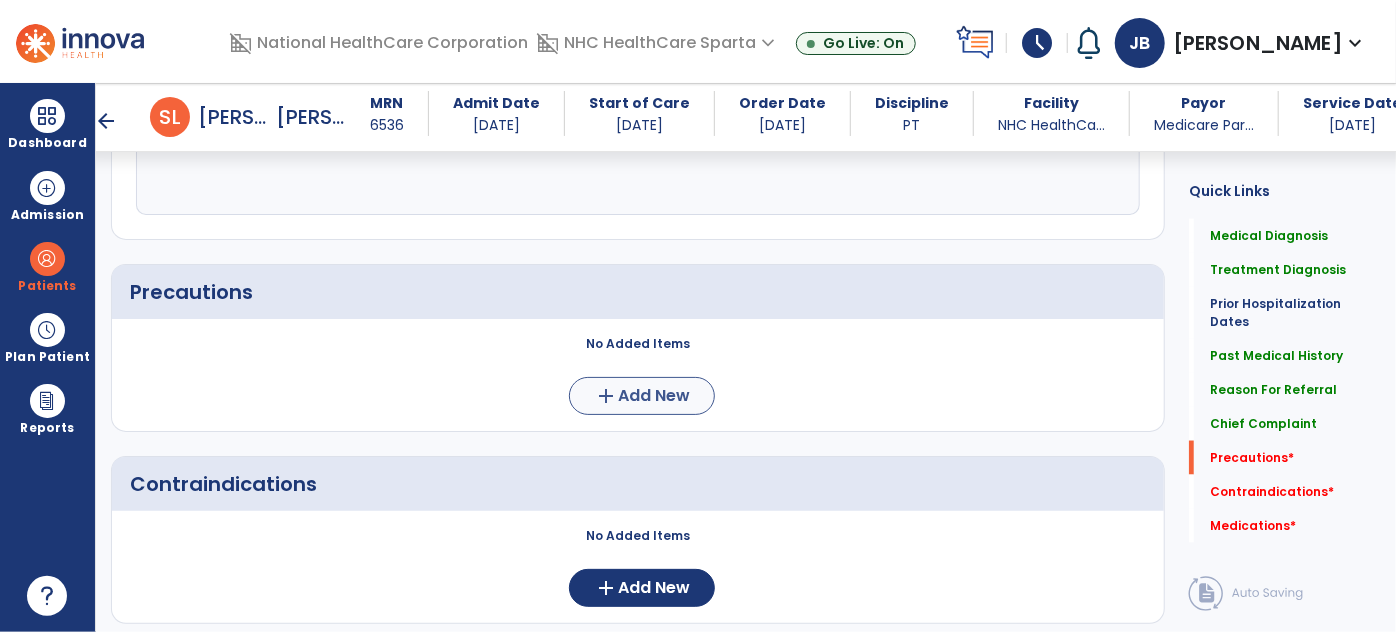 scroll, scrollTop: 1504, scrollLeft: 0, axis: vertical 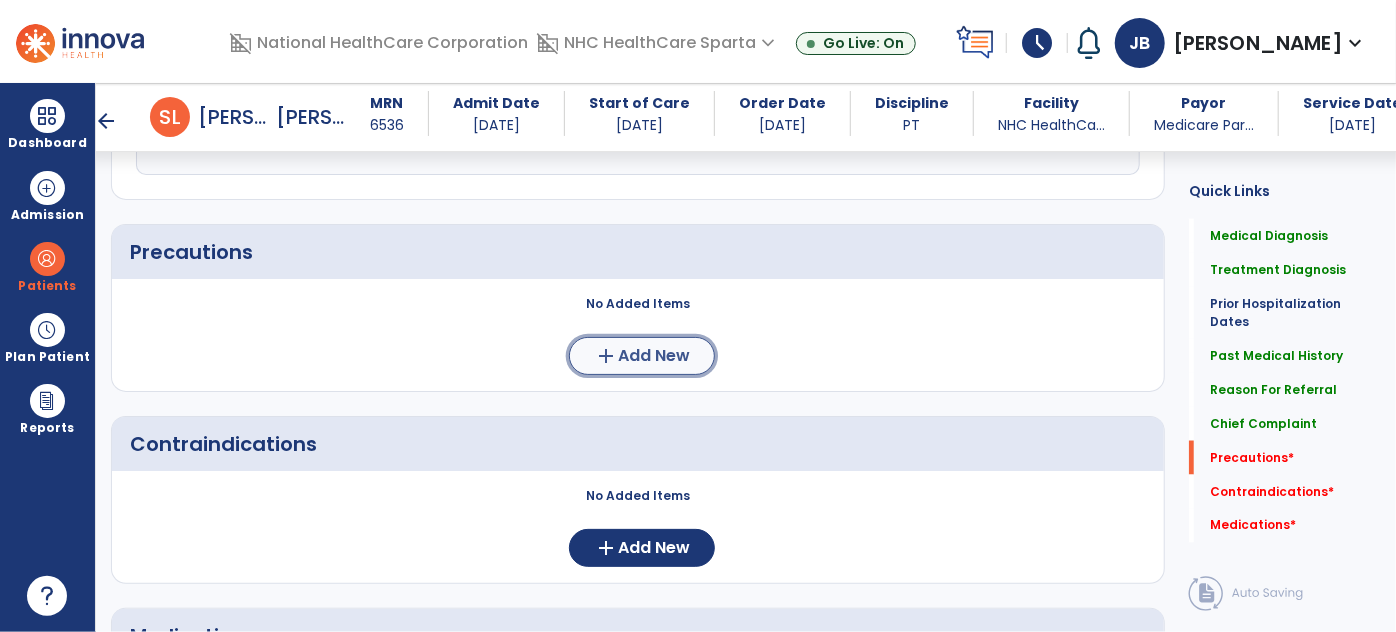 click on "Add New" 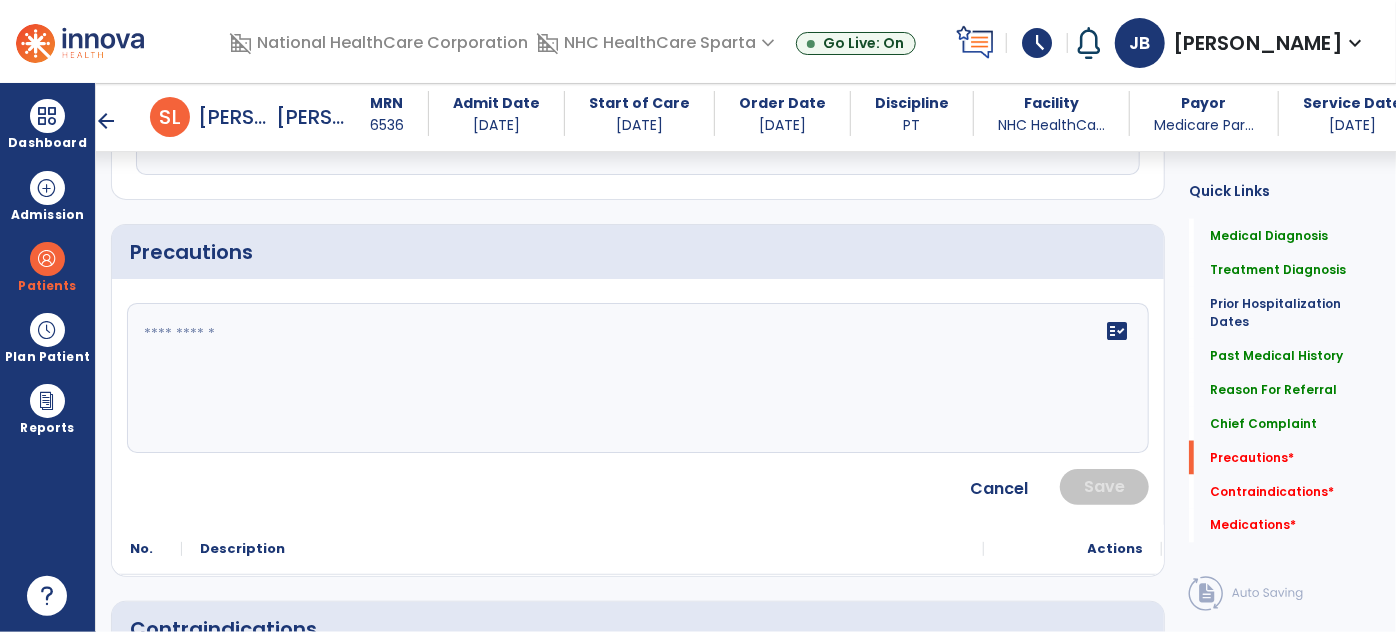 click 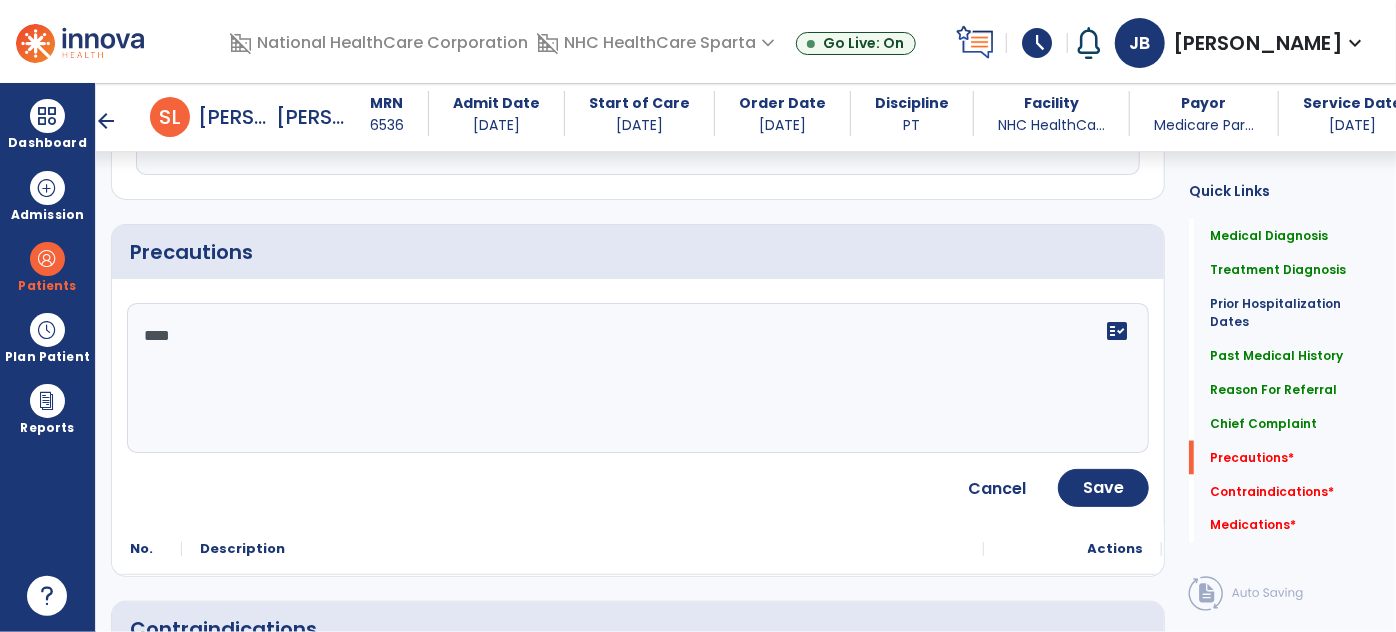 click on "***" 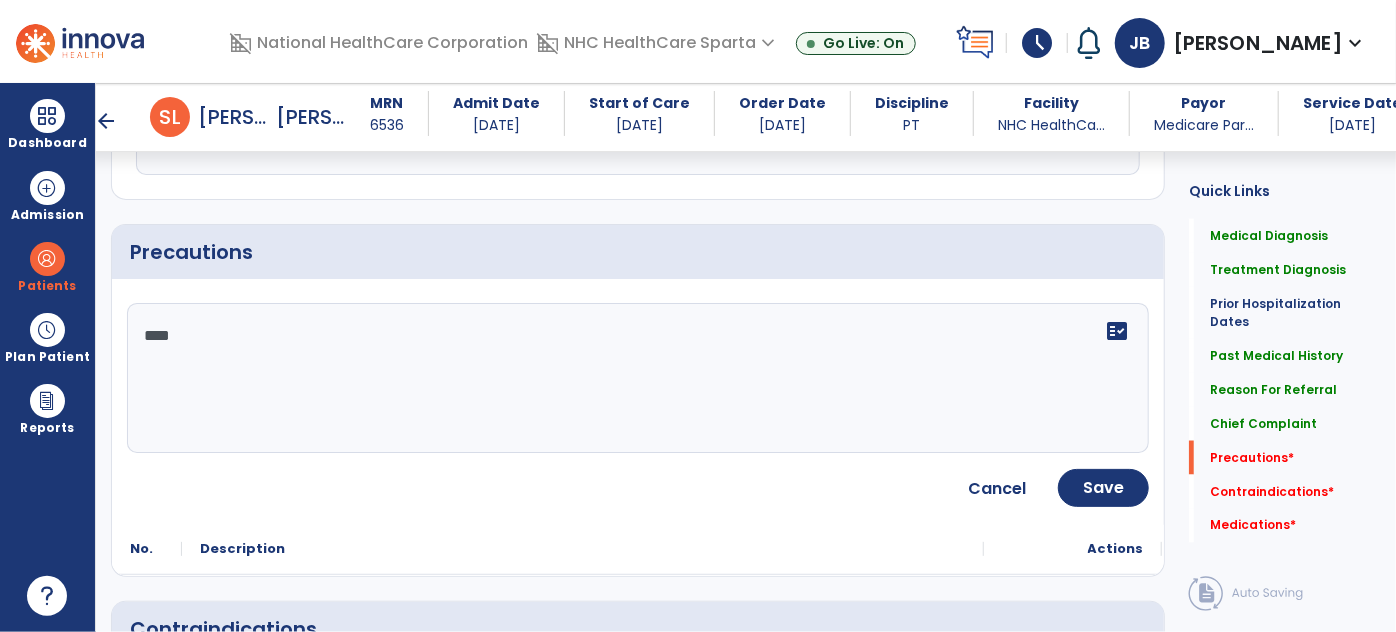 click on "***" 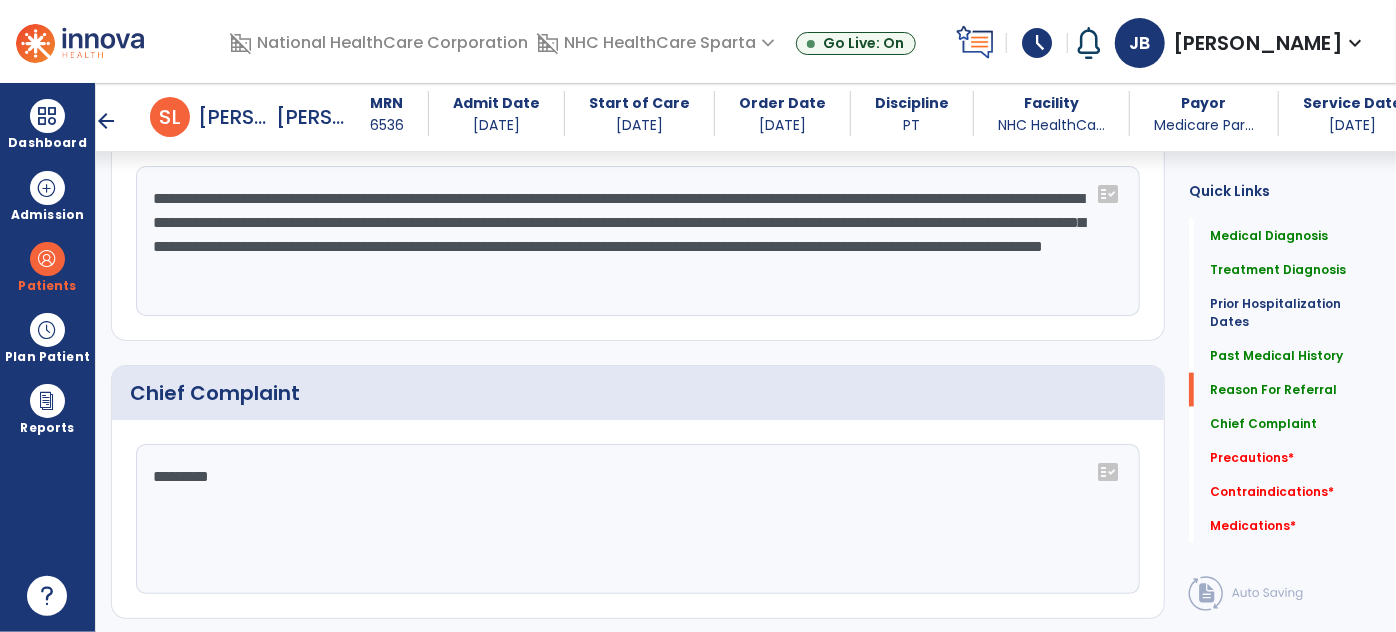 scroll, scrollTop: 1087, scrollLeft: 0, axis: vertical 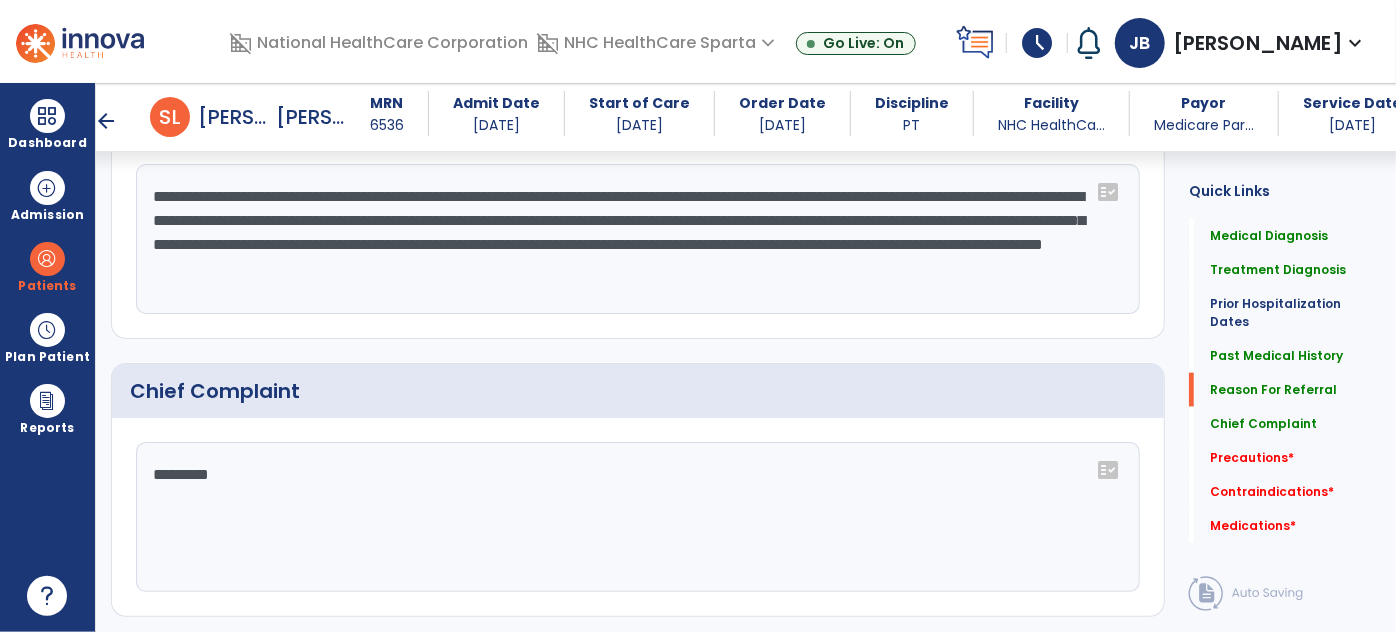 type on "***" 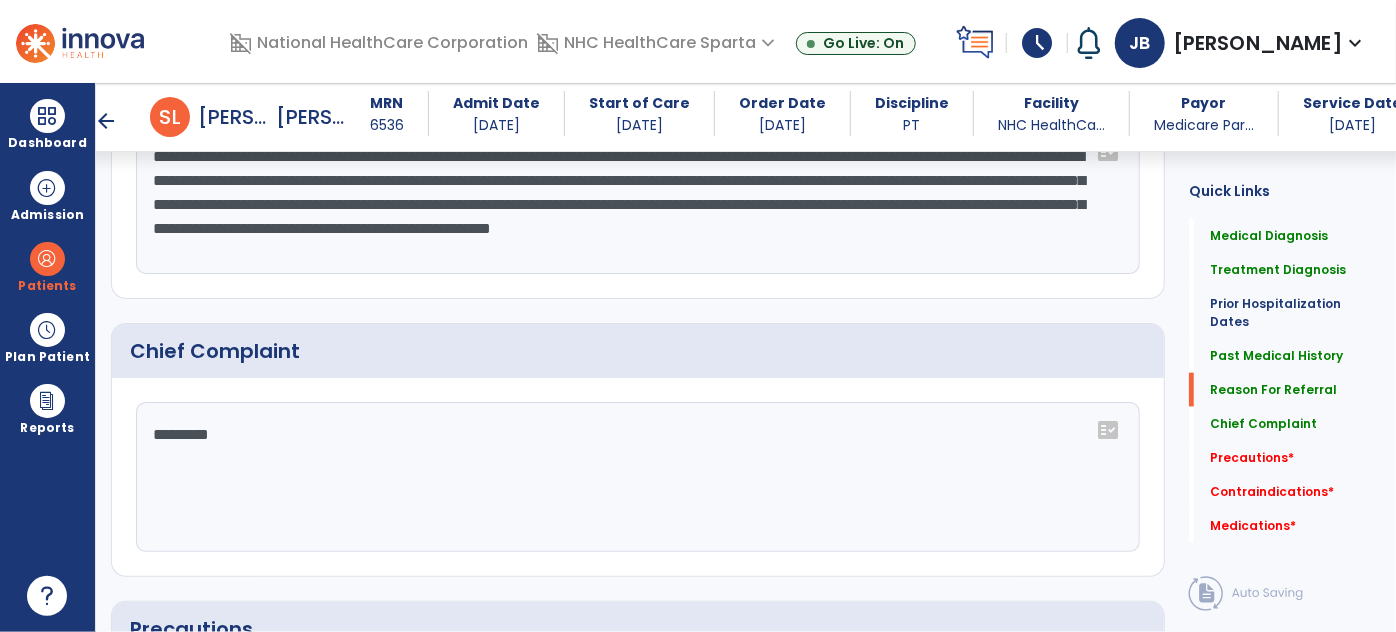 scroll, scrollTop: 1087, scrollLeft: 0, axis: vertical 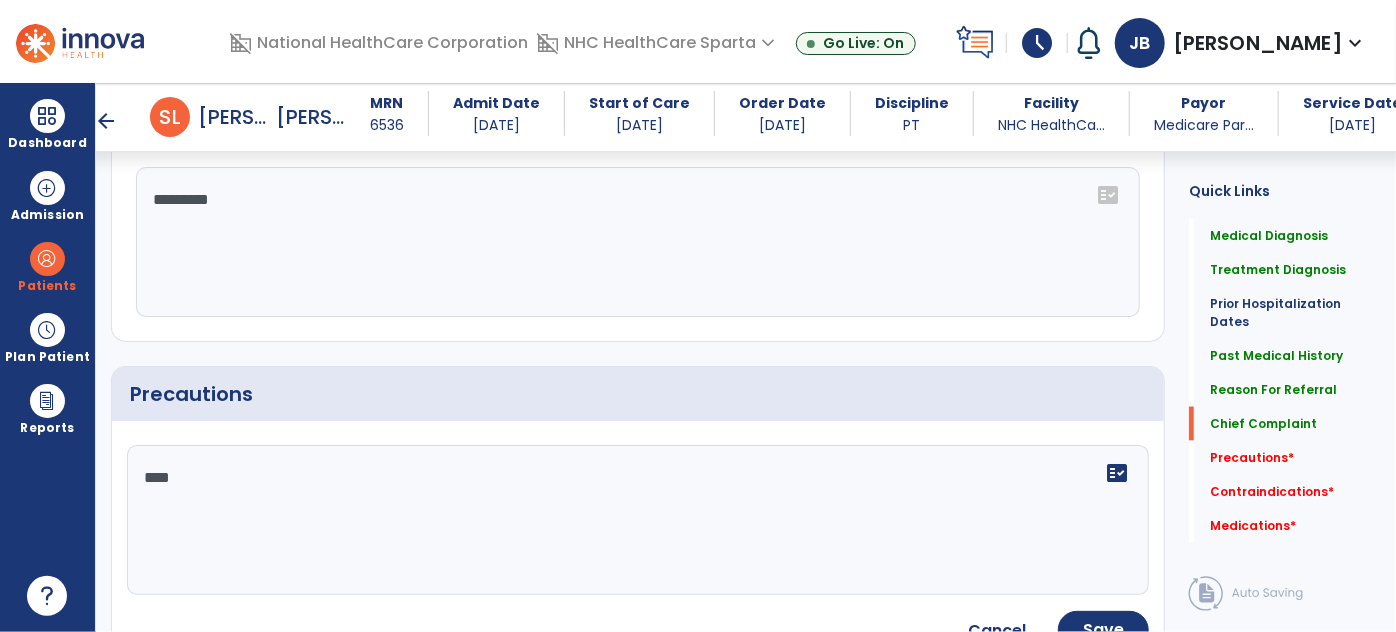type on "**********" 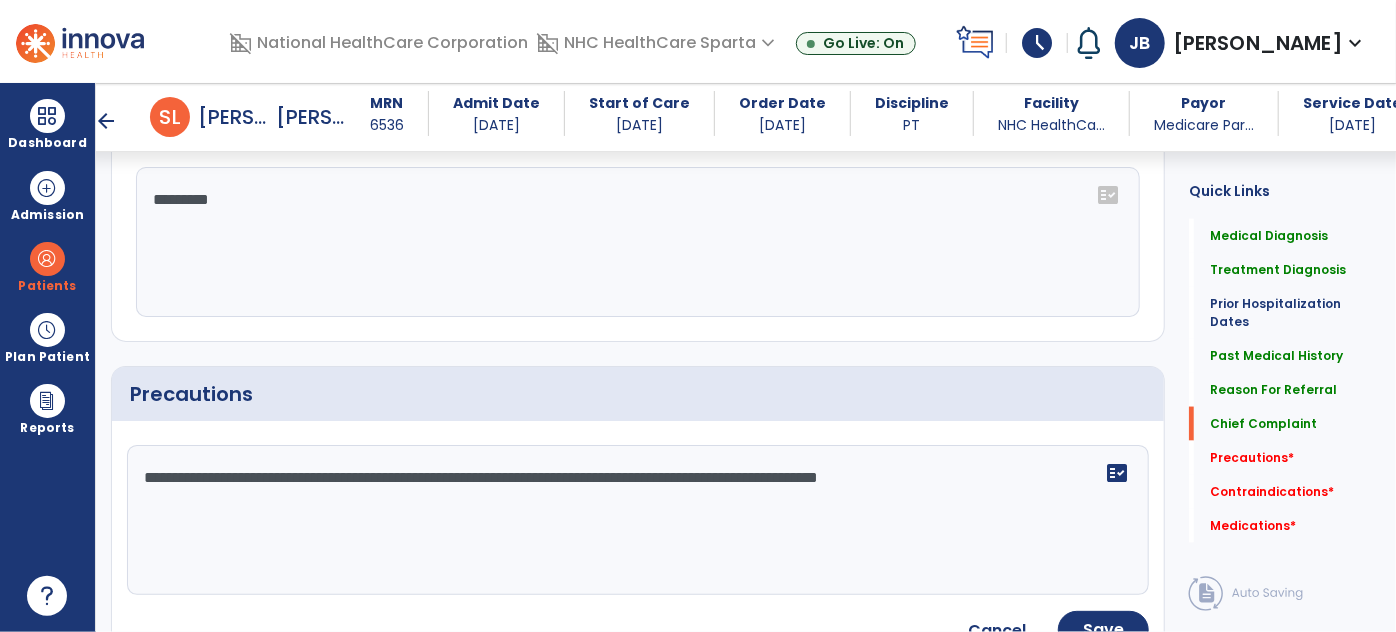 scroll, scrollTop: 1519, scrollLeft: 0, axis: vertical 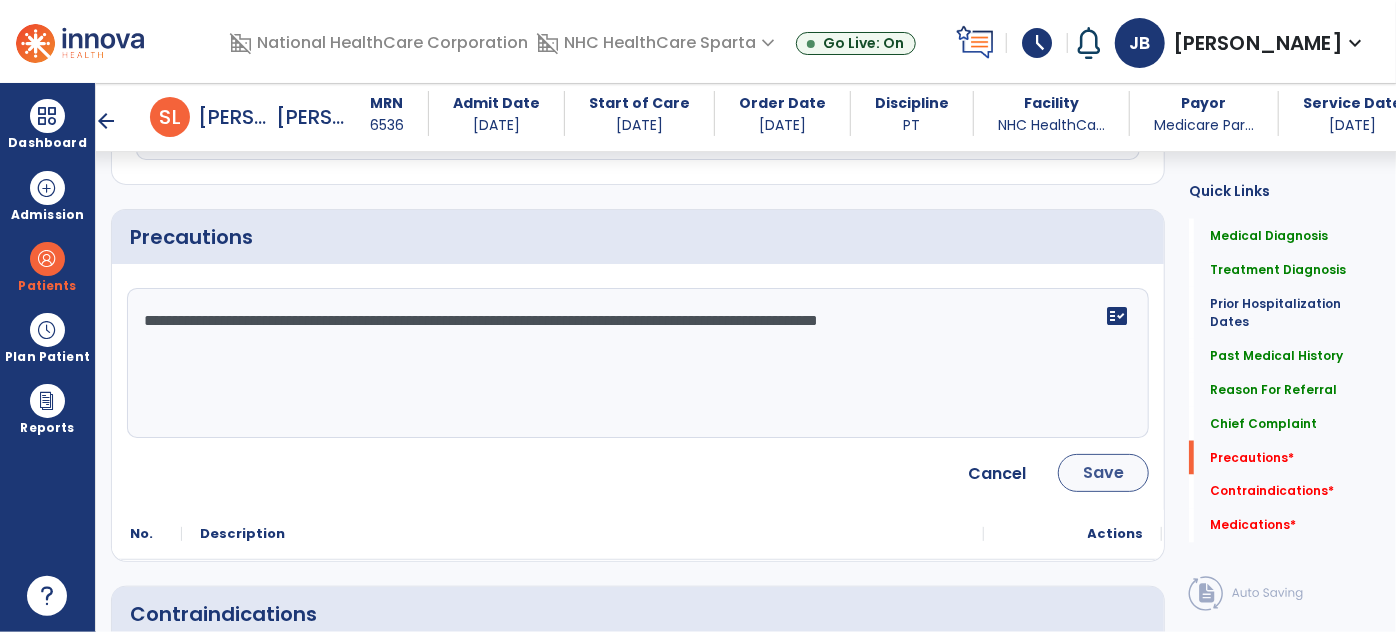 type on "**********" 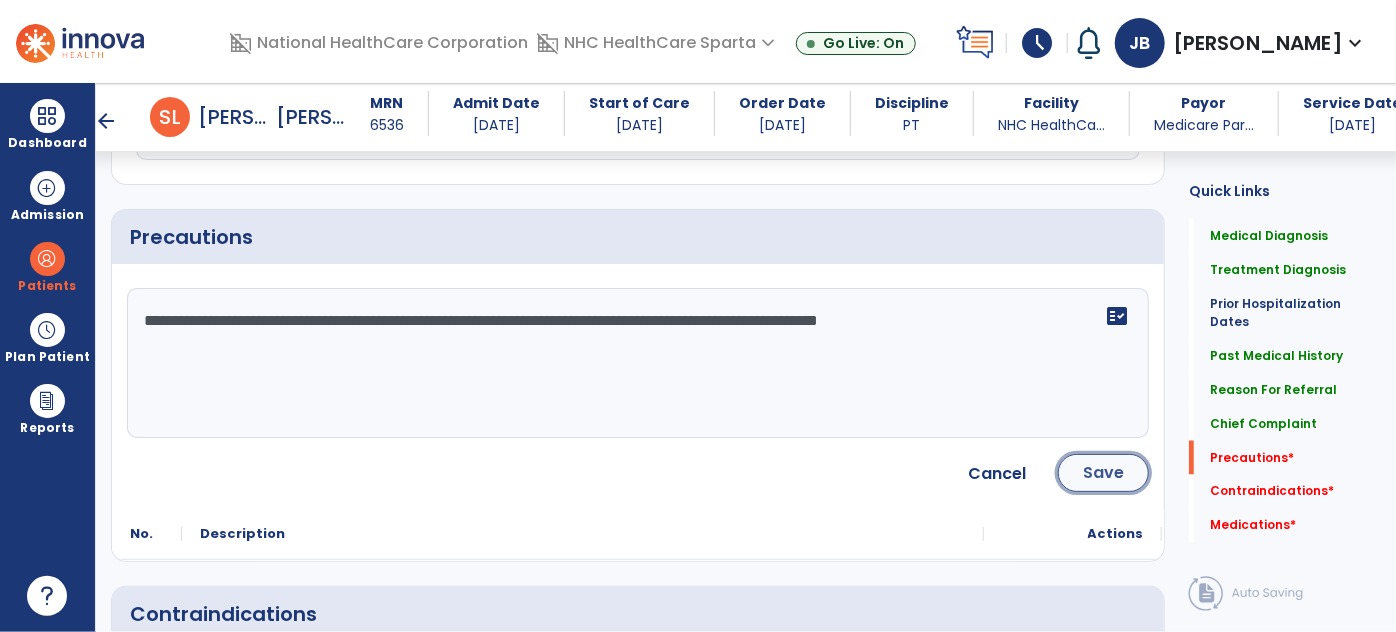 click on "Save" 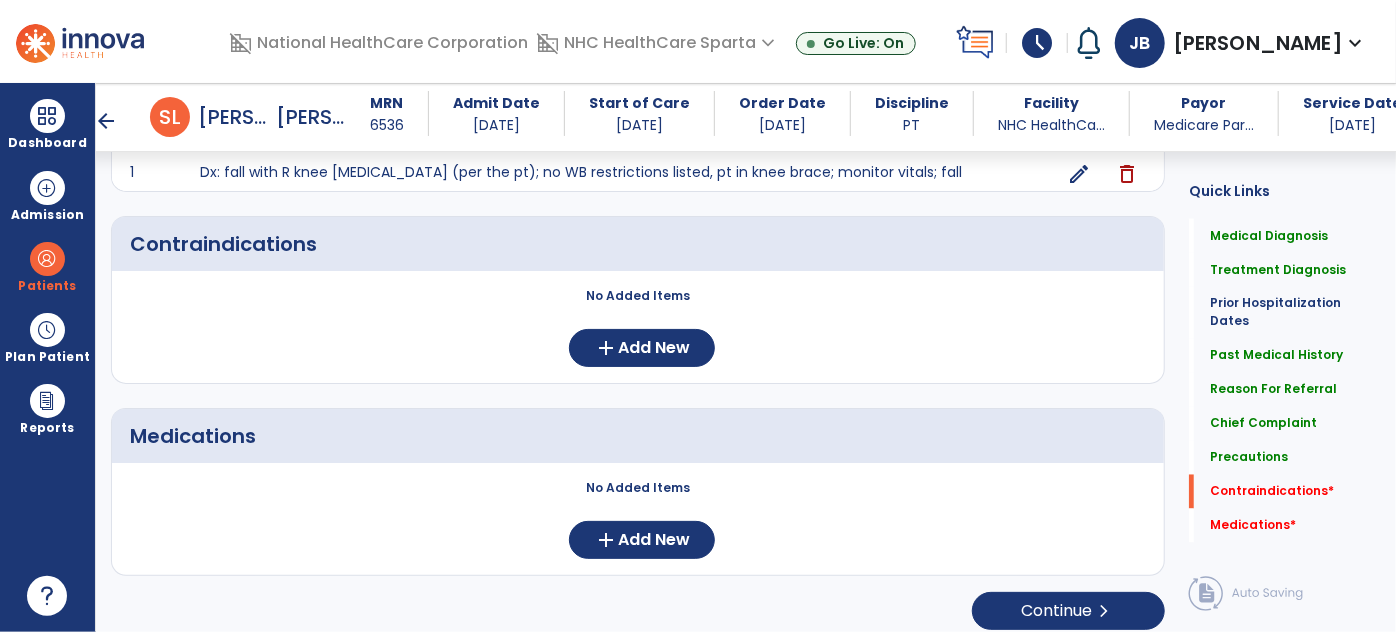 scroll, scrollTop: 1696, scrollLeft: 0, axis: vertical 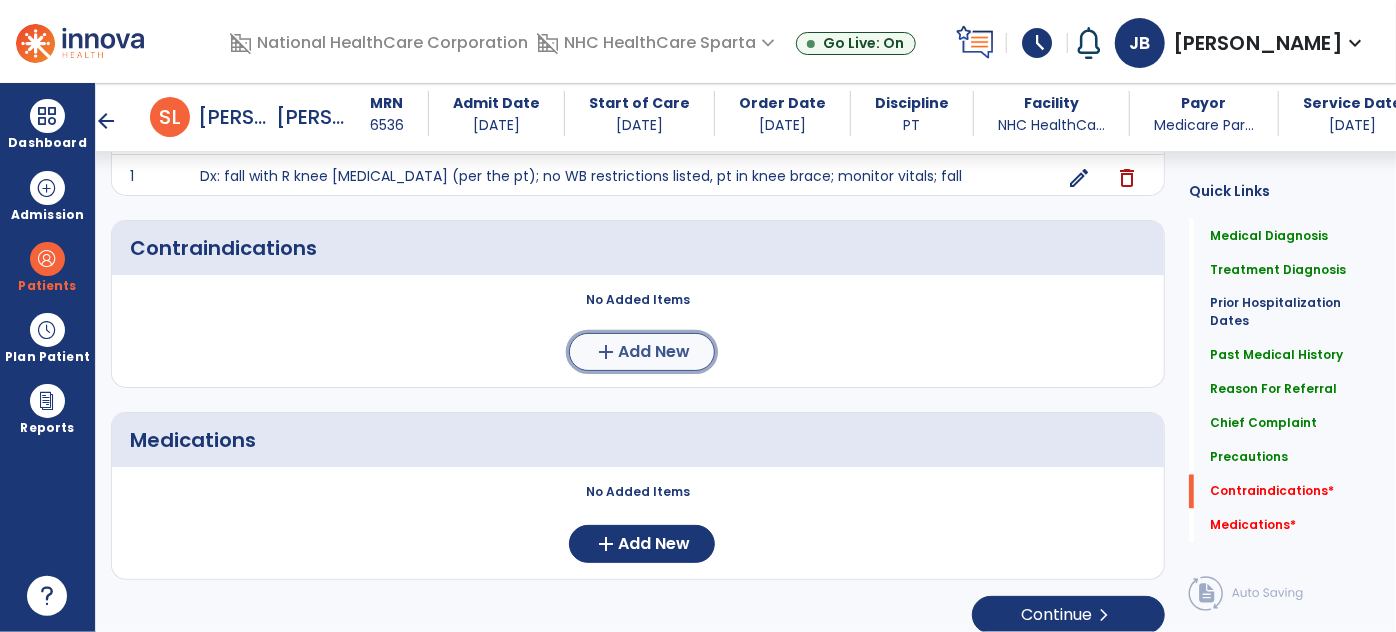 click on "Add New" 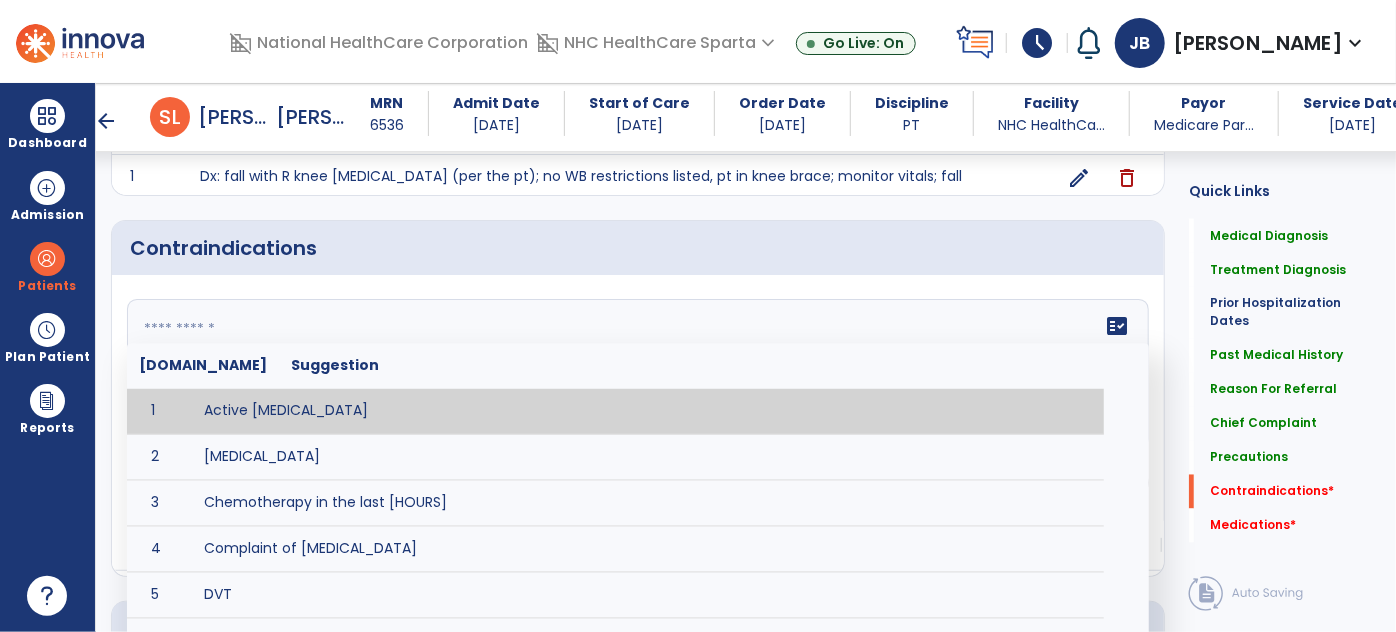 click on "fact_check  [DOMAIN_NAME] Suggestion 1 Active [MEDICAL_DATA] 2 [MEDICAL_DATA] 3 Chemotherapy in the last [HOURS] 4 Complaint of [MEDICAL_DATA] 5 DVT 6 [MEDICAL_DATA] [VALUES] 7 Inflammation or infection in the heart. 8 [MEDICAL_DATA] lower than [VALUE] 9 [MEDICAL_DATA] 10 Pulmonary [MEDICAL_DATA] 11 Recent changes in EKG 12 Severe [MEDICAL_DATA] 13 Severe dehydration 14 Severe diaphoresis 15 Severe [MEDICAL_DATA] 16 Severe shortness of breath/dyspnea 17 Significantly elevated potassium levels 18 Significantly [MEDICAL_DATA] levels 19 Suspected or known [MEDICAL_DATA] 20 [MEDICAL_DATA] 21 Uncontrolled [MEDICAL_DATA] with blood sugar levels greater than [VALUE] or less than [Value]  22 [MEDICAL_DATA] 23 Untreated [MEDICAL_DATA]" 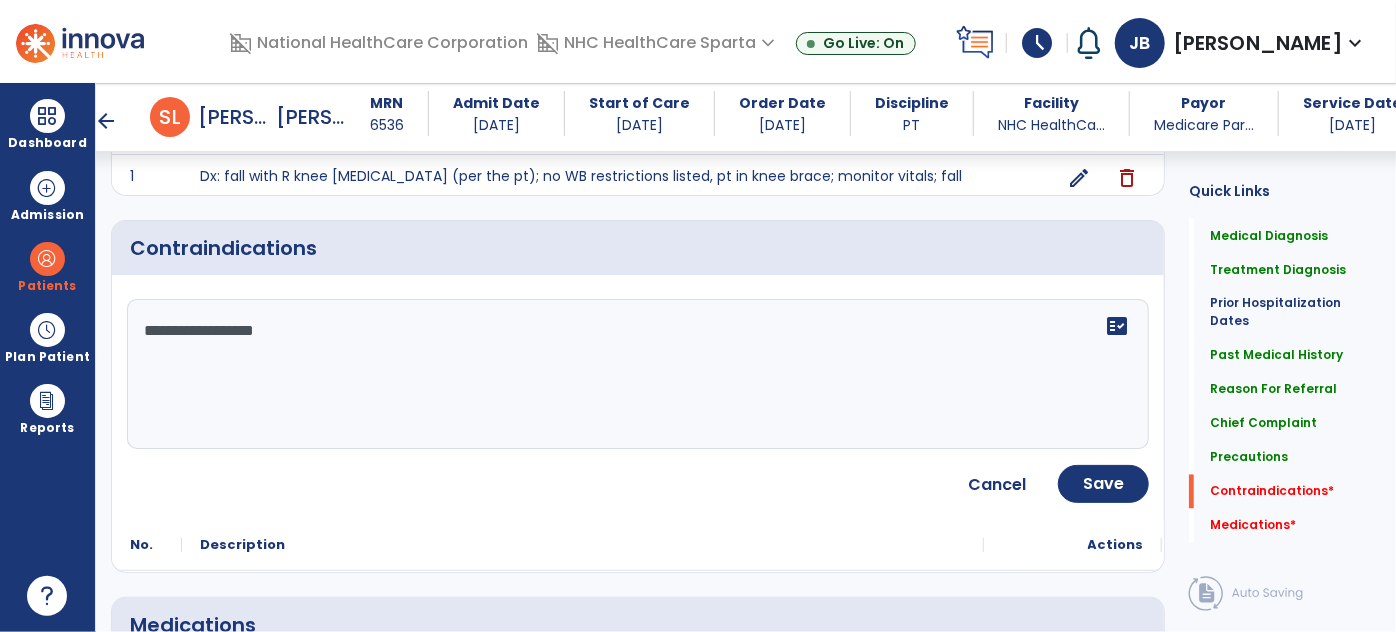 type on "**********" 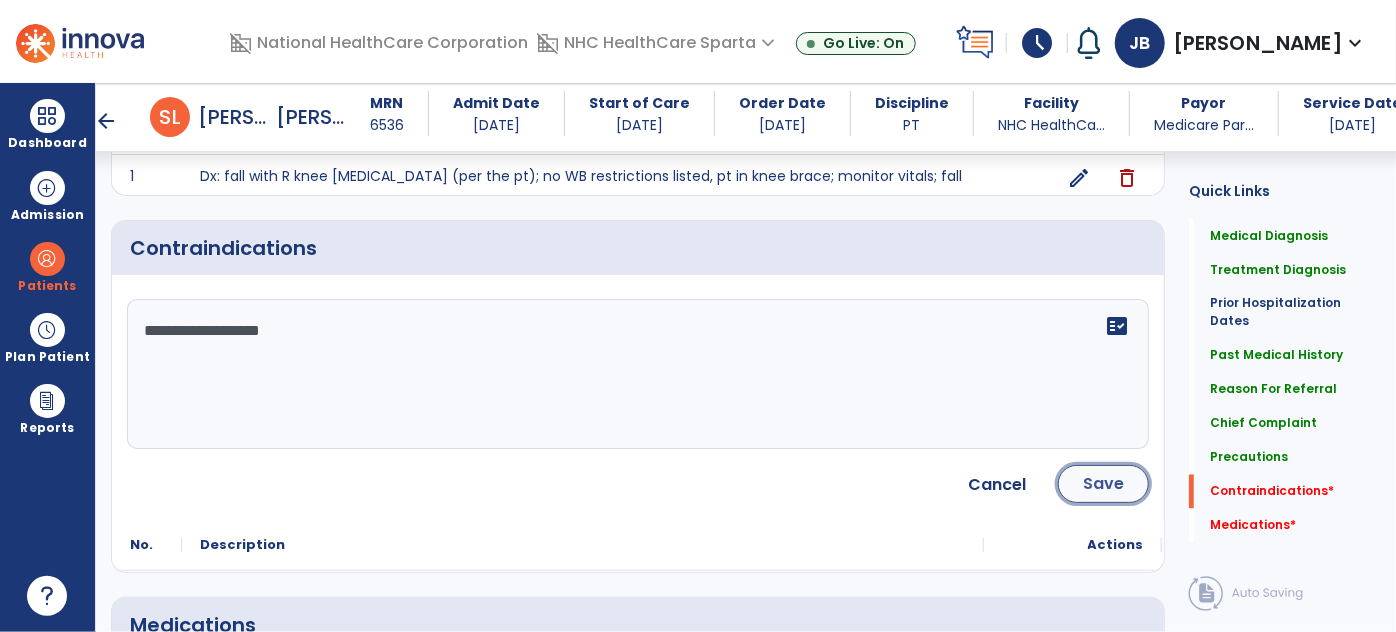 click on "Save" 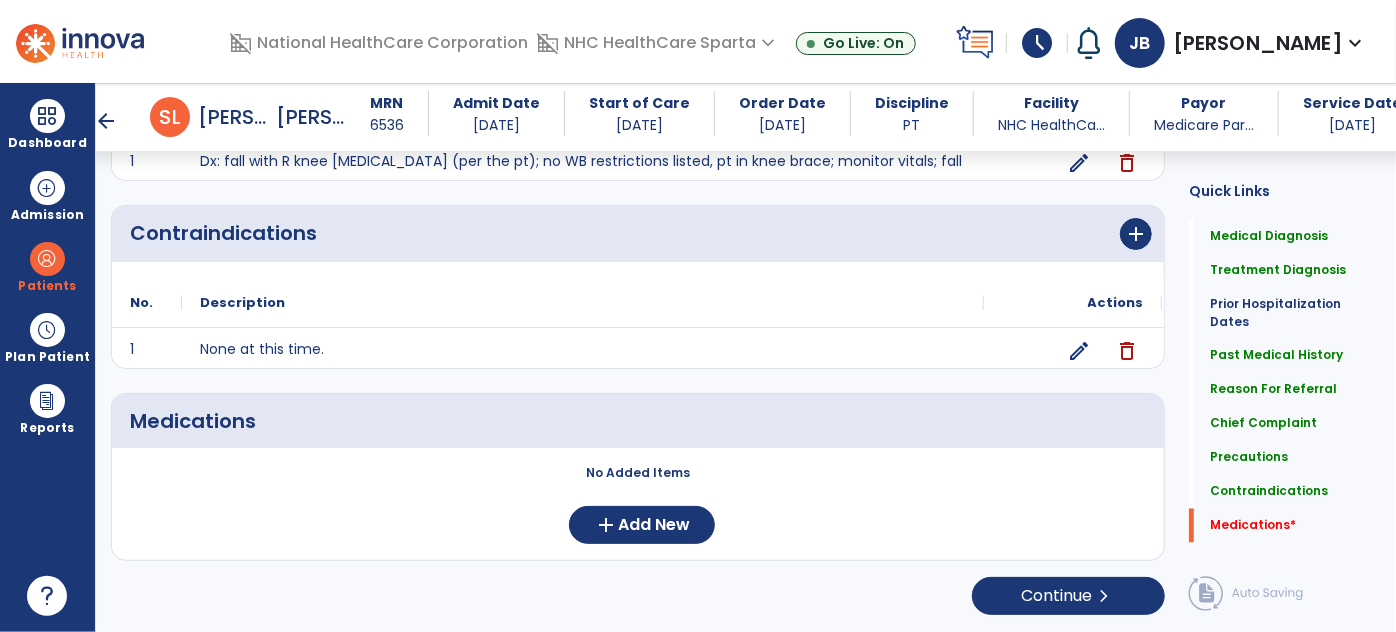 scroll, scrollTop: 1702, scrollLeft: 0, axis: vertical 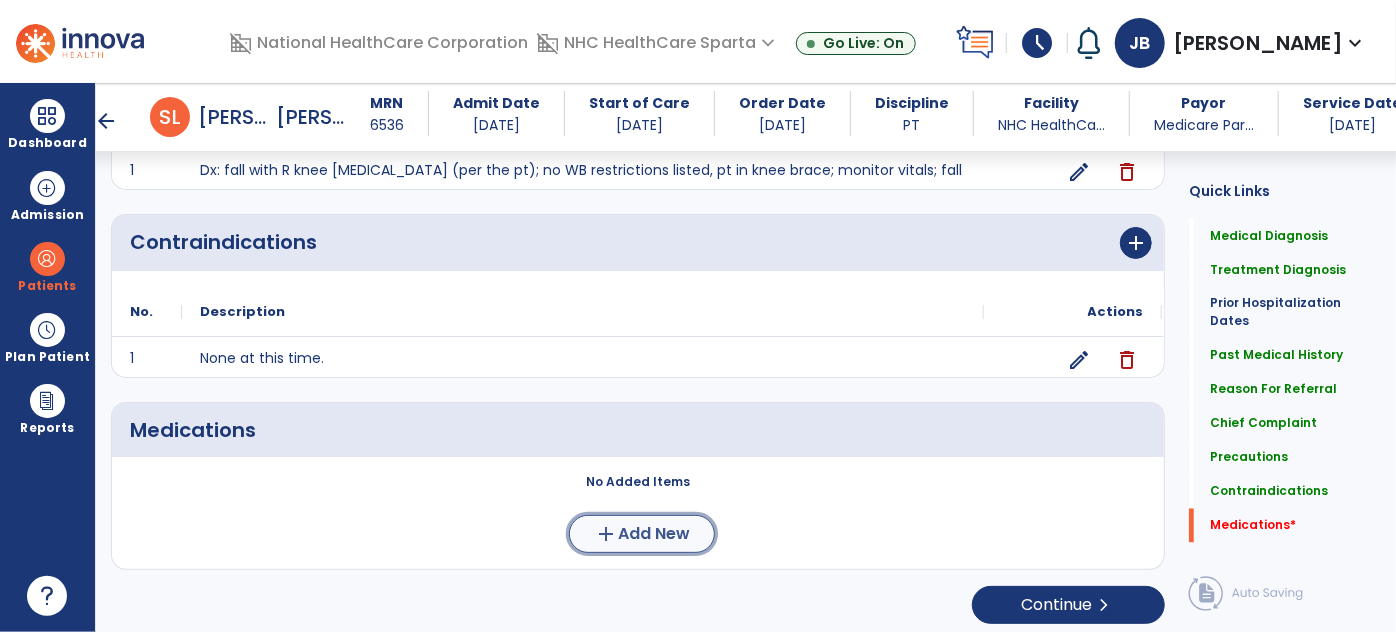 click on "add  Add New" 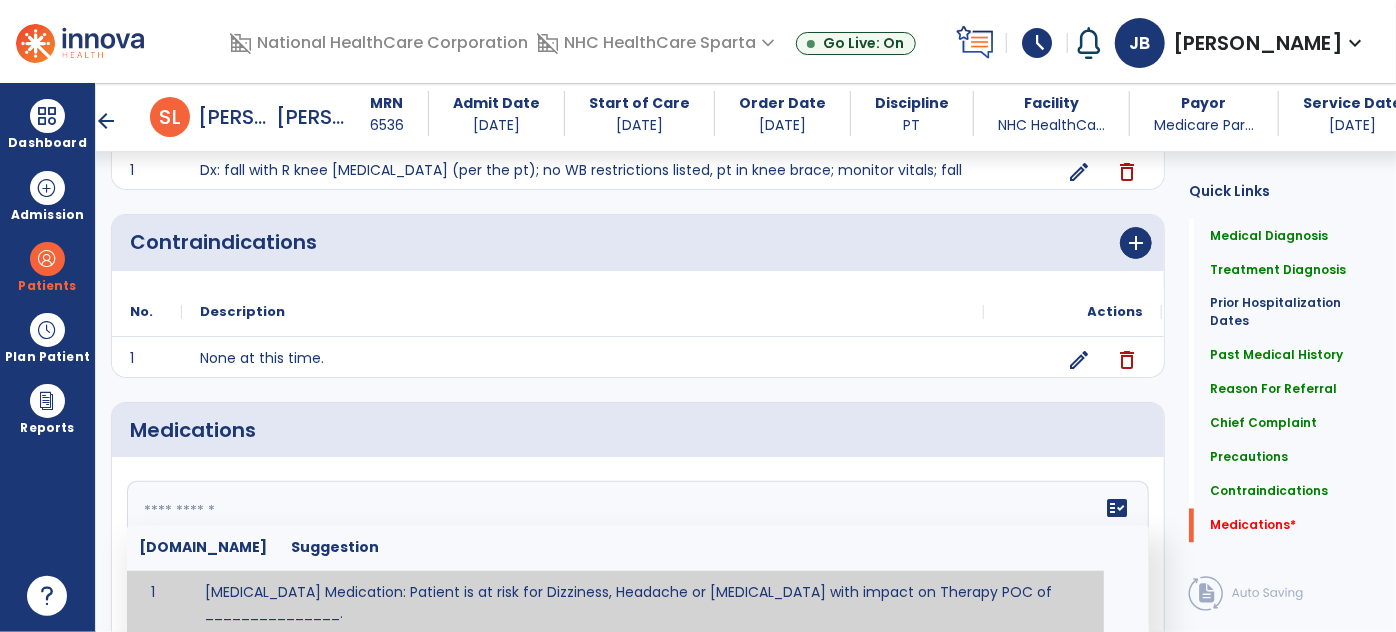 click on "fact_check  [DOMAIN_NAME] Suggestion 1 [MEDICAL_DATA] Medication: Patient is at risk for Dizziness, Headache or [MEDICAL_DATA] with impact on Therapy POC of _______________. 2 Anti-Anxiety Medication: at risk for Abnormal thinking, Anxiety, Arrhythmias, Clumsiness, Dizziness, Drowsiness, Dry mouth, GI disturbances, Headache, Increased appetite, Loss of appetite, [MEDICAL_DATA], Sedation, Seizures, [MEDICAL_DATA], Unsteadiness, Weakness or Weight gain with impact on Therapy POC of _____________. 3 Anti-Arrhythmic Agents: at risk for Arrhythmias, Confusion, EKG changes, Hallucinations, [MEDICAL_DATA], Increased blood pressure, Increased heart rate, [MEDICAL_DATA] or Toxicity with impact on Therapy POC of 4 Anti-Coagulant medications: with potential risk for hemorrhage (including [MEDICAL_DATA] and coughing up blood), and [MEDICAL_DATA] syndrome). Potential impact on therapy progress includes _________. 5 6 7 8 [MEDICAL_DATA] for ______________. 9 10 11 12 13 14 15 16 17 18 19 20 21 22 23 24" 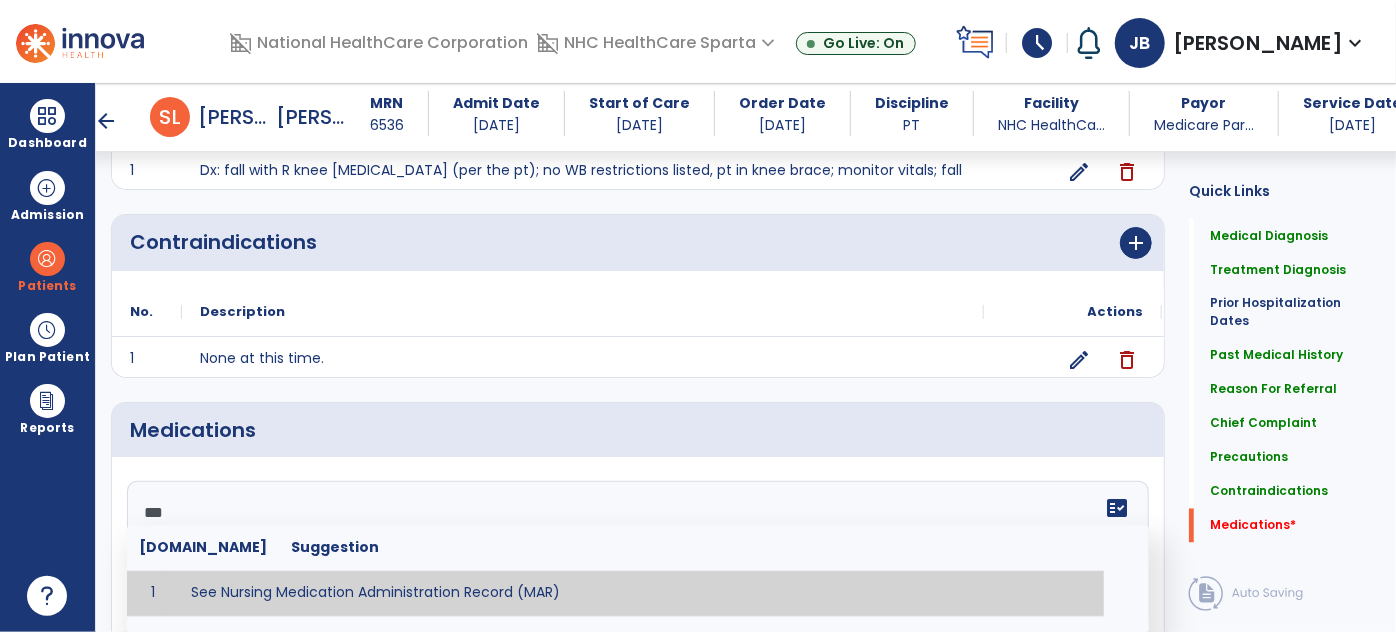 type on "**********" 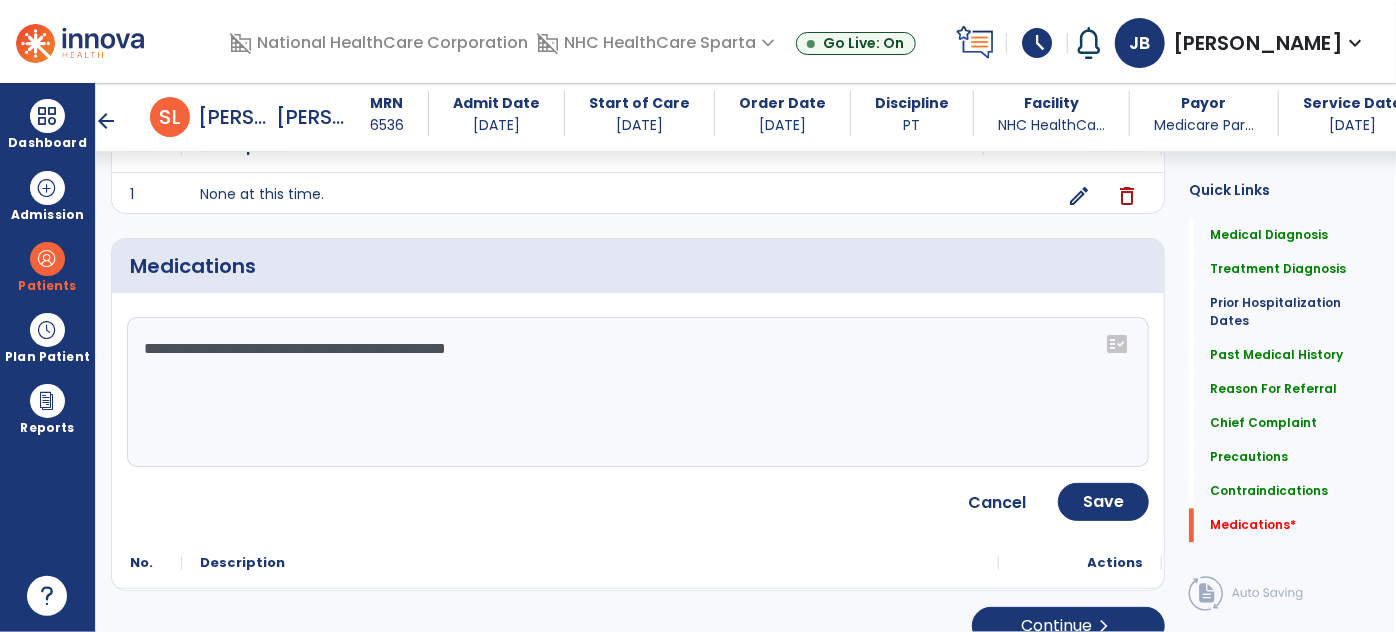 scroll, scrollTop: 1869, scrollLeft: 0, axis: vertical 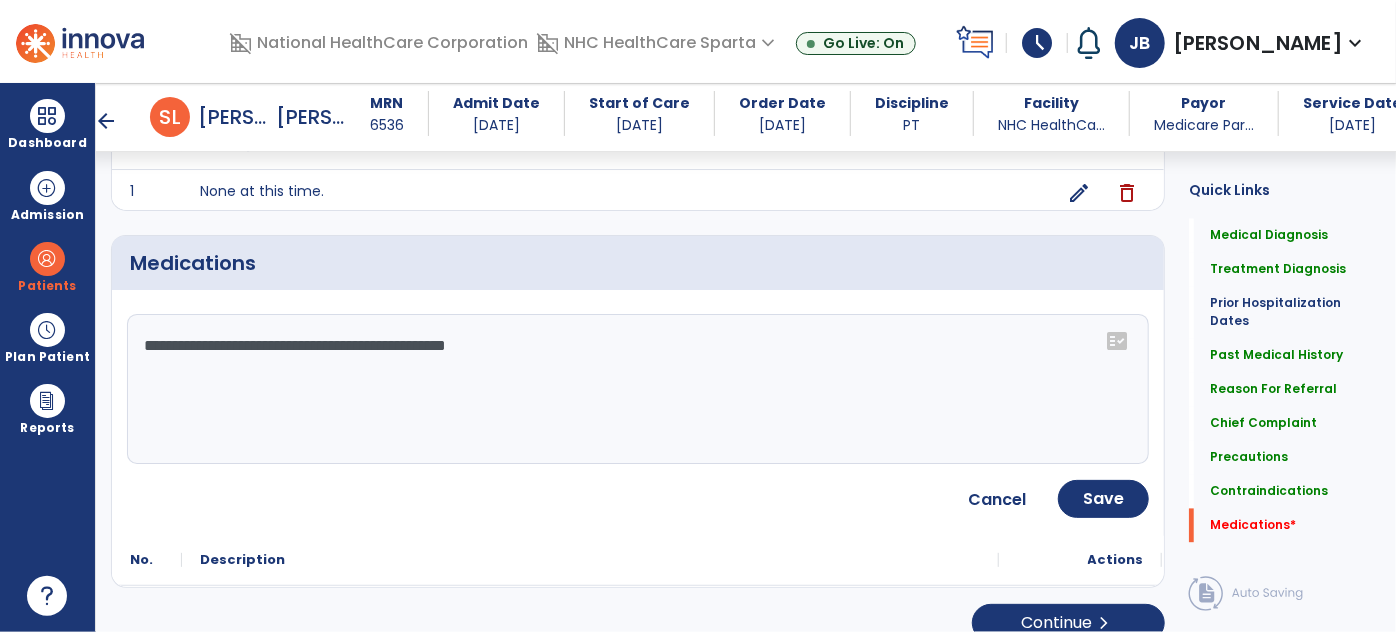 click on "**********" 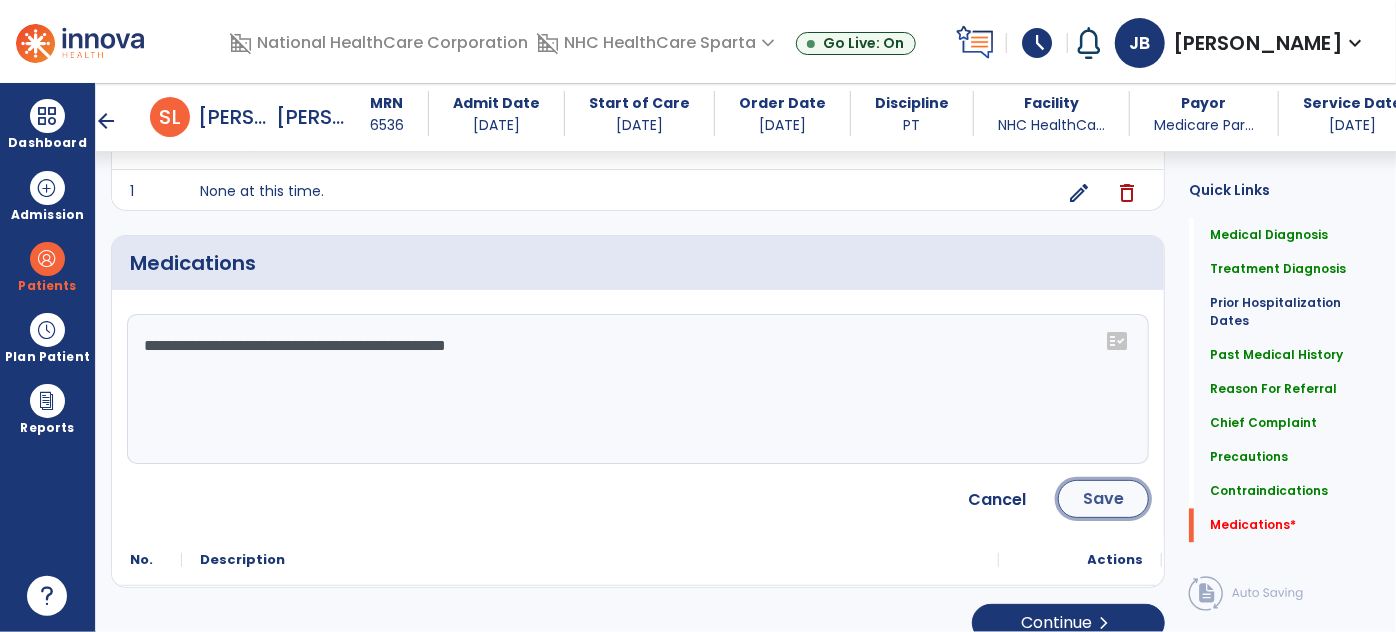 click on "Save" 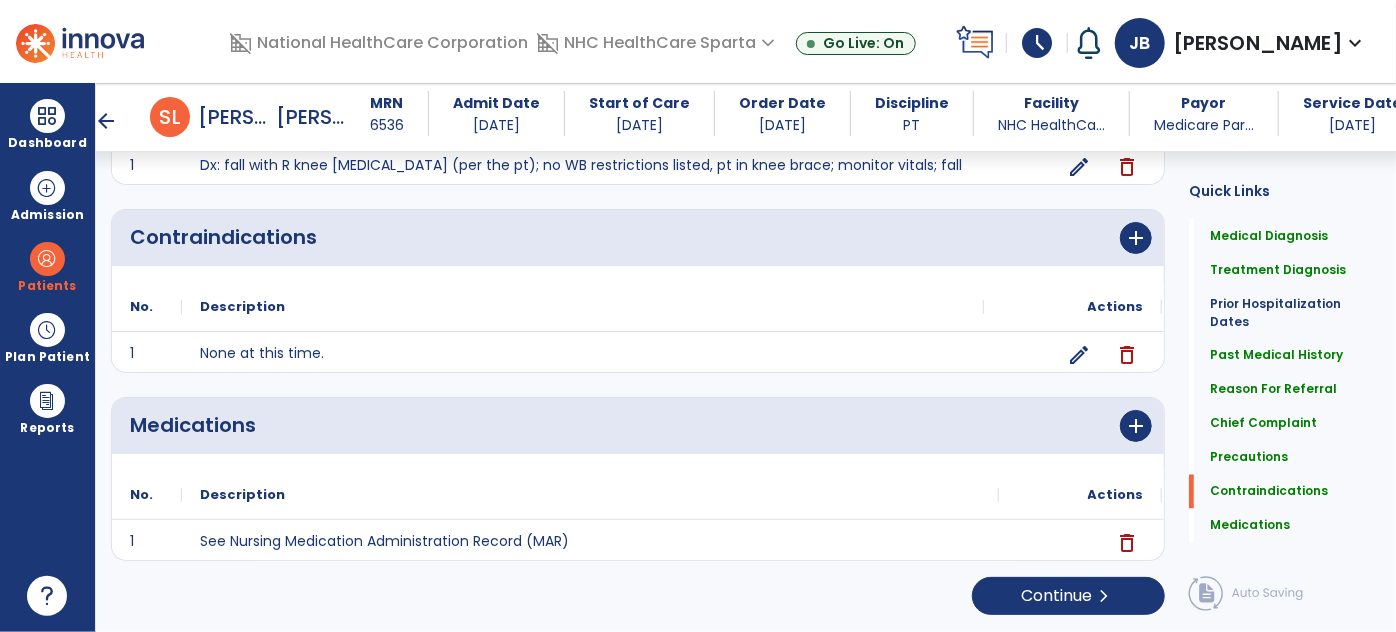 scroll, scrollTop: 1699, scrollLeft: 0, axis: vertical 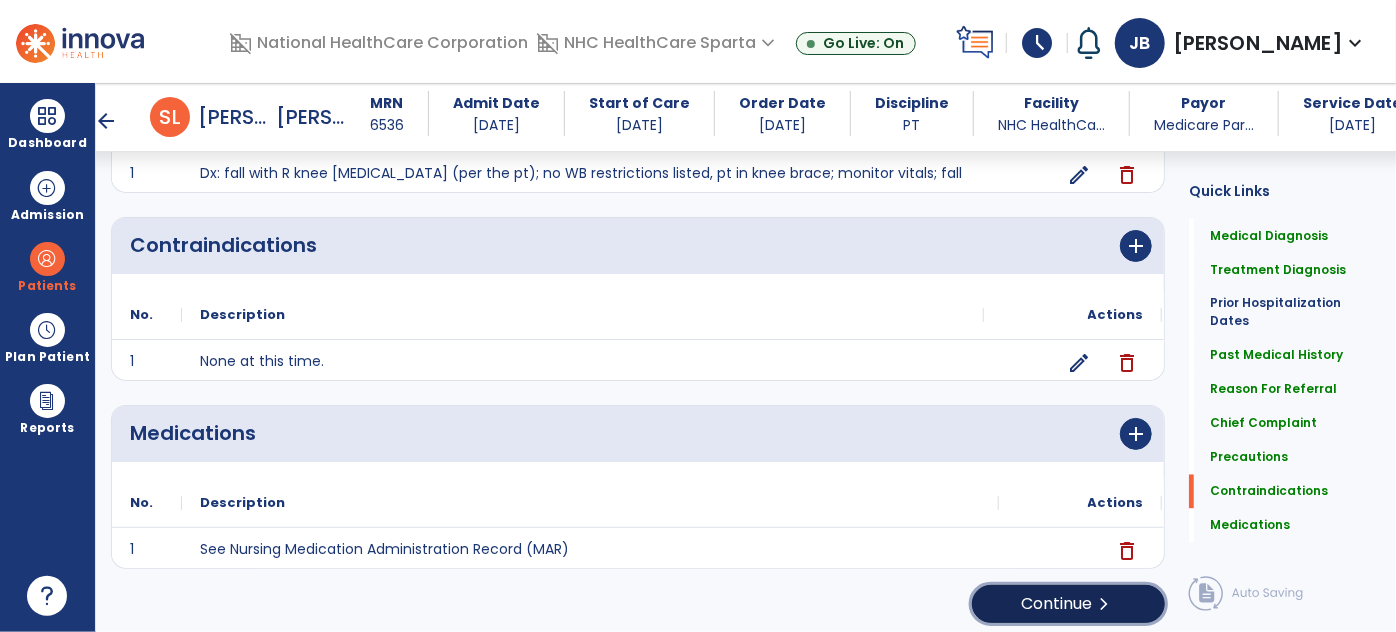 click on "Continue  chevron_right" 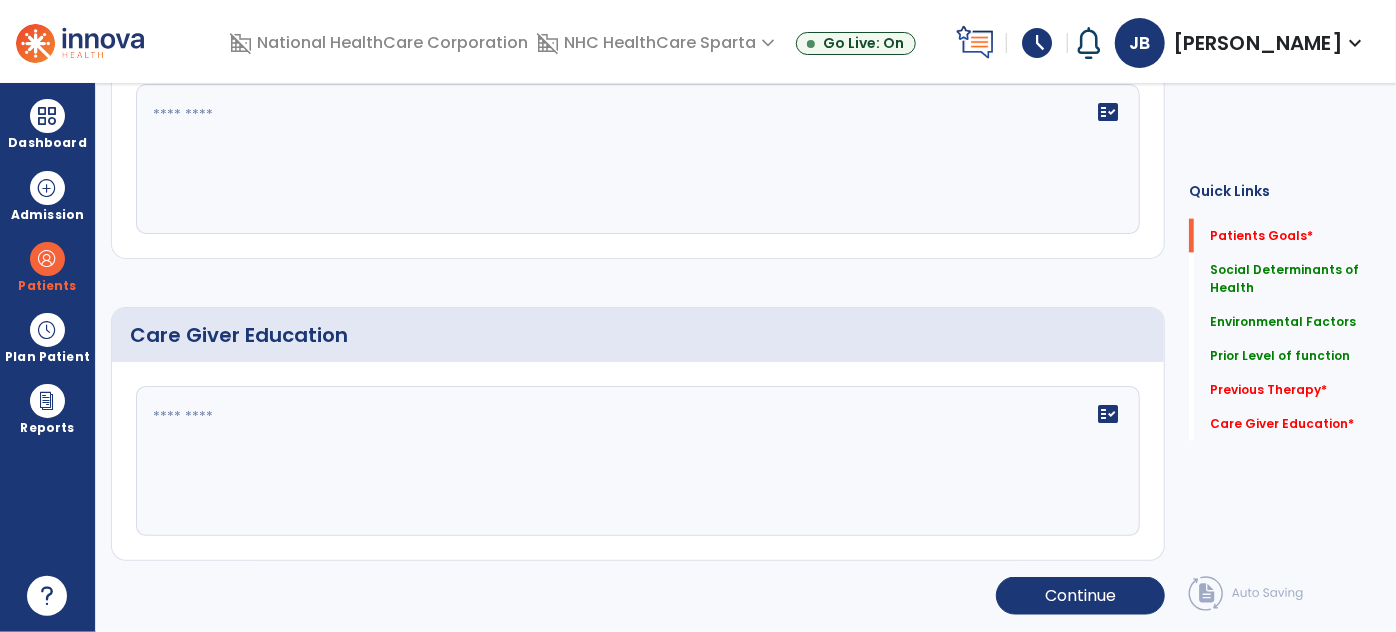 scroll, scrollTop: 0, scrollLeft: 0, axis: both 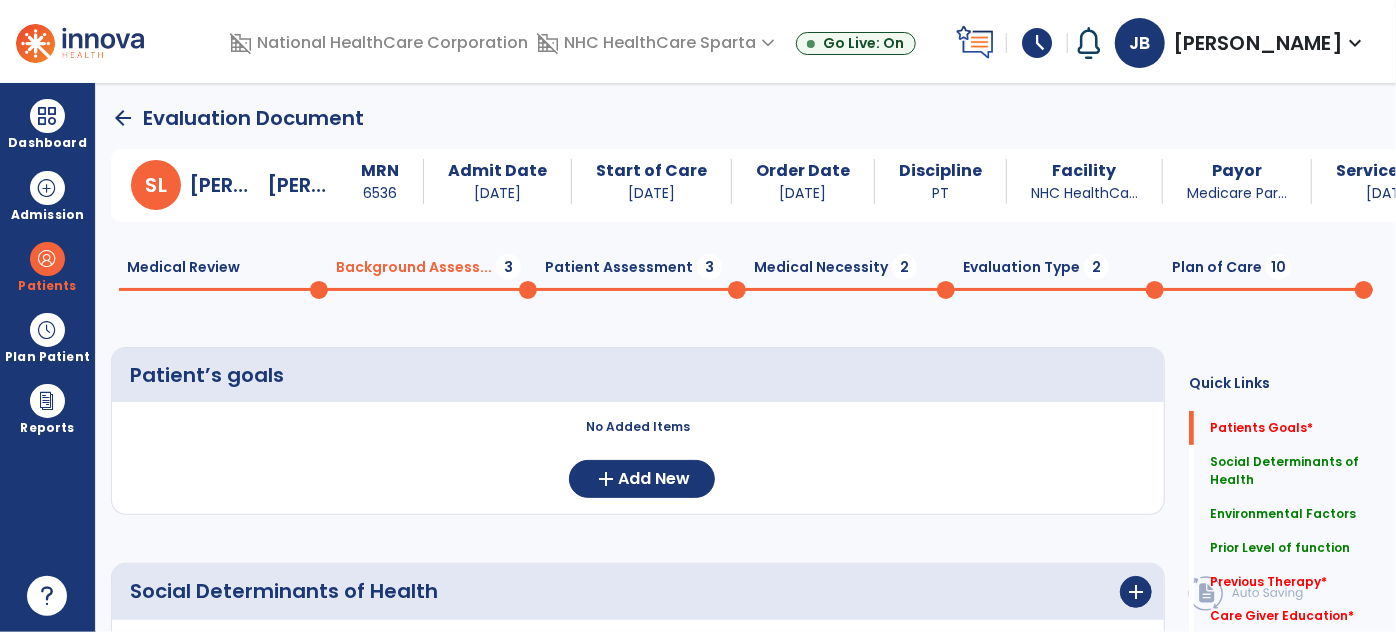 click on "No Added Items  add  Add New" 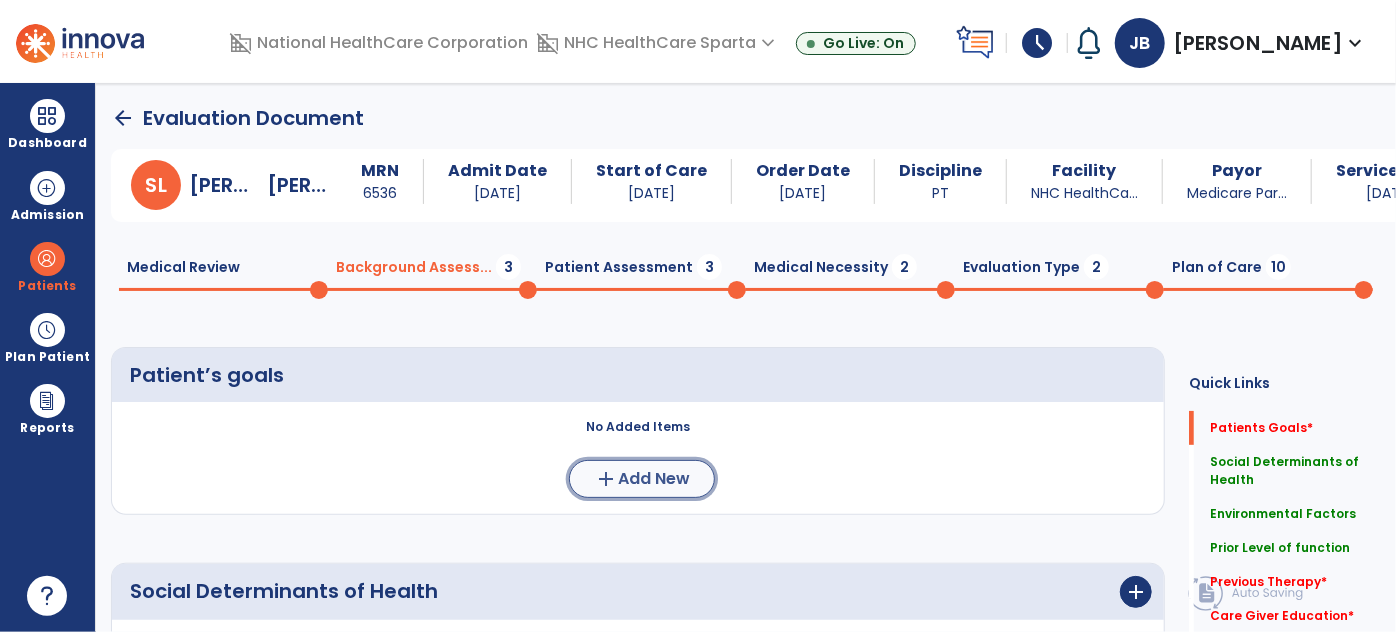 click on "add  Add New" 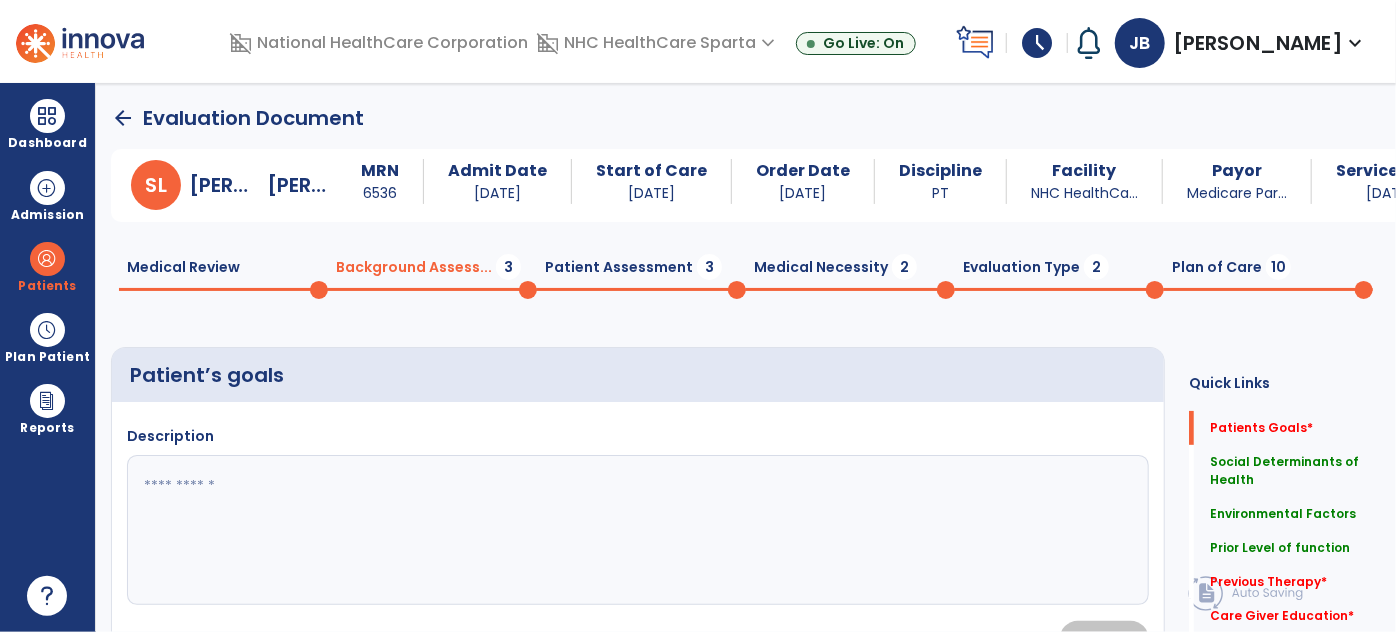 click on "Description" 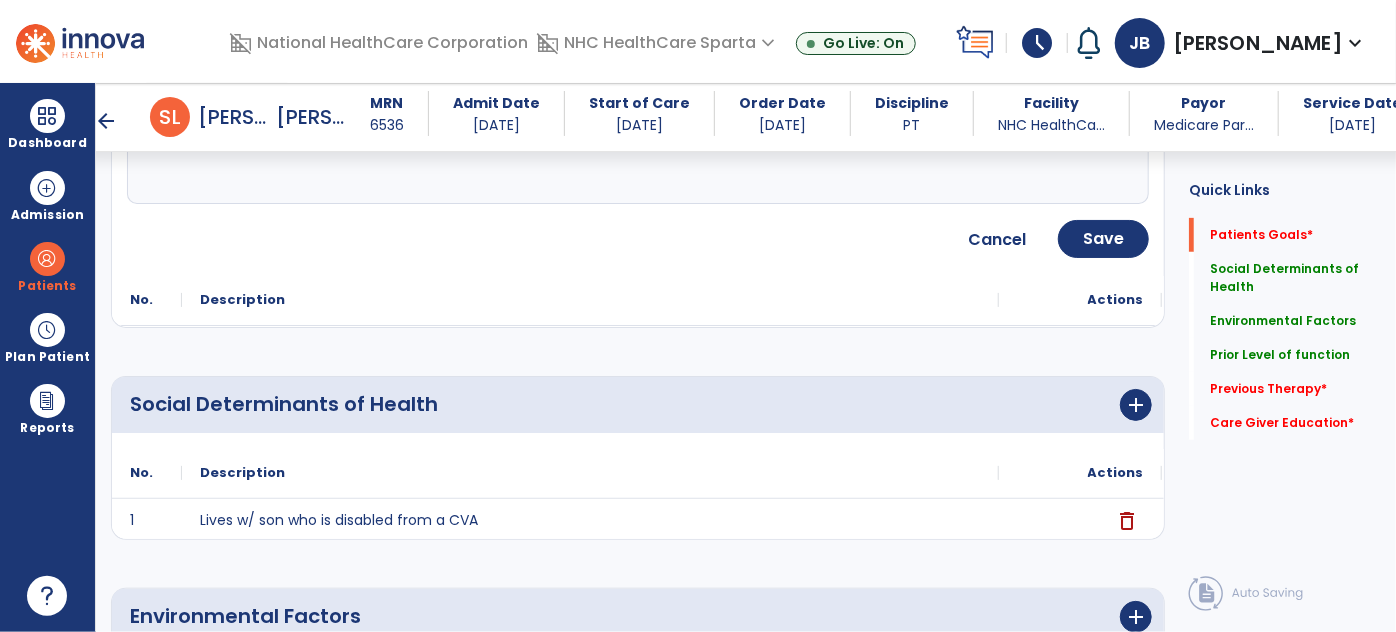 scroll, scrollTop: 406, scrollLeft: 0, axis: vertical 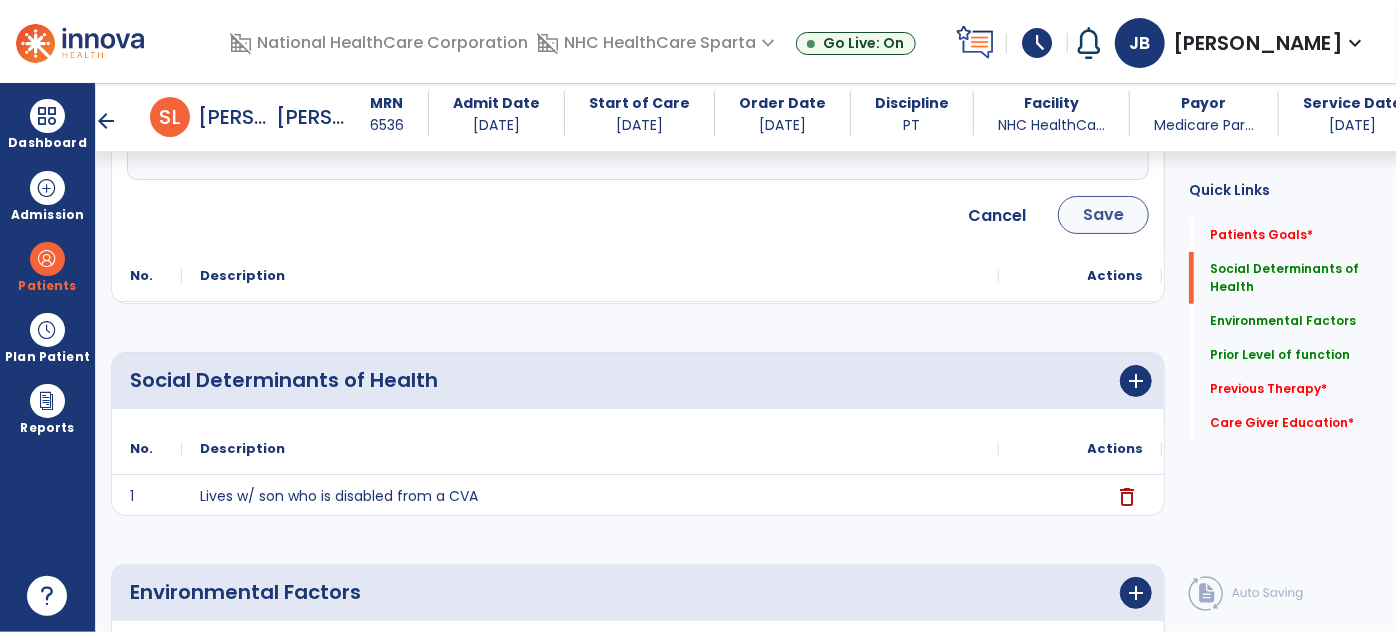 type on "**********" 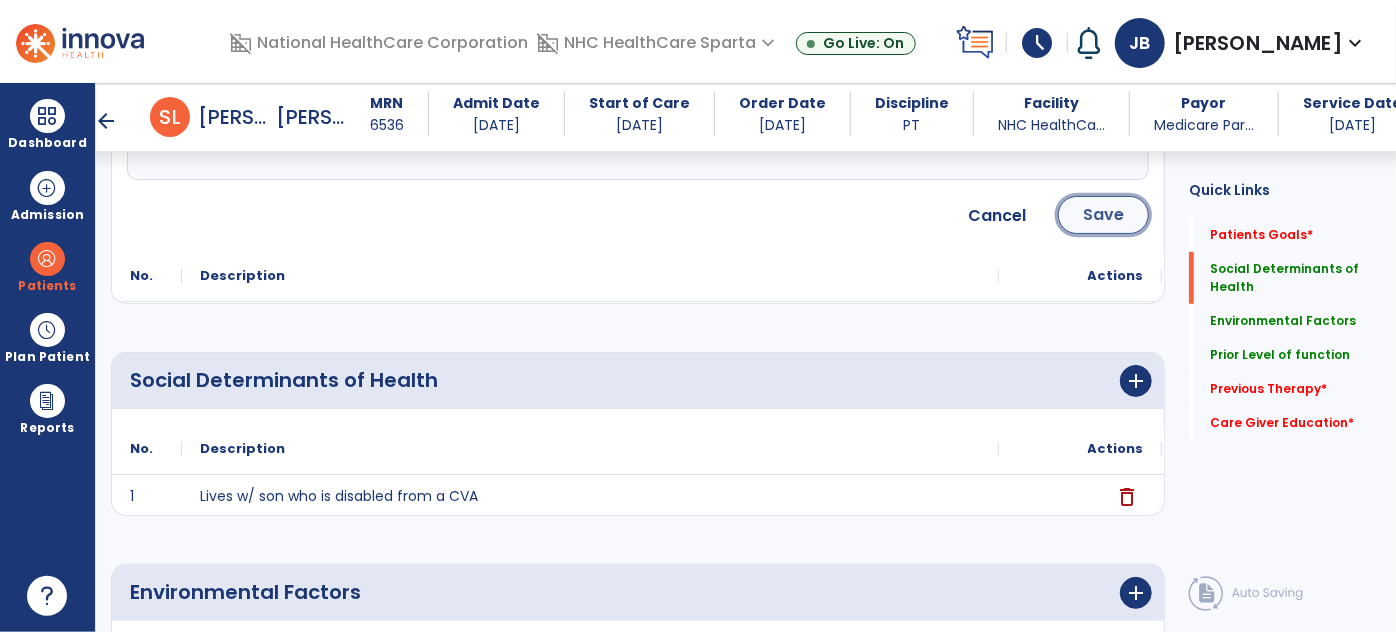 click on "Save" 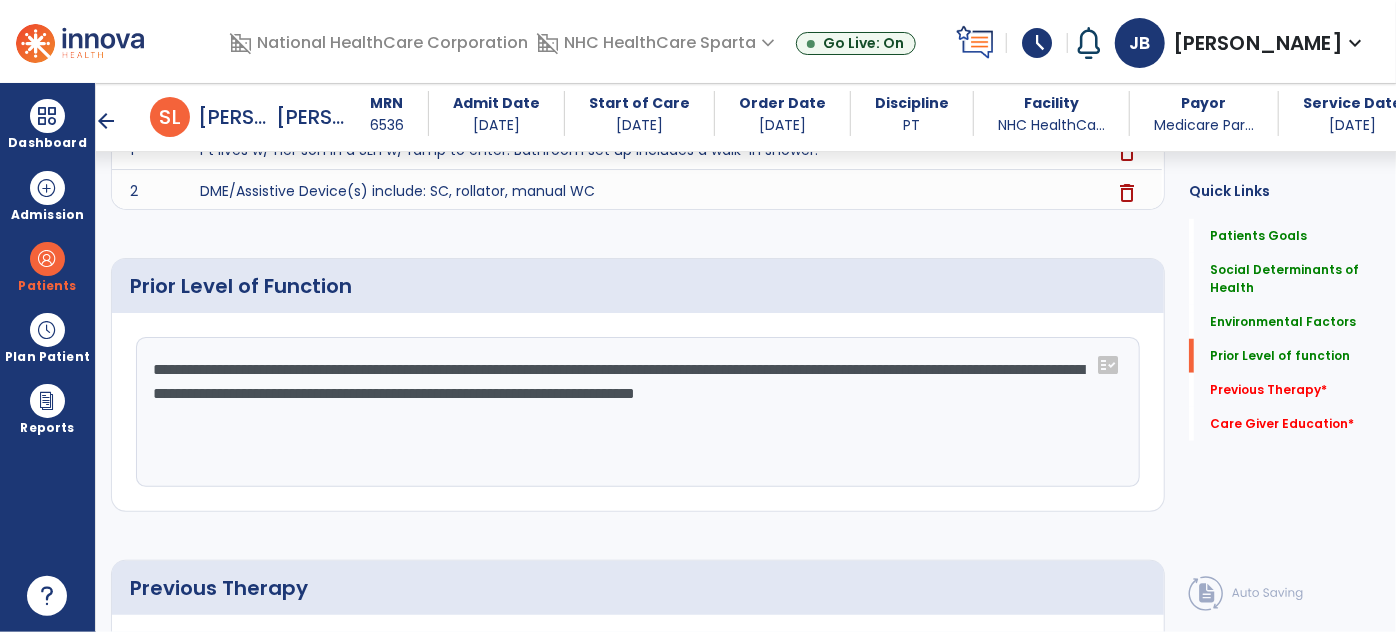scroll, scrollTop: 1081, scrollLeft: 0, axis: vertical 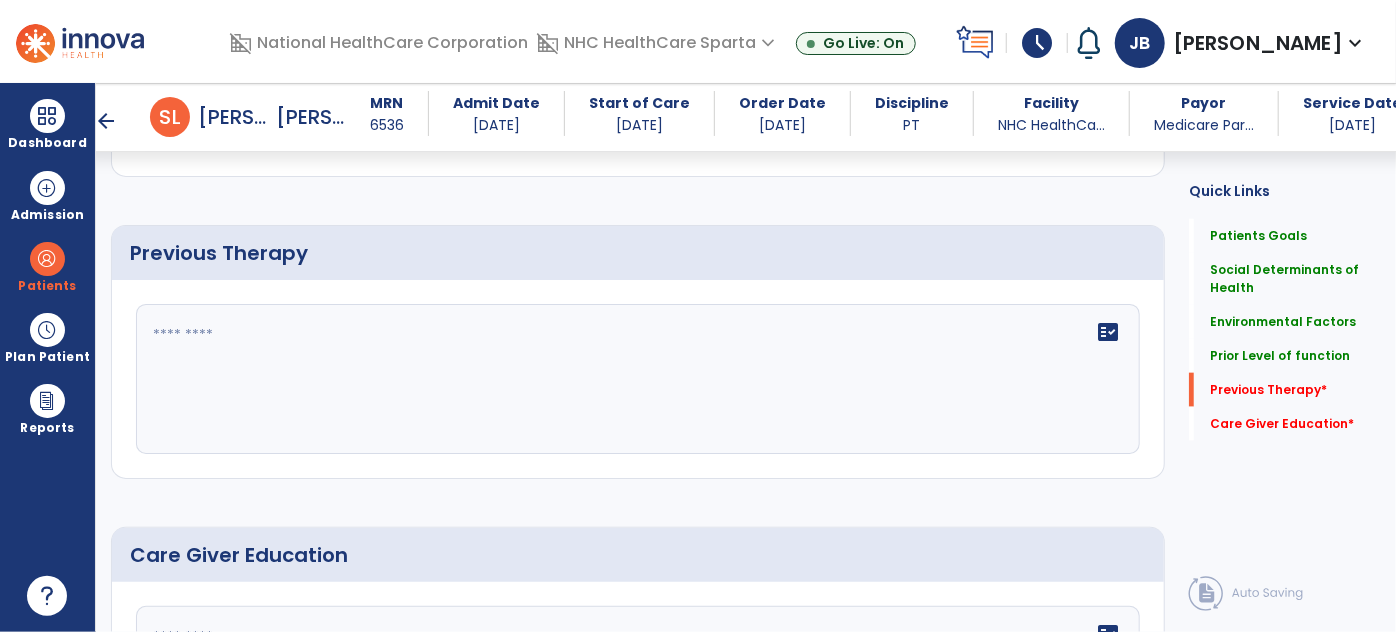 click on "fact_check" 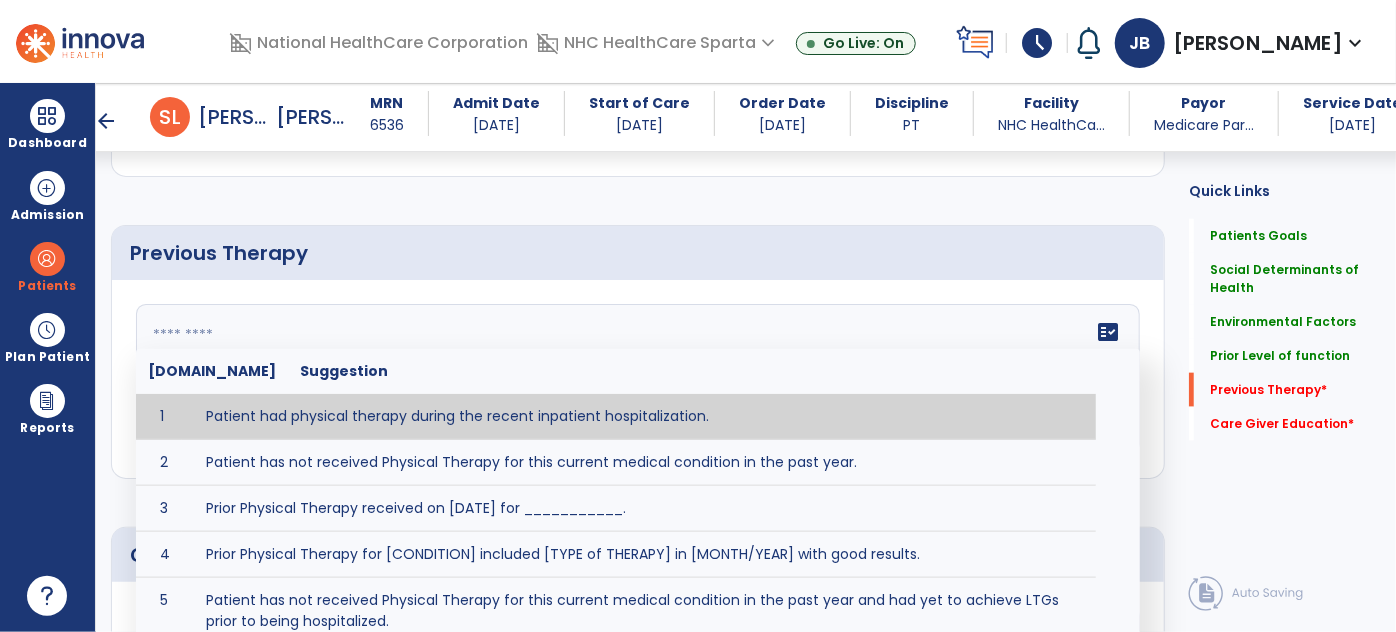type on "**********" 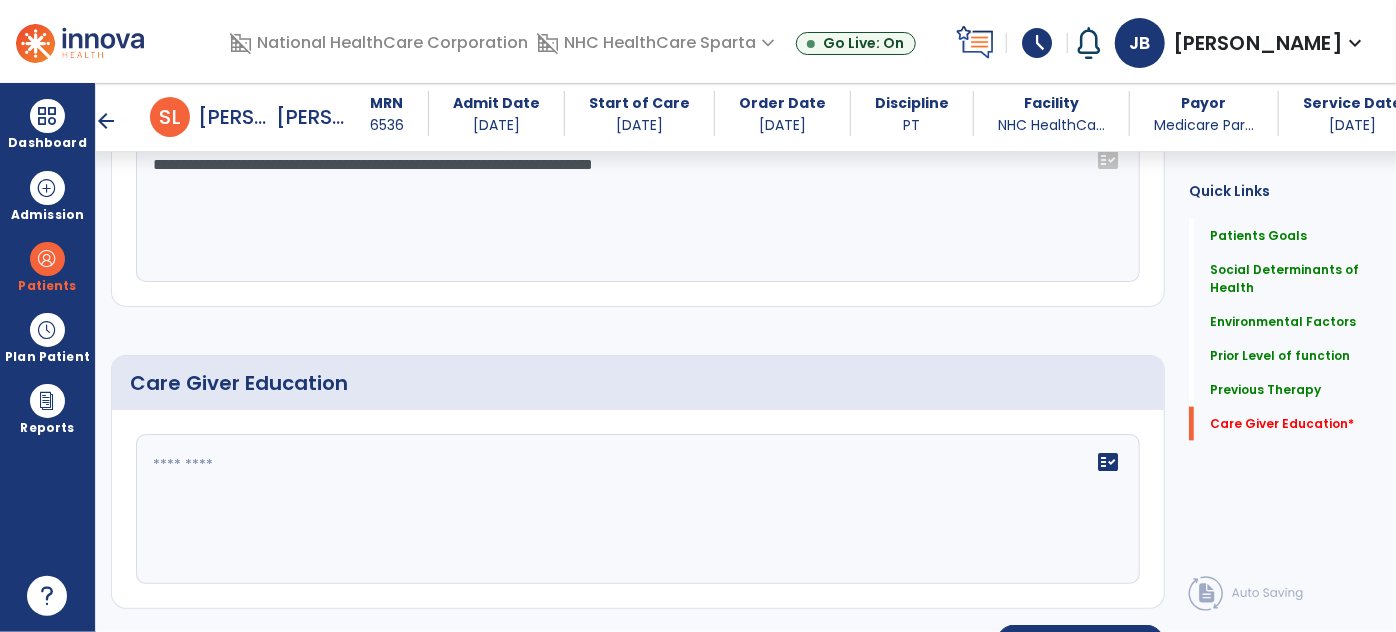 scroll, scrollTop: 1256, scrollLeft: 0, axis: vertical 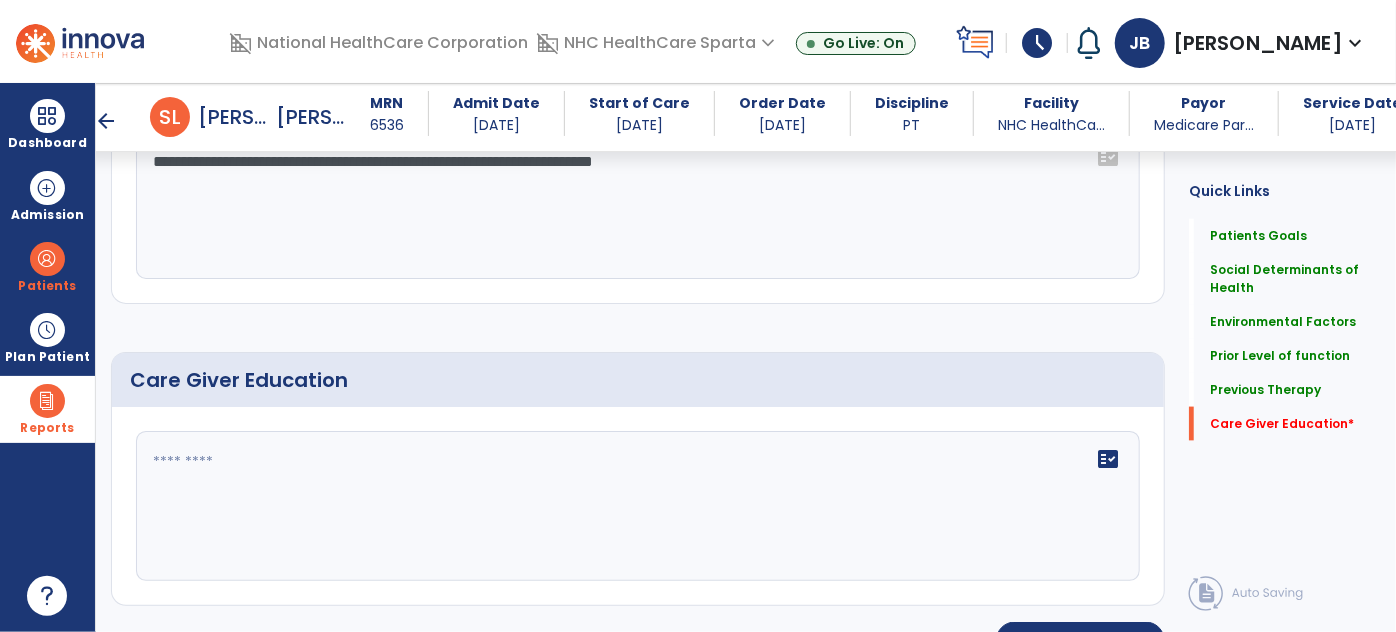 click on "Reports" at bounding box center [47, 409] 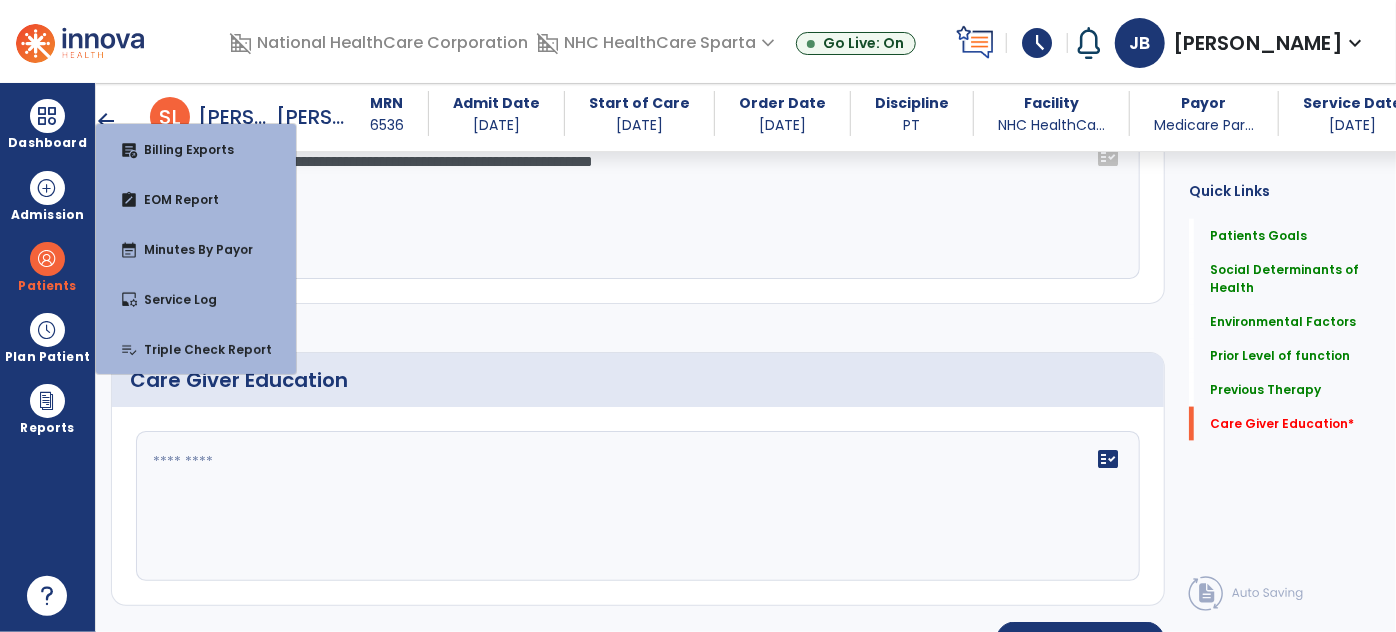 click 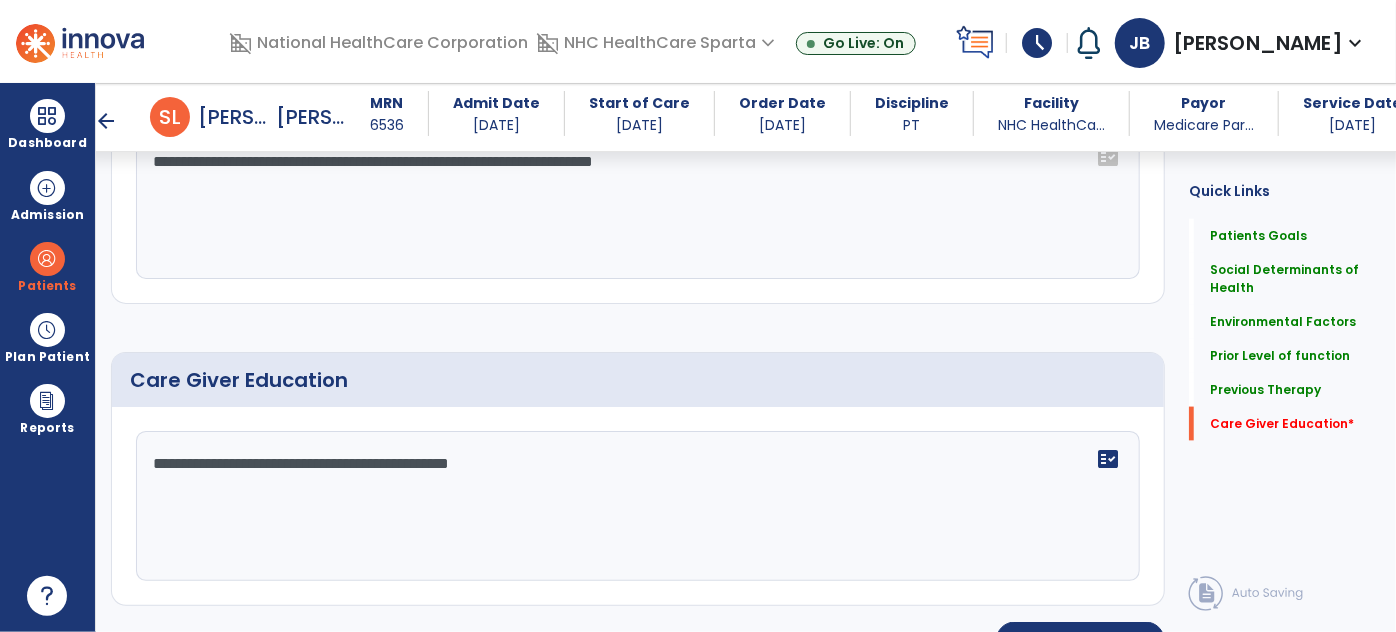 scroll, scrollTop: 1295, scrollLeft: 0, axis: vertical 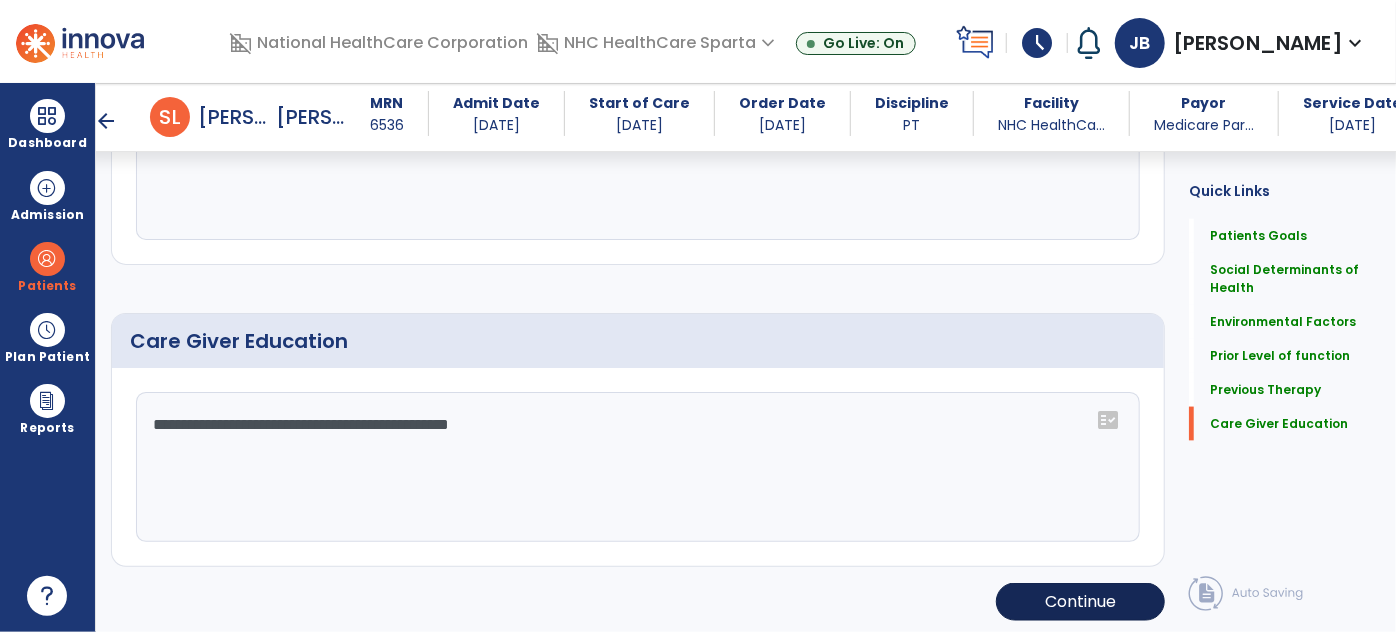 type on "**********" 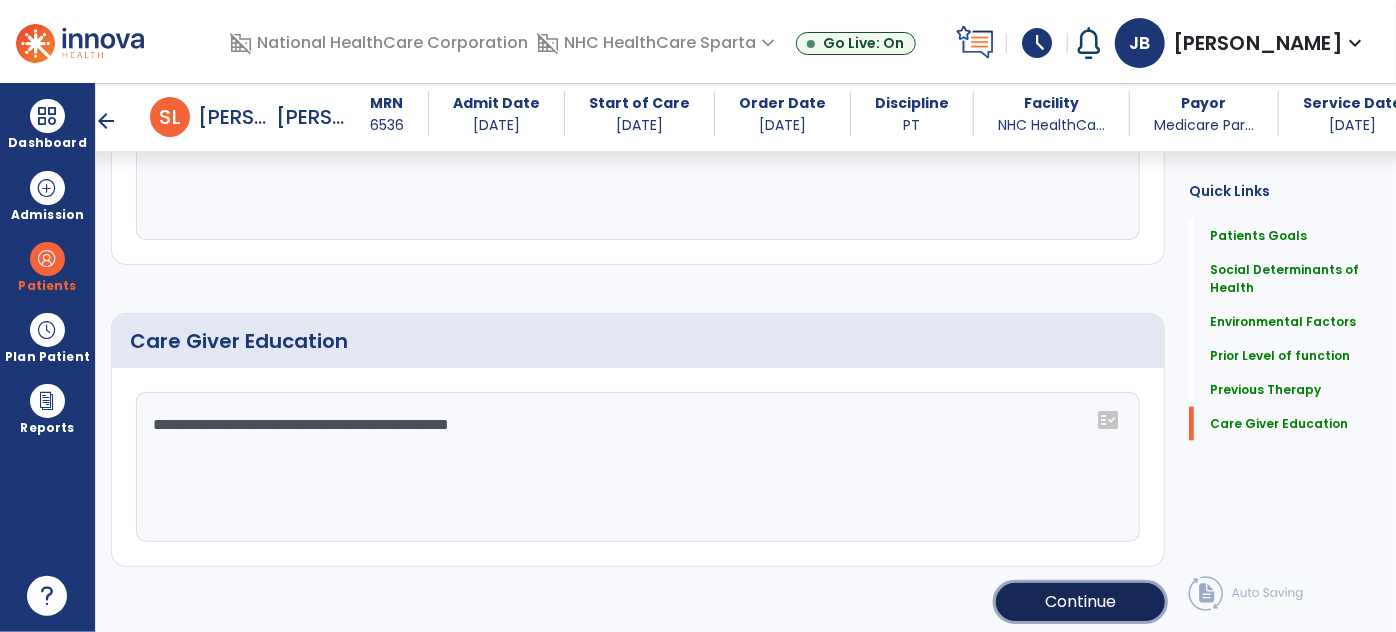 click on "Continue" 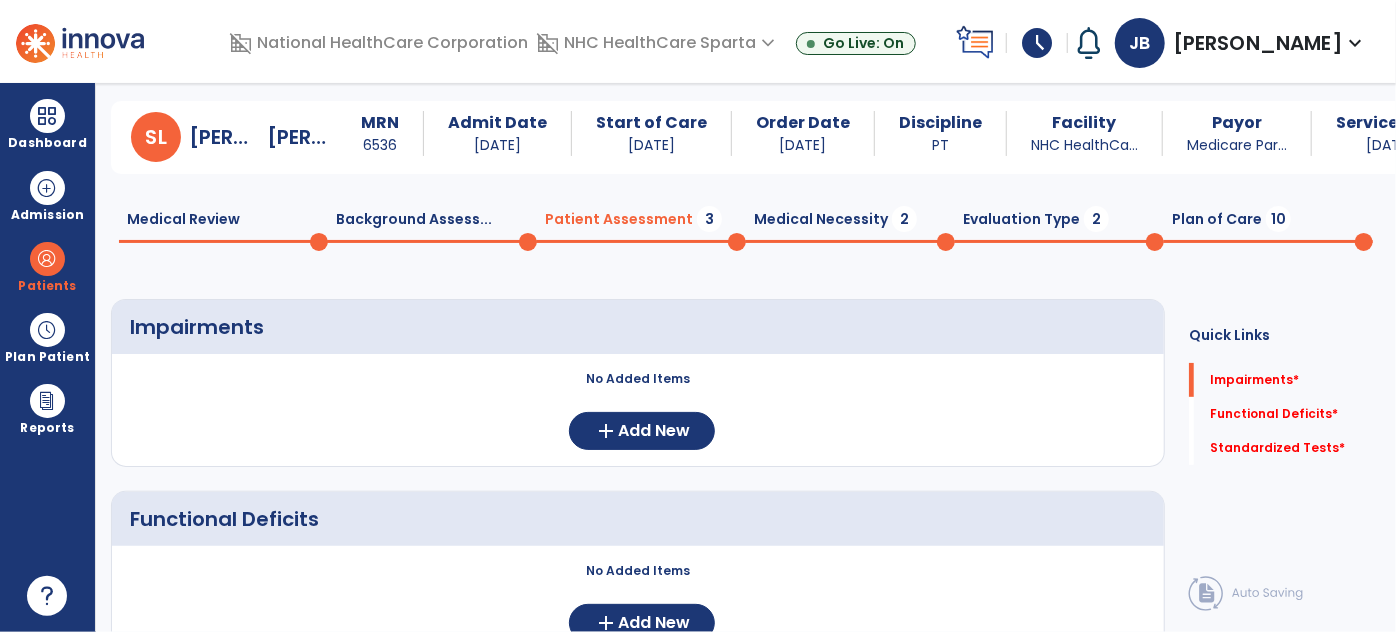 scroll, scrollTop: 0, scrollLeft: 0, axis: both 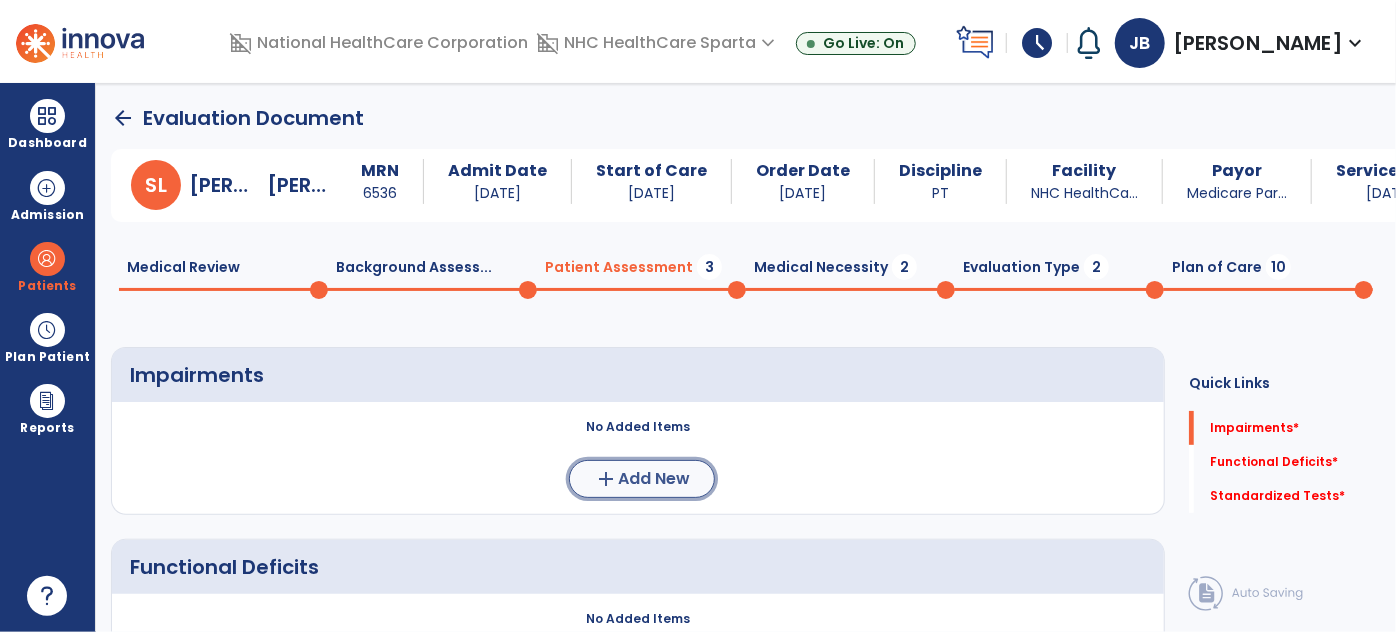 click on "add" 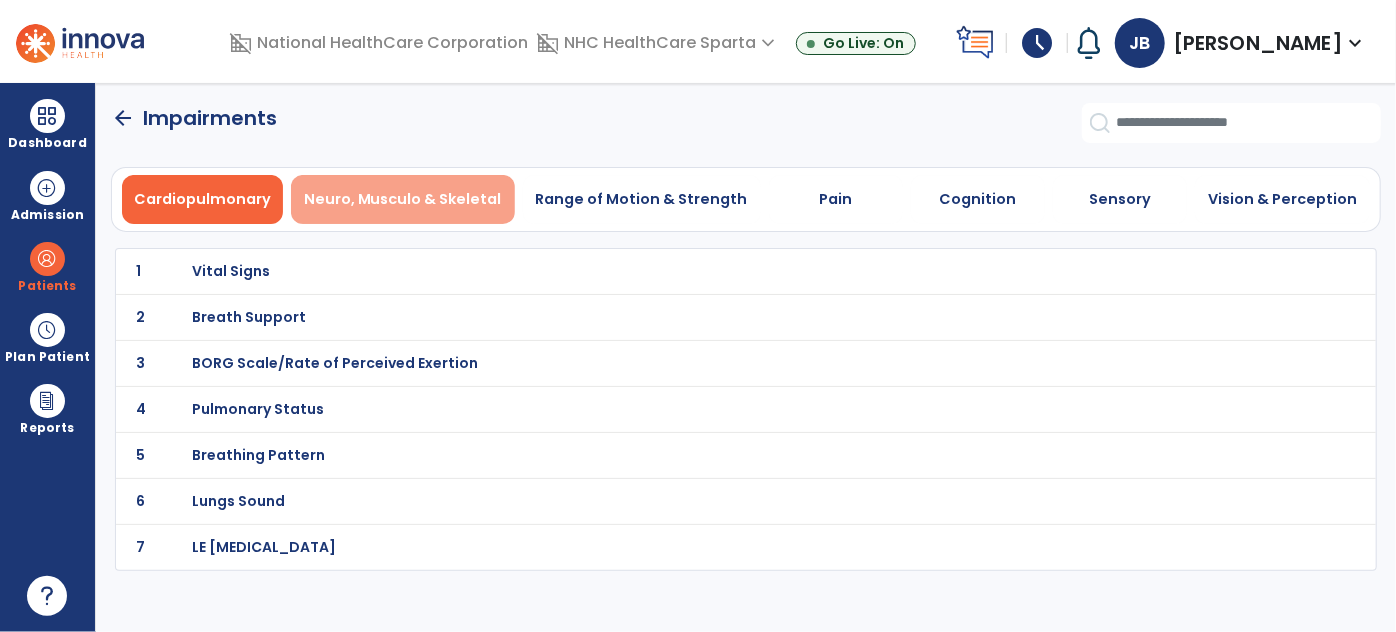 click on "Neuro, Musculo & Skeletal" at bounding box center (403, 199) 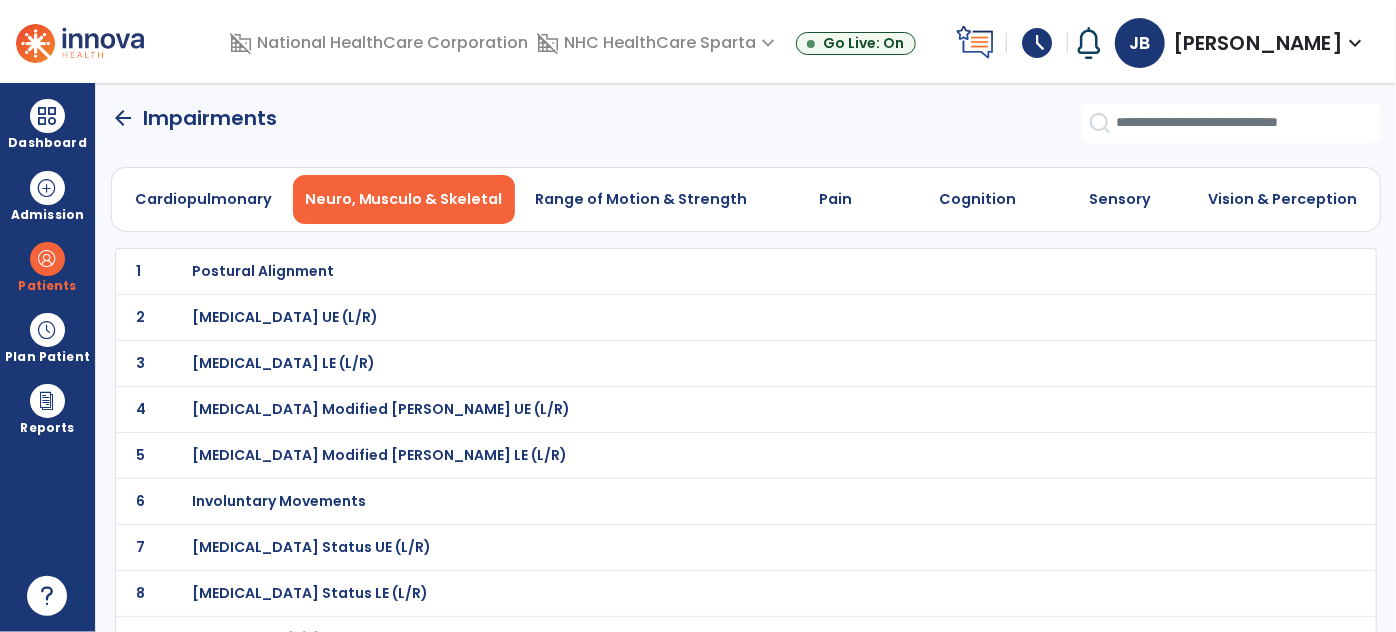 click on "1 Postural Alignment" 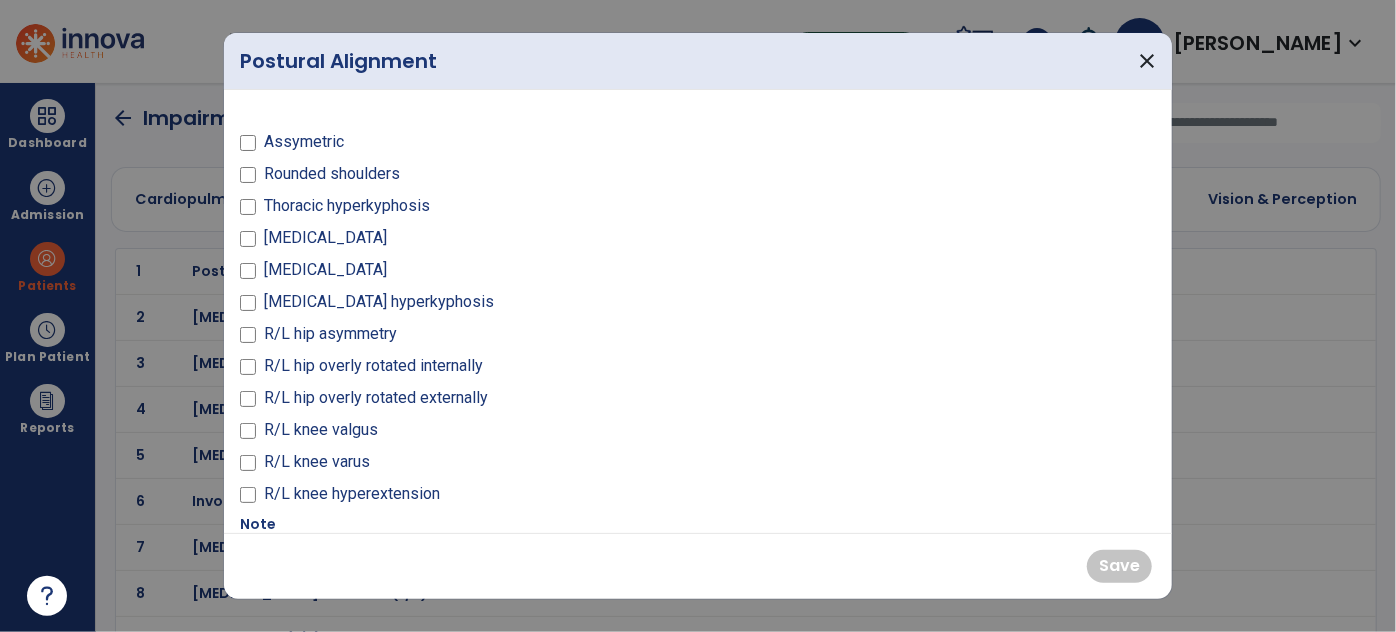click on "Rounded shoulders" at bounding box center (332, 174) 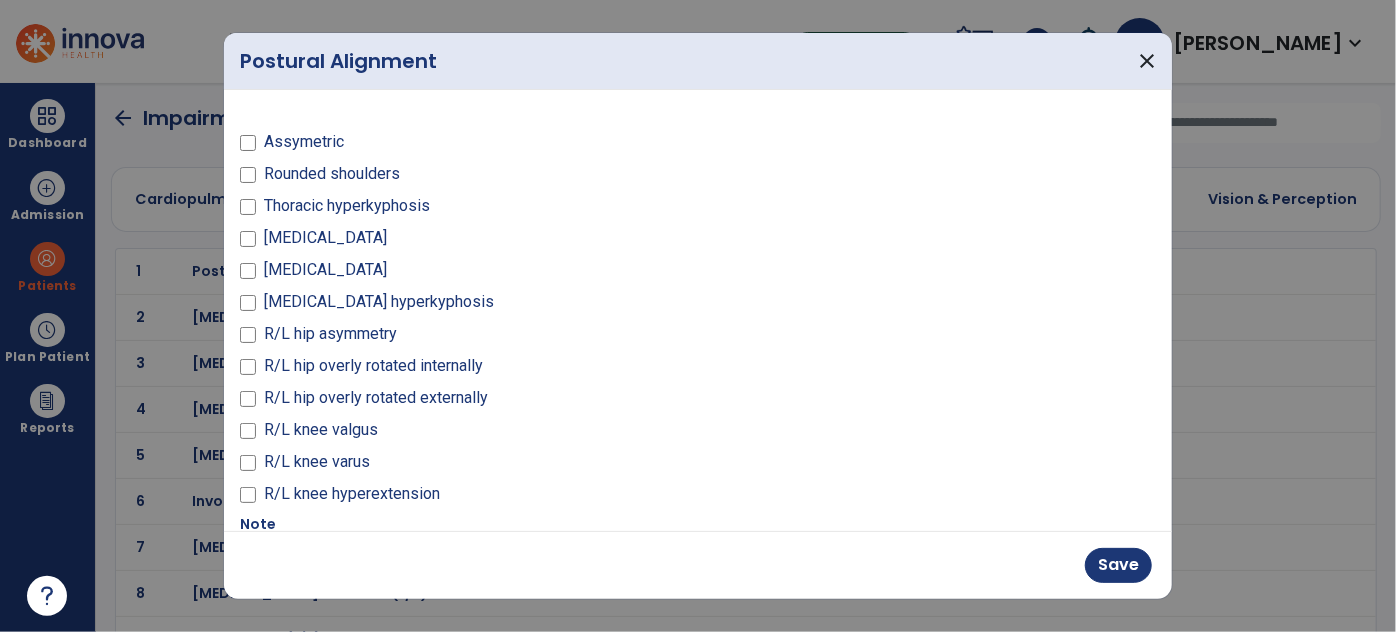 click on "Thoracic hyperkyphosis" at bounding box center [347, 206] 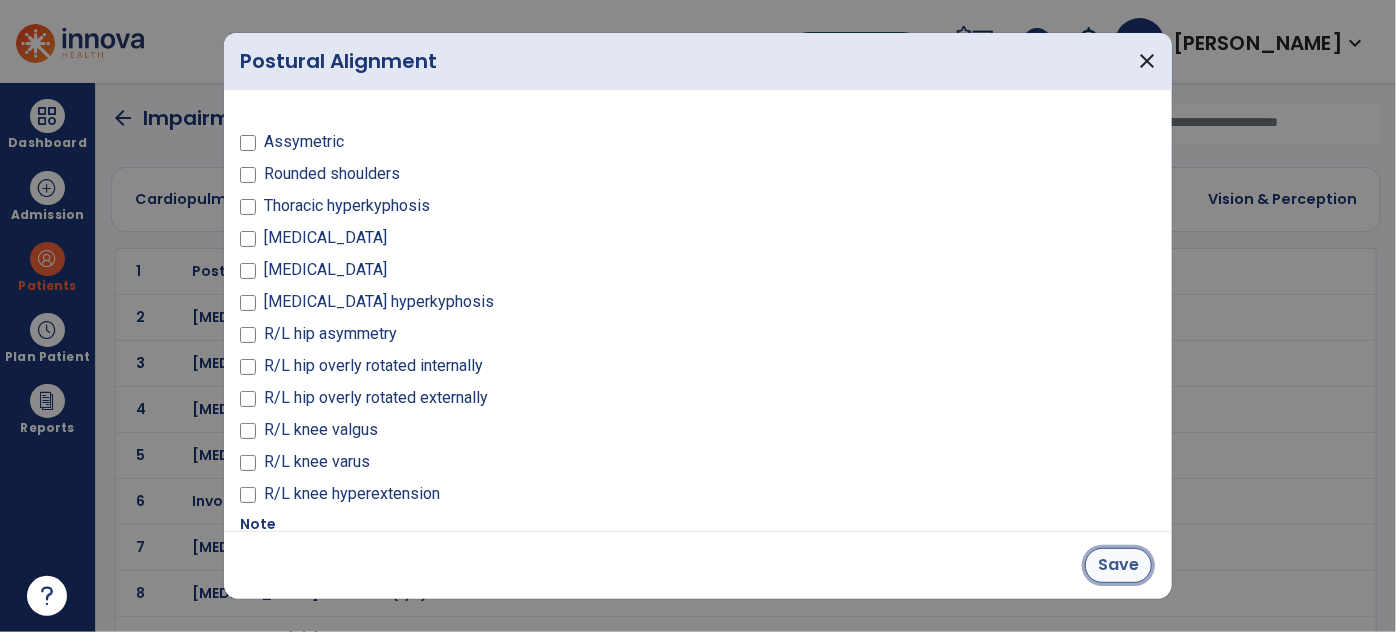 click on "Save" at bounding box center [1118, 565] 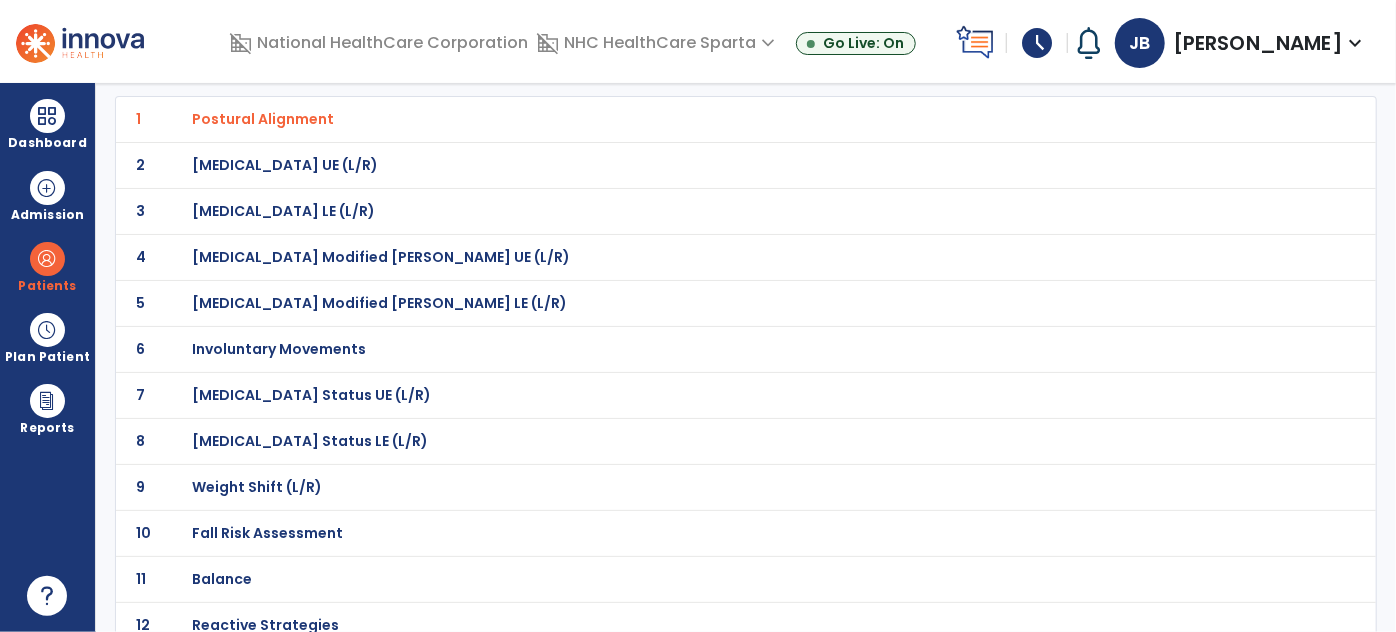 scroll, scrollTop: 152, scrollLeft: 0, axis: vertical 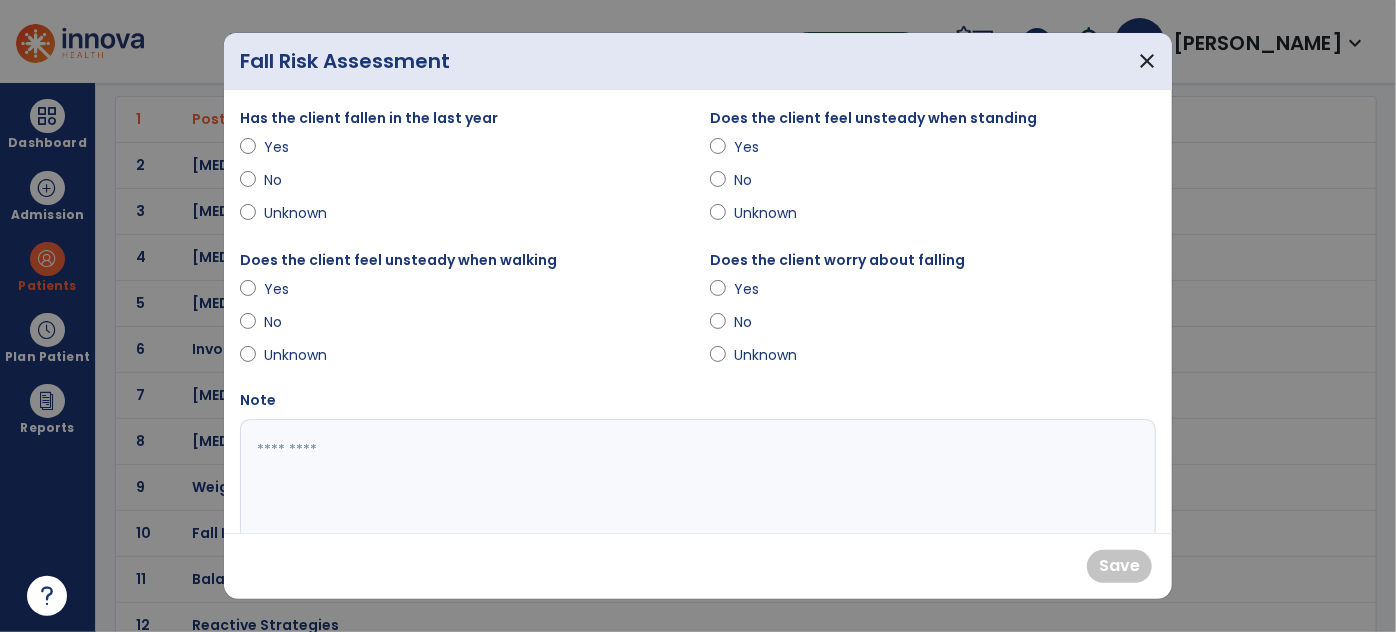 click on "Yes" at bounding box center [299, 147] 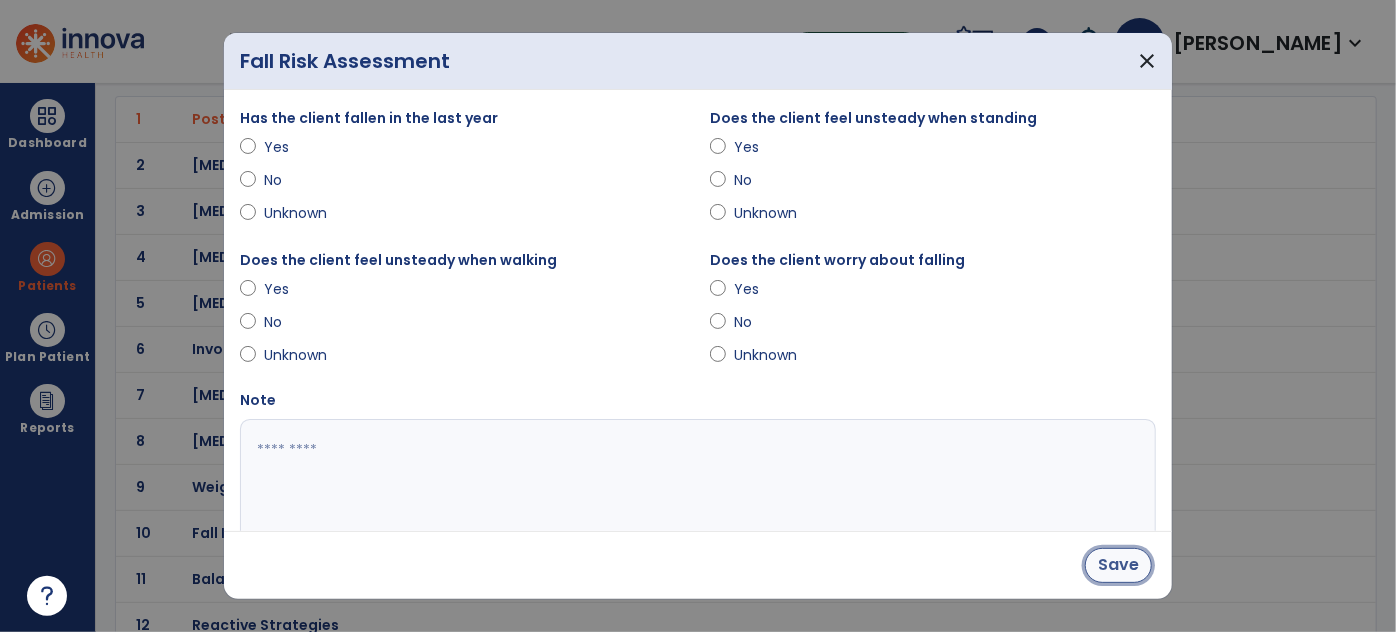 click on "Save" at bounding box center [1118, 565] 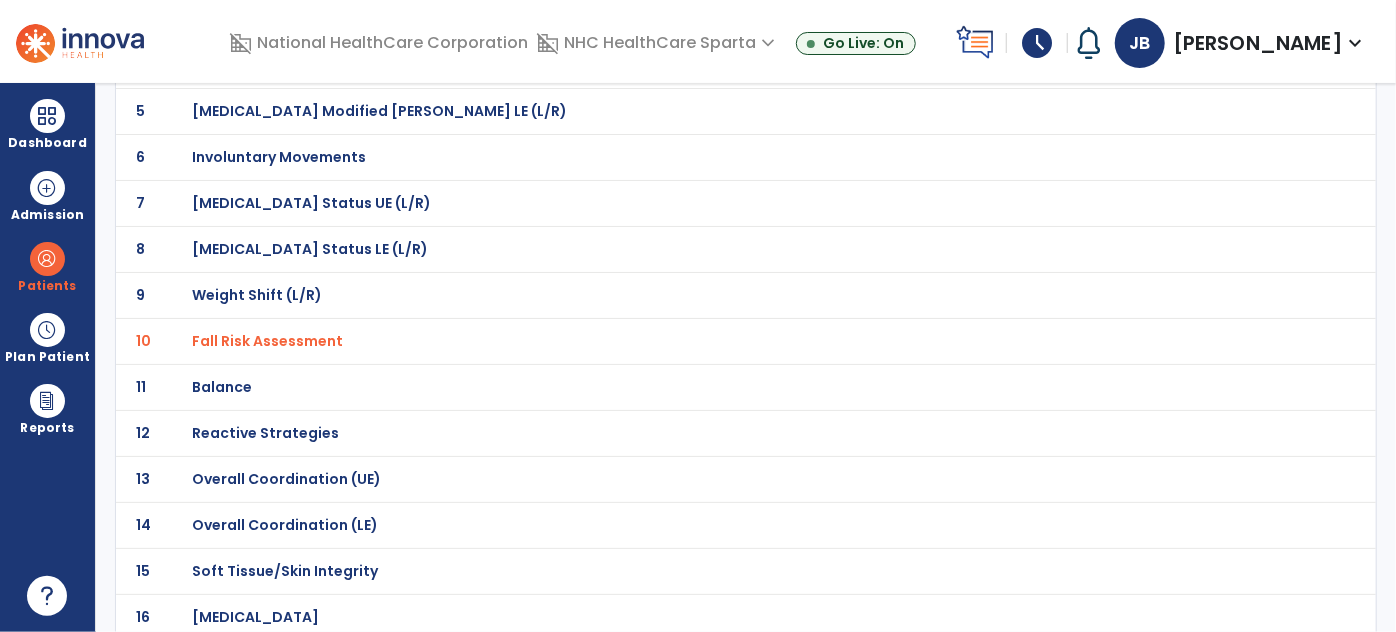 scroll, scrollTop: 345, scrollLeft: 0, axis: vertical 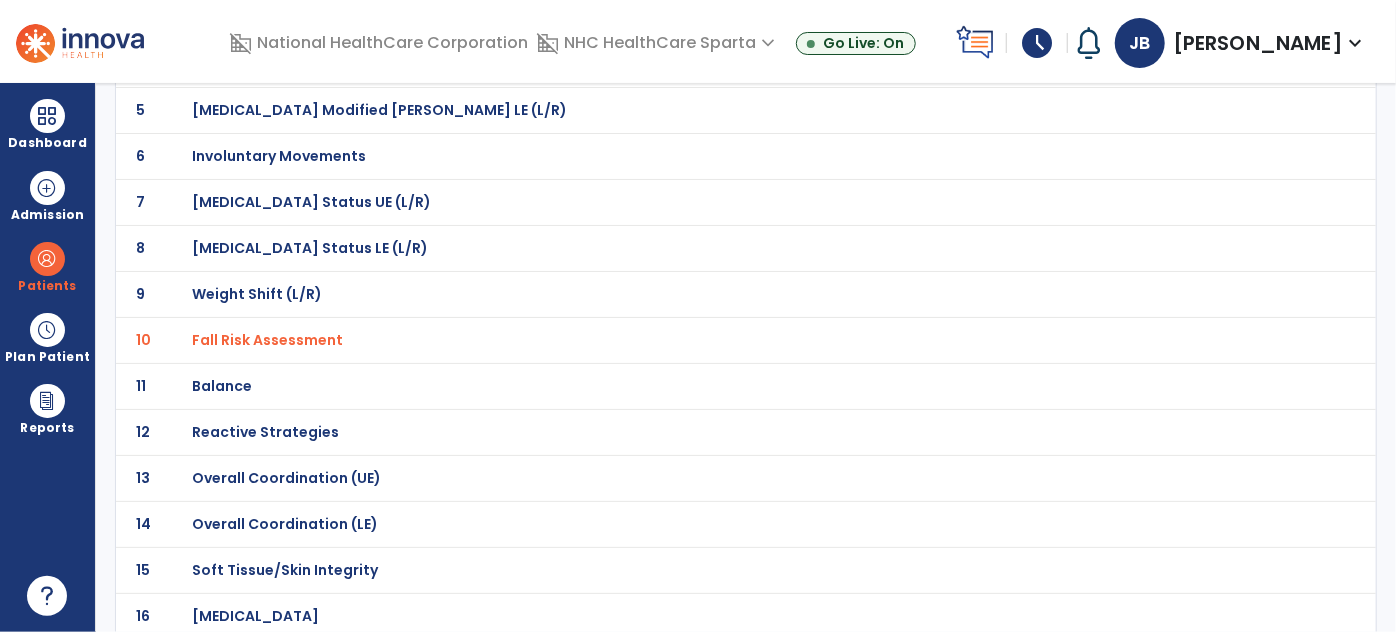 click on "Balance" at bounding box center [263, -74] 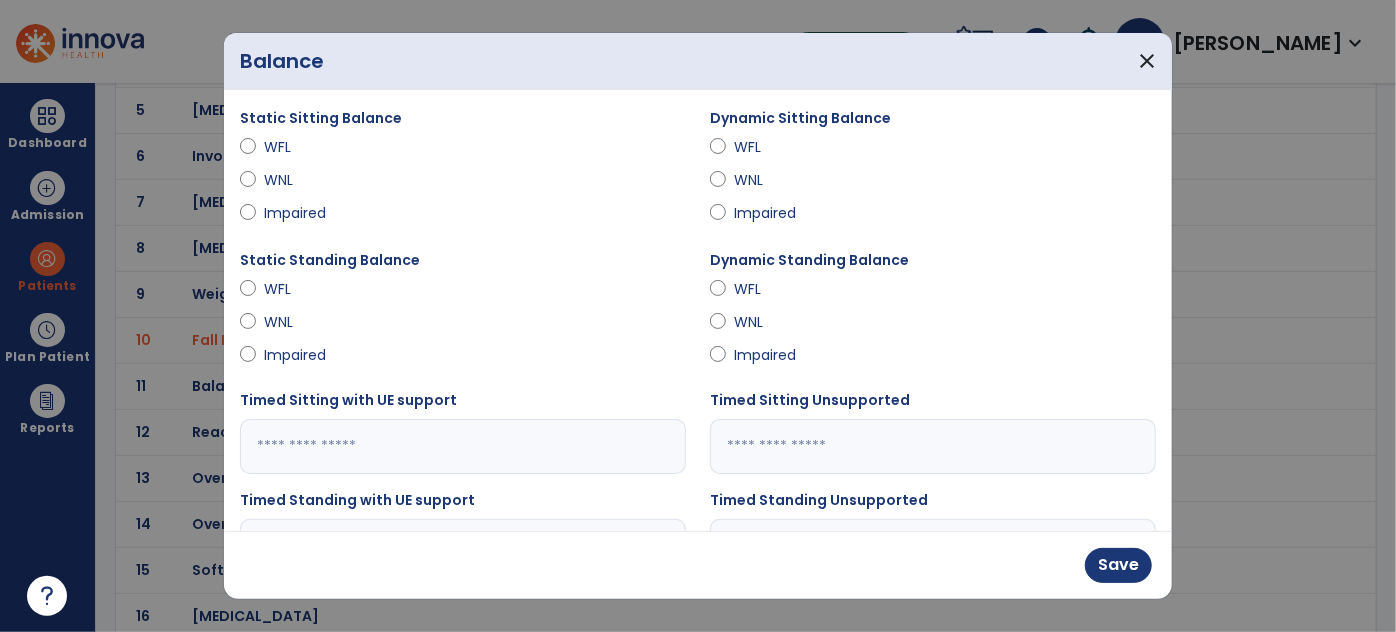 click on "Impaired" at bounding box center [299, 355] 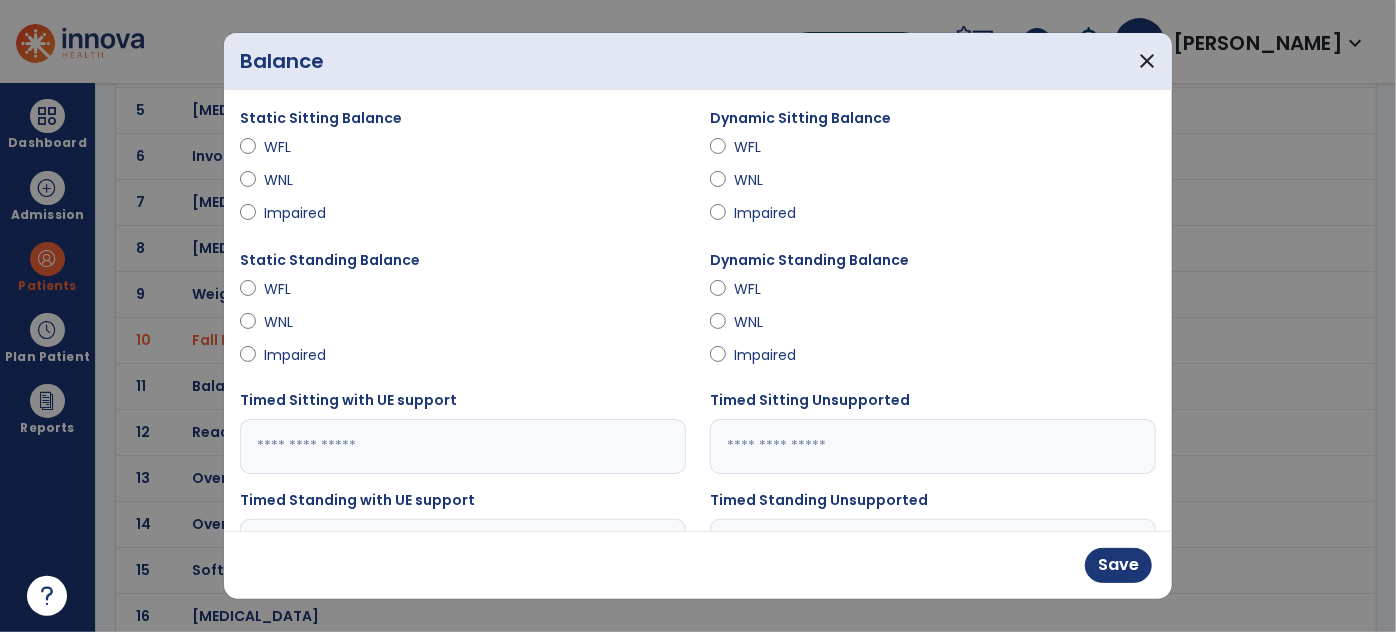 click on "WNL" at bounding box center [299, 180] 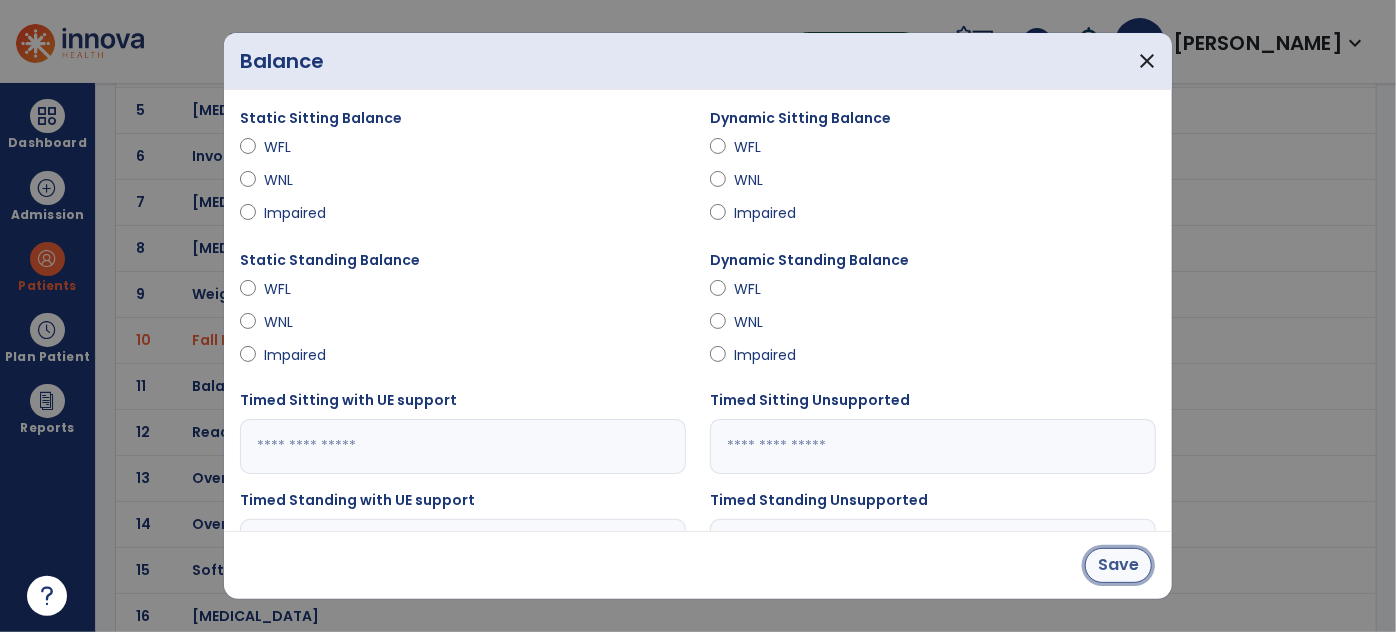 click on "Save" at bounding box center [1118, 565] 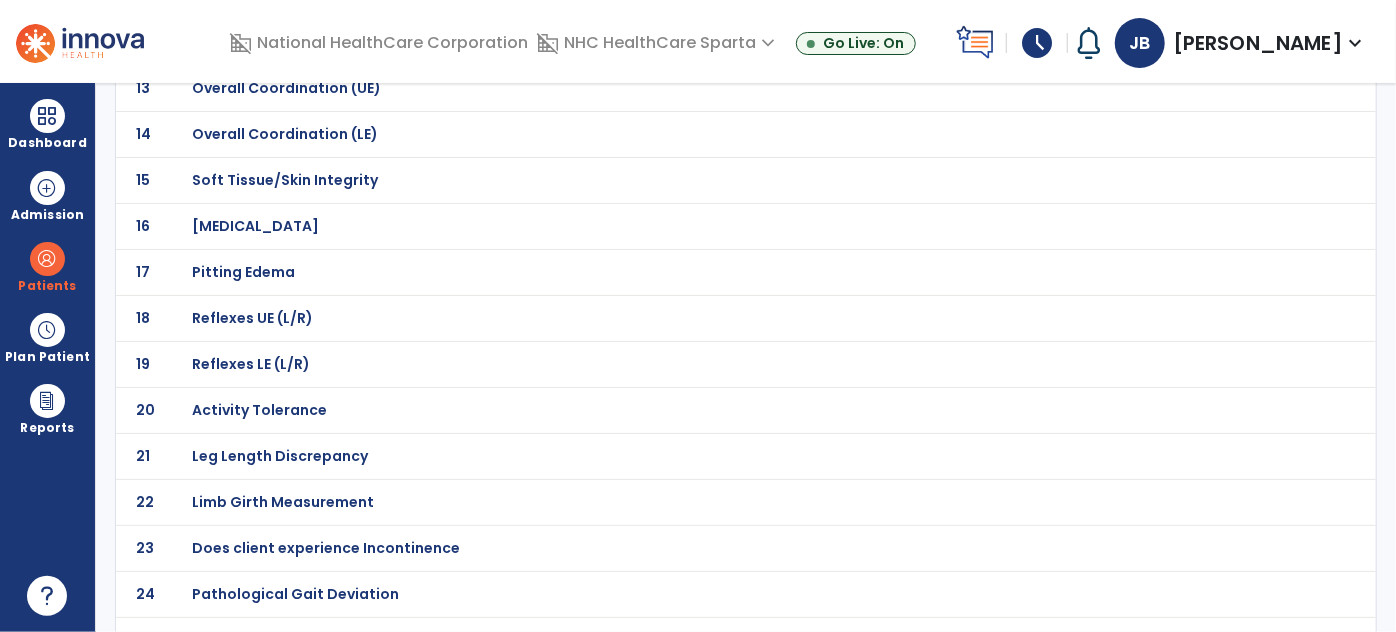 scroll, scrollTop: 760, scrollLeft: 0, axis: vertical 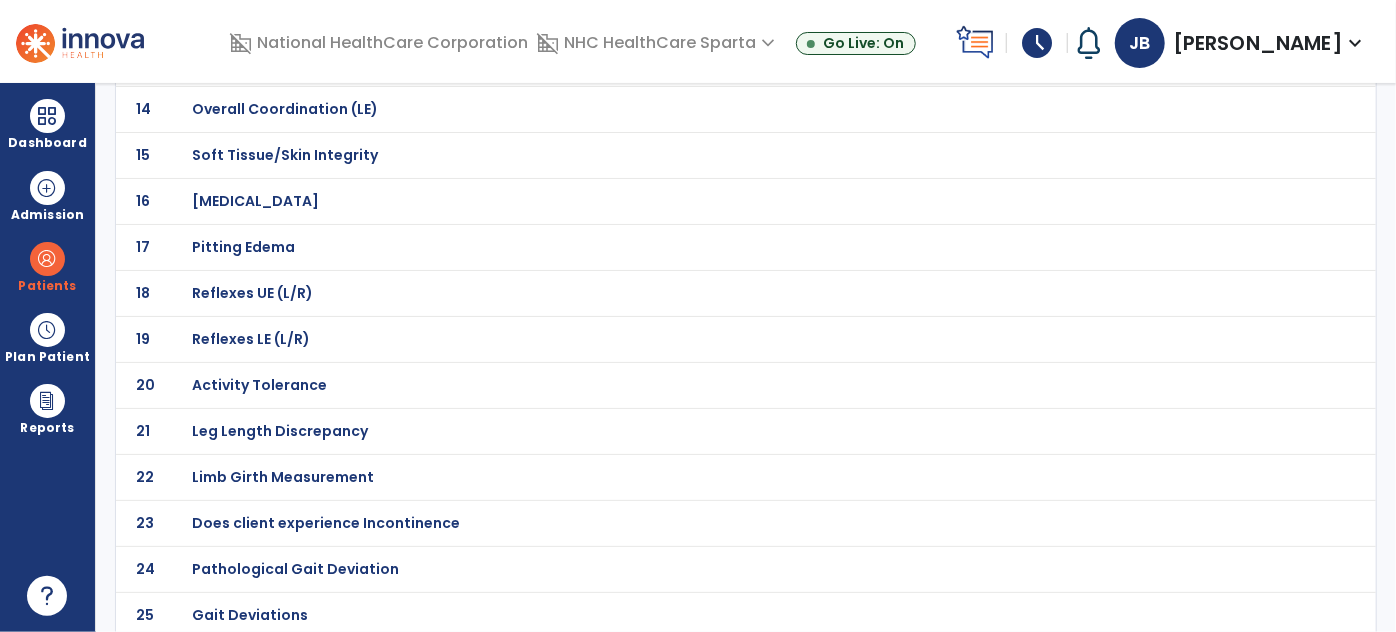 click on "Gait Deviations" at bounding box center [263, -489] 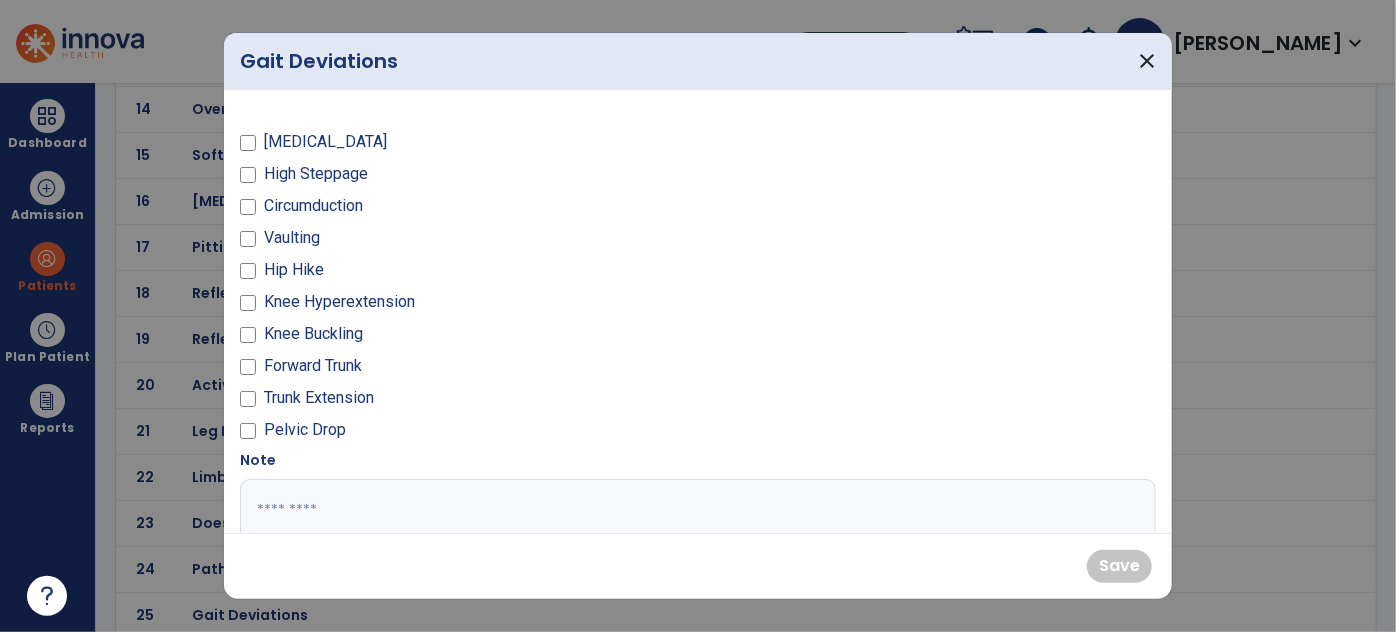 click on "Forward Trunk" at bounding box center (313, 366) 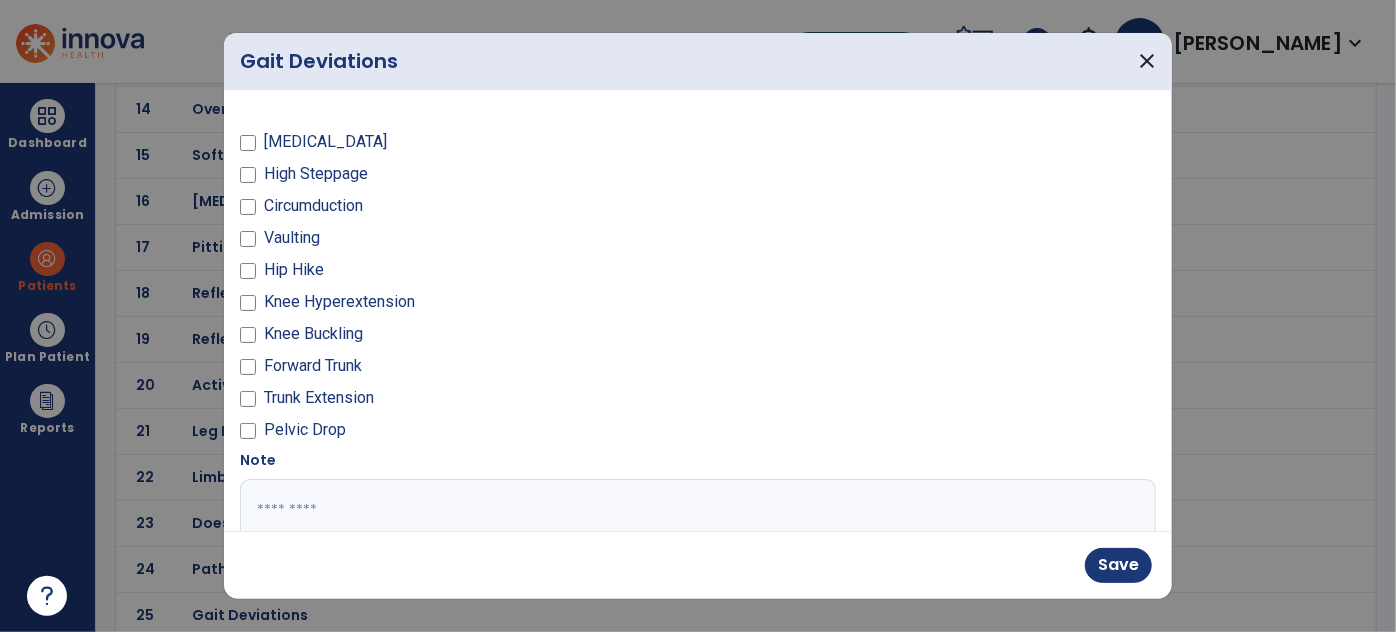 click on "Knee Buckling" at bounding box center [313, 334] 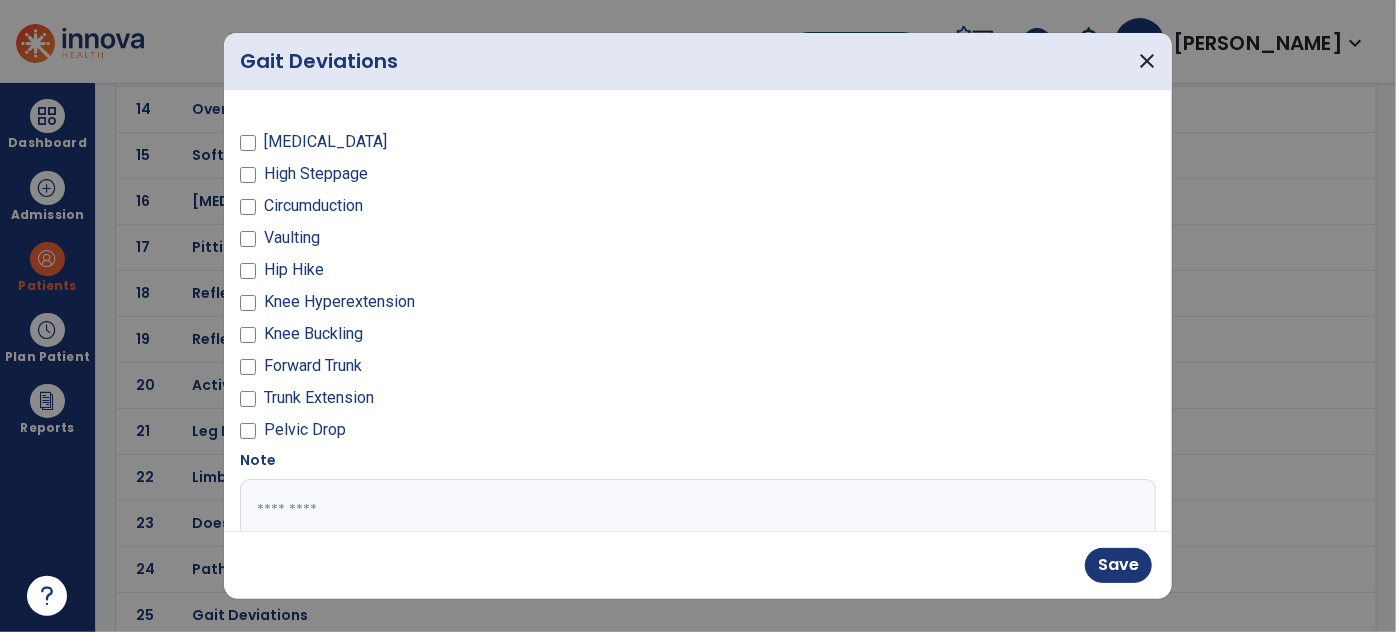 click on "[MEDICAL_DATA]" at bounding box center (325, 142) 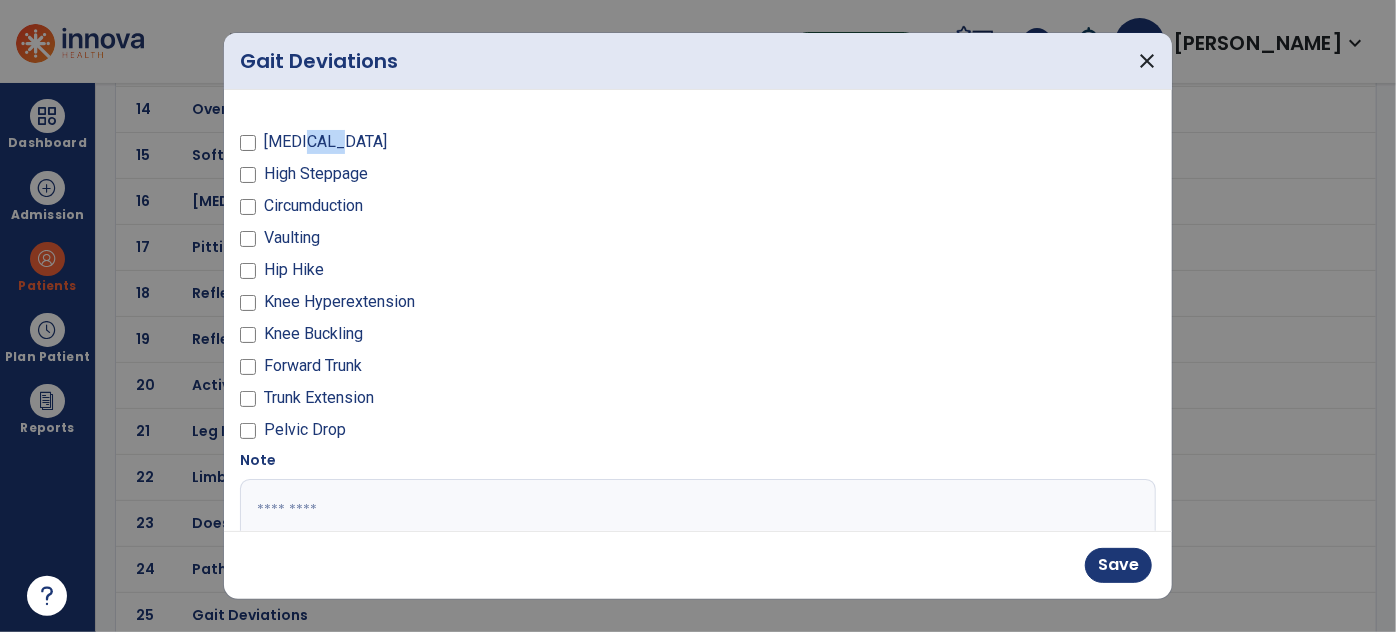 click on "[MEDICAL_DATA]" at bounding box center (325, 142) 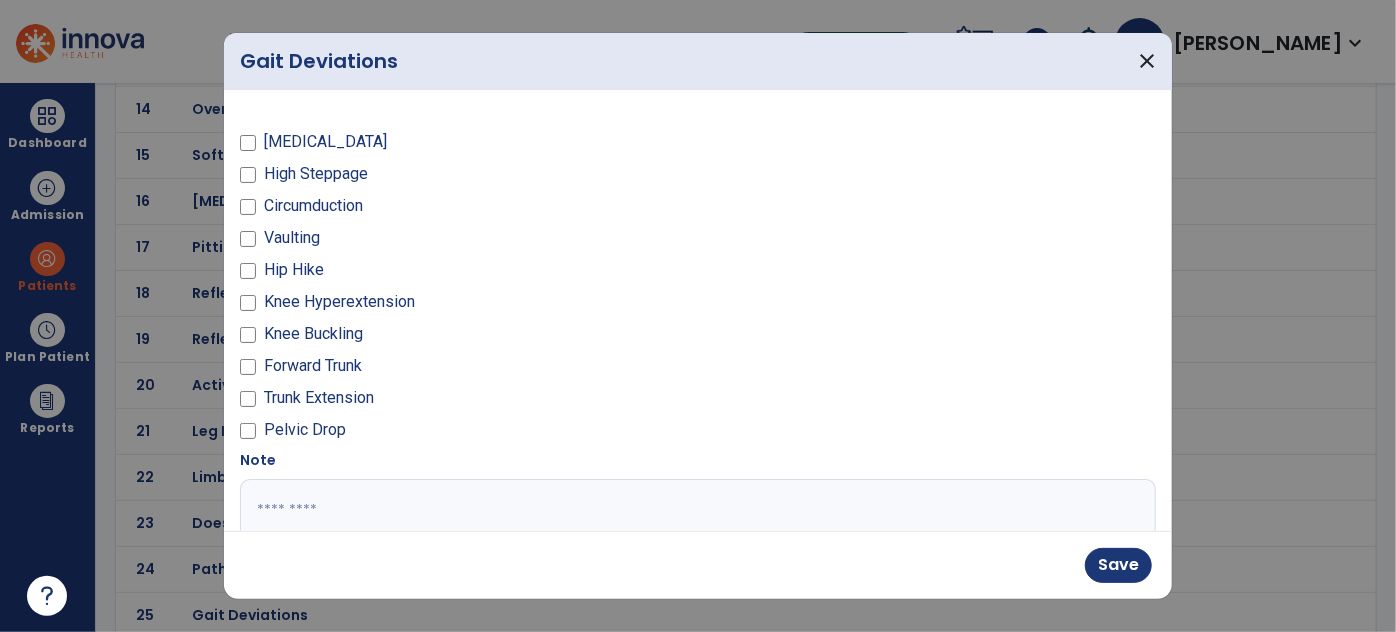 click at bounding box center (696, 554) 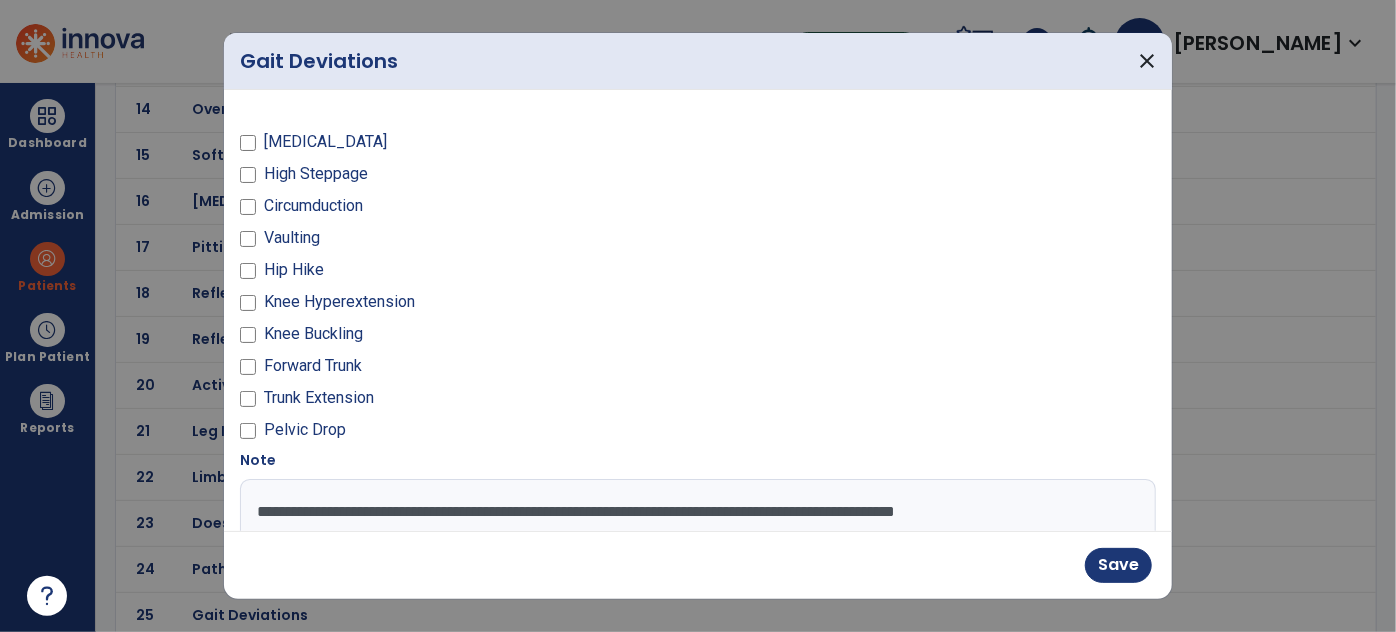 scroll, scrollTop: 13, scrollLeft: 0, axis: vertical 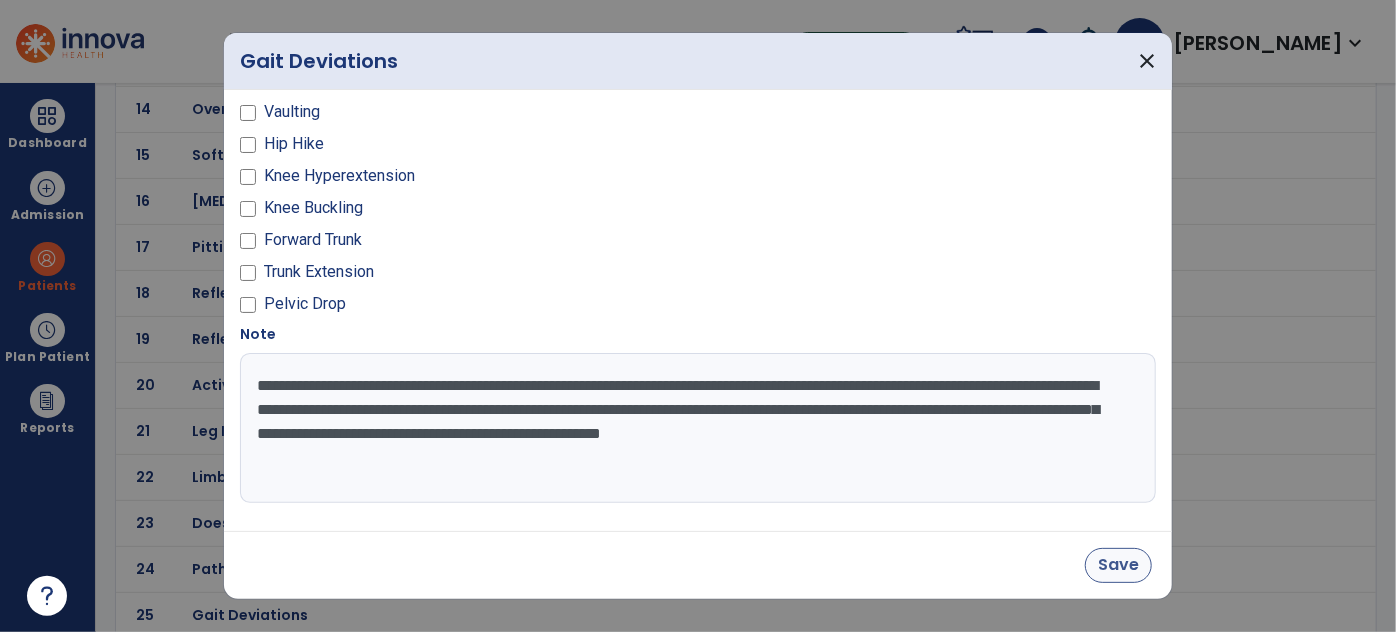 type on "**********" 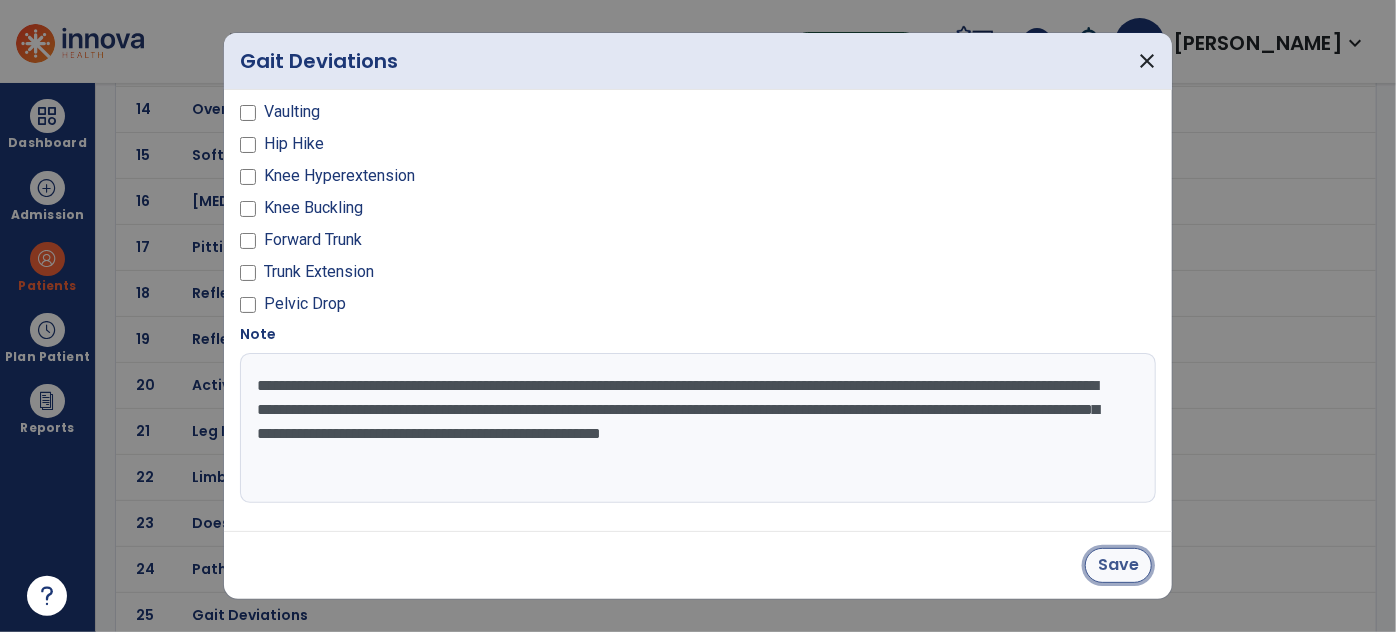 click on "Save" at bounding box center (1118, 565) 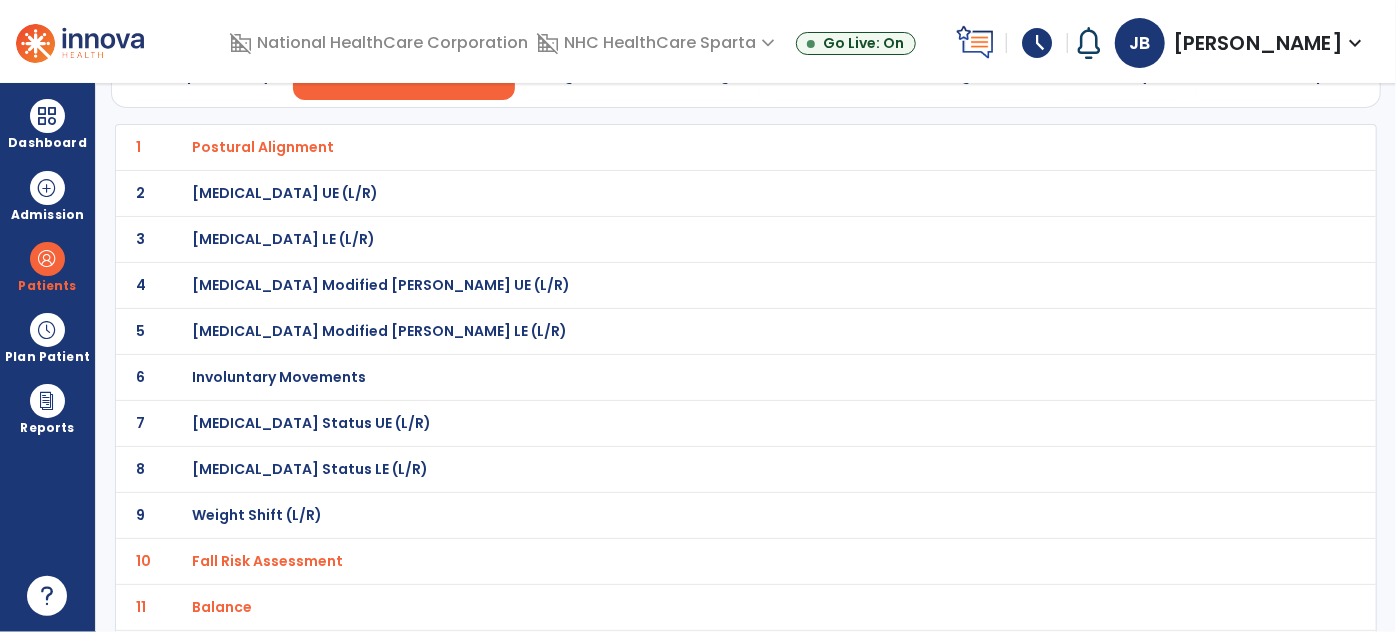 scroll, scrollTop: 0, scrollLeft: 0, axis: both 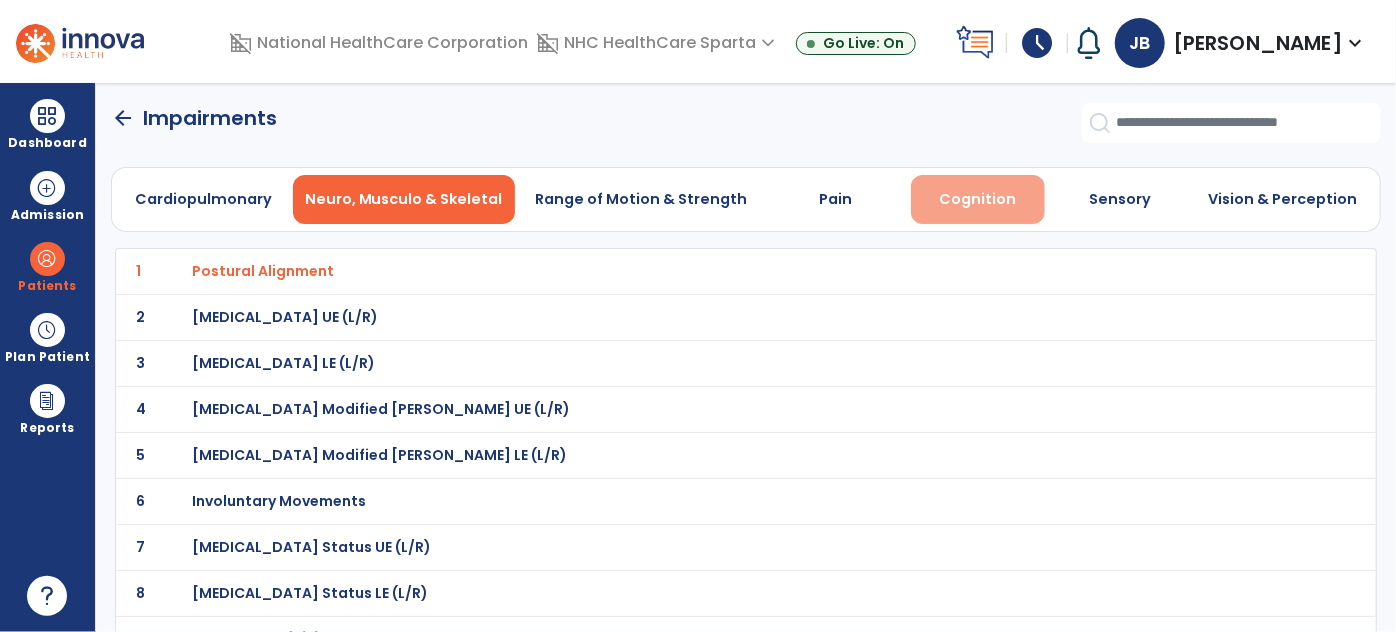 click on "Cognition" at bounding box center (977, 199) 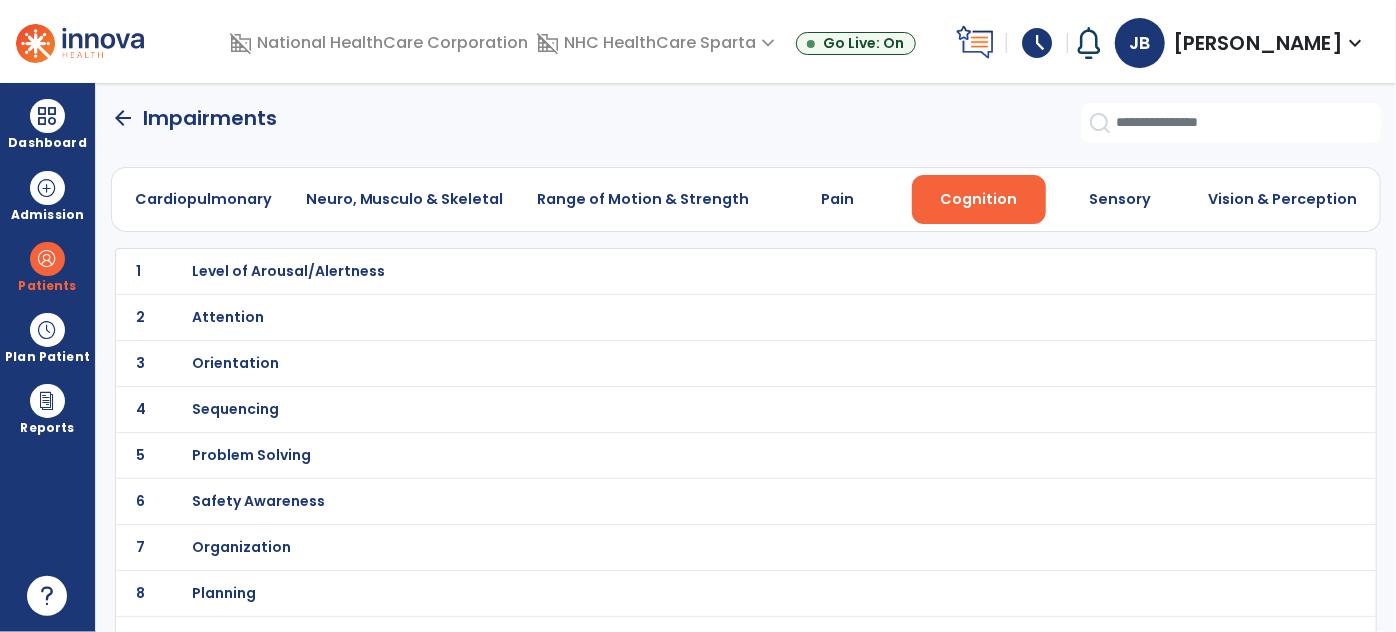 click on "1 Level of Arousal/Alertness" 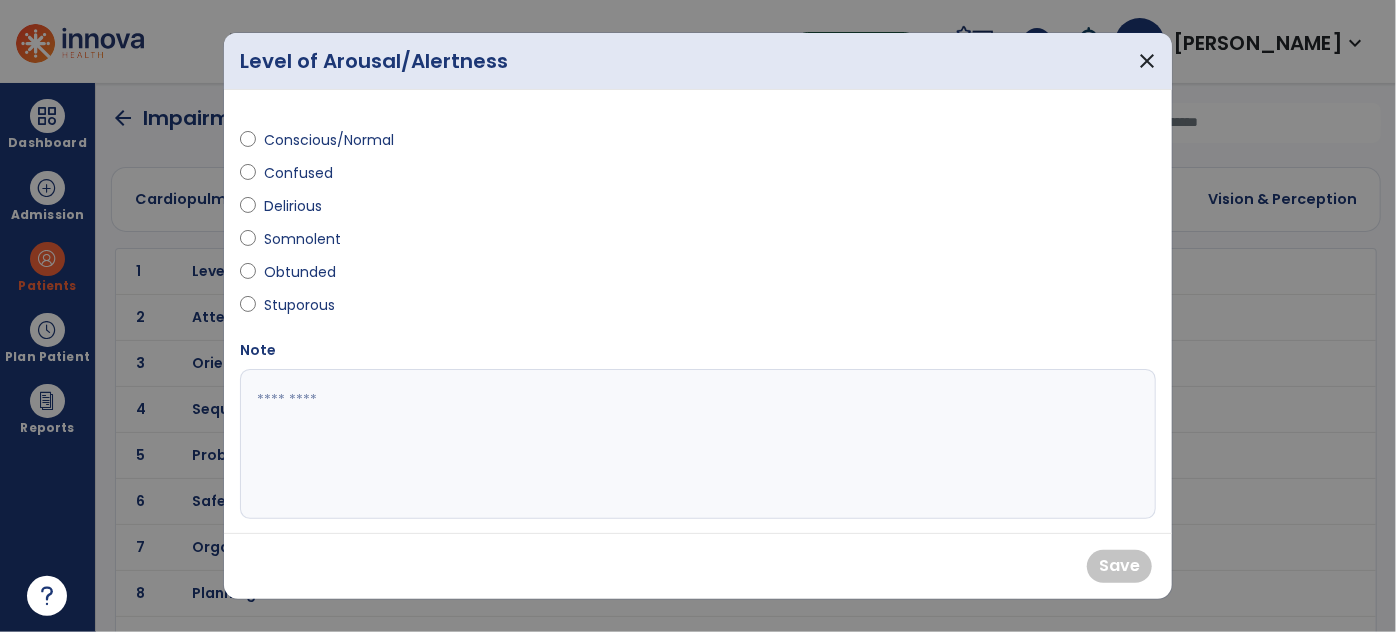click on "Conscious/Normal" at bounding box center [329, 140] 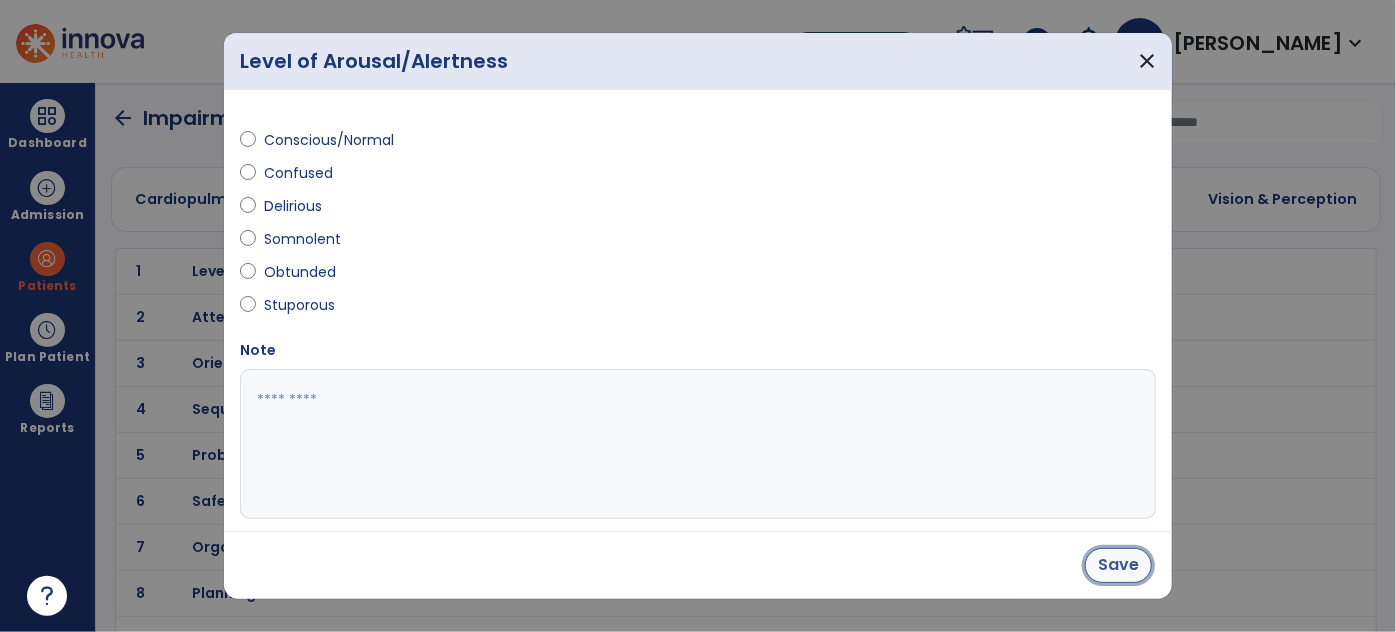 click on "Save" at bounding box center (1118, 565) 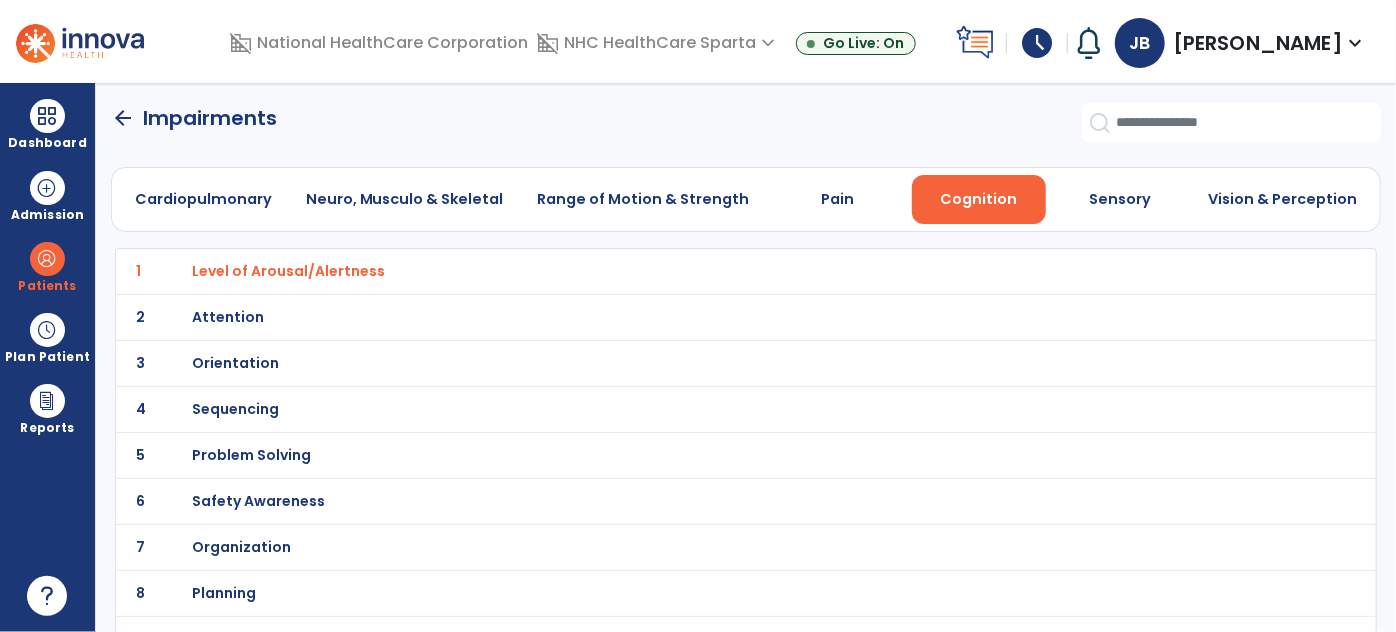 click on "Orientation" at bounding box center (288, 271) 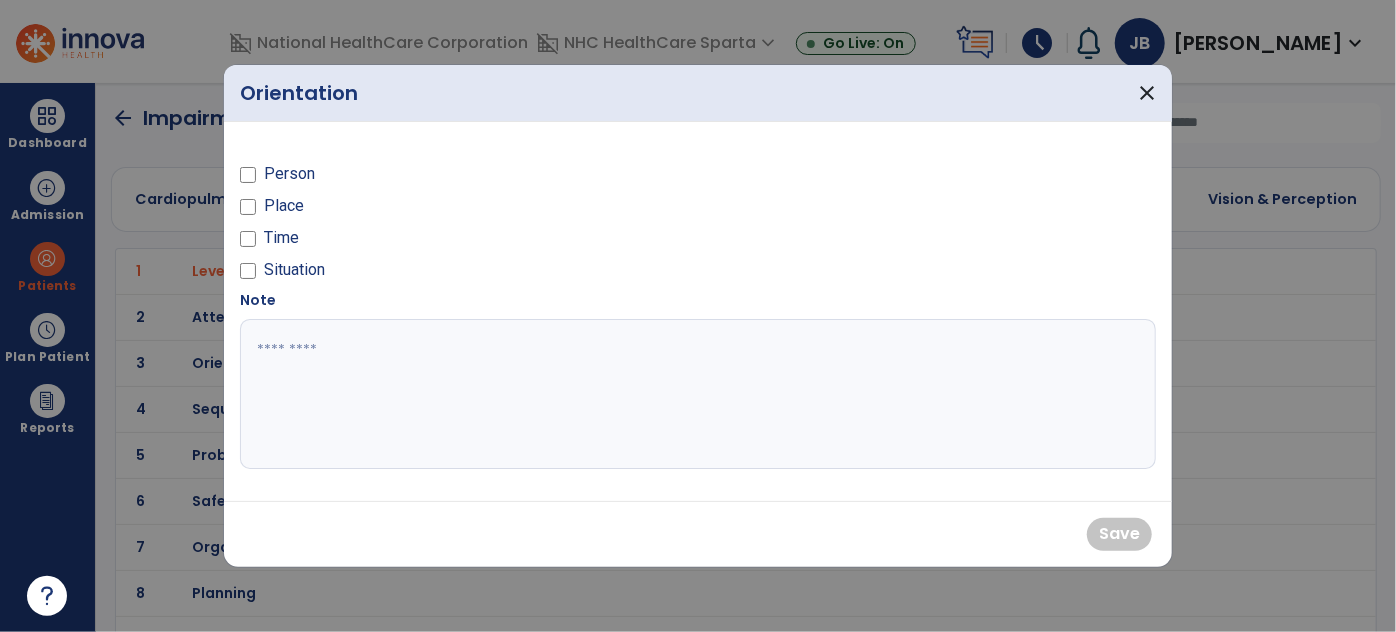 click on "Person" at bounding box center (289, 174) 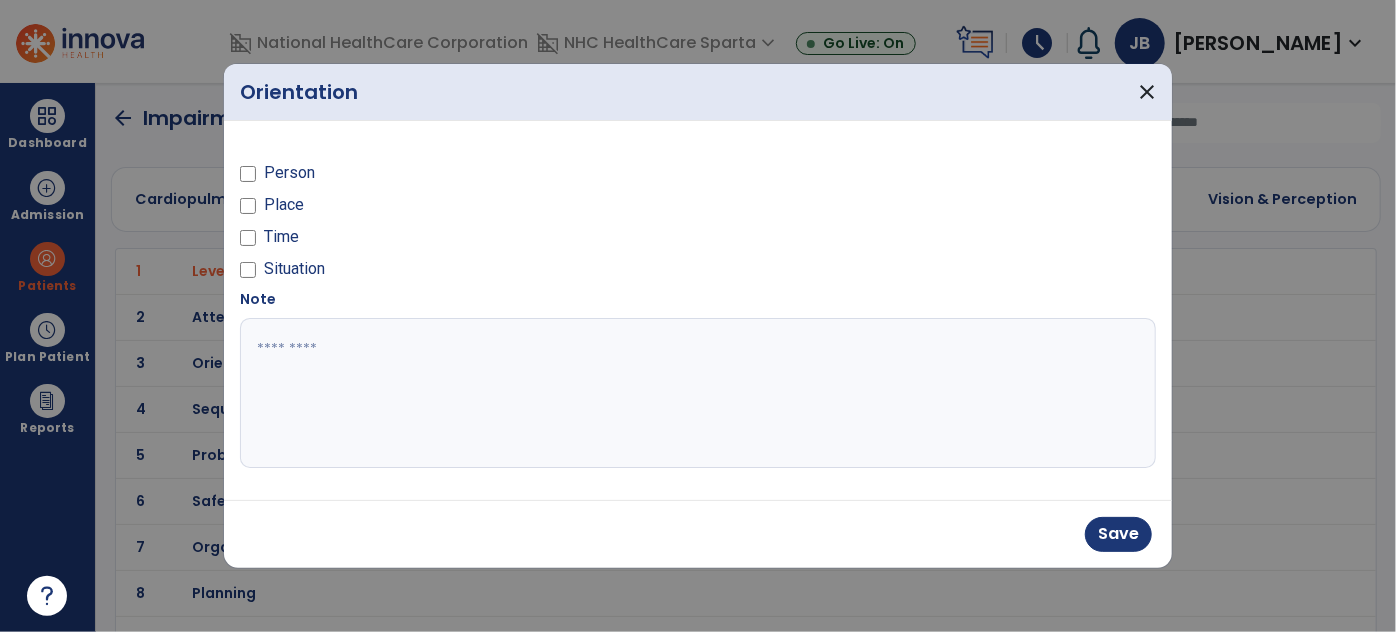 click on "Place" at bounding box center [284, 205] 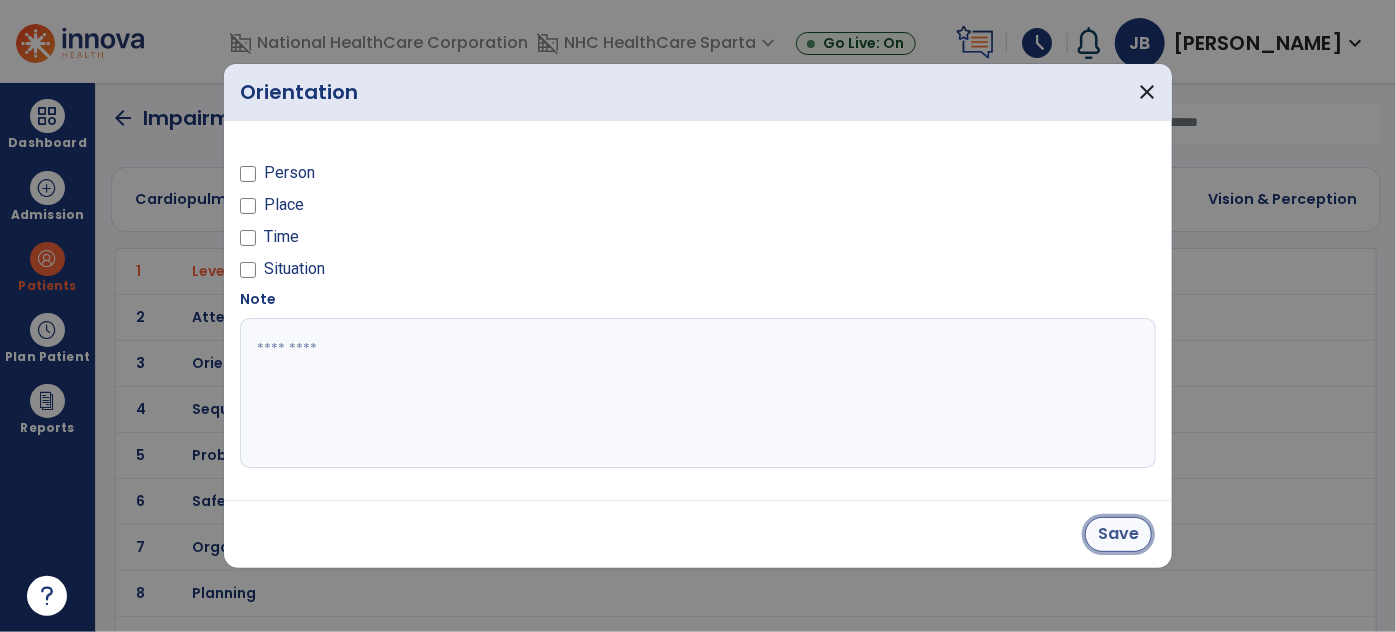 click on "Save" at bounding box center [1118, 534] 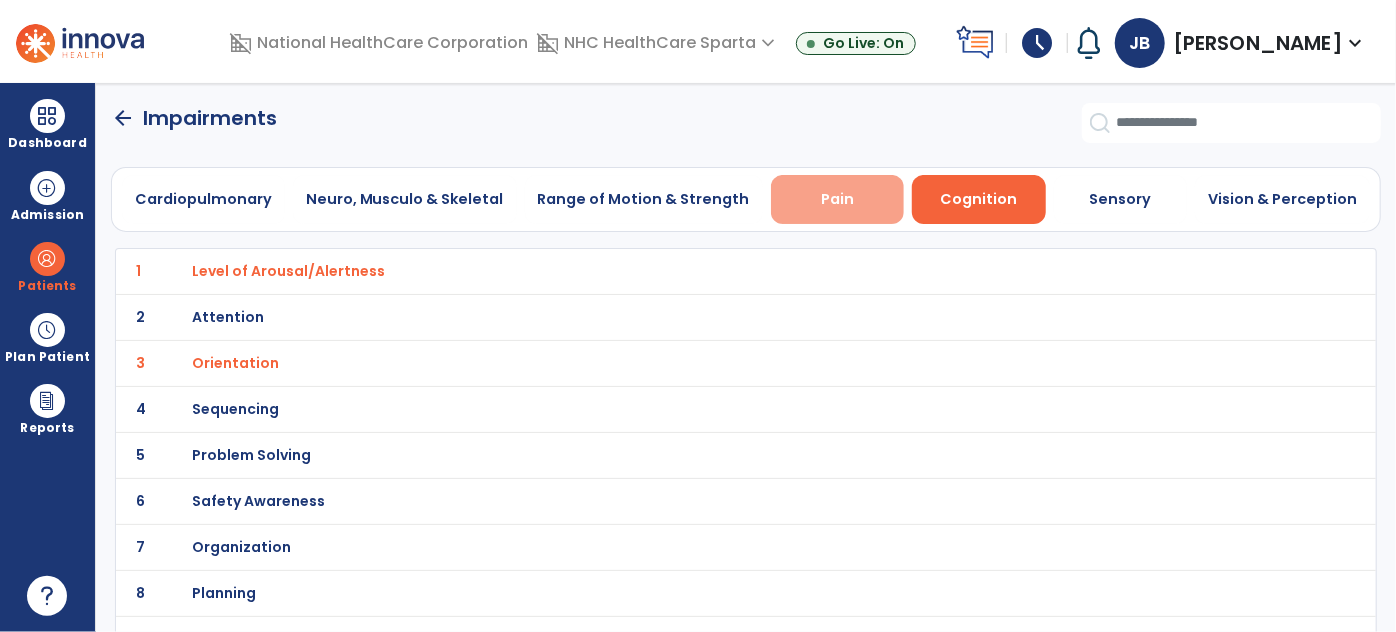 click on "Pain" at bounding box center (837, 199) 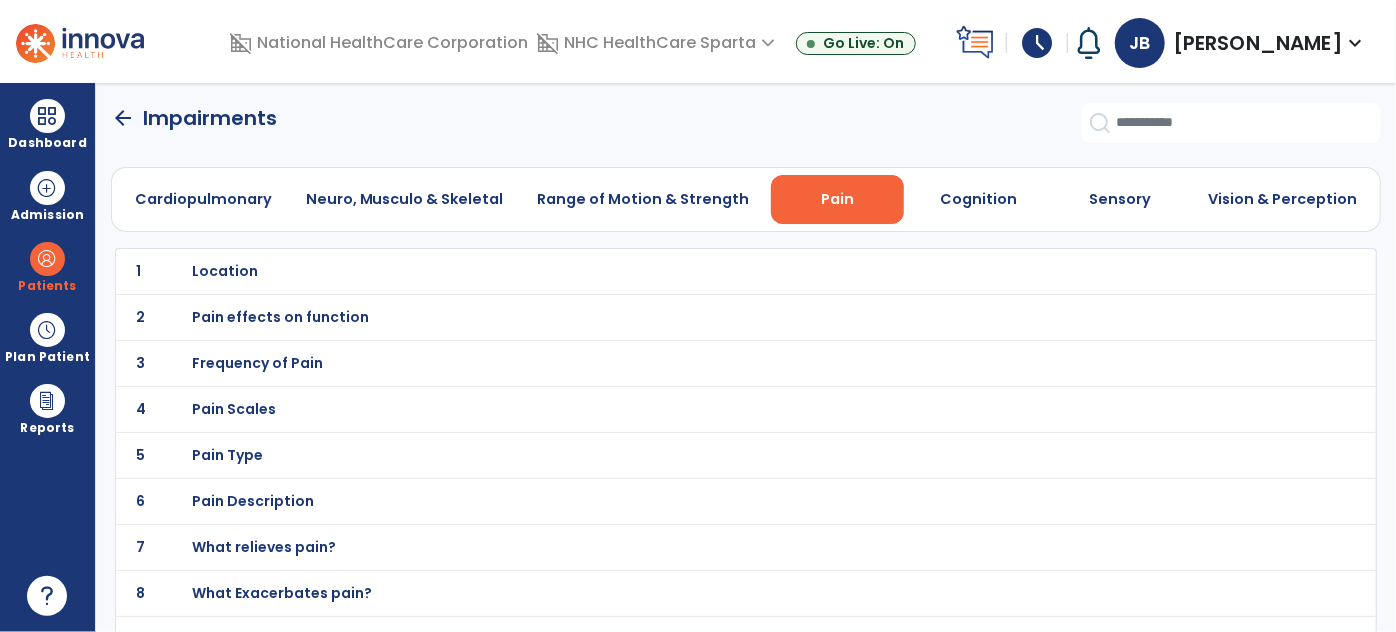 click on "Location" at bounding box center (225, 271) 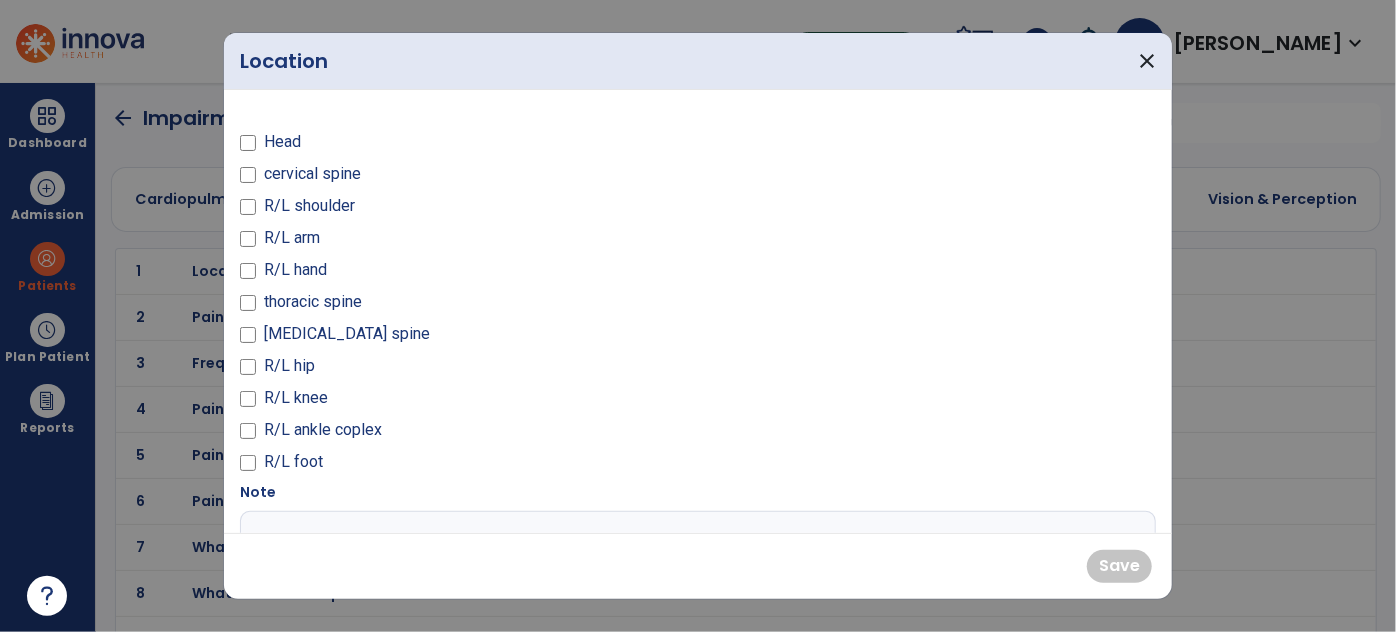 click on "R/L knee" at bounding box center [296, 398] 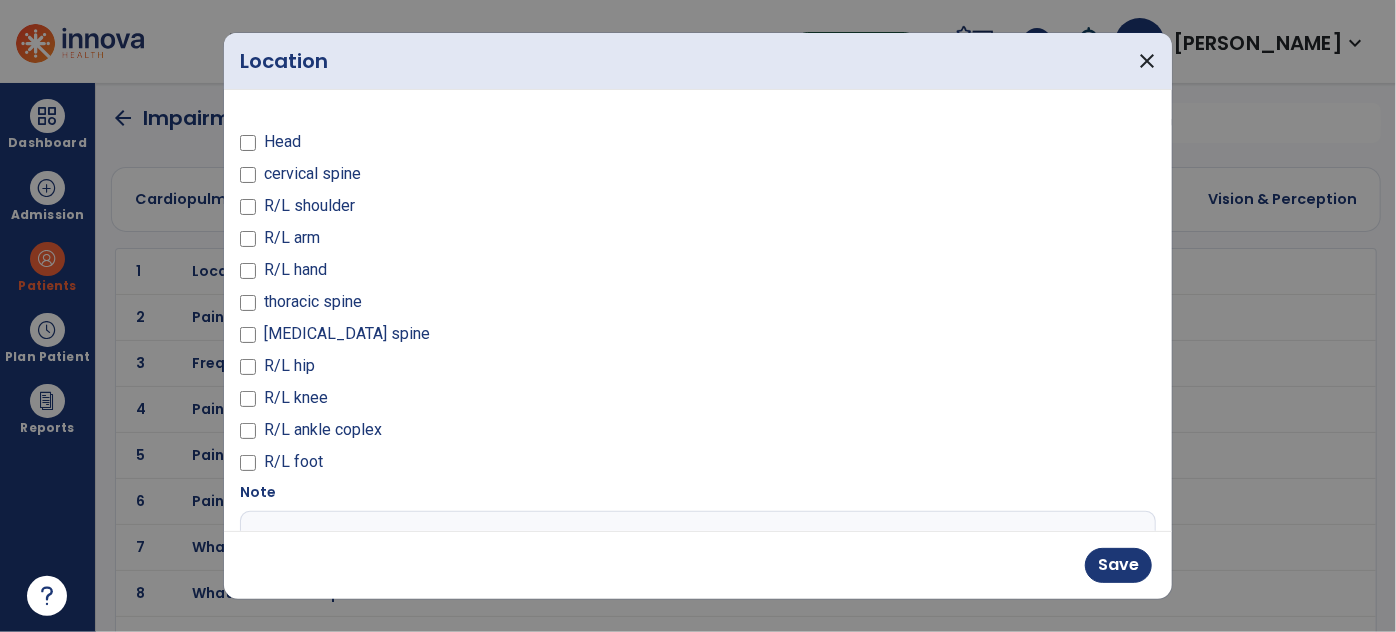 scroll, scrollTop: 158, scrollLeft: 0, axis: vertical 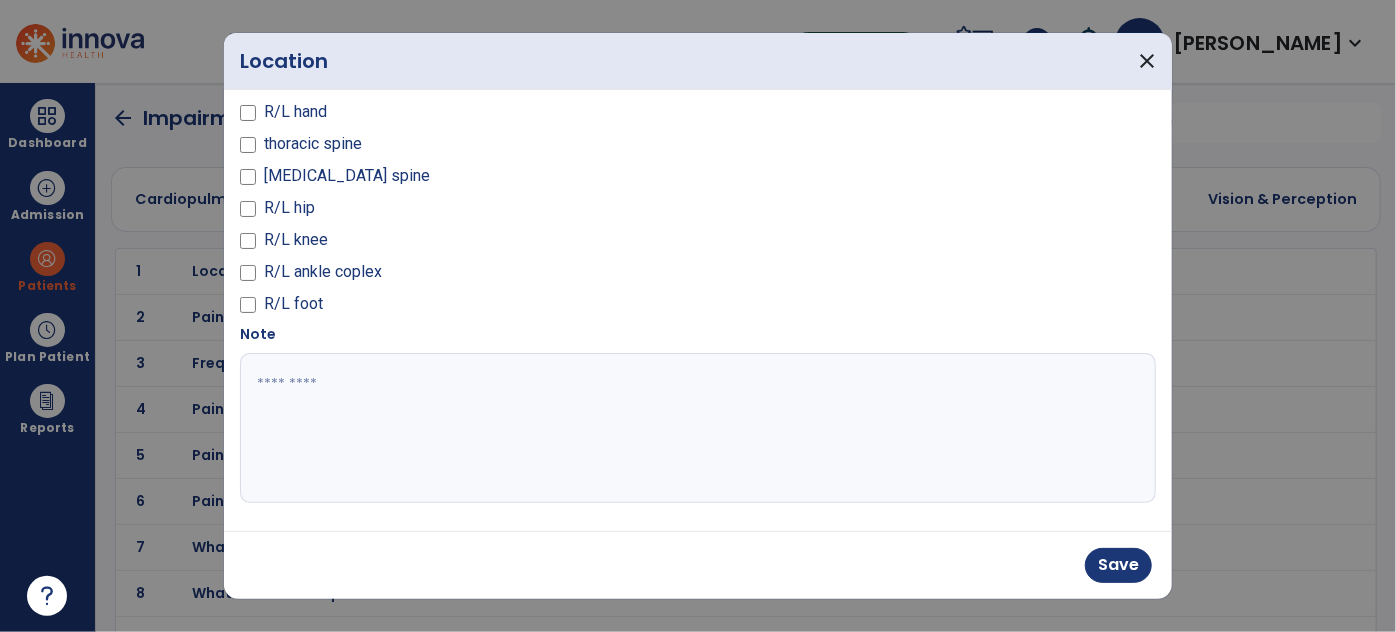 click at bounding box center [696, 428] 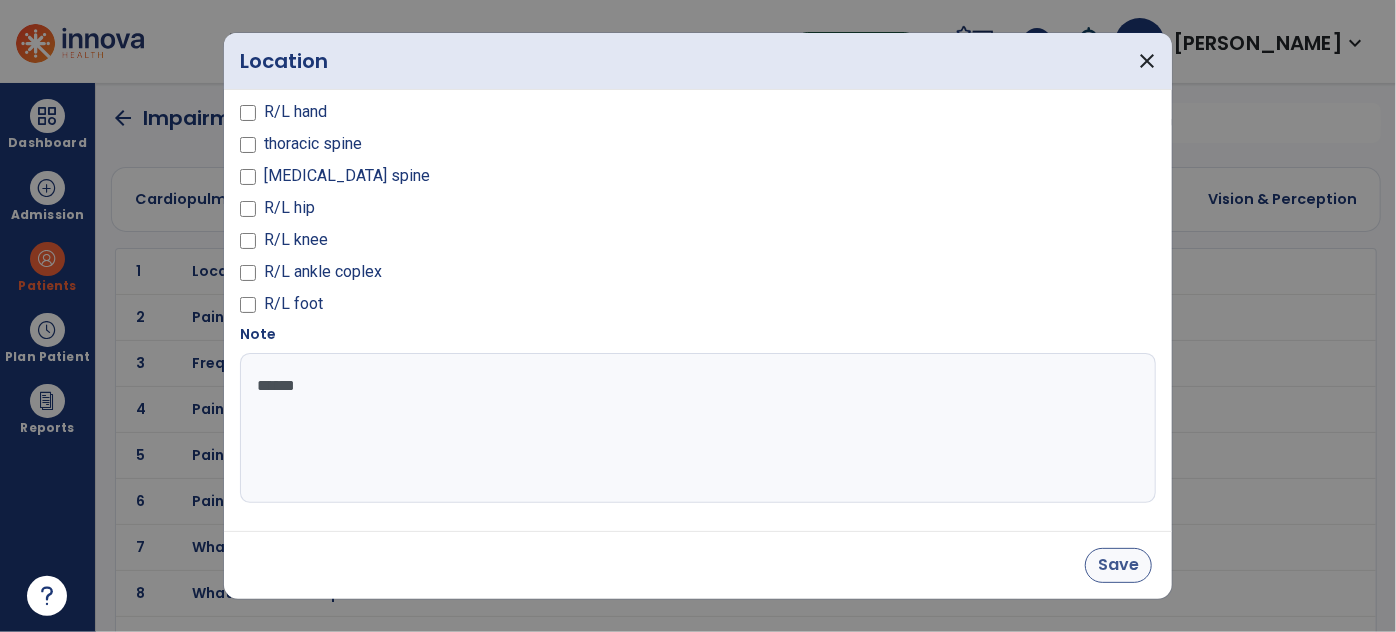 type on "******" 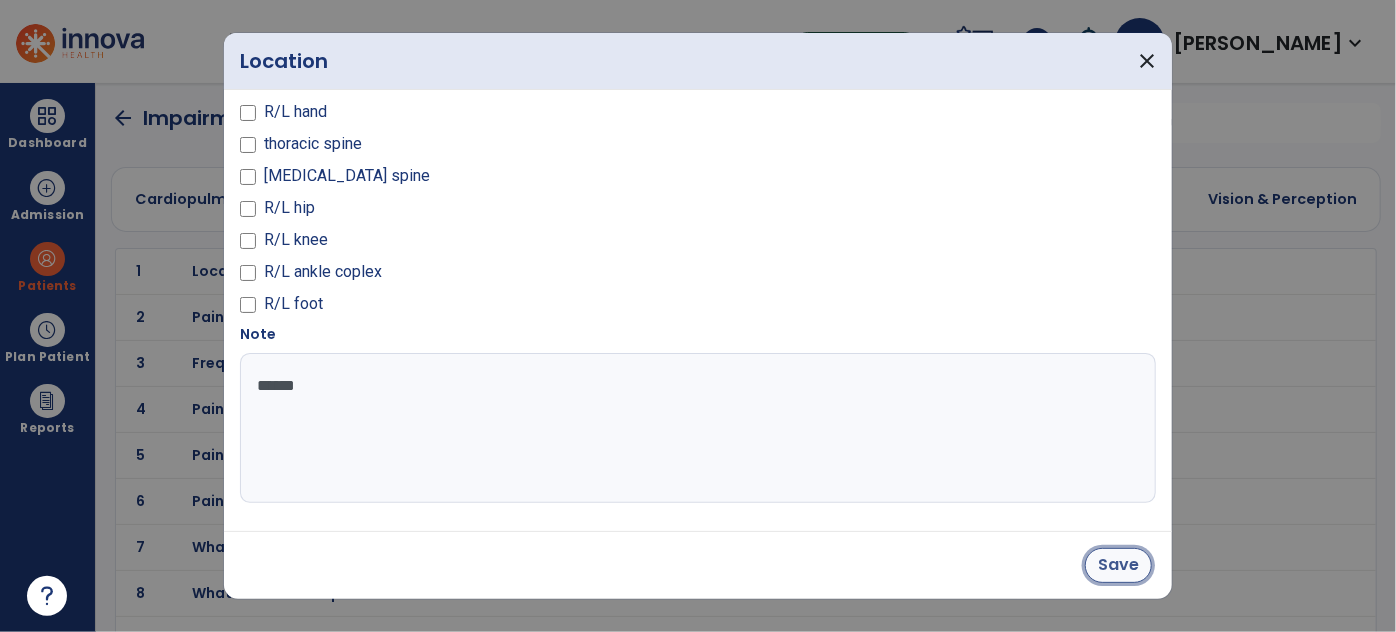 click on "Save" at bounding box center [1118, 565] 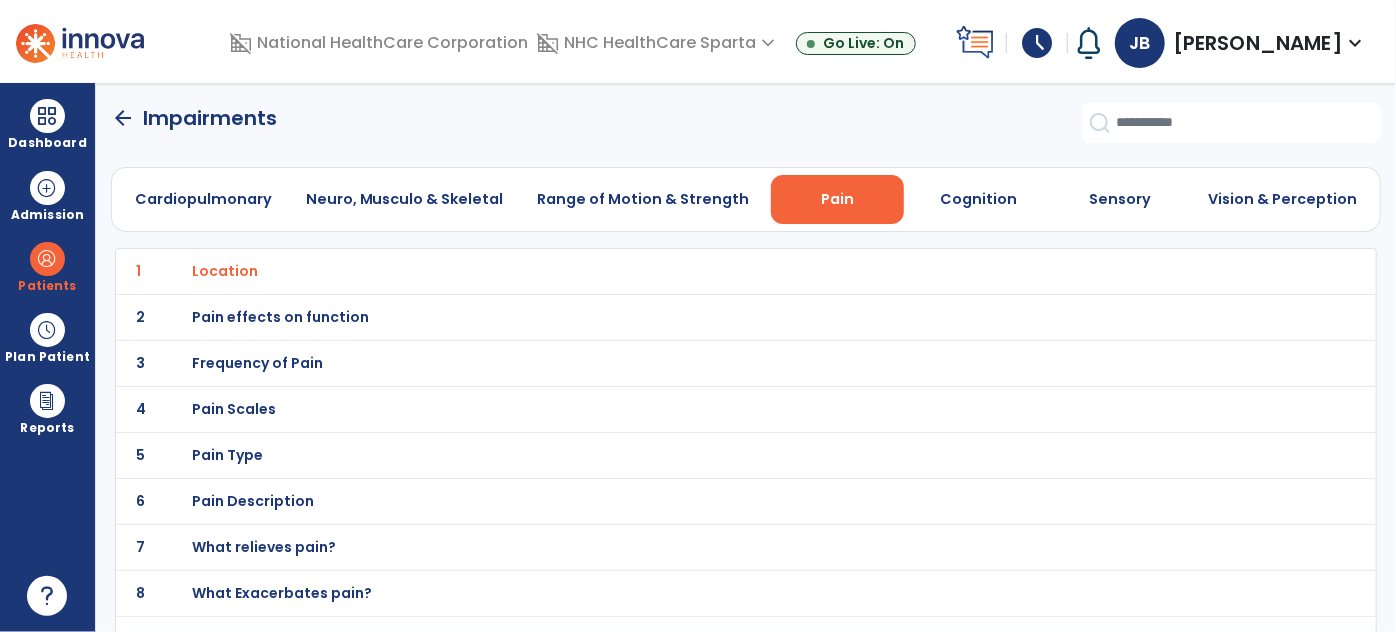 click on "4 Pain Scales" 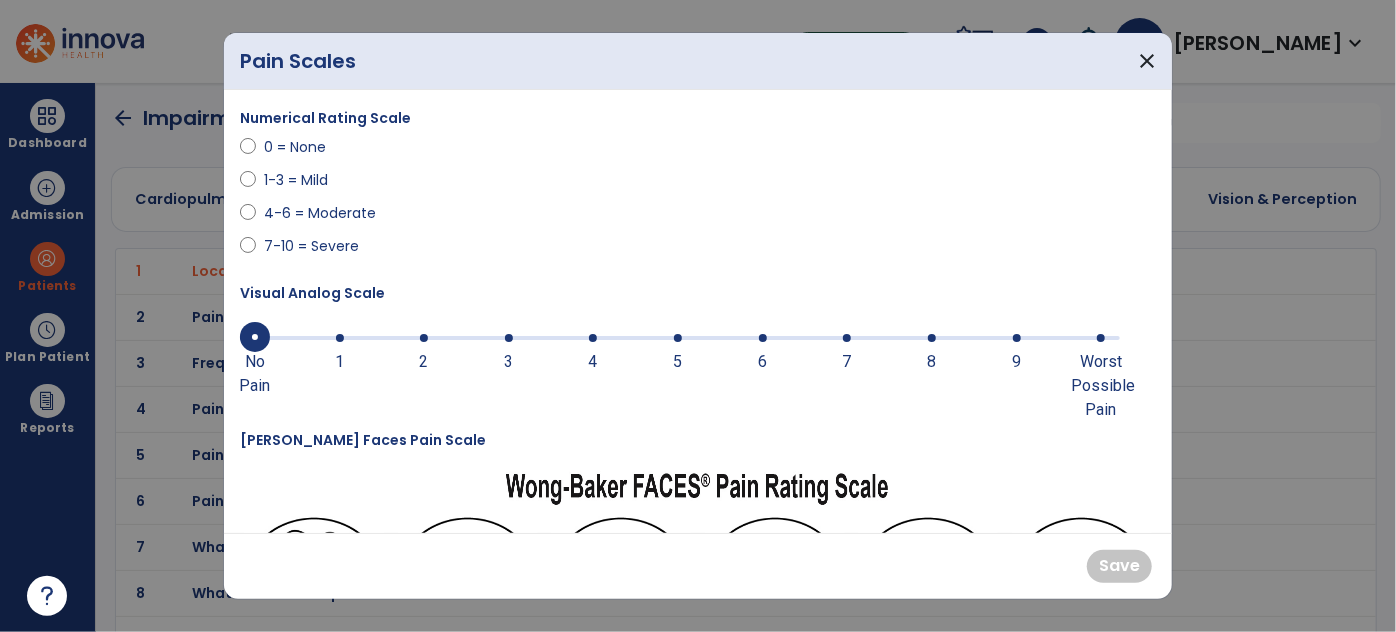 click on "7-10 = Severe" at bounding box center [311, 246] 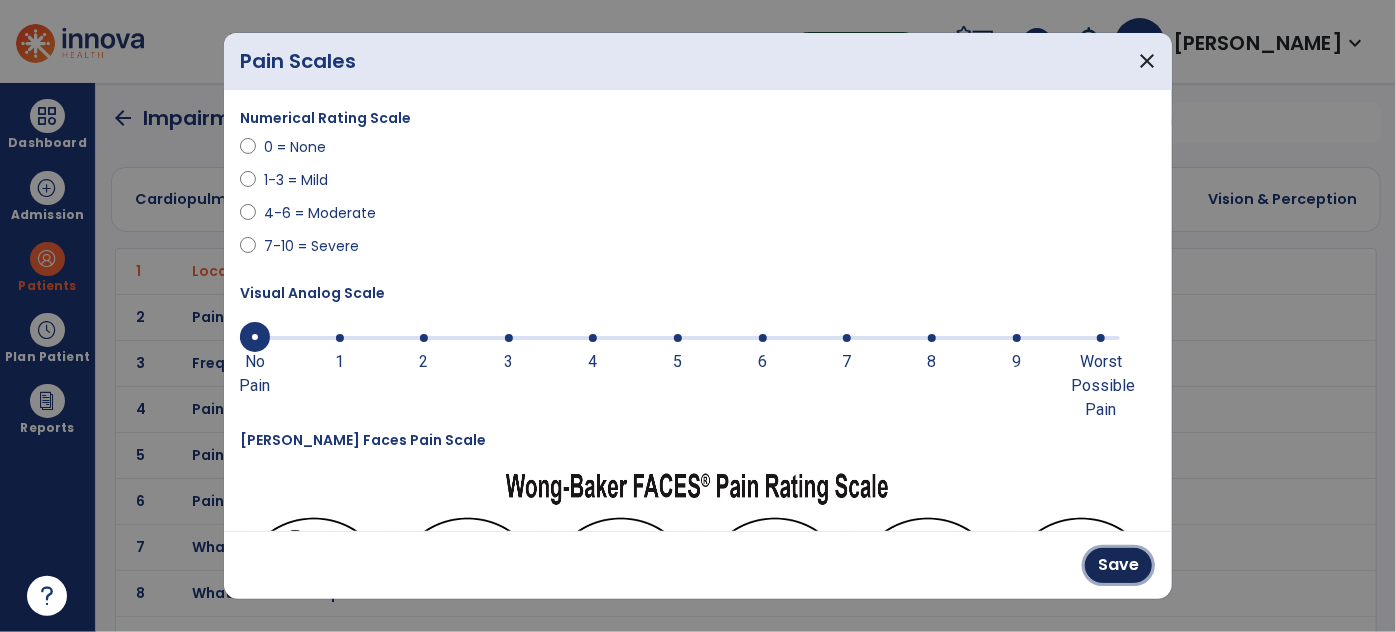click on "Save" at bounding box center [1118, 565] 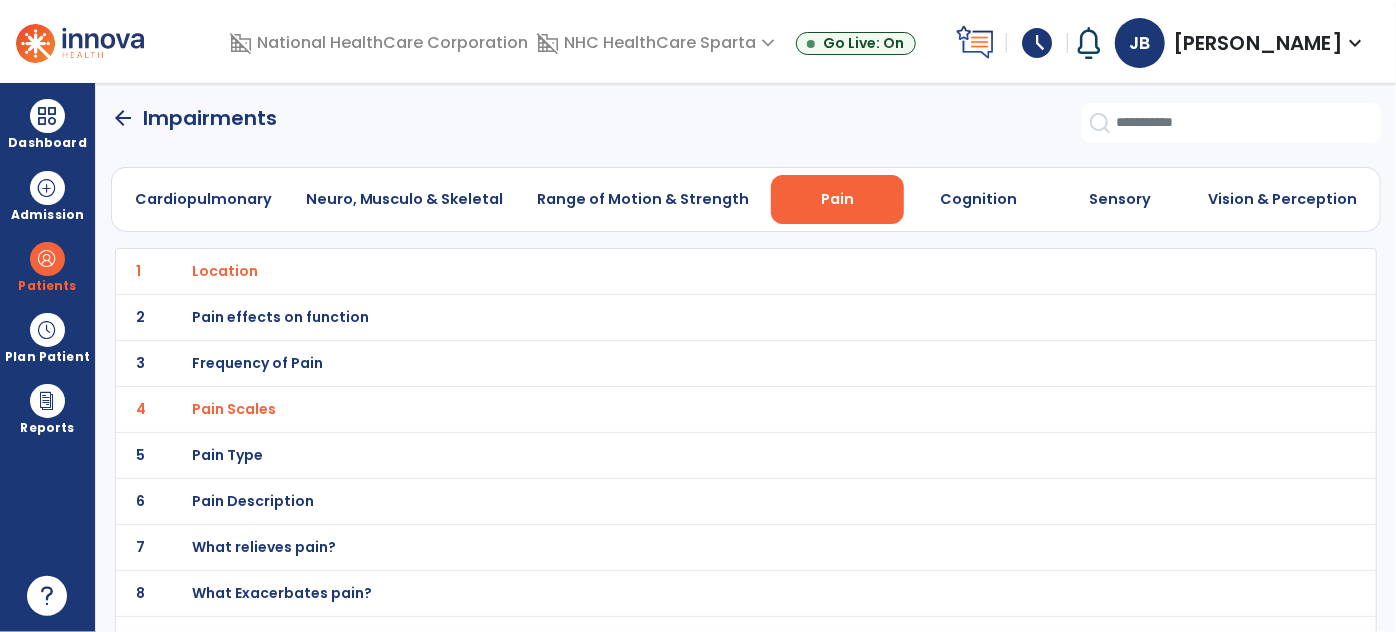 click on "arrow_back" 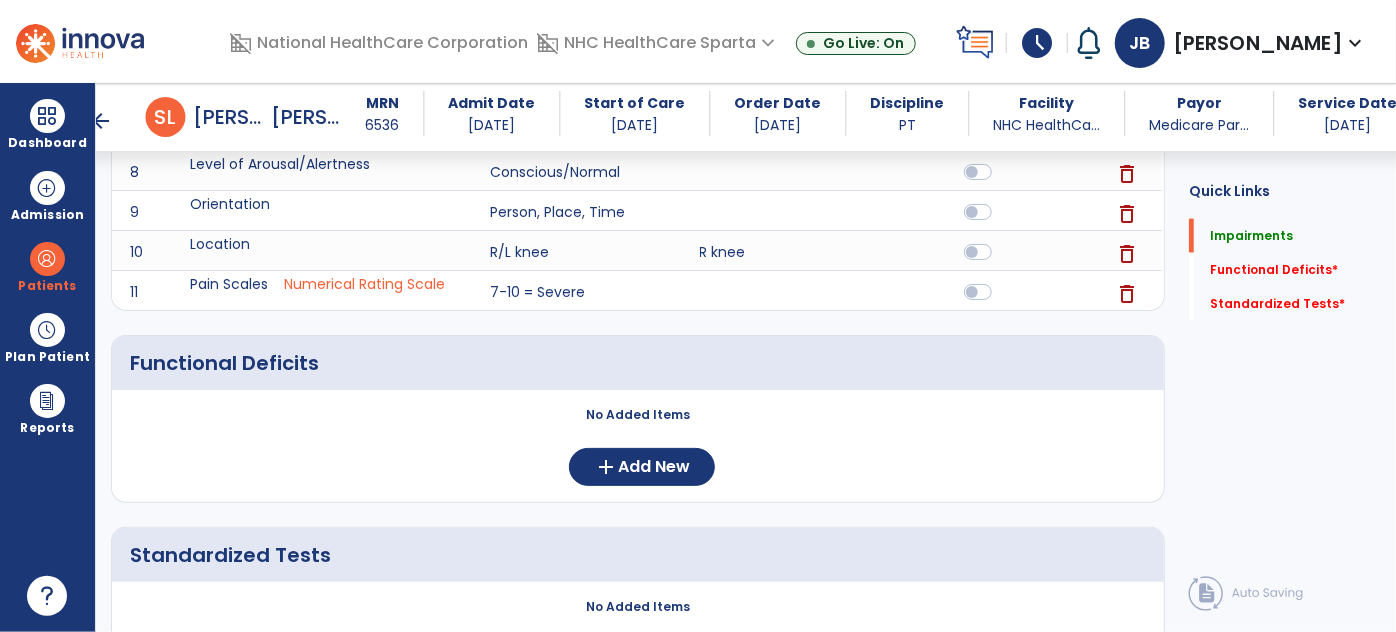scroll, scrollTop: 1231, scrollLeft: 0, axis: vertical 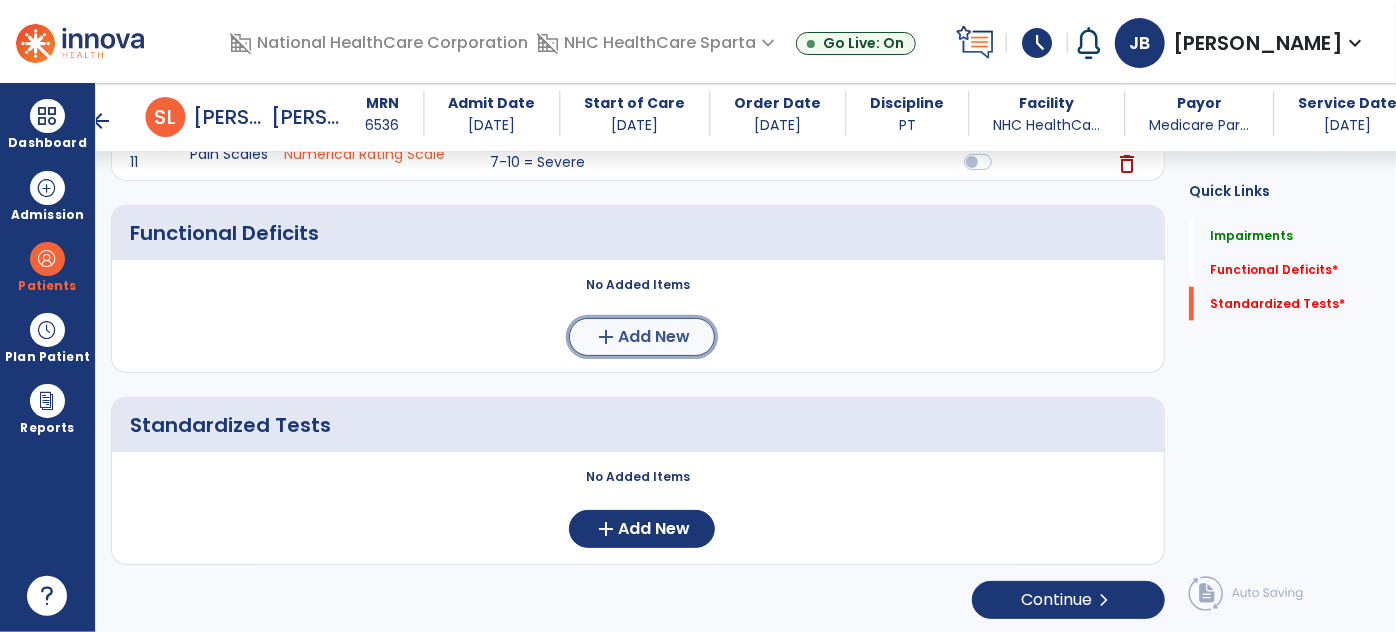 click on "Add New" 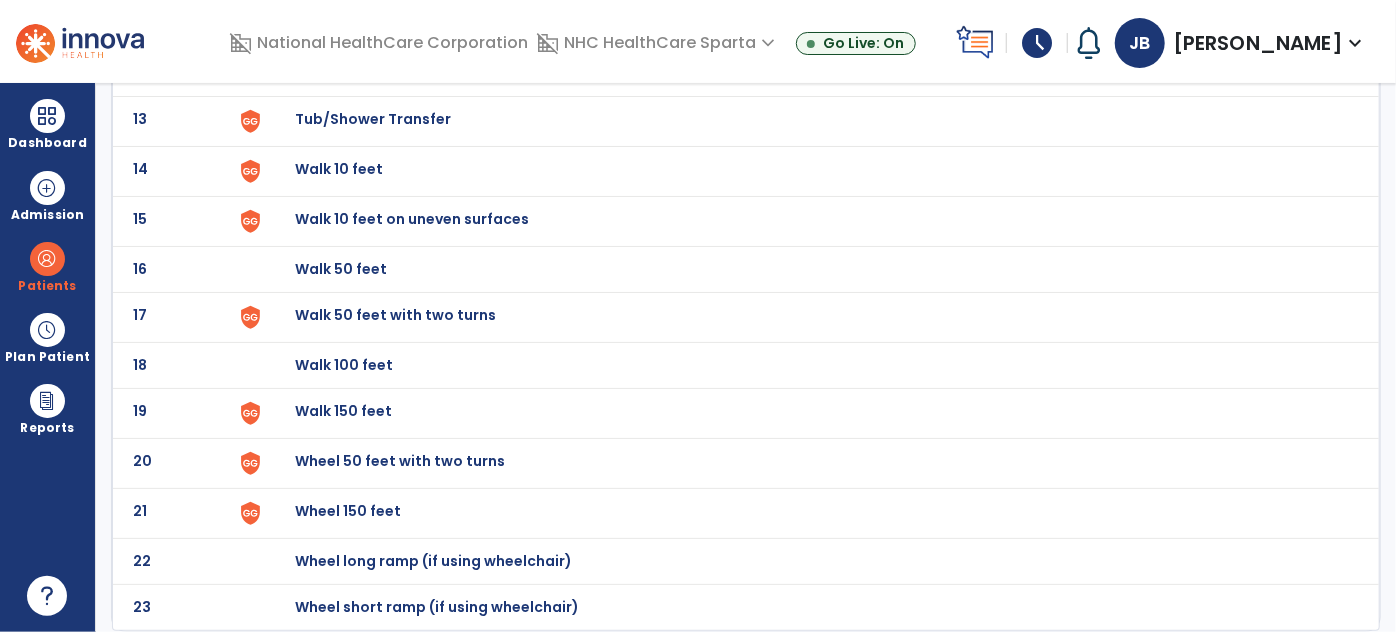 scroll, scrollTop: 0, scrollLeft: 0, axis: both 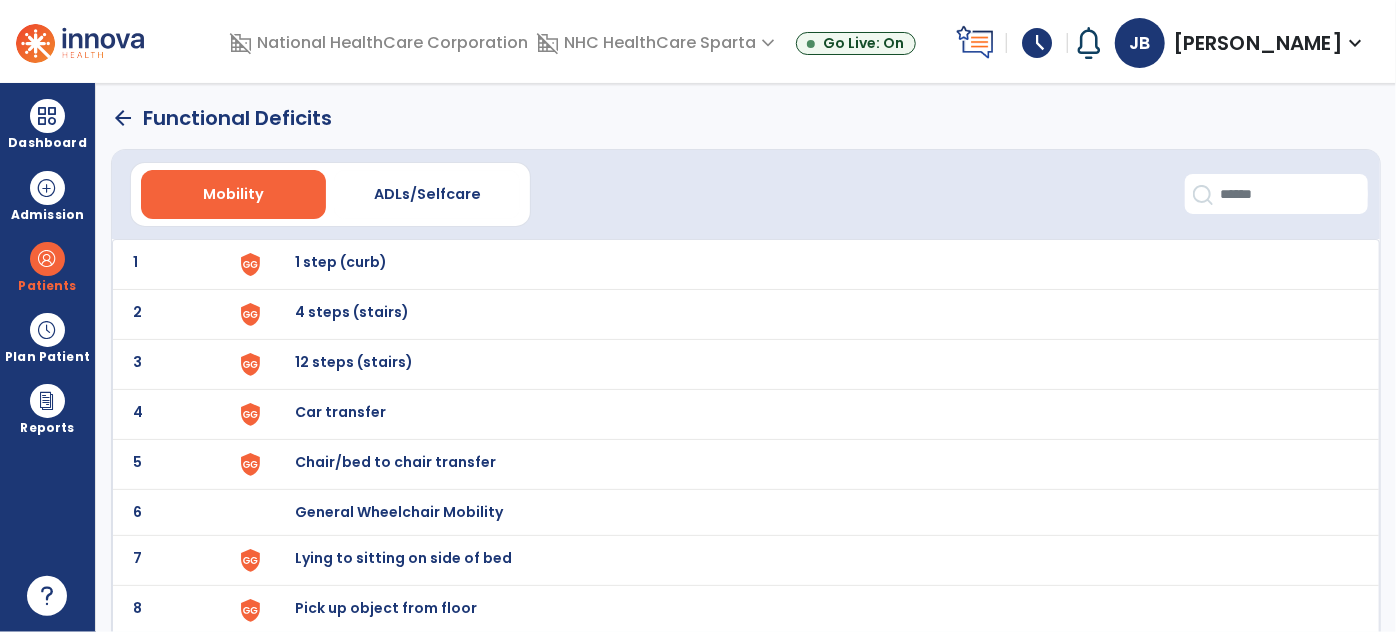 click on "1 1 step (curb)" 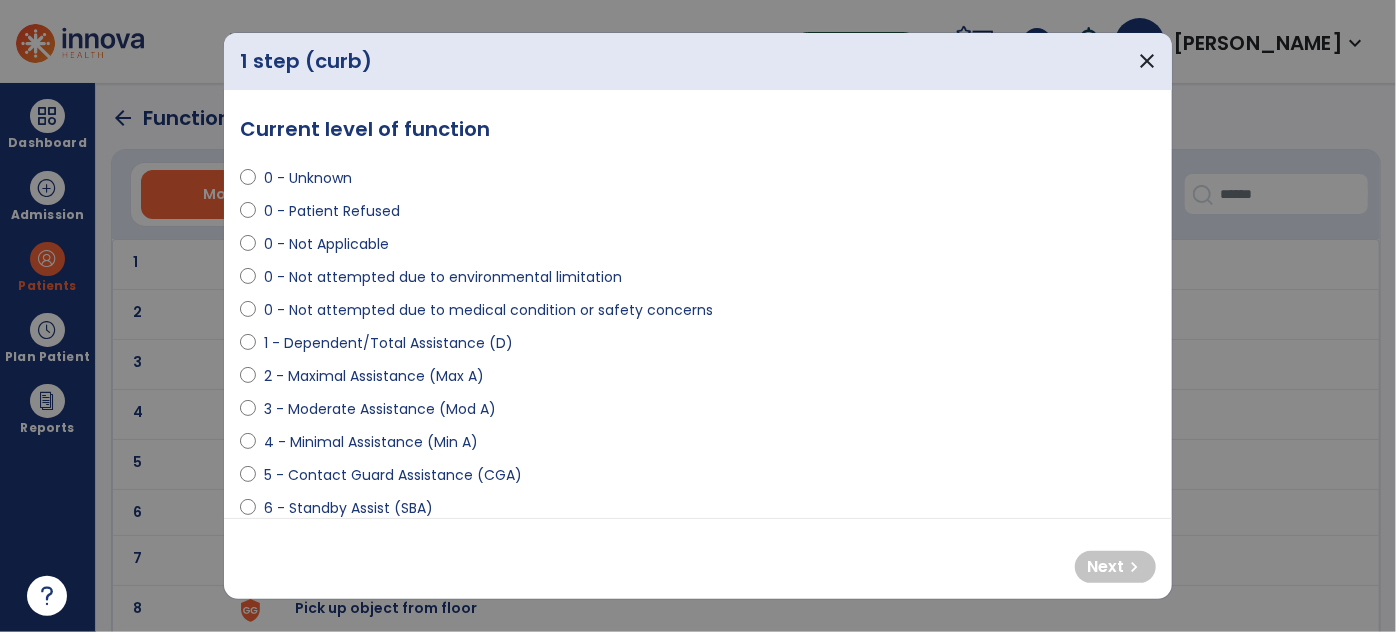 click on "0 - Not attempted due to medical condition or safety concerns" at bounding box center [488, 310] 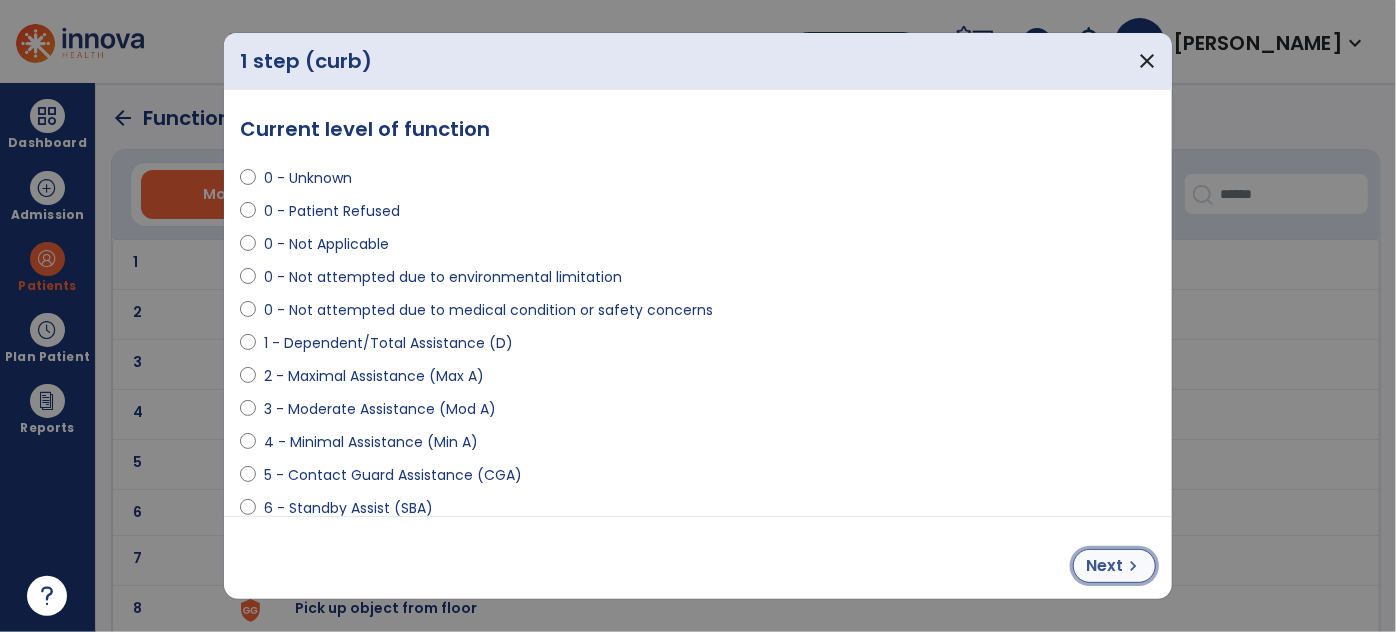 click on "Next" at bounding box center [1104, 566] 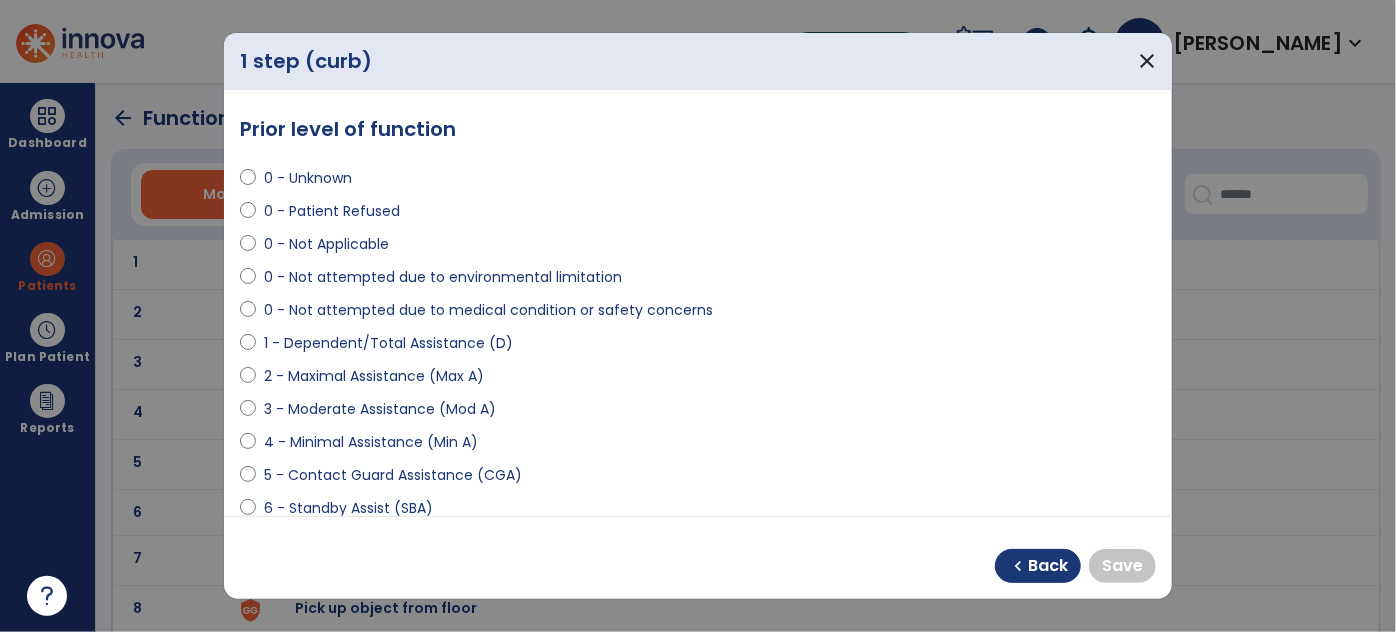 scroll, scrollTop: 181, scrollLeft: 0, axis: vertical 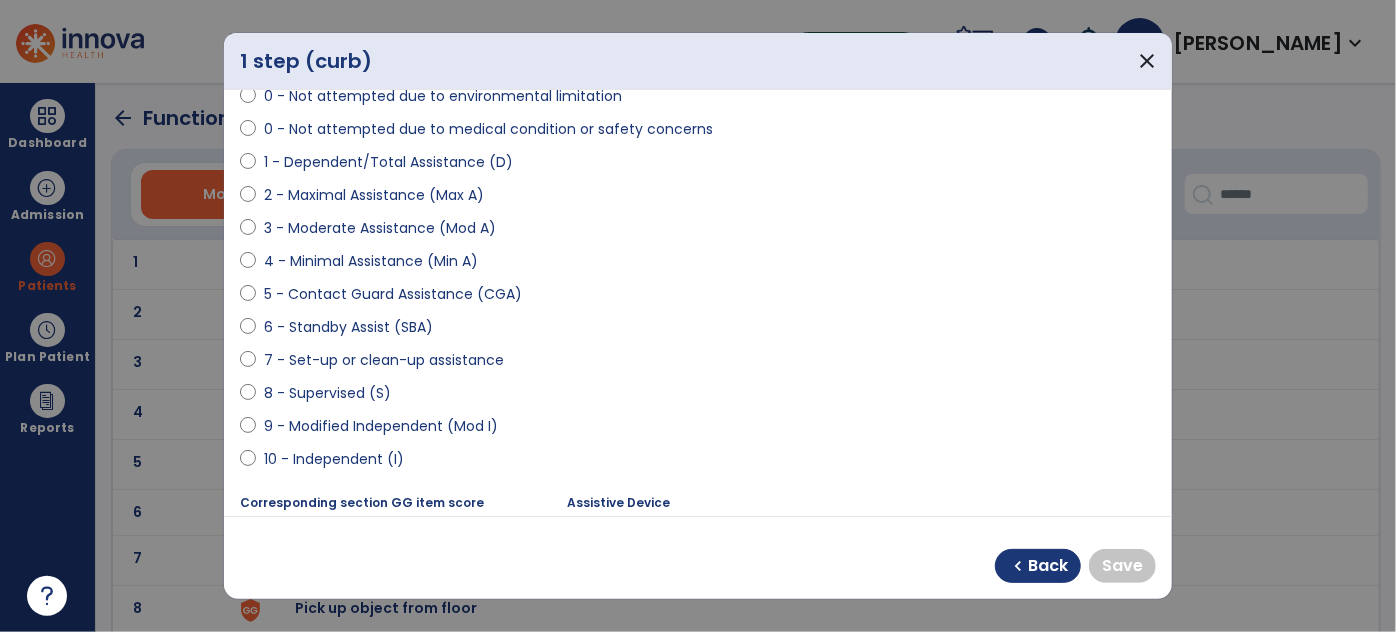 click on "9 - Modified Independent (Mod I)" at bounding box center (381, 426) 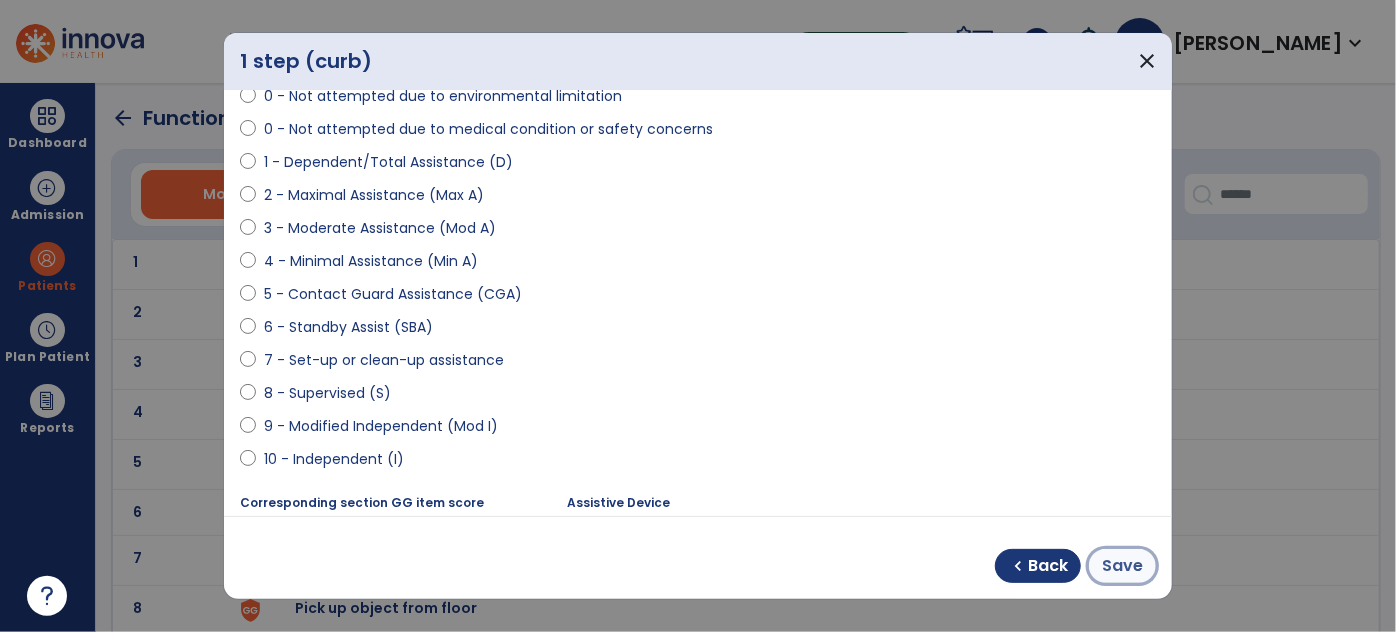 click on "Save" at bounding box center [1122, 566] 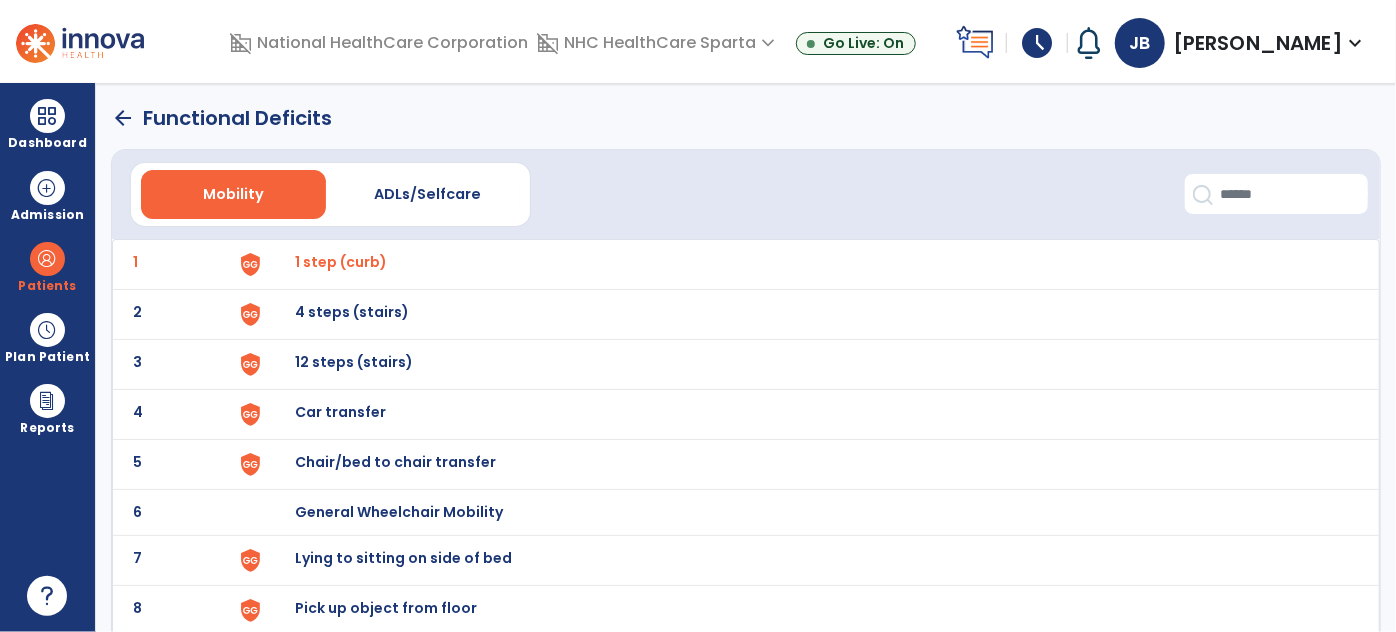 click on "Chair/bed to chair transfer" at bounding box center [341, 262] 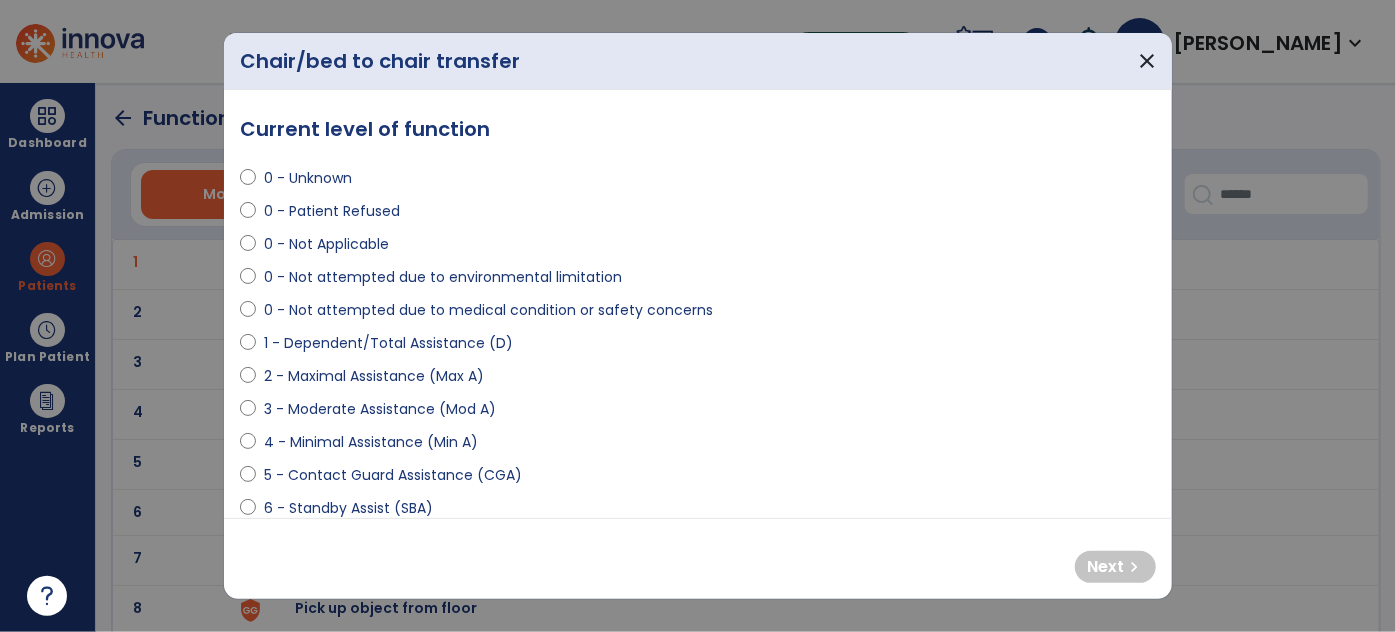 click on "2 - Maximal Assistance (Max A)" at bounding box center (374, 376) 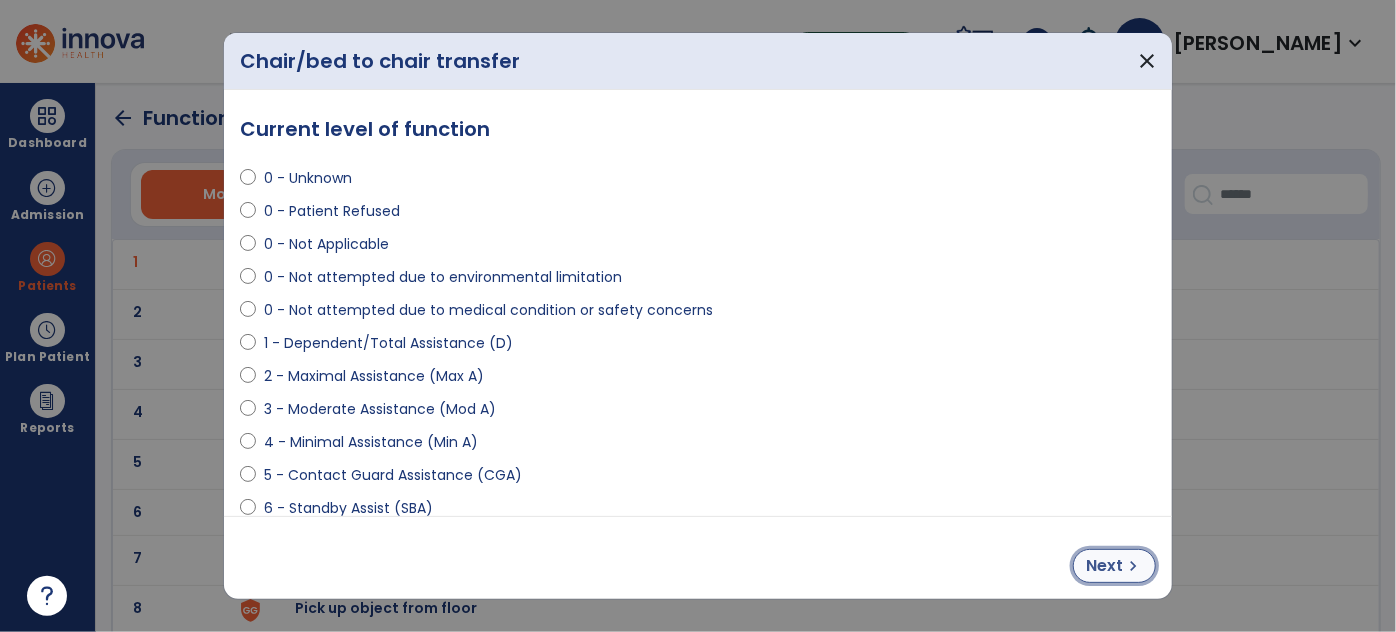 click on "Next" at bounding box center (1104, 566) 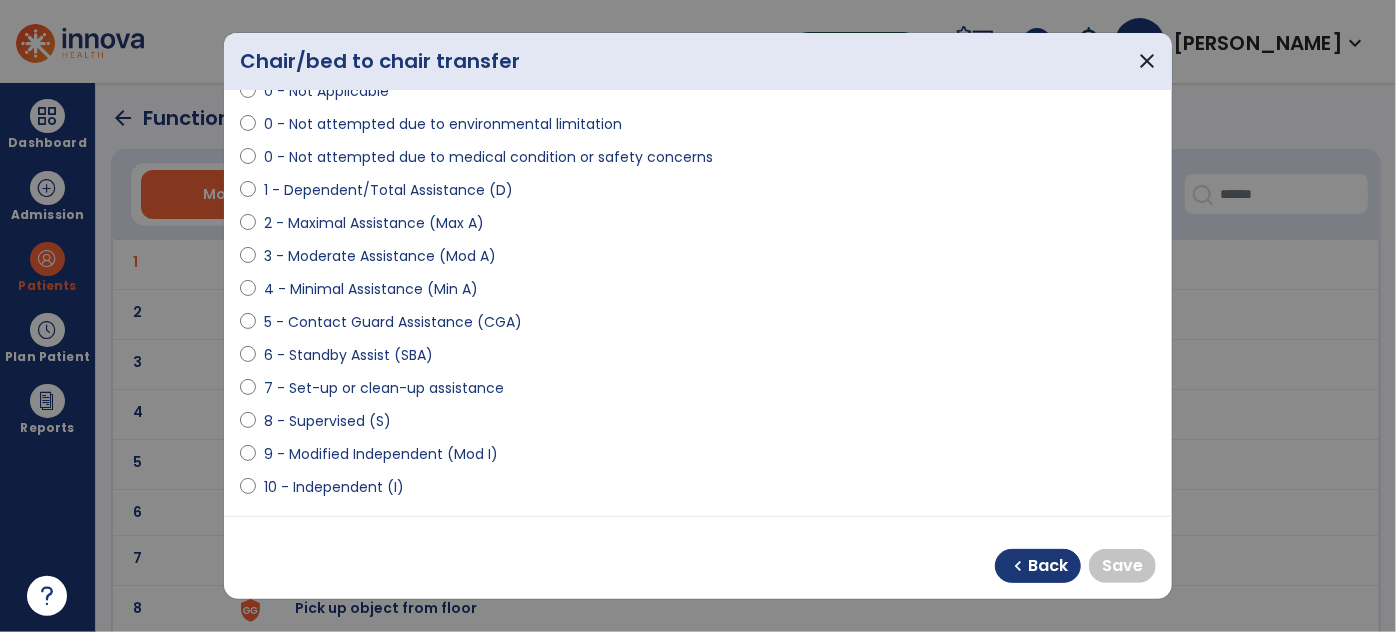 scroll, scrollTop: 181, scrollLeft: 0, axis: vertical 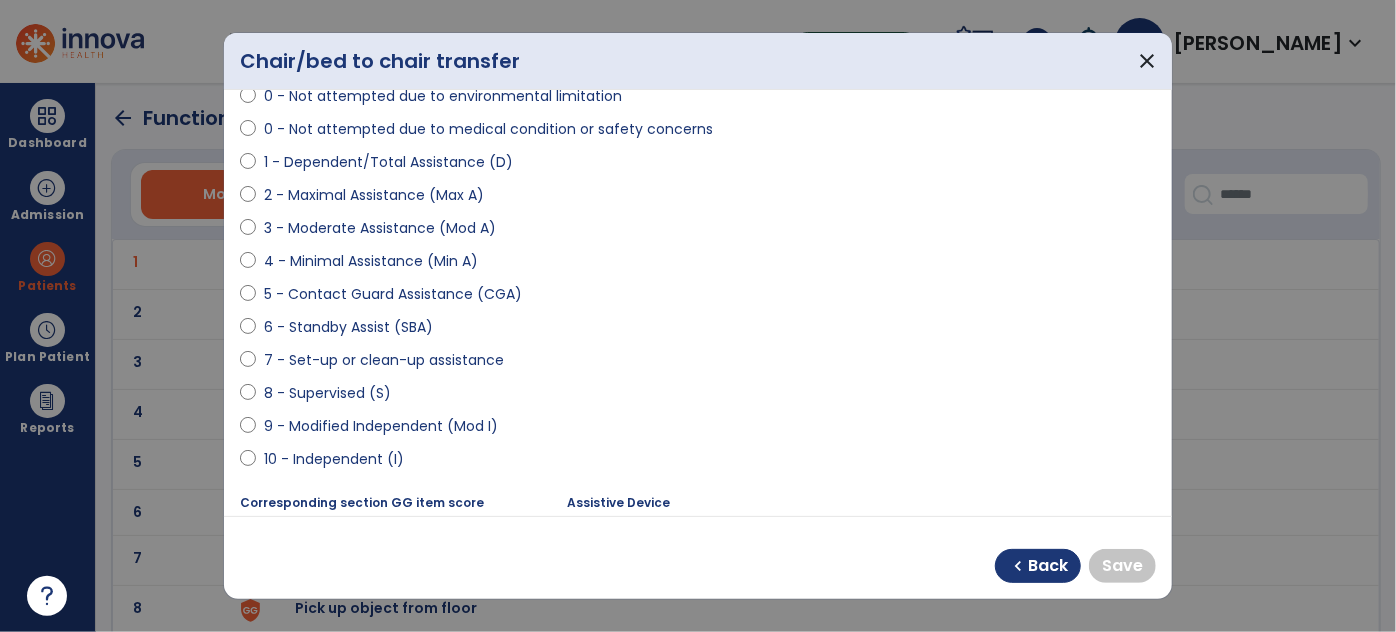 click on "8 - Supervised (S)" at bounding box center [698, 397] 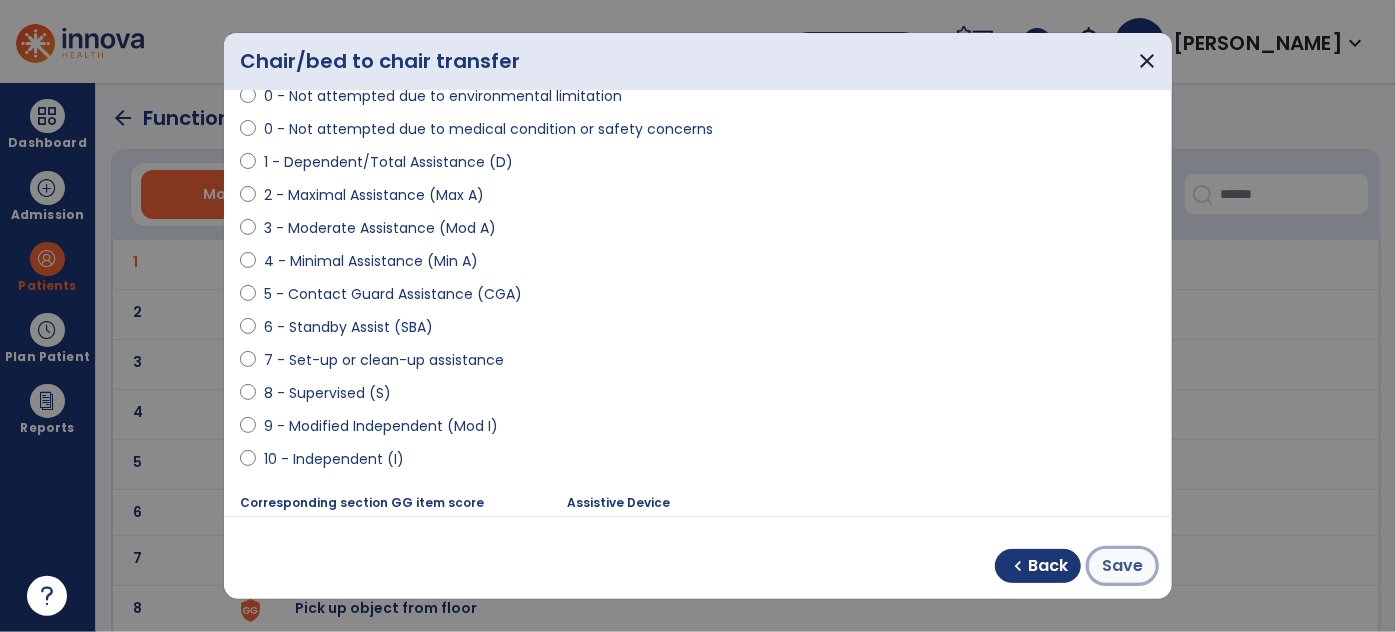 click on "Save" at bounding box center (1122, 566) 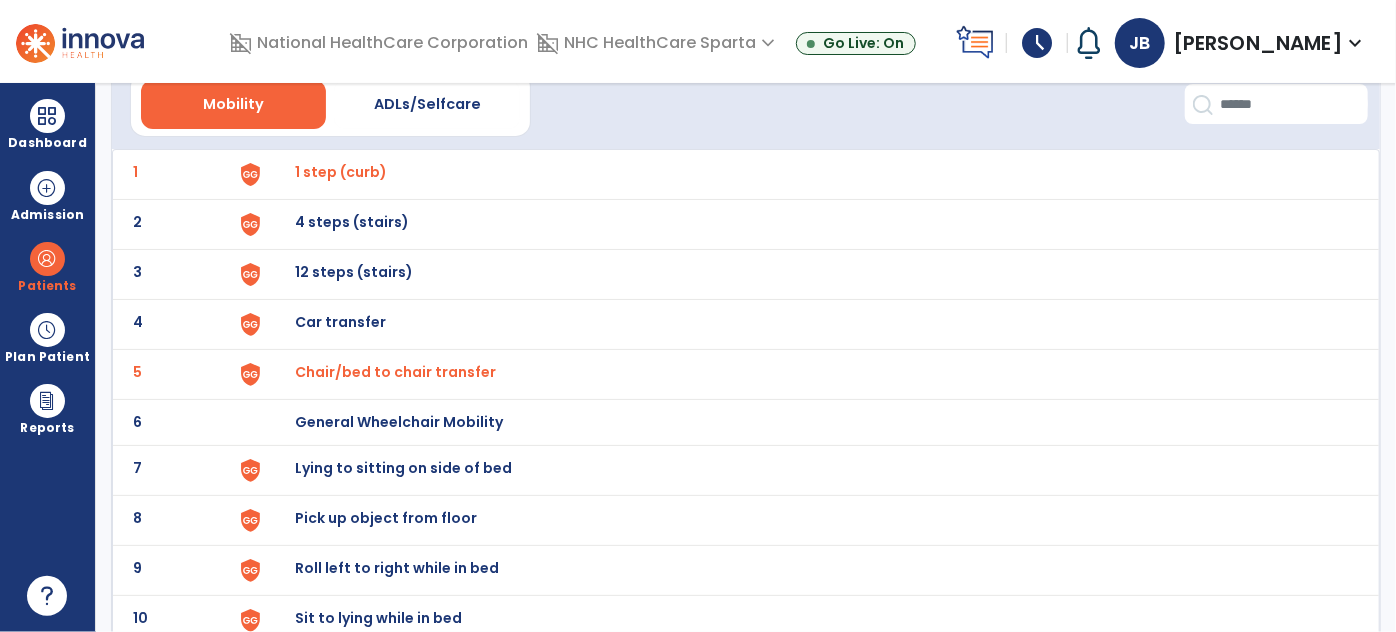 scroll, scrollTop: 181, scrollLeft: 0, axis: vertical 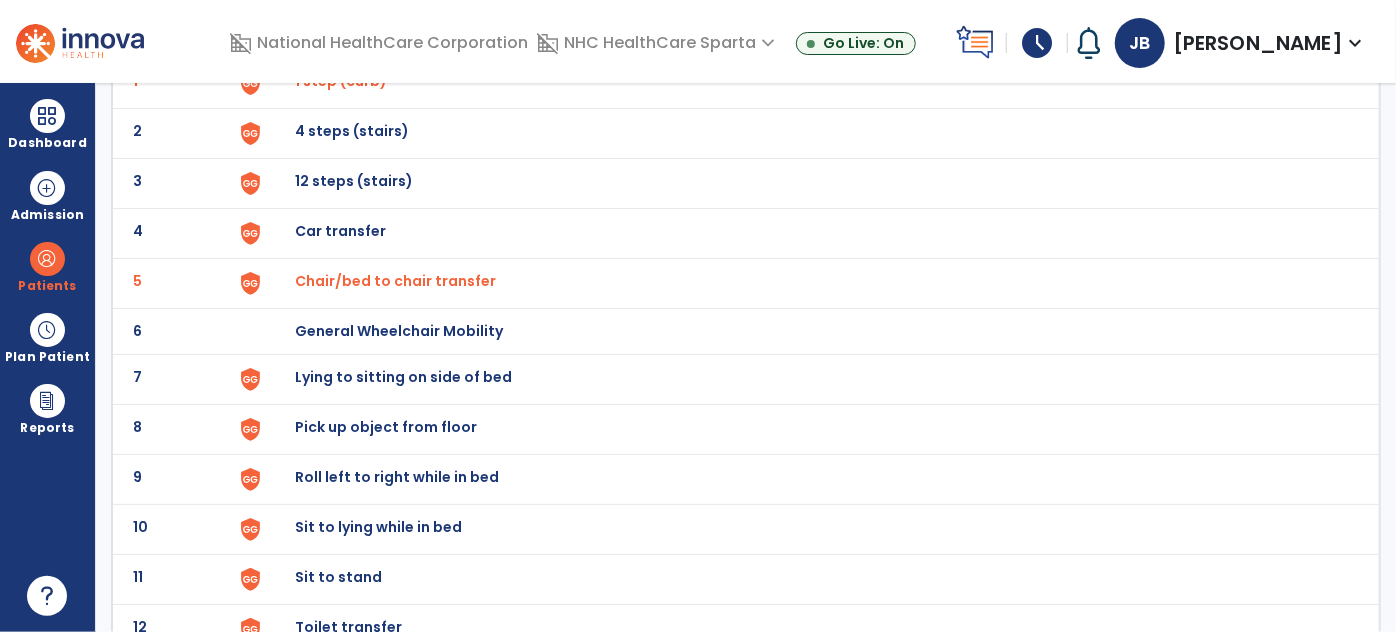 click on "Lying to sitting on side of bed" at bounding box center (341, 81) 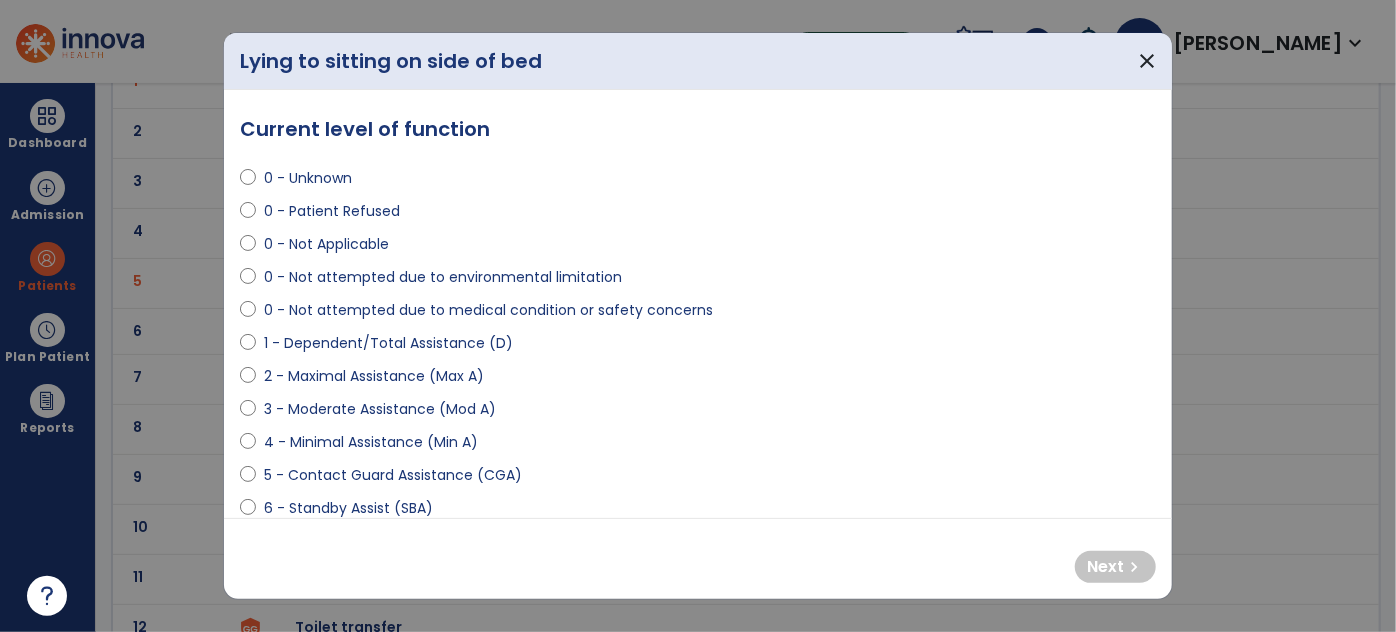 click on "3 - Moderate Assistance (Mod A)" at bounding box center [380, 409] 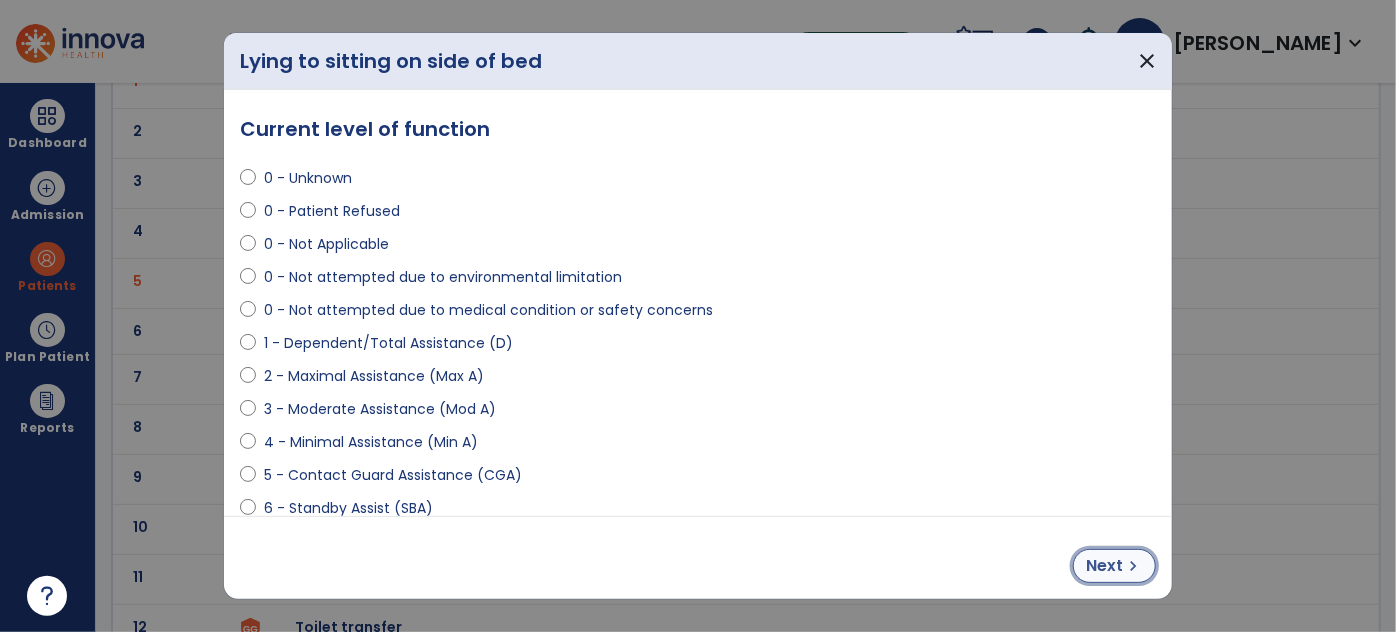 click on "Next" at bounding box center [1104, 566] 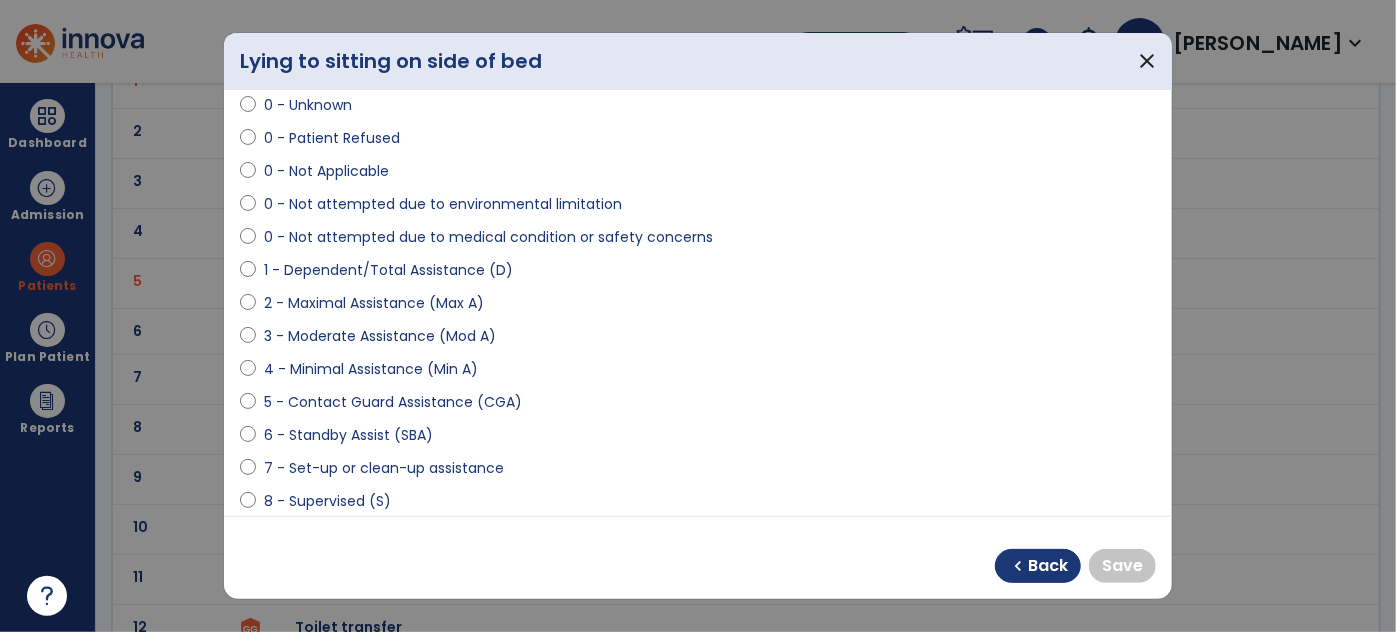 scroll, scrollTop: 272, scrollLeft: 0, axis: vertical 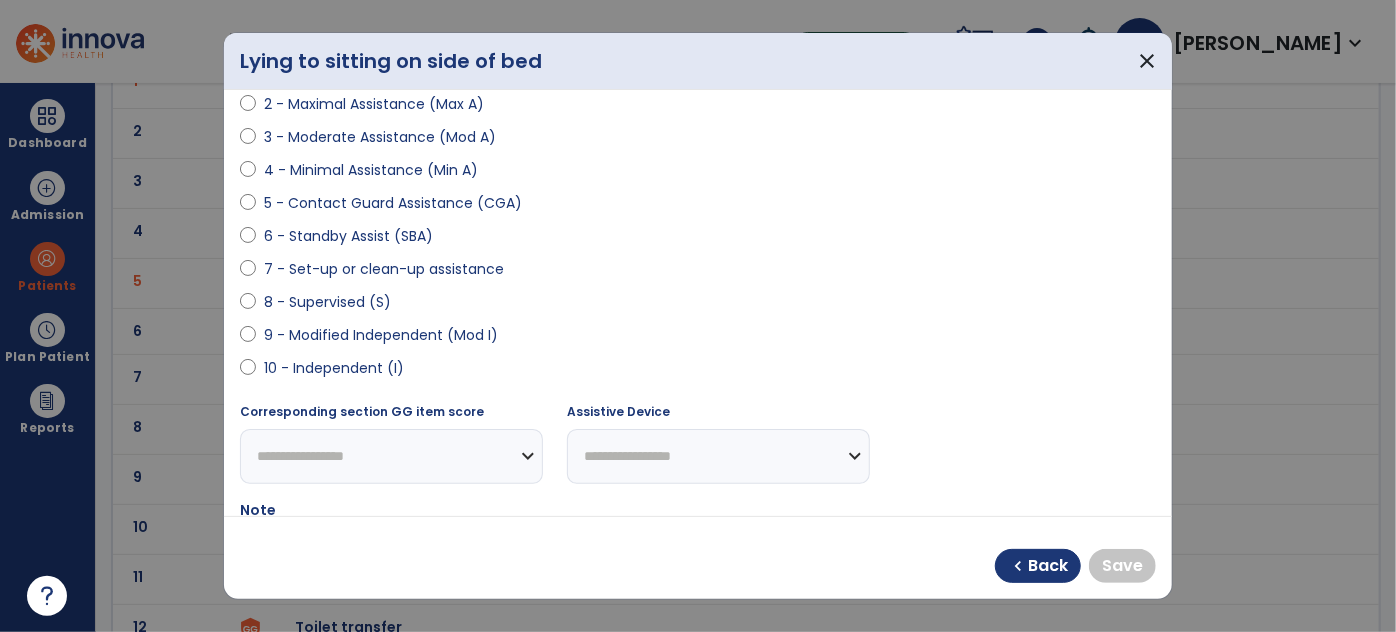 click on "9 - Modified Independent (Mod I)" at bounding box center [381, 335] 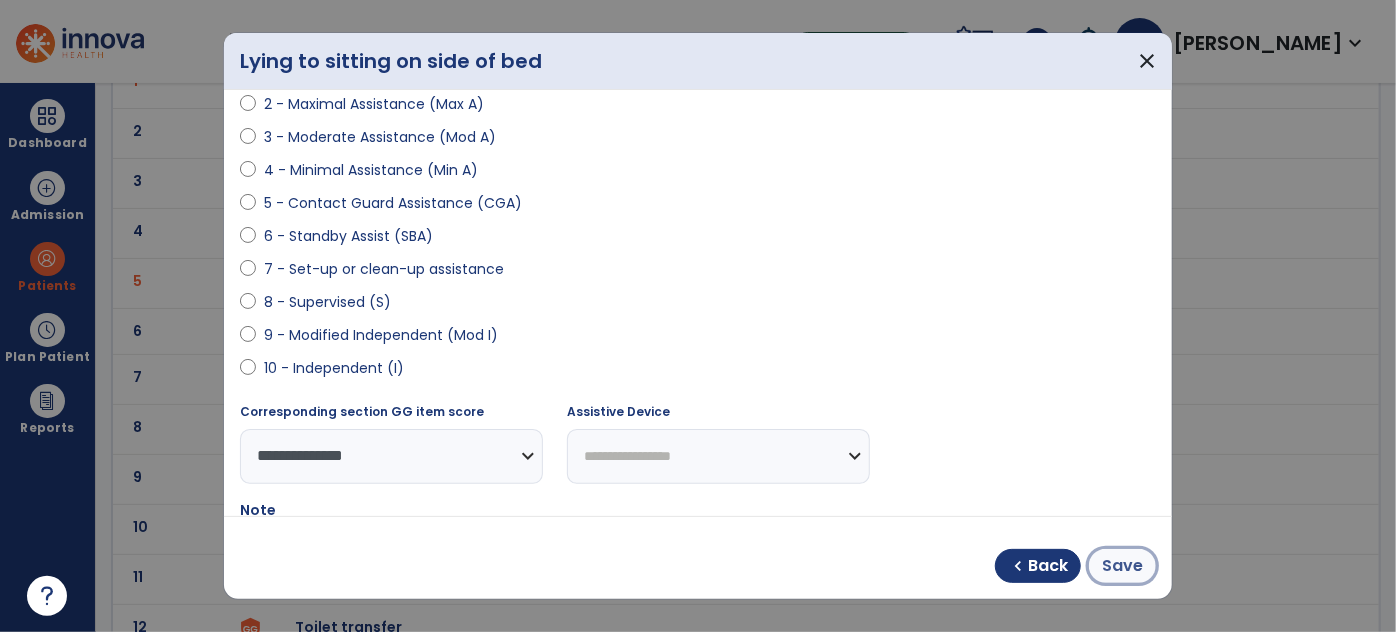 click on "Save" at bounding box center [1122, 566] 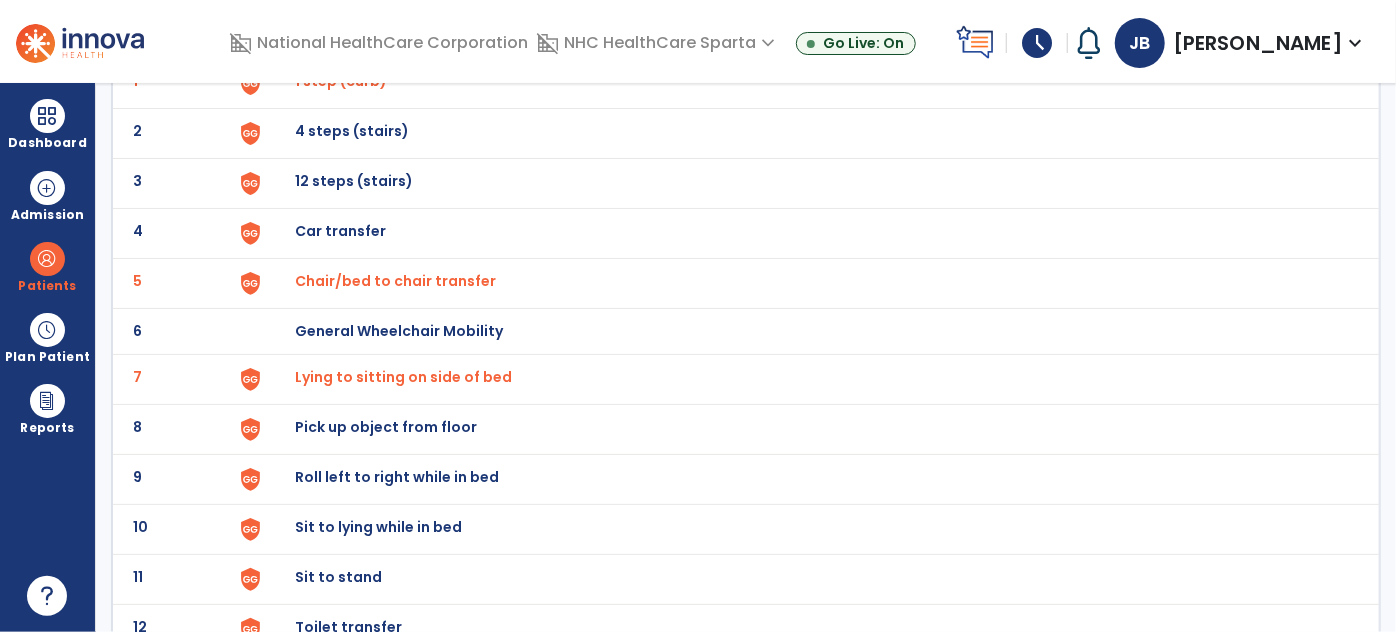 click on "Sit to lying while in bed" at bounding box center [341, 81] 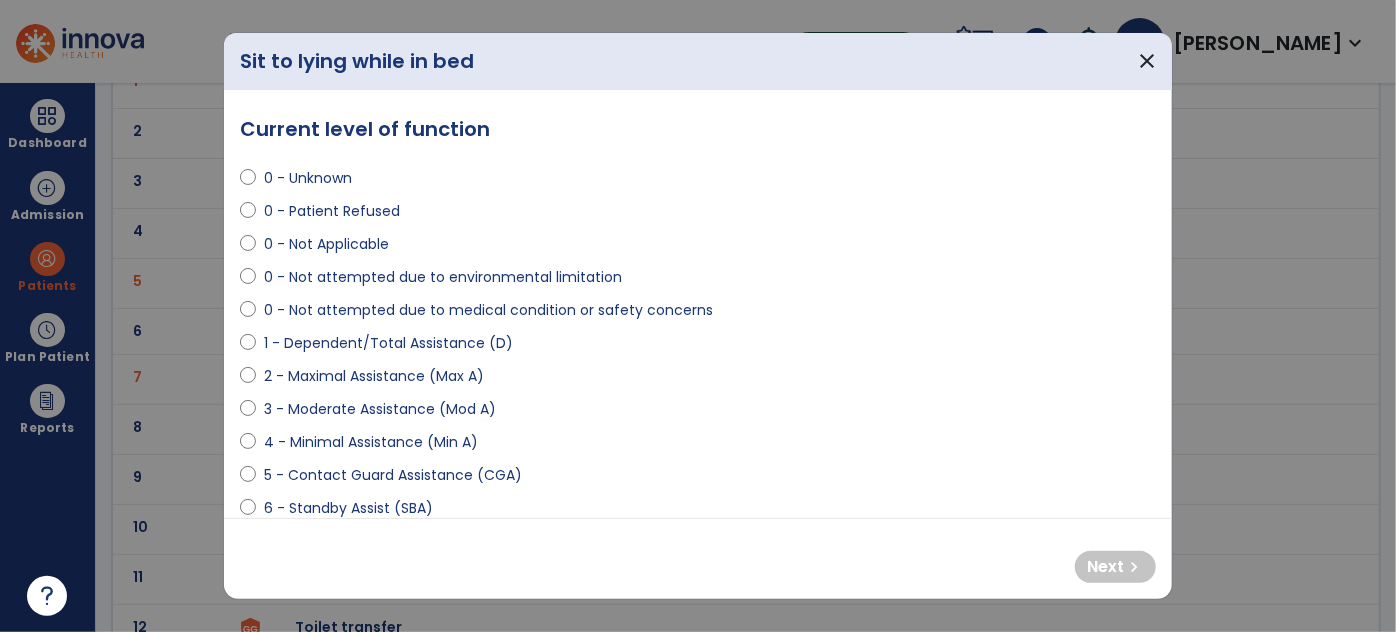 click on "3 - Moderate Assistance (Mod A)" at bounding box center (380, 409) 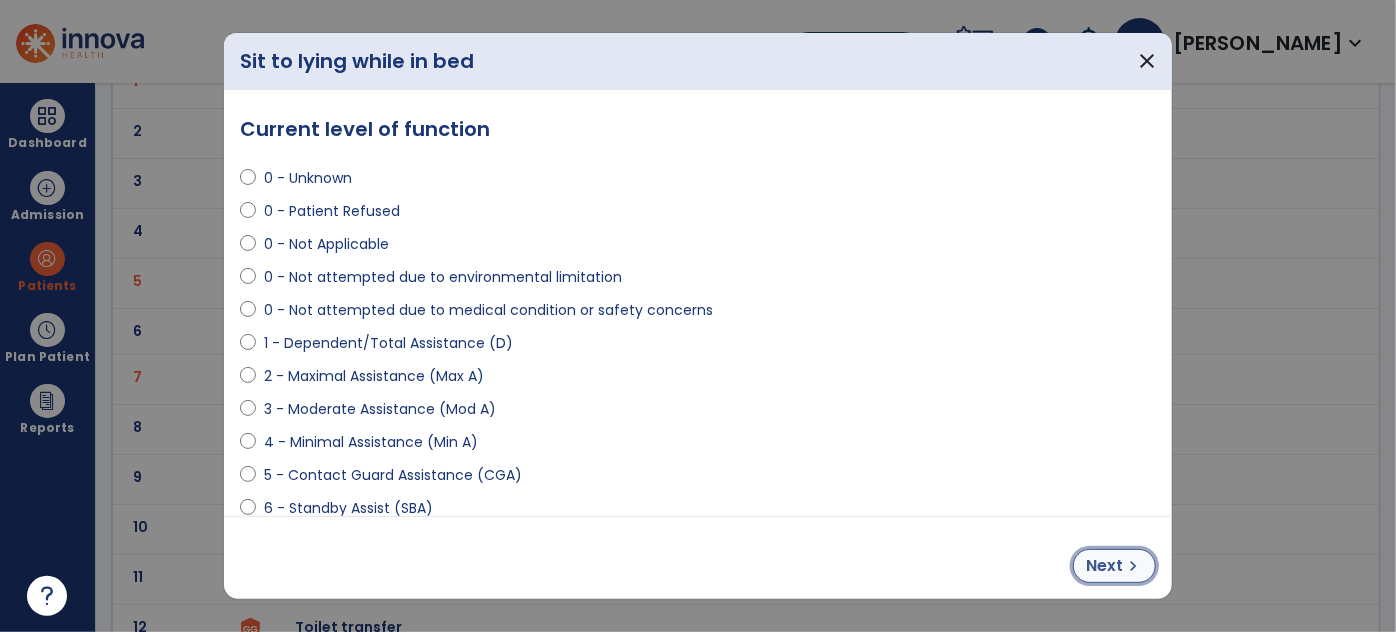 click on "Next" at bounding box center (1104, 566) 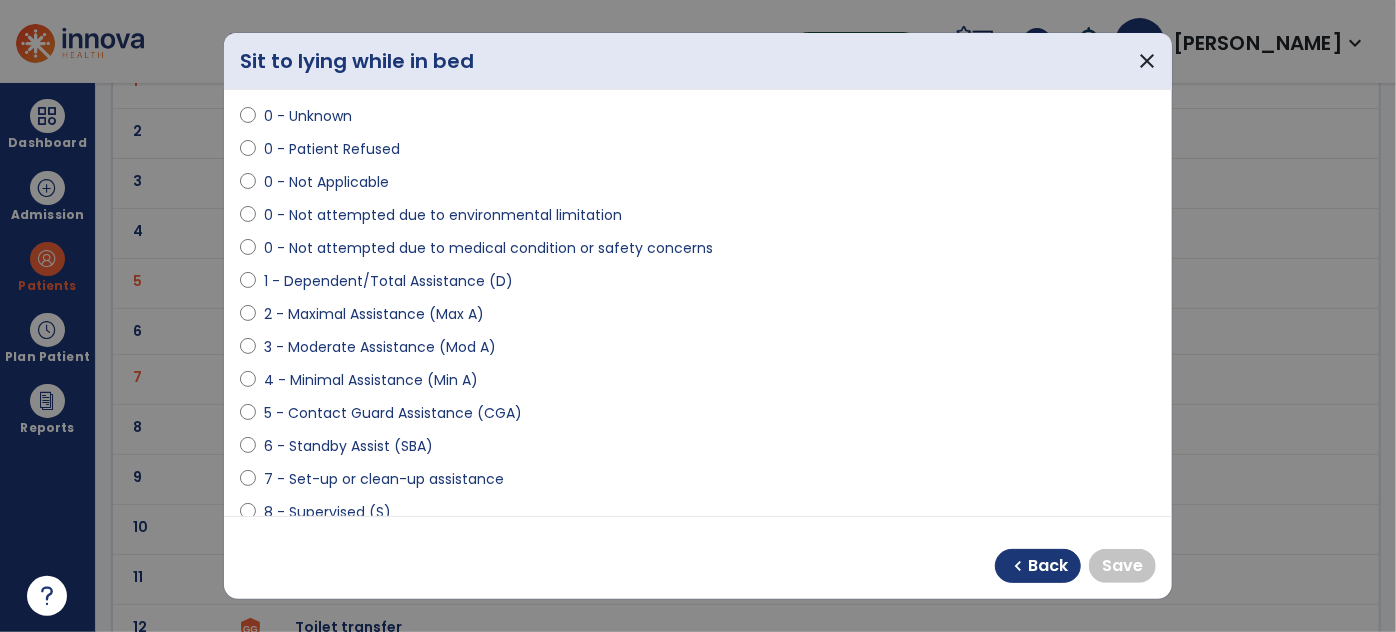 scroll, scrollTop: 181, scrollLeft: 0, axis: vertical 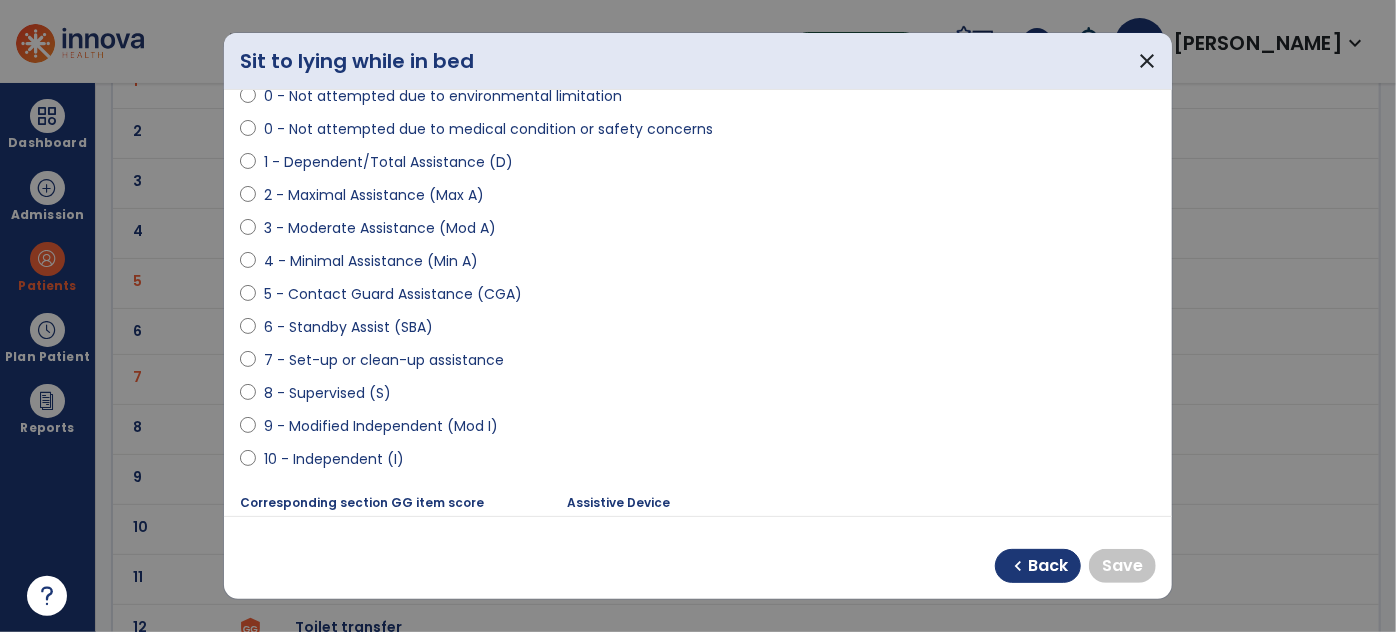 click on "9 - Modified Independent (Mod I)" at bounding box center [381, 426] 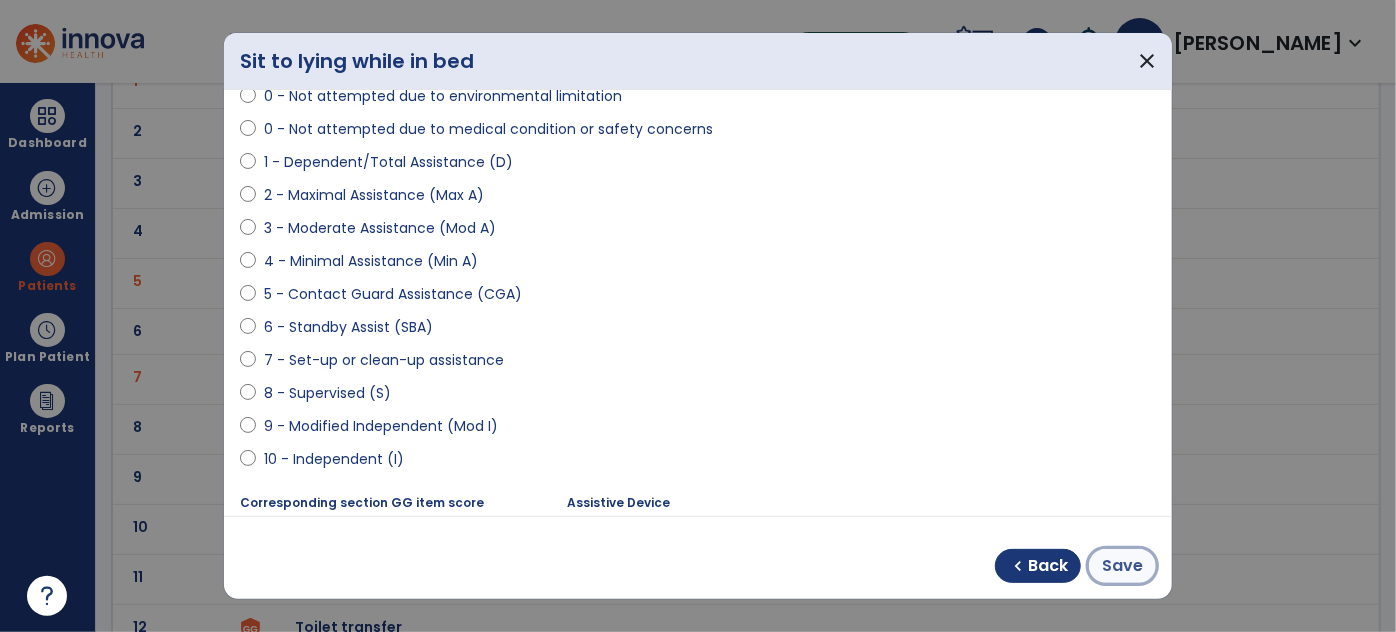 click on "Save" at bounding box center (1122, 566) 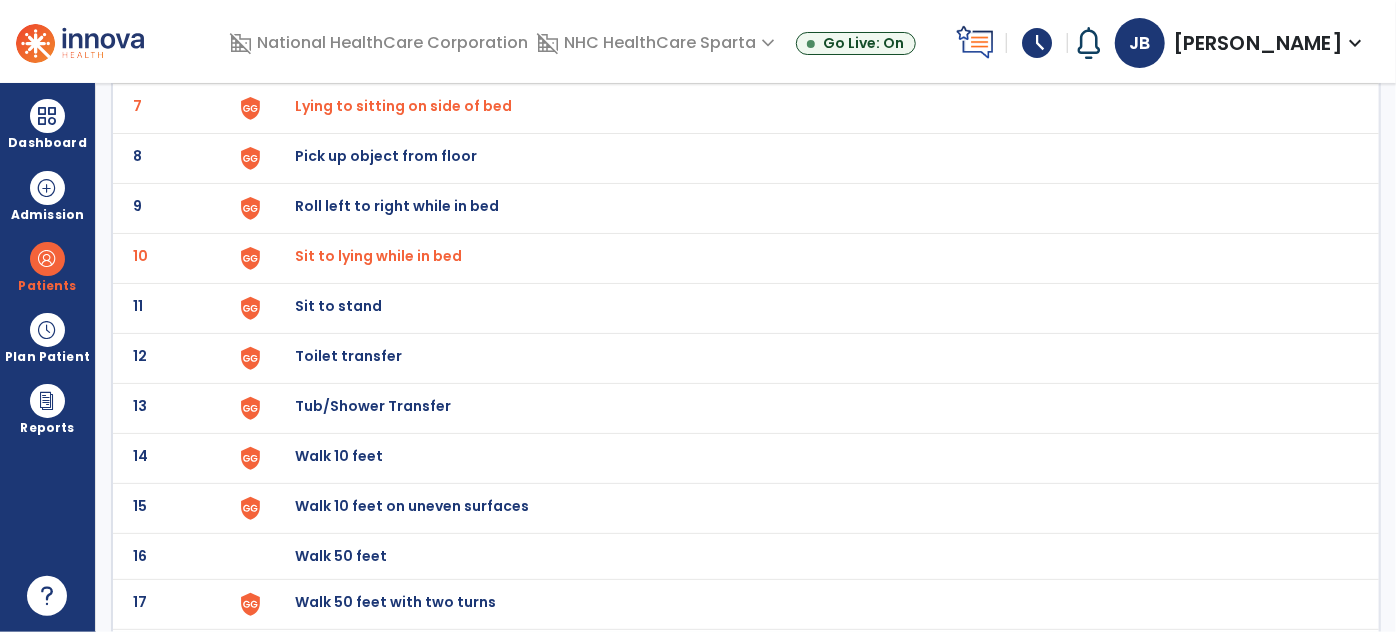 scroll, scrollTop: 454, scrollLeft: 0, axis: vertical 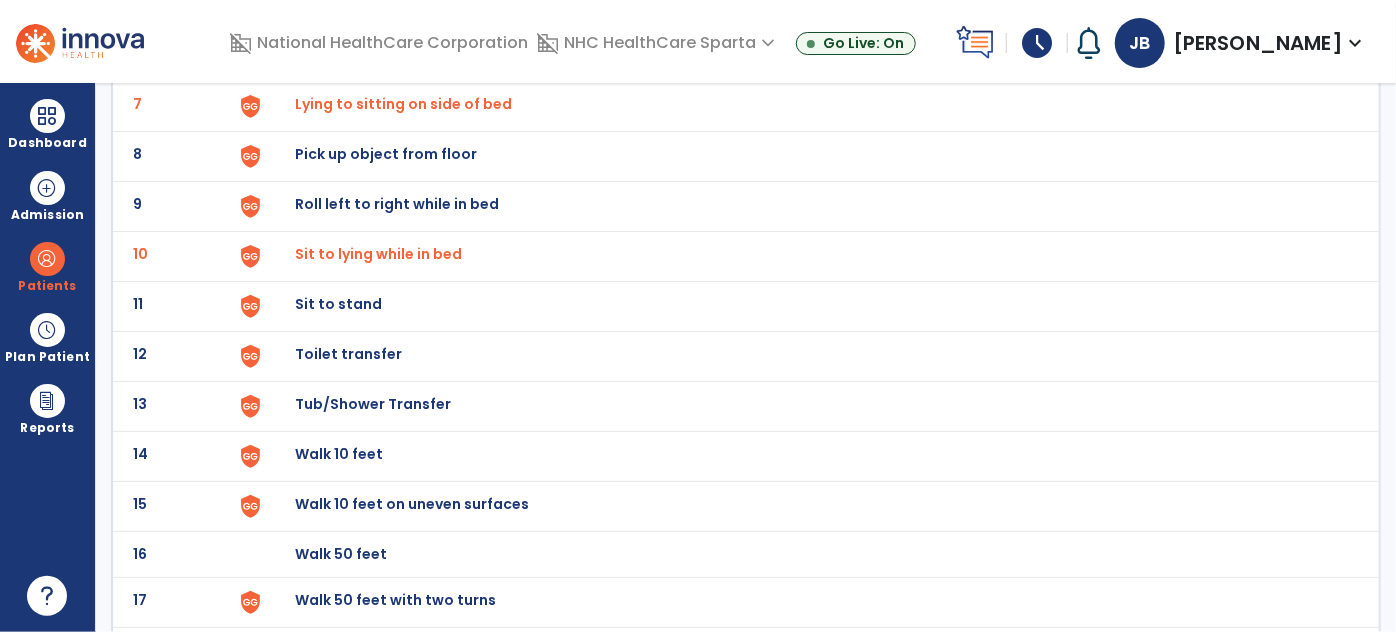 click on "Sit to stand" at bounding box center [807, -190] 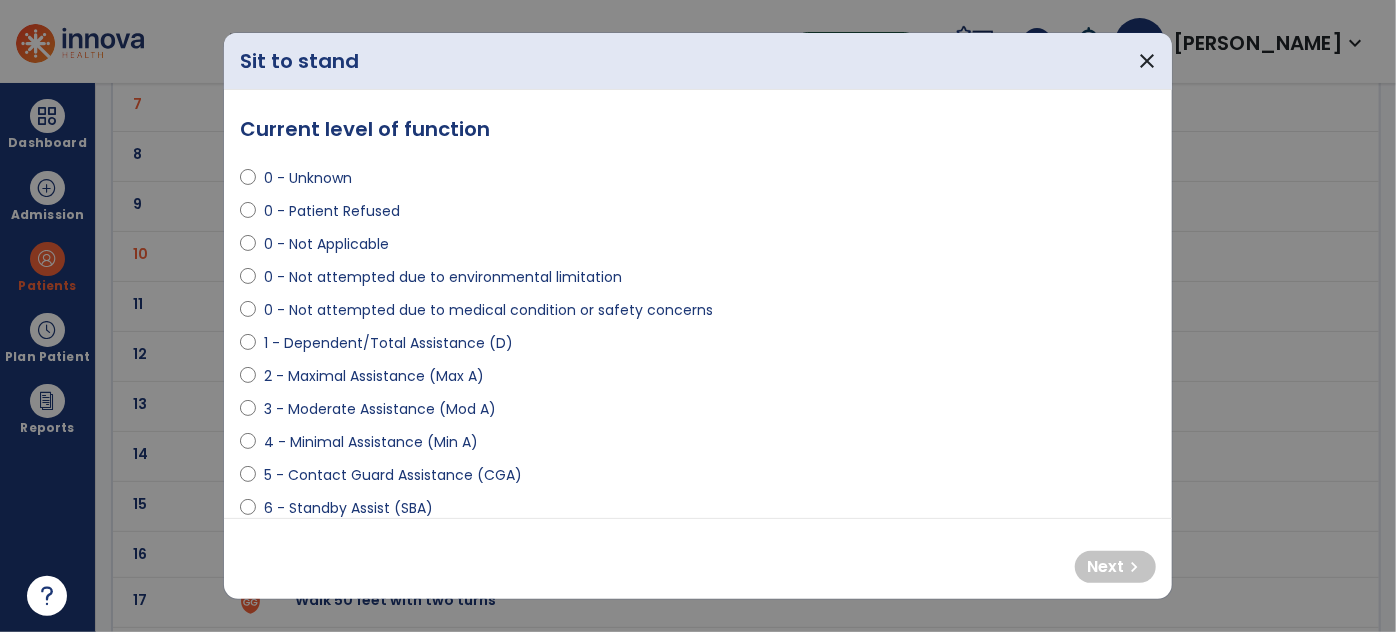 click on "2 - Maximal Assistance (Max A)" at bounding box center [374, 376] 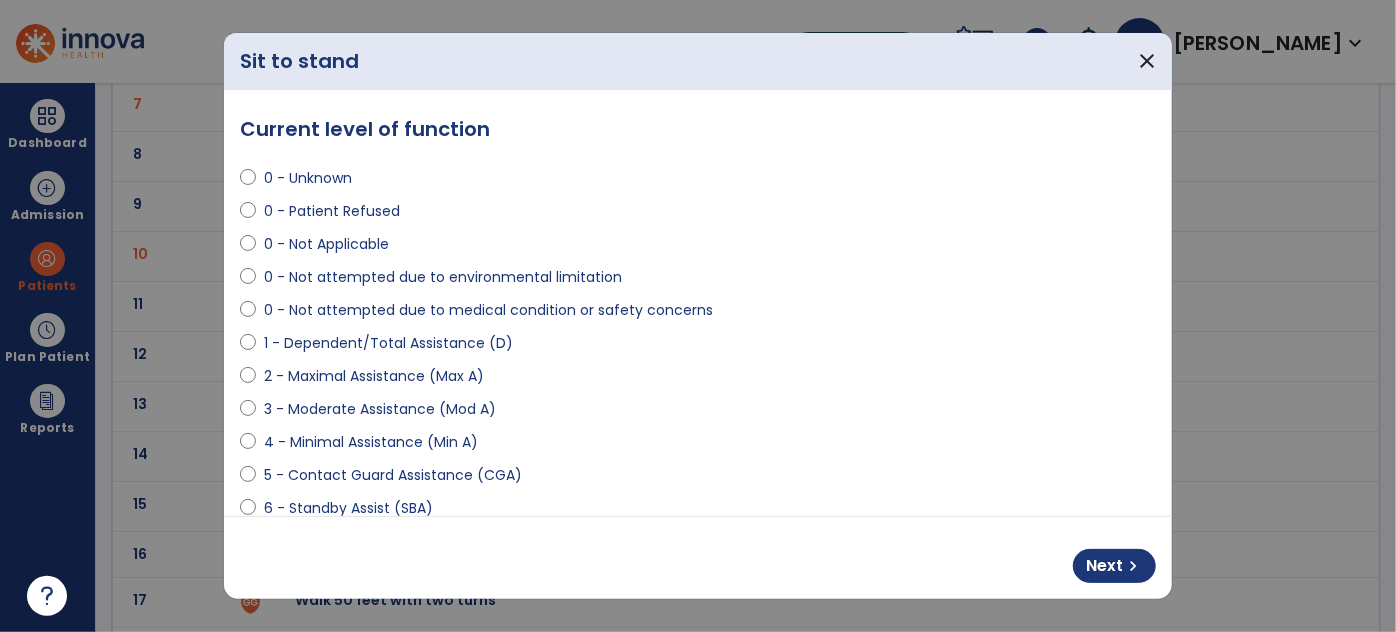 click on "3 - Moderate Assistance (Mod A)" at bounding box center [380, 409] 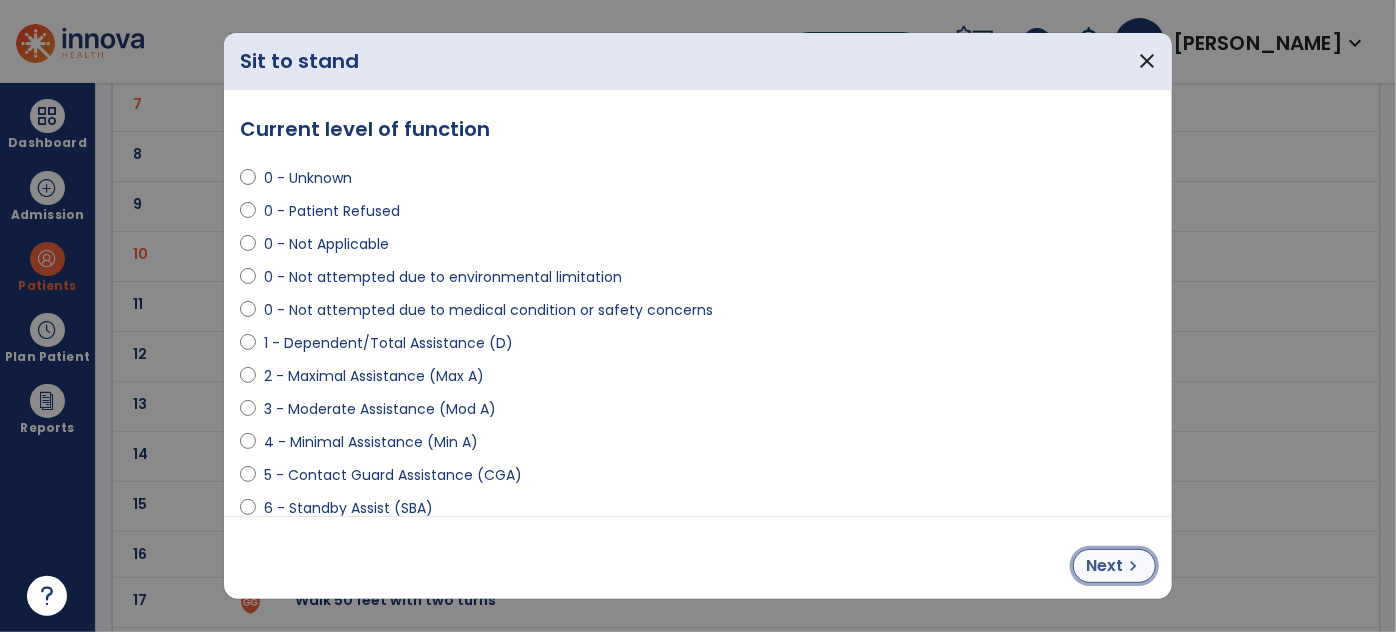 click on "chevron_right" at bounding box center (1133, 566) 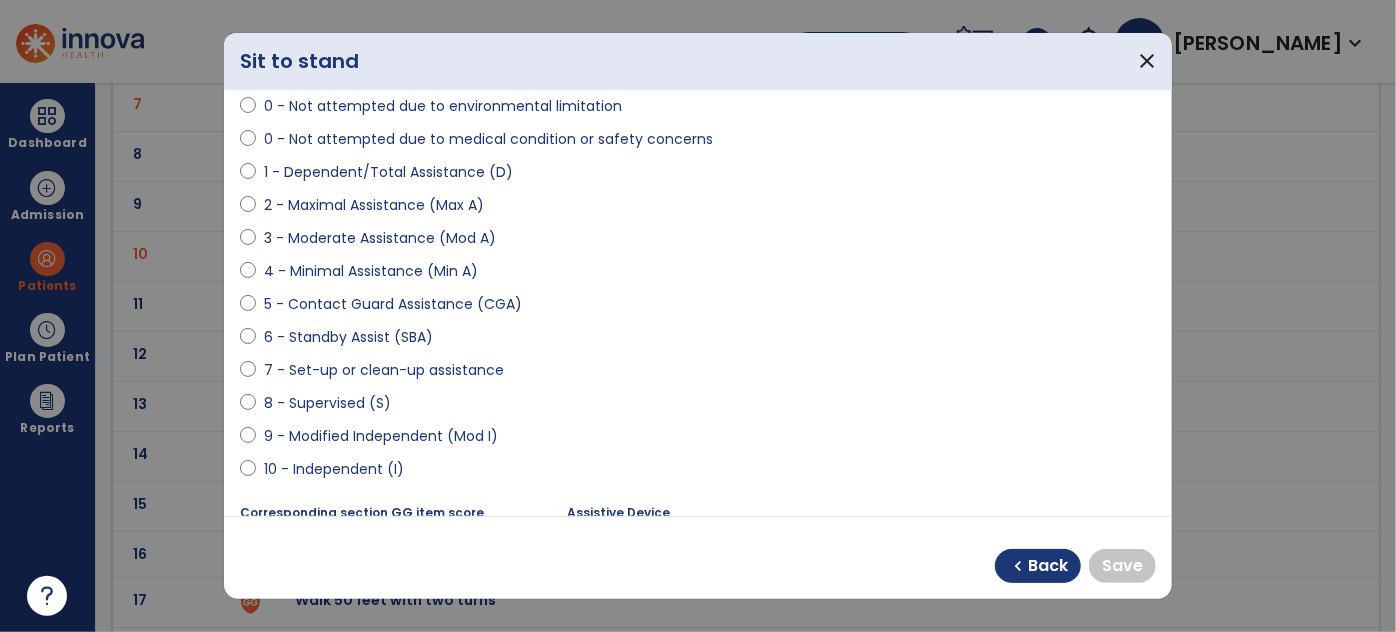 scroll, scrollTop: 181, scrollLeft: 0, axis: vertical 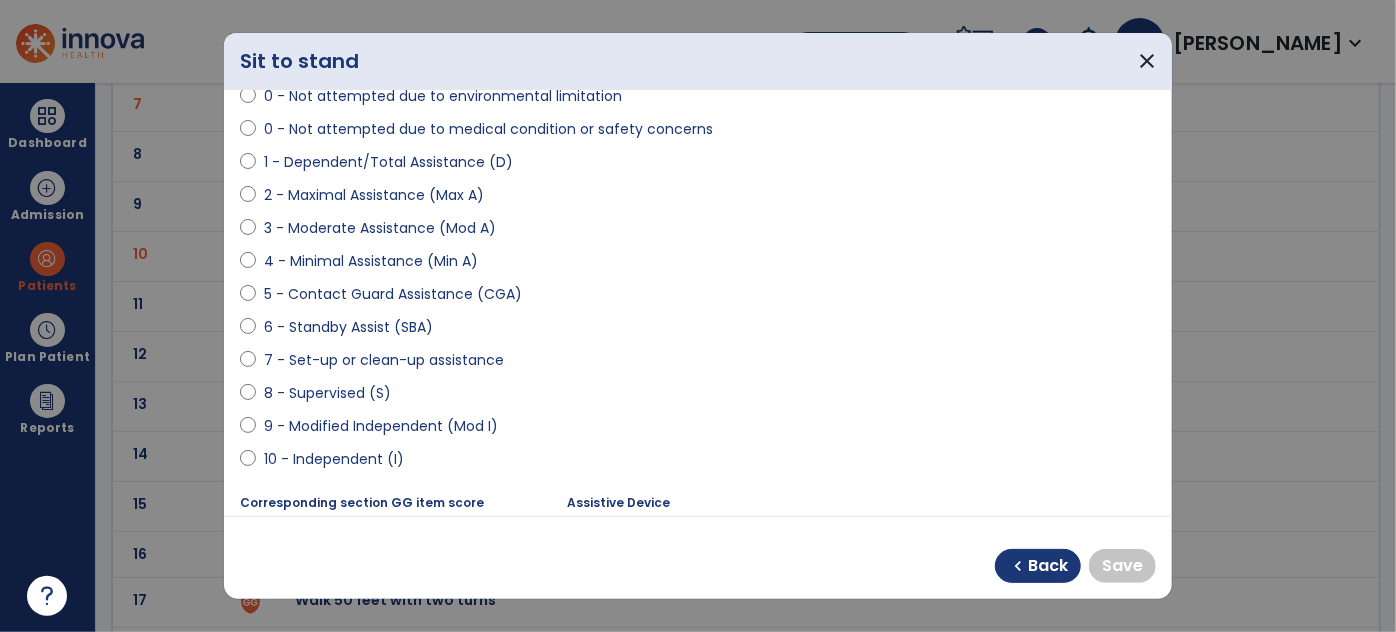 click on "8 - Supervised (S)" at bounding box center (698, 397) 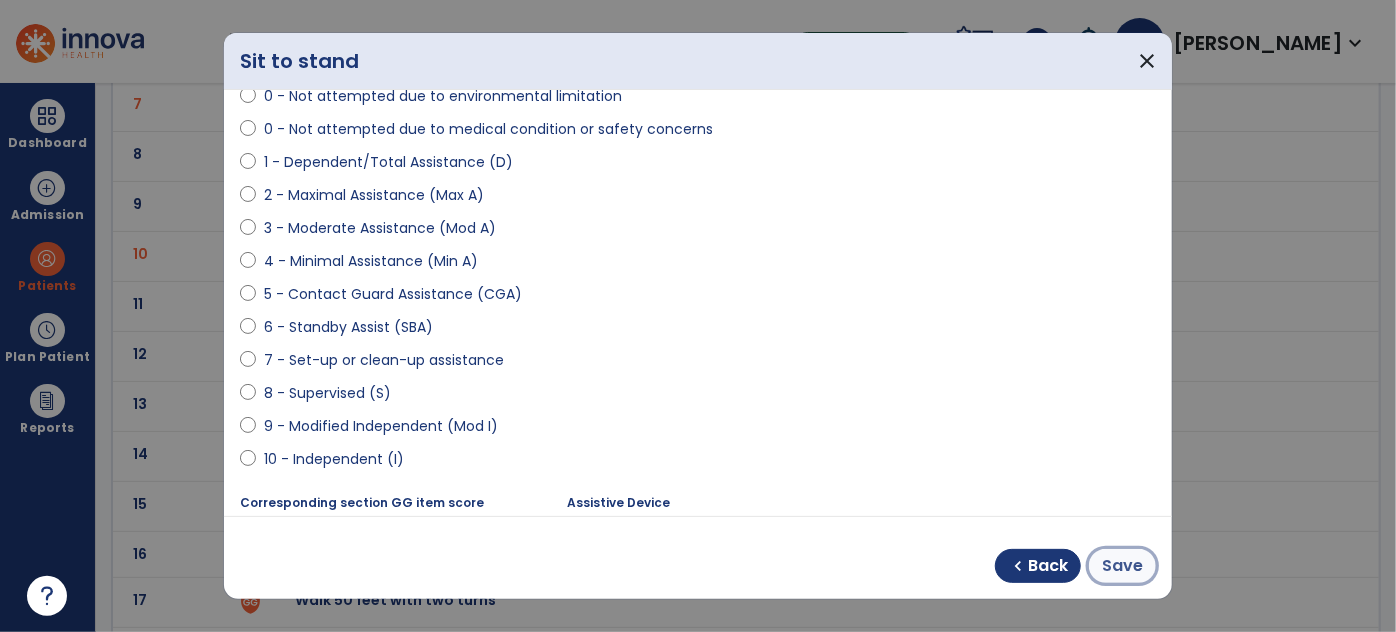 click on "Save" at bounding box center (1122, 566) 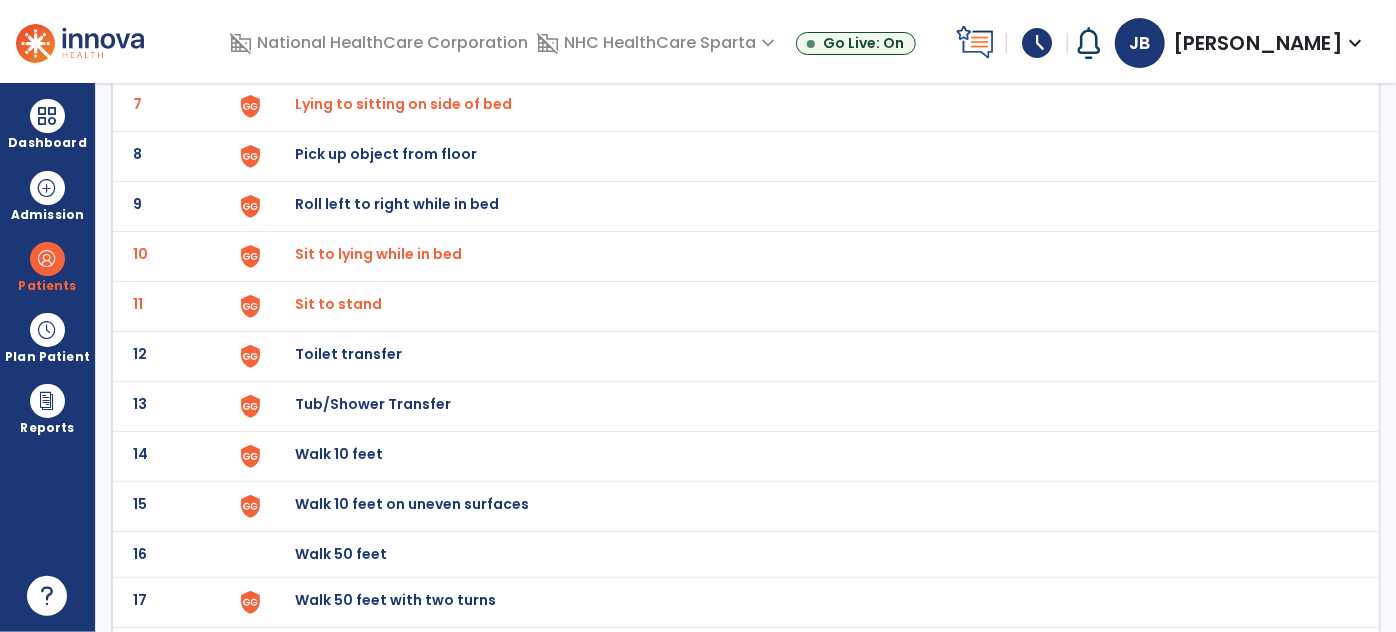 click on "Walk 10 feet" at bounding box center (341, -192) 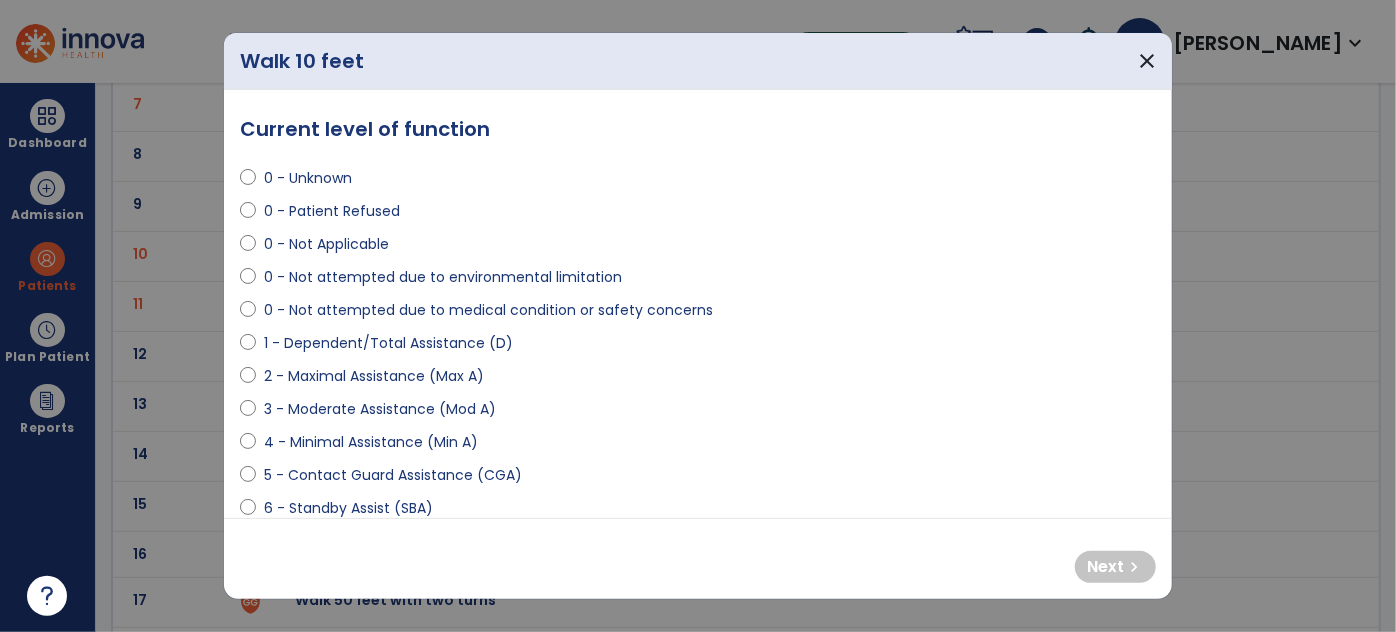 click on "0 - Not attempted due to medical condition or safety concerns" at bounding box center (488, 310) 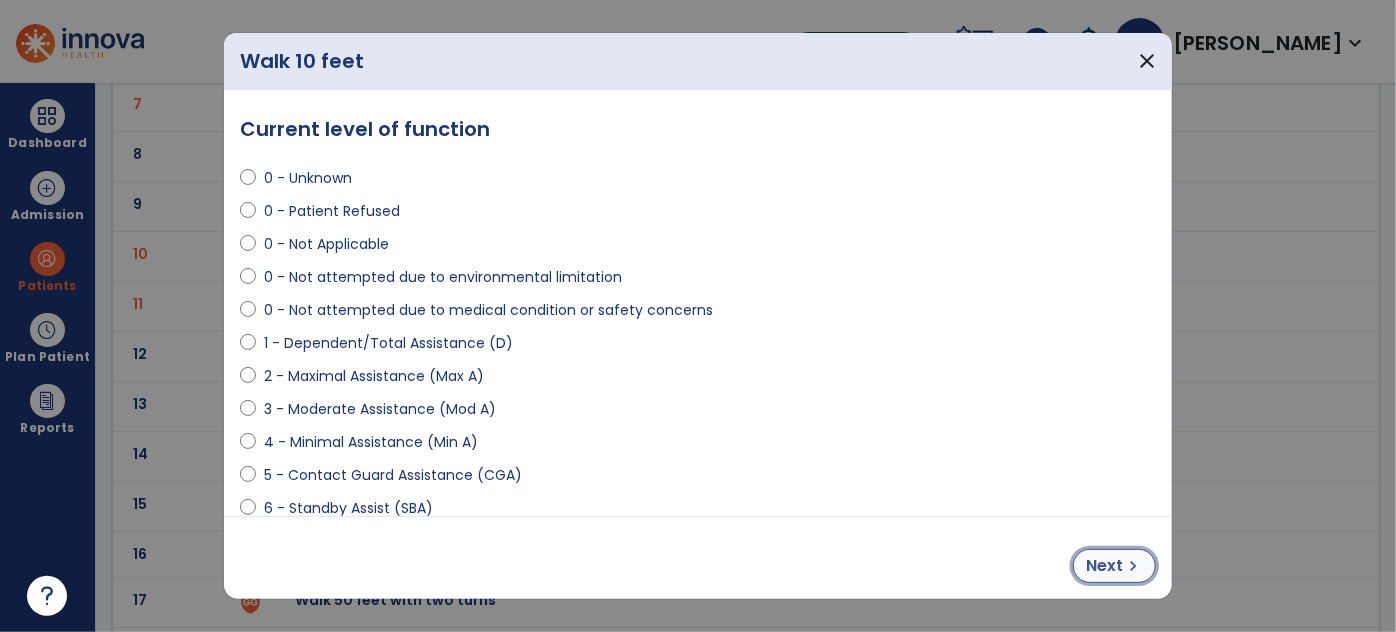 click on "Next  chevron_right" at bounding box center [1114, 566] 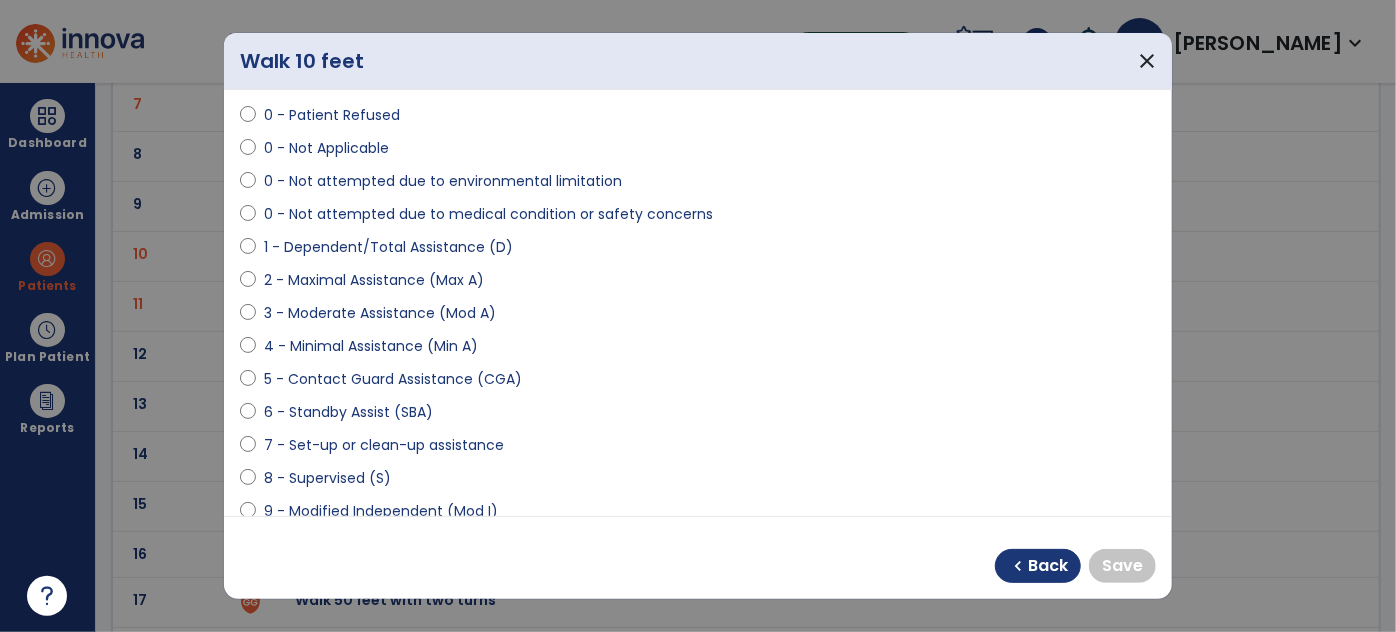scroll, scrollTop: 272, scrollLeft: 0, axis: vertical 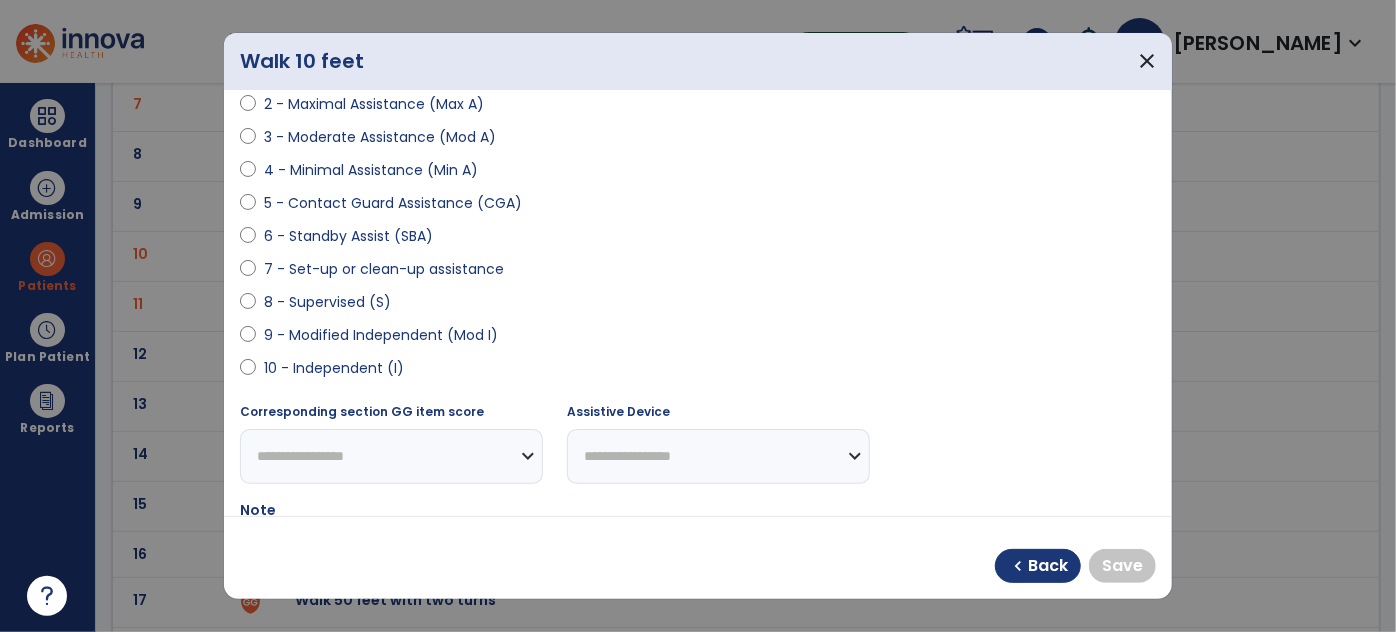 click on "9 - Modified Independent (Mod I)" at bounding box center (381, 335) 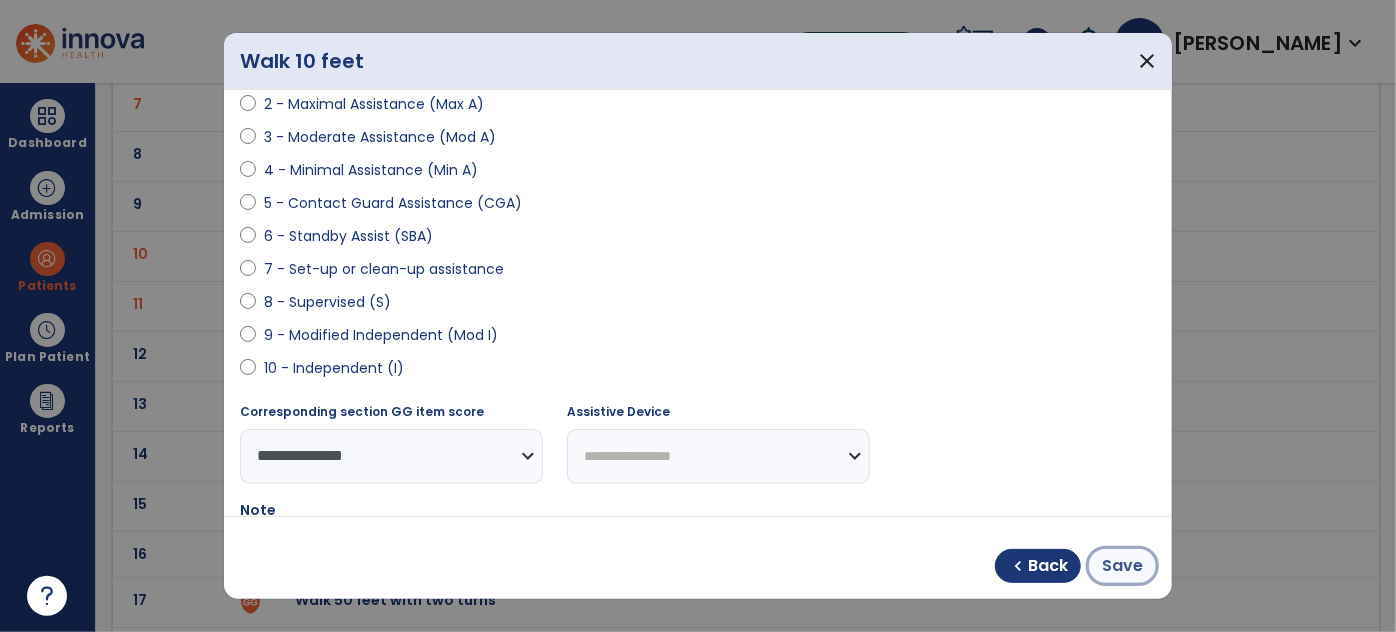 click on "Save" at bounding box center [1122, 566] 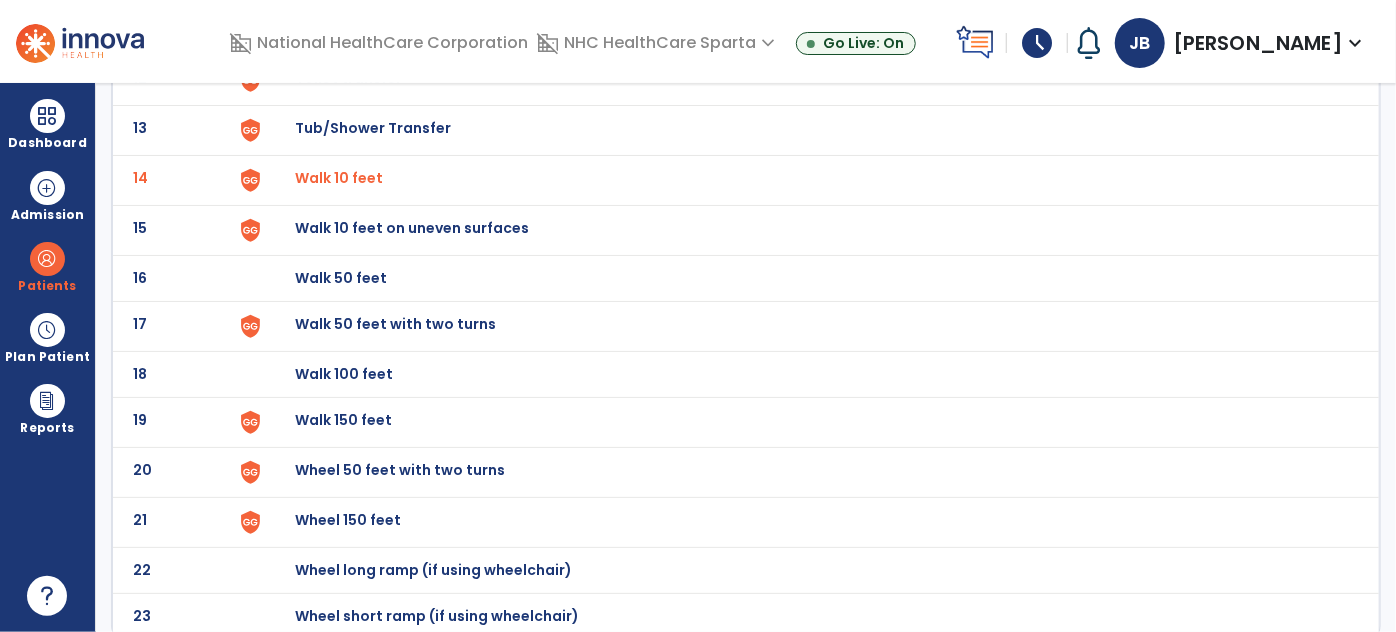scroll, scrollTop: 731, scrollLeft: 0, axis: vertical 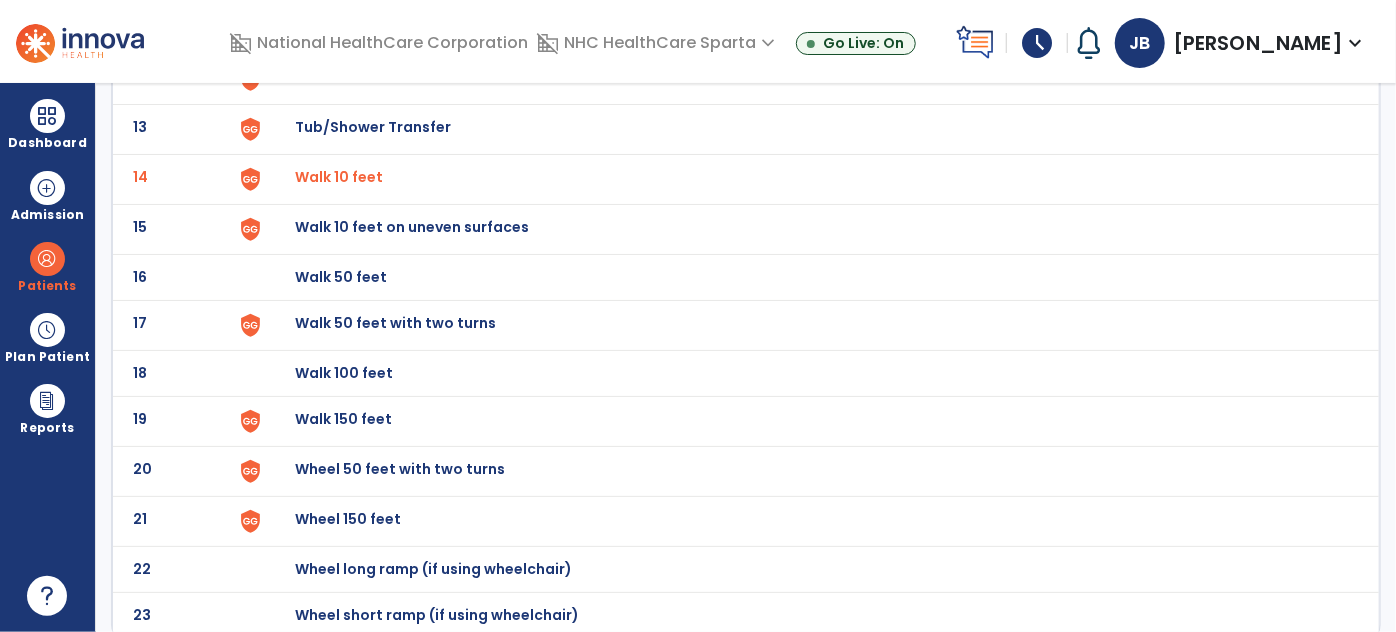 click on "Walk 150 feet" at bounding box center (341, -469) 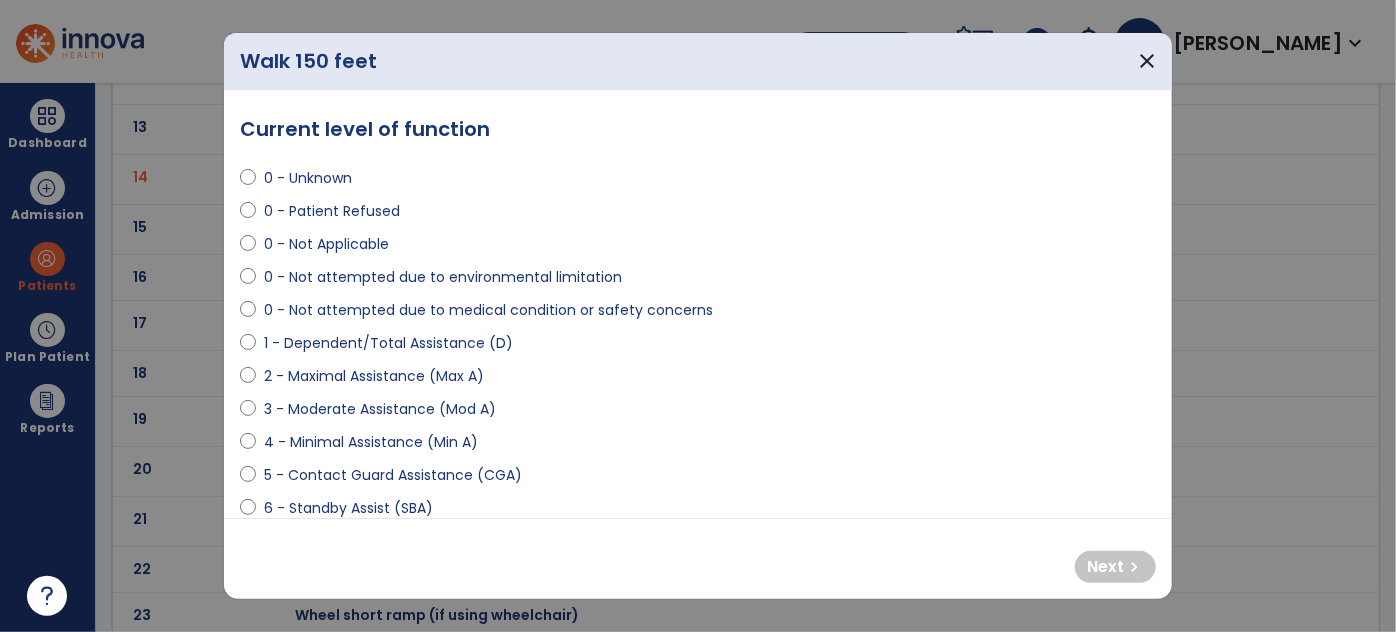 click on "0 - Not attempted due to medical condition or safety concerns" at bounding box center (488, 310) 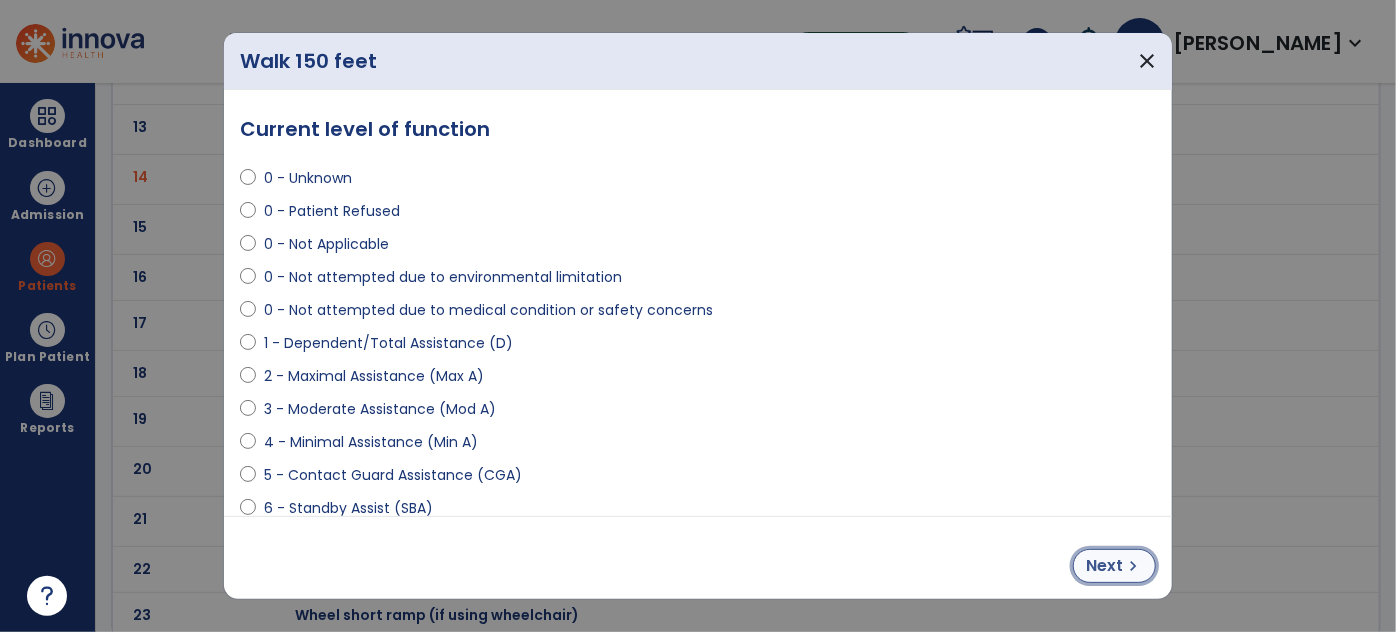 click on "chevron_right" at bounding box center [1133, 566] 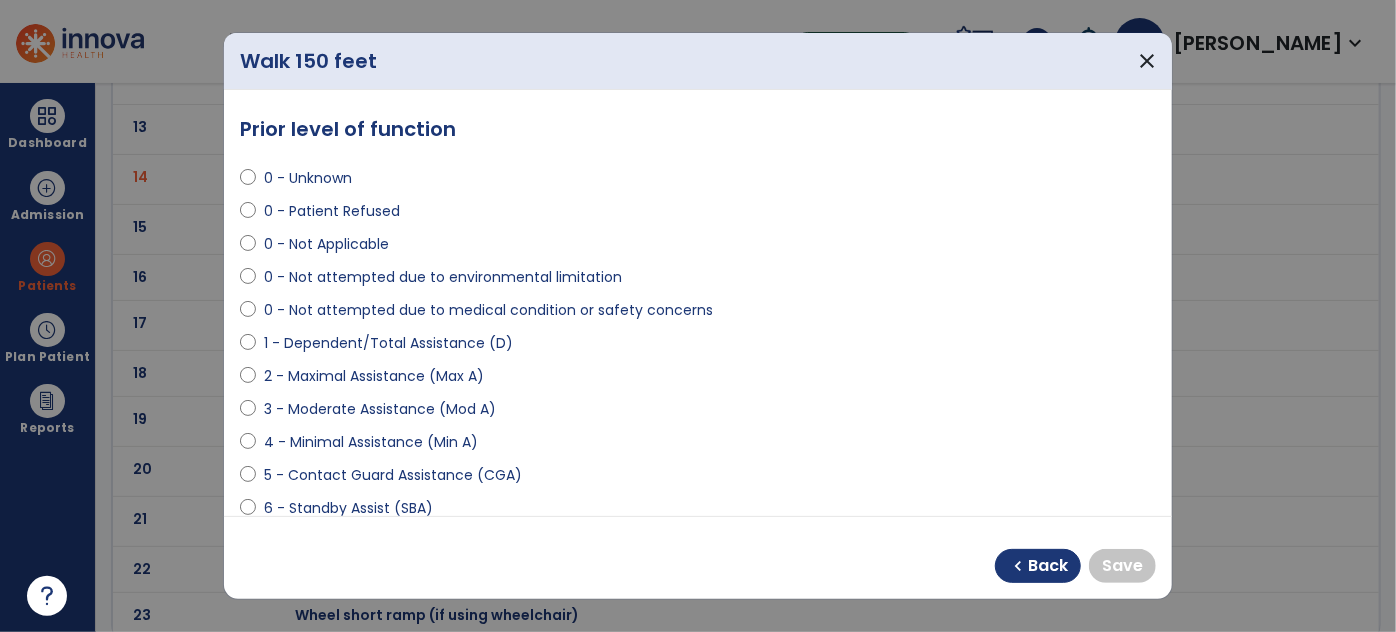 scroll, scrollTop: 272, scrollLeft: 0, axis: vertical 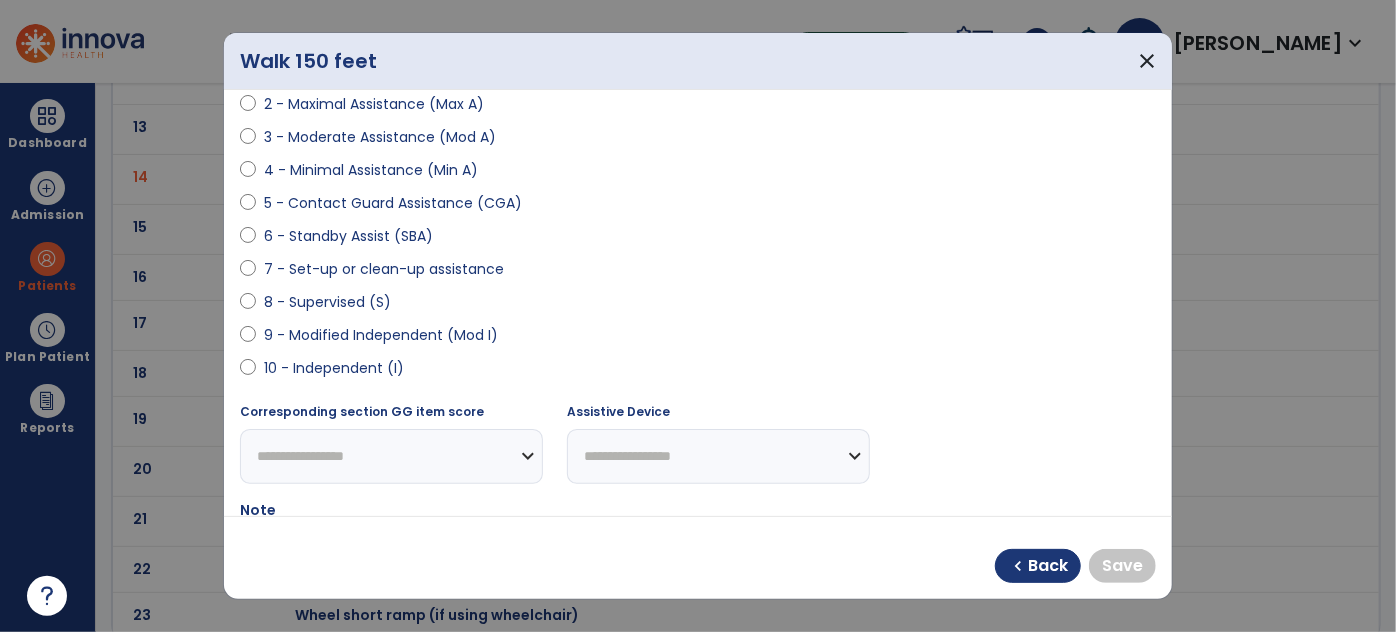 click on "9 - Modified Independent (Mod I)" at bounding box center (698, 339) 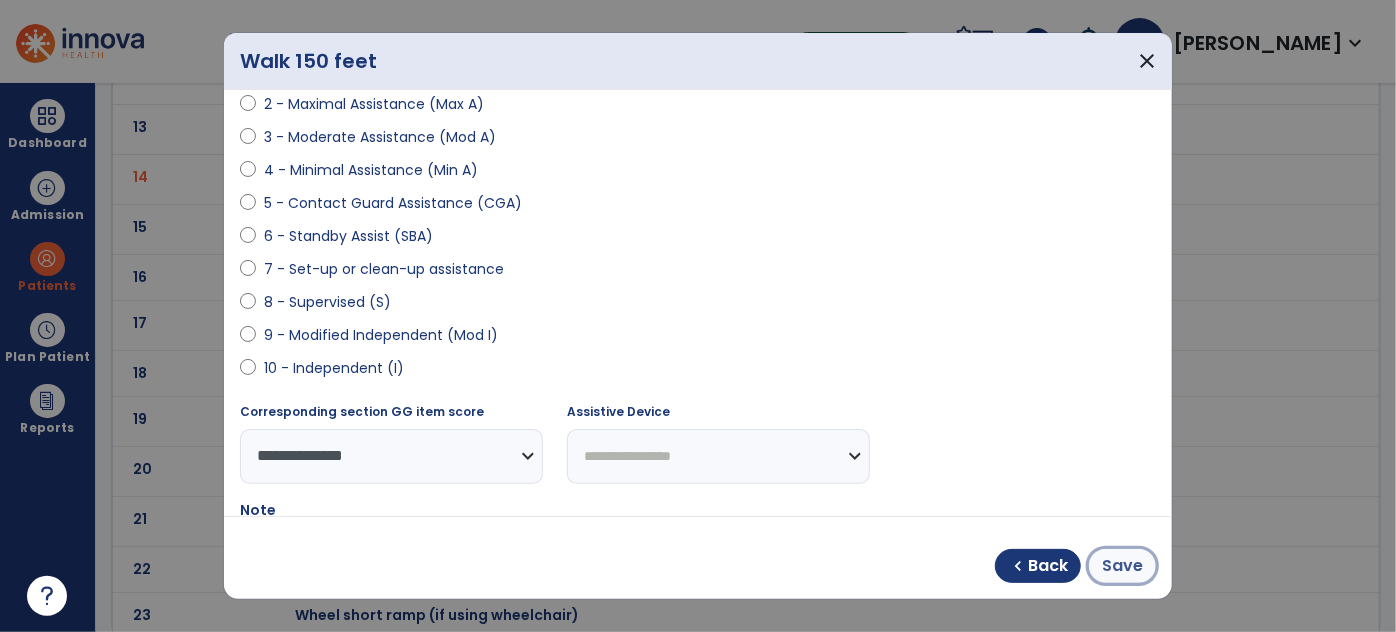 click on "Save" at bounding box center [1122, 566] 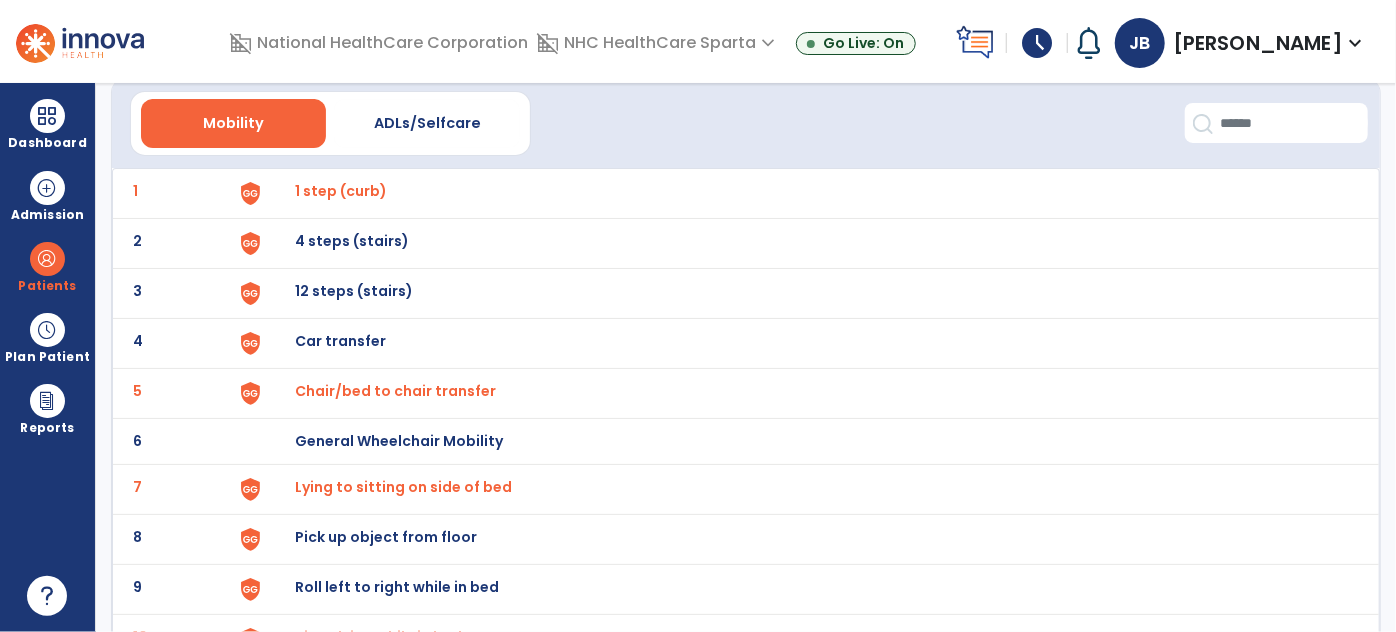 scroll, scrollTop: 0, scrollLeft: 0, axis: both 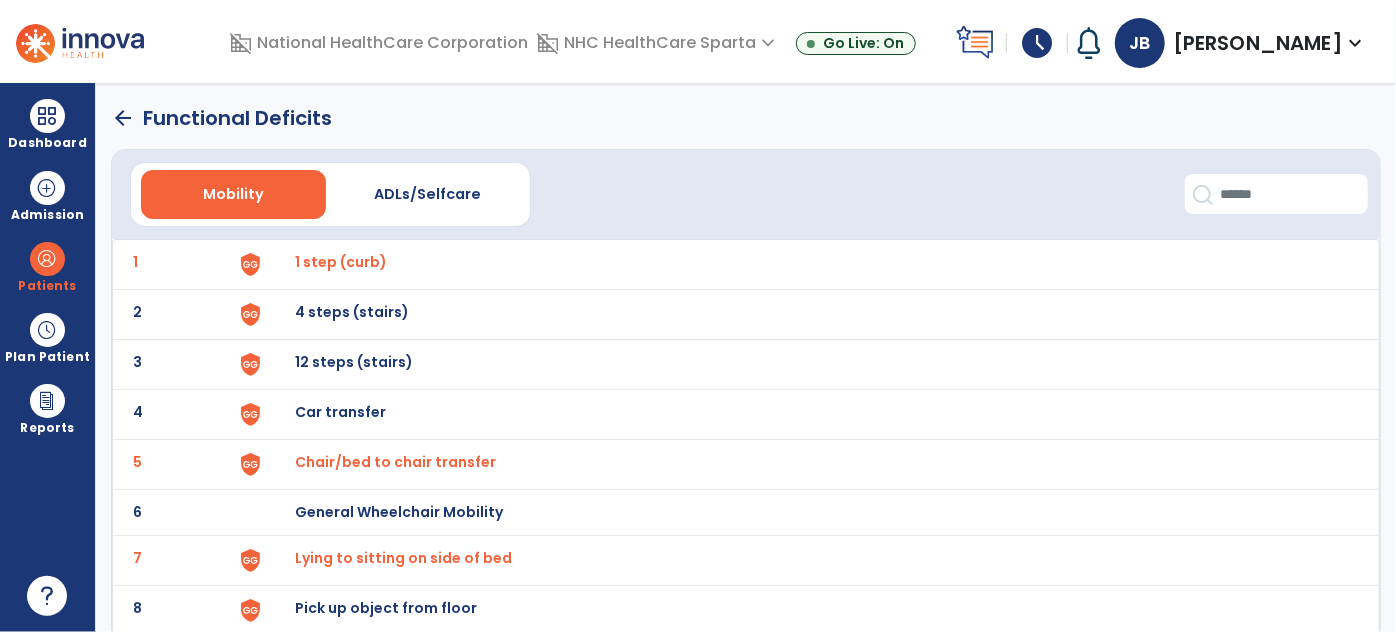 click on "arrow_back" 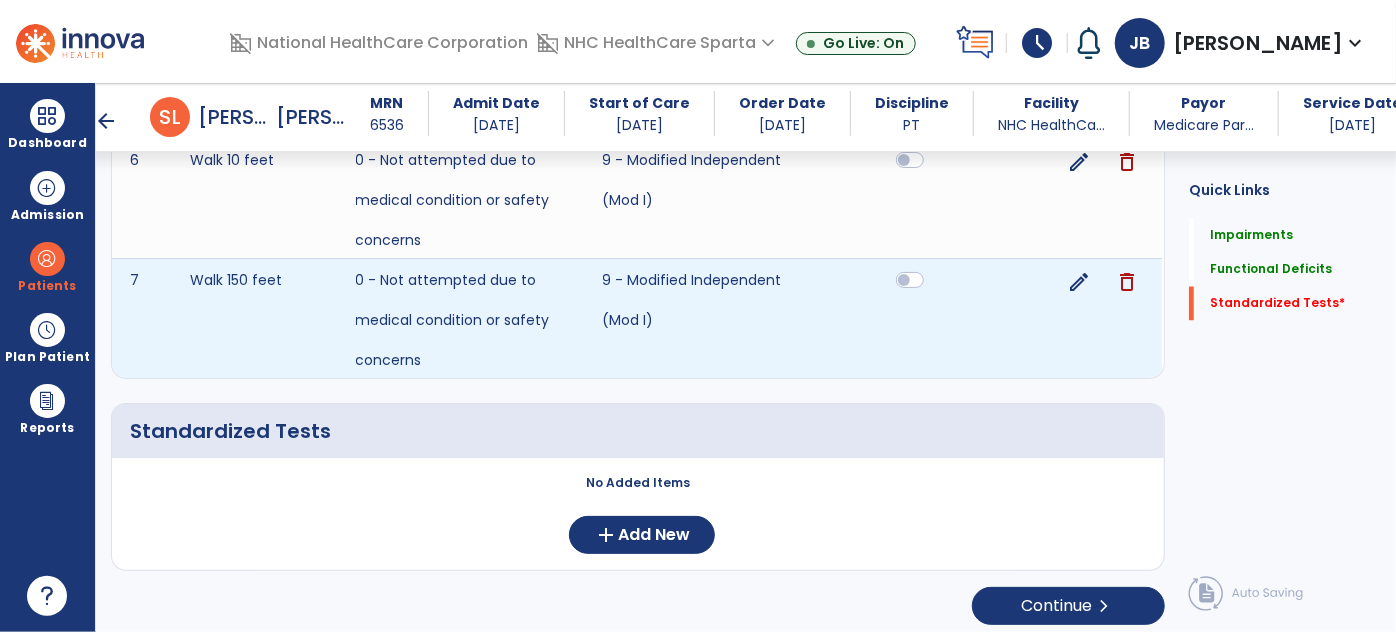 scroll, scrollTop: 1859, scrollLeft: 0, axis: vertical 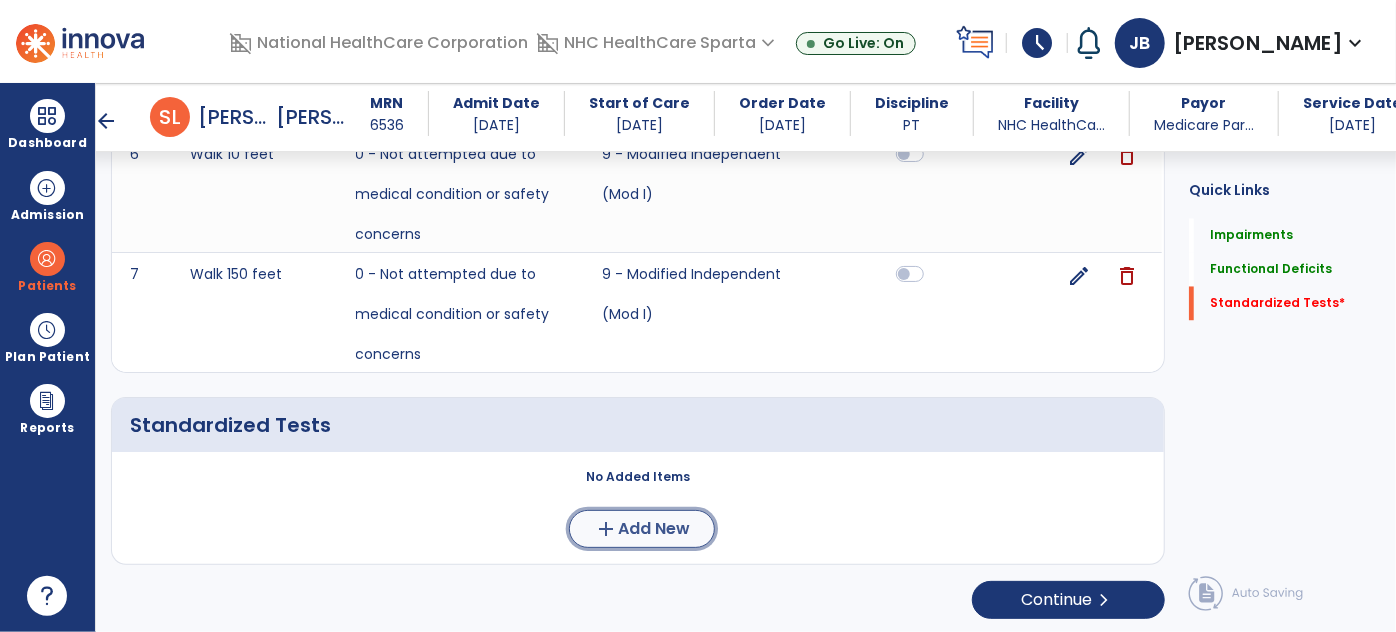 click on "Add New" 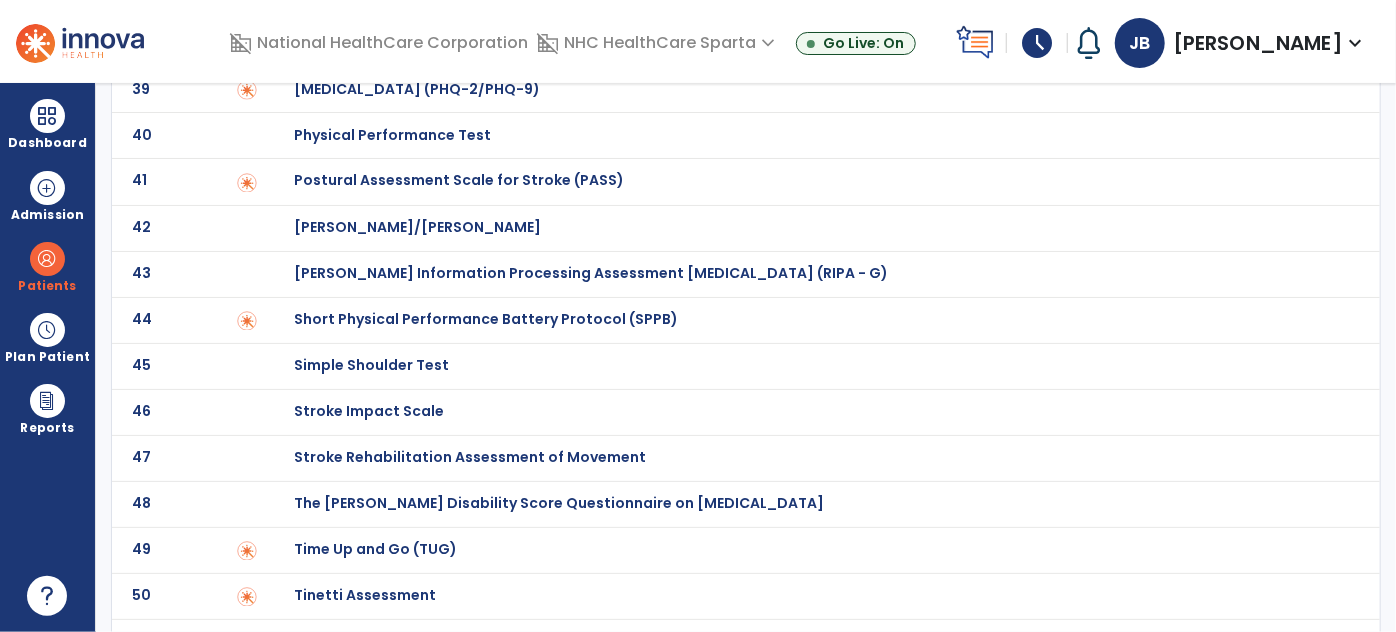 scroll, scrollTop: 0, scrollLeft: 0, axis: both 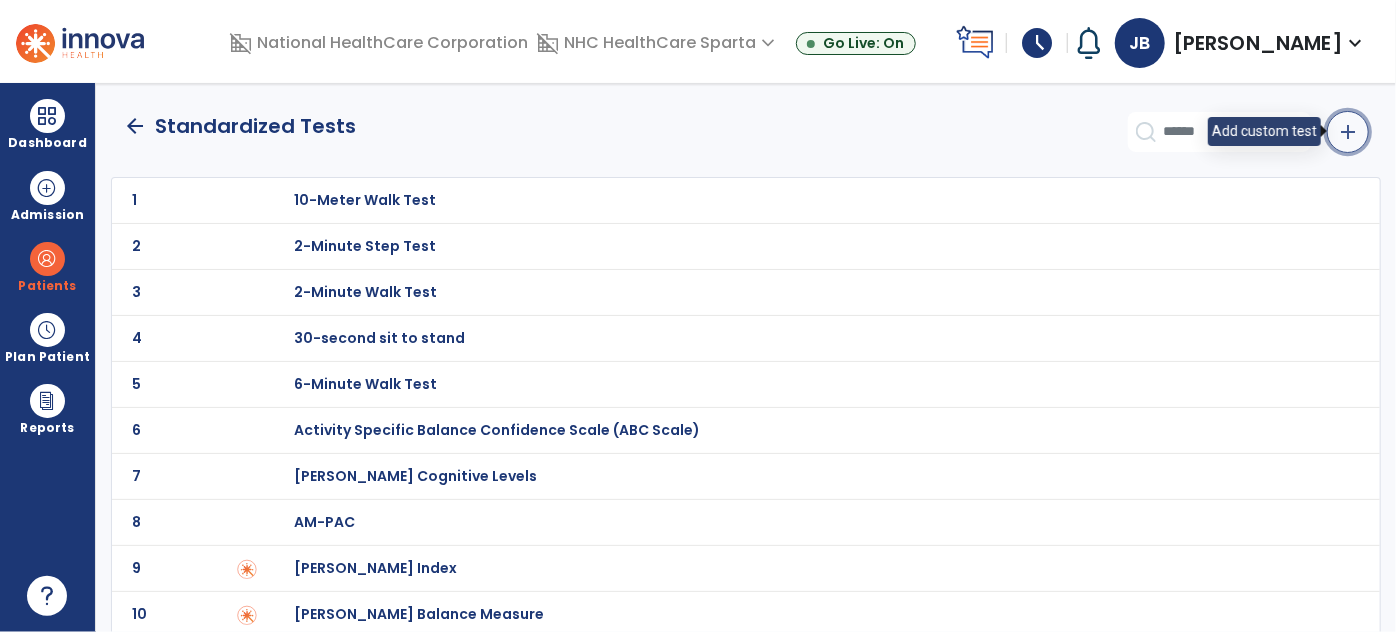 click on "add" 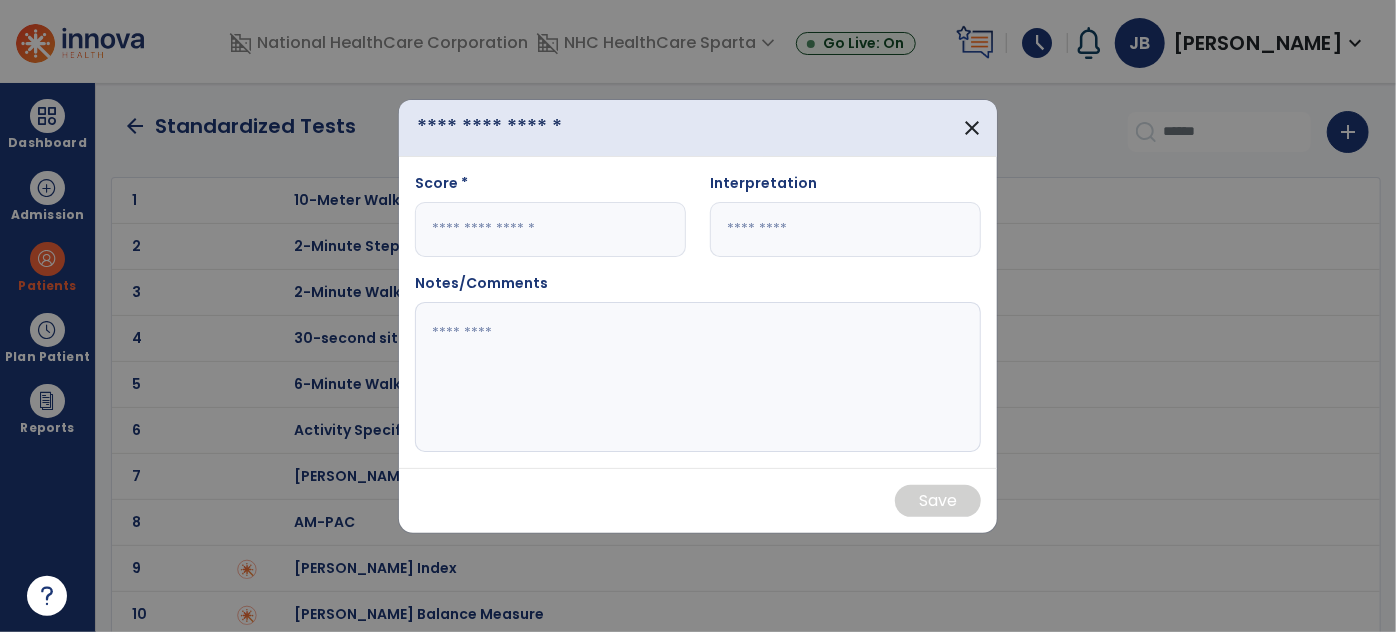 click at bounding box center [519, 128] 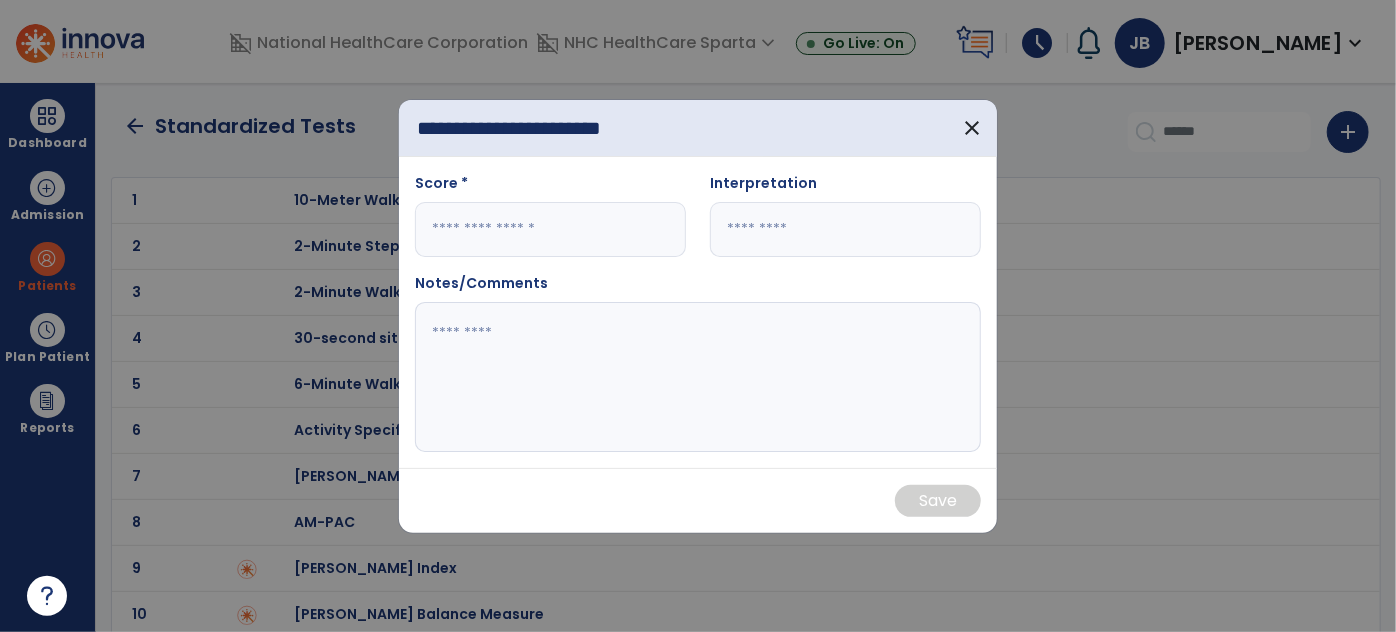 type on "**********" 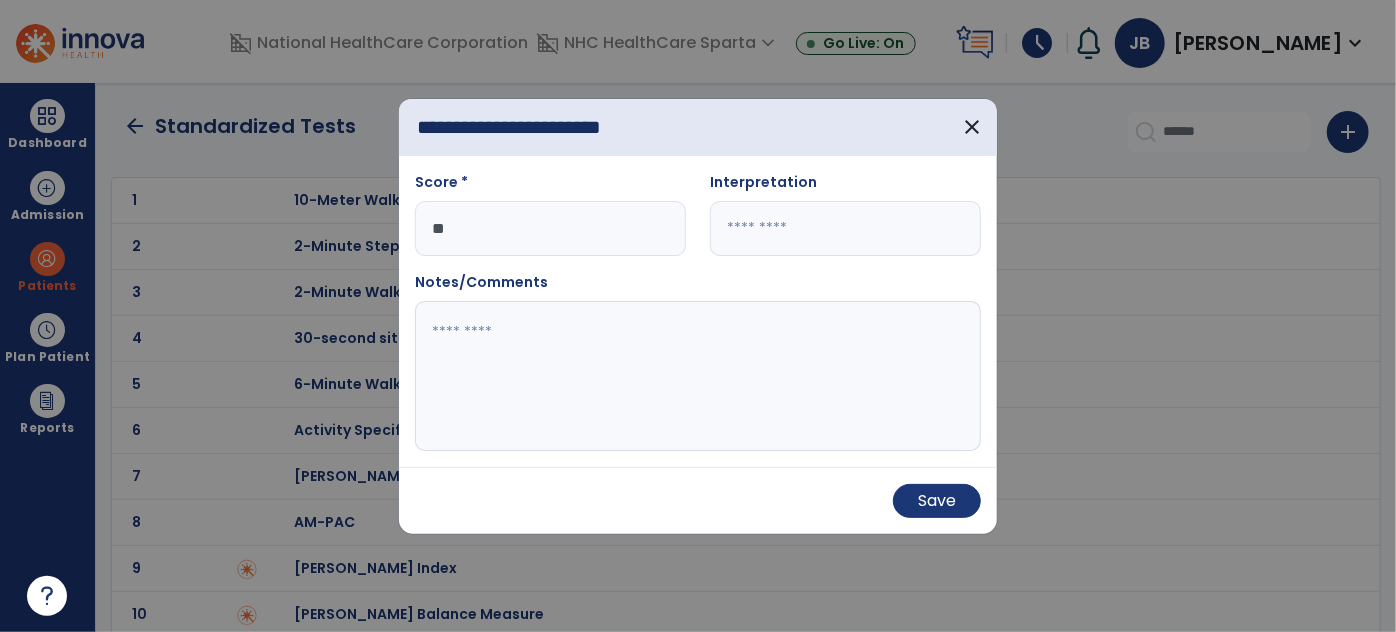 type on "**" 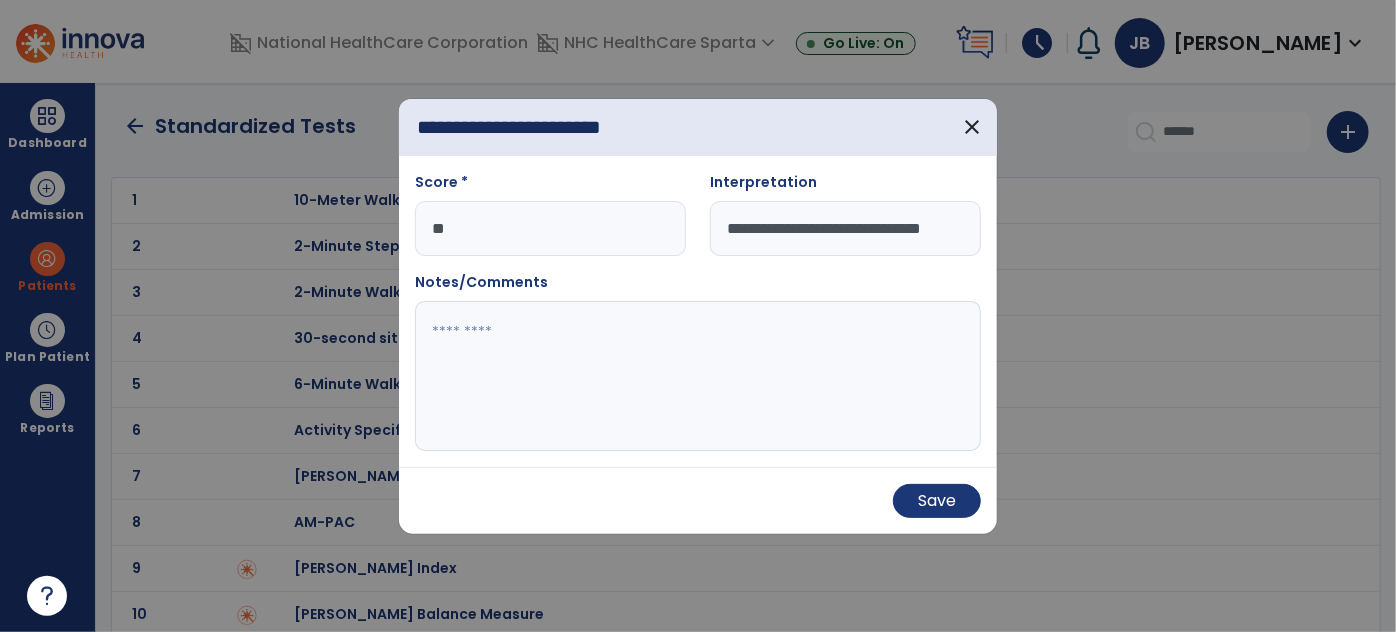scroll, scrollTop: 0, scrollLeft: 24, axis: horizontal 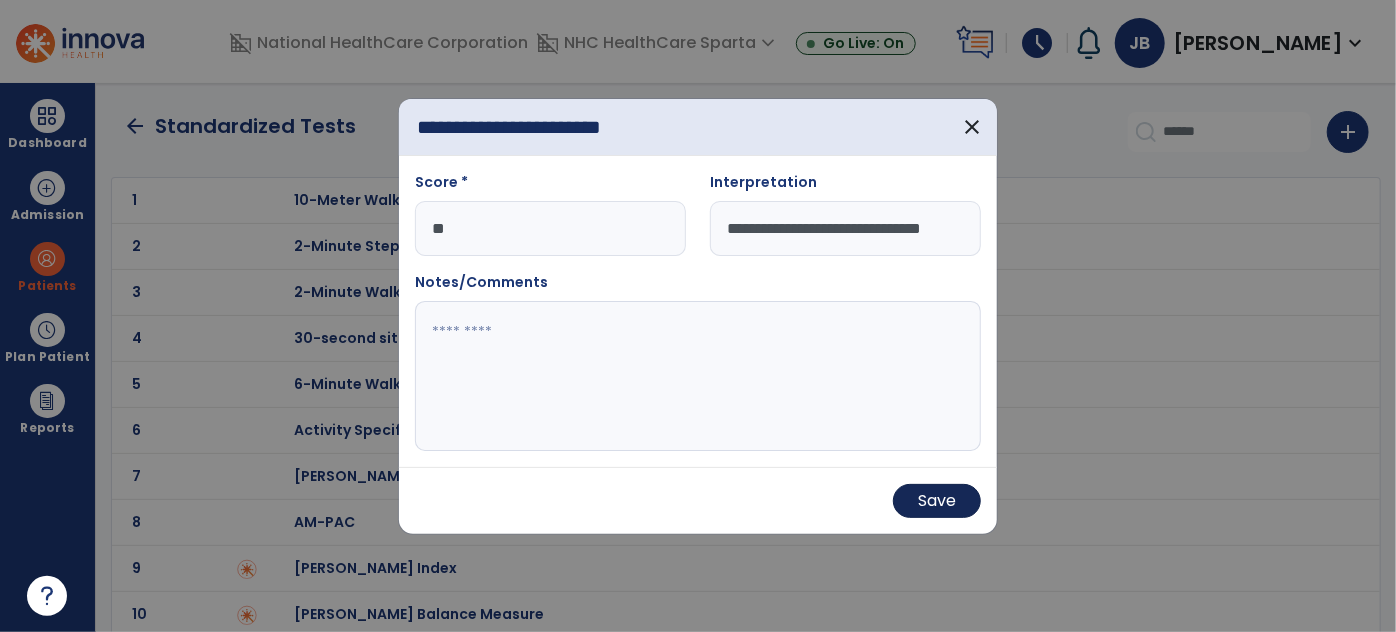 type on "**********" 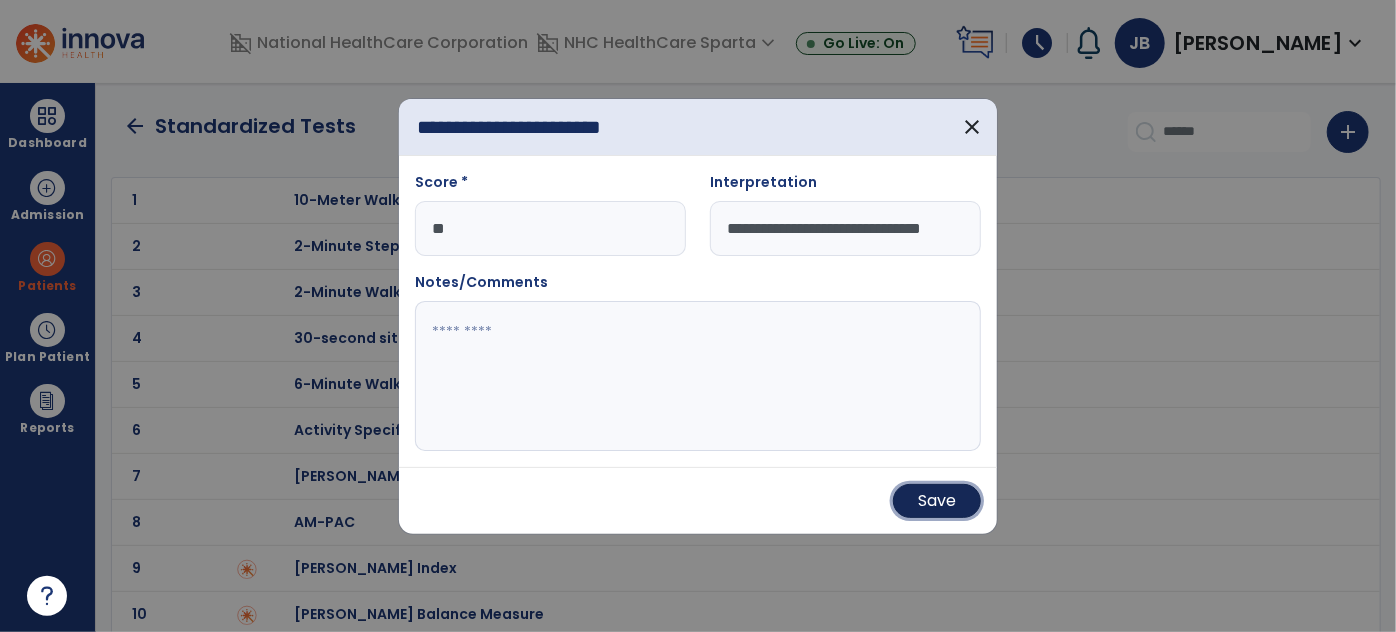 click on "Save" at bounding box center (937, 501) 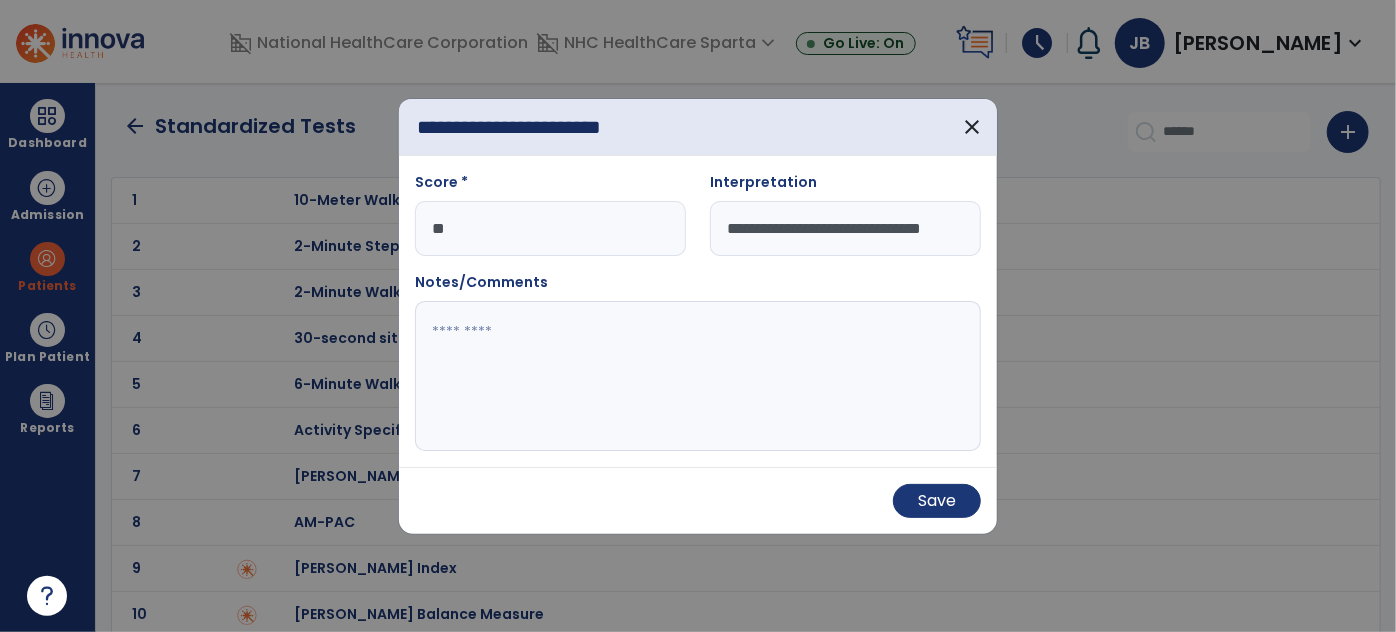 scroll, scrollTop: 0, scrollLeft: 0, axis: both 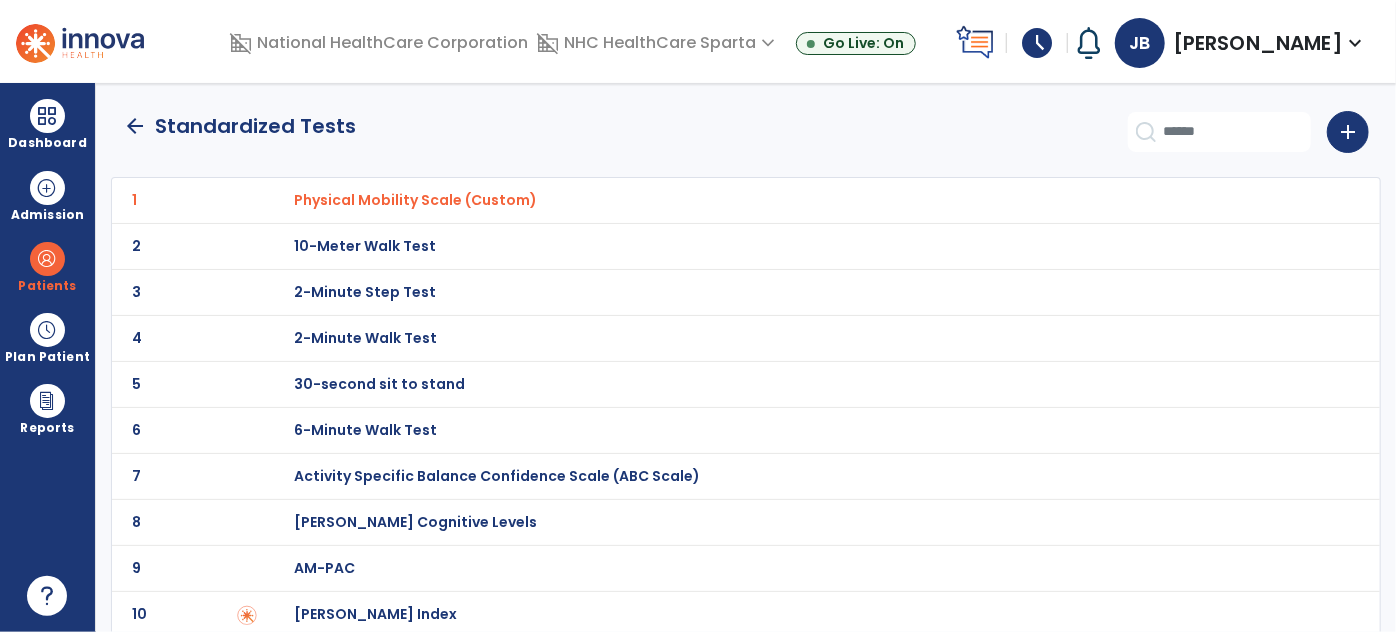 click on "arrow_back" 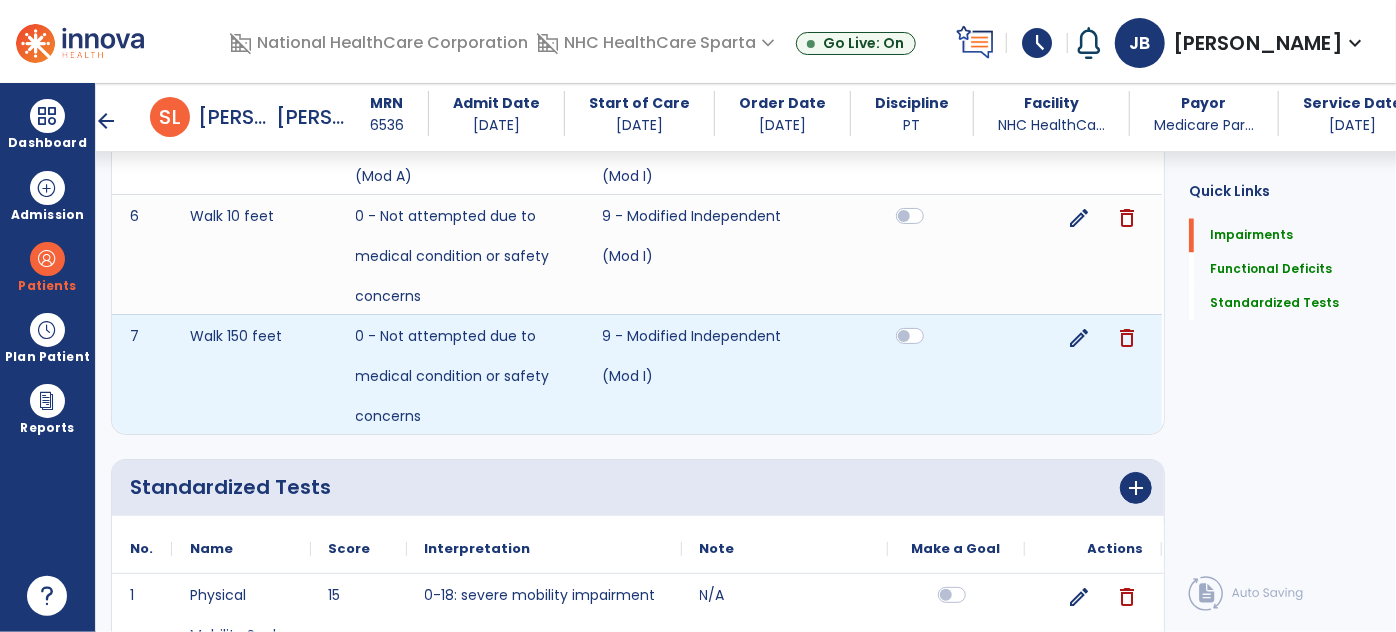 scroll, scrollTop: 1928, scrollLeft: 0, axis: vertical 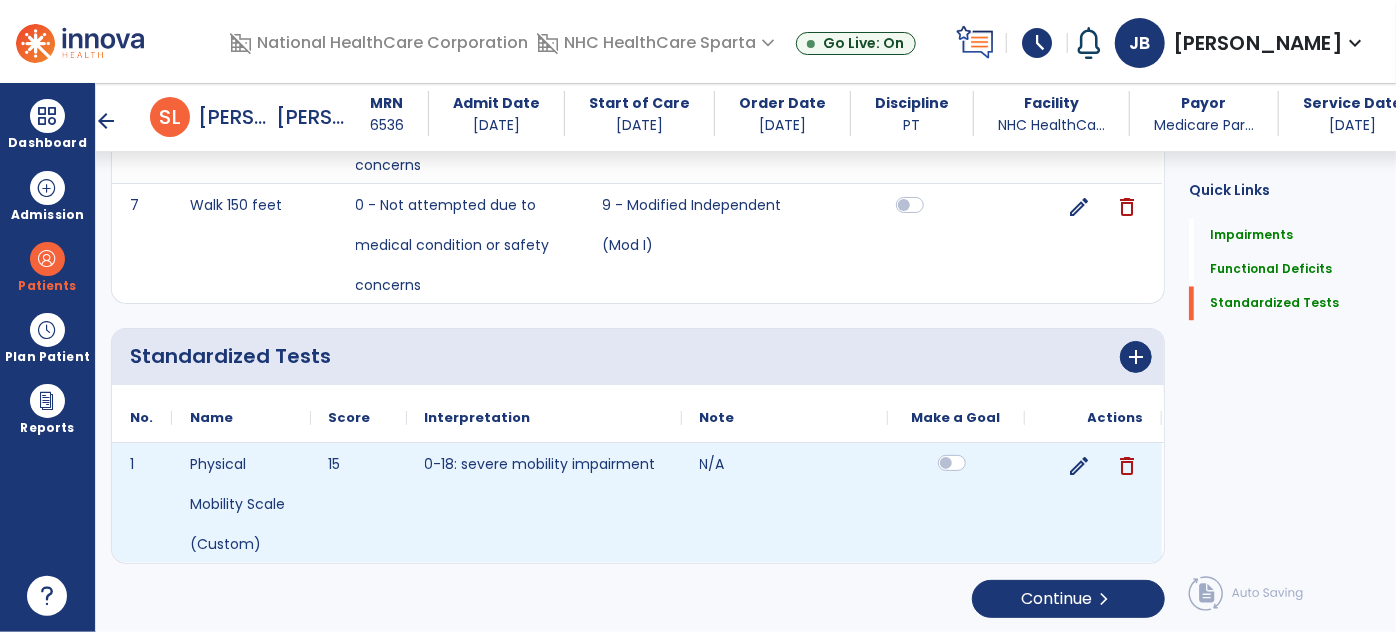 click 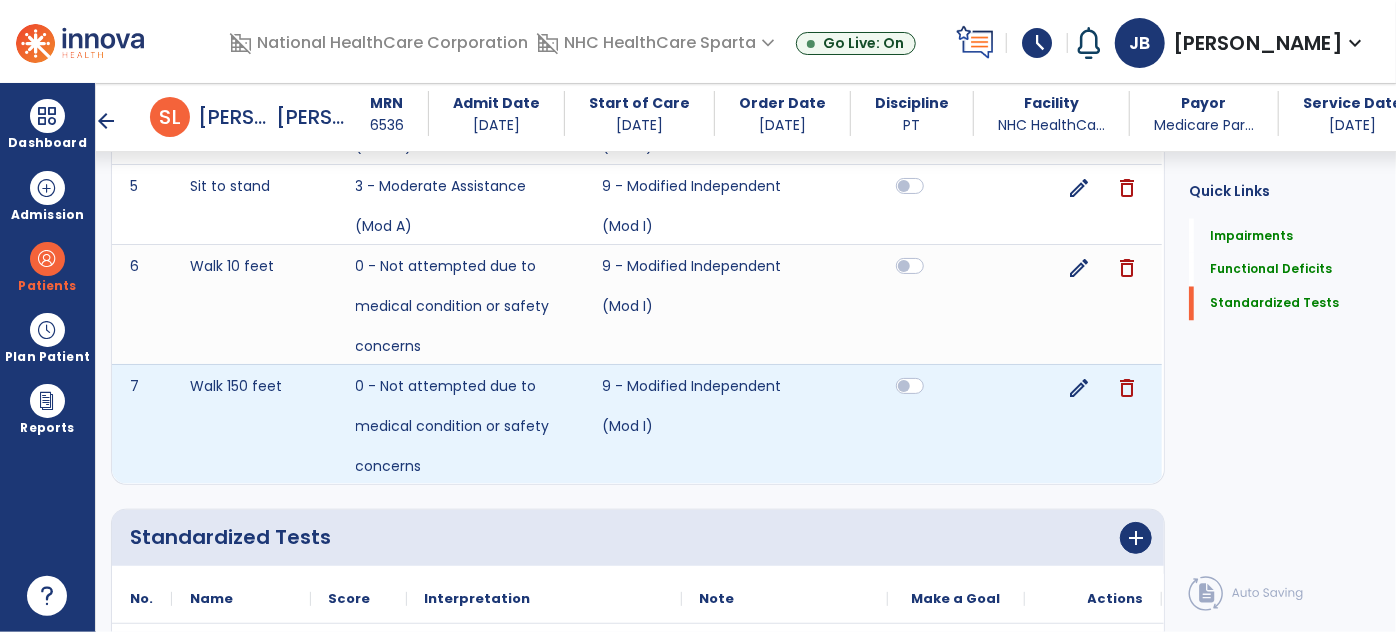 scroll, scrollTop: 1744, scrollLeft: 0, axis: vertical 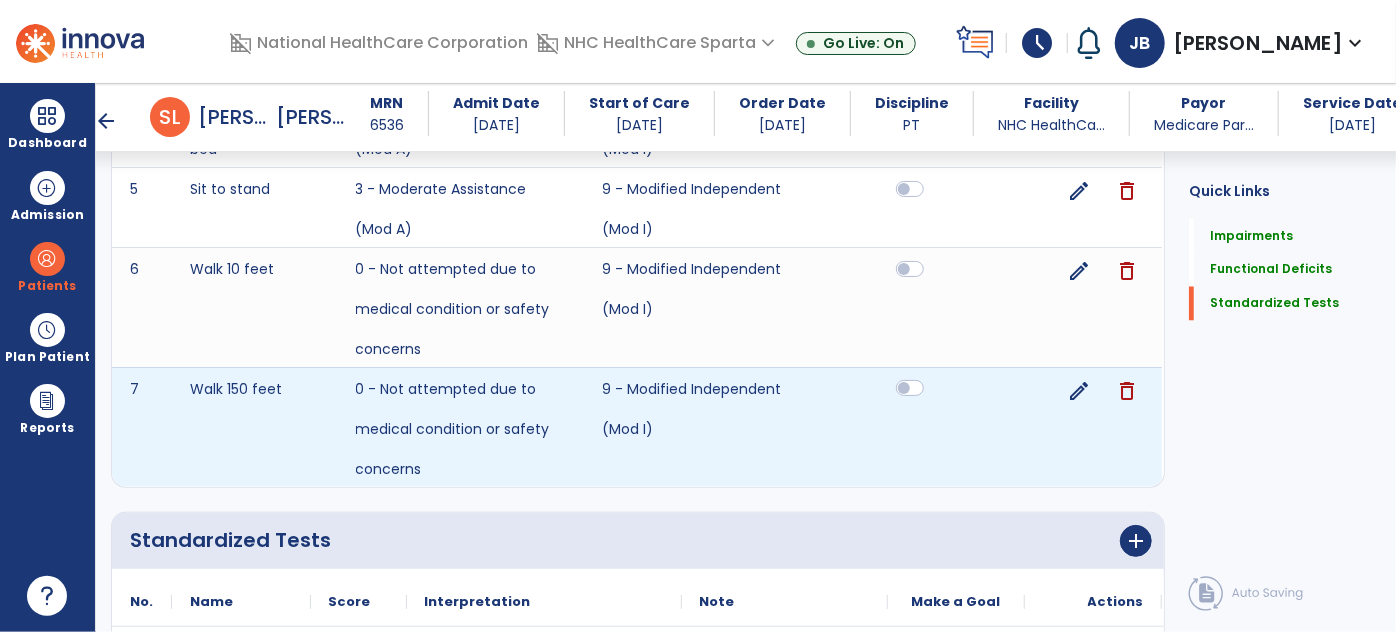click 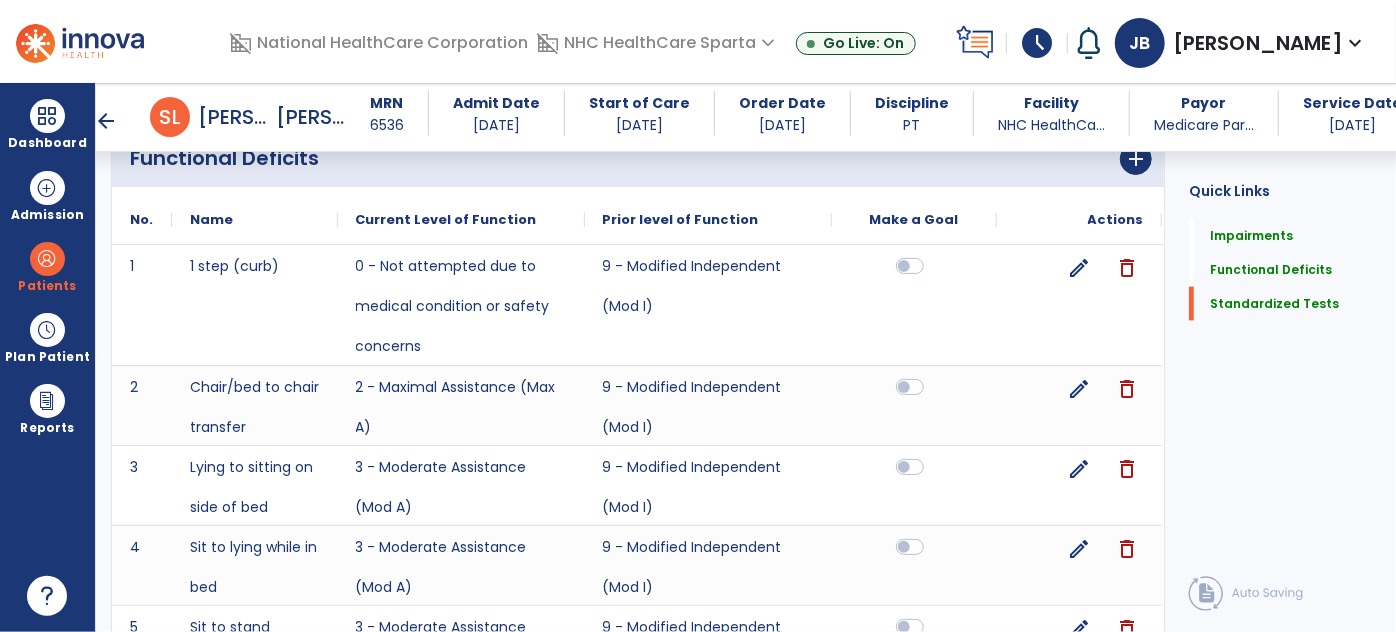 scroll, scrollTop: 1290, scrollLeft: 0, axis: vertical 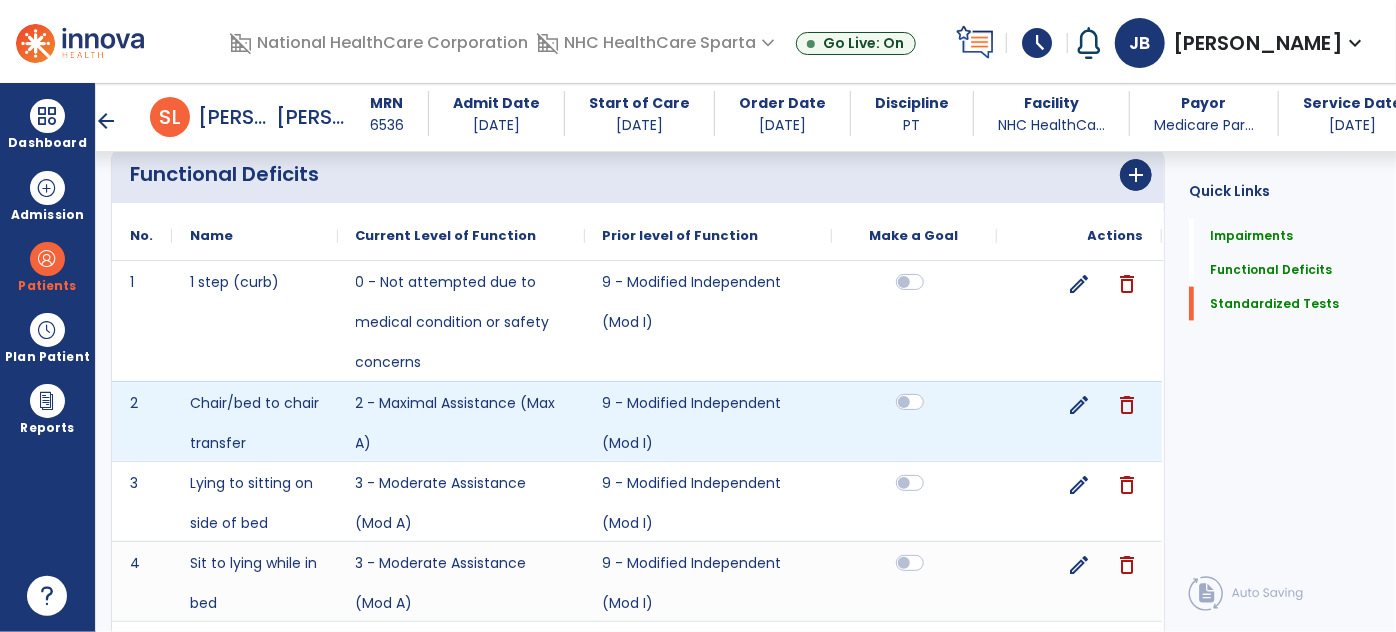 click 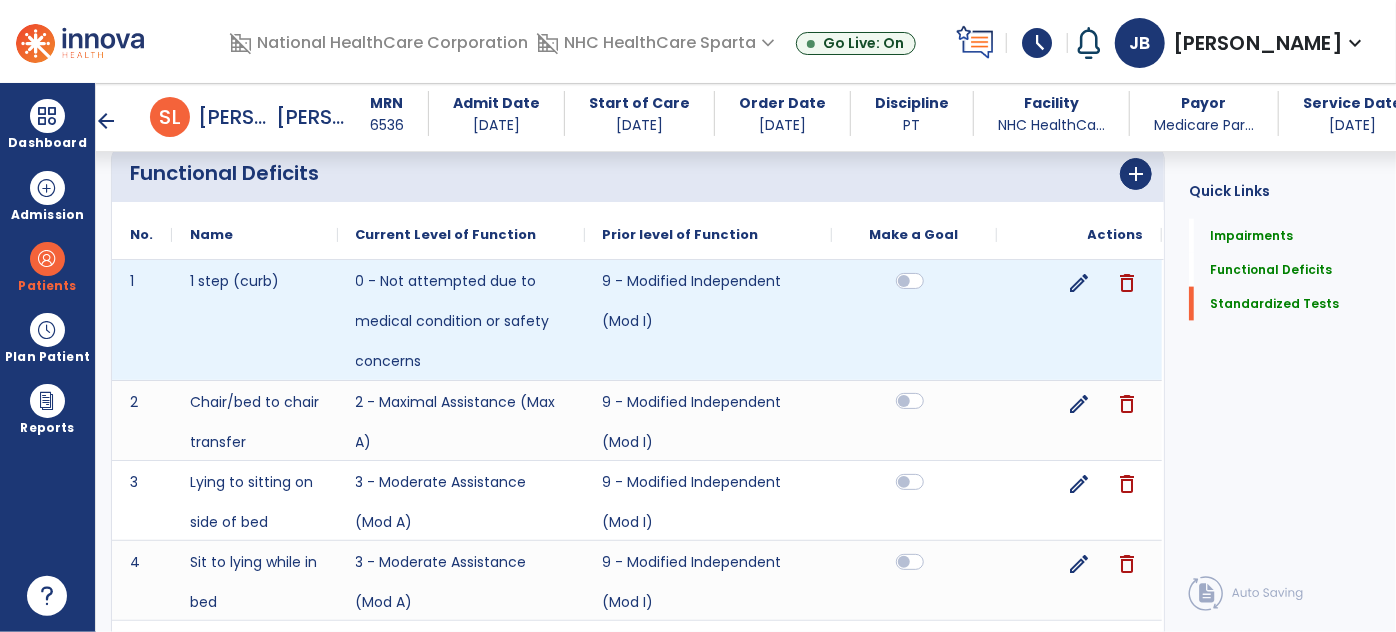scroll, scrollTop: 1200, scrollLeft: 0, axis: vertical 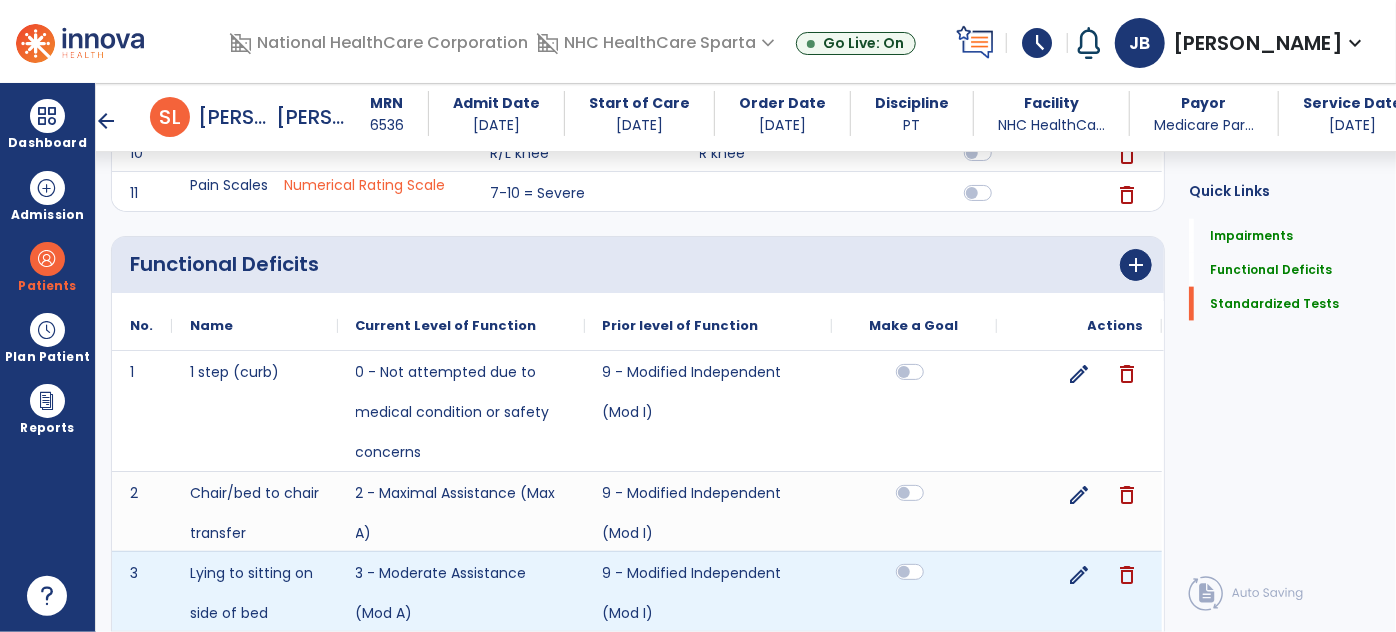 click 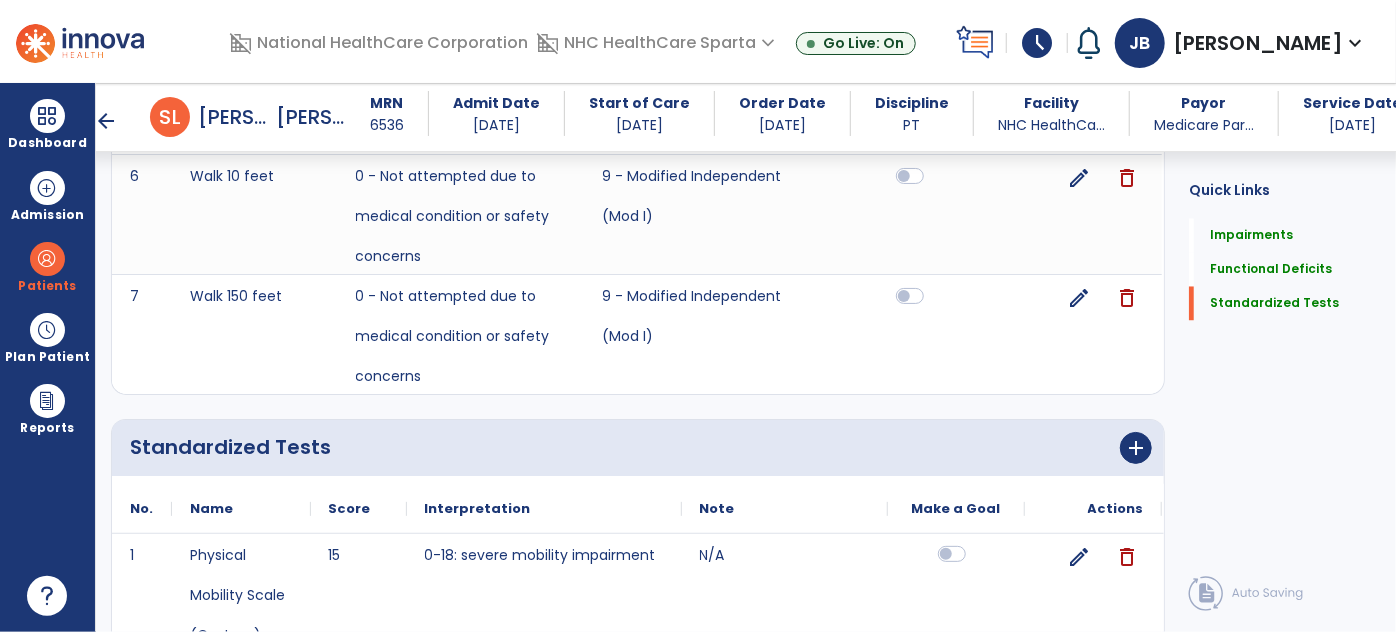 scroll, scrollTop: 1928, scrollLeft: 0, axis: vertical 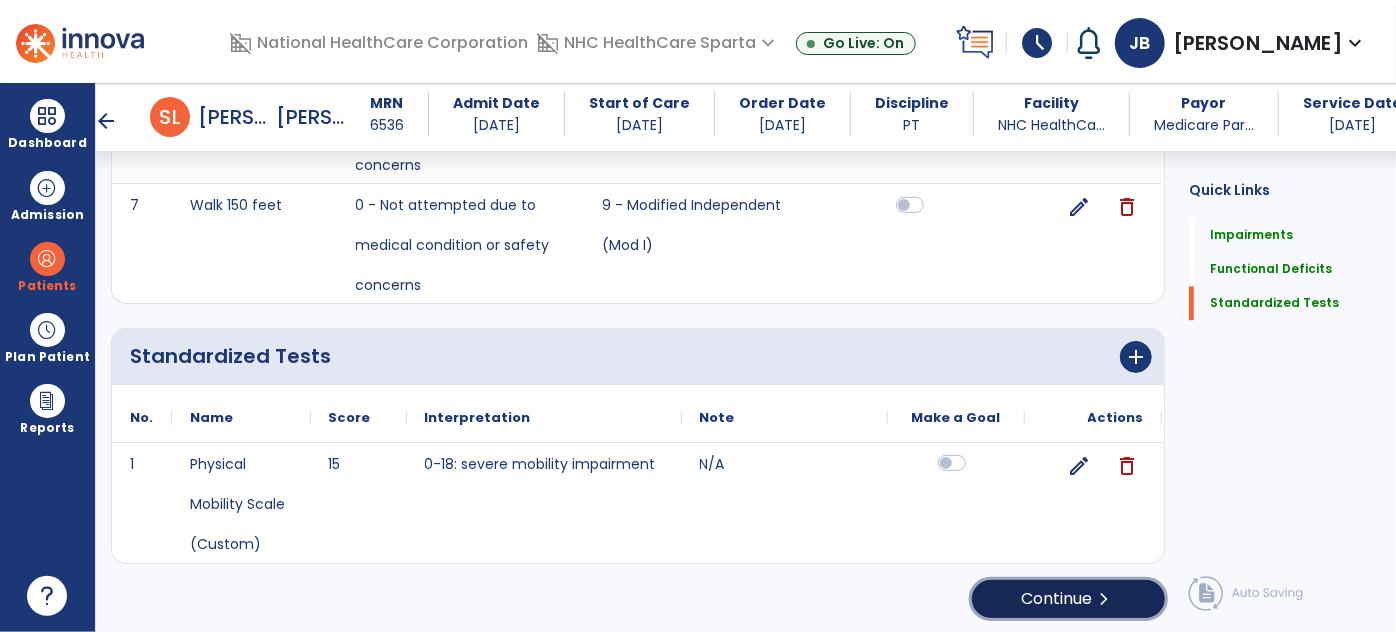 click on "Continue  chevron_right" 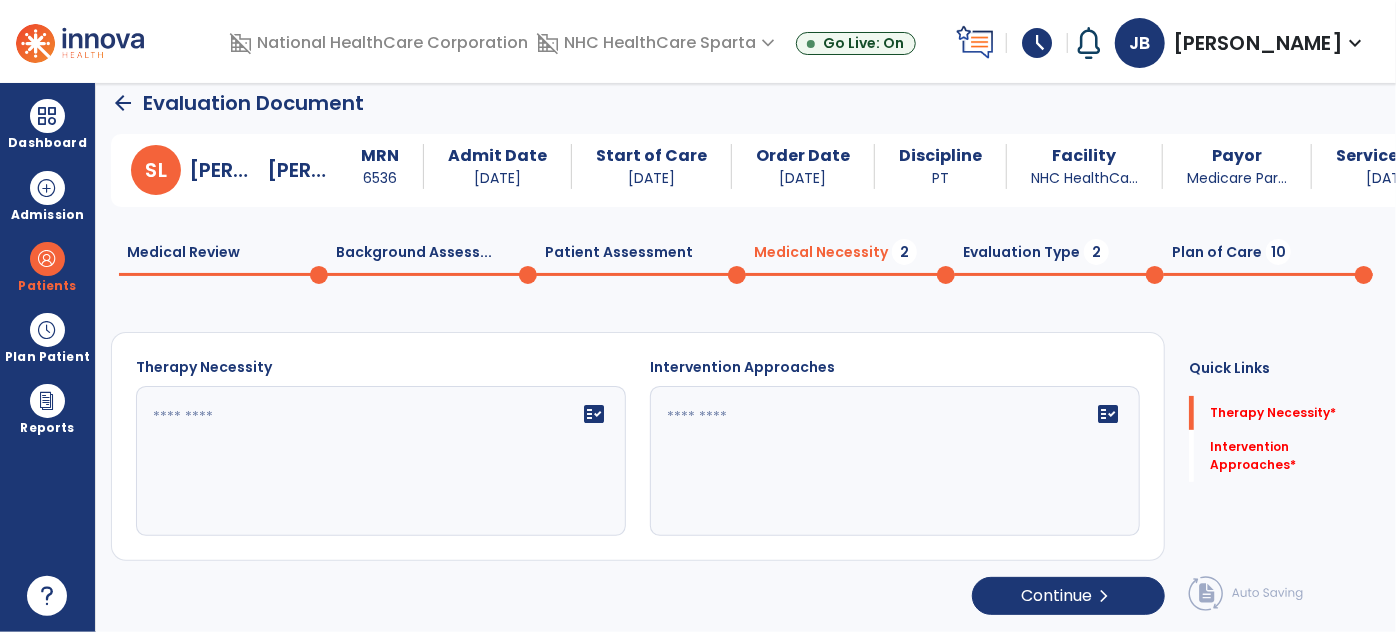 scroll, scrollTop: 0, scrollLeft: 0, axis: both 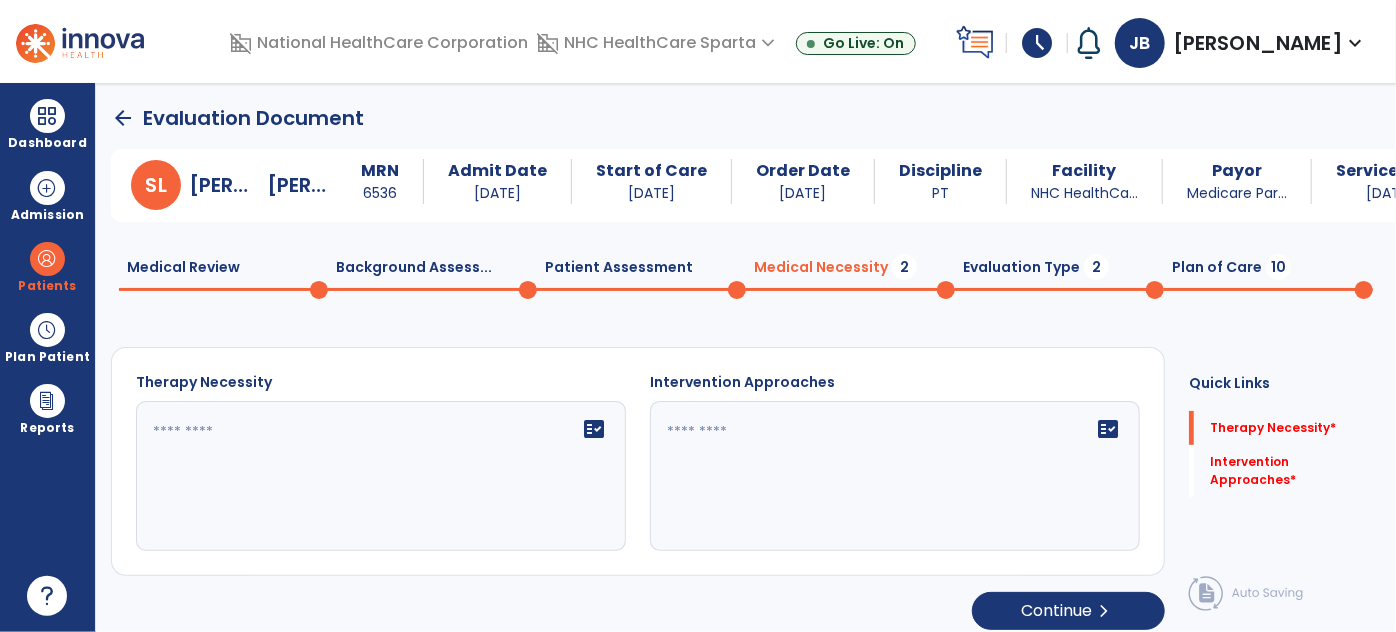 click 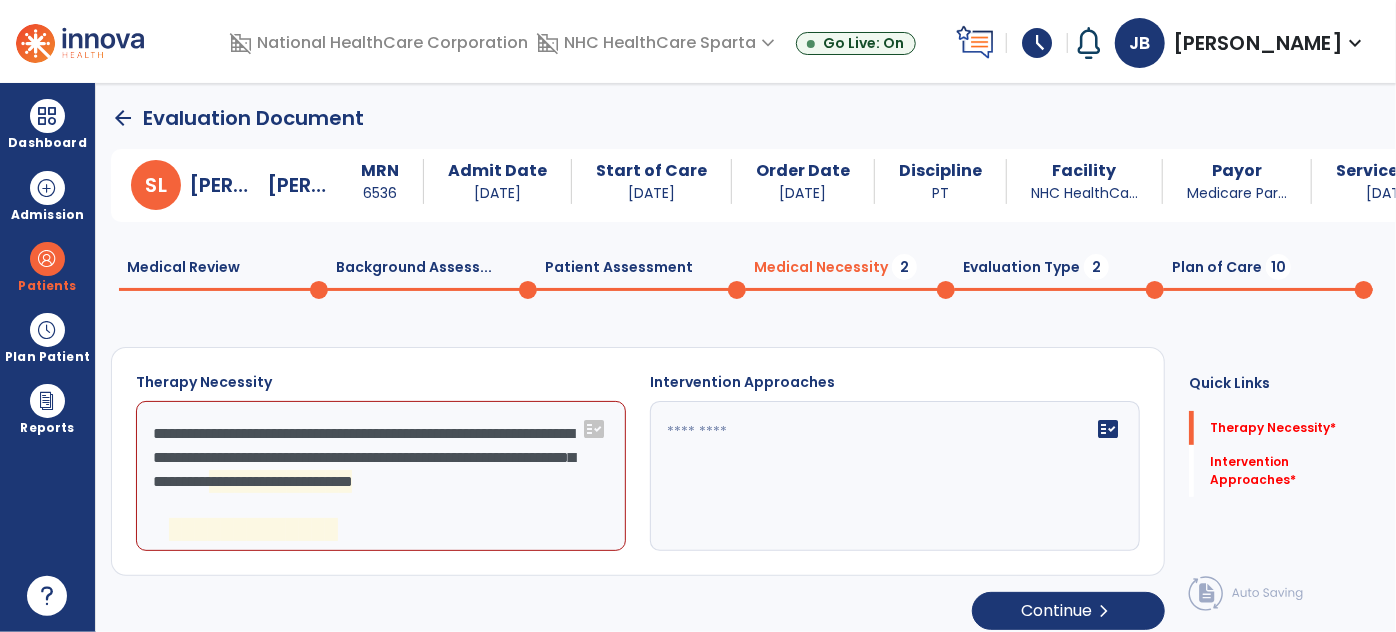 click on "**********" 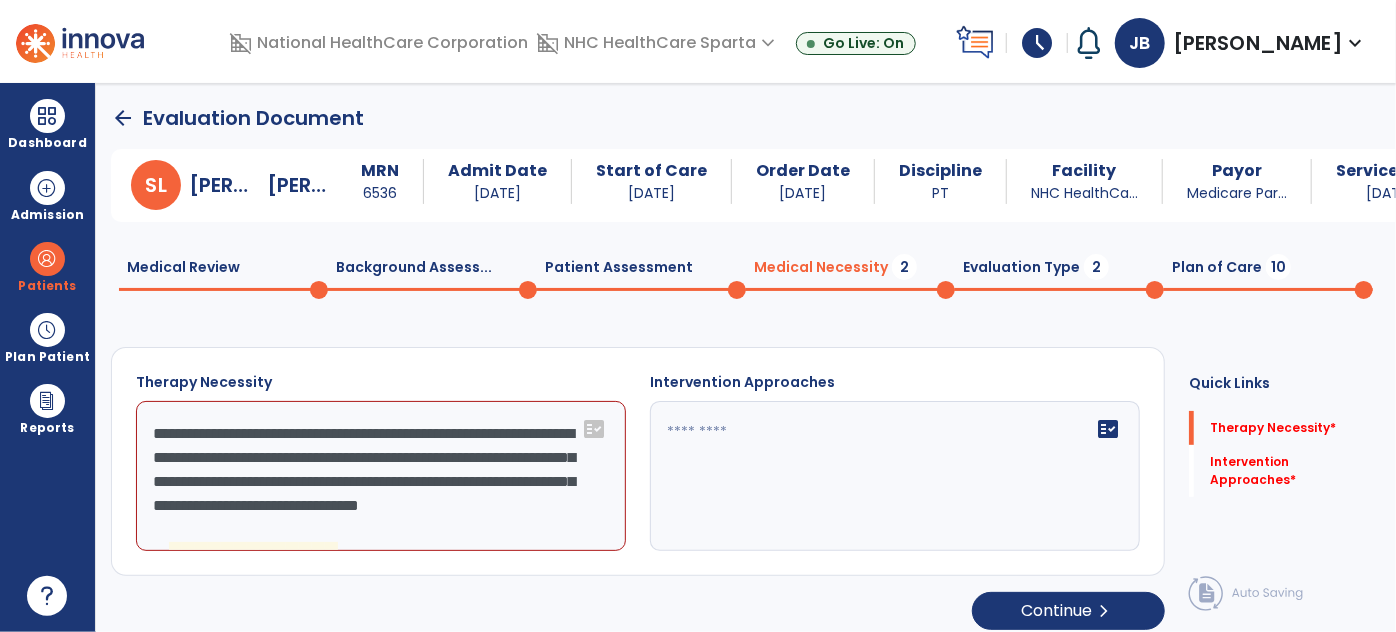 scroll, scrollTop: 24, scrollLeft: 0, axis: vertical 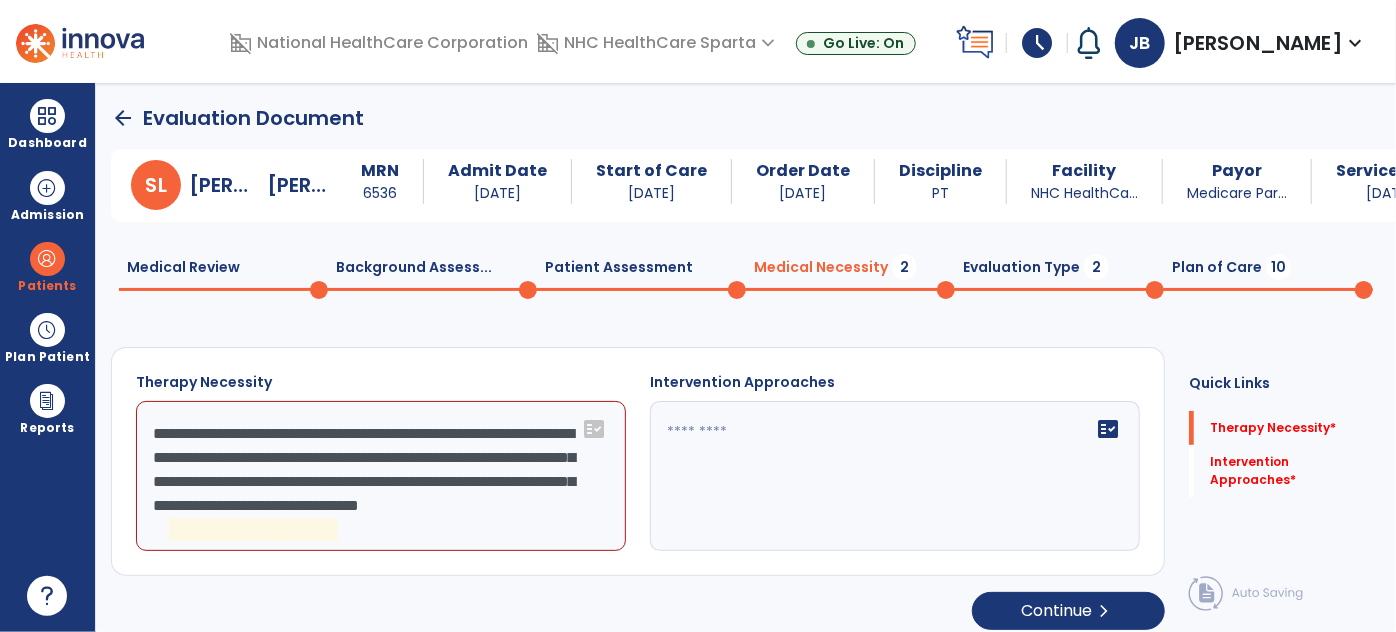 click on "**********" 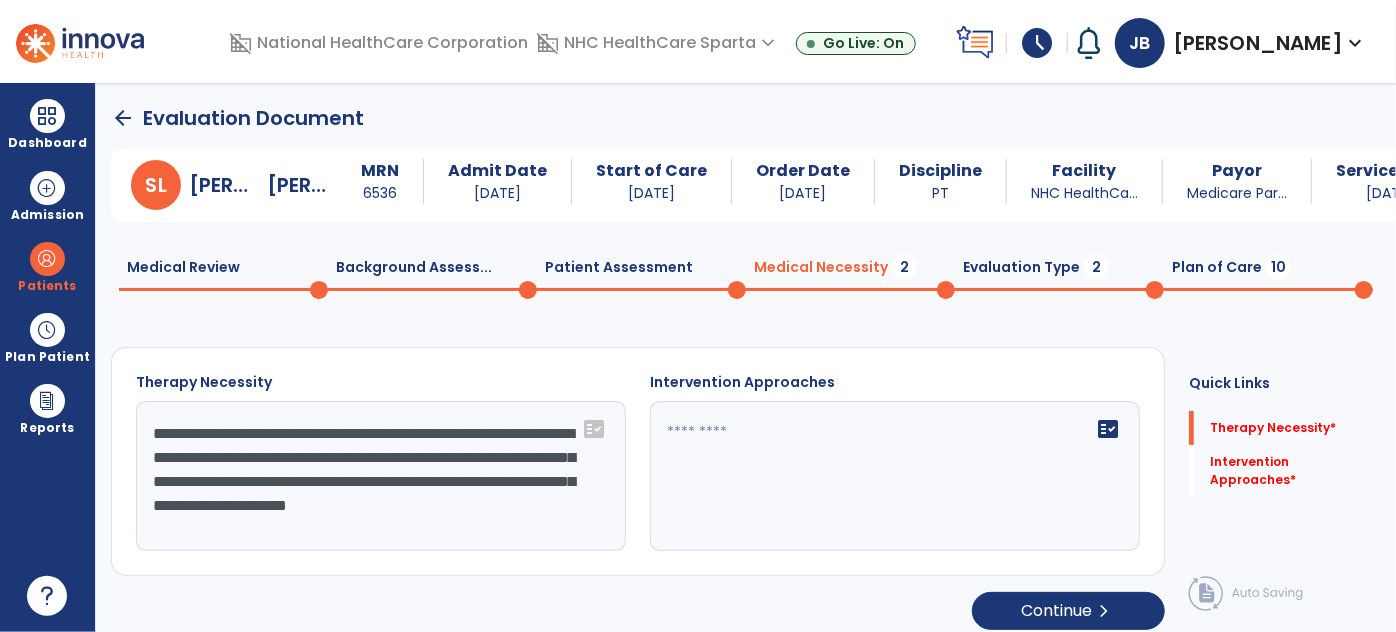 scroll, scrollTop: 0, scrollLeft: 0, axis: both 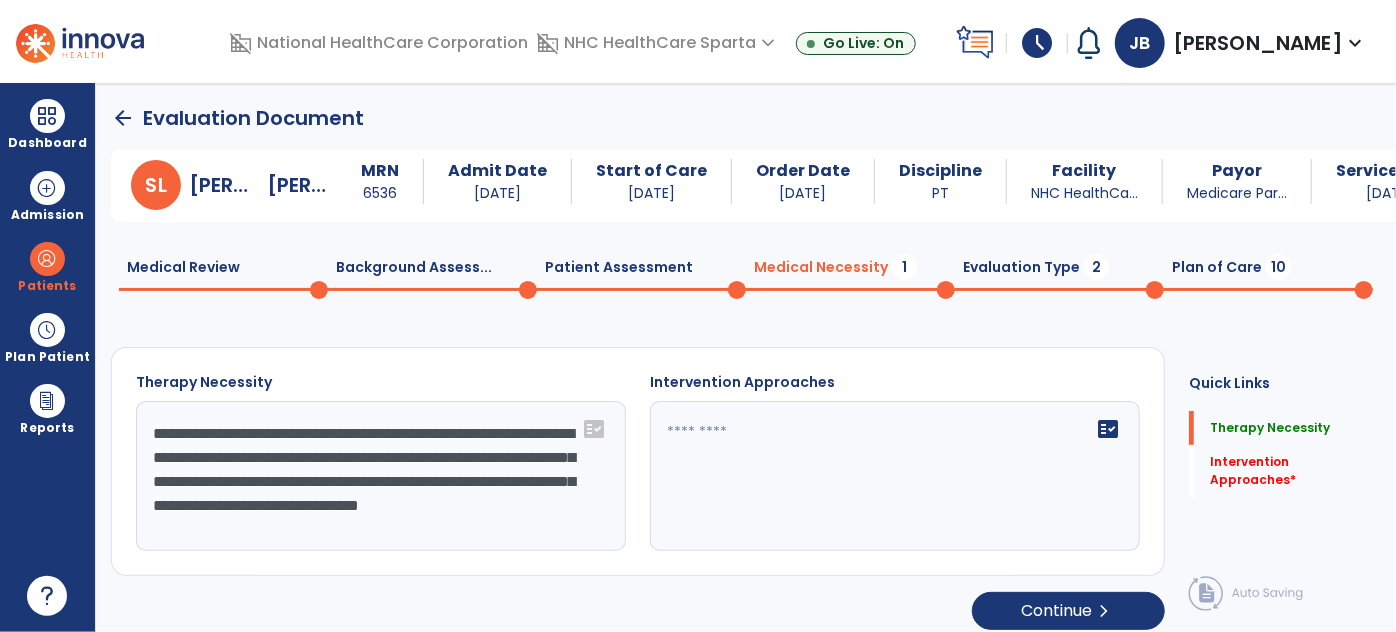 type on "**********" 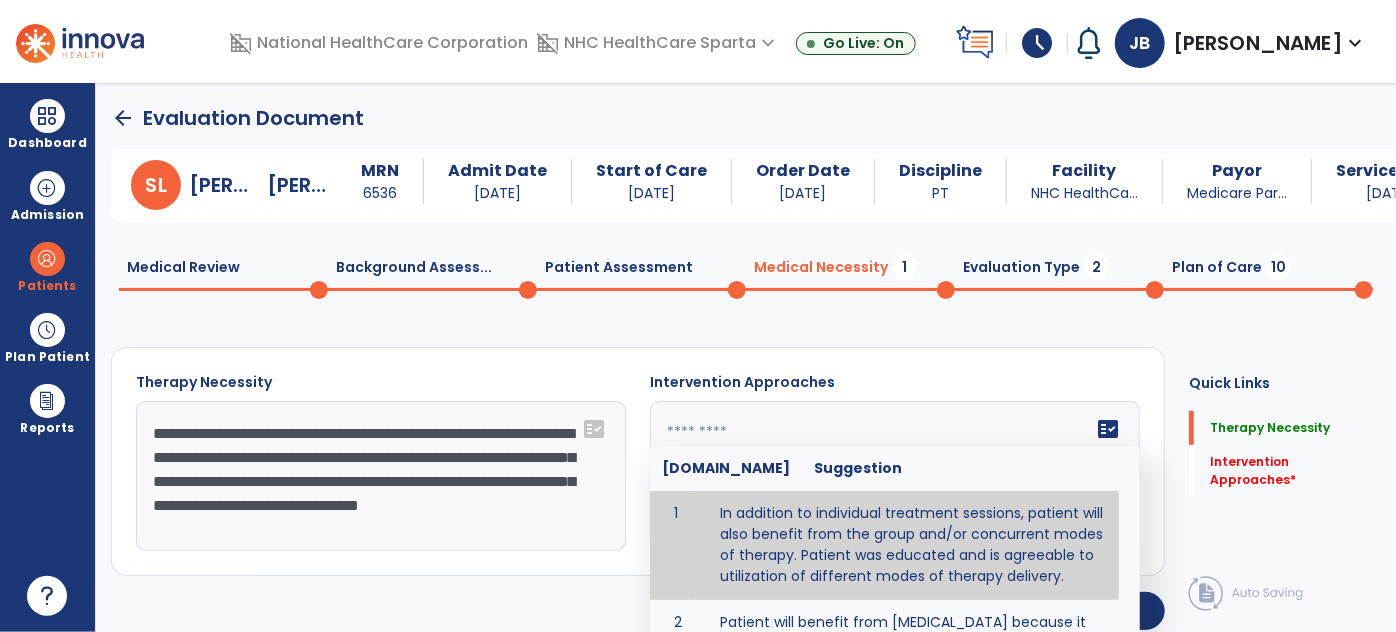 type on "**********" 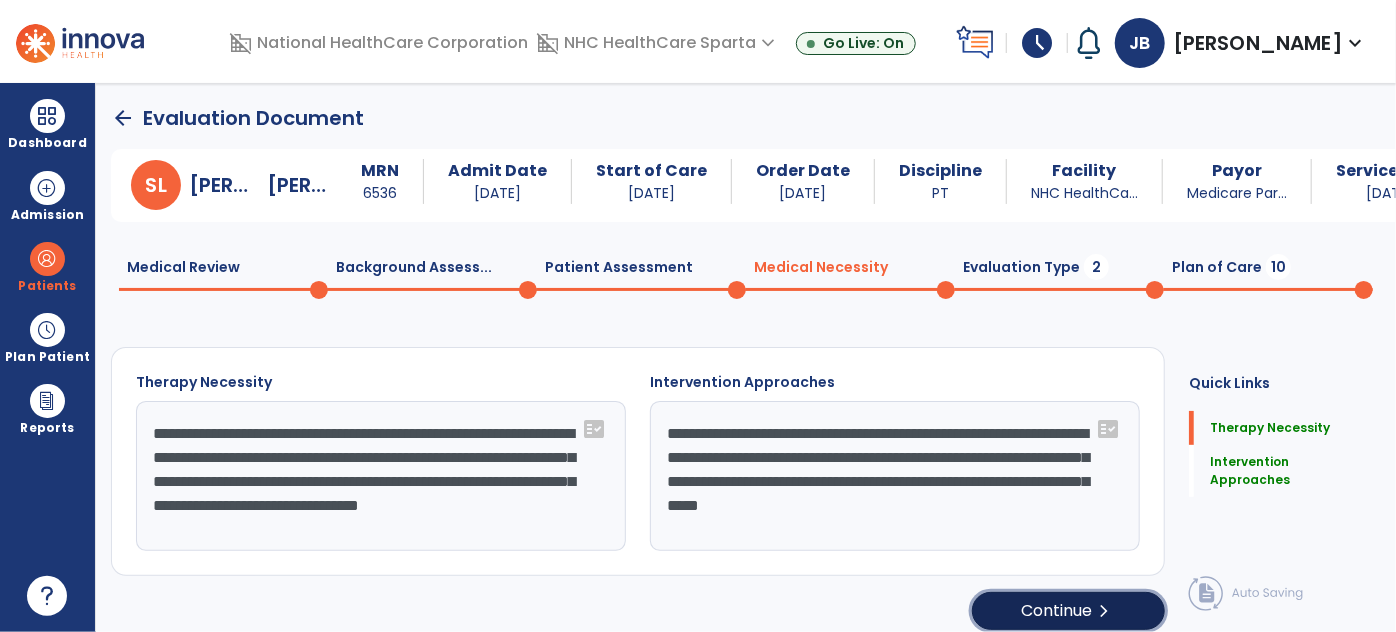 click on "Continue  chevron_right" 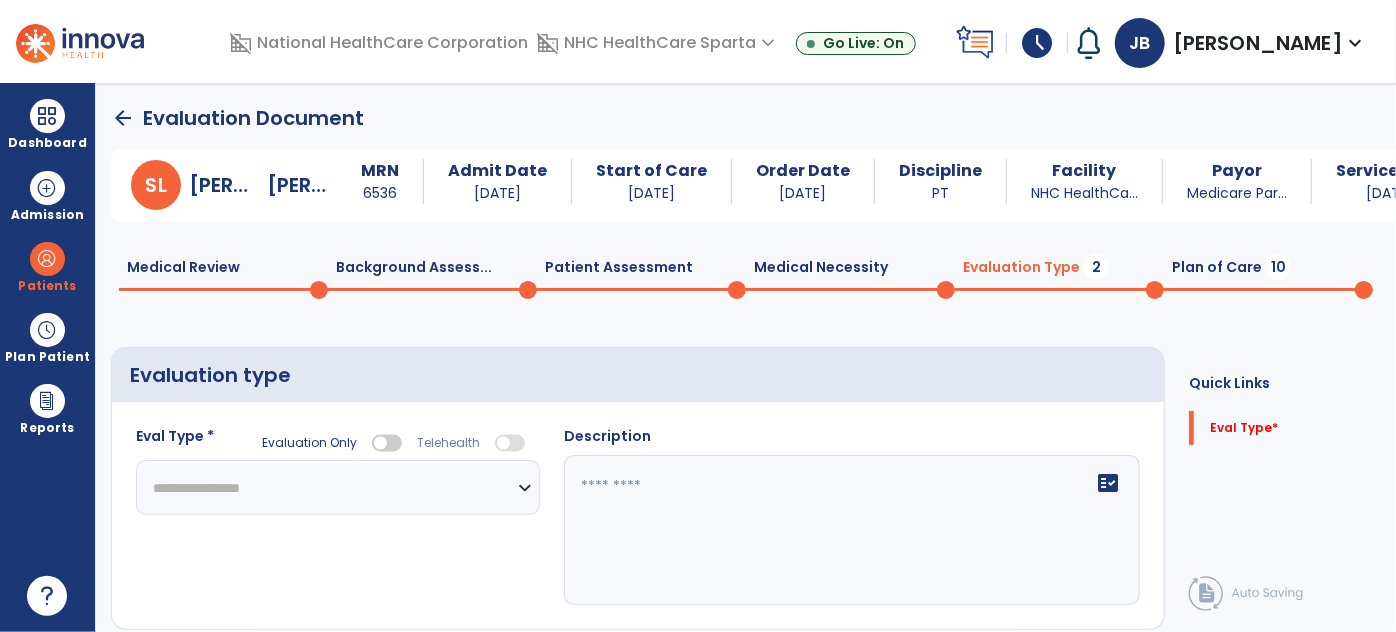 click on "**********" 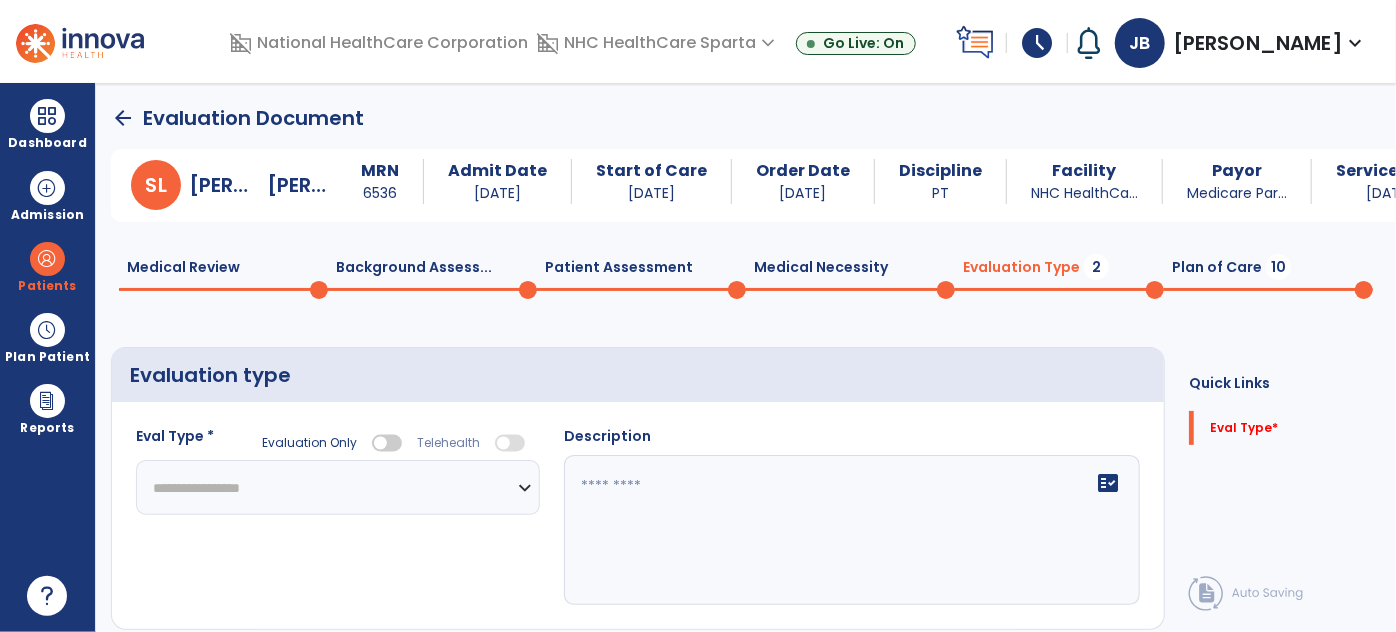 select on "**********" 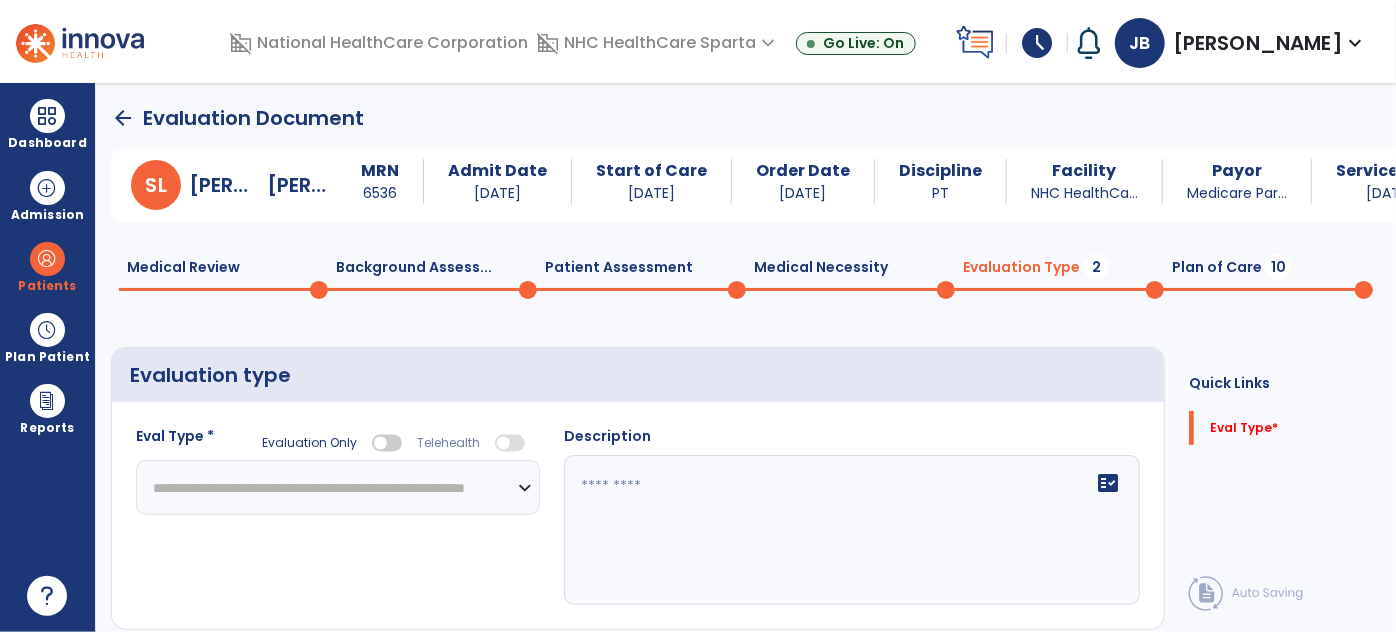 click on "**********" 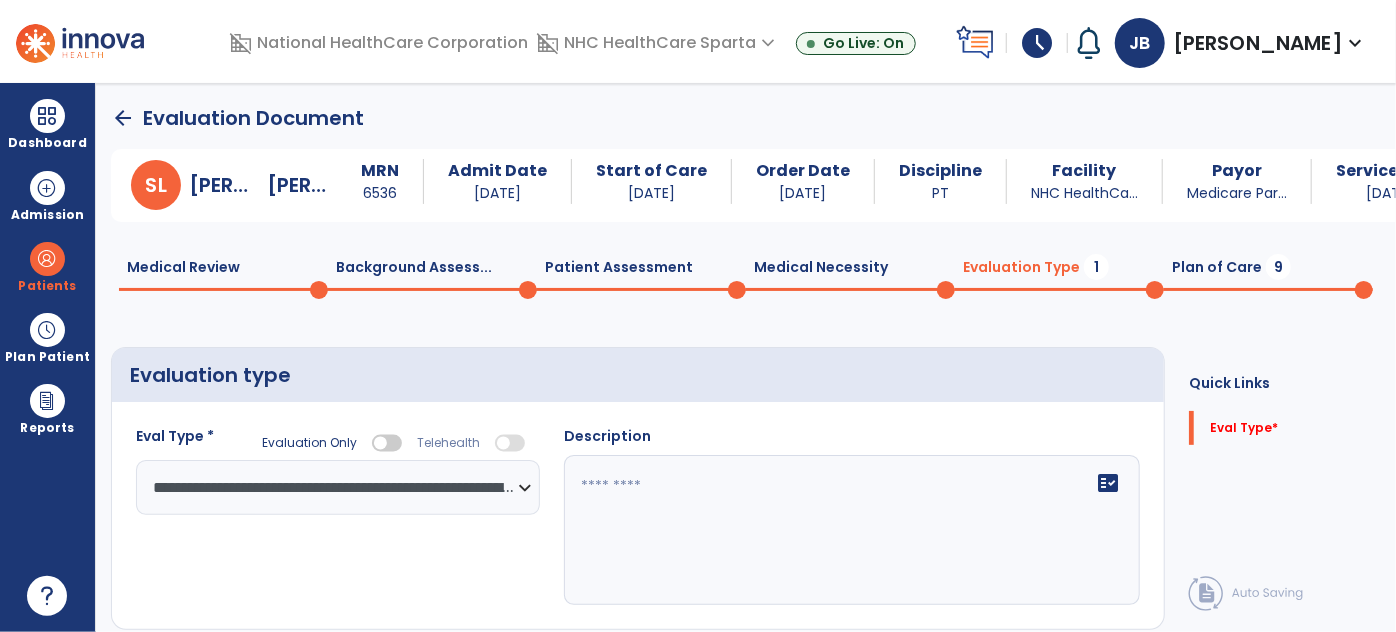 click on "[PERSON_NAME], [PERSON_NAME]    expand_more   home   Home   person   Profile   help   Help   logout   Log out" at bounding box center [1241, 43] 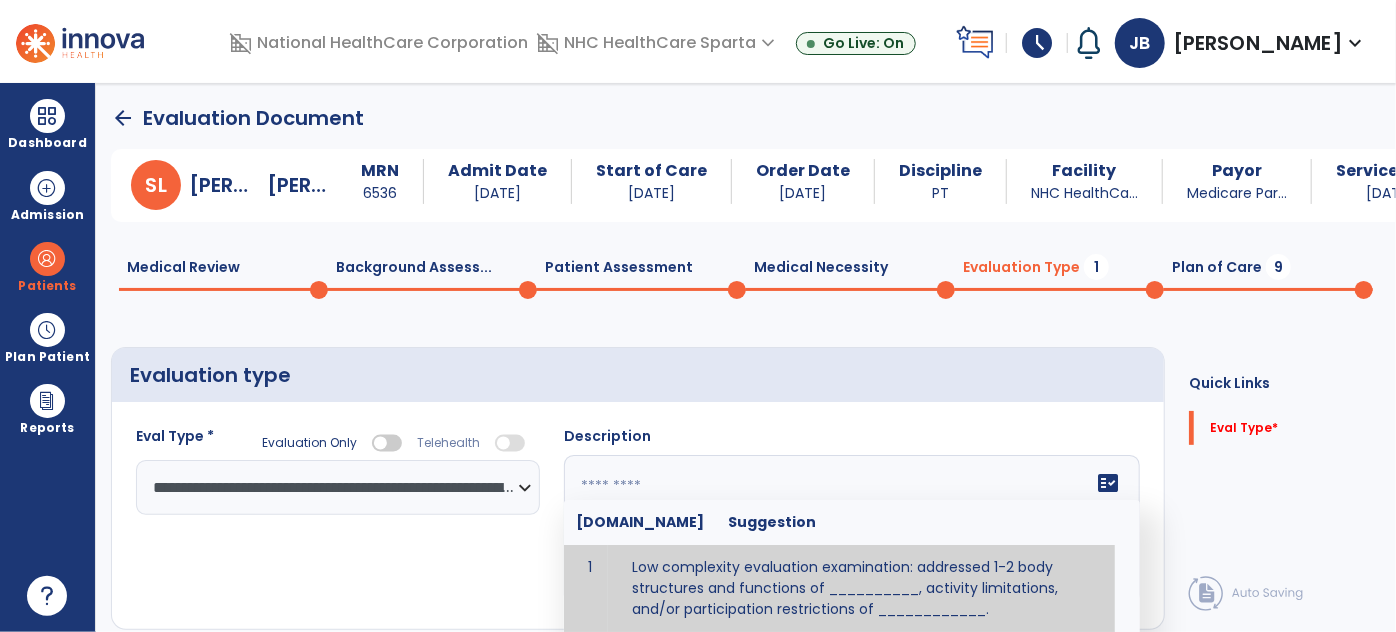 scroll, scrollTop: 0, scrollLeft: 0, axis: both 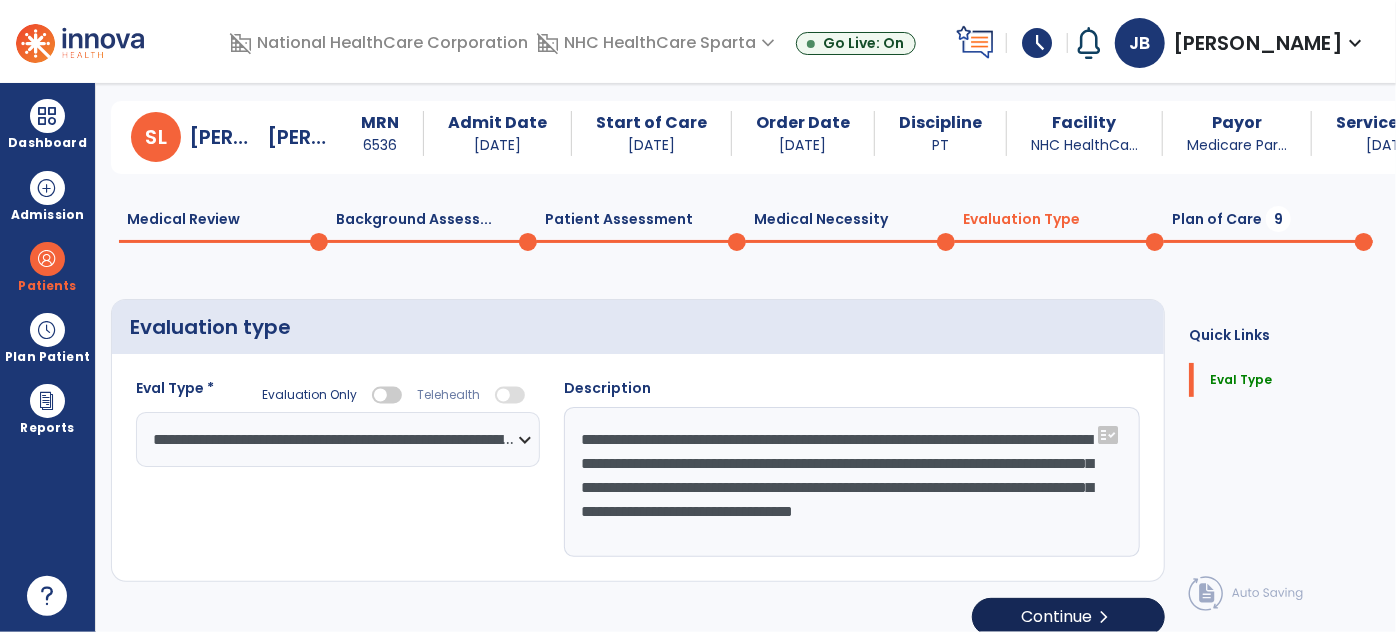 type on "**********" 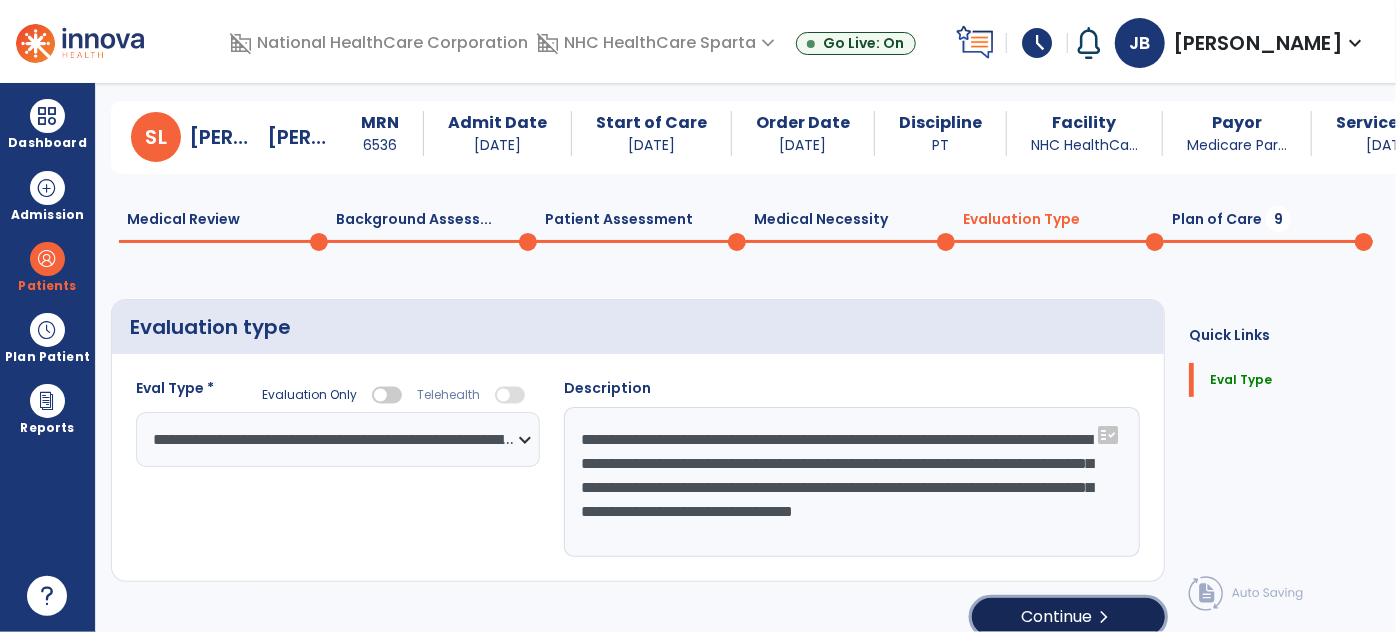 click on "Continue  chevron_right" 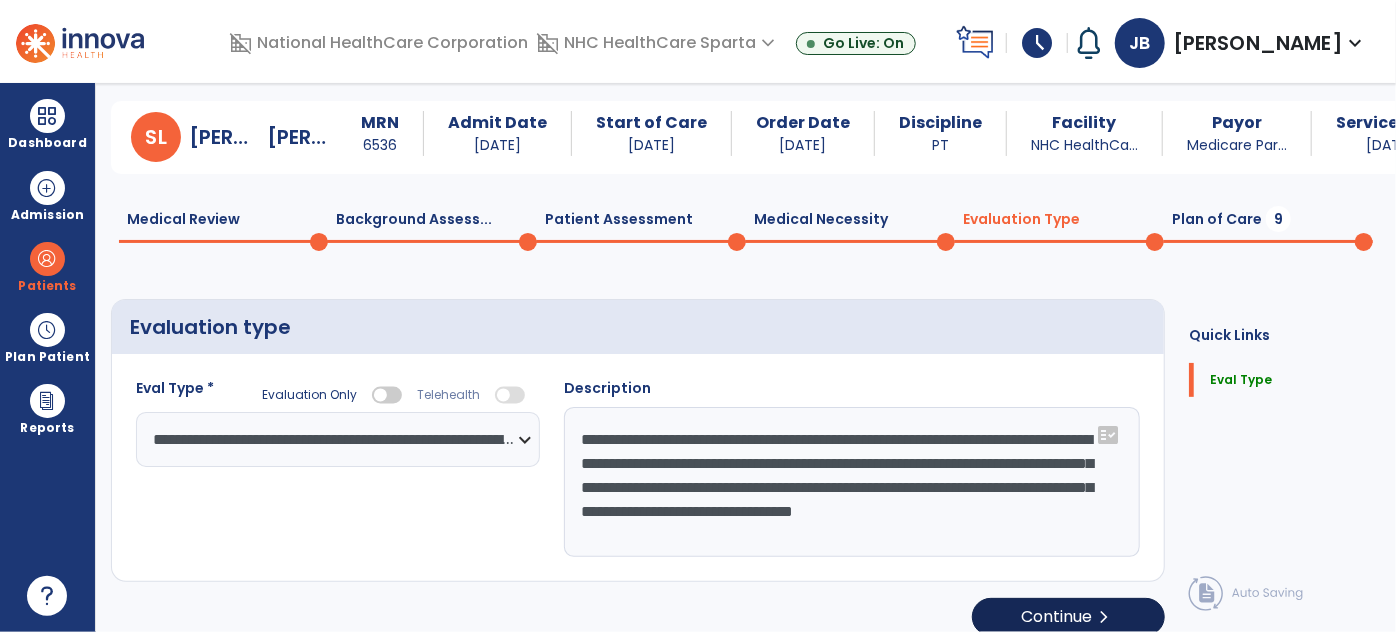 select on "*****" 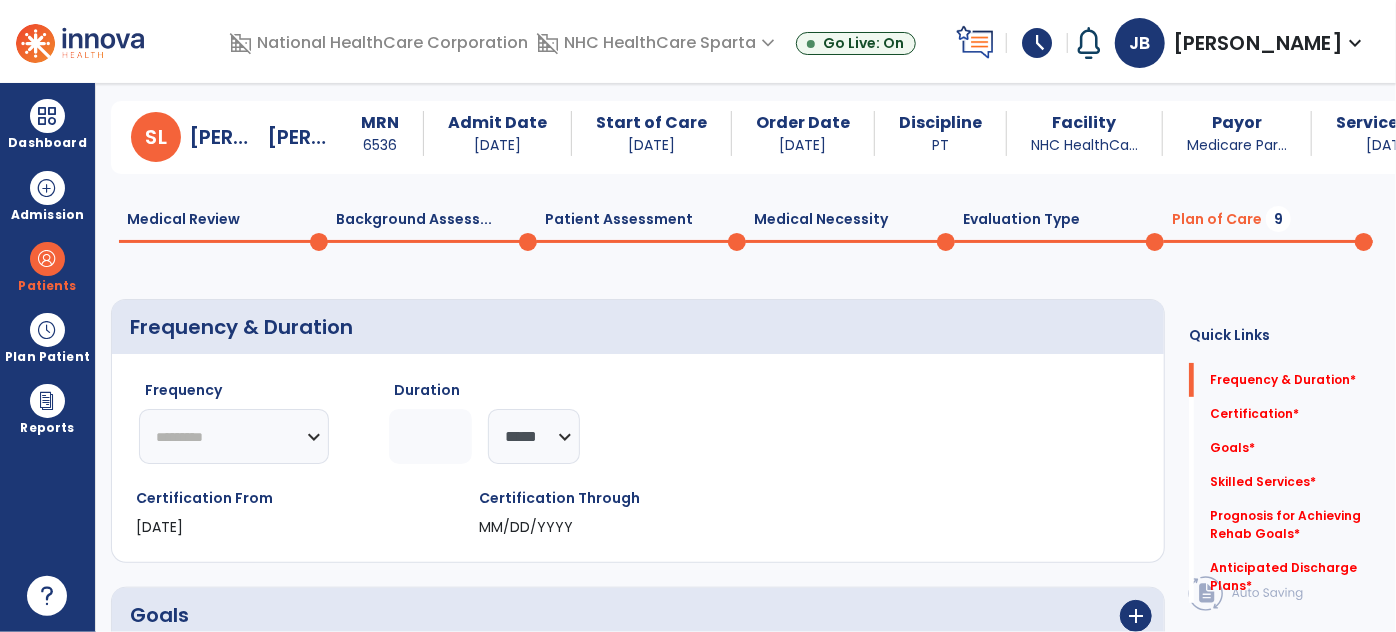 click on "********* ** ** ** ** ** ** **" 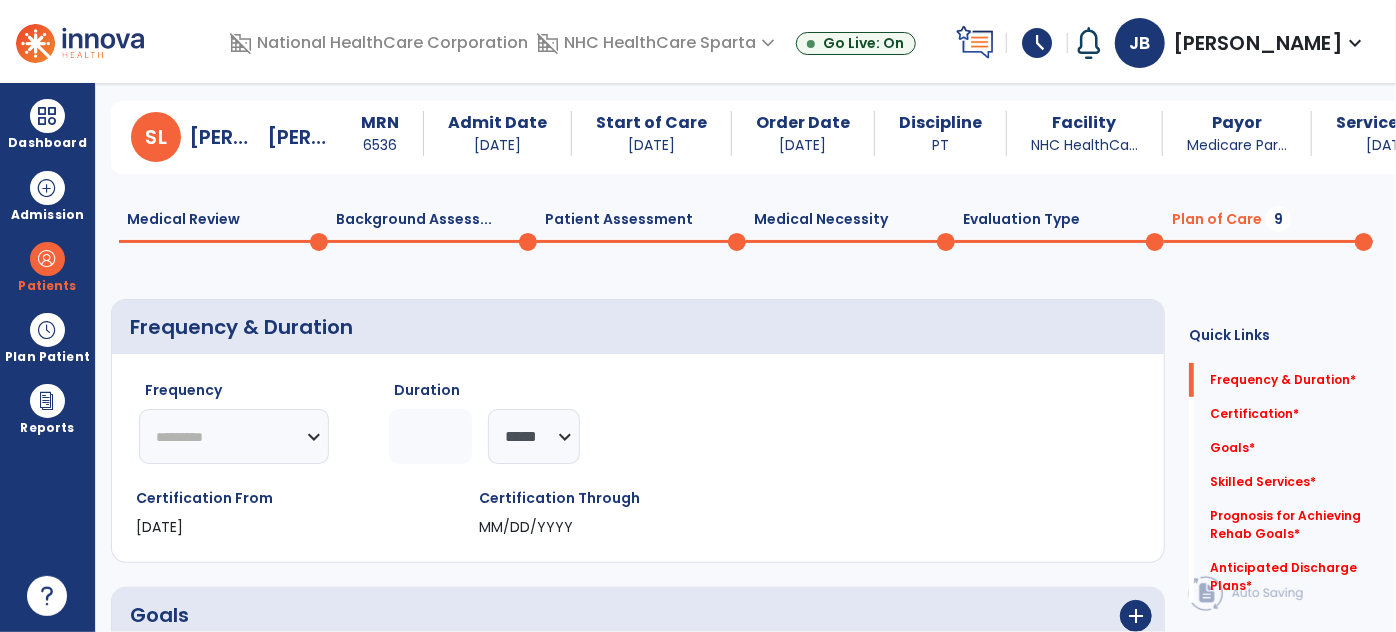 select on "**" 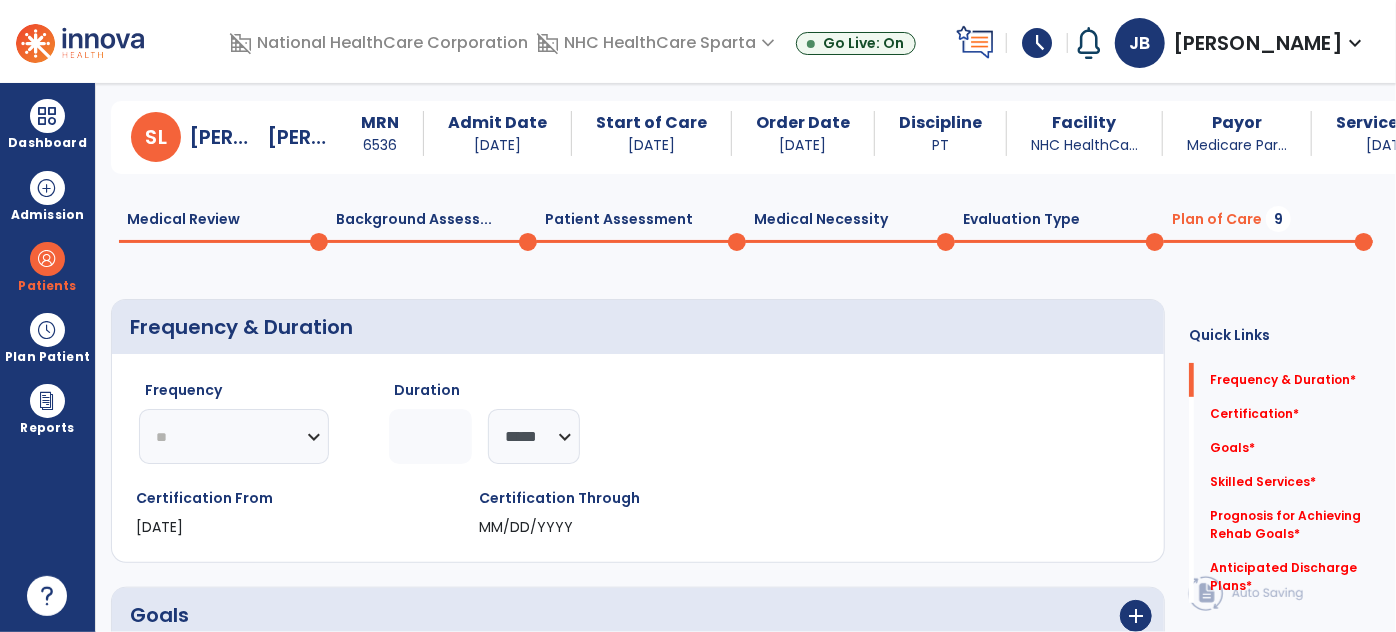 click on "********* ** ** ** ** ** ** **" 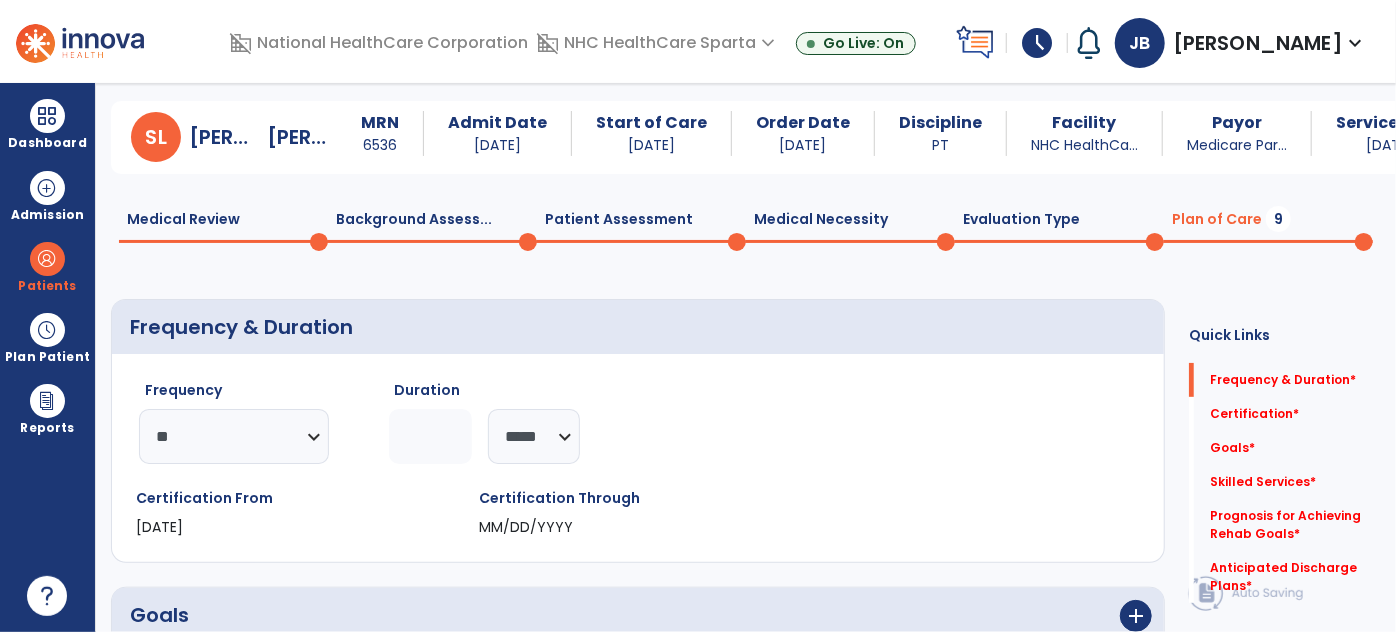 click 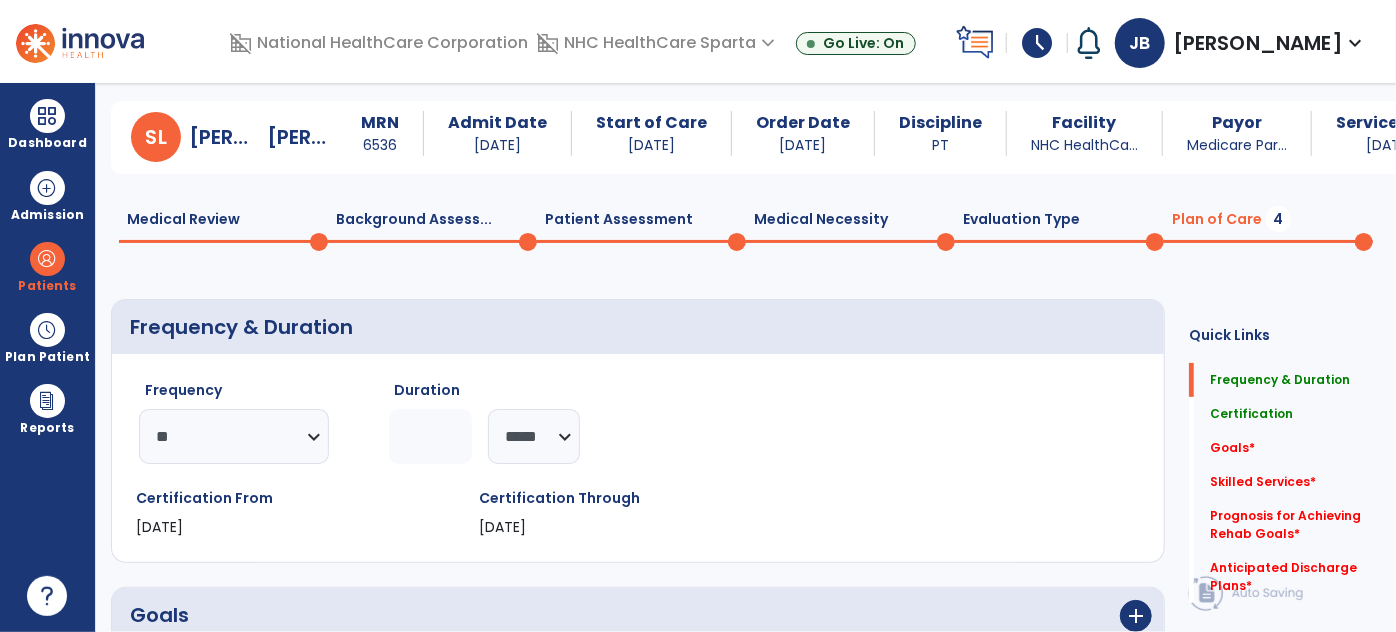 type on "*" 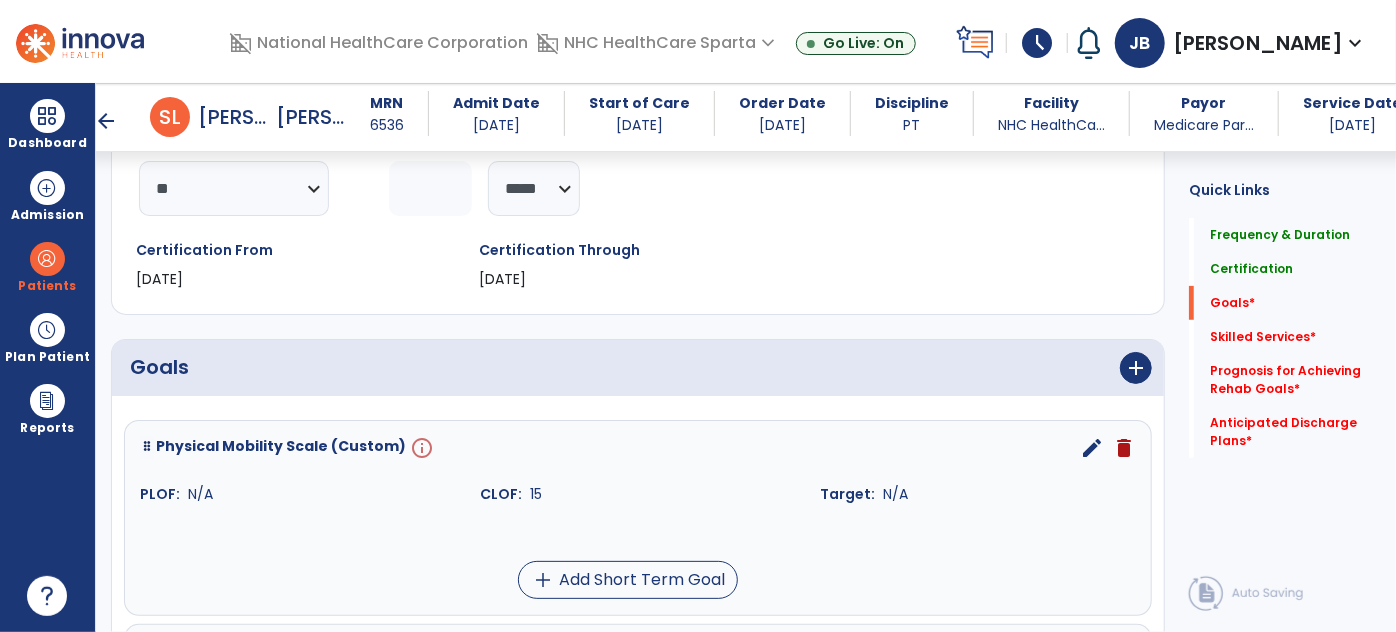 scroll, scrollTop: 320, scrollLeft: 0, axis: vertical 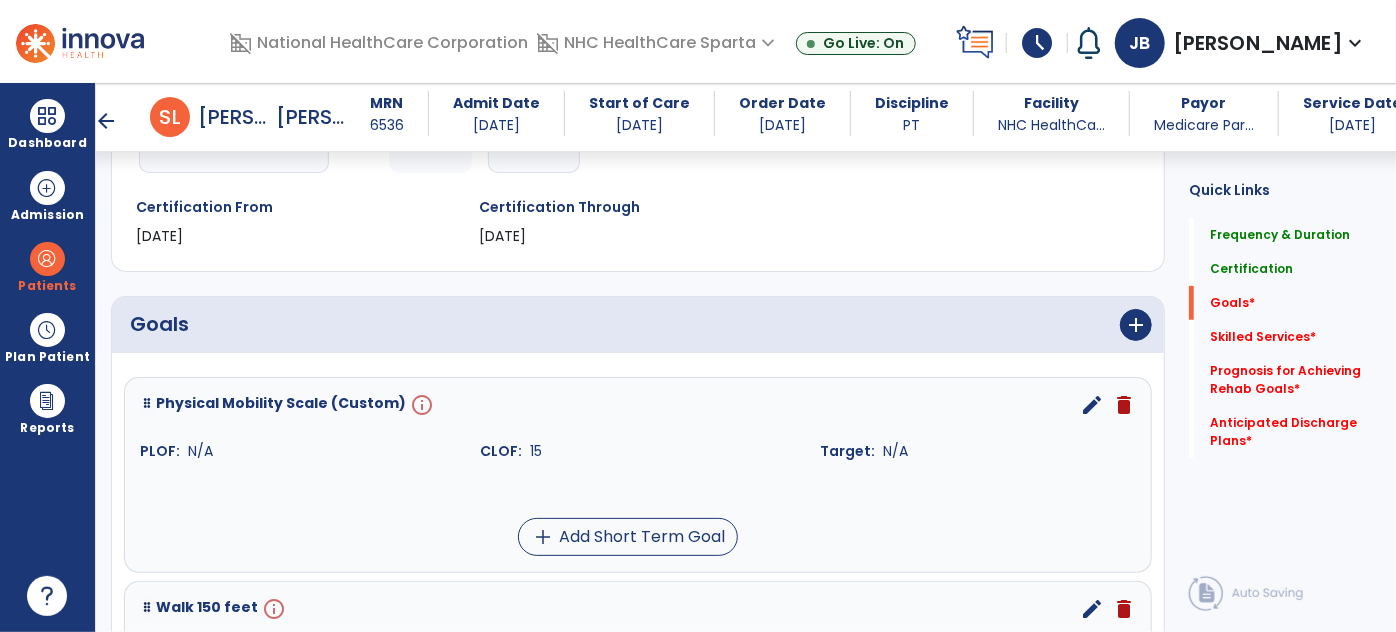 click on "edit" at bounding box center [1092, 405] 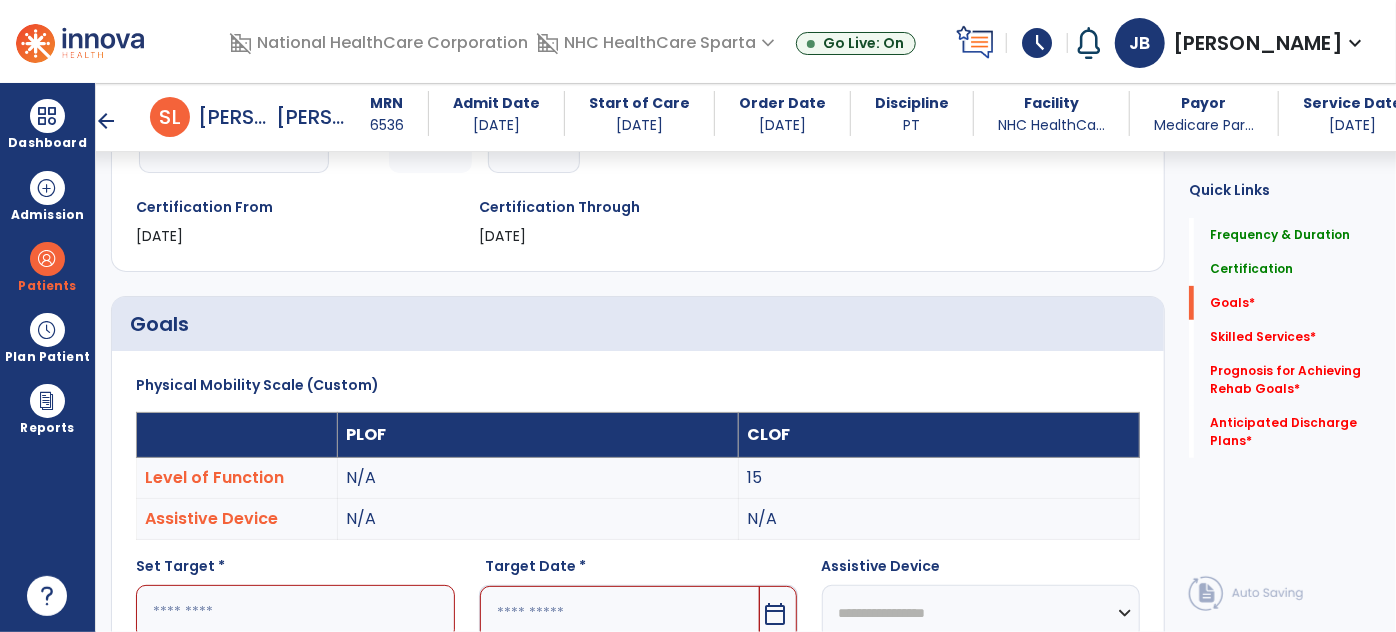 scroll, scrollTop: 62, scrollLeft: 0, axis: vertical 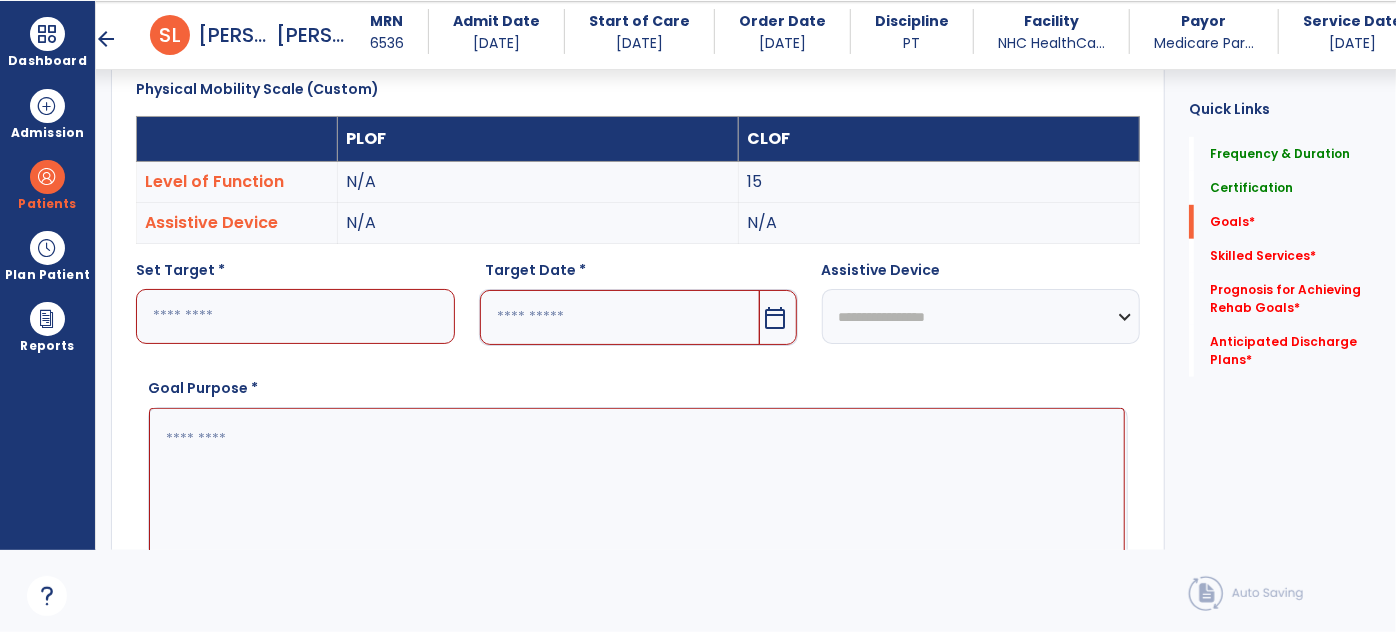 click at bounding box center [295, 316] 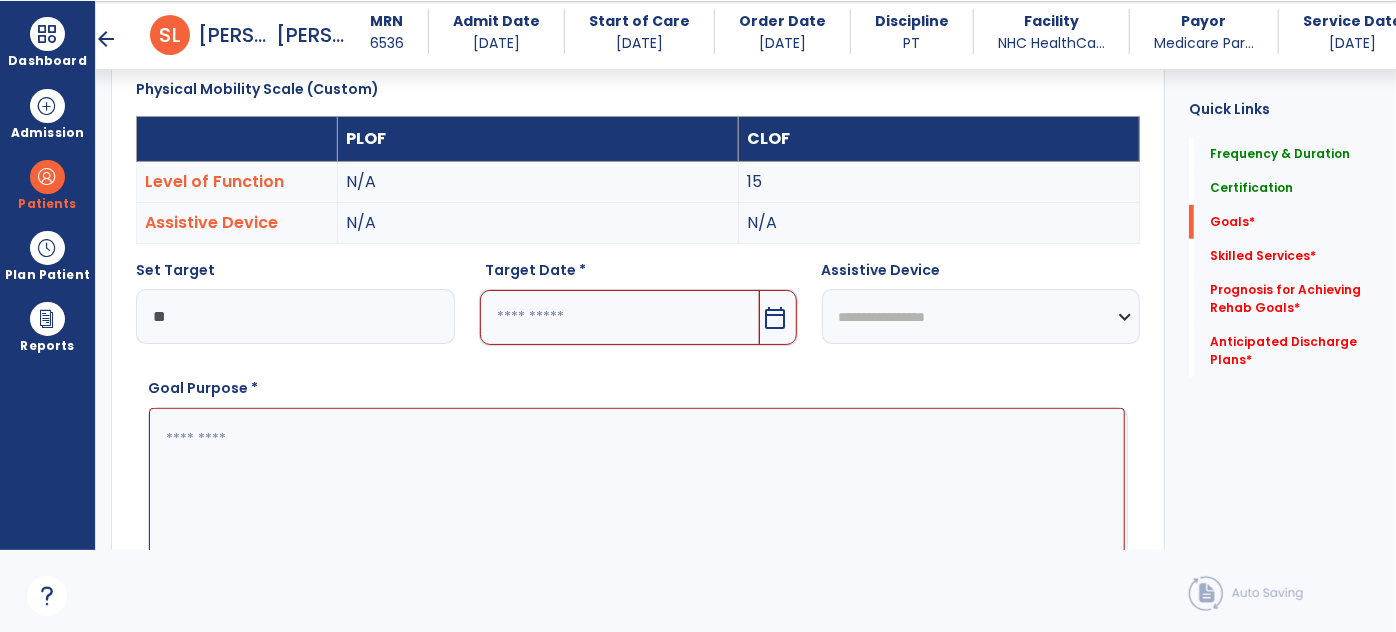 type on "**" 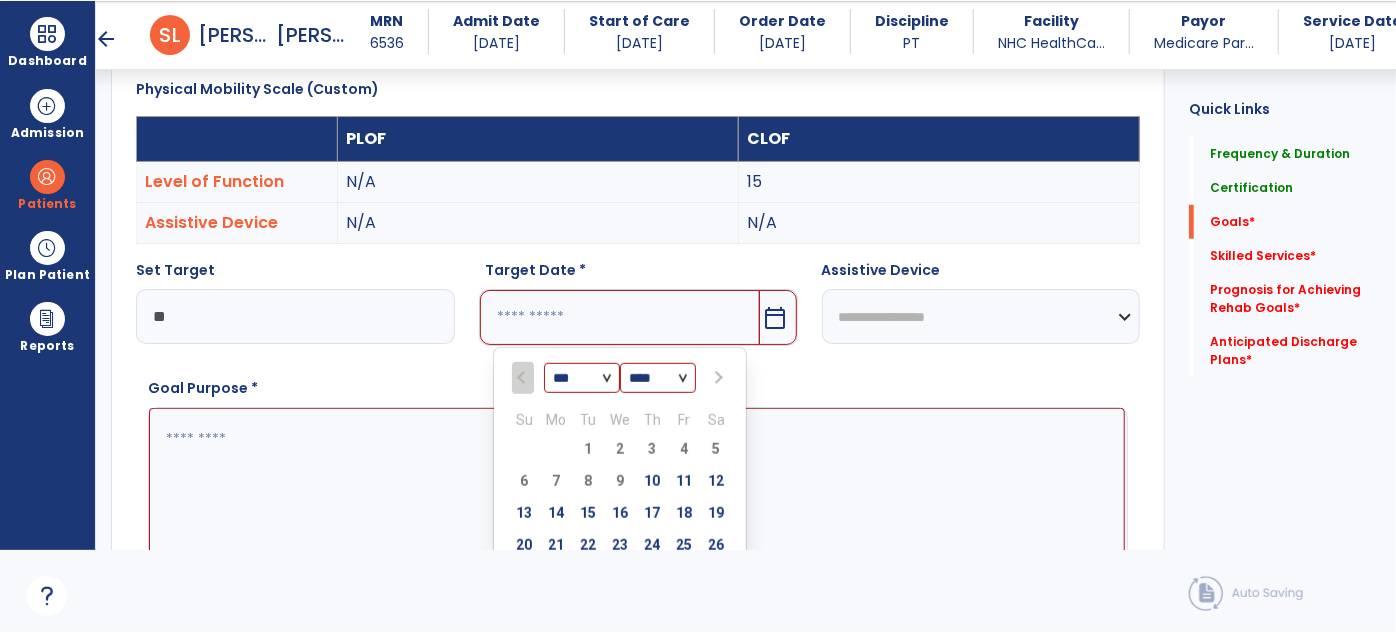 click at bounding box center [716, 378] 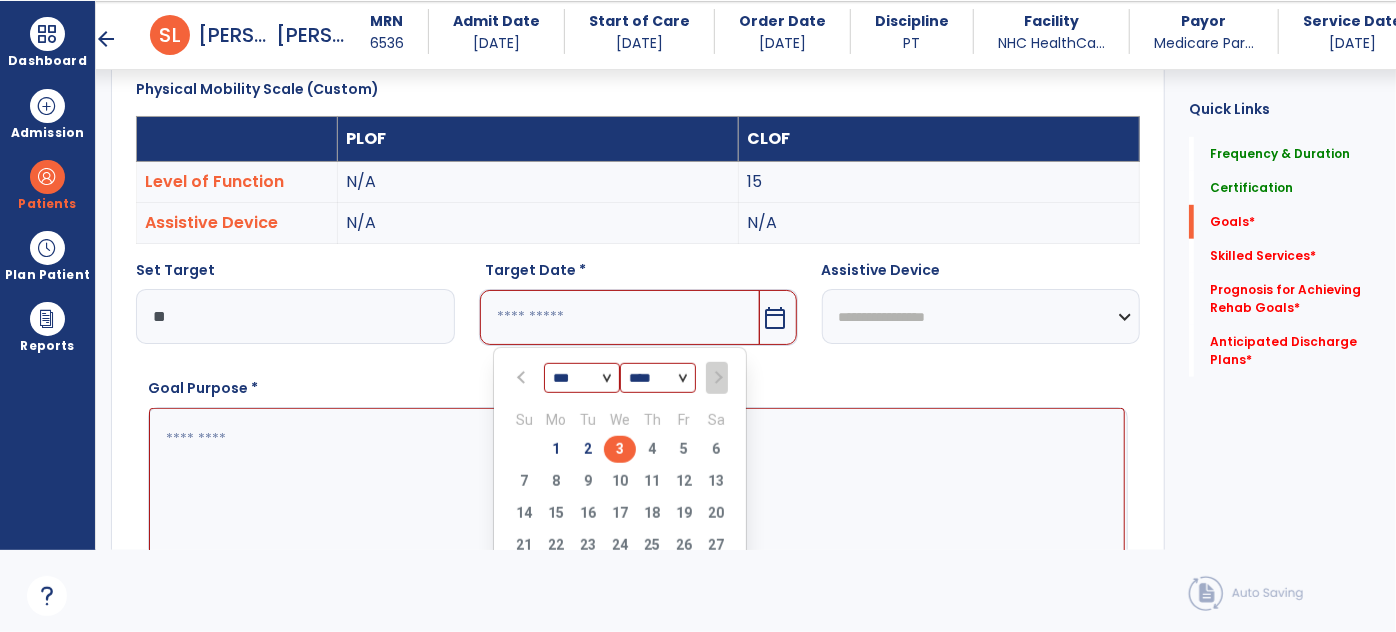 click on "3" at bounding box center [620, 449] 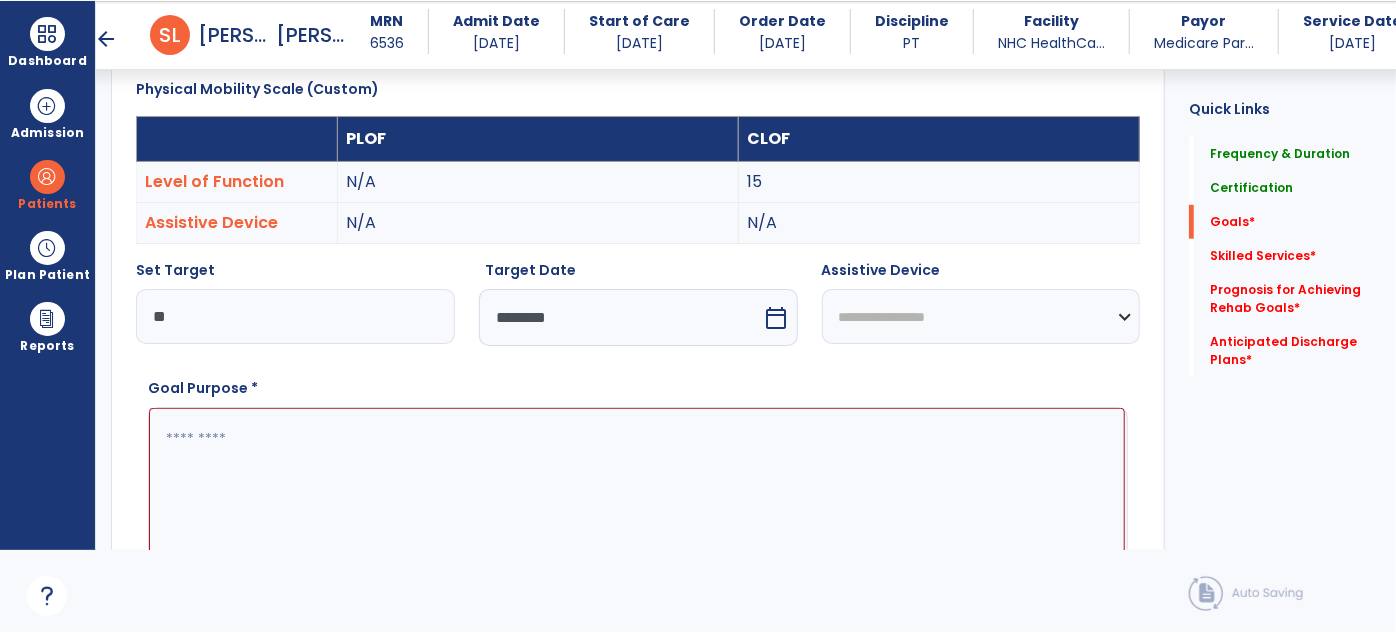click at bounding box center (637, 482) 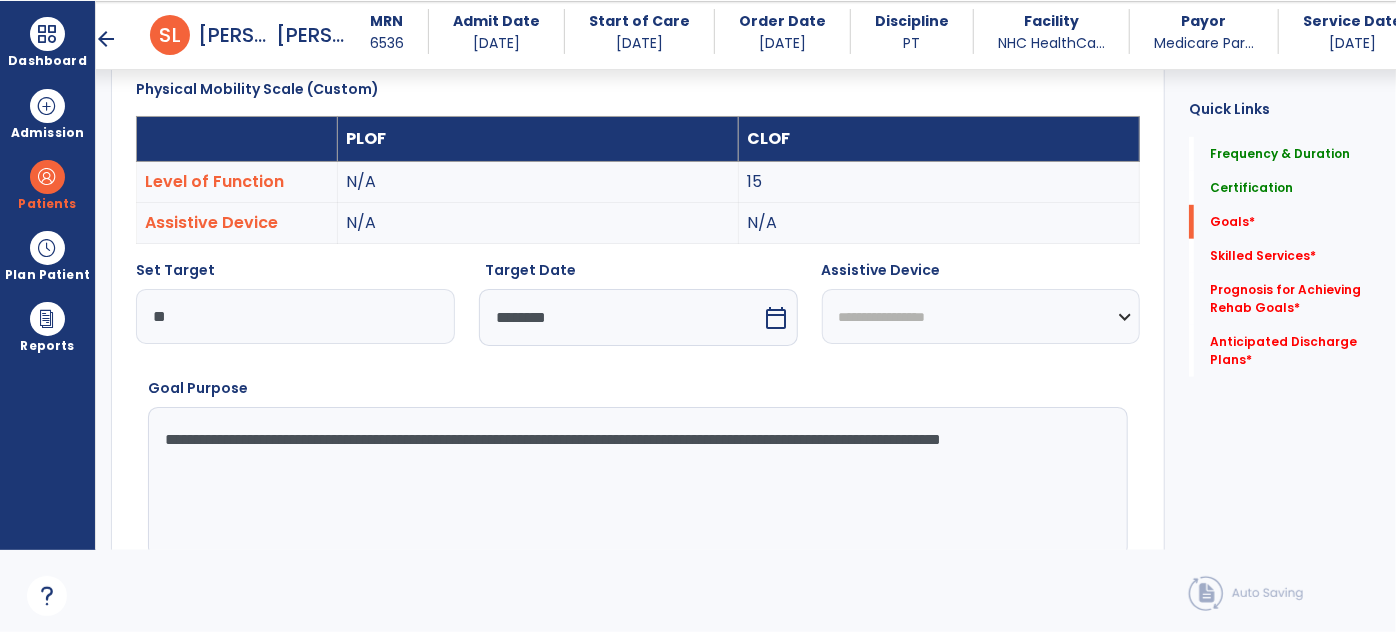 click on "**********" at bounding box center [637, 482] 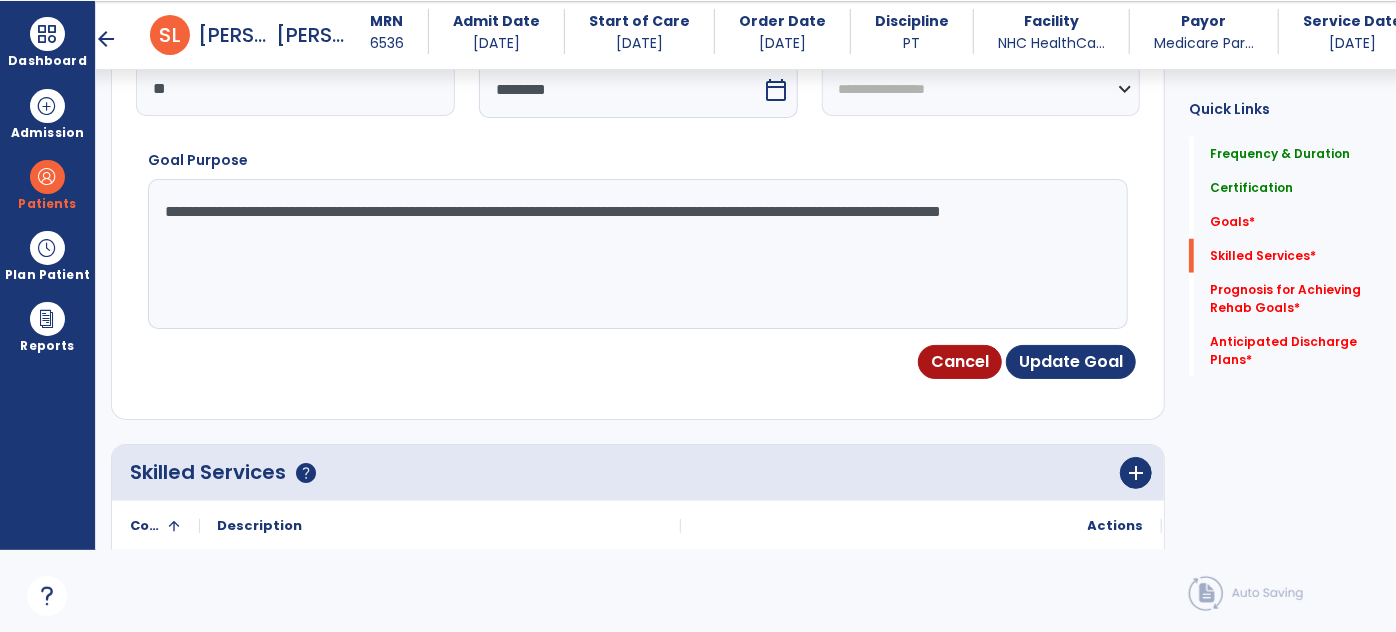 scroll, scrollTop: 989, scrollLeft: 0, axis: vertical 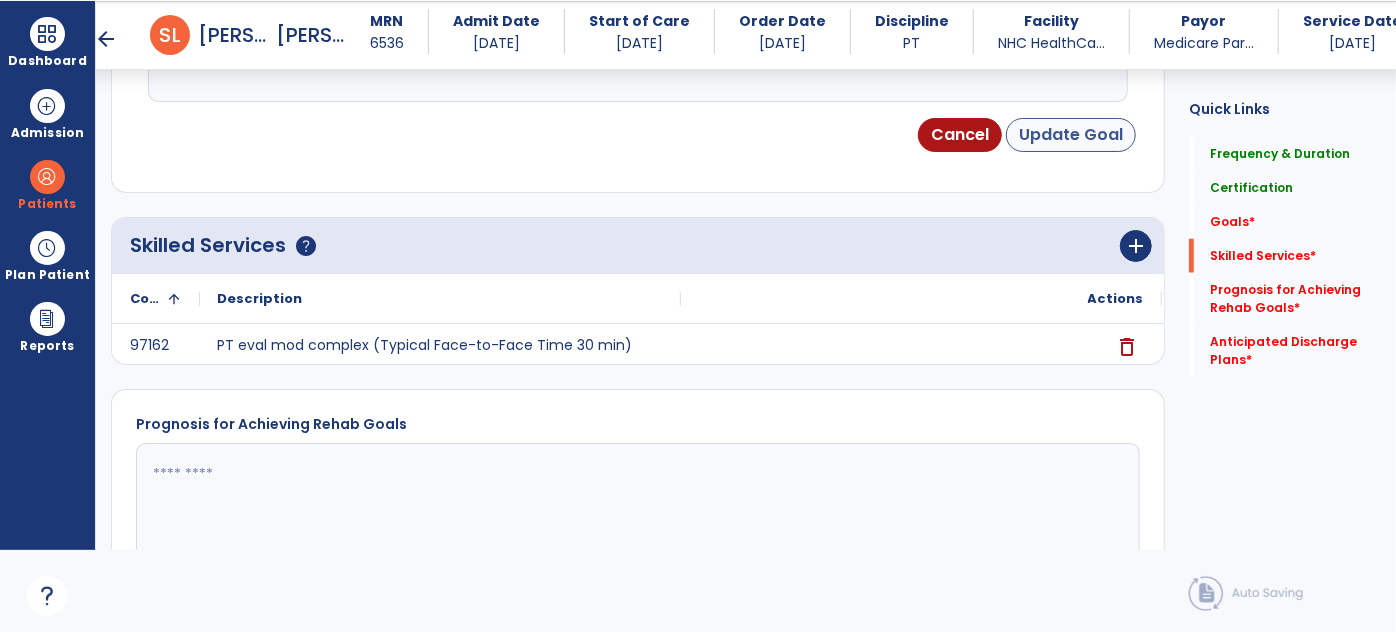 type on "**********" 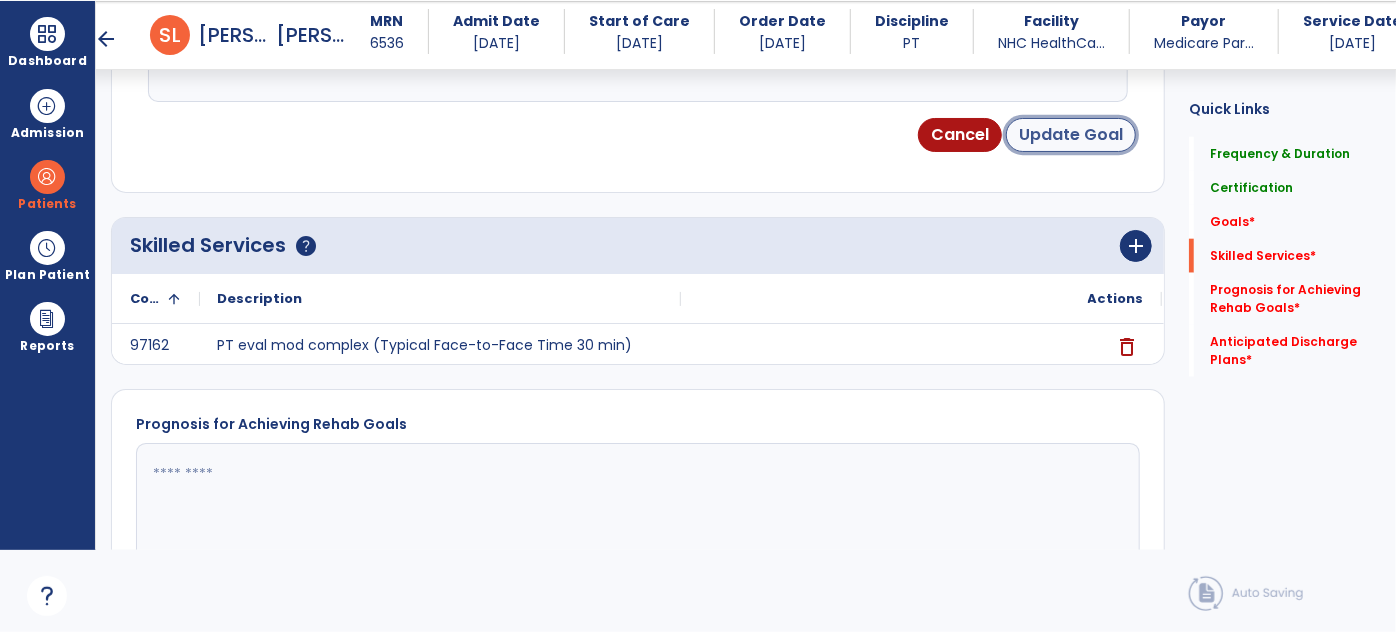click on "Update Goal" at bounding box center [1071, 135] 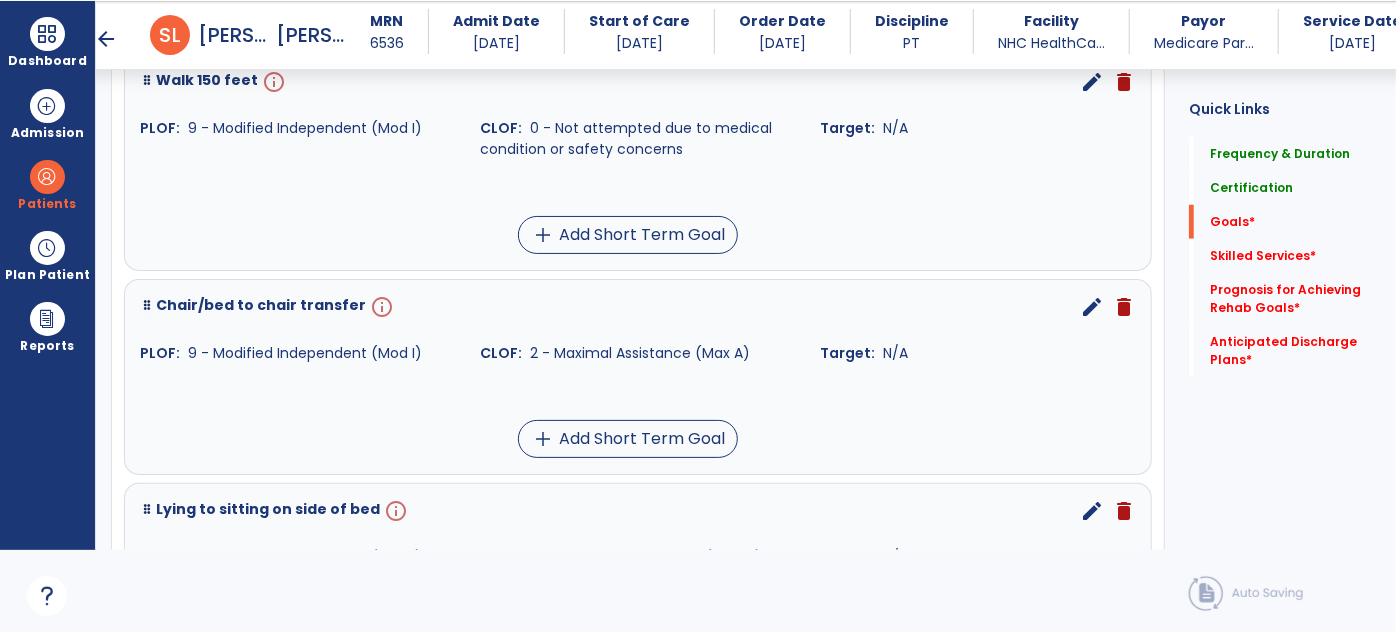 scroll, scrollTop: 674, scrollLeft: 0, axis: vertical 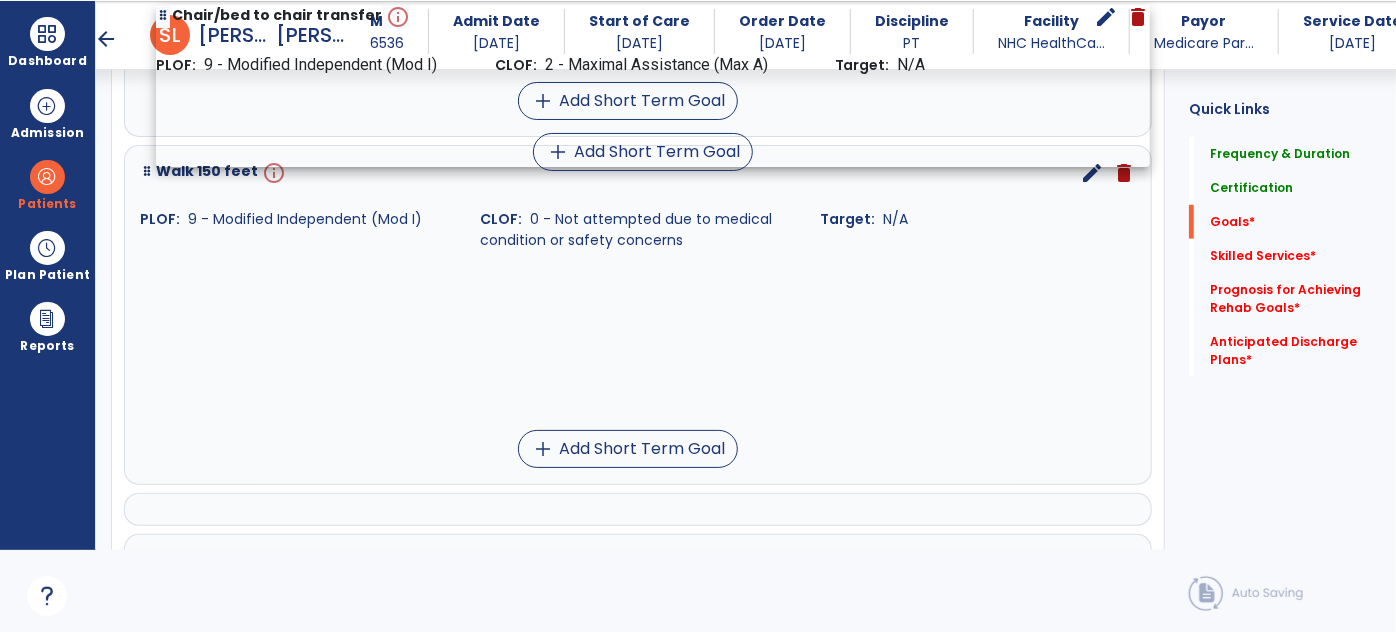 drag, startPoint x: 836, startPoint y: 490, endPoint x: 840, endPoint y: 91, distance: 399.02005 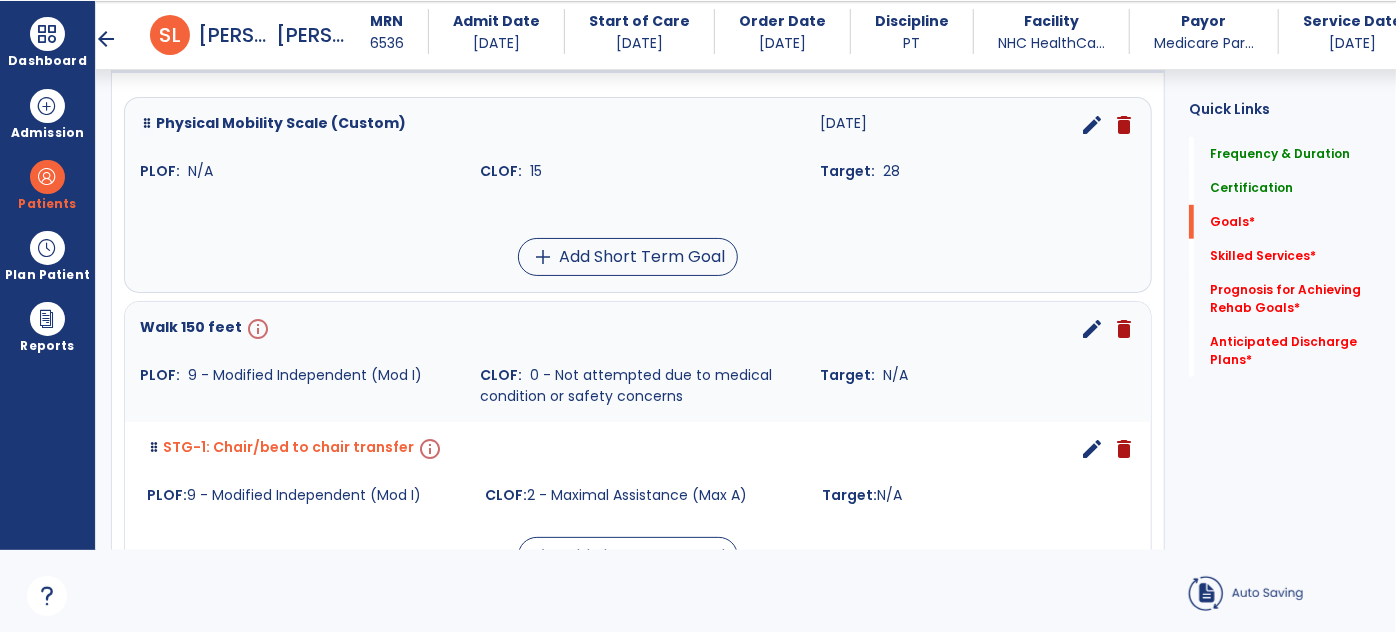 scroll, scrollTop: 492, scrollLeft: 0, axis: vertical 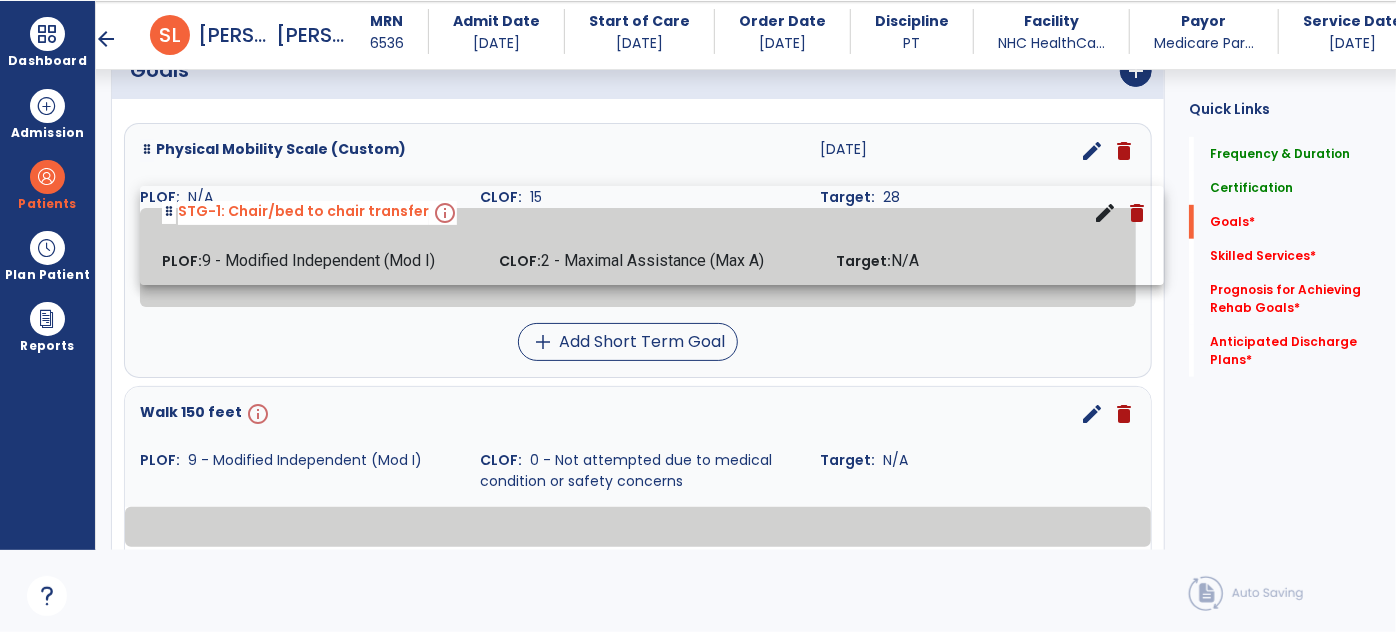 drag, startPoint x: 904, startPoint y: 482, endPoint x: 916, endPoint y: 196, distance: 286.25165 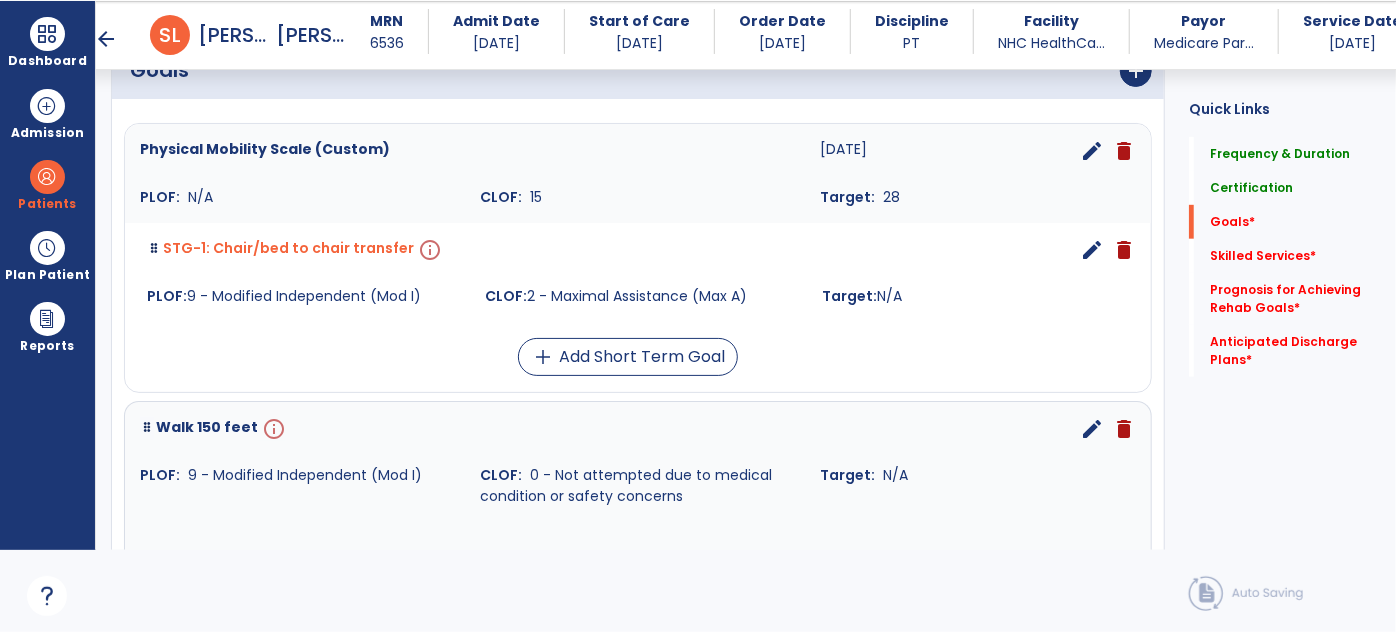 click on "edit" at bounding box center (1092, 250) 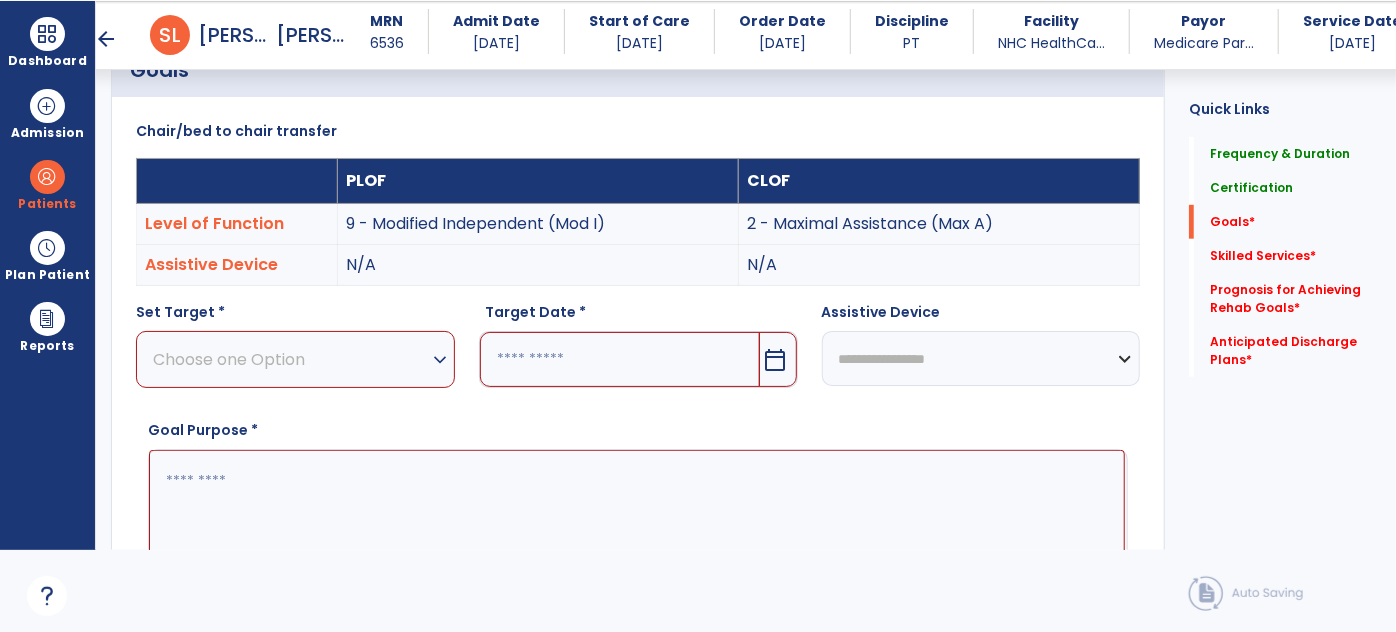 scroll, scrollTop: 534, scrollLeft: 0, axis: vertical 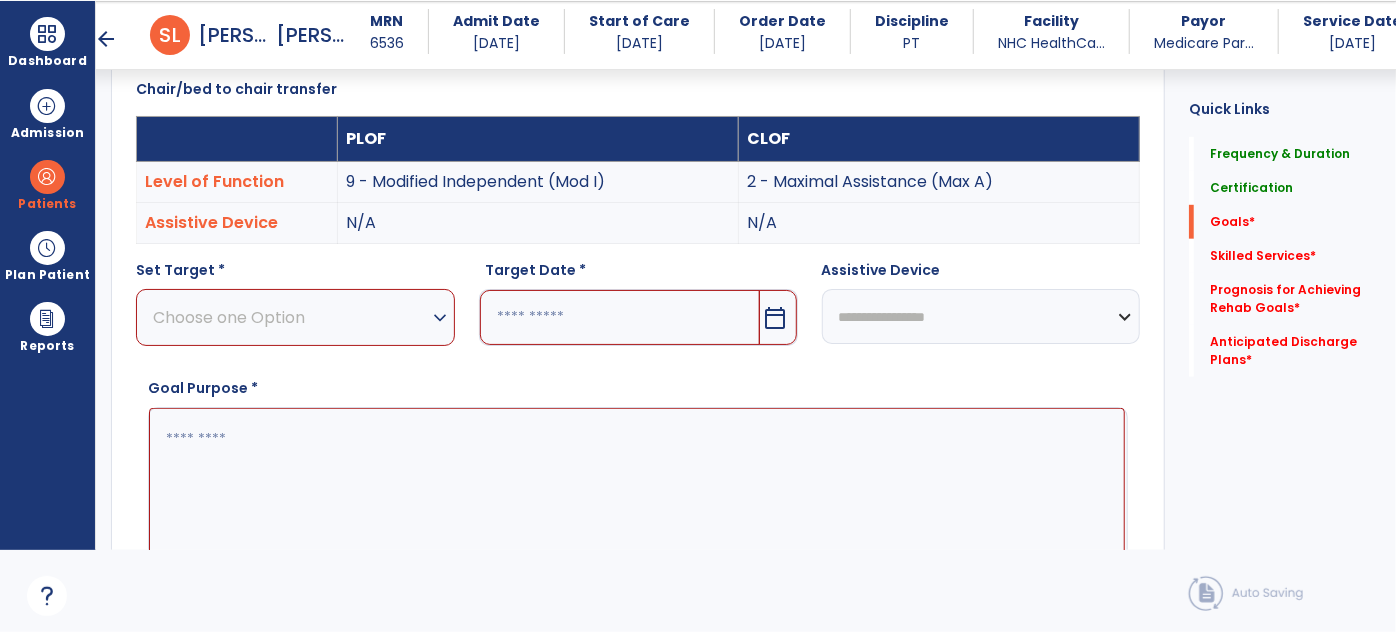 click on "Choose one Option" at bounding box center [290, 317] 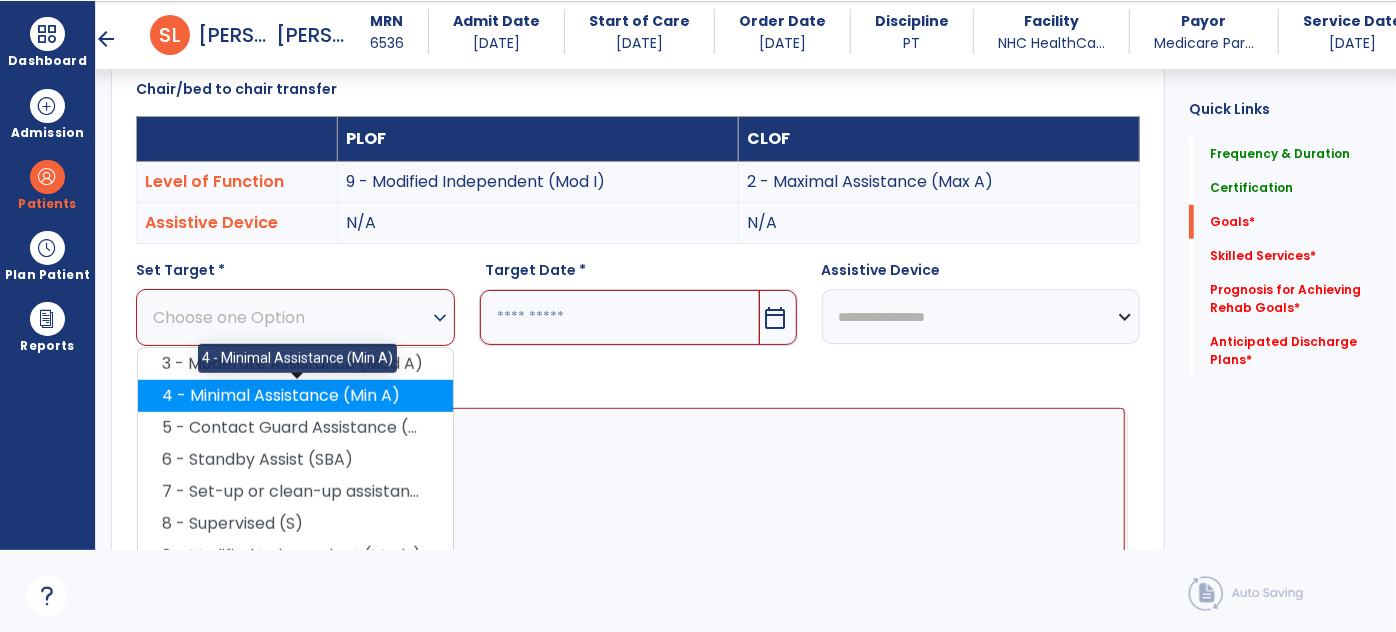click on "4 - Minimal Assistance (Min A)" at bounding box center (295, 396) 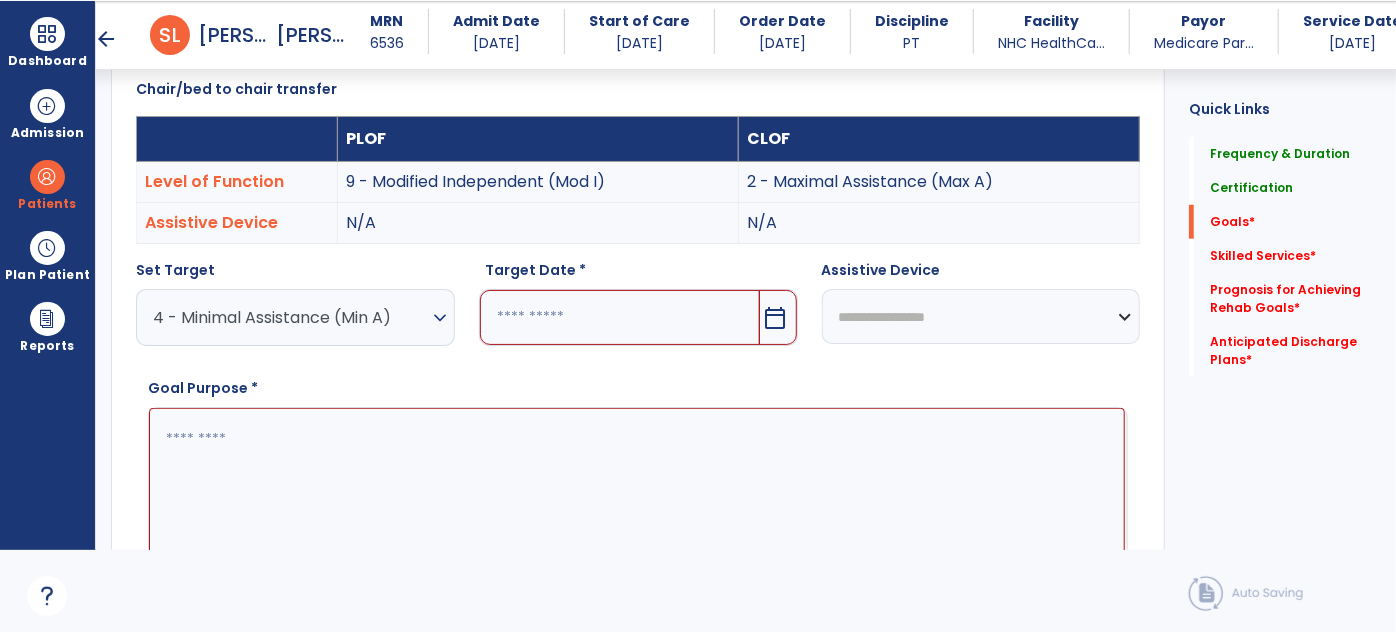 click on "calendar_today" at bounding box center (778, 317) 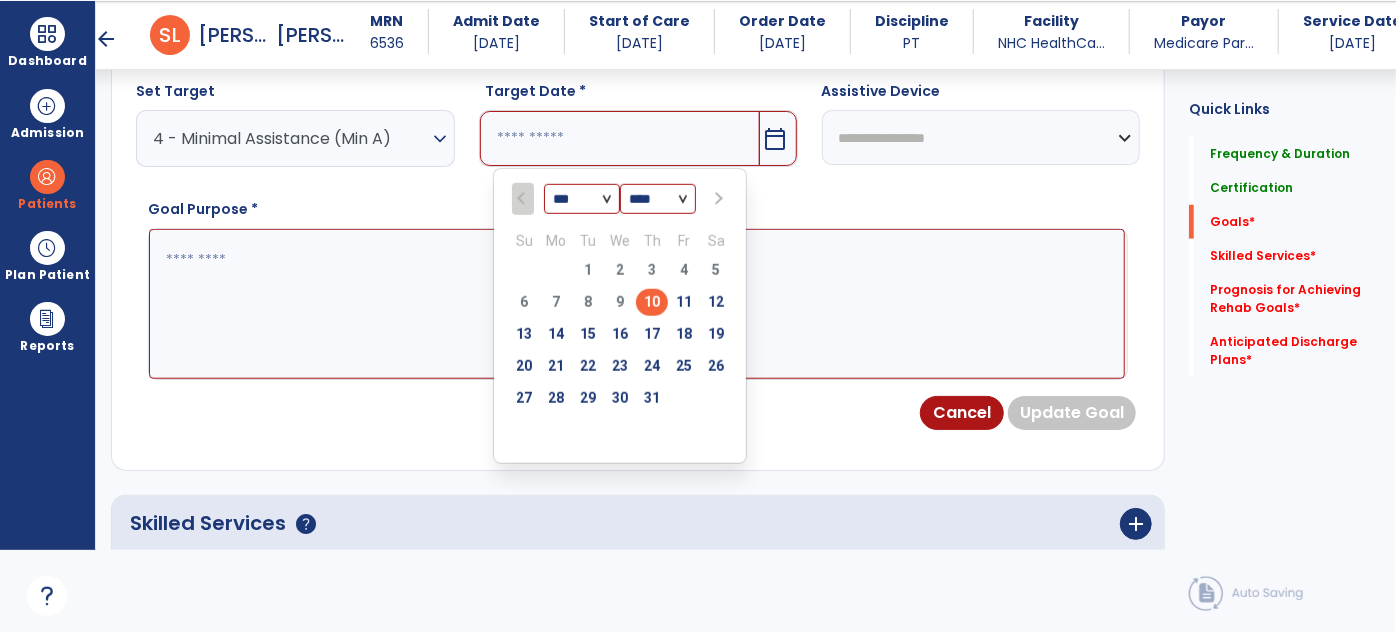 scroll, scrollTop: 716, scrollLeft: 0, axis: vertical 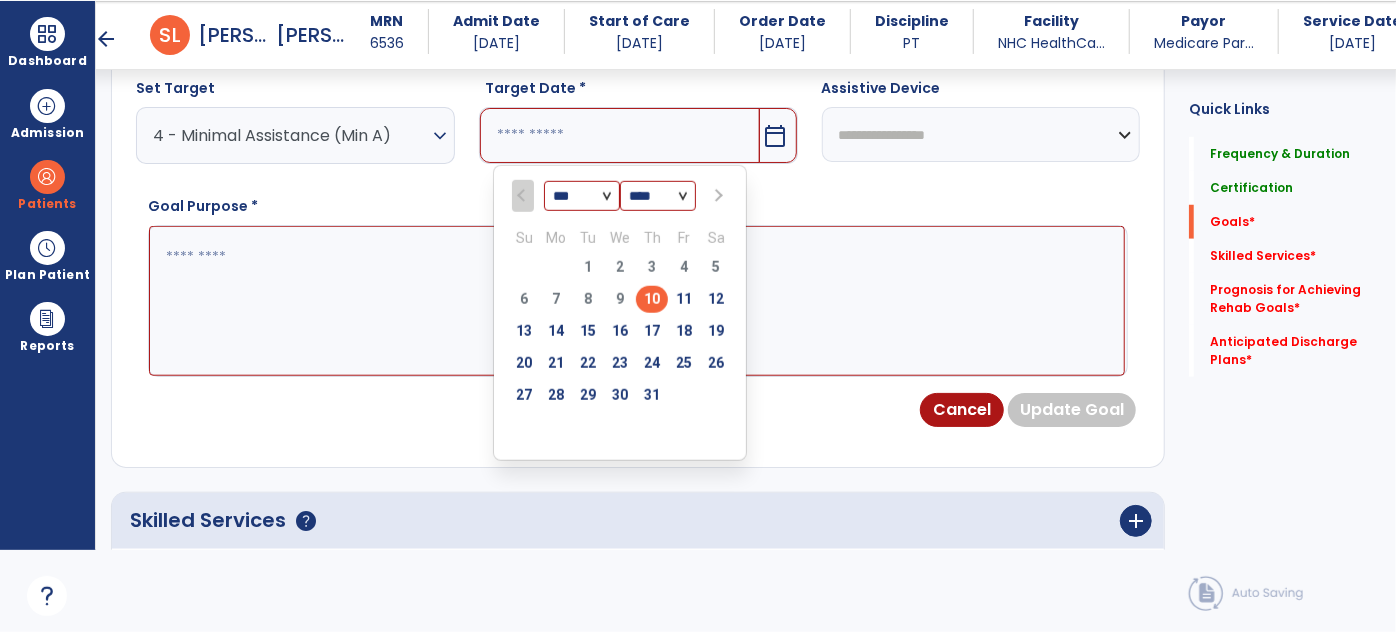 click at bounding box center (716, 196) 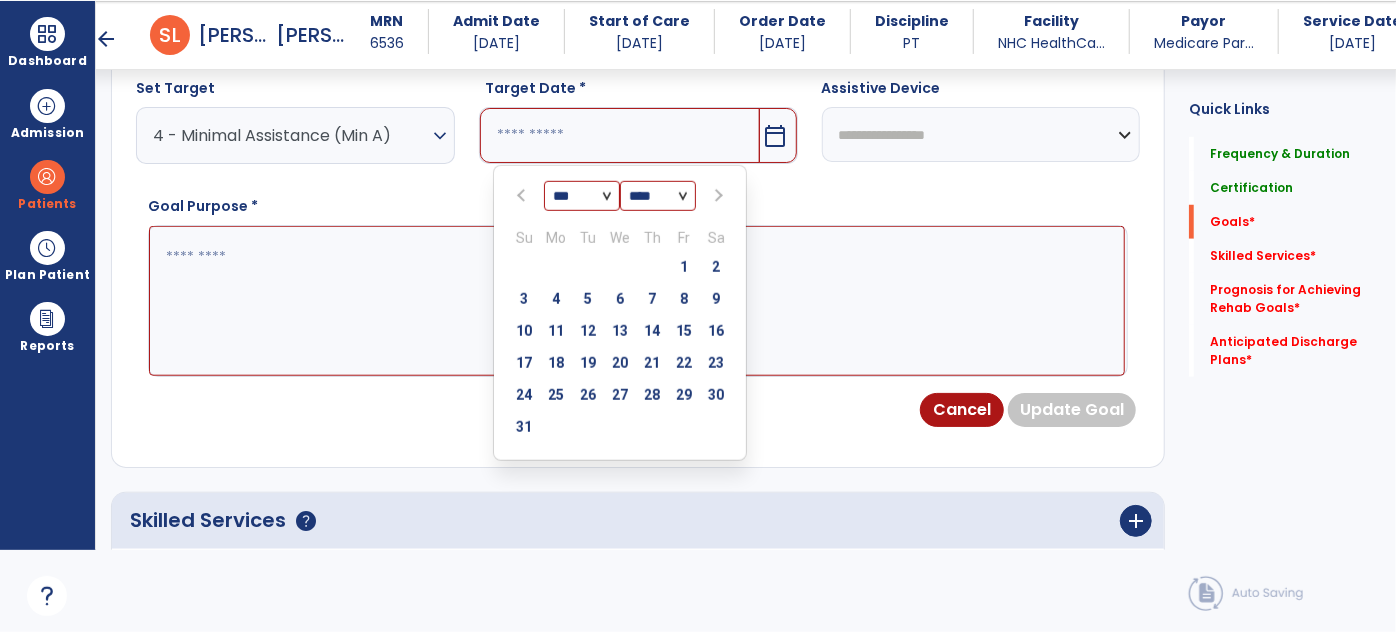 select on "*" 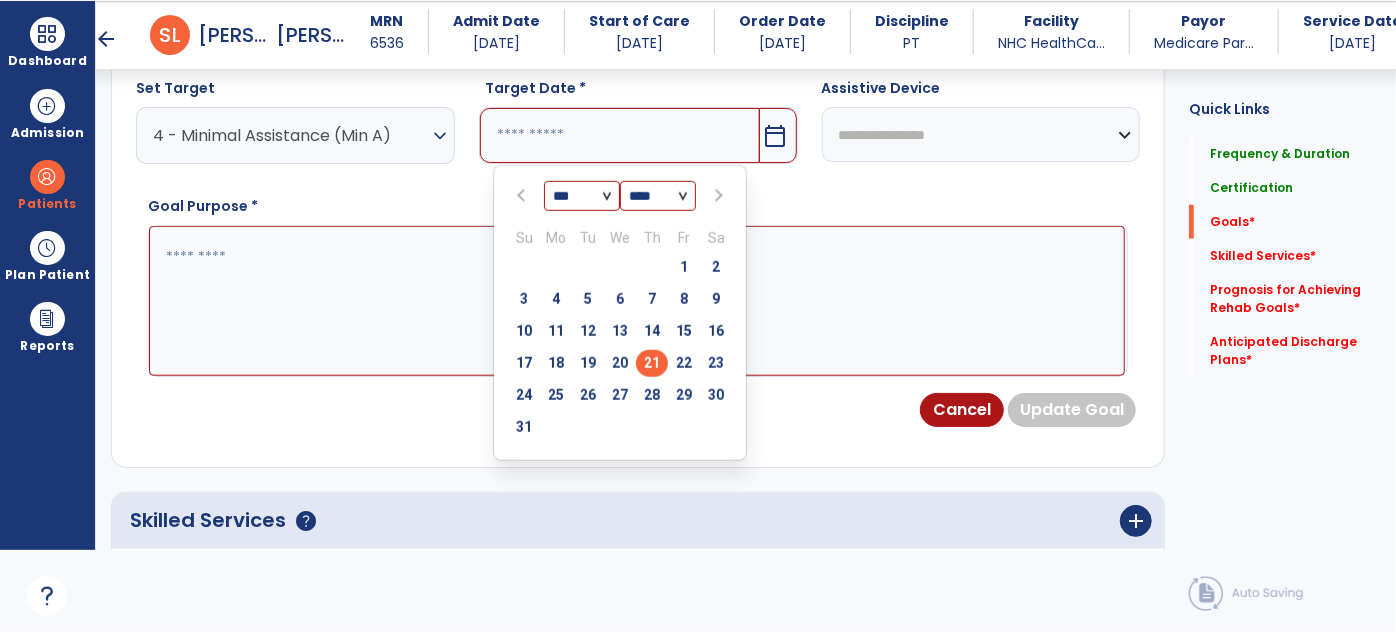 click on "21" at bounding box center (652, 363) 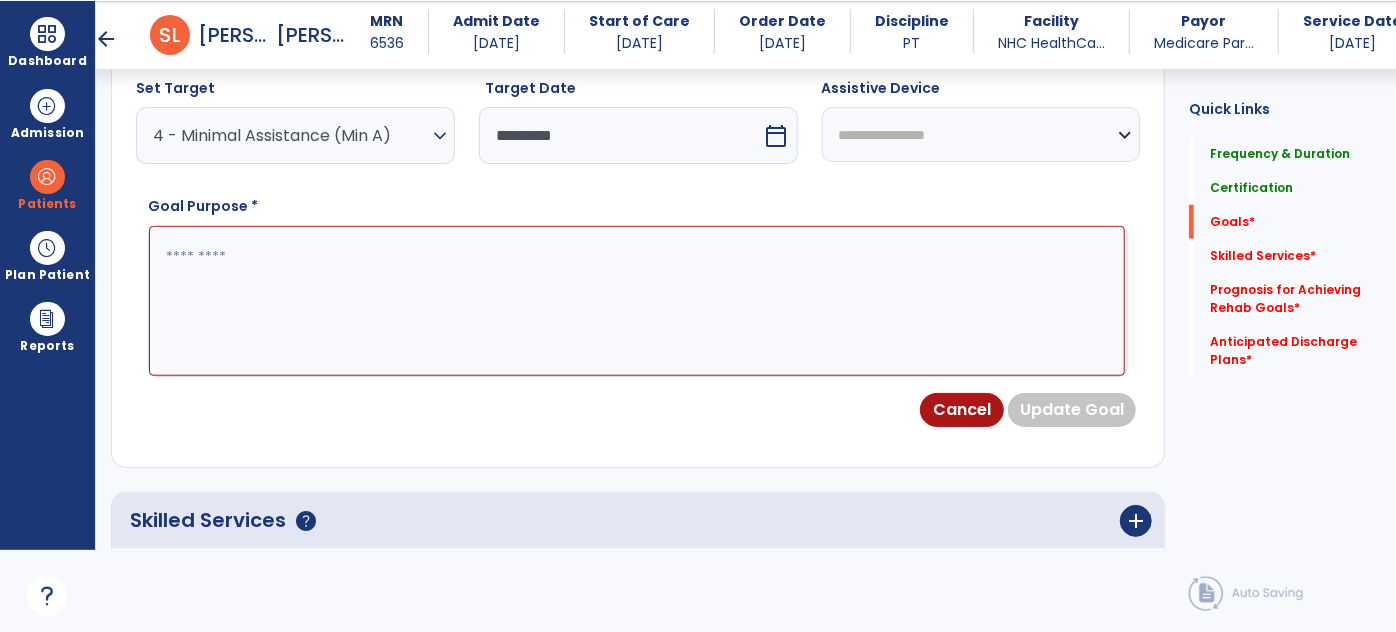 click at bounding box center [637, 300] 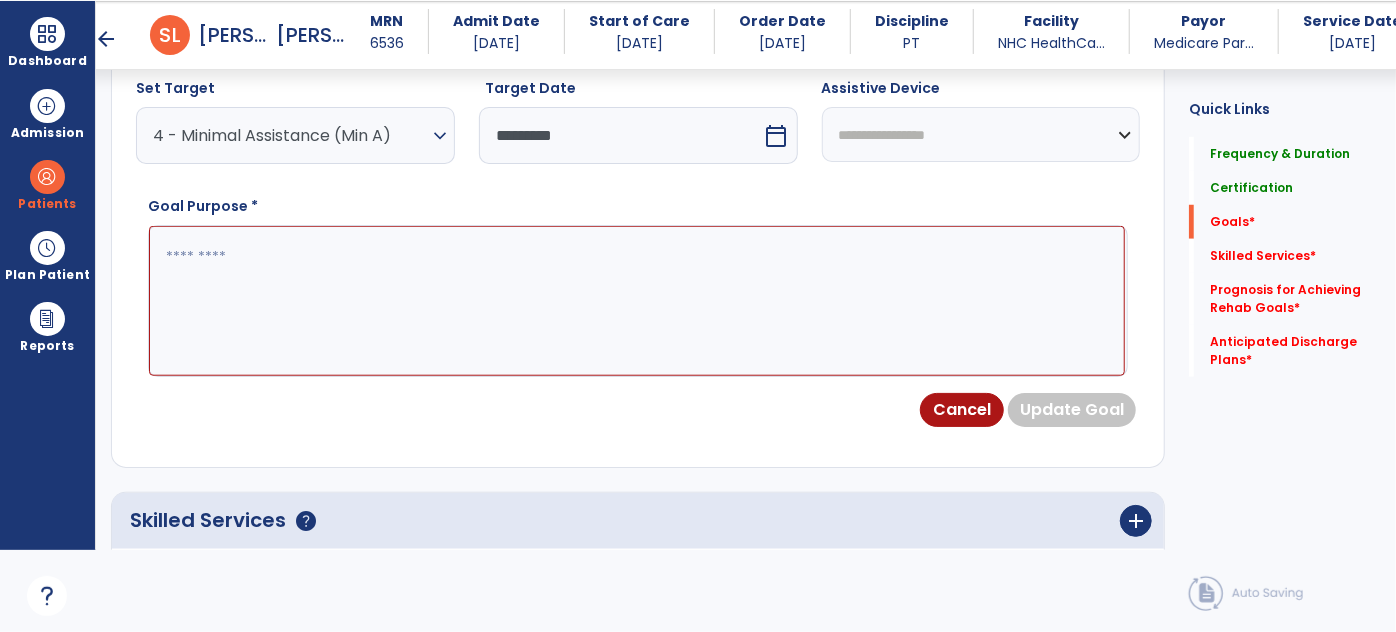 type on "*" 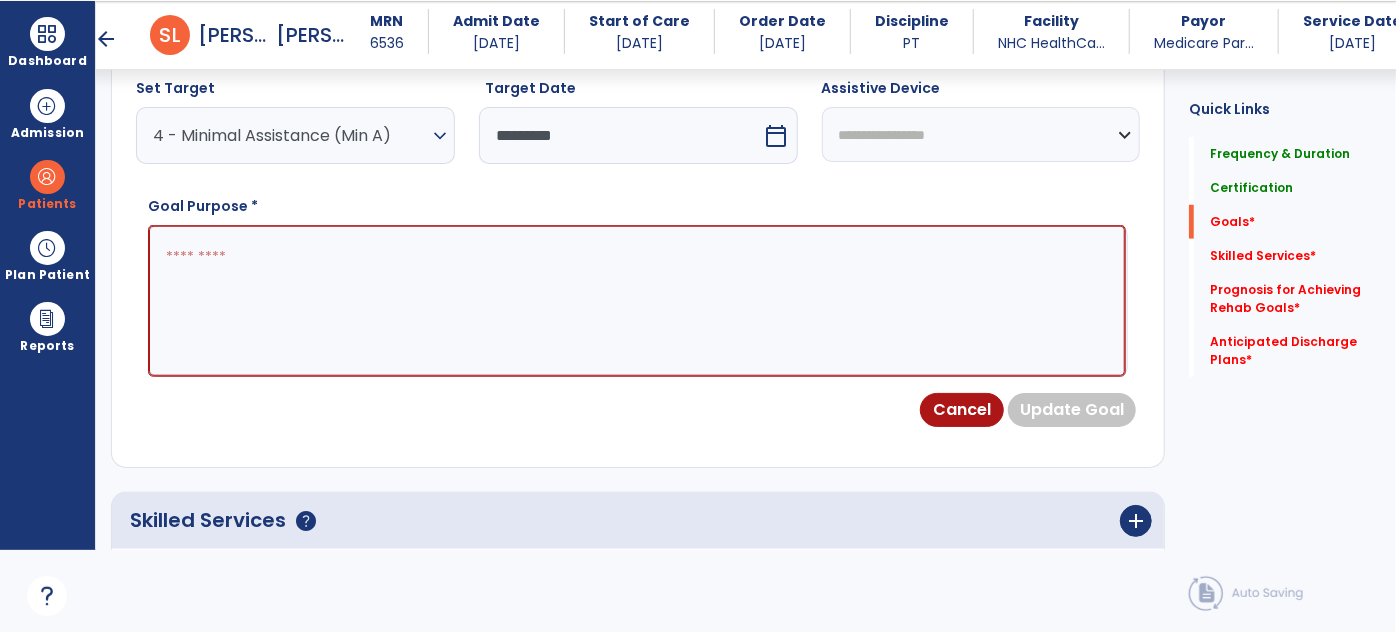 click at bounding box center [637, 300] 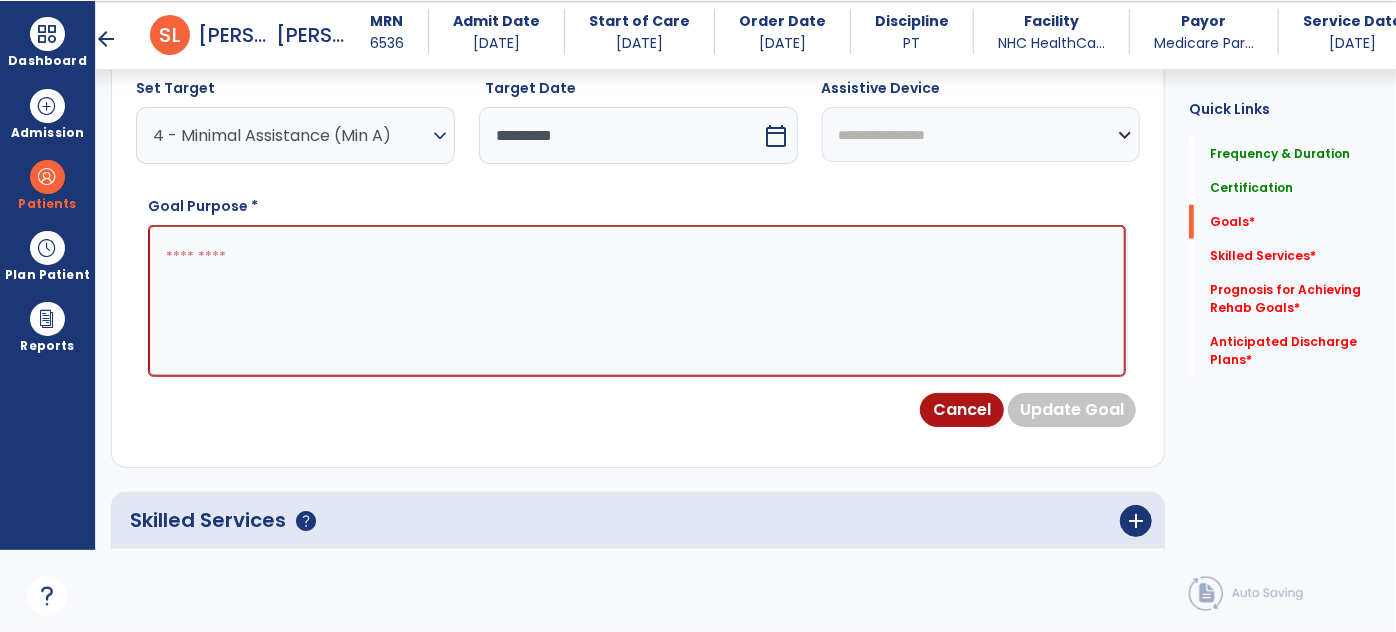 paste on "**********" 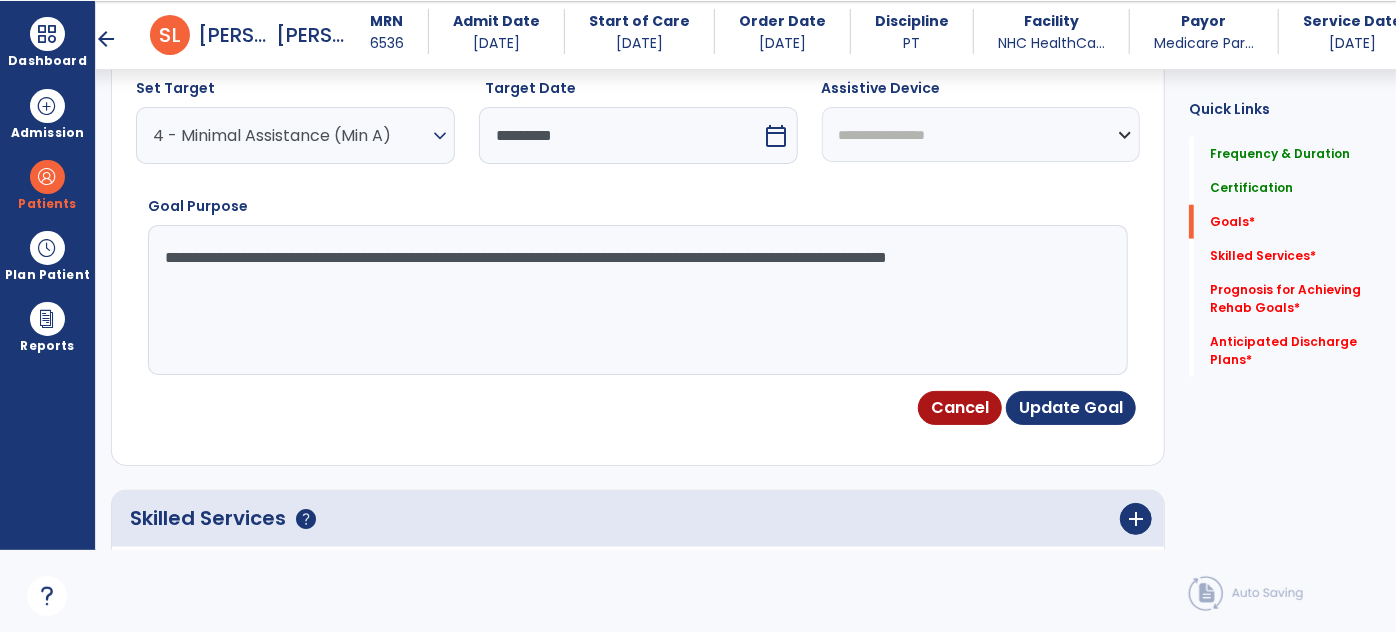 click on "**********" at bounding box center [637, 300] 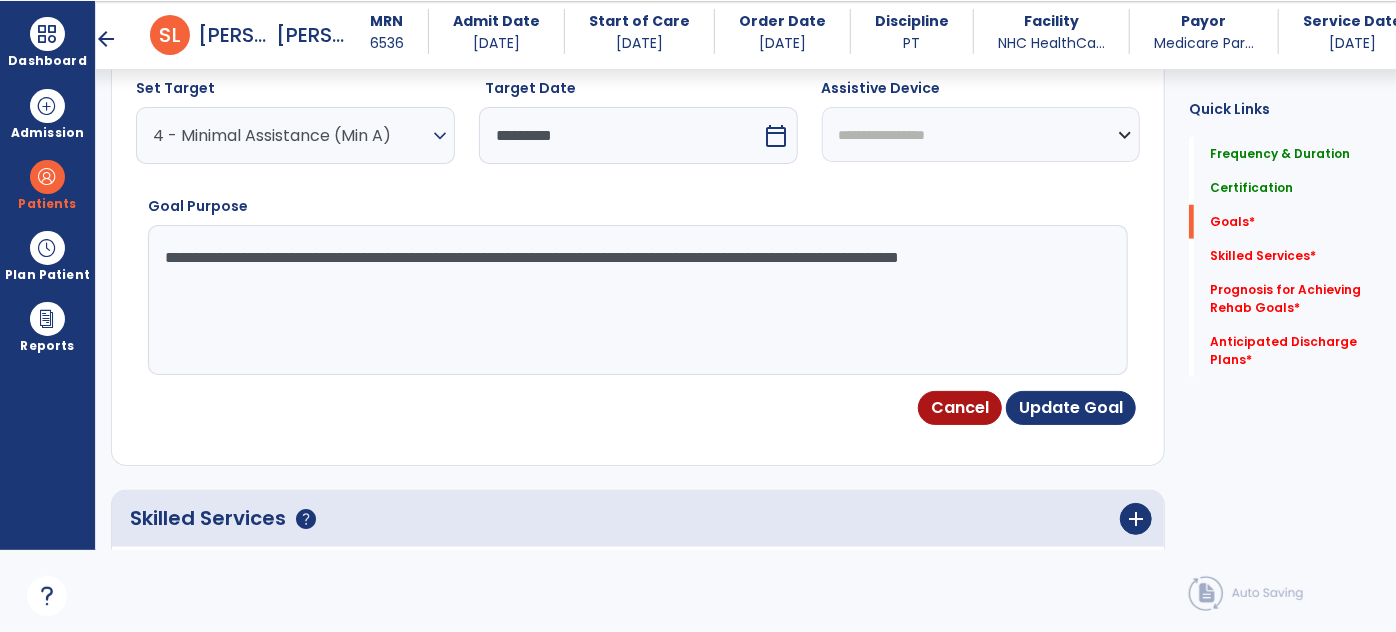 click on "**********" at bounding box center (637, 300) 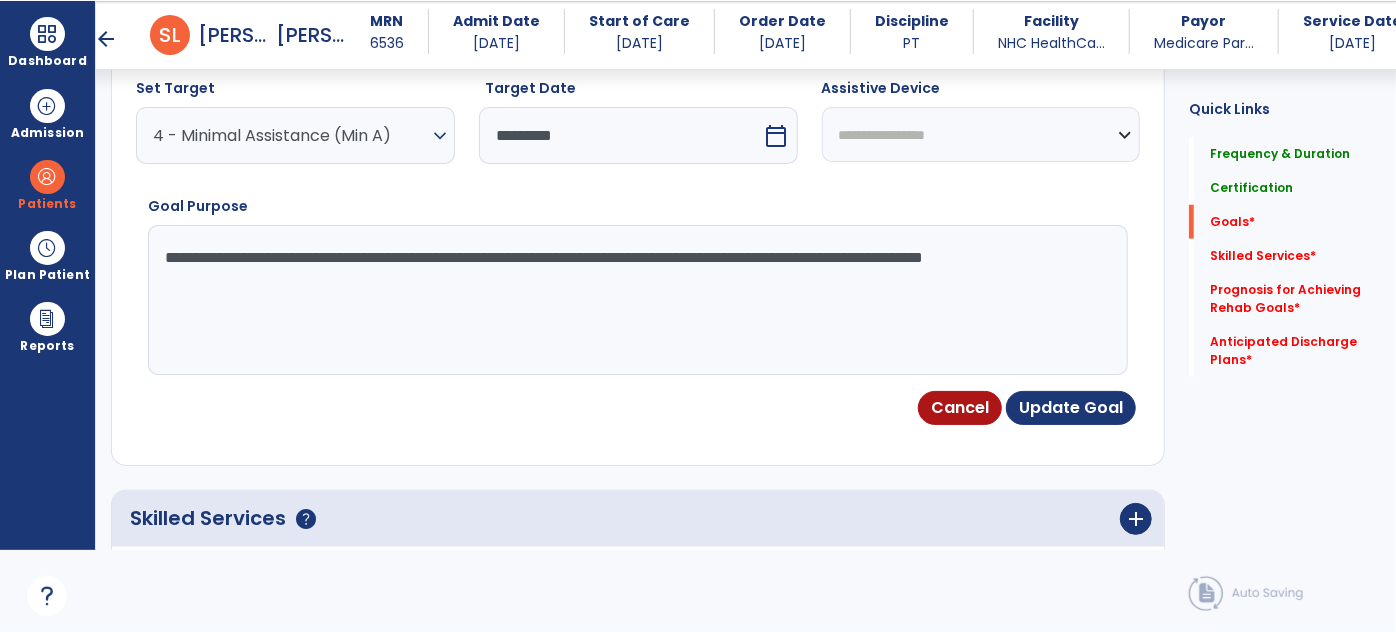 drag, startPoint x: 979, startPoint y: 289, endPoint x: 1019, endPoint y: 261, distance: 48.82622 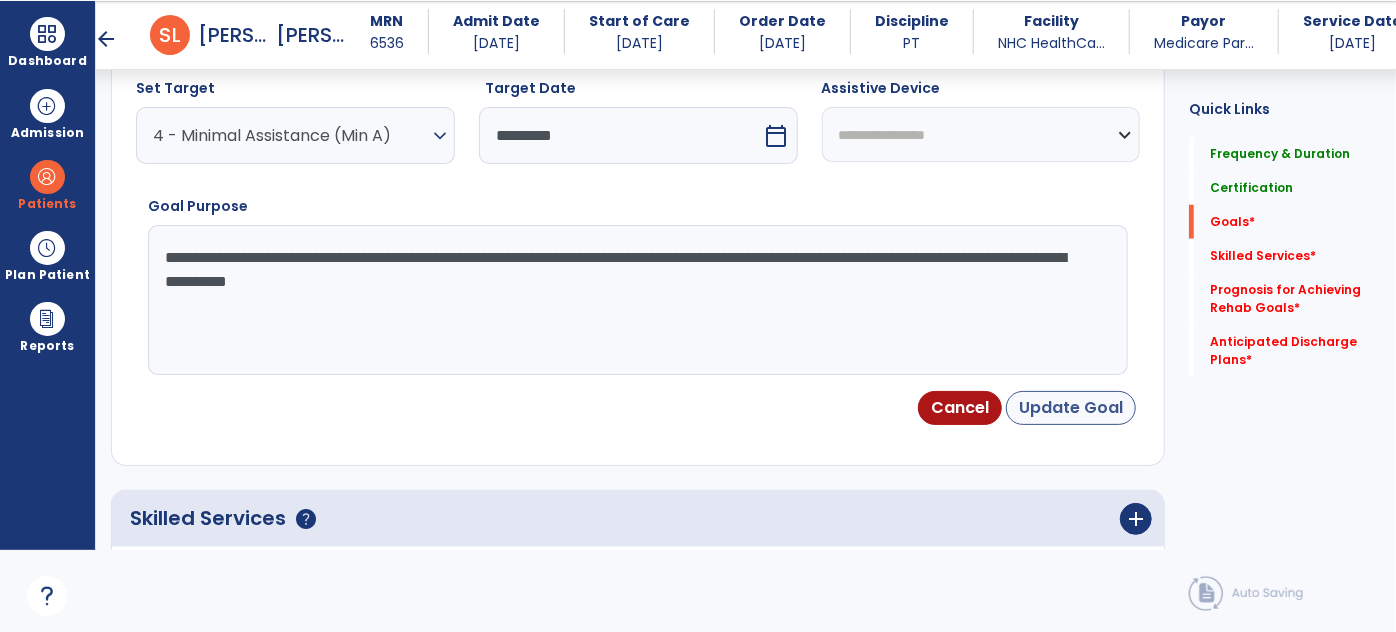 type on "**********" 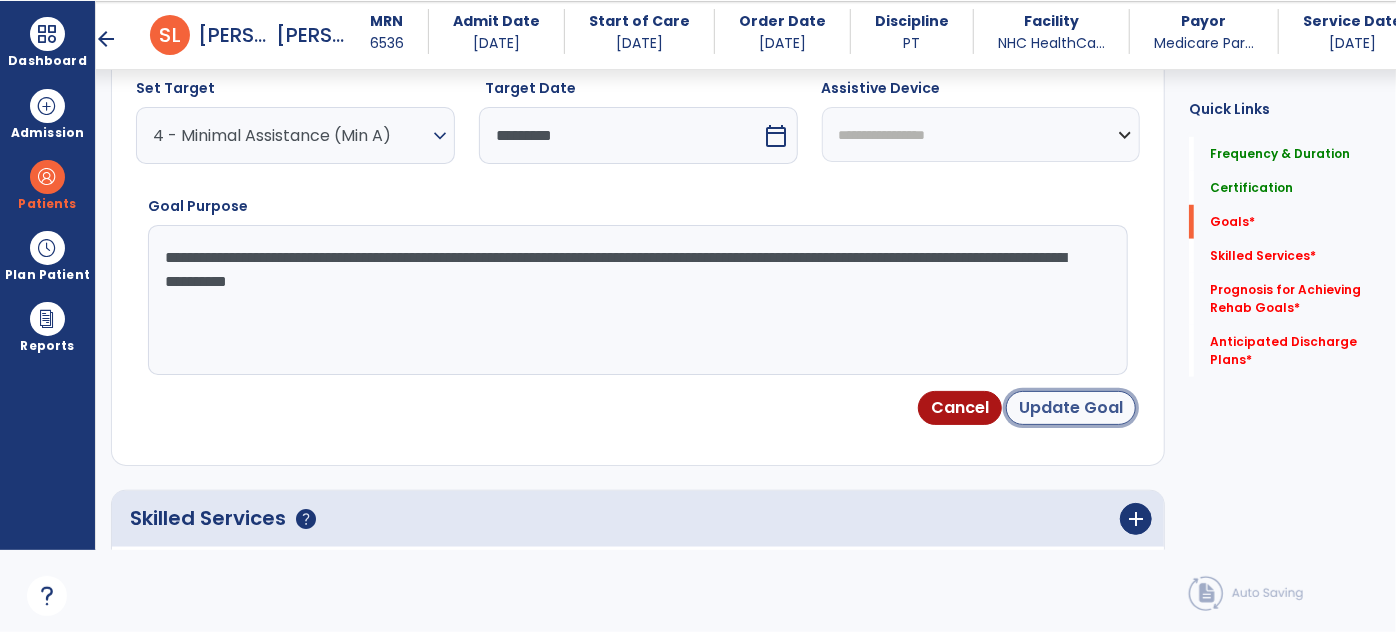 click on "Update Goal" at bounding box center (1071, 408) 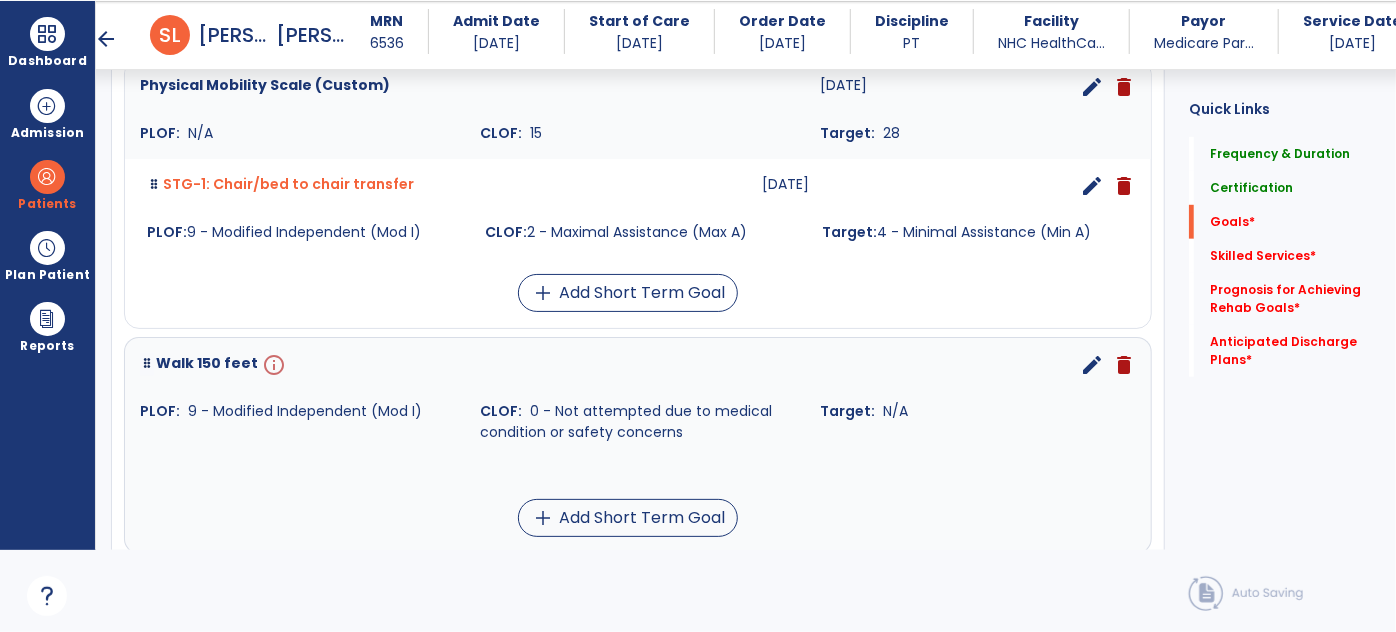 scroll, scrollTop: 584, scrollLeft: 0, axis: vertical 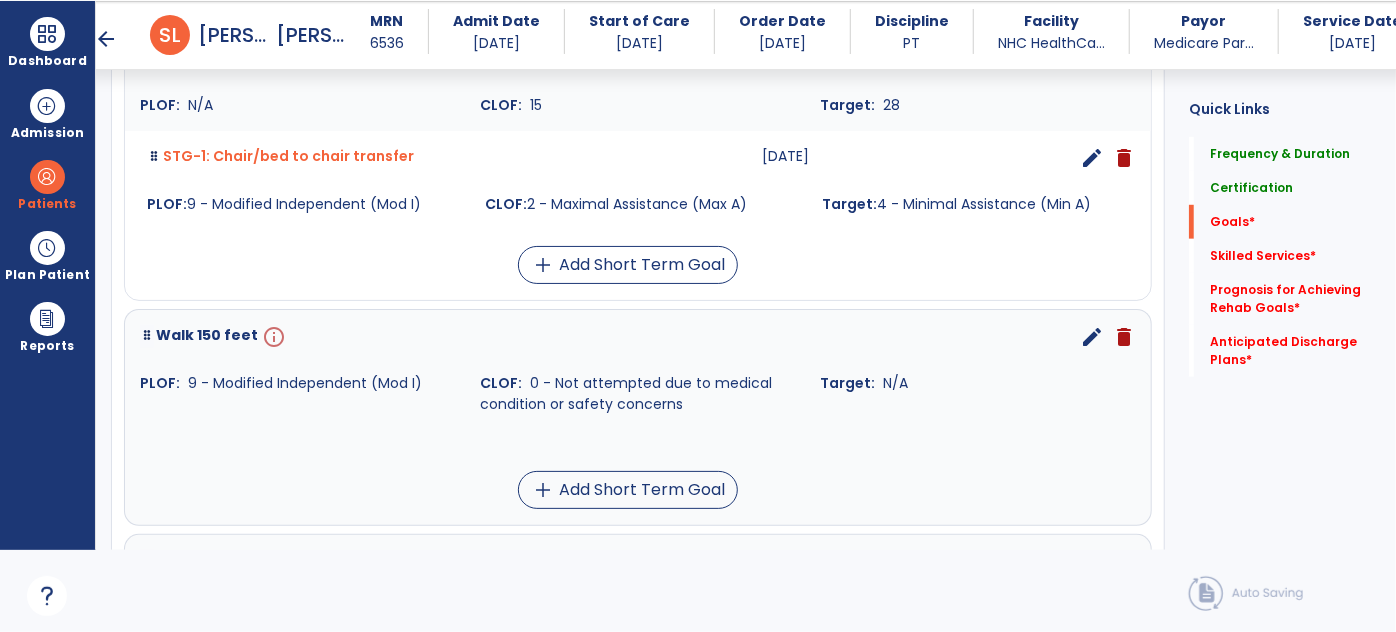 click on "edit" at bounding box center [1092, 337] 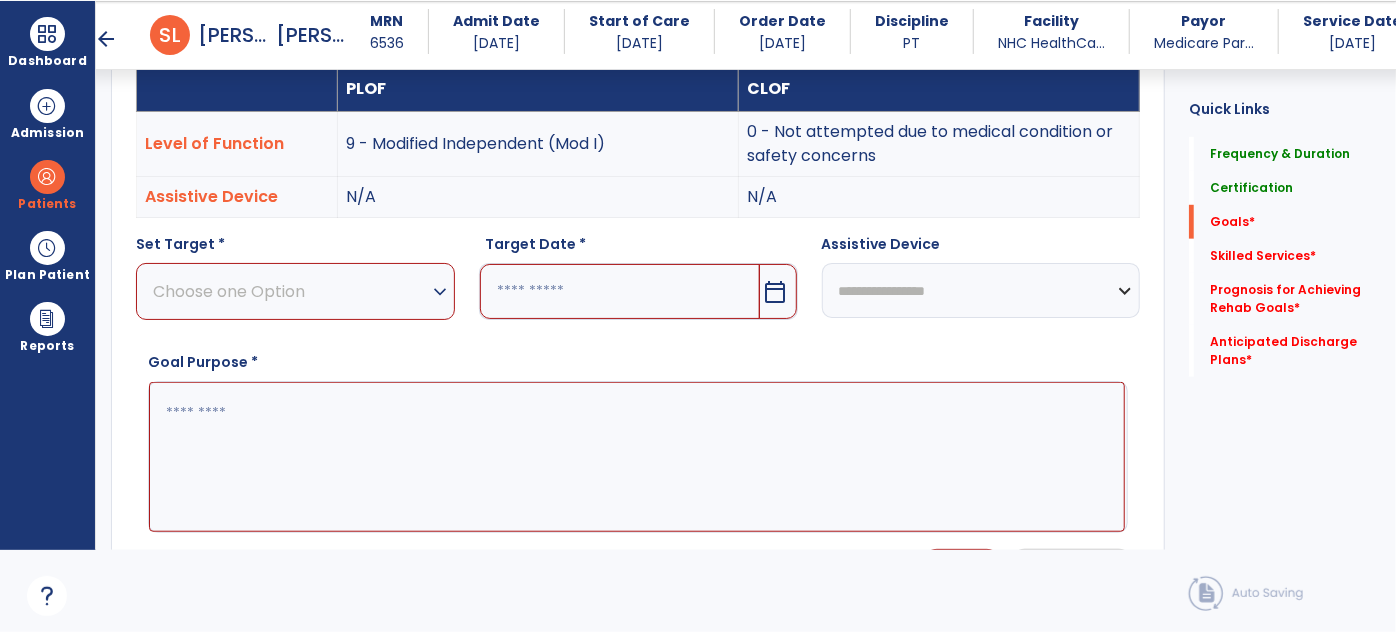 scroll, scrollTop: 534, scrollLeft: 0, axis: vertical 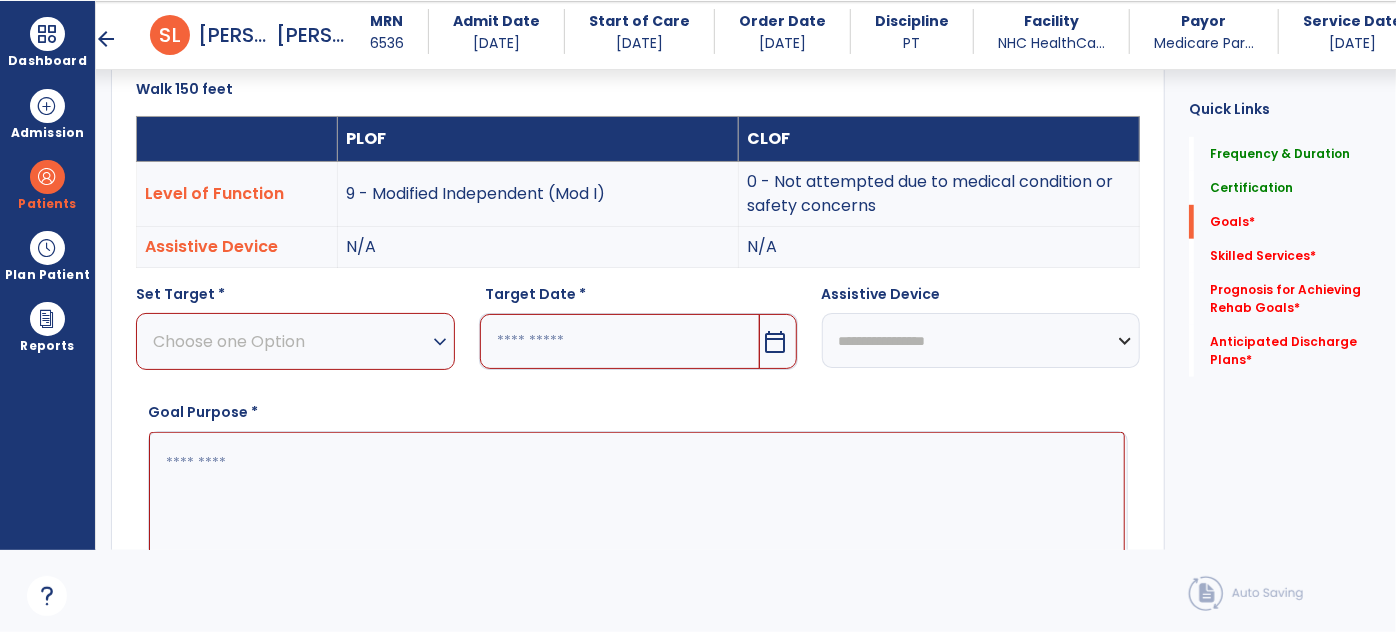 click on "Choose one Option" at bounding box center [290, 341] 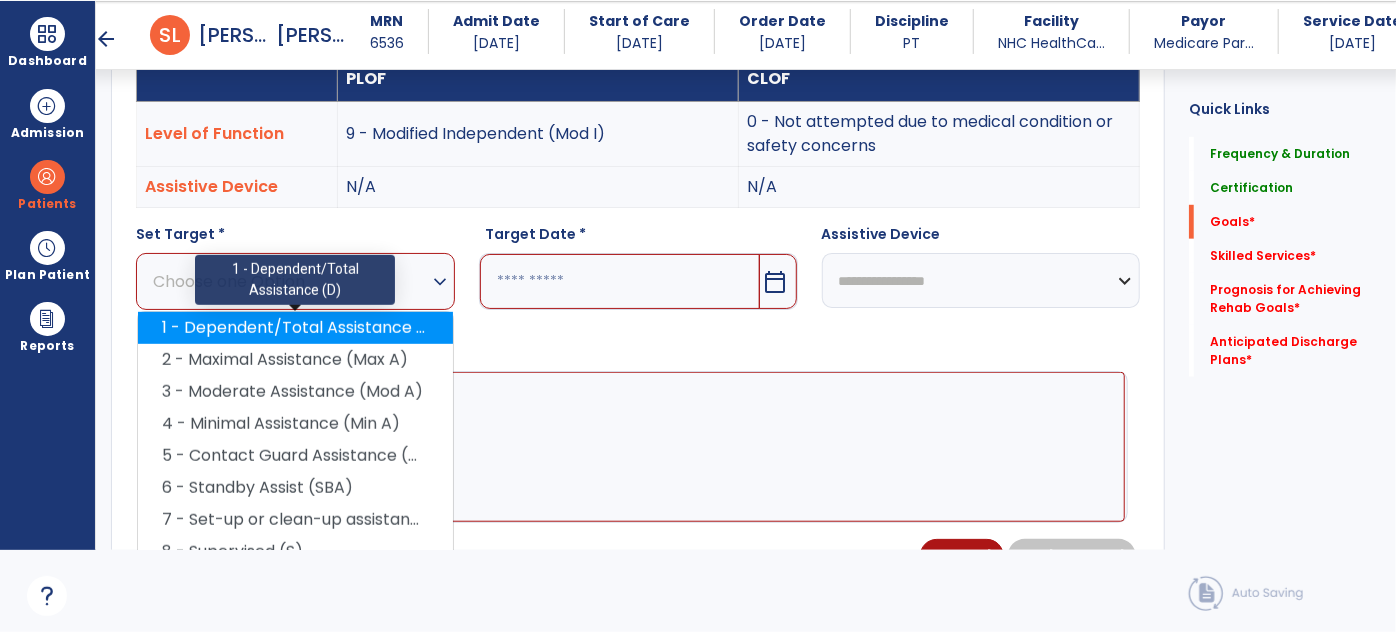 scroll, scrollTop: 625, scrollLeft: 0, axis: vertical 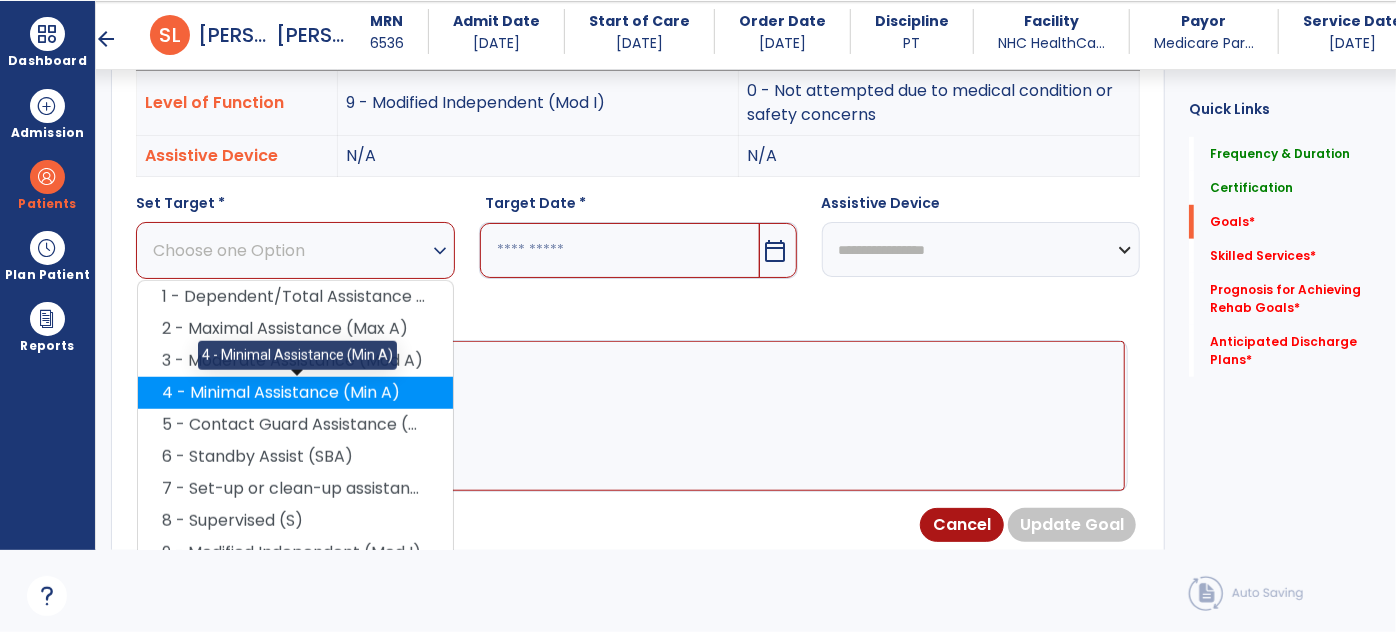 click on "4 - Minimal Assistance (Min A)" at bounding box center [295, 393] 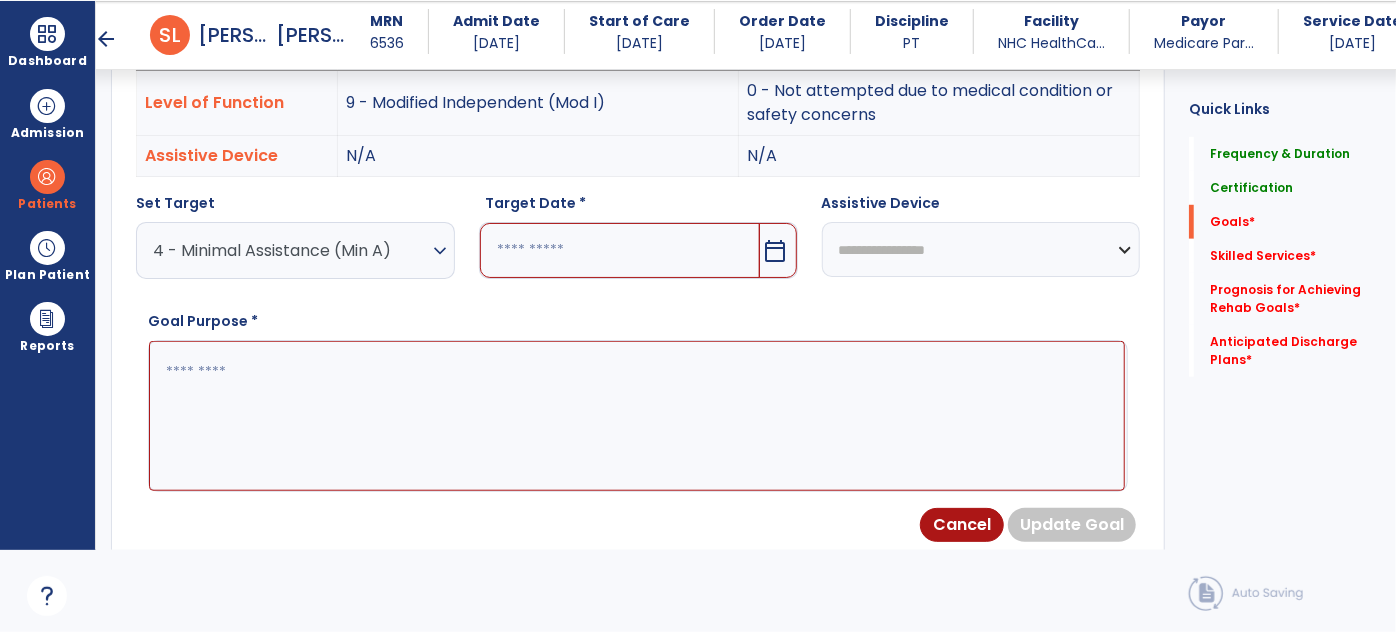 click on "4 - Minimal Assistance (Min A)" at bounding box center (290, 250) 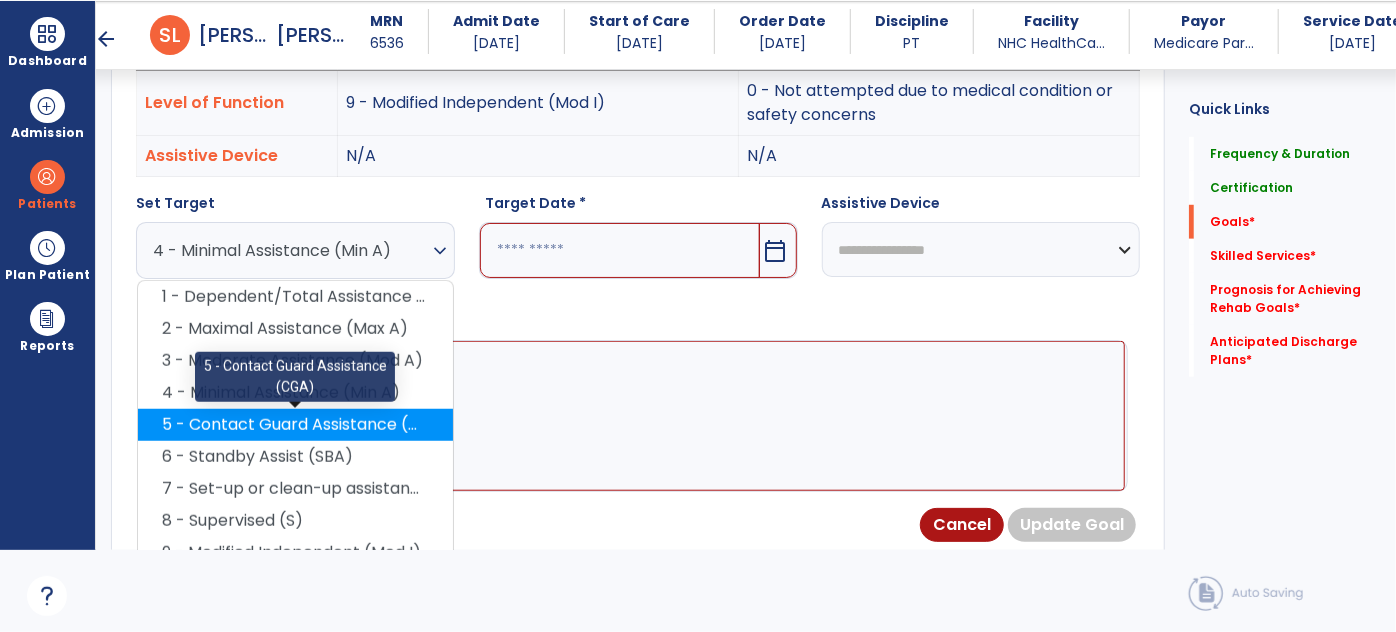 click on "5 - Contact Guard Assistance (CGA)" at bounding box center (295, 425) 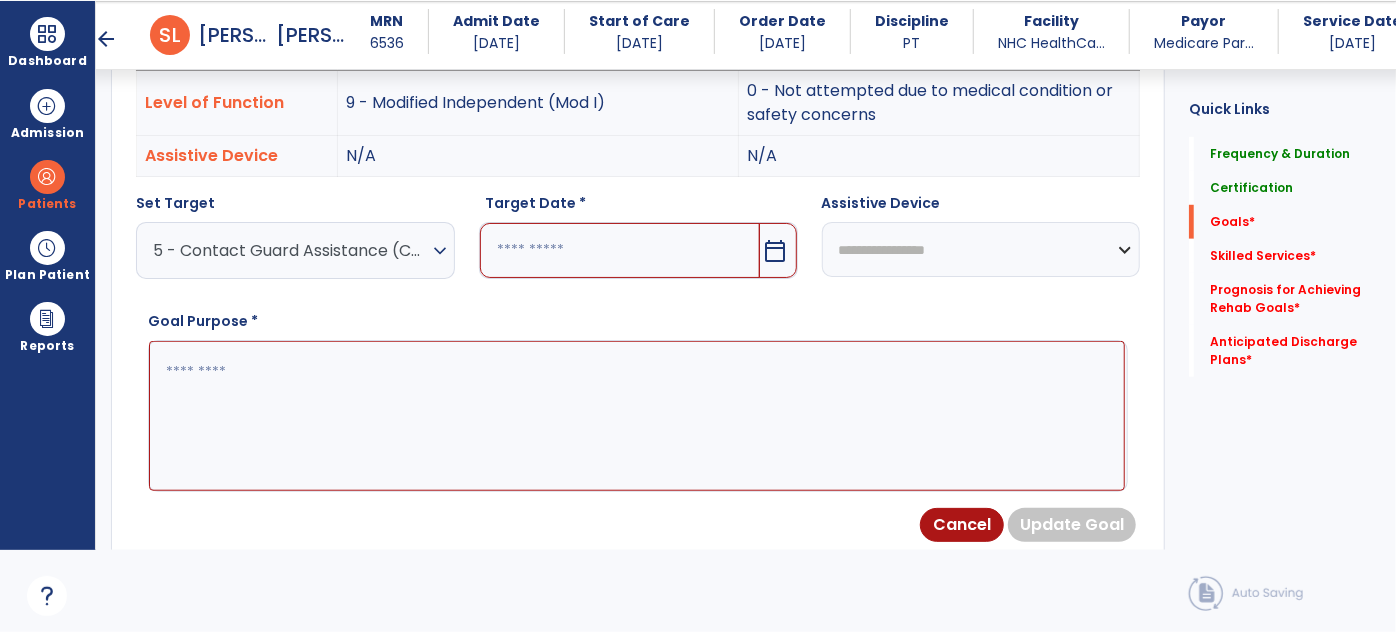click on "calendar_today" at bounding box center (776, 251) 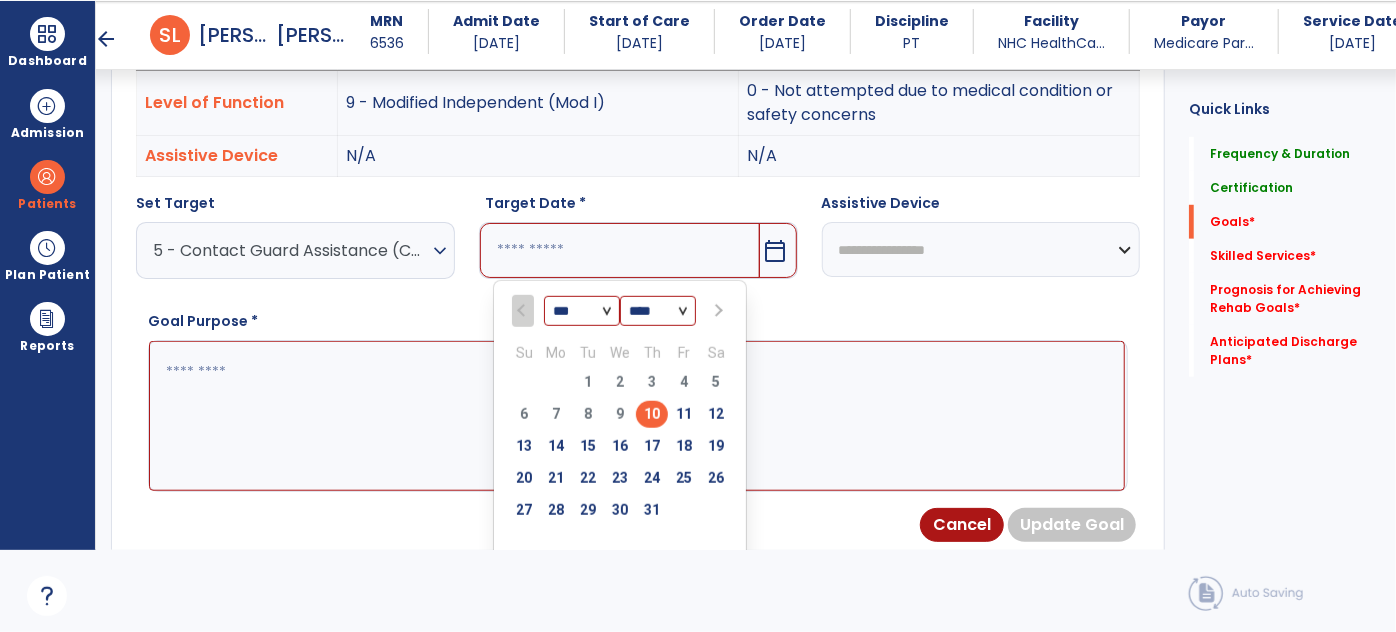 click at bounding box center [717, 311] 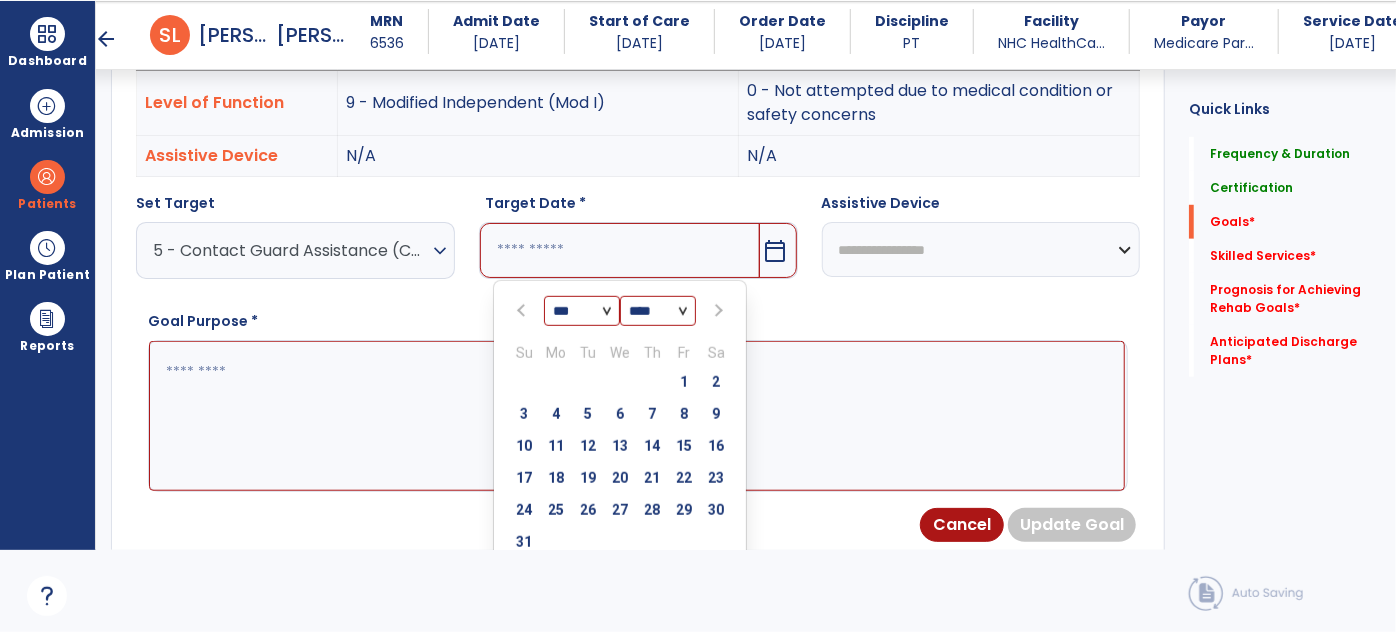 click at bounding box center (717, 311) 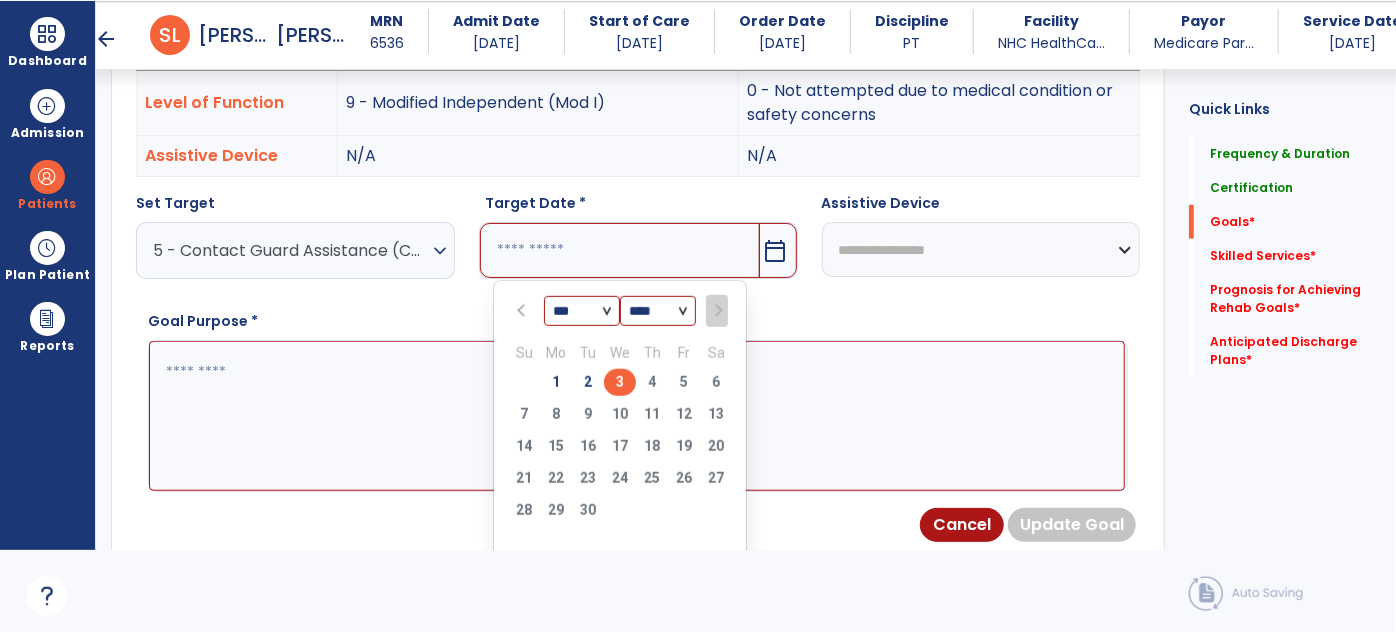 click on "3" at bounding box center [620, 382] 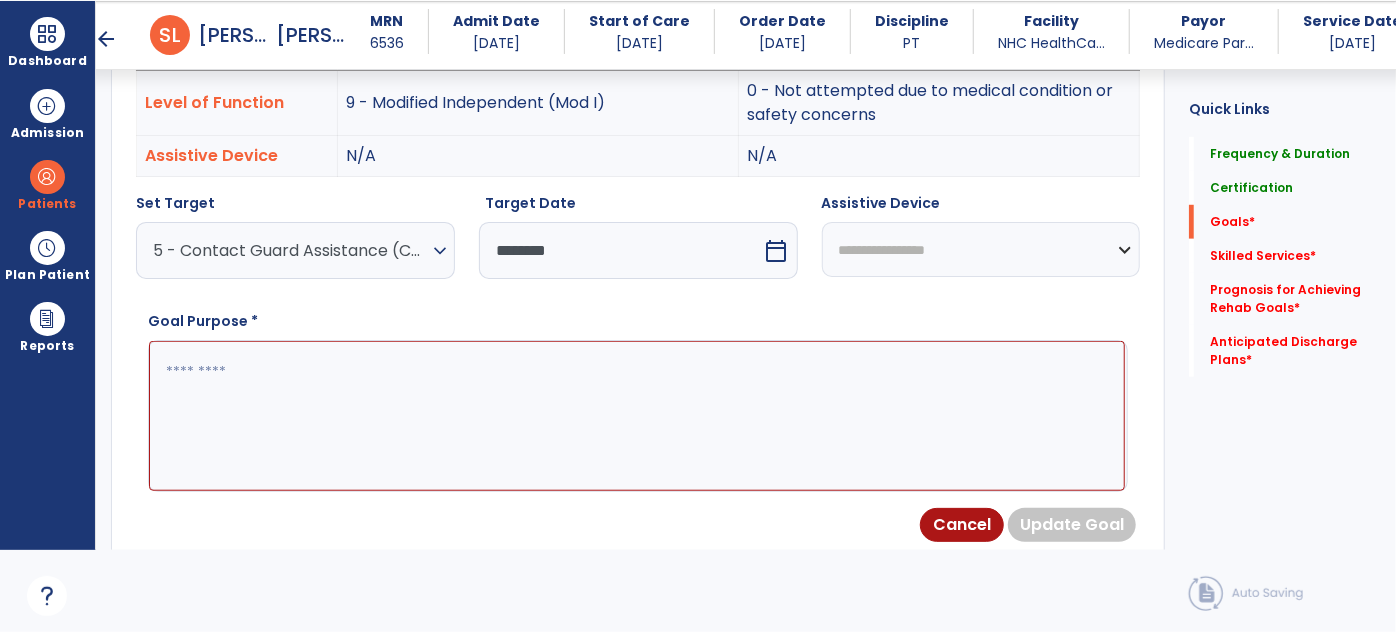 click at bounding box center [637, 415] 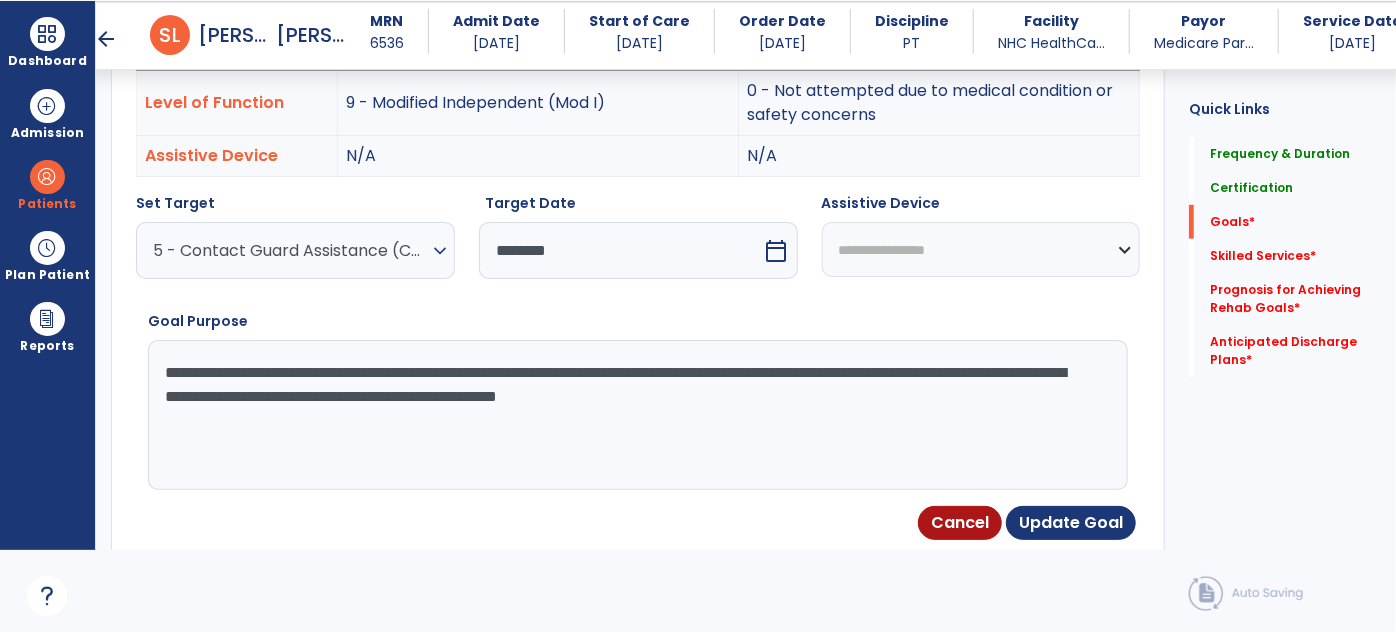 click on "**********" at bounding box center (637, 415) 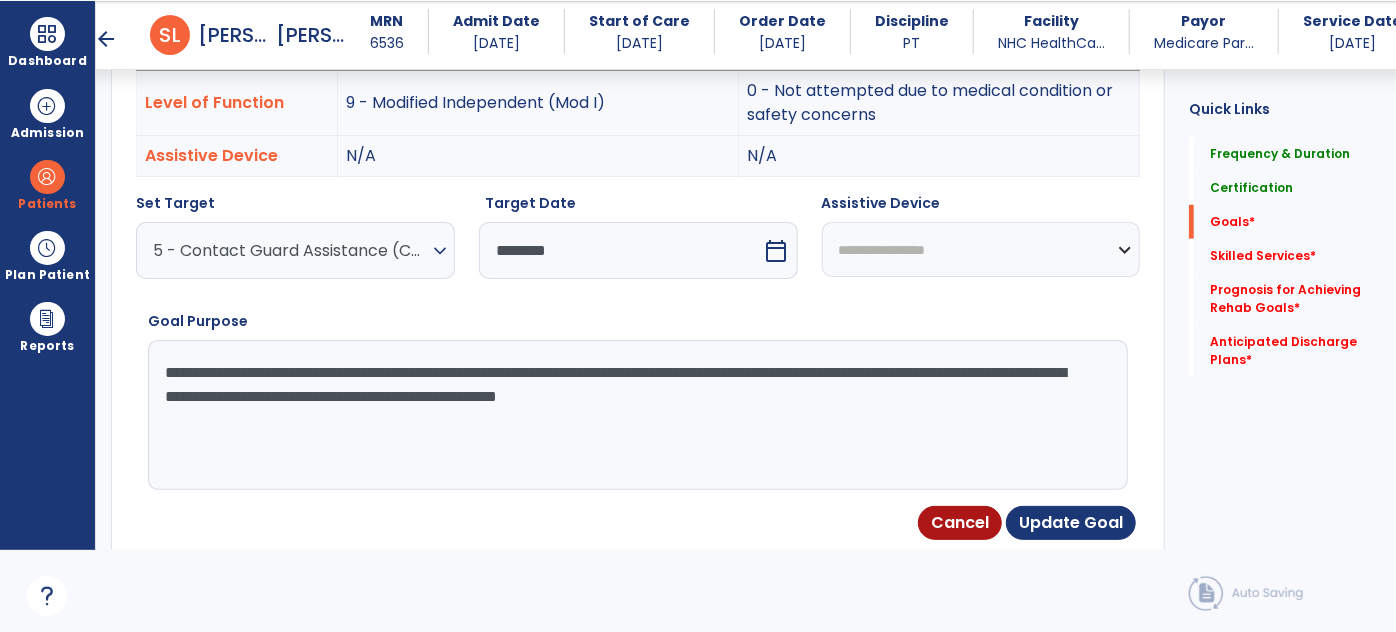 click on "**********" at bounding box center (637, 415) 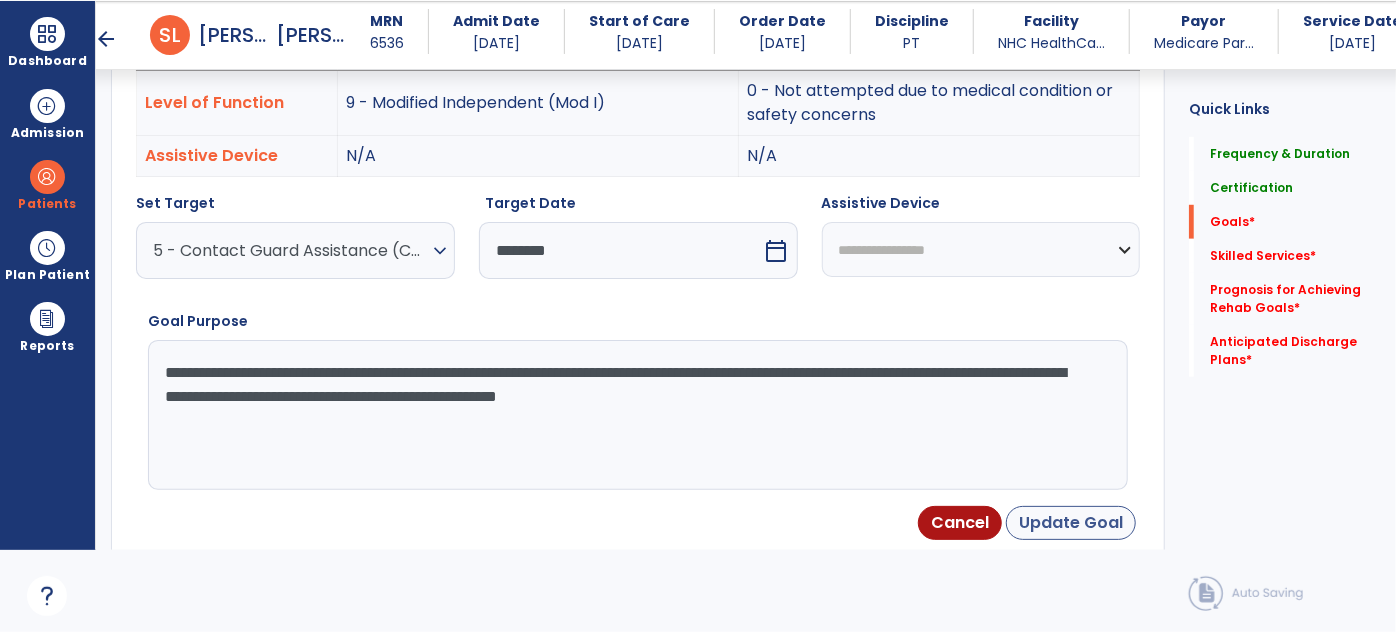 type on "**********" 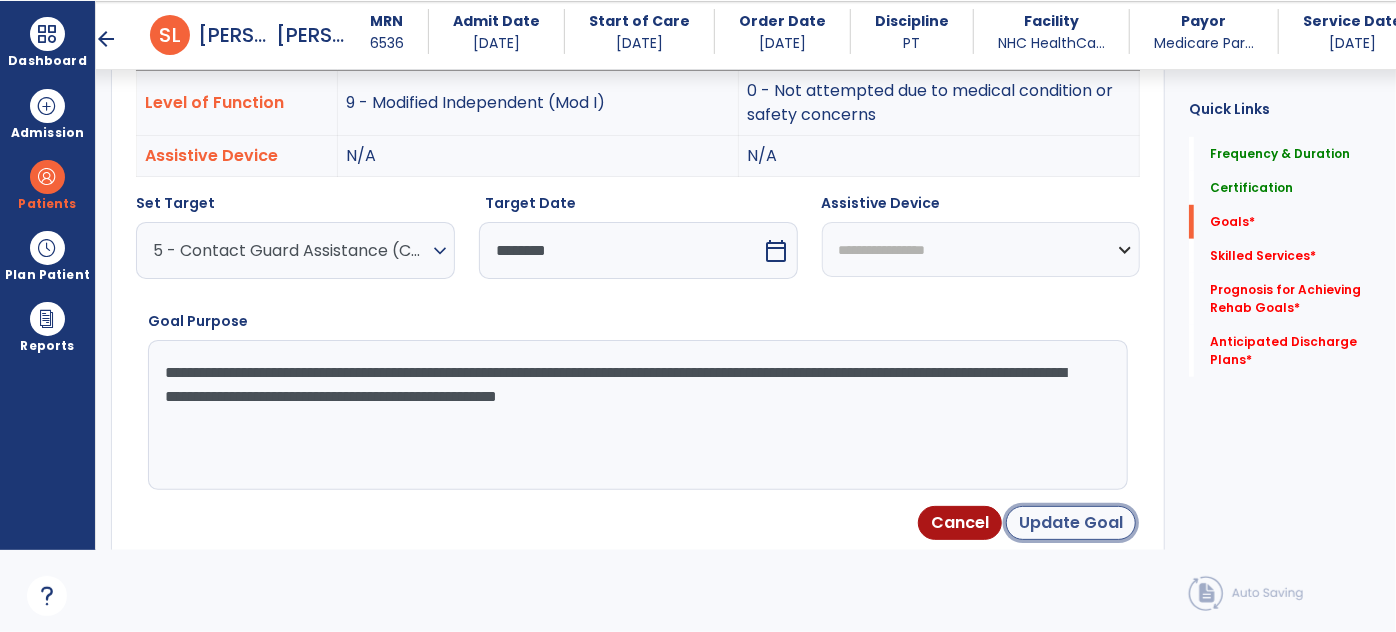 click on "Update Goal" at bounding box center (1071, 523) 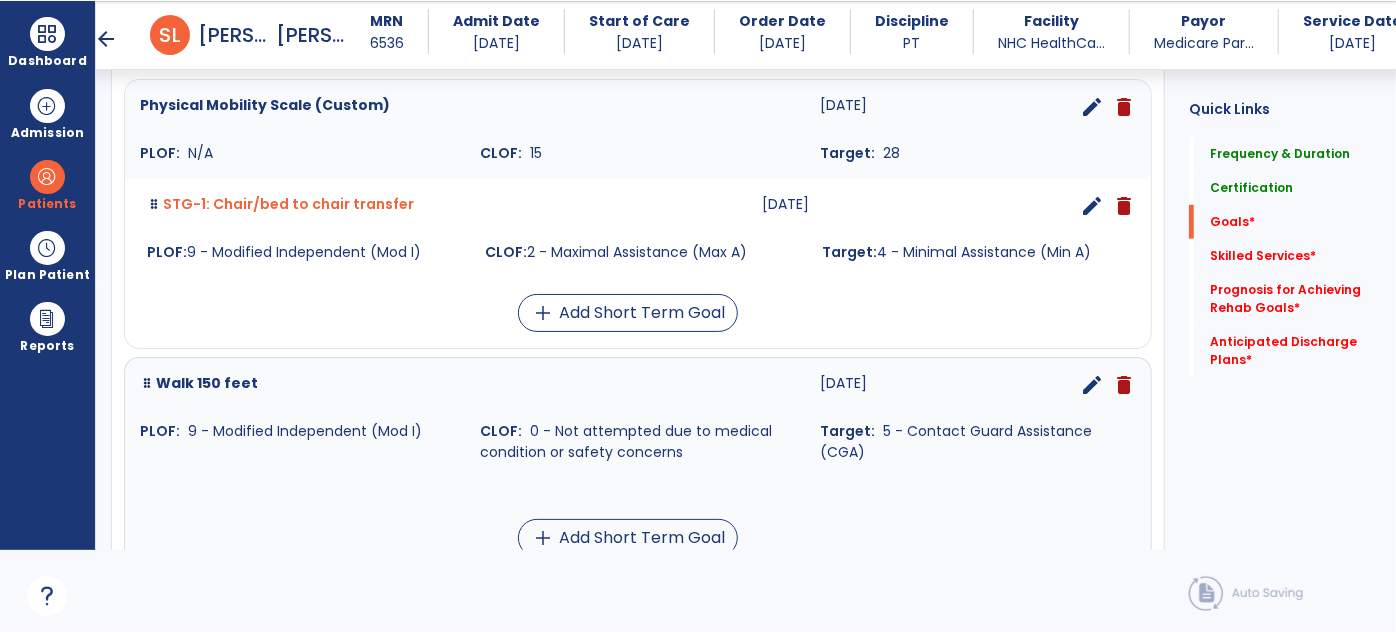 scroll, scrollTop: 627, scrollLeft: 0, axis: vertical 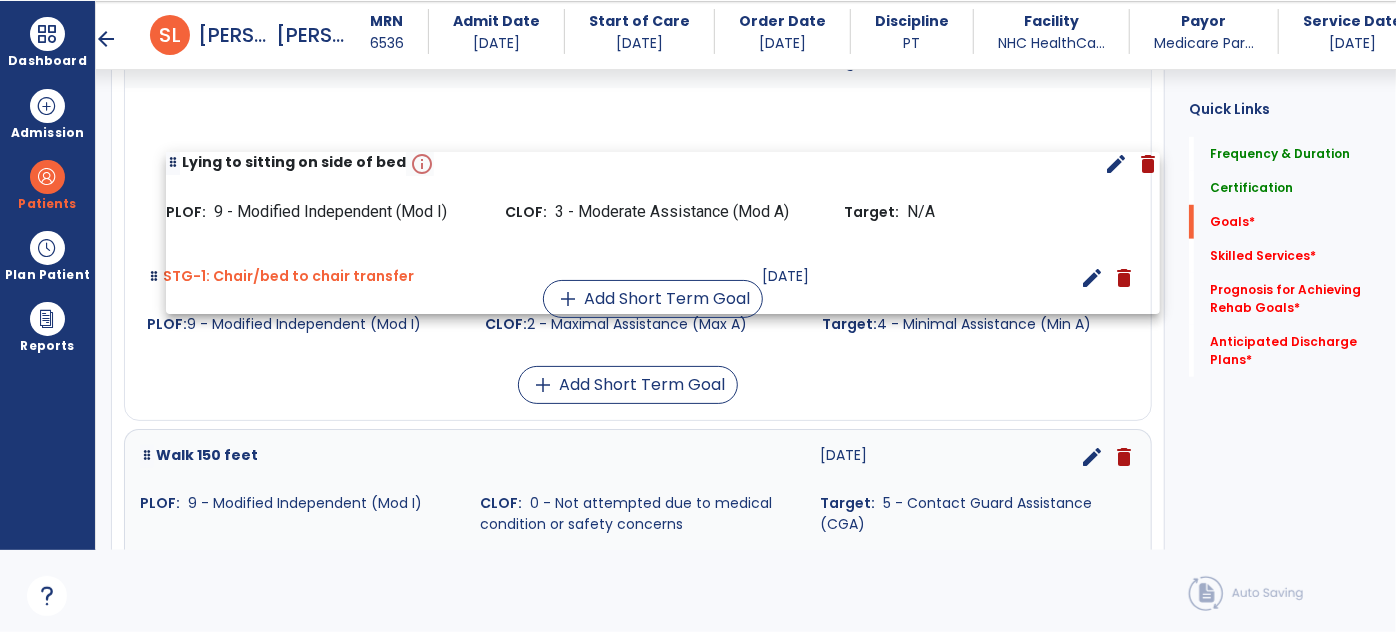 drag, startPoint x: 829, startPoint y: 503, endPoint x: 856, endPoint y: 151, distance: 353.034 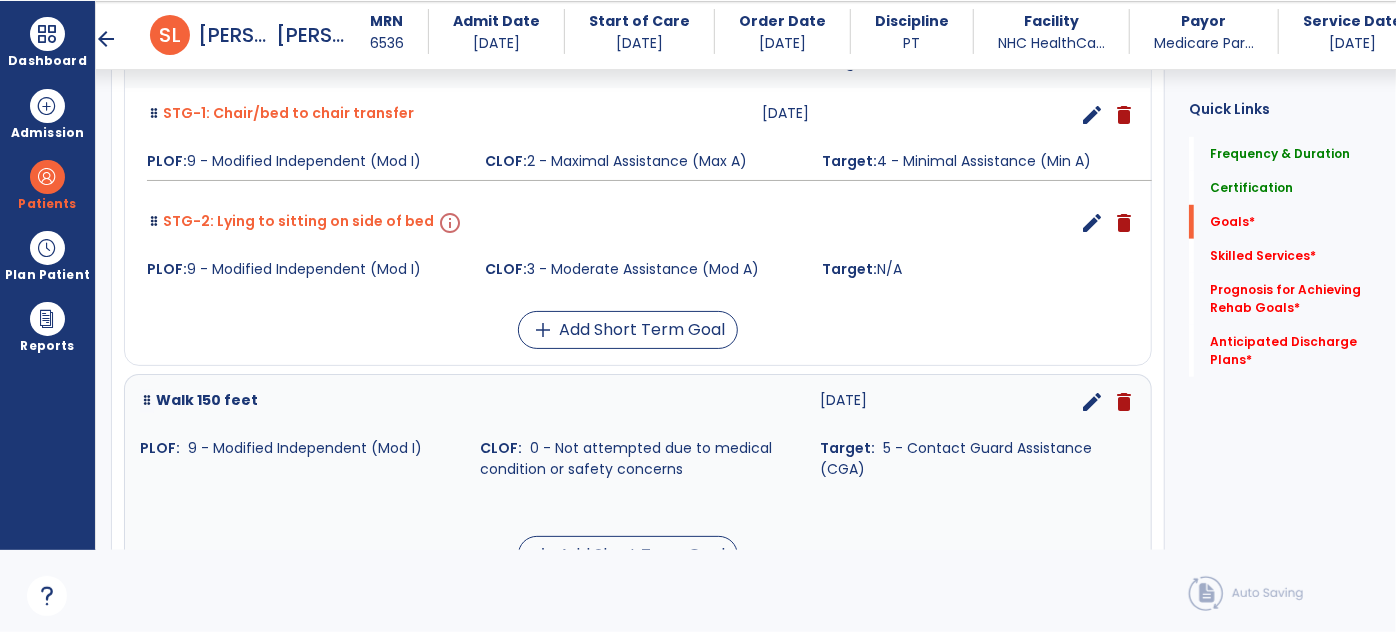 click on "edit" at bounding box center [1092, 223] 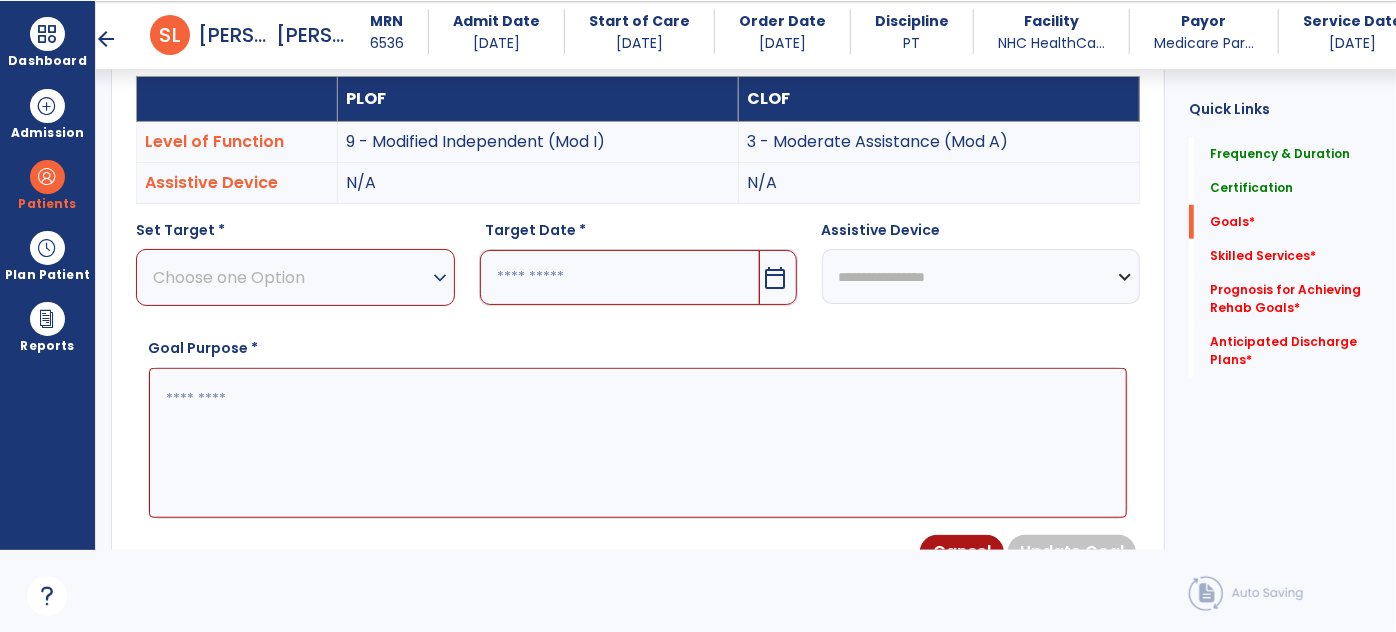 scroll, scrollTop: 534, scrollLeft: 0, axis: vertical 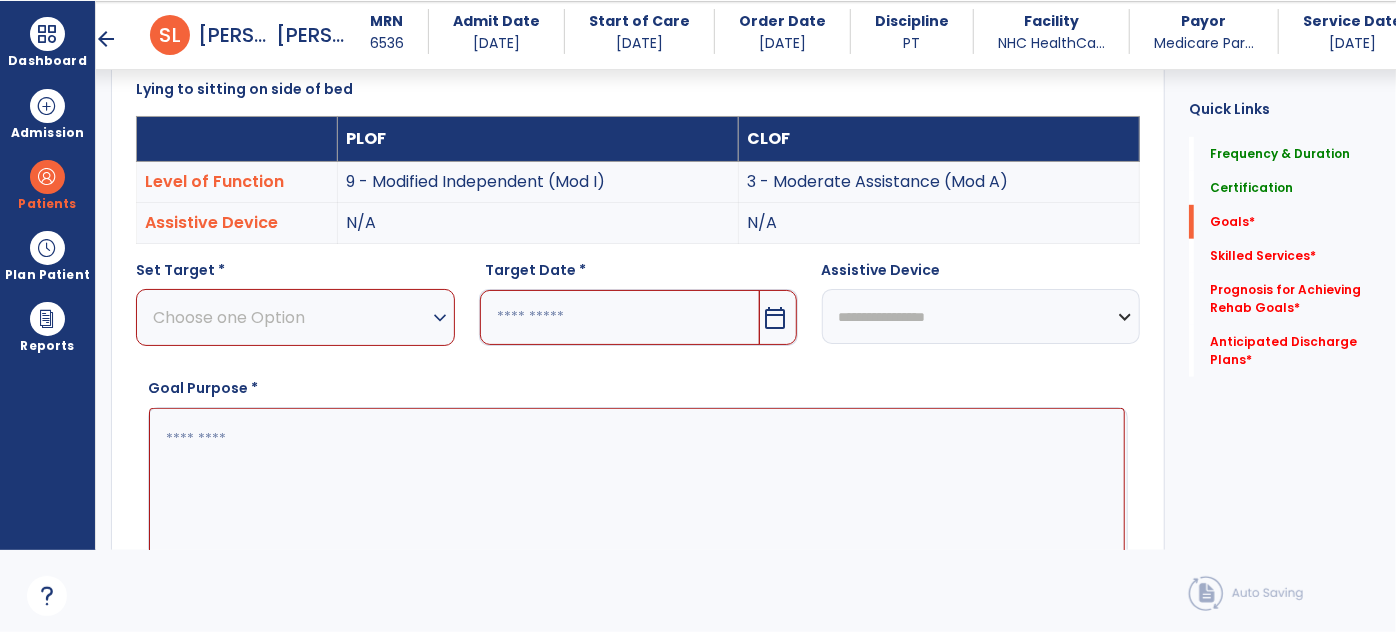 click on "Choose one Option" at bounding box center [290, 317] 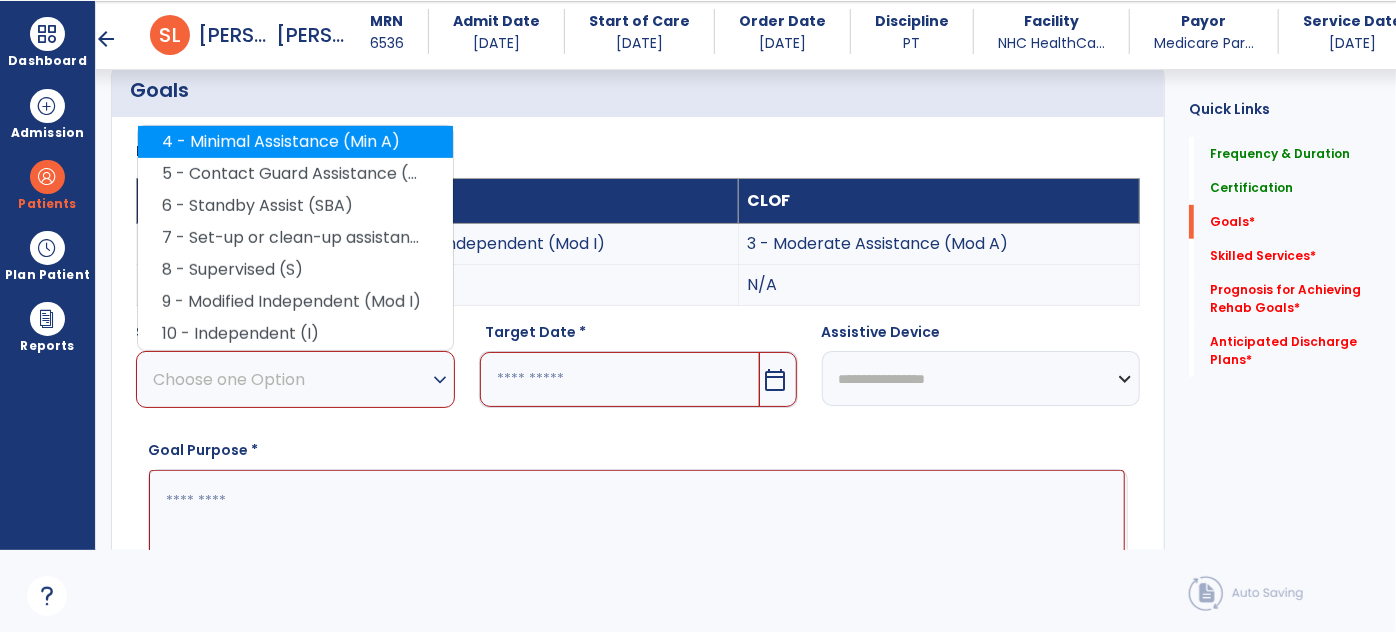 scroll, scrollTop: 443, scrollLeft: 0, axis: vertical 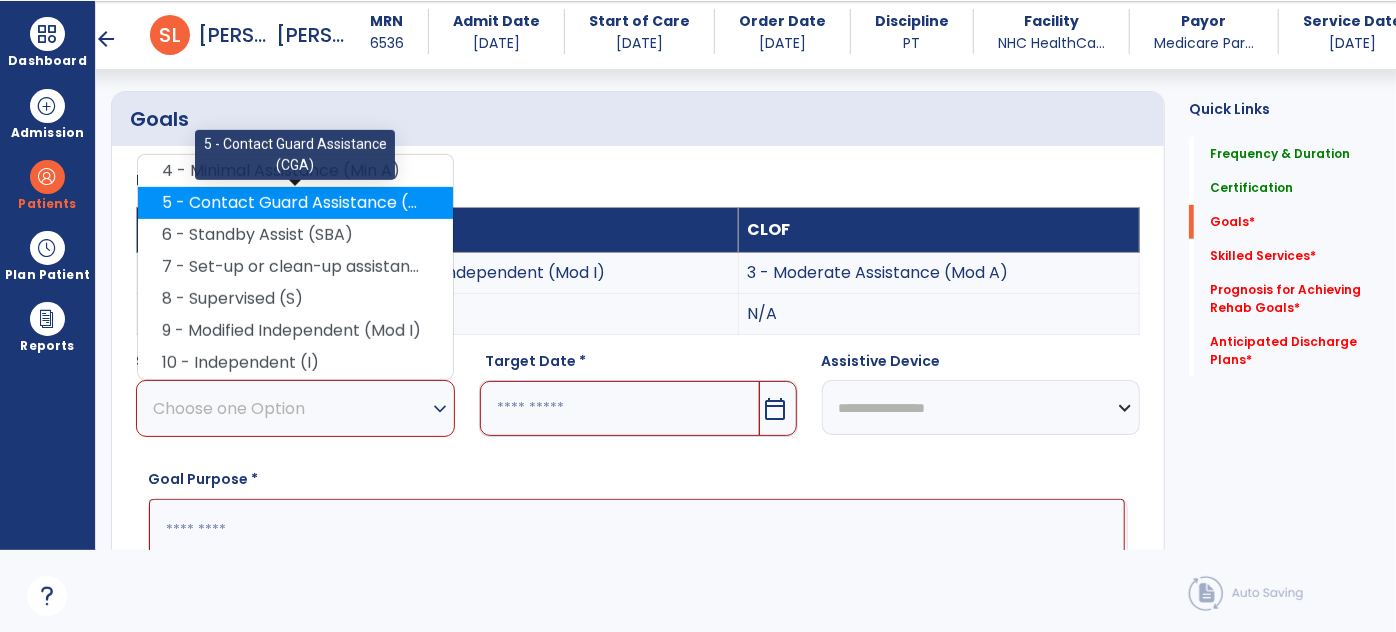 click on "5 - Contact Guard Assistance (CGA)" at bounding box center (295, 203) 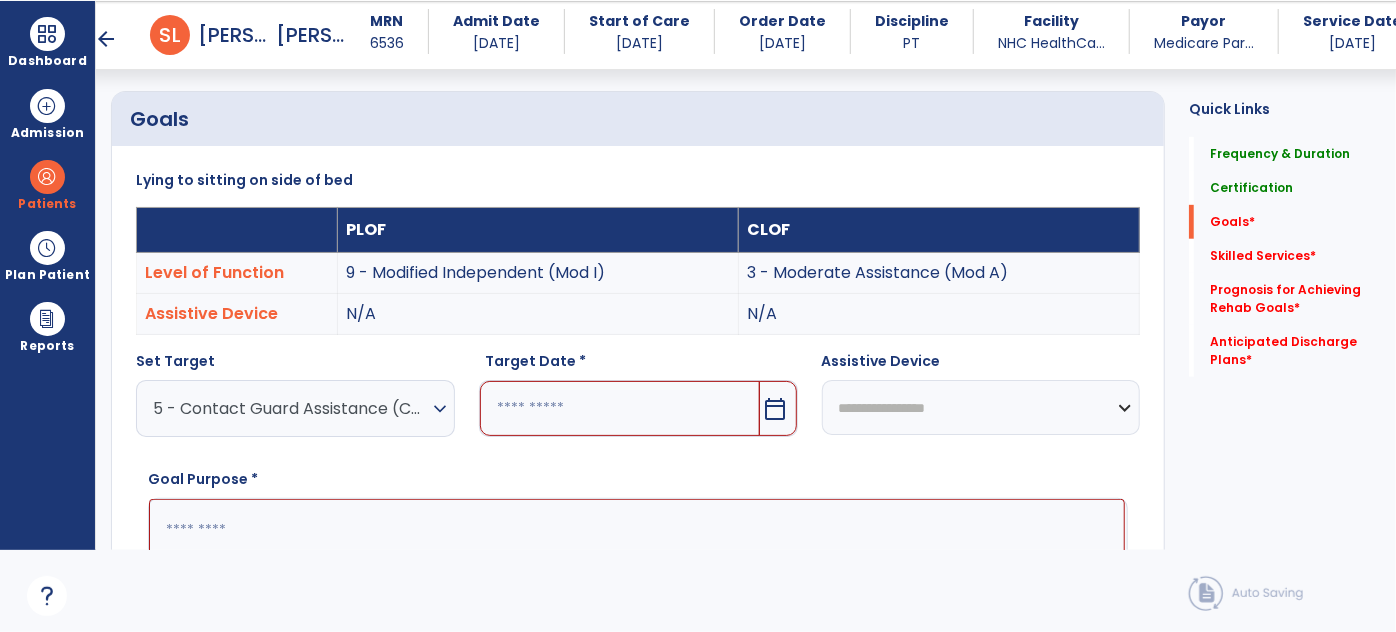 click on "Dashboard  dashboard  Therapist Dashboard Admission Patients  format_list_bulleted  Patient List  space_dashboard  Patient Board  insert_chart  PDPM Board Plan Patient  event_note  Planner  content_paste_go  Scheduler  content_paste_go  Whiteboard Reports  export_notes  Billing Exports  note_alt  EOM Report  event_note  Minutes By Payor  inbox_customize  Service Log  playlist_add_check  Triple Check Report" at bounding box center (48, 275) 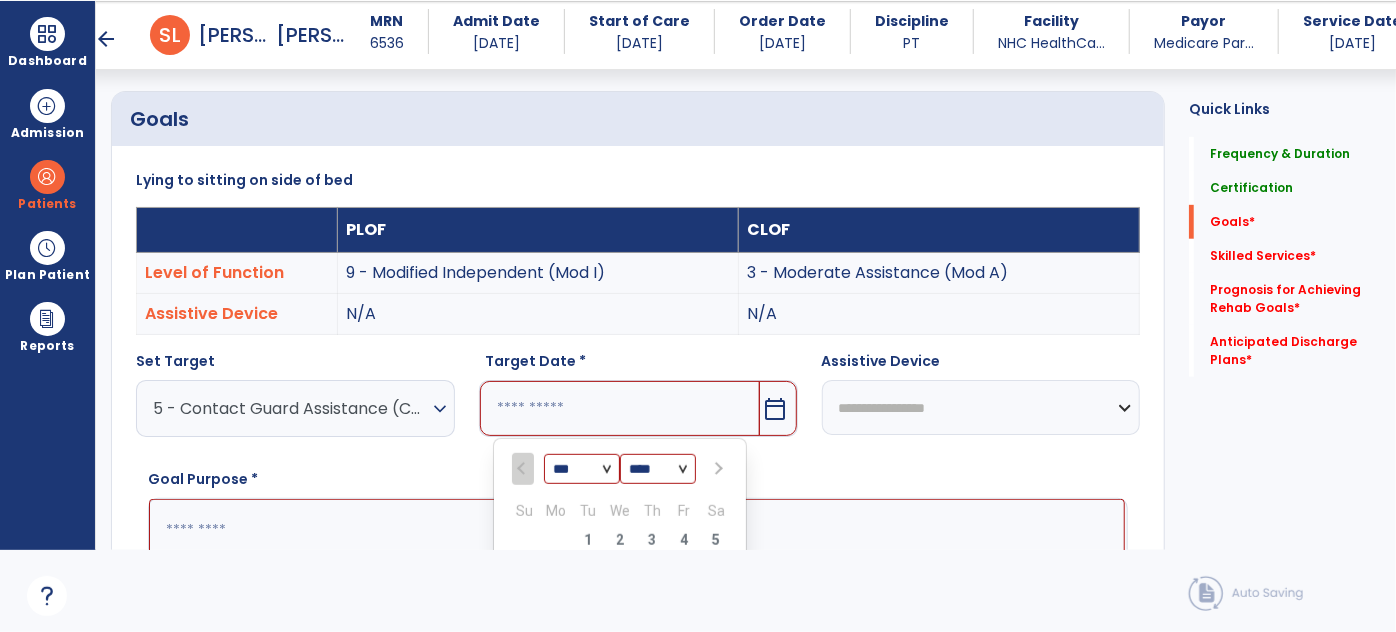 scroll, scrollTop: 741, scrollLeft: 0, axis: vertical 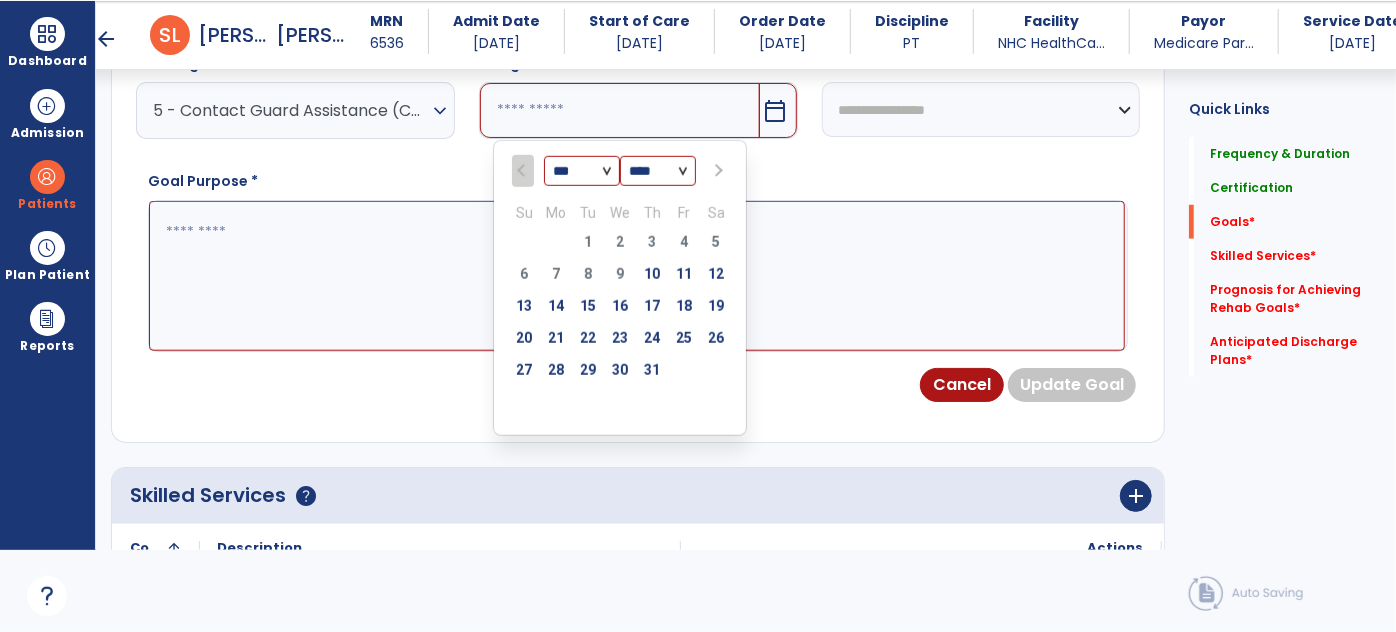 click at bounding box center (716, 171) 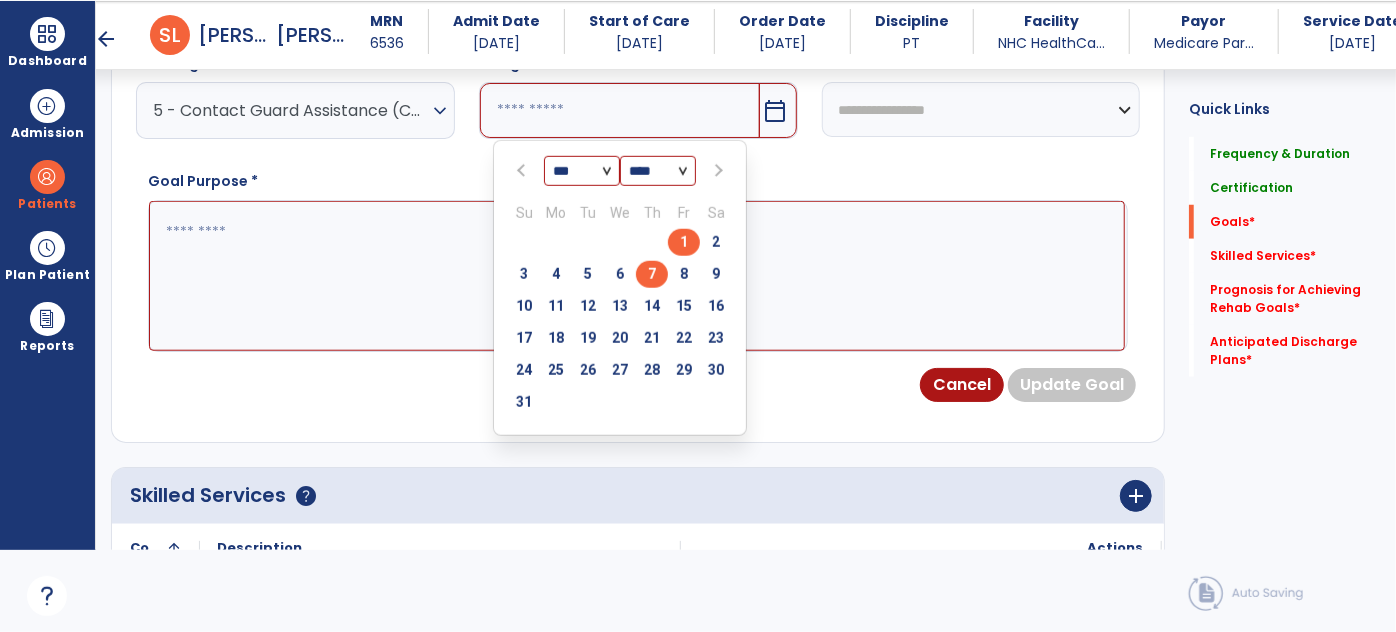 click on "7" at bounding box center (652, 274) 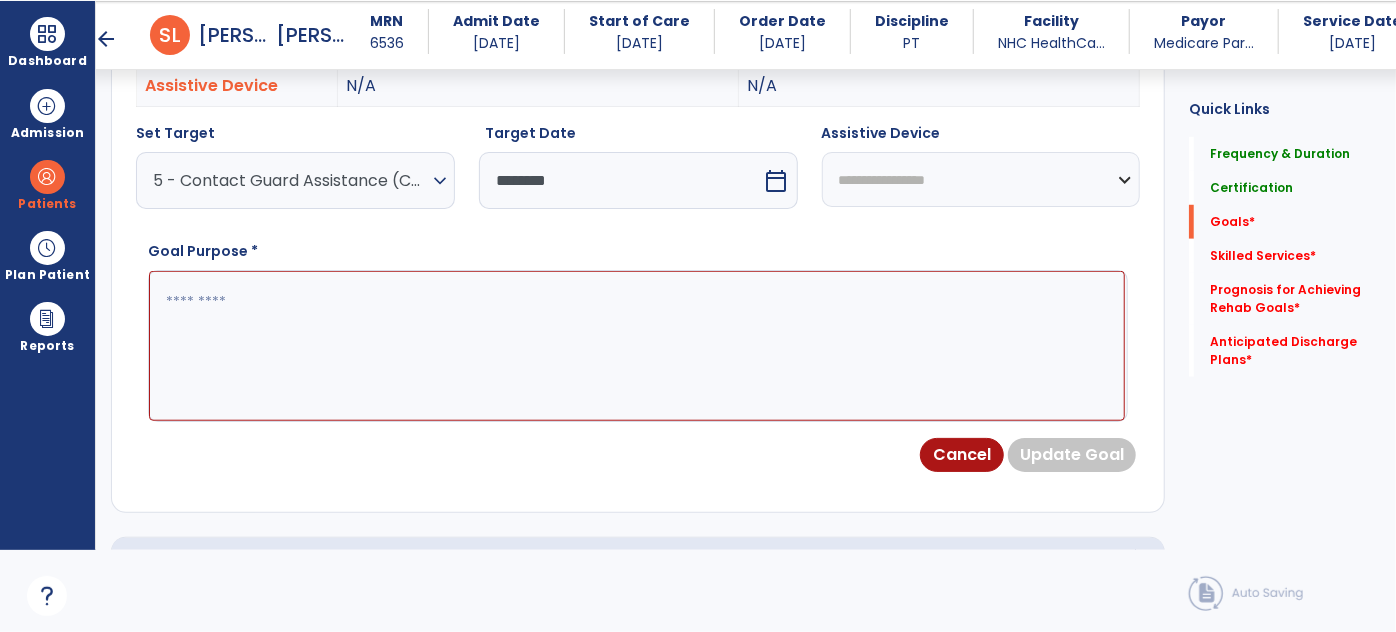 scroll, scrollTop: 560, scrollLeft: 0, axis: vertical 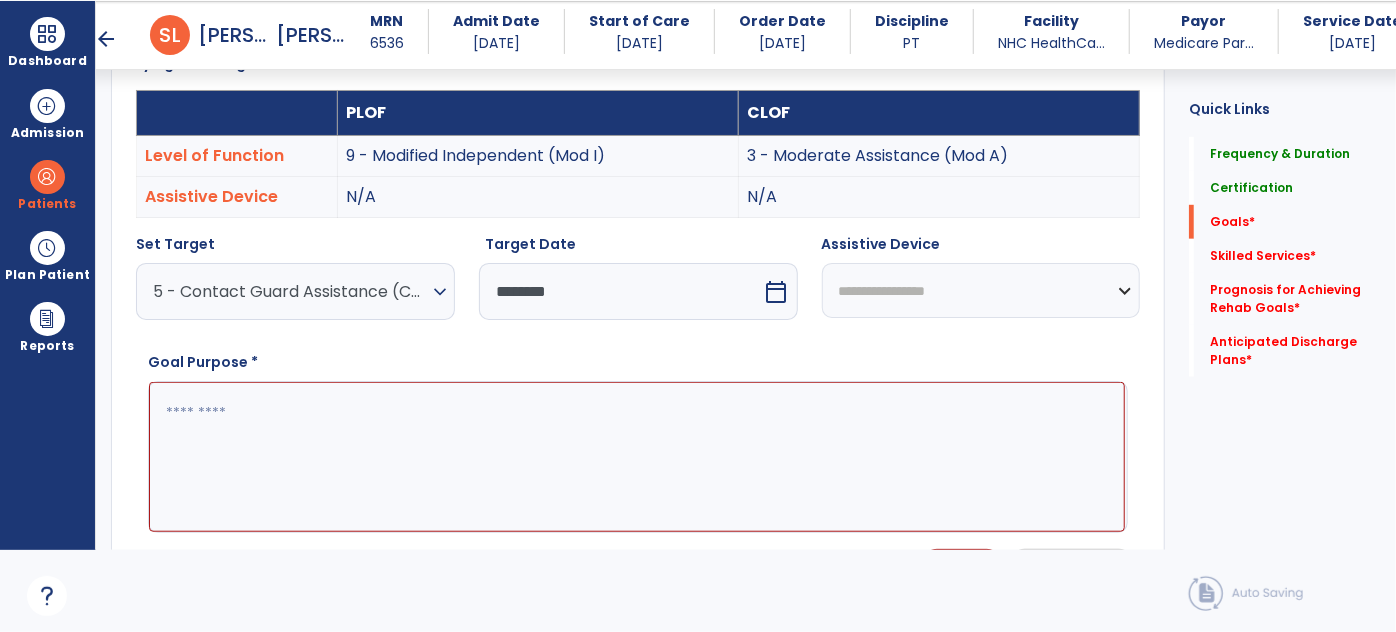 click at bounding box center (637, 456) 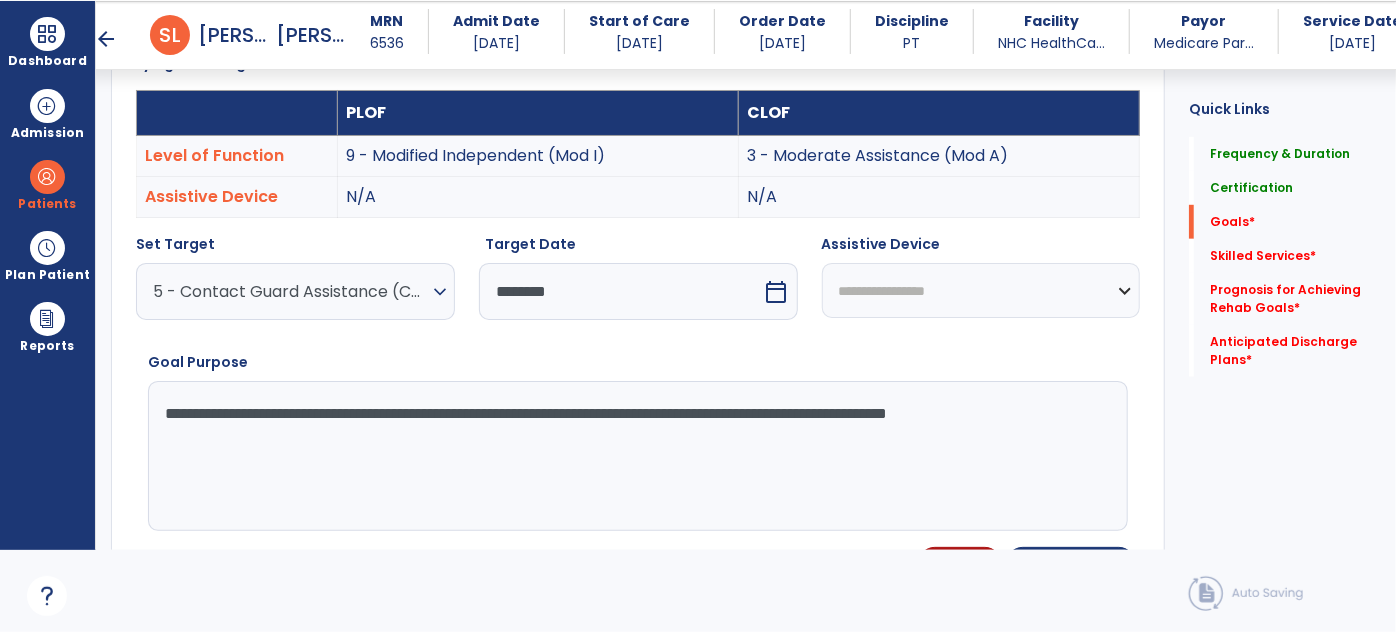 click on "**********" at bounding box center (637, 456) 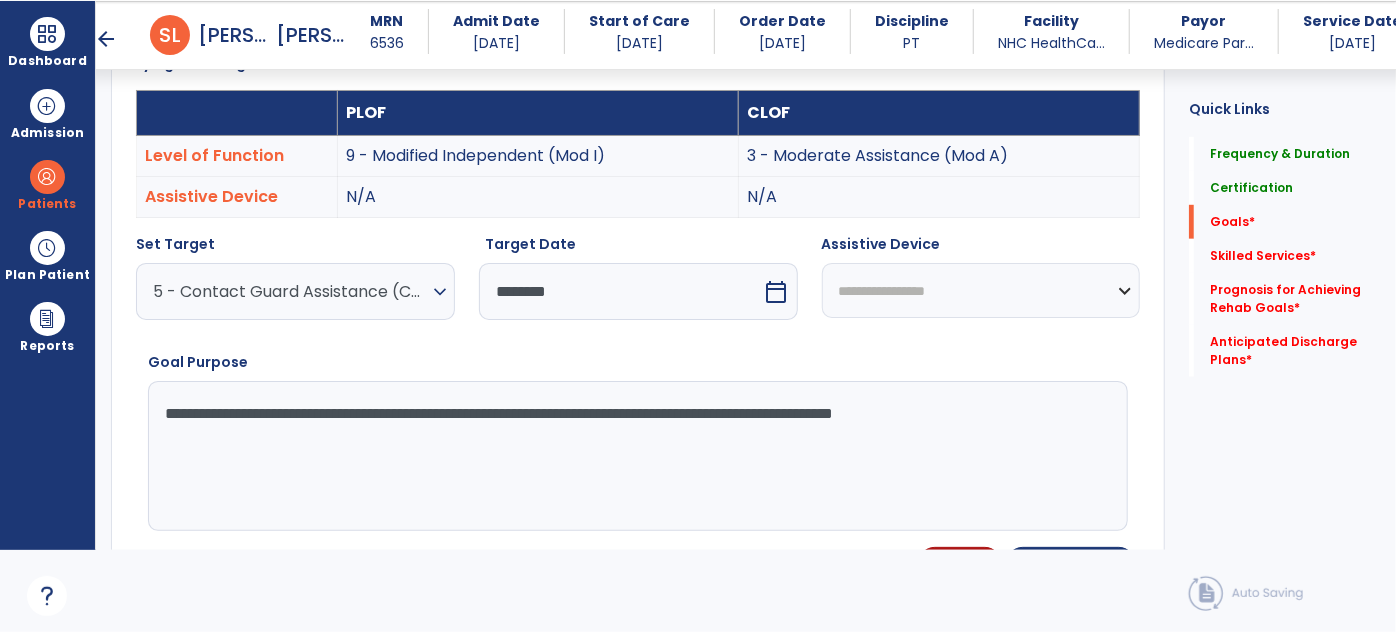 click on "**********" at bounding box center [637, 456] 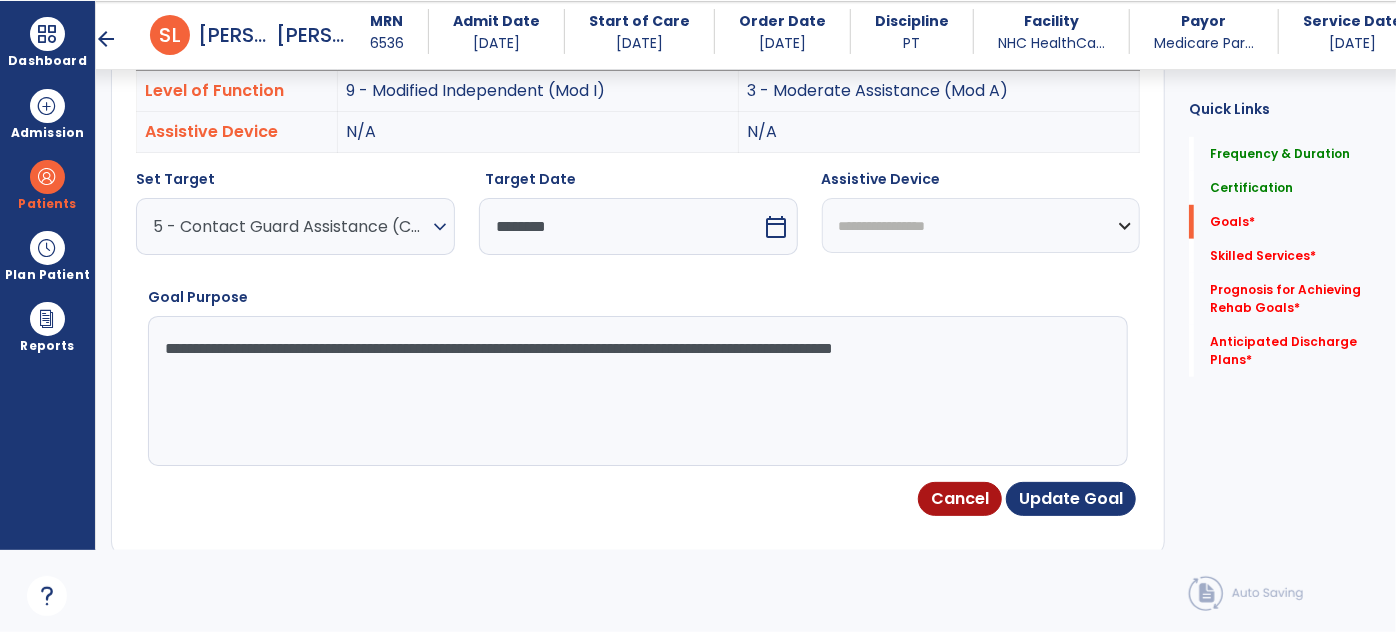 scroll, scrollTop: 741, scrollLeft: 0, axis: vertical 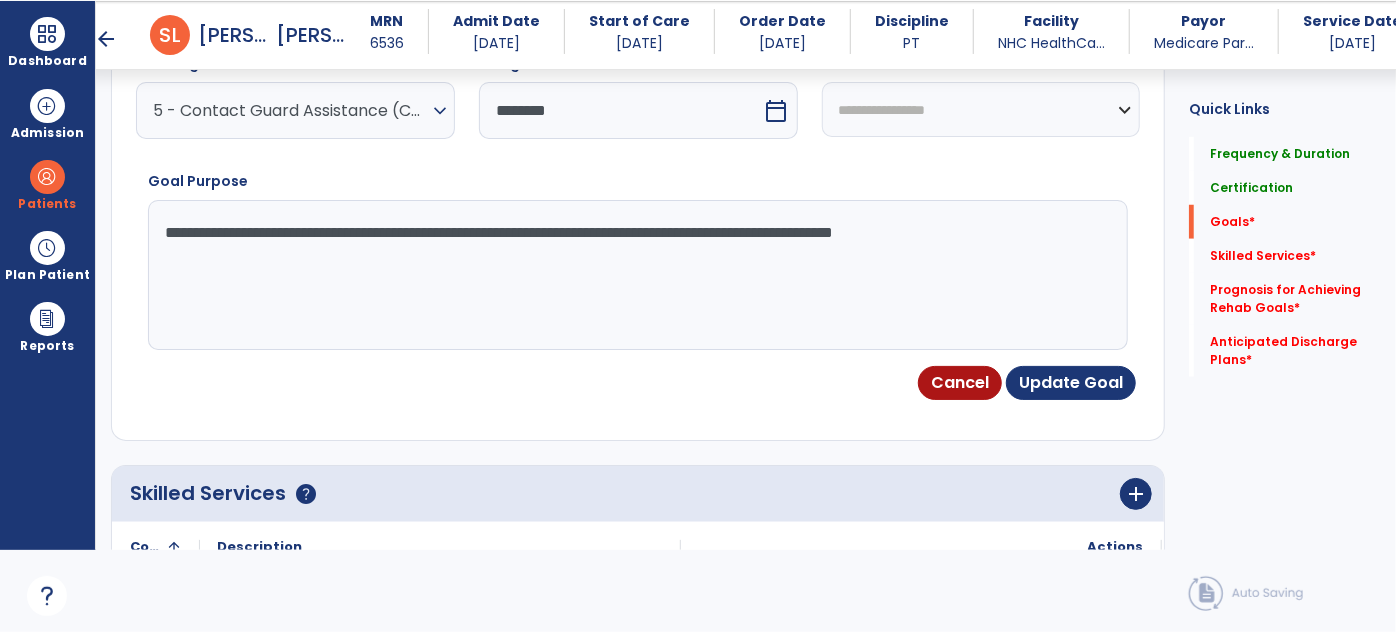 type on "**********" 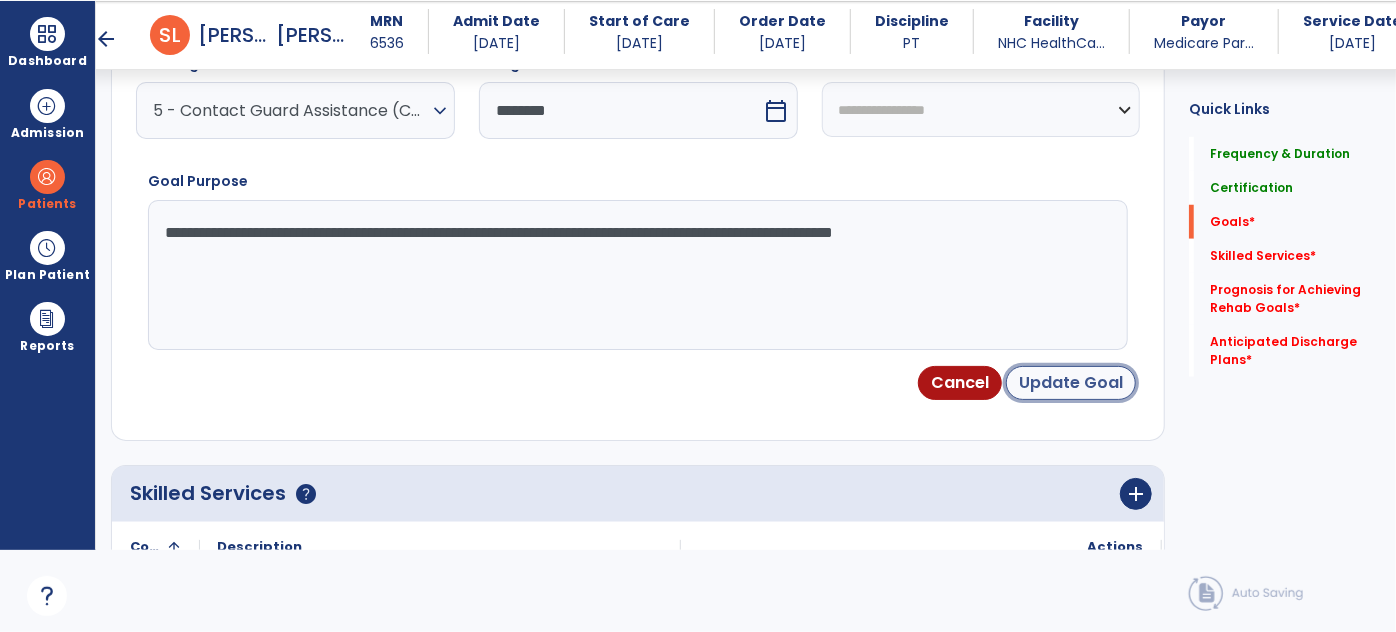 click on "Update Goal" at bounding box center (1071, 383) 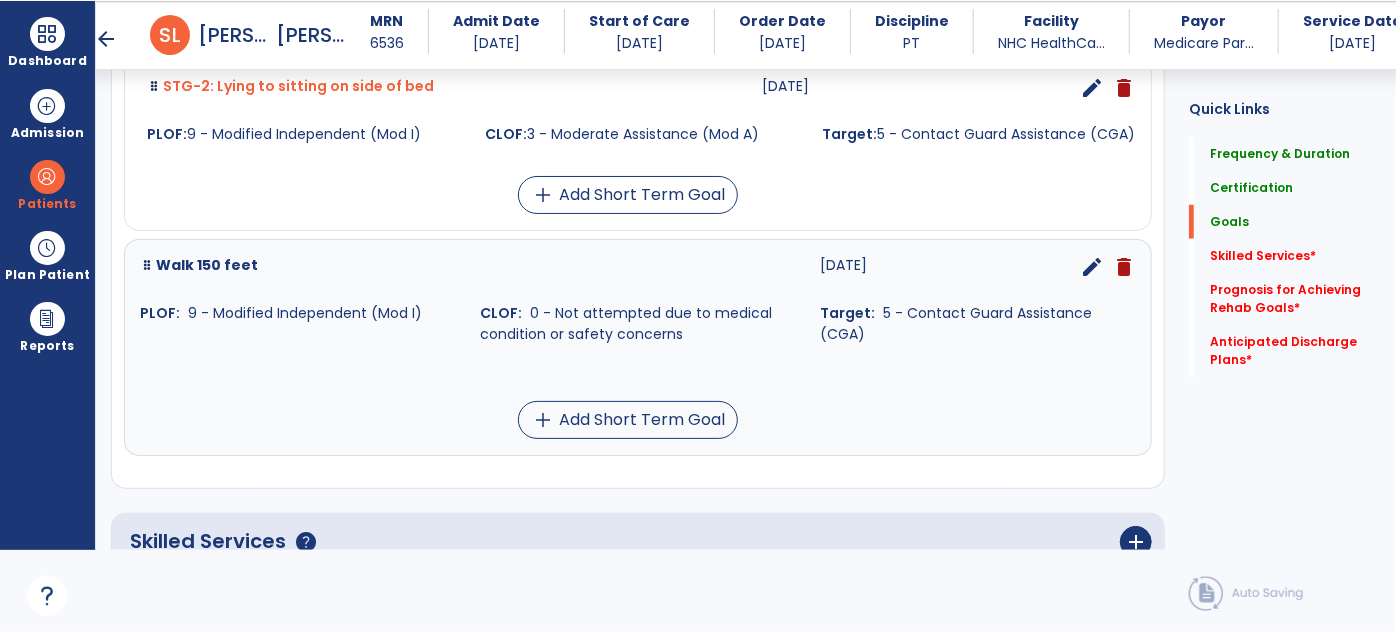 scroll, scrollTop: 882, scrollLeft: 0, axis: vertical 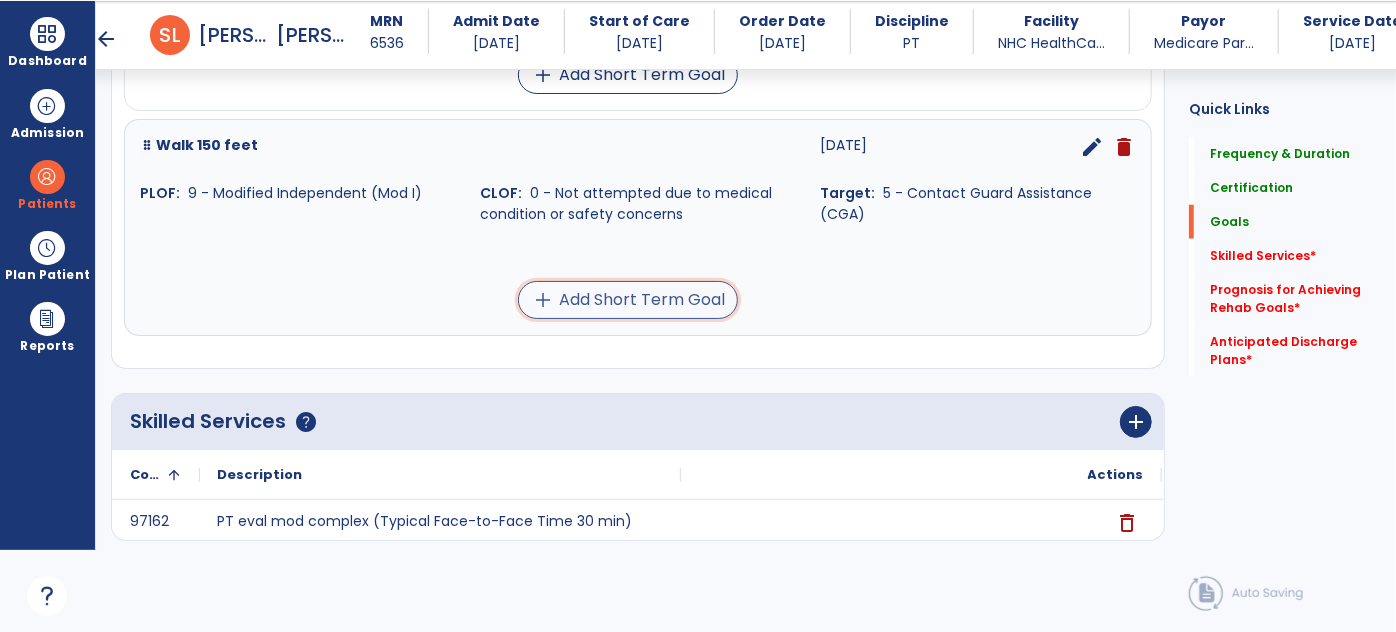 click on "add  Add Short Term Goal" at bounding box center [628, 300] 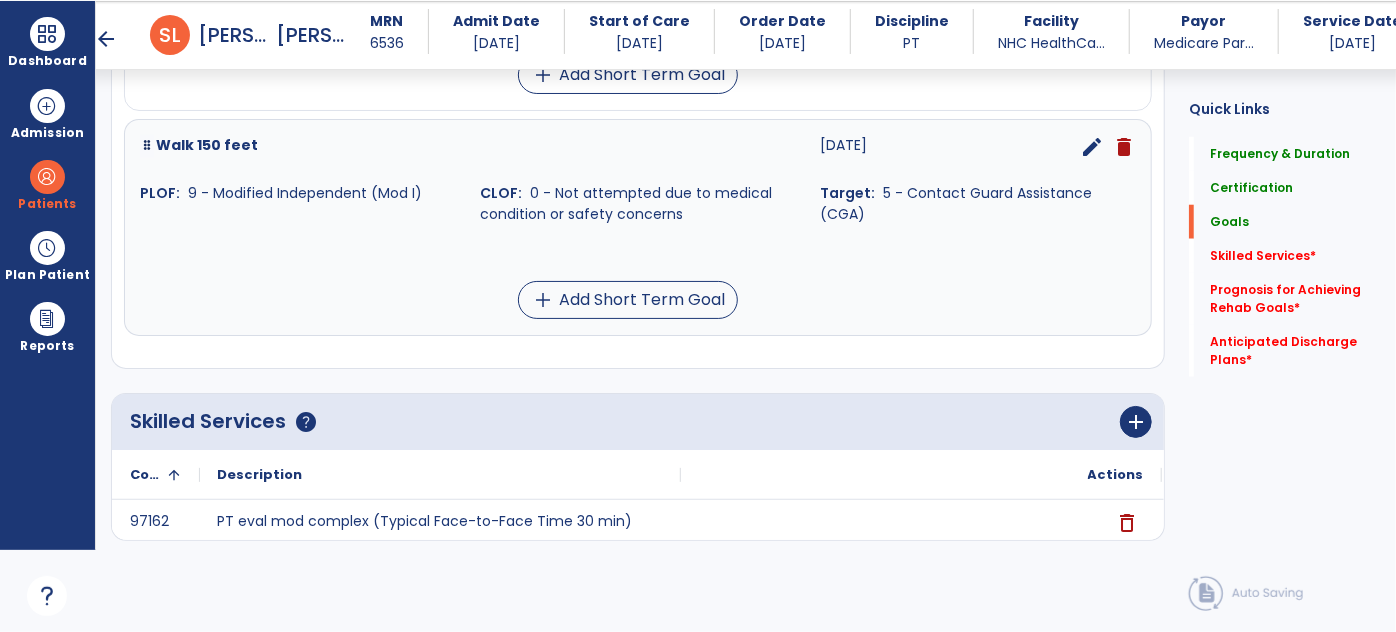 scroll, scrollTop: 0, scrollLeft: 0, axis: both 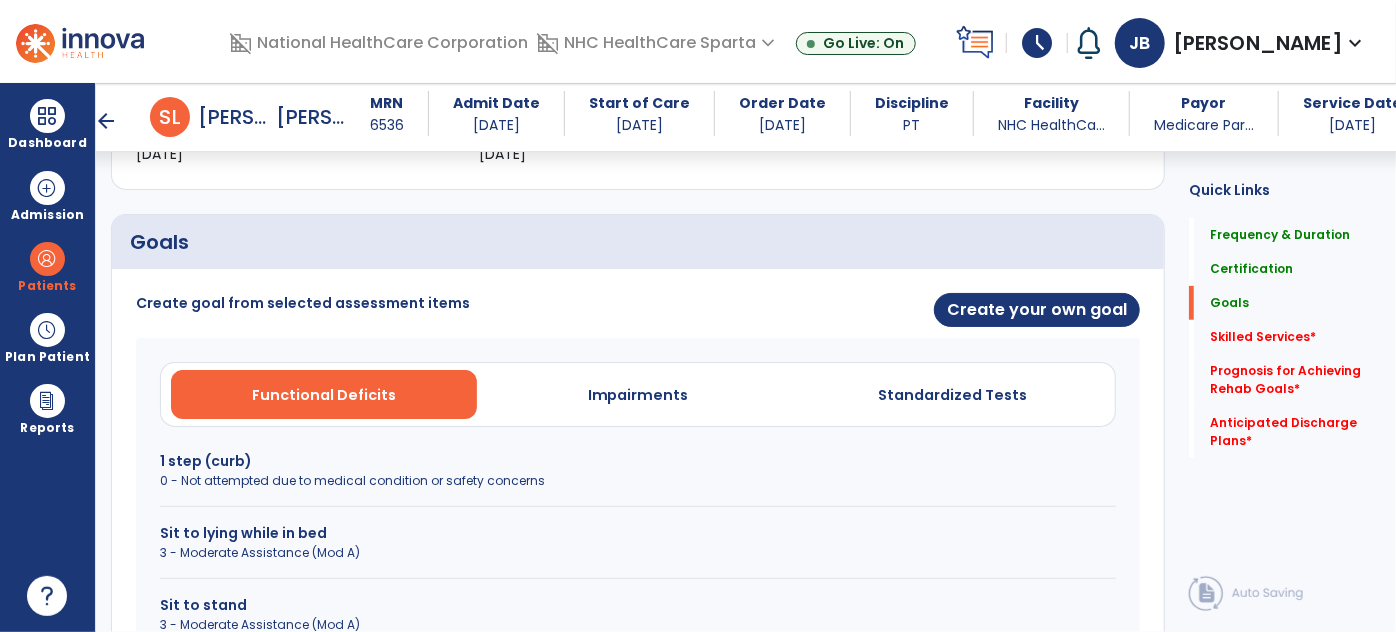 click on "Create your own goal" at bounding box center [895, 311] 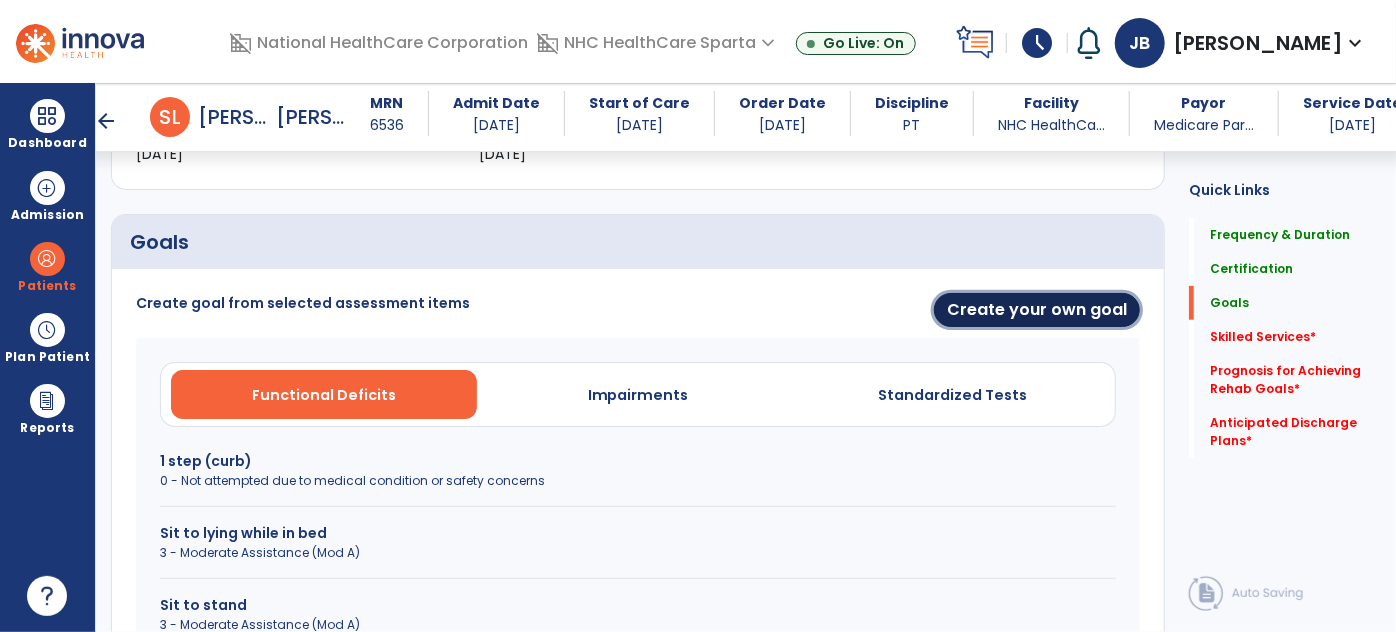 click on "Create your own goal" at bounding box center [1037, 310] 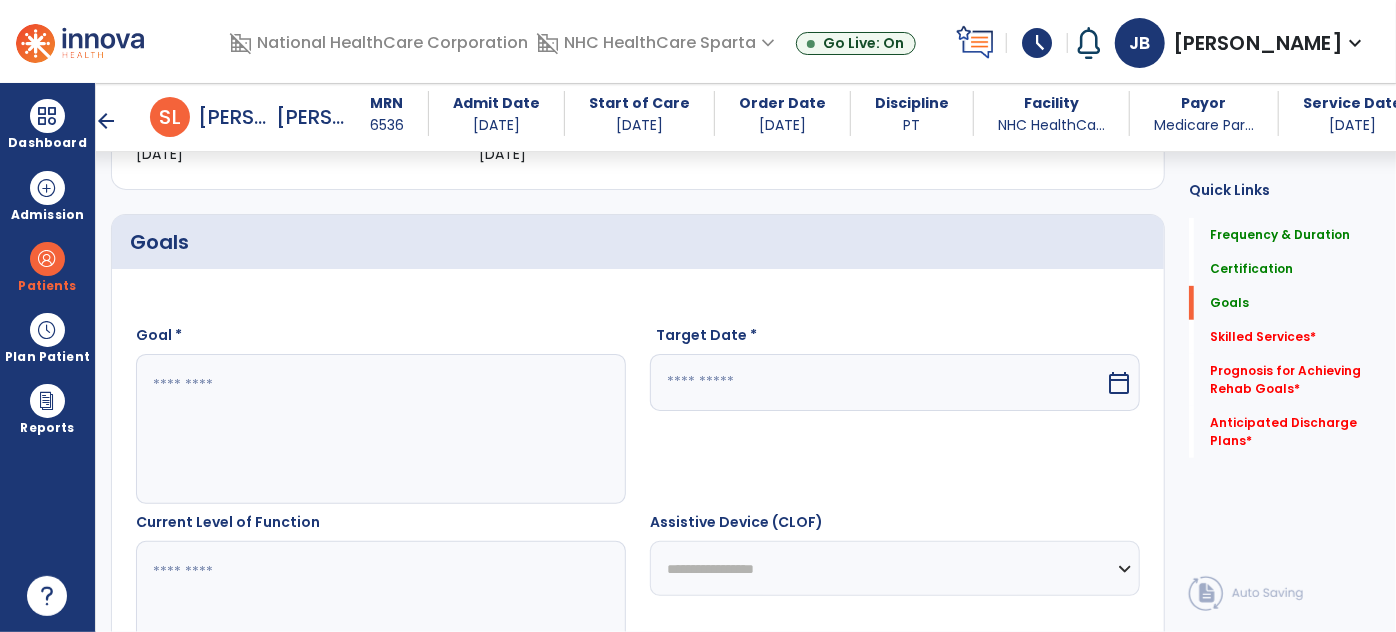 click at bounding box center [380, 429] 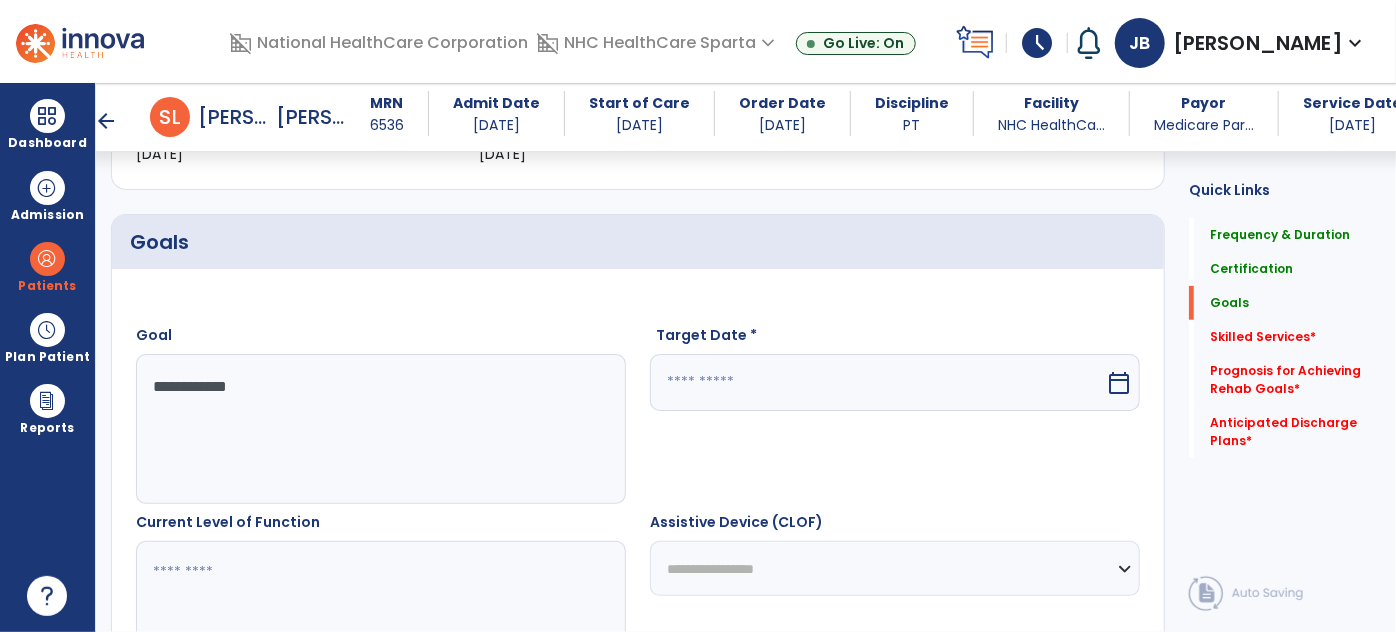 type on "**********" 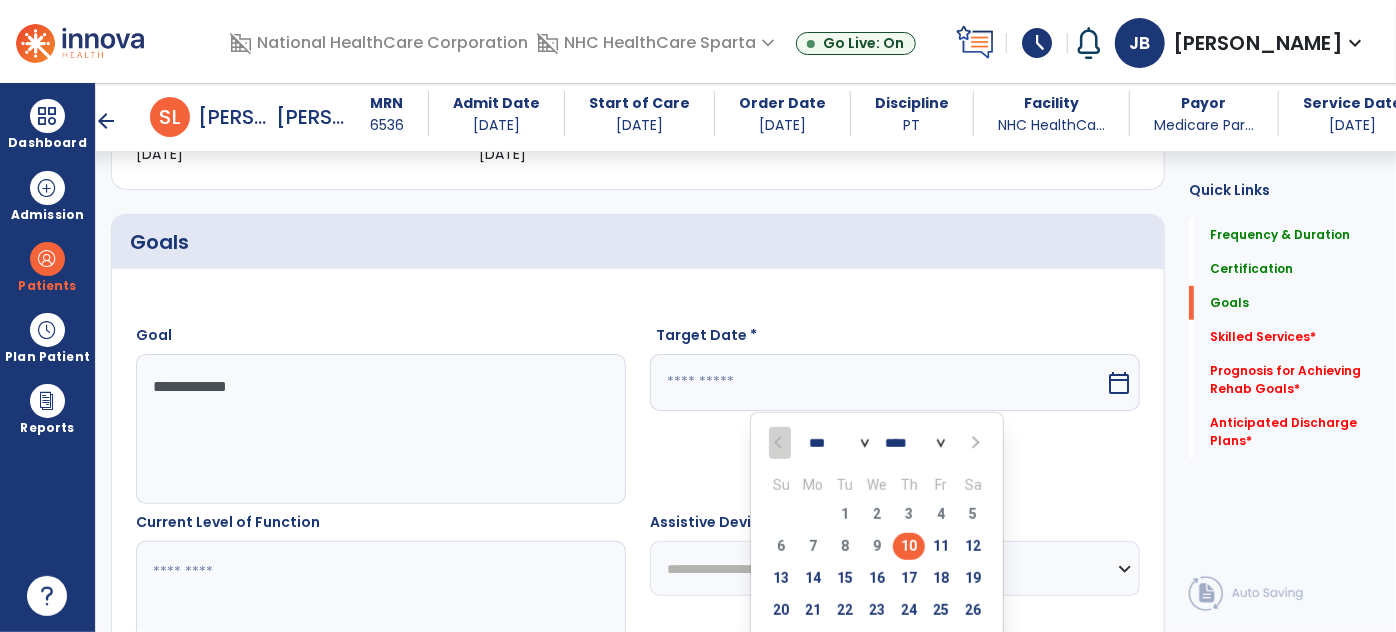 click at bounding box center [974, 443] 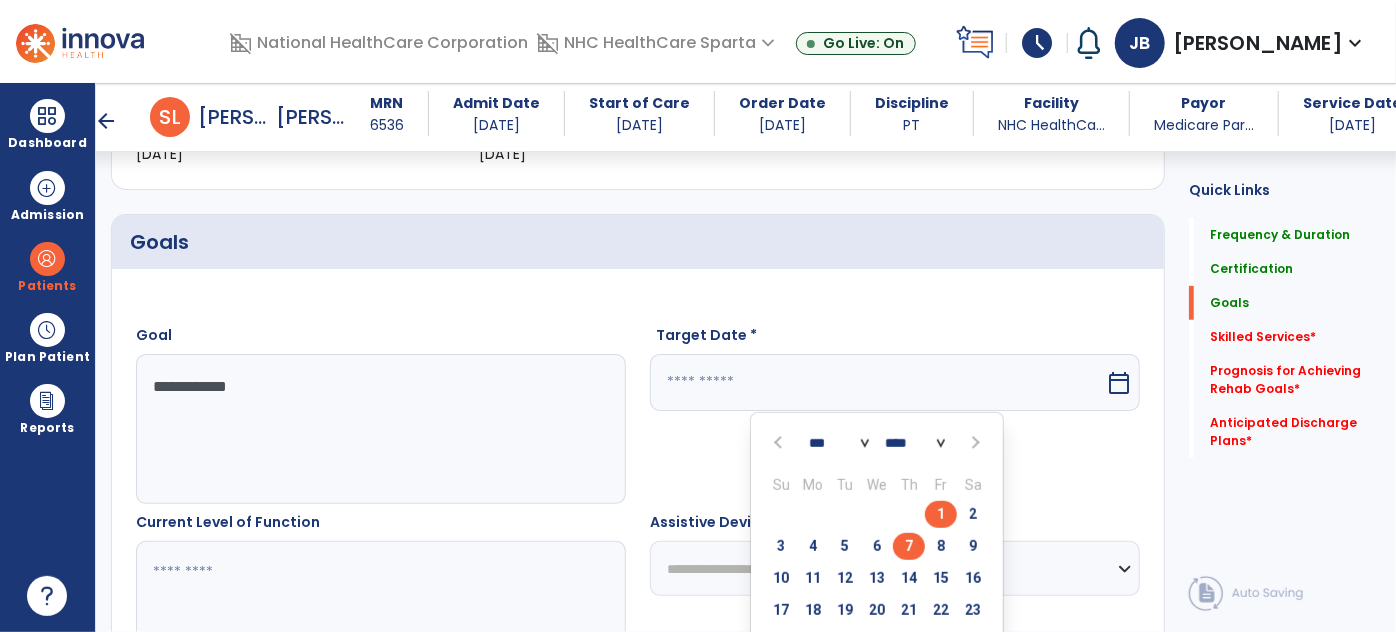 click on "7" at bounding box center (909, 546) 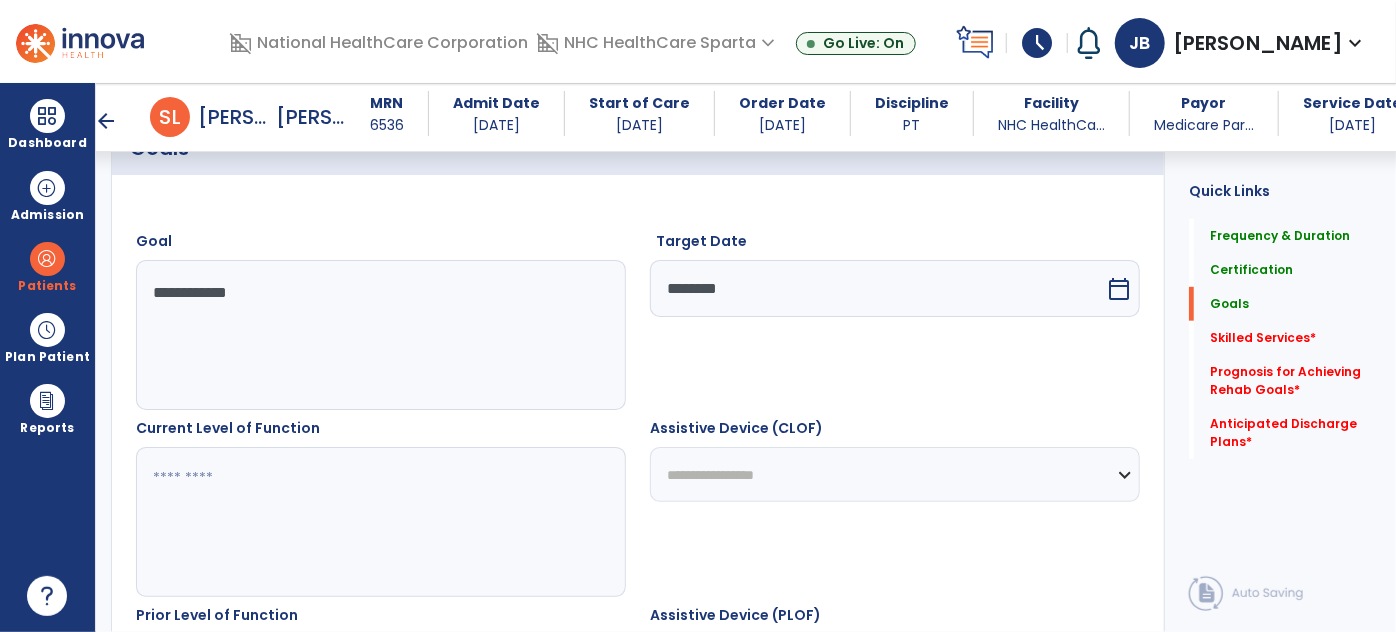 scroll, scrollTop: 584, scrollLeft: 0, axis: vertical 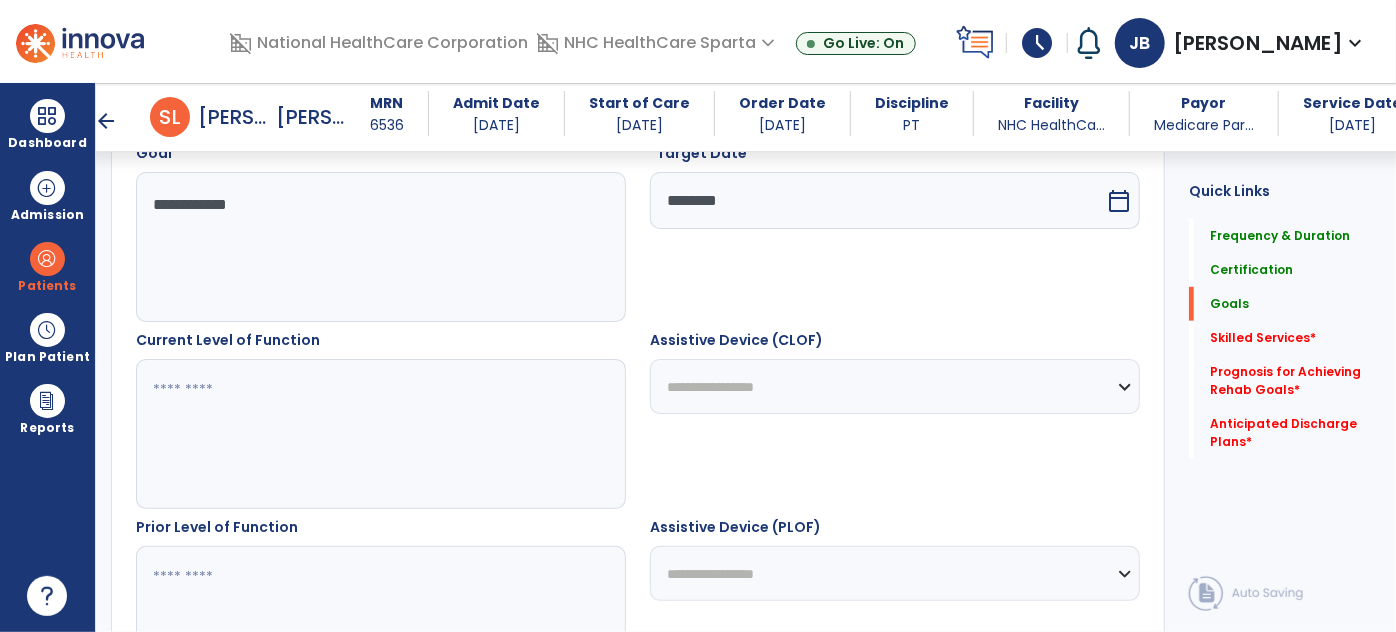 click at bounding box center [380, 434] 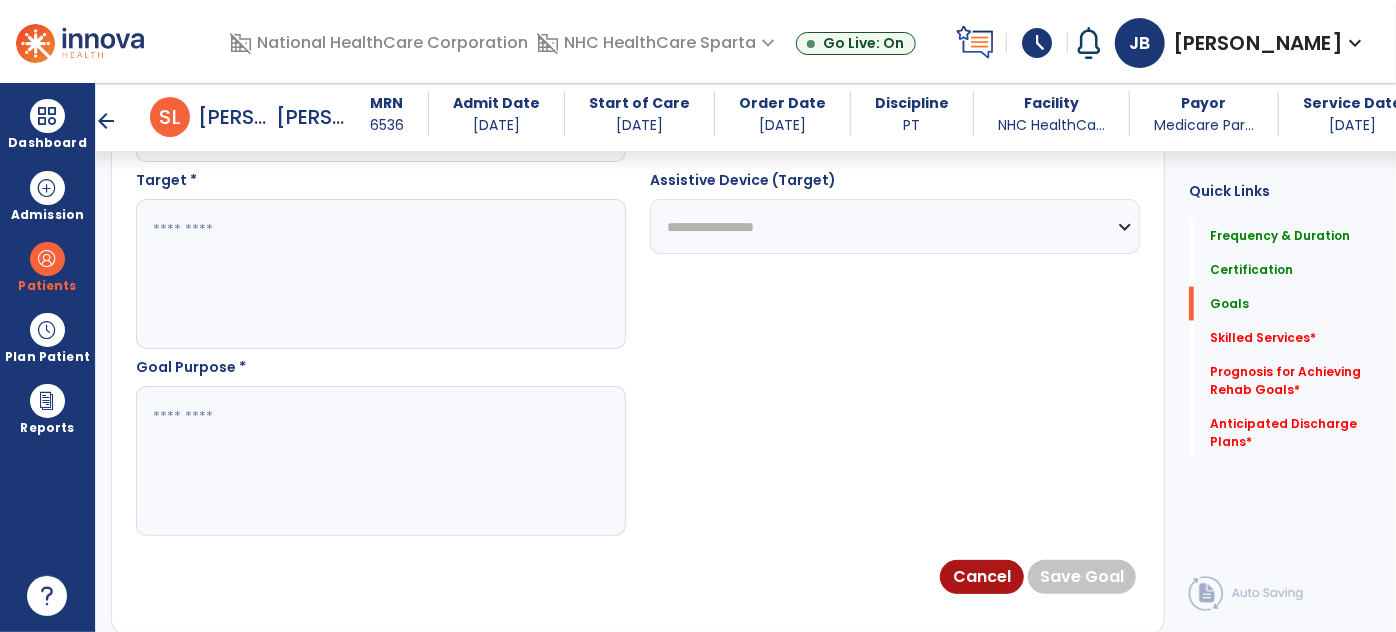 scroll, scrollTop: 1129, scrollLeft: 0, axis: vertical 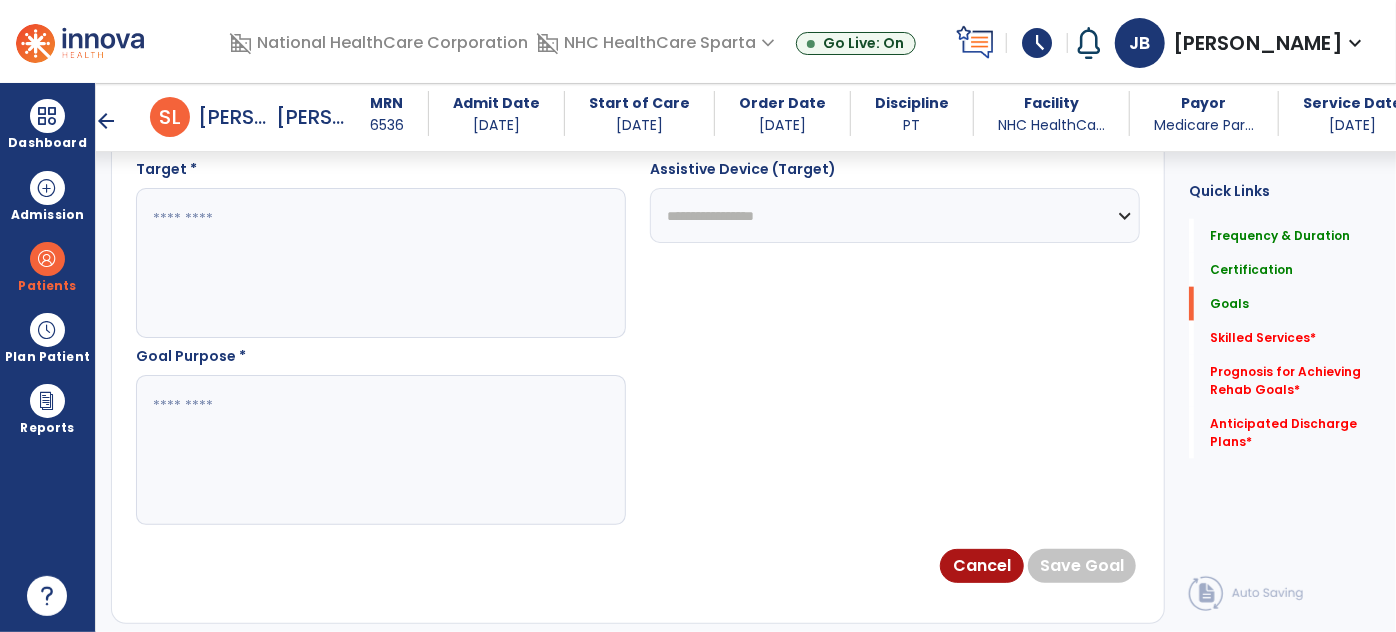 type on "**********" 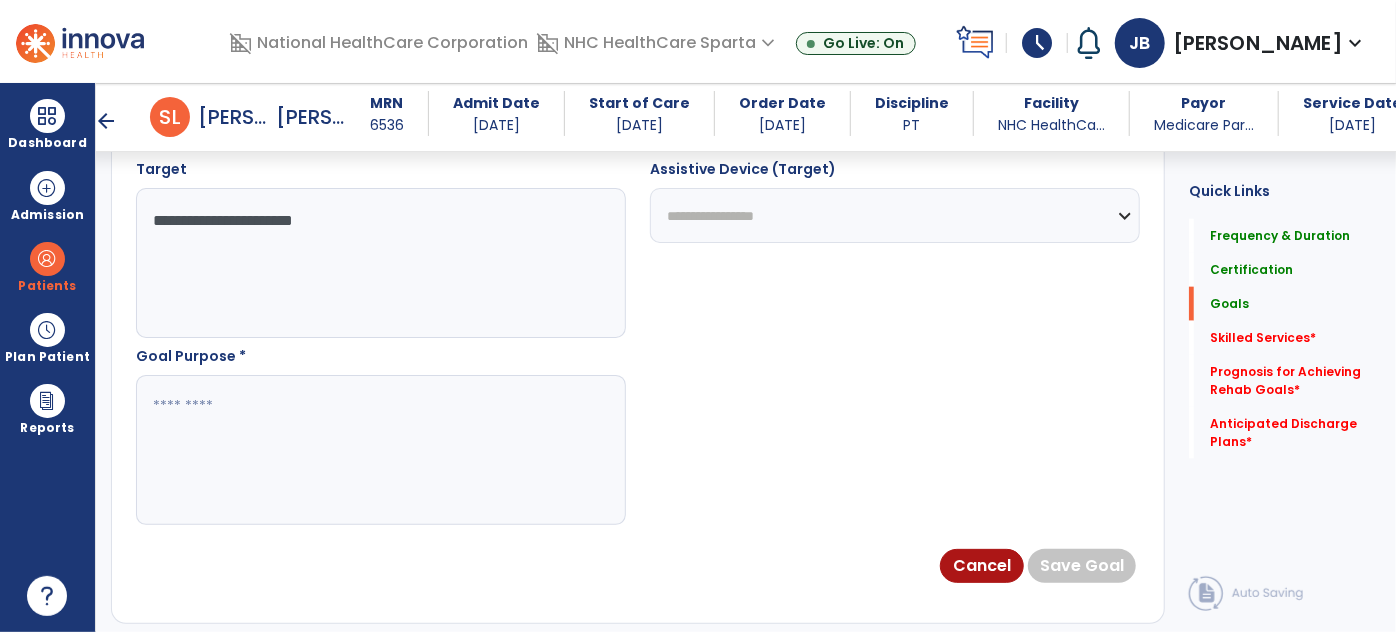 type on "**********" 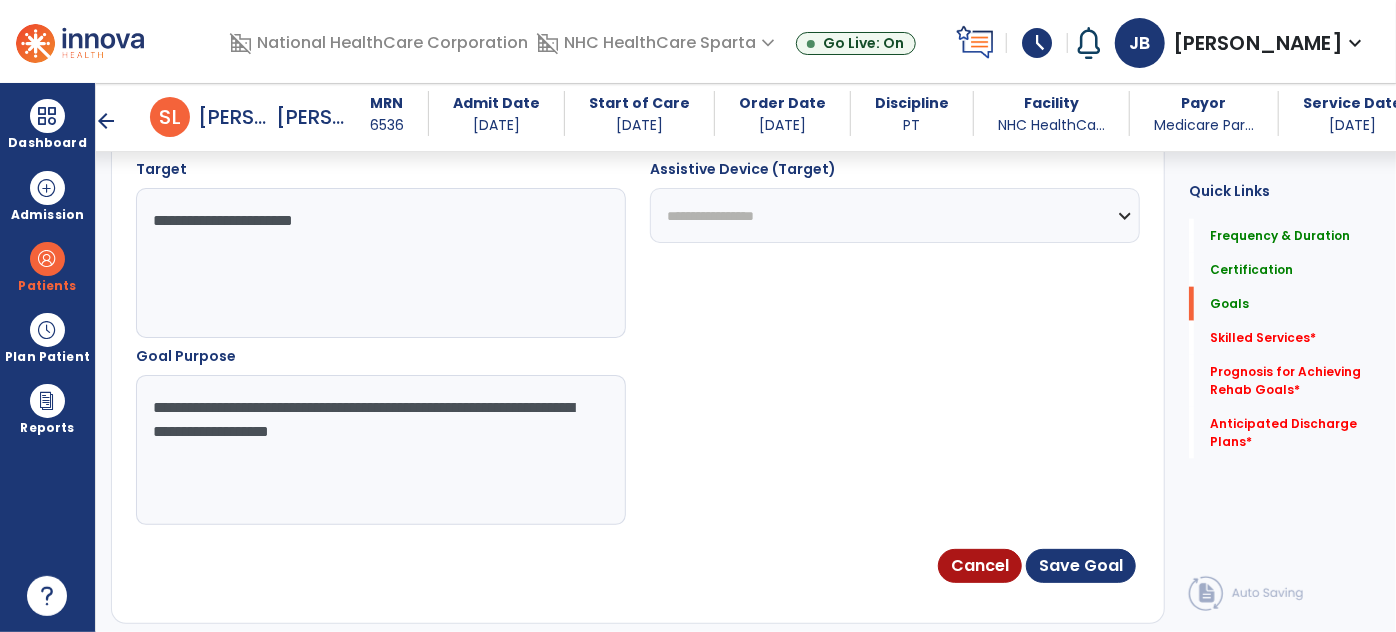 click on "**********" at bounding box center [380, 450] 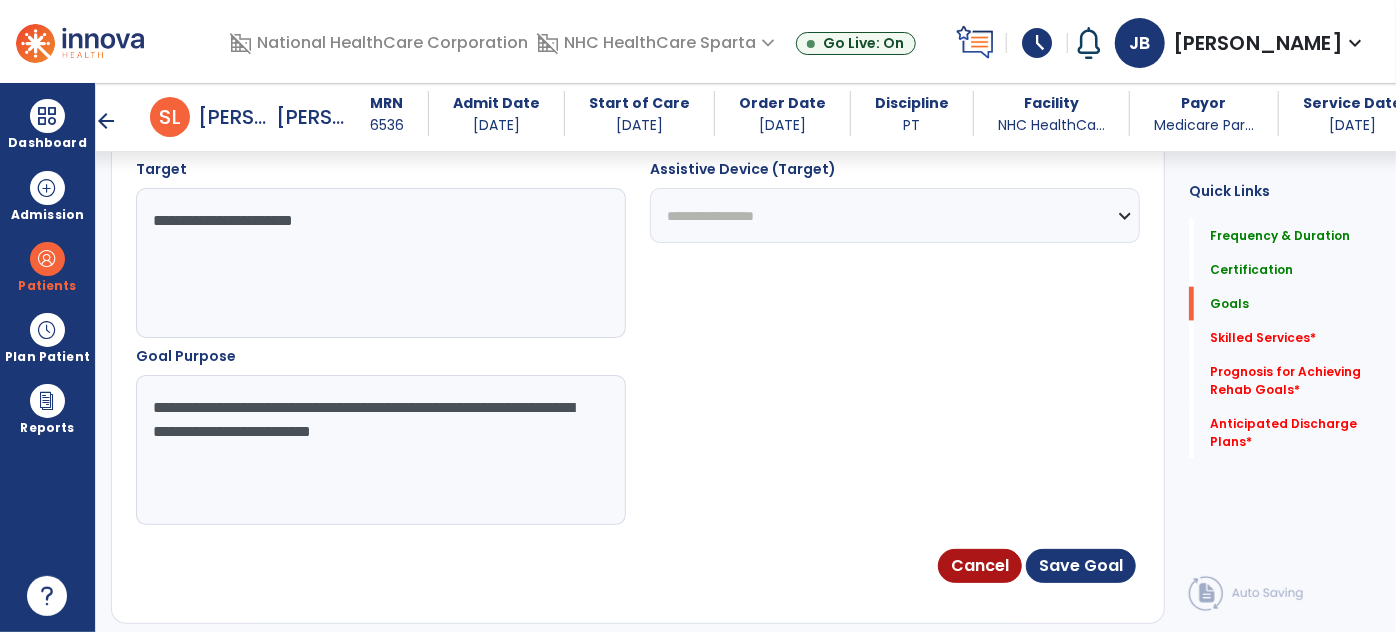 click on "**********" at bounding box center (380, 450) 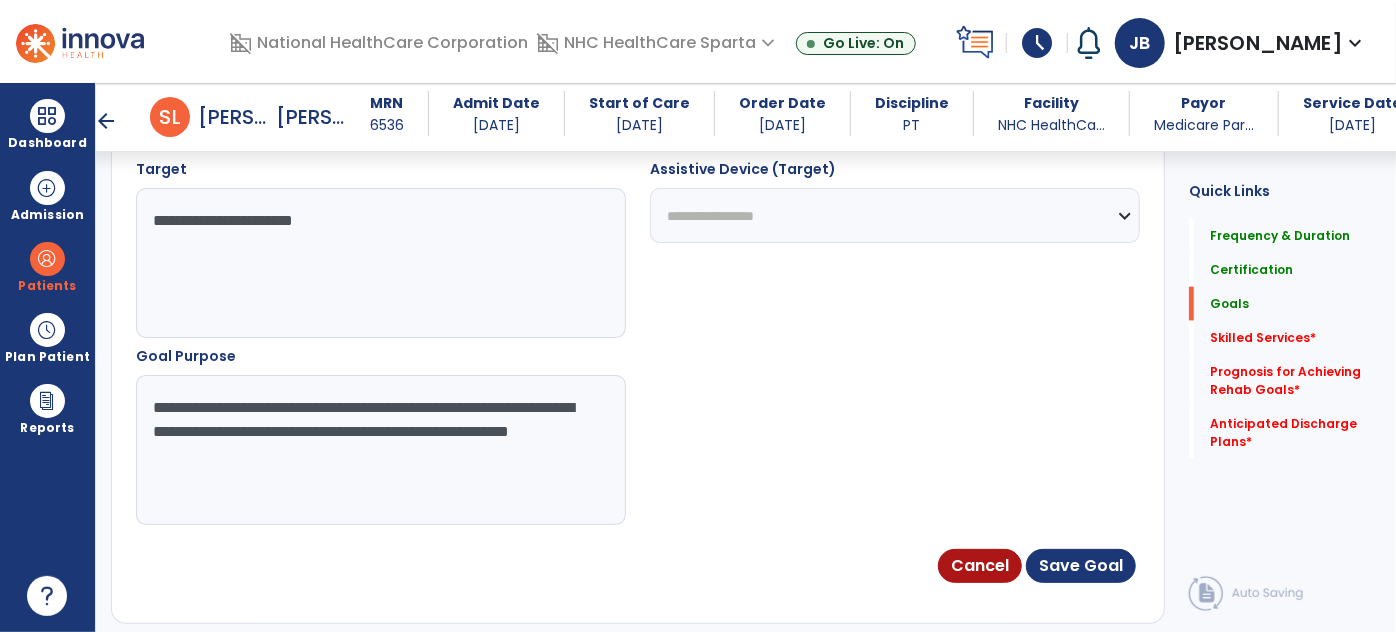 type on "**********" 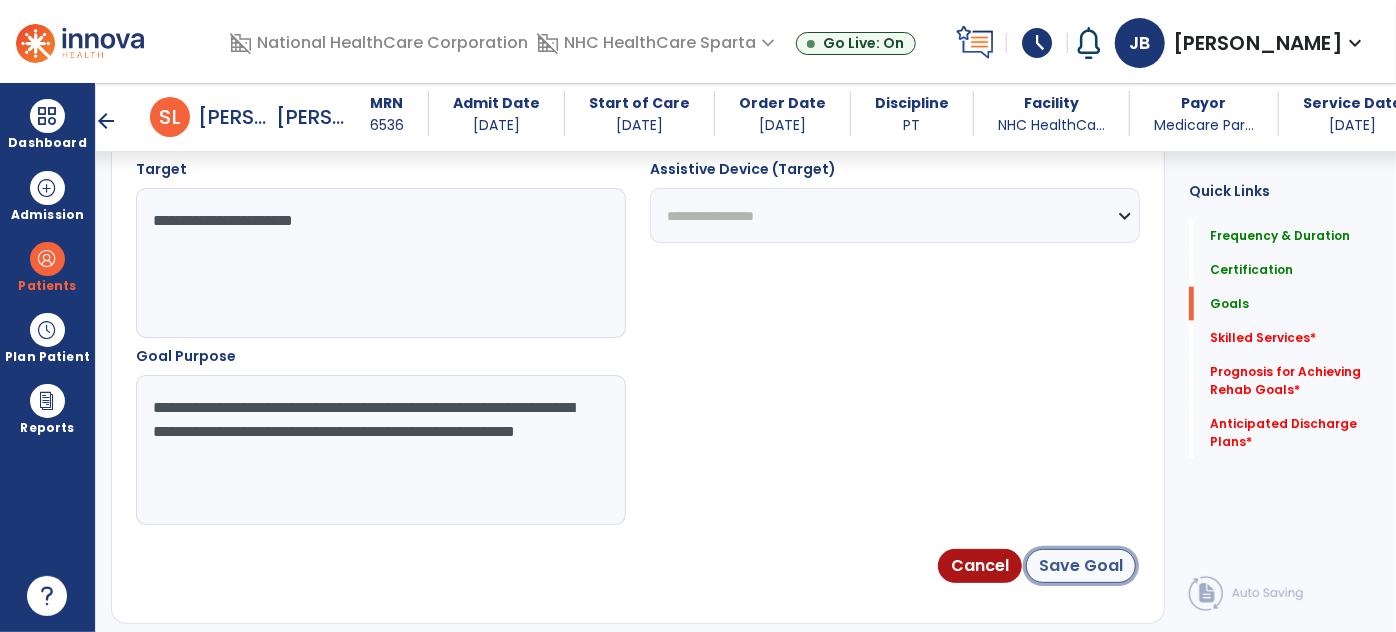 click on "Save Goal" at bounding box center [1081, 566] 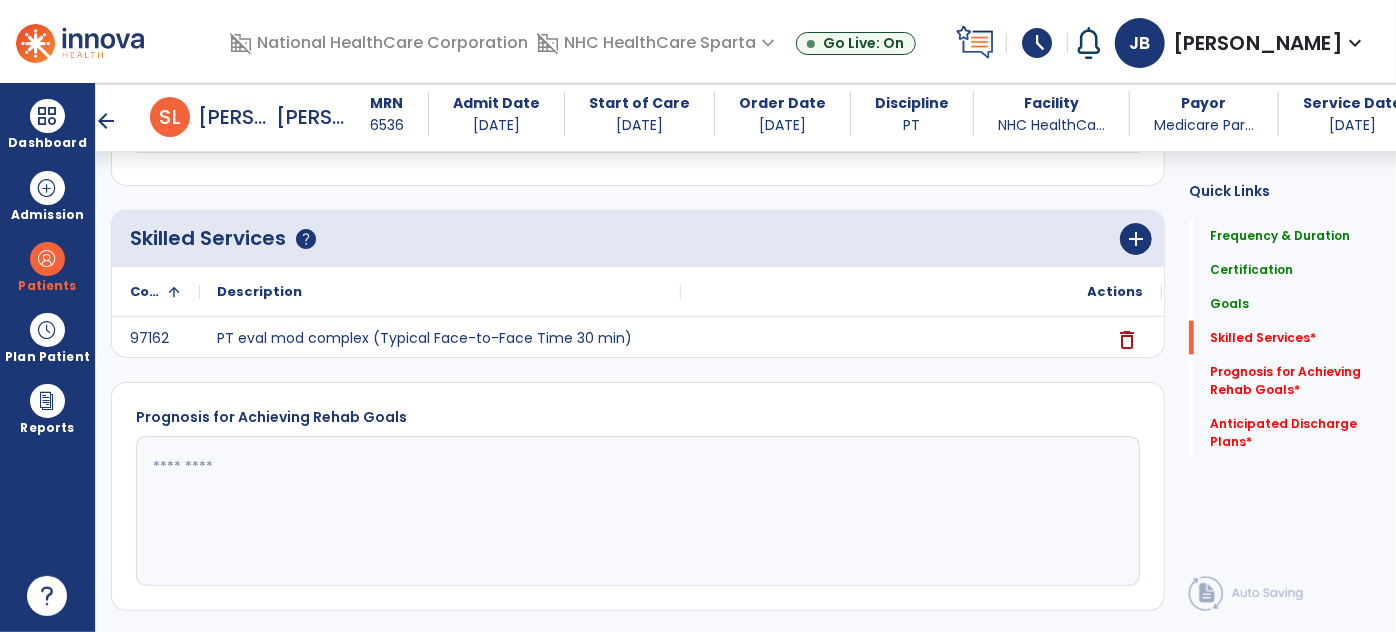 scroll, scrollTop: 1235, scrollLeft: 0, axis: vertical 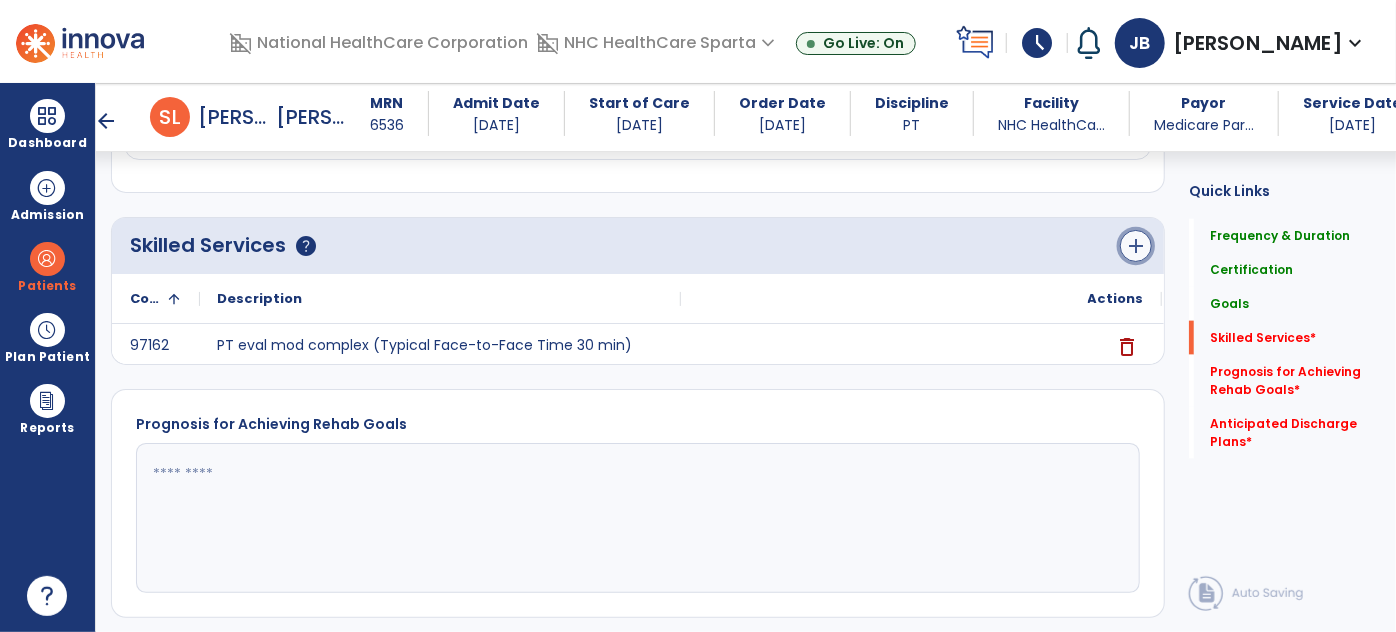 click on "add" 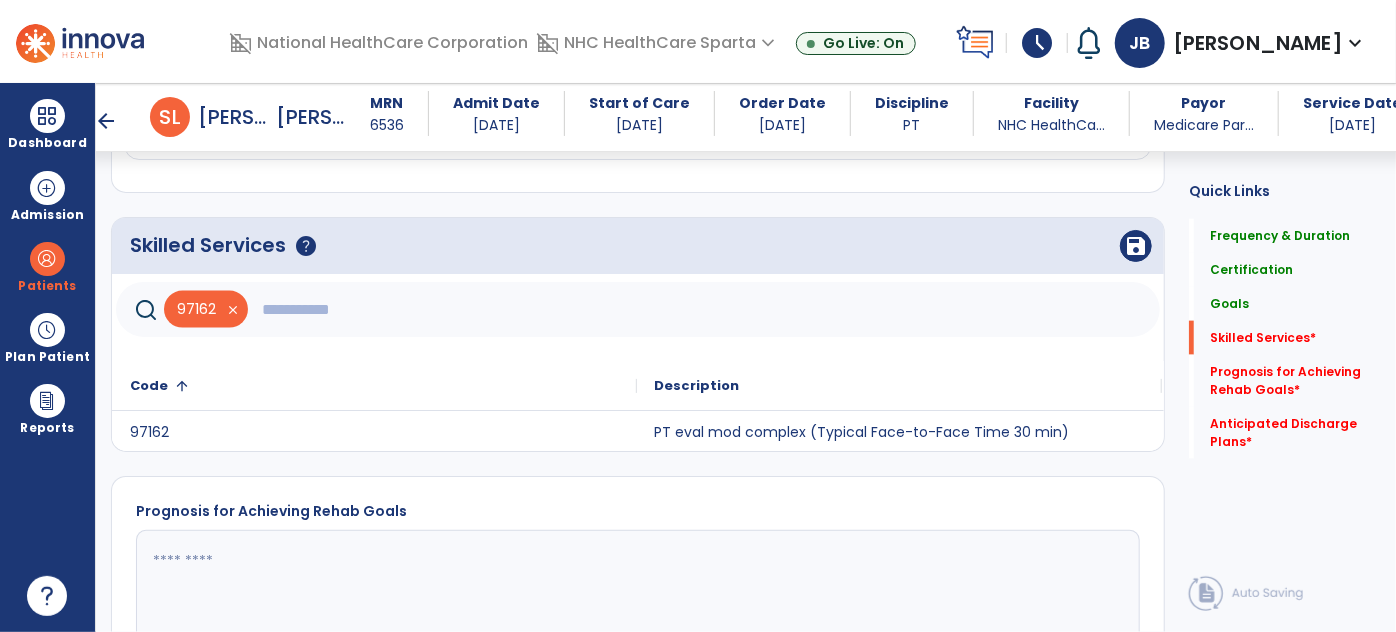 click 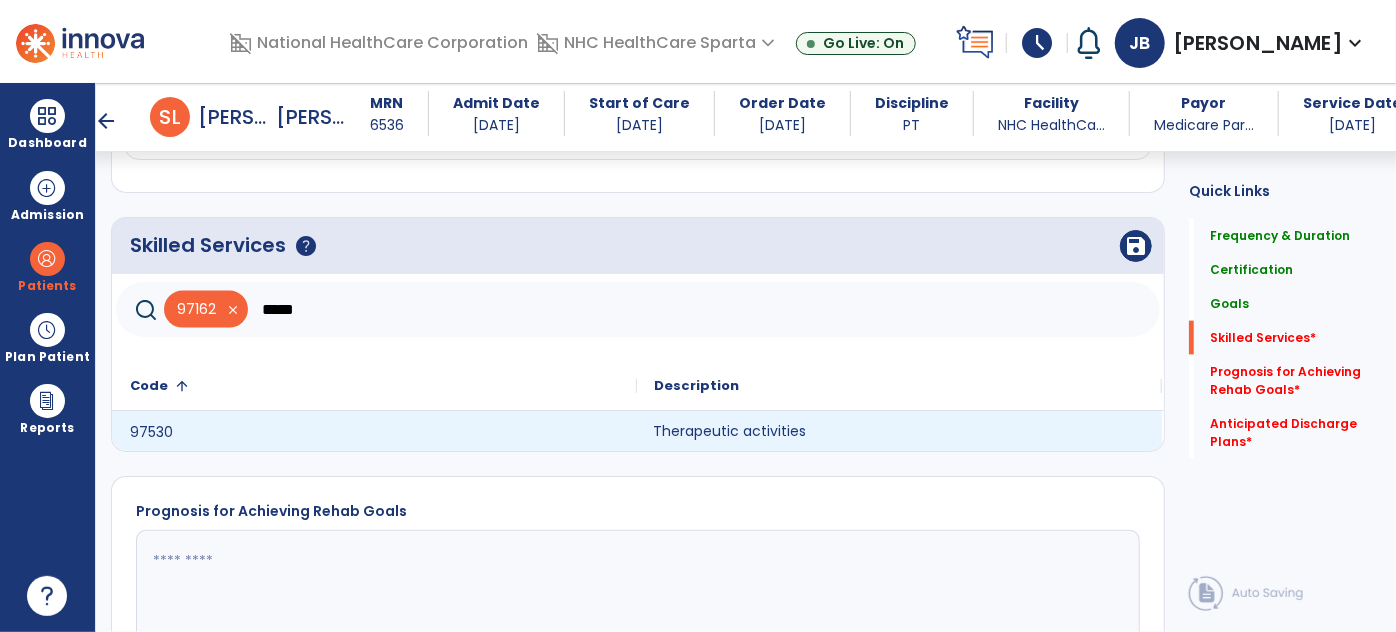 click on "Therapeutic activities" 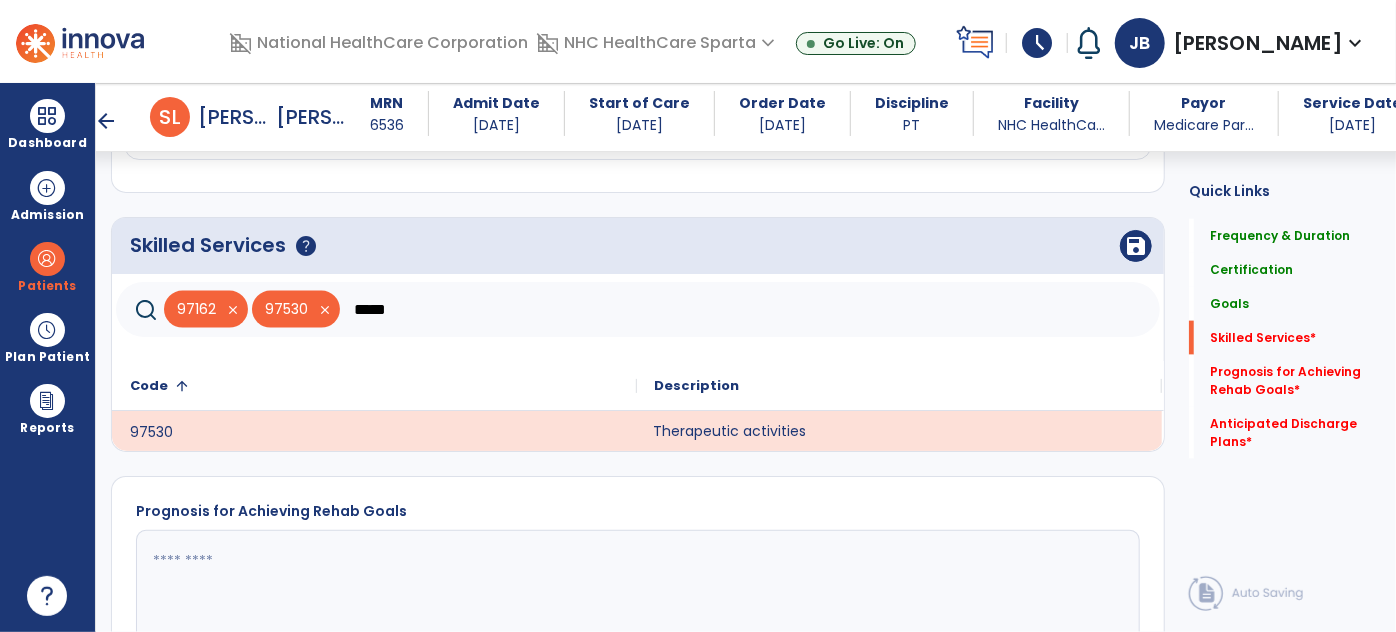 click on "*****" 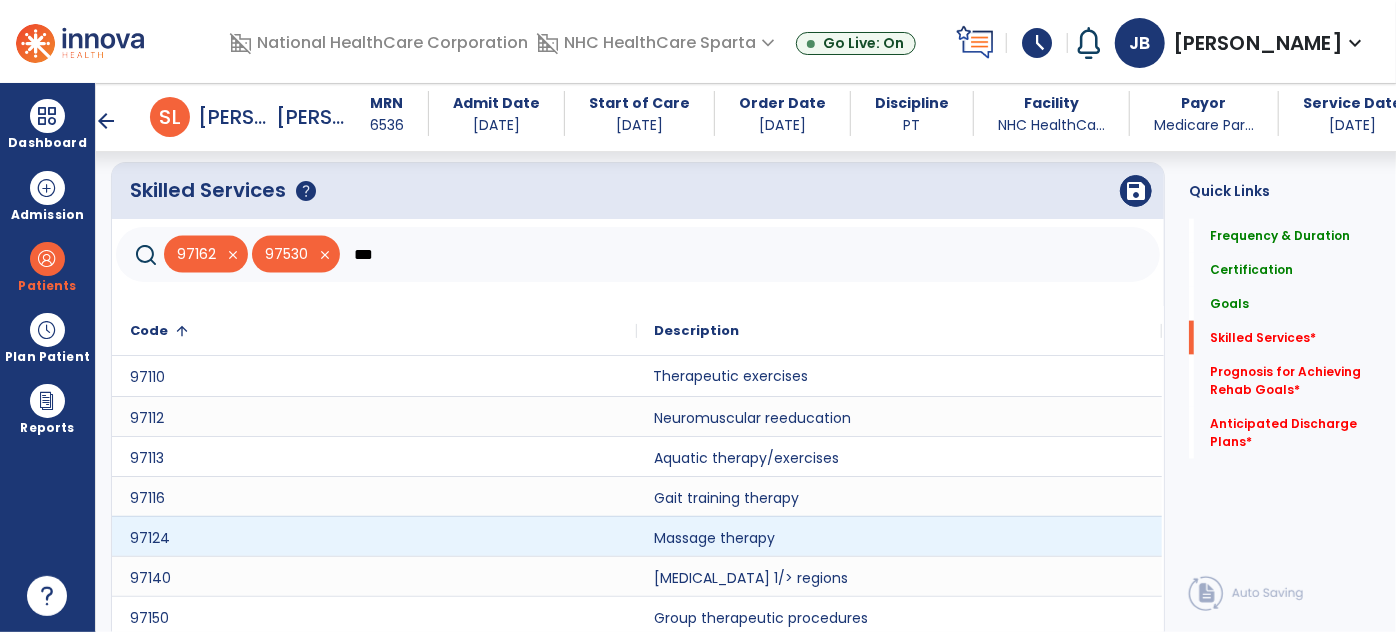 scroll, scrollTop: 1457, scrollLeft: 0, axis: vertical 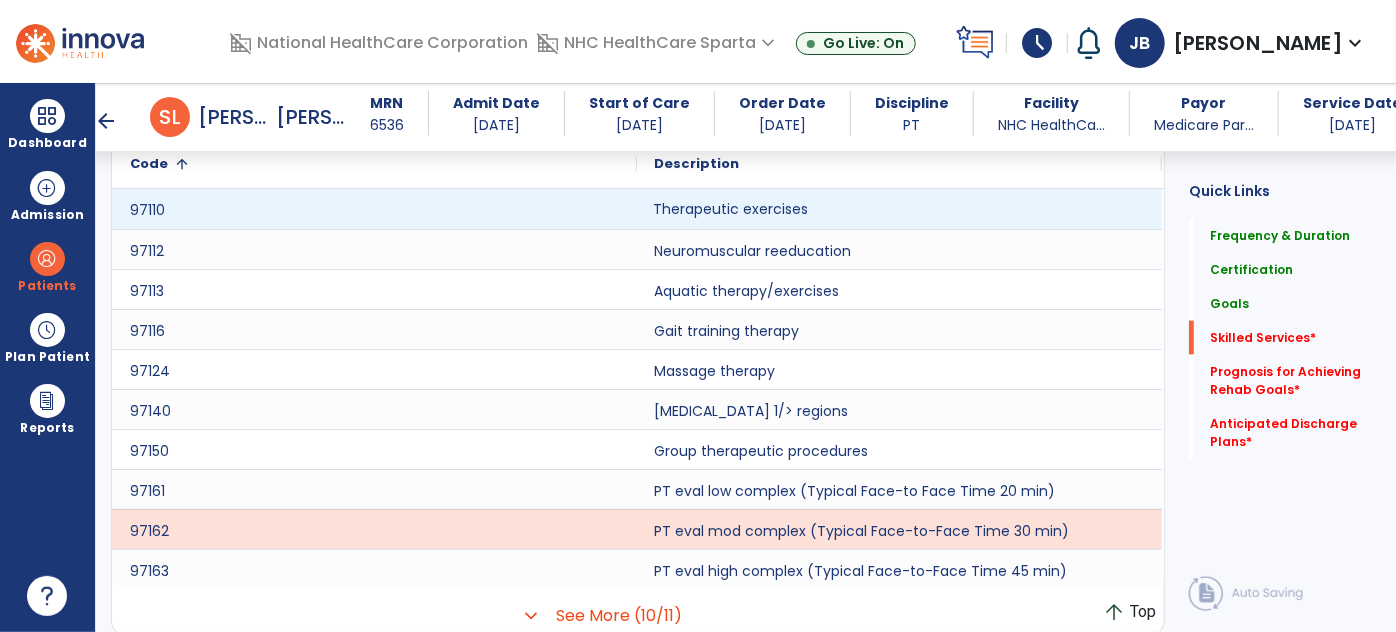 type on "***" 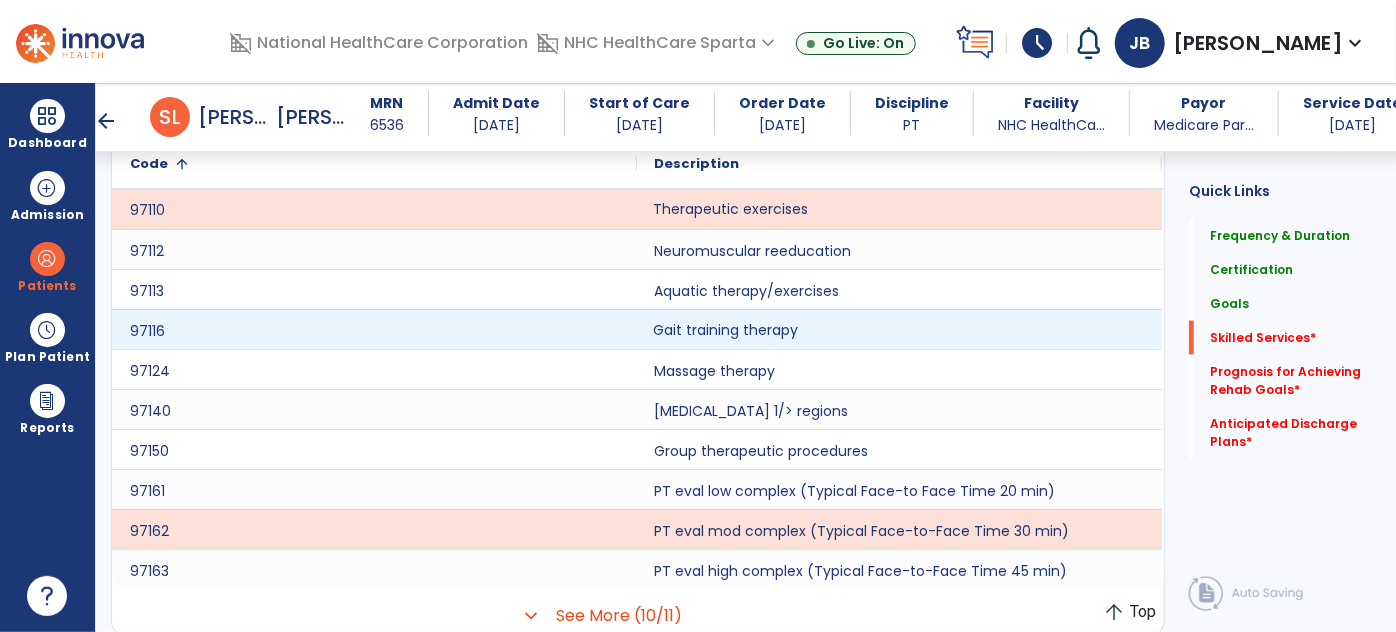 click on "Gait training therapy" 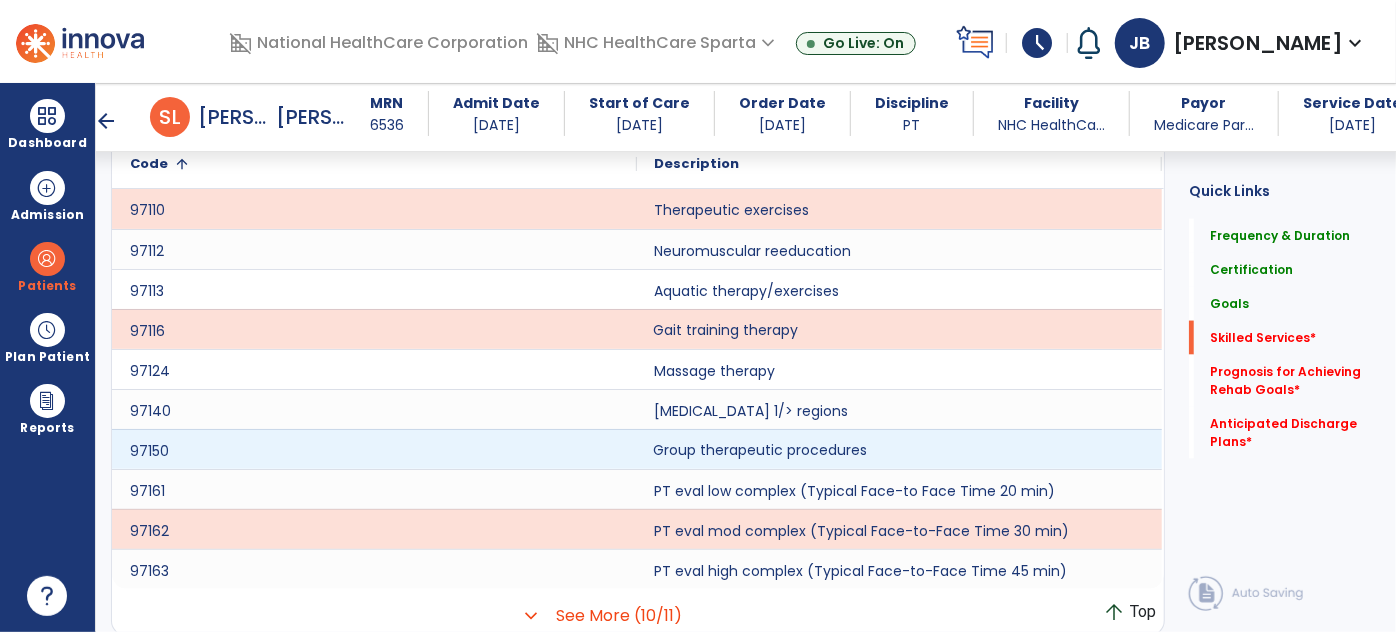 click on "Group therapeutic procedures" 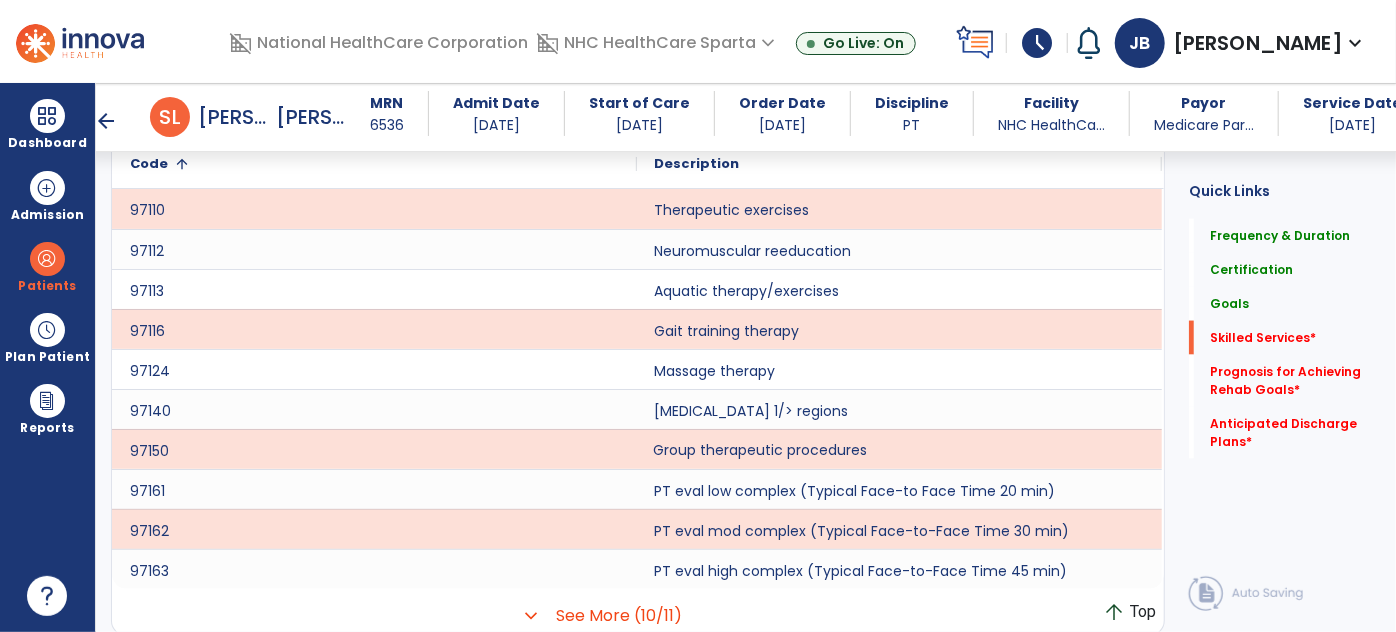 scroll, scrollTop: 1275, scrollLeft: 0, axis: vertical 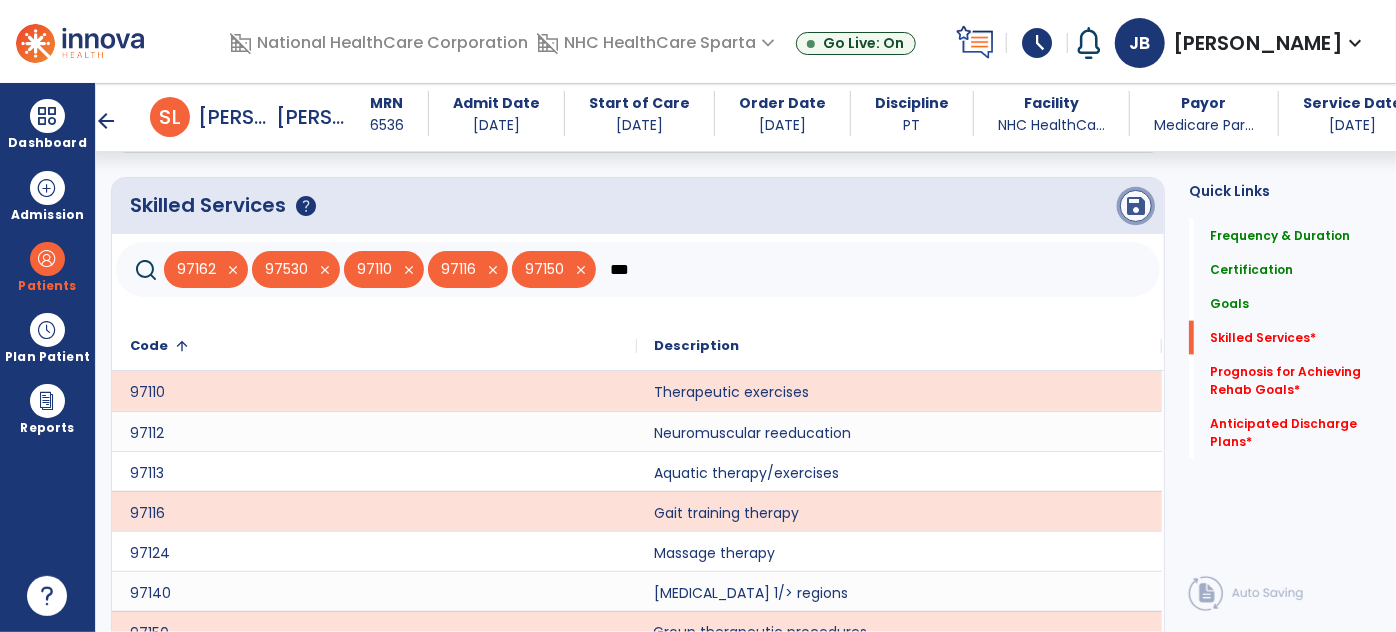 click on "save" 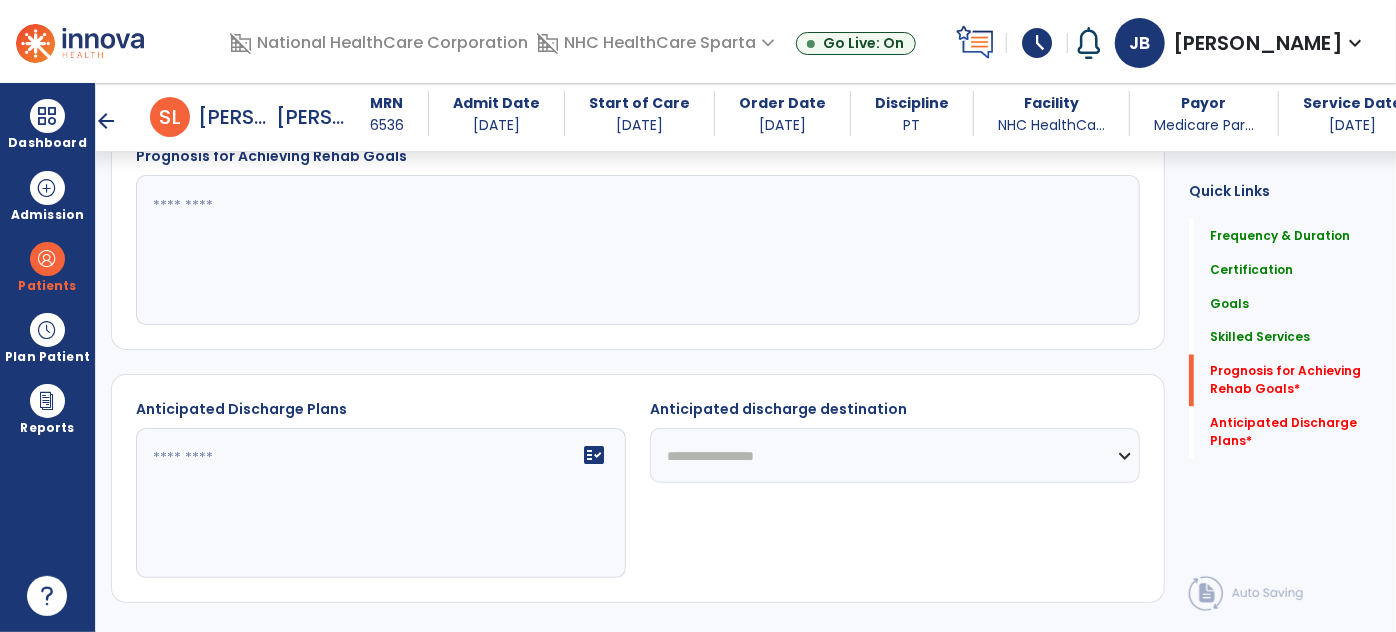scroll, scrollTop: 1634, scrollLeft: 0, axis: vertical 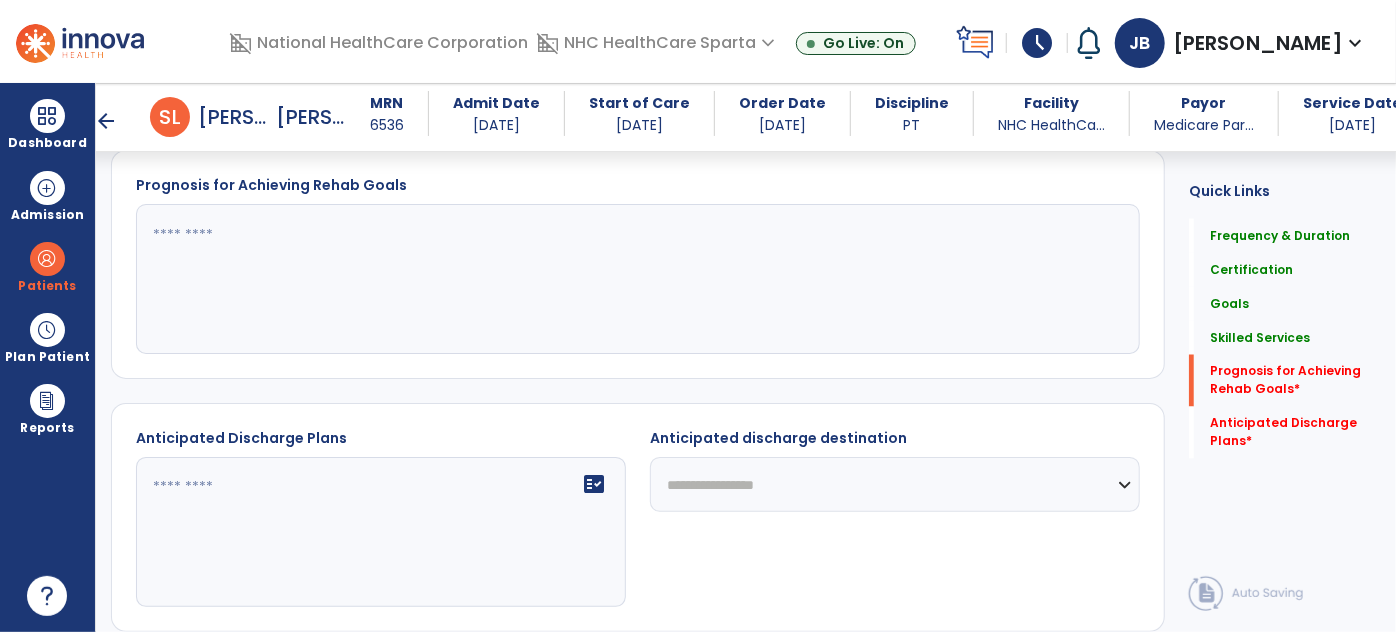 click 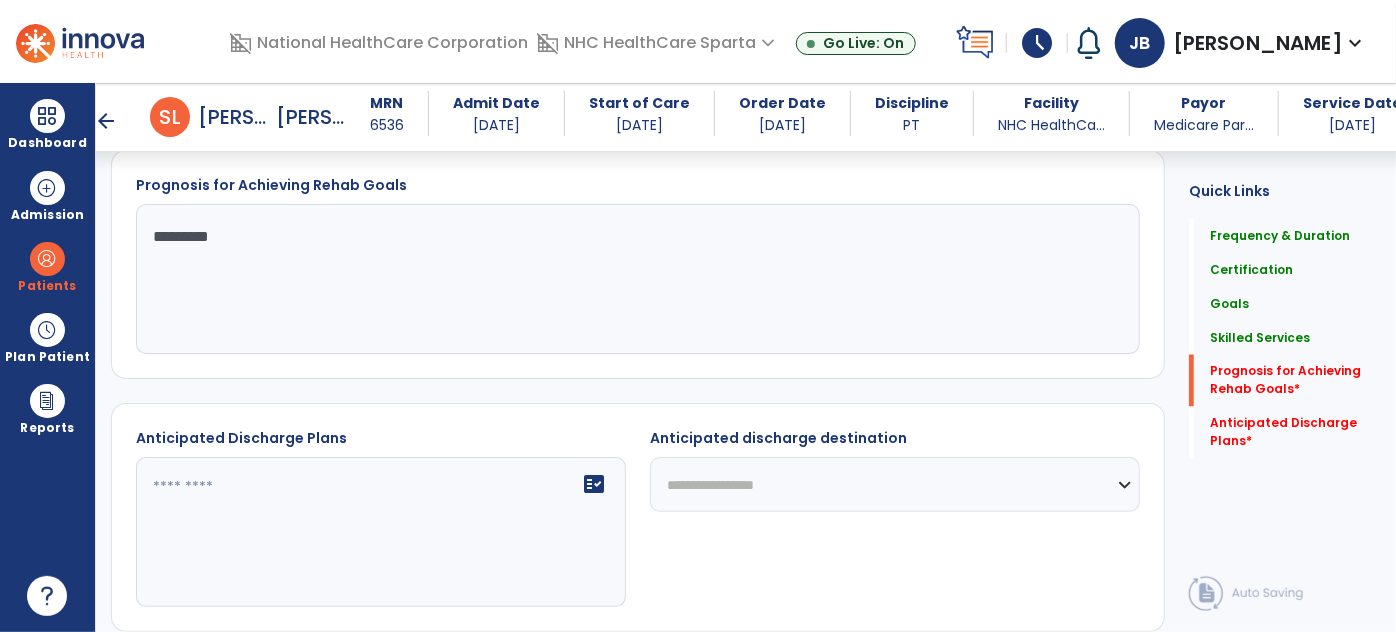type on "*********" 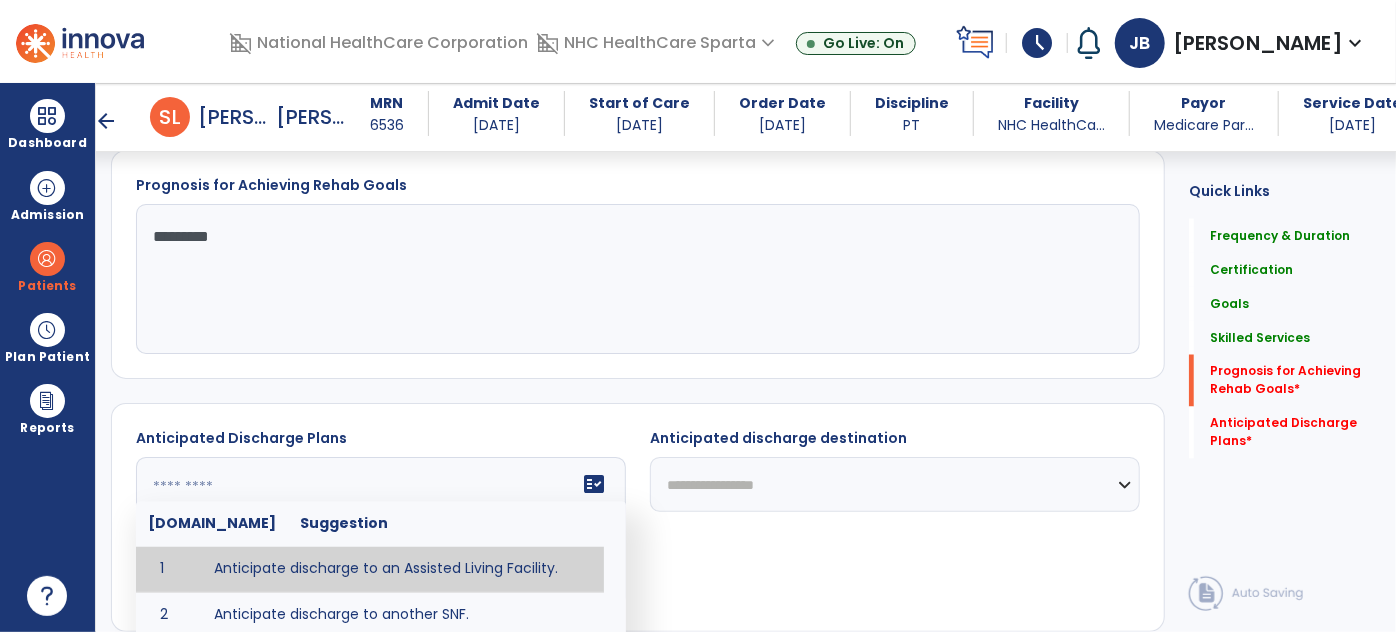 click on "fact_check  [DOMAIN_NAME] Suggestion 1 Anticipate discharge to an Assisted Living Facility. 2 Anticipate discharge to another SNF. 3 Anticipate discharge to home. 4 Anticipate discharge to hospice care. 5 Anticipate discharge to this SNF. 6 Anticipate patient will need [FULL/PART TIME] caregiver assistance. 7 Anticipate patient will need [ASSISTANCE LEVEL] assistance from [CAREGIVER]. 8 Anticipate patient will need 24-hour caregiver assistance. 9 Anticipate patient will need no caregiver assistance. 10 Discharge home and independent with caregiver. 11 Discharge home and independent without caregiver. 12 Discharge home and return to community activities. 13 Discharge home and return to vocational activities. 14 Discharge to home with patient continuing therapy services with out patient therapy. 15 Discharge to home with patient continuing therapy with Home Health. 16 Discharge to home with patient planning to live alone. 17 DME - the following DME for this patient is recommended by Physical Therapy: 18 19 20 21 22 23" 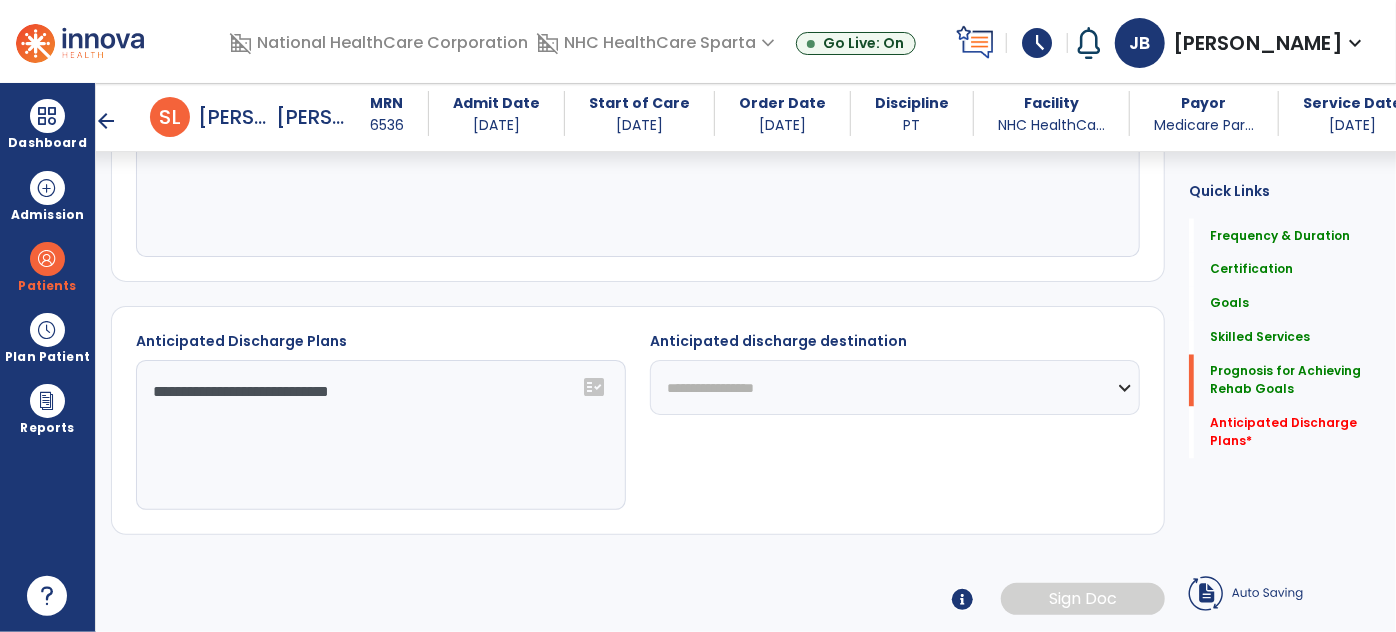scroll, scrollTop: 1725, scrollLeft: 0, axis: vertical 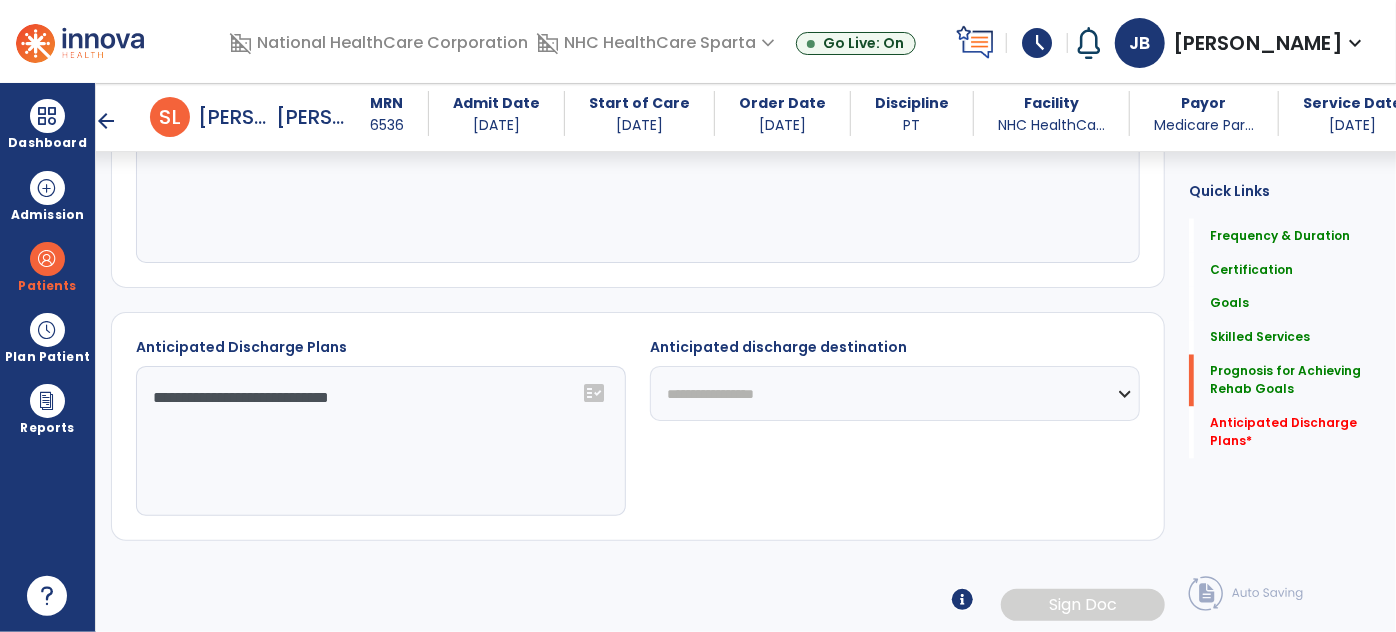 click on "**********" 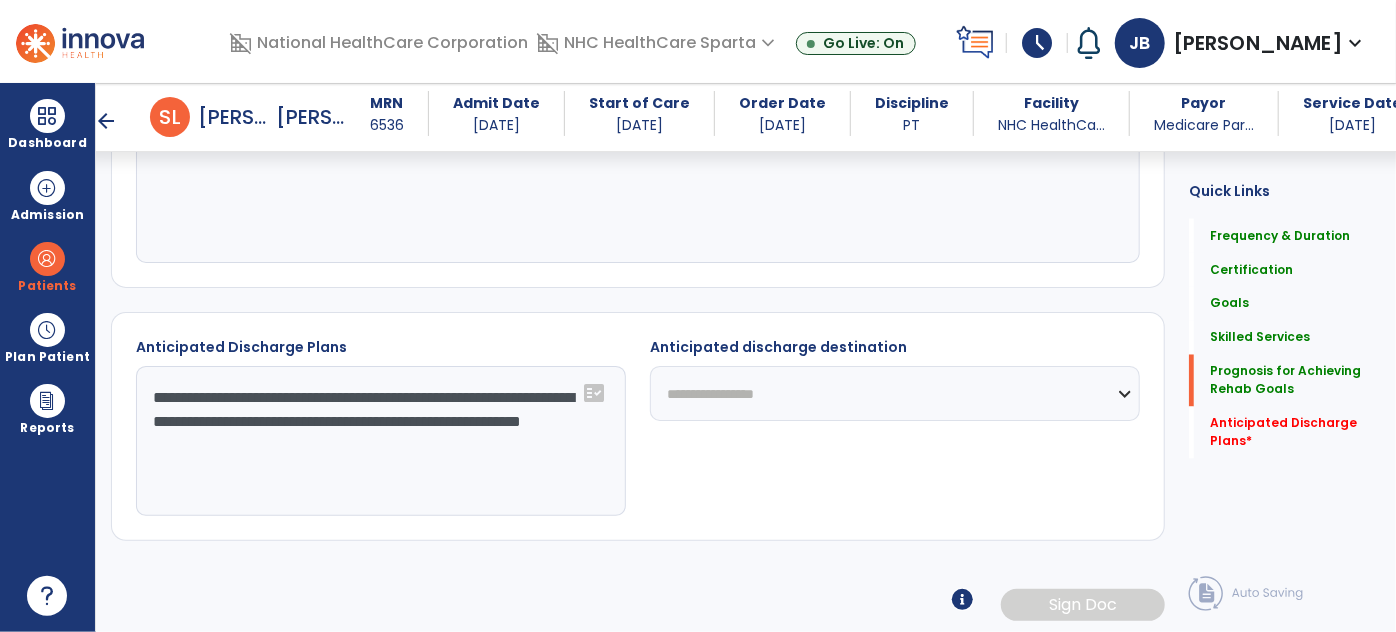 type on "**********" 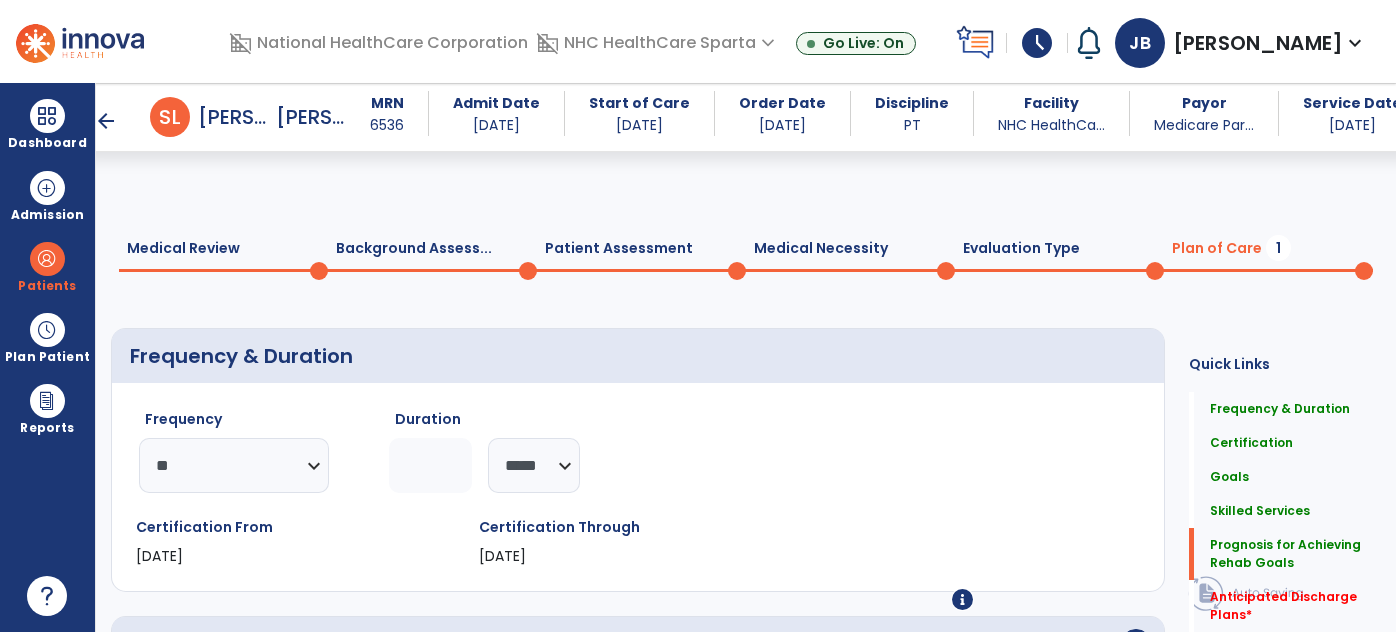 select on "**" 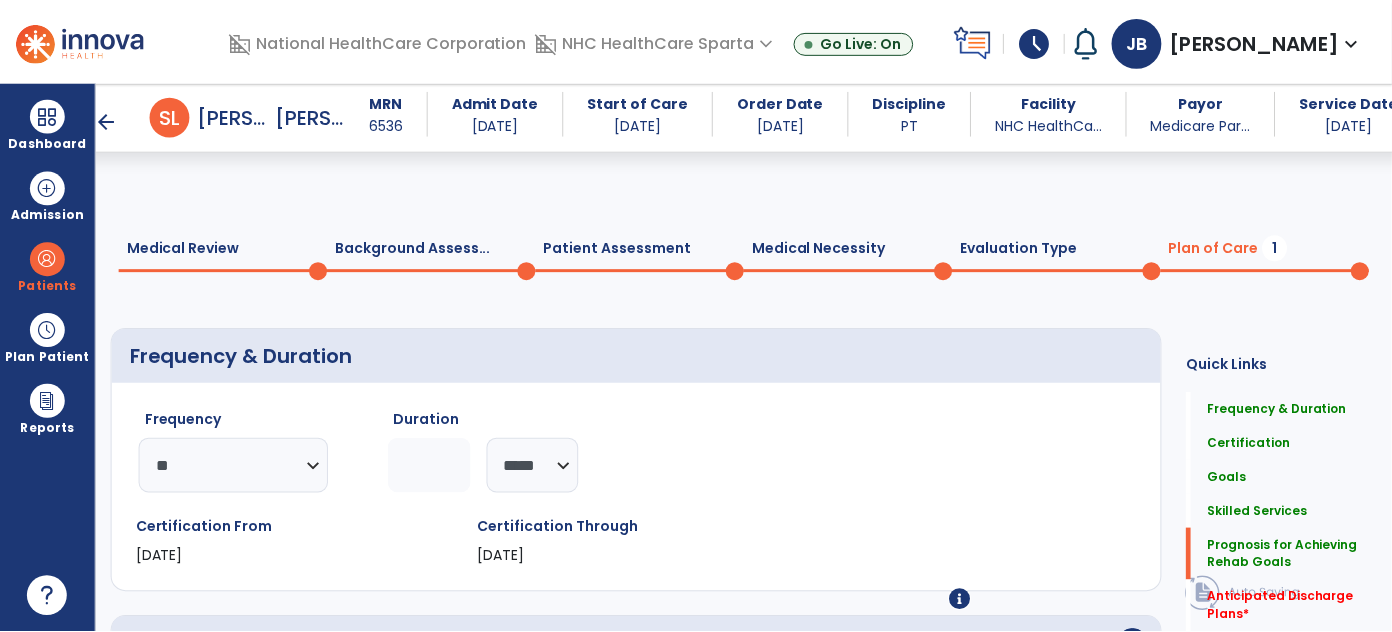scroll, scrollTop: 1725, scrollLeft: 0, axis: vertical 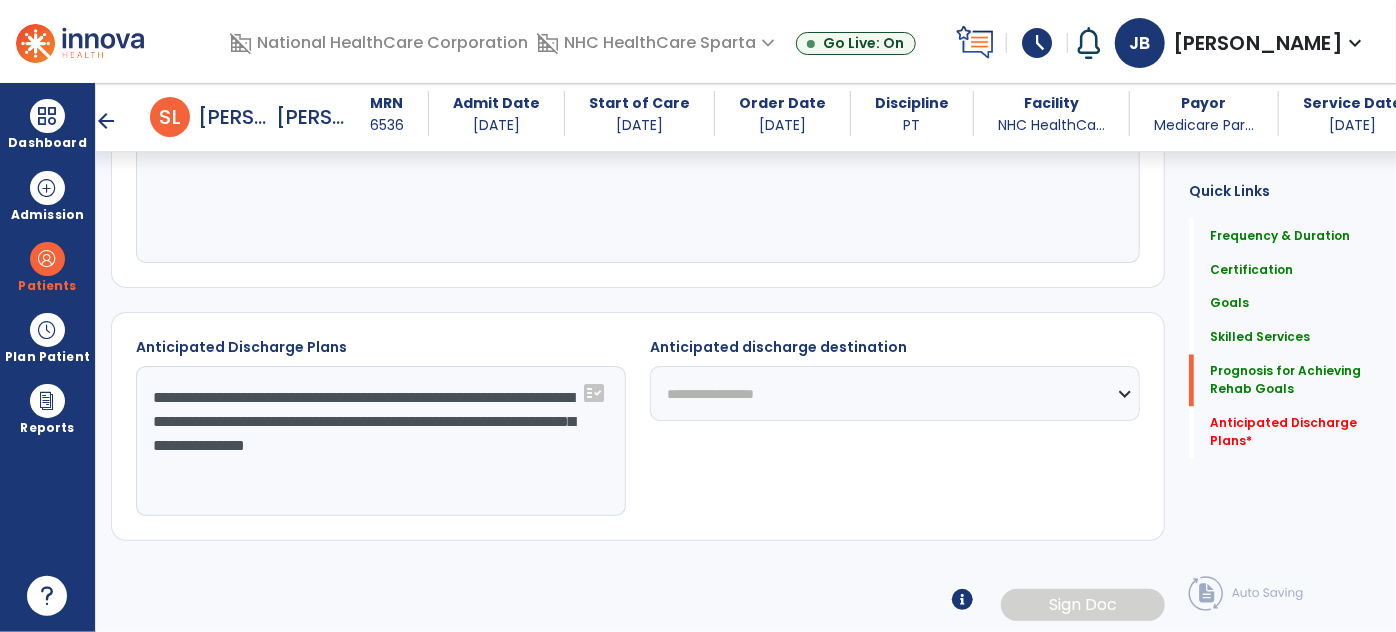 type on "**********" 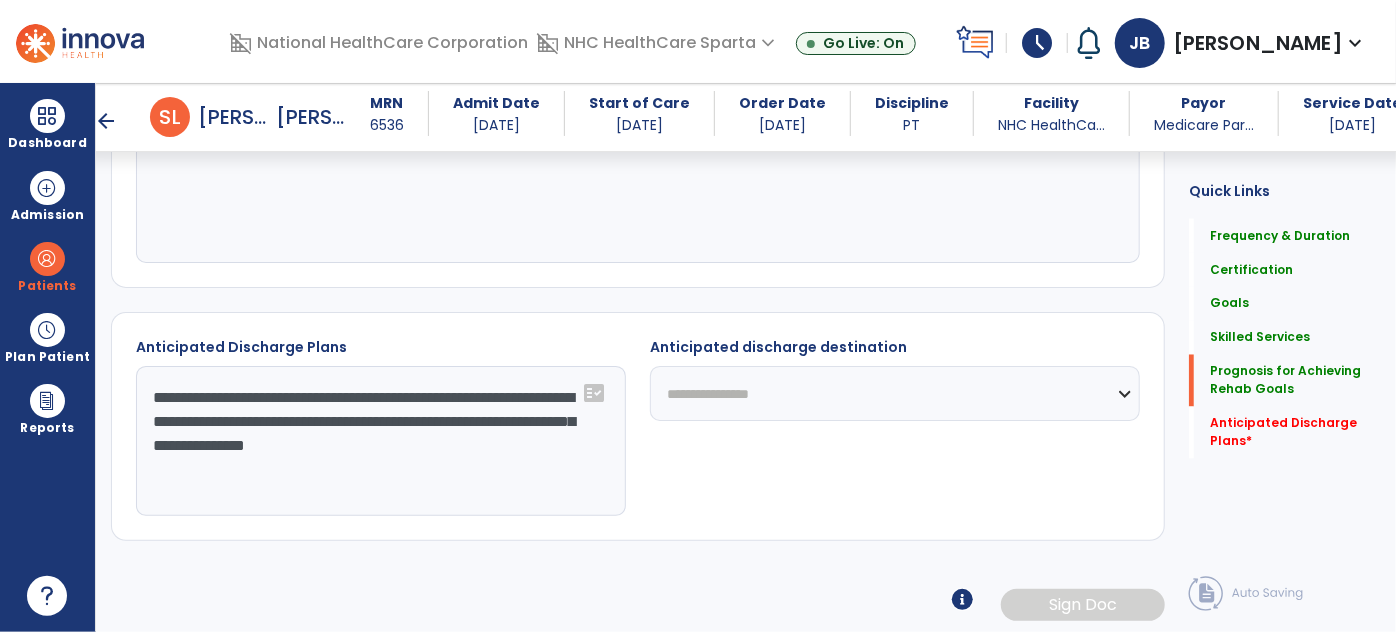 click on "**********" 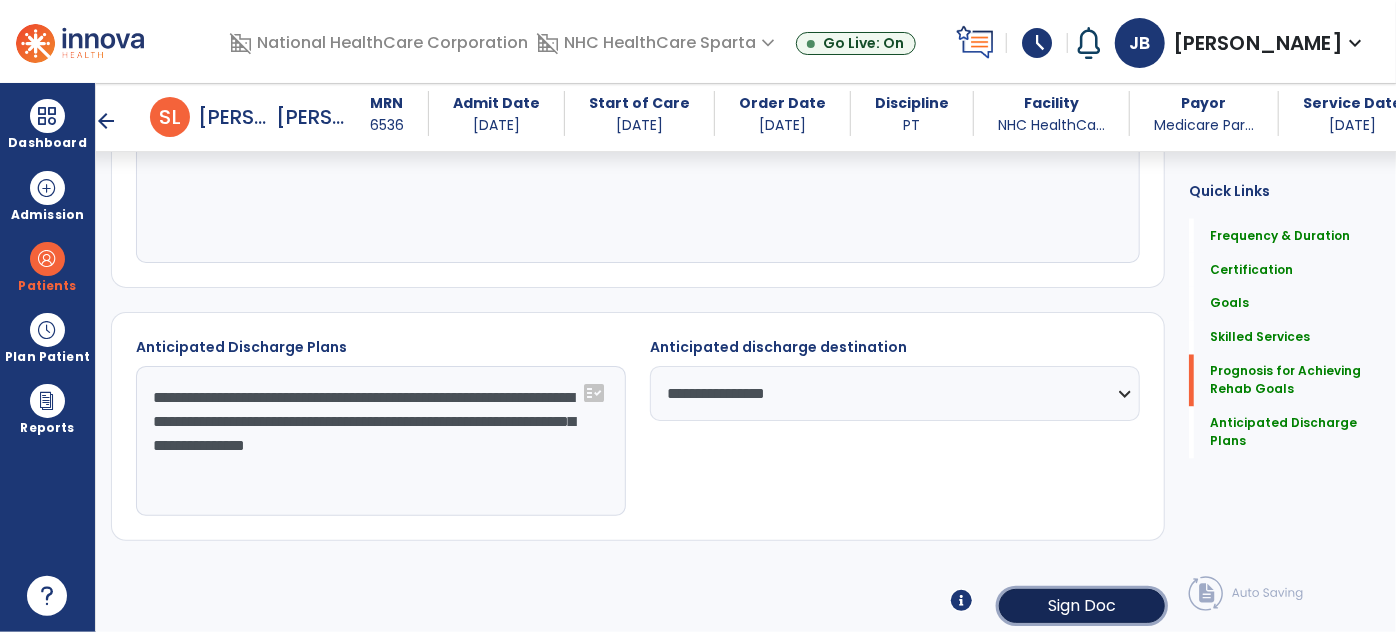 click on "Sign Doc" 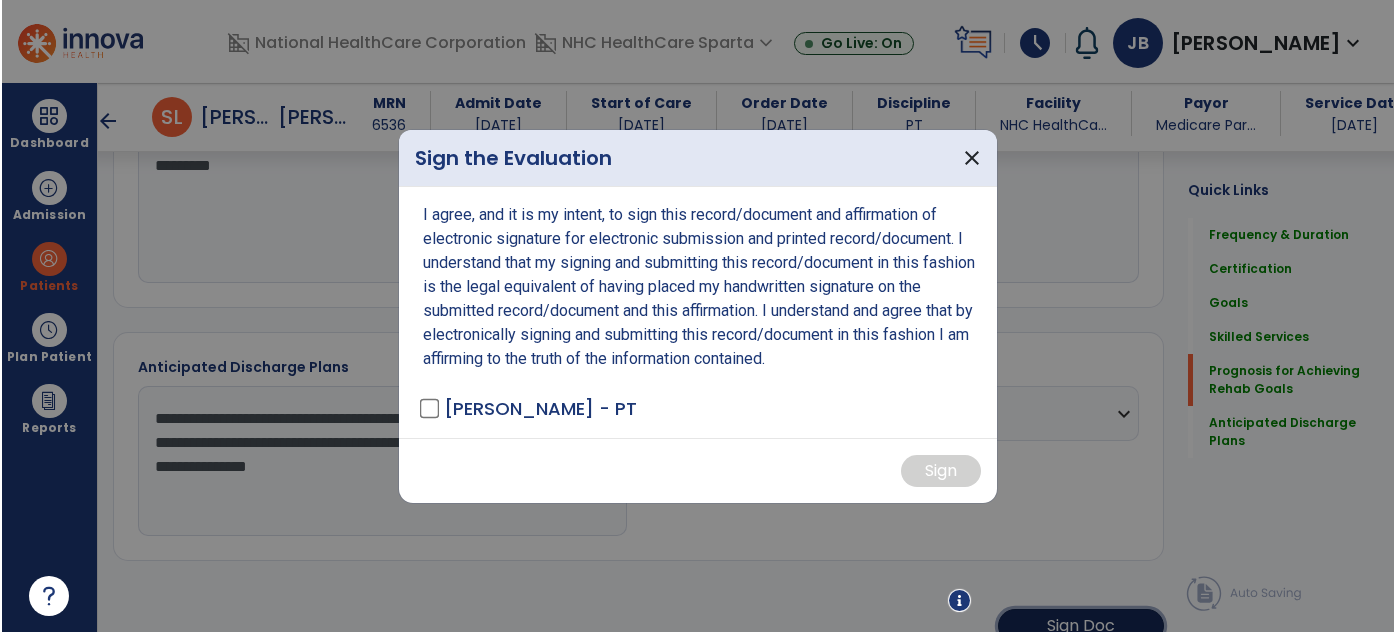 scroll, scrollTop: 1725, scrollLeft: 0, axis: vertical 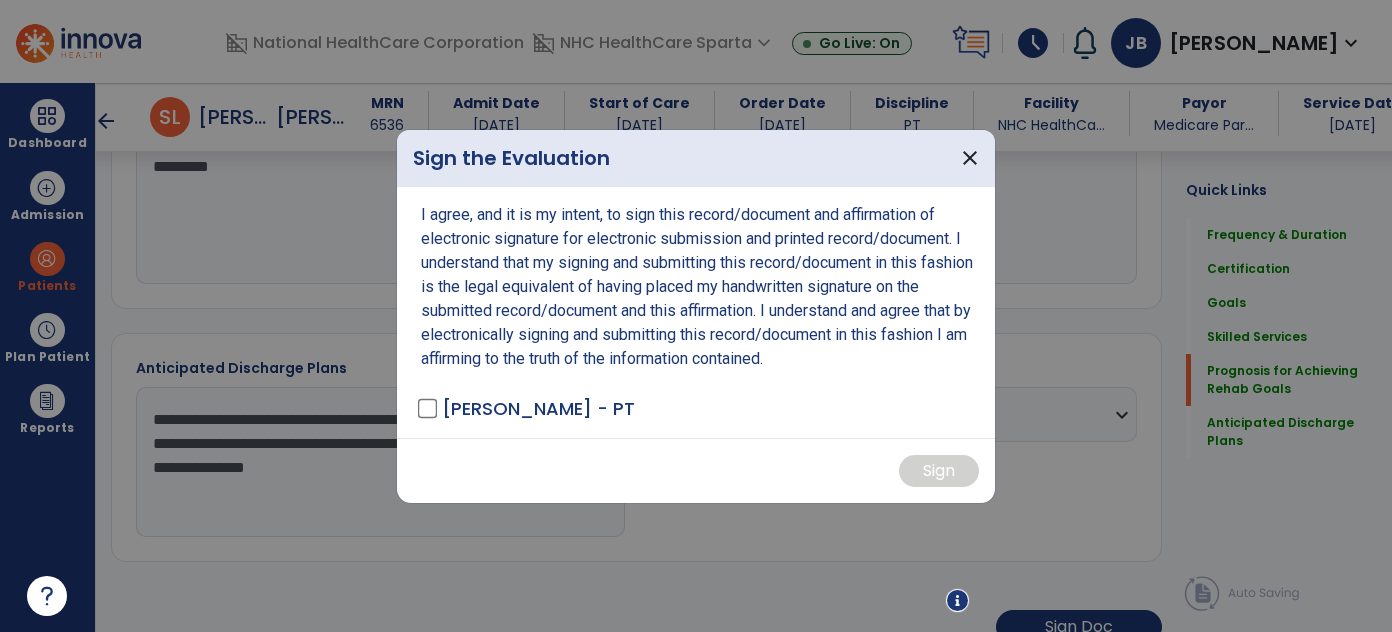 click at bounding box center [696, 316] 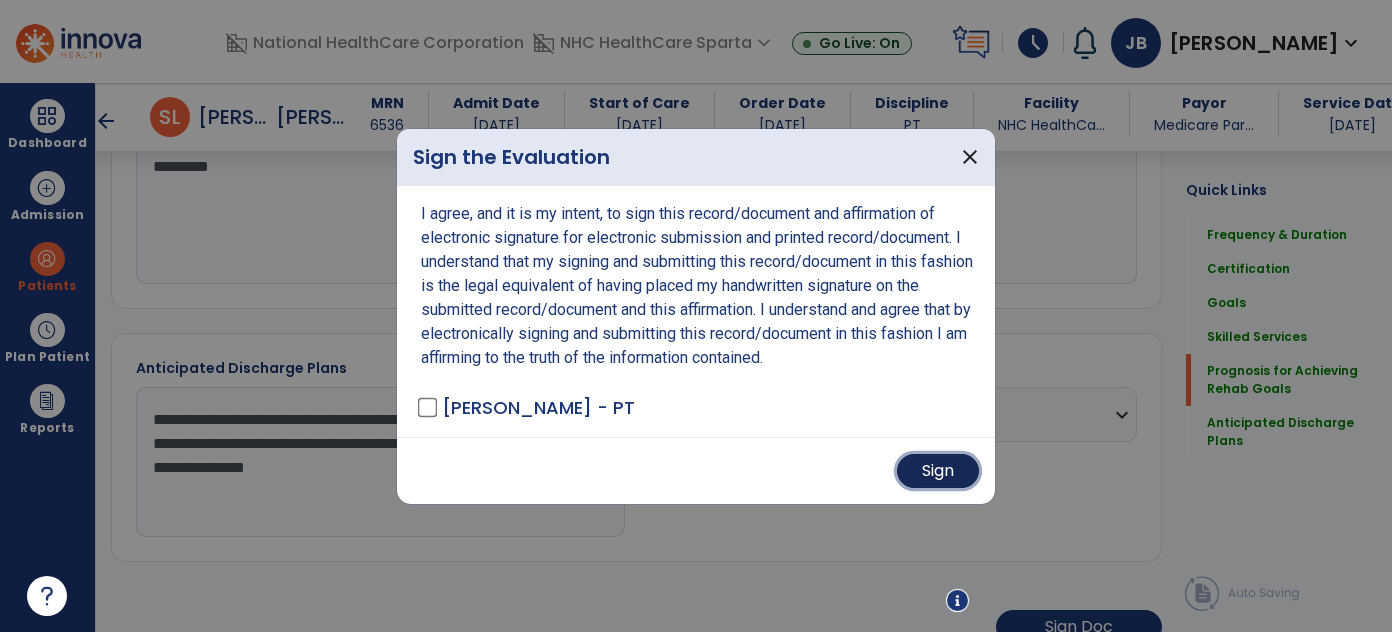 click on "Sign" at bounding box center (938, 471) 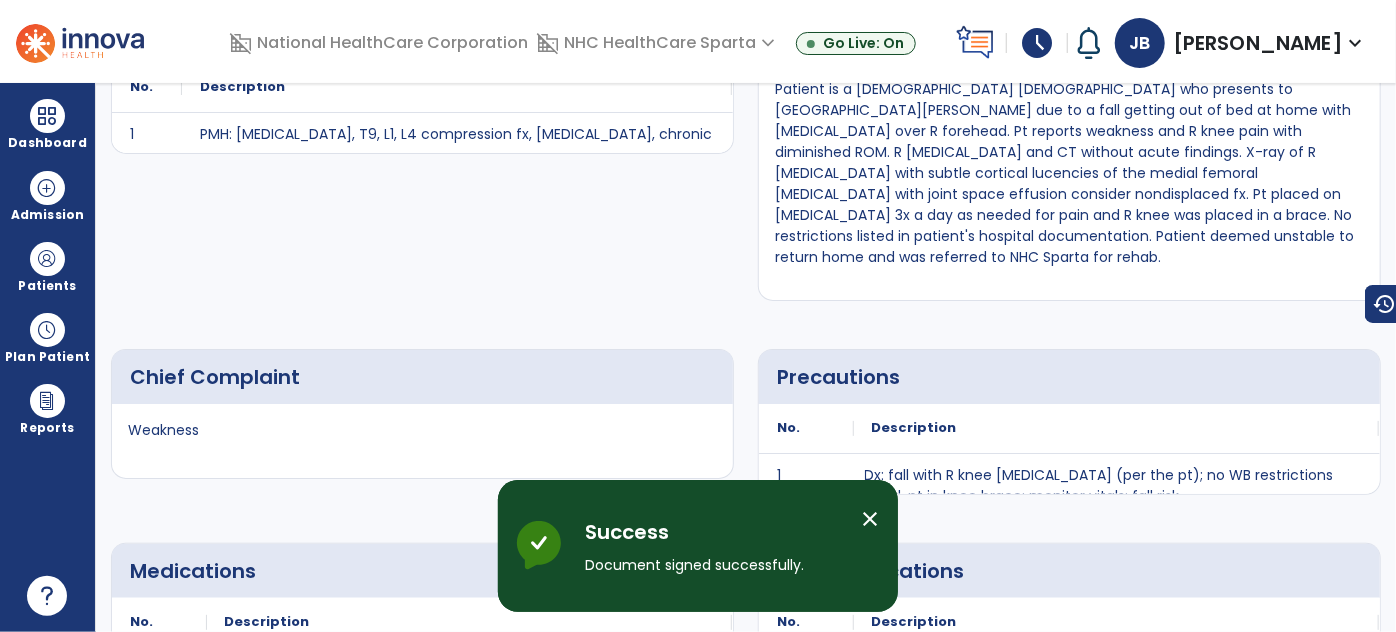 scroll, scrollTop: 0, scrollLeft: 0, axis: both 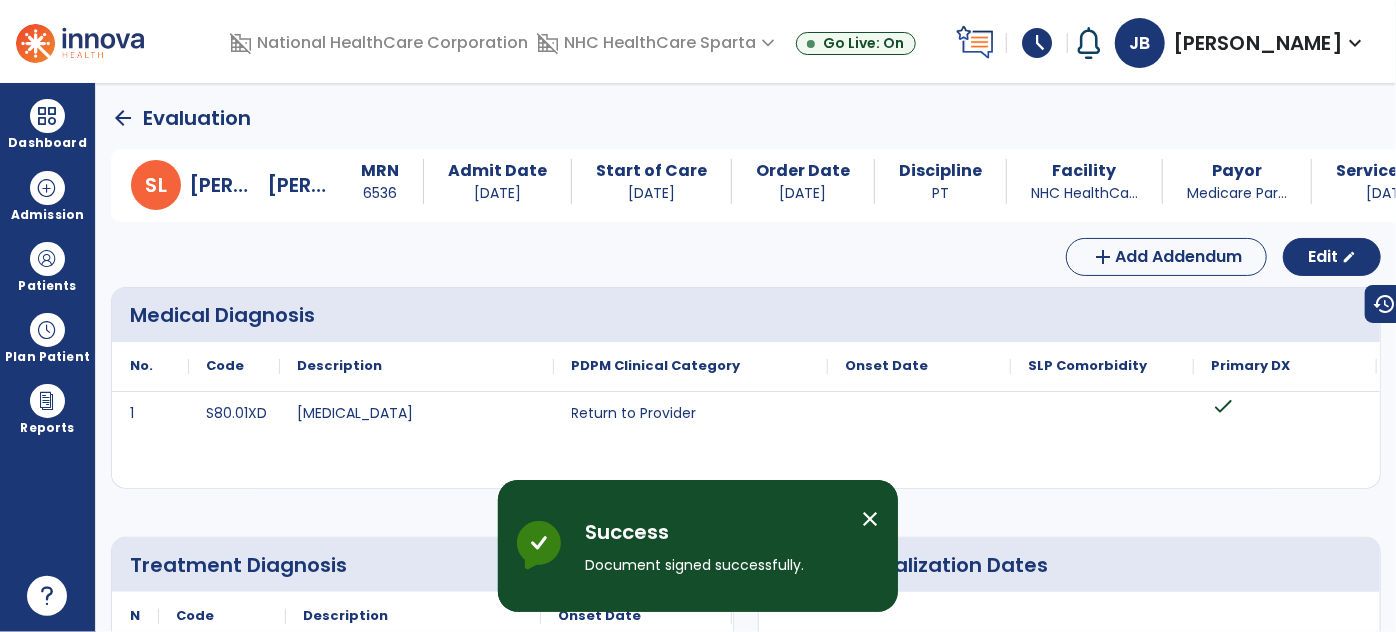 click on "arrow_back" 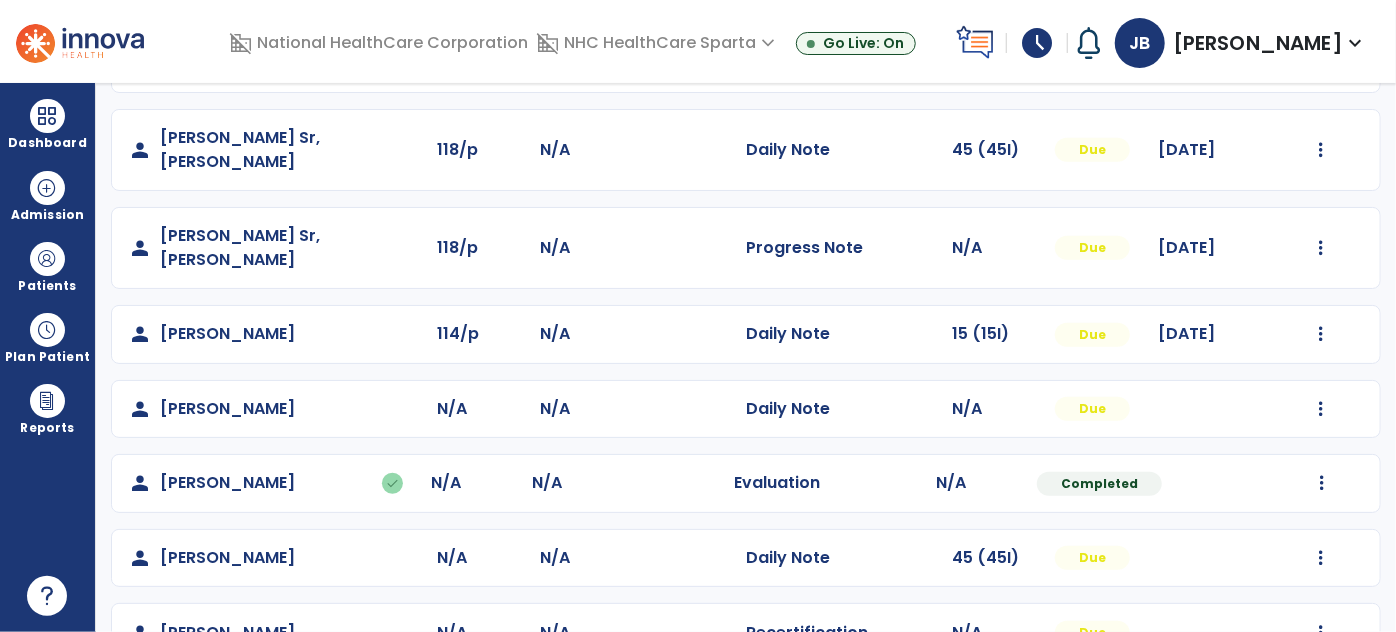 scroll, scrollTop: 598, scrollLeft: 0, axis: vertical 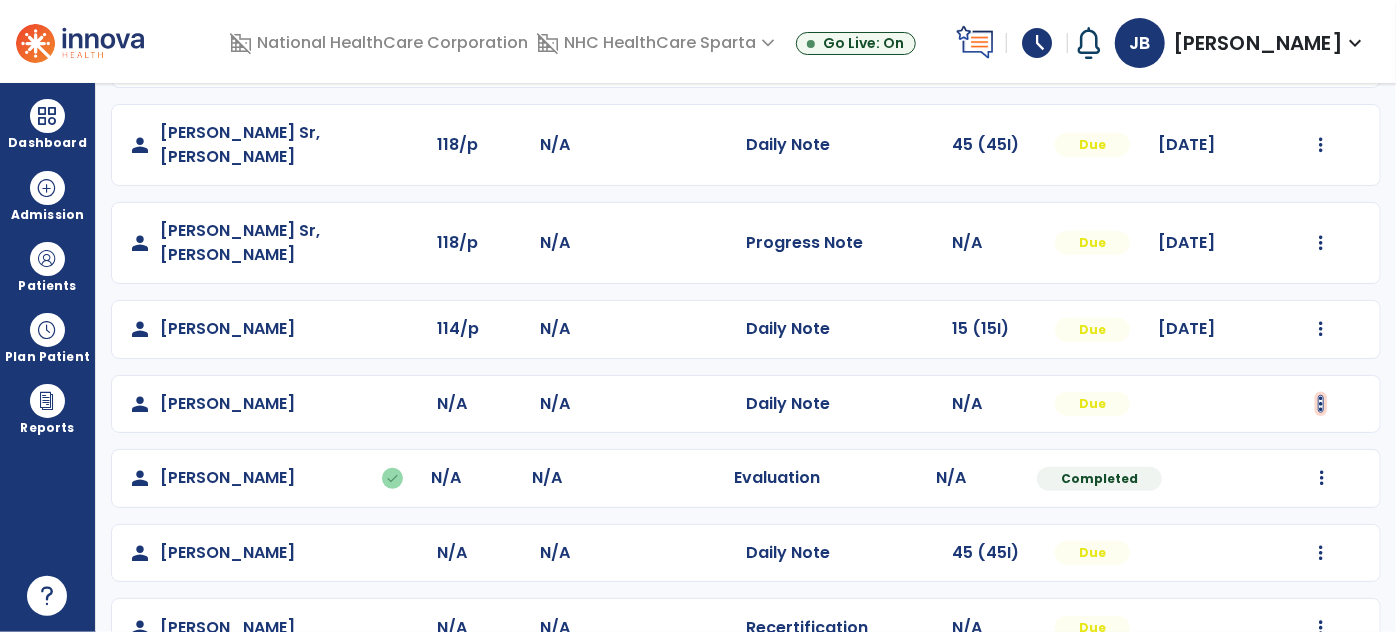 click at bounding box center (1322, -165) 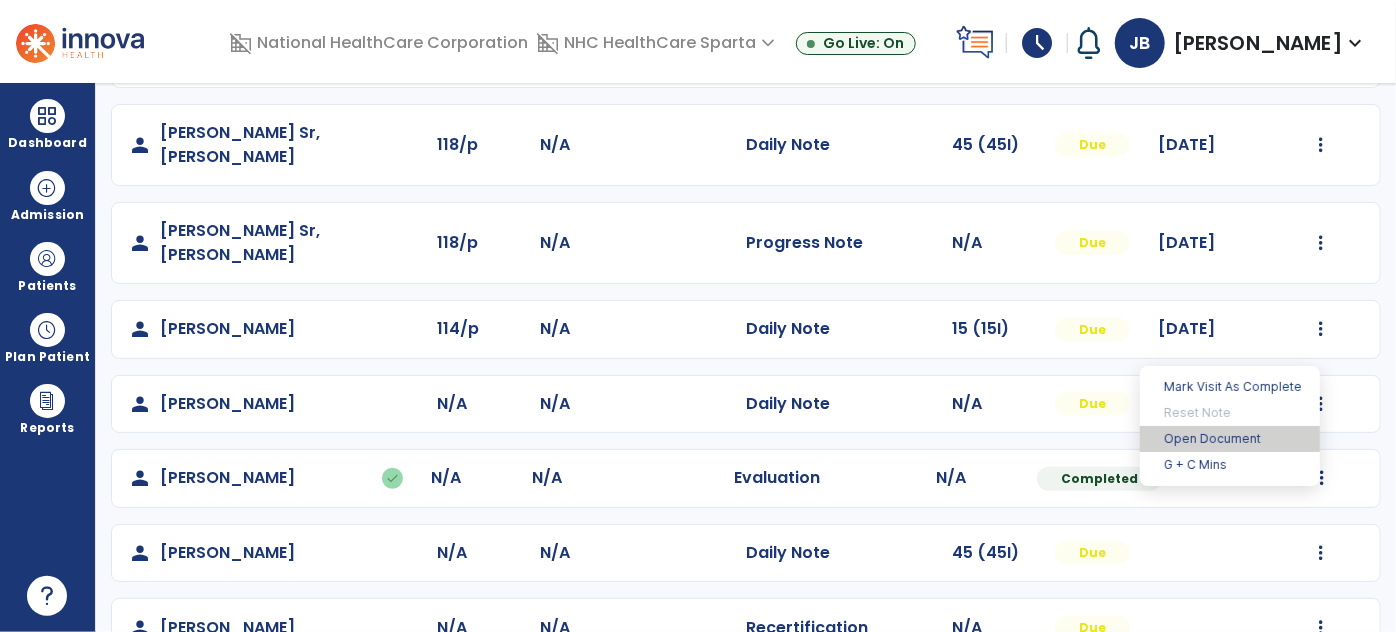 click on "Open Document" at bounding box center [1230, 439] 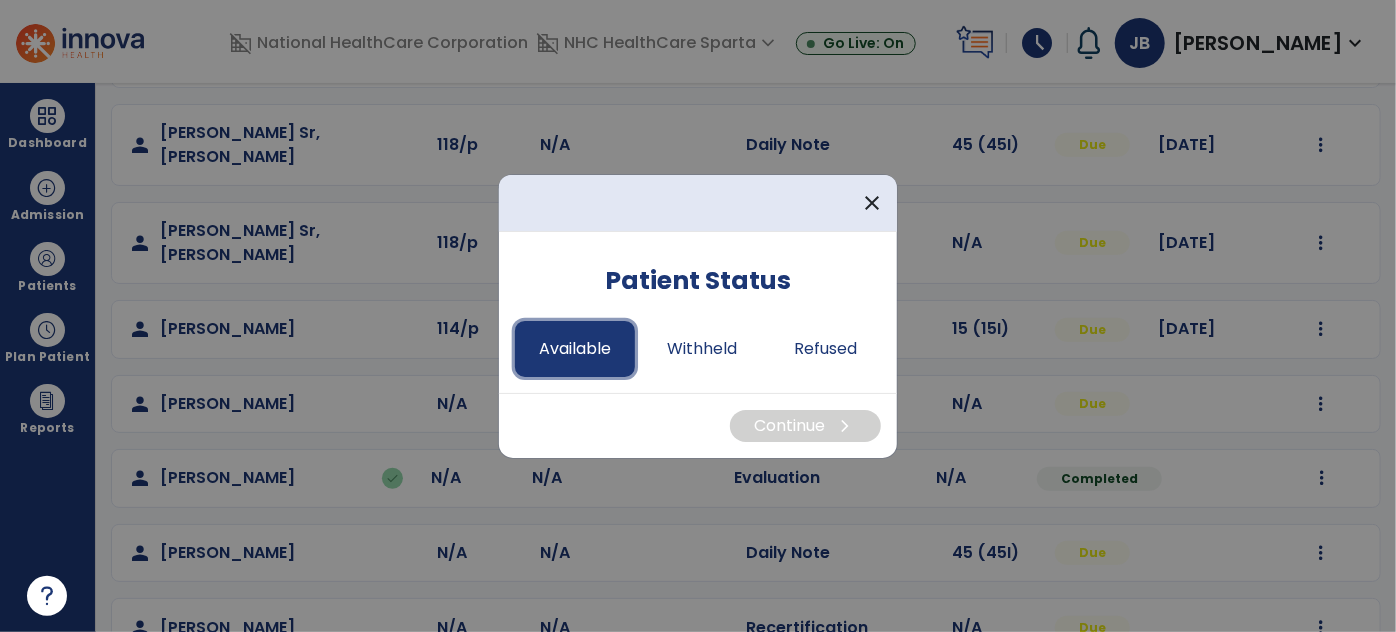 click on "Available" at bounding box center [575, 349] 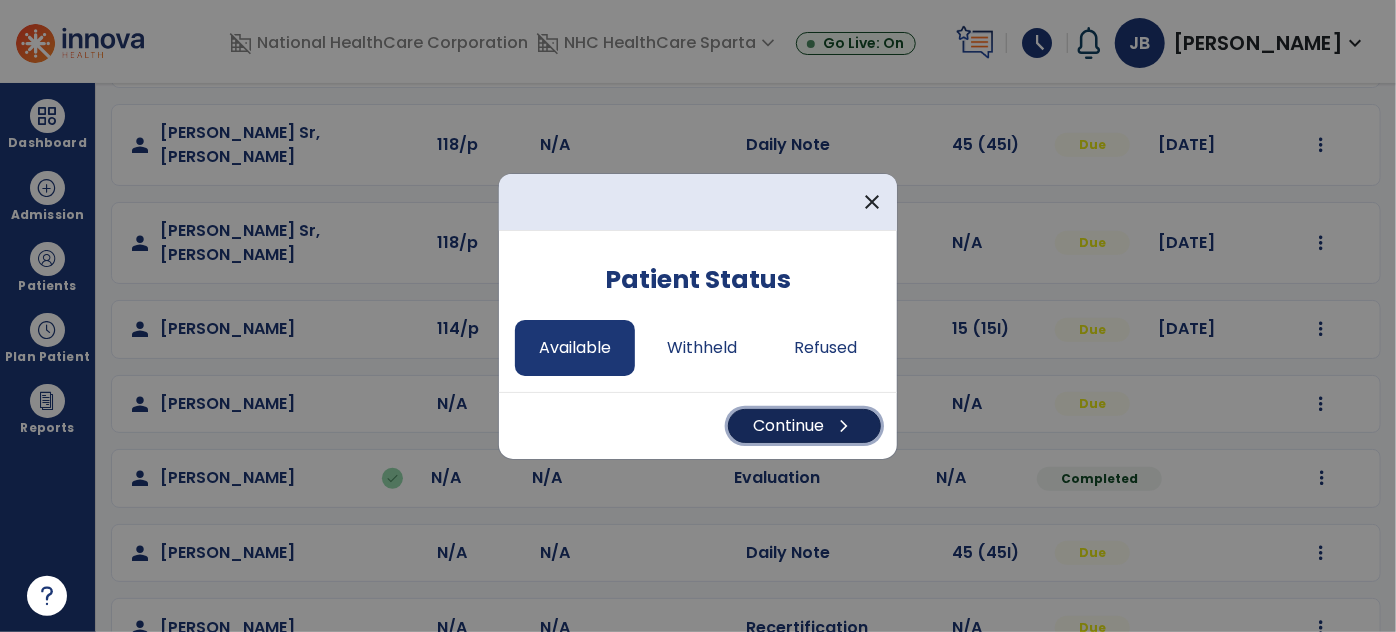 click on "Continue   chevron_right" at bounding box center (804, 426) 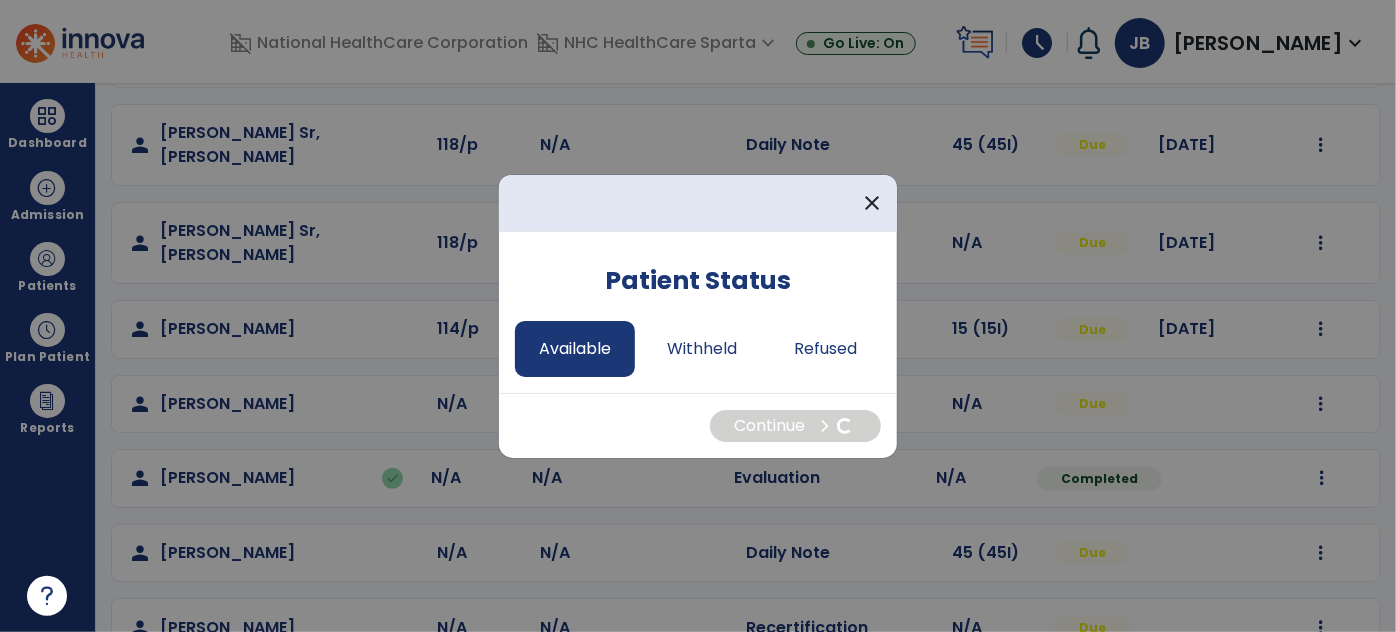 select on "*" 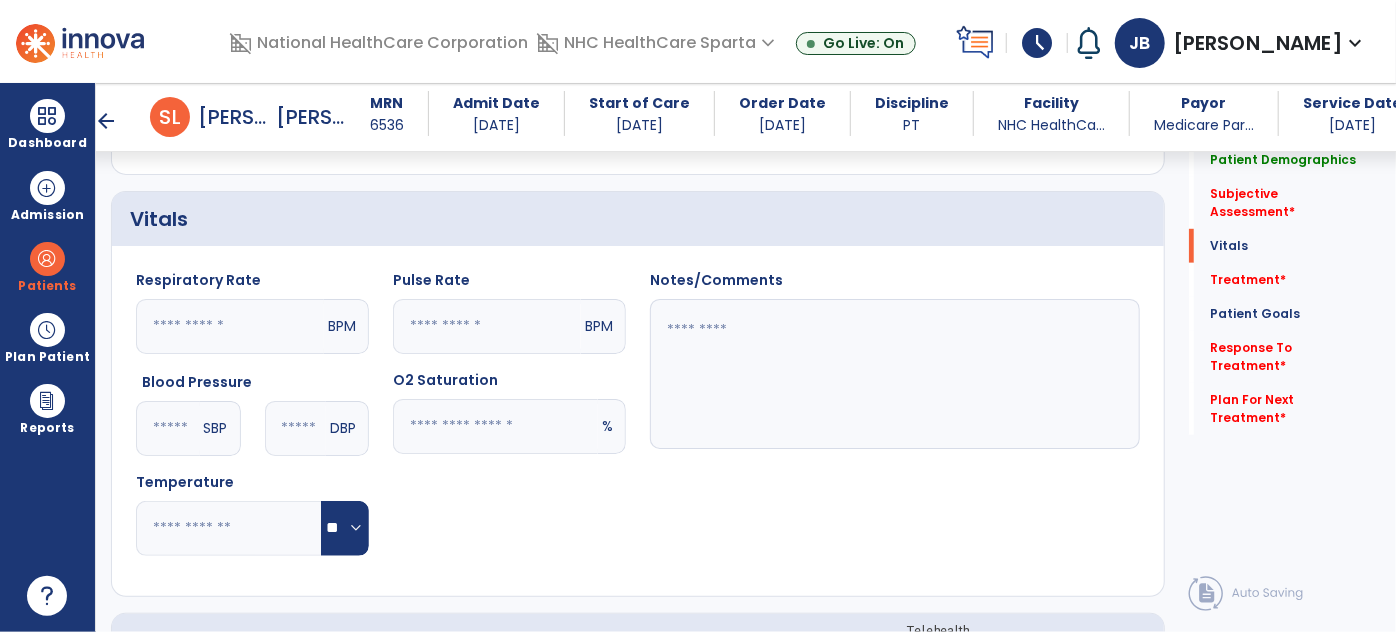 scroll, scrollTop: 454, scrollLeft: 0, axis: vertical 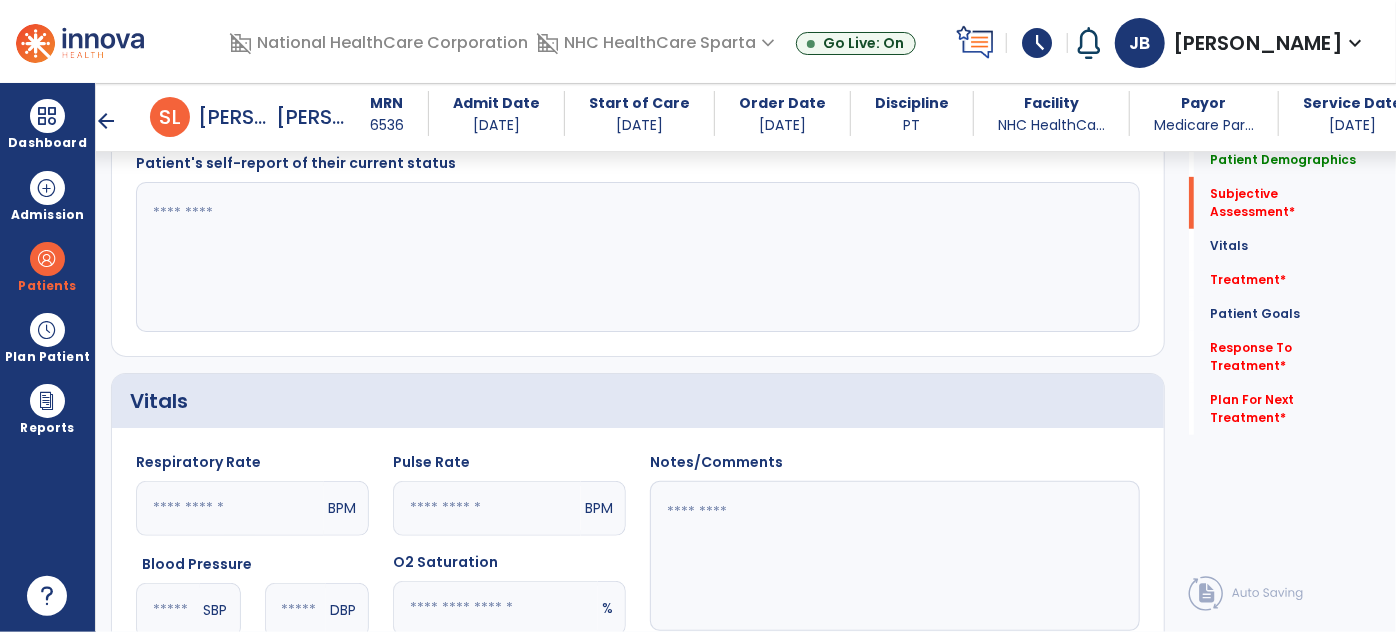 click 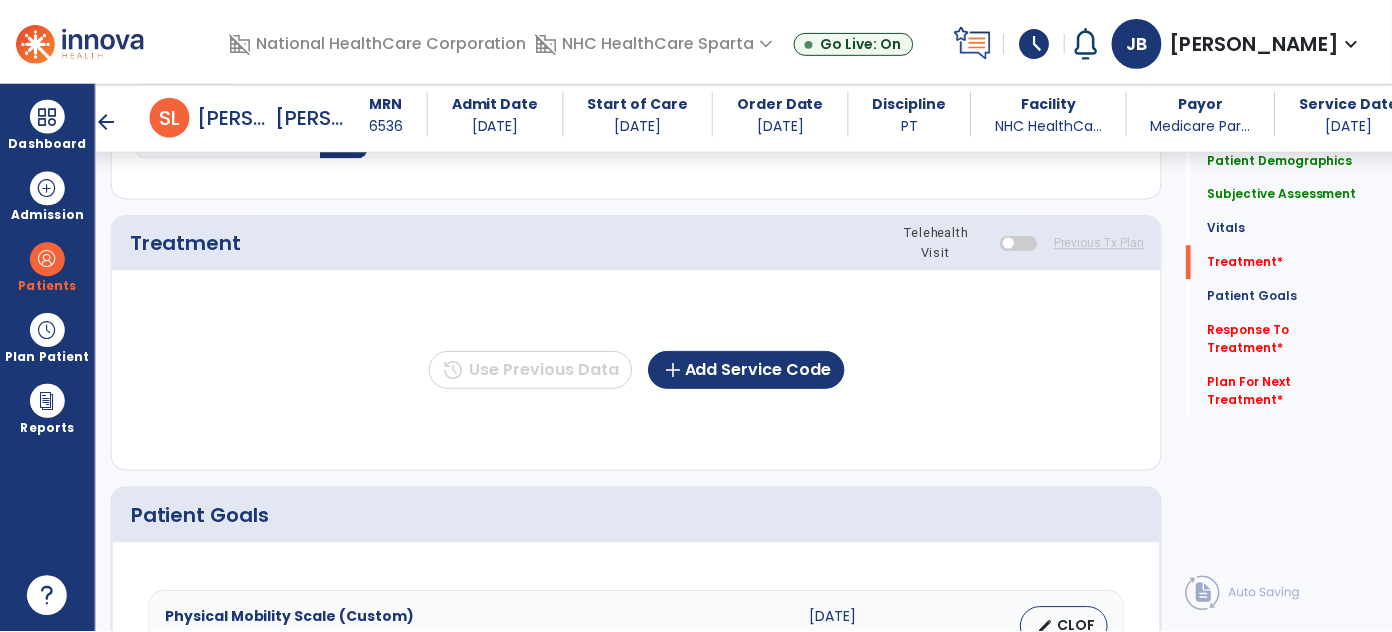 scroll, scrollTop: 1090, scrollLeft: 0, axis: vertical 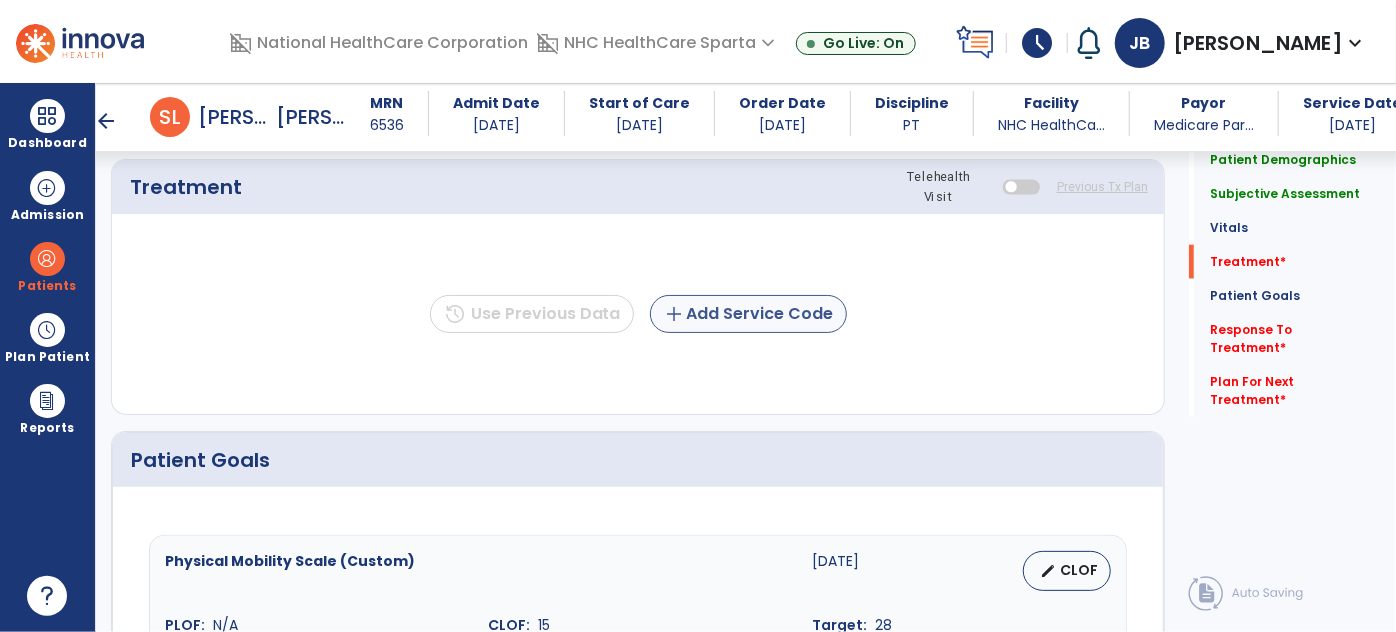 type on "**********" 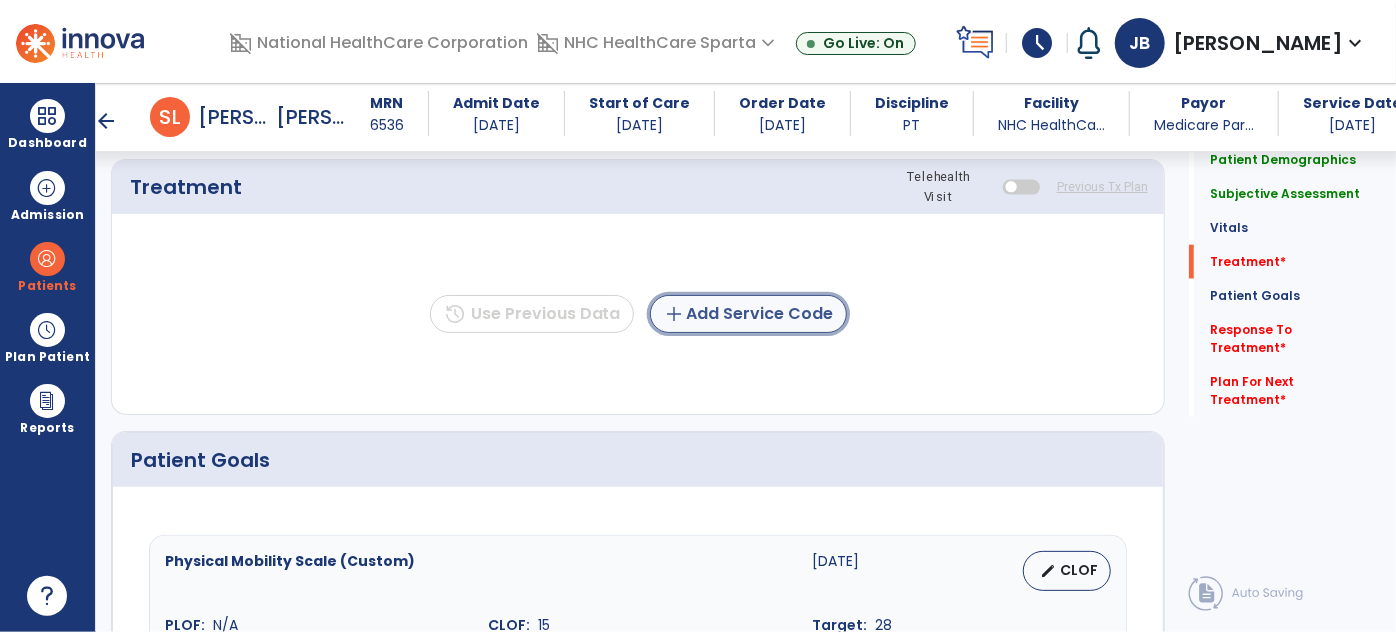 click on "add  Add Service Code" 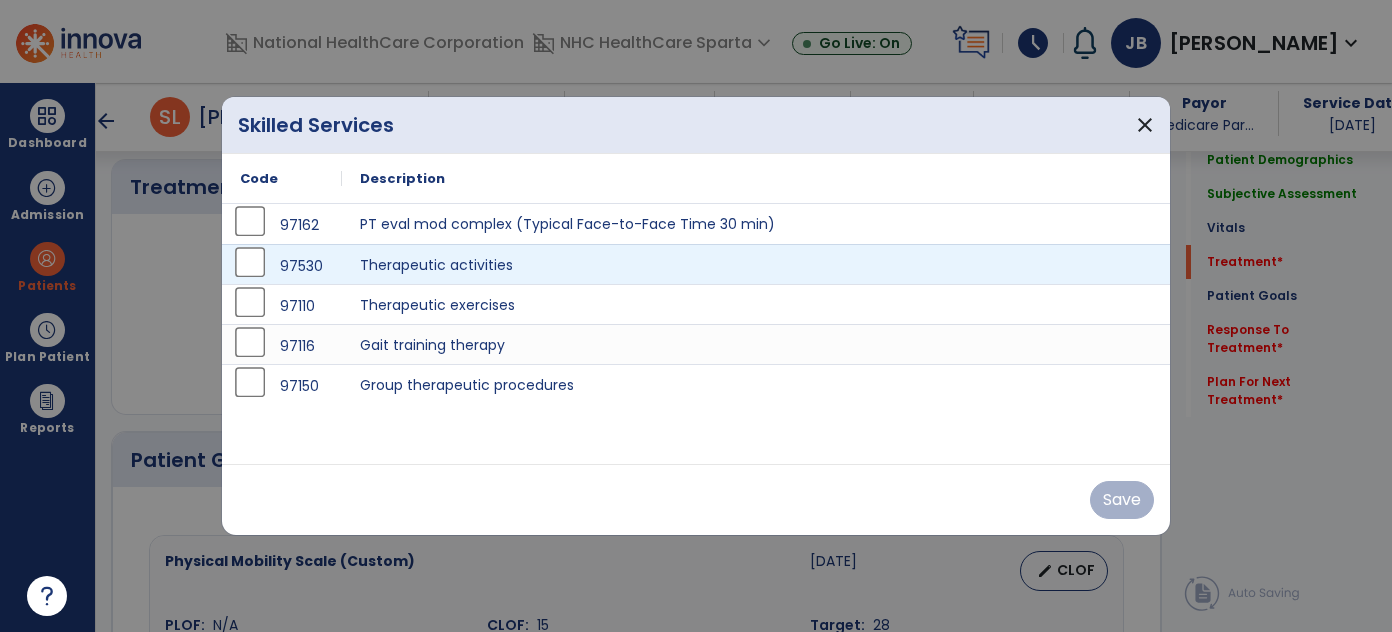 scroll, scrollTop: 1090, scrollLeft: 0, axis: vertical 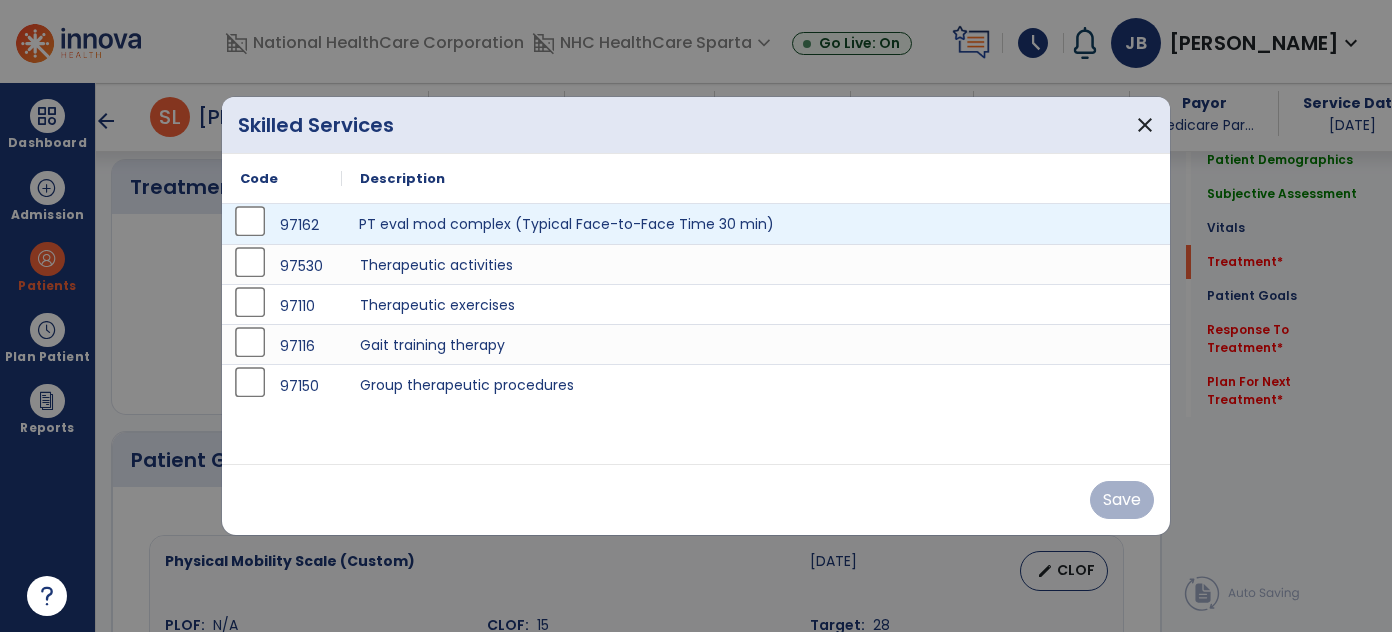 click on "PT eval mod complex (Typical Face-to-Face Time 30 min)" at bounding box center (756, 224) 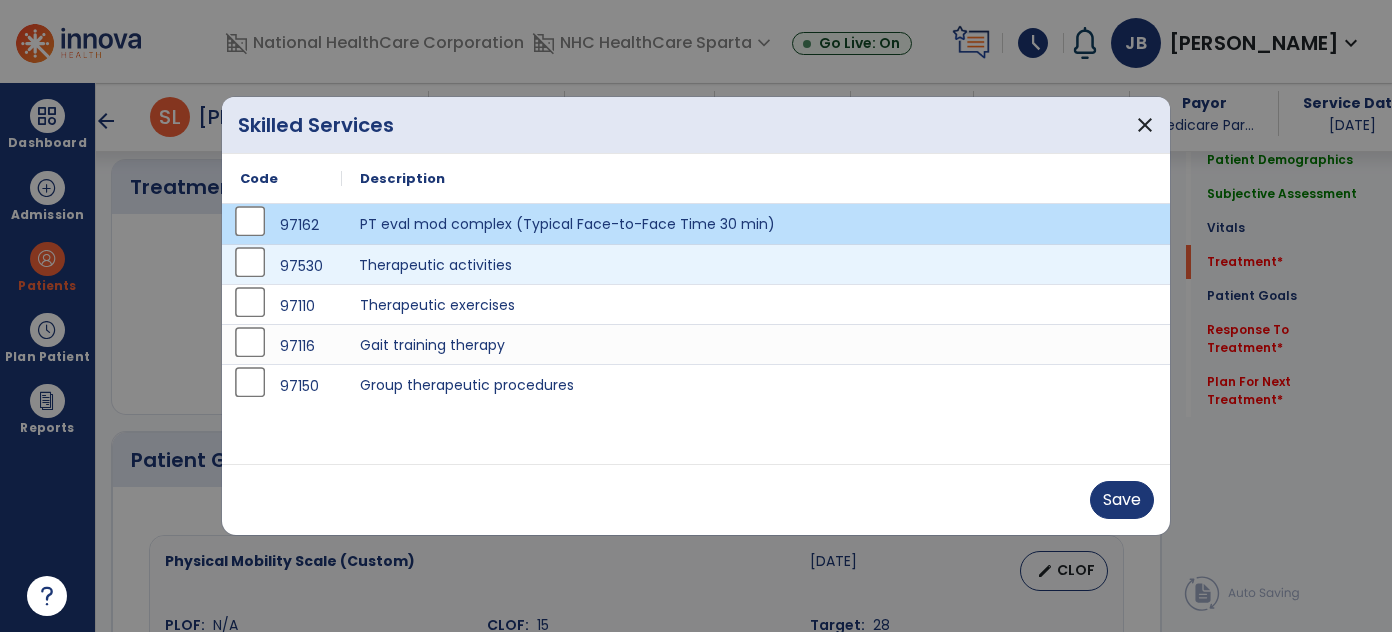 click on "Therapeutic activities" at bounding box center (756, 264) 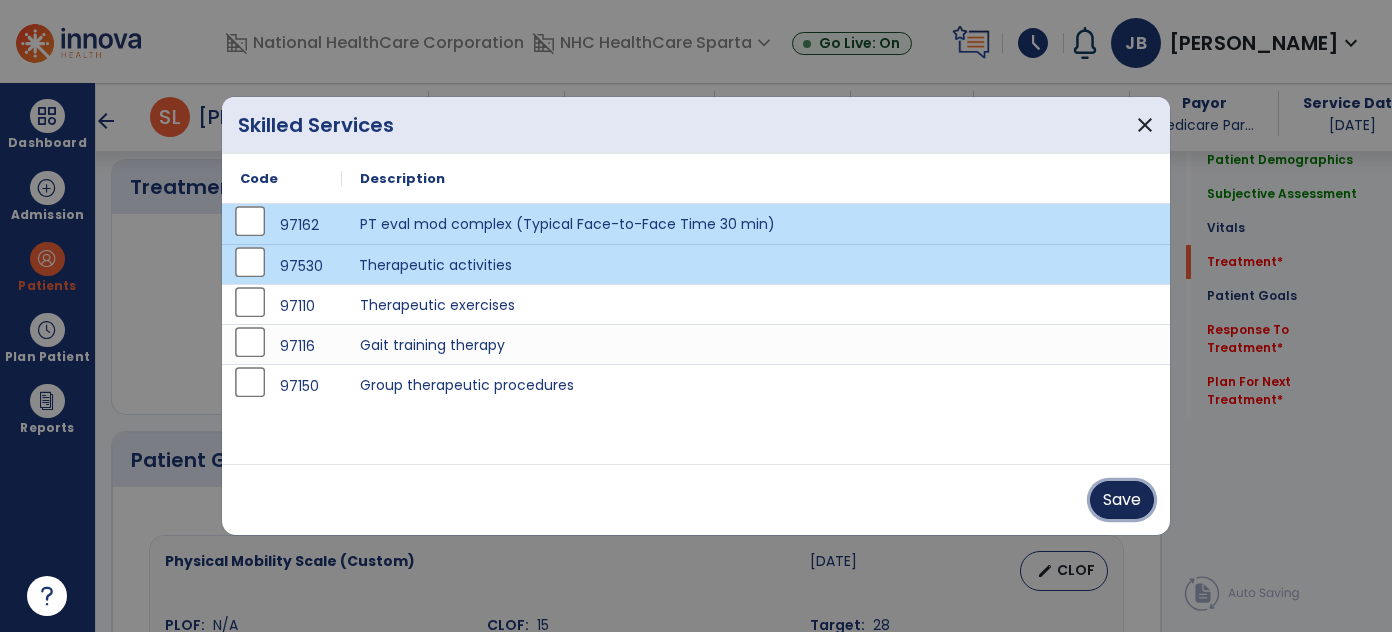 click on "Save" at bounding box center (1122, 500) 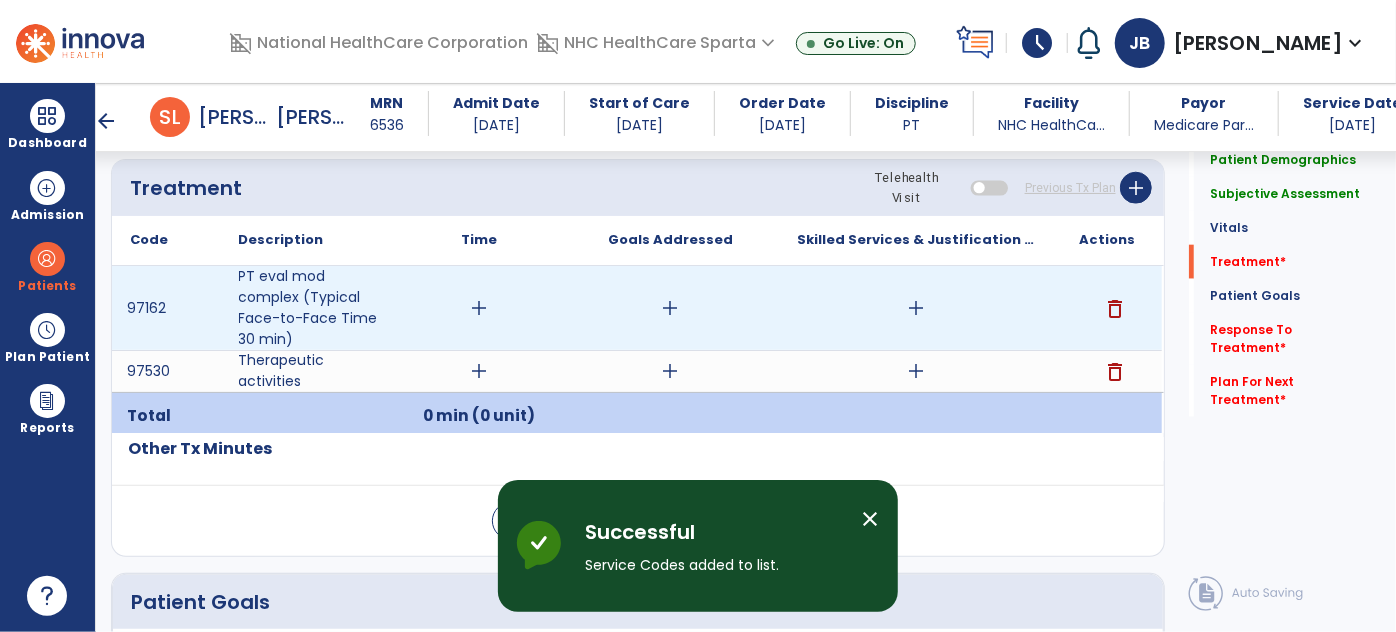 click on "add" at bounding box center (480, 308) 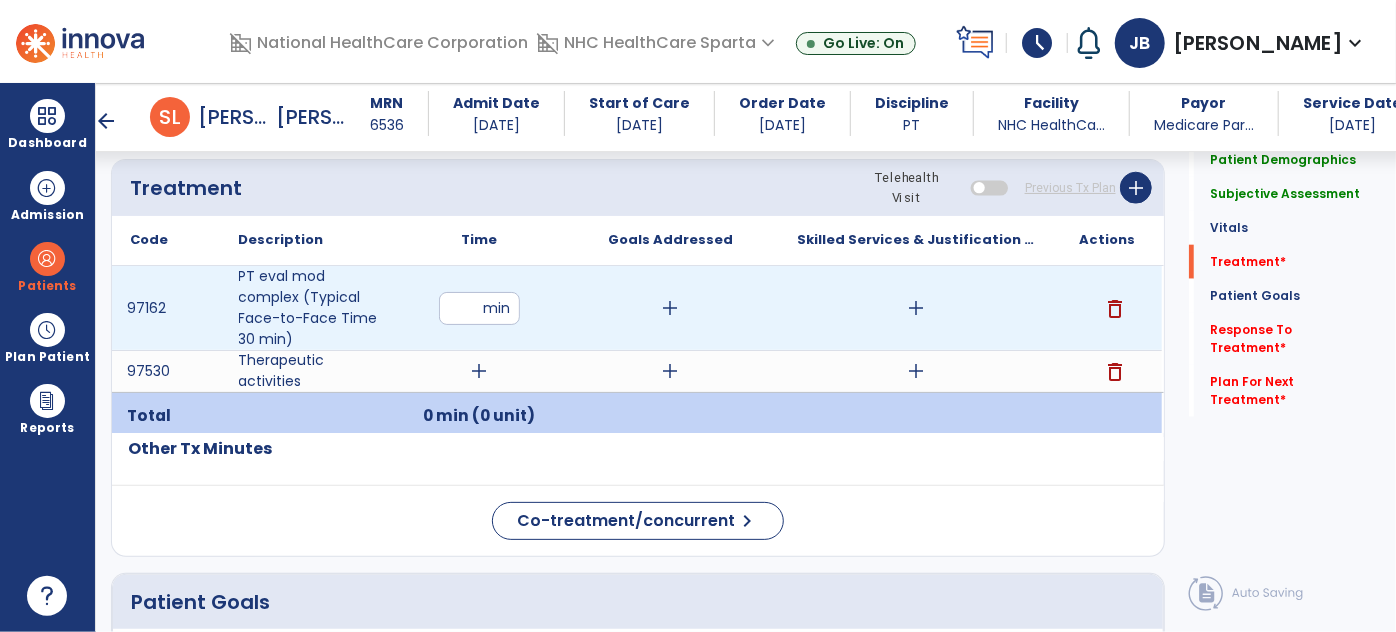 type on "**" 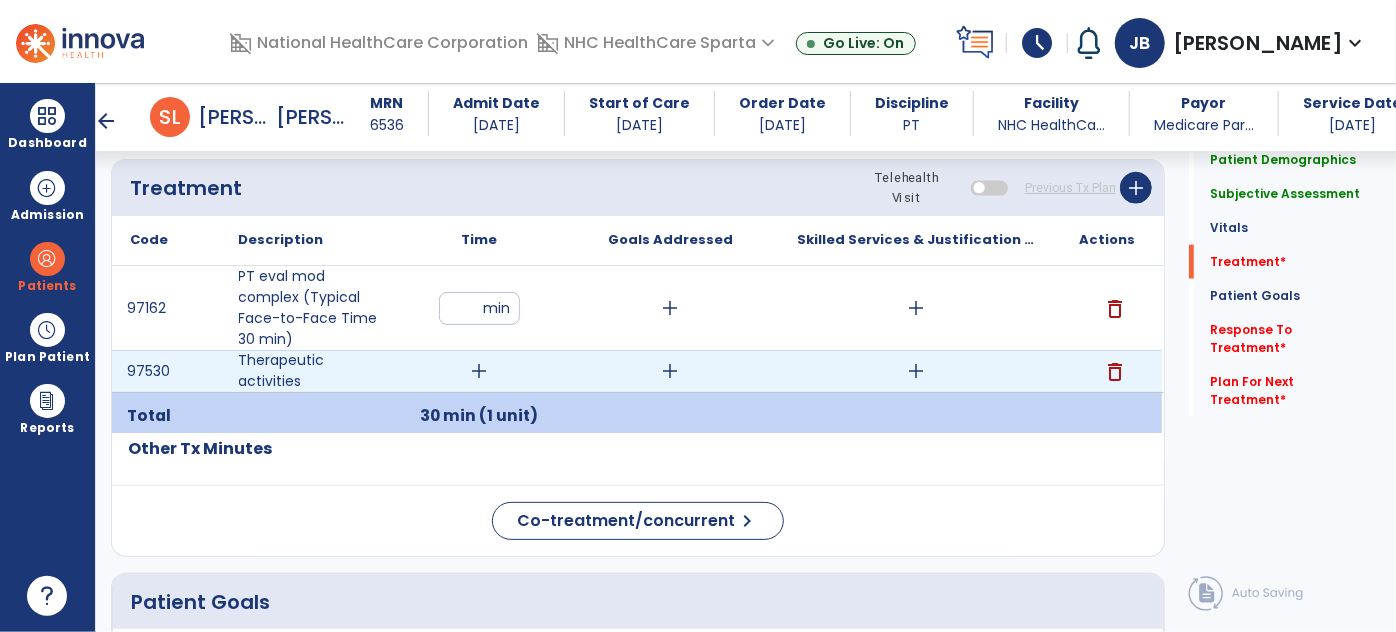 click on "add" at bounding box center [480, 371] 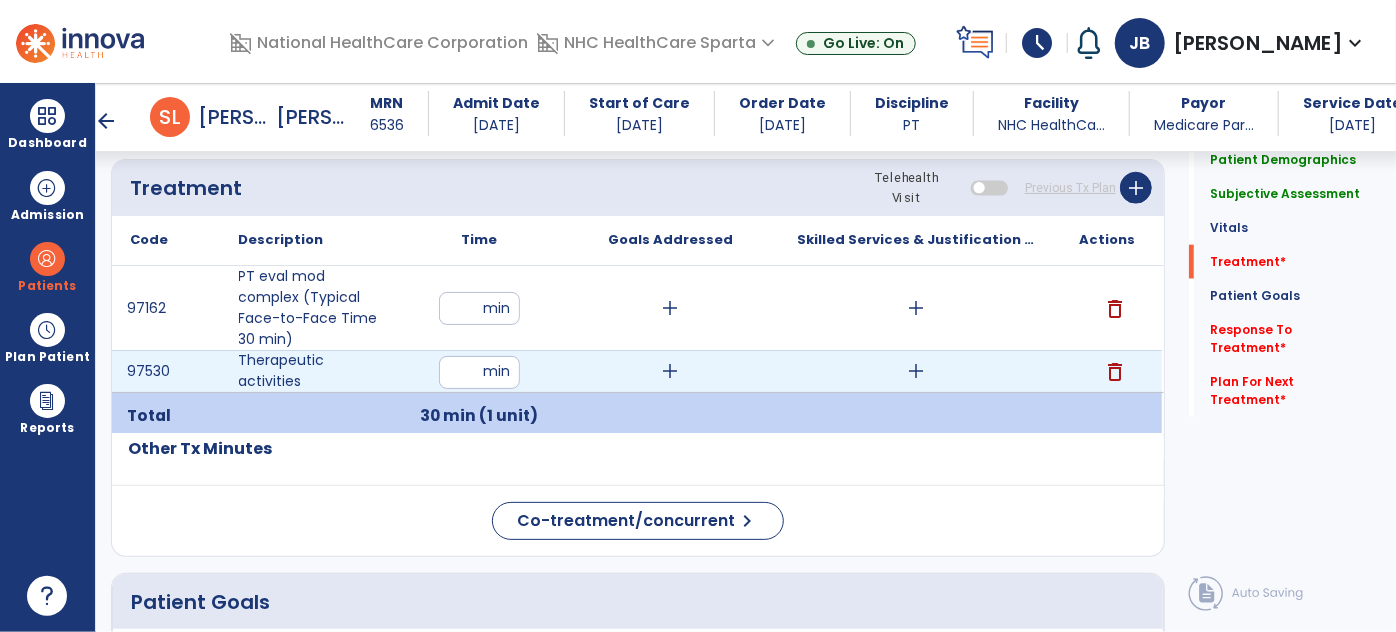 type on "**" 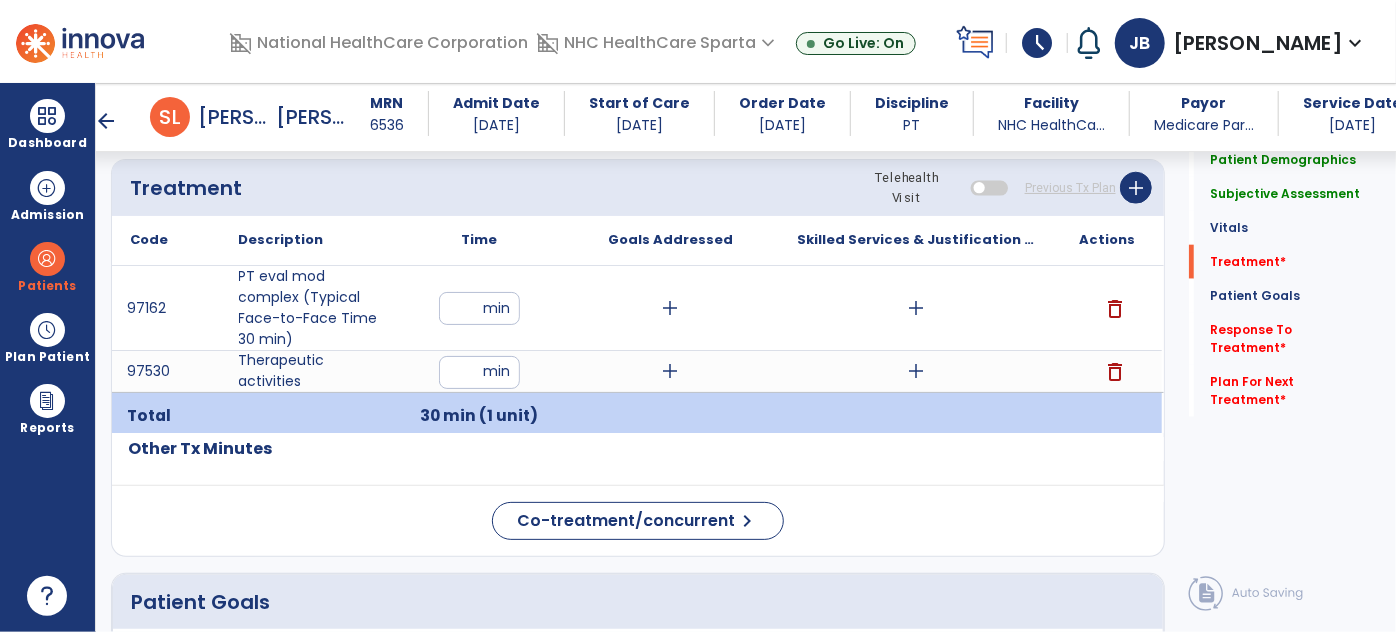 drag, startPoint x: 842, startPoint y: 424, endPoint x: 844, endPoint y: 442, distance: 18.110771 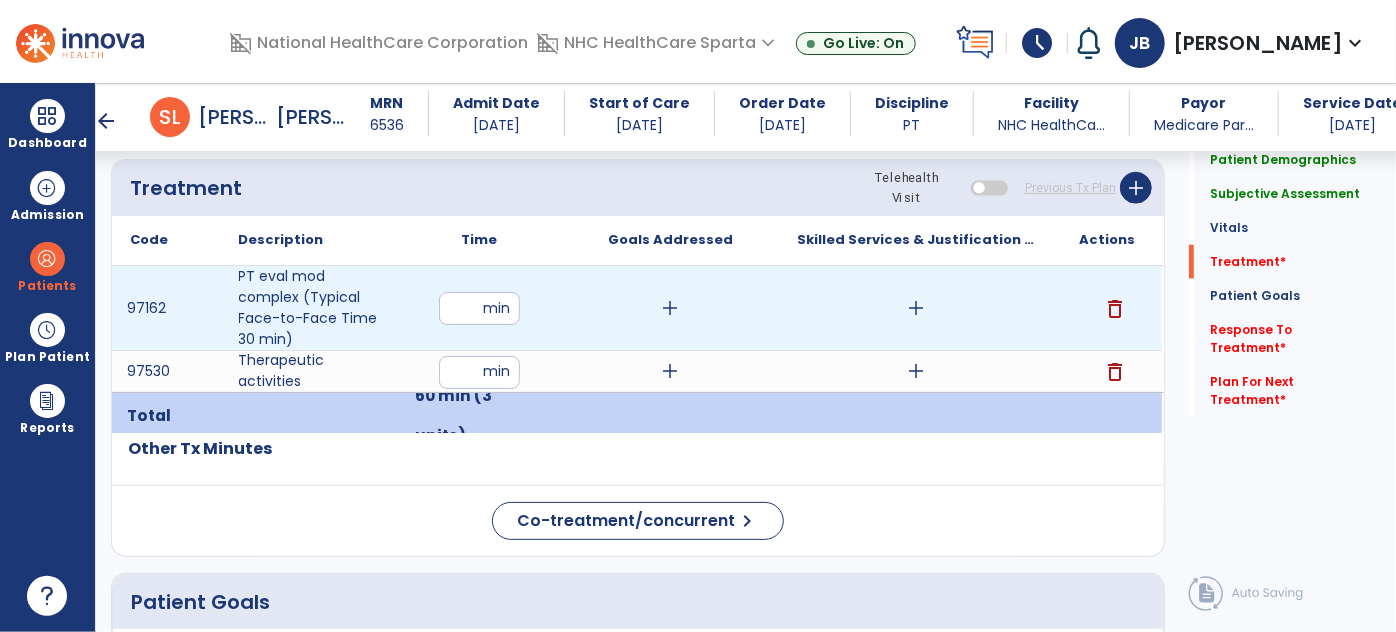 click on "add" at bounding box center [916, 308] 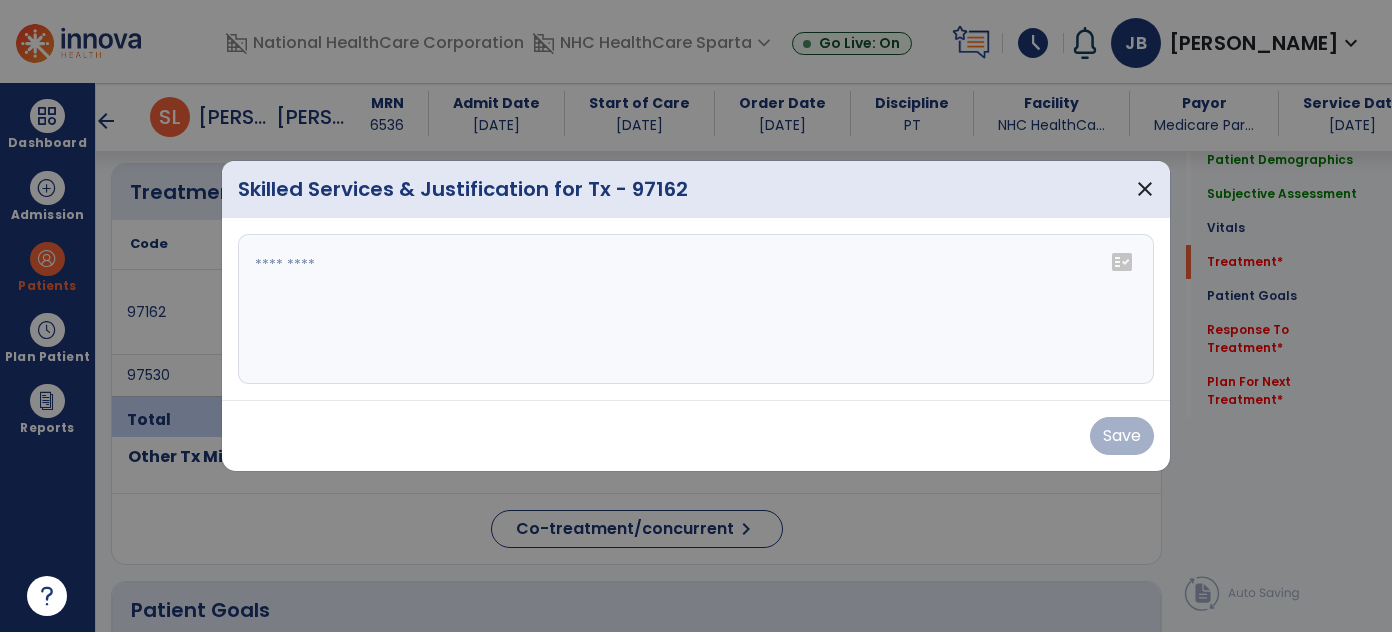 scroll, scrollTop: 1090, scrollLeft: 0, axis: vertical 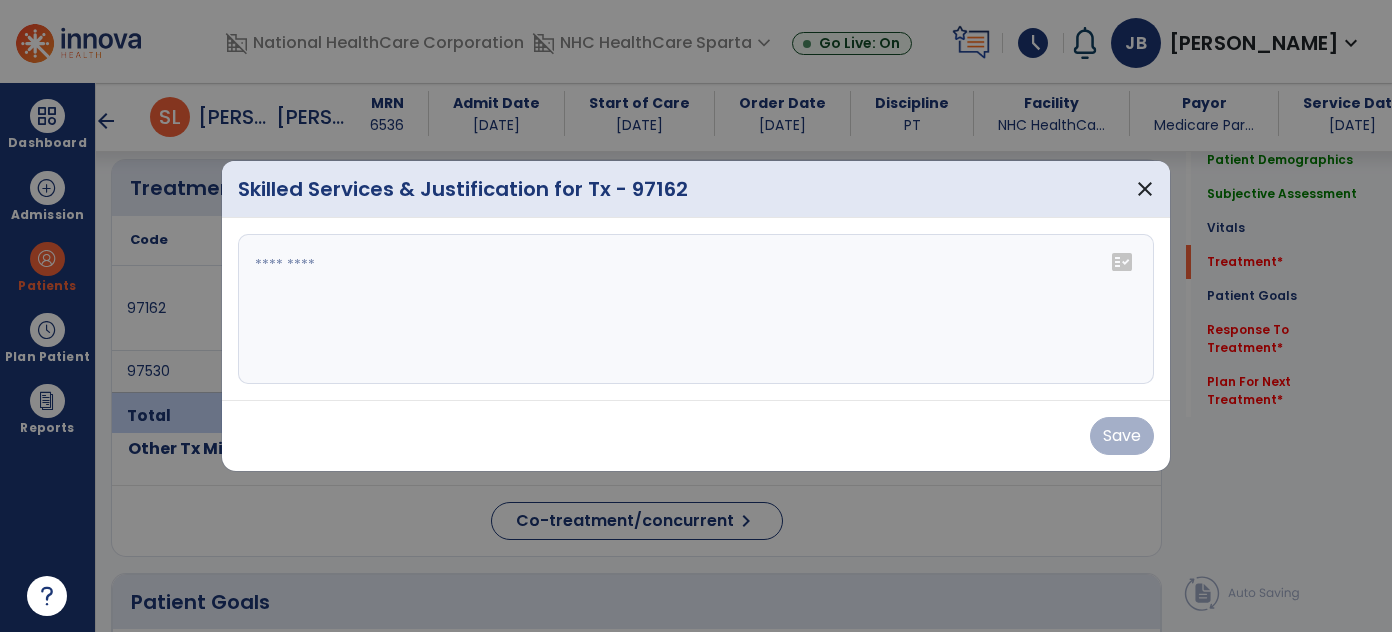 click at bounding box center (696, 309) 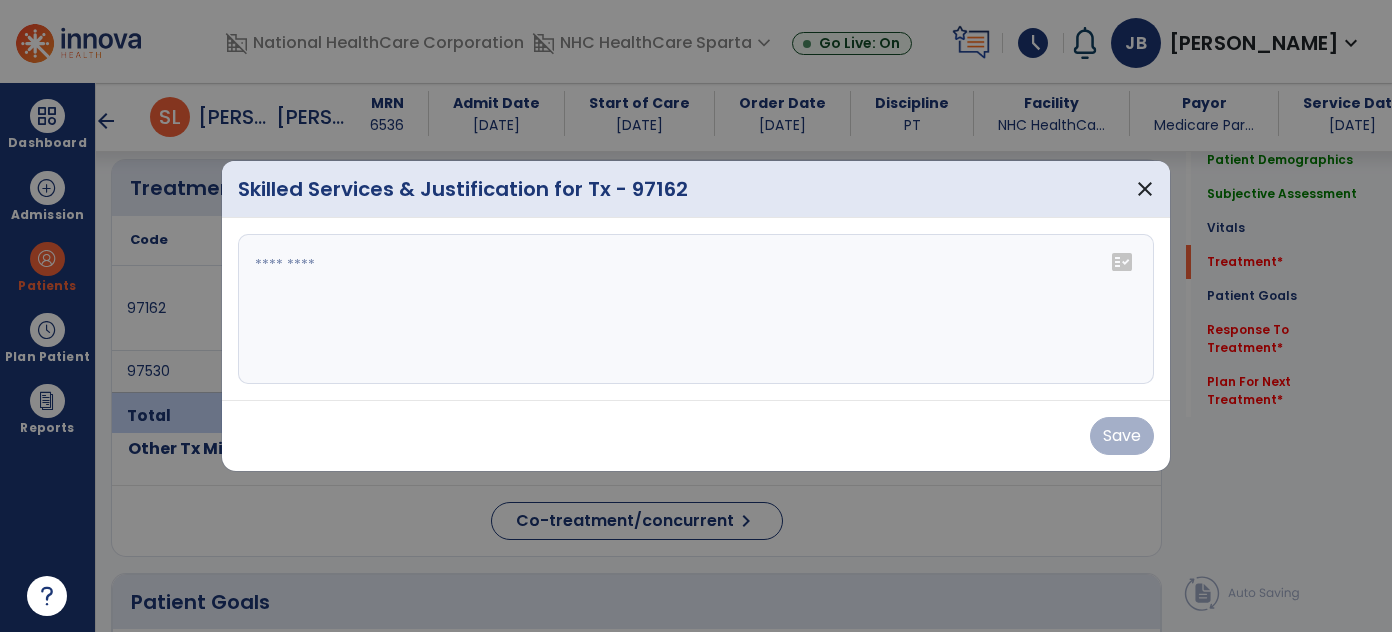 paste on "**********" 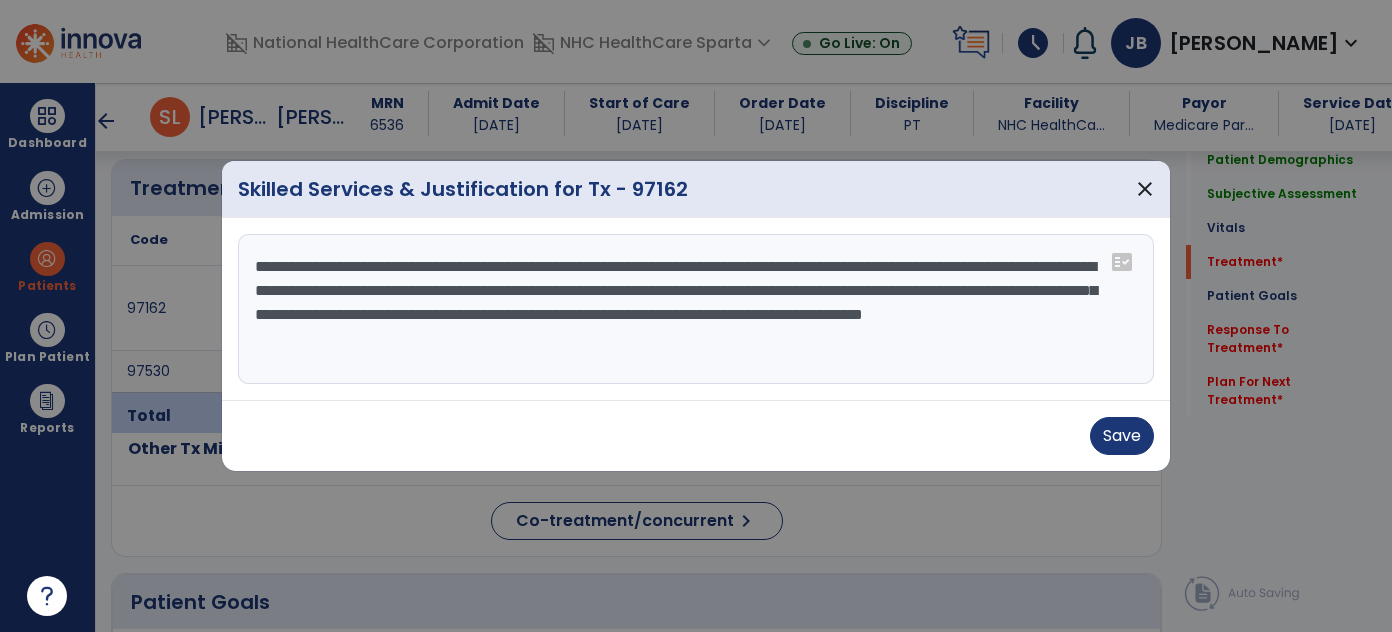 click on "**********" at bounding box center (696, 309) 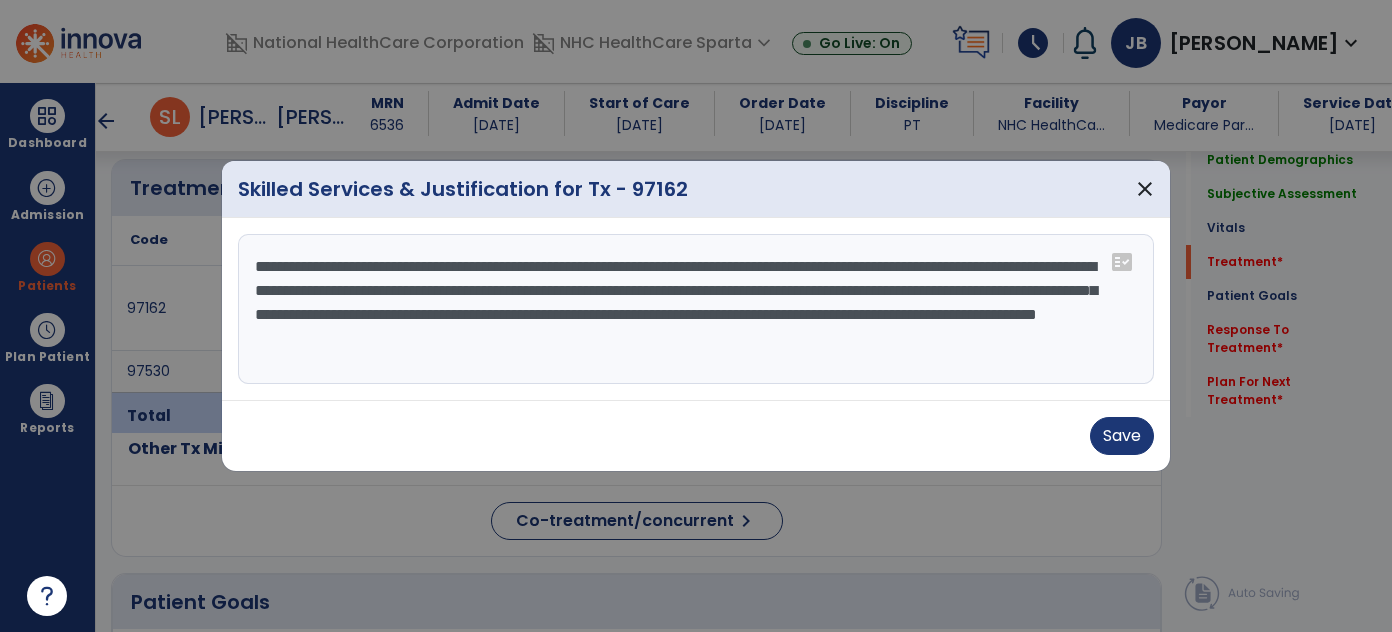 drag, startPoint x: 663, startPoint y: 356, endPoint x: 675, endPoint y: 341, distance: 19.209373 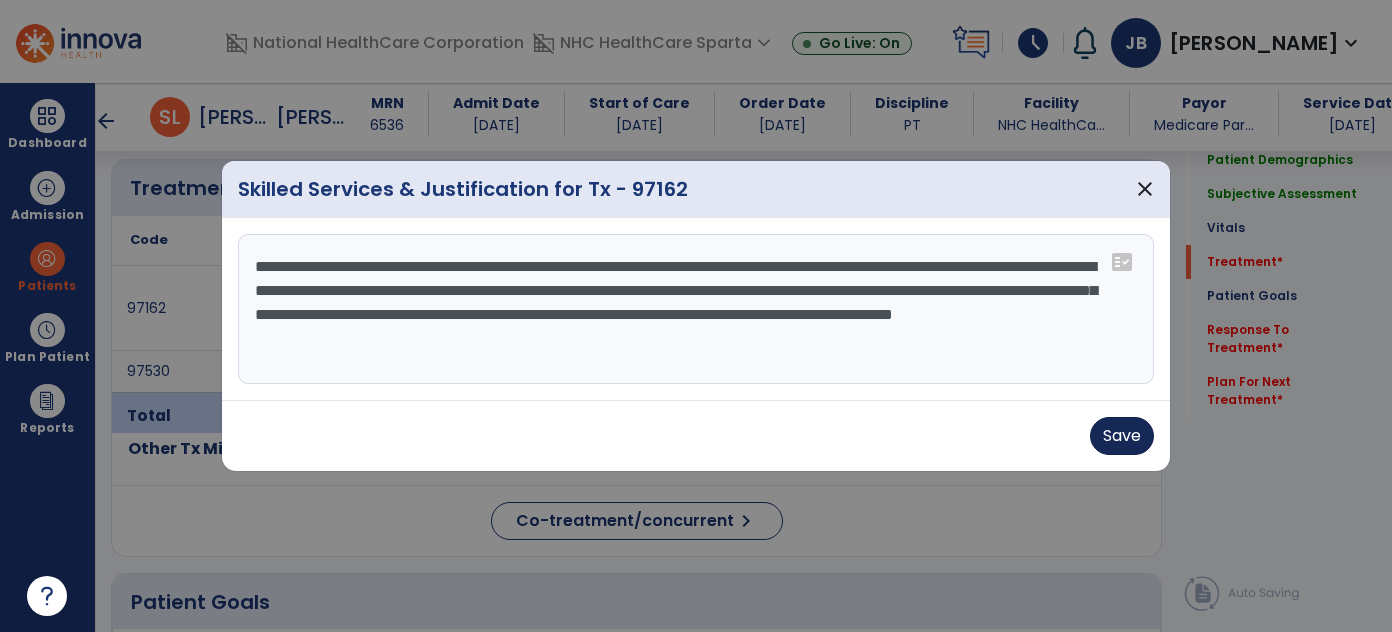 type on "**********" 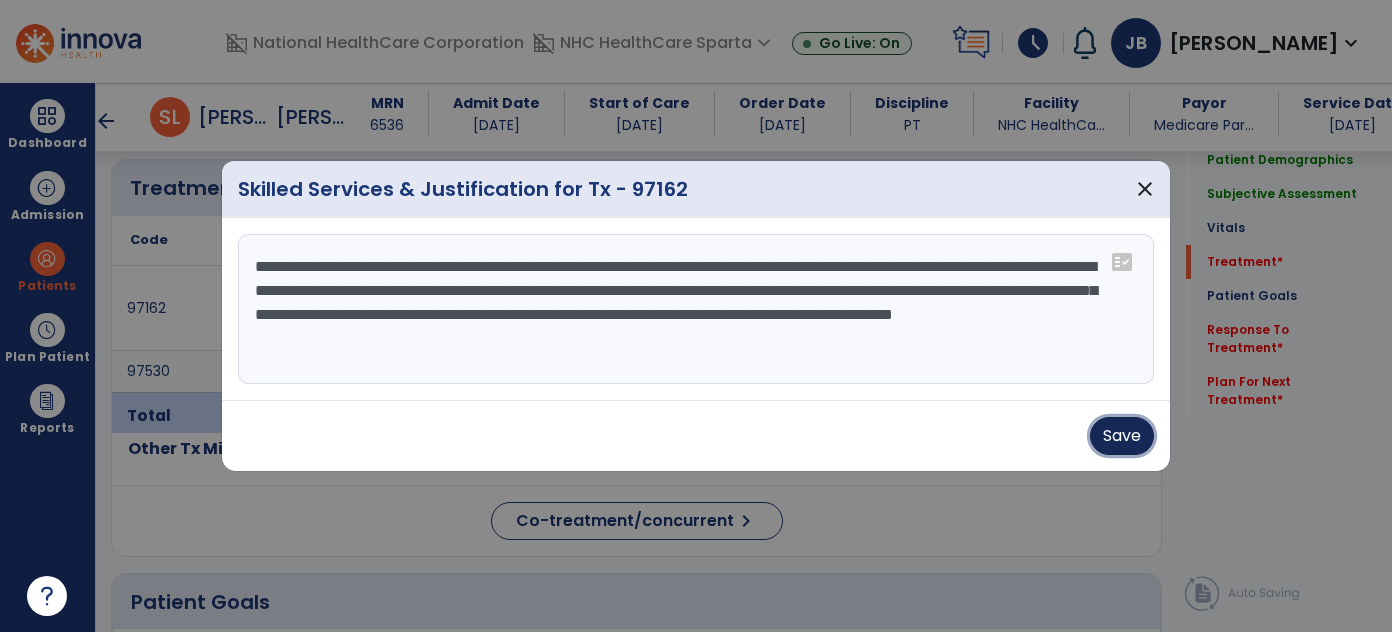 click on "Save" at bounding box center [1122, 436] 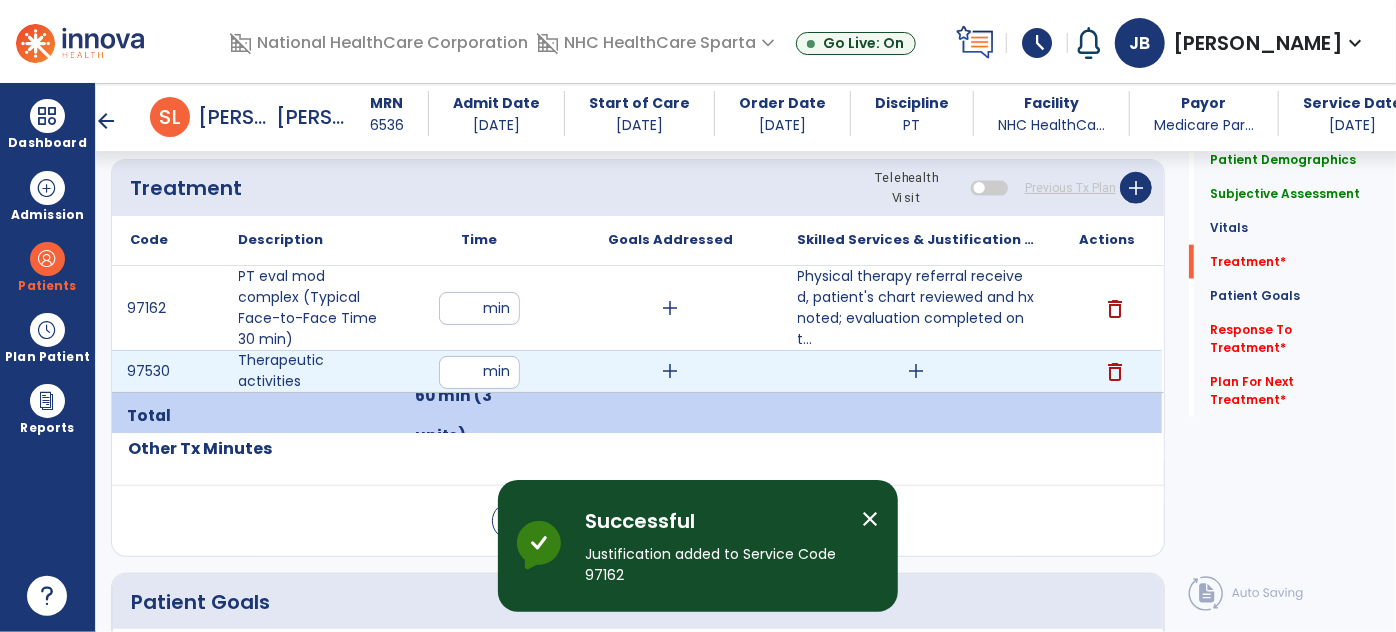 click on "add" at bounding box center [916, 371] 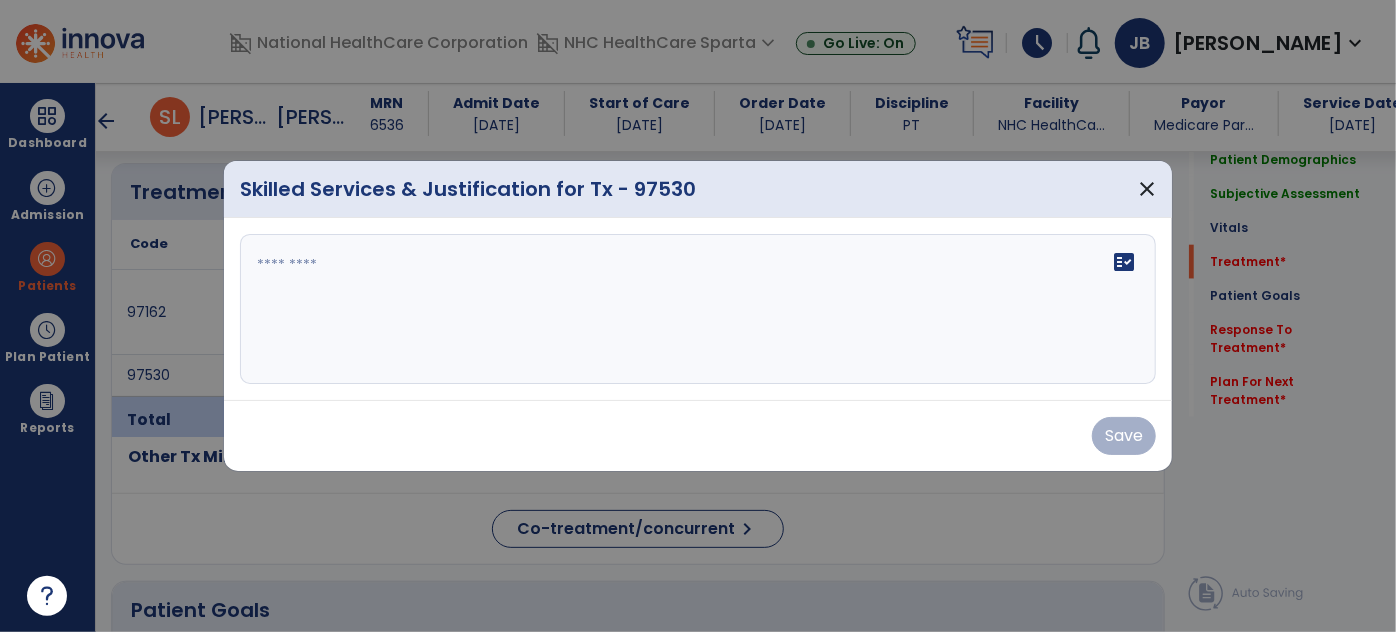 scroll, scrollTop: 1090, scrollLeft: 0, axis: vertical 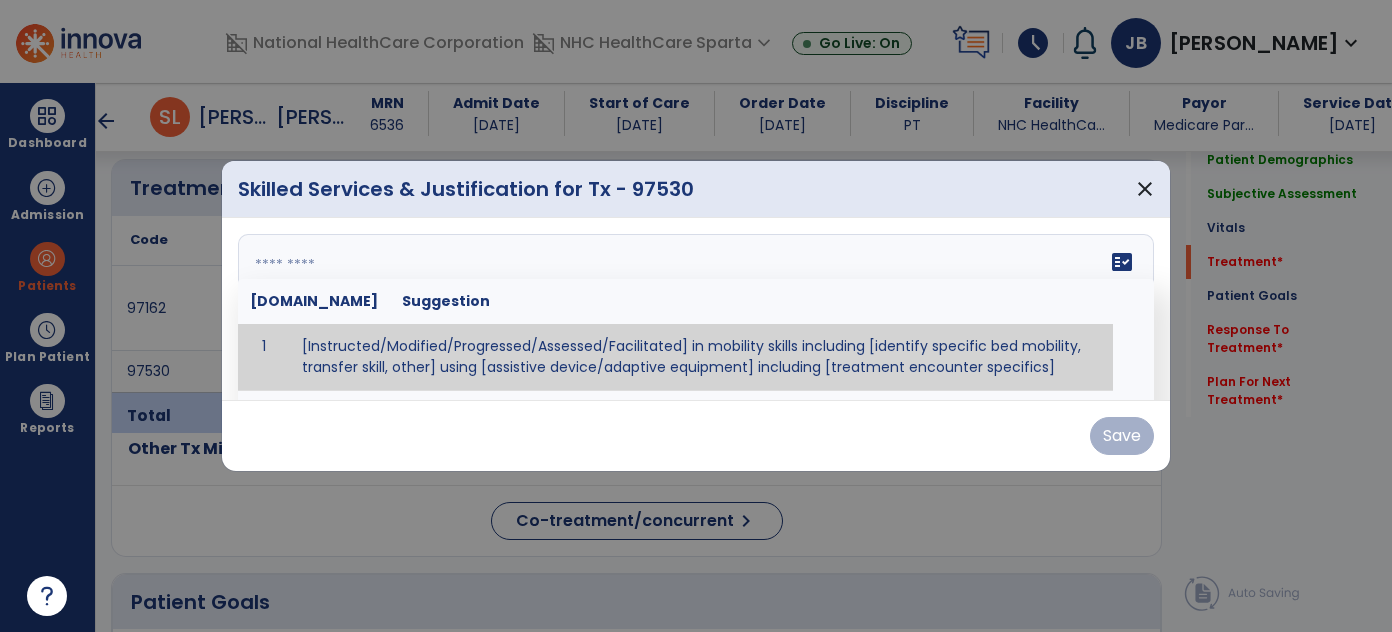click on "fact_check  Sr.No Suggestion 1 [Instructed/Modified/Progressed/Assessed/Facilitated] in mobility skills including [identify specific bed mobility, transfer skill, other] using [assistive device/adaptive equipment] including [treatment encounter specifics]" at bounding box center [696, 309] 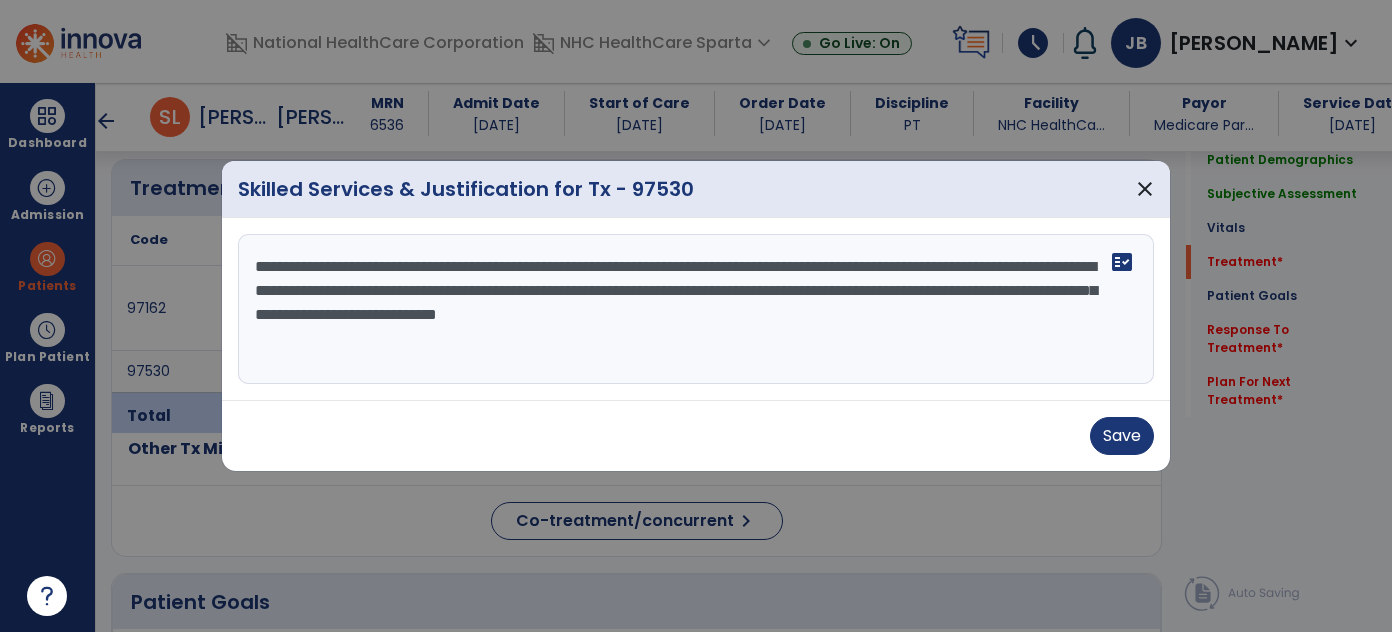 click on "**********" at bounding box center (696, 309) 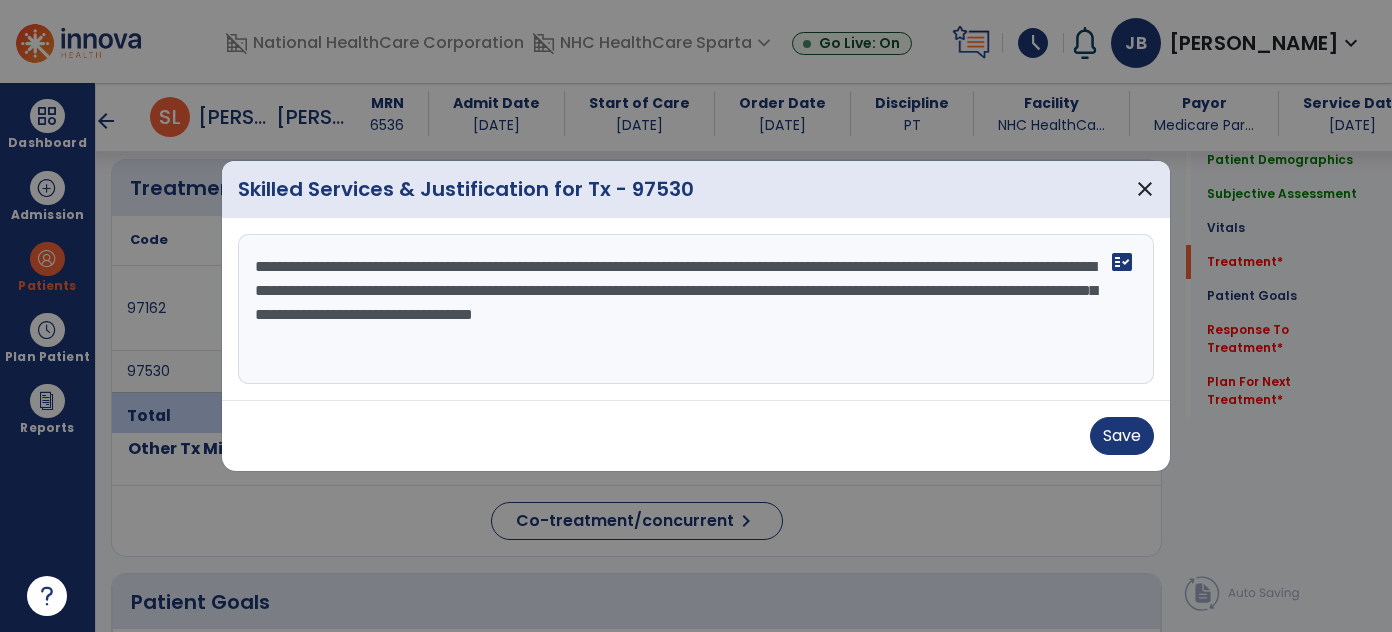 click on "**********" at bounding box center (696, 309) 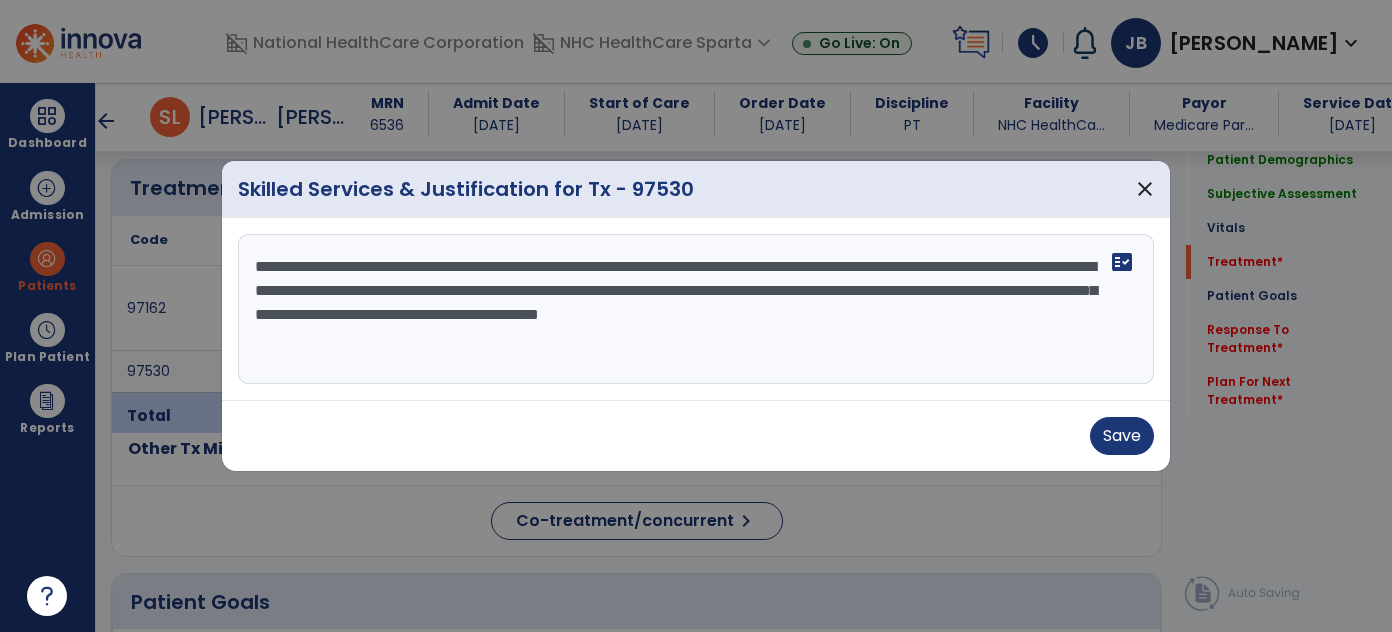 click on "**********" at bounding box center (696, 309) 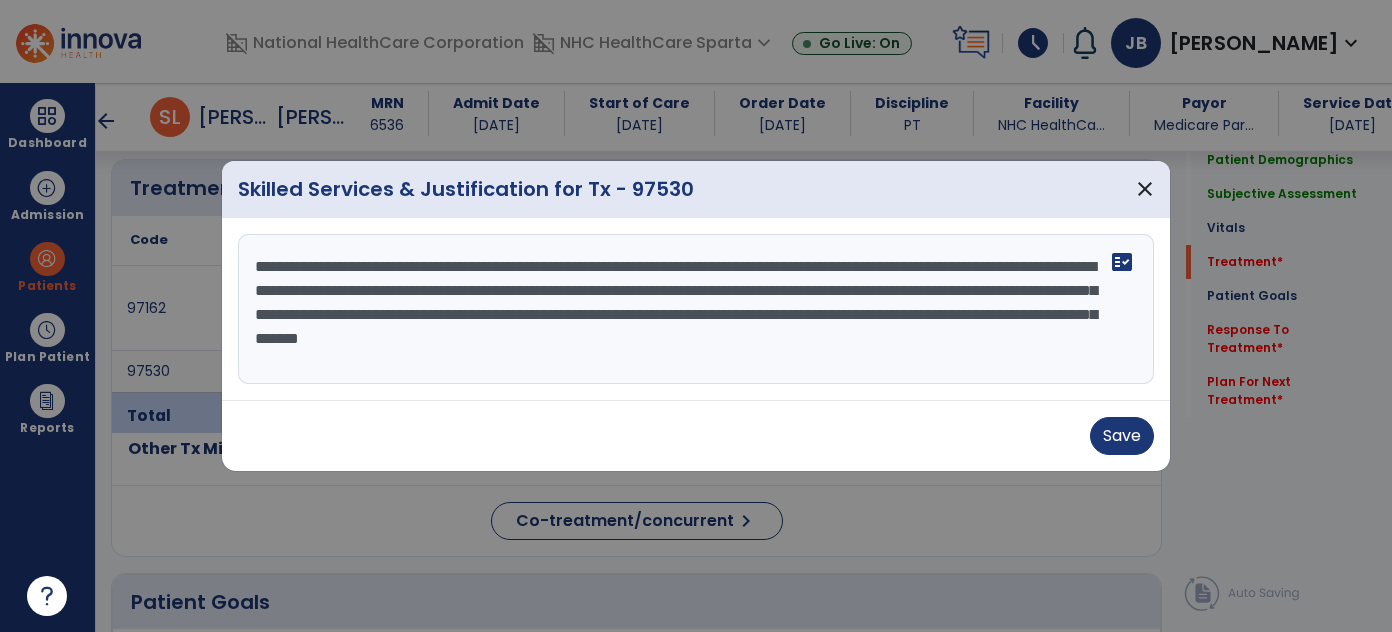 click on "**********" at bounding box center [696, 309] 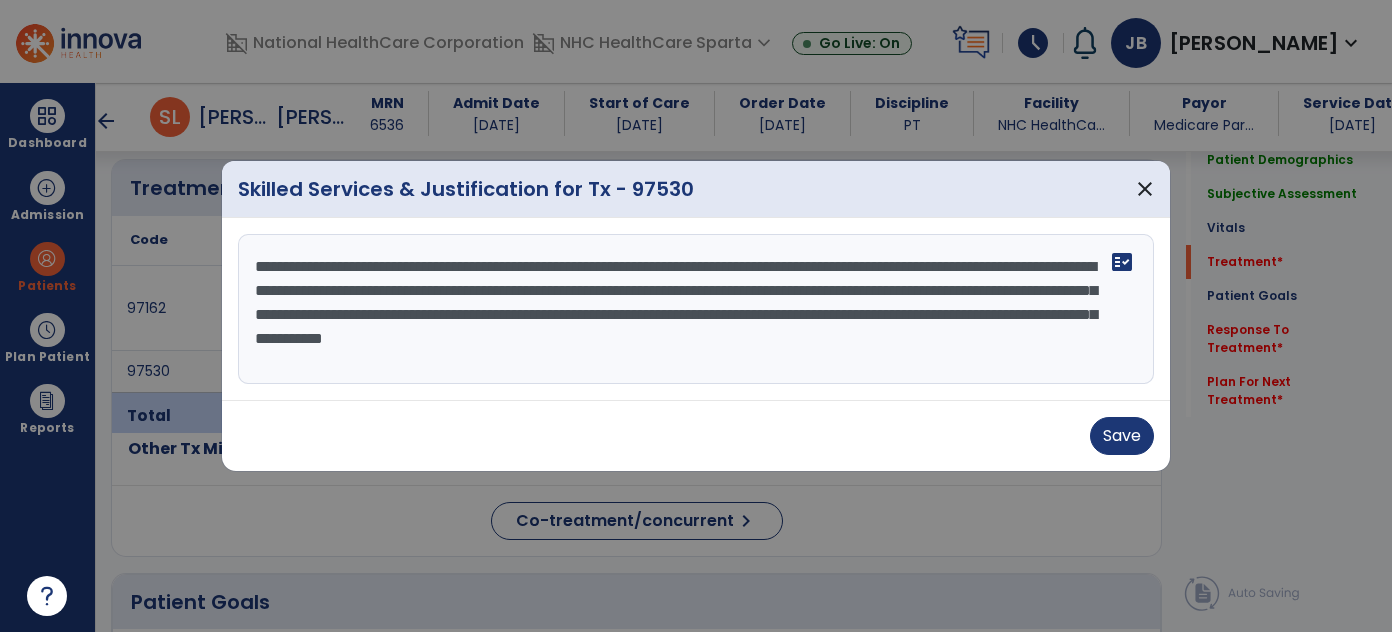 click on "**********" at bounding box center [696, 309] 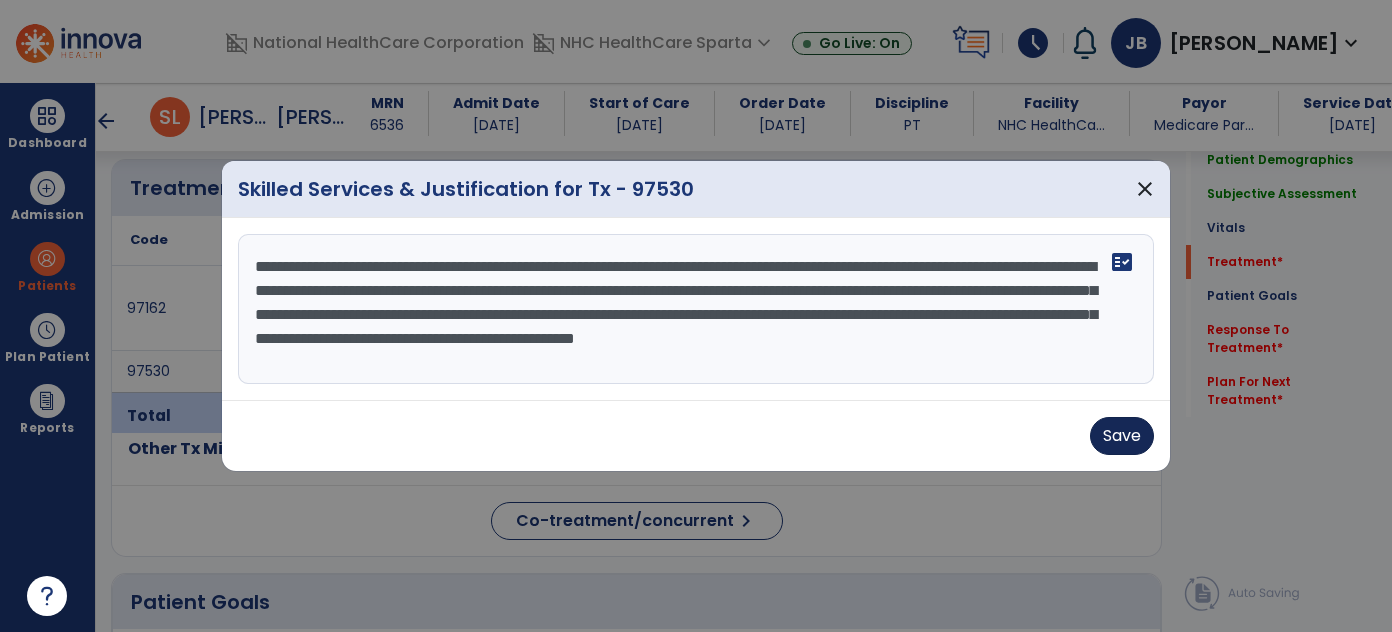 type on "**********" 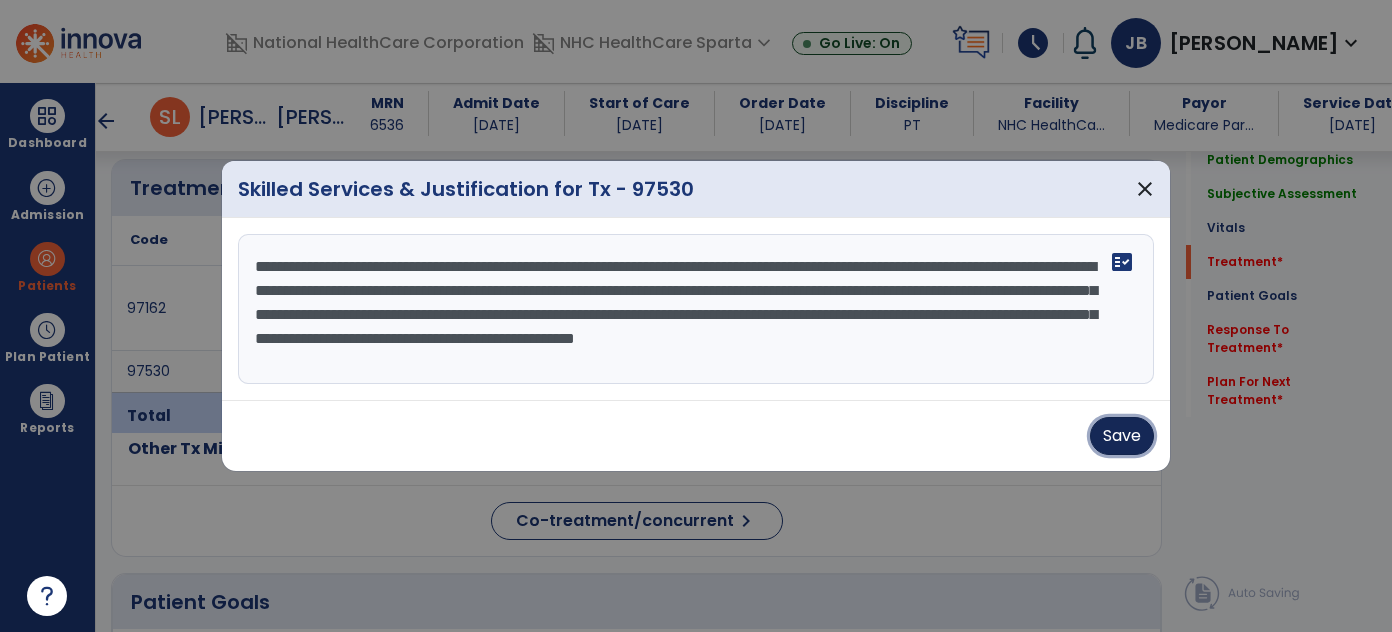 click on "Save" at bounding box center (1122, 436) 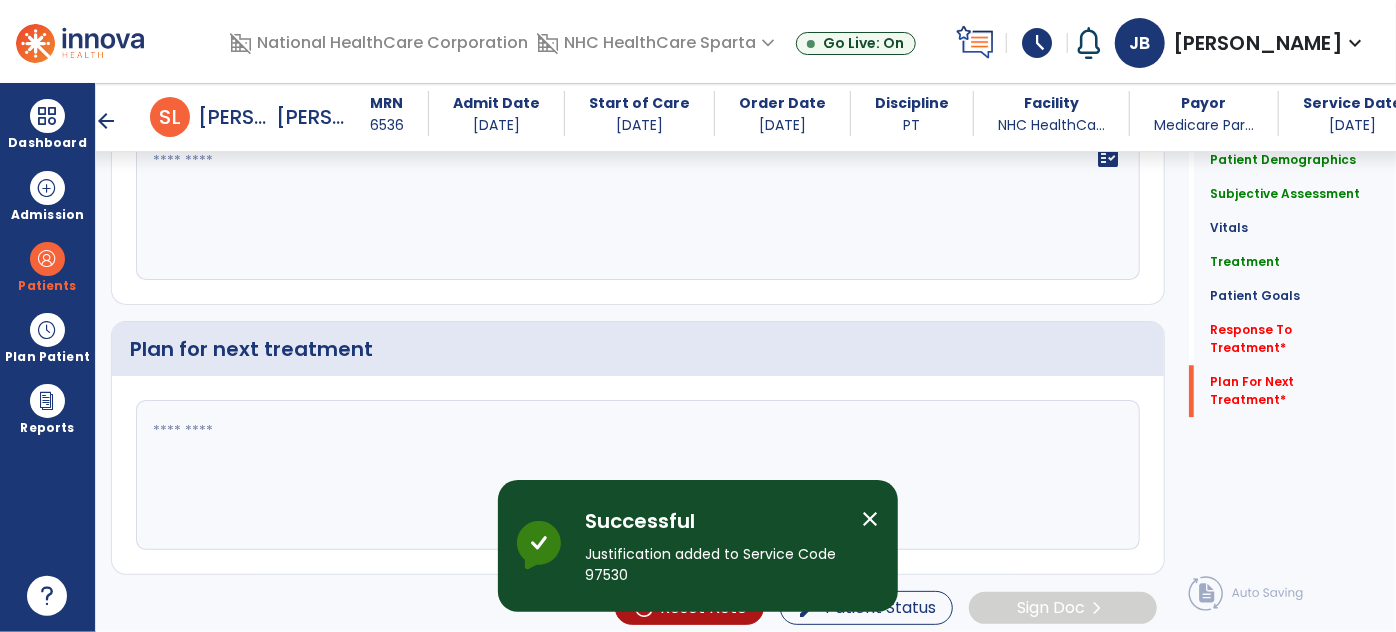 scroll, scrollTop: 2535, scrollLeft: 0, axis: vertical 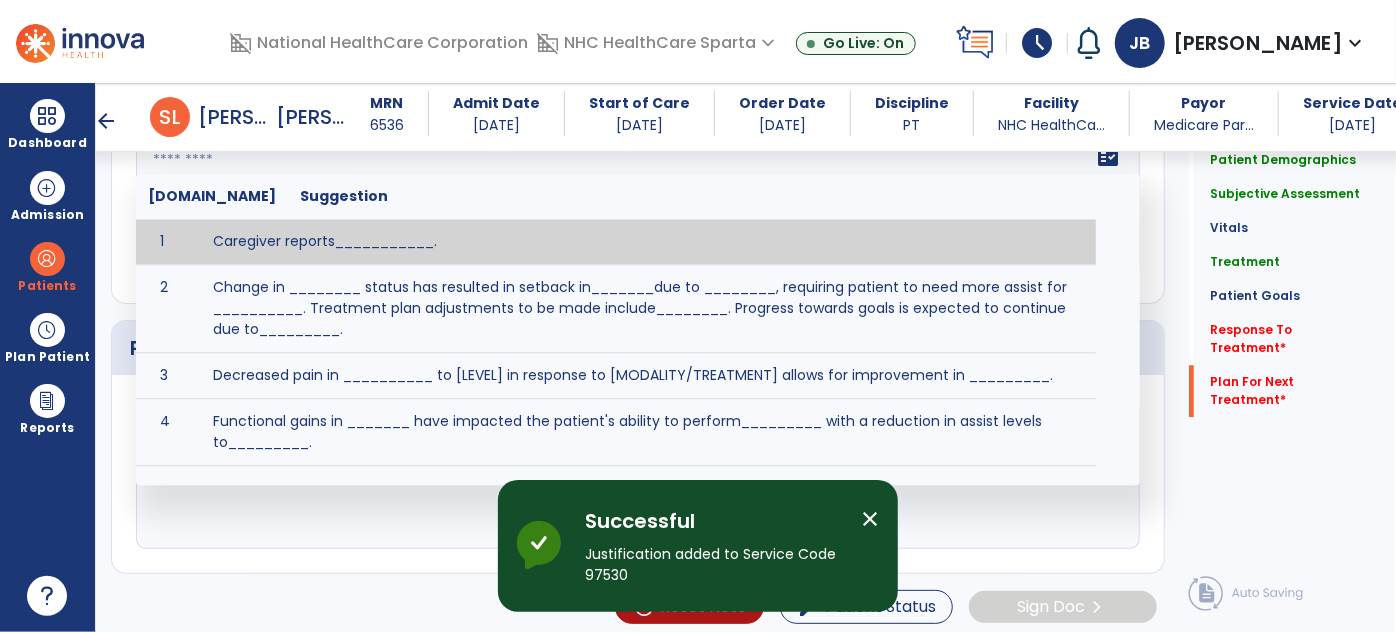 click on "fact_check  Sr.No Suggestion 1 Caregiver reports___________. 2 Change in ________ status has resulted in setback in_______due to ________, requiring patient to need more assist for __________.   Treatment plan adjustments to be made include________.  Progress towards goals is expected to continue due to_________. 3 Decreased pain in __________ to [LEVEL] in response to [MODALITY/TREATMENT] allows for improvement in _________. 4 Functional gains in _______ have impacted the patient's ability to perform_________ with a reduction in assist levels to_________. 5 Functional progress this week has been significant due to__________. 6 Gains in ________ have improved the patient's ability to perform ______with decreased levels of assist to___________. 7 Improvement in ________allows patient to tolerate higher levels of challenges in_________. 8 Pain in [AREA] has decreased to [LEVEL] in response to [TREATMENT/MODALITY], allowing fore ease in completing__________. 9 10 11 12 13 14 15 16 17 18 19 20 21" 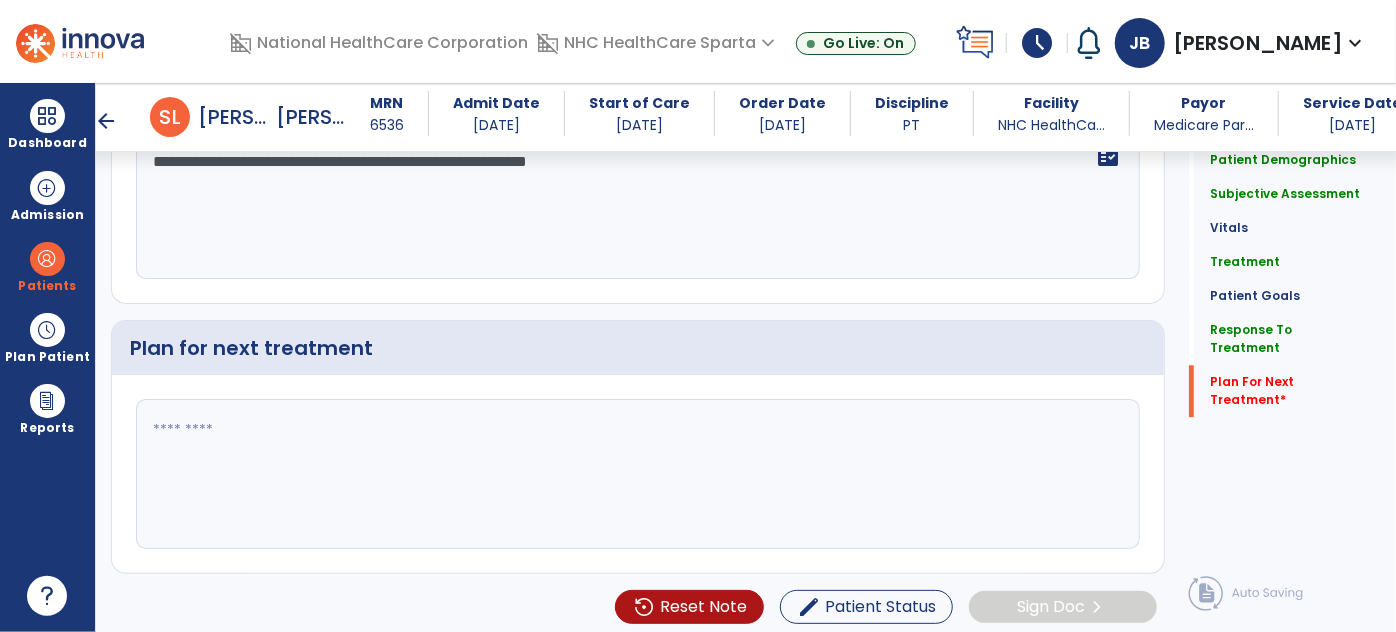 scroll, scrollTop: 2535, scrollLeft: 0, axis: vertical 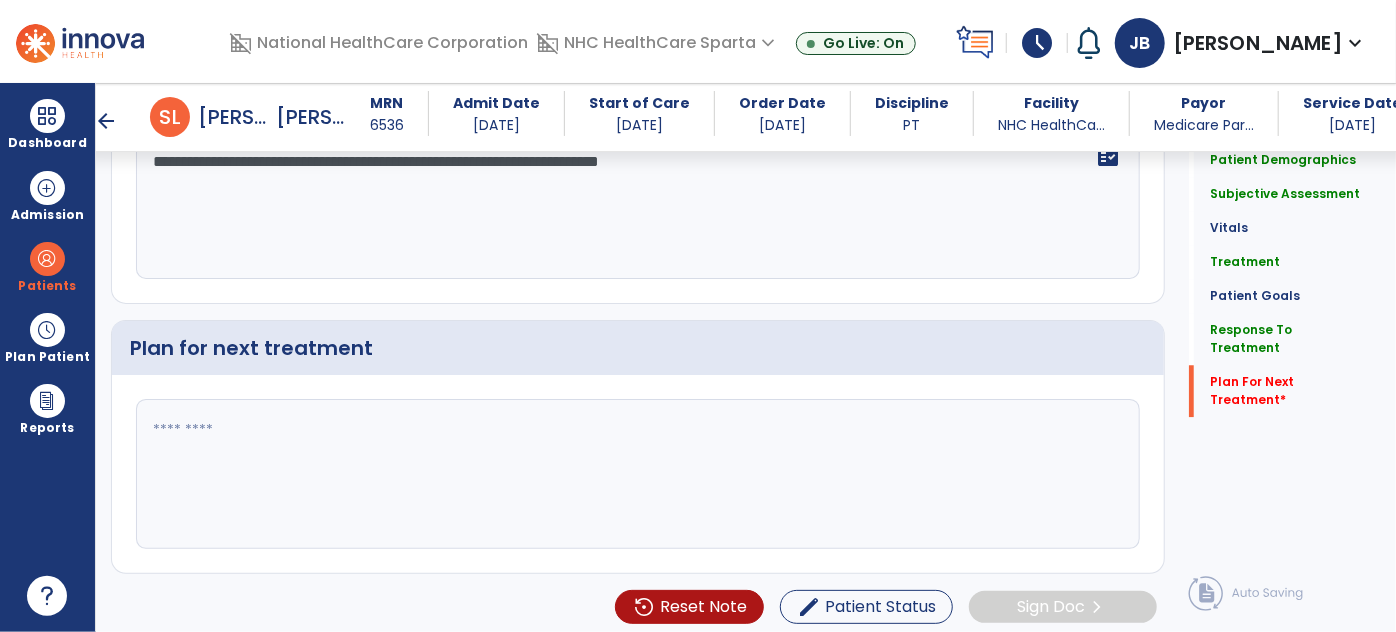 type on "**********" 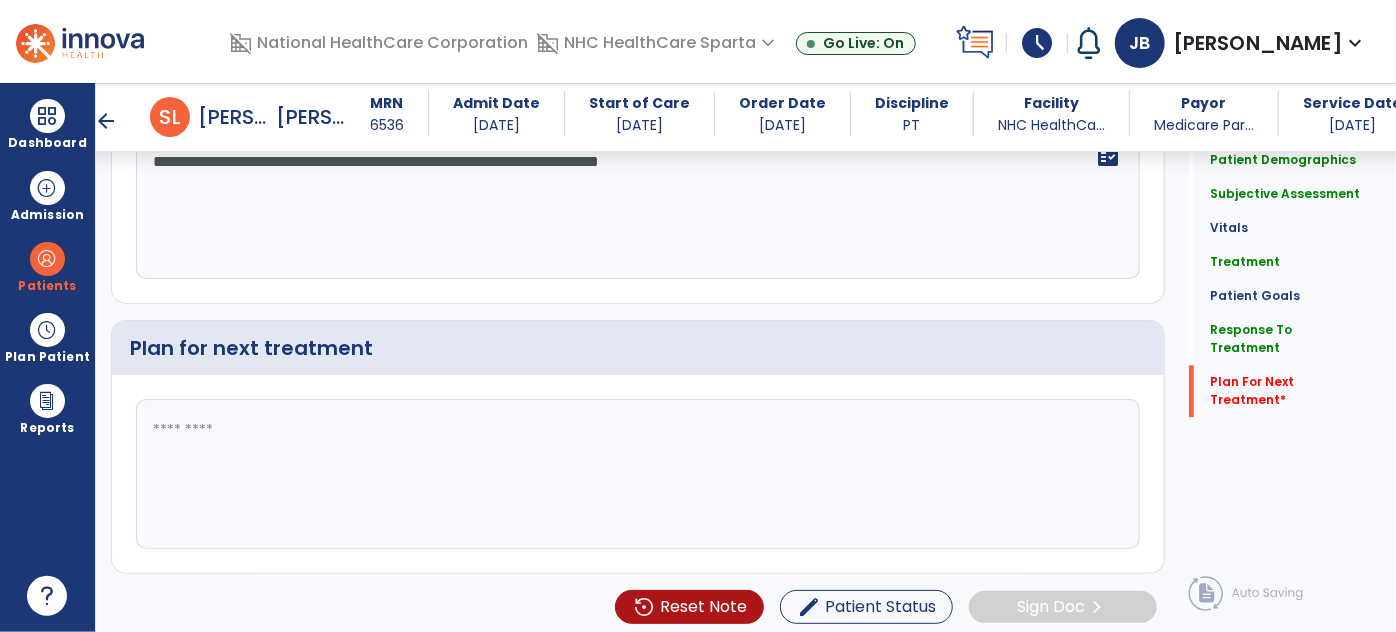 scroll, scrollTop: 2535, scrollLeft: 0, axis: vertical 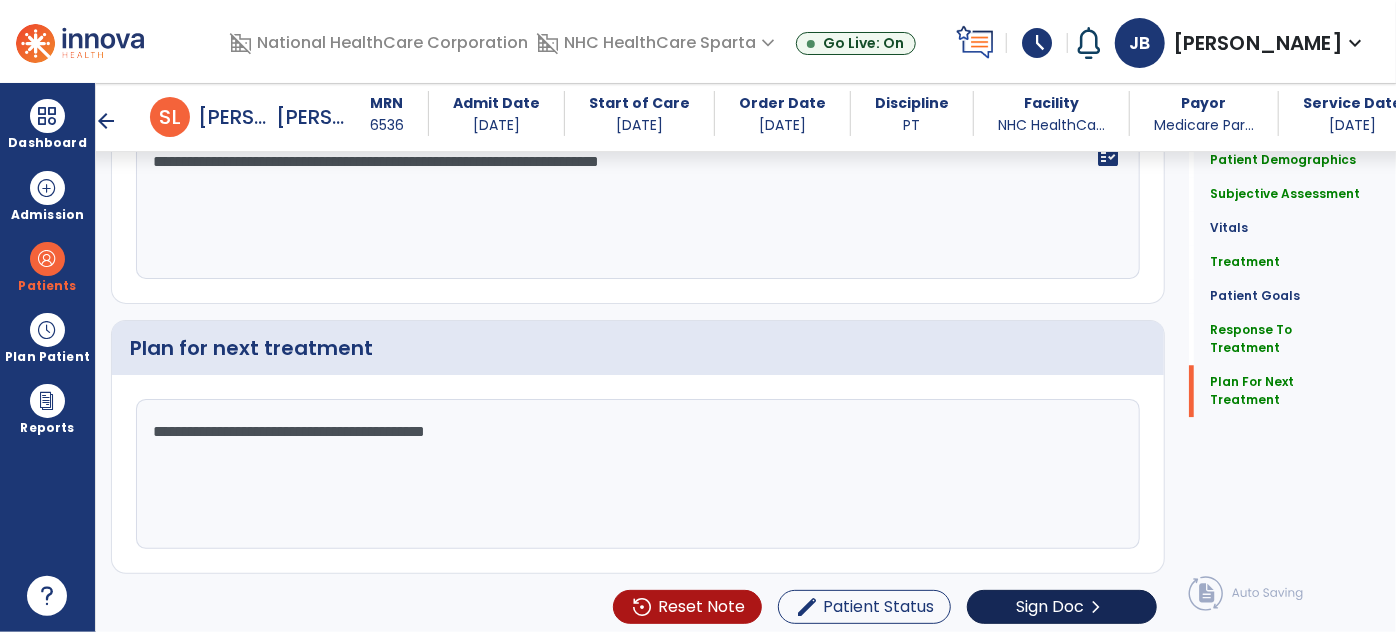 type on "**********" 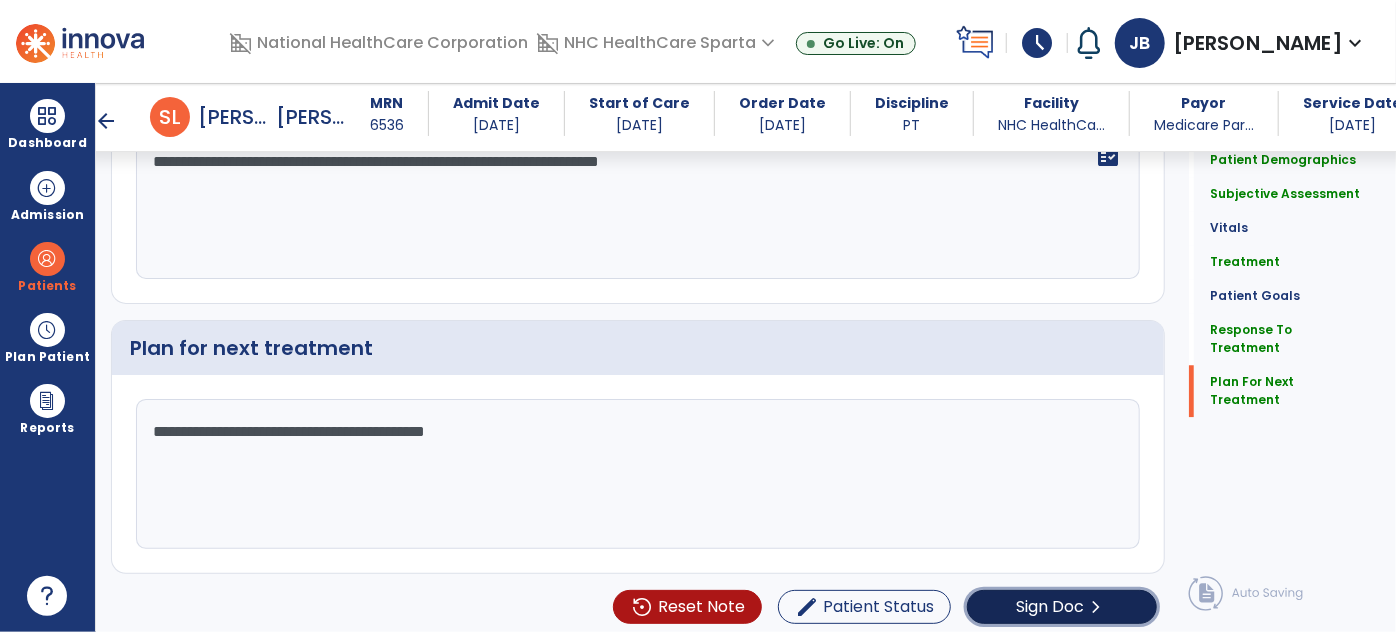 click on "Sign Doc" 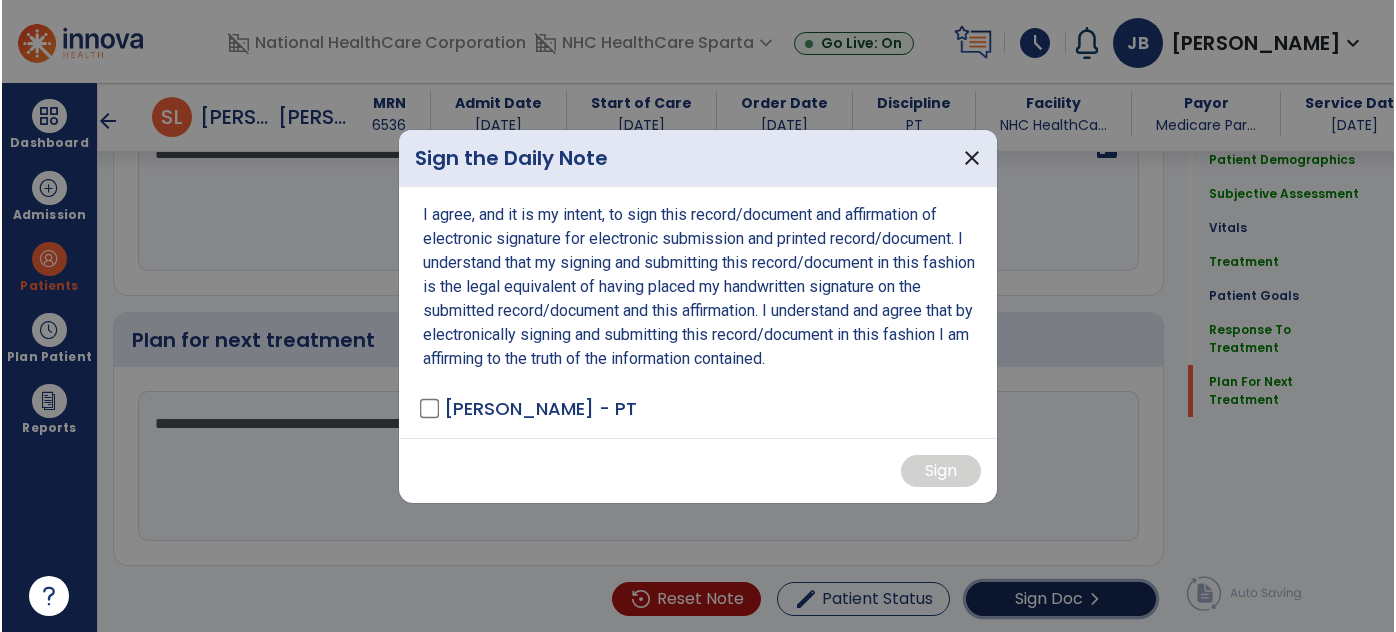 scroll, scrollTop: 2535, scrollLeft: 0, axis: vertical 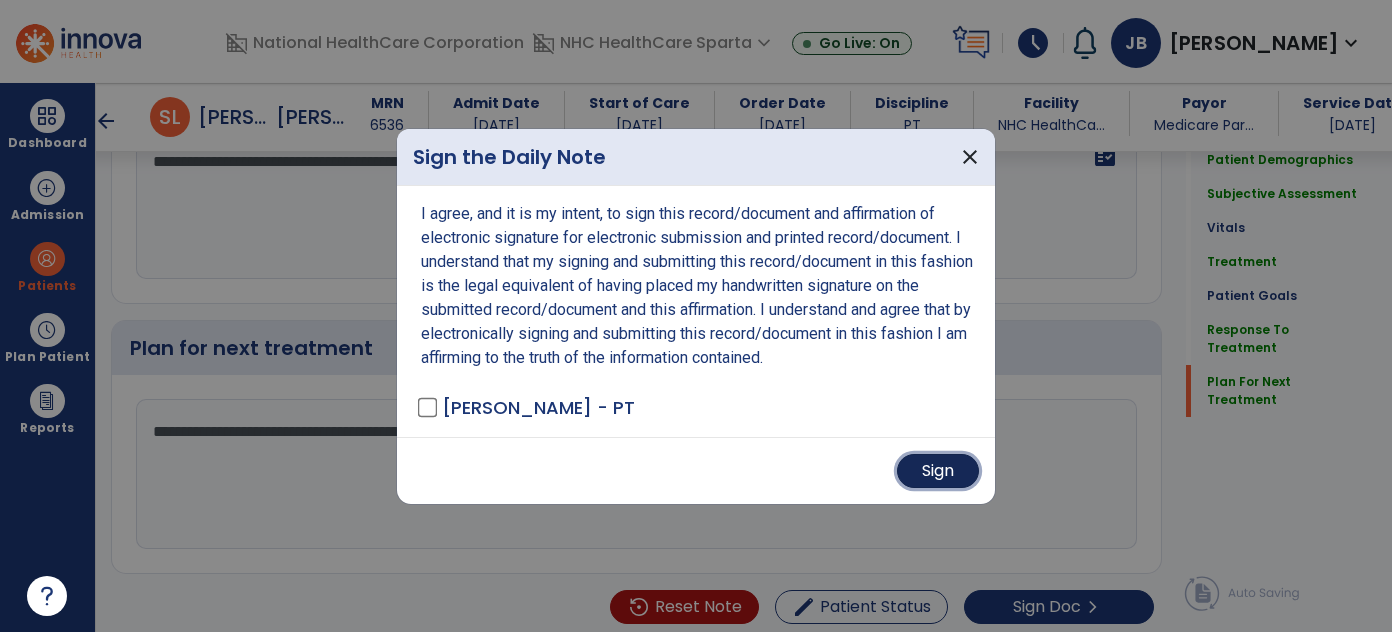 click on "Sign" at bounding box center (938, 471) 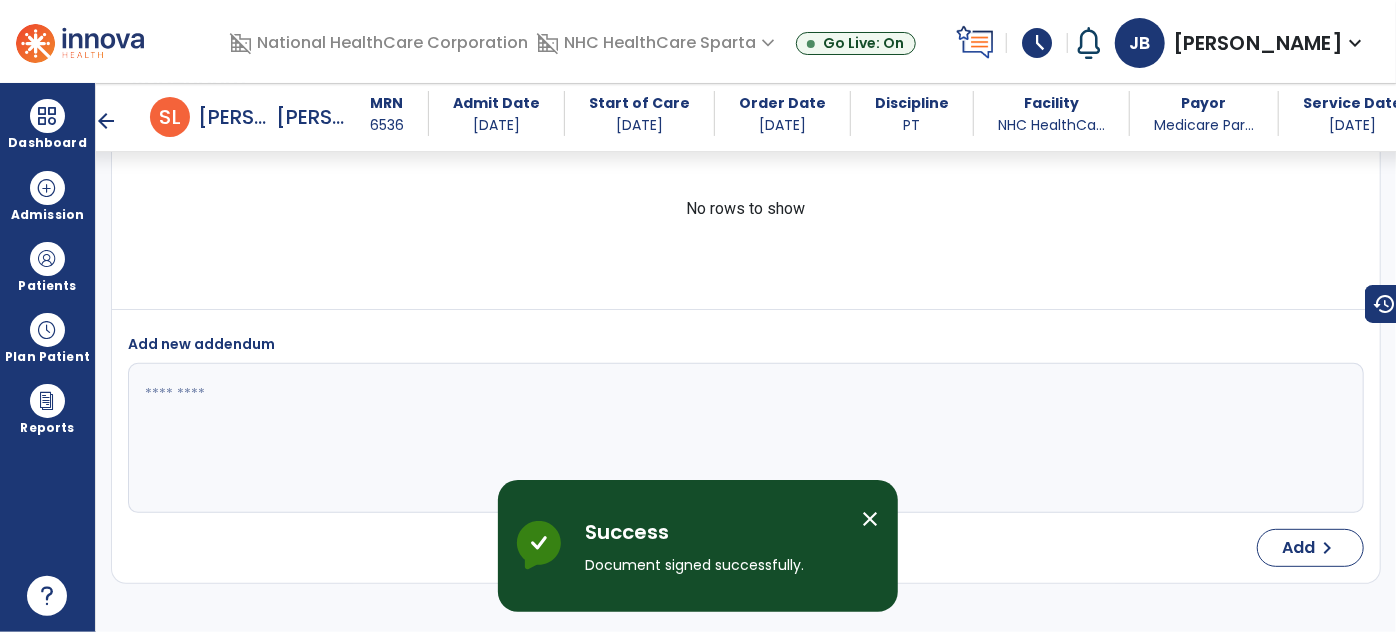 click on "arrow_back" at bounding box center [106, 121] 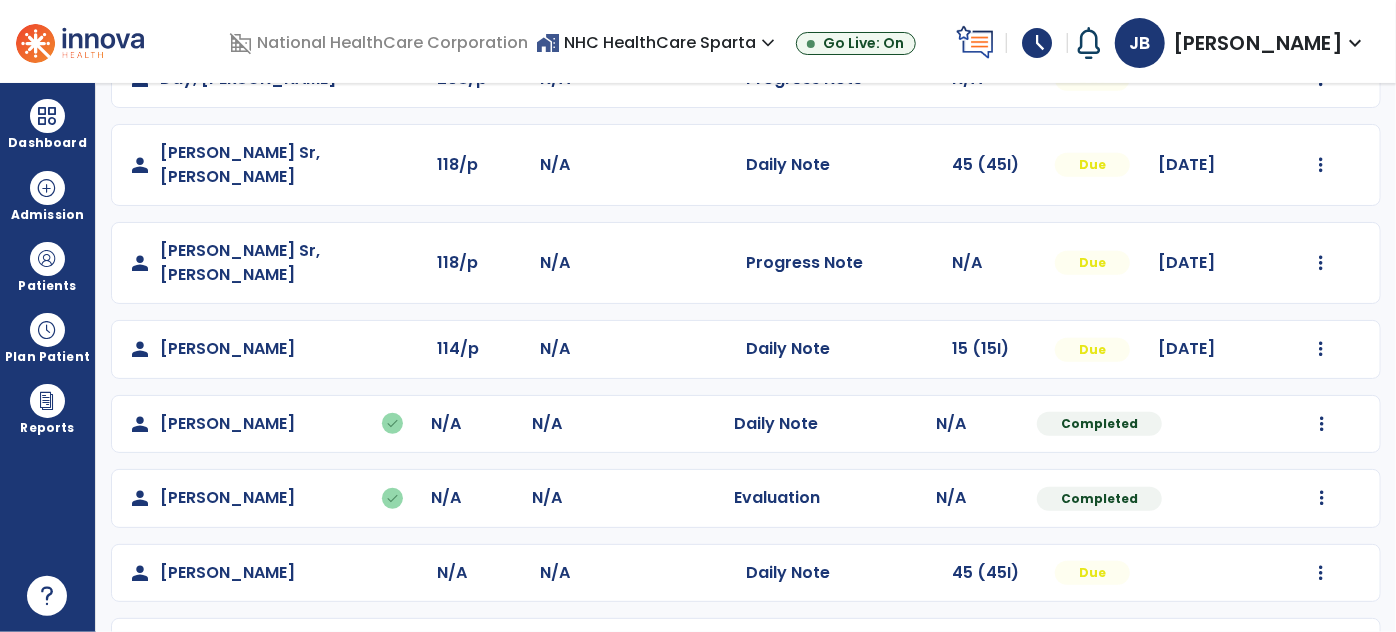 scroll, scrollTop: 598, scrollLeft: 0, axis: vertical 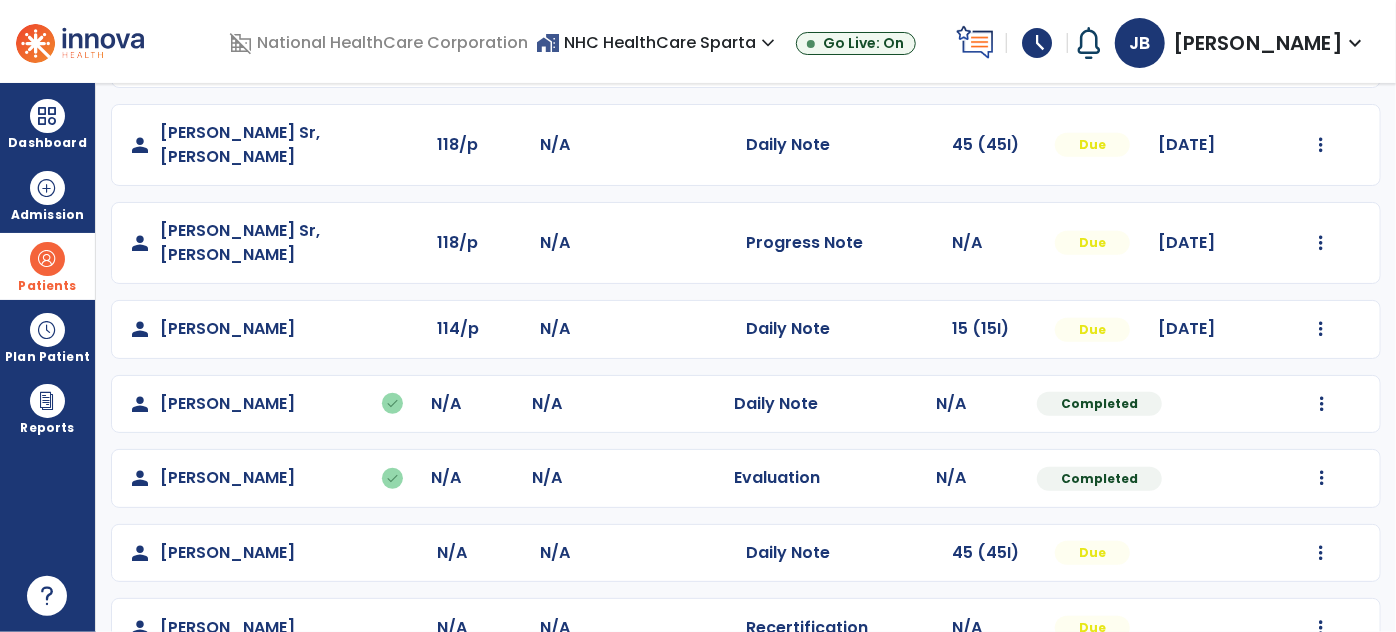 click on "Patients" at bounding box center [47, 266] 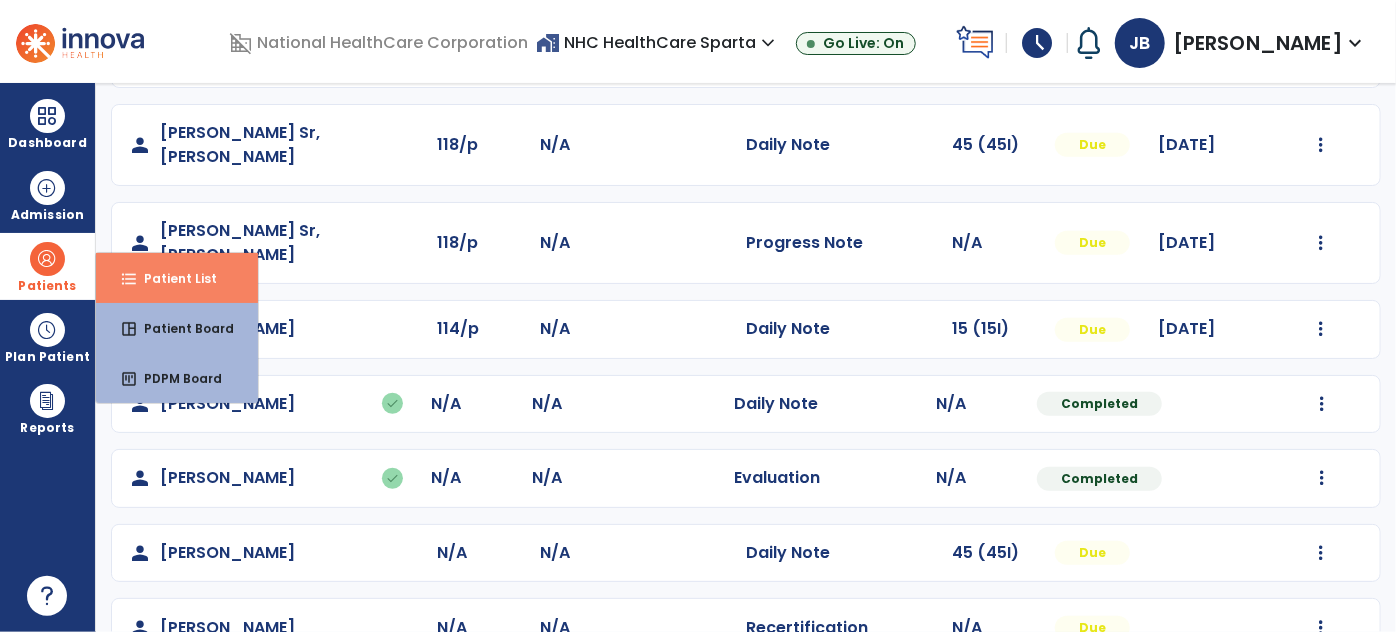 click on "format_list_bulleted" at bounding box center [129, 279] 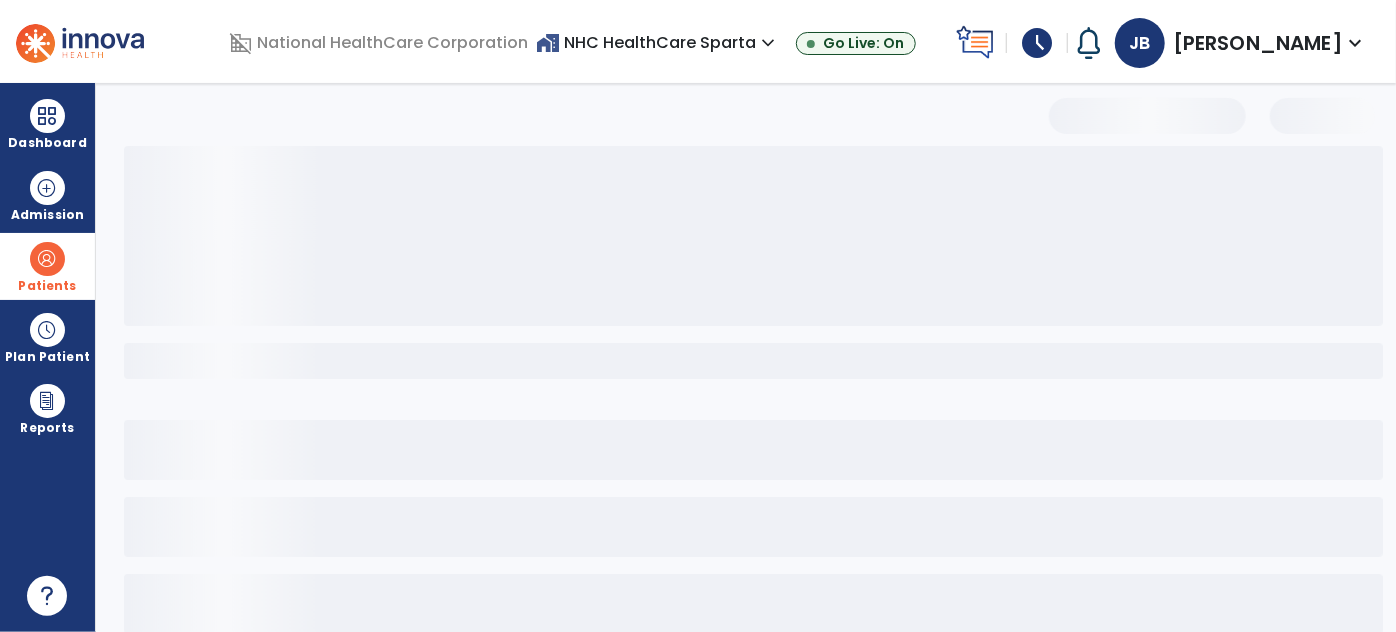 scroll, scrollTop: 0, scrollLeft: 0, axis: both 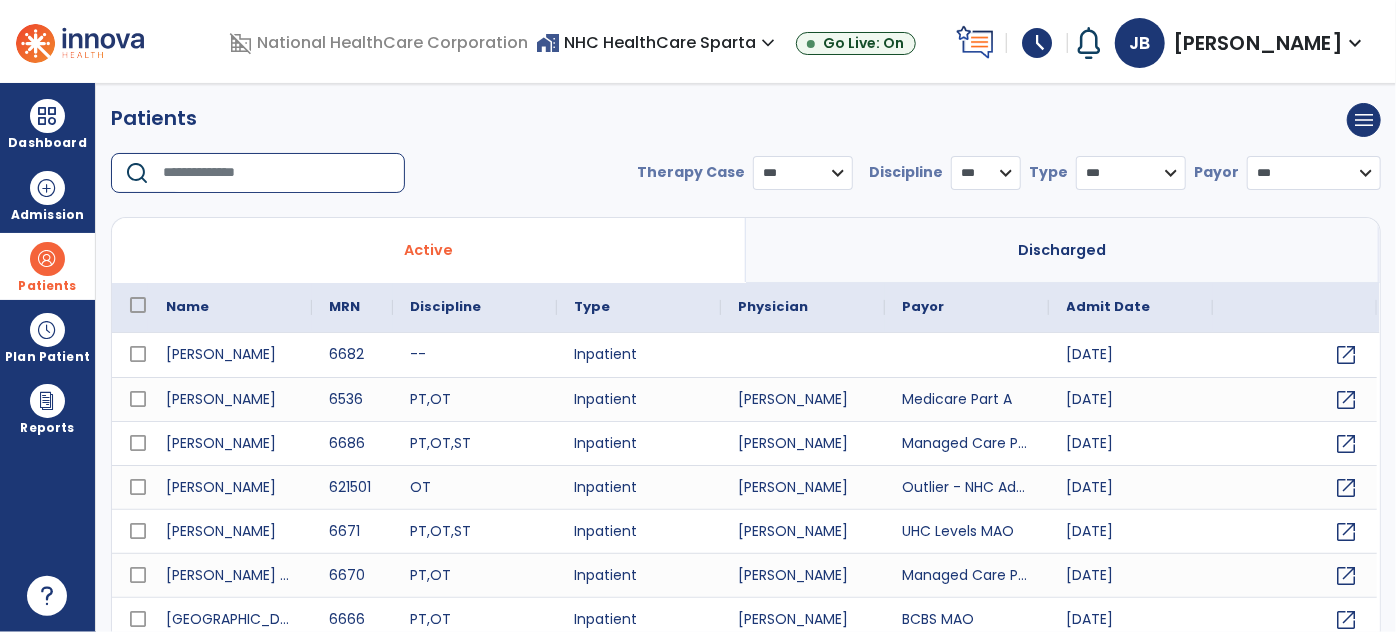 click at bounding box center [277, 173] 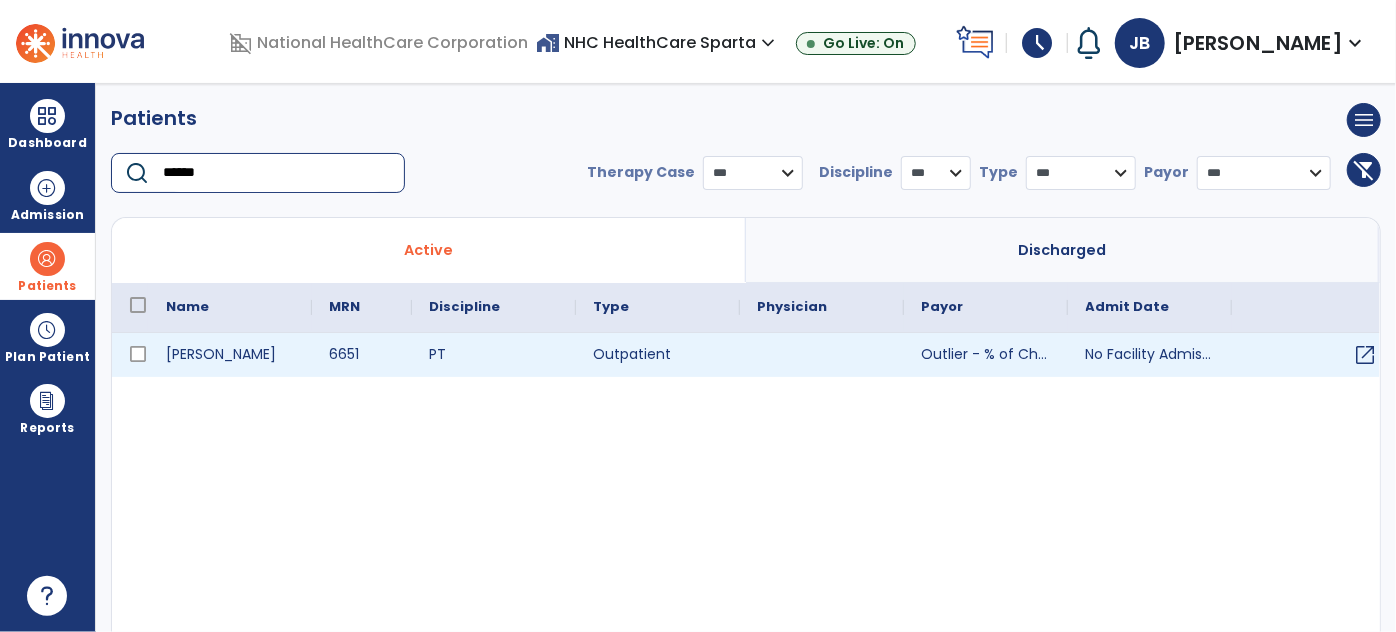 type on "******" 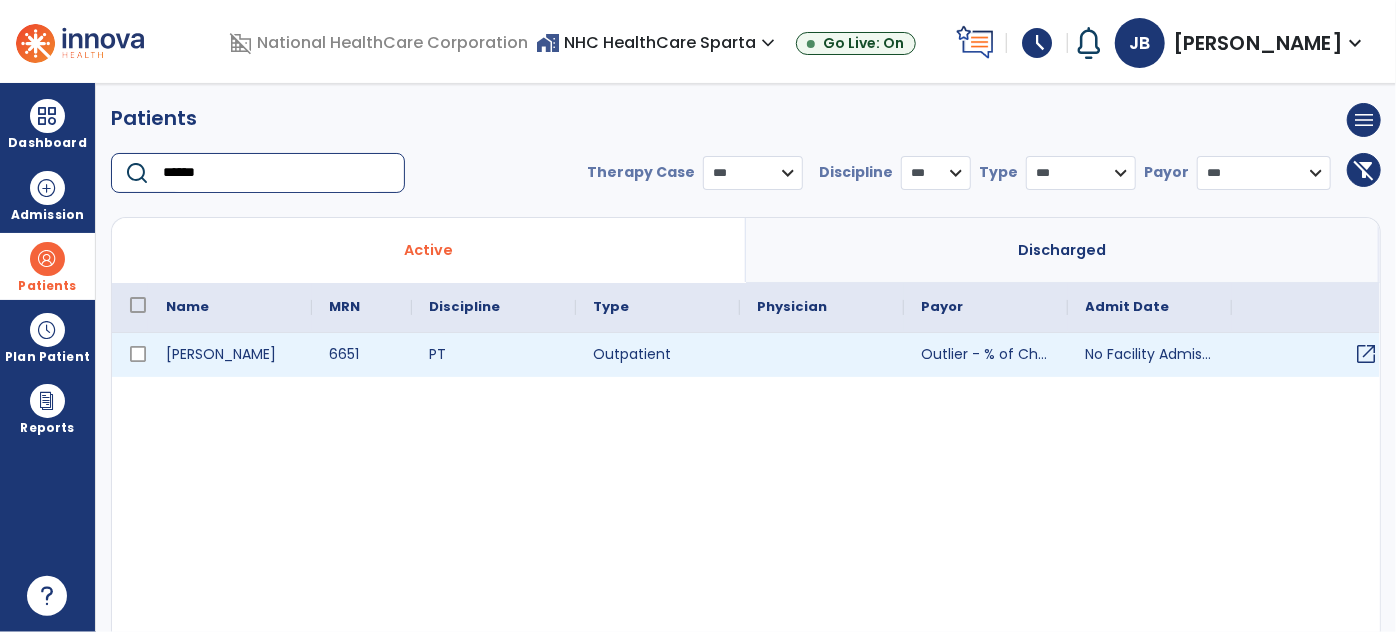 click on "open_in_new" at bounding box center [1367, 354] 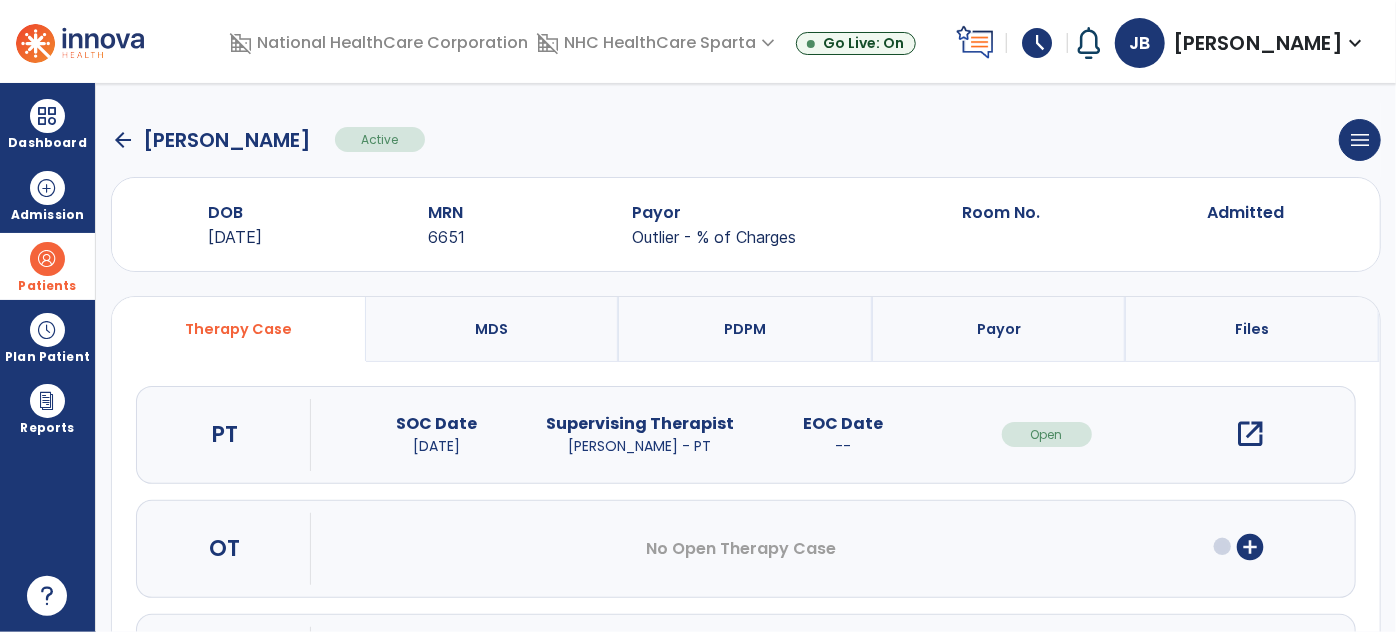 click on "open_in_new" at bounding box center [1250, 434] 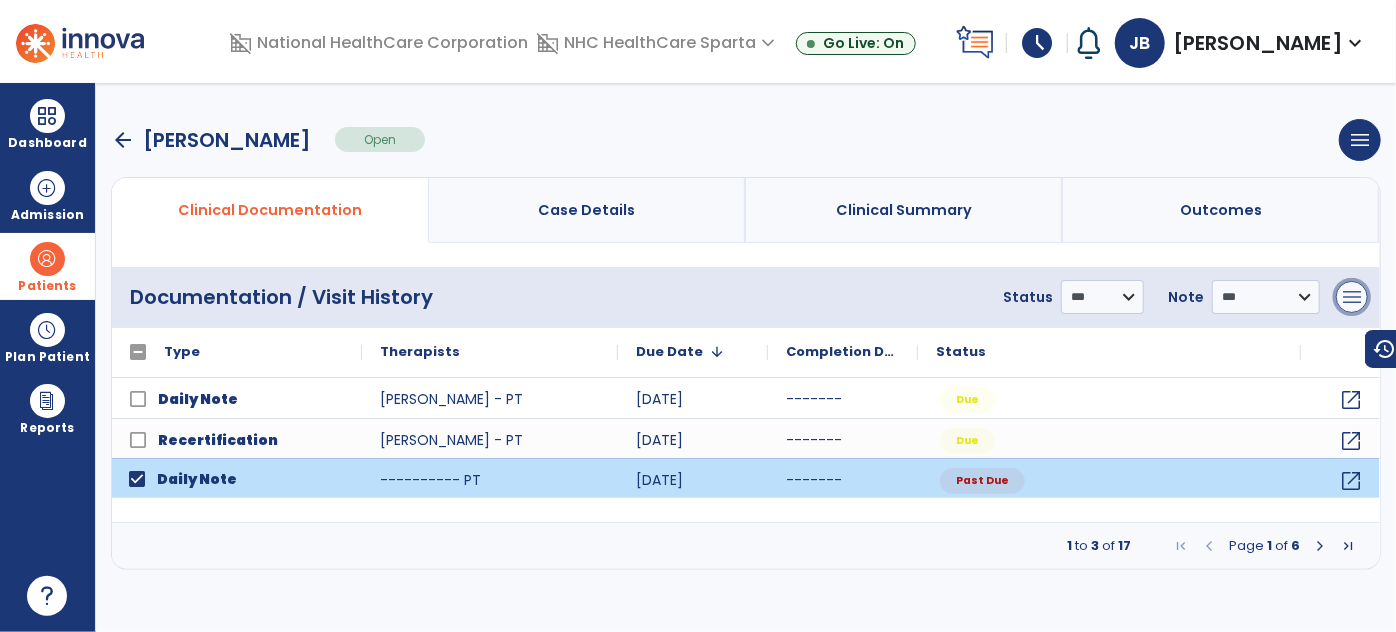 click on "menu" at bounding box center [1352, 297] 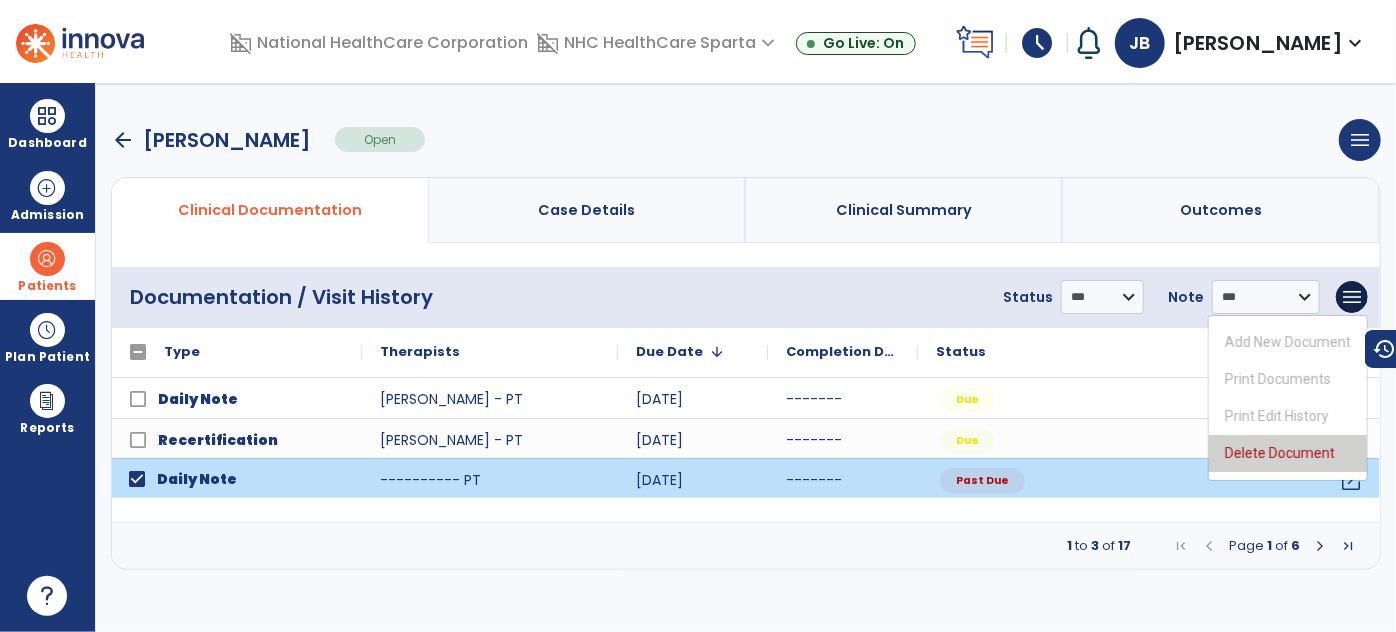 click on "Delete Document" at bounding box center [1288, 453] 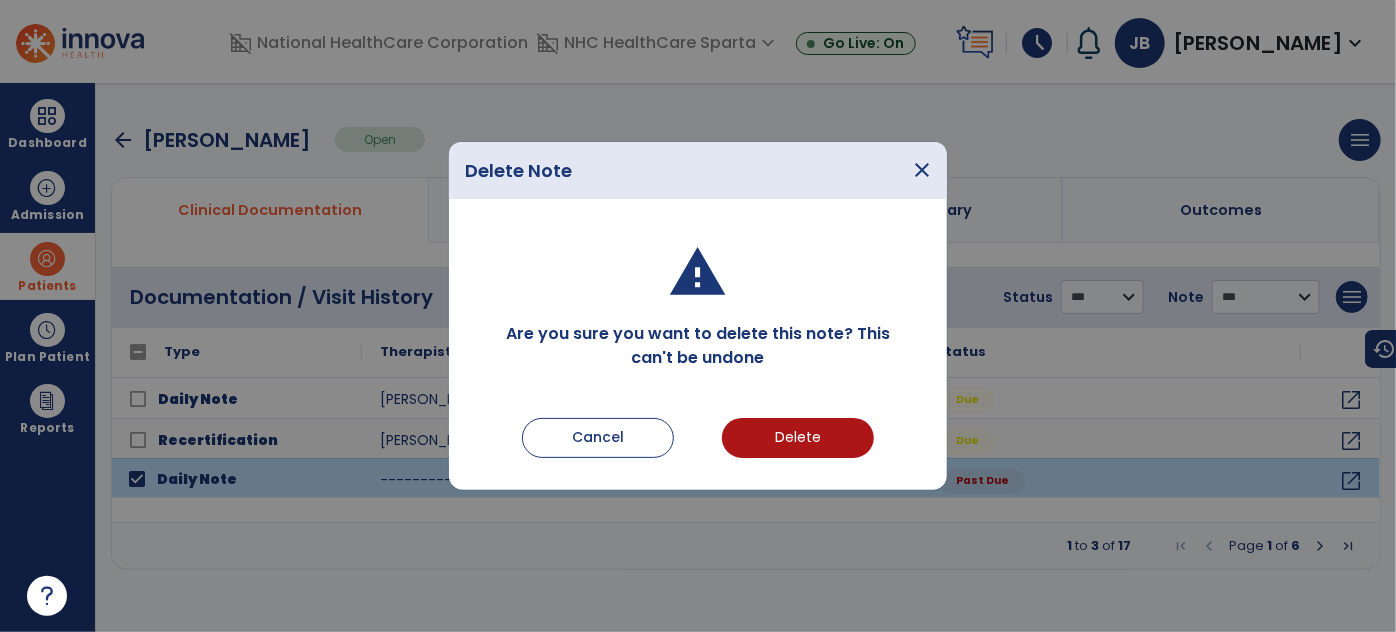 click on "Cancel   Delete" at bounding box center (698, 438) 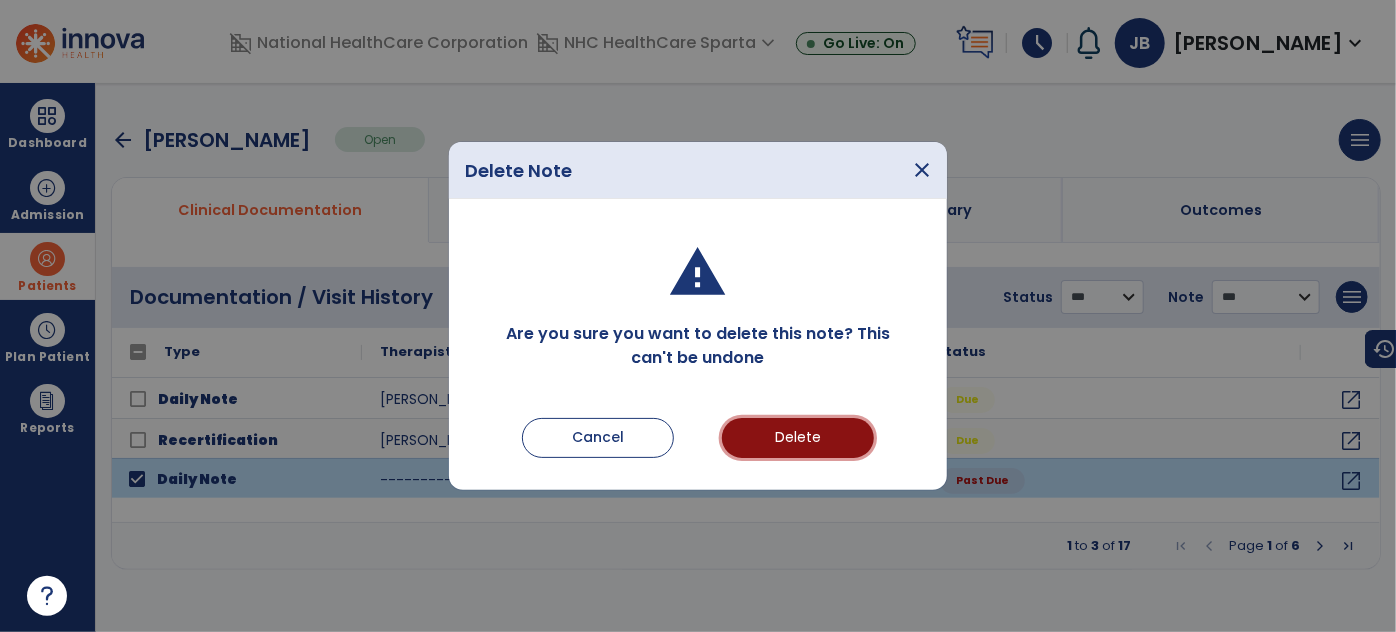 click on "Delete" at bounding box center (798, 438) 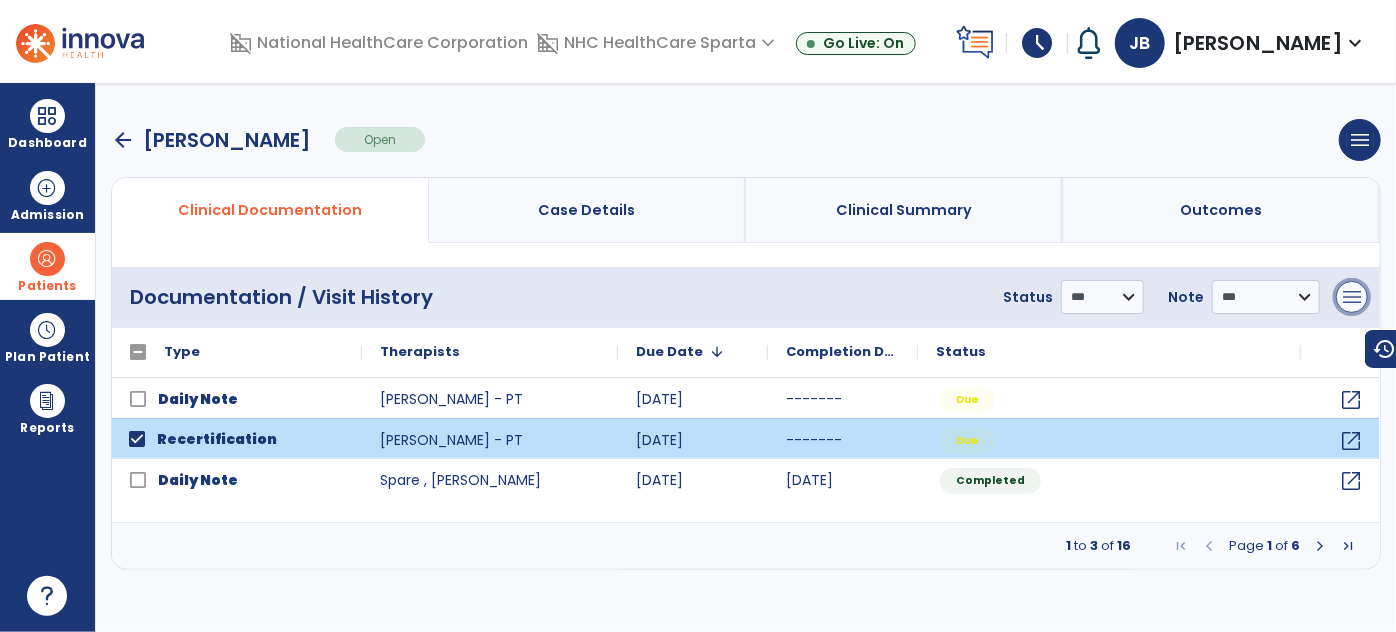 click on "menu" at bounding box center [1352, 297] 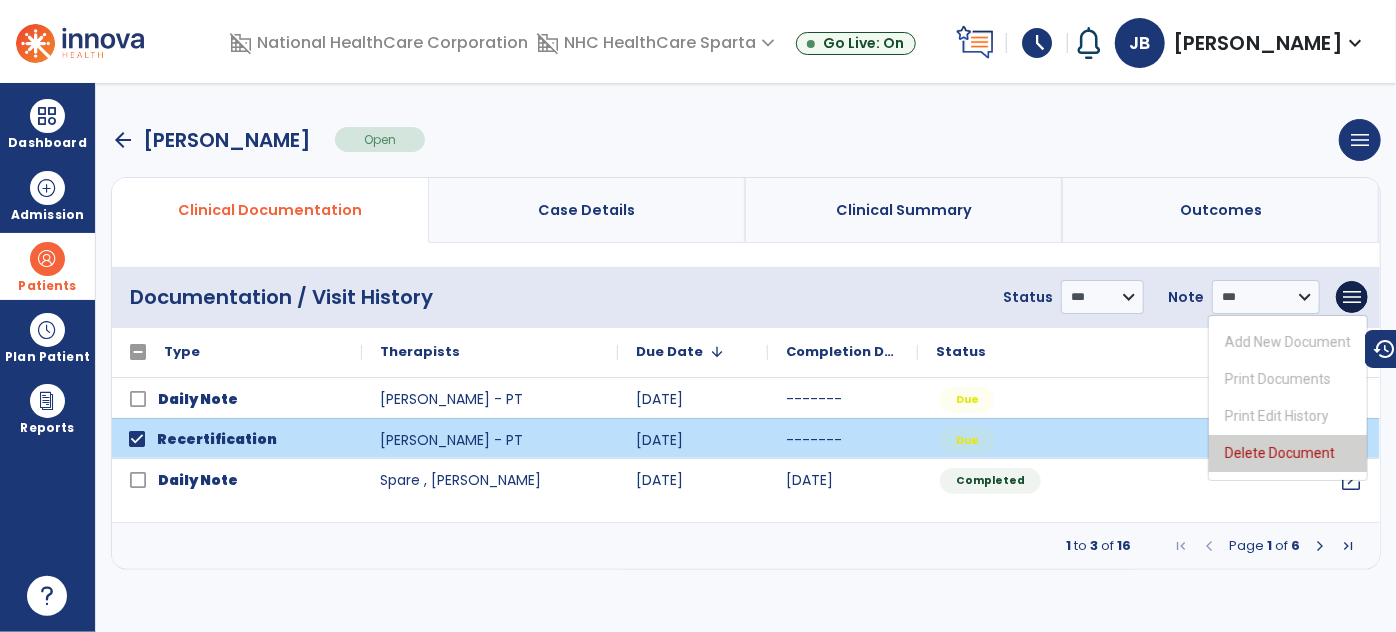 click on "Delete Document" at bounding box center [1288, 453] 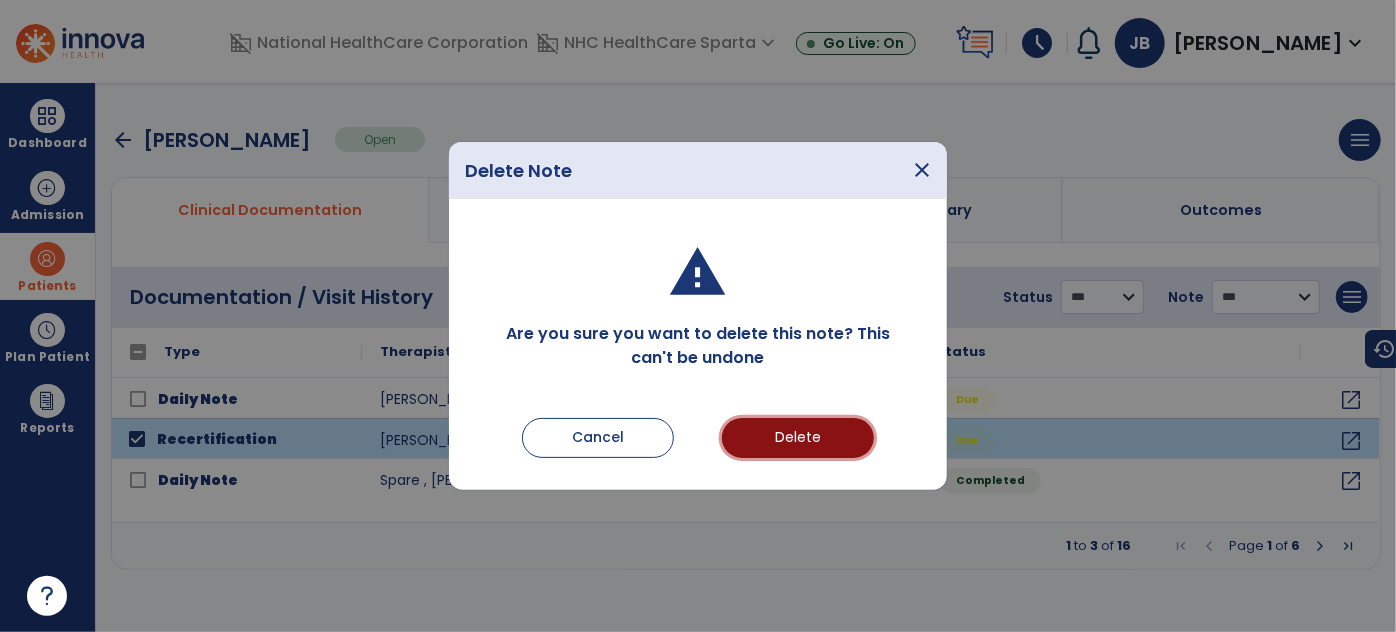 click on "Delete" at bounding box center [798, 438] 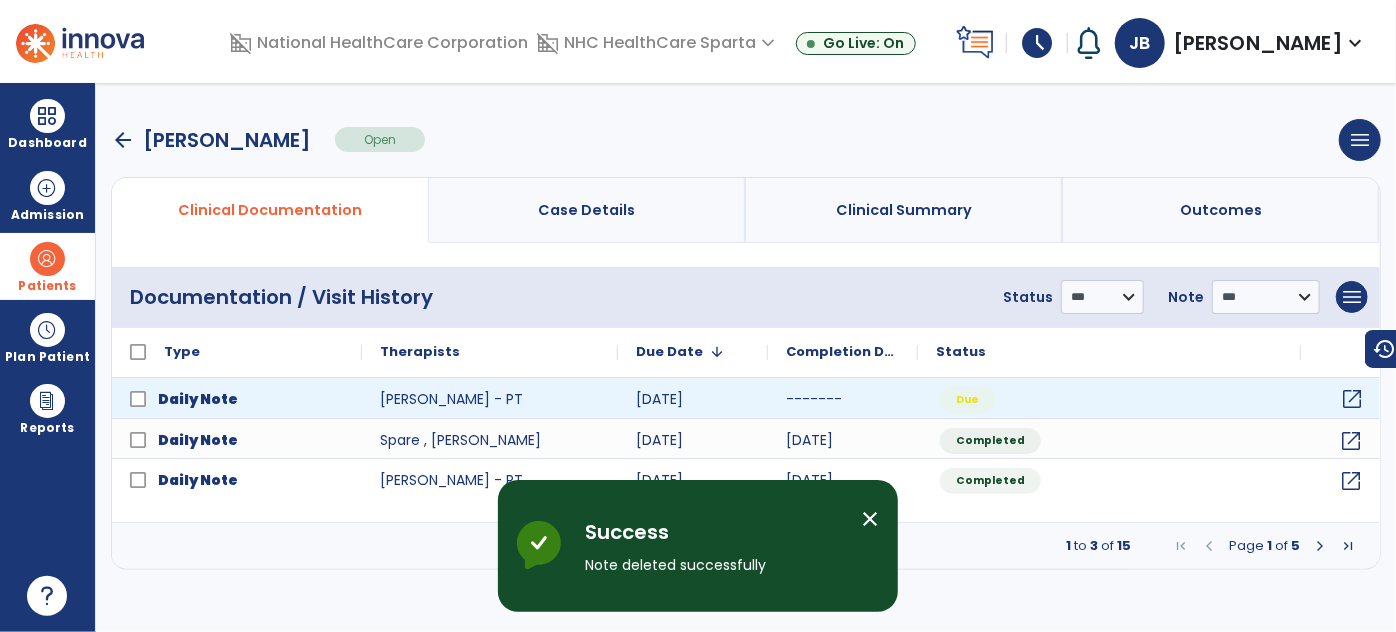 click on "open_in_new" 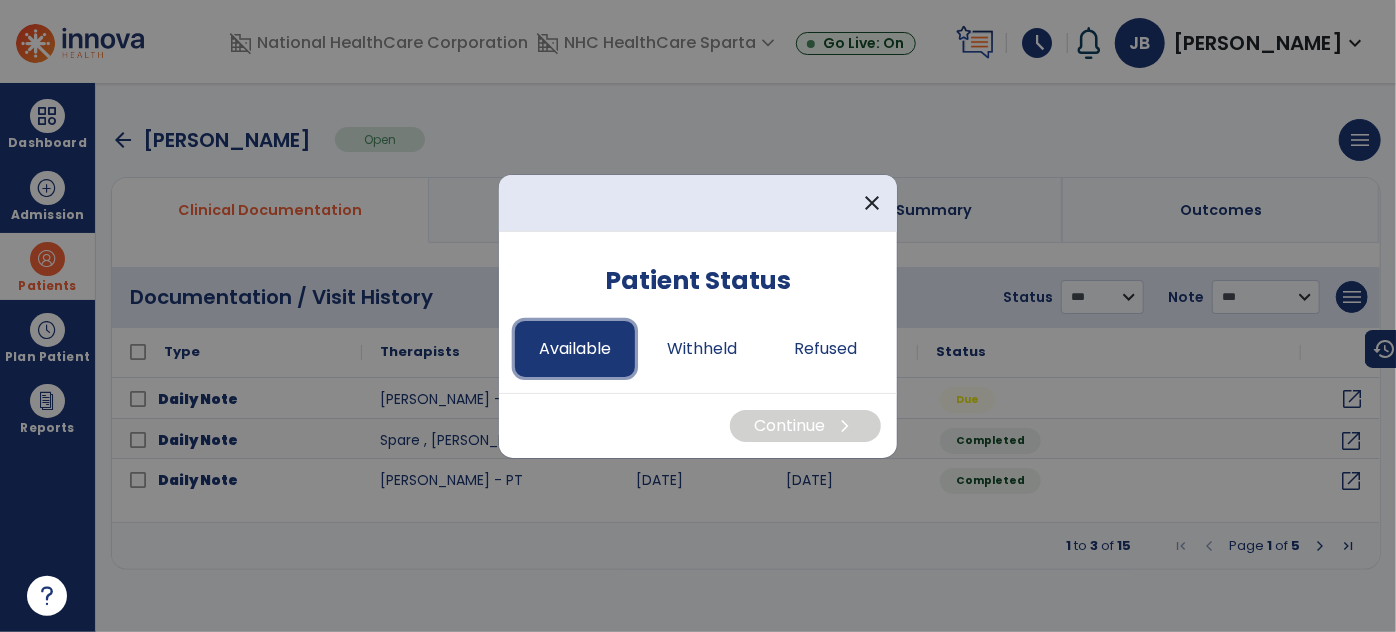 click on "Available" at bounding box center [575, 349] 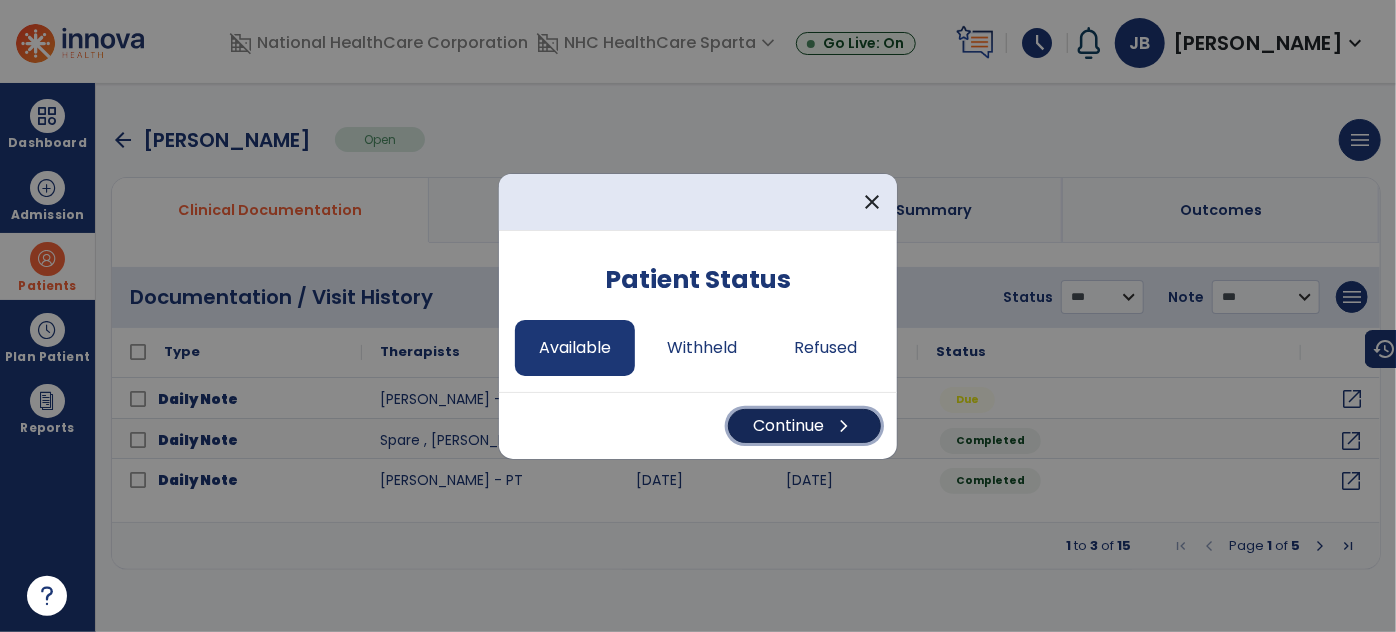 click on "Continue   chevron_right" at bounding box center [804, 426] 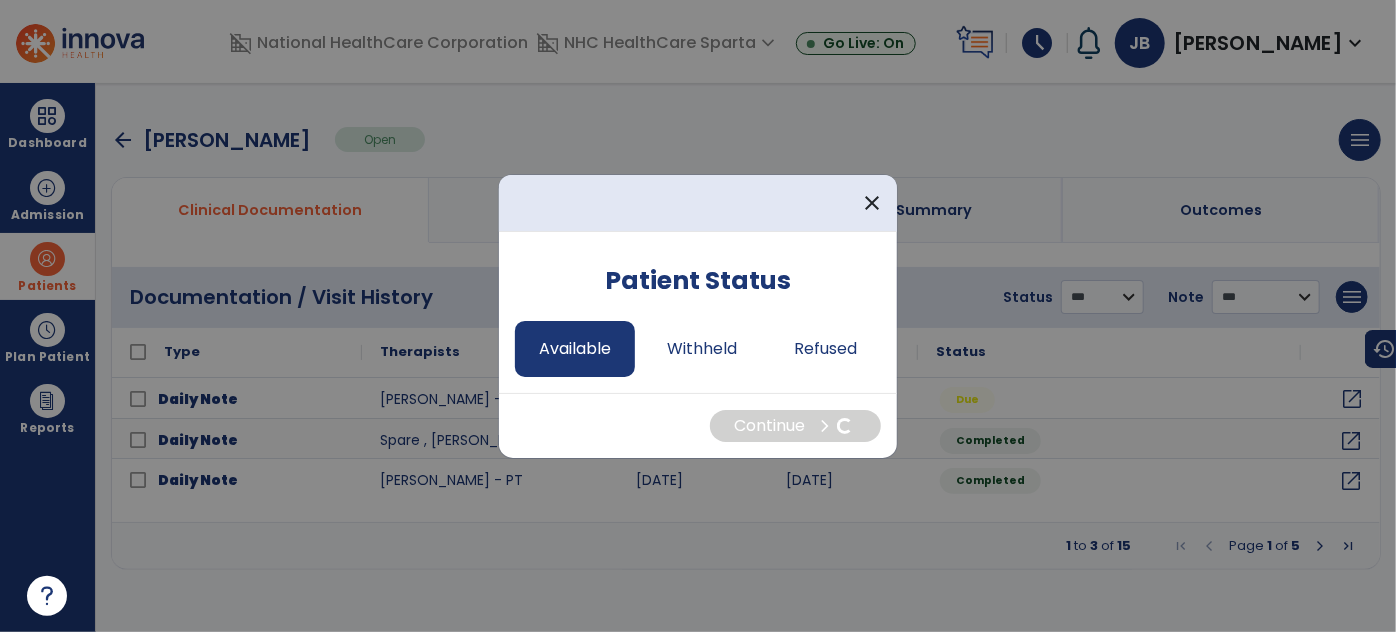 select on "*" 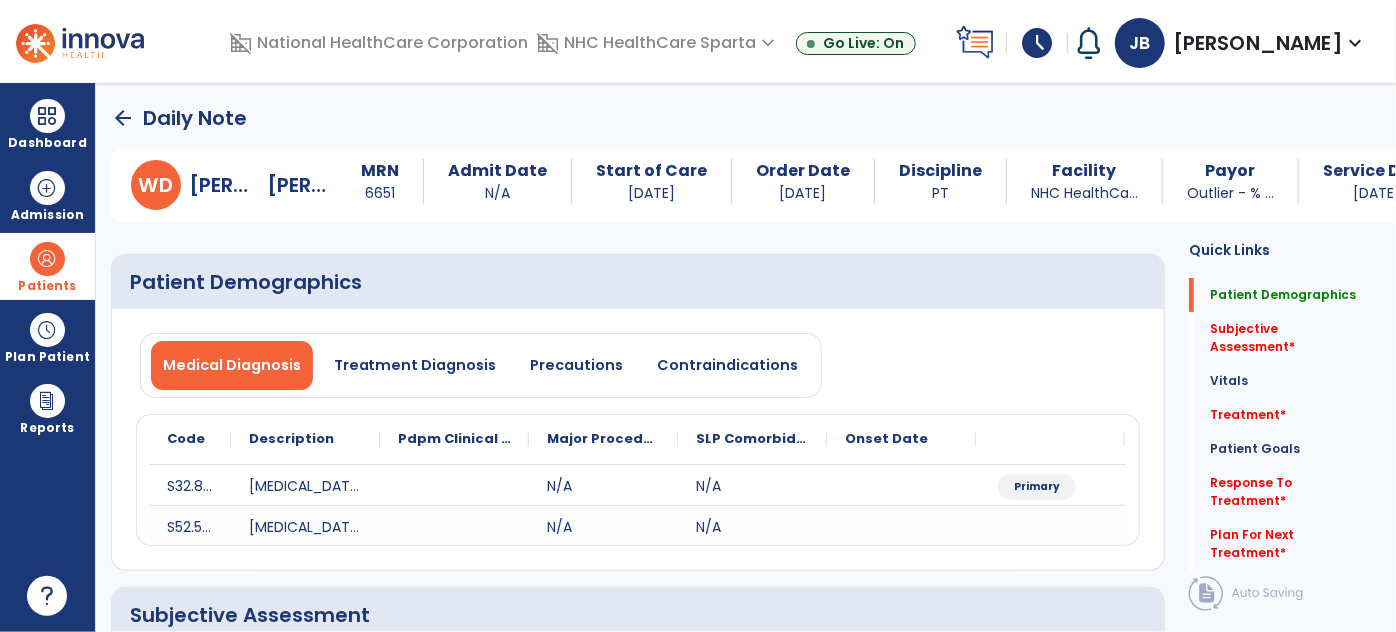 click on "Medical Diagnosis   Treatment Diagnosis   Precautions   Contraindications" 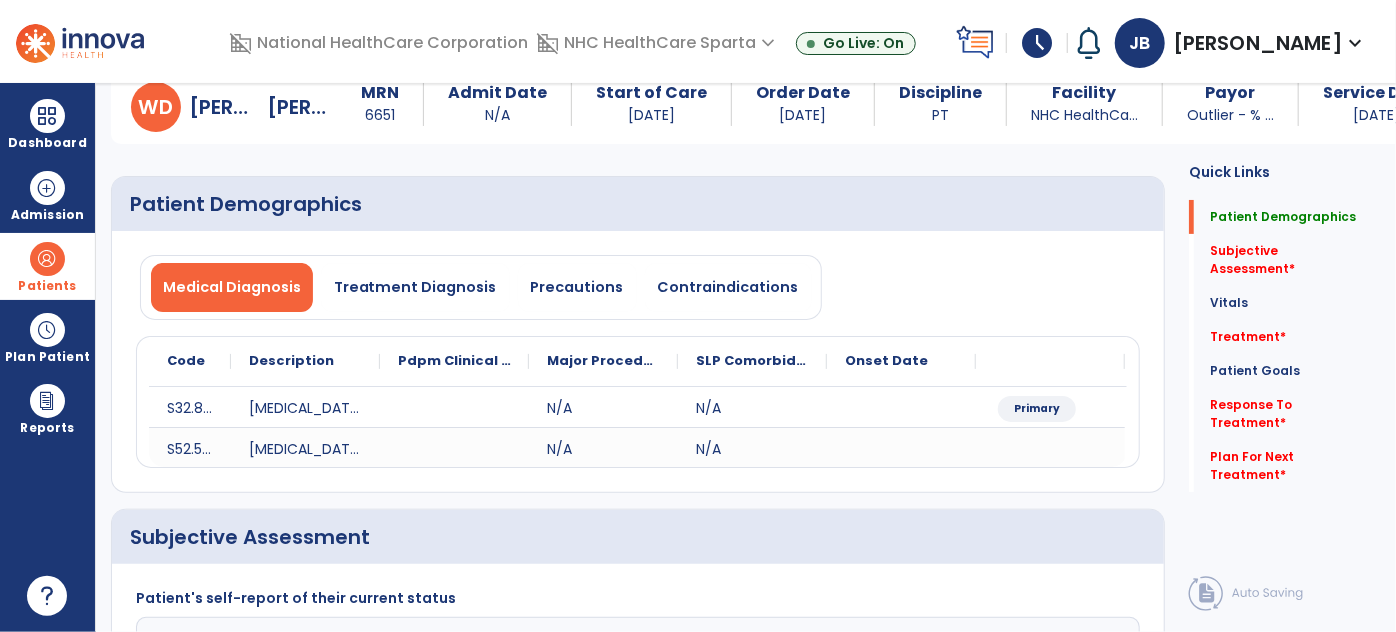 scroll, scrollTop: 363, scrollLeft: 0, axis: vertical 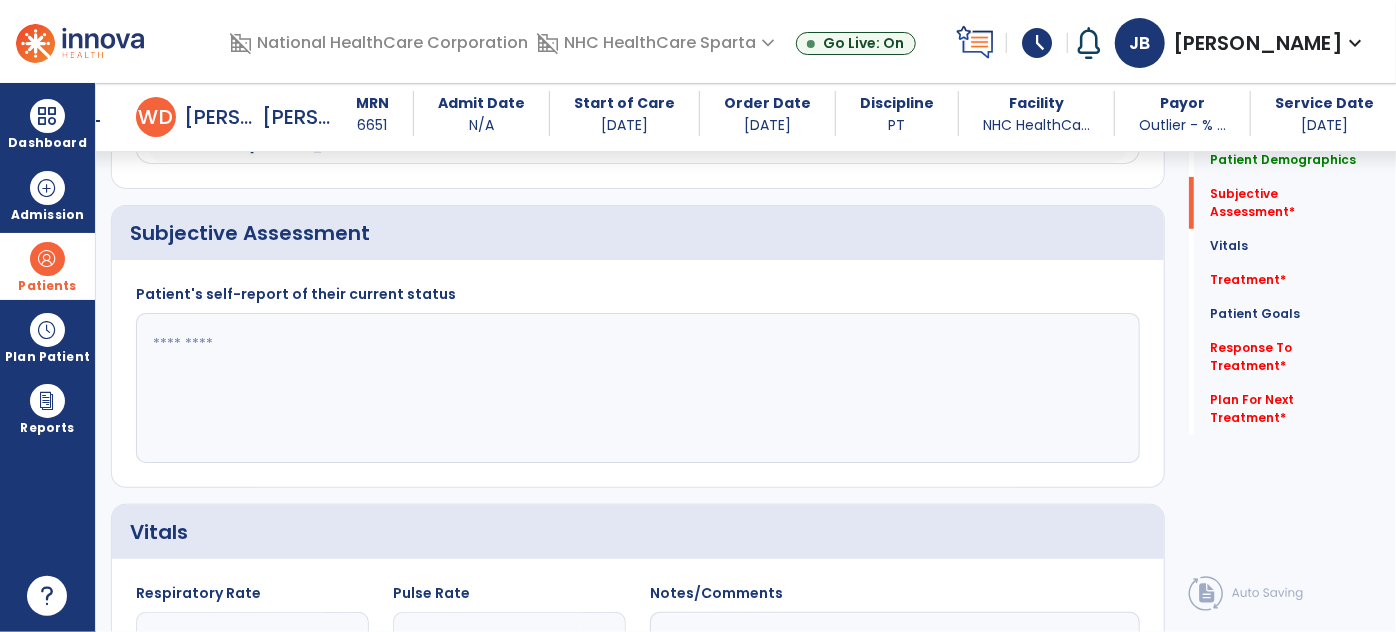 click 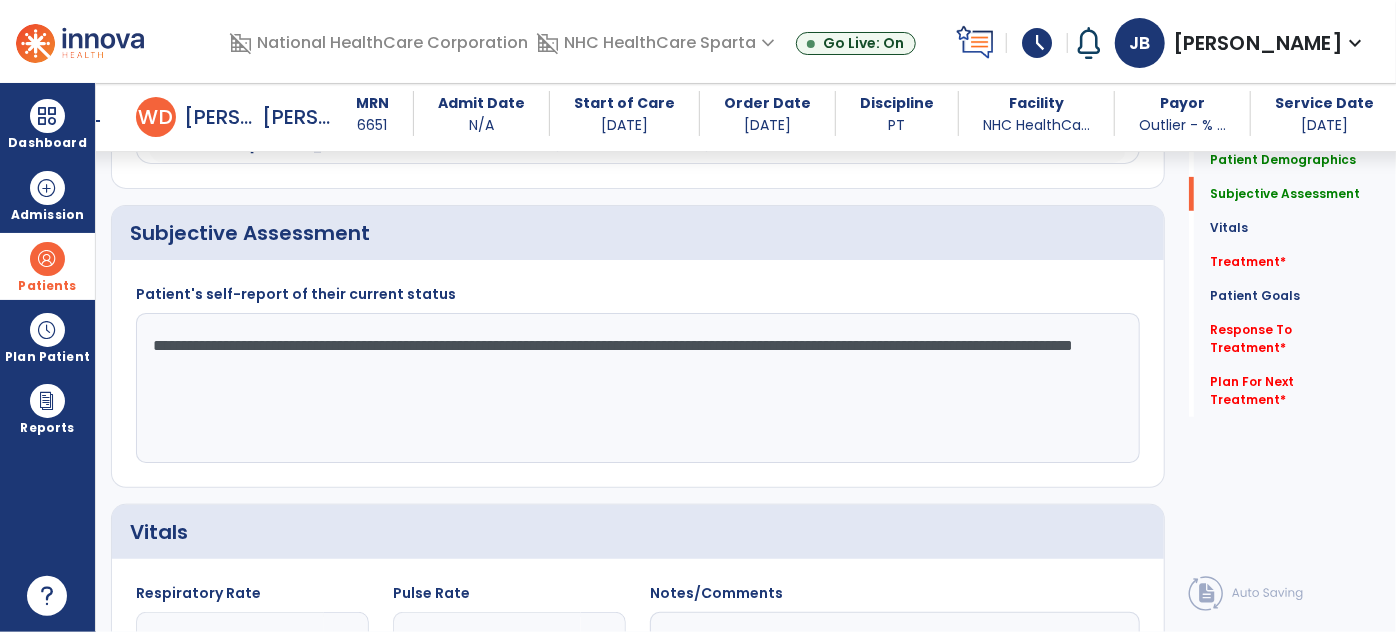 click on "schedule" at bounding box center [1037, 43] 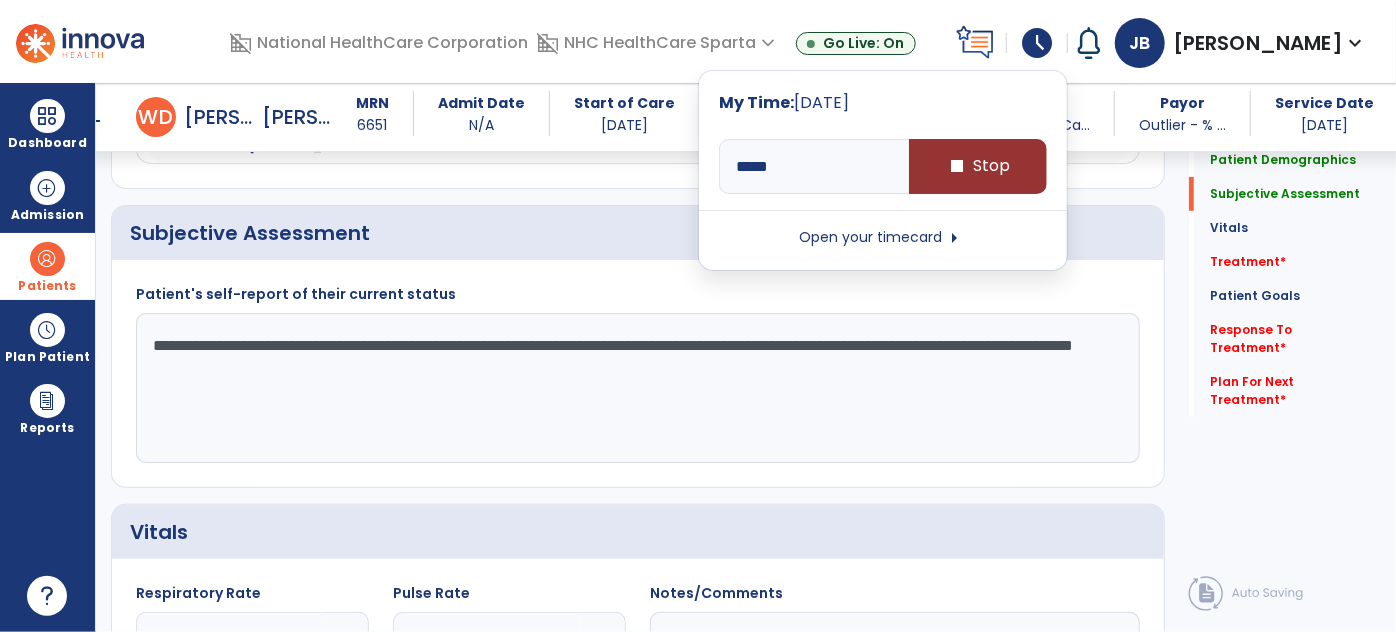 click on "stop  Stop" at bounding box center [978, 166] 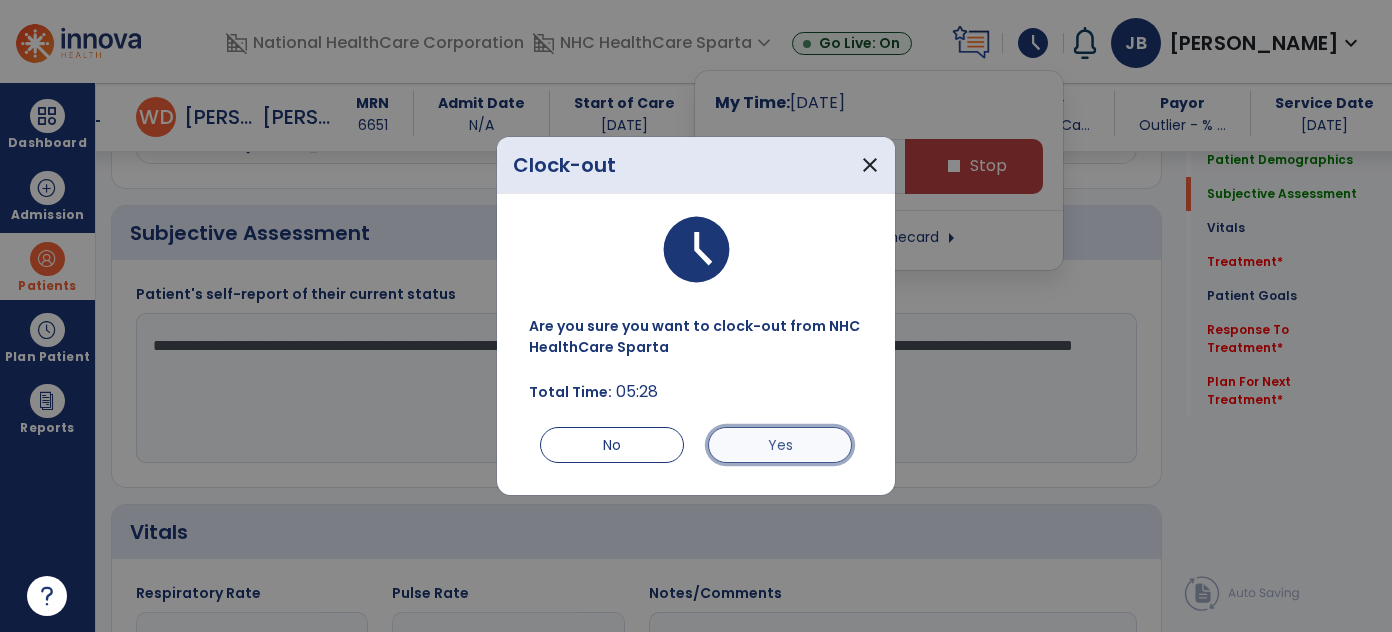 click on "Yes" at bounding box center [780, 445] 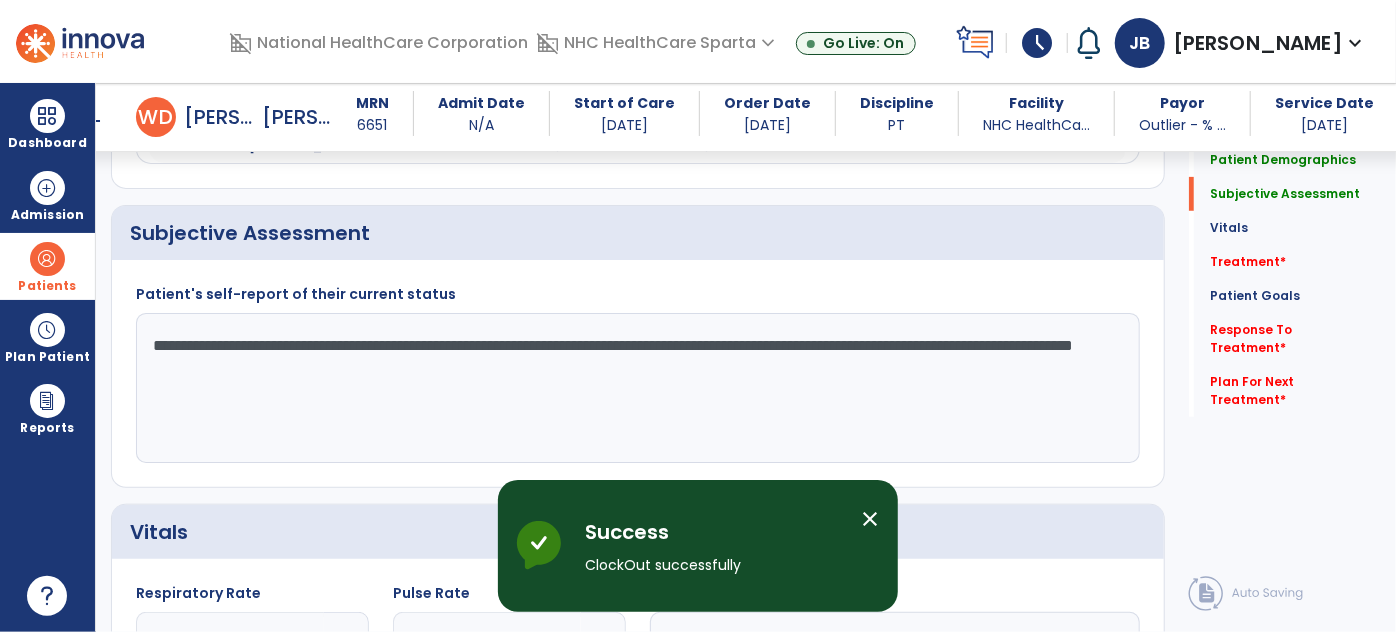 click on "**********" 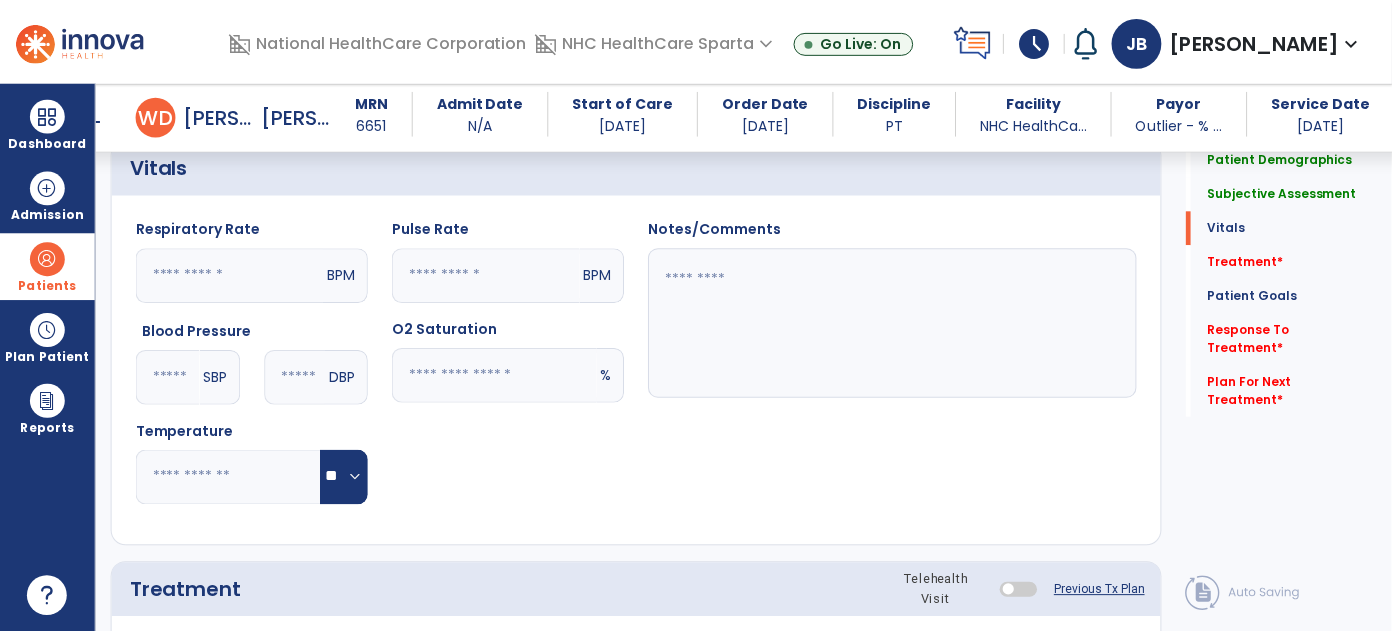 scroll, scrollTop: 1090, scrollLeft: 0, axis: vertical 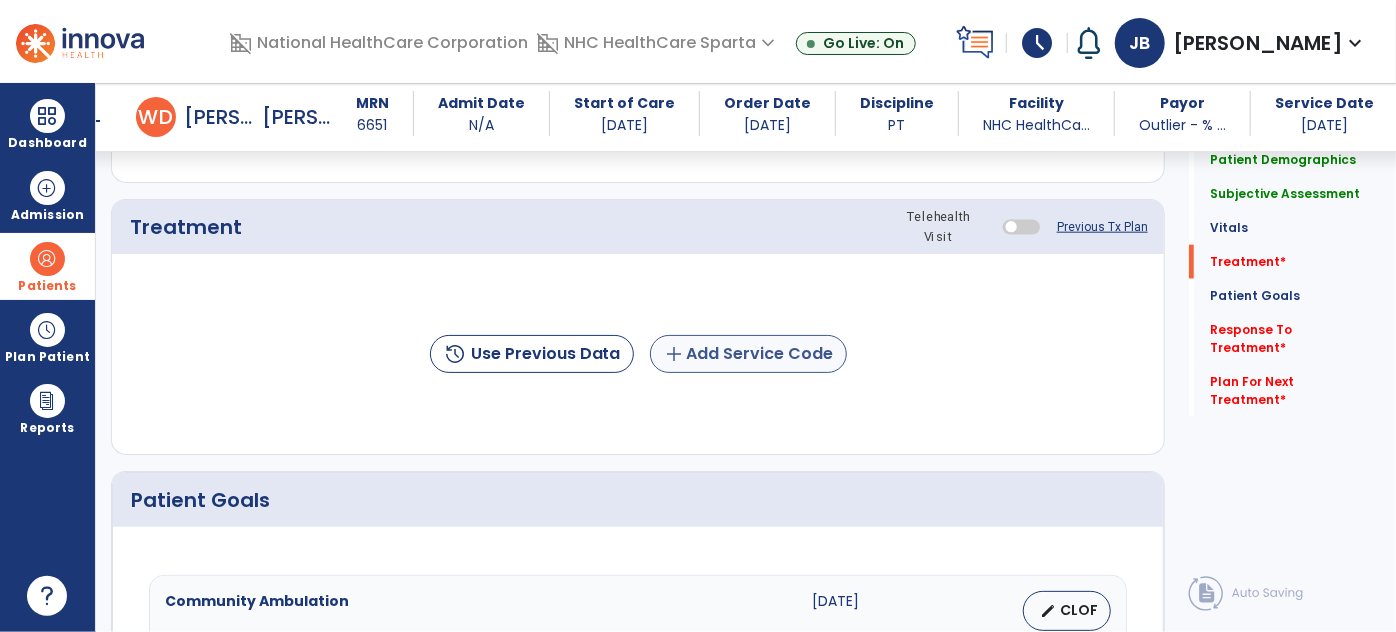 type on "**********" 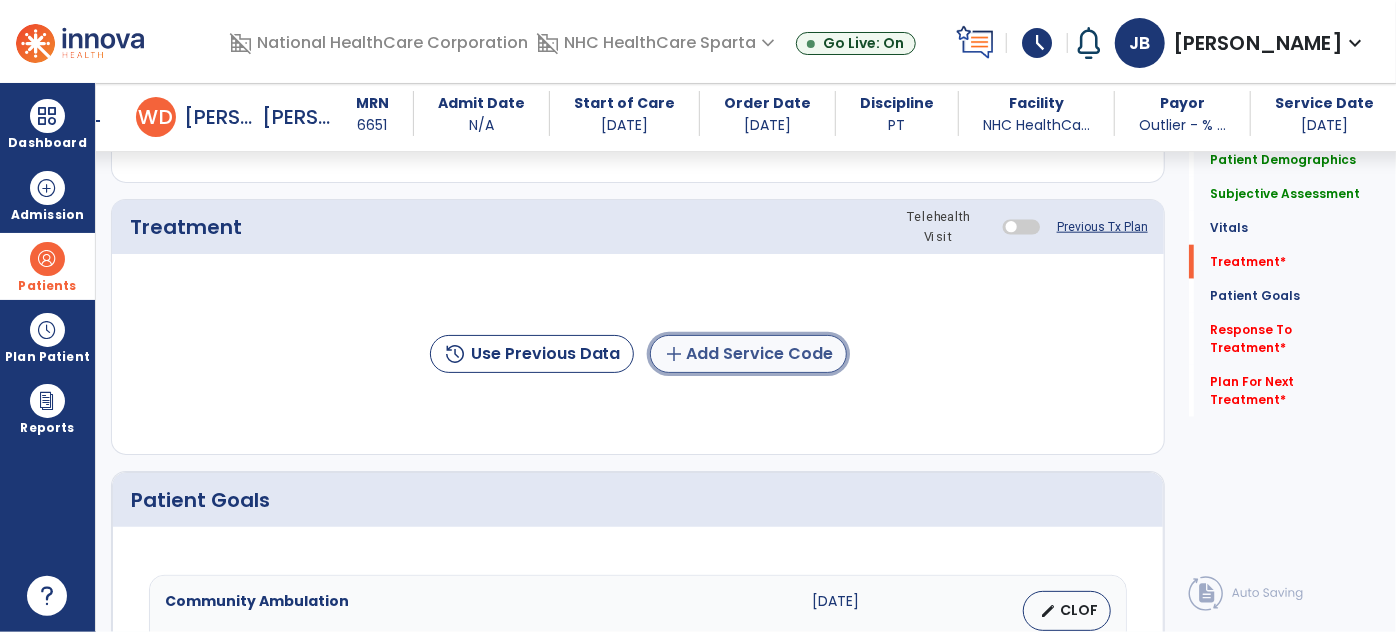 click on "add  Add Service Code" 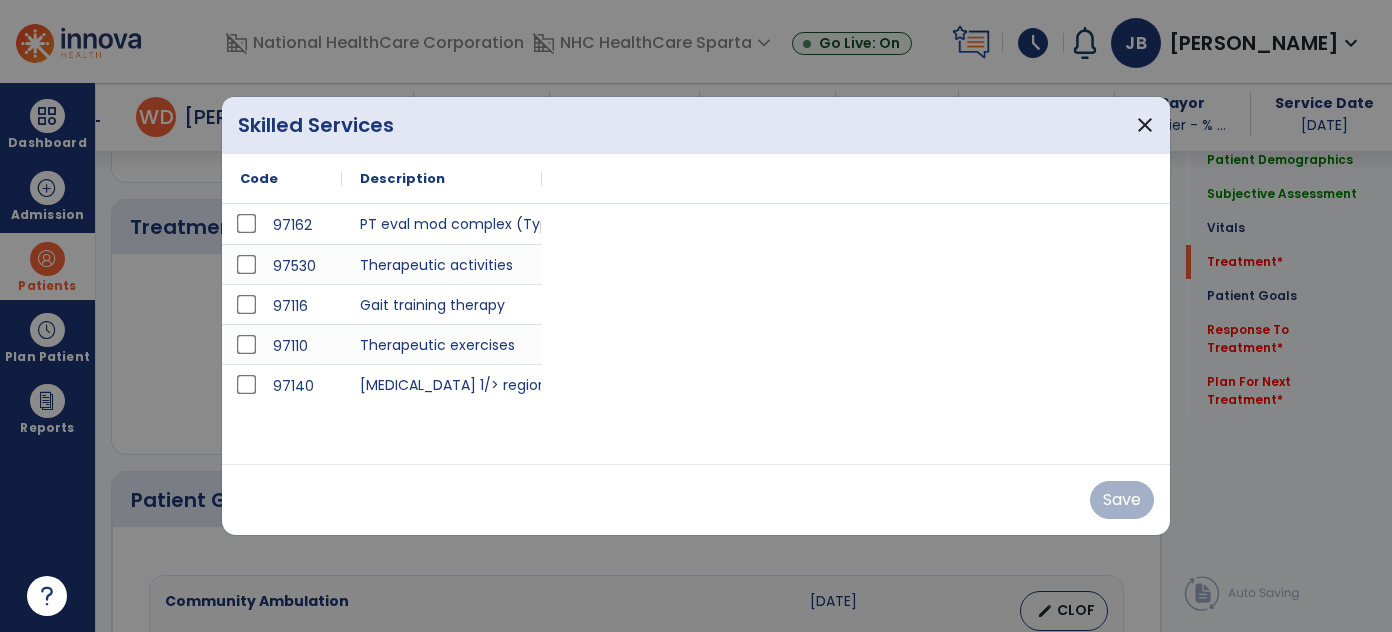 scroll, scrollTop: 1090, scrollLeft: 0, axis: vertical 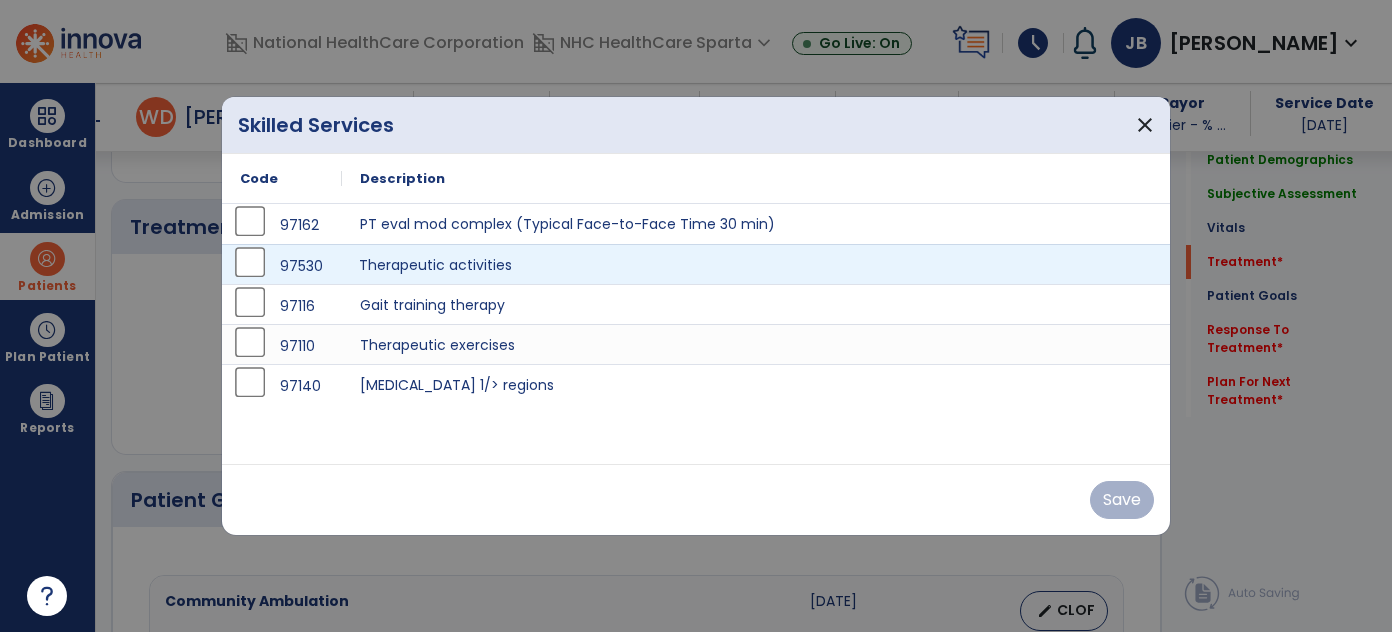 click on "Therapeutic activities" at bounding box center (756, 264) 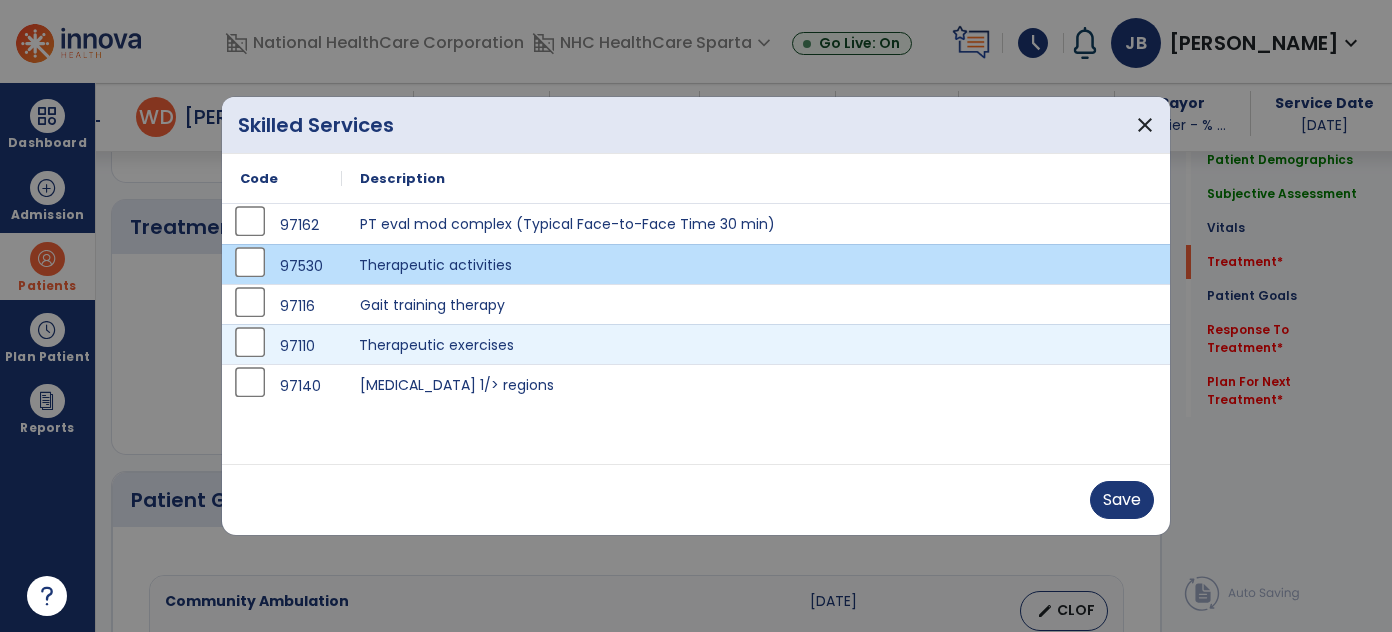 click on "Therapeutic exercises" at bounding box center (756, 344) 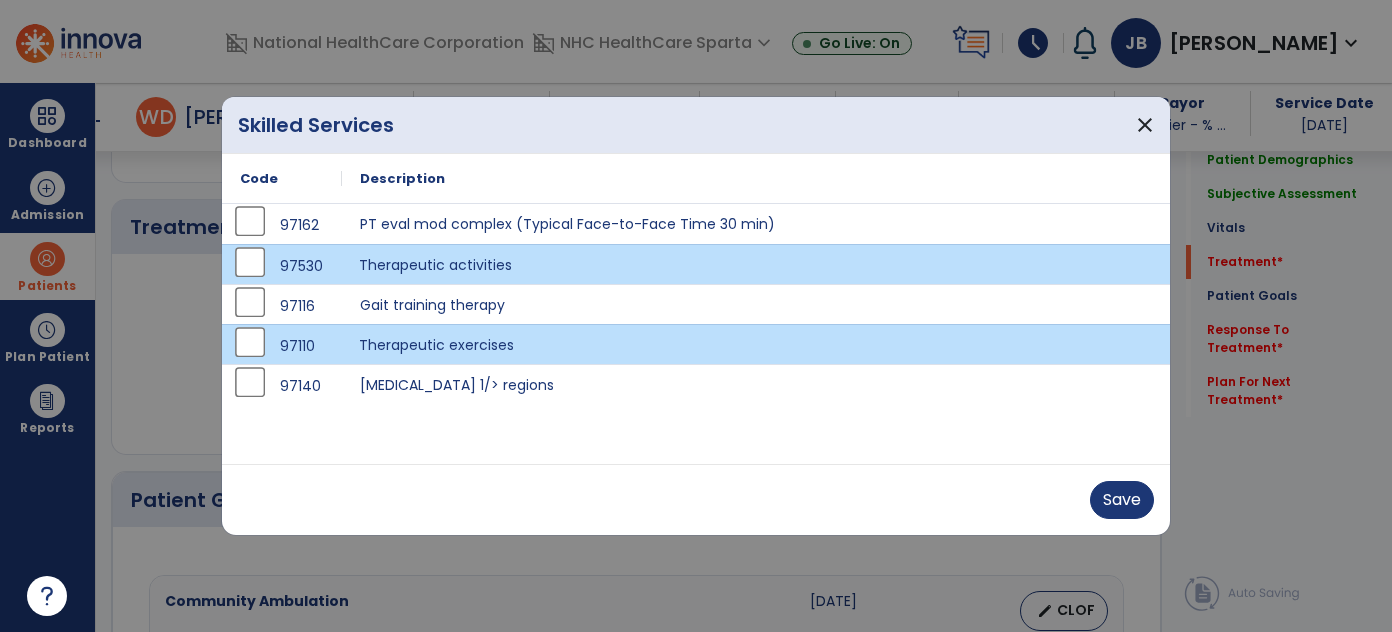 click on "Therapeutic activities" at bounding box center [756, 264] 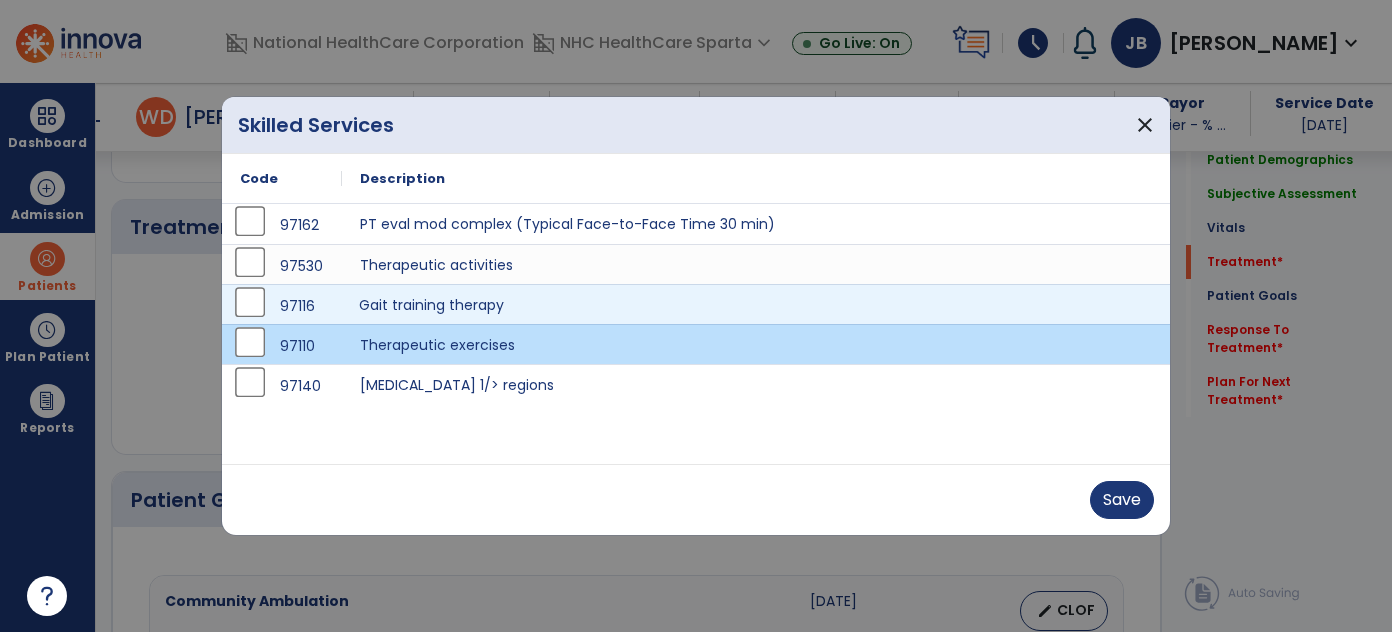 click on "Gait training therapy" at bounding box center (756, 304) 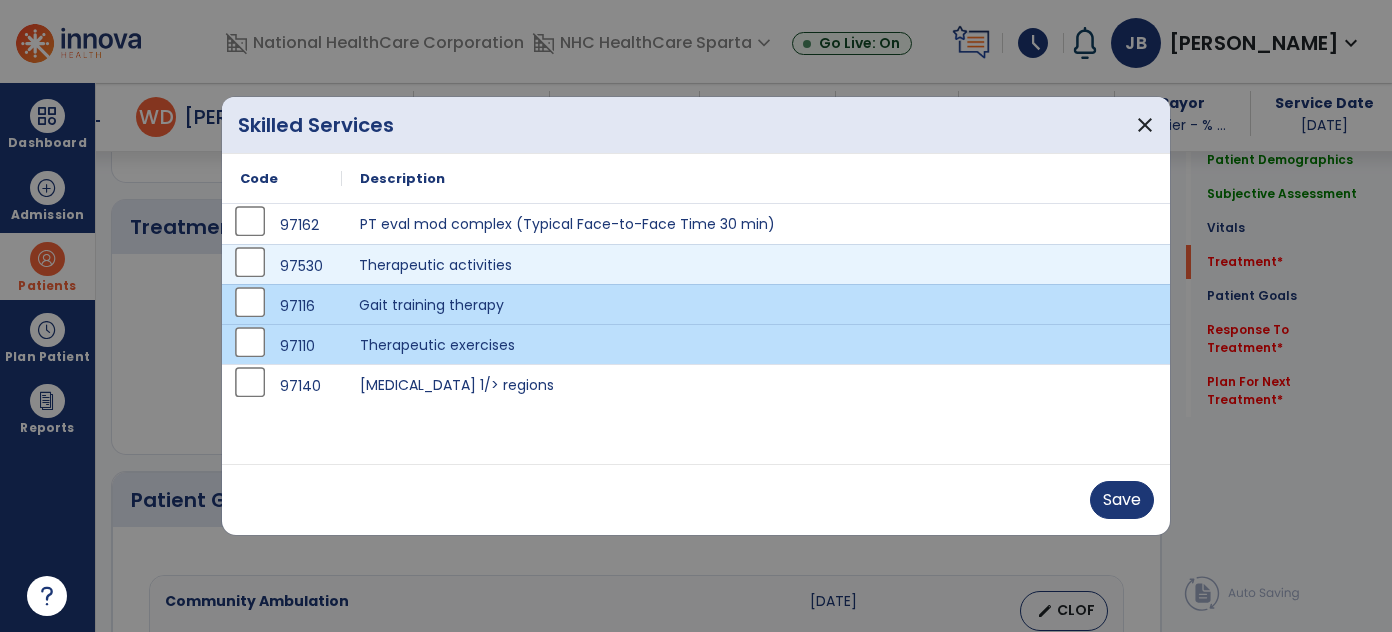 click on "Therapeutic activities" at bounding box center [756, 264] 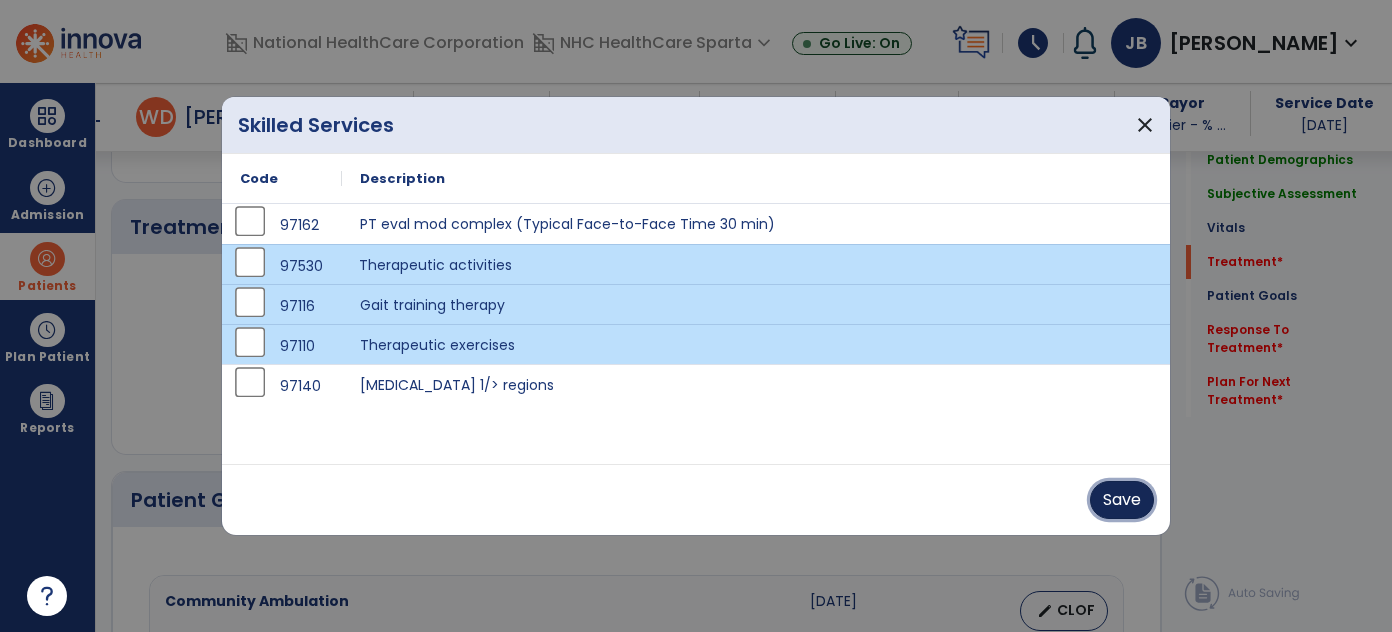 click on "Save" at bounding box center [1122, 500] 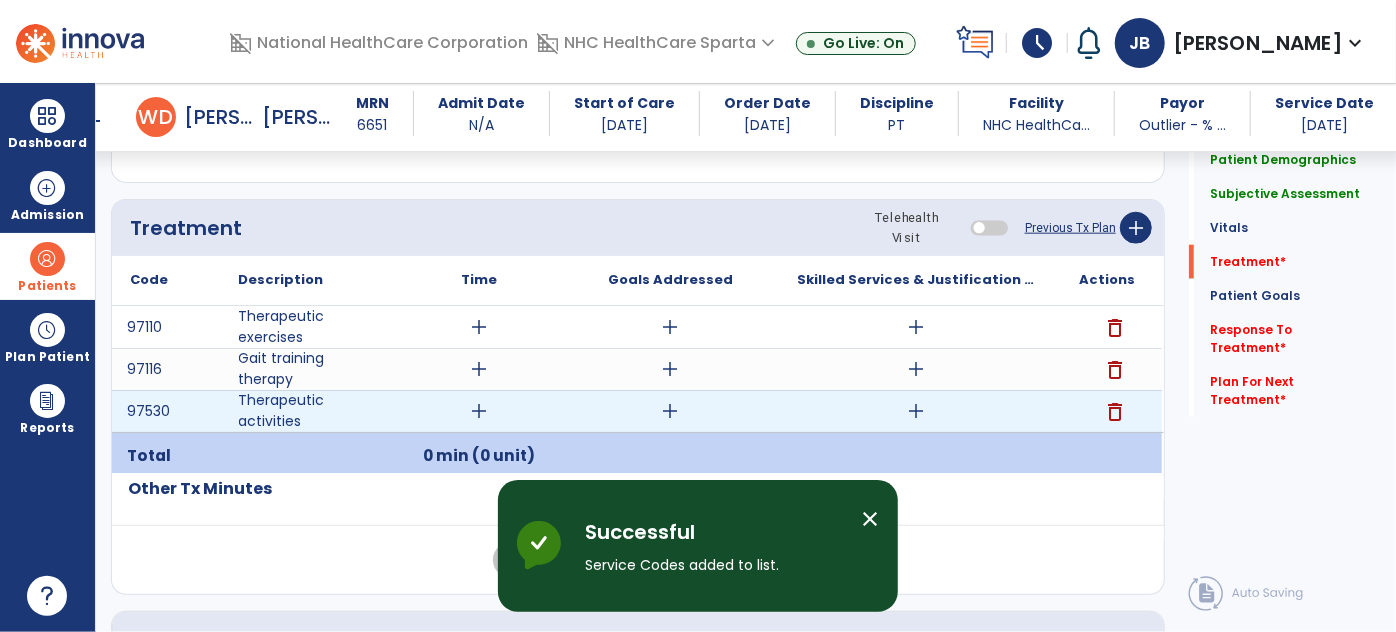click on "add" at bounding box center [480, 411] 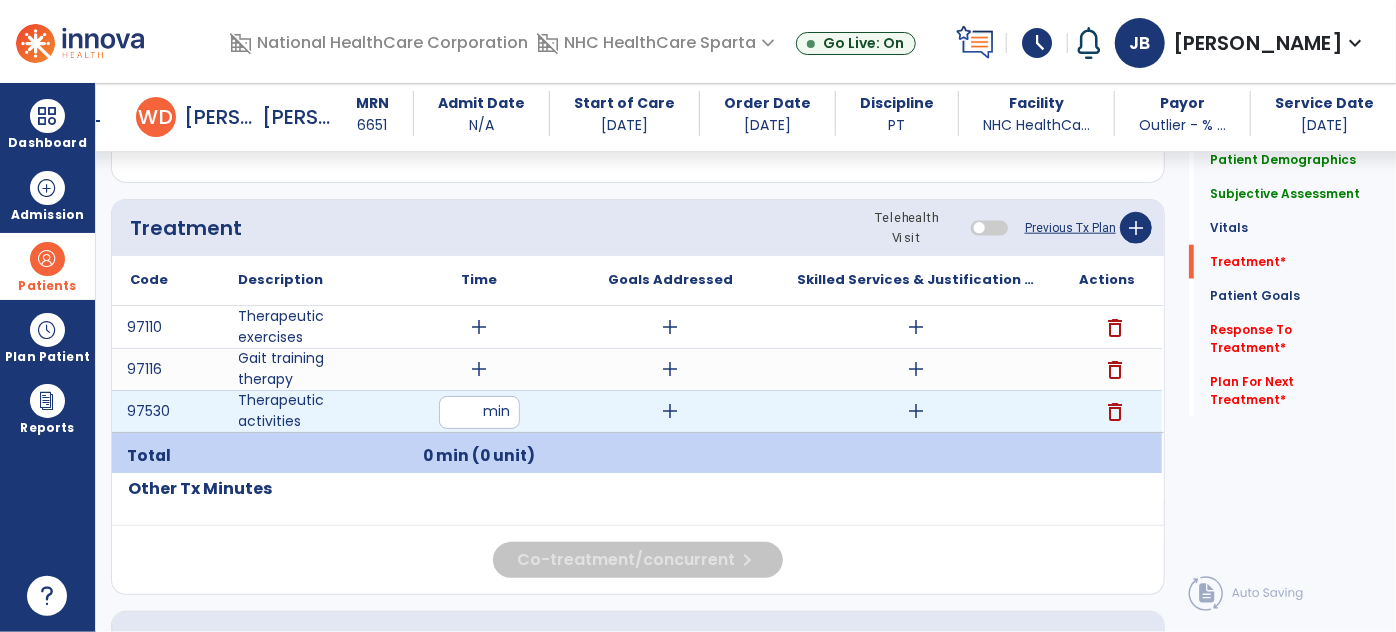 type on "**" 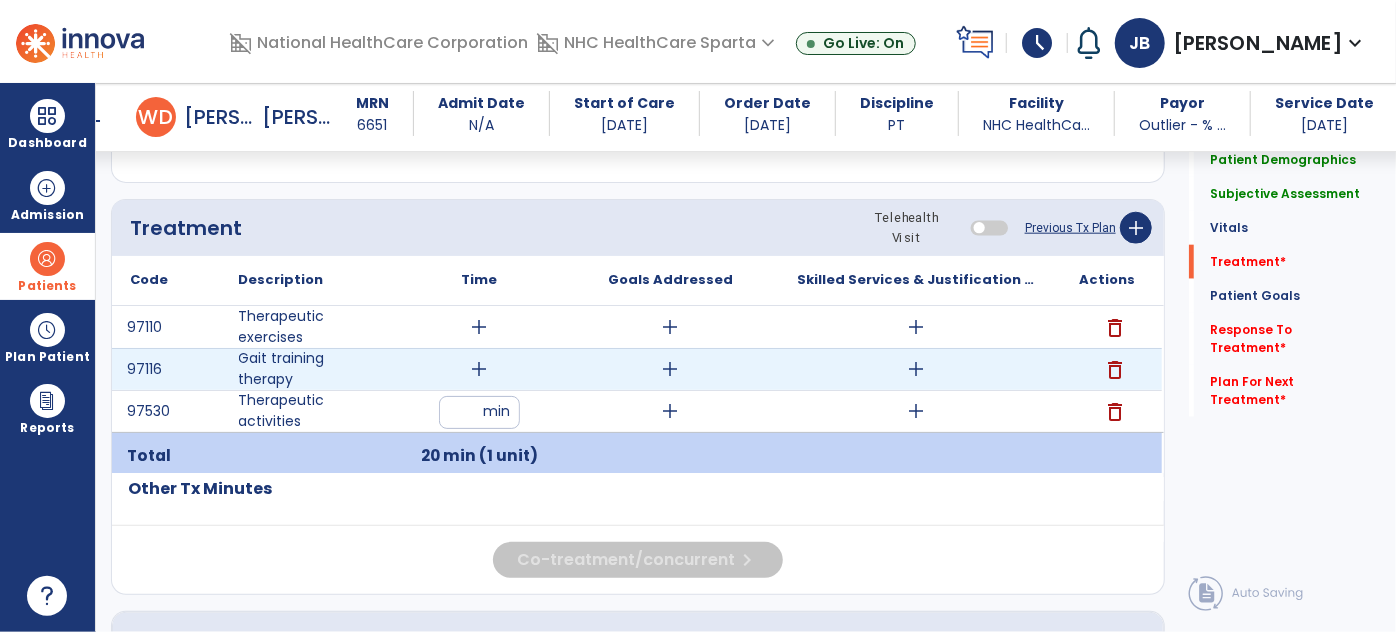 click on "add" at bounding box center [480, 369] 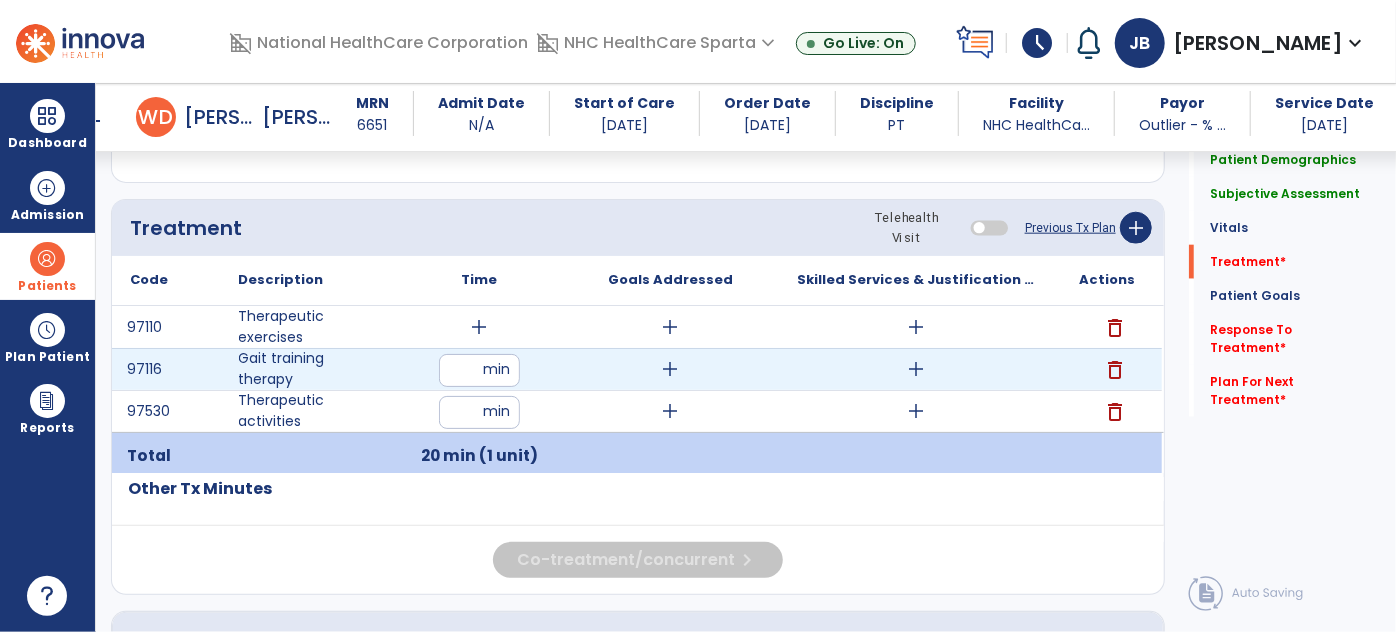 type on "**" 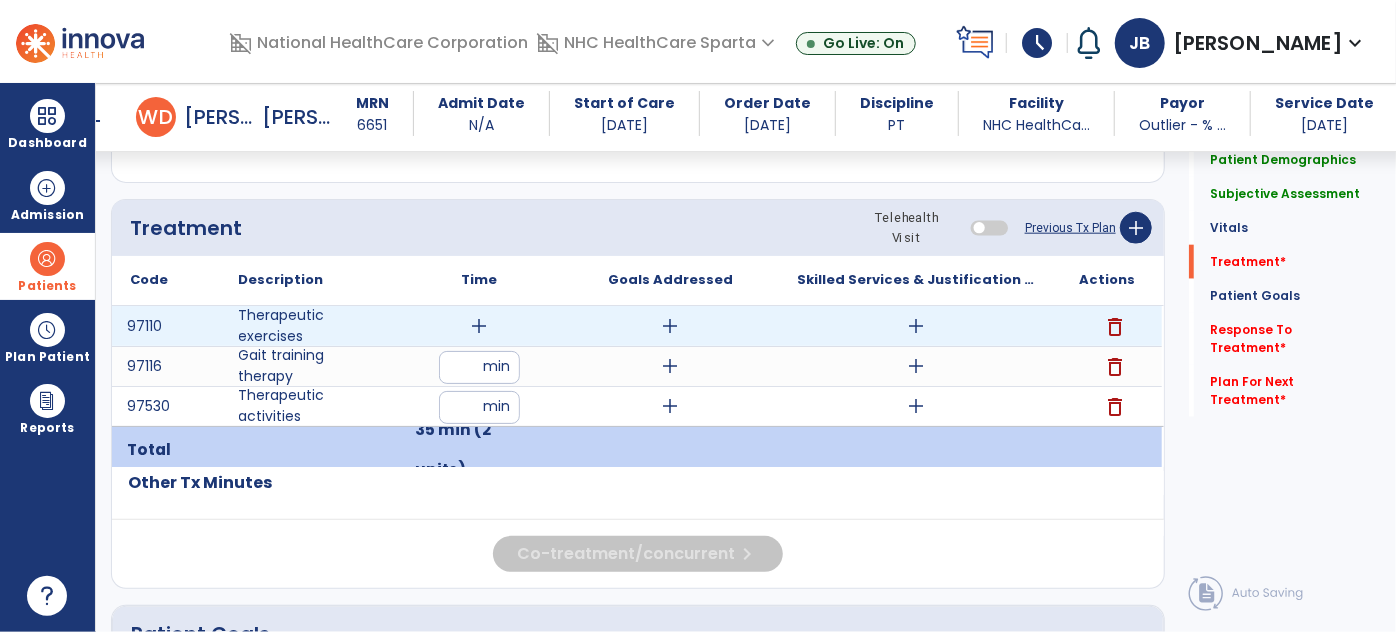 click on "add" at bounding box center (480, 326) 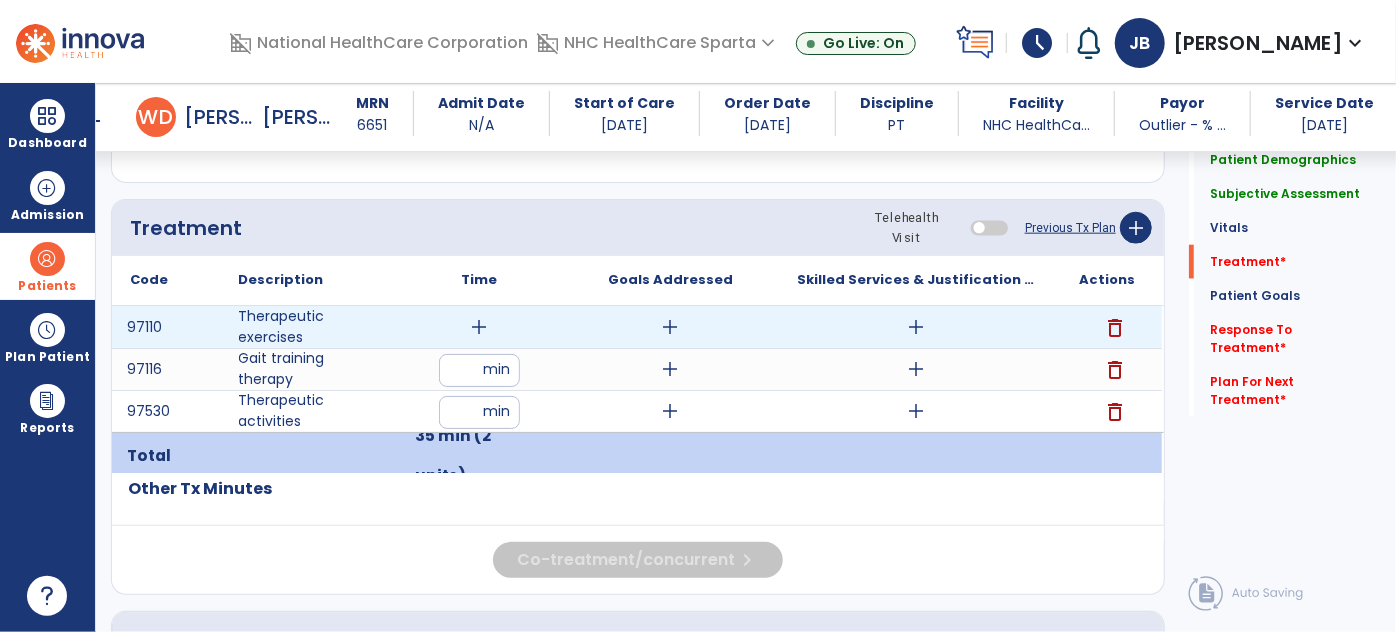 click on "add" at bounding box center (480, 327) 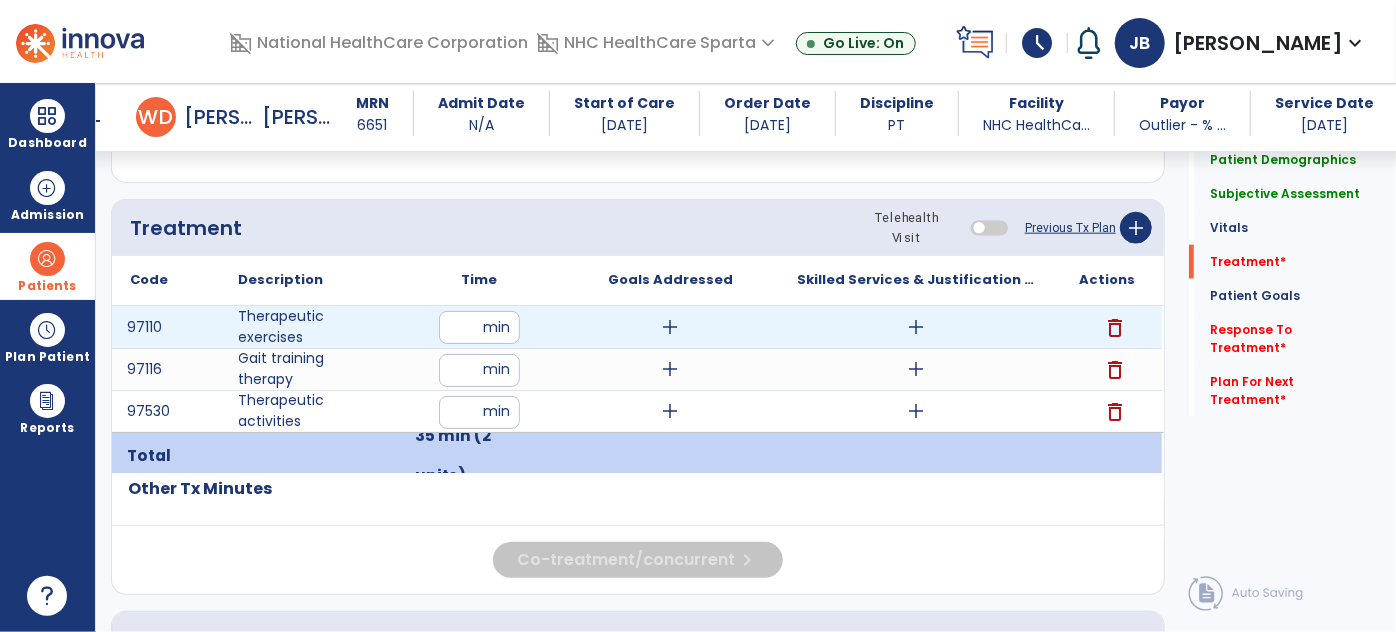 type on "**" 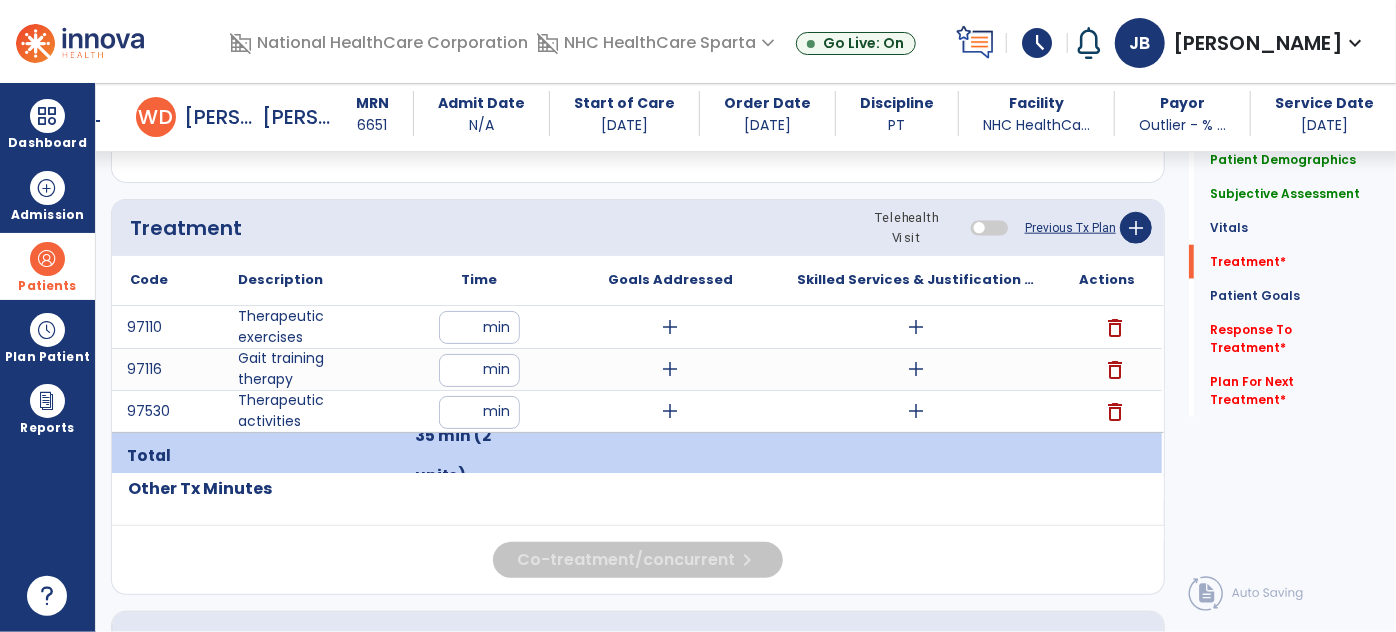 click on "Code
Description
Time" 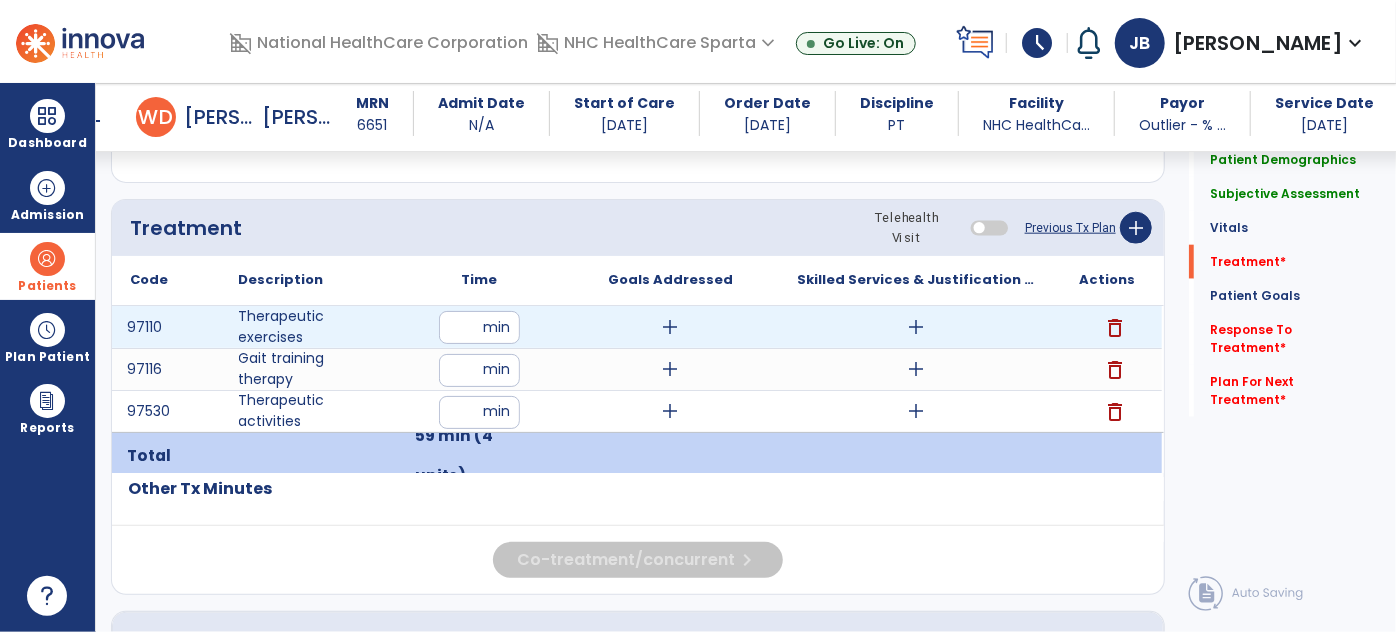 click on "add" at bounding box center [916, 327] 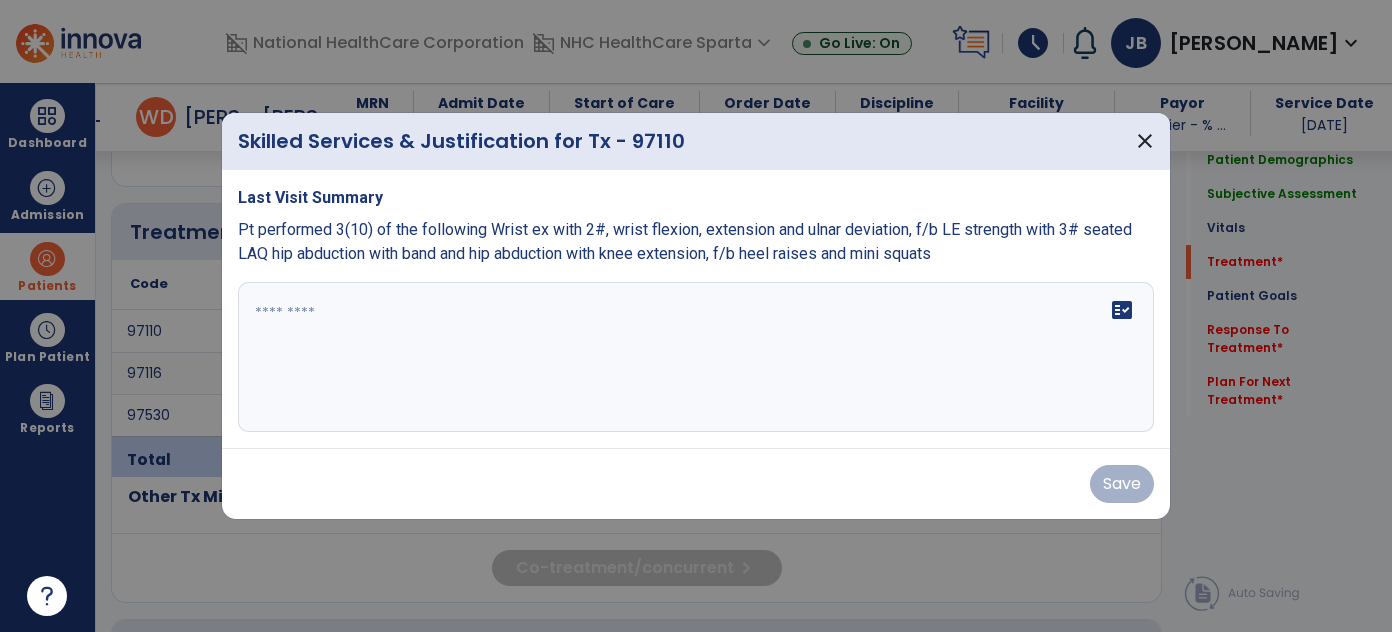 scroll, scrollTop: 1090, scrollLeft: 0, axis: vertical 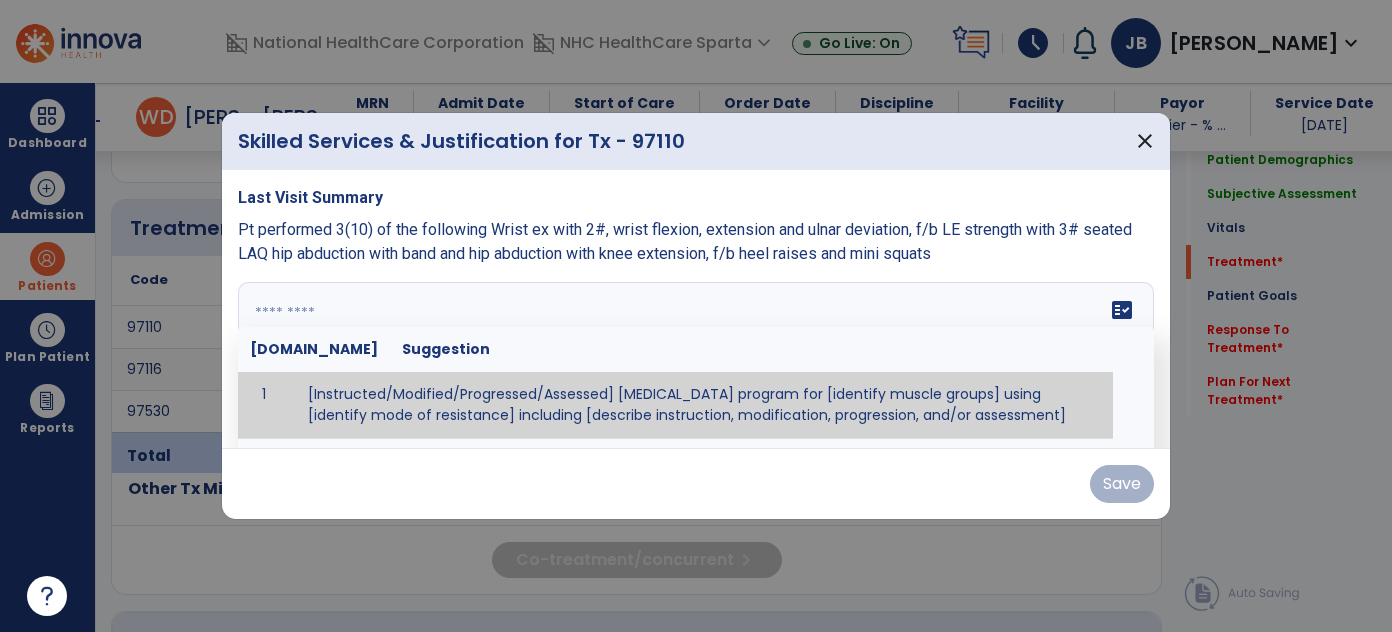click at bounding box center (696, 357) 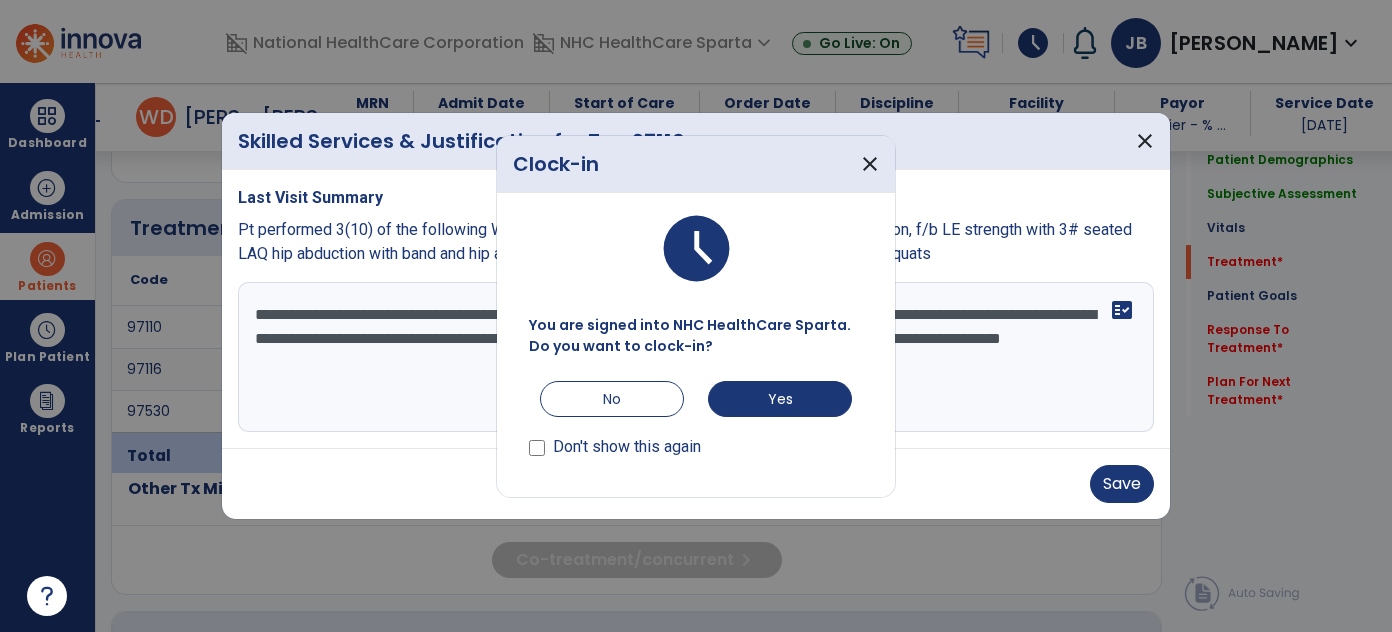 click on "Don't show this again" at bounding box center (627, 447) 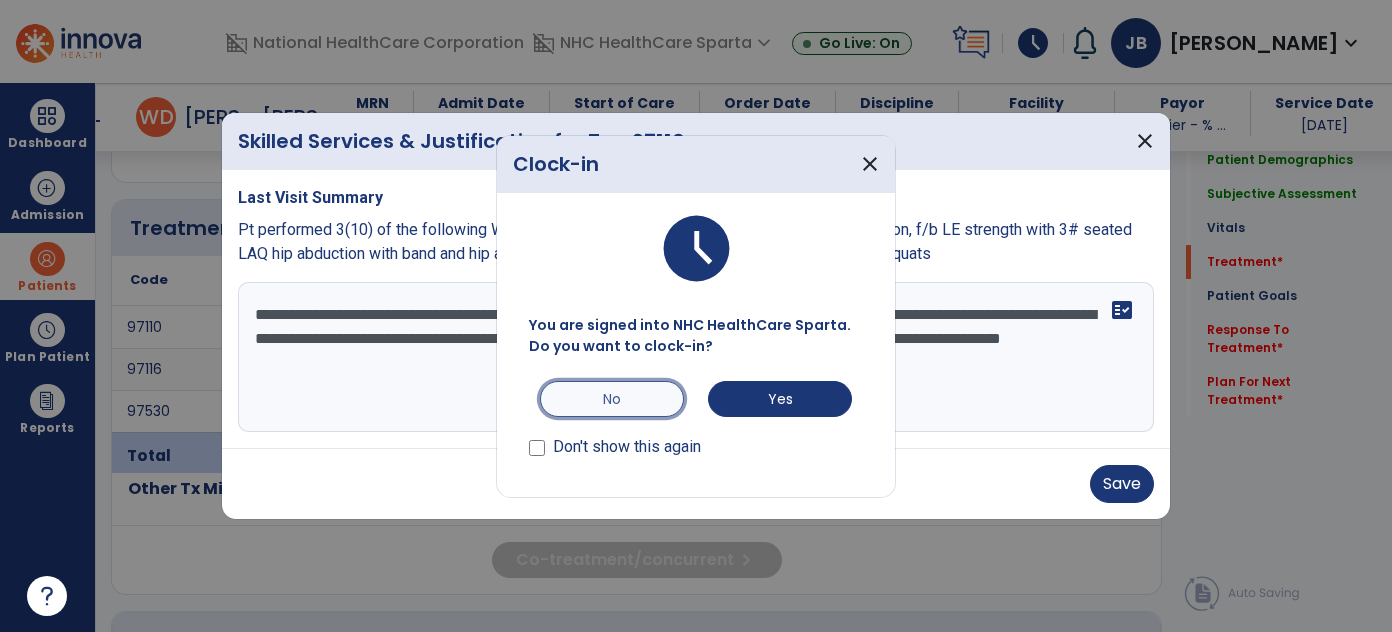 click on "No" at bounding box center (612, 399) 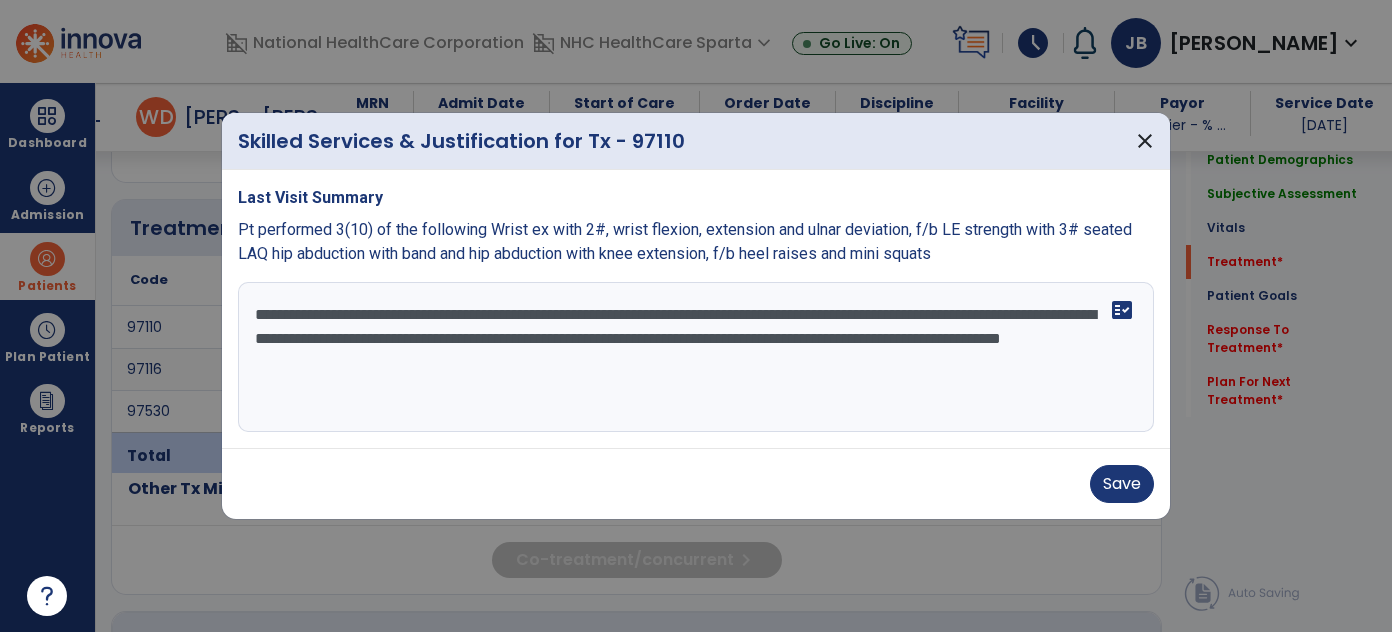 click on "**********" at bounding box center [696, 357] 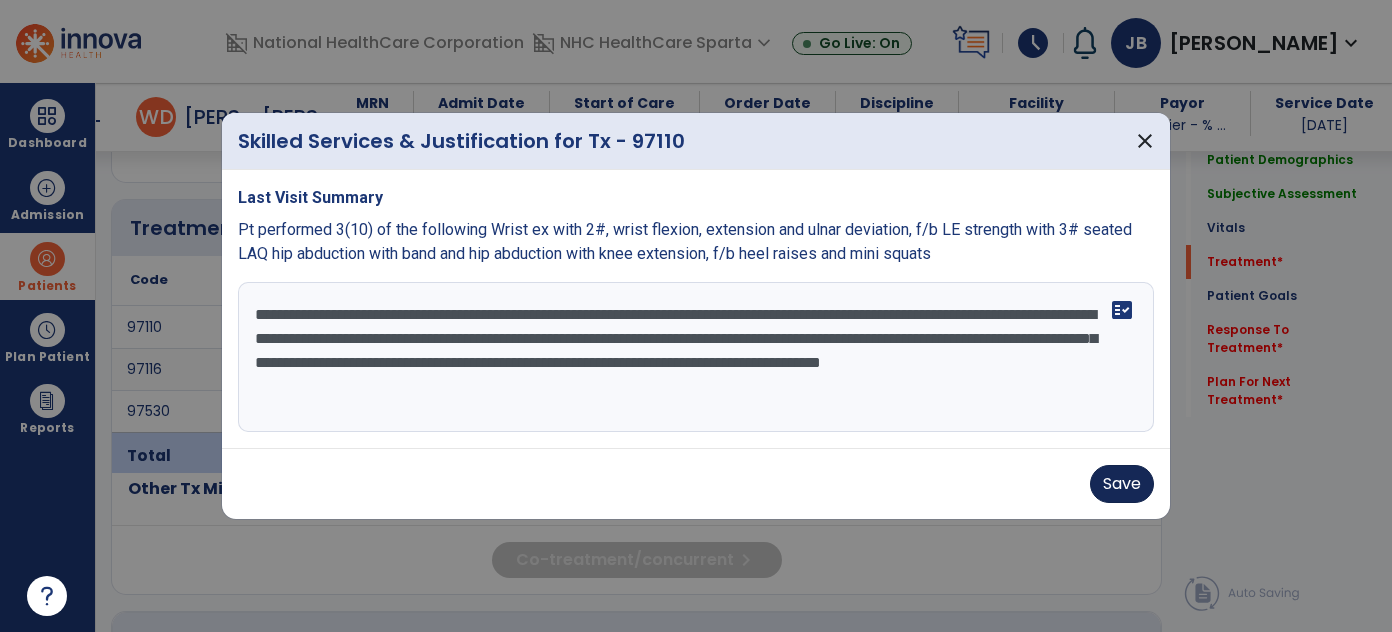type on "**********" 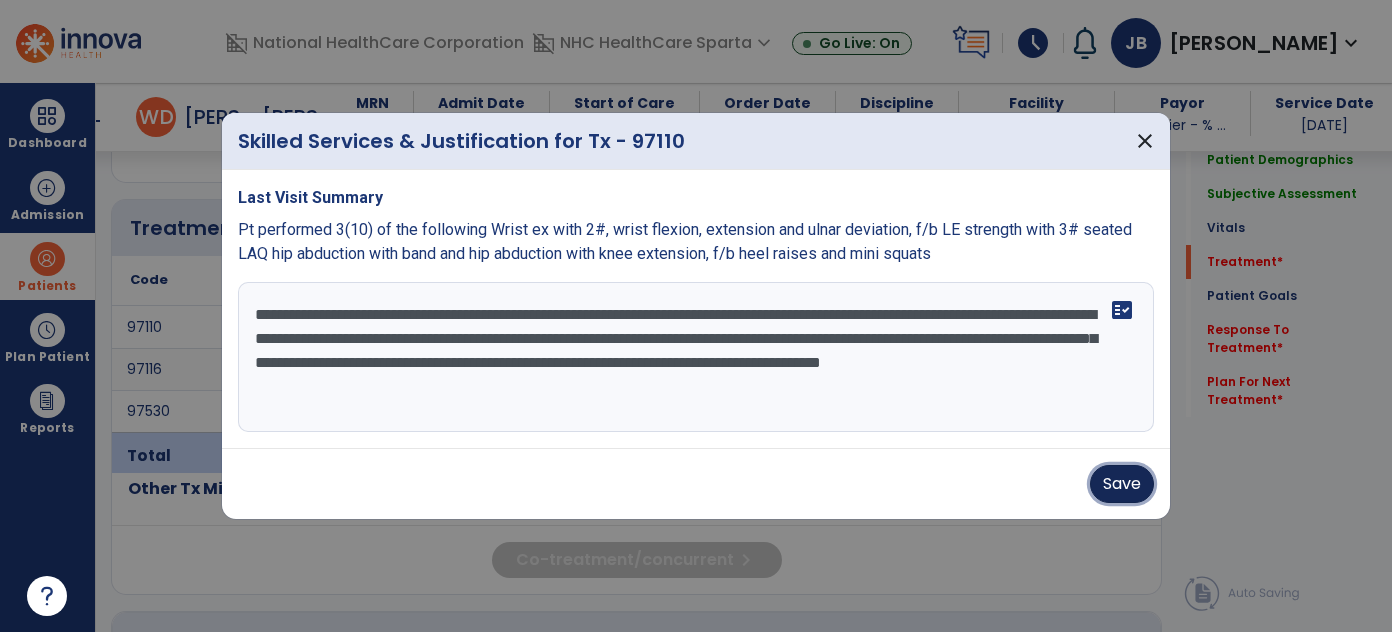 click on "Save" at bounding box center [1122, 484] 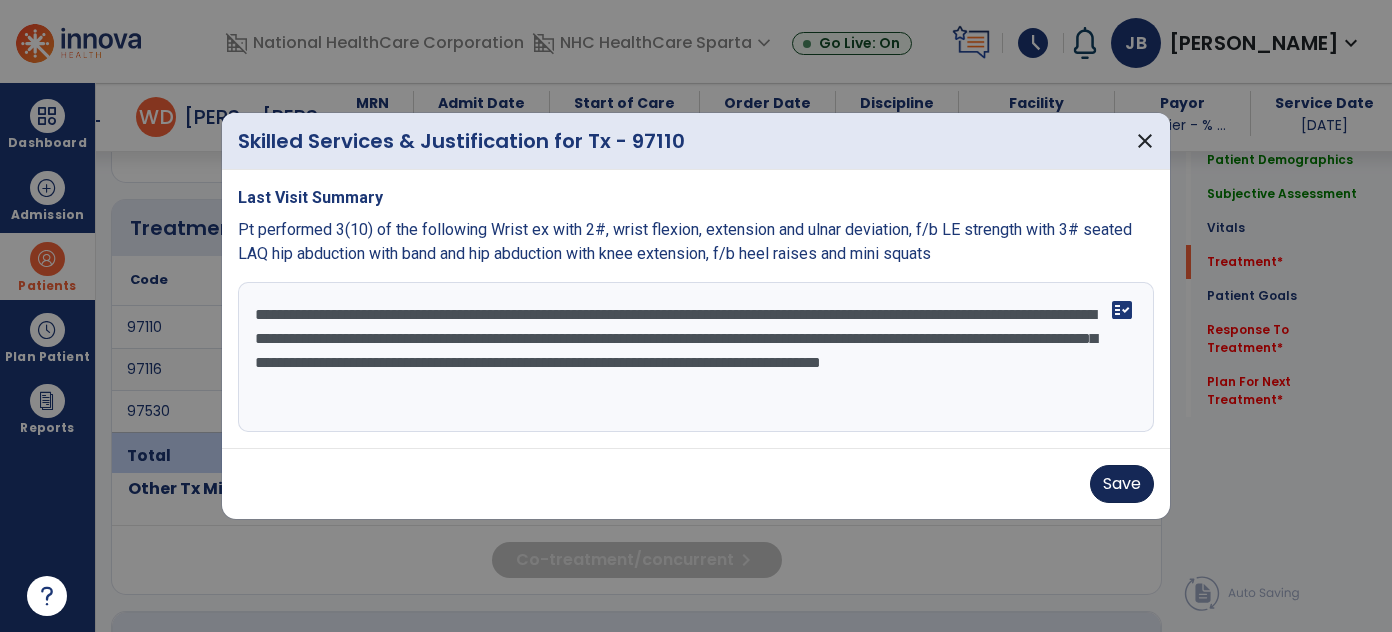 click on "Save" at bounding box center (696, 484) 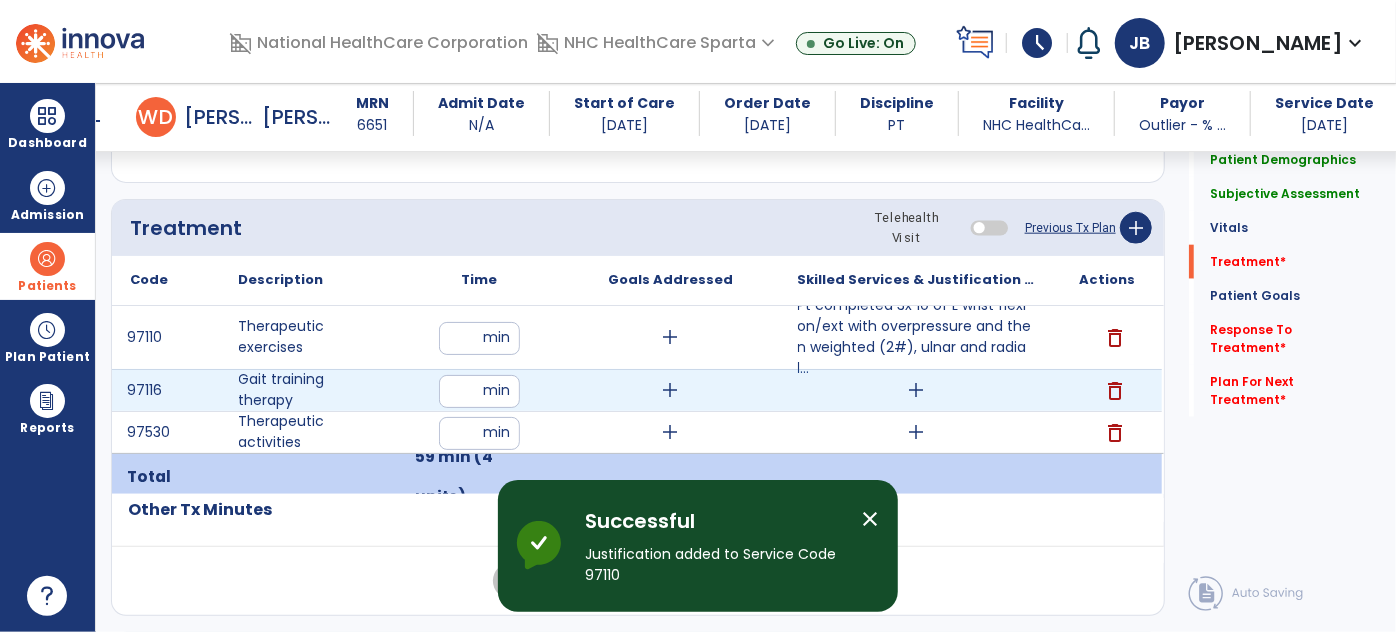 click on "add" at bounding box center [916, 390] 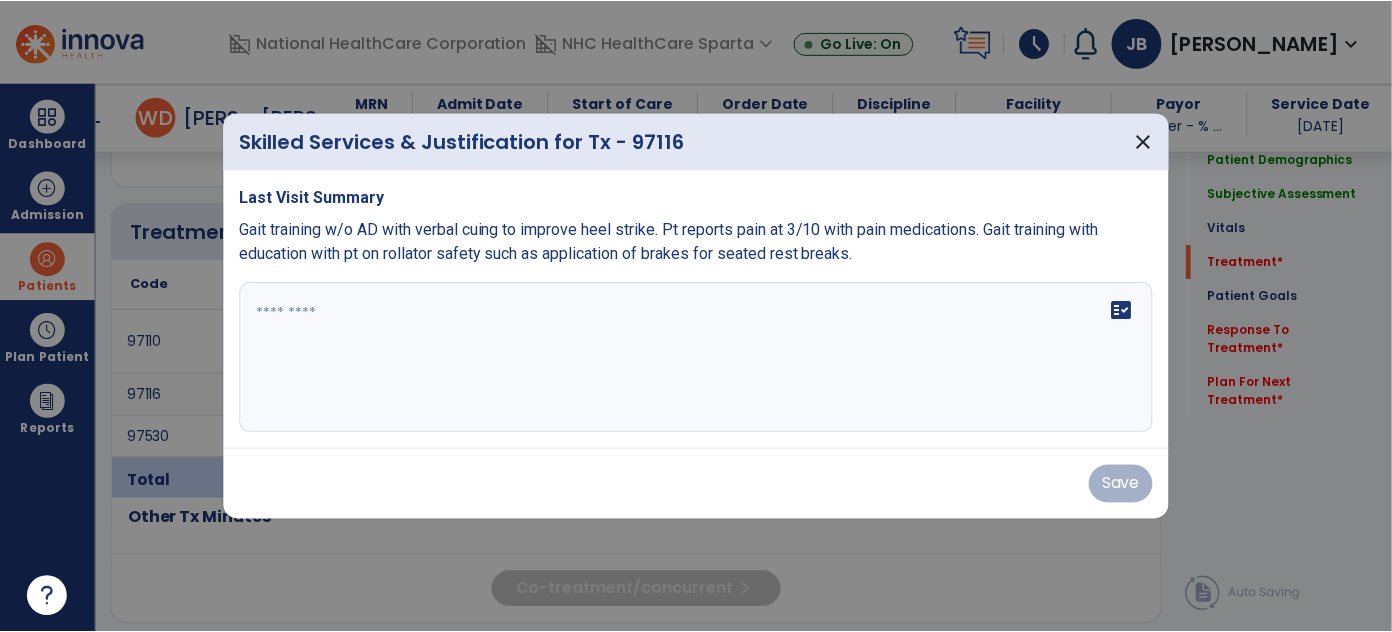 scroll, scrollTop: 1090, scrollLeft: 0, axis: vertical 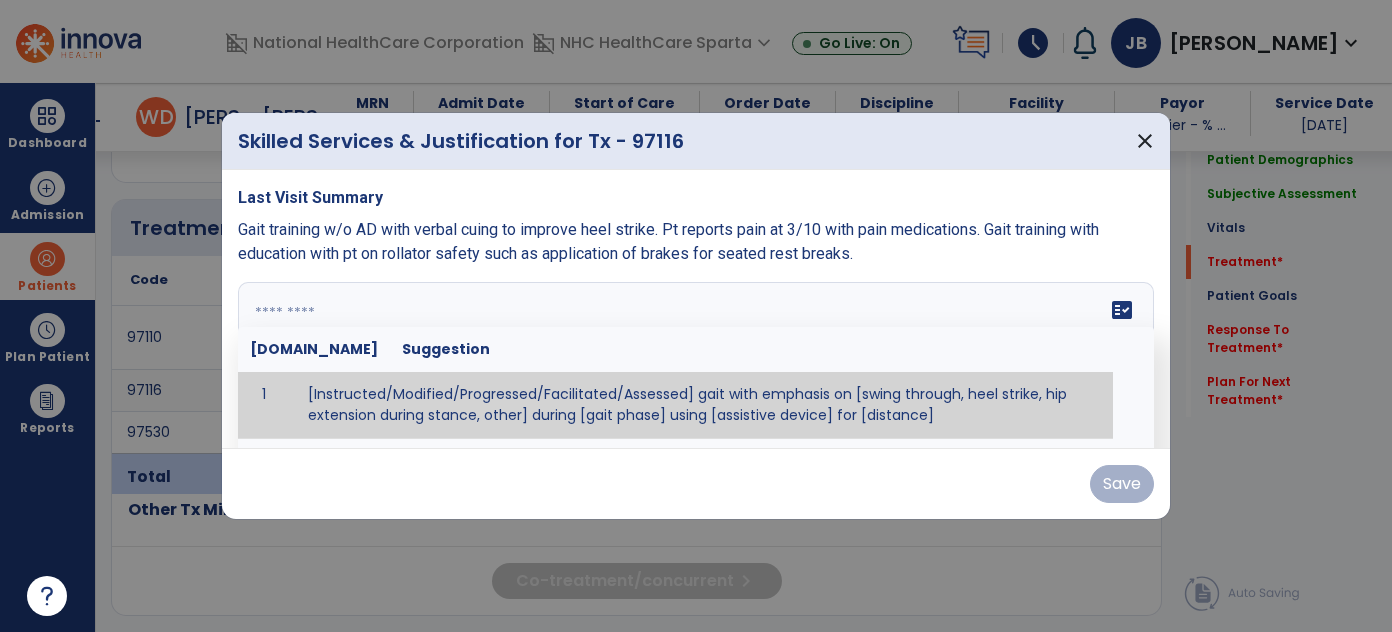 click at bounding box center [696, 357] 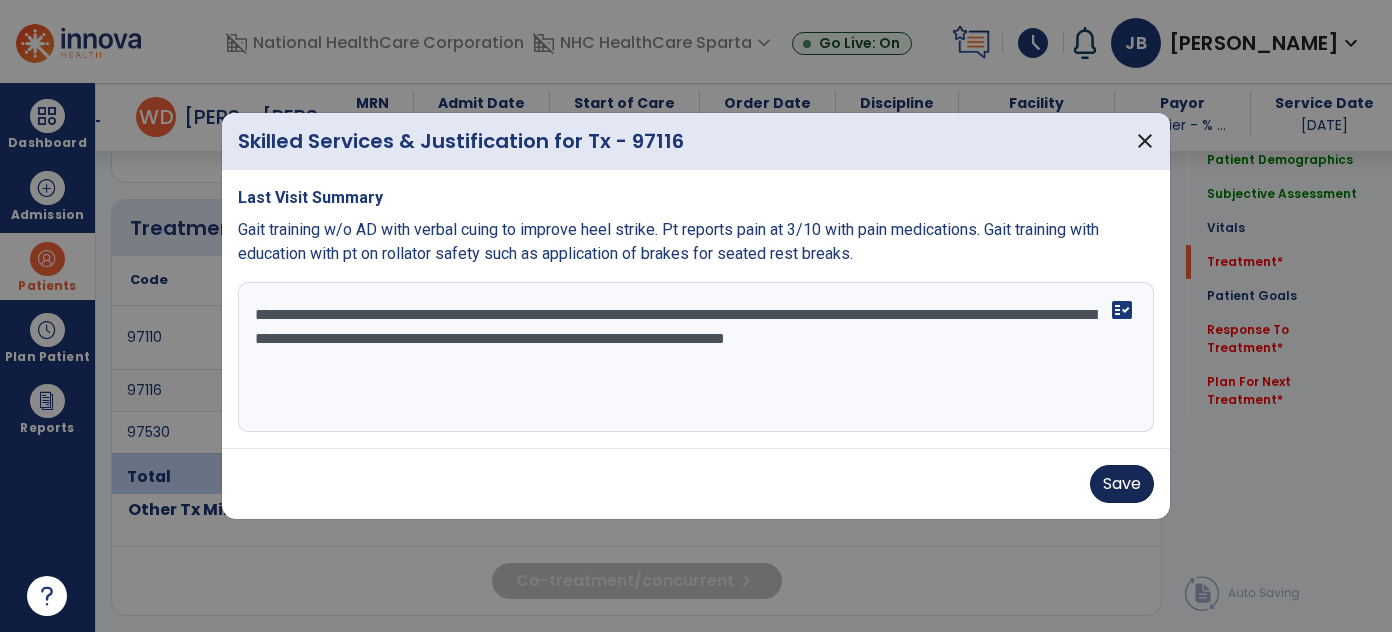 type on "**********" 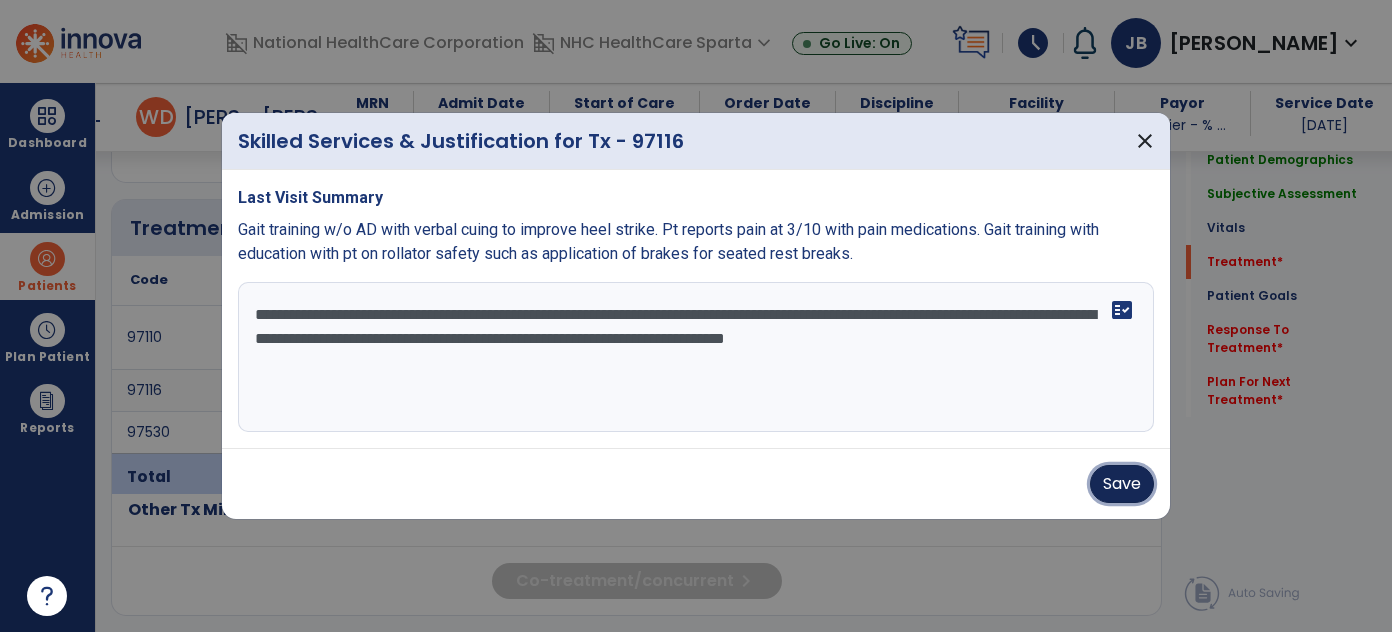 click on "Save" at bounding box center [1122, 484] 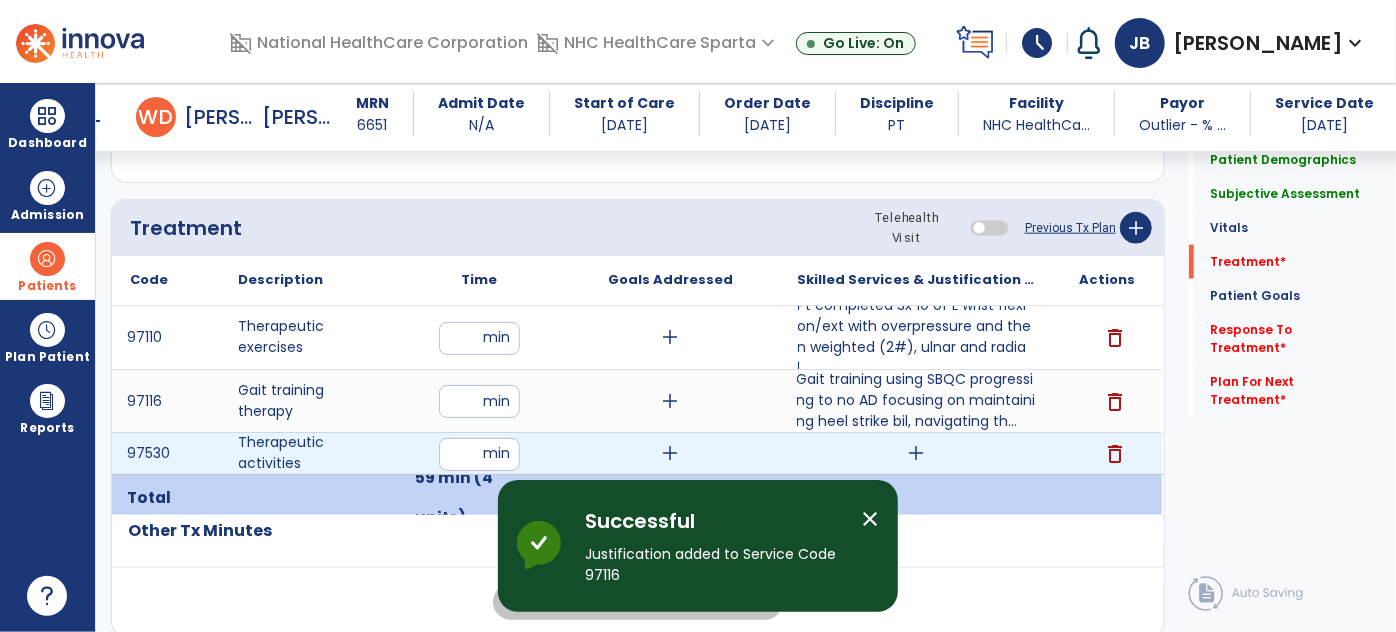 click on "add" at bounding box center [916, 453] 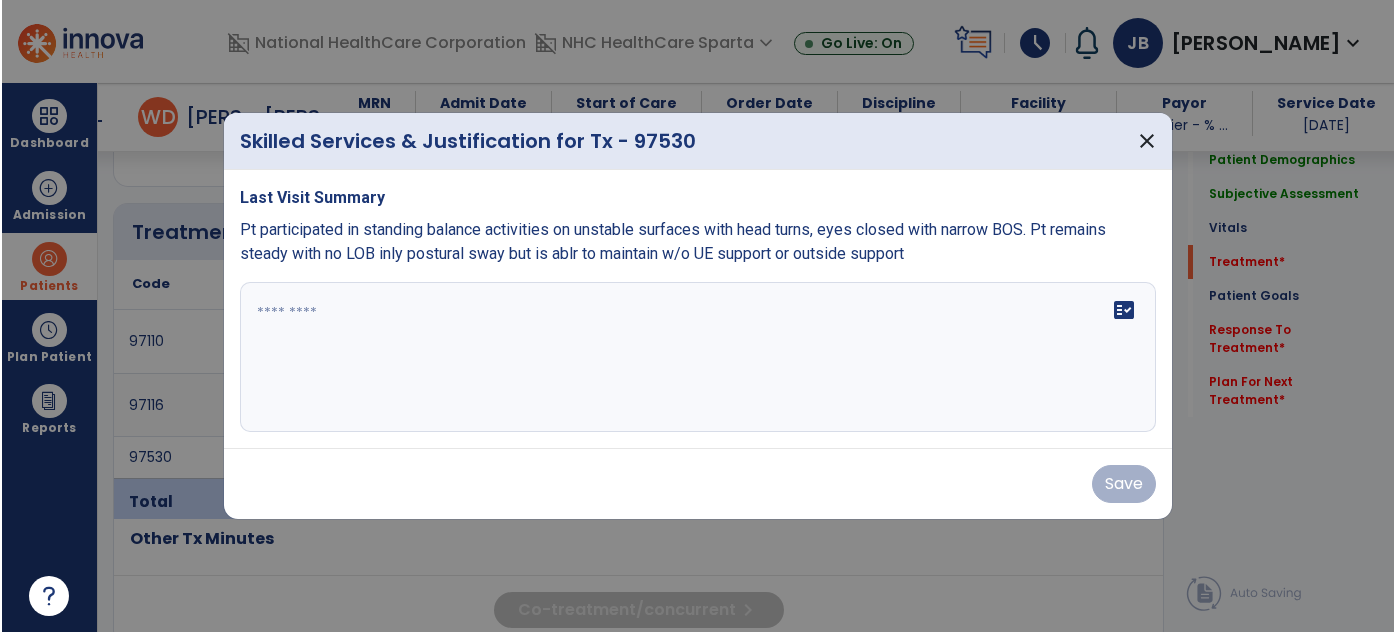 scroll, scrollTop: 1090, scrollLeft: 0, axis: vertical 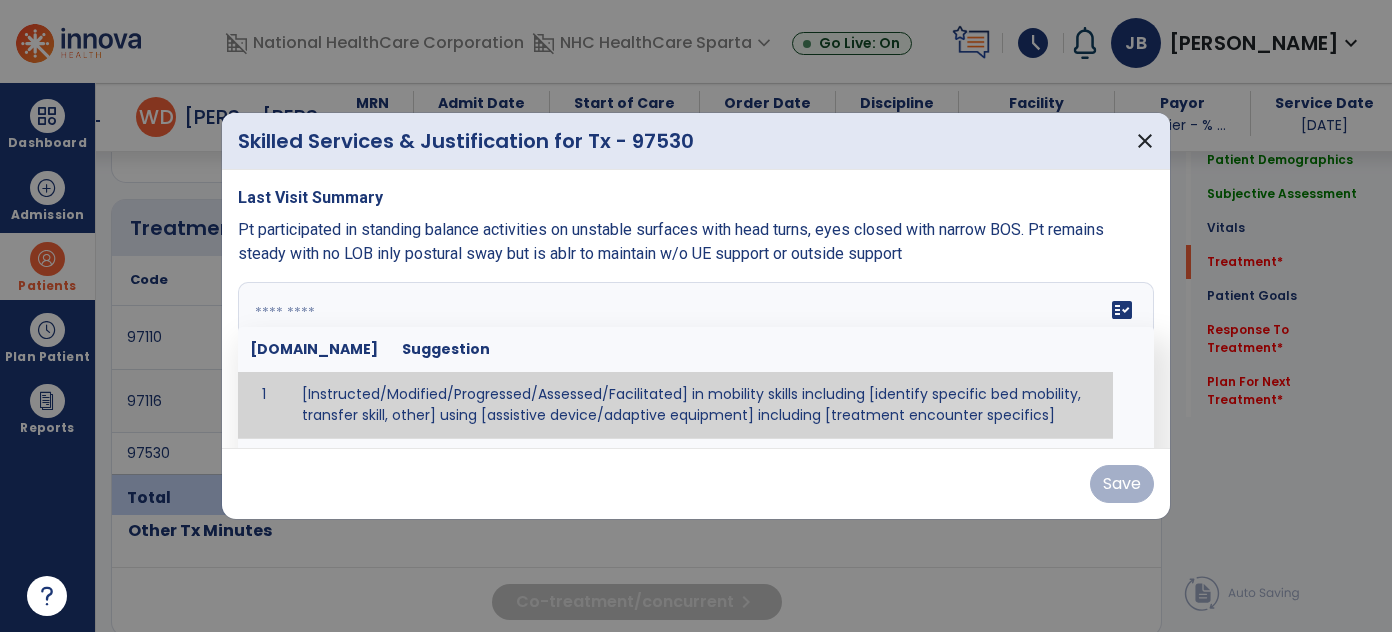 click on "fact_check  Sr.No Suggestion 1 [Instructed/Modified/Progressed/Assessed/Facilitated] in mobility skills including [identify specific bed mobility, transfer skill, other] using [assistive device/adaptive equipment] including [treatment encounter specifics]" at bounding box center [696, 357] 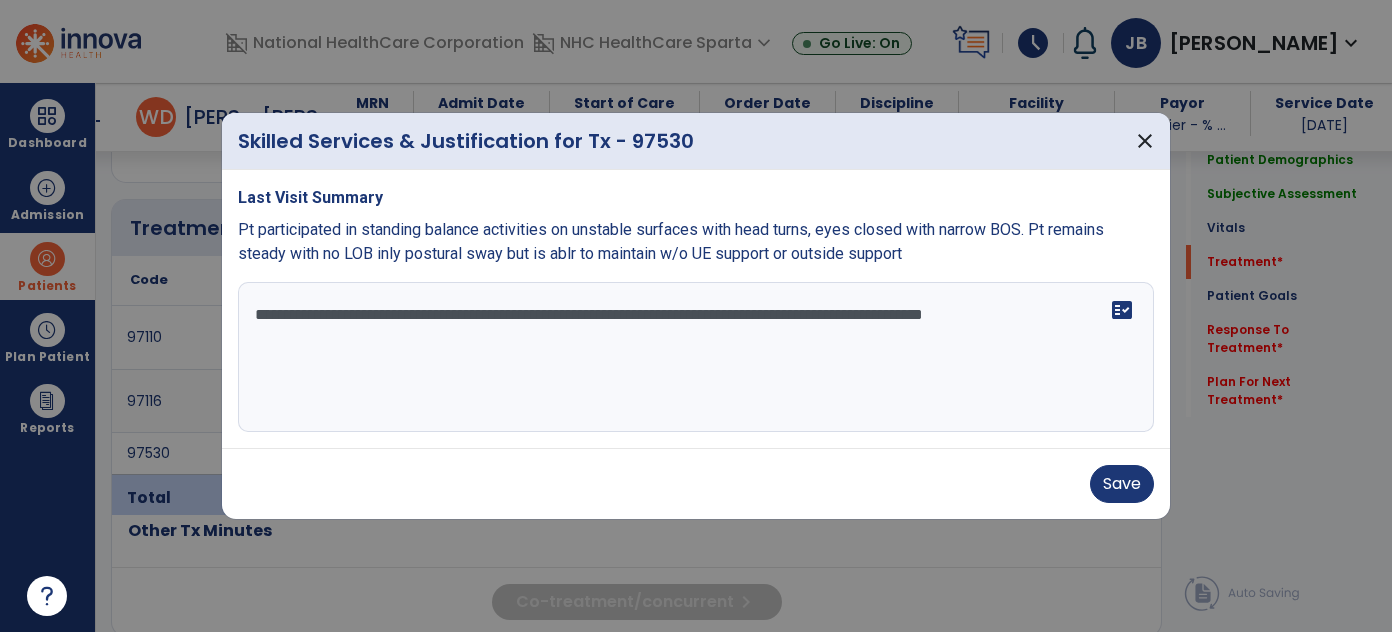click on "**********" at bounding box center (696, 357) 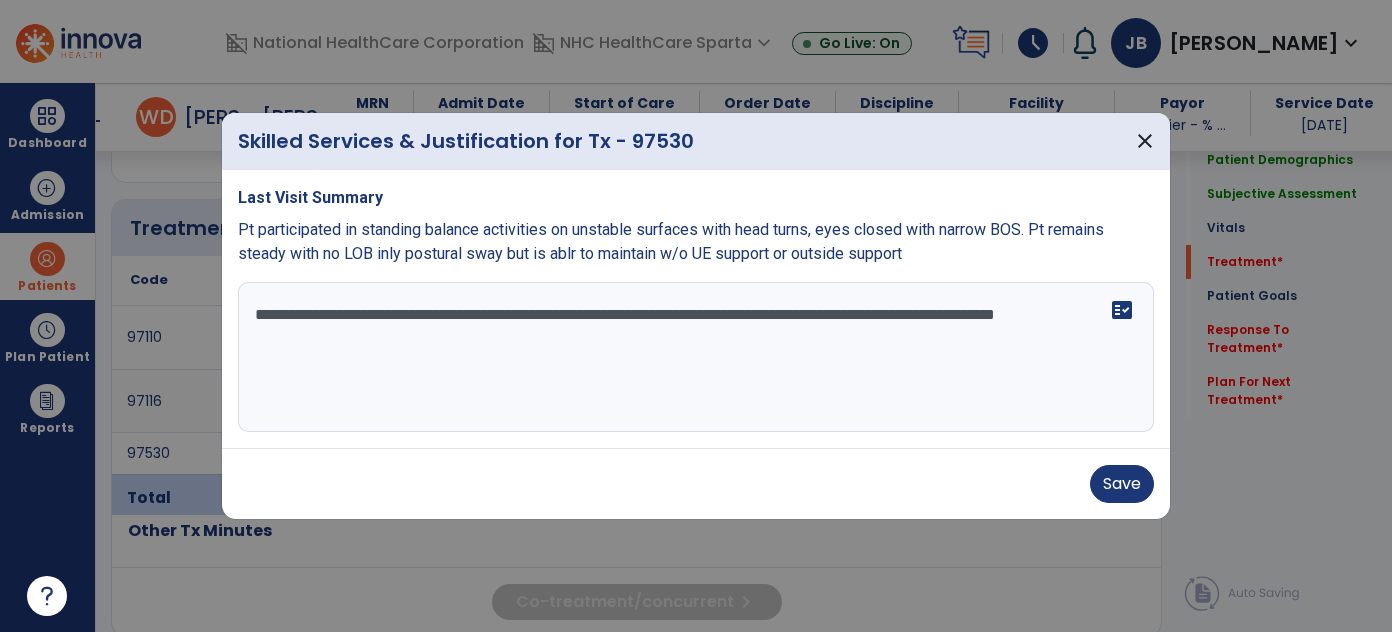 click on "**********" at bounding box center [696, 357] 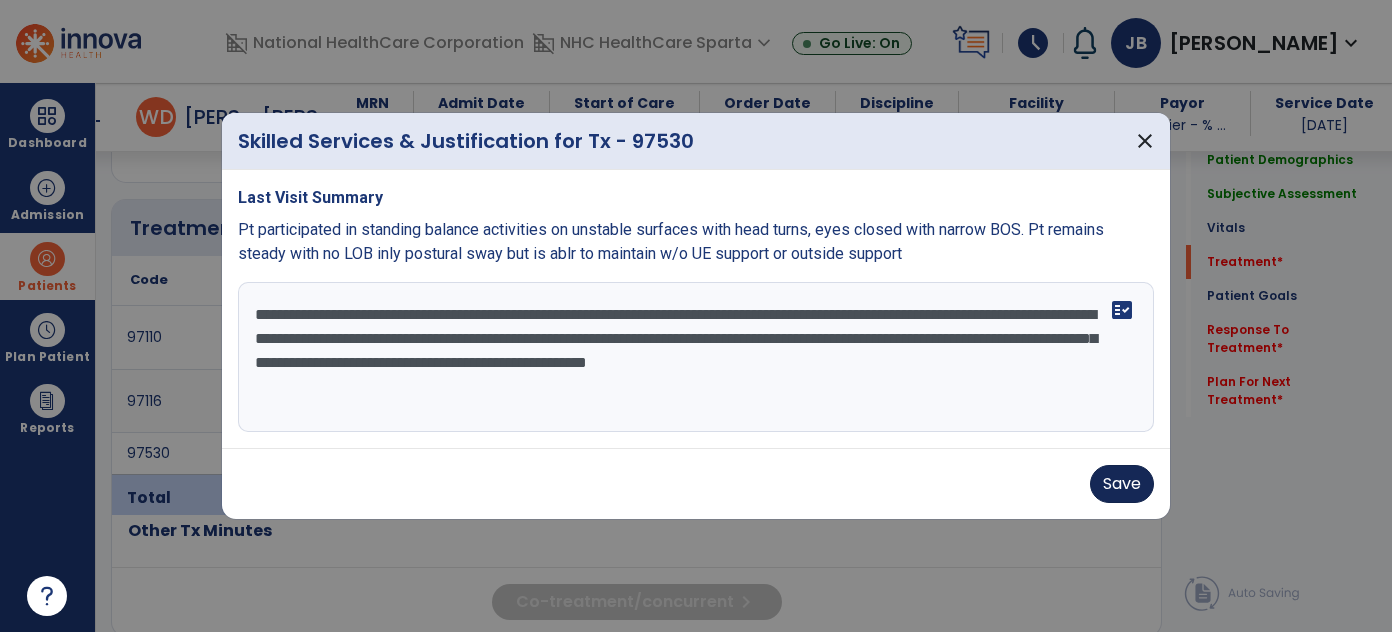 type on "**********" 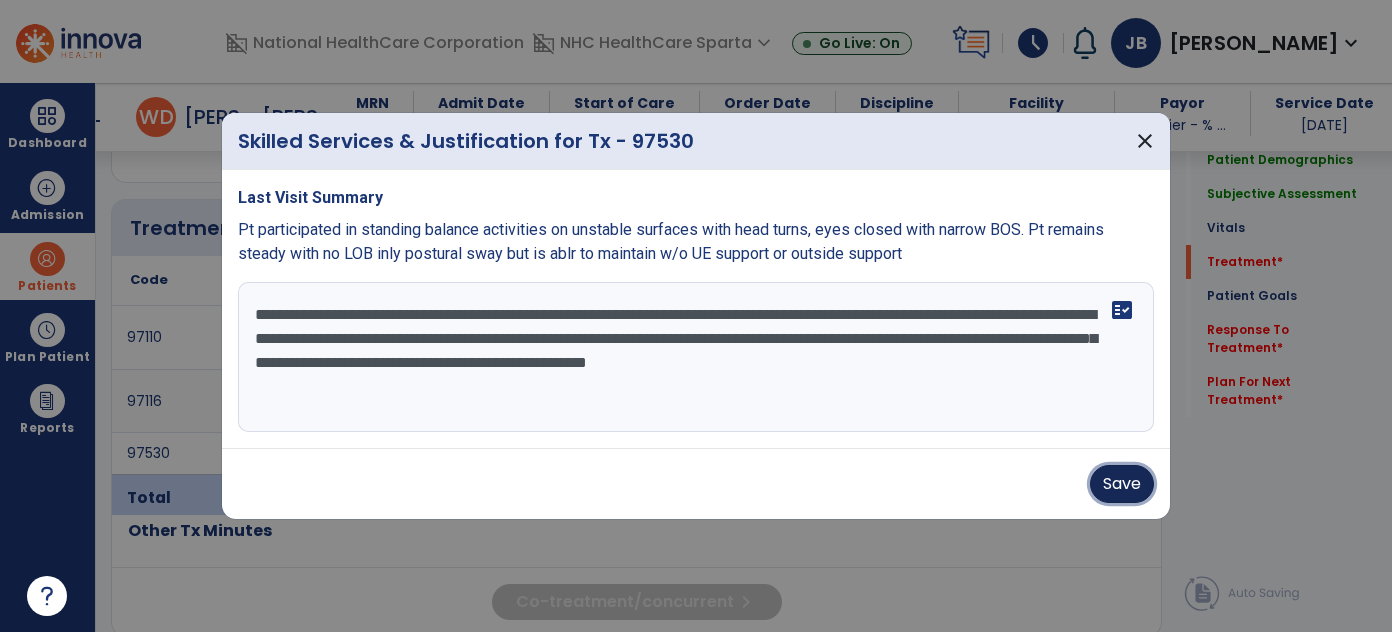 click on "Save" at bounding box center (1122, 484) 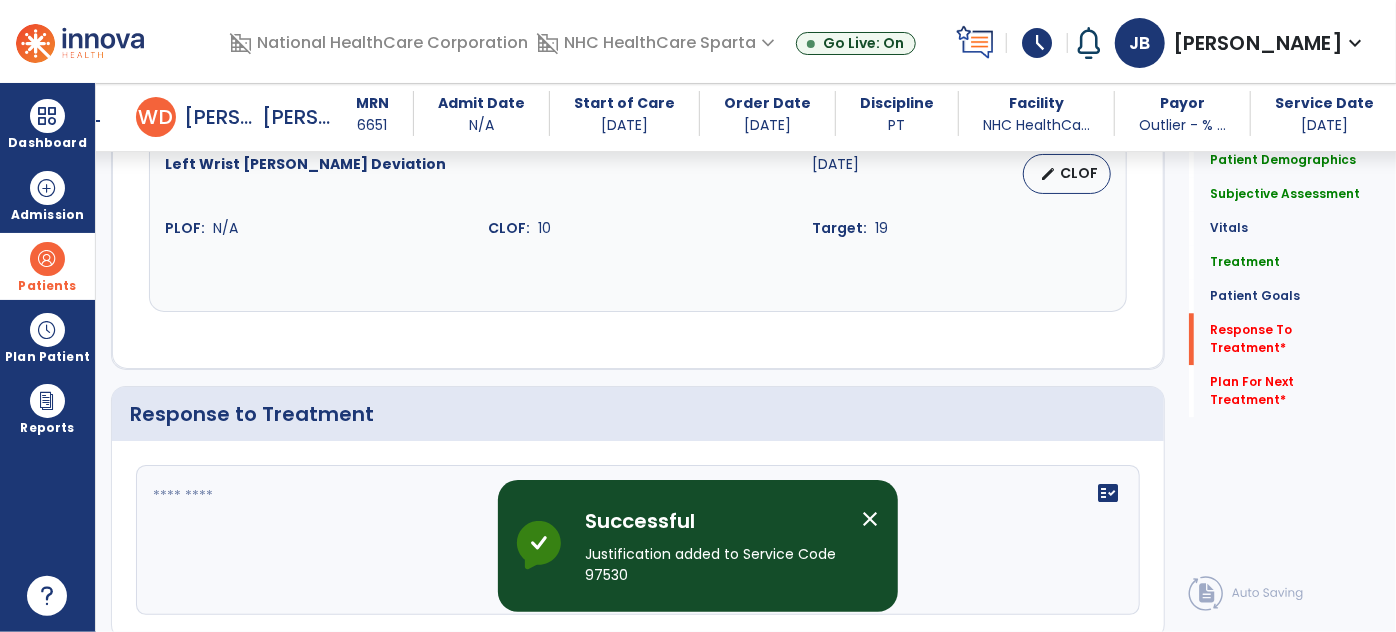 scroll, scrollTop: 2727, scrollLeft: 0, axis: vertical 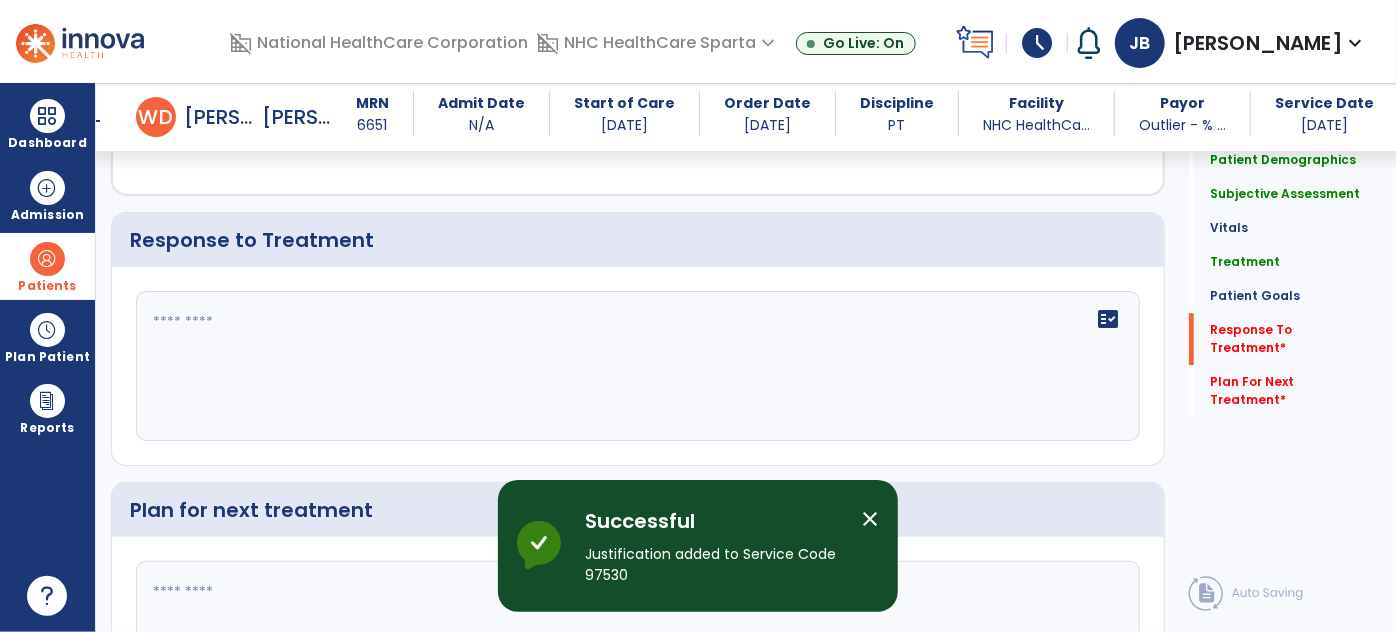 click on "fact_check" 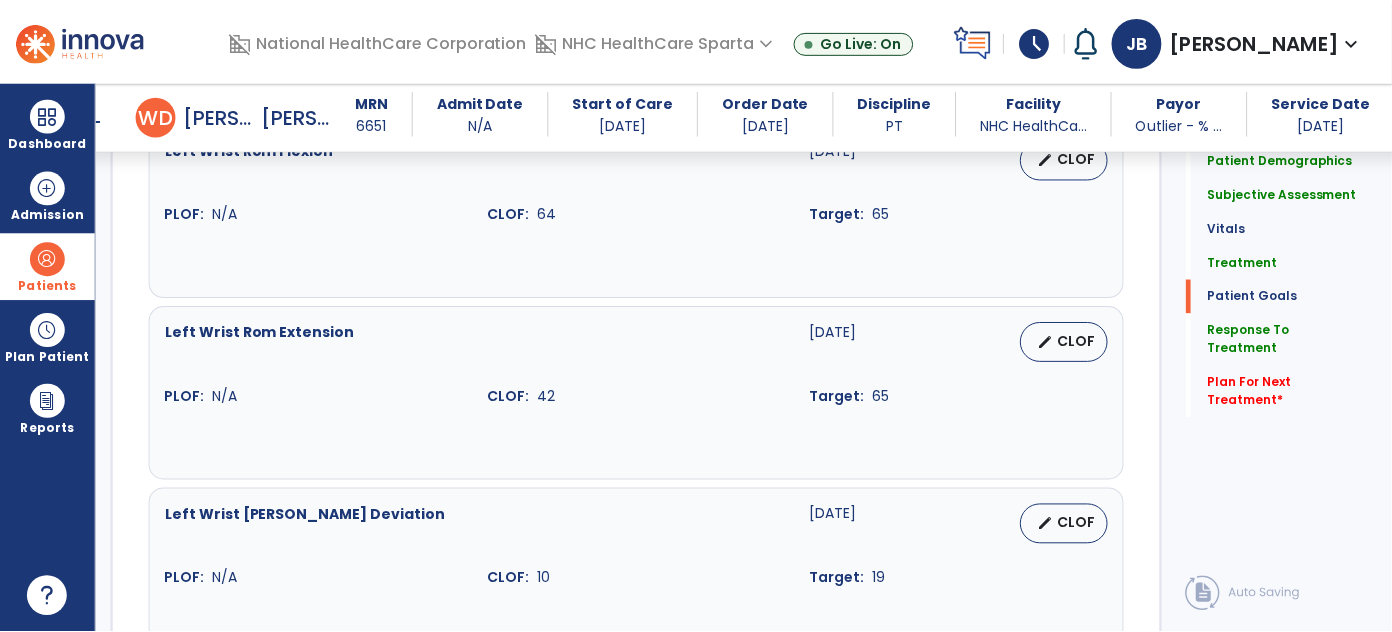 scroll, scrollTop: 2272, scrollLeft: 0, axis: vertical 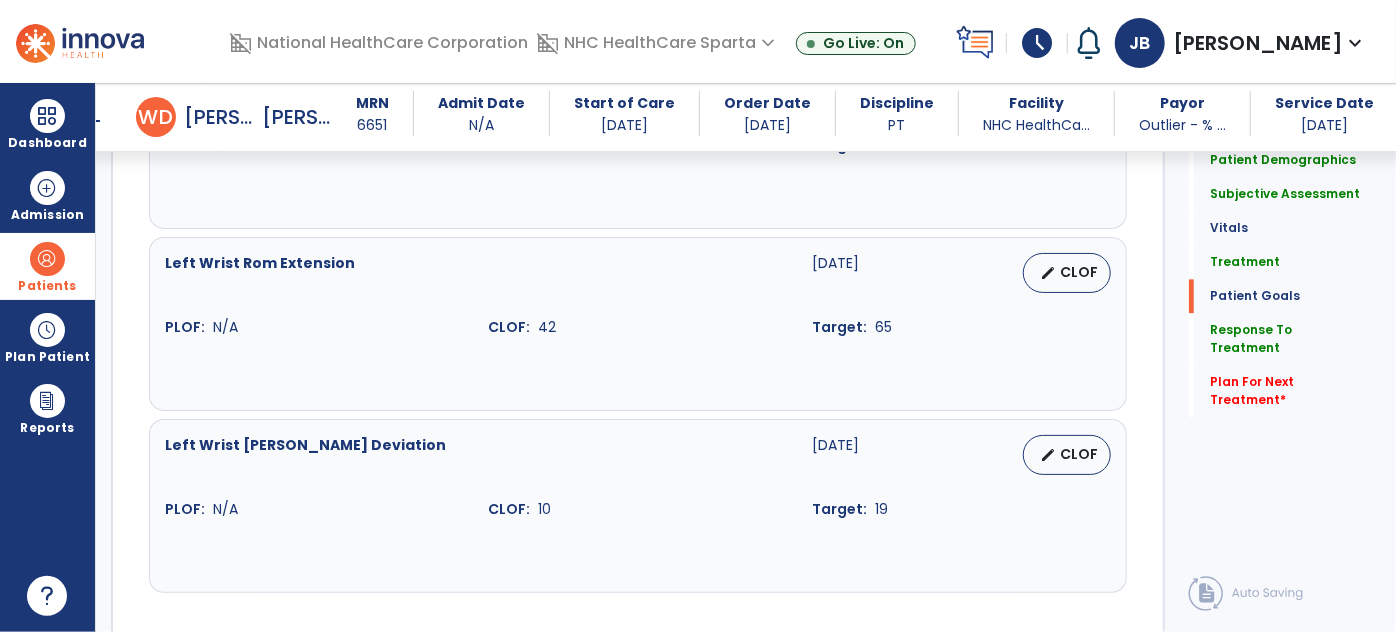 type on "**********" 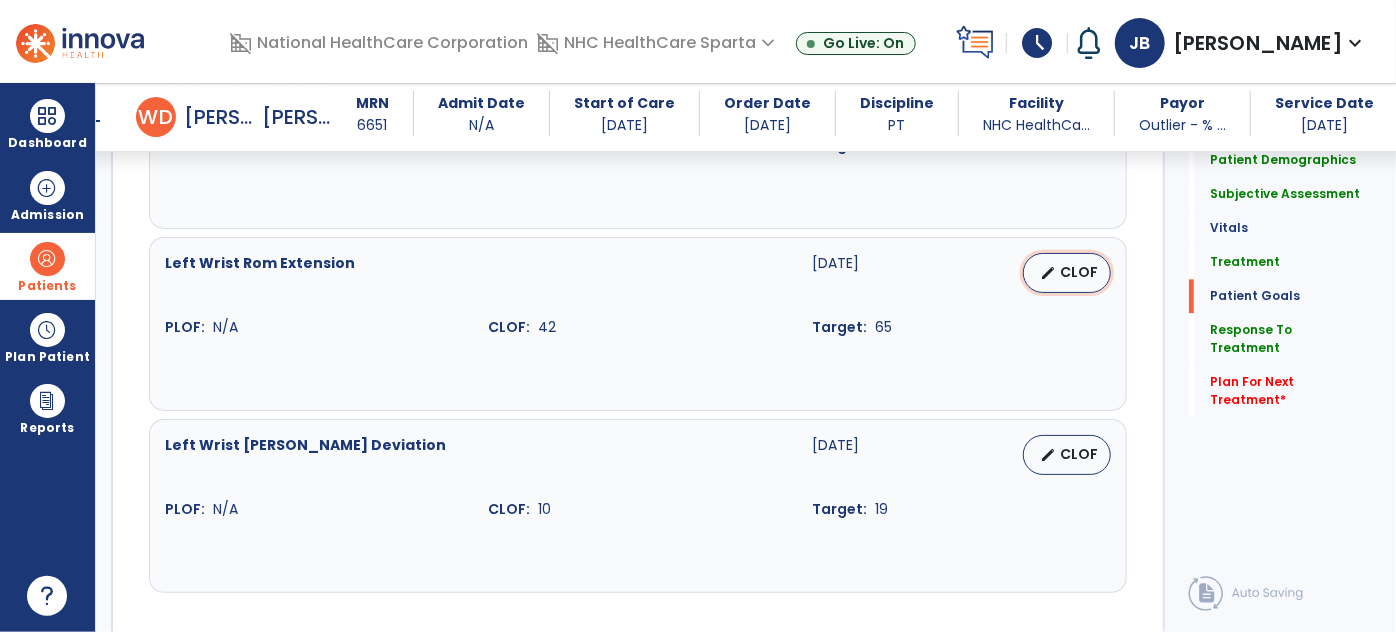 click on "edit" at bounding box center [1048, 273] 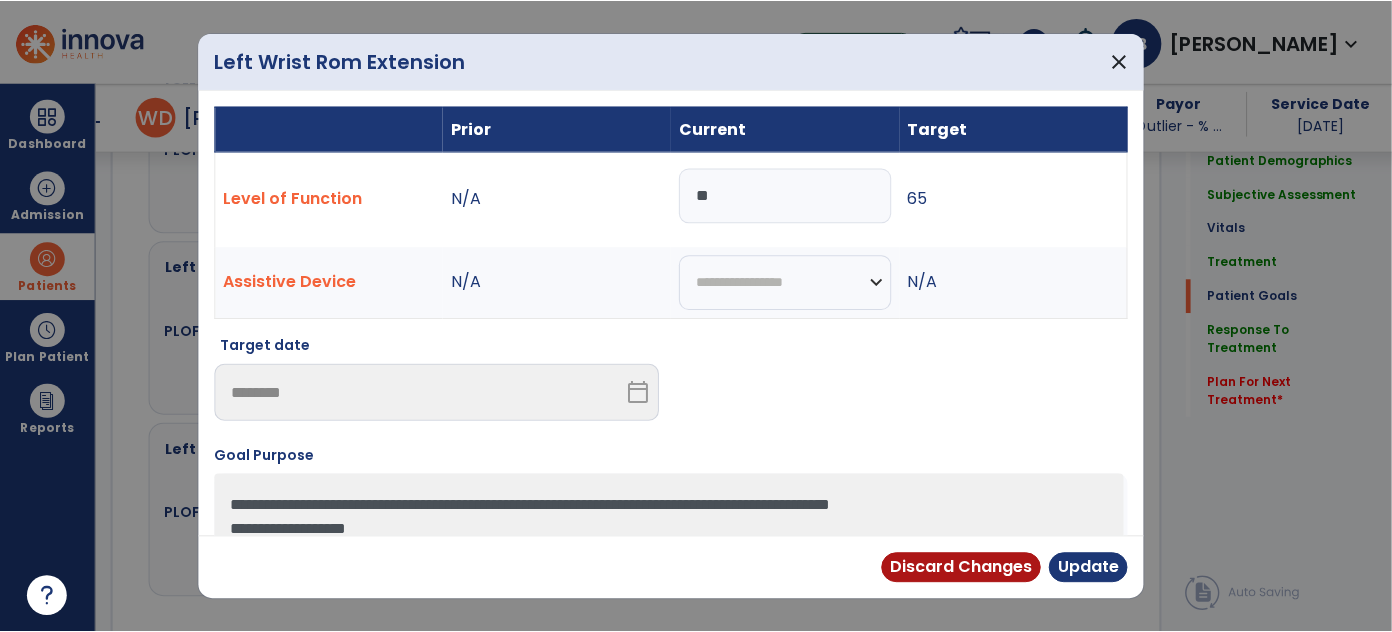 scroll, scrollTop: 2272, scrollLeft: 0, axis: vertical 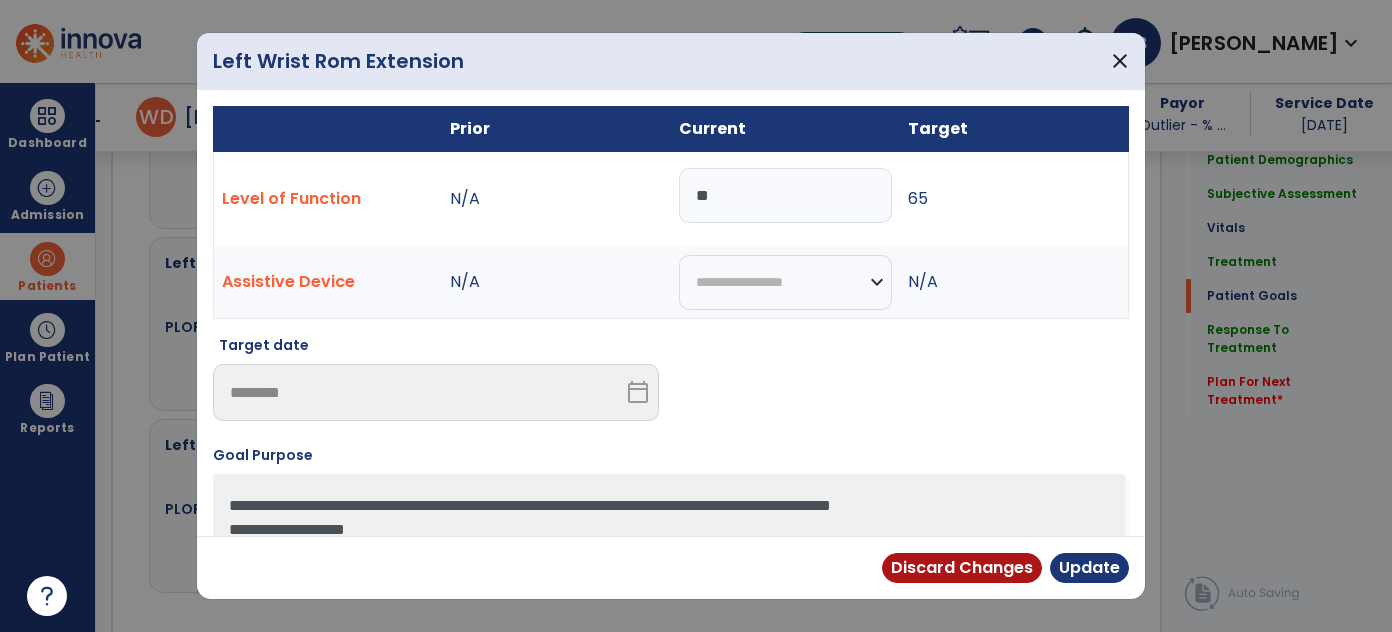 click on "**" at bounding box center [785, 195] 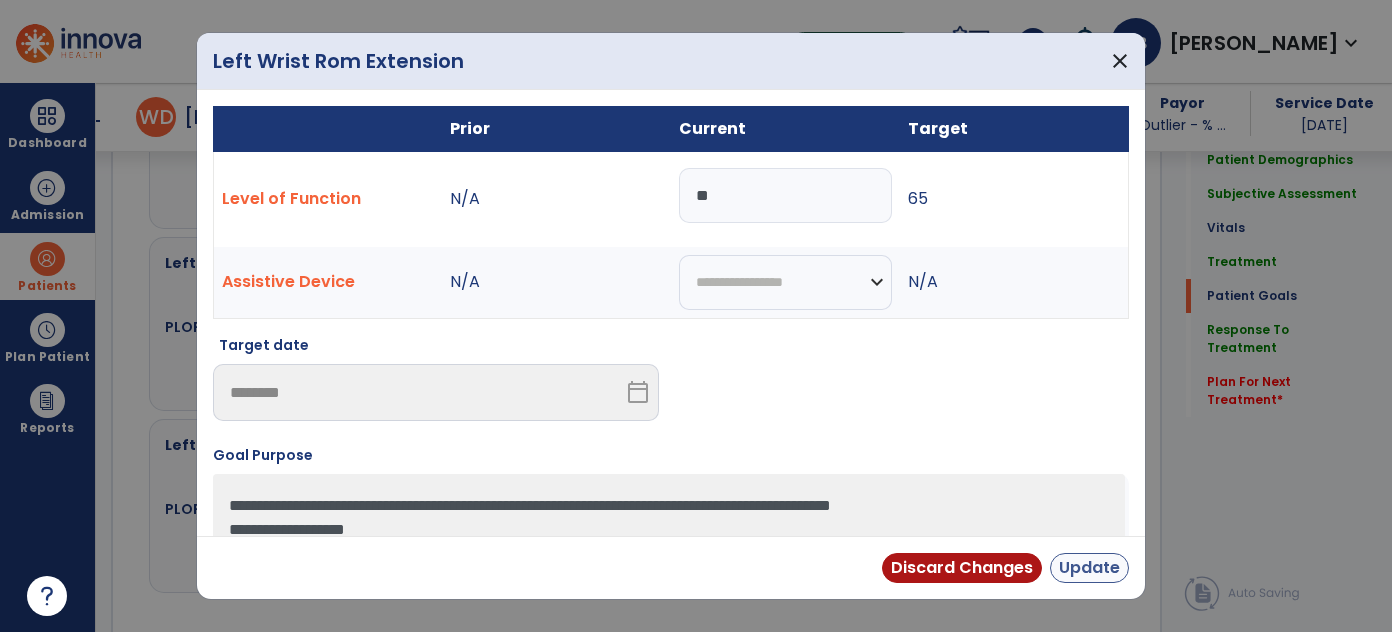 type on "**" 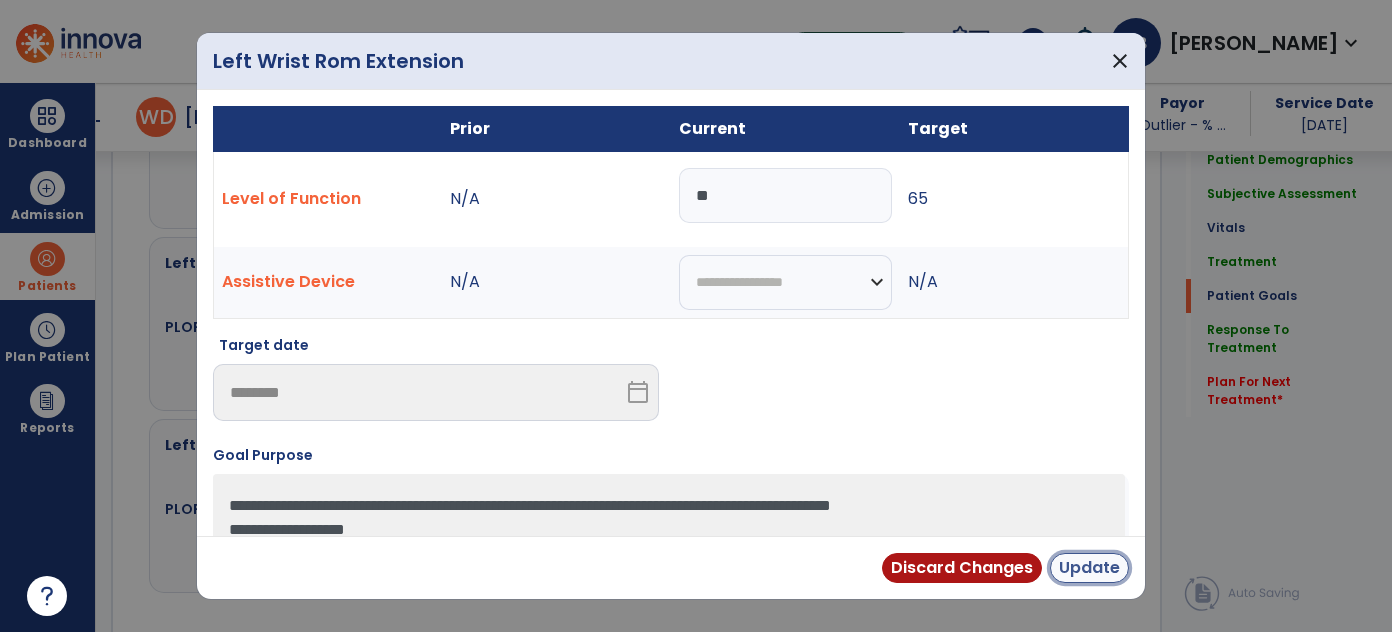 click on "Update" at bounding box center [1089, 568] 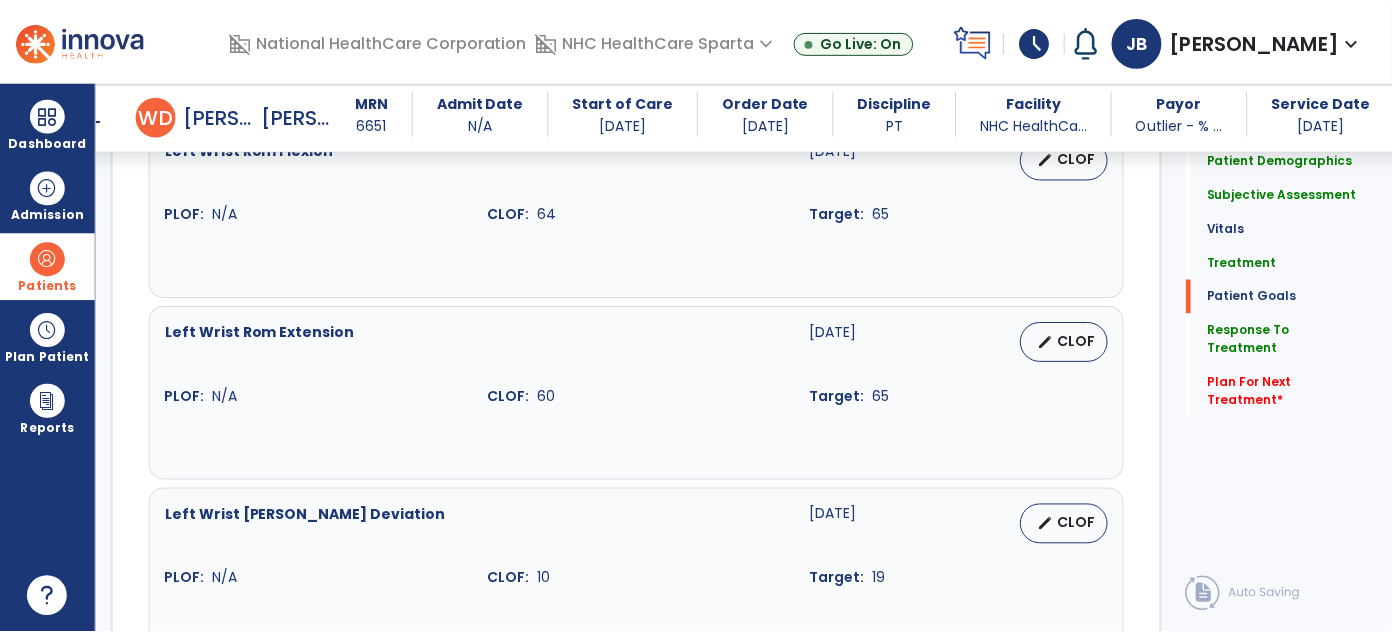 scroll, scrollTop: 2272, scrollLeft: 0, axis: vertical 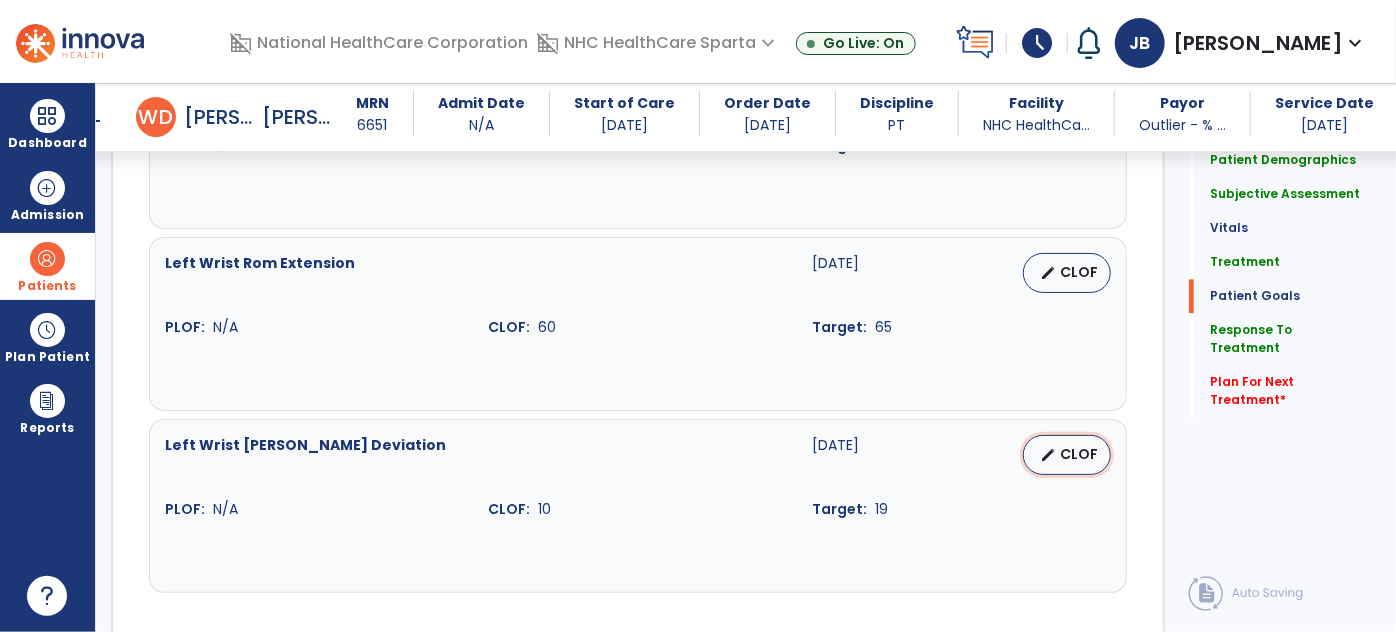 click on "edit" at bounding box center [1048, 455] 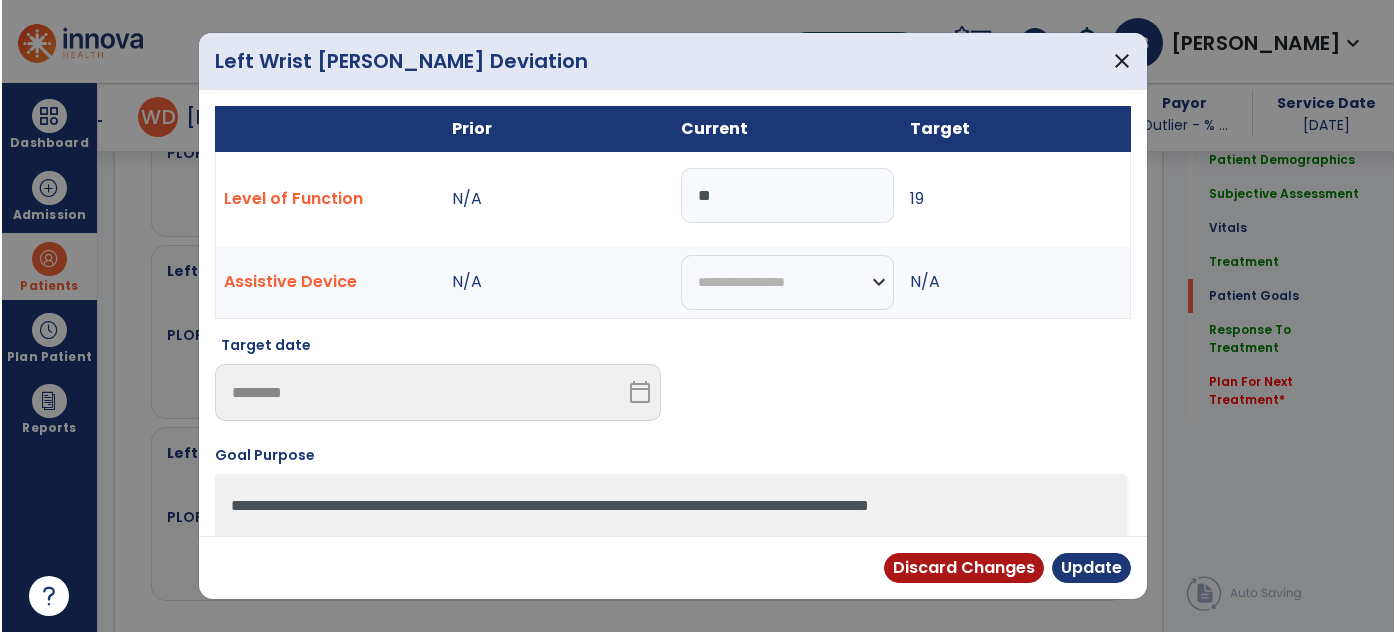 scroll, scrollTop: 2272, scrollLeft: 0, axis: vertical 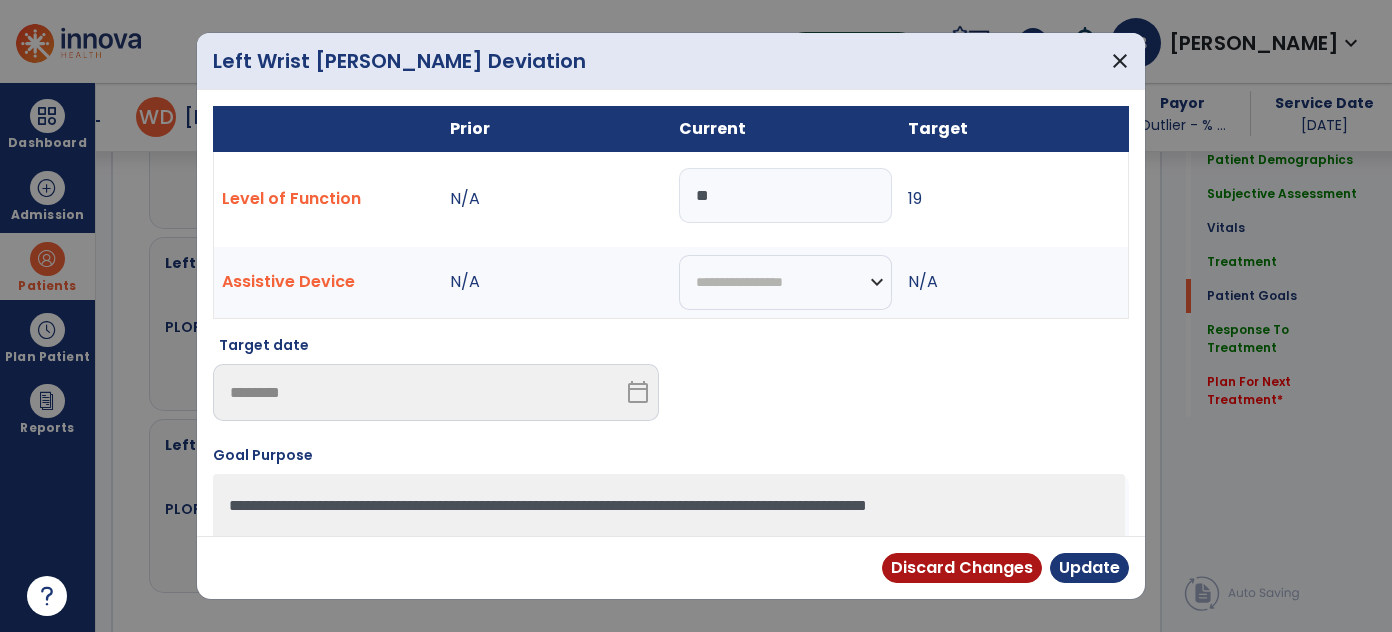 drag, startPoint x: 744, startPoint y: 194, endPoint x: 642, endPoint y: 180, distance: 102.9563 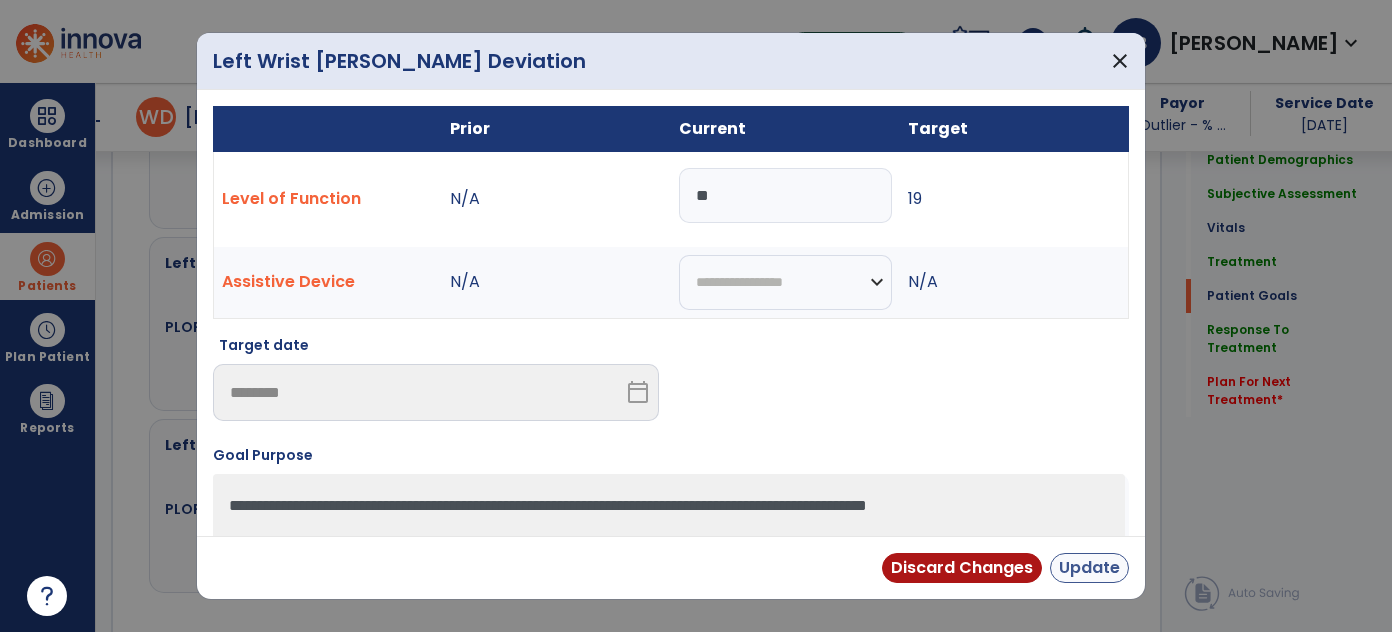 type on "**" 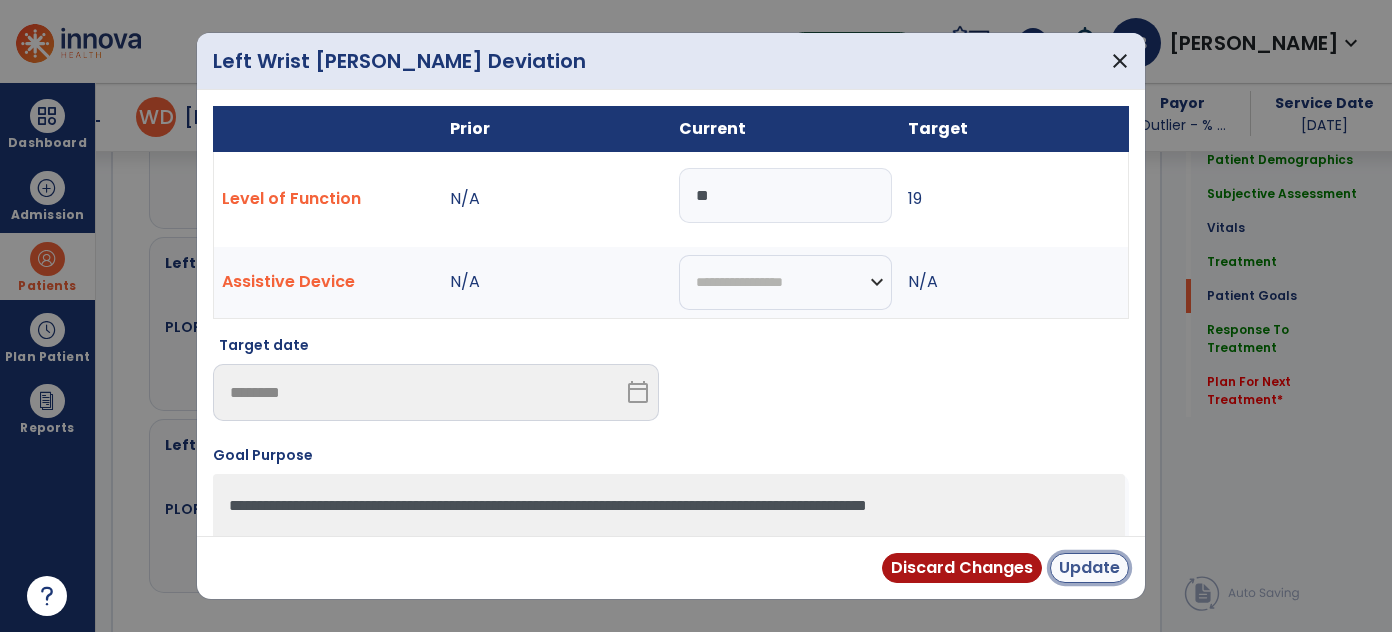click on "Update" at bounding box center [1089, 568] 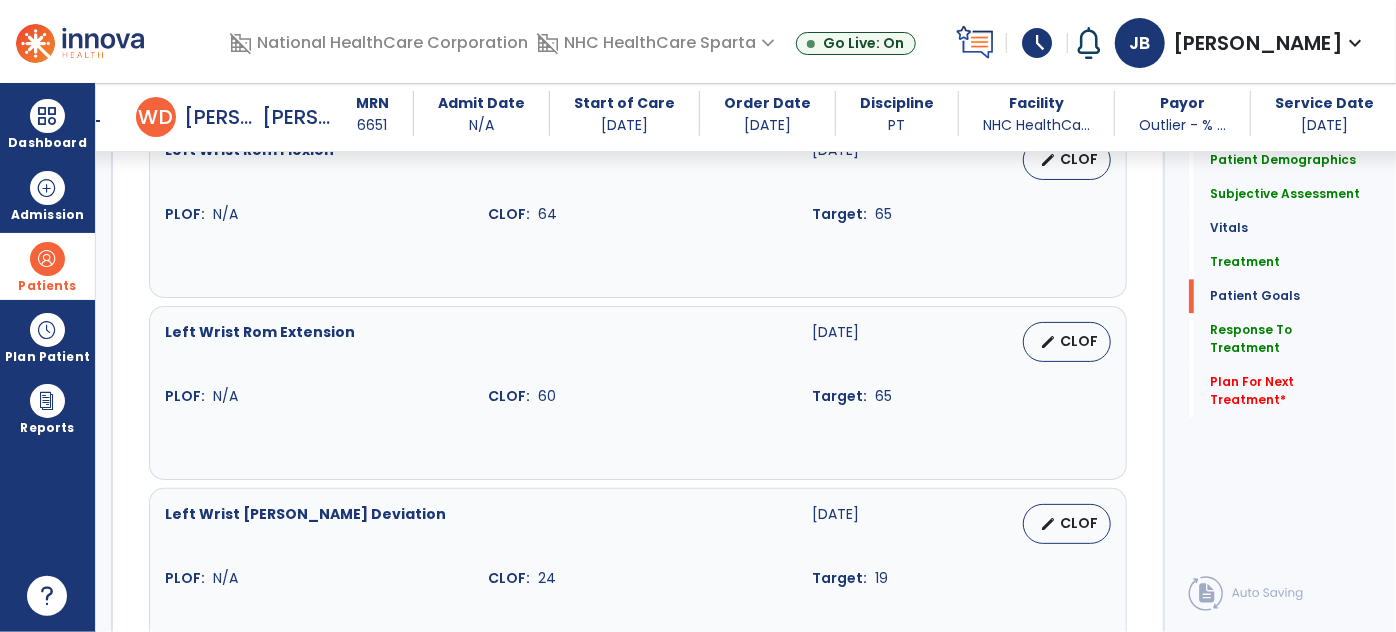 scroll, scrollTop: 2272, scrollLeft: 0, axis: vertical 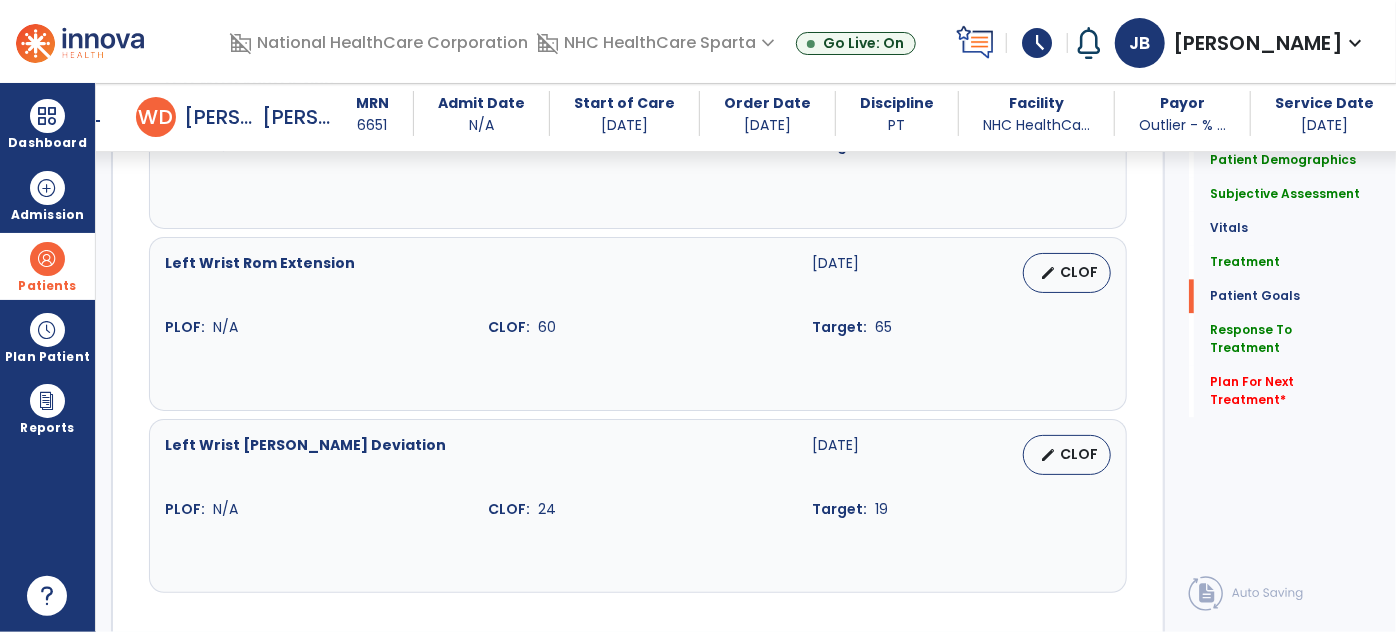 drag, startPoint x: 1040, startPoint y: 412, endPoint x: 763, endPoint y: 500, distance: 290.6424 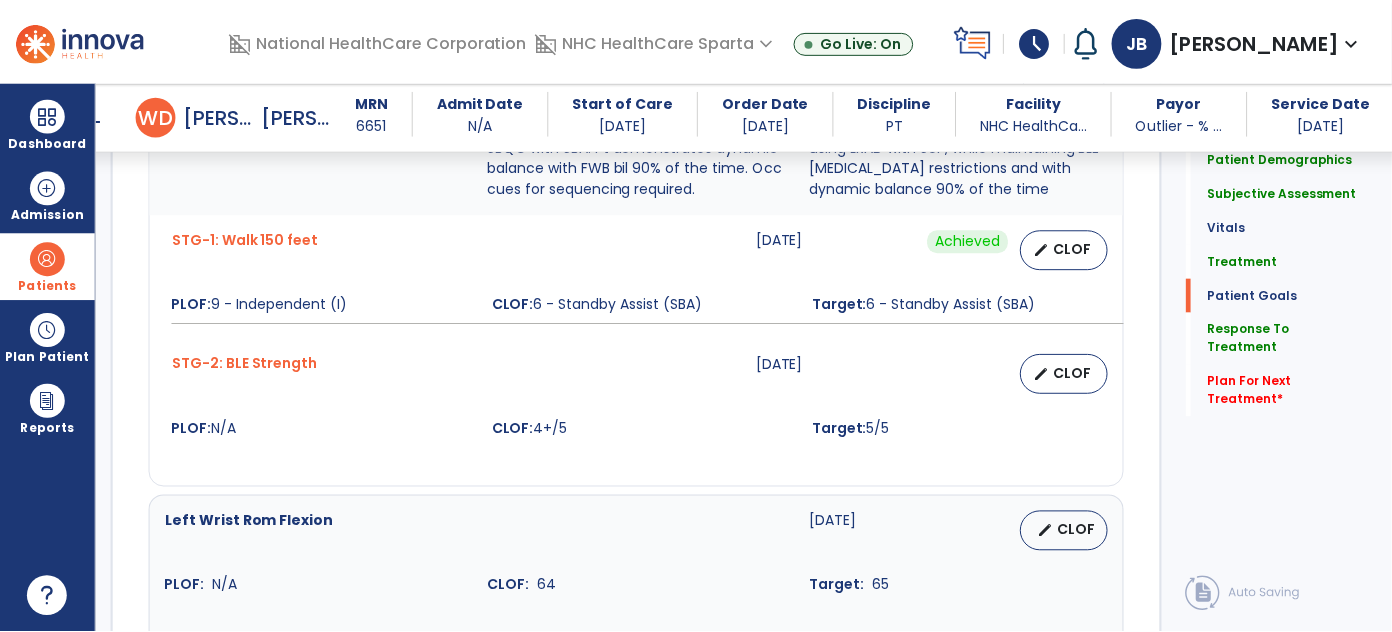 scroll, scrollTop: 1818, scrollLeft: 0, axis: vertical 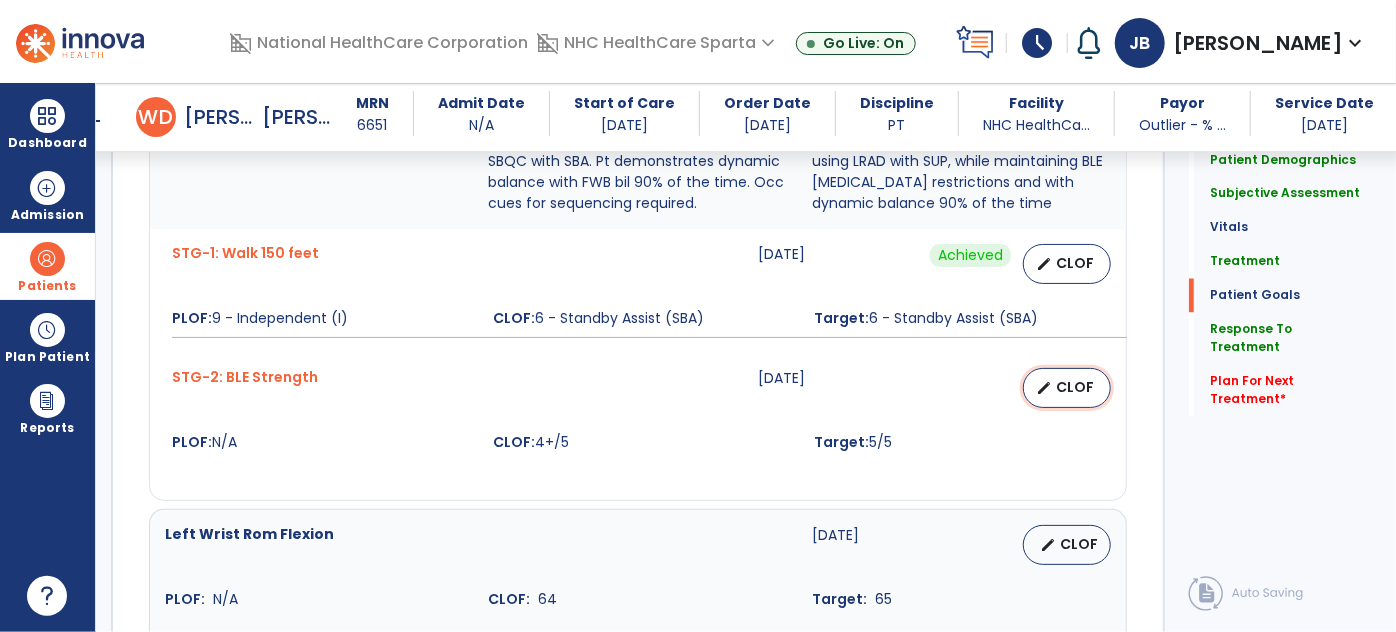 click on "CLOF" at bounding box center (1075, 387) 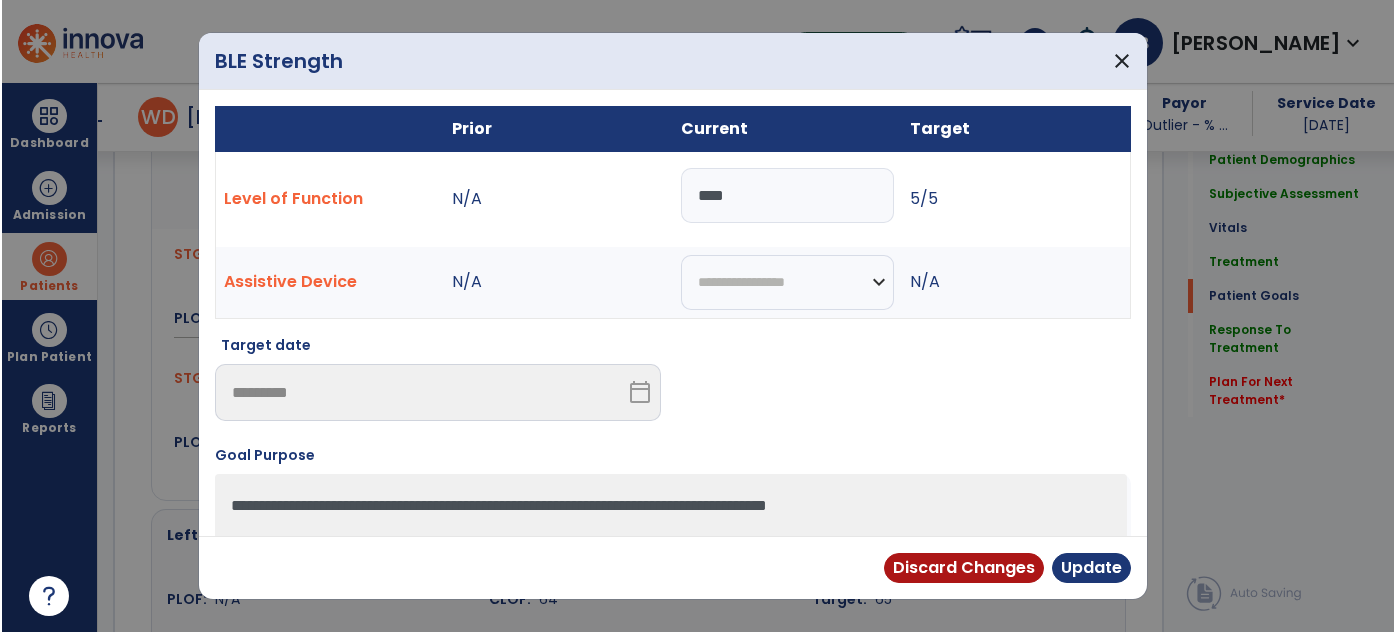 scroll, scrollTop: 1818, scrollLeft: 0, axis: vertical 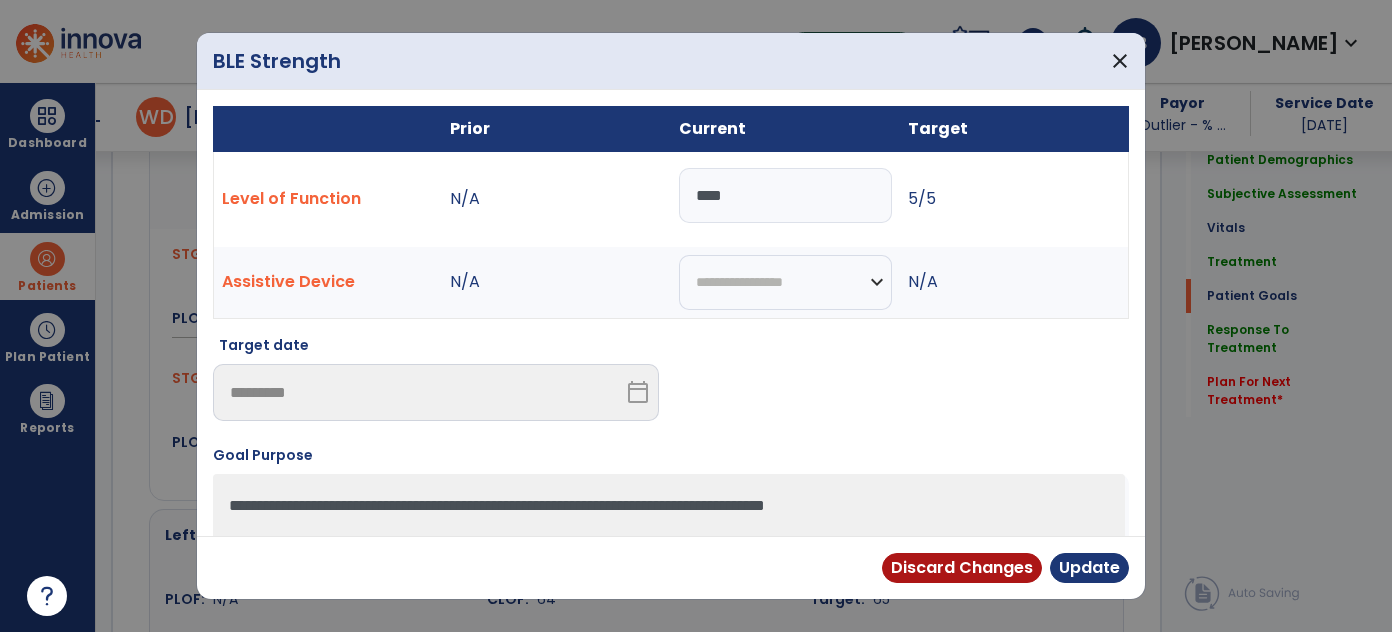 drag, startPoint x: 754, startPoint y: 207, endPoint x: 634, endPoint y: 208, distance: 120.004166 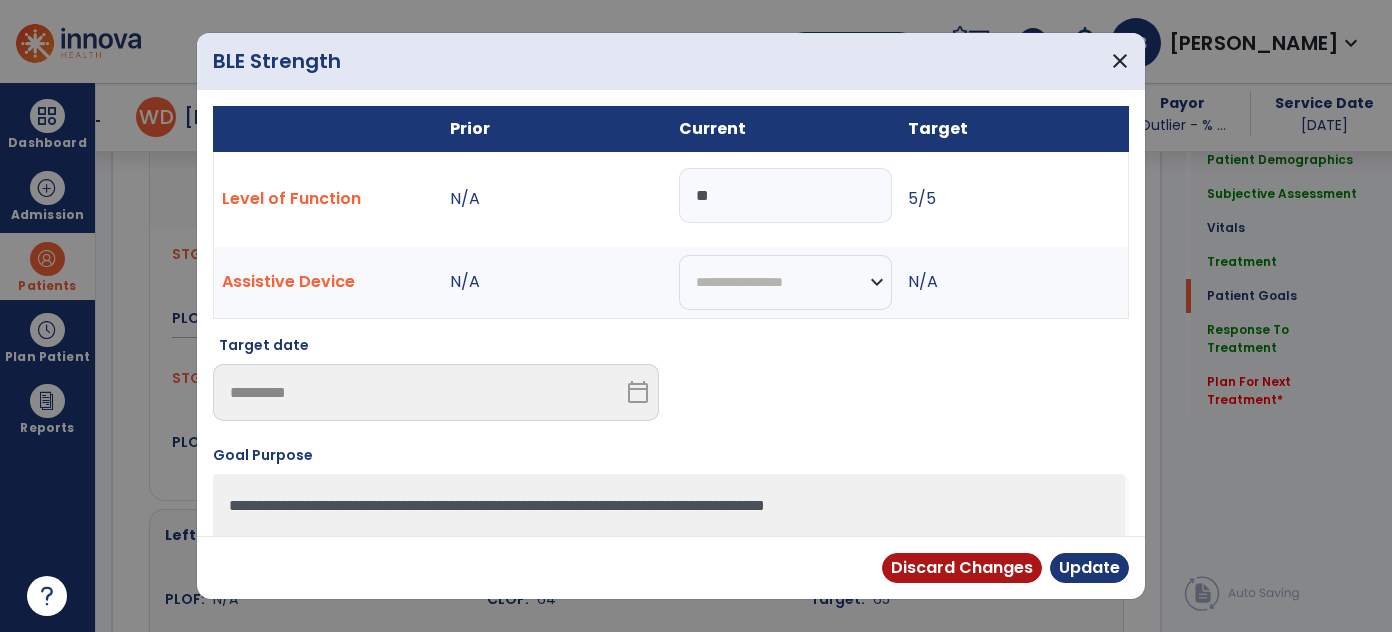 type on "***" 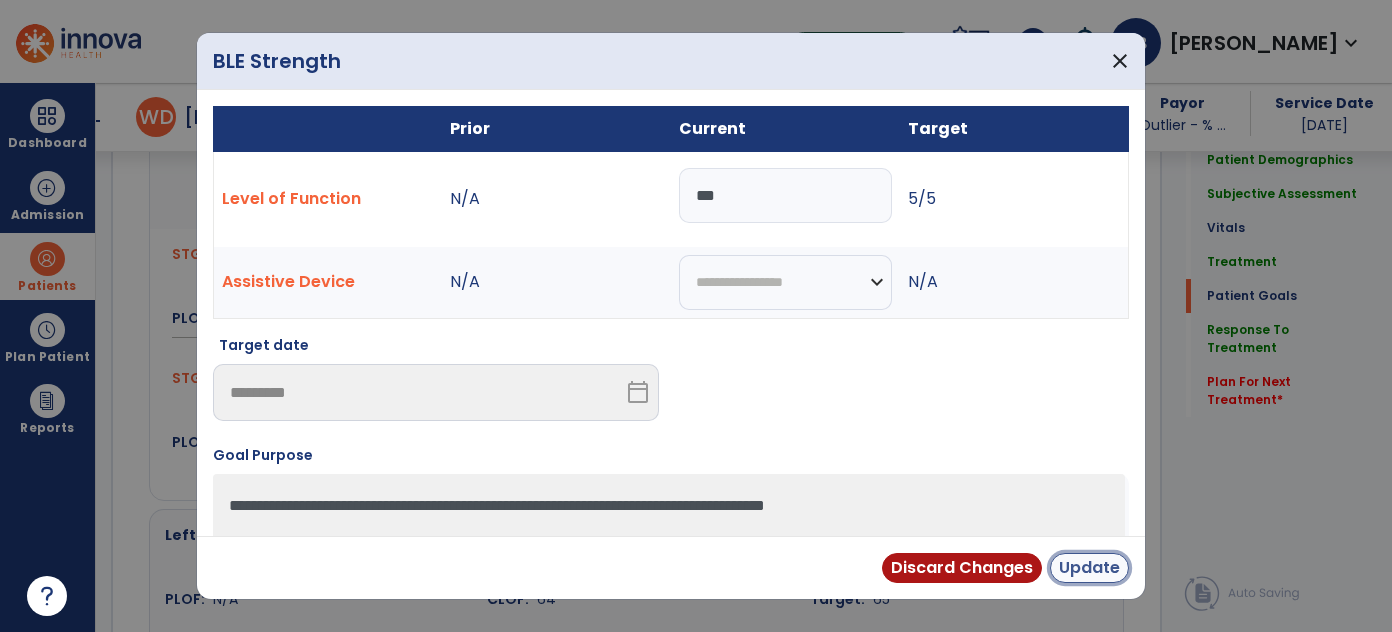 click on "Update" at bounding box center (1089, 568) 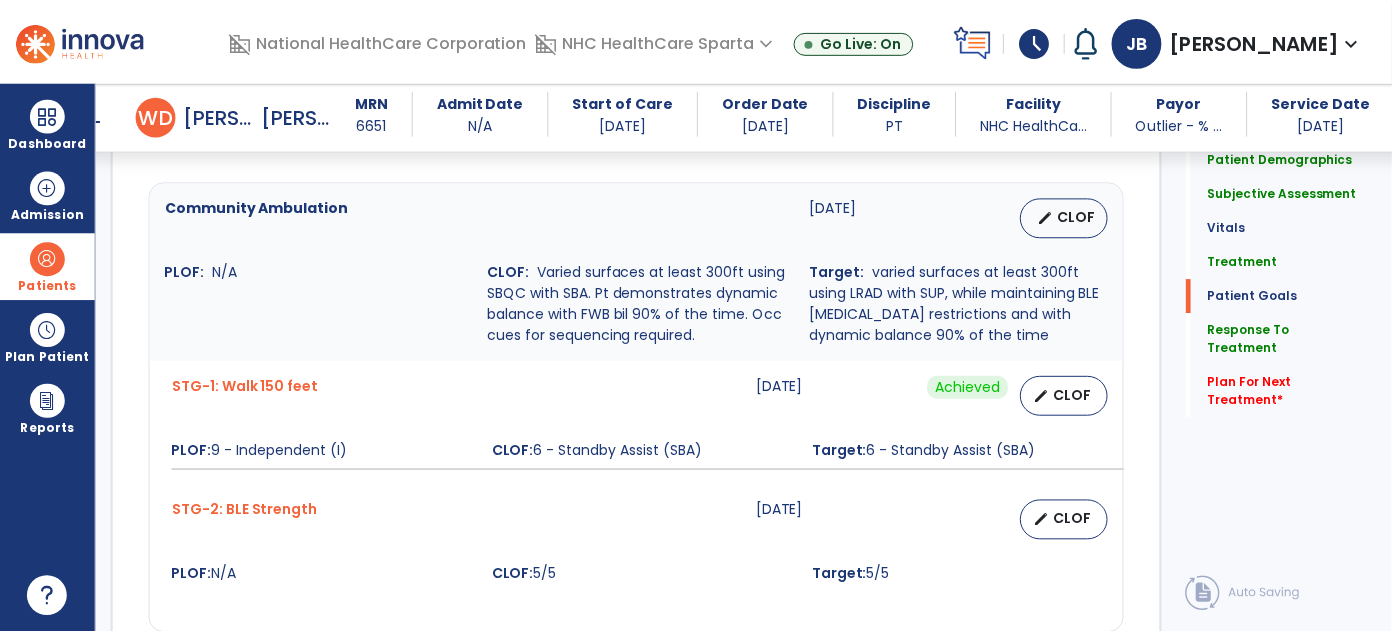 scroll, scrollTop: 1636, scrollLeft: 0, axis: vertical 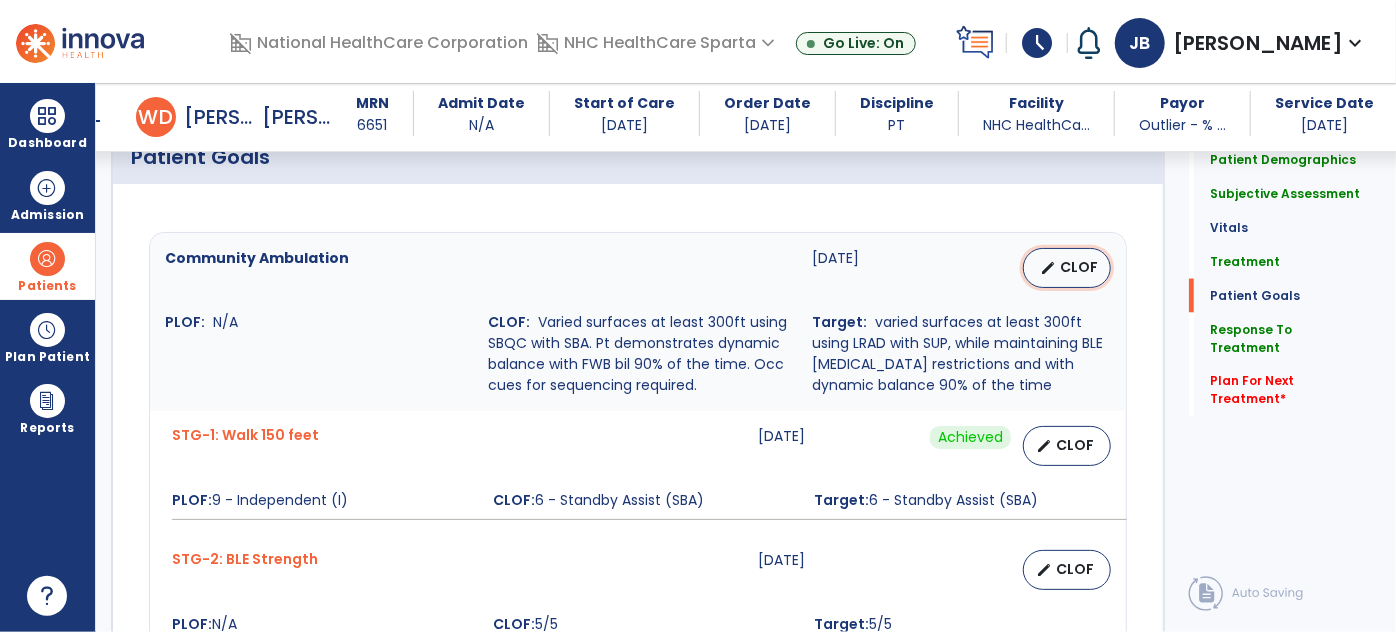 click on "edit" at bounding box center (1048, 268) 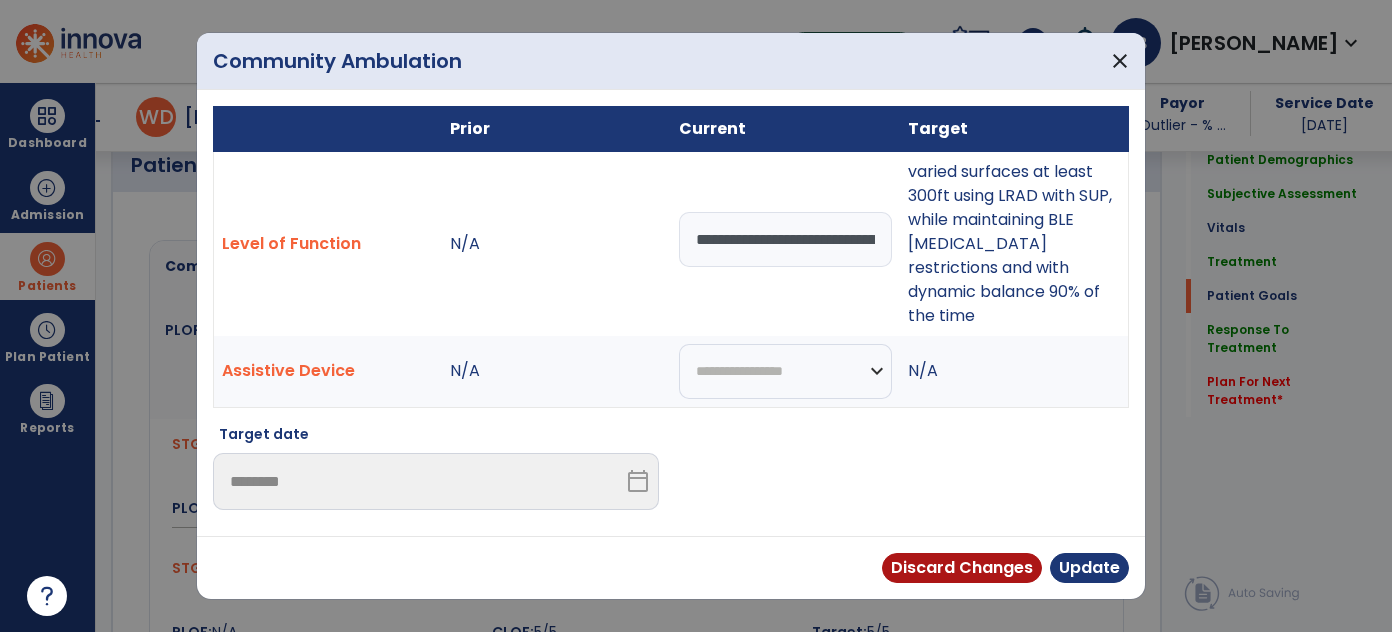 scroll, scrollTop: 1636, scrollLeft: 0, axis: vertical 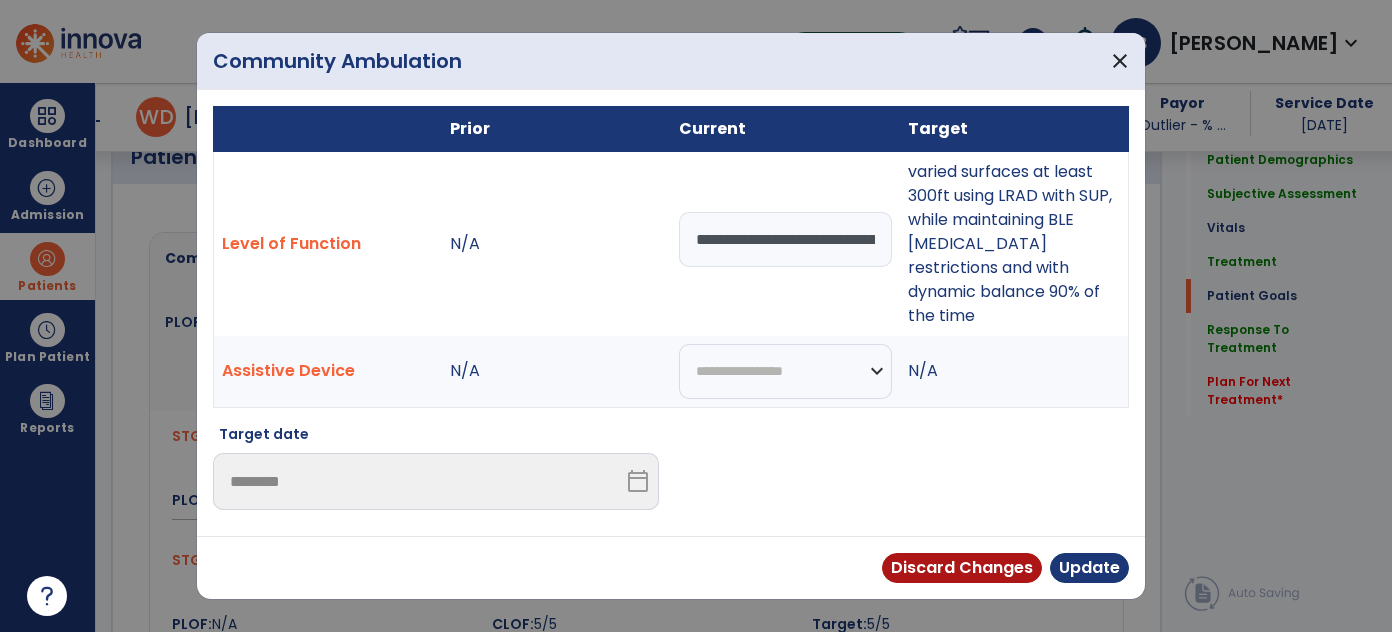 drag, startPoint x: 692, startPoint y: 239, endPoint x: 1525, endPoint y: 383, distance: 845.355 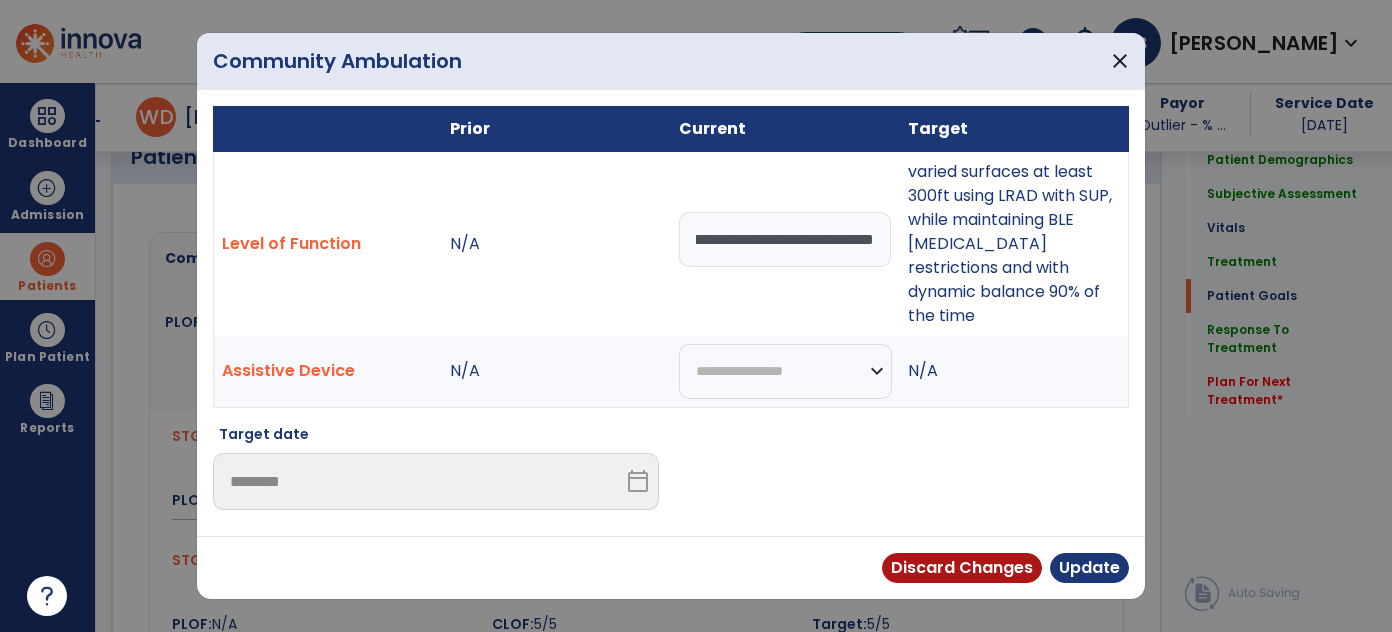 scroll, scrollTop: 0, scrollLeft: 128, axis: horizontal 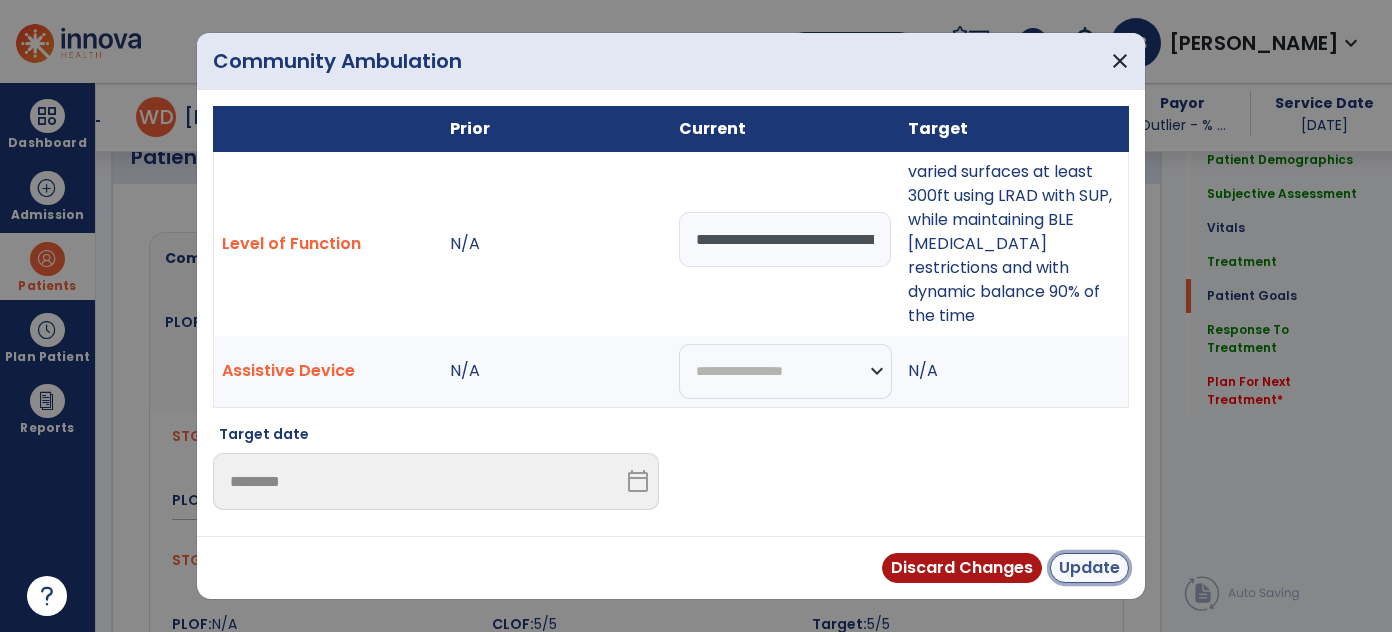 click on "Update" at bounding box center [1089, 568] 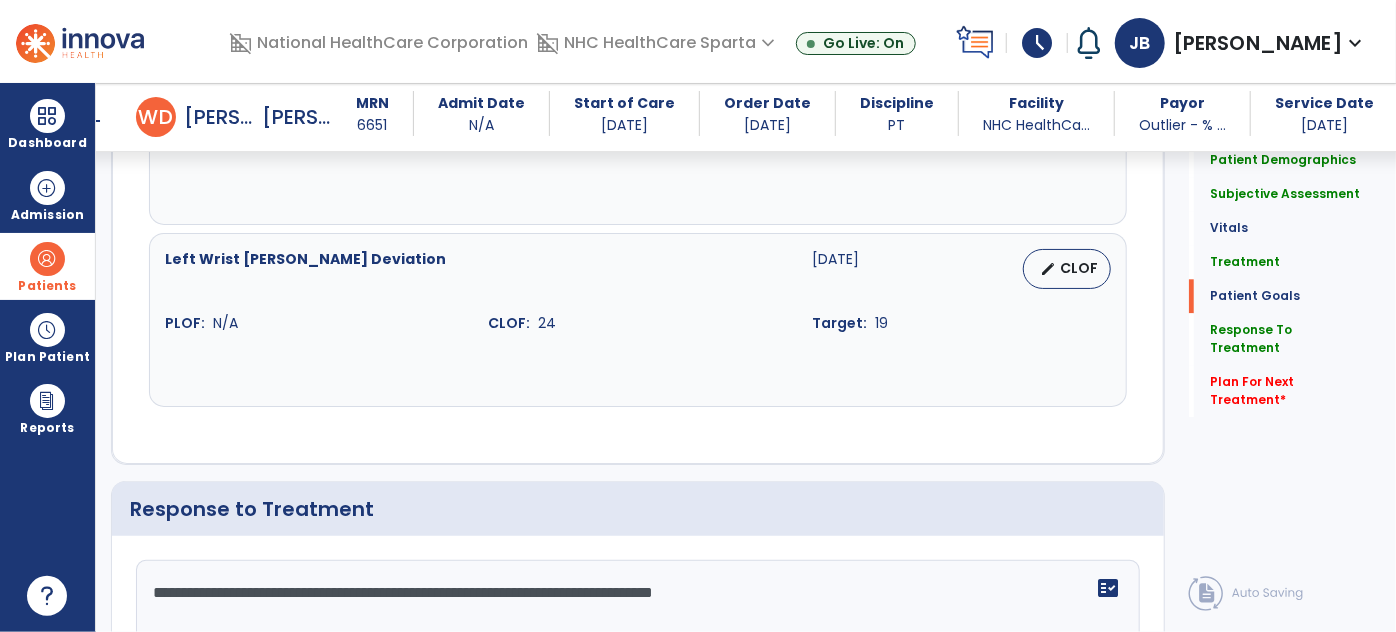 scroll, scrollTop: 2821, scrollLeft: 0, axis: vertical 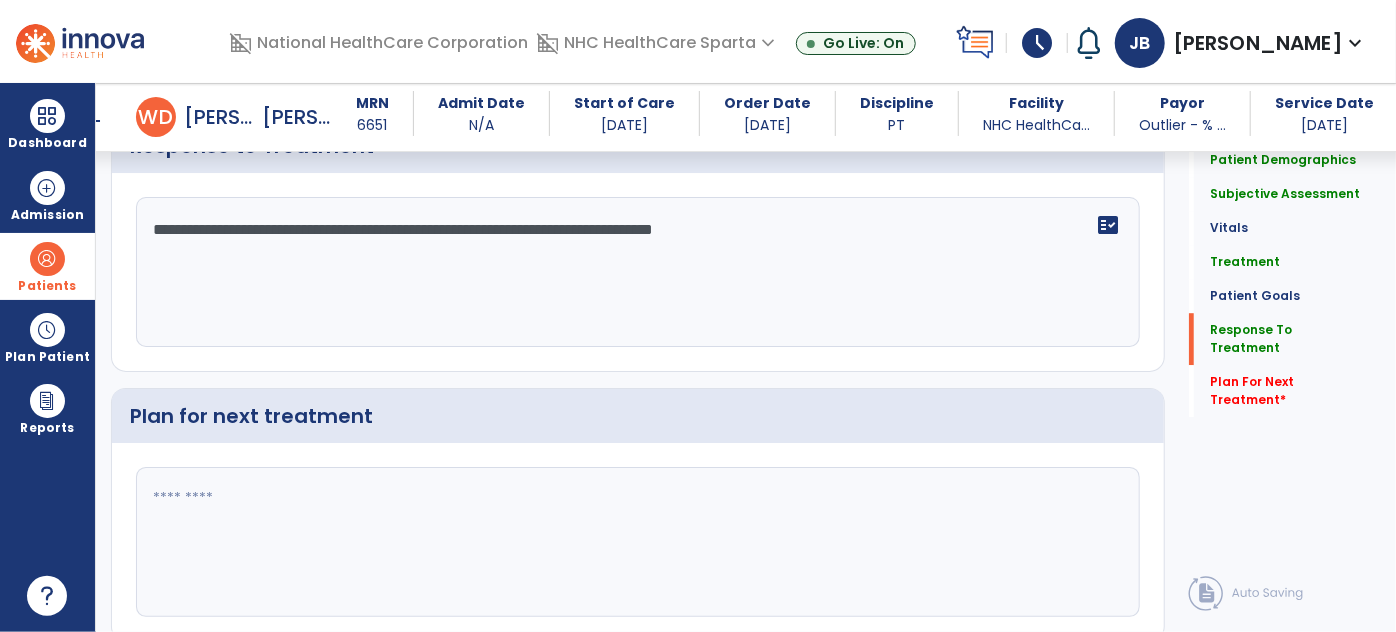 click 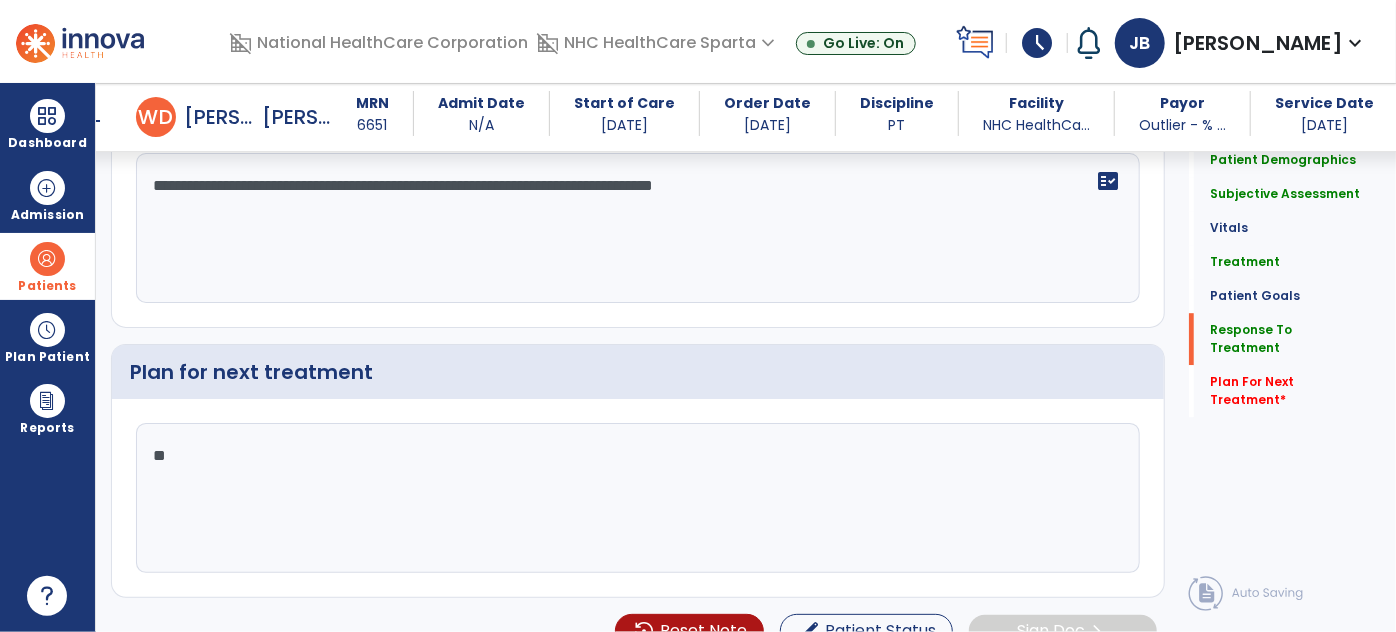 scroll, scrollTop: 2888, scrollLeft: 0, axis: vertical 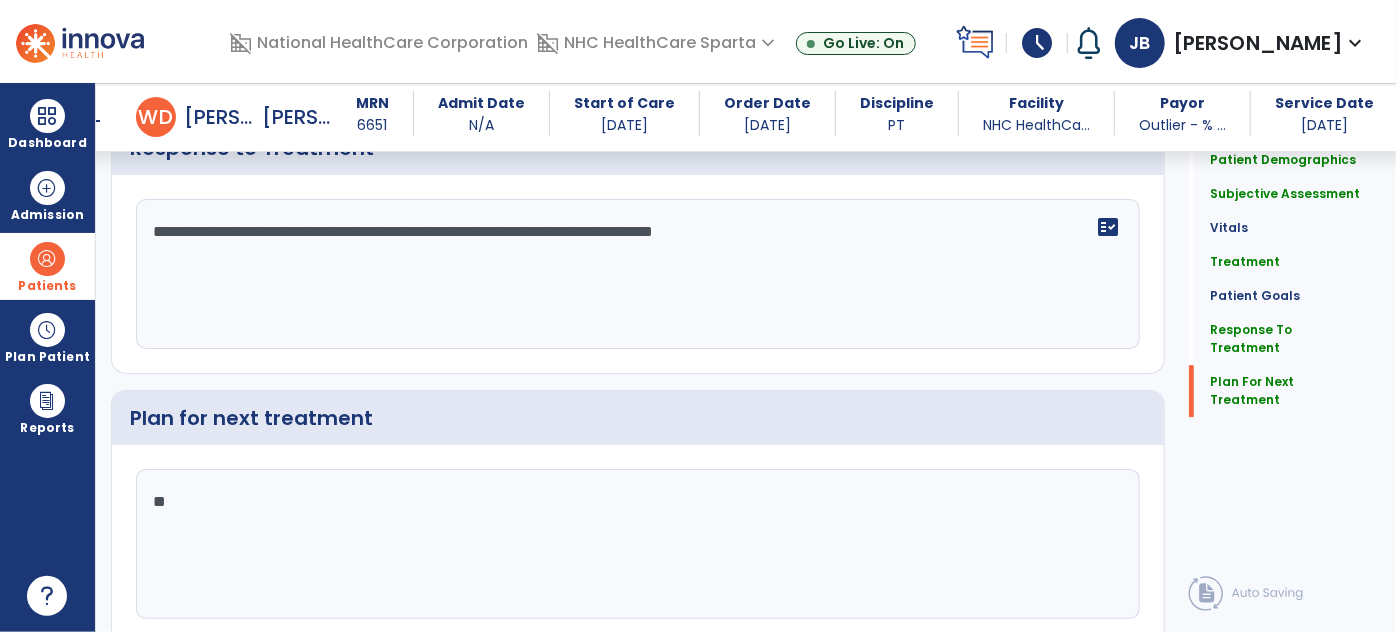 type on "**" 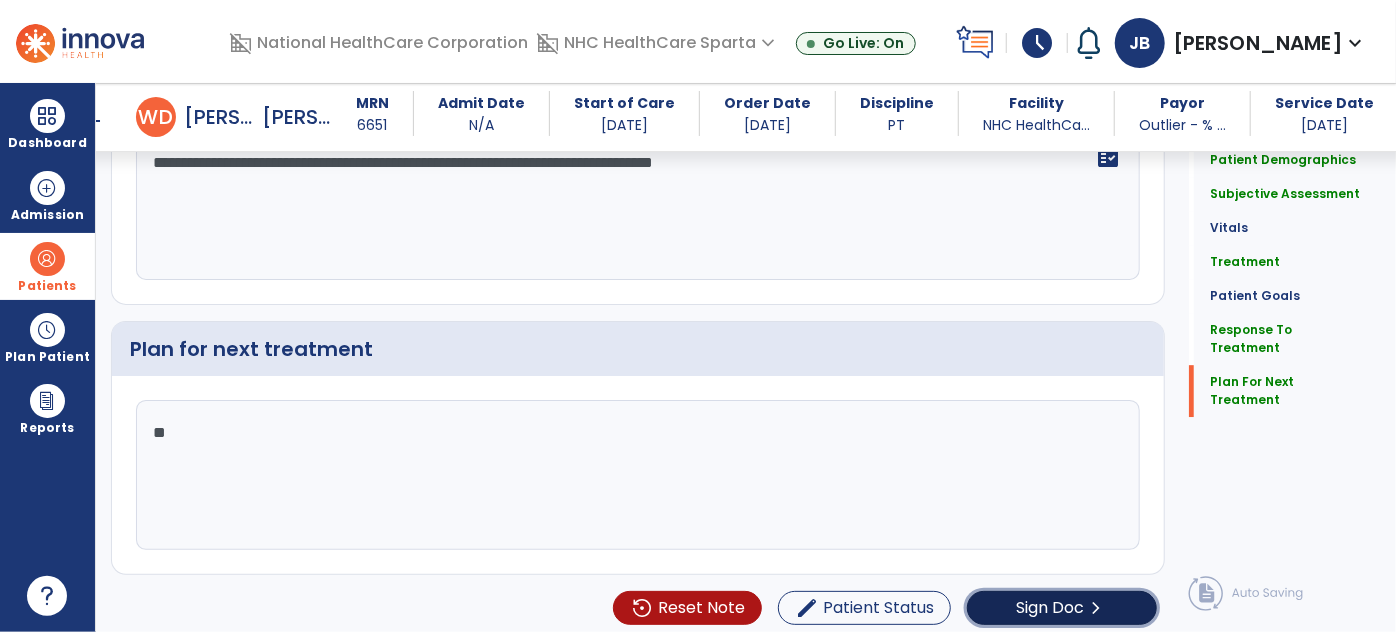 click on "Sign Doc  chevron_right" 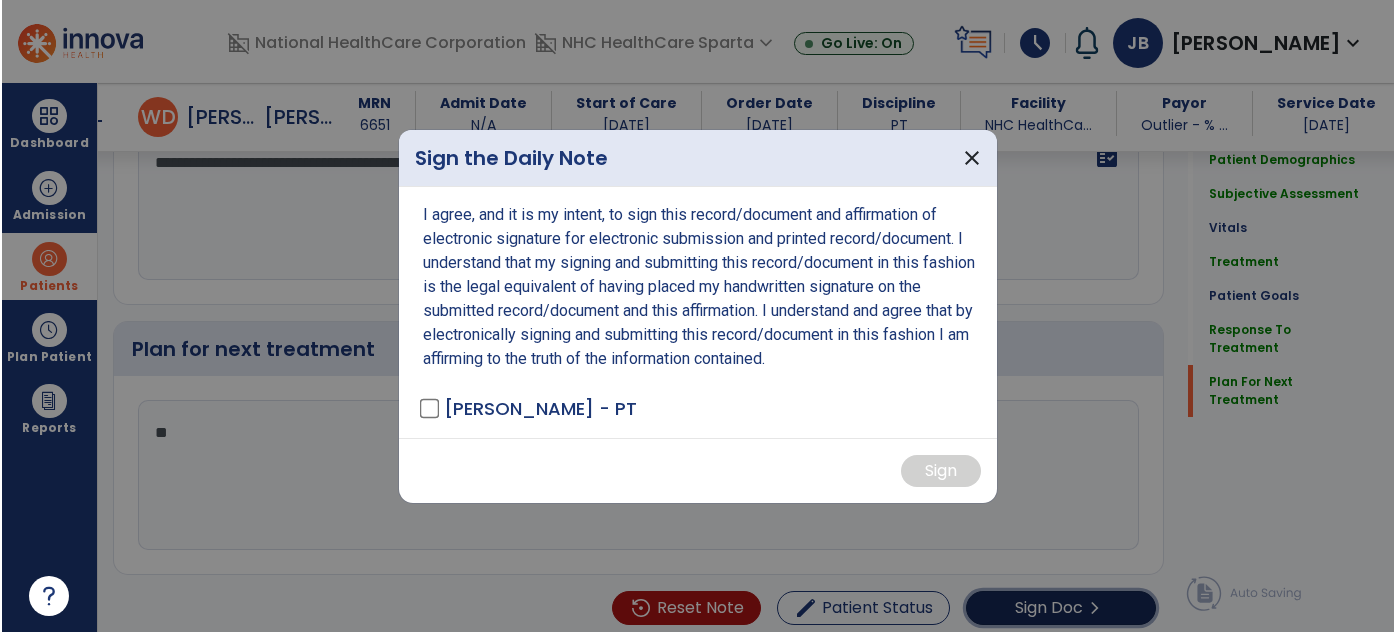 scroll, scrollTop: 2888, scrollLeft: 0, axis: vertical 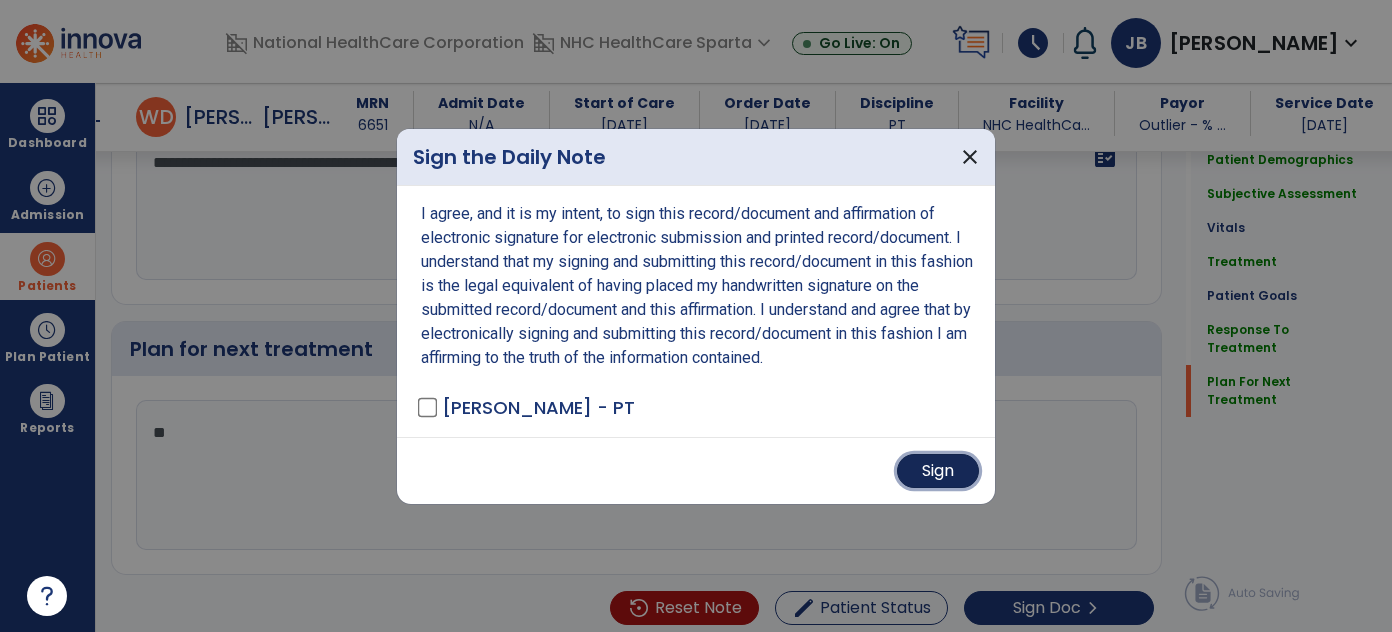 click on "Sign" at bounding box center [938, 471] 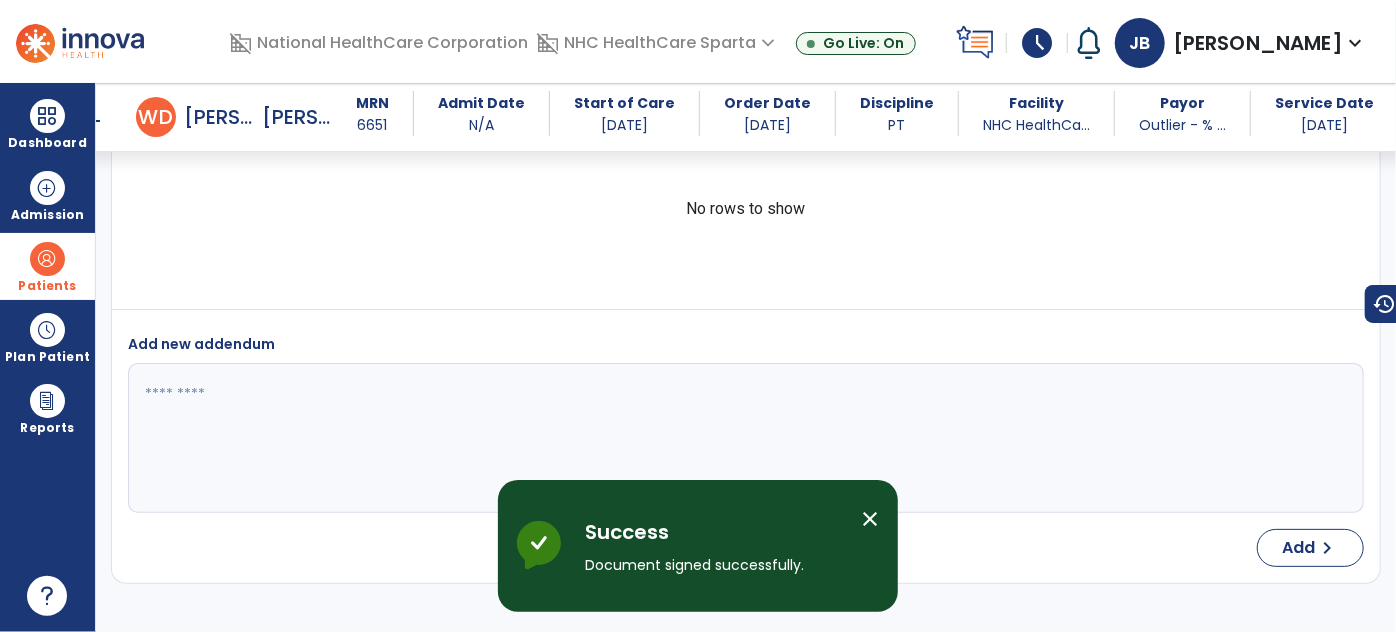 scroll, scrollTop: 4560, scrollLeft: 0, axis: vertical 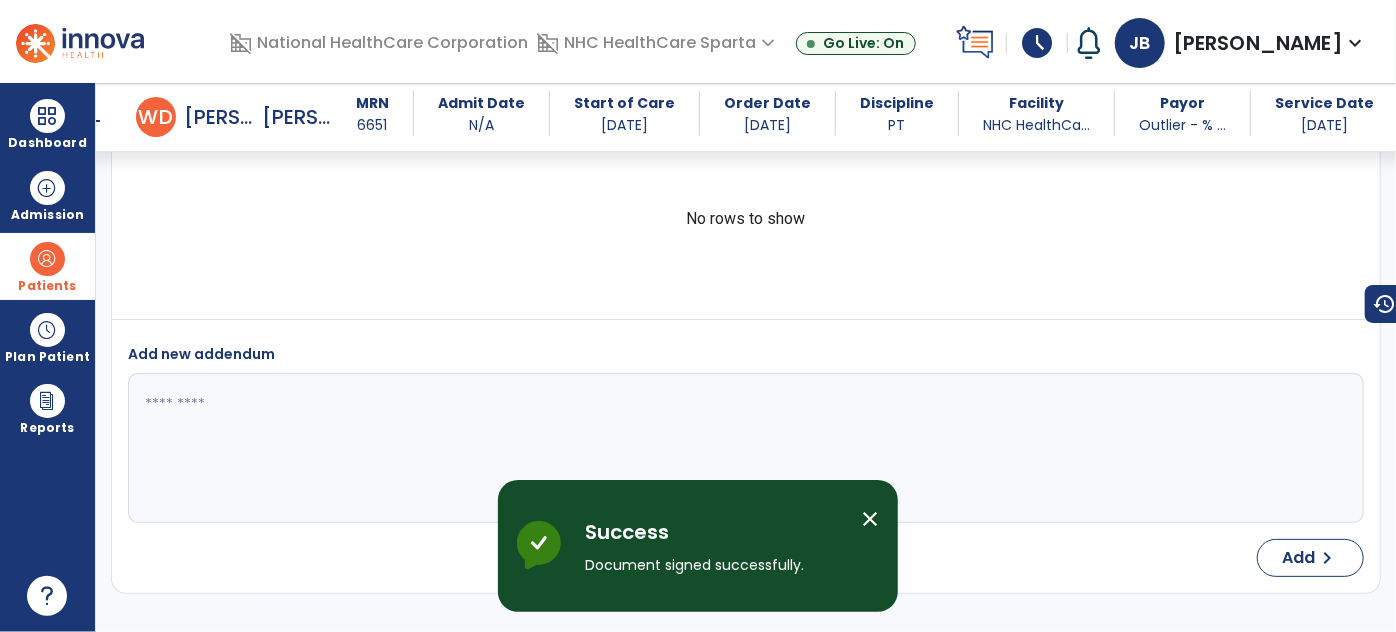 click on "arrow_back" at bounding box center [92, 121] 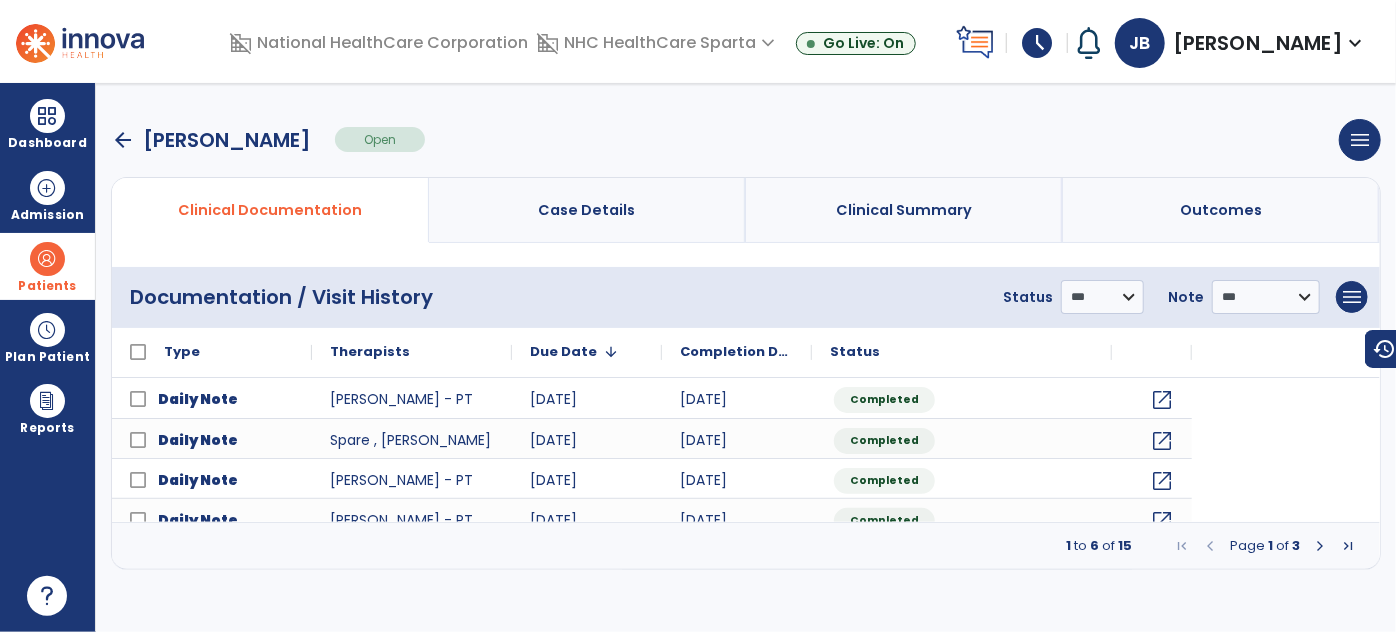 scroll, scrollTop: 0, scrollLeft: 0, axis: both 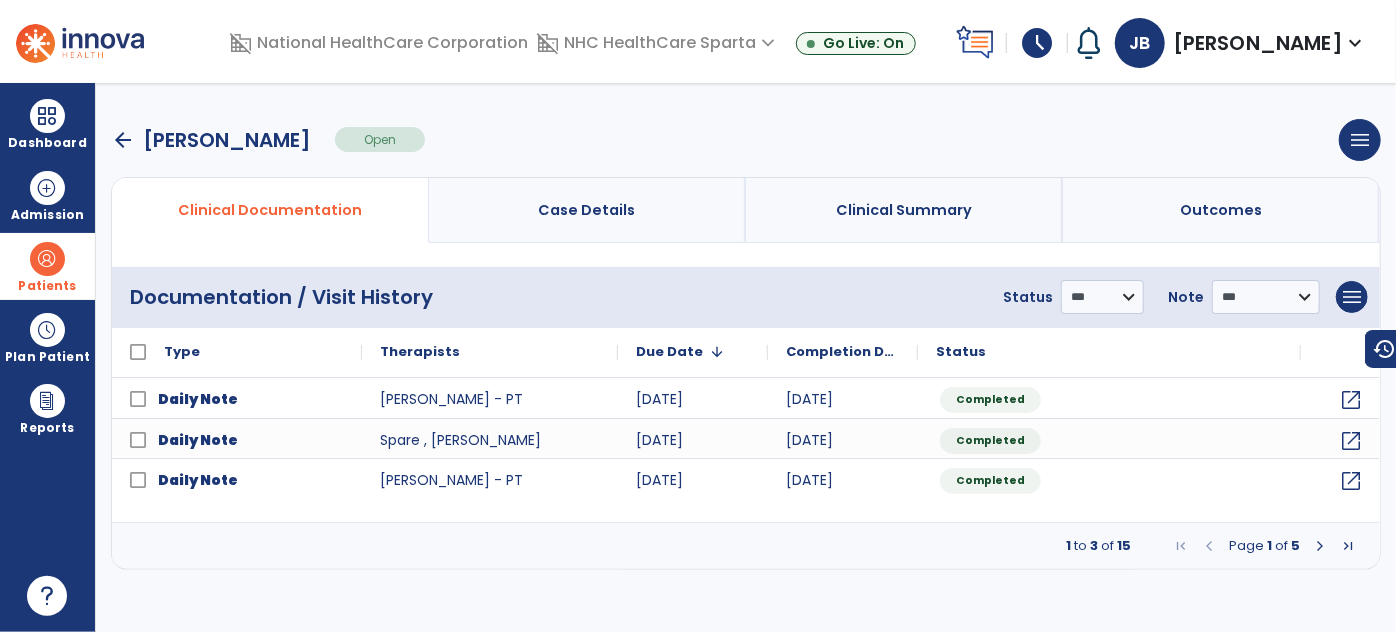 click on "arrow_back" at bounding box center (123, 140) 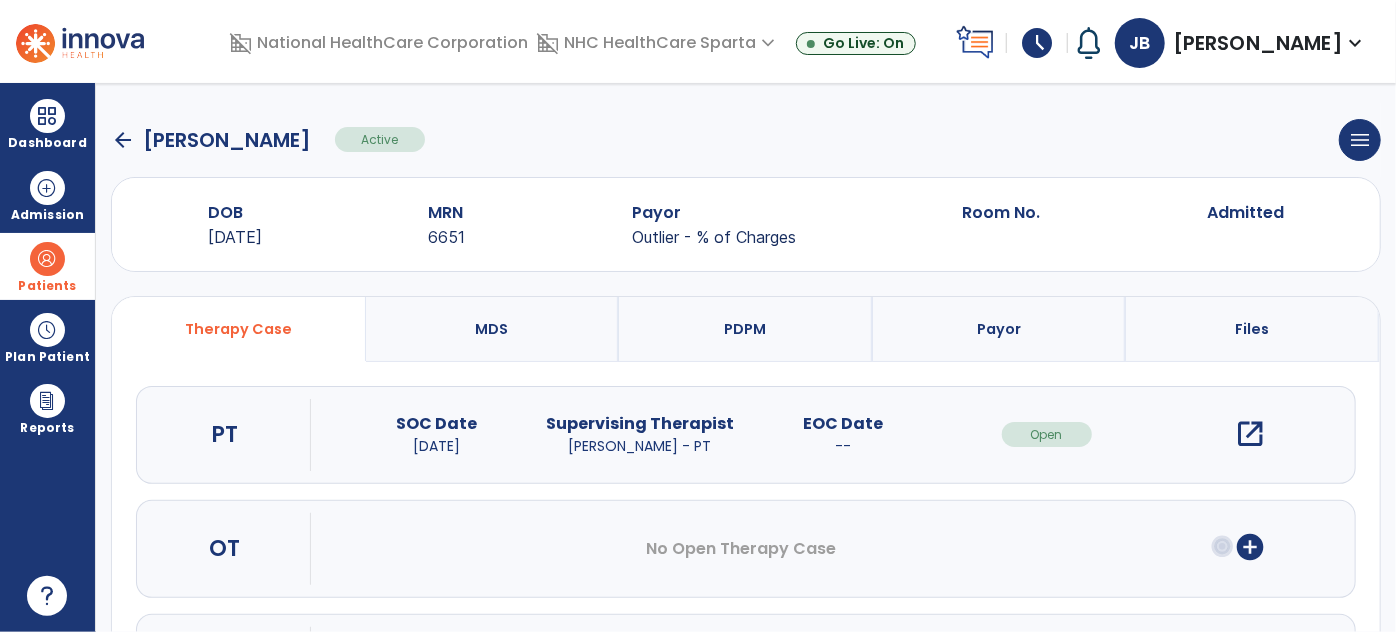 drag, startPoint x: 66, startPoint y: 278, endPoint x: 154, endPoint y: 256, distance: 90.70832 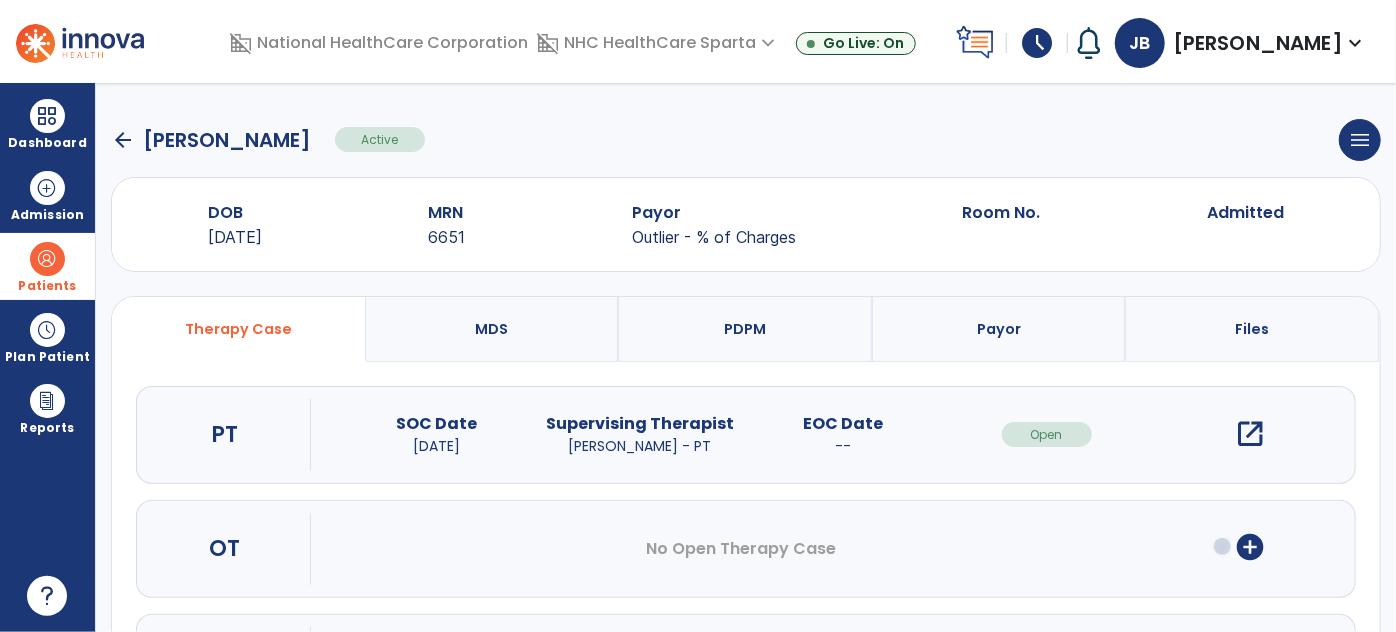 click on "Patients" at bounding box center [47, 286] 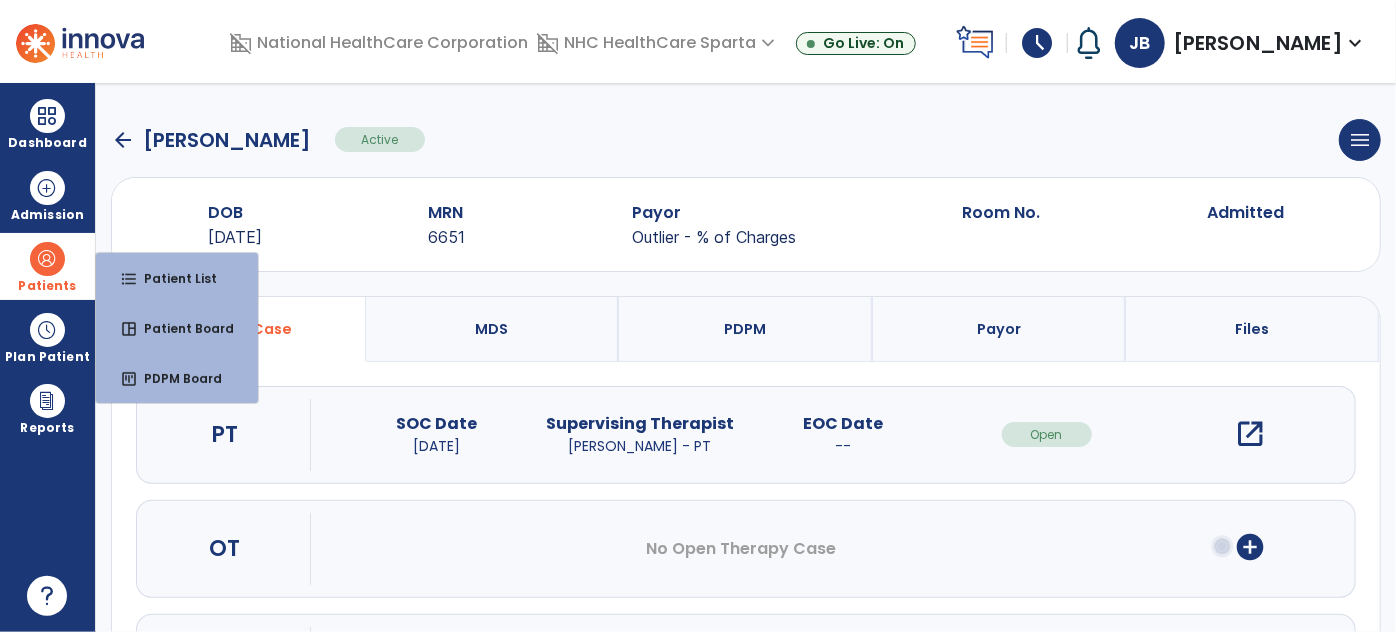 click on "DOB 01/27/1952 MRN 6651 Payor Outlier - % of Charges Room No. Admitted" at bounding box center (746, 224) 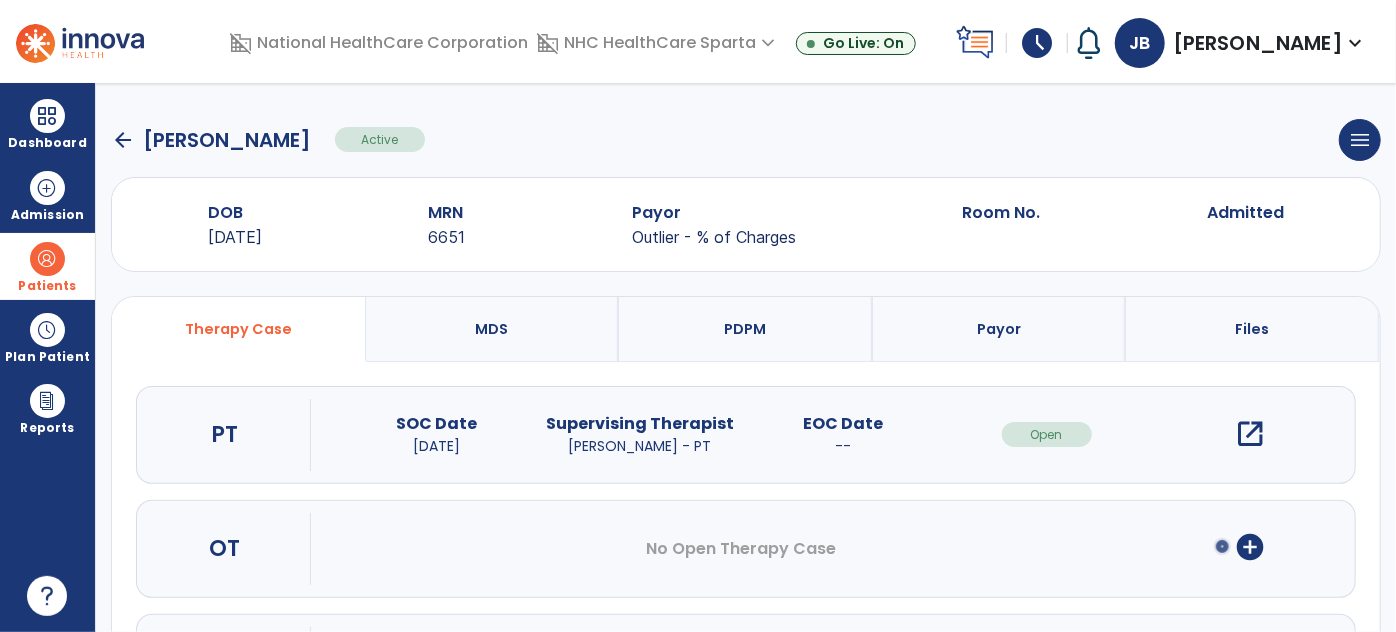 click on "open_in_new" at bounding box center [1250, 434] 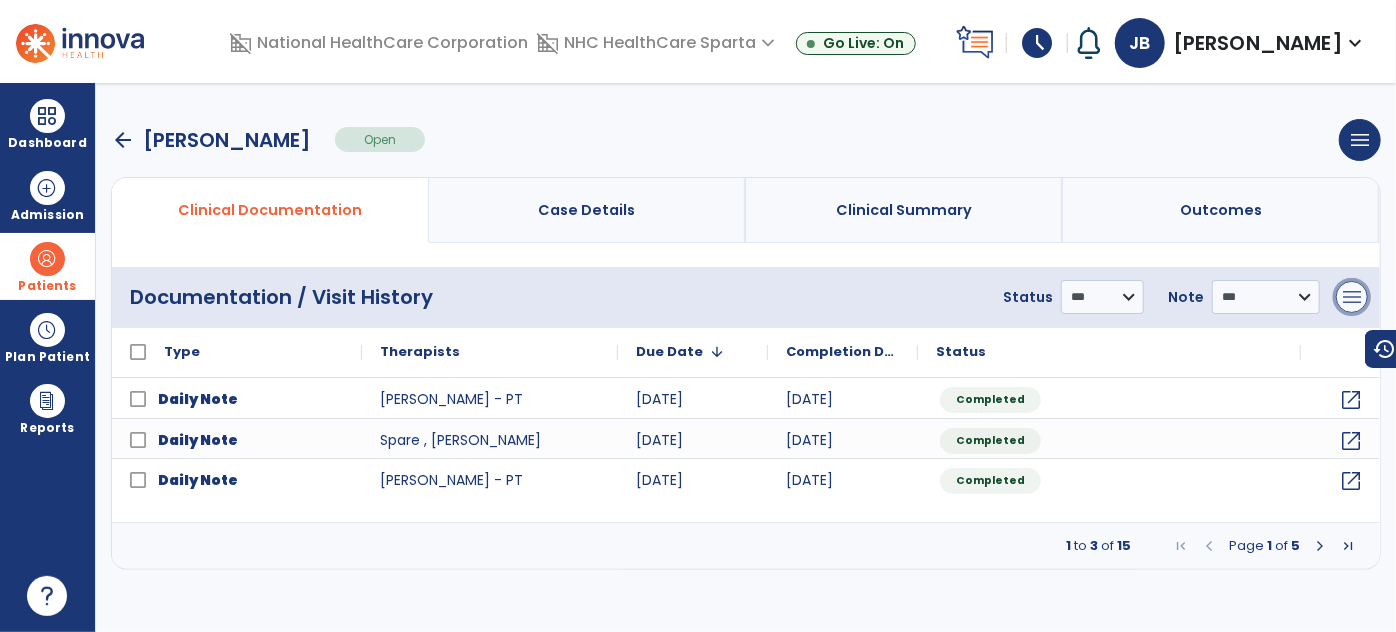 click on "menu" at bounding box center [1352, 297] 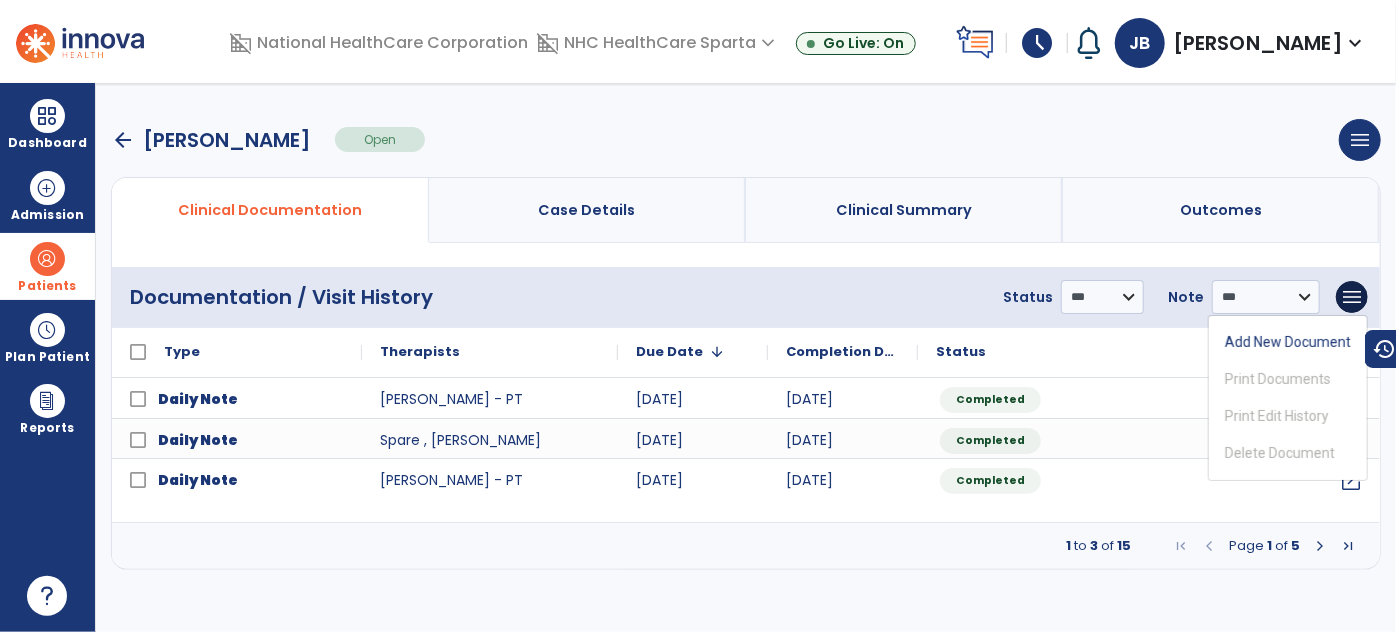 click on "Status" 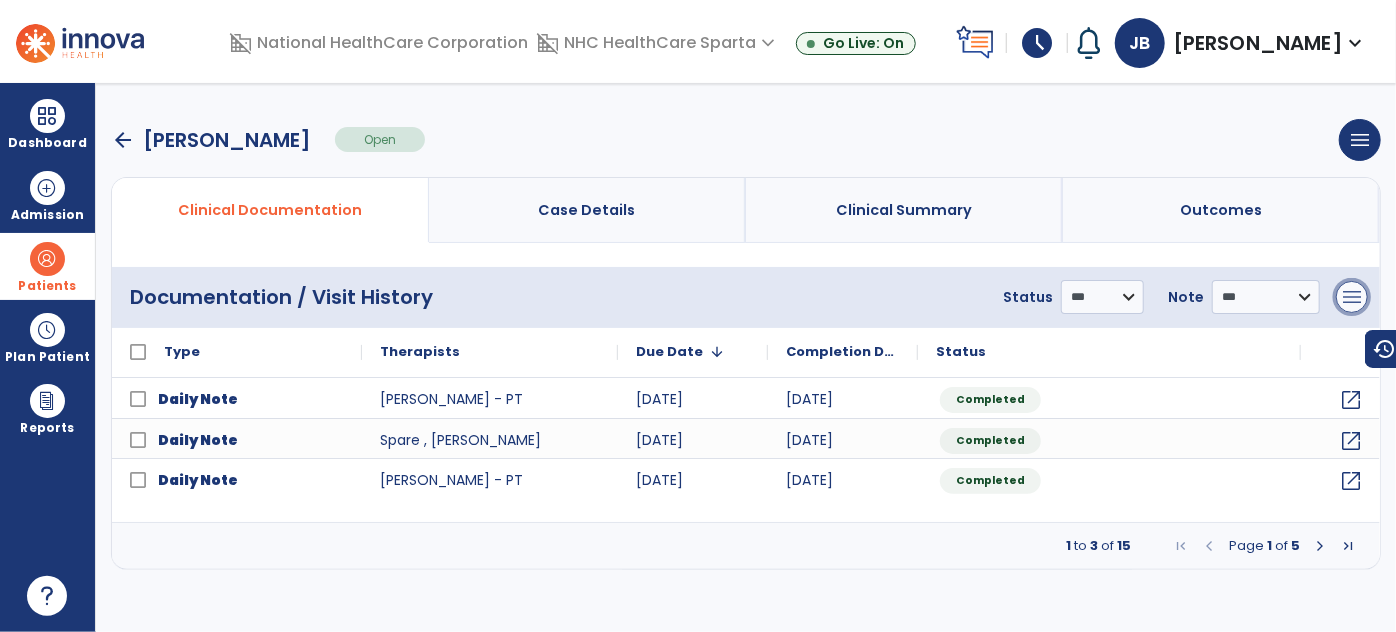 click on "menu" at bounding box center (1352, 297) 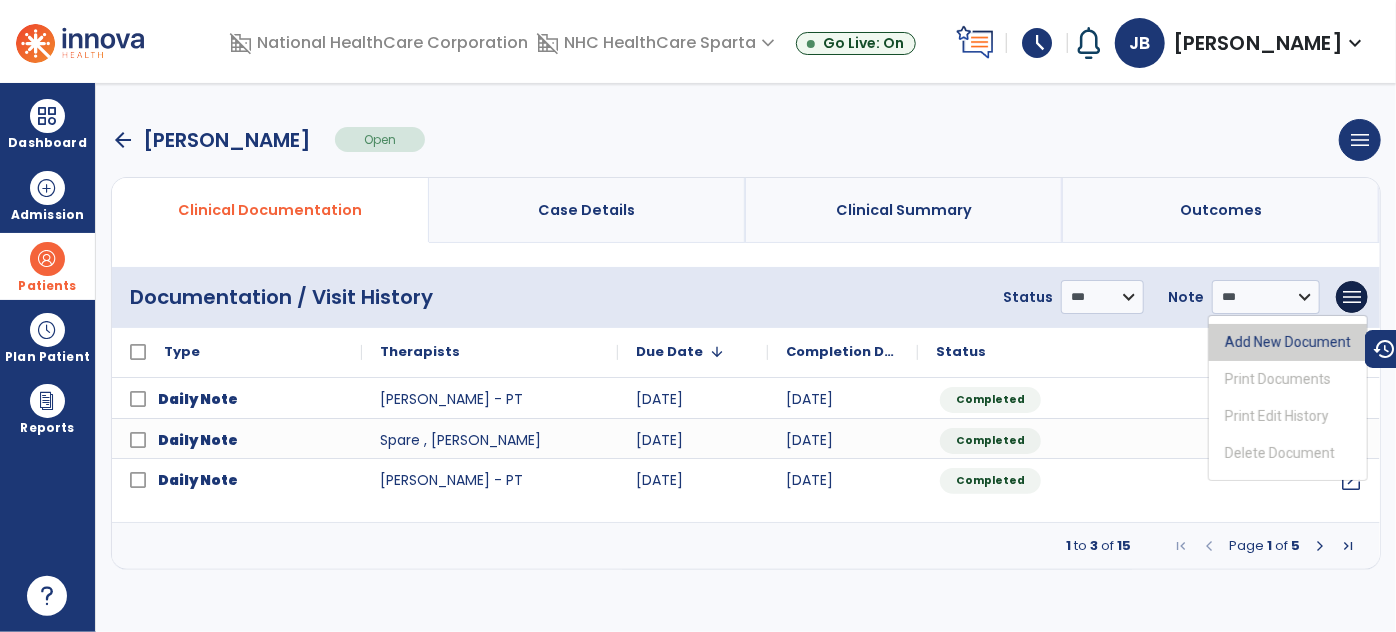 click on "Add New Document" at bounding box center [1288, 342] 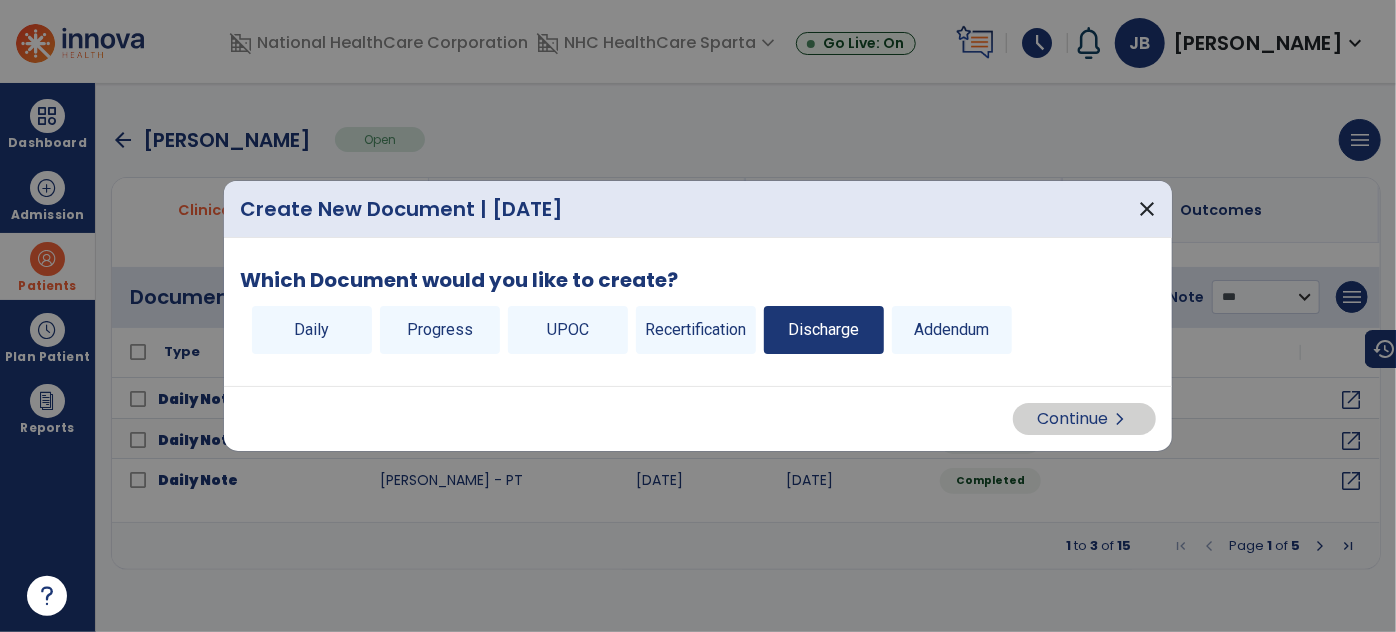 click on "Discharge" at bounding box center [824, 330] 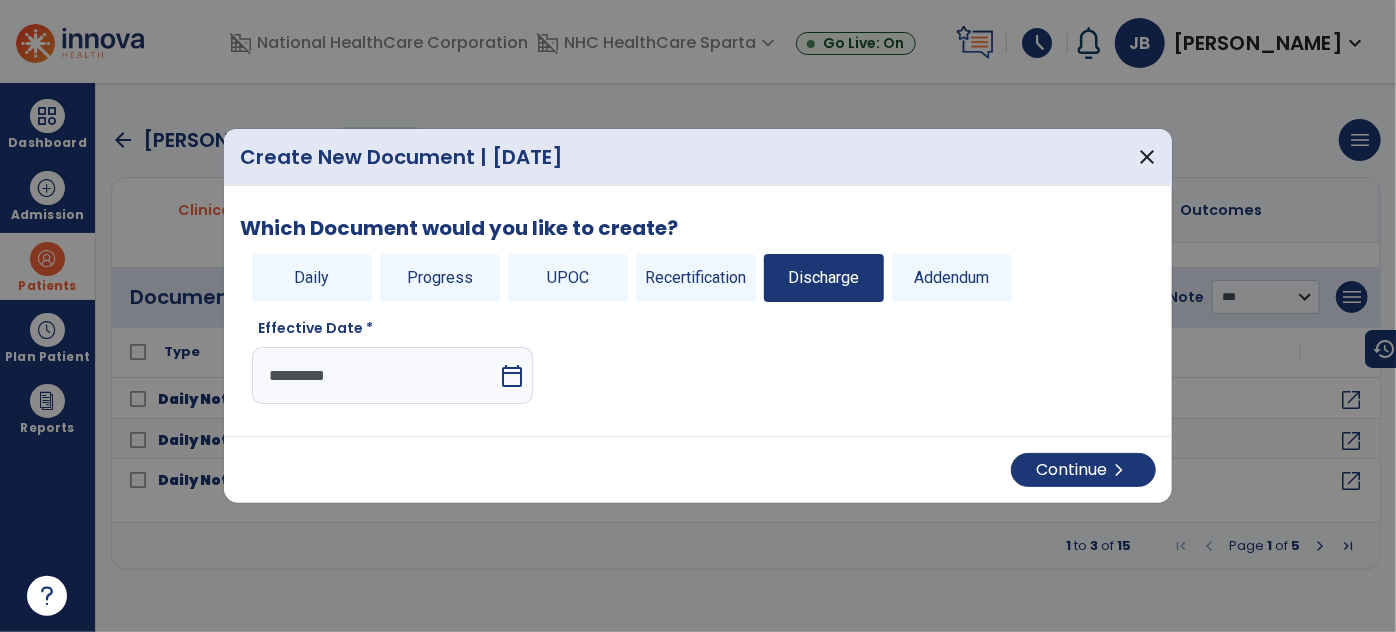 click on "Continue   chevron_right" at bounding box center (698, 469) 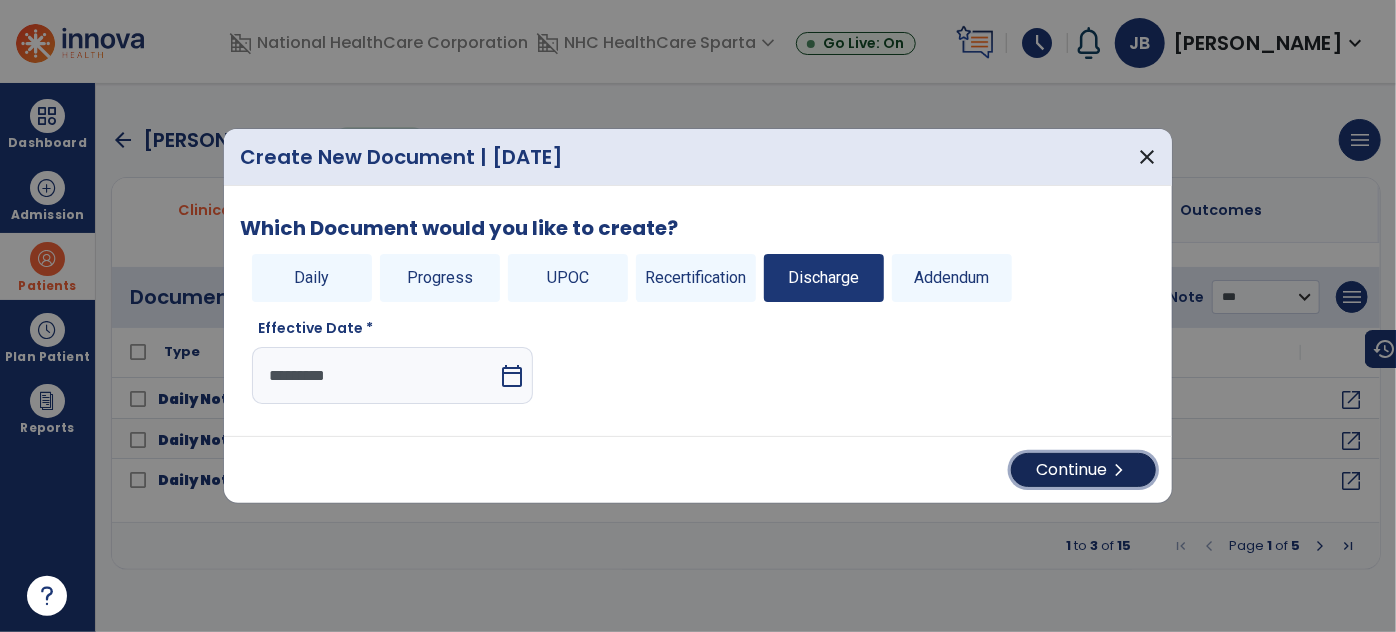 click on "Continue   chevron_right" at bounding box center [1083, 470] 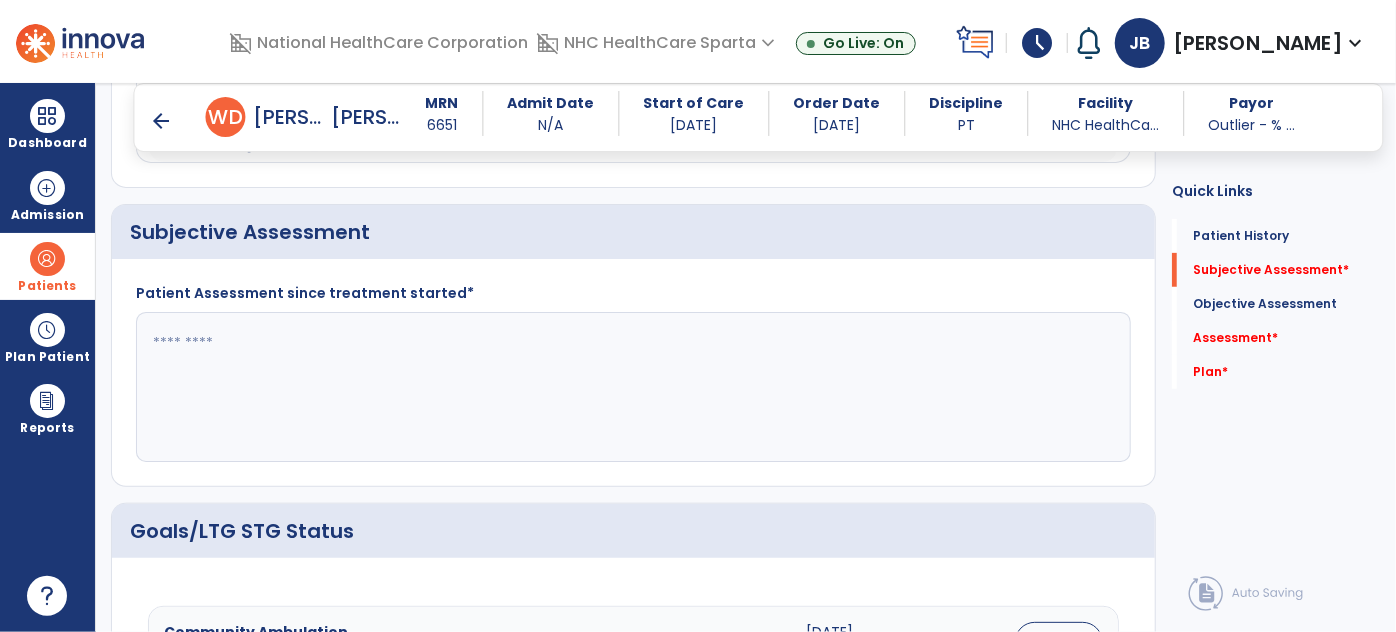 scroll, scrollTop: 454, scrollLeft: 0, axis: vertical 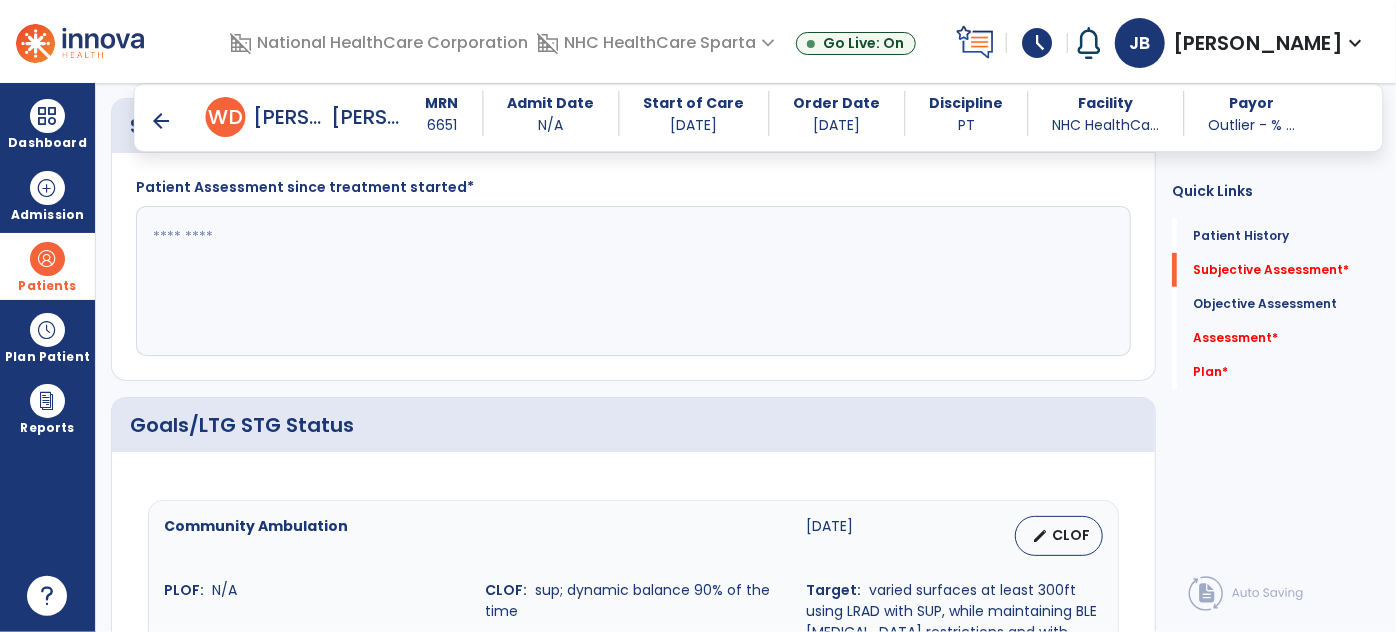 click 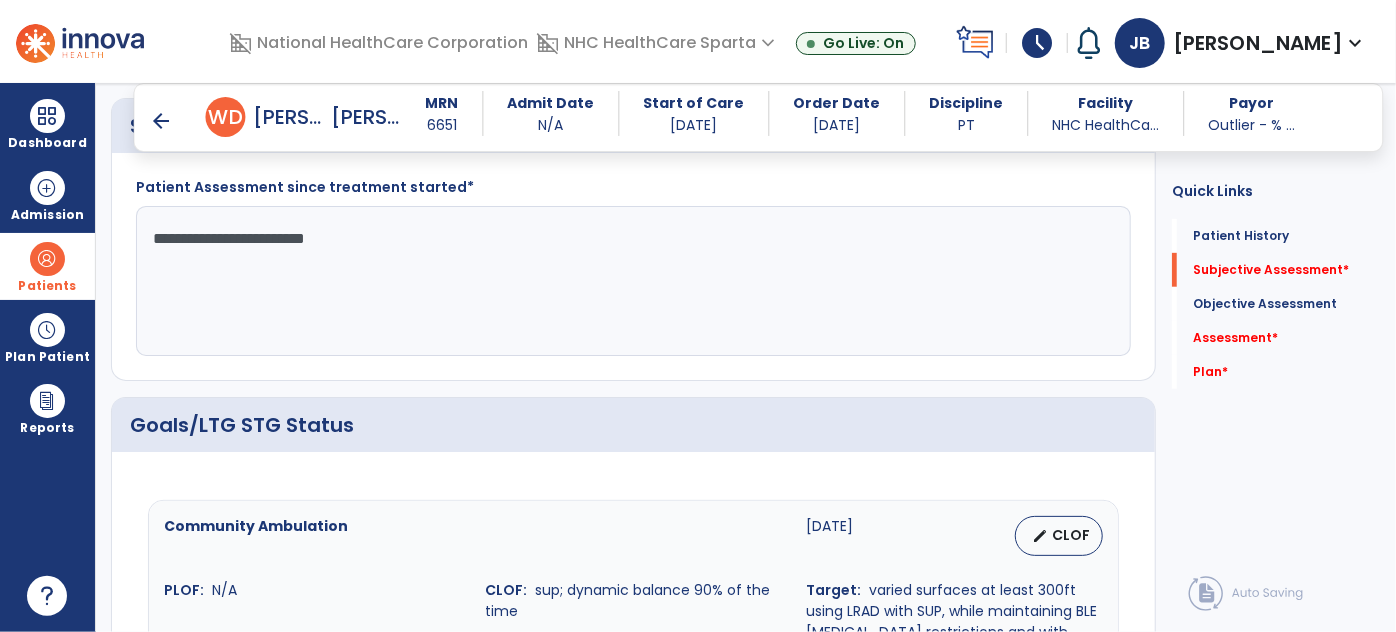 scroll, scrollTop: 818, scrollLeft: 0, axis: vertical 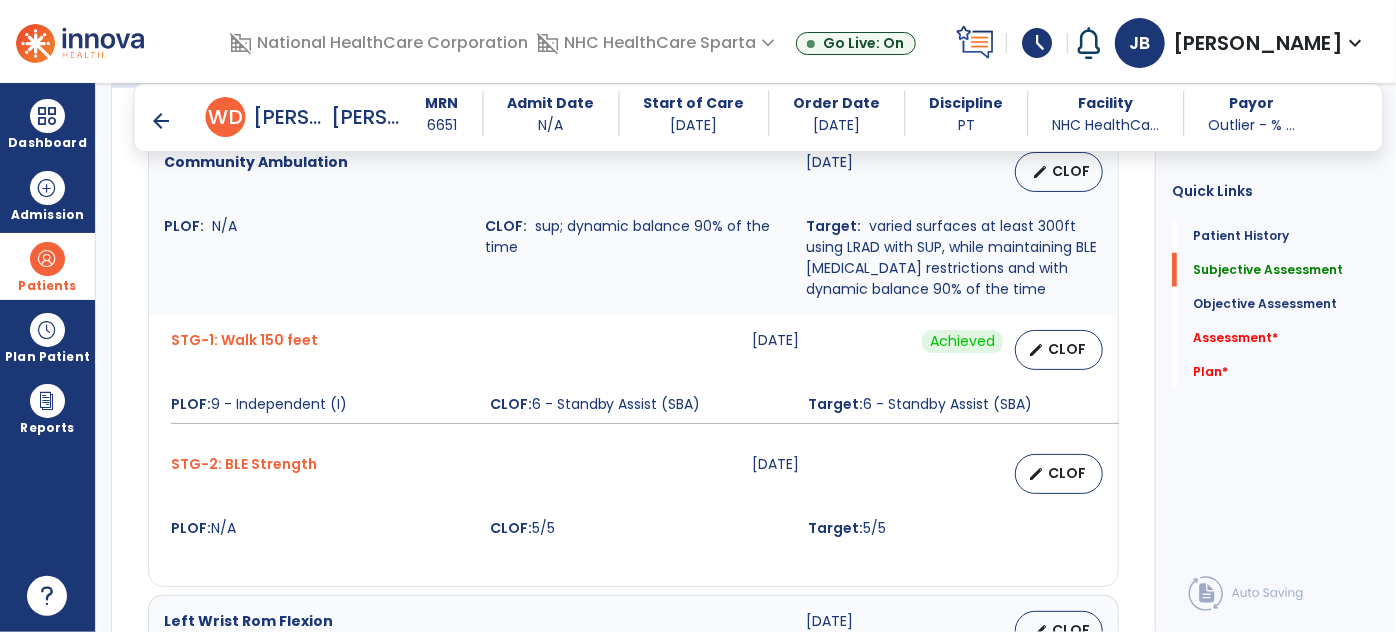 type on "**********" 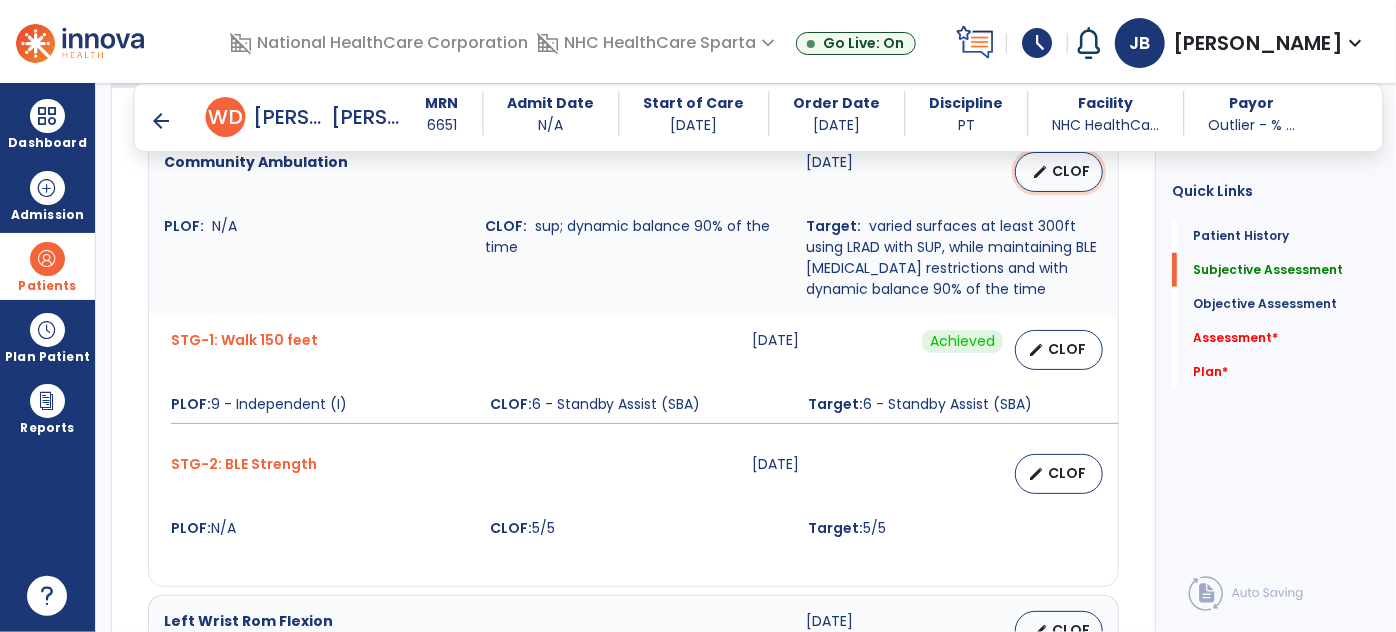 click on "CLOF" at bounding box center [1071, 171] 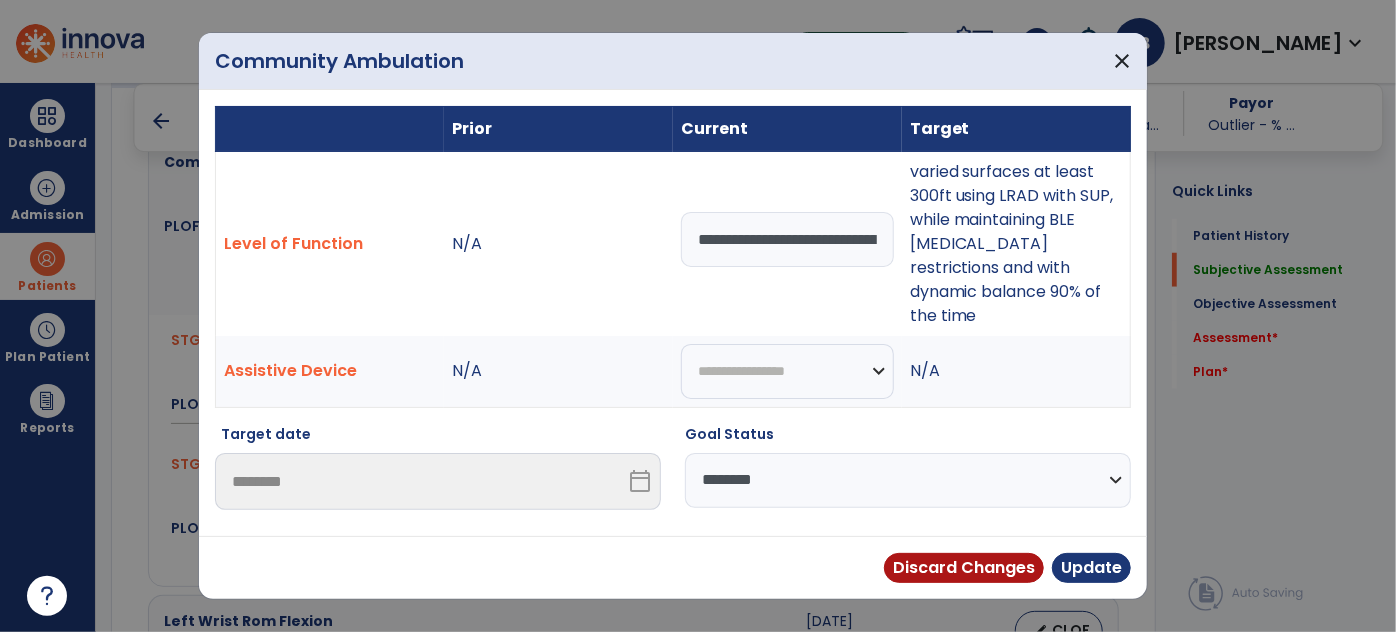 drag, startPoint x: 797, startPoint y: 482, endPoint x: 777, endPoint y: 495, distance: 23.853722 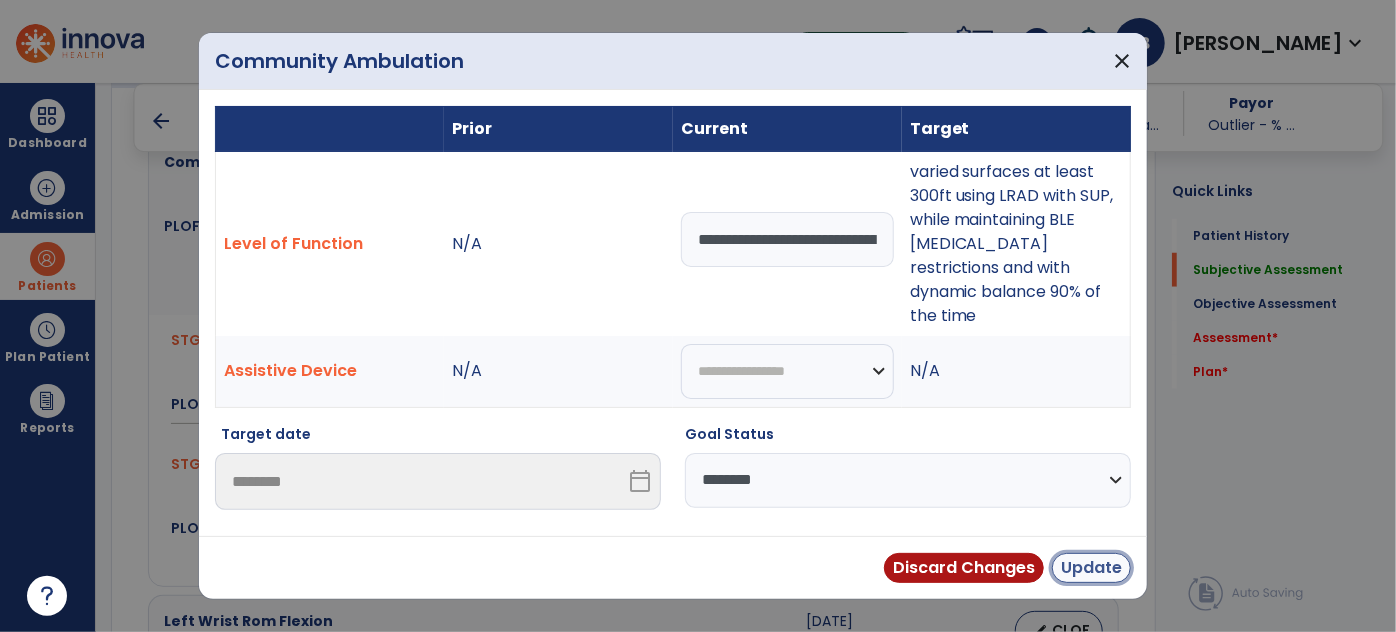 click on "Update" at bounding box center (1091, 568) 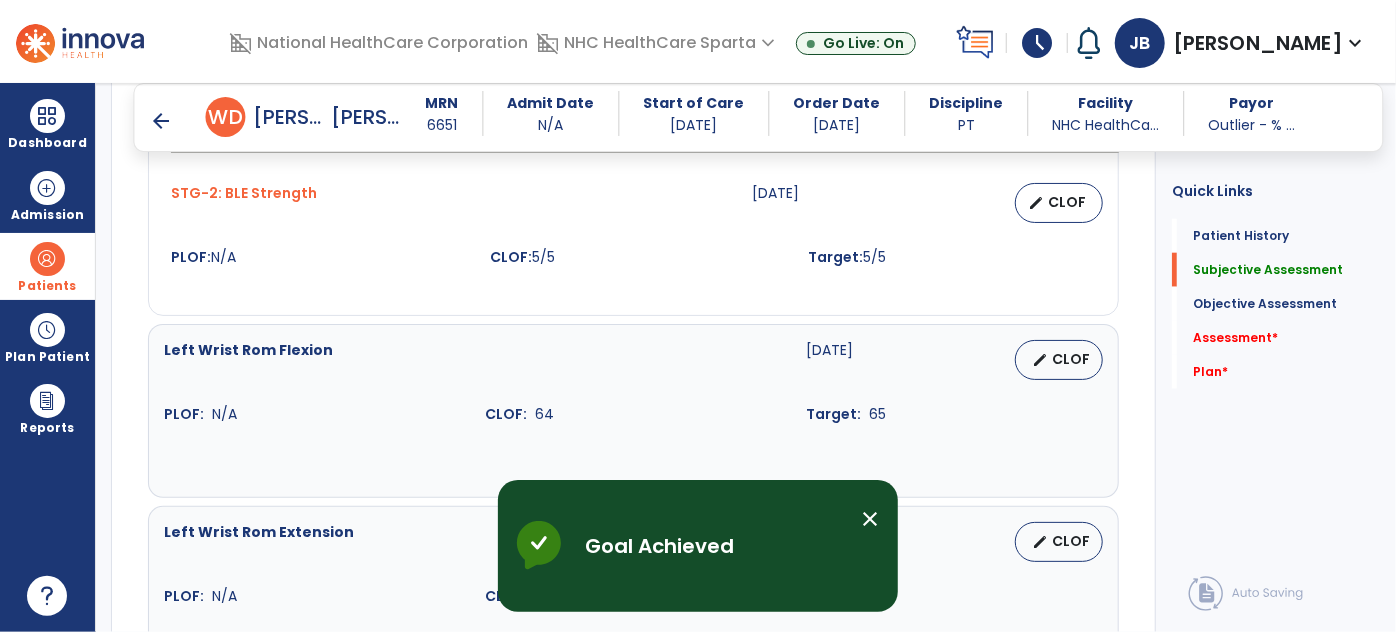 scroll, scrollTop: 1090, scrollLeft: 0, axis: vertical 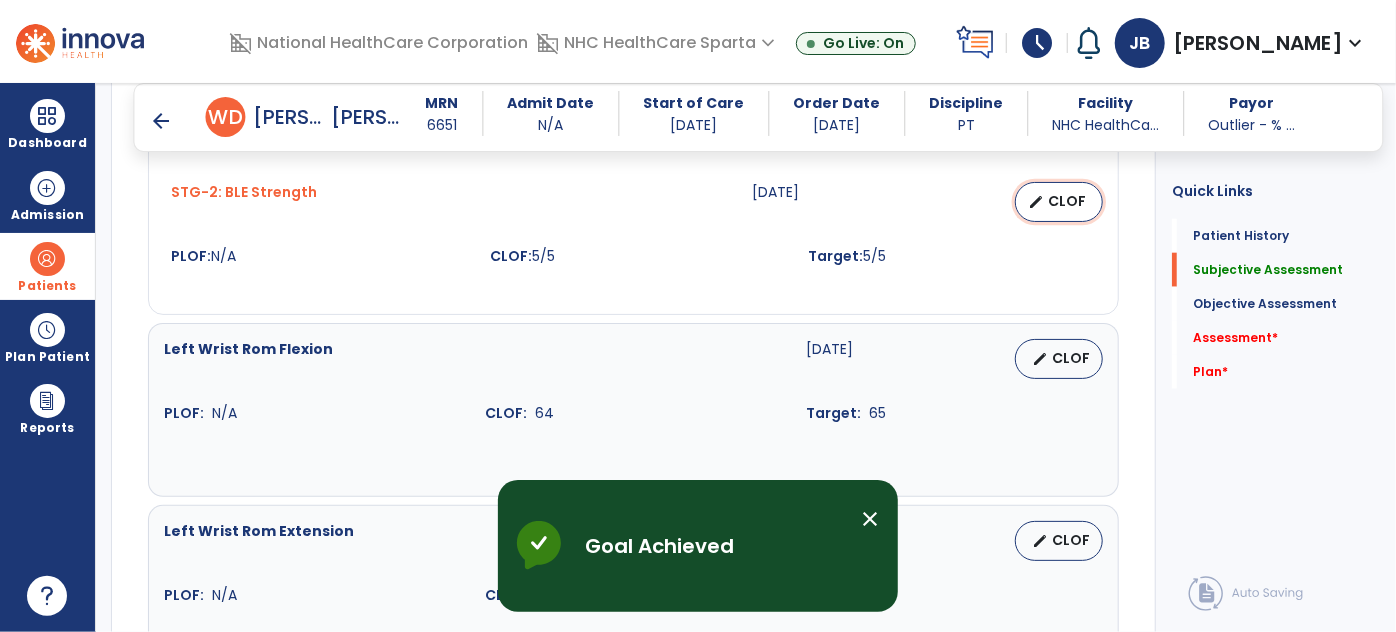 click on "CLOF" at bounding box center [1067, 201] 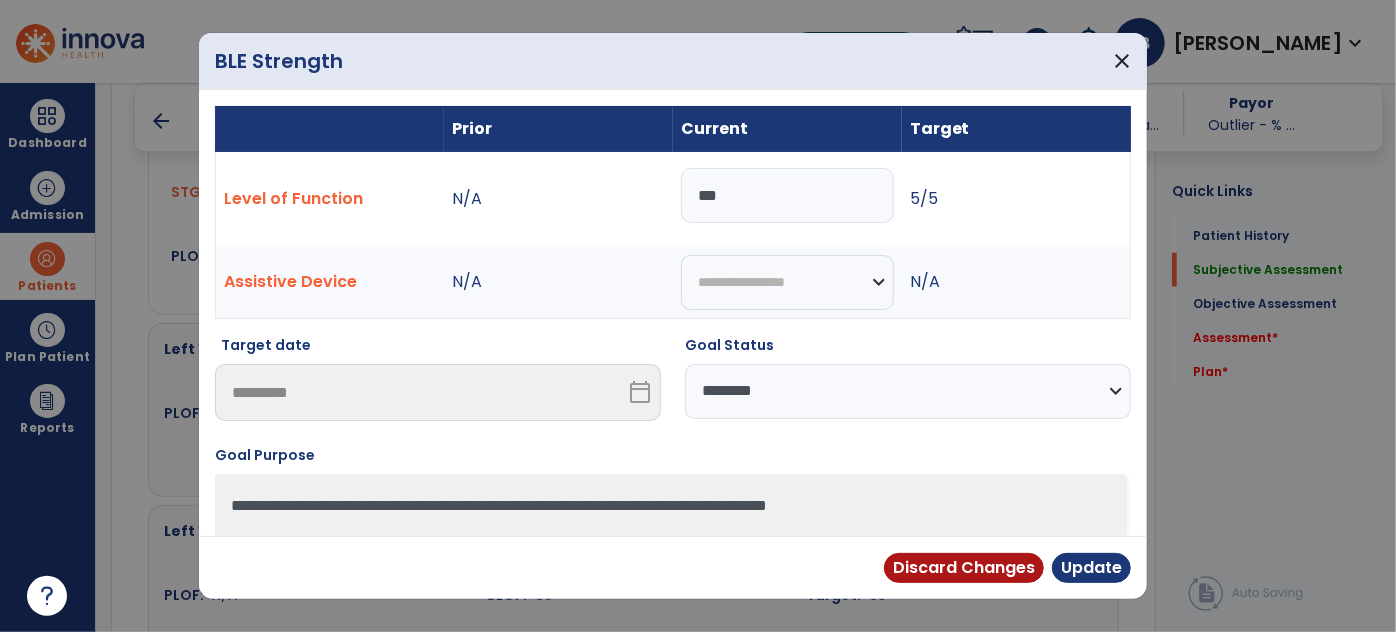 click on "**********" at bounding box center (908, 391) 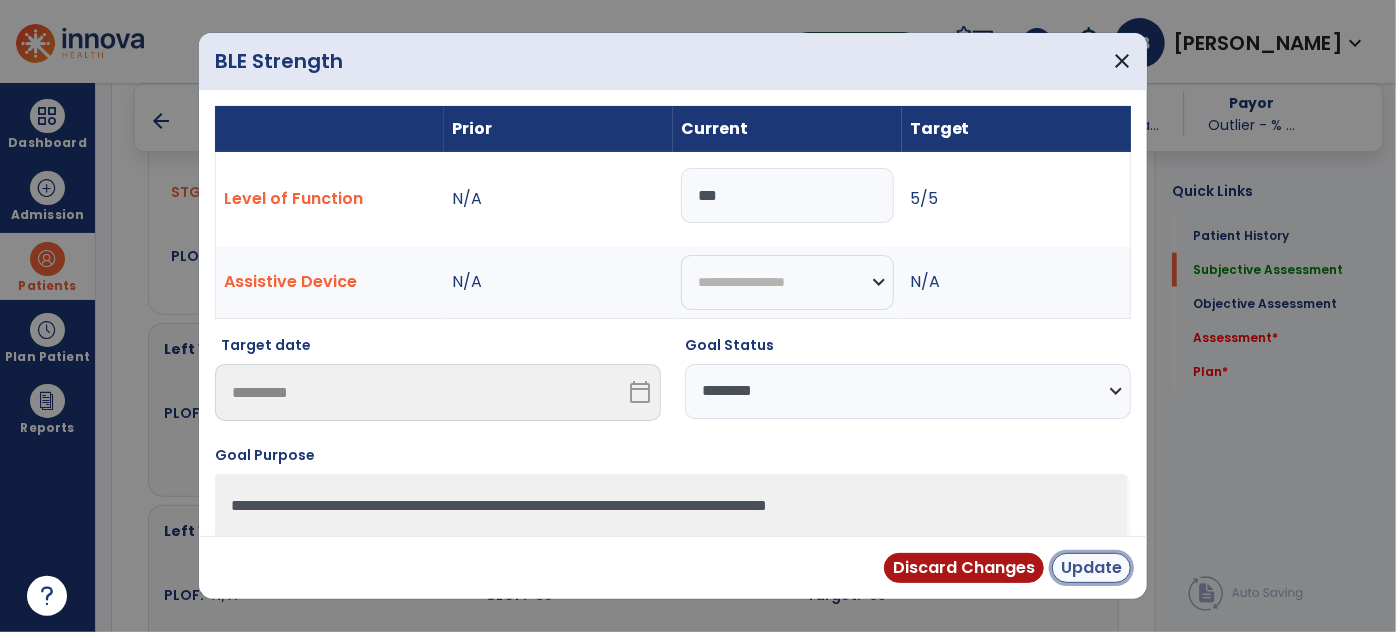 click on "Update" at bounding box center (1091, 568) 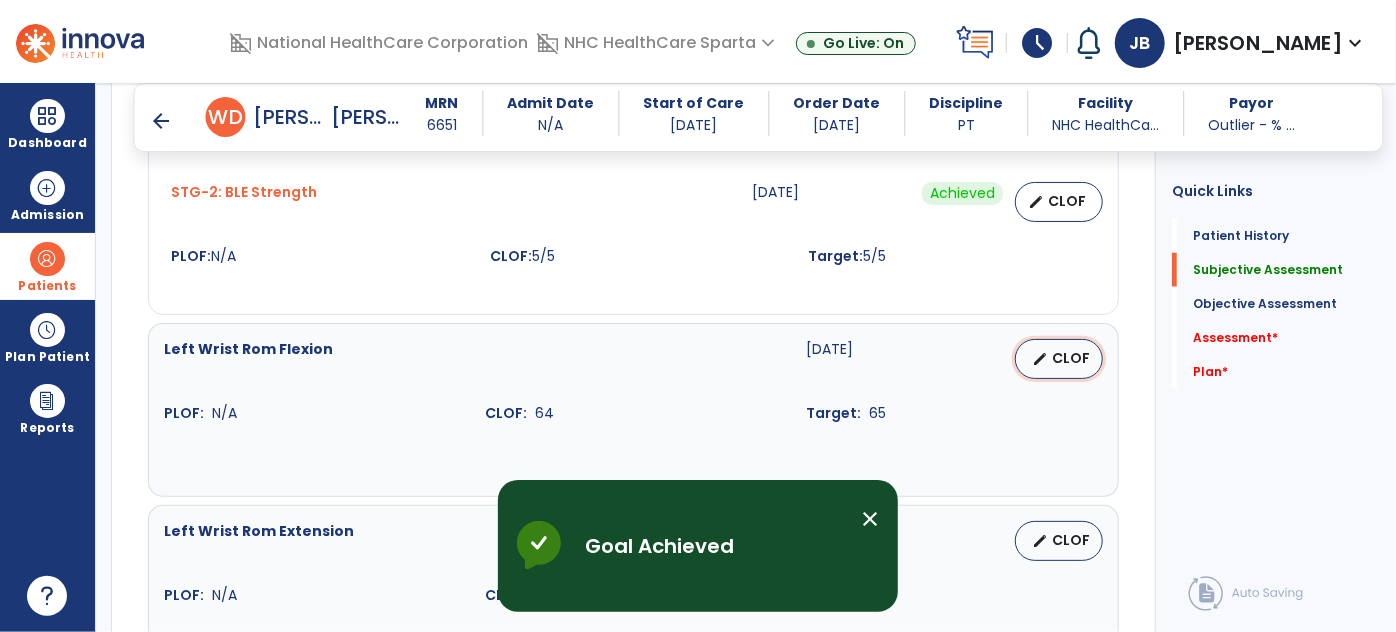 click on "CLOF" at bounding box center (1071, 358) 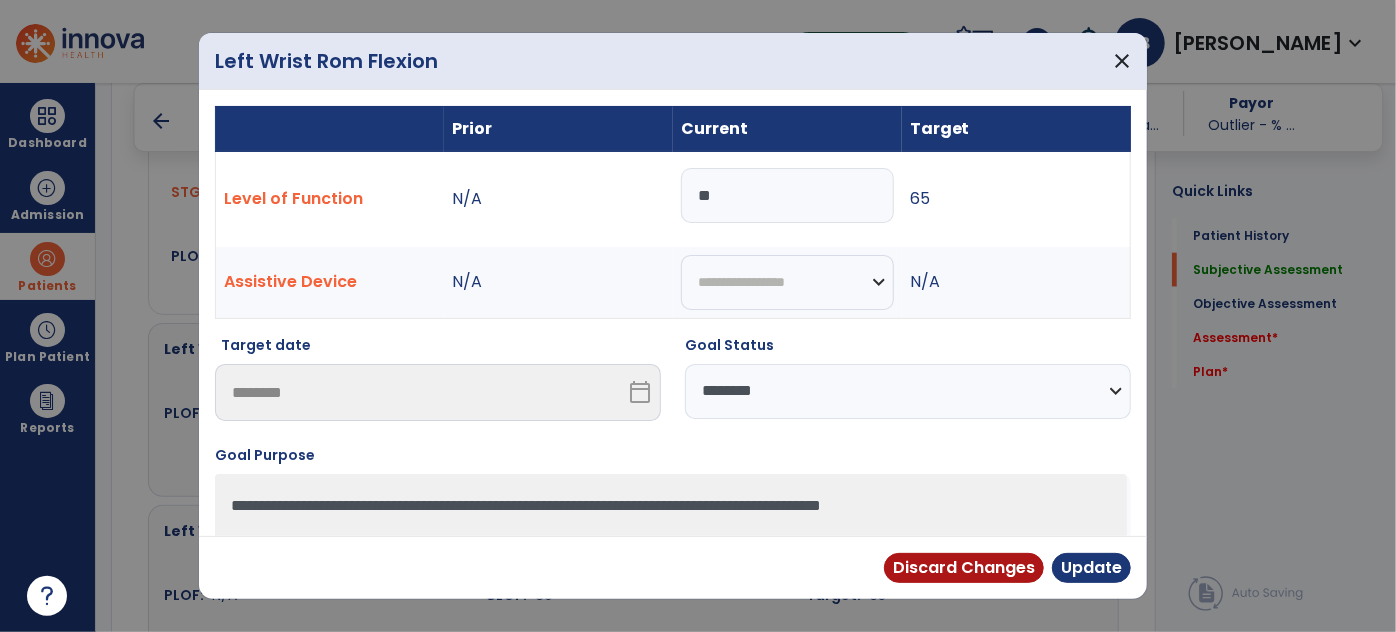 drag, startPoint x: 840, startPoint y: 376, endPoint x: 773, endPoint y: 413, distance: 76.537575 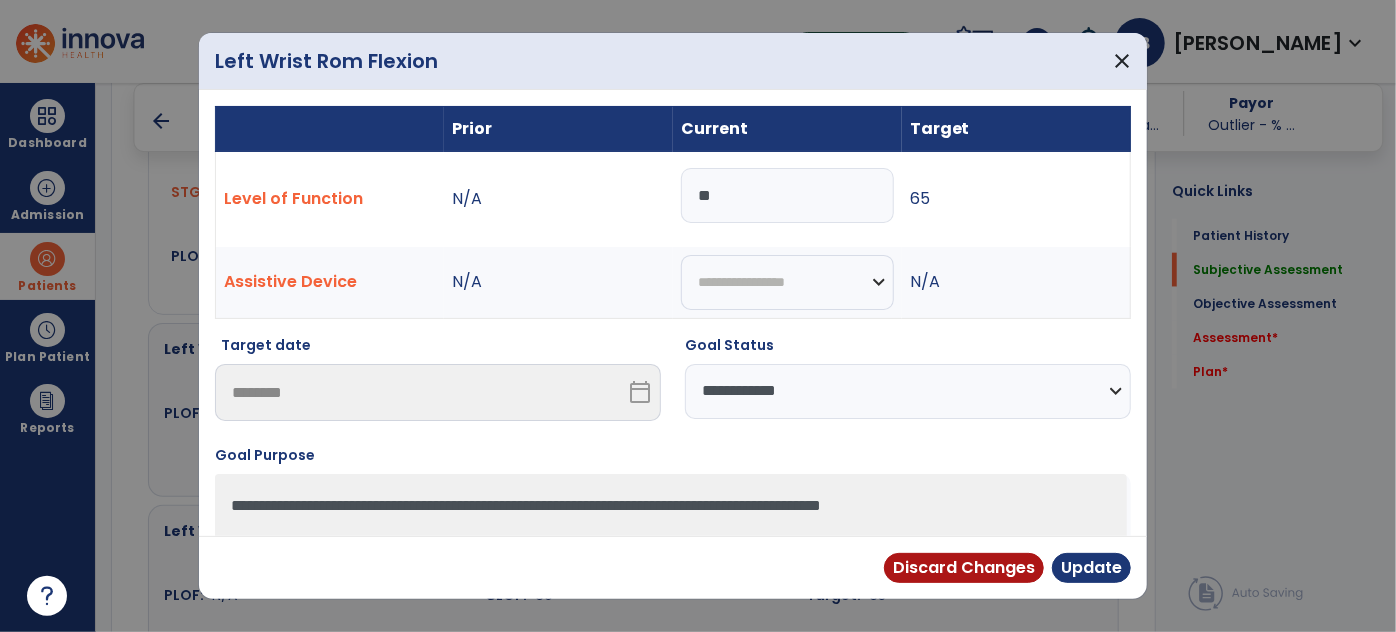 click on "**********" at bounding box center [908, 391] 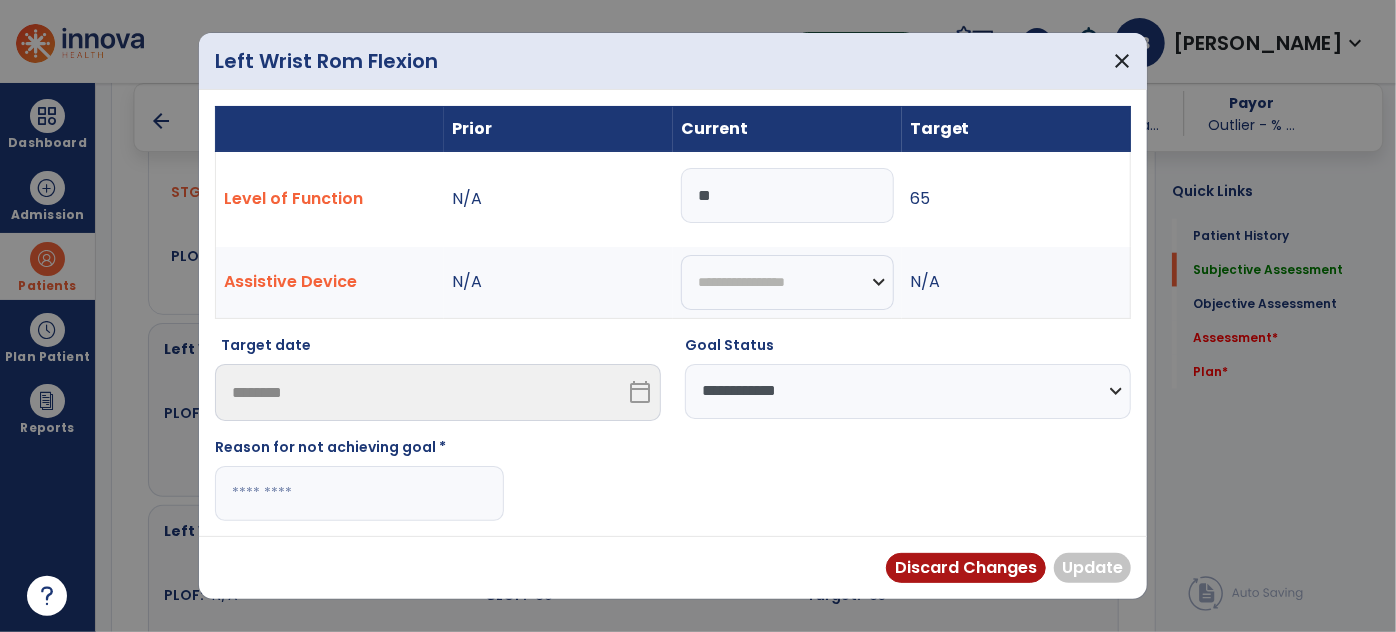 click at bounding box center [359, 493] 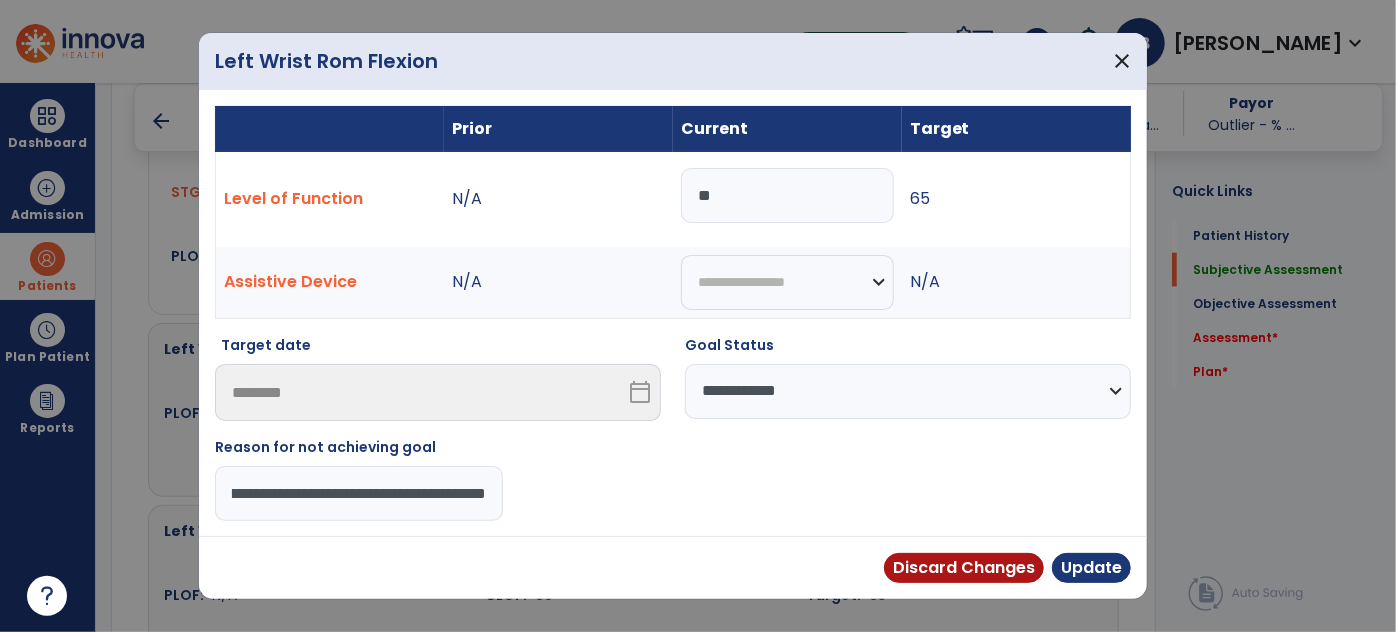 scroll, scrollTop: 0, scrollLeft: 166, axis: horizontal 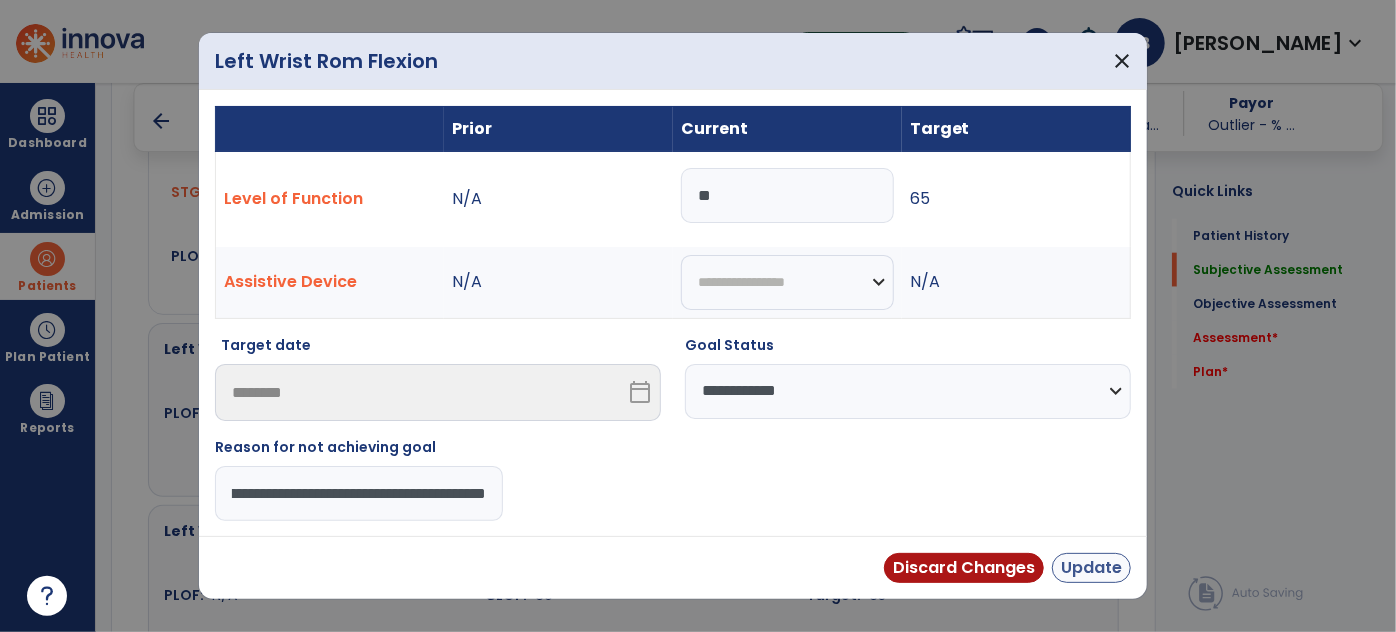 type on "**********" 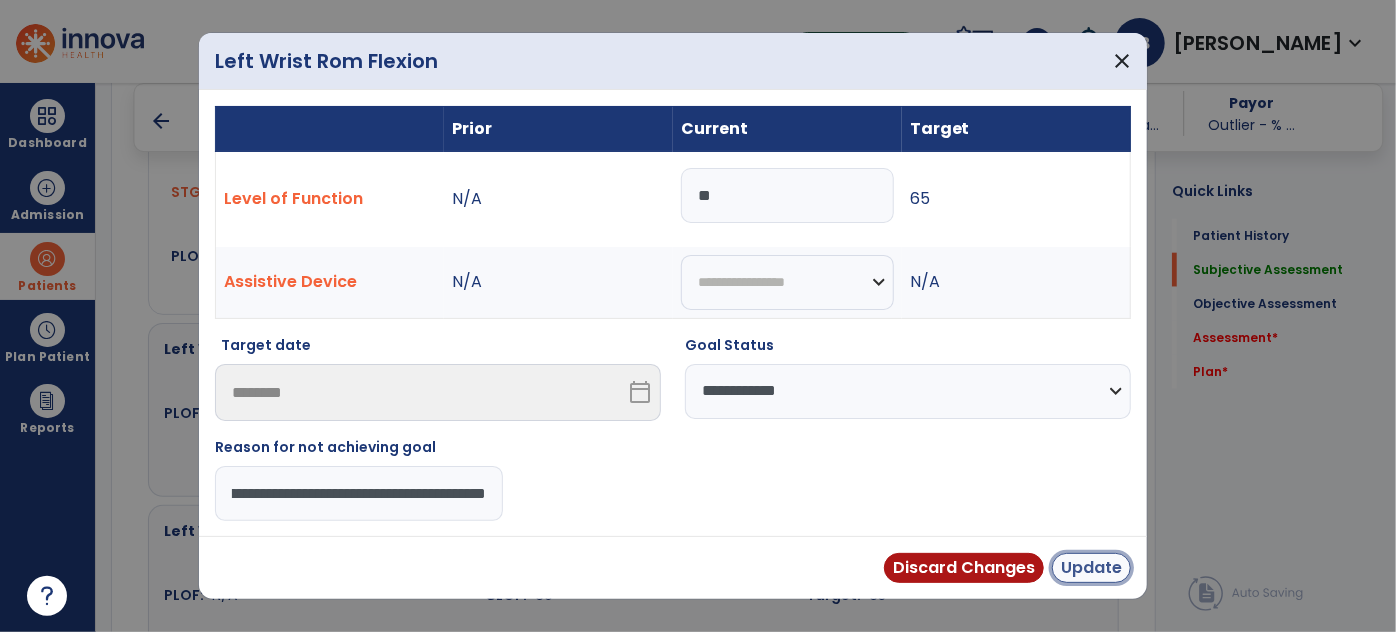click on "Update" at bounding box center (1091, 568) 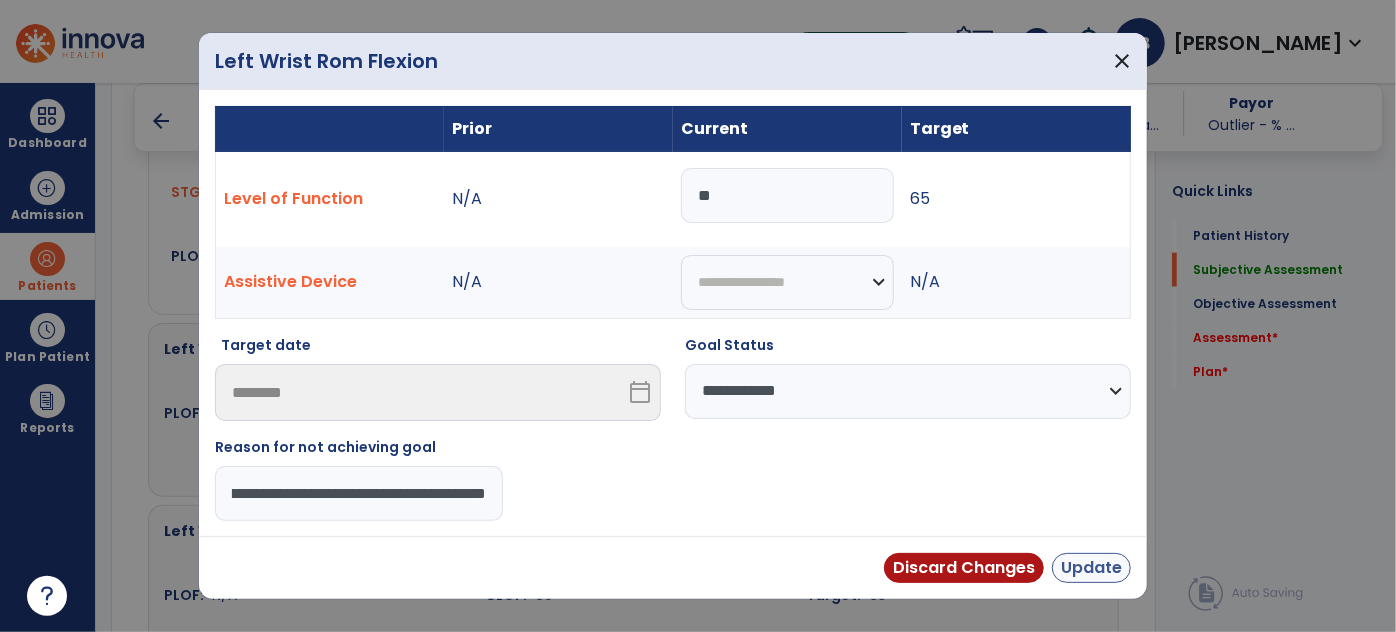 scroll, scrollTop: 0, scrollLeft: 0, axis: both 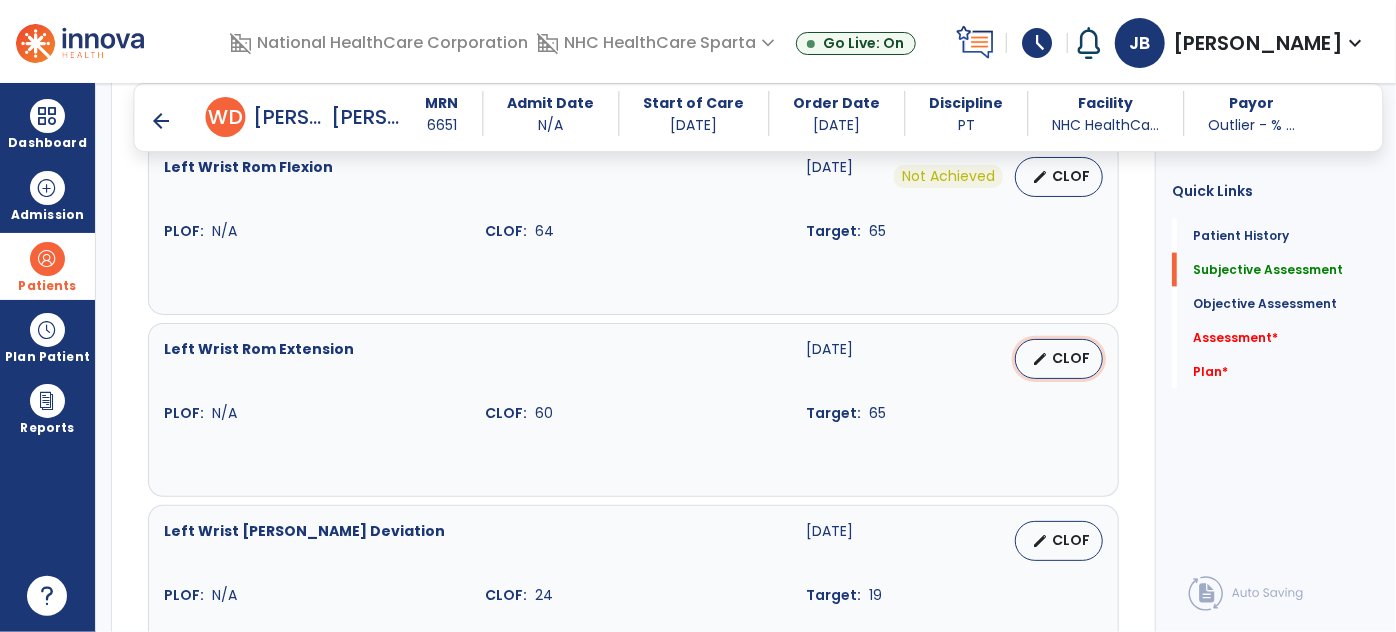 click on "edit" at bounding box center (1040, 359) 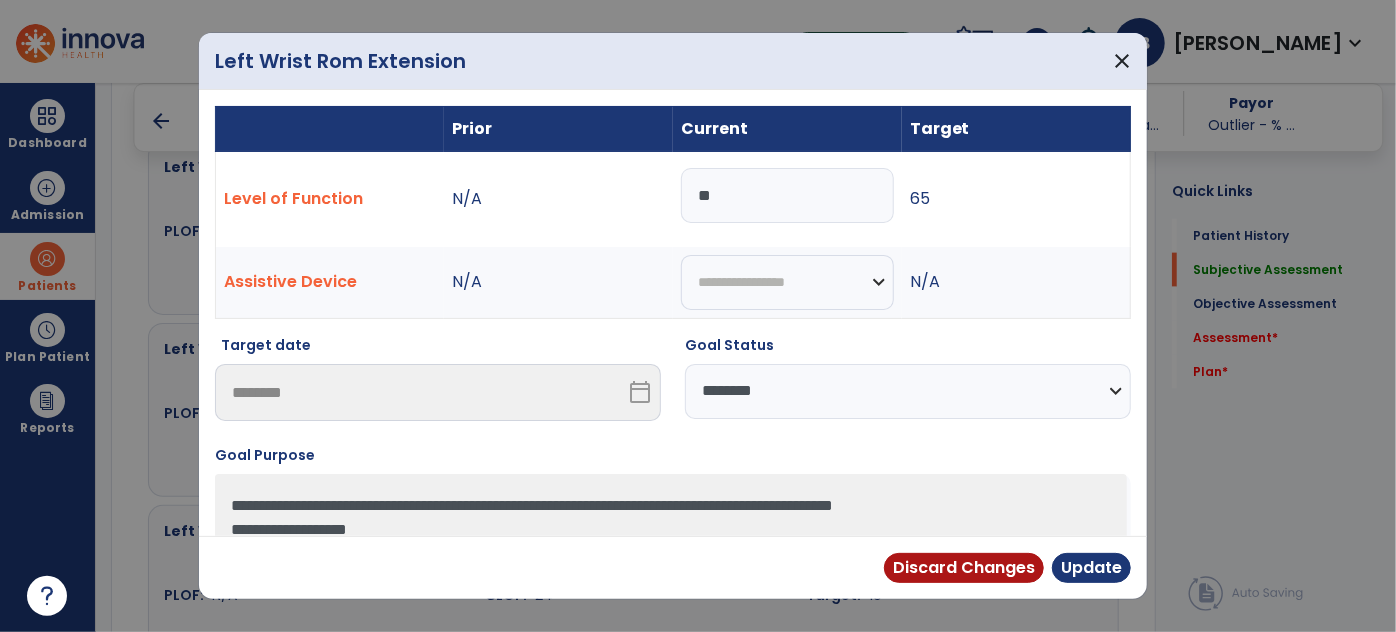 drag, startPoint x: 760, startPoint y: 385, endPoint x: 767, endPoint y: 410, distance: 25.96151 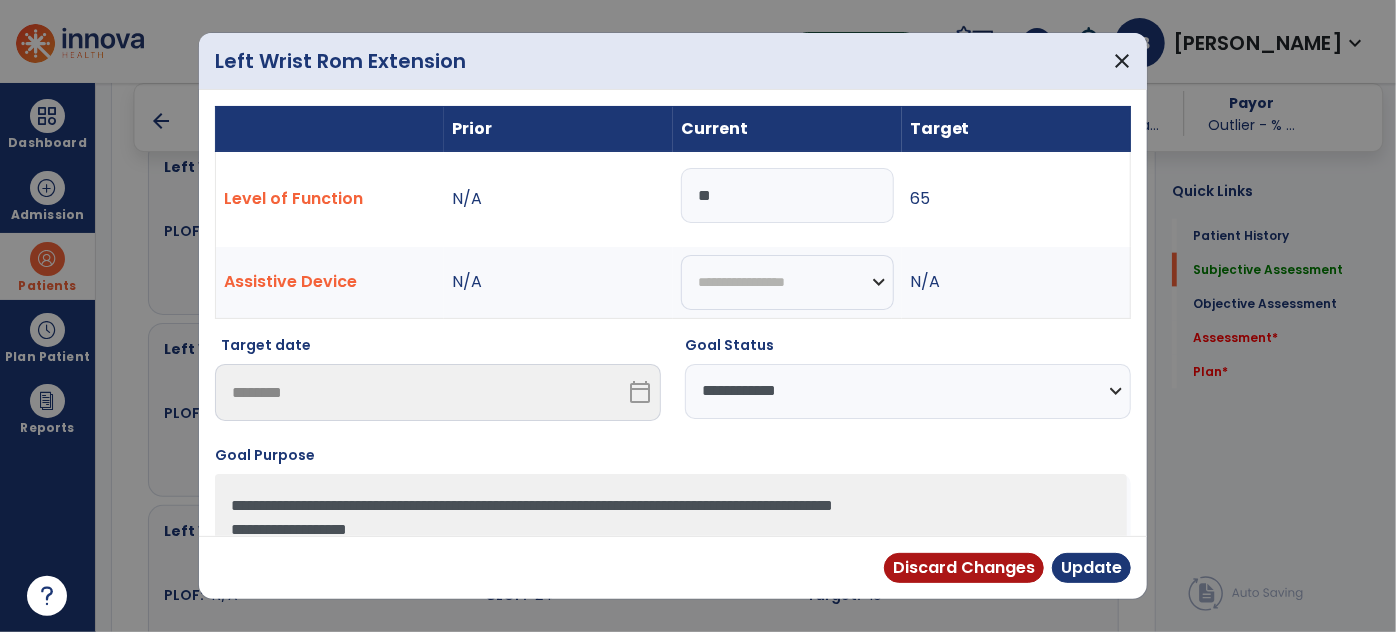 click on "**********" at bounding box center [908, 391] 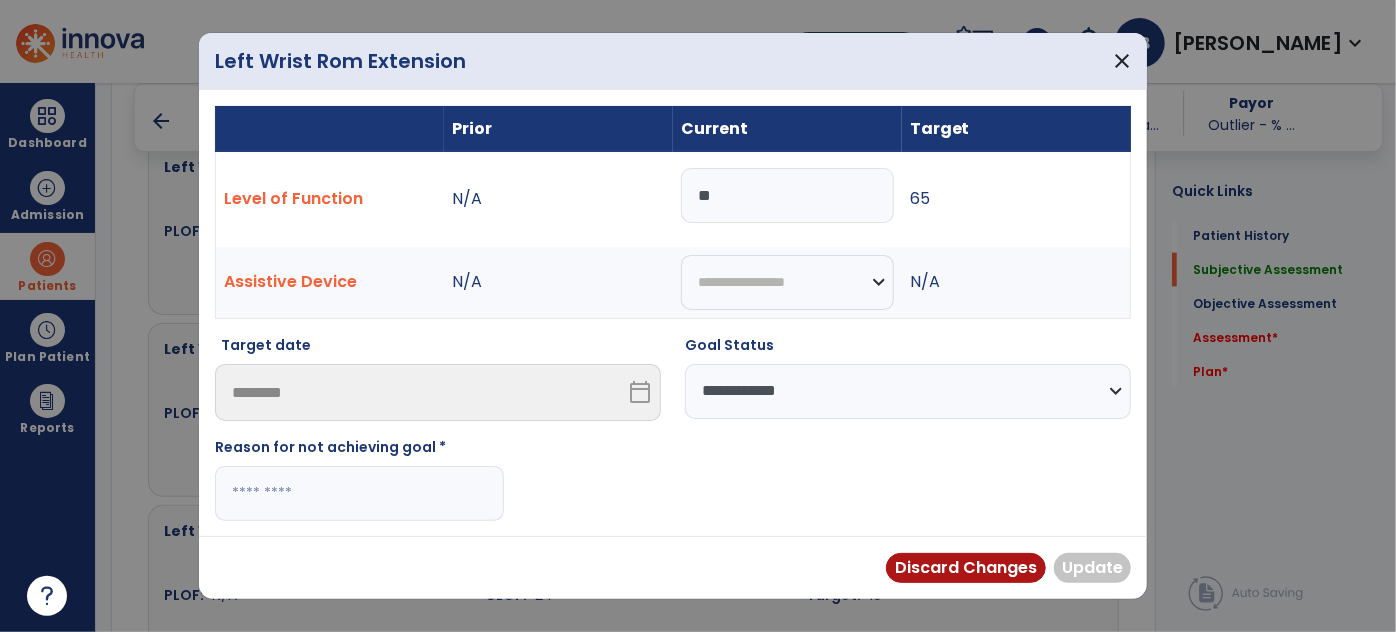 click at bounding box center [359, 493] 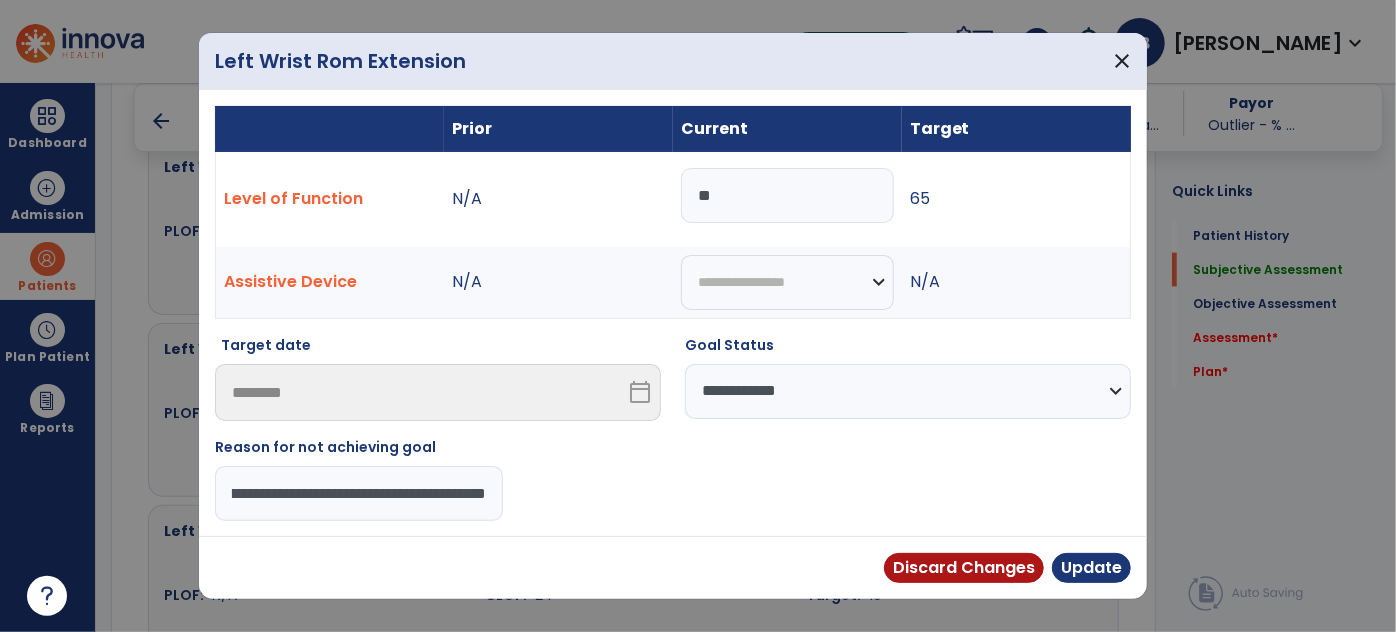 scroll, scrollTop: 0, scrollLeft: 250, axis: horizontal 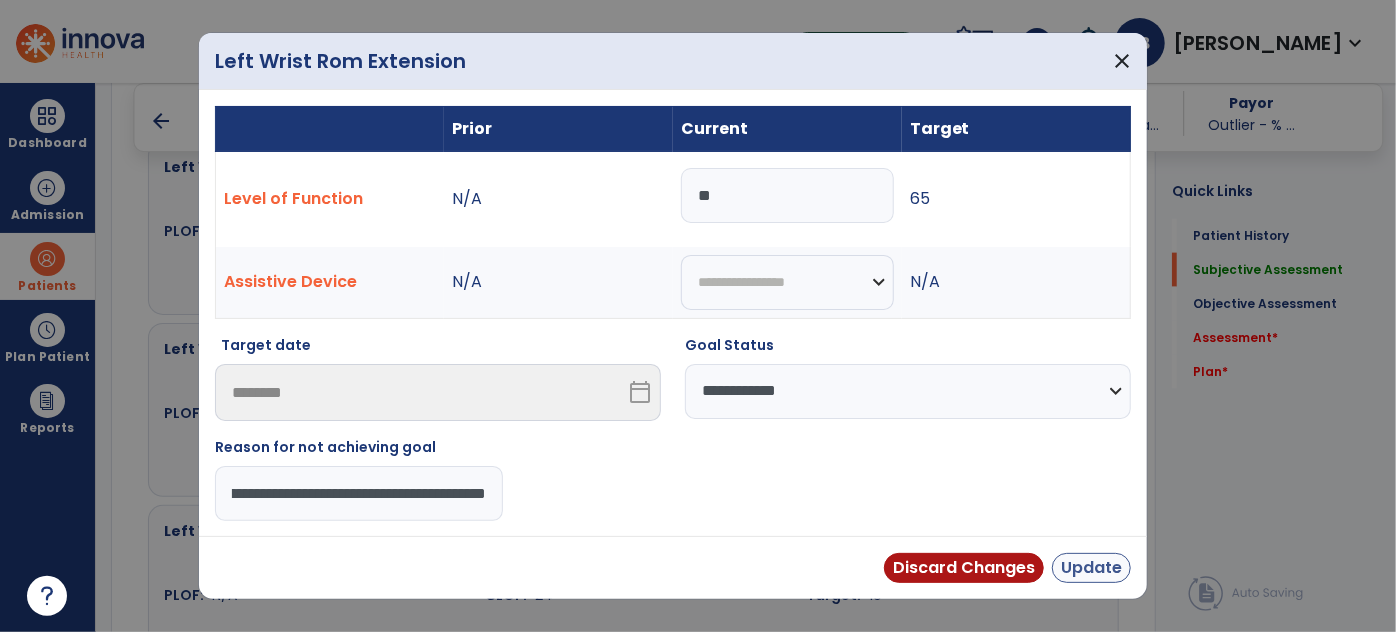 type on "**********" 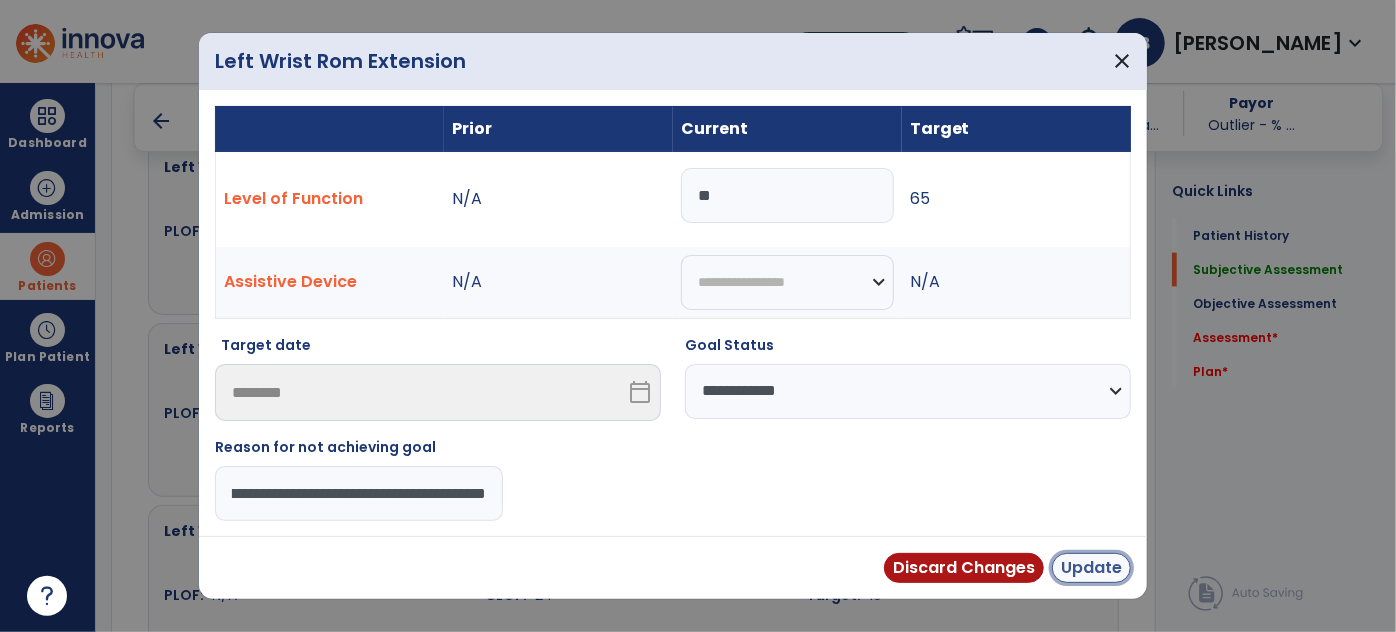 click on "Update" at bounding box center (1091, 568) 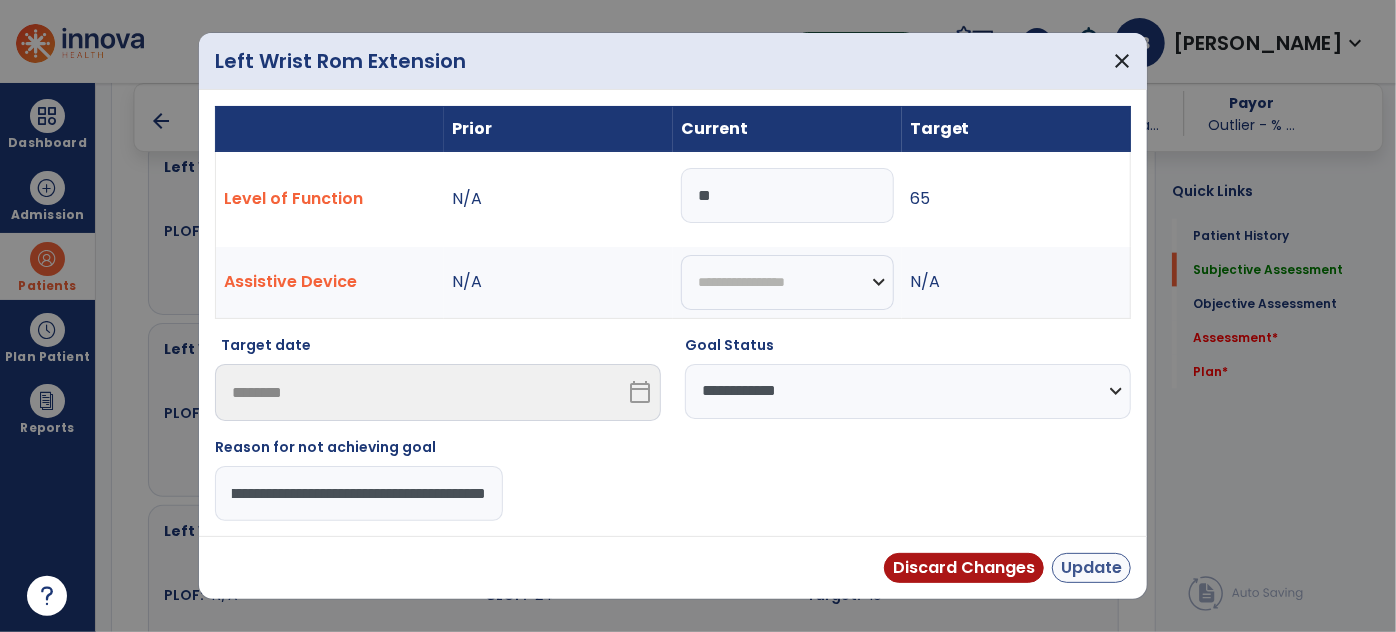 scroll, scrollTop: 0, scrollLeft: 0, axis: both 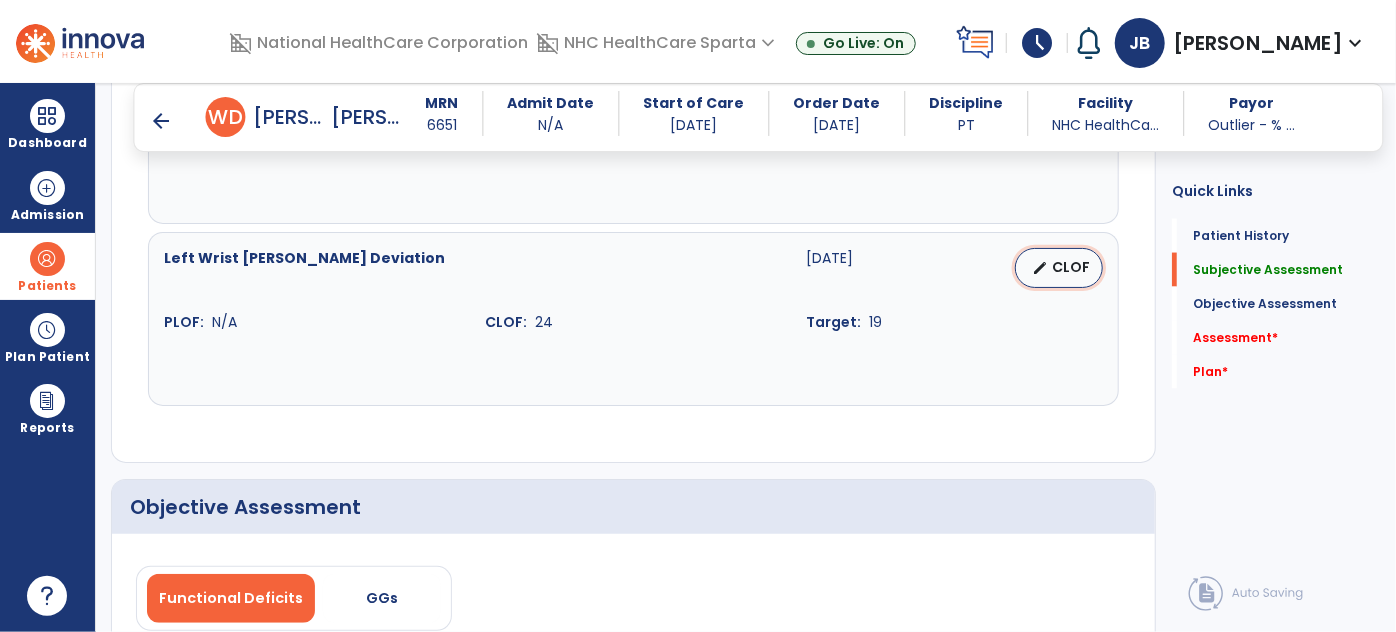 click on "edit" at bounding box center (1040, 268) 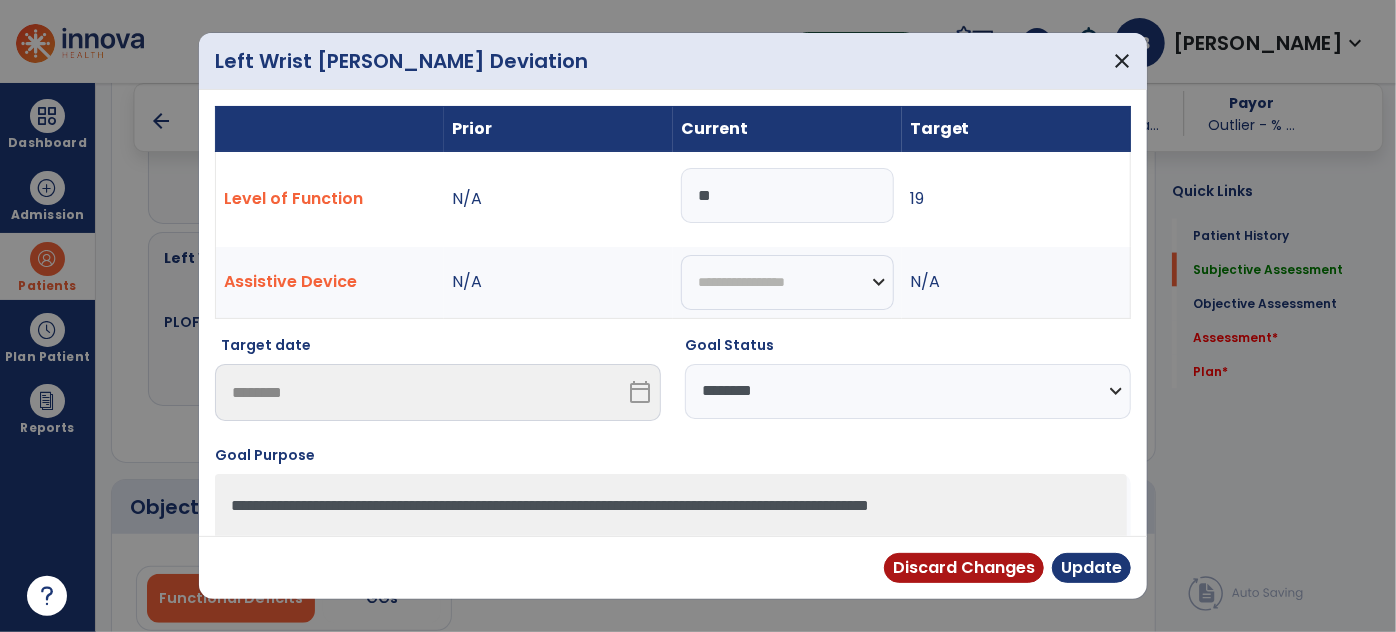 drag, startPoint x: 846, startPoint y: 380, endPoint x: 840, endPoint y: 392, distance: 13.416408 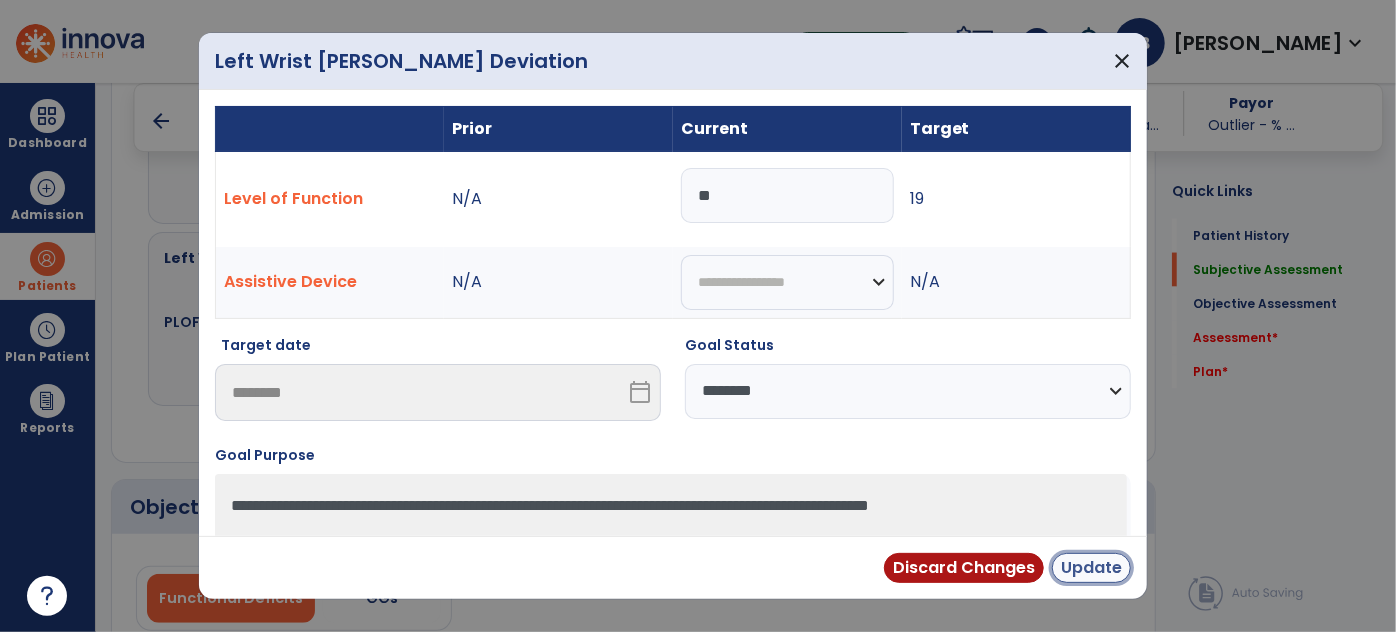 click on "Update" at bounding box center [1091, 568] 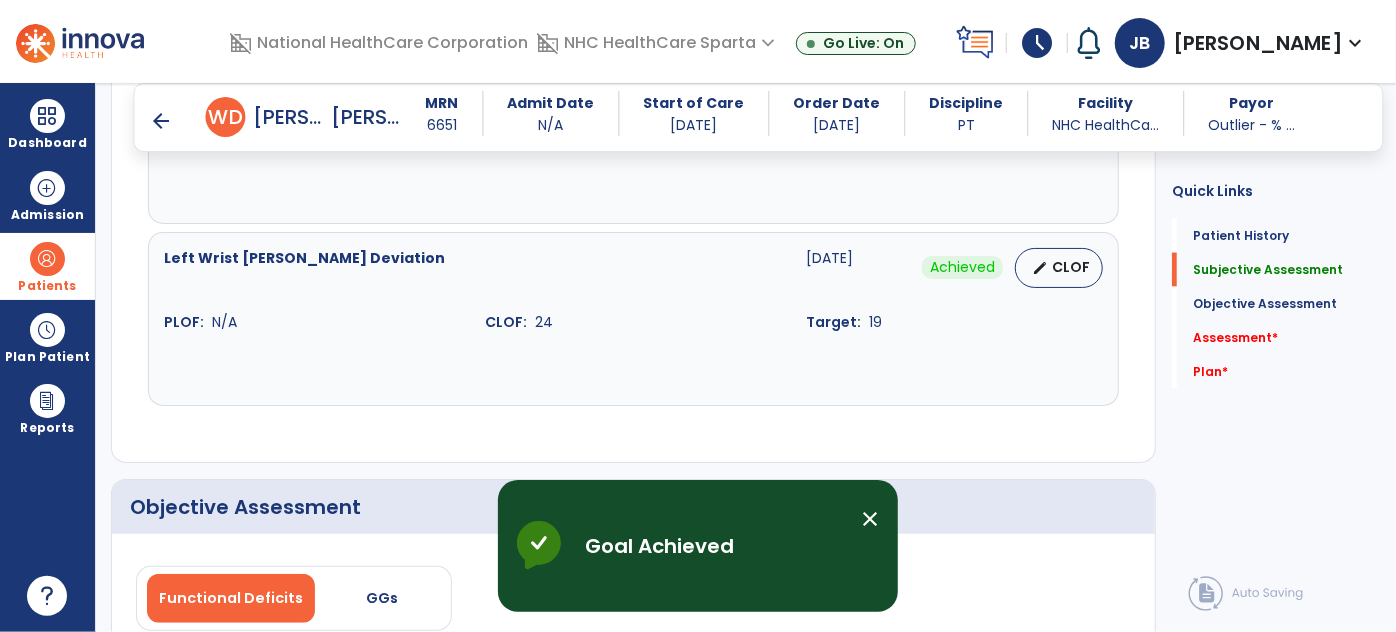 scroll, scrollTop: 2000, scrollLeft: 0, axis: vertical 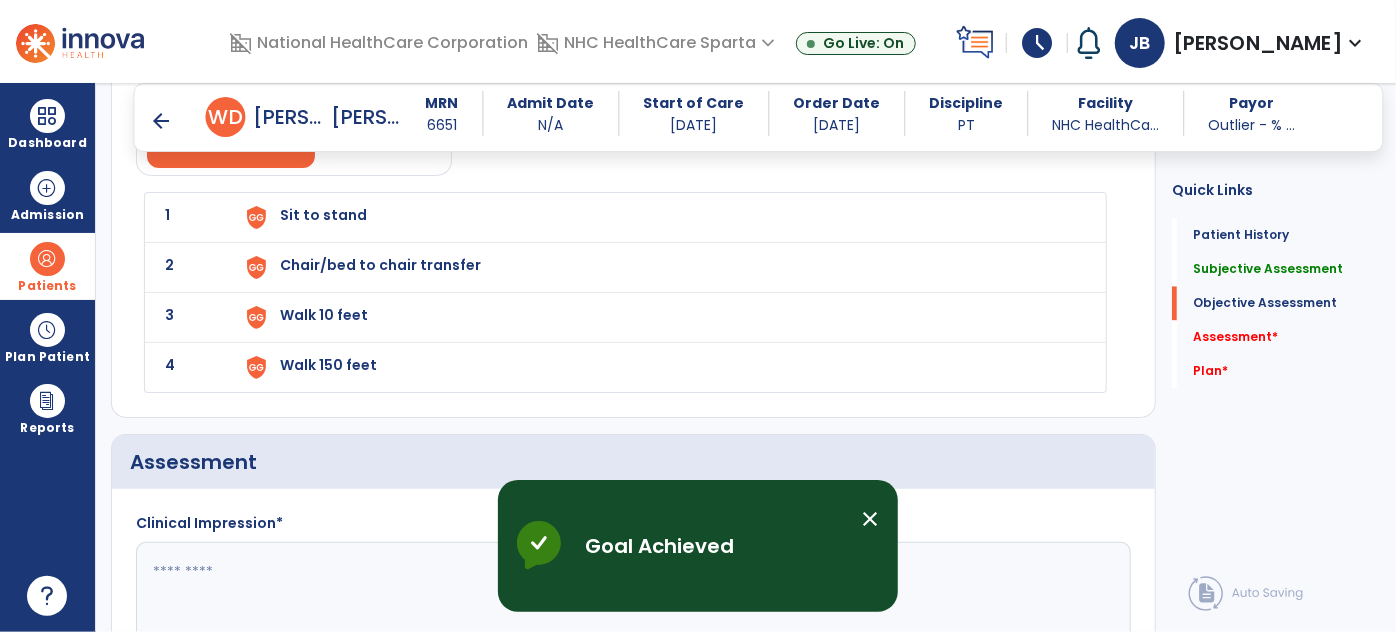 click on "Sit to stand" at bounding box center [323, 215] 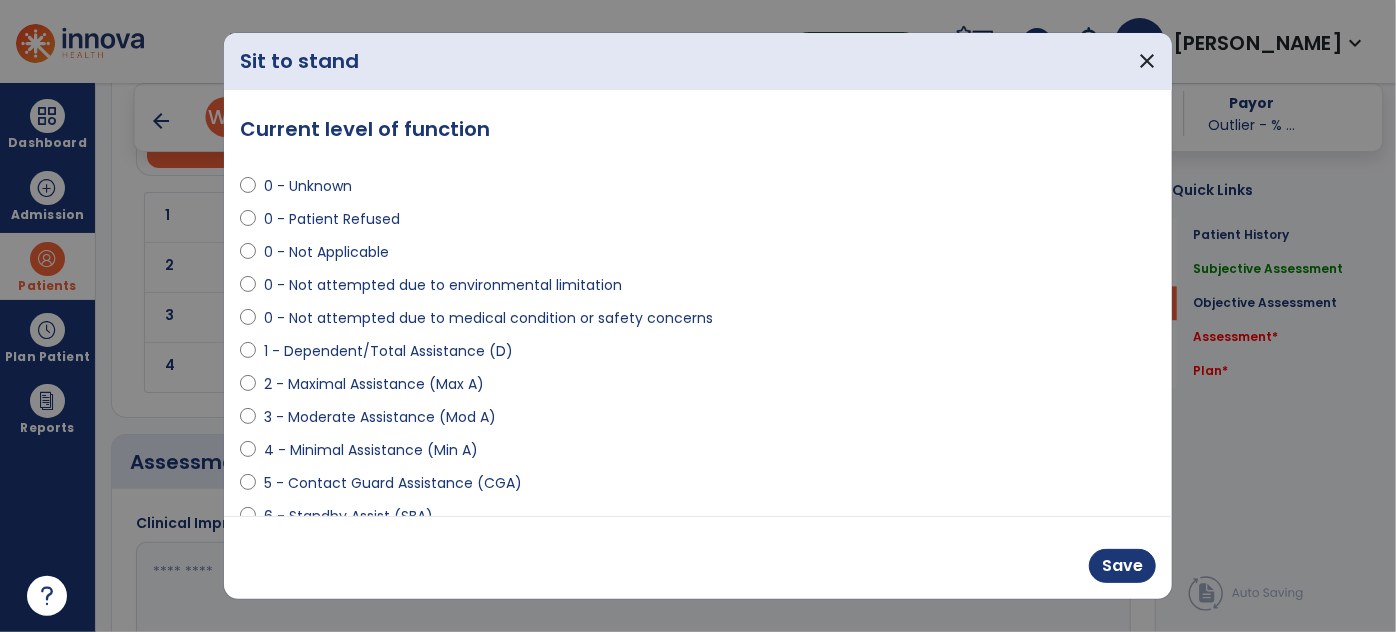scroll, scrollTop: 261, scrollLeft: 0, axis: vertical 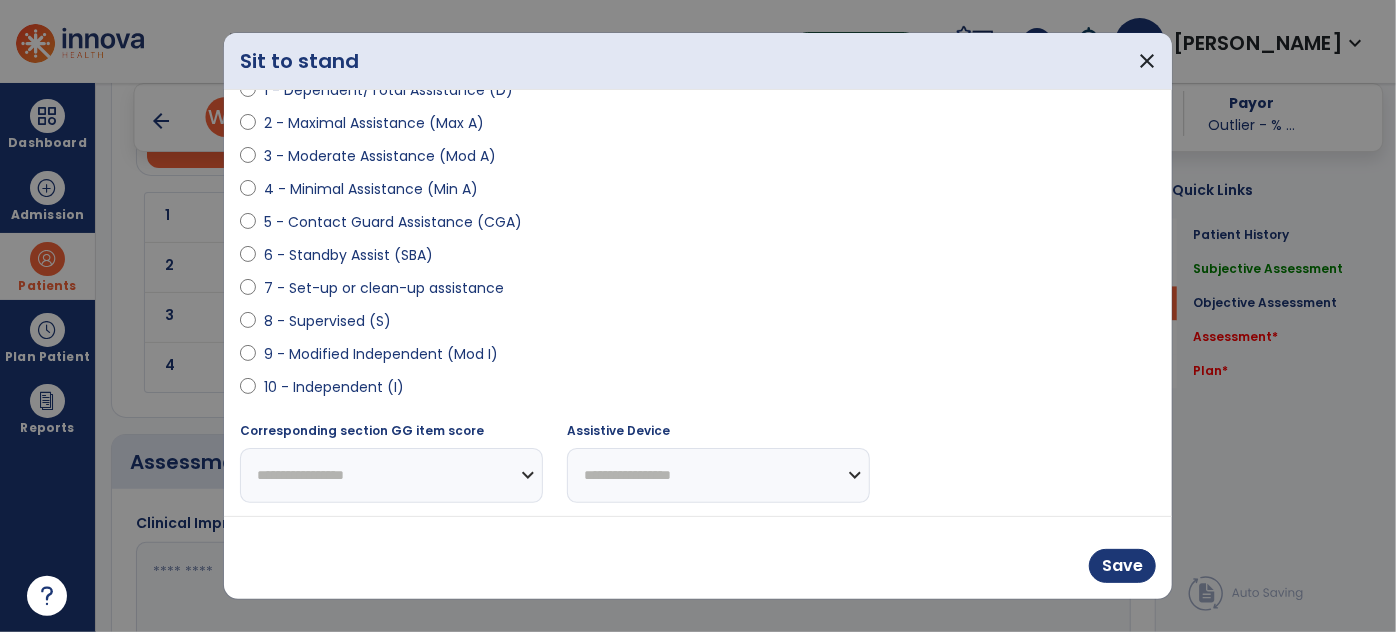 click on "10 - Independent (I)" at bounding box center [334, 387] 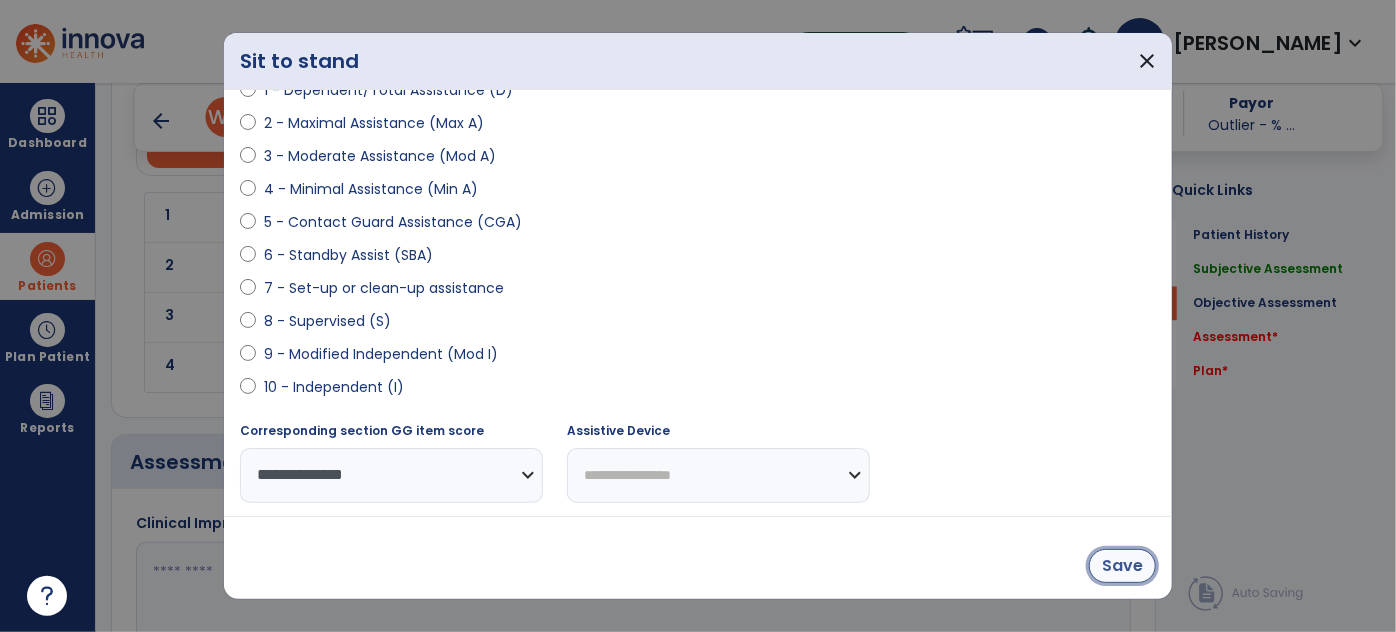 click on "Save" at bounding box center [1122, 566] 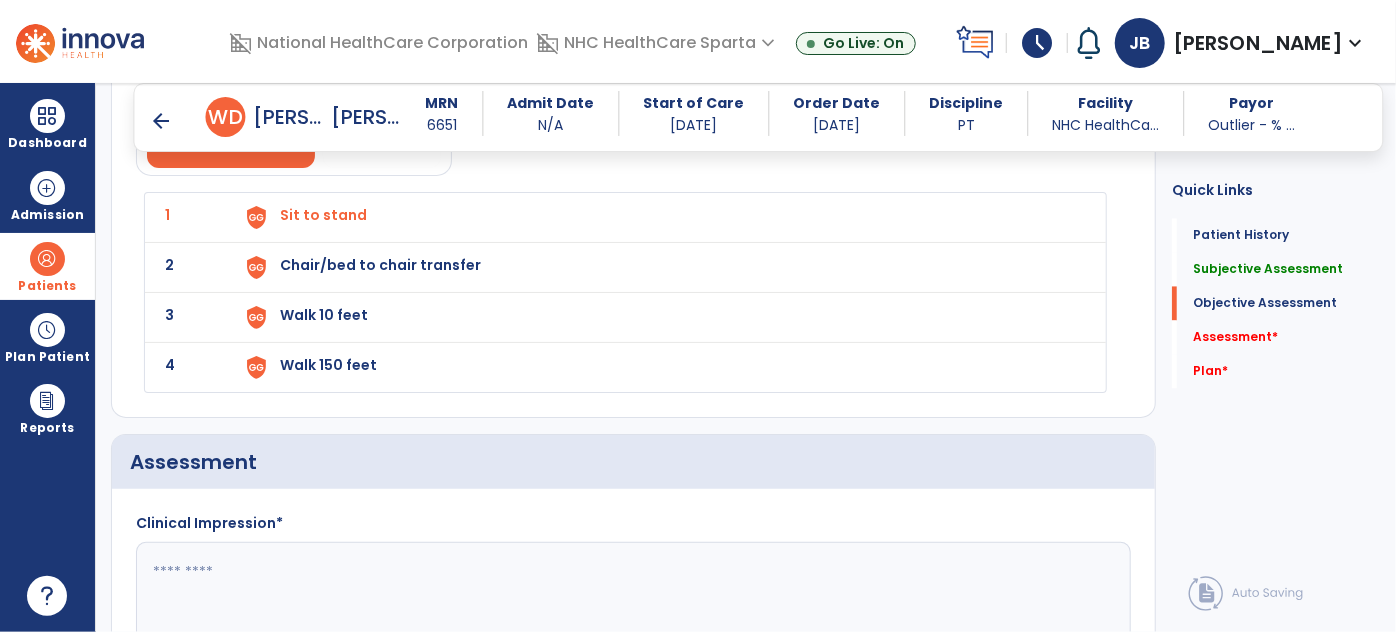 click on "Chair/bed to chair transfer" at bounding box center [323, 215] 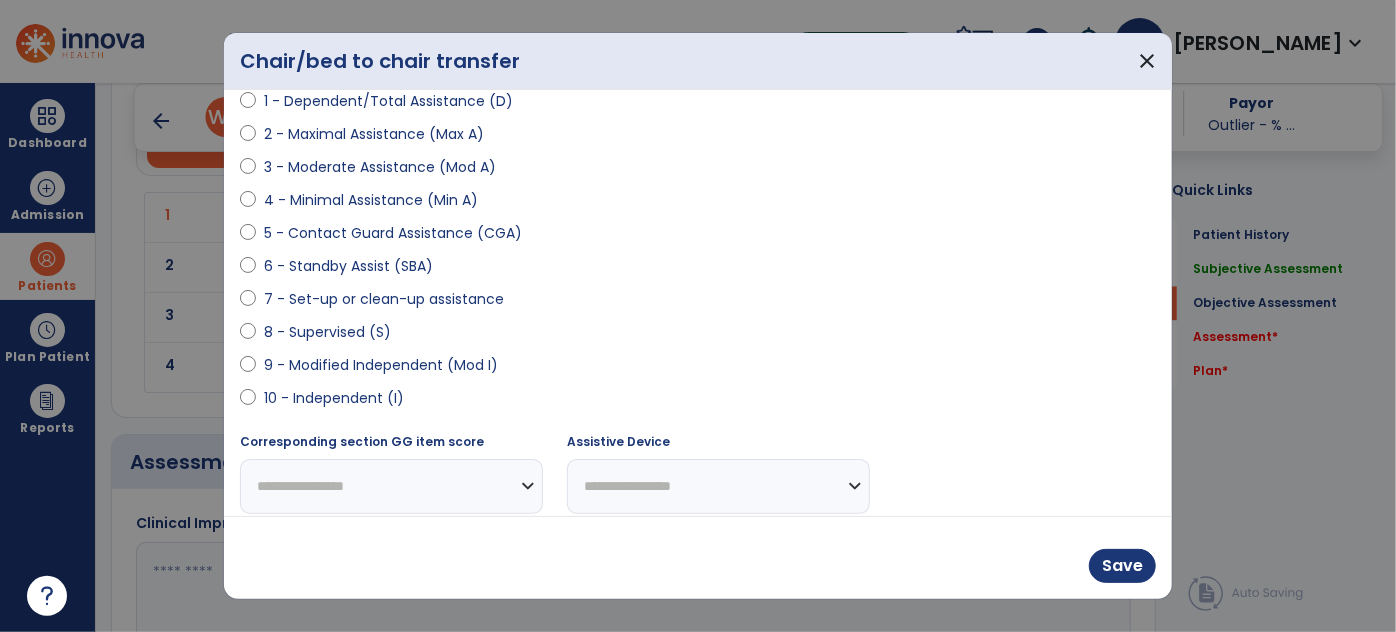 scroll, scrollTop: 261, scrollLeft: 0, axis: vertical 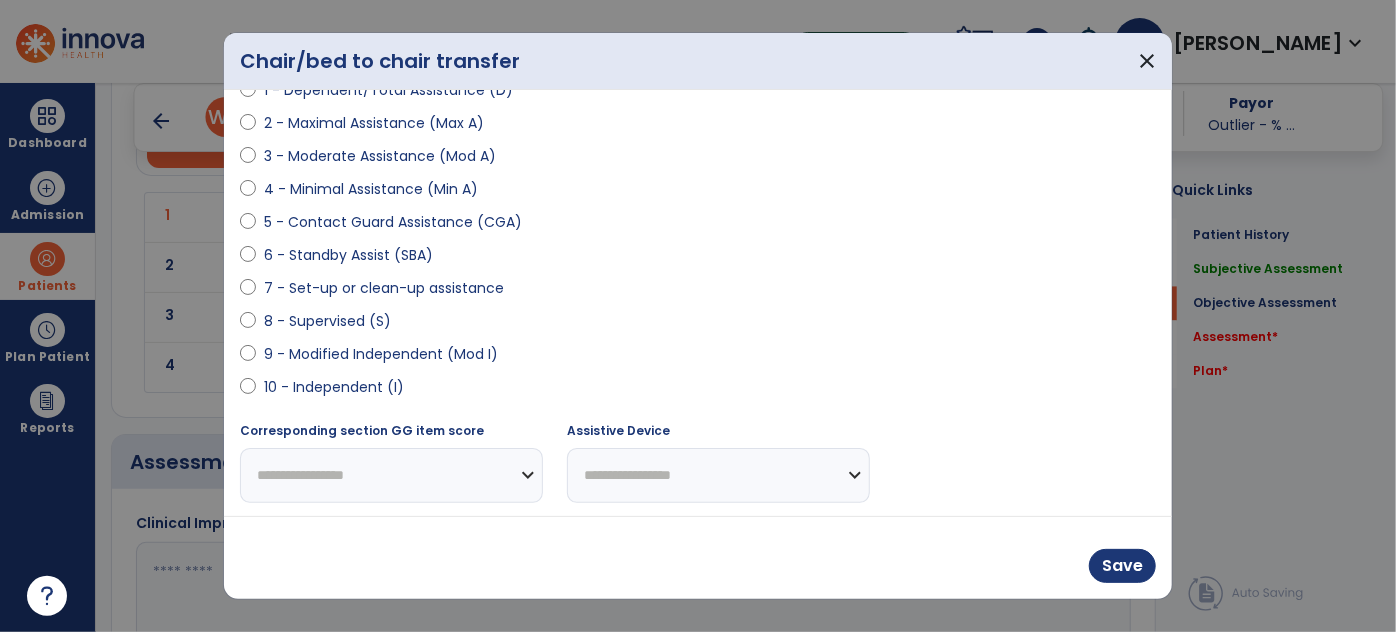 click on "9 - Modified Independent (Mod I)" at bounding box center [381, 354] 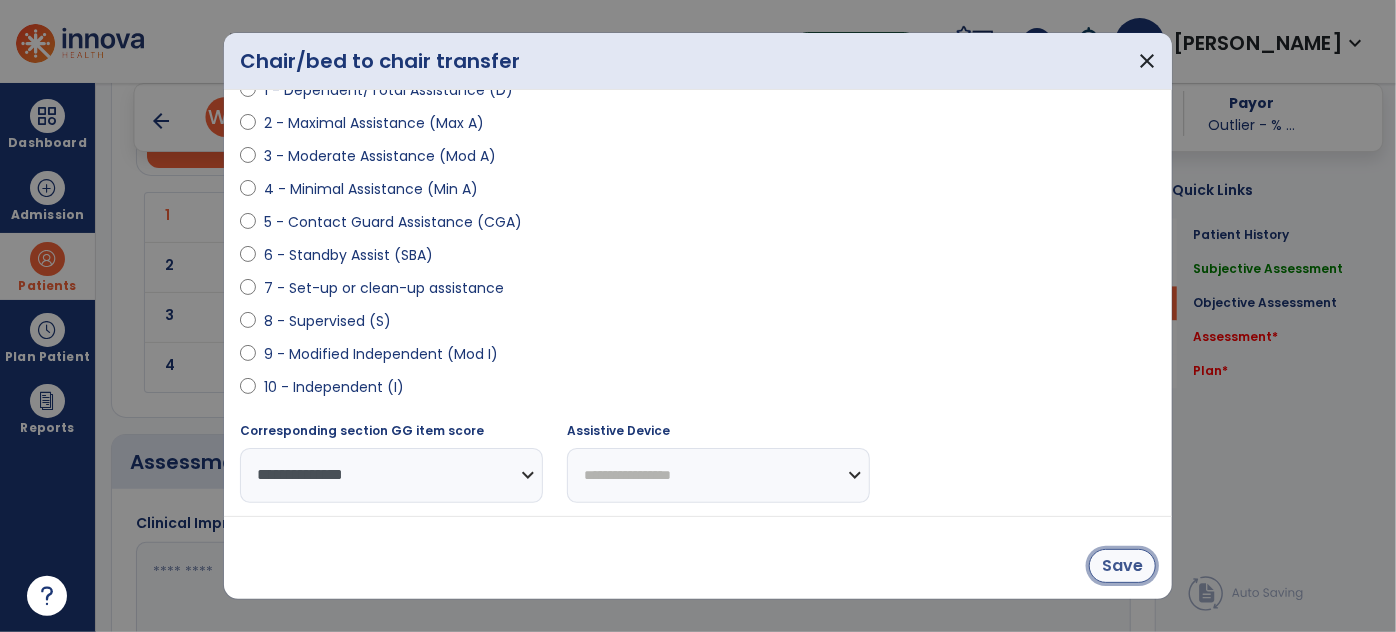 click on "Save" at bounding box center (1122, 566) 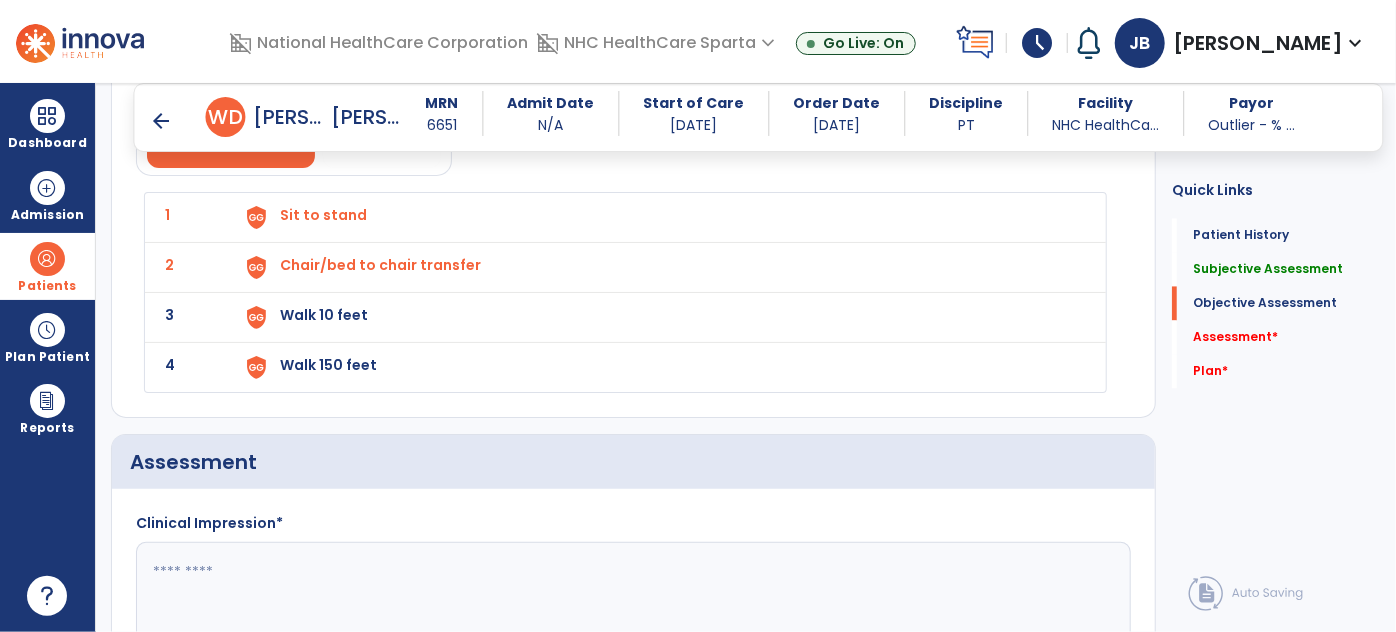 click on "Walk 10 feet" at bounding box center (661, 217) 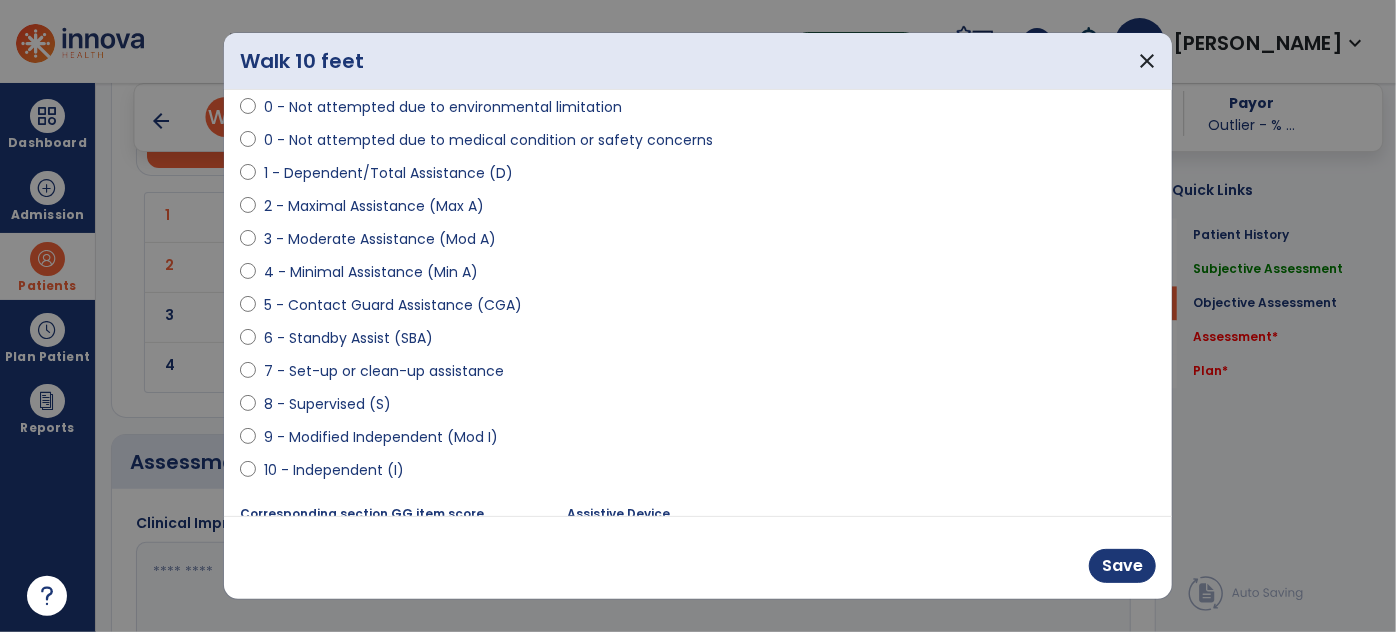 scroll, scrollTop: 181, scrollLeft: 0, axis: vertical 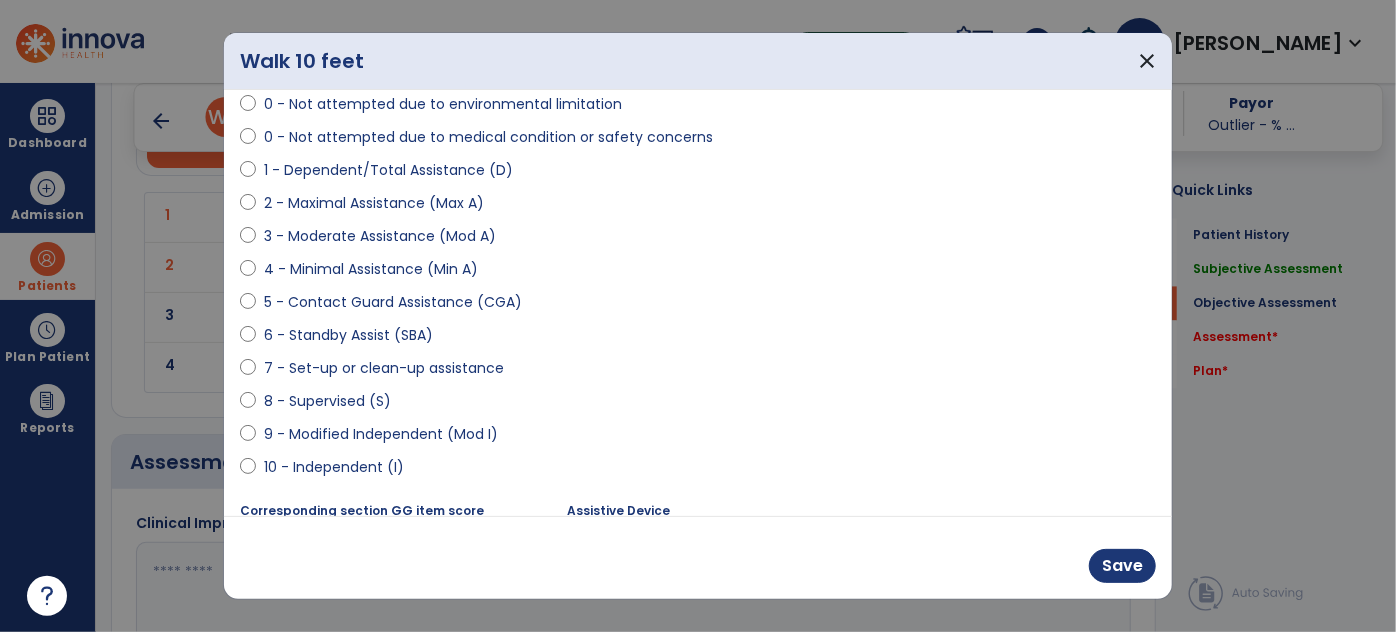 drag, startPoint x: 392, startPoint y: 432, endPoint x: 435, endPoint y: 455, distance: 48.76474 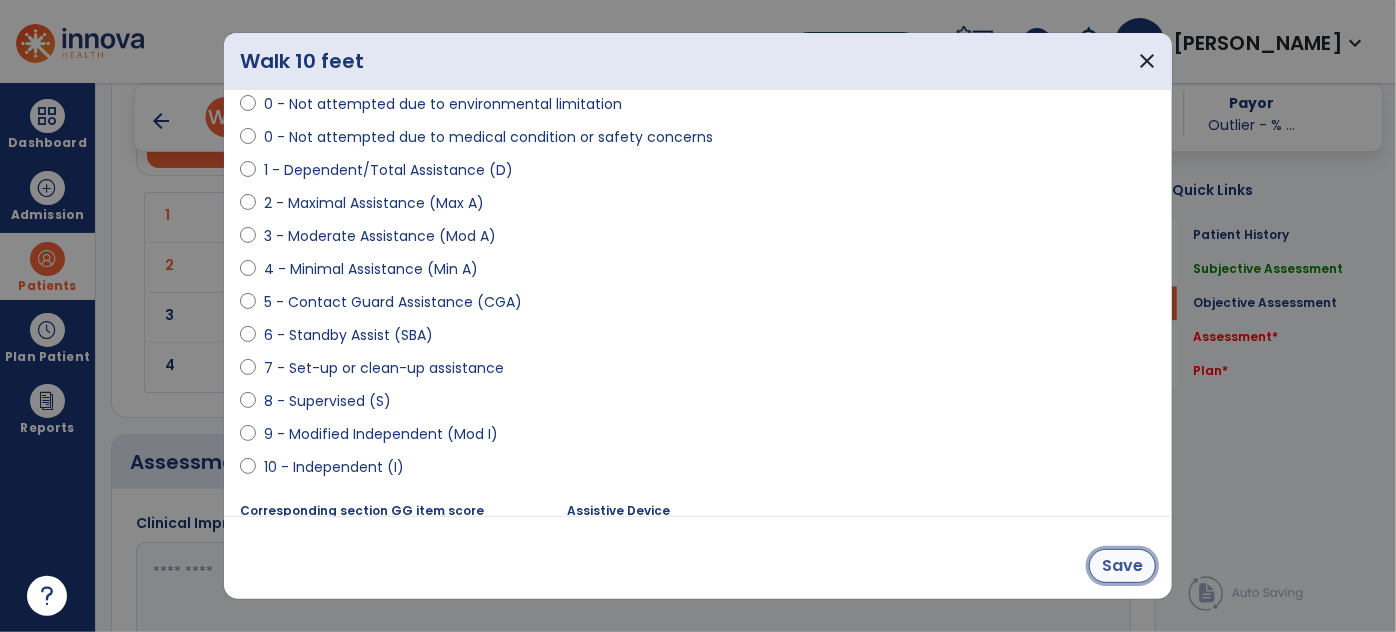 click on "Save" at bounding box center [1122, 566] 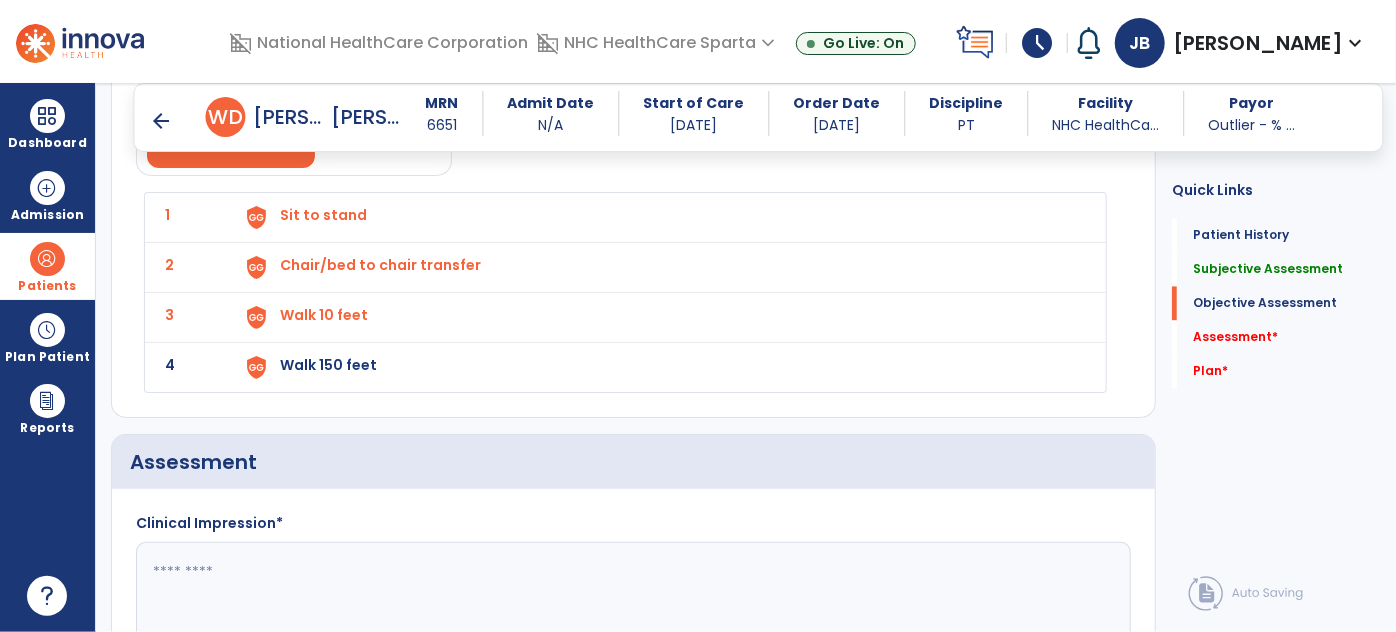 click on "Walk 150 feet" at bounding box center (323, 215) 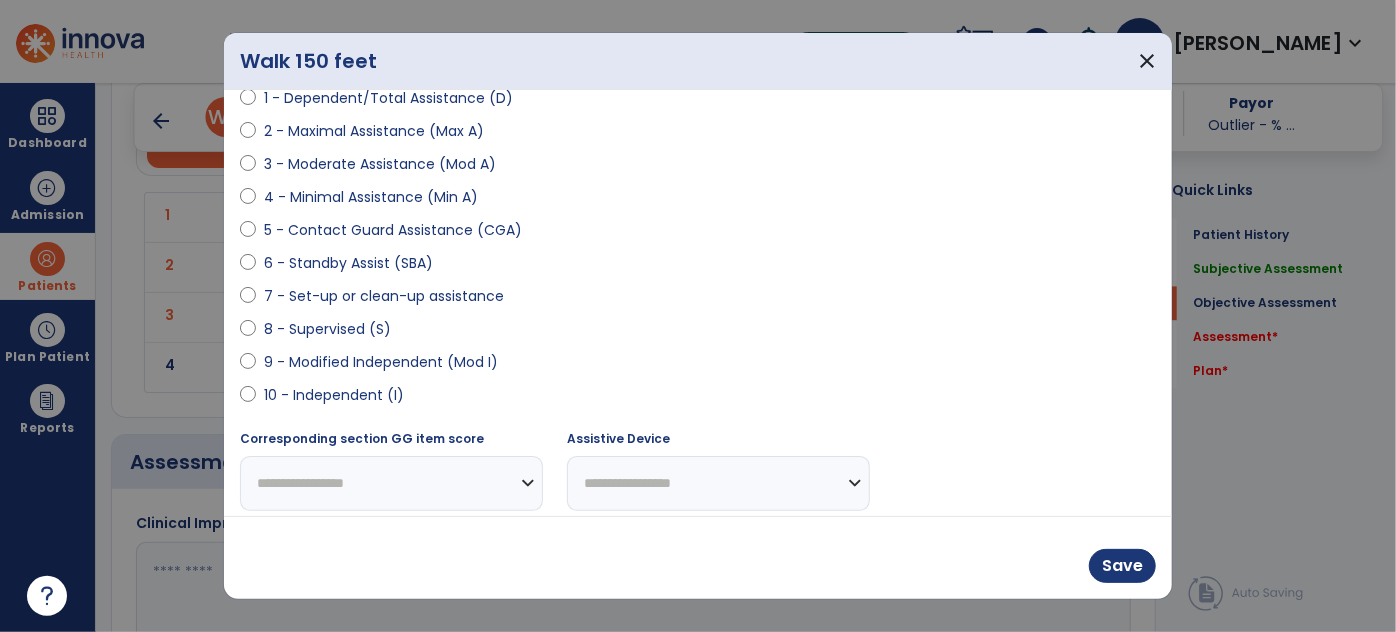 scroll, scrollTop: 261, scrollLeft: 0, axis: vertical 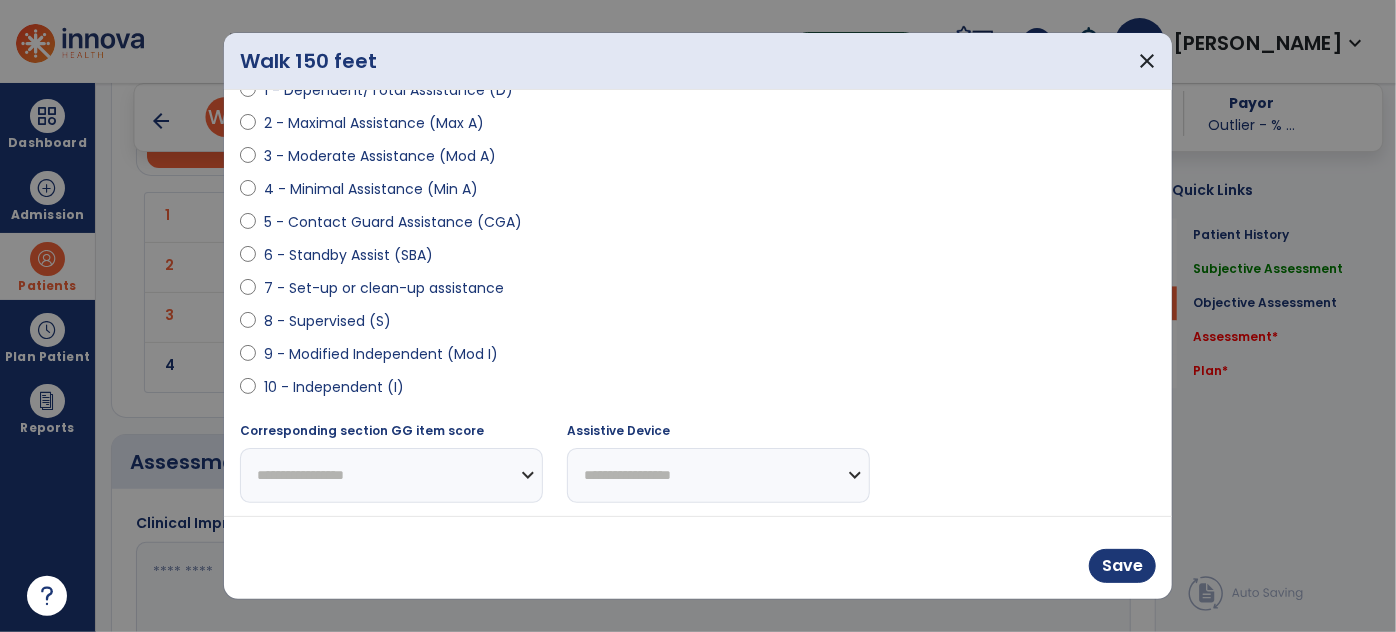 click on "8 - Supervised (S)" at bounding box center (327, 321) 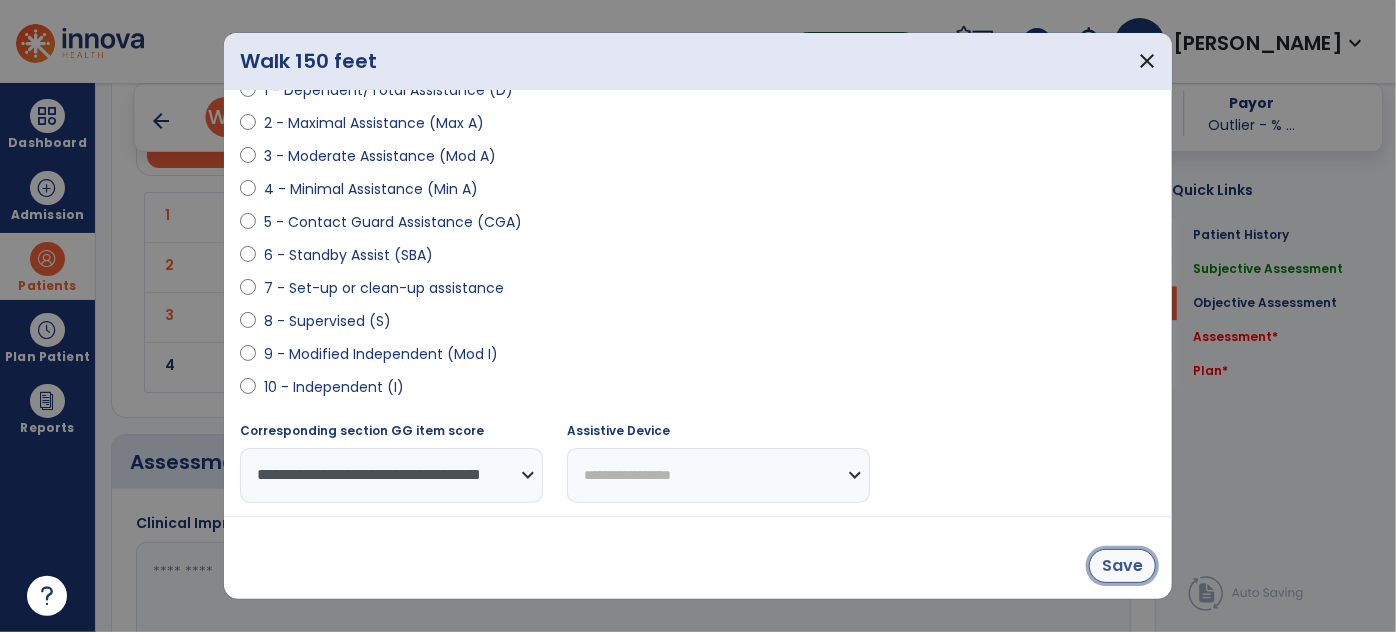 click on "Save" at bounding box center (1122, 566) 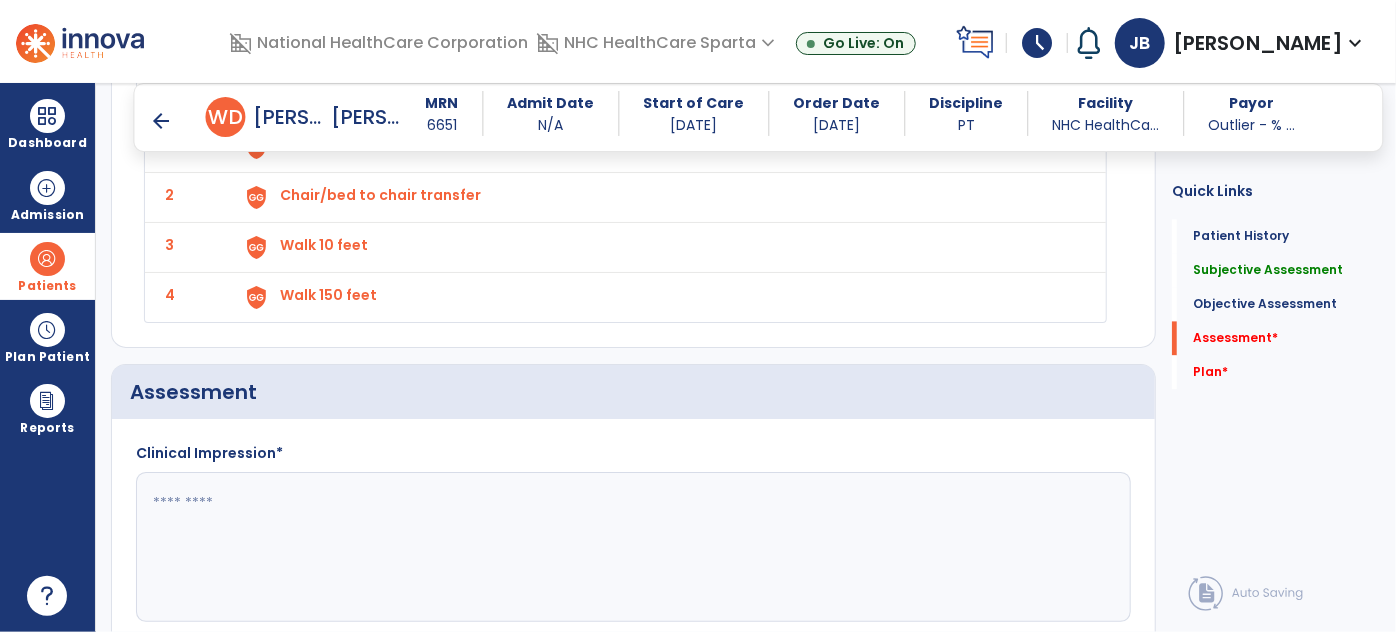 scroll, scrollTop: 2363, scrollLeft: 0, axis: vertical 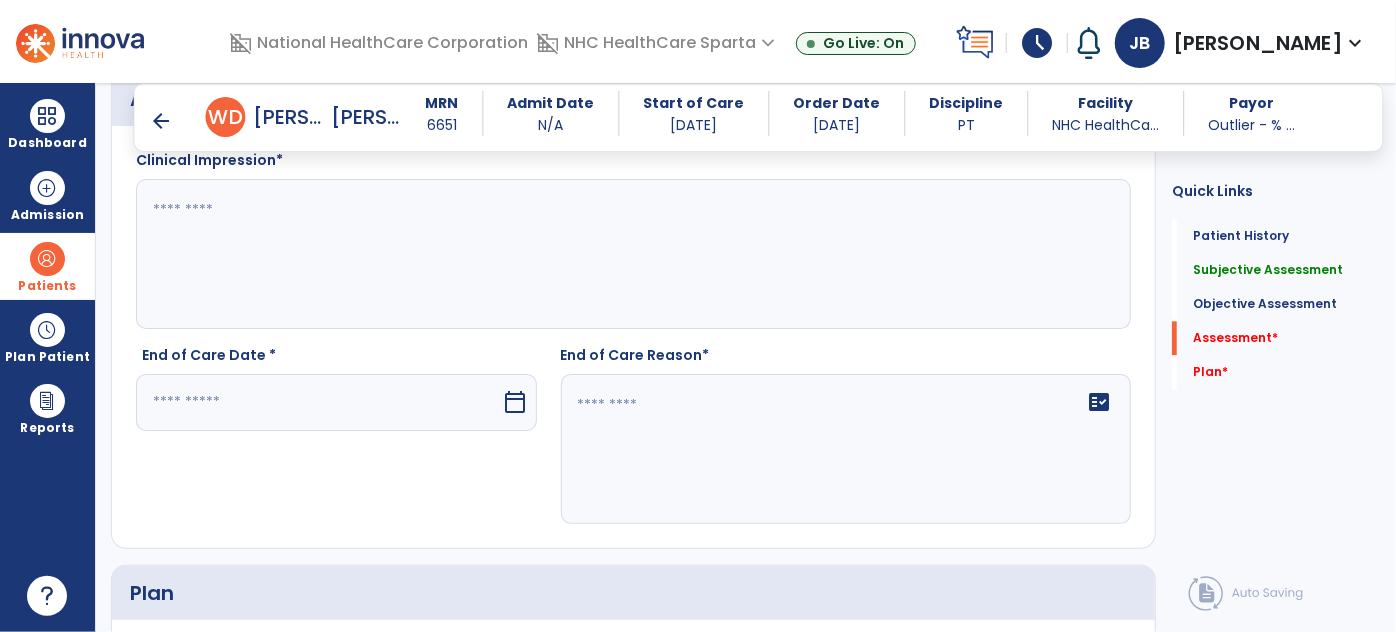 click 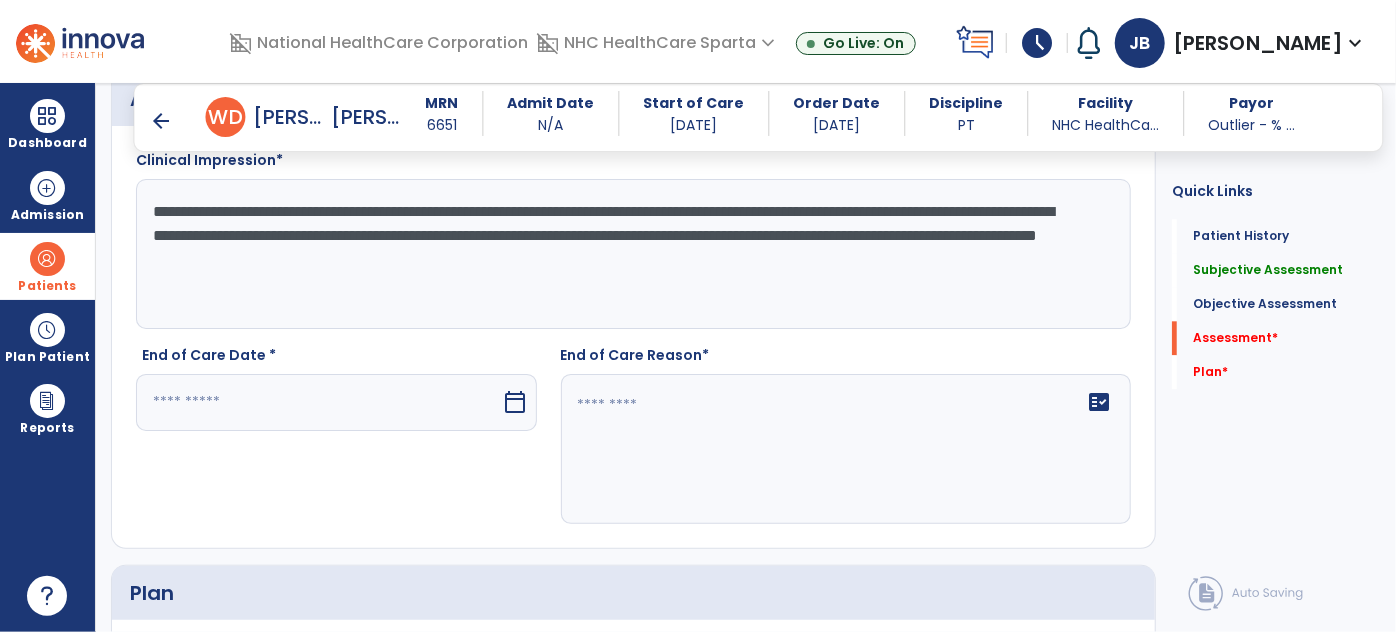 type on "**********" 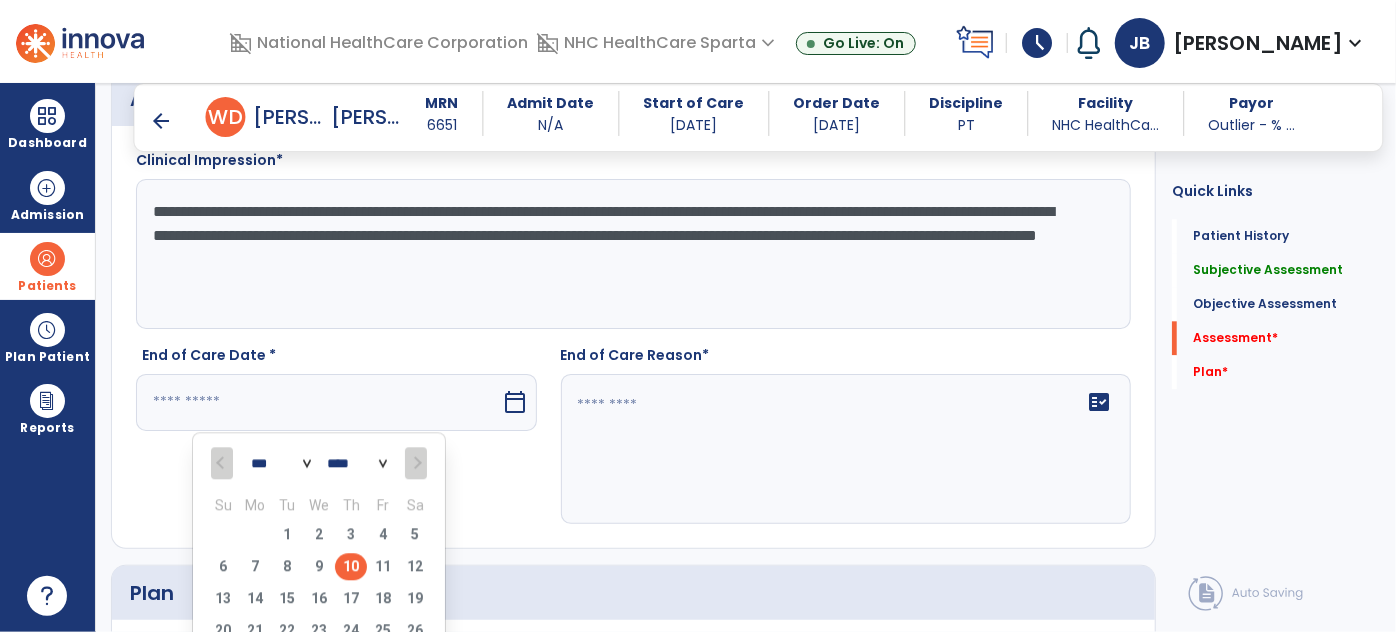 click on "10" at bounding box center (351, 566) 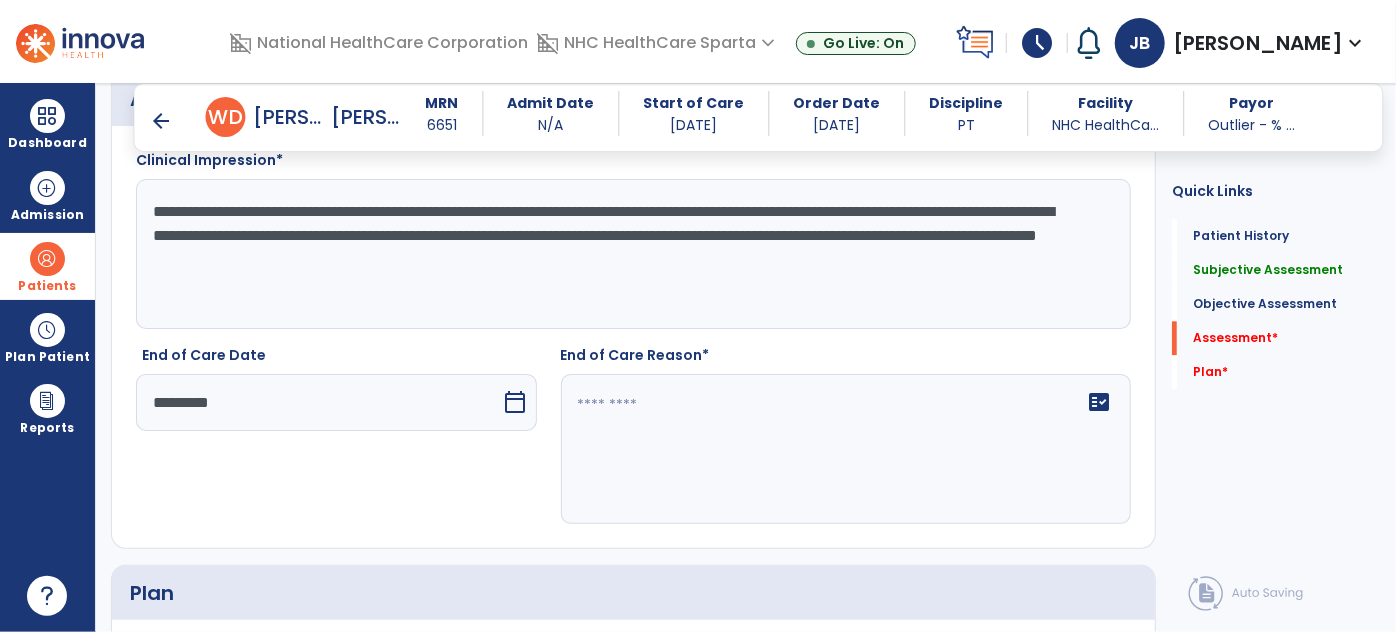 click on "fact_check" 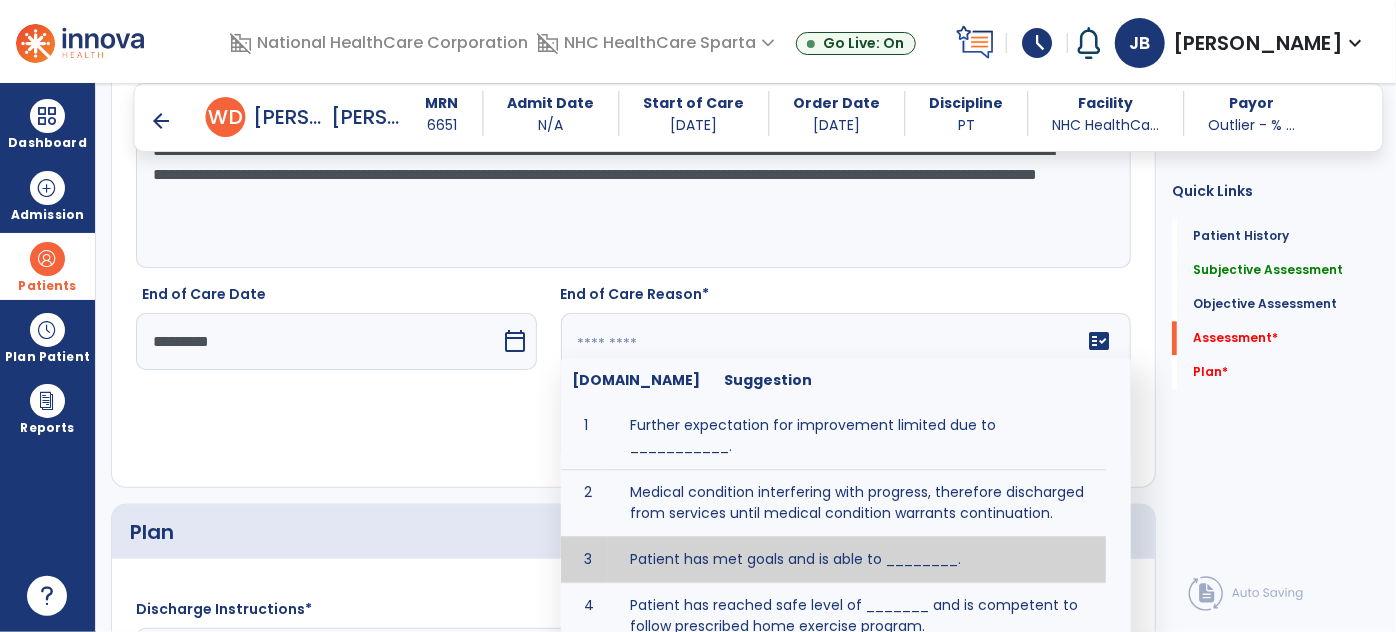 scroll, scrollTop: 2454, scrollLeft: 0, axis: vertical 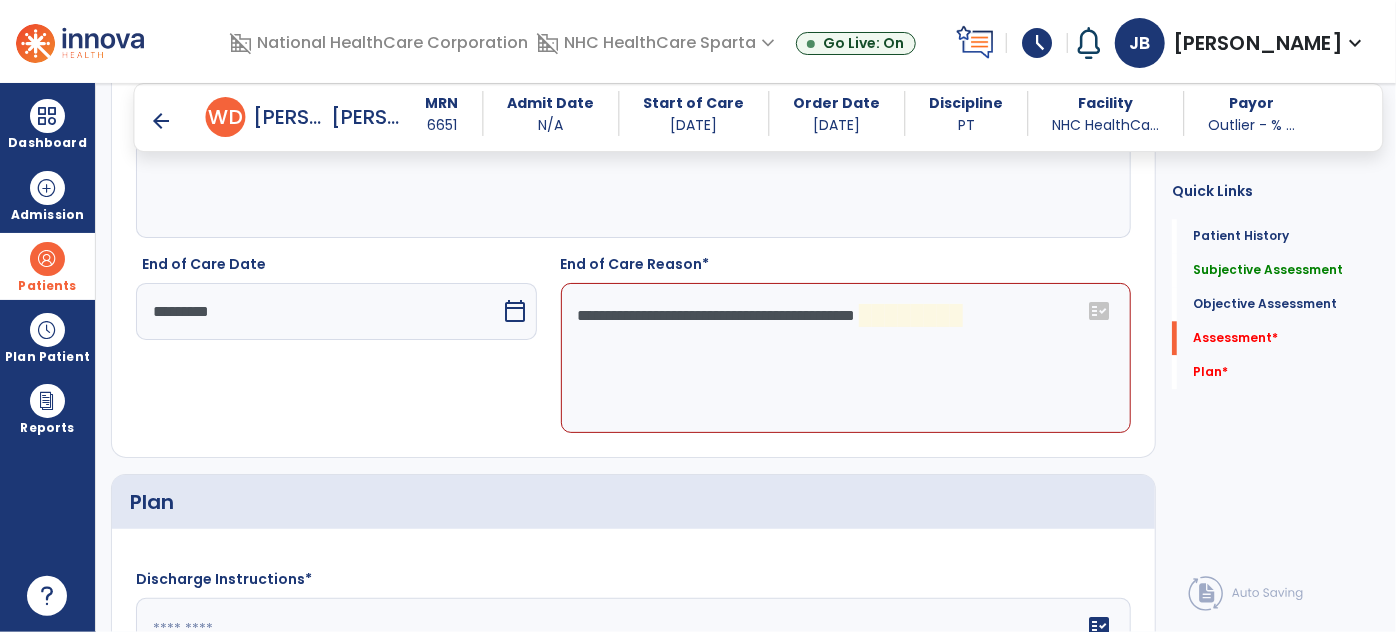 click on "**********" 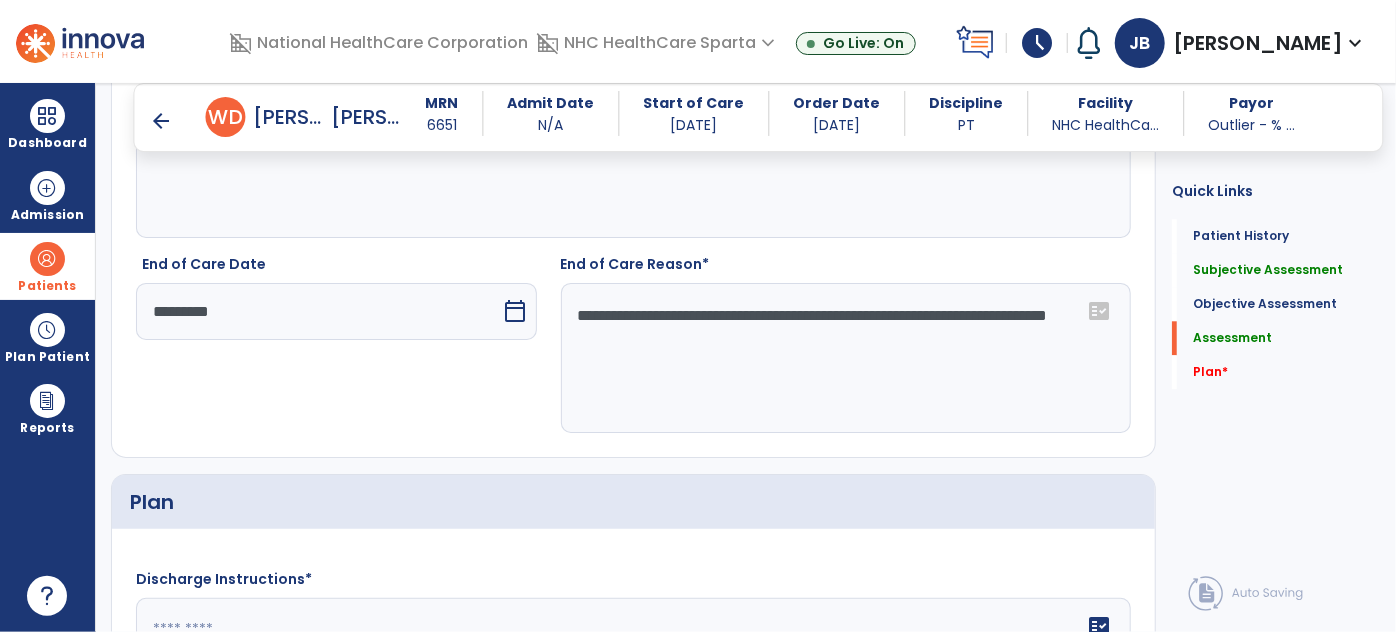type on "**********" 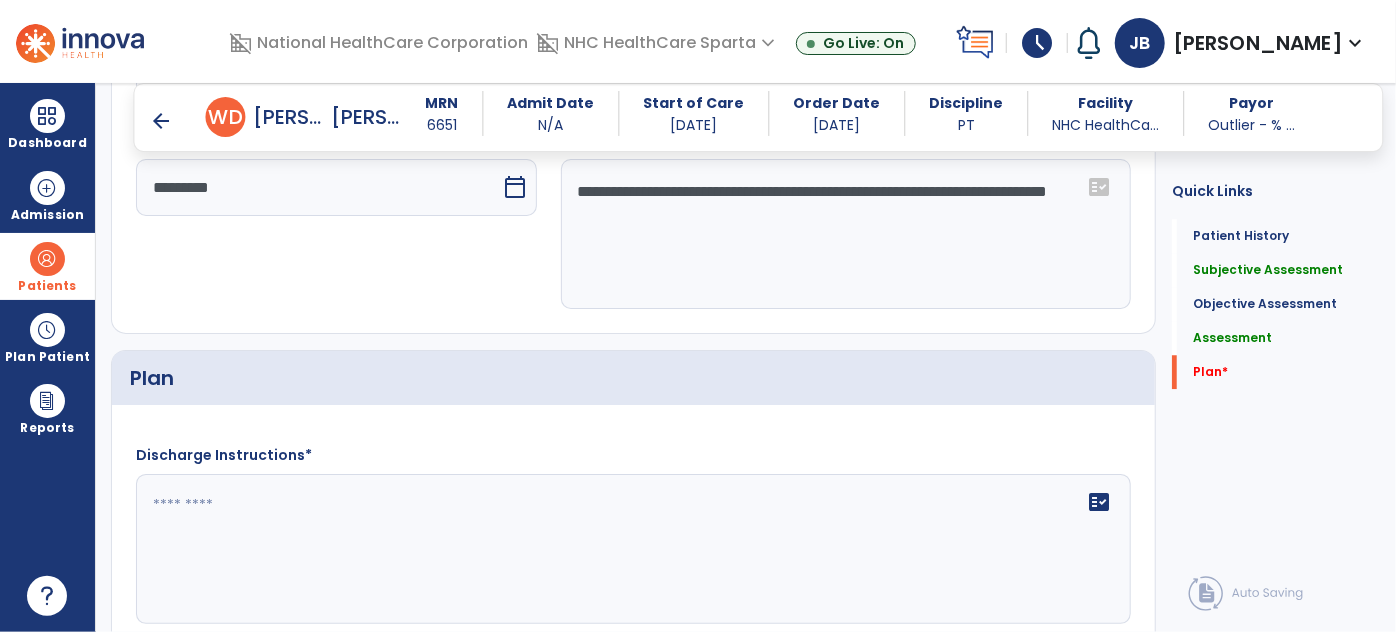 scroll, scrollTop: 2727, scrollLeft: 0, axis: vertical 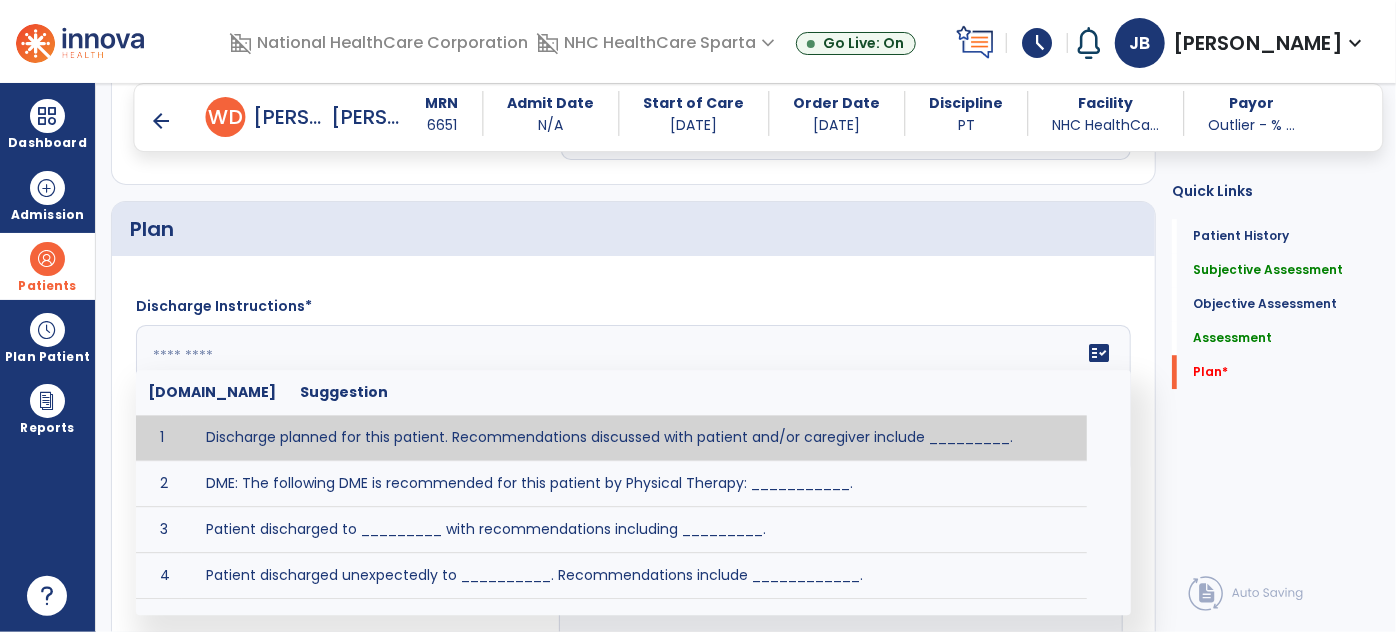 click on "fact_check  Sr.No Suggestion 1 Discharge planned for this patient. Recommendations discussed with patient and/or caregiver include _________. 2 DME: The following DME is recommended for this patient by Physical Therapy: ___________. 3 Patient discharged to _________ with recommendations including _________. 4 Patient discharged unexpectedly to __________. Recommendations include ____________." 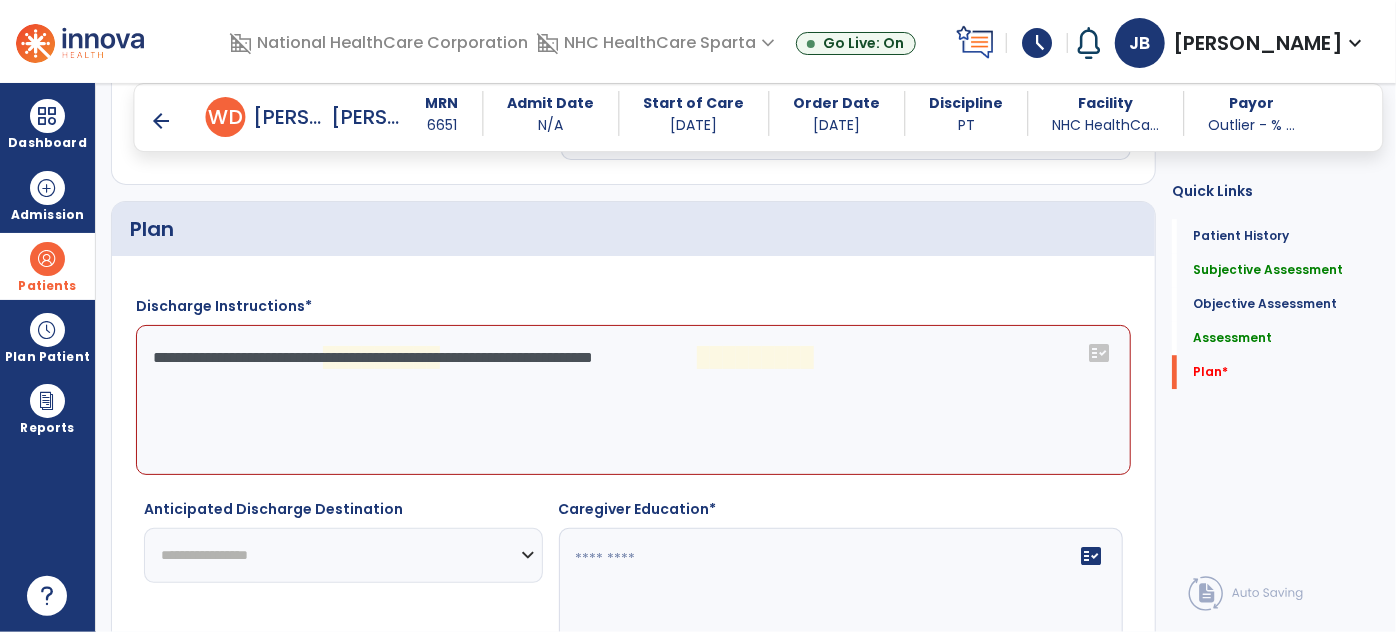 click on "**********" 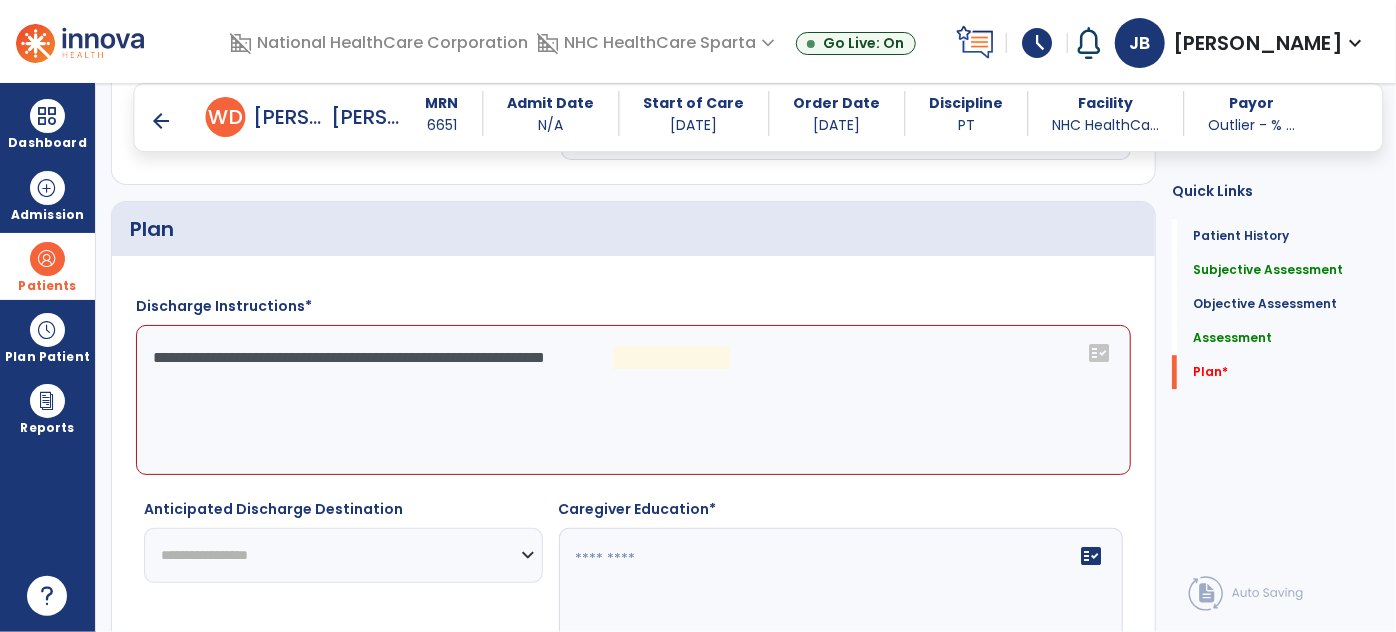 drag, startPoint x: 357, startPoint y: 345, endPoint x: 311, endPoint y: 349, distance: 46.173584 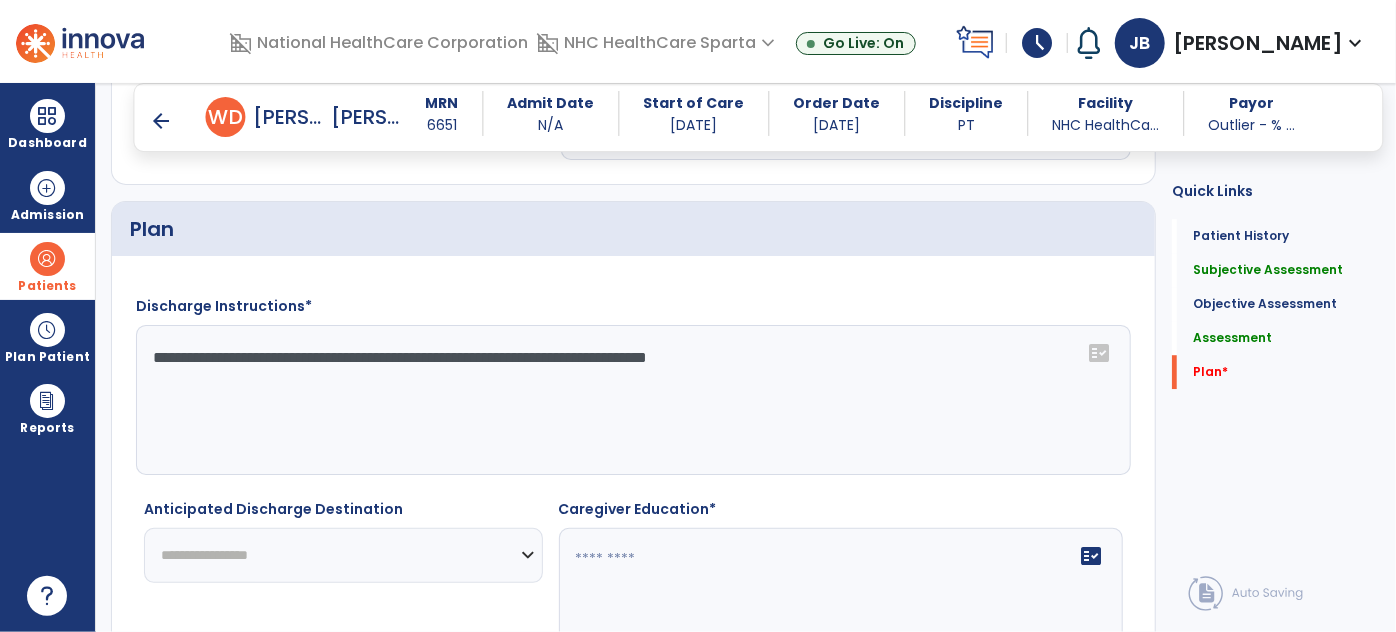 drag, startPoint x: 357, startPoint y: 343, endPoint x: 306, endPoint y: 348, distance: 51.24451 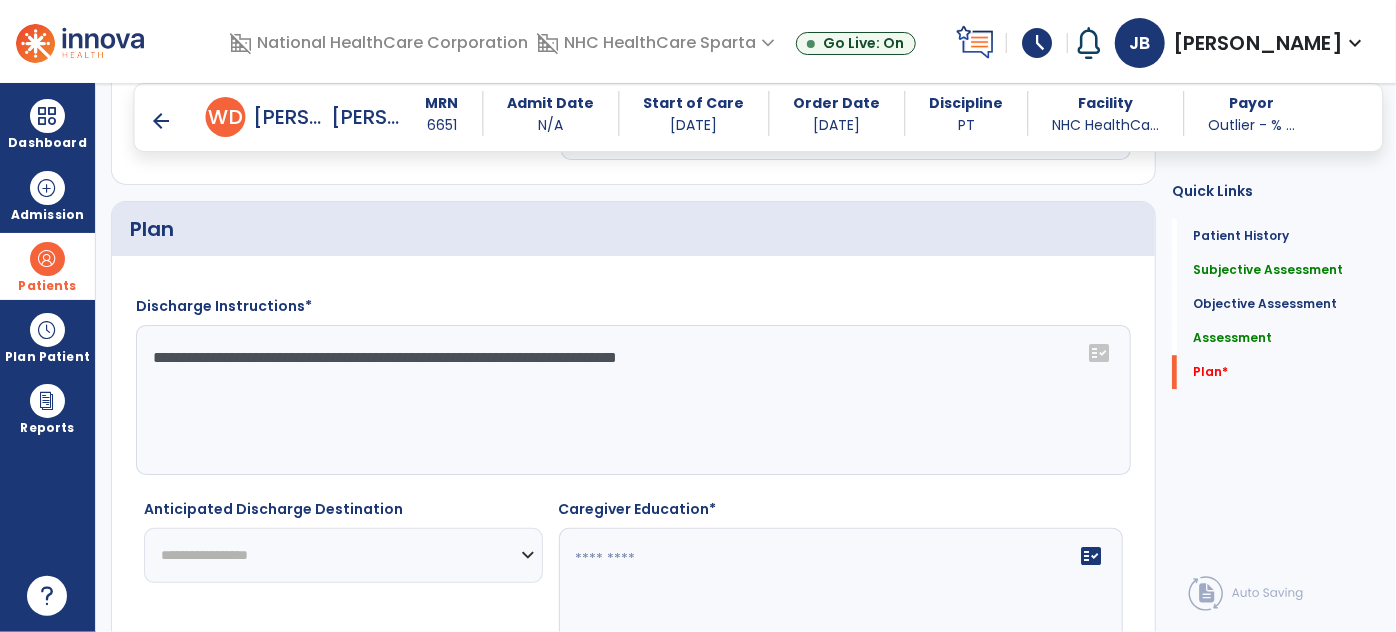 click on "**********" 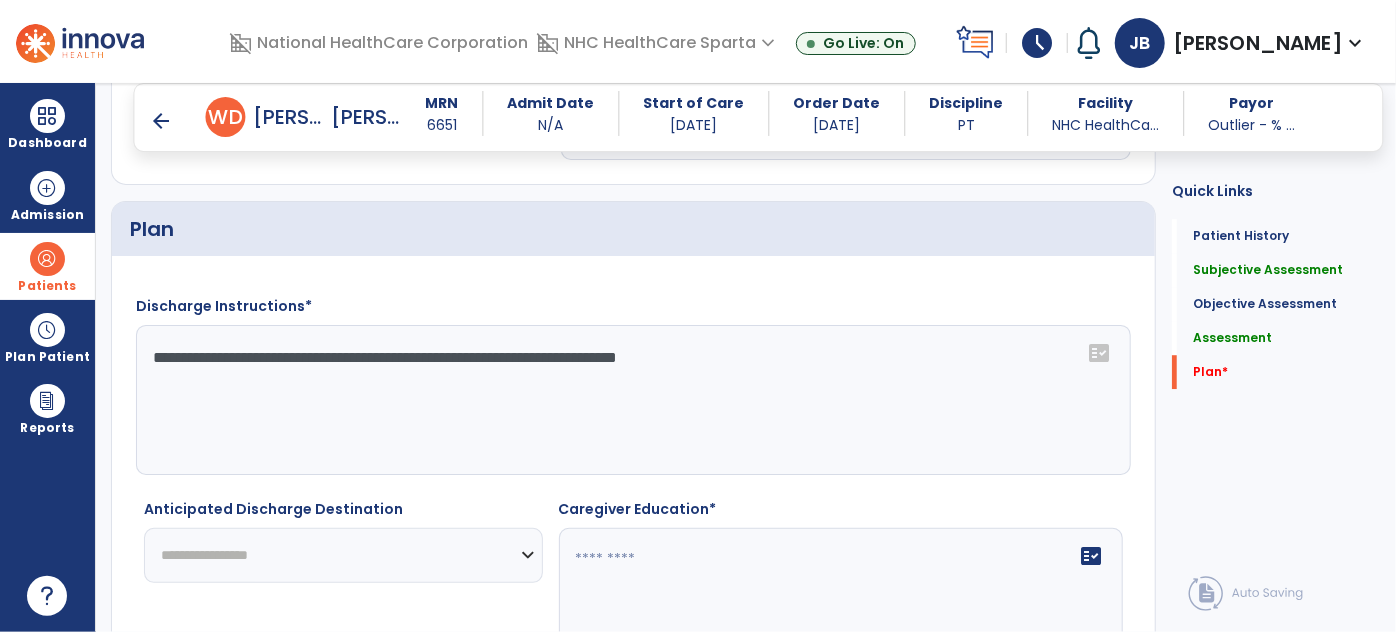 select on "****" 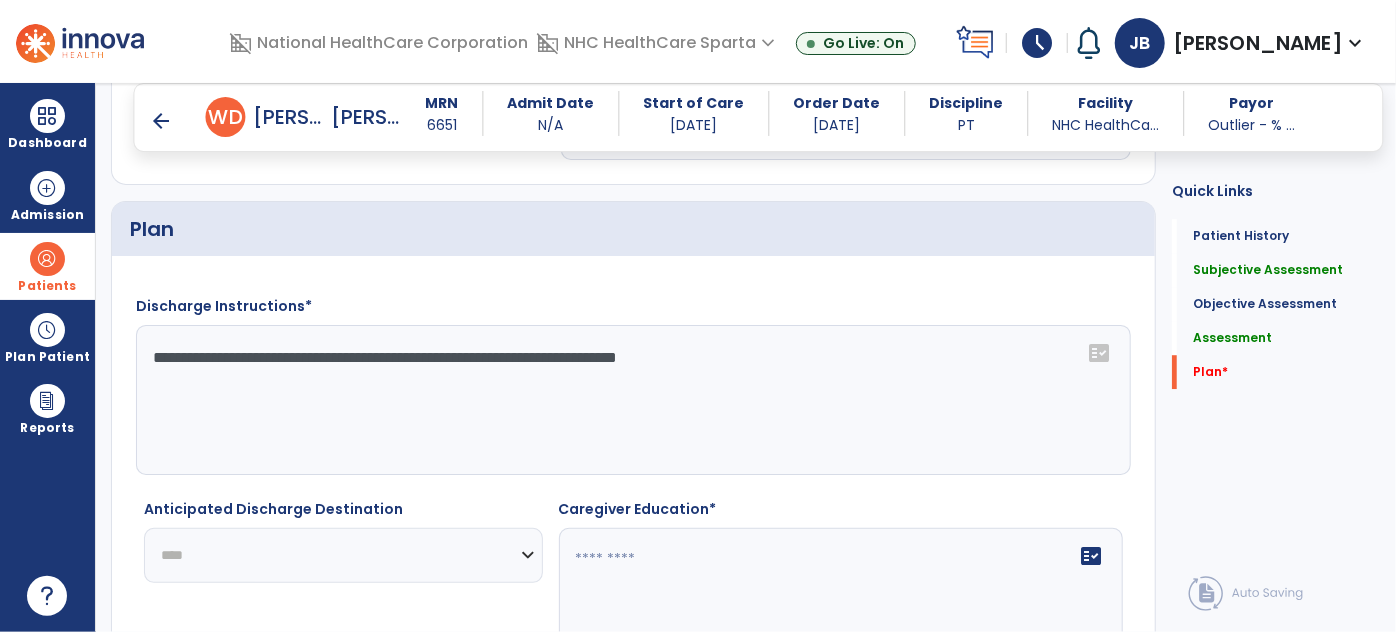 click on "**********" 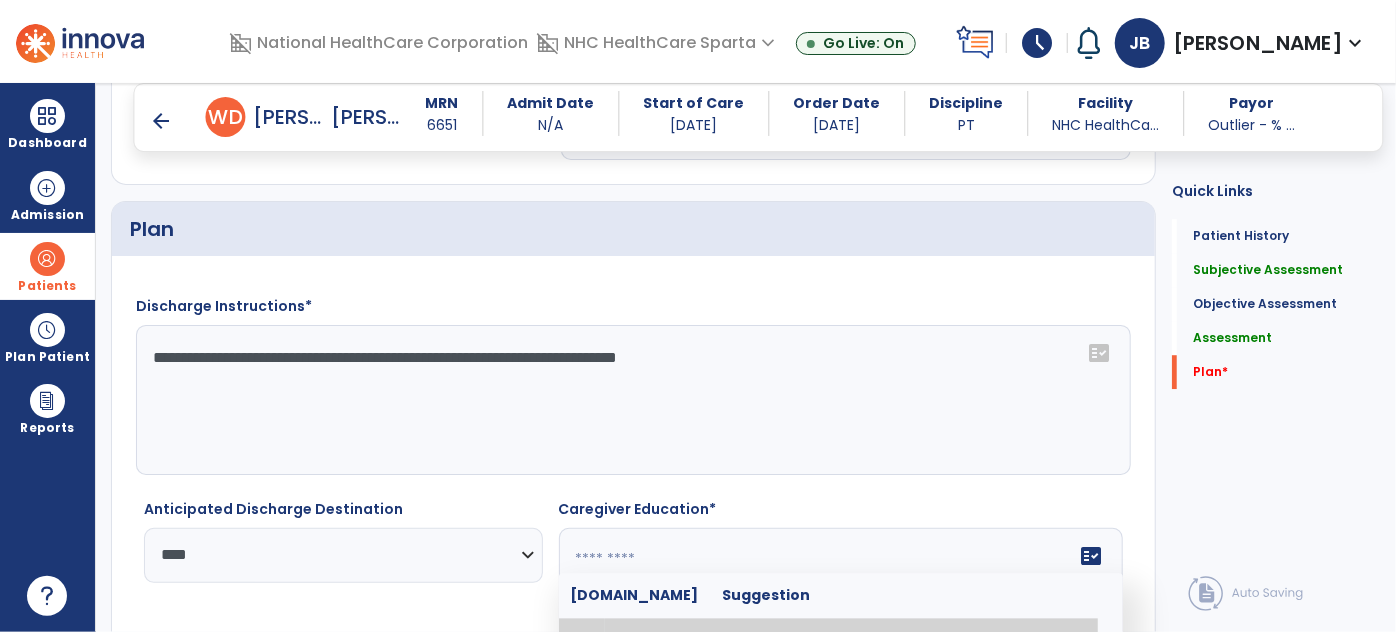 click 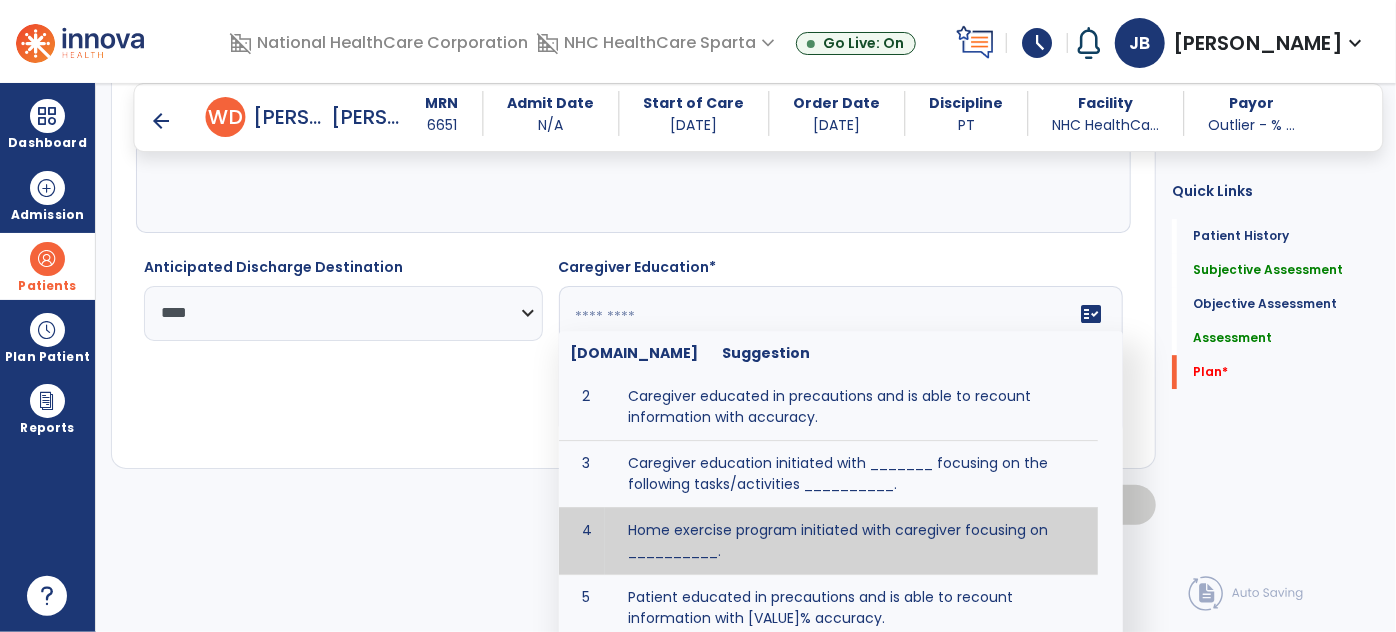 scroll, scrollTop: 62, scrollLeft: 0, axis: vertical 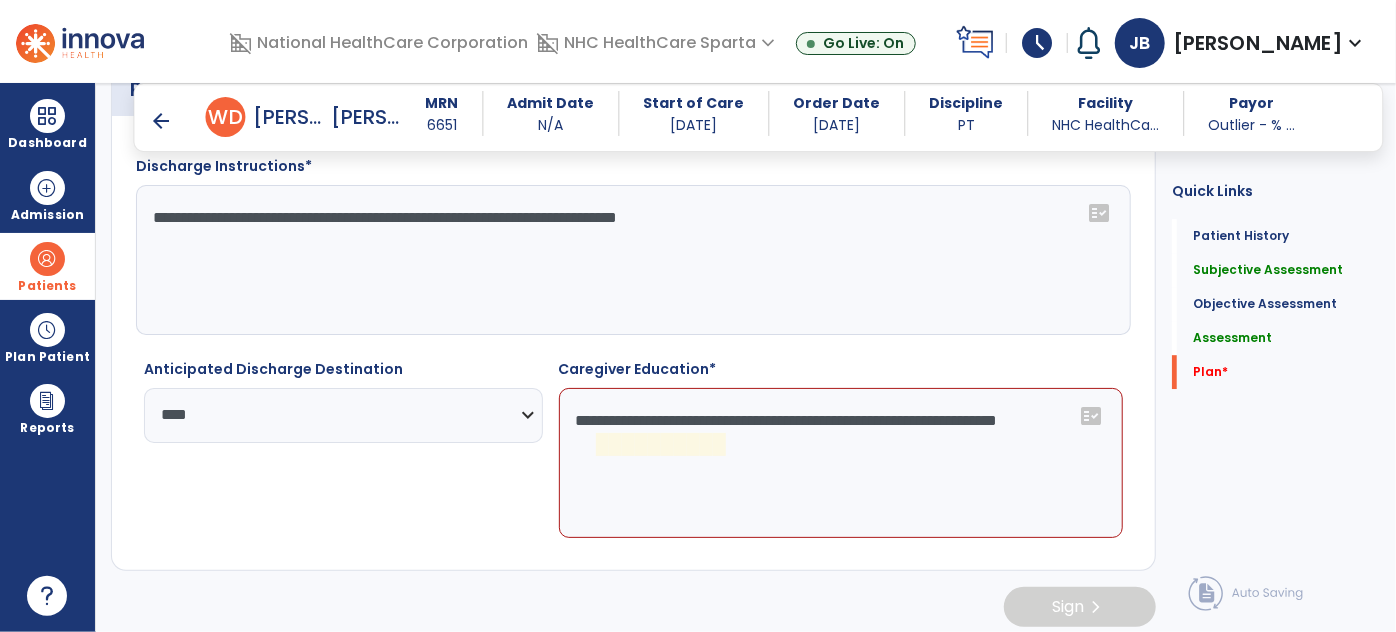 click on "**********" 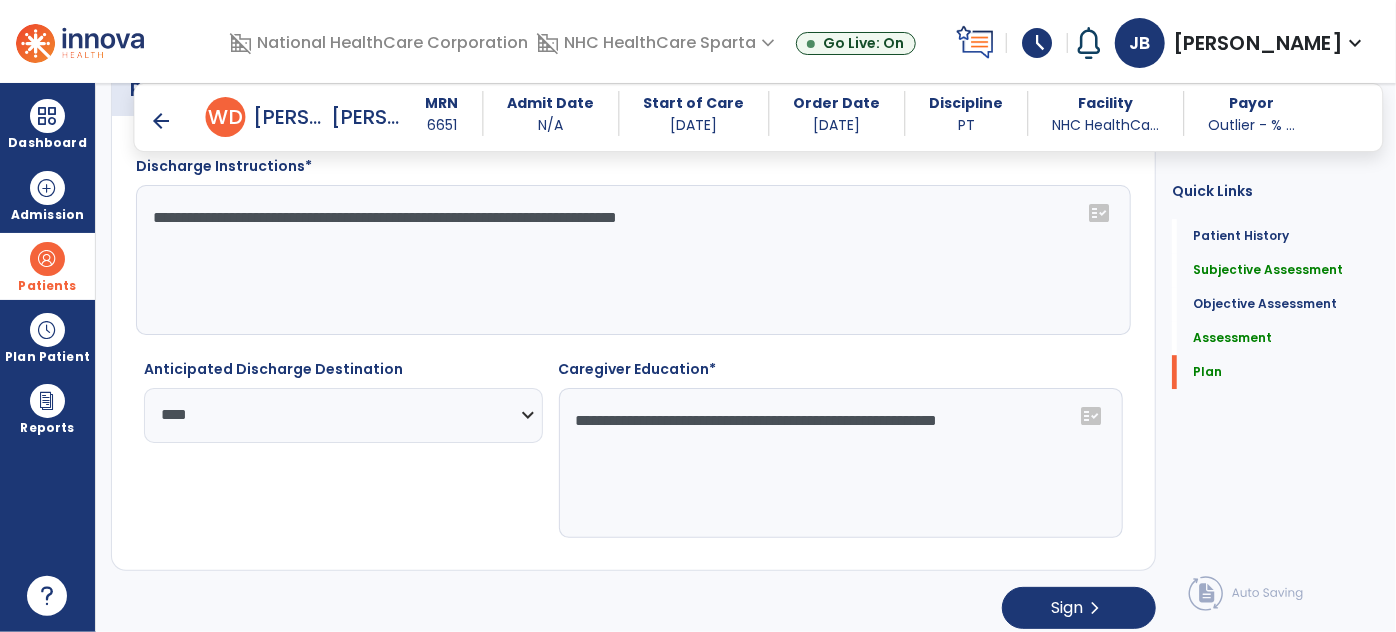 drag, startPoint x: 1056, startPoint y: 414, endPoint x: 875, endPoint y: 420, distance: 181.09943 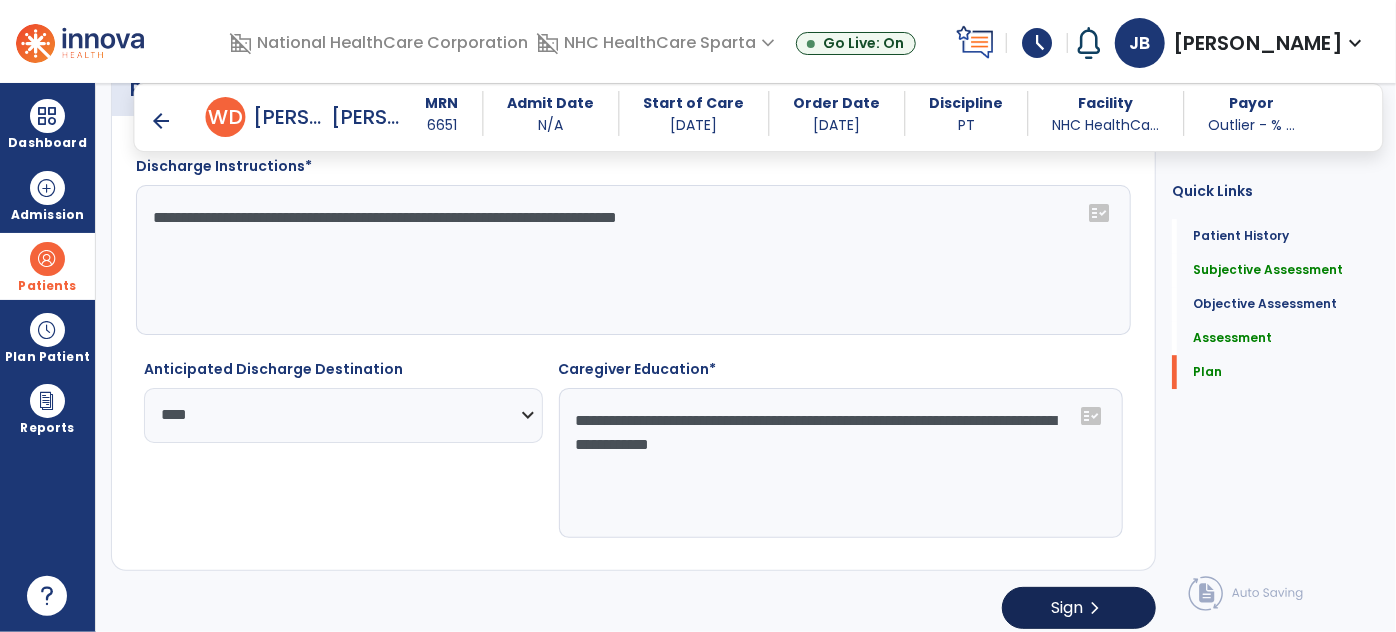type on "**********" 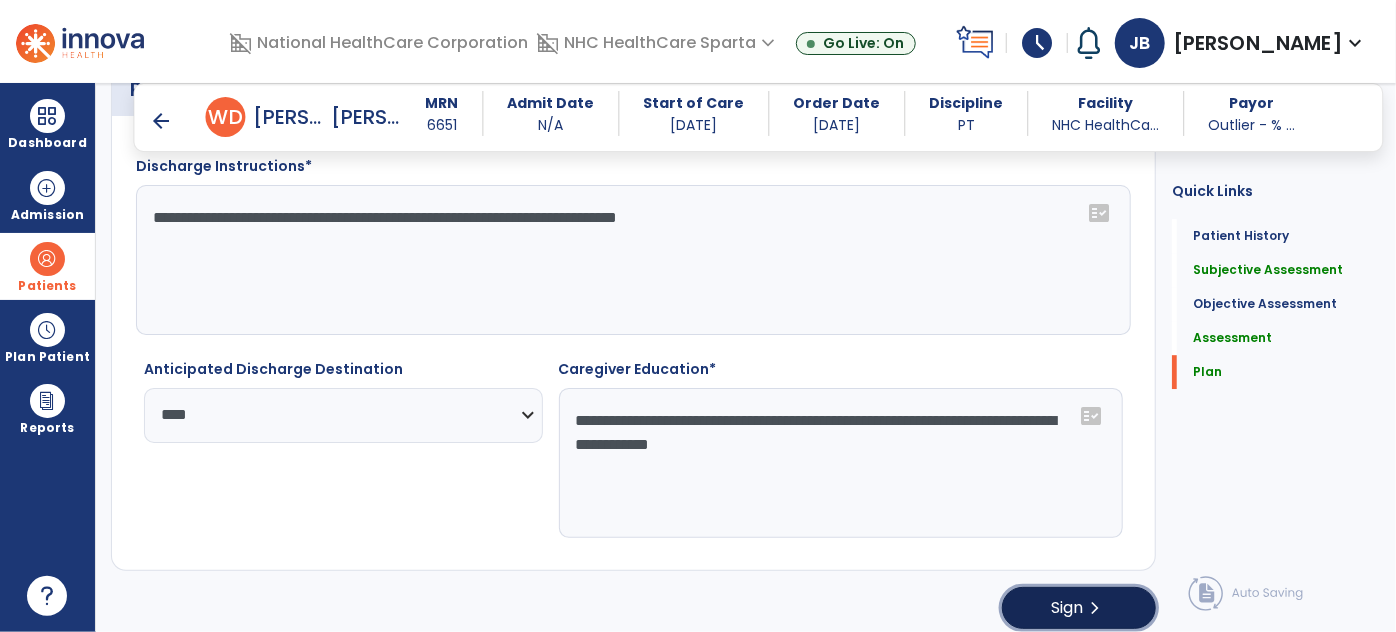 click on "chevron_right" 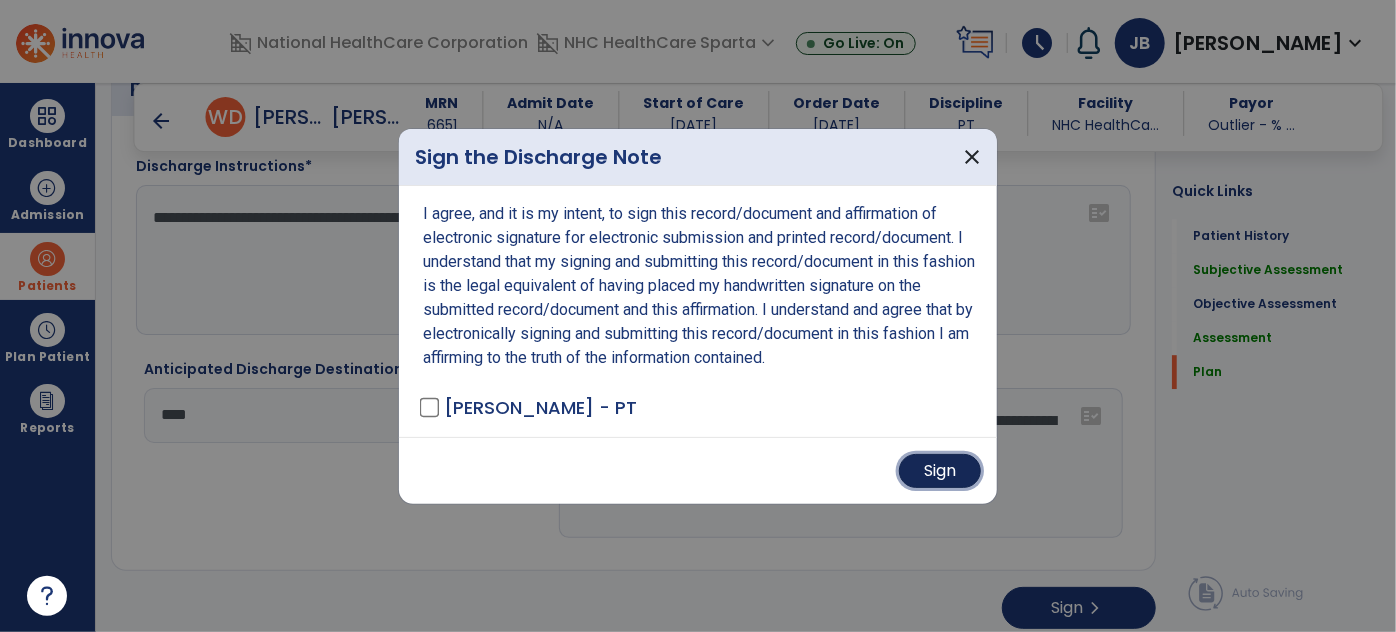 click on "Sign" at bounding box center [940, 471] 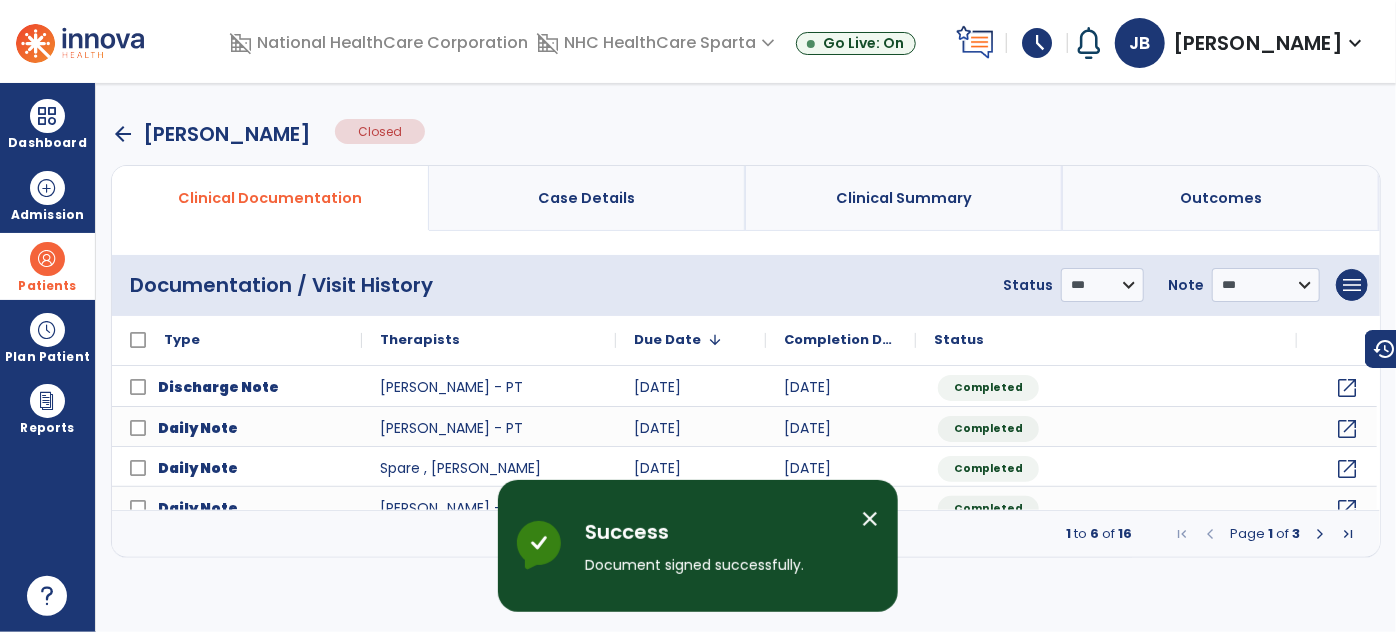 scroll, scrollTop: 0, scrollLeft: 0, axis: both 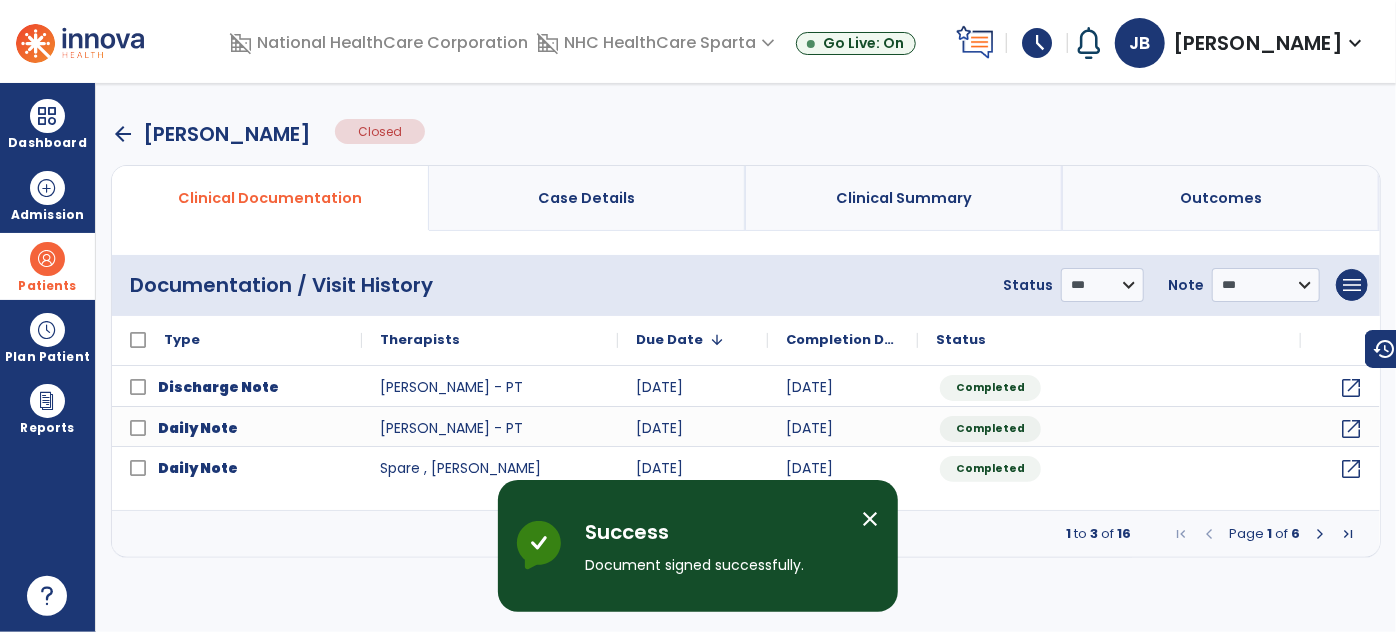 click on "arrow_back" at bounding box center [123, 134] 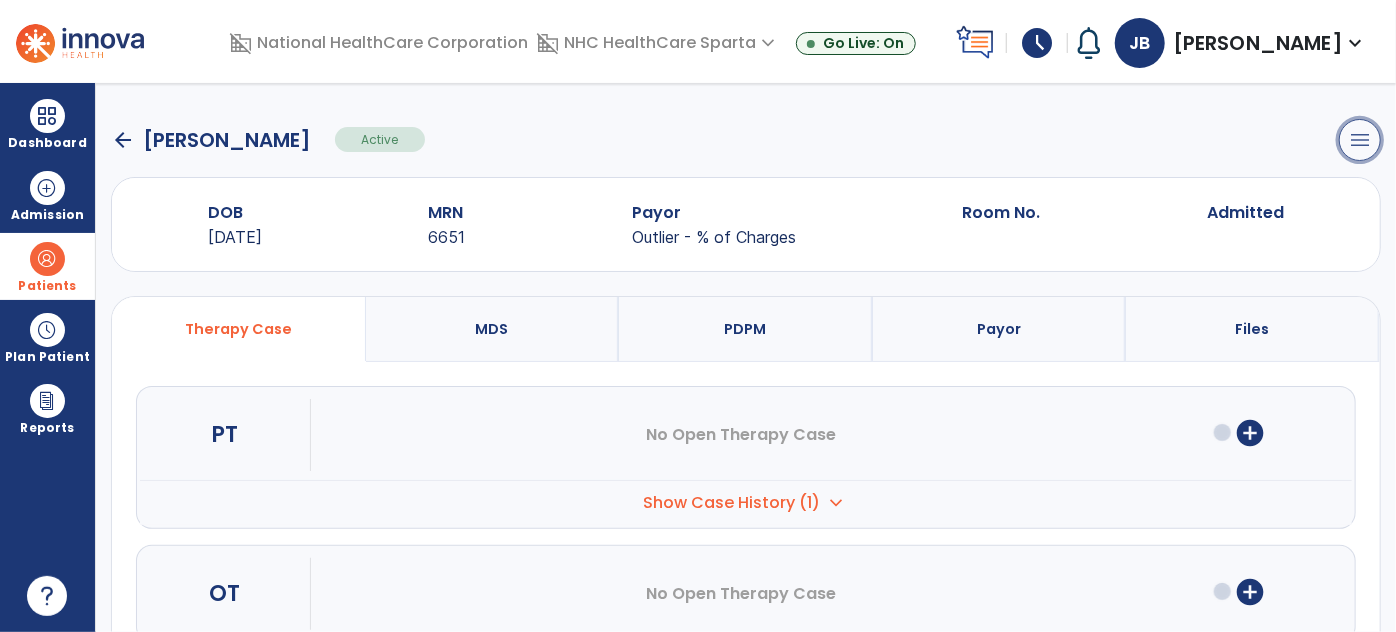 click on "menu" at bounding box center (1360, 140) 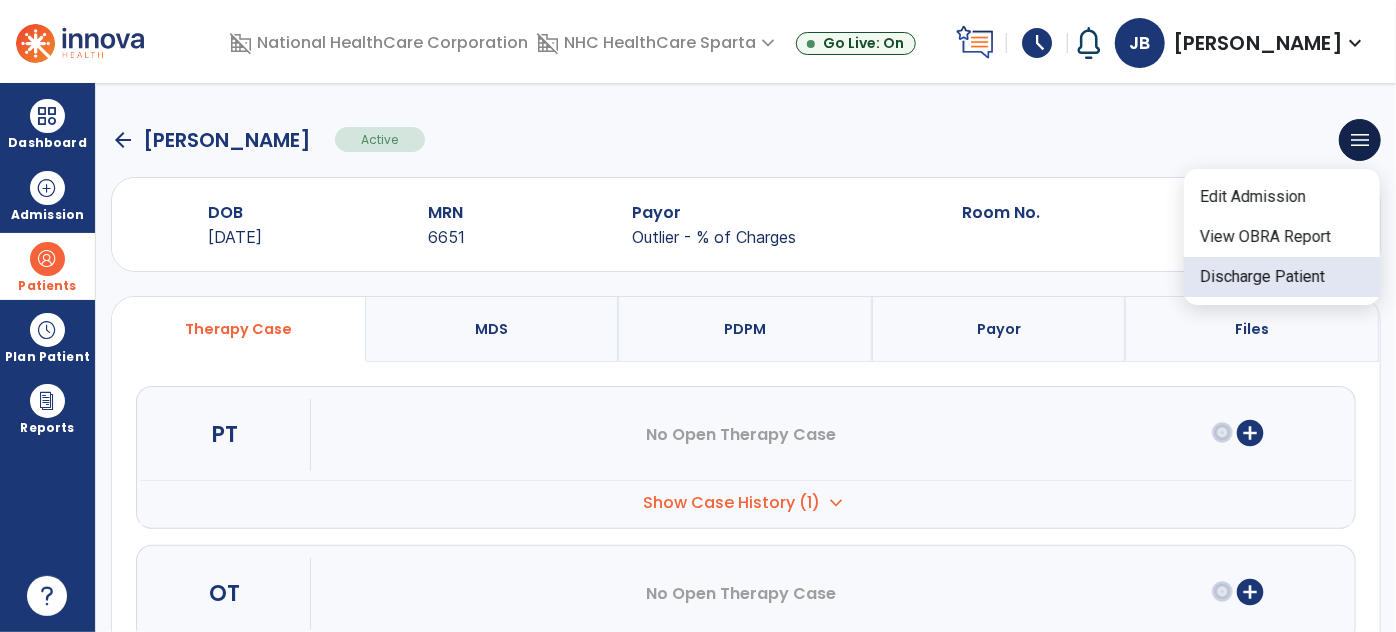 click on "Discharge Patient" 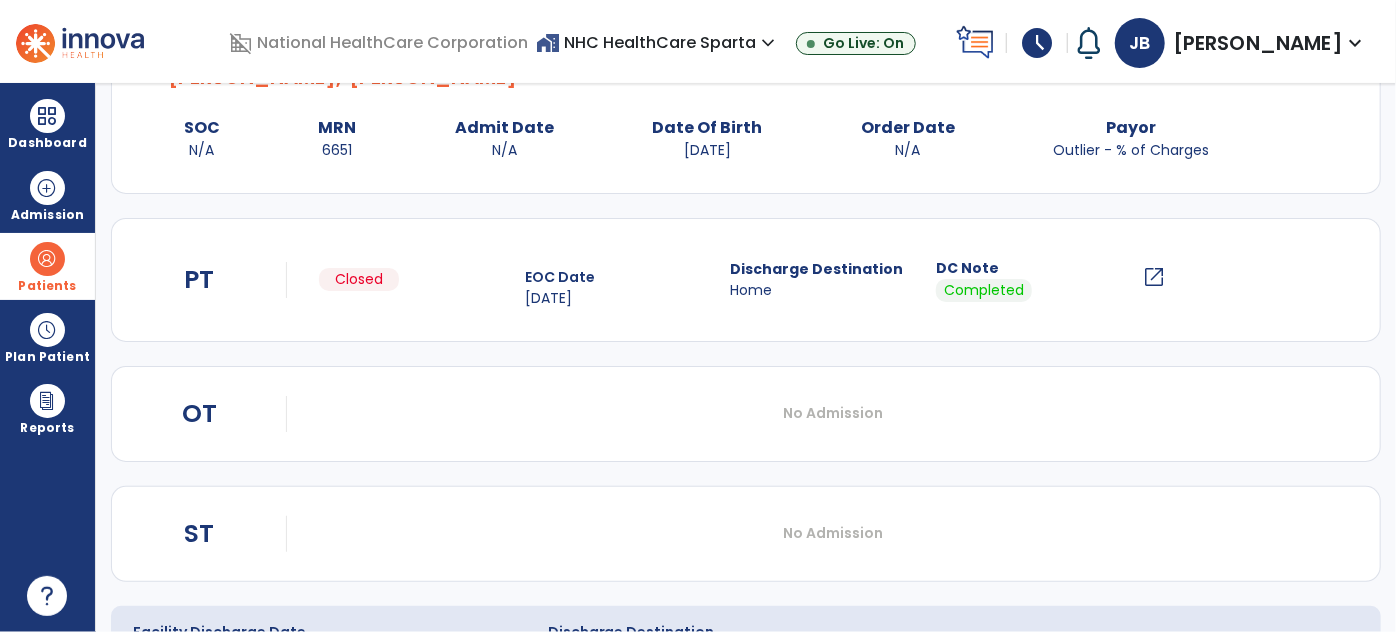 scroll, scrollTop: 250, scrollLeft: 0, axis: vertical 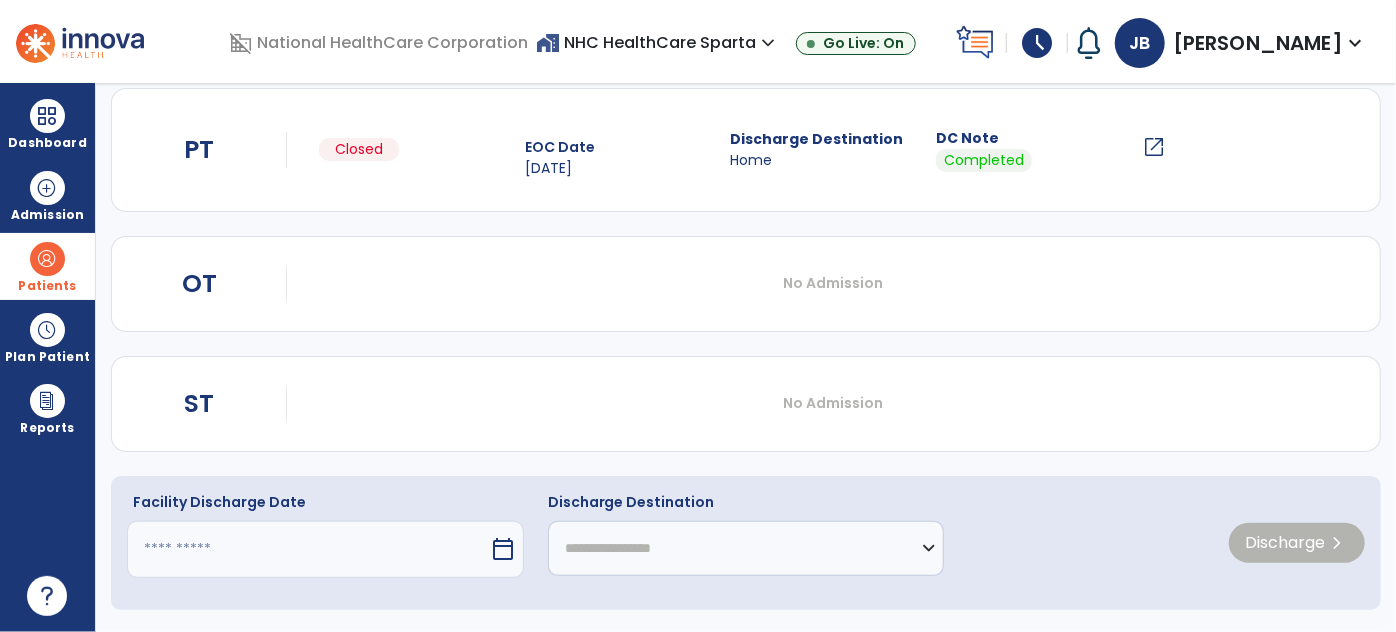 click at bounding box center [308, 549] 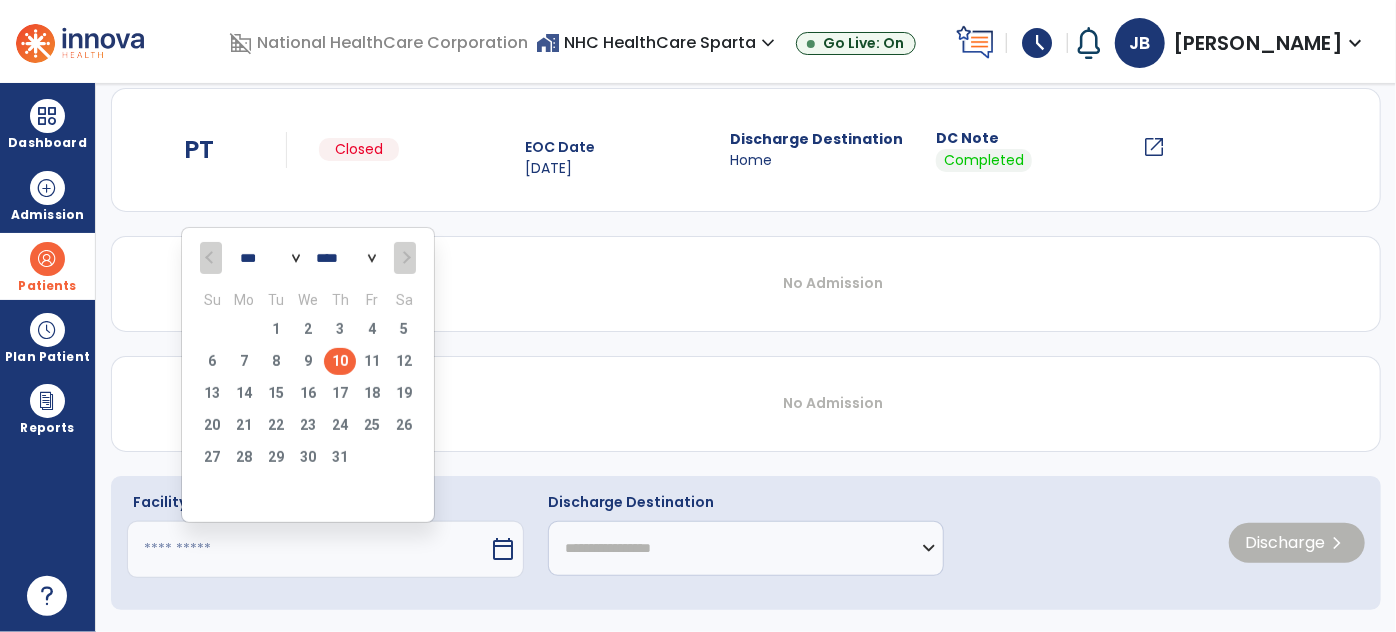 click on "10" at bounding box center (340, 361) 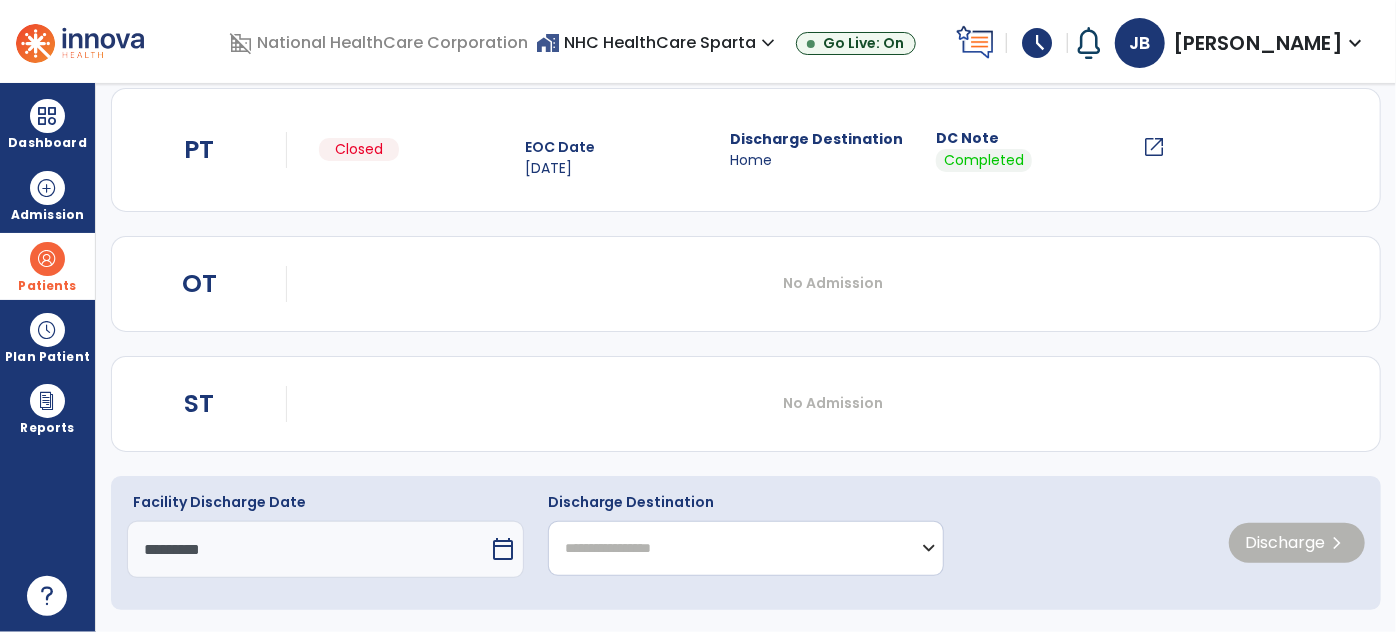 click on "**********" 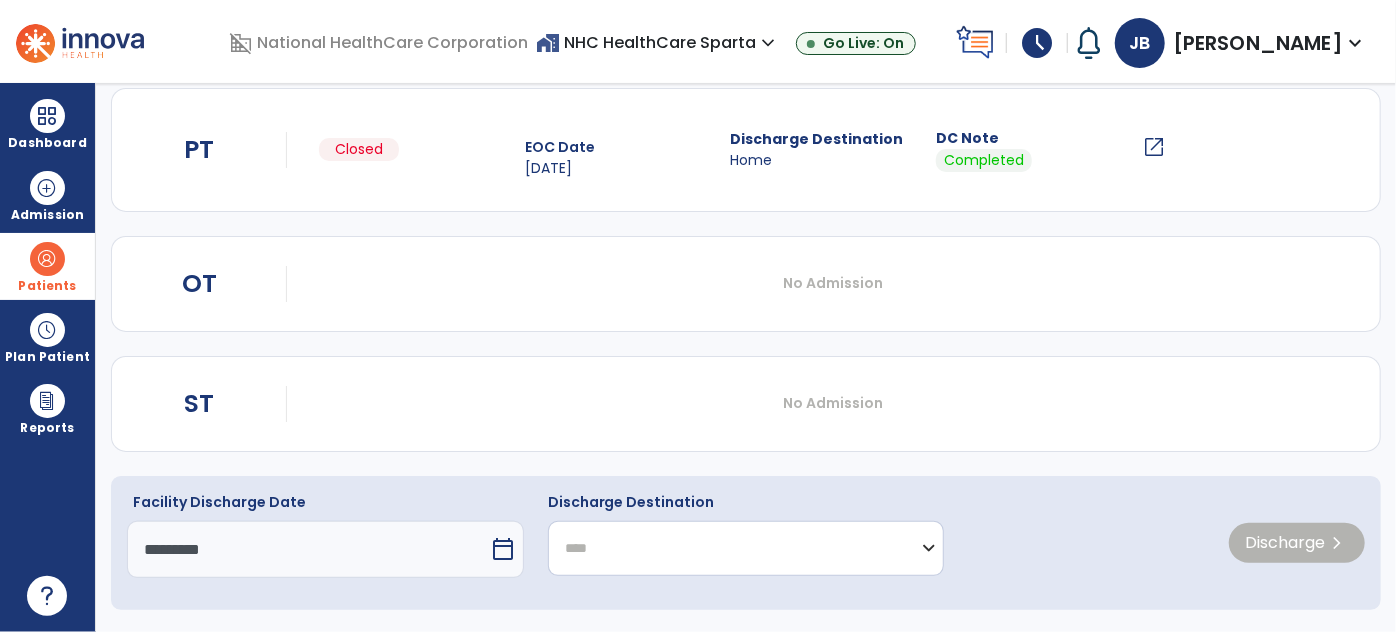 click on "**********" 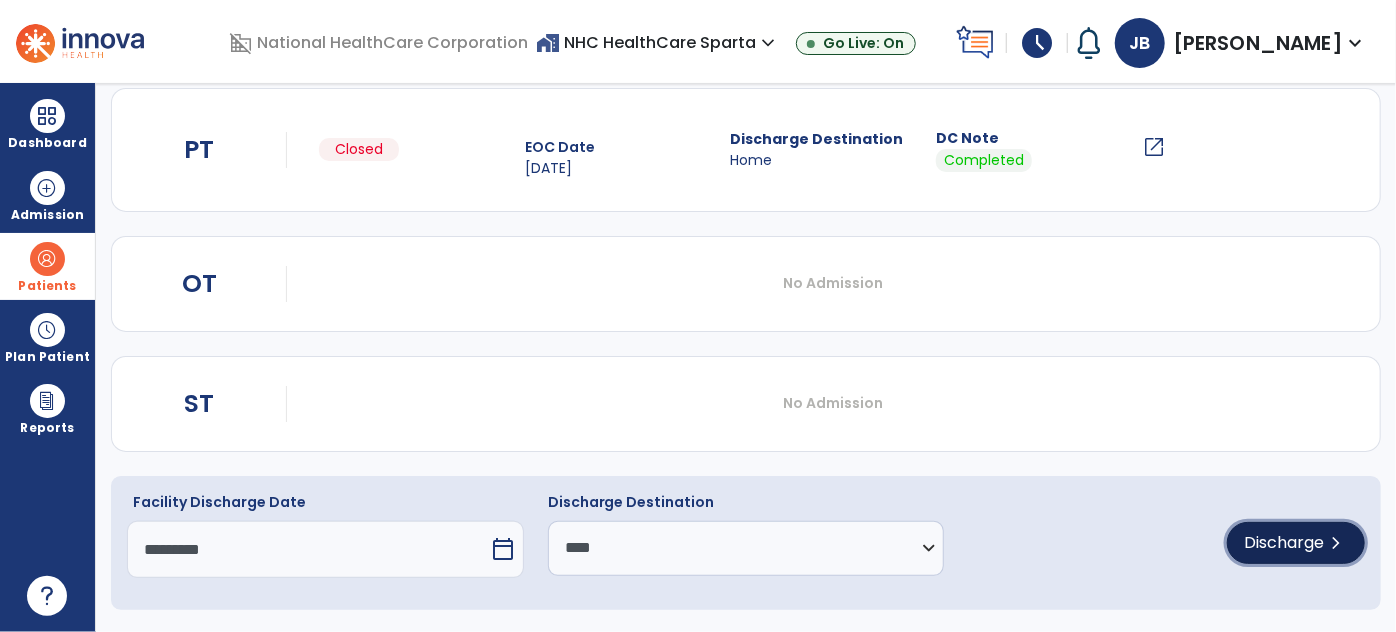 click on "Discharge" 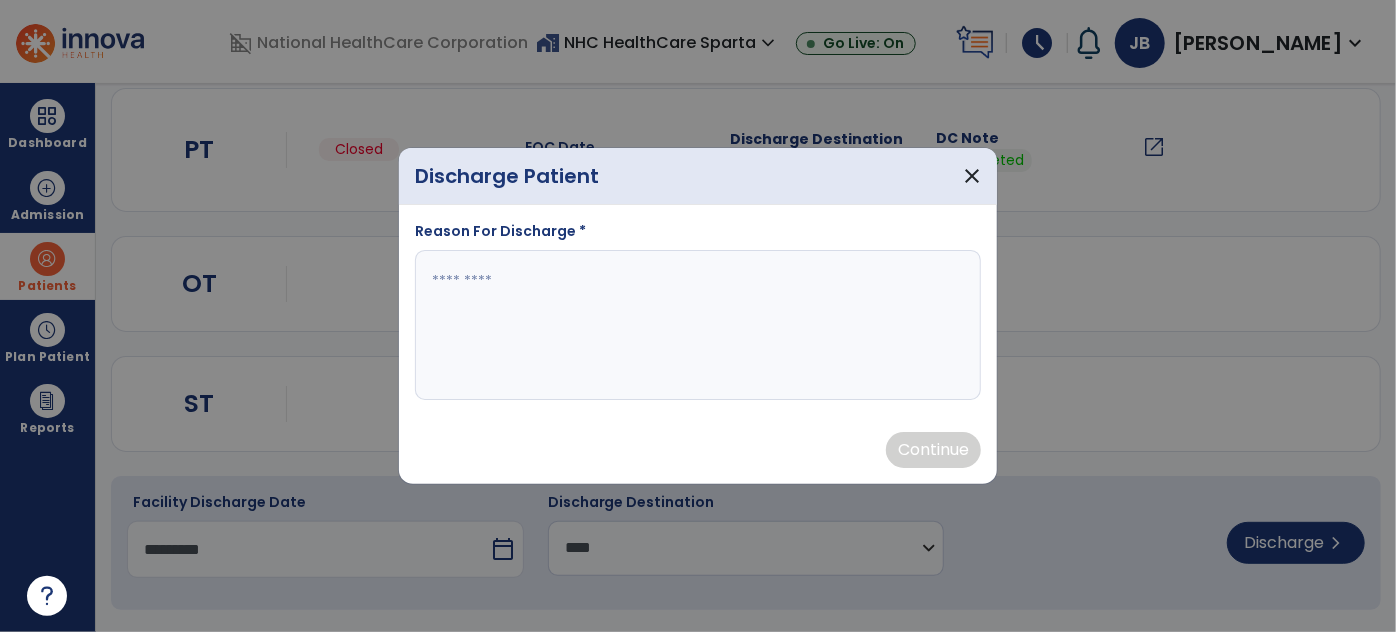 click at bounding box center [698, 325] 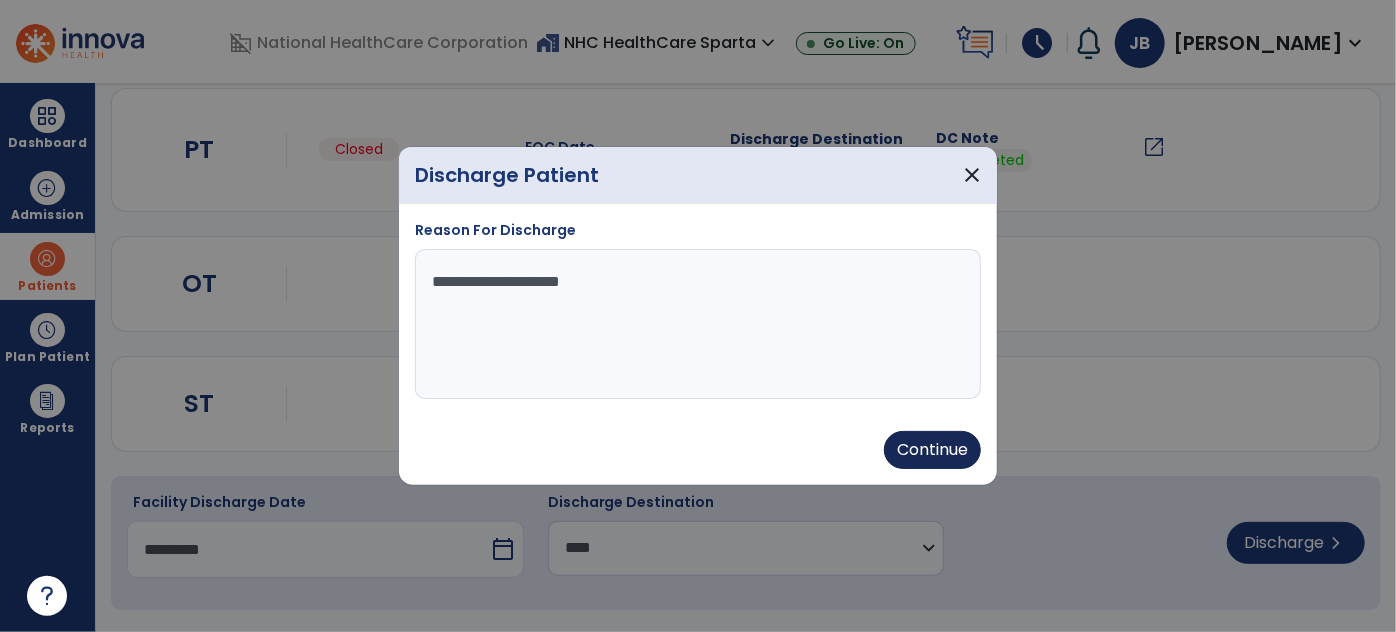 type on "**********" 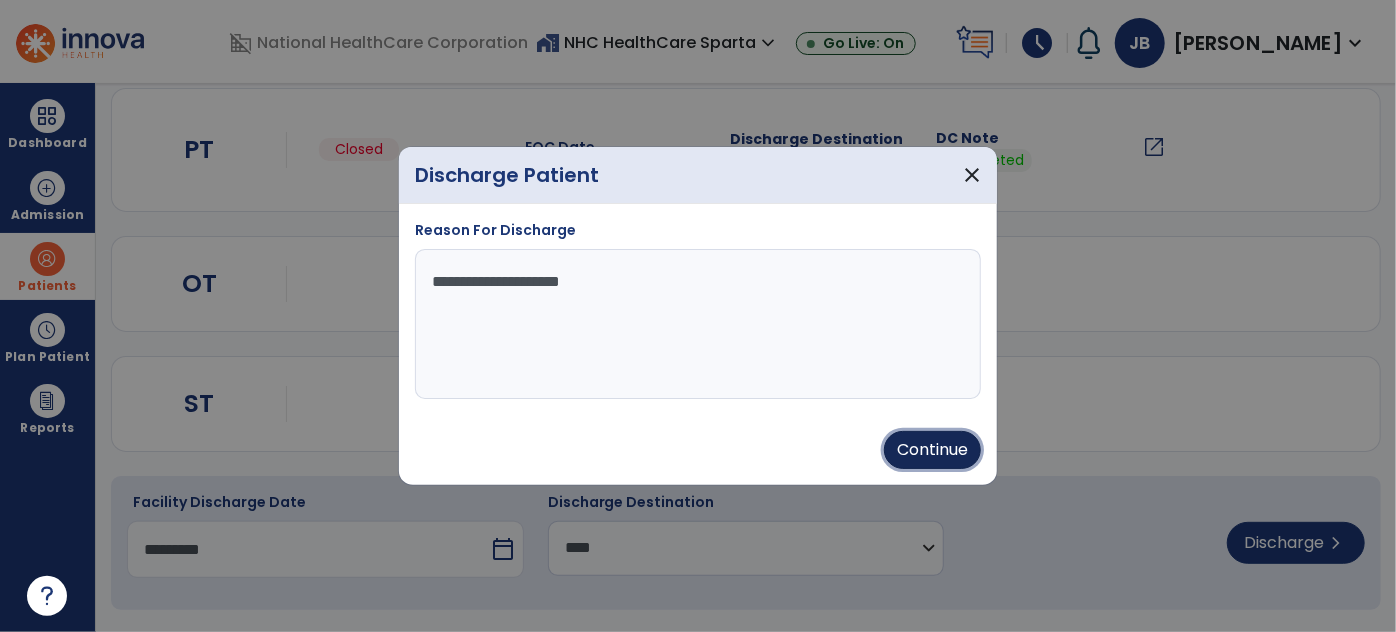 click on "Continue" at bounding box center (932, 450) 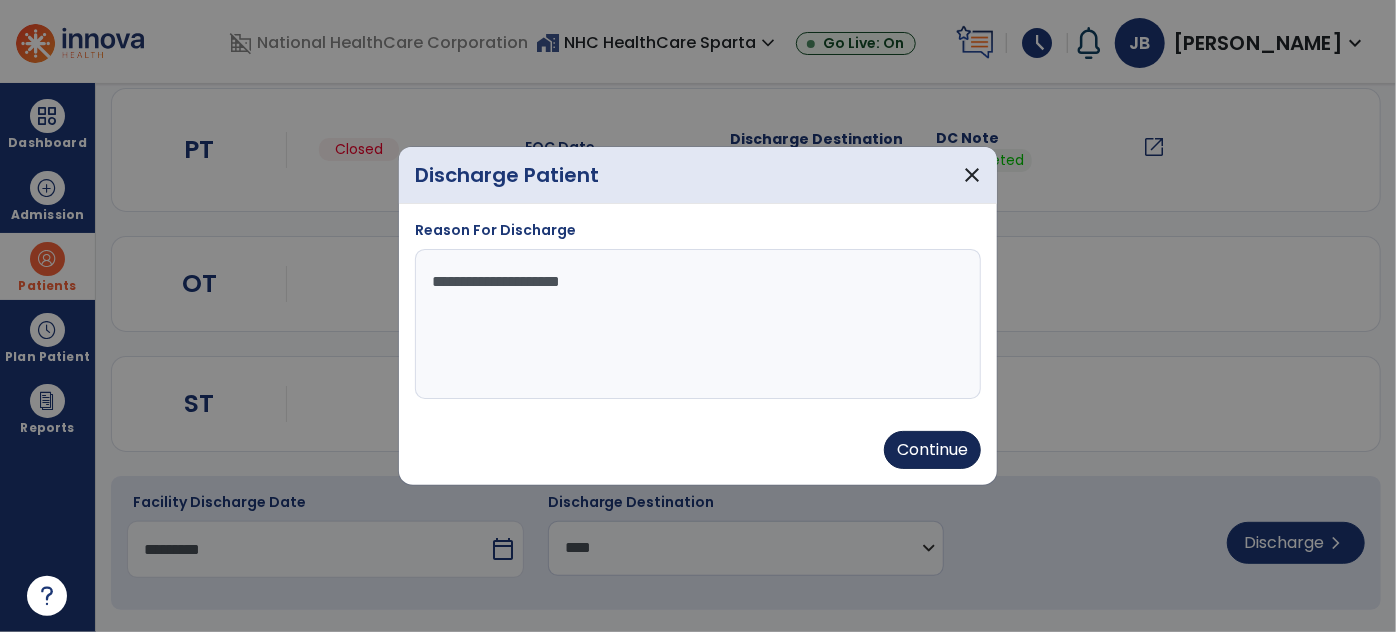 type on "*********" 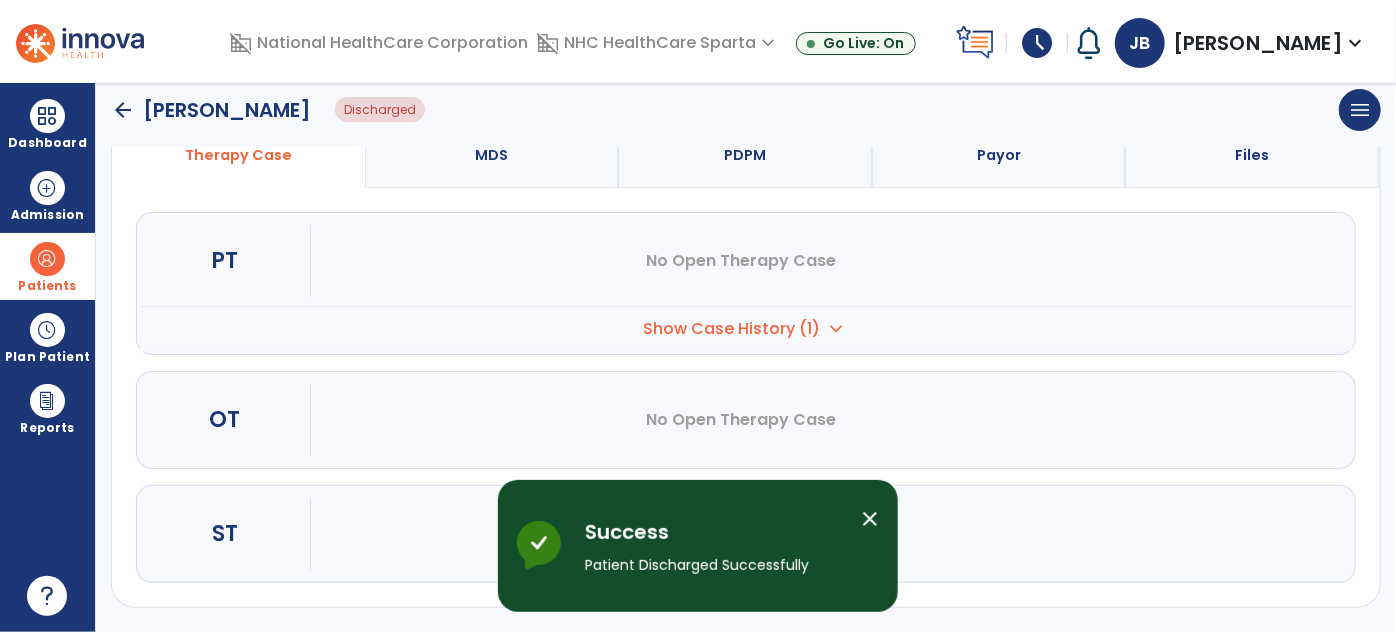 scroll, scrollTop: 0, scrollLeft: 0, axis: both 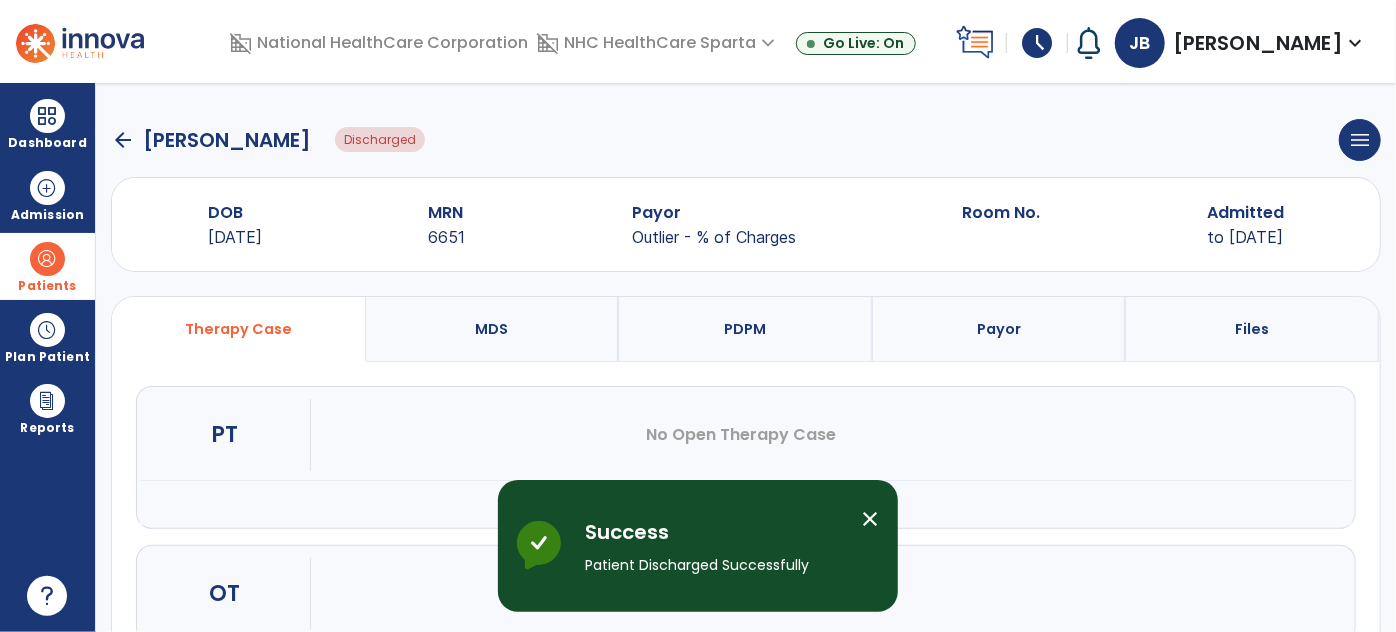 click on "arrow_back" 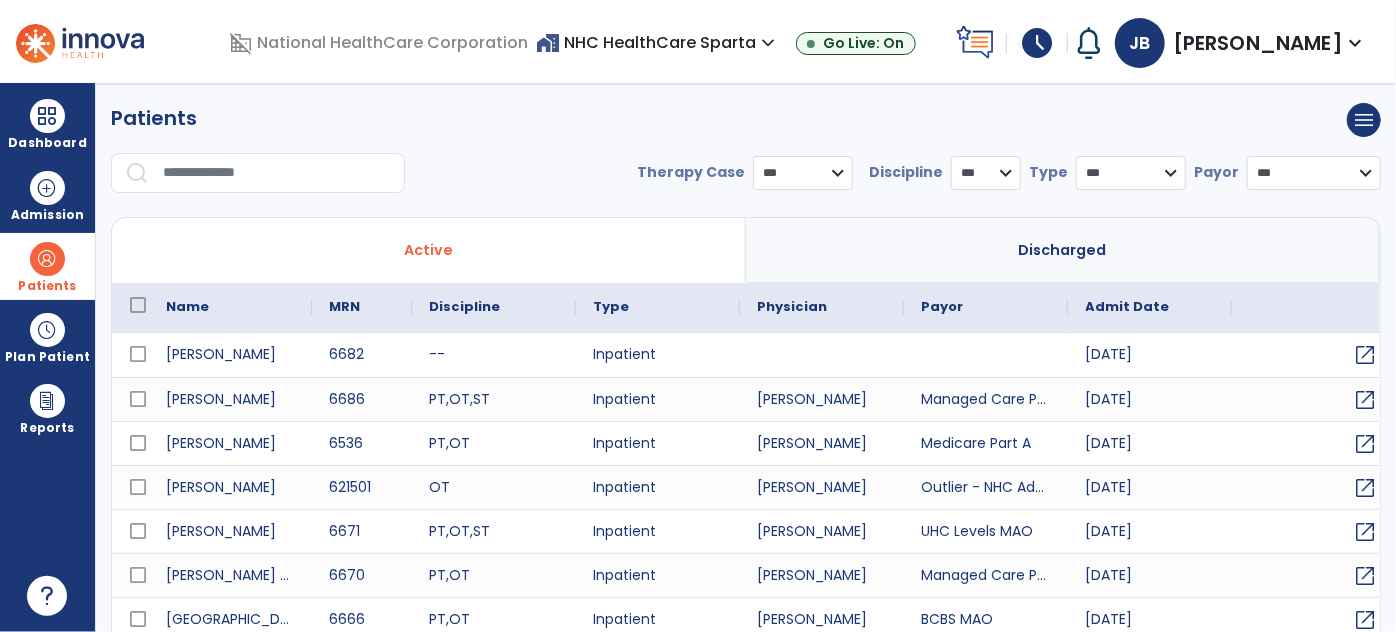select on "***" 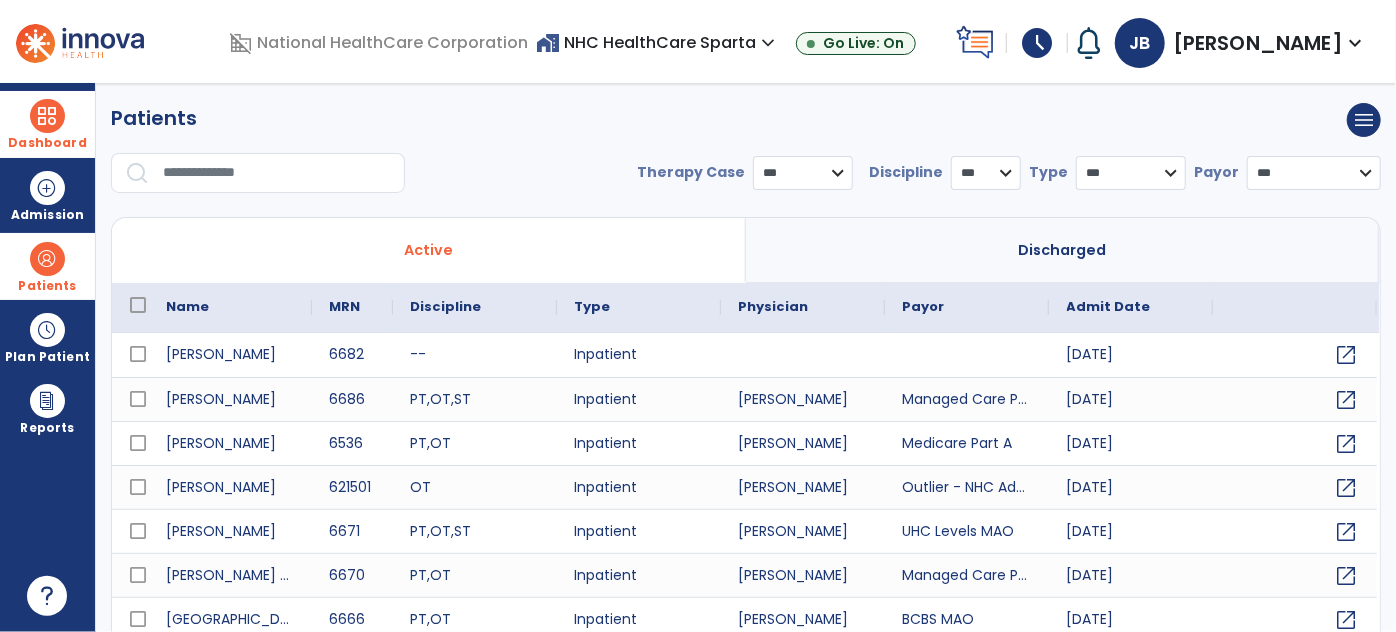 click on "Dashboard" at bounding box center [47, 143] 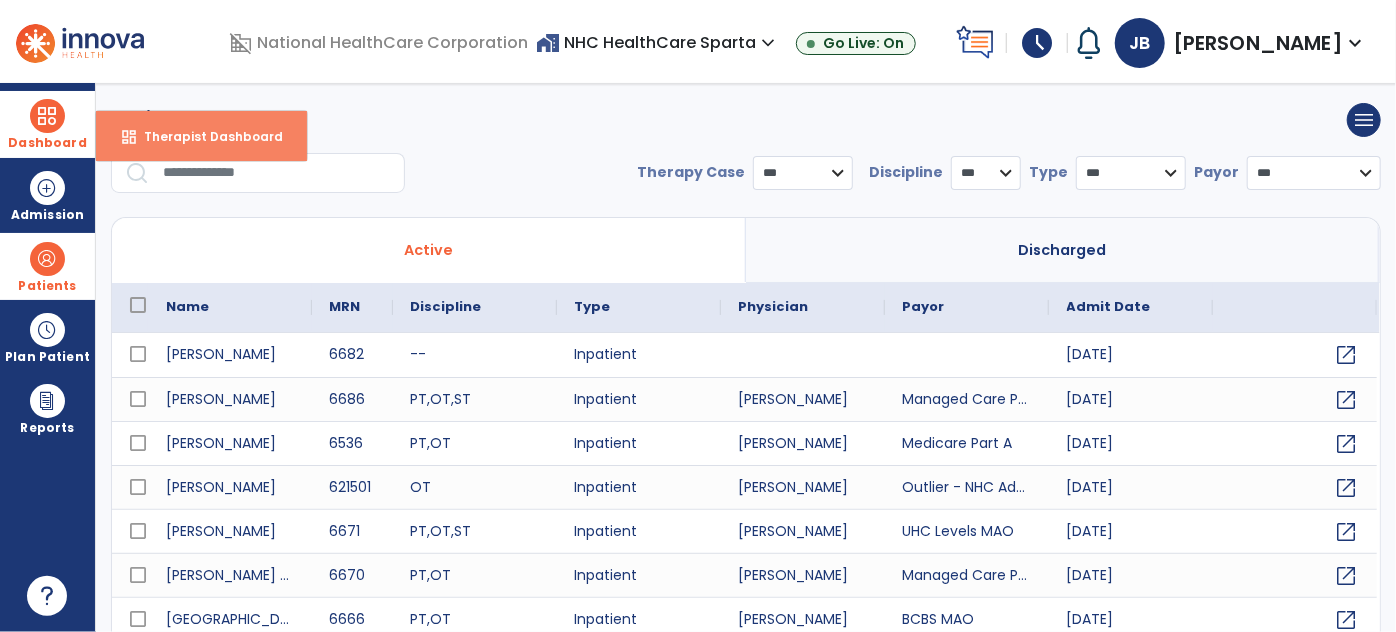 click on "dashboard" at bounding box center (129, 137) 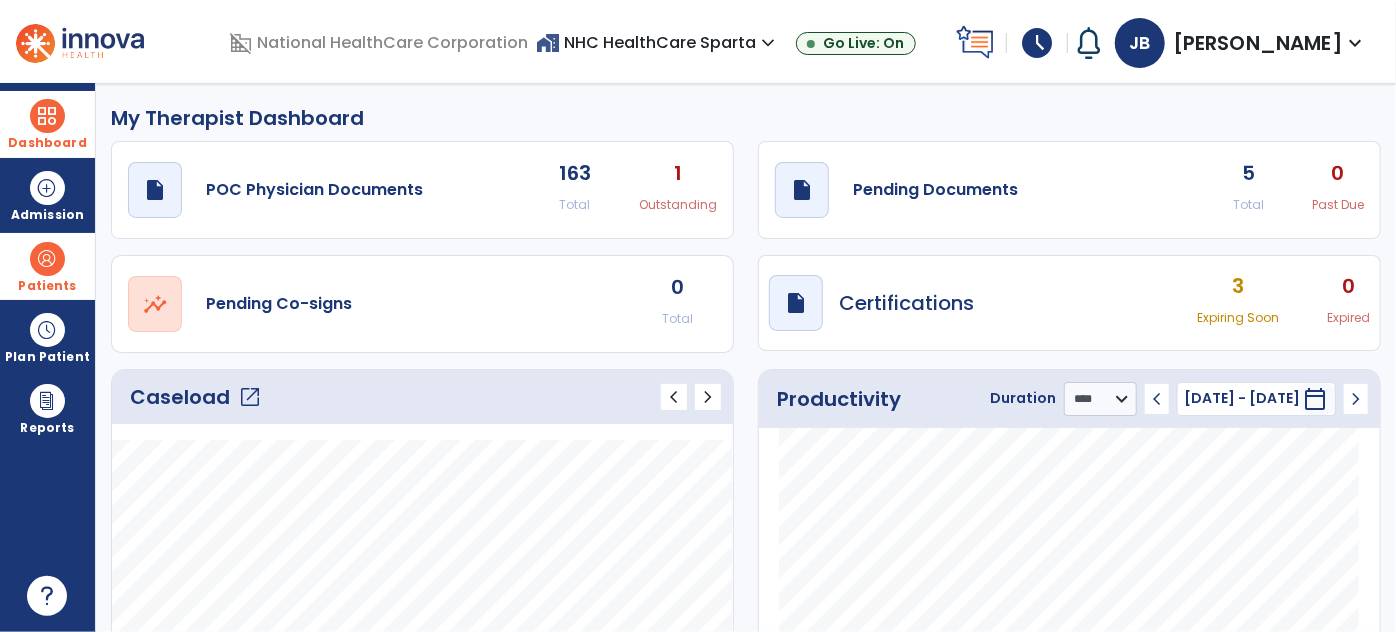 click on "open_in_new" 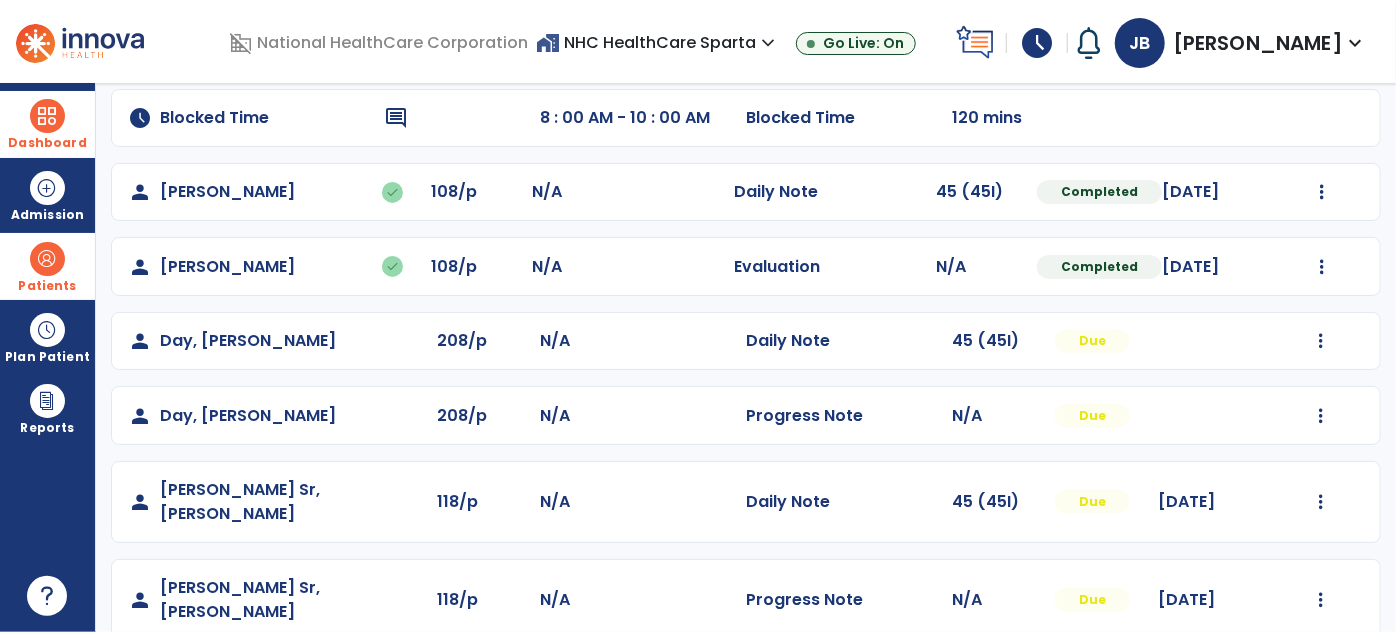 scroll, scrollTop: 272, scrollLeft: 0, axis: vertical 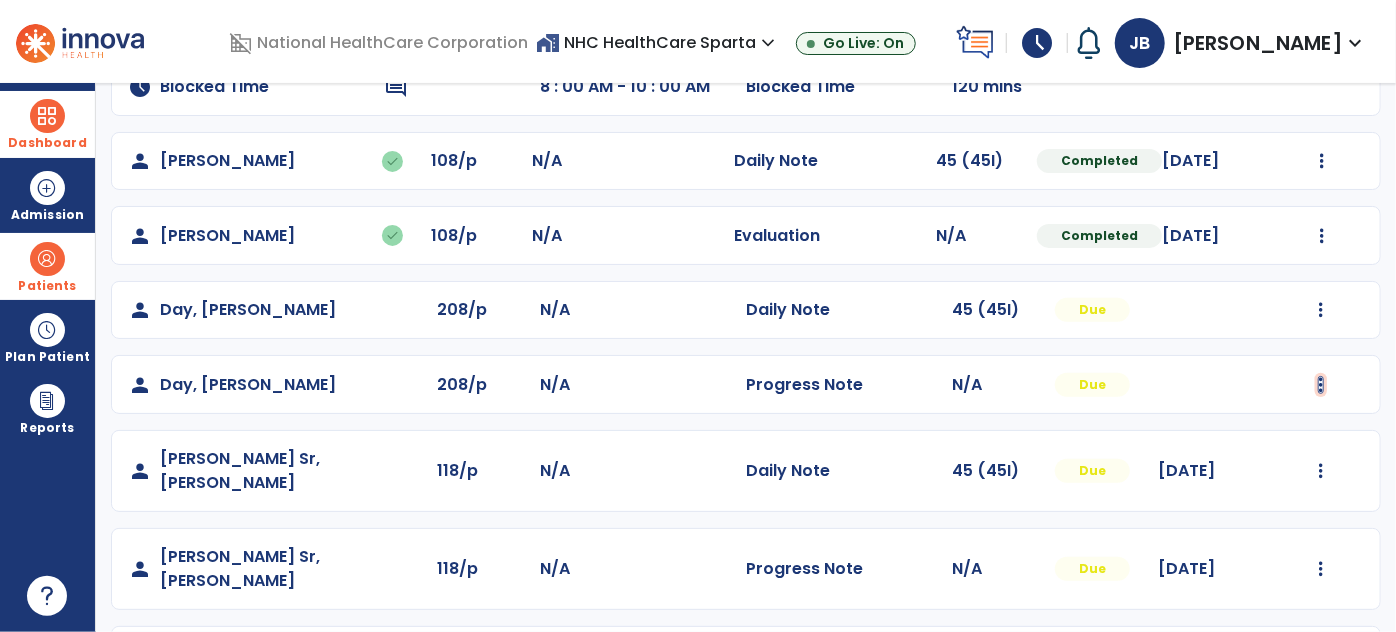 click at bounding box center [1322, 161] 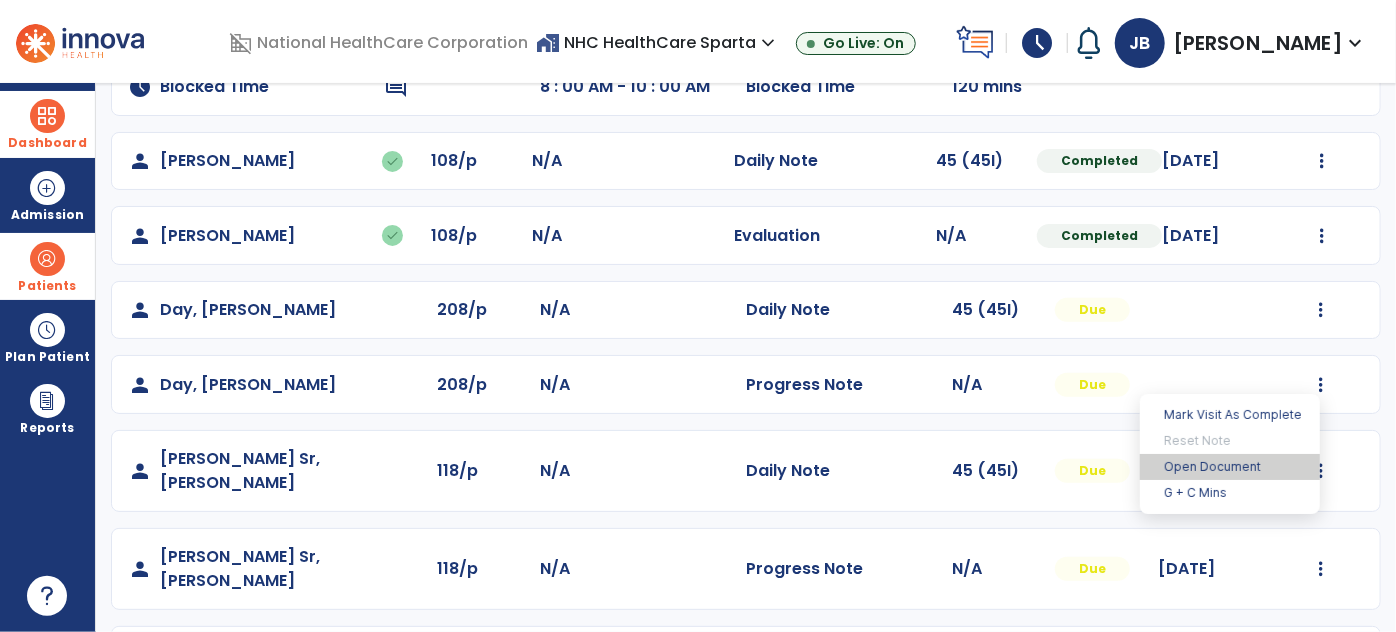 click on "Open Document" at bounding box center [1230, 467] 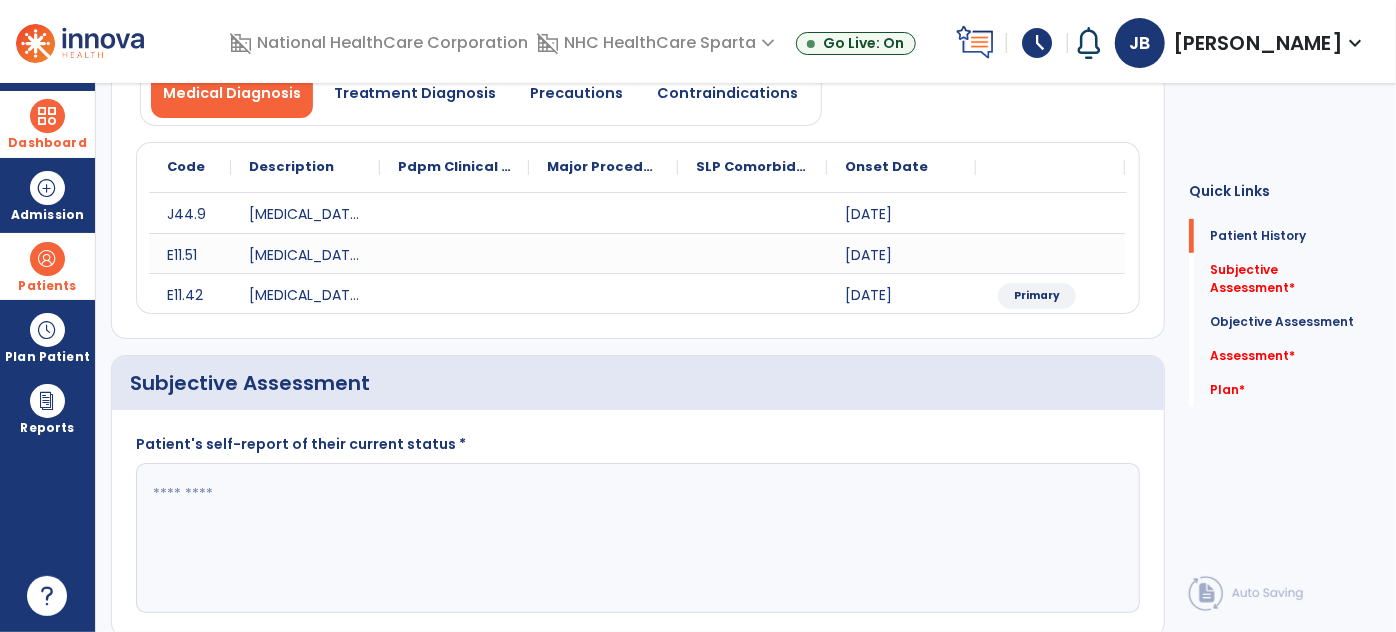 click 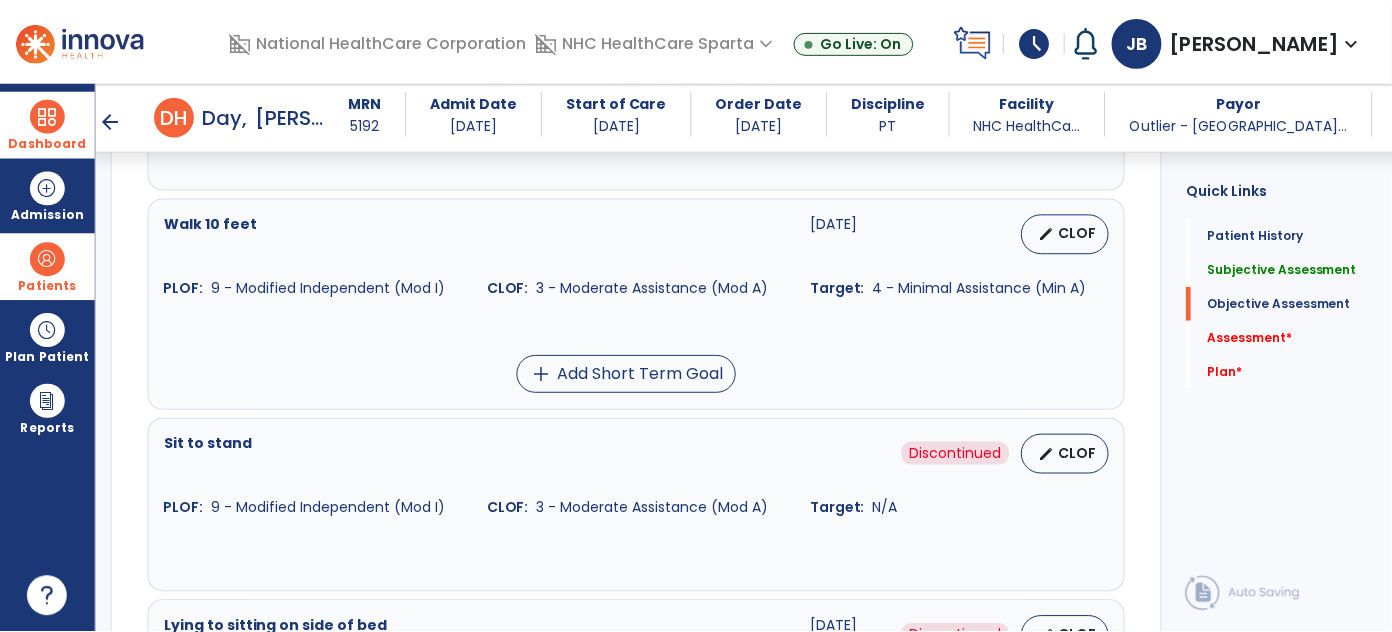 scroll, scrollTop: 1727, scrollLeft: 0, axis: vertical 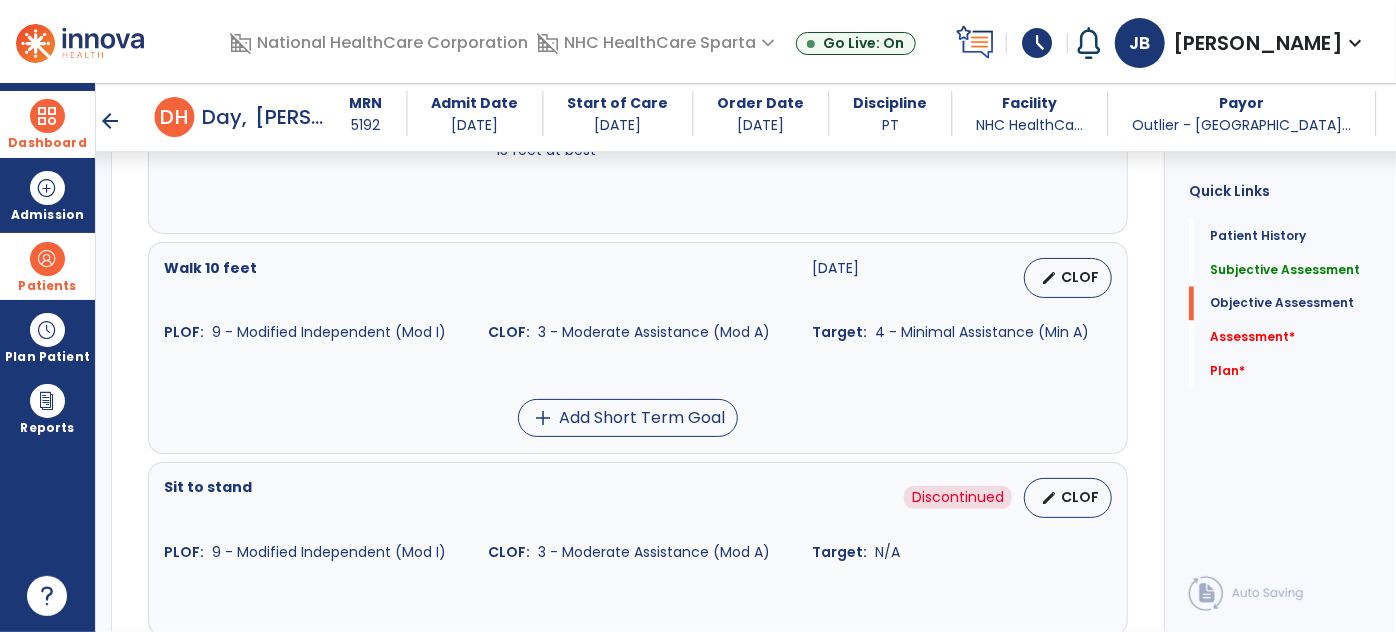type on "**********" 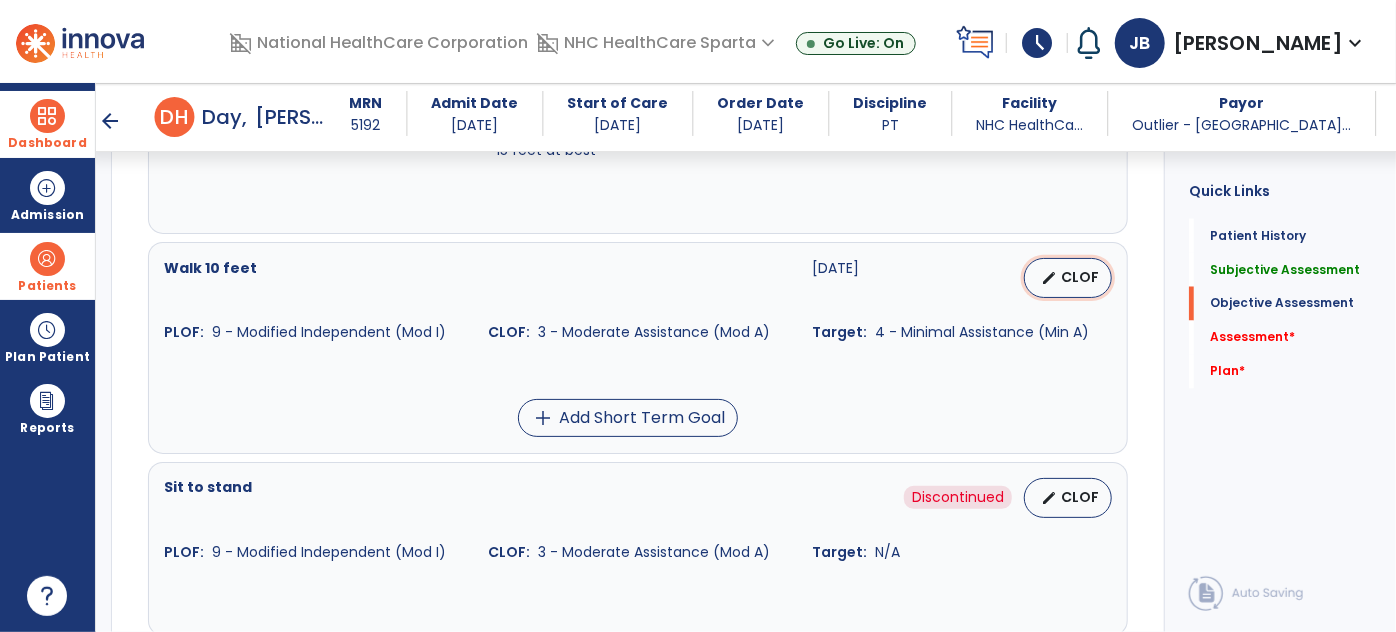 click on "CLOF" at bounding box center (1080, 277) 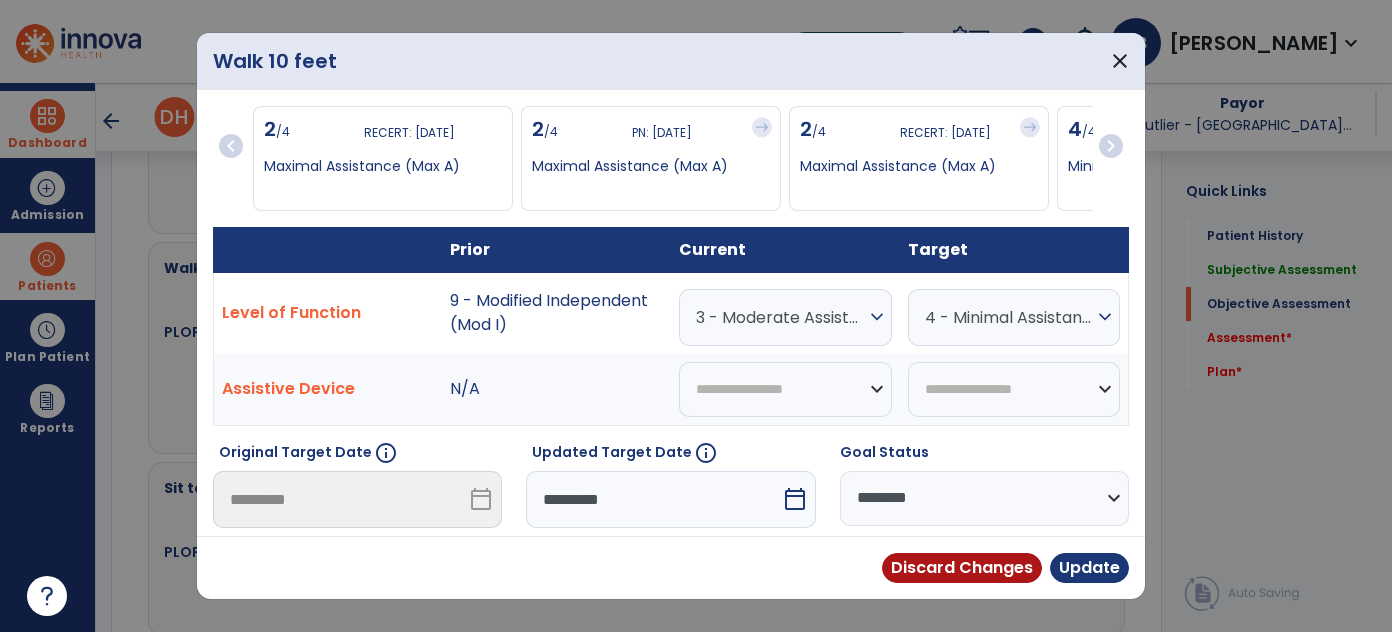 scroll, scrollTop: 1727, scrollLeft: 0, axis: vertical 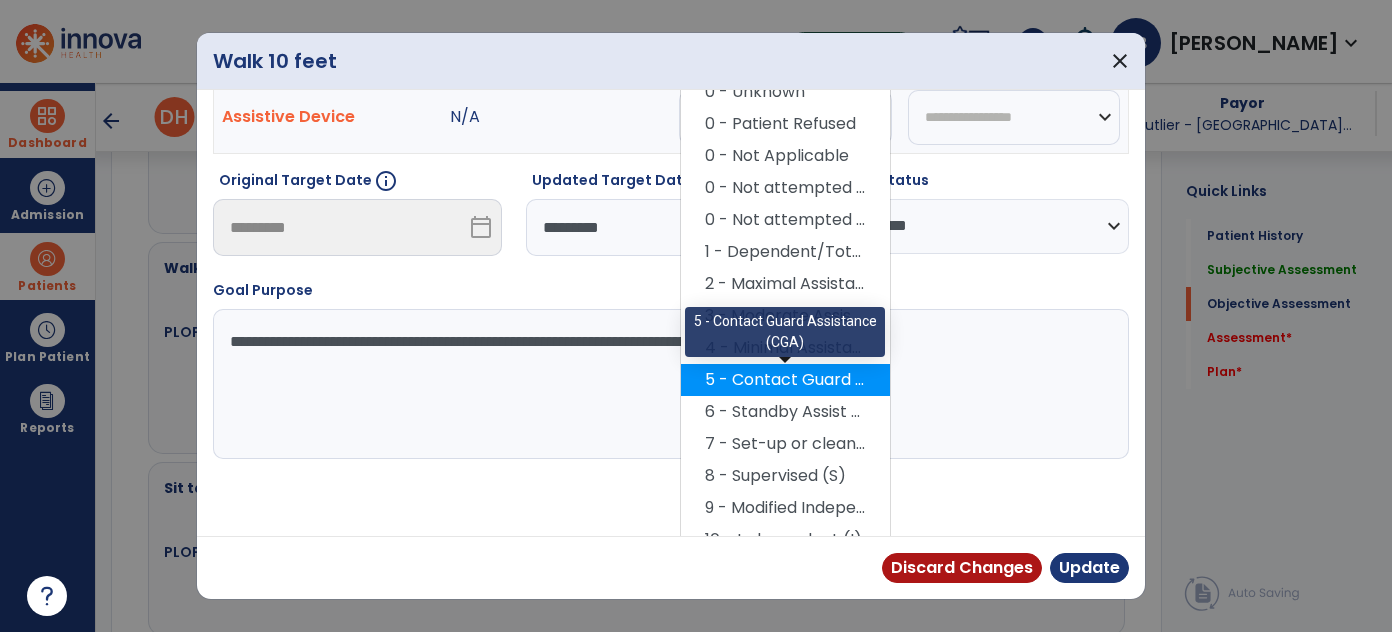 click on "5 - Contact Guard Assistance (CGA)" at bounding box center [785, 380] 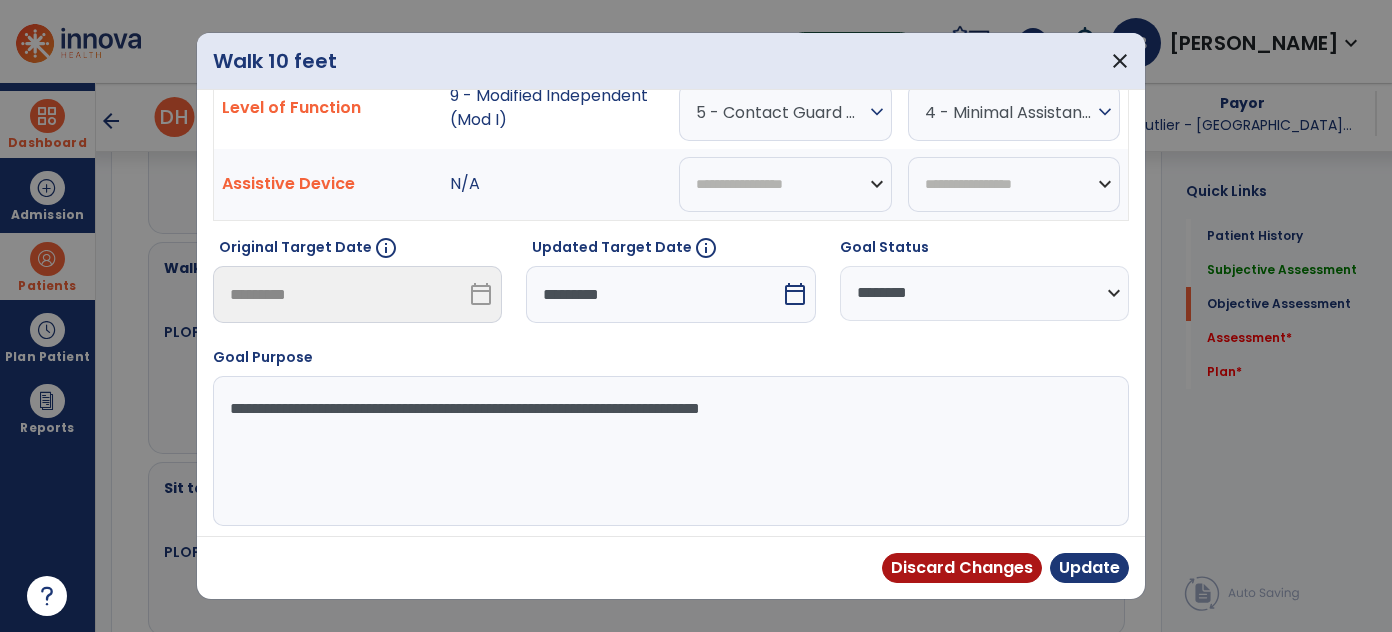 scroll, scrollTop: 114, scrollLeft: 0, axis: vertical 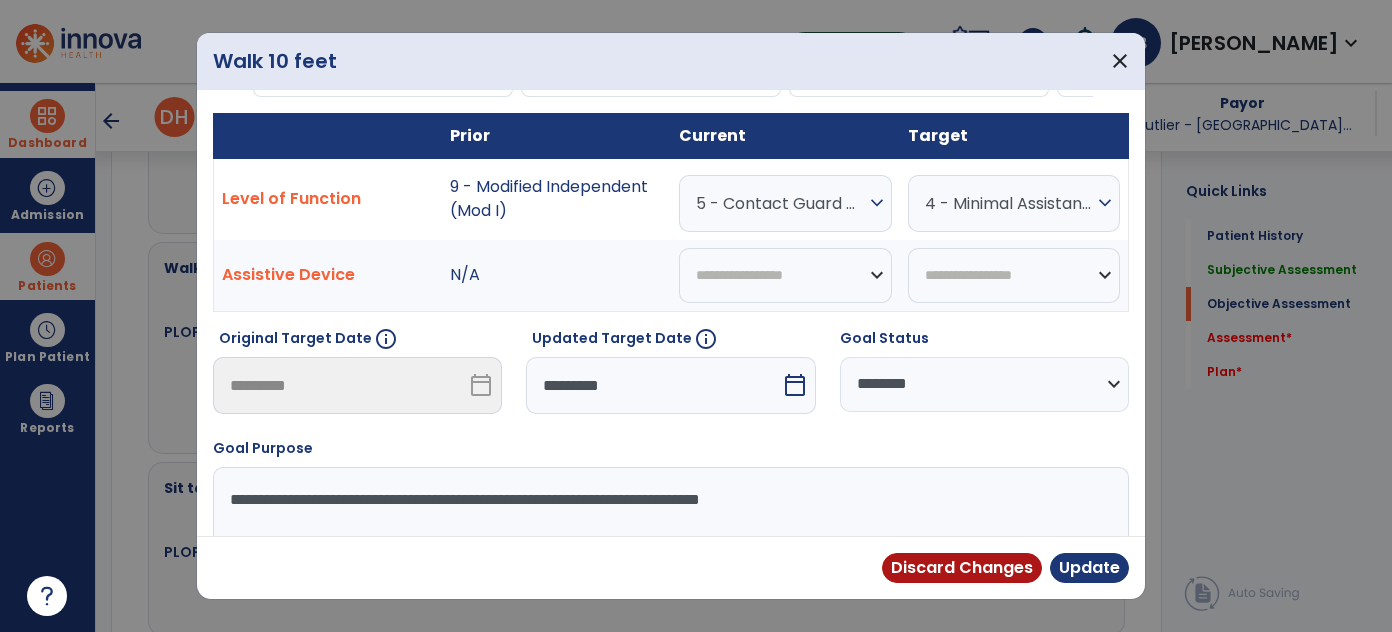 click on "4 - Minimal Assistance (Min A)" at bounding box center [1009, 203] 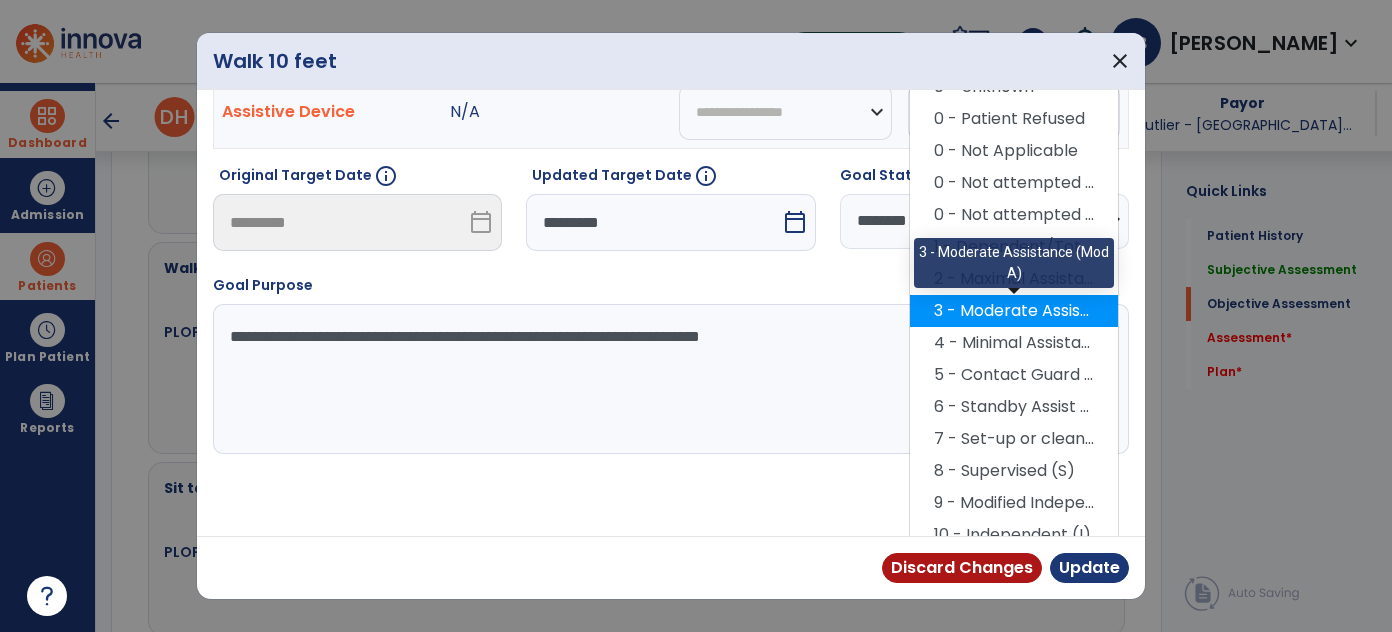 scroll, scrollTop: 288, scrollLeft: 0, axis: vertical 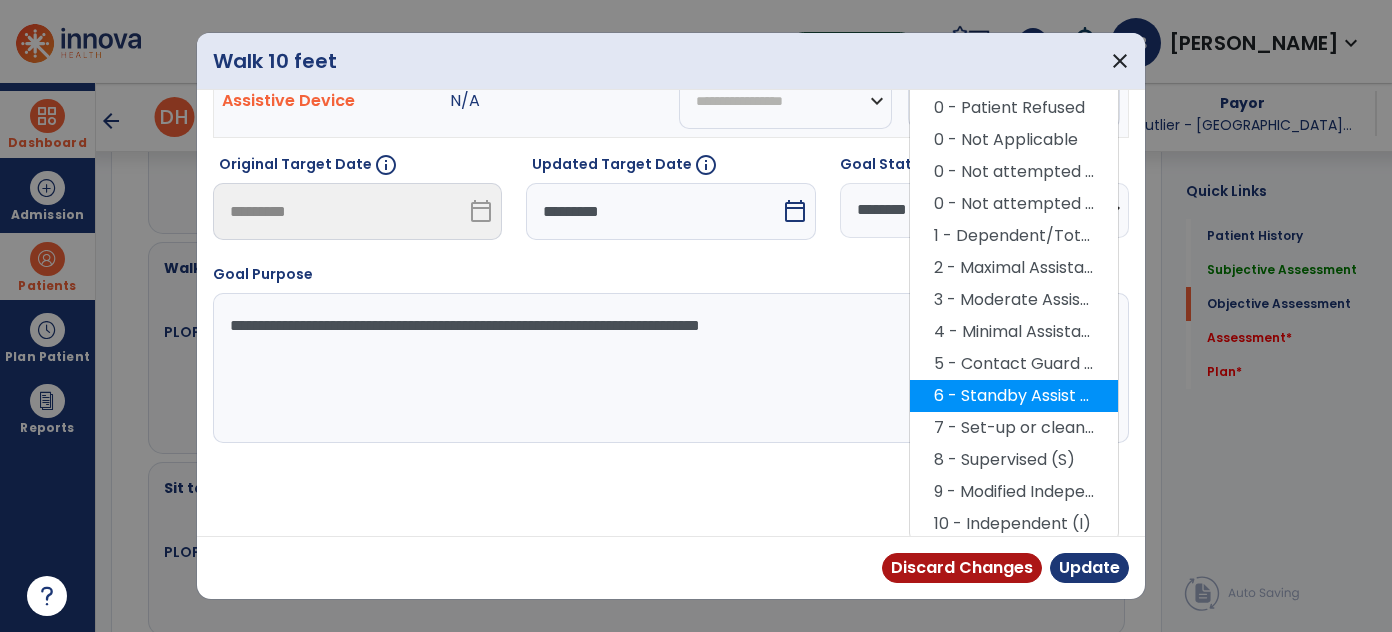 click on "6 - Standby Assist (SBA)" at bounding box center (1014, 396) 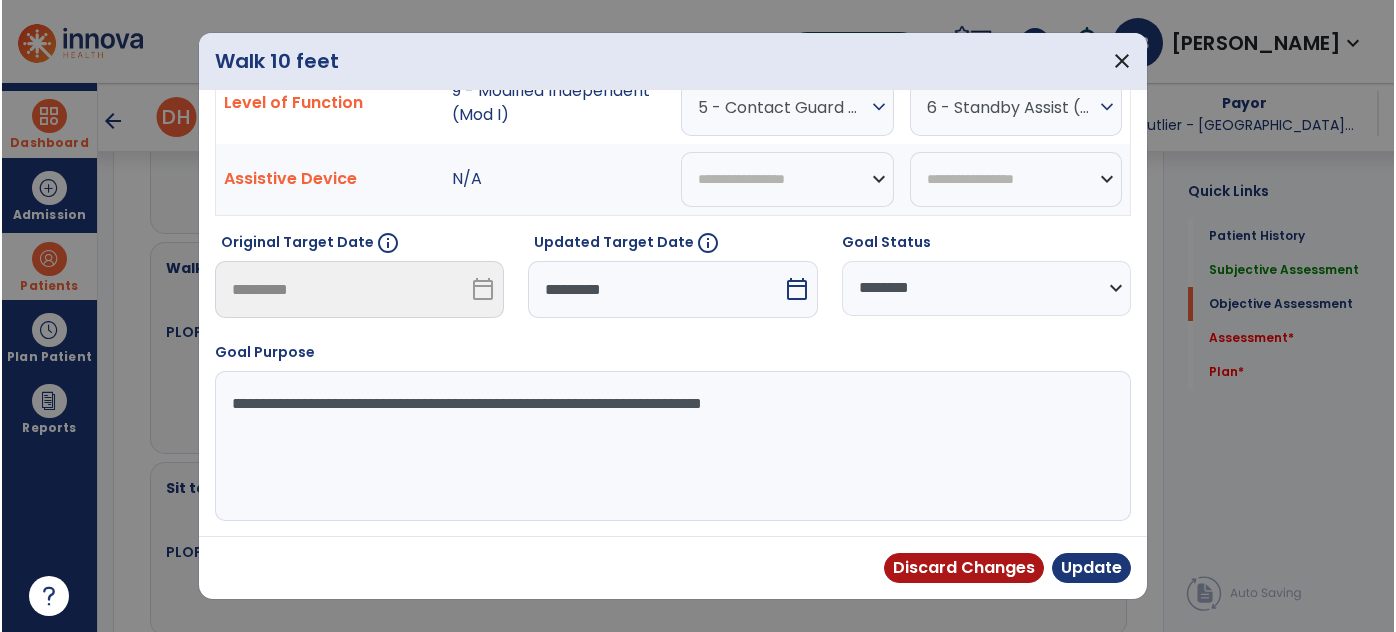 scroll, scrollTop: 205, scrollLeft: 0, axis: vertical 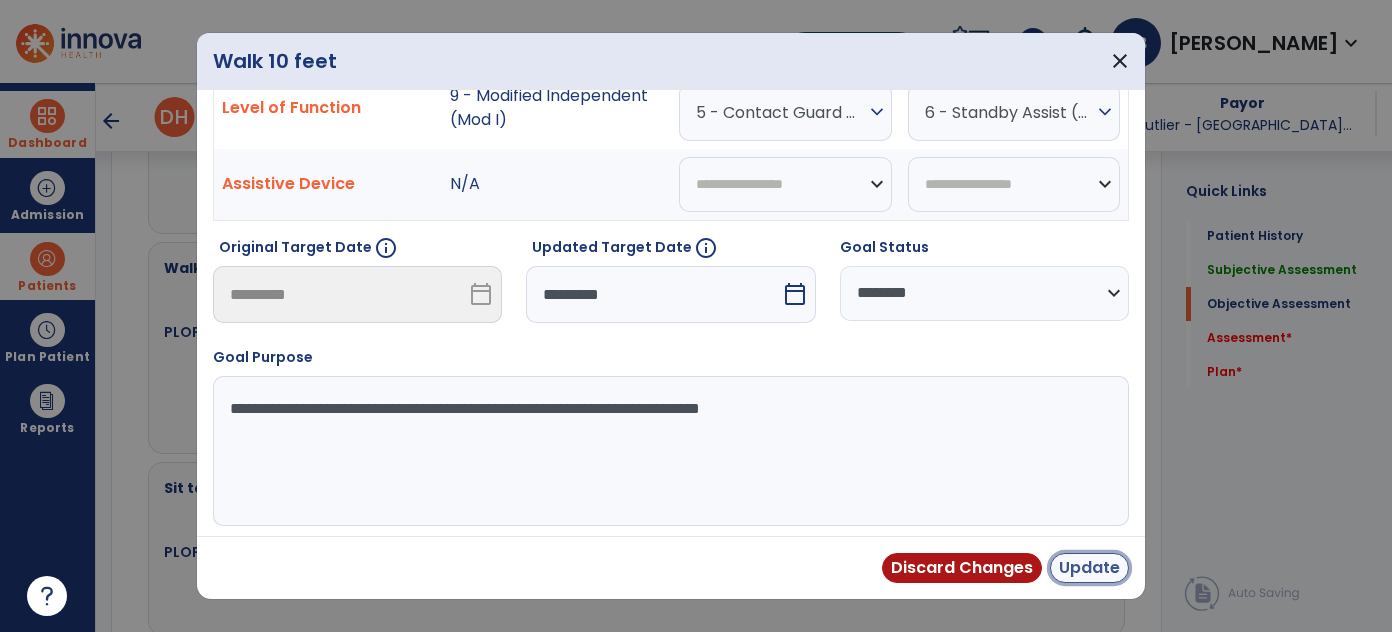 click on "Update" at bounding box center (1089, 568) 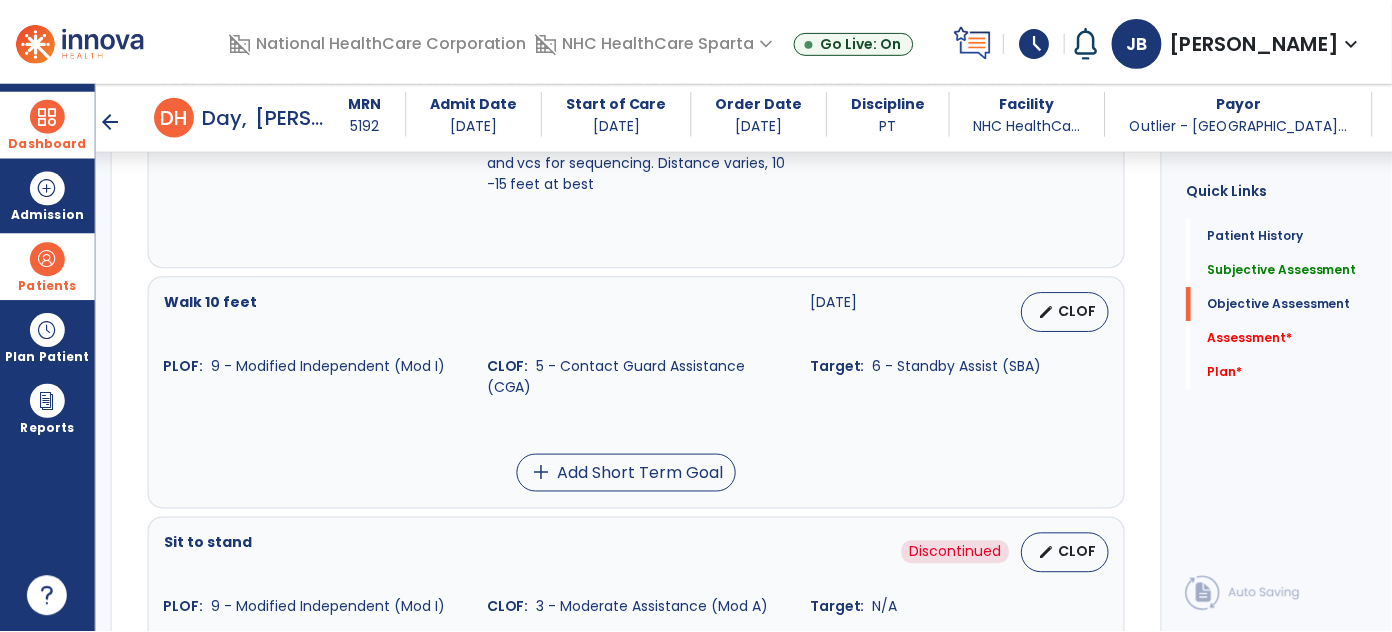 scroll, scrollTop: 1636, scrollLeft: 0, axis: vertical 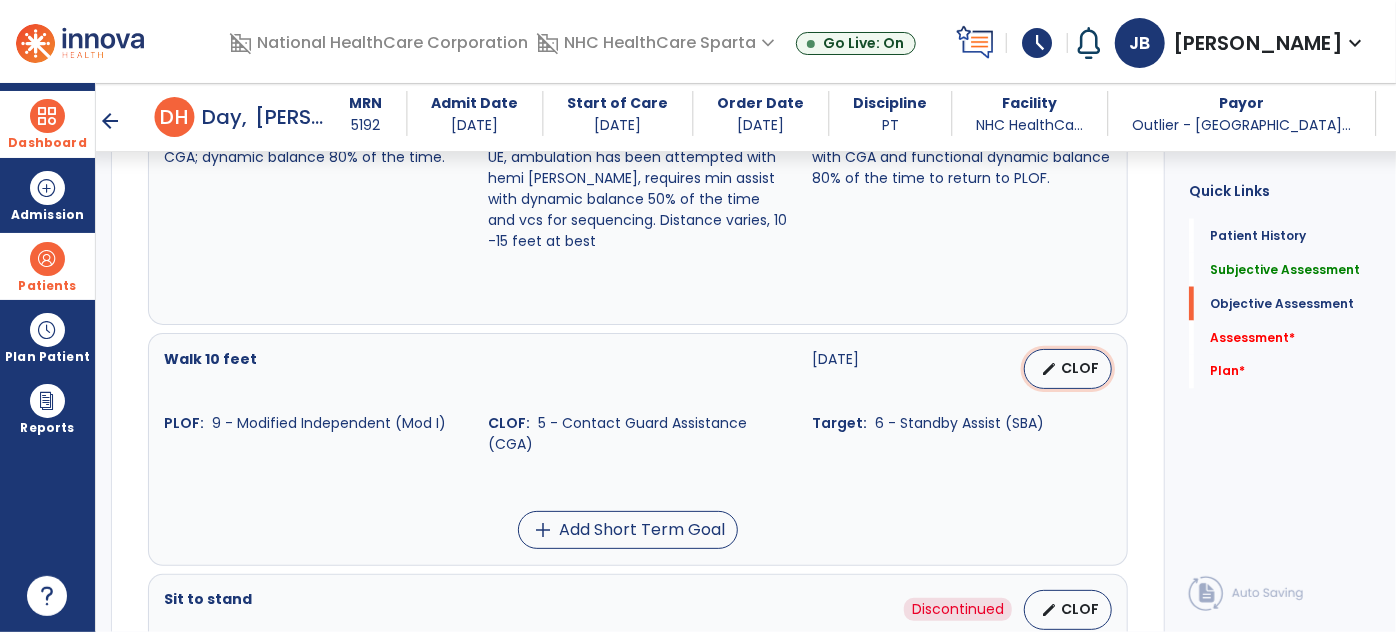 click on "edit   CLOF" at bounding box center (1068, 369) 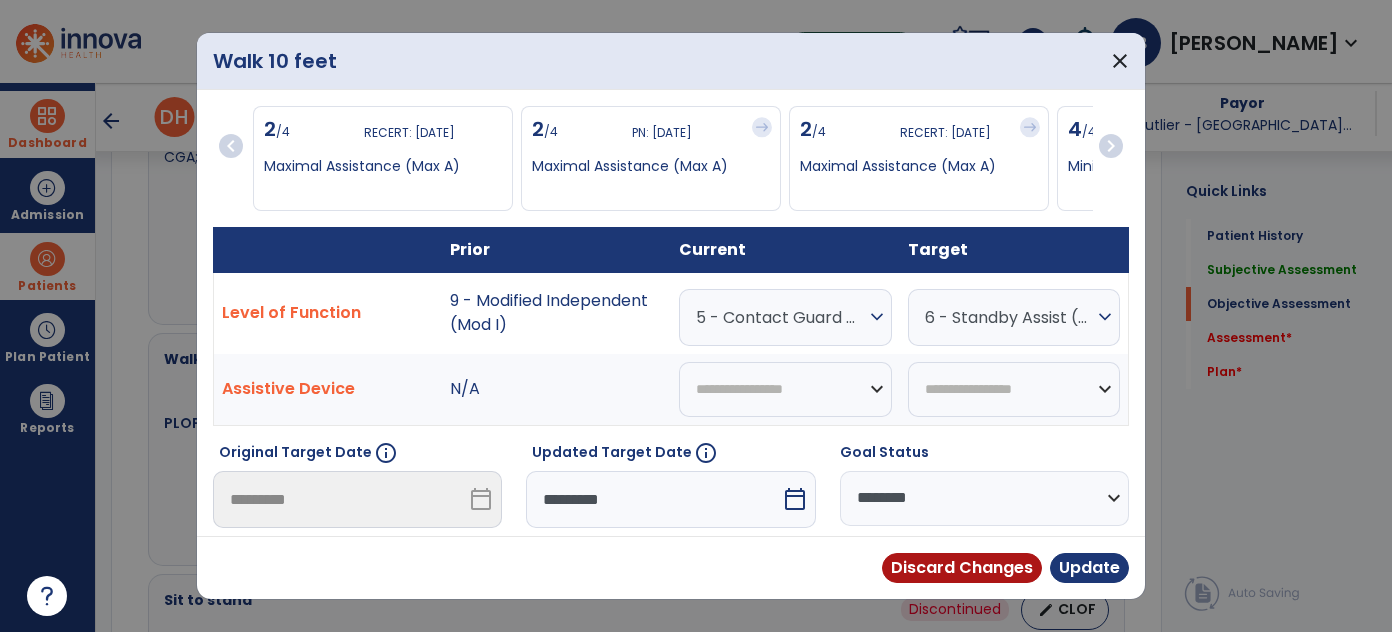 scroll, scrollTop: 1636, scrollLeft: 0, axis: vertical 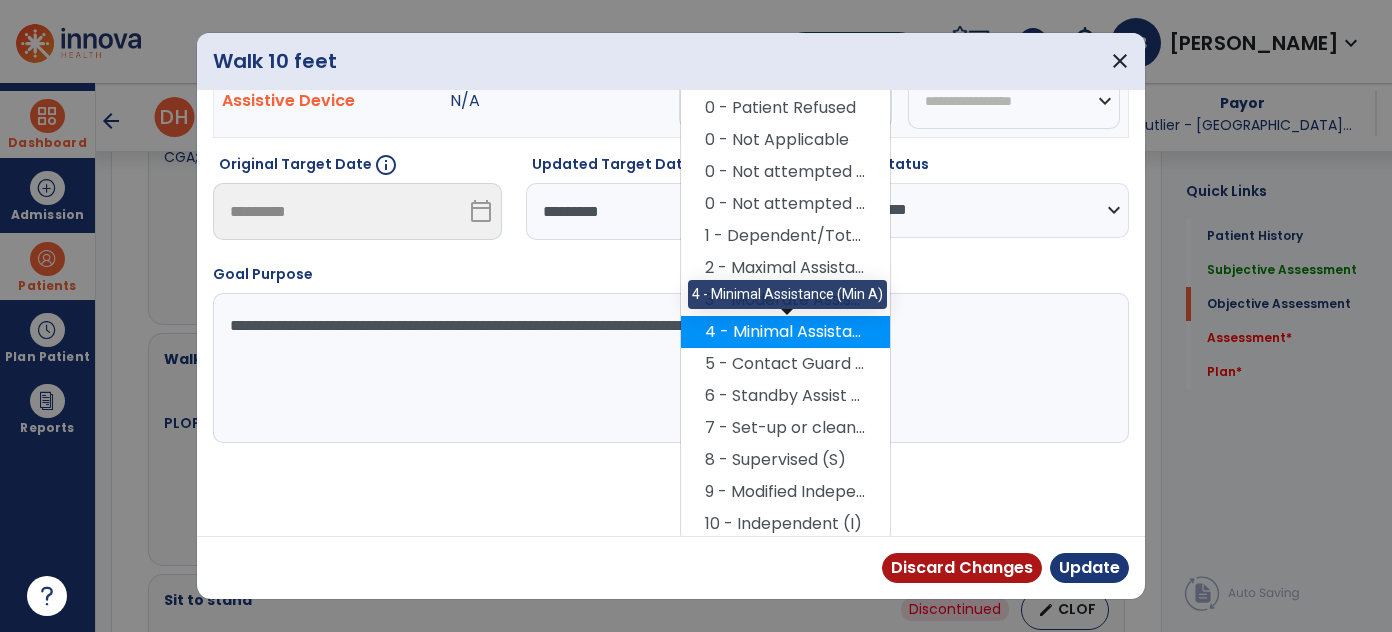 click on "4 - Minimal Assistance (Min A)" at bounding box center [785, 332] 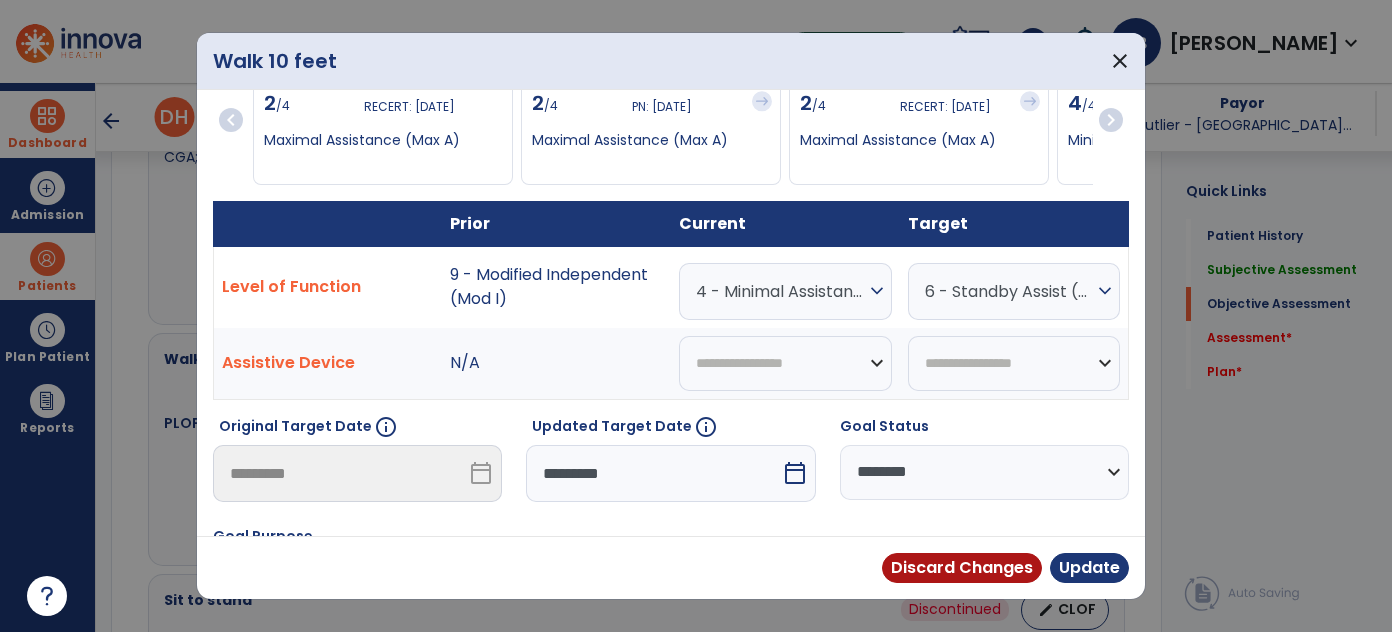 scroll, scrollTop: 24, scrollLeft: 0, axis: vertical 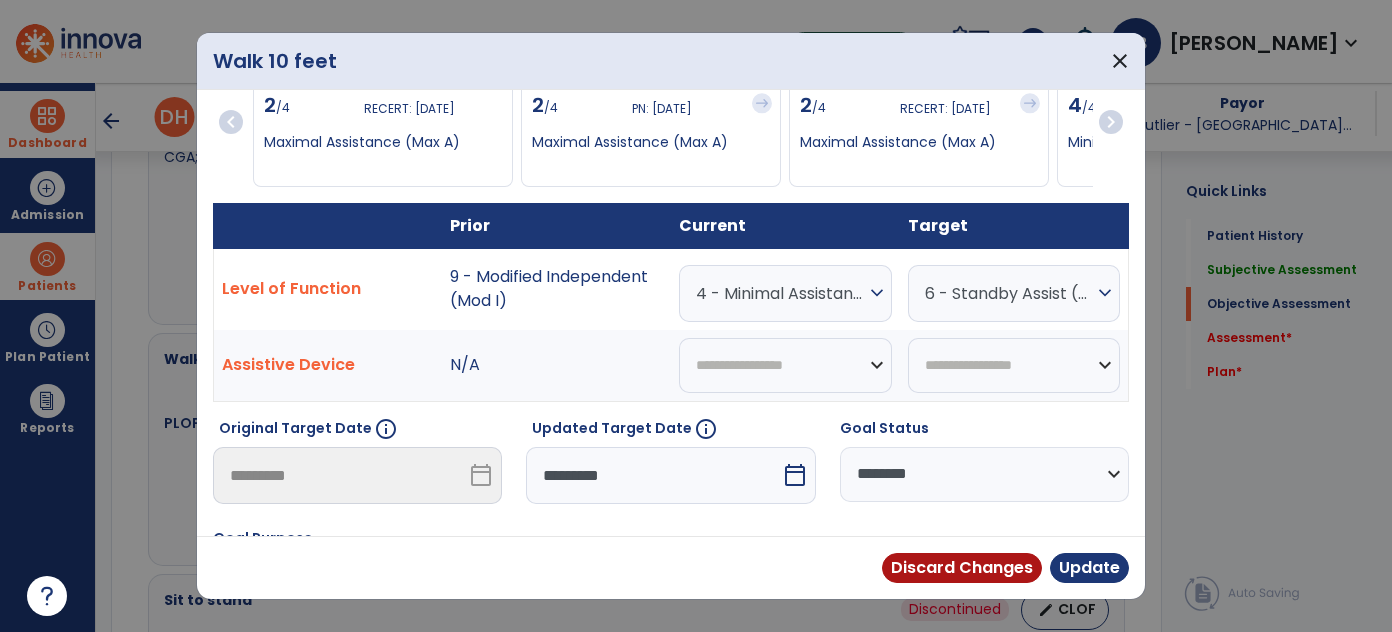 click on "6 - Standby Assist (SBA)" at bounding box center (1009, 293) 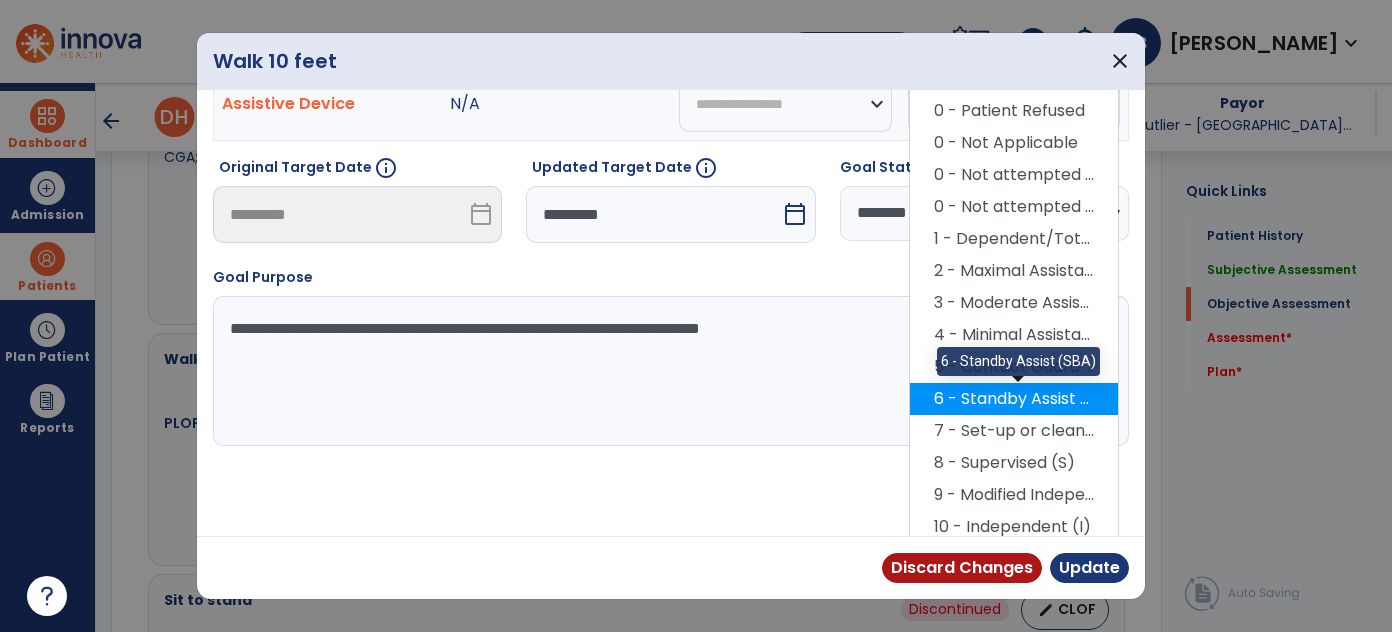 scroll, scrollTop: 288, scrollLeft: 0, axis: vertical 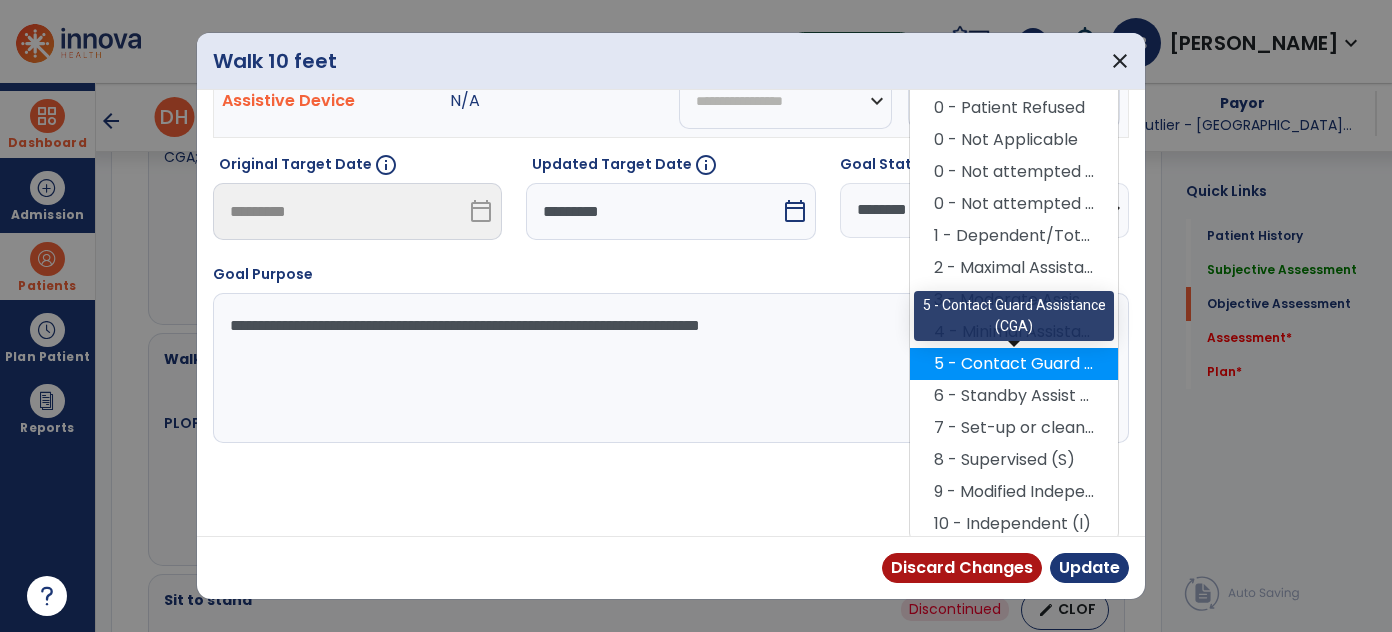click on "5 - Contact Guard Assistance (CGA)" at bounding box center [1014, 364] 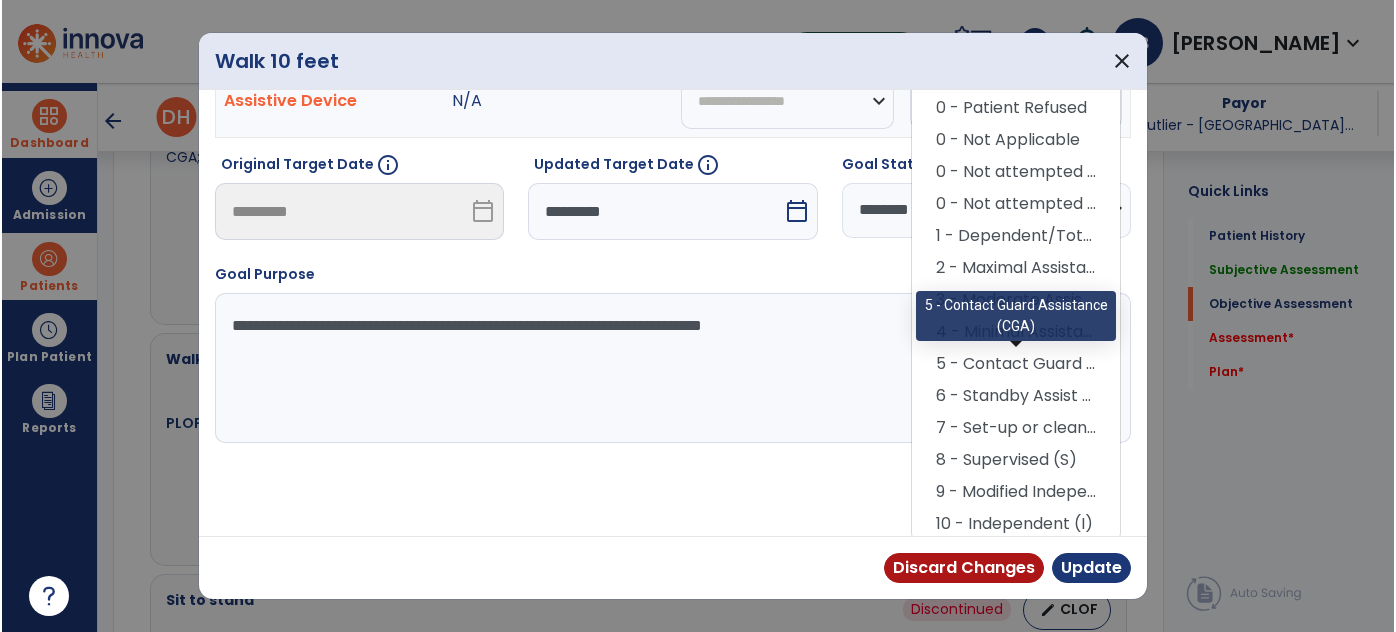 scroll, scrollTop: 205, scrollLeft: 0, axis: vertical 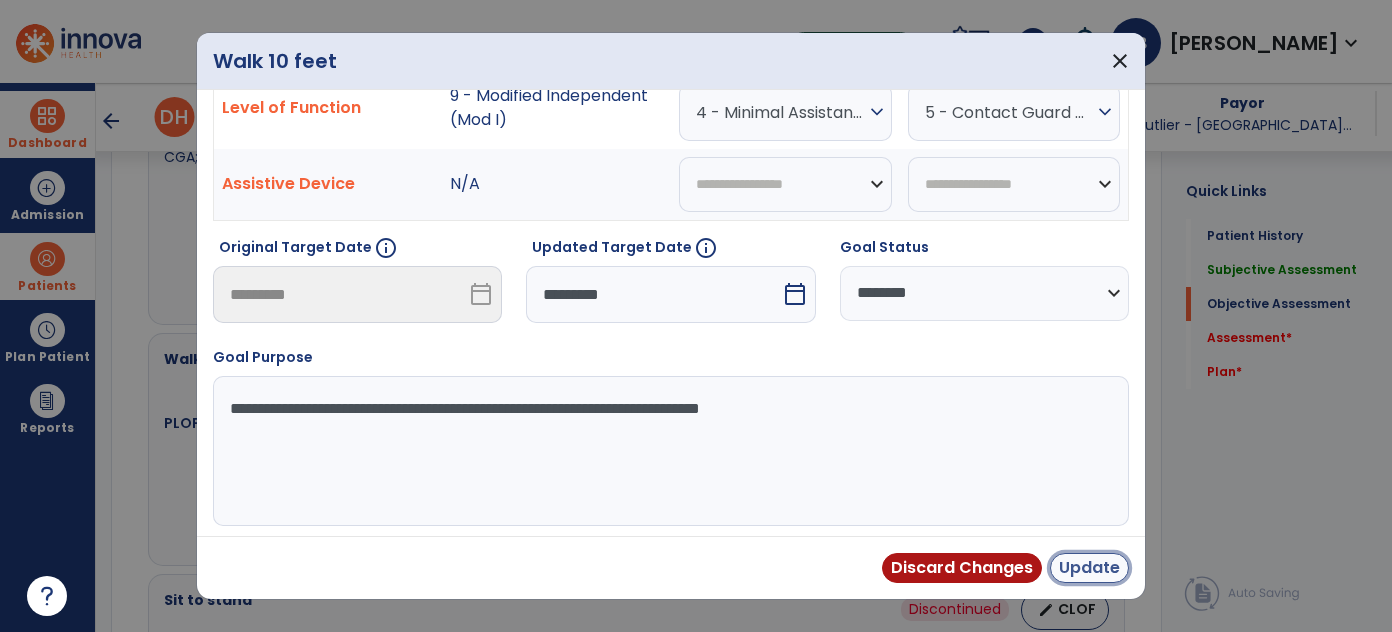 click on "Update" at bounding box center [1089, 568] 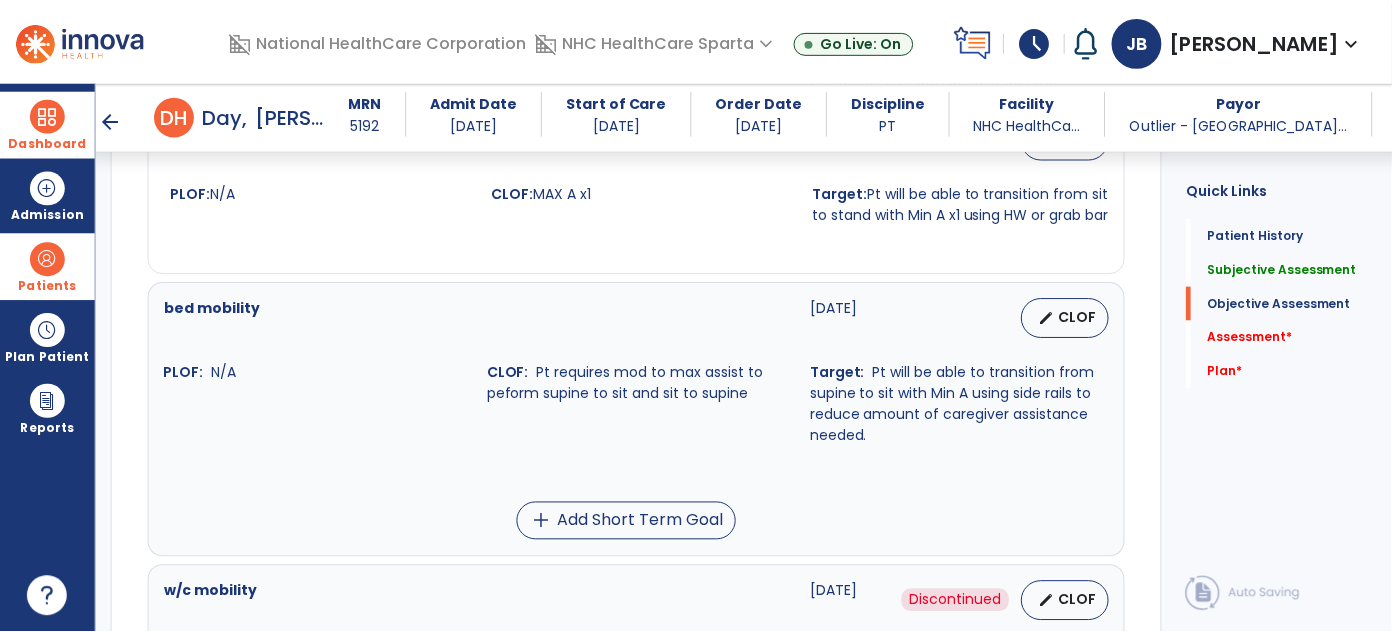 scroll, scrollTop: 3181, scrollLeft: 0, axis: vertical 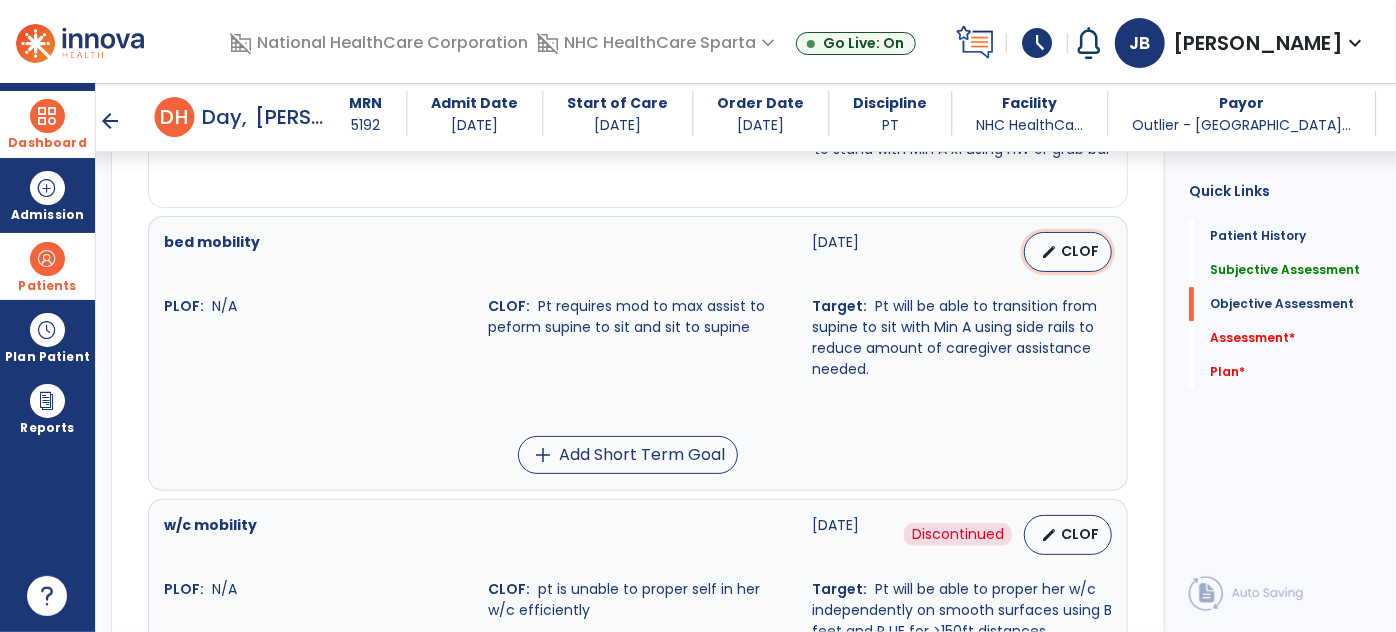 click on "edit" at bounding box center (1049, 252) 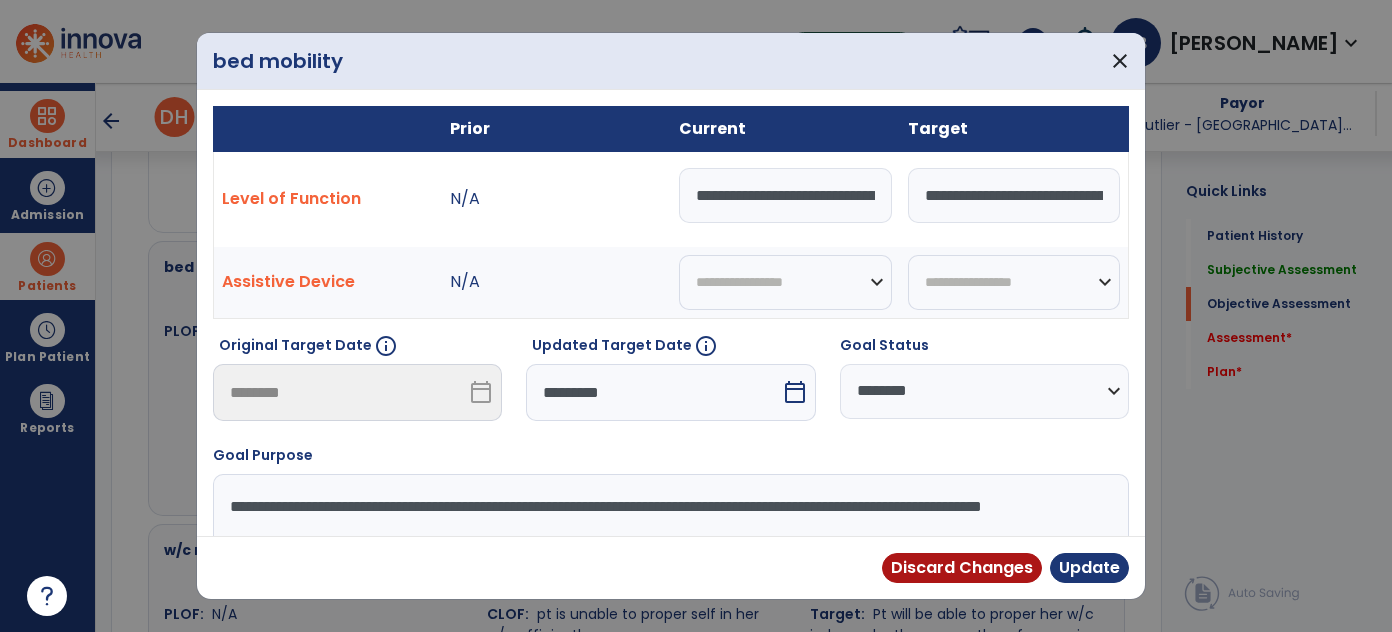 scroll, scrollTop: 3181, scrollLeft: 0, axis: vertical 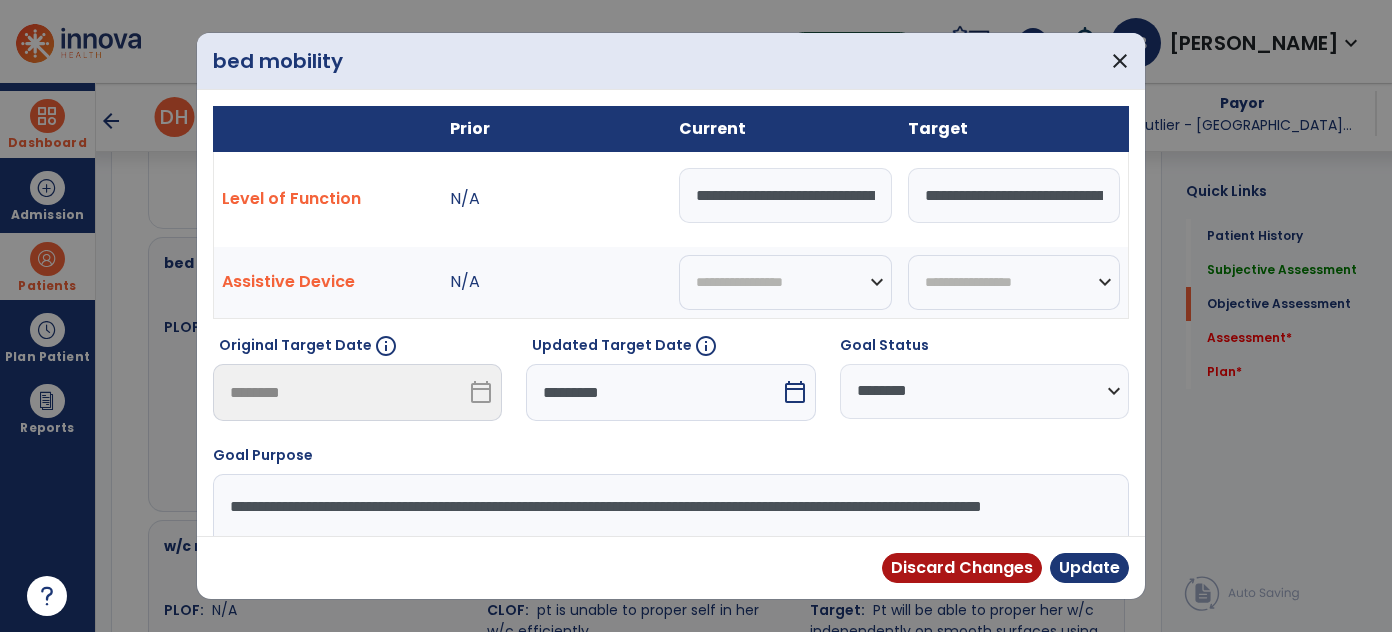 click on "**********" at bounding box center (1014, 195) 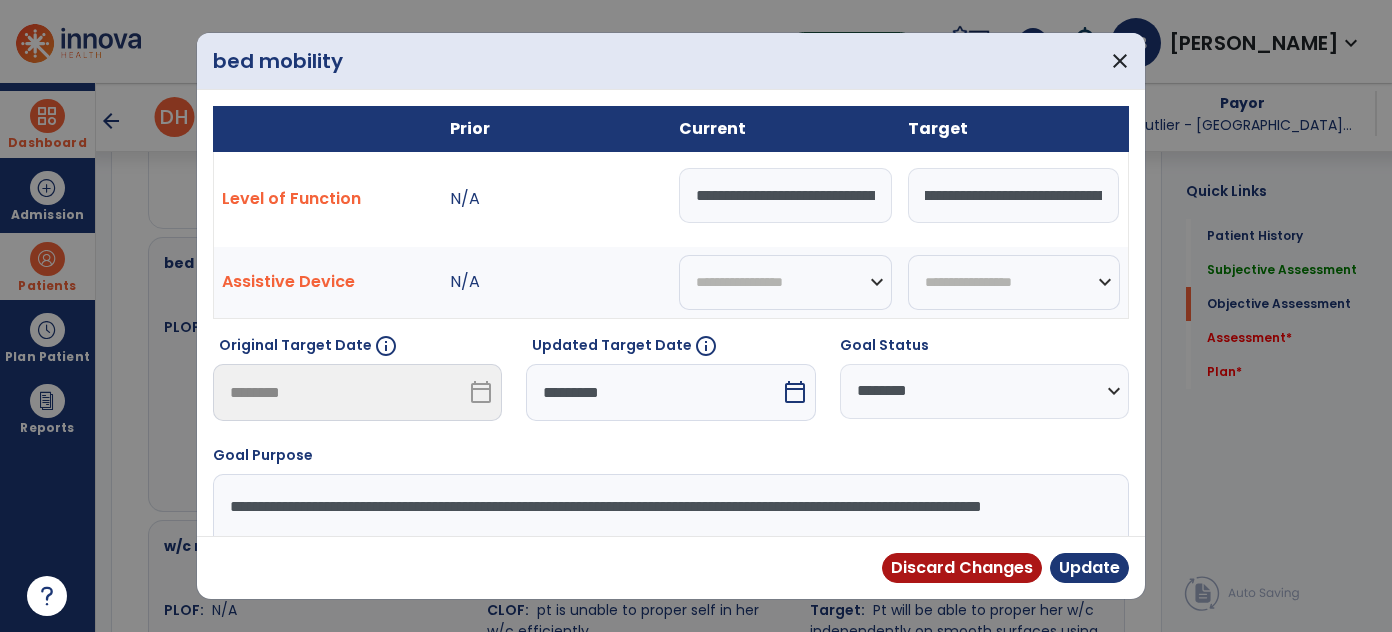 scroll, scrollTop: 0, scrollLeft: 78, axis: horizontal 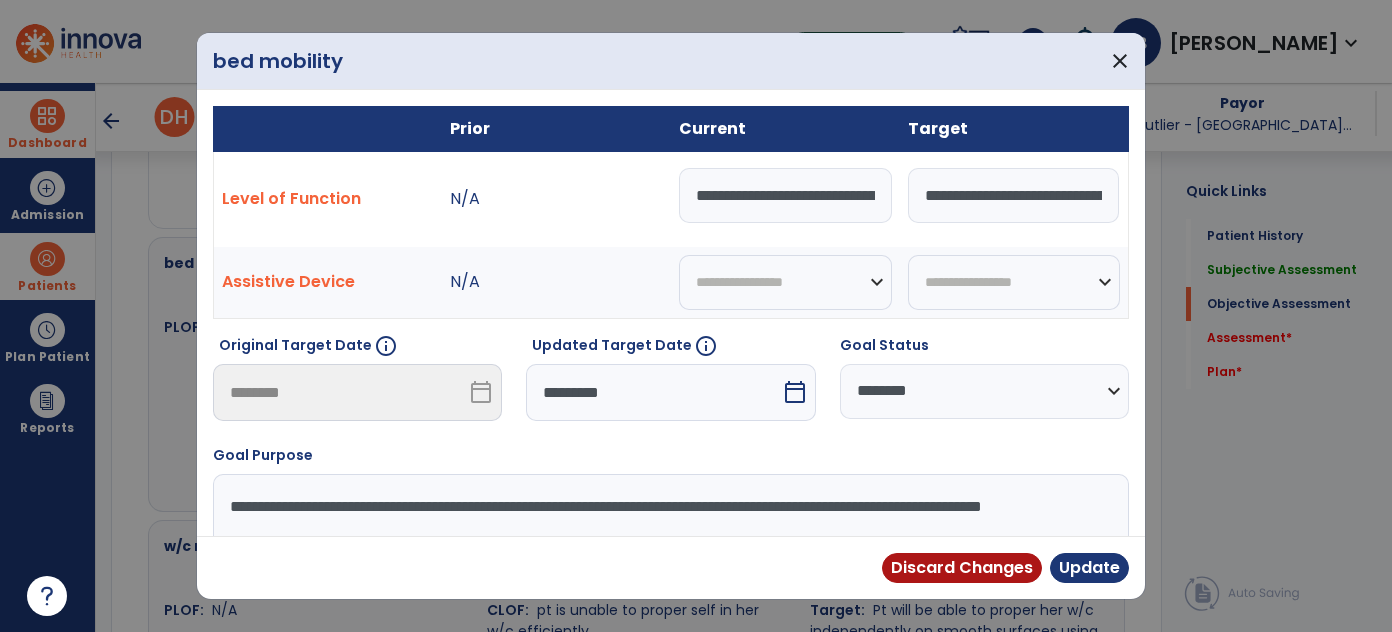 click on "**********" at bounding box center (669, 549) 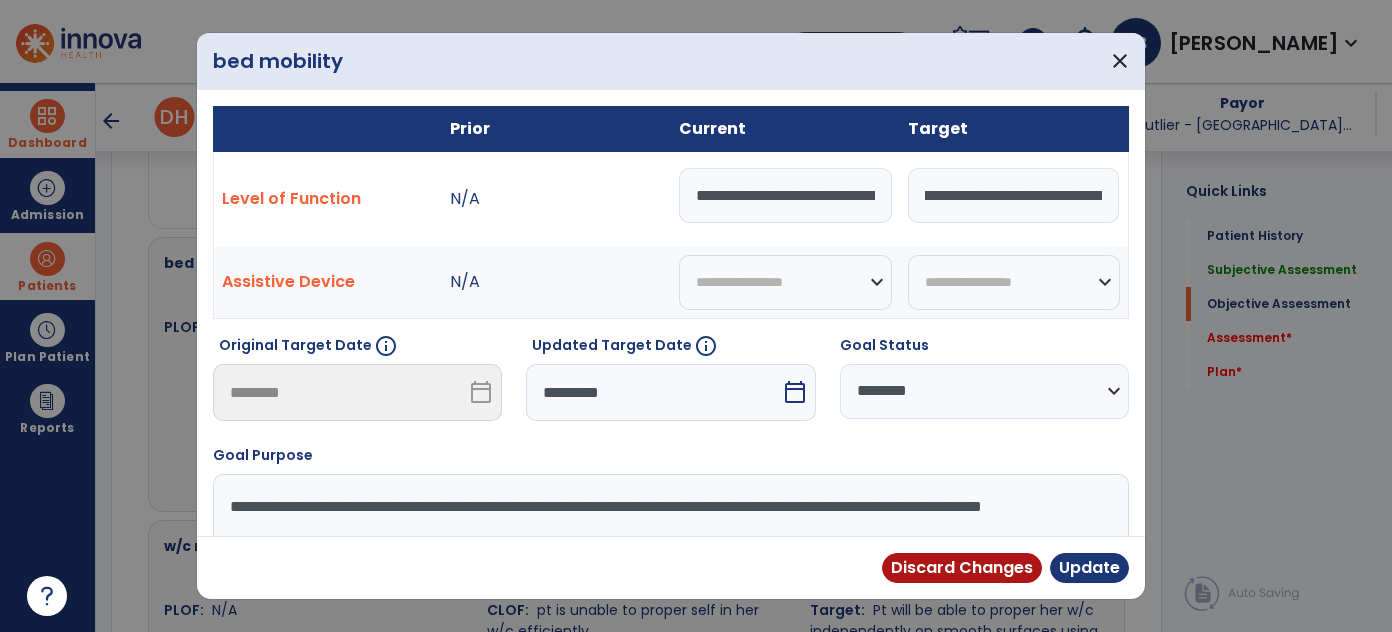 scroll, scrollTop: 0, scrollLeft: 789, axis: horizontal 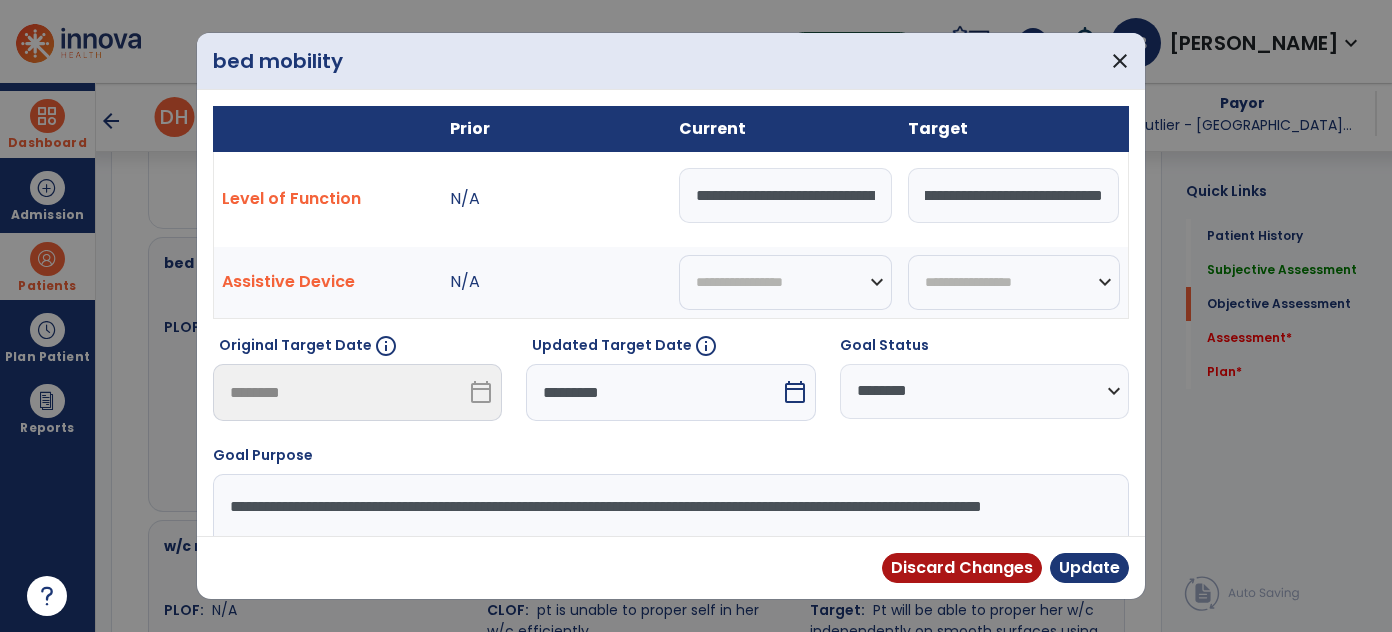 drag, startPoint x: 919, startPoint y: 196, endPoint x: 1301, endPoint y: 191, distance: 382.0327 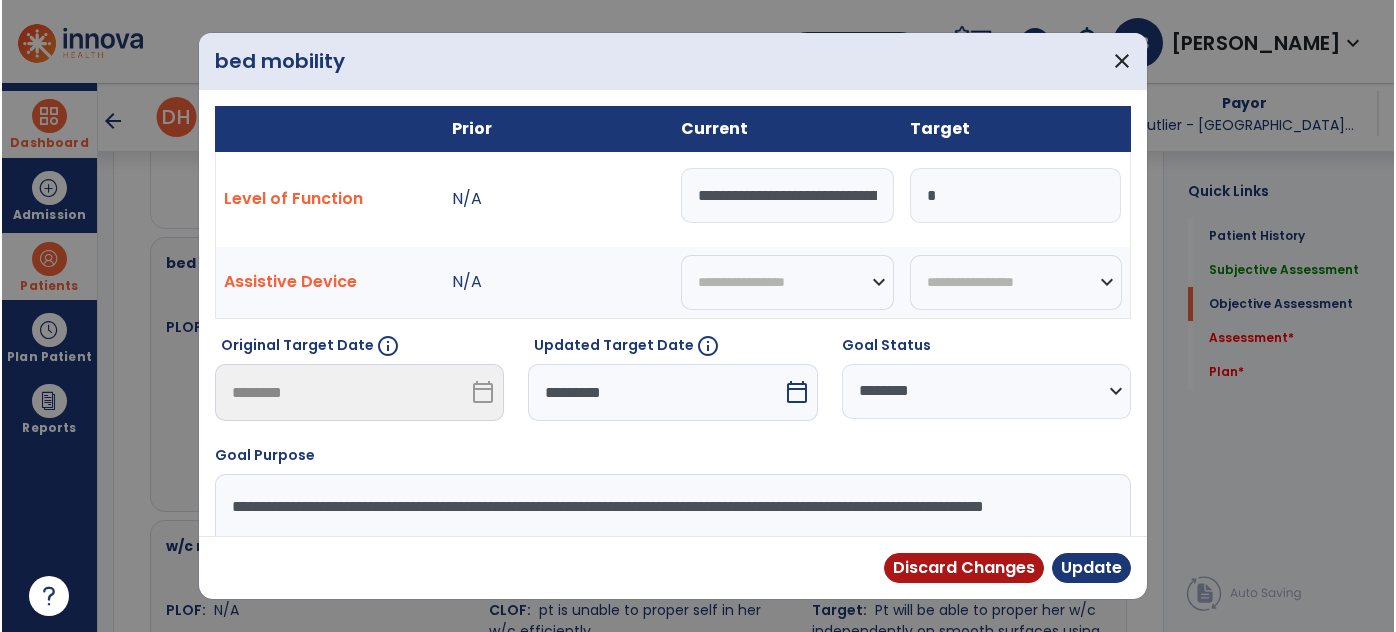scroll, scrollTop: 0, scrollLeft: 0, axis: both 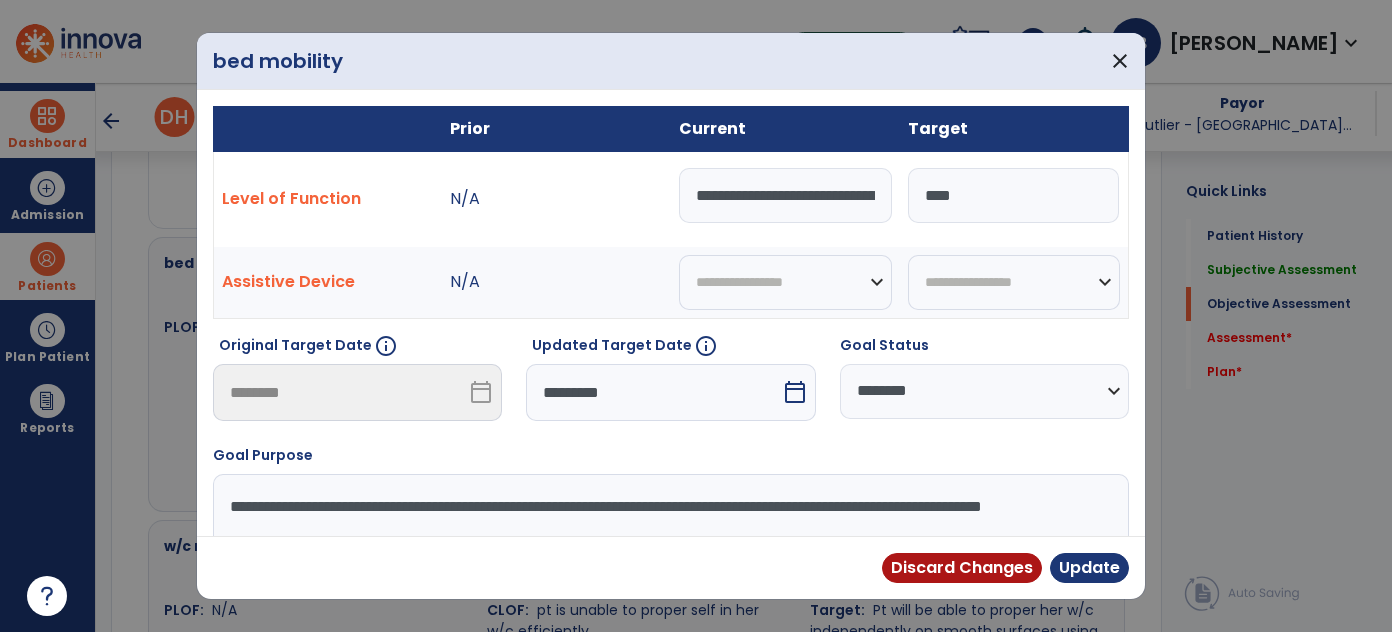 type on "*****" 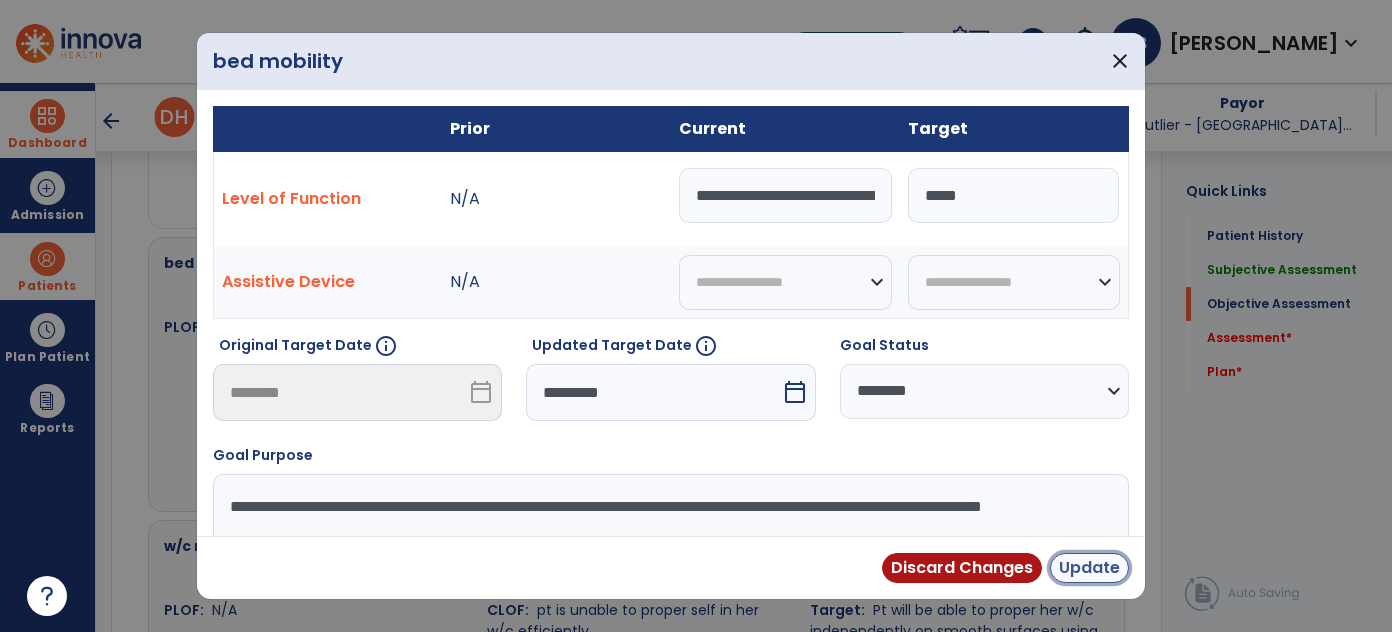 click on "Update" at bounding box center [1089, 568] 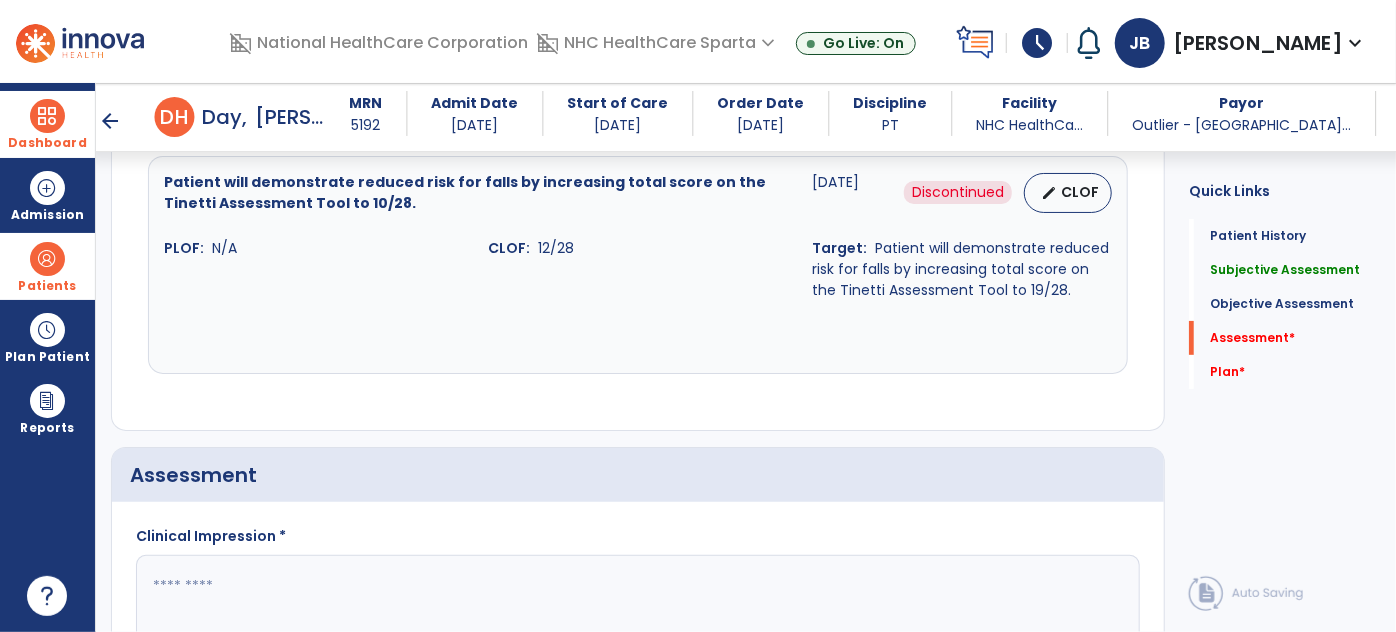 scroll, scrollTop: 4181, scrollLeft: 0, axis: vertical 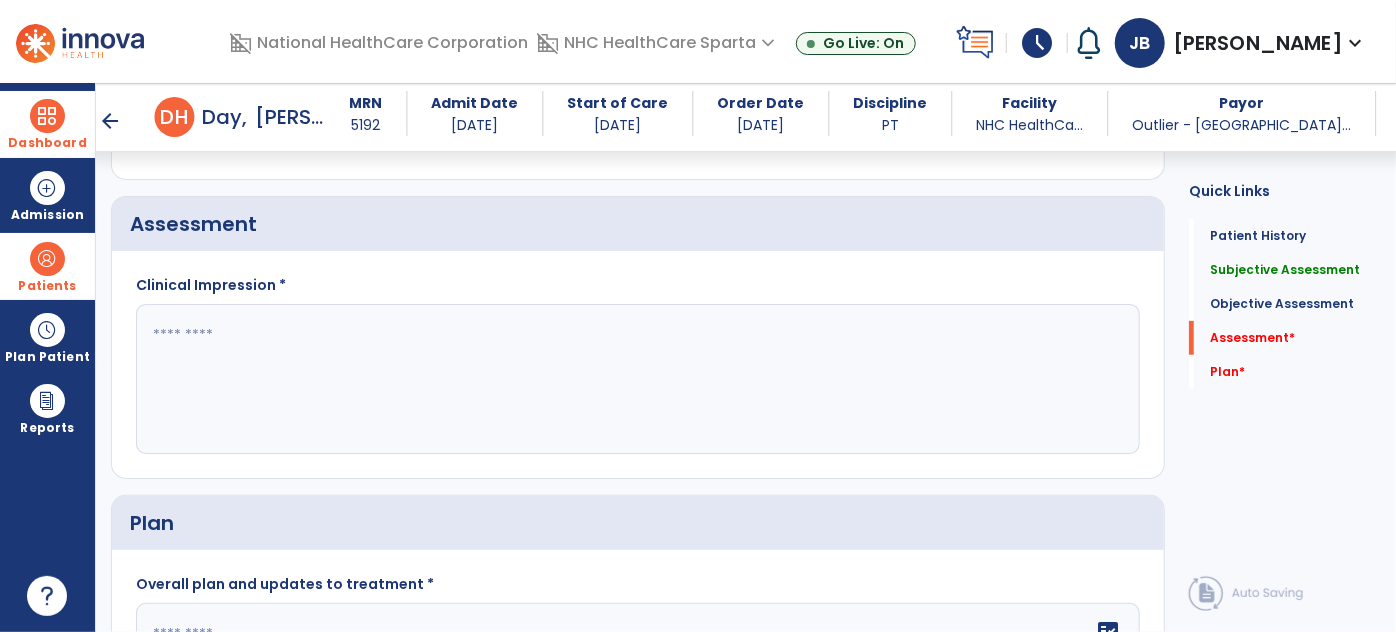 click 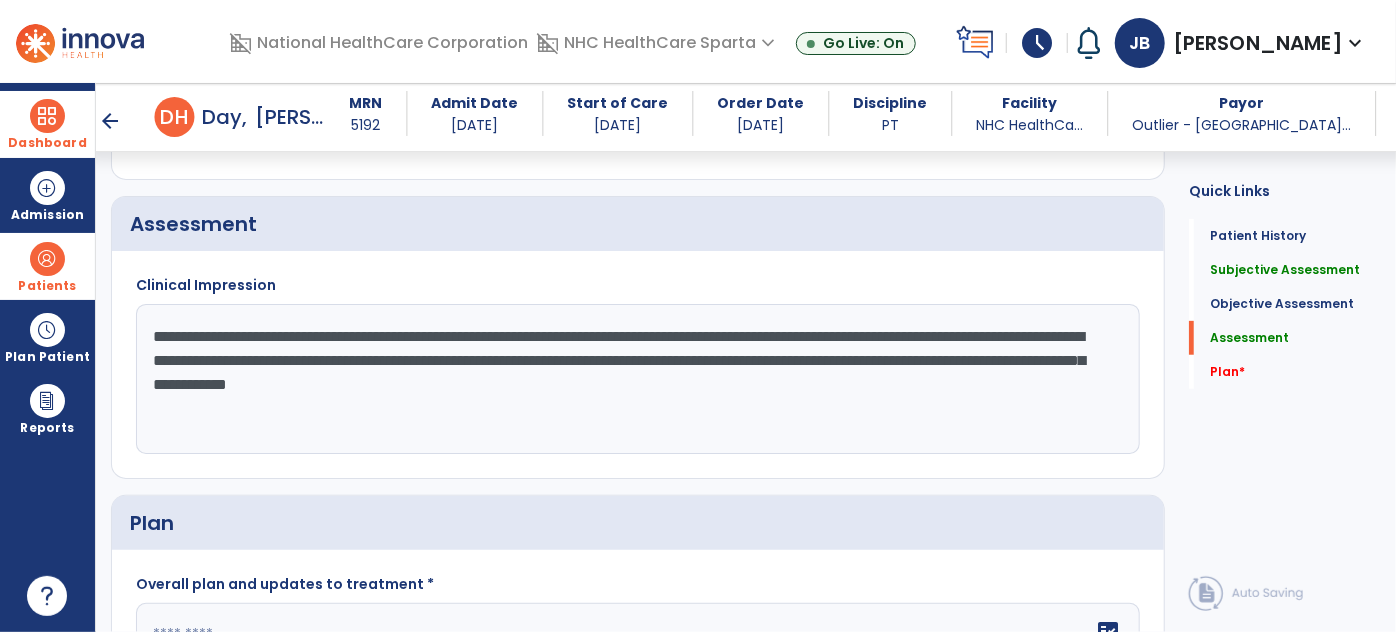 click on "**********" 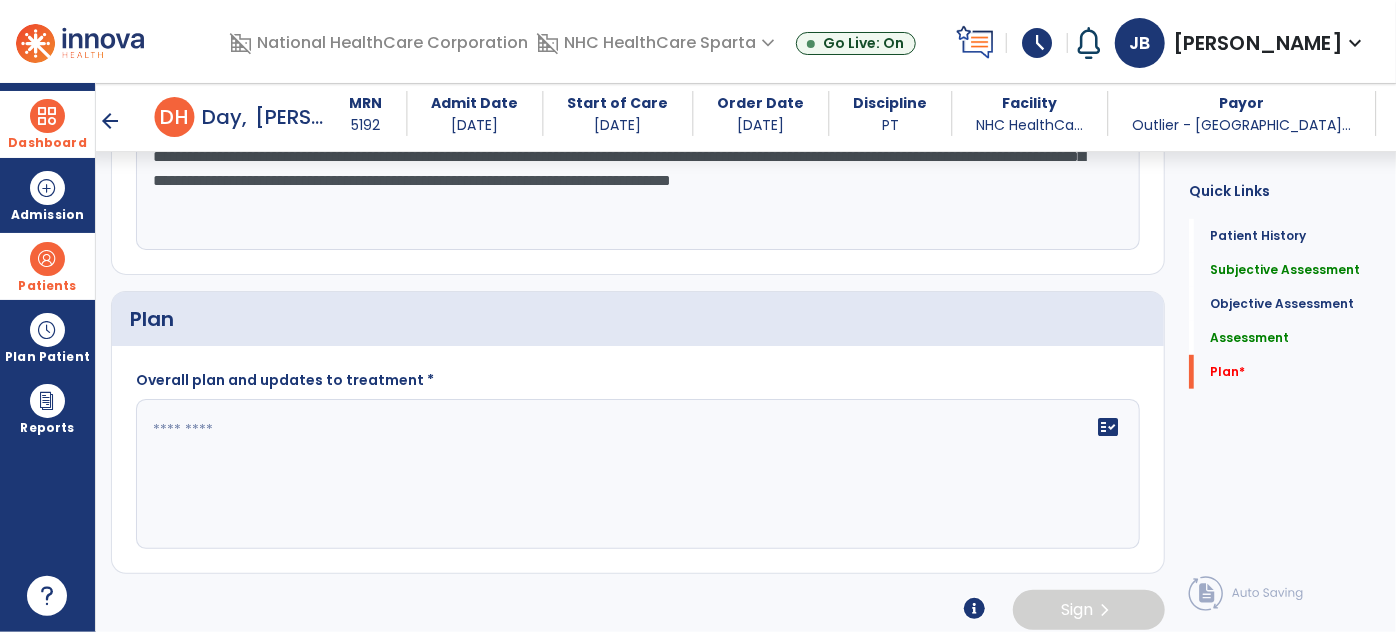 scroll, scrollTop: 4294, scrollLeft: 0, axis: vertical 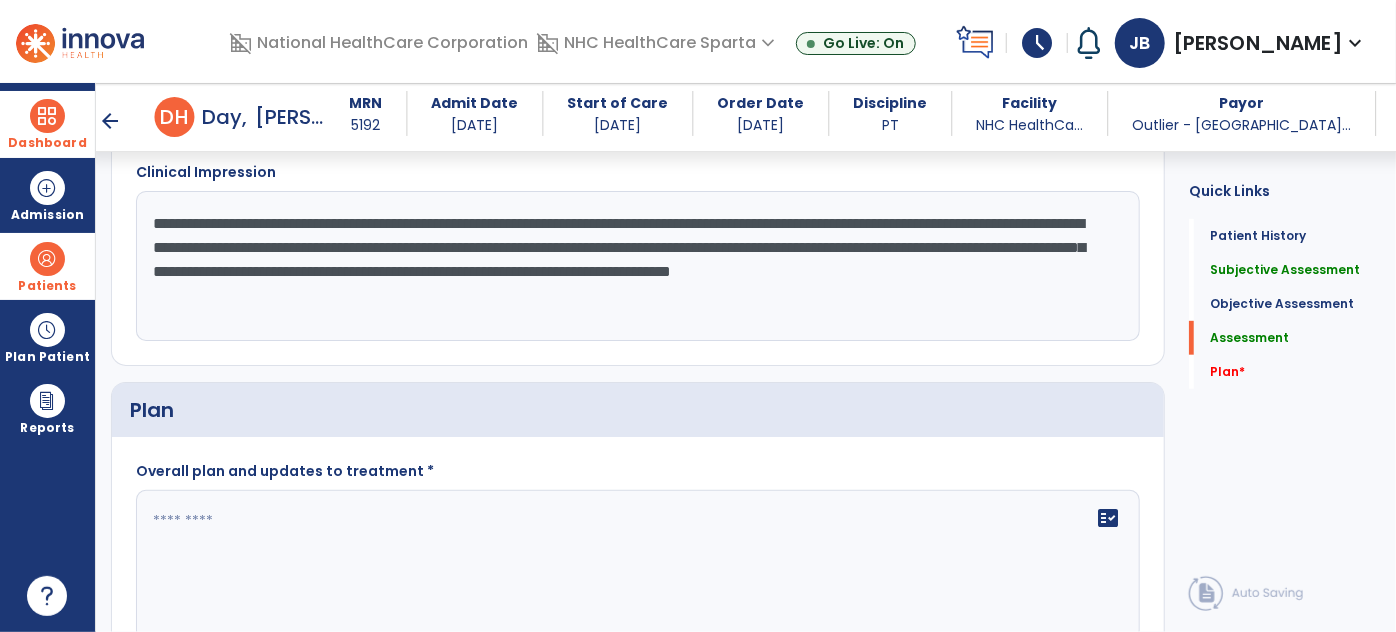 click on "**********" 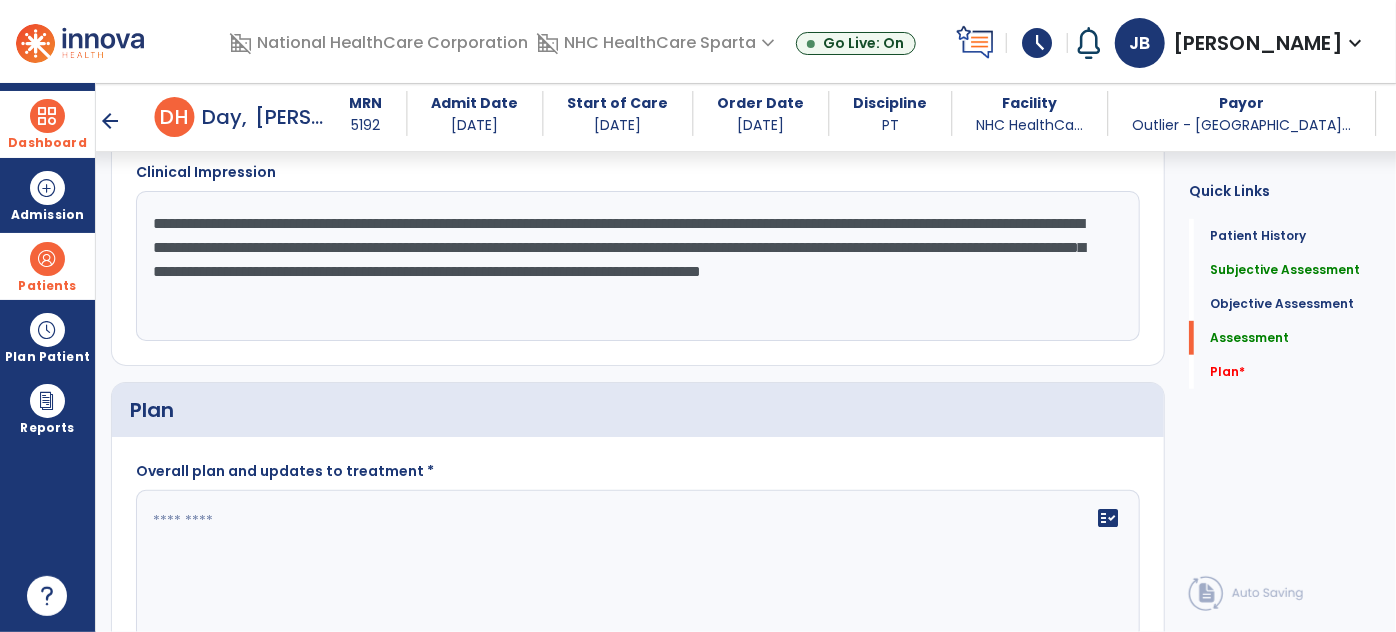 click on "**********" 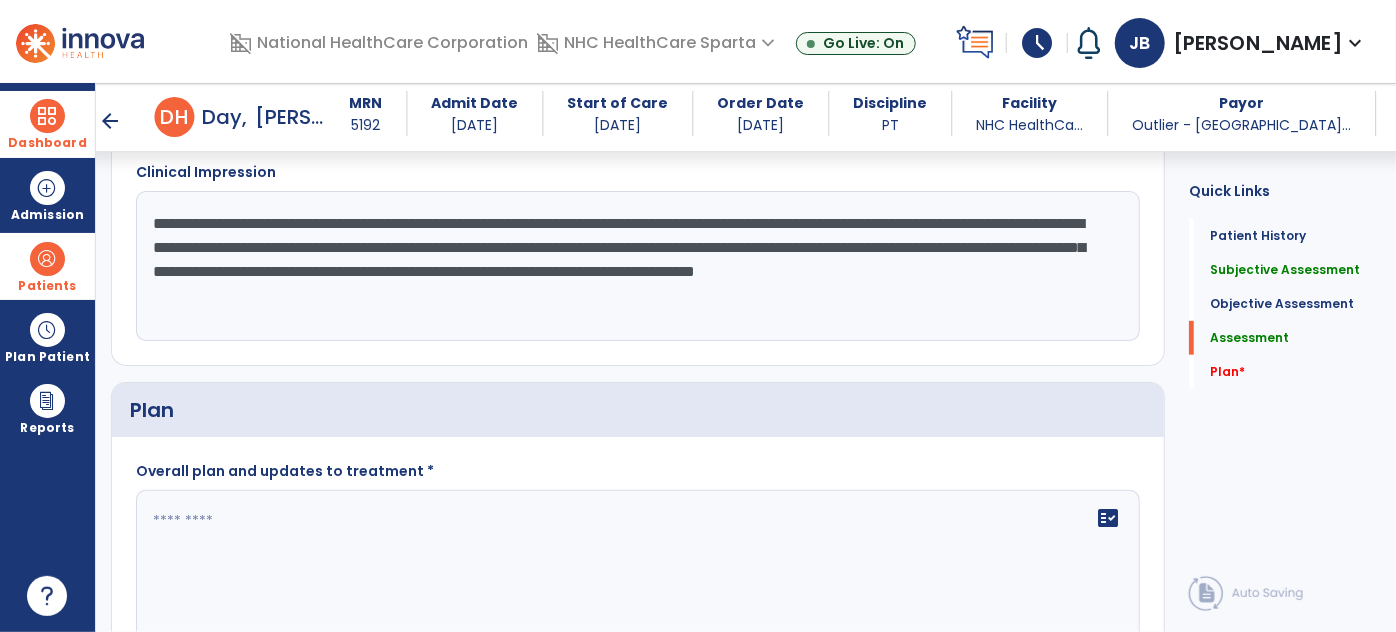 click on "**********" 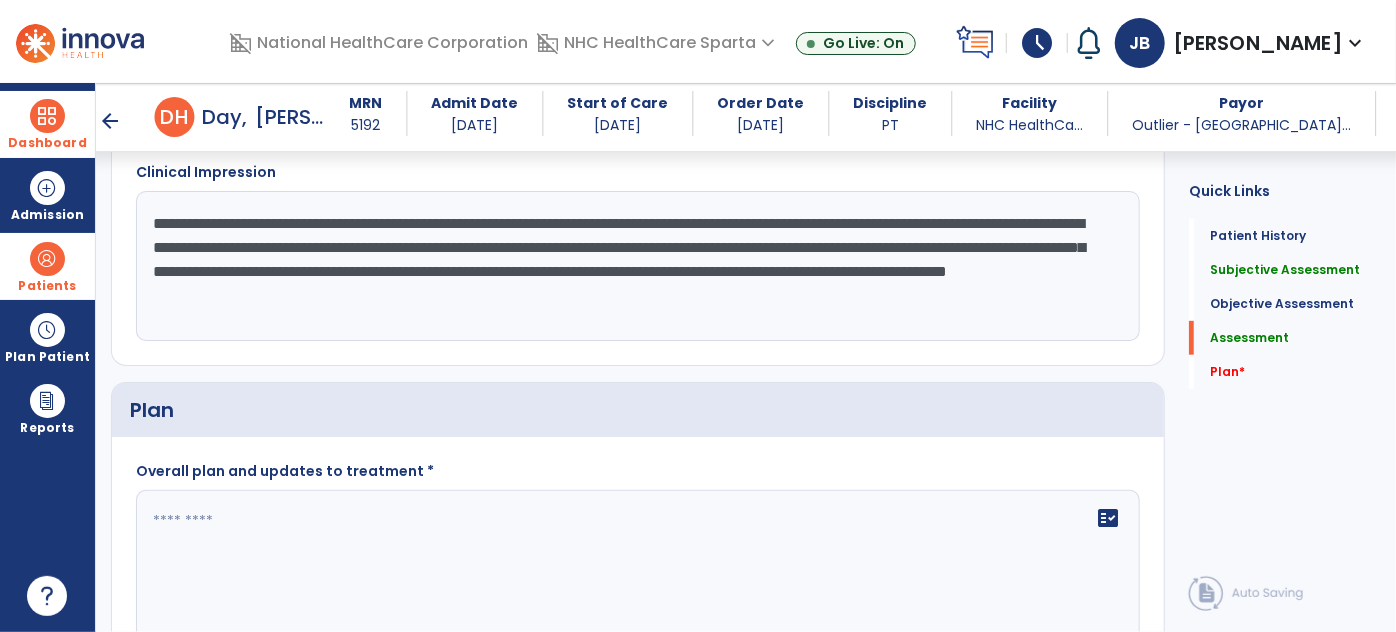 type on "**********" 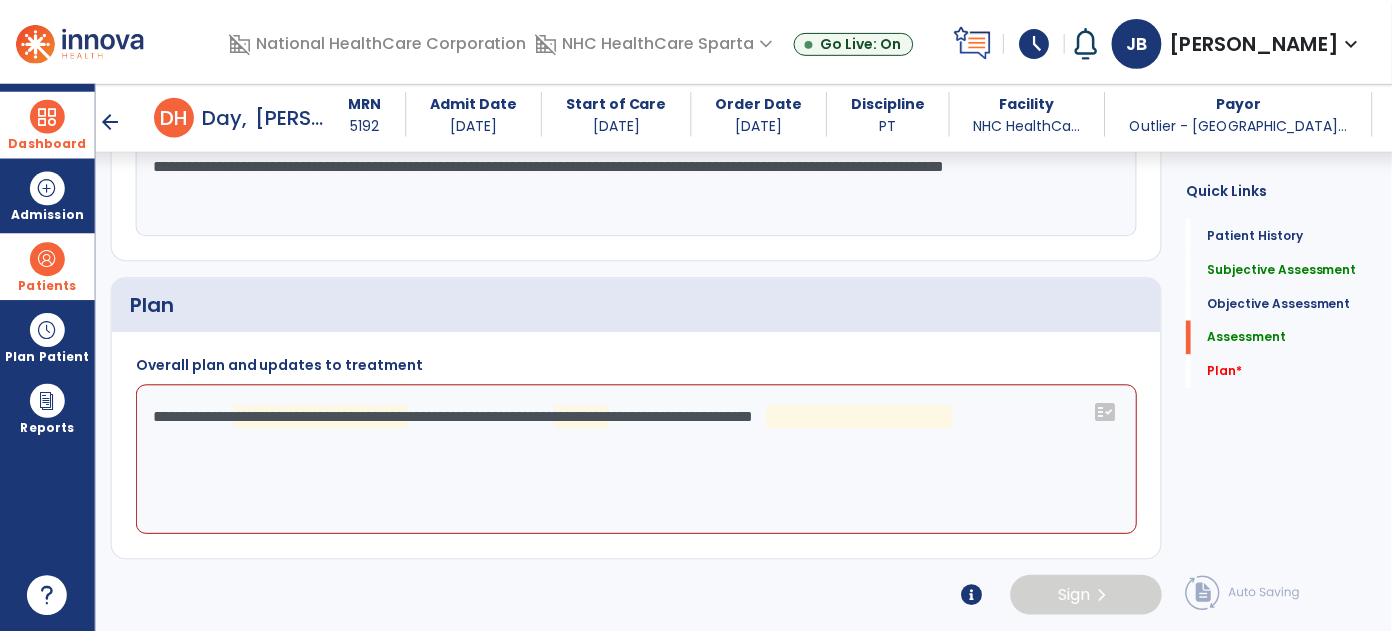 scroll, scrollTop: 4385, scrollLeft: 0, axis: vertical 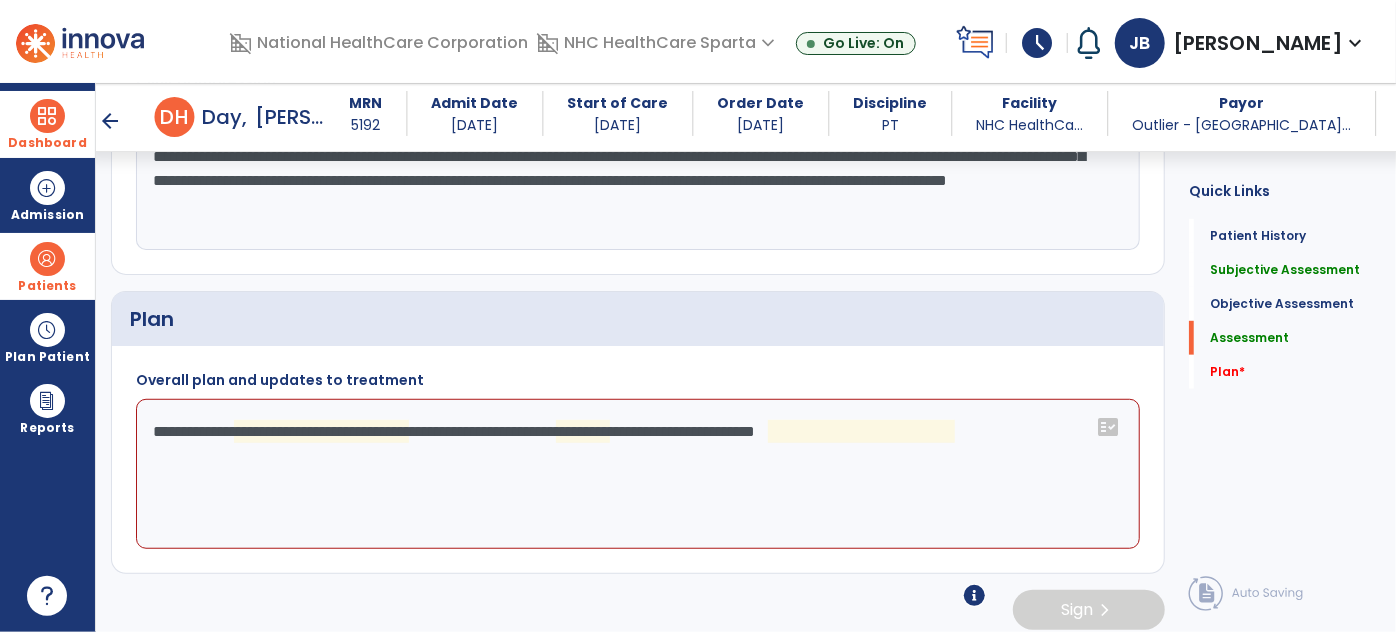 click on "**********" 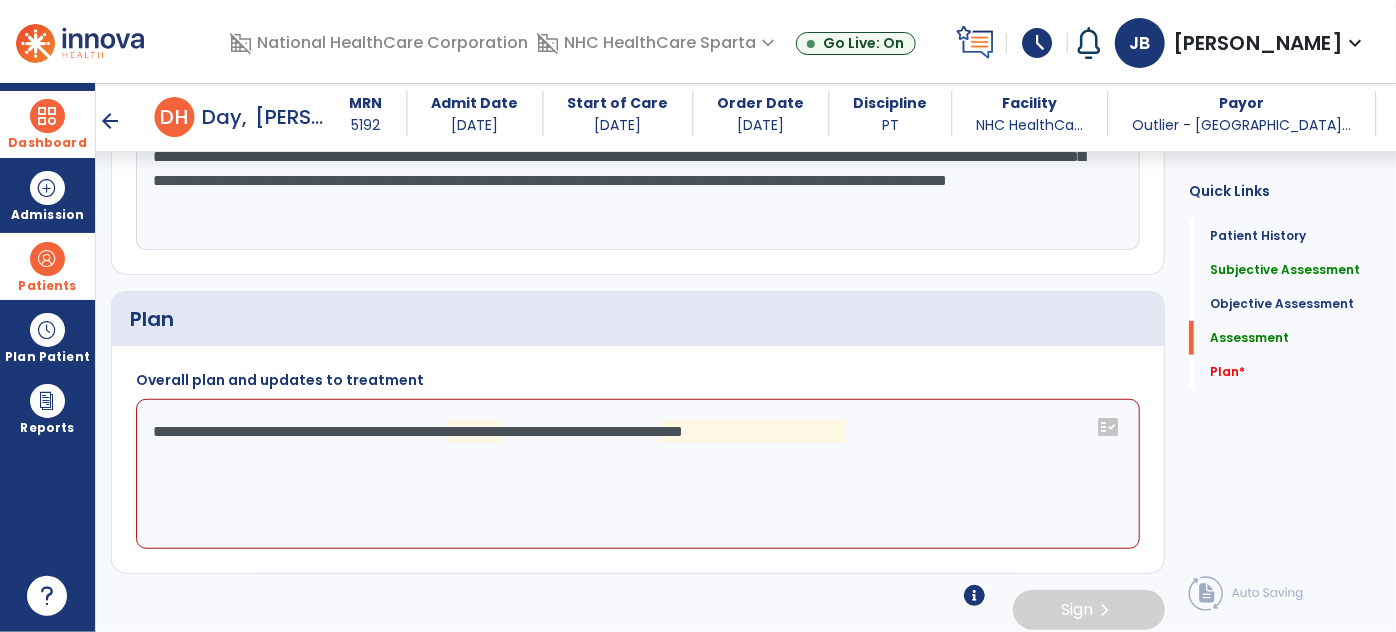 click on "**********" 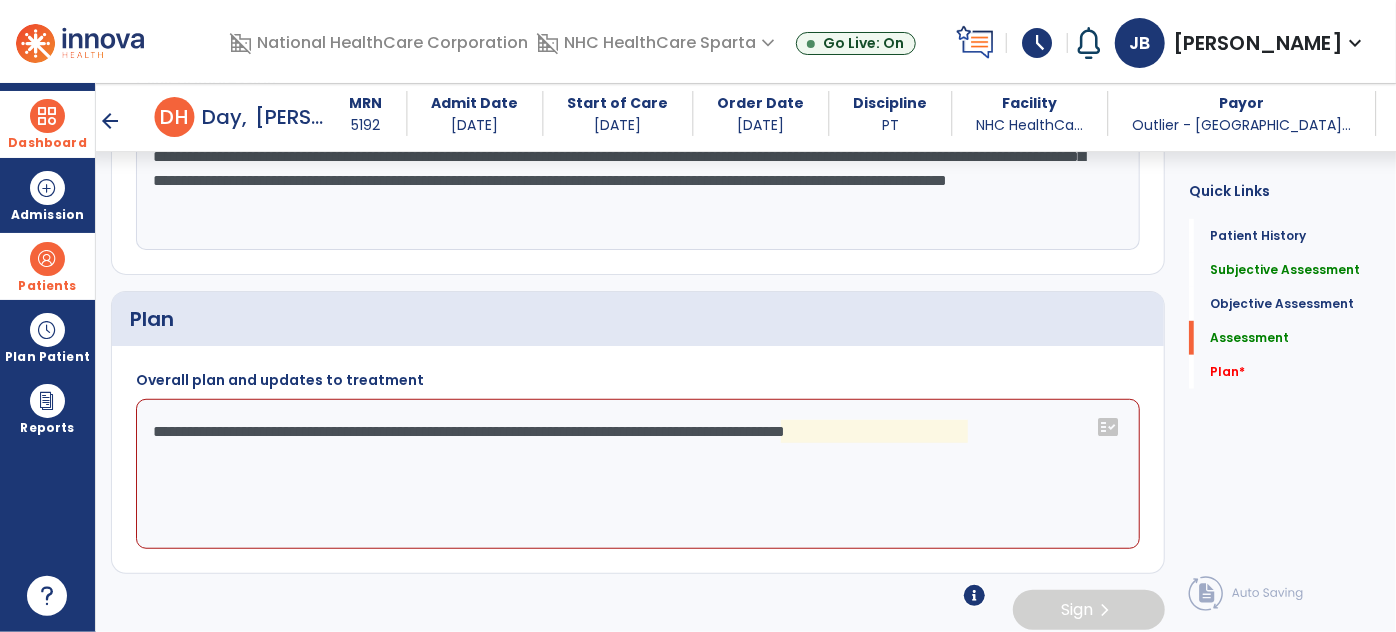 click on "**********" 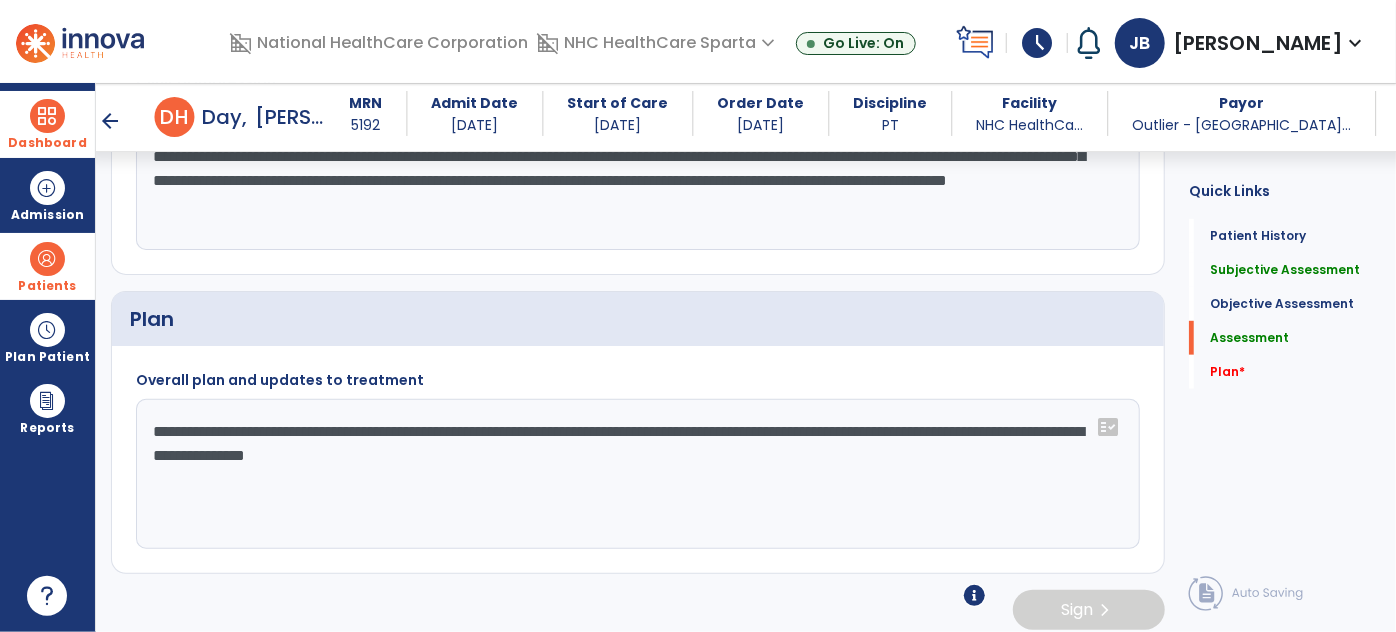 type on "**********" 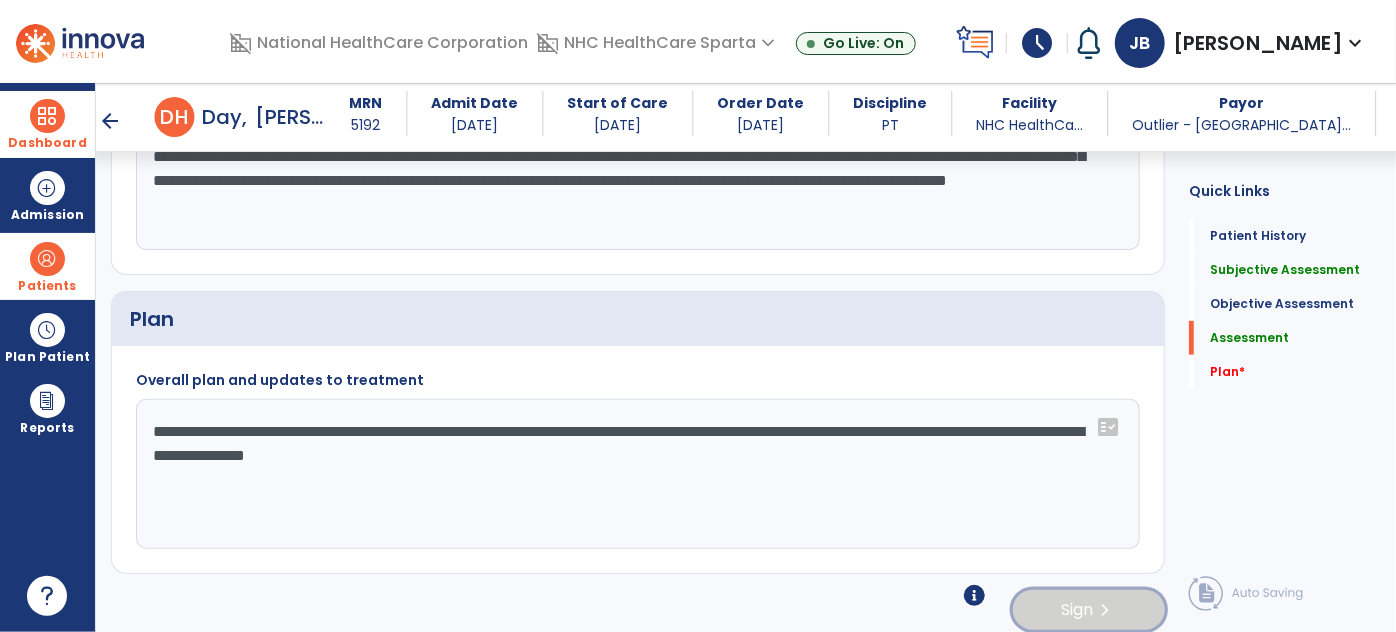 click on "Sign" 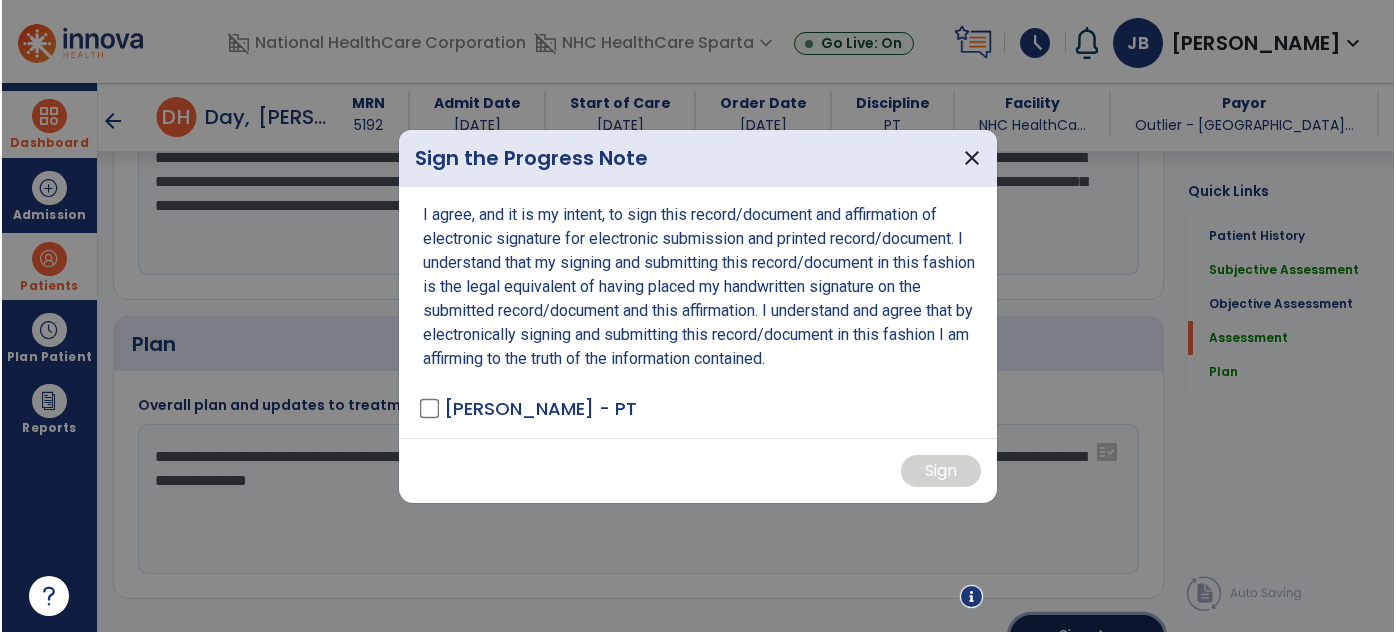 scroll, scrollTop: 4385, scrollLeft: 0, axis: vertical 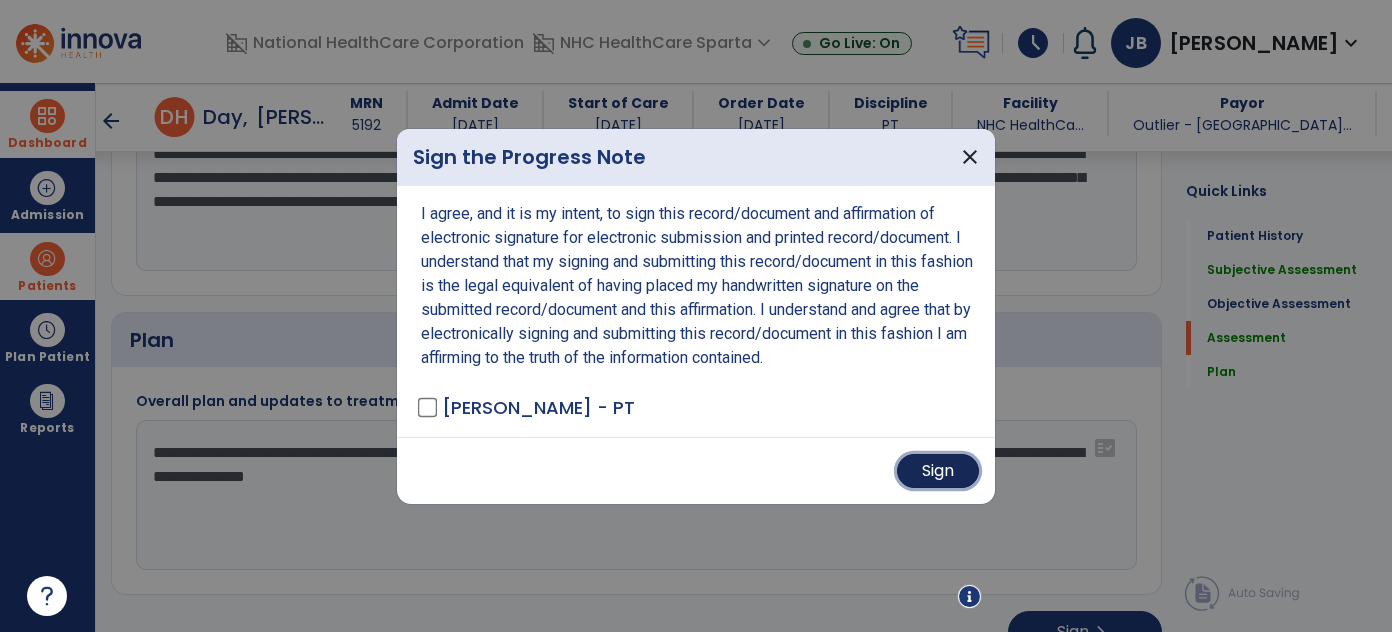 click on "Sign" at bounding box center [938, 471] 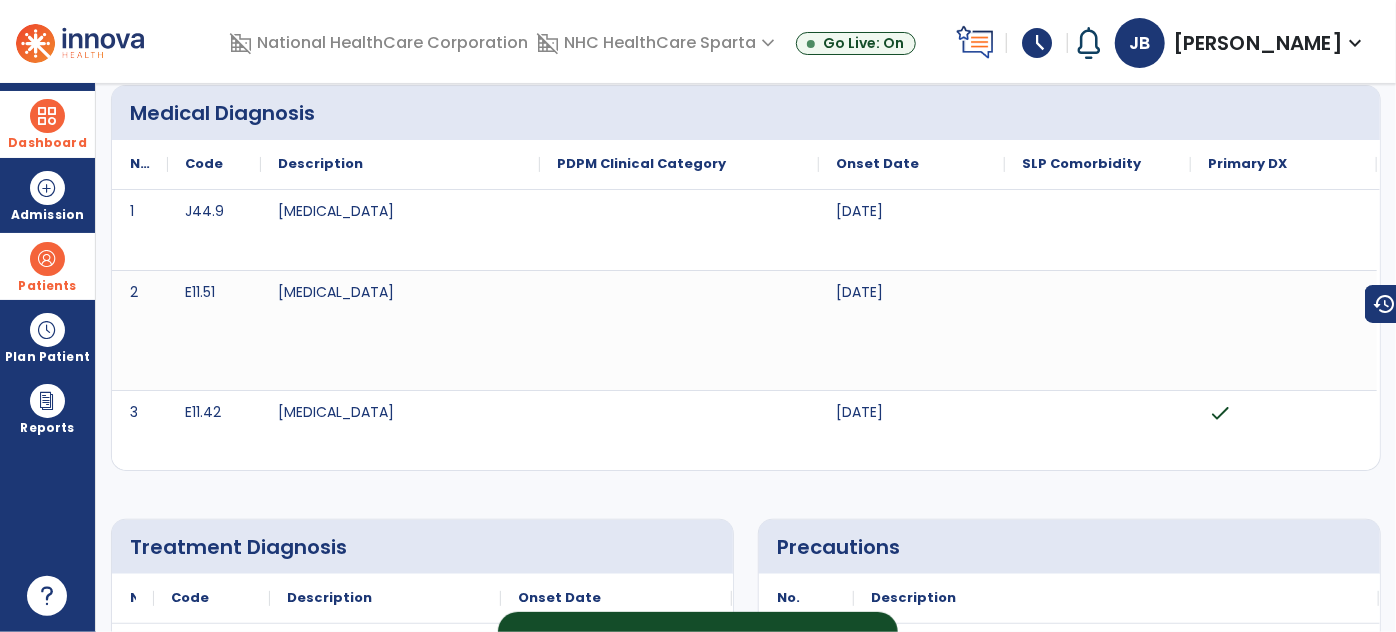 scroll, scrollTop: 0, scrollLeft: 0, axis: both 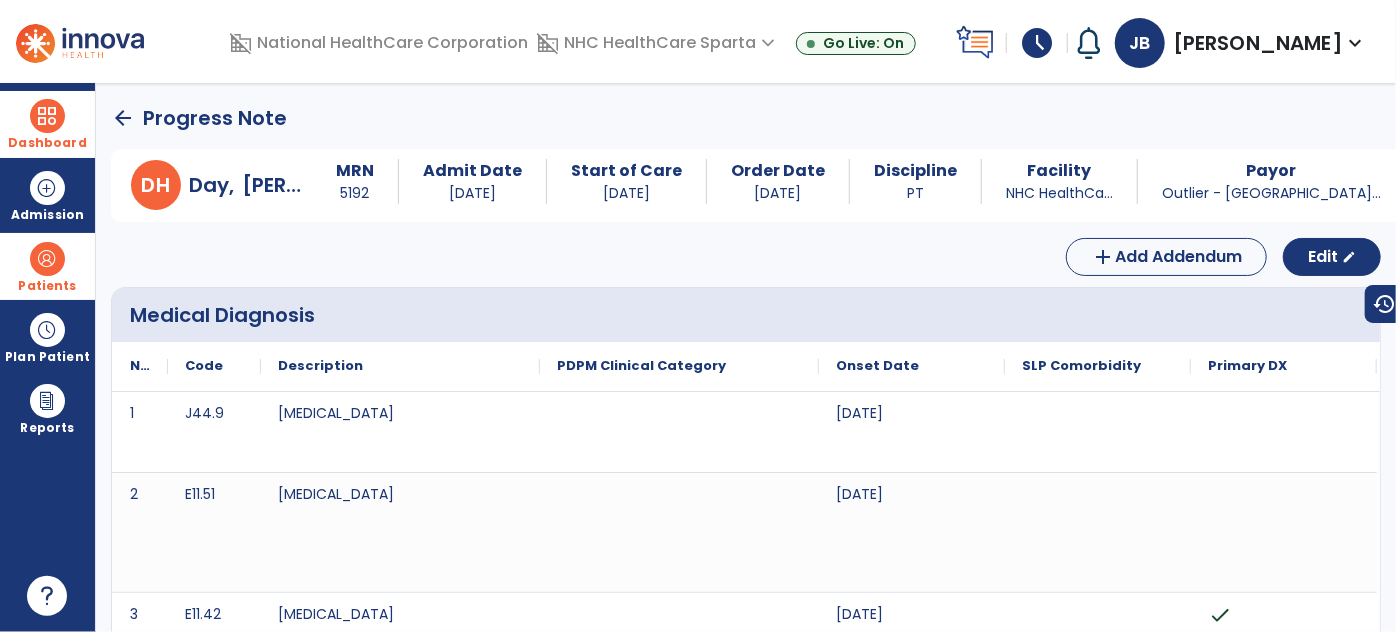 click on "arrow_back" 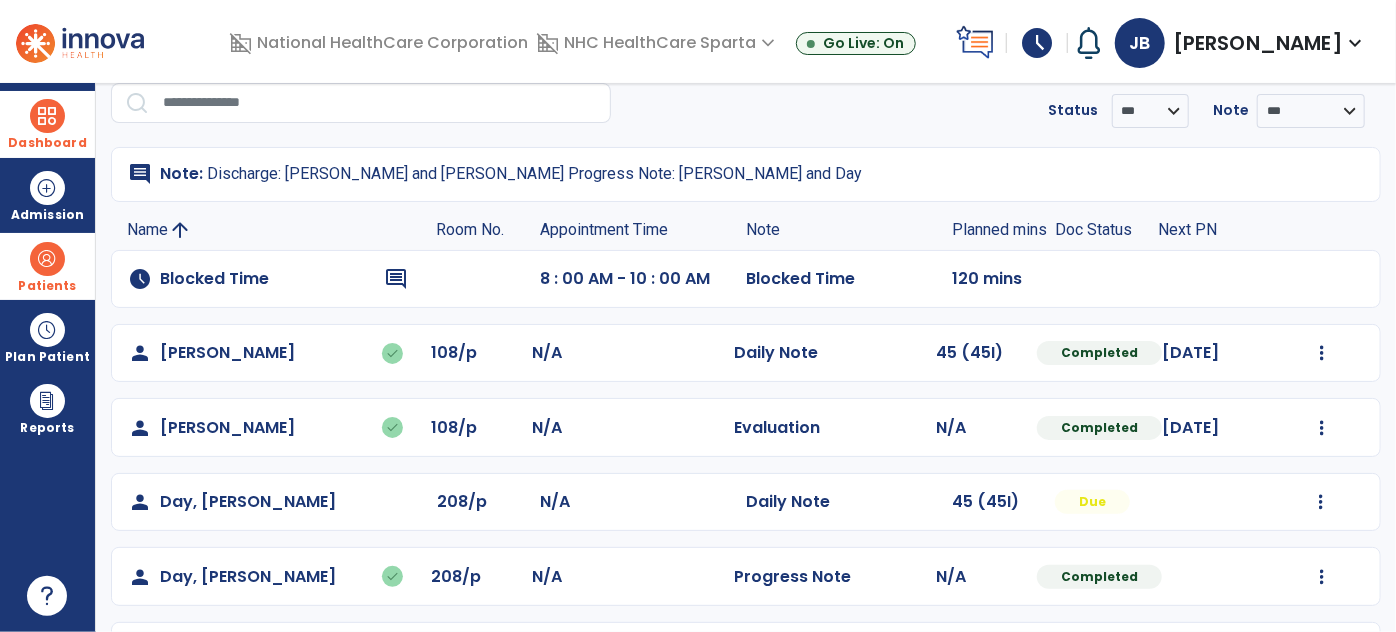 scroll, scrollTop: 272, scrollLeft: 0, axis: vertical 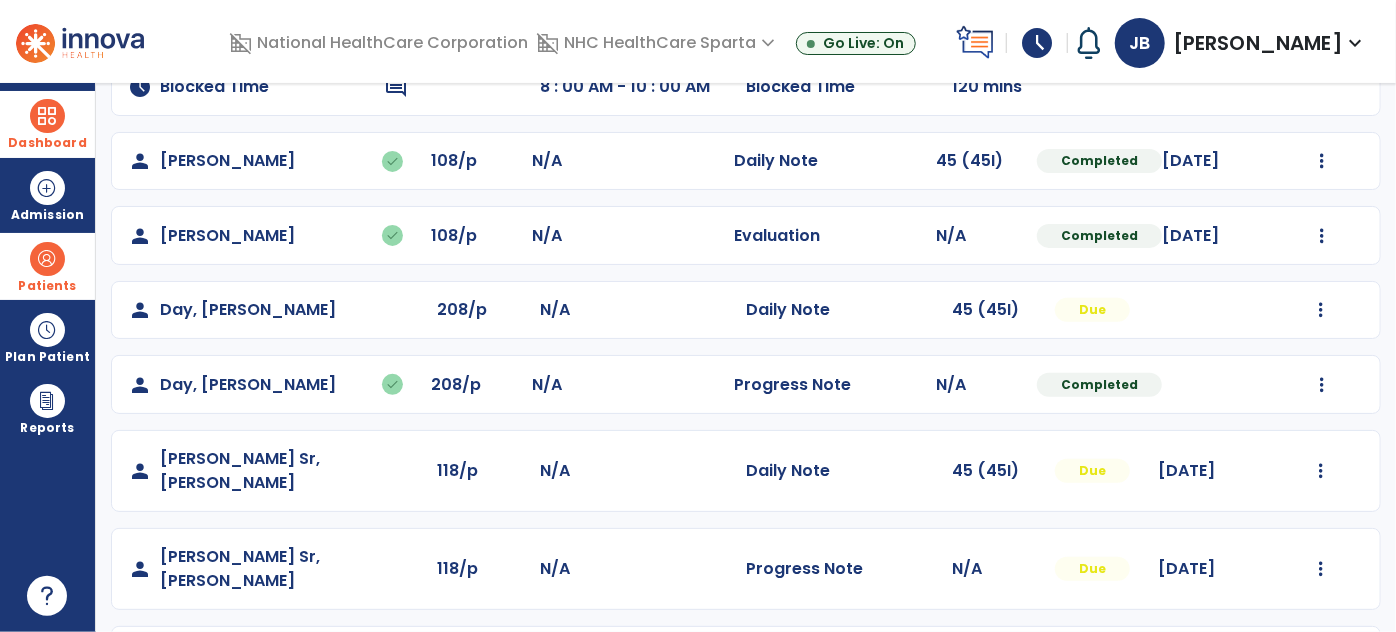 click on "Mark Visit As Complete   Reset Note   Open Document   G + C Mins" 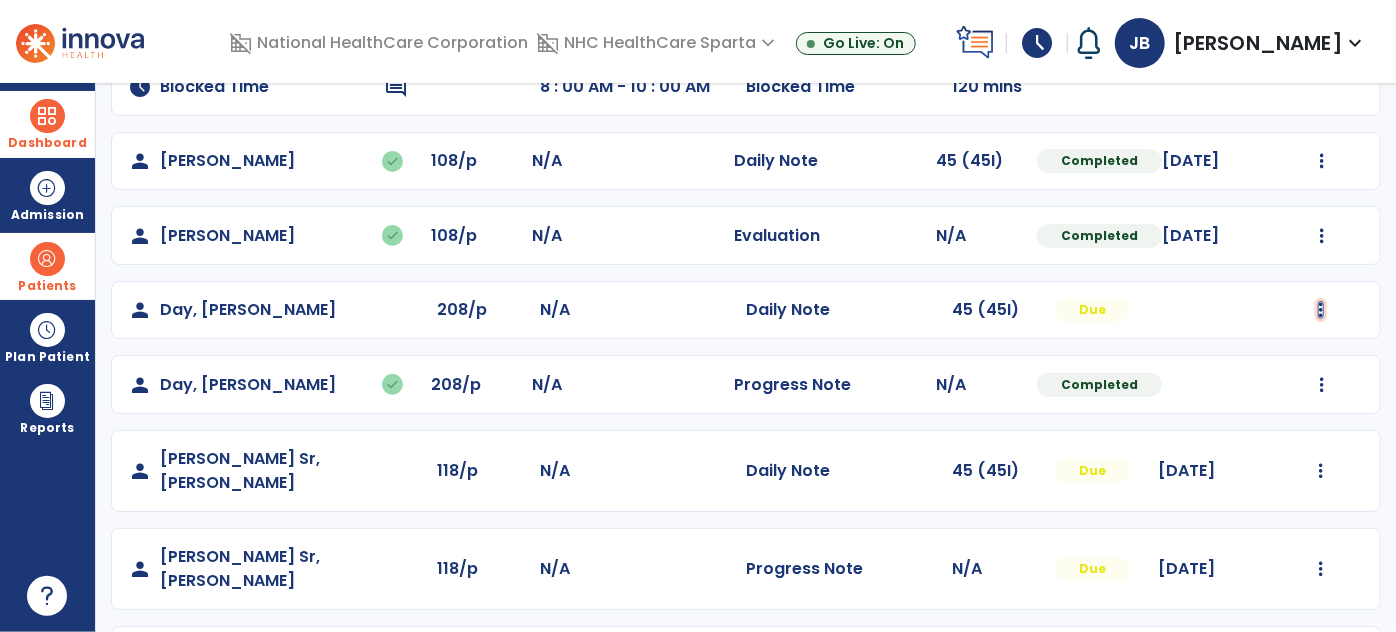 click at bounding box center (1322, 161) 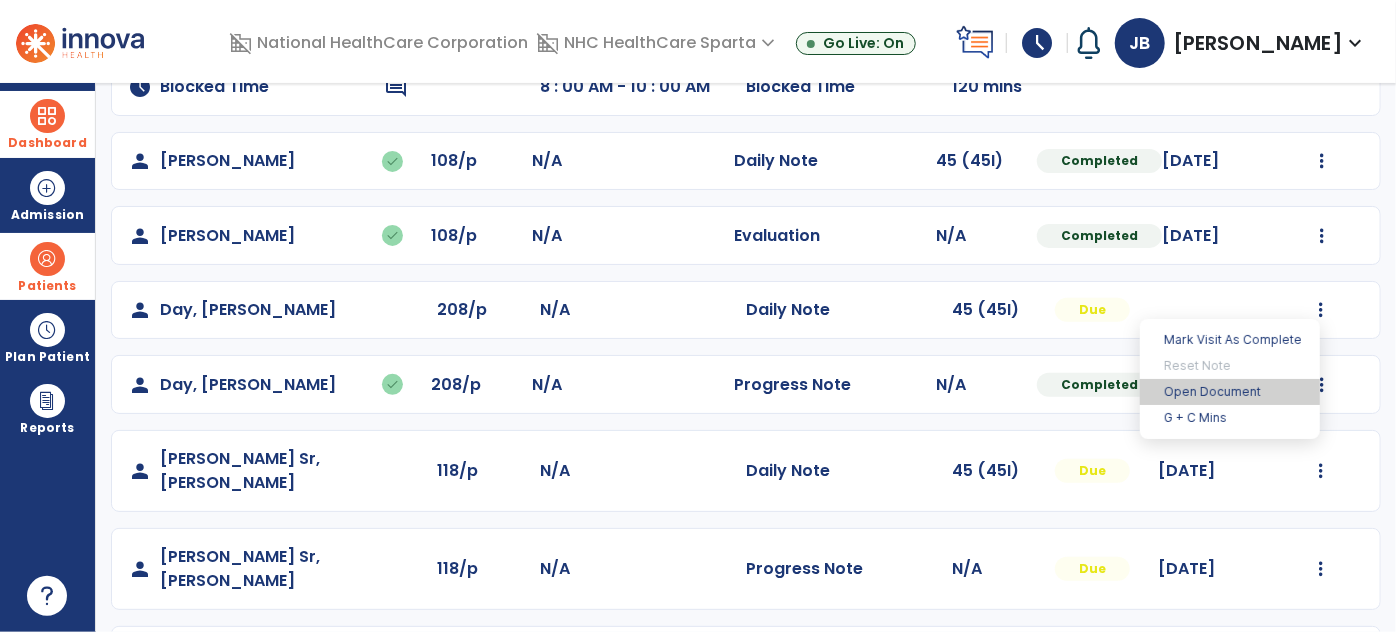 click on "Open Document" at bounding box center [1230, 392] 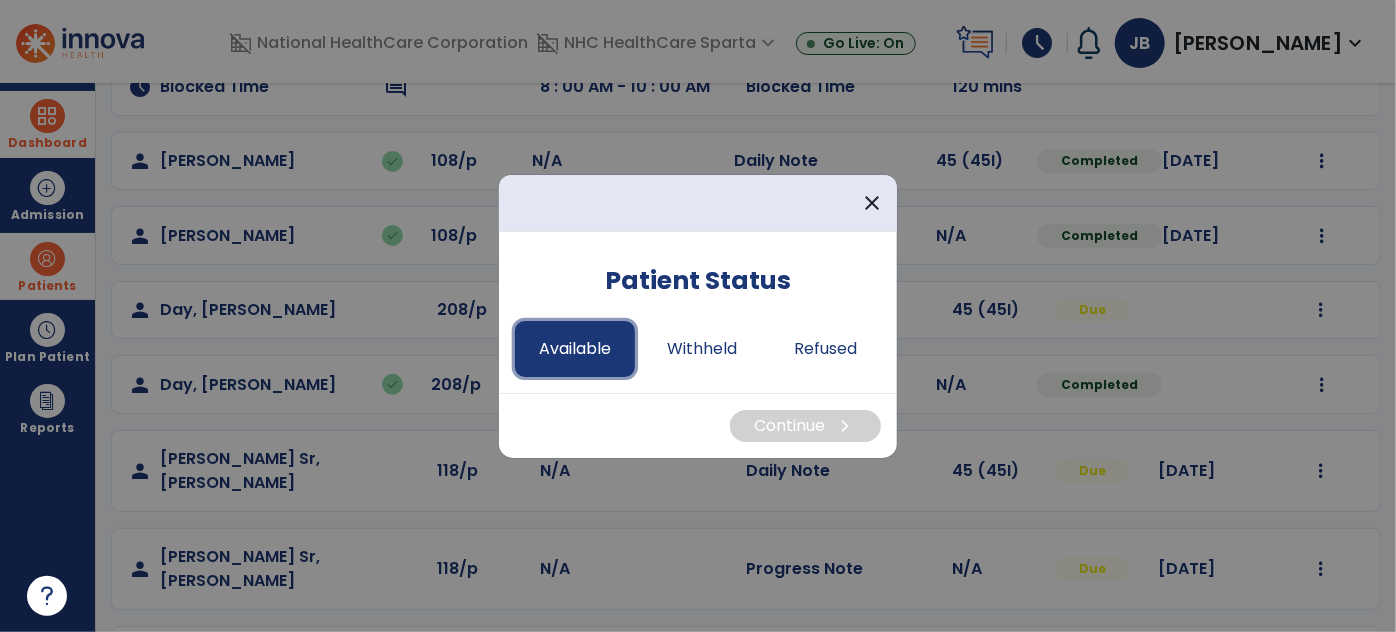 click on "Available" at bounding box center [575, 349] 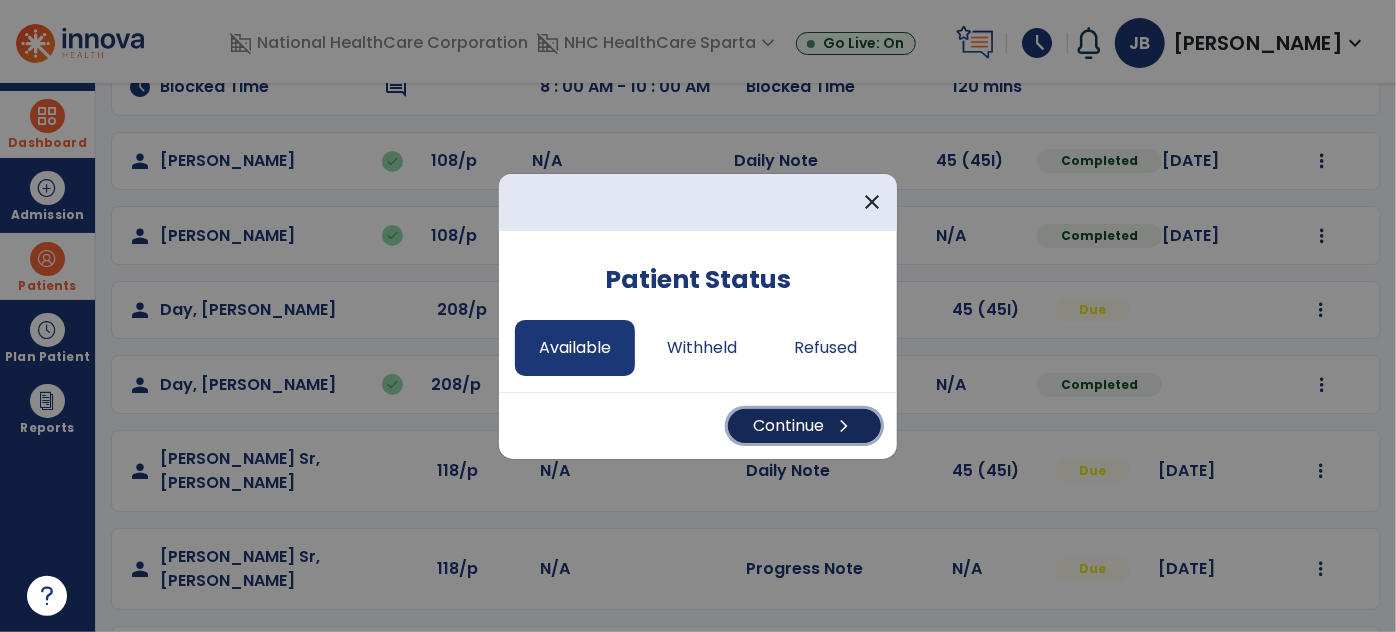 click on "Continue   chevron_right" at bounding box center (804, 426) 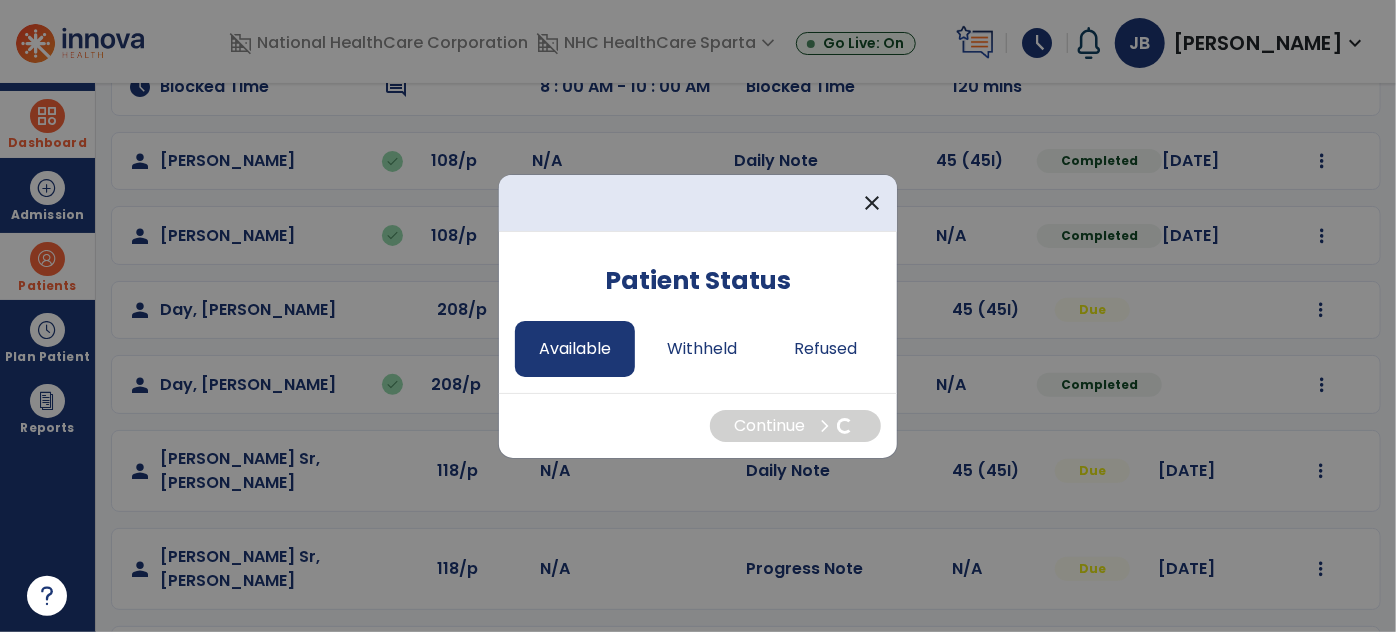 select on "*" 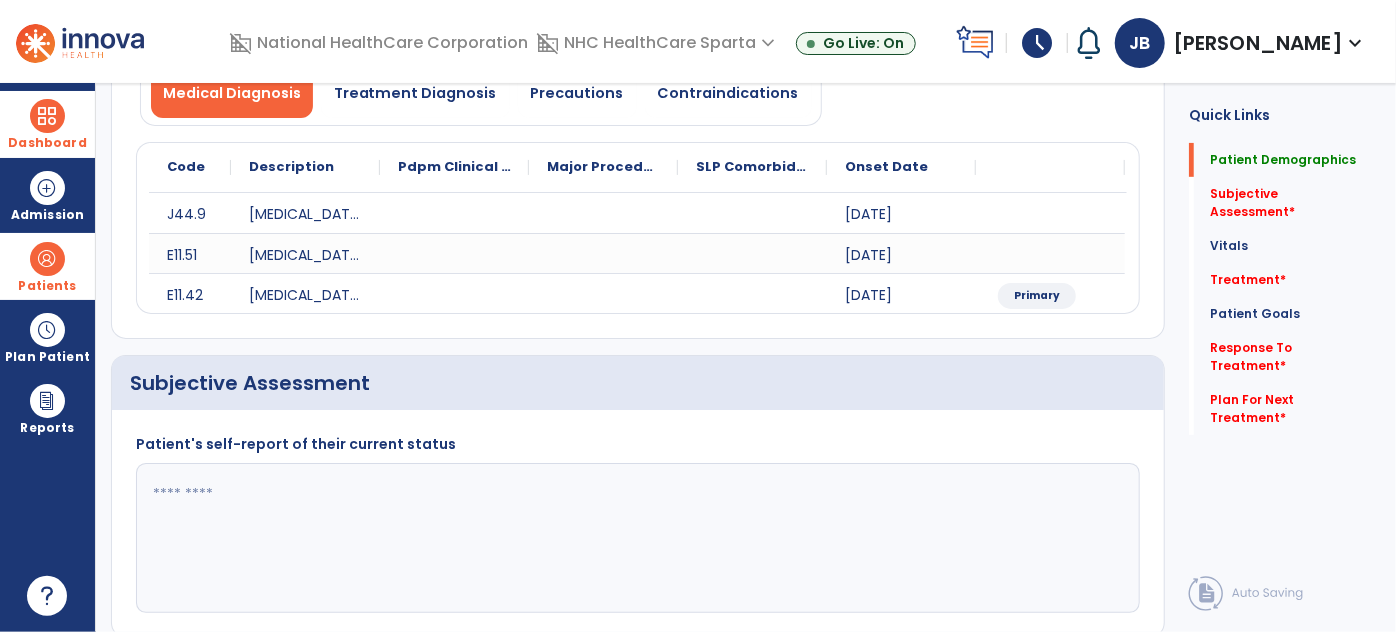 click 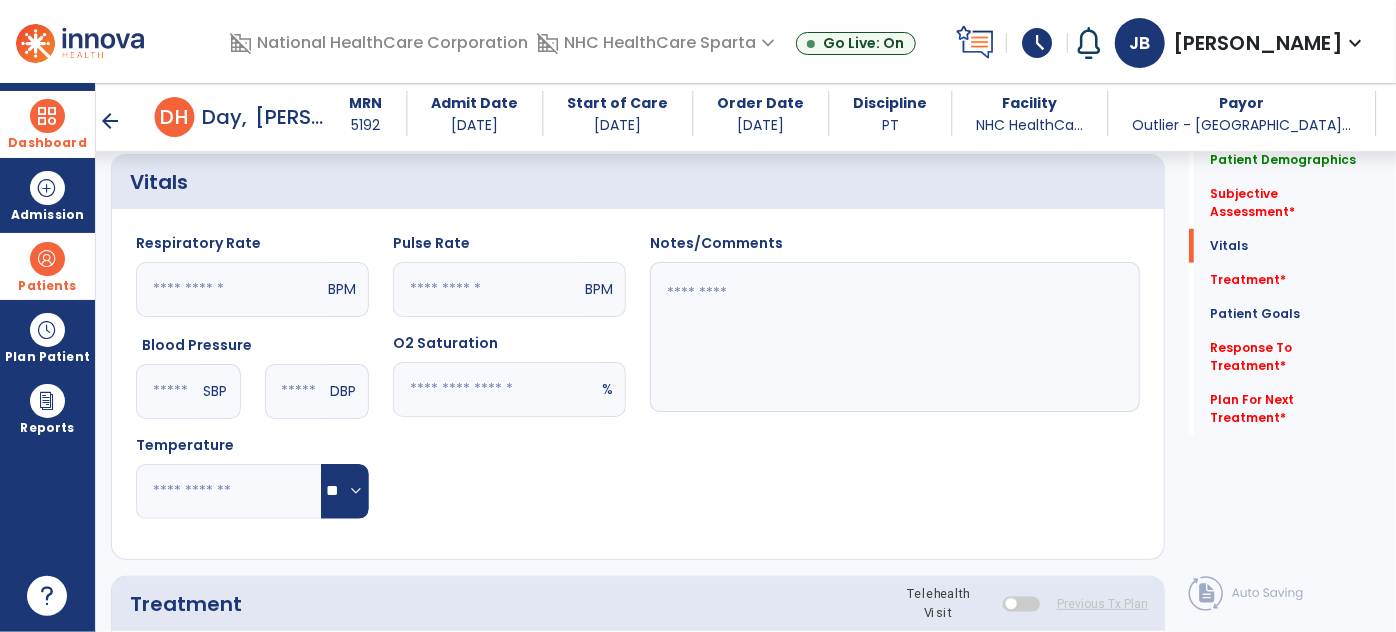 scroll, scrollTop: 818, scrollLeft: 0, axis: vertical 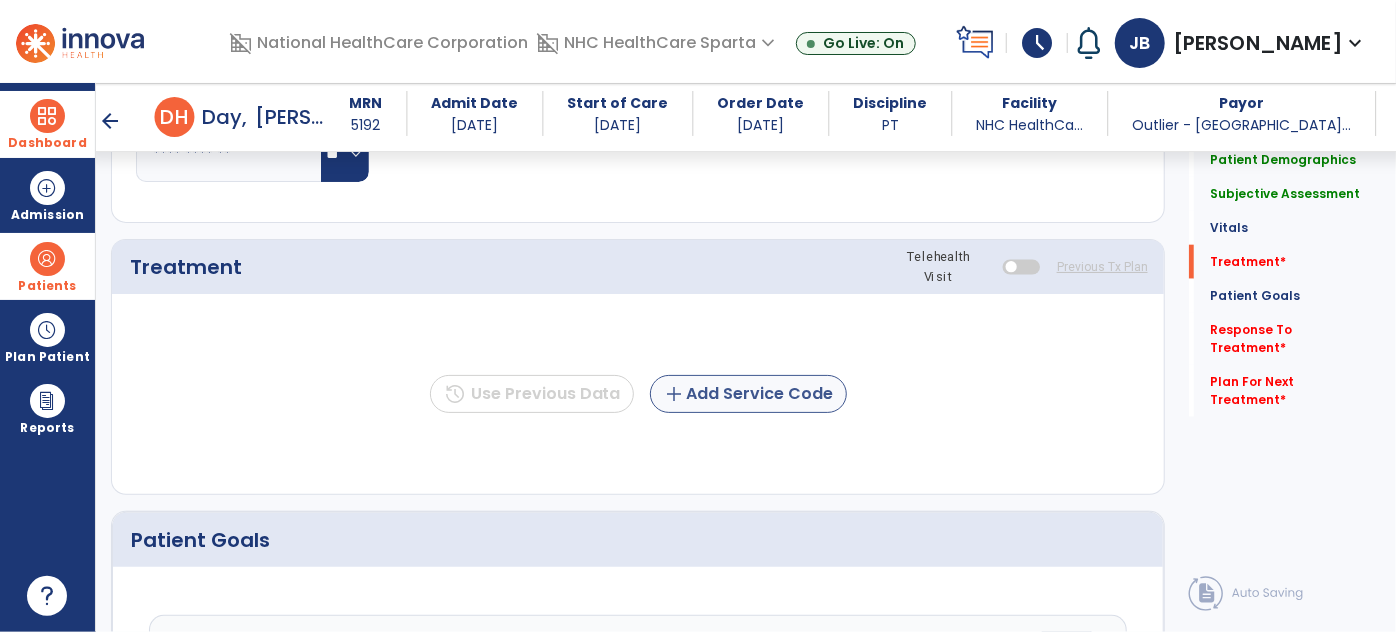 type on "**********" 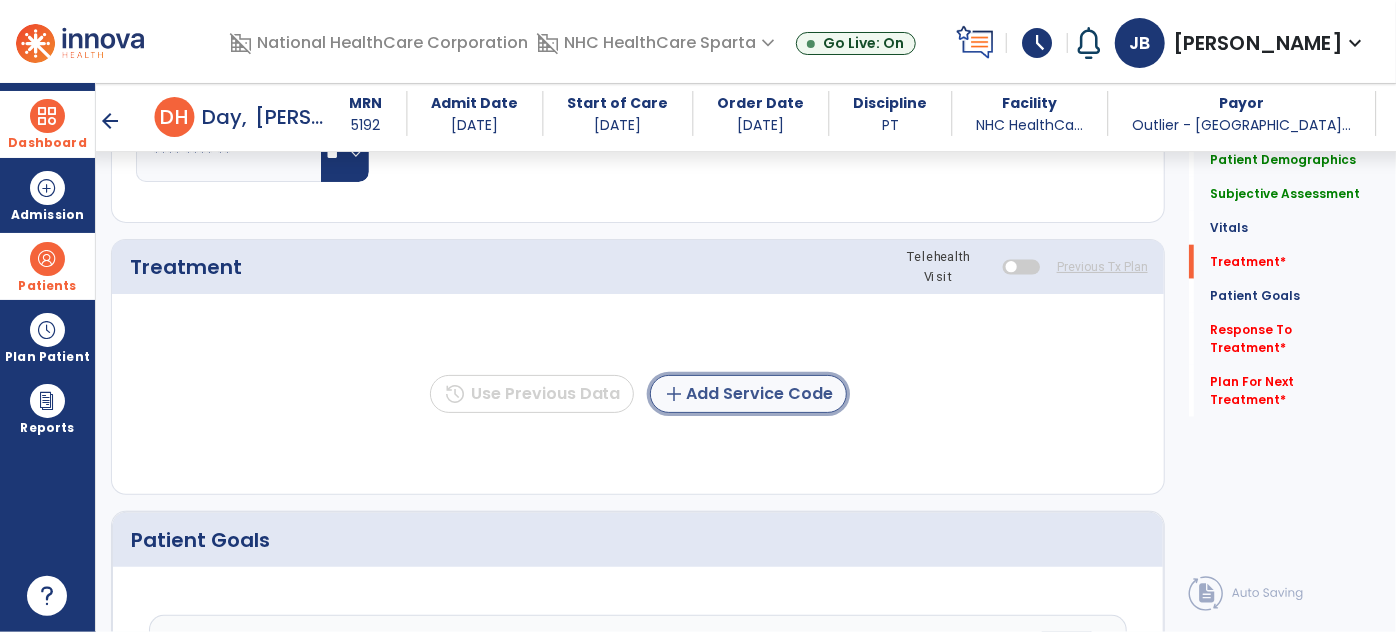 click on "add  Add Service Code" 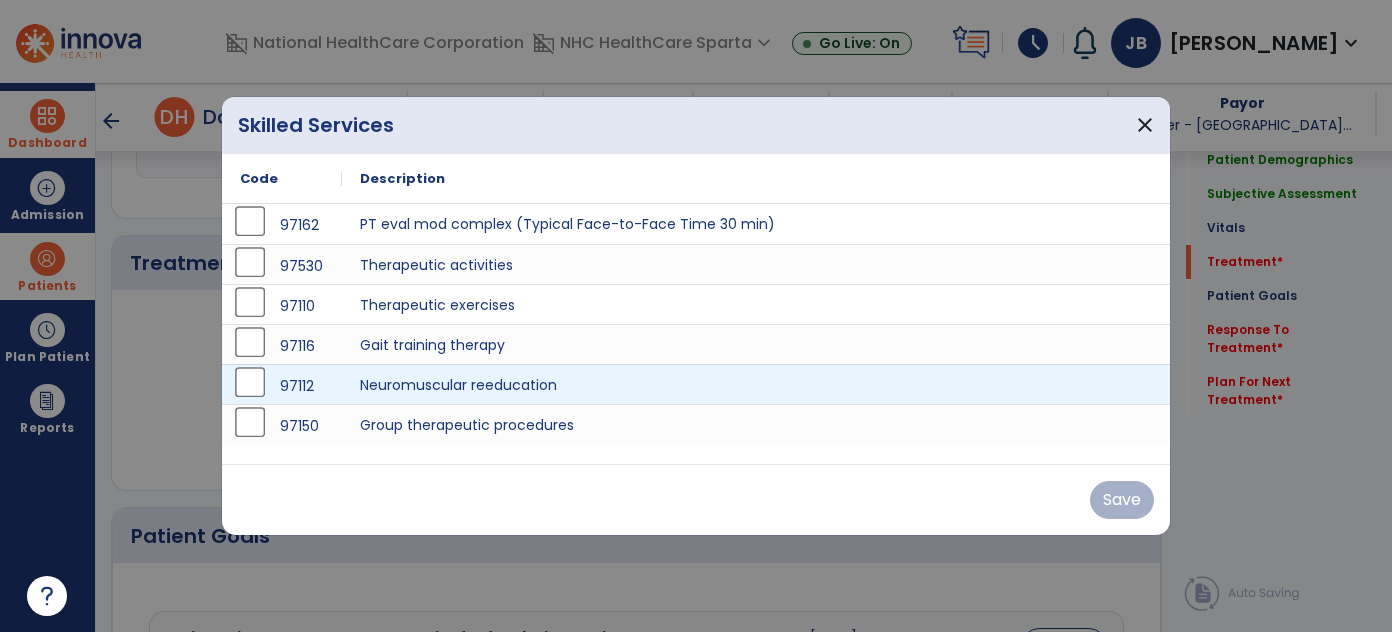 scroll, scrollTop: 1090, scrollLeft: 0, axis: vertical 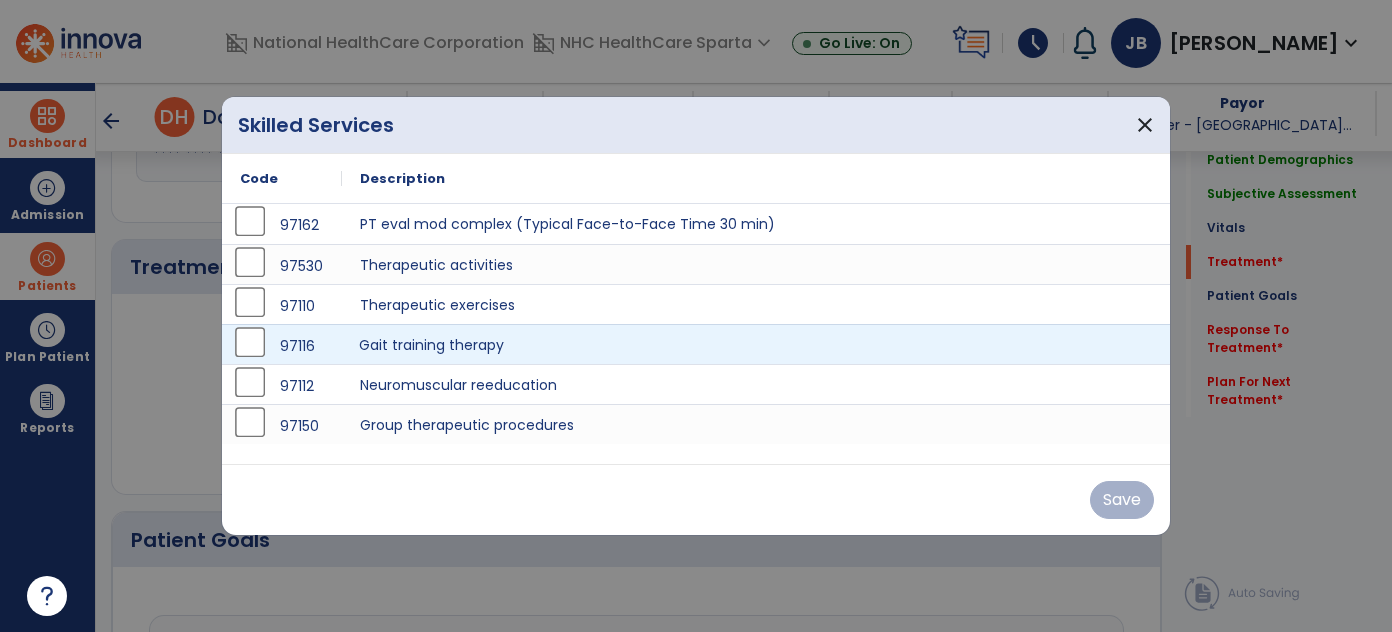 click on "Gait training therapy" at bounding box center [756, 344] 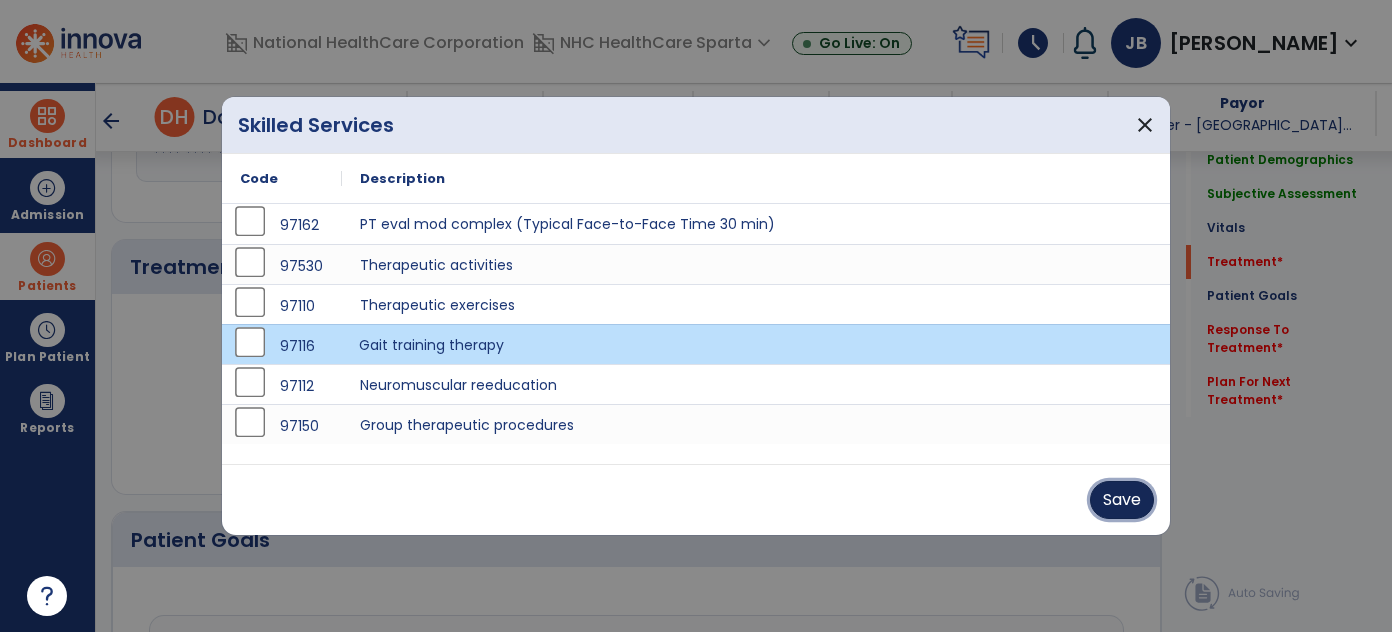 click on "Save" at bounding box center [1122, 500] 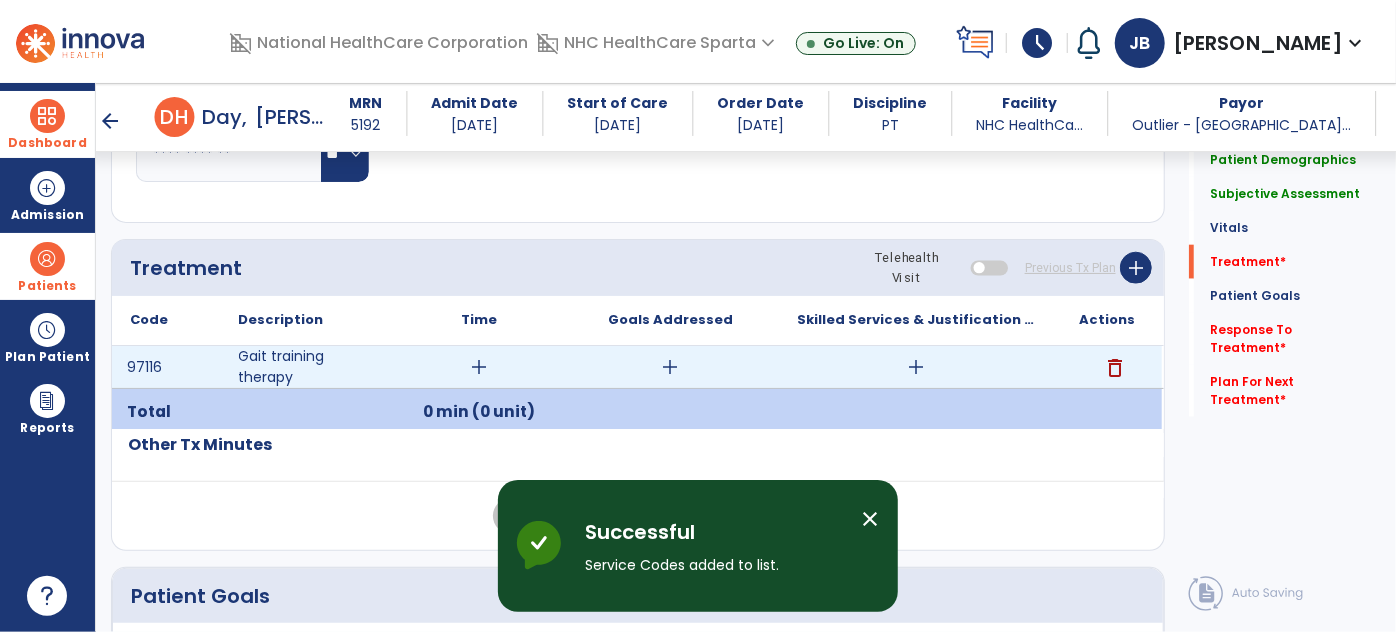 click on "add" at bounding box center (480, 367) 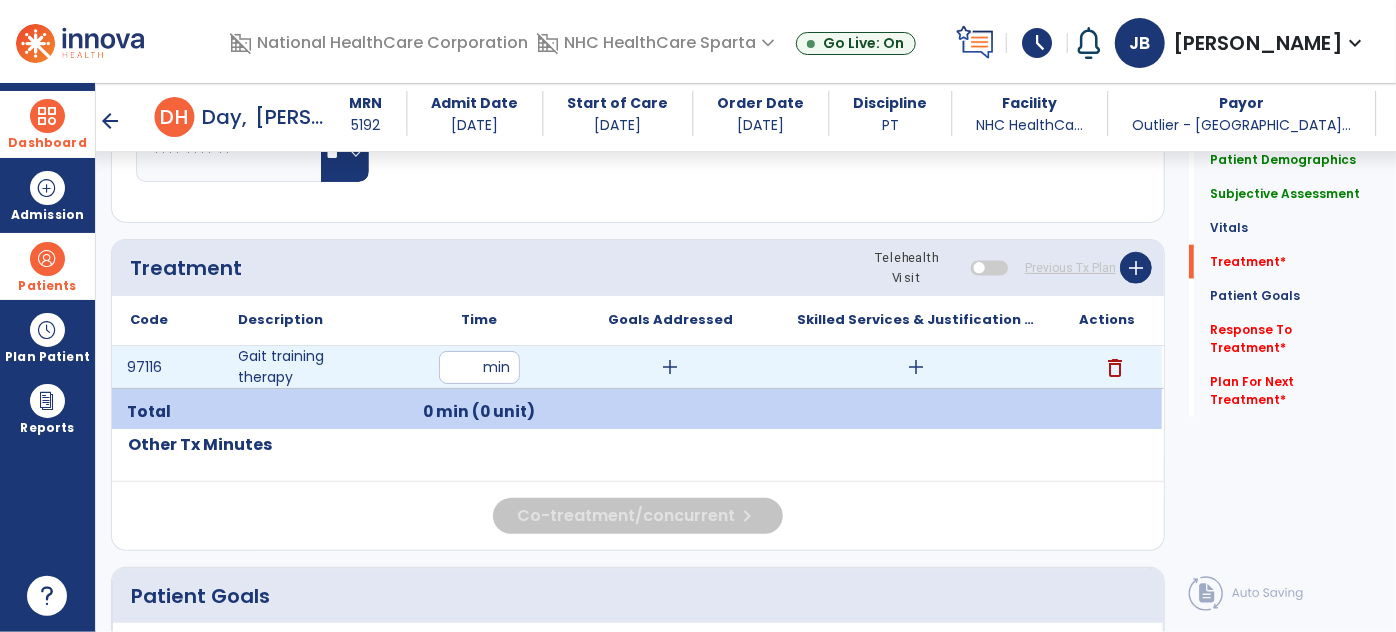 type on "**" 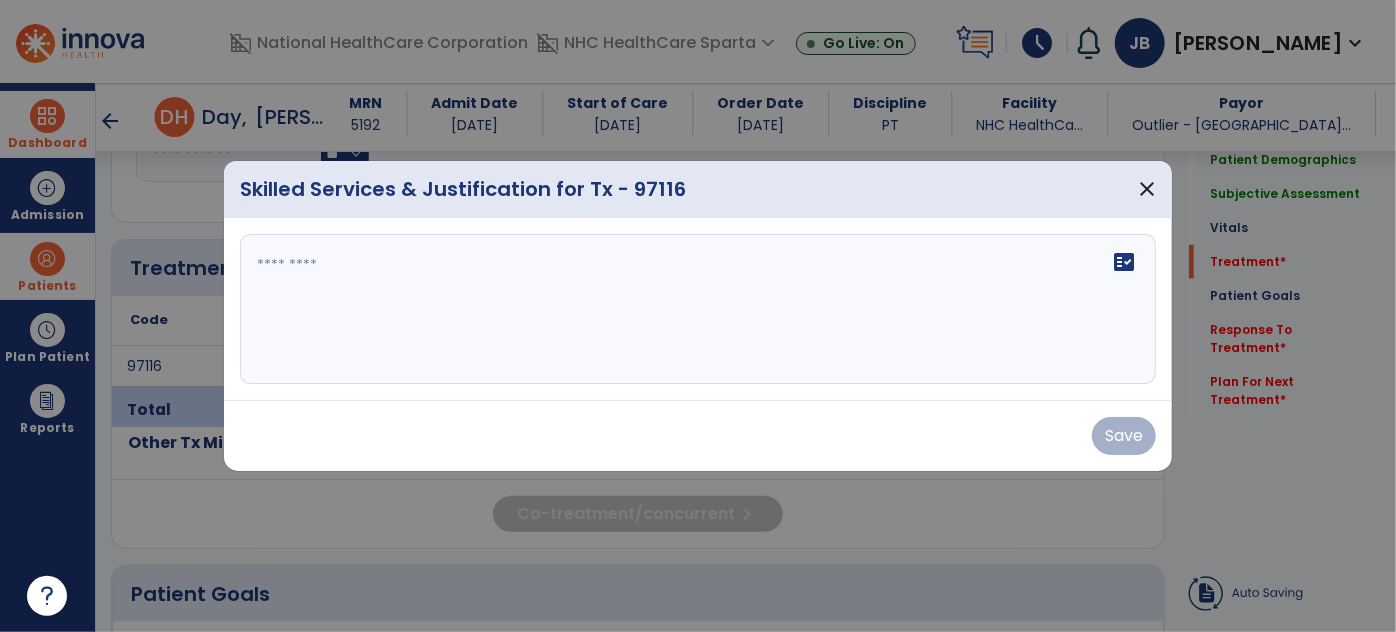 click on "fact_check" at bounding box center (698, 309) 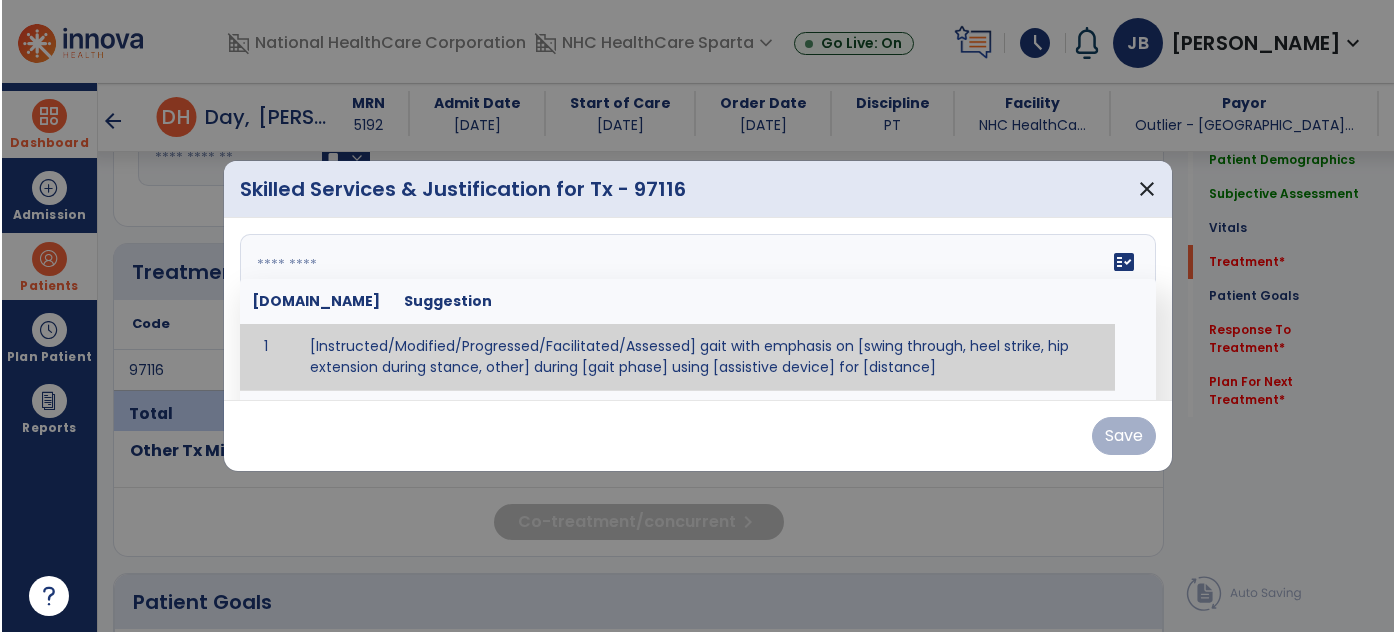 scroll, scrollTop: 1090, scrollLeft: 0, axis: vertical 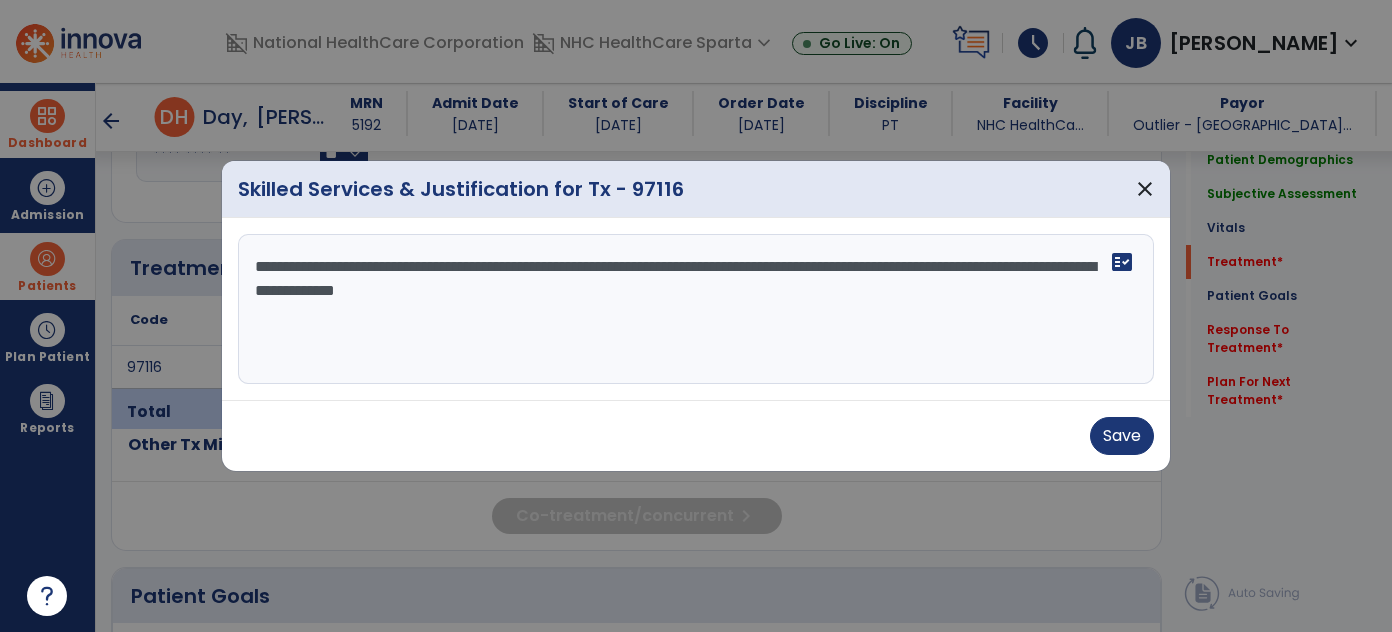 click on "**********" at bounding box center [696, 309] 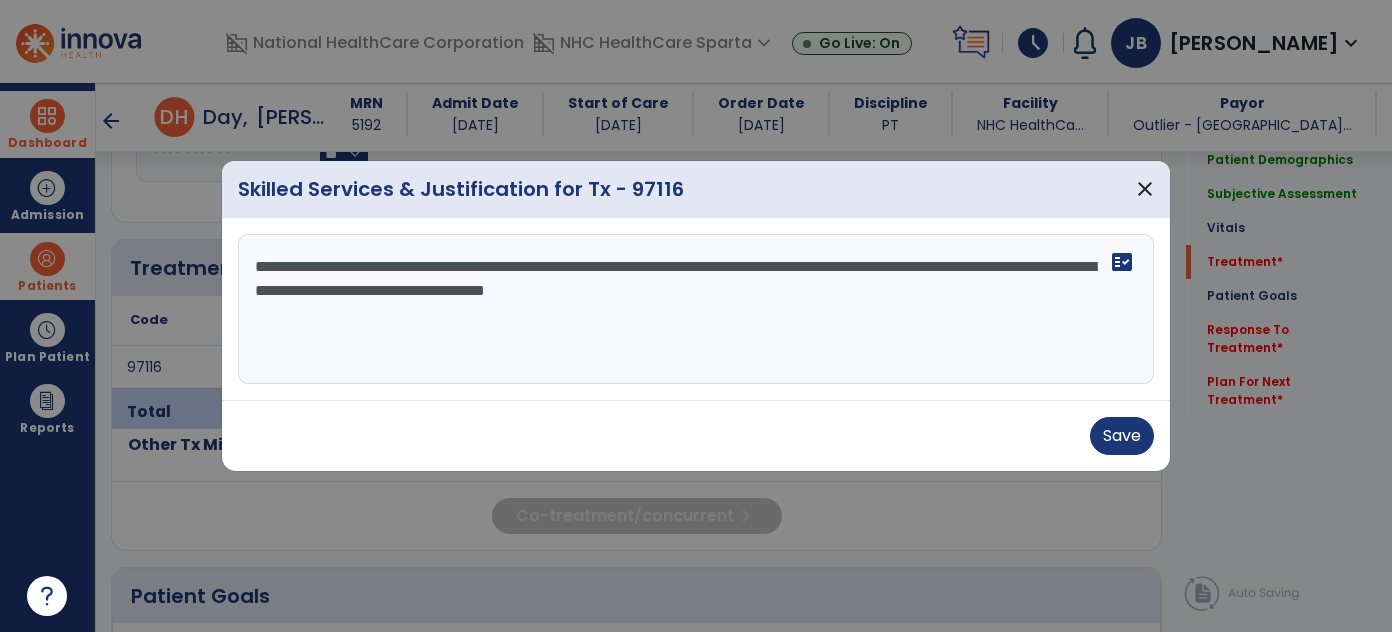 click on "**********" at bounding box center [696, 309] 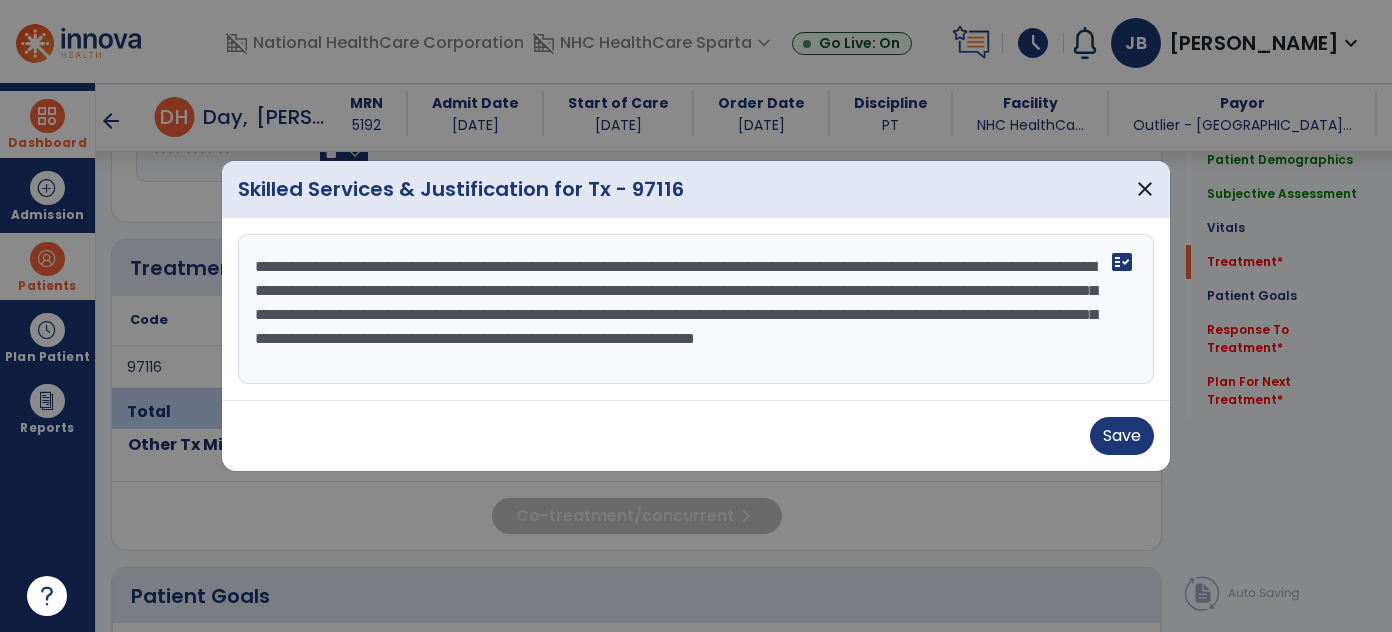 click on "**********" at bounding box center [696, 309] 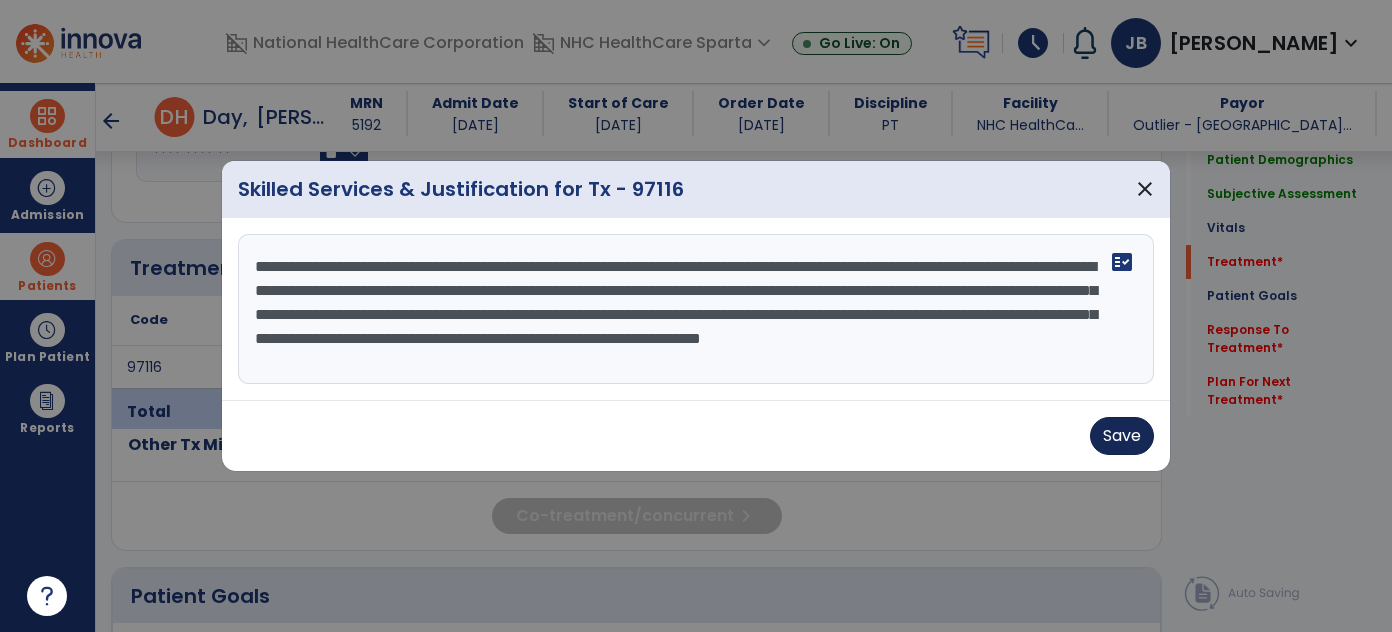 type on "**********" 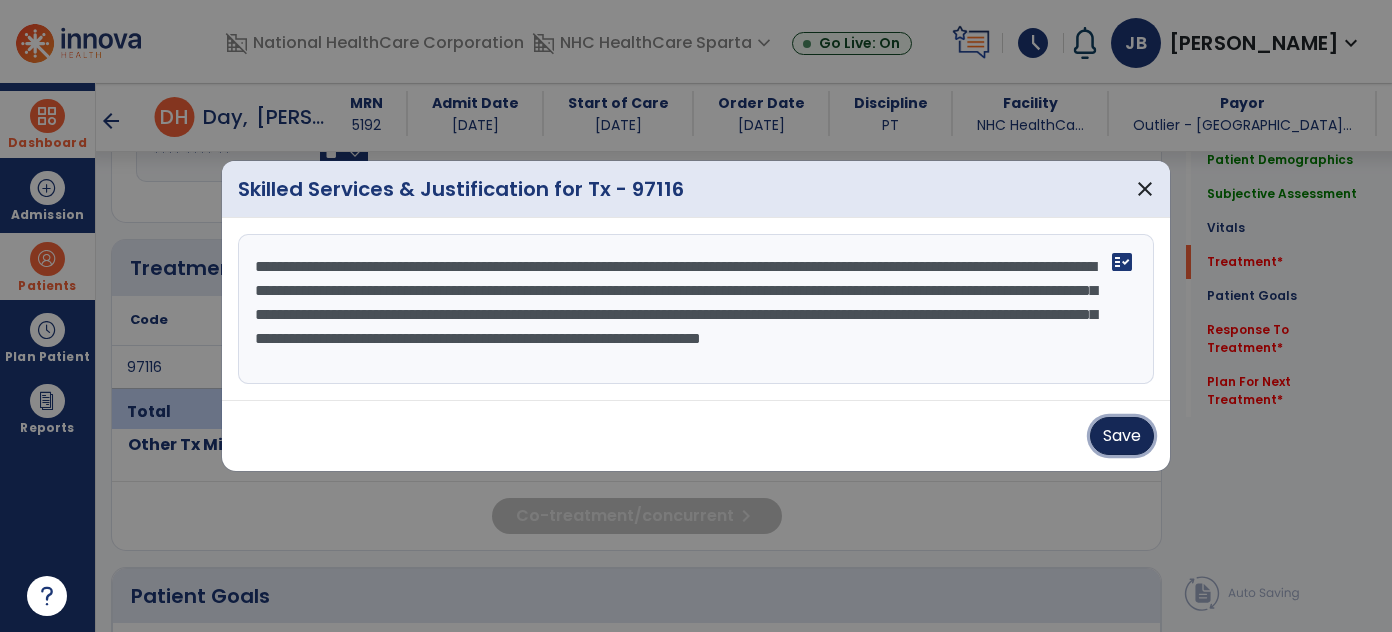 click on "Save" at bounding box center [1122, 436] 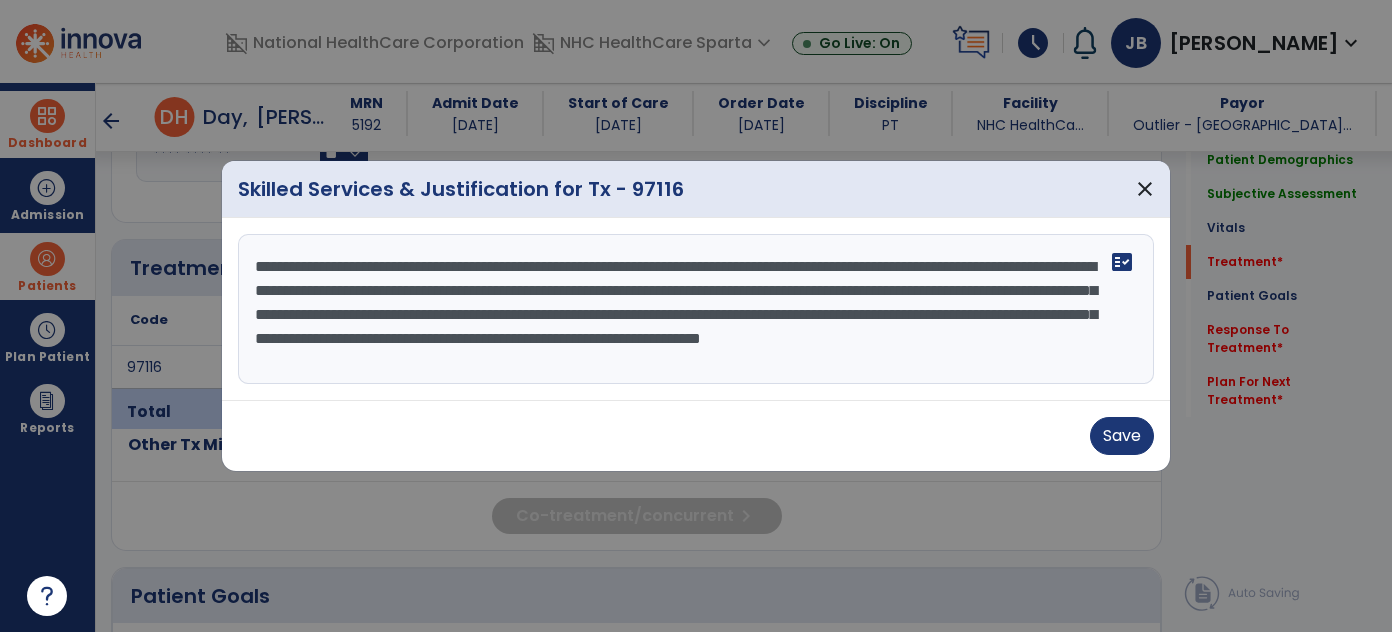 click on "Save" at bounding box center [696, 436] 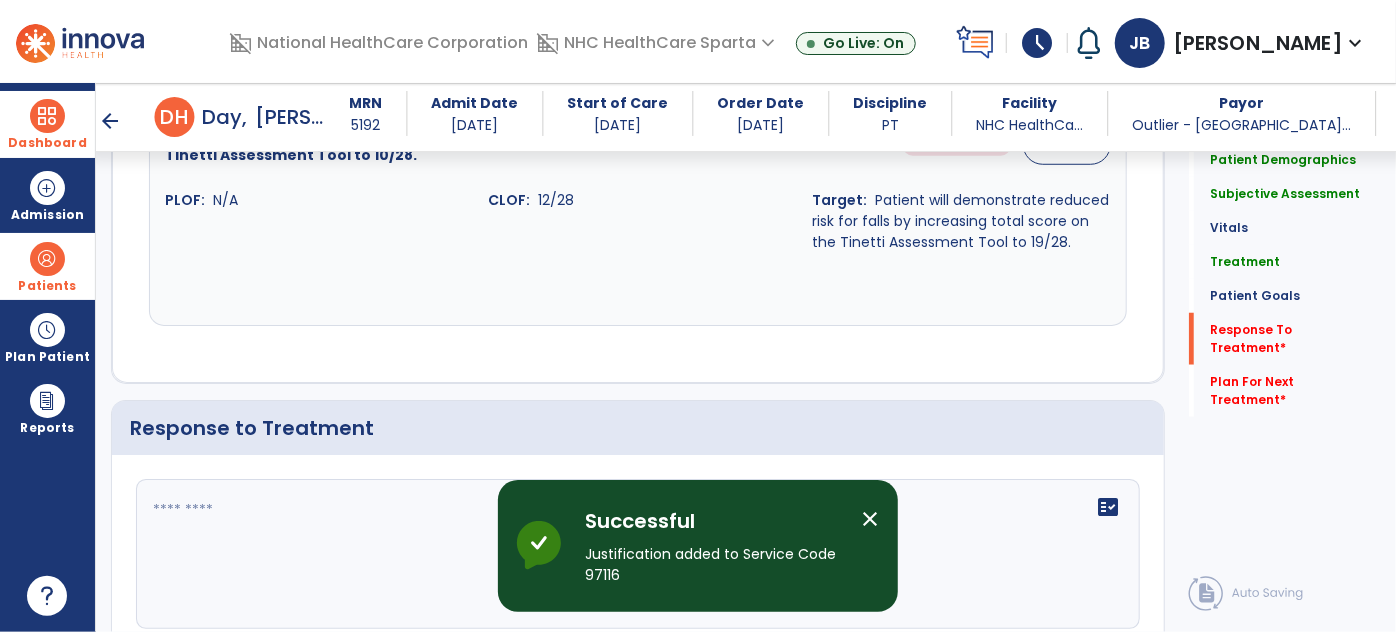 scroll, scrollTop: 4981, scrollLeft: 0, axis: vertical 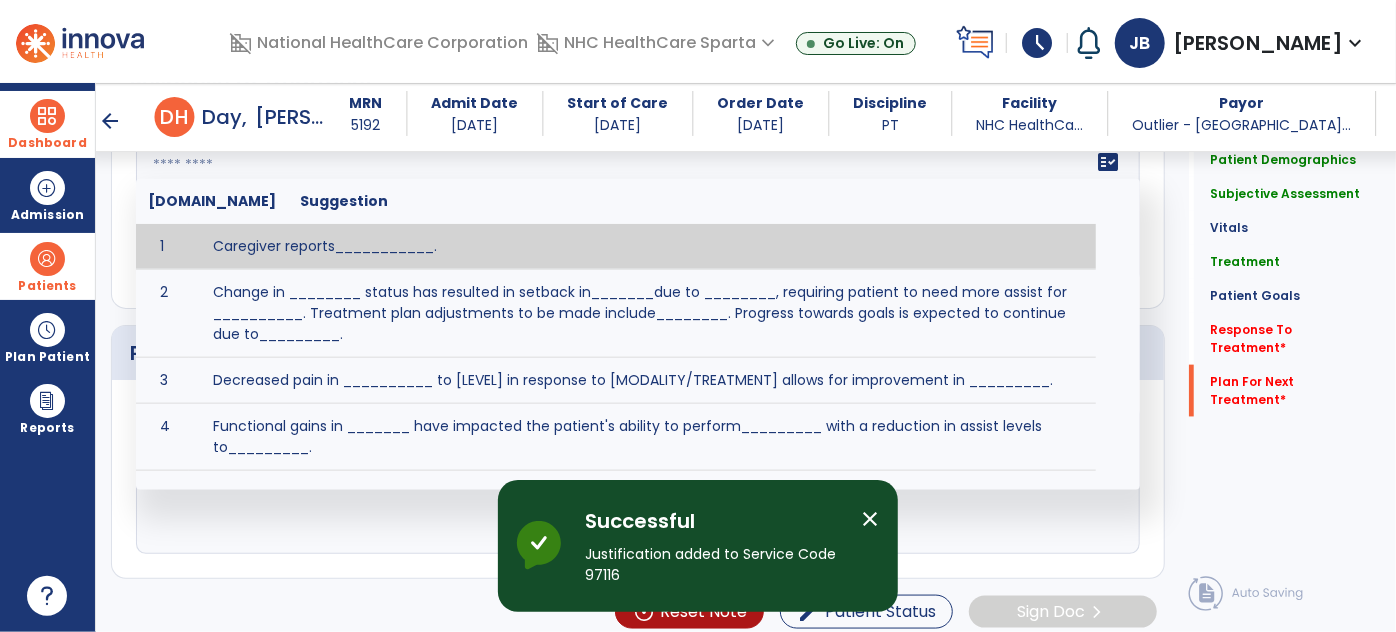 click on "fact_check  Sr.No Suggestion 1 Caregiver reports___________. 2 Change in ________ status has resulted in setback in_______due to ________, requiring patient to need more assist for __________.   Treatment plan adjustments to be made include________.  Progress towards goals is expected to continue due to_________. 3 Decreased pain in __________ to [LEVEL] in response to [MODALITY/TREATMENT] allows for improvement in _________. 4 Functional gains in _______ have impacted the patient's ability to perform_________ with a reduction in assist levels to_________. 5 Functional progress this week has been significant due to__________. 6 Gains in ________ have improved the patient's ability to perform ______with decreased levels of assist to___________. 7 Improvement in ________allows patient to tolerate higher levels of challenges in_________. 8 Pain in [AREA] has decreased to [LEVEL] in response to [TREATMENT/MODALITY], allowing fore ease in completing__________. 9 10 11 12 13 14 15 16 17 18 19 20 21" 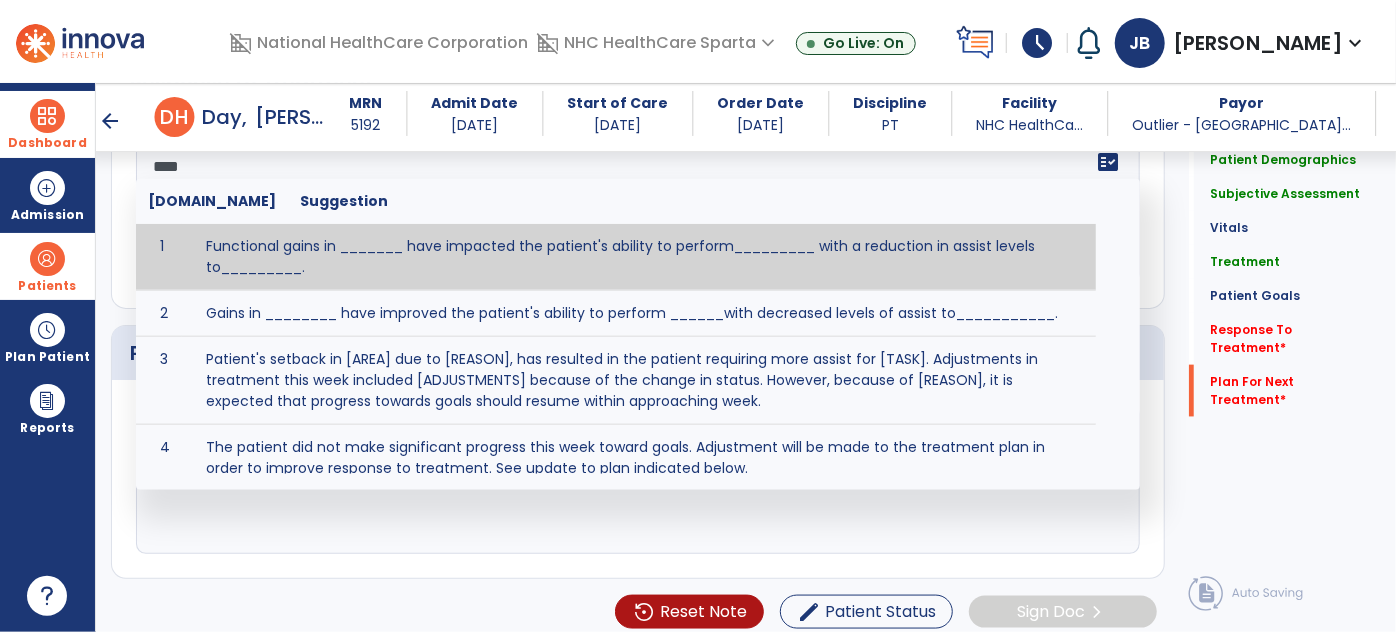 scroll, scrollTop: 37, scrollLeft: 0, axis: vertical 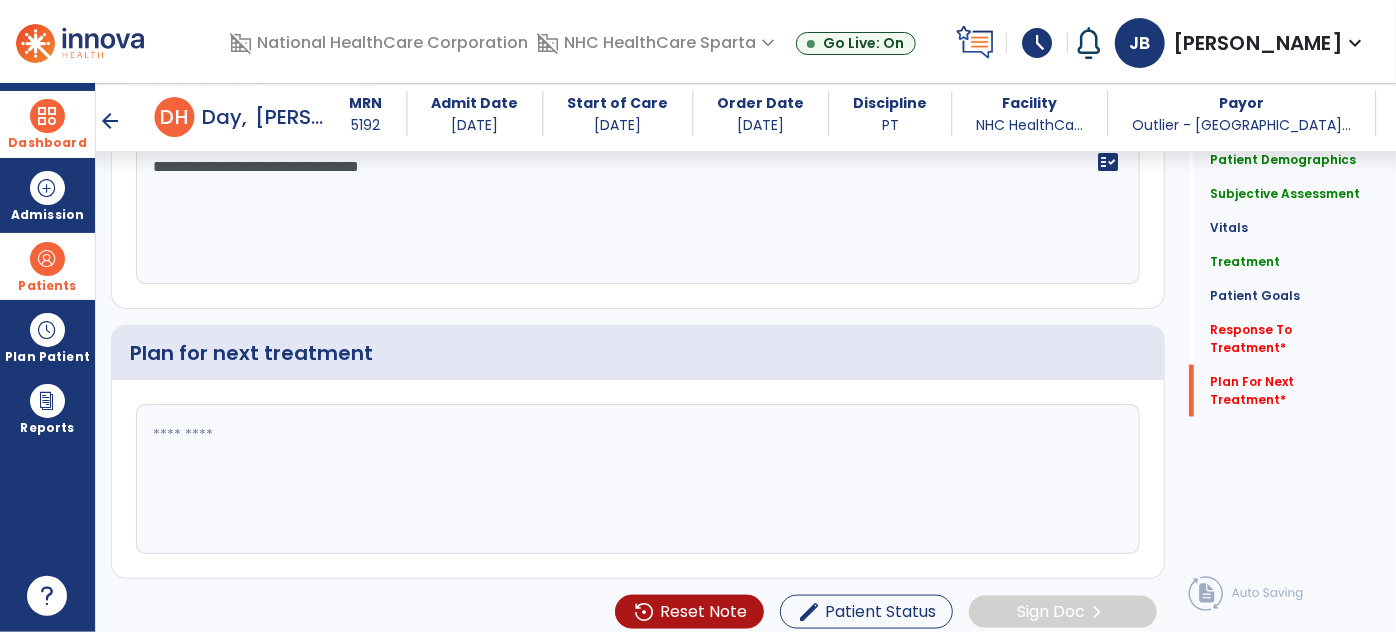 click on "**********" 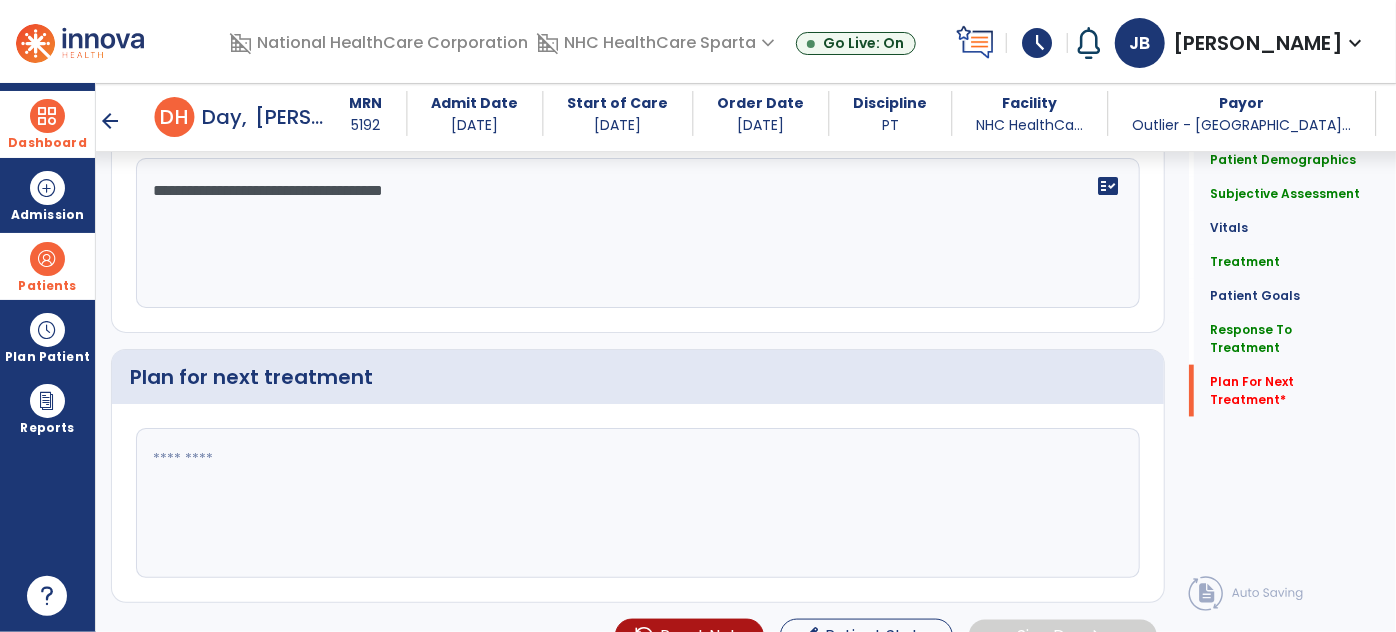 scroll, scrollTop: 4981, scrollLeft: 0, axis: vertical 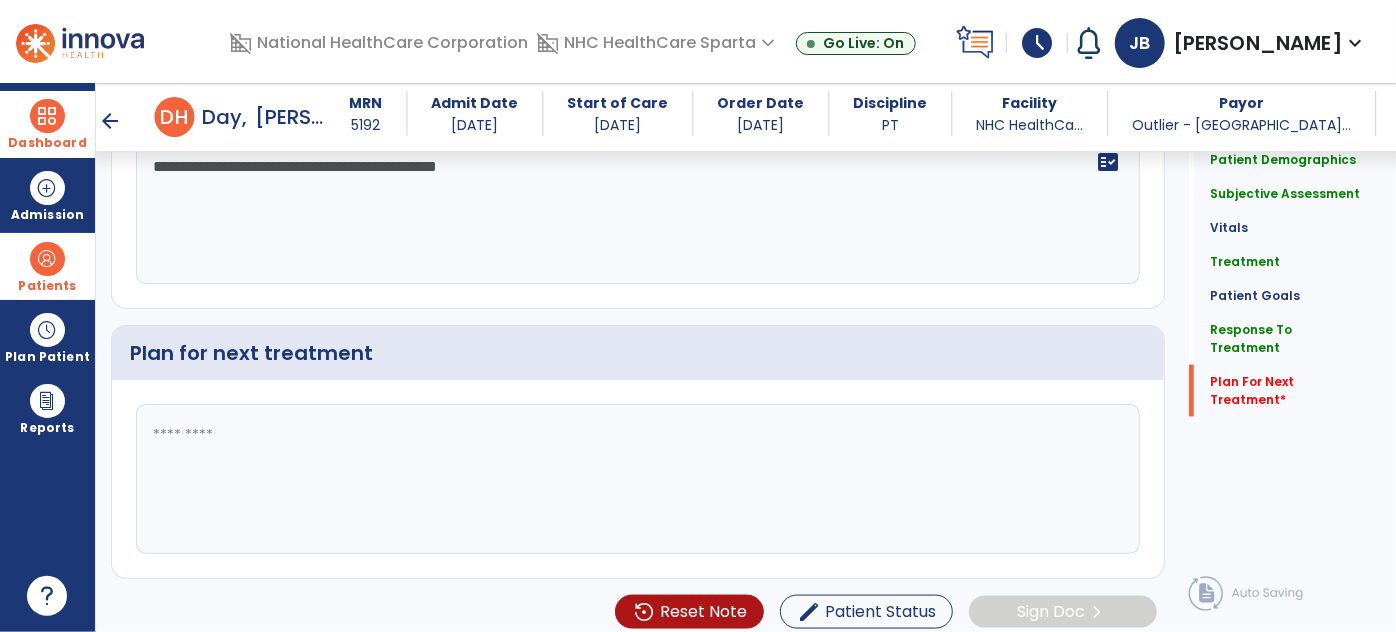 click on "**********" 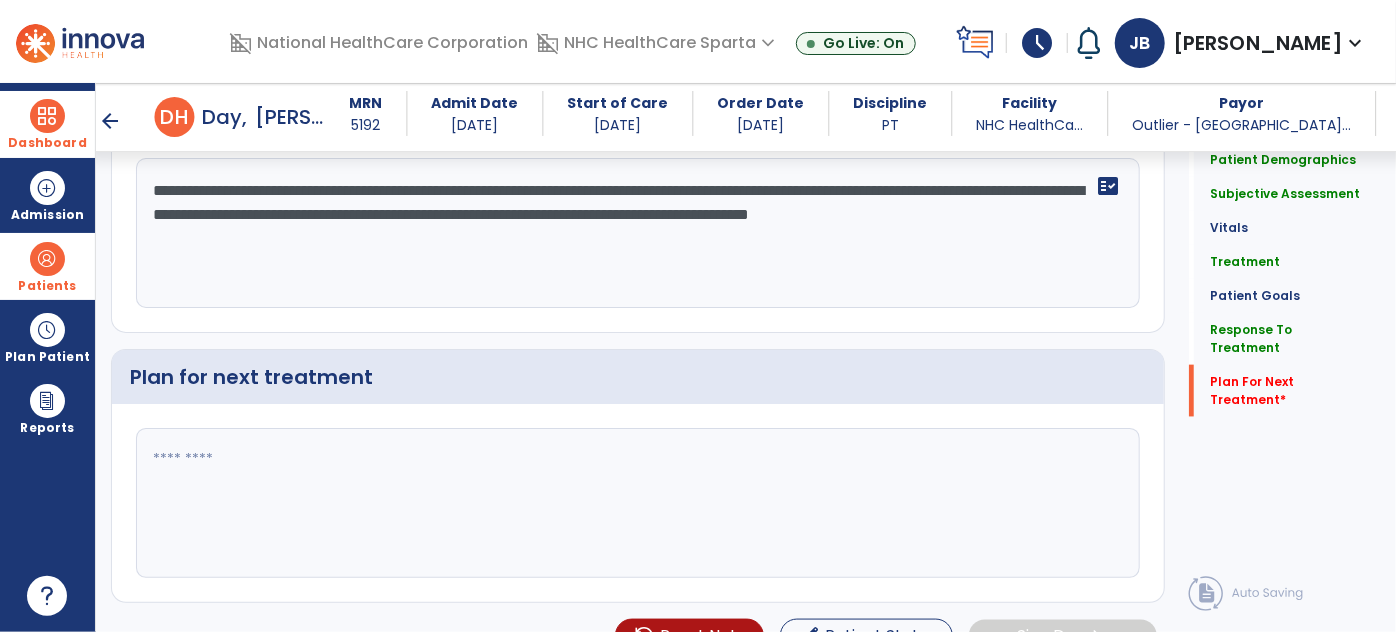 scroll, scrollTop: 4981, scrollLeft: 0, axis: vertical 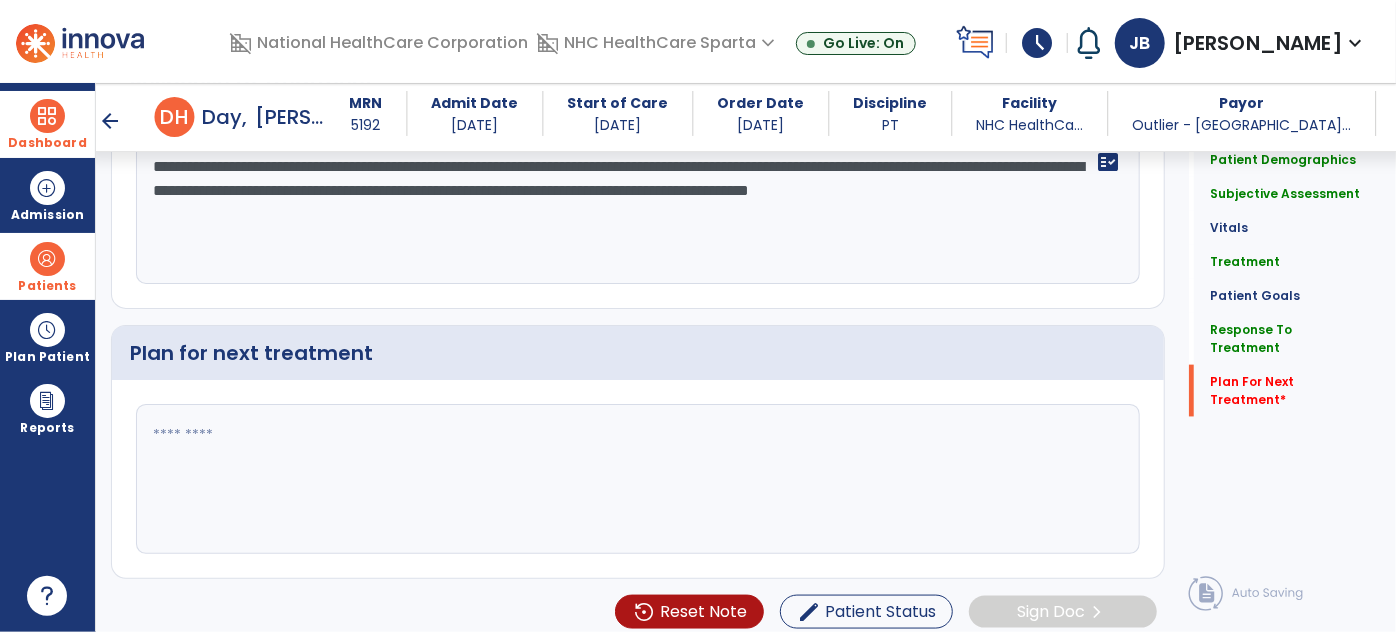click on "**********" 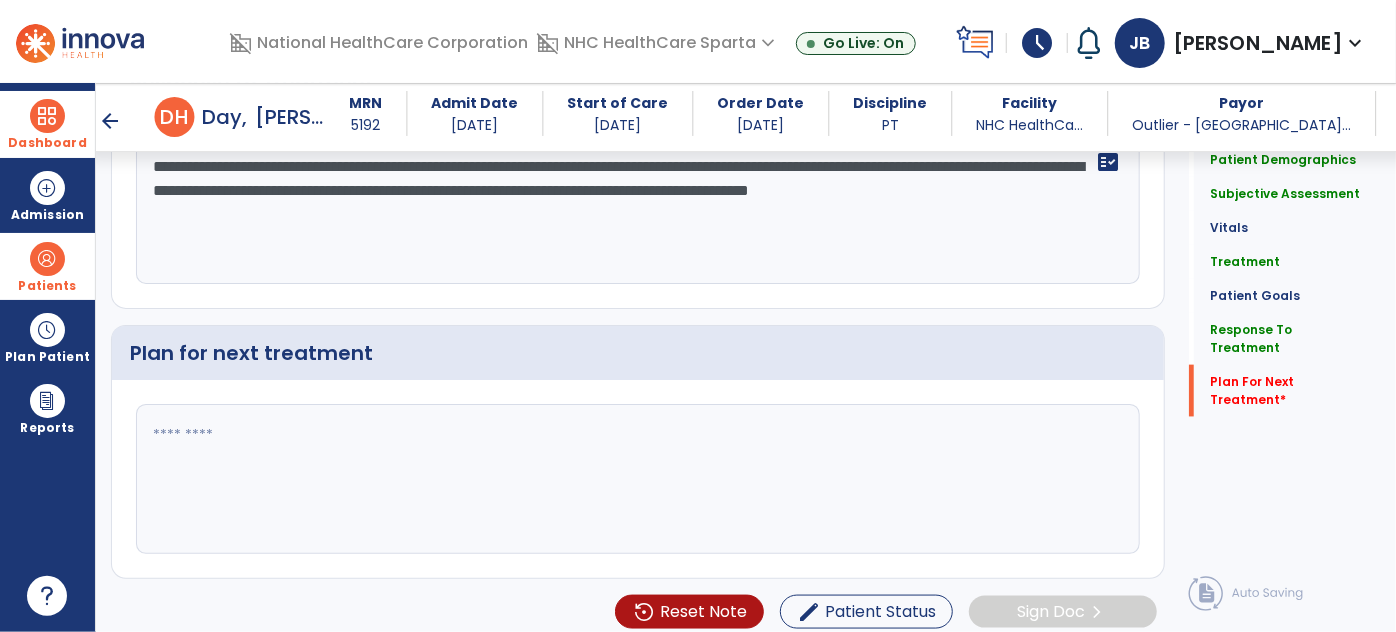 click on "**********" 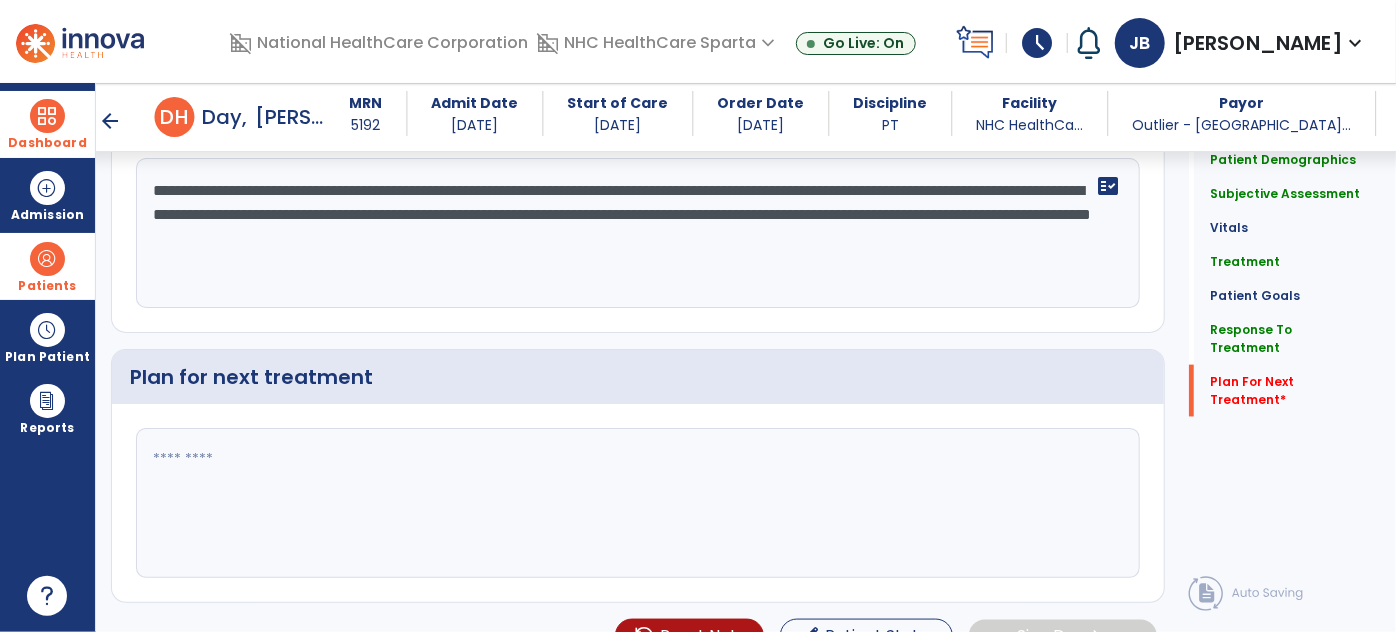 scroll, scrollTop: 4981, scrollLeft: 0, axis: vertical 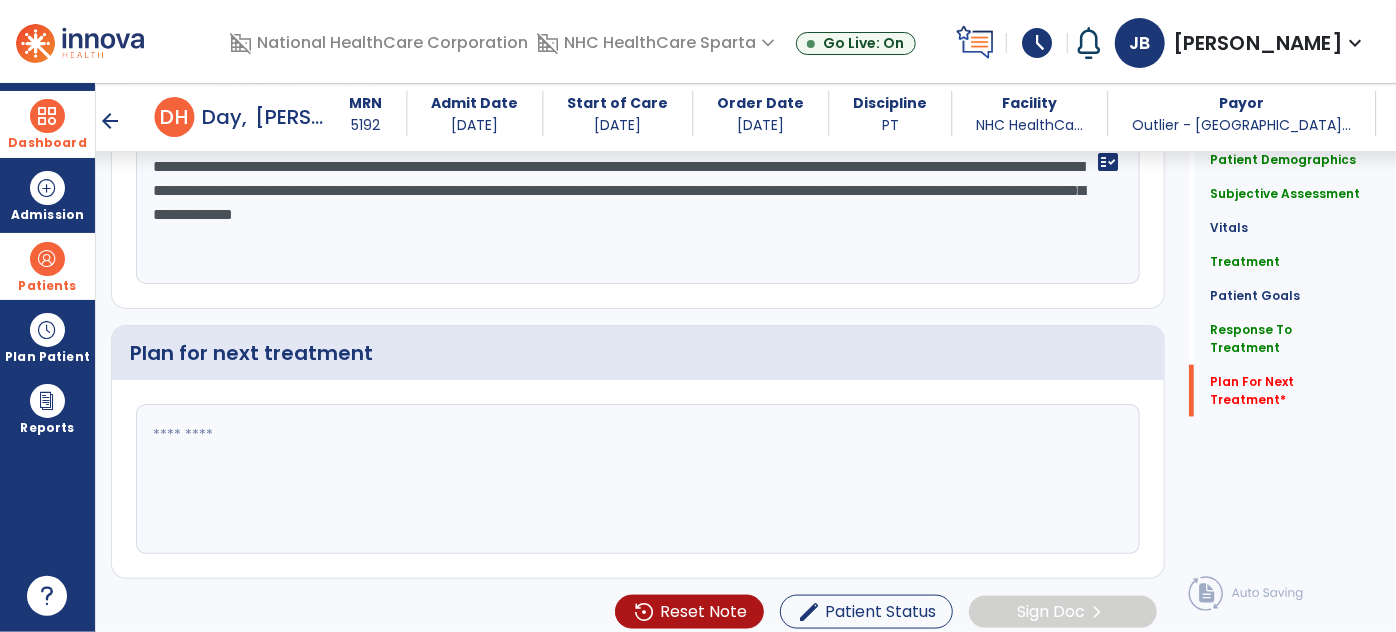 drag, startPoint x: 302, startPoint y: 186, endPoint x: 314, endPoint y: 175, distance: 16.27882 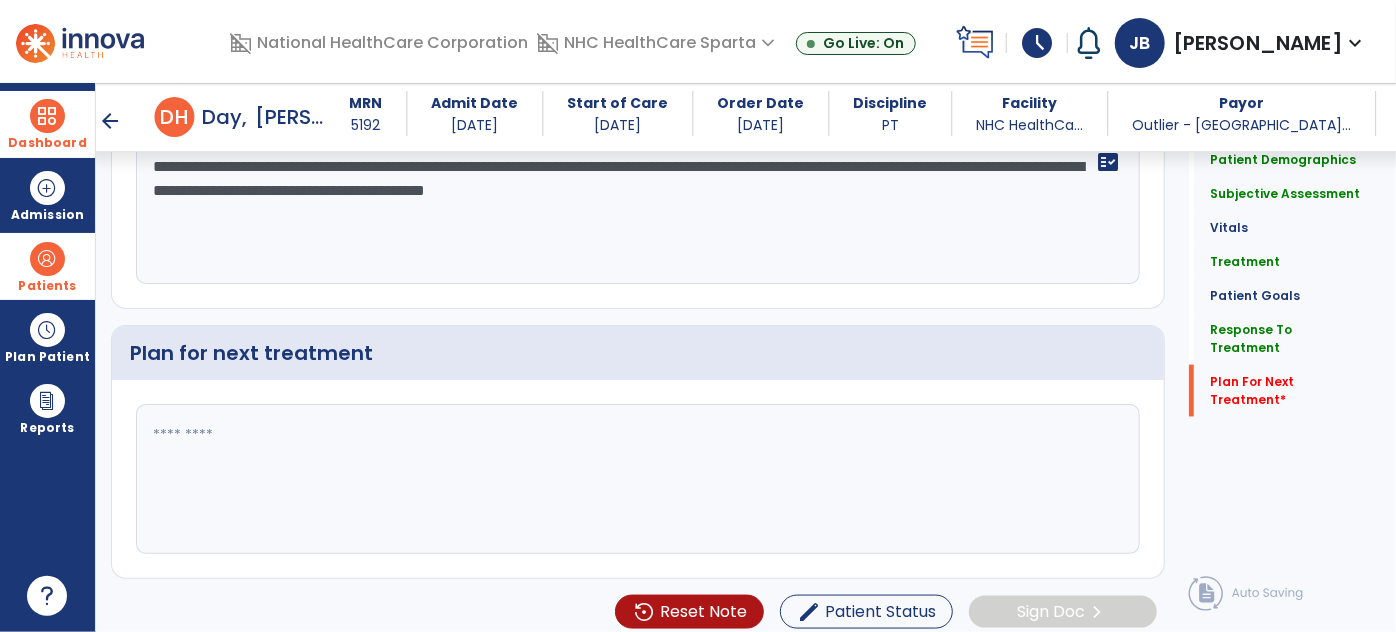 click on "**********" 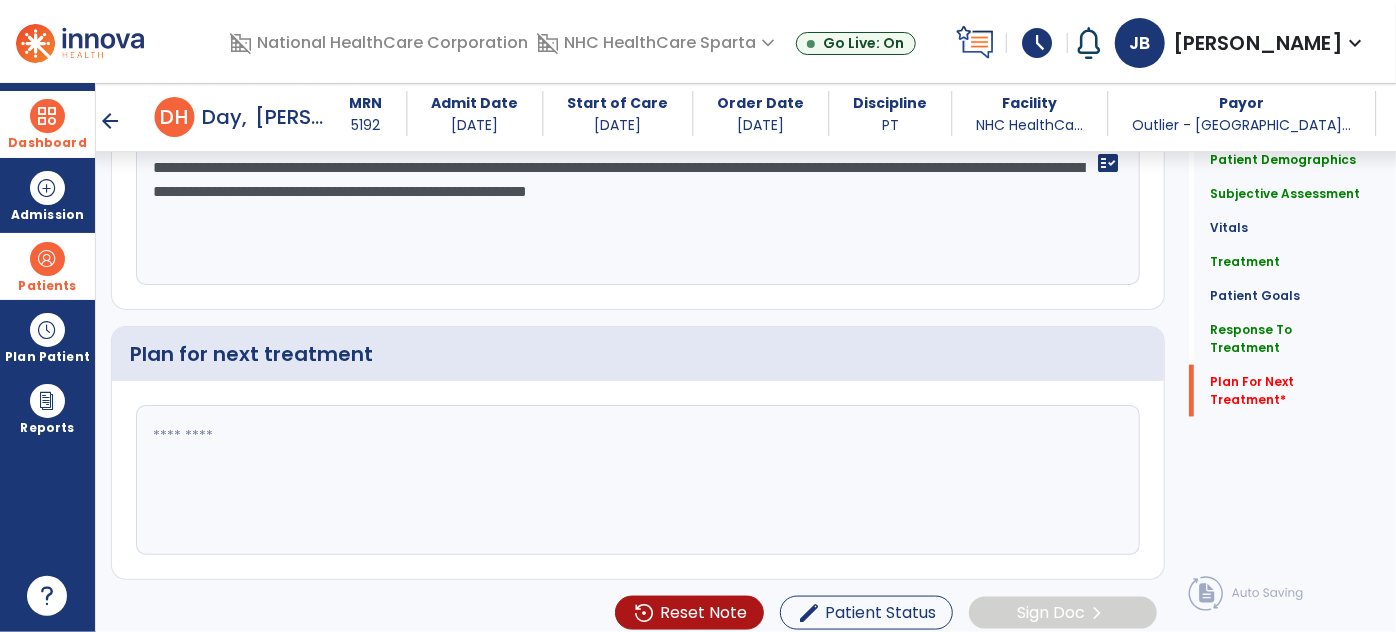 scroll, scrollTop: 4981, scrollLeft: 0, axis: vertical 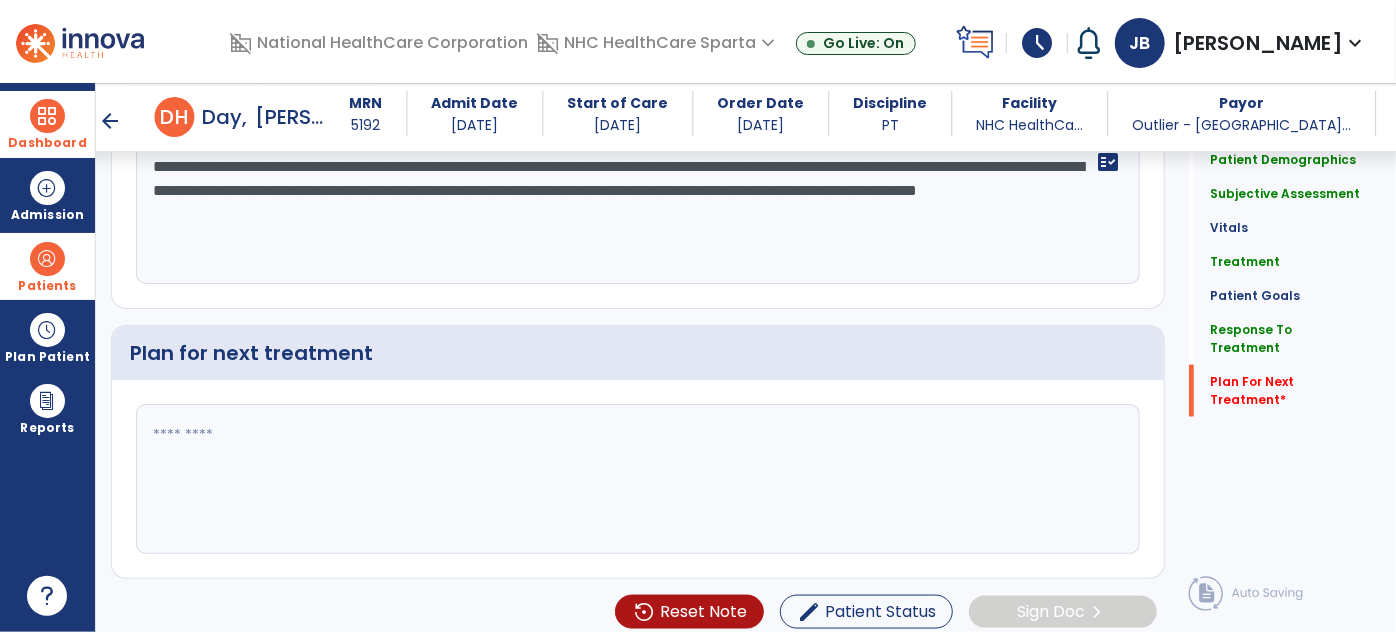 type on "**********" 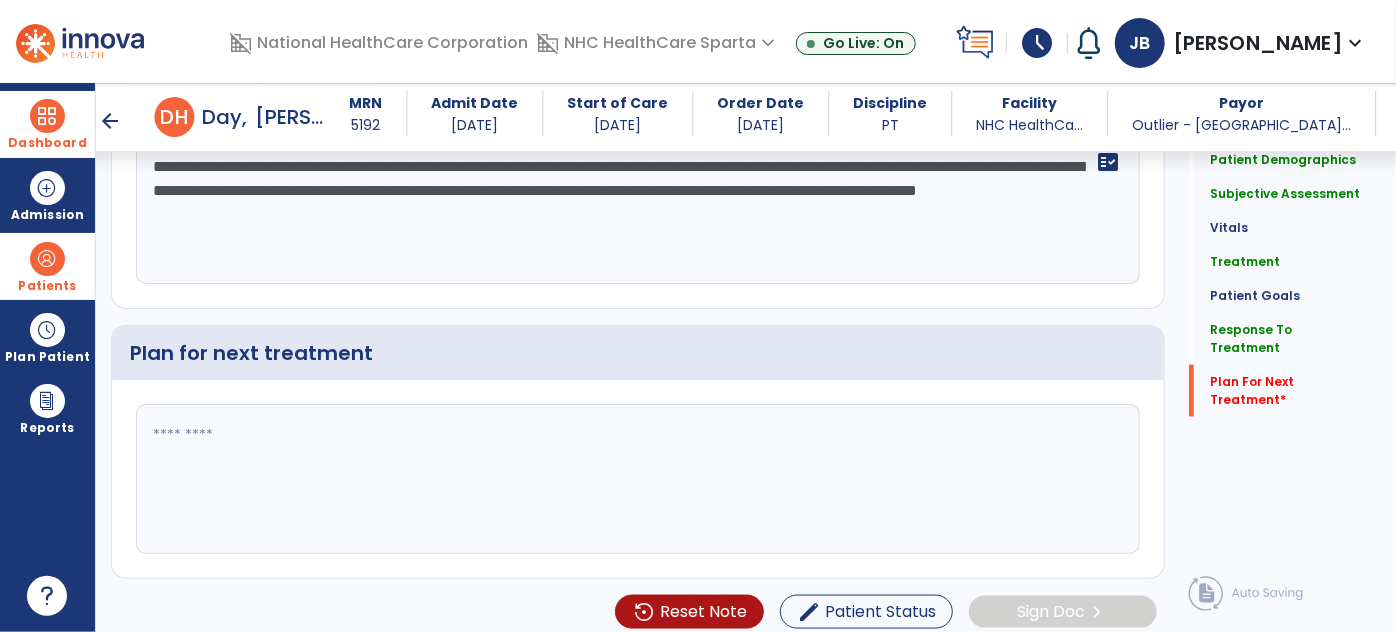 click 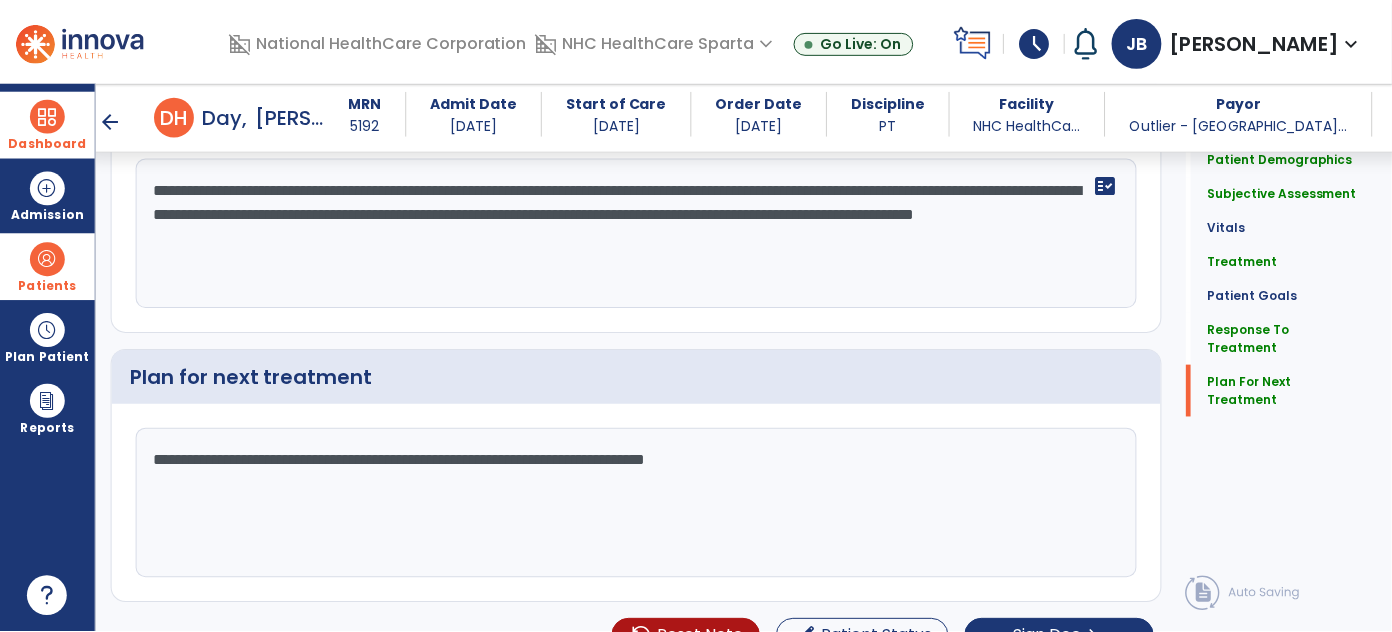 scroll, scrollTop: 4981, scrollLeft: 0, axis: vertical 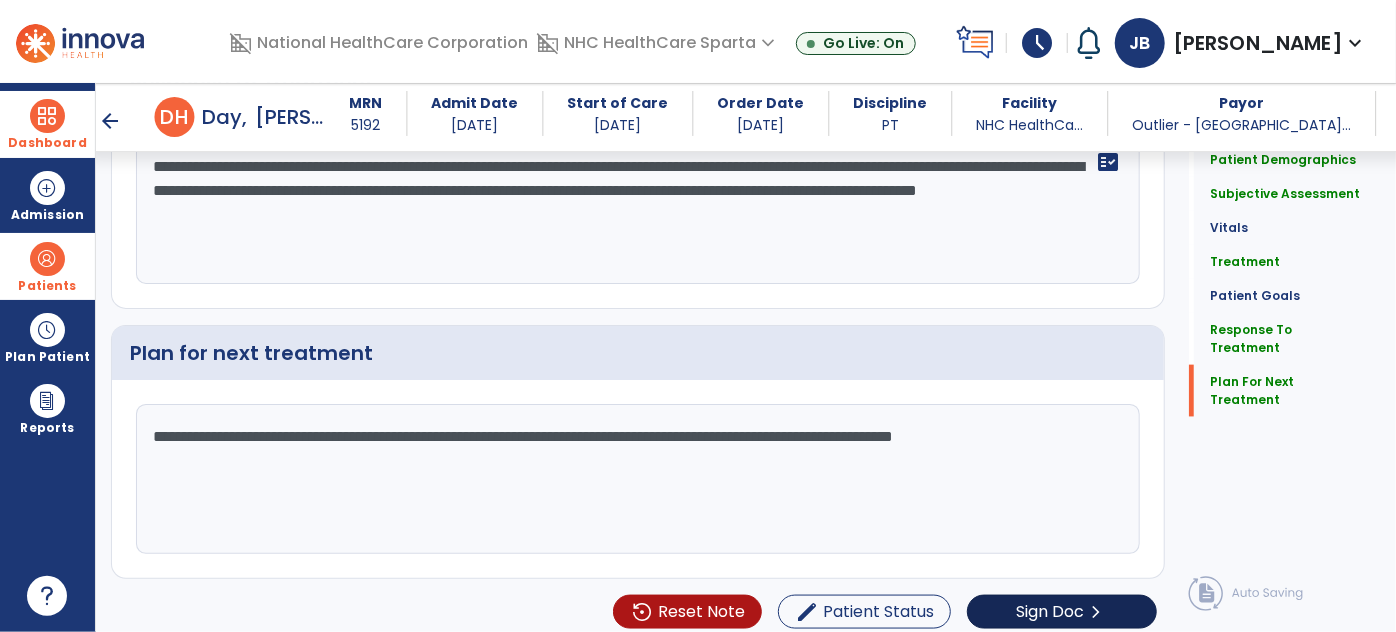 type on "**********" 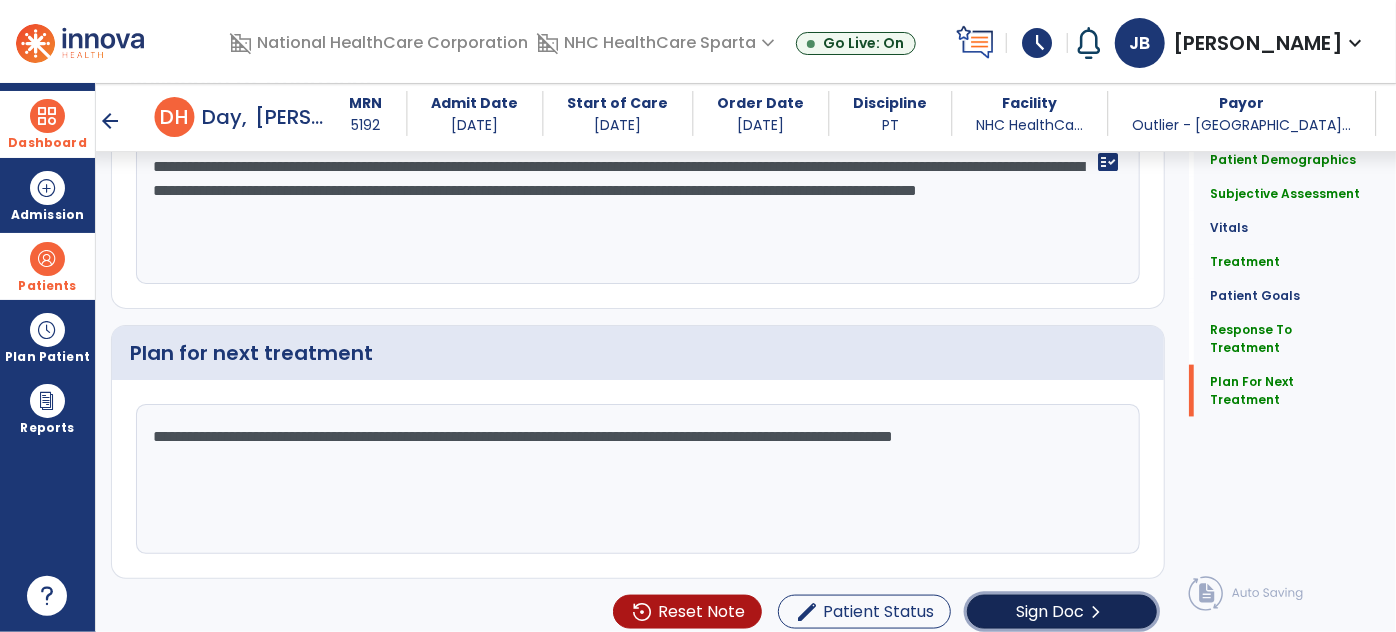 click on "Sign Doc  chevron_right" 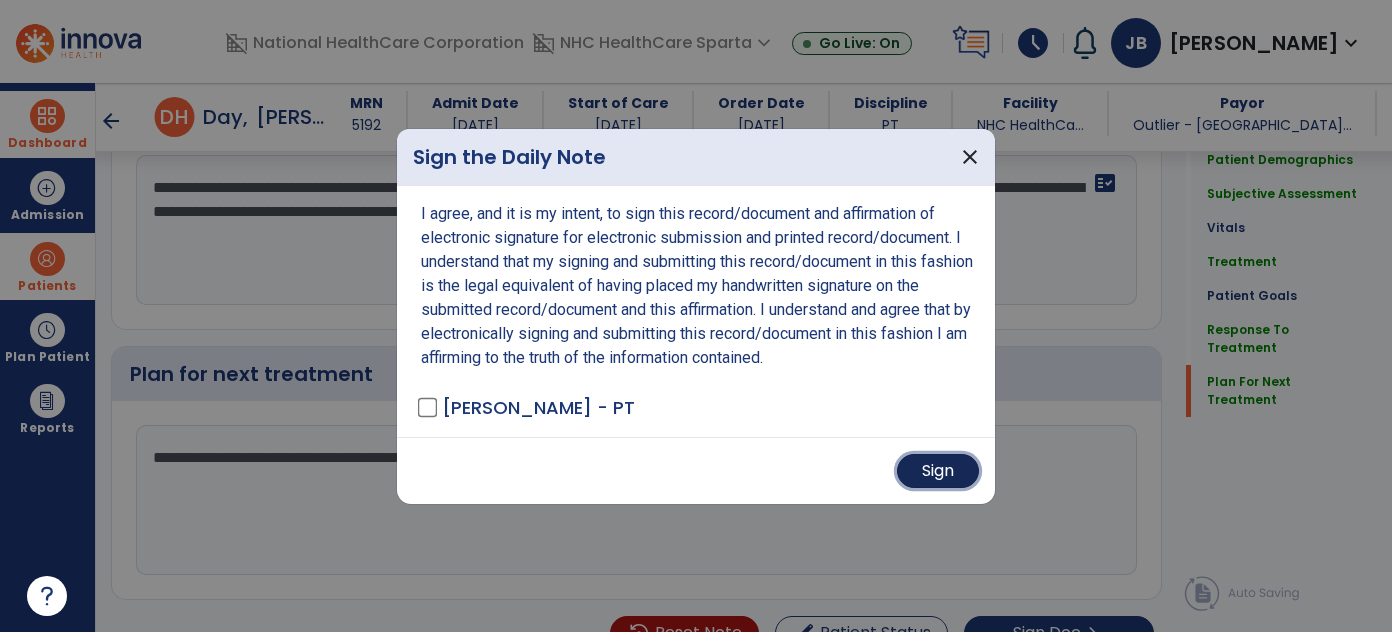 click on "Sign" at bounding box center (938, 471) 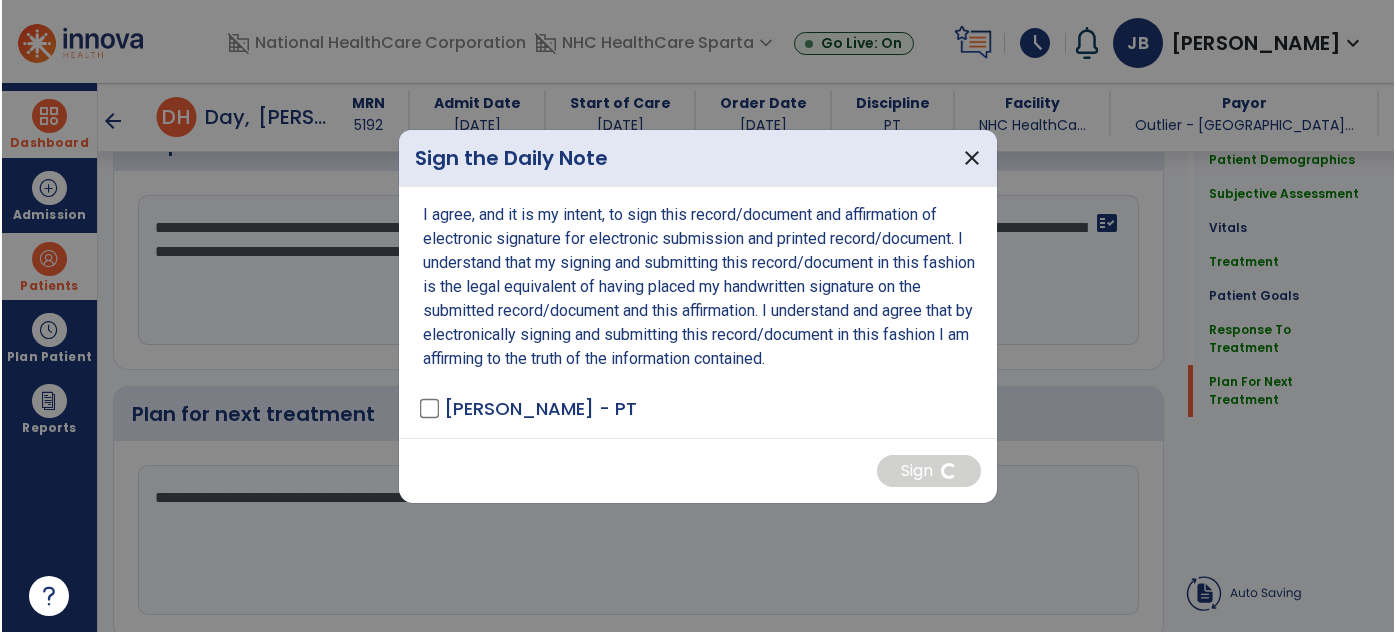 scroll, scrollTop: 5002, scrollLeft: 0, axis: vertical 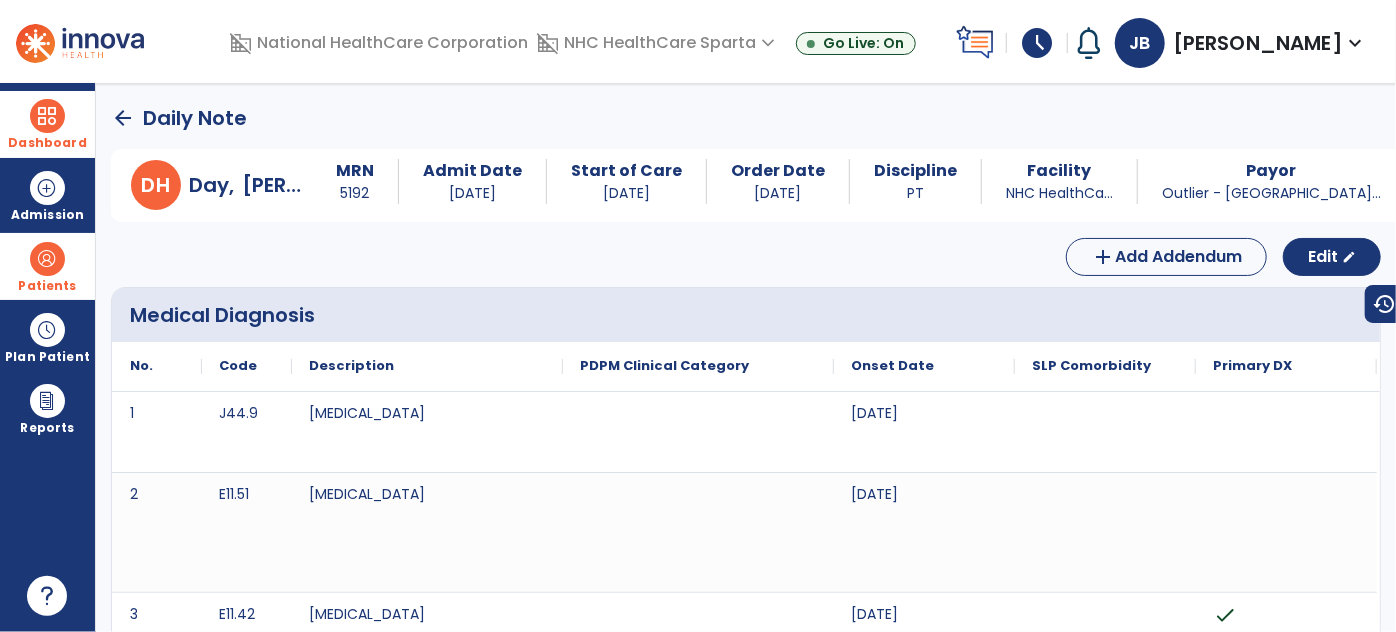 click on "arrow_back" 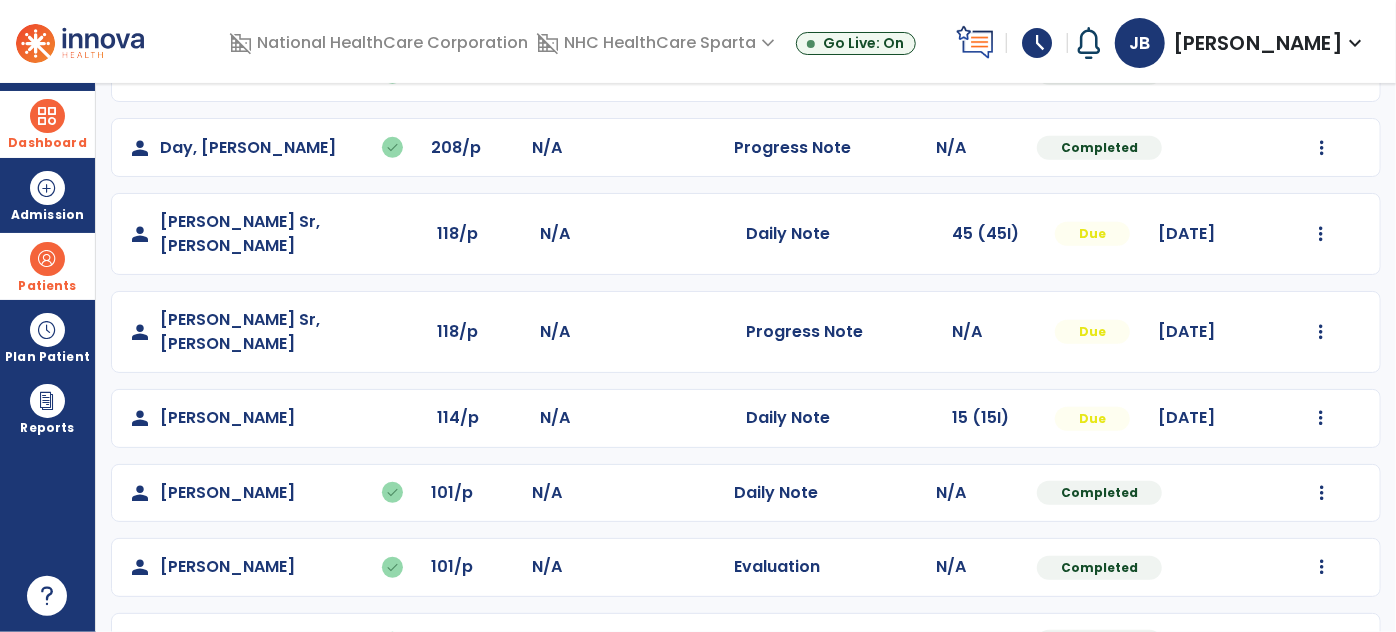 scroll, scrollTop: 598, scrollLeft: 0, axis: vertical 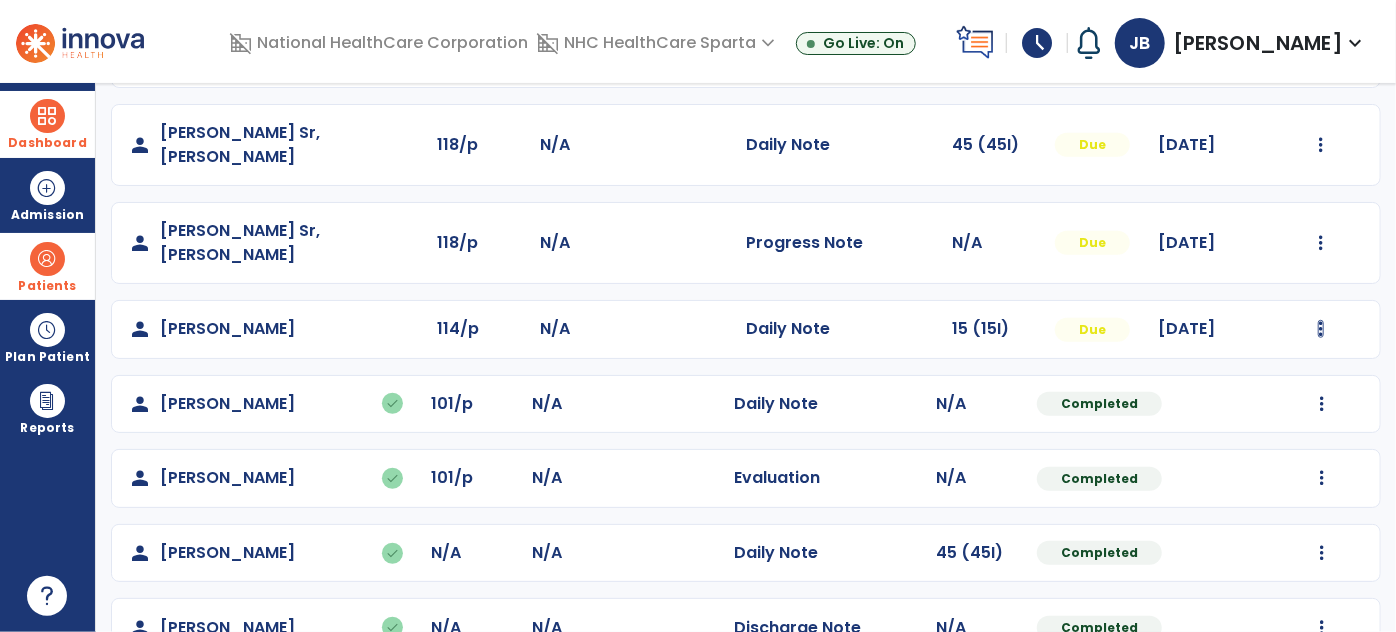 click at bounding box center (1322, -165) 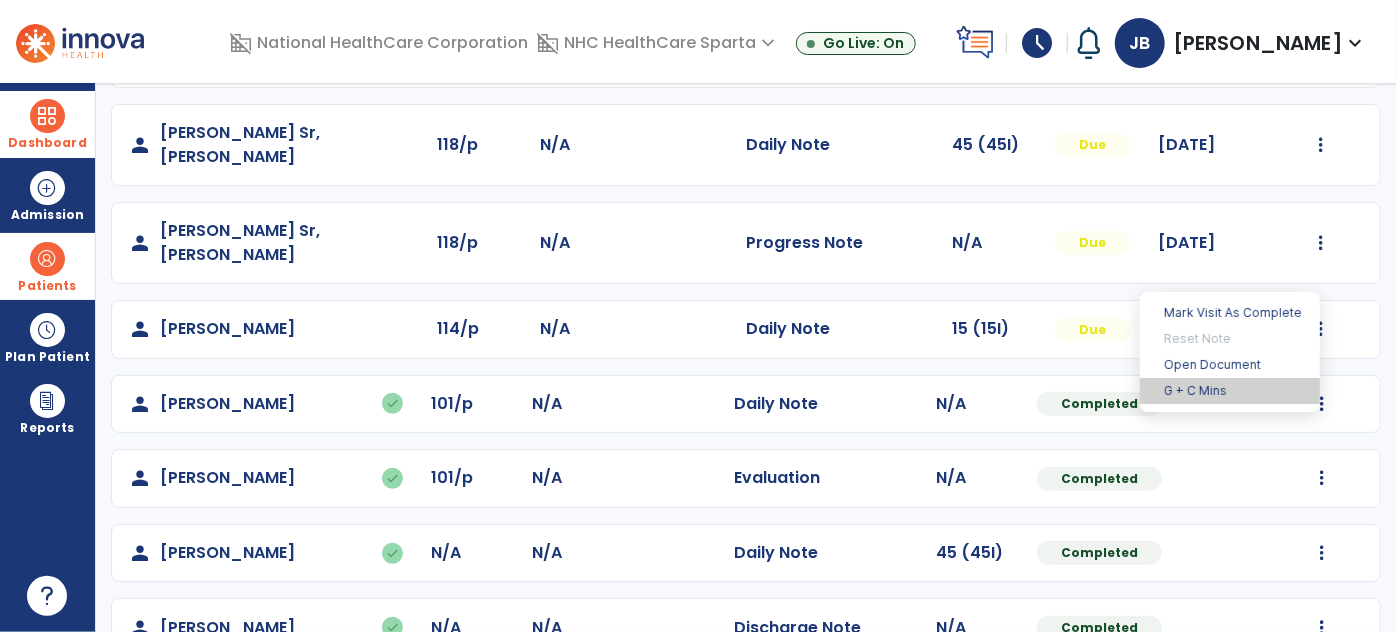 click on "G + C Mins" at bounding box center (1230, 391) 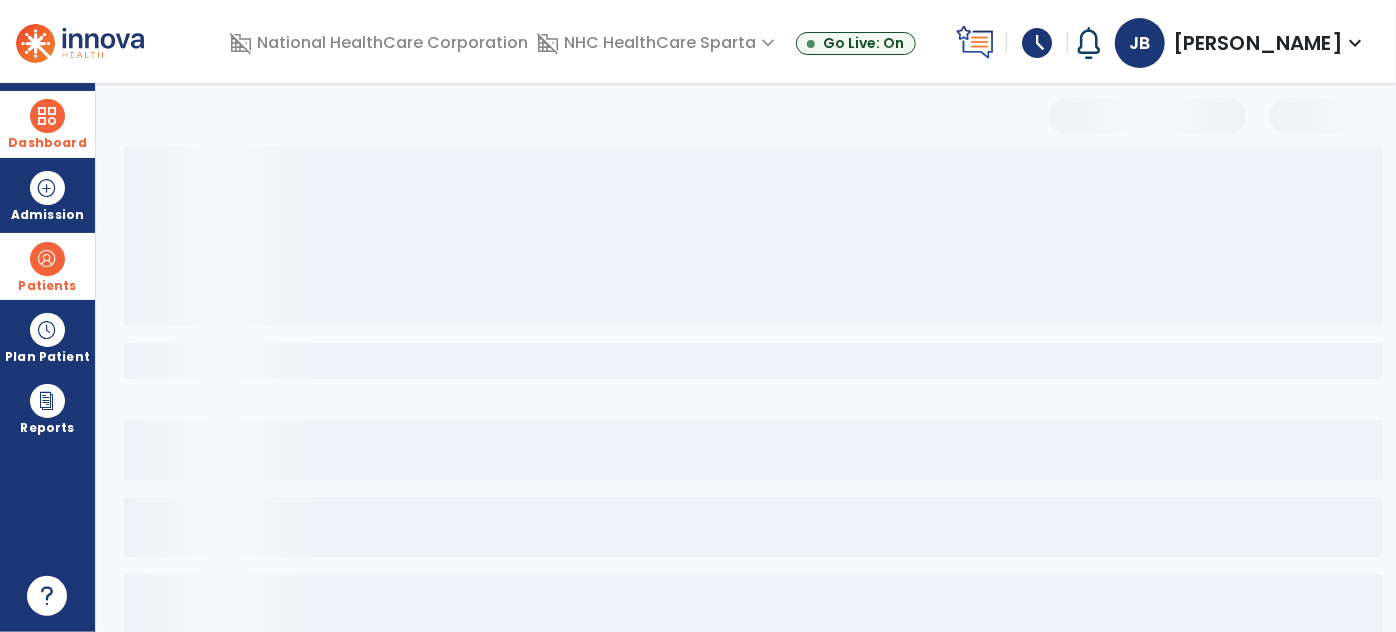 select on "***" 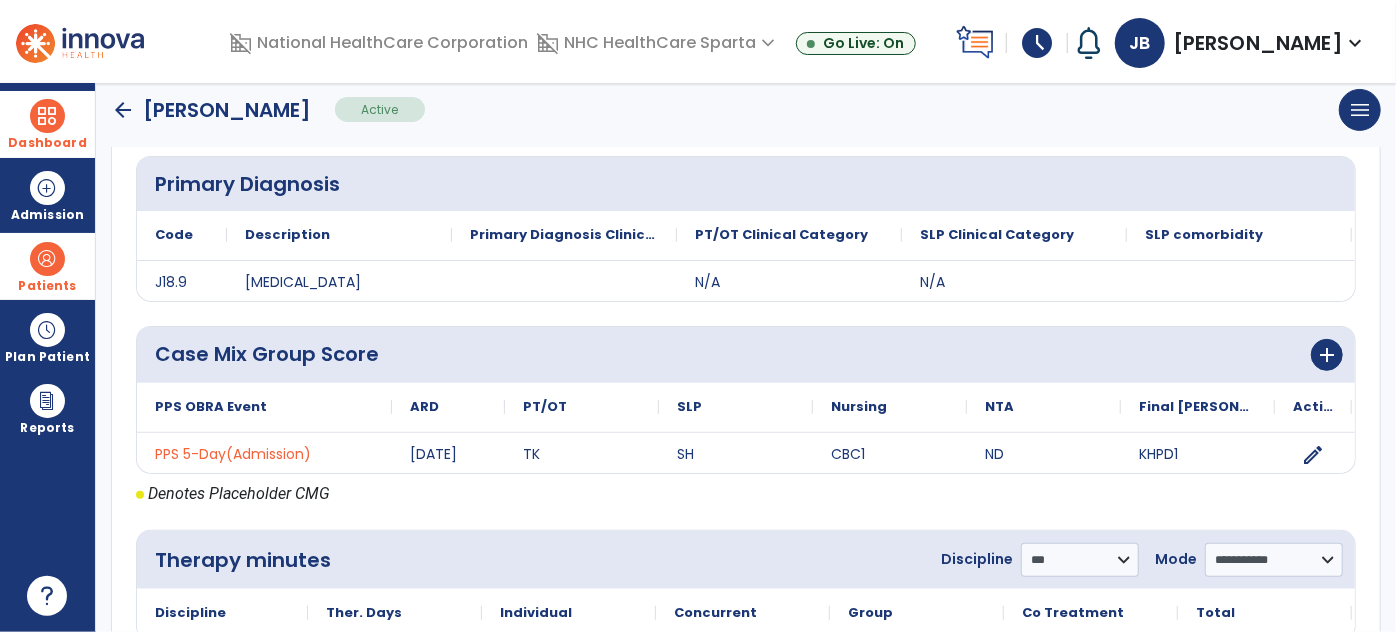 scroll, scrollTop: 445, scrollLeft: 0, axis: vertical 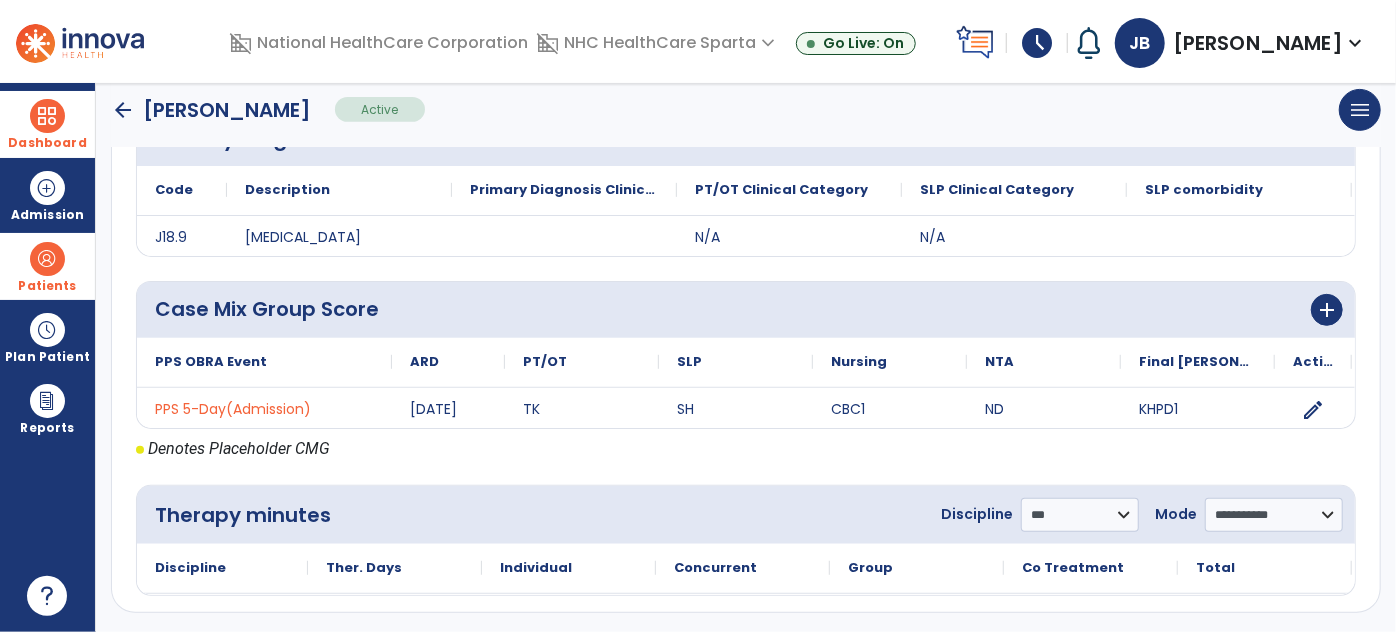 click on "arrow_back" 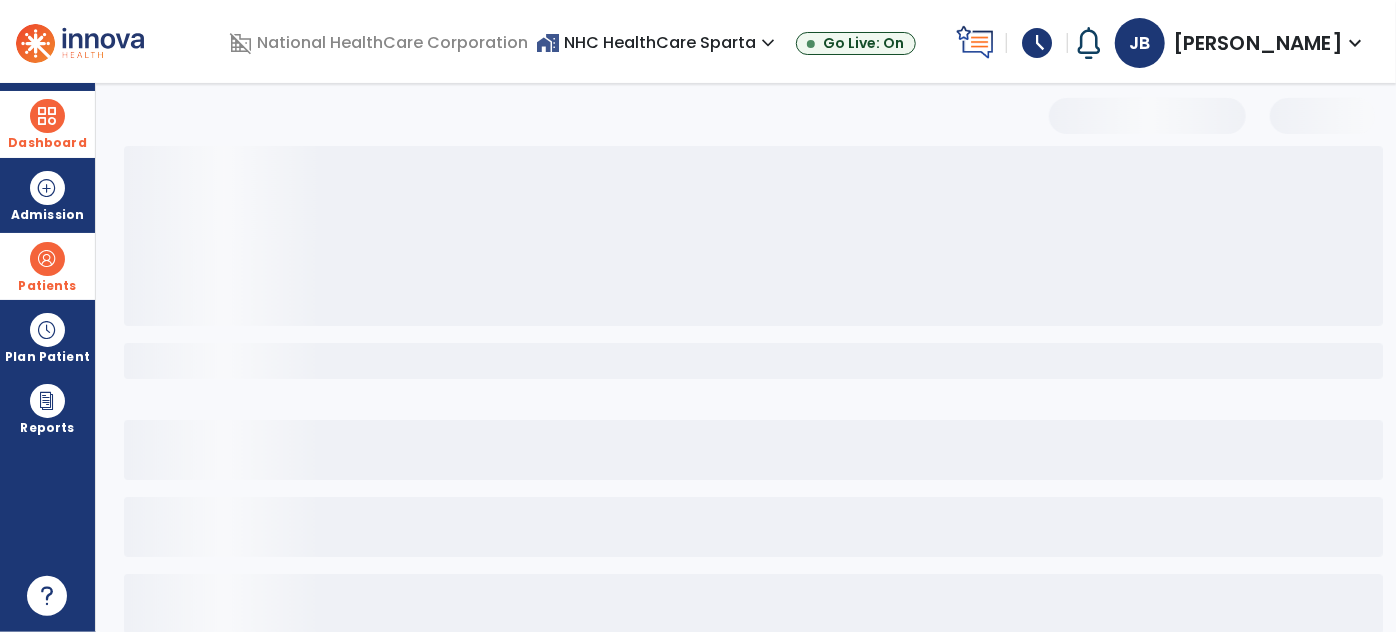 scroll, scrollTop: 0, scrollLeft: 0, axis: both 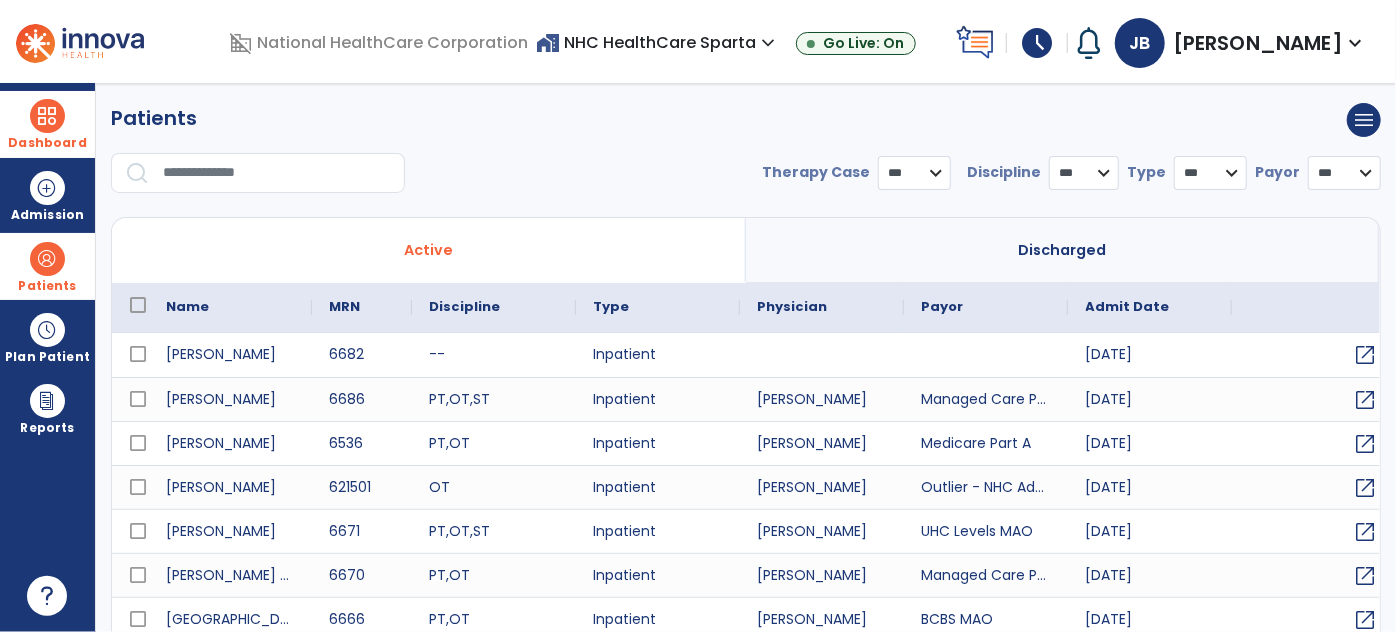 select on "***" 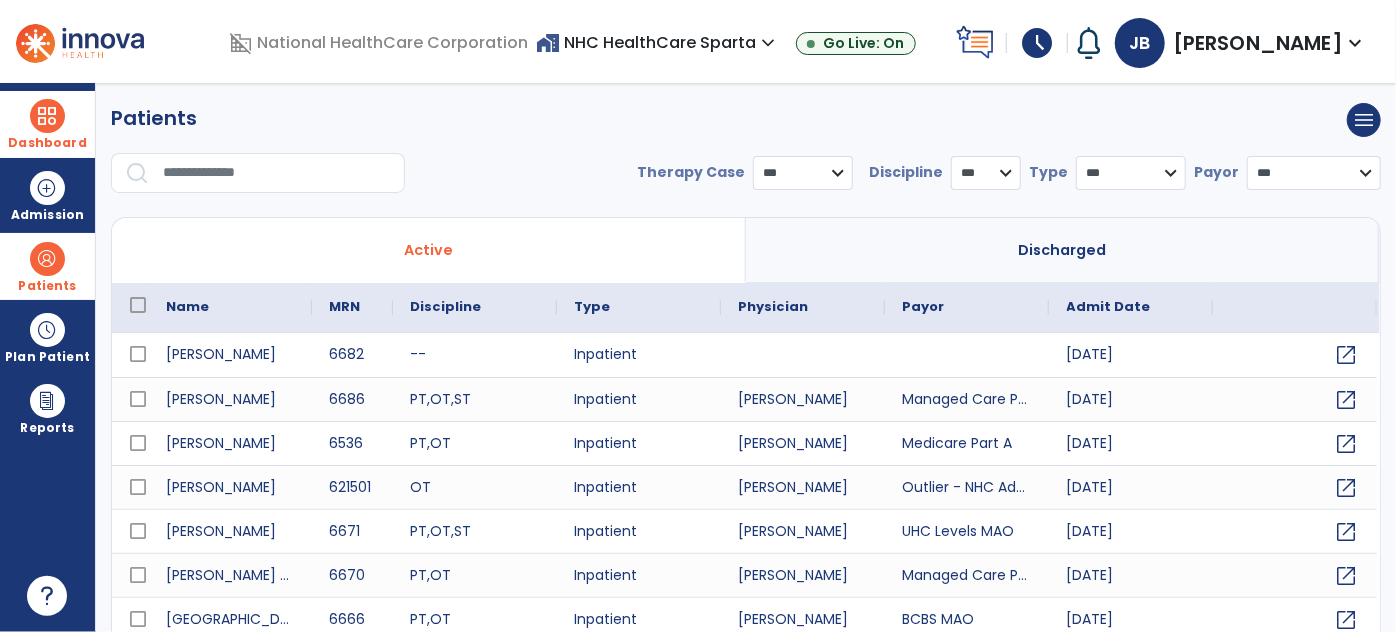 scroll, scrollTop: 109, scrollLeft: 0, axis: vertical 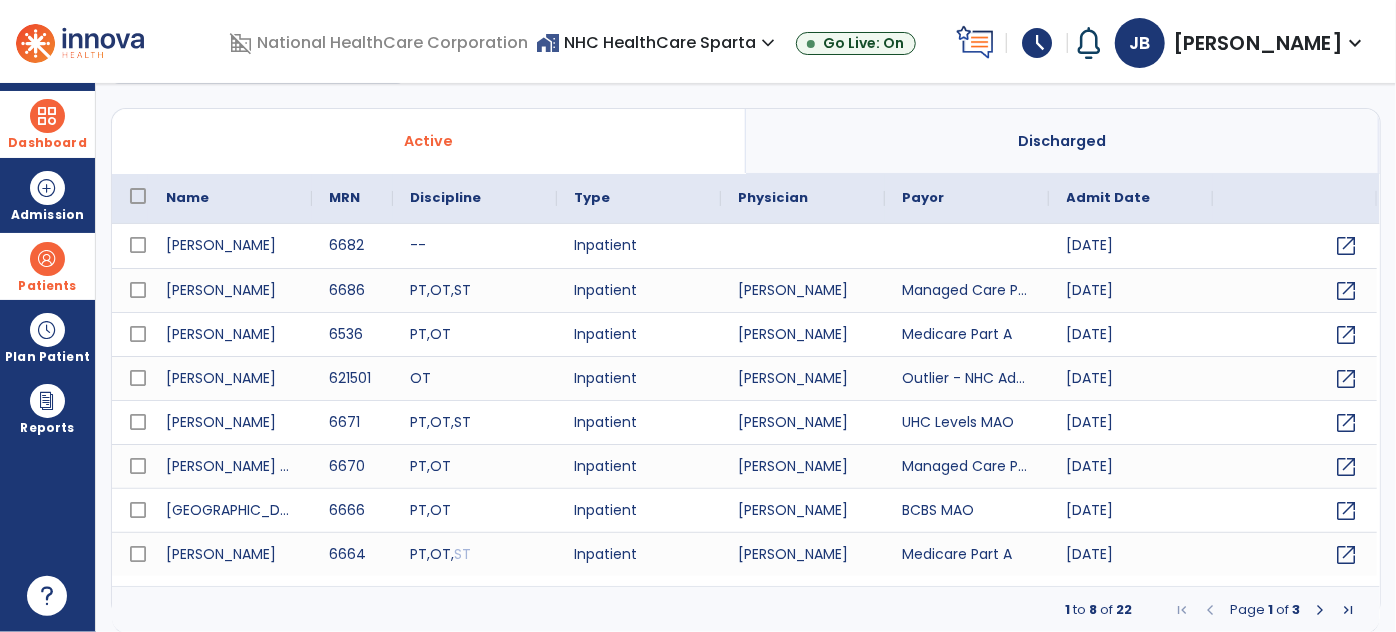 click on "Dashboard" at bounding box center [47, 143] 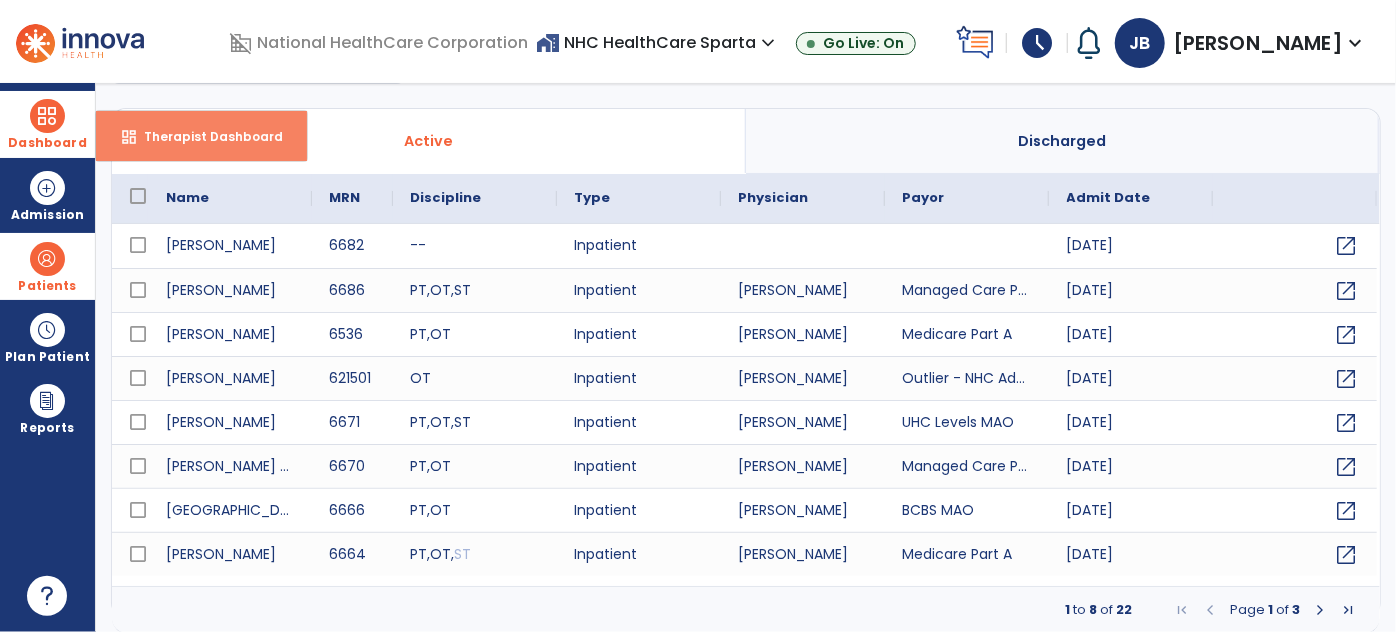 click on "Therapist Dashboard" at bounding box center (205, 136) 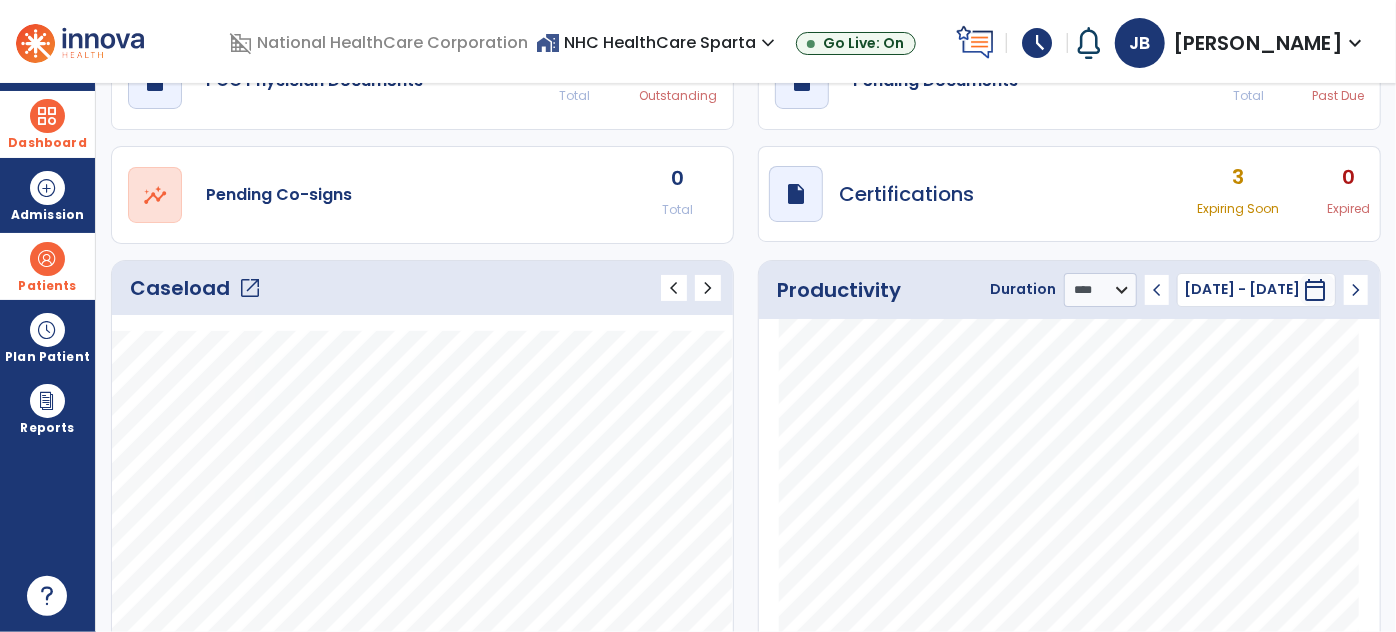 click on "Caseload   open_in_new" 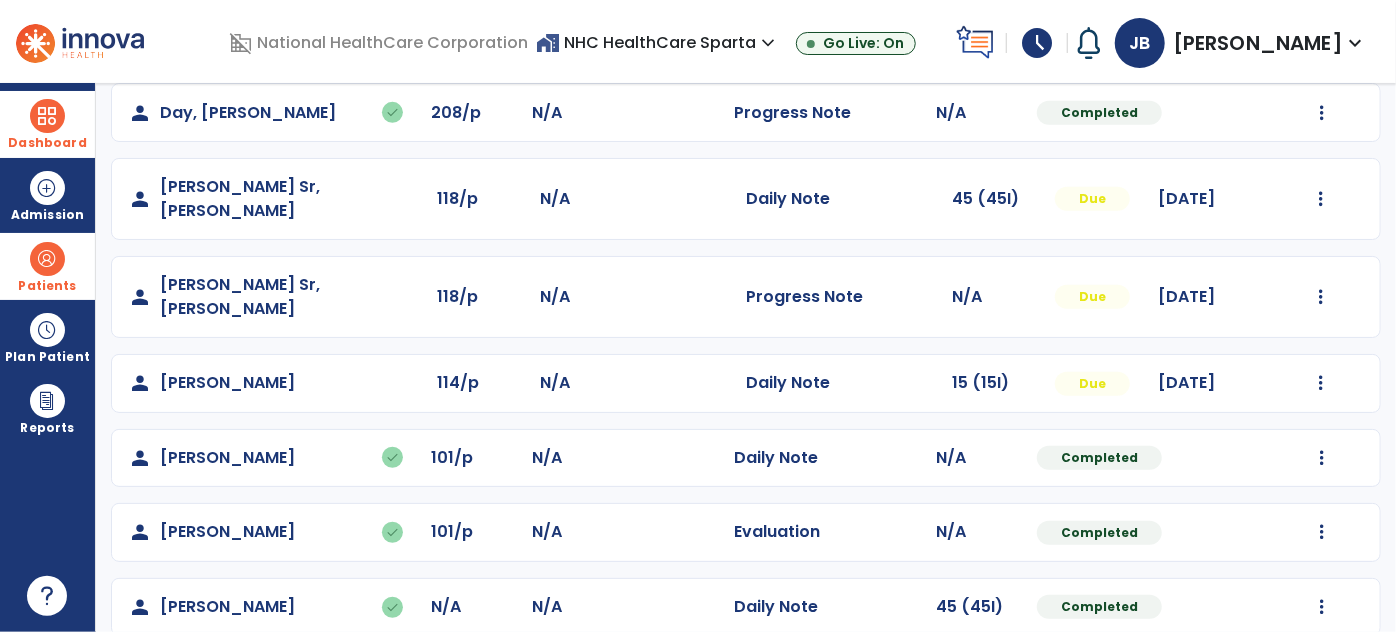 scroll, scrollTop: 598, scrollLeft: 0, axis: vertical 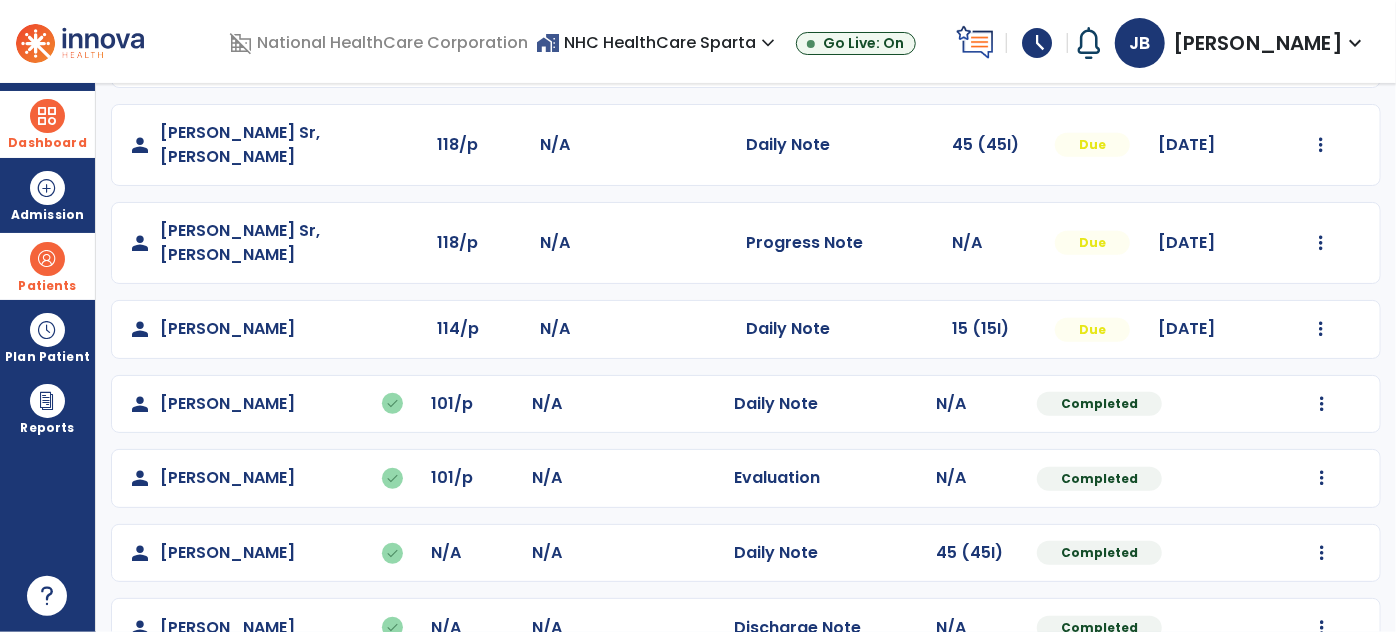 click on "person   Womack, Deborah   done  N/A N/A  Daily Note   45 (45I)  Completed  Undo Visit Status   Reset Note   Open Document   G + C Mins" 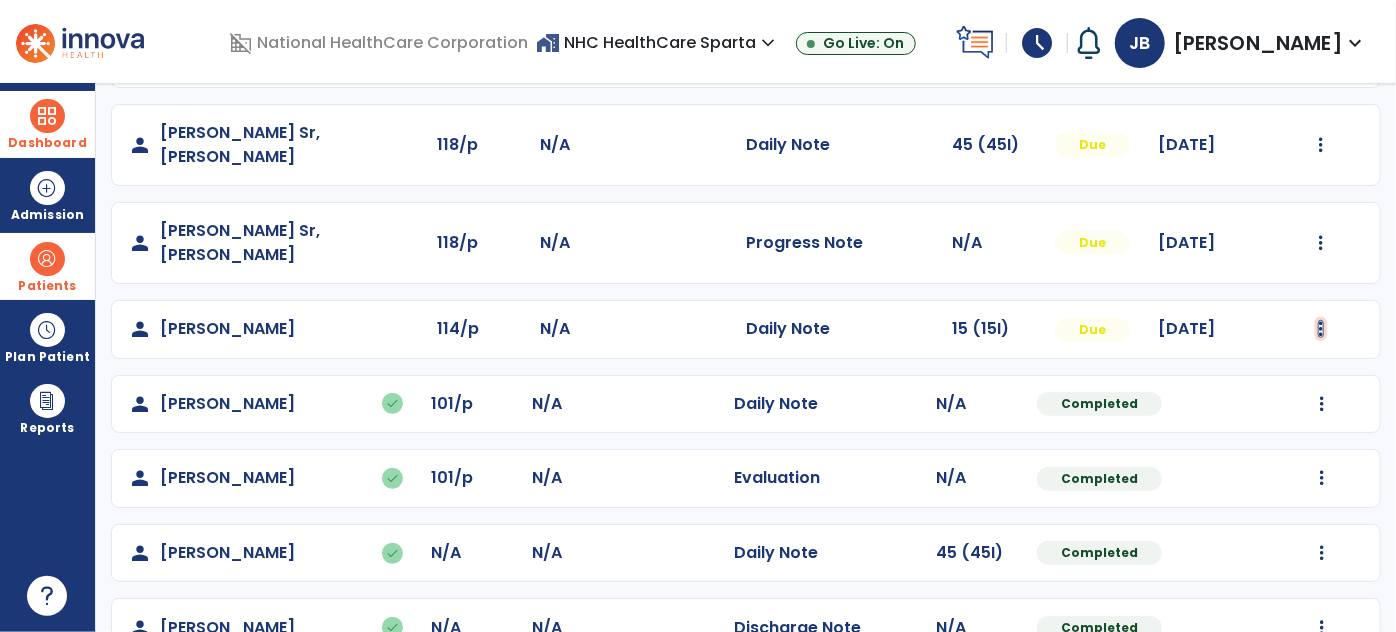 click at bounding box center (1322, -165) 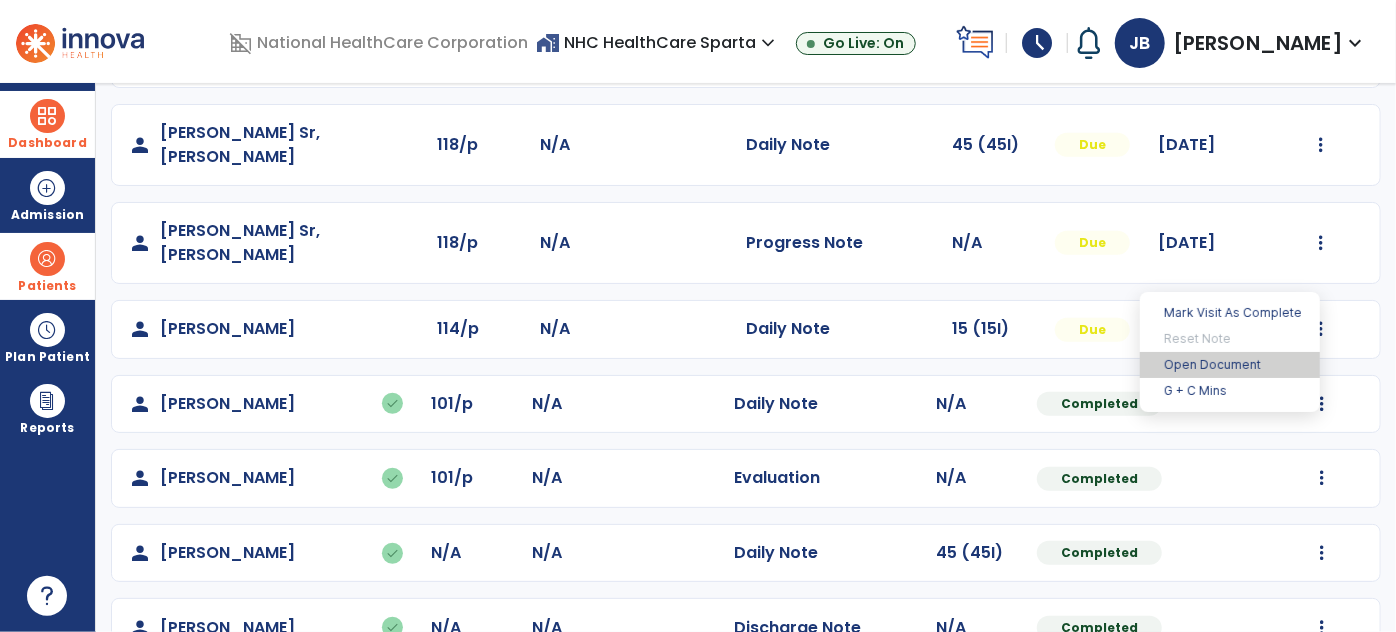 click on "Open Document" at bounding box center (1230, 365) 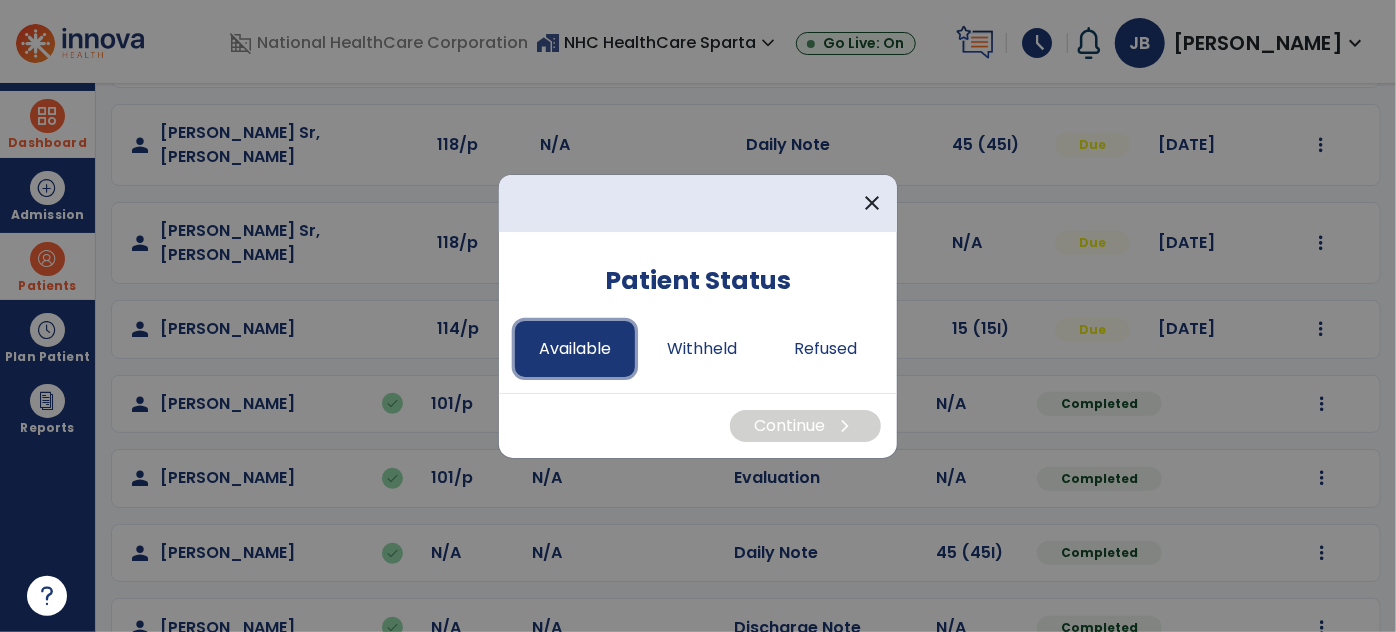 click on "Available" at bounding box center [575, 349] 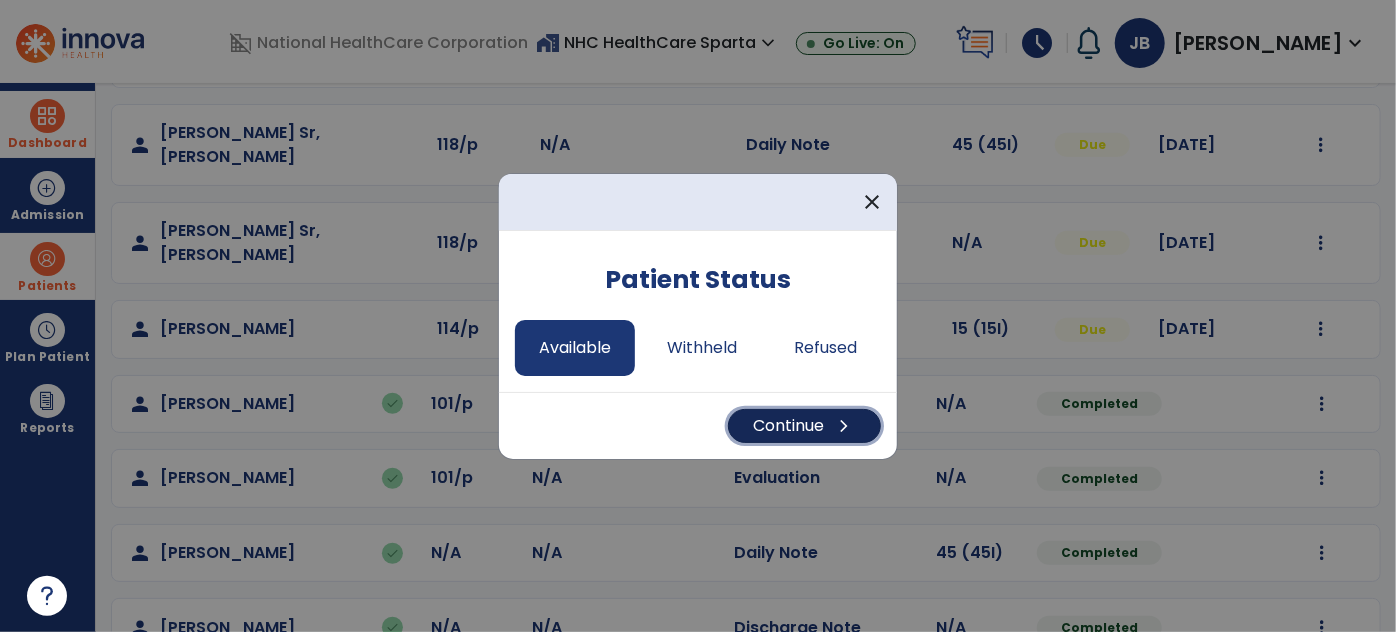 click on "chevron_right" at bounding box center (844, 426) 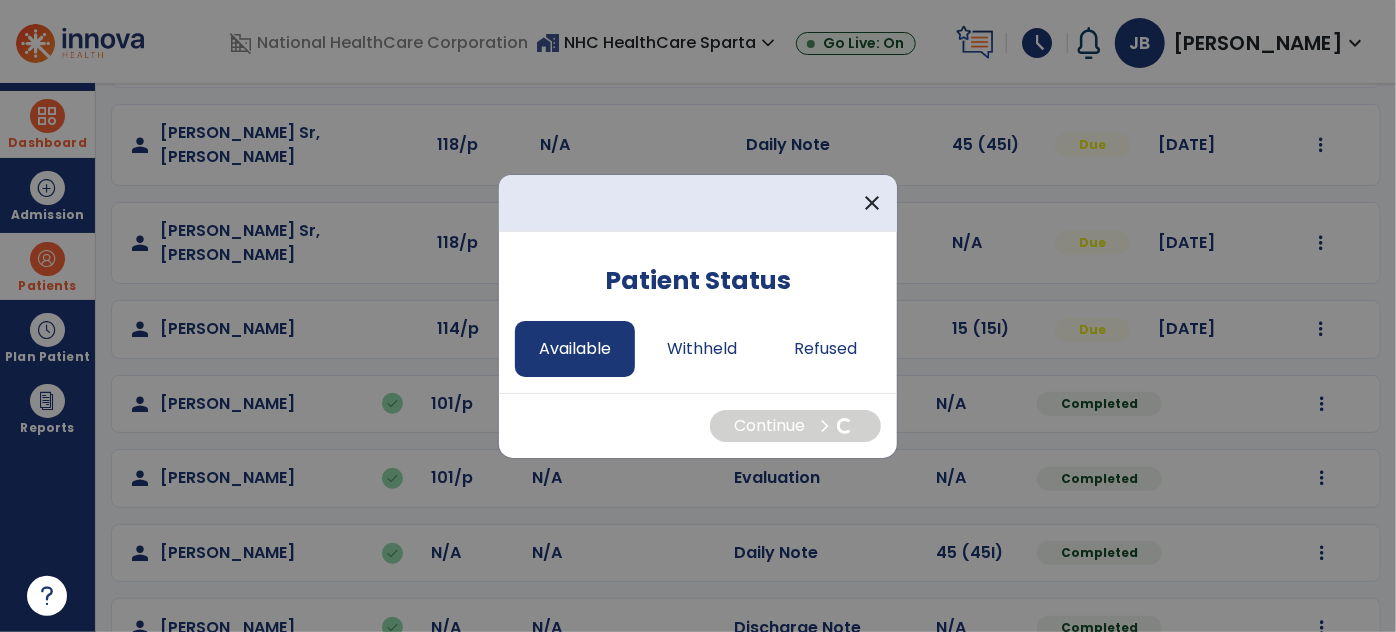 select on "*" 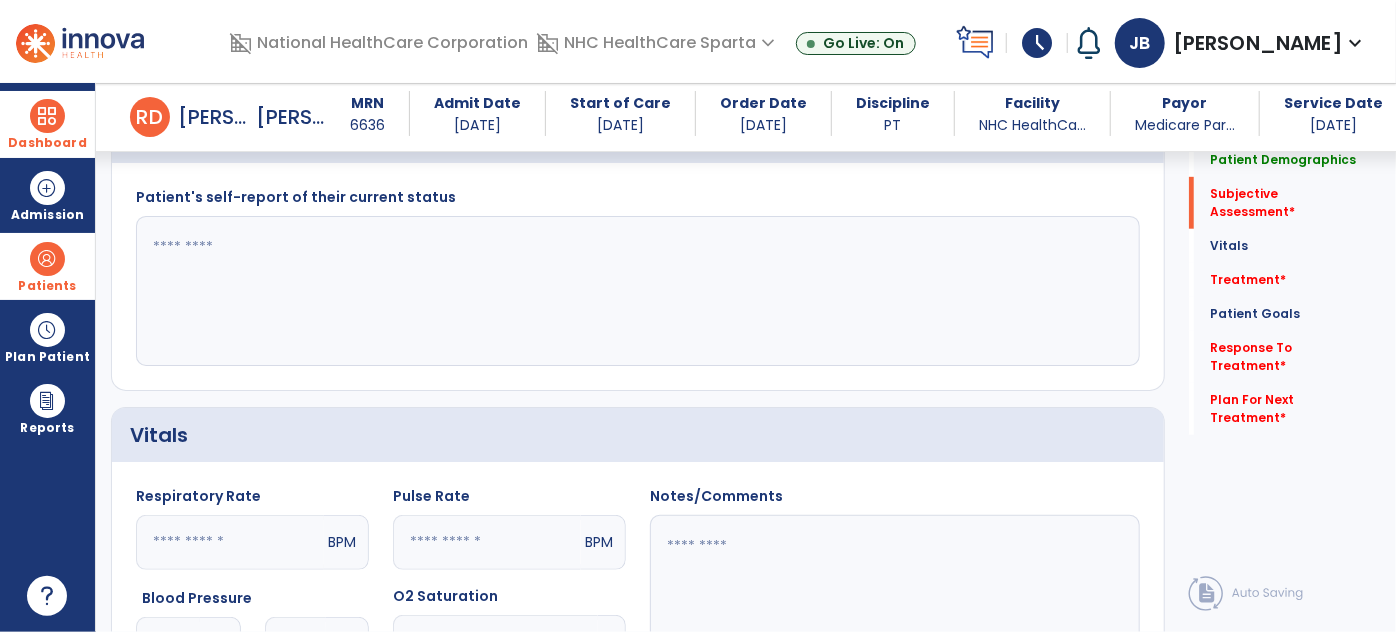 scroll, scrollTop: 549, scrollLeft: 0, axis: vertical 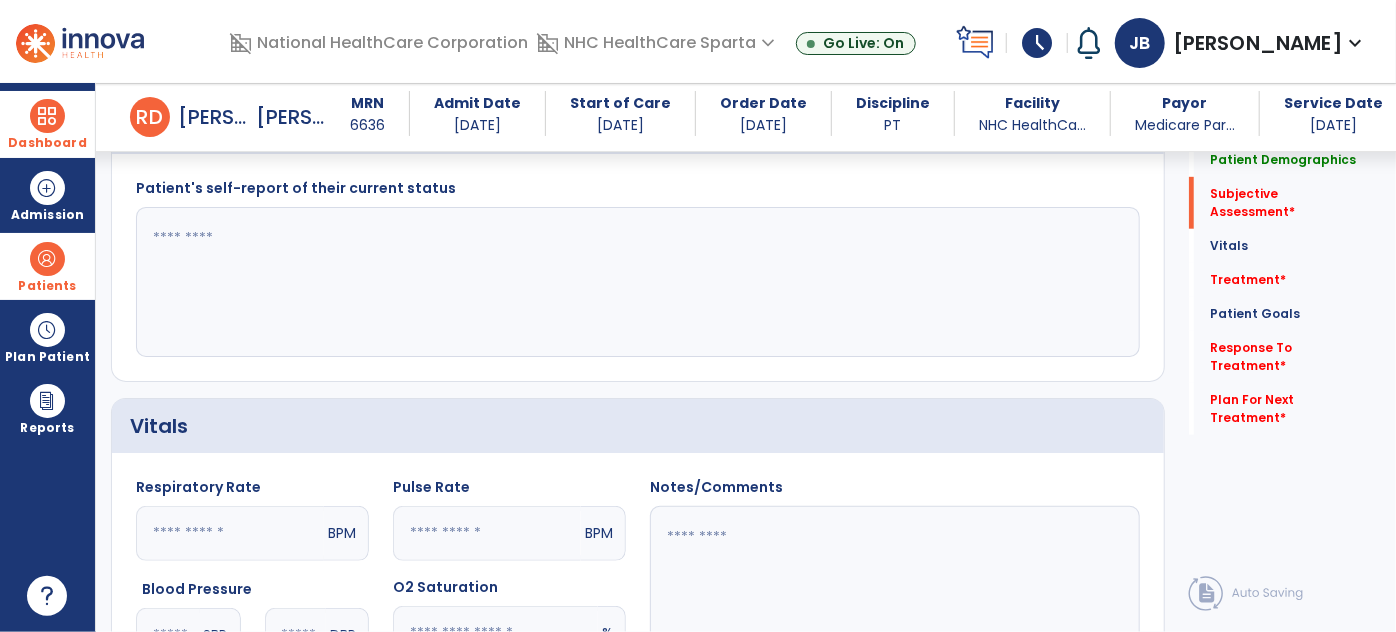 click 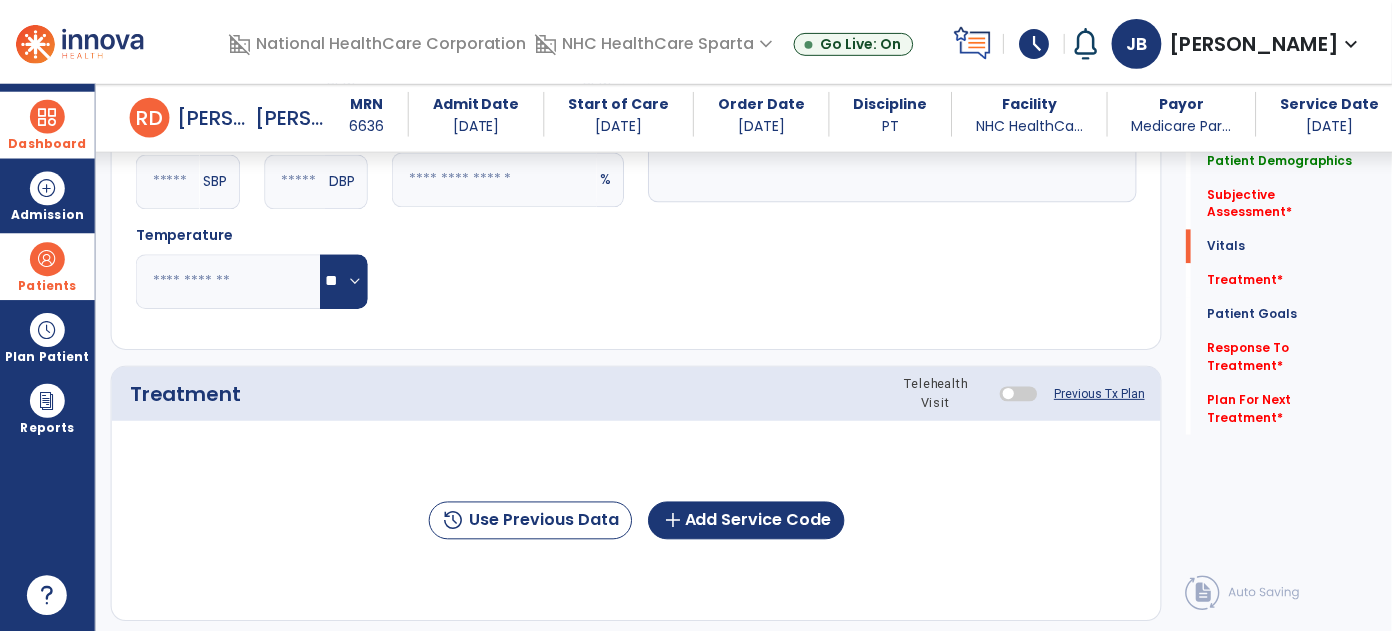 scroll, scrollTop: 1276, scrollLeft: 0, axis: vertical 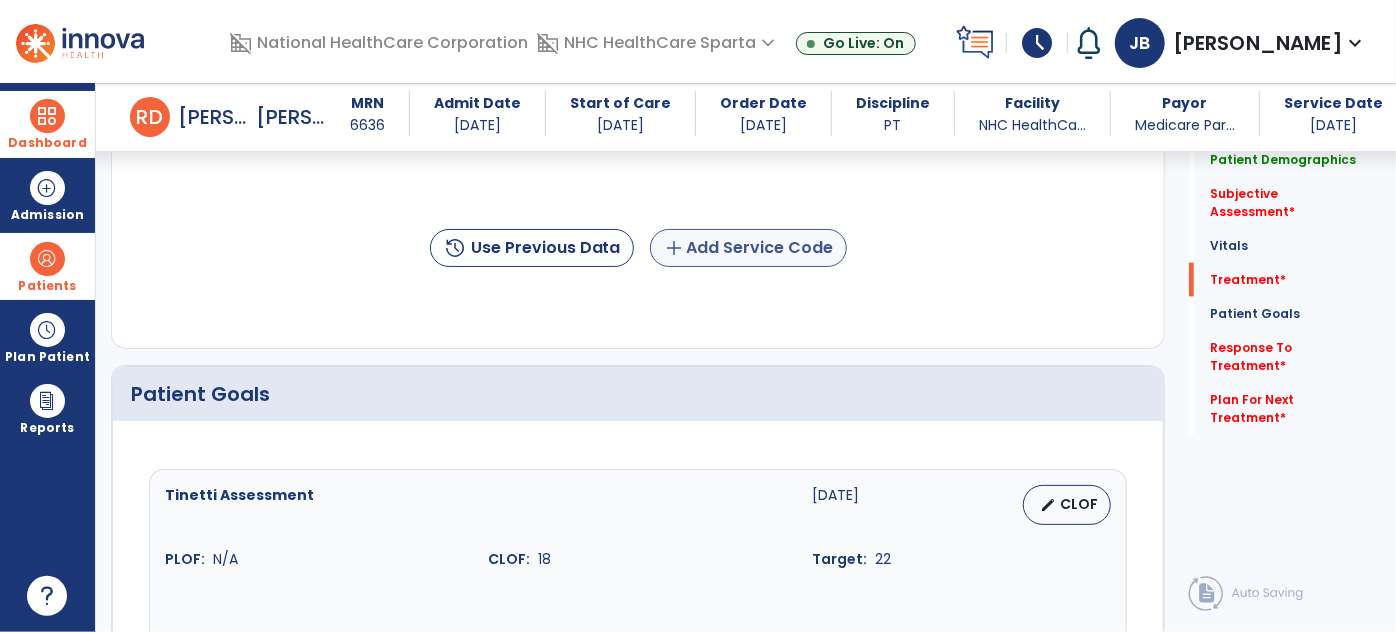 type on "**********" 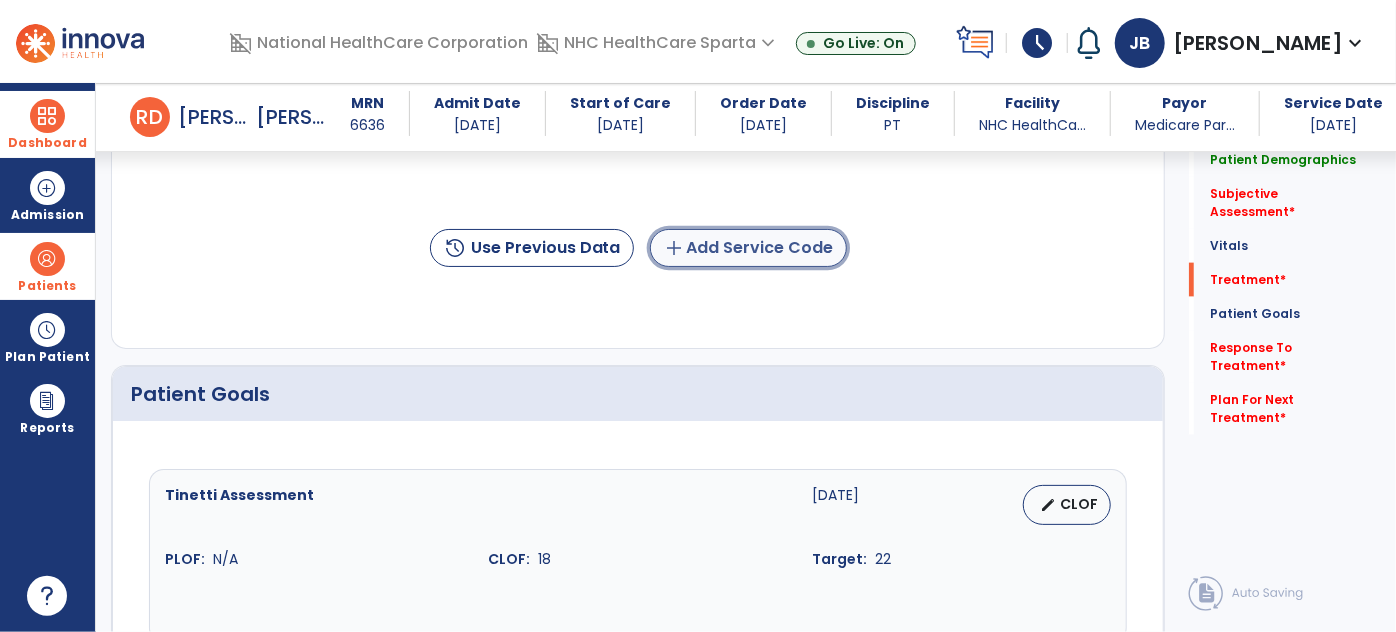 click on "add  Add Service Code" 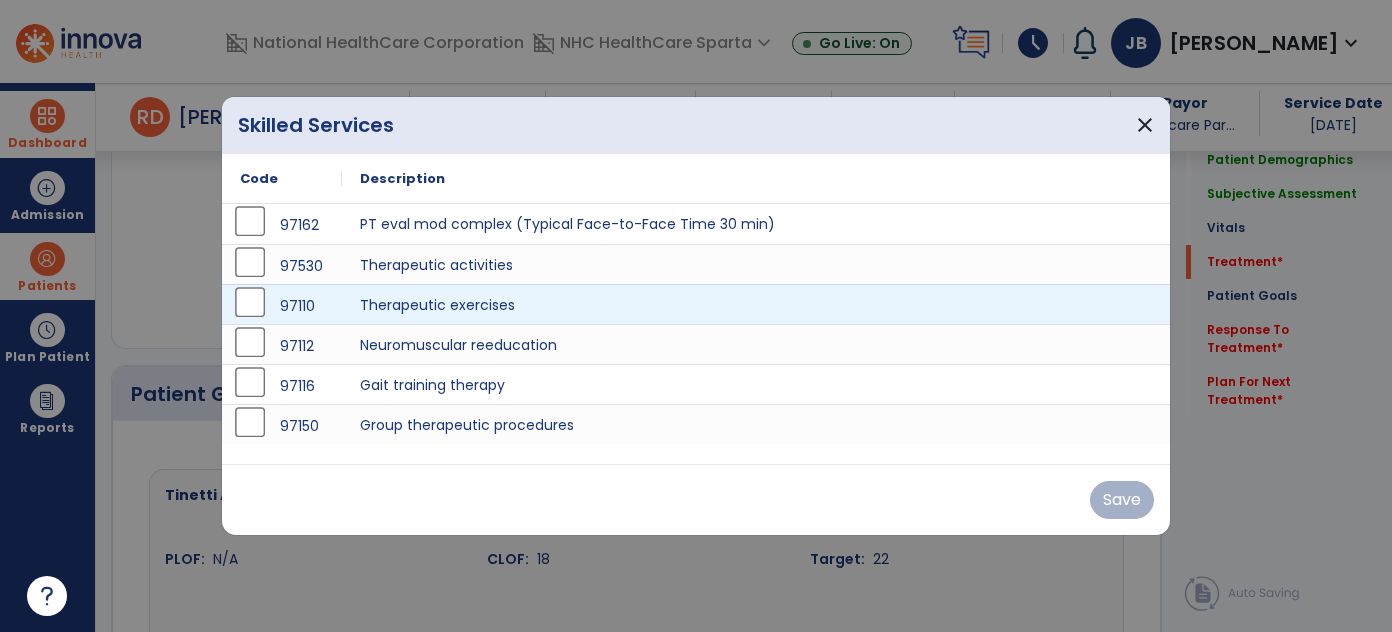 scroll, scrollTop: 1276, scrollLeft: 0, axis: vertical 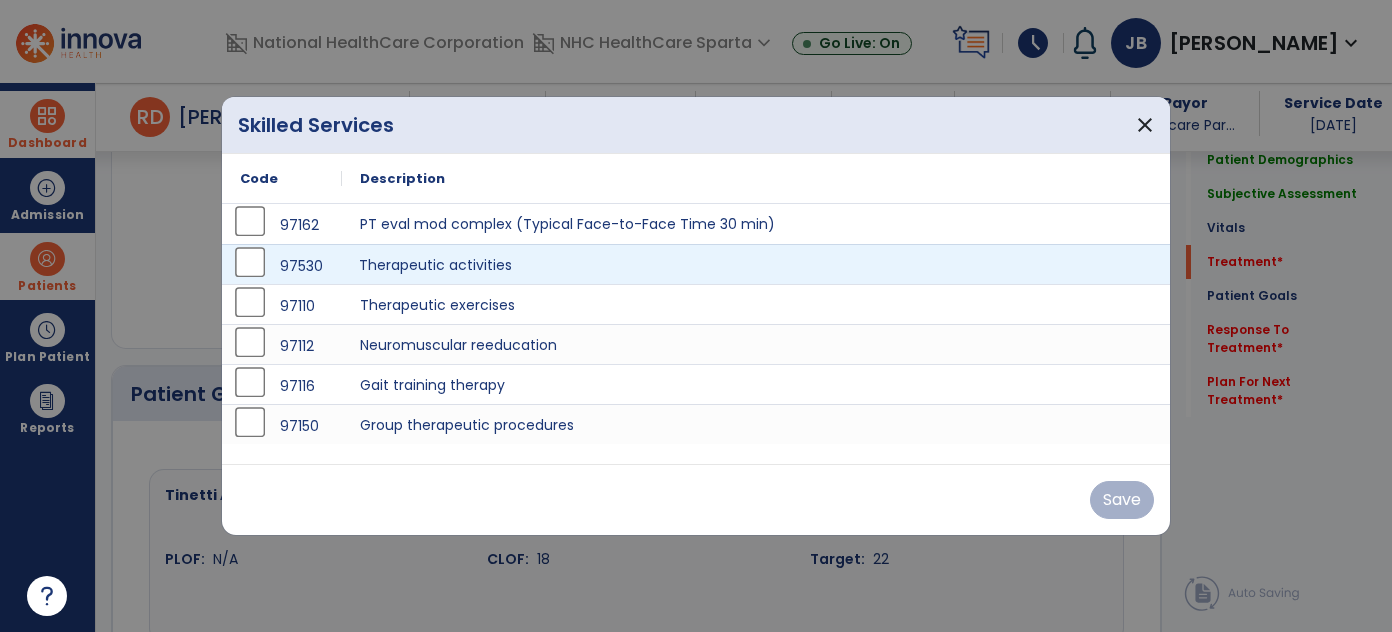 click on "Therapeutic activities" at bounding box center (756, 264) 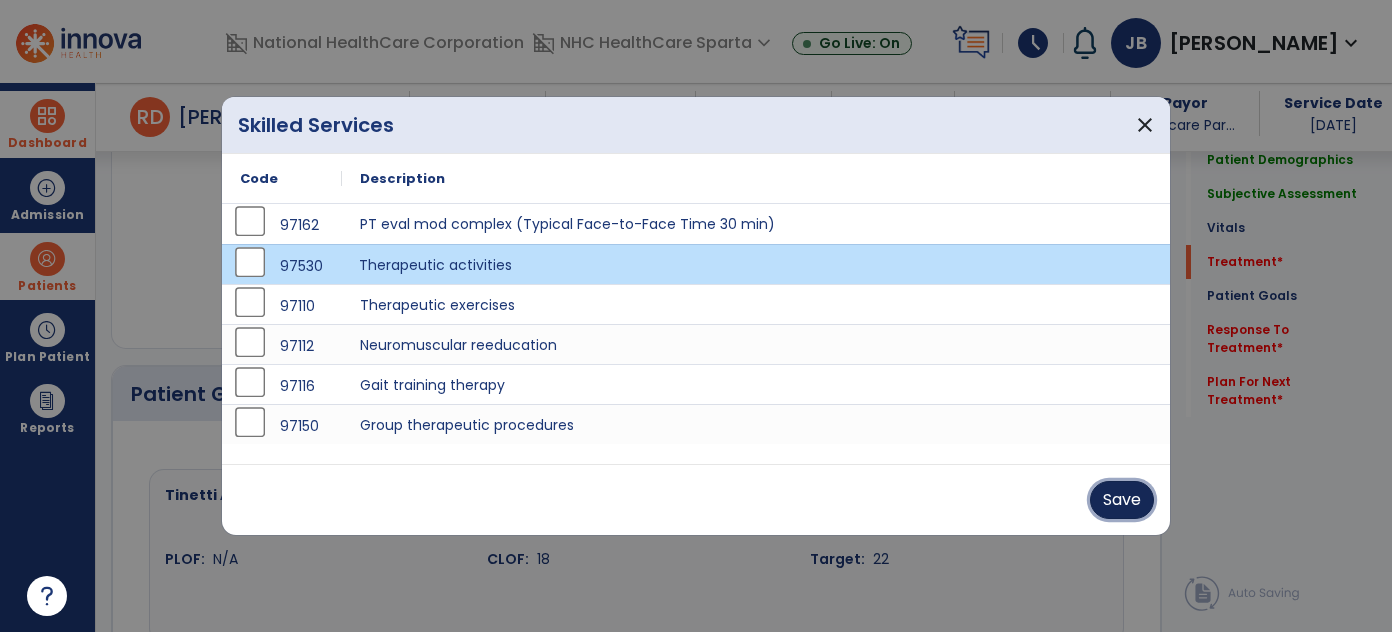 click on "Save" at bounding box center (1122, 500) 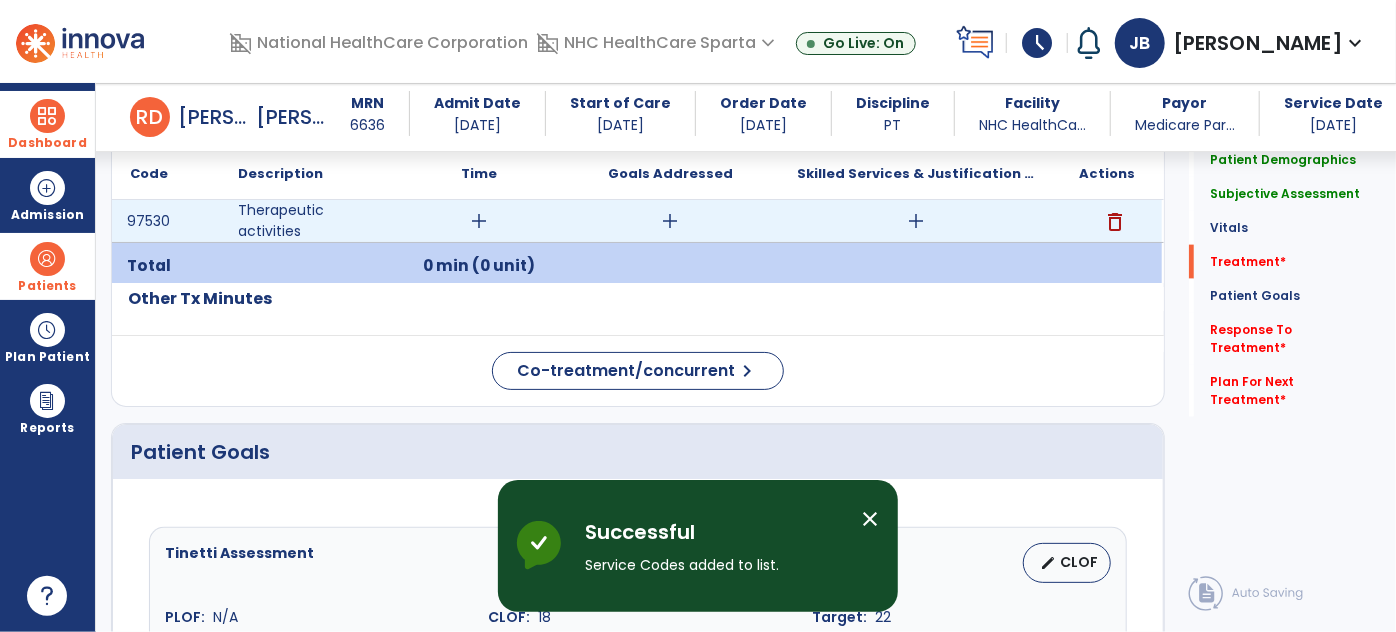 click on "add" at bounding box center (480, 221) 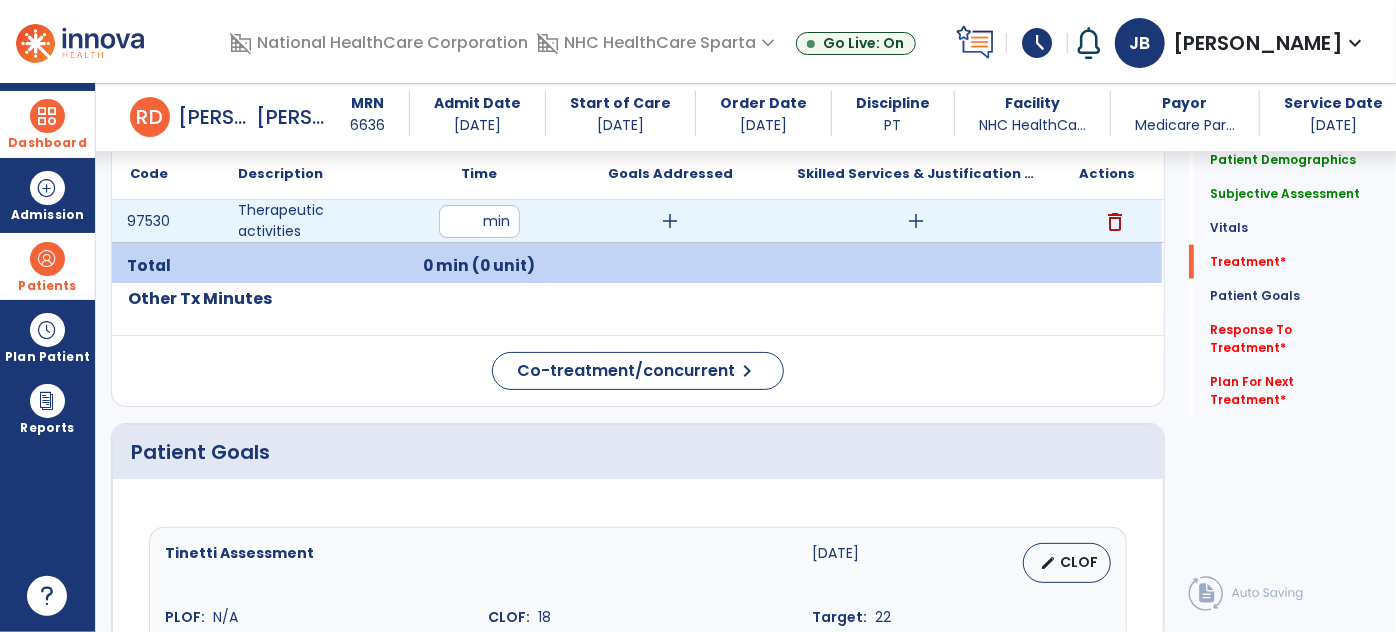 type on "**" 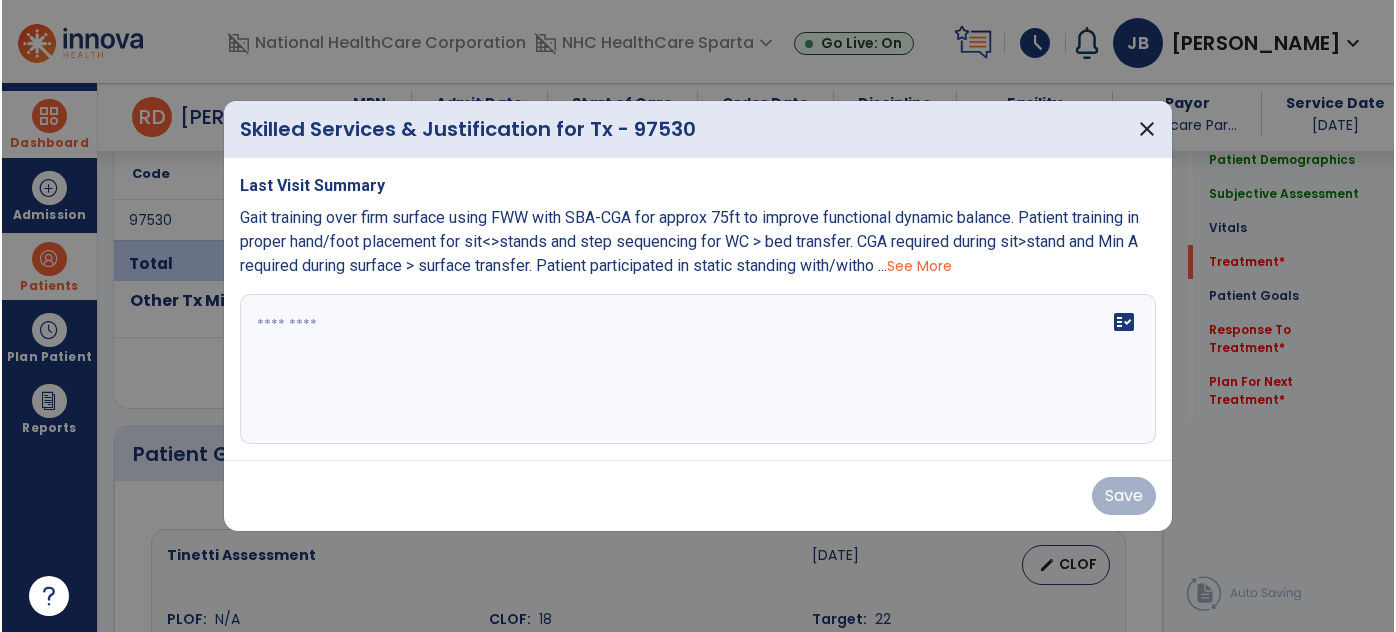 scroll, scrollTop: 1276, scrollLeft: 0, axis: vertical 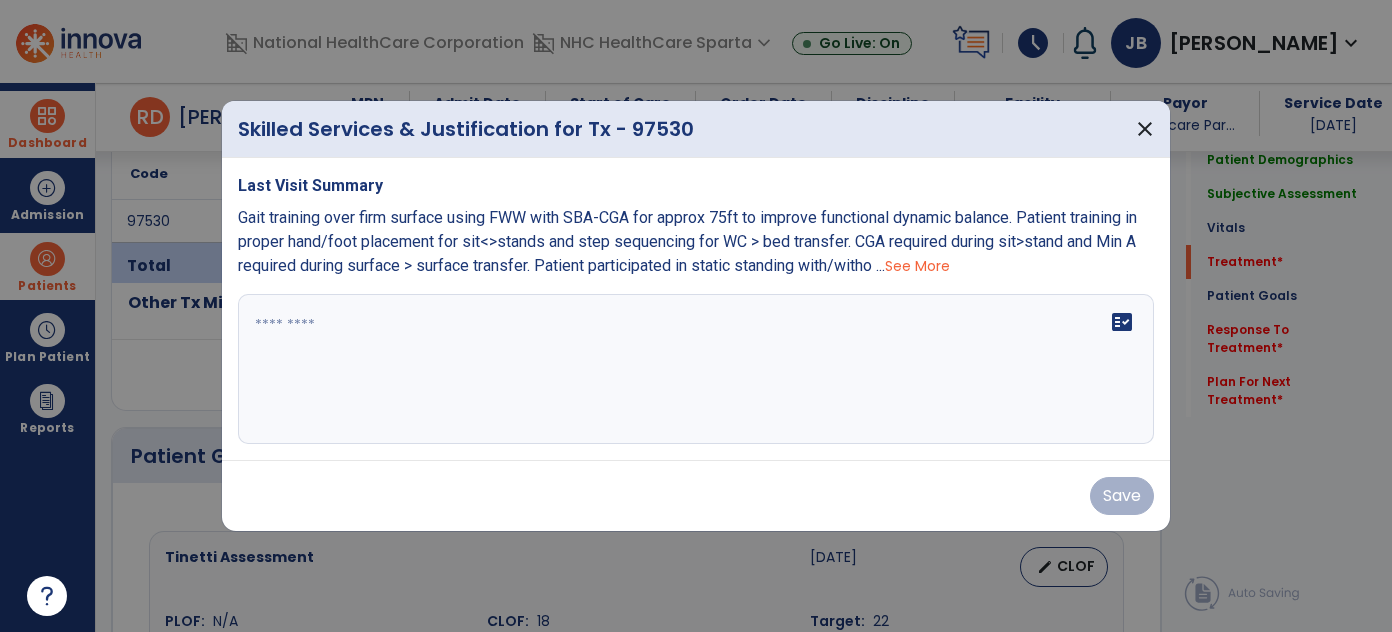 click on "Gait training over firm surface using FWW with SBA-CGA for approx 75ft to improve functional dynamic balance. Patient training in proper hand/foot placement for sit<>stands and step sequencing for WC > bed transfer. CGA required during sit>stand and Min A required during surface > surface transfer. Patient participated in static standing with/witho ..." at bounding box center [687, 241] 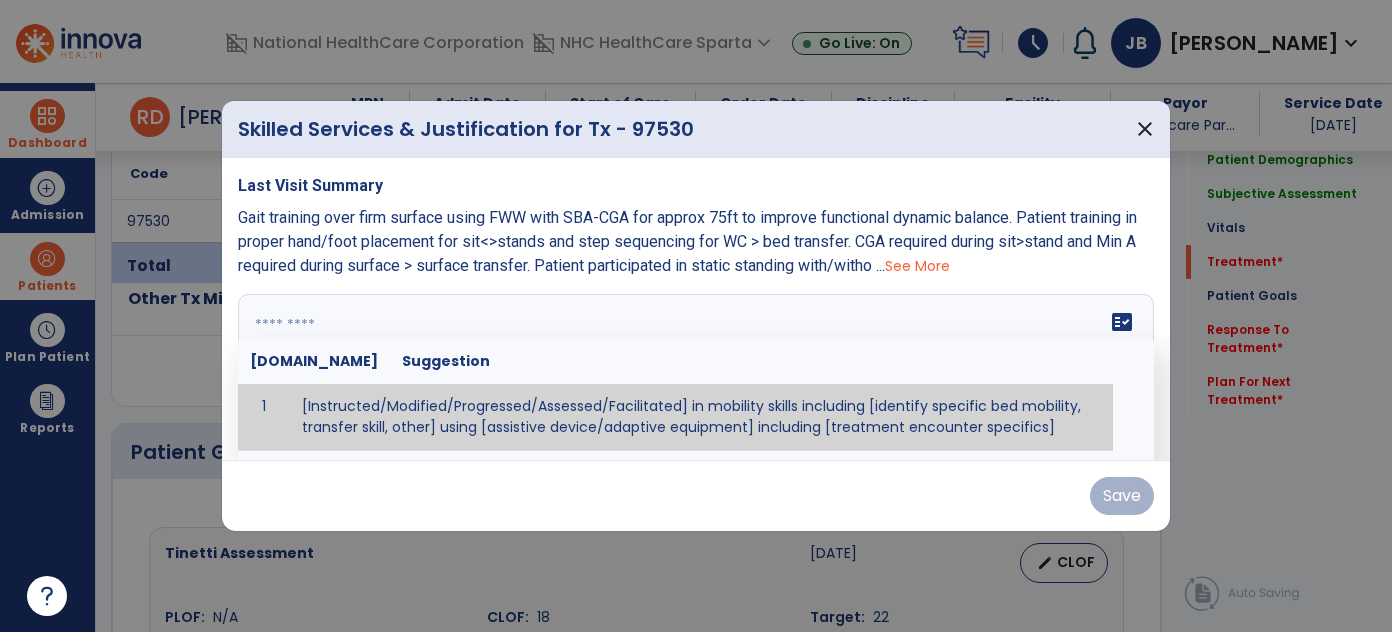 click at bounding box center (696, 369) 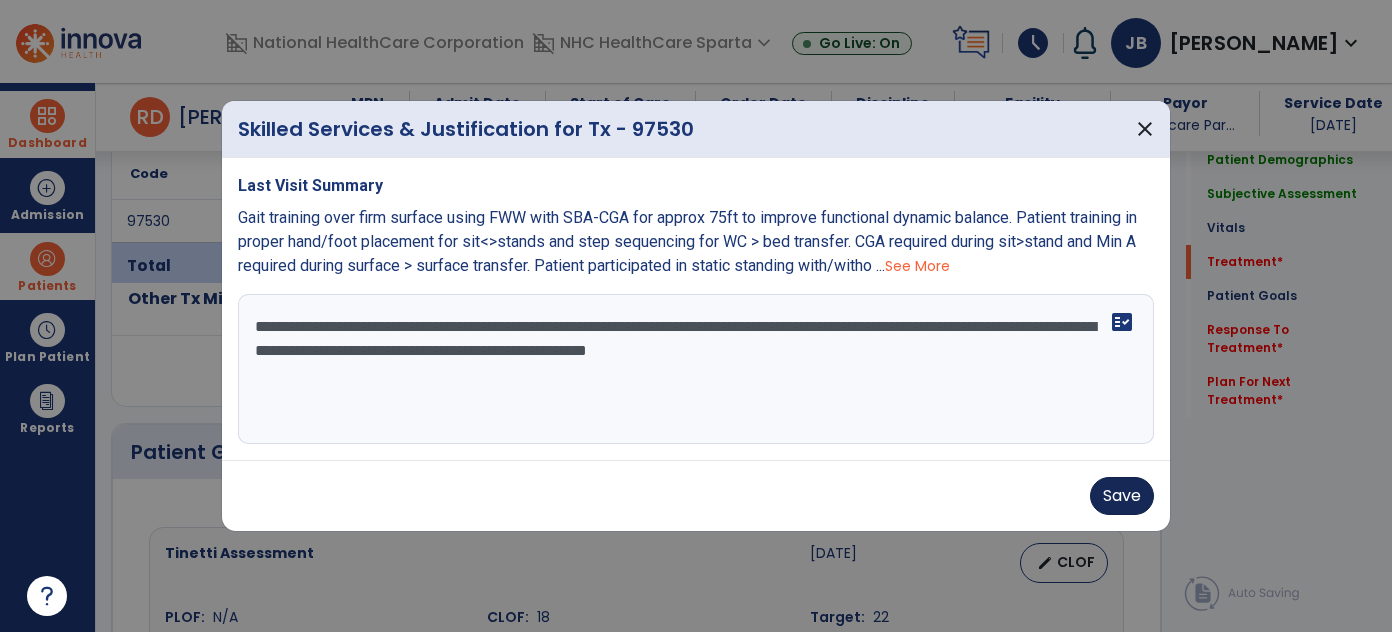 type on "**********" 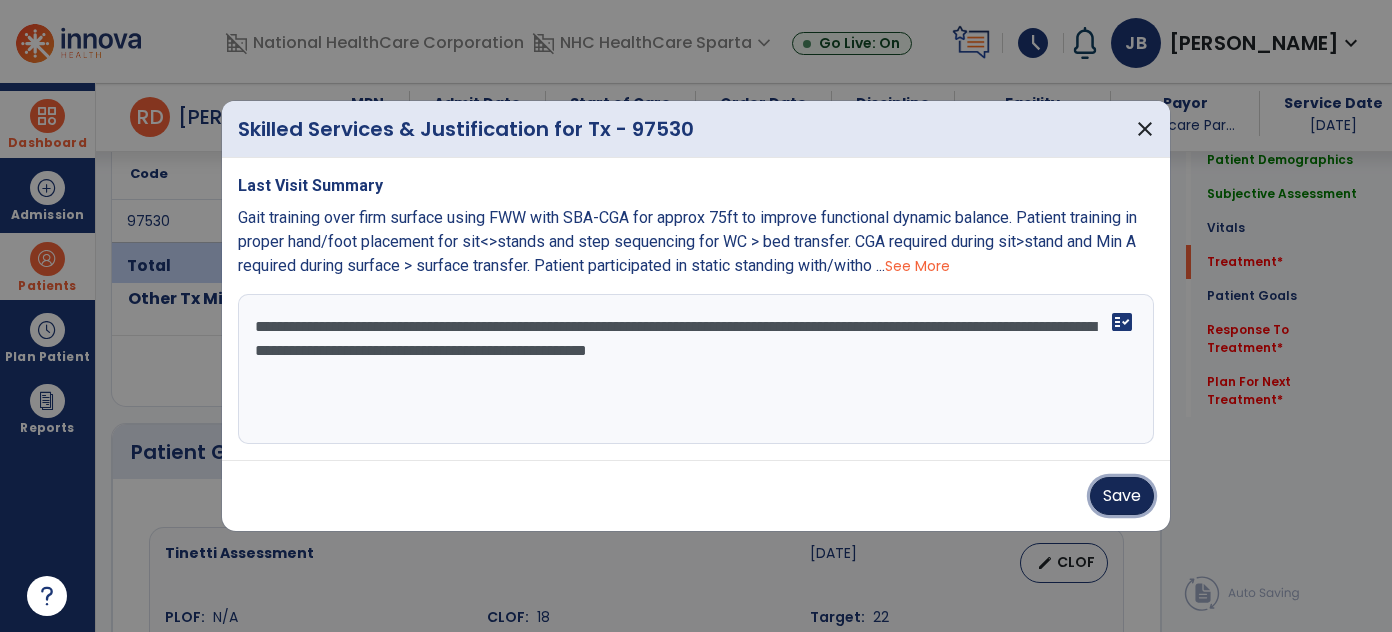 click on "Save" at bounding box center [1122, 496] 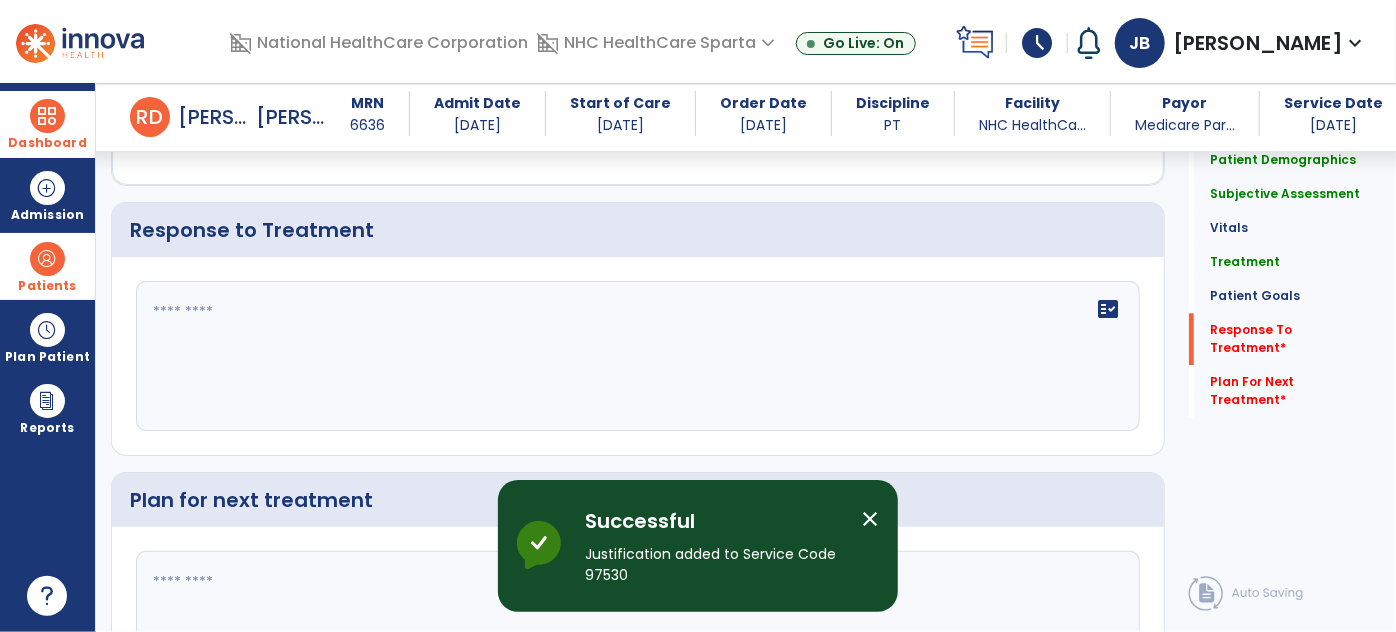 scroll, scrollTop: 2629, scrollLeft: 0, axis: vertical 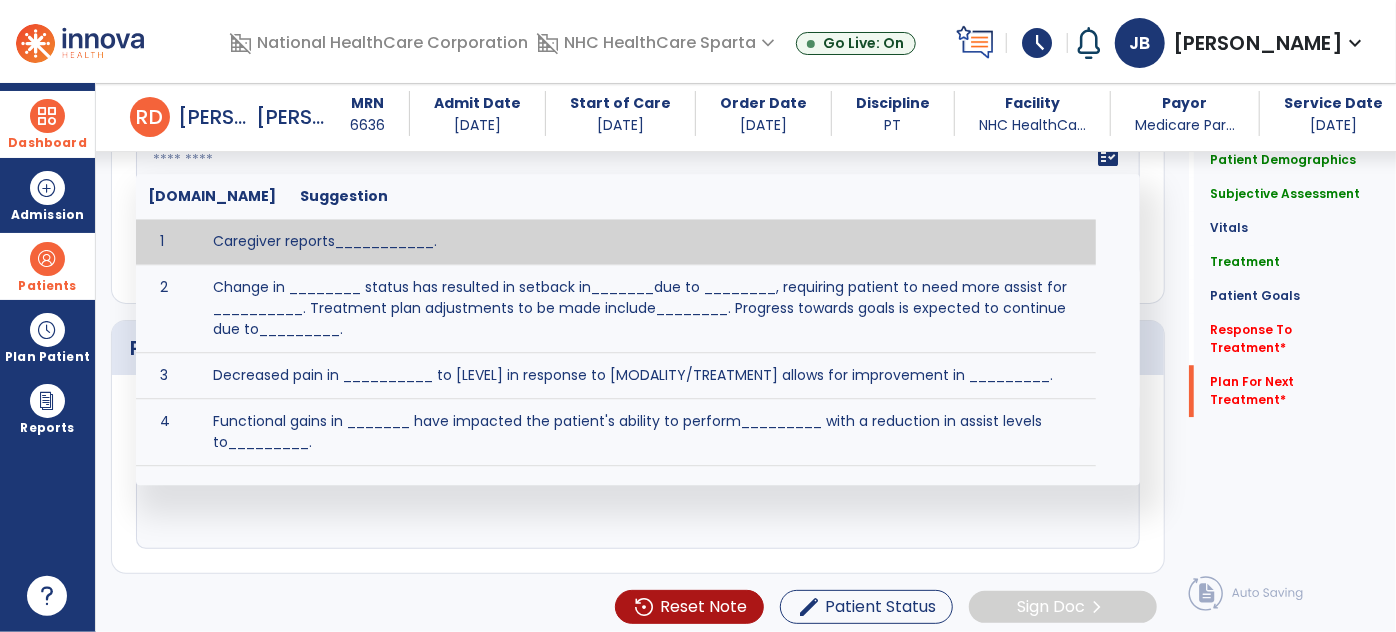 click on "fact_check  Sr.No Suggestion 1 Caregiver reports___________. 2 Change in ________ status has resulted in setback in_______due to ________, requiring patient to need more assist for __________.   Treatment plan adjustments to be made include________.  Progress towards goals is expected to continue due to_________. 3 Decreased pain in __________ to [LEVEL] in response to [MODALITY/TREATMENT] allows for improvement in _________. 4 Functional gains in _______ have impacted the patient's ability to perform_________ with a reduction in assist levels to_________. 5 Functional progress this week has been significant due to__________. 6 Gains in ________ have improved the patient's ability to perform ______with decreased levels of assist to___________. 7 Improvement in ________allows patient to tolerate higher levels of challenges in_________. 8 Pain in [AREA] has decreased to [LEVEL] in response to [TREATMENT/MODALITY], allowing fore ease in completing__________. 9 10 11 12 13 14 15 16 17 18 19 20 21" 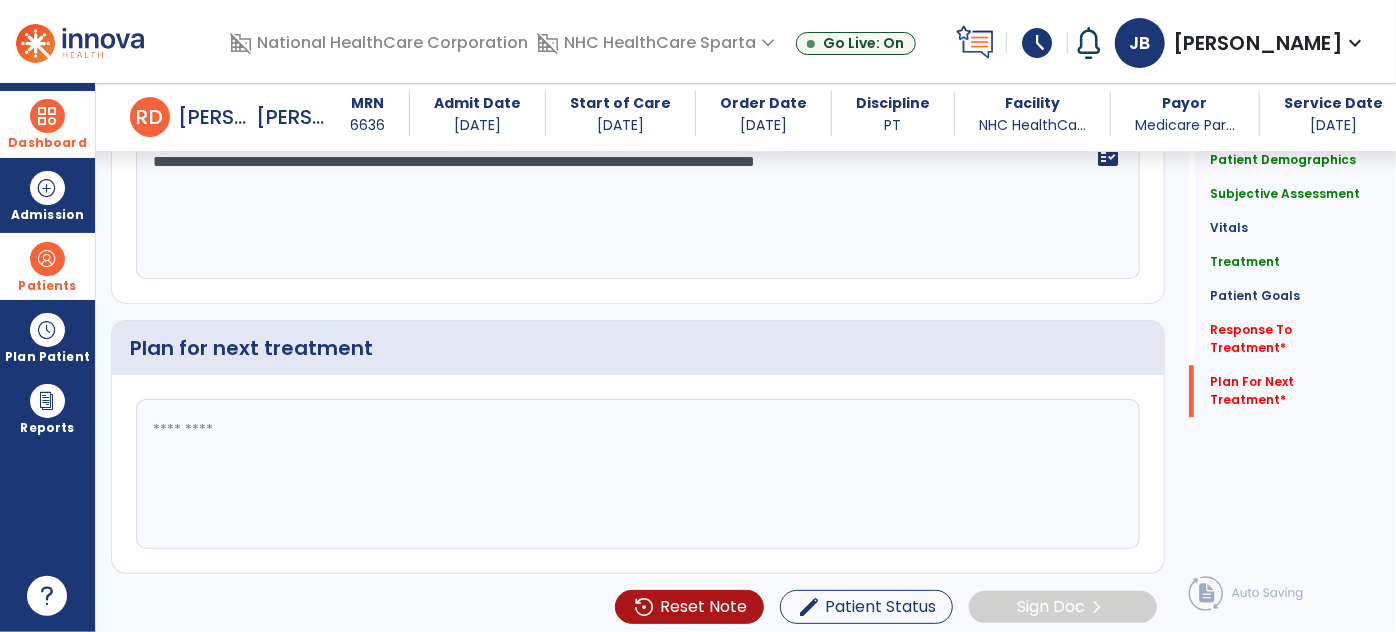 type on "**********" 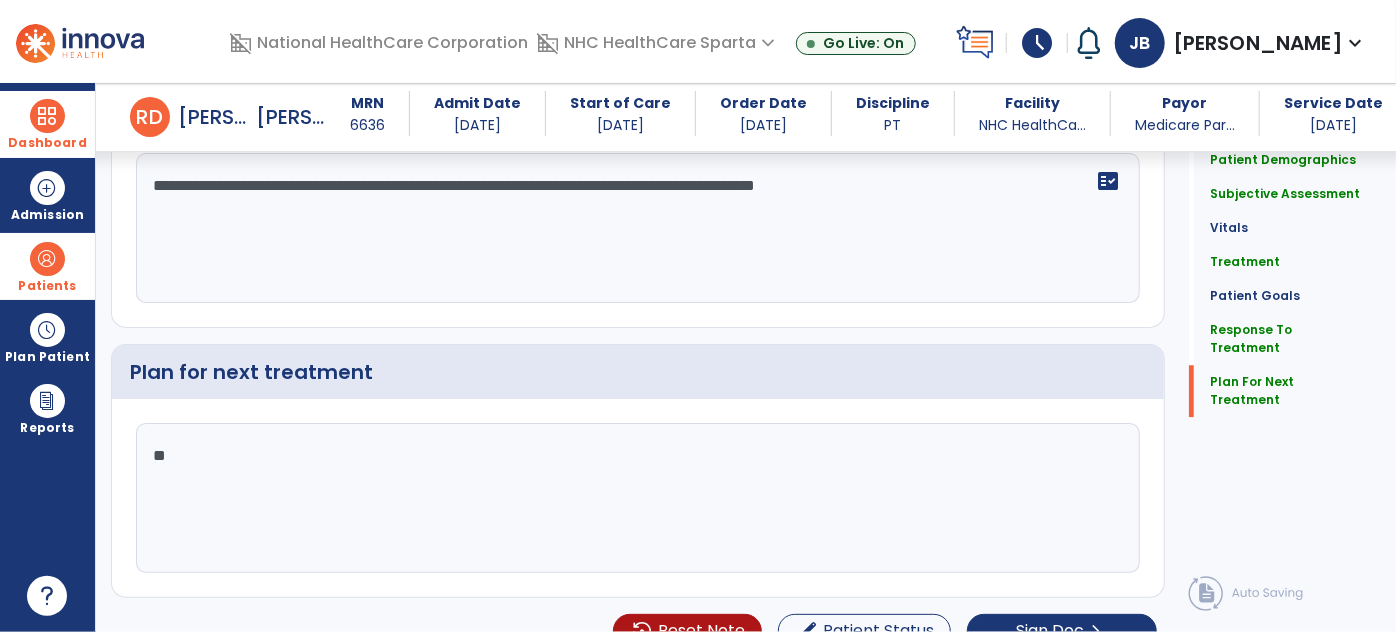 scroll, scrollTop: 2629, scrollLeft: 0, axis: vertical 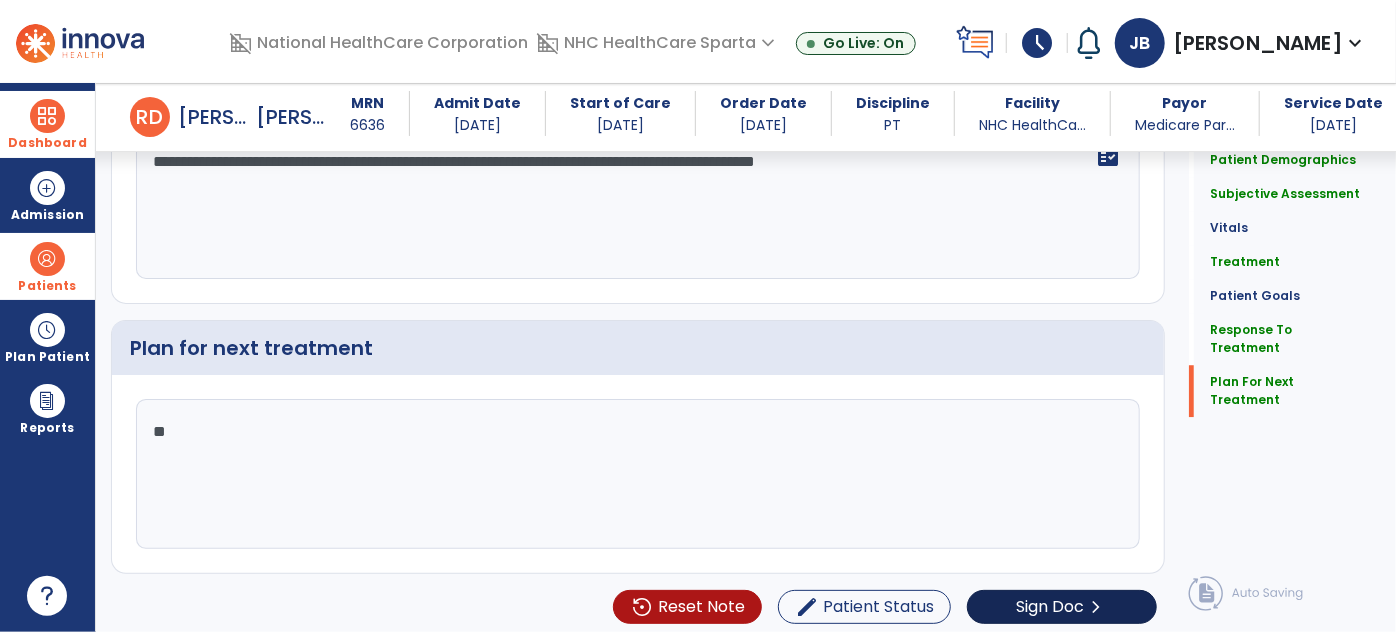 type on "**" 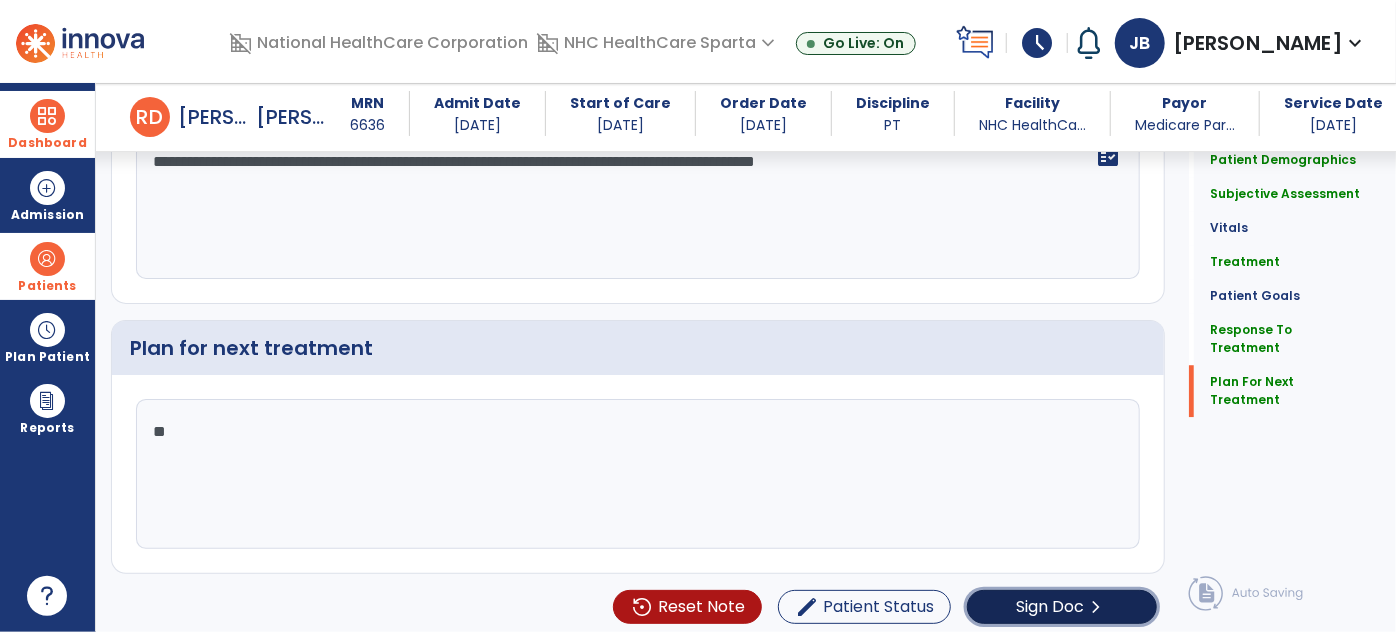 click on "Sign Doc  chevron_right" 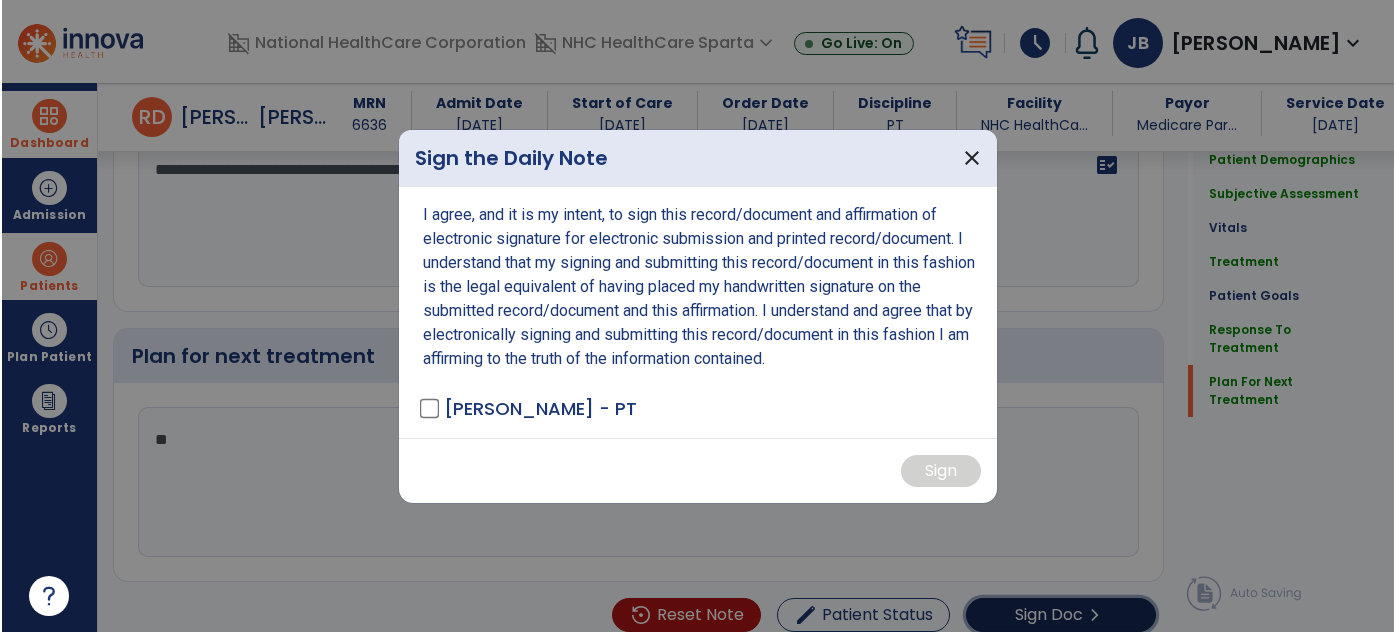 scroll, scrollTop: 2629, scrollLeft: 0, axis: vertical 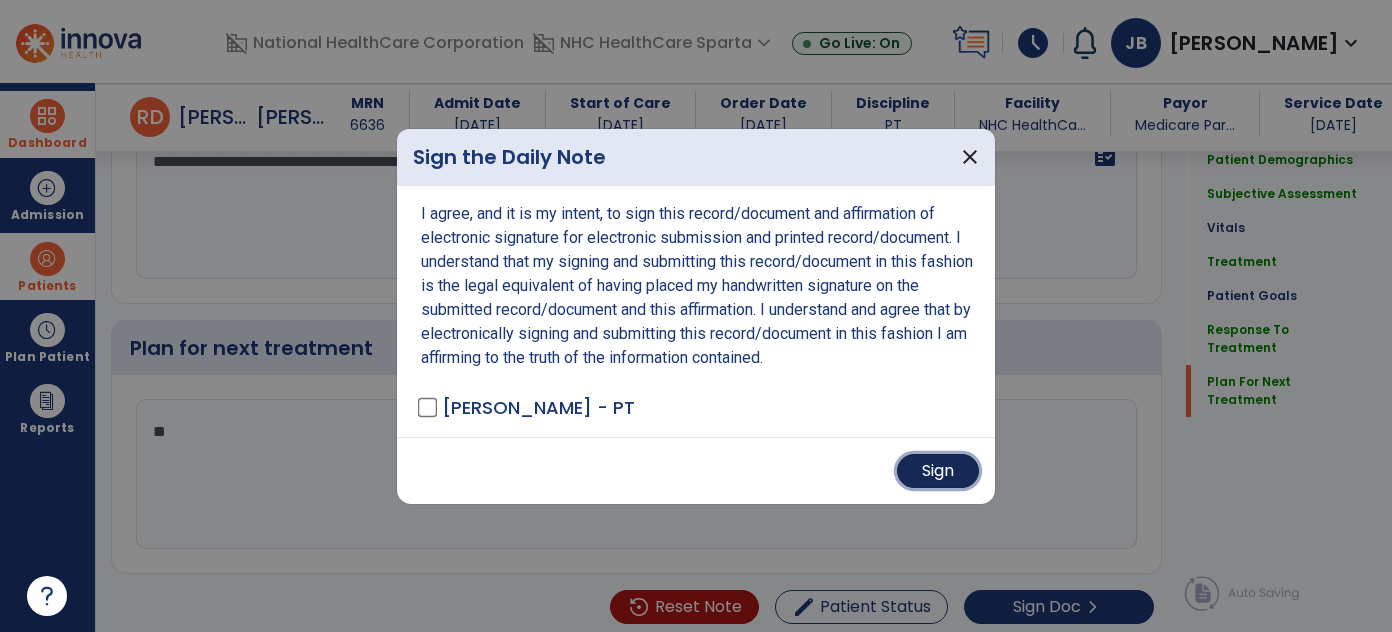 click on "Sign" at bounding box center (938, 471) 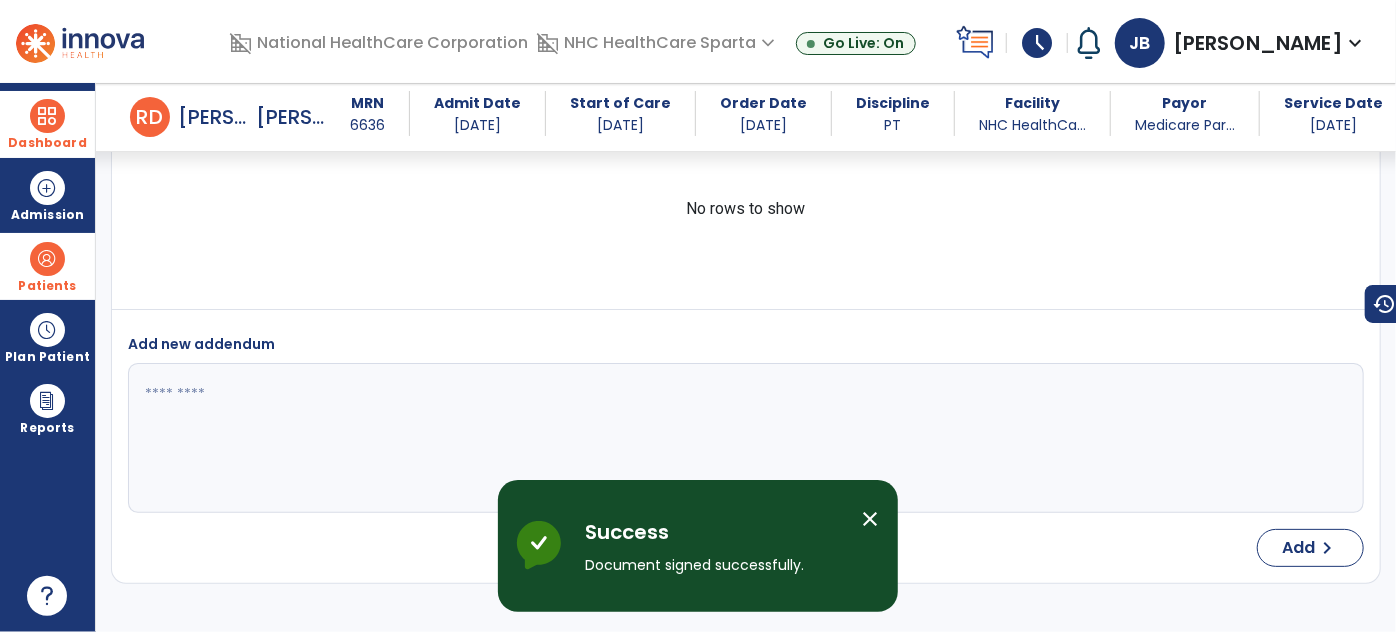 scroll, scrollTop: 4000, scrollLeft: 0, axis: vertical 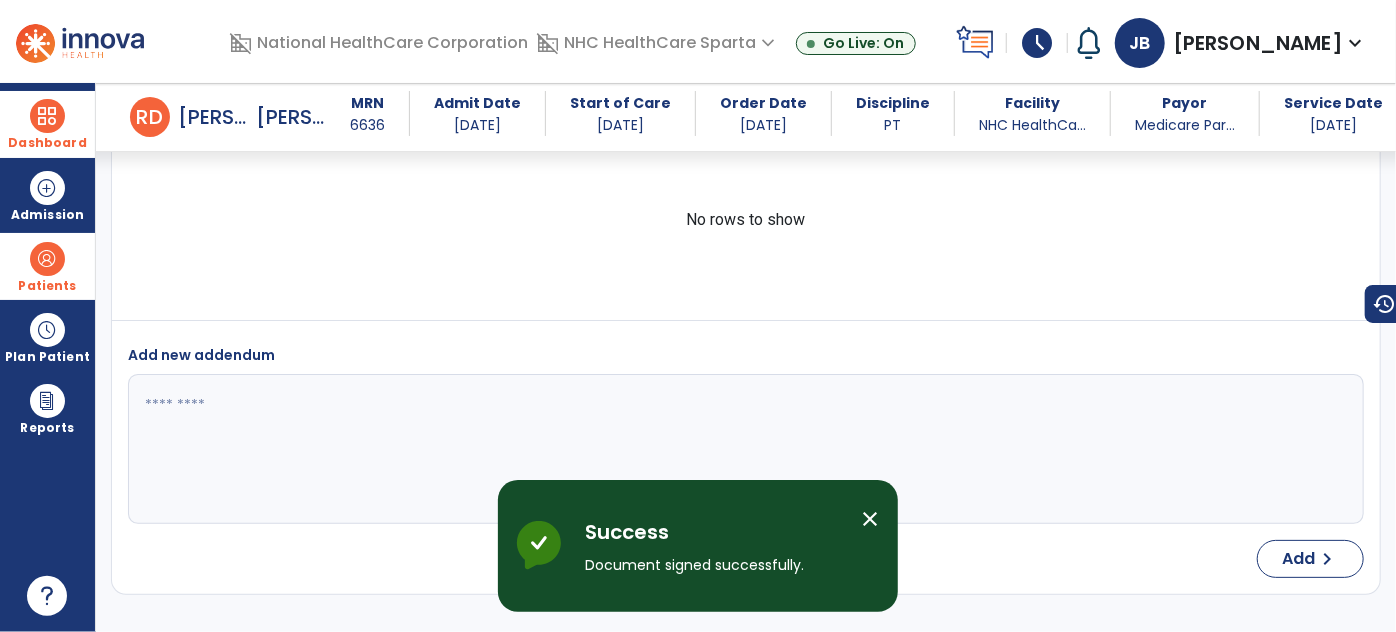 click on "Dashboard" at bounding box center (47, 124) 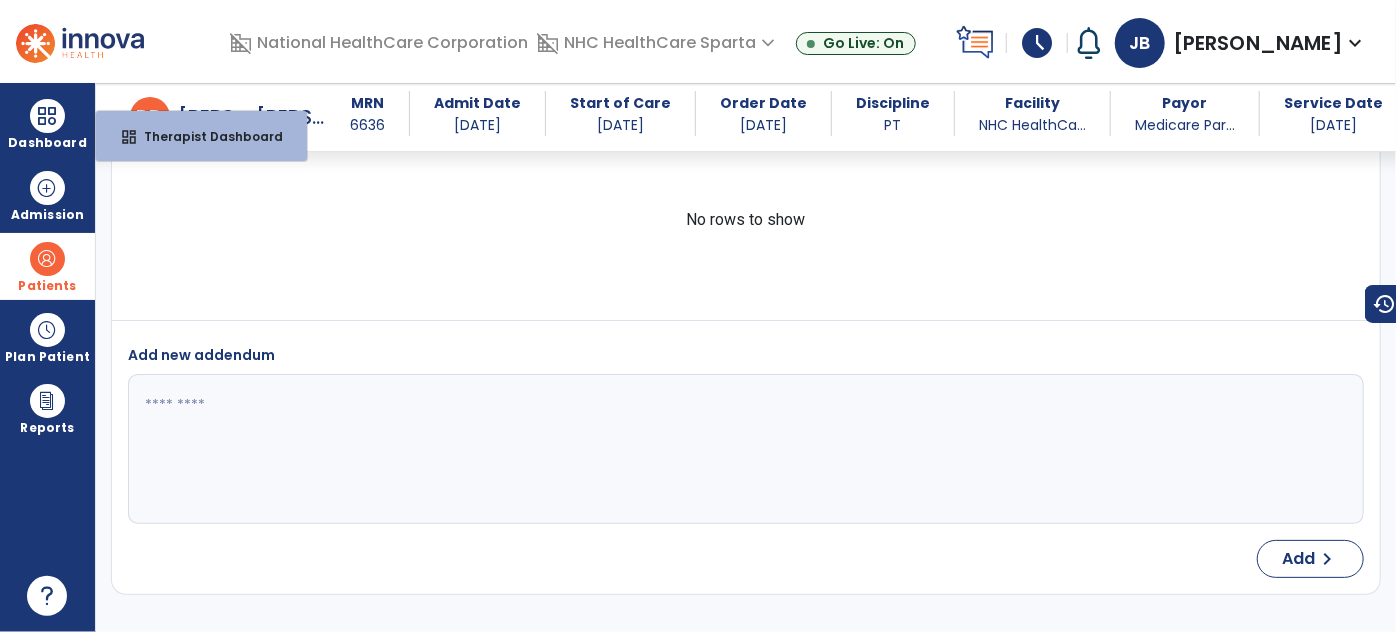 click on "Patients" at bounding box center (47, 266) 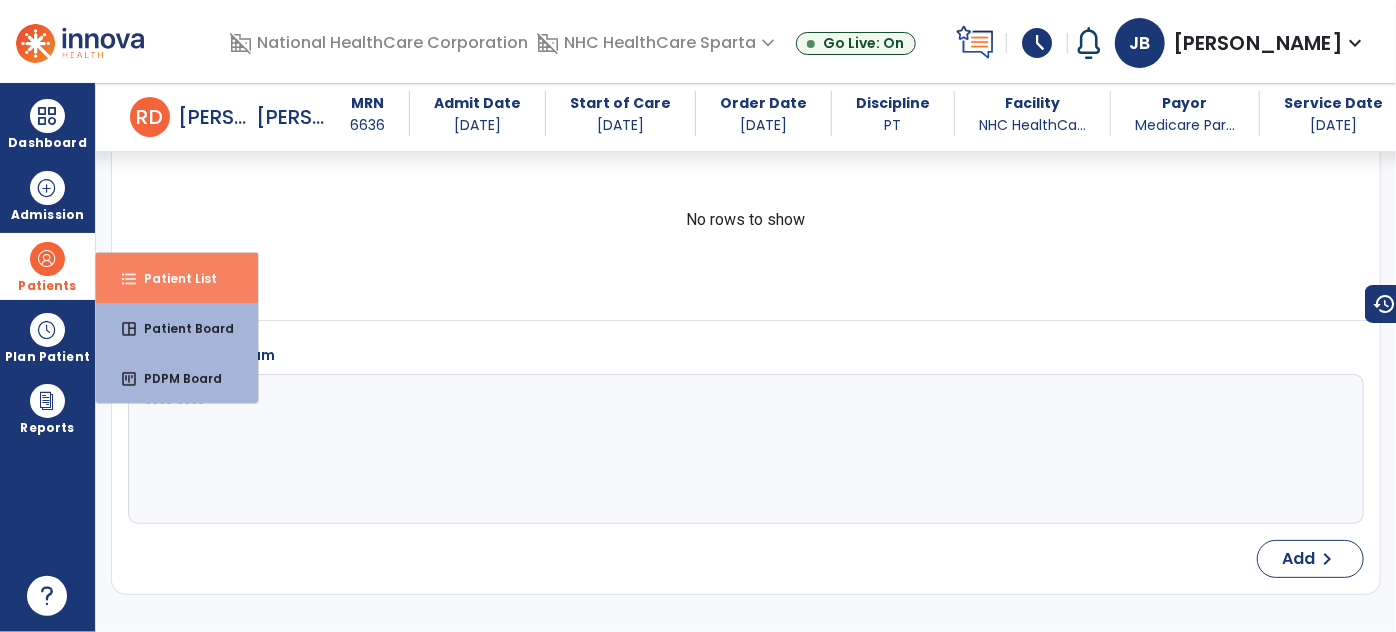 click on "Patient List" at bounding box center (172, 278) 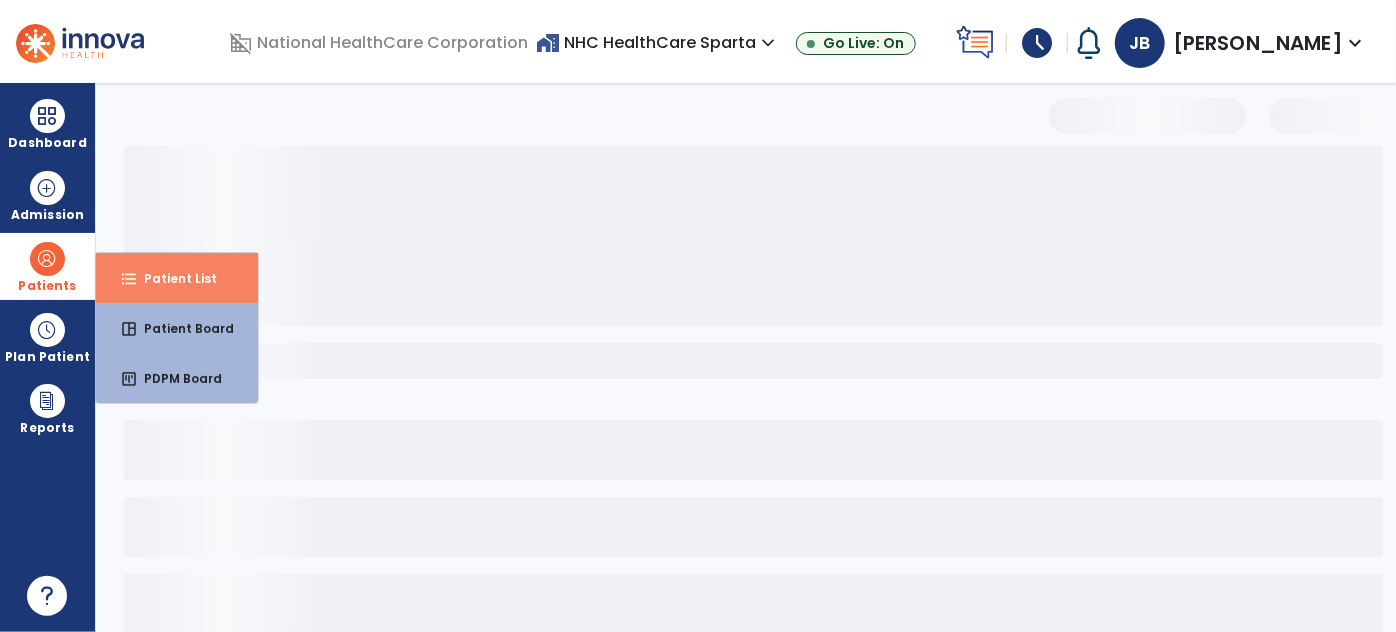 scroll, scrollTop: 0, scrollLeft: 0, axis: both 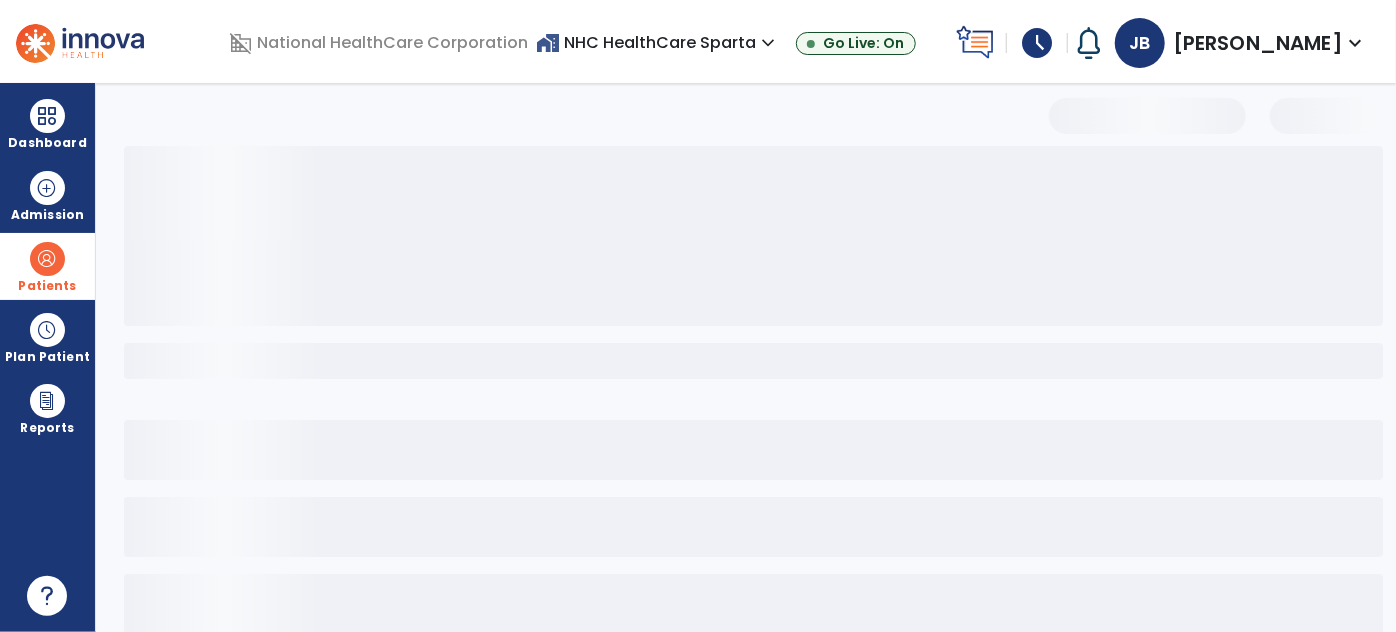select on "***" 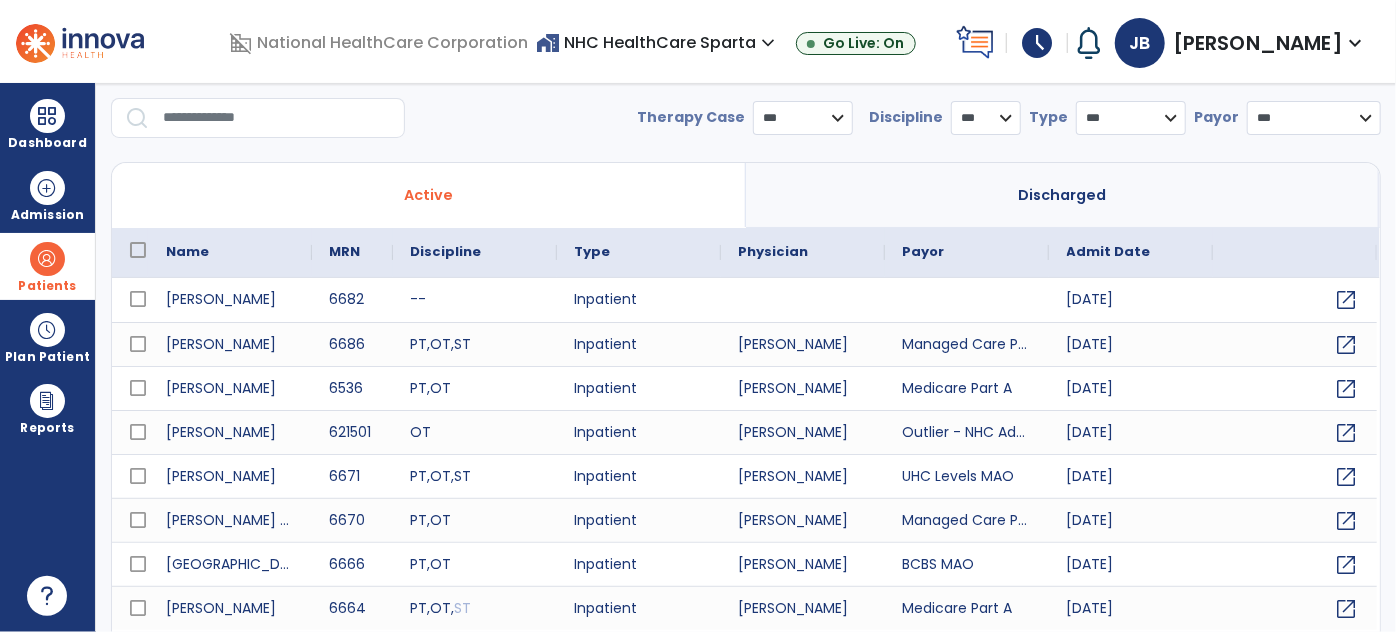scroll, scrollTop: 0, scrollLeft: 0, axis: both 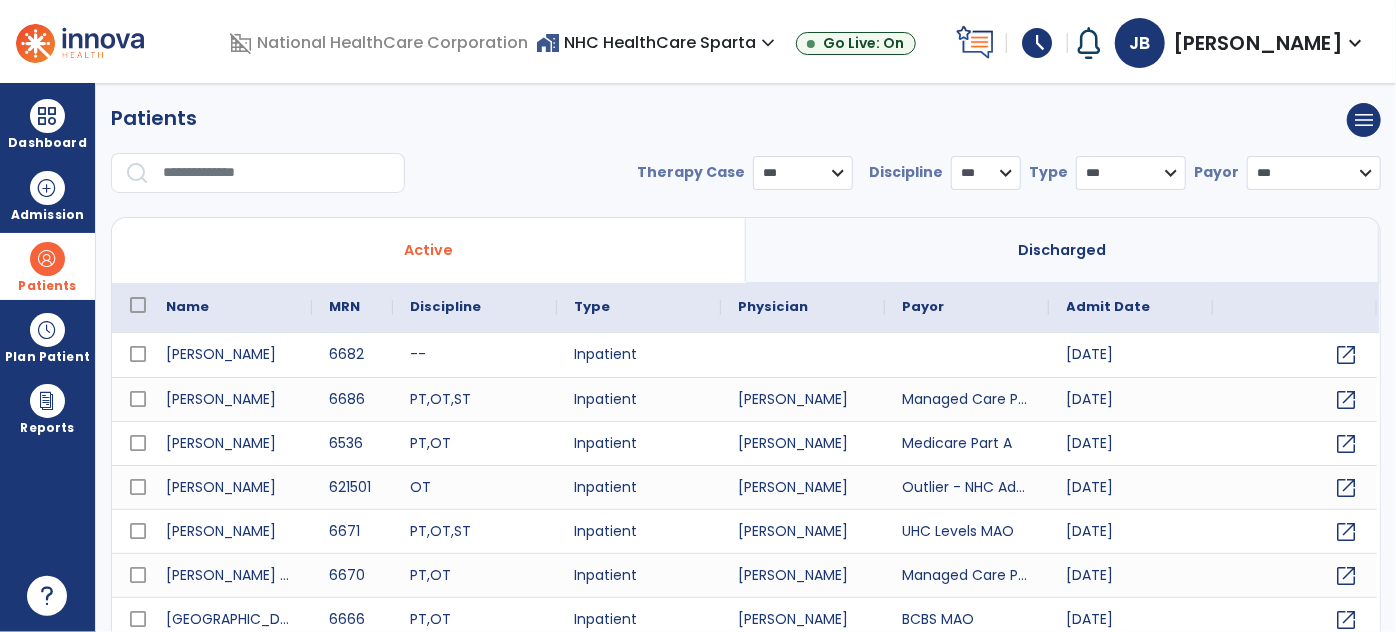 click at bounding box center (277, 173) 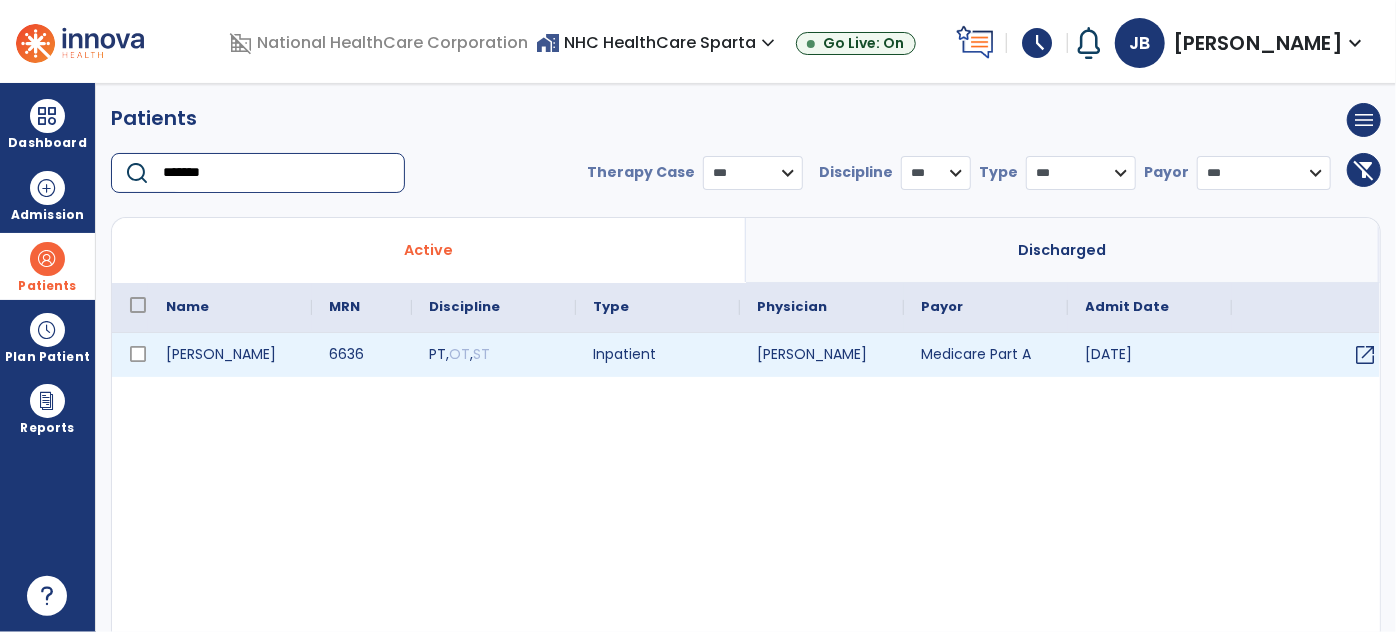 type on "*******" 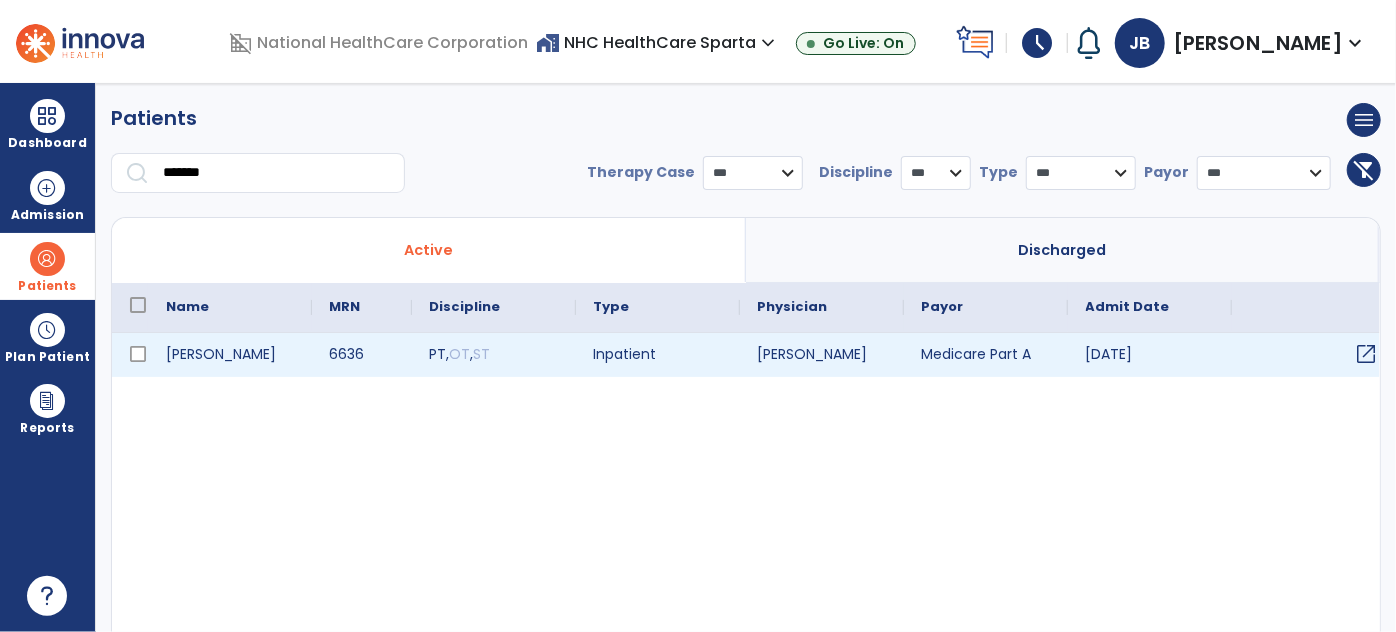 click on "open_in_new" at bounding box center (1367, 354) 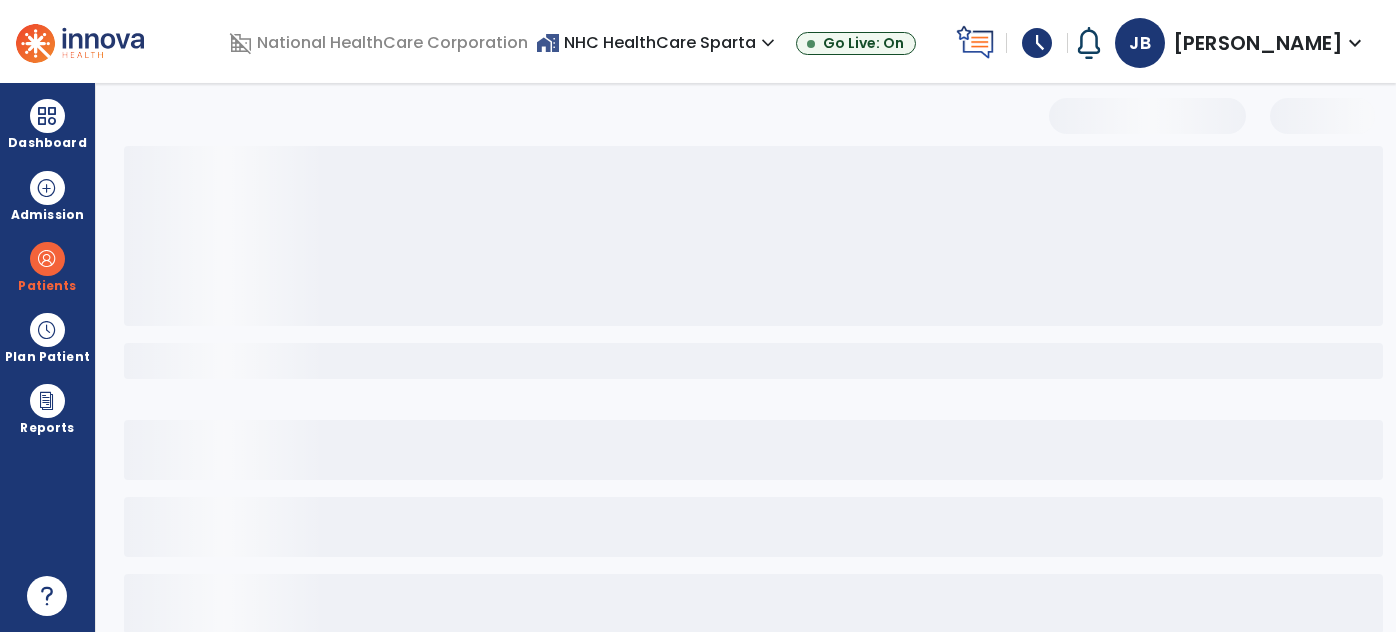 scroll, scrollTop: 0, scrollLeft: 0, axis: both 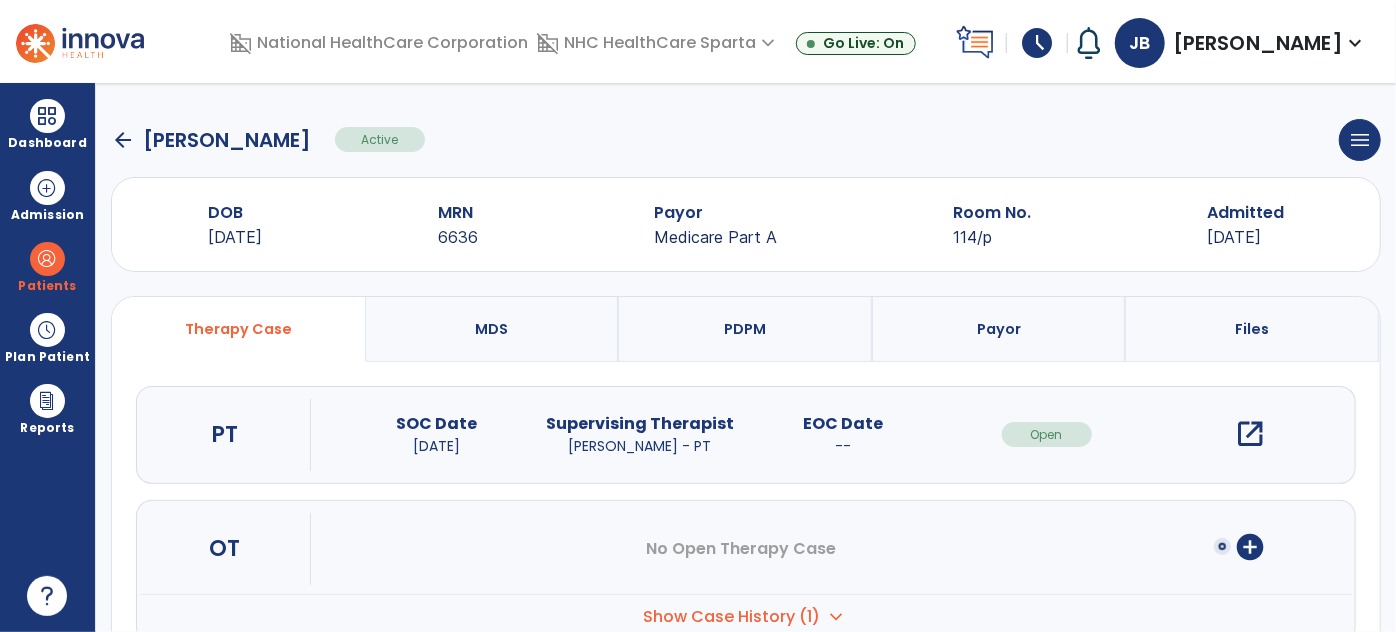 click on "open_in_new" at bounding box center (1250, 434) 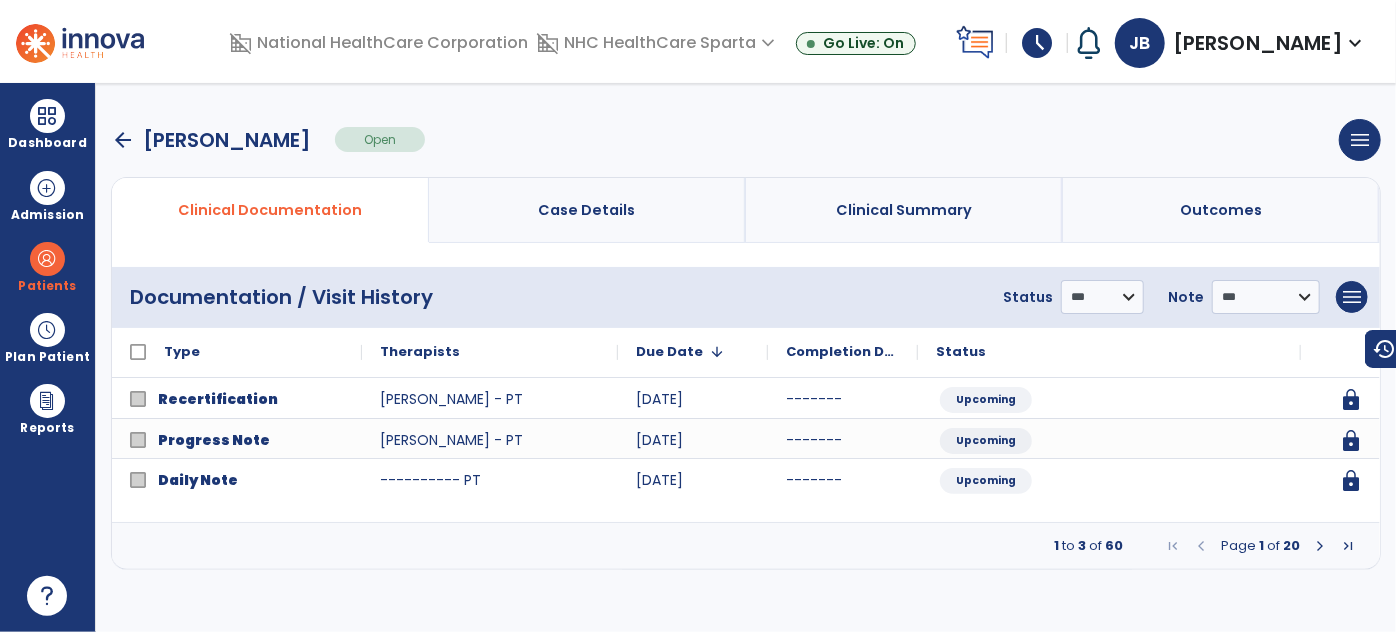 click at bounding box center [1320, 546] 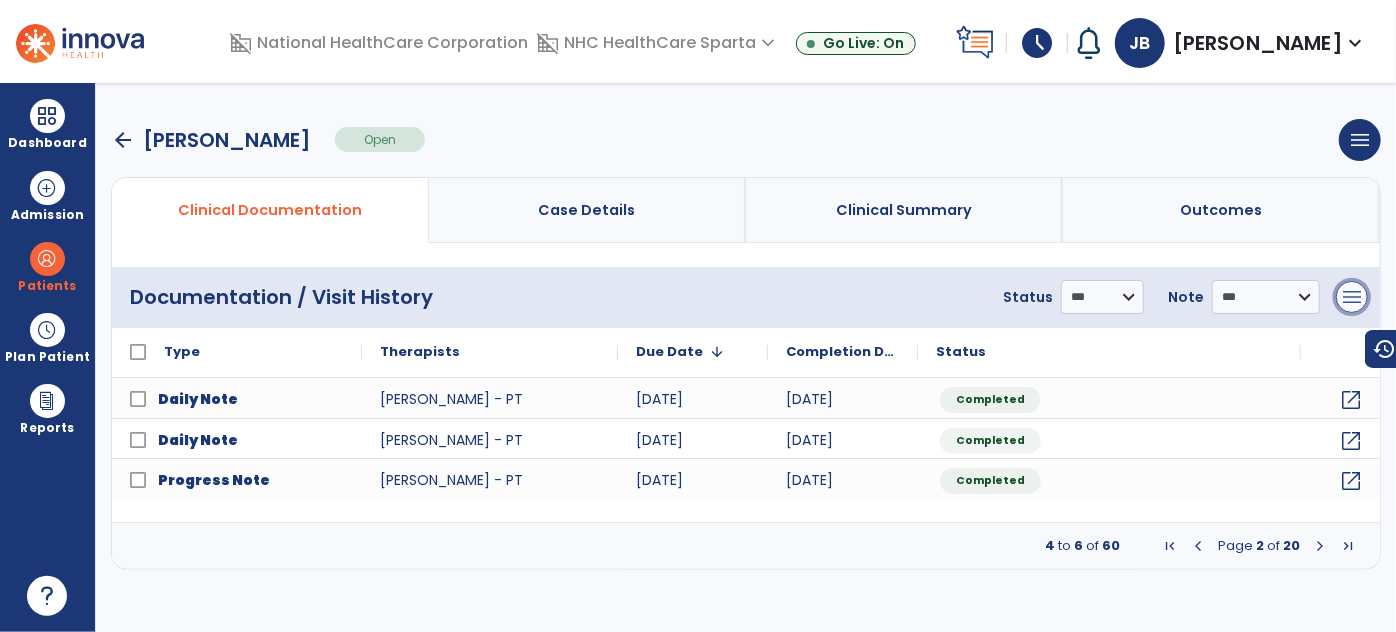 click on "menu" at bounding box center (1352, 297) 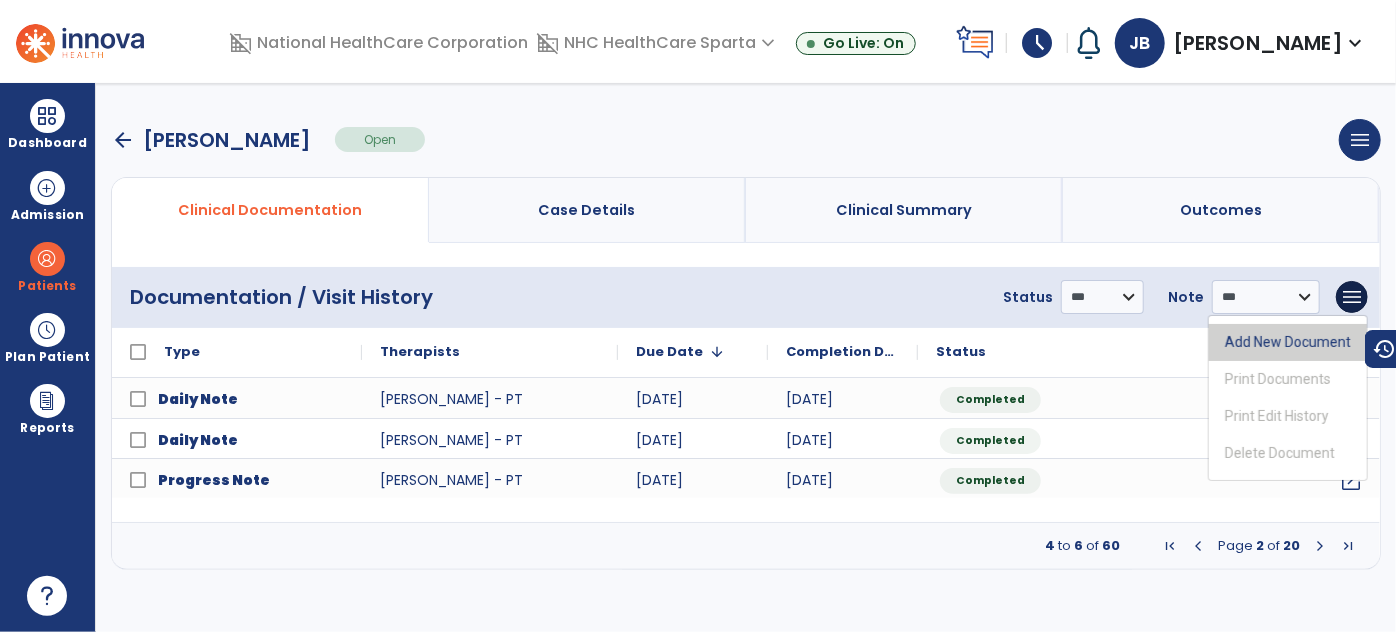 click on "Add New Document" at bounding box center [1288, 342] 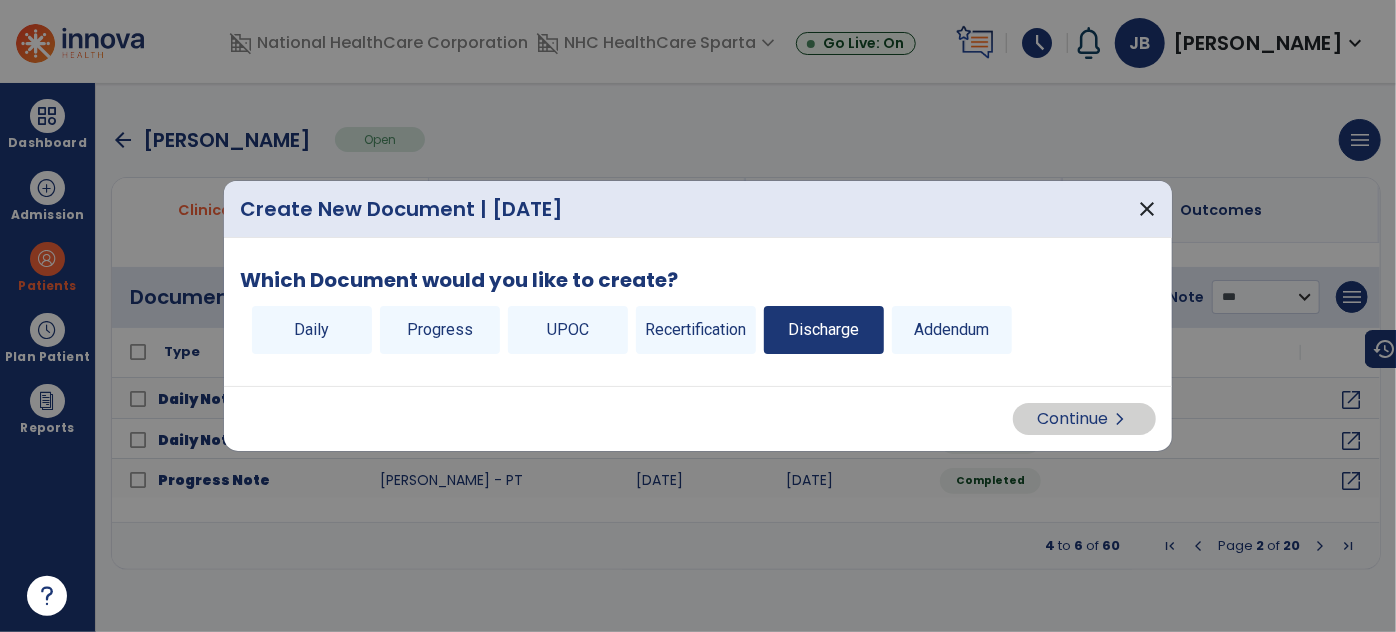 click on "Discharge" at bounding box center (824, 330) 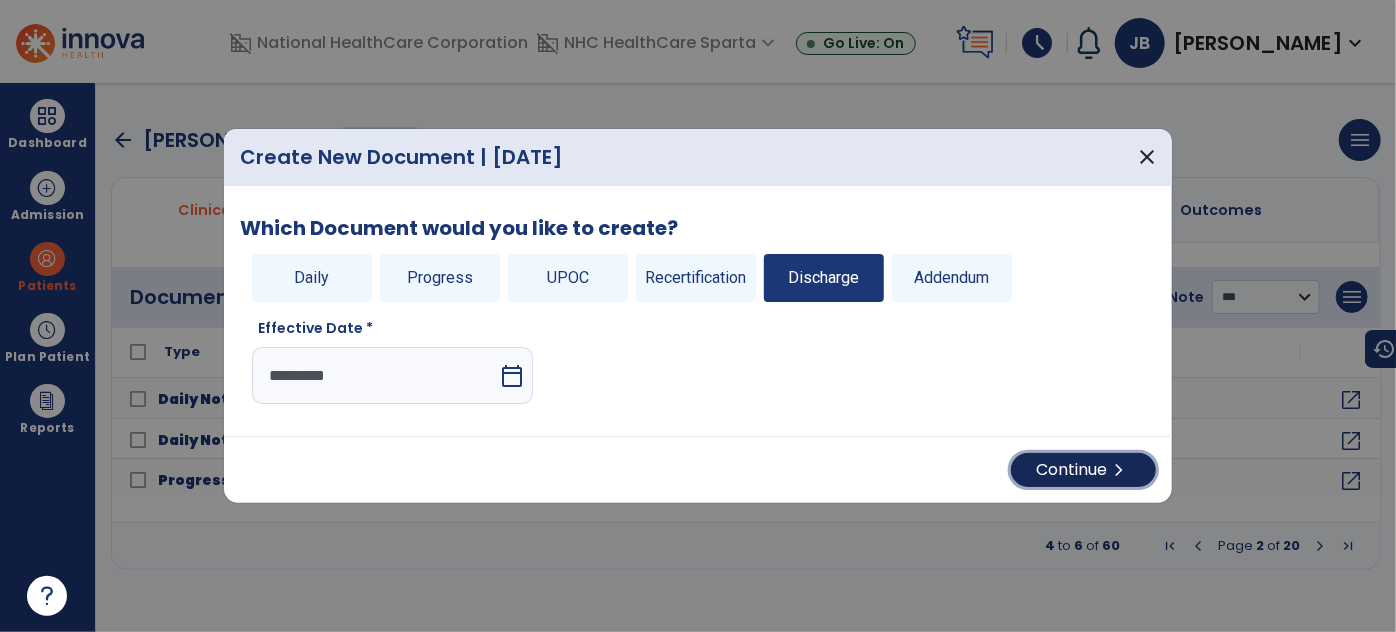 click on "chevron_right" at bounding box center (1119, 470) 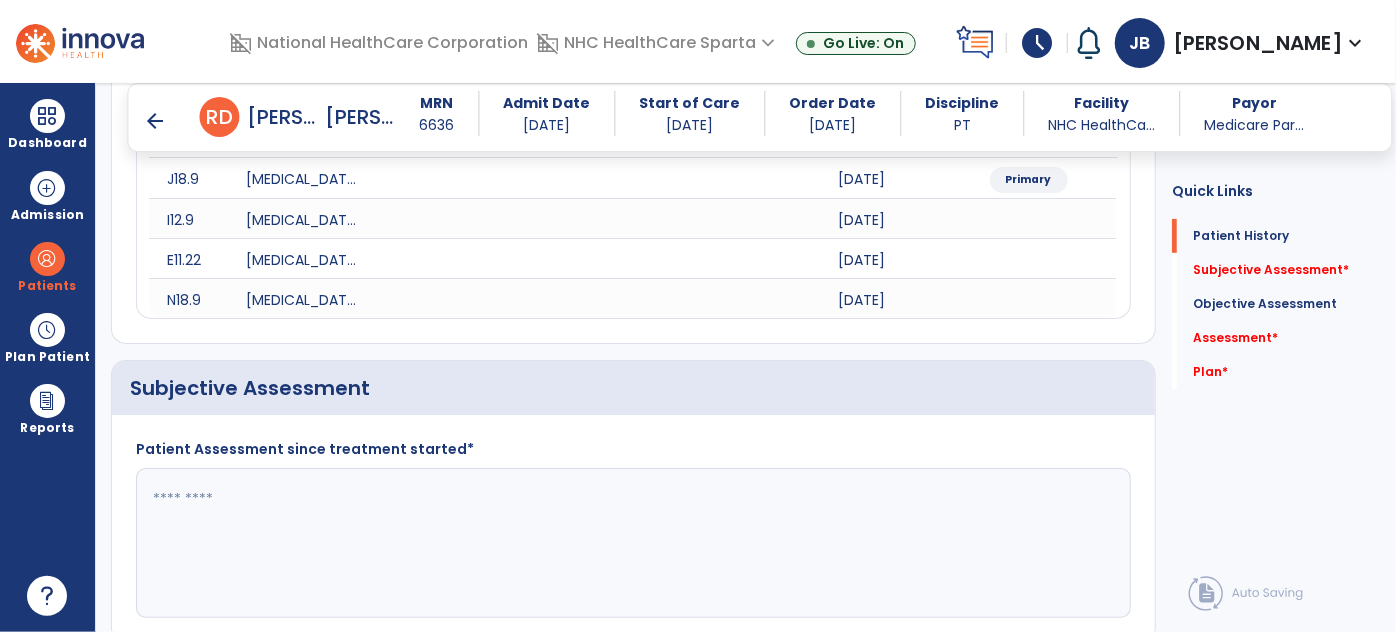scroll, scrollTop: 545, scrollLeft: 0, axis: vertical 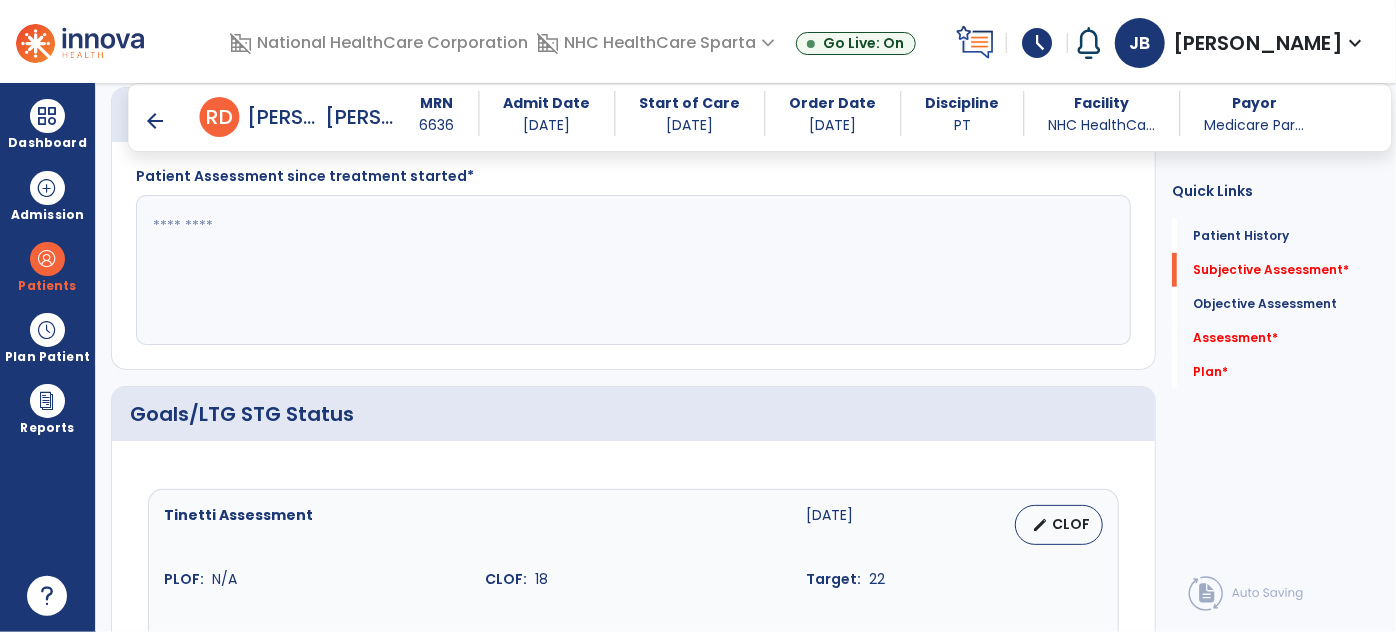 click 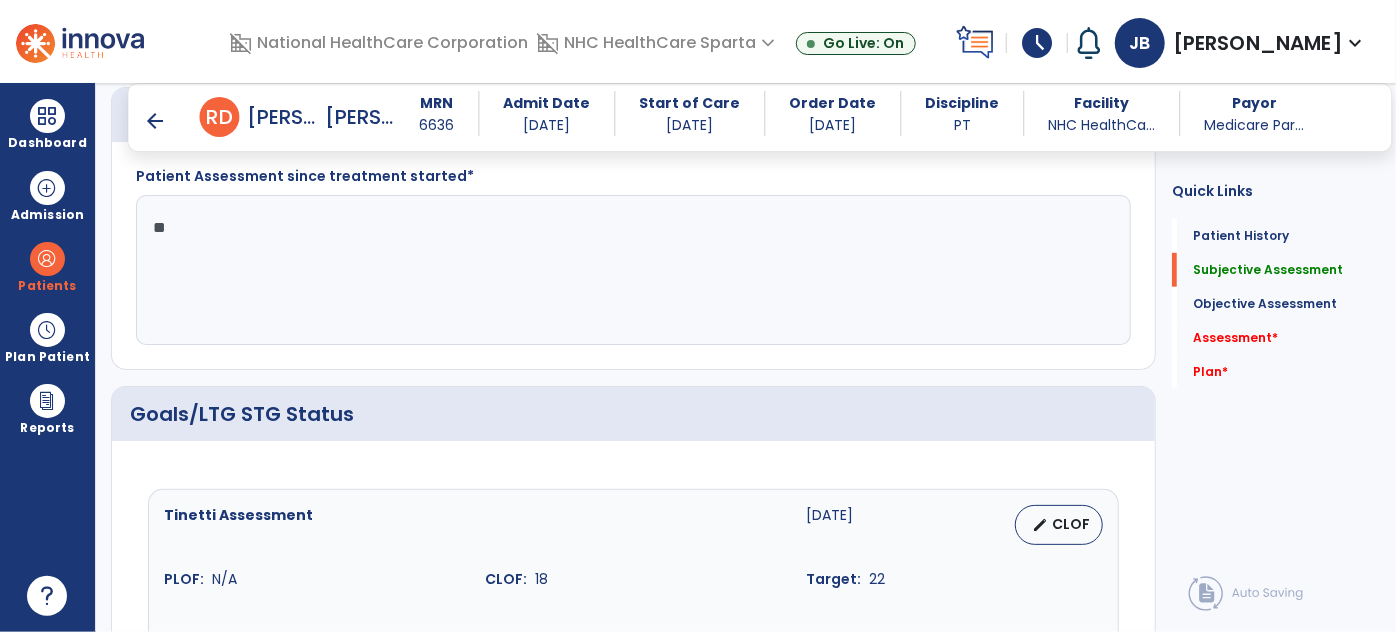 type on "*" 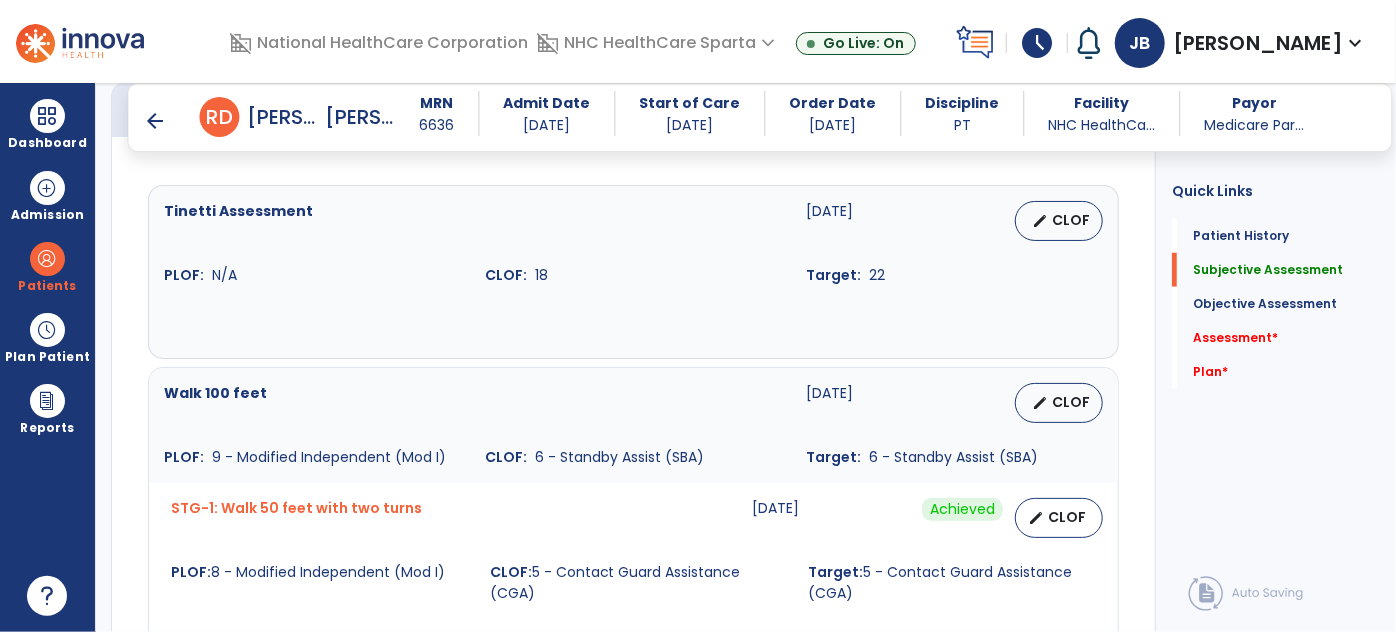 scroll, scrollTop: 818, scrollLeft: 0, axis: vertical 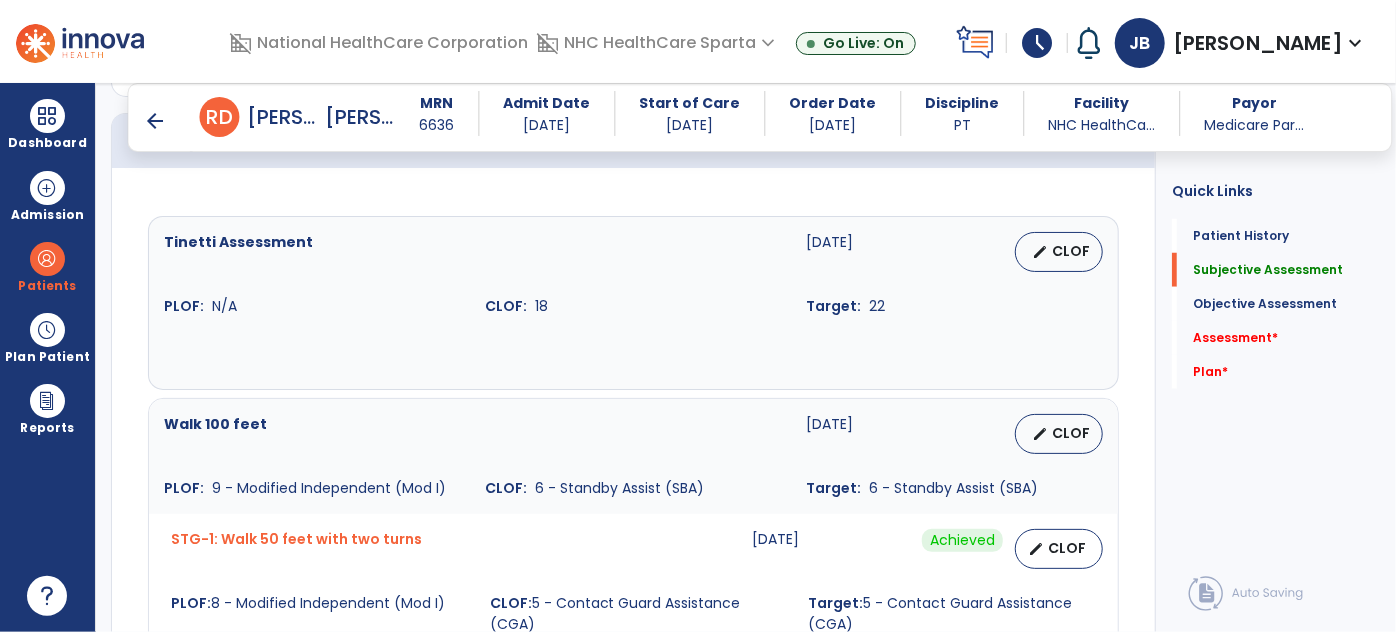 type on "**********" 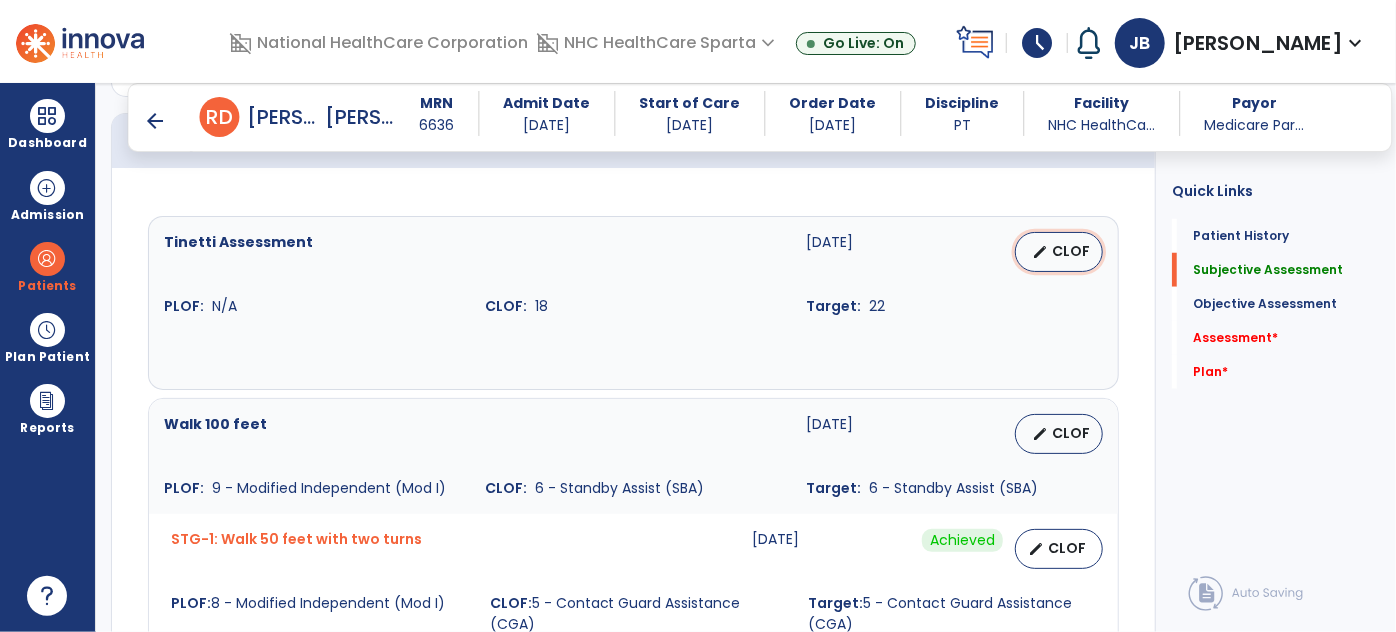 click on "CLOF" at bounding box center (1071, 251) 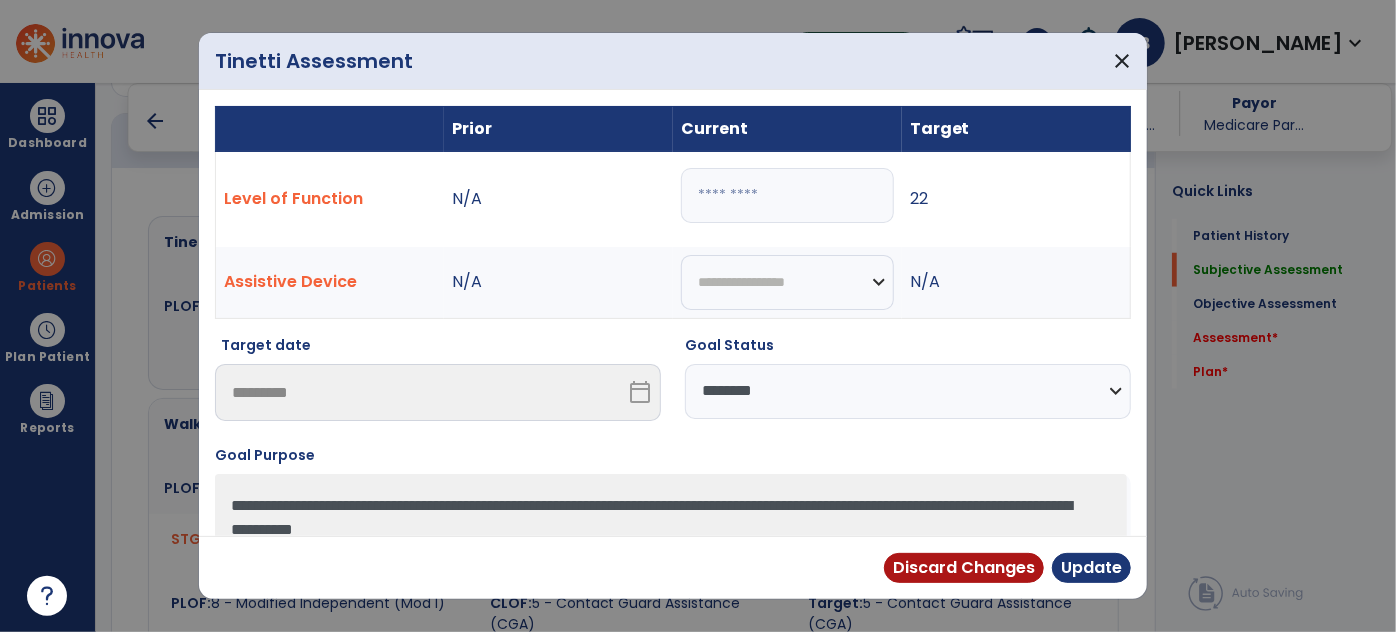 click on "**********" at bounding box center [908, 391] 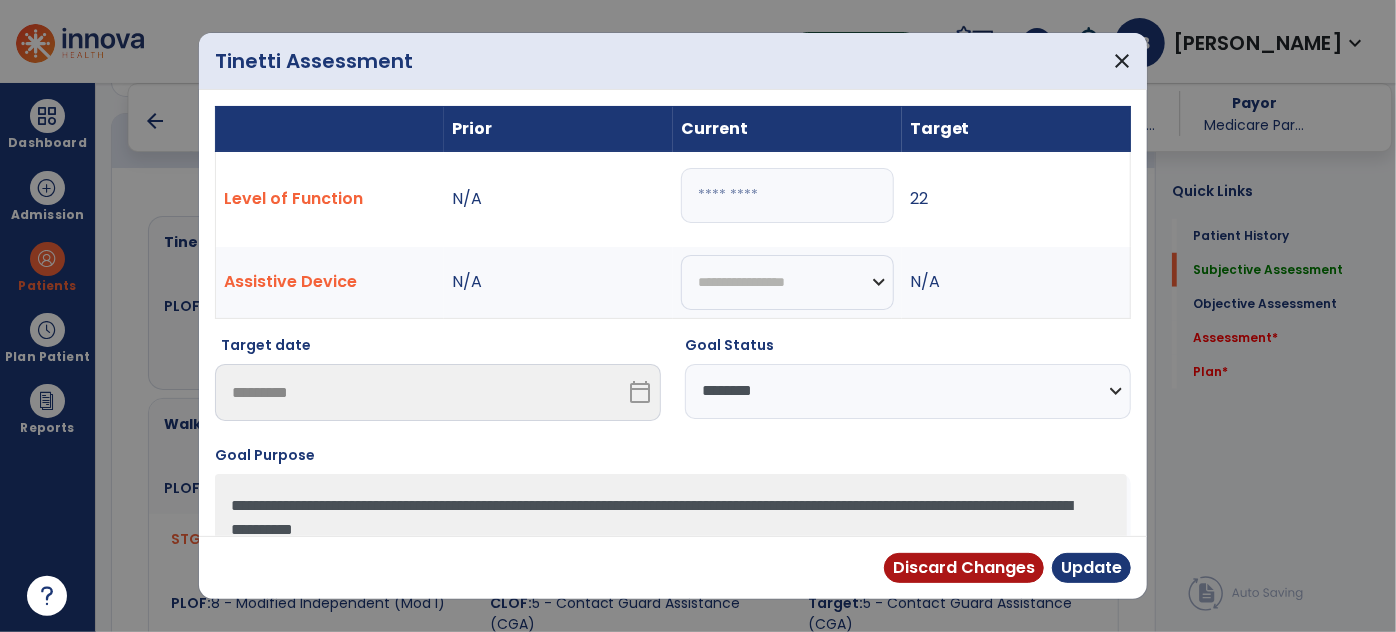 select on "**********" 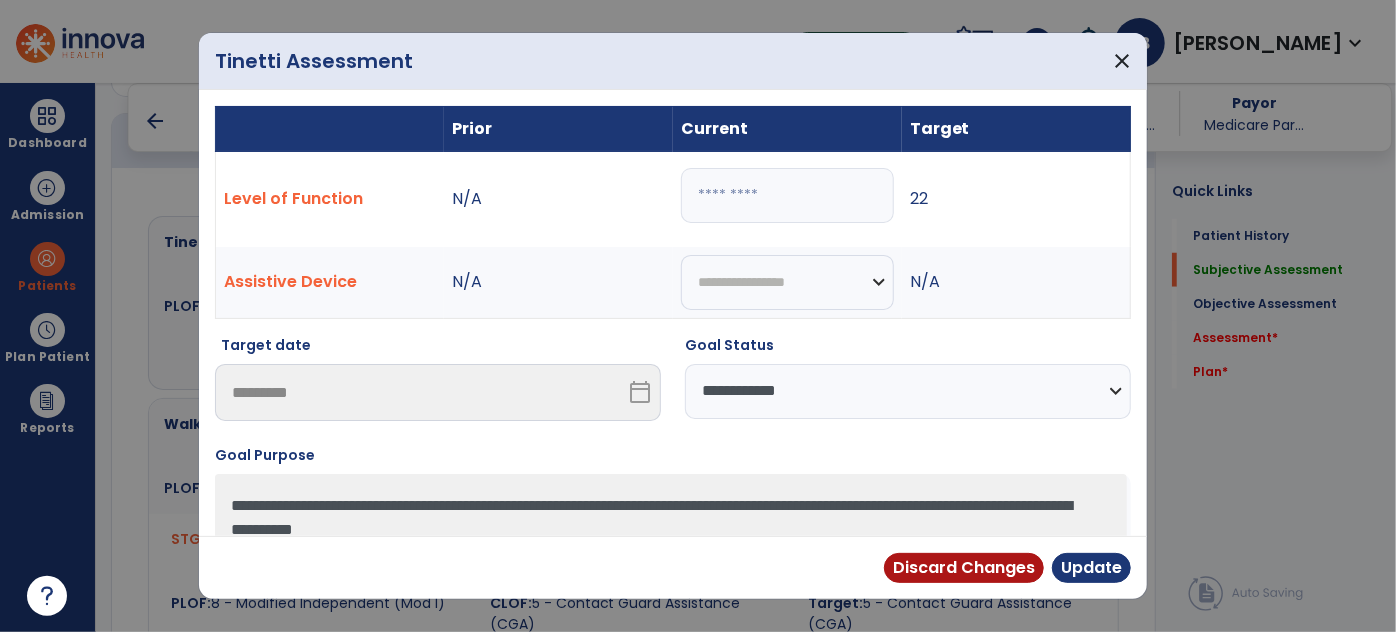 click on "**********" at bounding box center (908, 391) 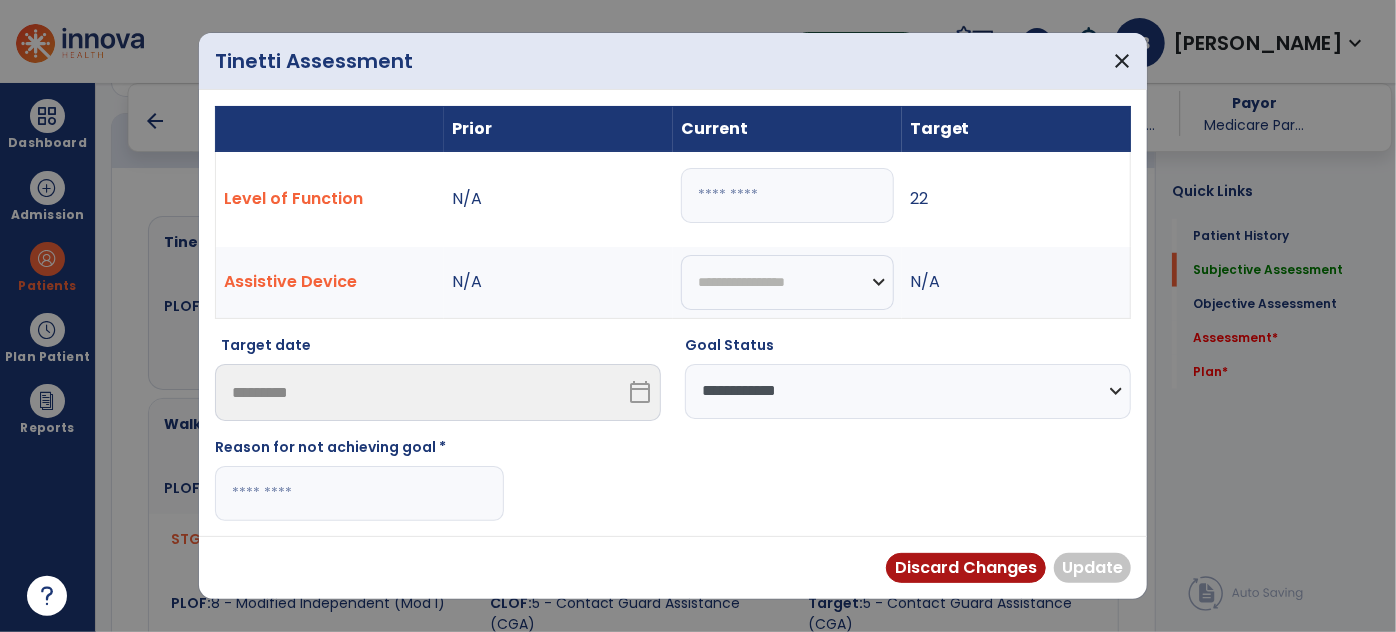 click at bounding box center (359, 493) 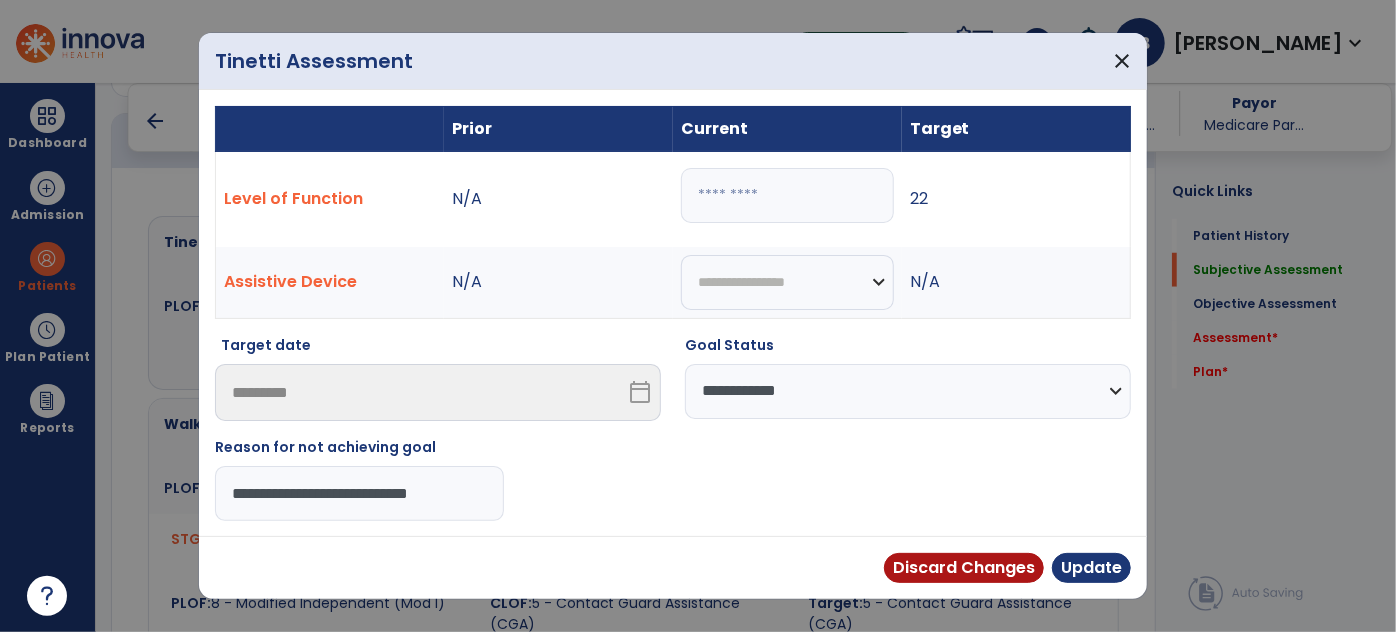 type on "**********" 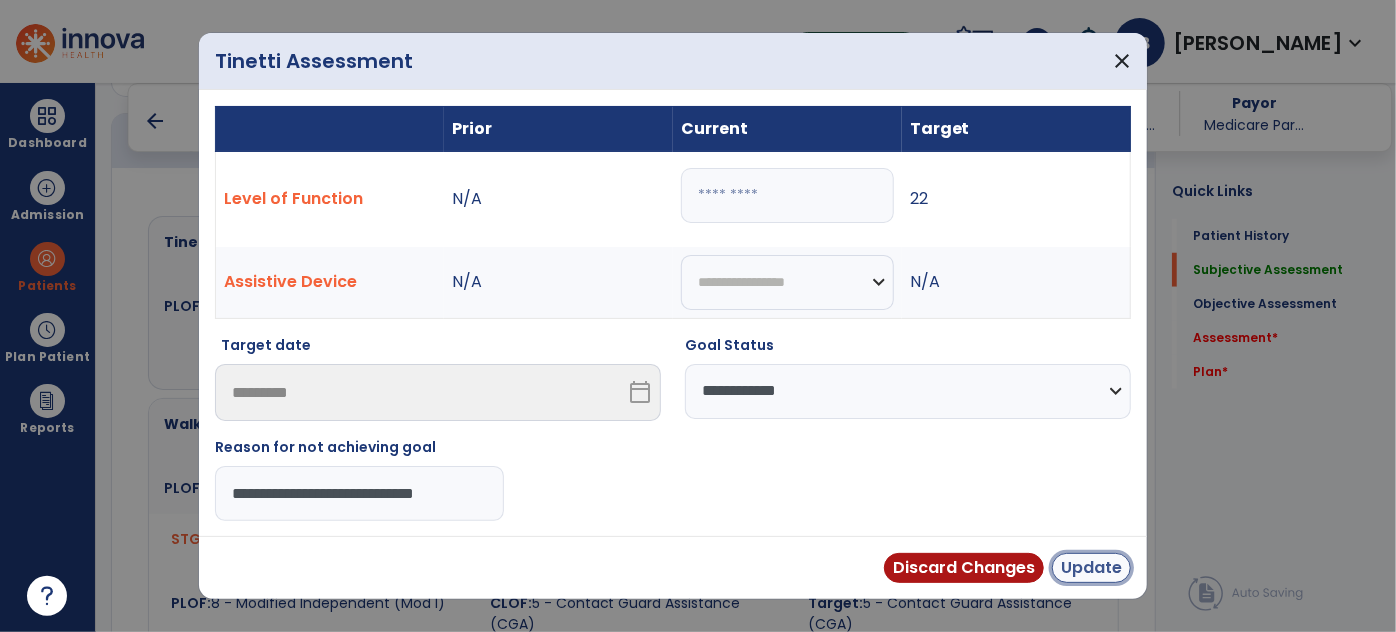 click on "Update" at bounding box center [1091, 568] 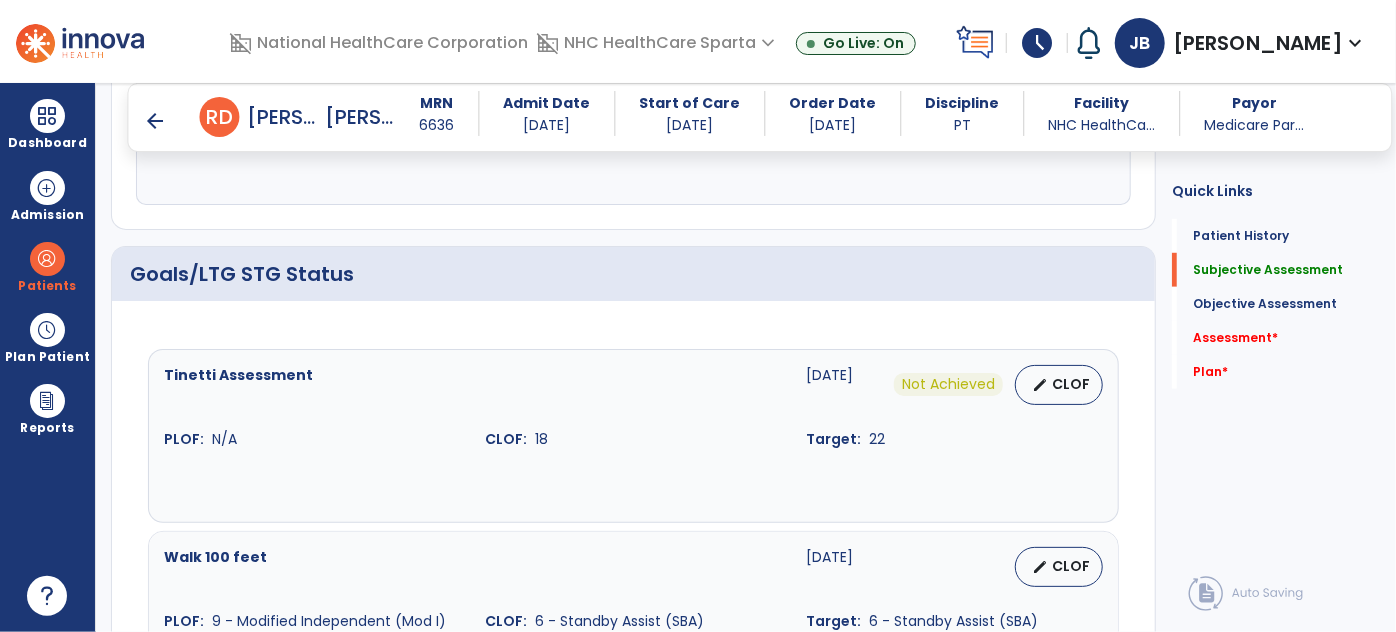scroll, scrollTop: 454, scrollLeft: 0, axis: vertical 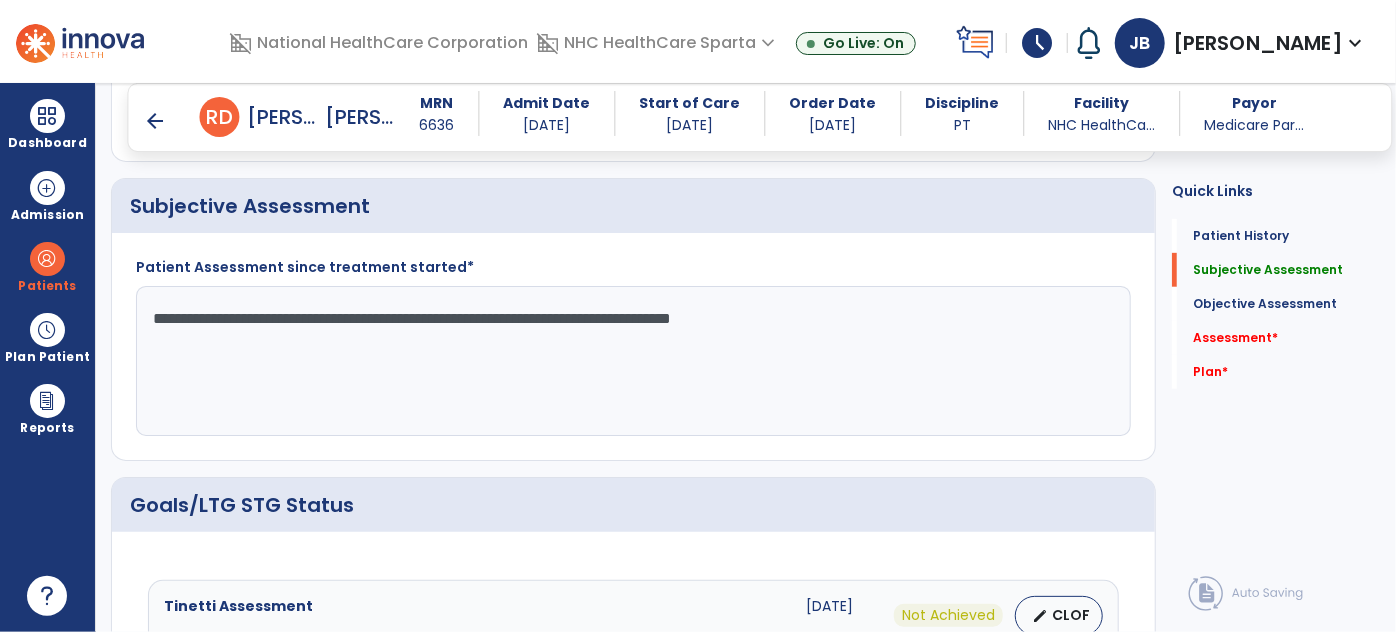 click on "**********" 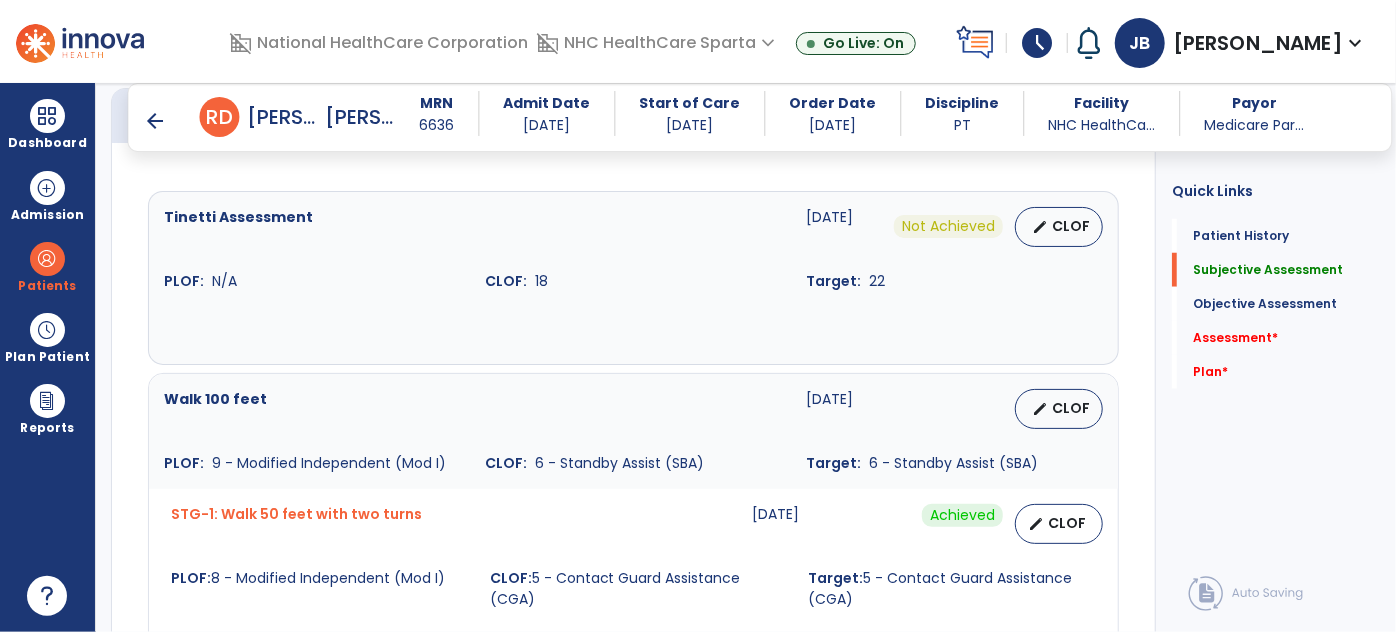 scroll, scrollTop: 909, scrollLeft: 0, axis: vertical 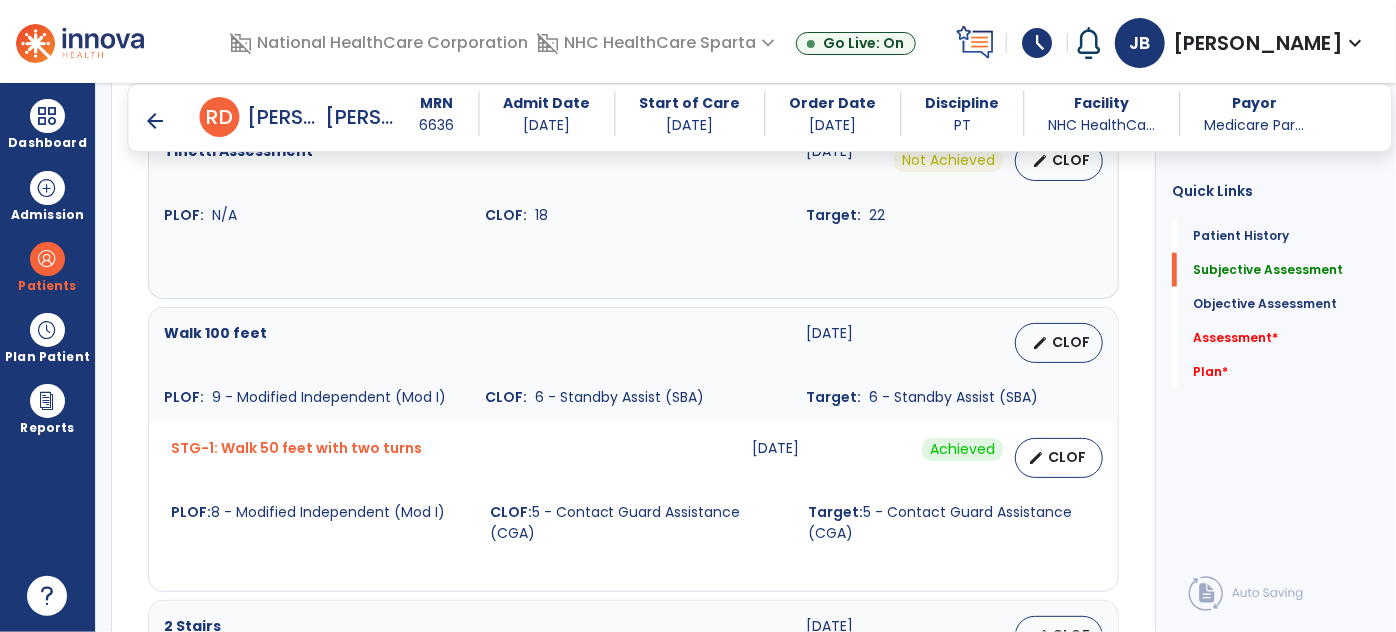 type on "**********" 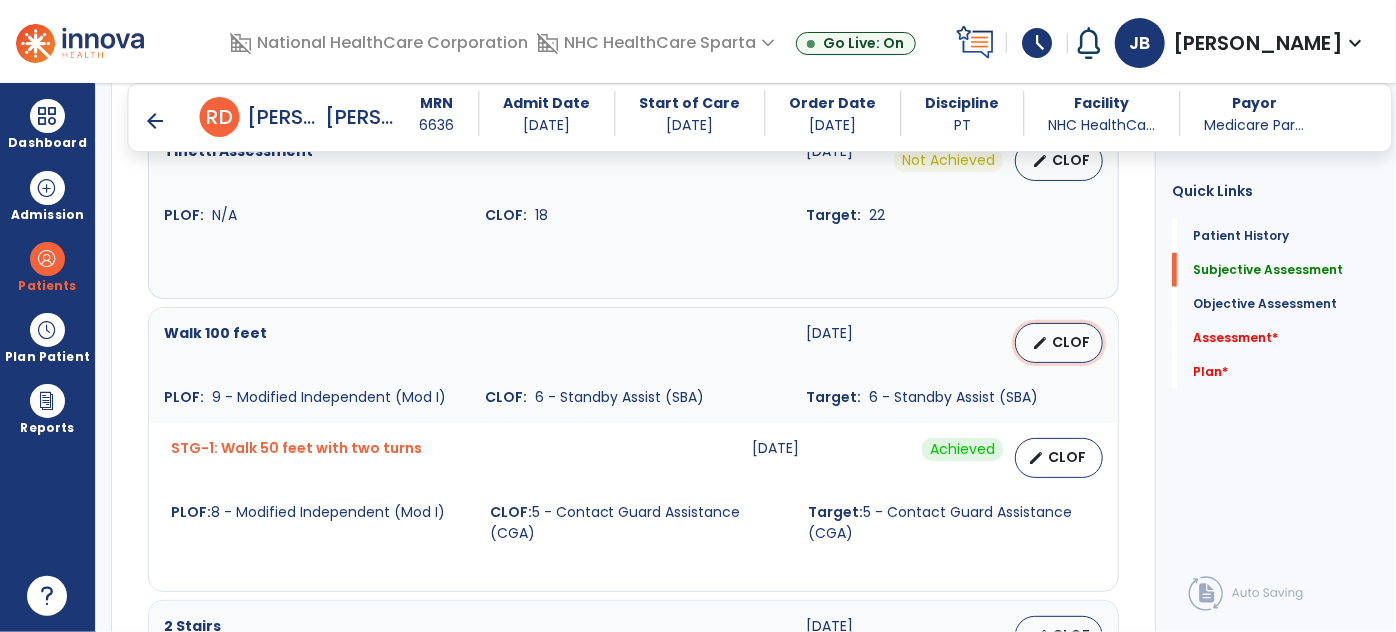 click on "edit" at bounding box center (1040, 343) 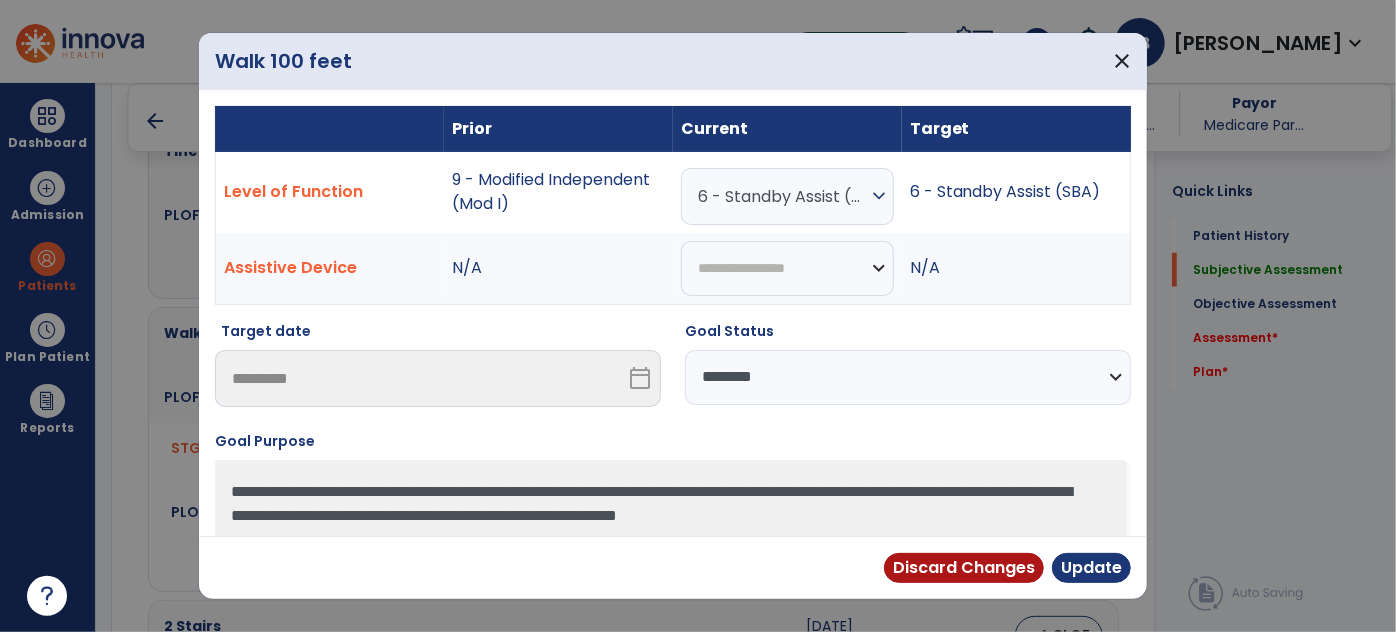 click on "**********" at bounding box center [908, 377] 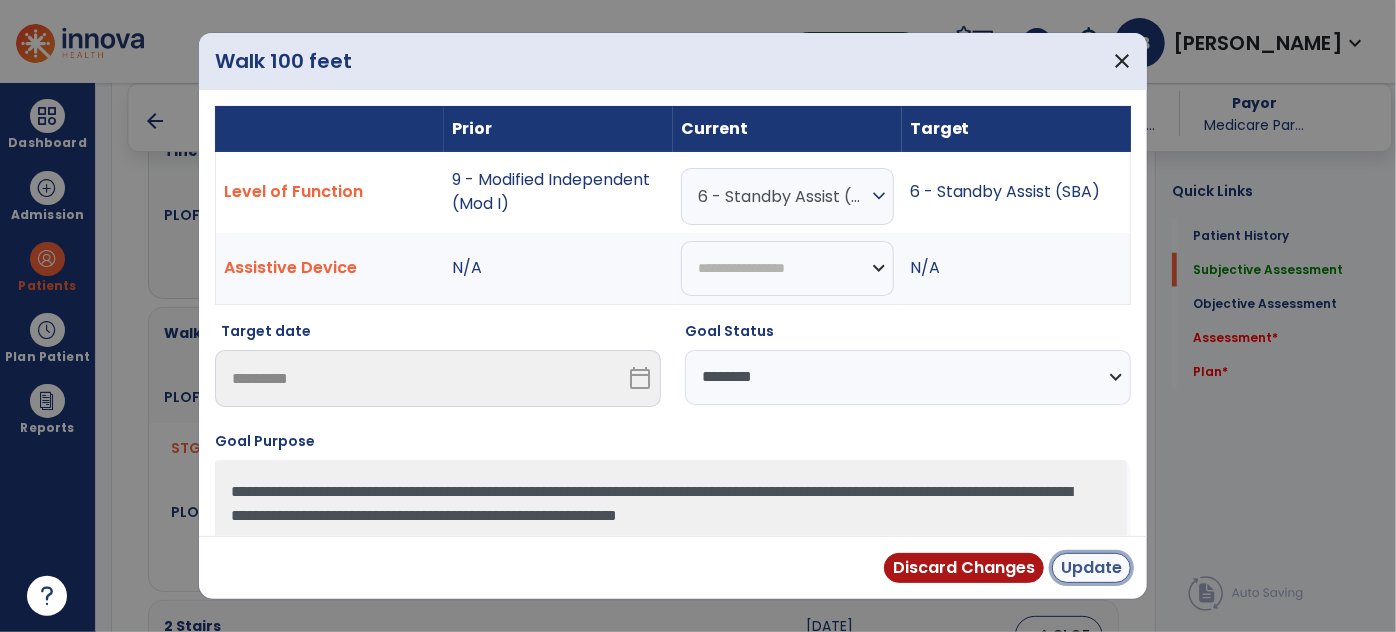 click on "Update" at bounding box center [1091, 568] 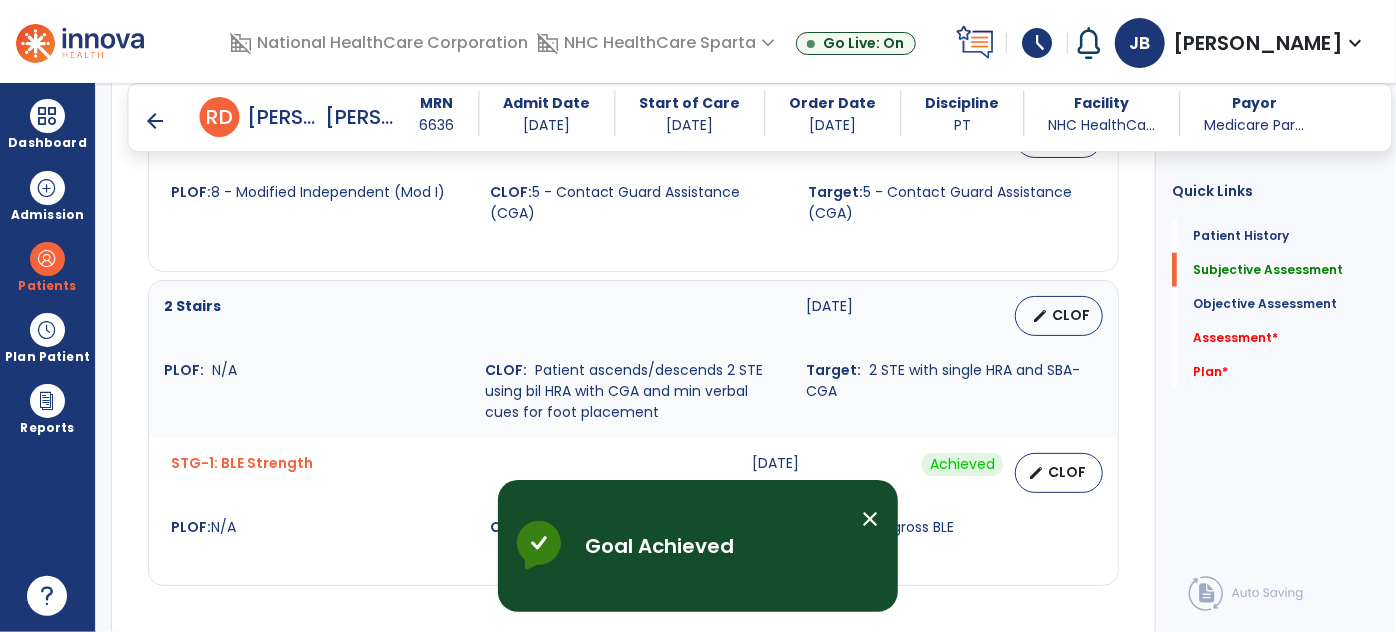 scroll, scrollTop: 1272, scrollLeft: 0, axis: vertical 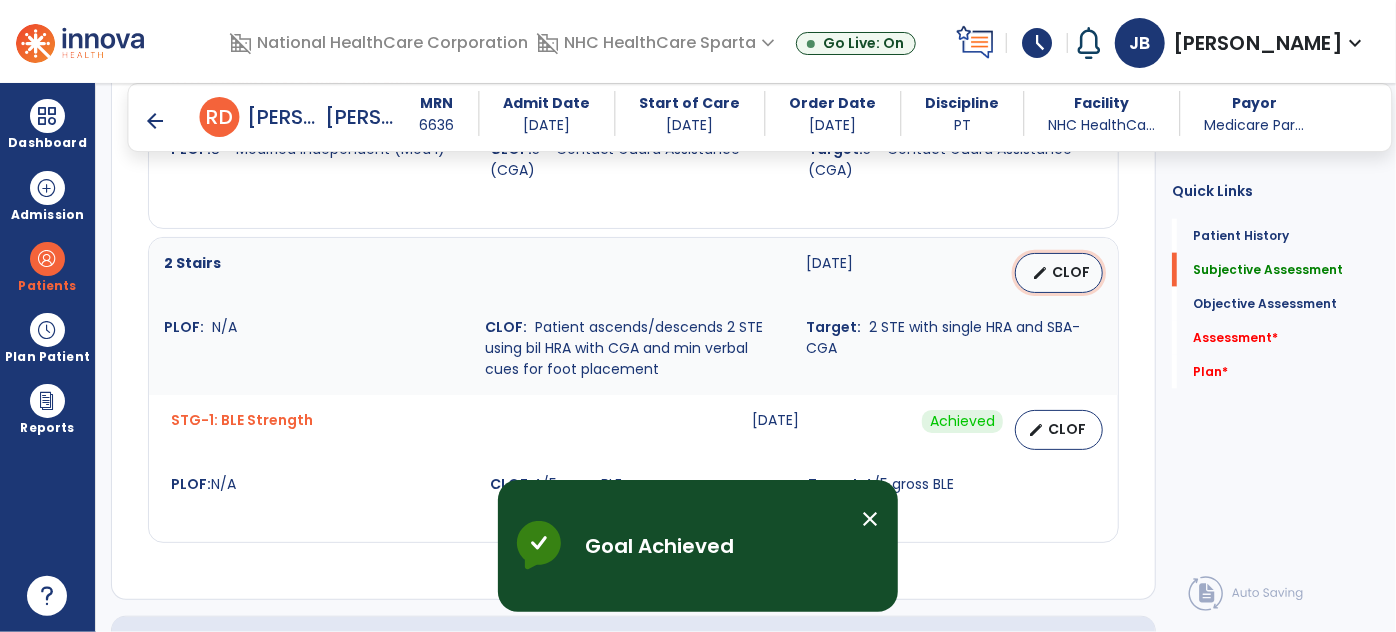 click on "edit   CLOF" at bounding box center [1059, 273] 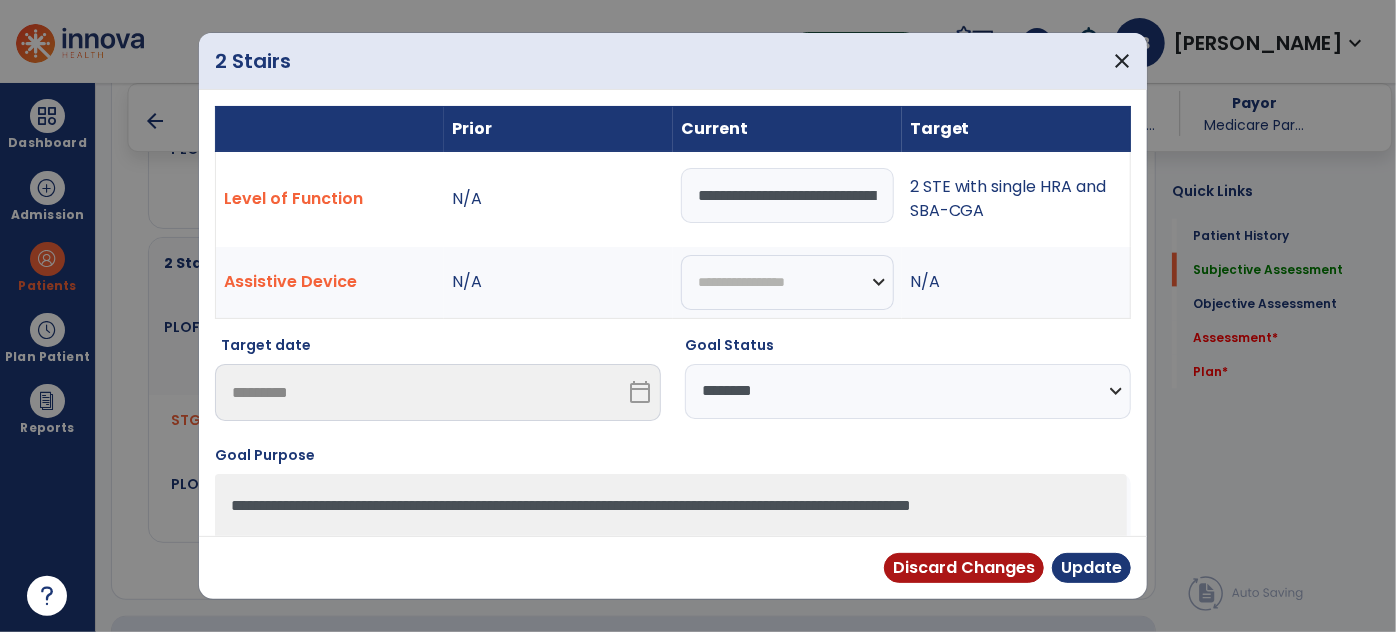 click on "**********" at bounding box center [908, 391] 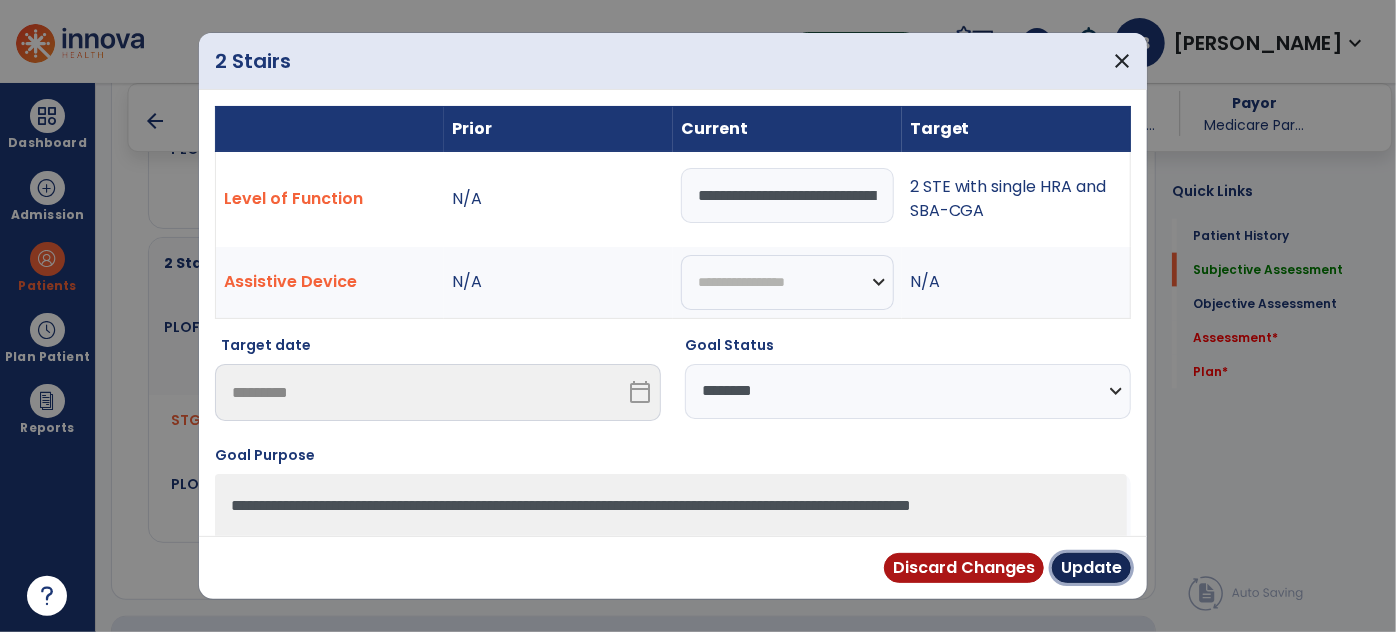 click on "Update" at bounding box center (1091, 568) 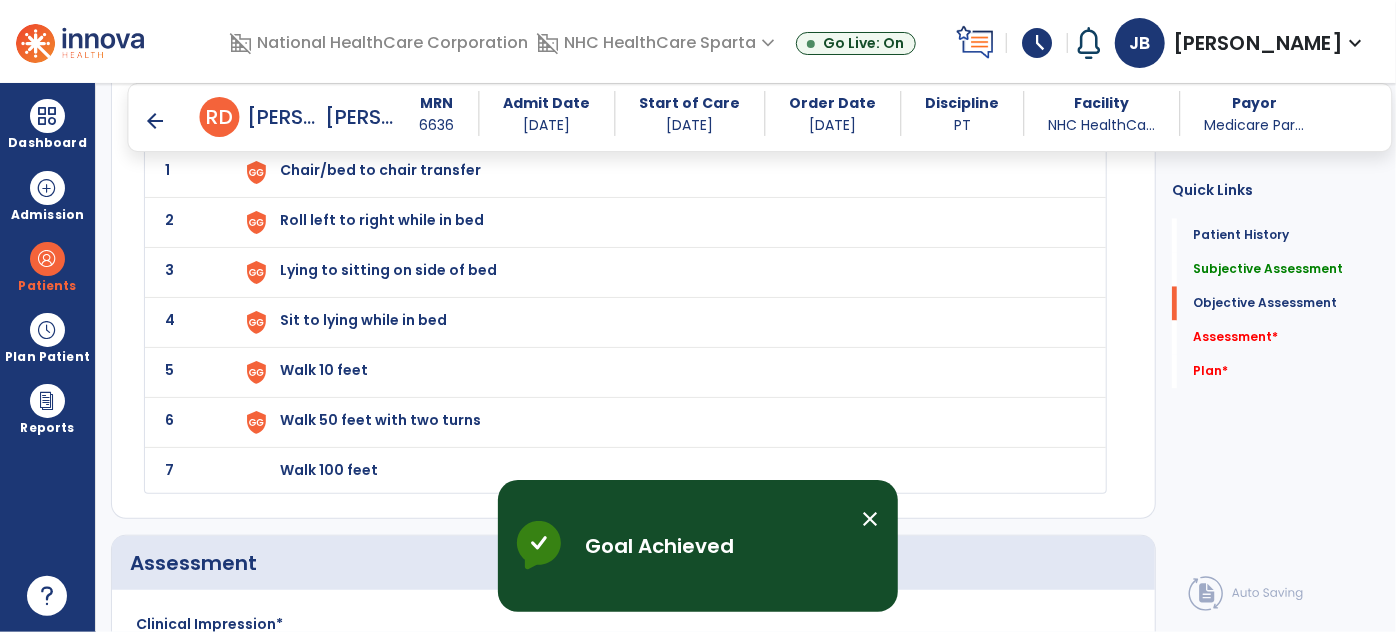 scroll, scrollTop: 1818, scrollLeft: 0, axis: vertical 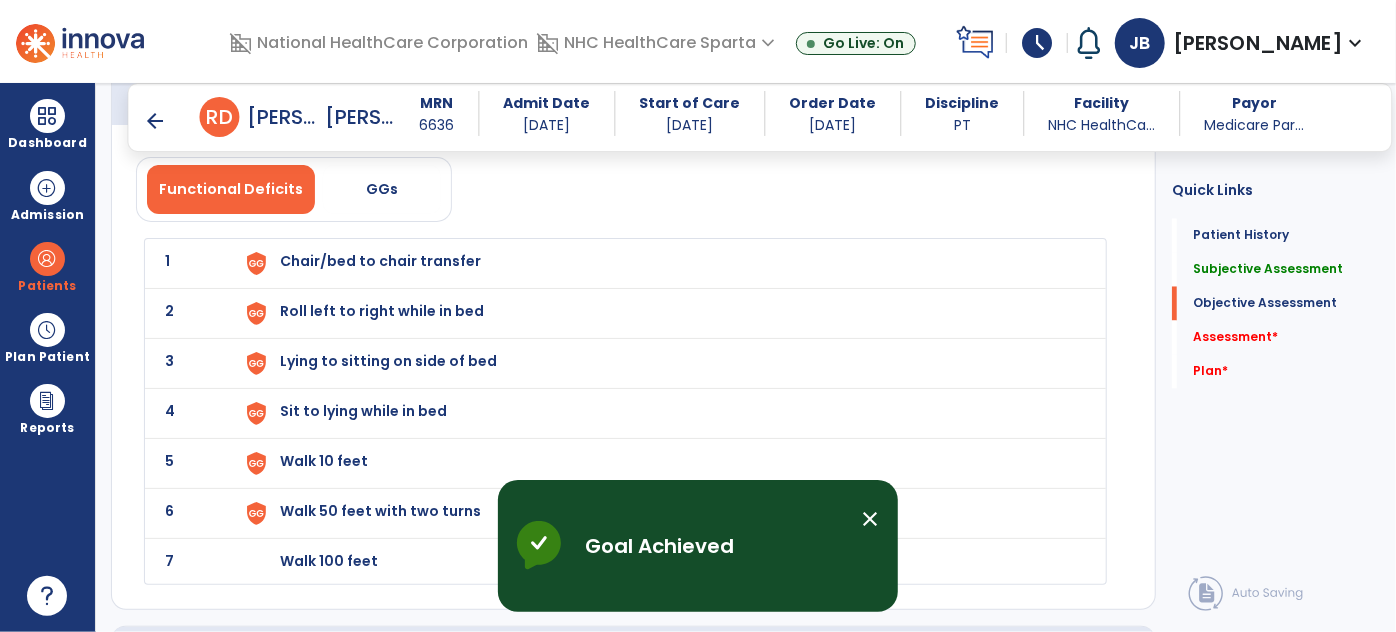 click on "Chair/bed to chair transfer" at bounding box center [661, 263] 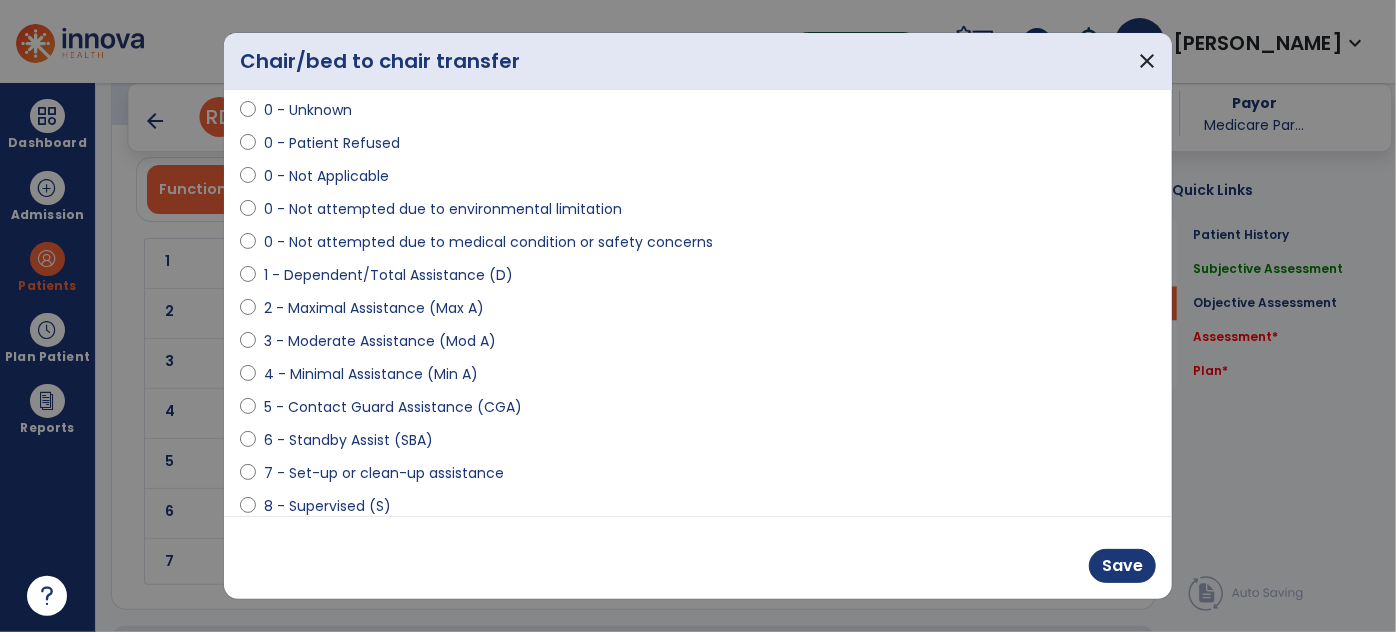 scroll, scrollTop: 181, scrollLeft: 0, axis: vertical 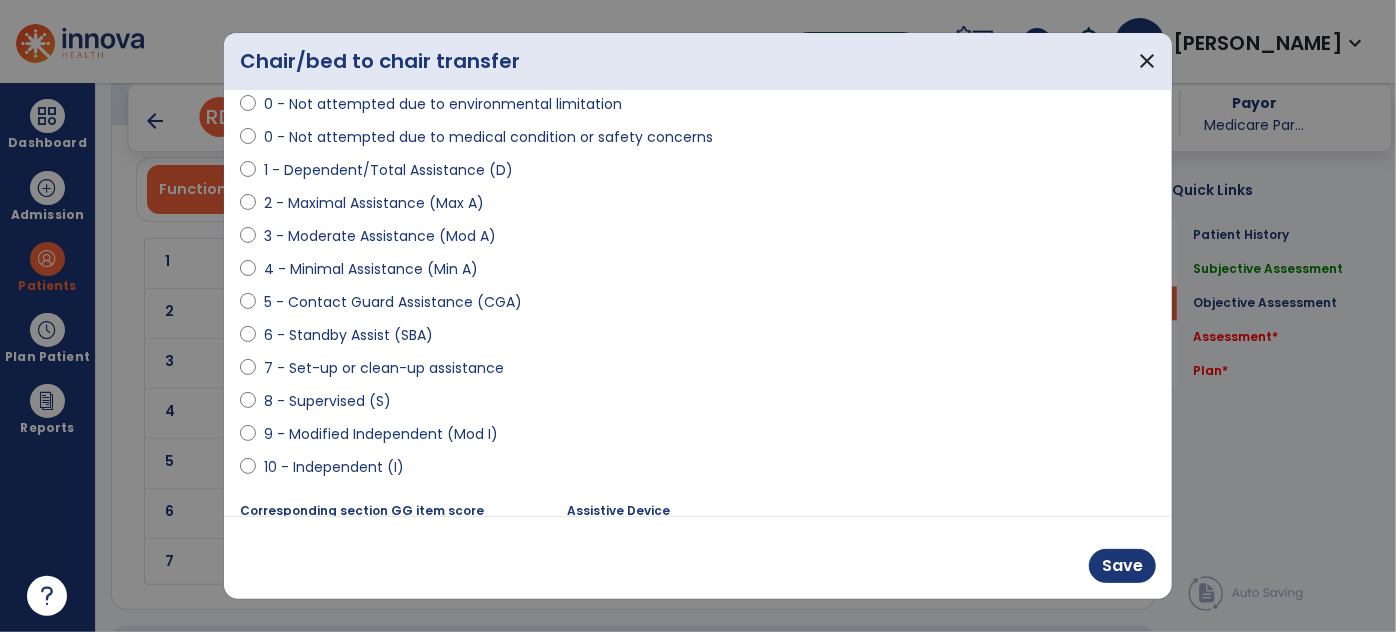click on "5 - Contact Guard Assistance (CGA)" at bounding box center [393, 302] 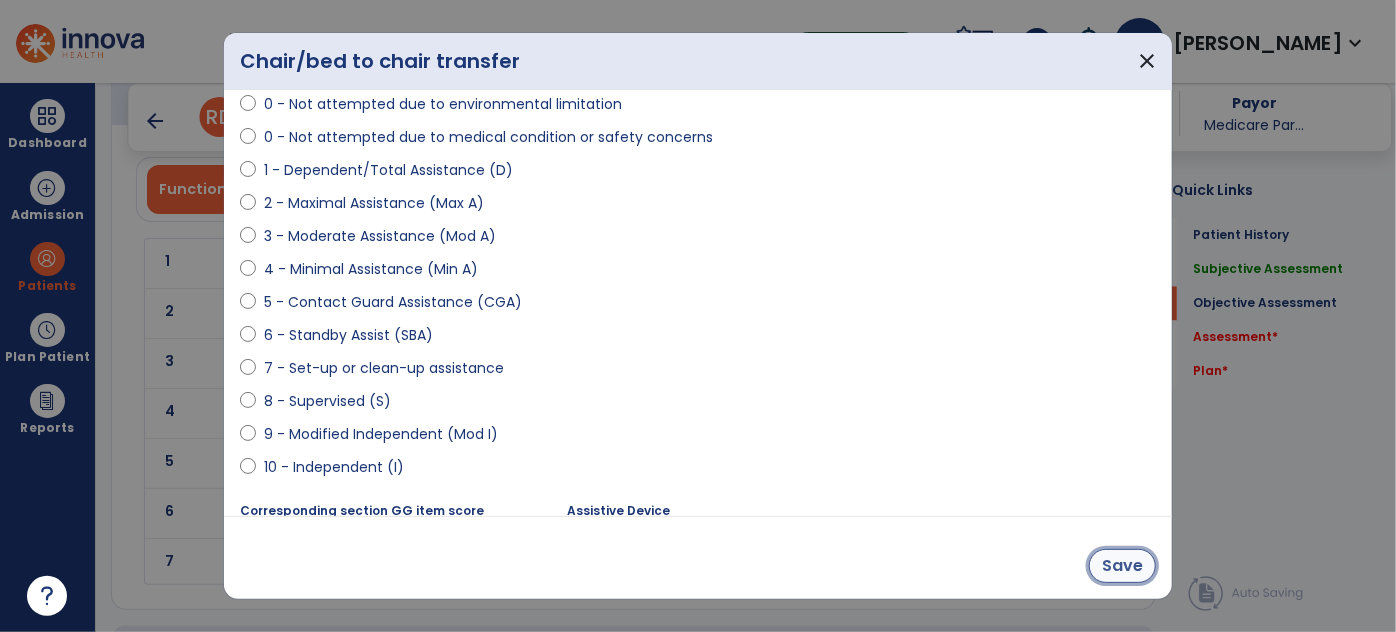 click on "Save" at bounding box center (1122, 566) 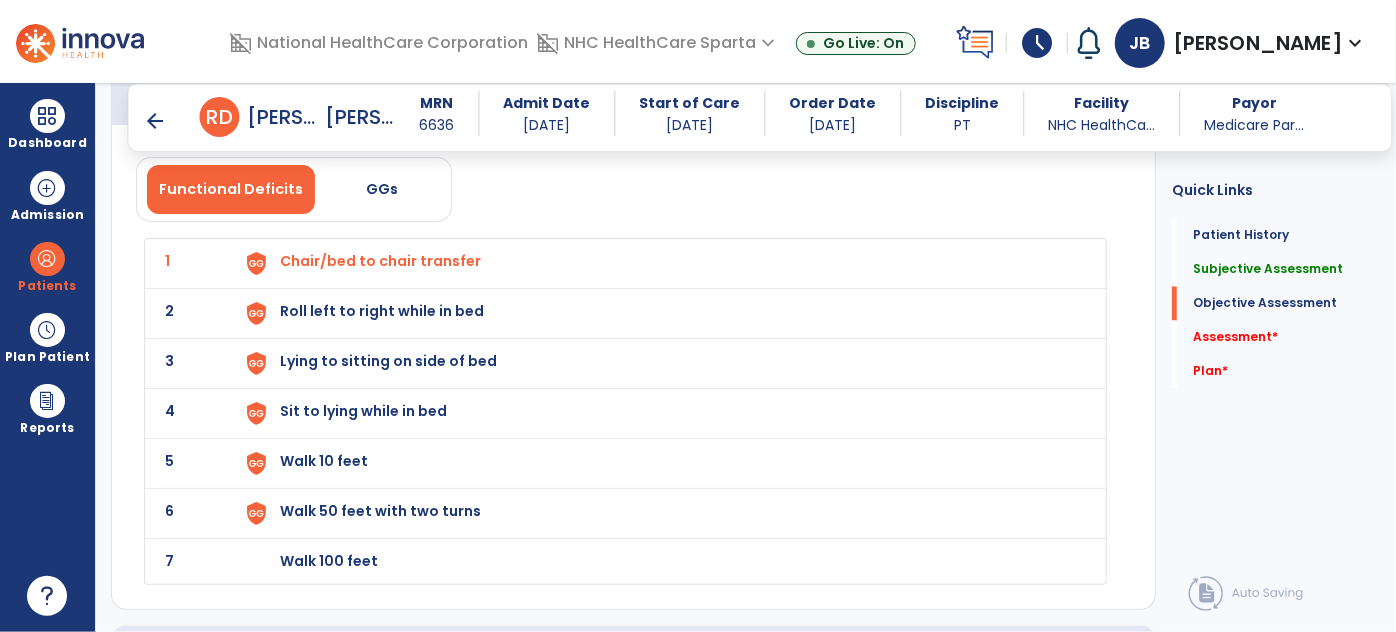 click on "Chair/bed to chair transfer" at bounding box center (661, 263) 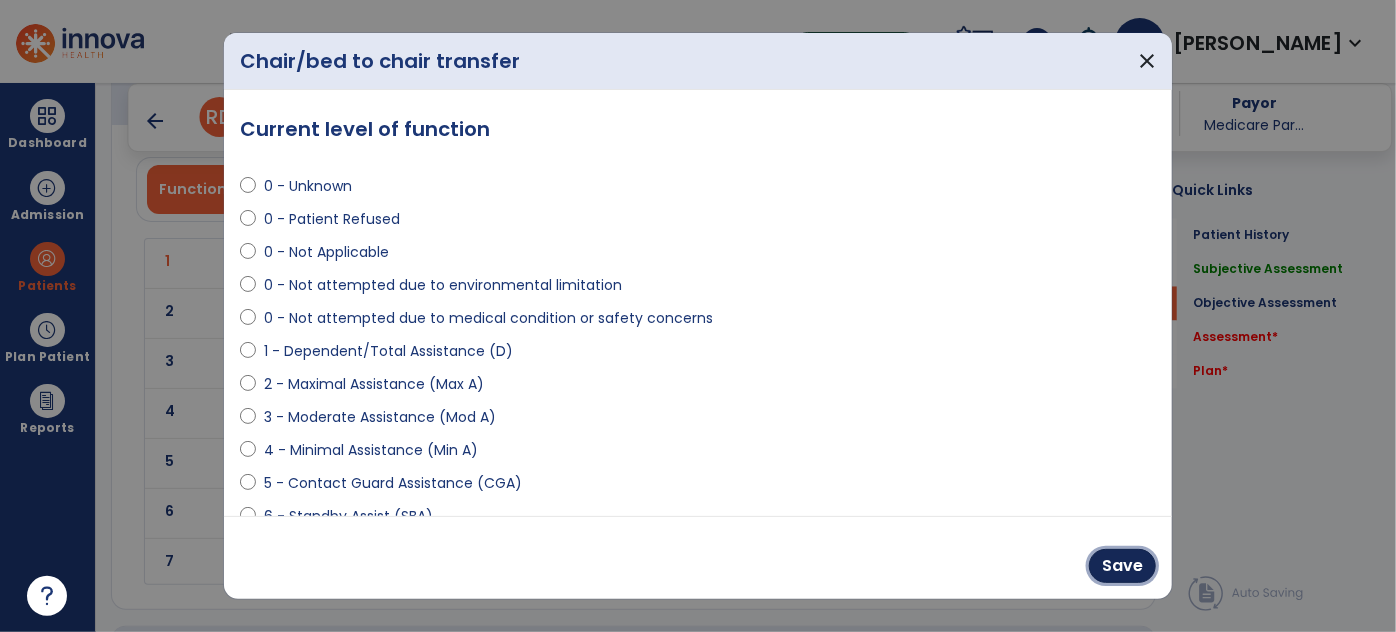 click on "Save" at bounding box center [1122, 566] 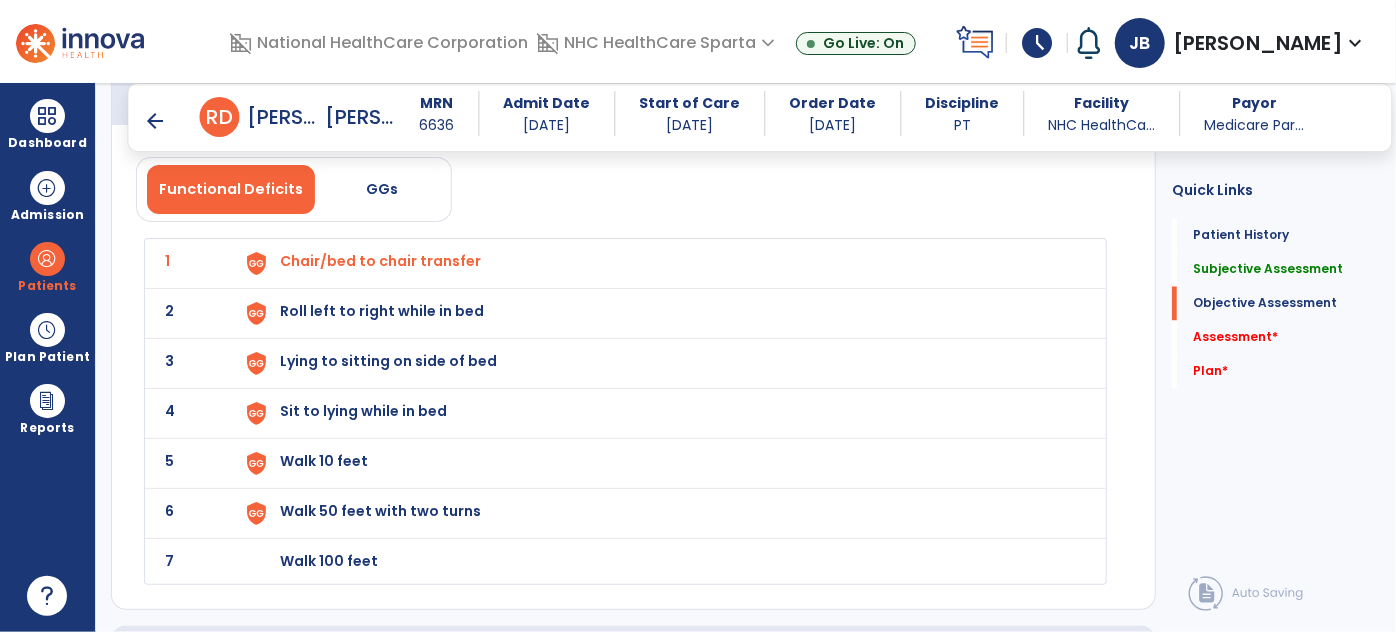 click on "1 Chair/bed to chair transfer" 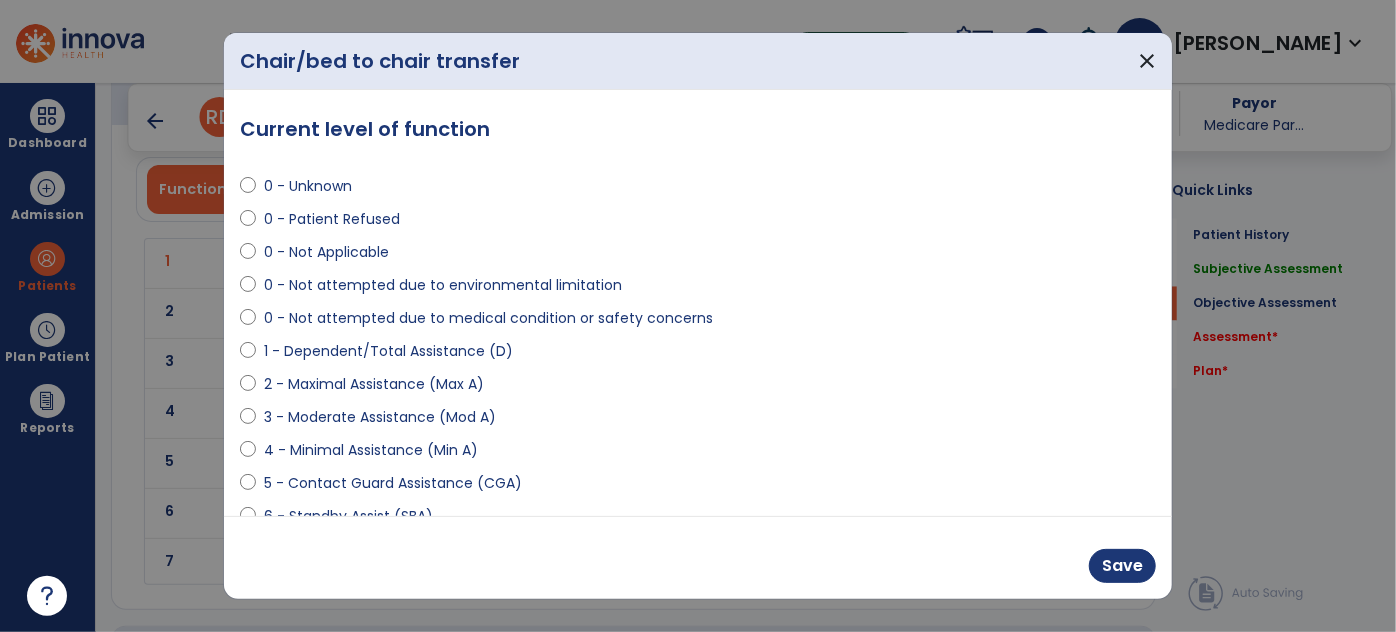 click on "6 - Standby Assist (SBA)" at bounding box center [348, 516] 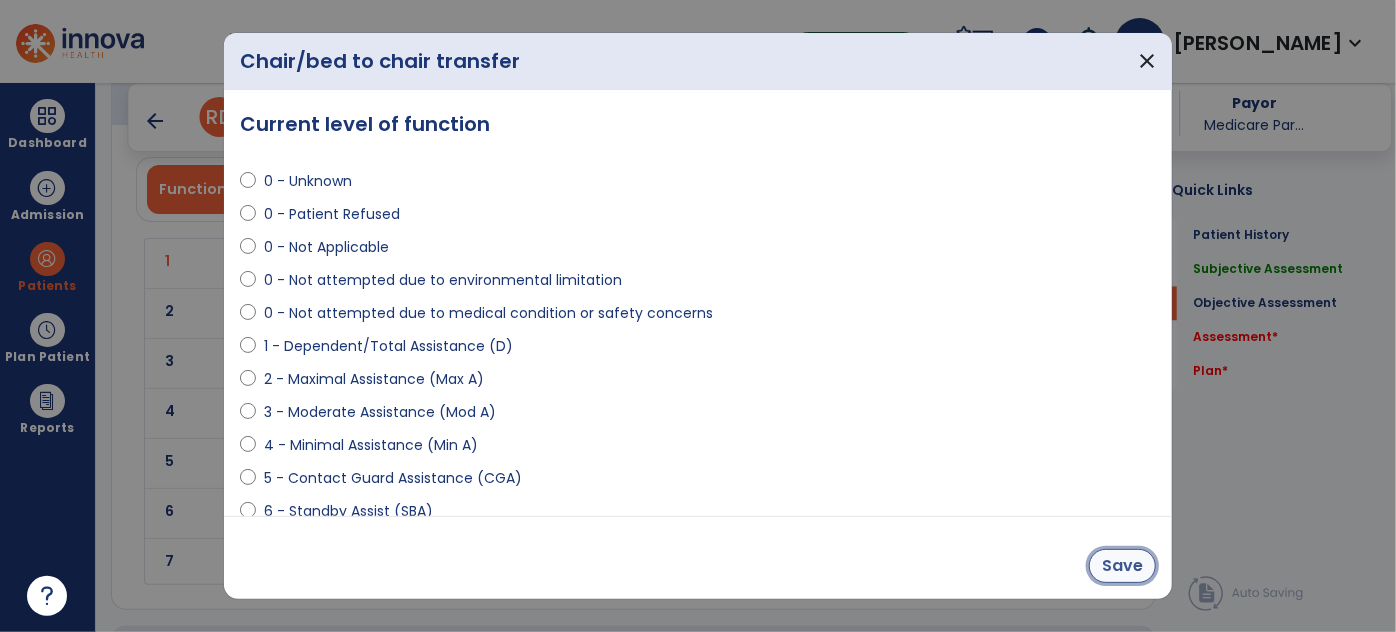 click on "Save" at bounding box center (1122, 566) 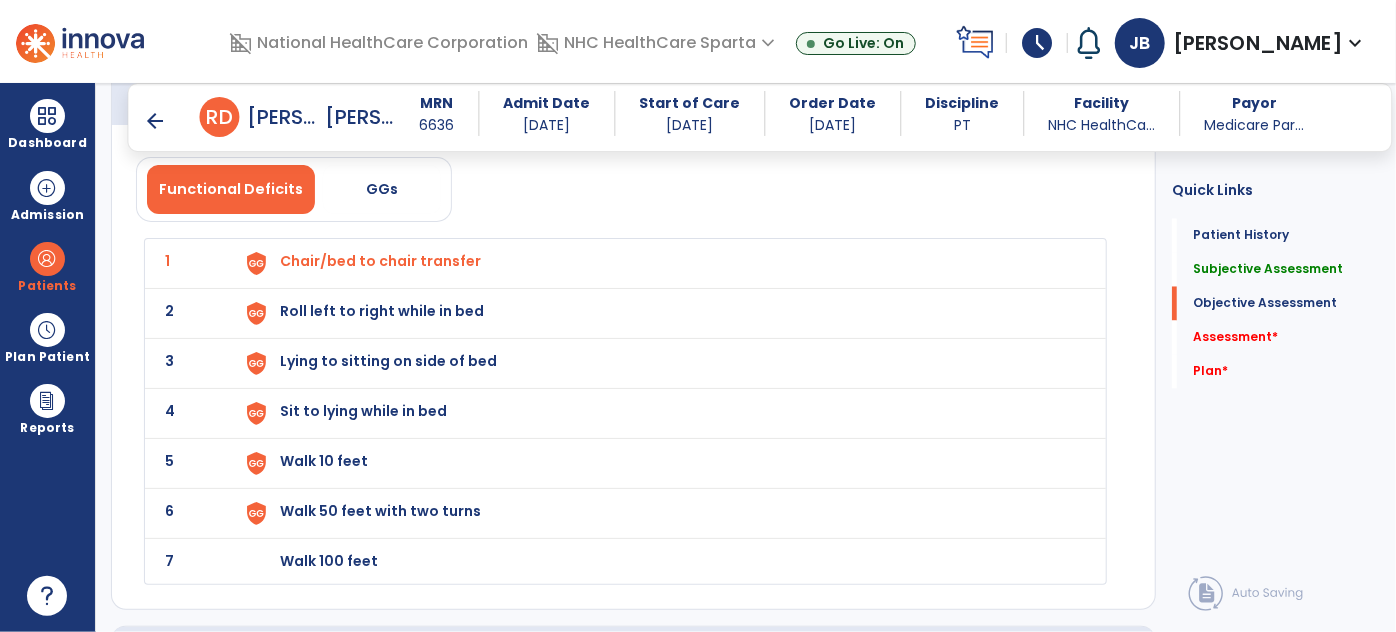 click on "Roll left to right while in bed" at bounding box center (380, 261) 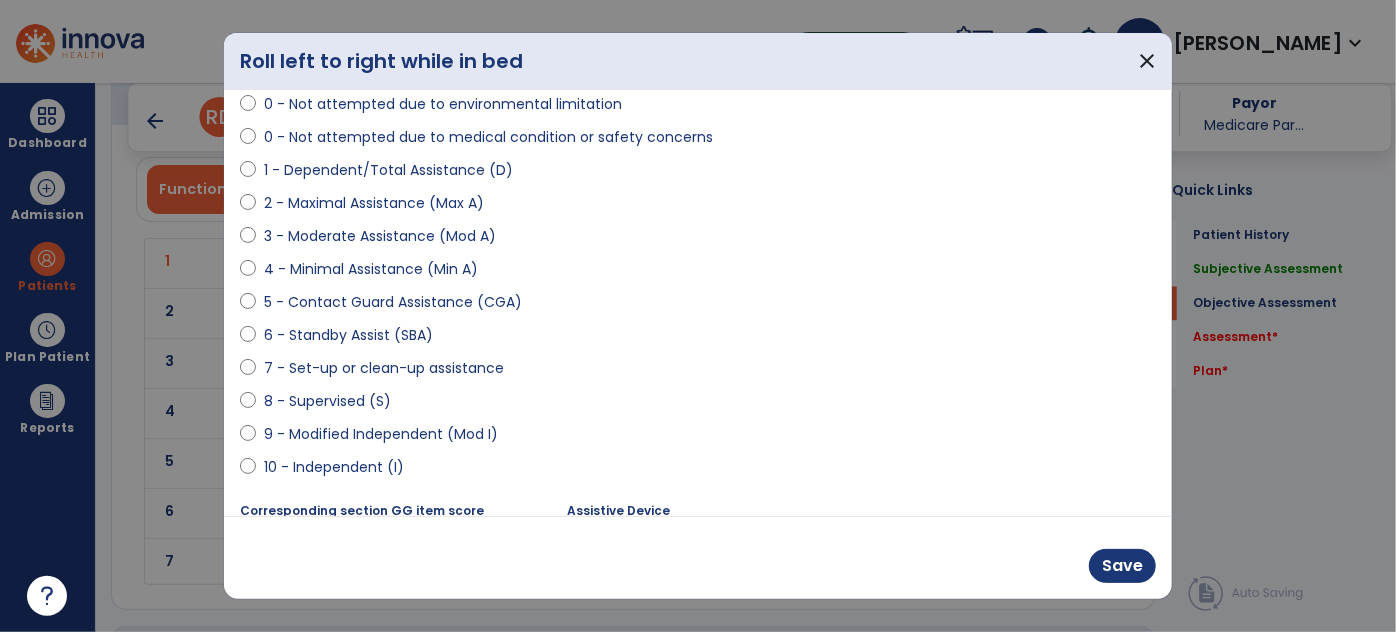 scroll, scrollTop: 261, scrollLeft: 0, axis: vertical 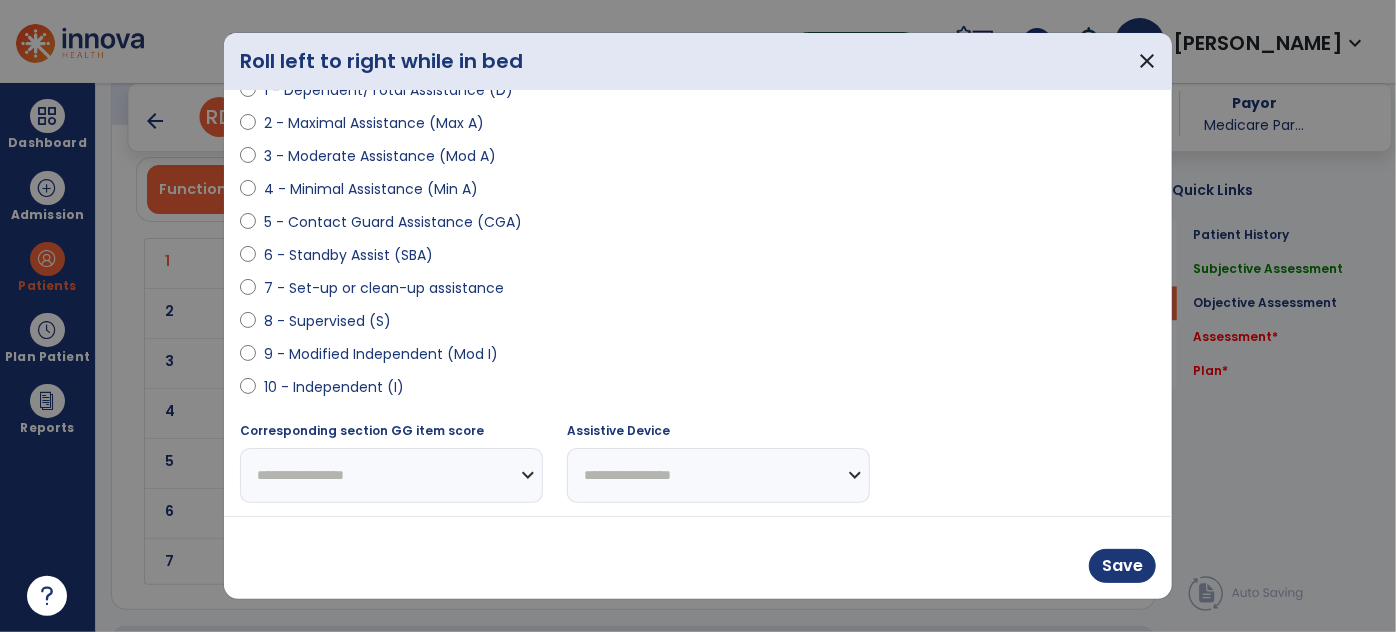 click on "8 - Supervised (S)" at bounding box center [327, 321] 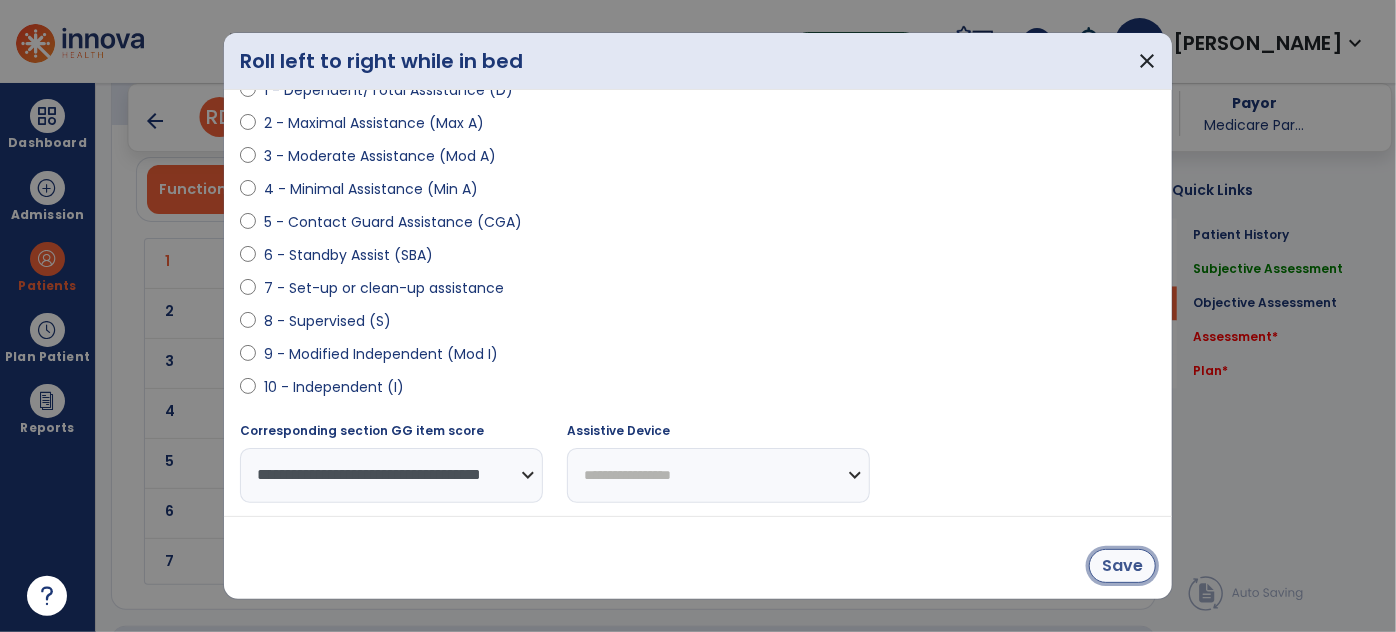 click on "Save" at bounding box center [1122, 566] 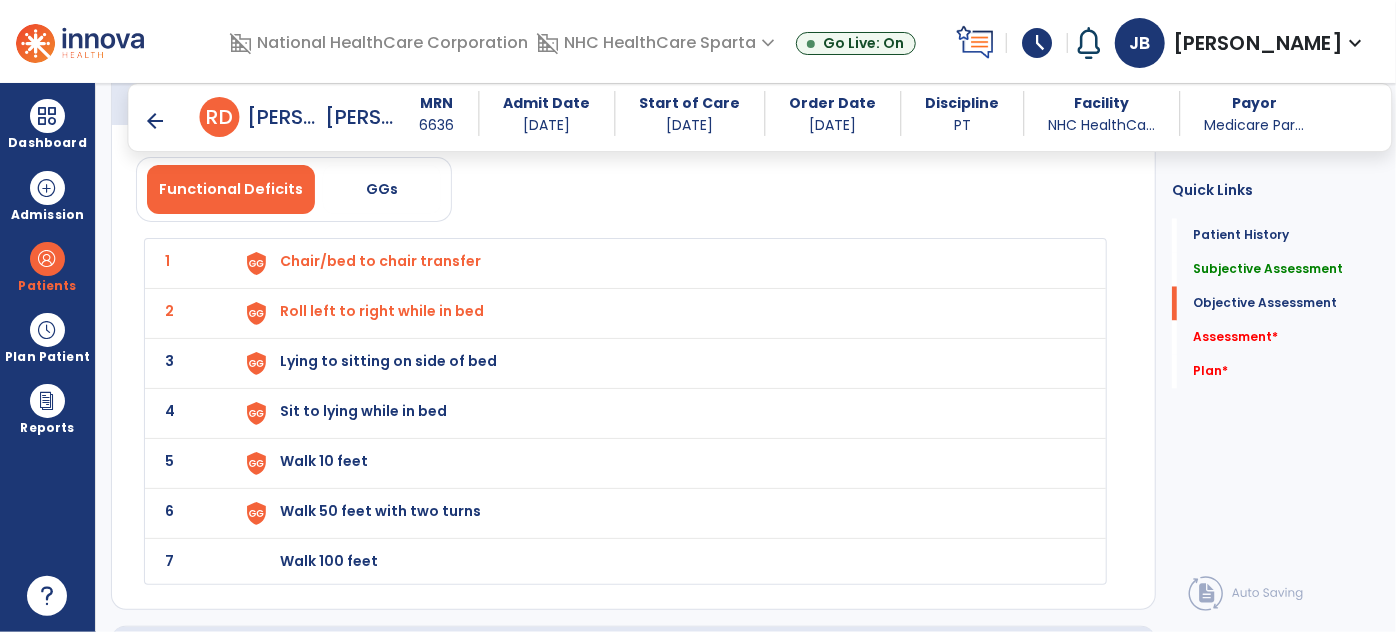 click on "Lying to sitting on side of bed" at bounding box center (380, 261) 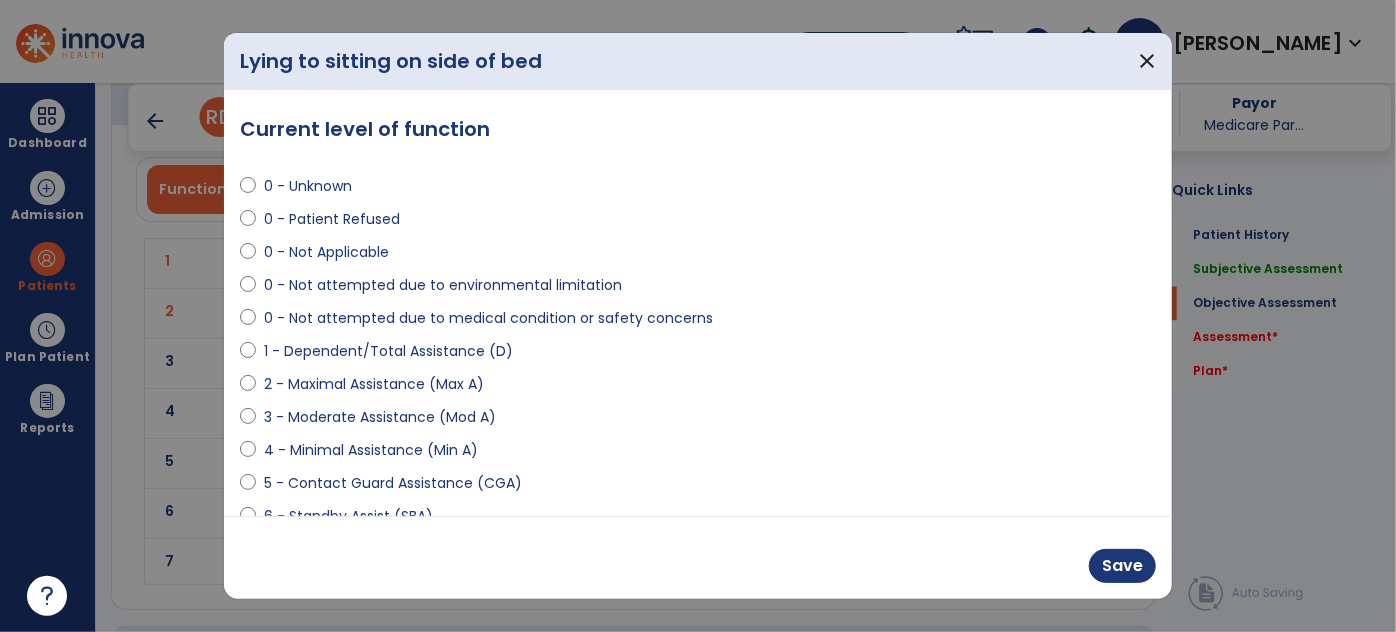 scroll, scrollTop: 181, scrollLeft: 0, axis: vertical 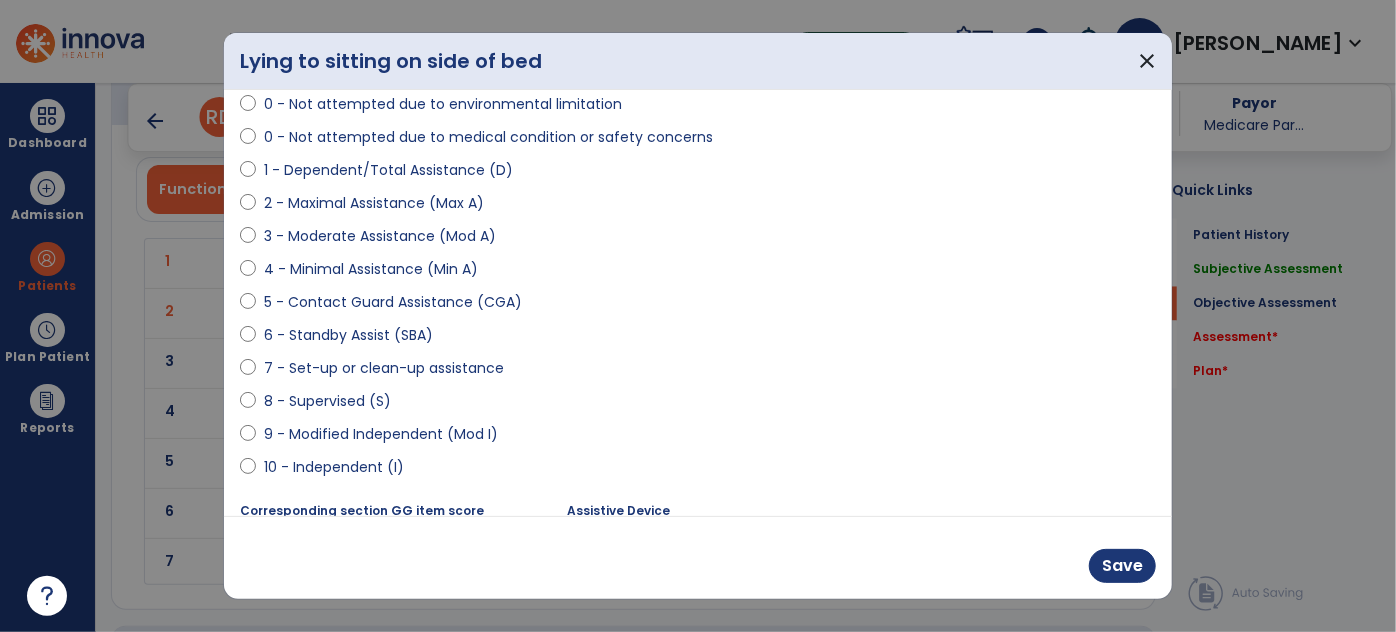 drag, startPoint x: 354, startPoint y: 402, endPoint x: 403, endPoint y: 412, distance: 50.01 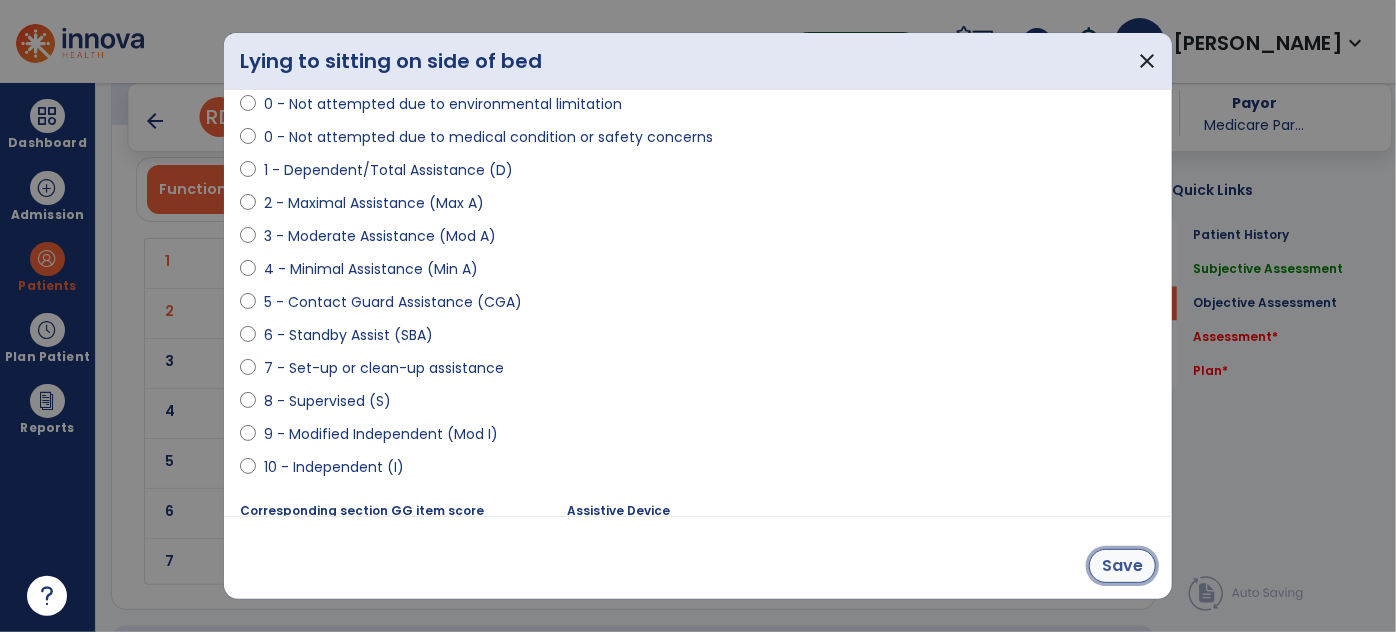 click on "Save" at bounding box center [1122, 566] 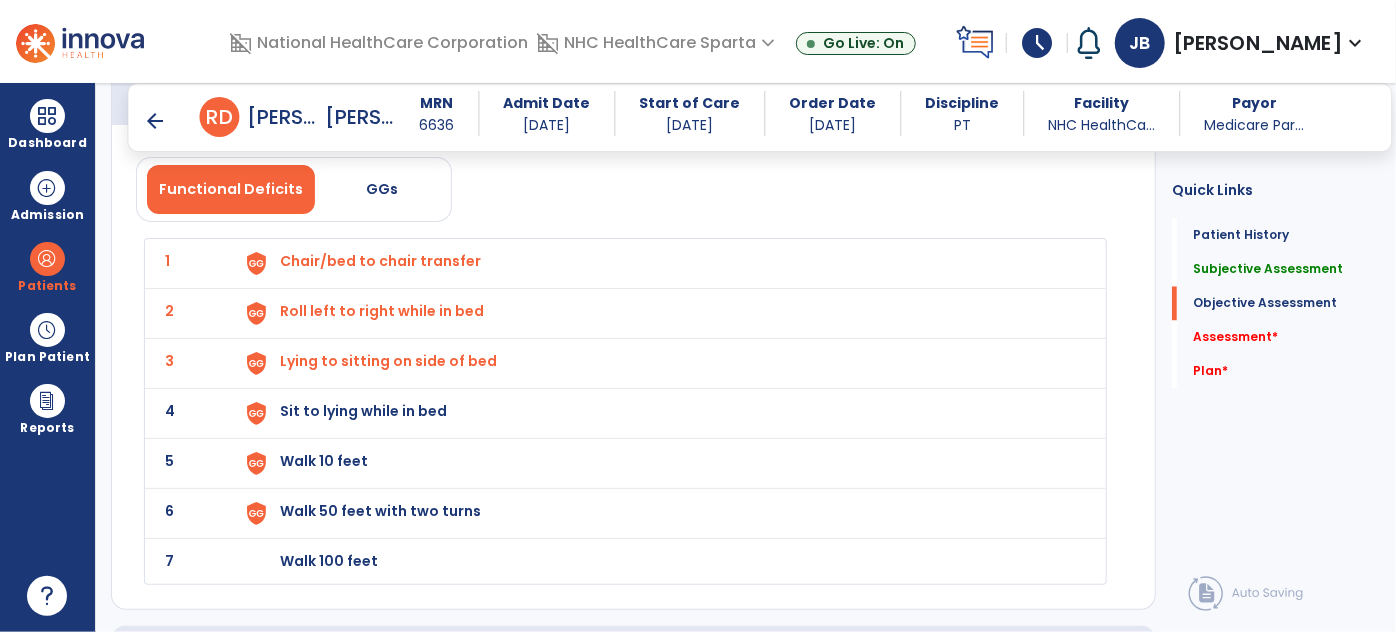 click on "Lying to sitting on side of bed" at bounding box center [380, 261] 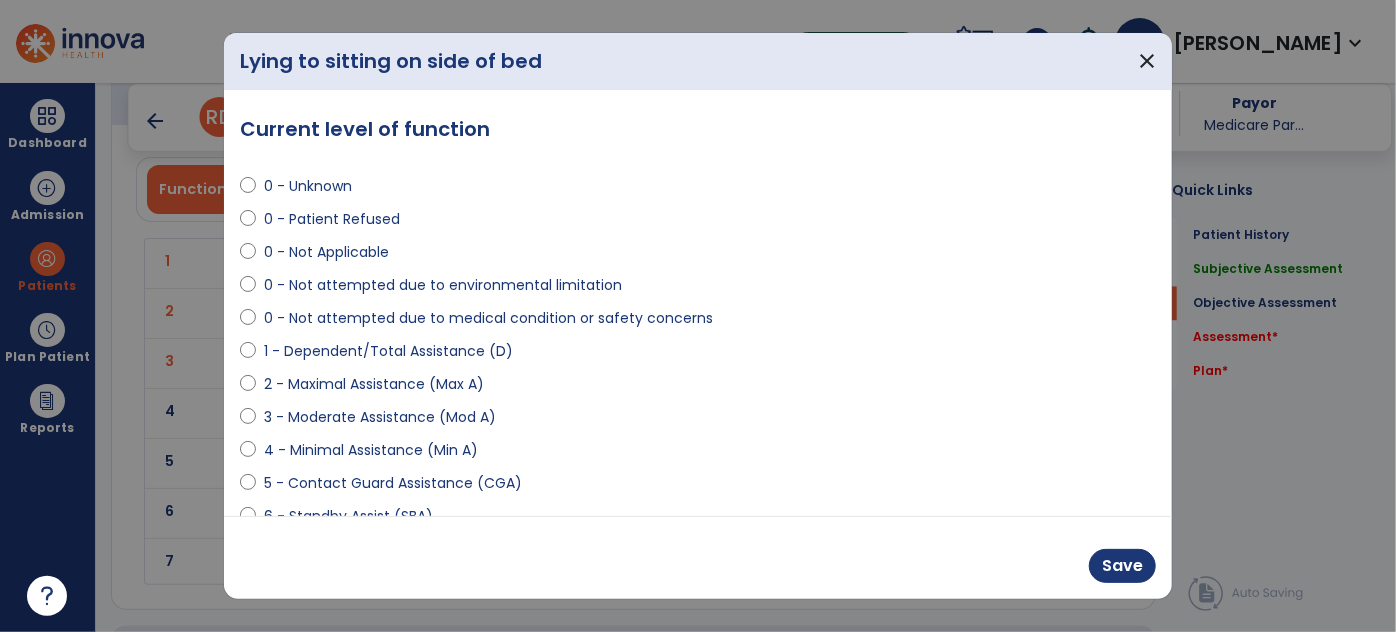 scroll, scrollTop: 261, scrollLeft: 0, axis: vertical 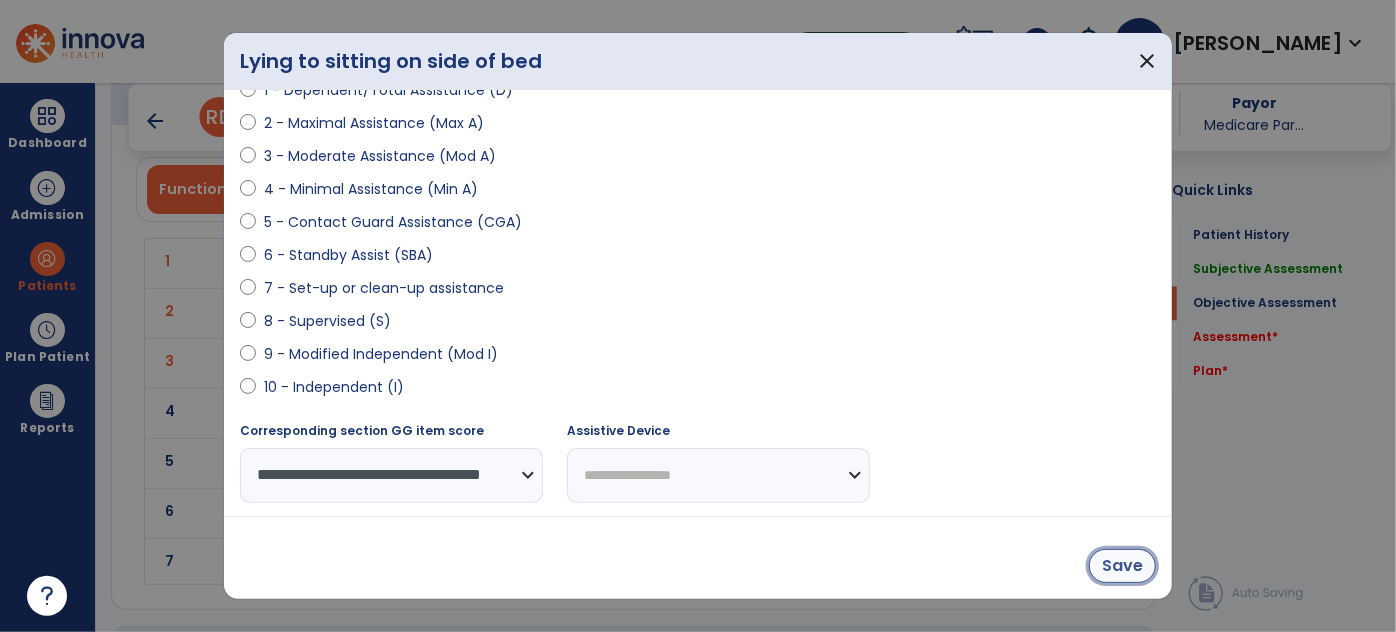 click on "Save" at bounding box center [1122, 566] 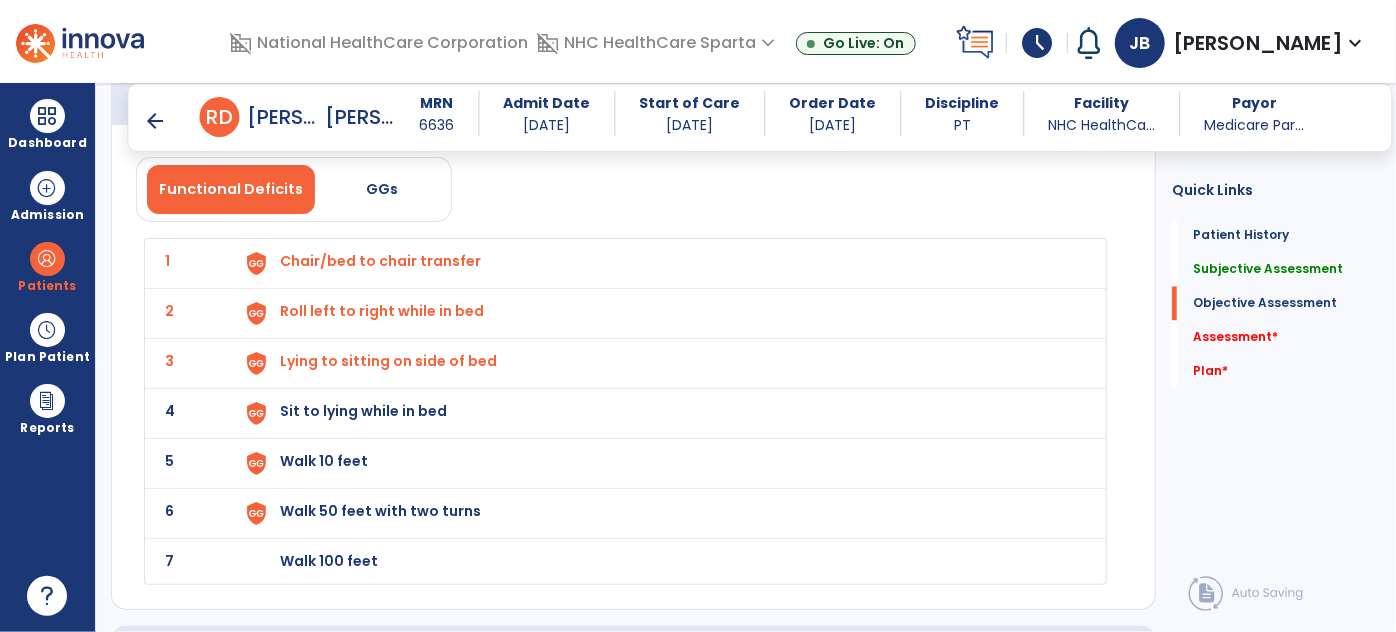 click on "Sit to lying while in bed" at bounding box center (380, 261) 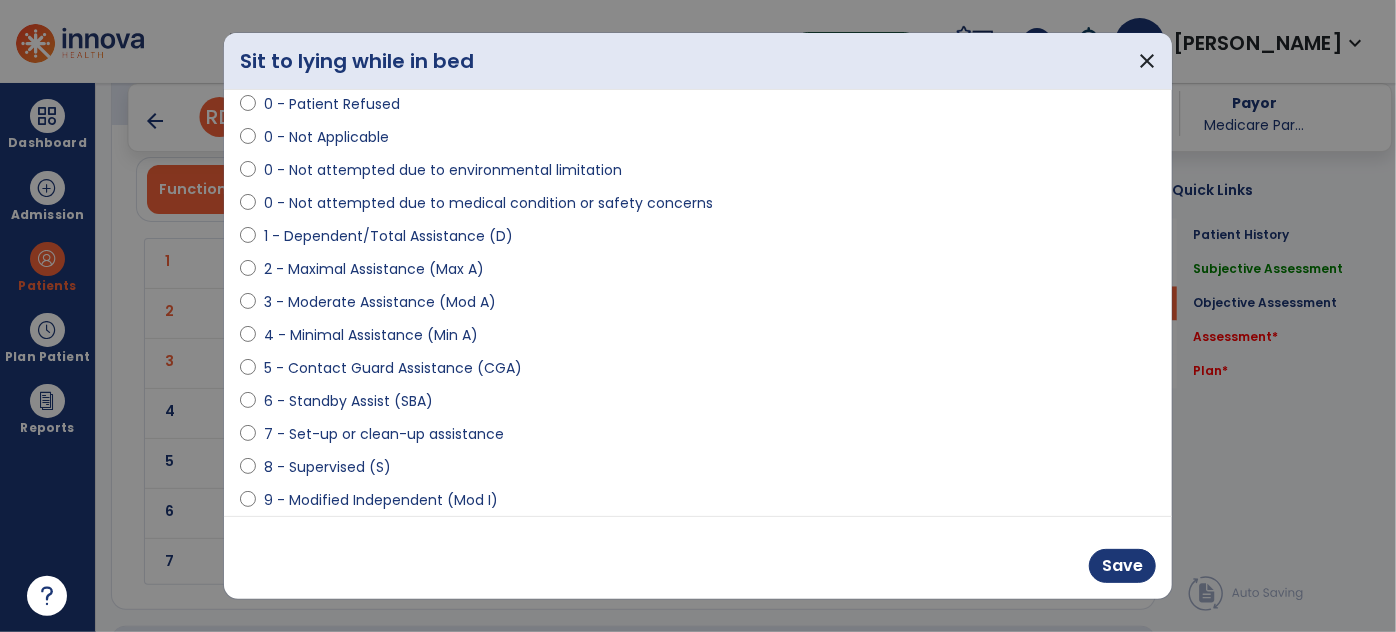 scroll, scrollTop: 261, scrollLeft: 0, axis: vertical 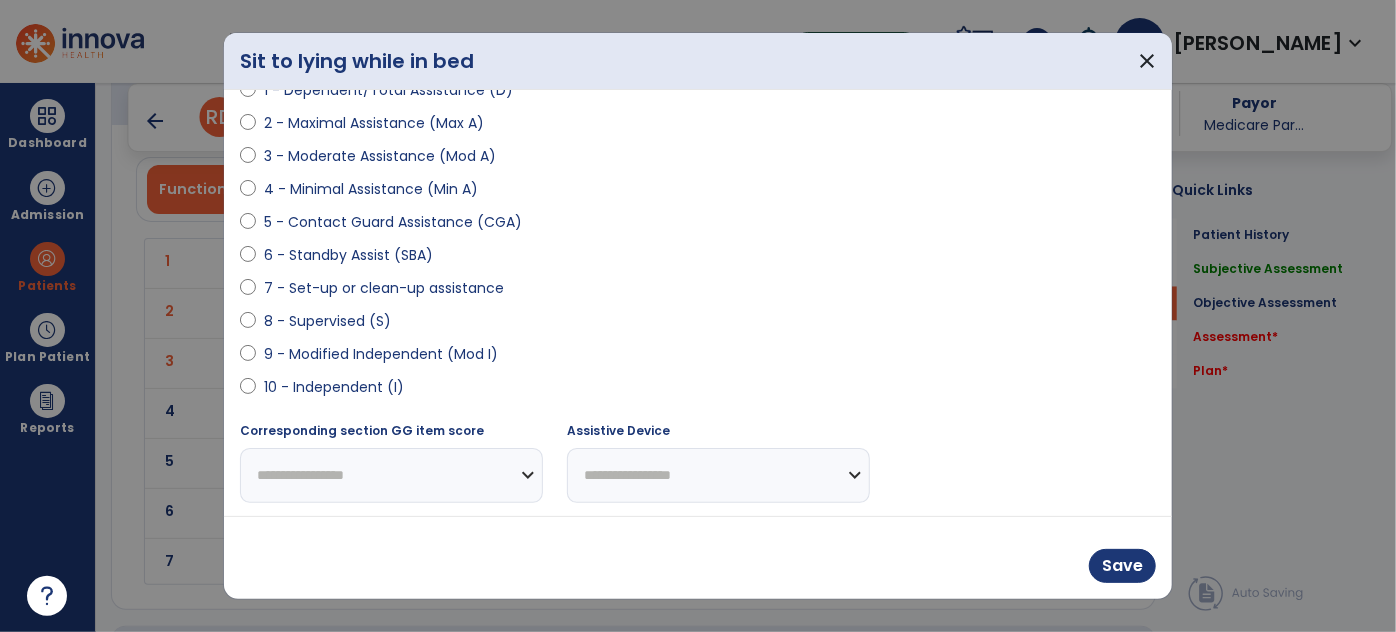 click on "8 - Supervised (S)" at bounding box center [327, 321] 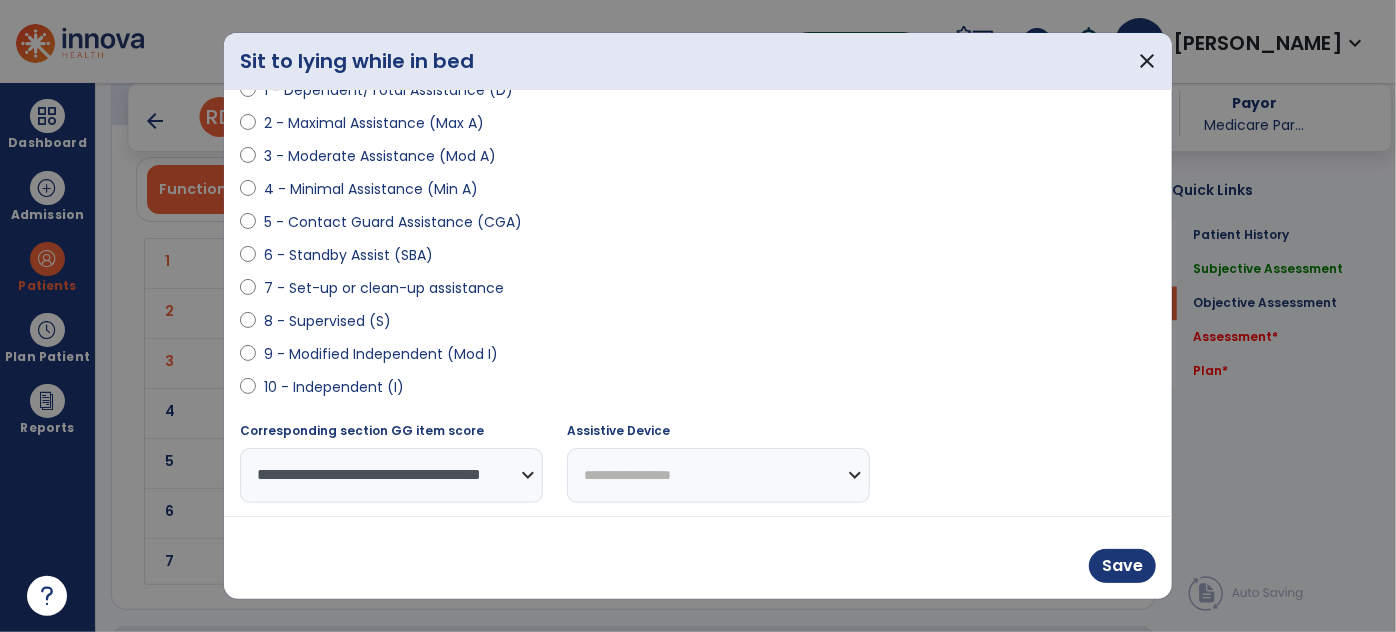 click on "9 - Modified Independent (Mod I)" at bounding box center (381, 354) 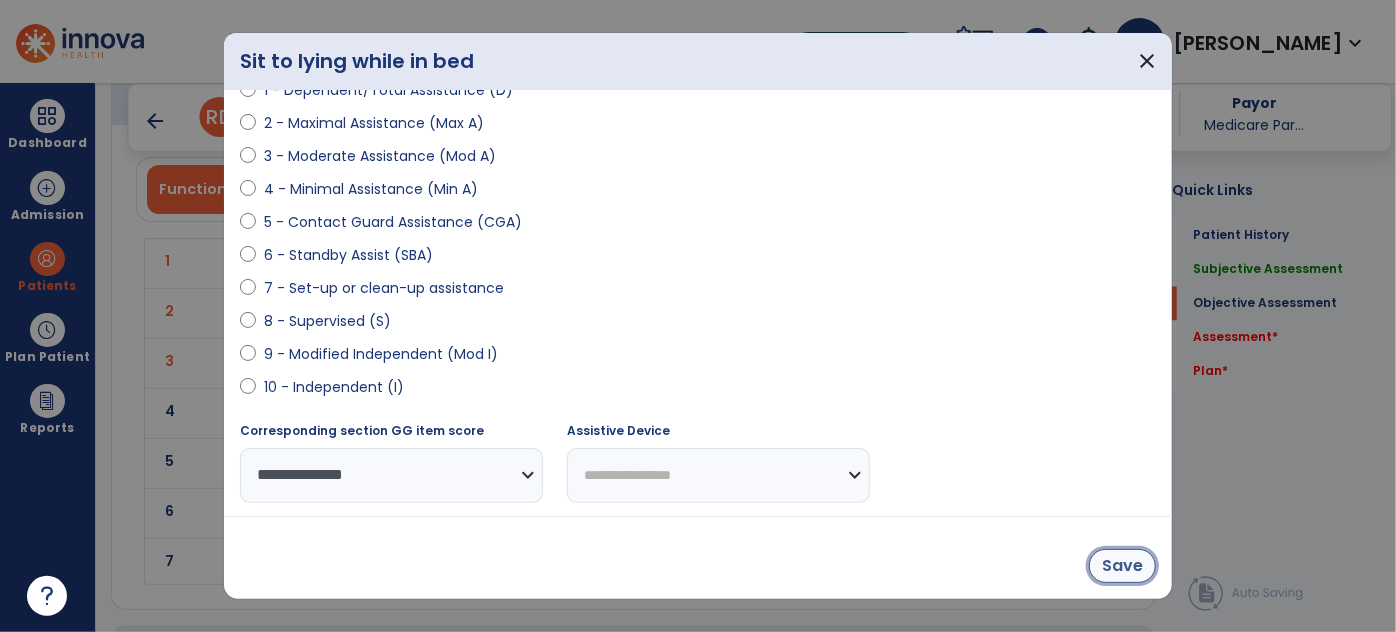 click on "Save" at bounding box center [1122, 566] 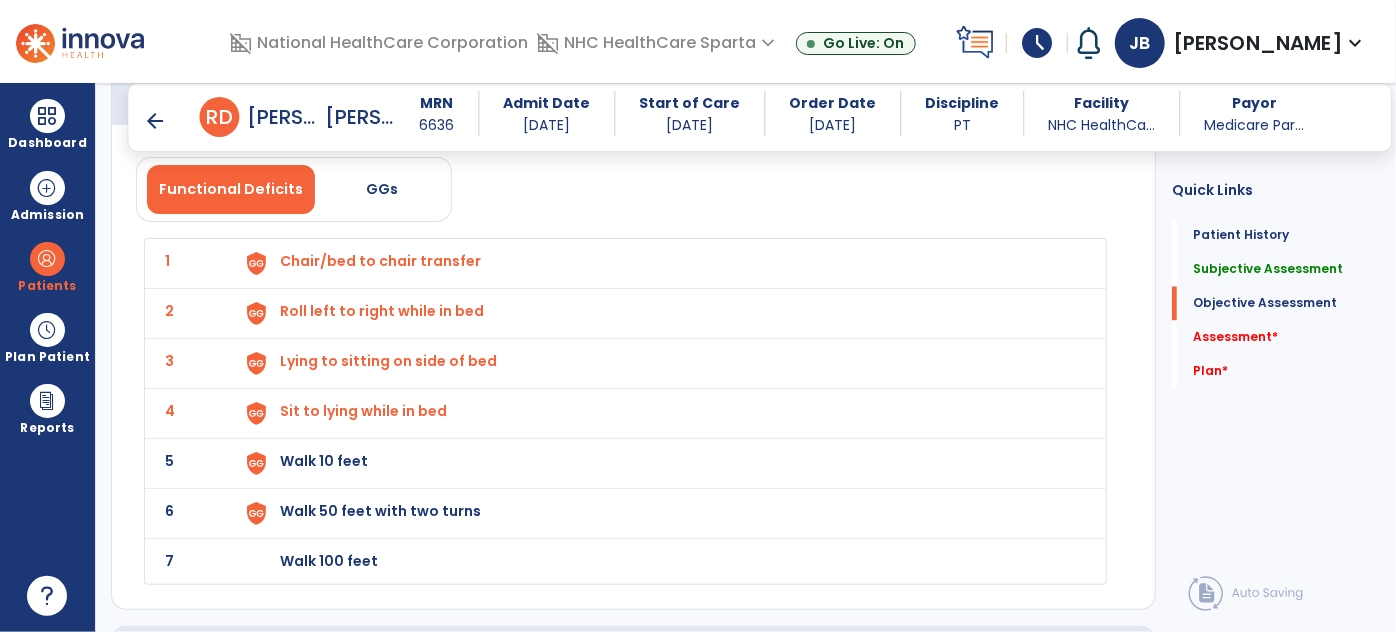 click on "Walk 10 feet" at bounding box center (380, 261) 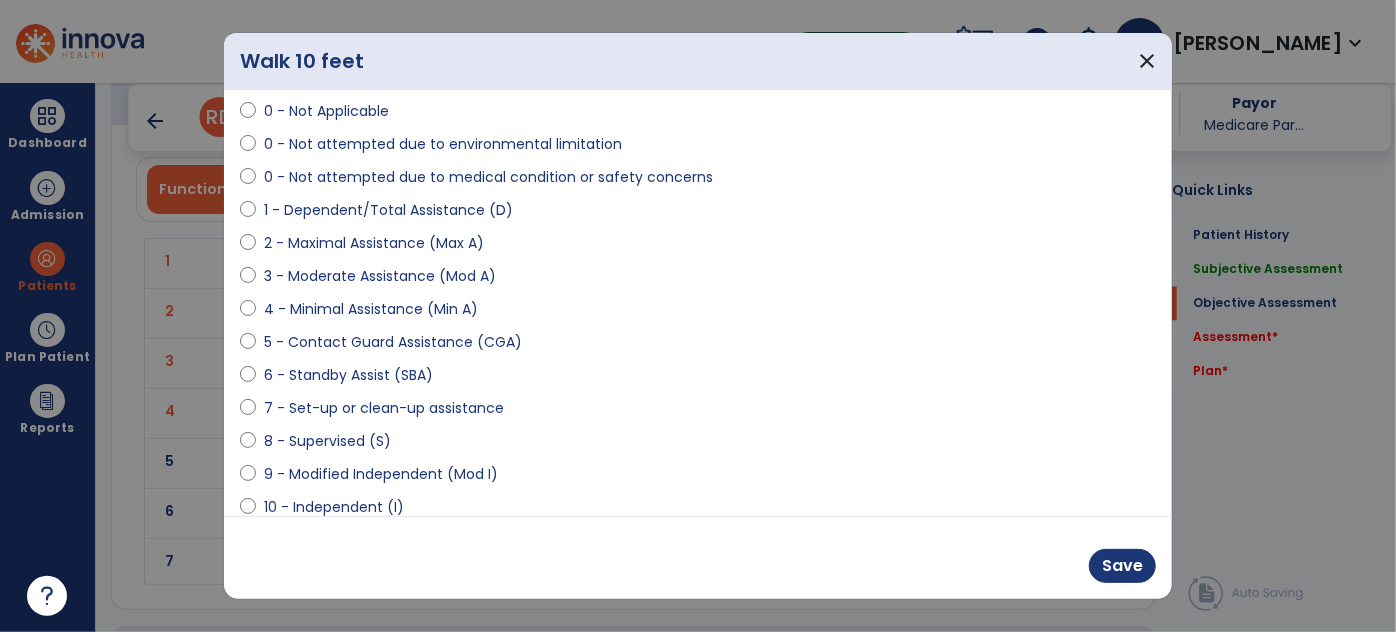 scroll, scrollTop: 181, scrollLeft: 0, axis: vertical 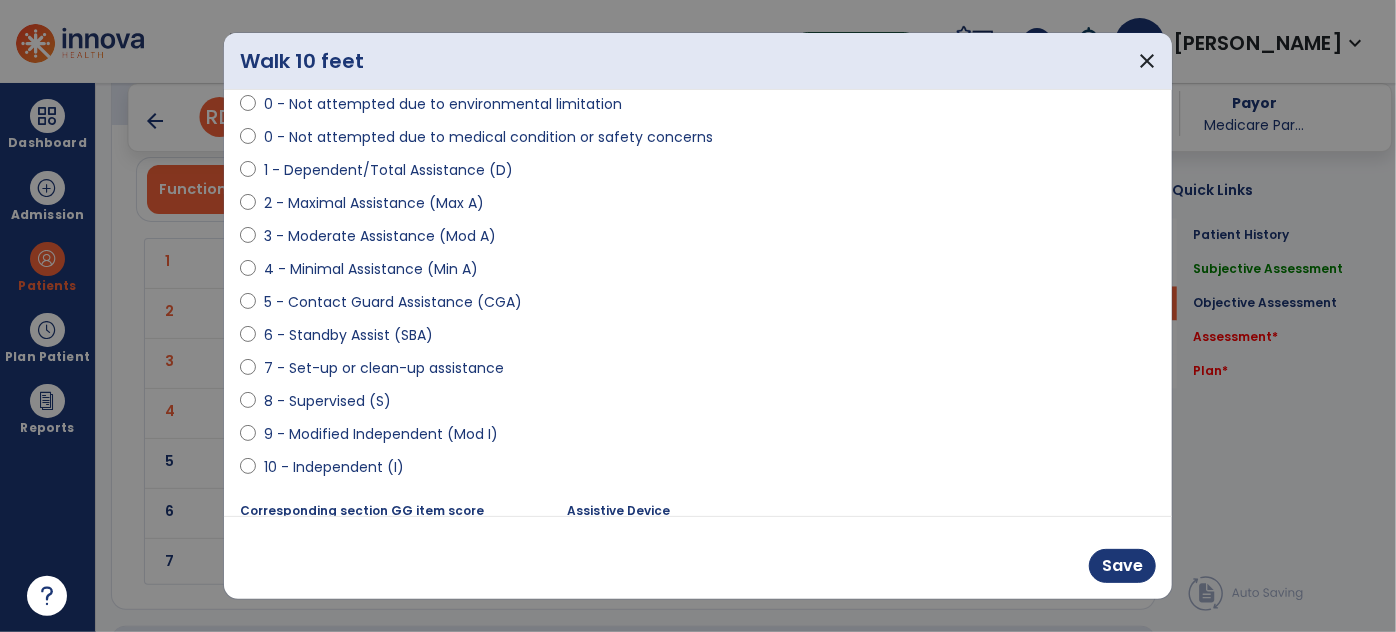 click on "8 - Supervised (S)" at bounding box center (327, 401) 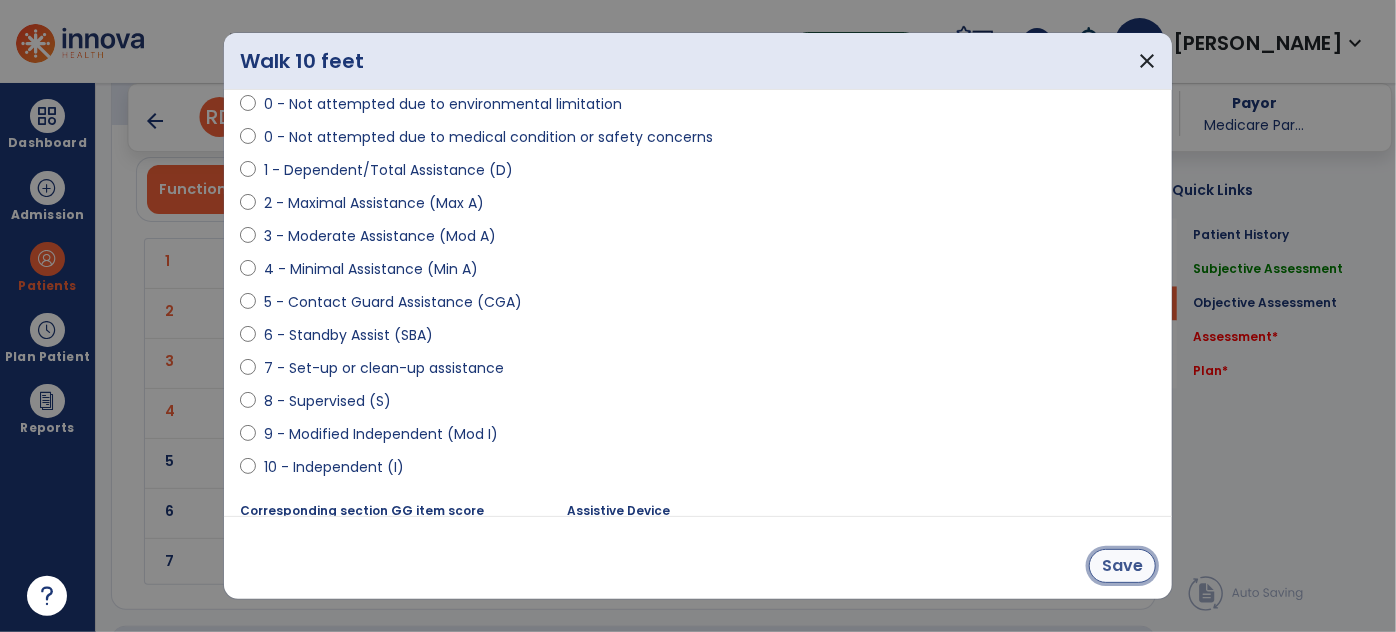 click on "Save" at bounding box center [1122, 566] 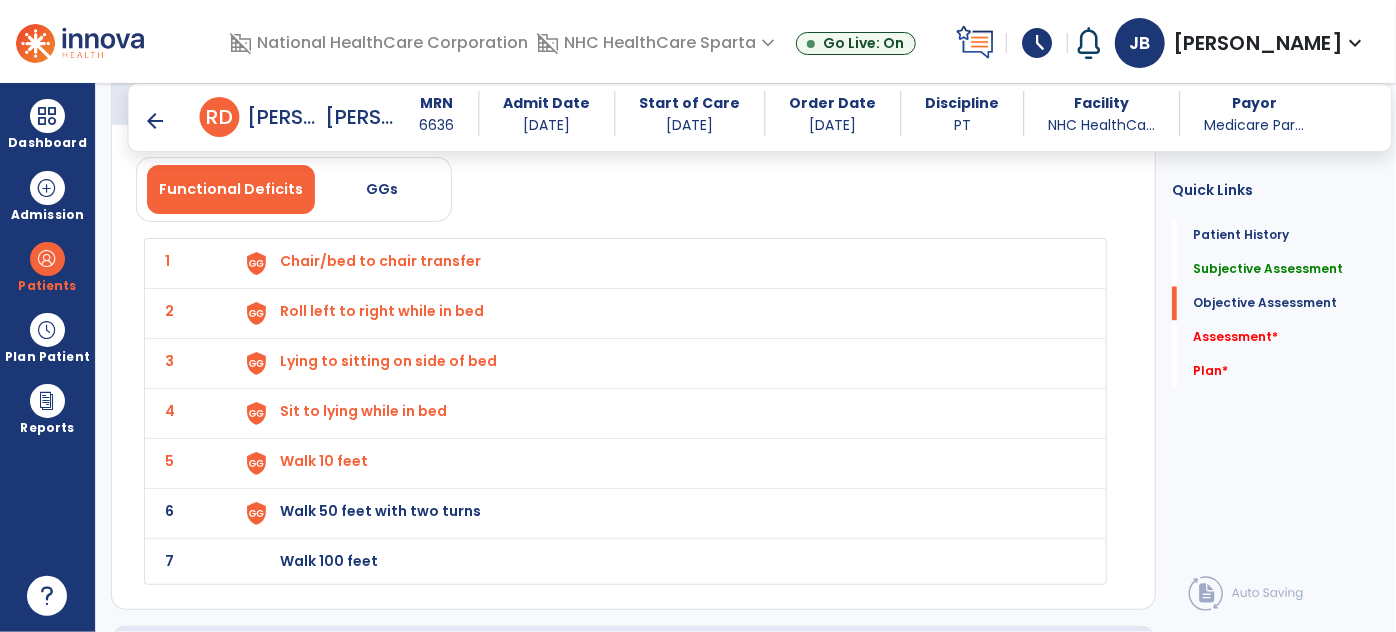 click on "Walk 50 feet with two turns" at bounding box center [380, 261] 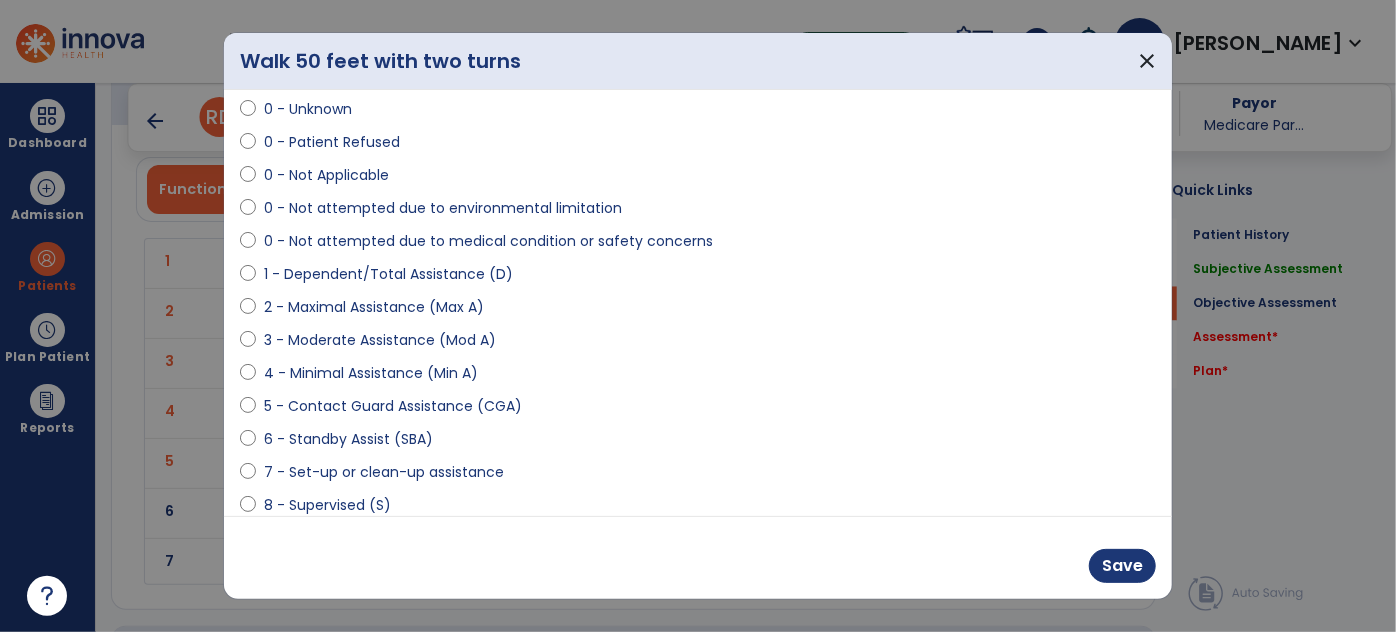 scroll, scrollTop: 181, scrollLeft: 0, axis: vertical 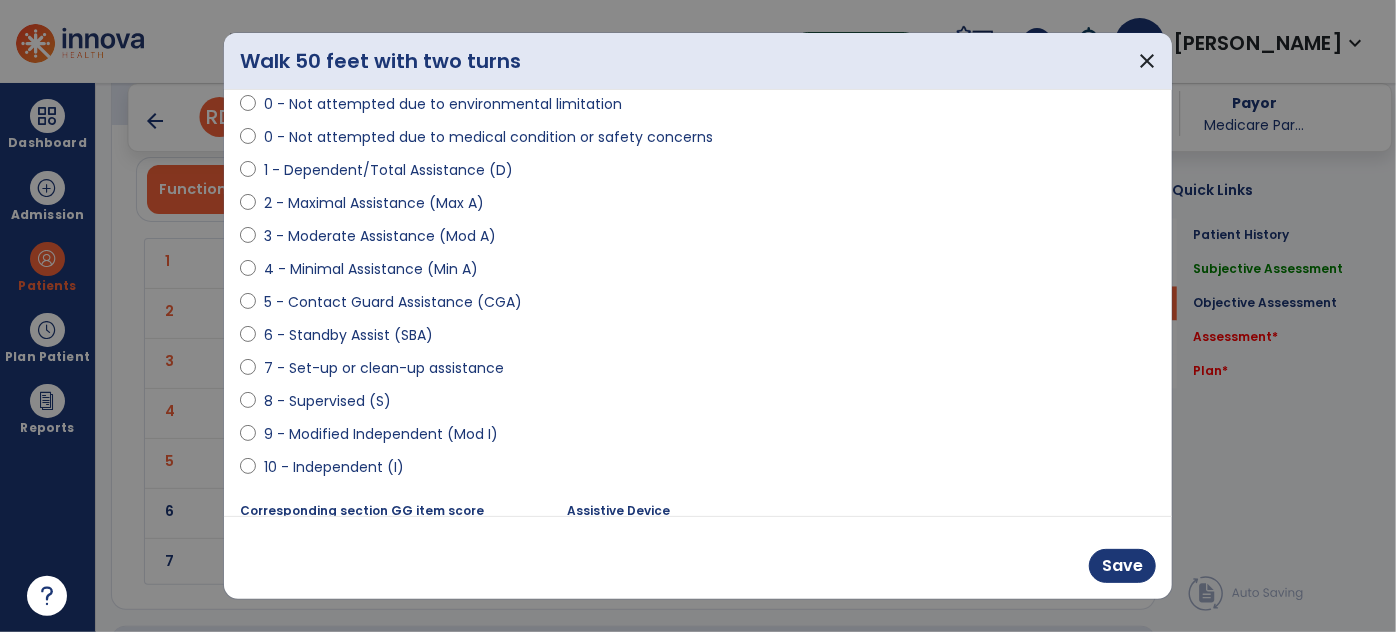 click on "6 - Standby Assist (SBA)" at bounding box center [348, 335] 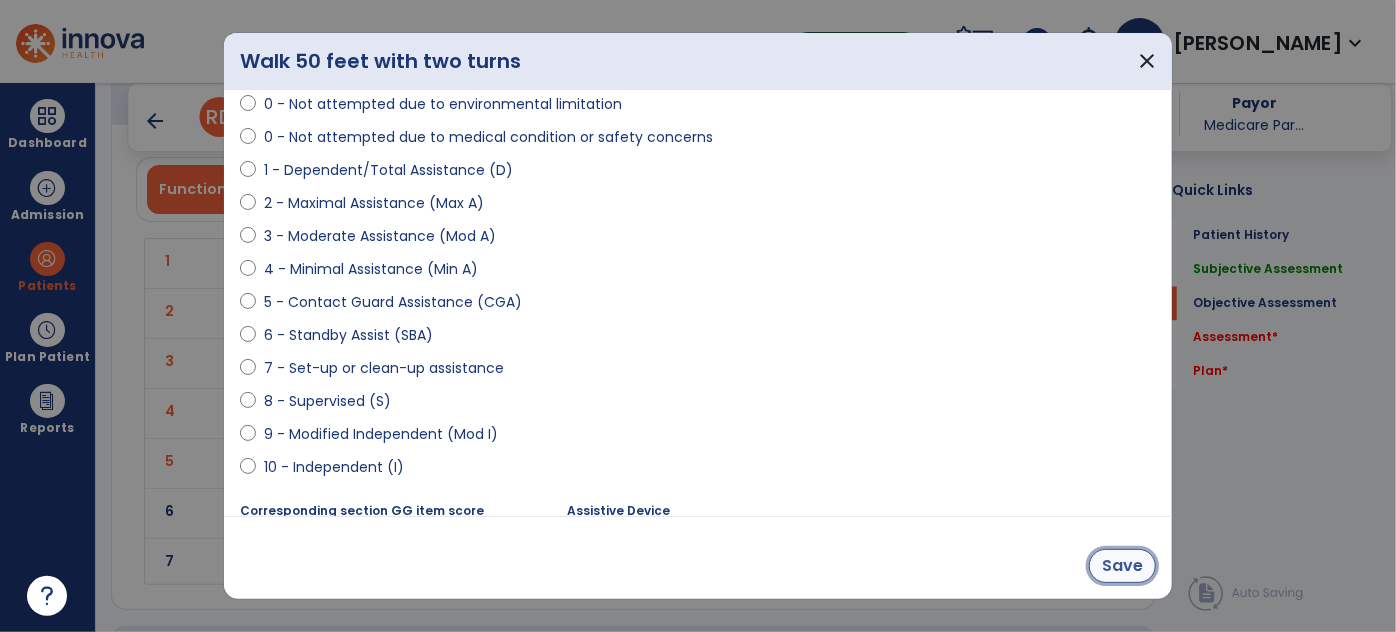 click on "Save" at bounding box center [1122, 566] 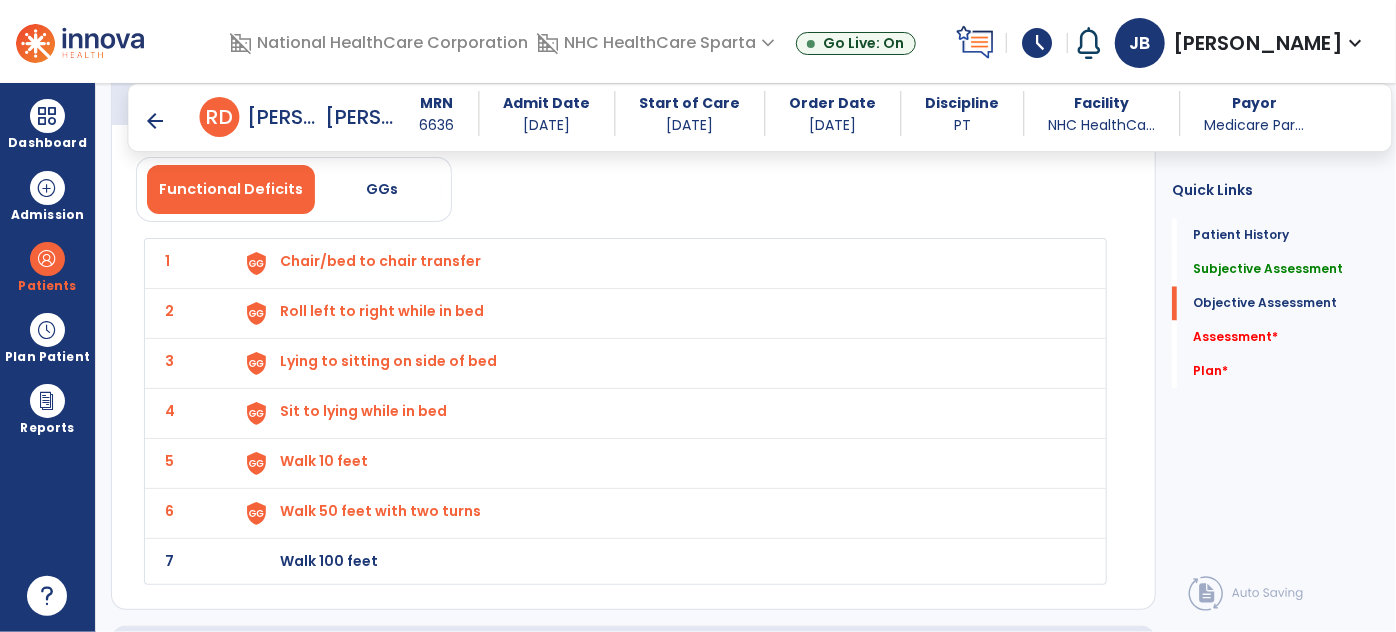 click on "Walk 100 feet" at bounding box center (380, 261) 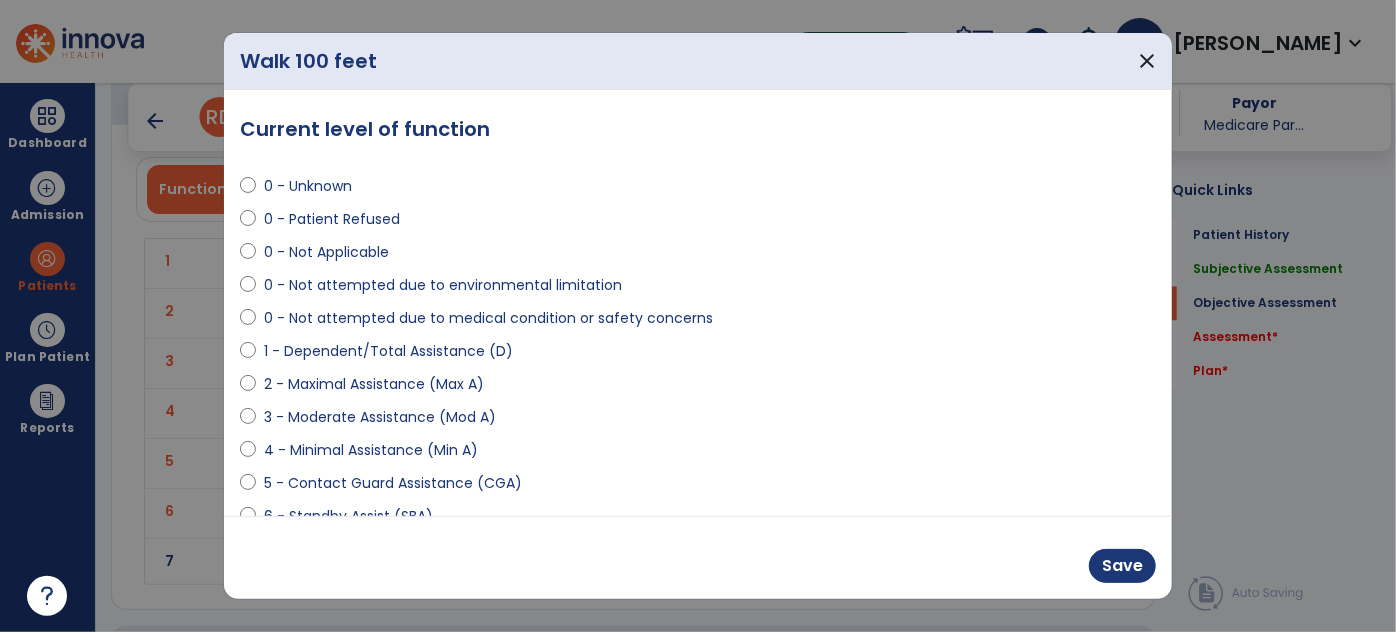 click on "6 - Standby Assist (SBA)" at bounding box center [348, 516] 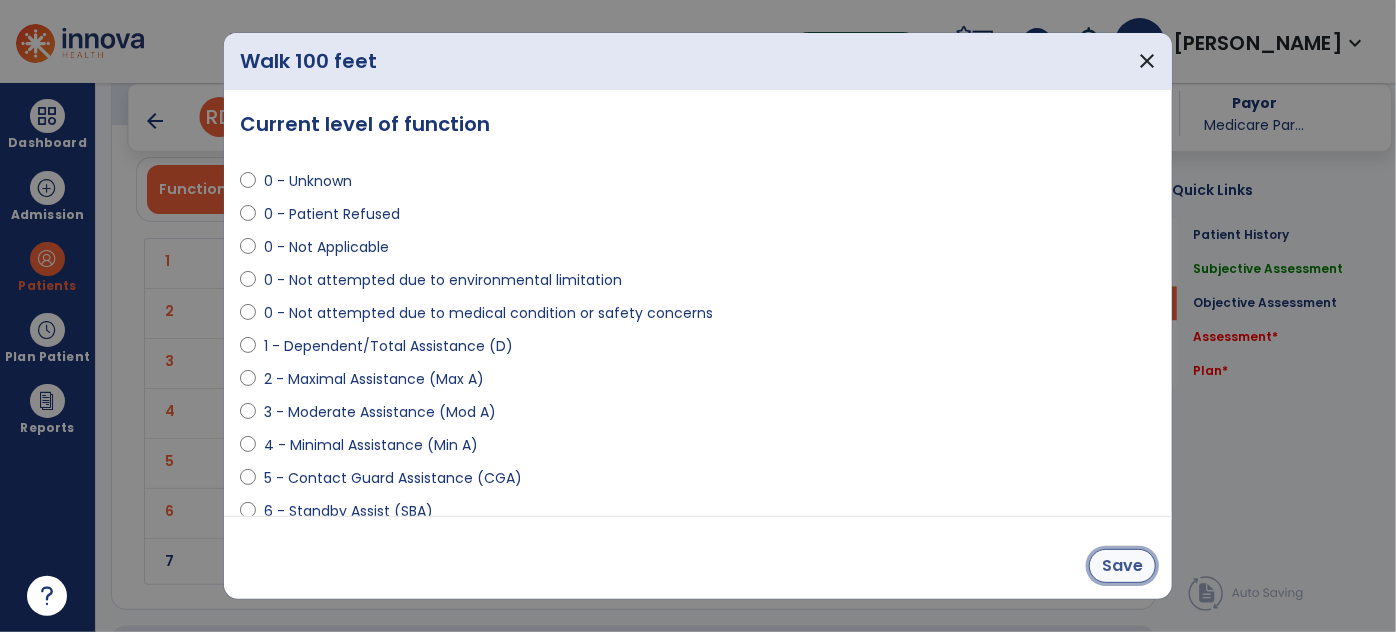 click on "Save" at bounding box center [1122, 566] 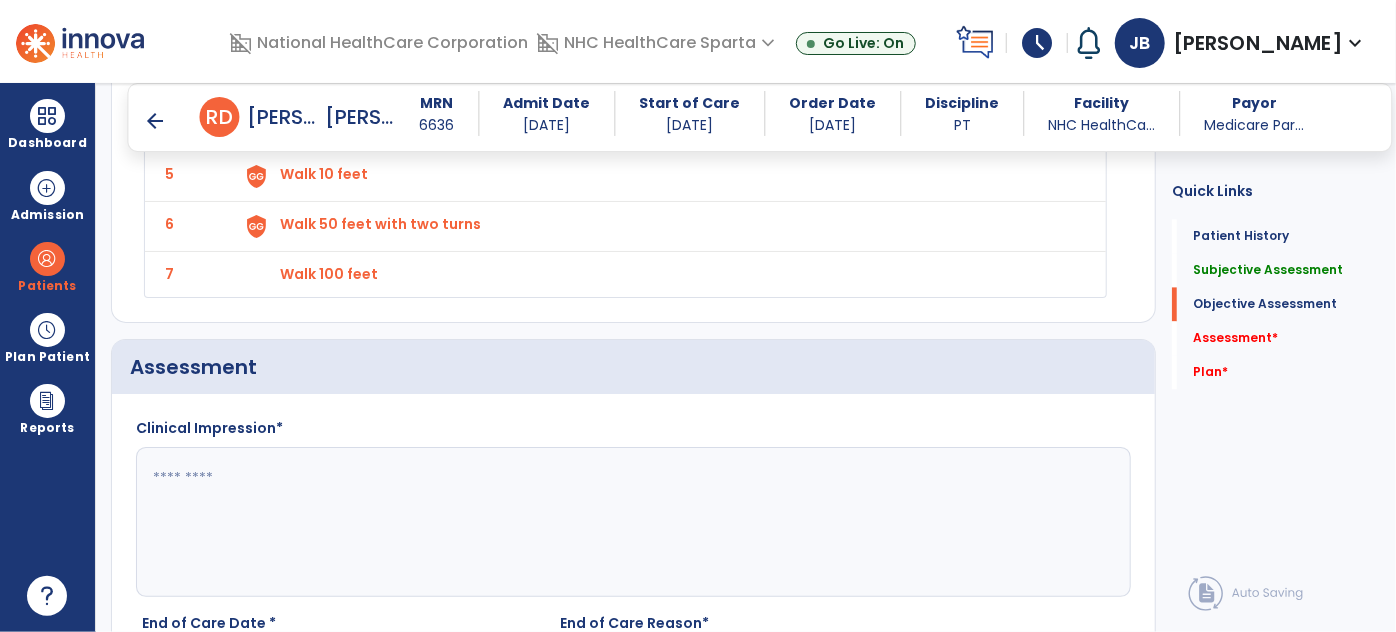 scroll, scrollTop: 2181, scrollLeft: 0, axis: vertical 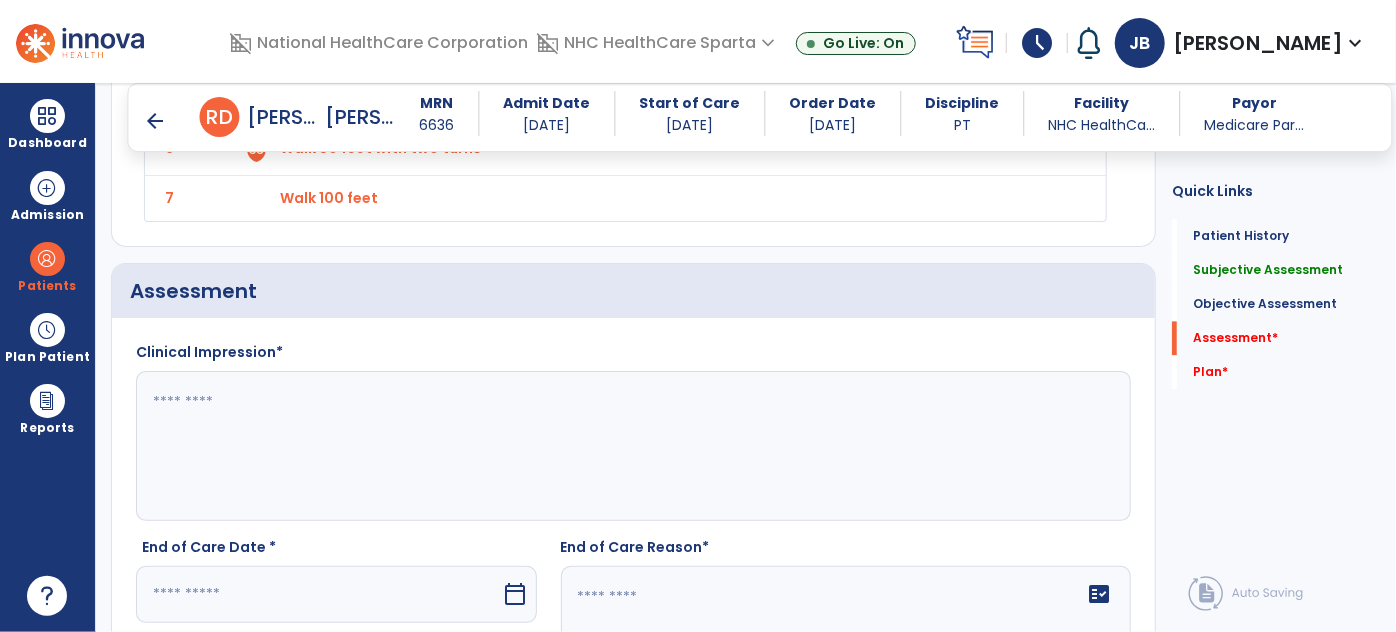 click 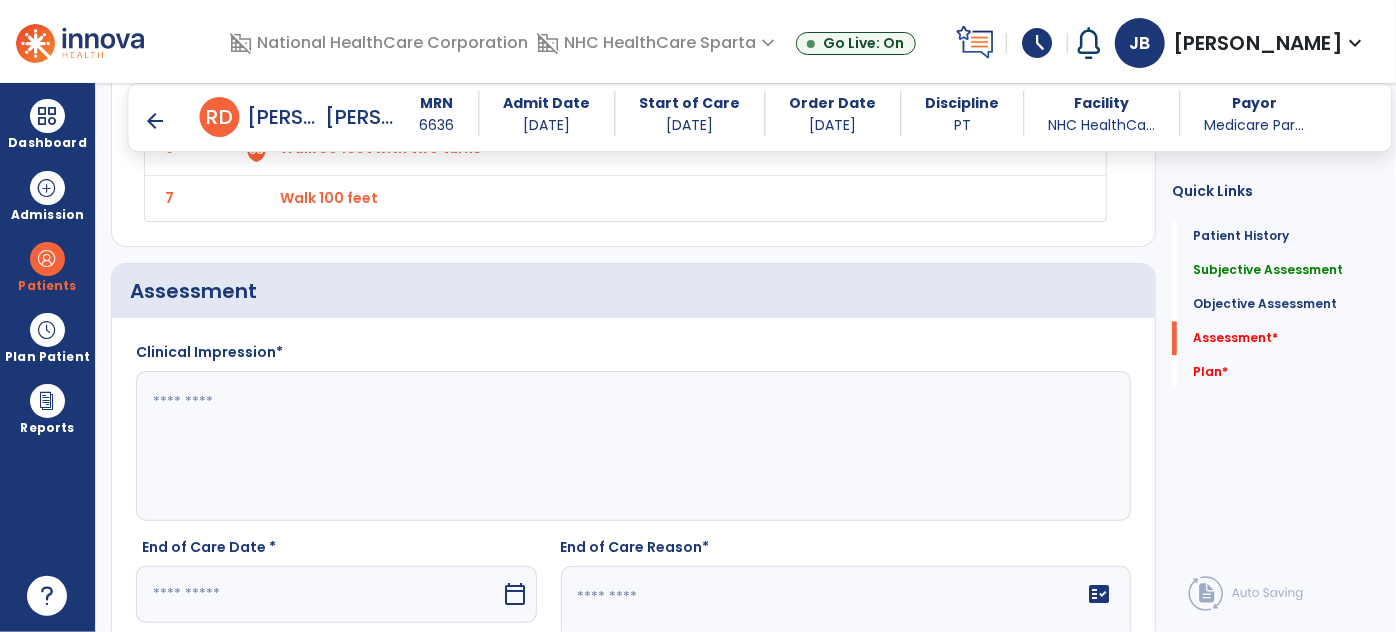 click 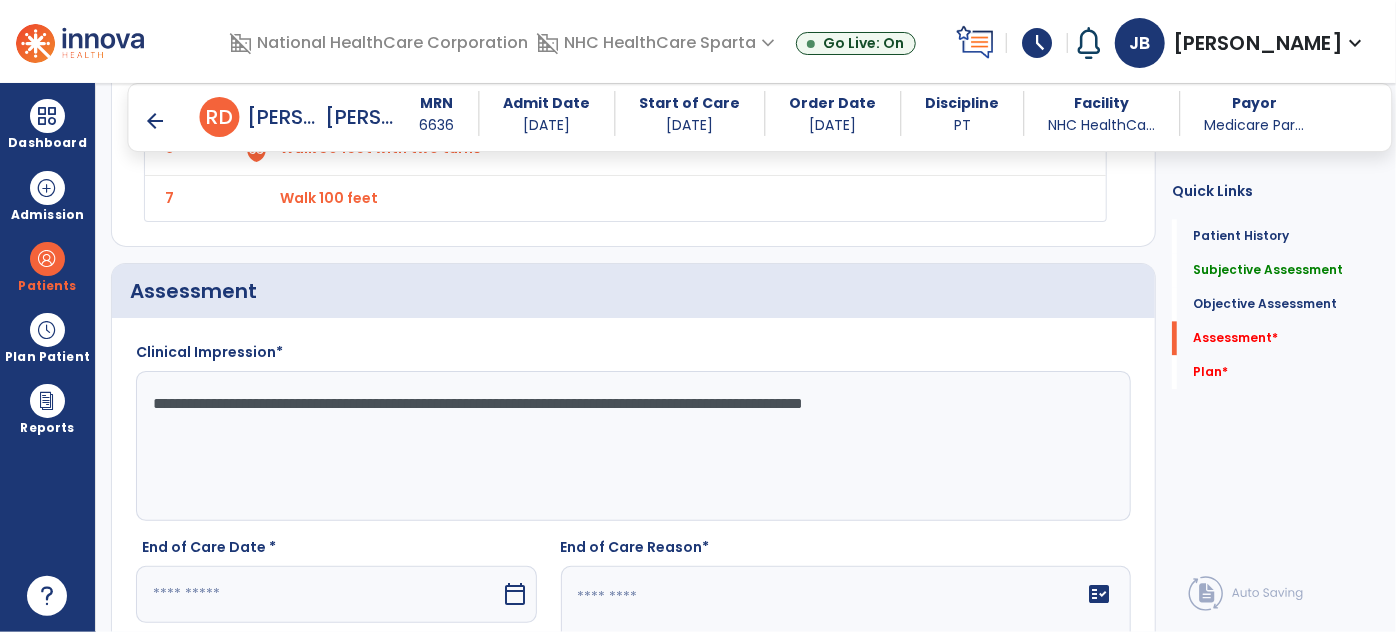 click on "**********" 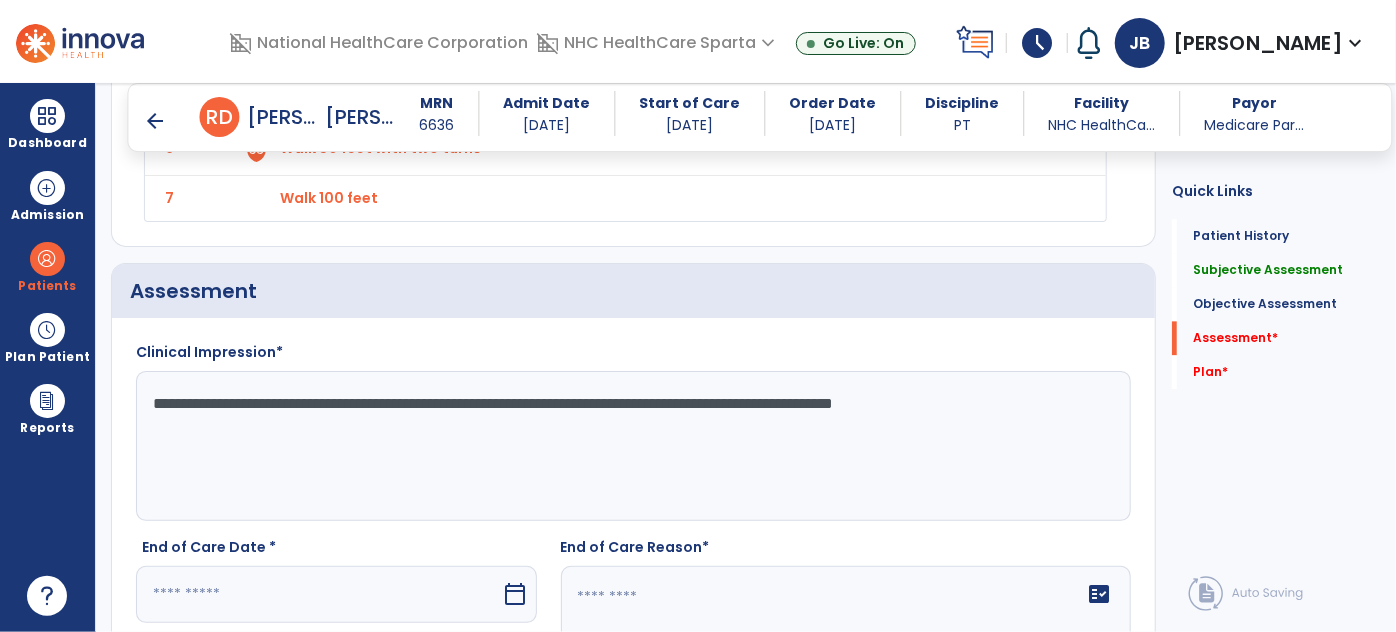 click on "**********" 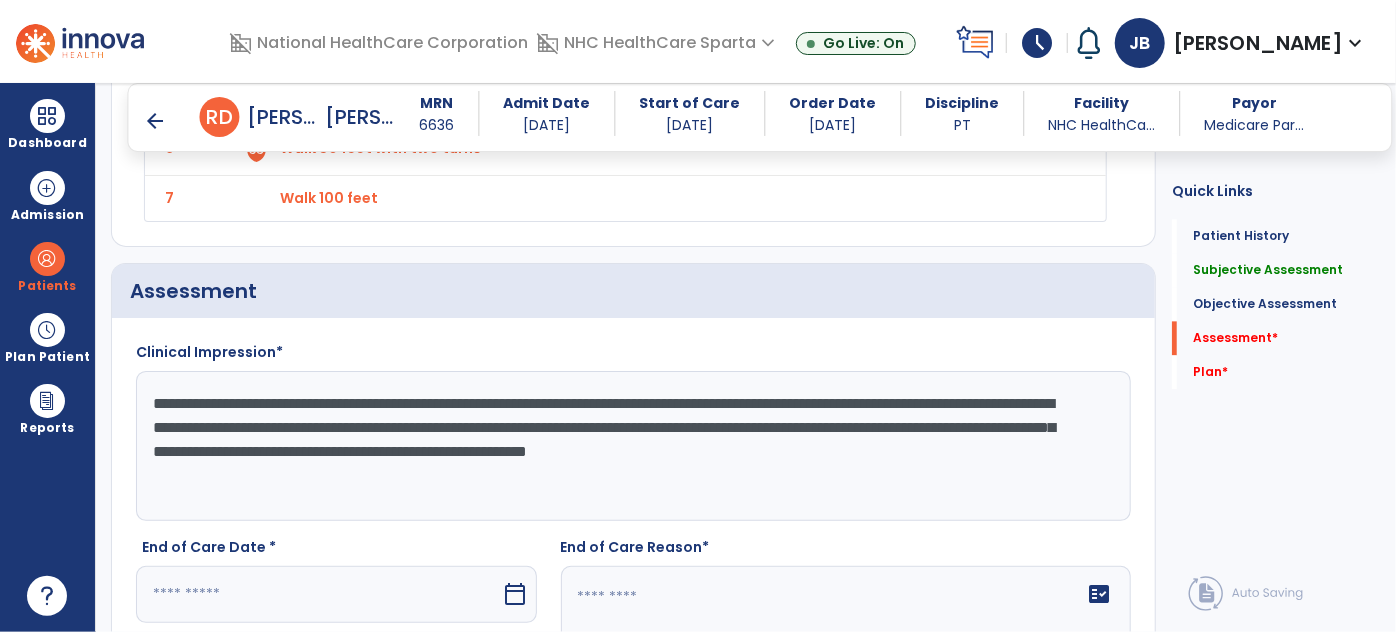 scroll, scrollTop: 2454, scrollLeft: 0, axis: vertical 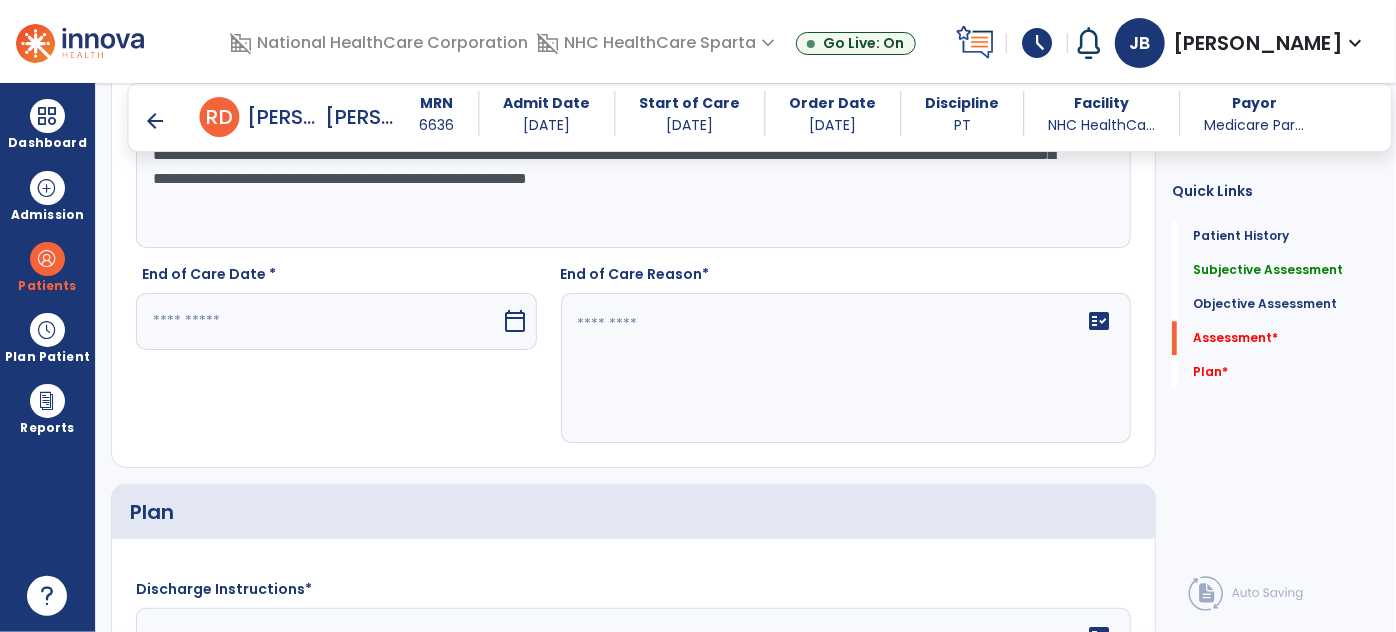 type on "**********" 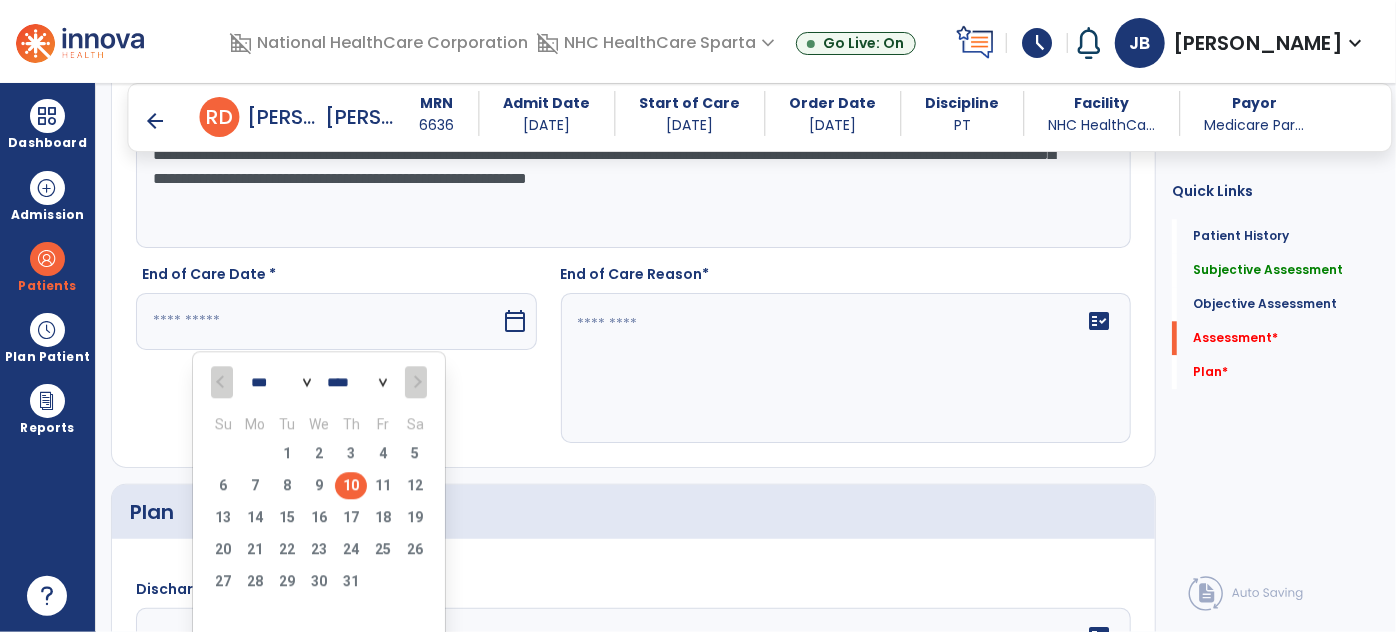 click on "10" at bounding box center [351, 485] 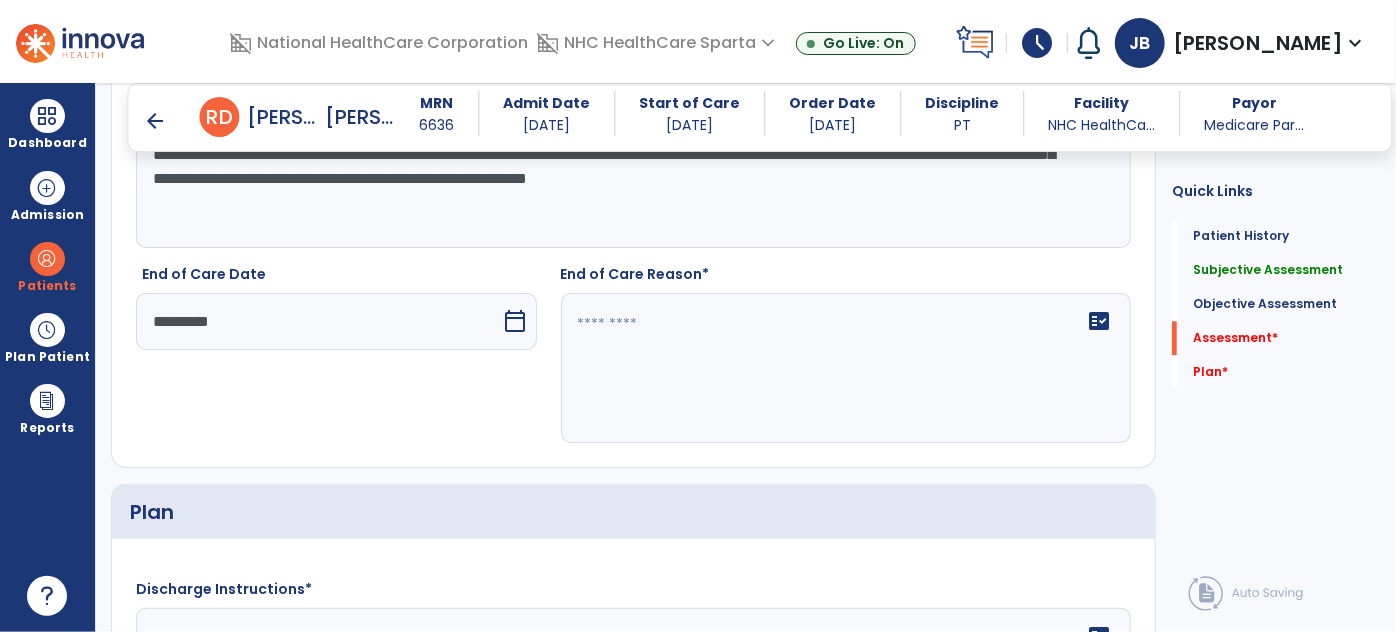 click 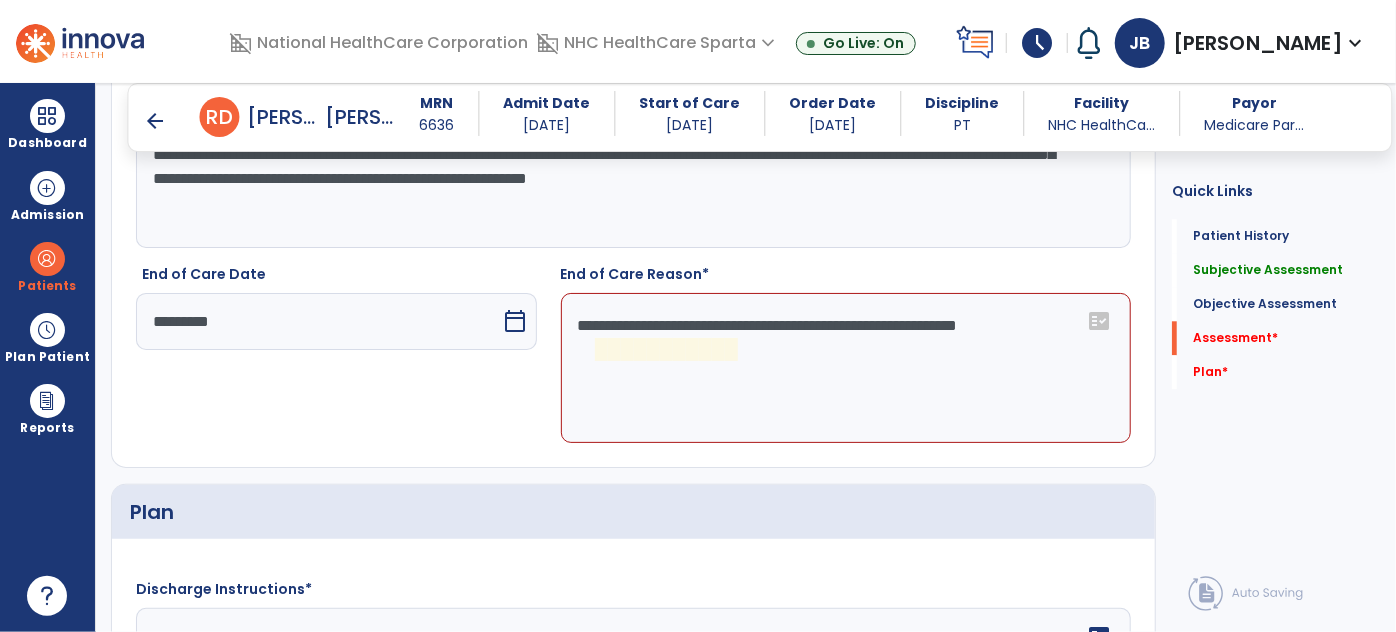 click on "**********" 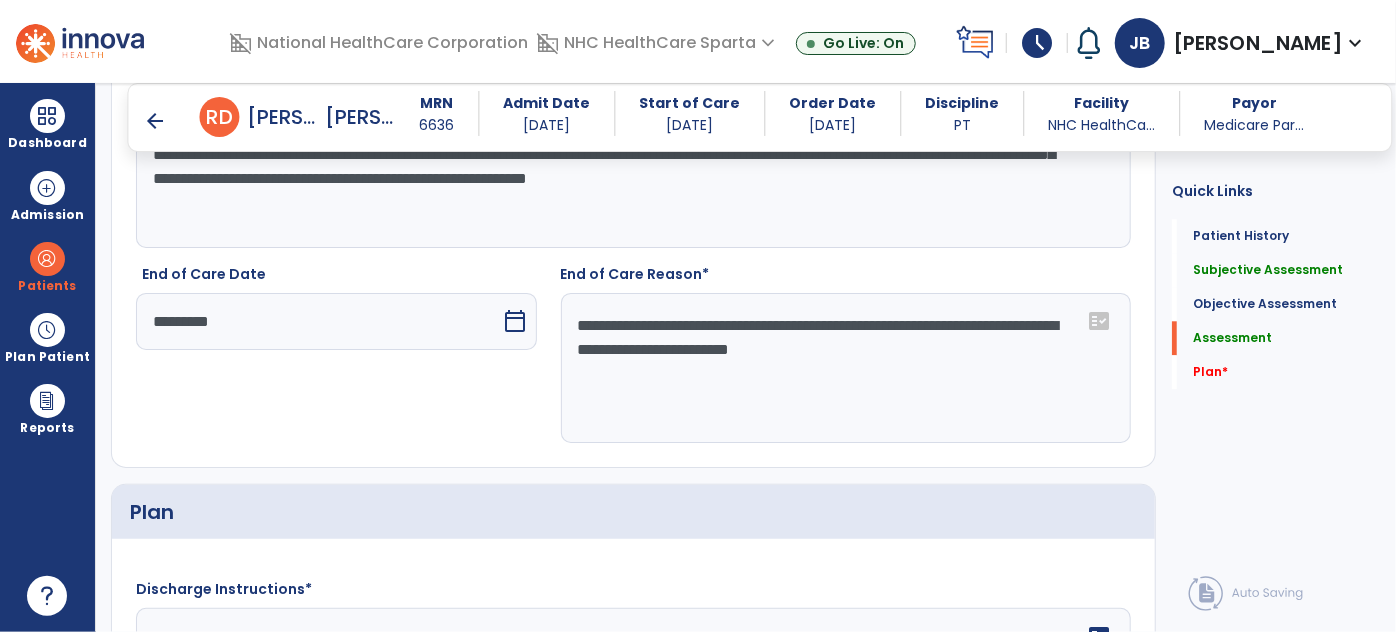 click on "End of Care Date  *********  calendar_today" 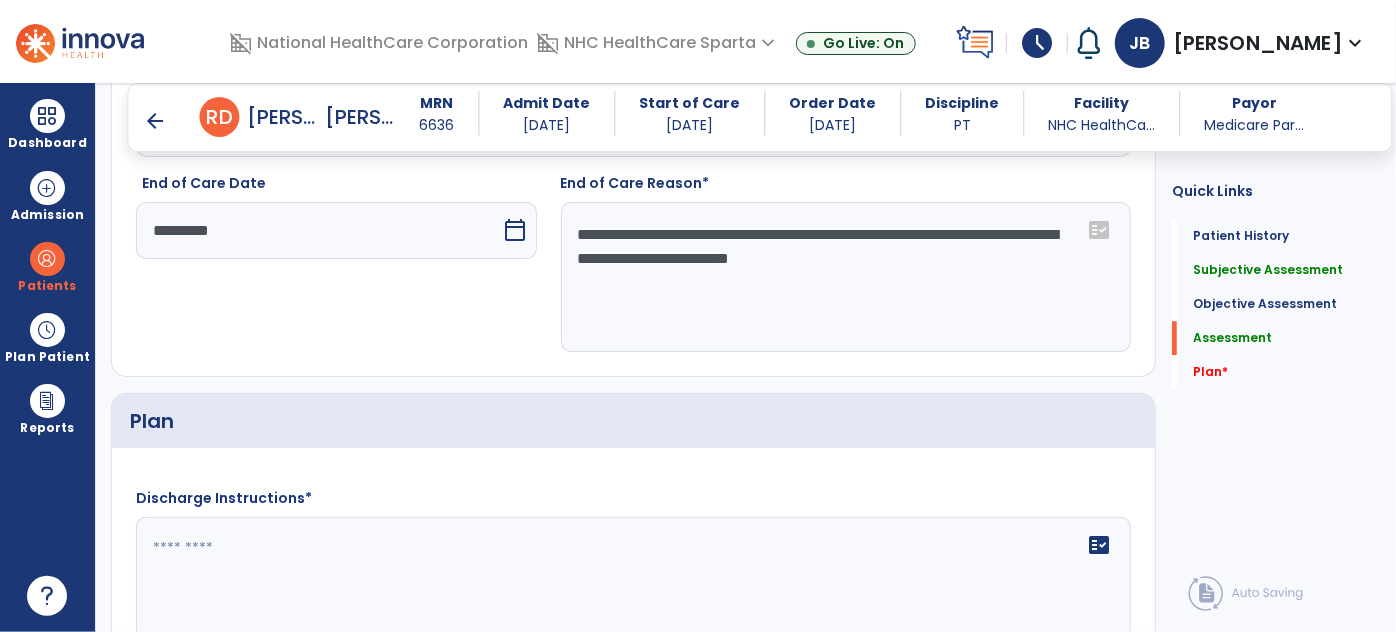click on "**********" 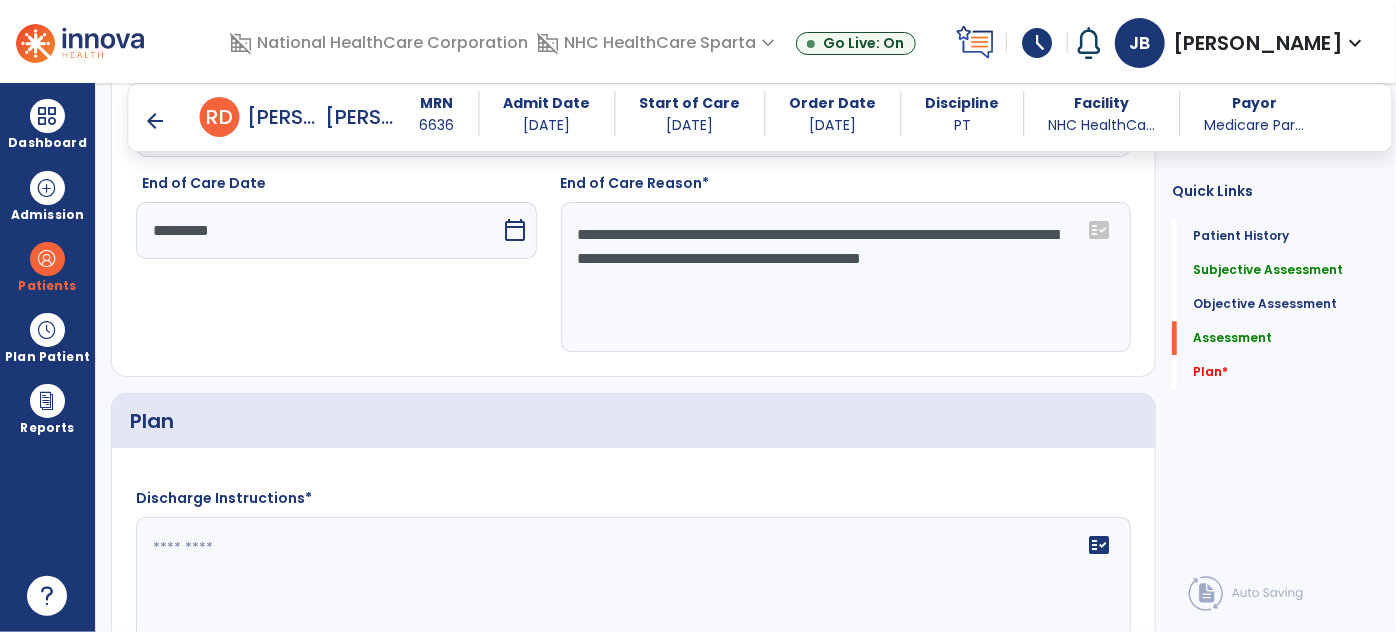 scroll, scrollTop: 2818, scrollLeft: 0, axis: vertical 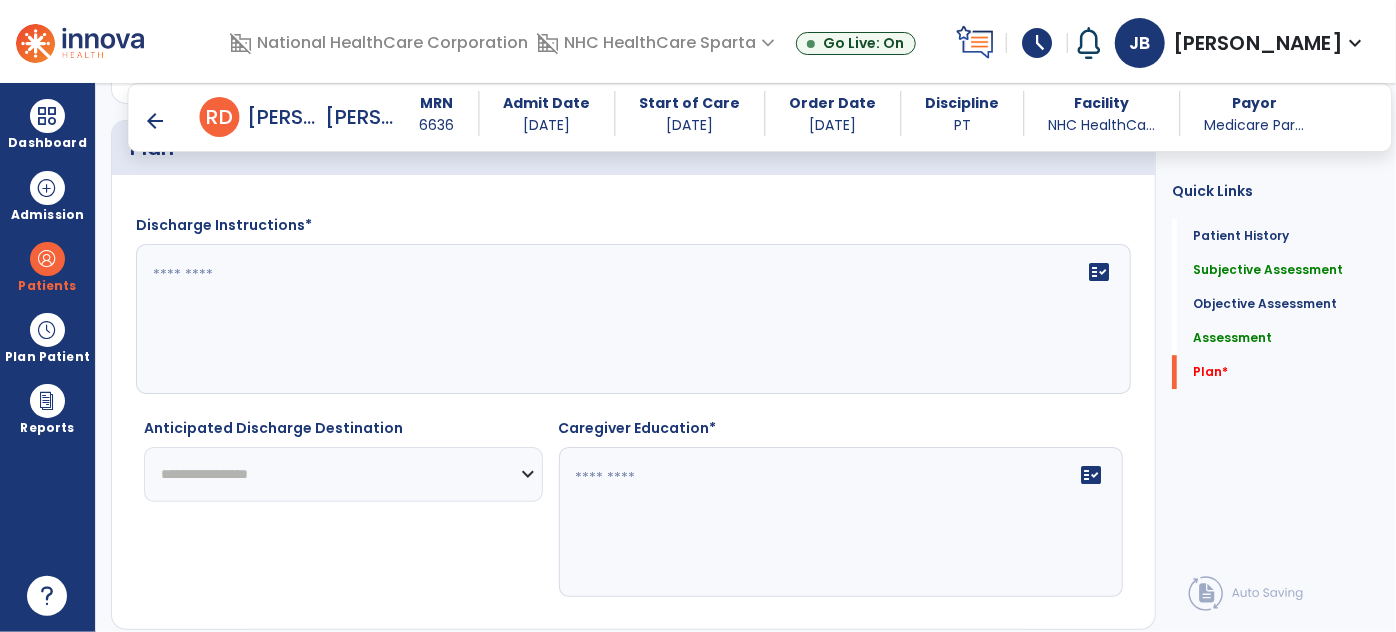type on "**********" 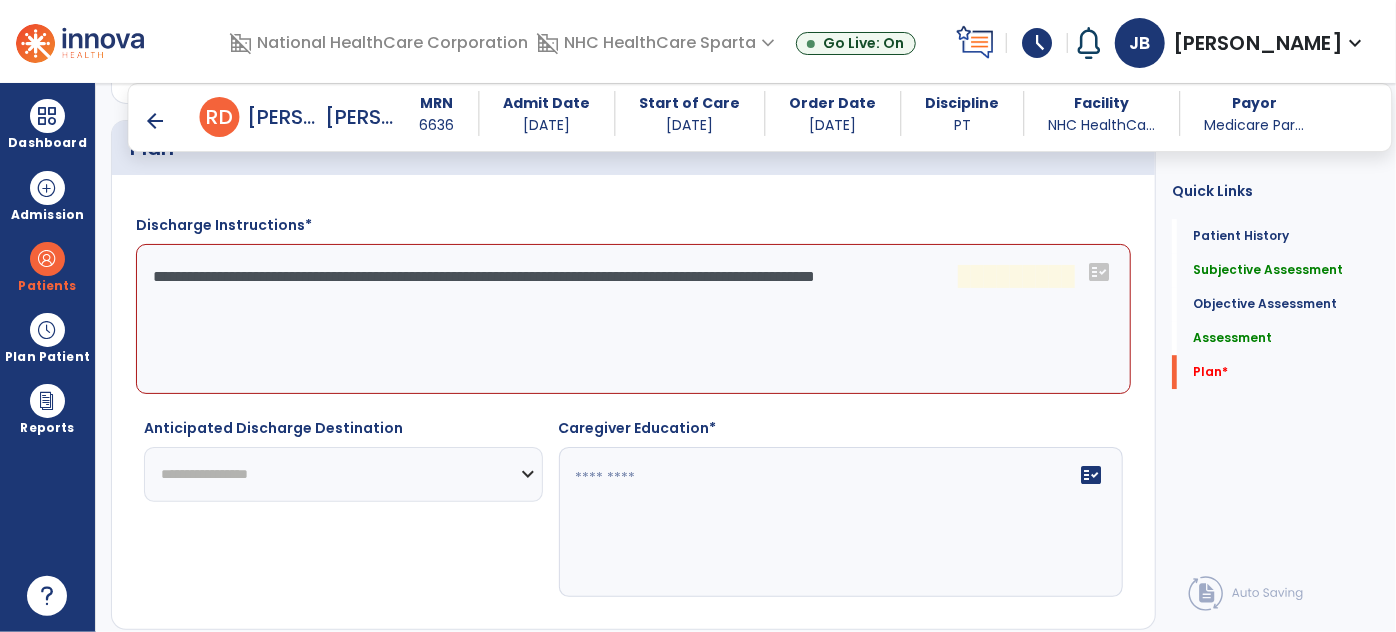 click on "**********" 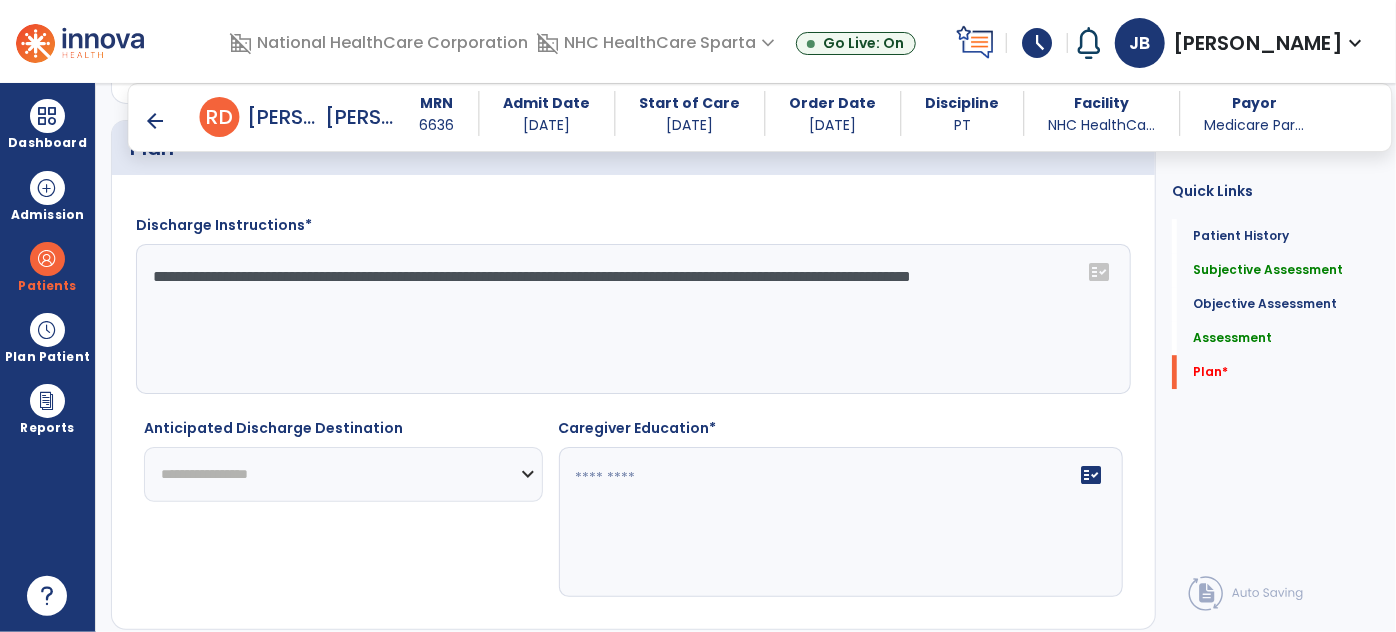 type on "**********" 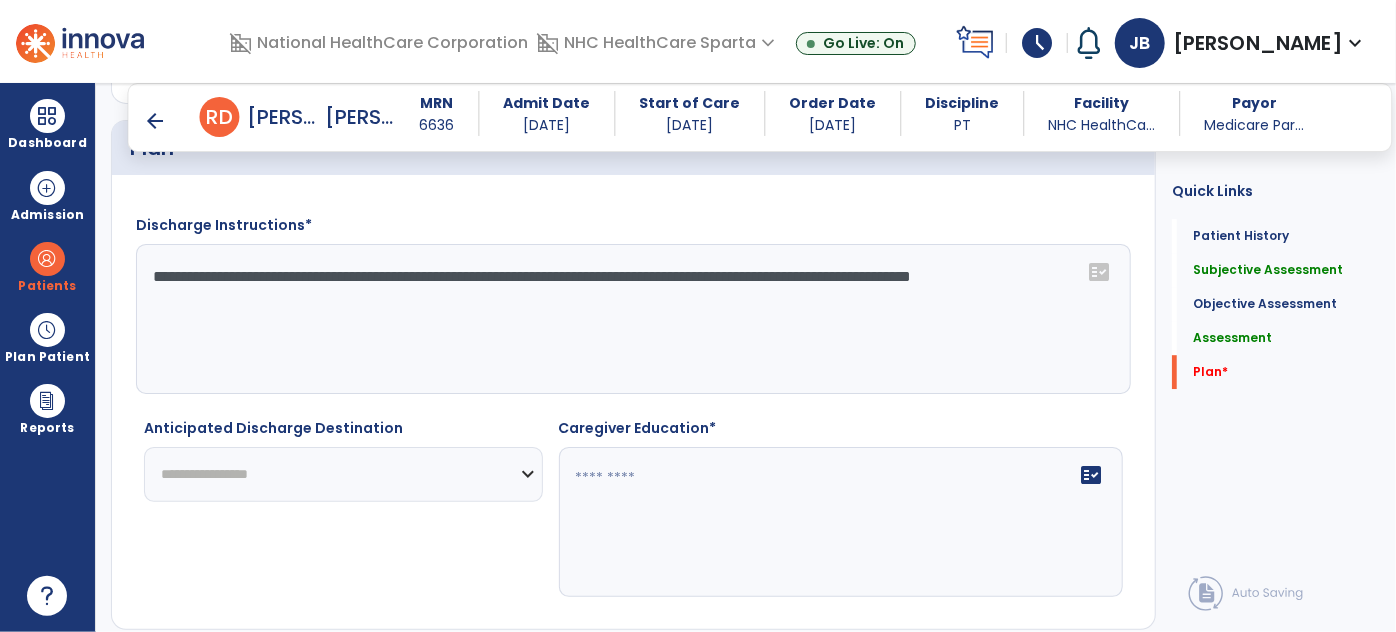 select on "**********" 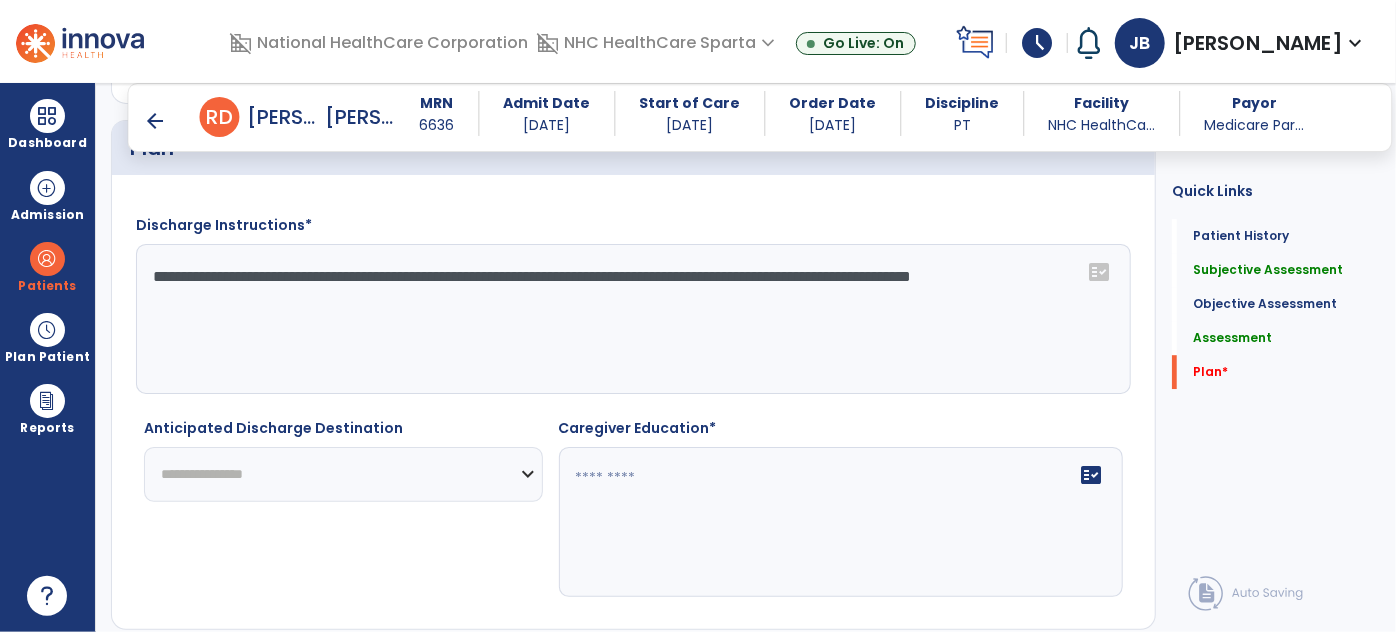 click on "**********" 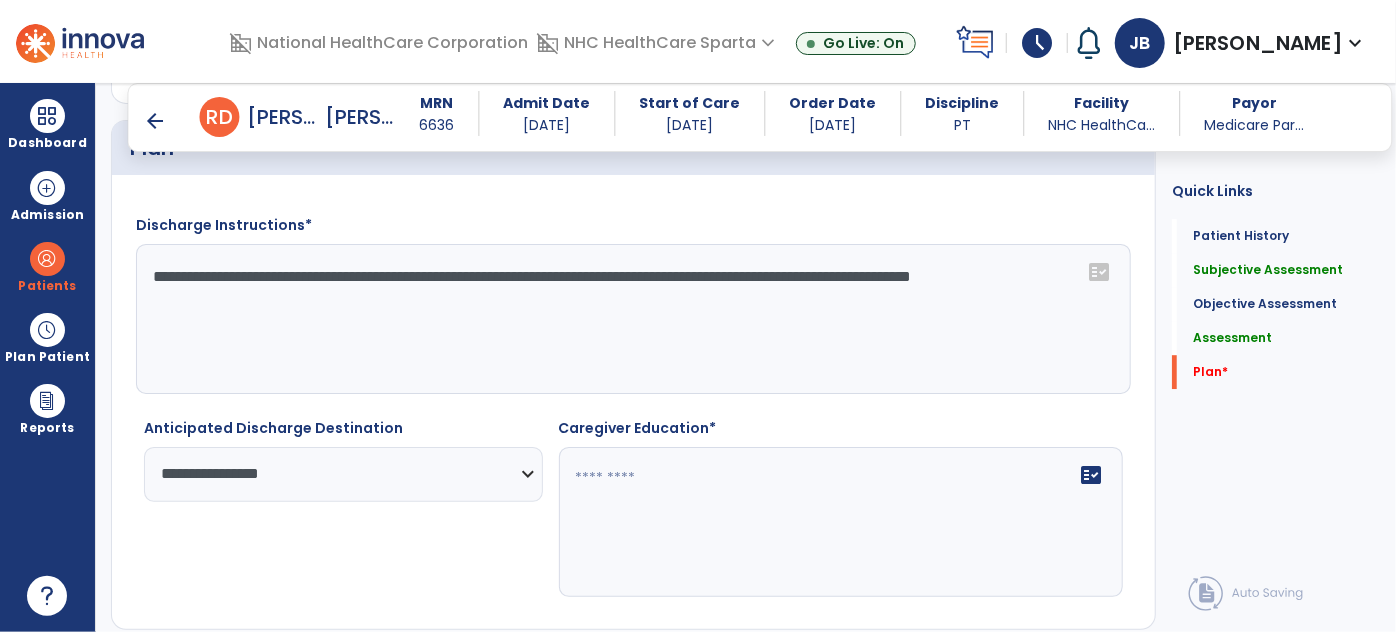 click 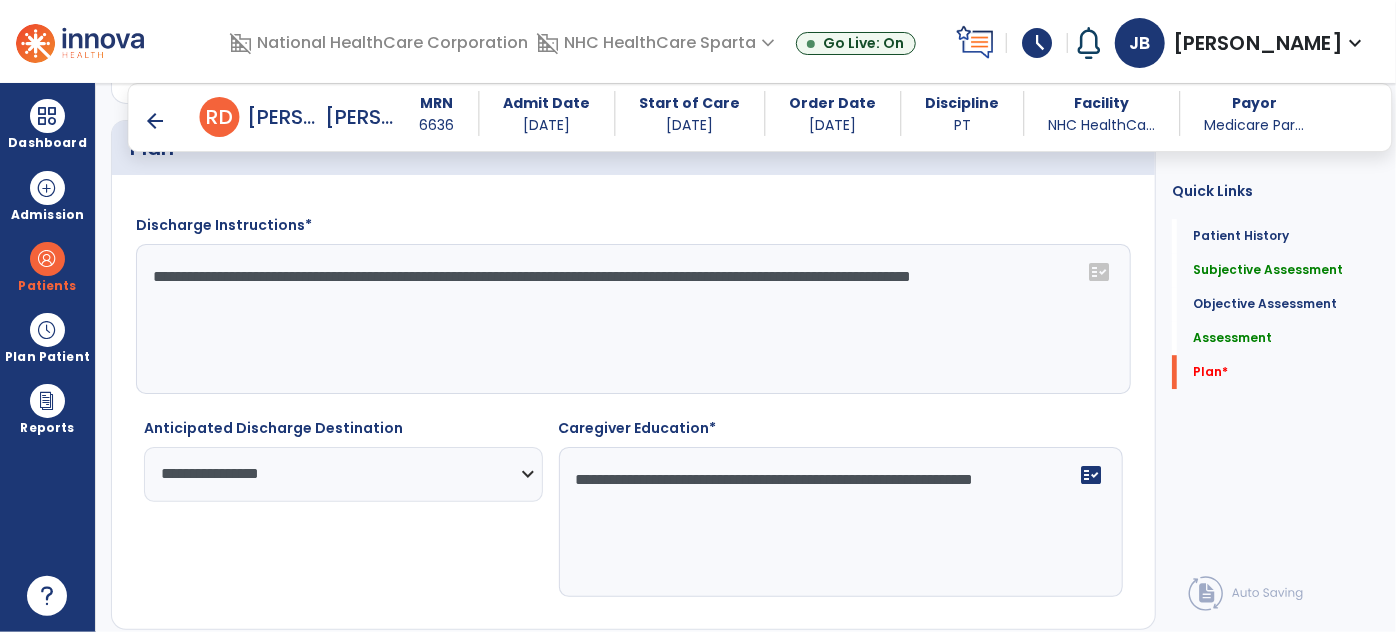 scroll, scrollTop: 2877, scrollLeft: 0, axis: vertical 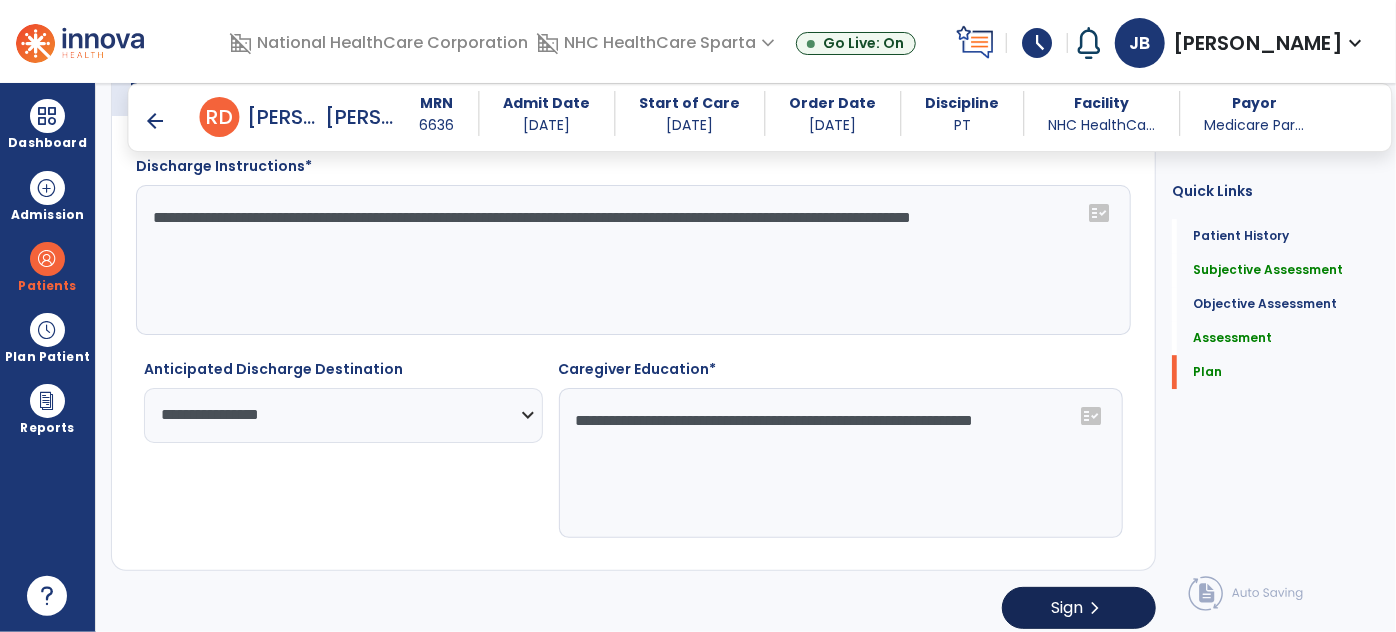 type on "**********" 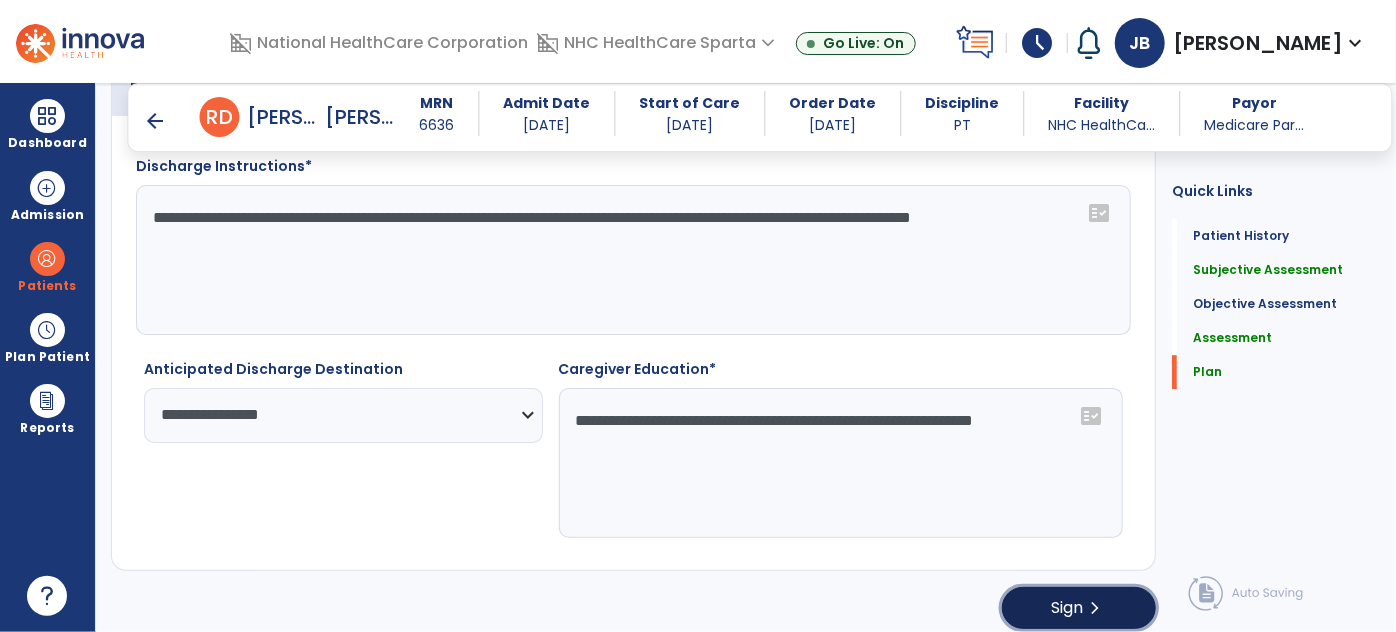 click on "Sign  chevron_right" 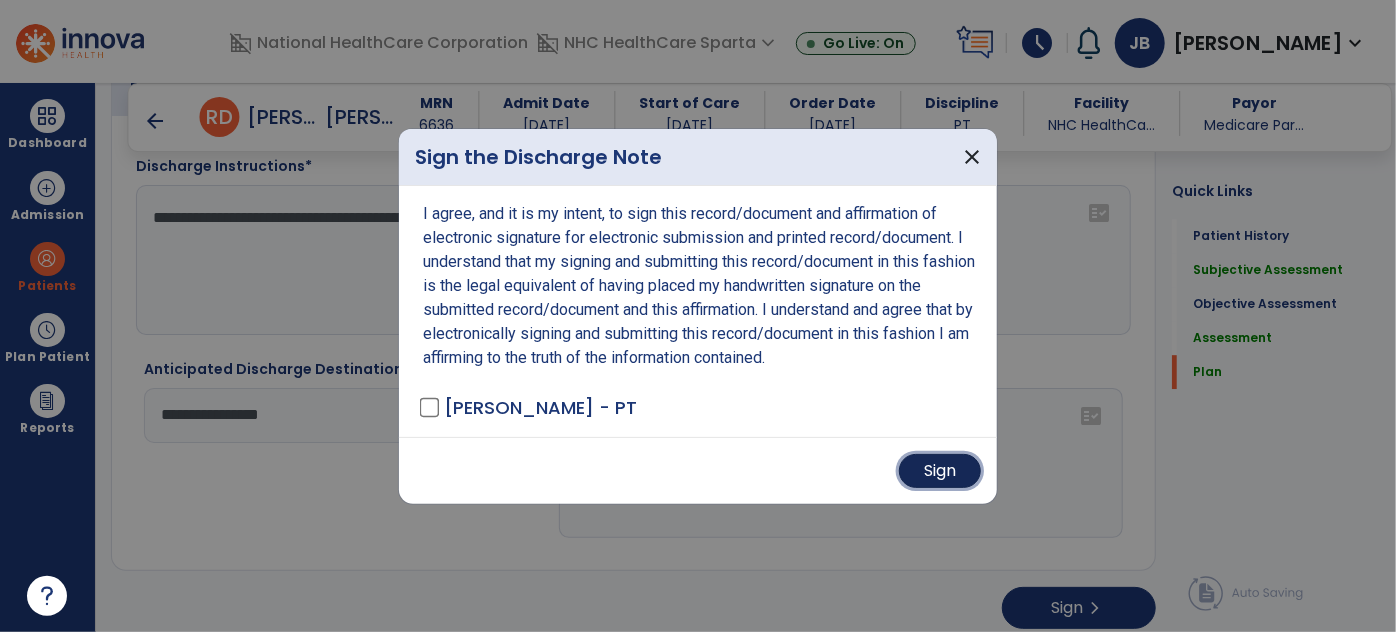 click on "Sign" at bounding box center (940, 471) 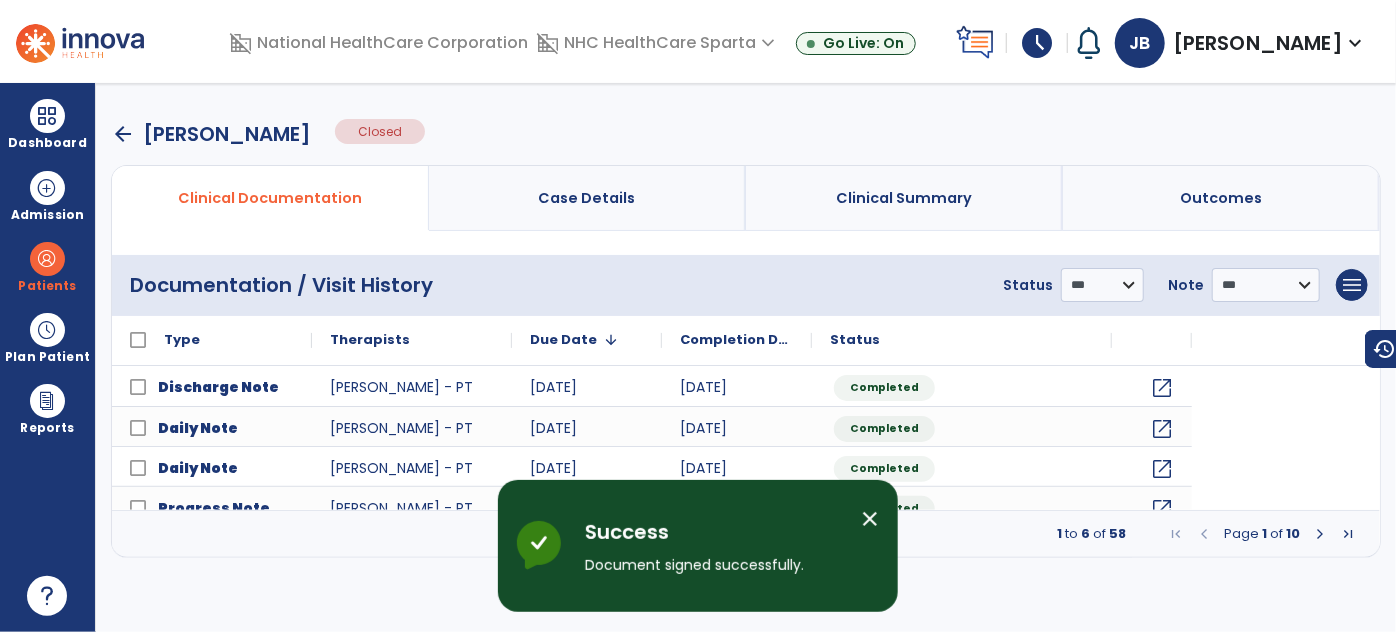 scroll, scrollTop: 0, scrollLeft: 0, axis: both 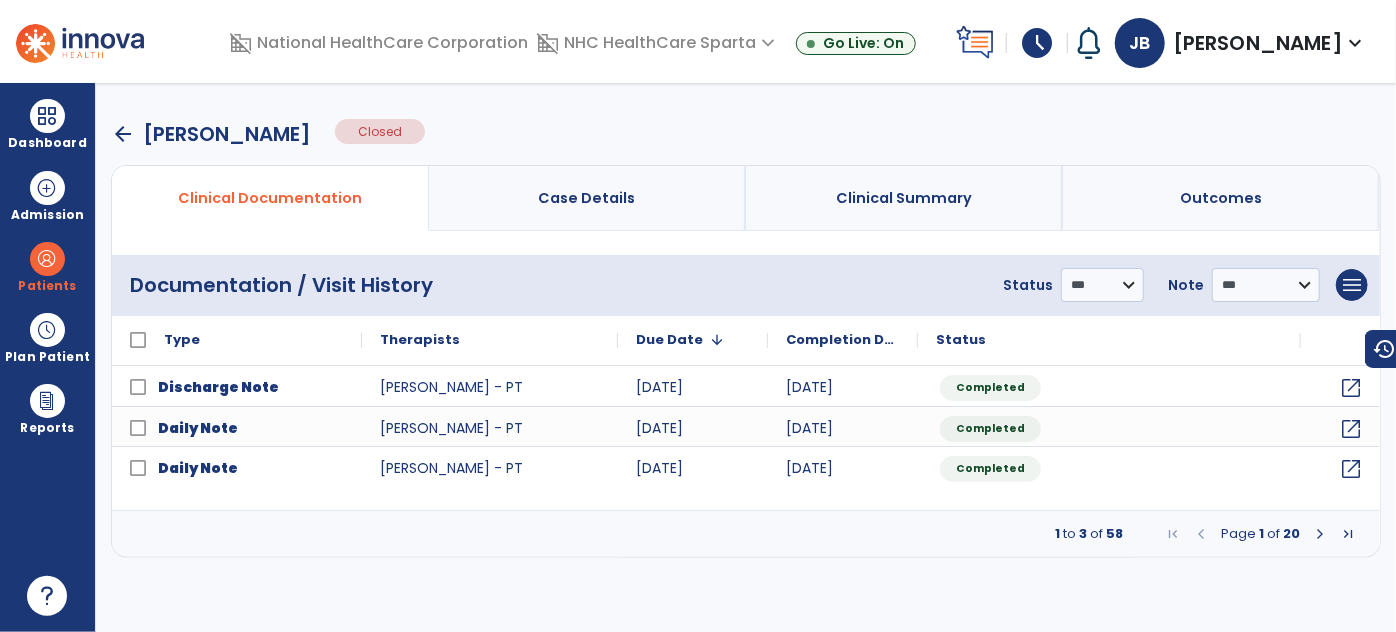 click on "arrow_back" at bounding box center [123, 134] 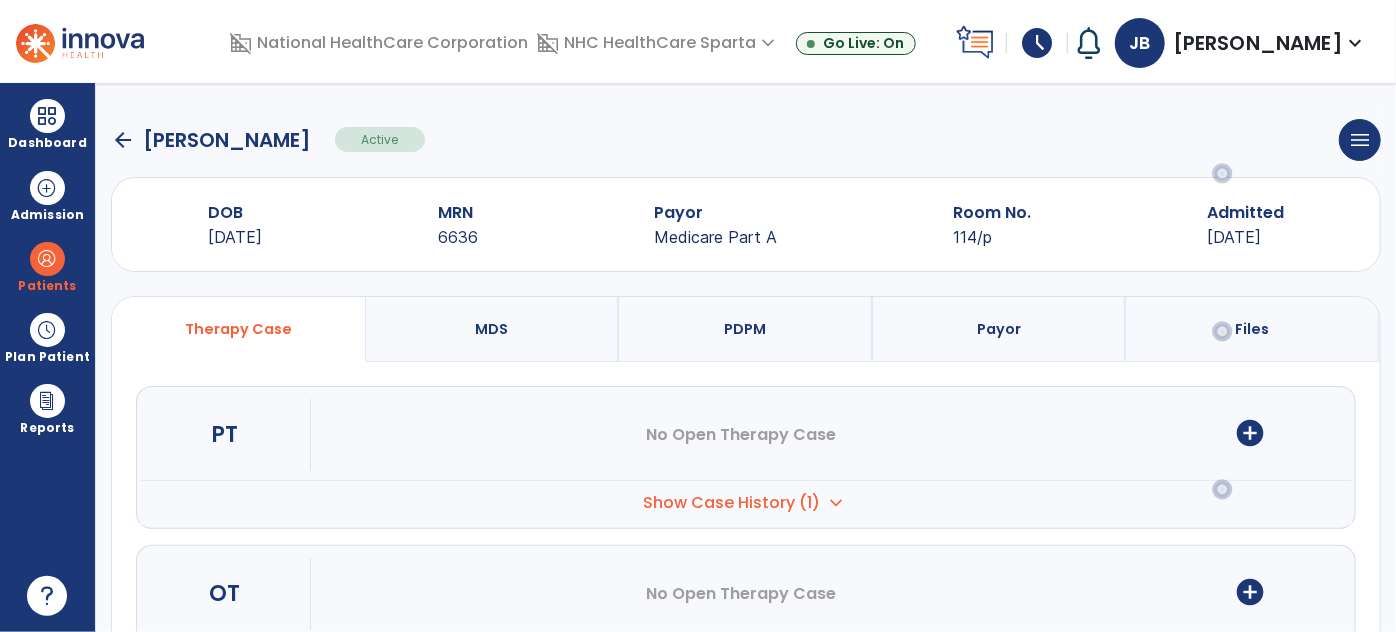 scroll, scrollTop: 259, scrollLeft: 0, axis: vertical 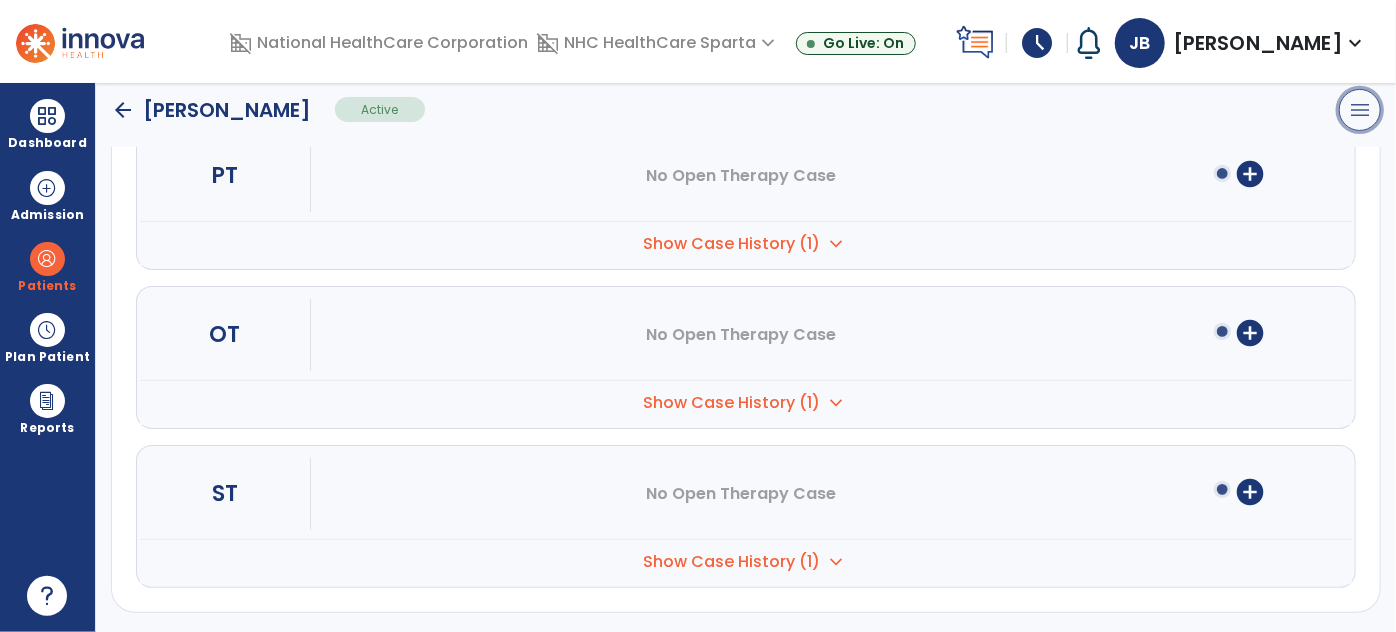 click on "menu" at bounding box center (1360, 110) 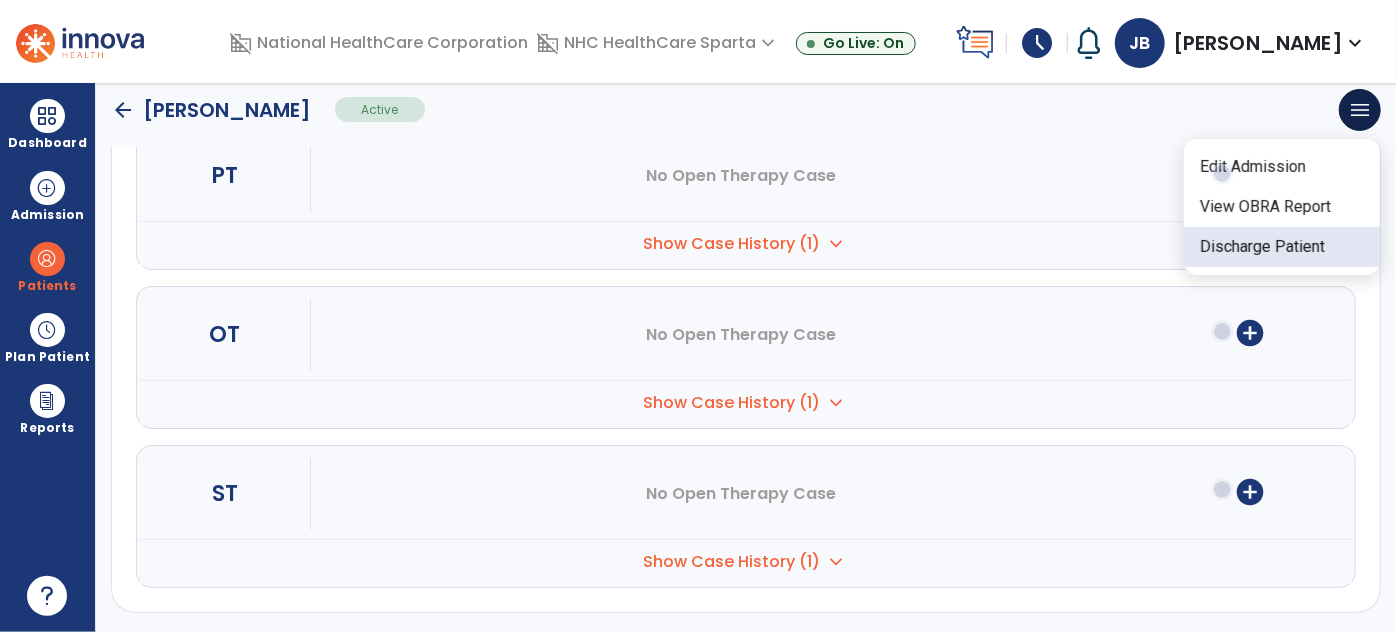 click on "Discharge Patient" 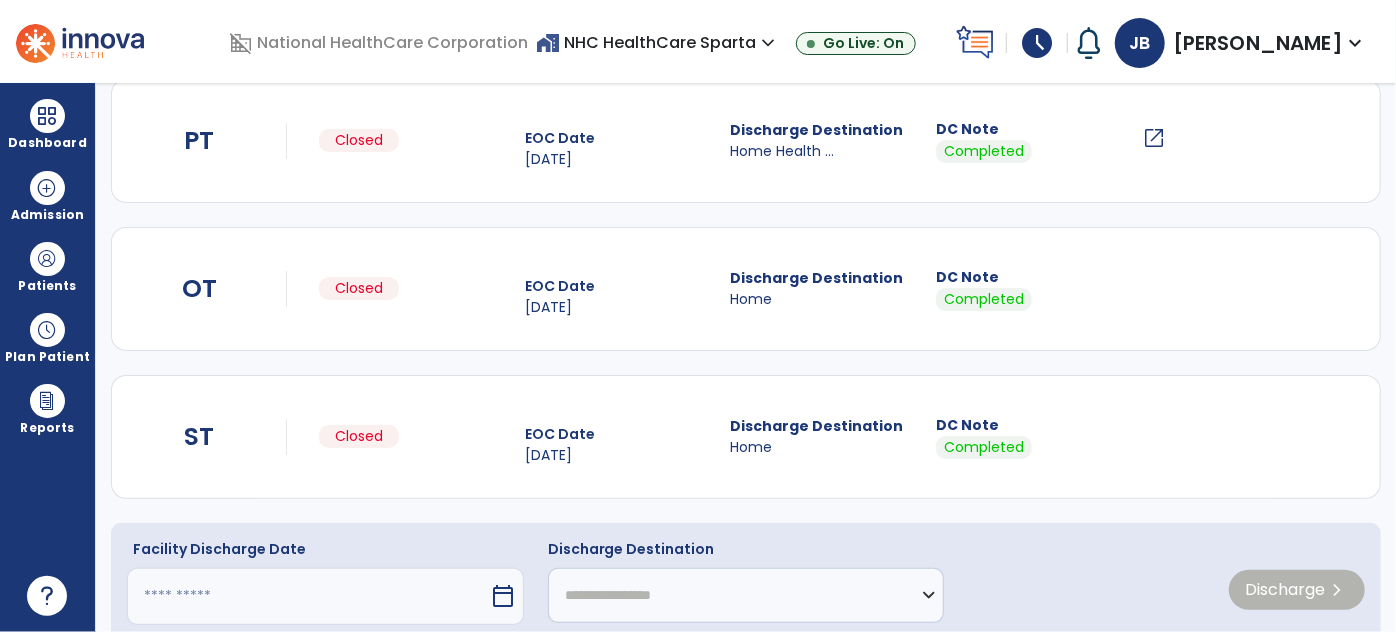 click at bounding box center (308, 596) 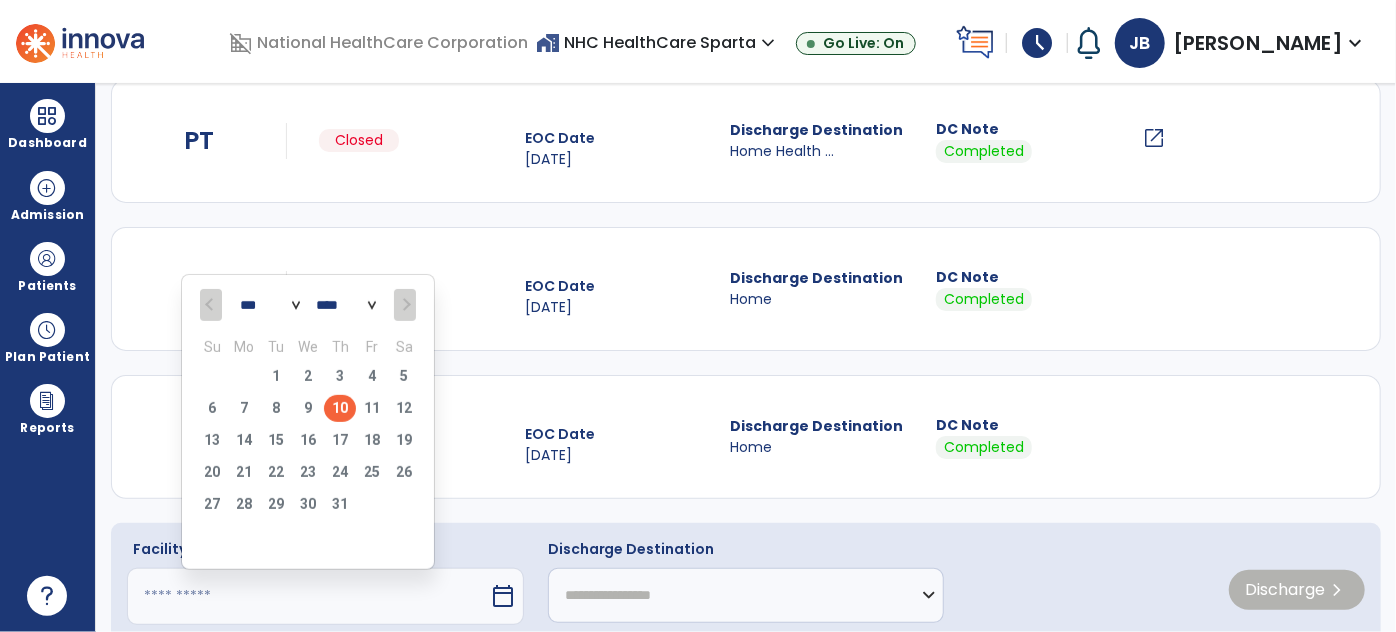 click on "10" at bounding box center (340, 408) 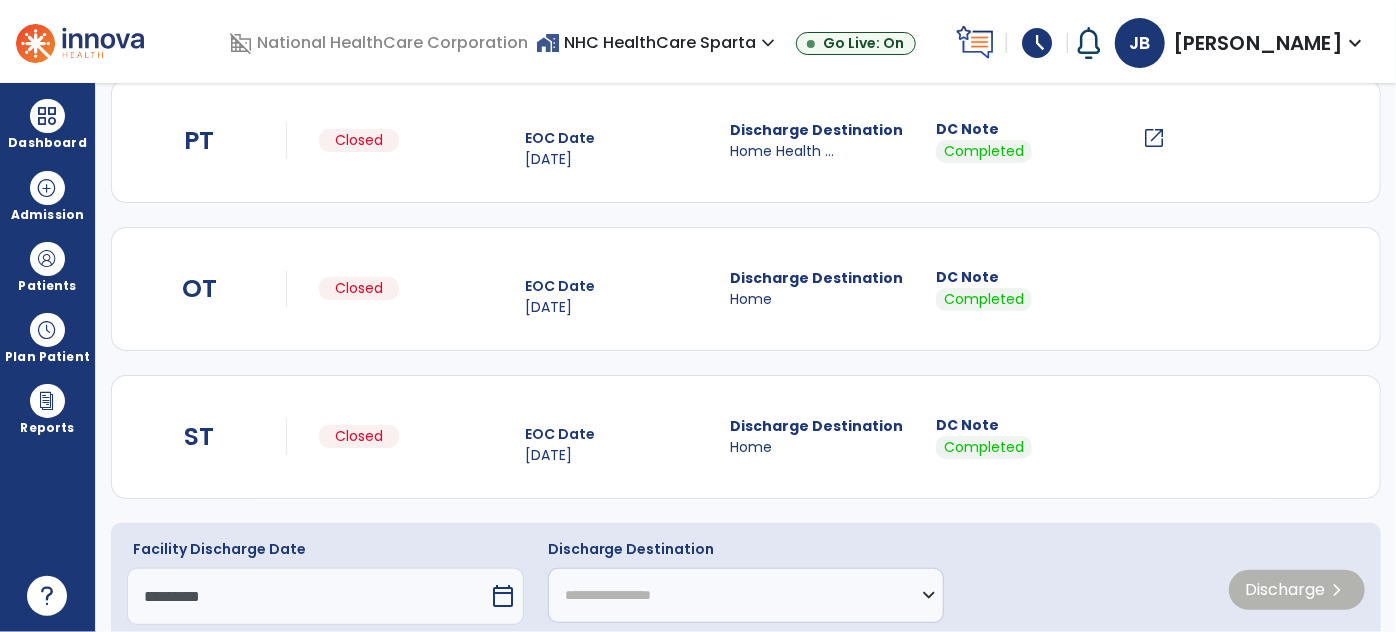 click on "Discharge Destination" 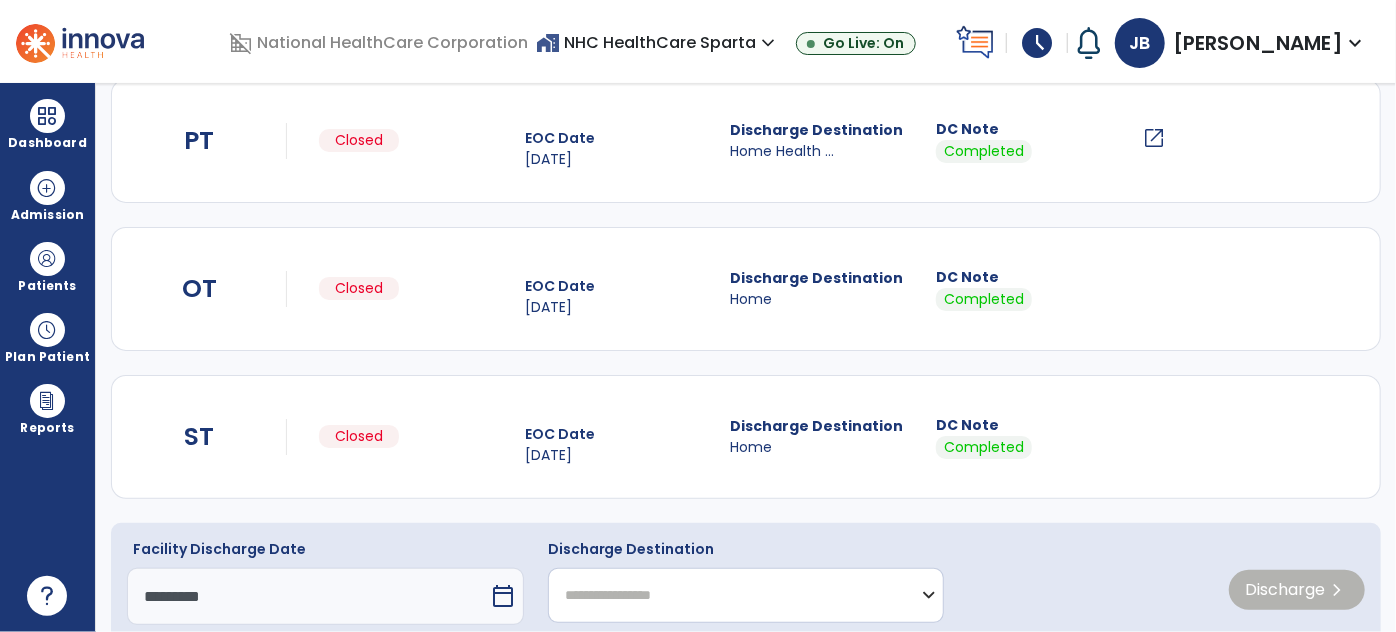click on "**********" 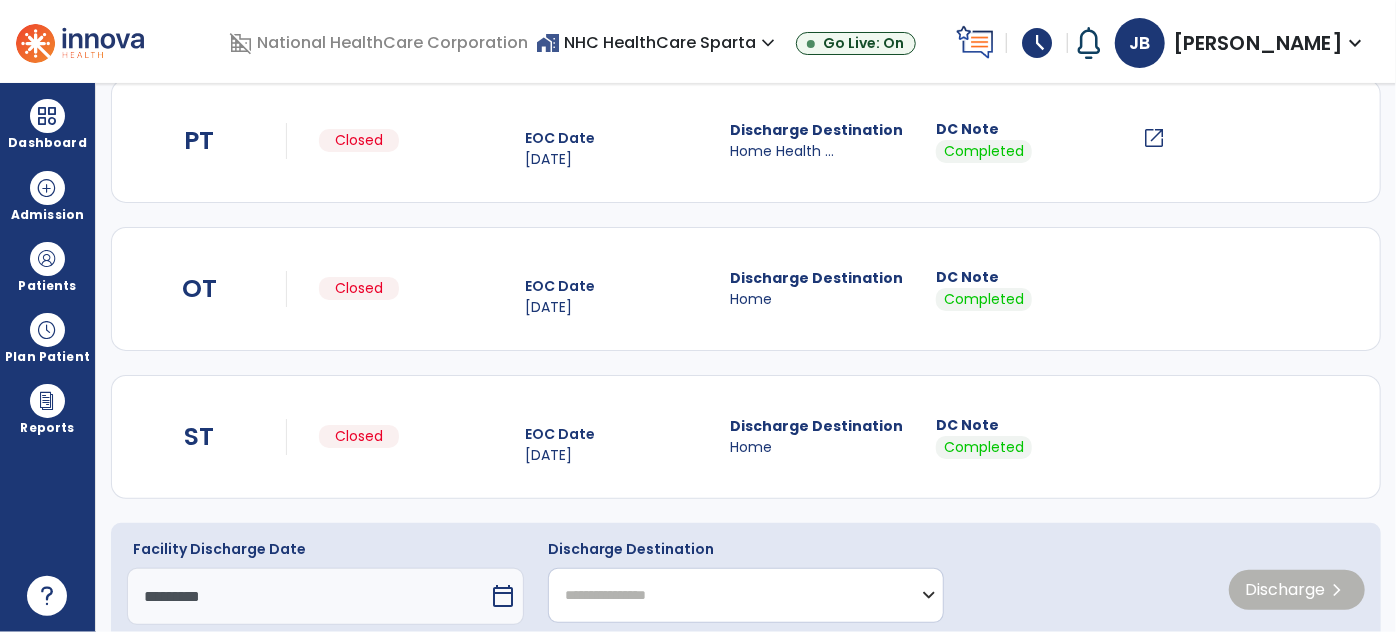 click on "**********" 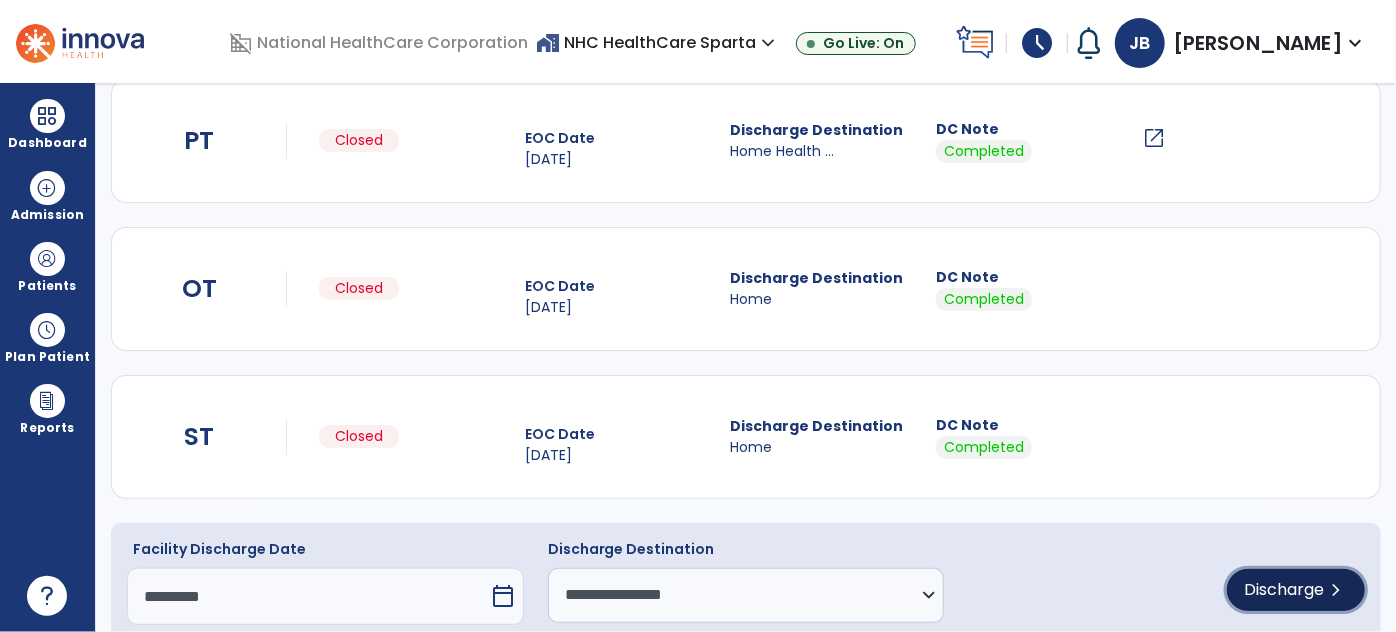 click on "Discharge  chevron_right" 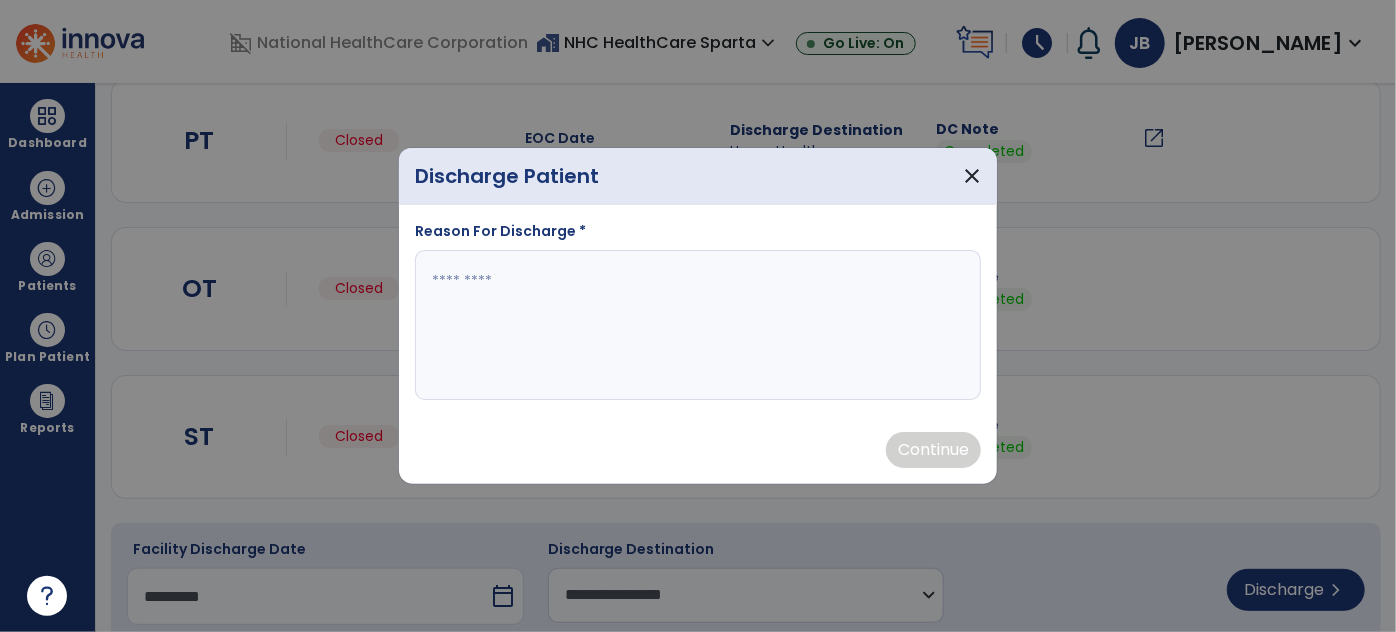 click at bounding box center [698, 325] 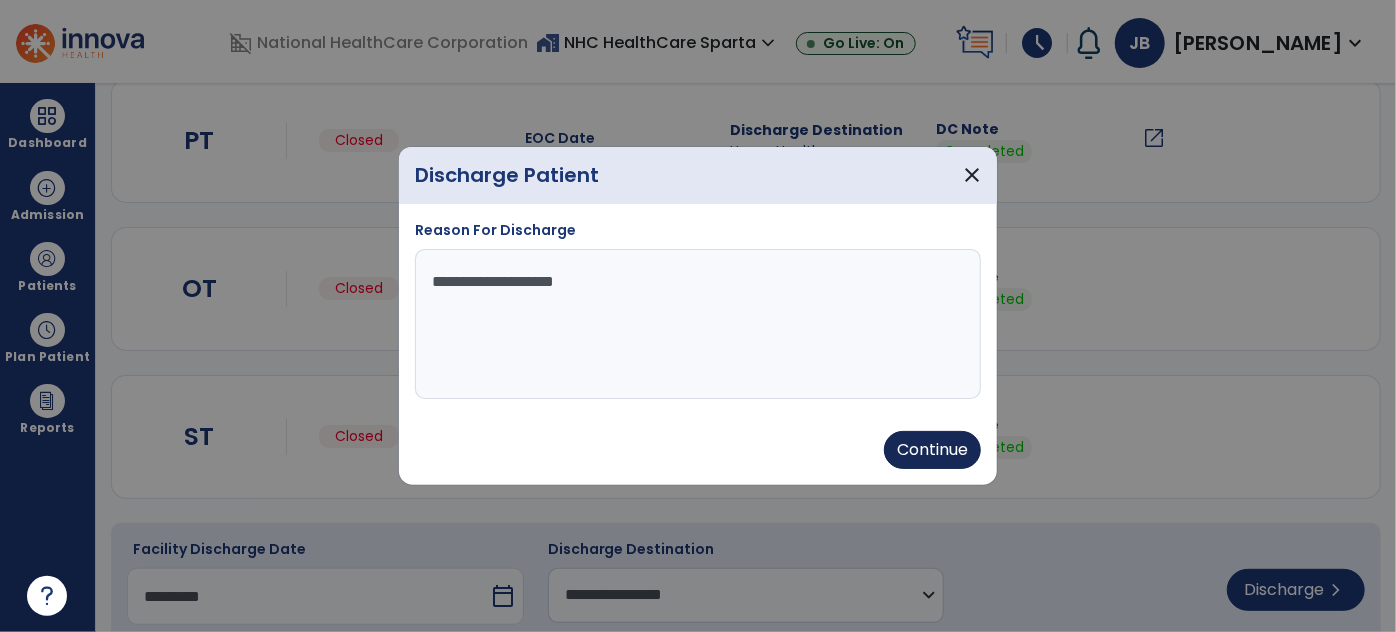 type on "**********" 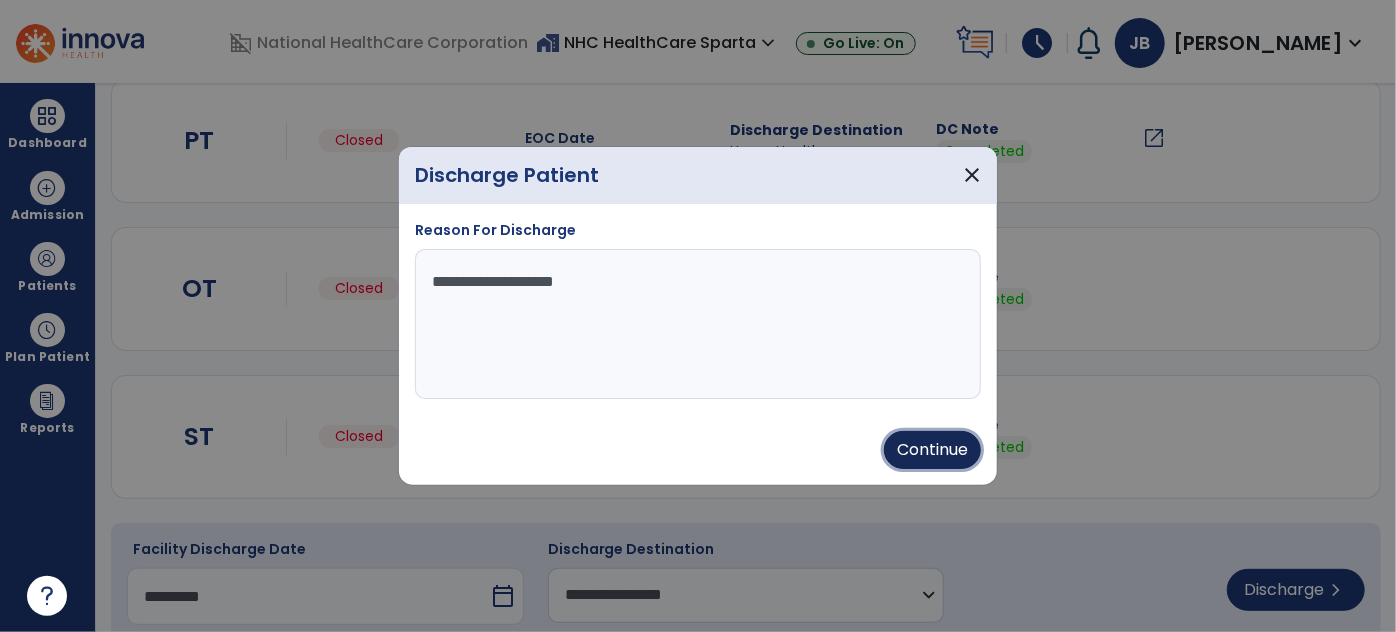 click on "Continue" at bounding box center [932, 450] 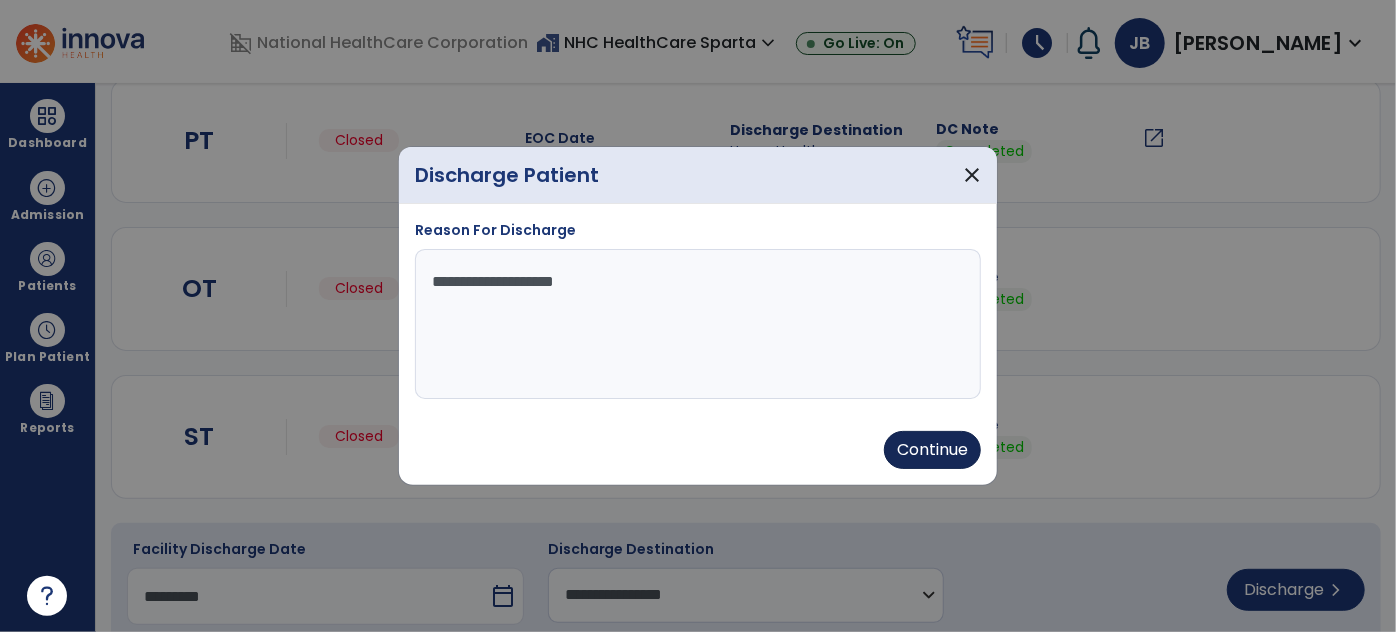 type on "*********" 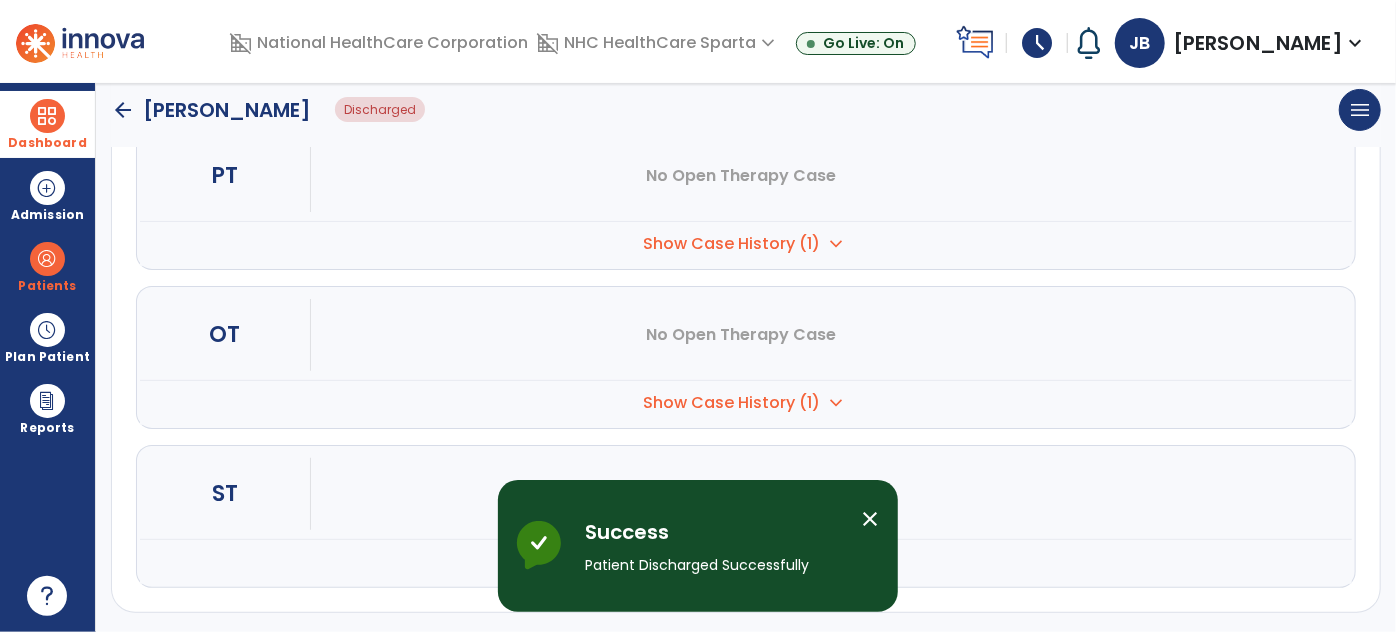 click on "Dashboard" at bounding box center (47, 124) 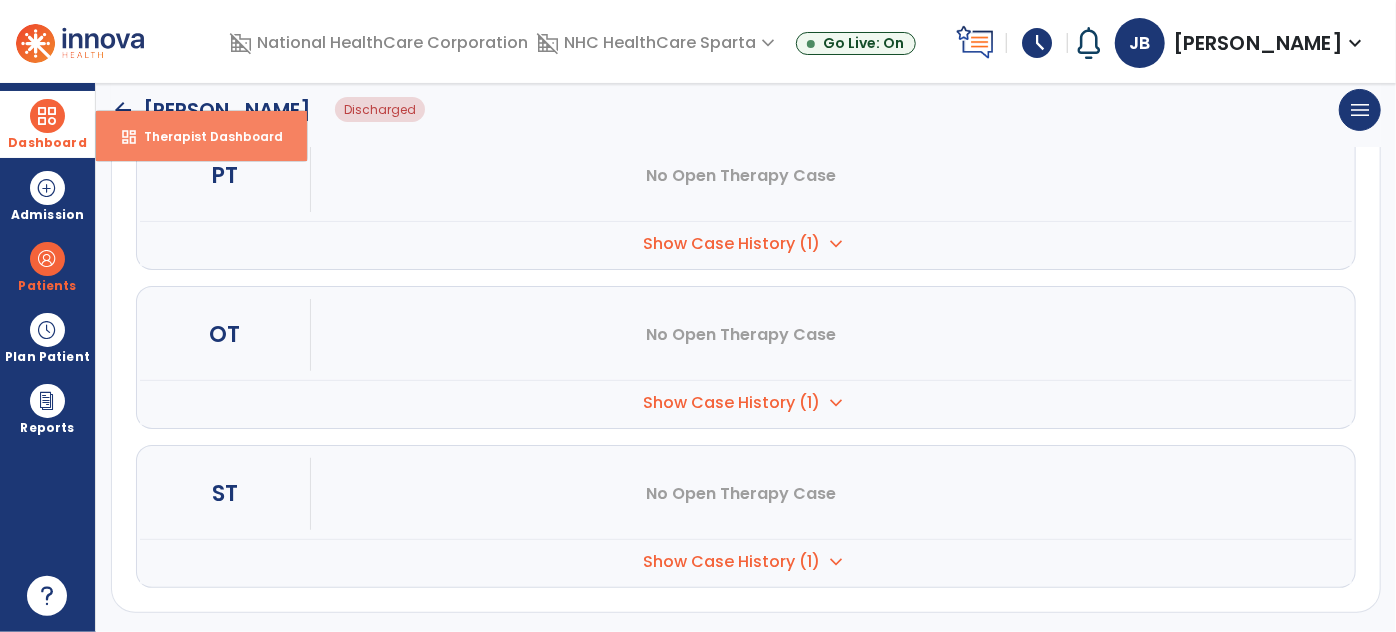 click on "dashboard  Therapist Dashboard" at bounding box center (201, 136) 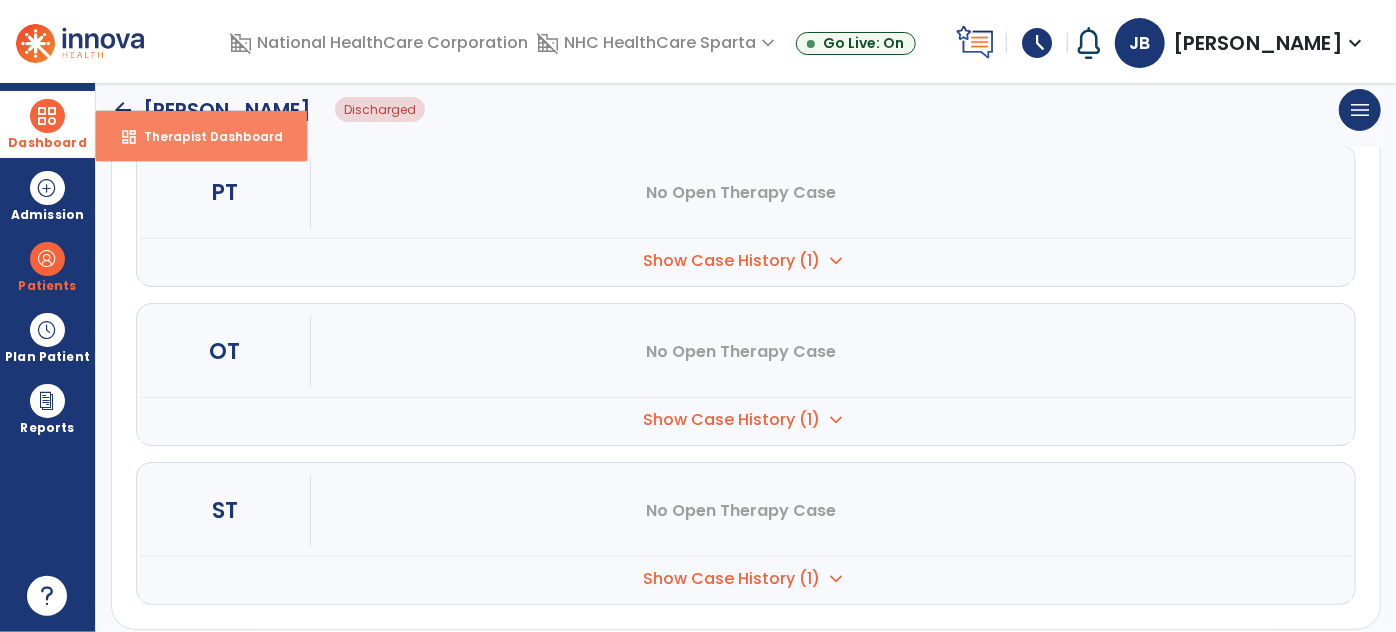 select on "****" 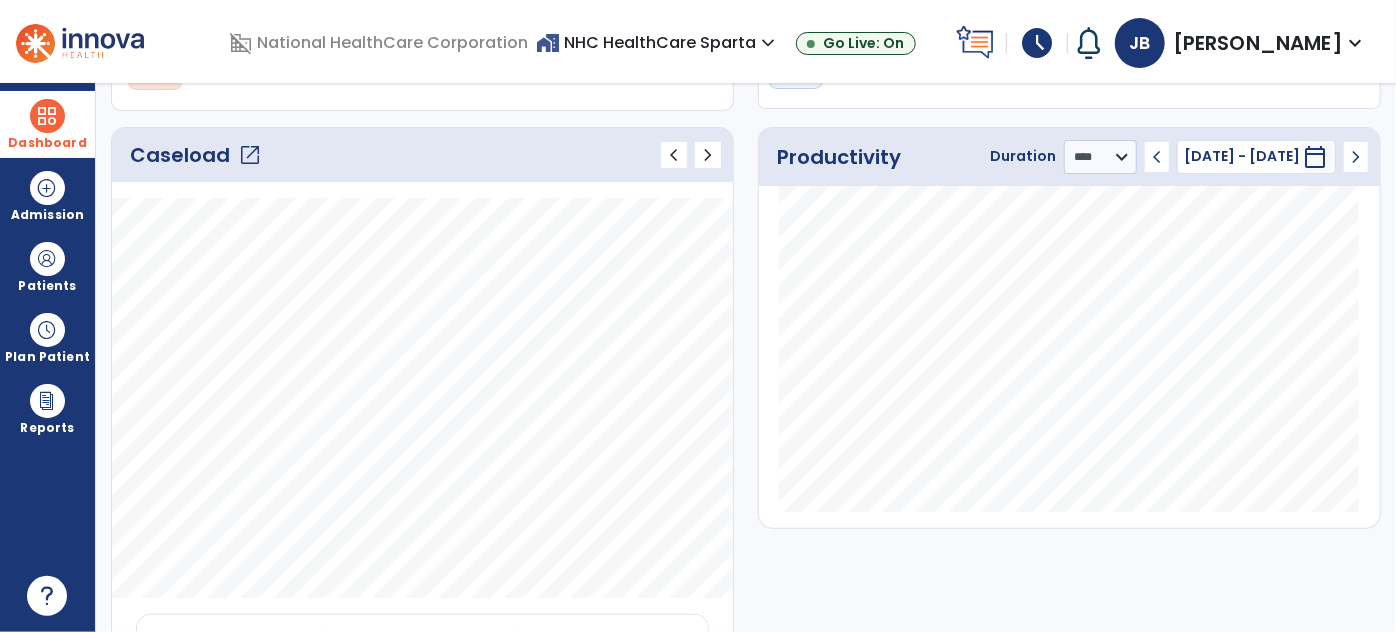 click on "open_in_new" 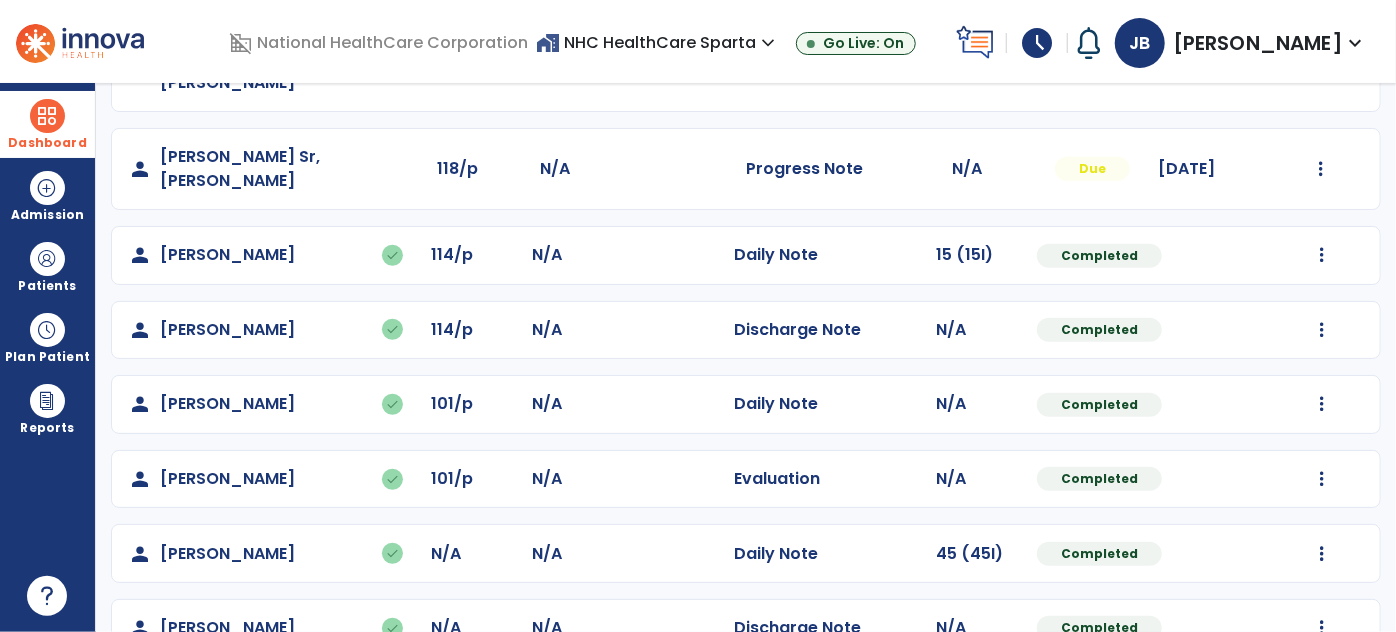 scroll, scrollTop: 581, scrollLeft: 0, axis: vertical 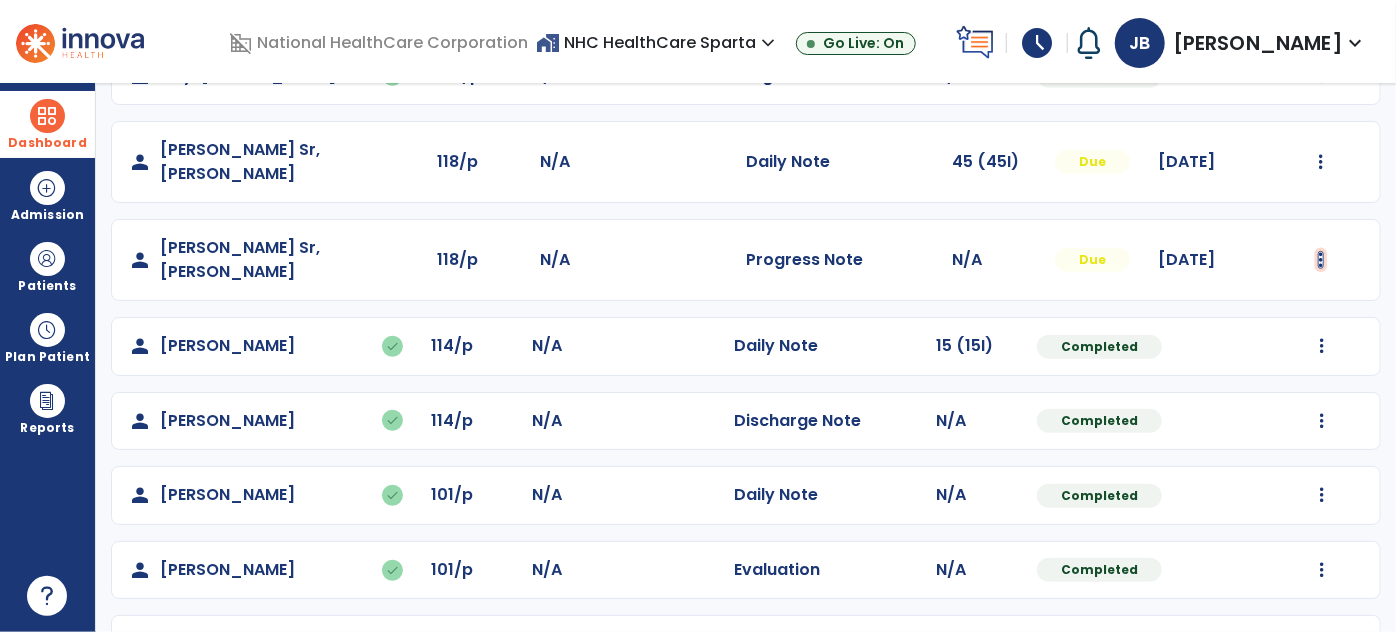 click at bounding box center (1322, -148) 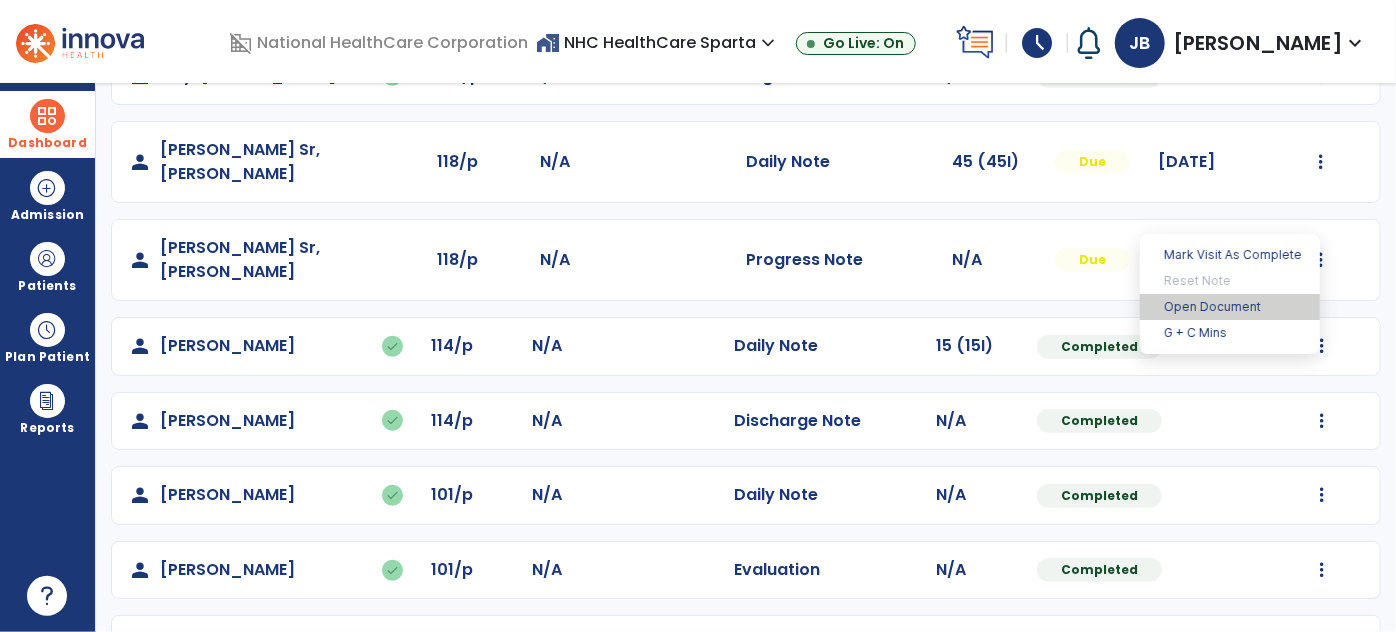 click on "Open Document" at bounding box center (1230, 307) 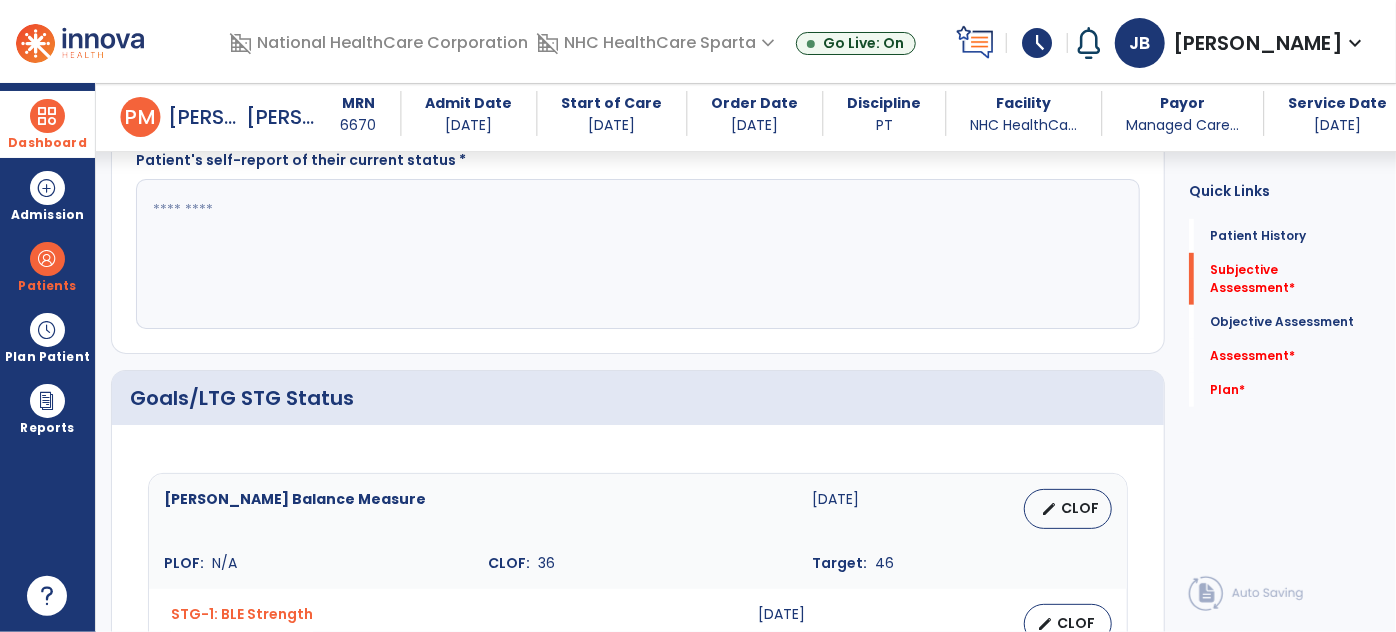 scroll, scrollTop: 549, scrollLeft: 0, axis: vertical 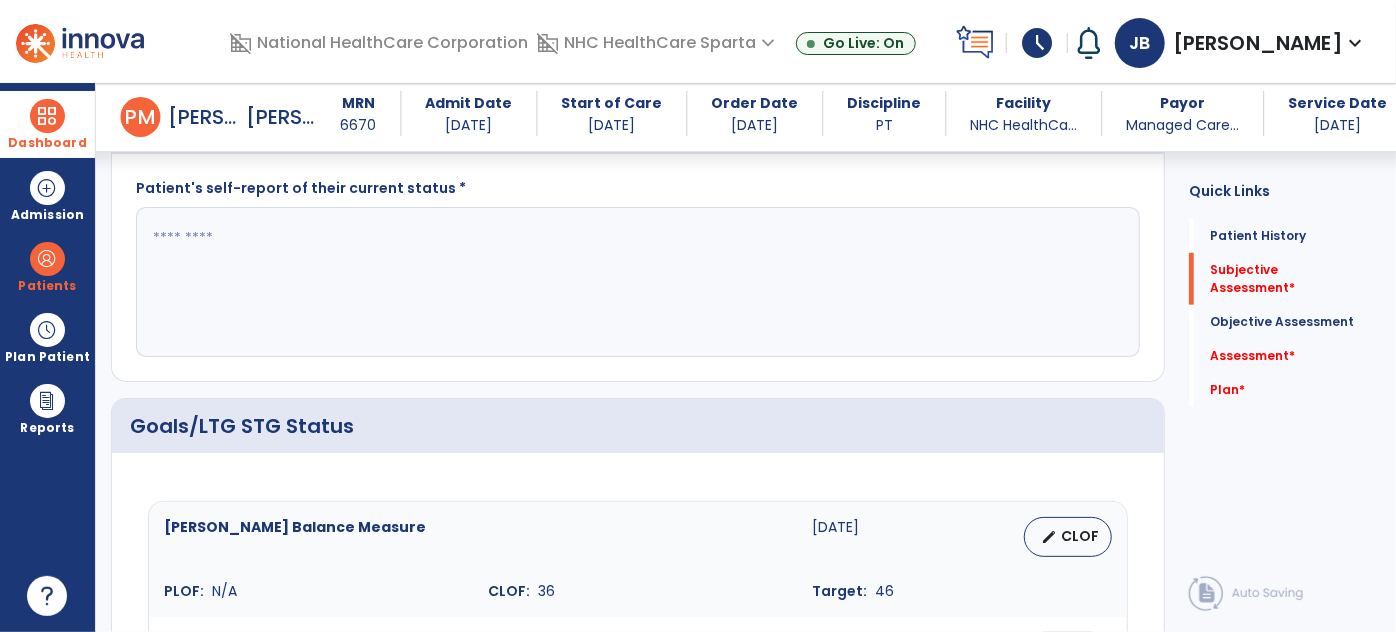 click 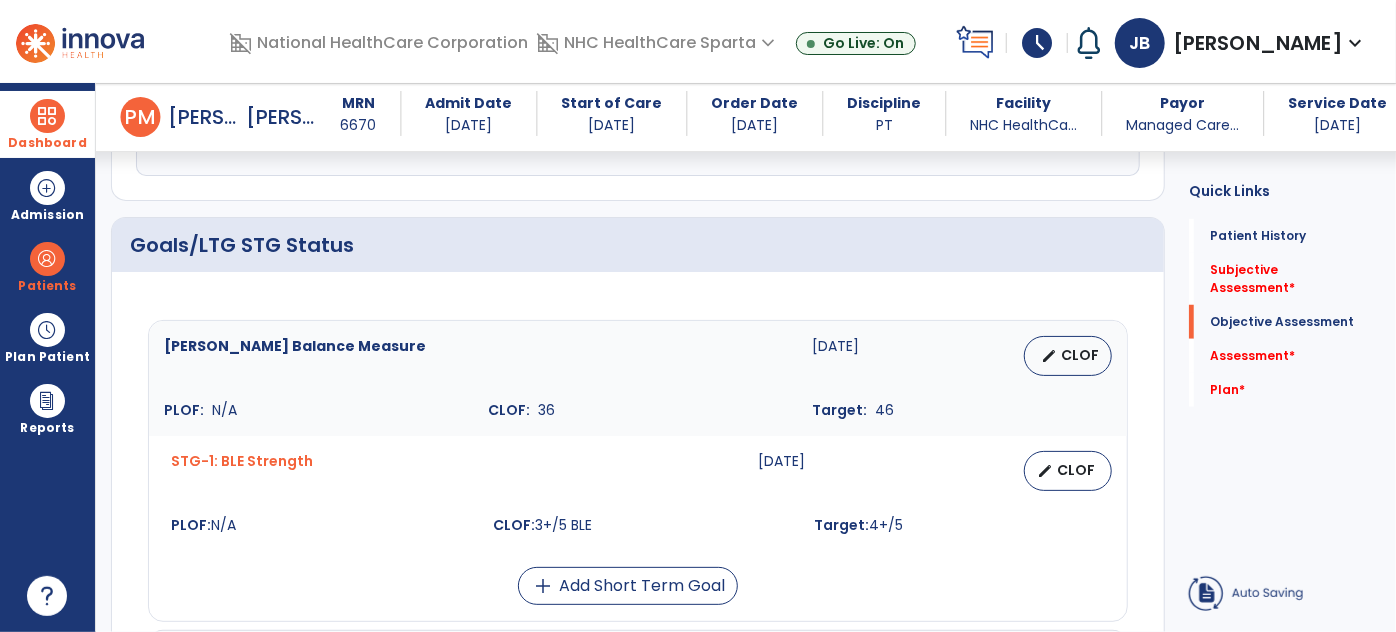 type on "**********" 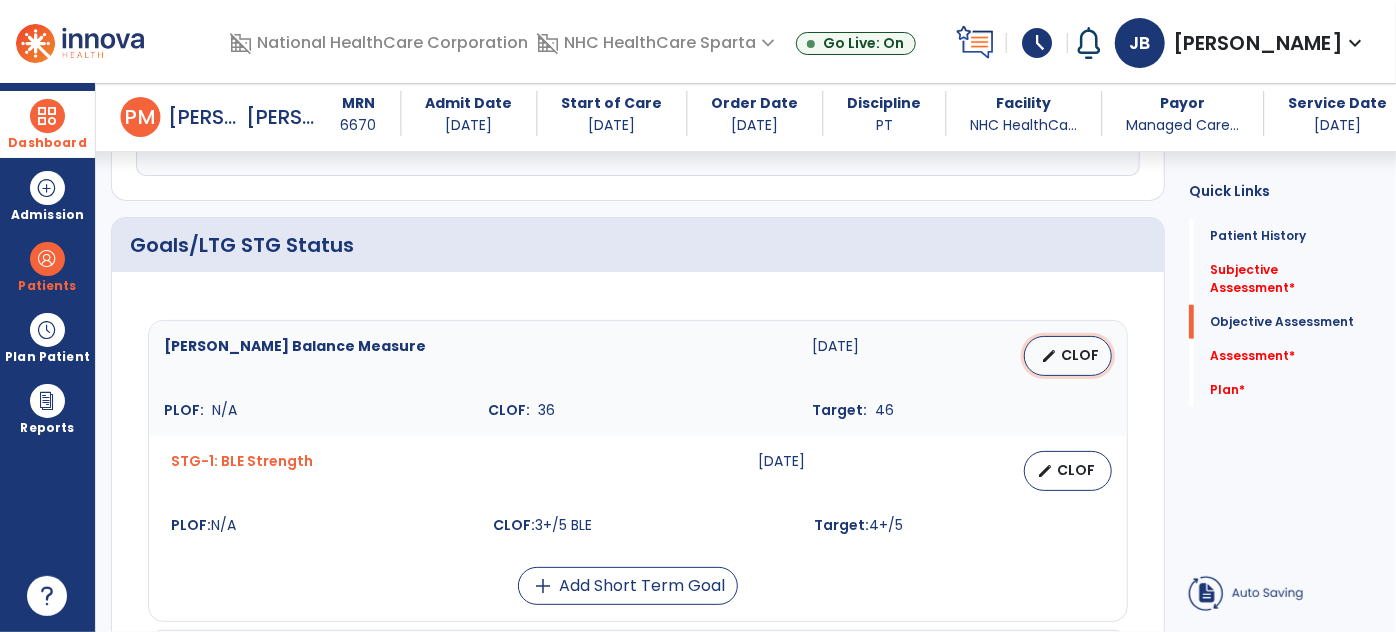 click on "edit" at bounding box center (1049, 356) 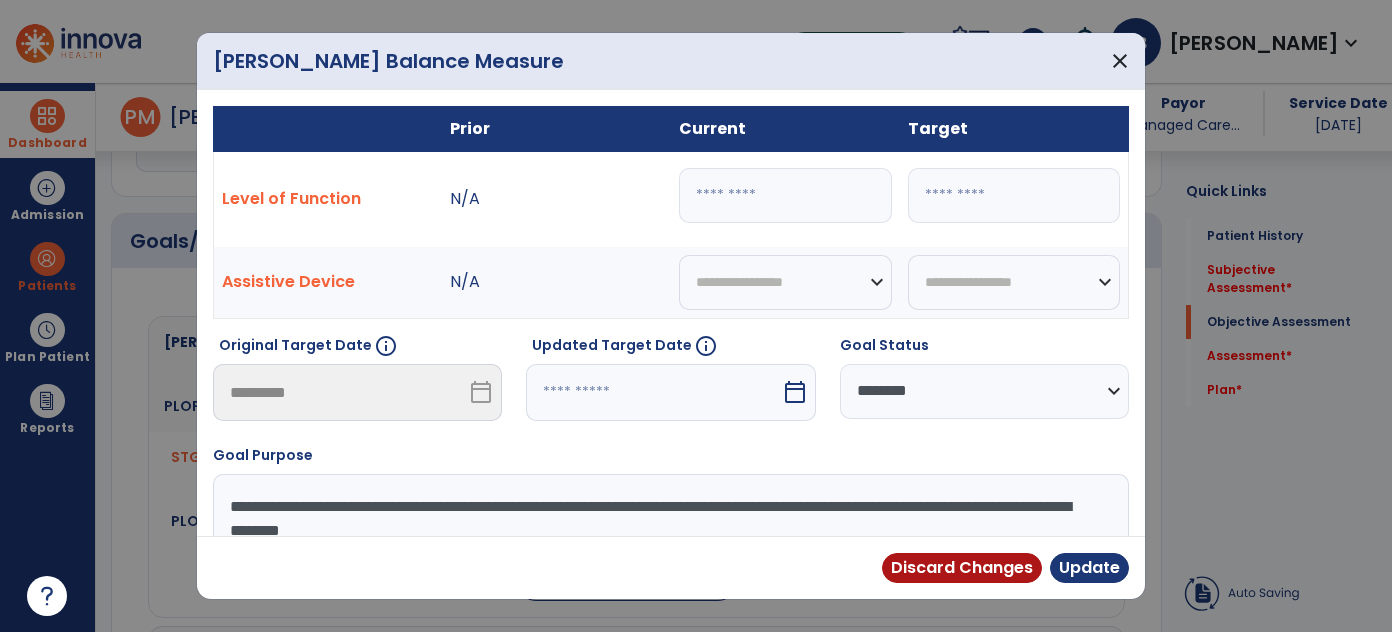 scroll, scrollTop: 730, scrollLeft: 0, axis: vertical 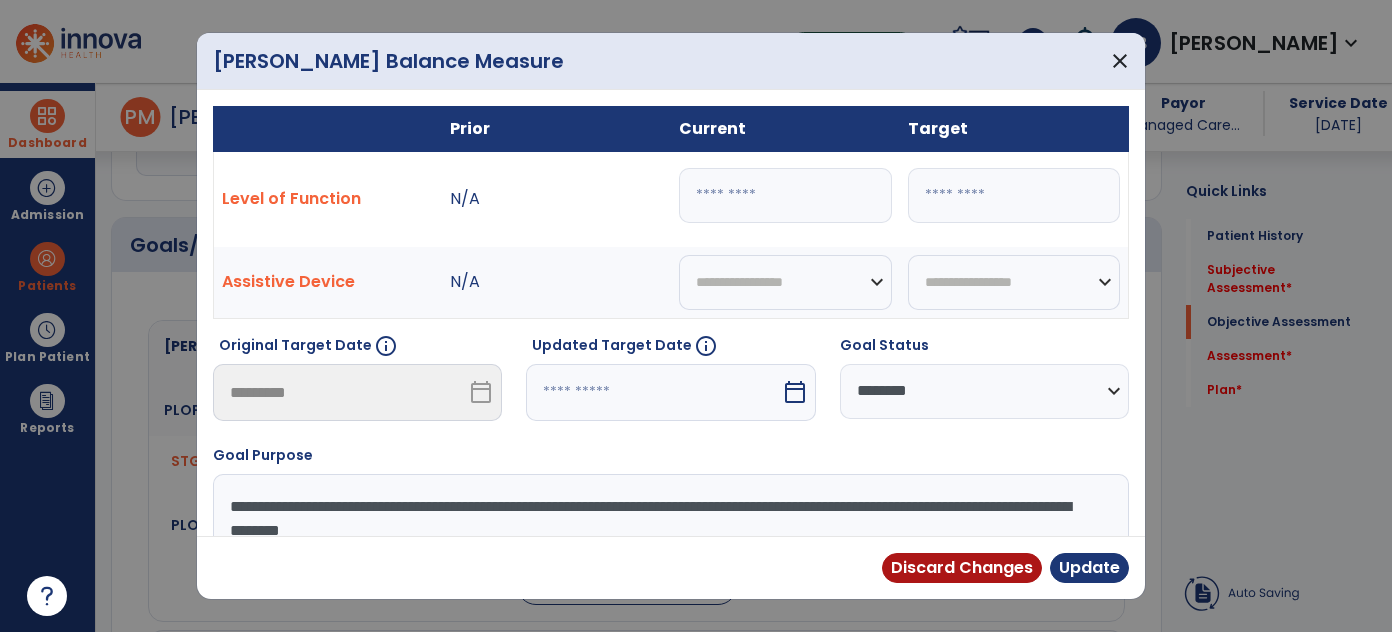 click on "**" at bounding box center (785, 195) 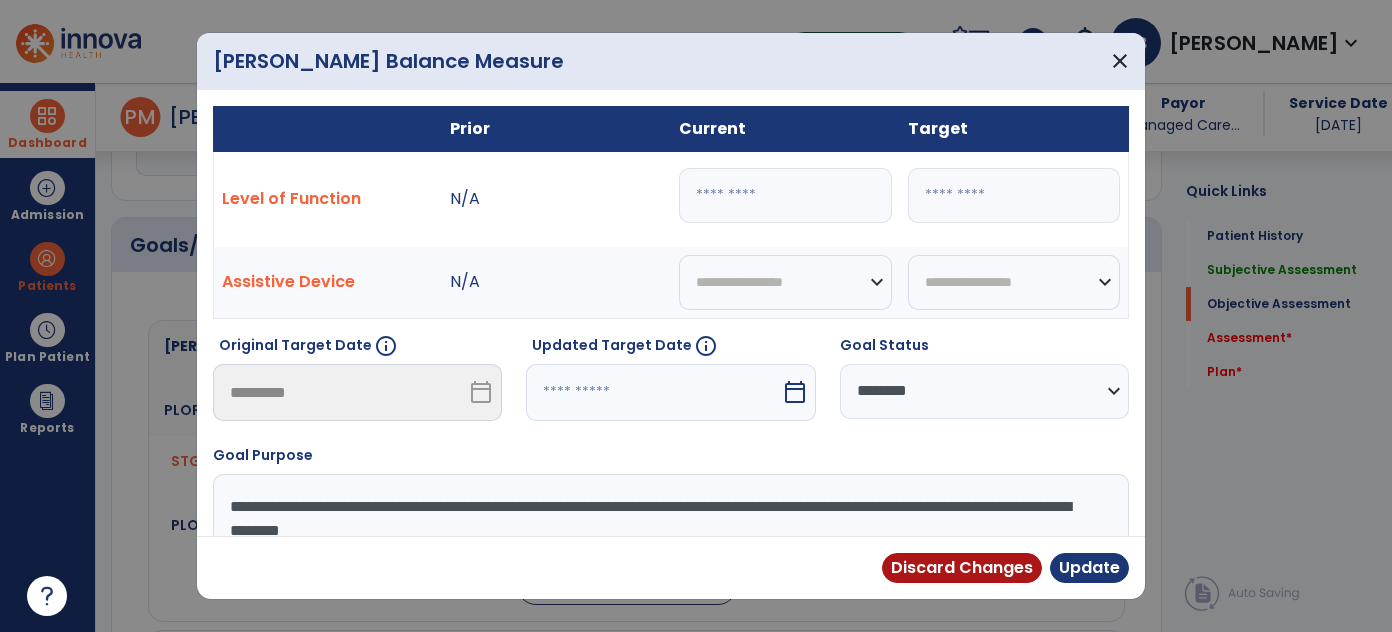 type on "**" 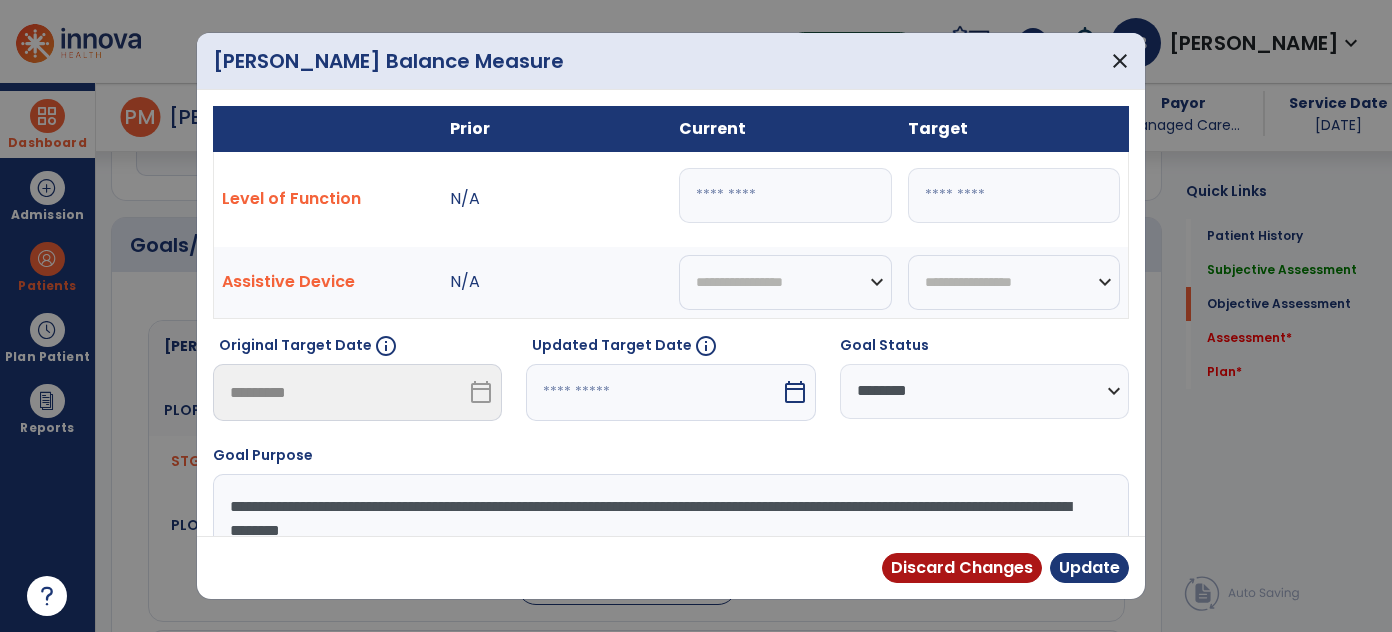 click on "**" at bounding box center (1014, 195) 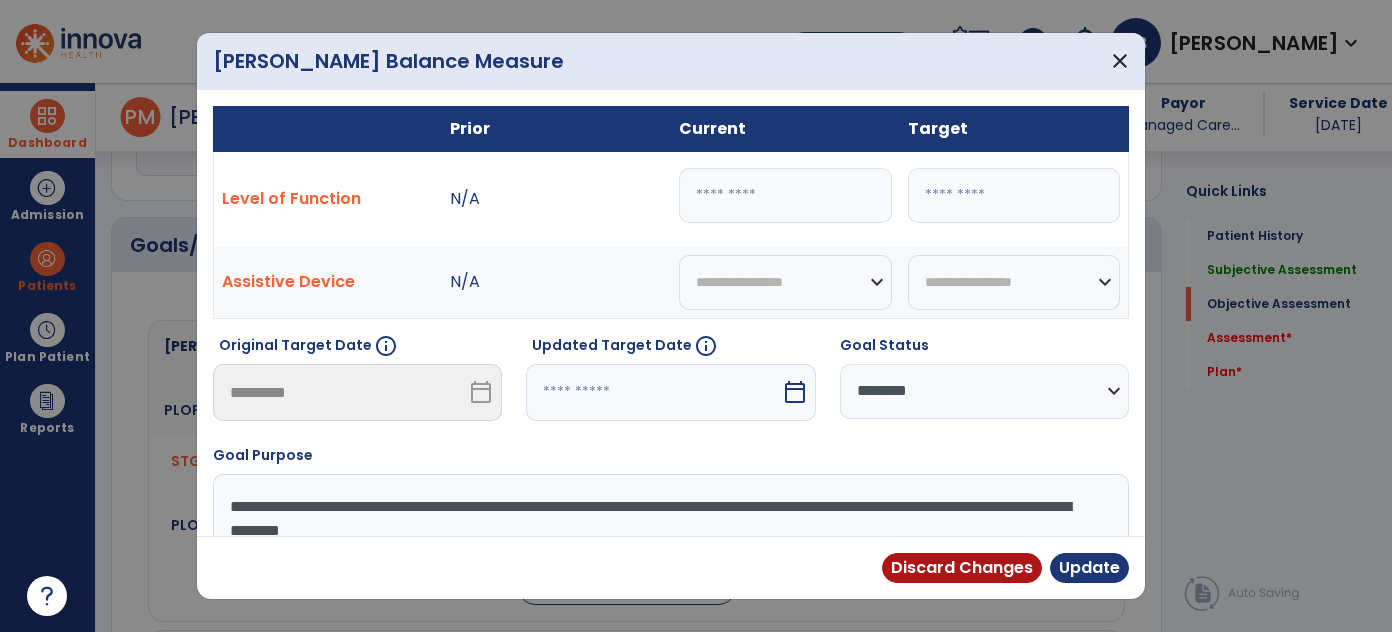 type on "**" 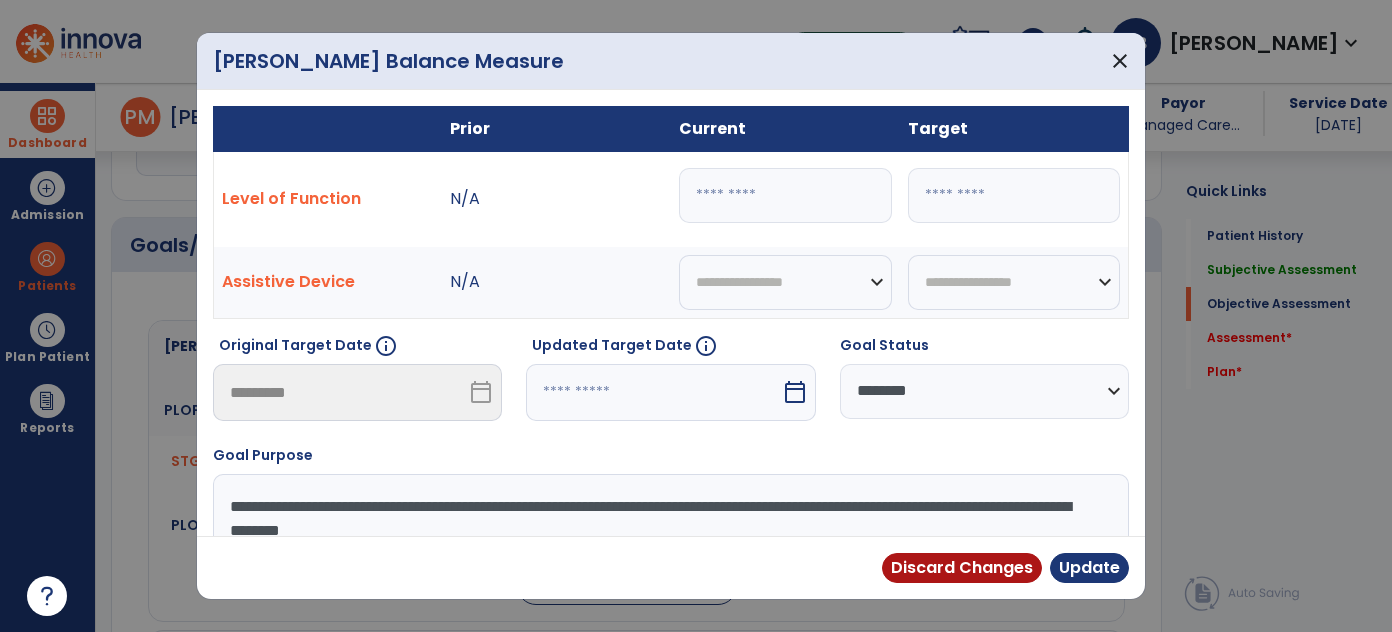 click on "**********" at bounding box center [669, 549] 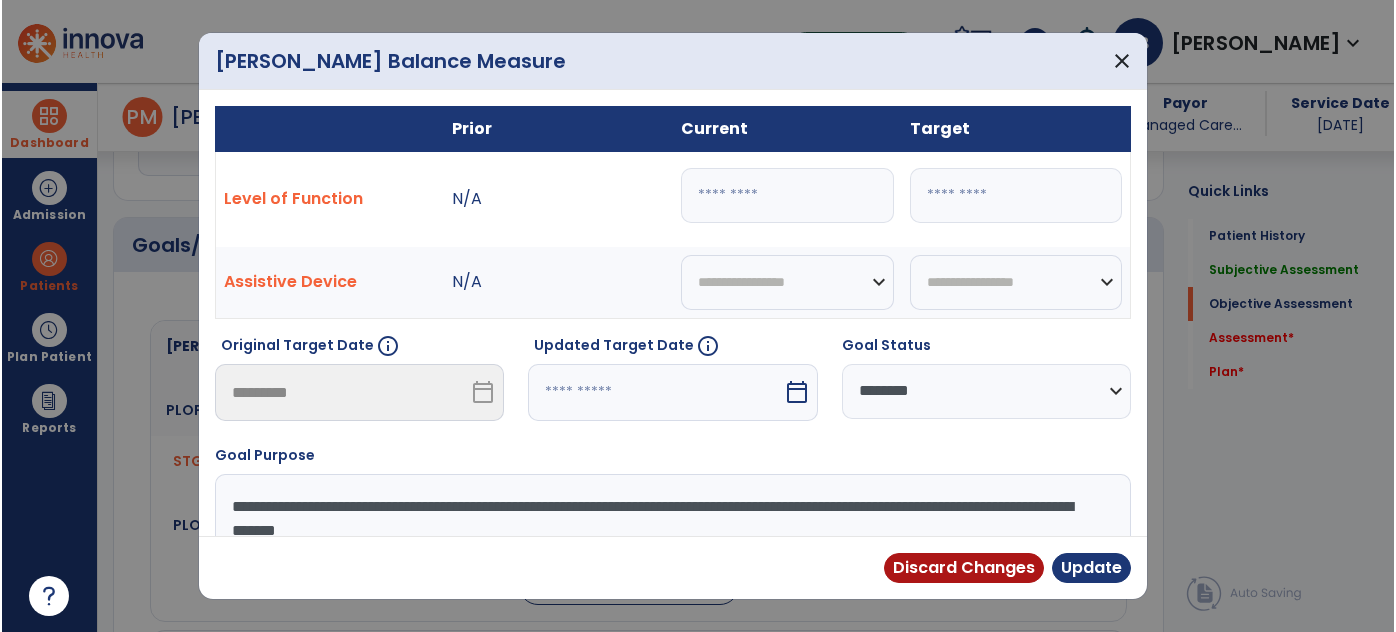 scroll, scrollTop: 2, scrollLeft: 0, axis: vertical 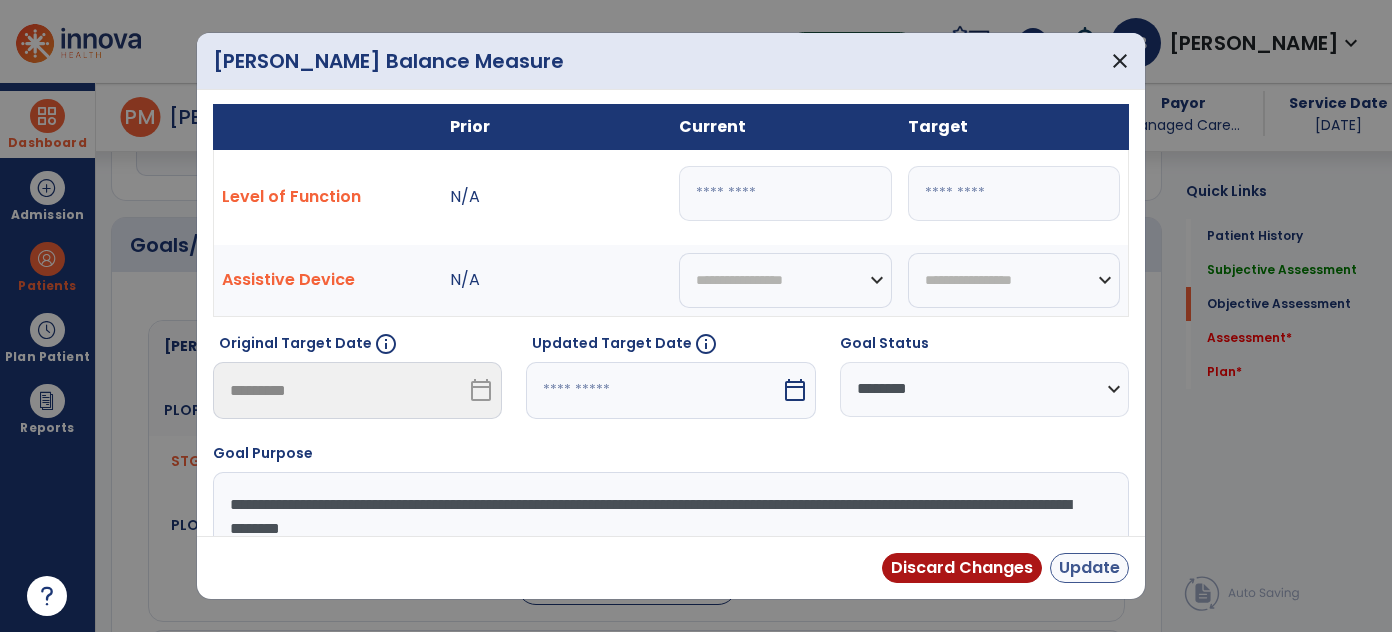type on "**********" 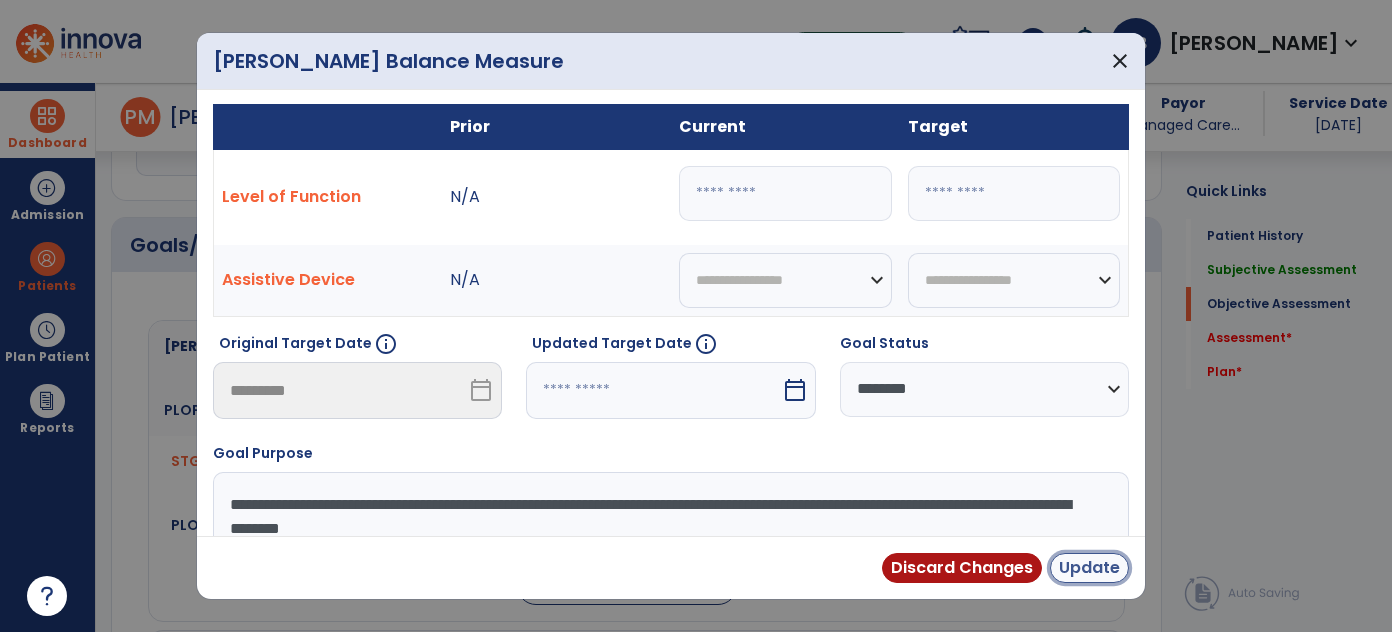 click on "Update" at bounding box center [1089, 568] 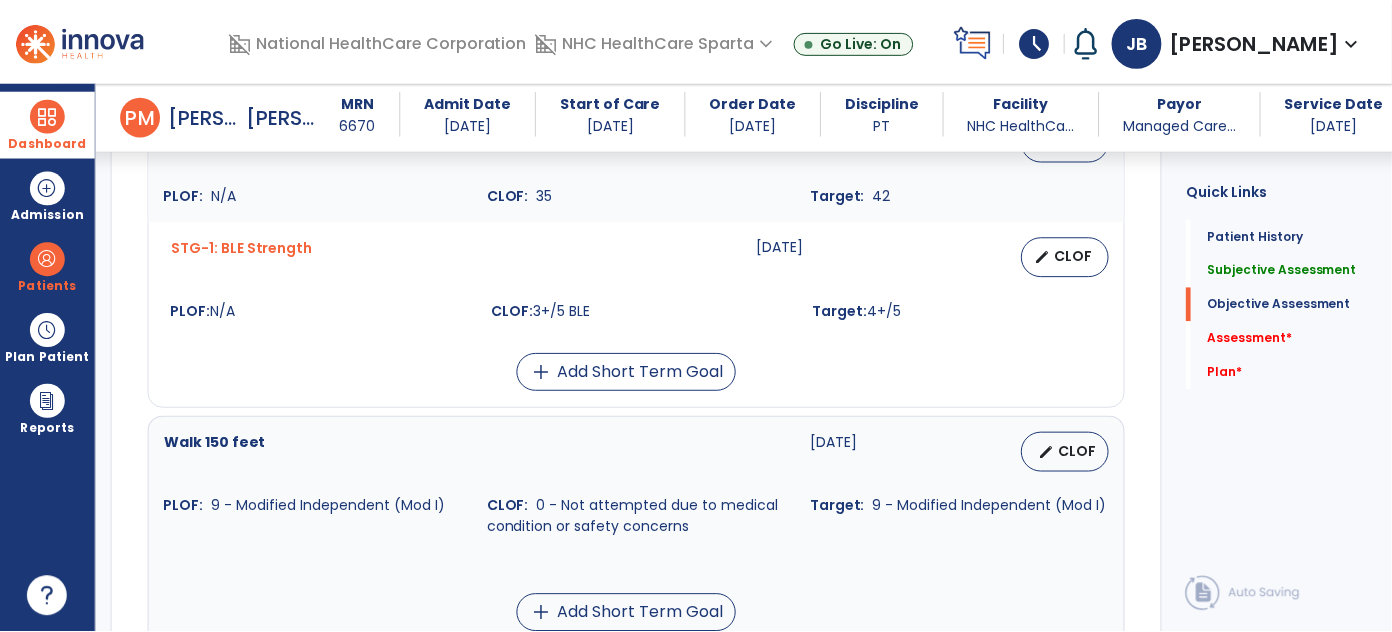 scroll, scrollTop: 1003, scrollLeft: 0, axis: vertical 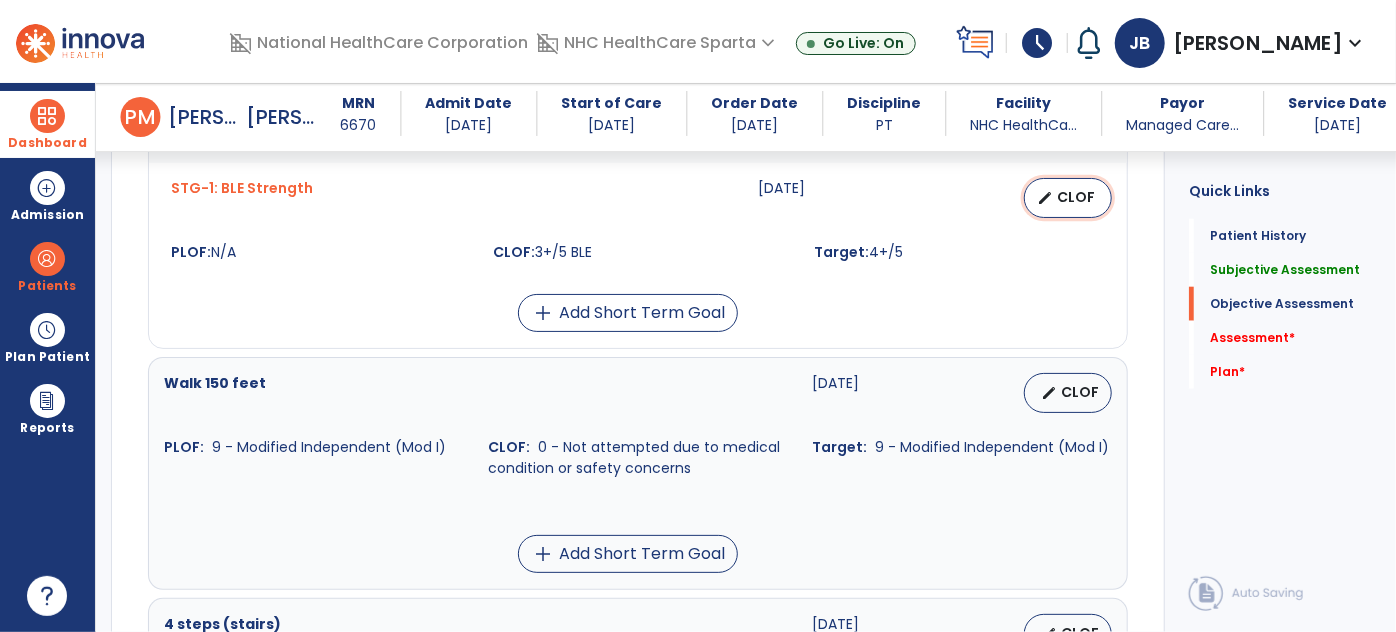 click on "CLOF" at bounding box center (1076, 197) 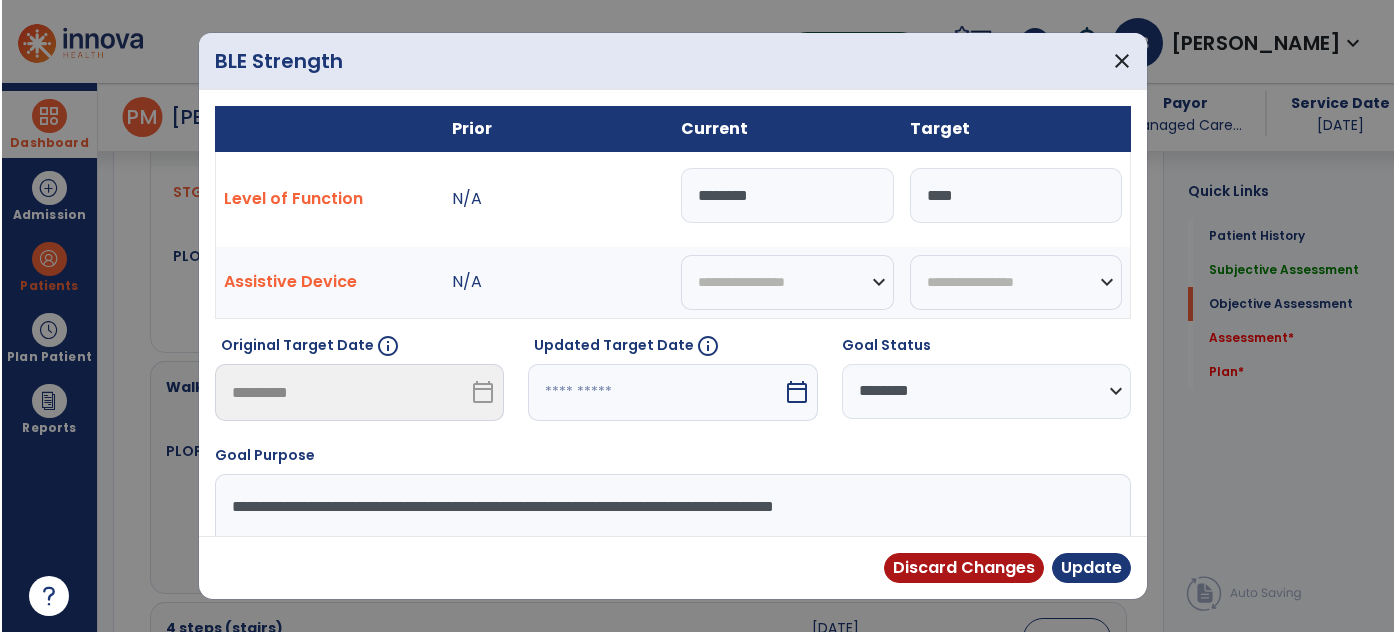 scroll, scrollTop: 1003, scrollLeft: 0, axis: vertical 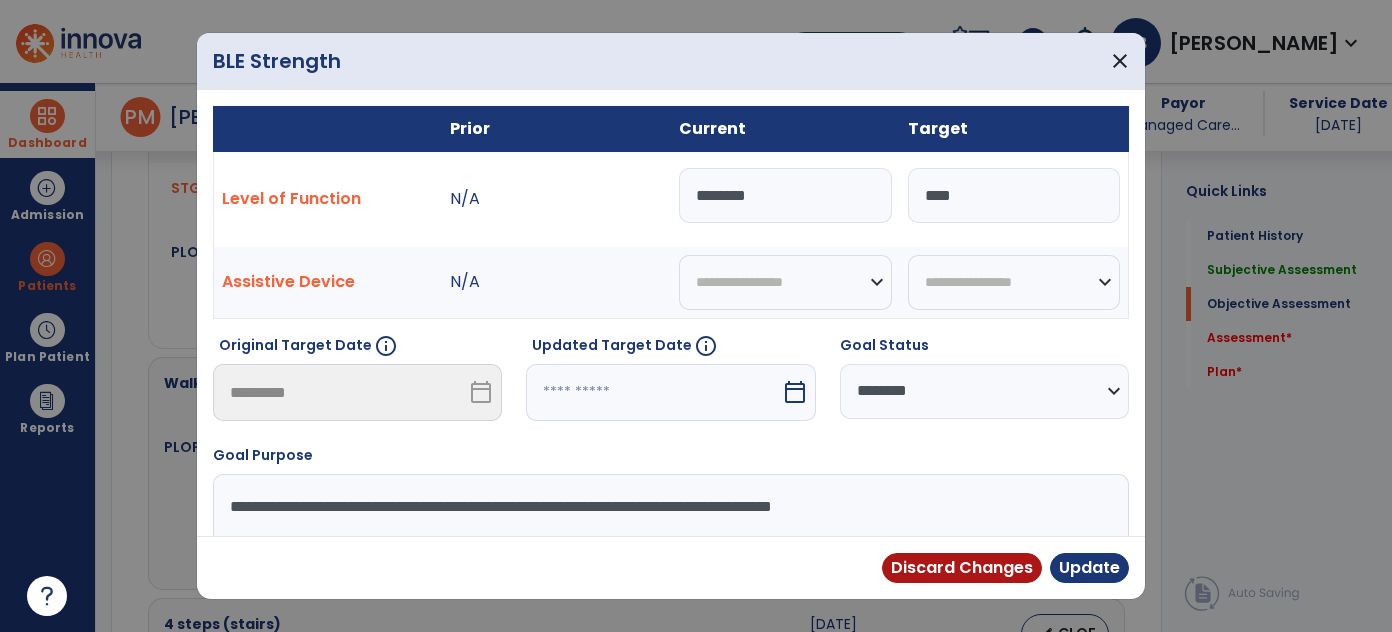 drag, startPoint x: 605, startPoint y: 168, endPoint x: 169, endPoint y: 145, distance: 436.60623 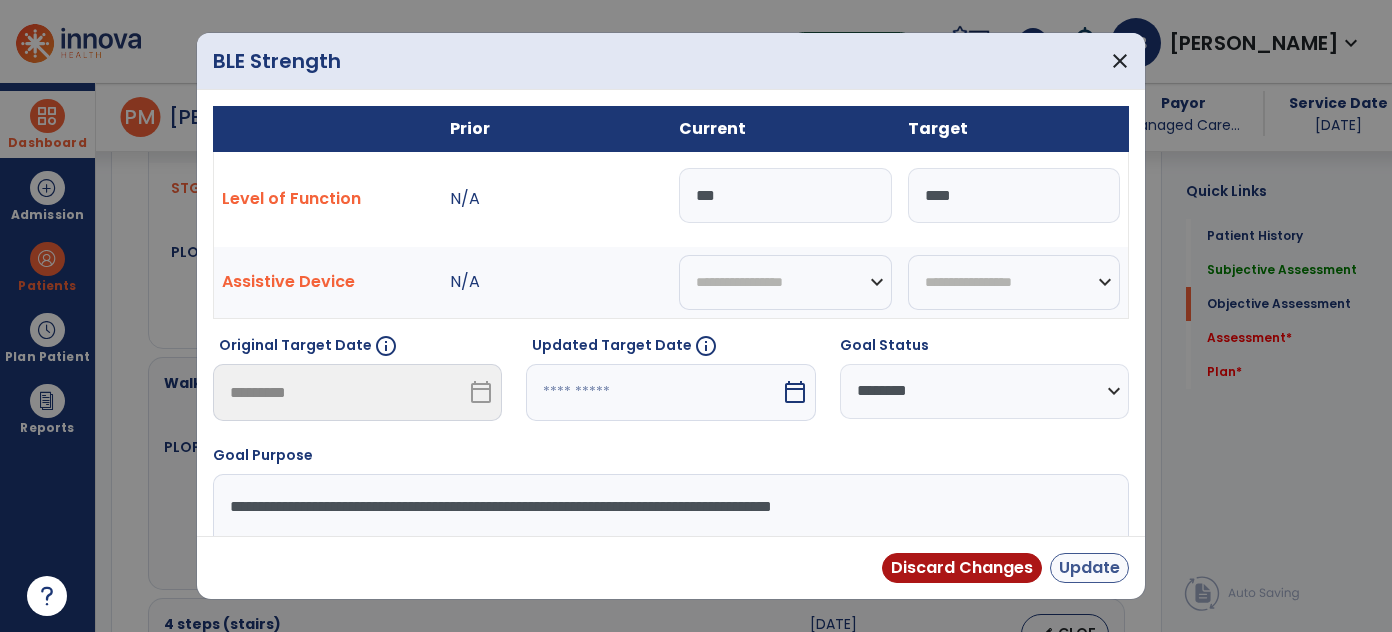 type on "***" 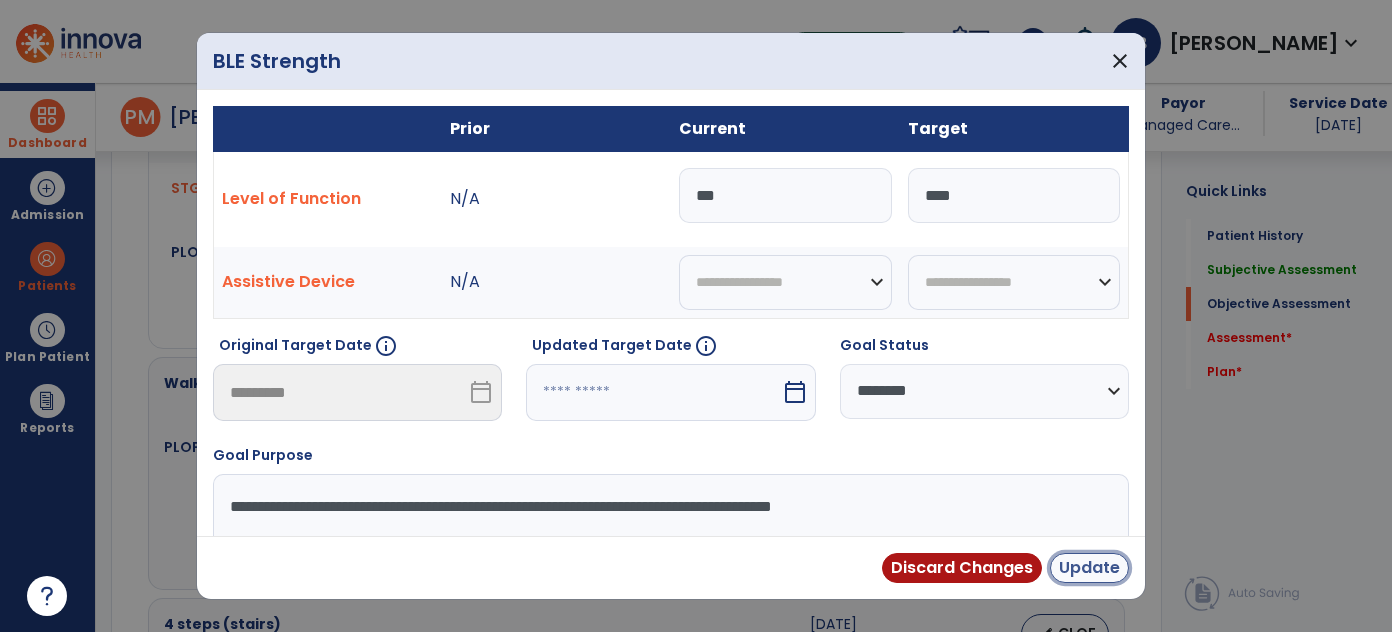 click on "Update" at bounding box center [1089, 568] 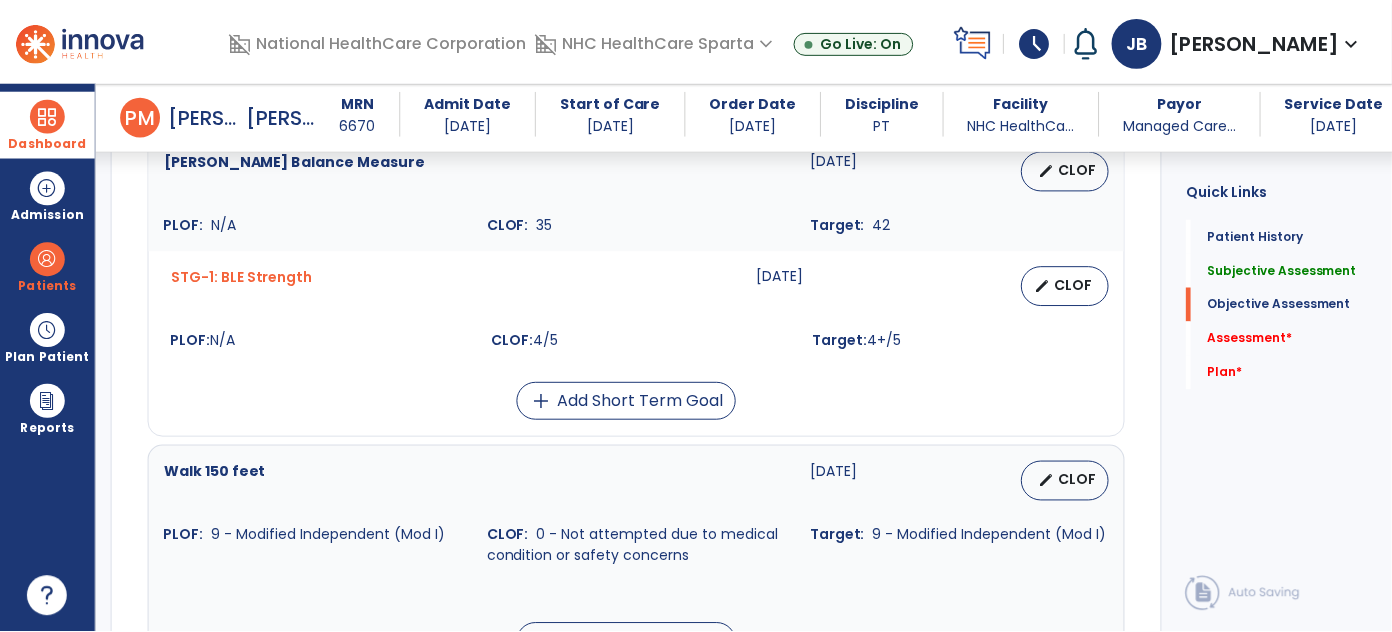 scroll, scrollTop: 821, scrollLeft: 0, axis: vertical 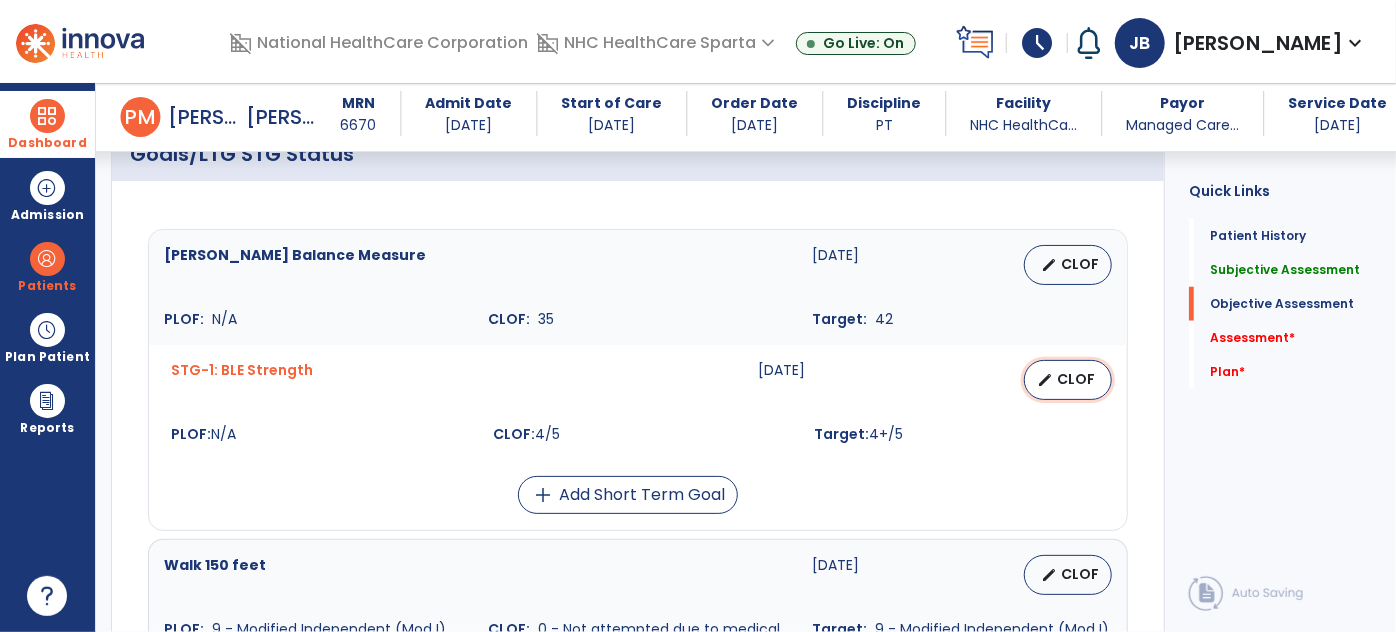 click on "edit   CLOF" at bounding box center [1068, 380] 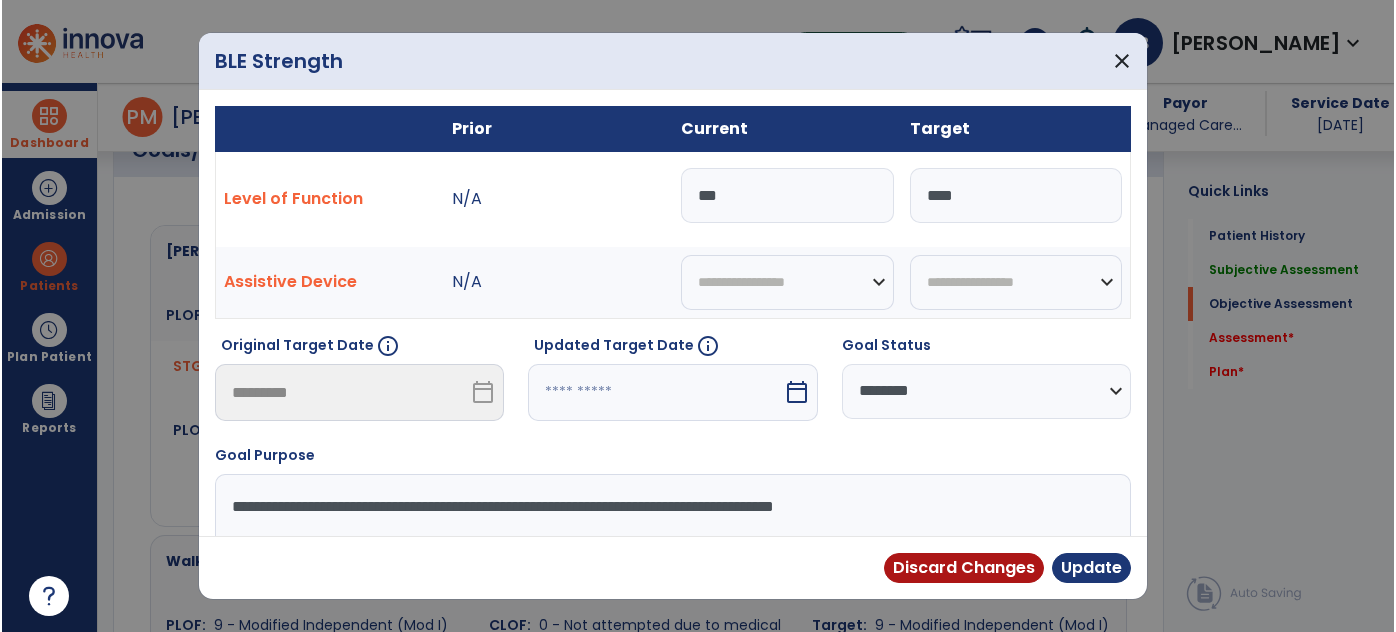 scroll, scrollTop: 821, scrollLeft: 0, axis: vertical 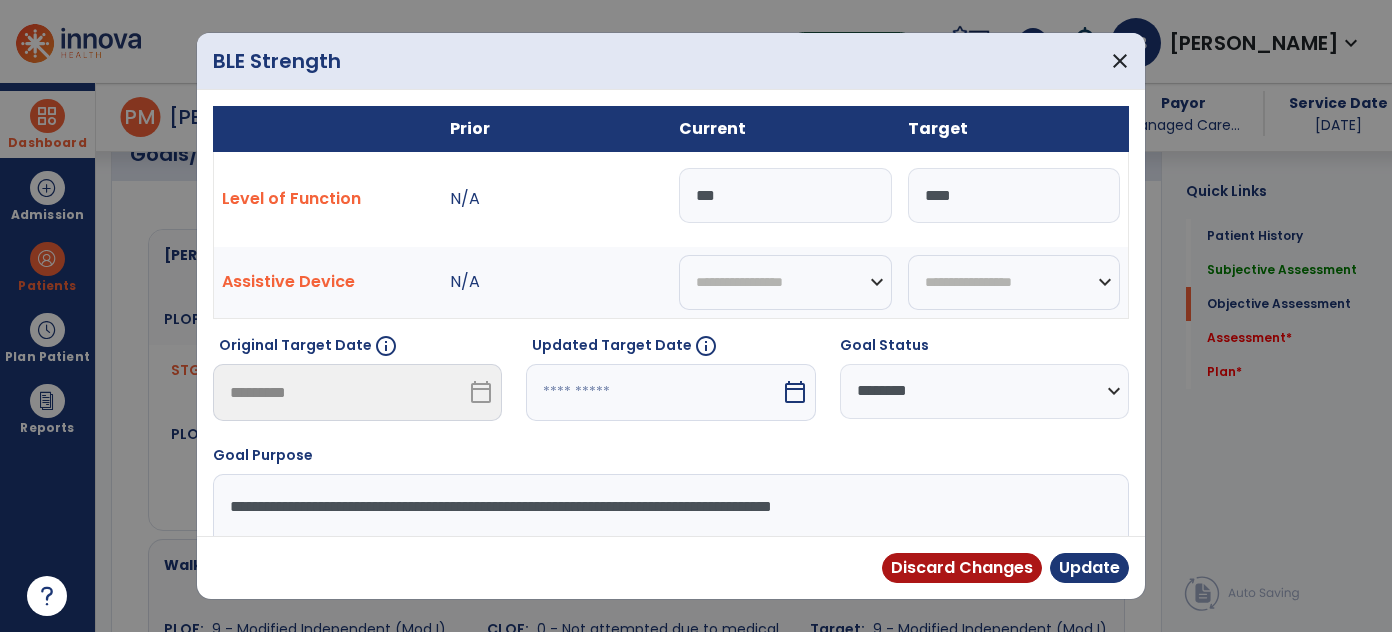 click on "***" at bounding box center [785, 195] 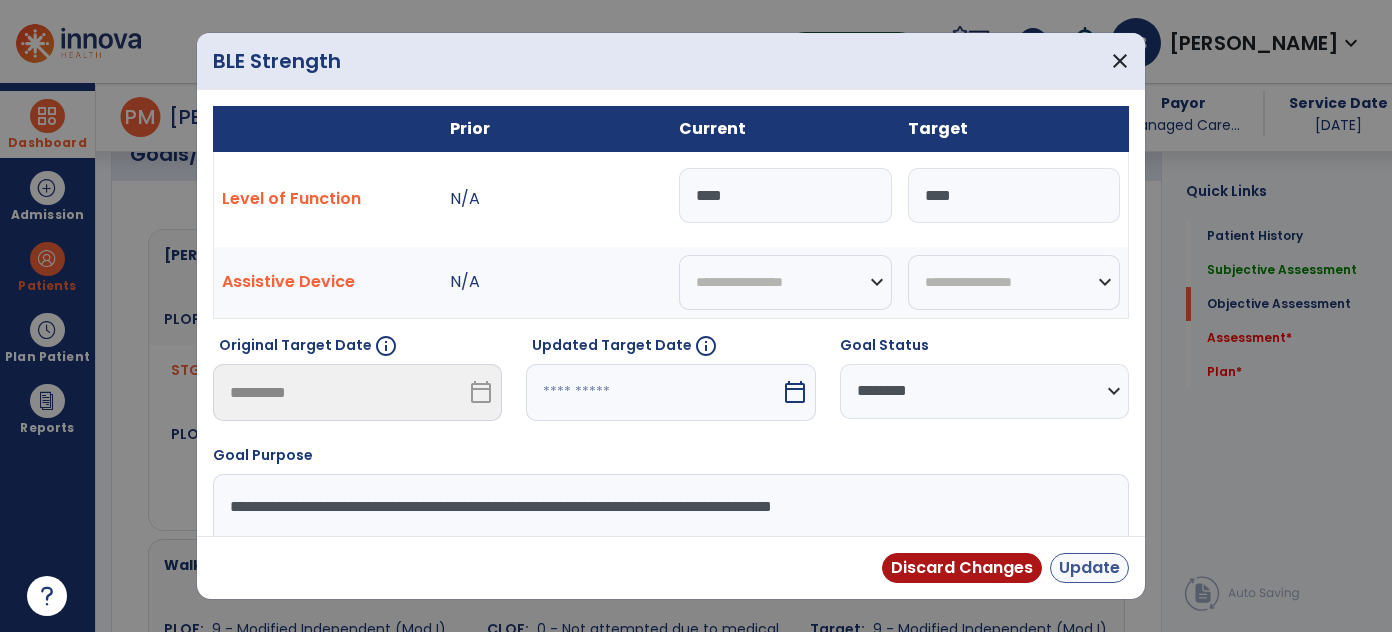 type on "****" 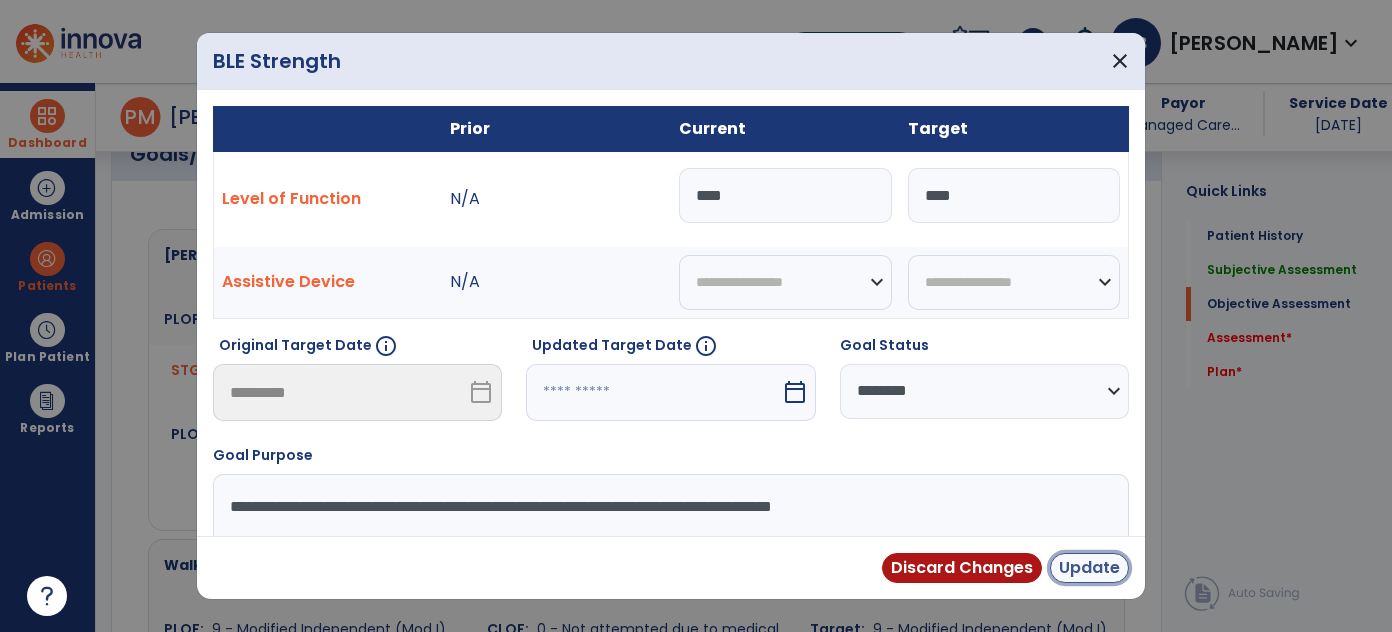 click on "Update" at bounding box center [1089, 568] 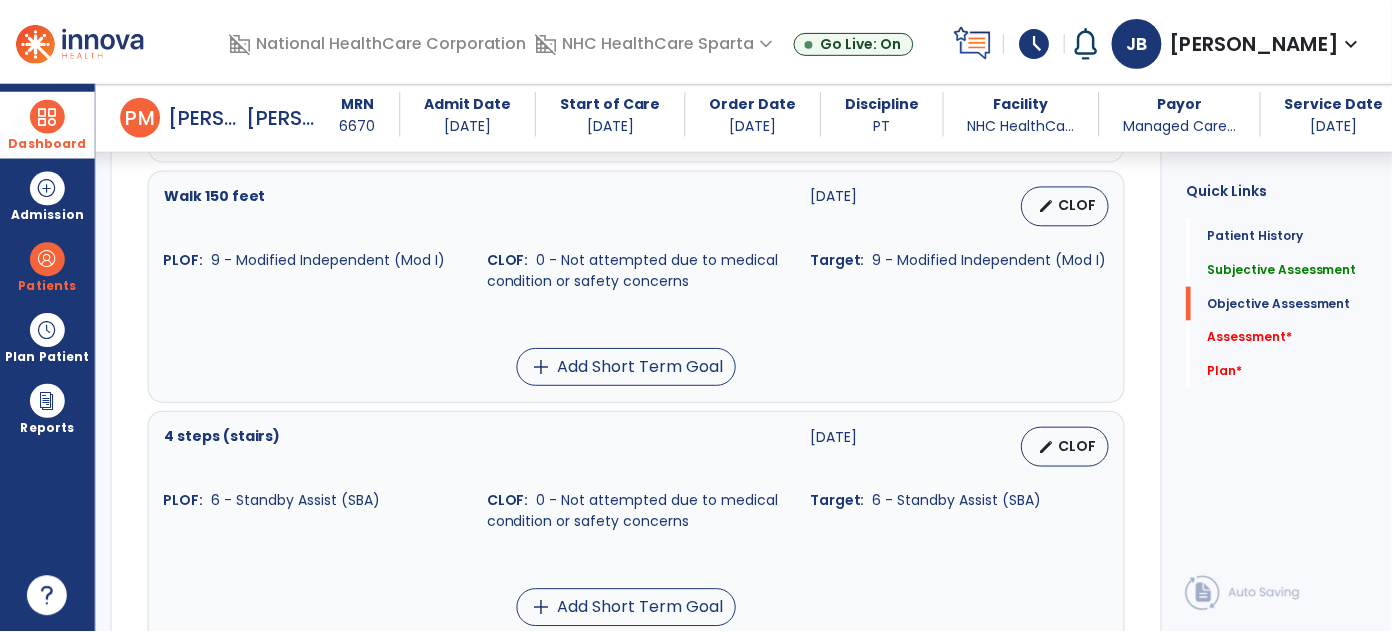 scroll, scrollTop: 1094, scrollLeft: 0, axis: vertical 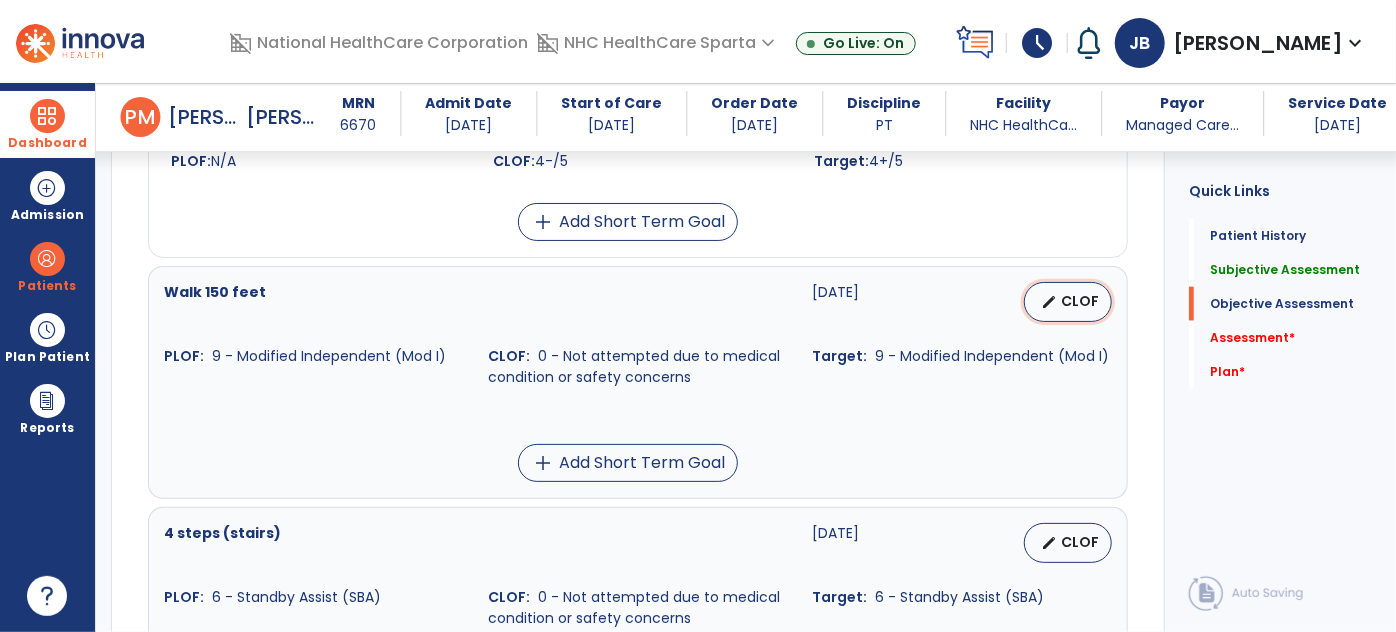 click on "edit   CLOF" at bounding box center (1068, 302) 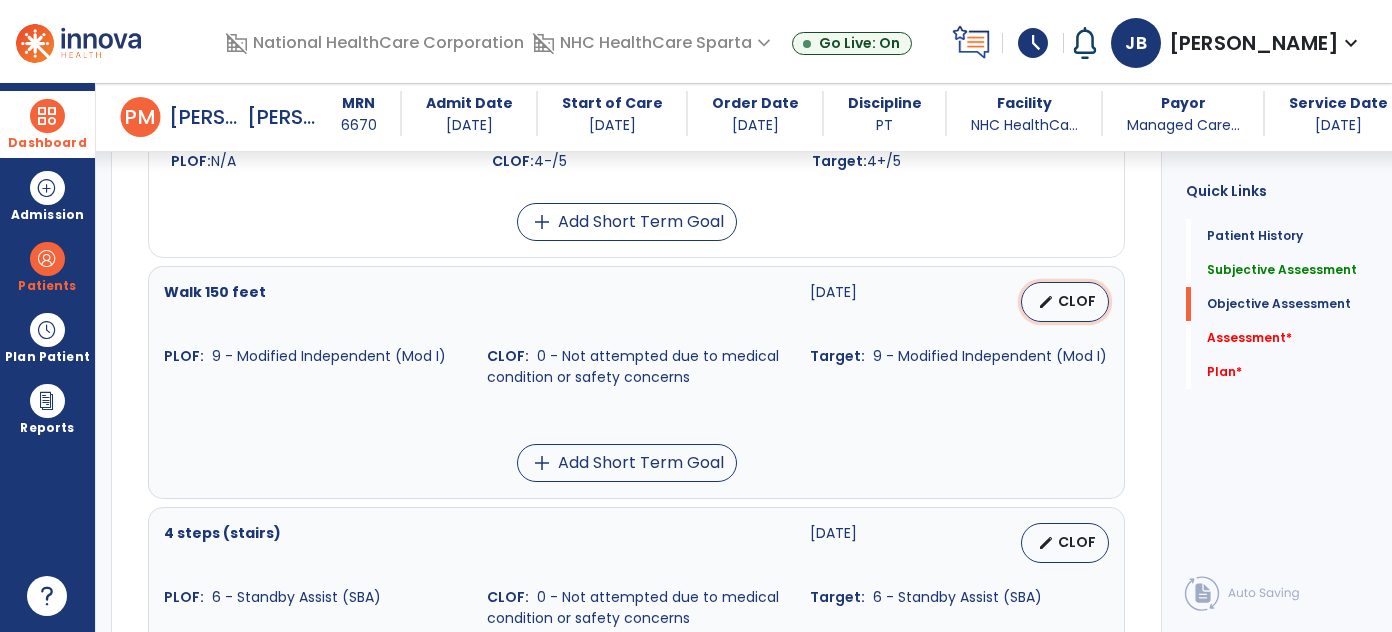 select on "********" 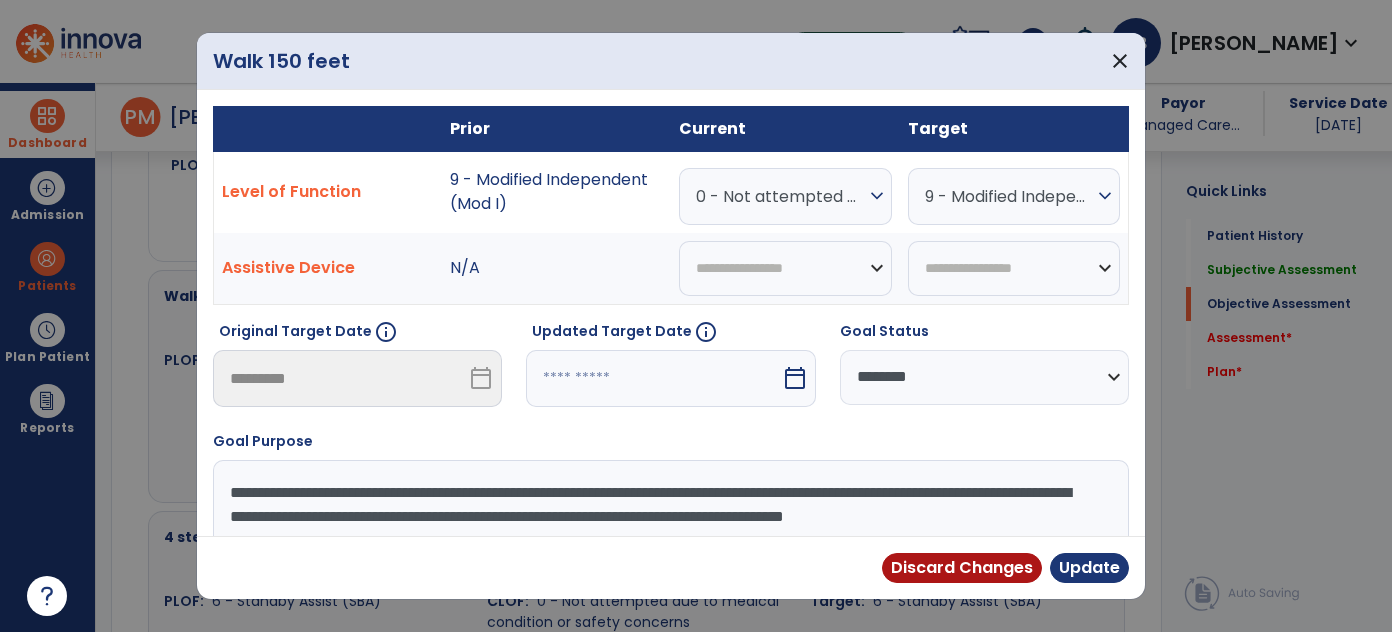 scroll, scrollTop: 1094, scrollLeft: 0, axis: vertical 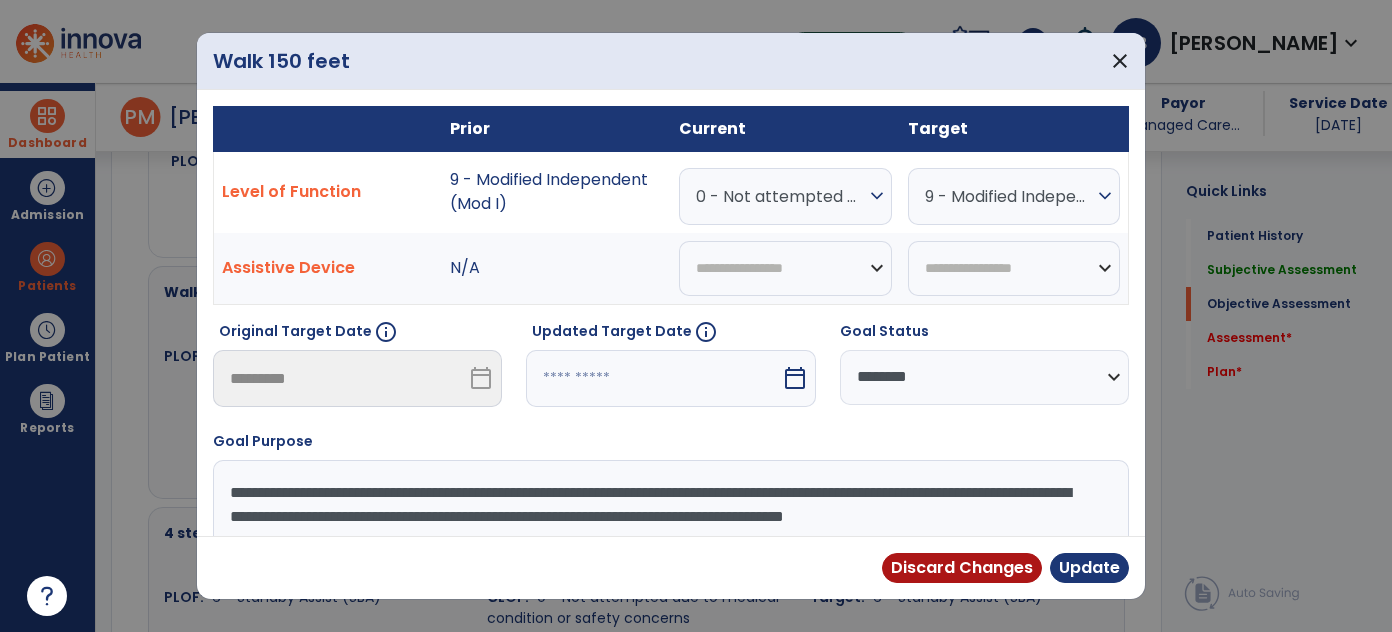 click on "0 - Not attempted due to medical condition or safety concerns" at bounding box center (780, 196) 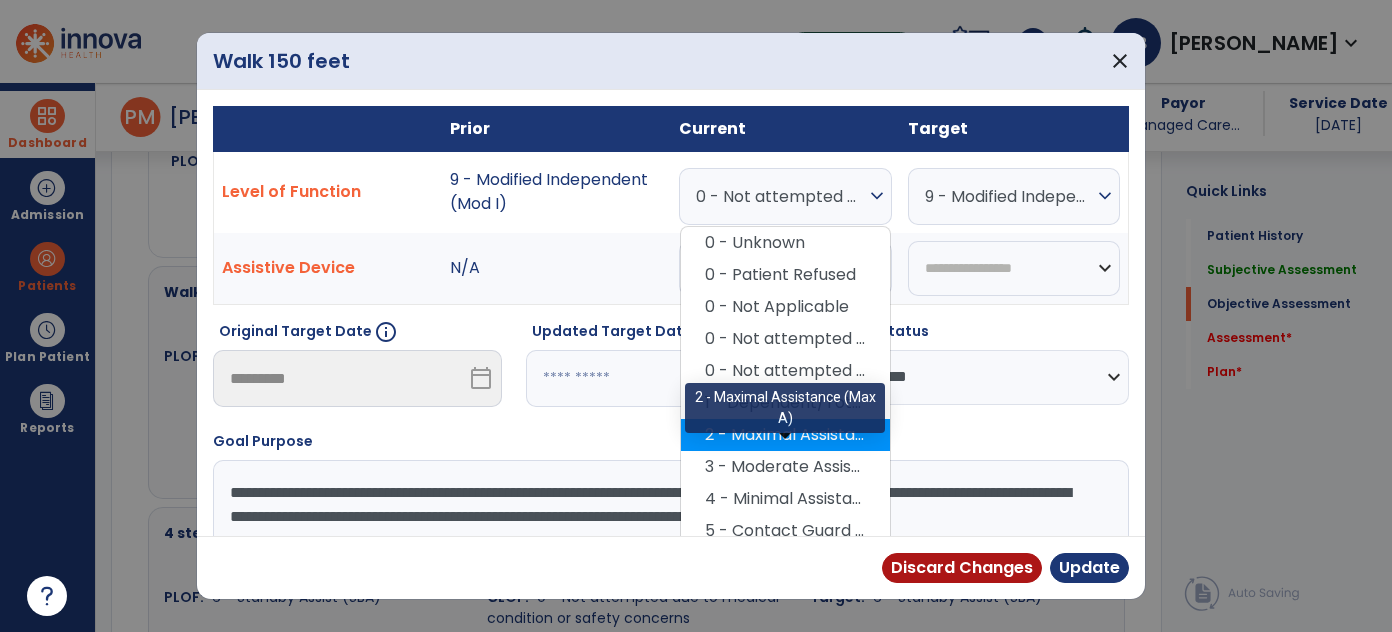 scroll, scrollTop: 168, scrollLeft: 0, axis: vertical 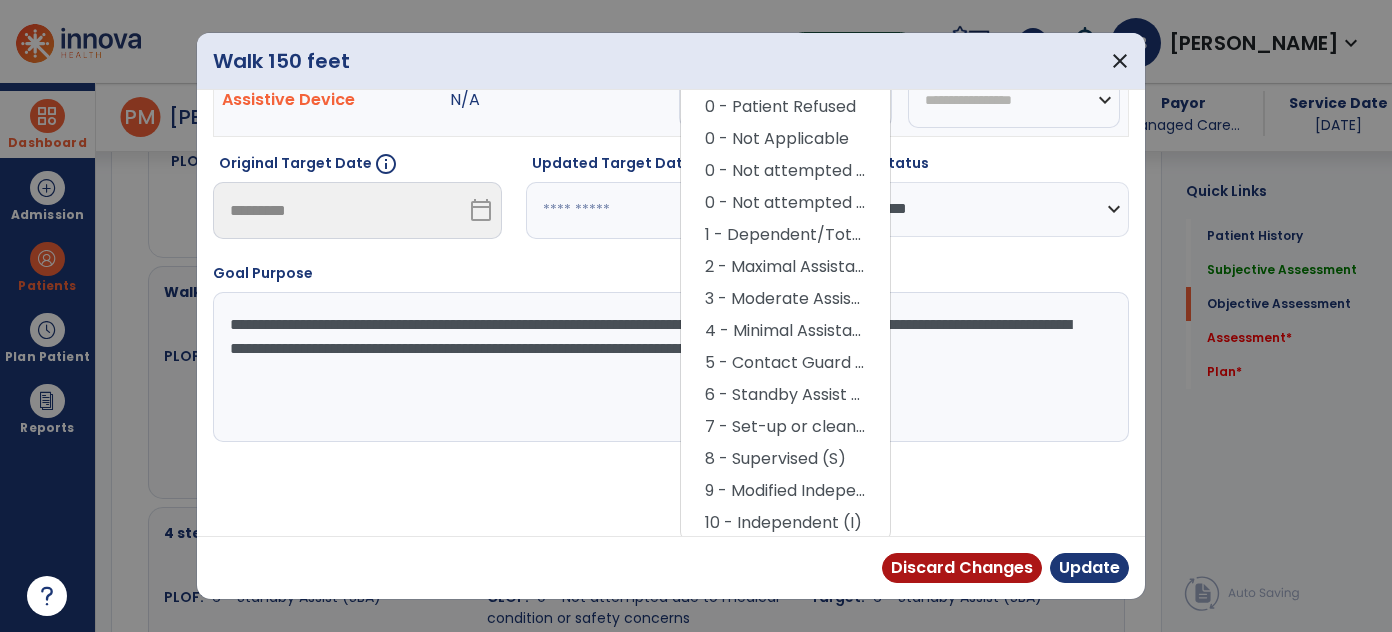 click on "5 - Contact Guard Assistance (CGA)" at bounding box center (785, 363) 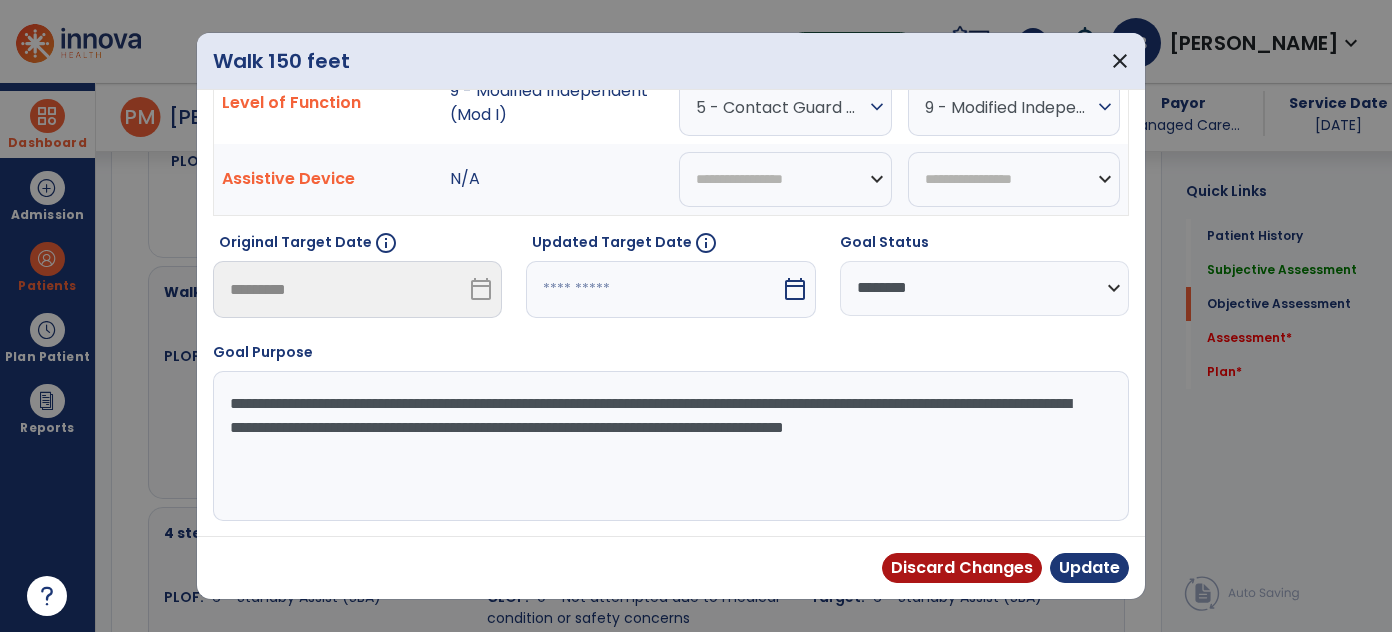 scroll, scrollTop: 85, scrollLeft: 0, axis: vertical 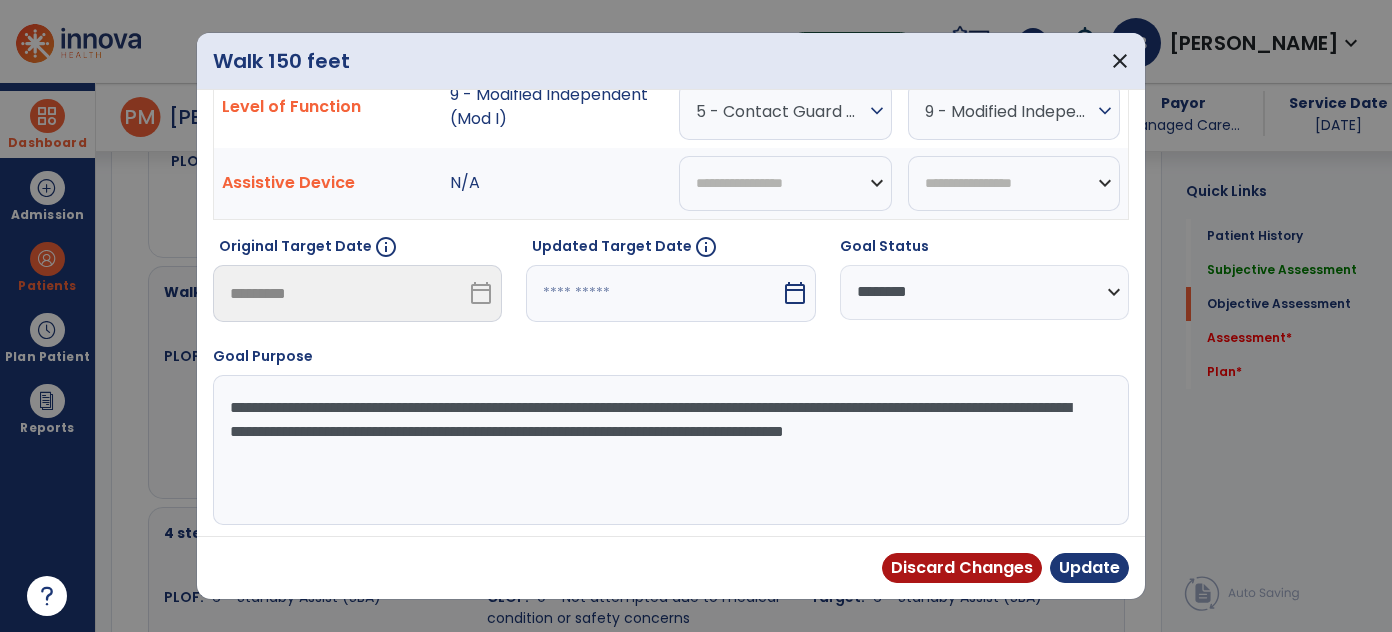 click on "**********" at bounding box center [669, 450] 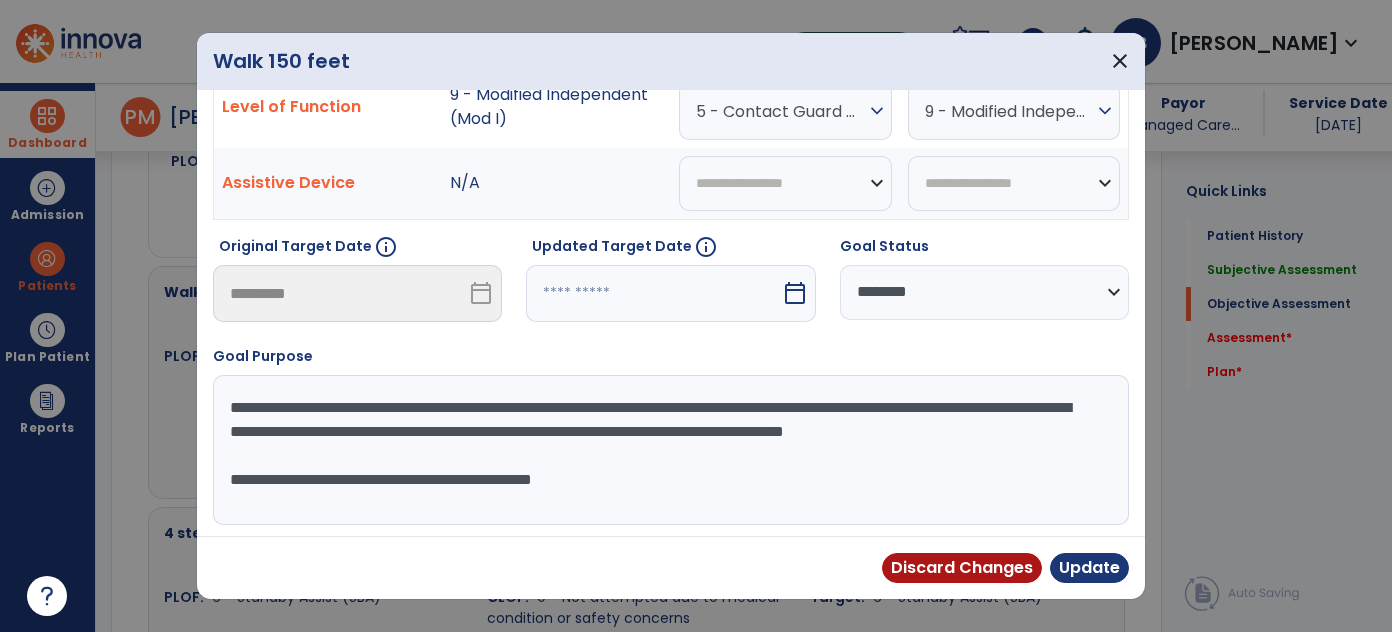 click on "**********" at bounding box center (669, 450) 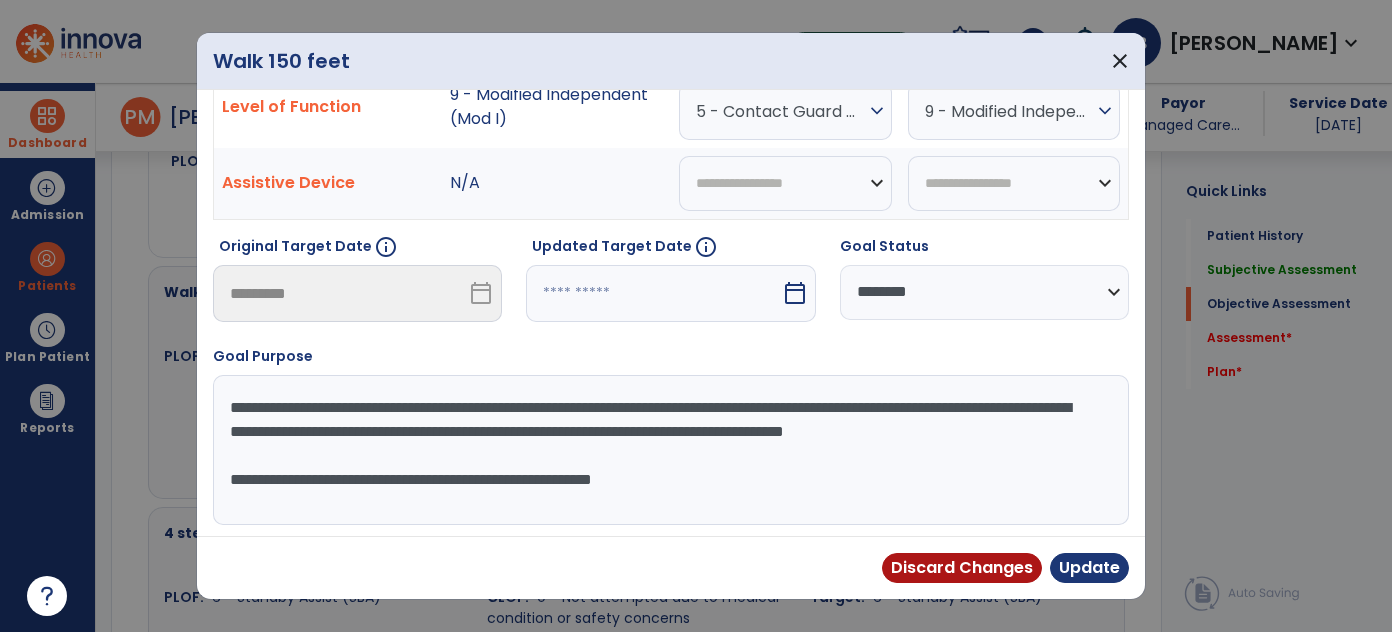 drag, startPoint x: 704, startPoint y: 503, endPoint x: 458, endPoint y: 497, distance: 246.07317 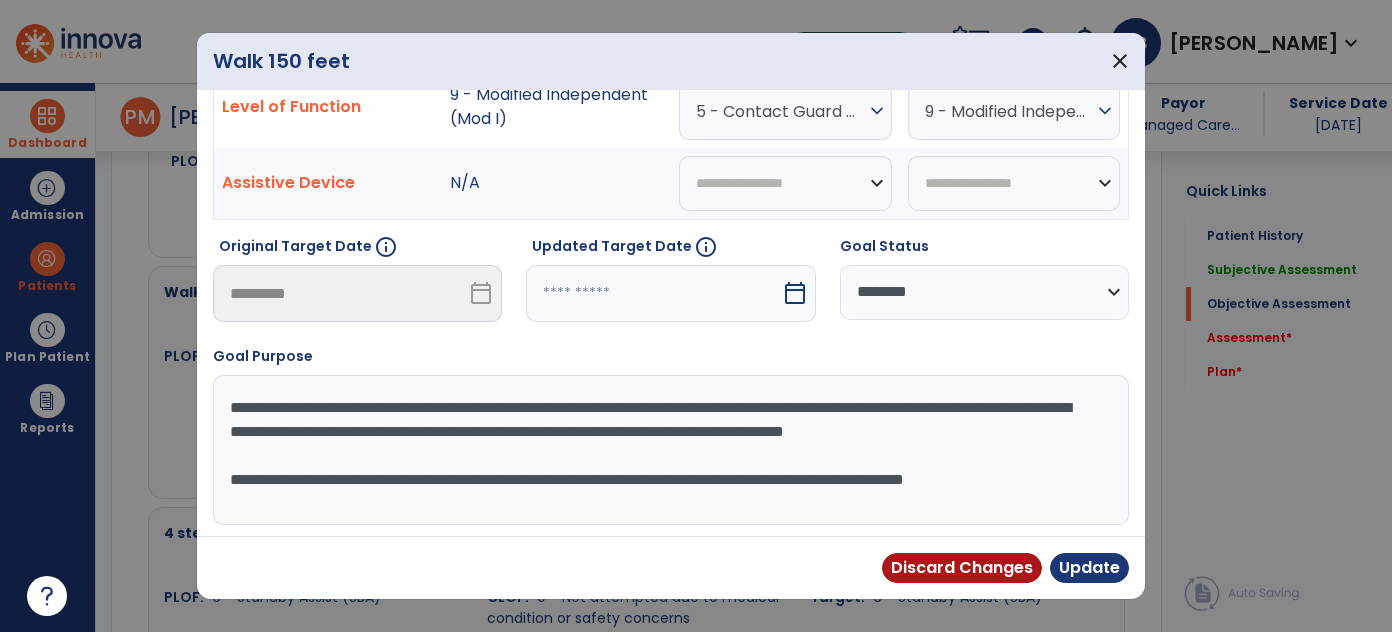 scroll, scrollTop: 16, scrollLeft: 0, axis: vertical 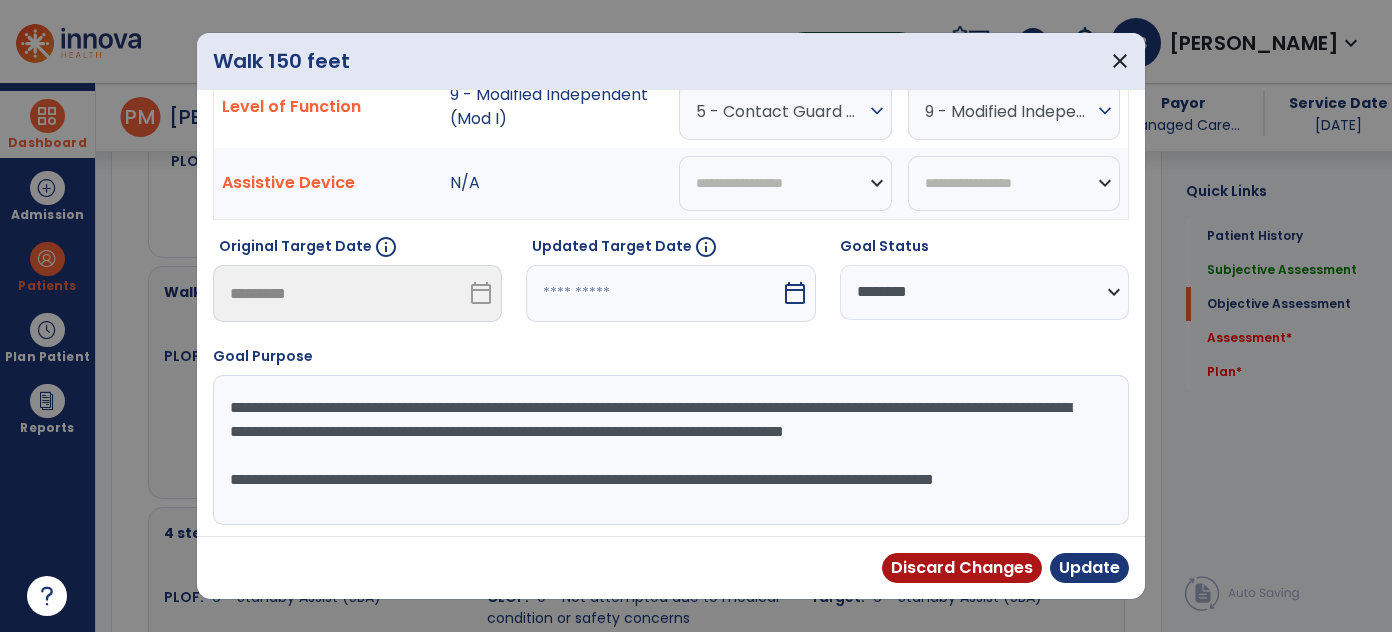 type on "**********" 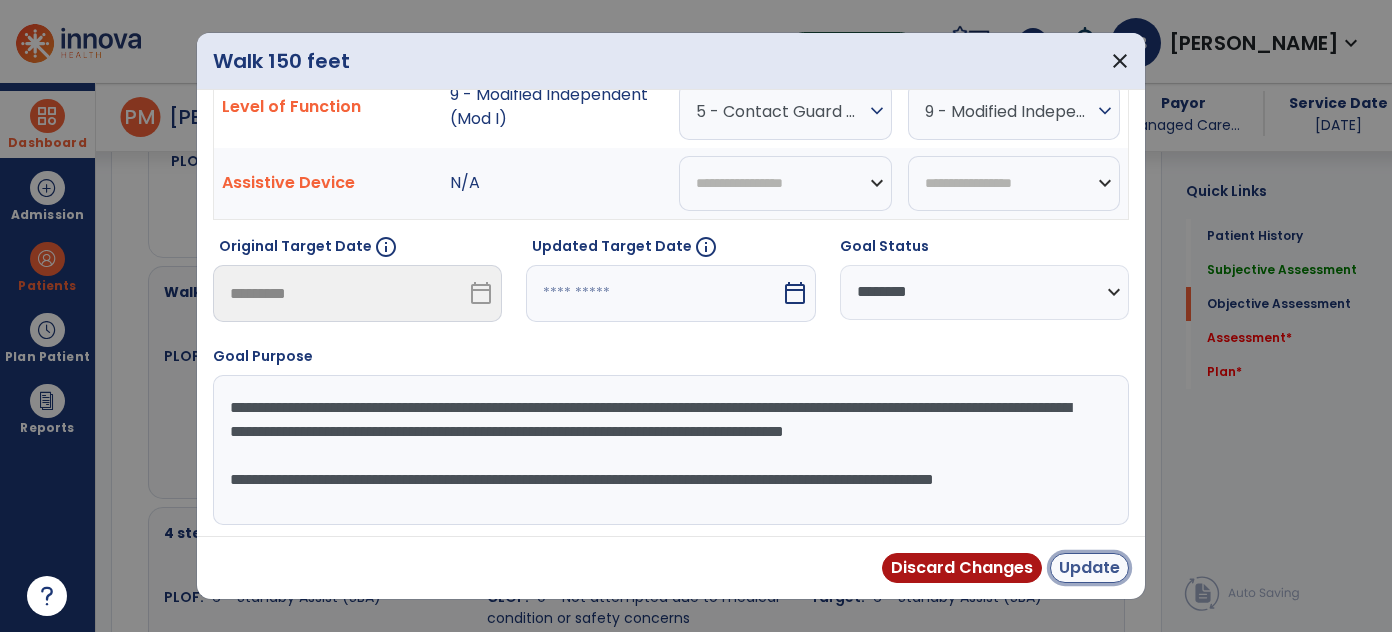 click on "Update" at bounding box center (1089, 568) 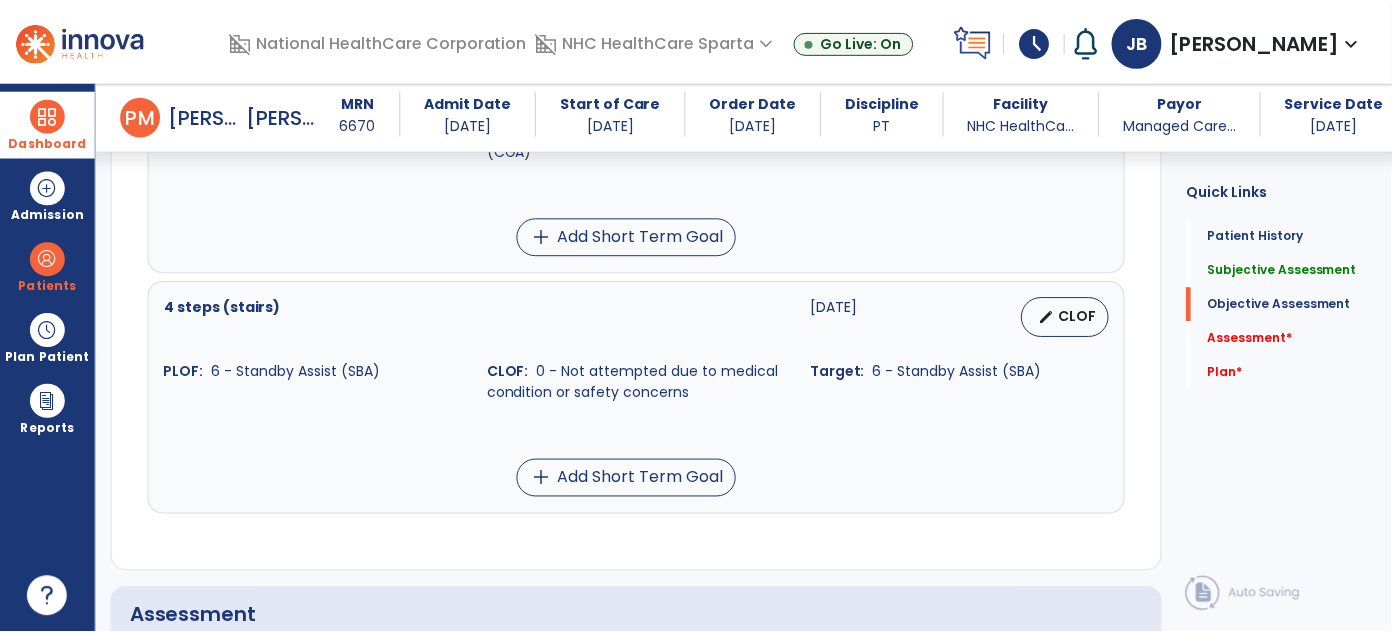scroll, scrollTop: 1367, scrollLeft: 0, axis: vertical 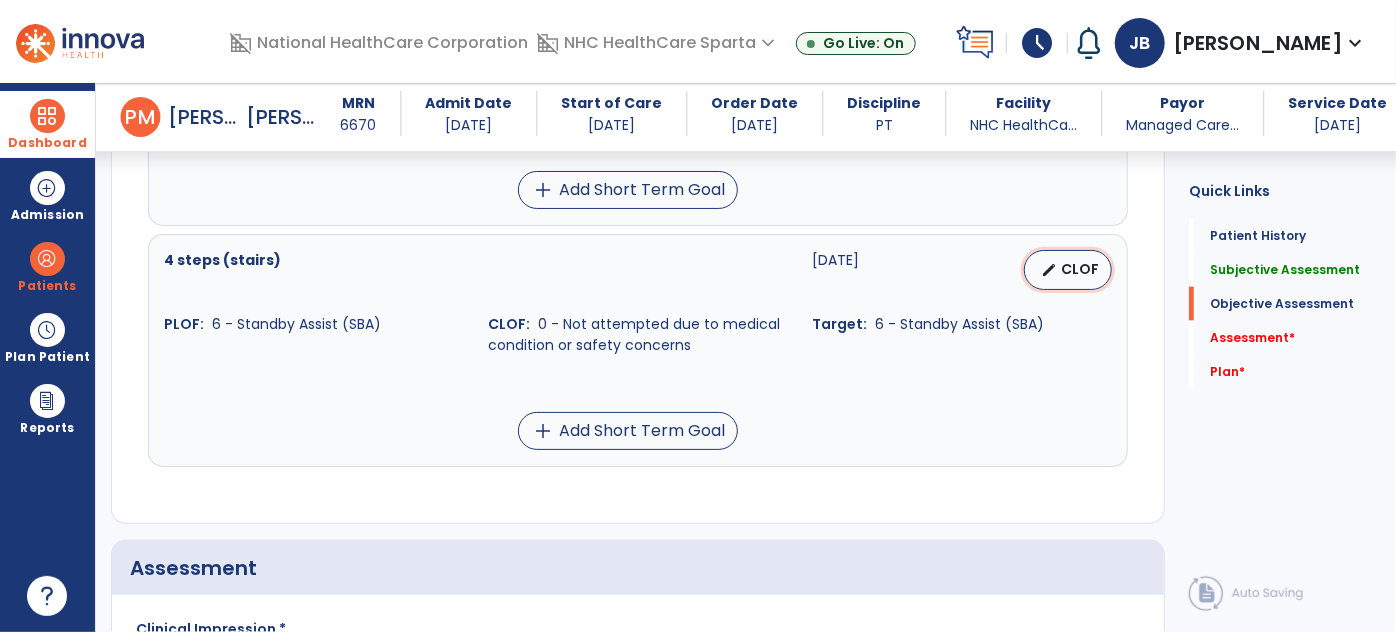 click on "edit   CLOF" at bounding box center [1068, 270] 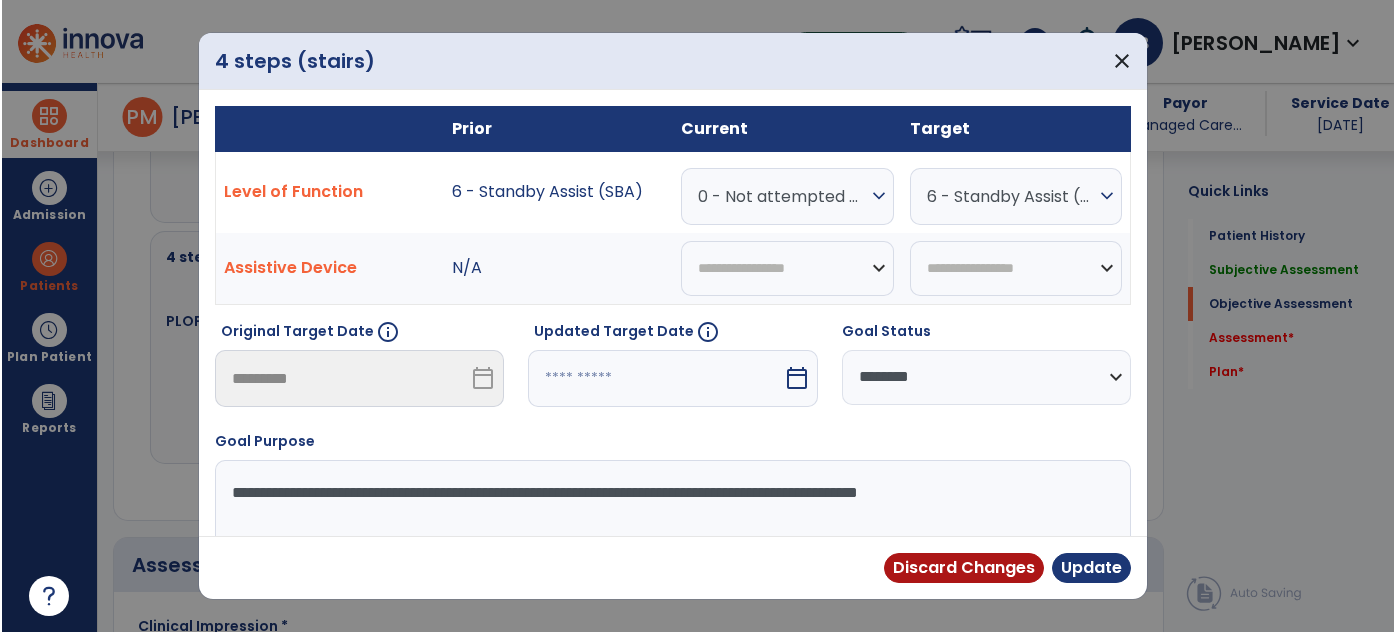 scroll, scrollTop: 1367, scrollLeft: 0, axis: vertical 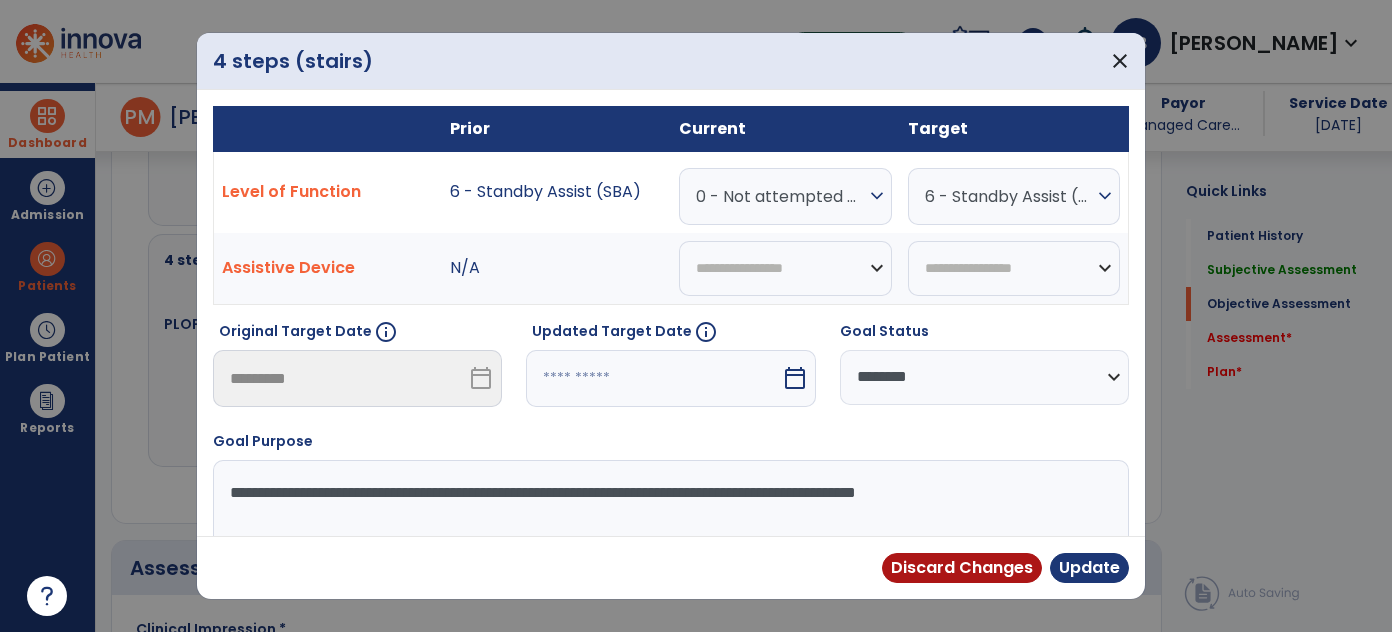click on "0 - Not attempted due to medical condition or safety concerns" at bounding box center (780, 196) 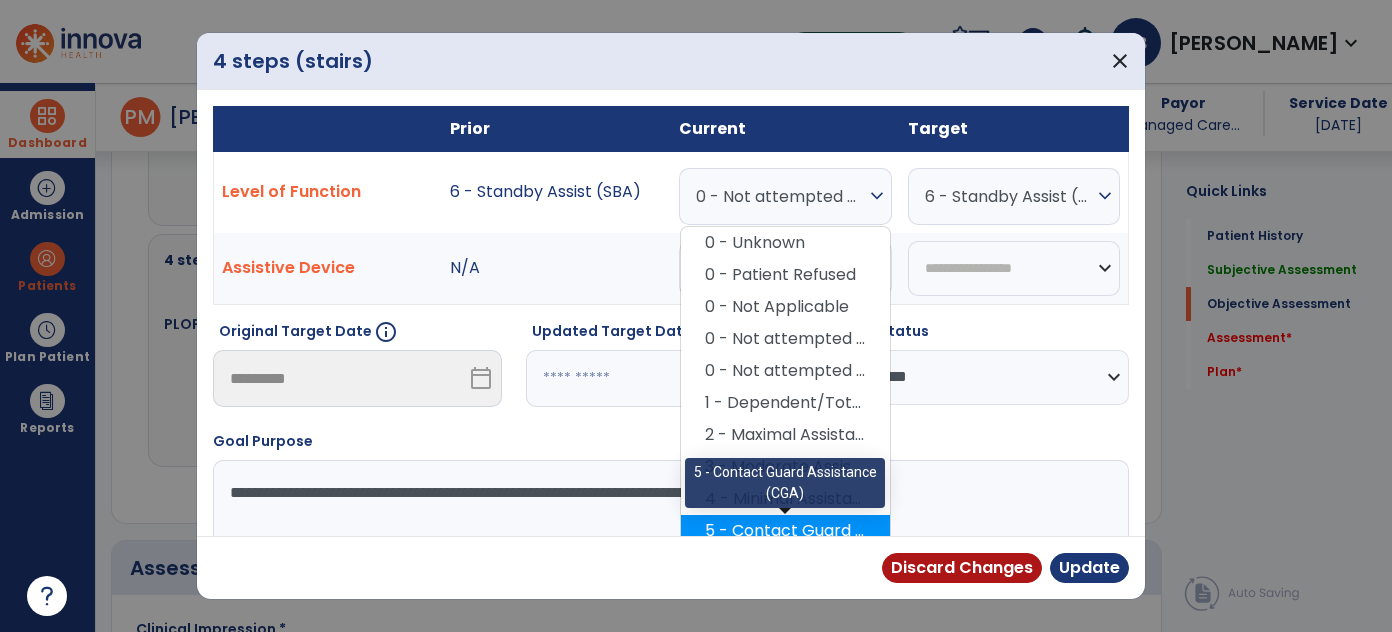 click on "5 - Contact Guard Assistance (CGA)" at bounding box center [785, 531] 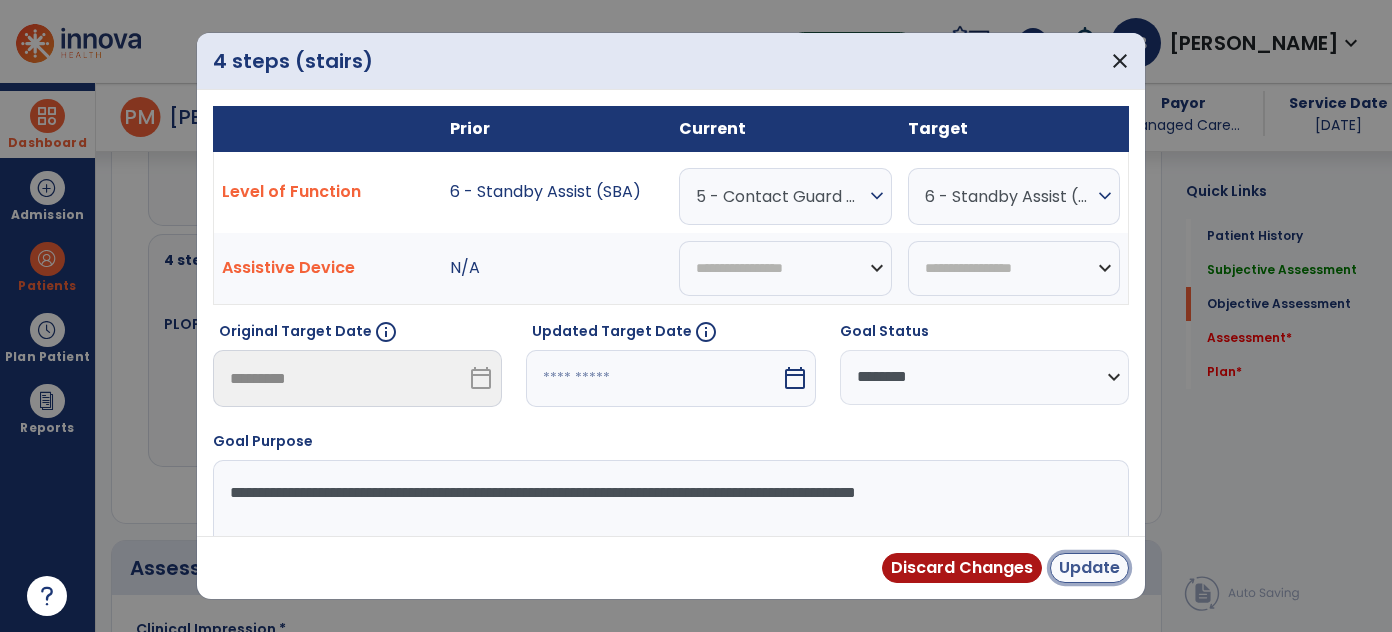 click on "Update" at bounding box center [1089, 568] 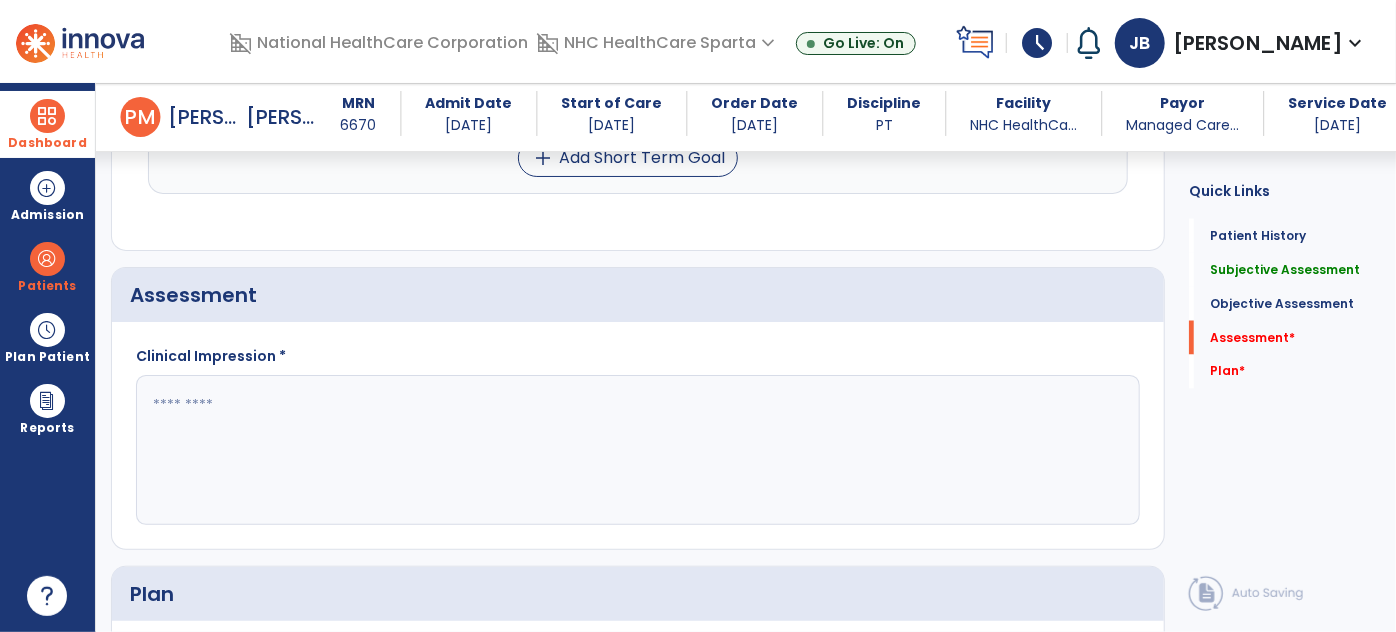 scroll, scrollTop: 1821, scrollLeft: 0, axis: vertical 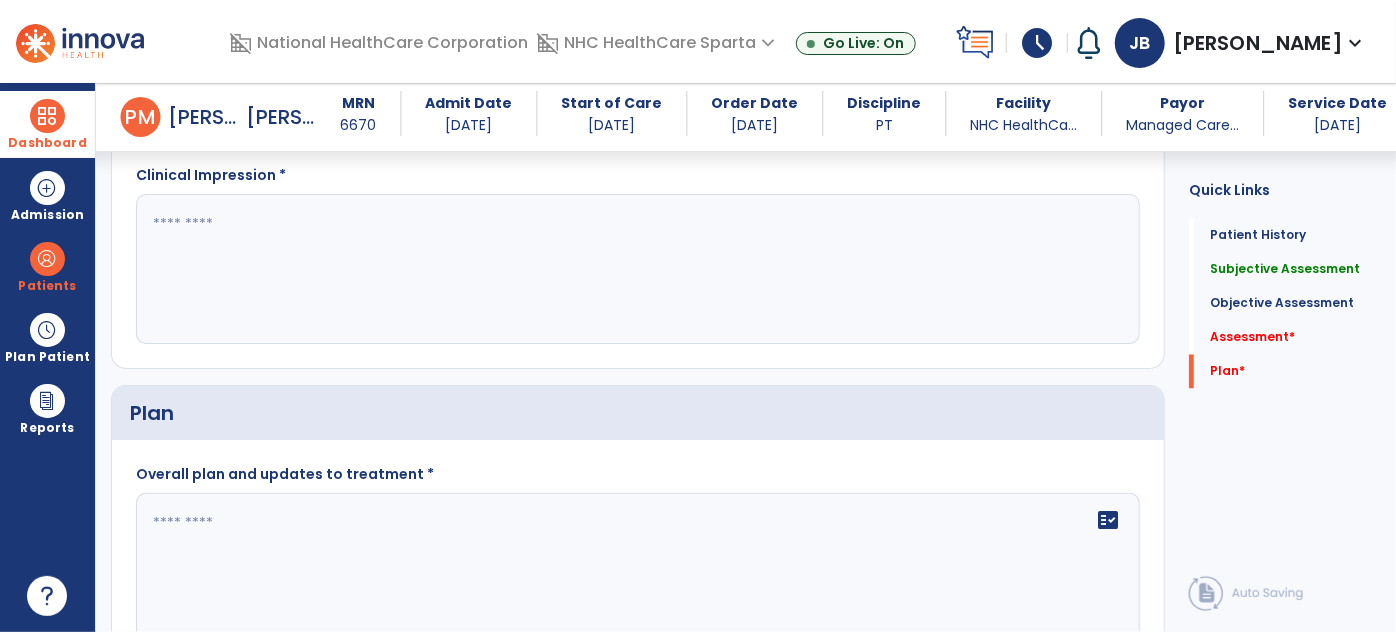 click 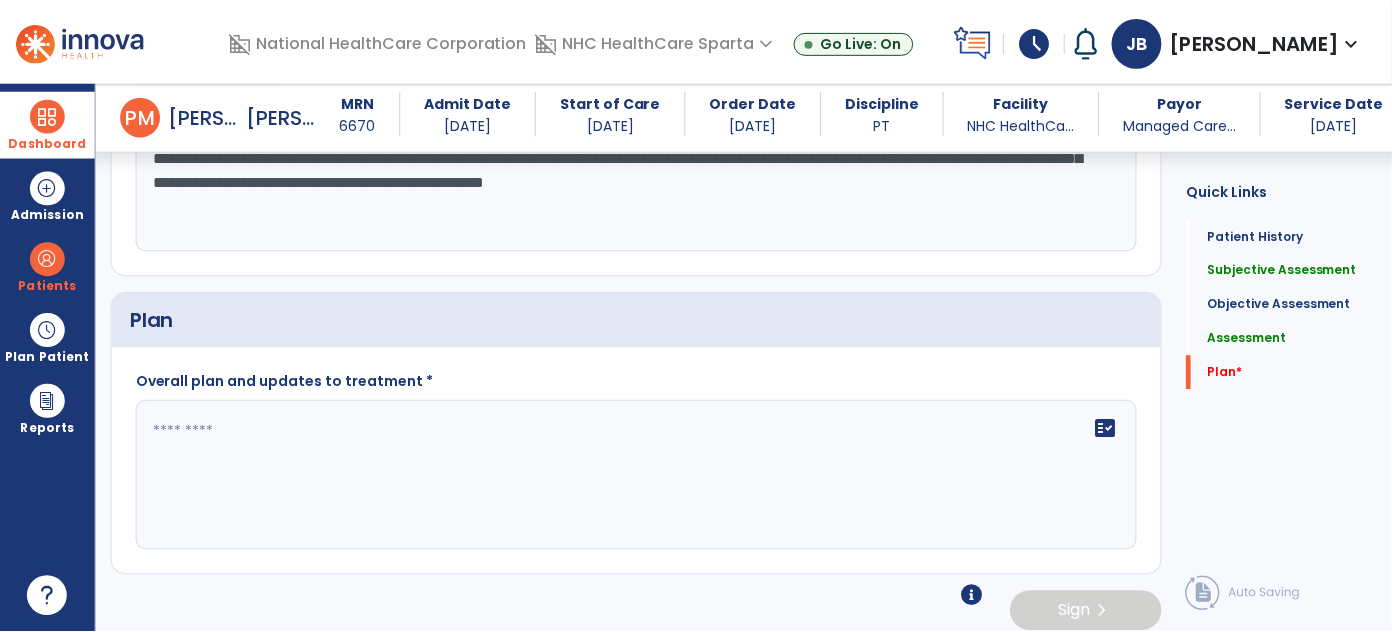 scroll, scrollTop: 1920, scrollLeft: 0, axis: vertical 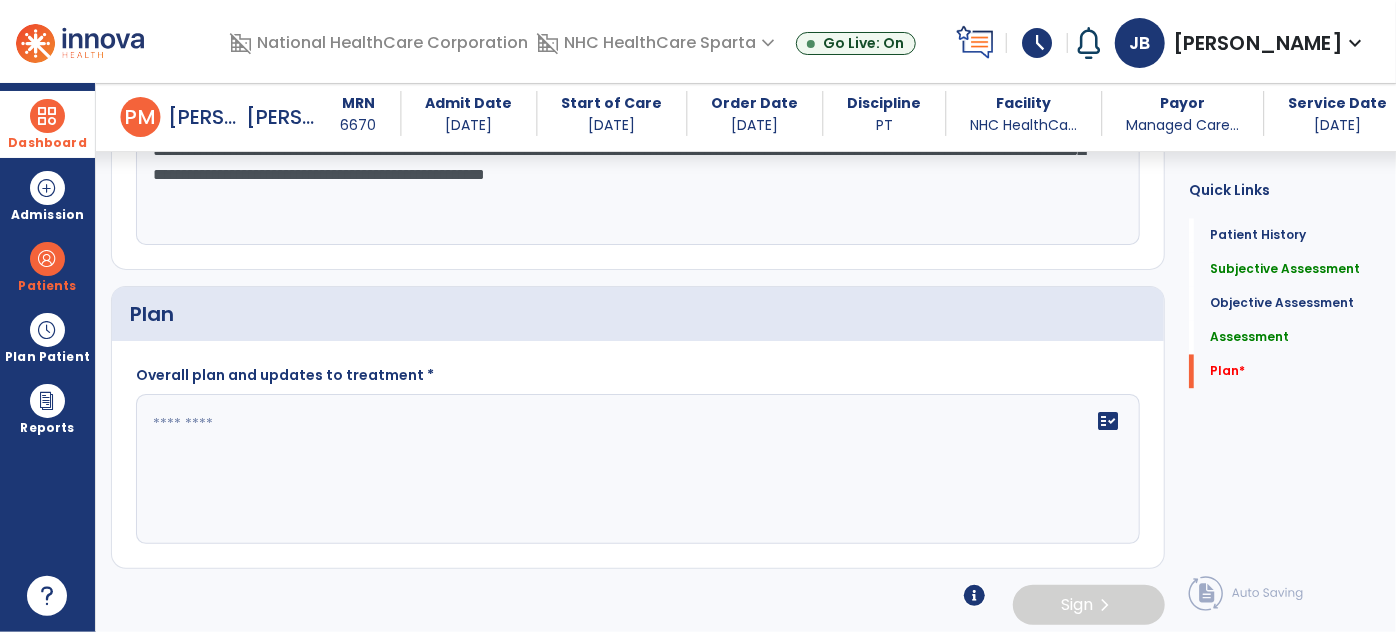 type on "**********" 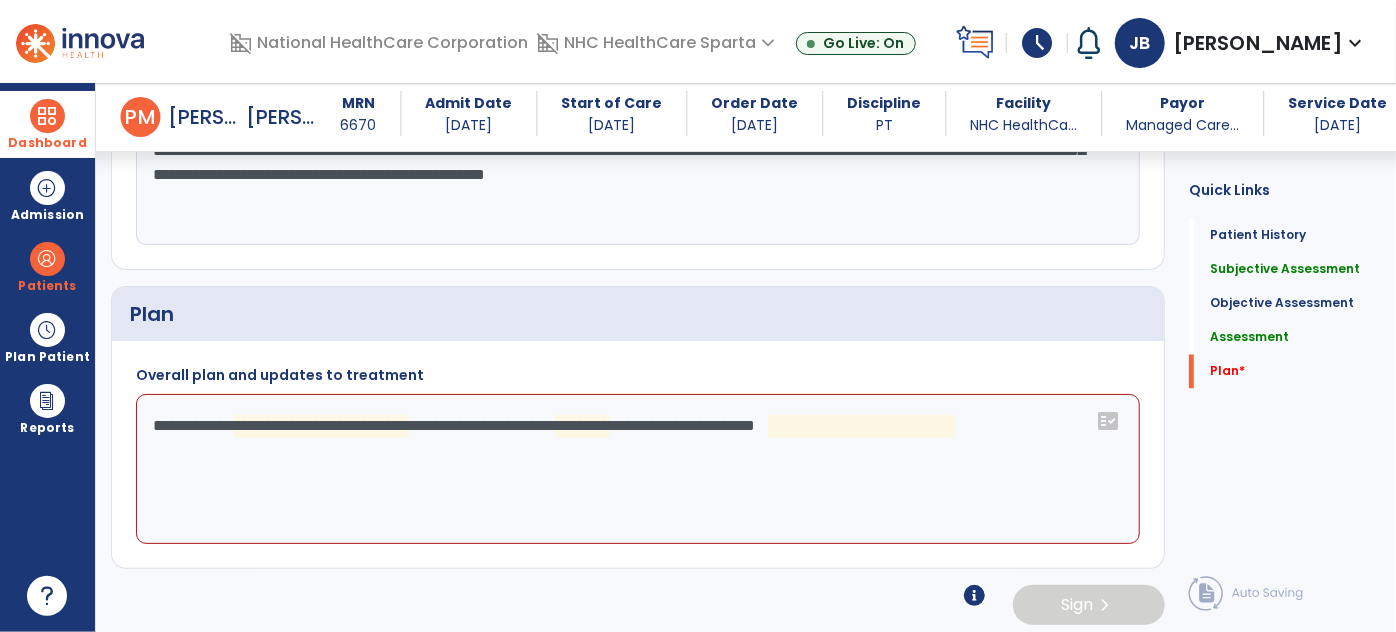 click on "**********" 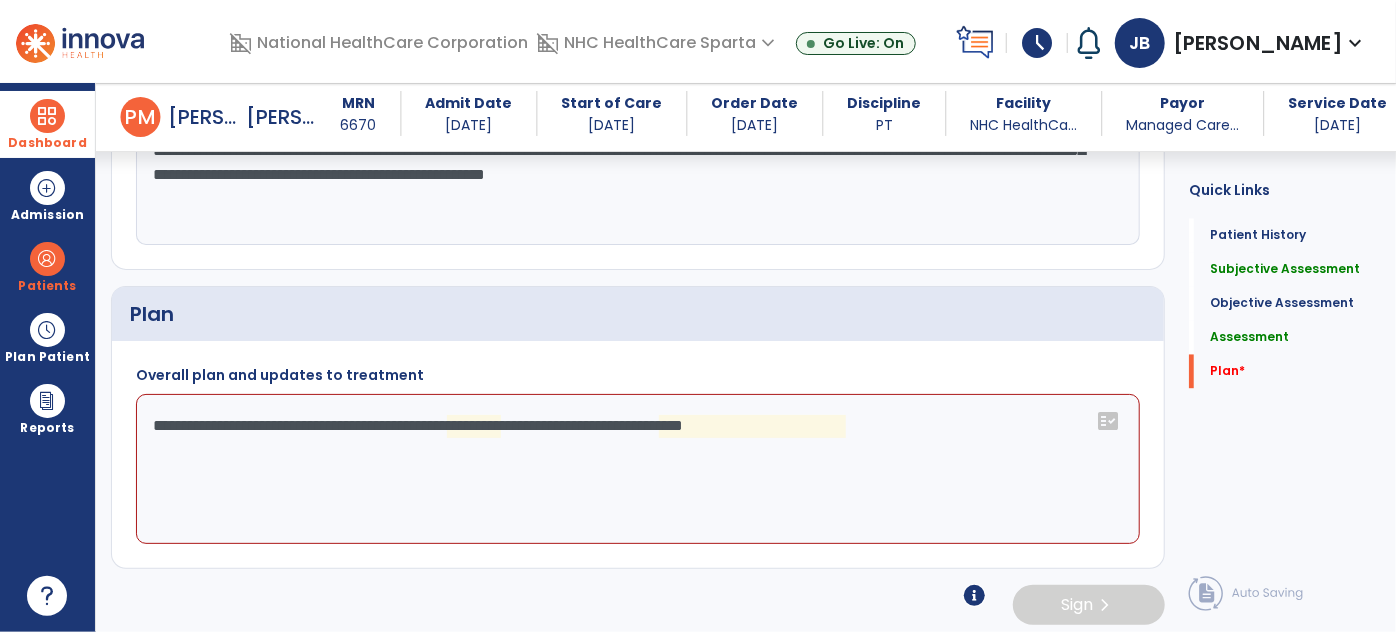 click on "**********" 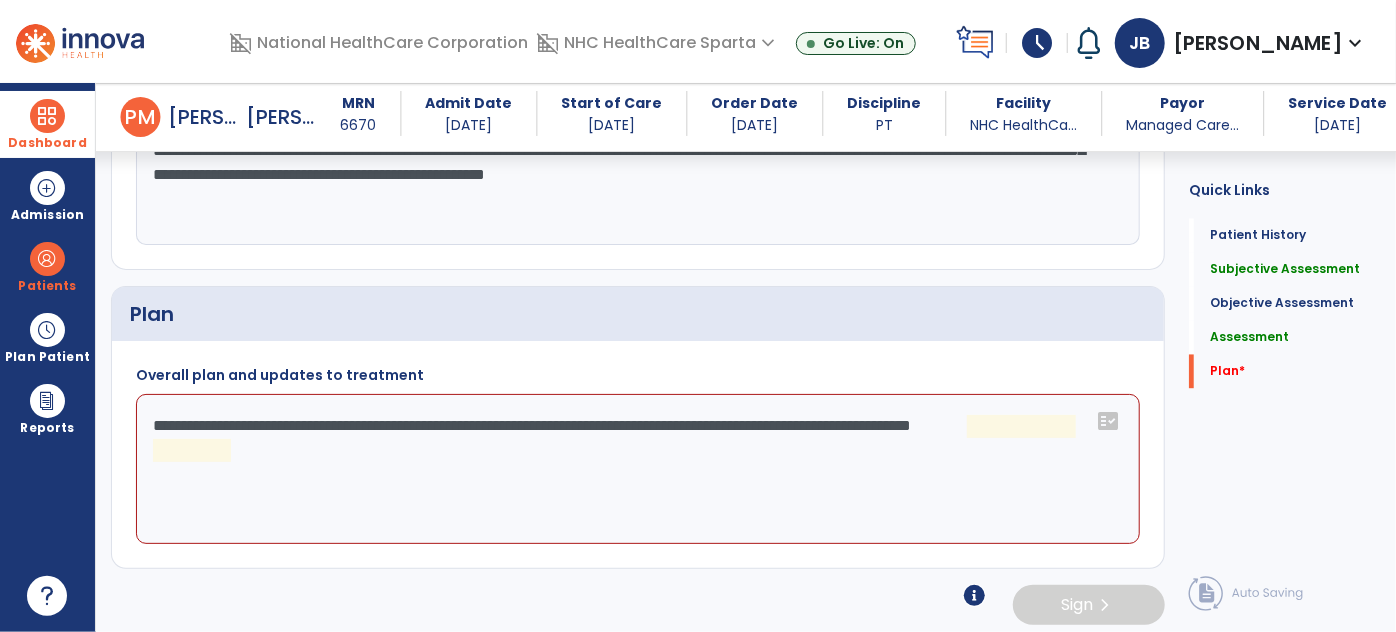 click on "**********" 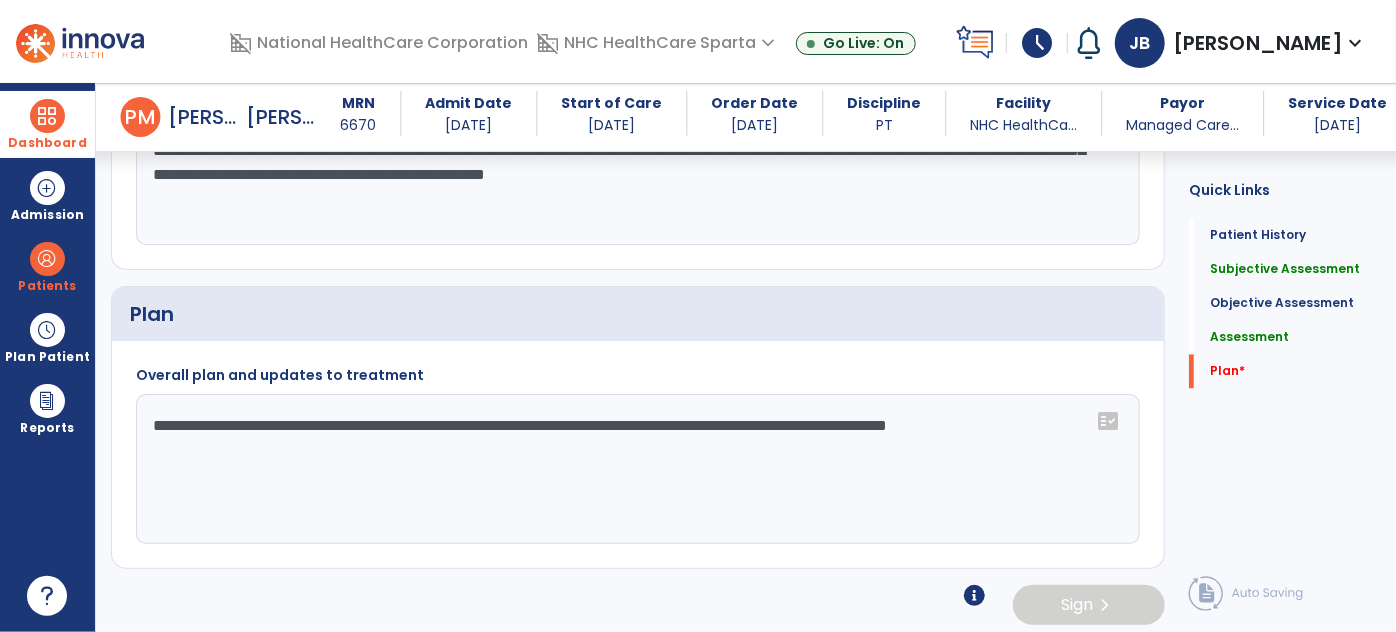 click on "**********" 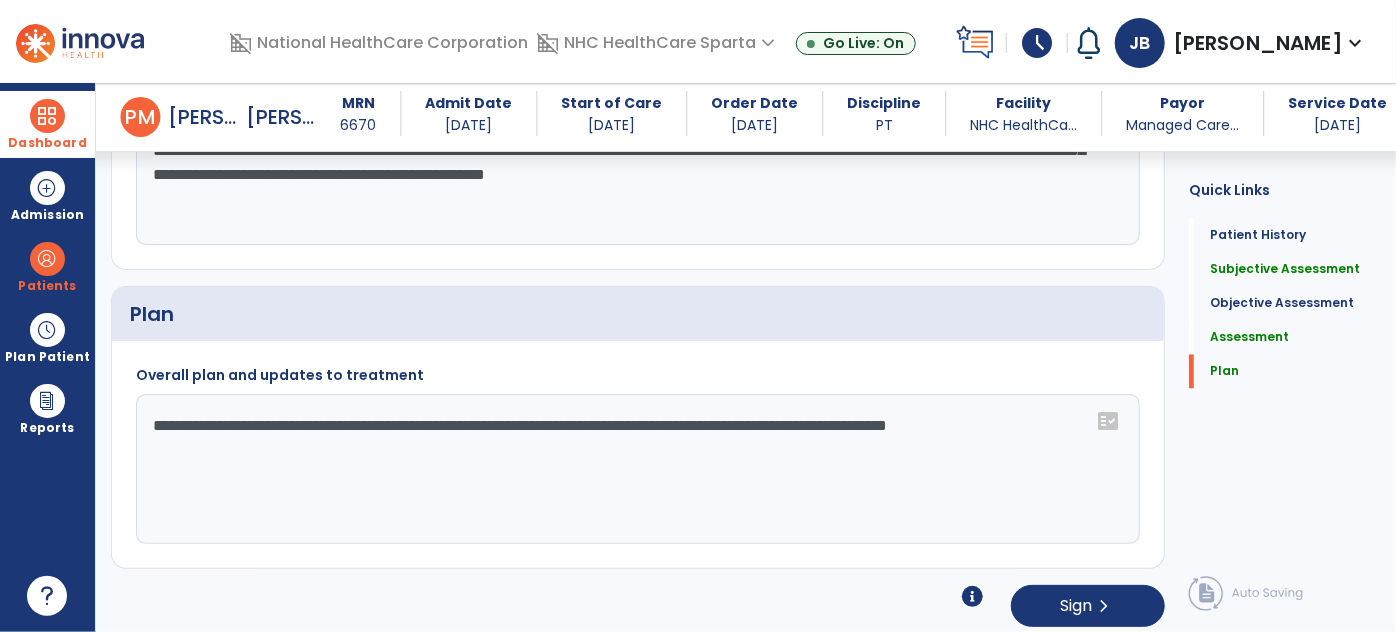 click on "**********" 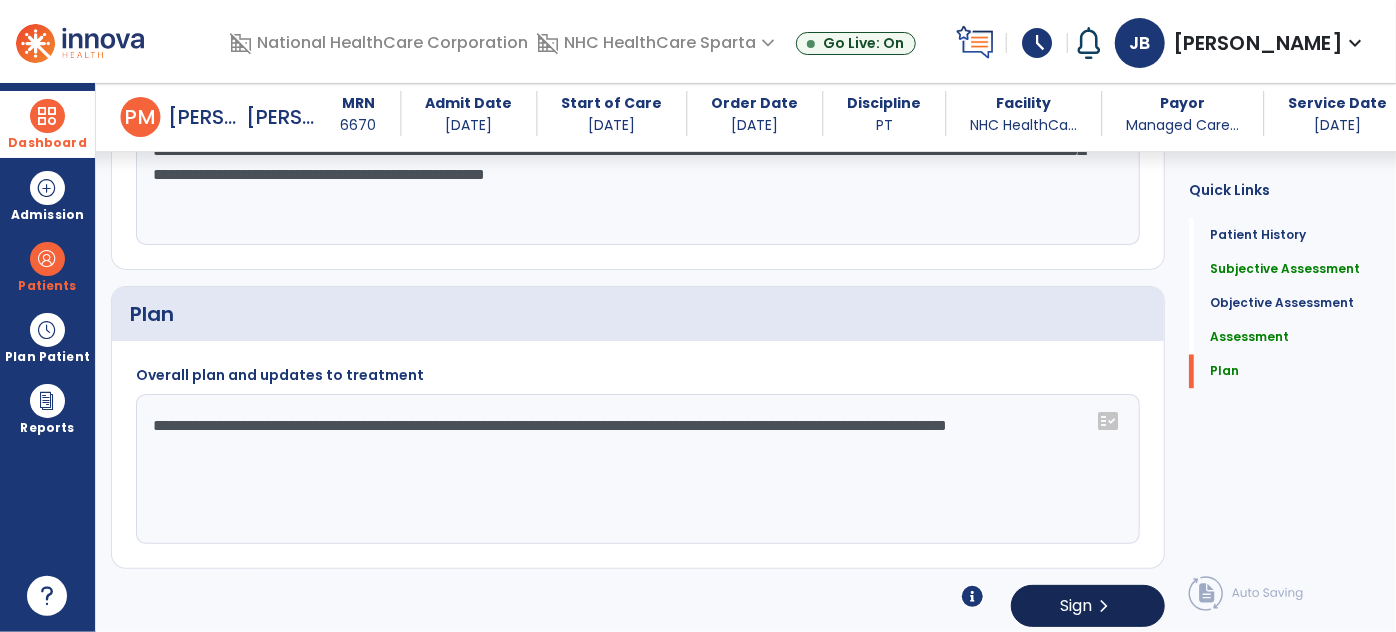 type on "**********" 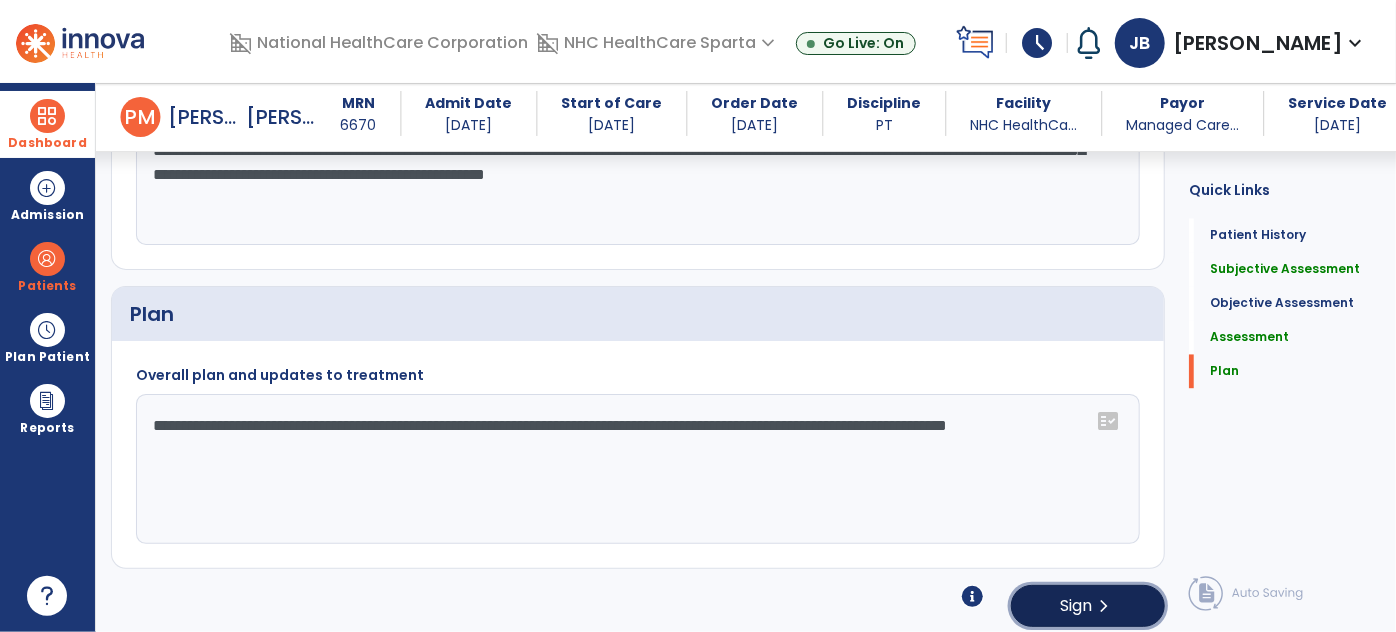 click on "Sign  chevron_right" 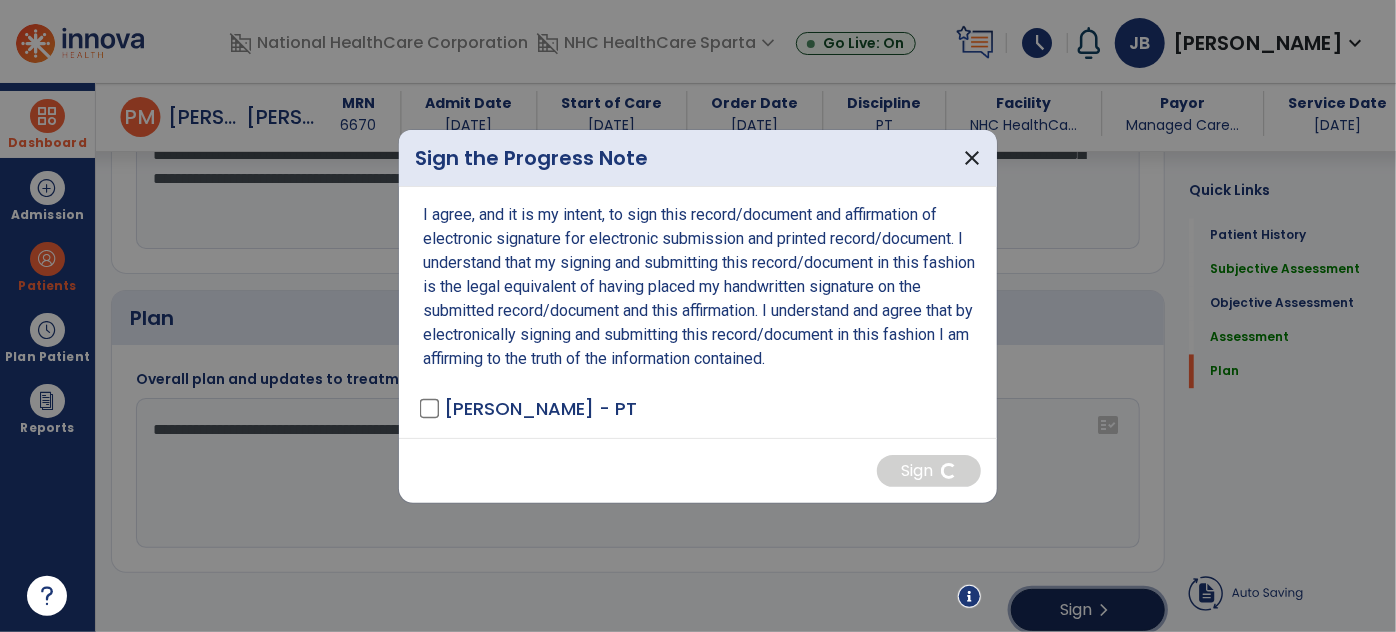scroll, scrollTop: 1920, scrollLeft: 0, axis: vertical 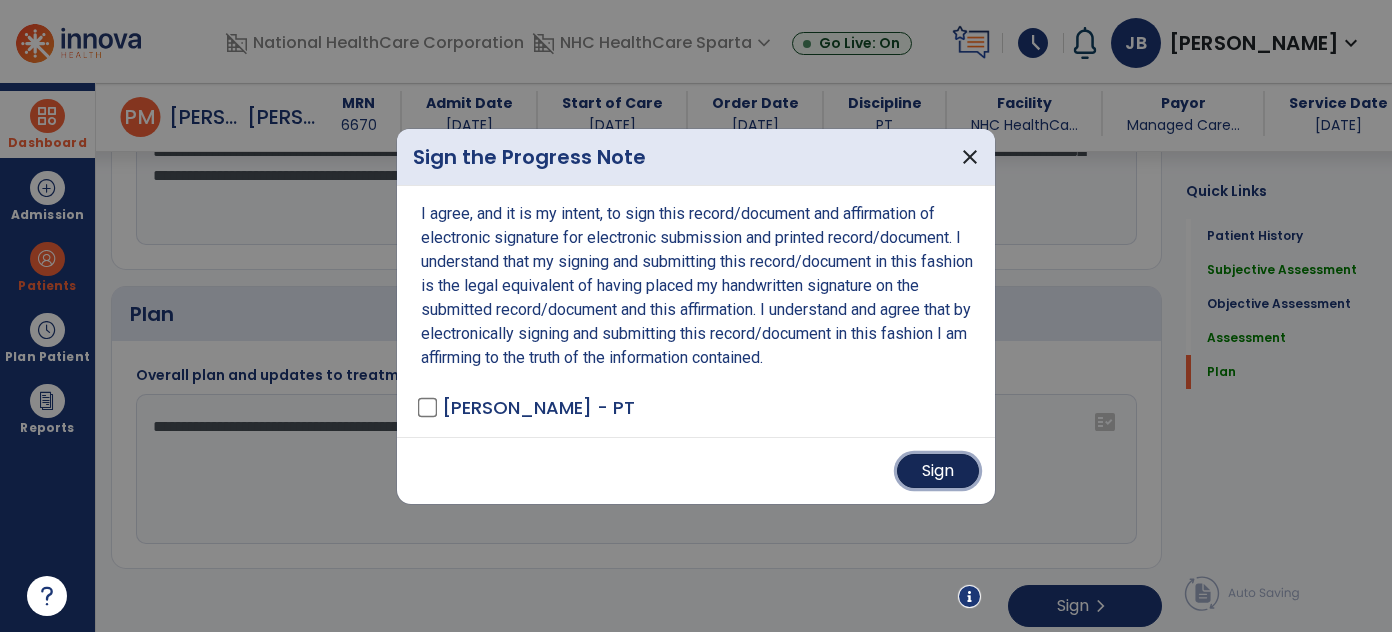 click on "Sign" at bounding box center (938, 471) 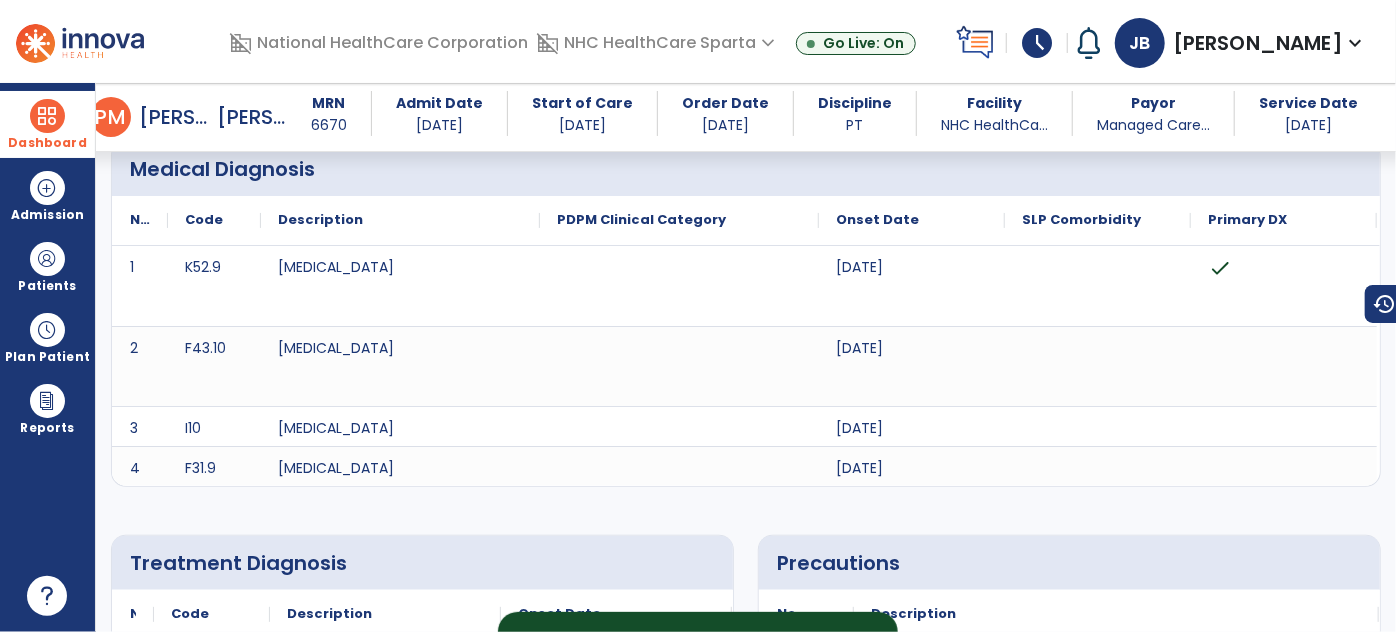 scroll, scrollTop: 0, scrollLeft: 0, axis: both 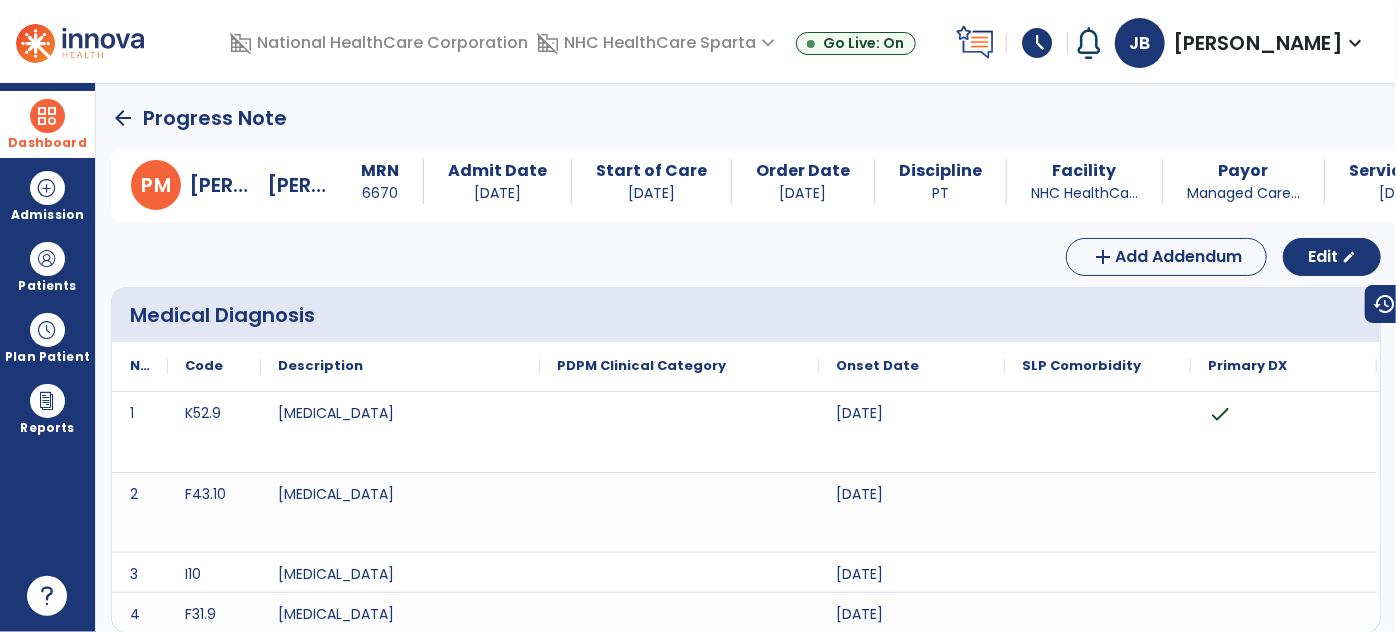 click on "arrow_back" 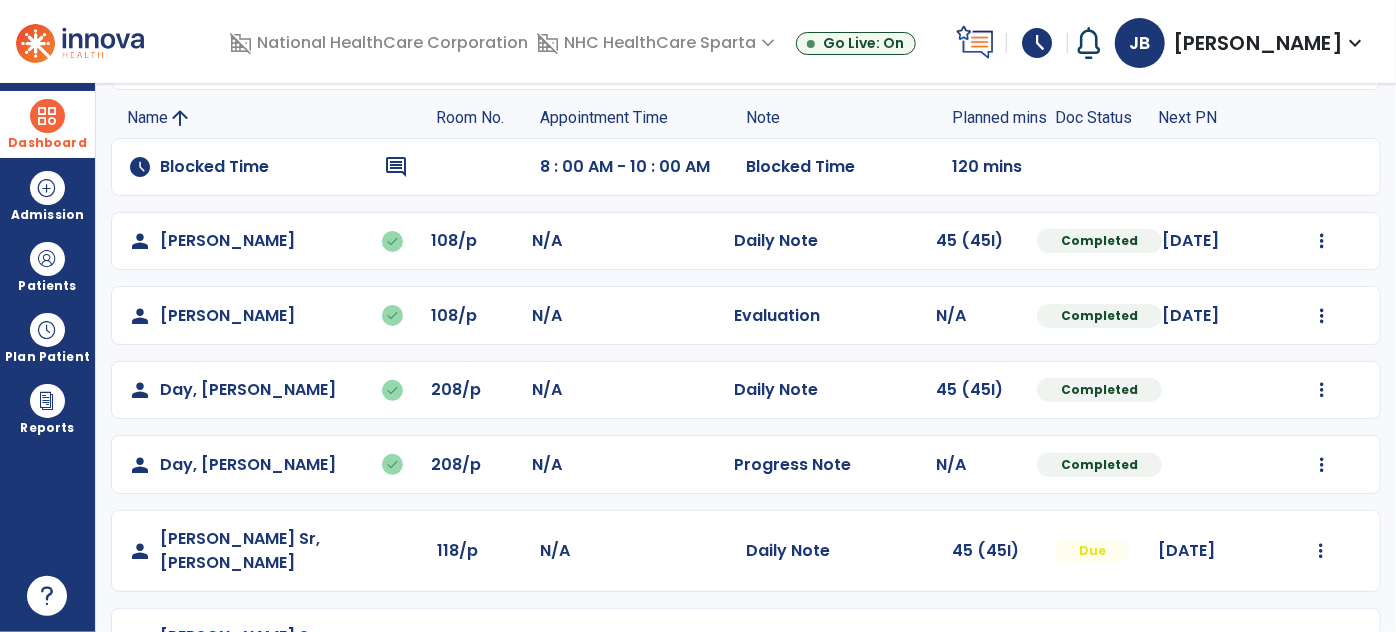 scroll, scrollTop: 454, scrollLeft: 0, axis: vertical 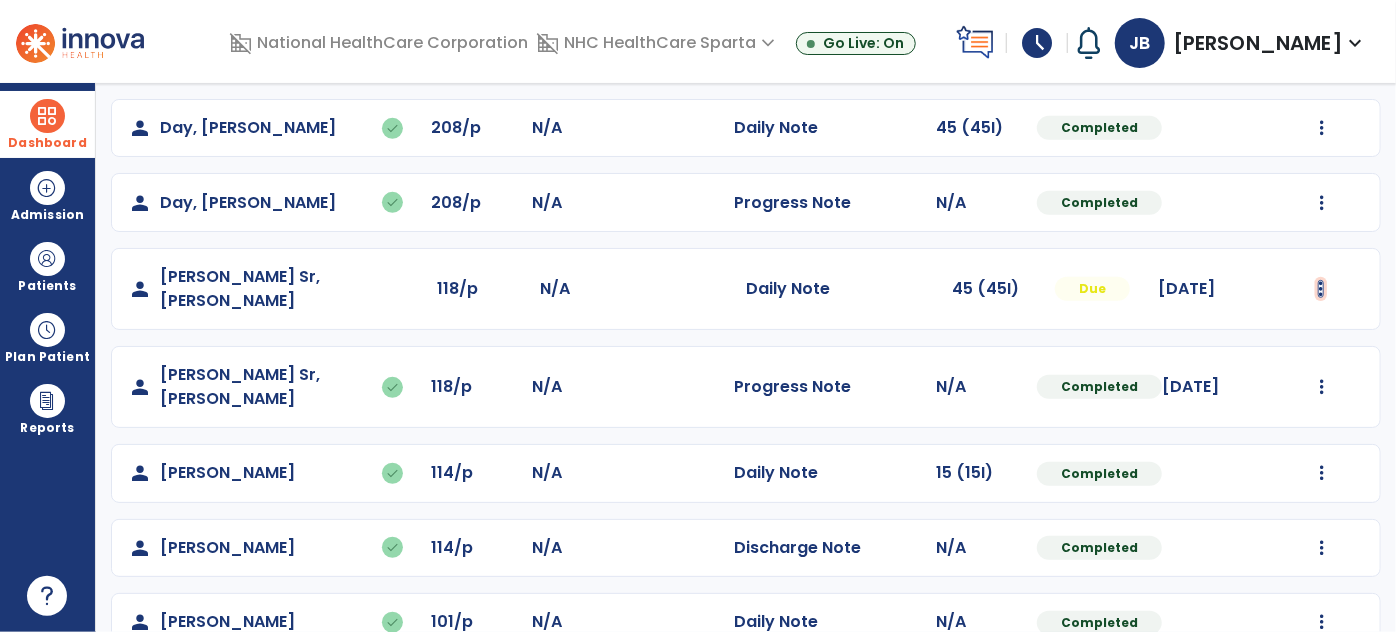 click at bounding box center [1322, -21] 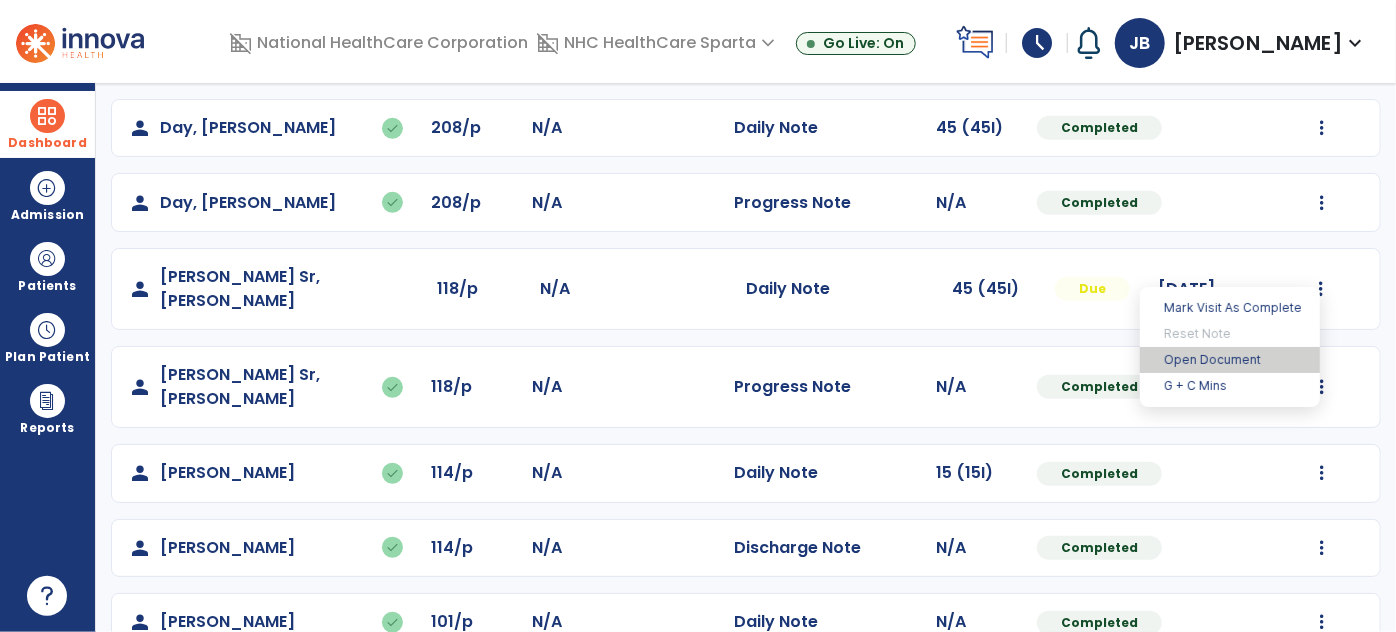 click on "Open Document" at bounding box center (1230, 360) 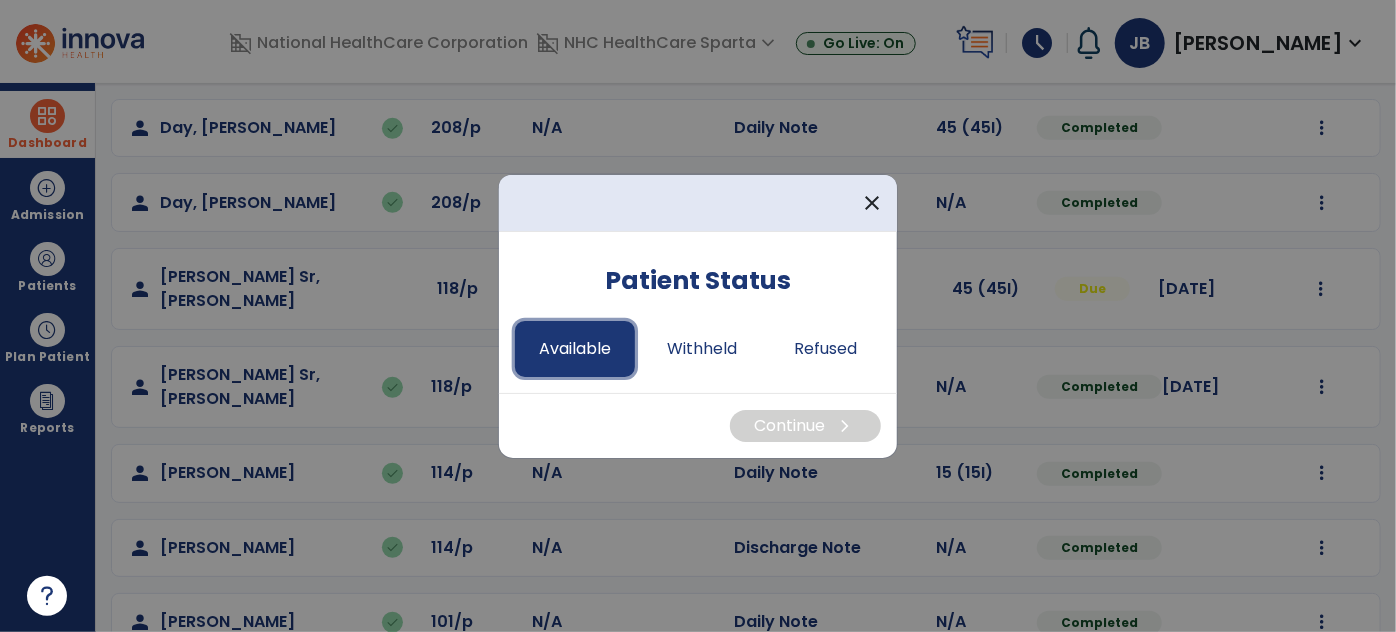 click on "Available" at bounding box center [575, 349] 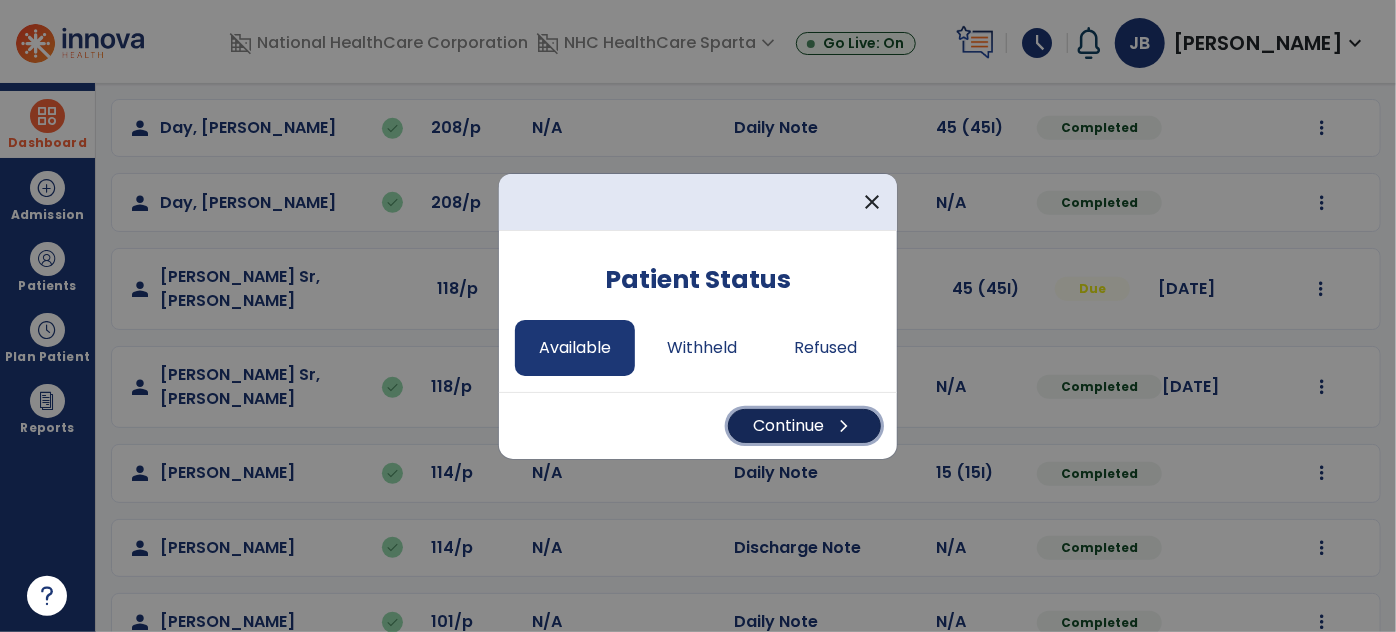 click on "Continue   chevron_right" at bounding box center (804, 426) 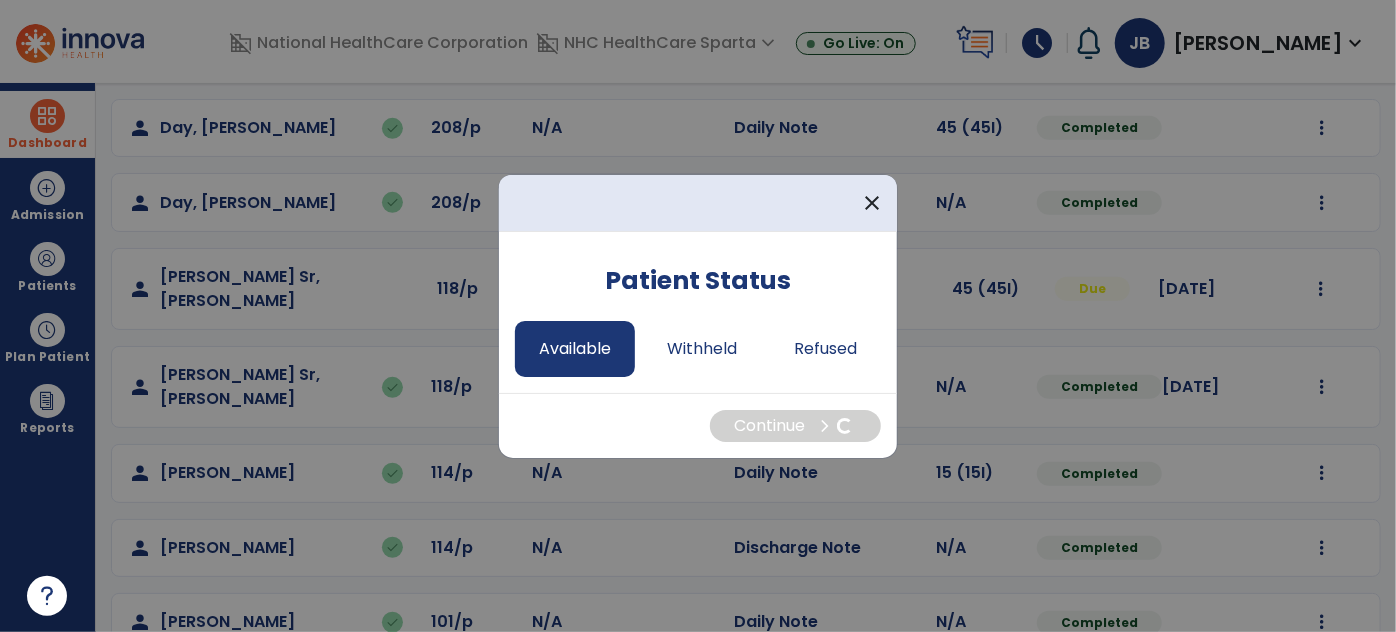 select on "*" 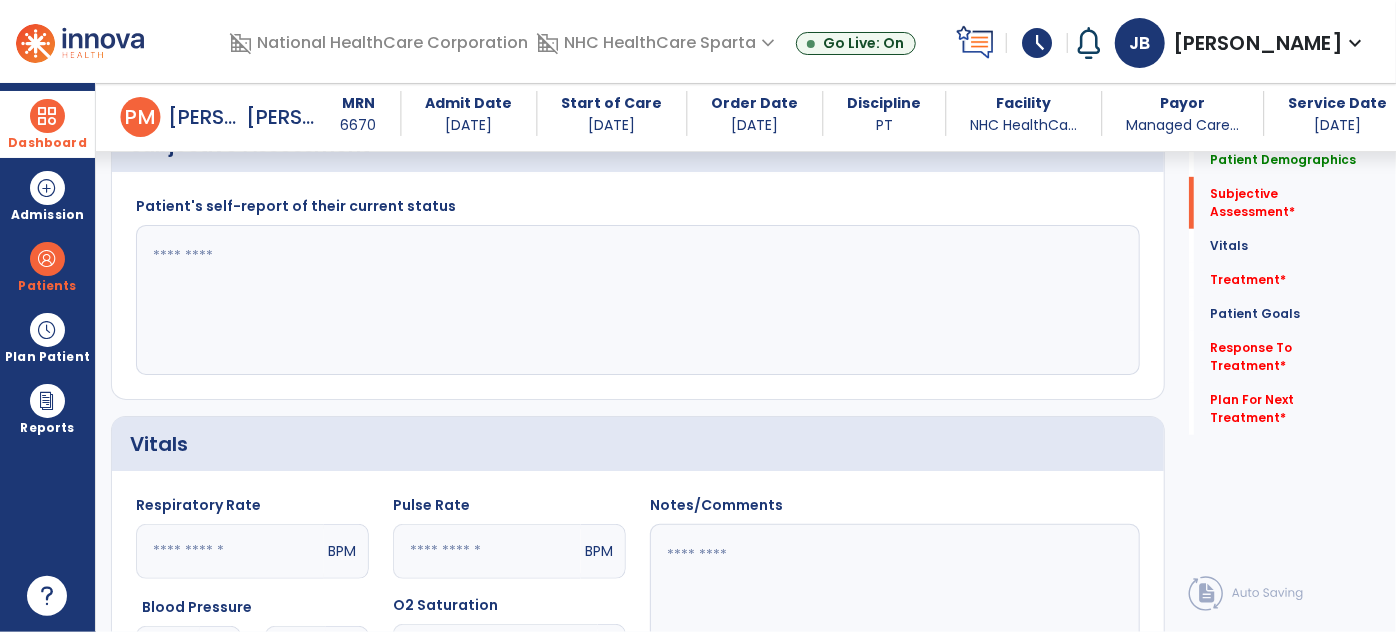 scroll, scrollTop: 549, scrollLeft: 0, axis: vertical 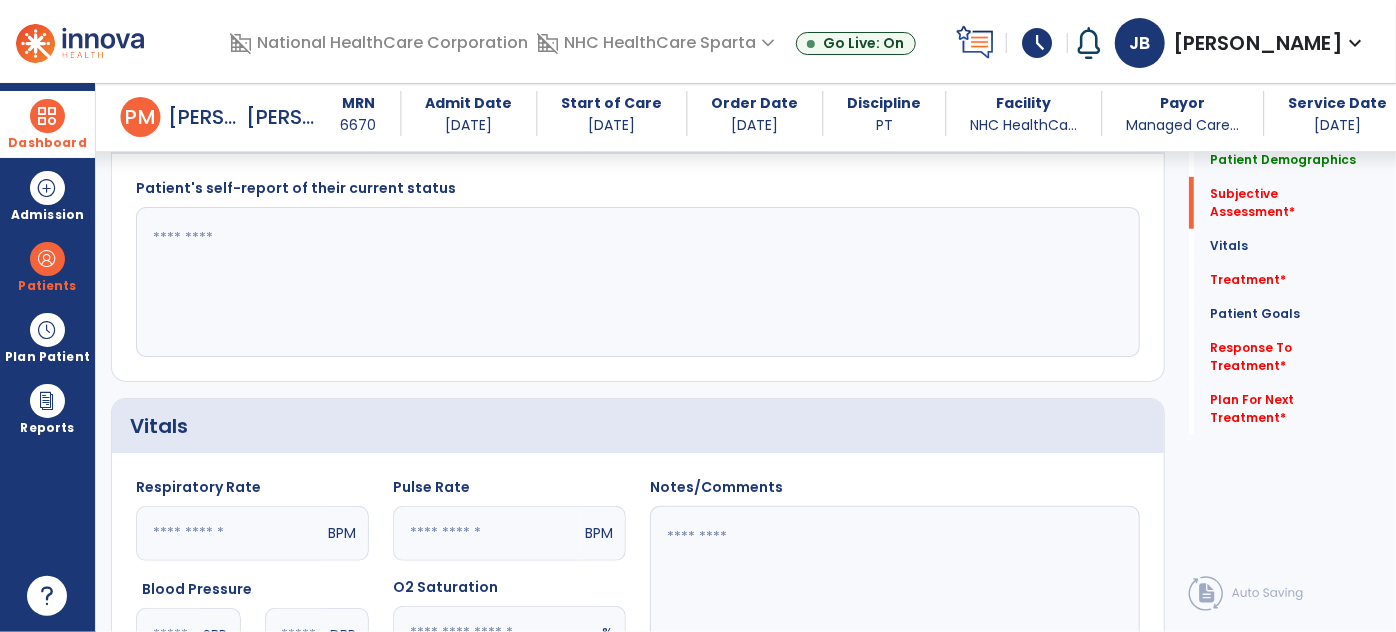 click 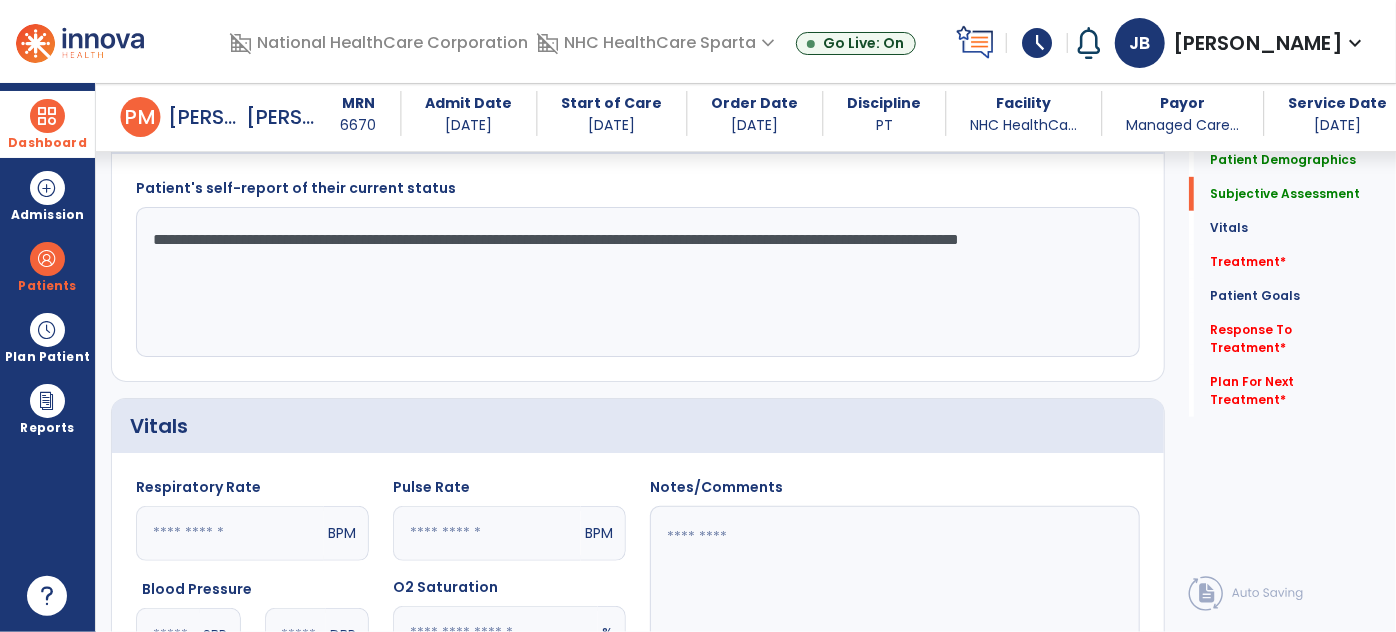 type on "**********" 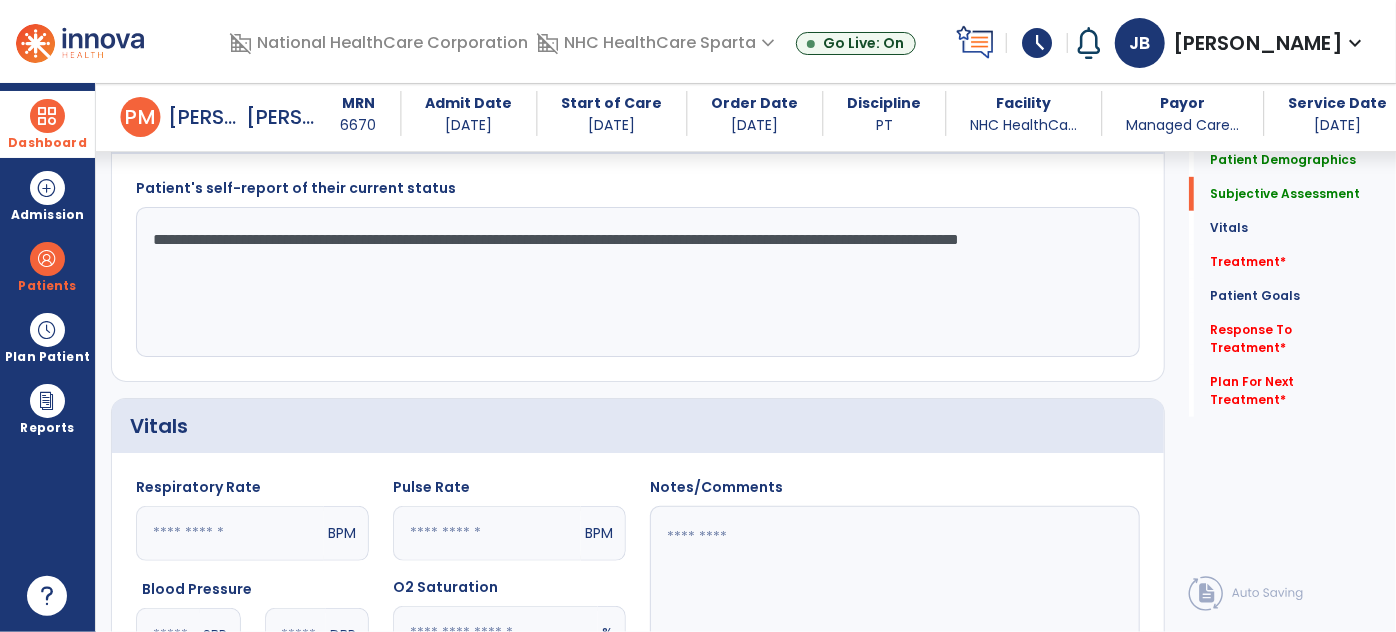 click 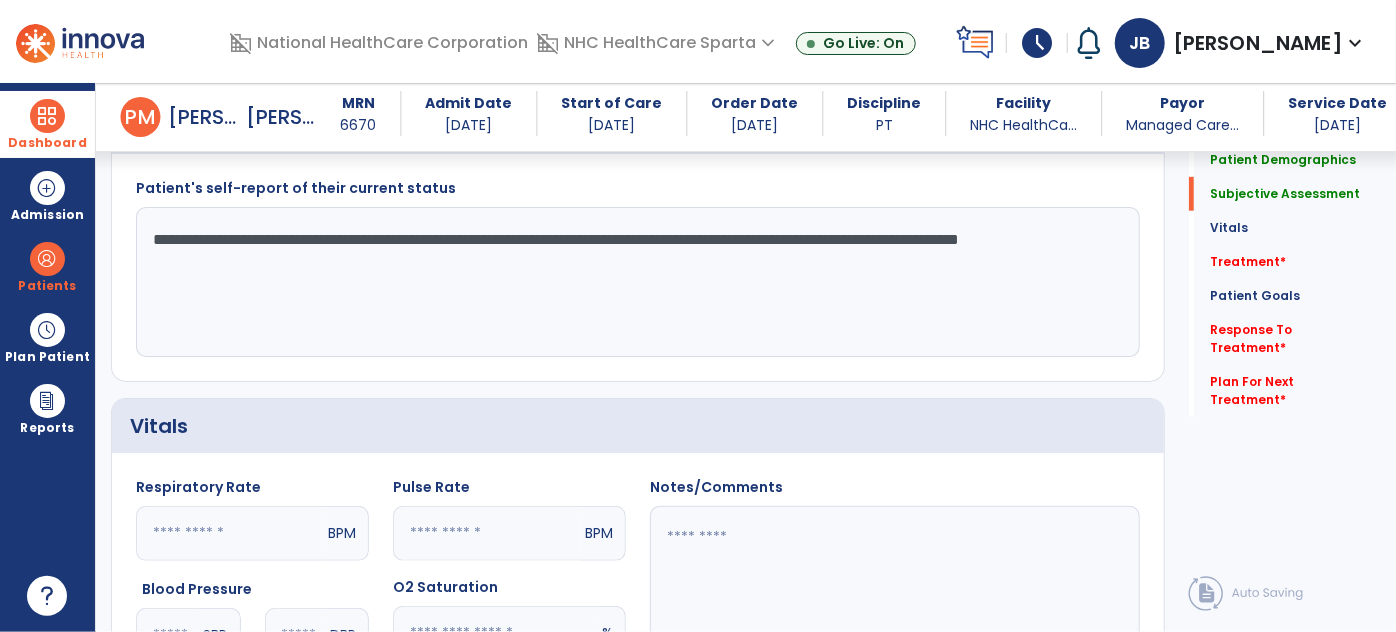 scroll, scrollTop: 730, scrollLeft: 0, axis: vertical 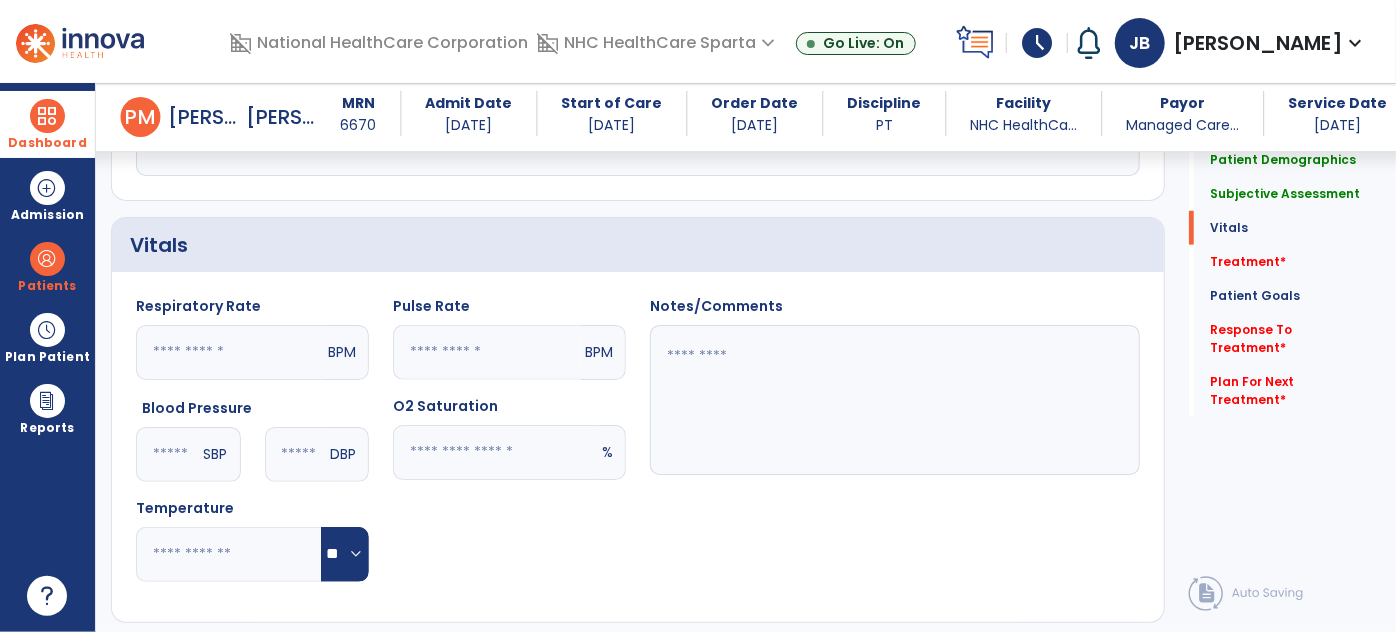 type on "**" 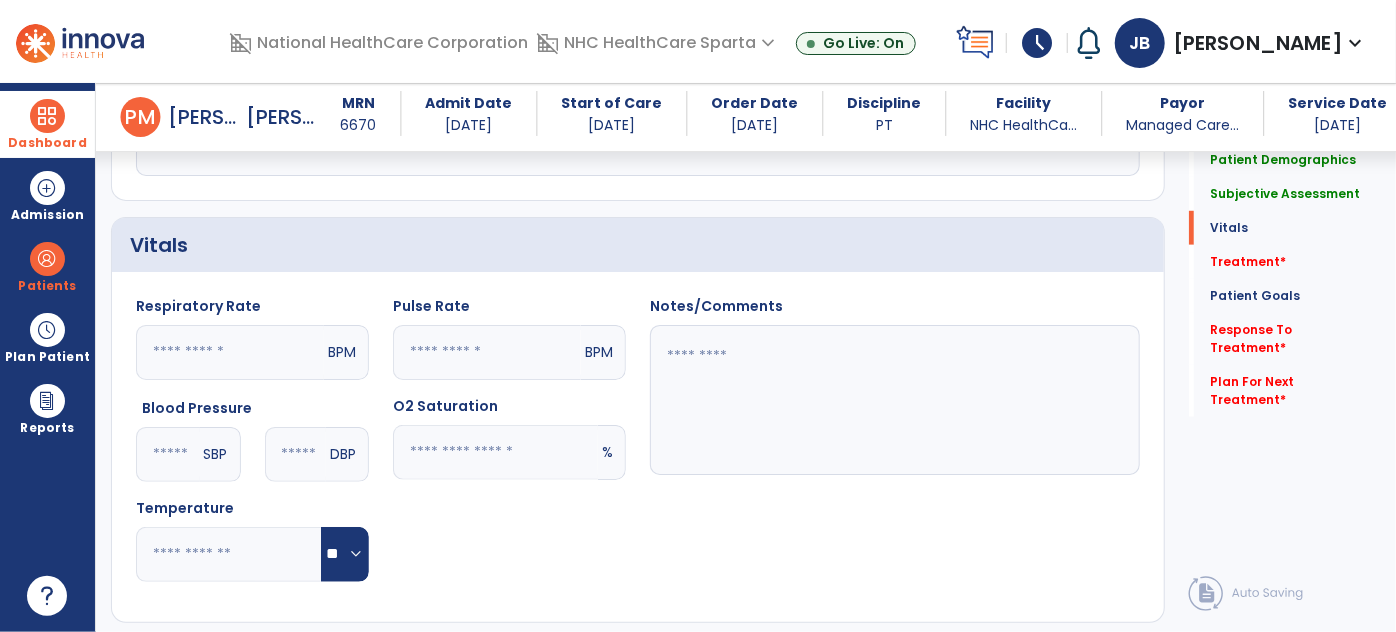 click 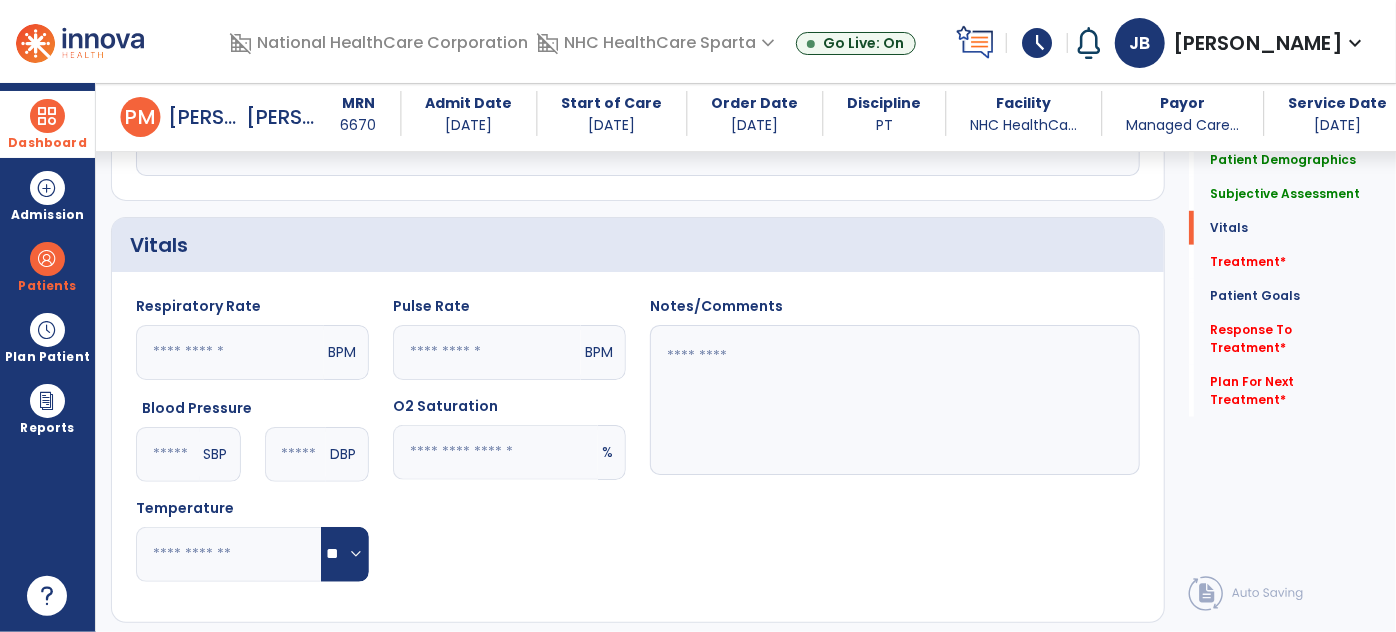 type on "**" 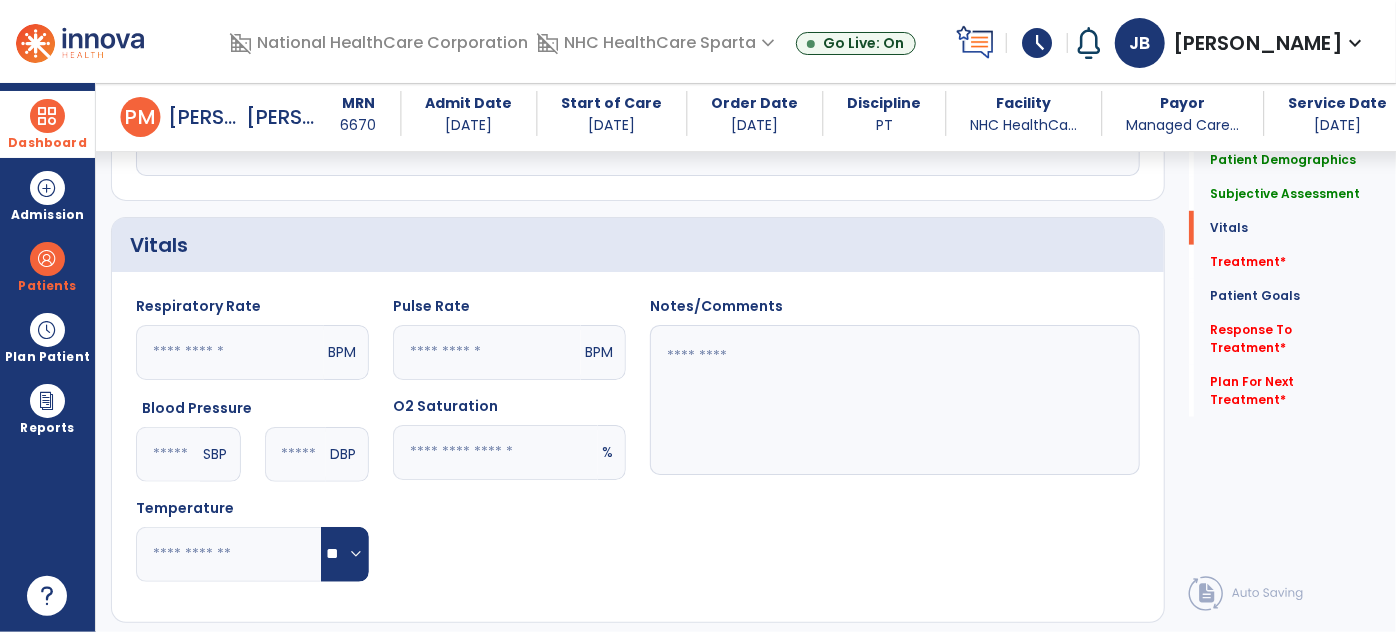 click 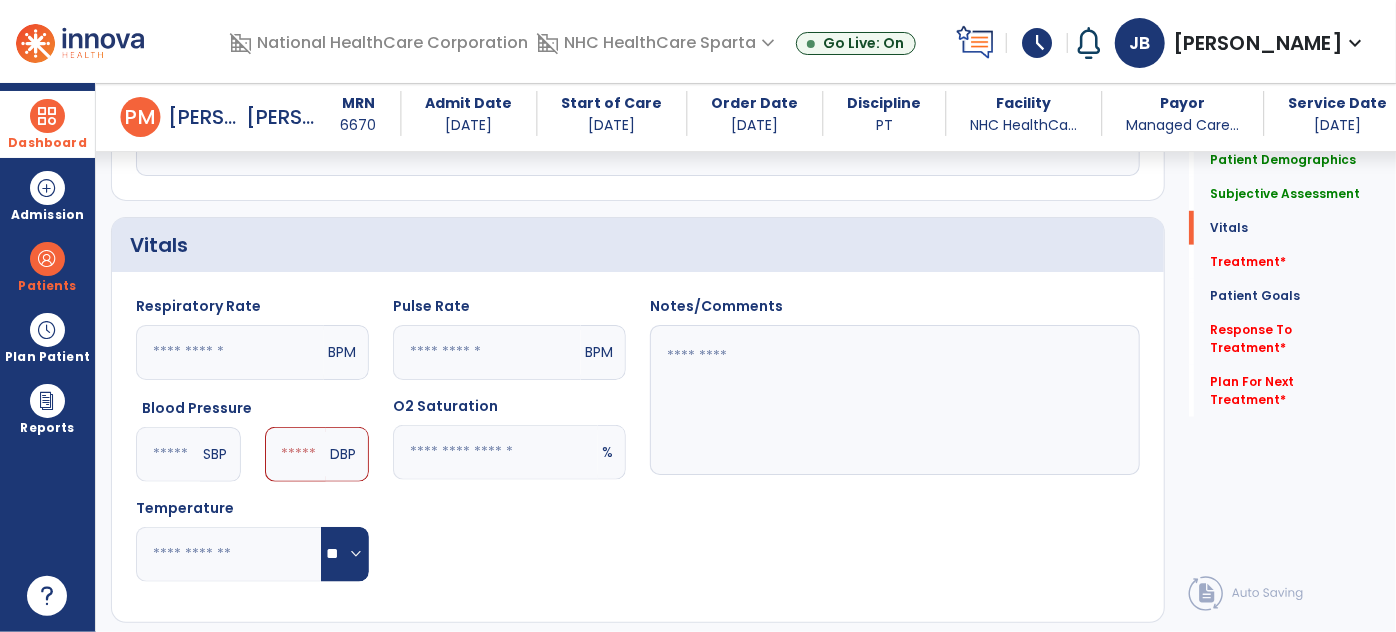 type on "***" 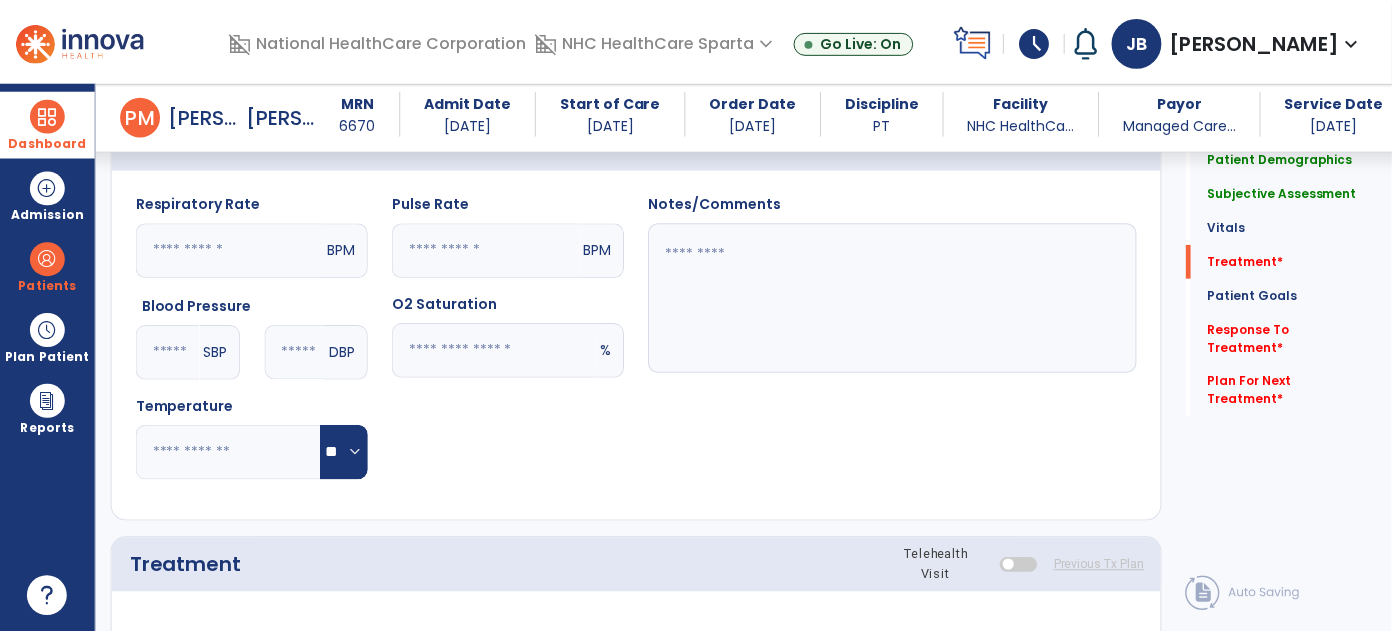 scroll, scrollTop: 1094, scrollLeft: 0, axis: vertical 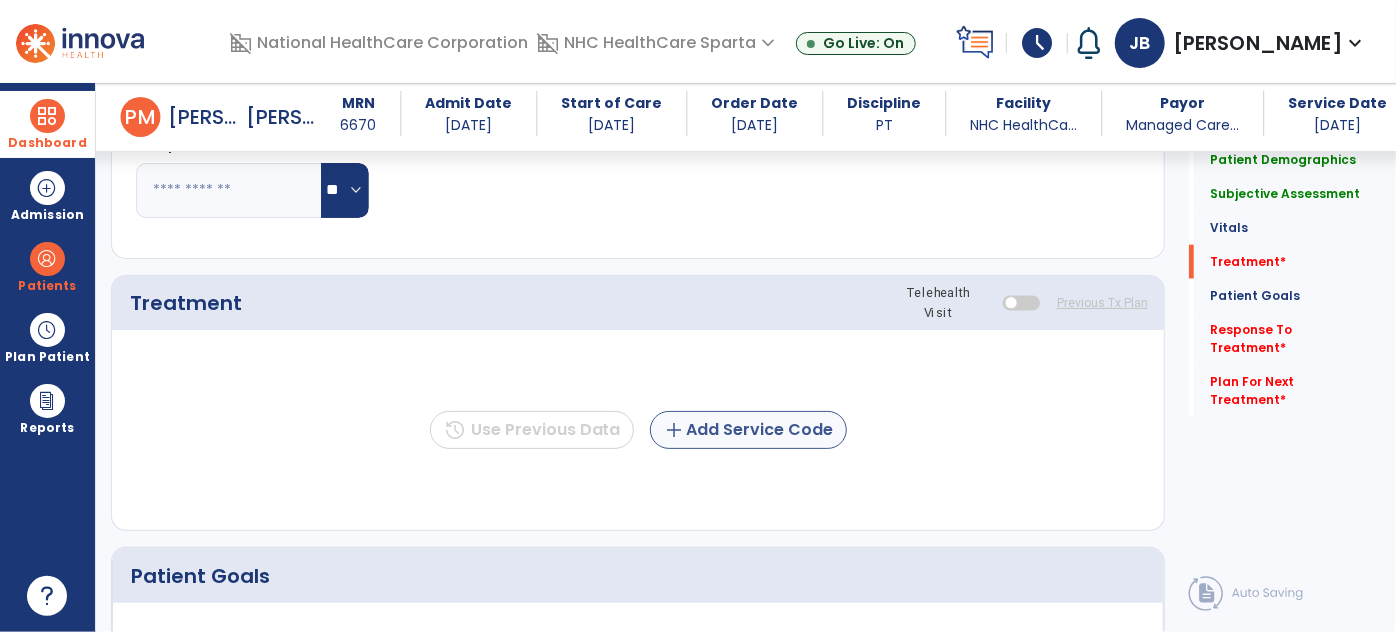 type on "**" 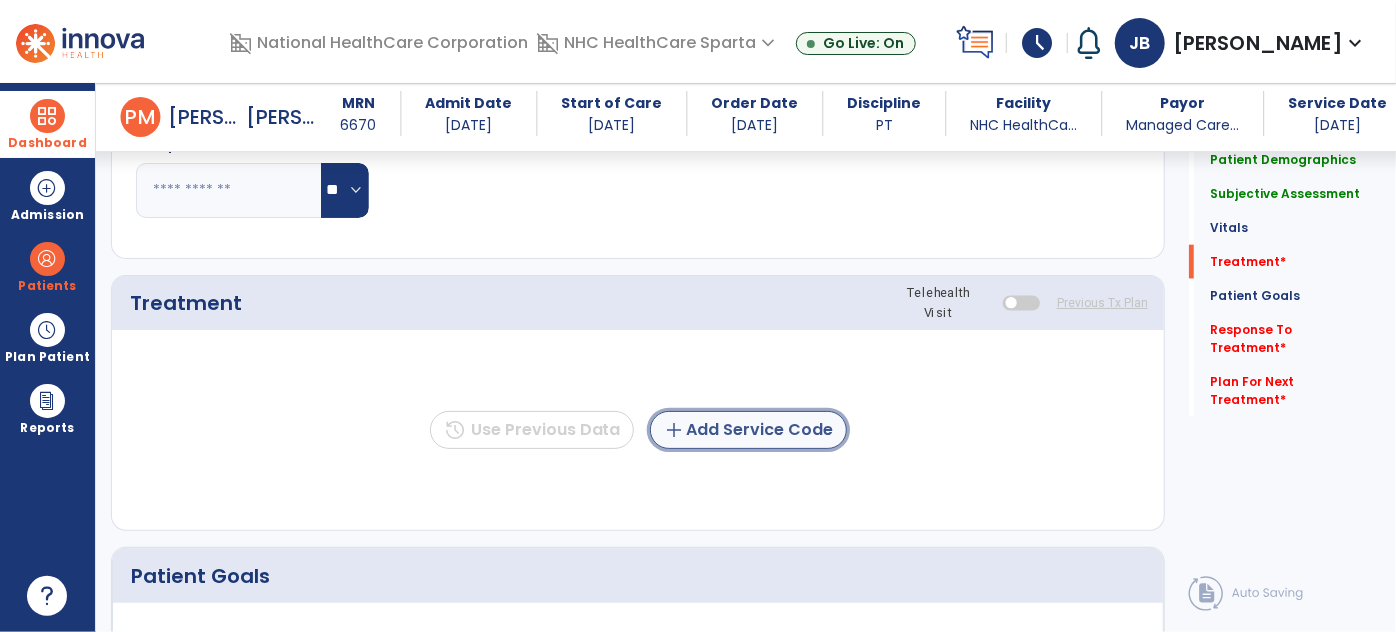 click on "add  Add Service Code" 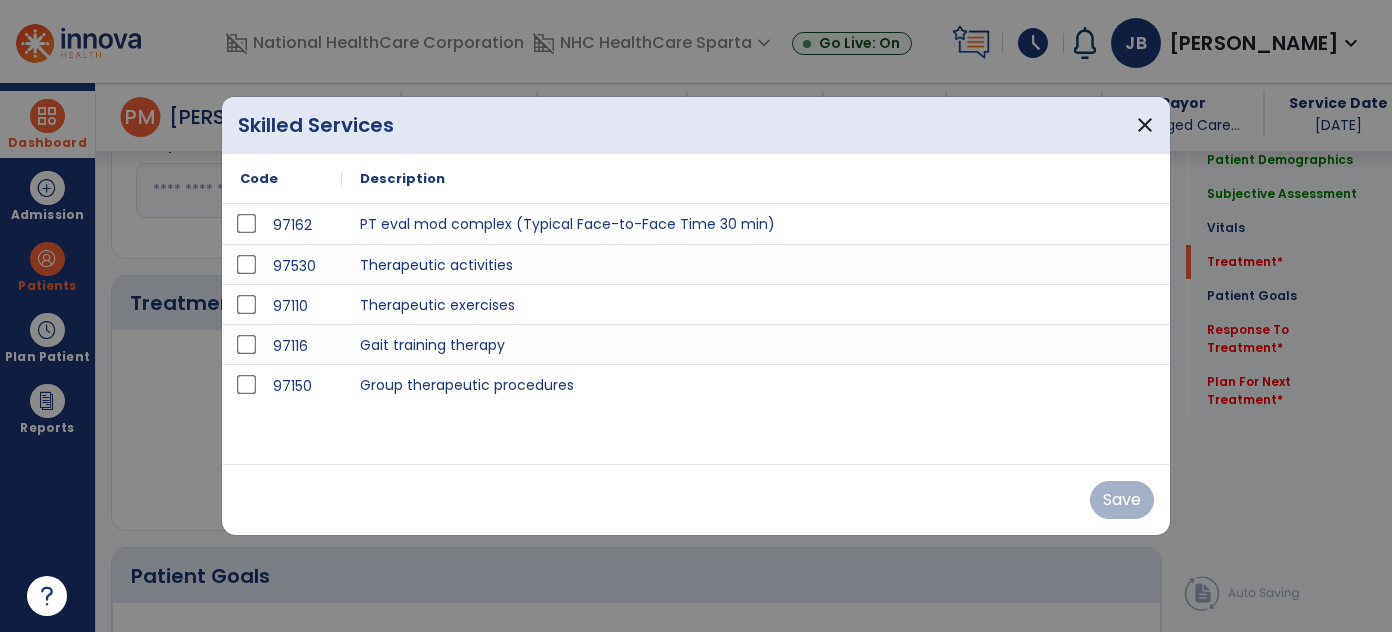 scroll, scrollTop: 1094, scrollLeft: 0, axis: vertical 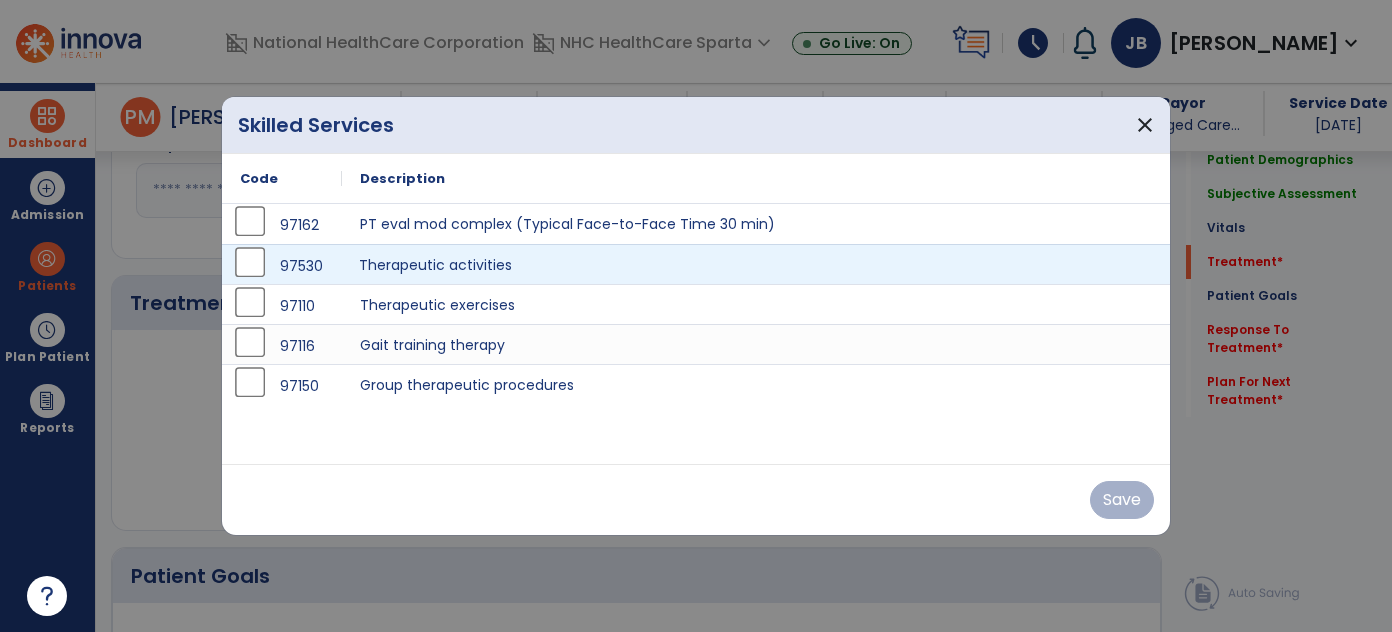 click on "Therapeutic activities" at bounding box center (756, 264) 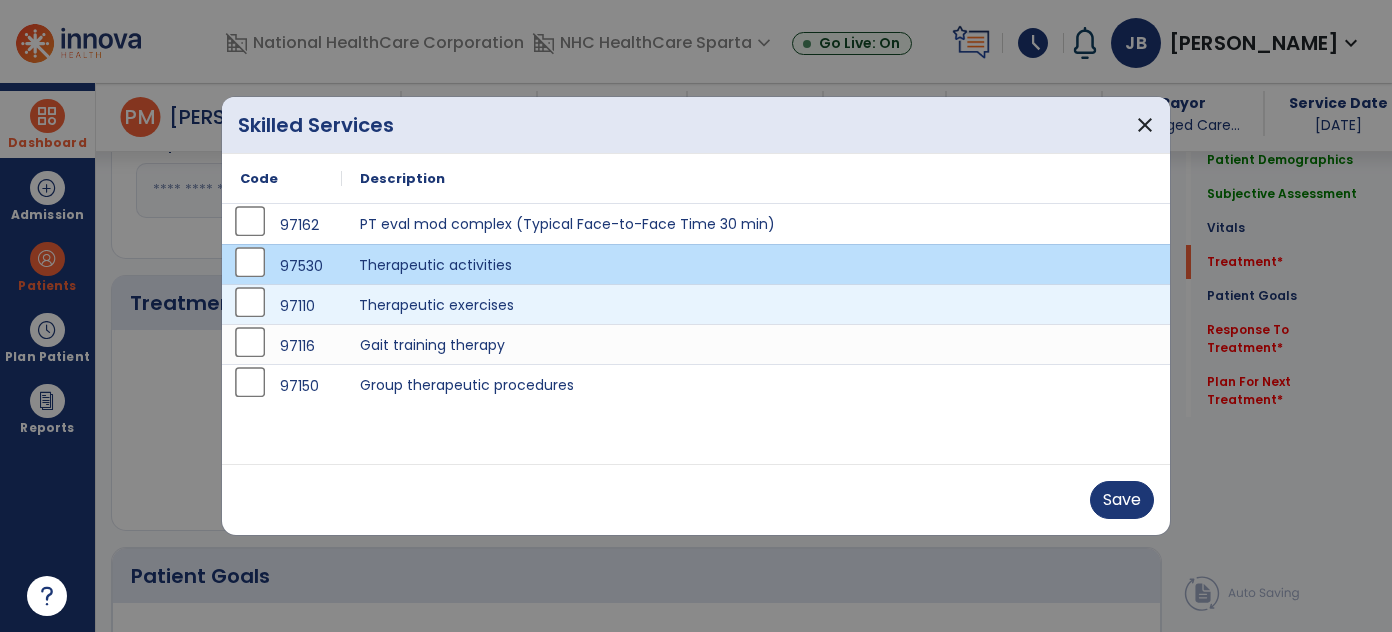 click on "Therapeutic exercises" at bounding box center (756, 304) 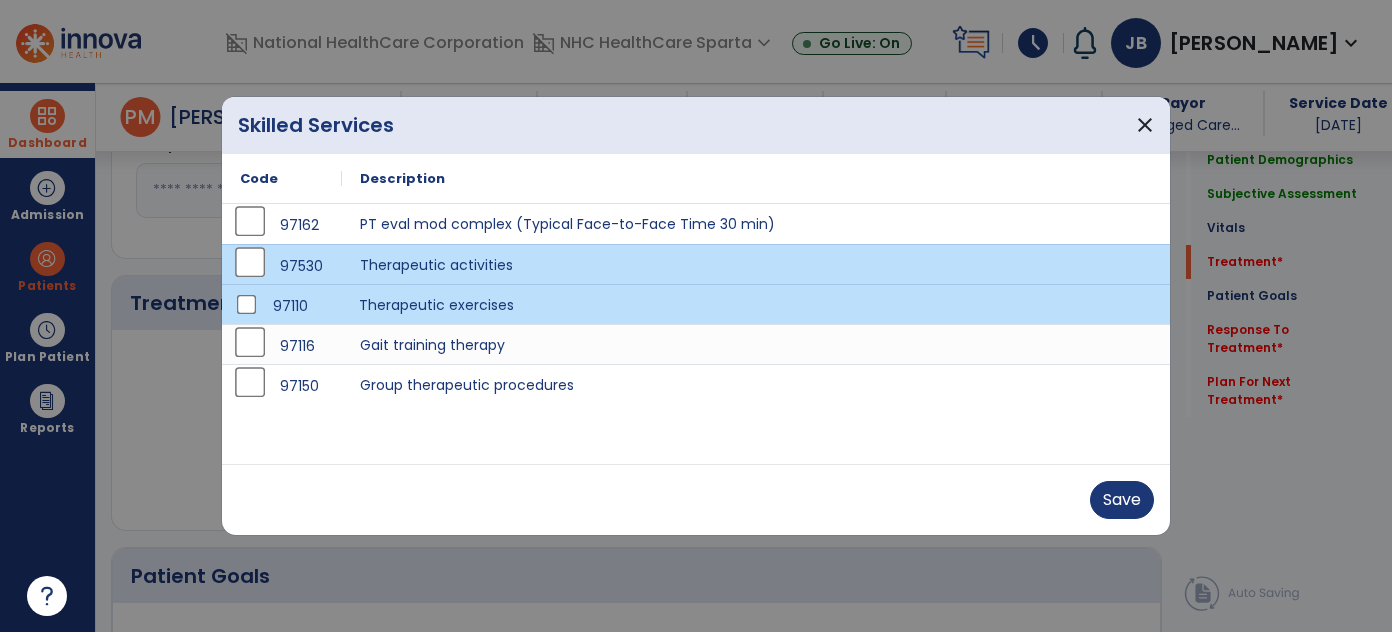 click on "Therapeutic exercises" at bounding box center (756, 304) 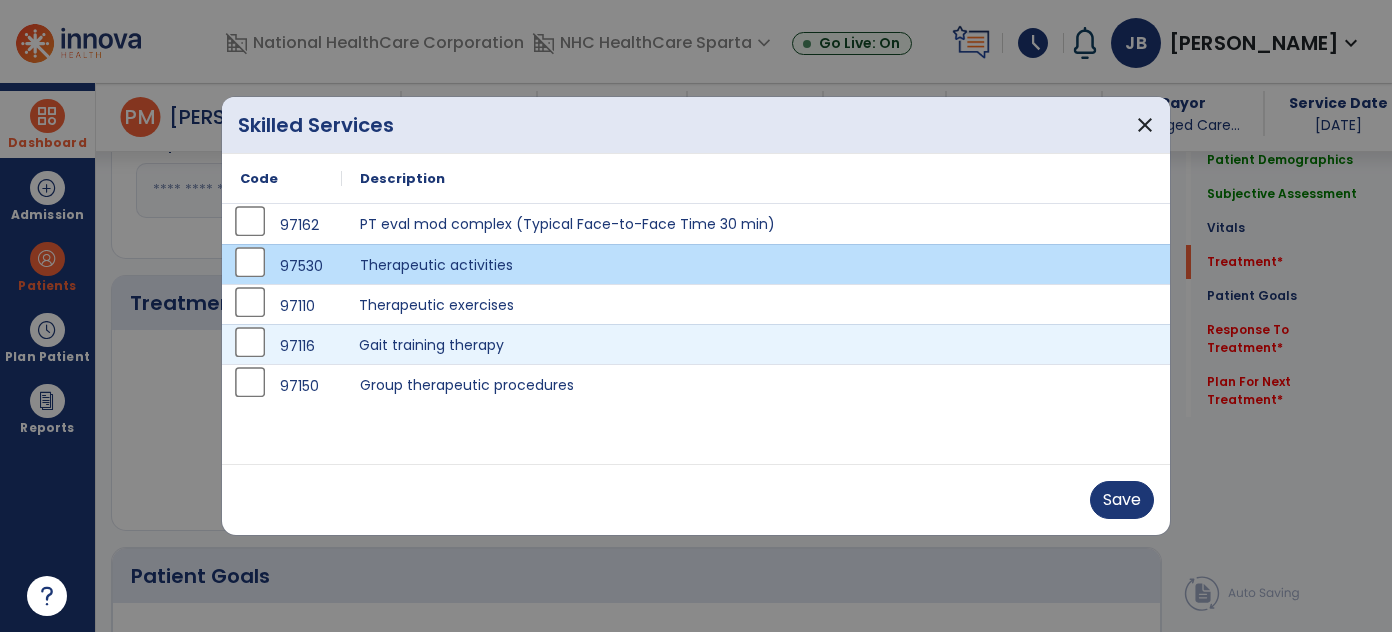 click on "Gait training therapy" at bounding box center (756, 344) 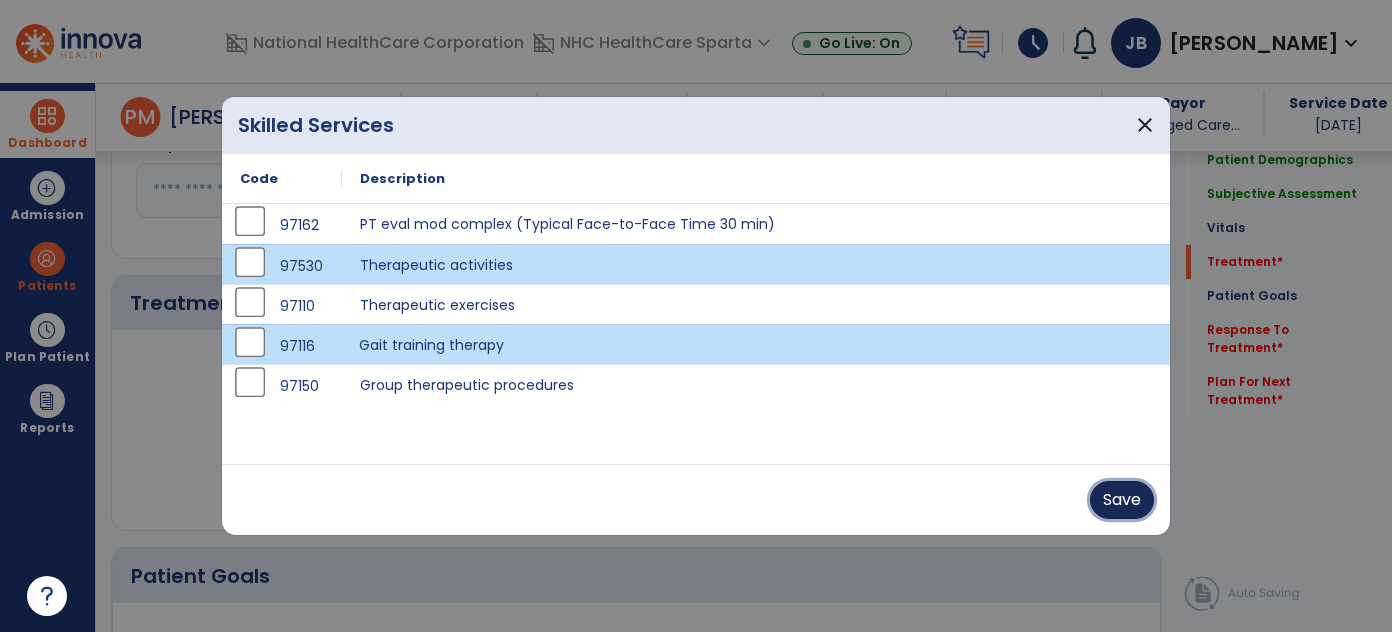 click on "Save" at bounding box center [1122, 500] 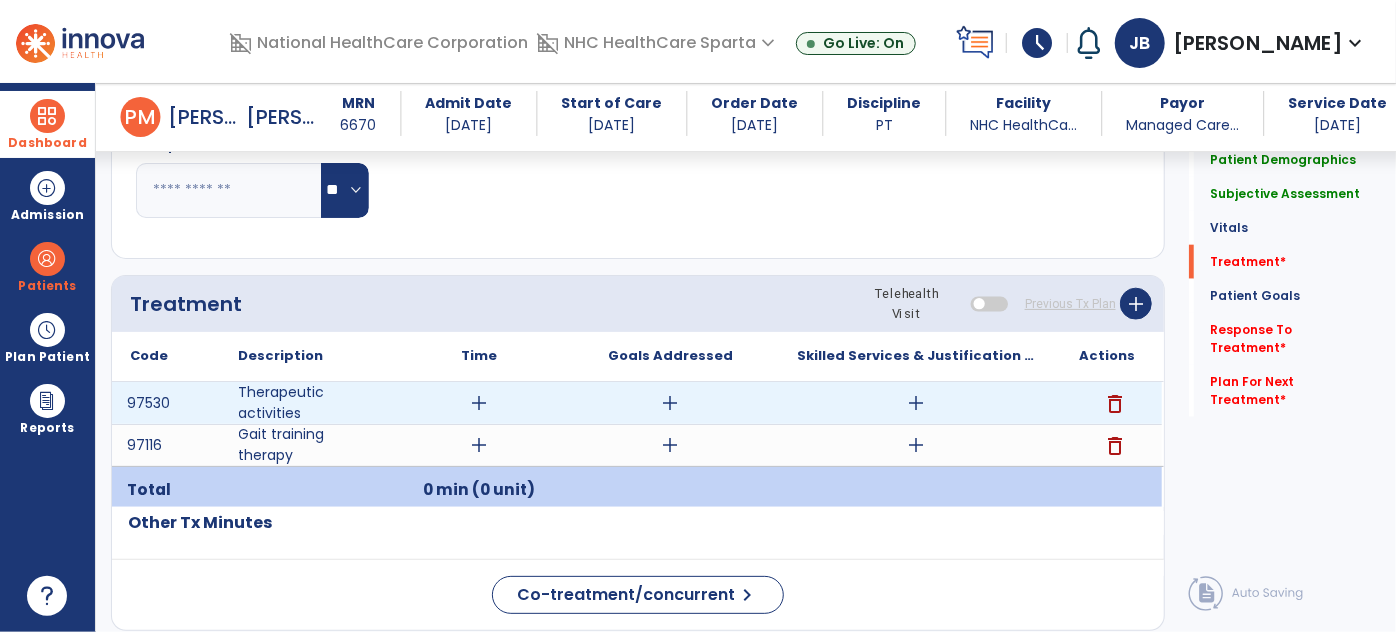 click on "add" at bounding box center [480, 403] 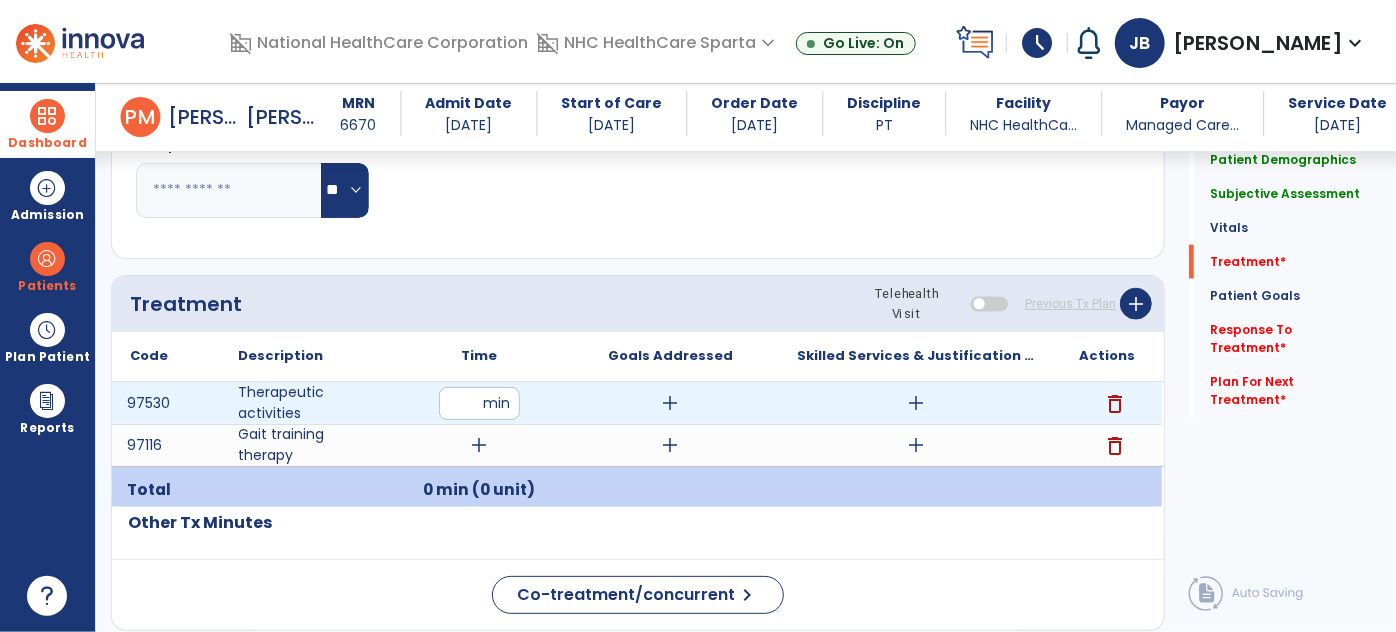 type on "**" 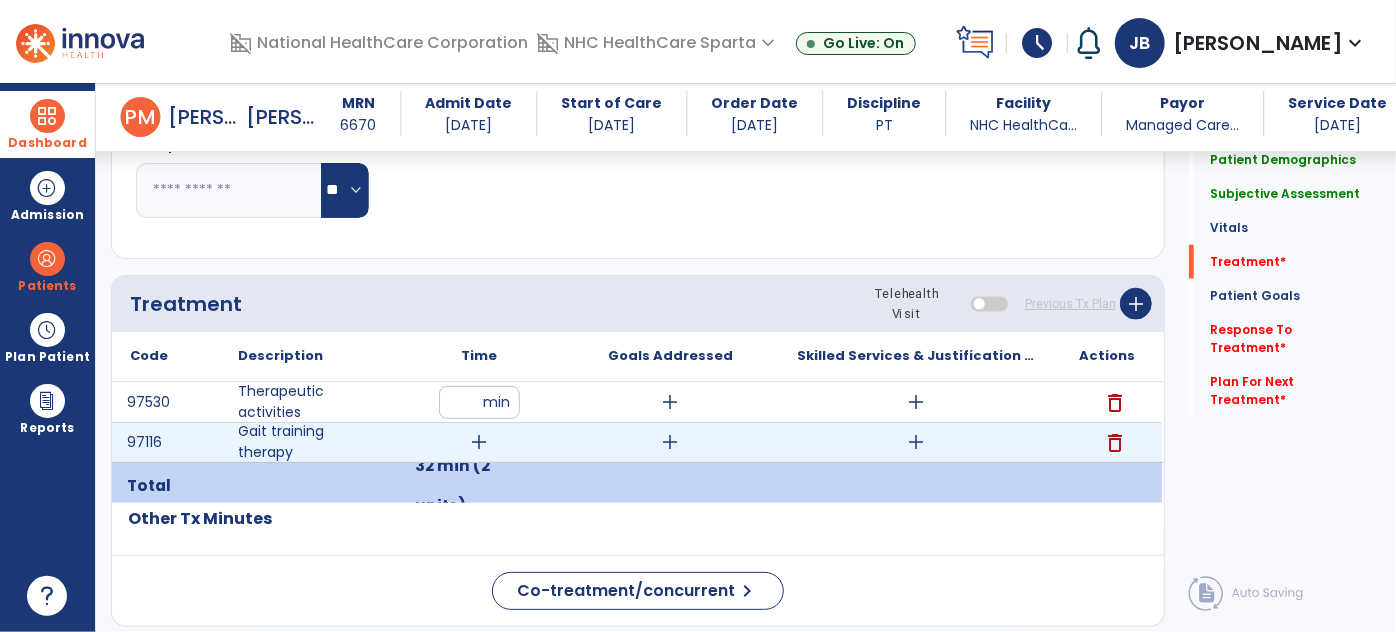 click on "add" at bounding box center (480, 442) 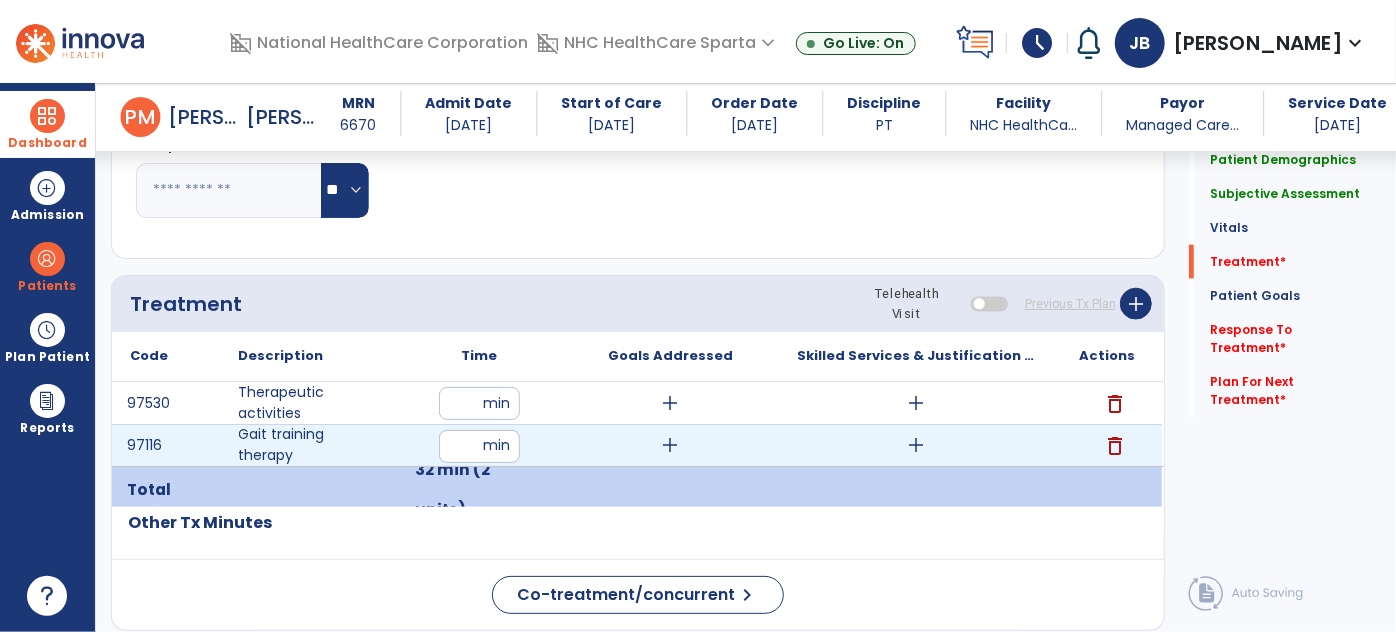 type on "**" 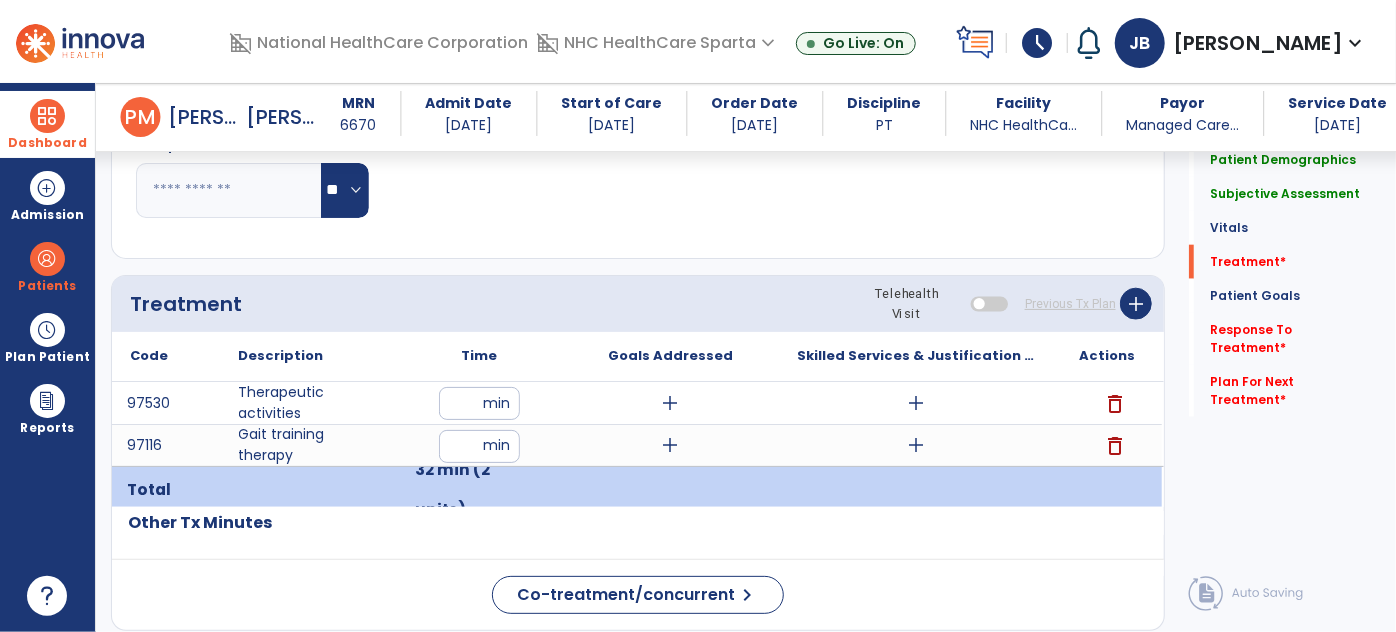 click on "Code
Description
Time" 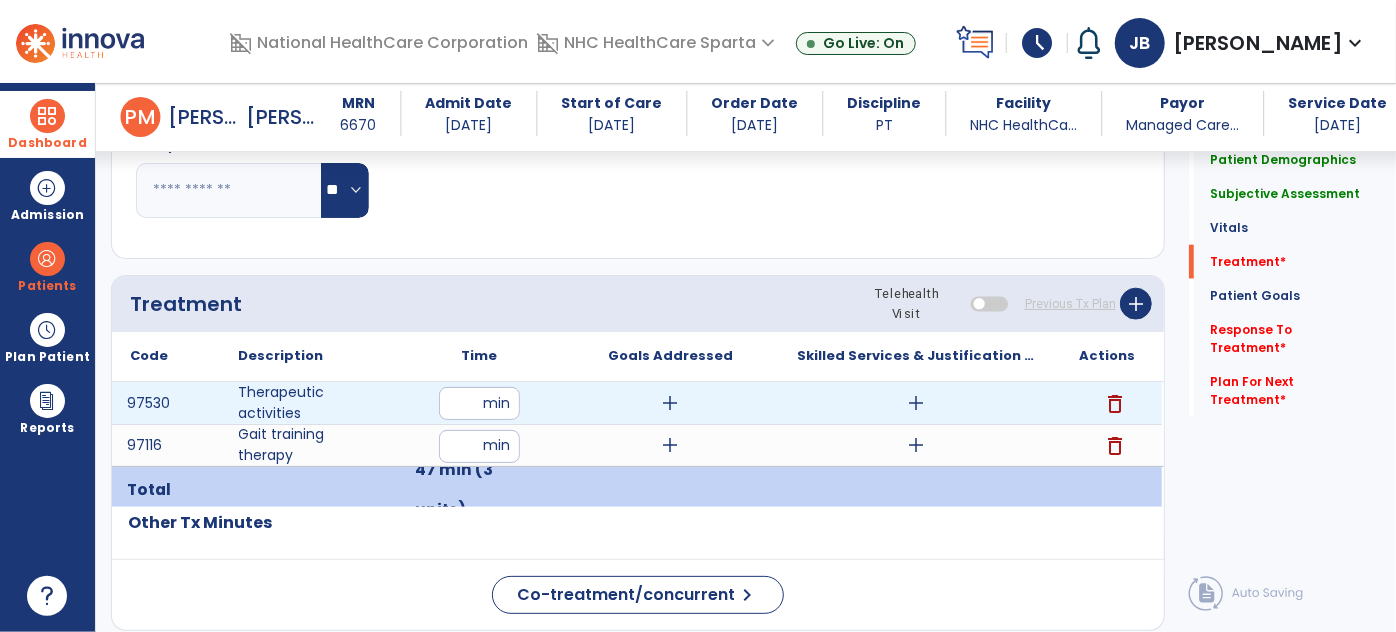 click on "add" at bounding box center (916, 403) 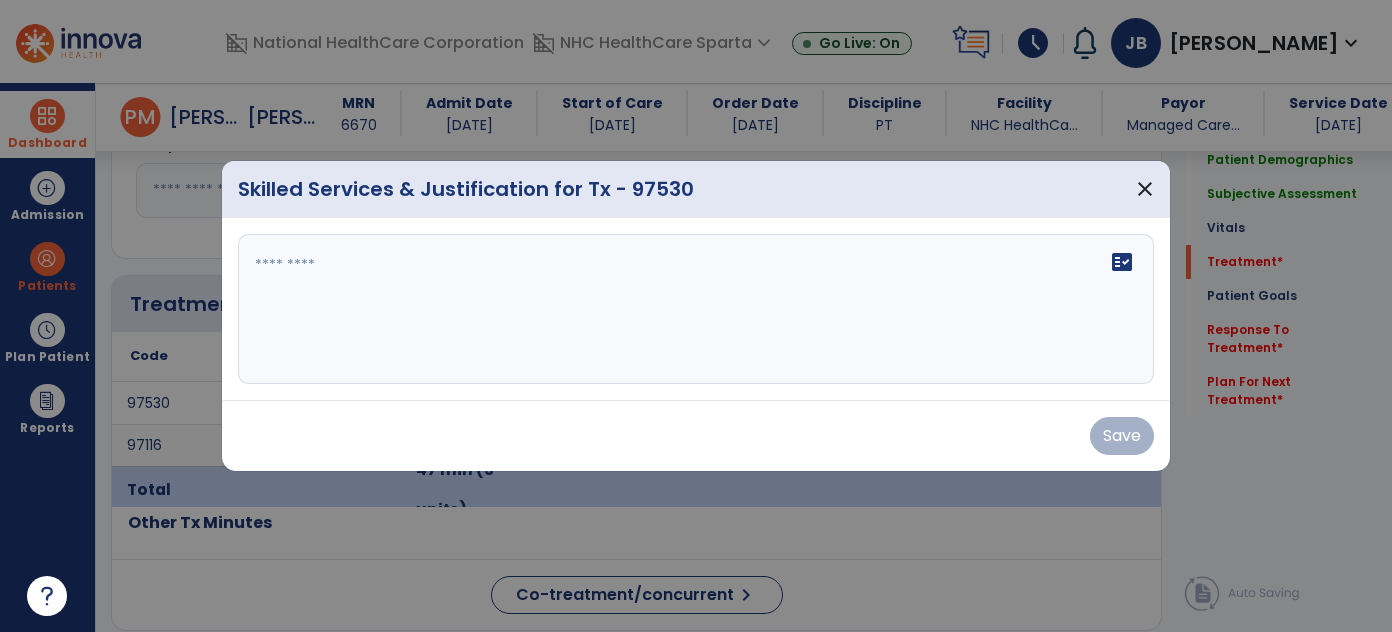 scroll, scrollTop: 1094, scrollLeft: 0, axis: vertical 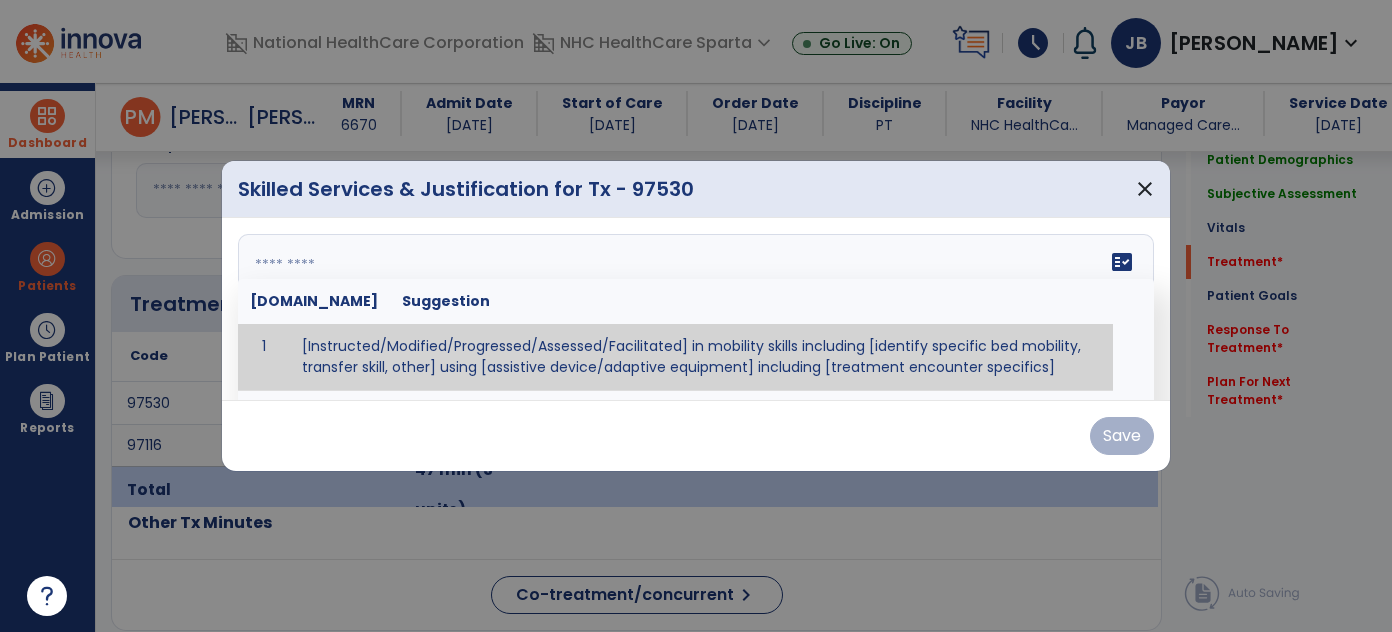 click on "fact_check  Sr.No Suggestion 1 [Instructed/Modified/Progressed/Assessed/Facilitated] in mobility skills including [identify specific bed mobility, transfer skill, other] using [assistive device/adaptive equipment] including [treatment encounter specifics]" at bounding box center (696, 309) 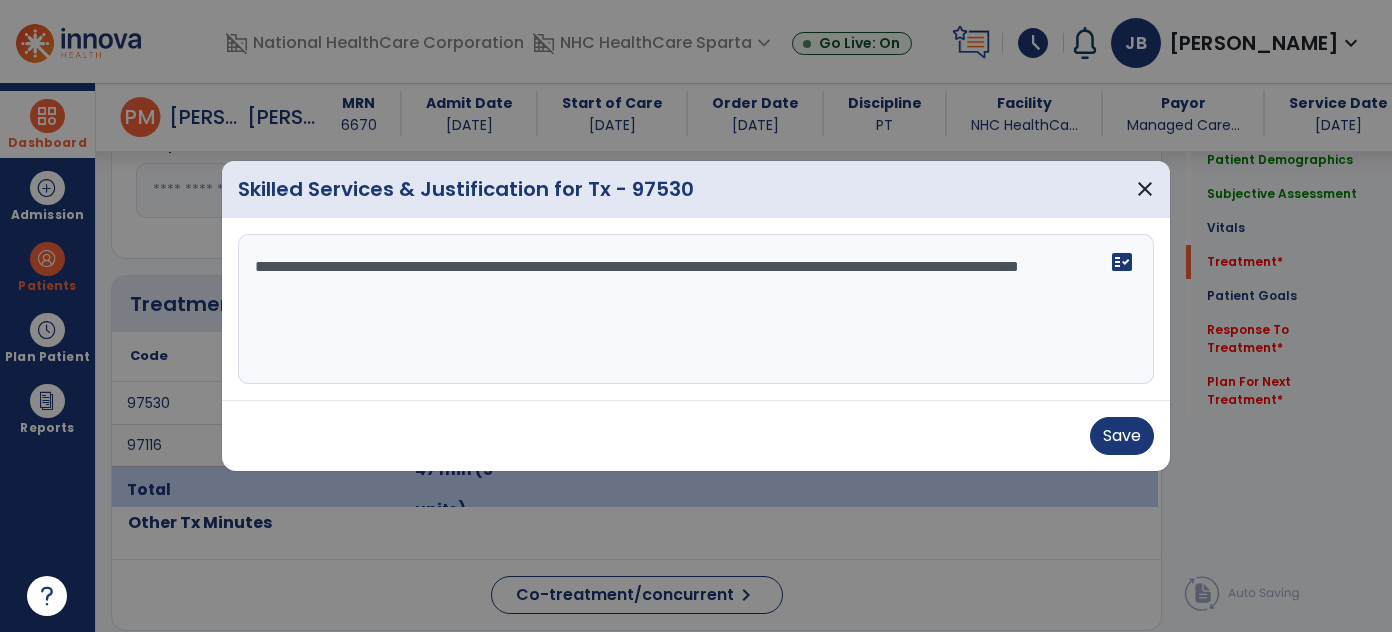 click on "**********" at bounding box center (696, 309) 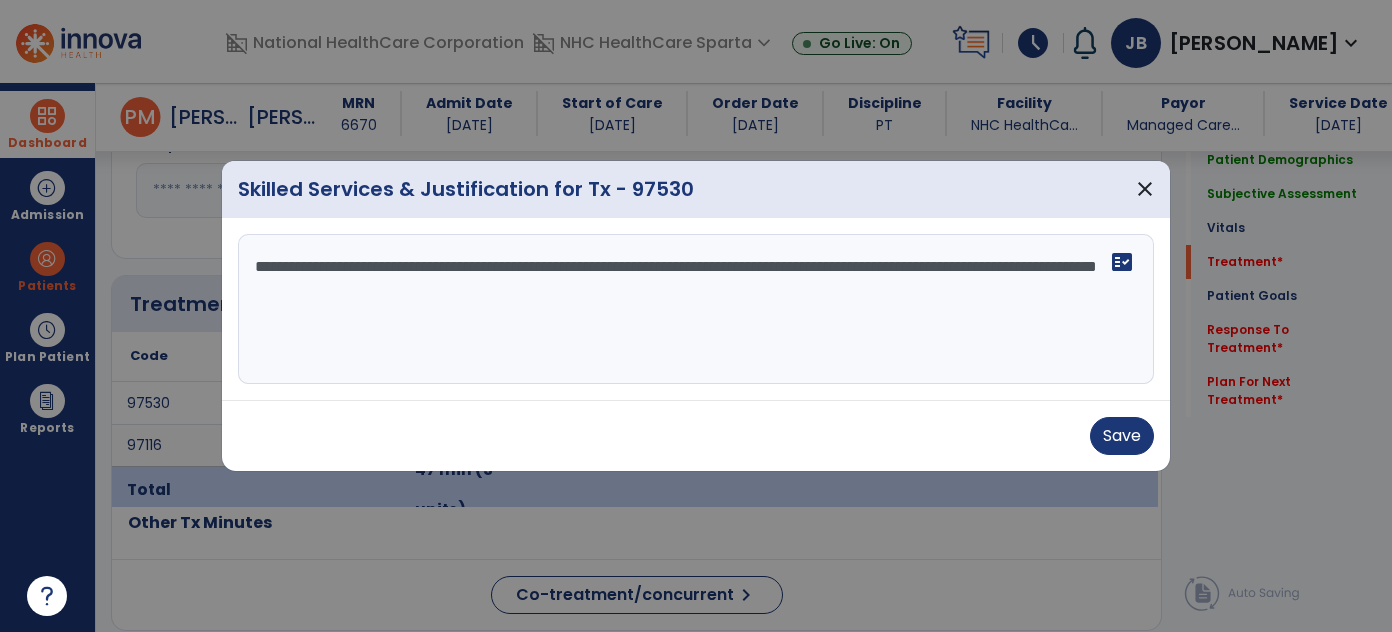 click on "**********" at bounding box center [696, 309] 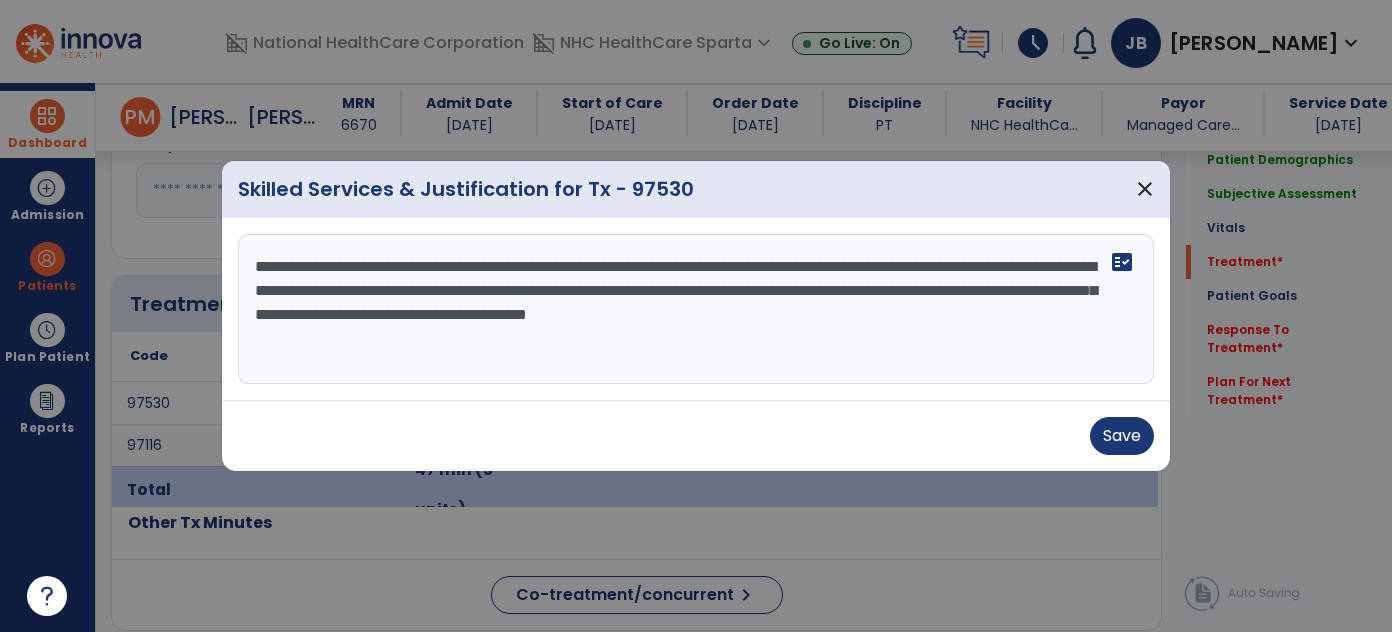 click on "**********" at bounding box center (696, 309) 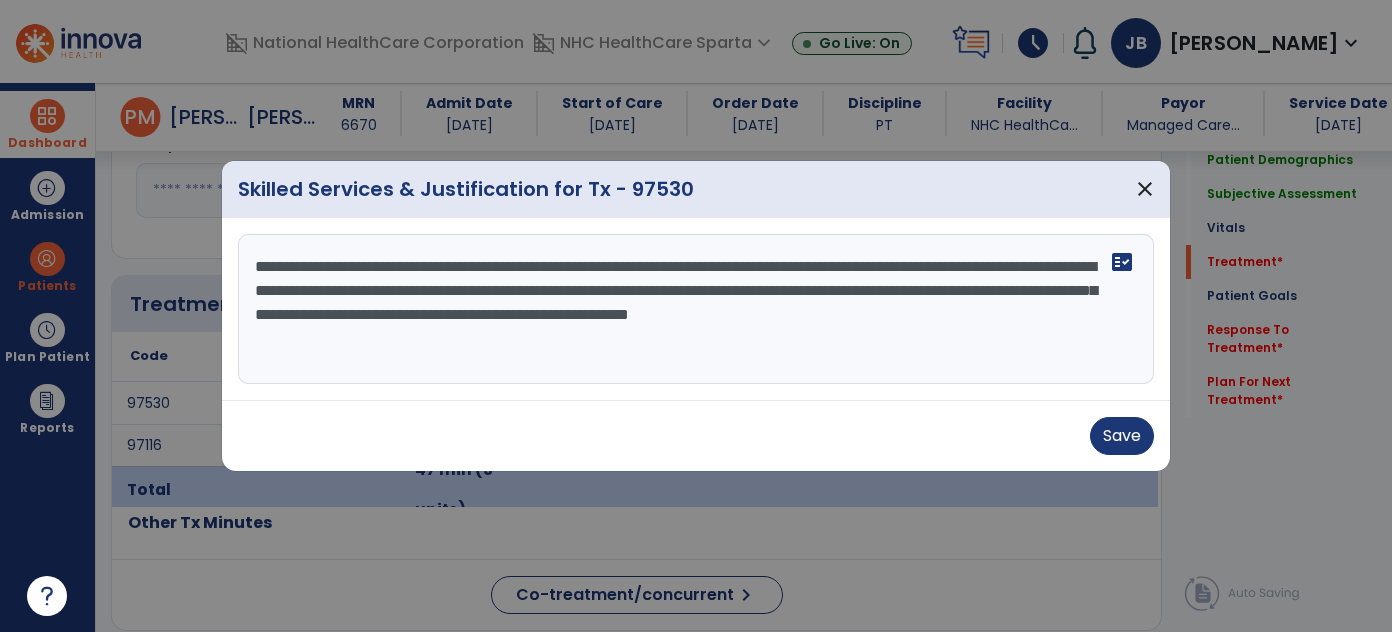 click on "**********" at bounding box center [696, 309] 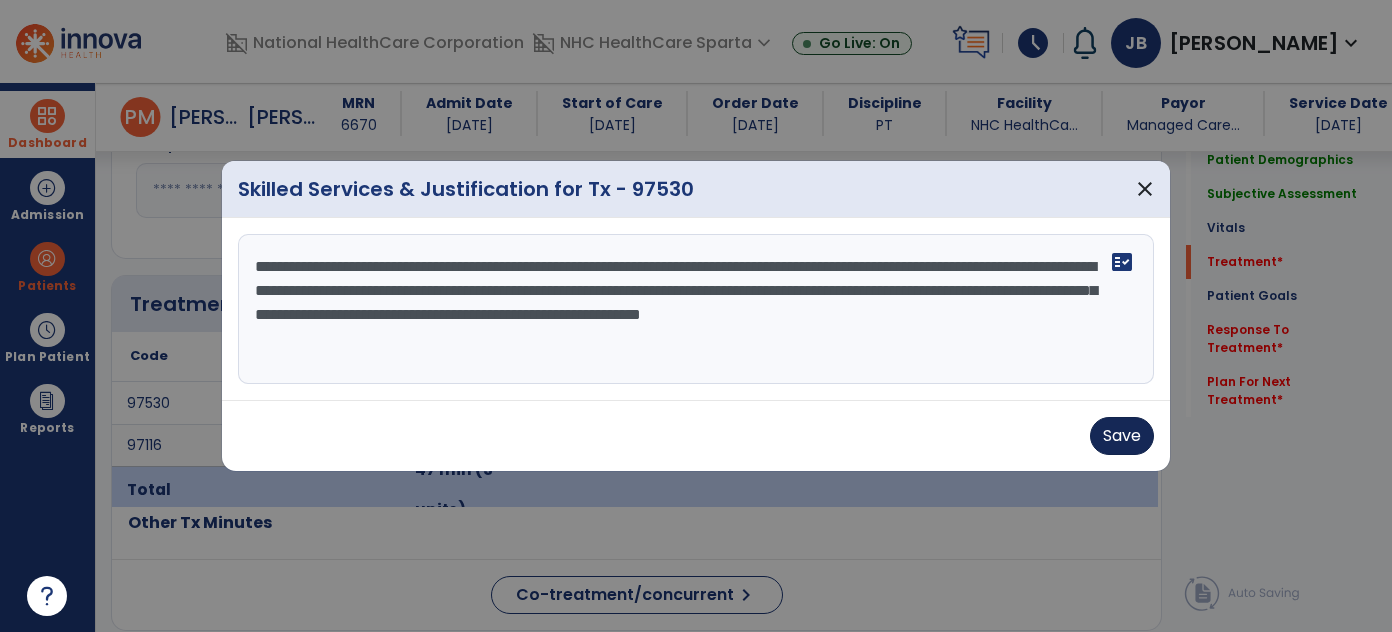 type on "**********" 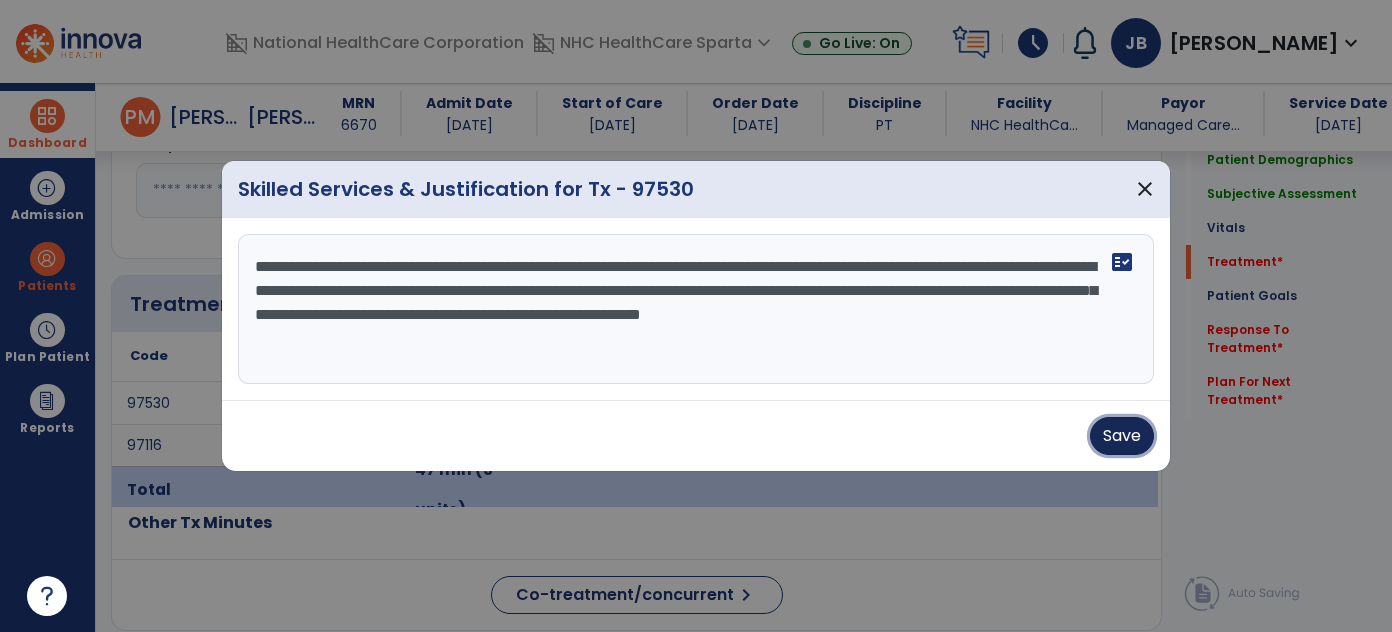 click on "Save" at bounding box center [1122, 436] 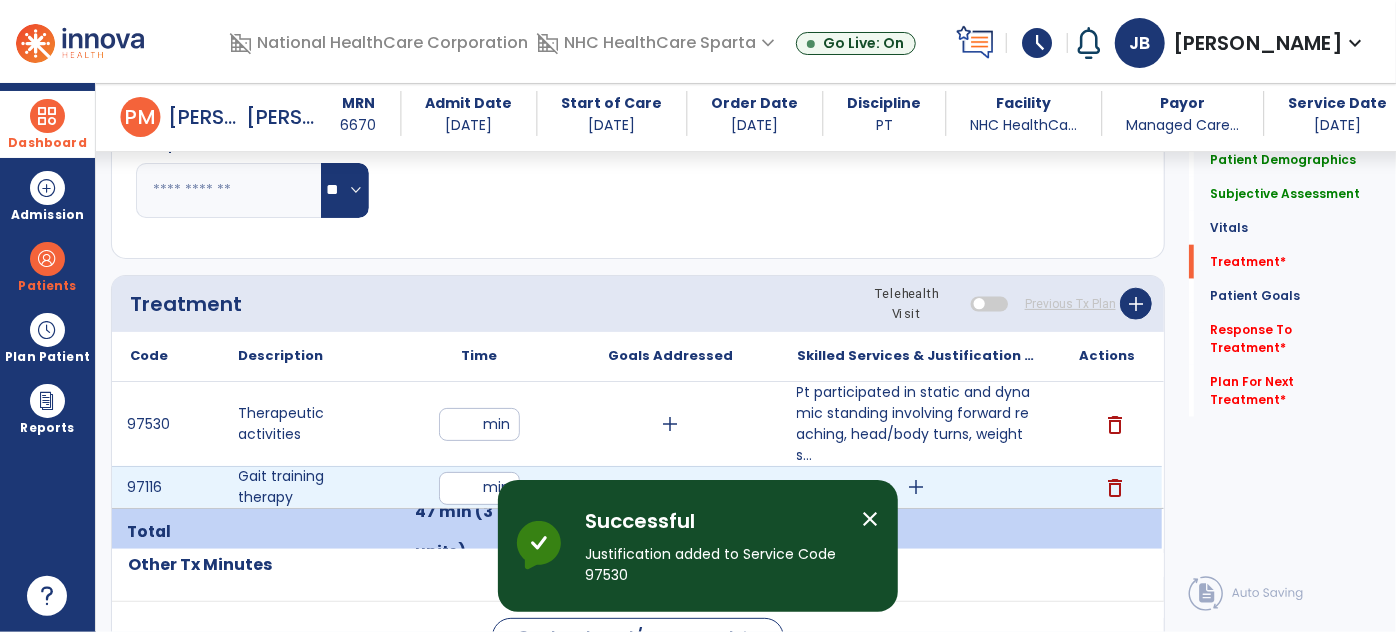 click on "add" at bounding box center (916, 487) 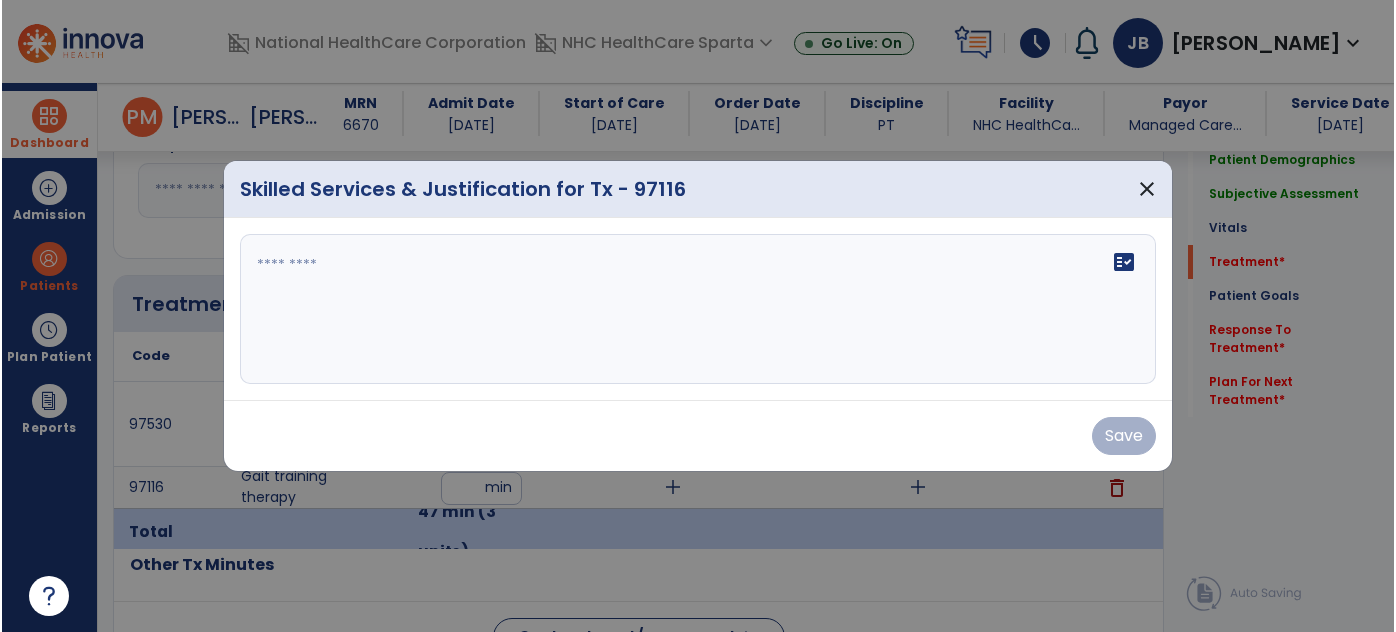 scroll, scrollTop: 1094, scrollLeft: 0, axis: vertical 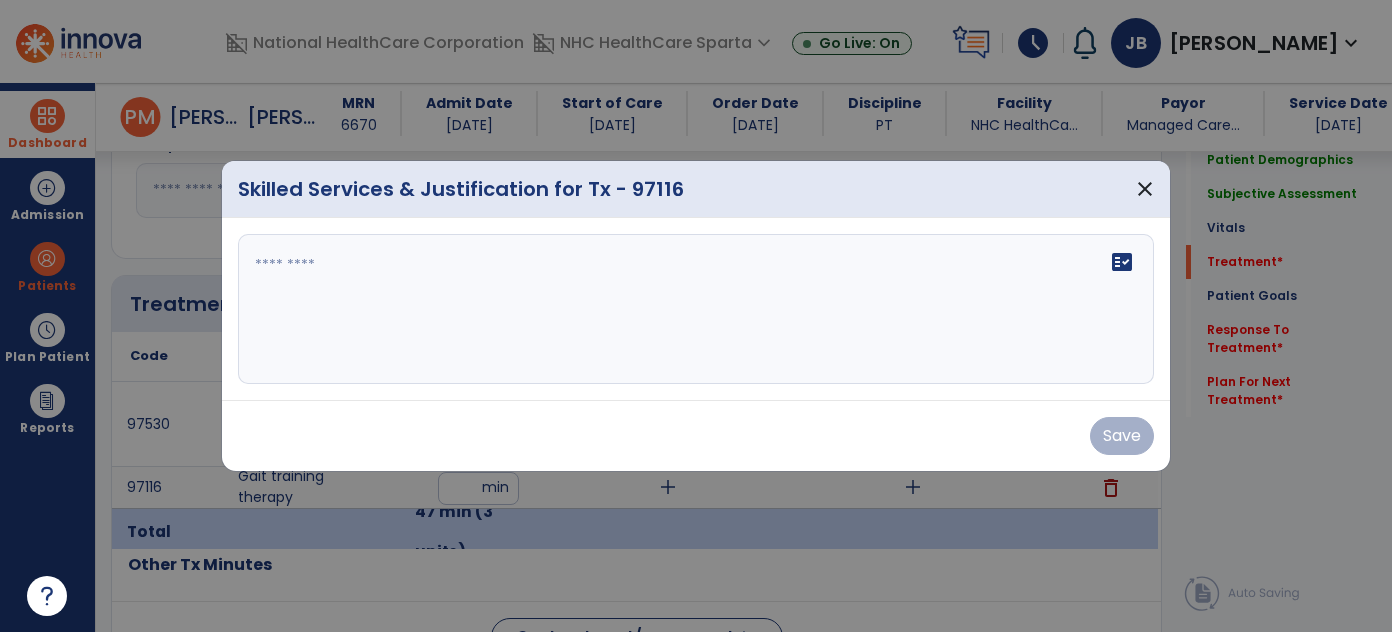 click on "fact_check" at bounding box center (696, 309) 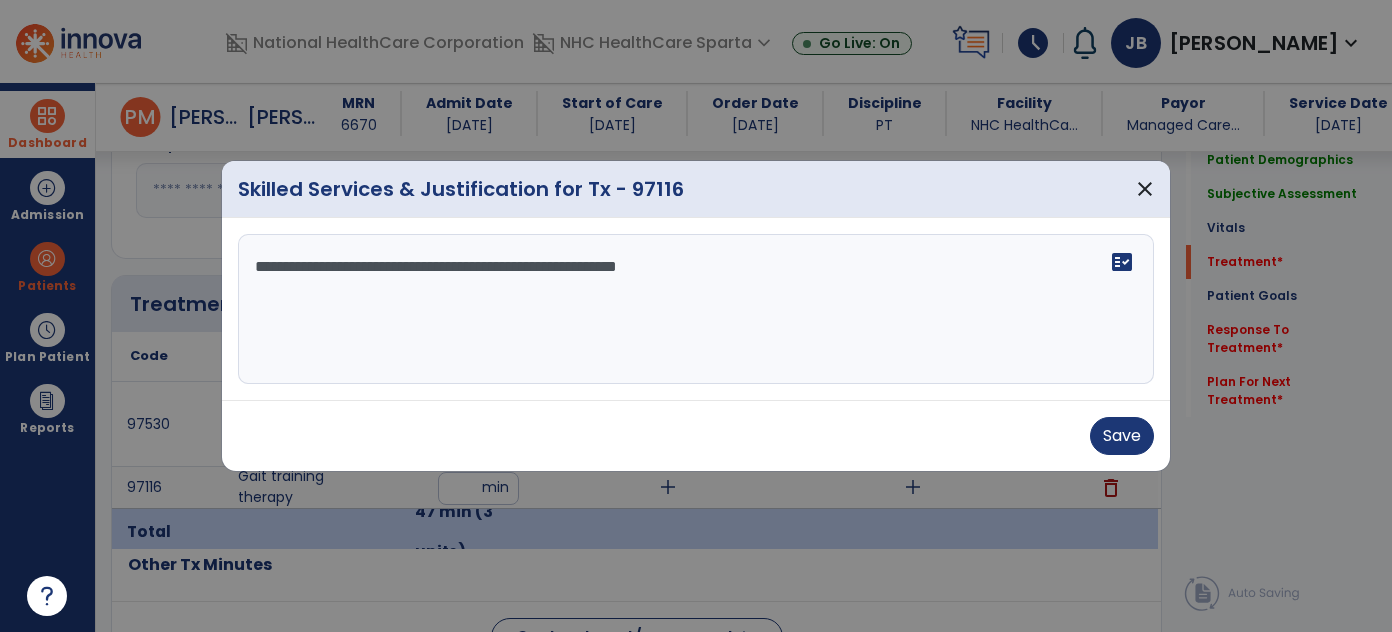 click on "**********" at bounding box center [696, 309] 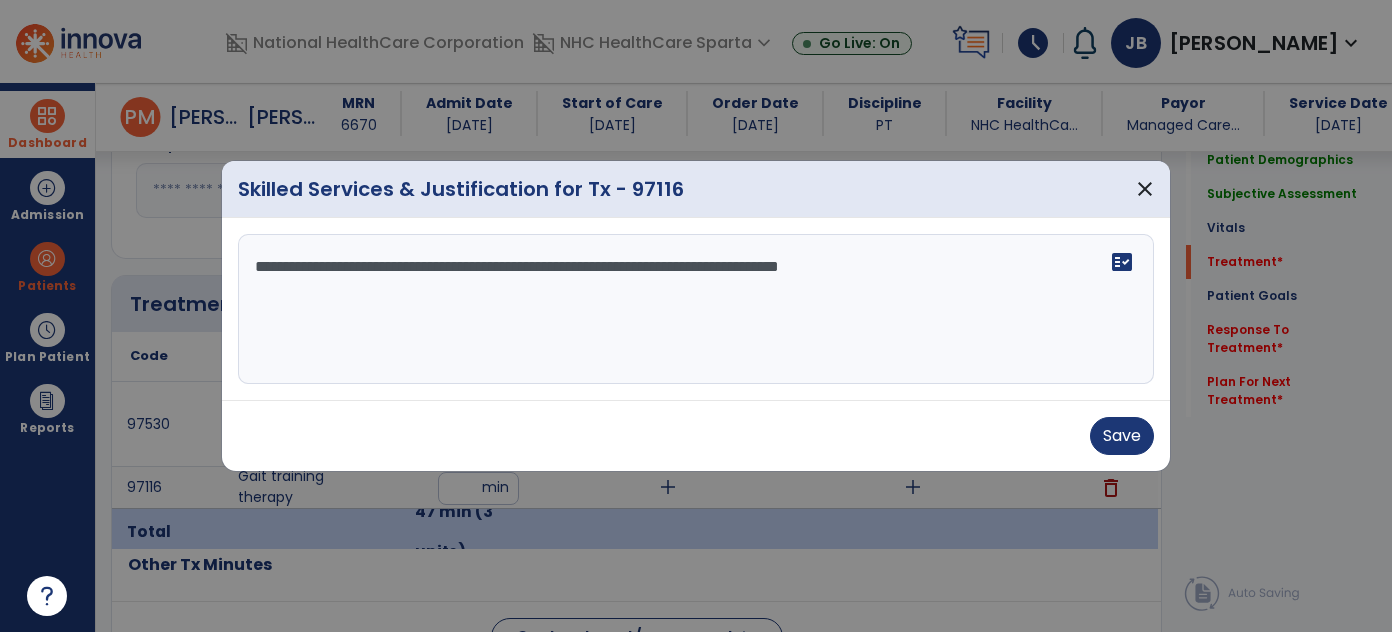 click on "**********" at bounding box center (696, 309) 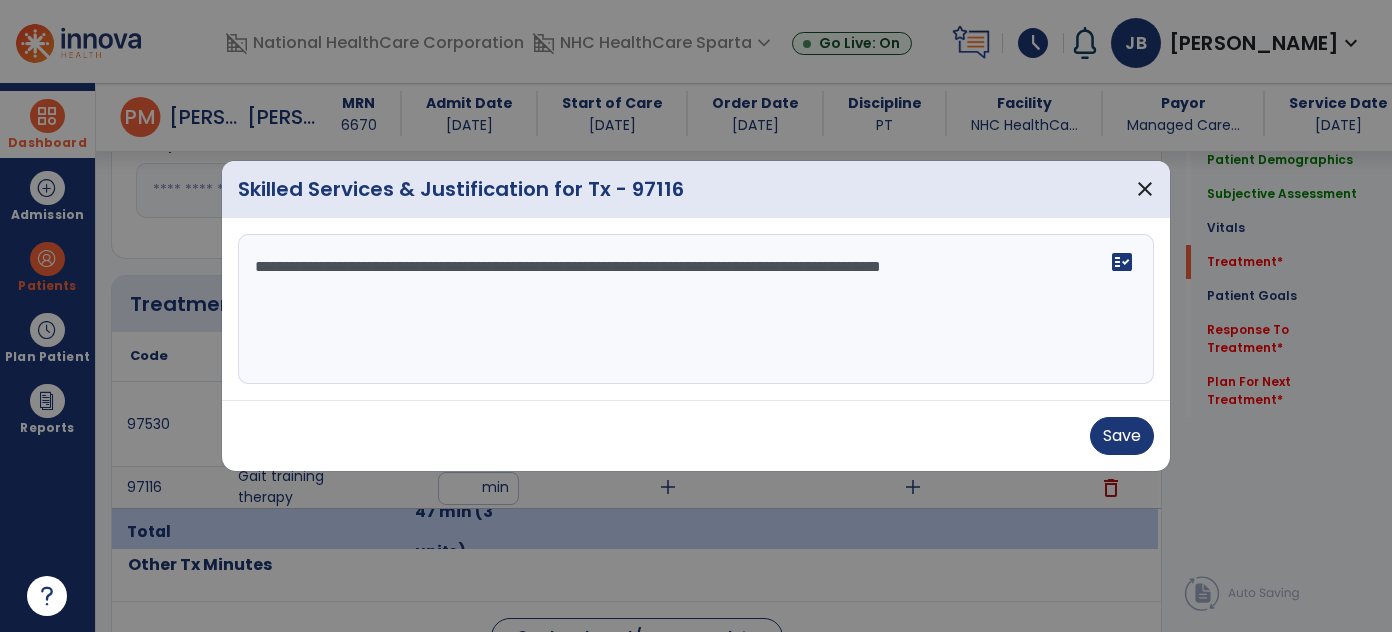 click on "**********" at bounding box center [696, 309] 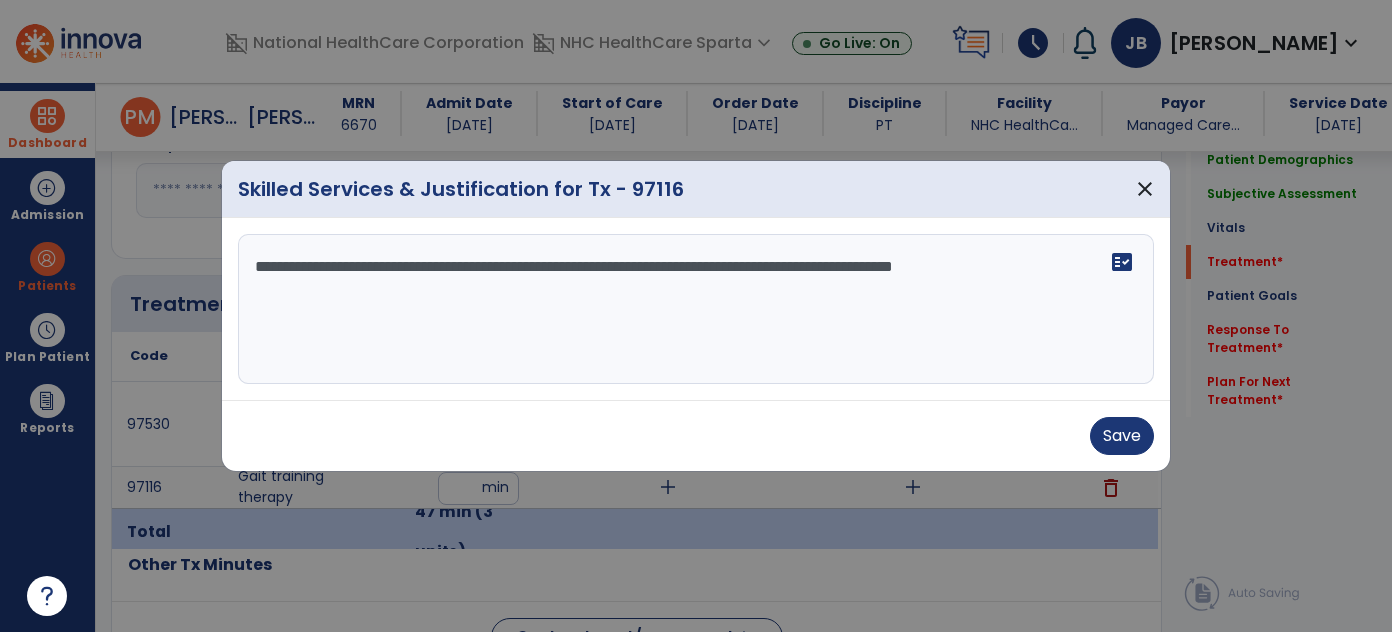 click on "**********" at bounding box center (696, 309) 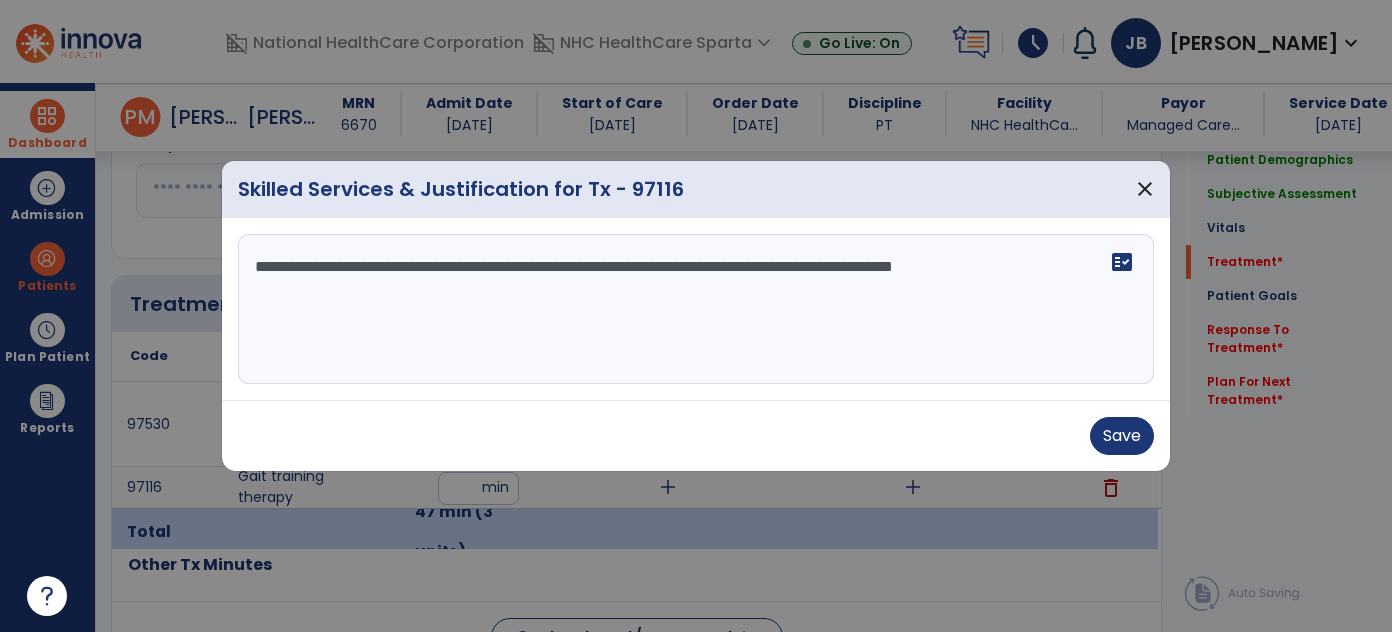 click on "**********" at bounding box center [696, 309] 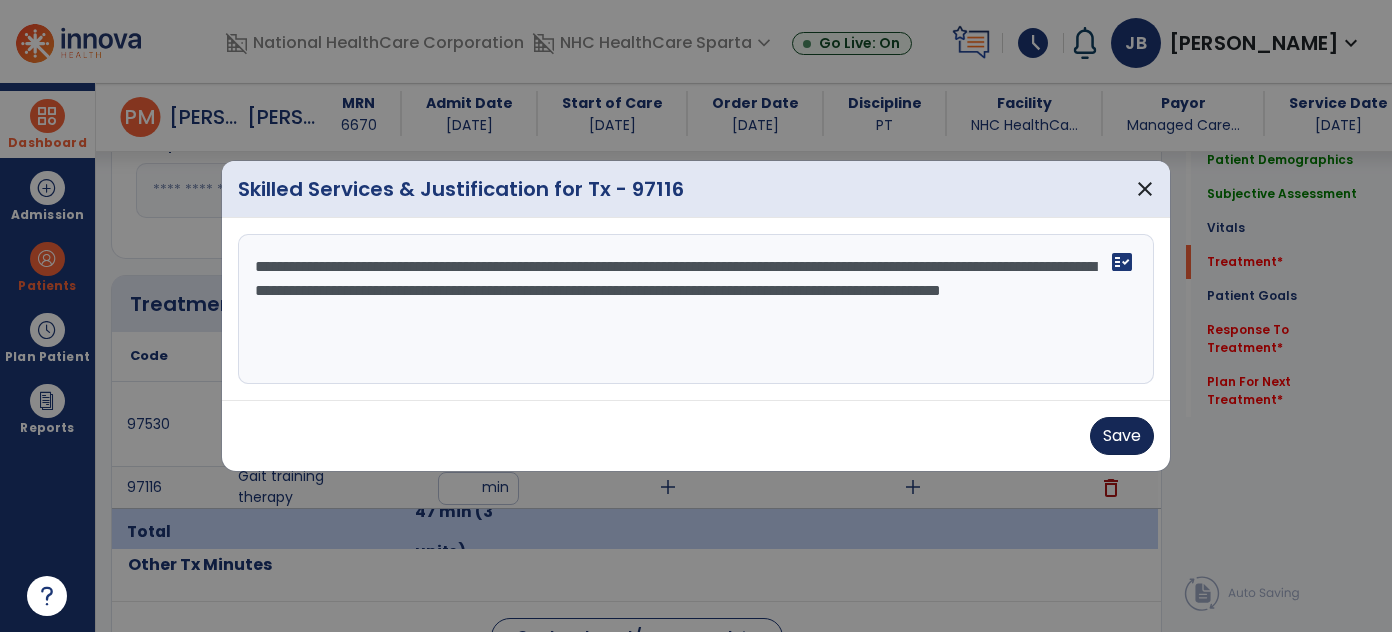 type on "**********" 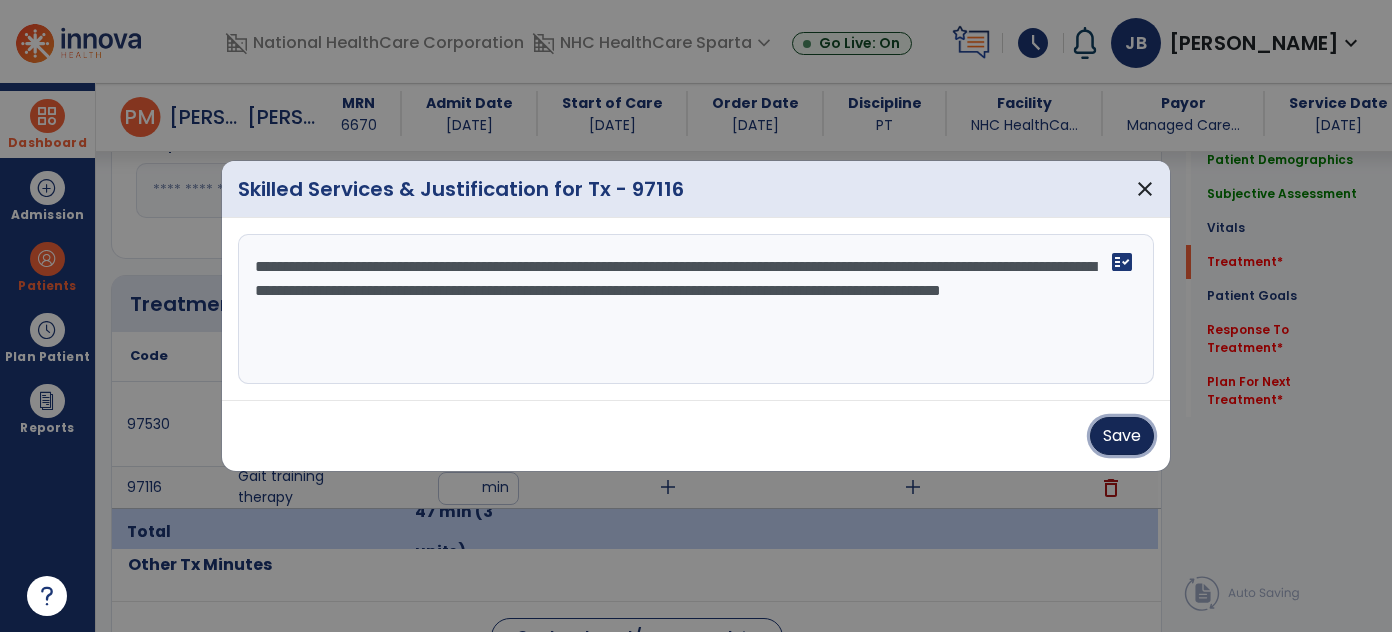click on "Save" at bounding box center (1122, 436) 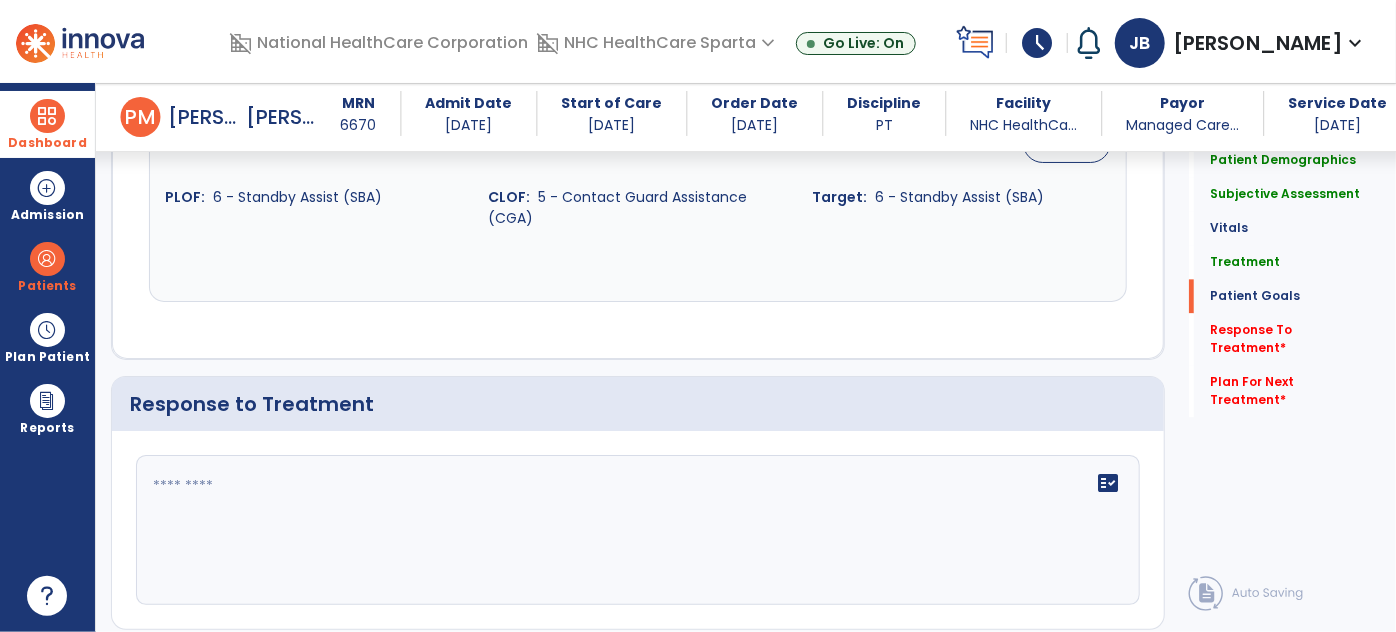 scroll, scrollTop: 2549, scrollLeft: 0, axis: vertical 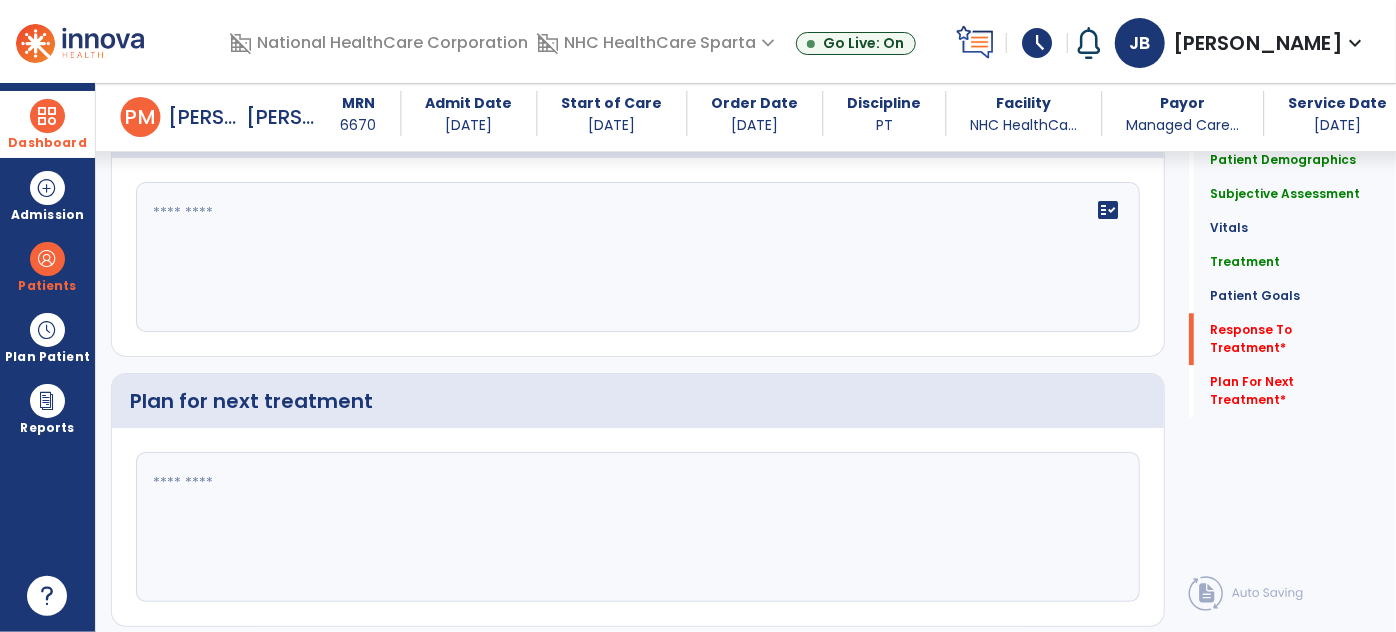 click 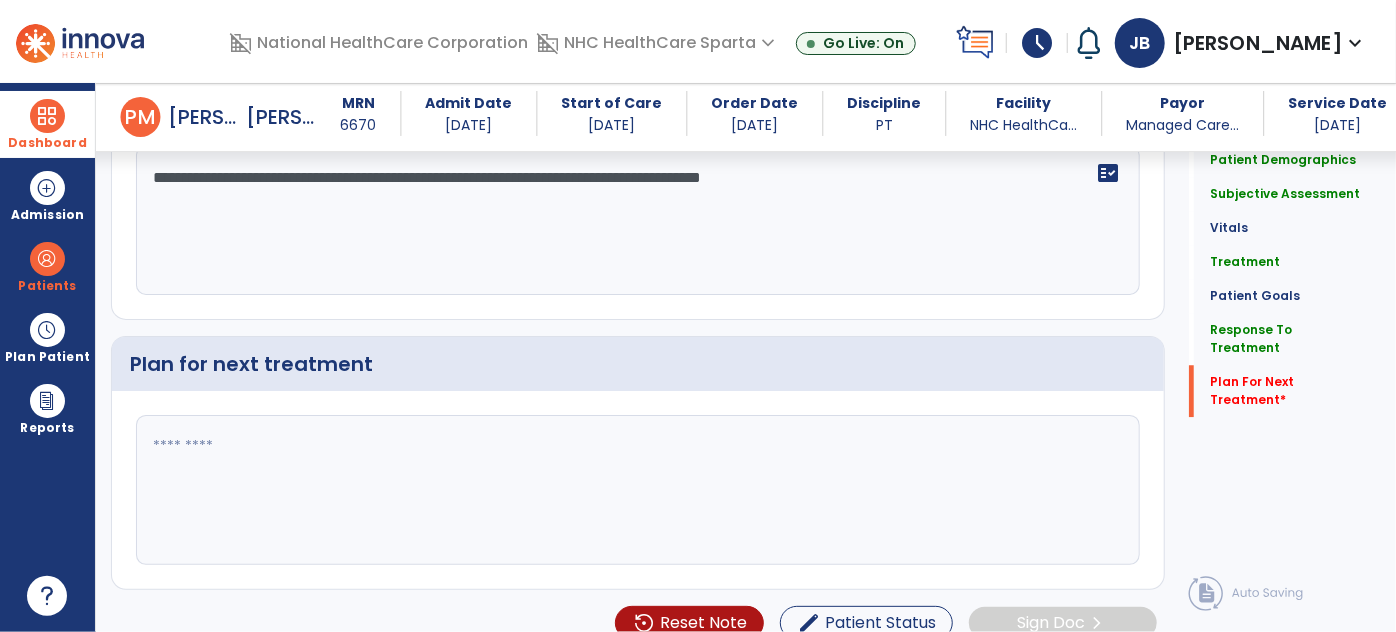 scroll, scrollTop: 2602, scrollLeft: 0, axis: vertical 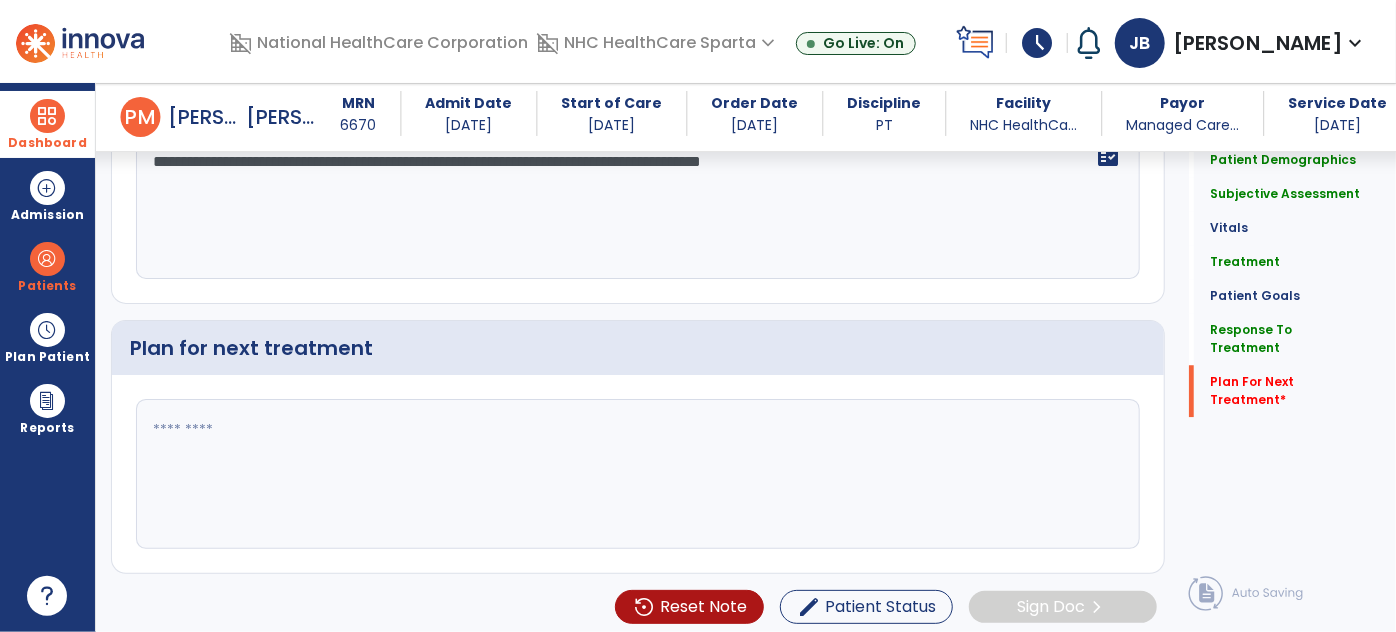 type on "**********" 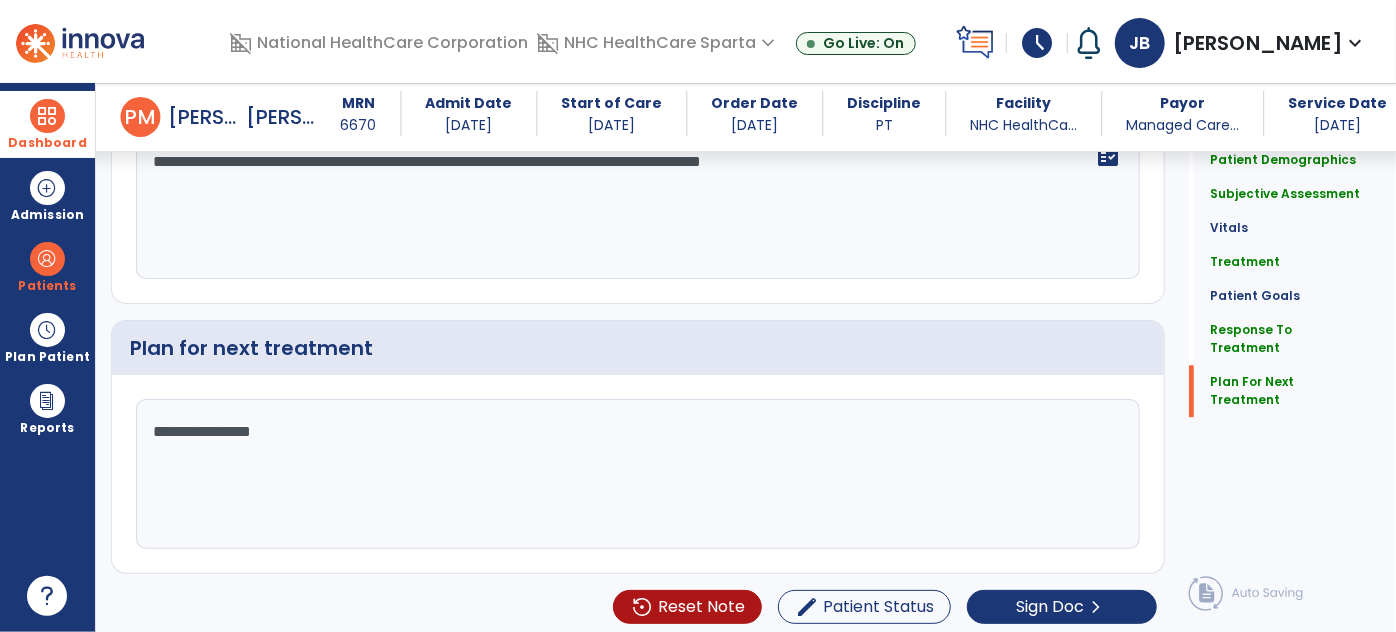 scroll, scrollTop: 2602, scrollLeft: 0, axis: vertical 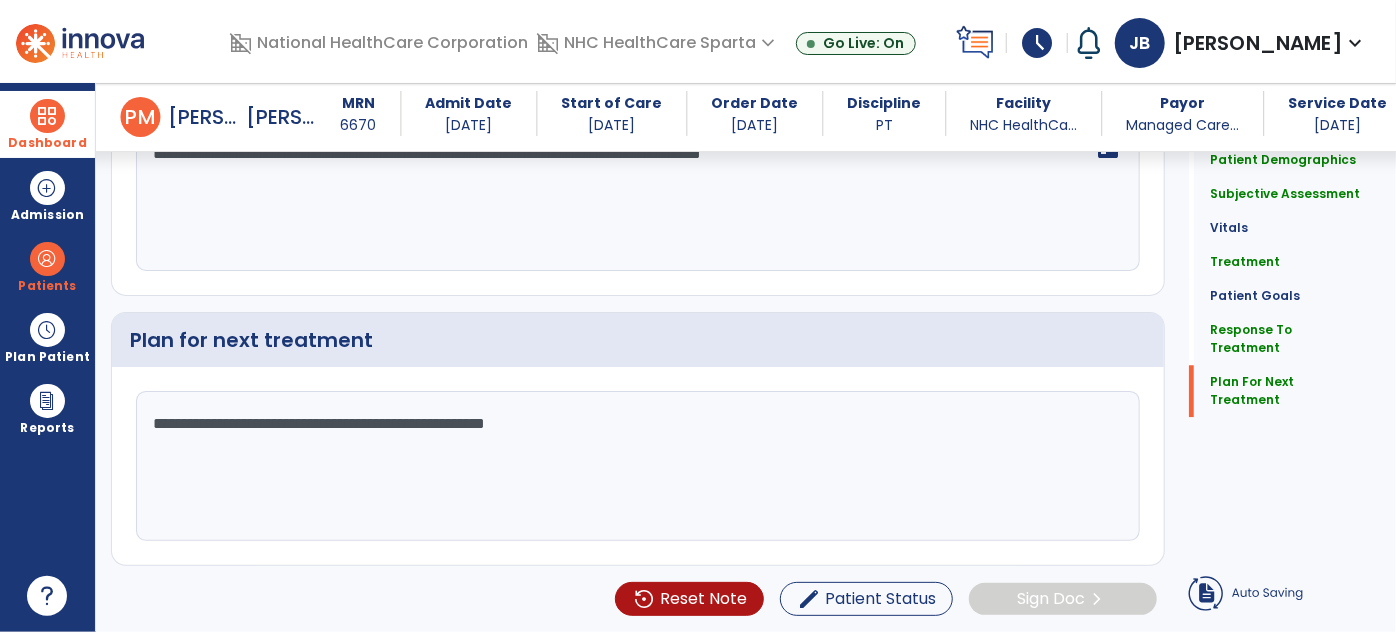type on "**********" 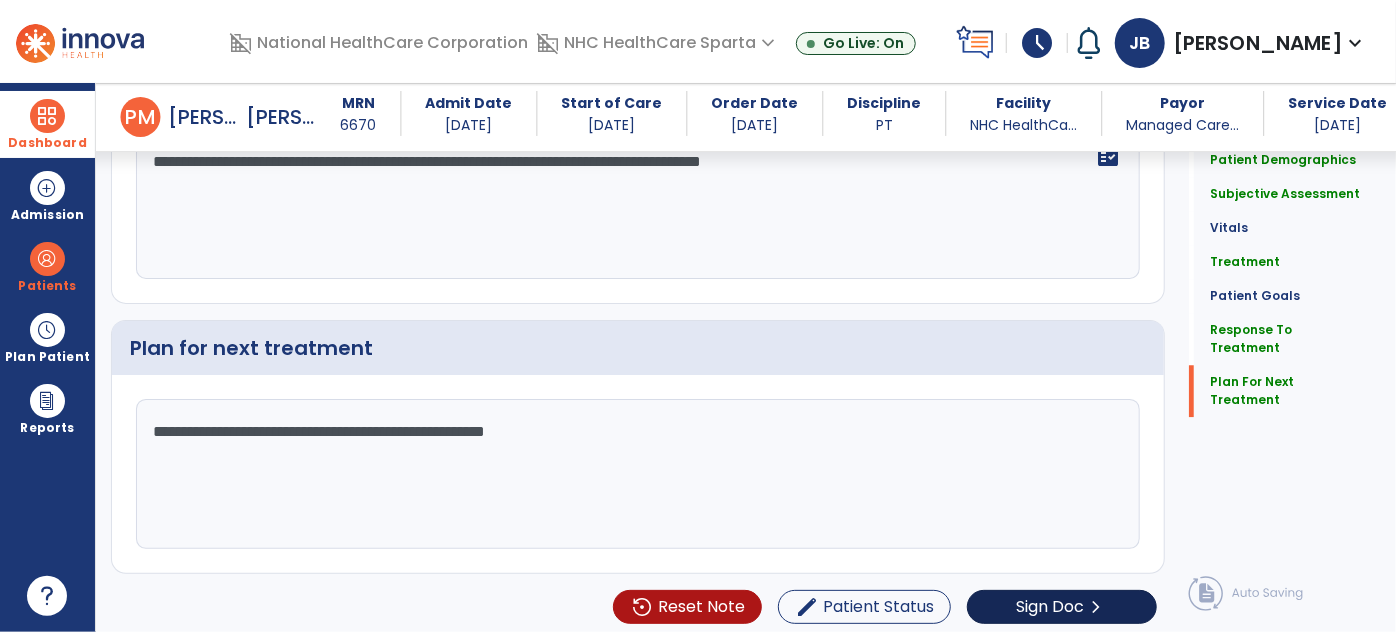 scroll, scrollTop: 2602, scrollLeft: 0, axis: vertical 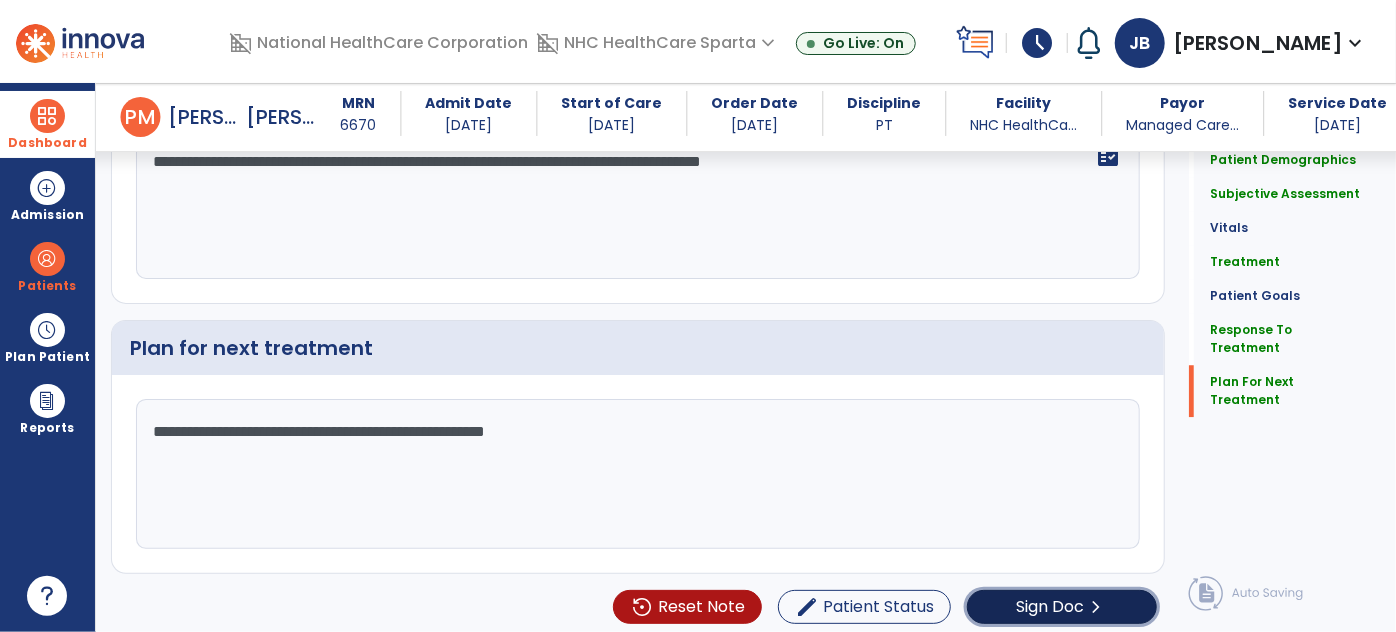 click on "Sign Doc" 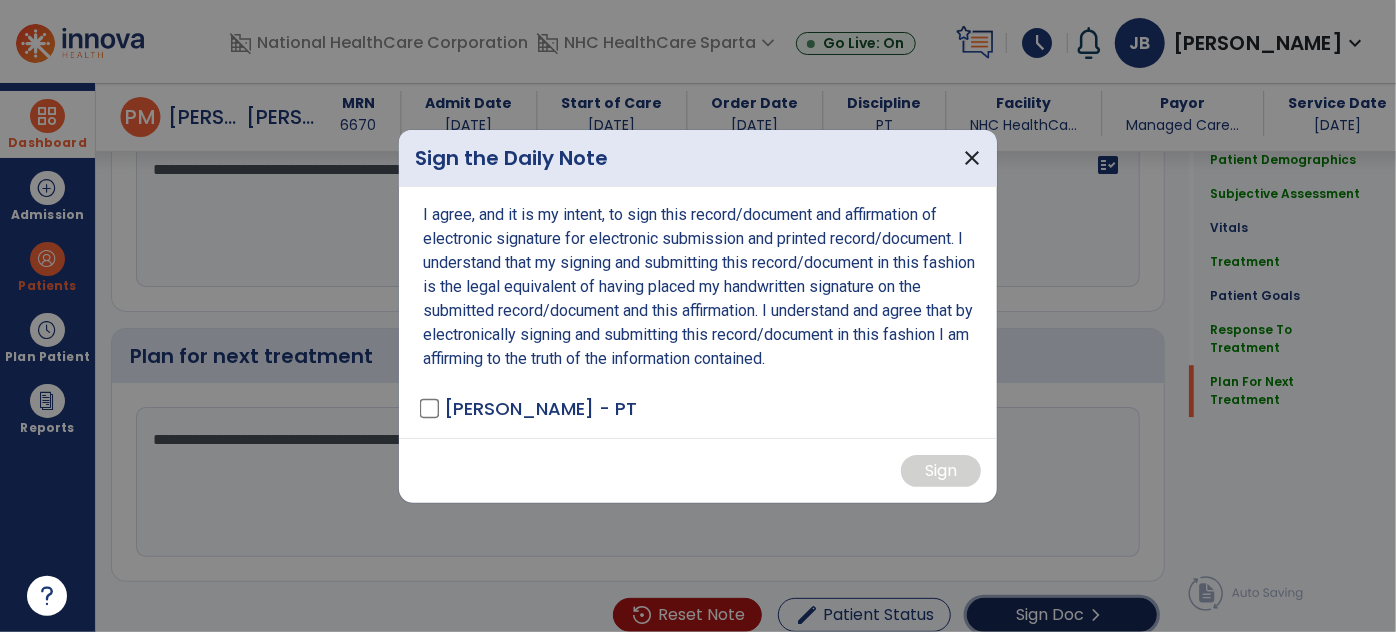 scroll, scrollTop: 2602, scrollLeft: 0, axis: vertical 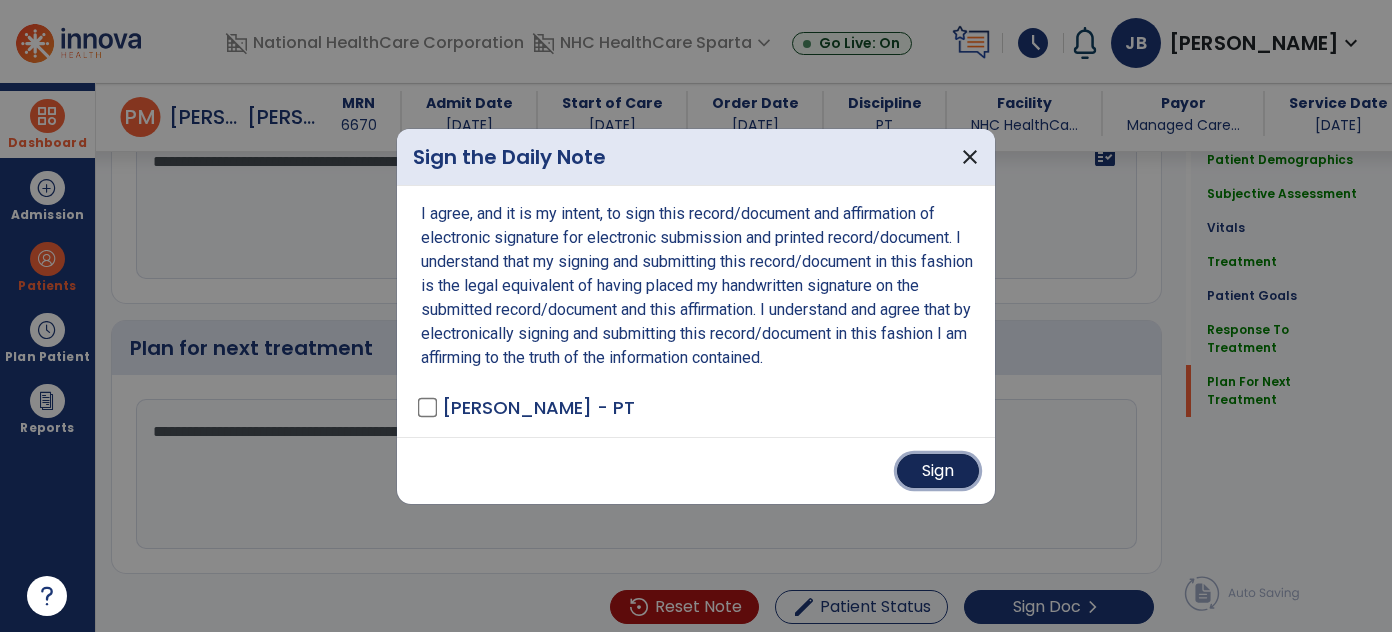 click on "Sign" at bounding box center [938, 471] 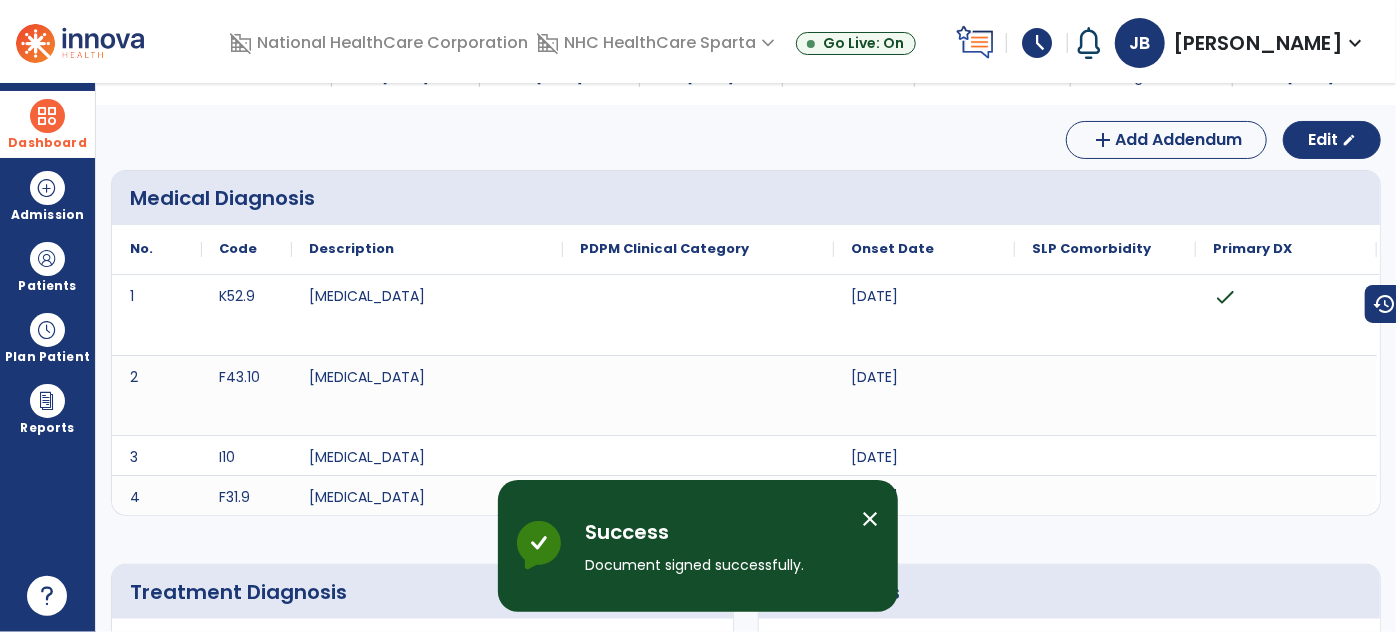 scroll, scrollTop: 0, scrollLeft: 0, axis: both 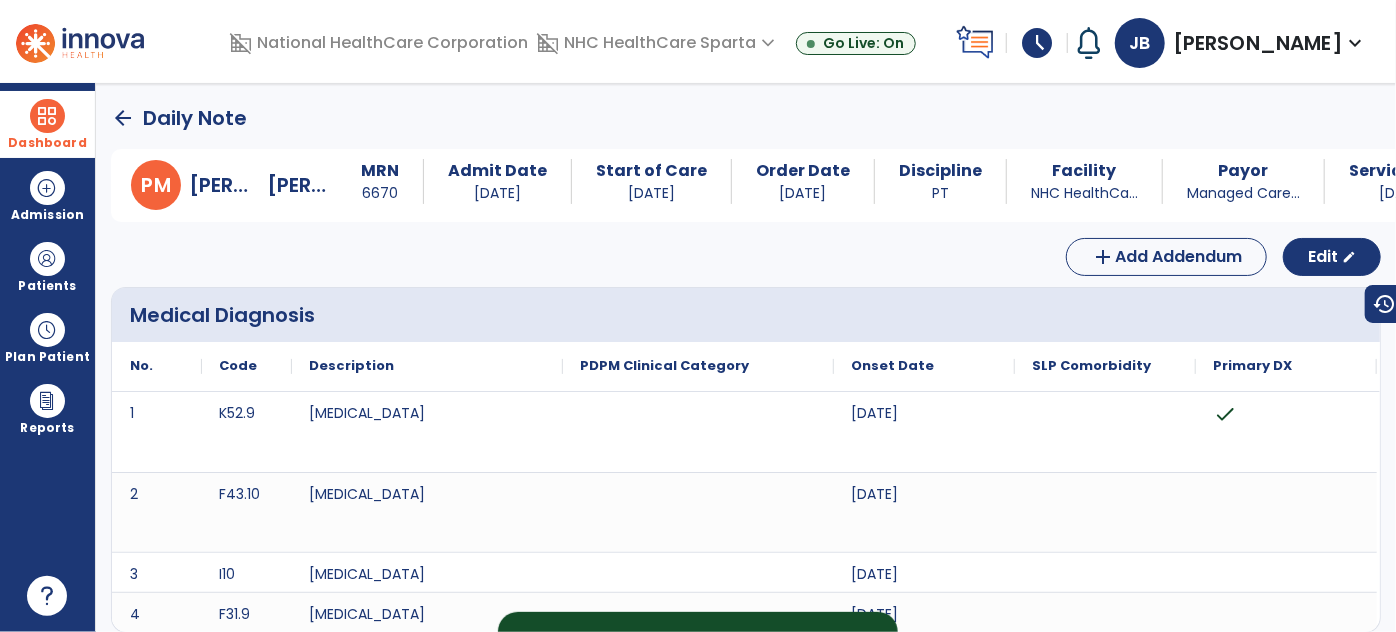 click on "arrow_back" 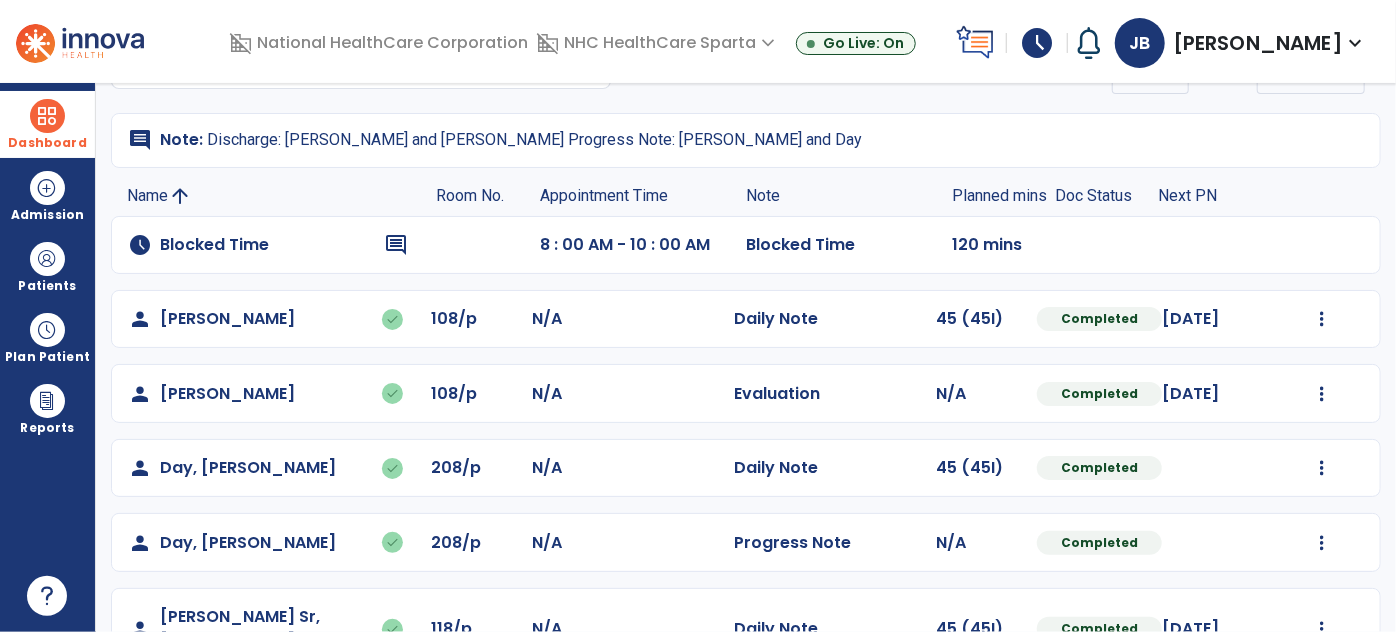 scroll, scrollTop: 0, scrollLeft: 0, axis: both 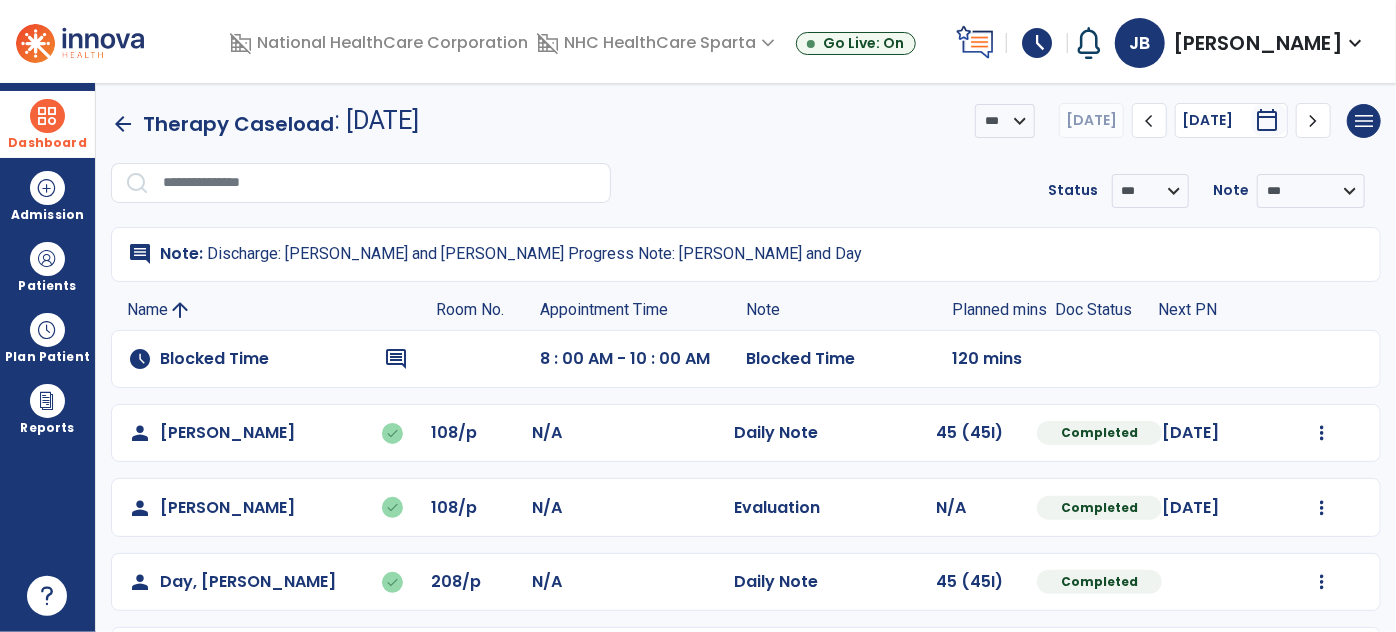 click on "JB" at bounding box center (1140, 43) 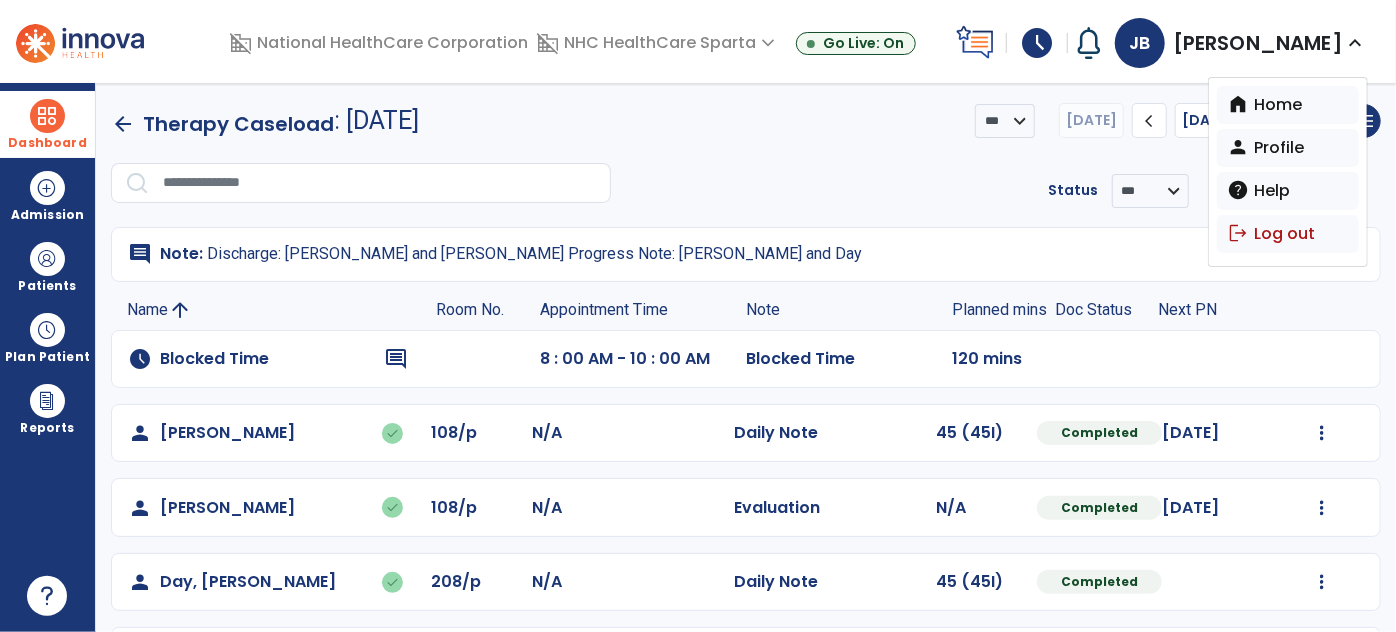 drag, startPoint x: 1061, startPoint y: 47, endPoint x: 1057, endPoint y: 58, distance: 11.7046995 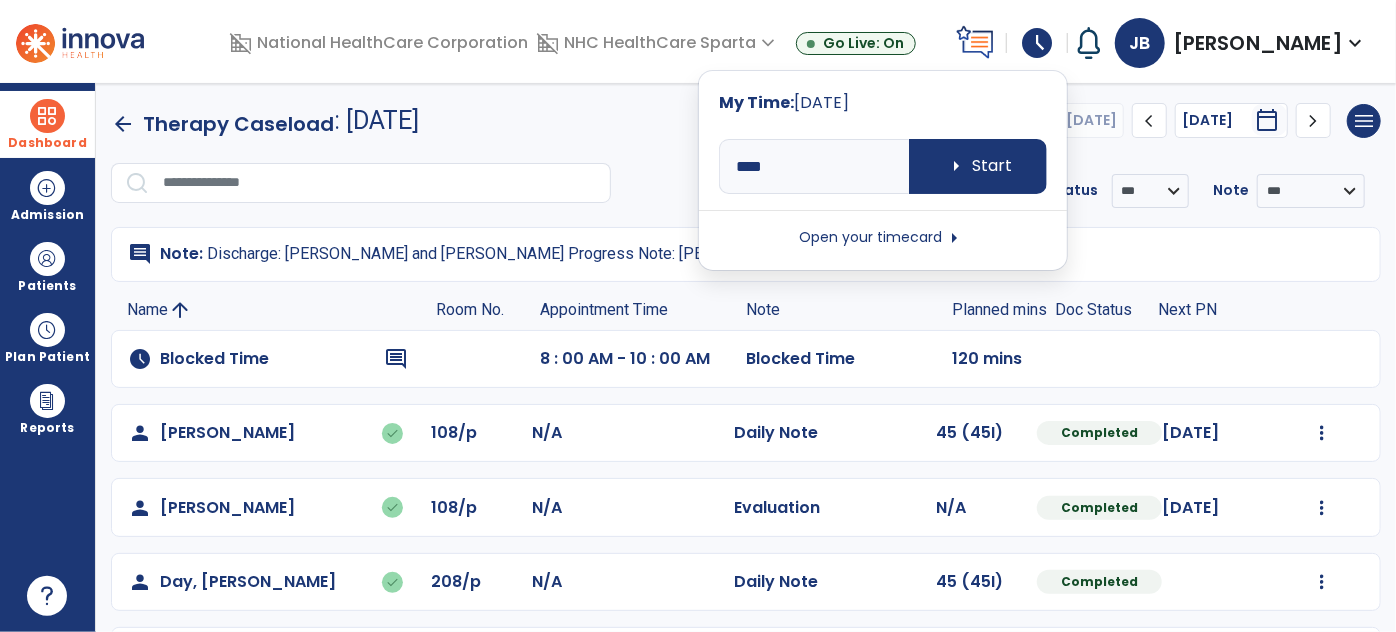 click on "Open your timecard  arrow_right" at bounding box center [883, 238] 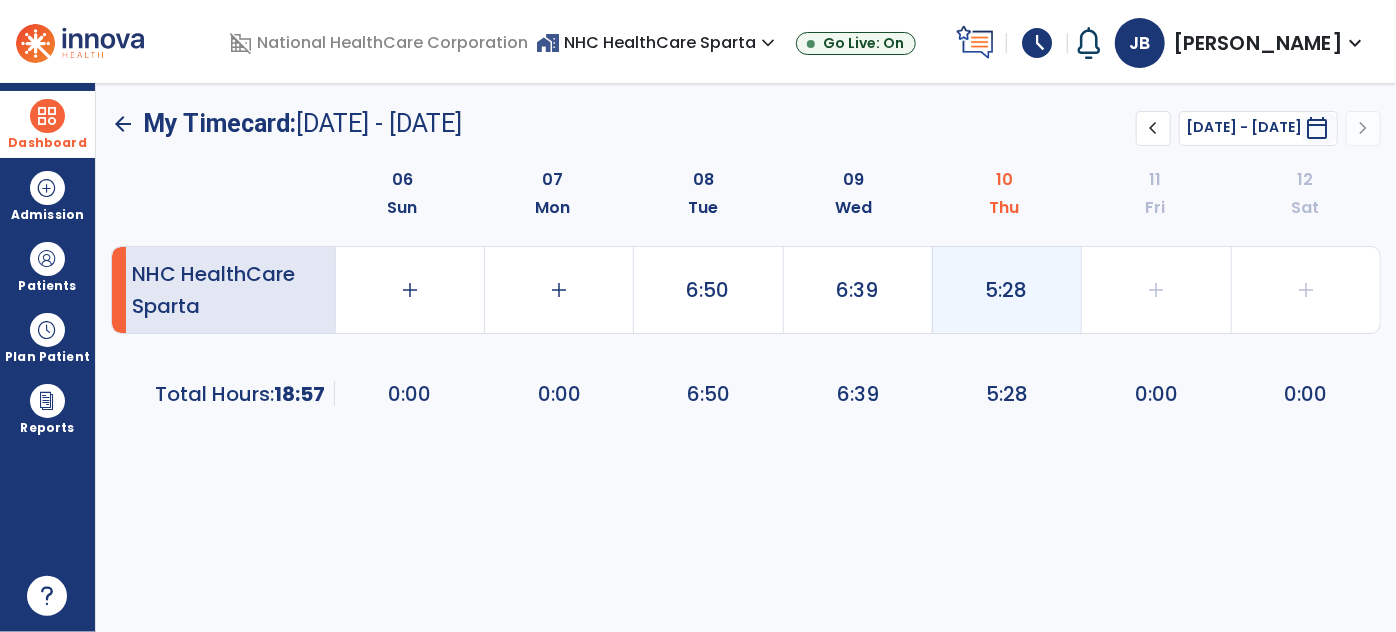 click on "5:28" 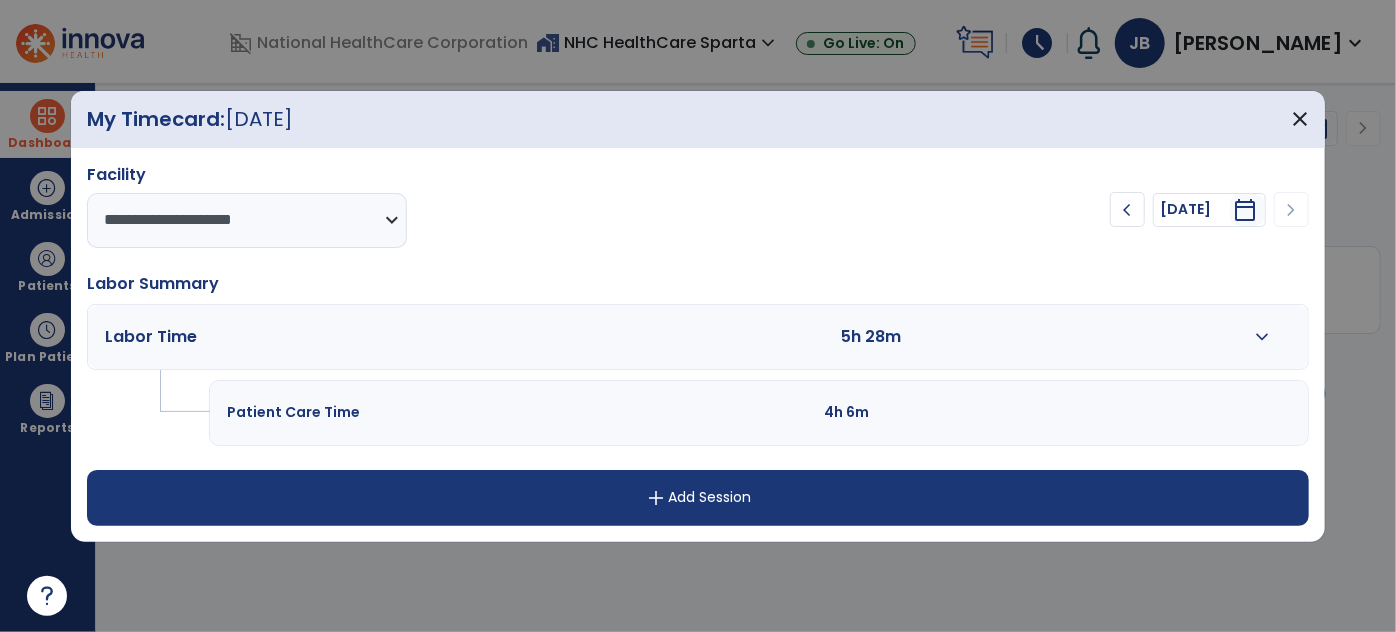 click on "expand_more" at bounding box center (1262, 337) 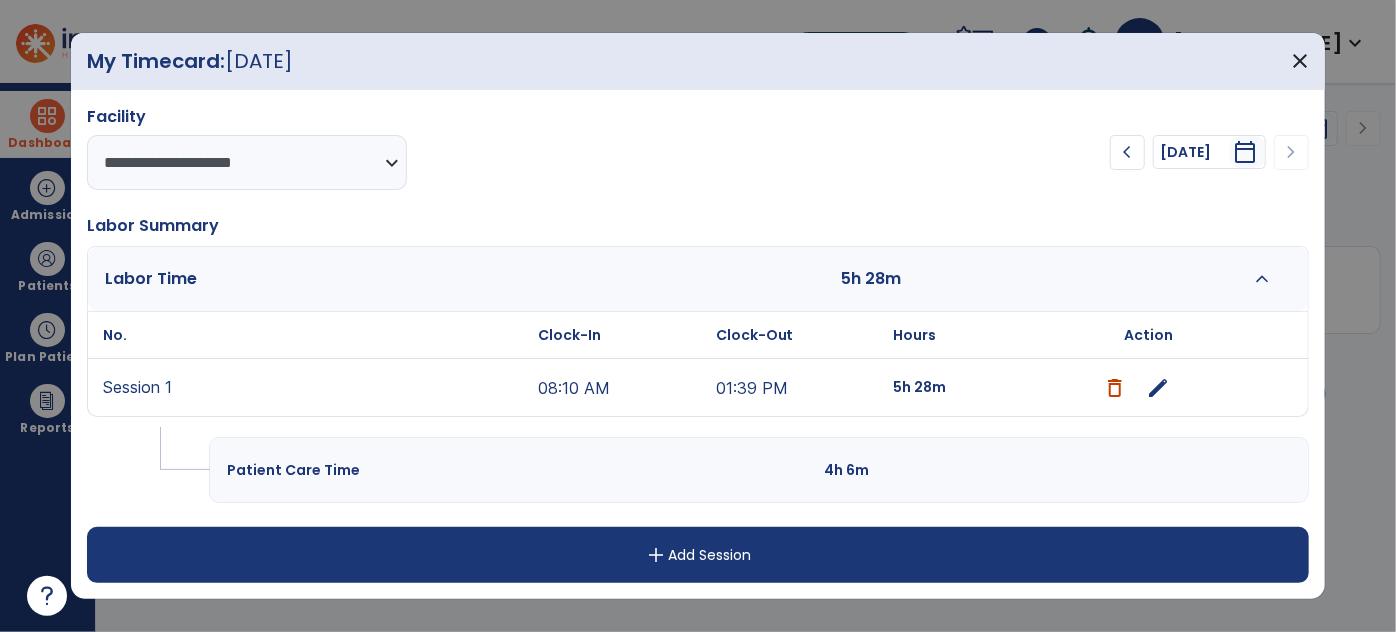 click on "edit" at bounding box center (1158, 388) 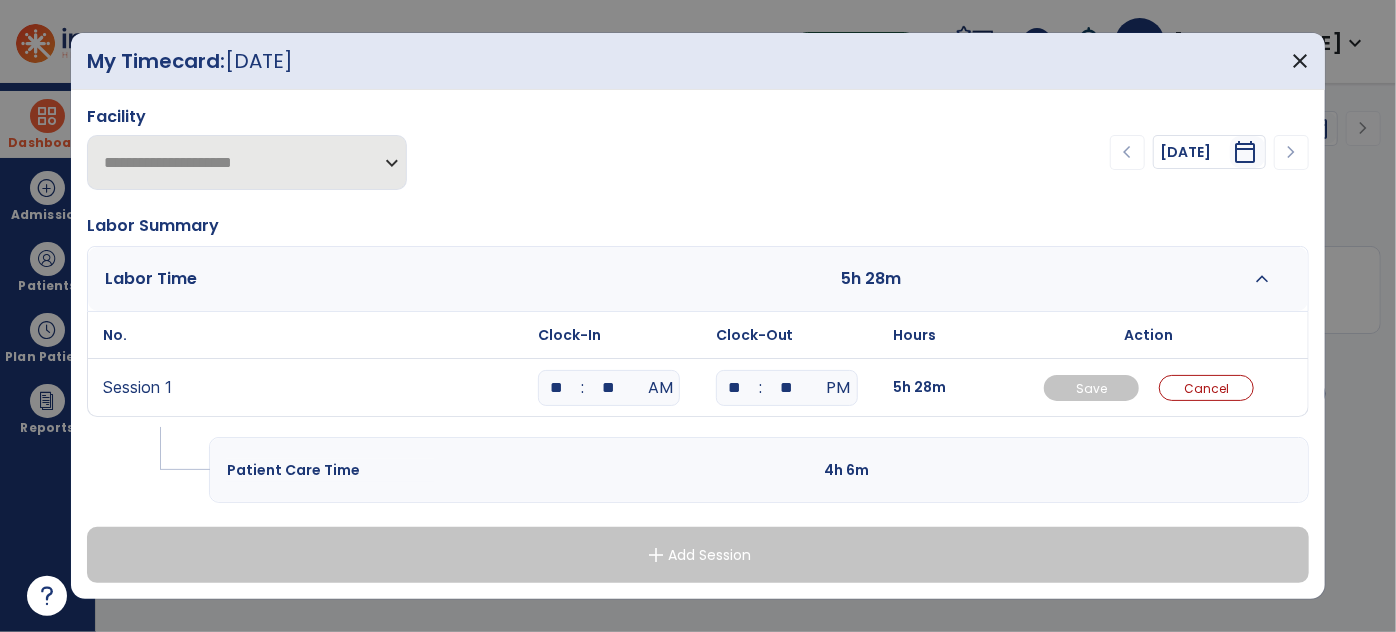 click on "**" at bounding box center [735, 388] 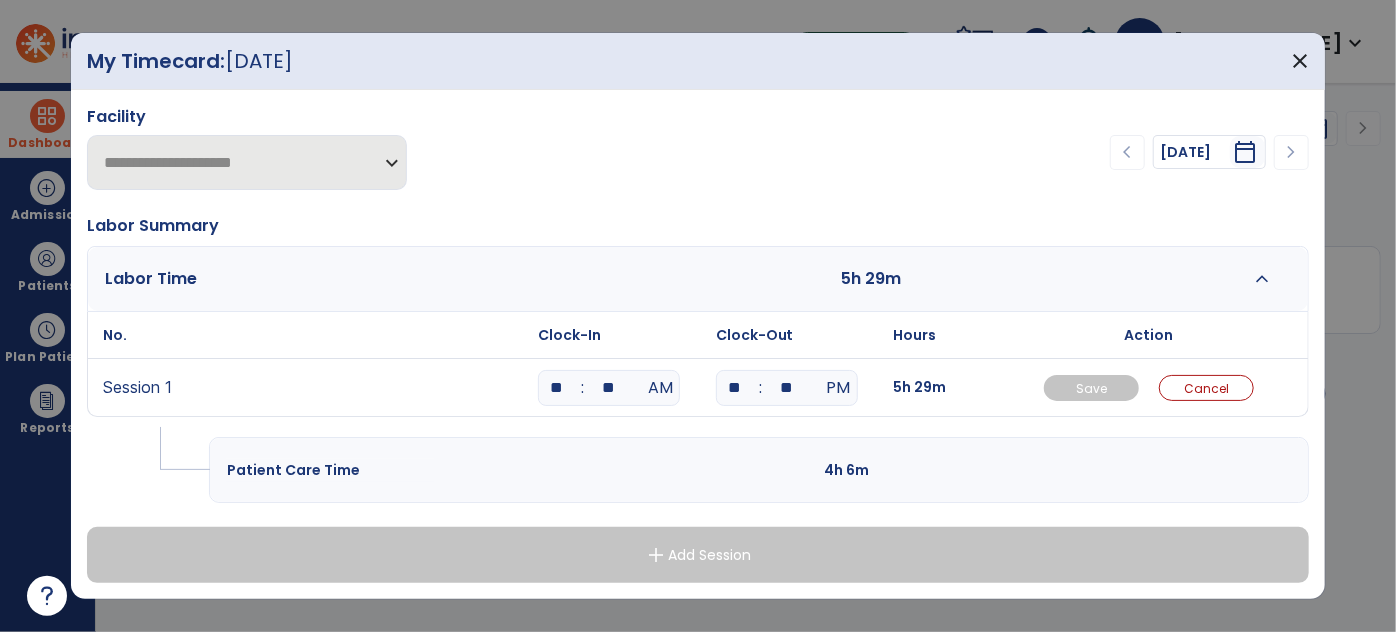 type on "*" 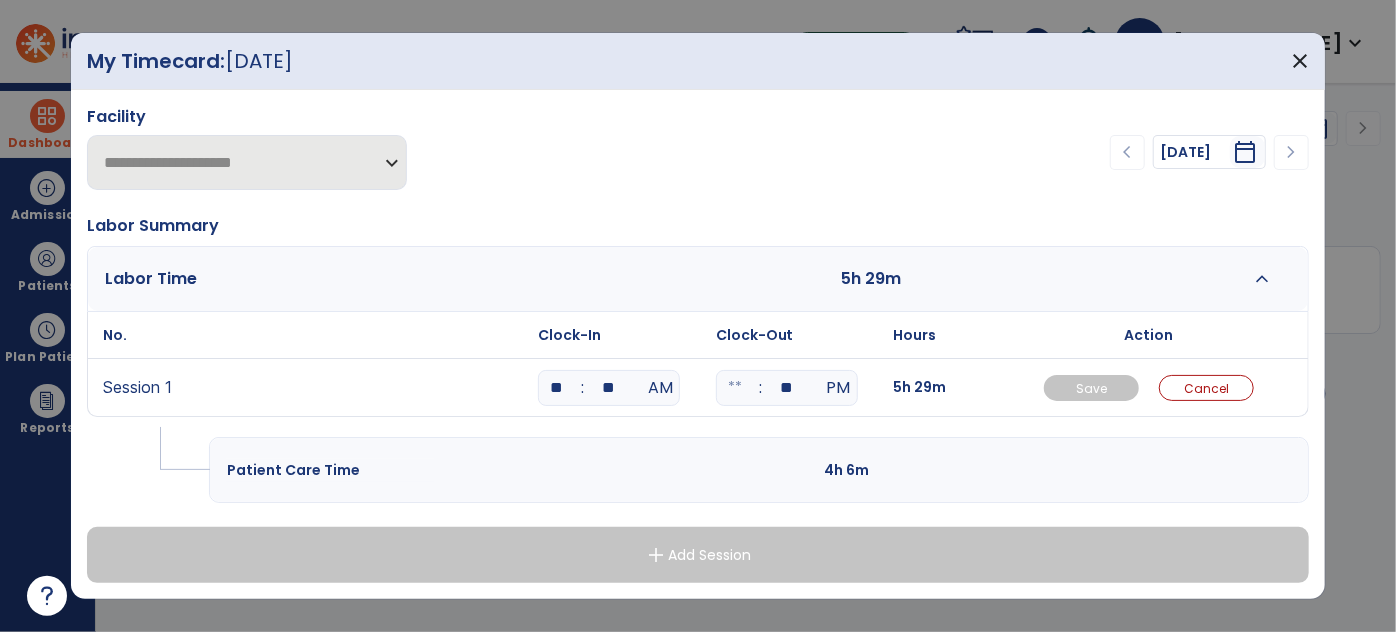 type 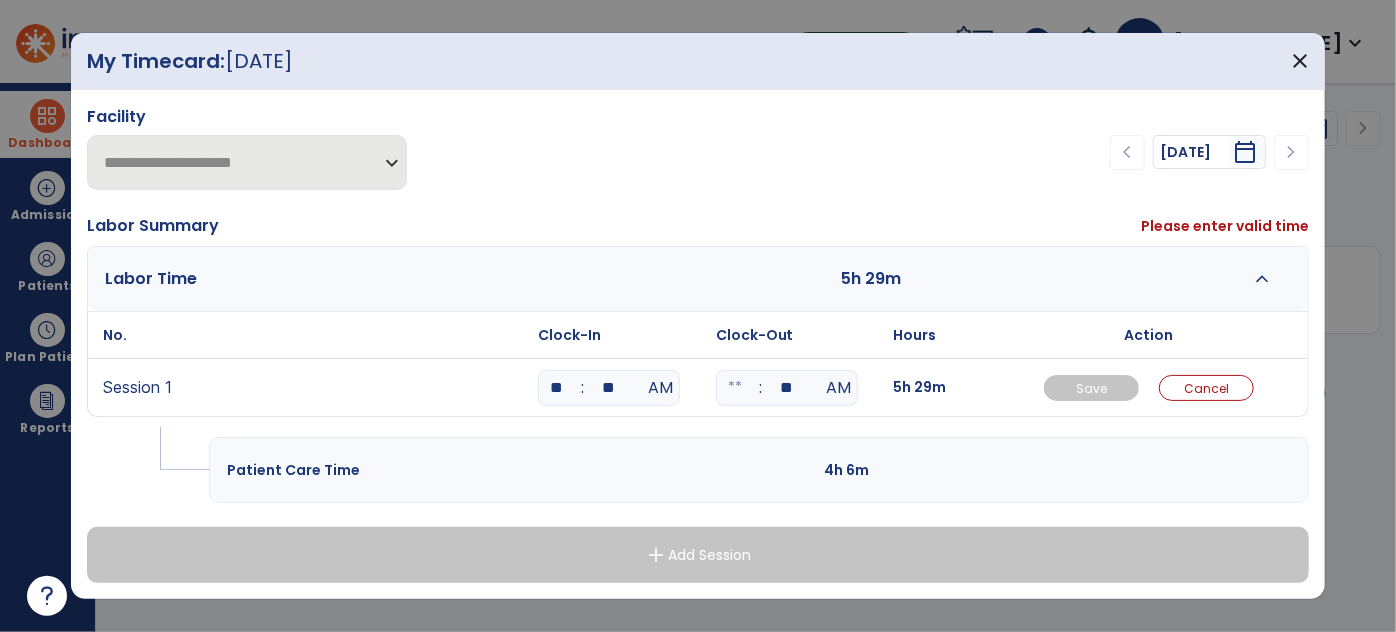 click on "**" at bounding box center [609, 388] 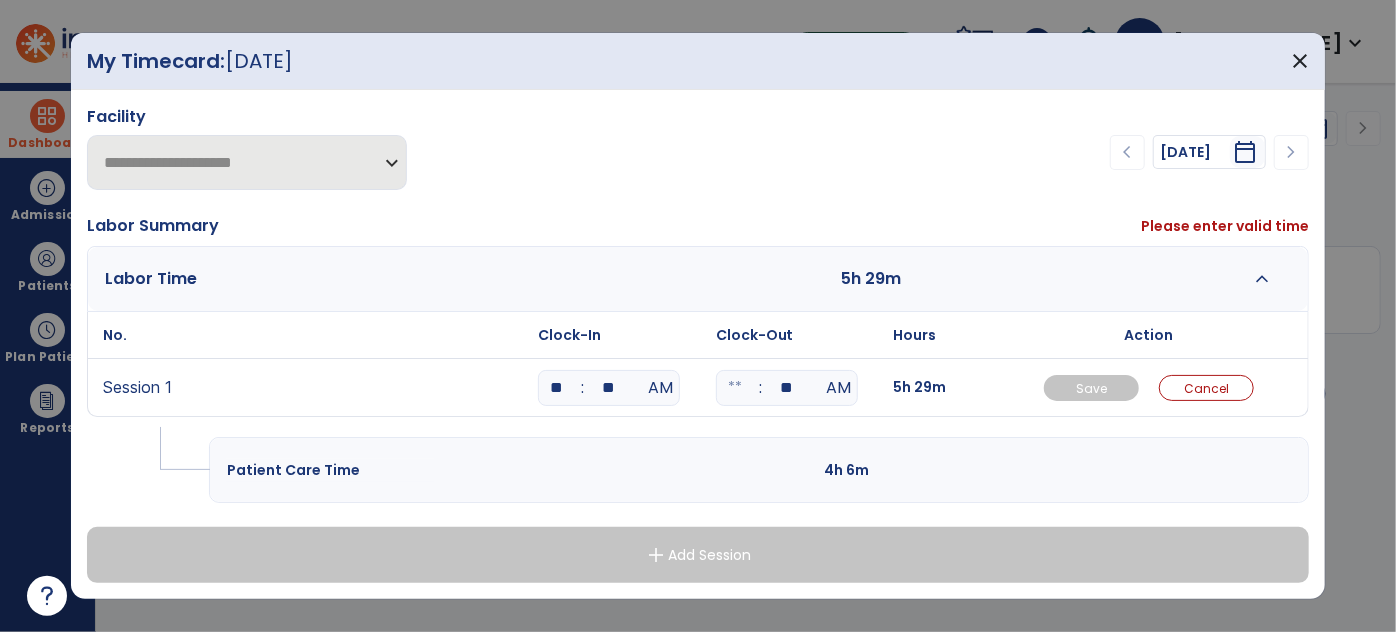 type on "**" 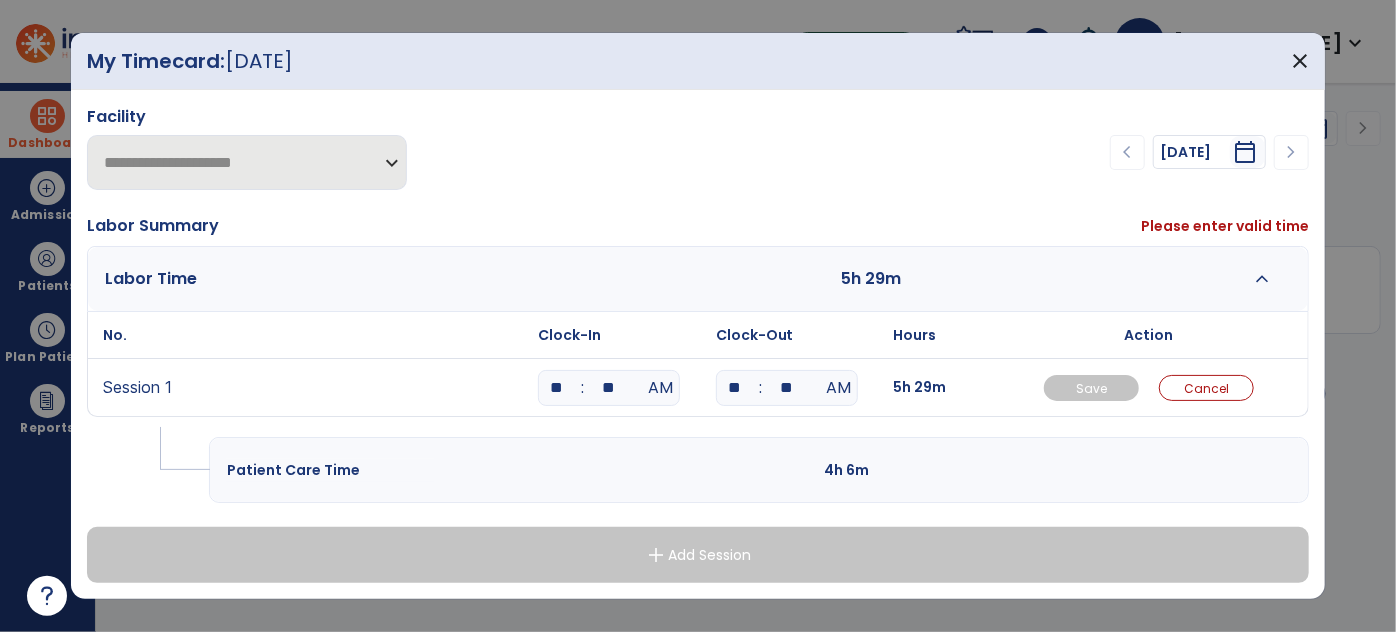 type on "**" 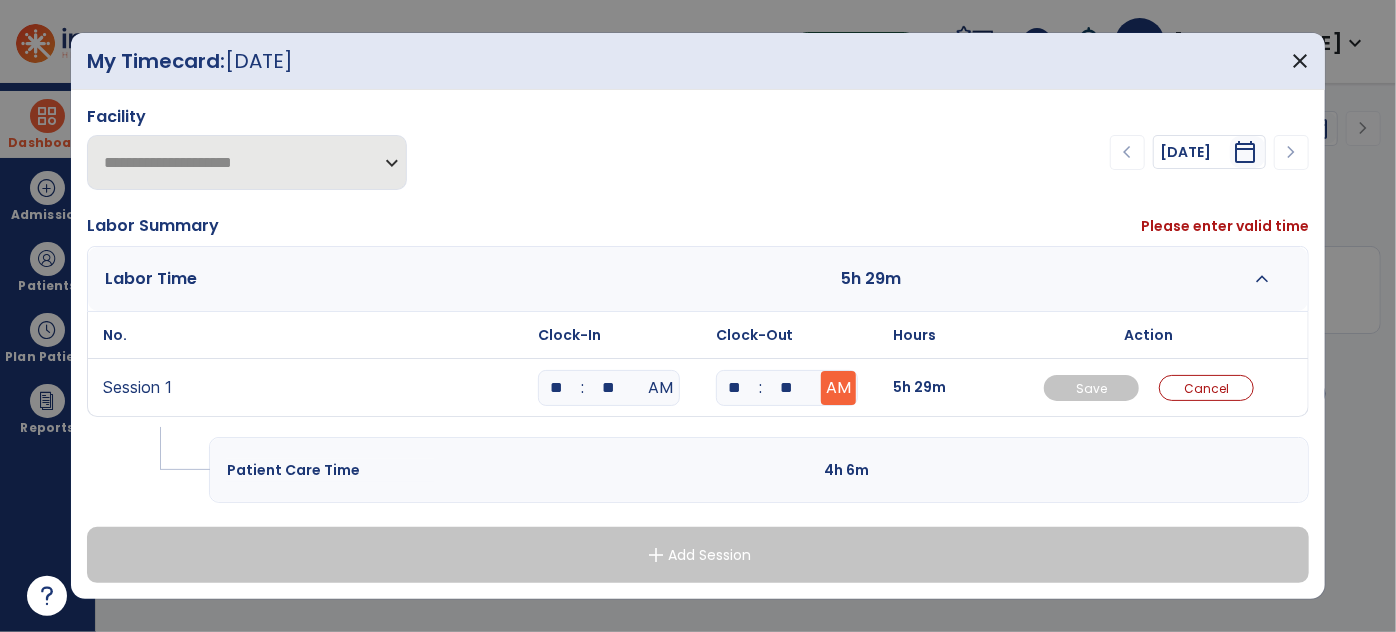type on "**" 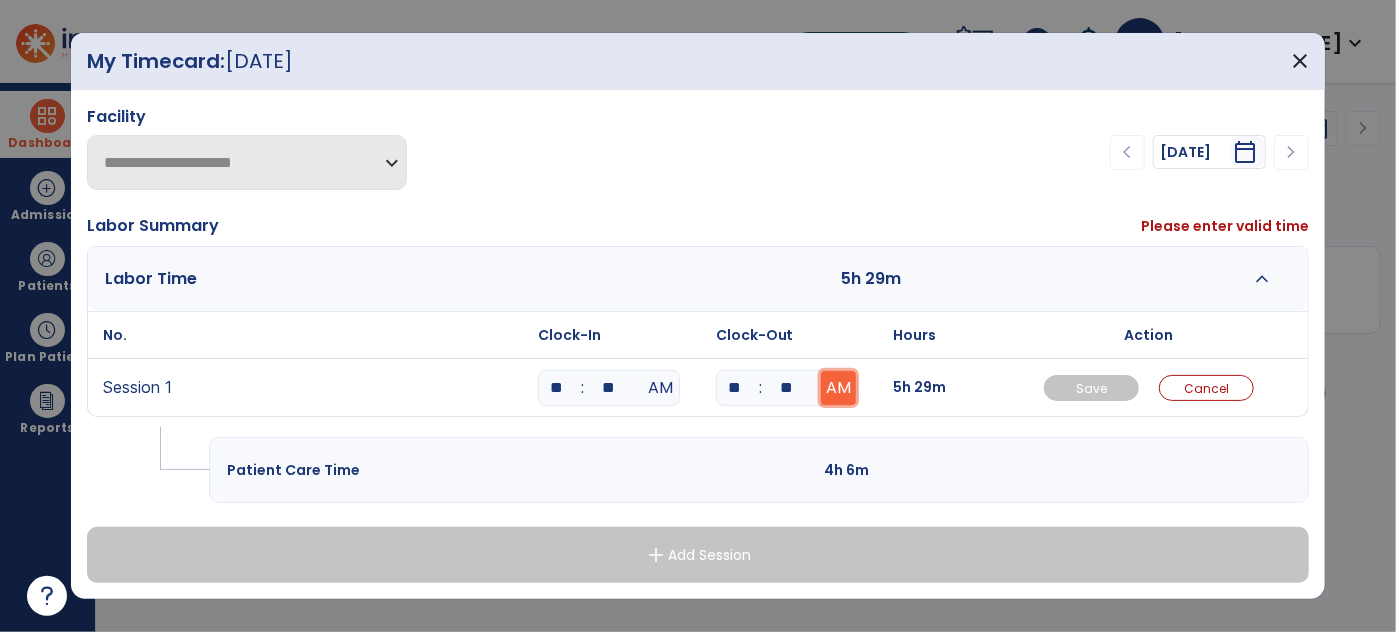 click on "AM" at bounding box center (838, 388) 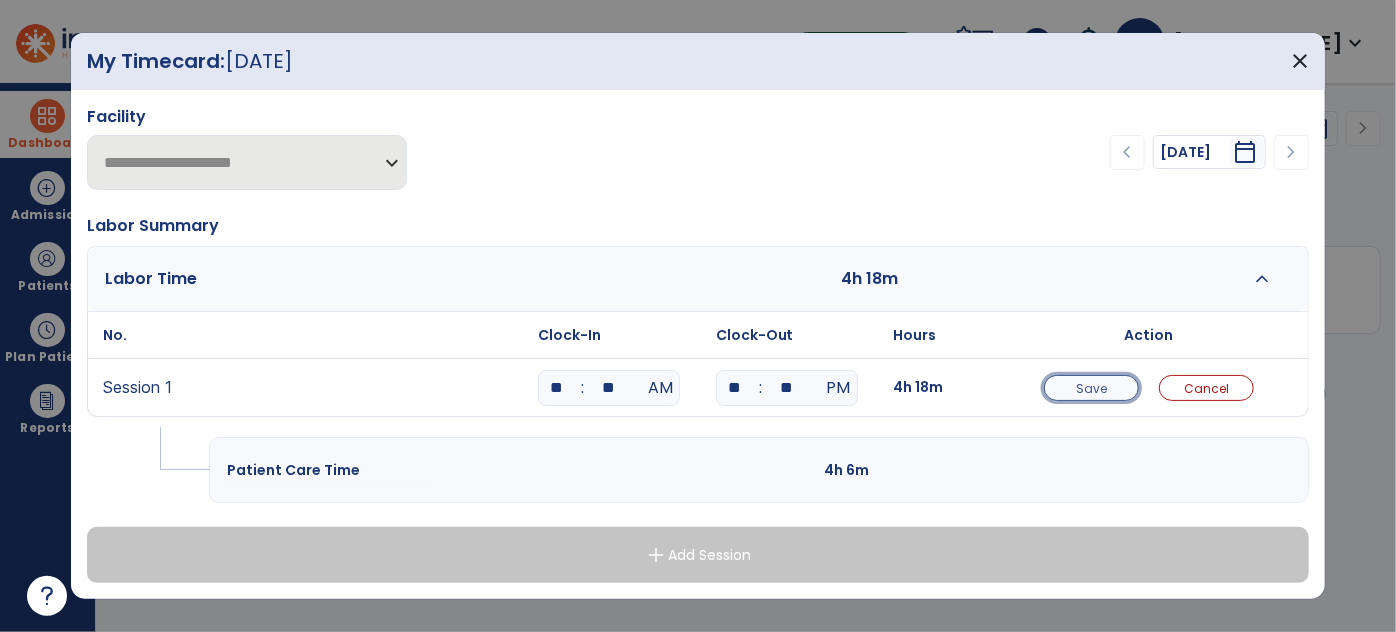 click on "Save" at bounding box center (1091, 388) 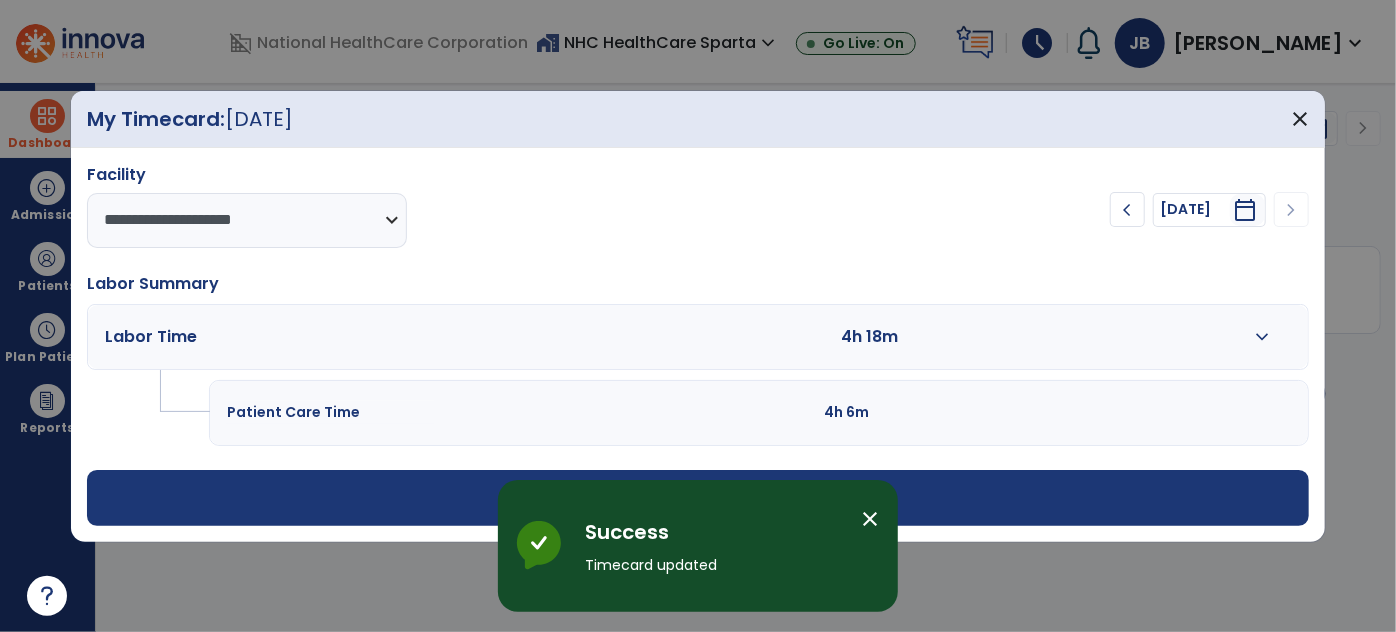 click on "add  Add Session" at bounding box center [698, 498] 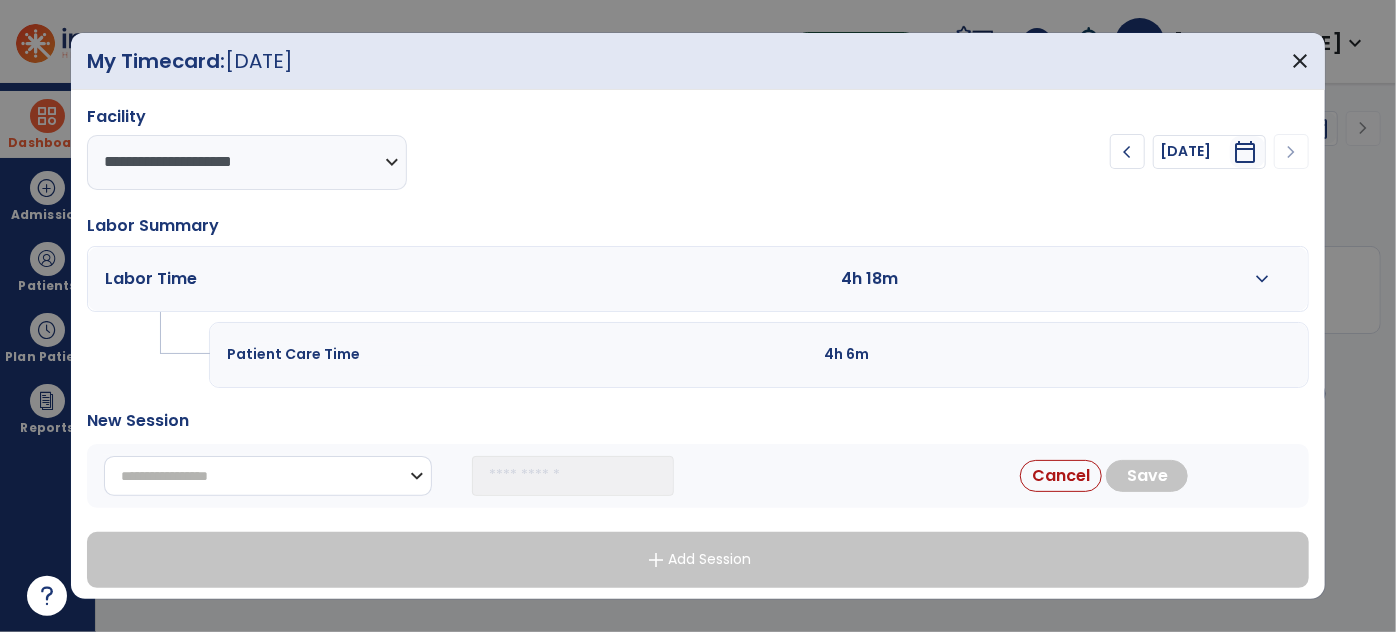 click on "**********" at bounding box center (268, 476) 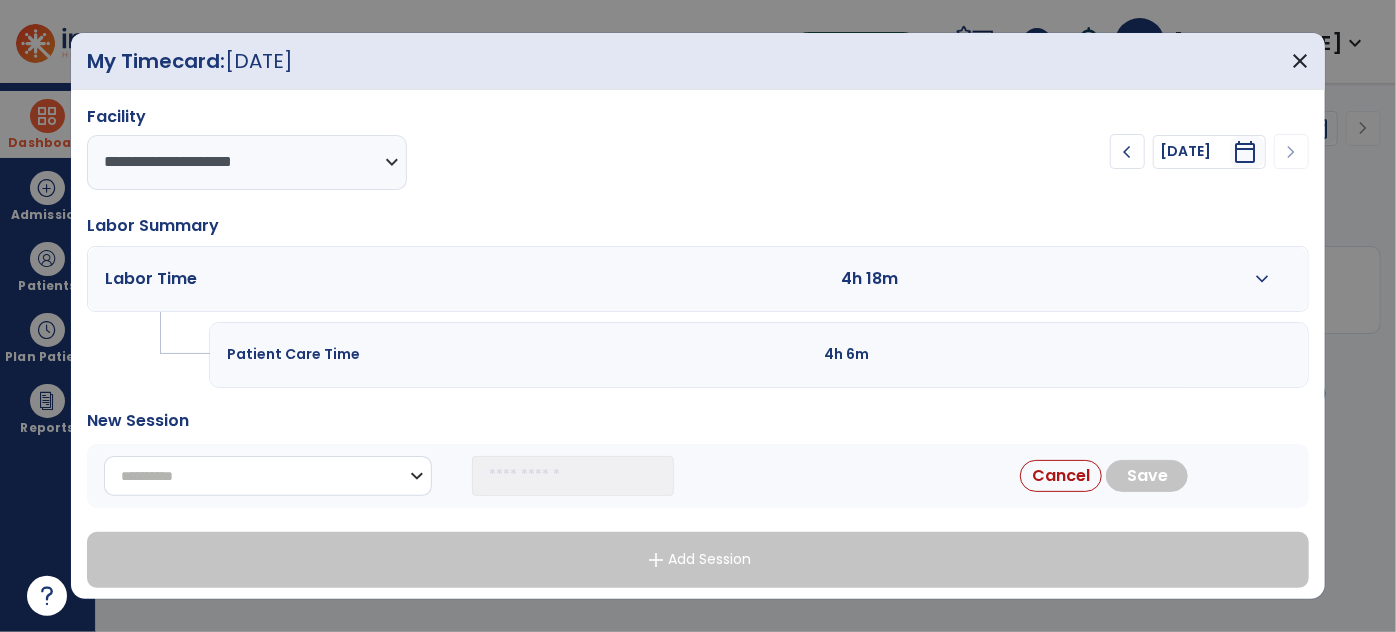 click on "**********" at bounding box center (268, 476) 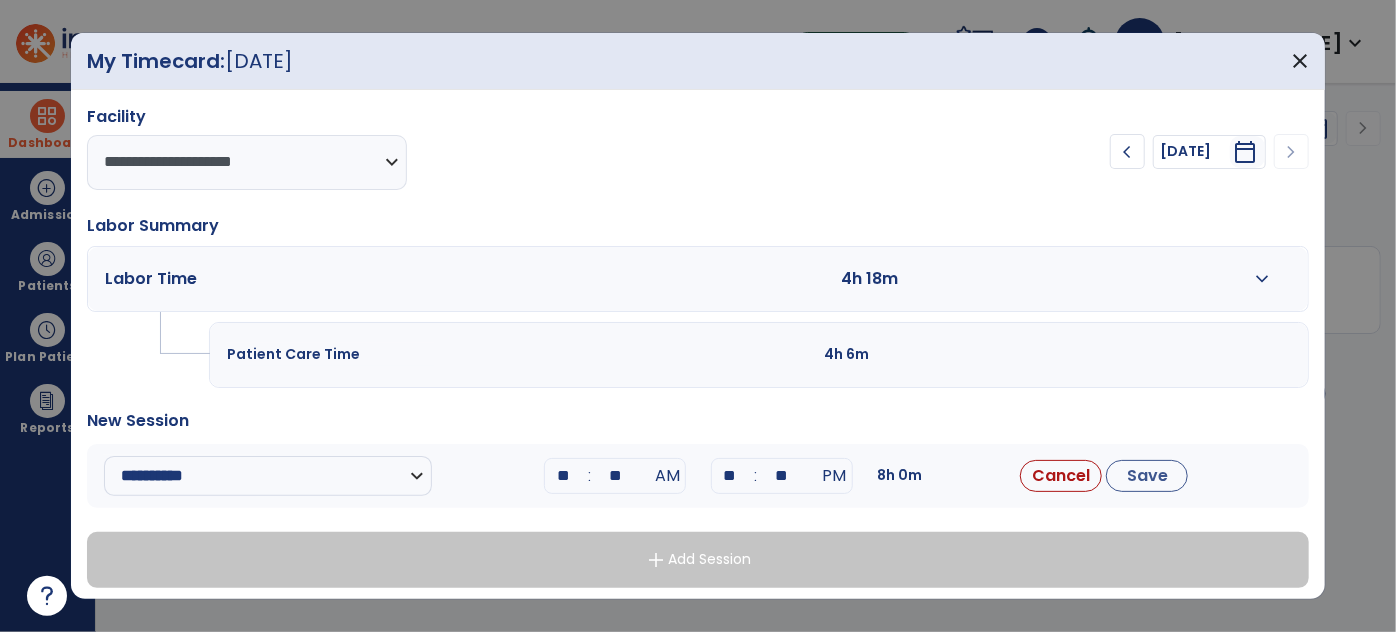 click on ":" at bounding box center [589, 476] 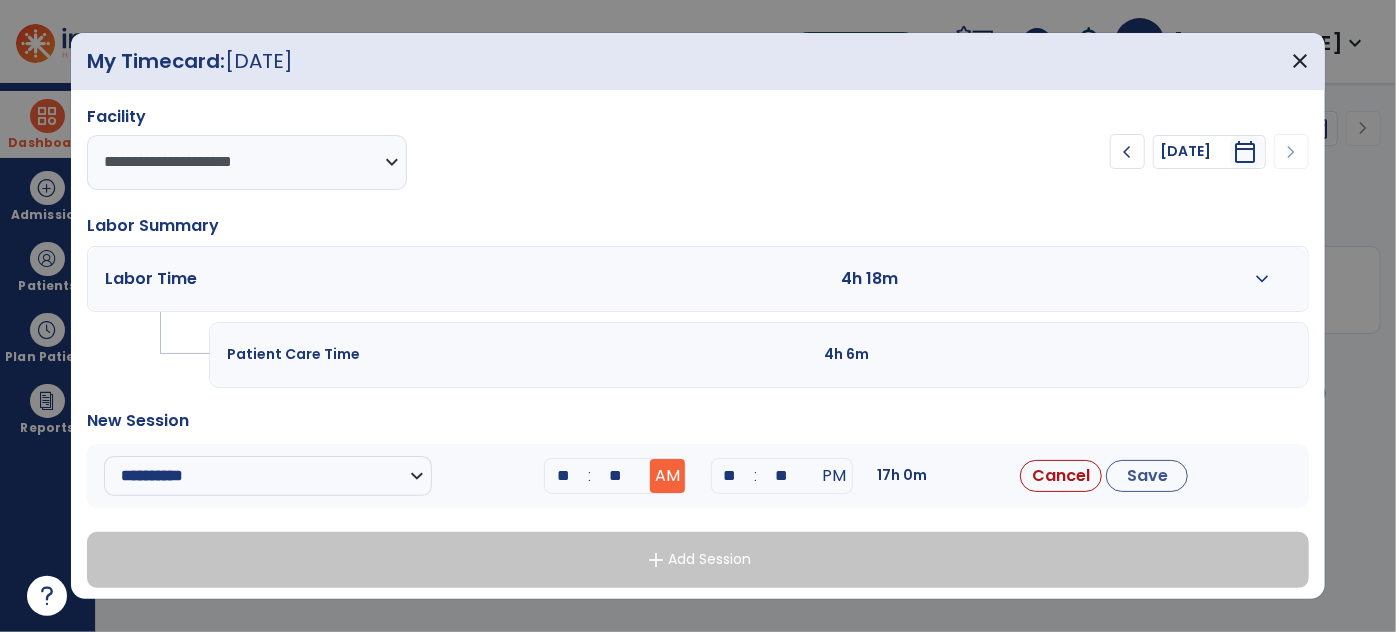 type on "**" 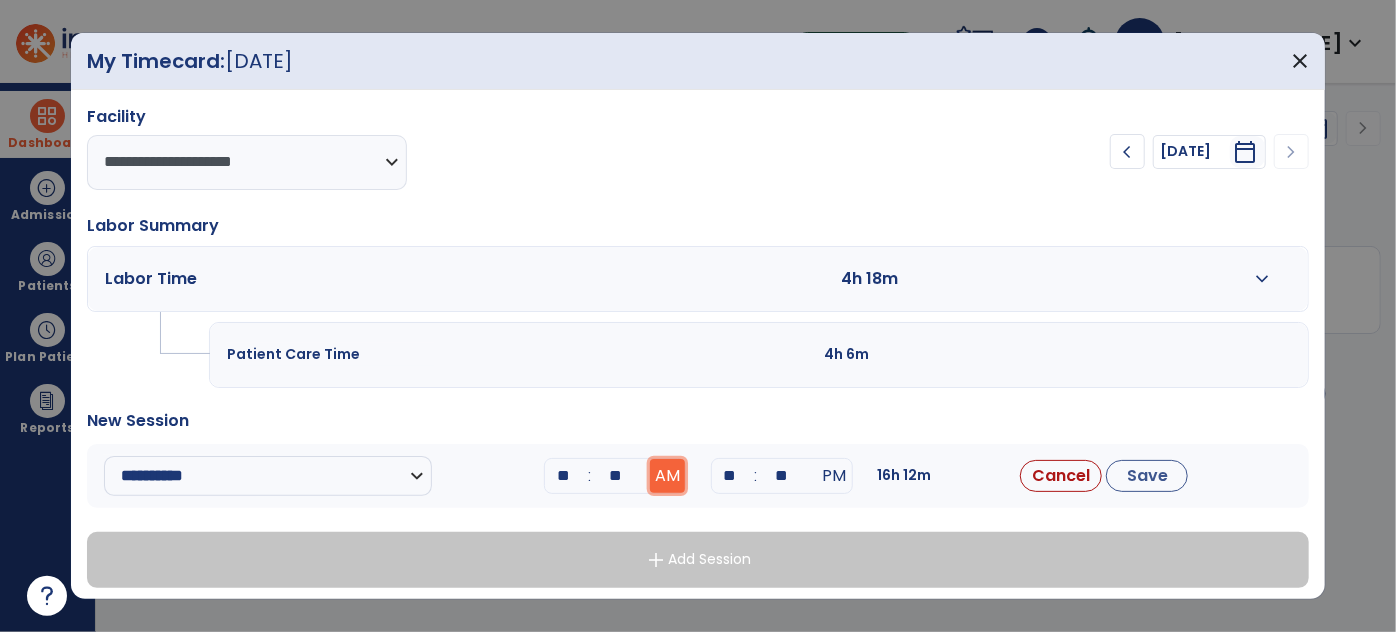 click on "AM" at bounding box center (667, 476) 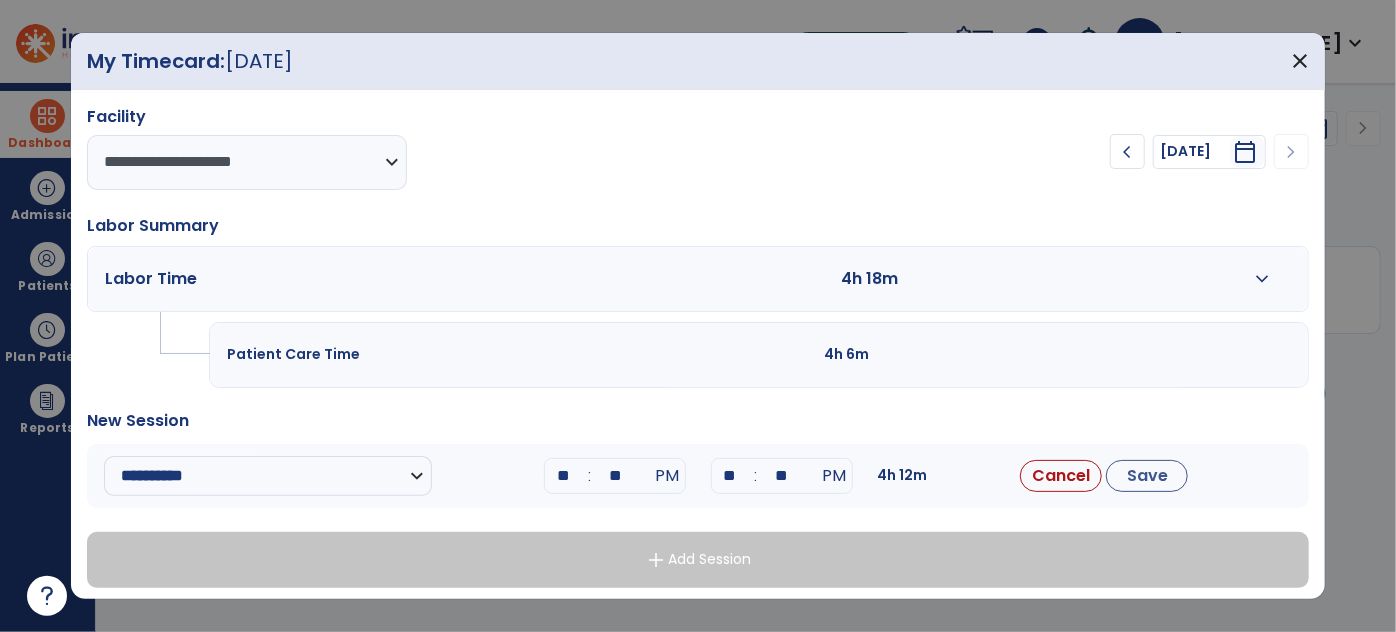 click on "**" at bounding box center [730, 476] 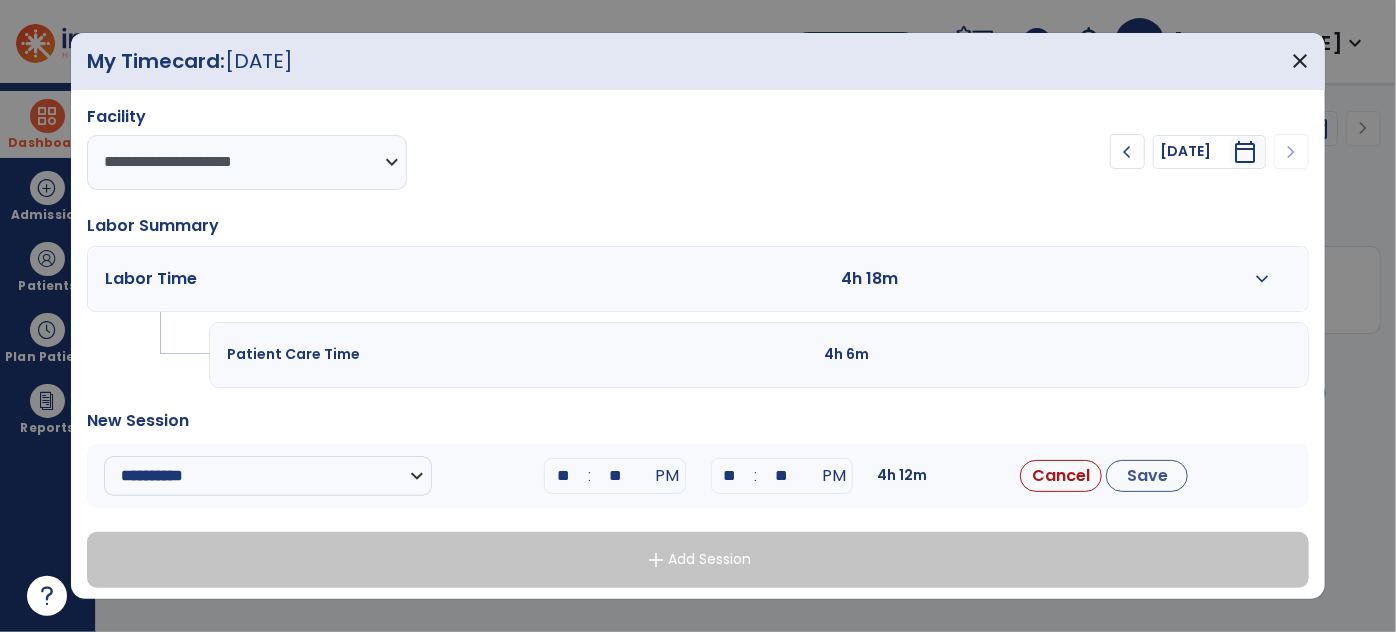 type on "*" 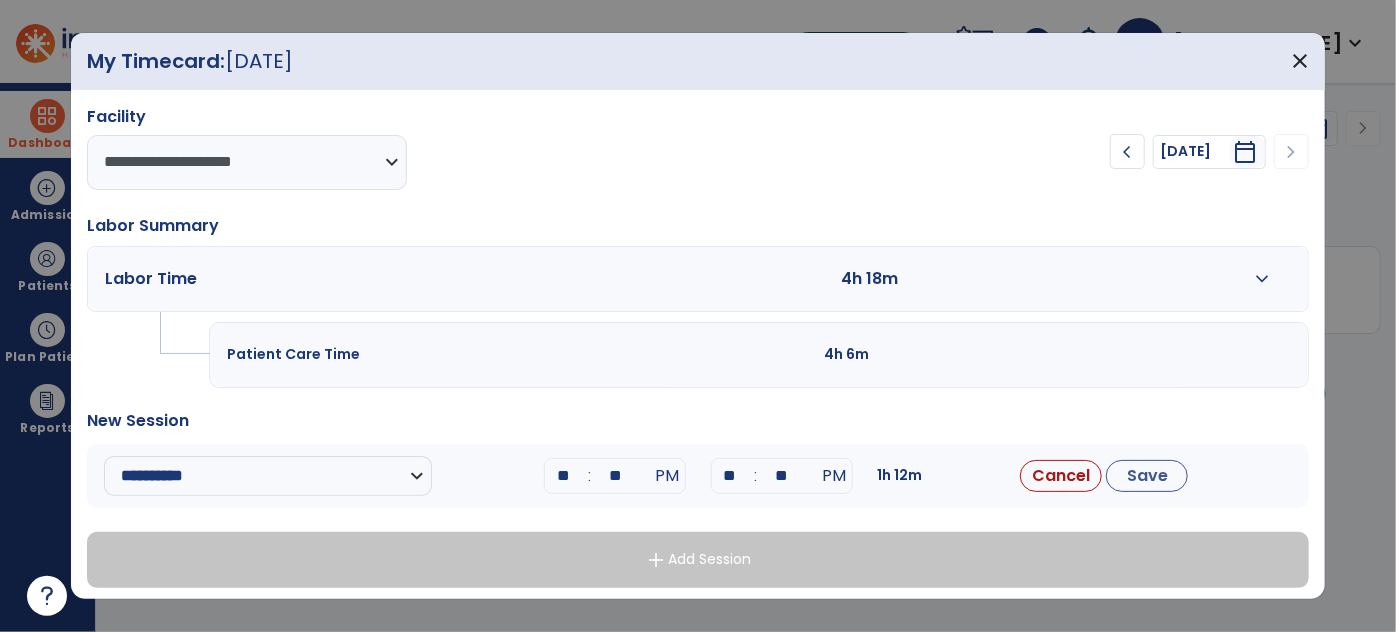 type on "**" 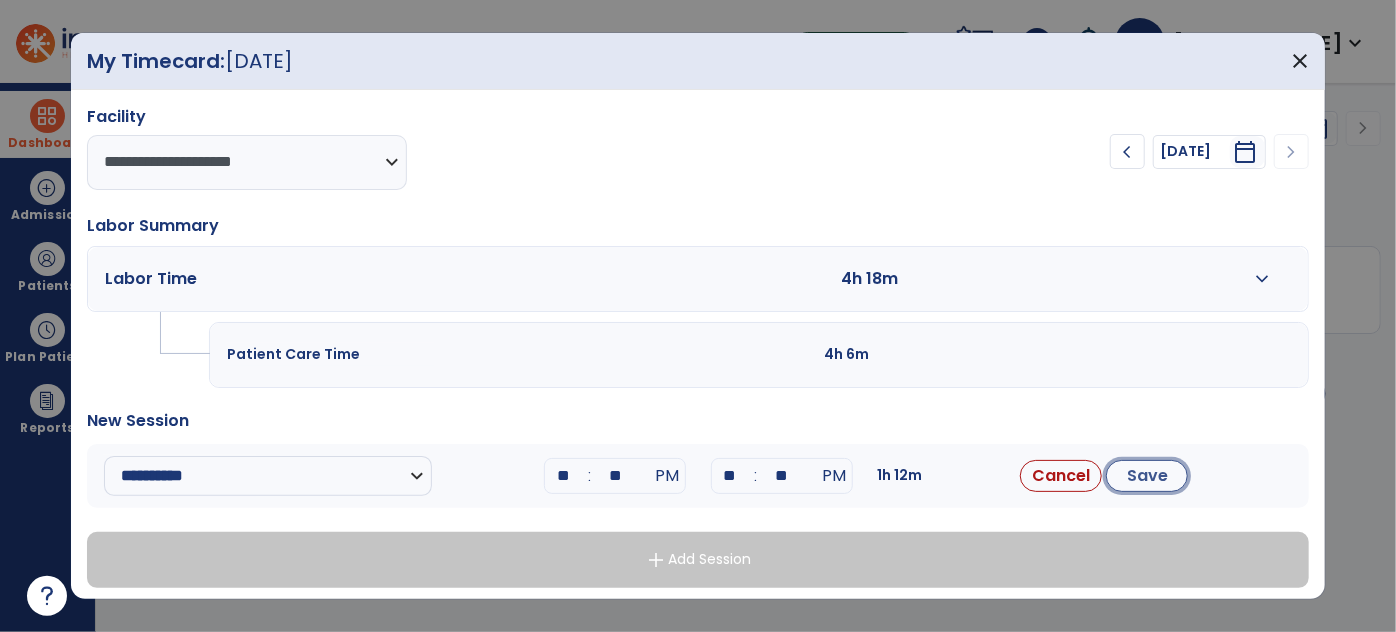 click on "Save" at bounding box center (1147, 476) 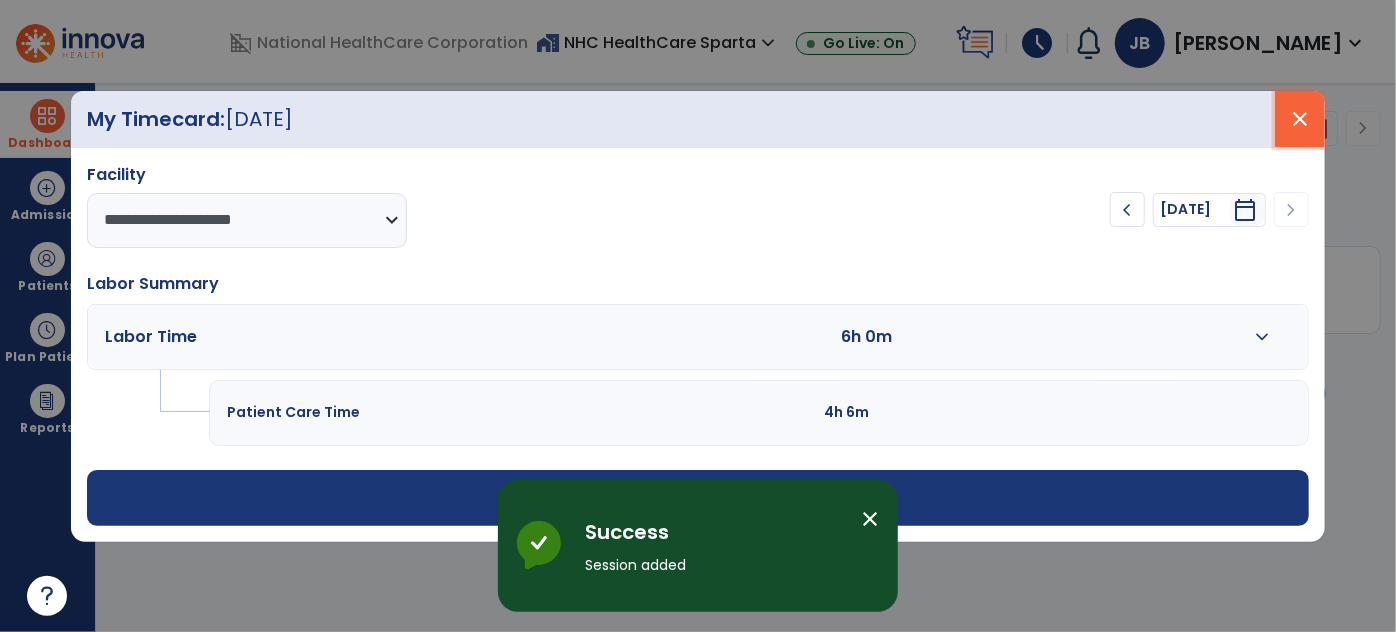 click on "close" at bounding box center (1300, 119) 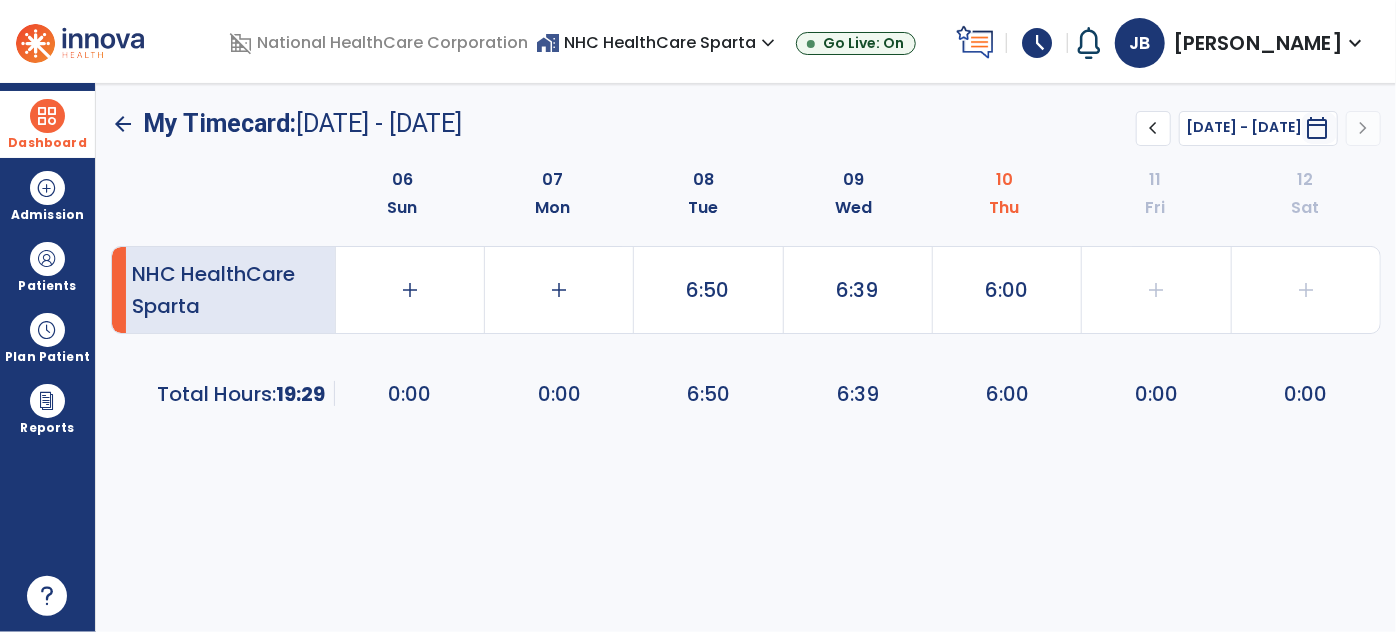 click at bounding box center [47, 116] 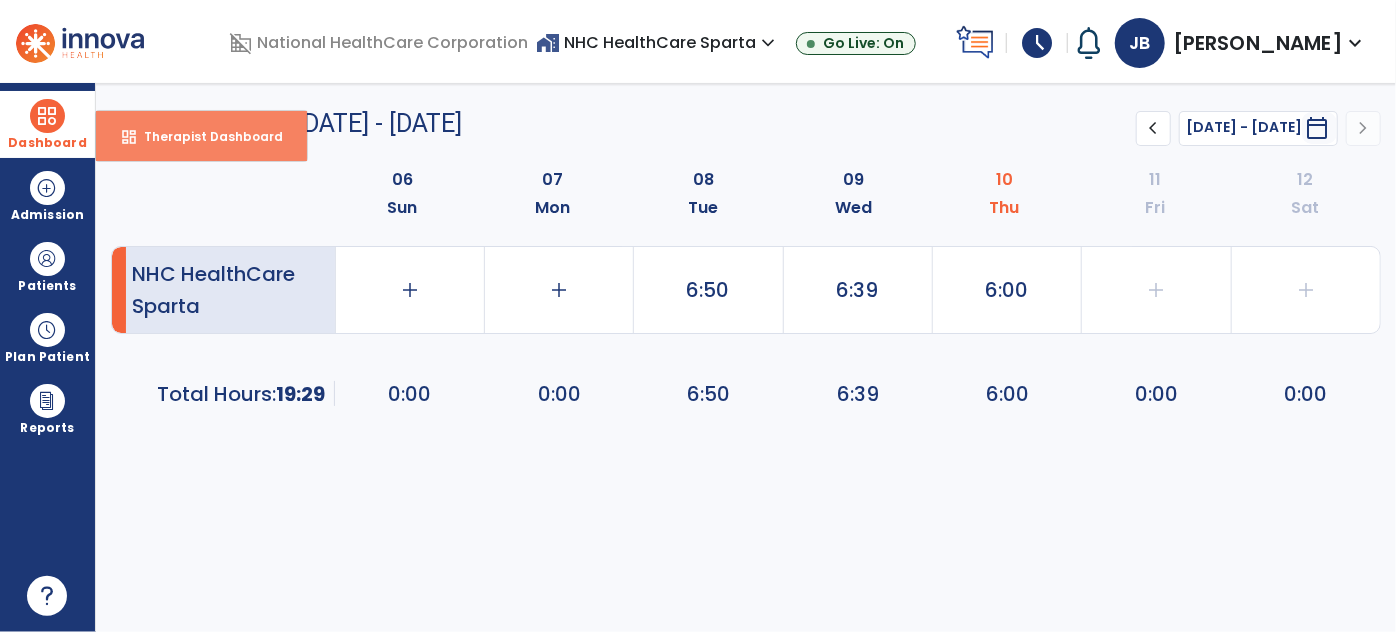 click on "dashboard  Therapist Dashboard" at bounding box center (201, 136) 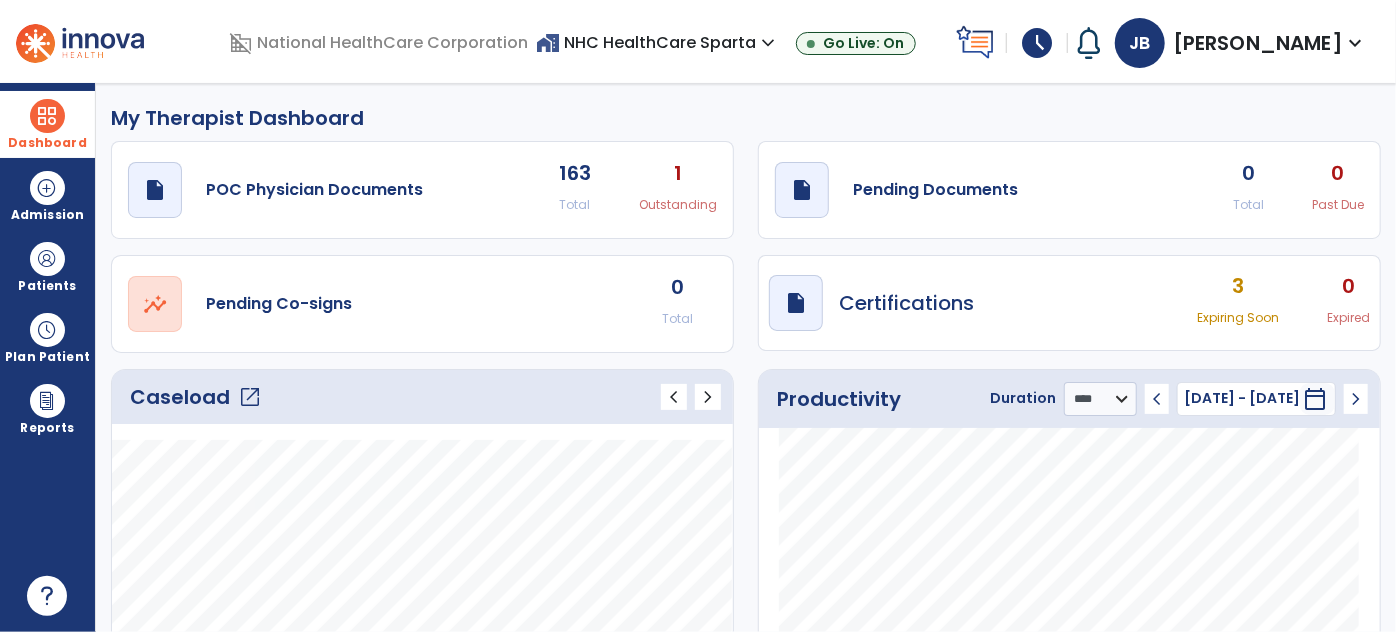 click on "[PERSON_NAME]" at bounding box center [1258, 43] 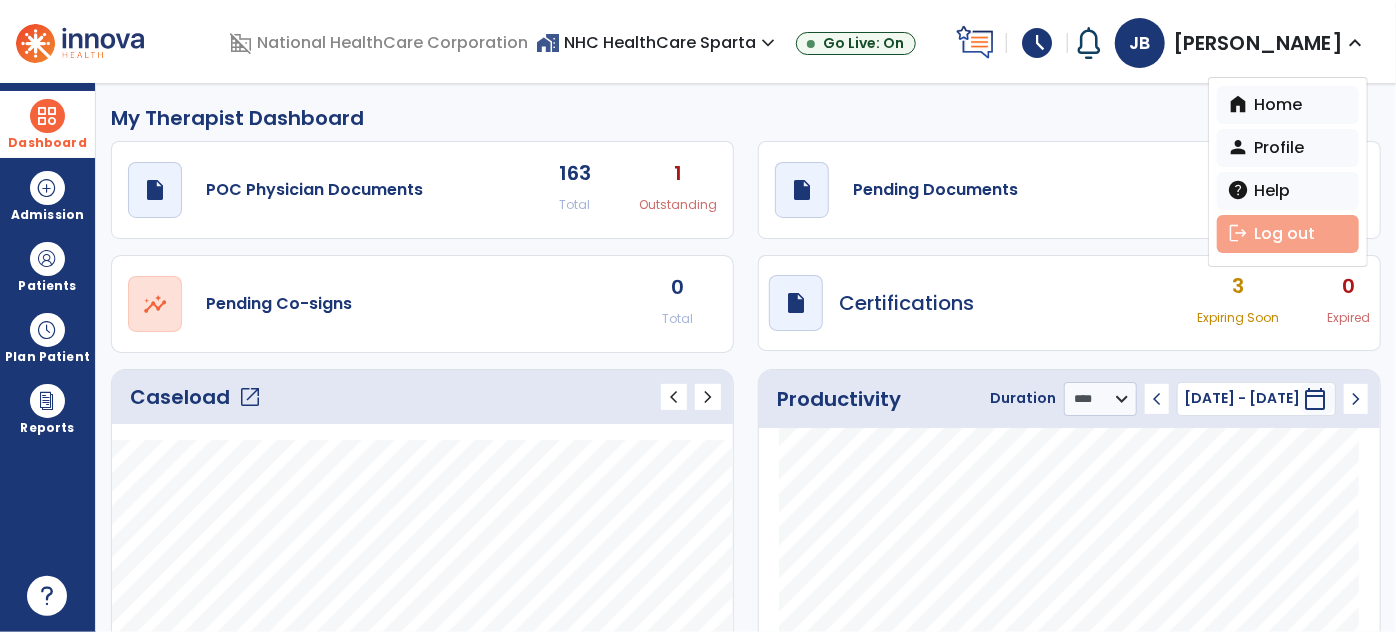 click on "logout   Log out" at bounding box center [1288, 234] 